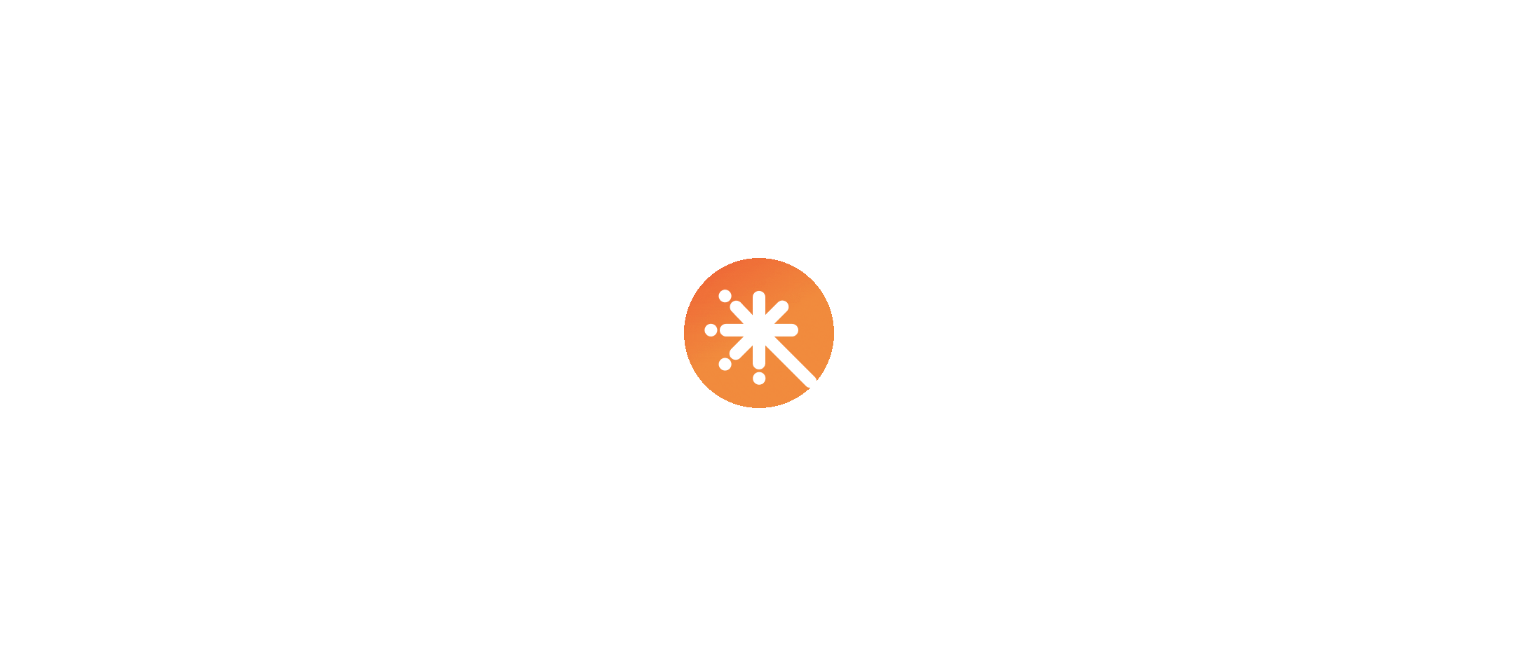 scroll, scrollTop: 0, scrollLeft: 0, axis: both 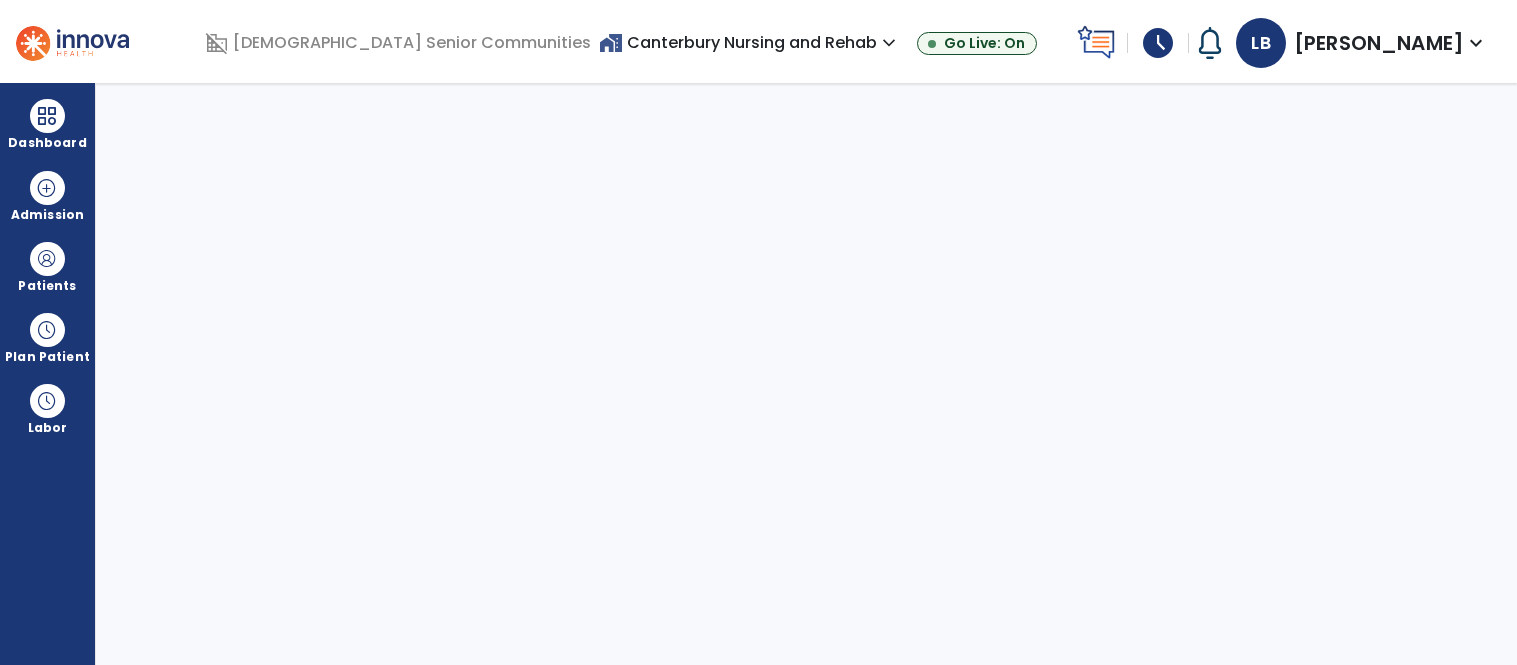 select on "****" 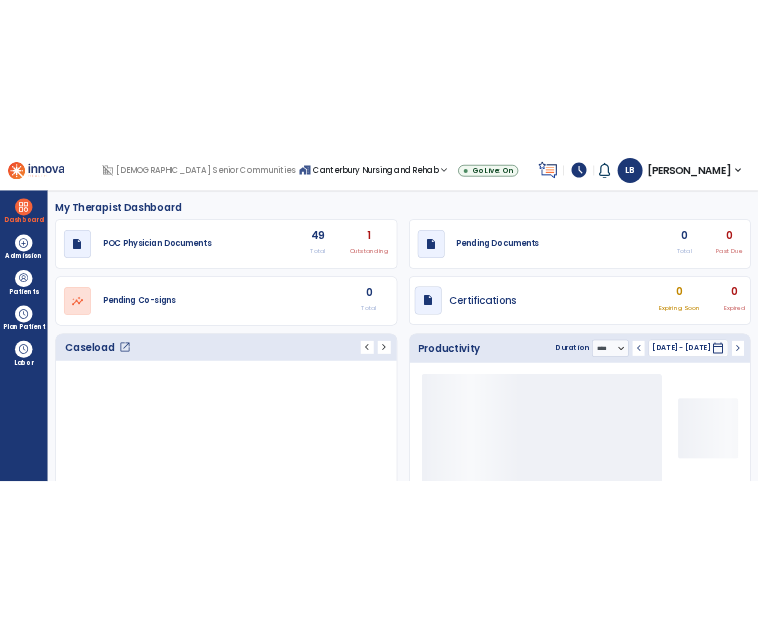 scroll, scrollTop: 0, scrollLeft: 0, axis: both 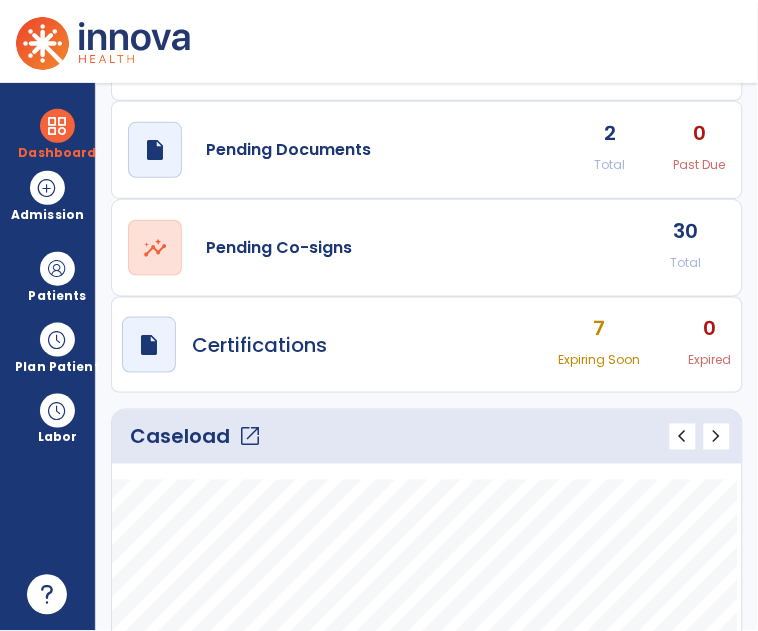 click on "open_in_new" 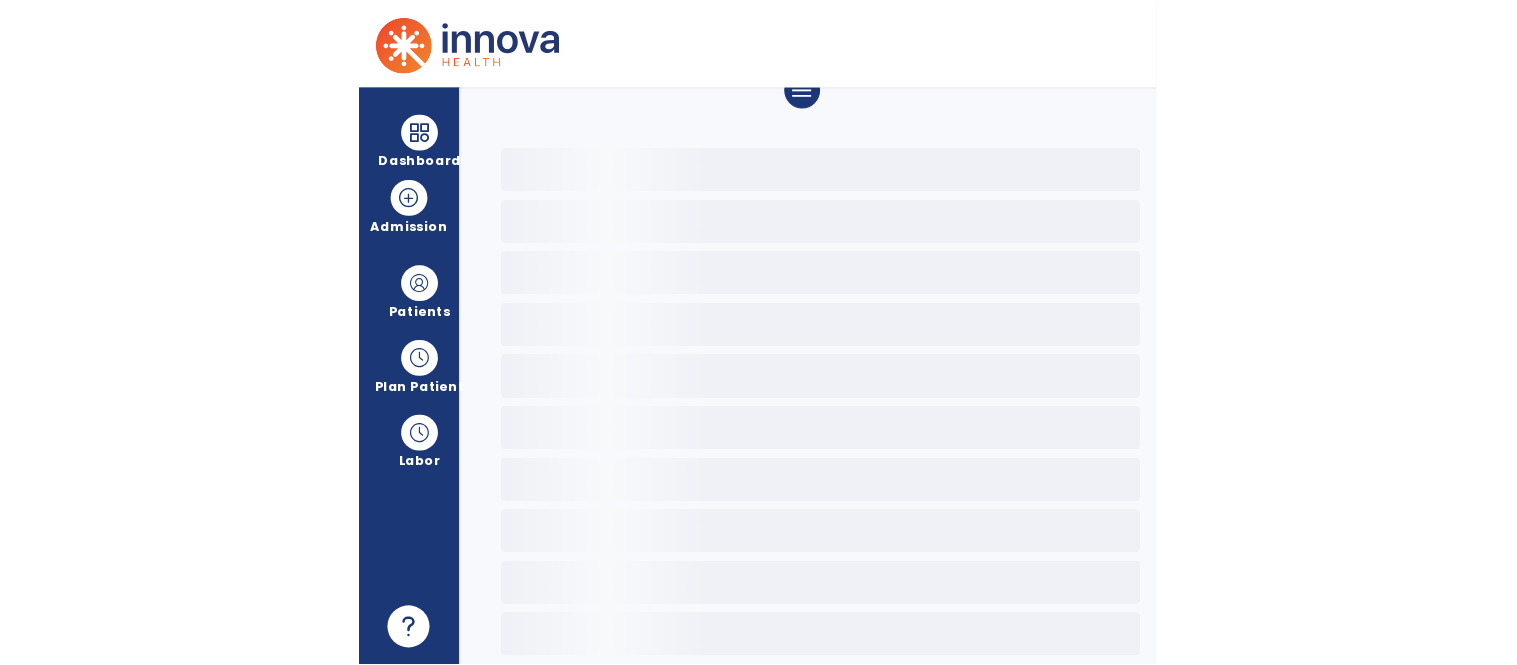 scroll, scrollTop: 0, scrollLeft: 0, axis: both 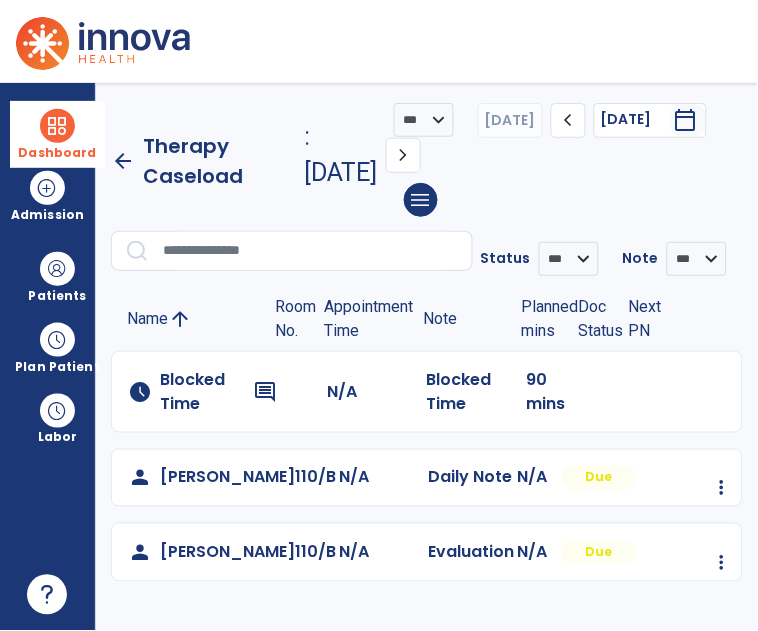 click on "Dashboard" at bounding box center [57, 134] 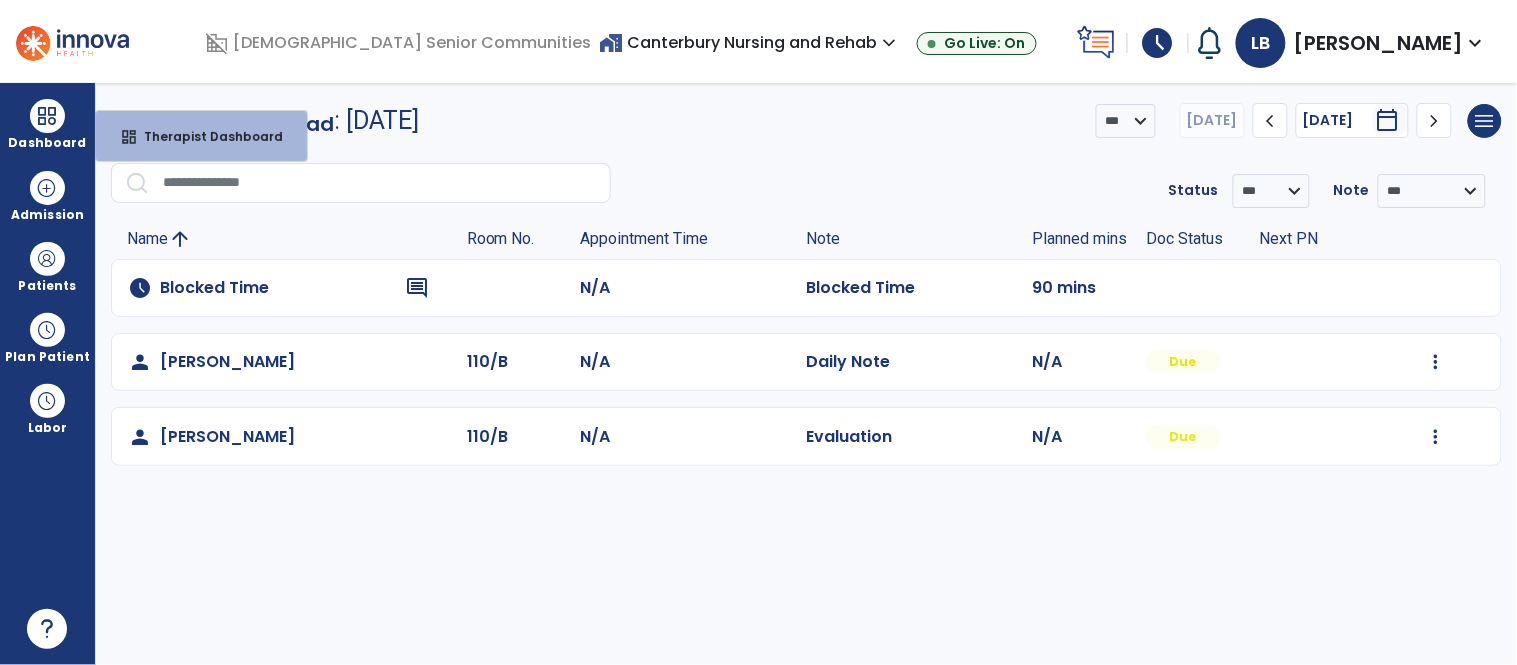 click on "home_work   Canterbury Nursing and Rehab   expand_more" at bounding box center [750, 42] 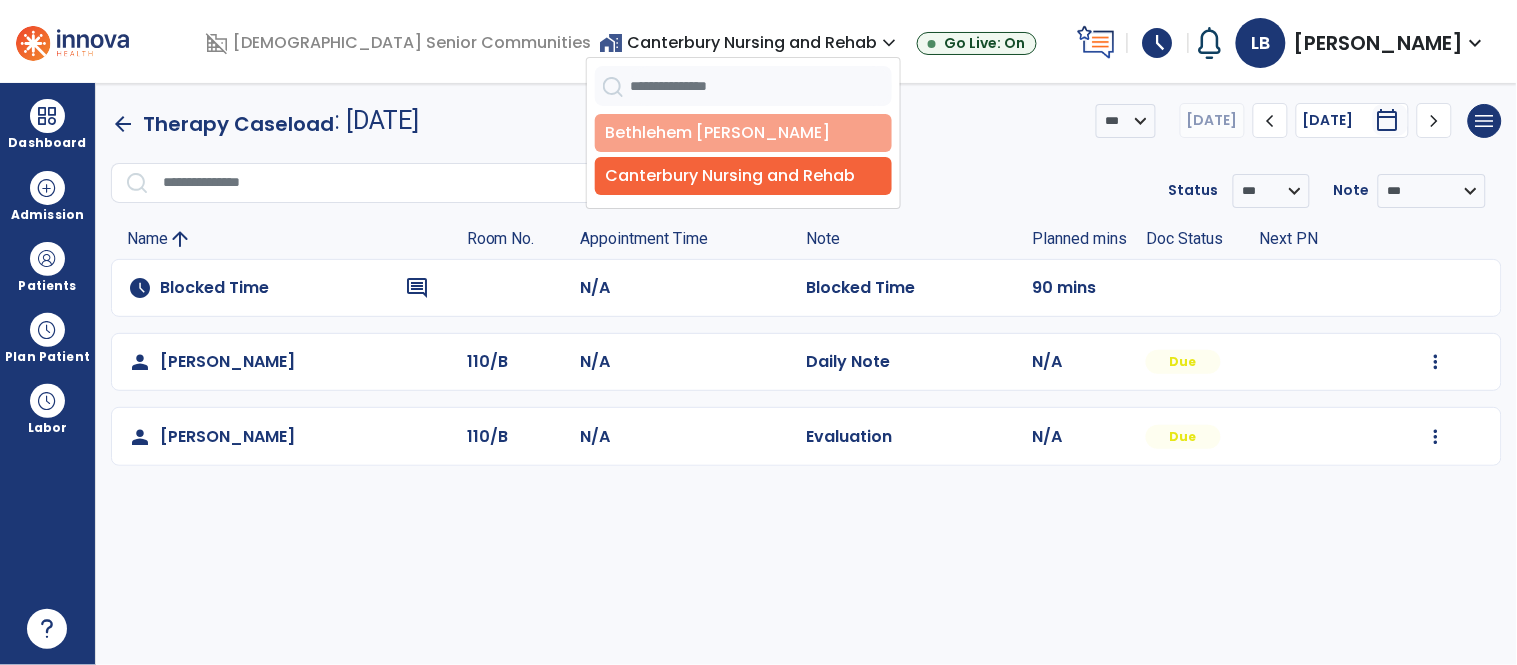 click on "Bethlehem [PERSON_NAME]" at bounding box center [743, 133] 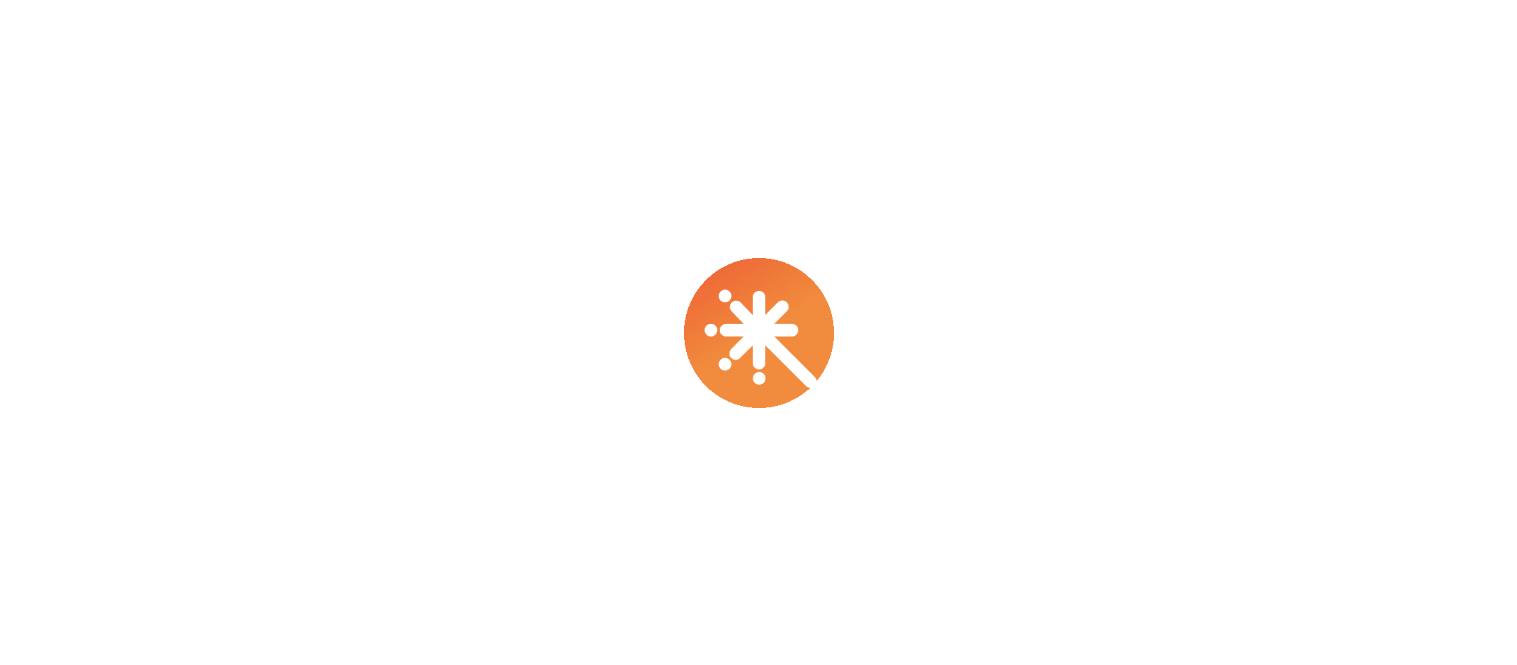 scroll, scrollTop: 0, scrollLeft: 0, axis: both 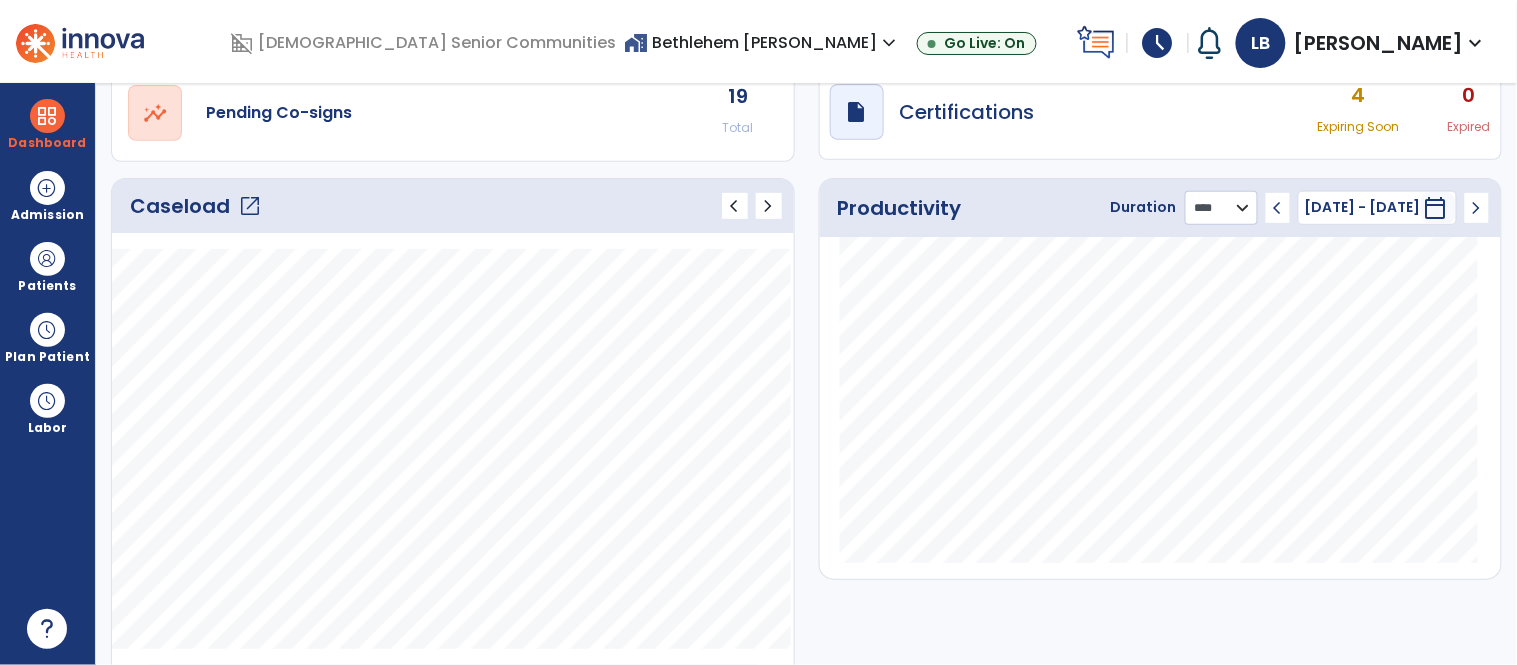 click on "******** **** ***" 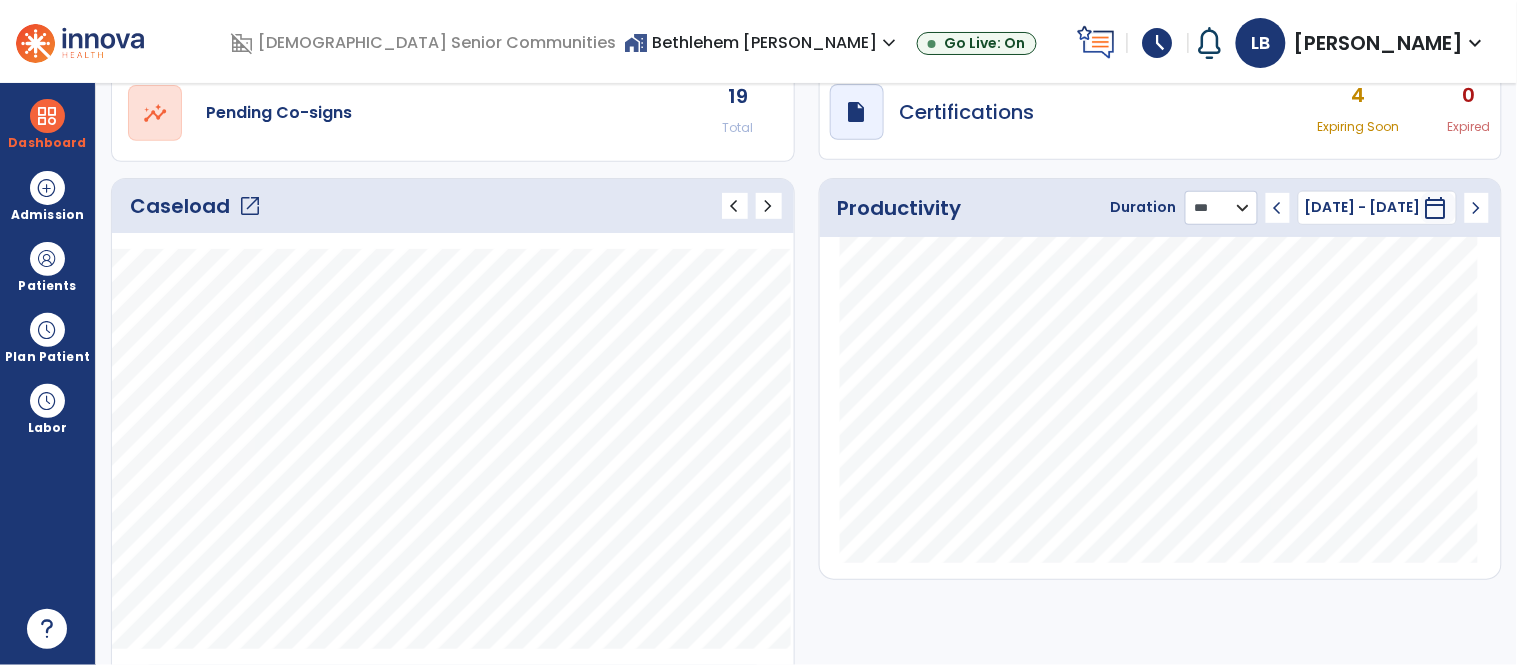 click on "******** **** ***" 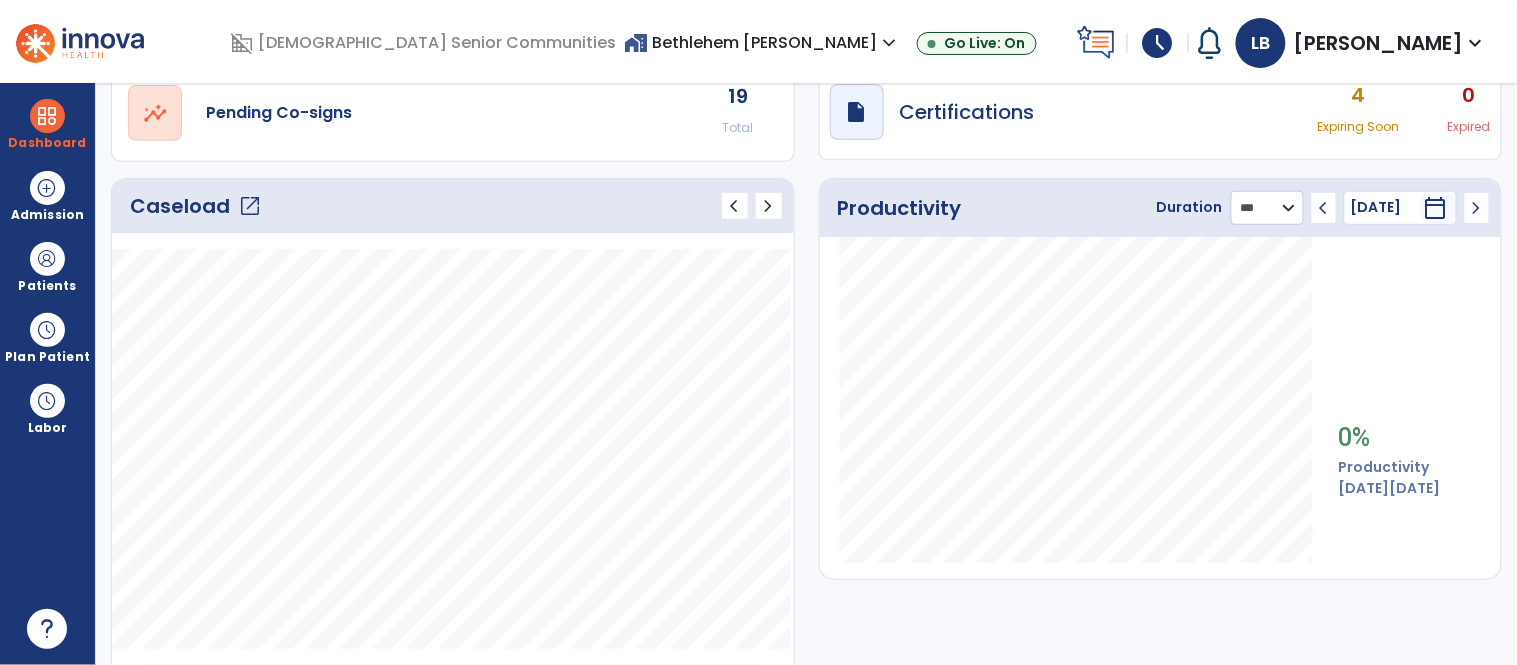 click on "******** **** ***" 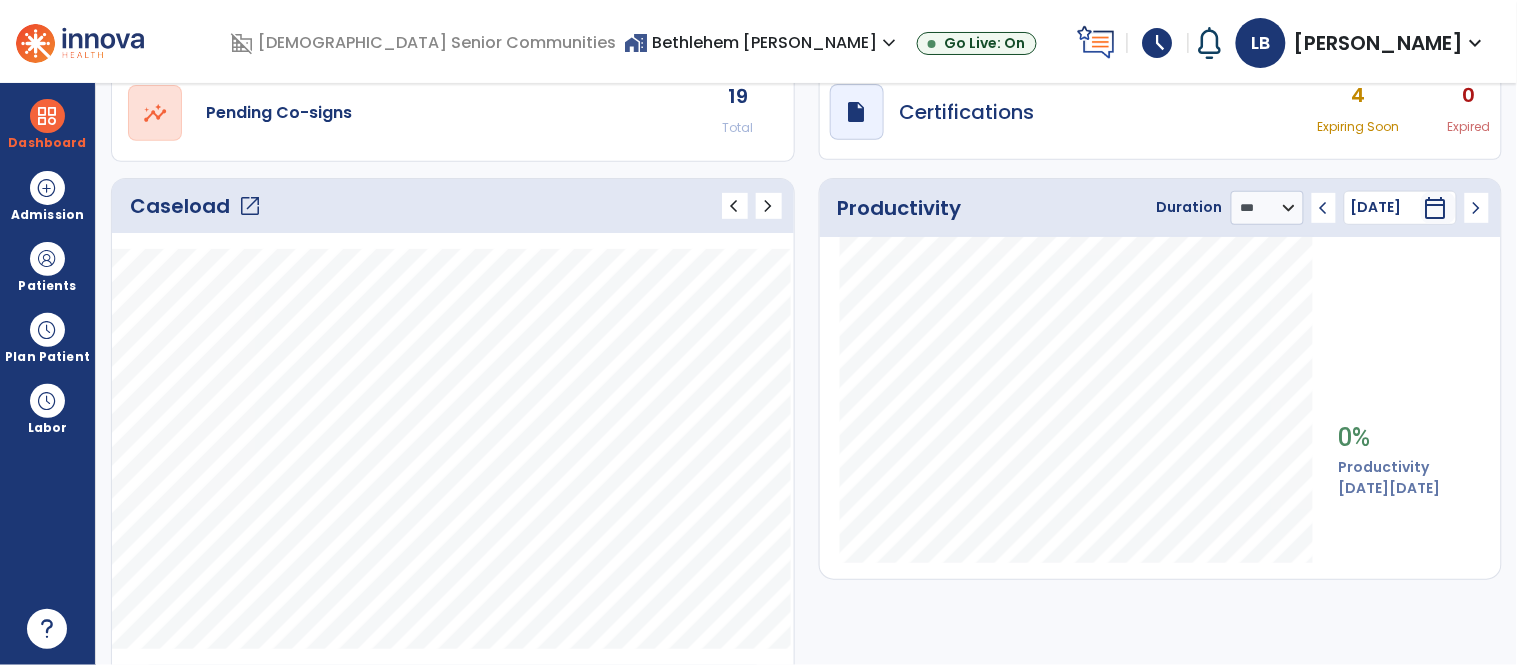 click on "chevron_left" 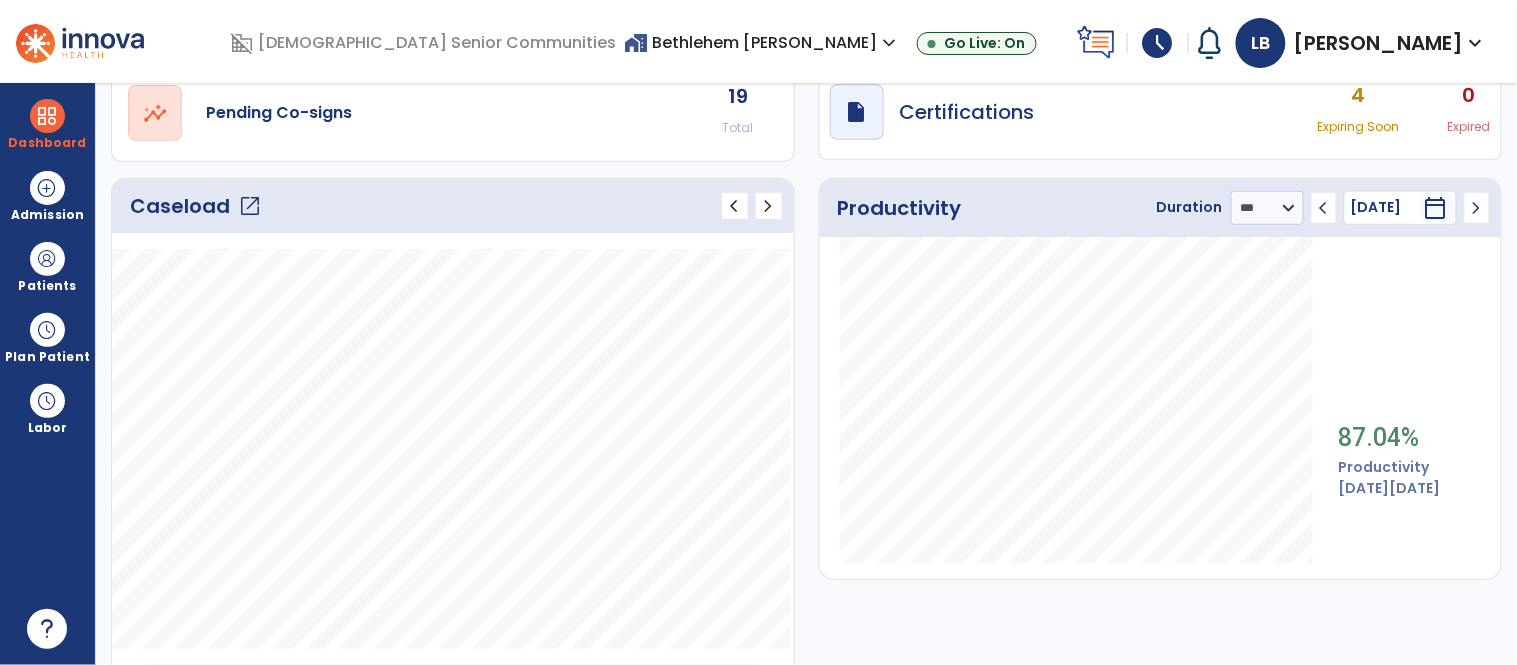 click on "chevron_left" 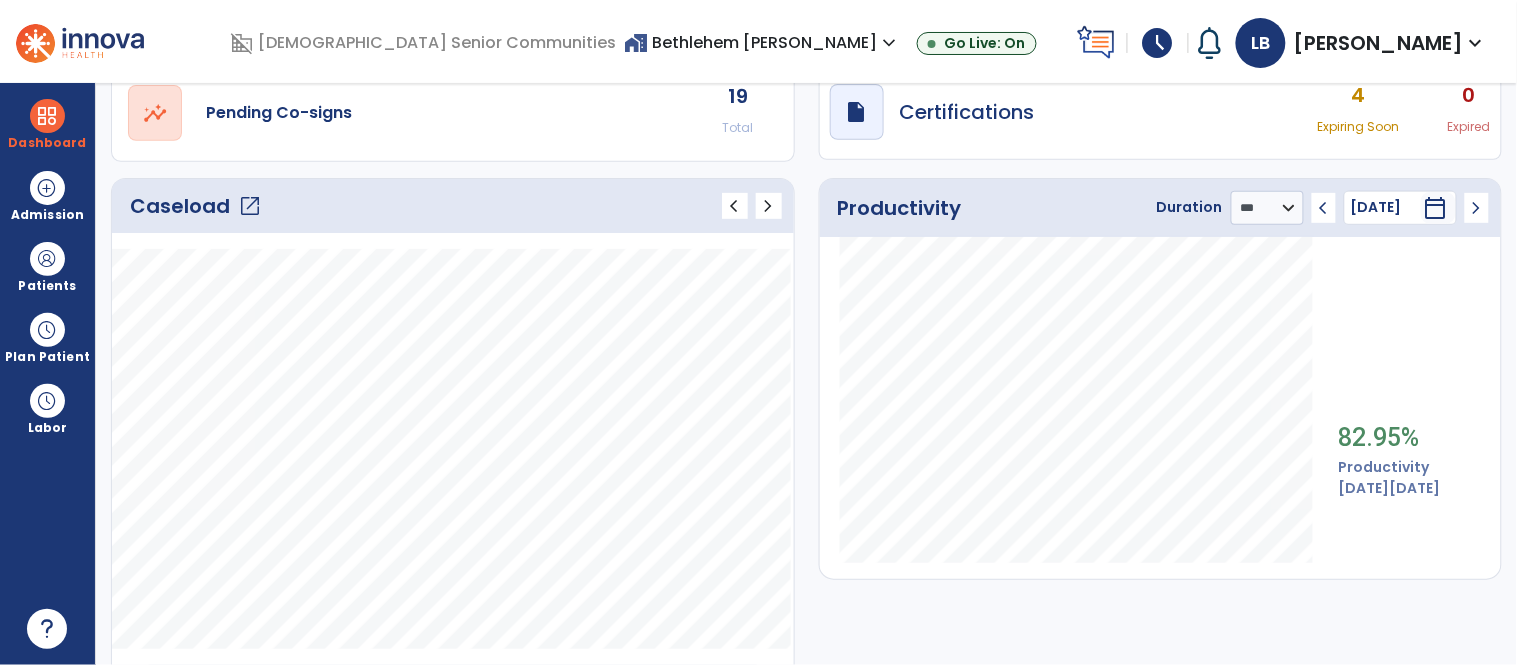 click on "chevron_left" 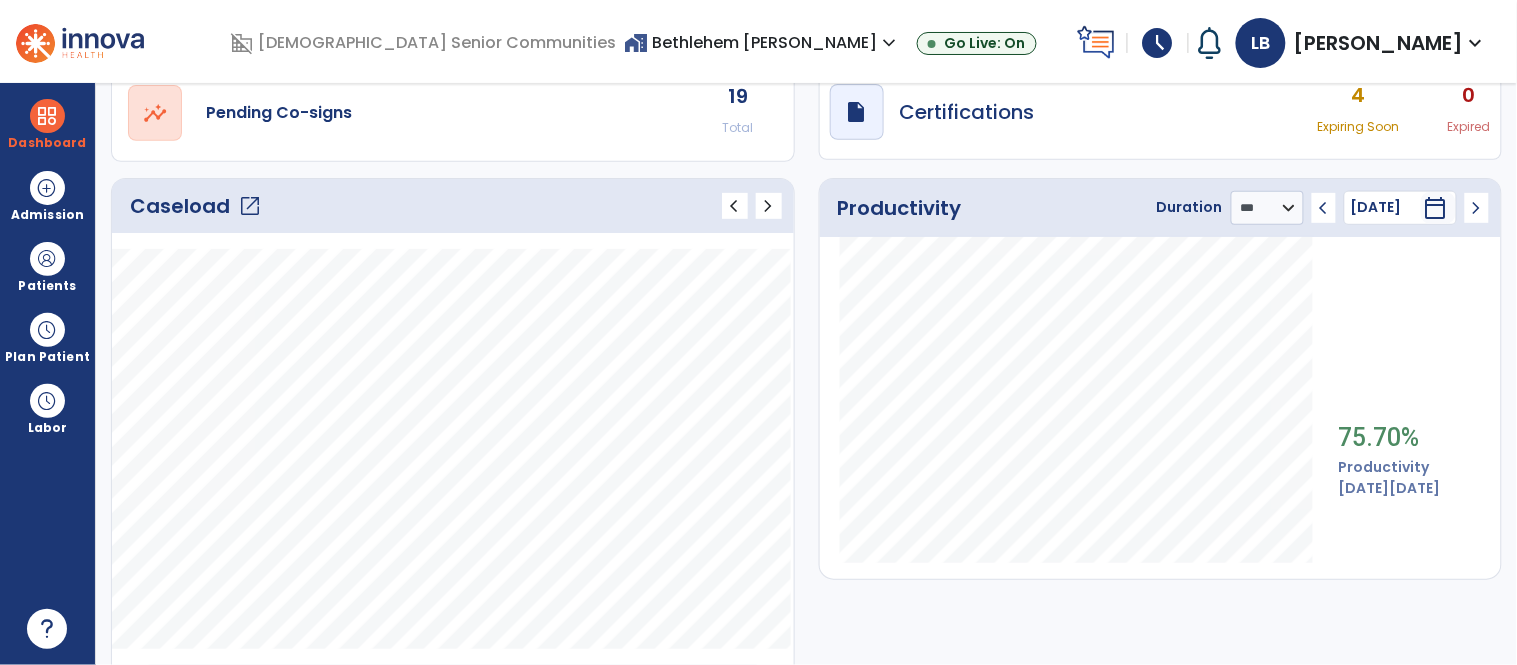 click on "expand_more" at bounding box center [889, 43] 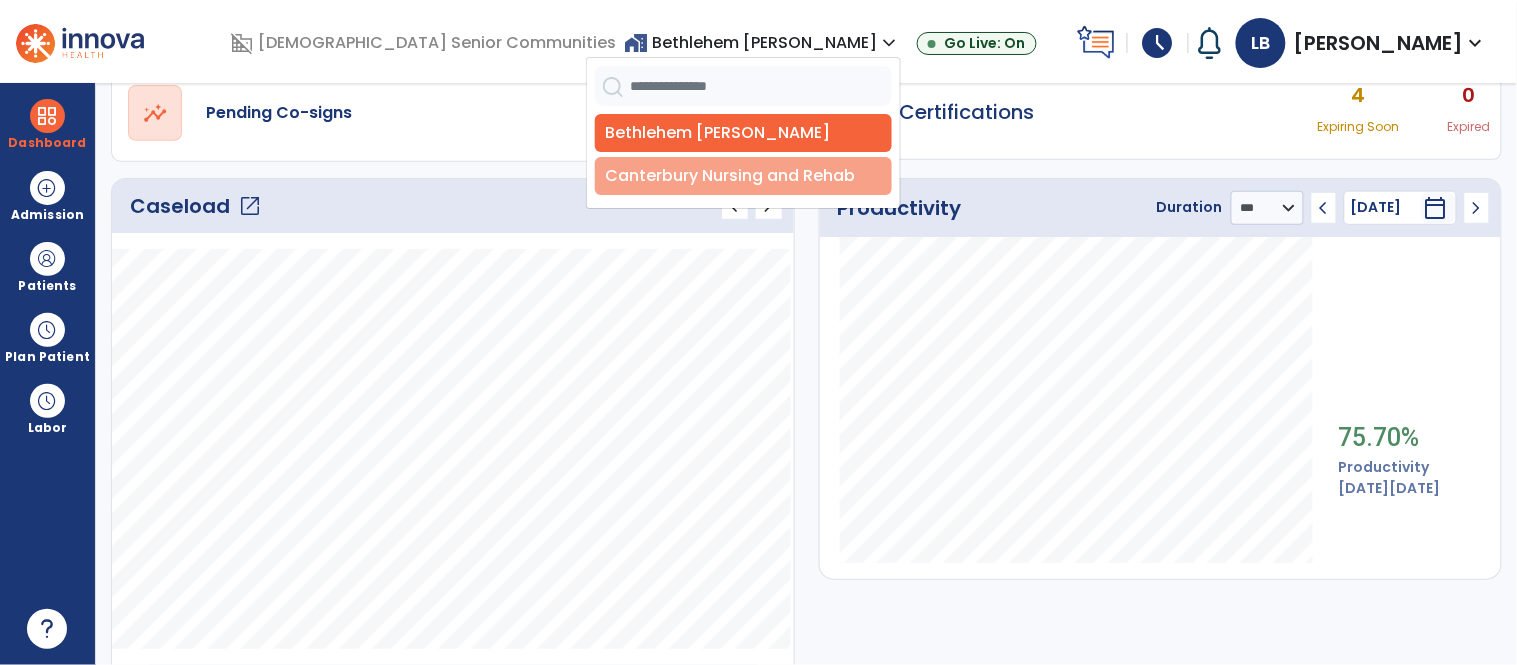click on "Canterbury Nursing and Rehab" at bounding box center (743, 176) 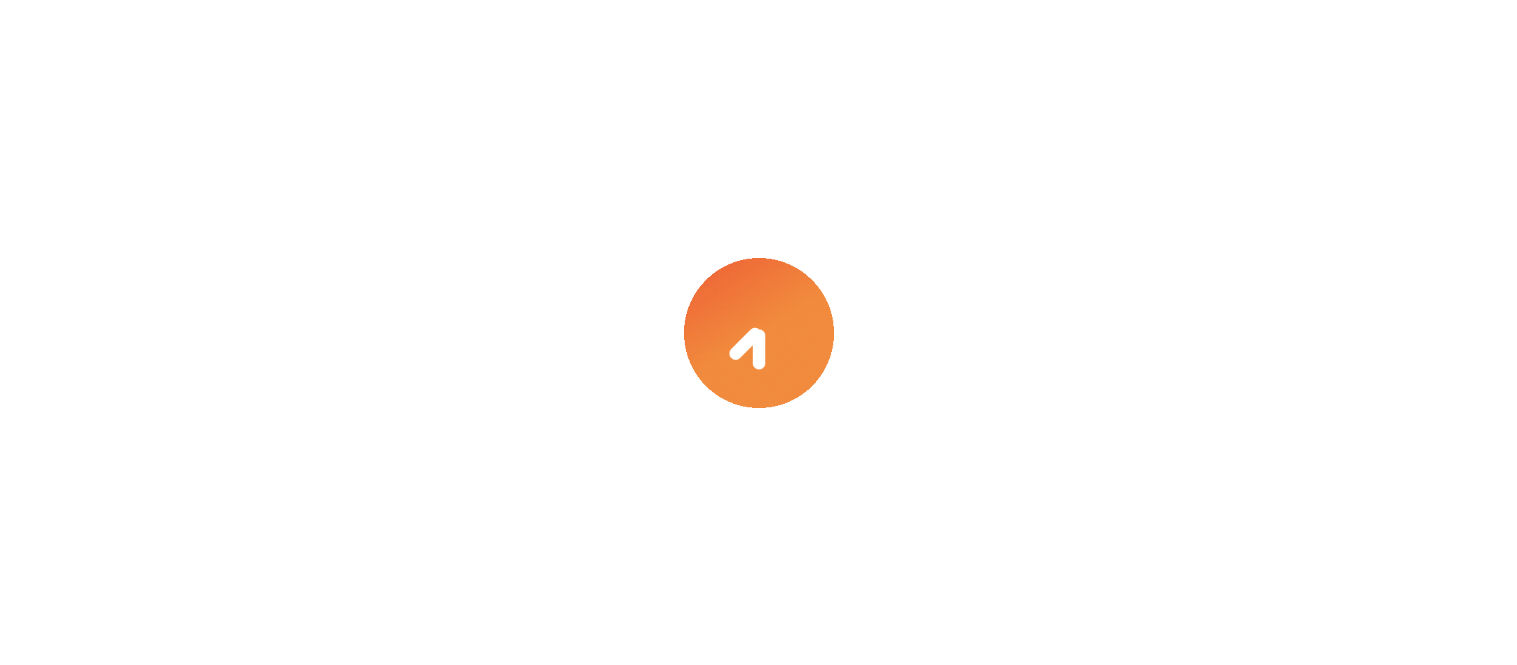 scroll, scrollTop: 0, scrollLeft: 0, axis: both 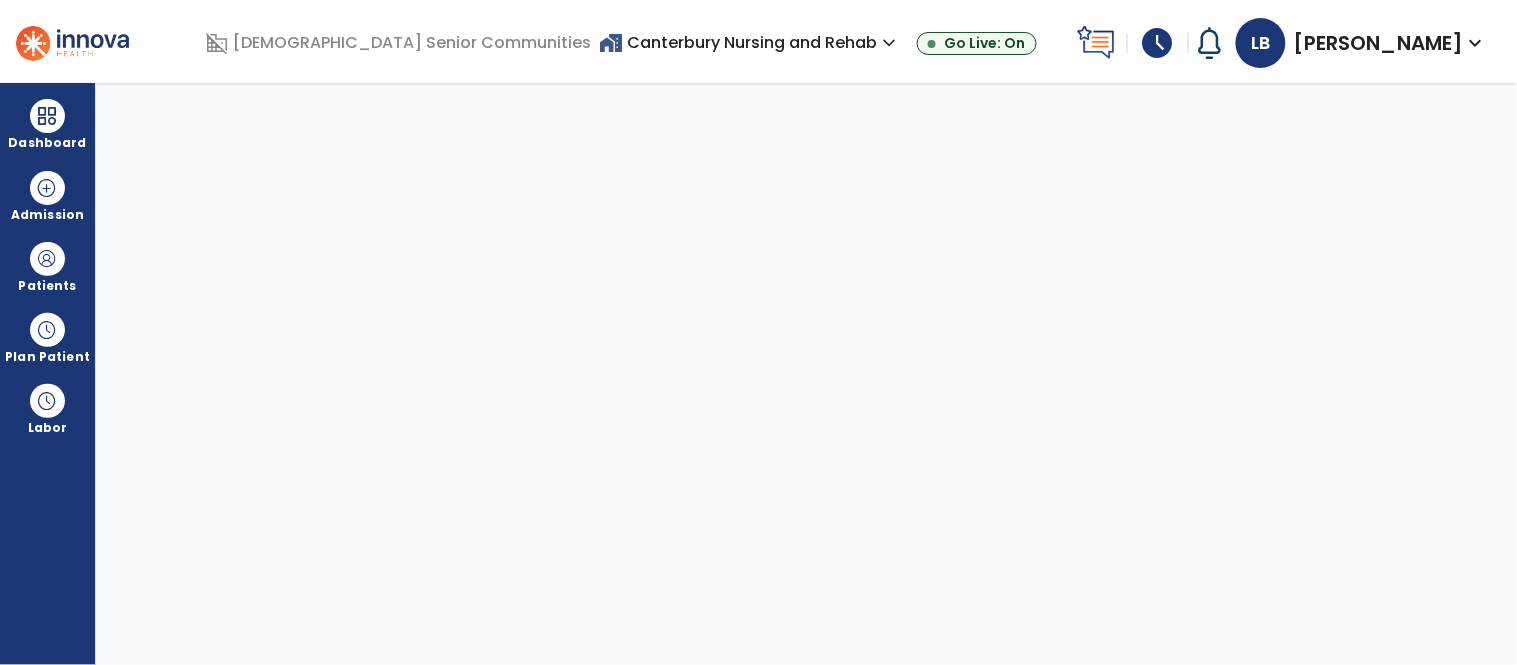 select on "****" 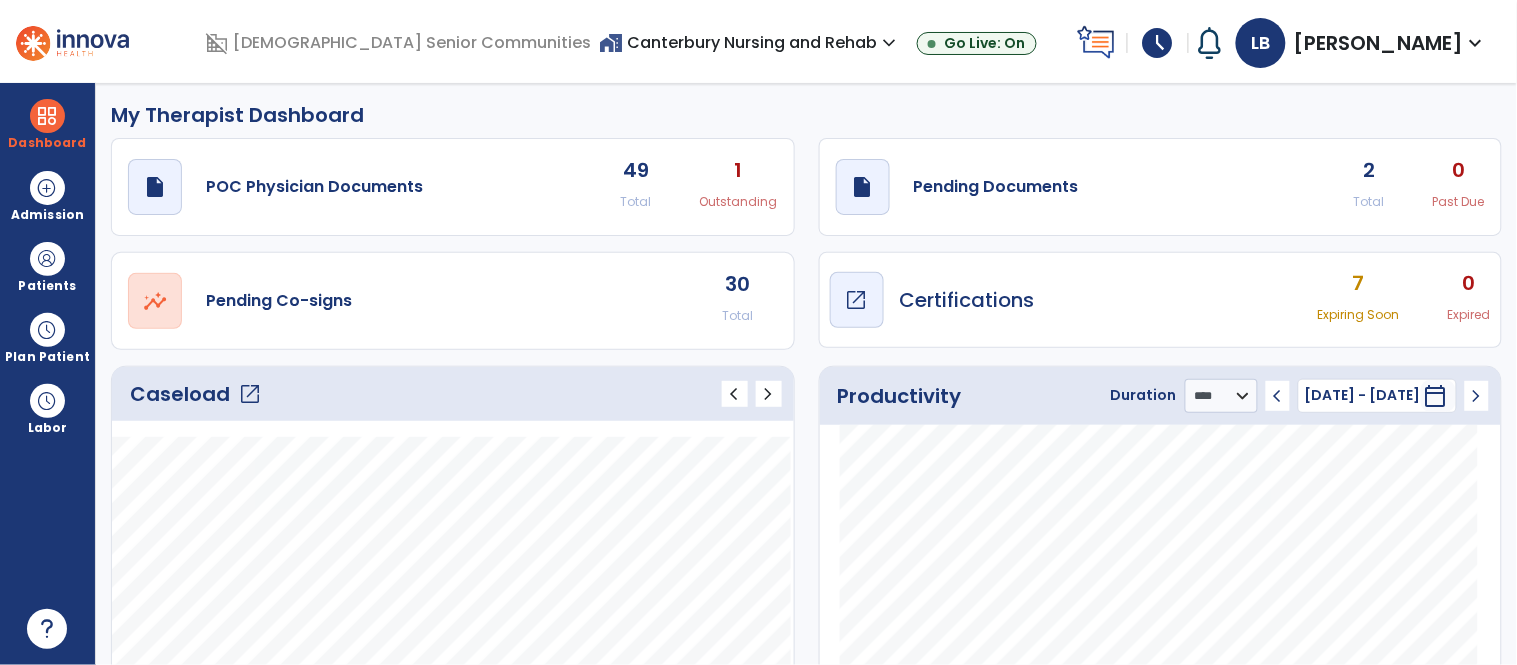 scroll, scrollTop: 0, scrollLeft: 0, axis: both 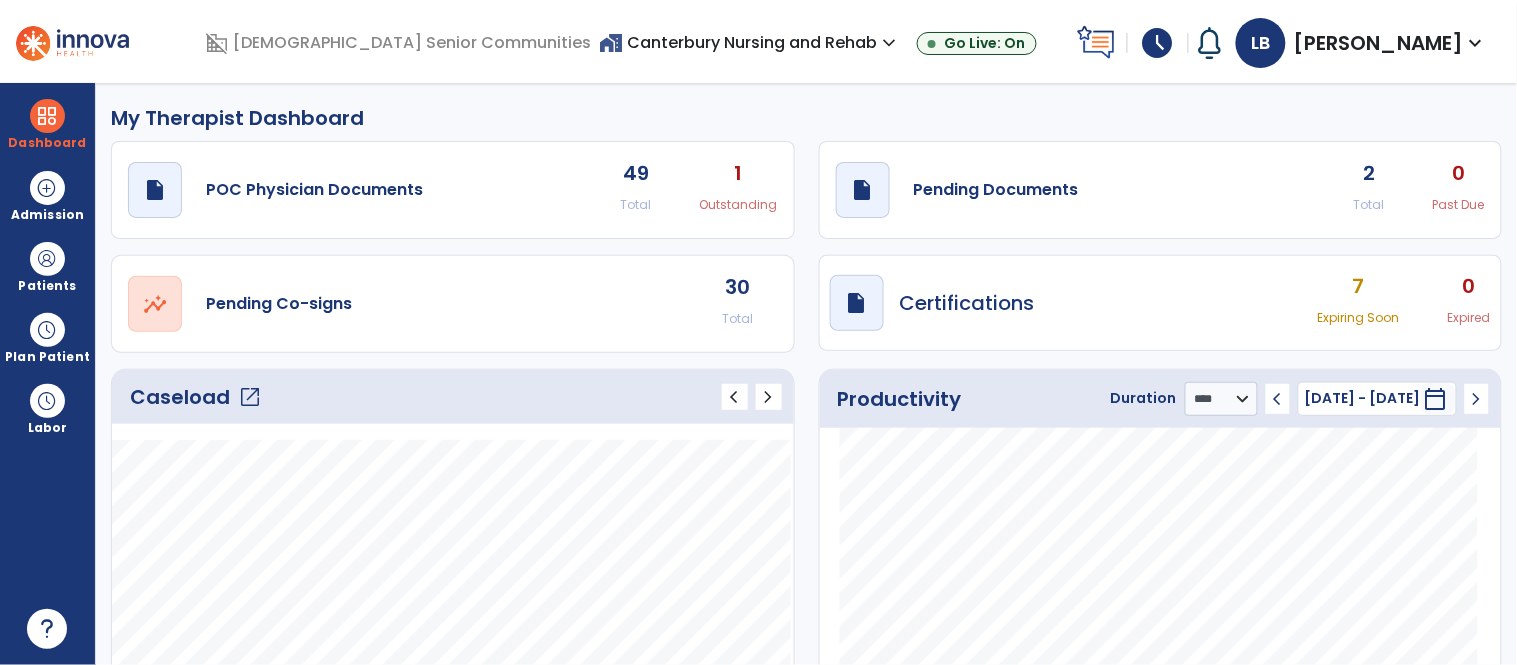 click on "home_work   Canterbury Nursing and Rehab   expand_more" at bounding box center (750, 42) 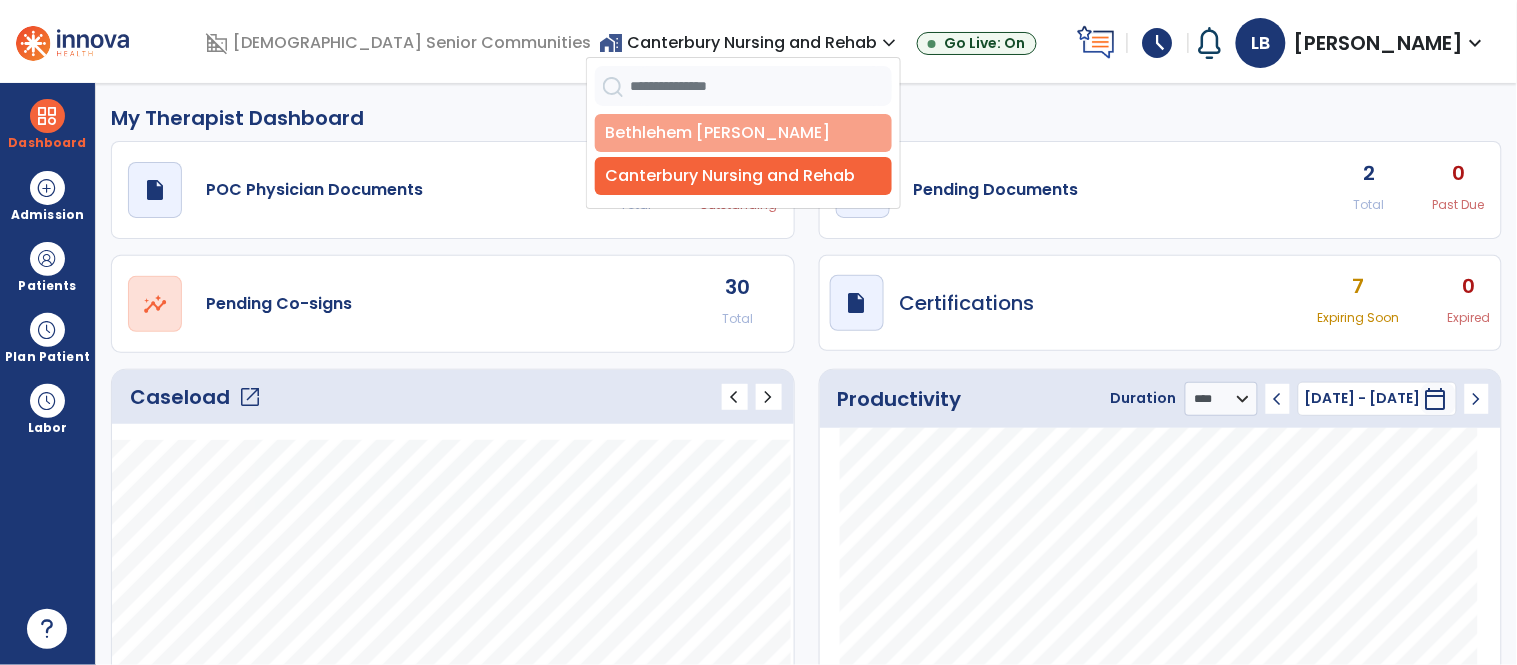 click on "Bethlehem [PERSON_NAME]" at bounding box center (743, 133) 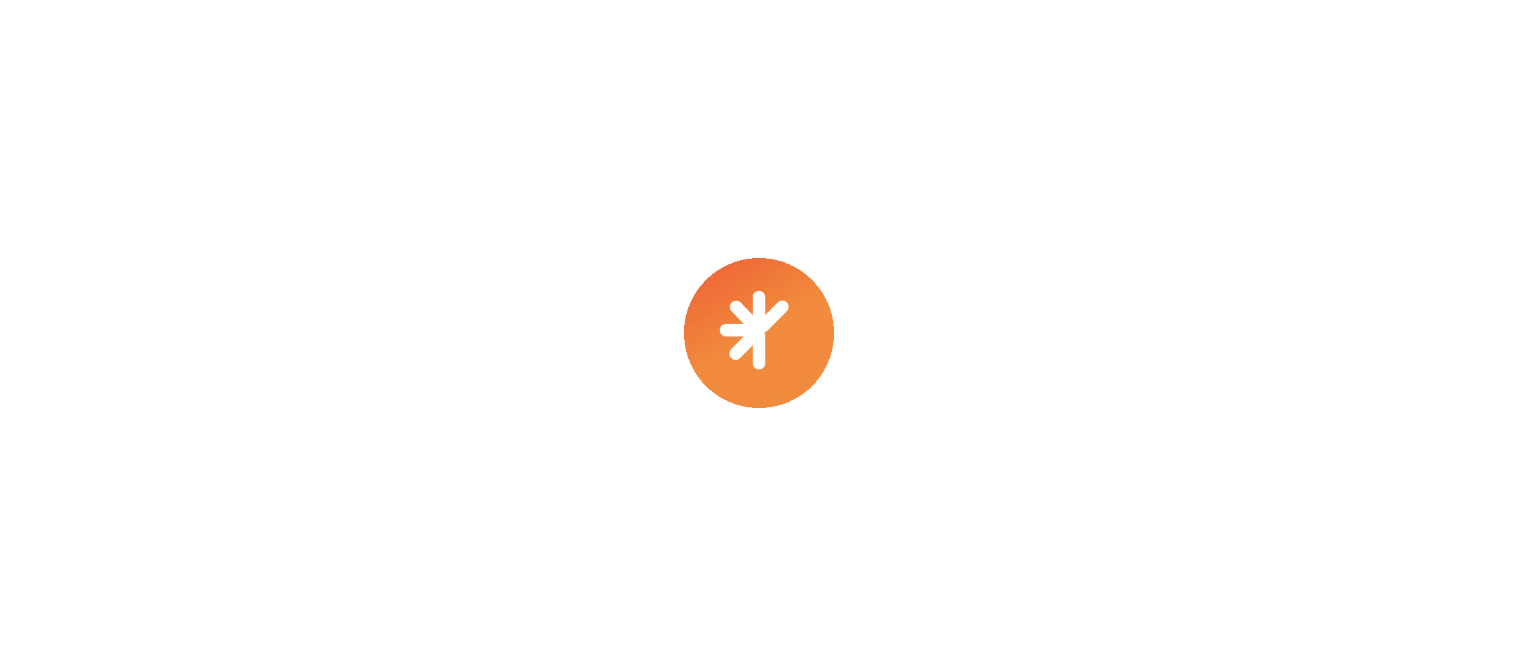 scroll, scrollTop: 0, scrollLeft: 0, axis: both 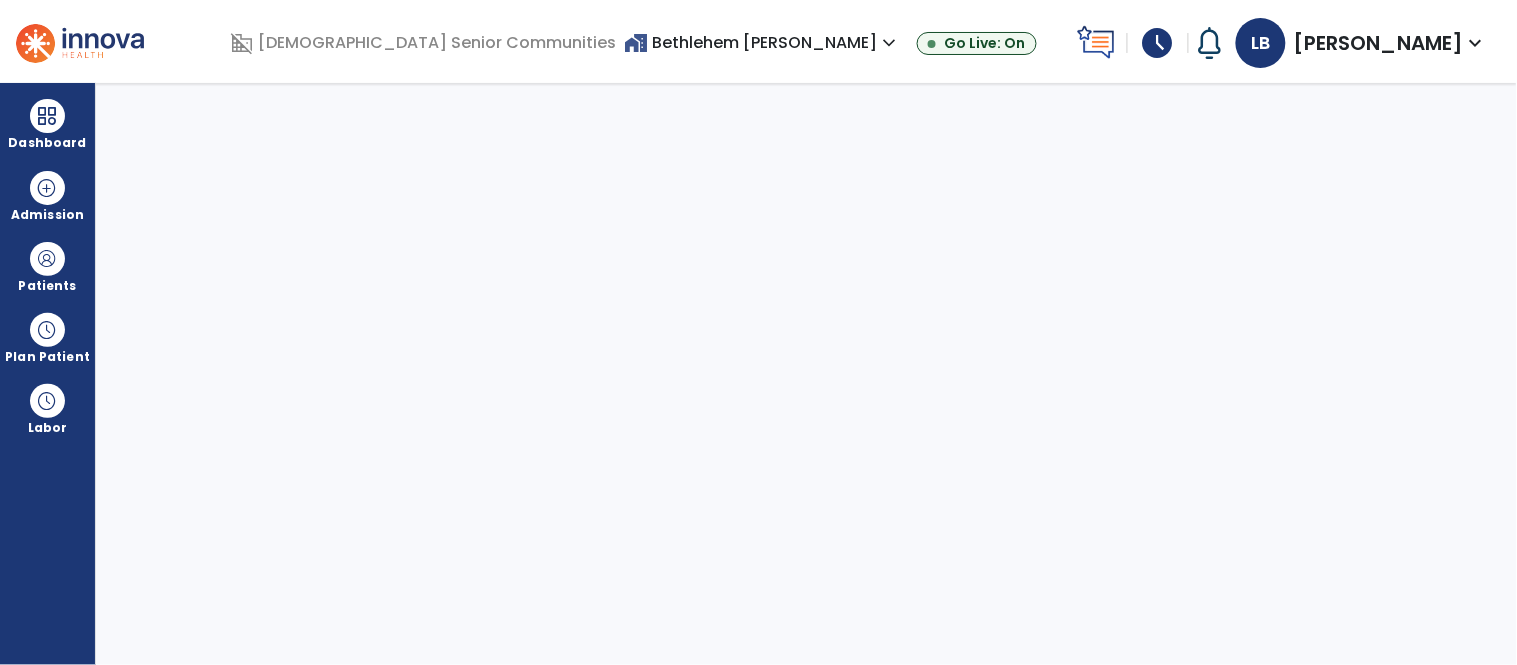 select on "****" 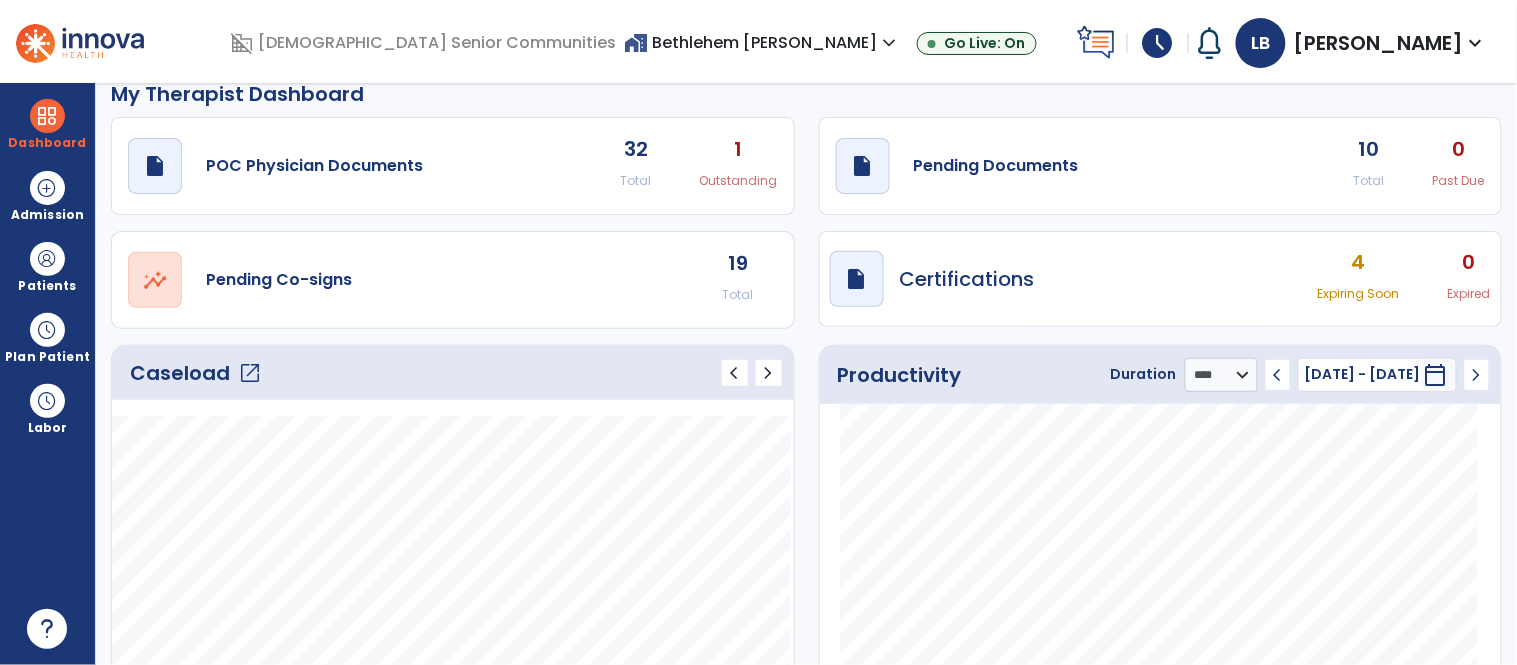 scroll, scrollTop: 0, scrollLeft: 0, axis: both 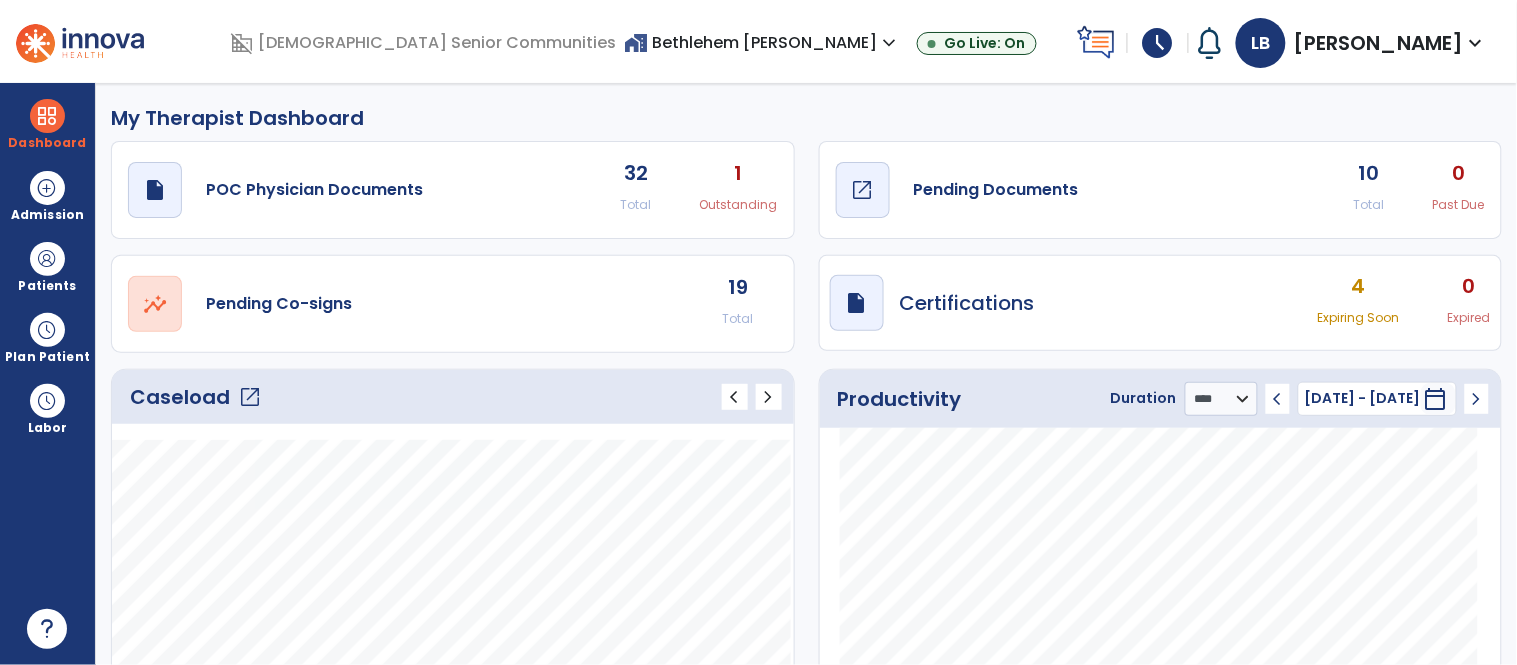 click on "open_in_new" 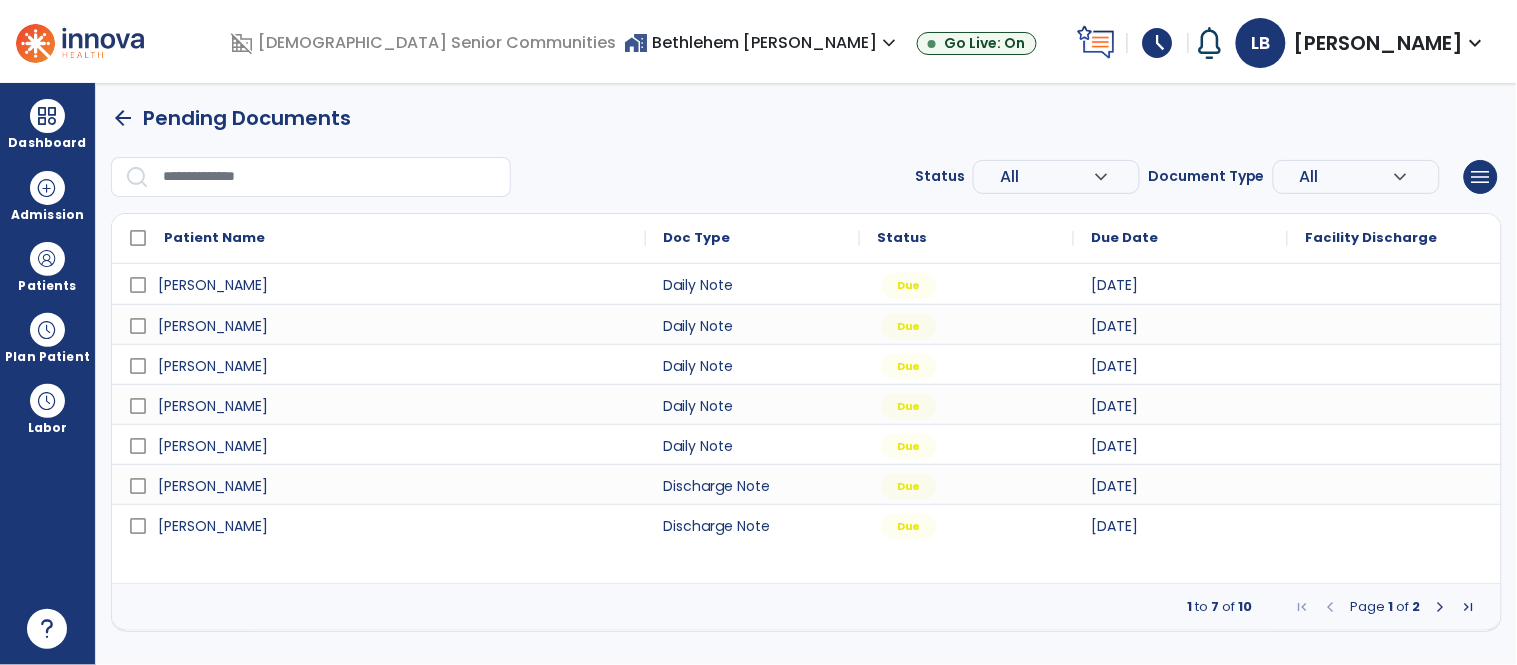 click on "arrow_back   Pending Documents  Status All  expand_more  ALL Due Past Due Incomplete Document Type All  expand_more  ALL Daily Note Progress Note Evaluation Discharge Note Recertification  menu   Export List   Print List
Patient Name
Doc Type
Status 1" at bounding box center (806, 374) 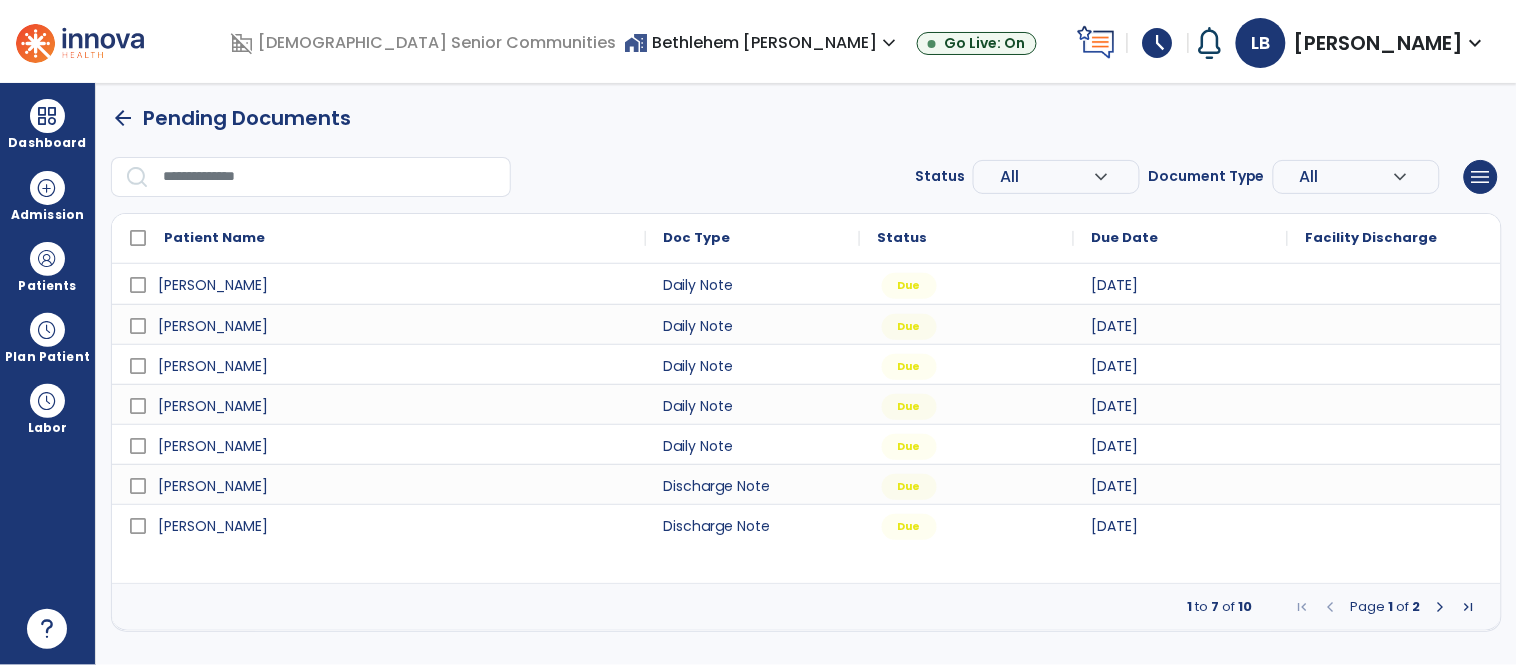 click on "home_work   Bethlehem Woods   expand_more" at bounding box center [762, 42] 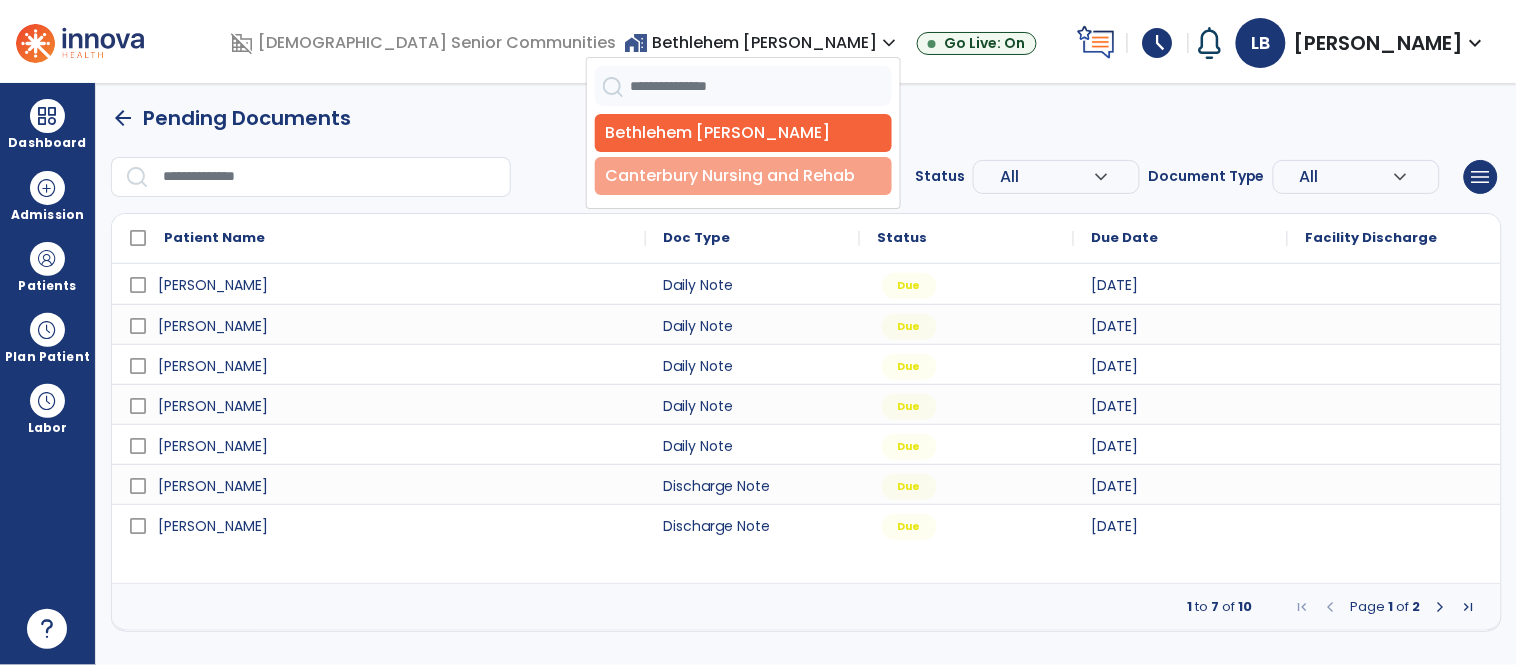 click on "Canterbury Nursing and Rehab" at bounding box center [743, 176] 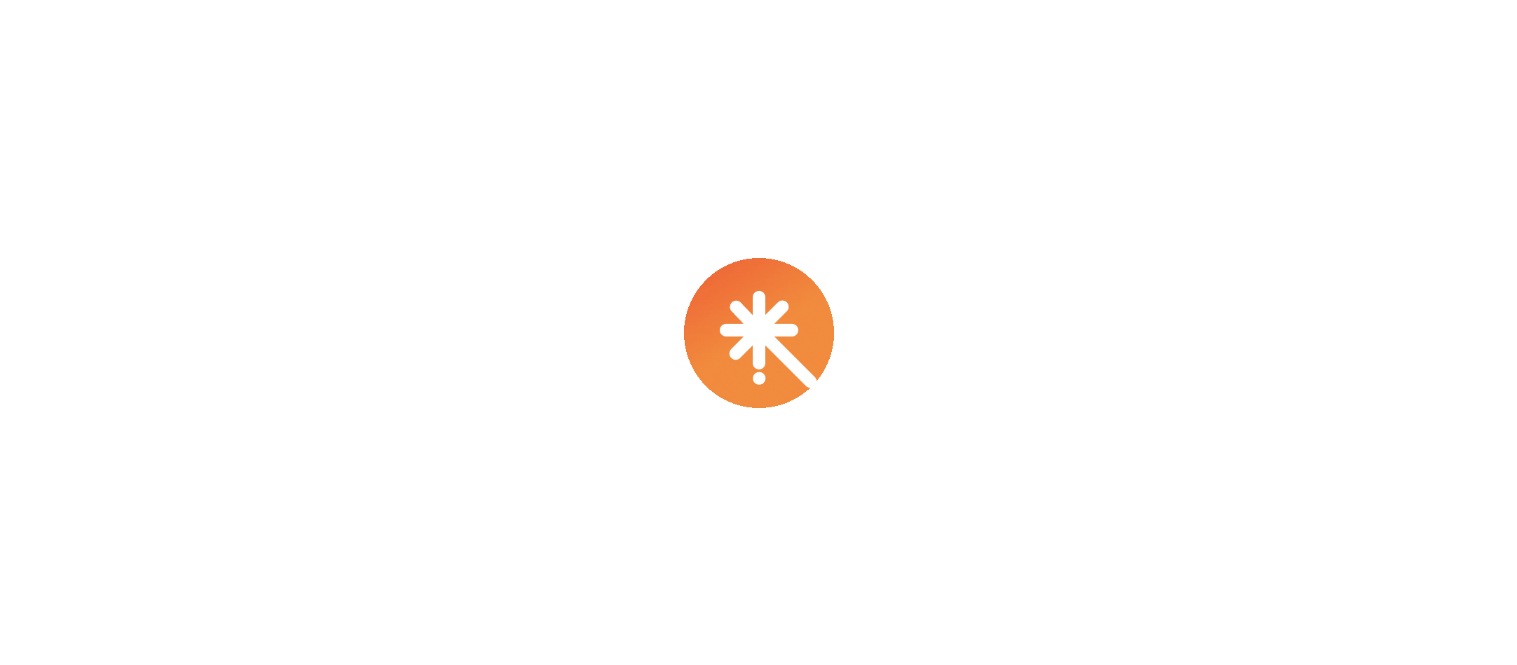 scroll, scrollTop: 0, scrollLeft: 0, axis: both 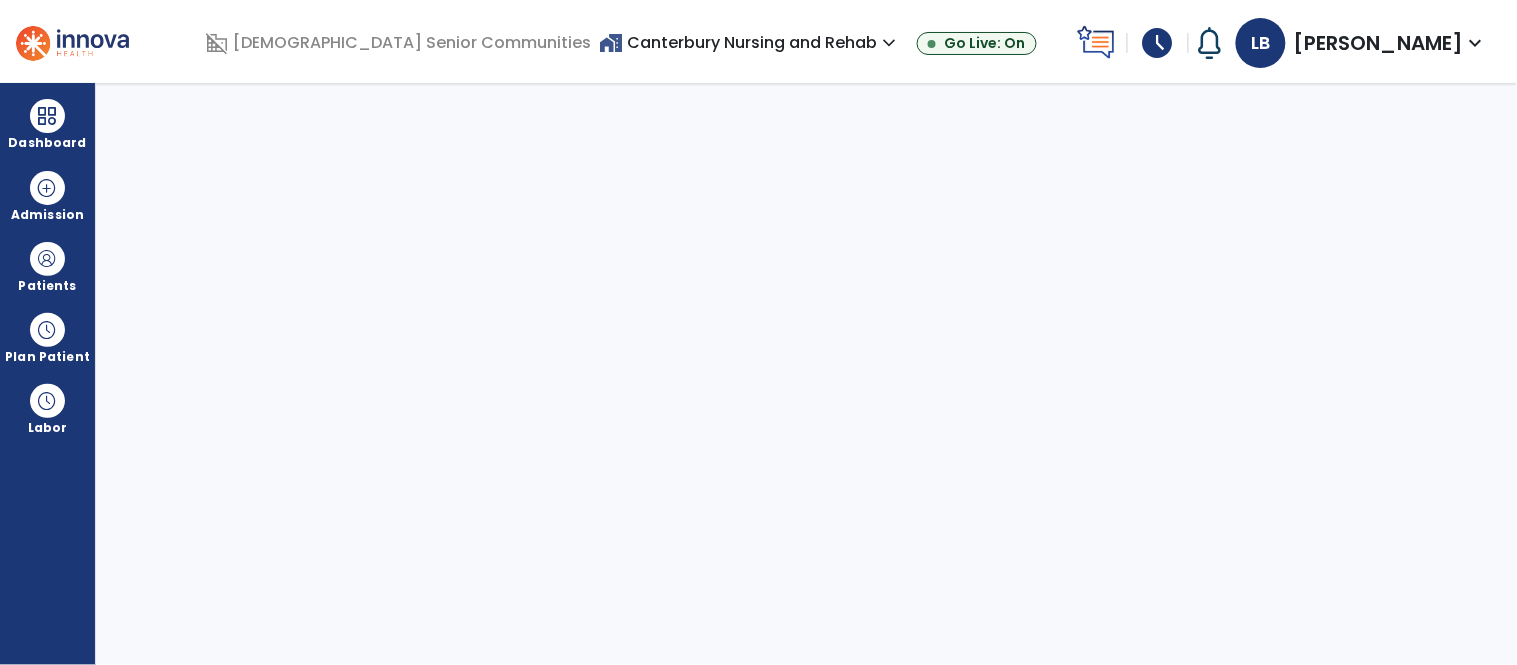 select on "****" 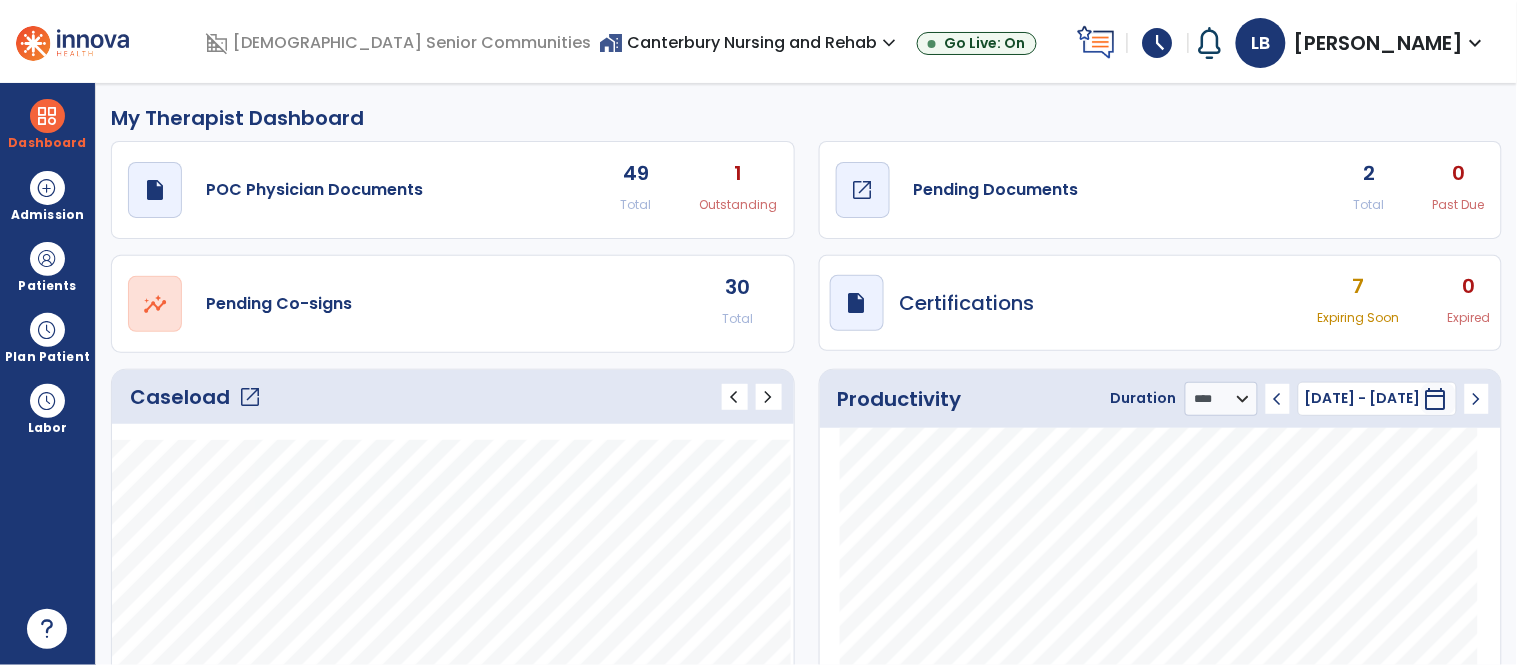 click on "open_in_new" 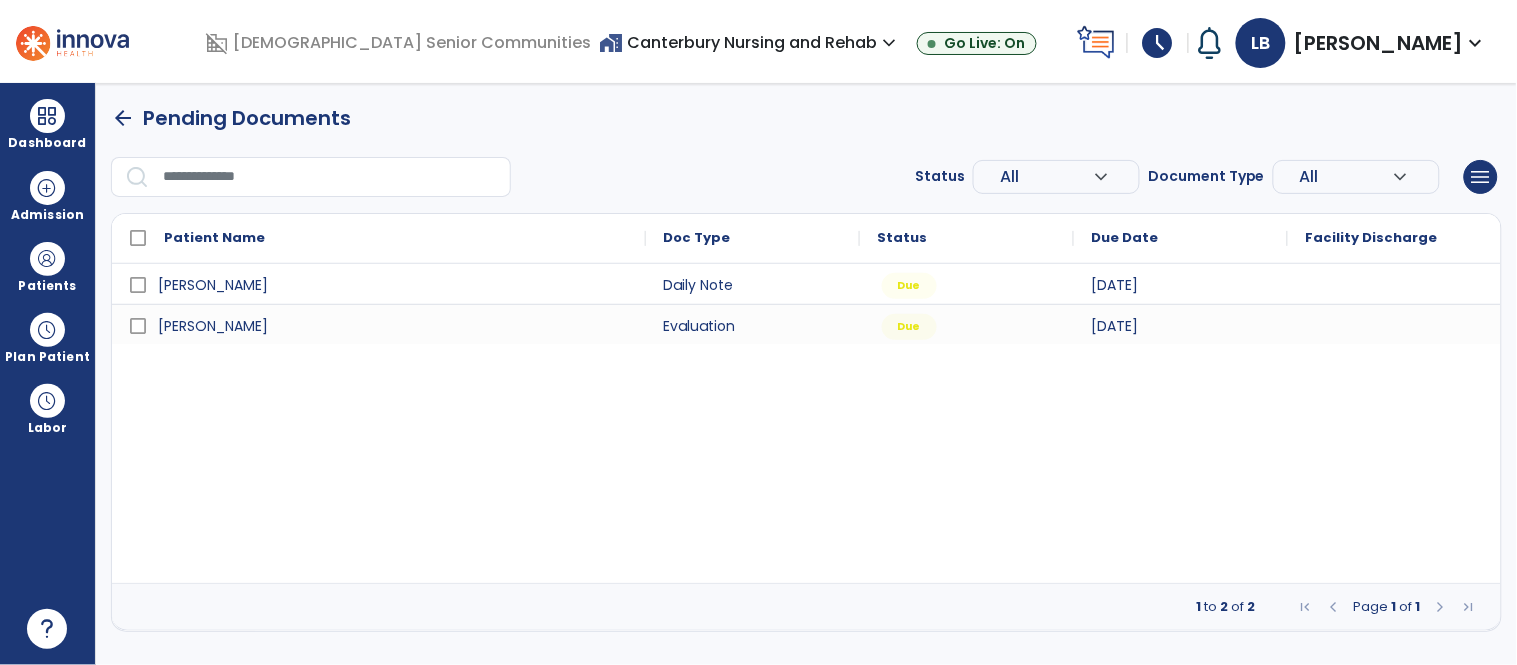 click on "expand_more" at bounding box center [889, 43] 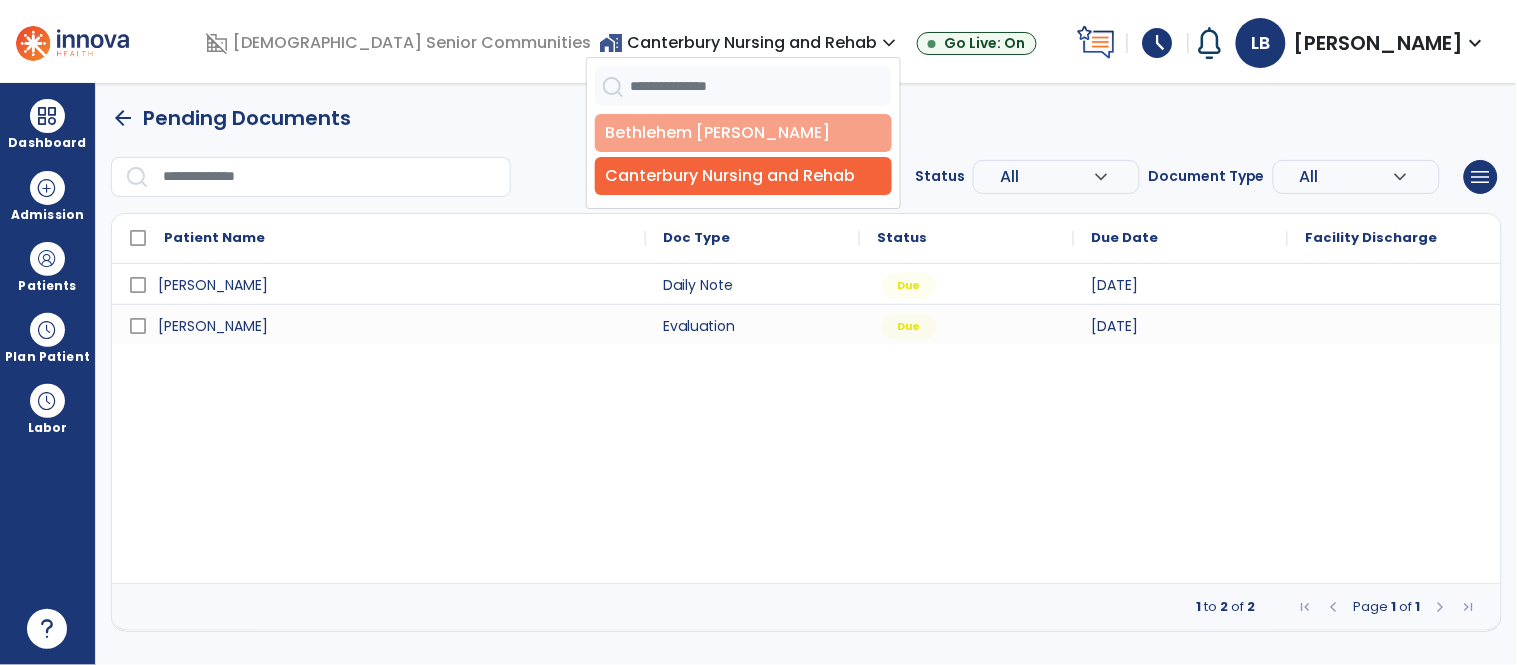 click on "Bethlehem [PERSON_NAME]" at bounding box center (743, 133) 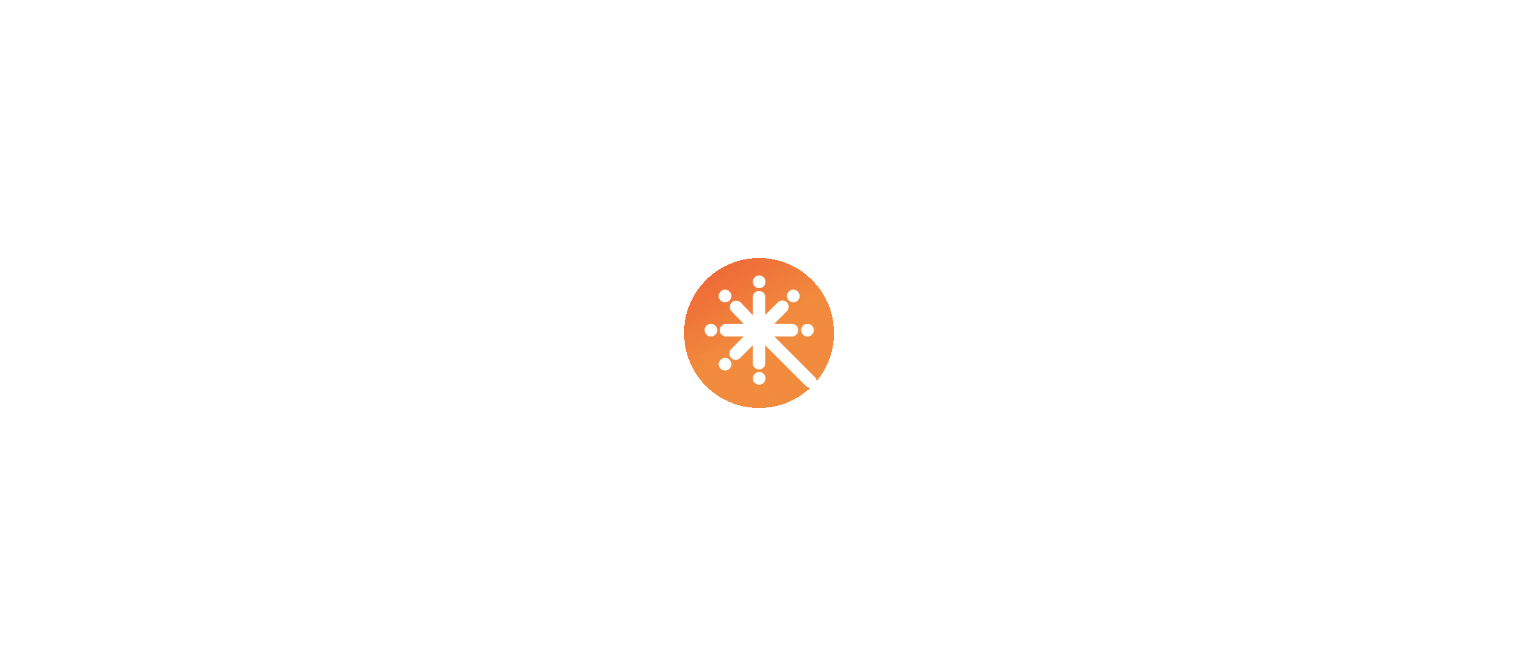 scroll, scrollTop: 0, scrollLeft: 0, axis: both 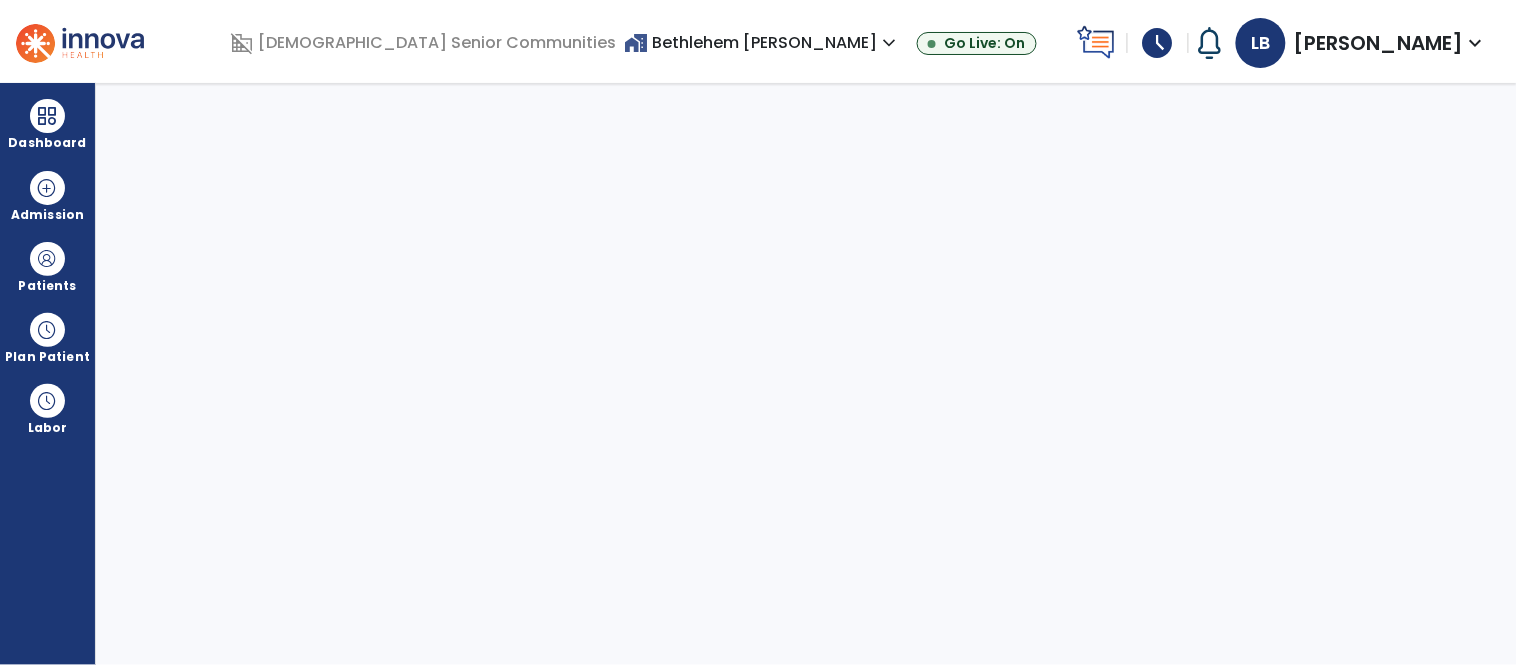 select on "****" 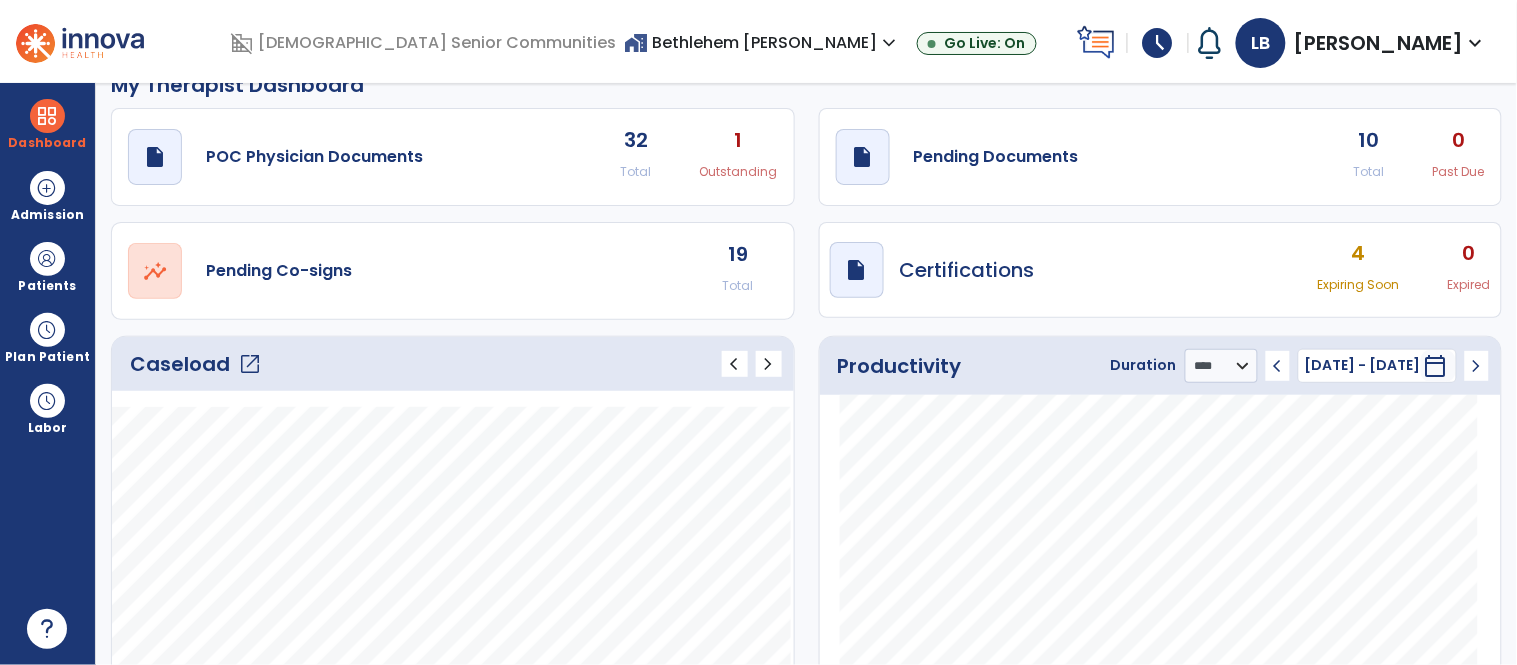 scroll, scrollTop: 0, scrollLeft: 0, axis: both 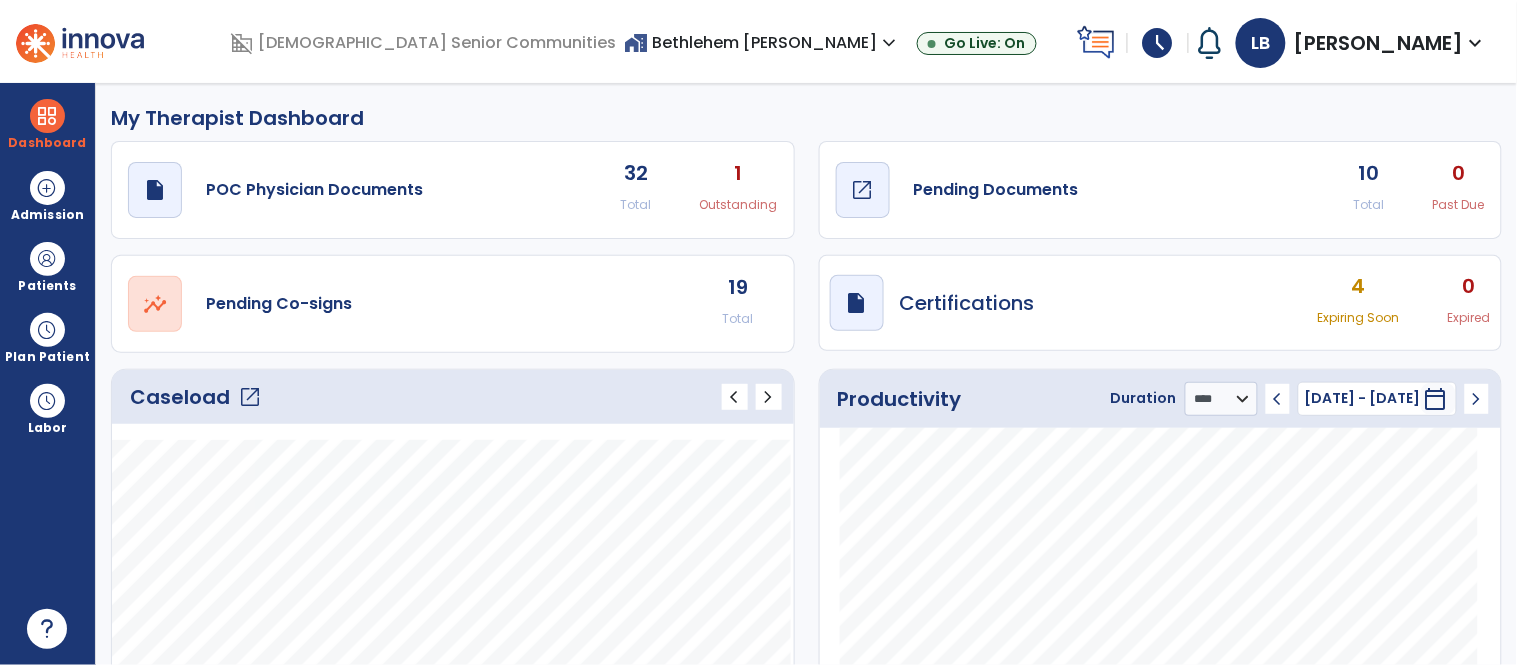 click on "open_in_new" 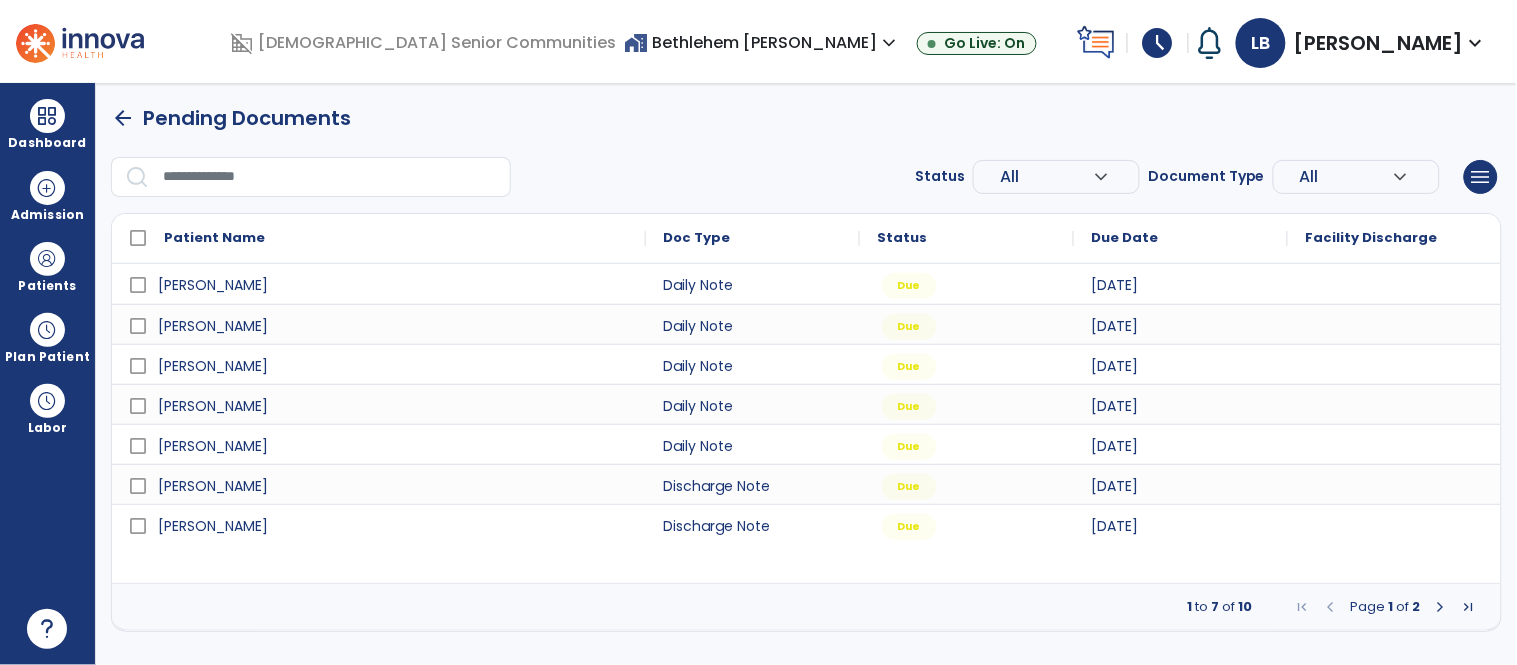 click at bounding box center [1441, 607] 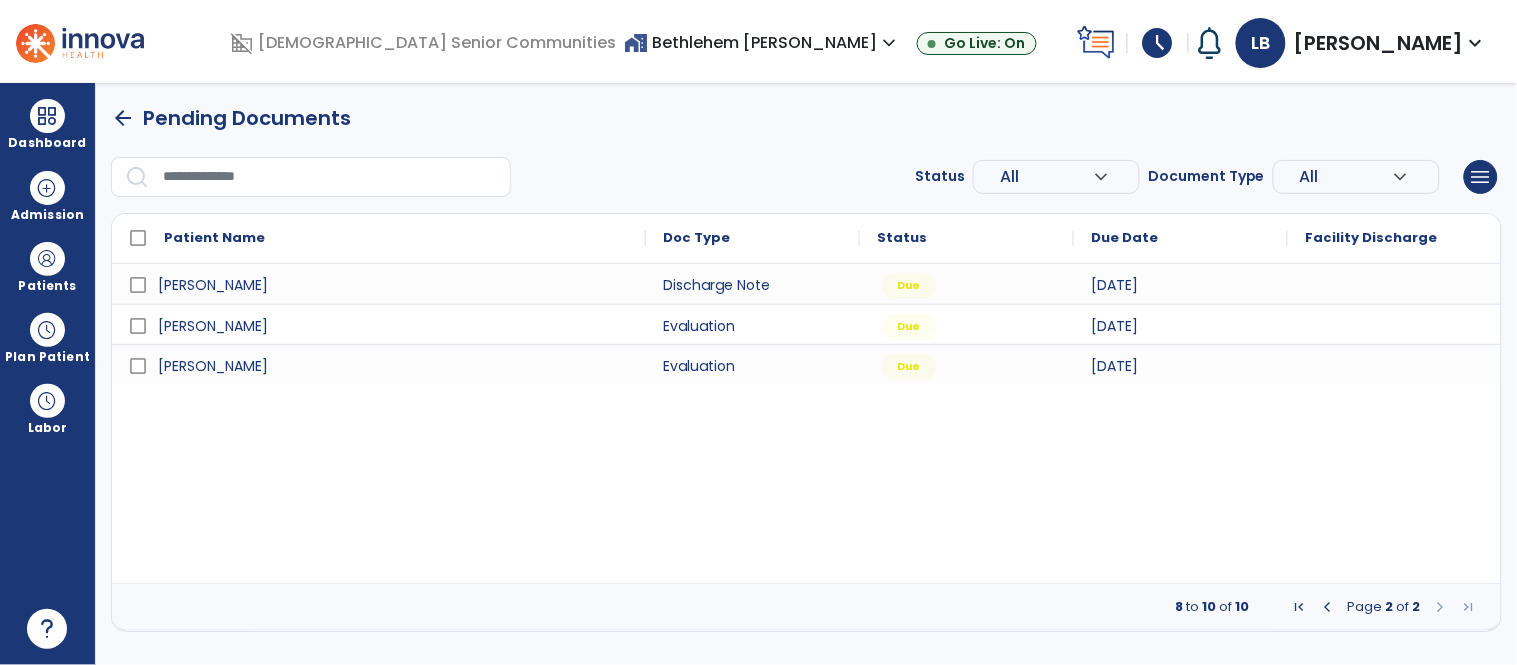 click on "arrow_back   Pending Documents  Status All  expand_more  ALL Due Past Due Incomplete Document Type All  expand_more  ALL Daily Note Progress Note Evaluation Discharge Note Recertification  menu   Export List   Print List
Patient Name
Doc Type
Status 8" at bounding box center (806, 374) 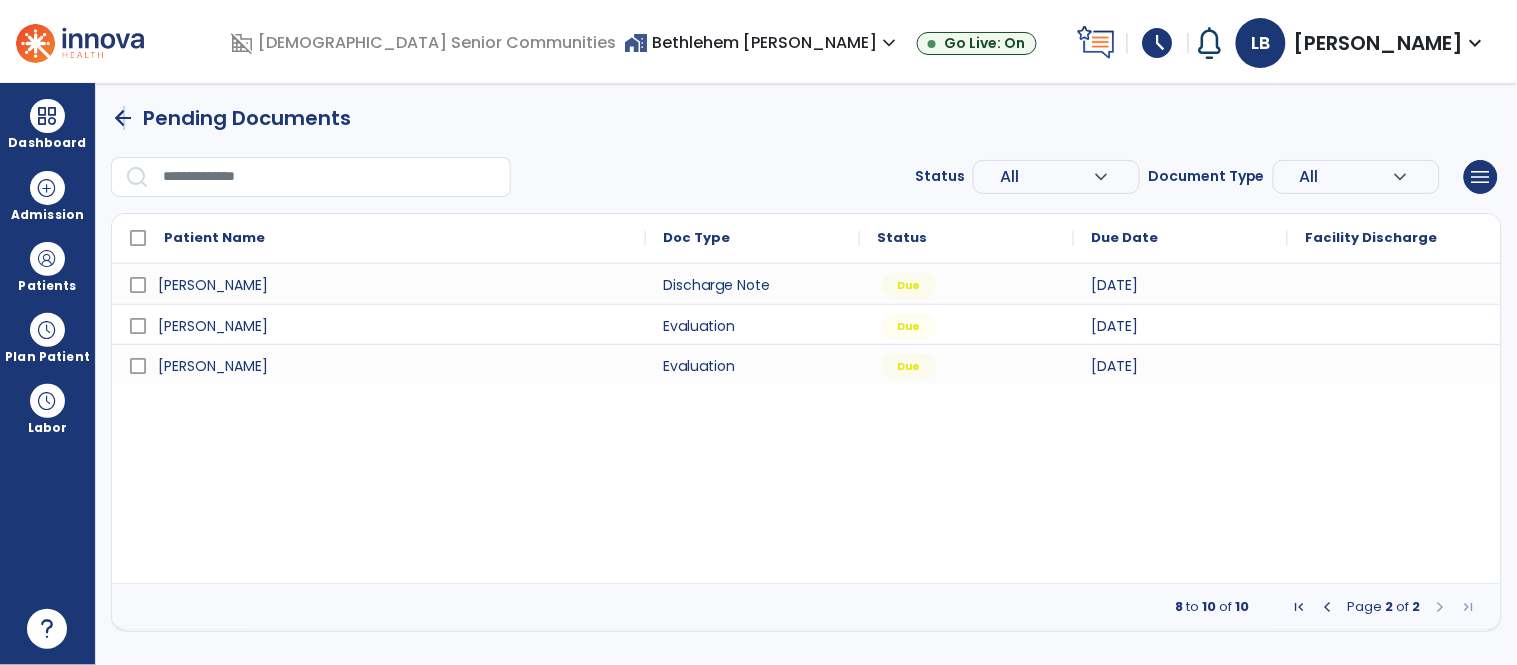 click on "arrow_back" at bounding box center (123, 118) 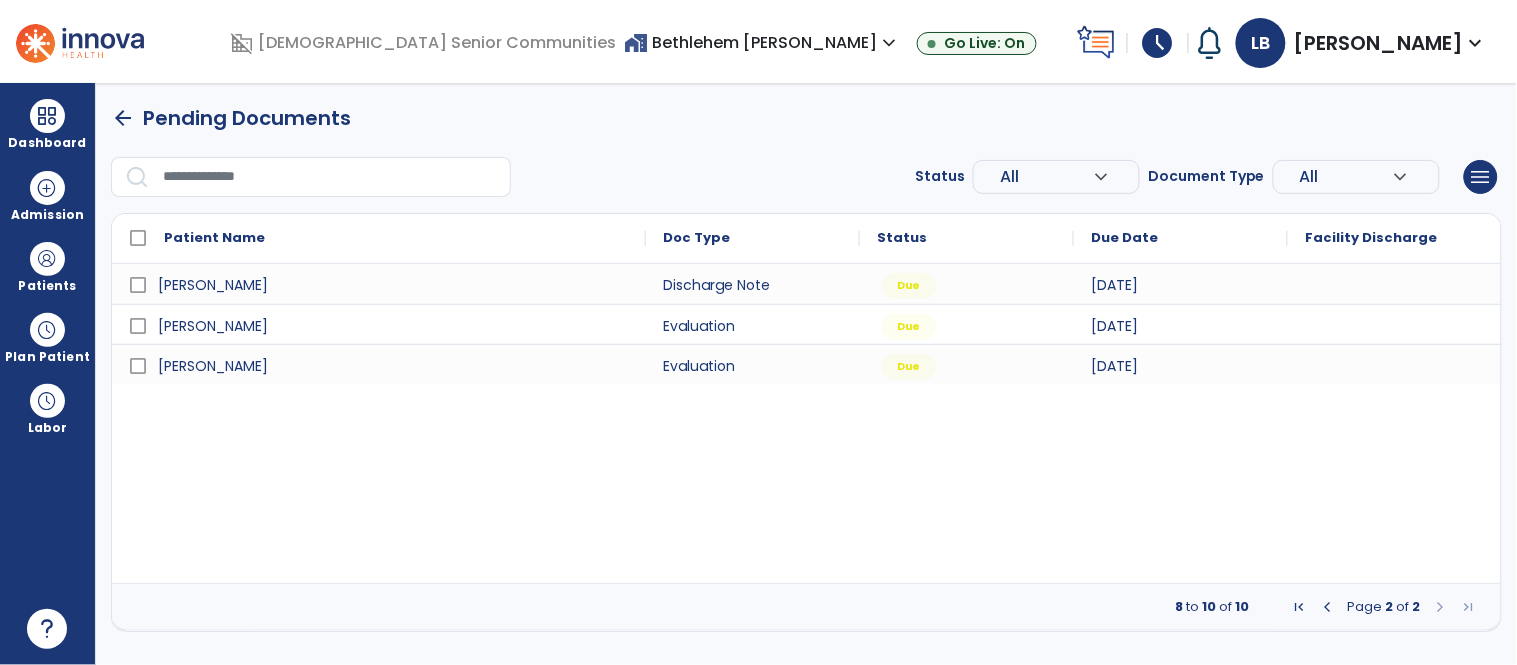 select on "****" 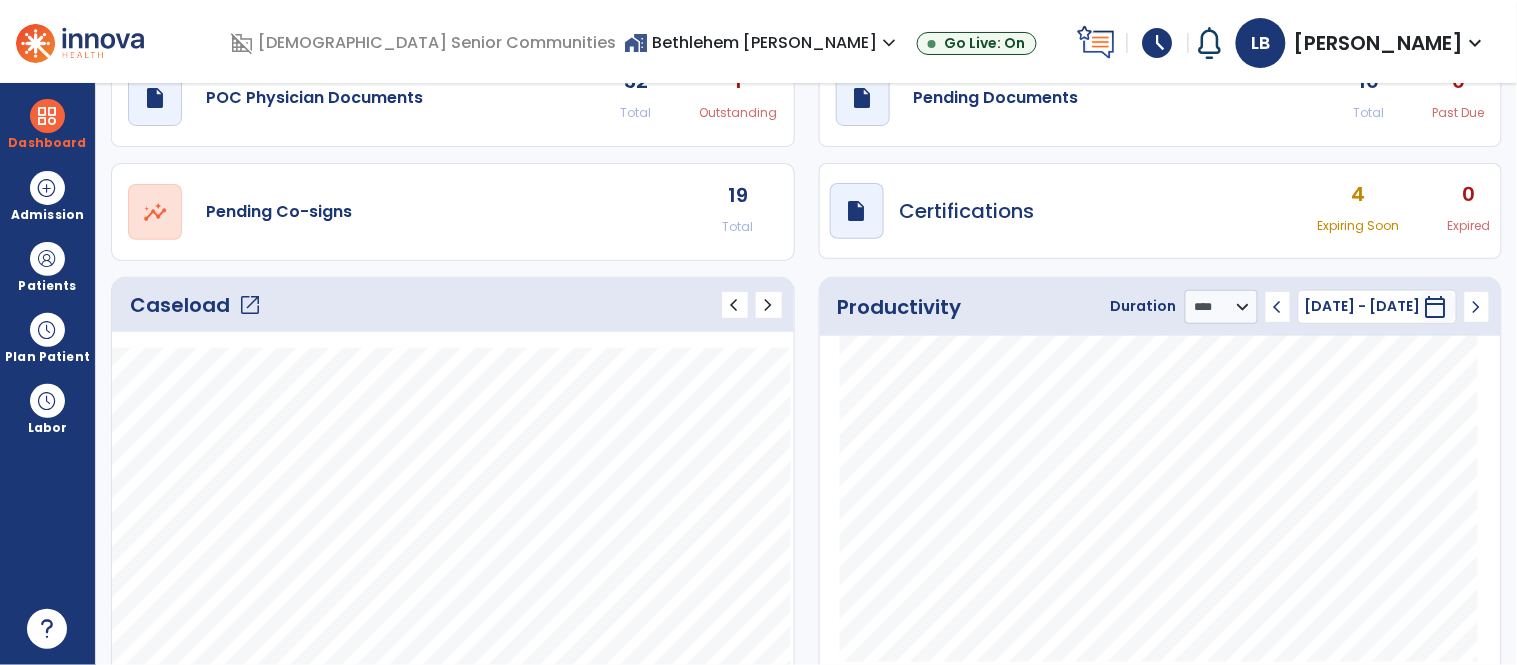 scroll, scrollTop: 77, scrollLeft: 0, axis: vertical 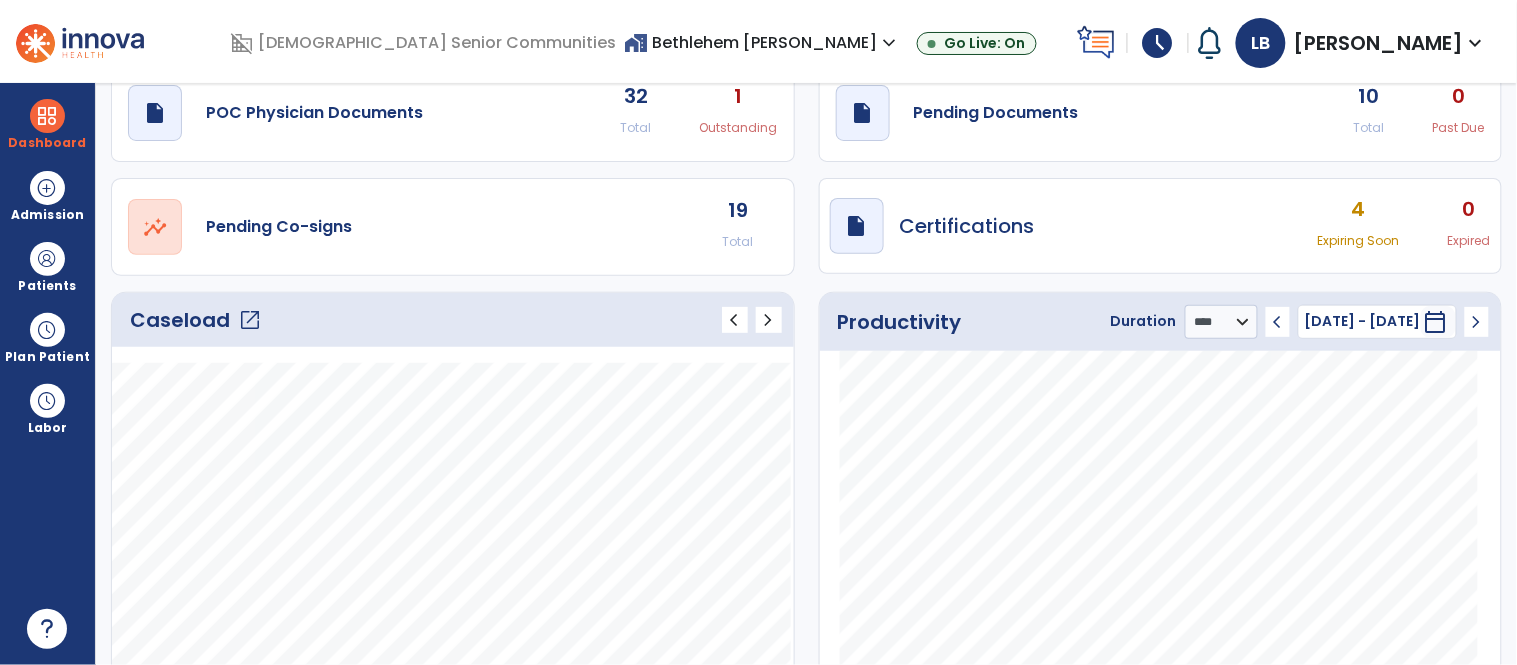click on "open_in_new" 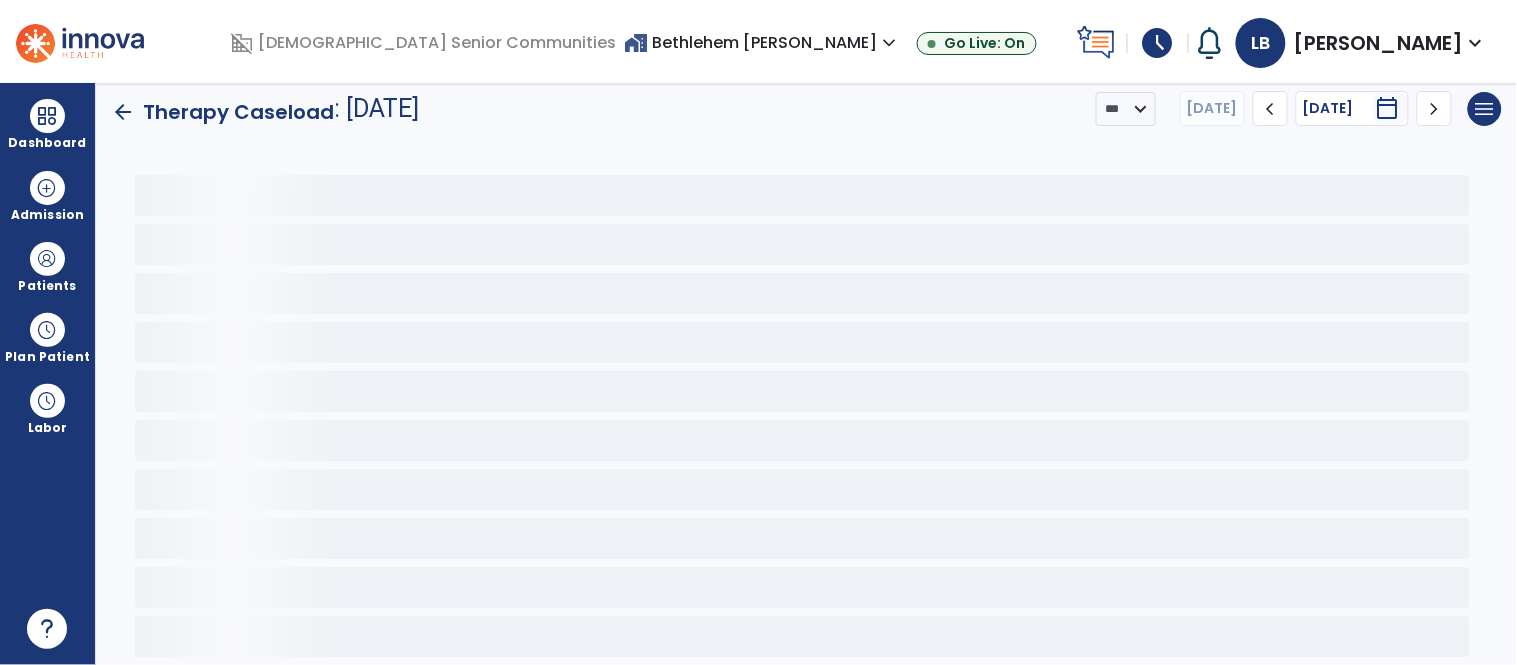 scroll, scrollTop: 15, scrollLeft: 0, axis: vertical 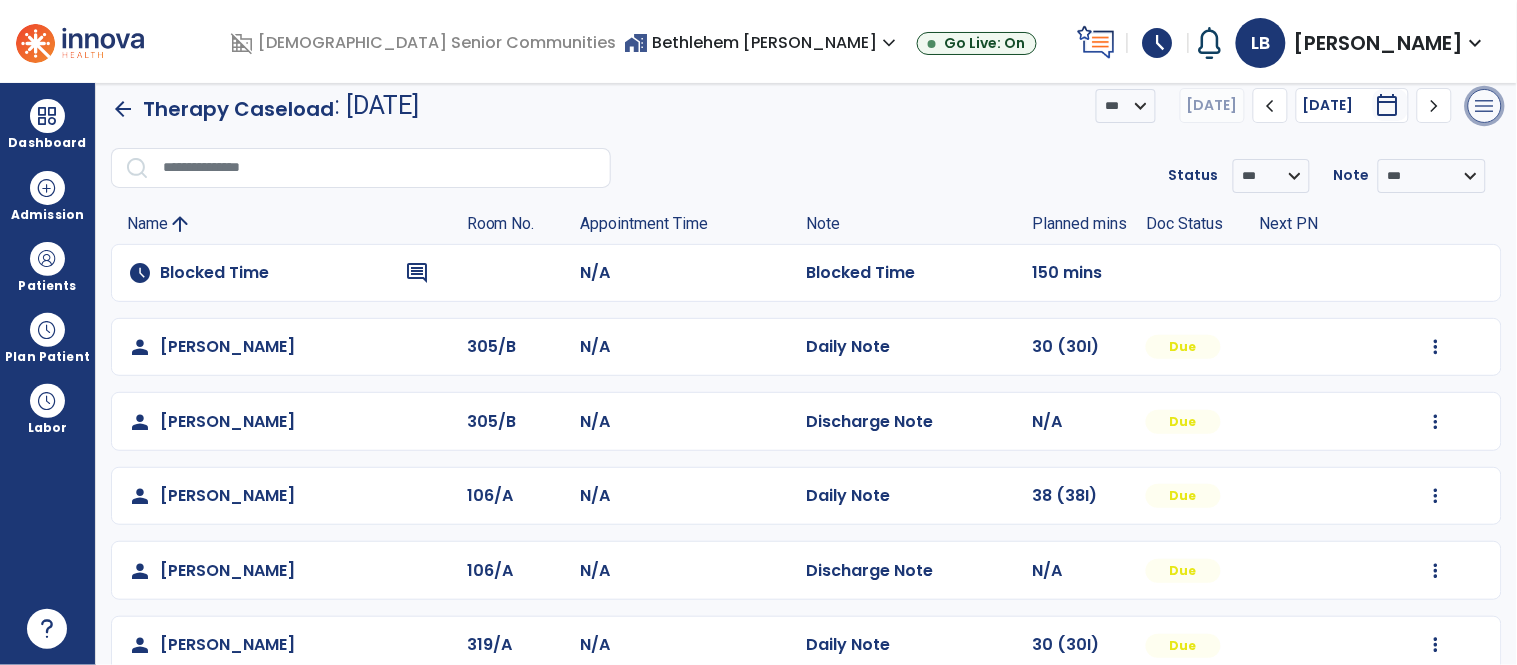 click on "menu" at bounding box center (1485, 106) 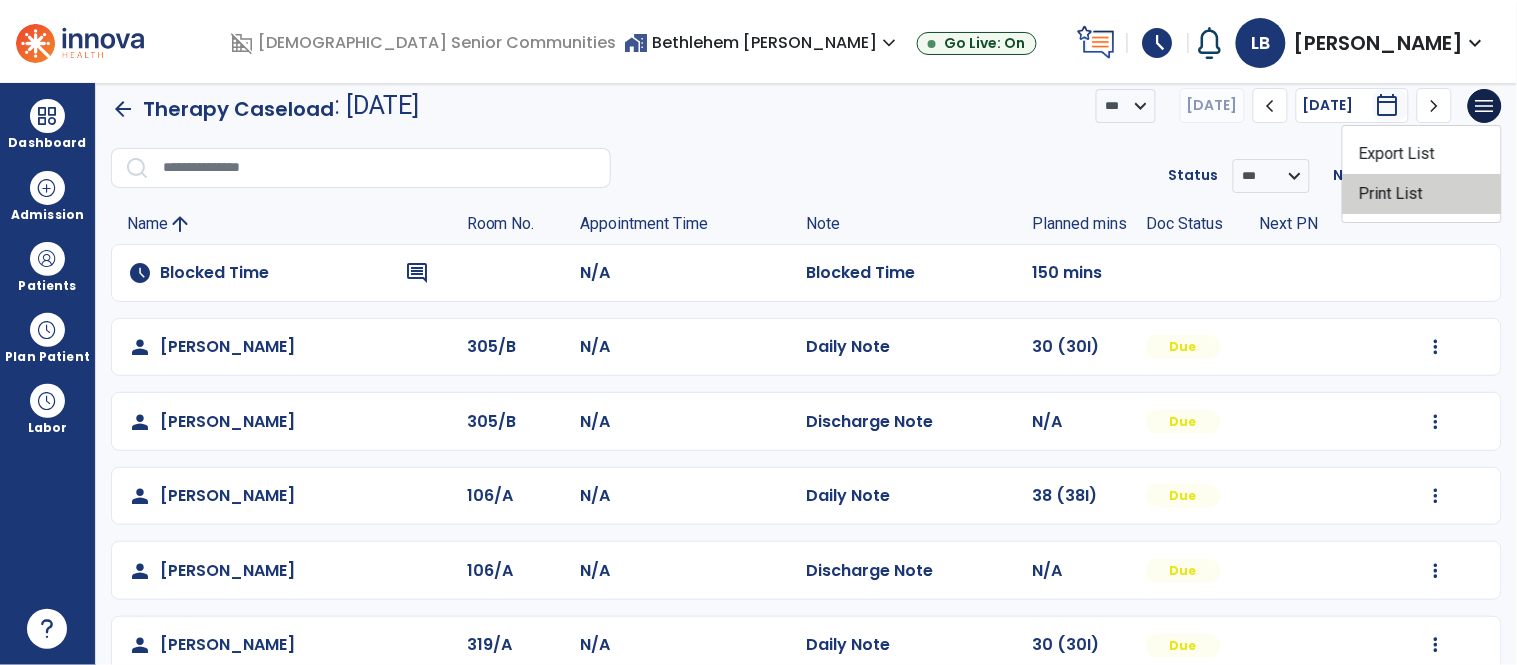 click on "Print List" 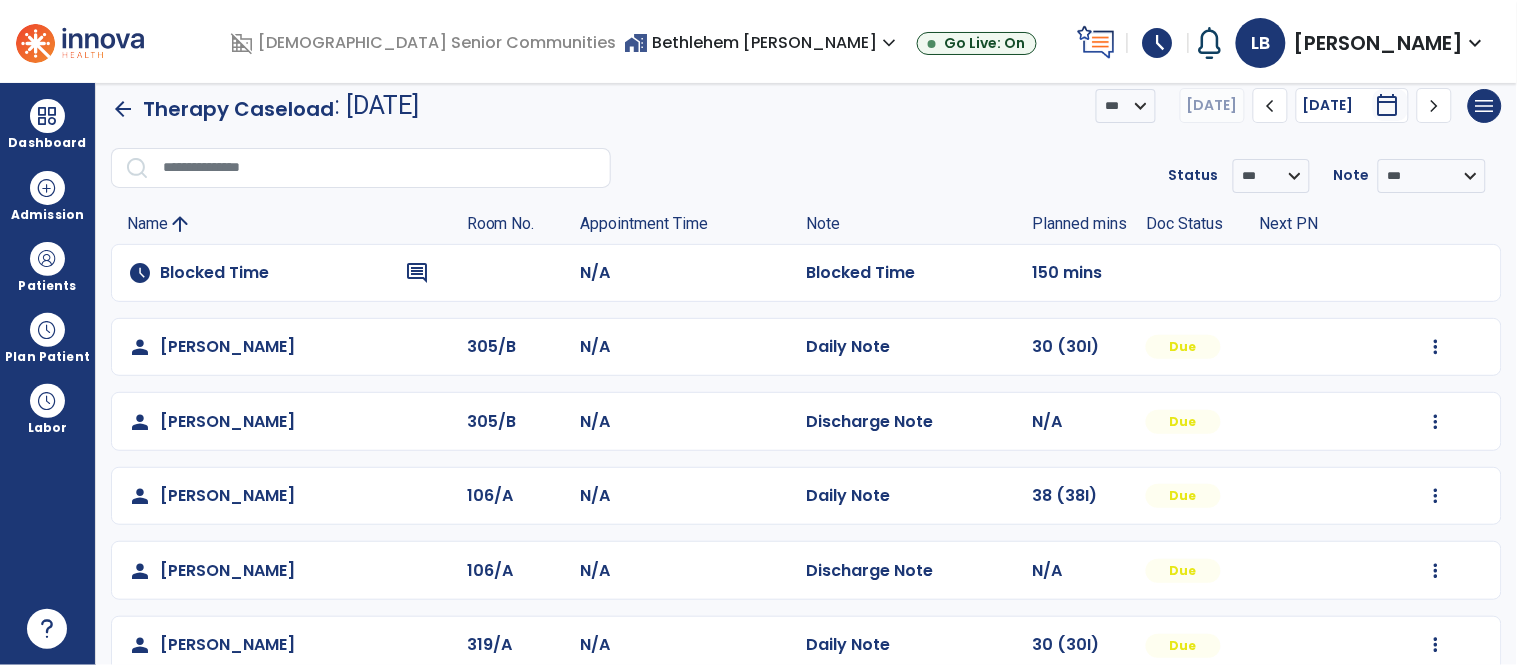 scroll, scrollTop: 14, scrollLeft: 0, axis: vertical 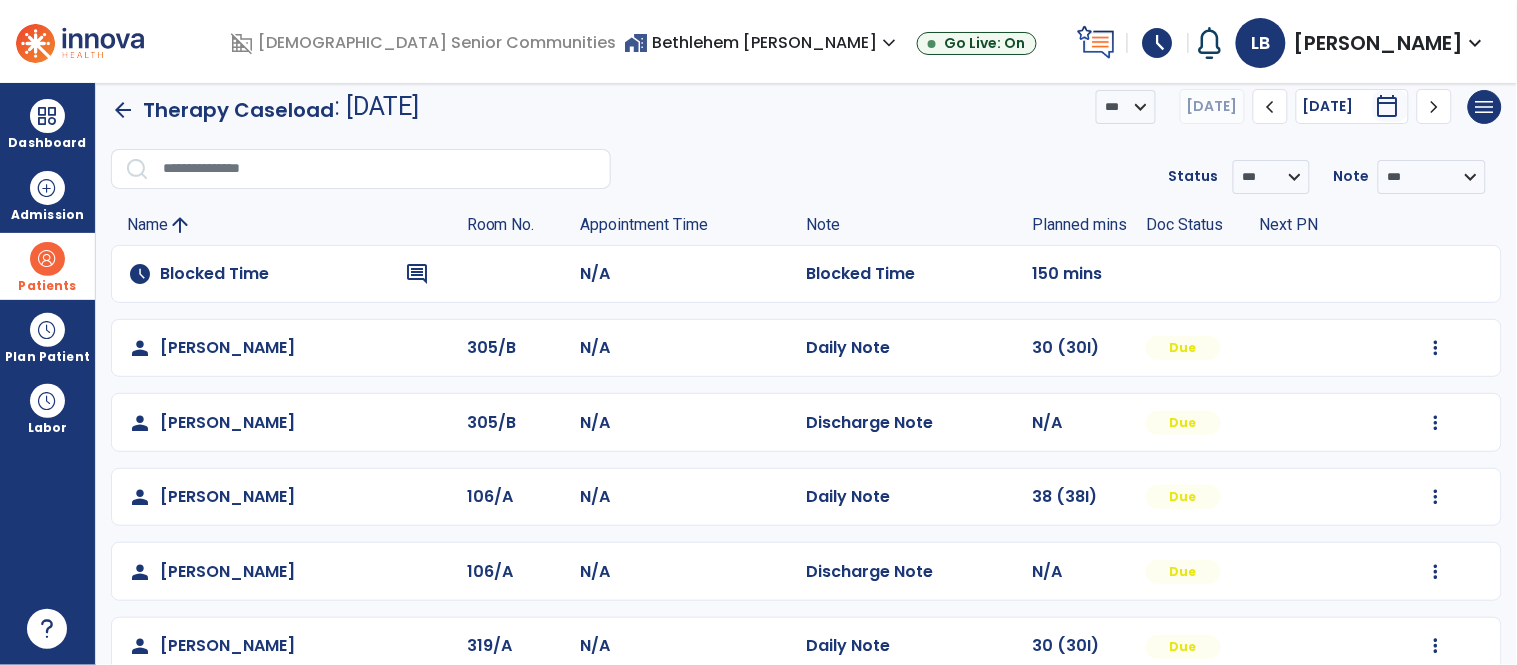 click on "Patients" at bounding box center [47, 266] 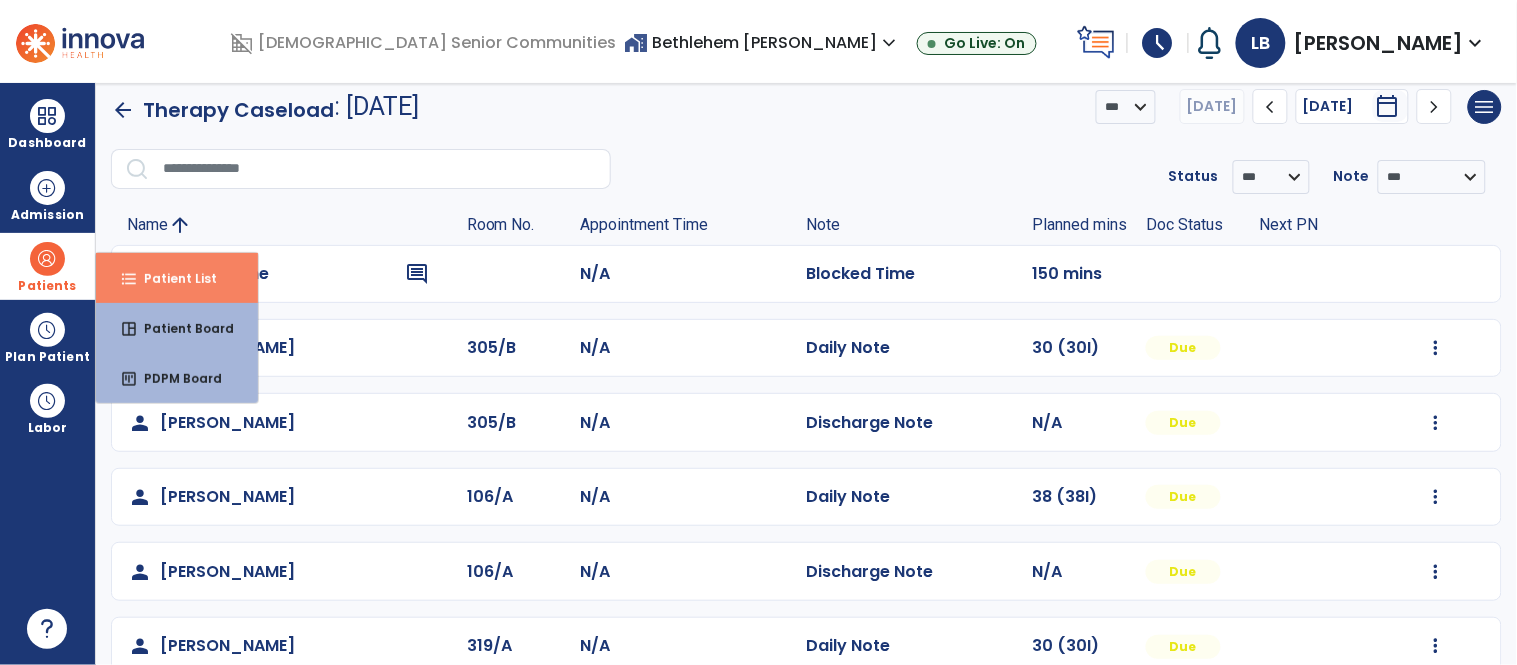 click on "format_list_bulleted" at bounding box center [129, 279] 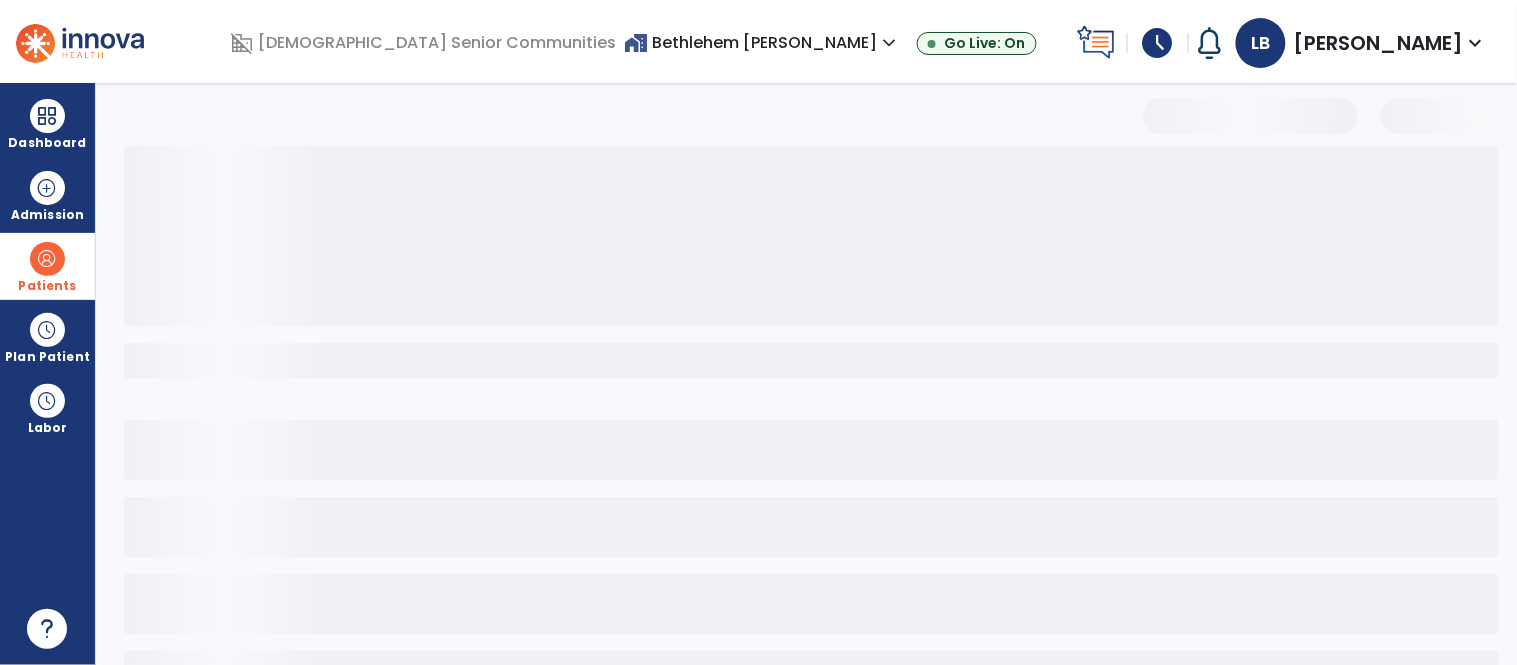 select on "***" 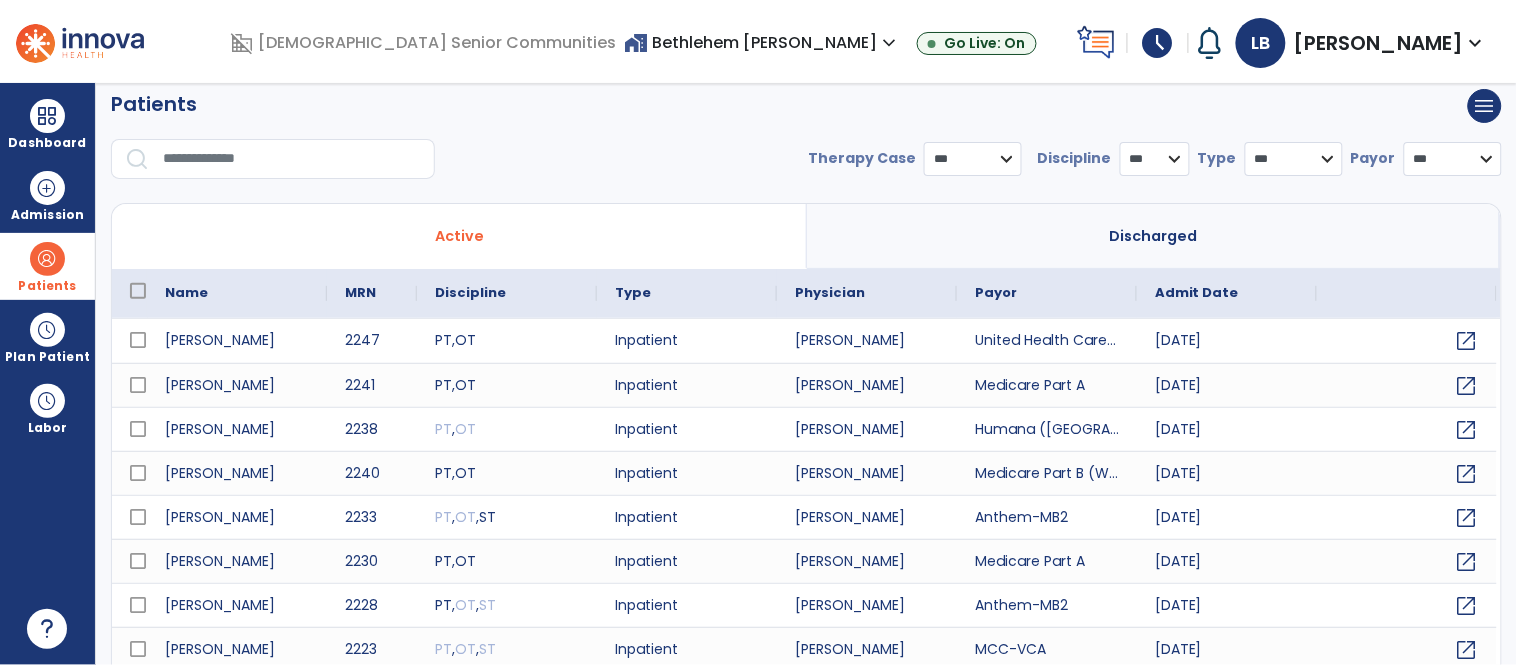 click at bounding box center [292, 159] 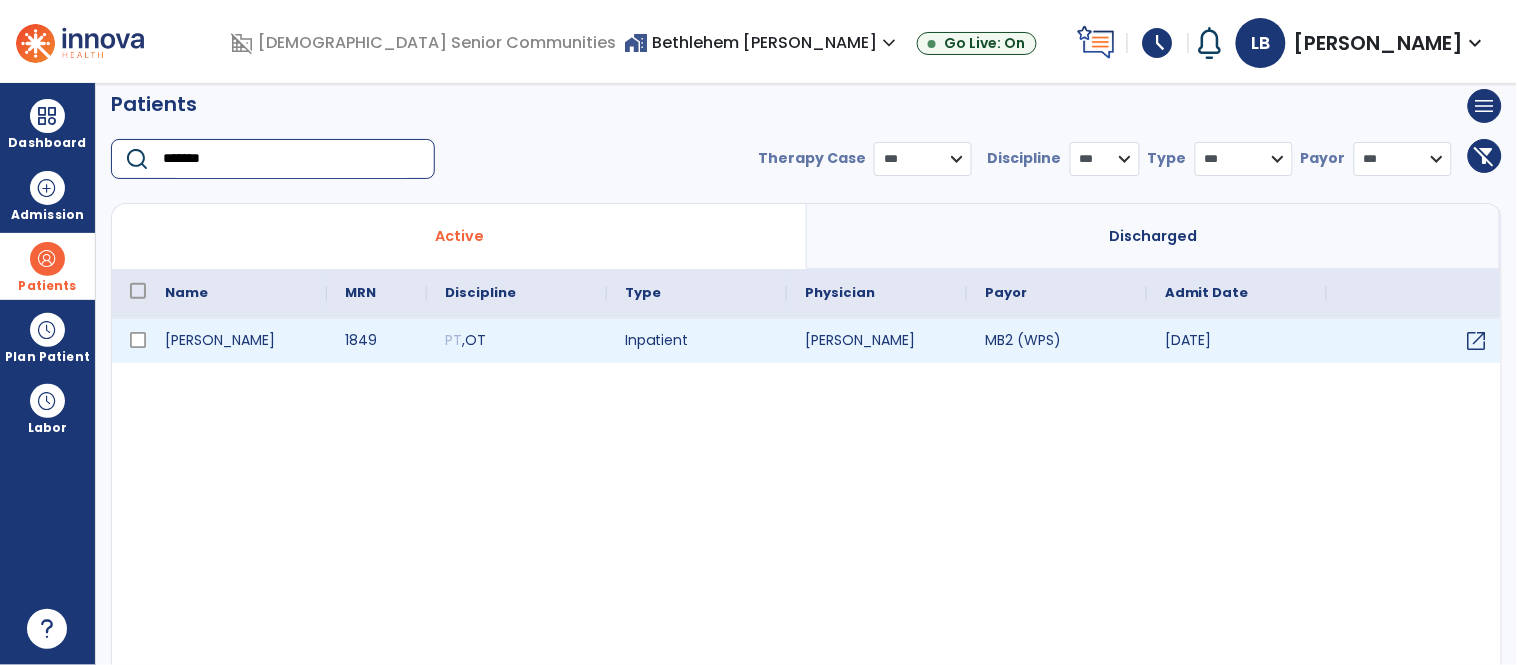 type on "*******" 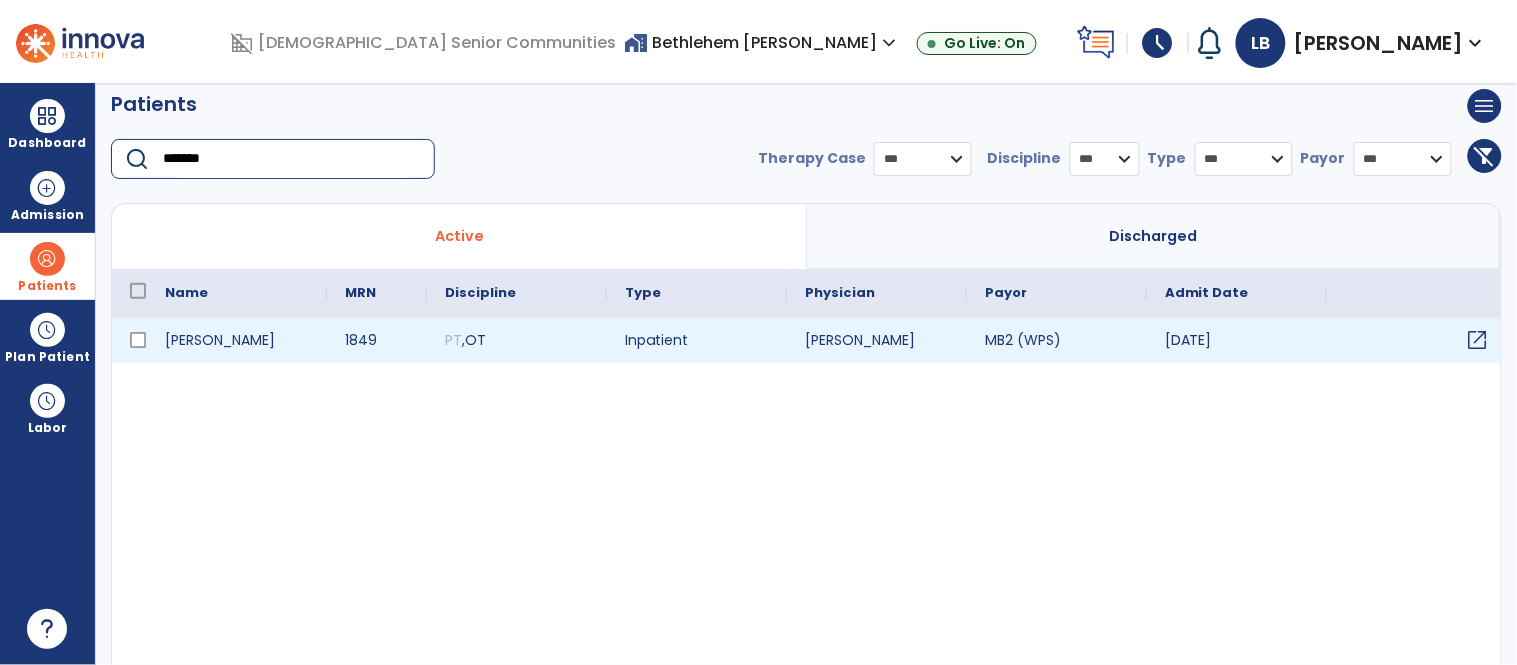 click on "open_in_new" at bounding box center [1478, 340] 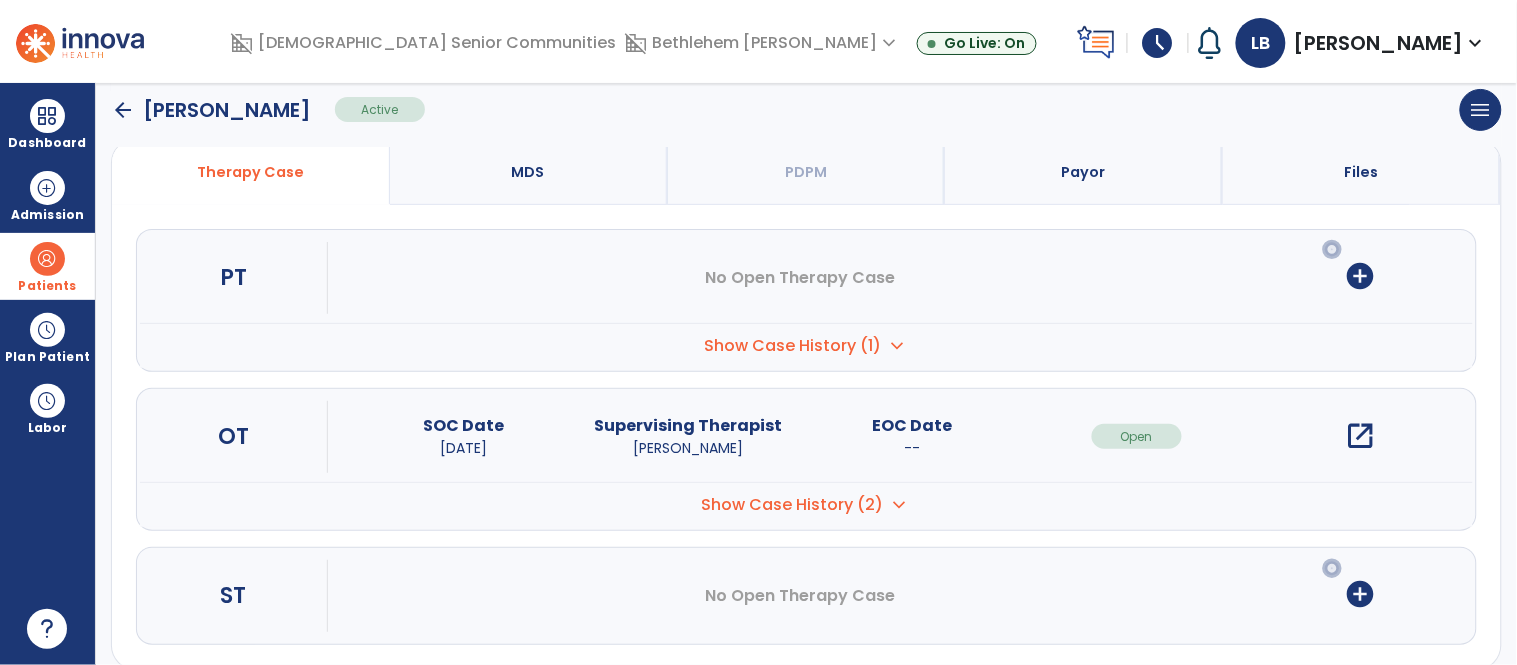 scroll, scrollTop: 186, scrollLeft: 0, axis: vertical 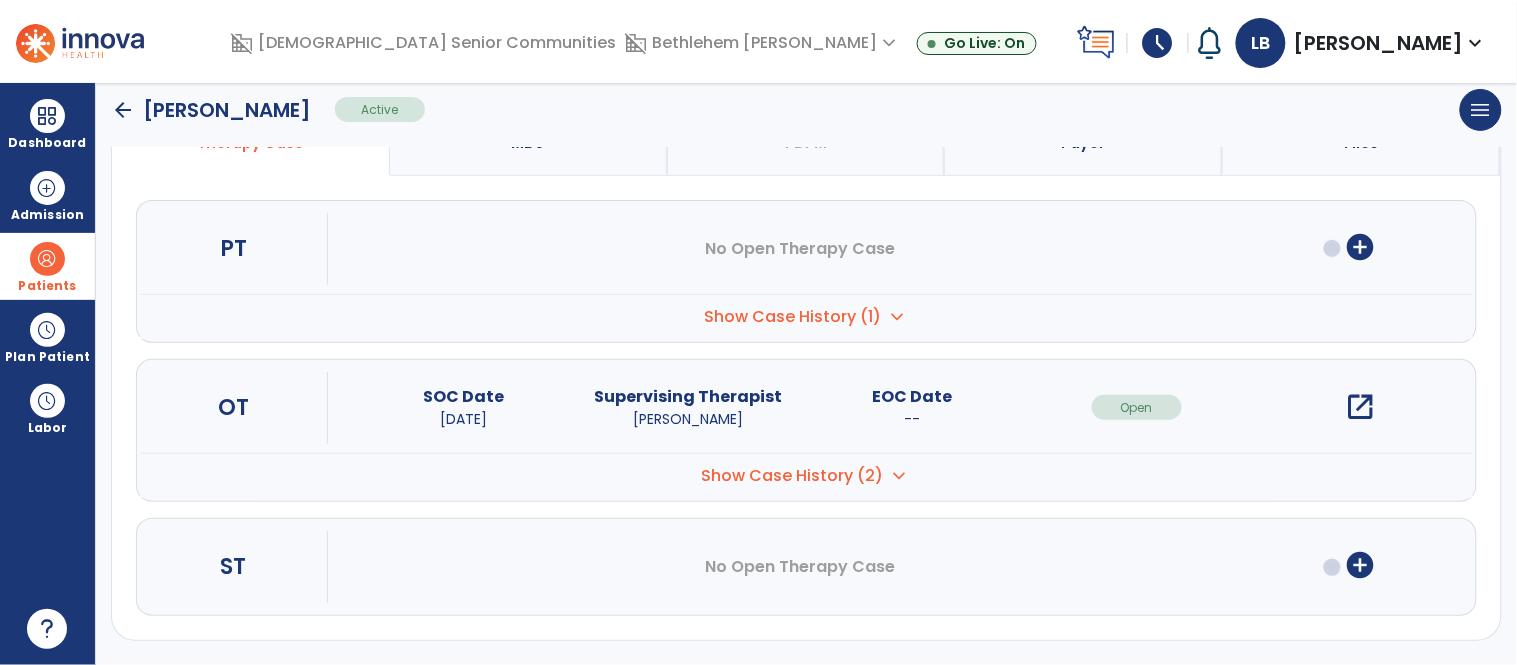 click on "open_in_new" at bounding box center (1361, 407) 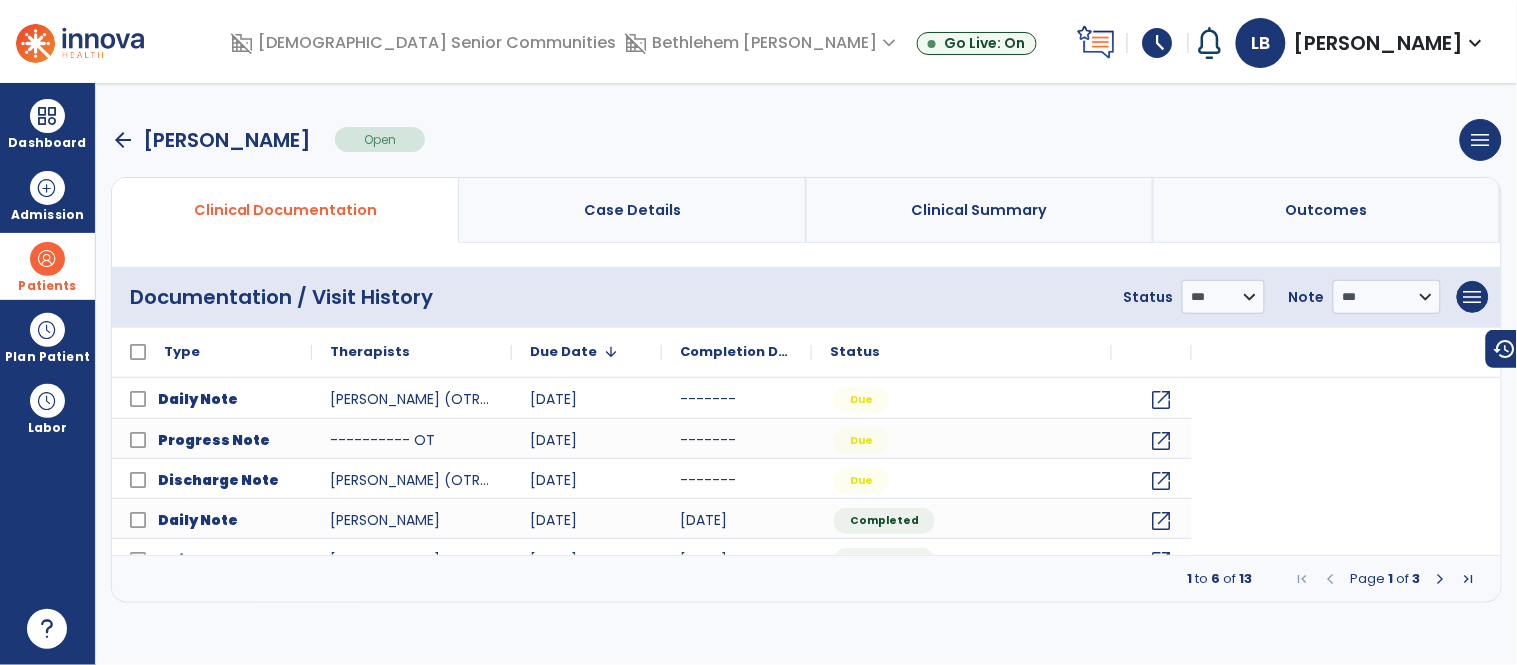 scroll, scrollTop: 0, scrollLeft: 0, axis: both 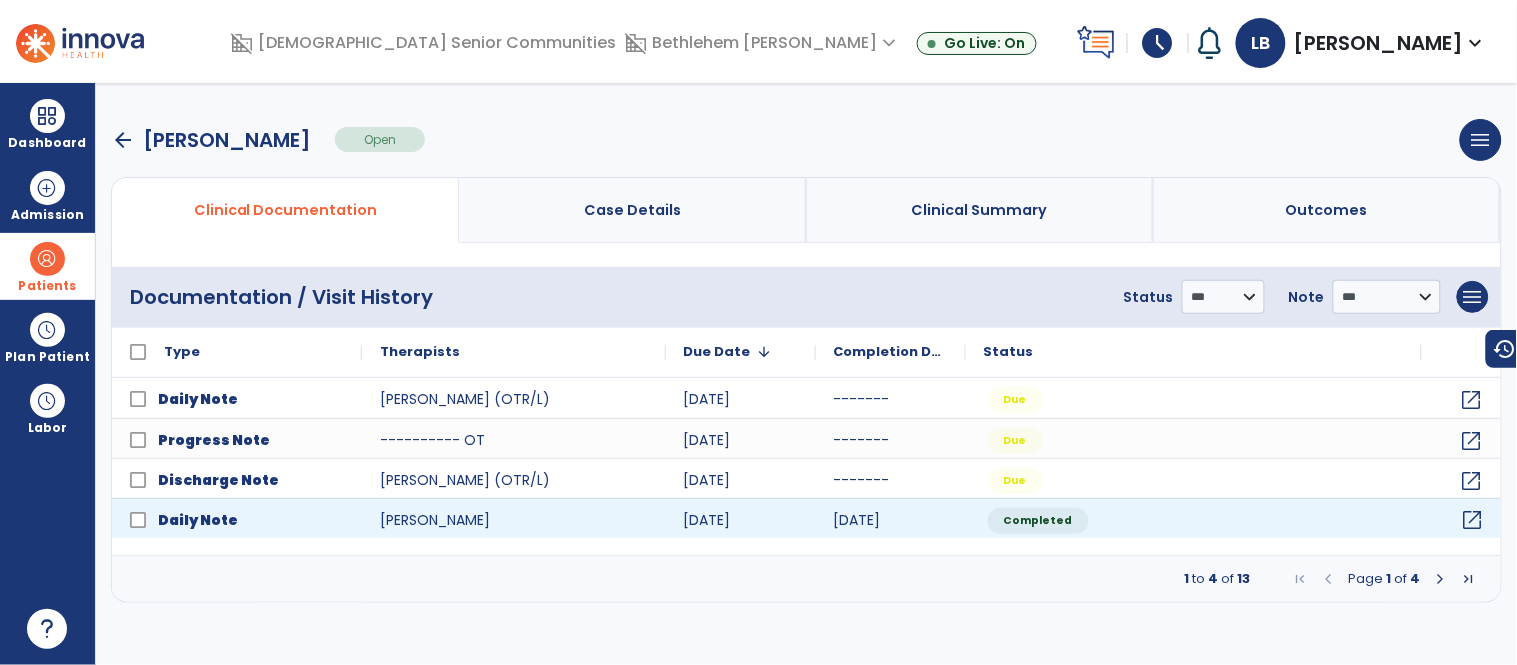 click on "open_in_new" 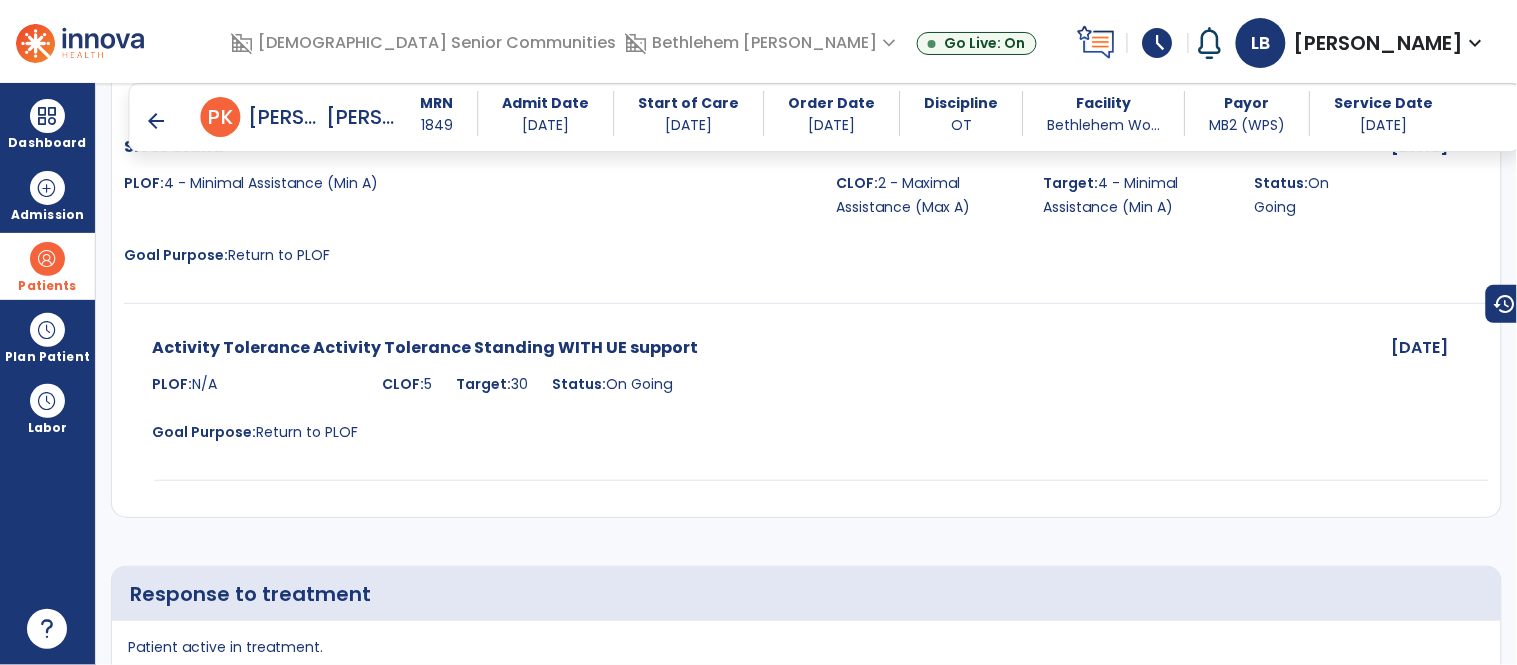 scroll, scrollTop: 2812, scrollLeft: 0, axis: vertical 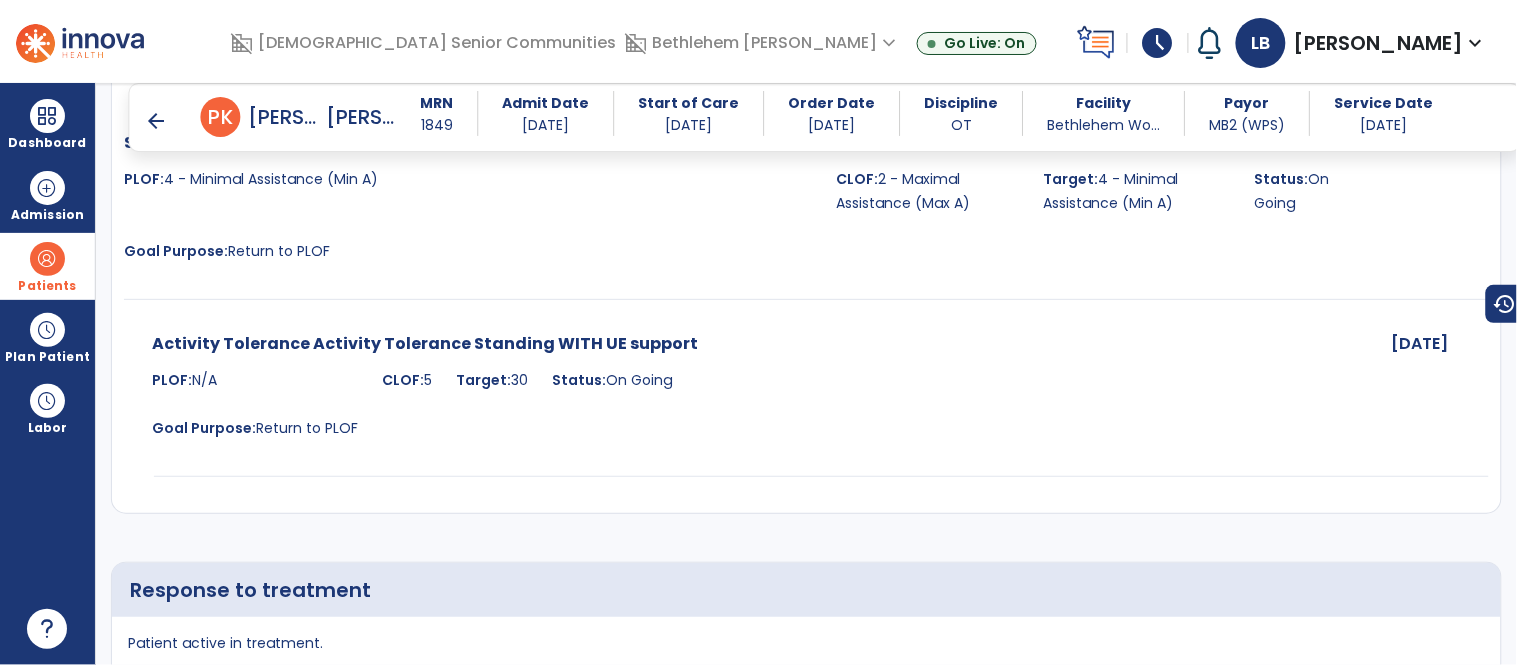 click at bounding box center (47, 259) 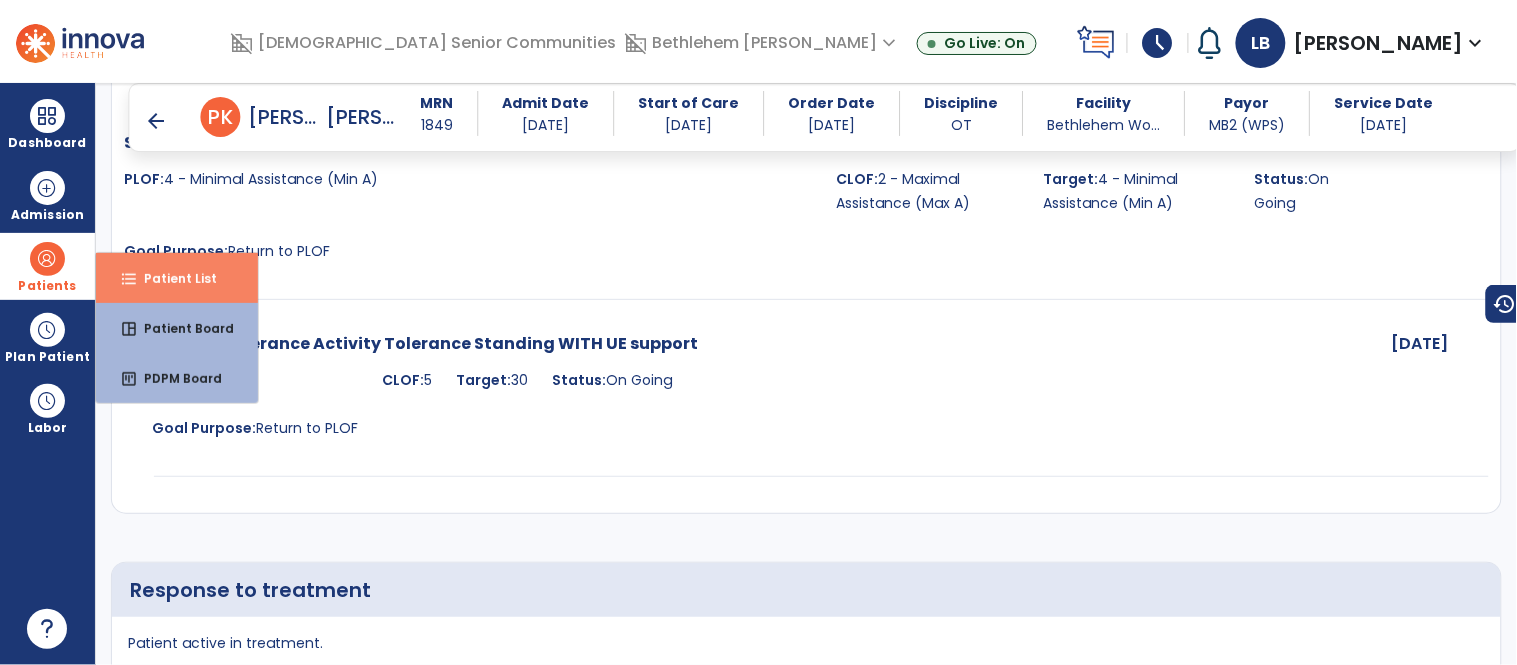 click on "format_list_bulleted" at bounding box center [129, 279] 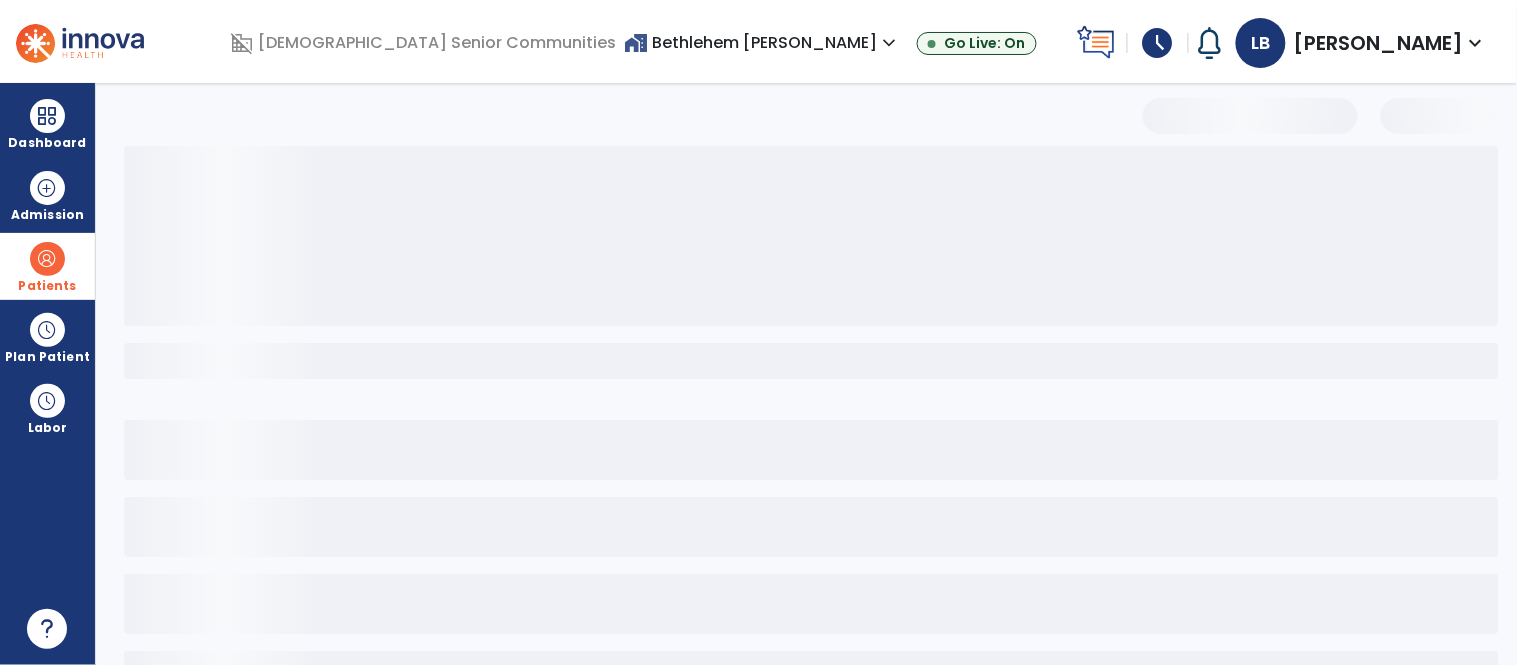 click at bounding box center [811, 236] 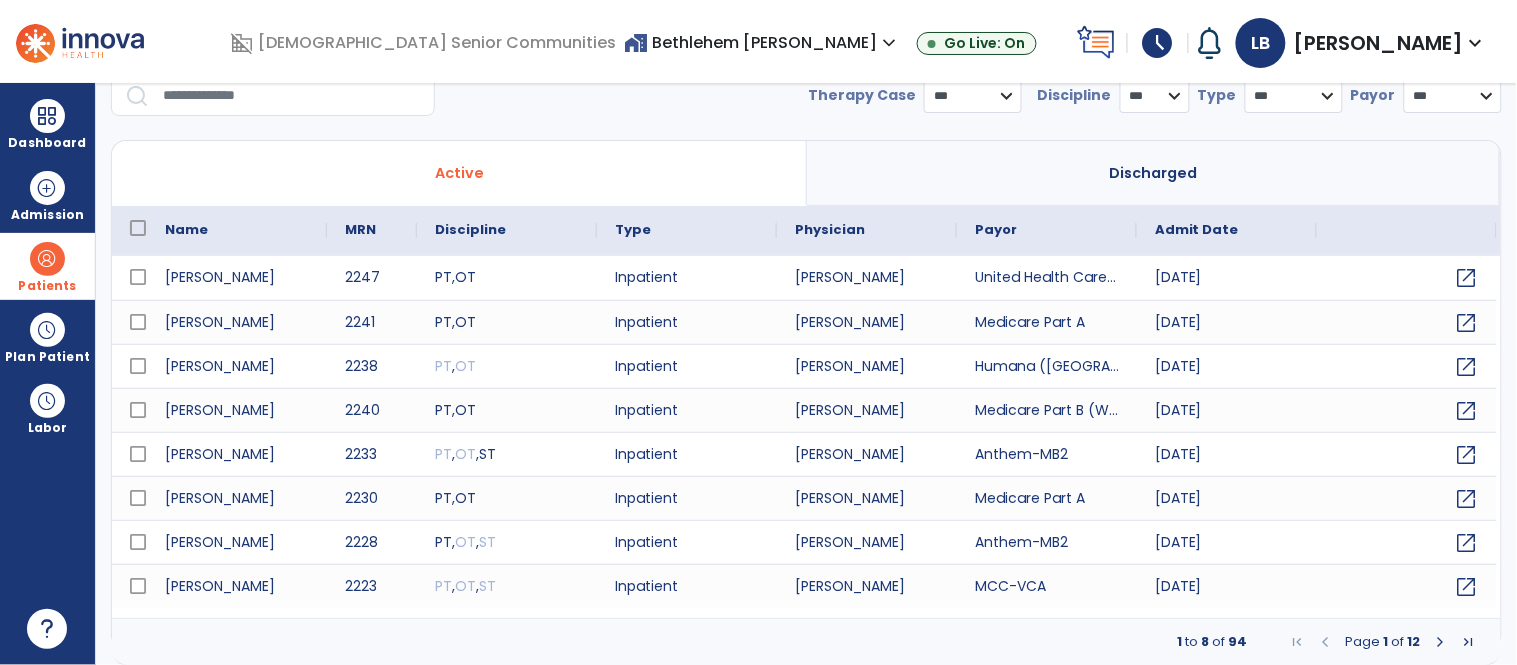 click at bounding box center [292, 96] 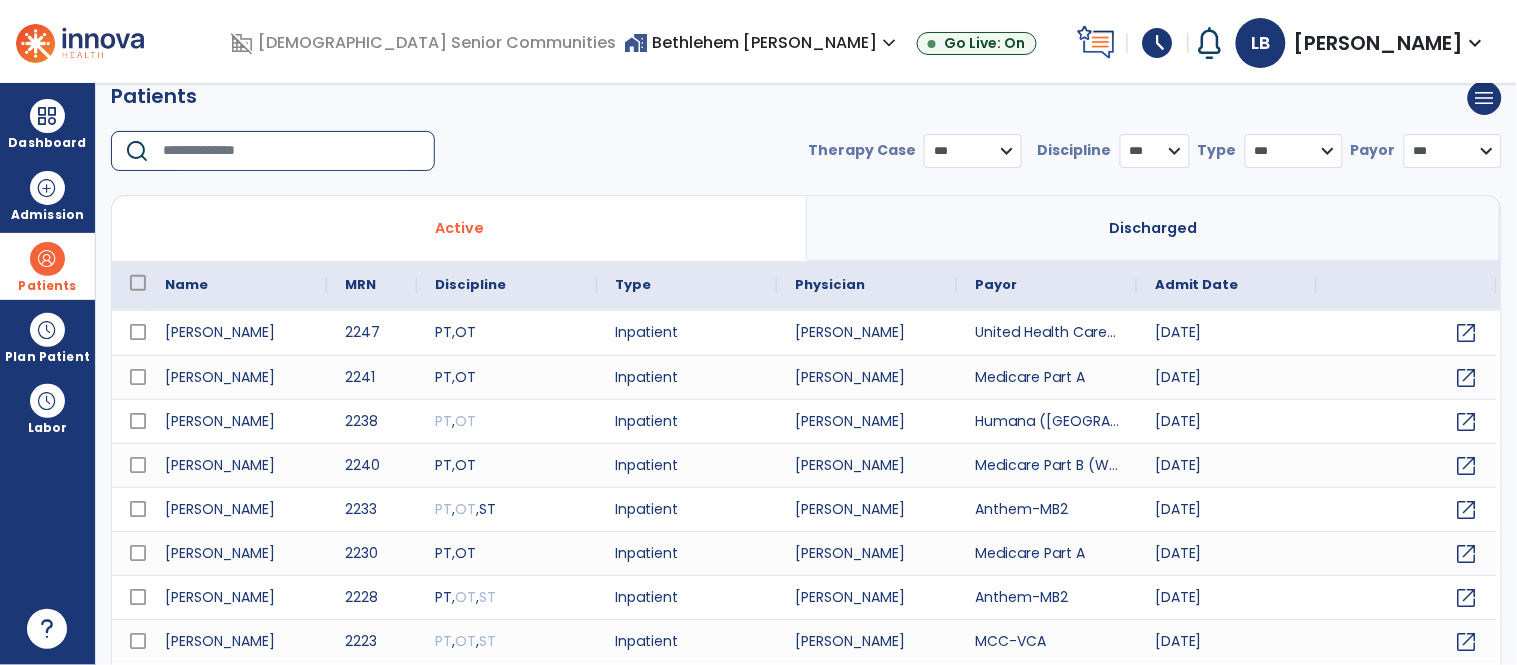 scroll, scrollTop: 15, scrollLeft: 0, axis: vertical 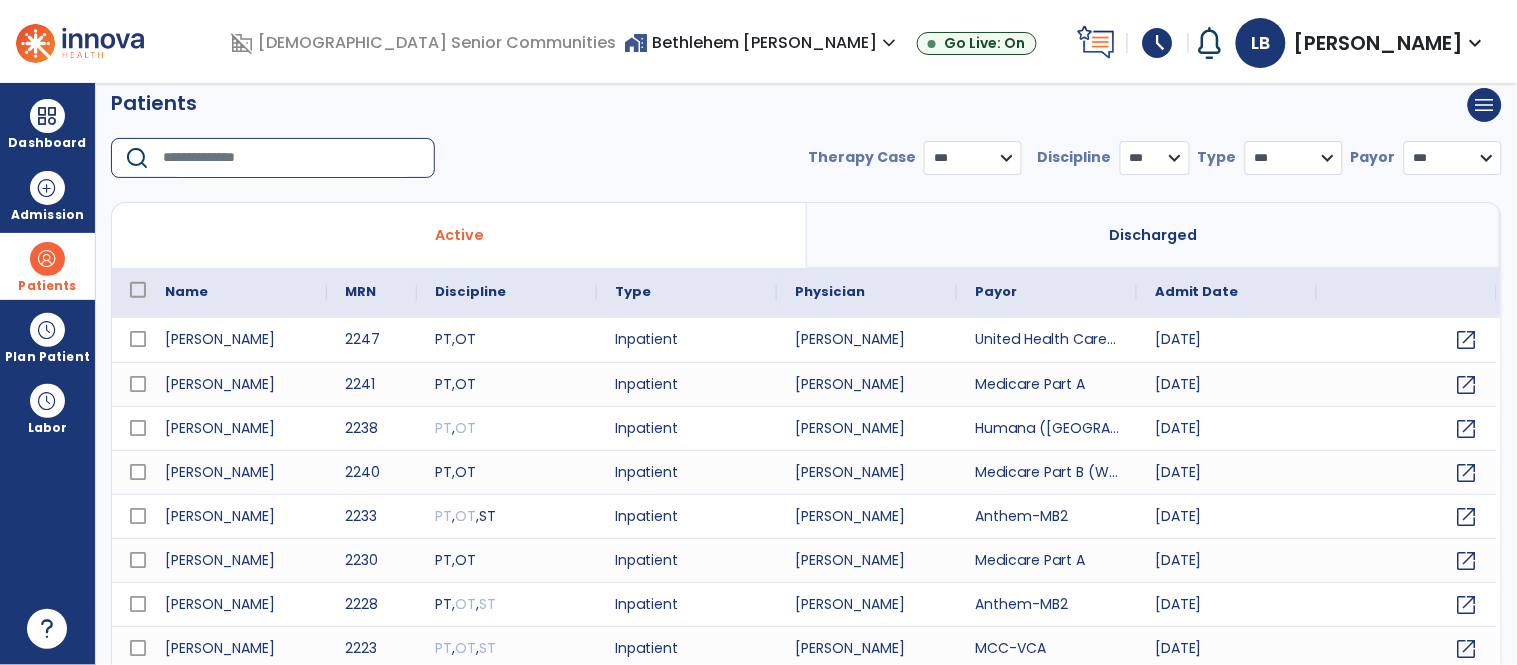 type on "*" 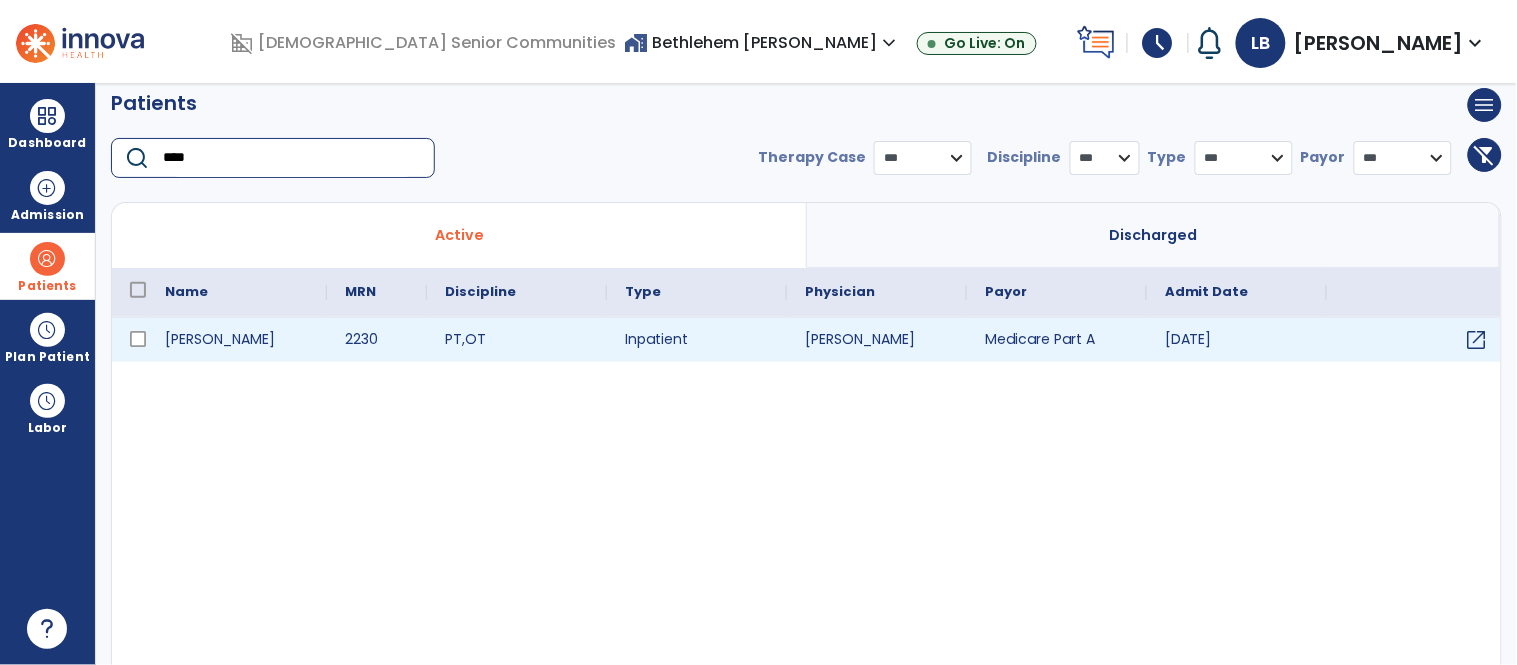 type on "****" 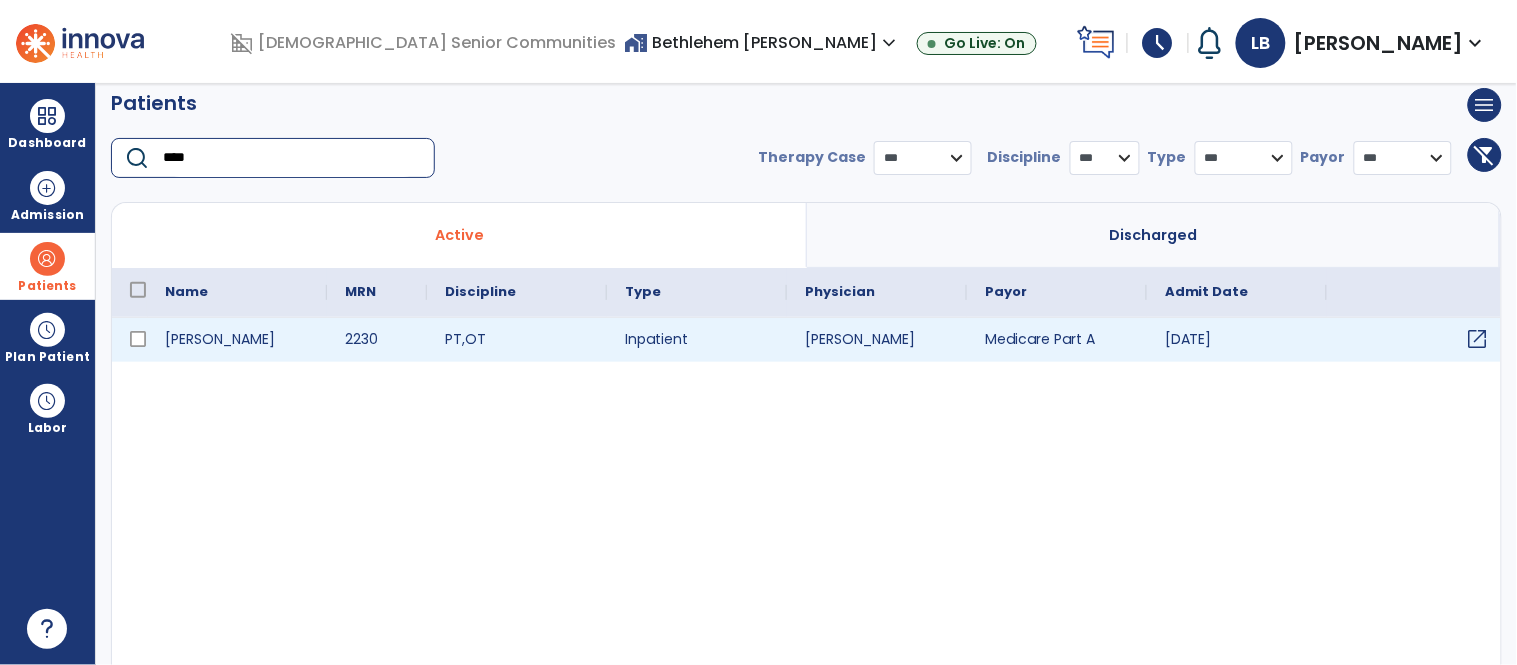 click on "open_in_new" at bounding box center [1478, 339] 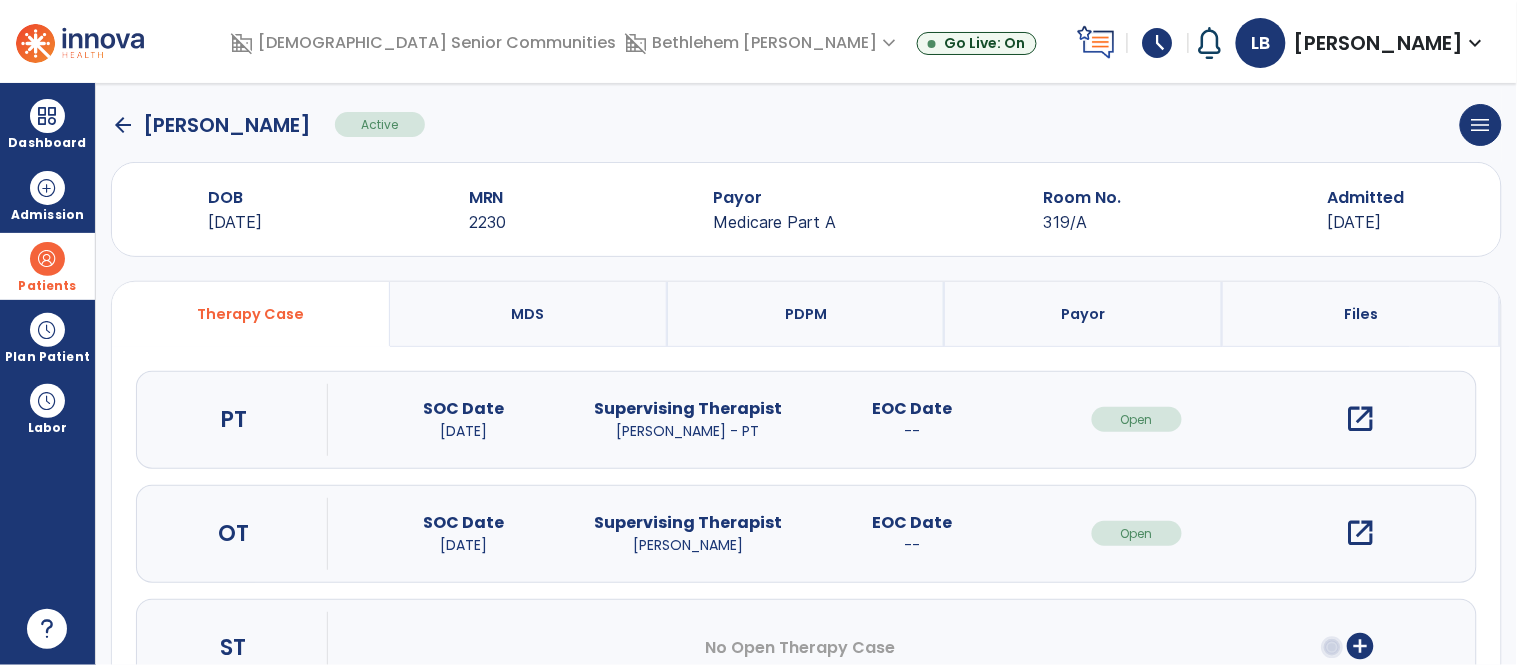 click on "open_in_new" at bounding box center (1361, 533) 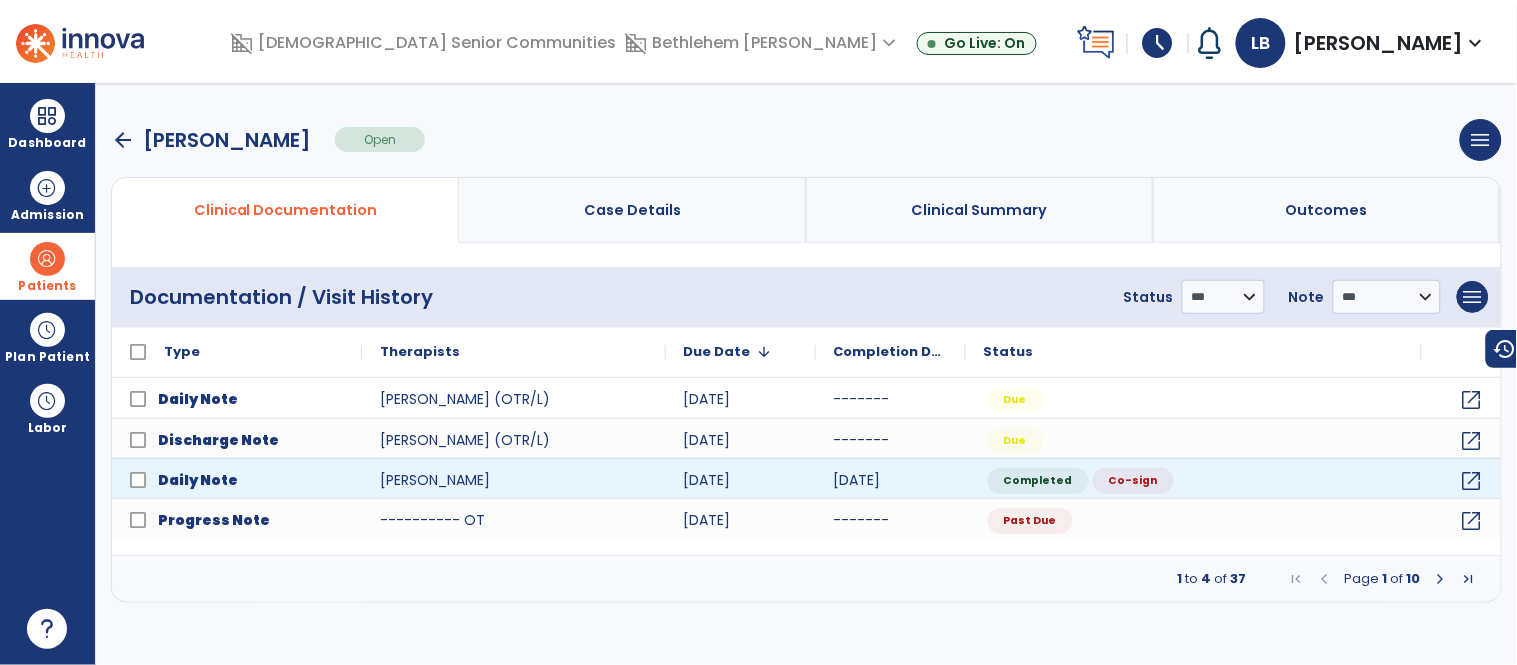 scroll, scrollTop: 0, scrollLeft: 0, axis: both 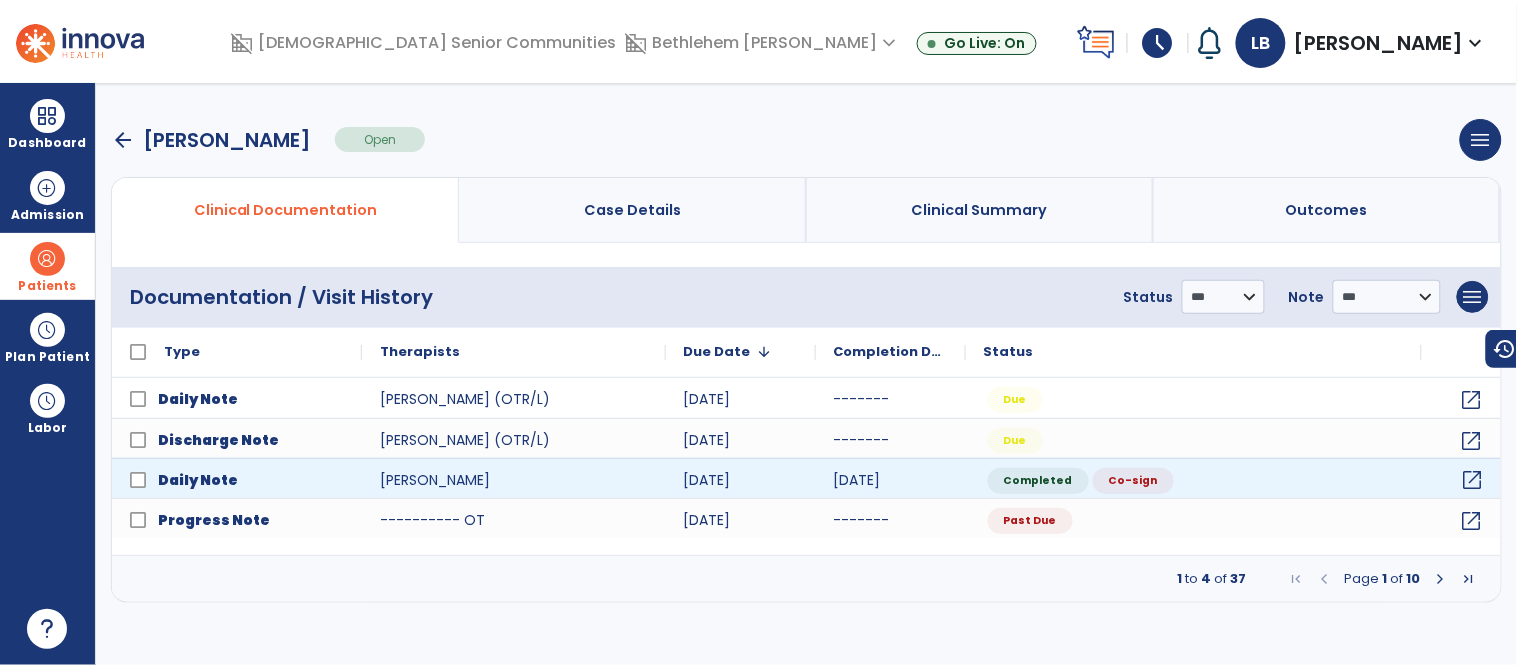 click on "open_in_new" 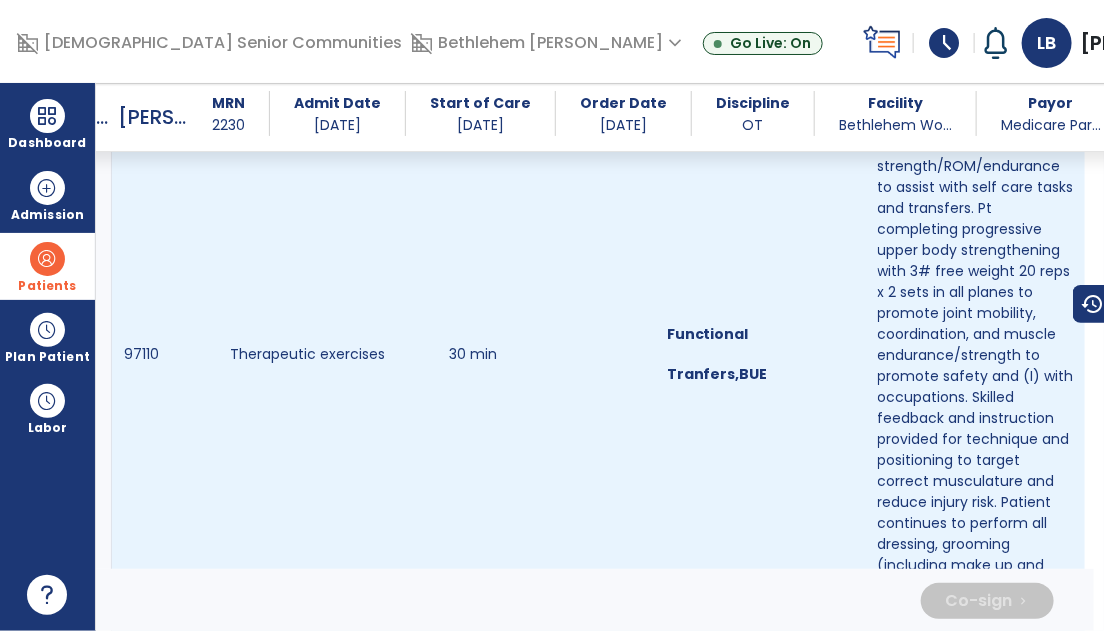 scroll, scrollTop: 0, scrollLeft: 0, axis: both 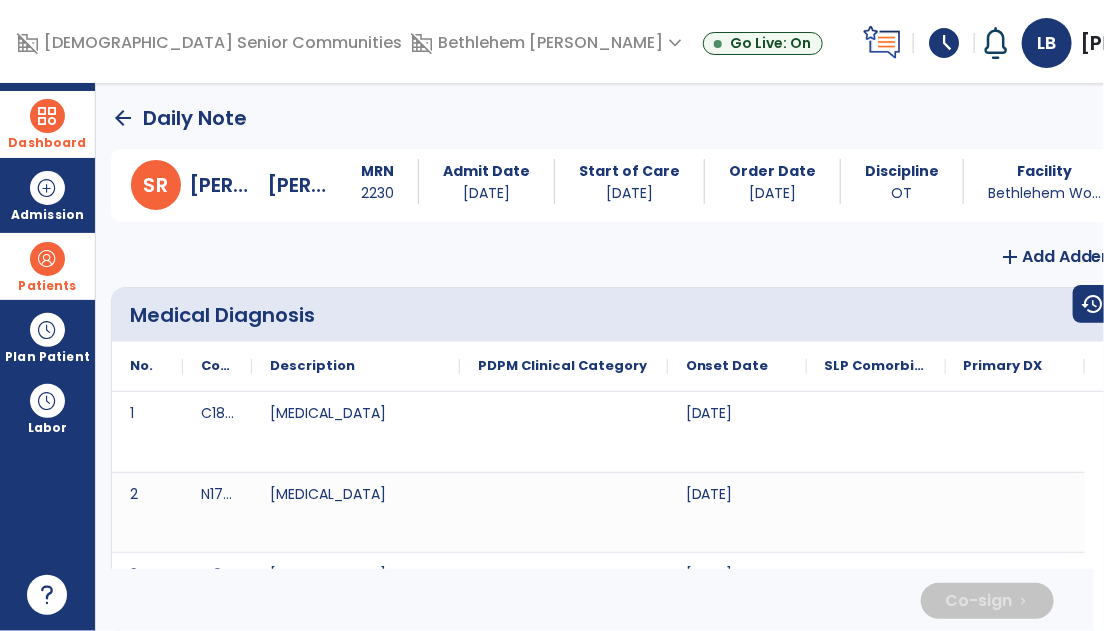 click on "Dashboard" at bounding box center (47, 124) 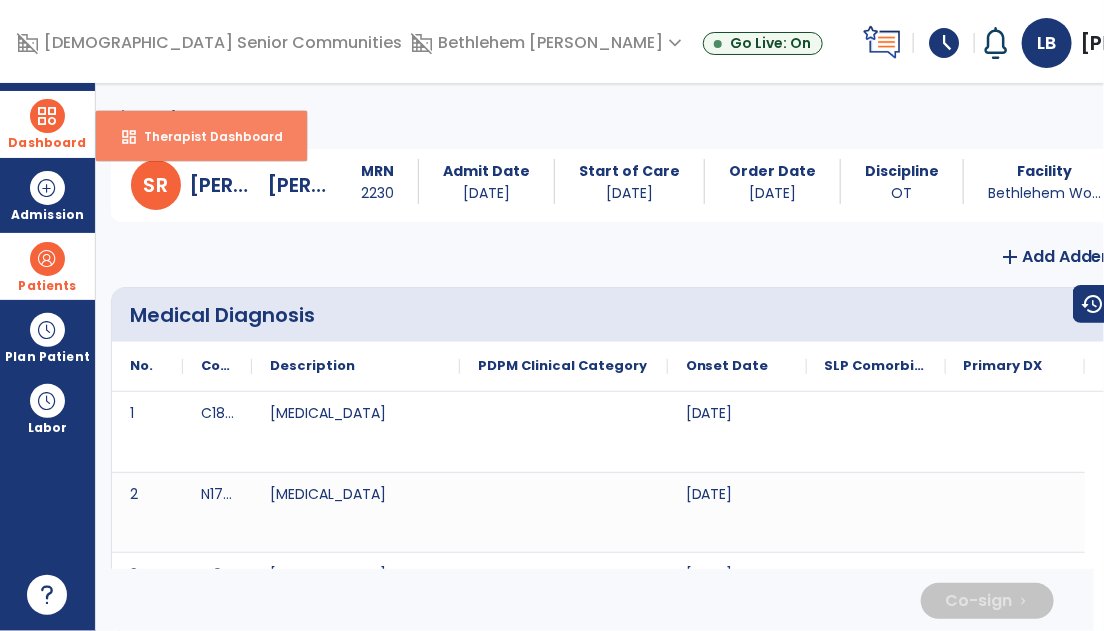 click on "dashboard  Therapist Dashboard" at bounding box center (201, 136) 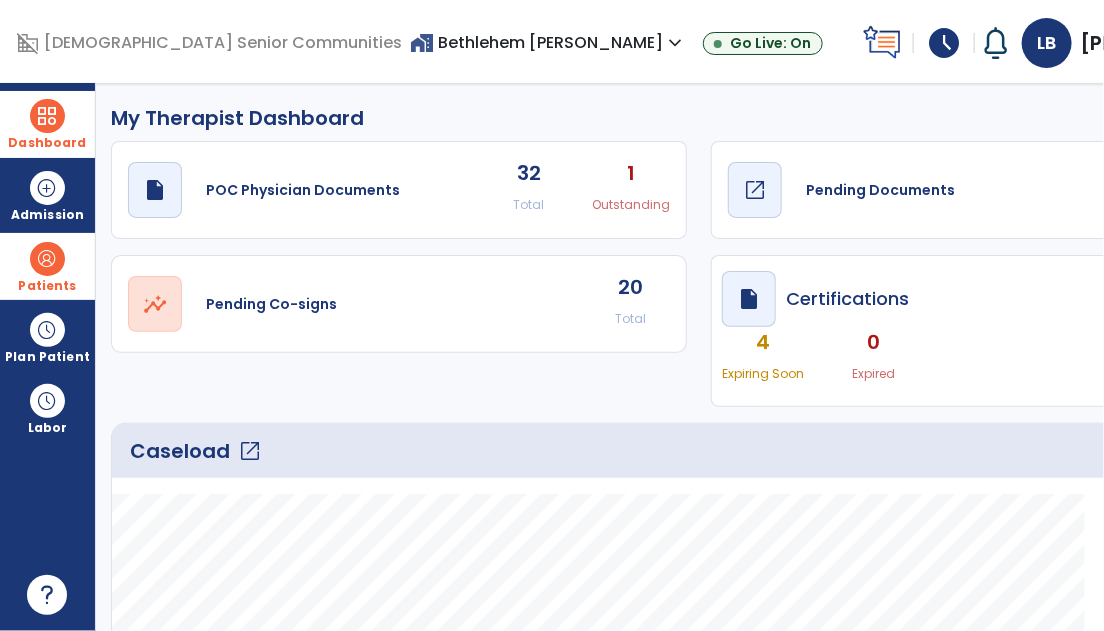 click on "open_in_new" 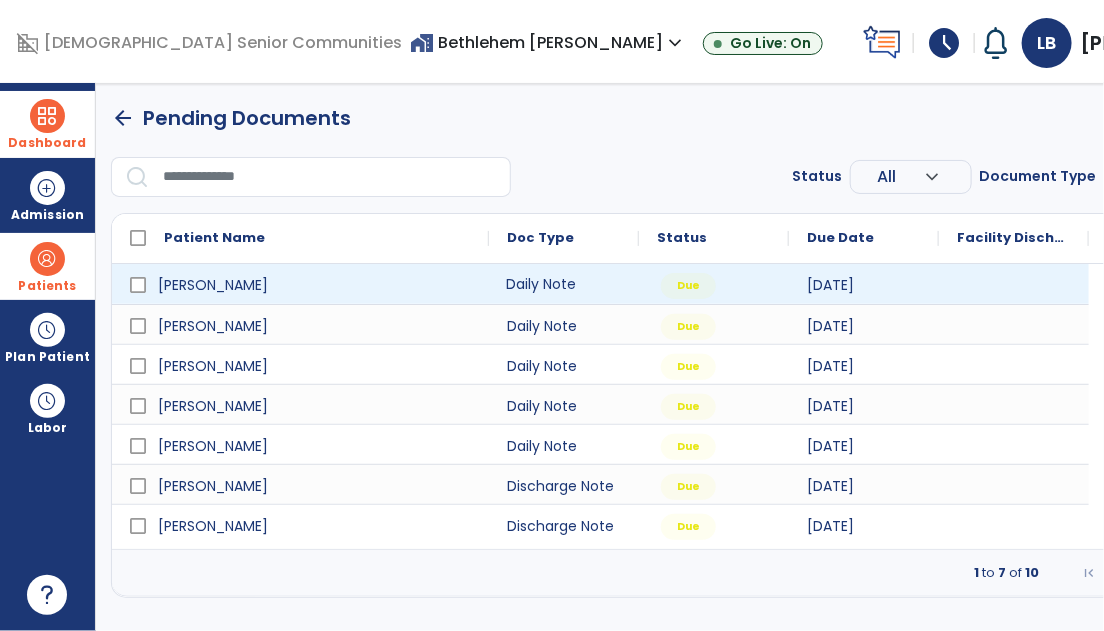click on "Daily Note" at bounding box center [564, 284] 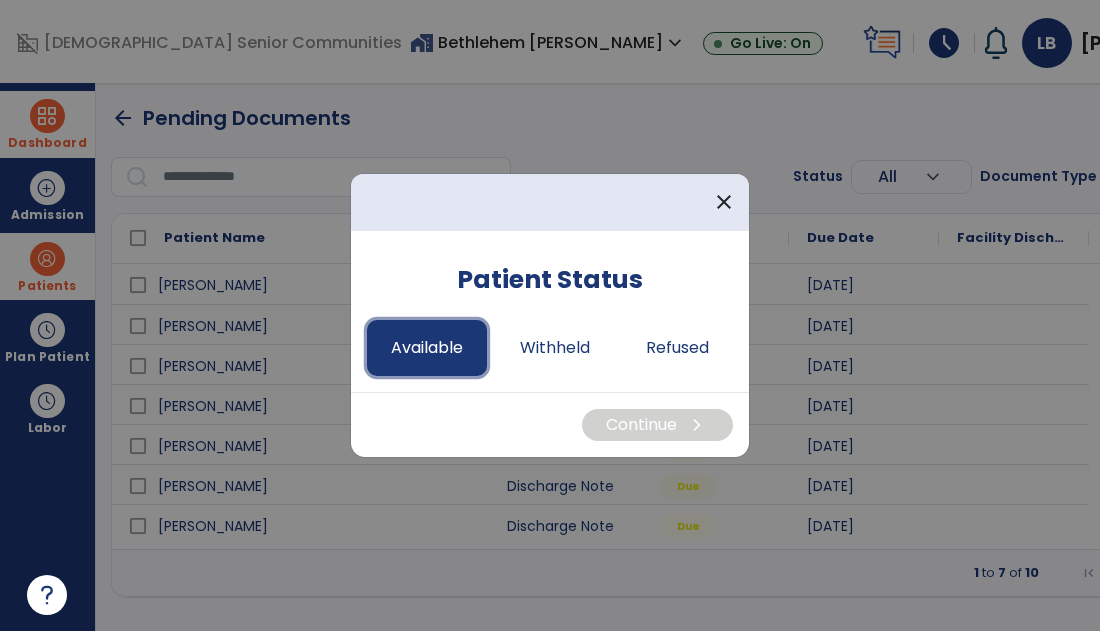drag, startPoint x: 385, startPoint y: 346, endPoint x: 457, endPoint y: 350, distance: 72.11102 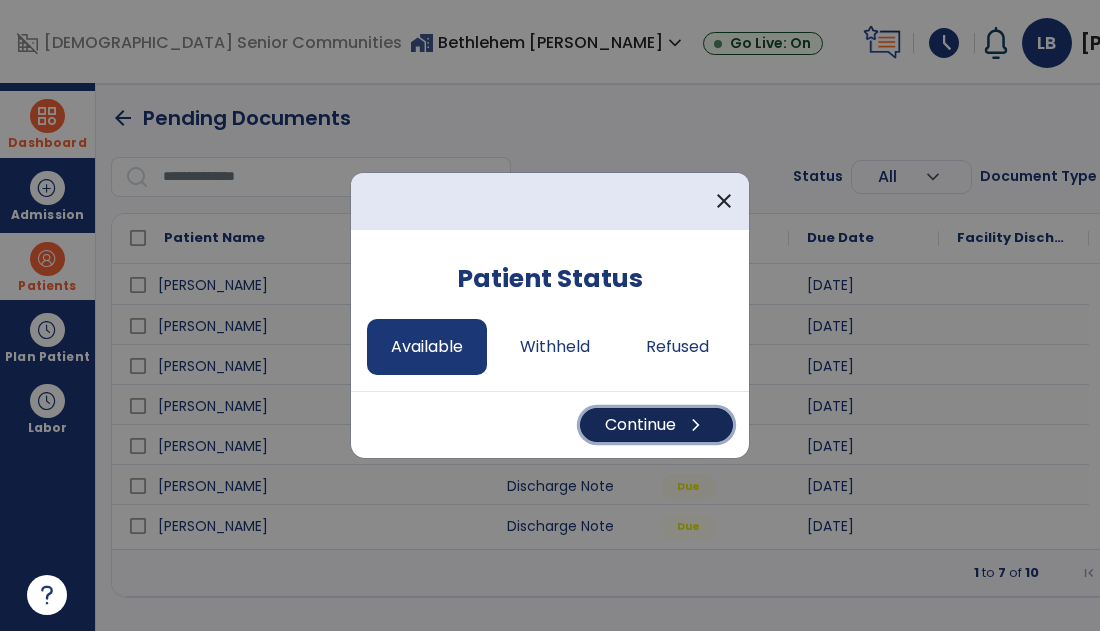 click on "Continue   chevron_right" at bounding box center (656, 425) 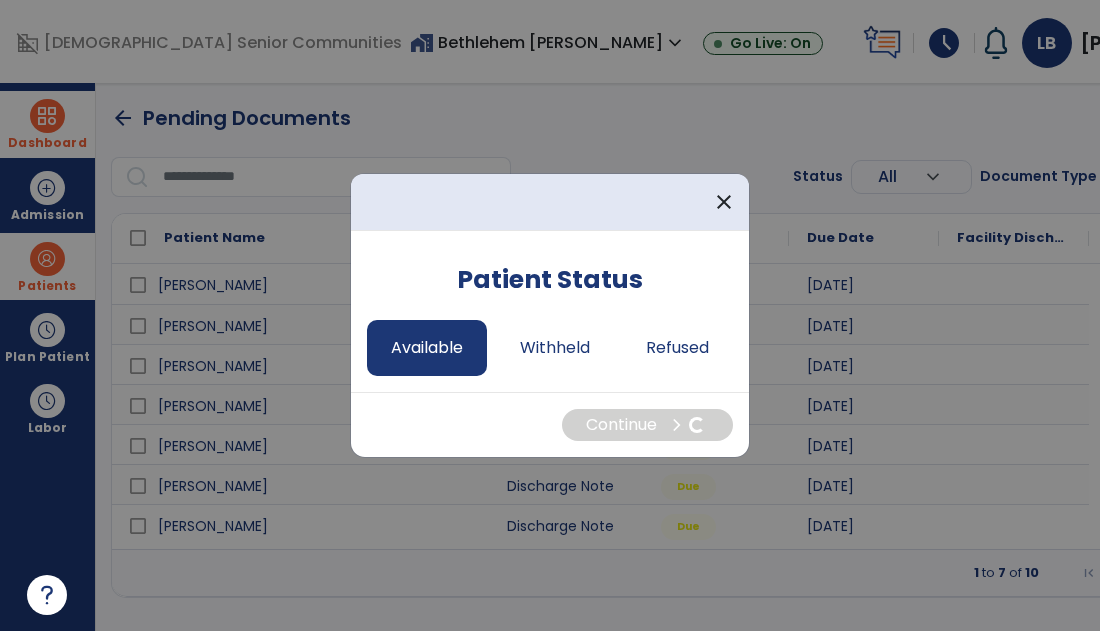 select on "*" 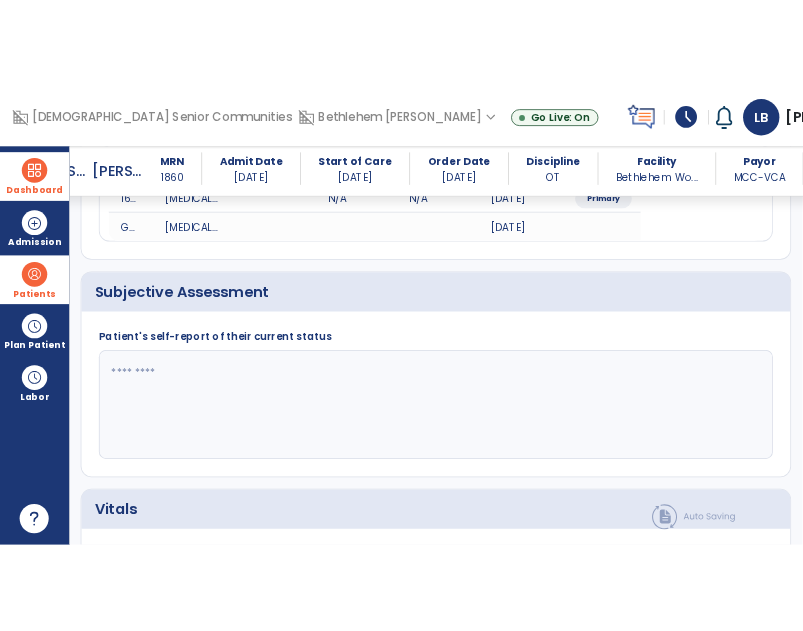 scroll, scrollTop: 337, scrollLeft: 0, axis: vertical 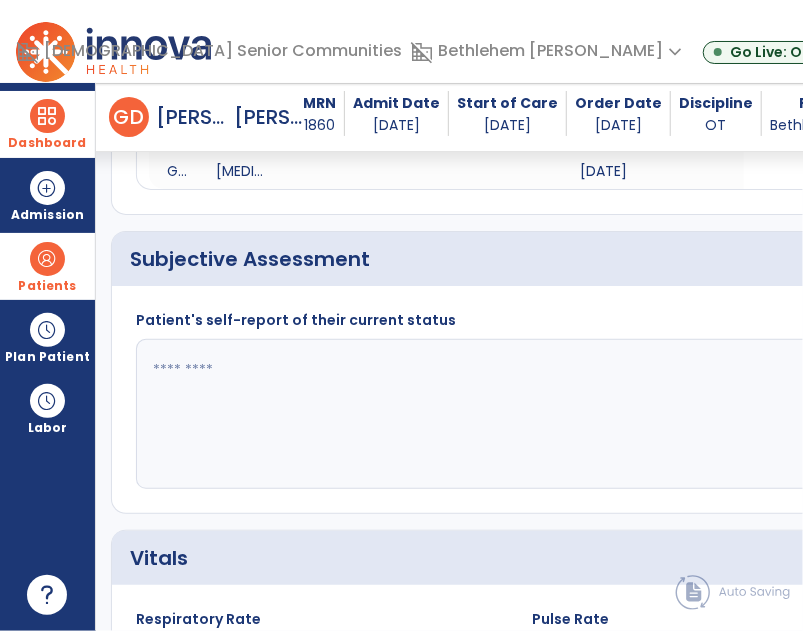 click 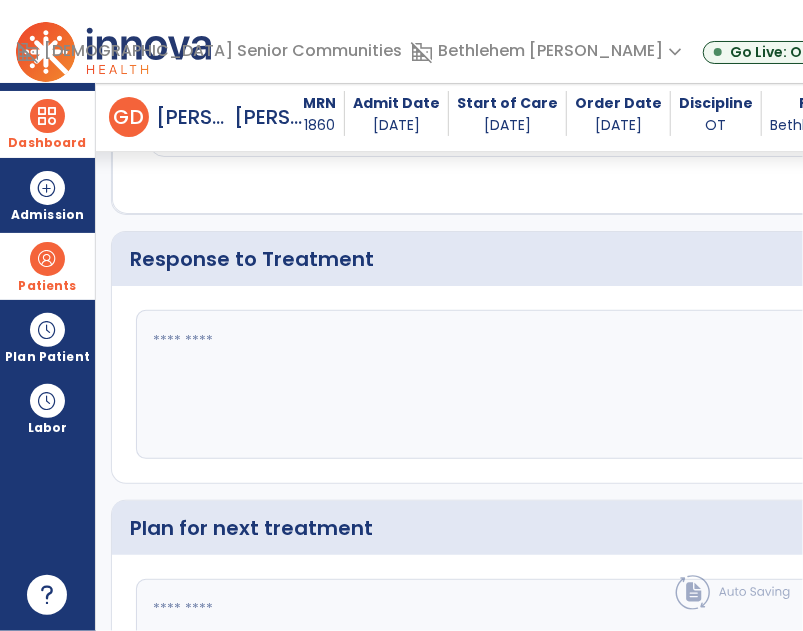 scroll, scrollTop: 3273, scrollLeft: 0, axis: vertical 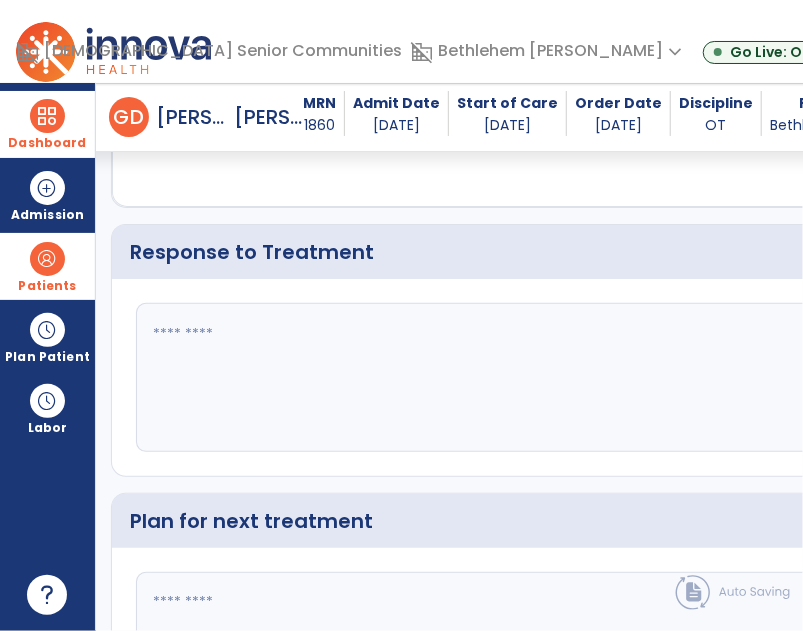 type on "**********" 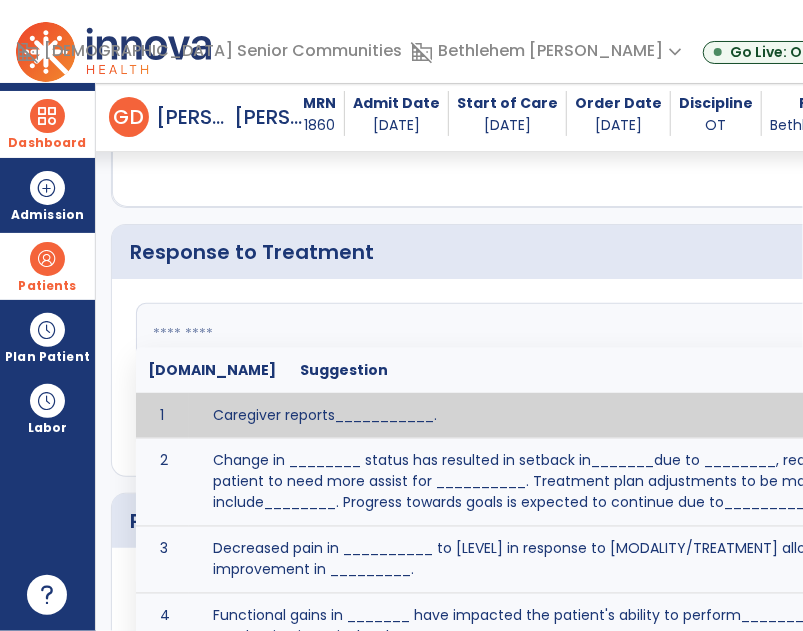 paste on "**********" 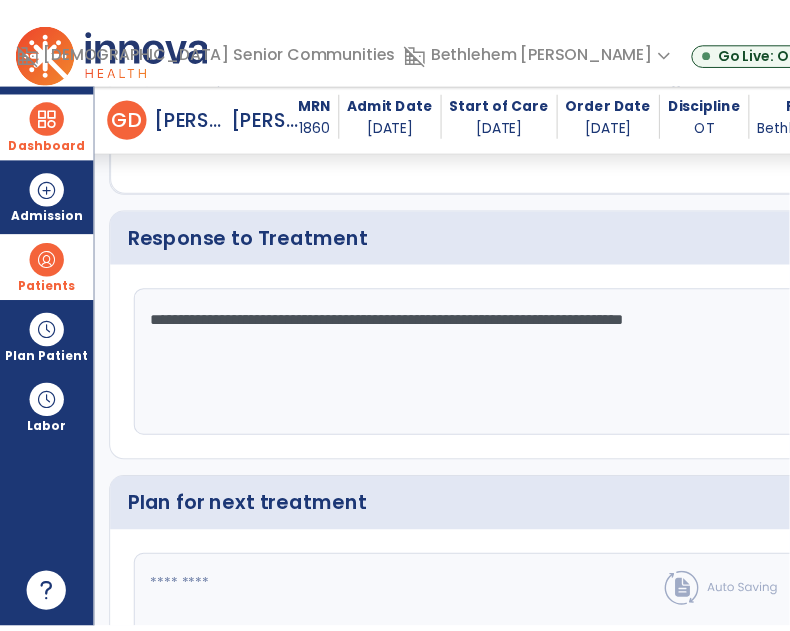 scroll, scrollTop: 3480, scrollLeft: 0, axis: vertical 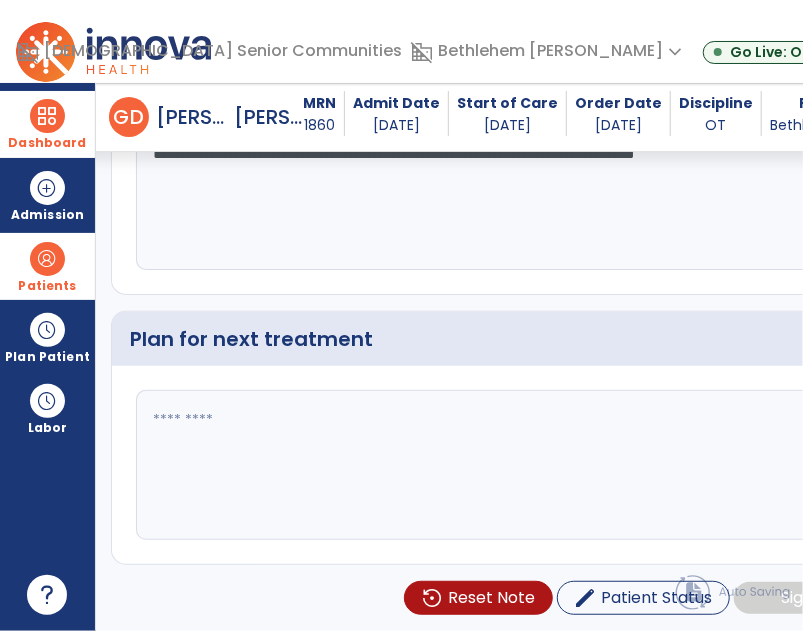 type on "**********" 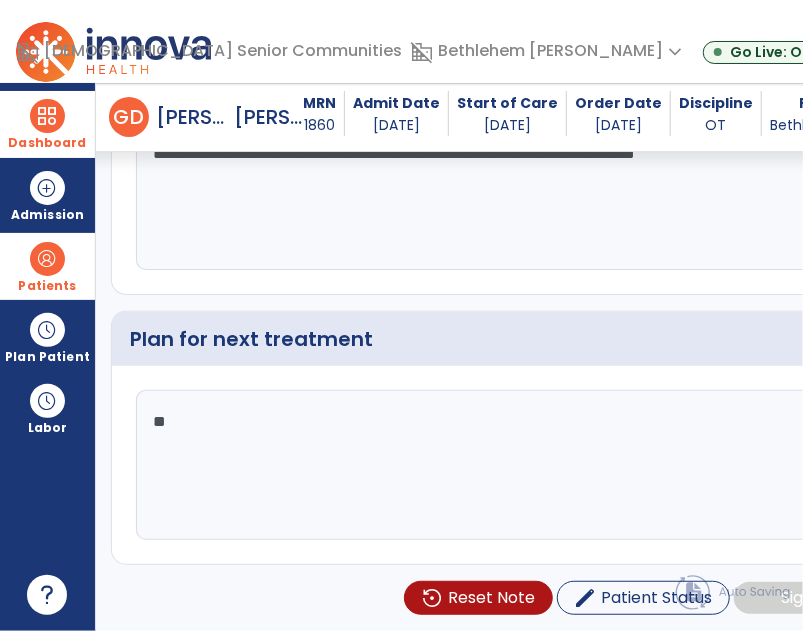 type on "*" 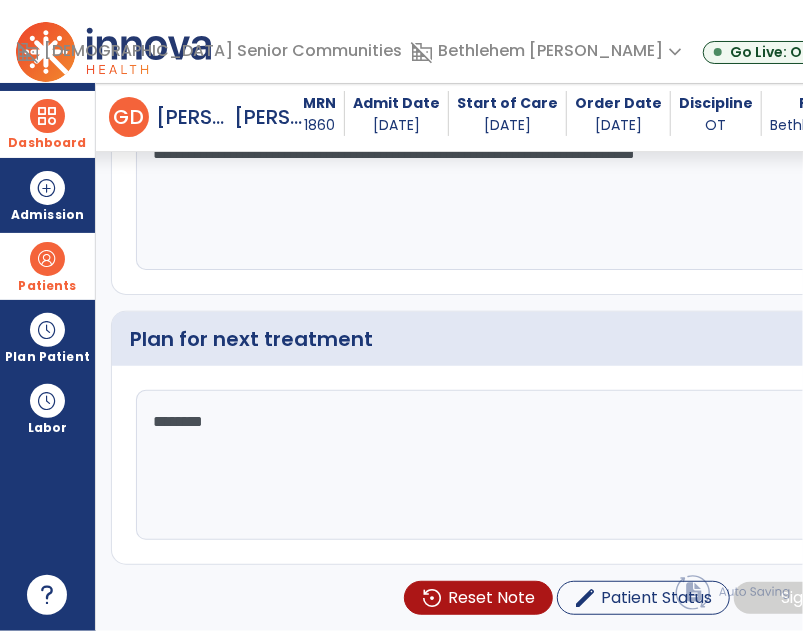 type on "*********" 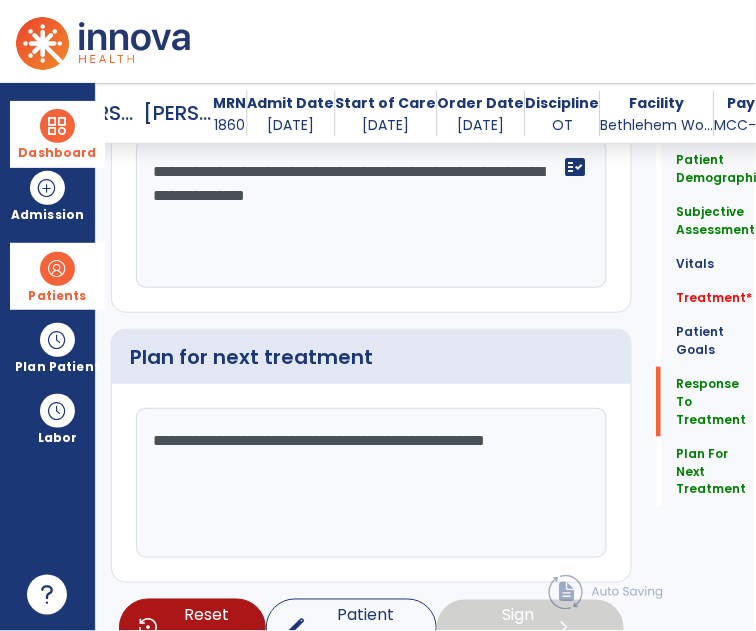 scroll, scrollTop: 3464, scrollLeft: 0, axis: vertical 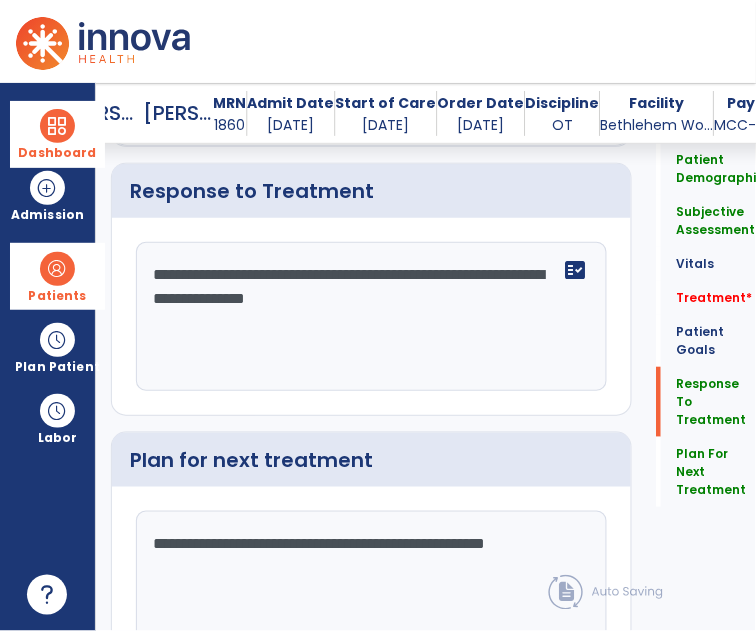 type on "**********" 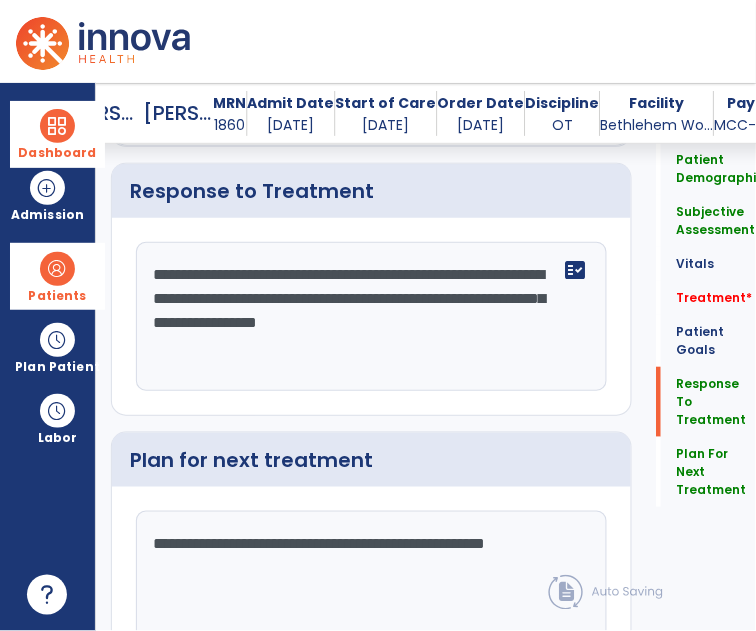 click on "**********" 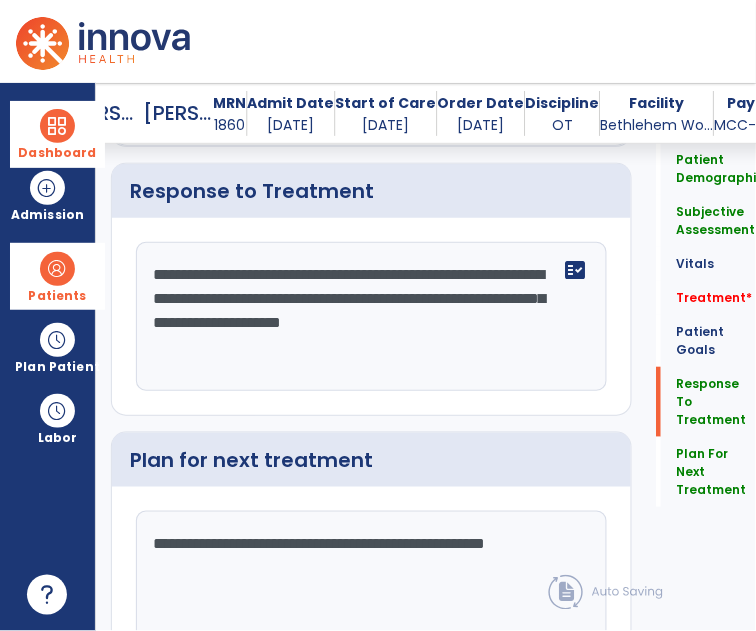 click on "**********" 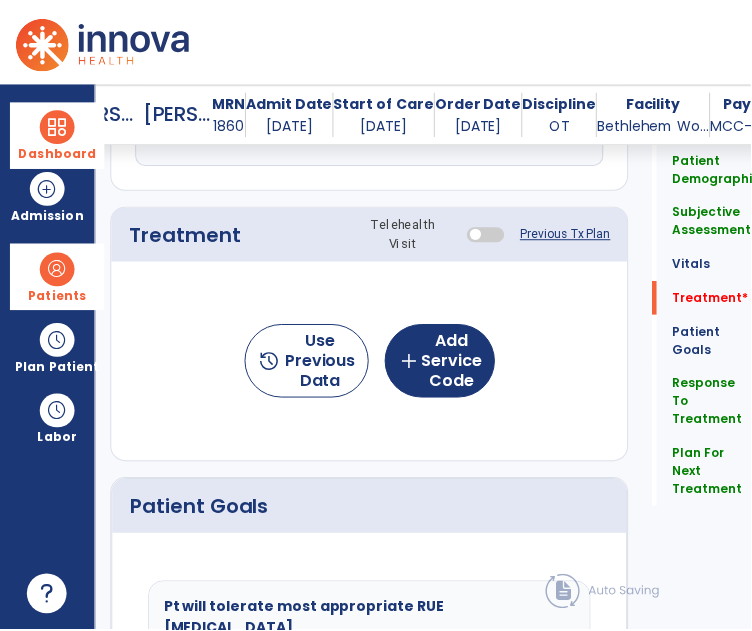 scroll, scrollTop: 1267, scrollLeft: 0, axis: vertical 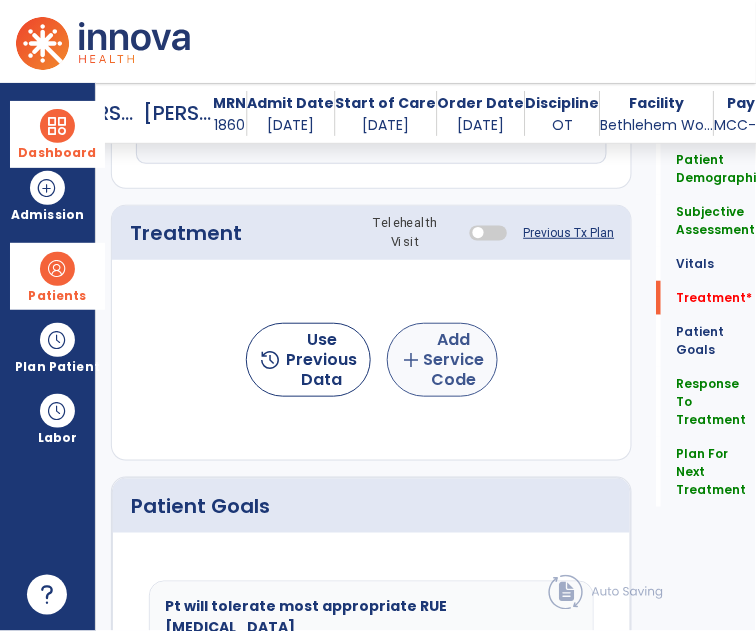 type on "**********" 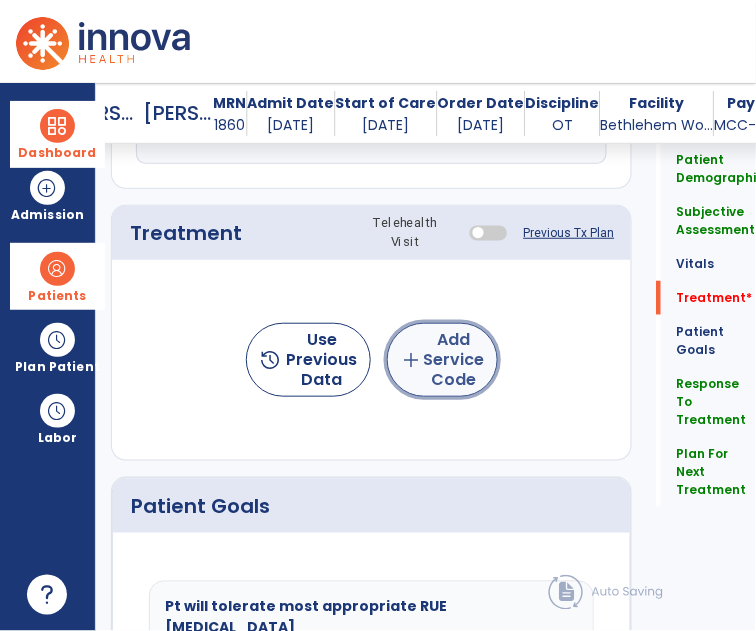 click on "add  Add Service Code" 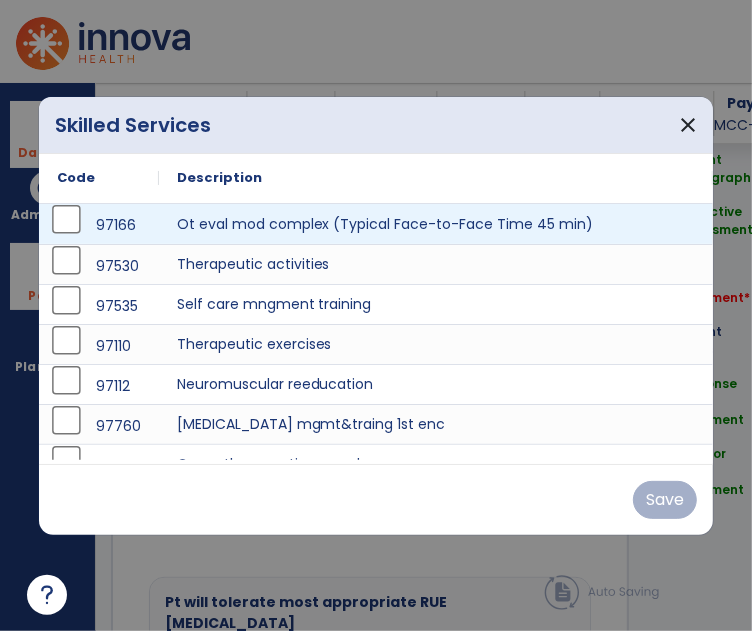 scroll, scrollTop: 1263, scrollLeft: 0, axis: vertical 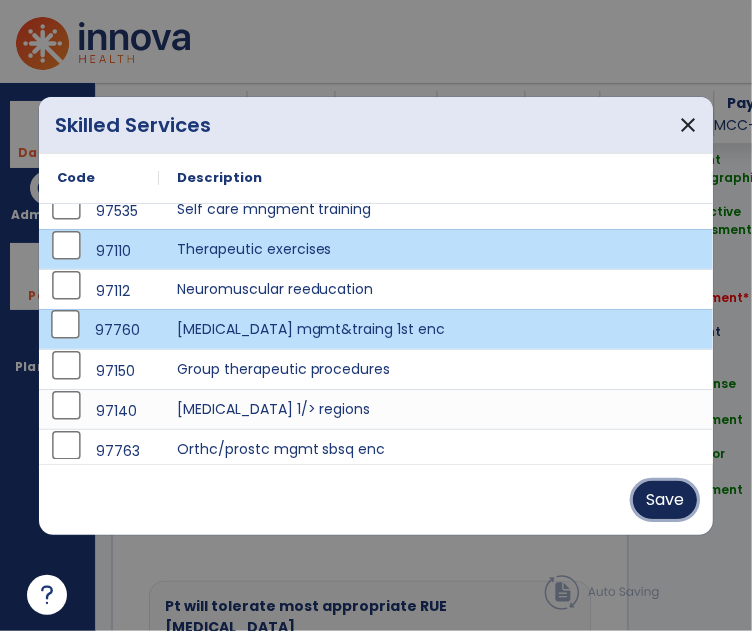click on "Save" at bounding box center (665, 500) 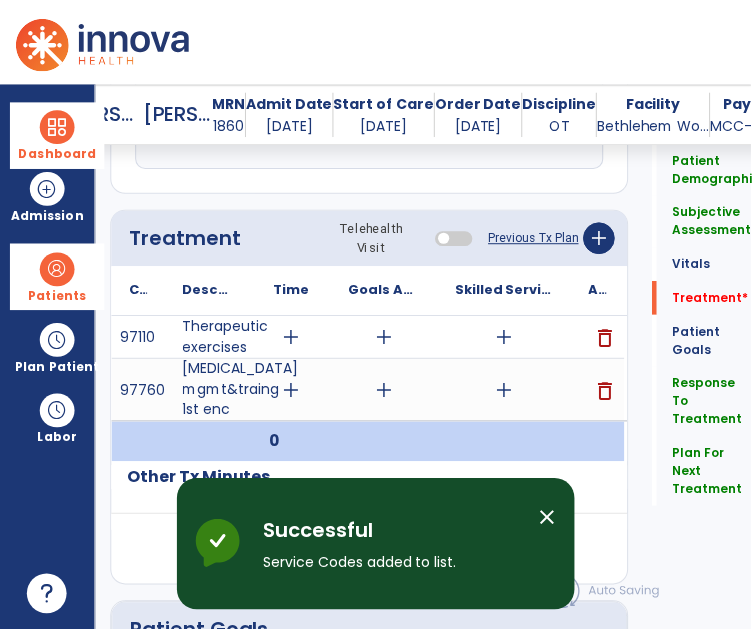 scroll, scrollTop: 1267, scrollLeft: 0, axis: vertical 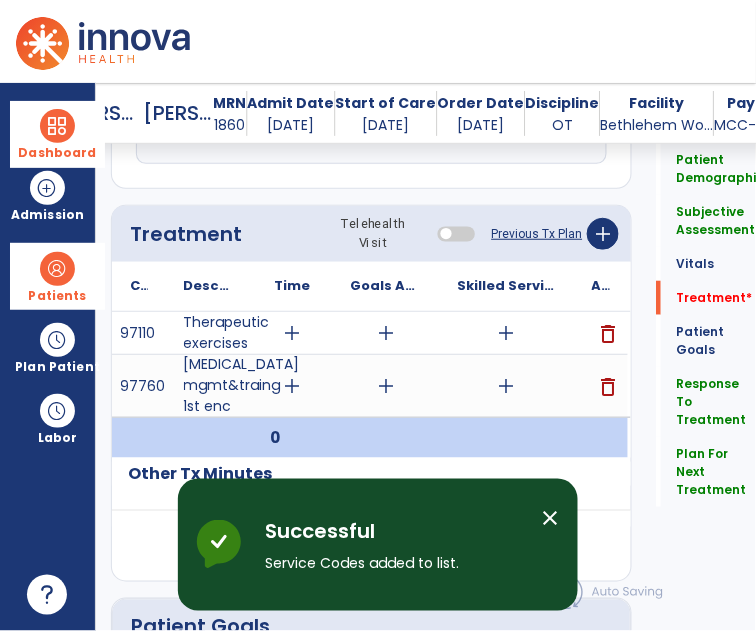 click on "close" at bounding box center (550, 518) 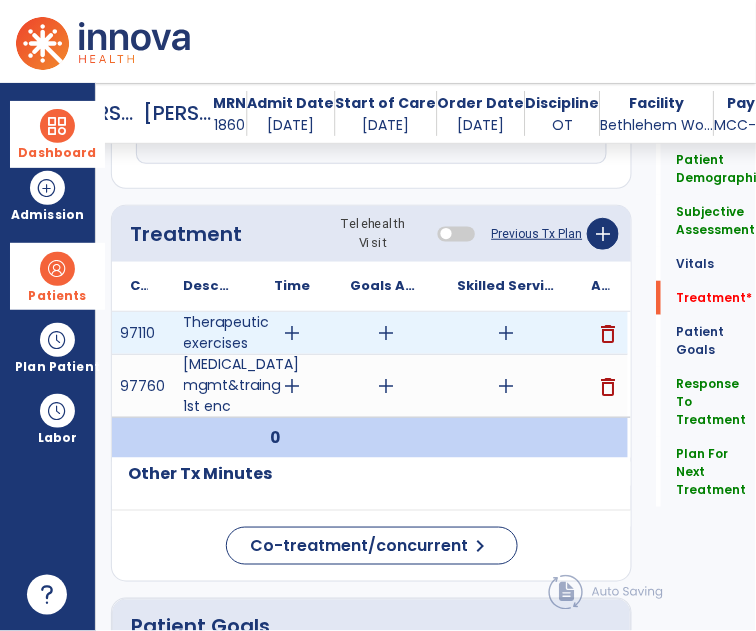 click on "add" at bounding box center [293, 333] 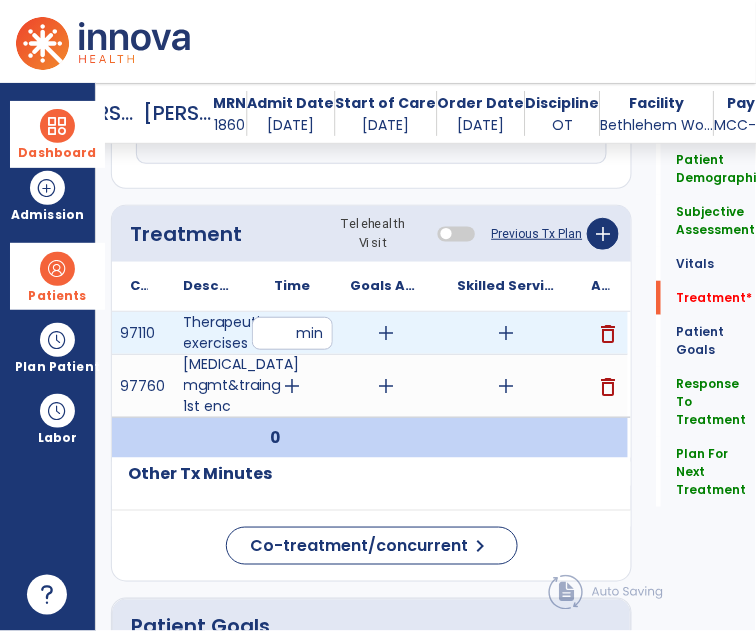 type on "**" 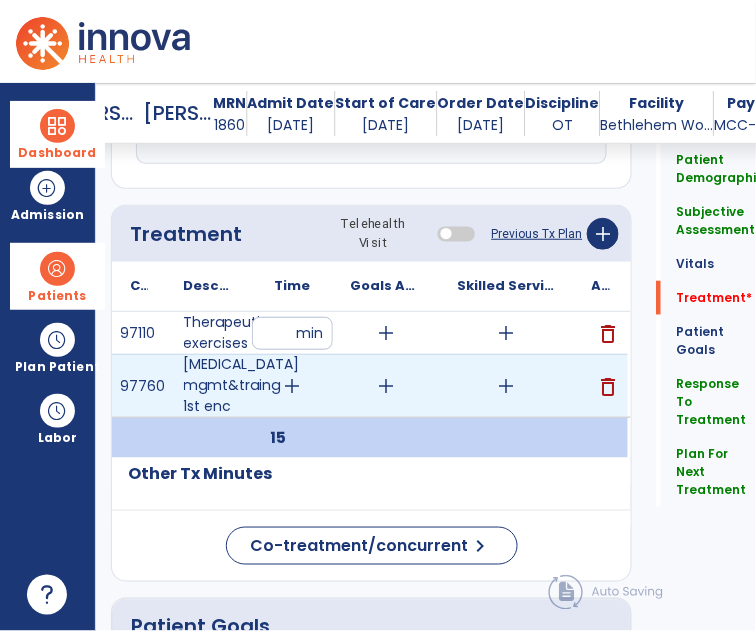 click on "add" at bounding box center [293, 386] 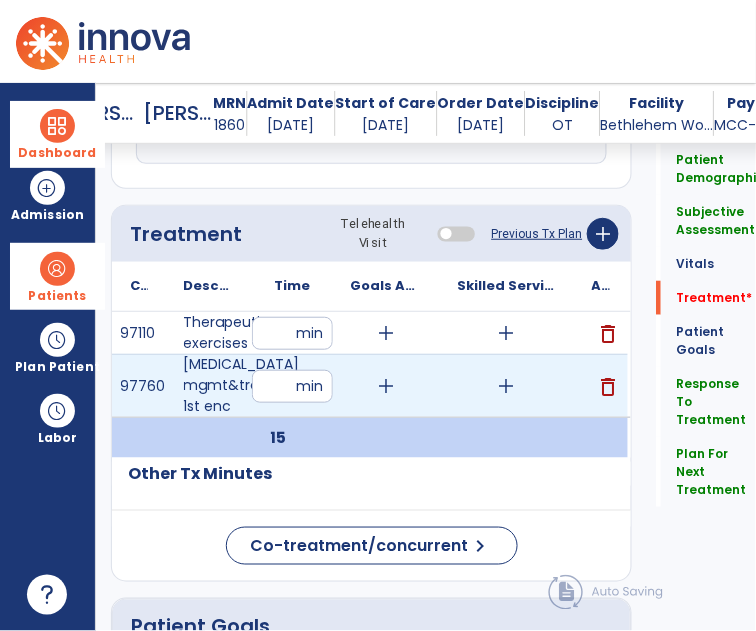 type on "**" 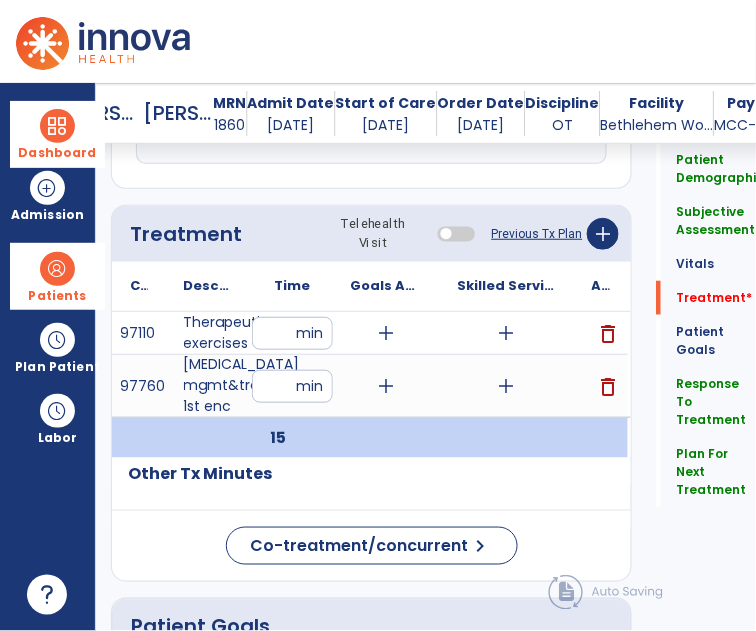 click on "Code
Description
Time" 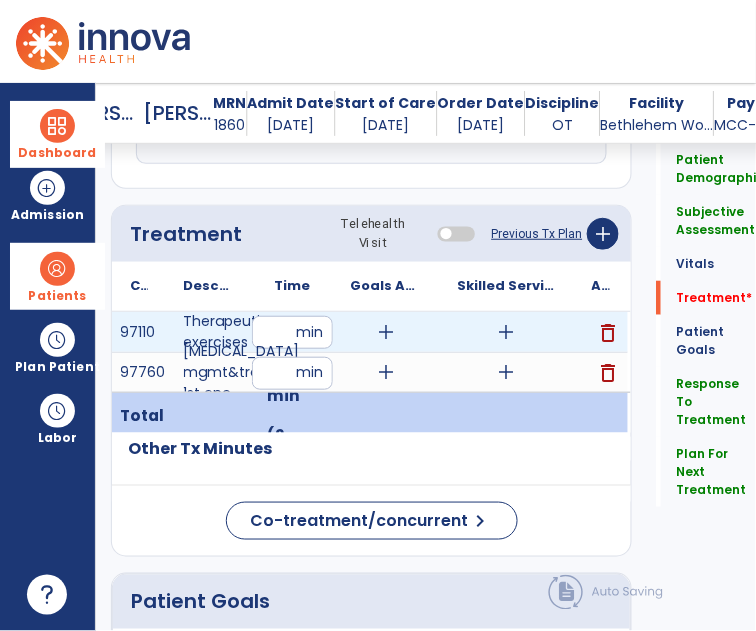 click on "add" at bounding box center (507, 332) 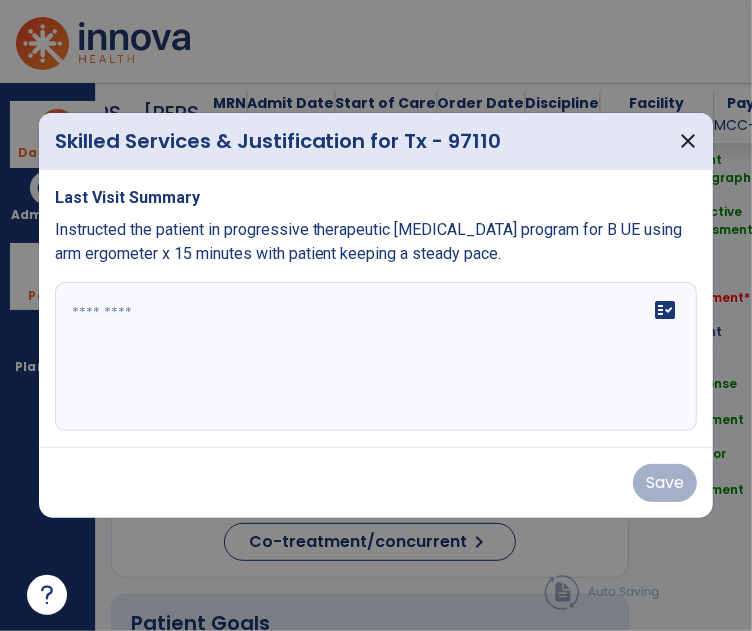 scroll, scrollTop: 1263, scrollLeft: 0, axis: vertical 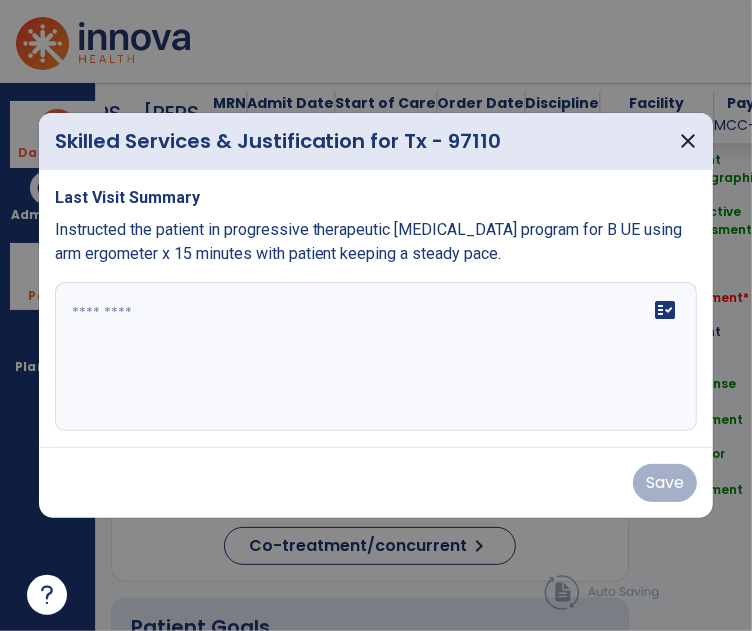 click at bounding box center [378, 357] 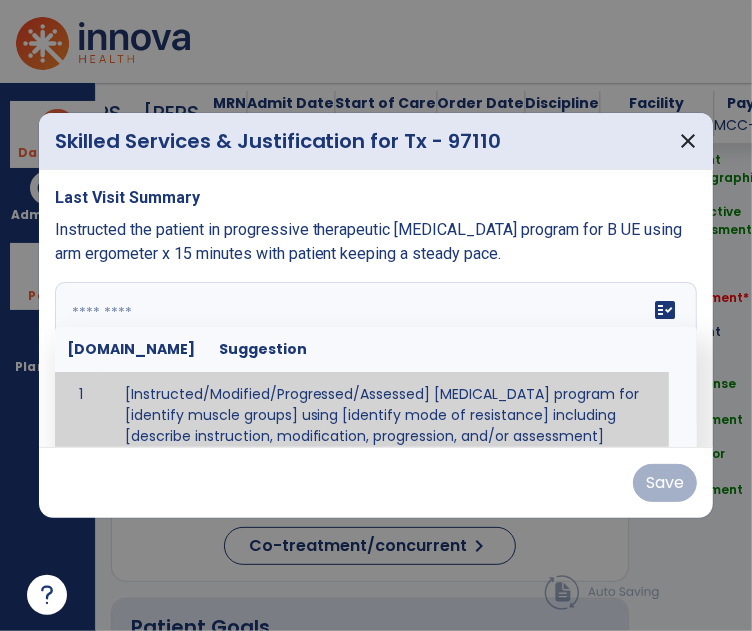 scroll, scrollTop: 11, scrollLeft: 0, axis: vertical 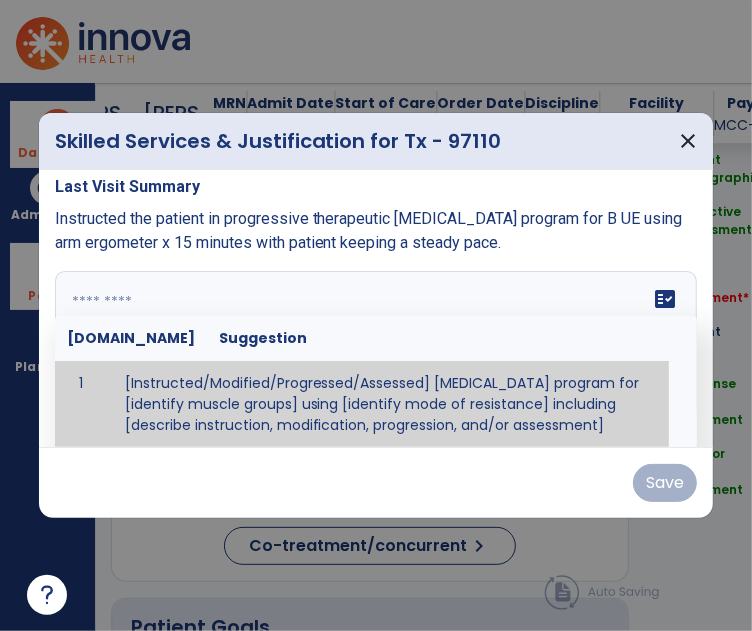 paste on "**********" 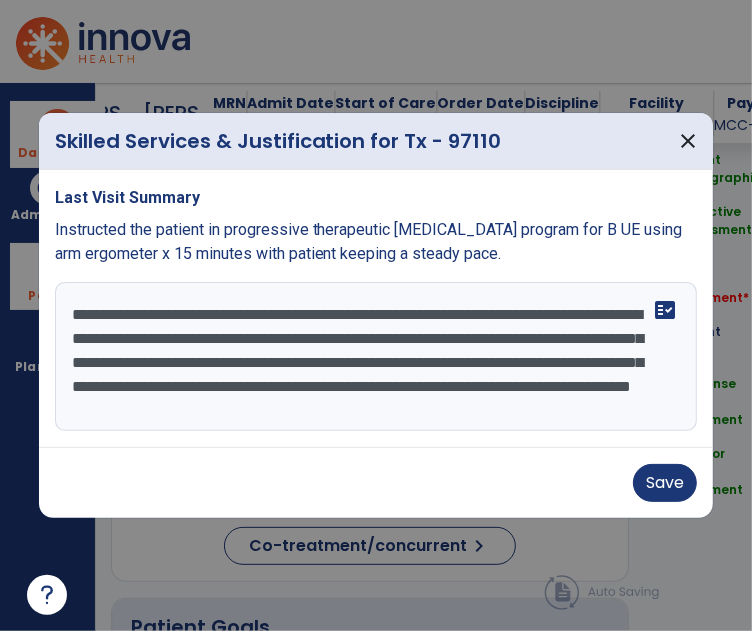 scroll, scrollTop: 15, scrollLeft: 0, axis: vertical 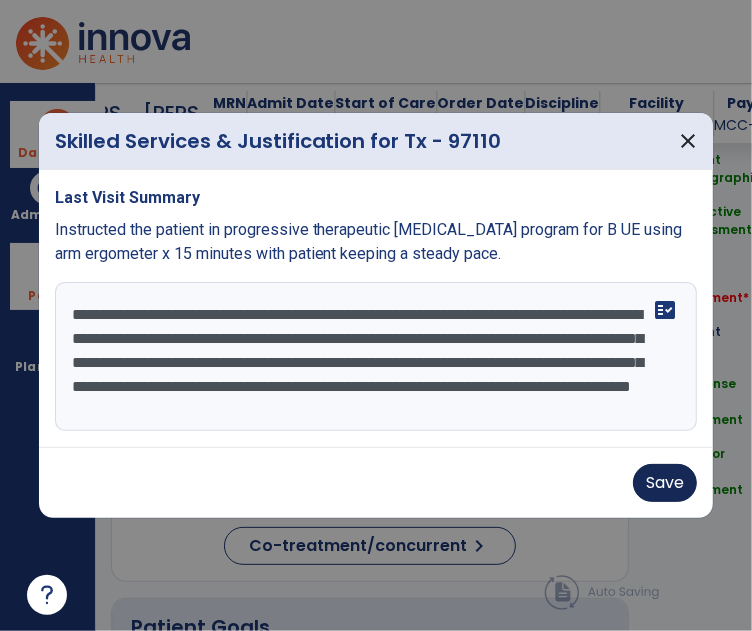 type on "**********" 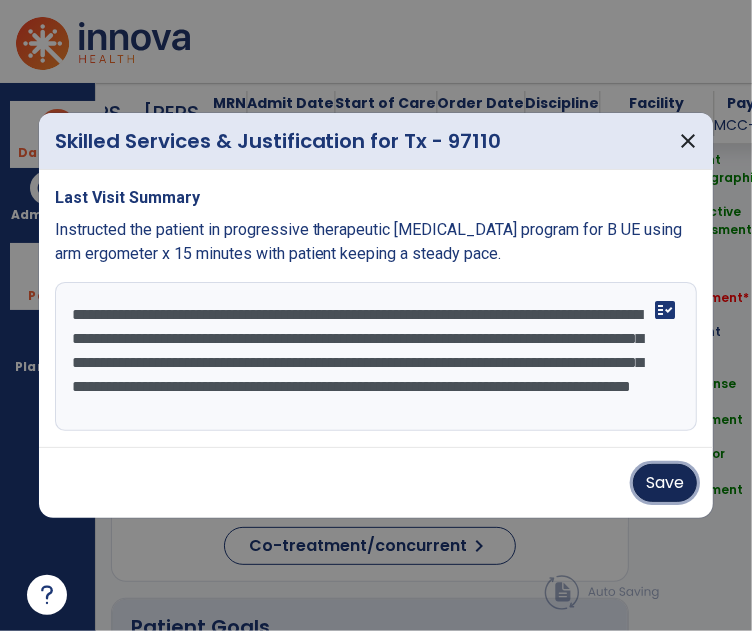 click on "Save" at bounding box center [665, 483] 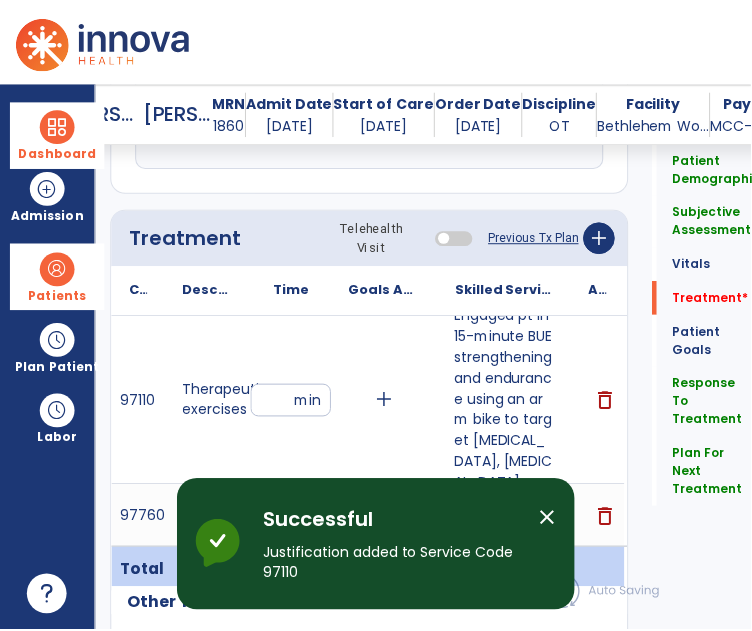 scroll, scrollTop: 1267, scrollLeft: 0, axis: vertical 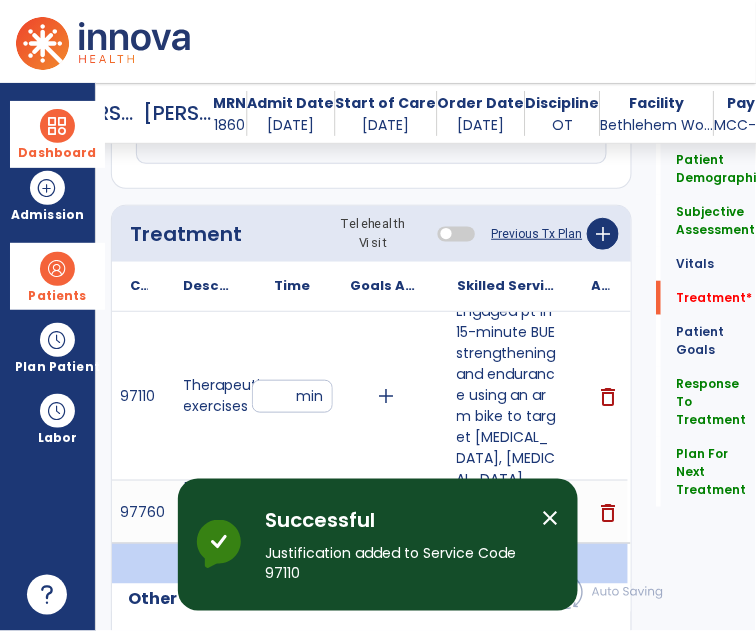 click on "close" at bounding box center [550, 518] 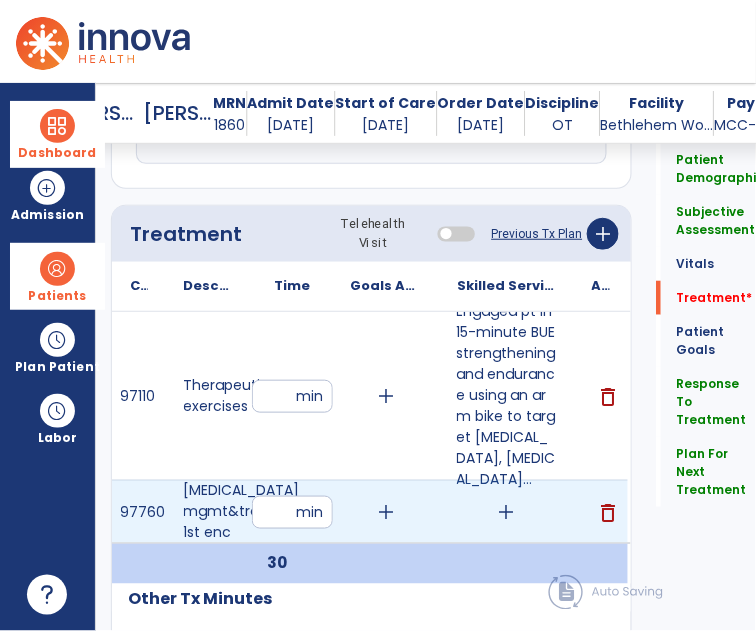 click on "add" at bounding box center (507, 512) 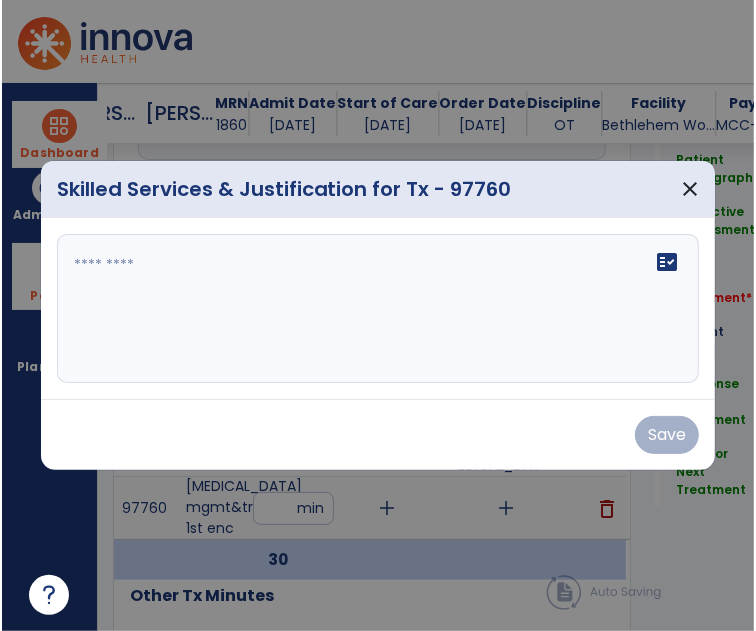 scroll, scrollTop: 1263, scrollLeft: 0, axis: vertical 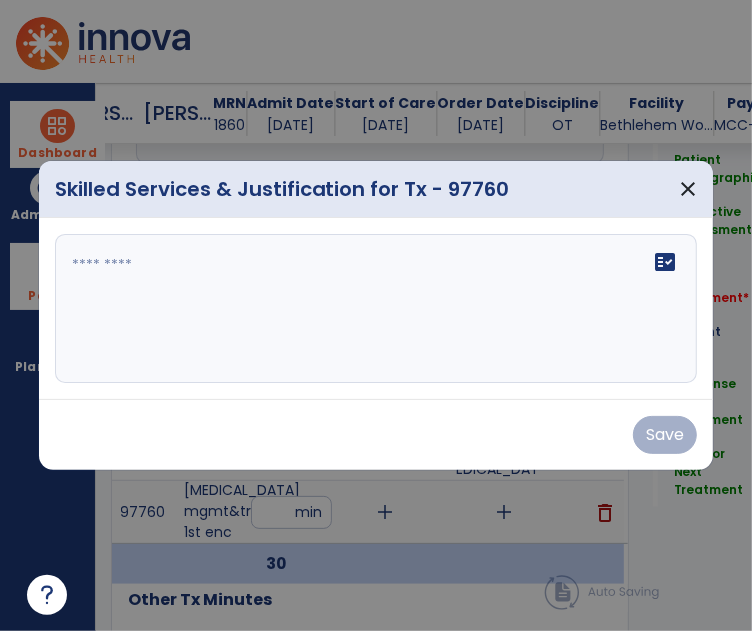 drag, startPoint x: 528, startPoint y: 200, endPoint x: 546, endPoint y: 188, distance: 21.633308 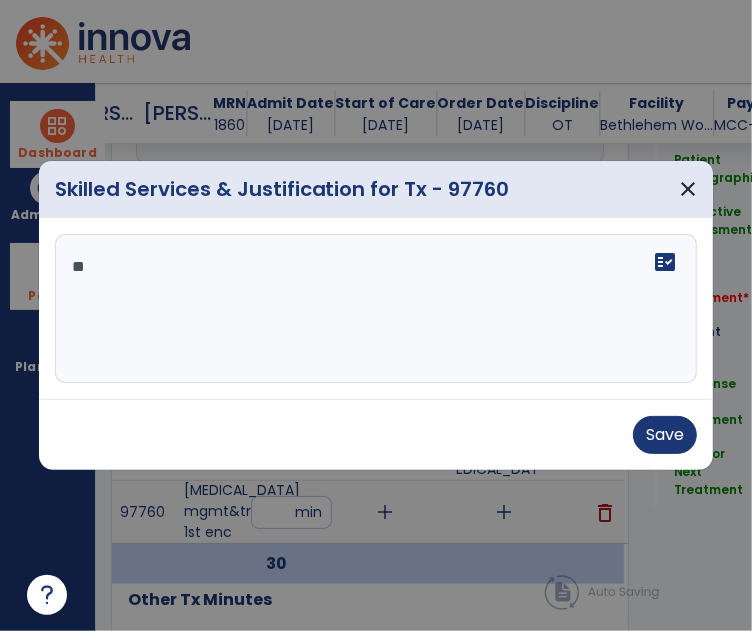 type on "*" 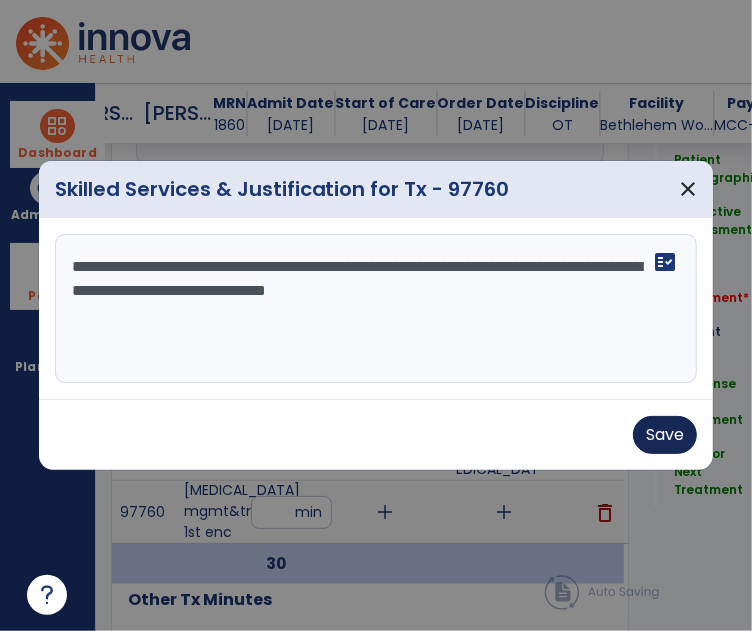 type on "**********" 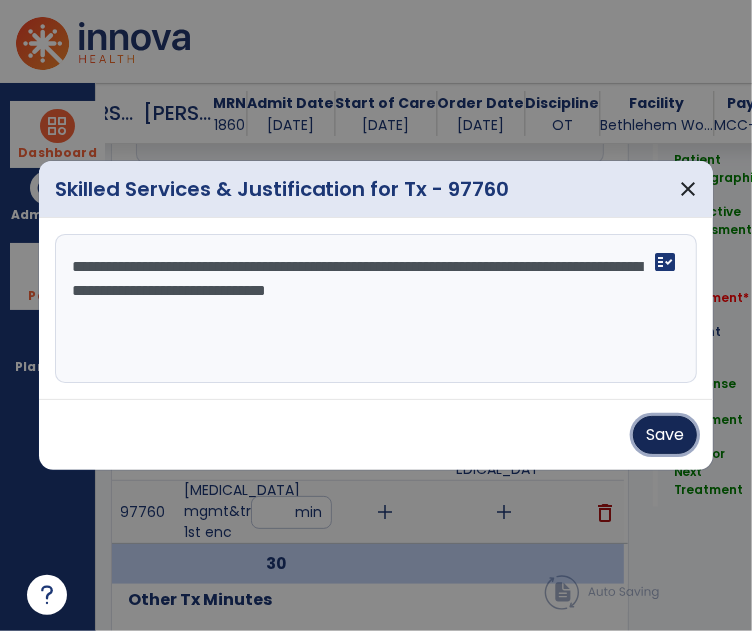 click on "Save" at bounding box center (665, 435) 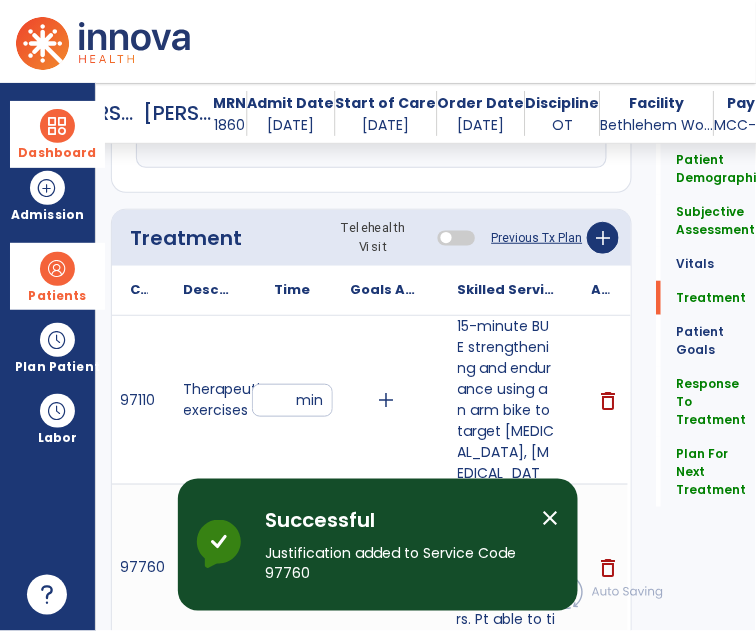 scroll, scrollTop: 1267, scrollLeft: 0, axis: vertical 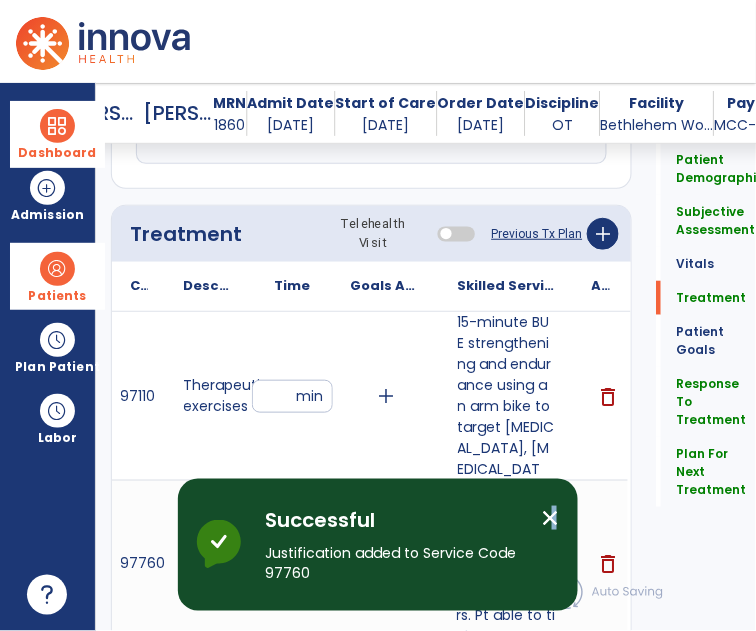 drag, startPoint x: 548, startPoint y: 512, endPoint x: 538, endPoint y: 498, distance: 17.20465 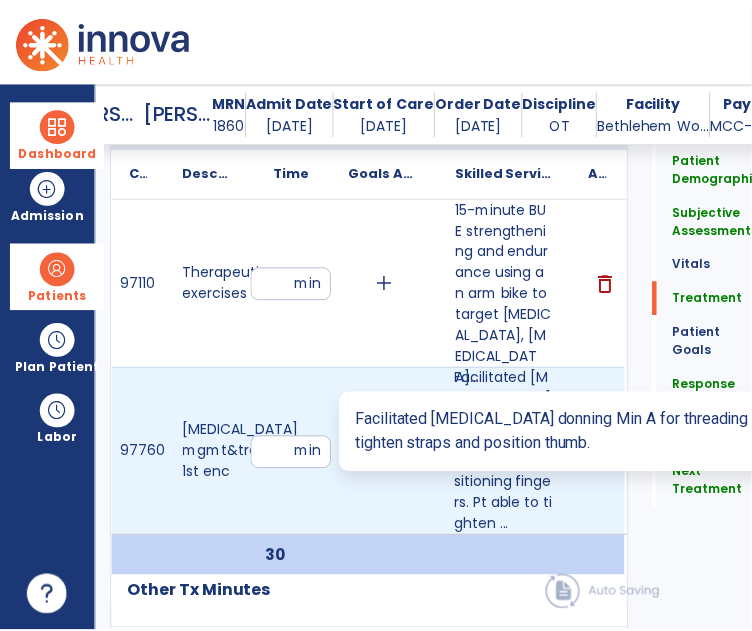 scroll, scrollTop: 1400, scrollLeft: 0, axis: vertical 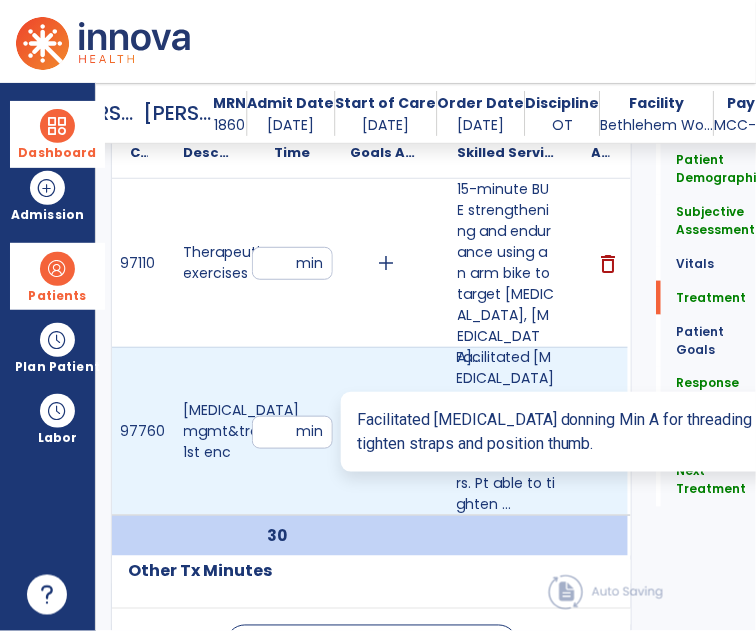 click on "Facilitated orthosis donning Min A for threading straps and positioning fingers. Pt able to tighten ..." at bounding box center [507, 431] 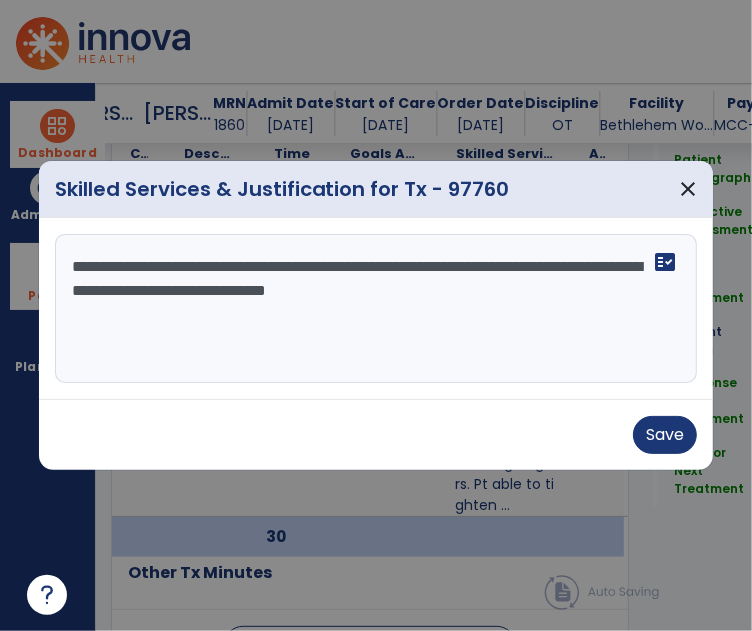 click on "**********" at bounding box center [378, 309] 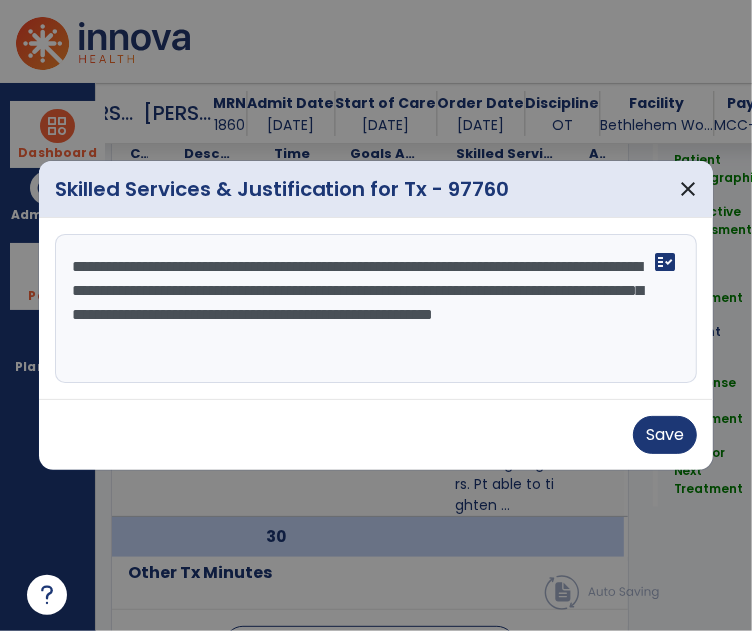 drag, startPoint x: 362, startPoint y: 316, endPoint x: 385, endPoint y: 310, distance: 23.769728 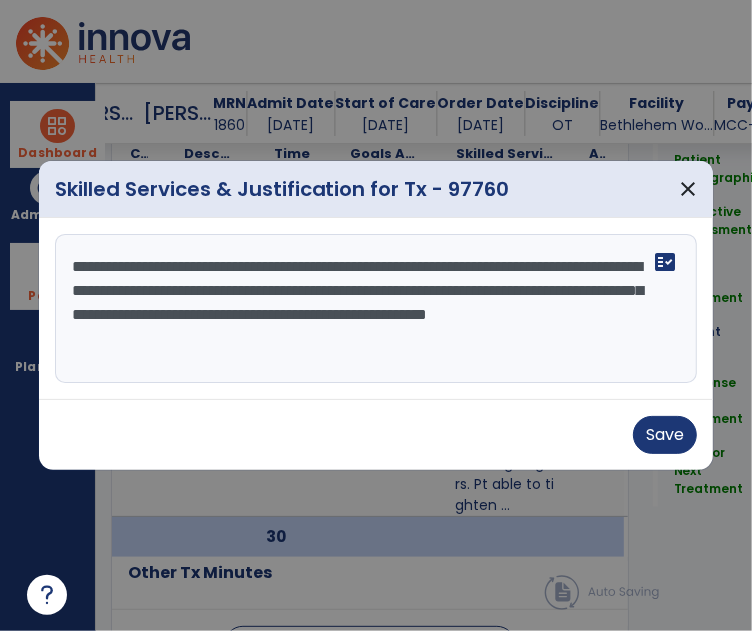 drag, startPoint x: 457, startPoint y: 339, endPoint x: 464, endPoint y: 325, distance: 15.652476 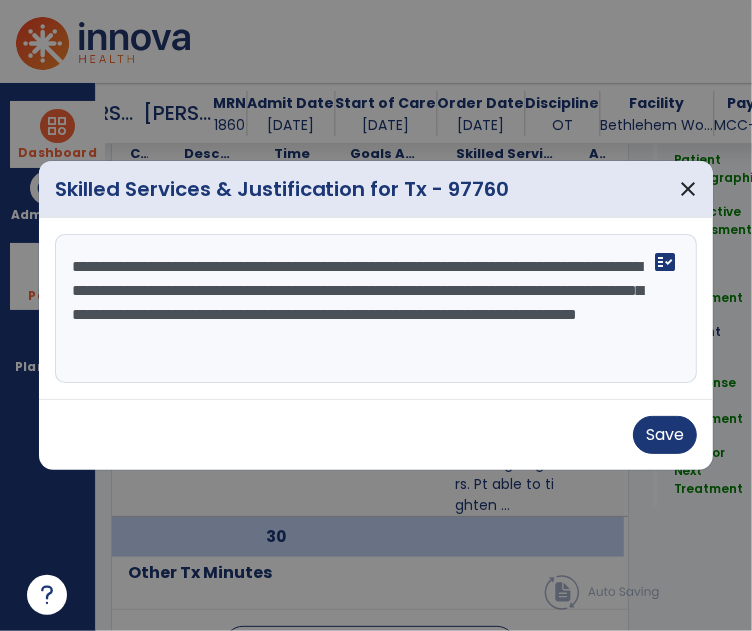 click on "**********" at bounding box center (378, 309) 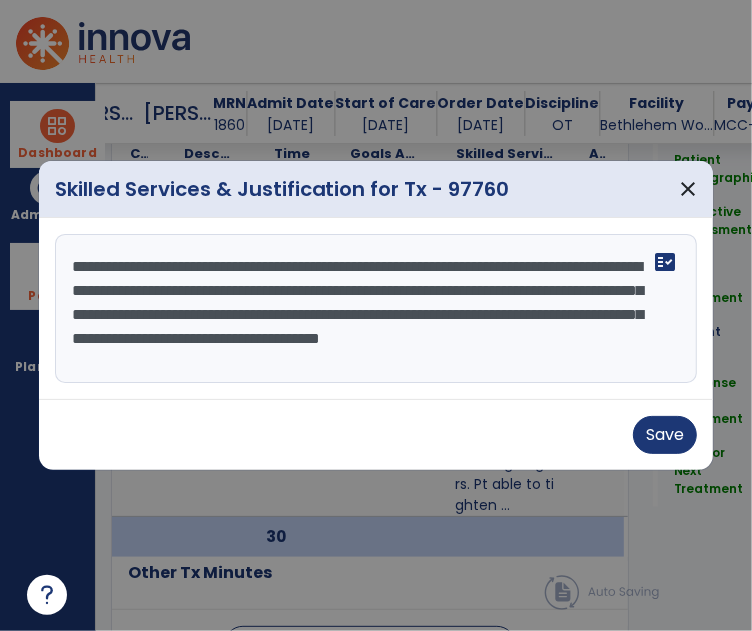 drag, startPoint x: 439, startPoint y: 370, endPoint x: 51, endPoint y: 270, distance: 400.6794 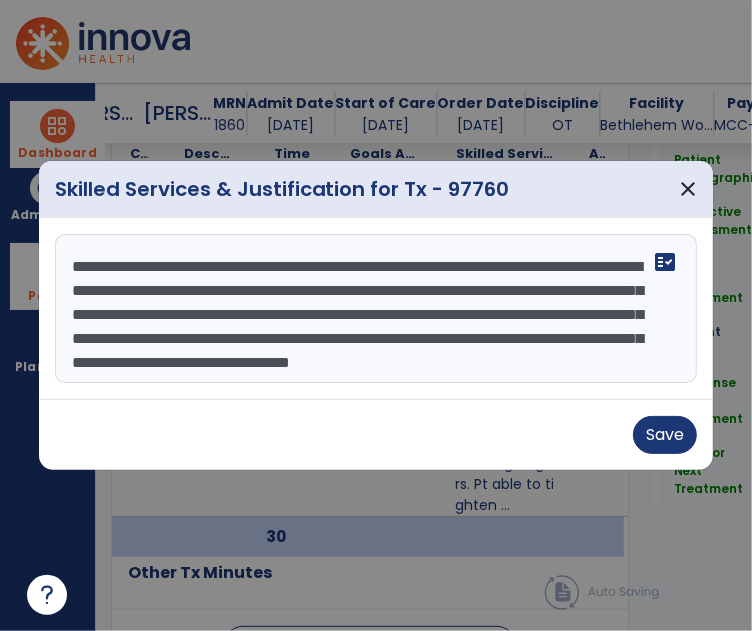 scroll, scrollTop: 15, scrollLeft: 0, axis: vertical 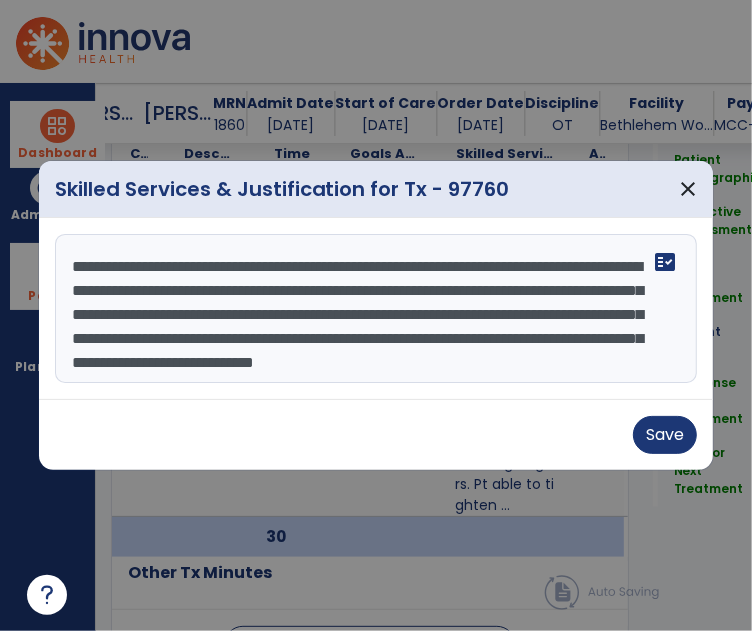 click on "**********" at bounding box center [378, 309] 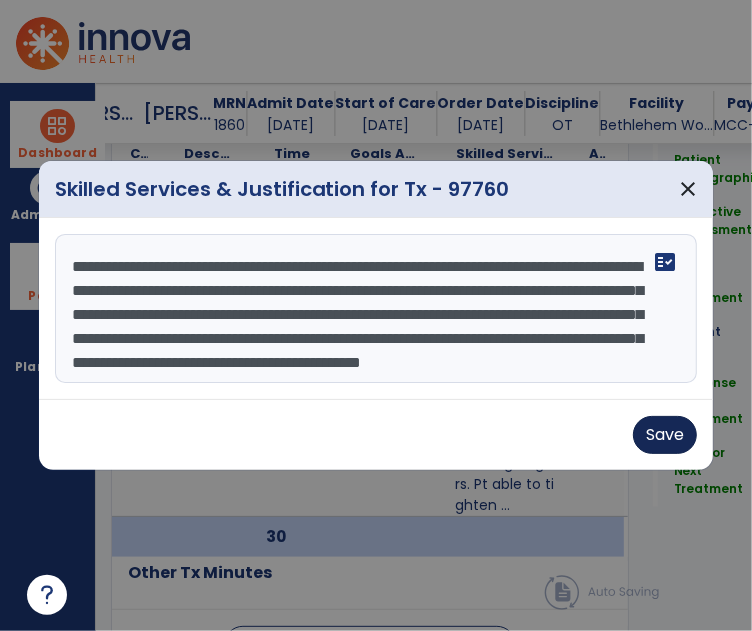 type on "**********" 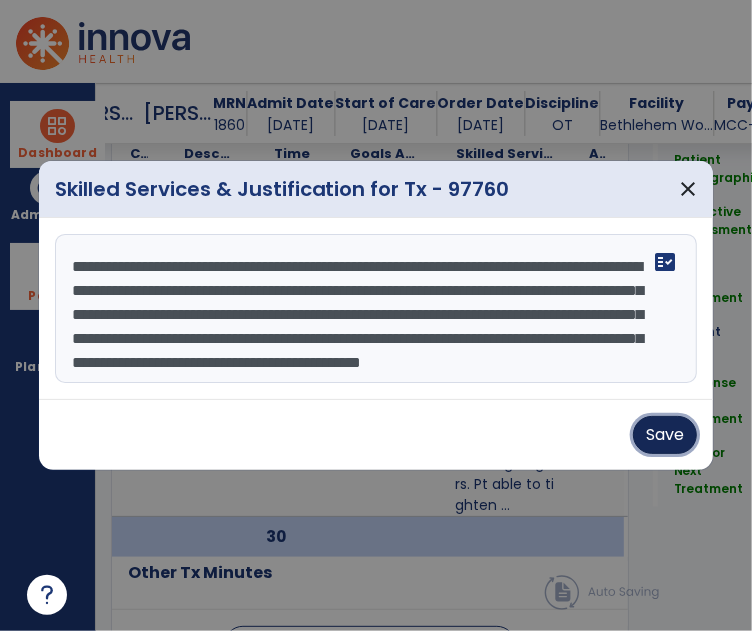 click on "Save" at bounding box center (665, 435) 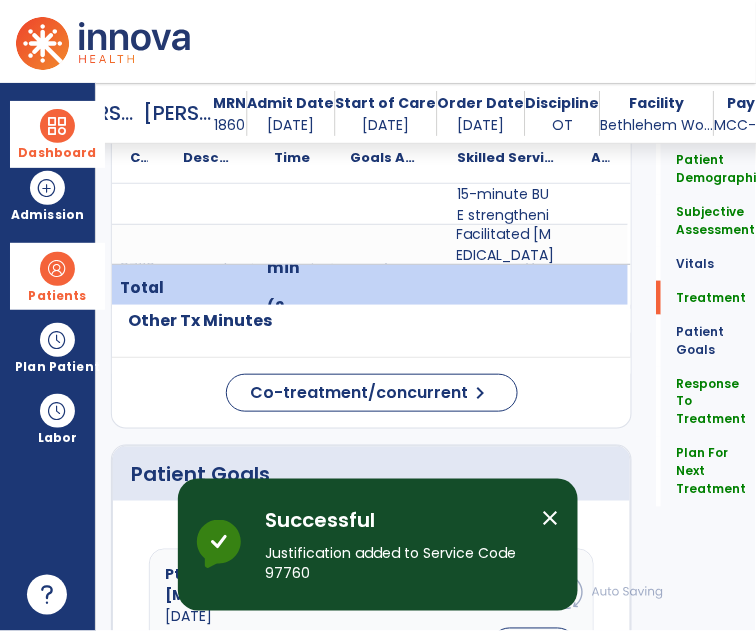 scroll, scrollTop: 1400, scrollLeft: 0, axis: vertical 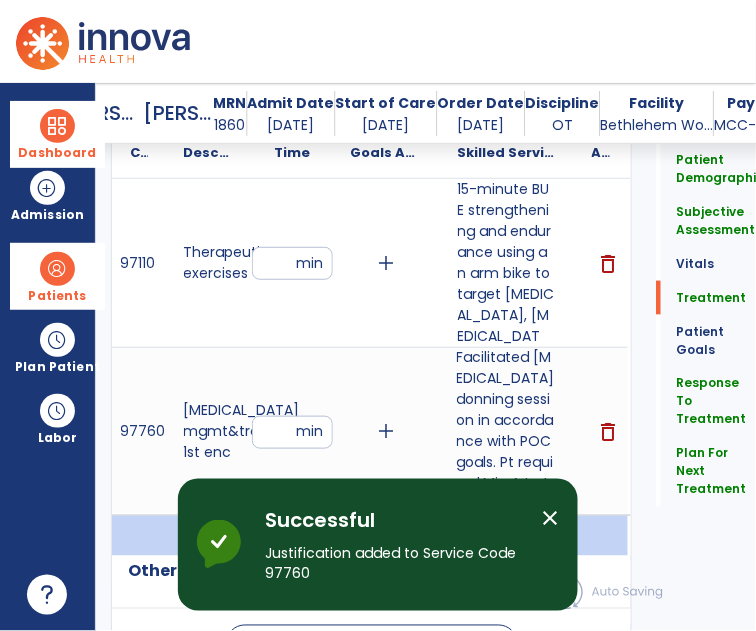 click on "close" at bounding box center [550, 518] 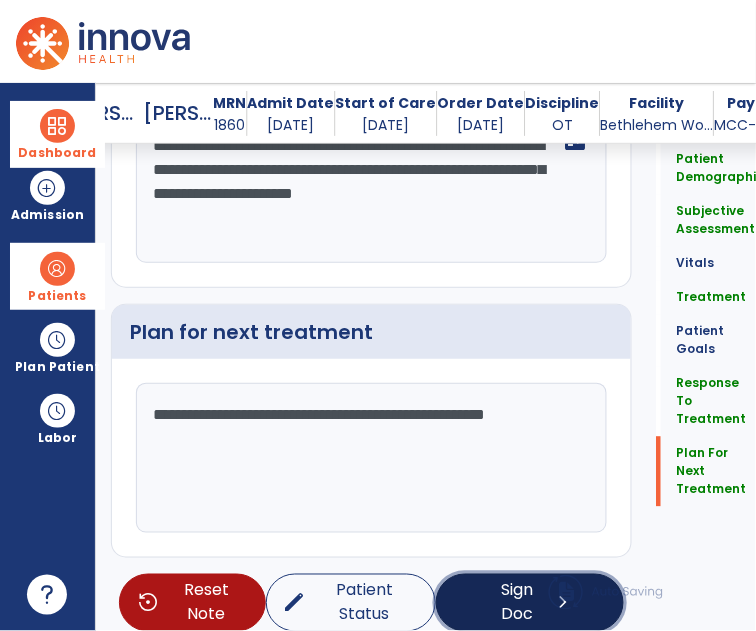 click on "Sign Doc" 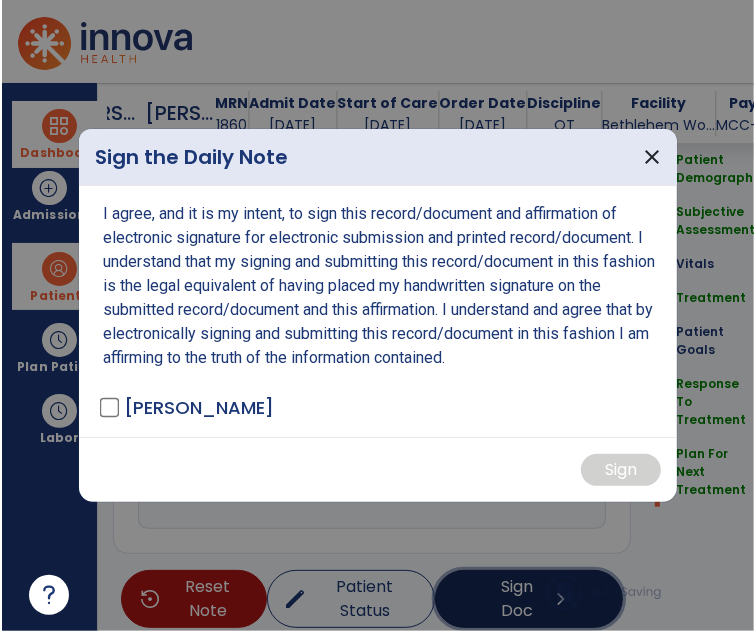 scroll, scrollTop: 3941, scrollLeft: 0, axis: vertical 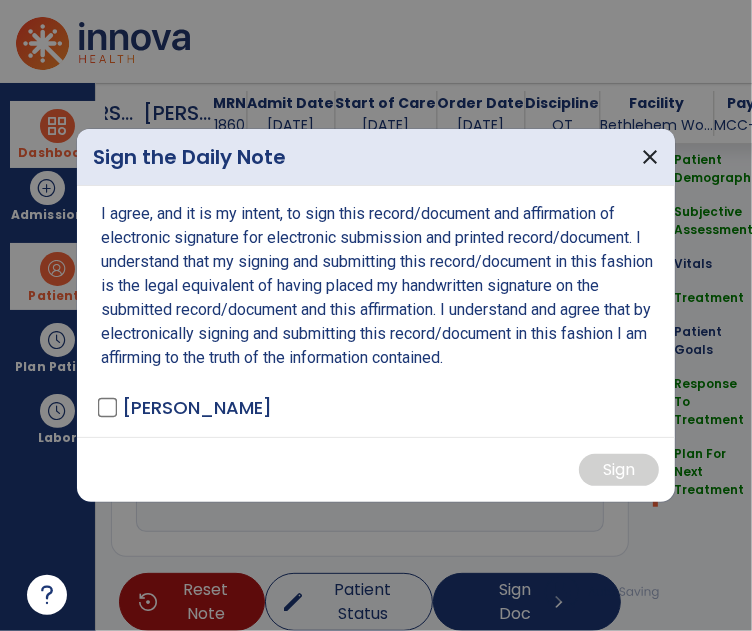 click on "I agree, and it is my intent, to sign this record/document and affirmation of electronic signature for electronic submission and printed record/document. I understand that my signing and submitting this record/document in this fashion is the legal equivalent of having placed my handwritten signature on the submitted record/document and this affirmation. I understand and agree that by electronically signing and submitting this record/document in this fashion I am affirming to the truth of the information contained.  [PERSON_NAME]  - OT" at bounding box center (376, 311) 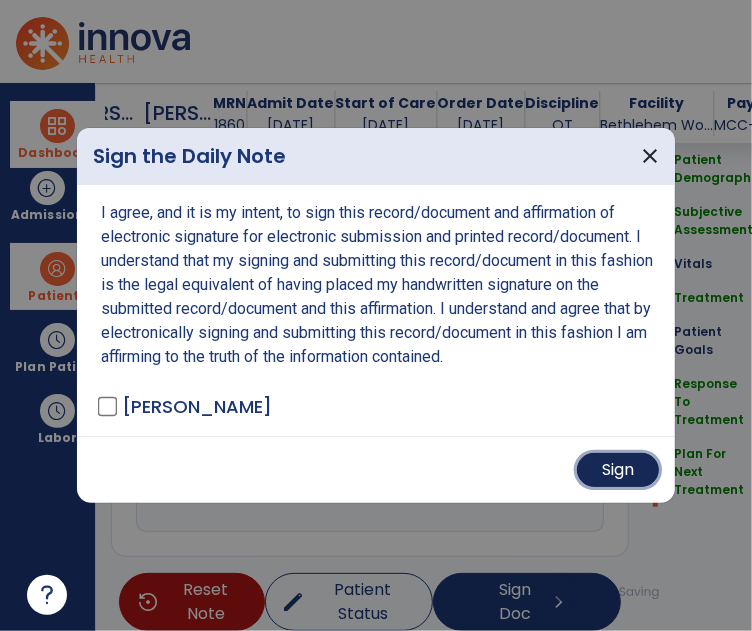 click on "Sign" at bounding box center [618, 470] 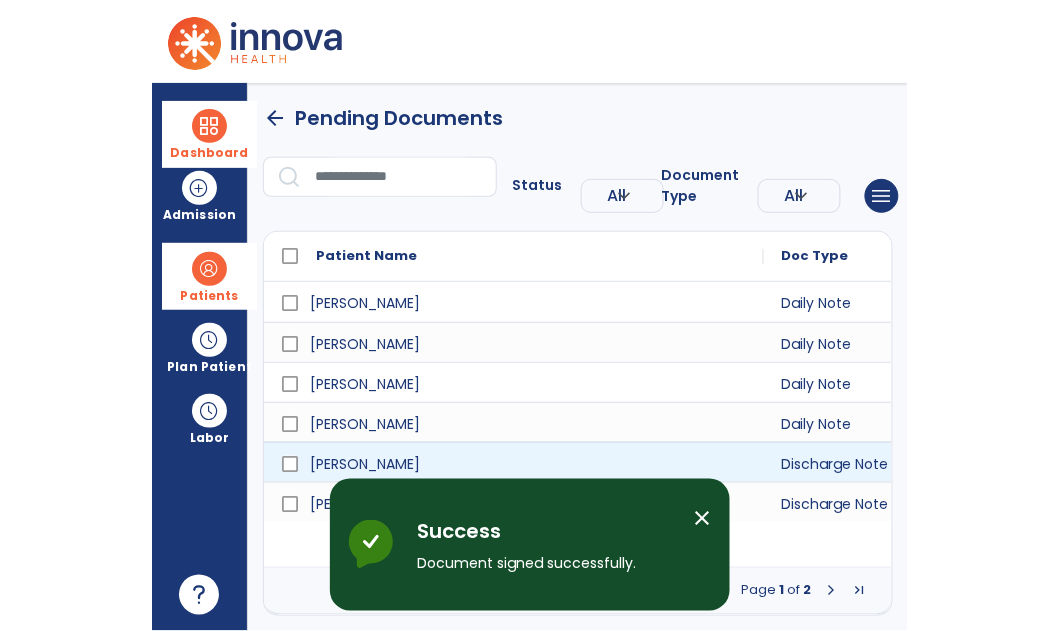 scroll, scrollTop: 0, scrollLeft: 0, axis: both 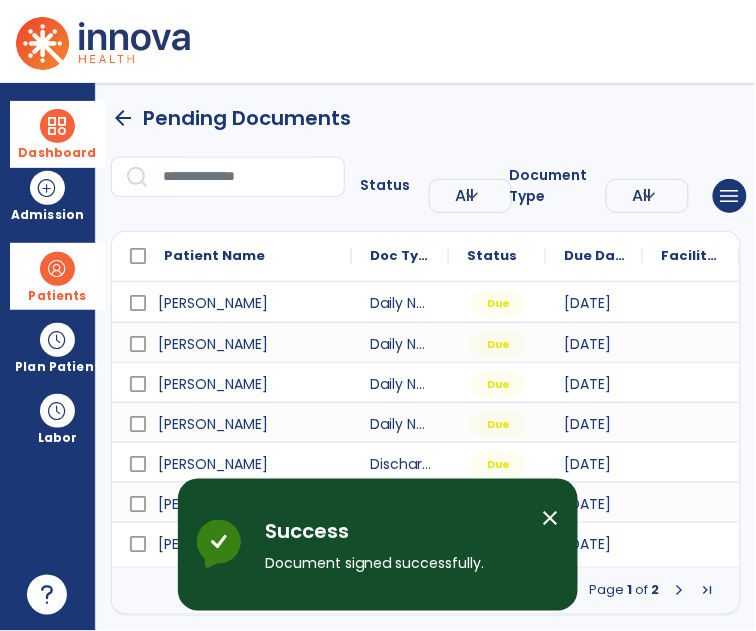 click on "close" at bounding box center (550, 518) 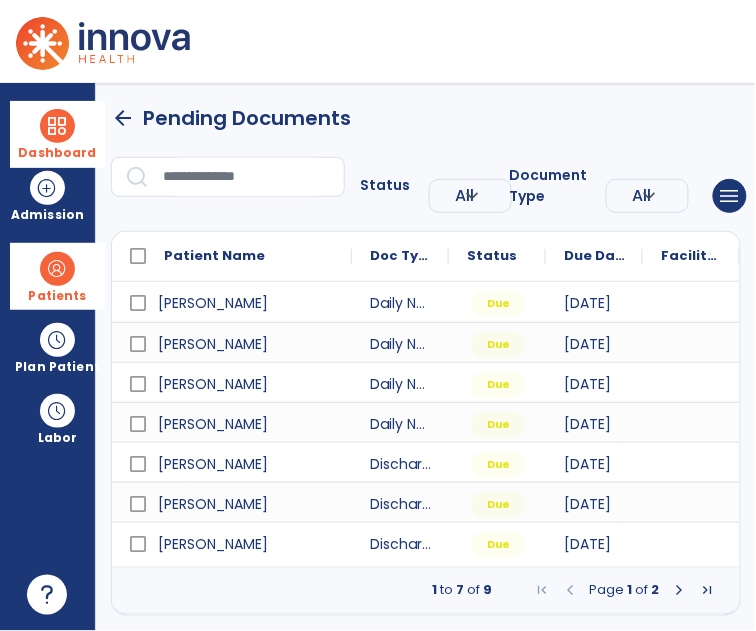 click on "Dashboard" at bounding box center [57, 134] 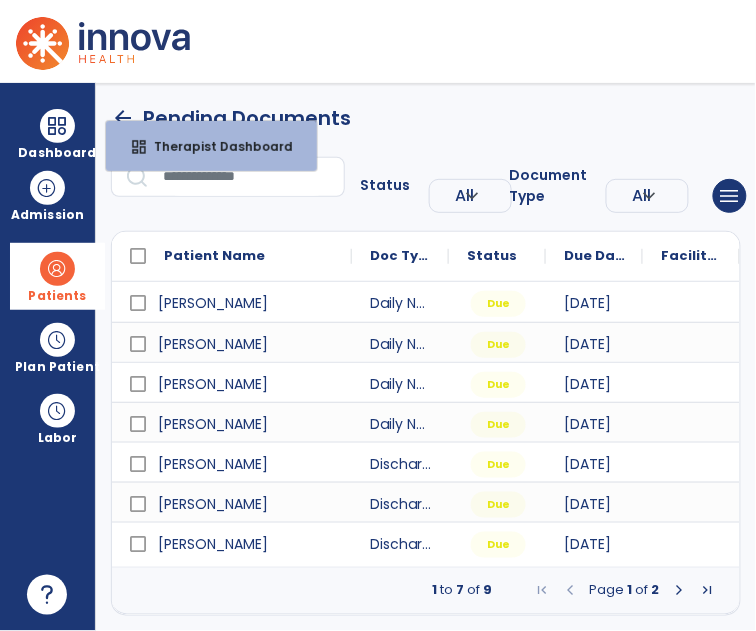 click on "arrow_back   Pending Documents  Status All  expand_more  ALL Due Past Due Incomplete Document Type All  expand_more  ALL Daily Note Progress Note Evaluation Discharge Note Recertification  menu   Export List   Print List
Patient Name
Doc Type
Status 1" at bounding box center (426, 357) 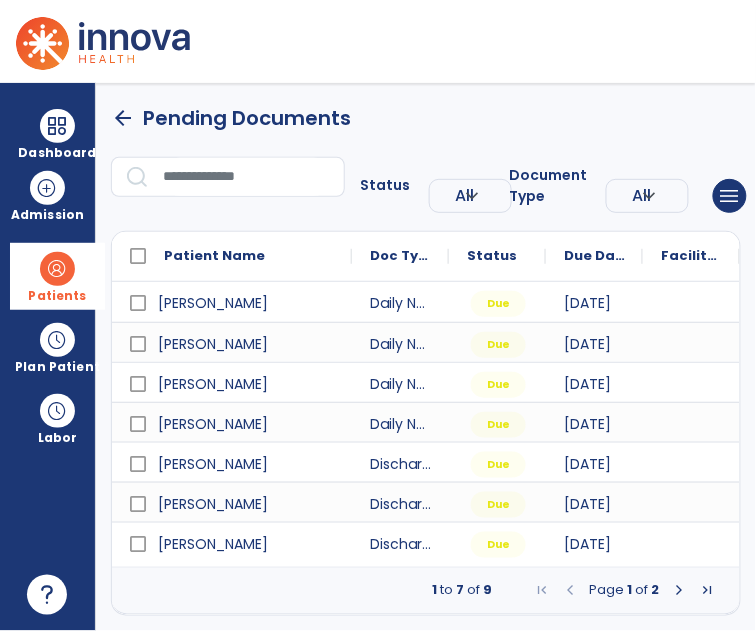 click on "arrow_back" at bounding box center [123, 118] 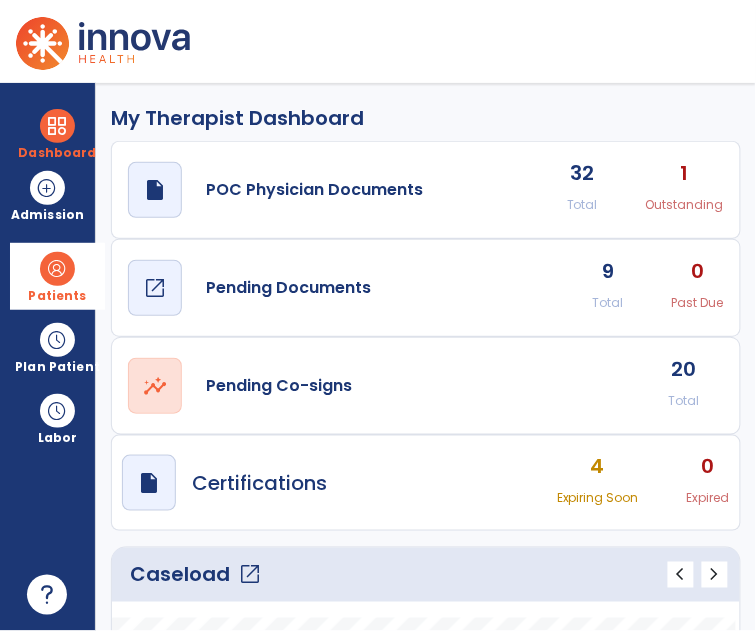 click on "draft   open_in_new" 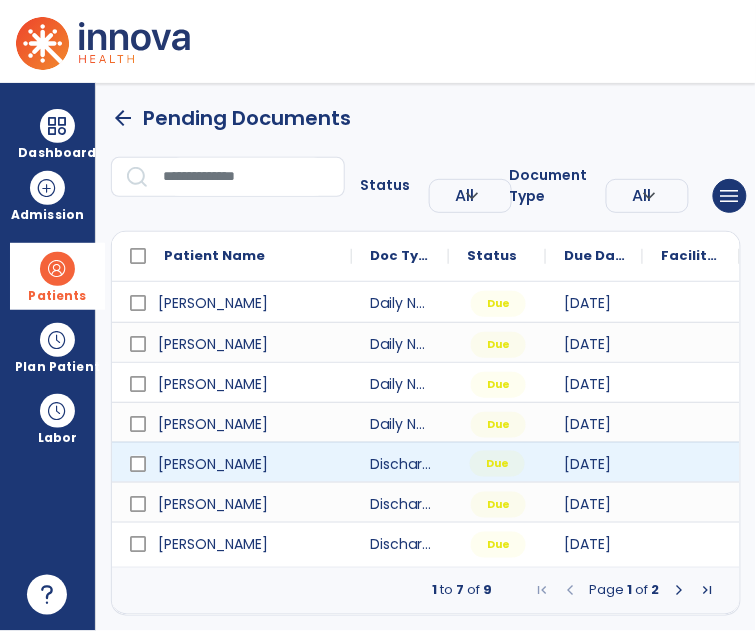 click on "Due" at bounding box center (497, 462) 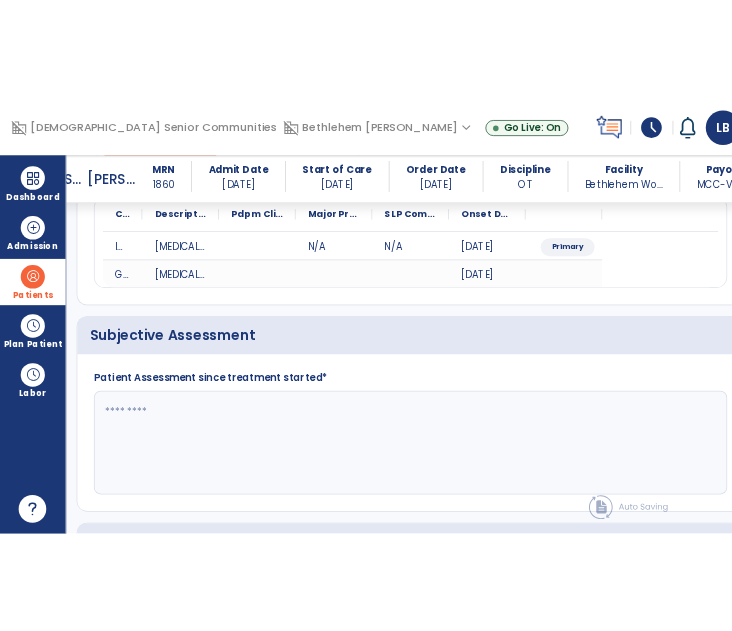 scroll, scrollTop: 252, scrollLeft: 0, axis: vertical 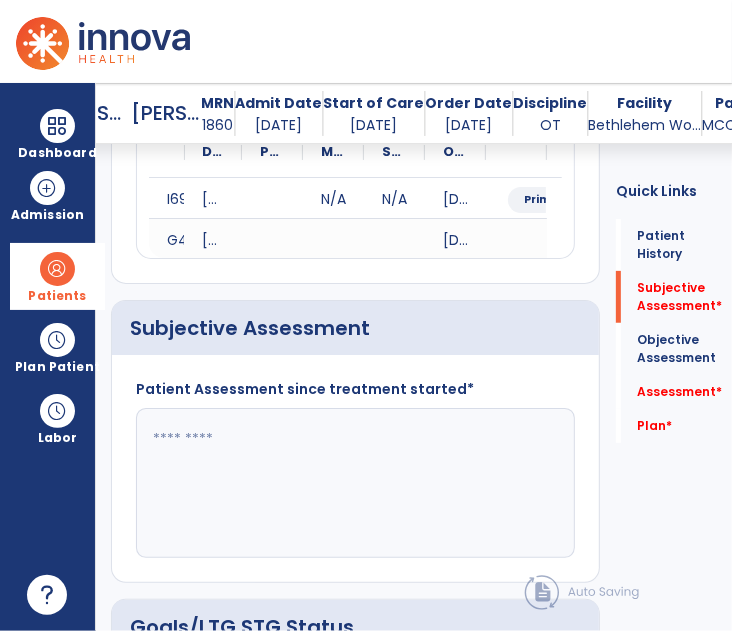 click 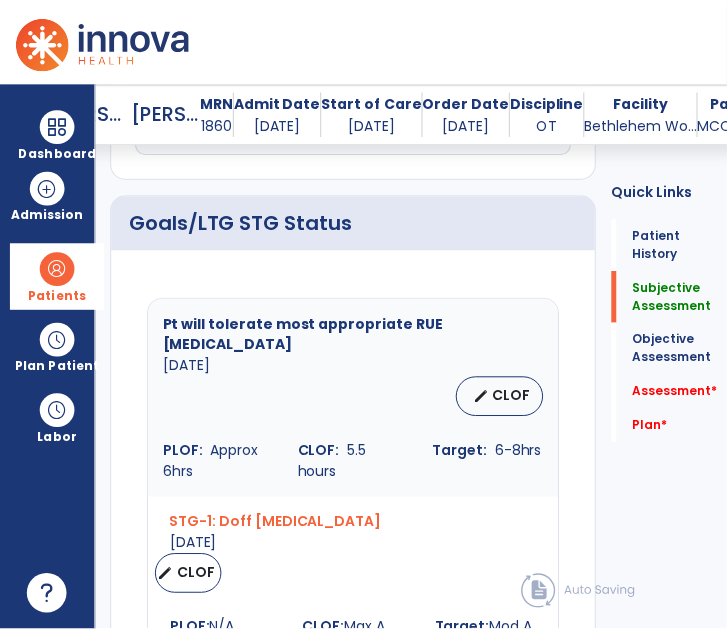 scroll, scrollTop: 740, scrollLeft: 0, axis: vertical 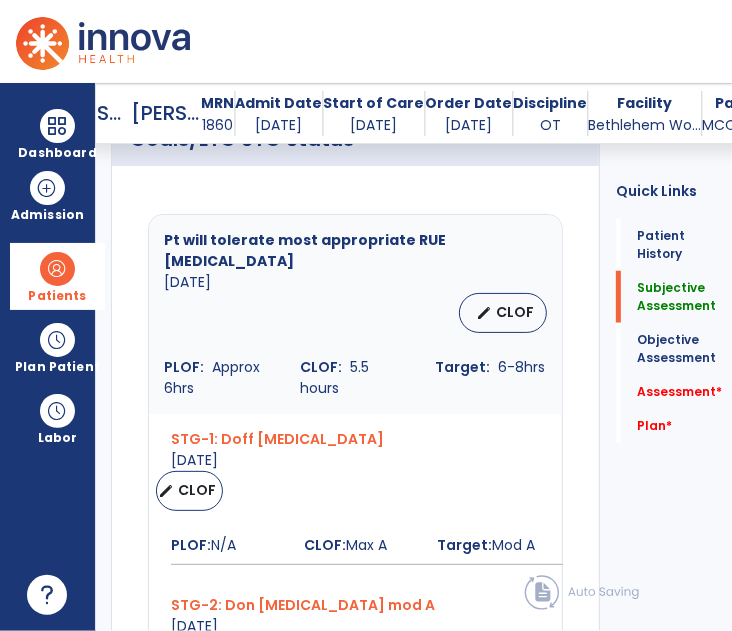 type on "**********" 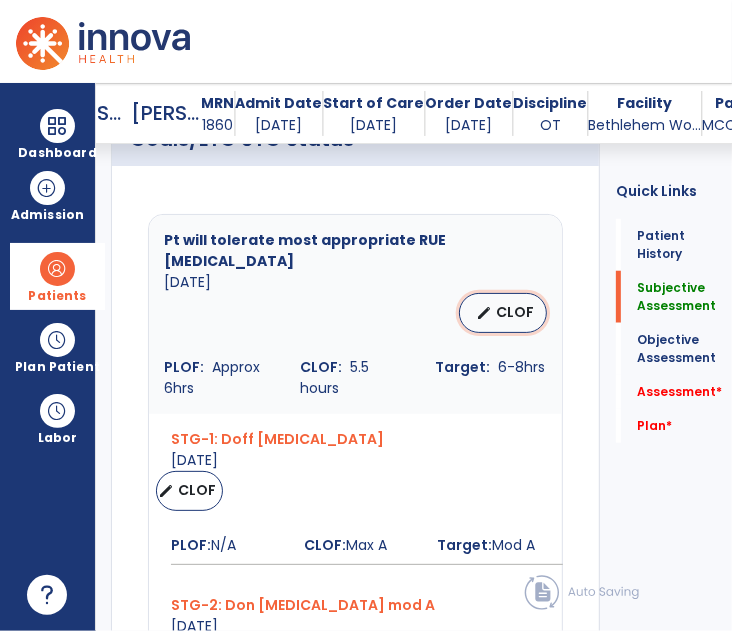 click on "CLOF" at bounding box center [515, 312] 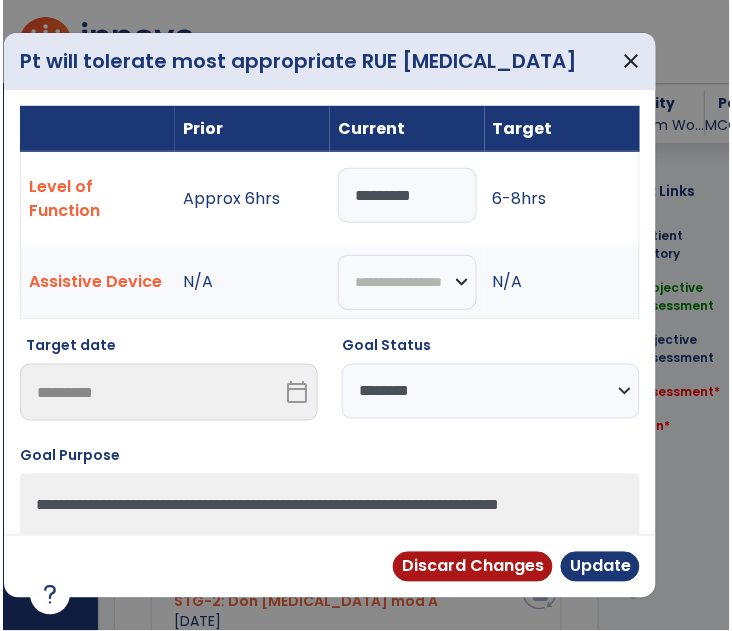 scroll, scrollTop: 740, scrollLeft: 0, axis: vertical 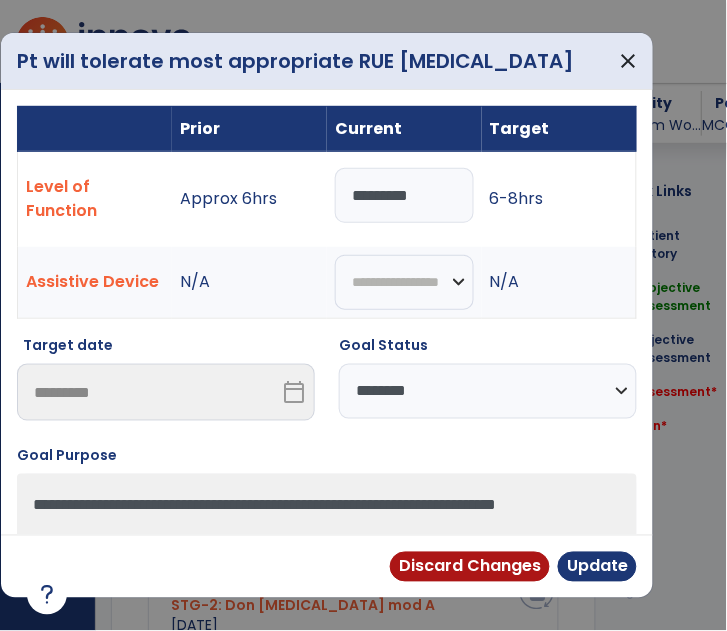 click on "**********" at bounding box center (488, 391) 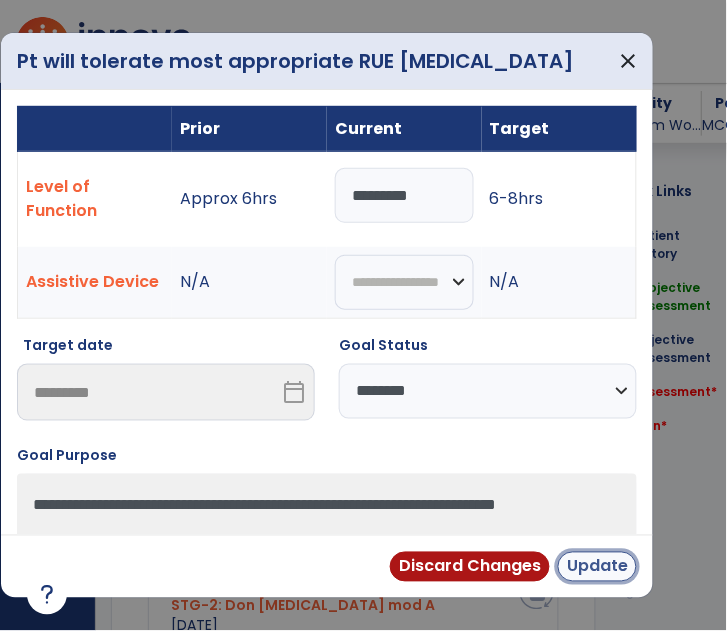 click on "Update" at bounding box center (597, 567) 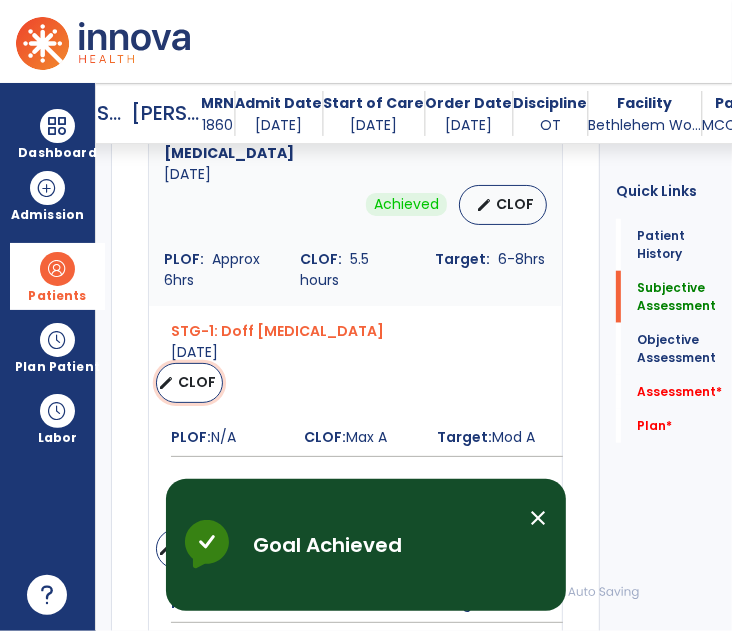 click on "CLOF" at bounding box center (197, 382) 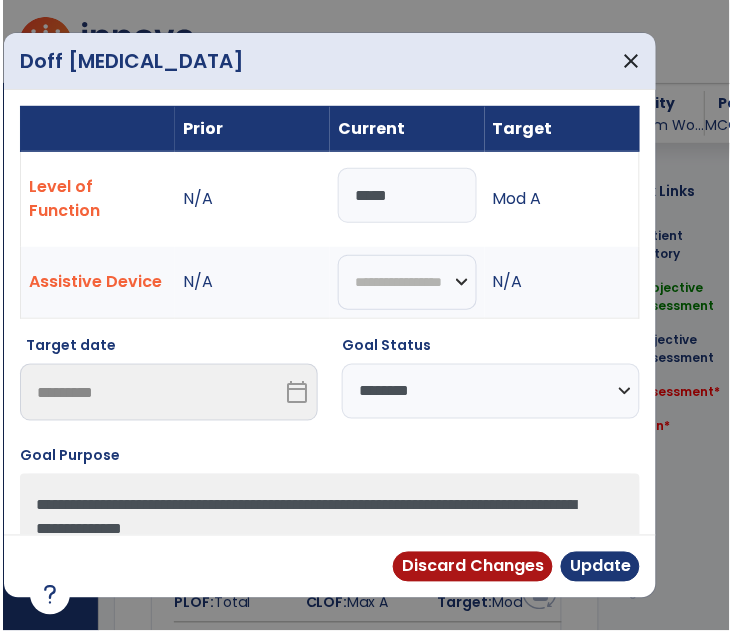 scroll, scrollTop: 848, scrollLeft: 0, axis: vertical 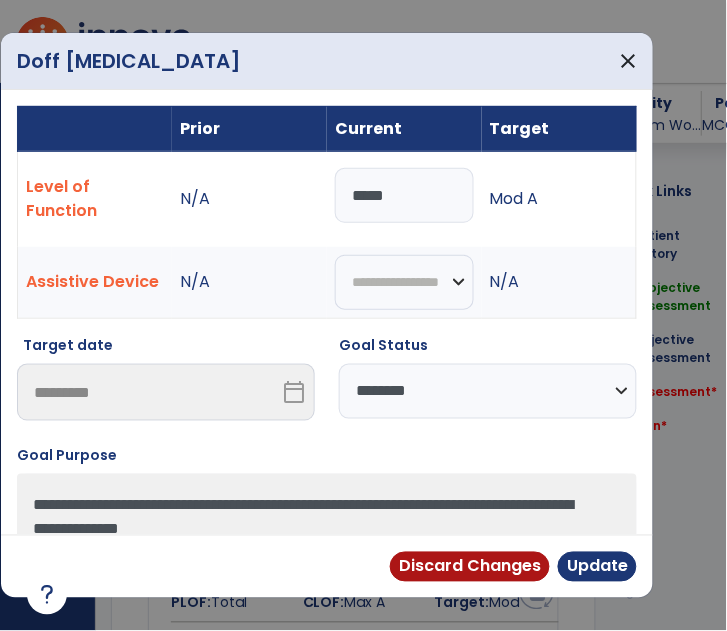 drag, startPoint x: 418, startPoint y: 200, endPoint x: 341, endPoint y: 200, distance: 77 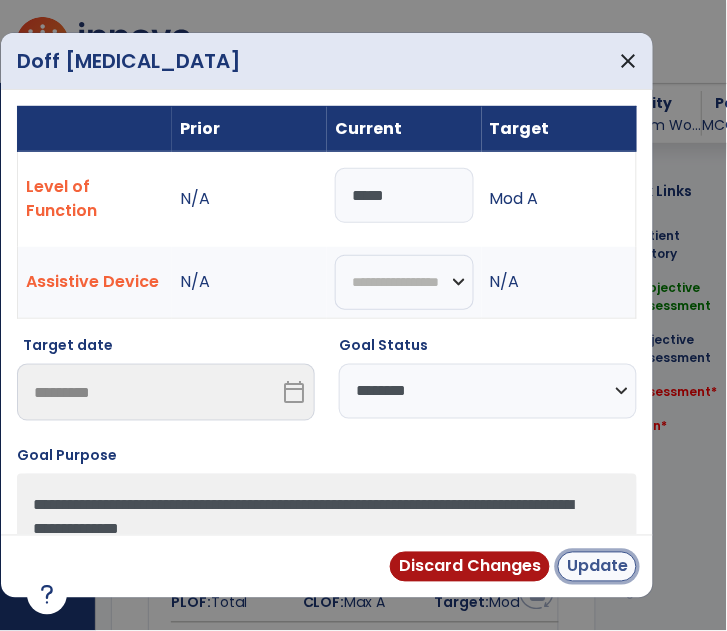 click on "Update" at bounding box center [597, 567] 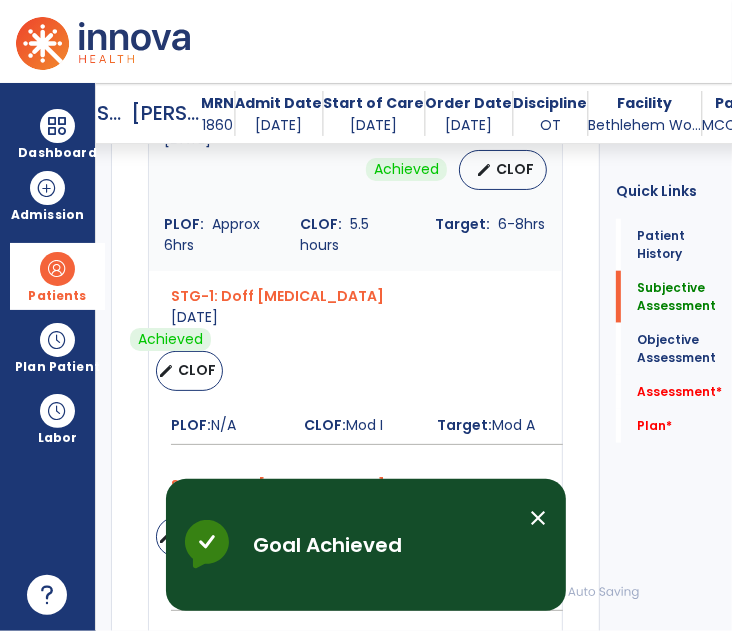 drag, startPoint x: 543, startPoint y: 521, endPoint x: 501, endPoint y: 452, distance: 80.77747 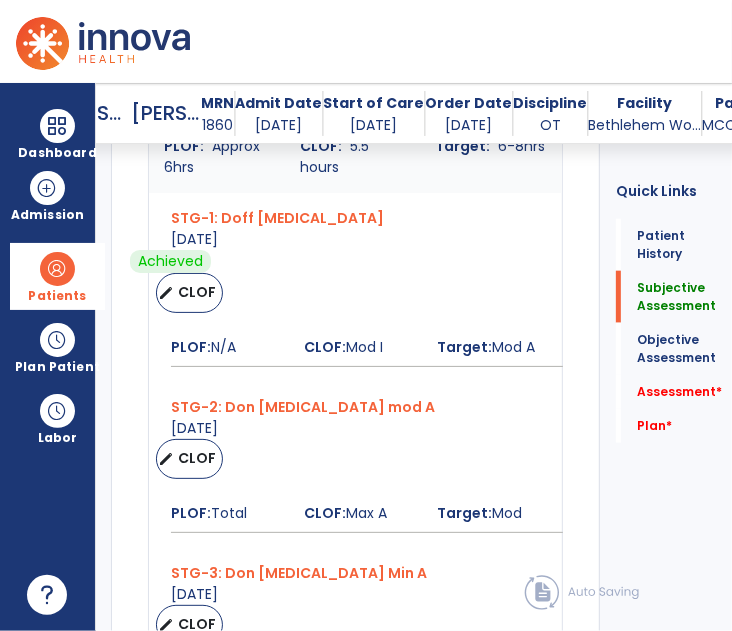 scroll, scrollTop: 823, scrollLeft: 0, axis: vertical 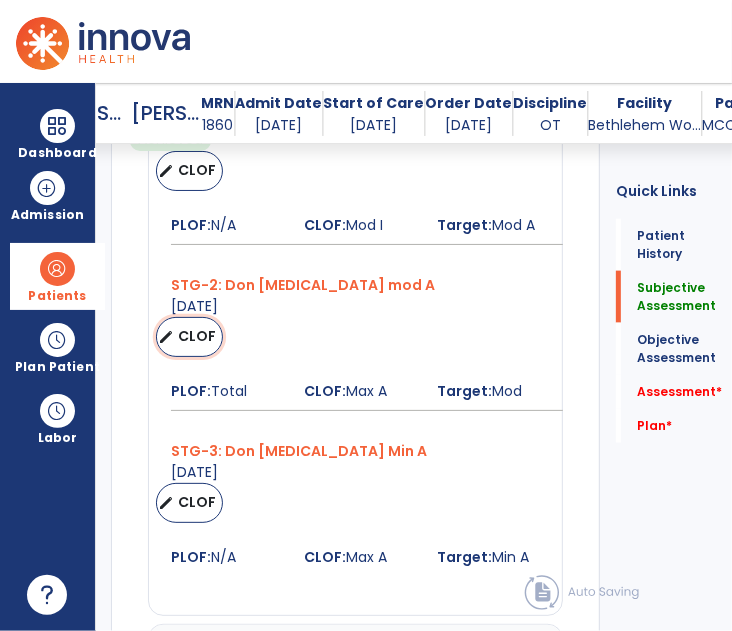 click on "edit" at bounding box center (166, 337) 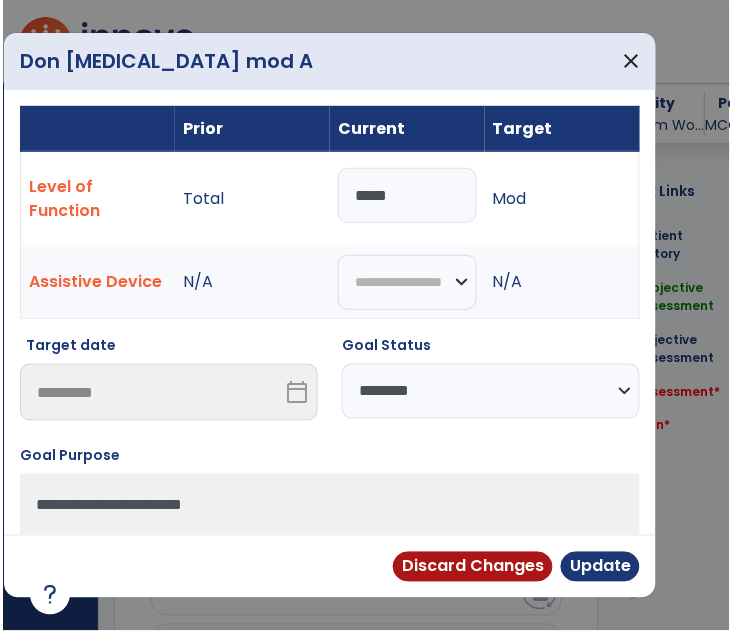 scroll, scrollTop: 1083, scrollLeft: 0, axis: vertical 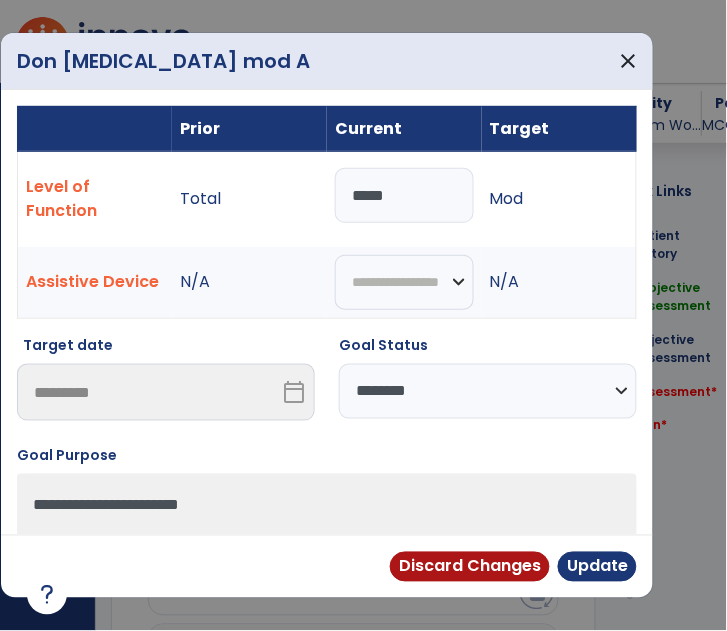 drag, startPoint x: 417, startPoint y: 196, endPoint x: 237, endPoint y: 219, distance: 181.4635 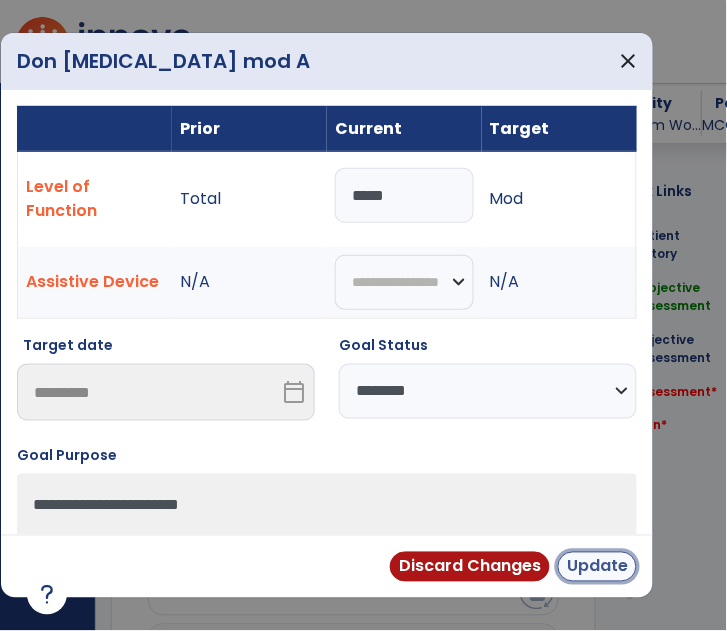 click on "Update" at bounding box center [597, 567] 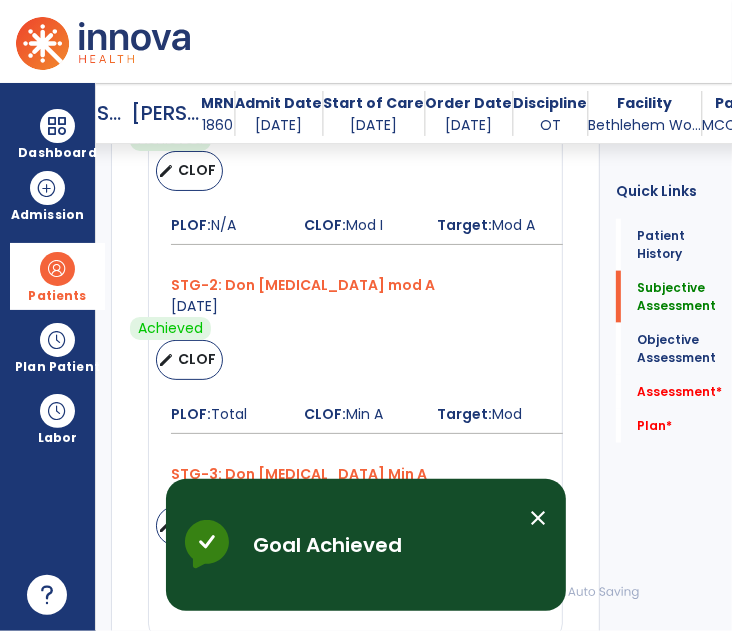 click on "close" at bounding box center (538, 518) 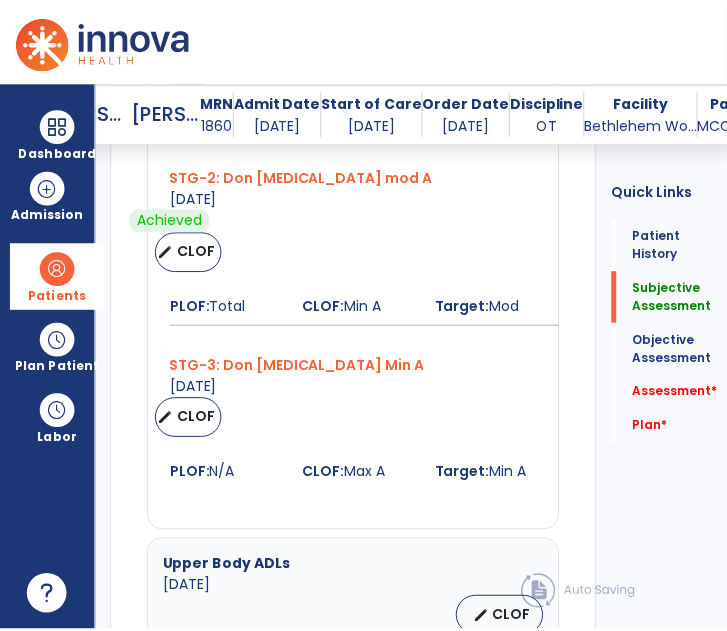 scroll, scrollTop: 1184, scrollLeft: 0, axis: vertical 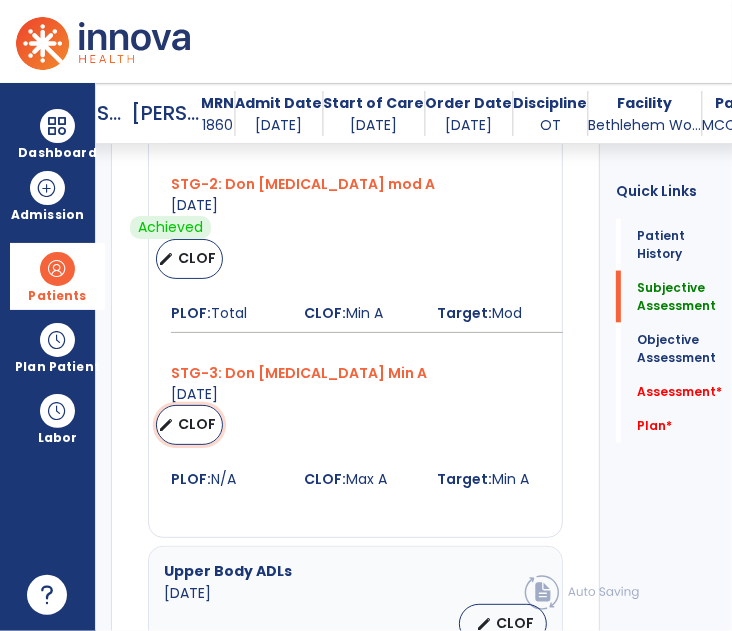 click on "CLOF" at bounding box center [197, 424] 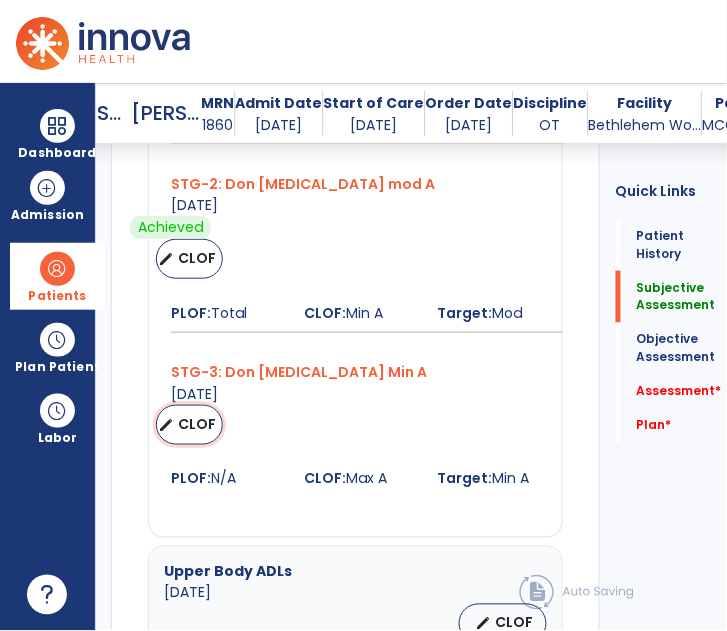 select on "********" 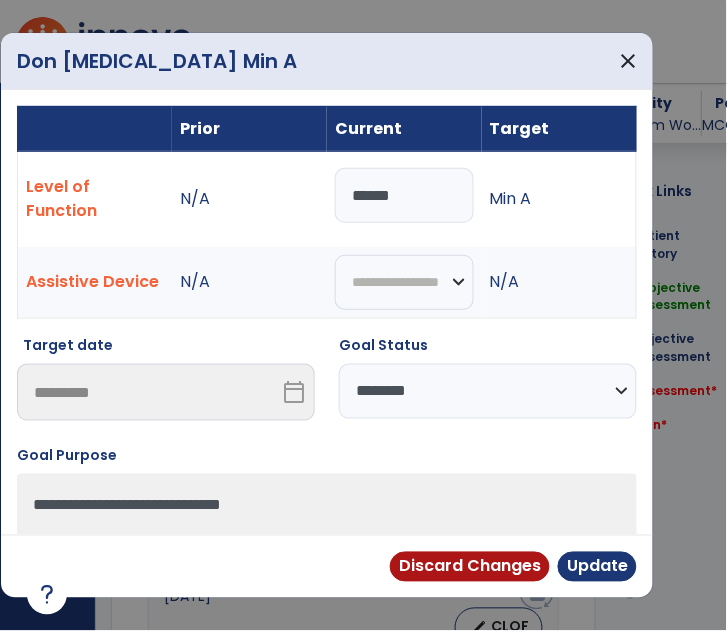 scroll, scrollTop: 1184, scrollLeft: 0, axis: vertical 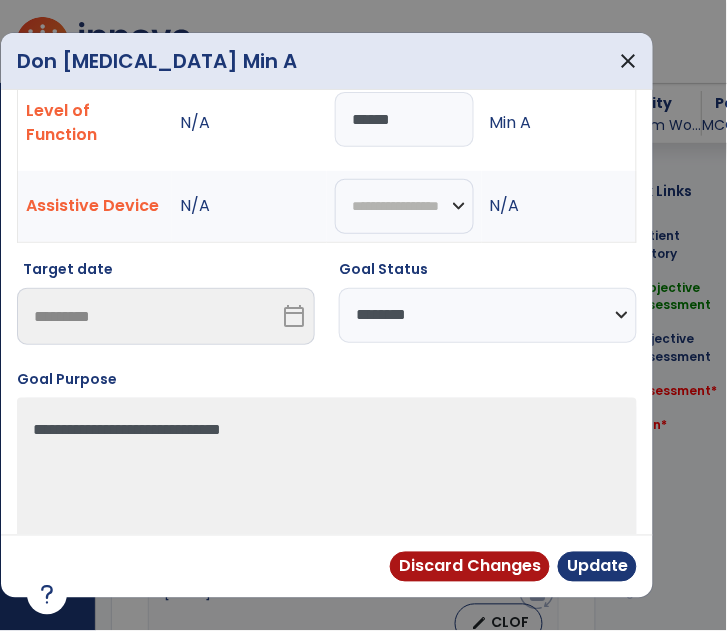 drag, startPoint x: 430, startPoint y: 108, endPoint x: 322, endPoint y: 127, distance: 109.65856 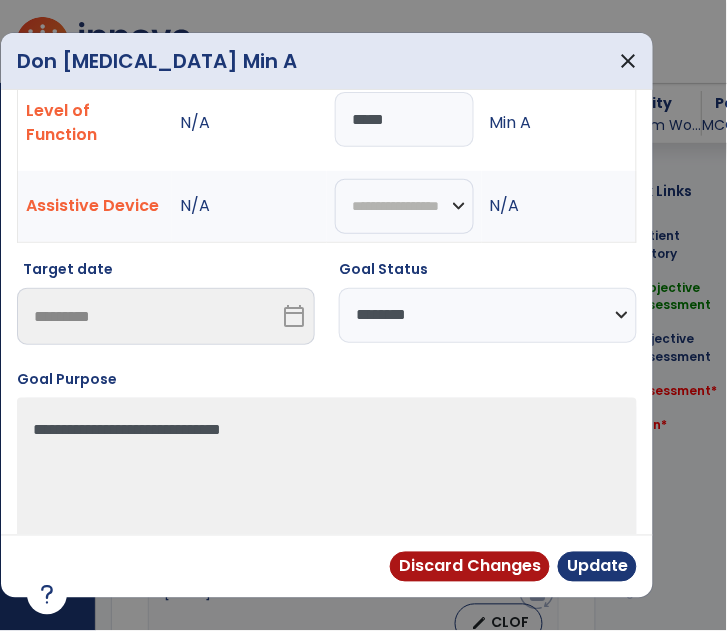 type on "*****" 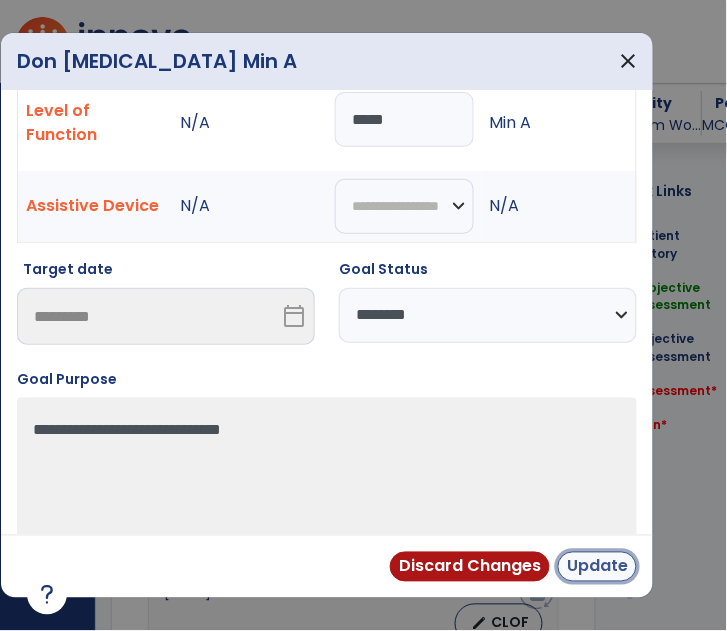 click on "Update" at bounding box center [597, 567] 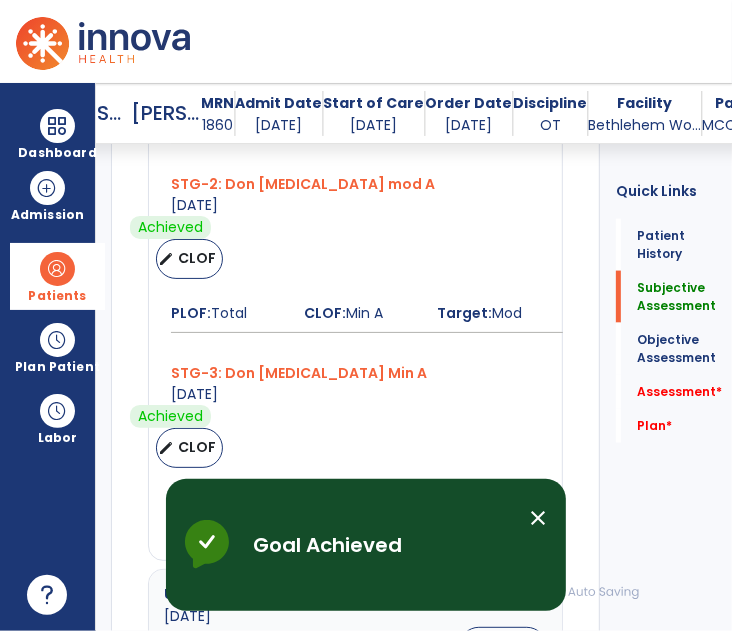 click on "close" at bounding box center (538, 518) 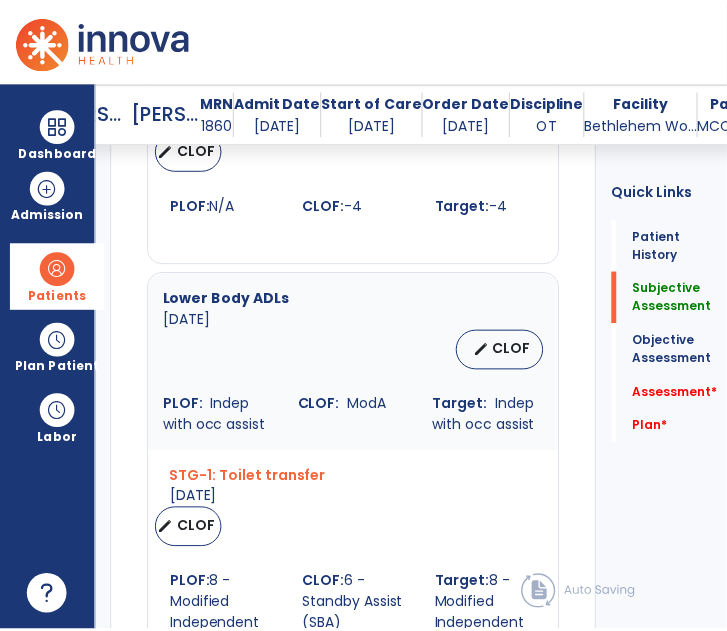 scroll, scrollTop: 1886, scrollLeft: 0, axis: vertical 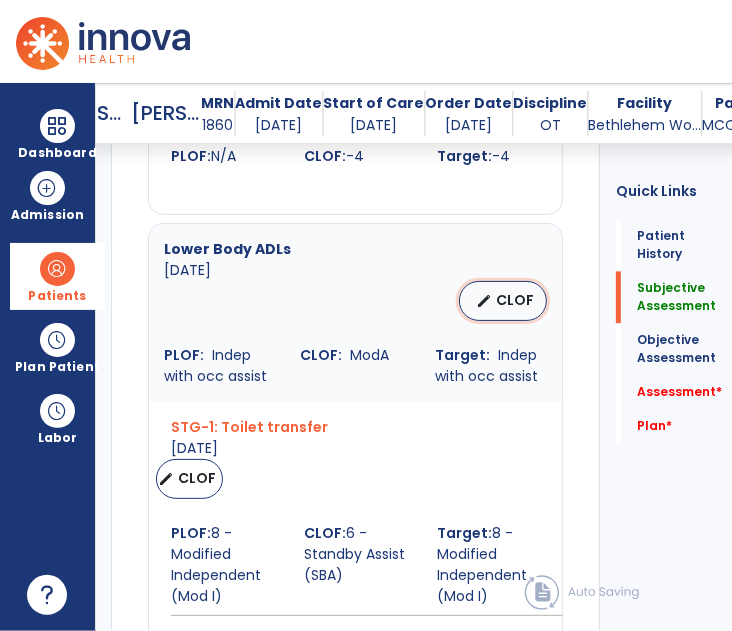 click on "edit   CLOF" at bounding box center [503, 301] 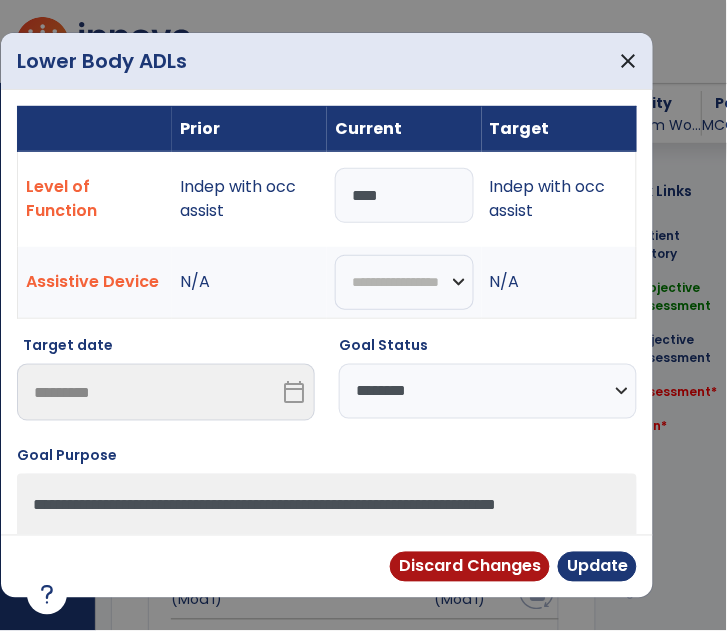 scroll, scrollTop: 1886, scrollLeft: 0, axis: vertical 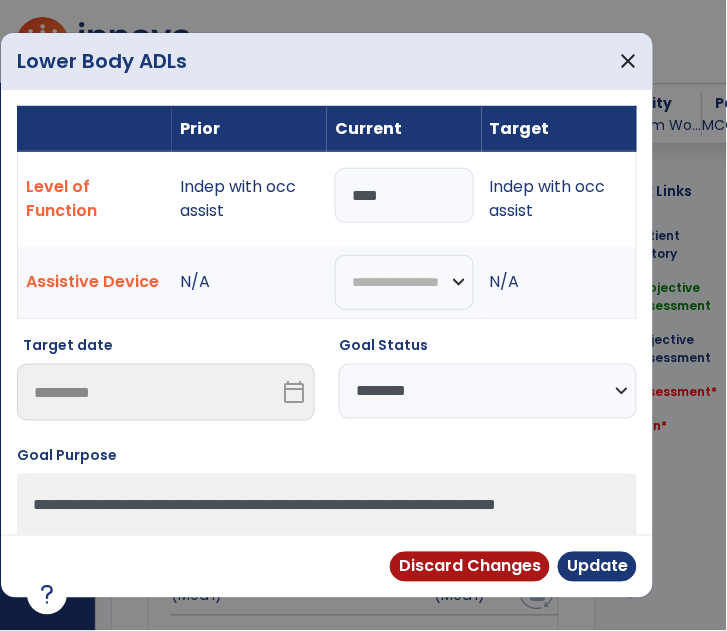 drag, startPoint x: 423, startPoint y: 193, endPoint x: 323, endPoint y: 175, distance: 101.607086 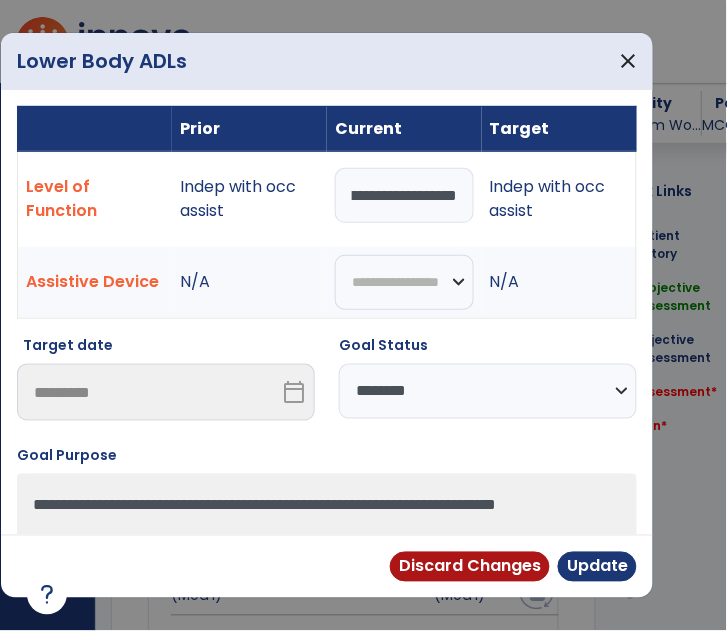 scroll, scrollTop: 0, scrollLeft: 128, axis: horizontal 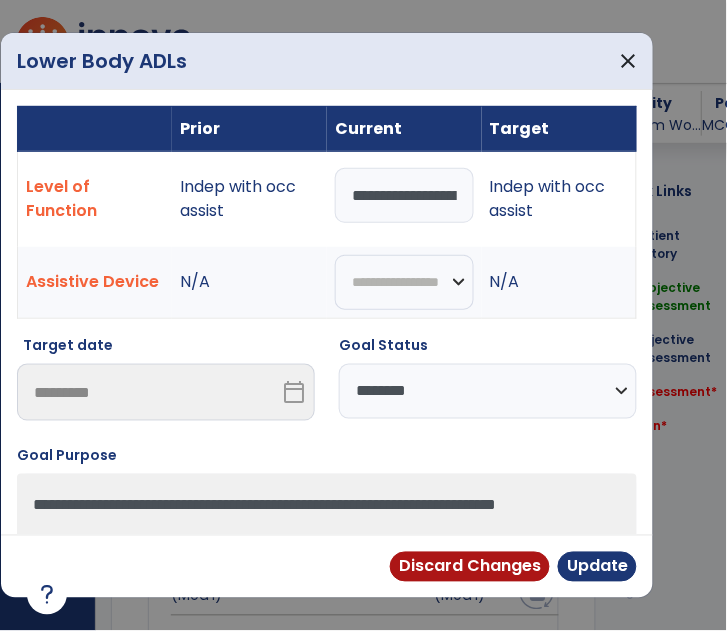 select on "********" 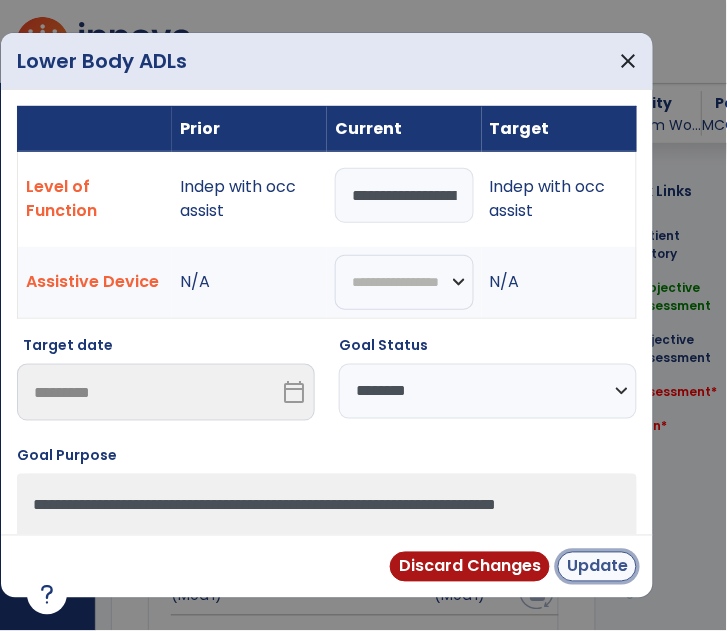 click on "Update" at bounding box center [597, 567] 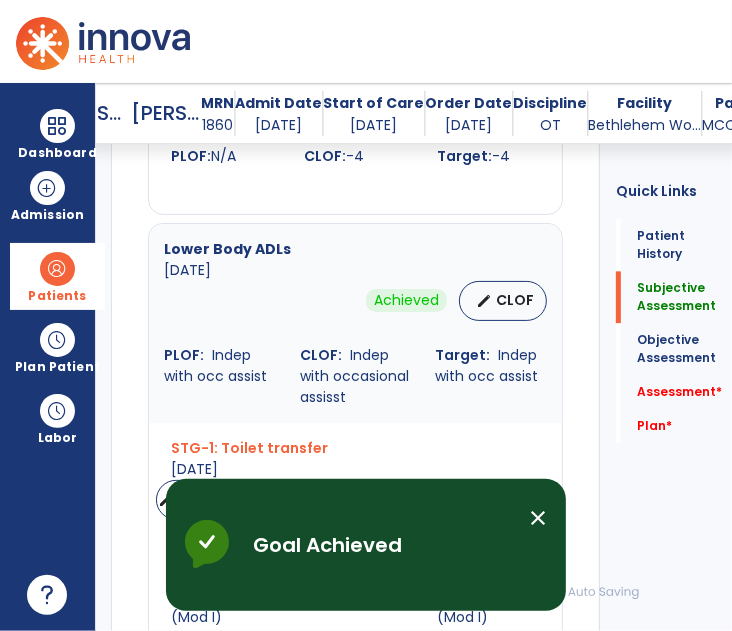 click on "close" at bounding box center [538, 518] 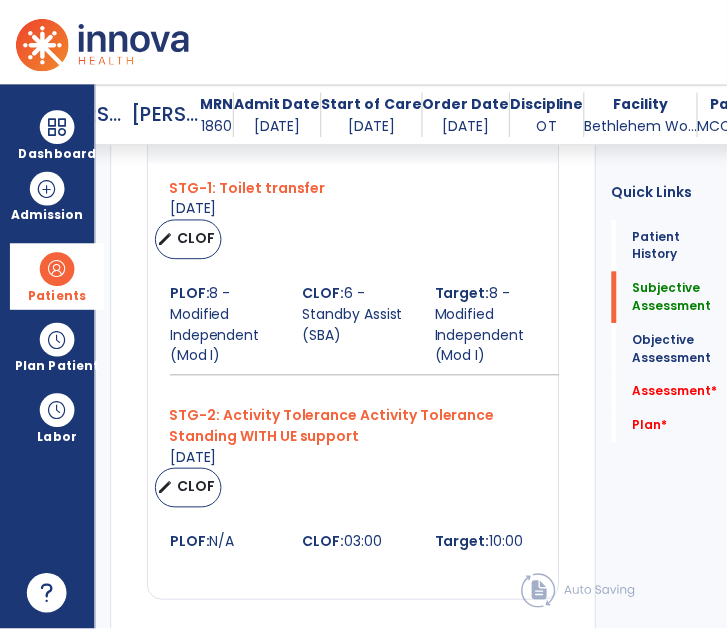 scroll, scrollTop: 2150, scrollLeft: 0, axis: vertical 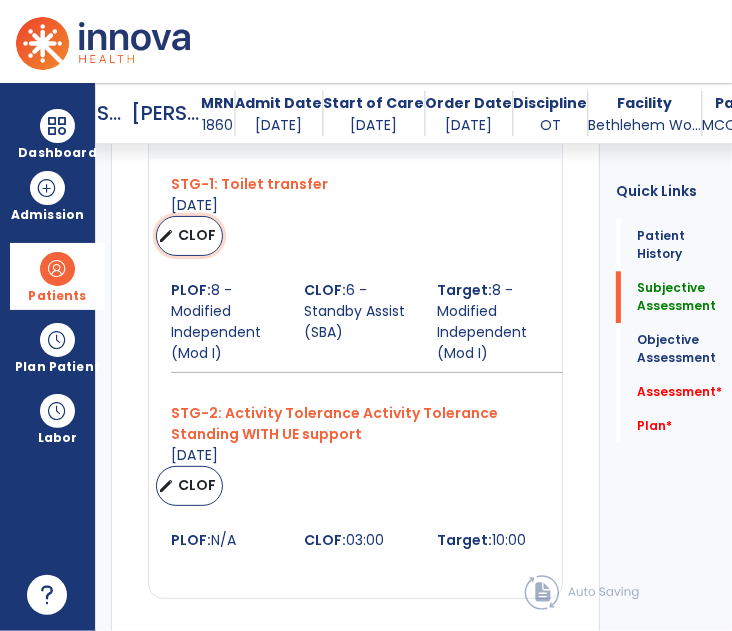 click on "CLOF" at bounding box center [197, 235] 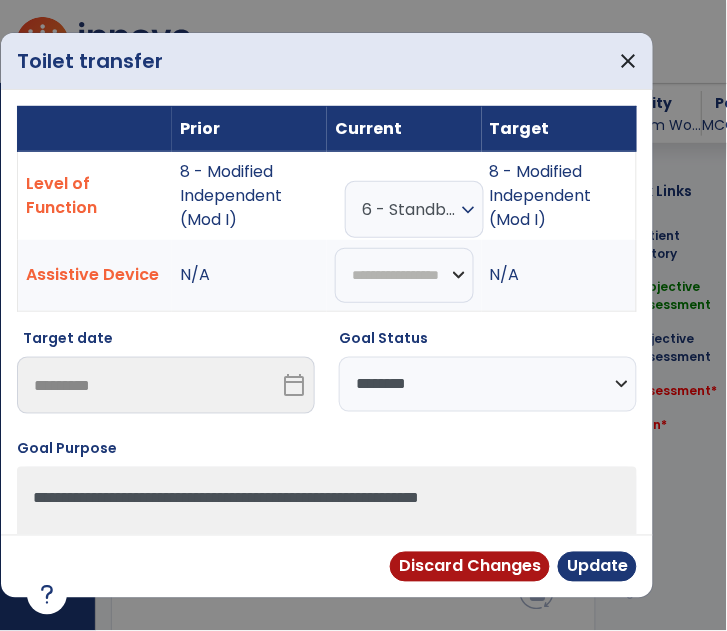 scroll, scrollTop: 2150, scrollLeft: 0, axis: vertical 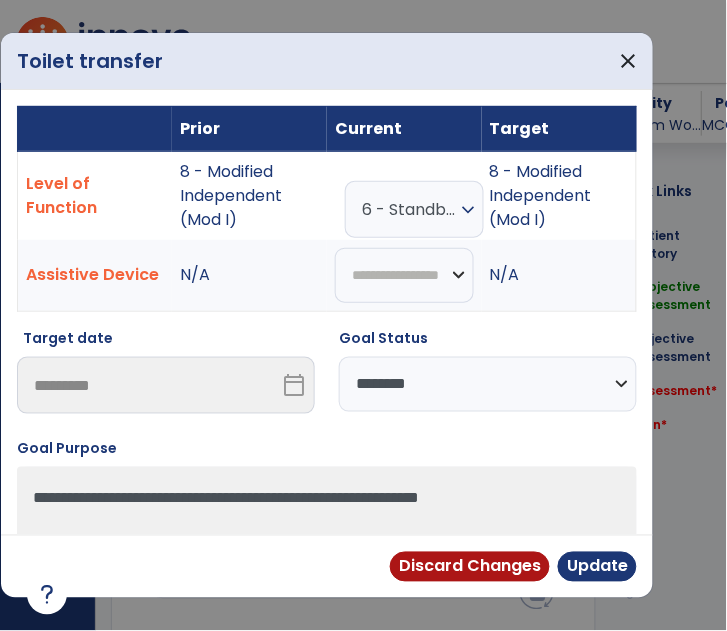 click on "expand_more" at bounding box center [469, 210] 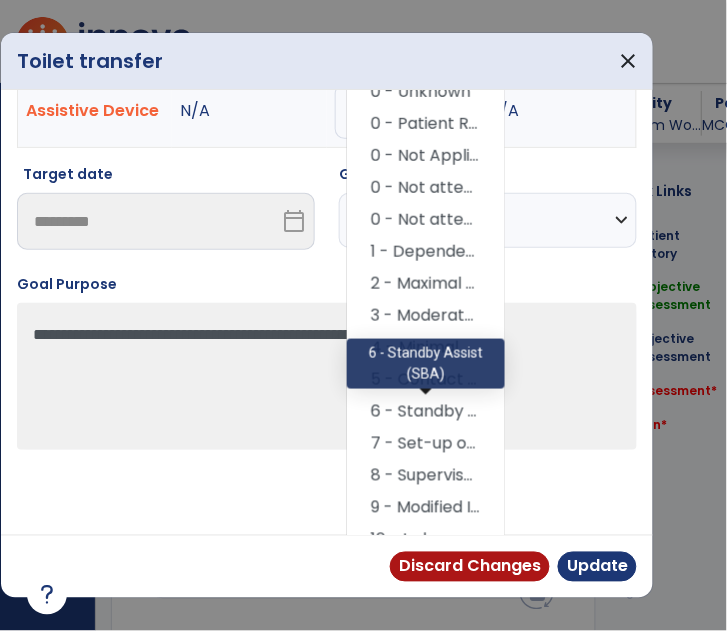 scroll, scrollTop: 185, scrollLeft: 0, axis: vertical 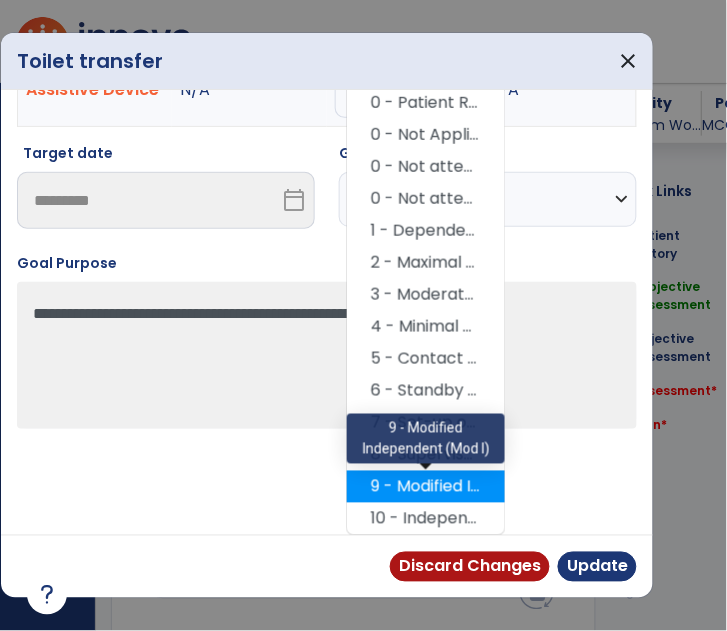 click on "9 - Modified Independent (Mod I)" at bounding box center [426, 487] 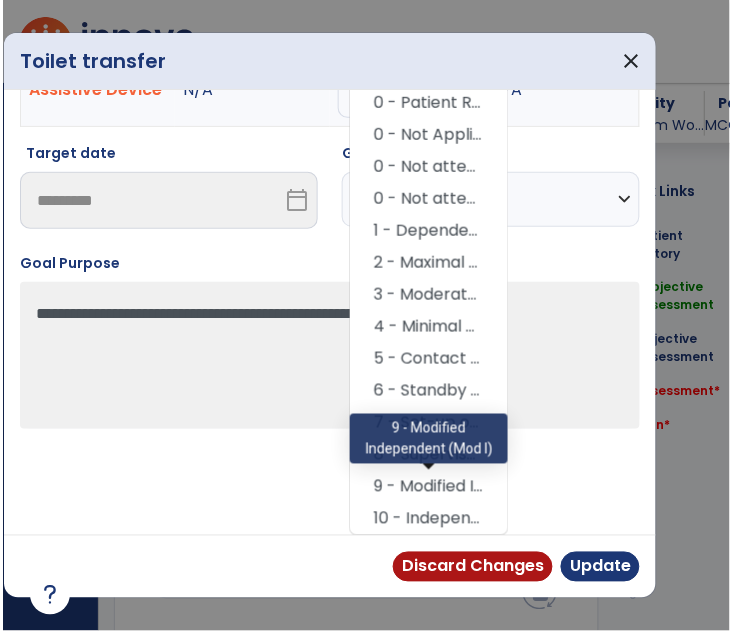 scroll, scrollTop: 95, scrollLeft: 0, axis: vertical 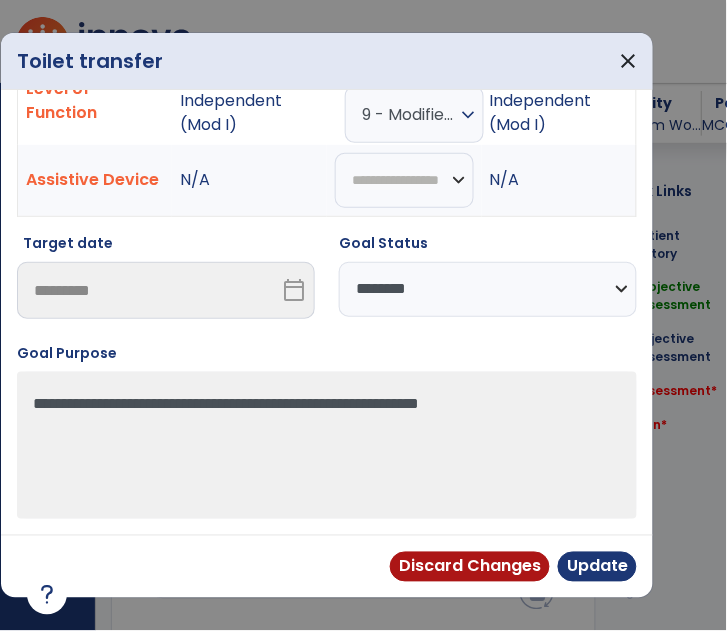 click on "**********" at bounding box center (488, 284) 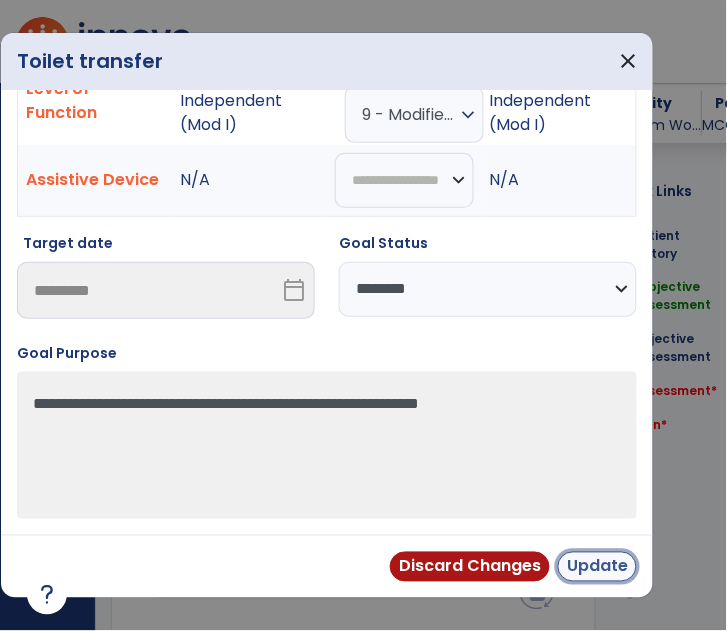 click on "Update" at bounding box center (597, 567) 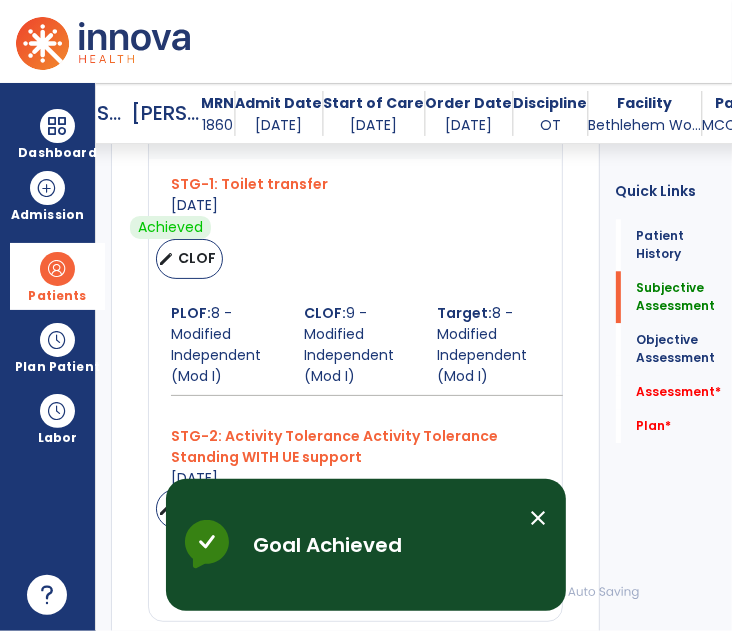 scroll, scrollTop: 2331, scrollLeft: 0, axis: vertical 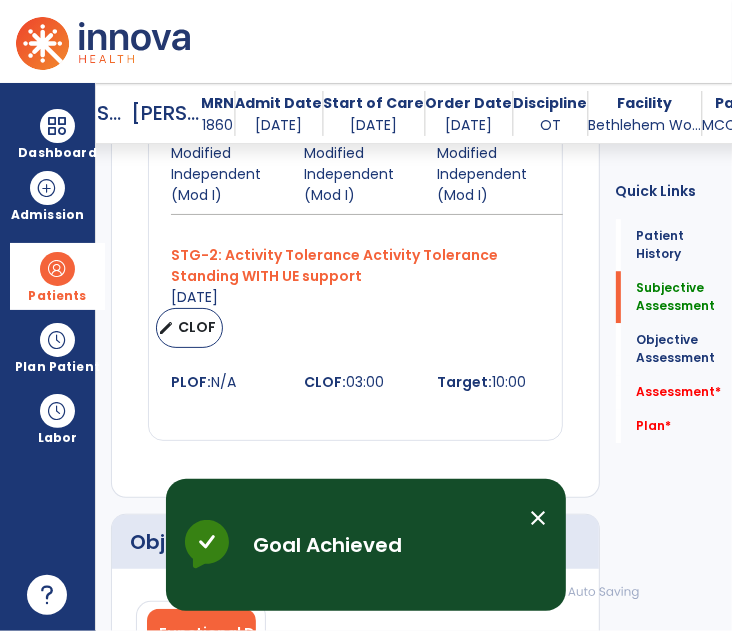click on "close" at bounding box center (538, 518) 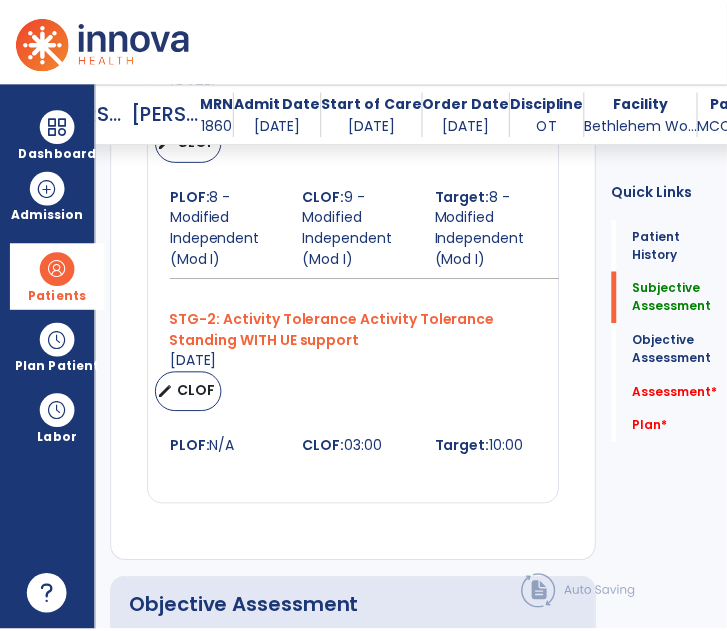 scroll, scrollTop: 2297, scrollLeft: 0, axis: vertical 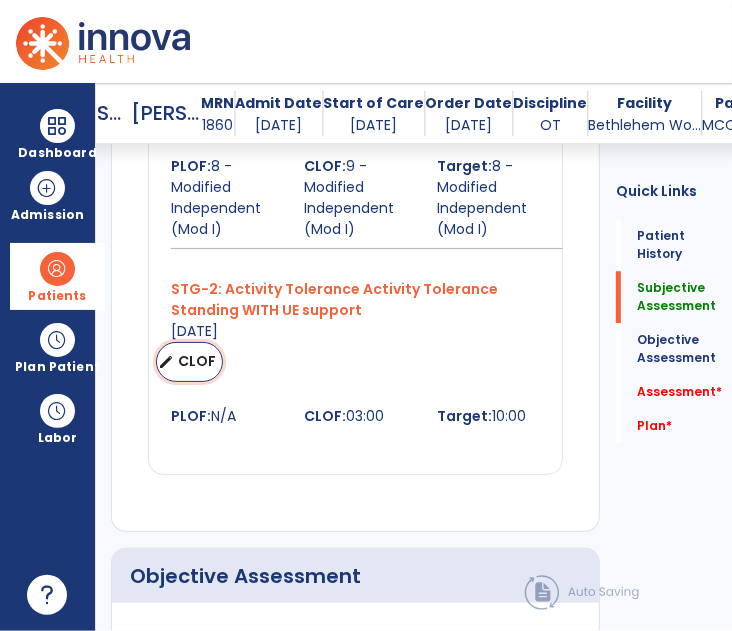 click on "CLOF" at bounding box center [197, 361] 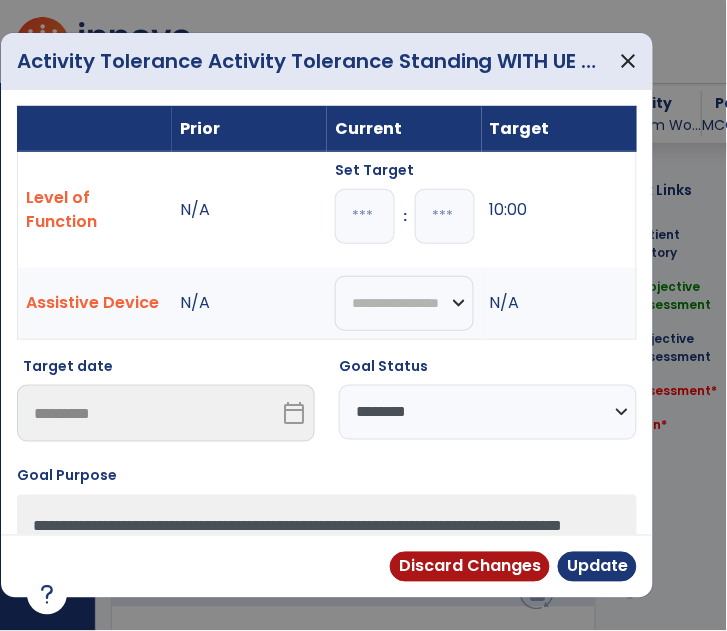 scroll, scrollTop: 2297, scrollLeft: 0, axis: vertical 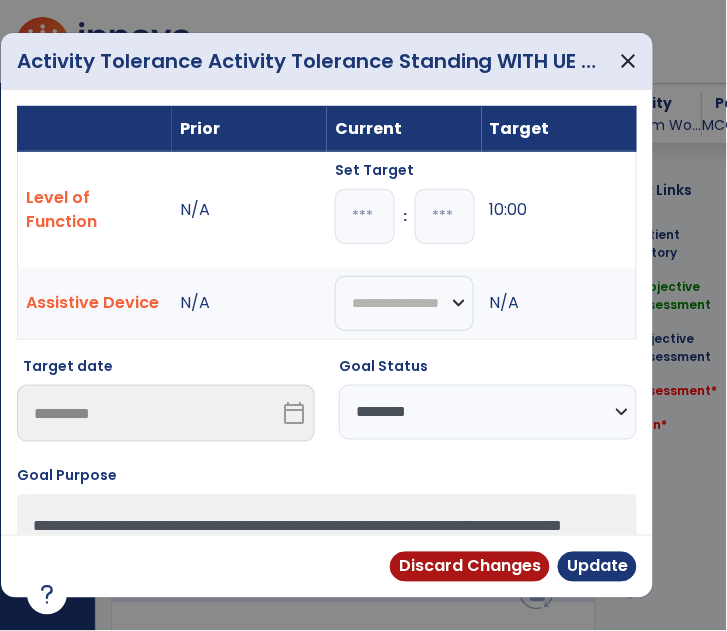 drag, startPoint x: 484, startPoint y: 428, endPoint x: 495, endPoint y: 399, distance: 31.016125 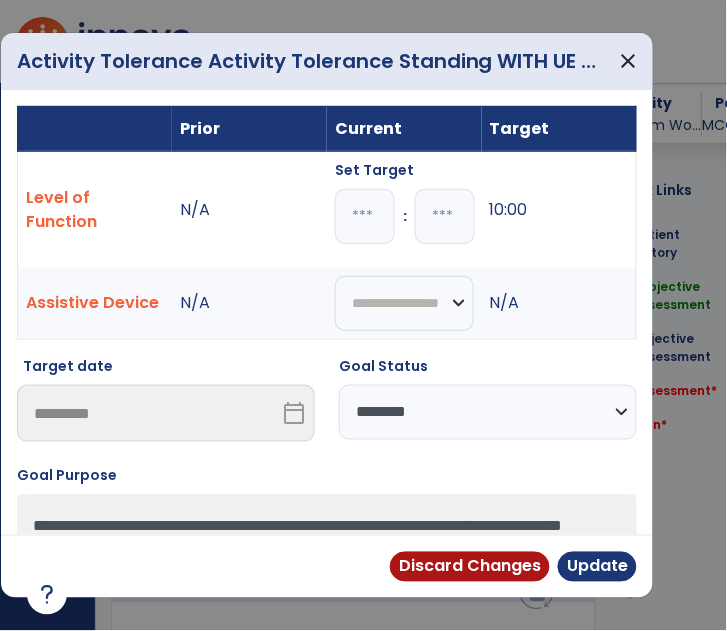 click at bounding box center (363, 315) 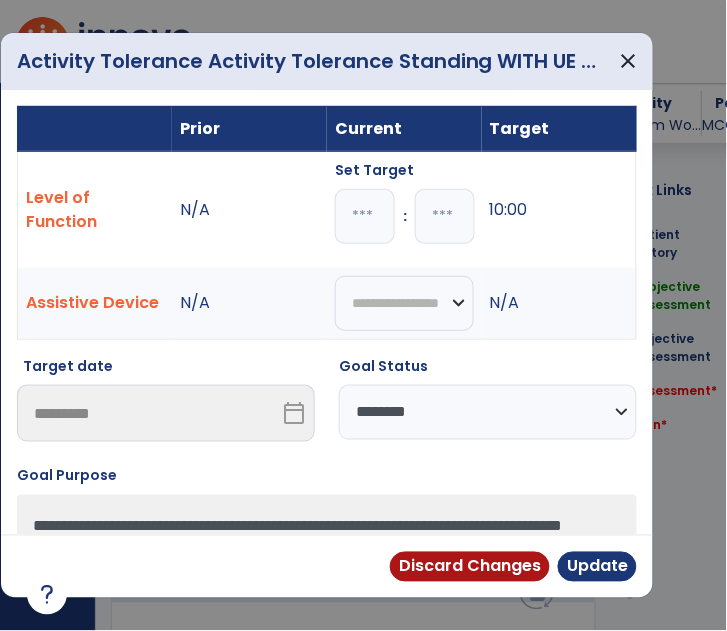 click on "**********" at bounding box center (488, 412) 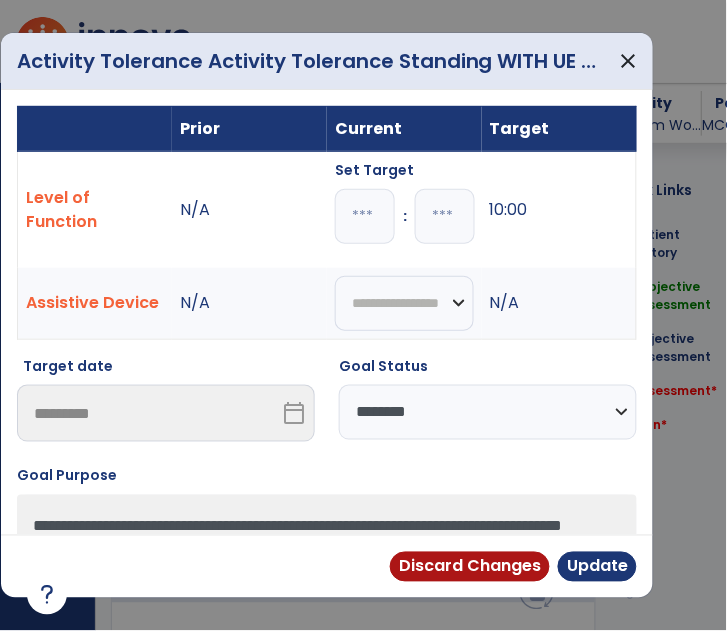 select on "**********" 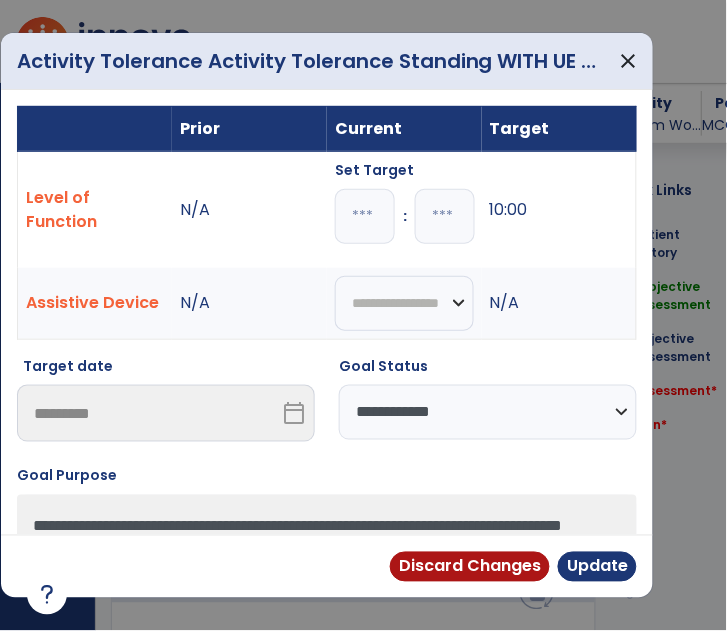click on "**********" at bounding box center [488, 412] 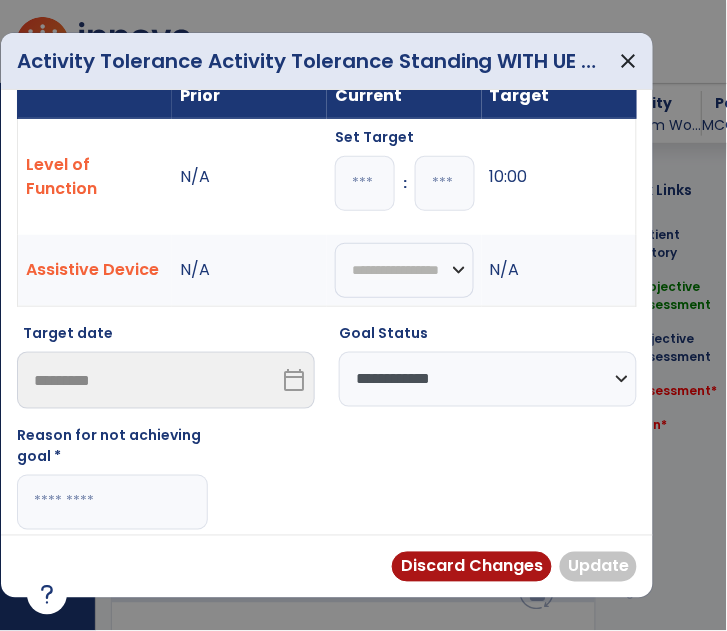 scroll, scrollTop: 122, scrollLeft: 0, axis: vertical 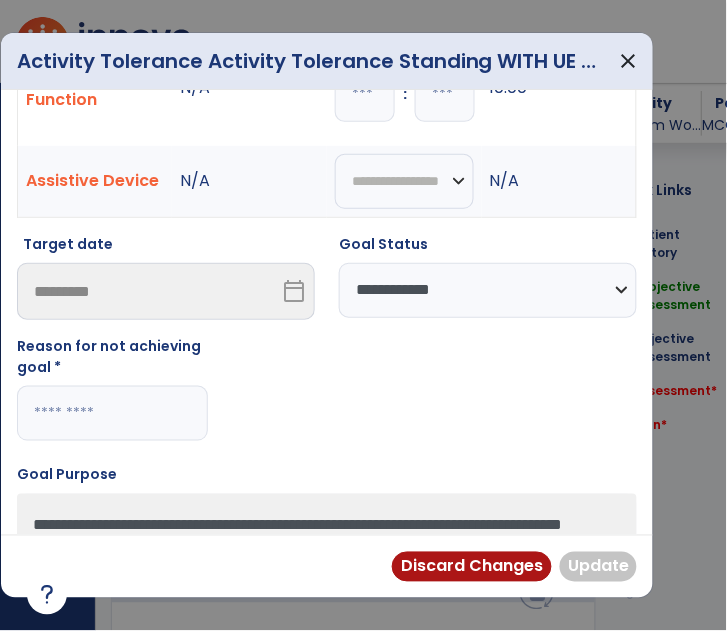 click at bounding box center (112, 413) 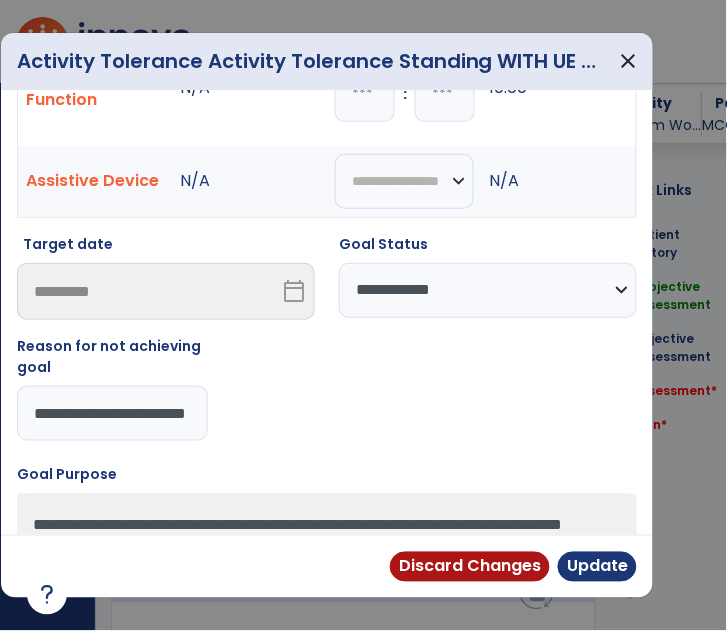 type on "**********" 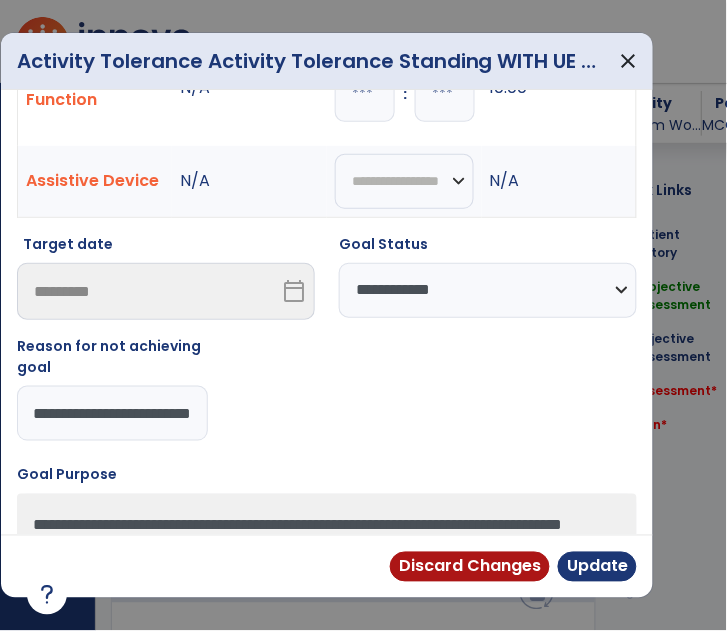 scroll, scrollTop: 0, scrollLeft: 47, axis: horizontal 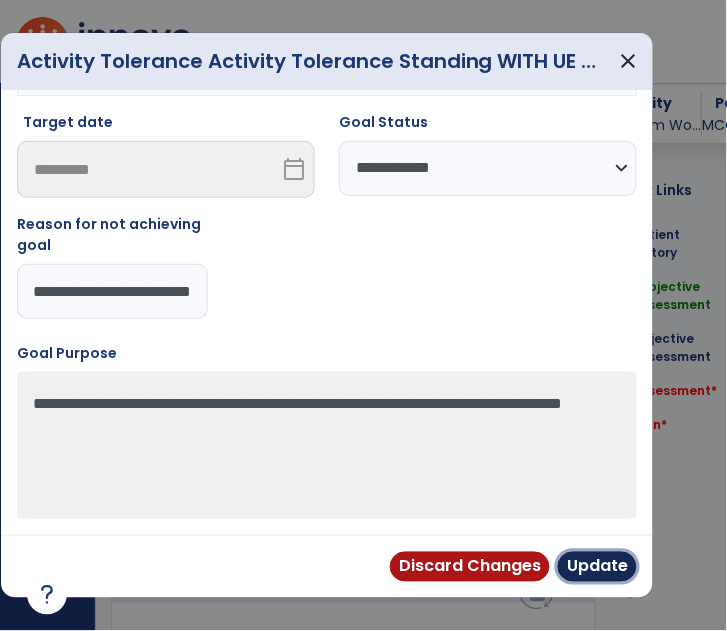 click on "Update" at bounding box center [597, 567] 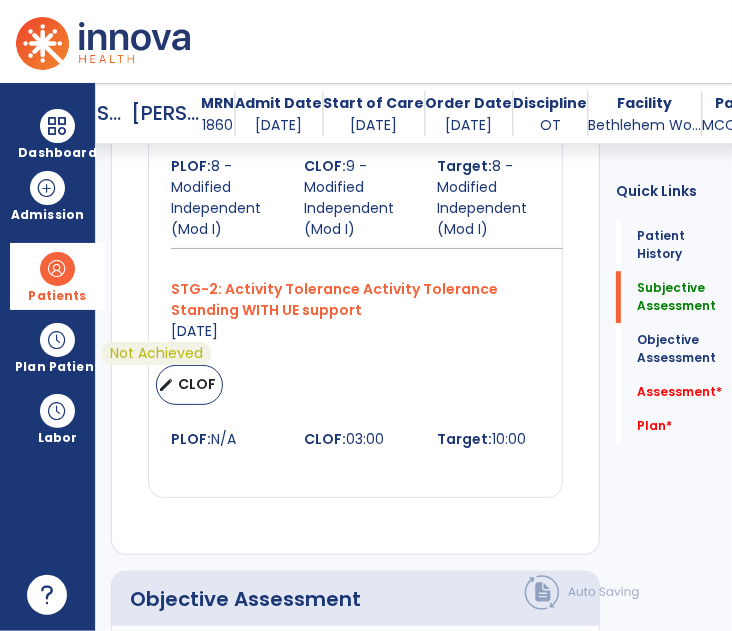 click on "Patients" at bounding box center (57, 276) 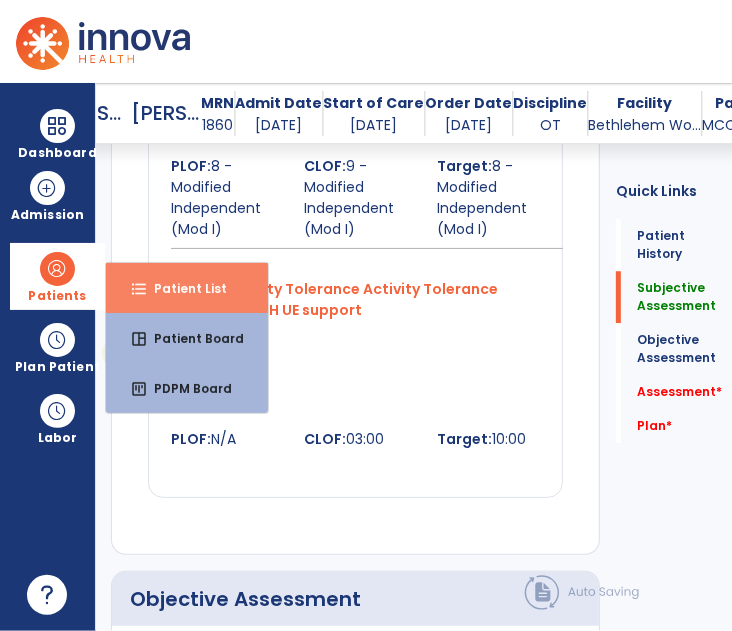 click on "Patient List" at bounding box center [182, 288] 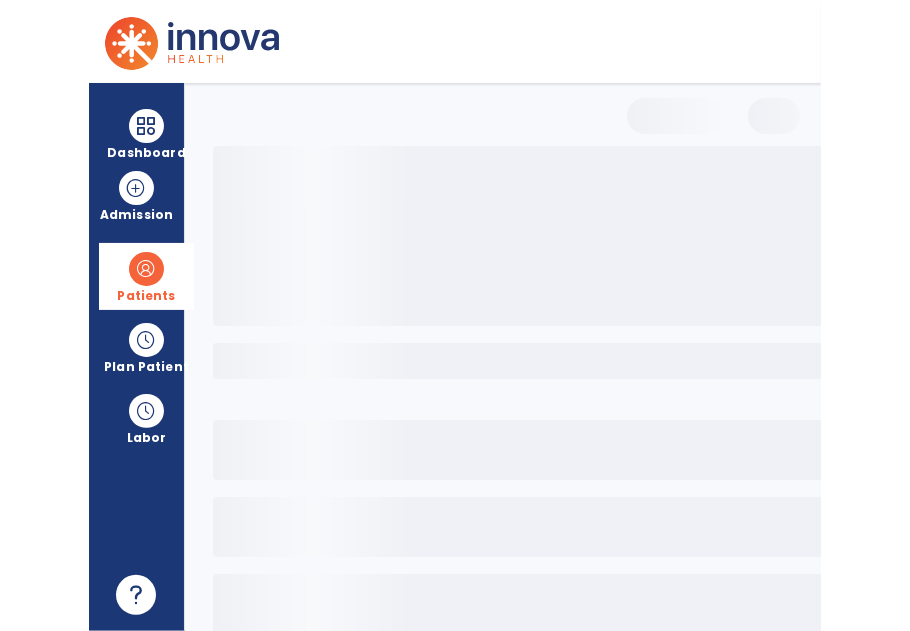 scroll, scrollTop: 112, scrollLeft: 0, axis: vertical 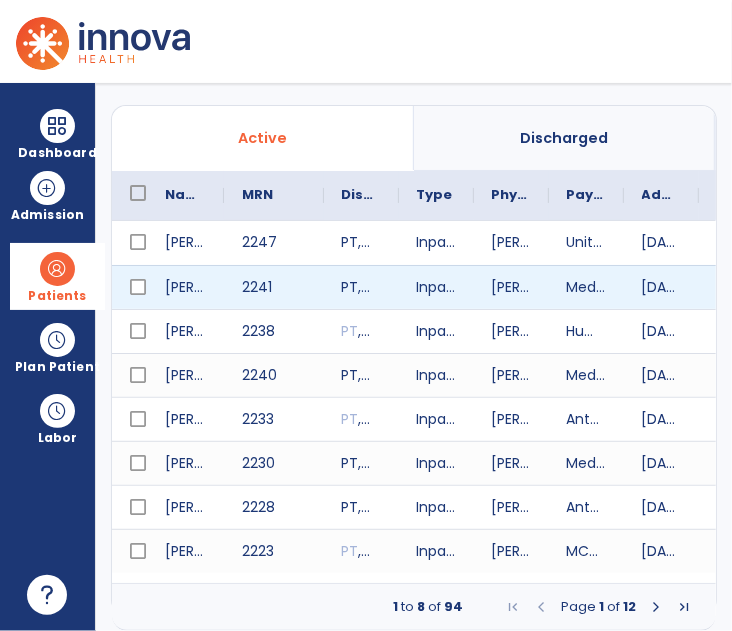 select on "***" 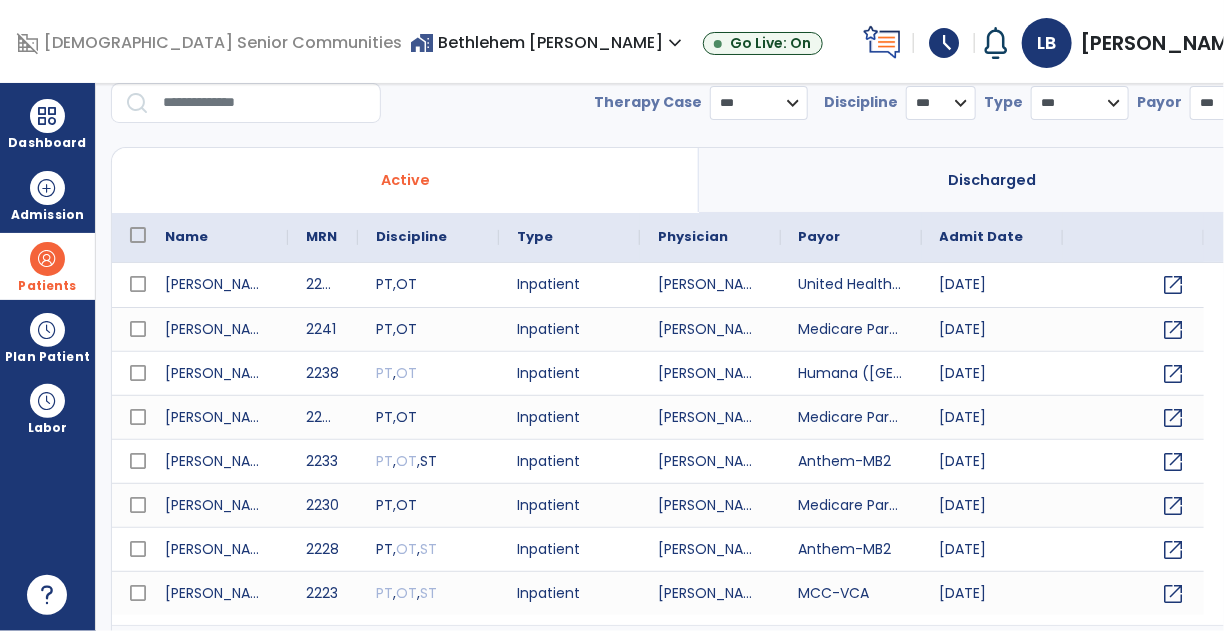 scroll, scrollTop: 0, scrollLeft: 0, axis: both 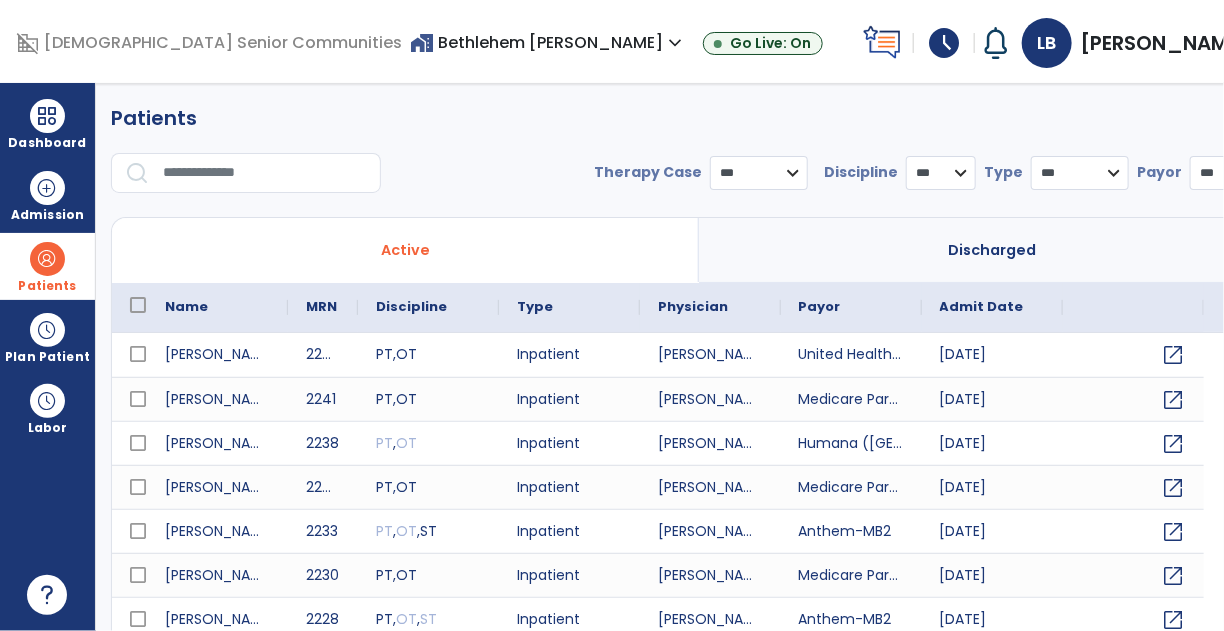click at bounding box center [265, 173] 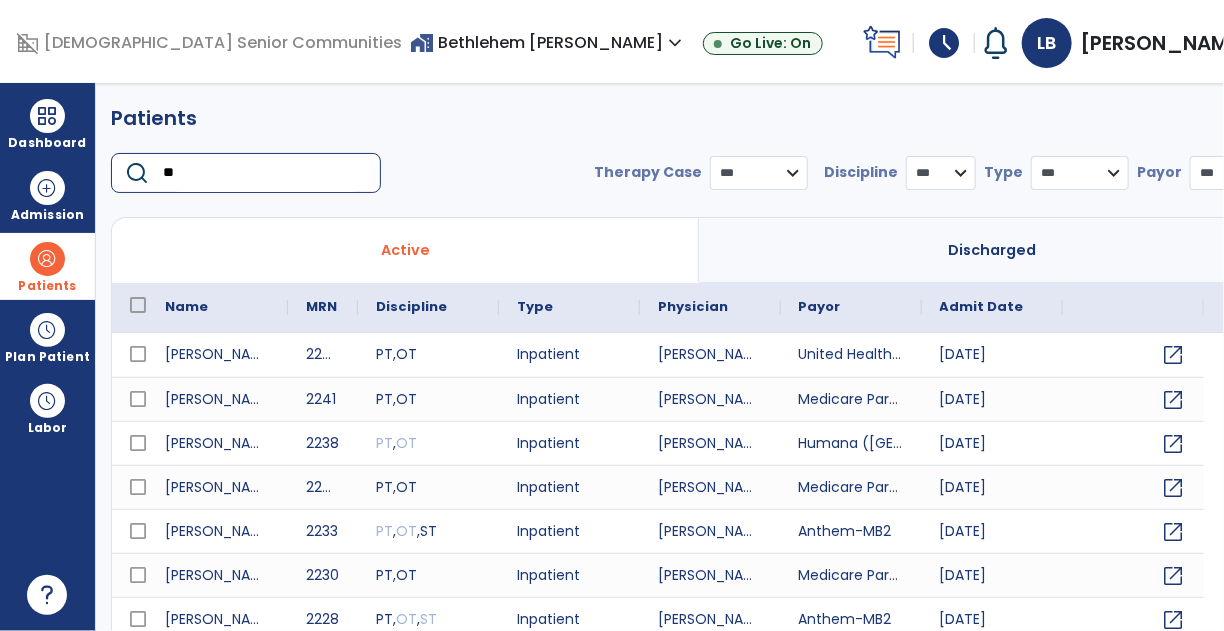type on "*" 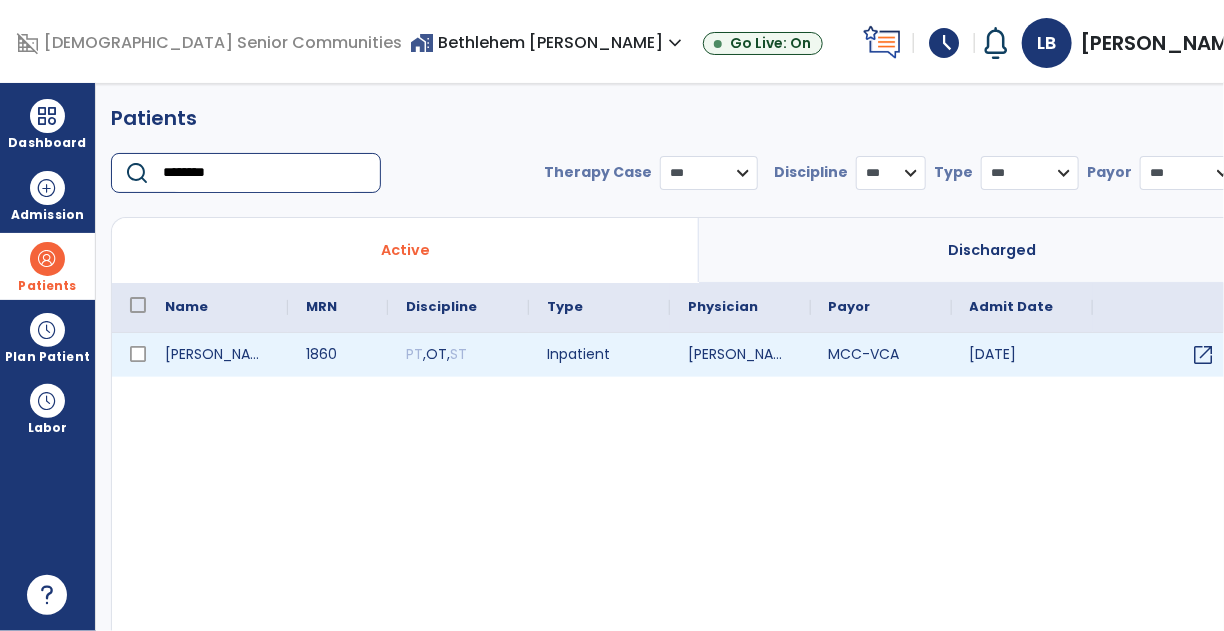 type on "********" 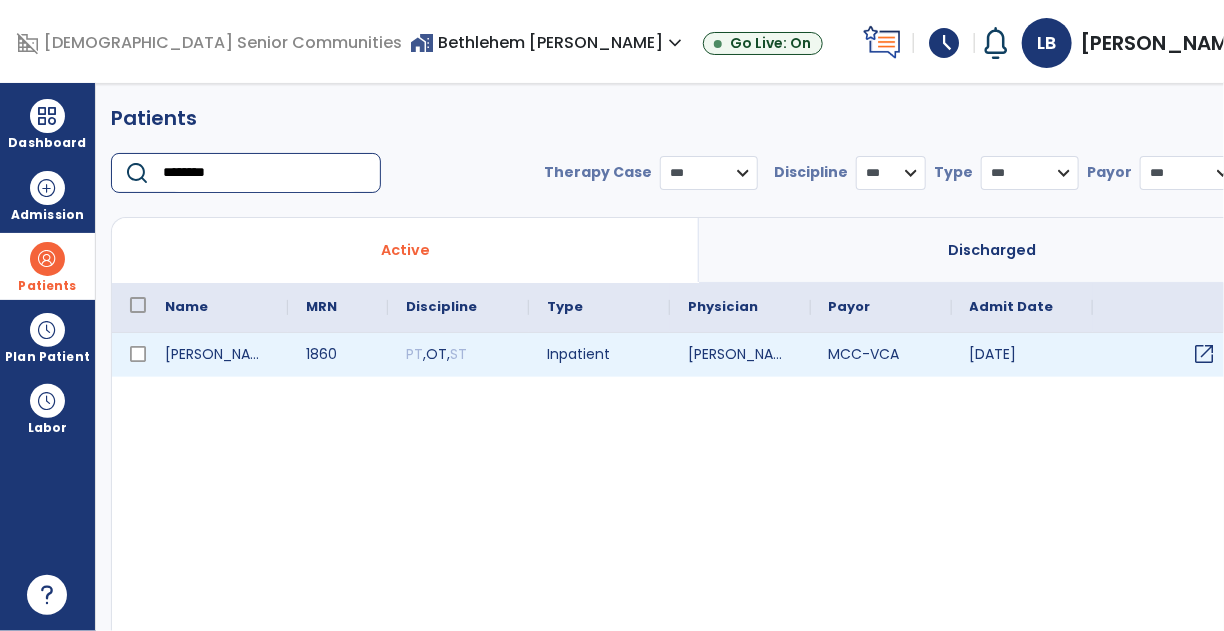 click on "open_in_new" at bounding box center (1205, 354) 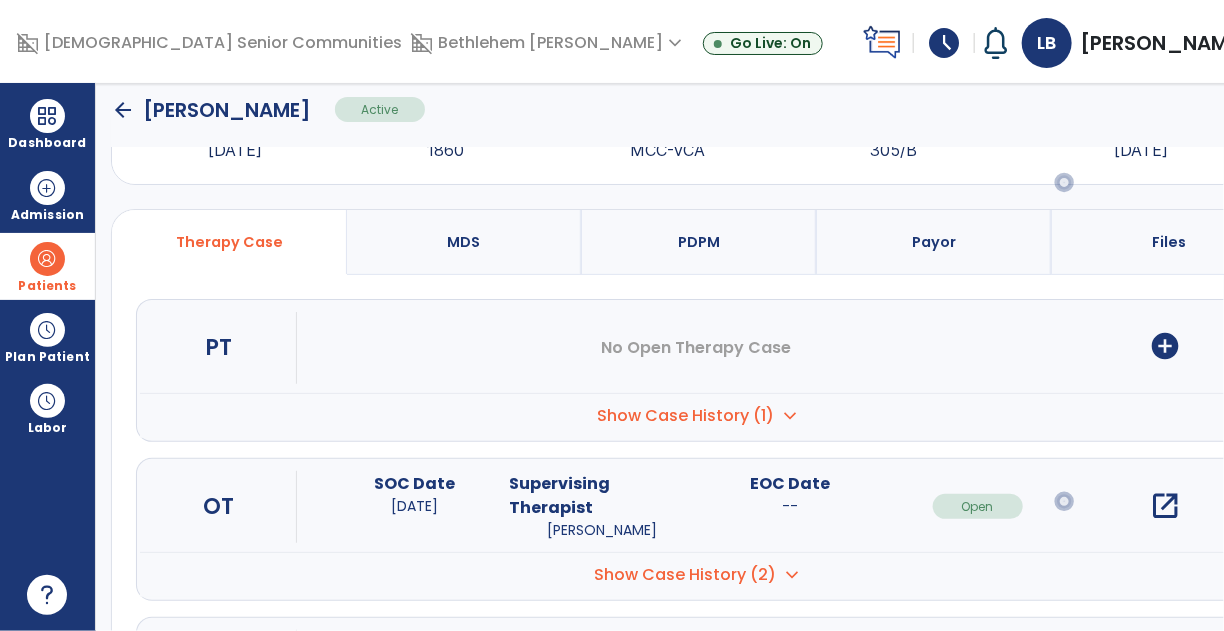 scroll, scrollTop: 265, scrollLeft: 0, axis: vertical 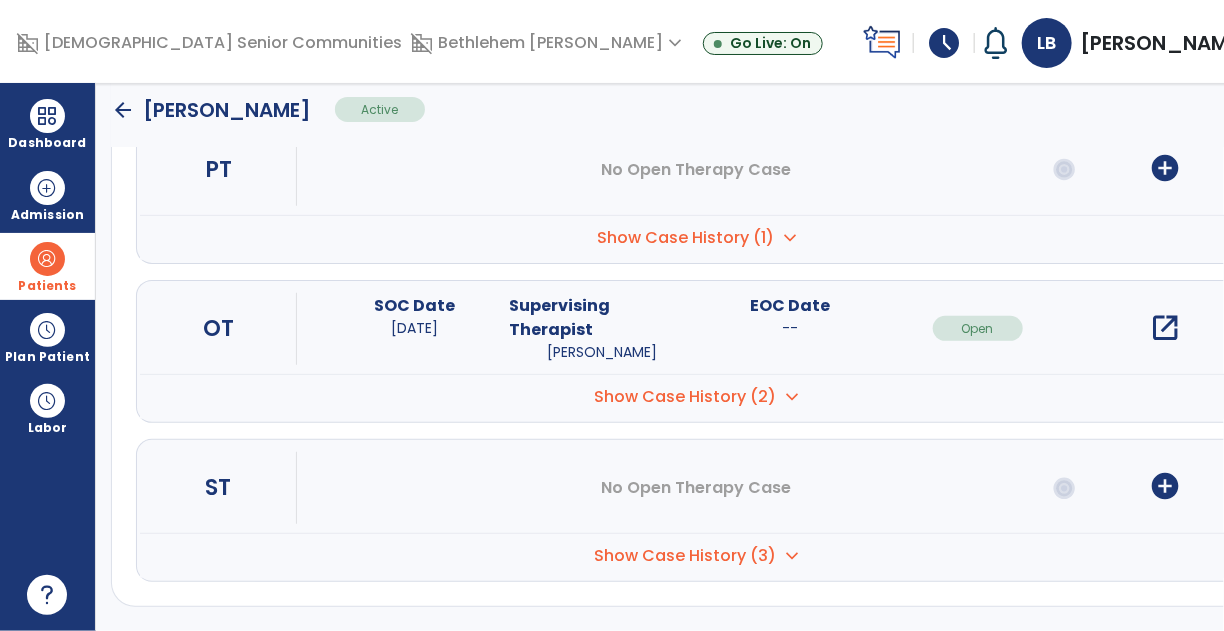 click on "open_in_new" at bounding box center [1165, 328] 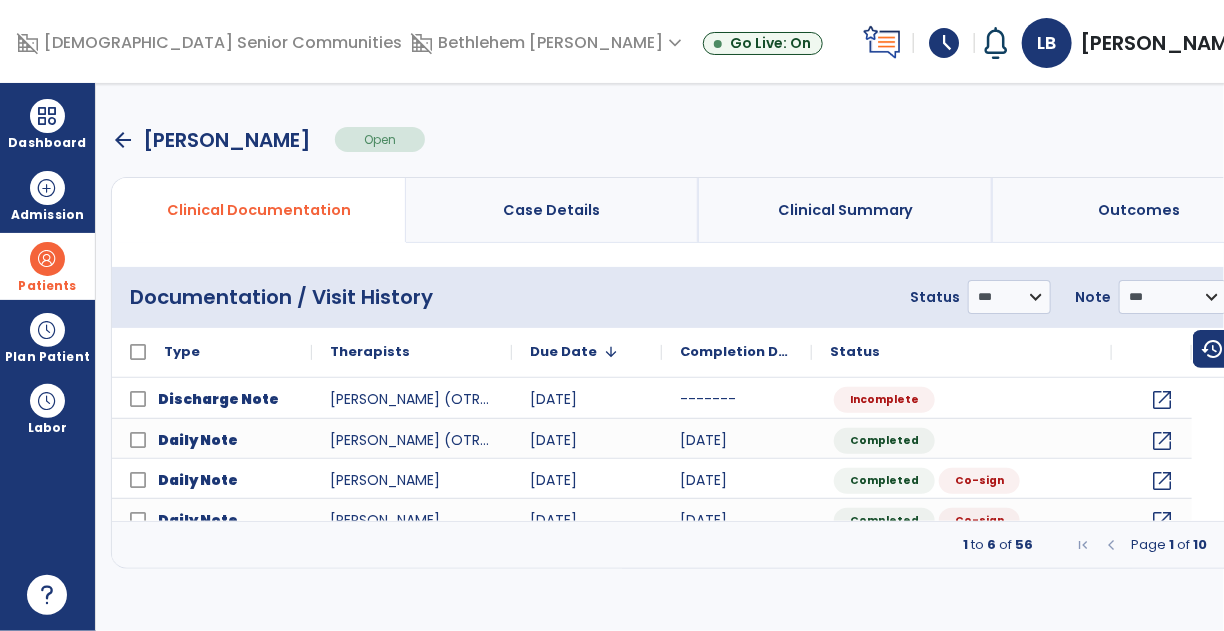 scroll, scrollTop: 0, scrollLeft: 0, axis: both 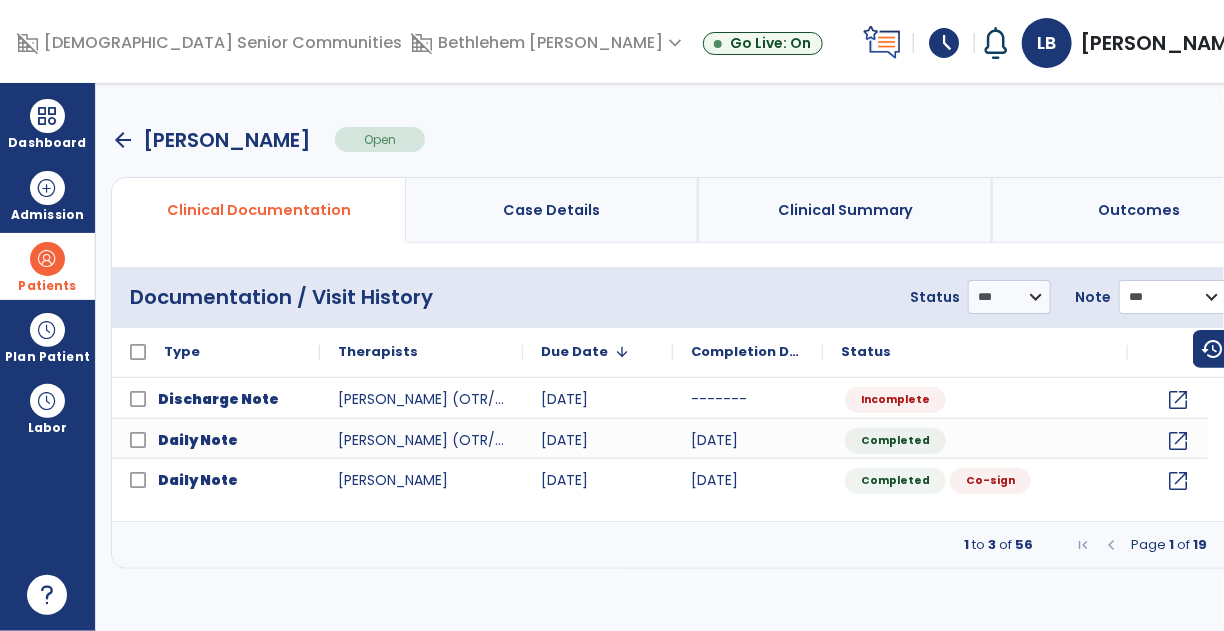 click on "**********" at bounding box center [1009, 297] 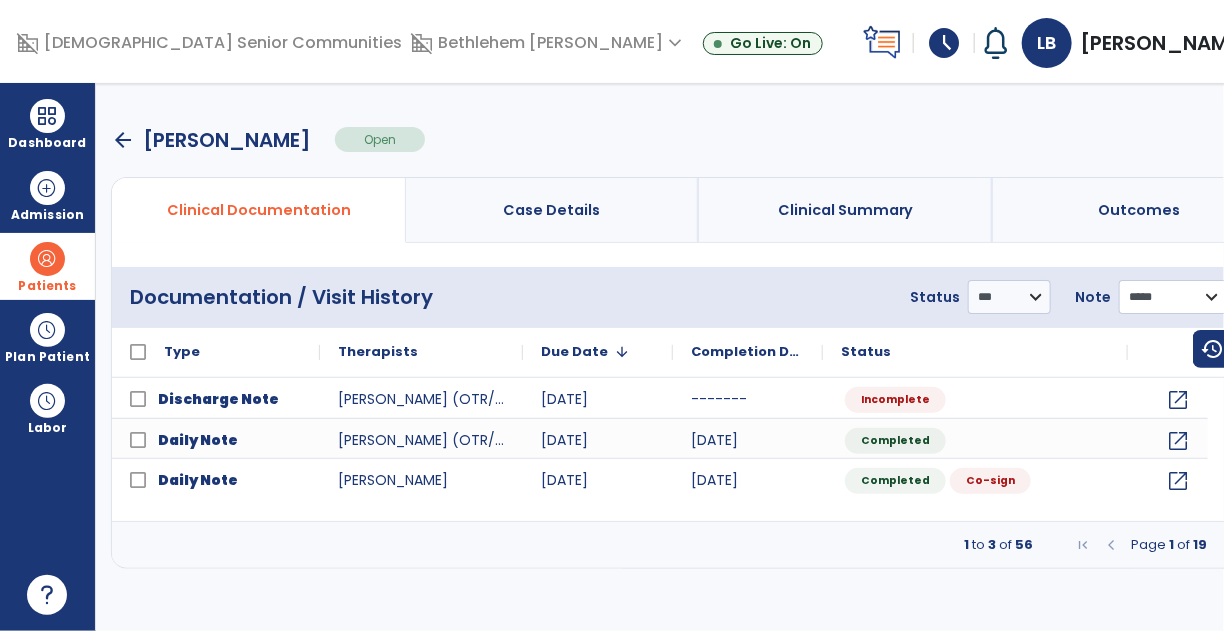 click on "**********" at bounding box center (1009, 297) 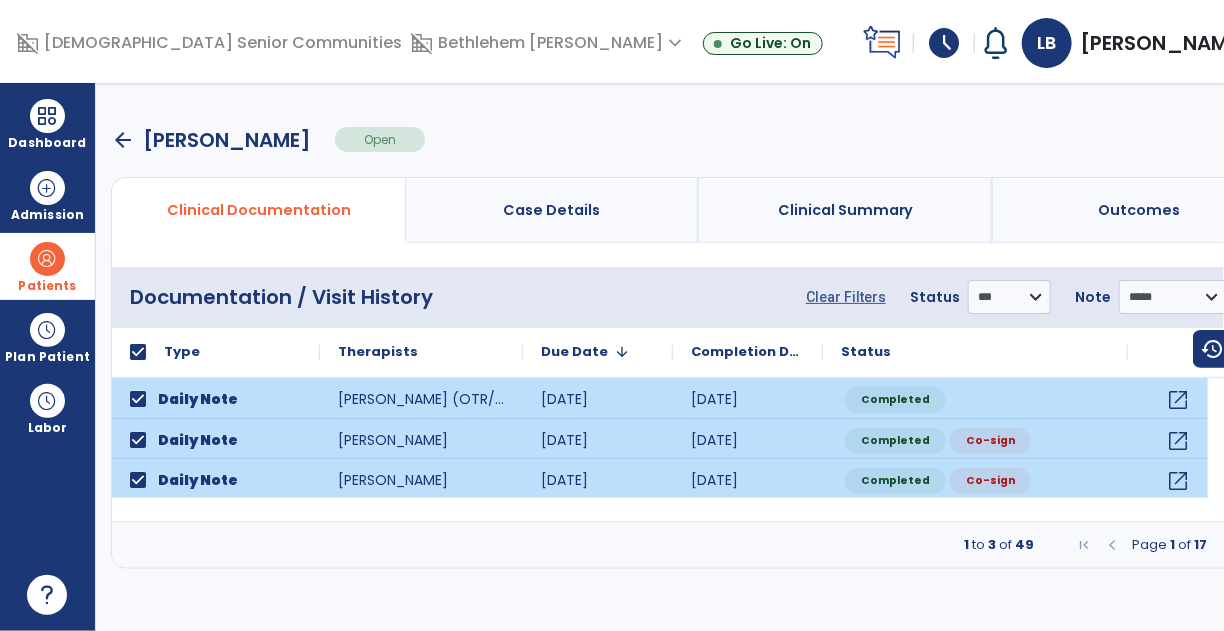 click on "menu" at bounding box center [1259, 297] 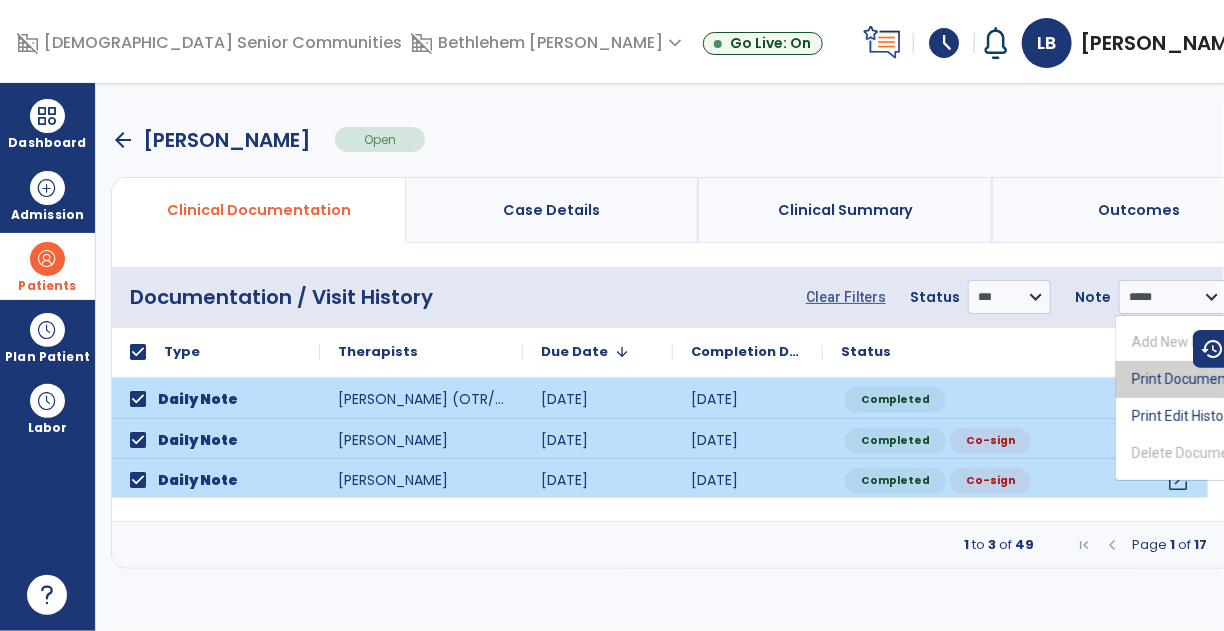 click on "Print Documents" at bounding box center (1195, 379) 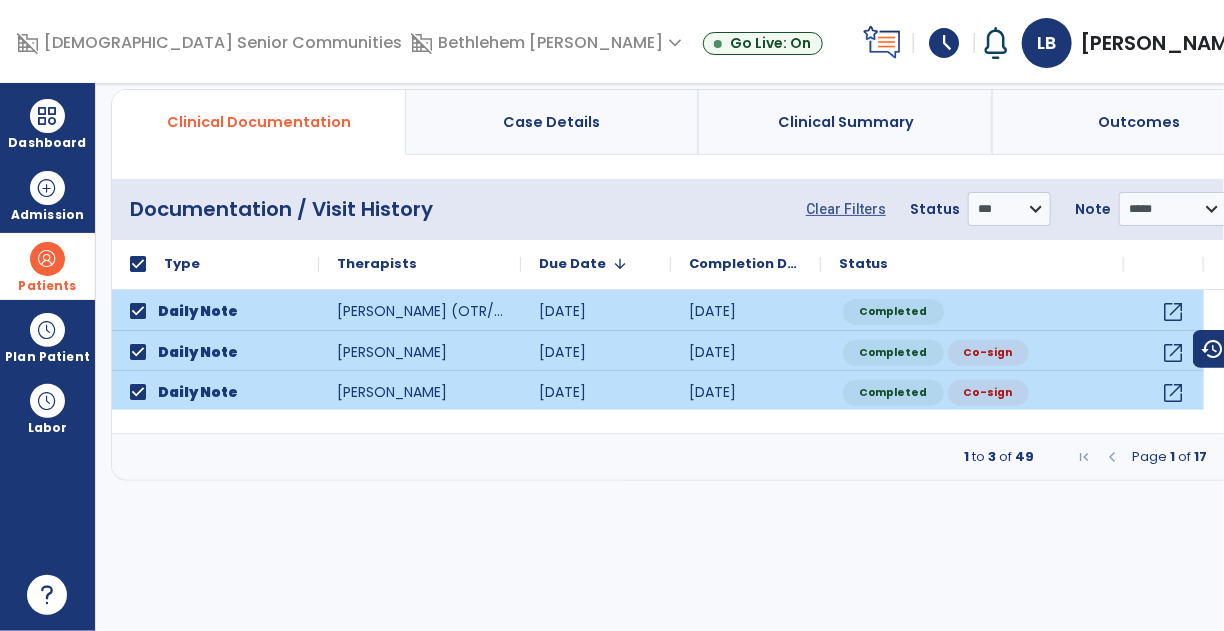 scroll, scrollTop: 0, scrollLeft: 0, axis: both 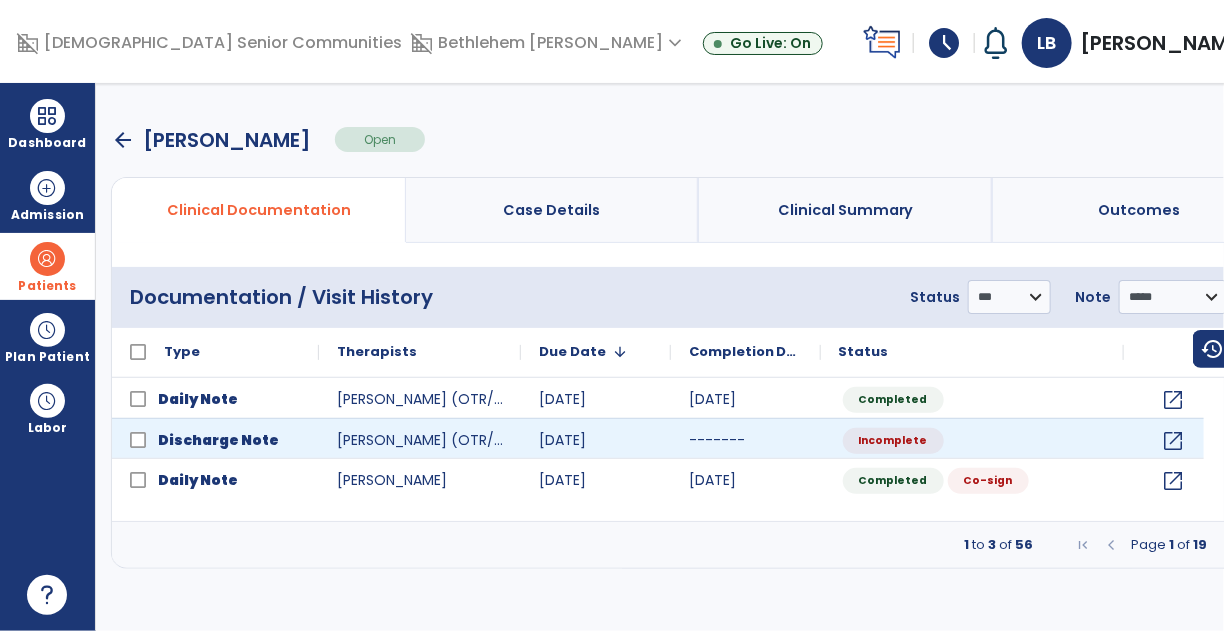 select on "***" 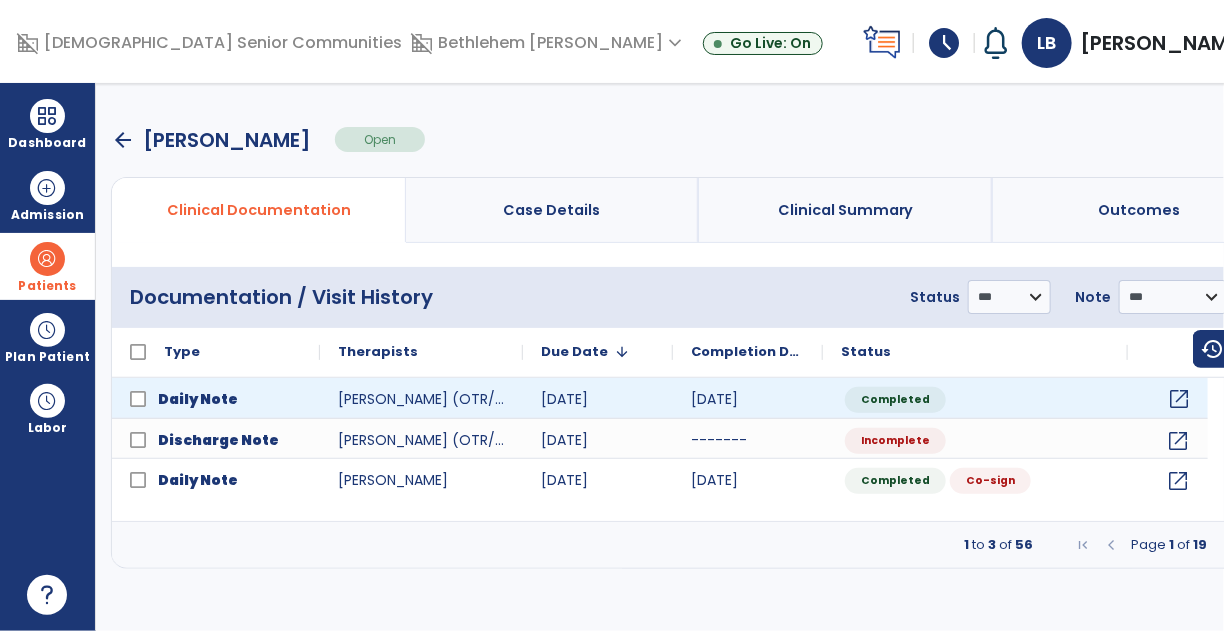 click on "open_in_new" 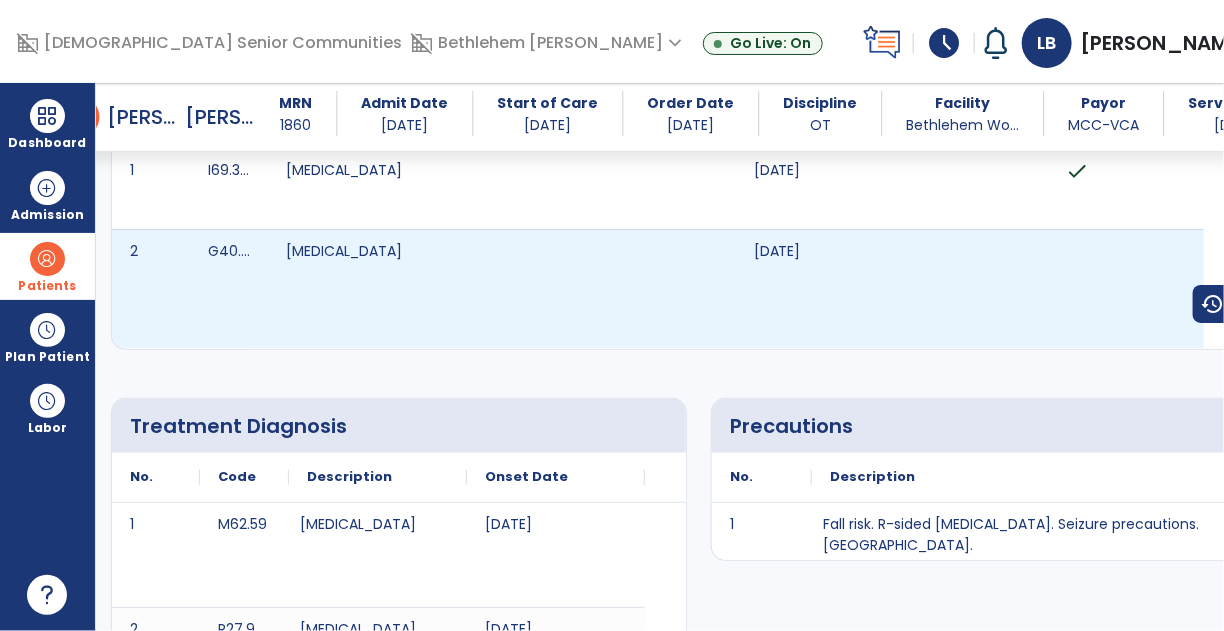 scroll, scrollTop: 0, scrollLeft: 0, axis: both 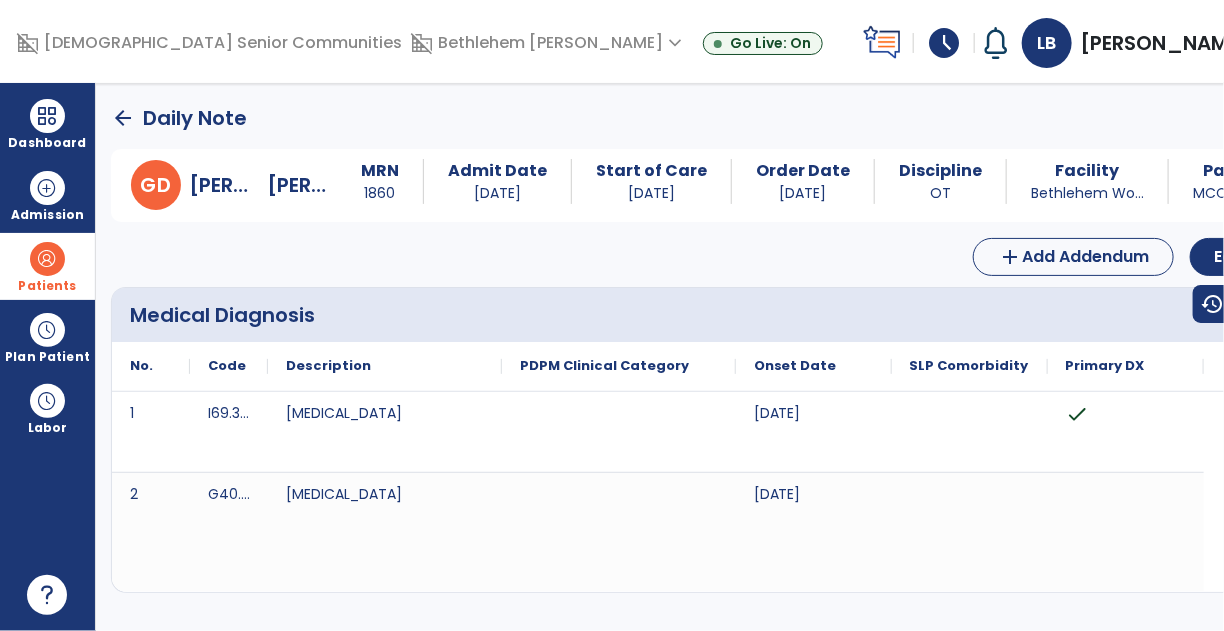 click on "arrow_back" 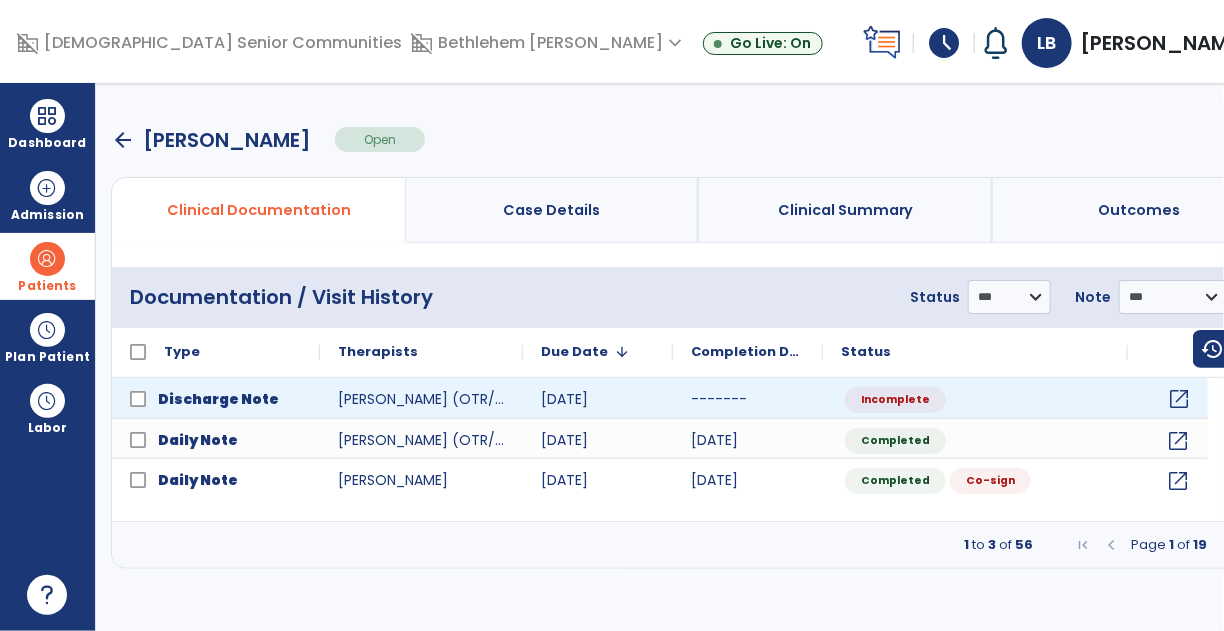 click on "open_in_new" 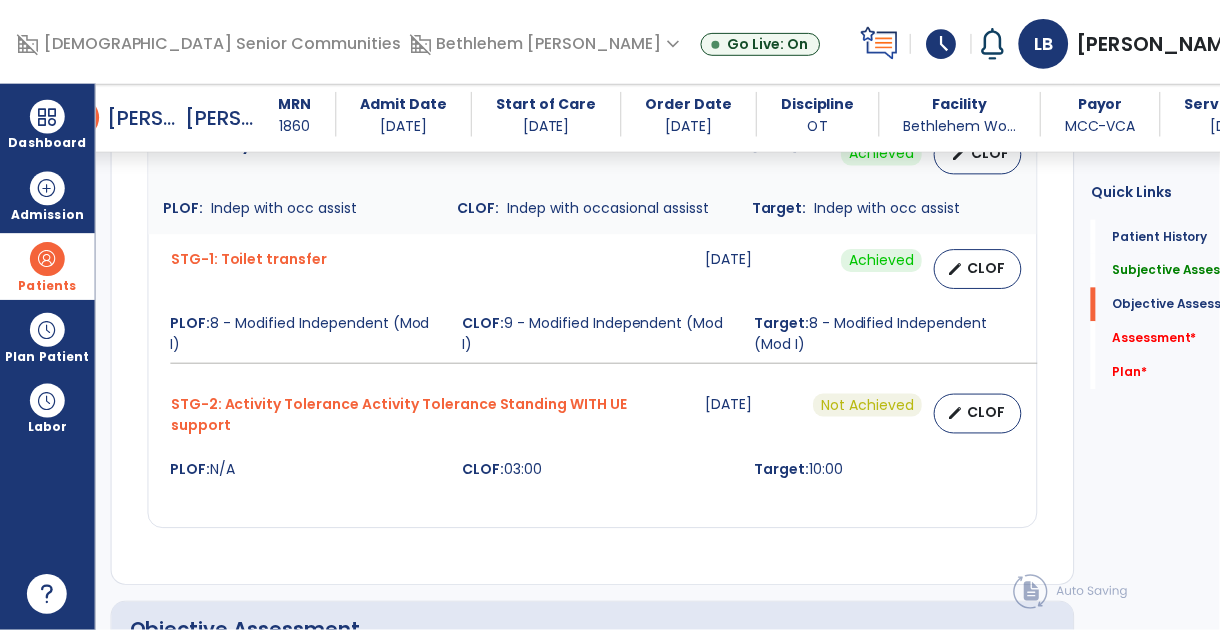 scroll, scrollTop: 1753, scrollLeft: 0, axis: vertical 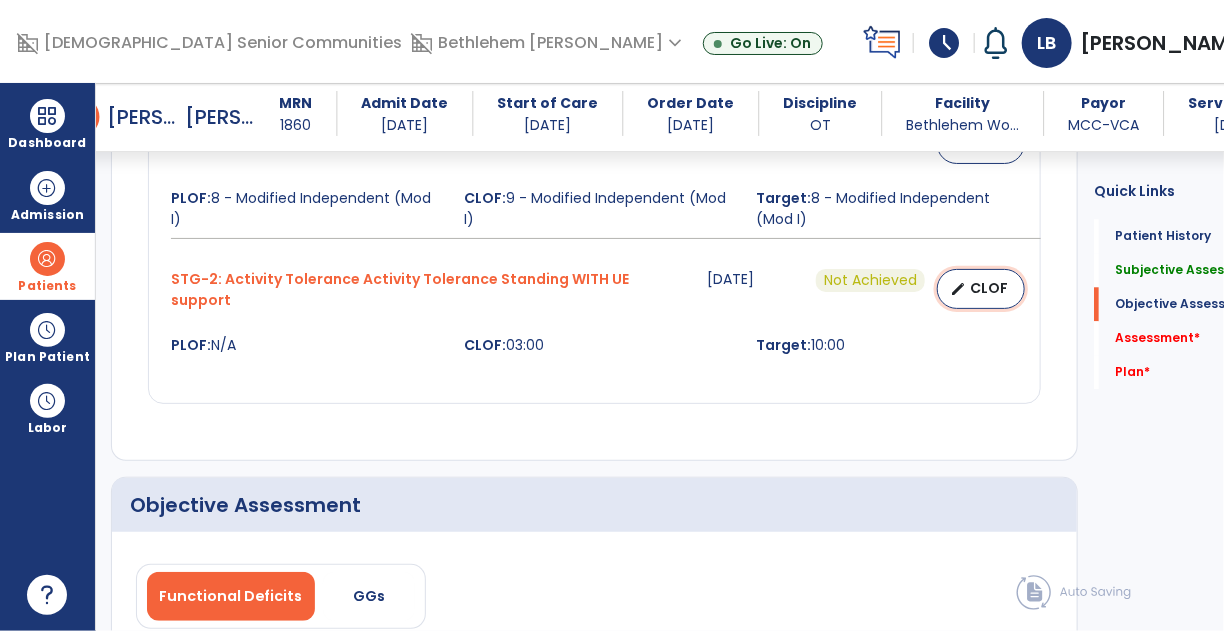 click on "CLOF" at bounding box center (989, 288) 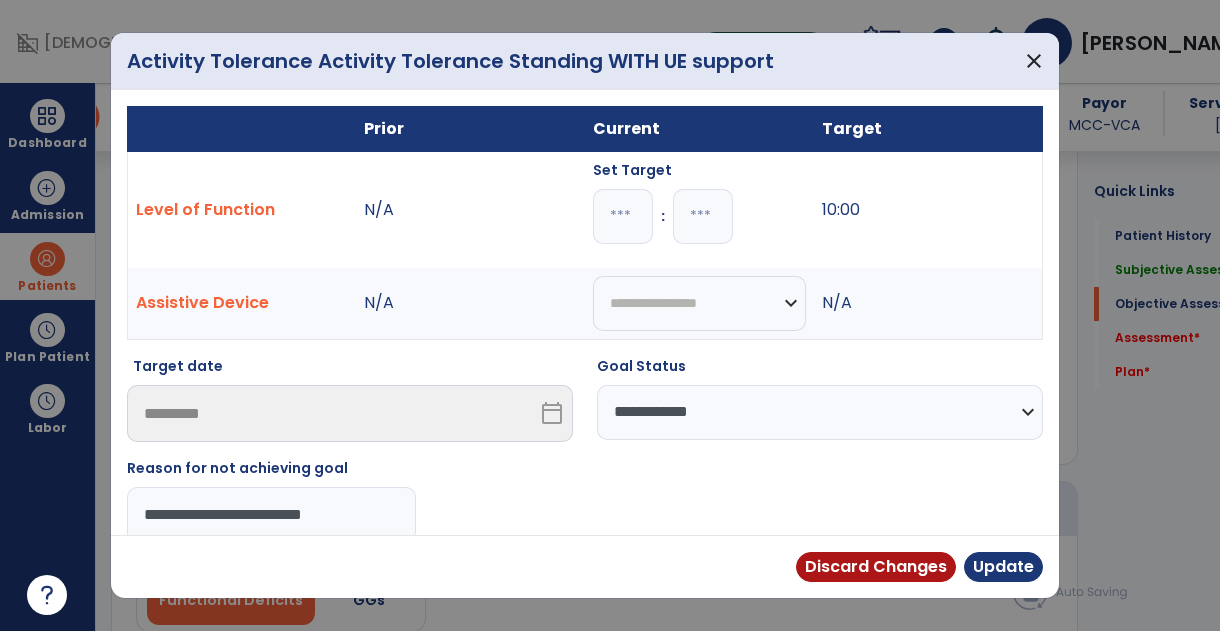scroll, scrollTop: 1753, scrollLeft: 0, axis: vertical 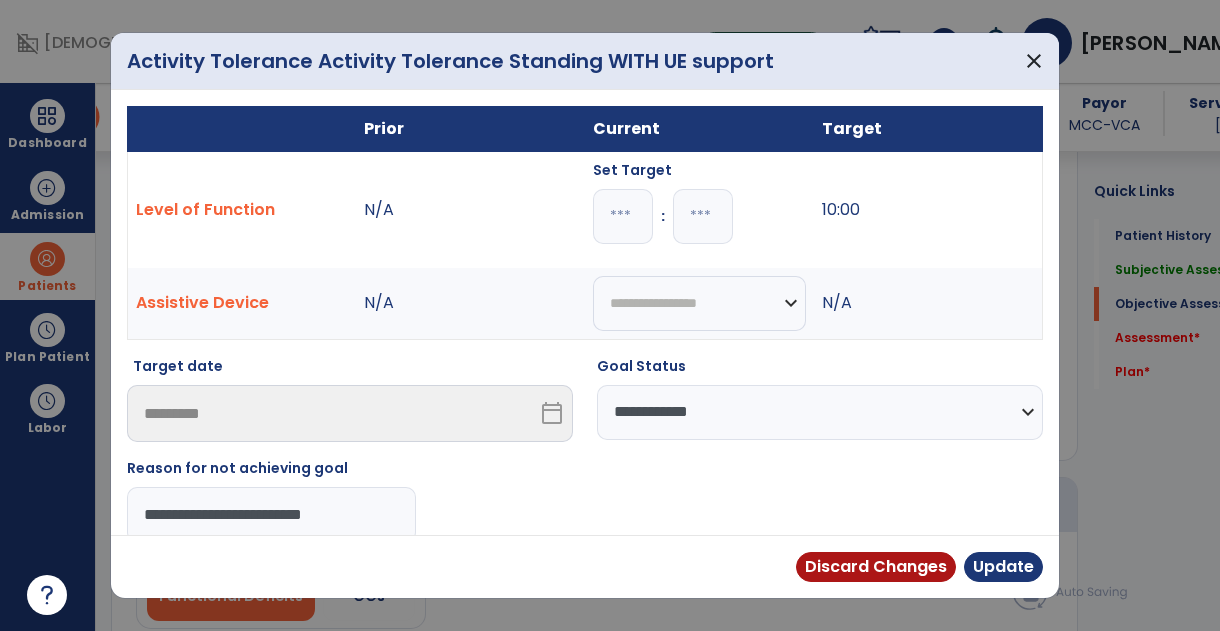 click on "*" at bounding box center [623, 216] 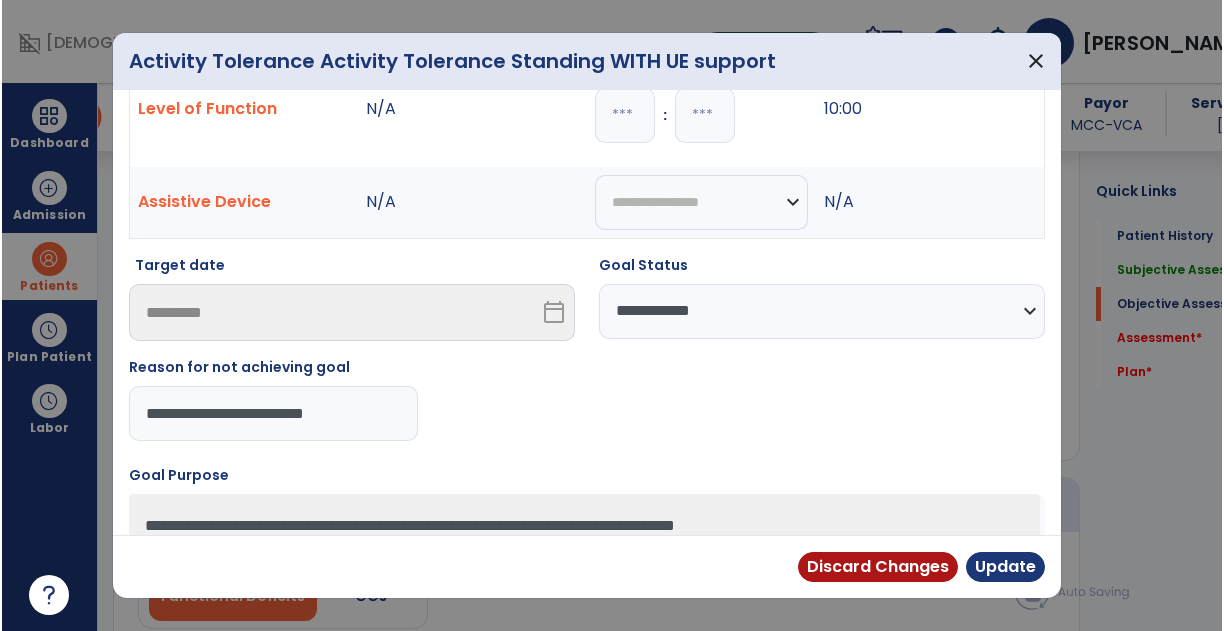 scroll, scrollTop: 102, scrollLeft: 0, axis: vertical 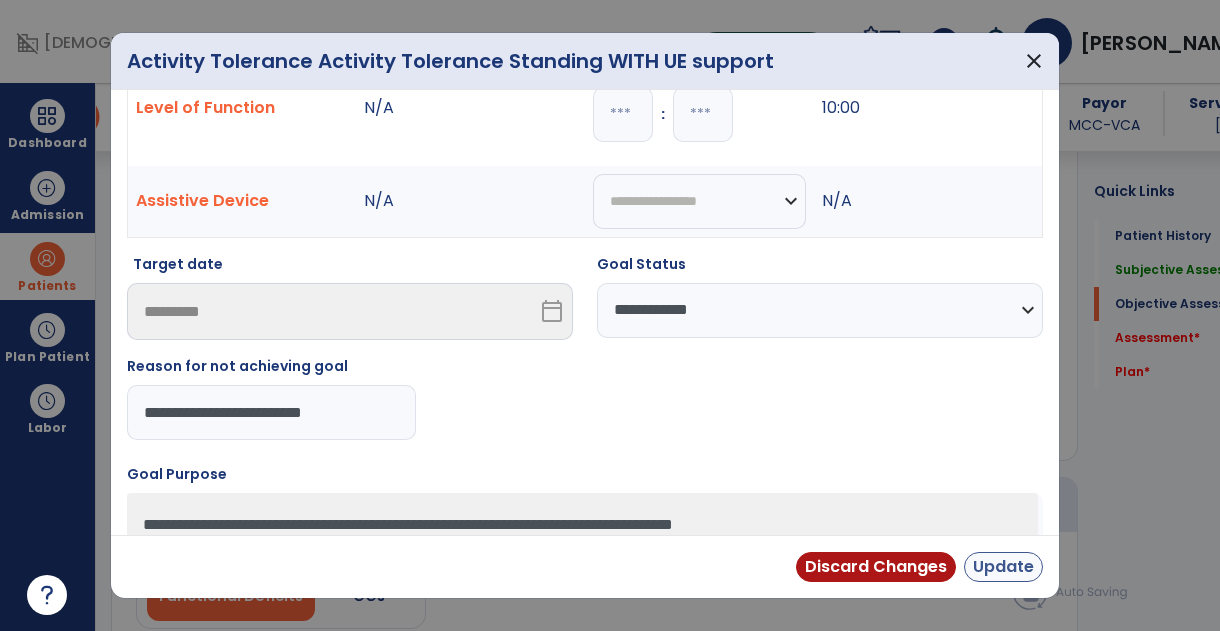 type on "*" 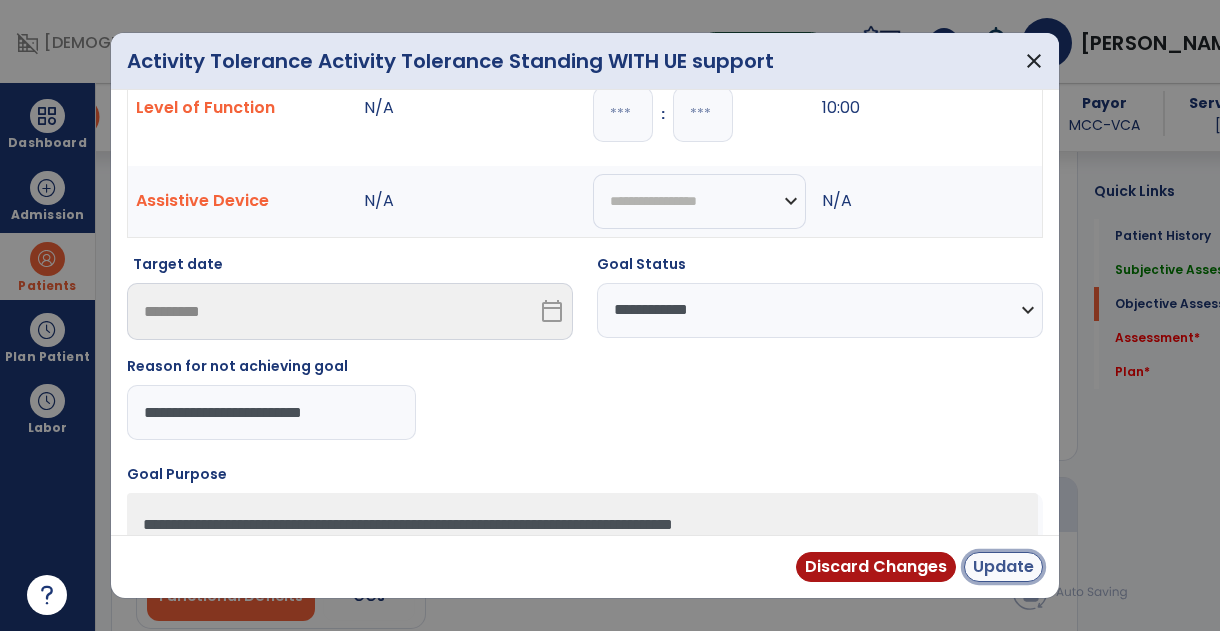 click on "Update" at bounding box center [1003, 567] 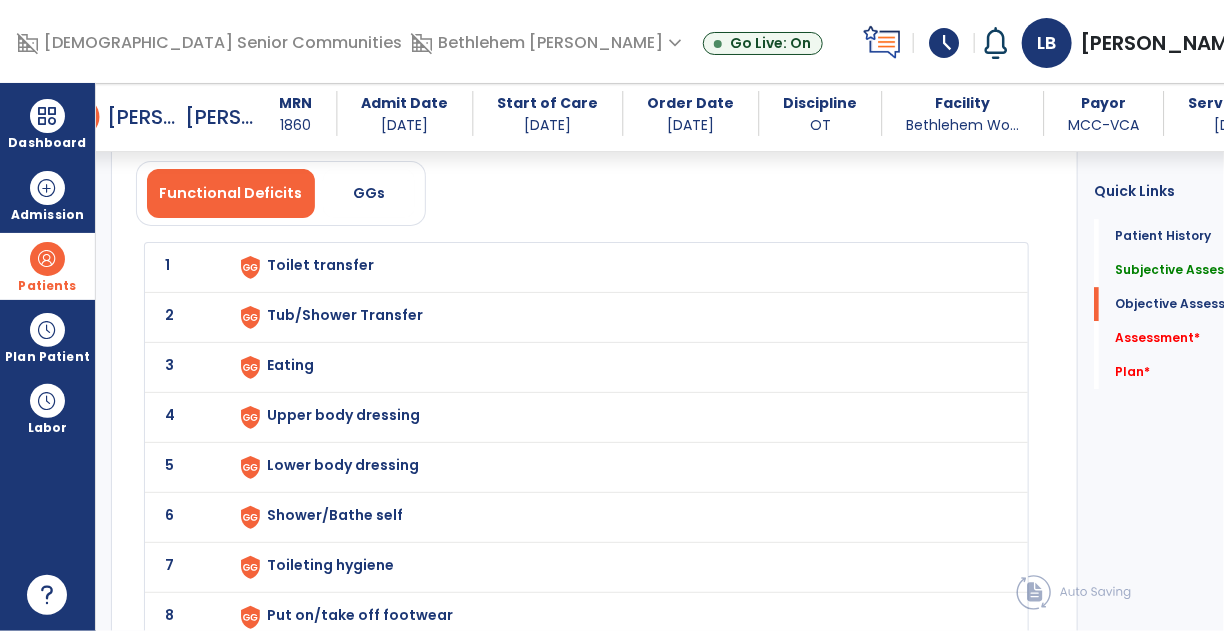 click on "Toilet transfer" at bounding box center [320, 265] 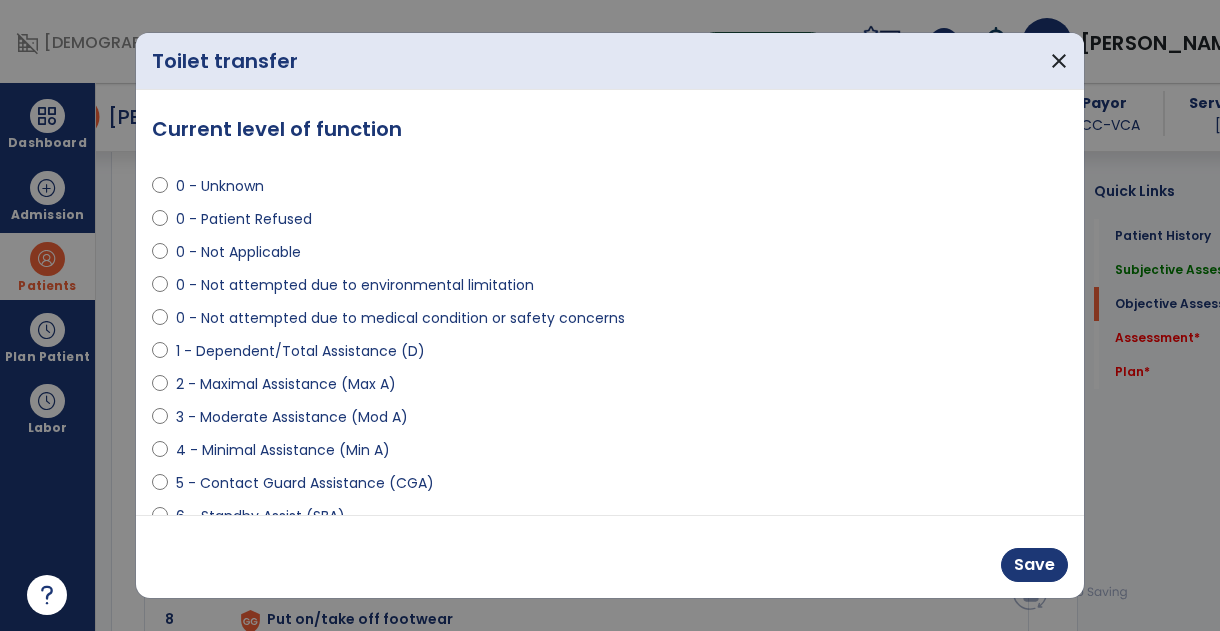 scroll, scrollTop: 2156, scrollLeft: 0, axis: vertical 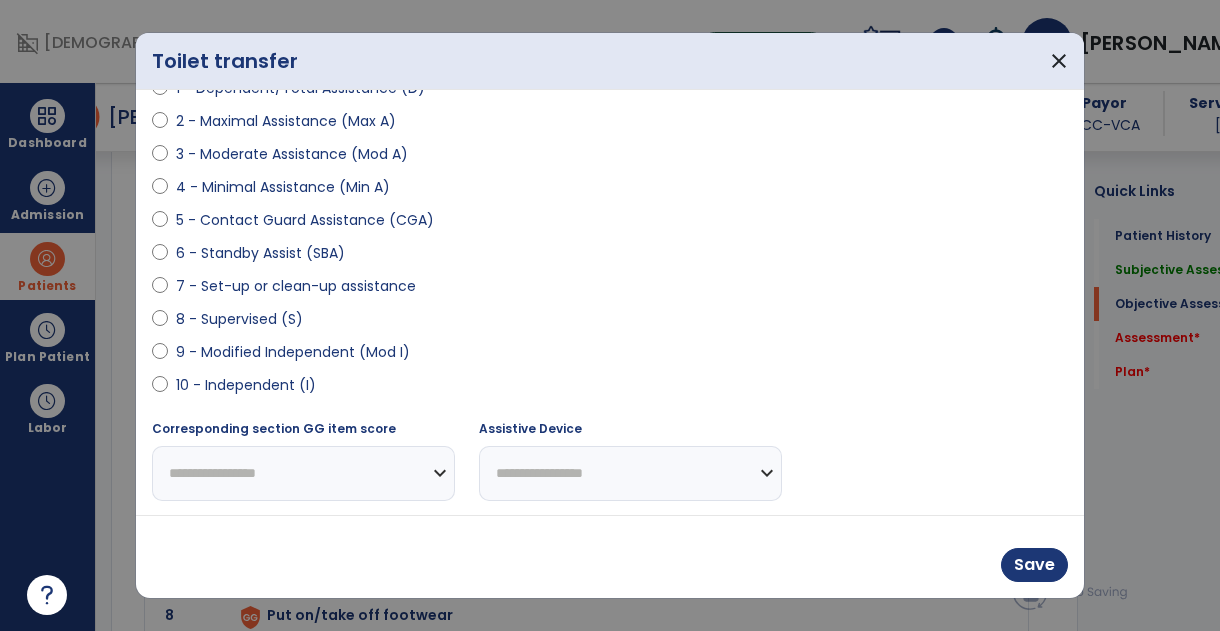 select on "**********" 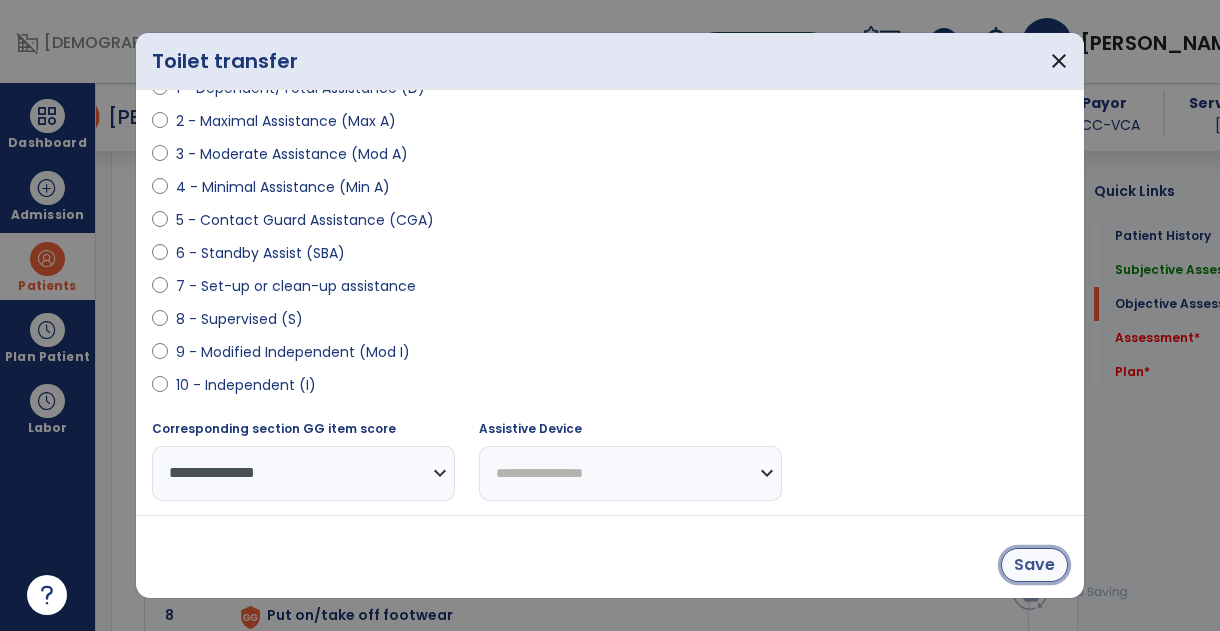 click on "Save" at bounding box center [1034, 565] 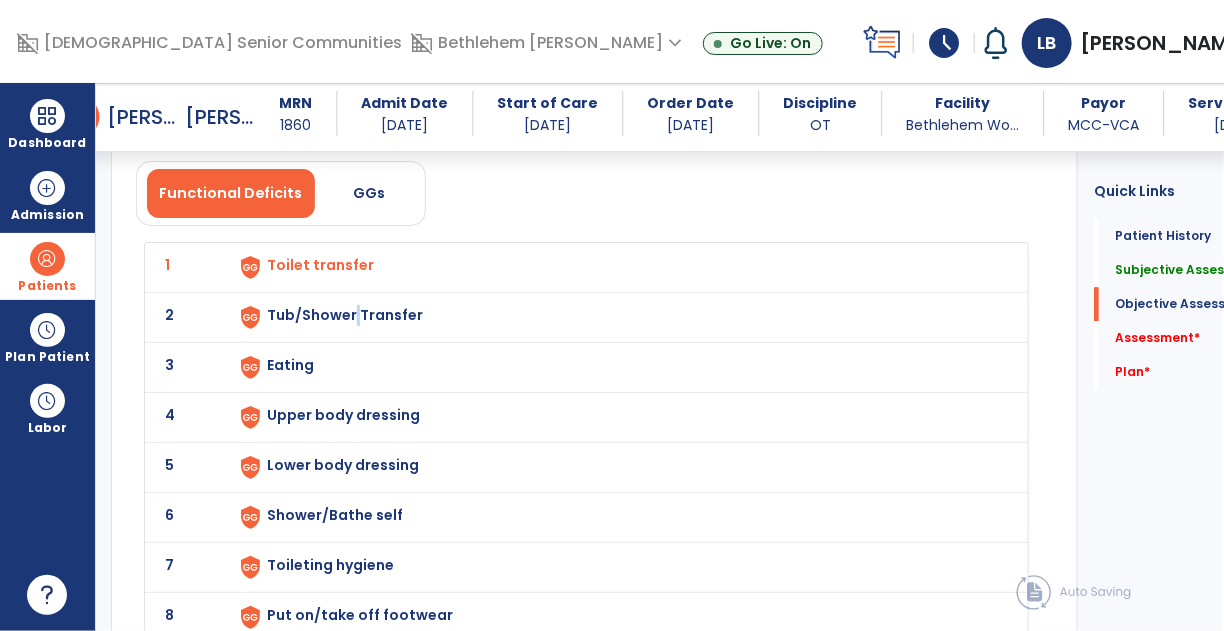 click on "Tub/Shower Transfer" at bounding box center [320, 265] 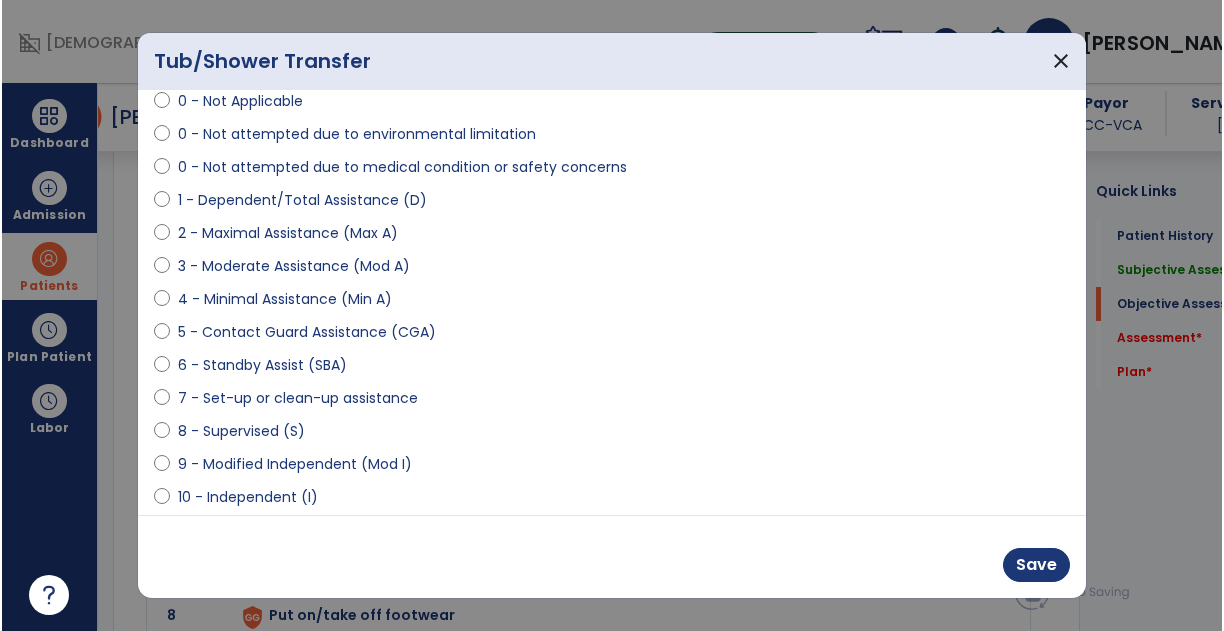 scroll, scrollTop: 158, scrollLeft: 0, axis: vertical 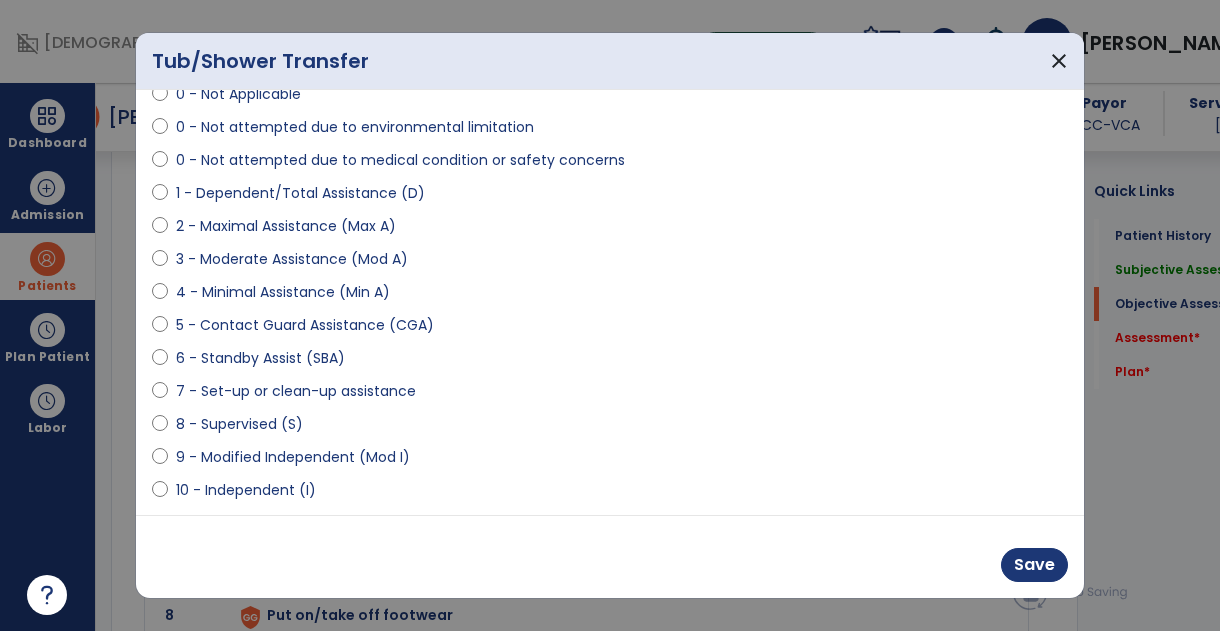 select on "**********" 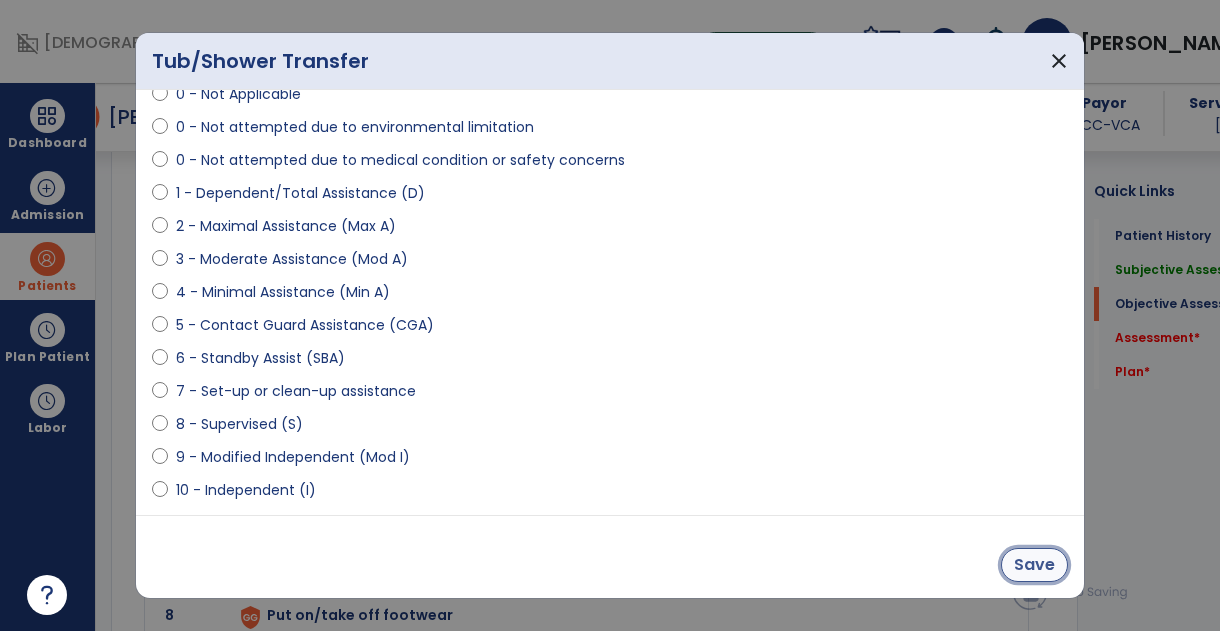 click on "Save" at bounding box center [1034, 565] 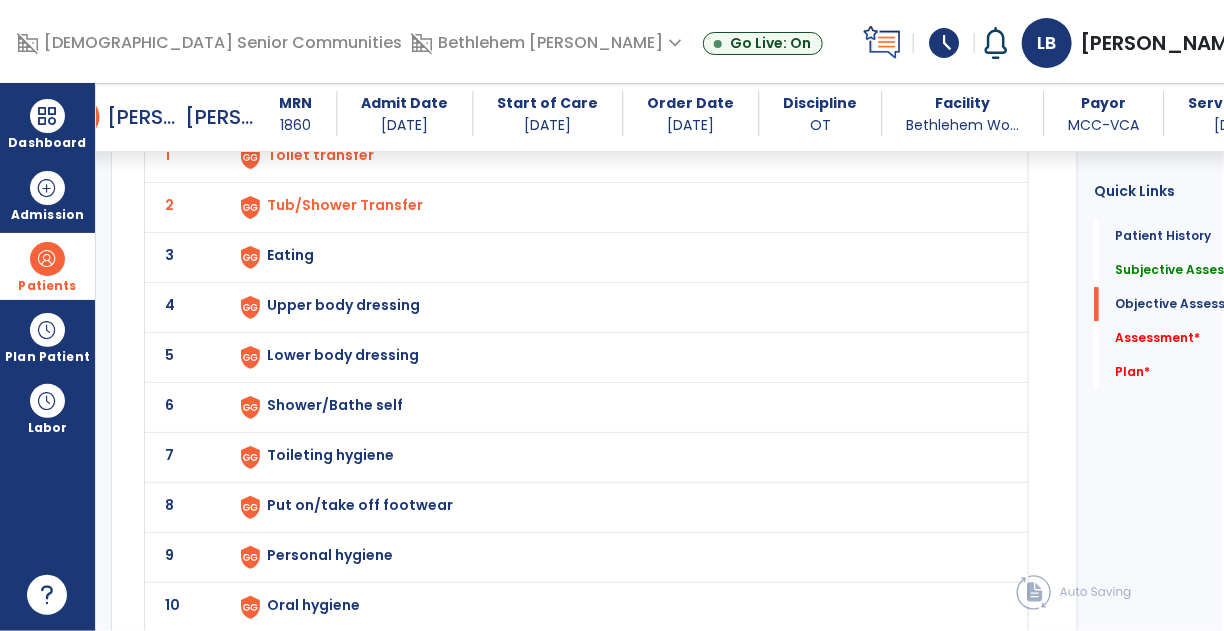click on "Eating" at bounding box center (320, 155) 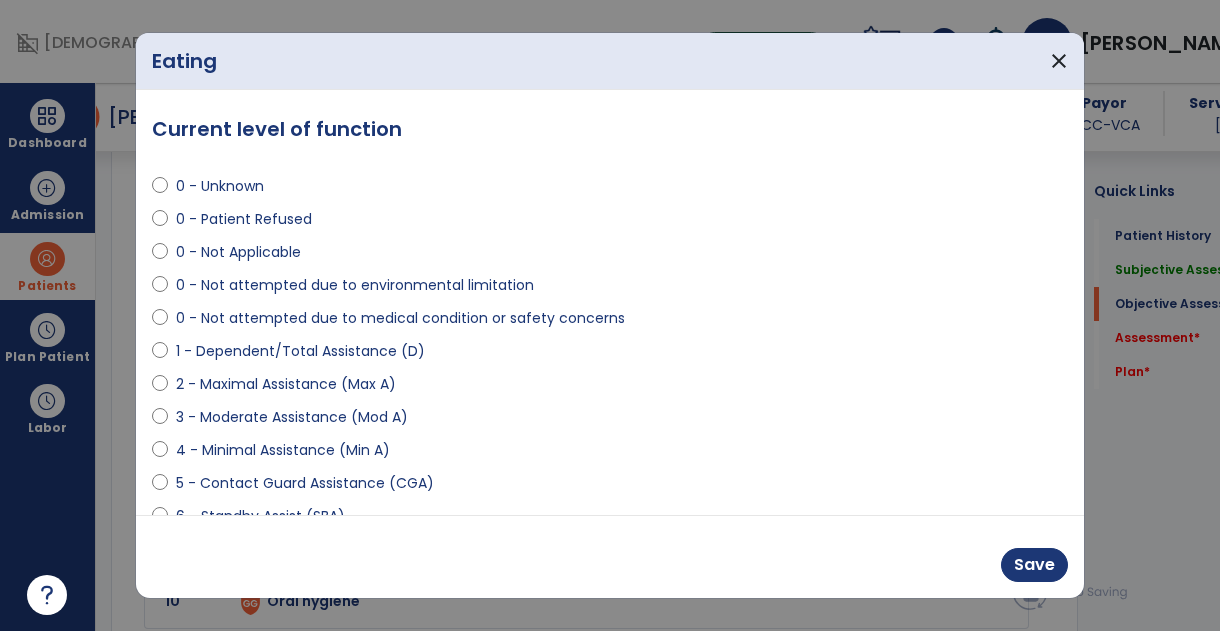 scroll, scrollTop: 2266, scrollLeft: 0, axis: vertical 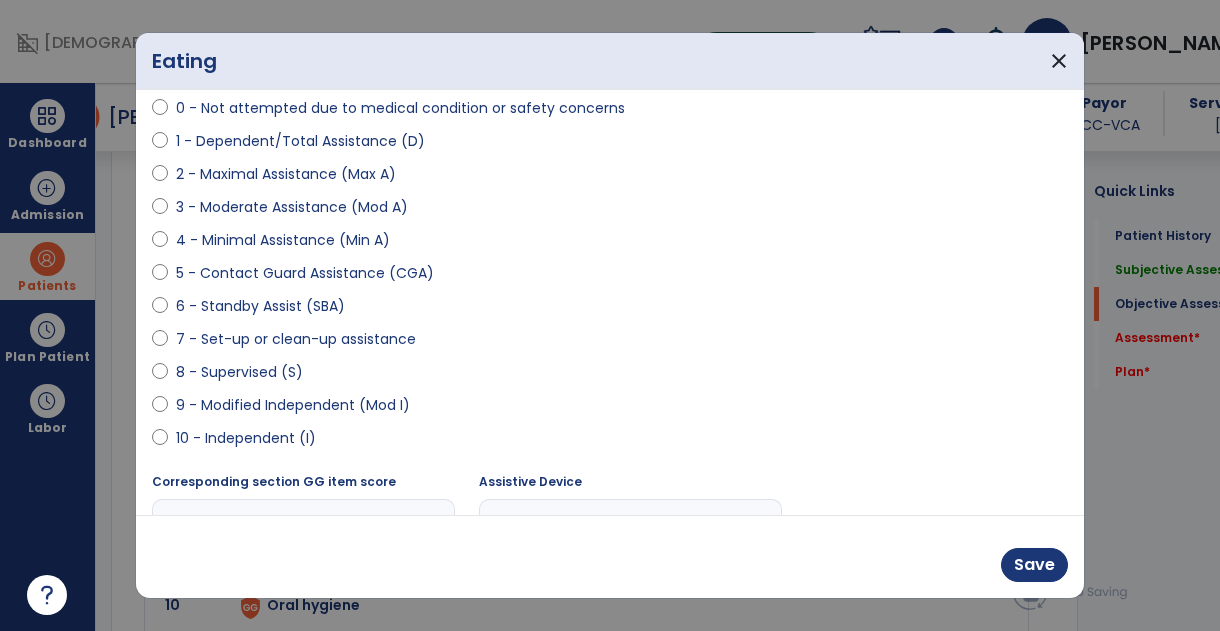 select on "**********" 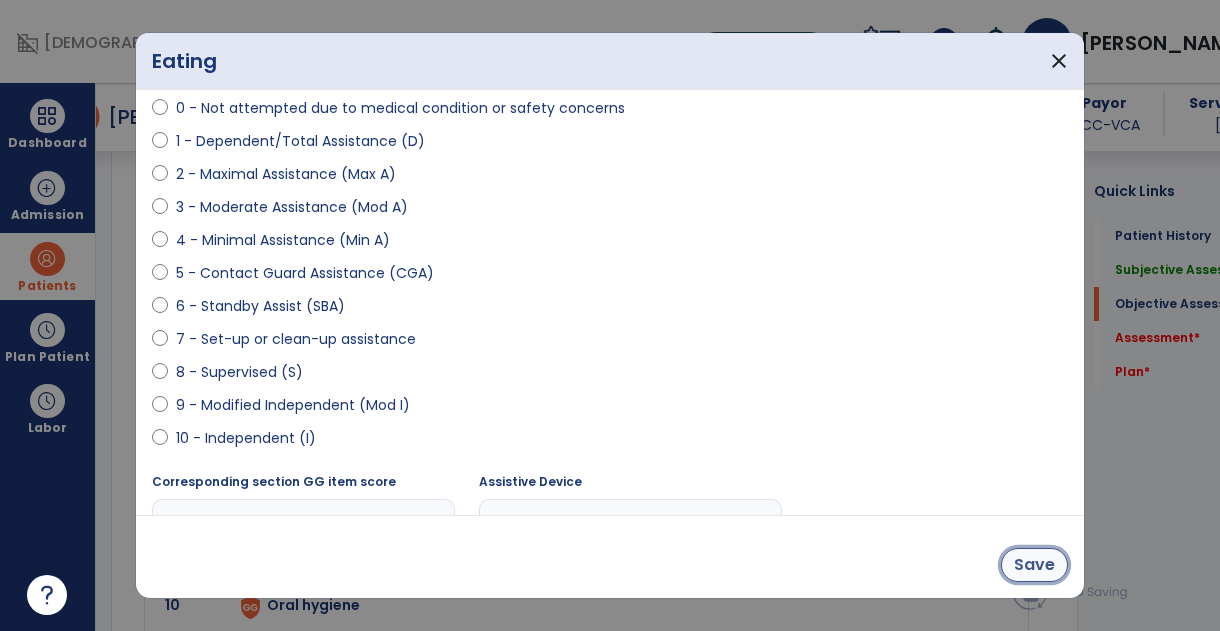 click on "Save" at bounding box center (1034, 565) 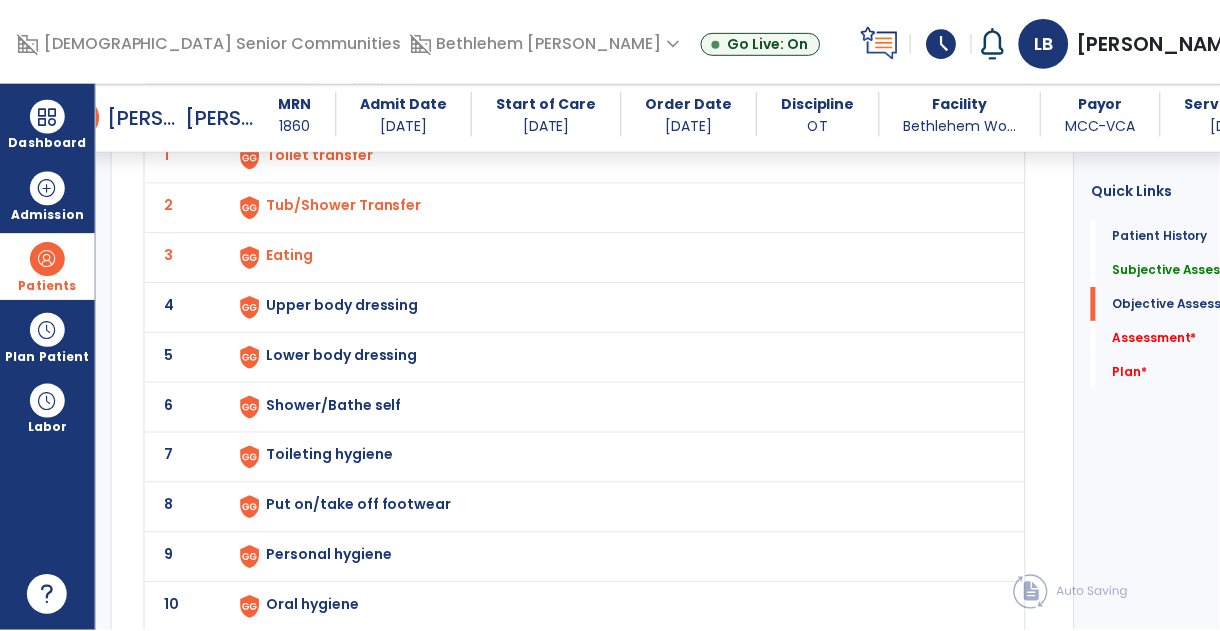 scroll, scrollTop: 2277, scrollLeft: 0, axis: vertical 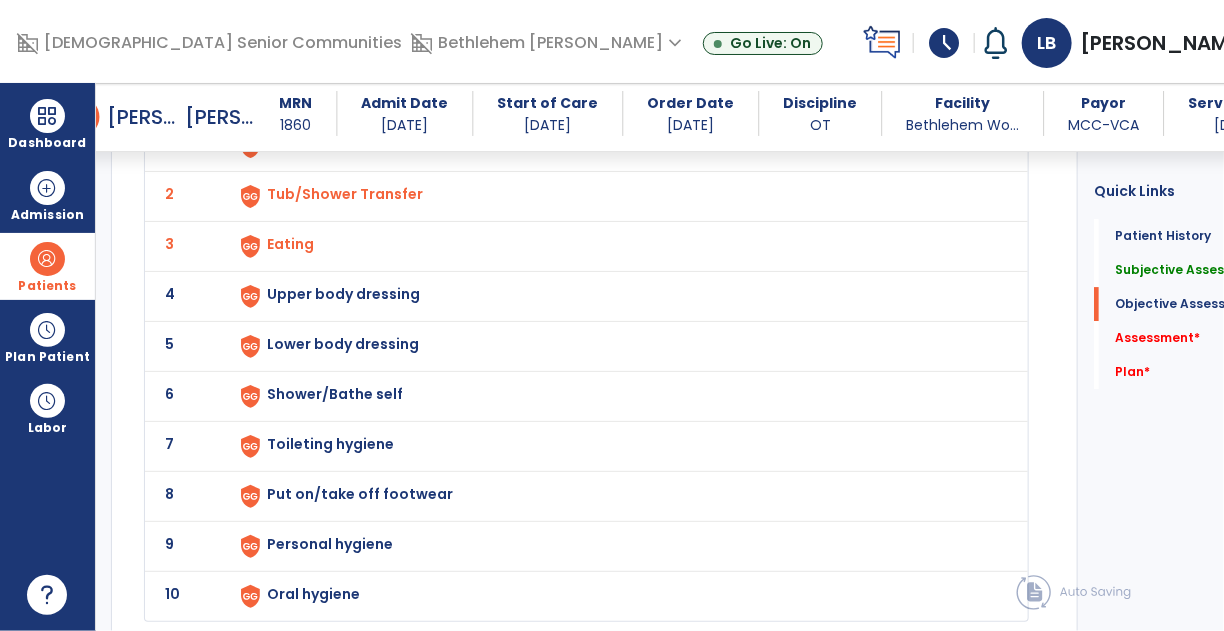 click on "Tub/Shower Transfer" at bounding box center [616, 146] 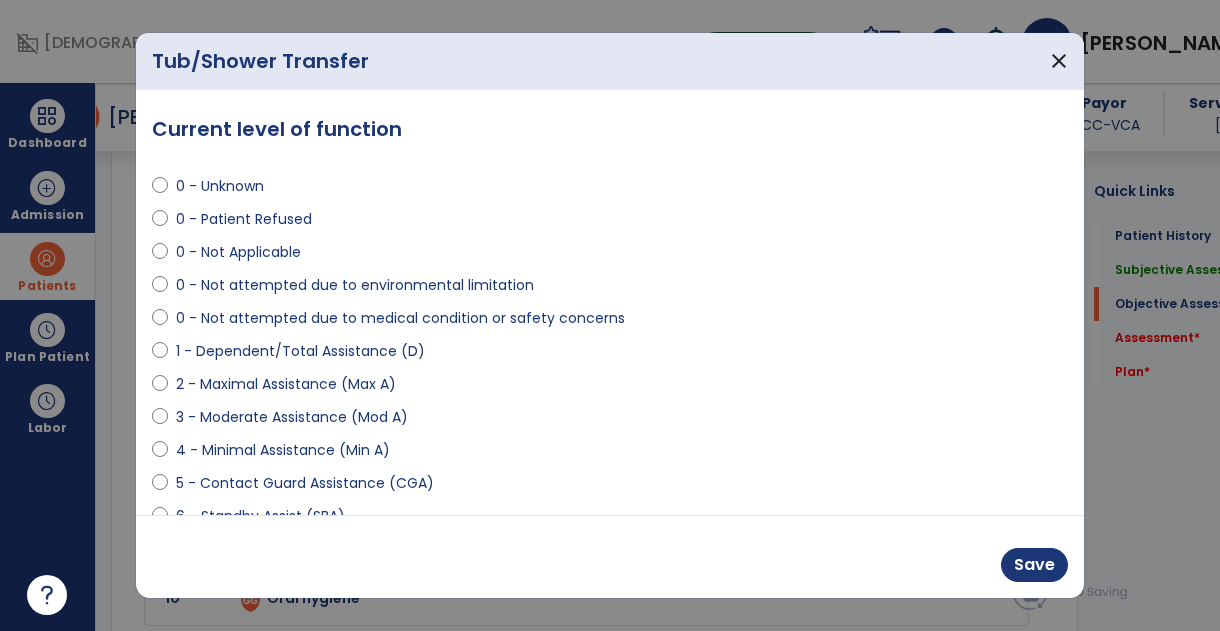 scroll, scrollTop: 2277, scrollLeft: 0, axis: vertical 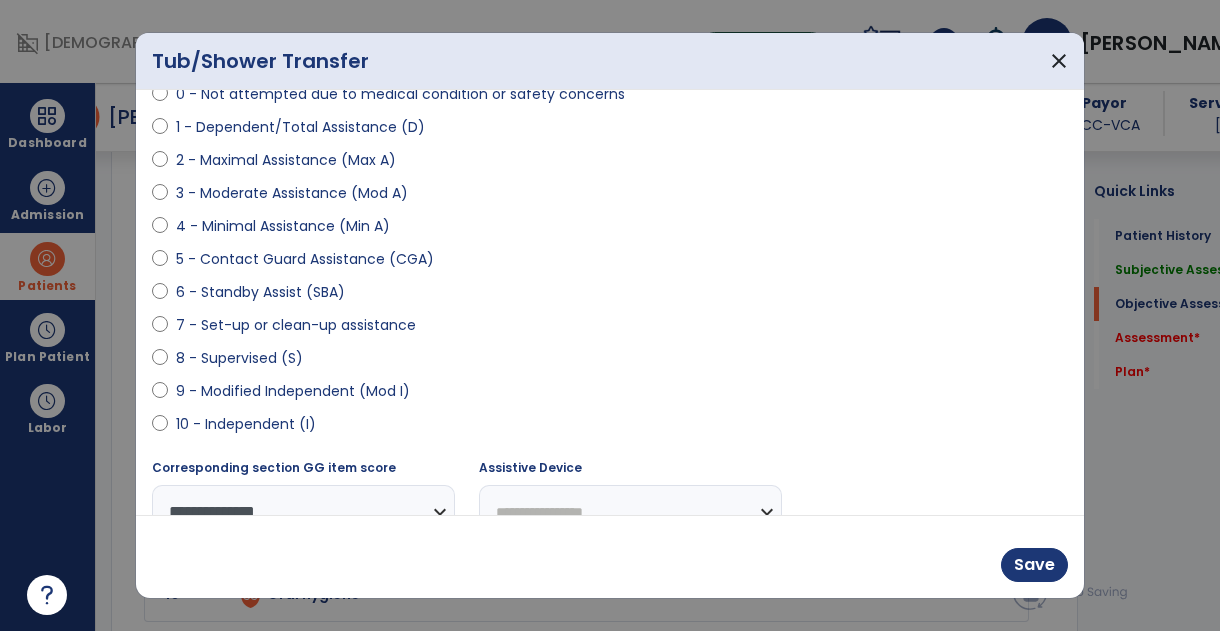 select on "**********" 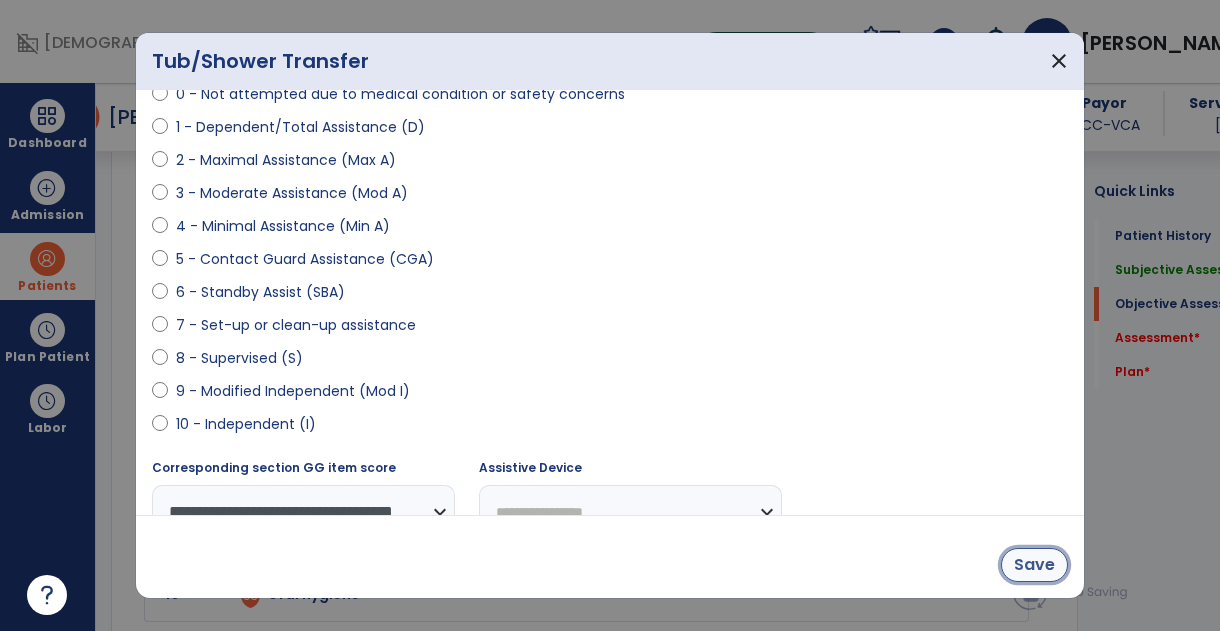click on "Save" at bounding box center (1034, 565) 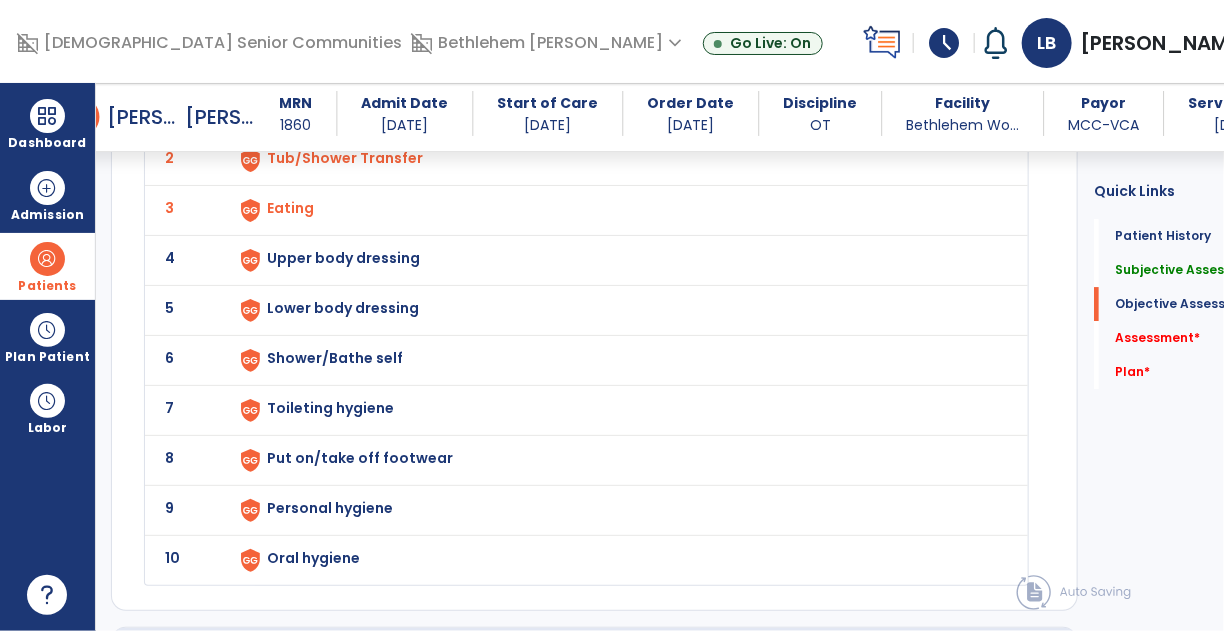 click on "Upper body dressing" at bounding box center [320, 108] 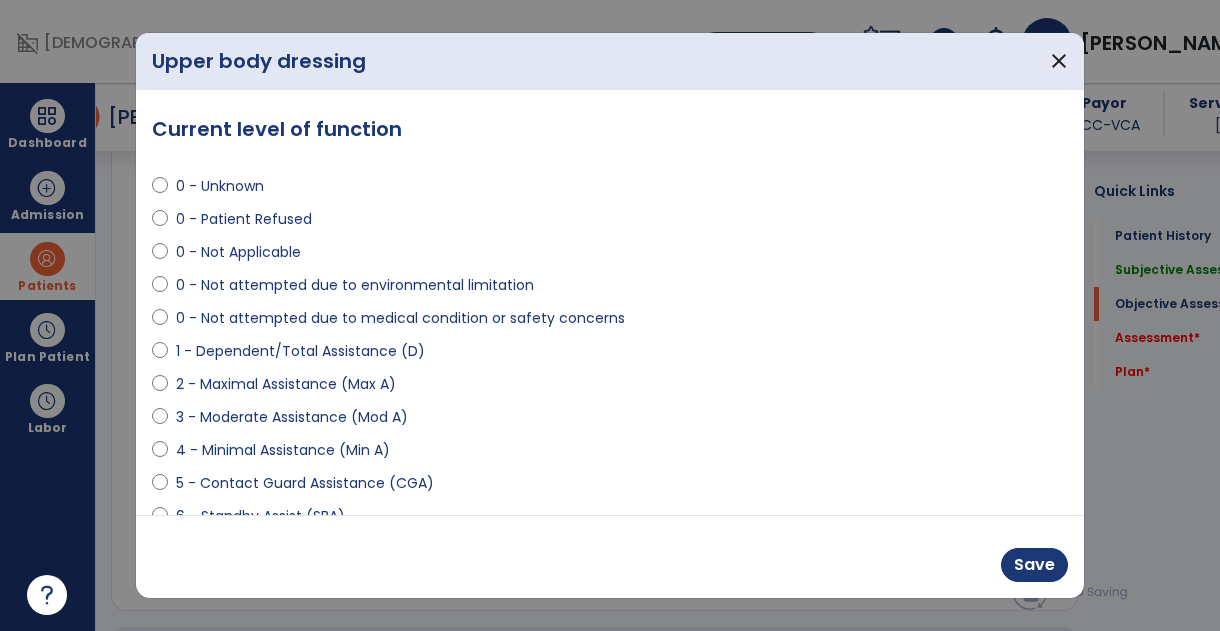 scroll, scrollTop: 2313, scrollLeft: 0, axis: vertical 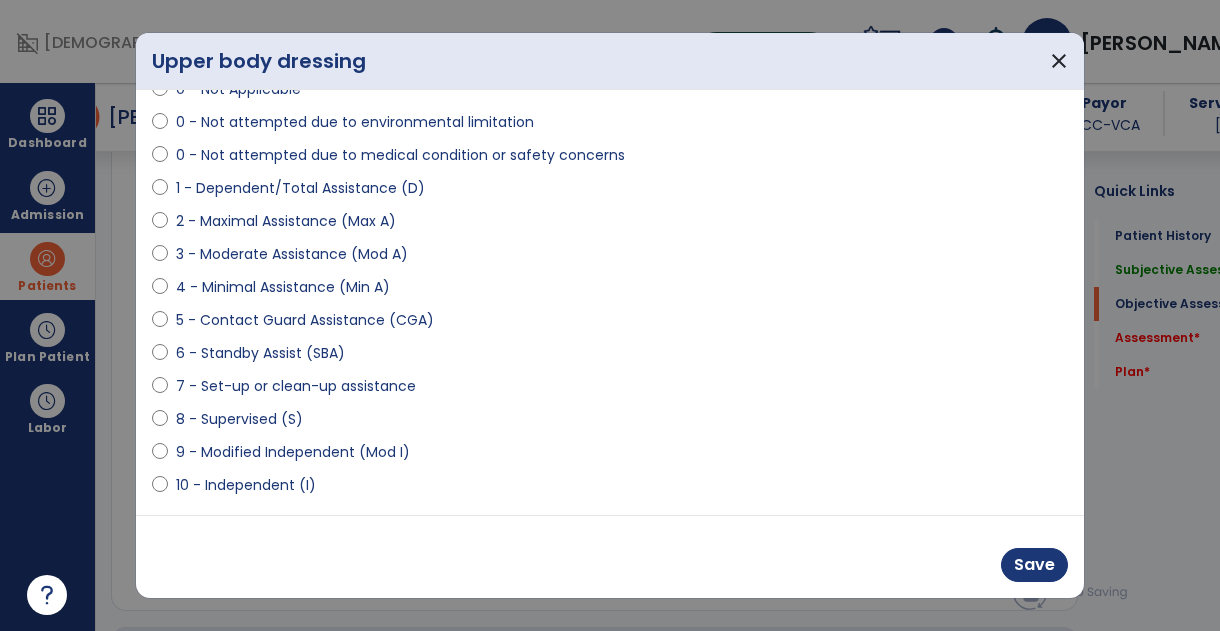 select on "**********" 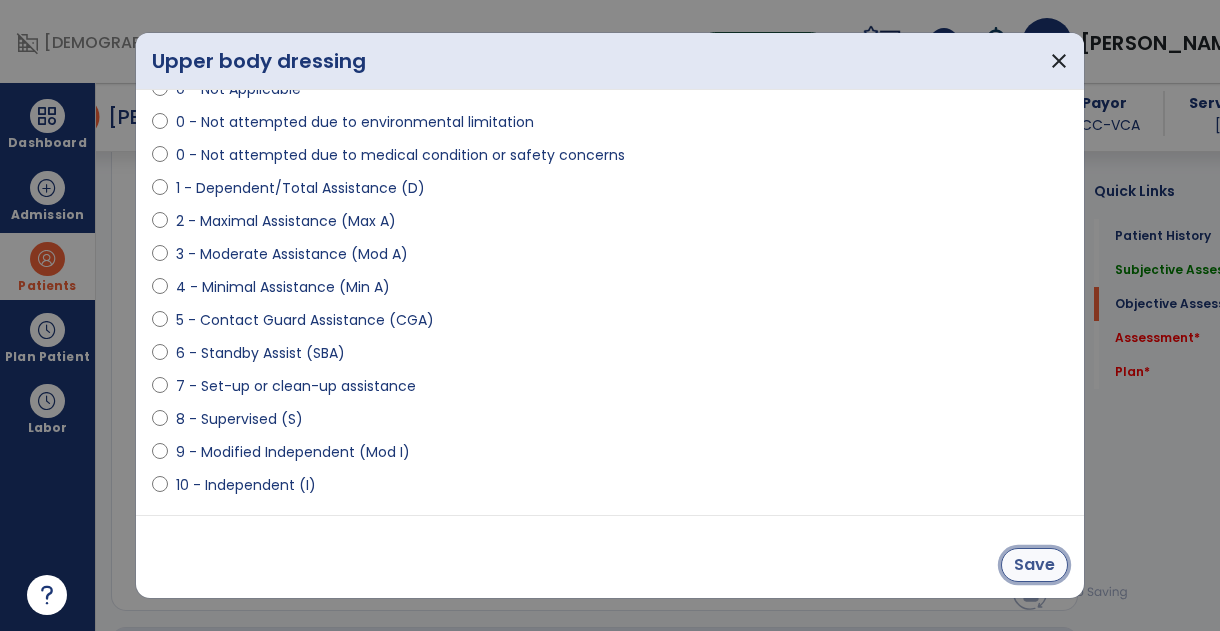 click on "Save" at bounding box center (1034, 565) 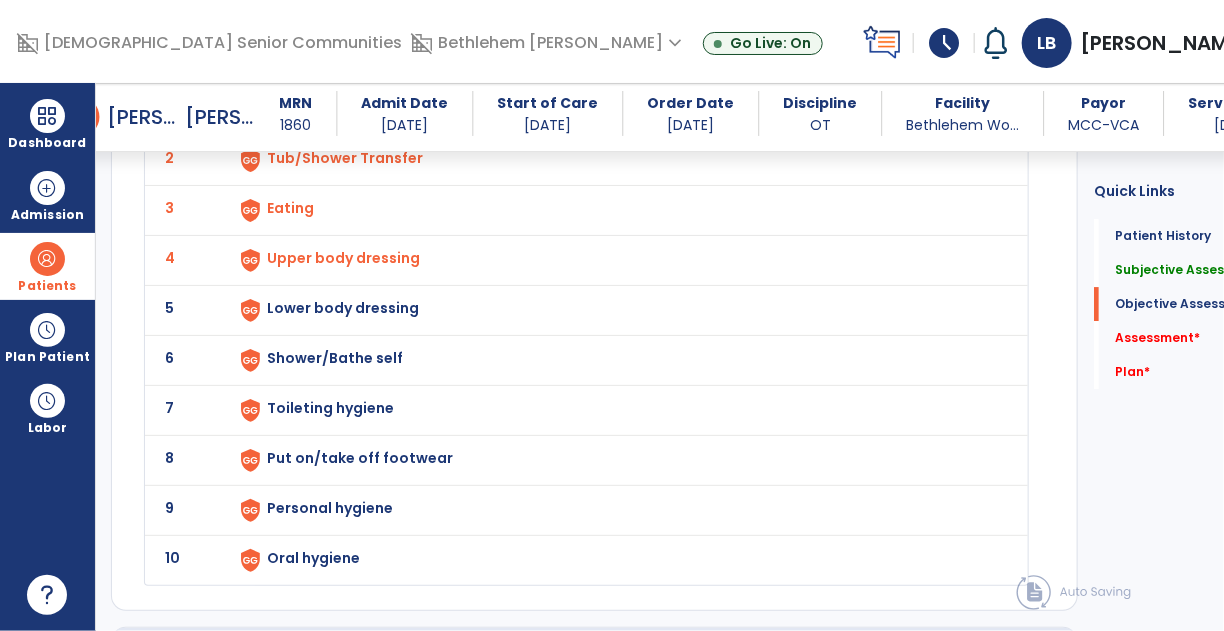 click on "Lower body dressing" at bounding box center [320, 108] 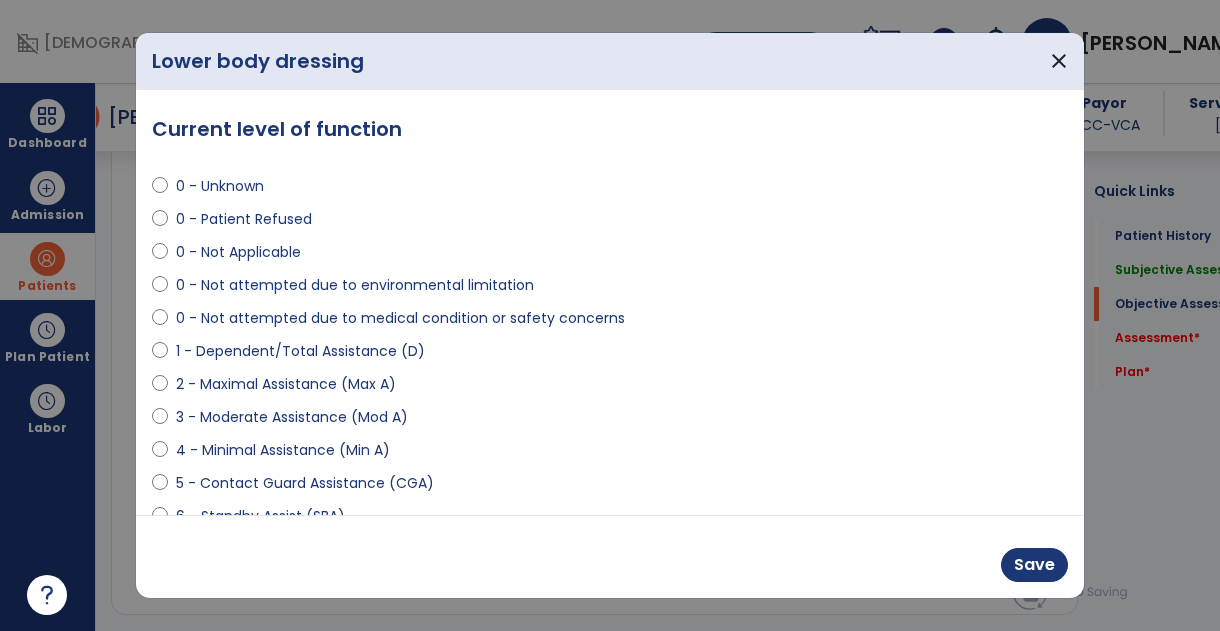 scroll, scrollTop: 2313, scrollLeft: 0, axis: vertical 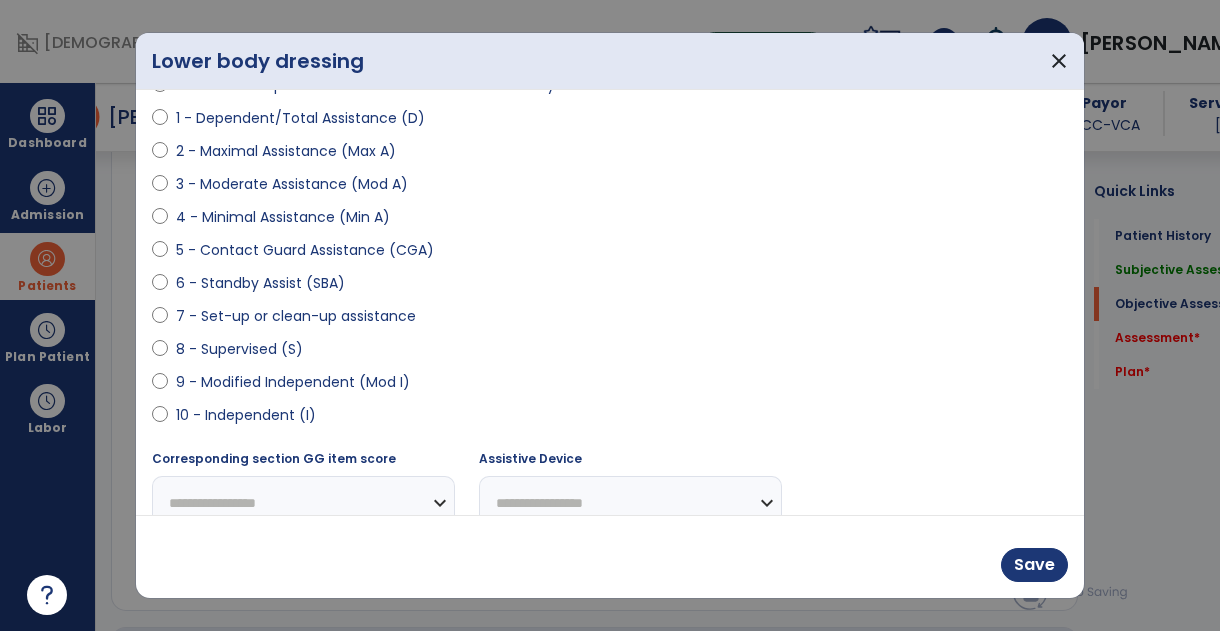 select on "**********" 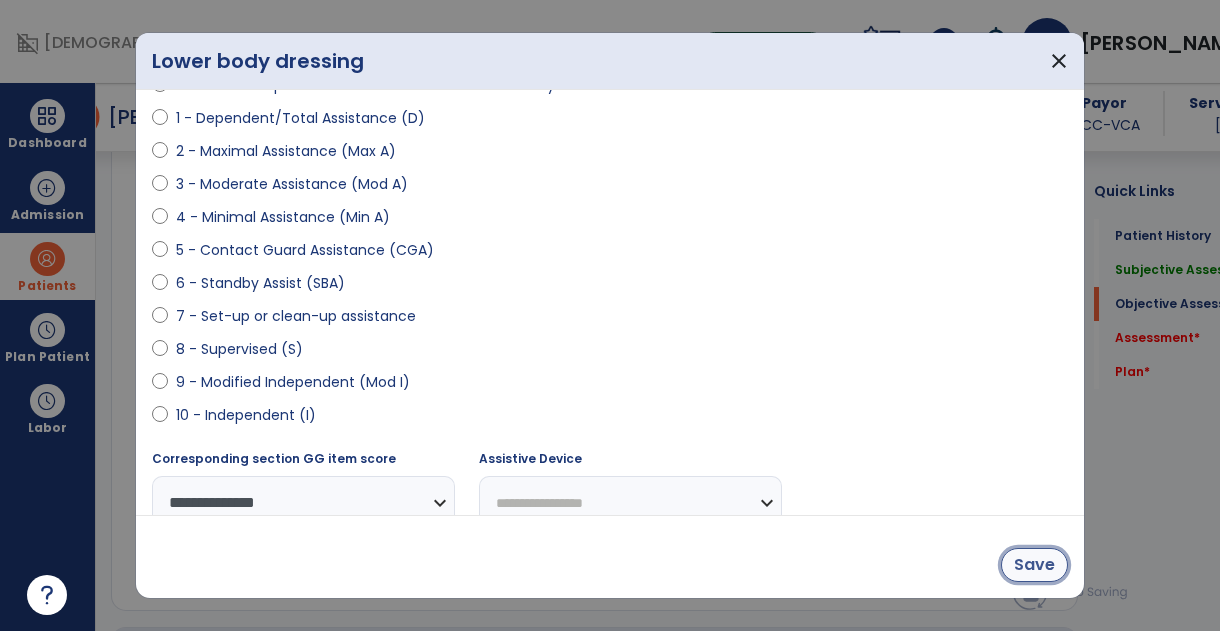 click on "Save" at bounding box center [1034, 565] 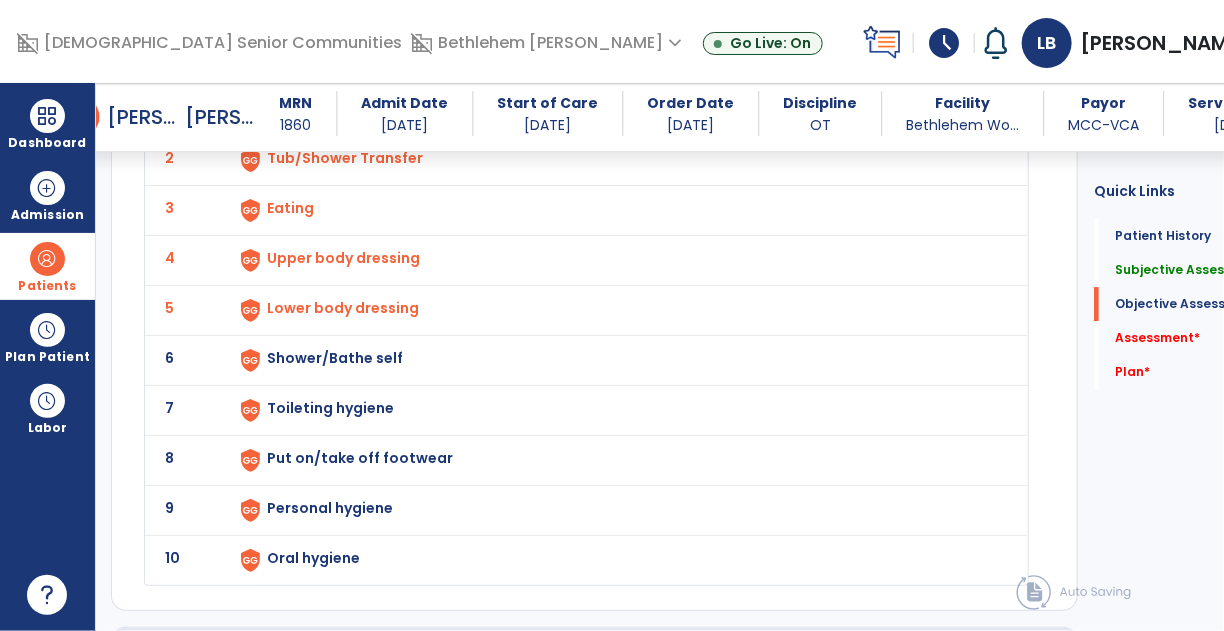 click on "Shower/Bathe self" at bounding box center (320, 108) 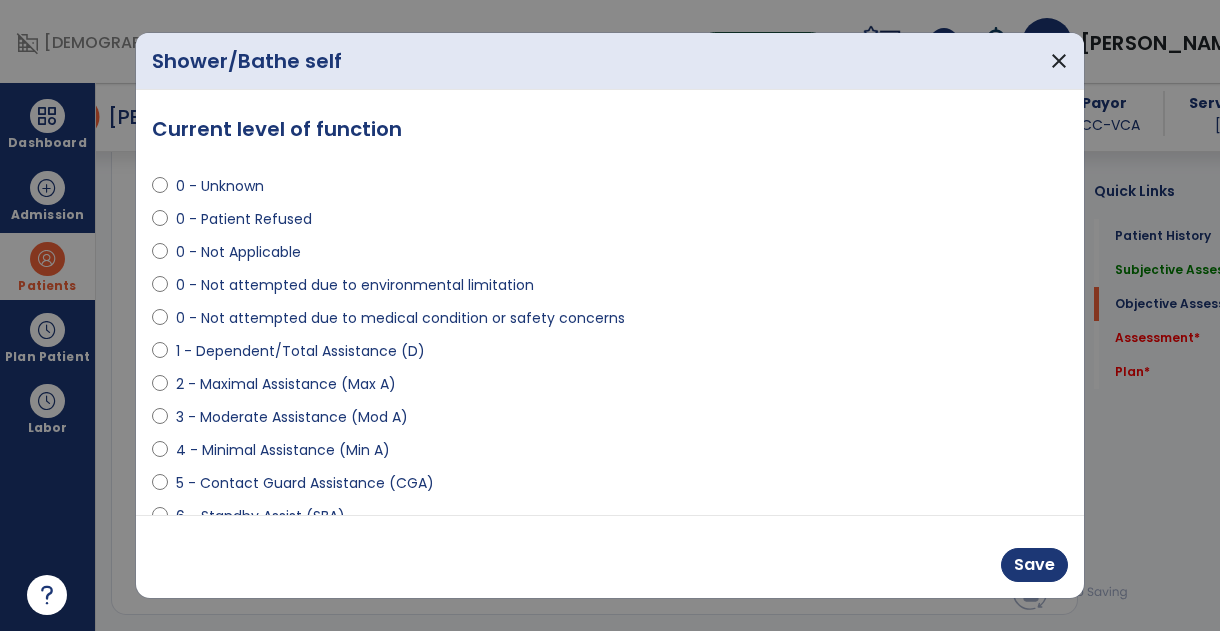 scroll, scrollTop: 2313, scrollLeft: 0, axis: vertical 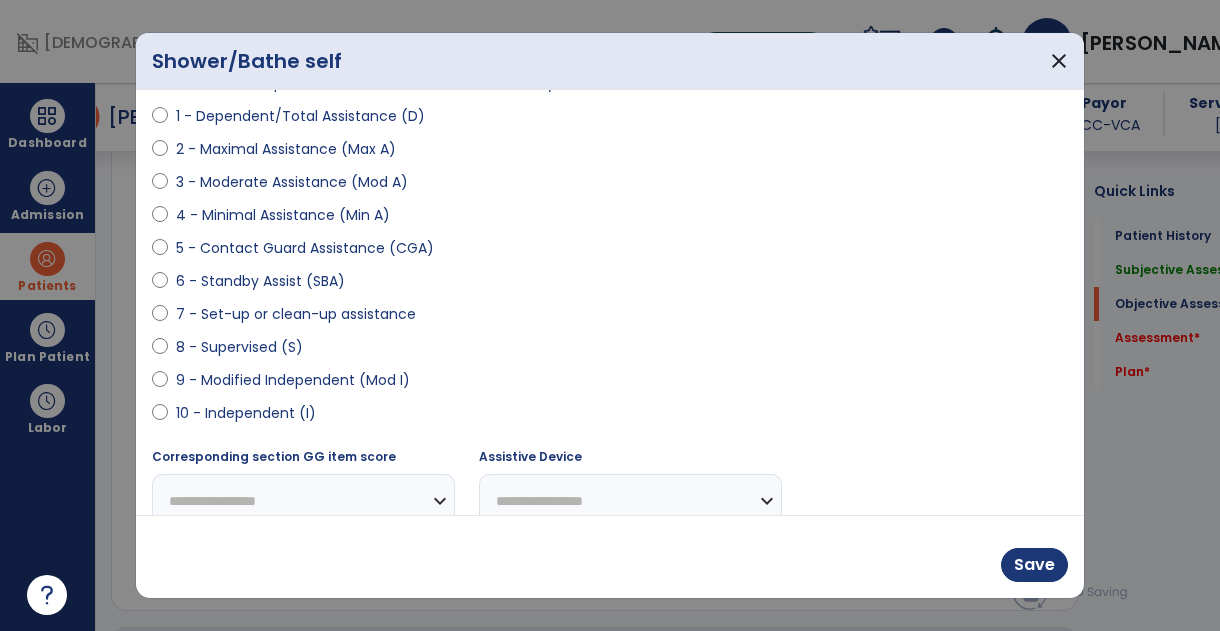 select on "**********" 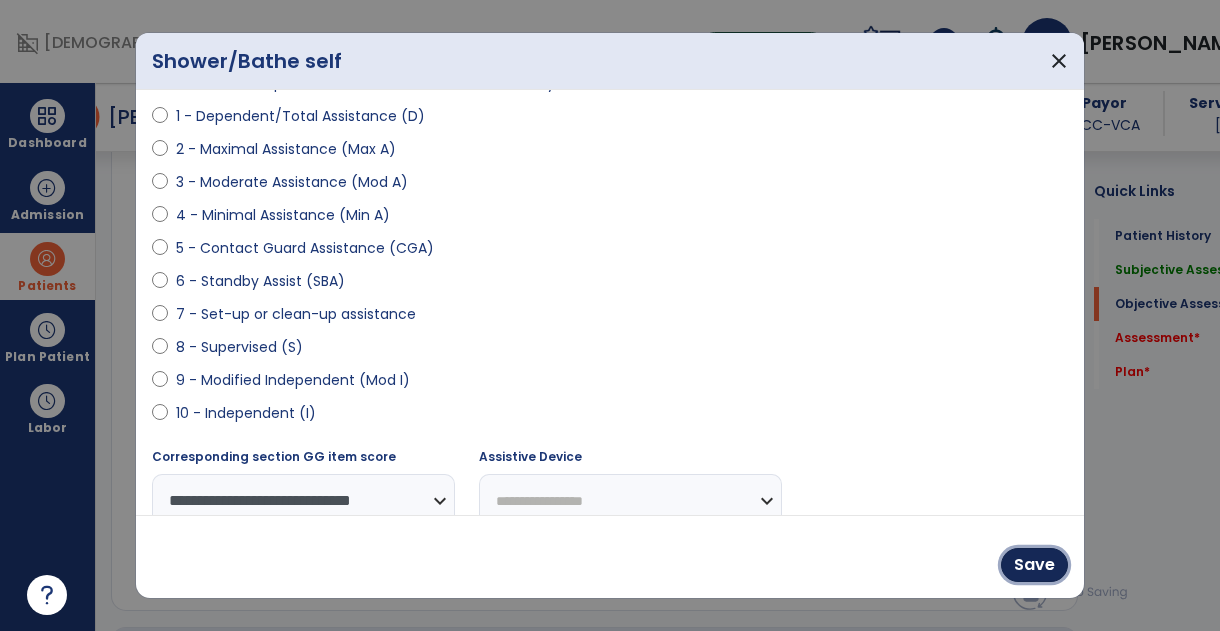 click on "Save" at bounding box center [1034, 565] 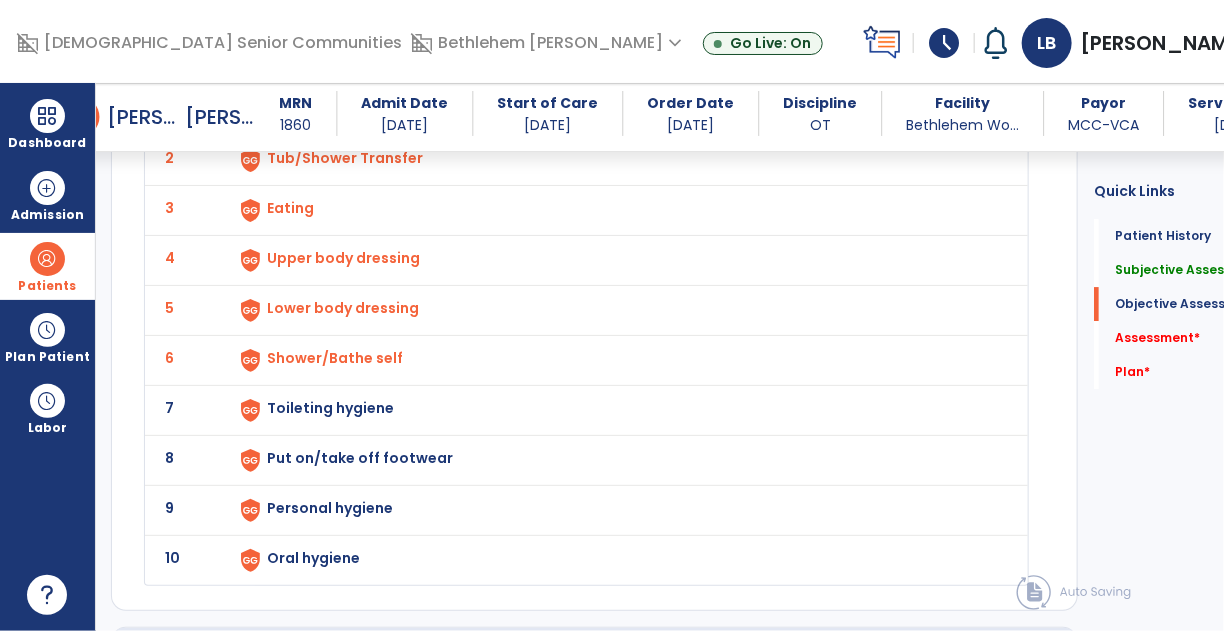 click on "Toileting hygiene" at bounding box center [320, 108] 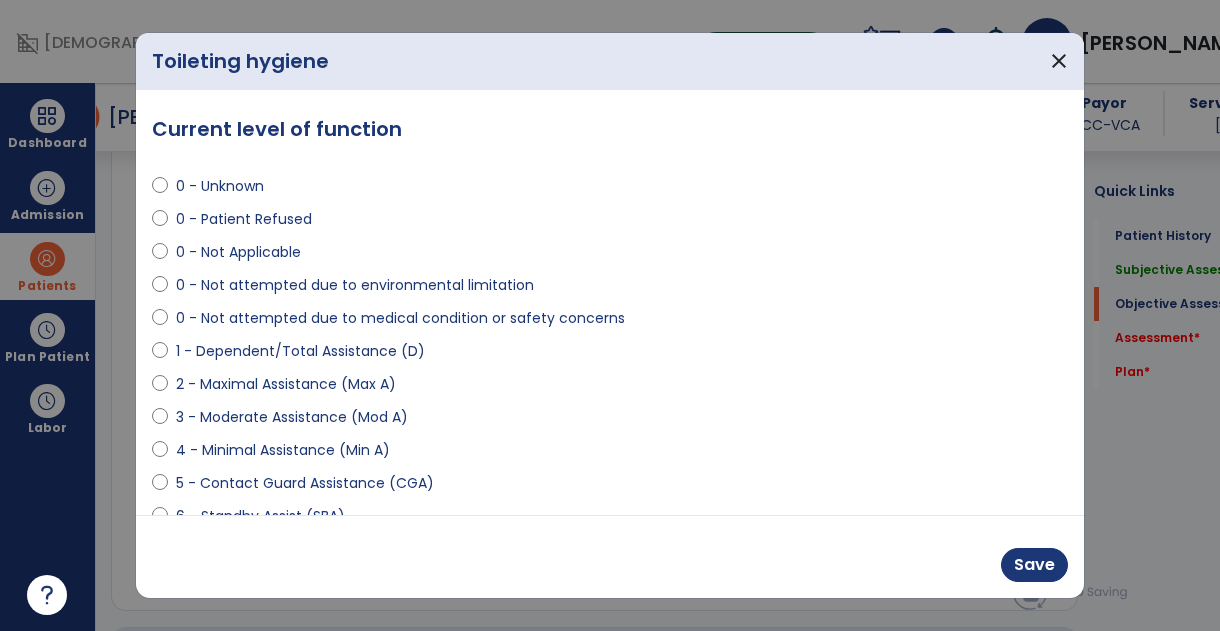 scroll, scrollTop: 2313, scrollLeft: 0, axis: vertical 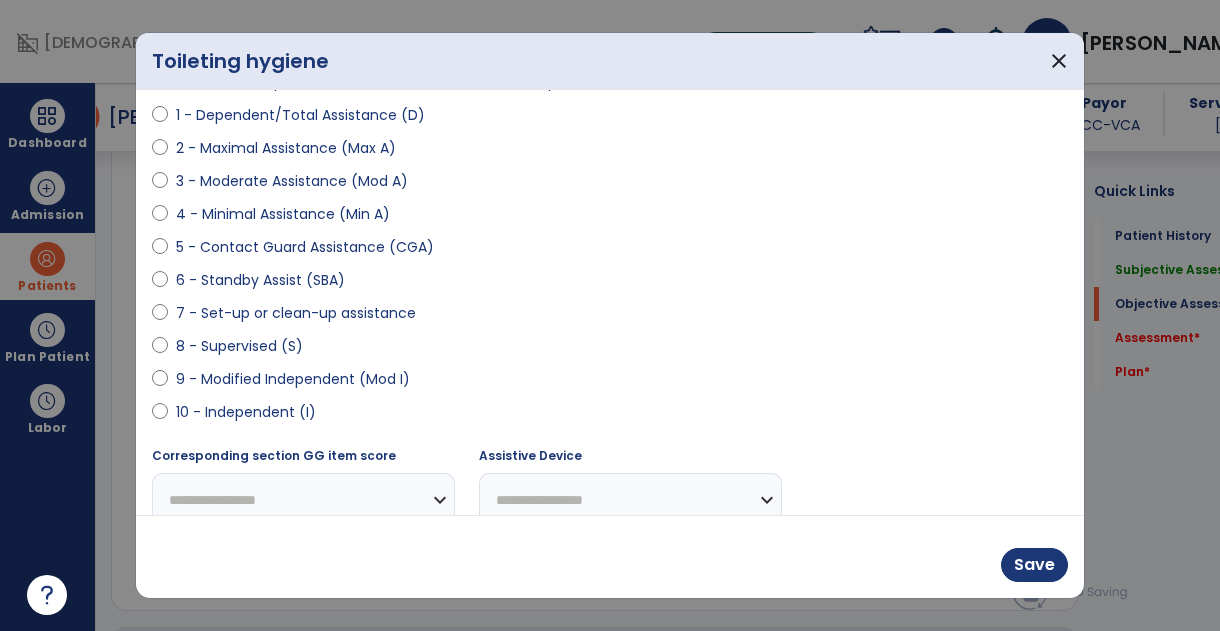 select on "**********" 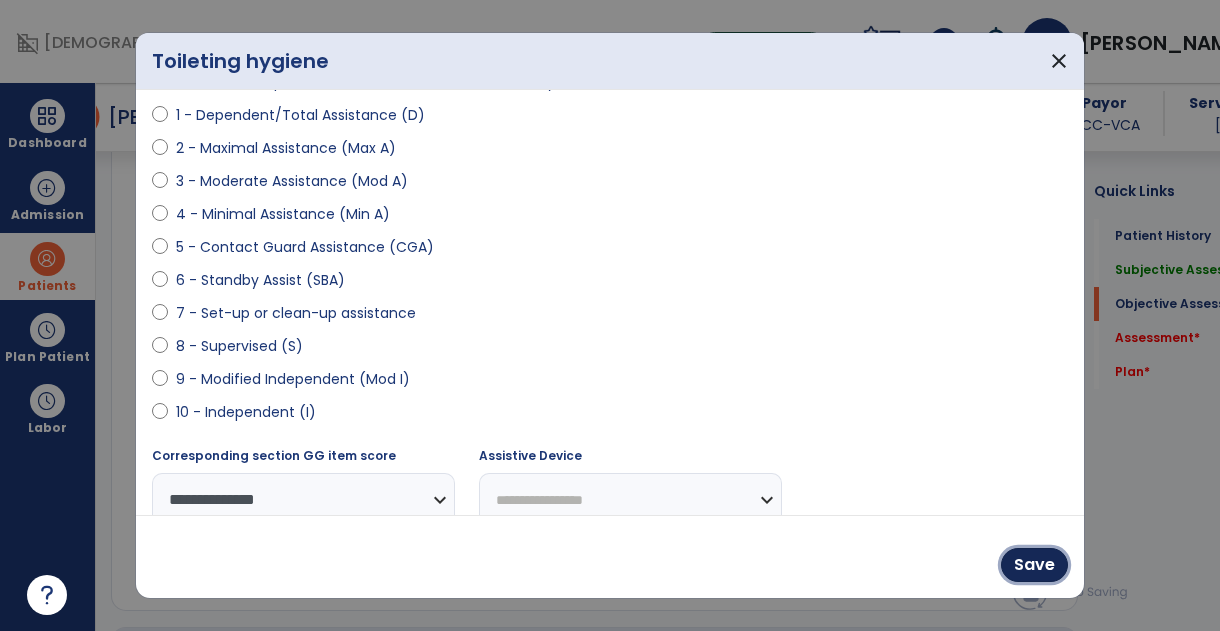 click on "Save" at bounding box center [1034, 565] 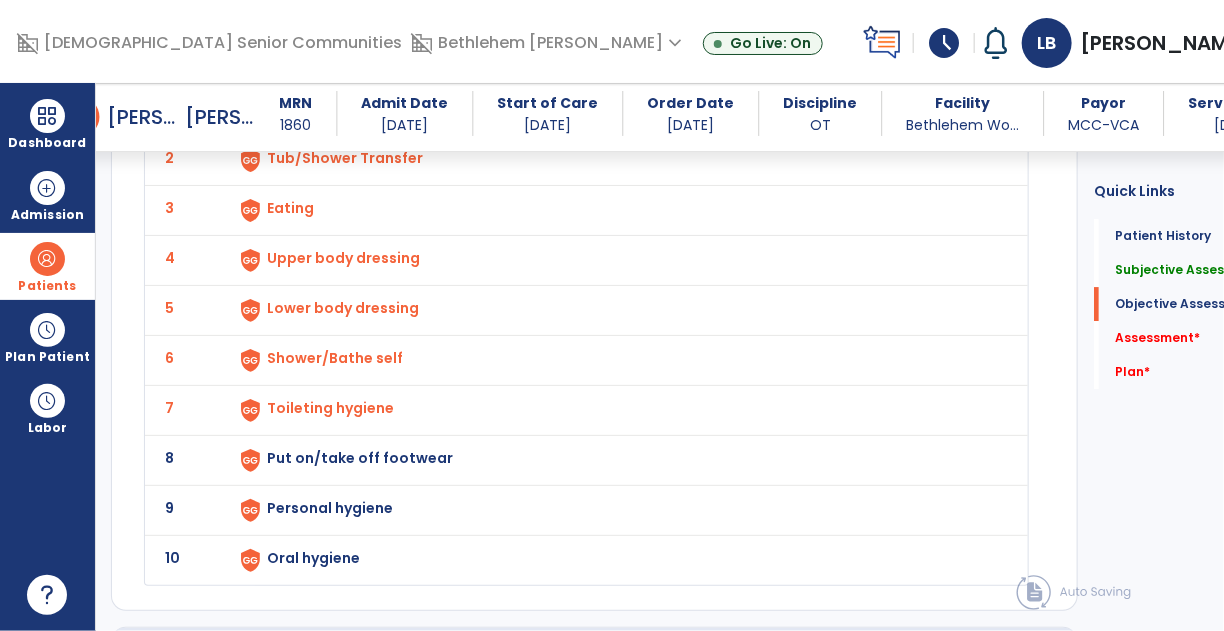 click on "Put on/take off footwear" at bounding box center [320, 108] 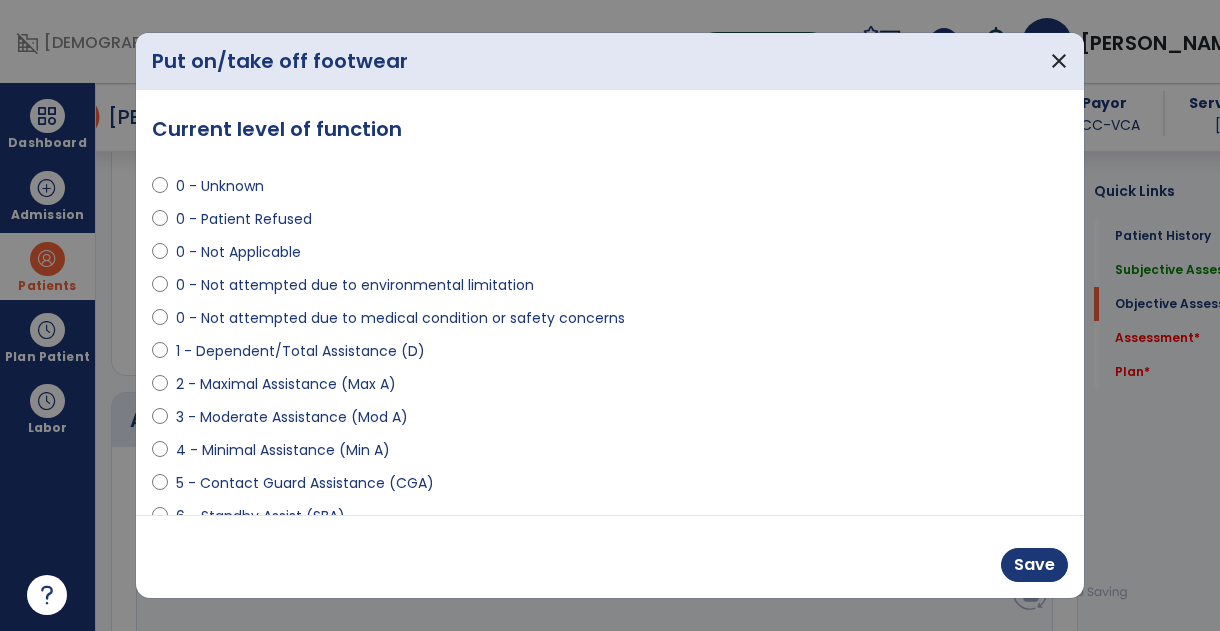 scroll, scrollTop: 2544, scrollLeft: 0, axis: vertical 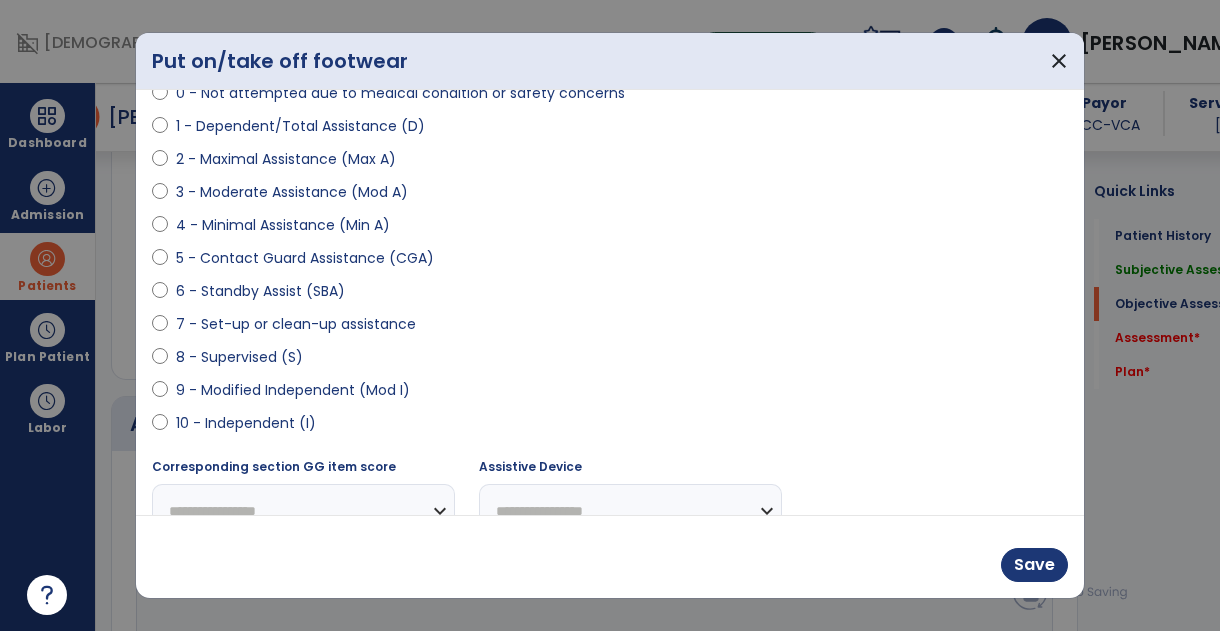 click on "9 - Modified Independent (Mod I)" at bounding box center (610, 394) 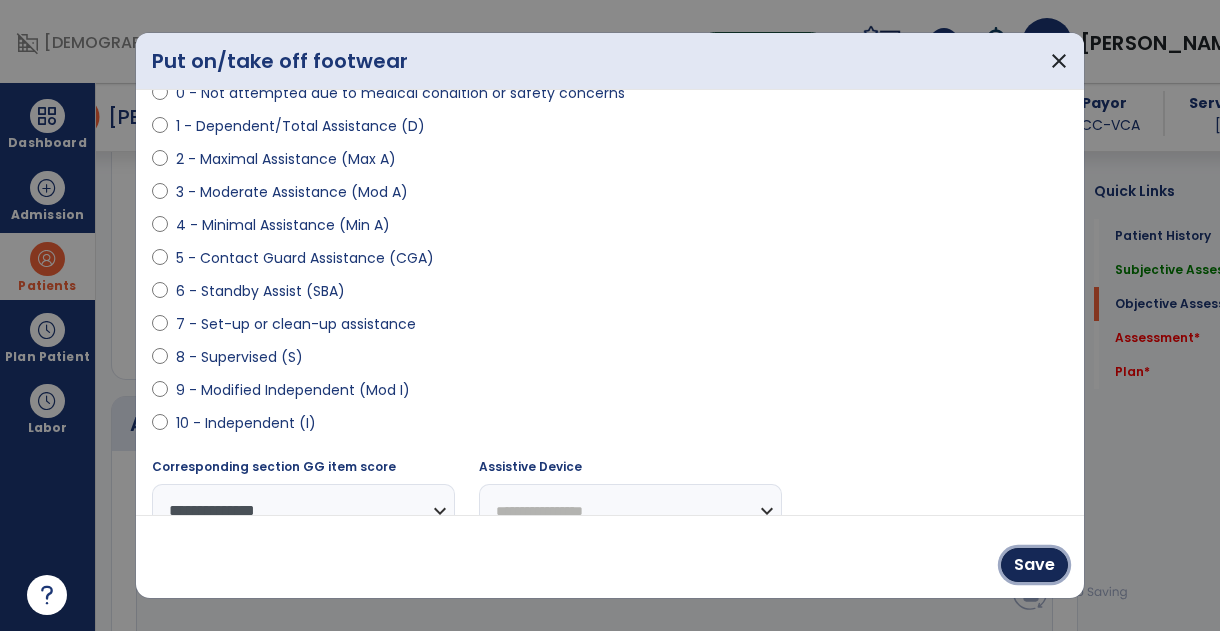 drag, startPoint x: 1035, startPoint y: 564, endPoint x: 236, endPoint y: 253, distance: 857.3926 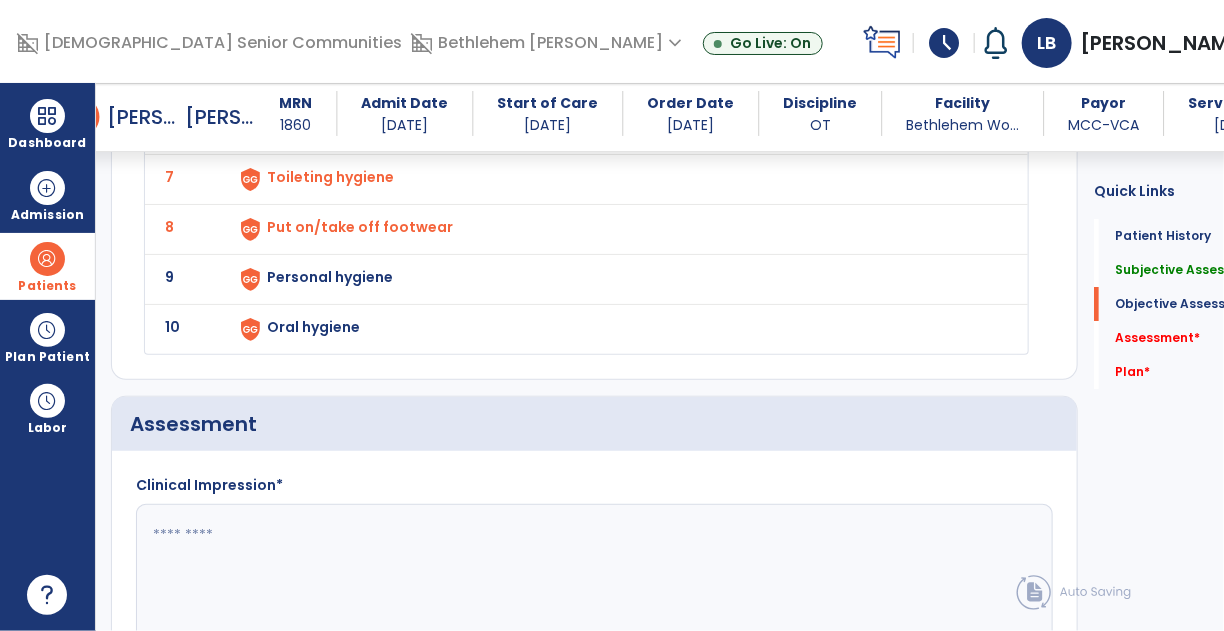 click on "Personal hygiene" at bounding box center [320, -123] 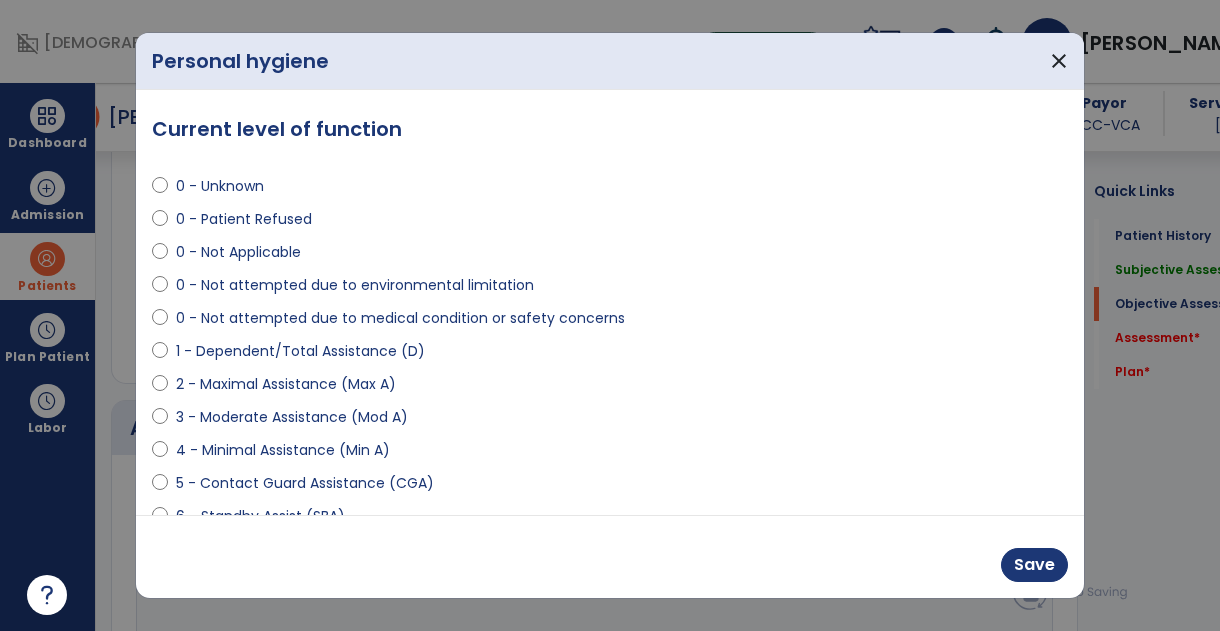 scroll, scrollTop: 2544, scrollLeft: 0, axis: vertical 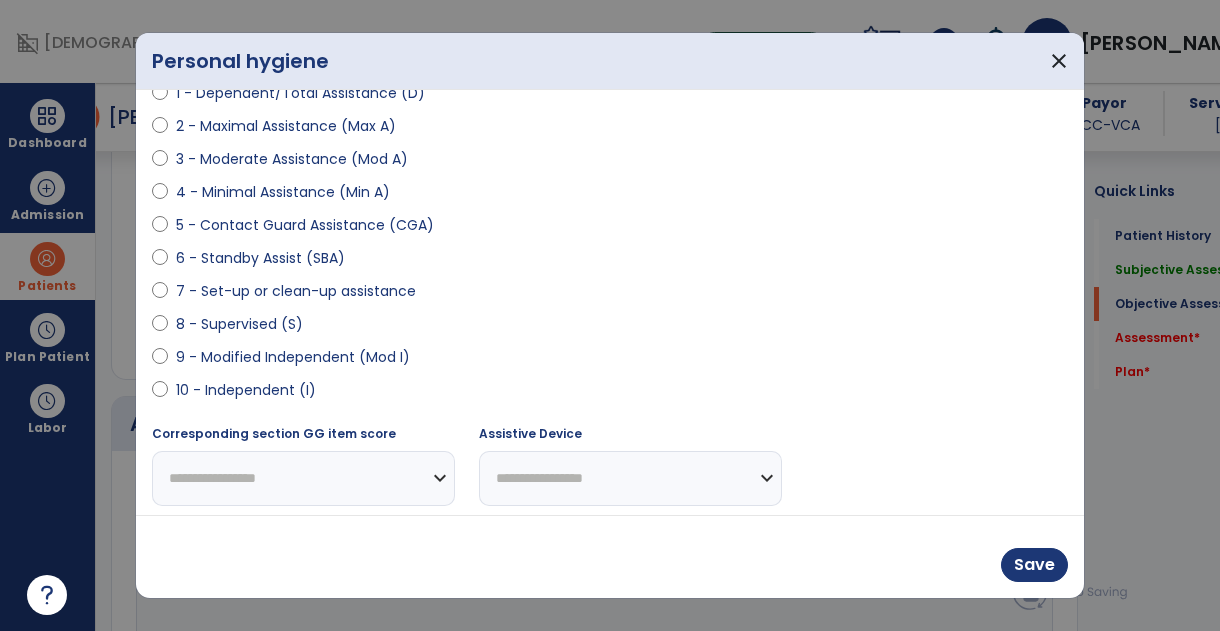 select on "**********" 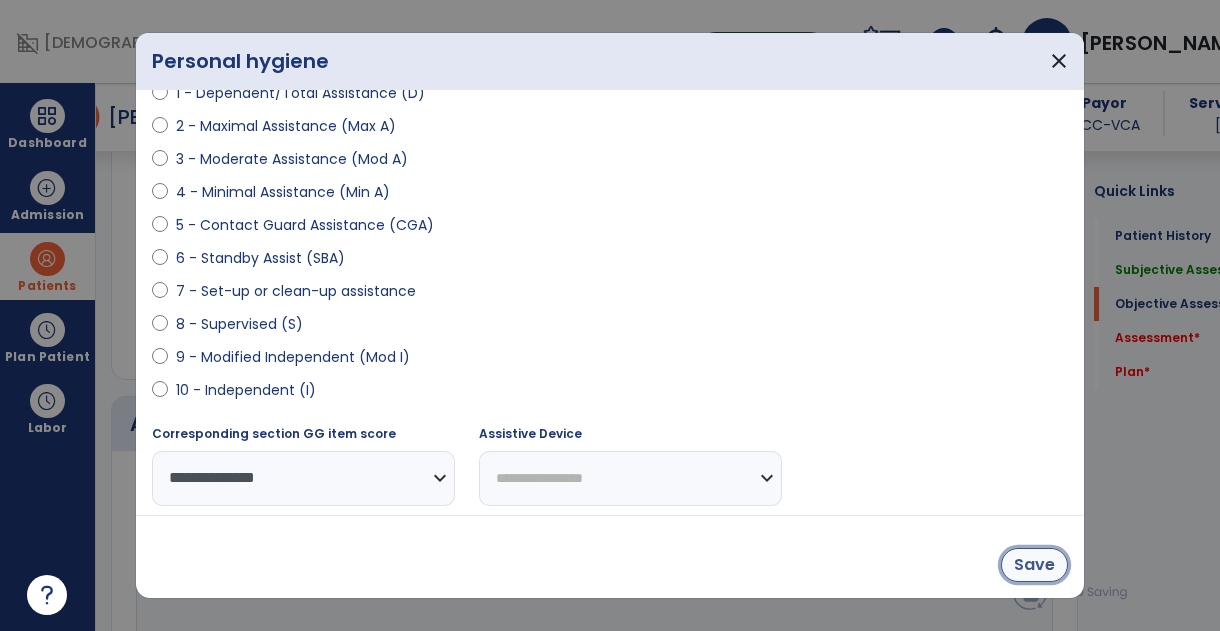click on "Save" at bounding box center [1034, 565] 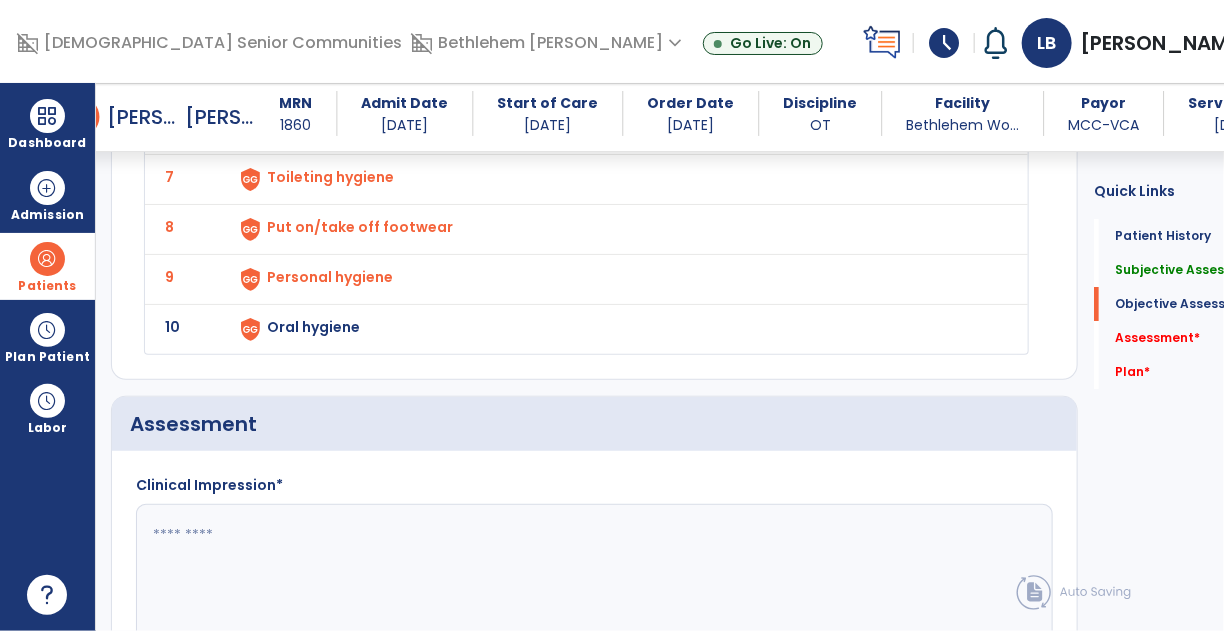 click on "10 Oral hygiene" 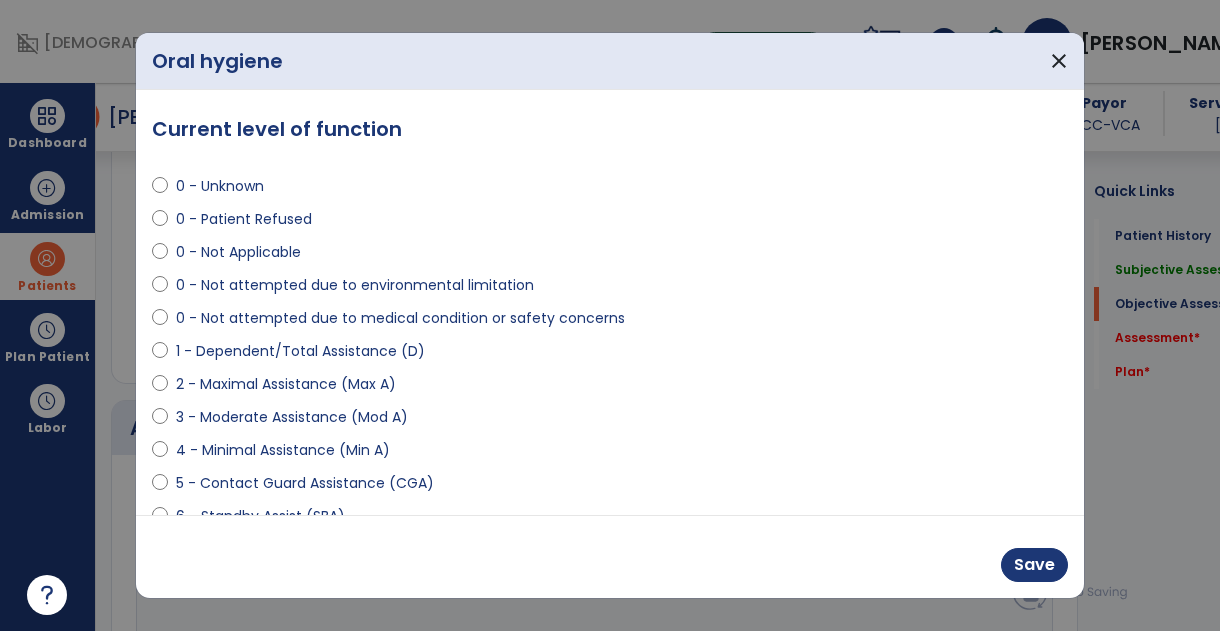 scroll, scrollTop: 2544, scrollLeft: 0, axis: vertical 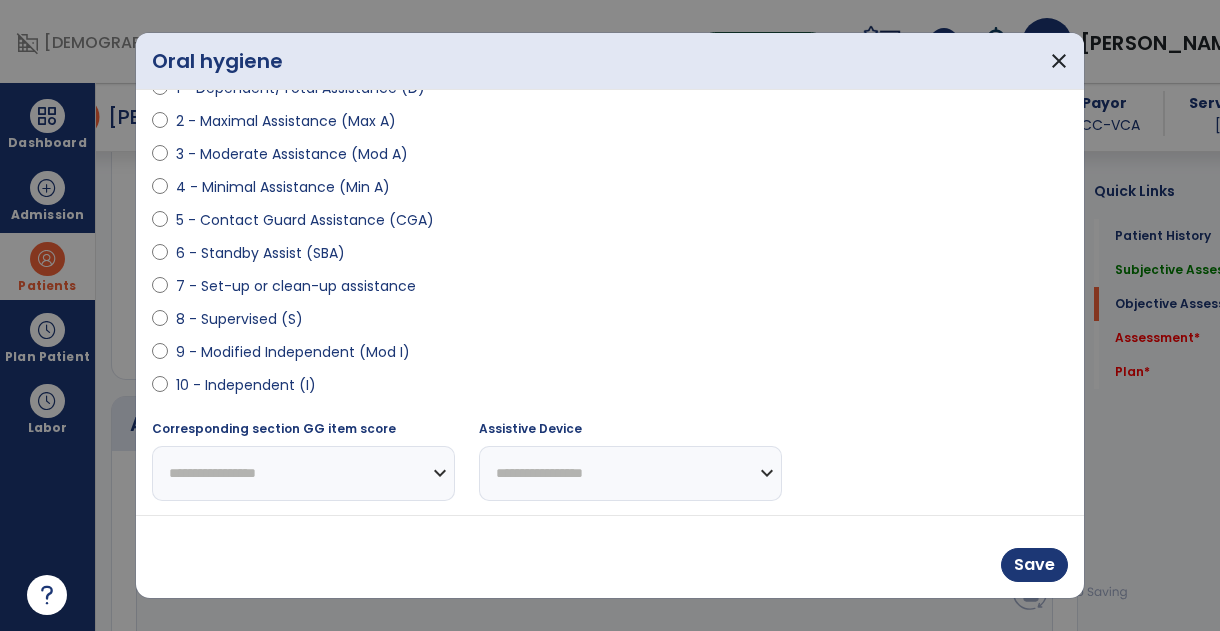 select on "**********" 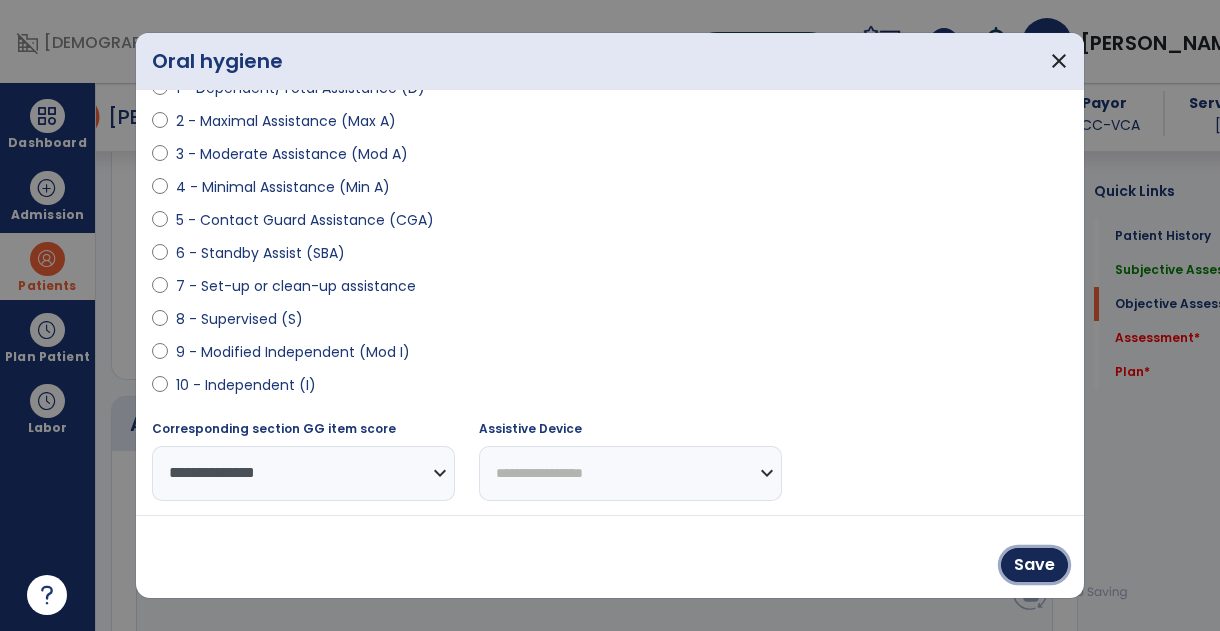 drag, startPoint x: 1022, startPoint y: 574, endPoint x: 470, endPoint y: 365, distance: 590.24146 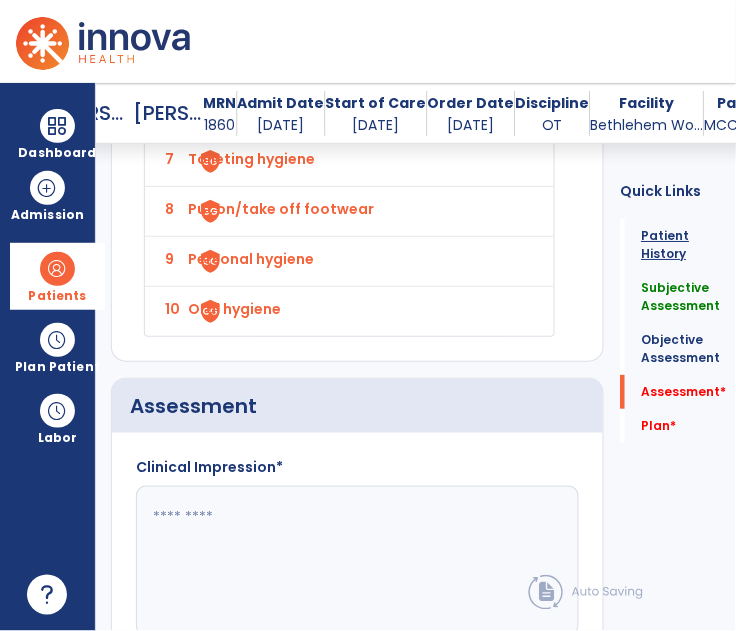 scroll, scrollTop: 3356, scrollLeft: 0, axis: vertical 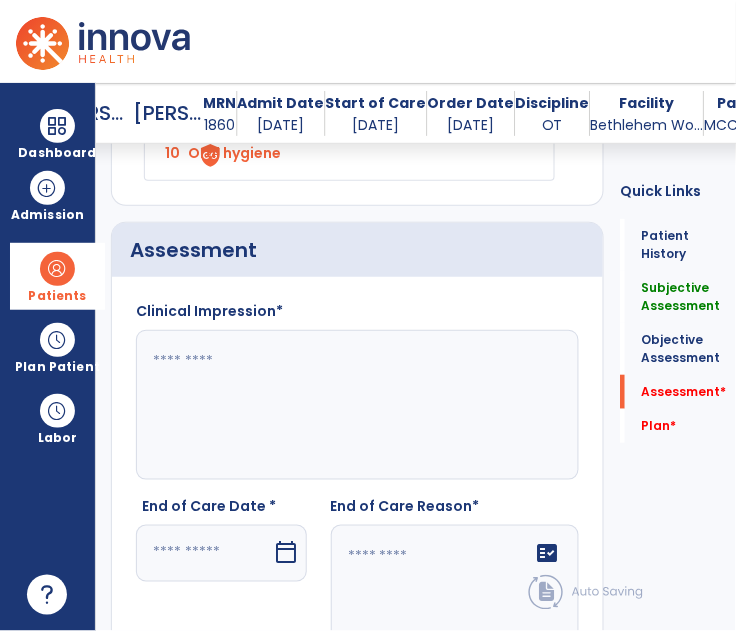 click 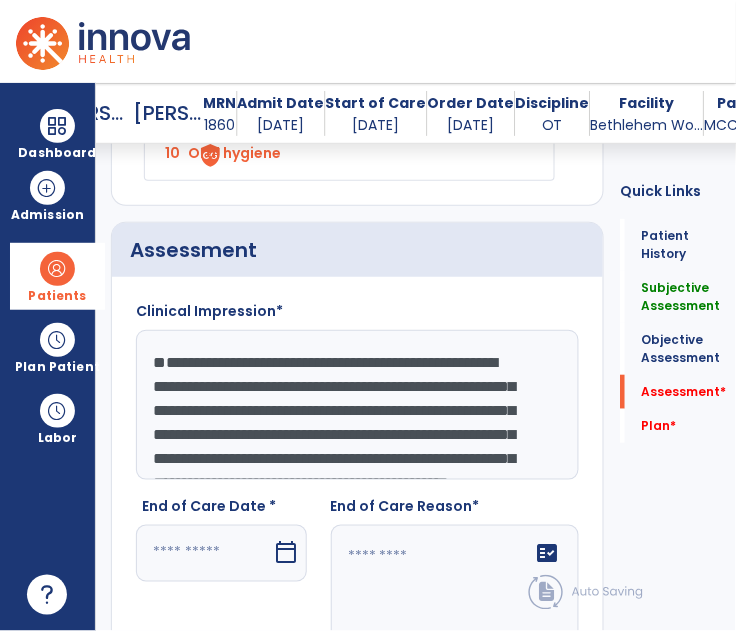 scroll, scrollTop: 86, scrollLeft: 0, axis: vertical 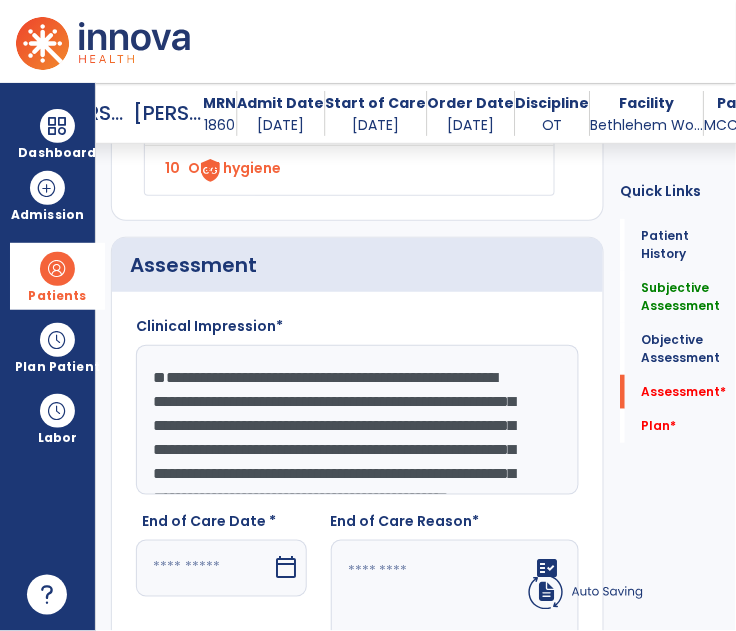 click on "**********" 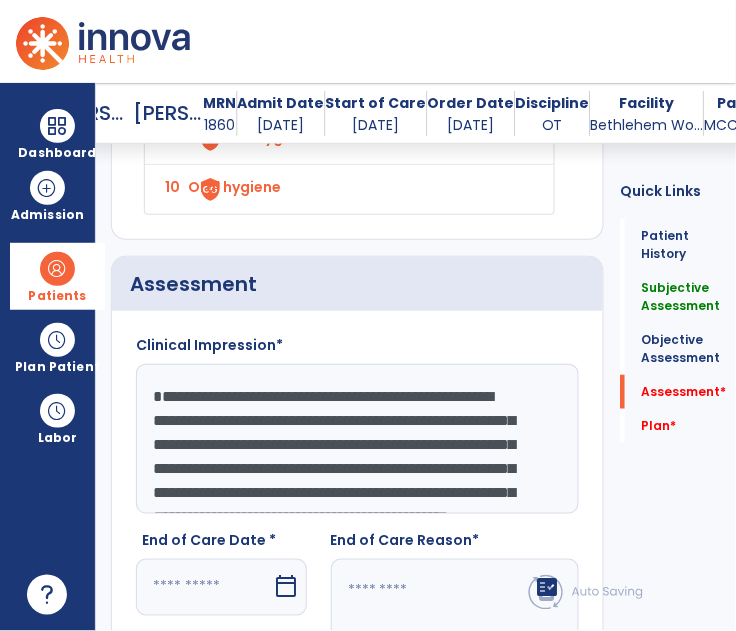 scroll, scrollTop: 3305, scrollLeft: 0, axis: vertical 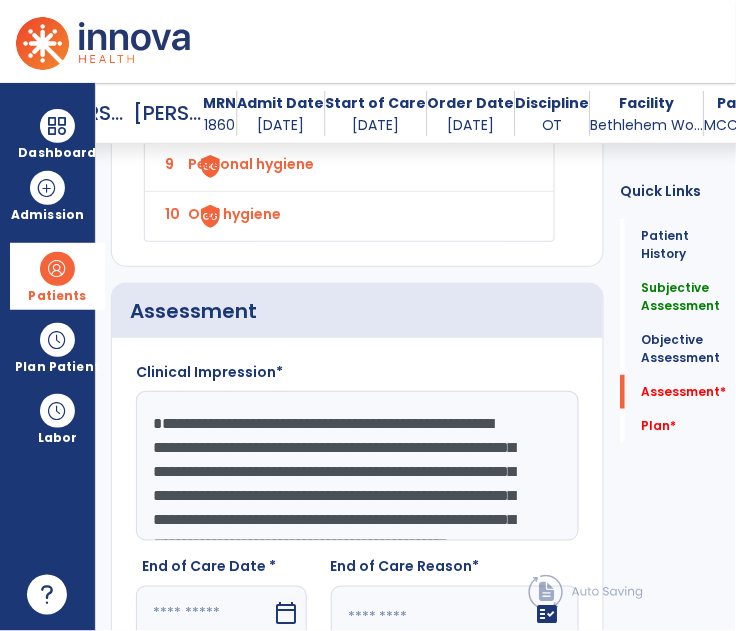 click on "**********" 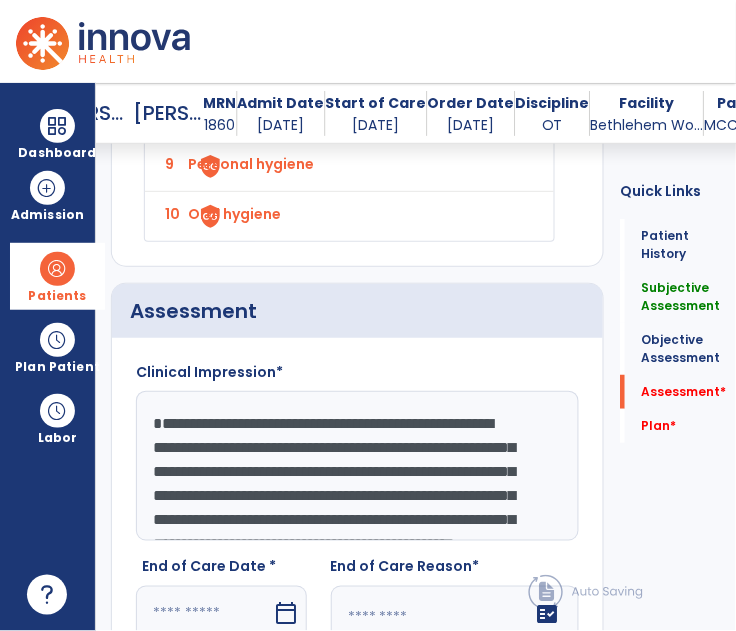 scroll, scrollTop: 33, scrollLeft: 0, axis: vertical 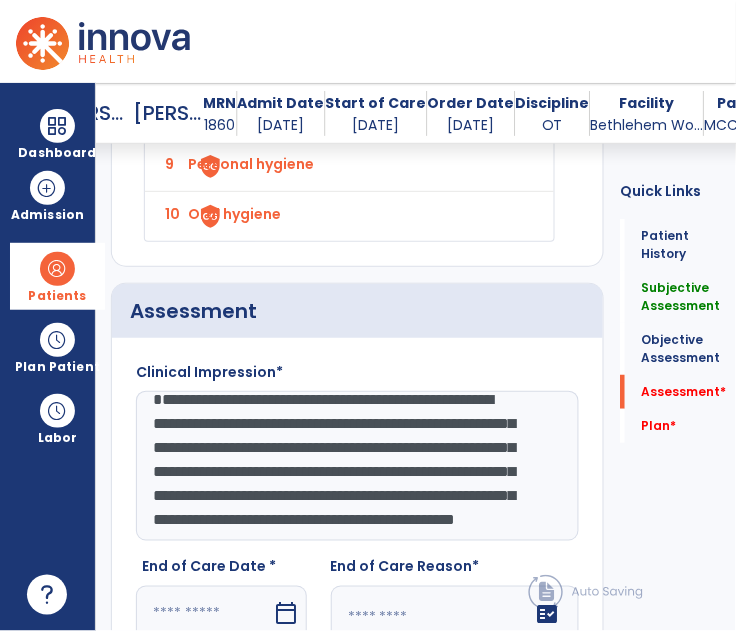 click on "**********" 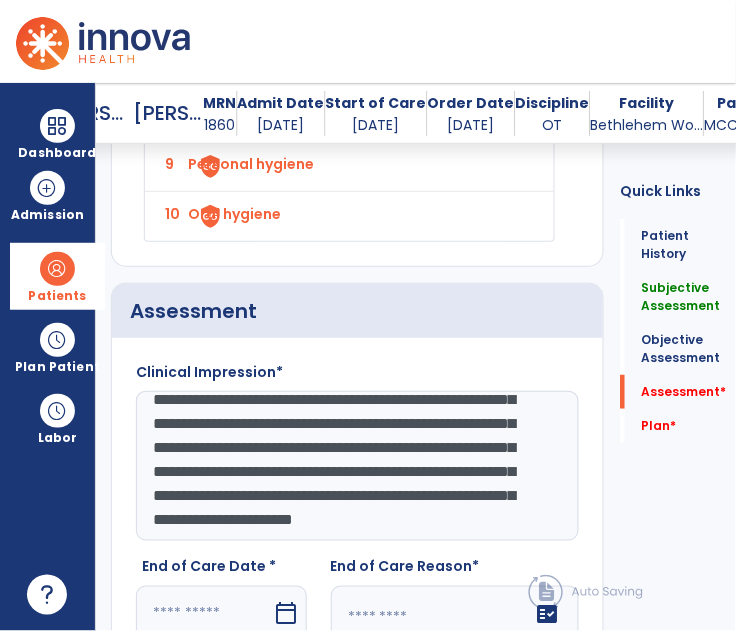 scroll, scrollTop: 111, scrollLeft: 0, axis: vertical 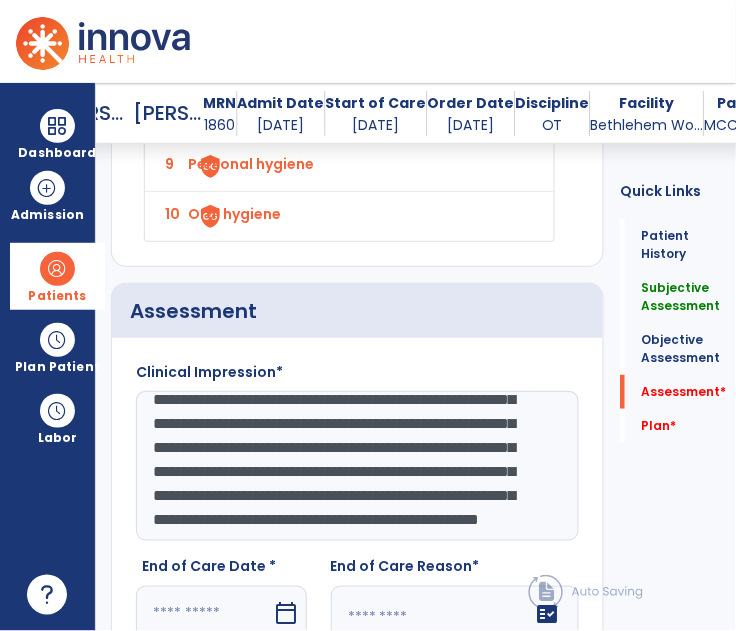 drag, startPoint x: 462, startPoint y: 528, endPoint x: 403, endPoint y: 529, distance: 59.008472 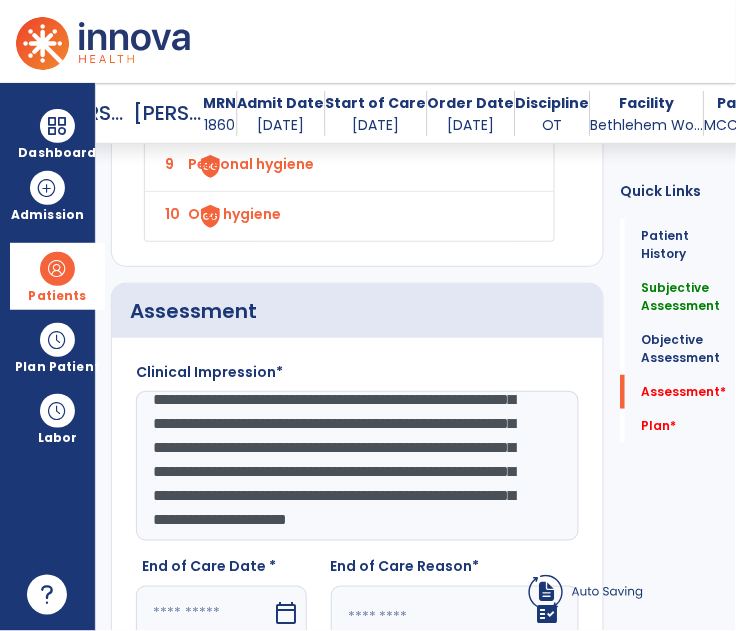 drag, startPoint x: 201, startPoint y: 543, endPoint x: 241, endPoint y: 542, distance: 40.012497 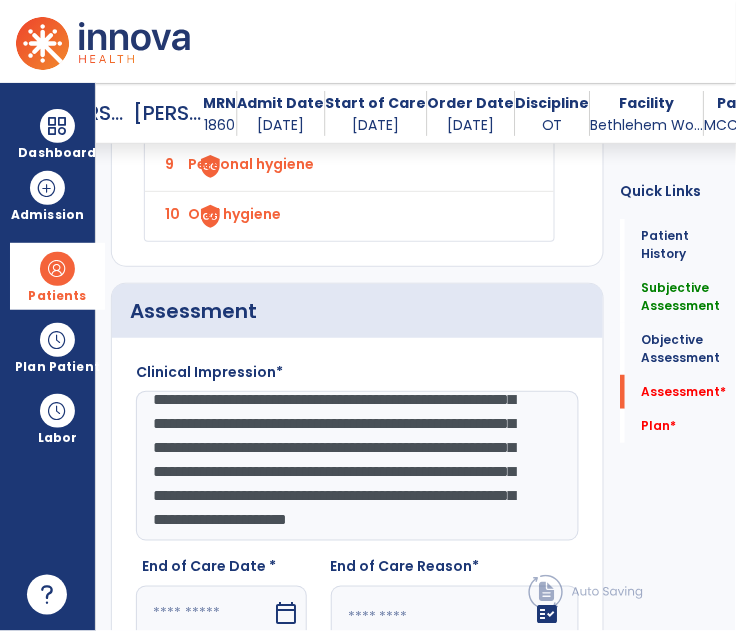 scroll, scrollTop: 144, scrollLeft: 0, axis: vertical 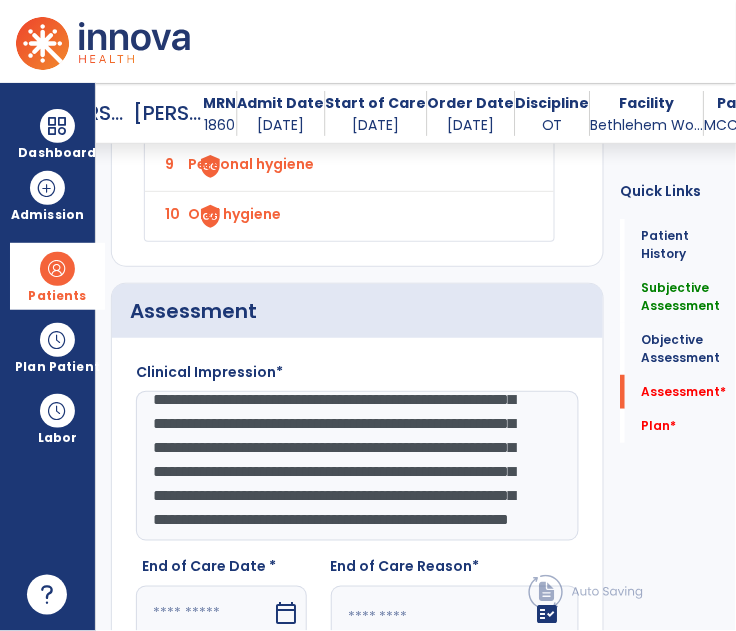 drag, startPoint x: 445, startPoint y: 521, endPoint x: 407, endPoint y: 520, distance: 38.013157 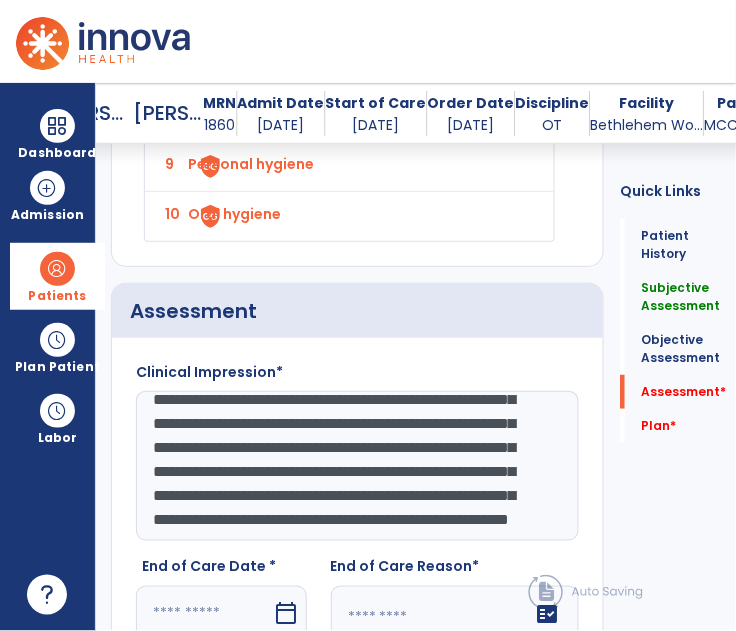 click on "**********" 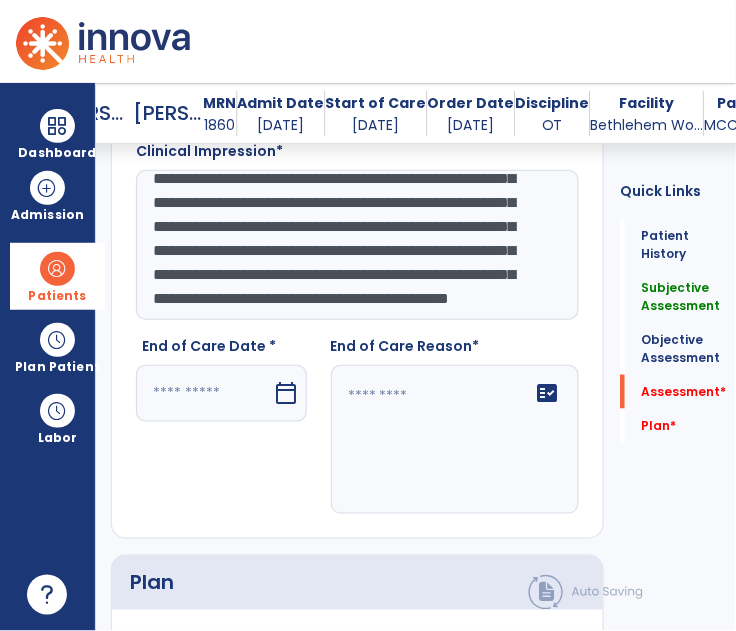 scroll, scrollTop: 3552, scrollLeft: 0, axis: vertical 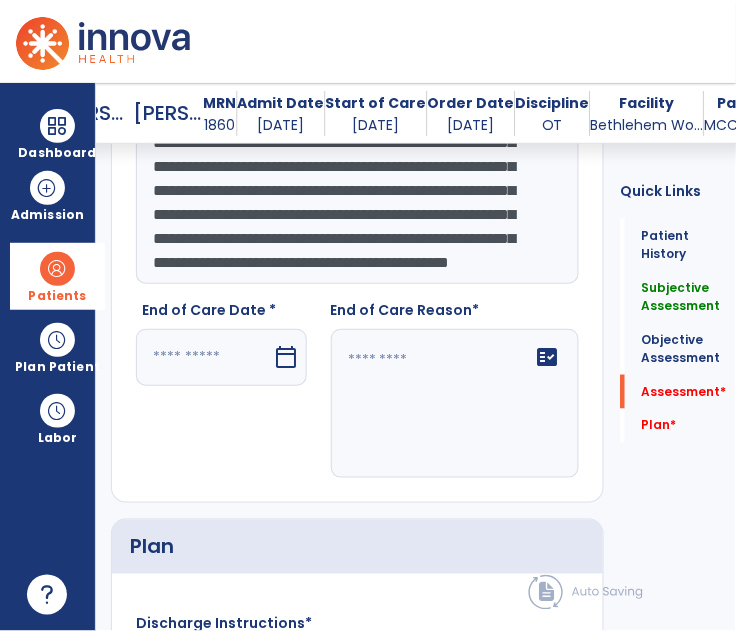 type on "**********" 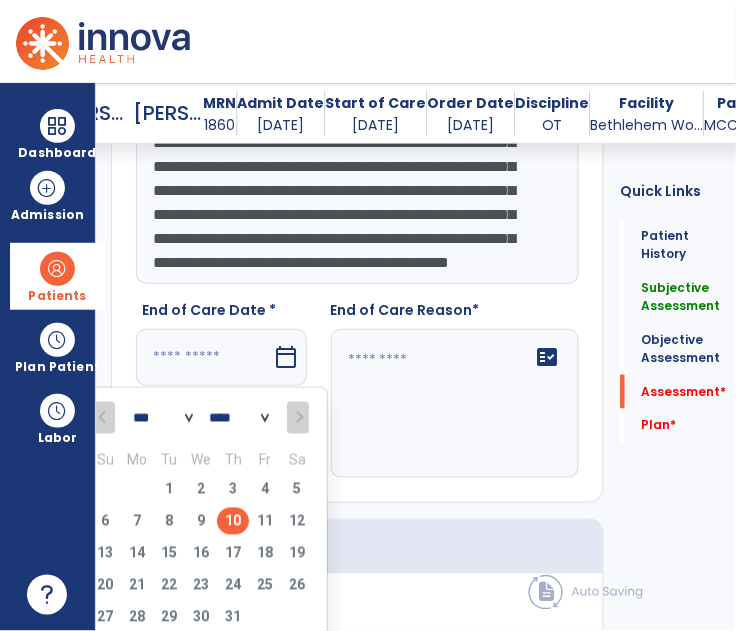 click on "10" at bounding box center (233, 521) 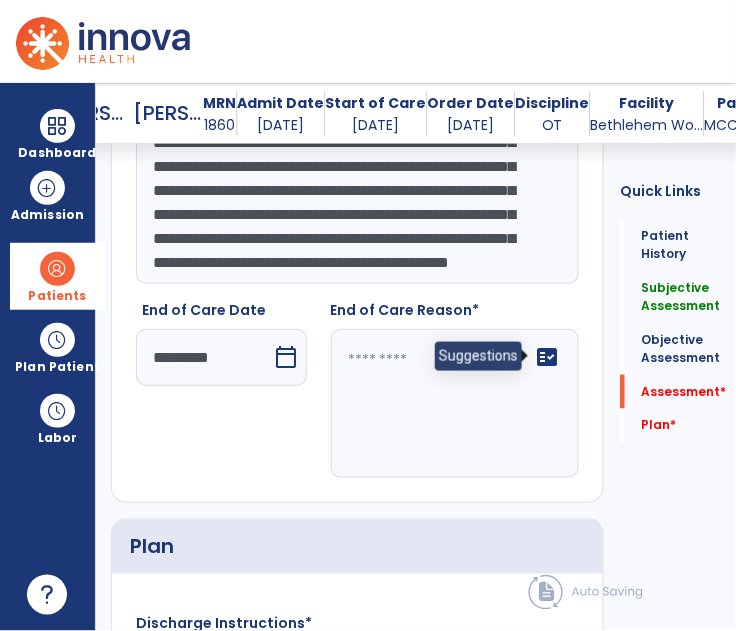 click on "fact_check" 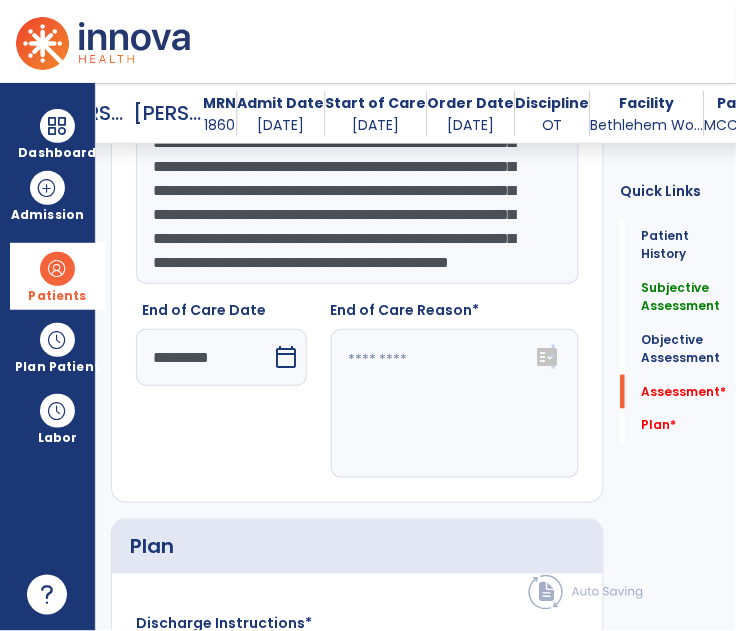 click on "fact_check" 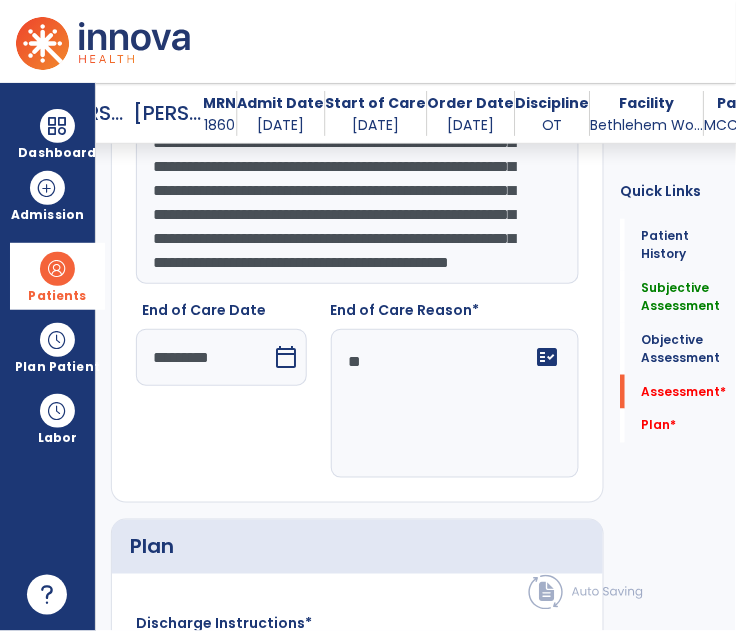 type on "*" 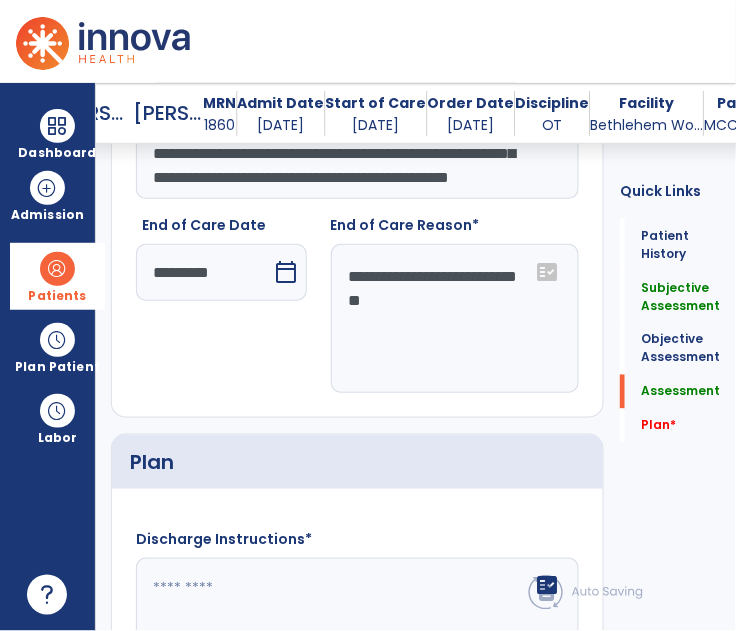 scroll, scrollTop: 3811, scrollLeft: 0, axis: vertical 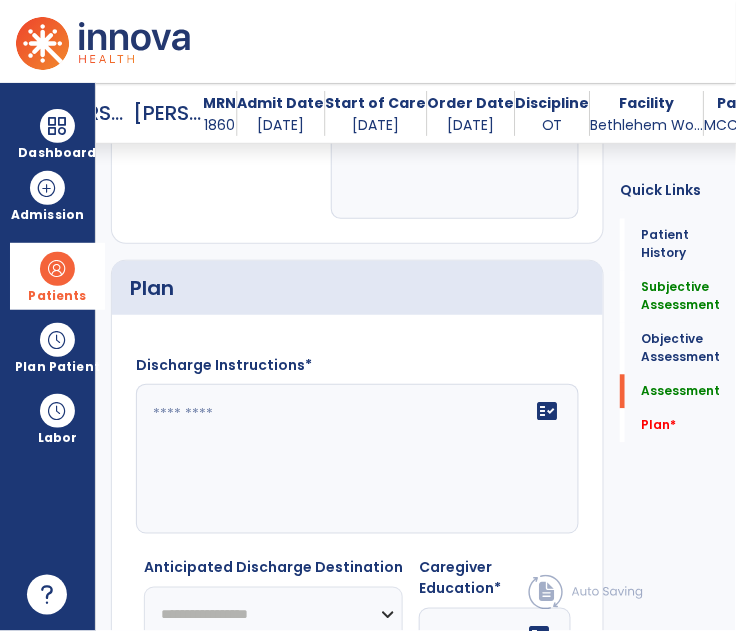 type on "**********" 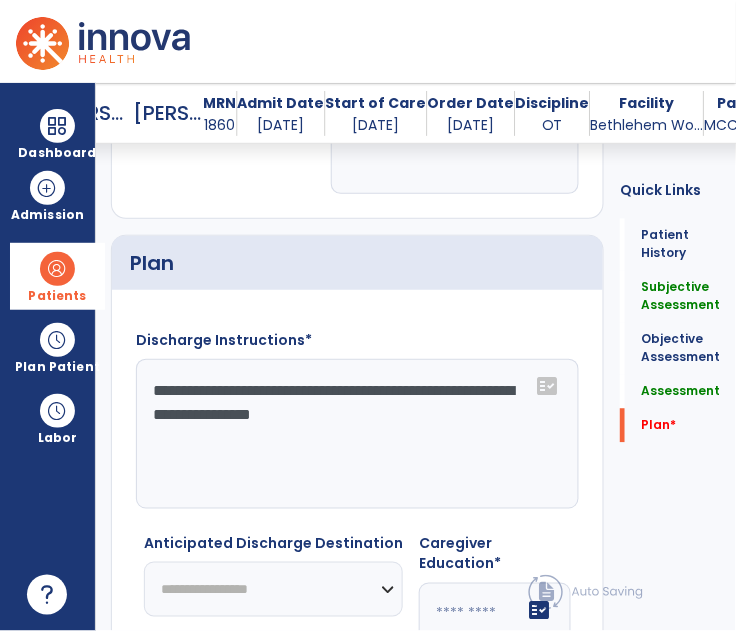 scroll, scrollTop: 3993, scrollLeft: 0, axis: vertical 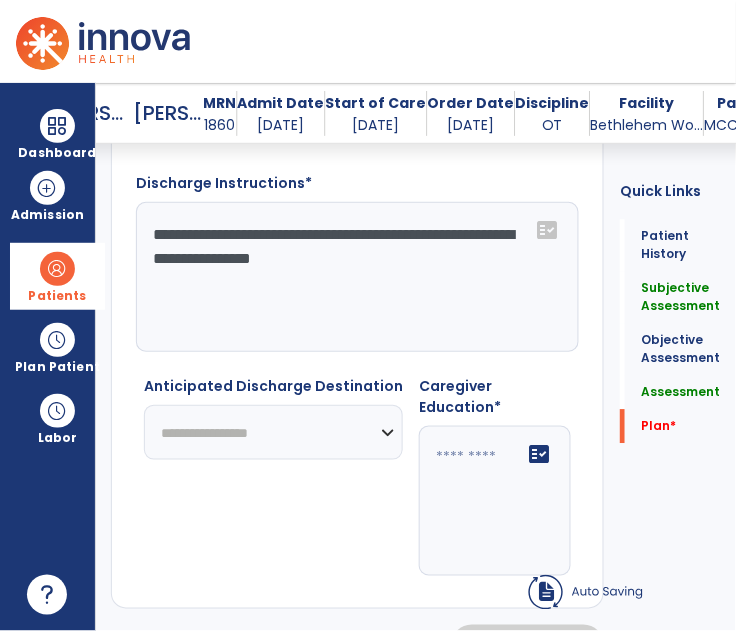 type on "**********" 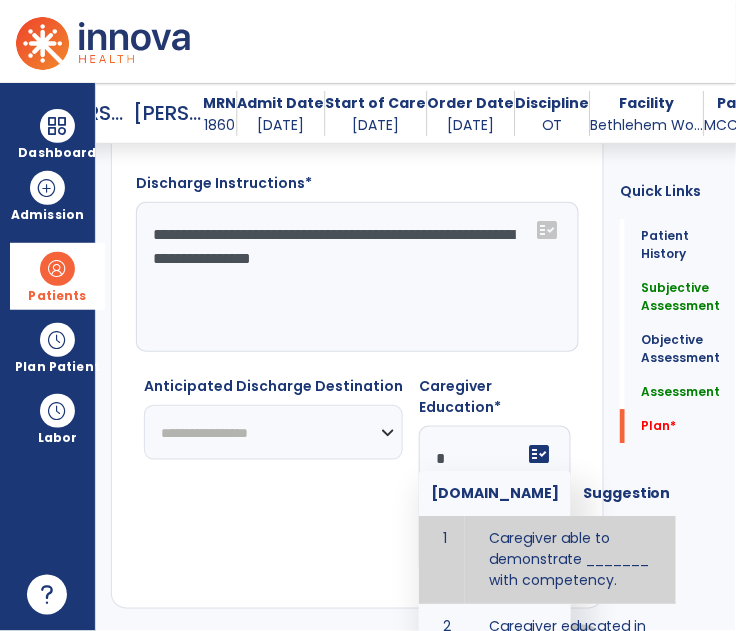 scroll, scrollTop: 4012, scrollLeft: 0, axis: vertical 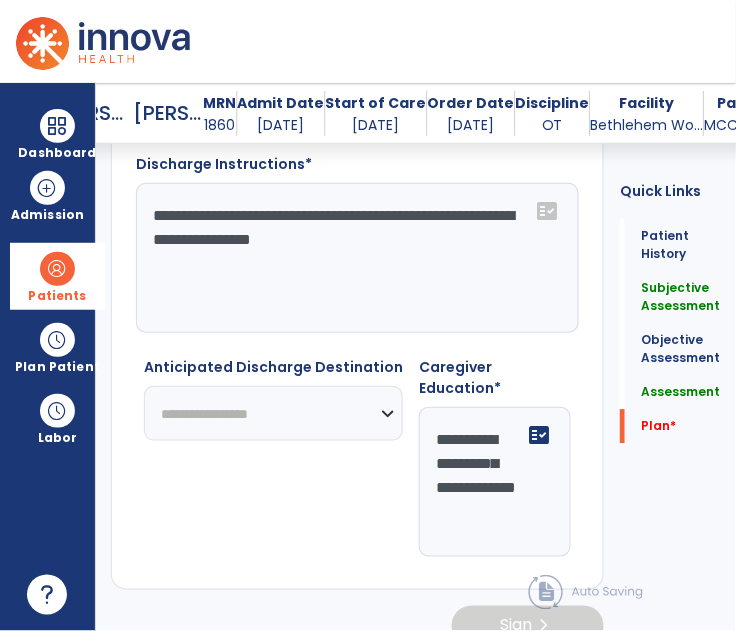 type on "**********" 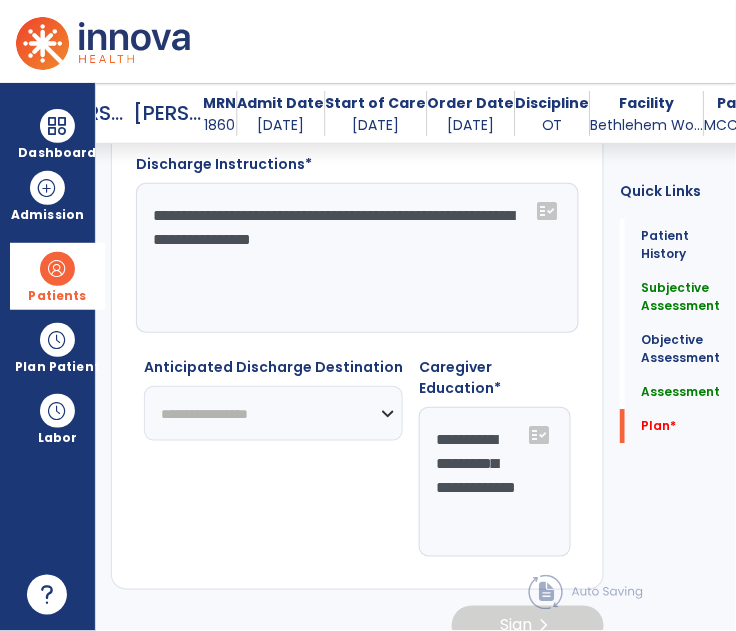 select on "***" 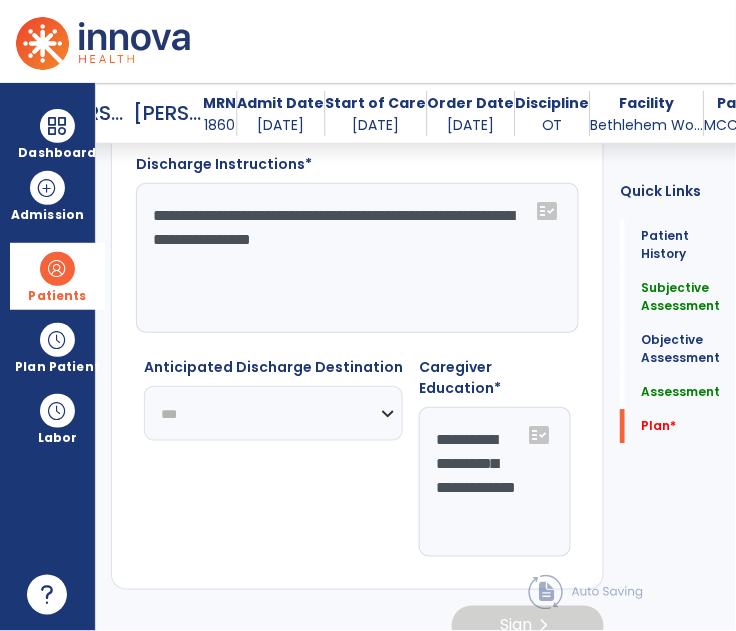 click on "**********" 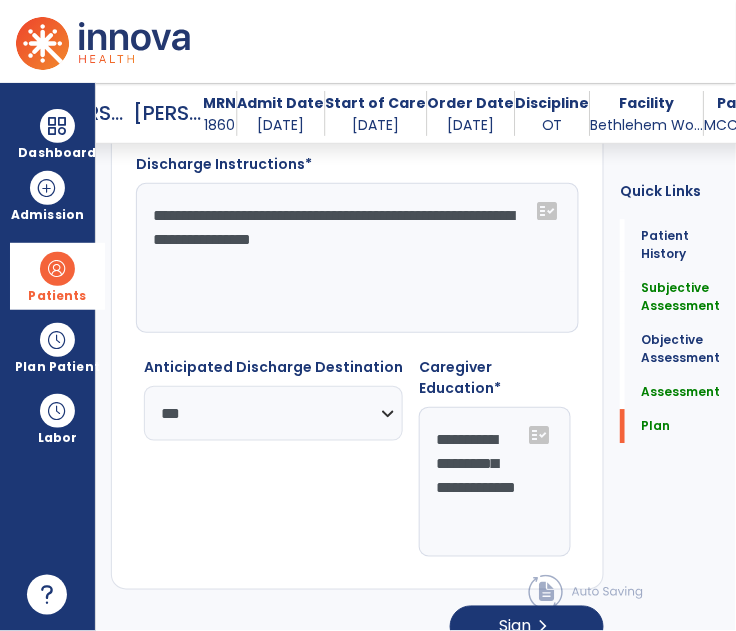 click on "**********" 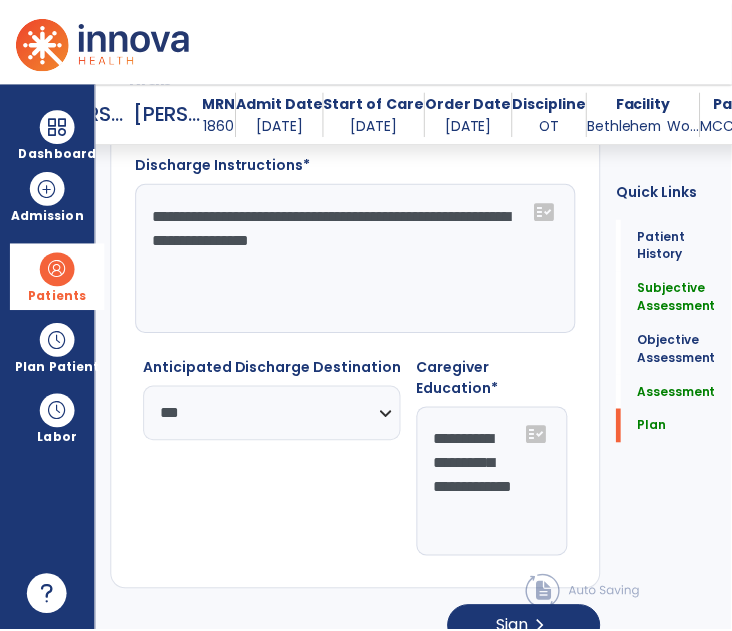scroll, scrollTop: 4050, scrollLeft: 0, axis: vertical 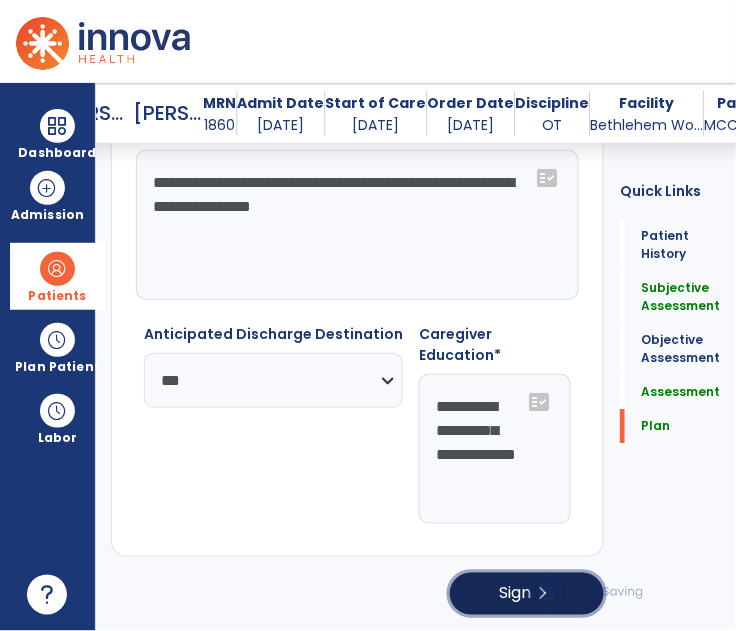 click on "Sign" 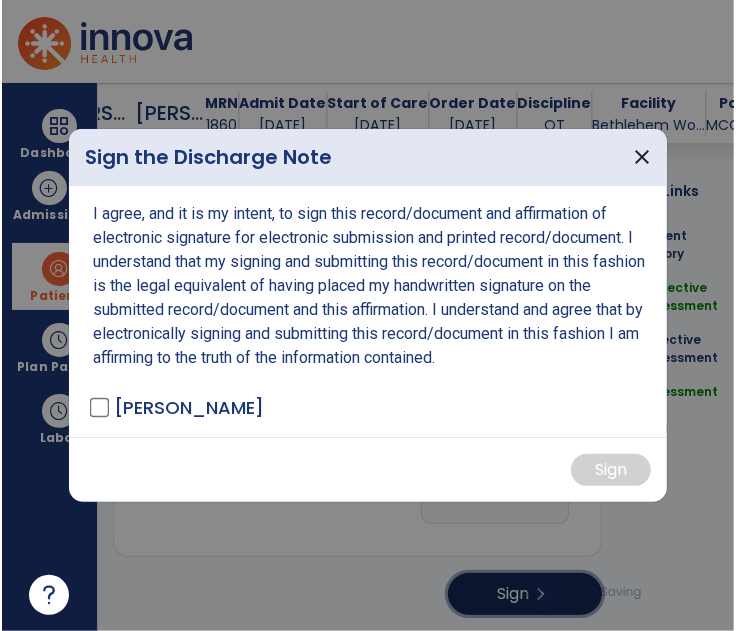 scroll, scrollTop: 4050, scrollLeft: 0, axis: vertical 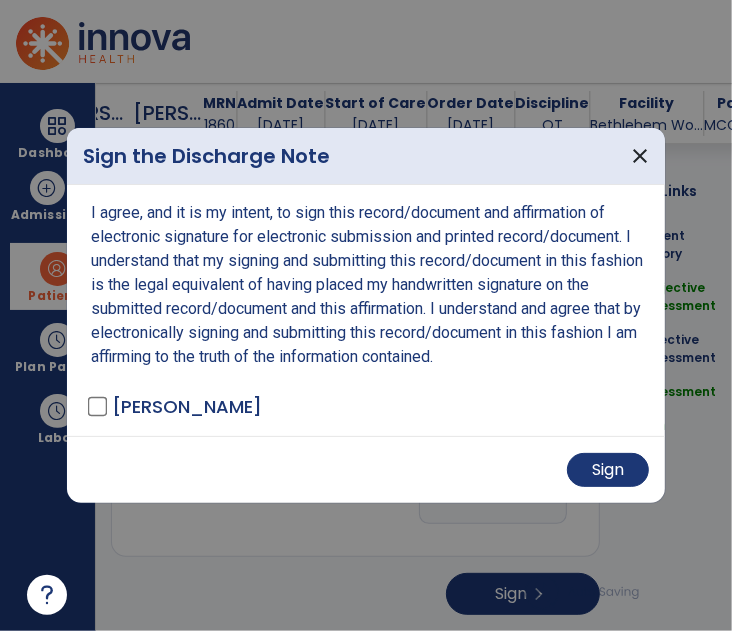 click at bounding box center [366, 315] 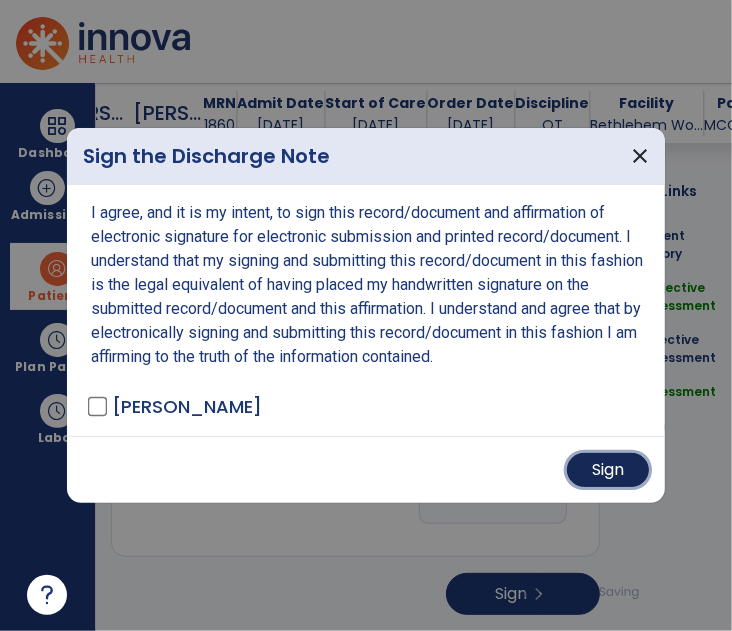 click on "Sign" at bounding box center [608, 470] 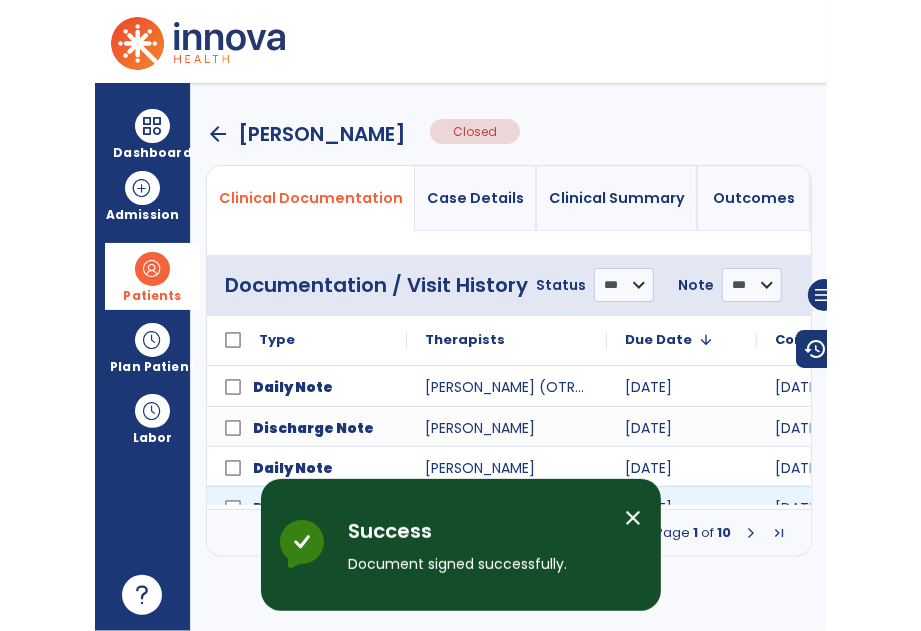 scroll, scrollTop: 0, scrollLeft: 0, axis: both 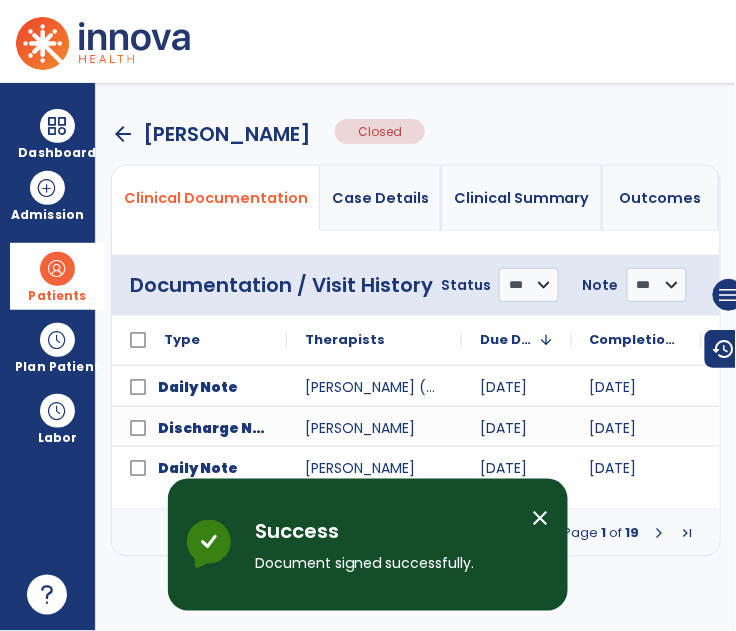 click on "close" at bounding box center [540, 518] 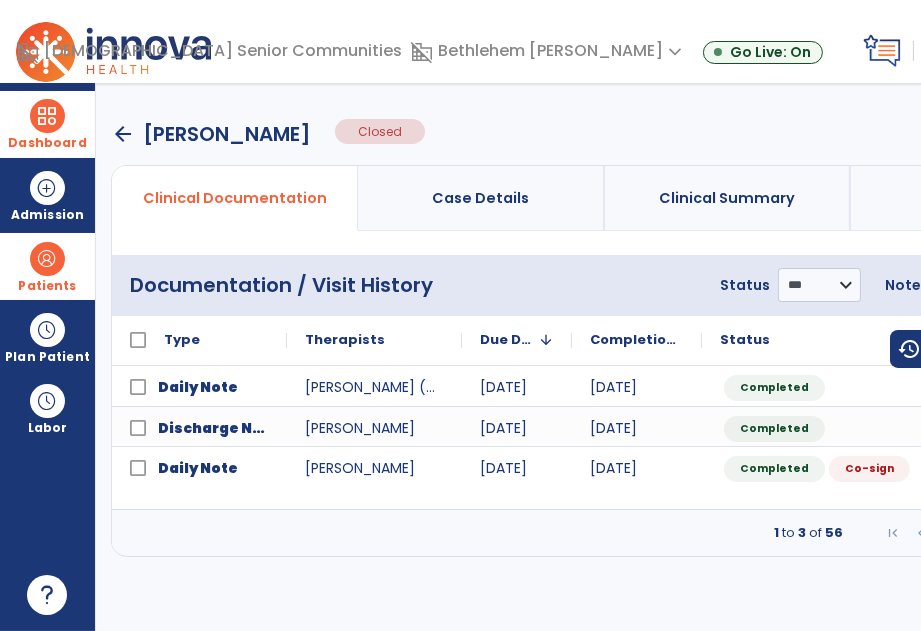 click at bounding box center (47, 116) 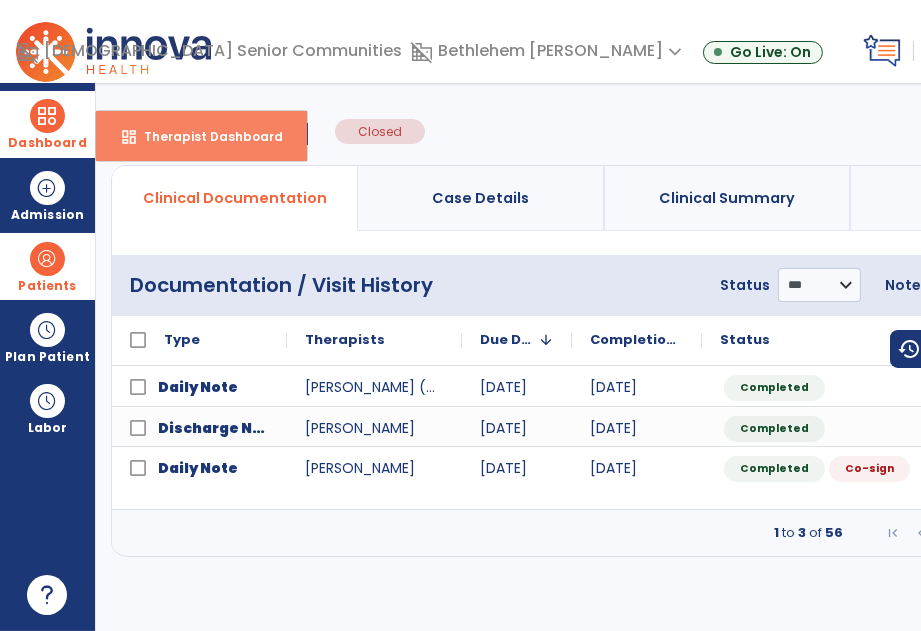 click on "dashboard  Therapist Dashboard" at bounding box center [201, 136] 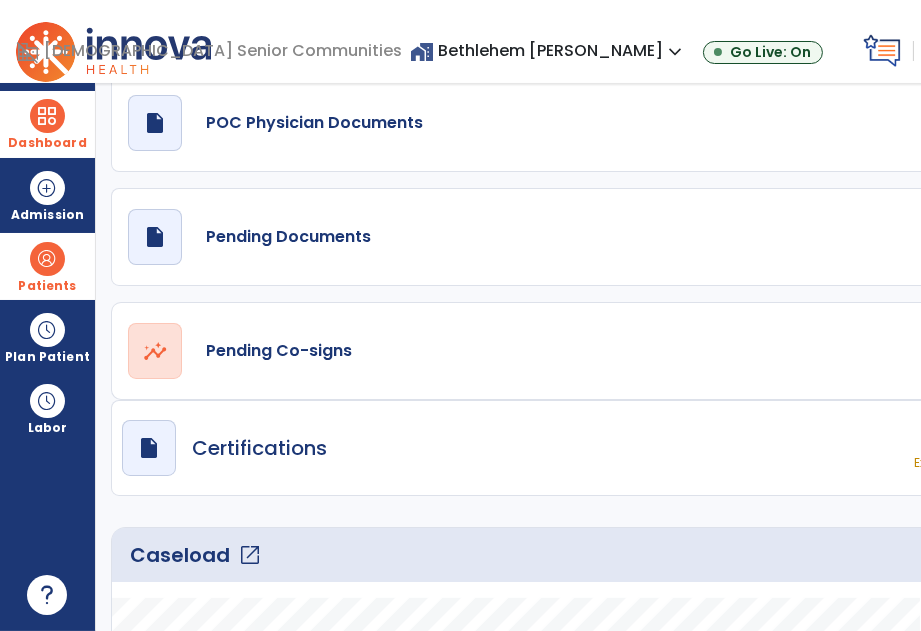 scroll, scrollTop: 73, scrollLeft: 0, axis: vertical 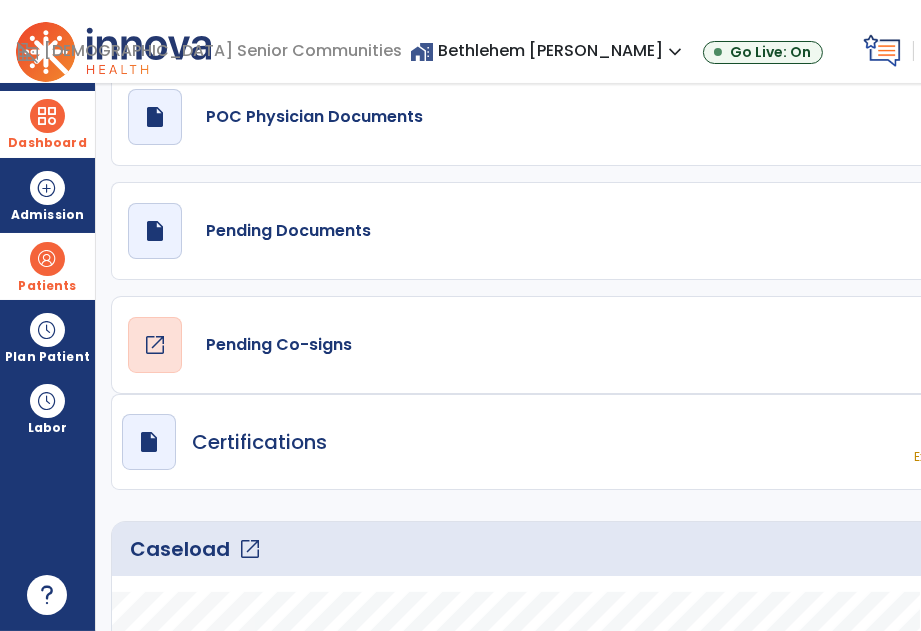 click on "open_in_new" 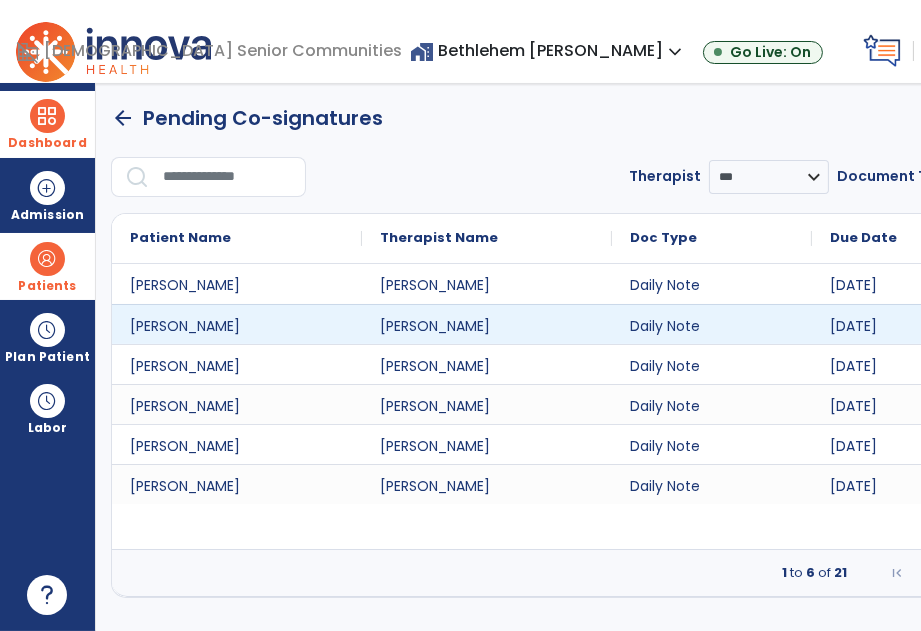 scroll, scrollTop: 0, scrollLeft: 0, axis: both 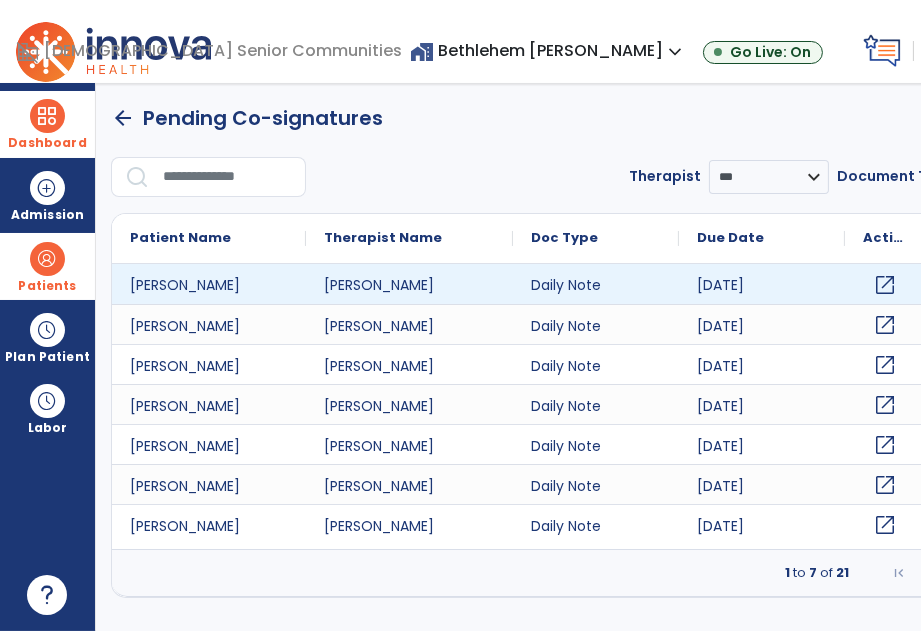 click on "open_in_new" 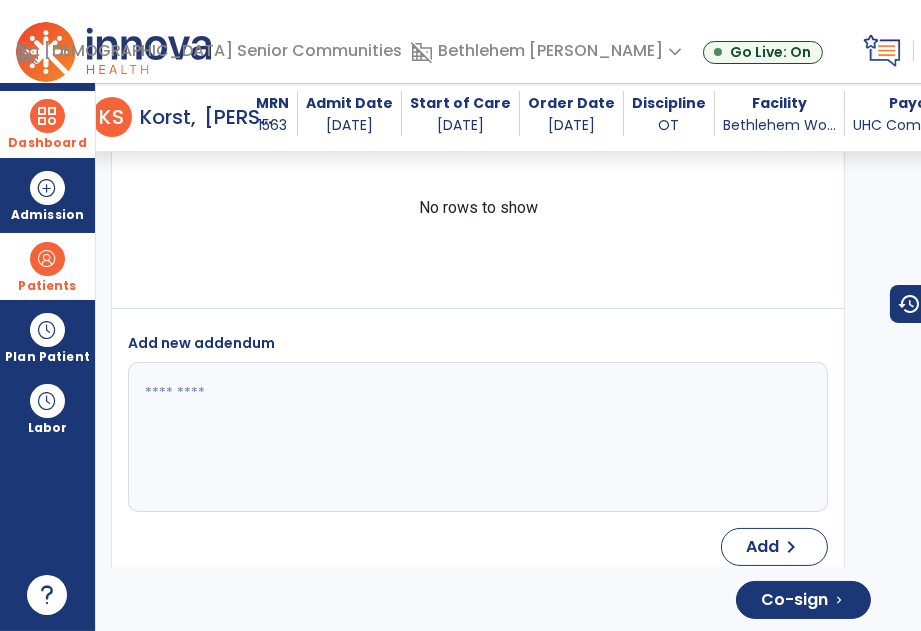 scroll, scrollTop: 4367, scrollLeft: 0, axis: vertical 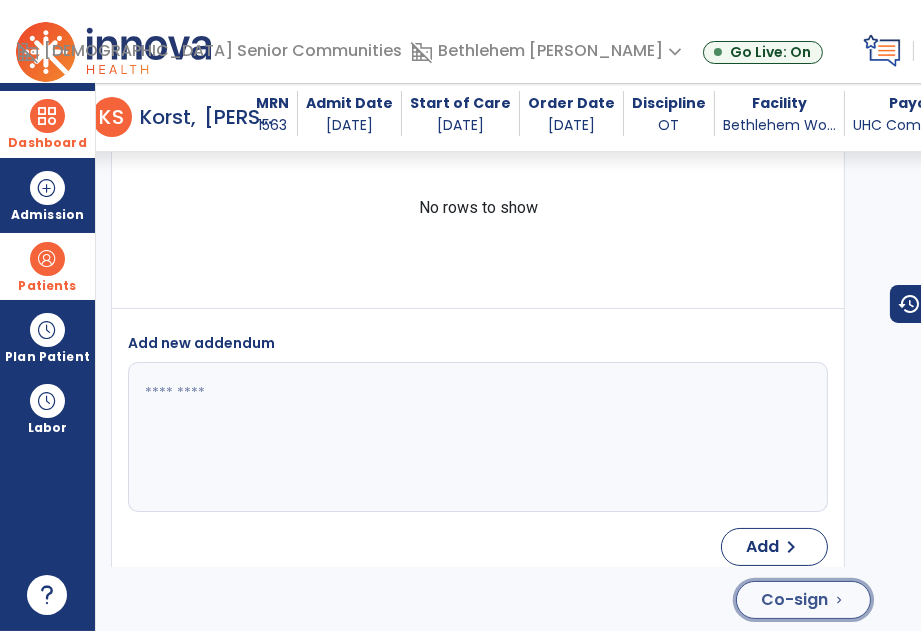 click on "Co-sign" 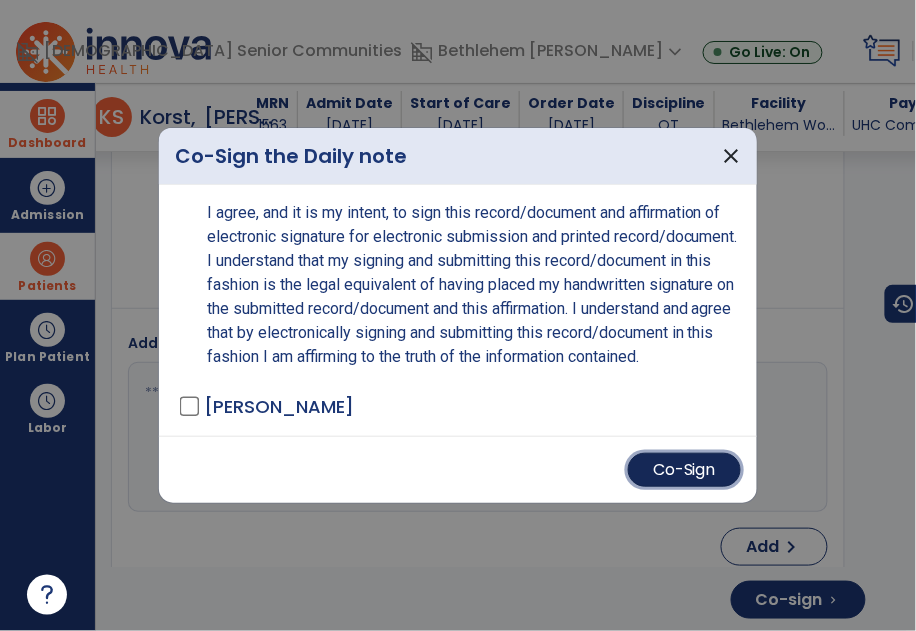 click on "Co-Sign" at bounding box center (684, 470) 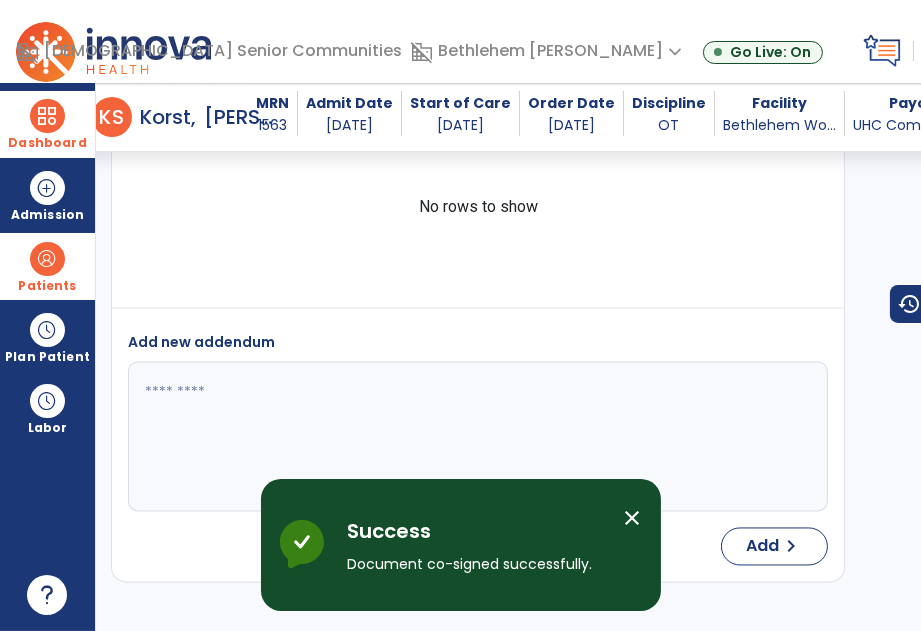 click on "close" at bounding box center [633, 518] 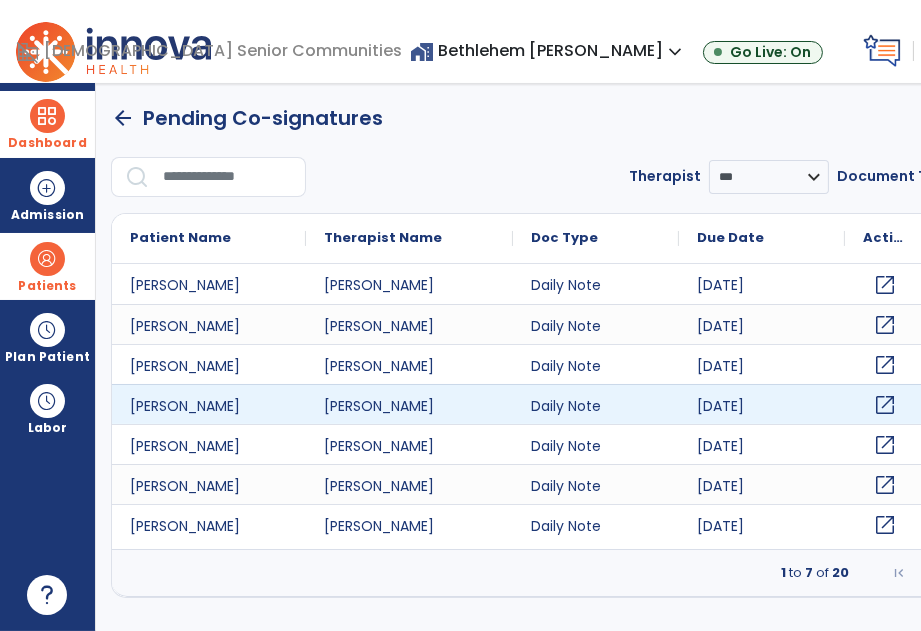 scroll, scrollTop: 0, scrollLeft: 0, axis: both 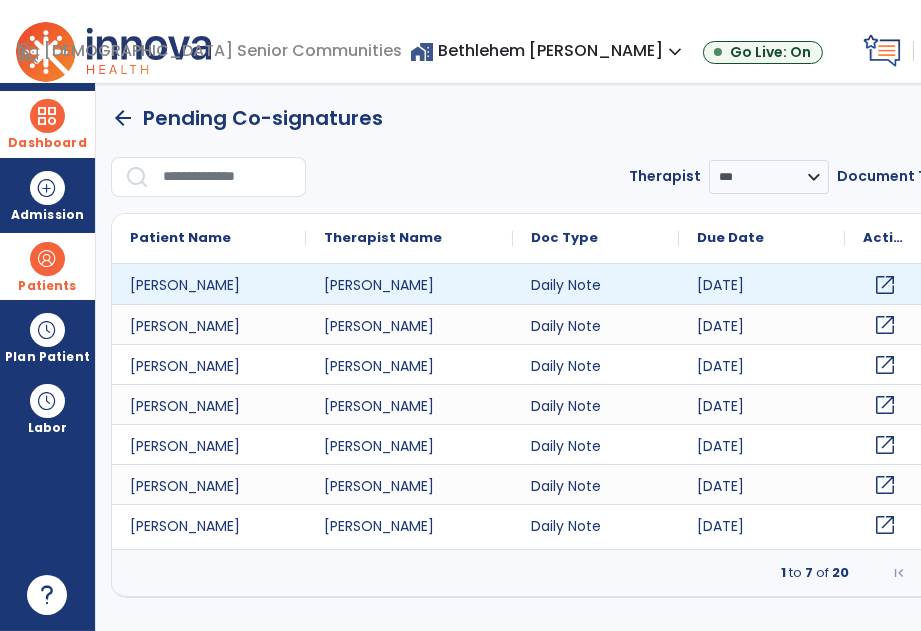 click on "open_in_new" 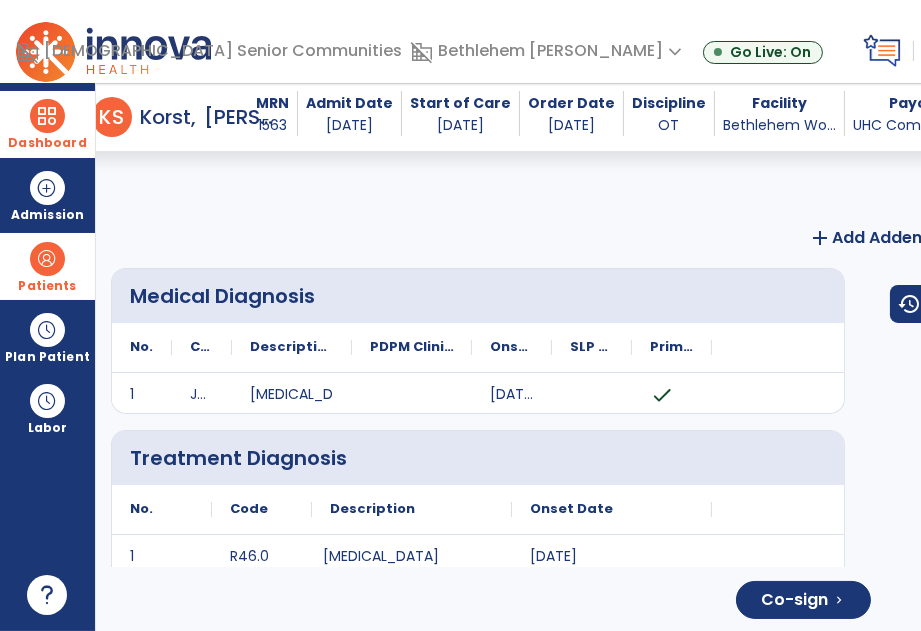 scroll, scrollTop: 3510, scrollLeft: 0, axis: vertical 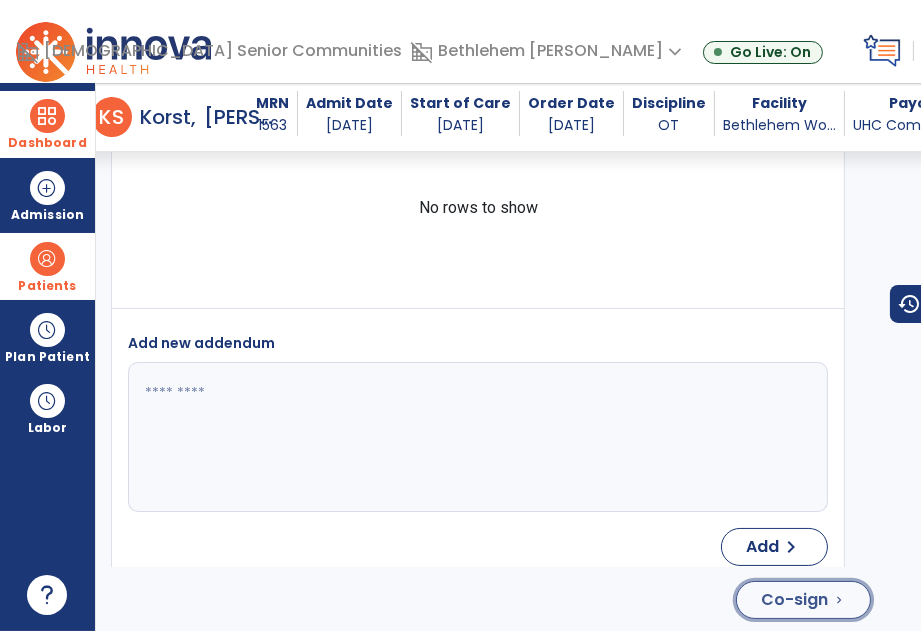 click on "Co-sign" 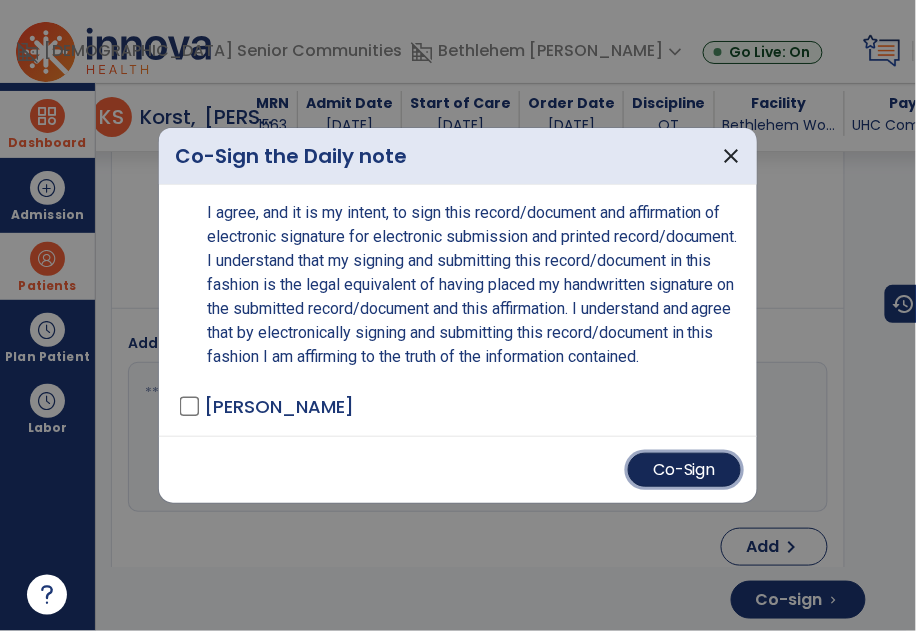 click on "Co-Sign" at bounding box center (684, 470) 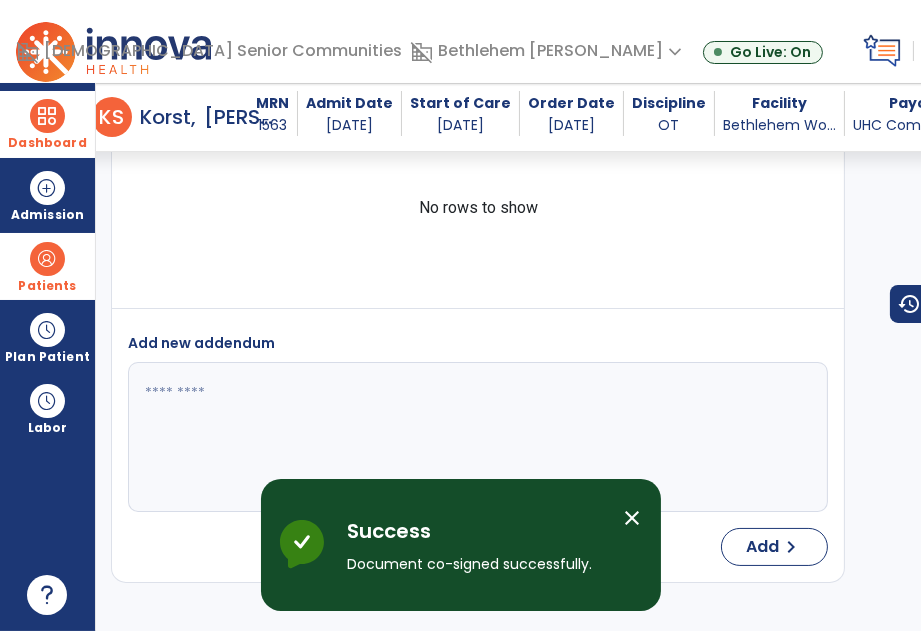 click on "close" at bounding box center (633, 518) 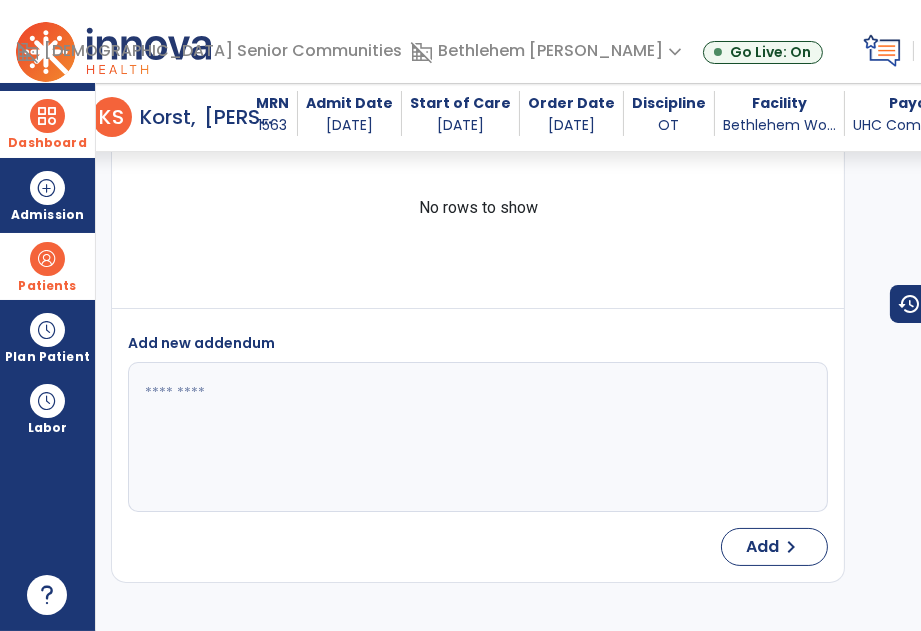 click at bounding box center (47, 116) 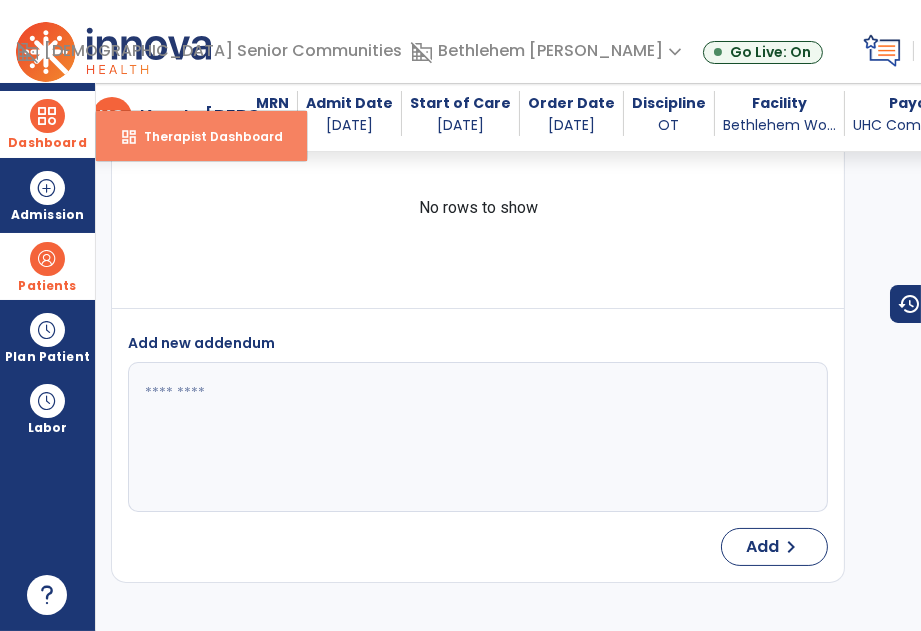 click on "dashboard  Therapist Dashboard" at bounding box center (201, 136) 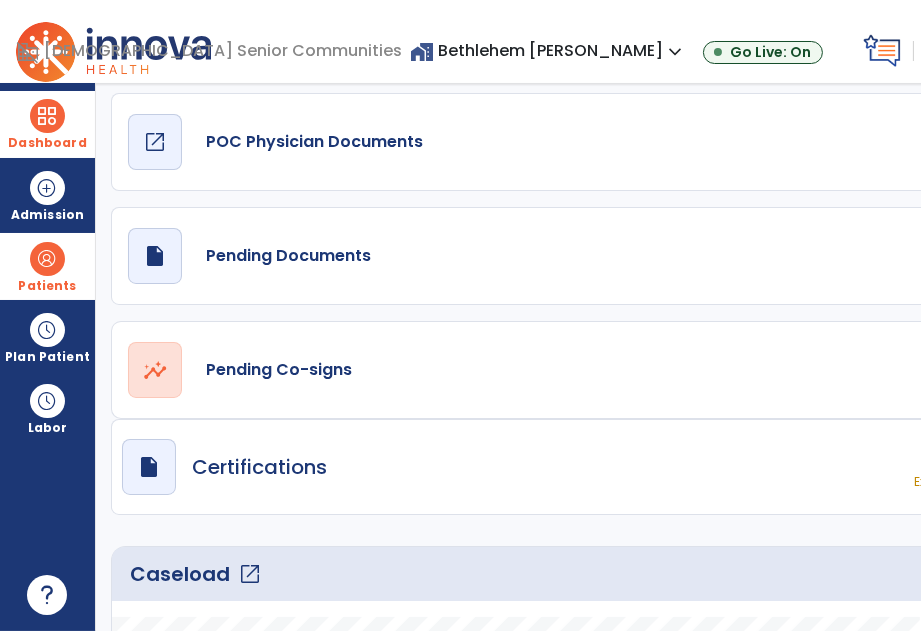 scroll, scrollTop: 0, scrollLeft: 0, axis: both 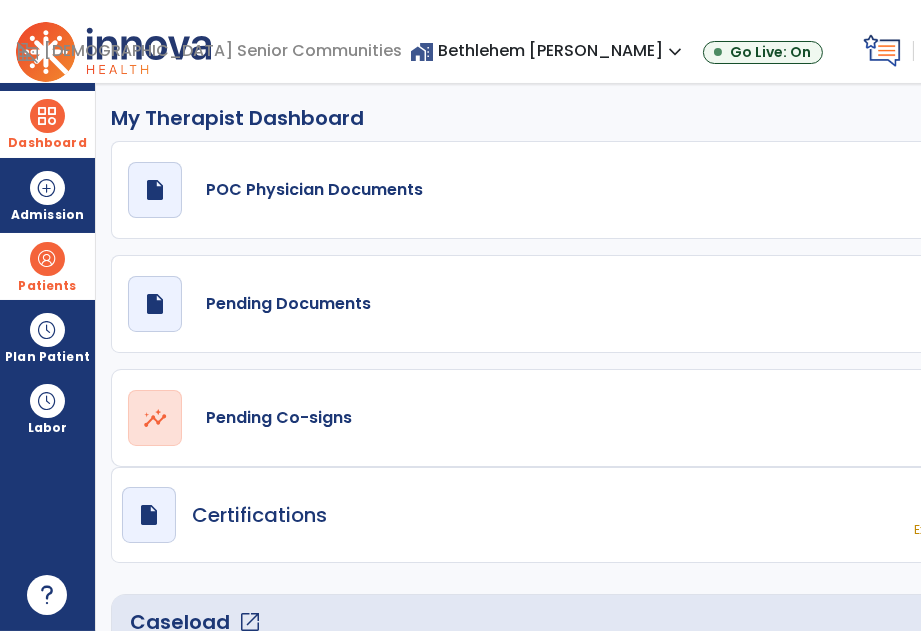 click on "Dashboard" at bounding box center [47, 143] 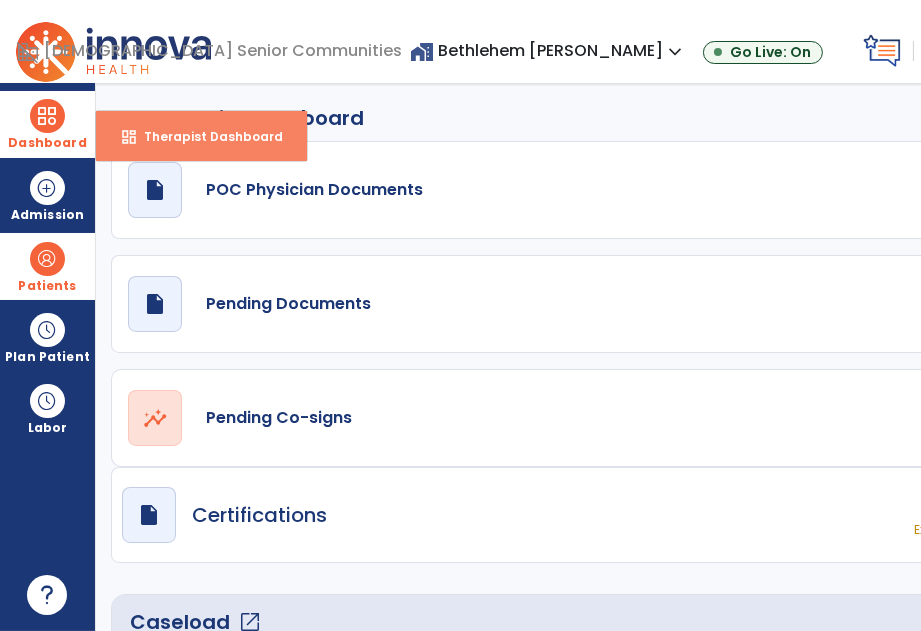 click on "dashboard" at bounding box center [129, 137] 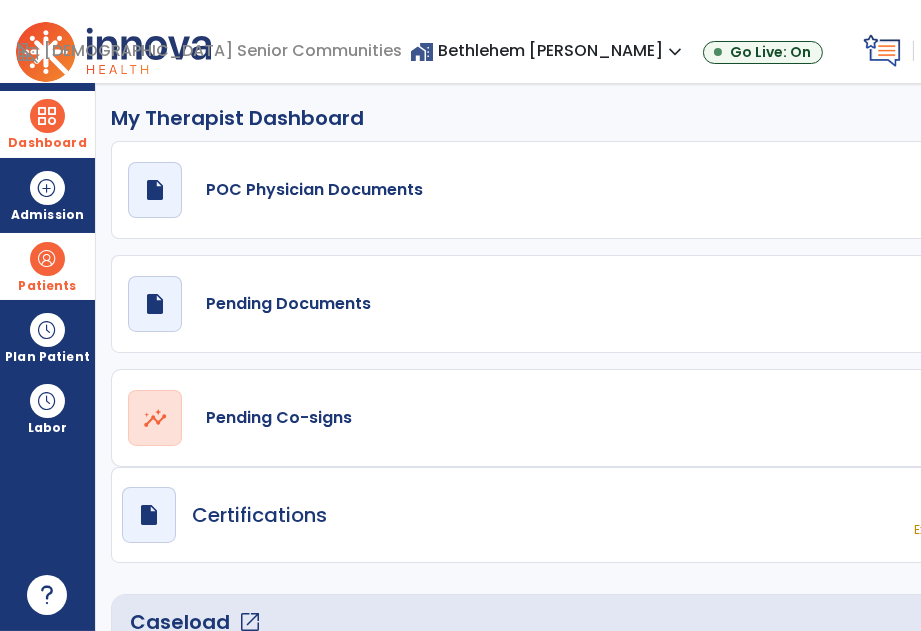 click at bounding box center [47, 116] 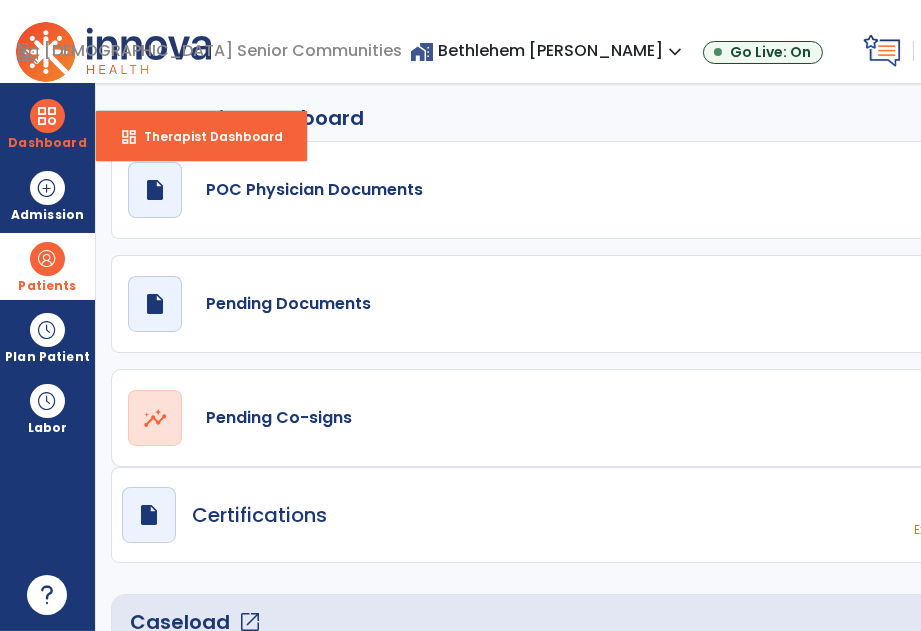 click on "19" 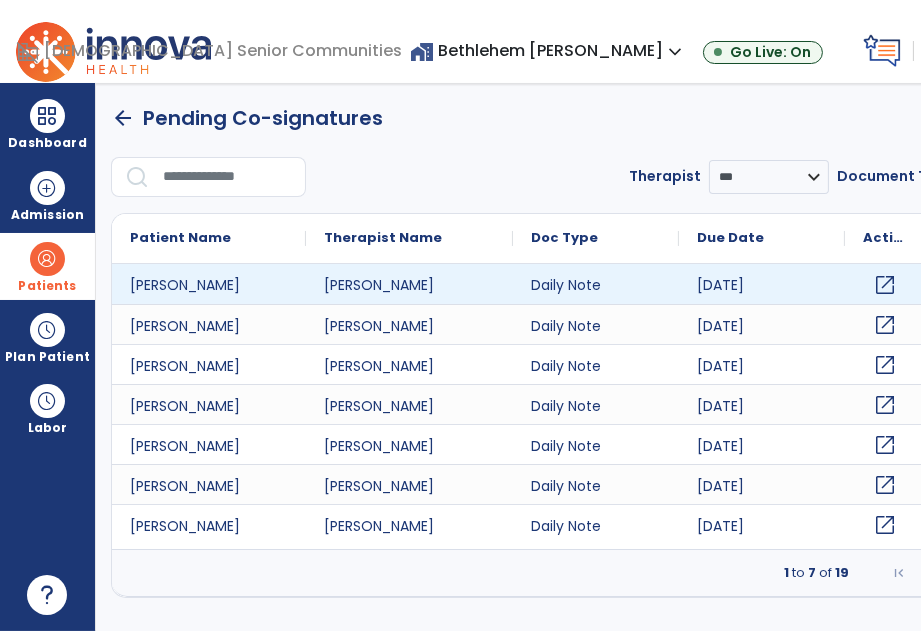 click on "open_in_new" 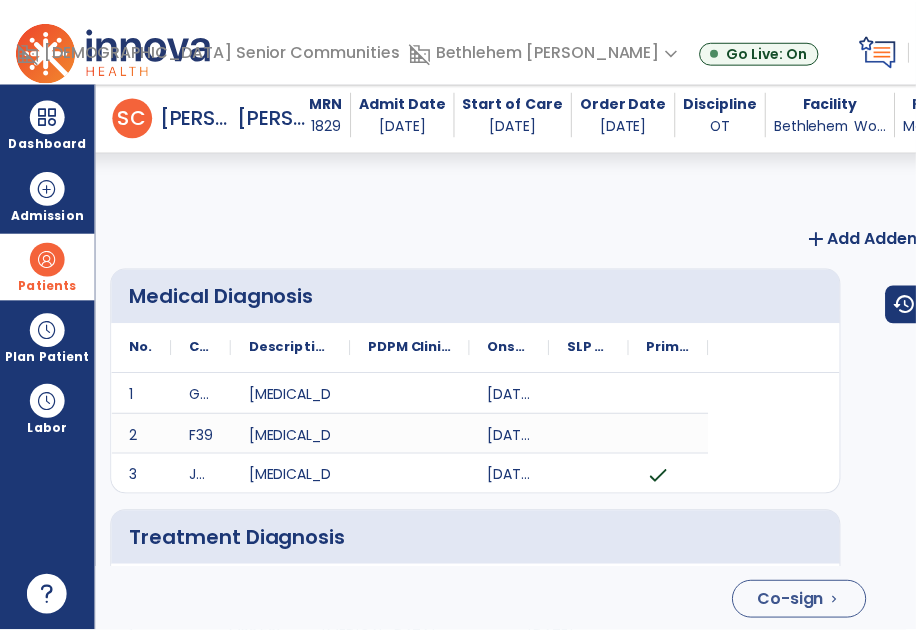 scroll, scrollTop: 4448, scrollLeft: 0, axis: vertical 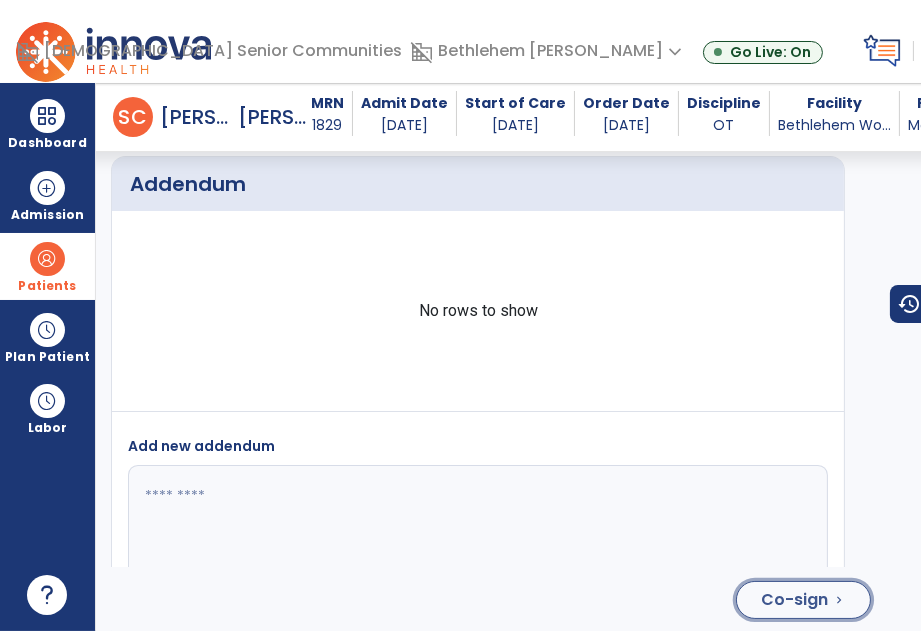 click on "Co-sign  chevron_right" 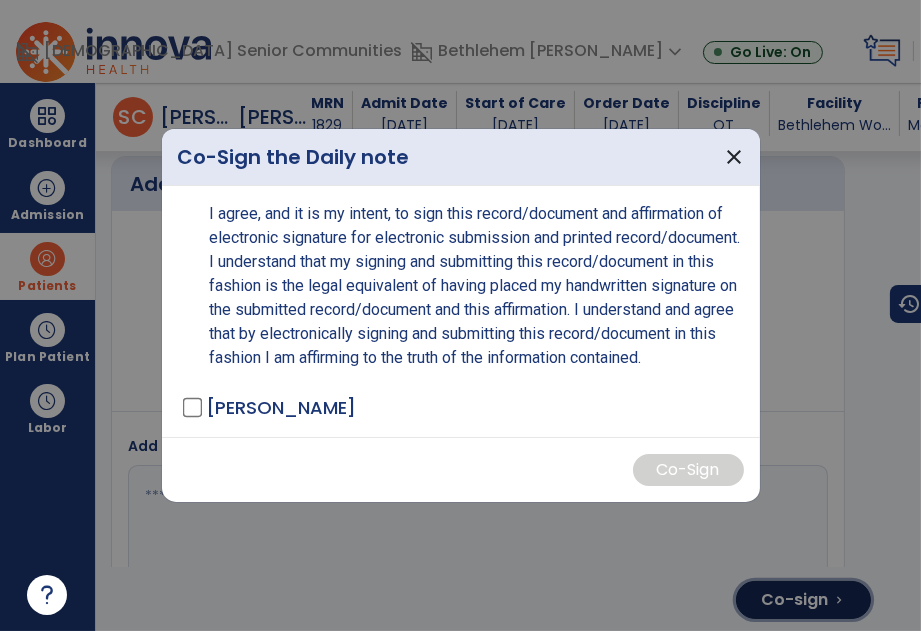 scroll, scrollTop: 5082, scrollLeft: 0, axis: vertical 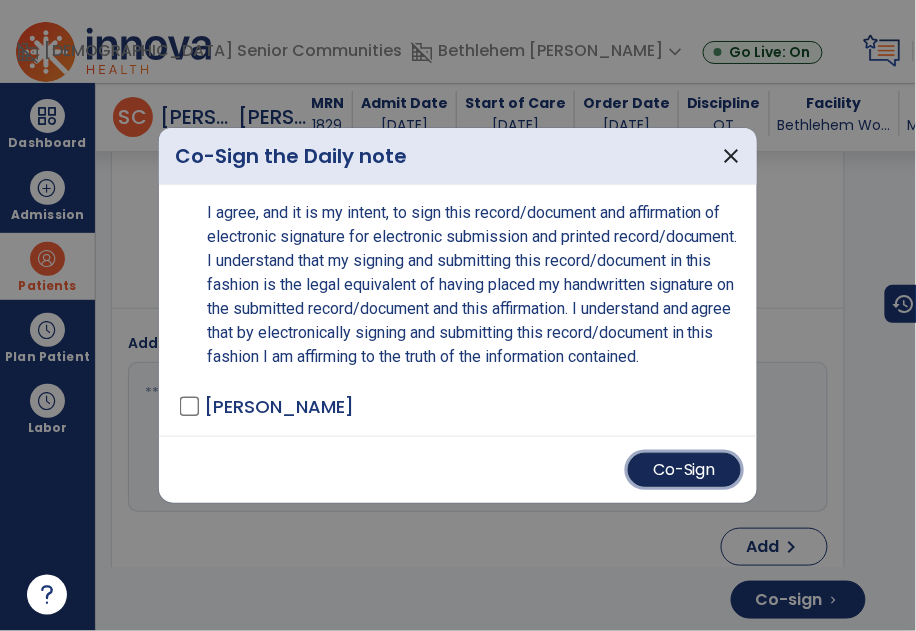 click on "Co-Sign" at bounding box center [684, 470] 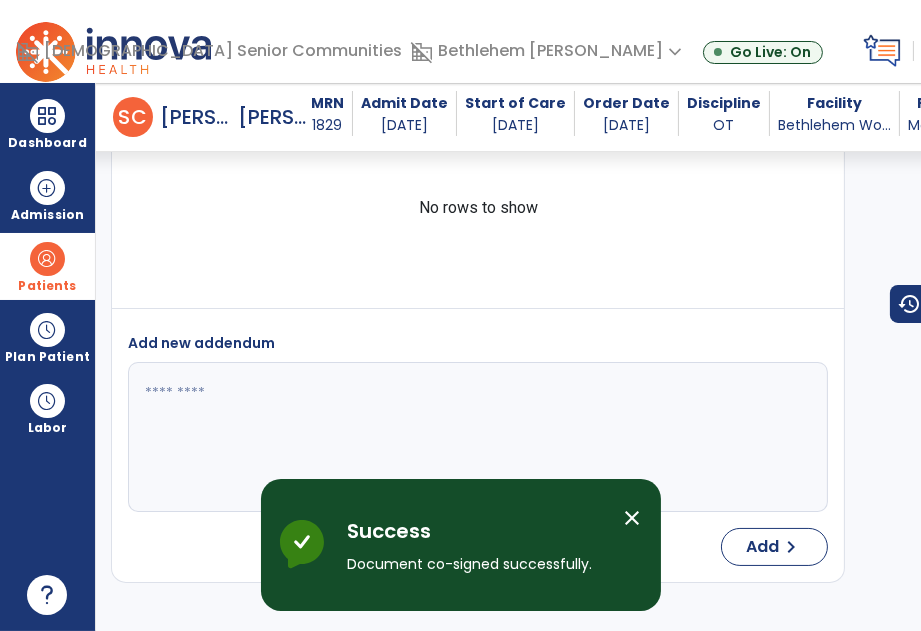 click on "close" at bounding box center [633, 518] 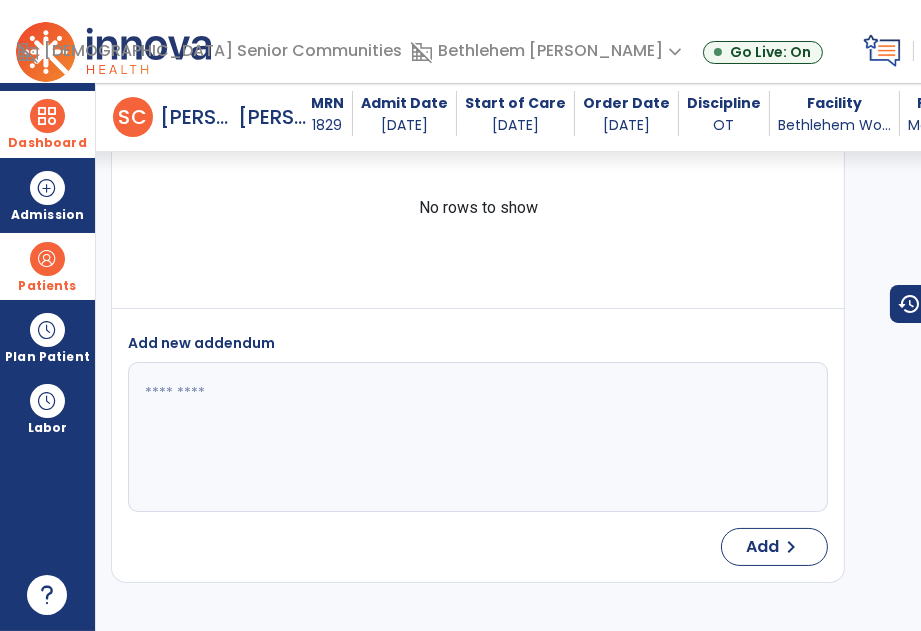 click on "Dashboard" at bounding box center (47, 124) 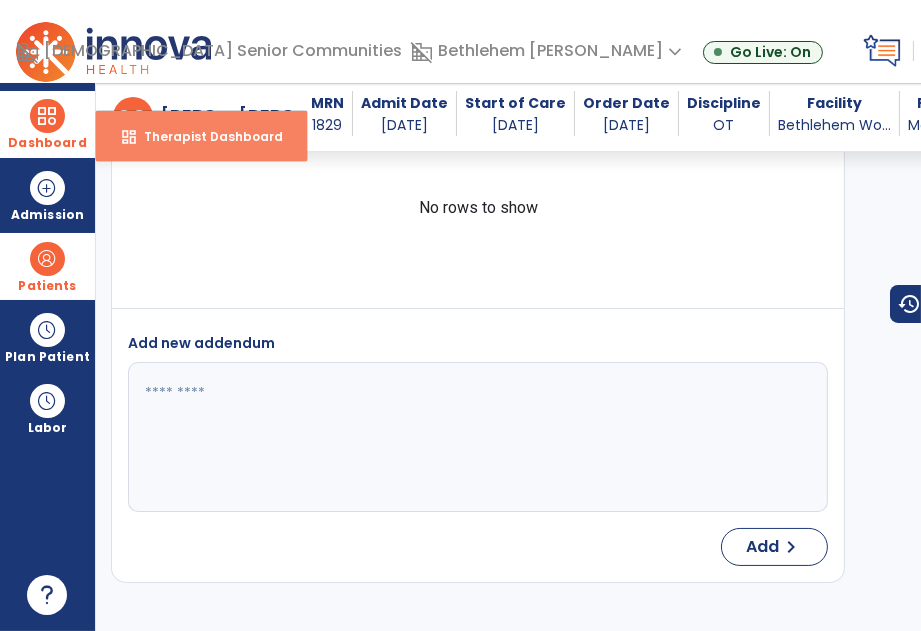 click on "dashboard  Therapist Dashboard" at bounding box center (201, 136) 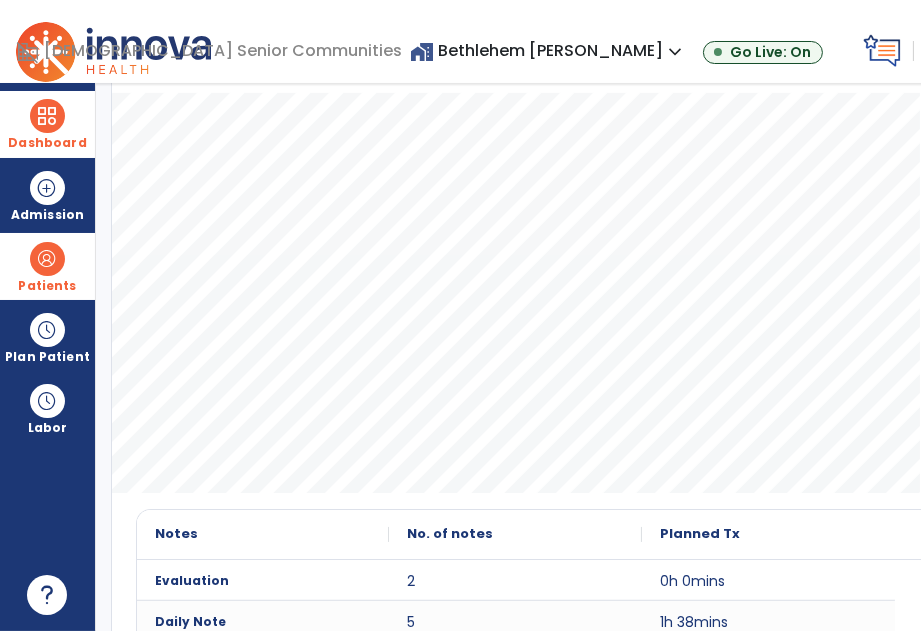 scroll, scrollTop: 0, scrollLeft: 0, axis: both 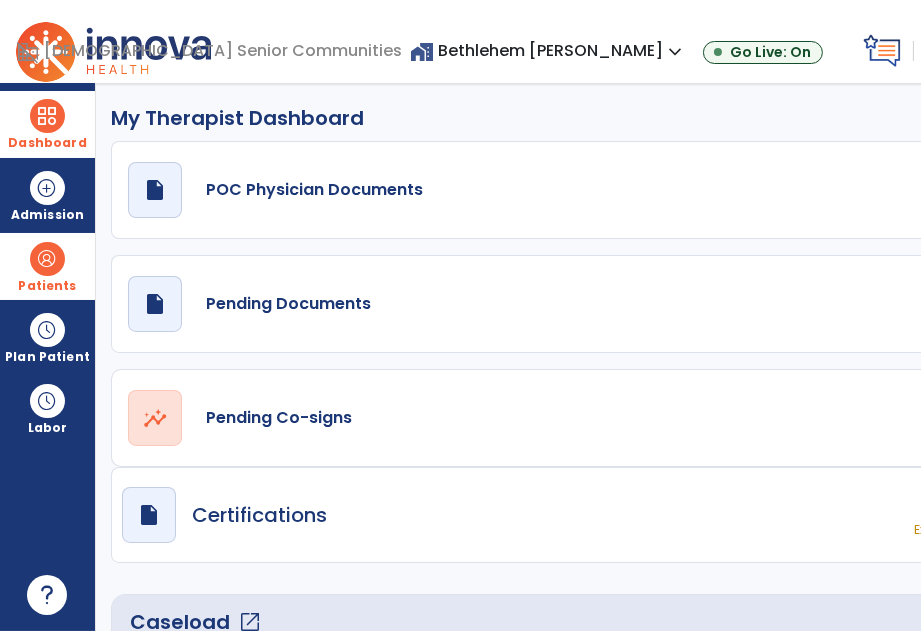 click on "Total" 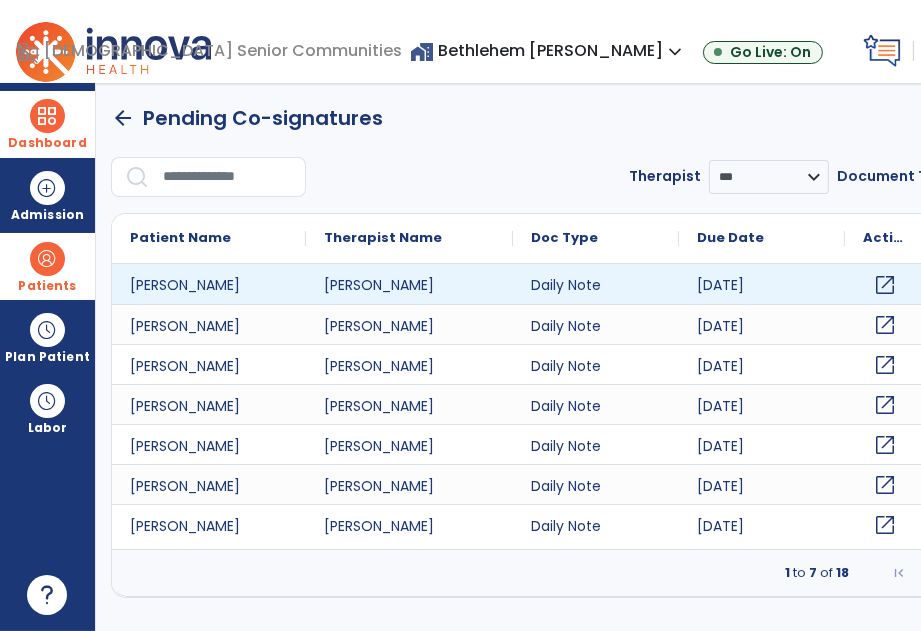 click on "open_in_new" 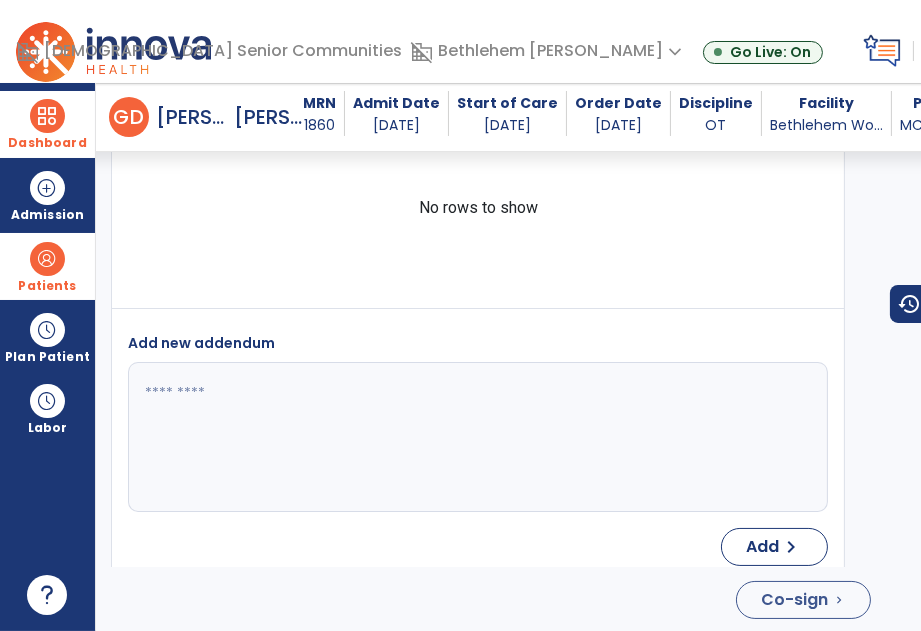 scroll, scrollTop: 6388, scrollLeft: 0, axis: vertical 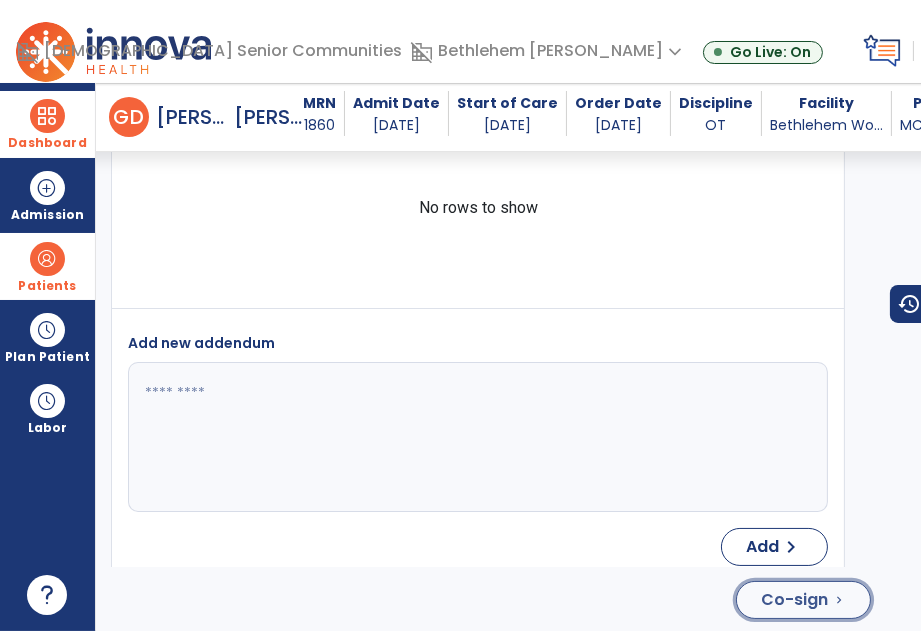 click on "Co-sign" 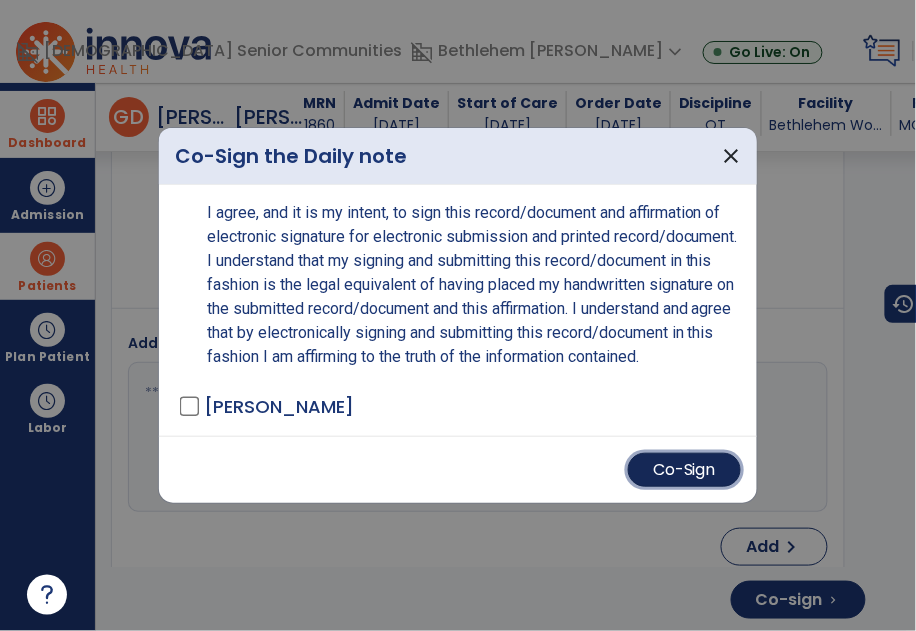 click on "Co-Sign" at bounding box center [684, 470] 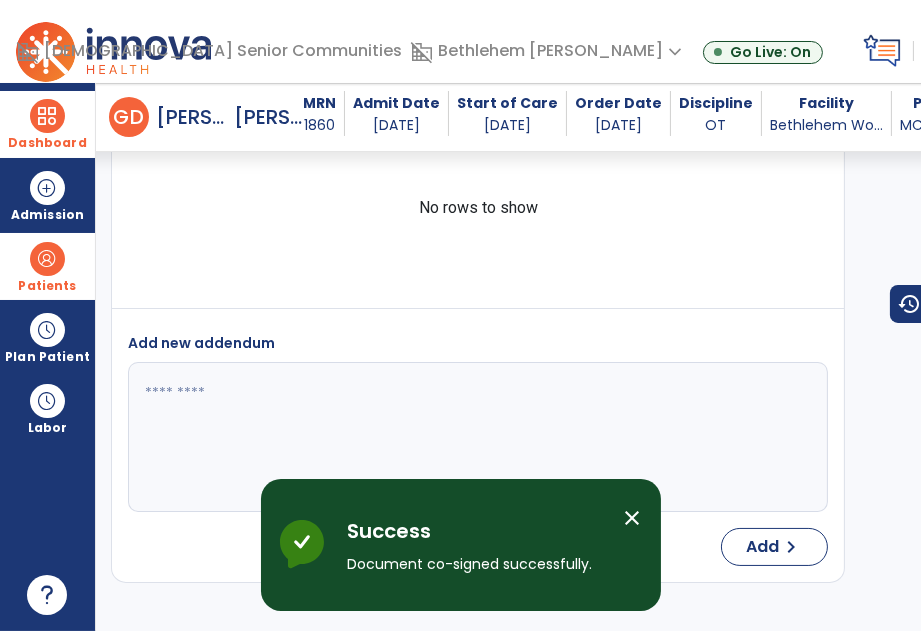 click on "close" at bounding box center (633, 518) 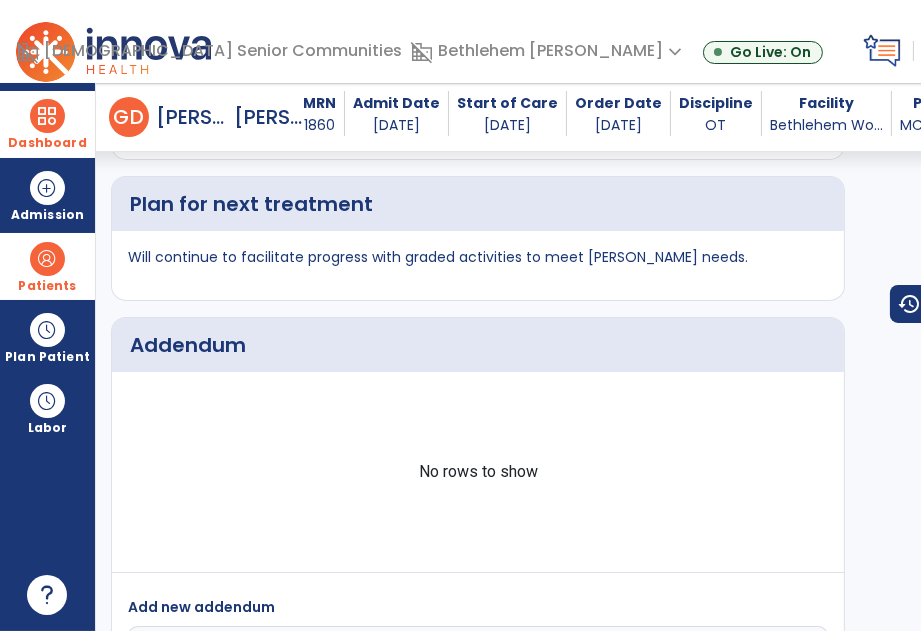 scroll, scrollTop: 5651, scrollLeft: 0, axis: vertical 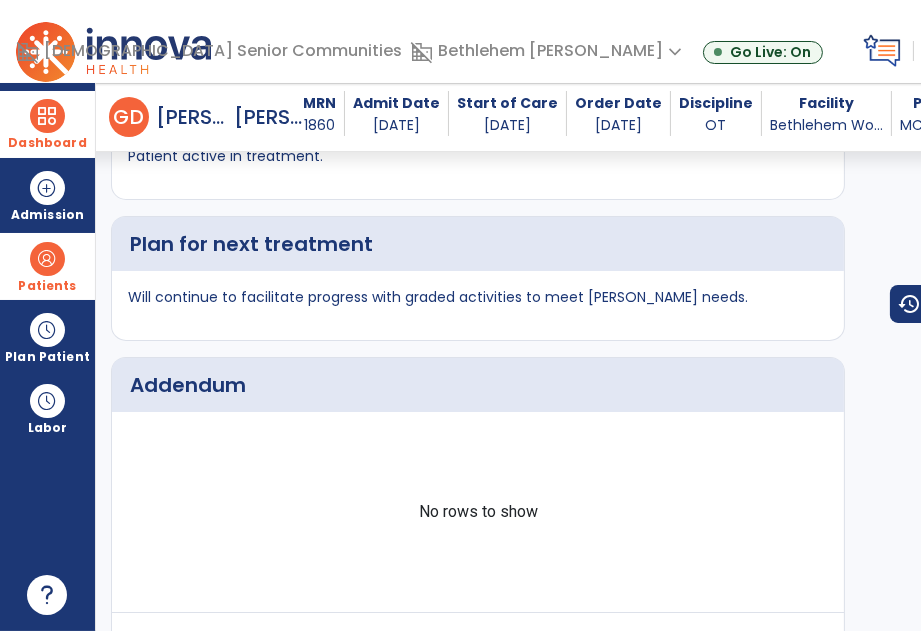 click at bounding box center (47, 116) 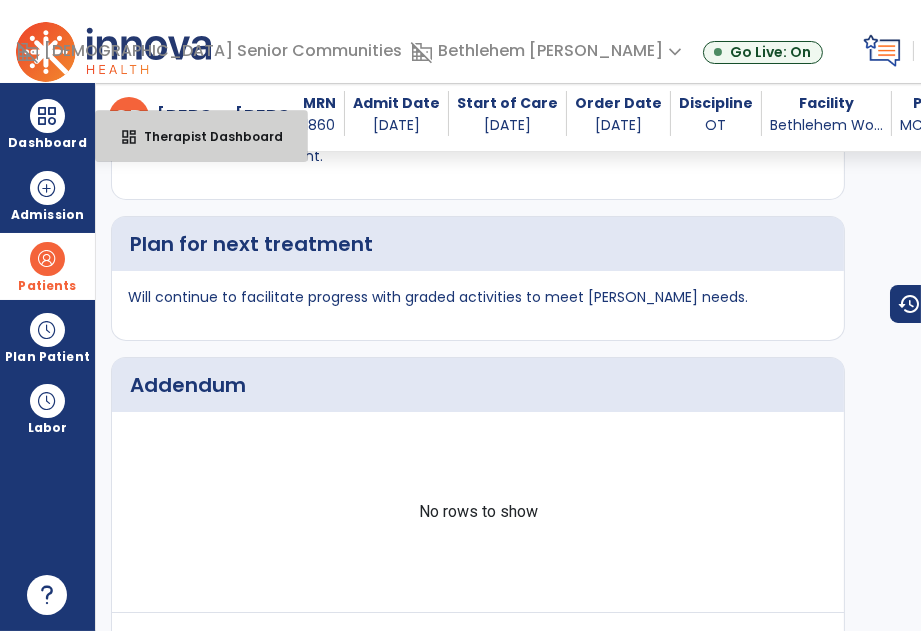 click on "dashboard  Therapist Dashboard" at bounding box center [201, 136] 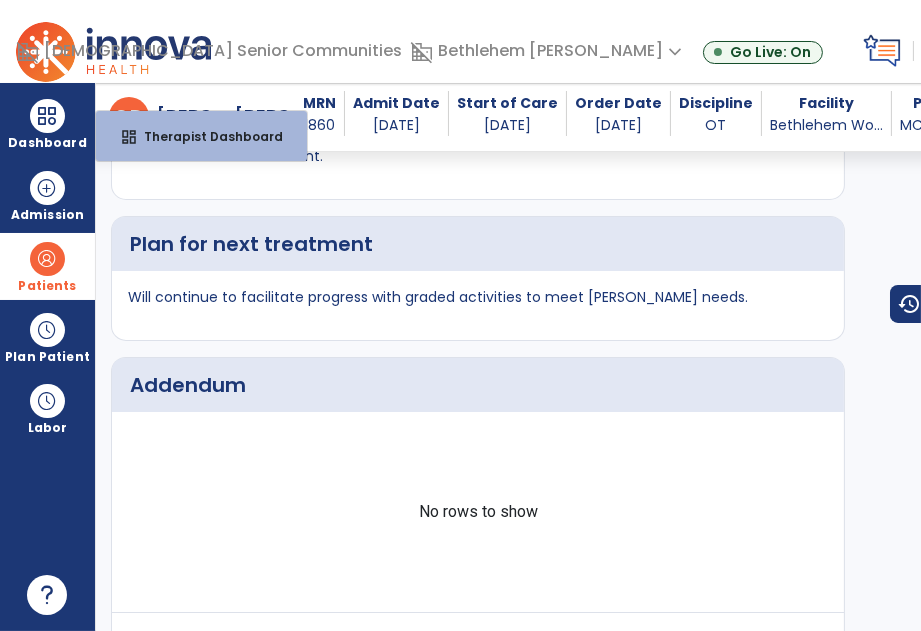 select on "****" 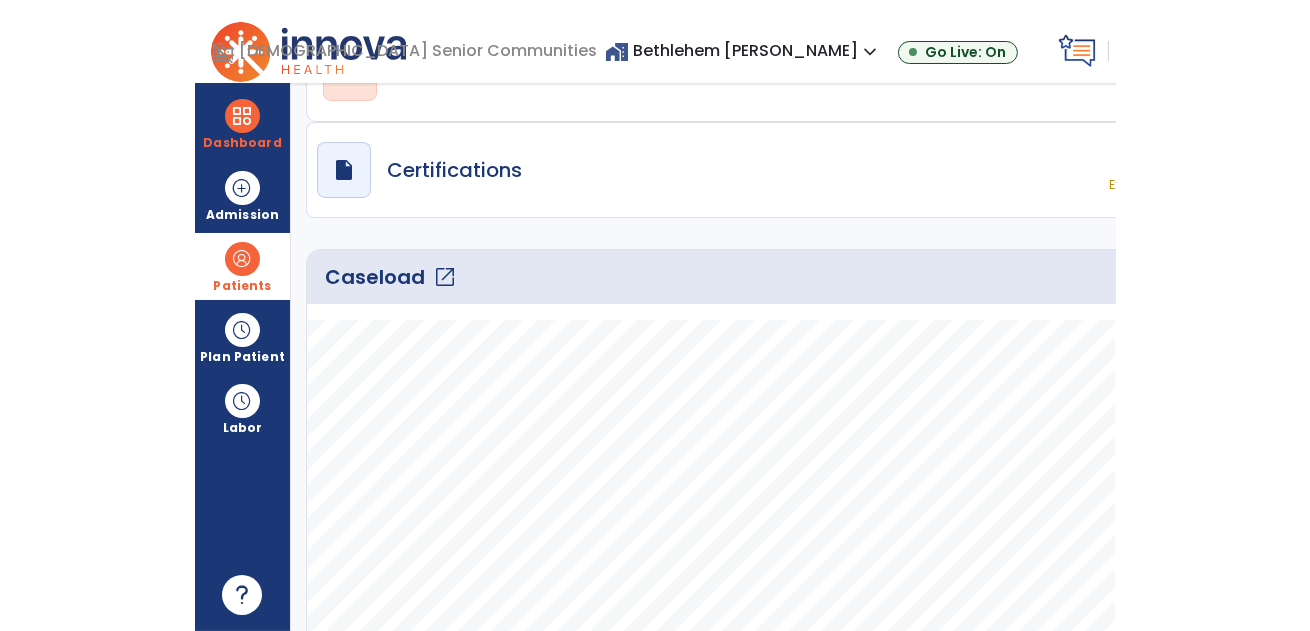 scroll, scrollTop: 0, scrollLeft: 0, axis: both 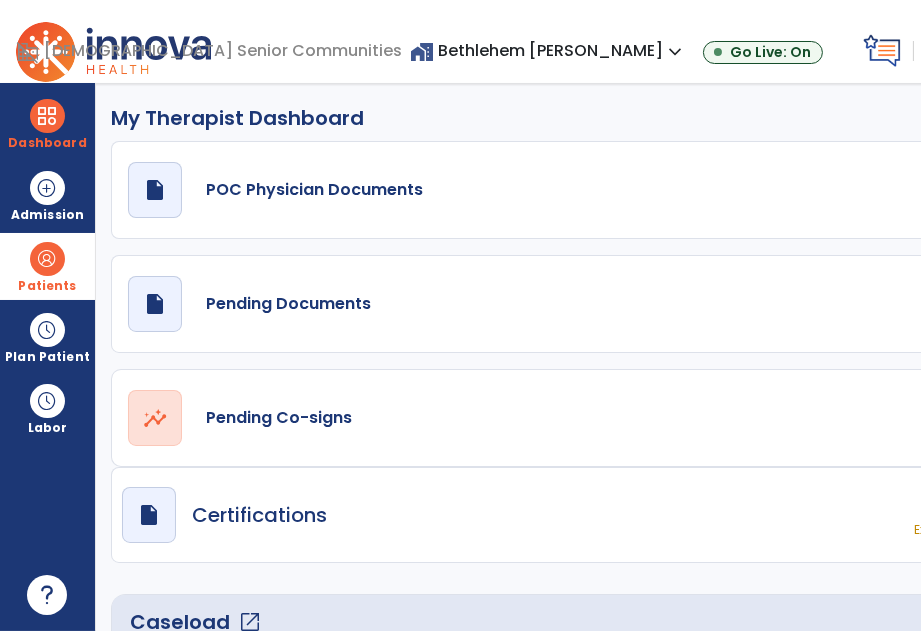 click on "Patients" at bounding box center [47, 286] 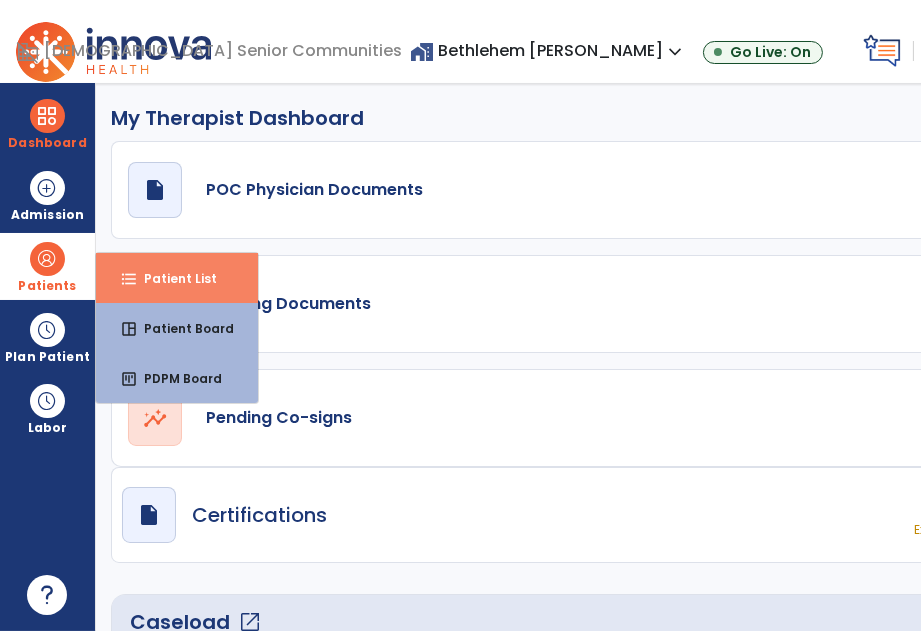 click on "Patient List" at bounding box center (172, 278) 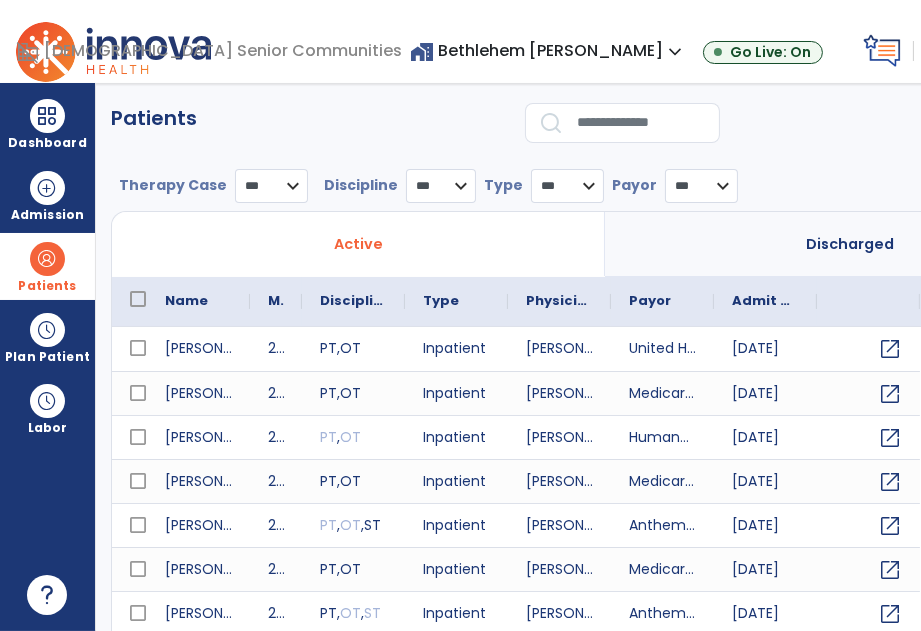 select on "***" 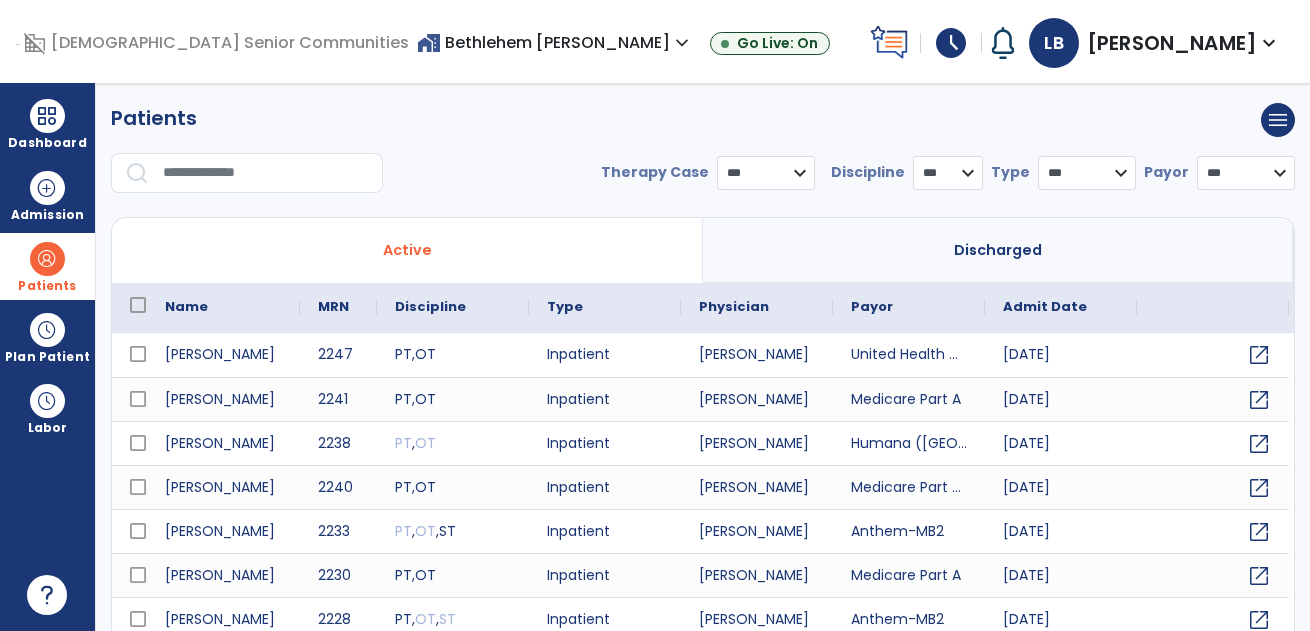 click at bounding box center (266, 173) 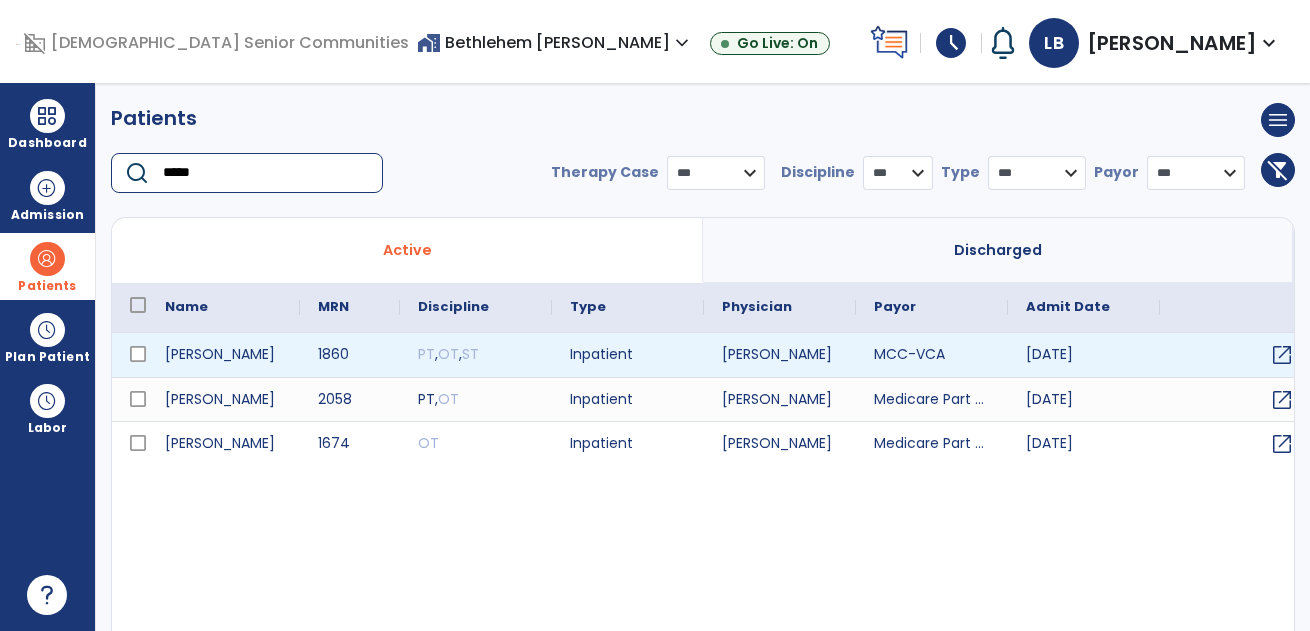 type on "*****" 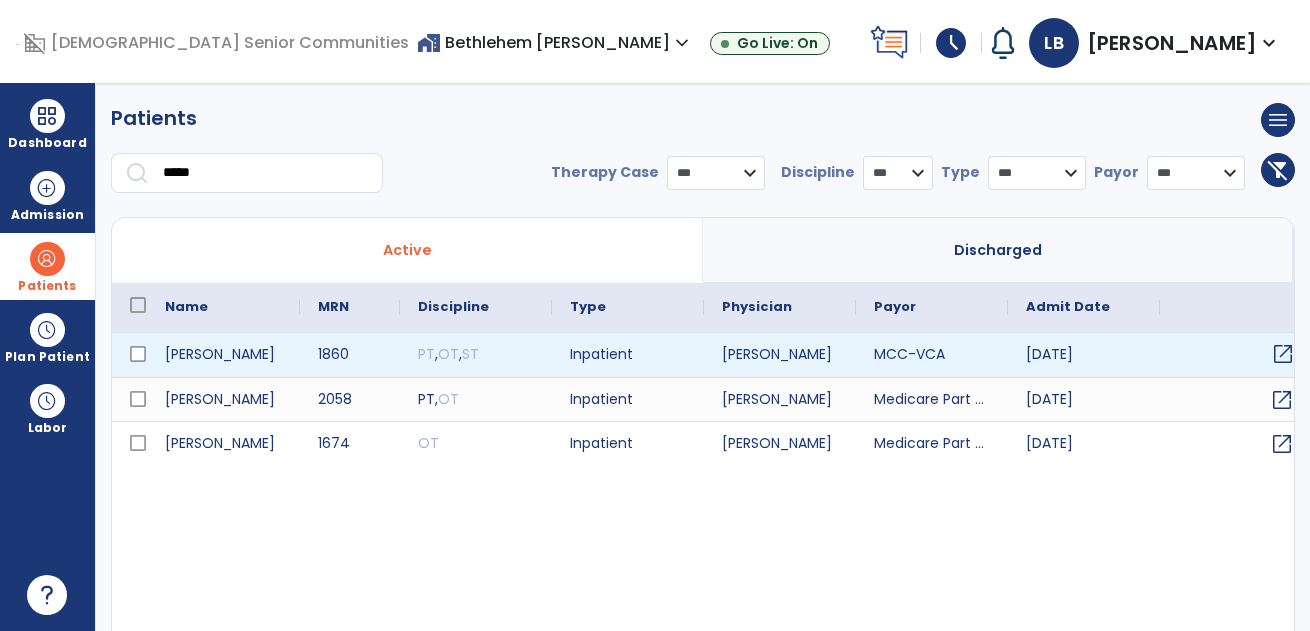 click on "open_in_new" at bounding box center [1283, 354] 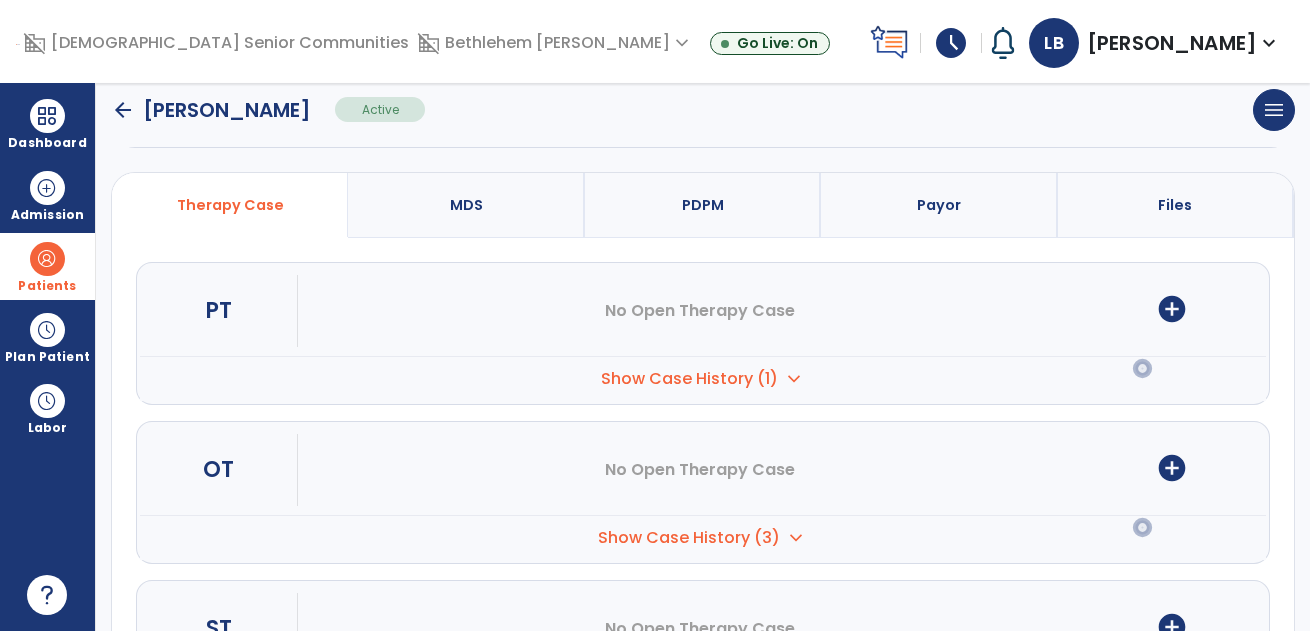 scroll, scrollTop: 174, scrollLeft: 0, axis: vertical 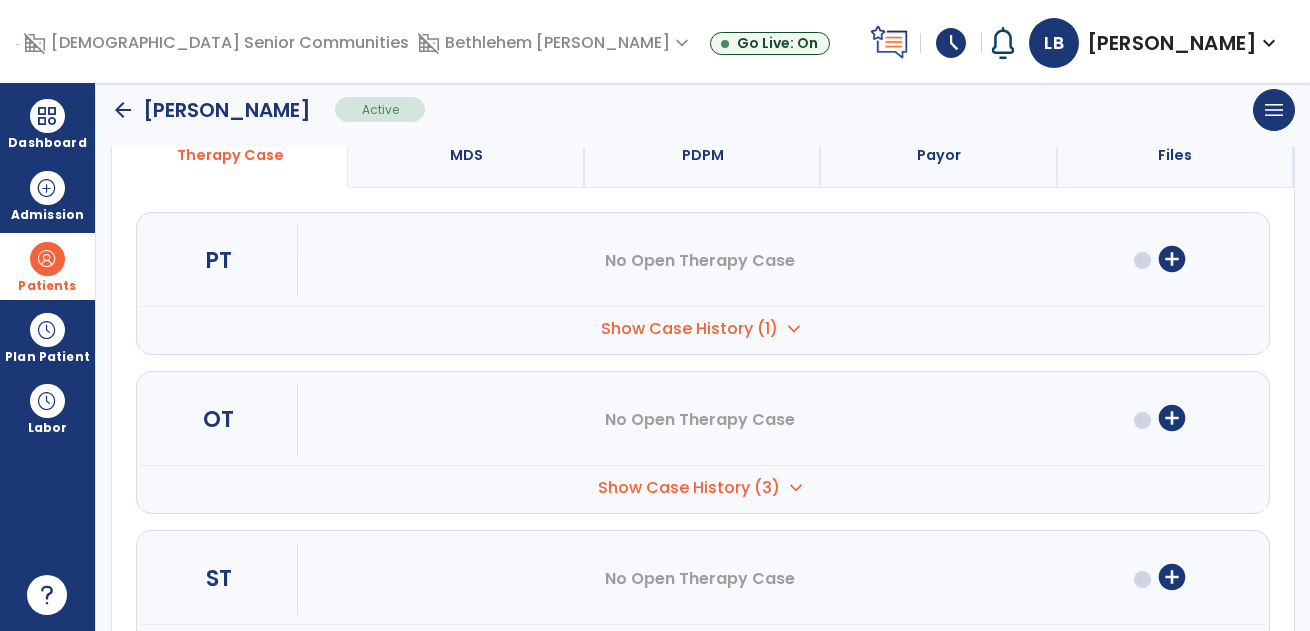 click on "Show Case History (3)" at bounding box center (689, 329) 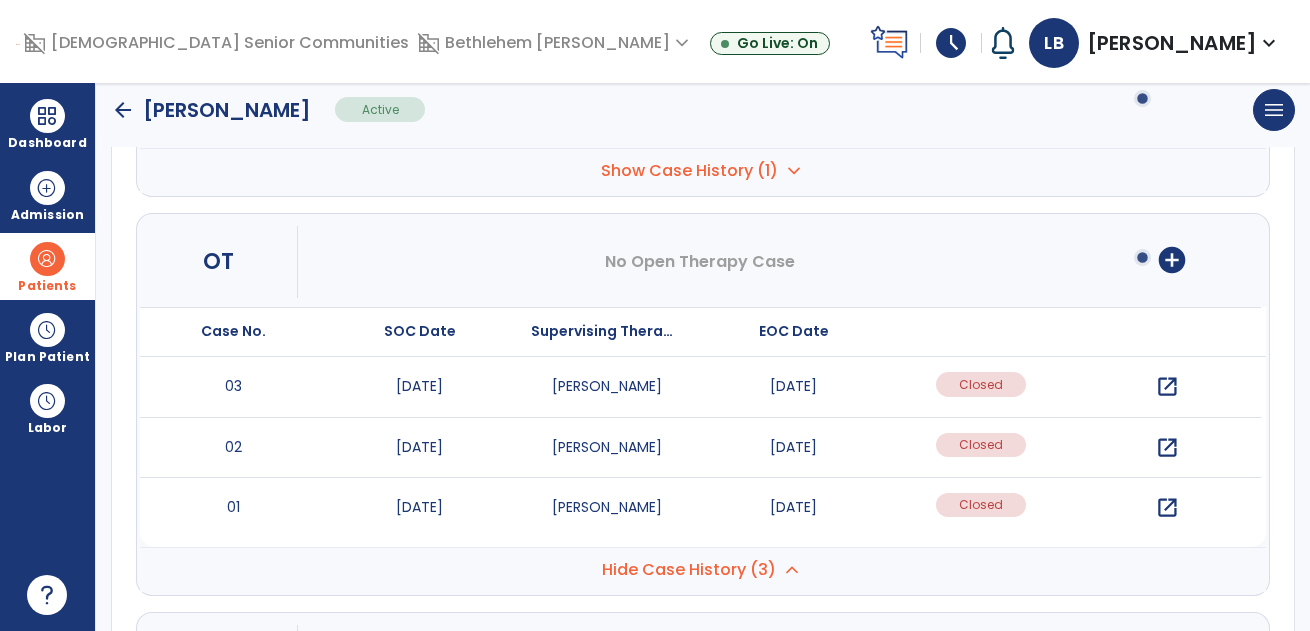 scroll, scrollTop: 337, scrollLeft: 0, axis: vertical 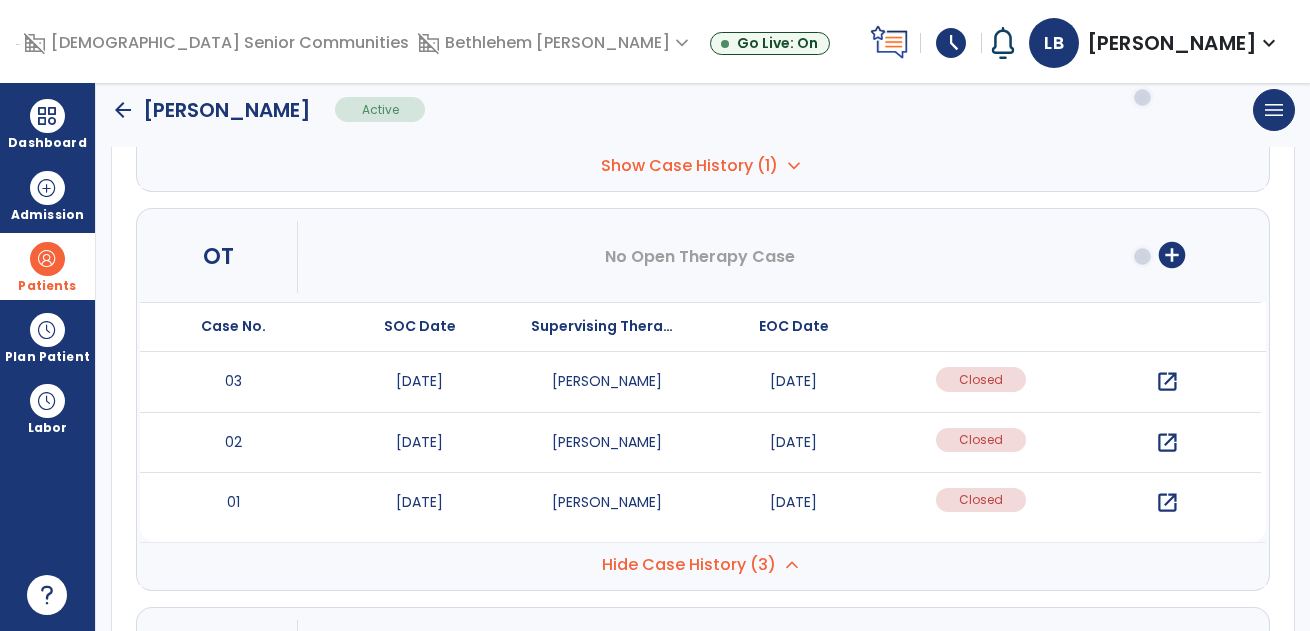 click on "open_in_new" at bounding box center (1167, 382) 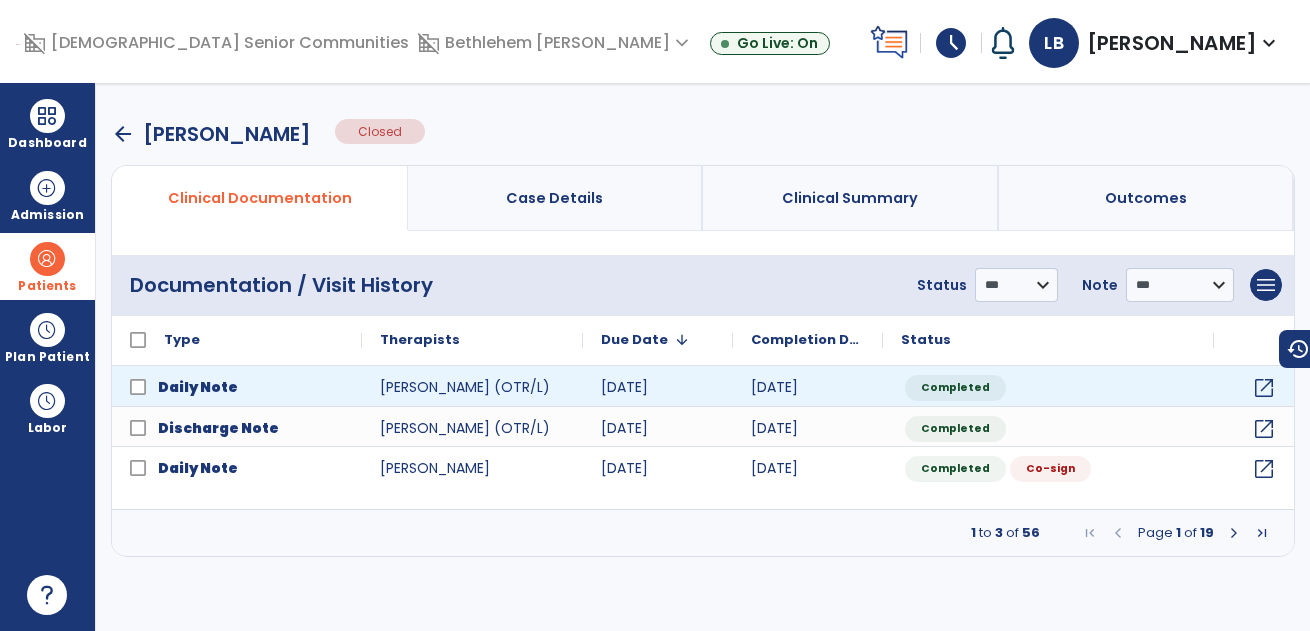 scroll, scrollTop: 0, scrollLeft: 0, axis: both 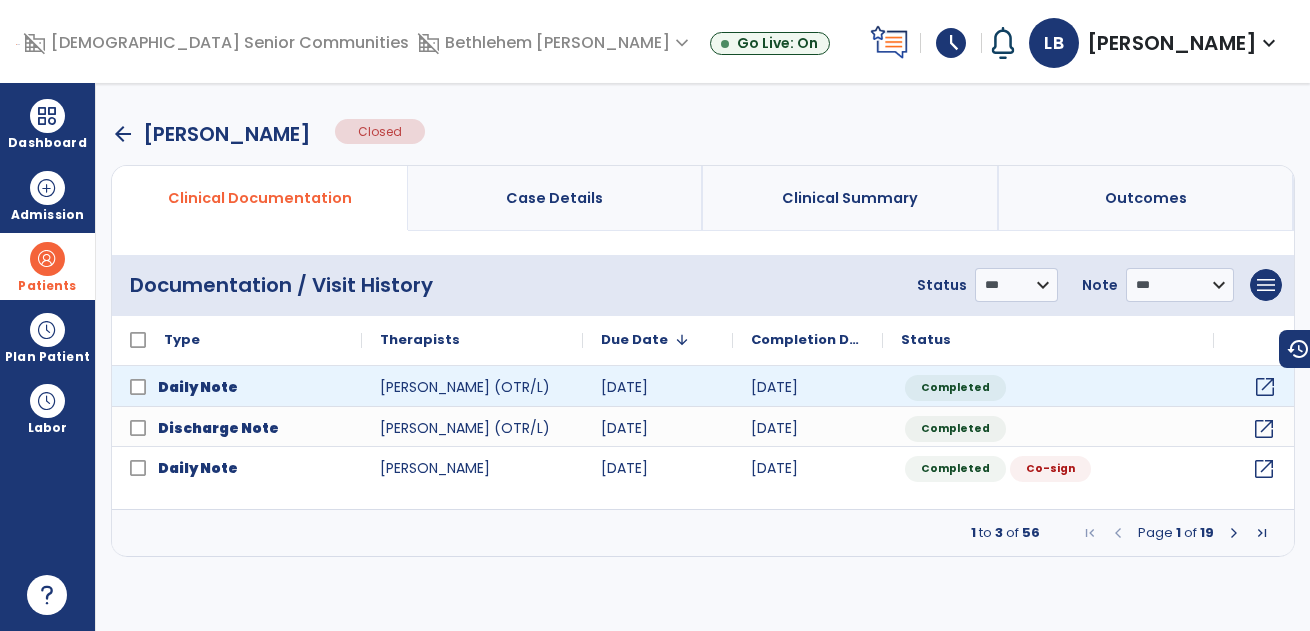 click on "open_in_new" 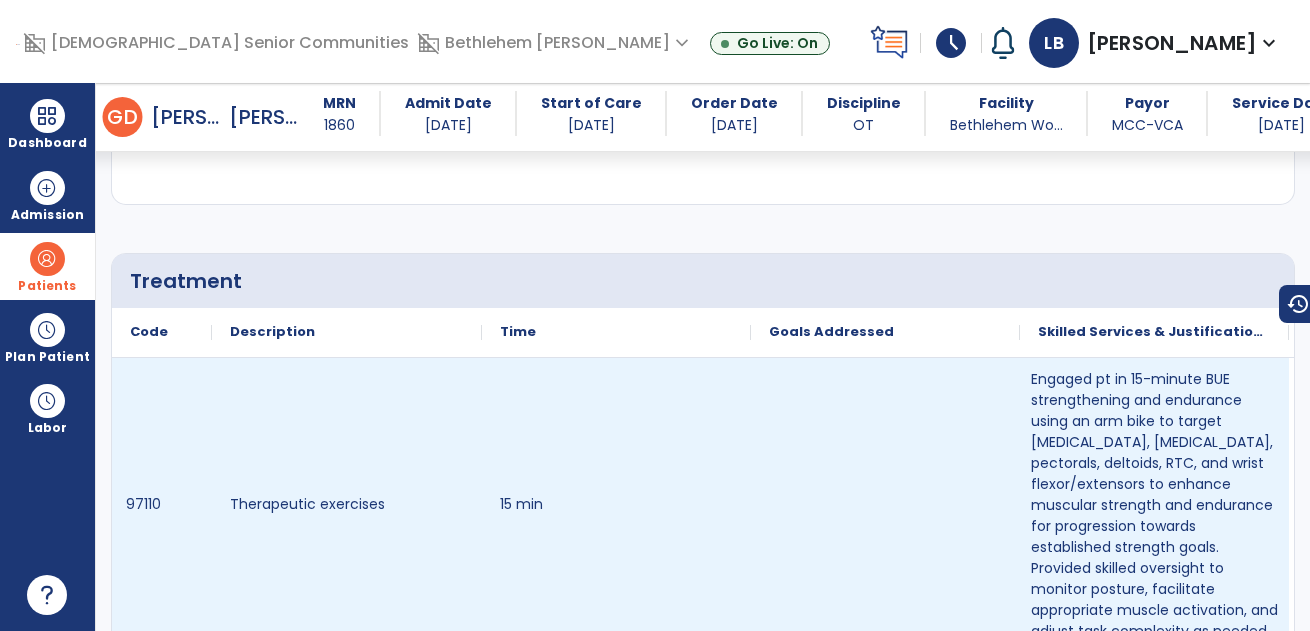 scroll, scrollTop: 0, scrollLeft: 0, axis: both 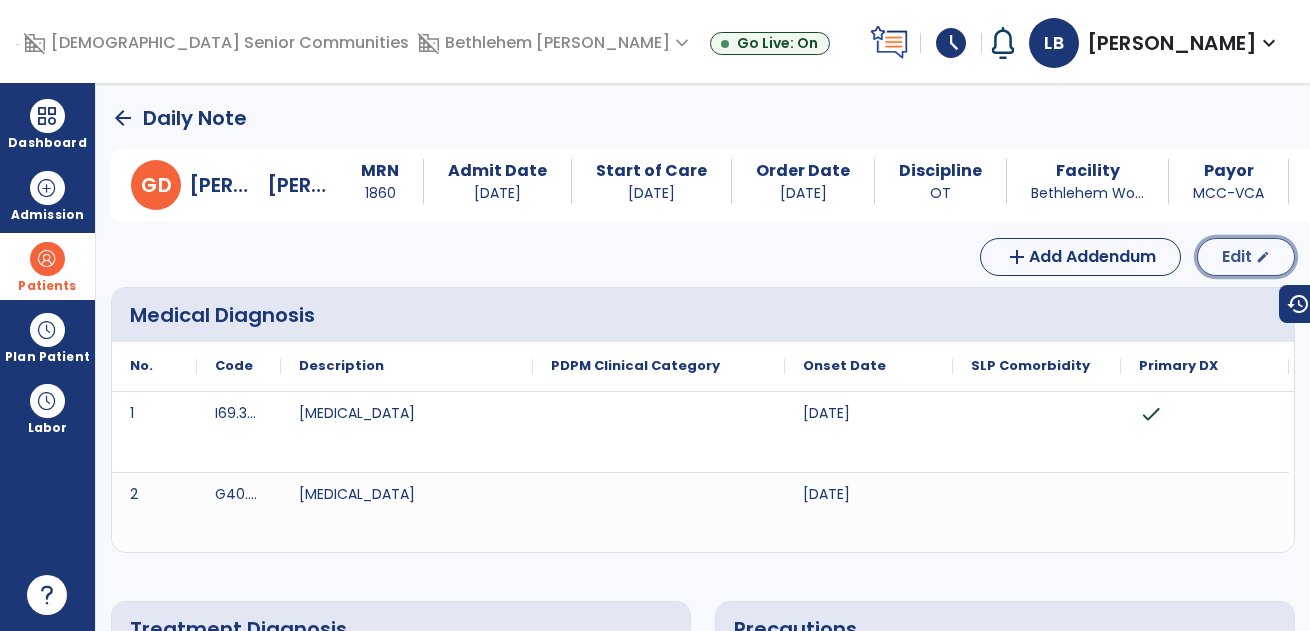 click on "Edit" 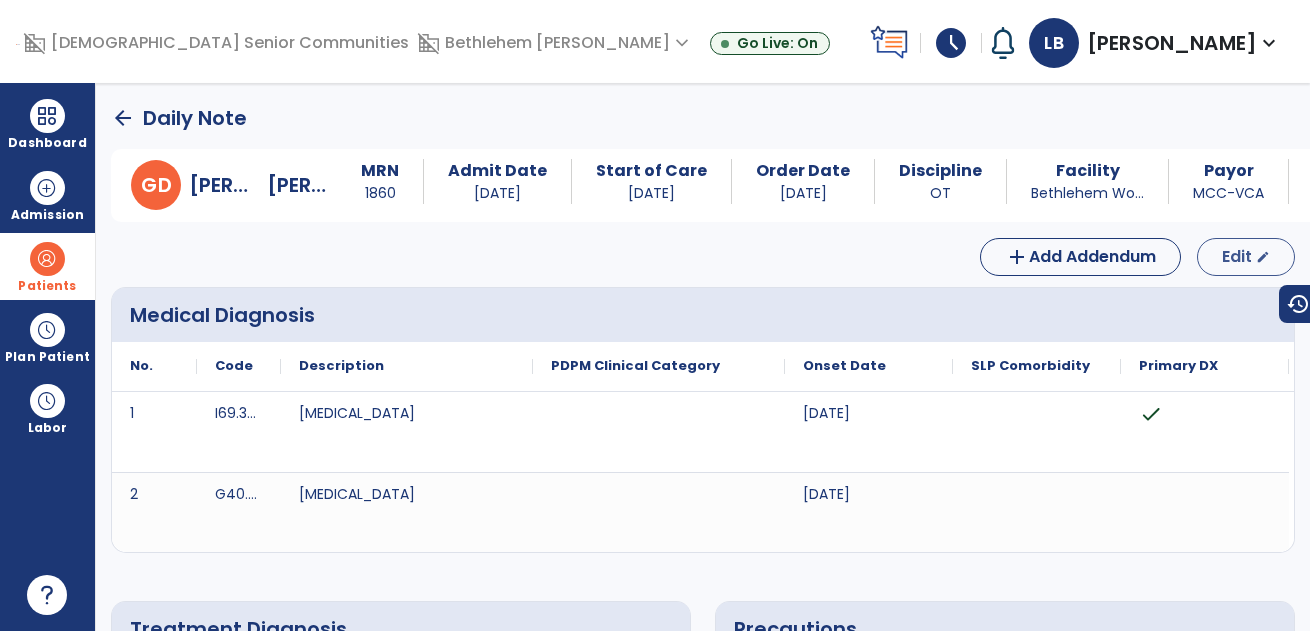 select on "*" 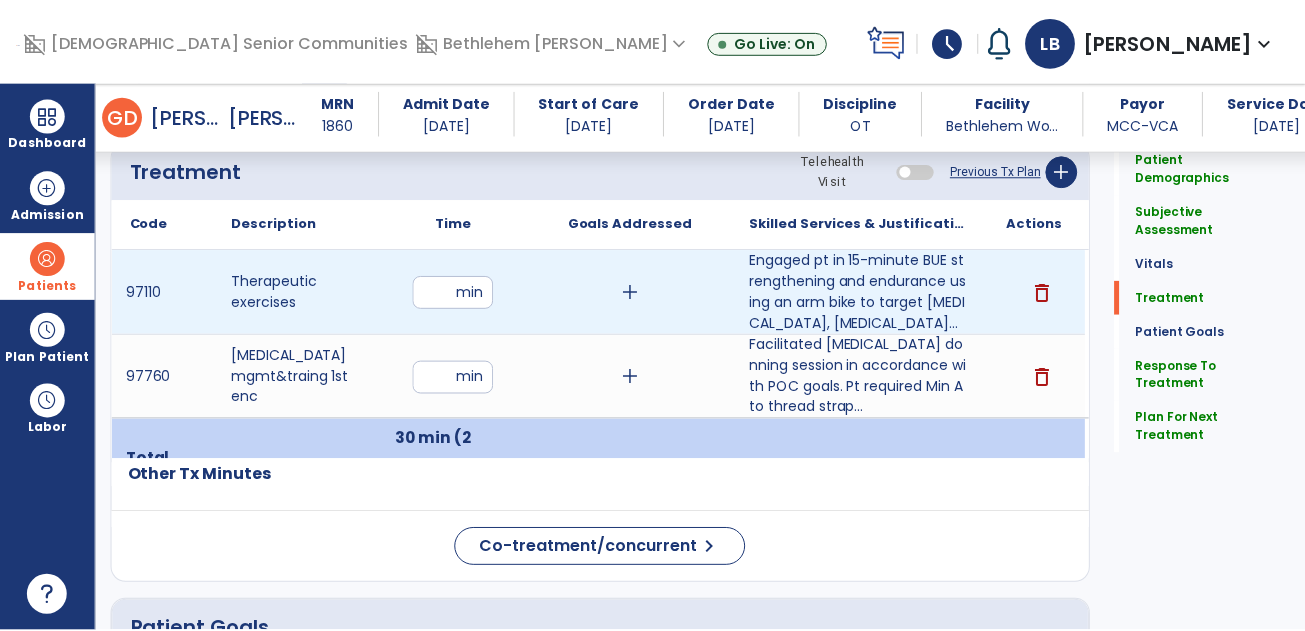 scroll, scrollTop: 1138, scrollLeft: 0, axis: vertical 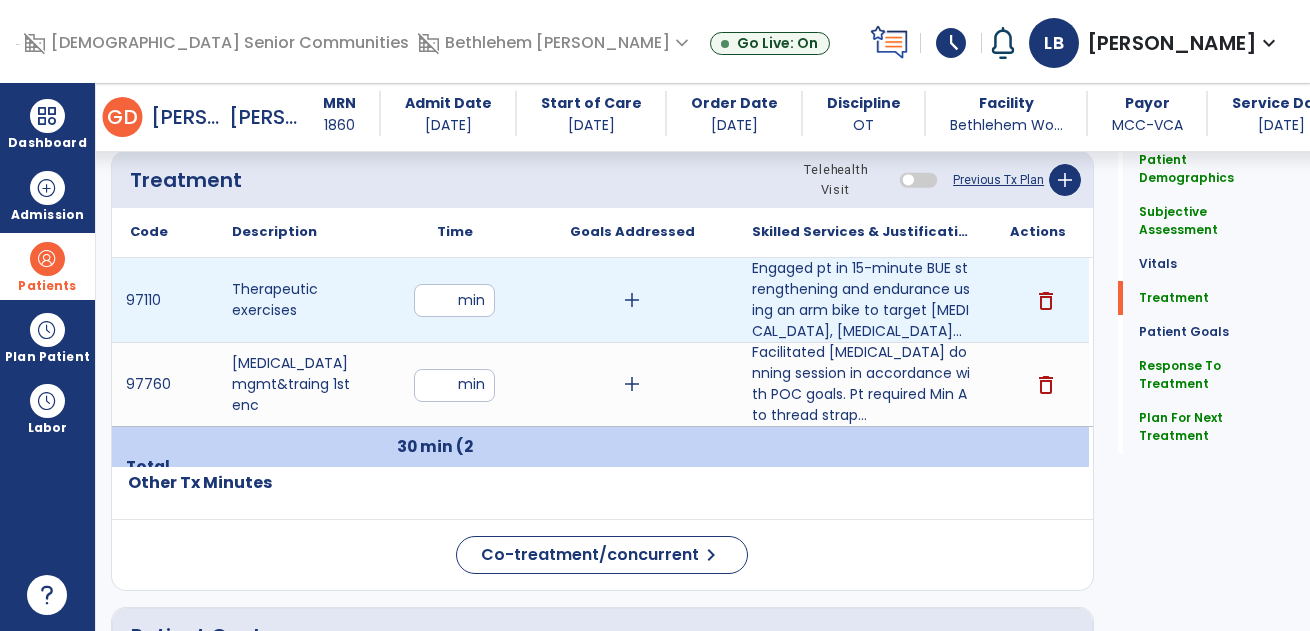 click on "**" at bounding box center [454, 300] 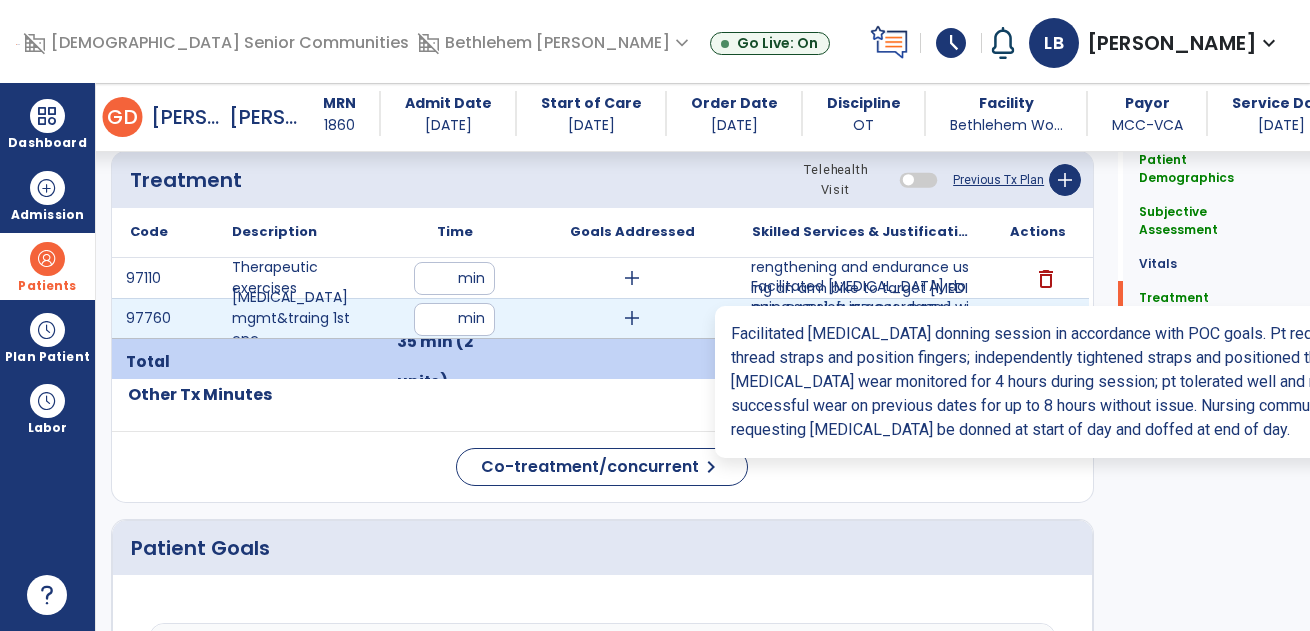 click on "Facilitated orthosis donning session in accordance with POC goals. Pt required Min A to thread strap..." at bounding box center [861, 318] 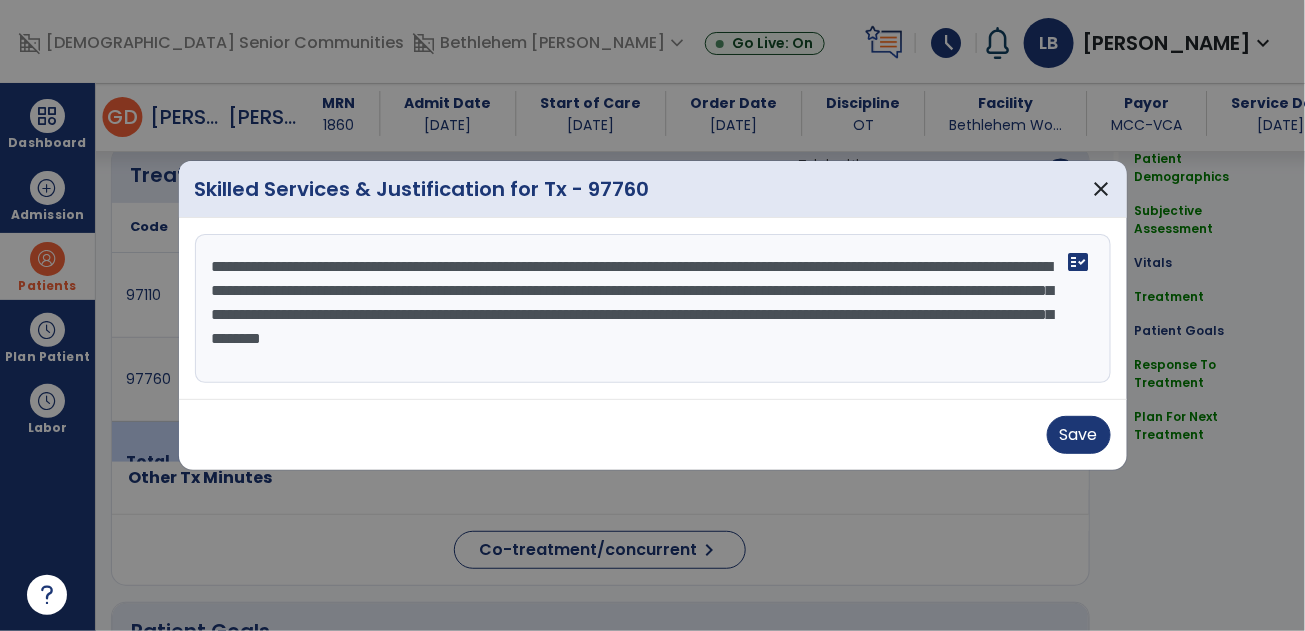 scroll, scrollTop: 1138, scrollLeft: 0, axis: vertical 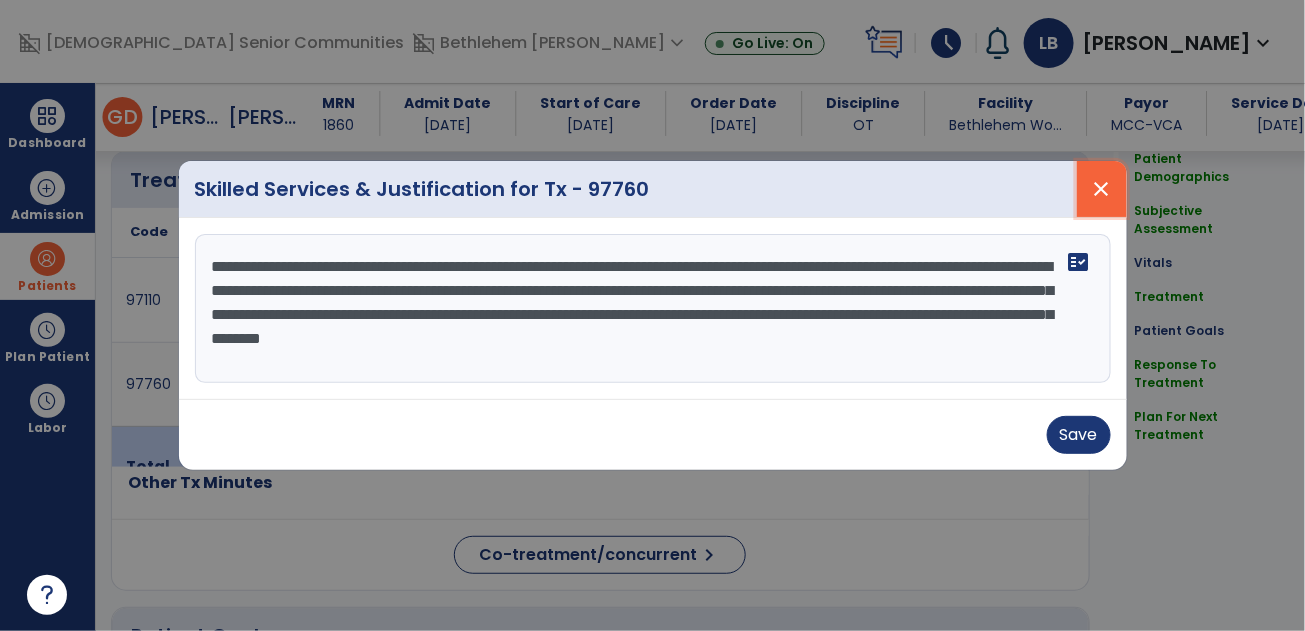 click on "close" at bounding box center [1102, 189] 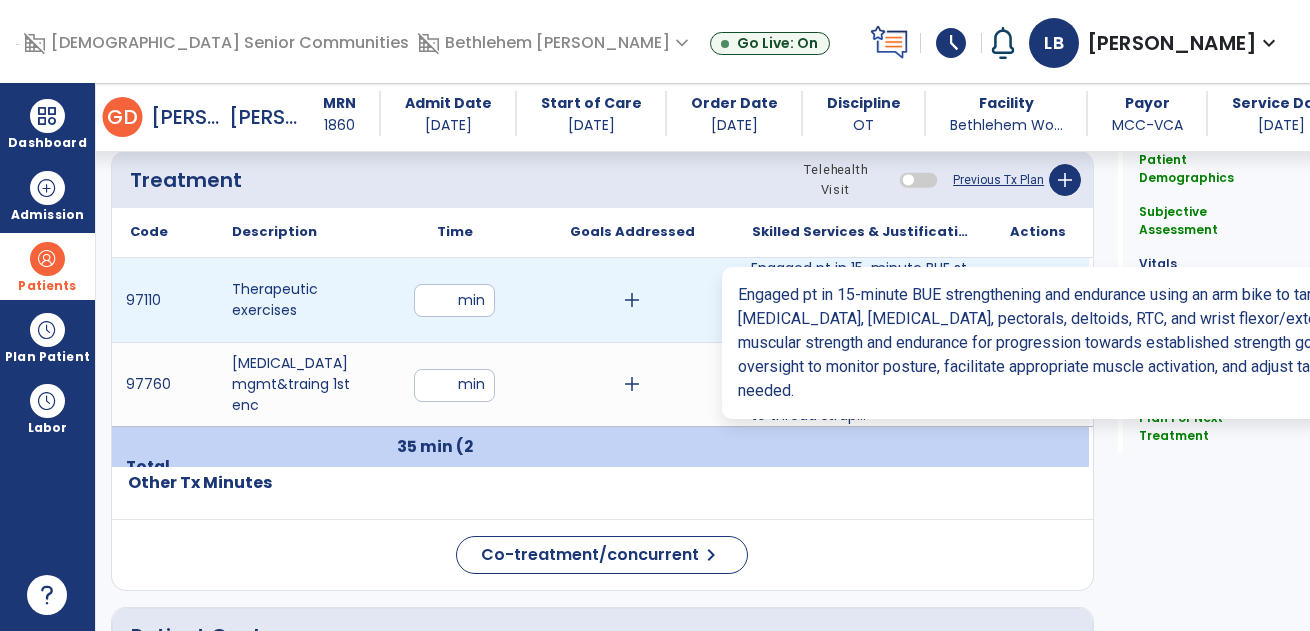 click on "Engaged pt in 15-minute BUE strengthening and endurance using an arm bike to target  biceps, triceps..." at bounding box center [861, 300] 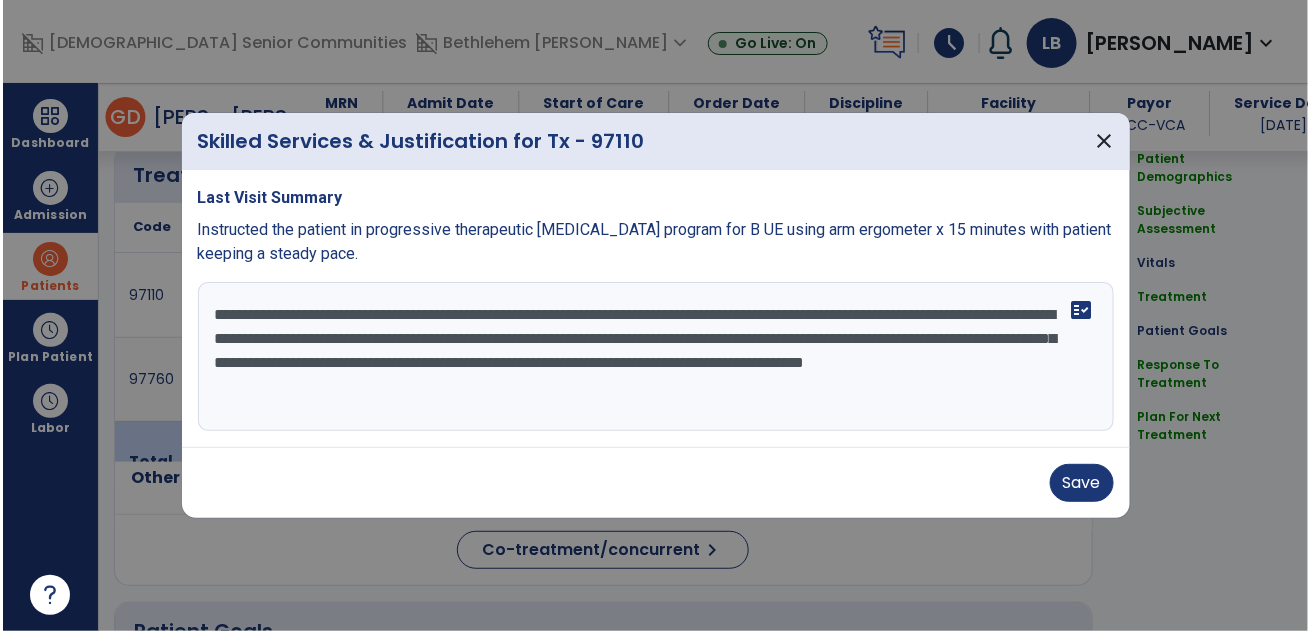 scroll, scrollTop: 1138, scrollLeft: 0, axis: vertical 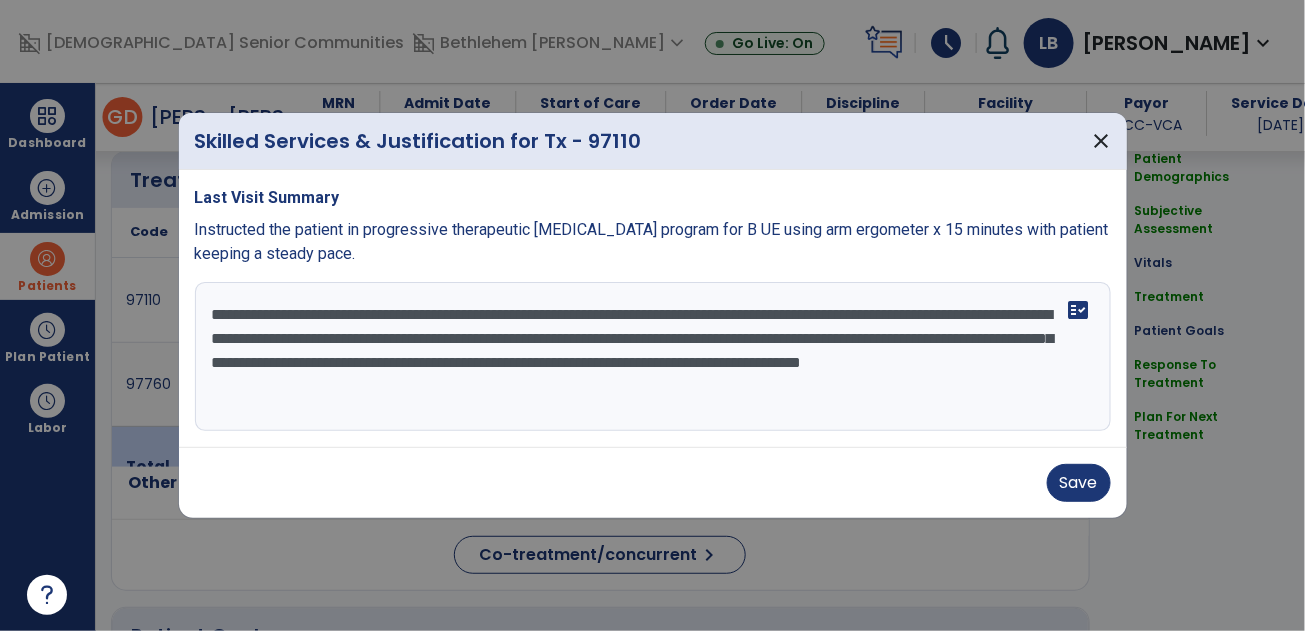 click on "**********" at bounding box center (653, 357) 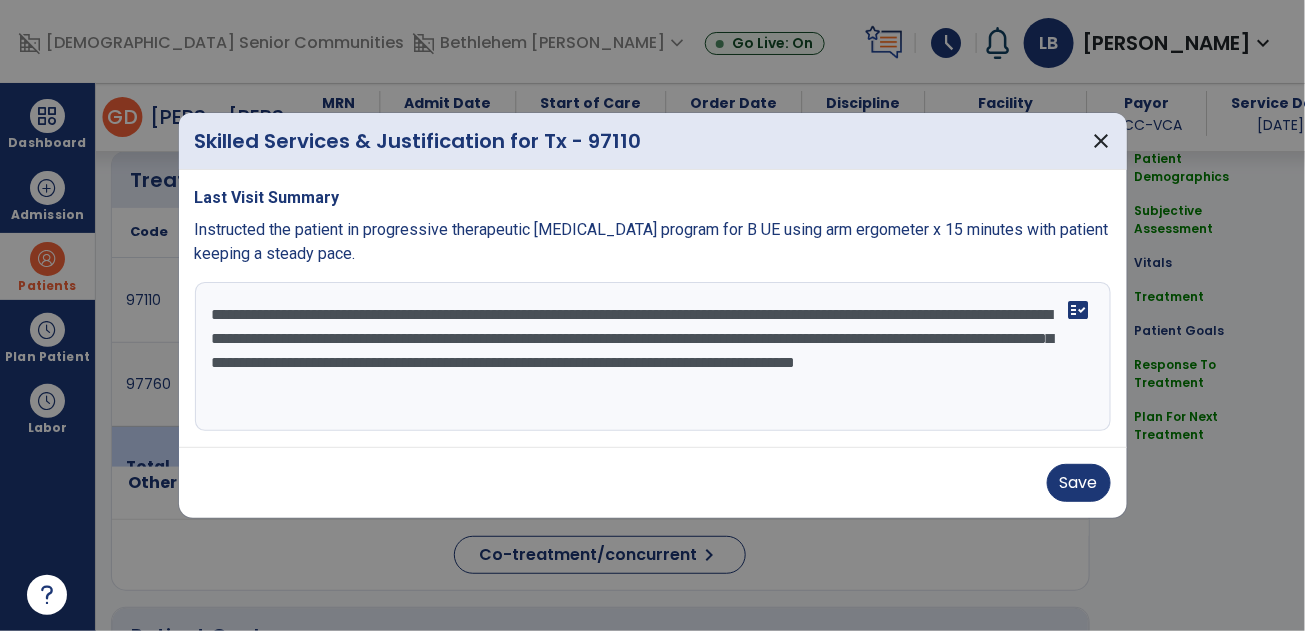 type on "**********" 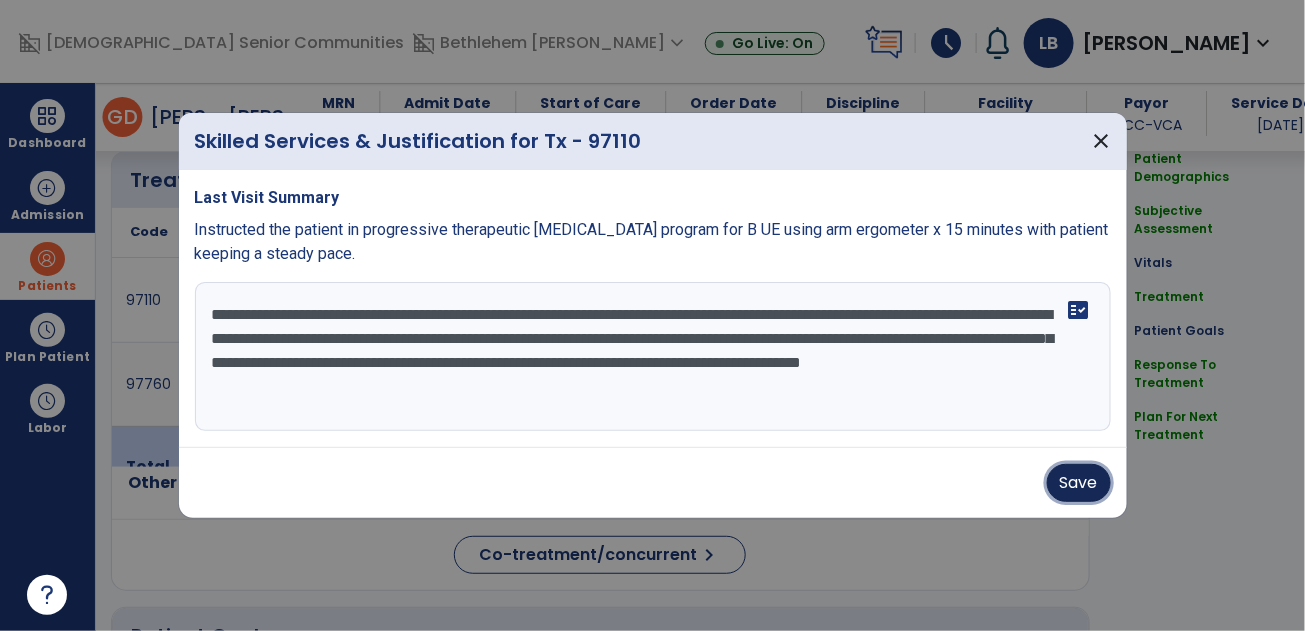 click on "Save" at bounding box center [1079, 483] 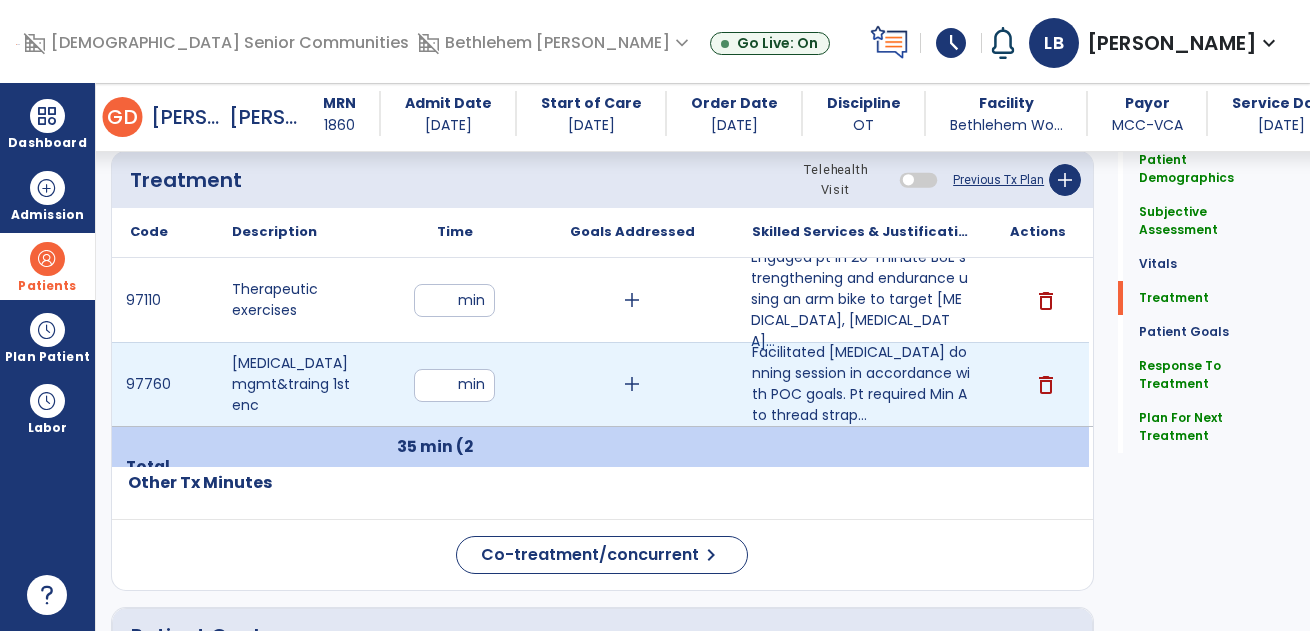 click on "**" at bounding box center (454, 385) 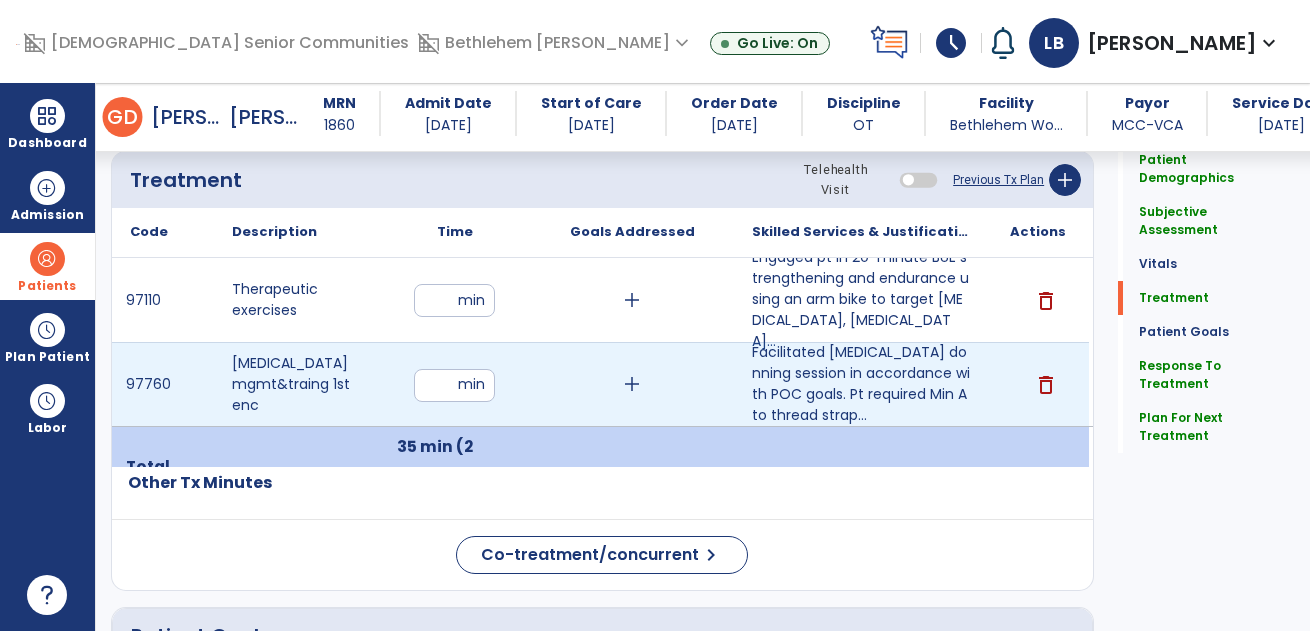type on "**" 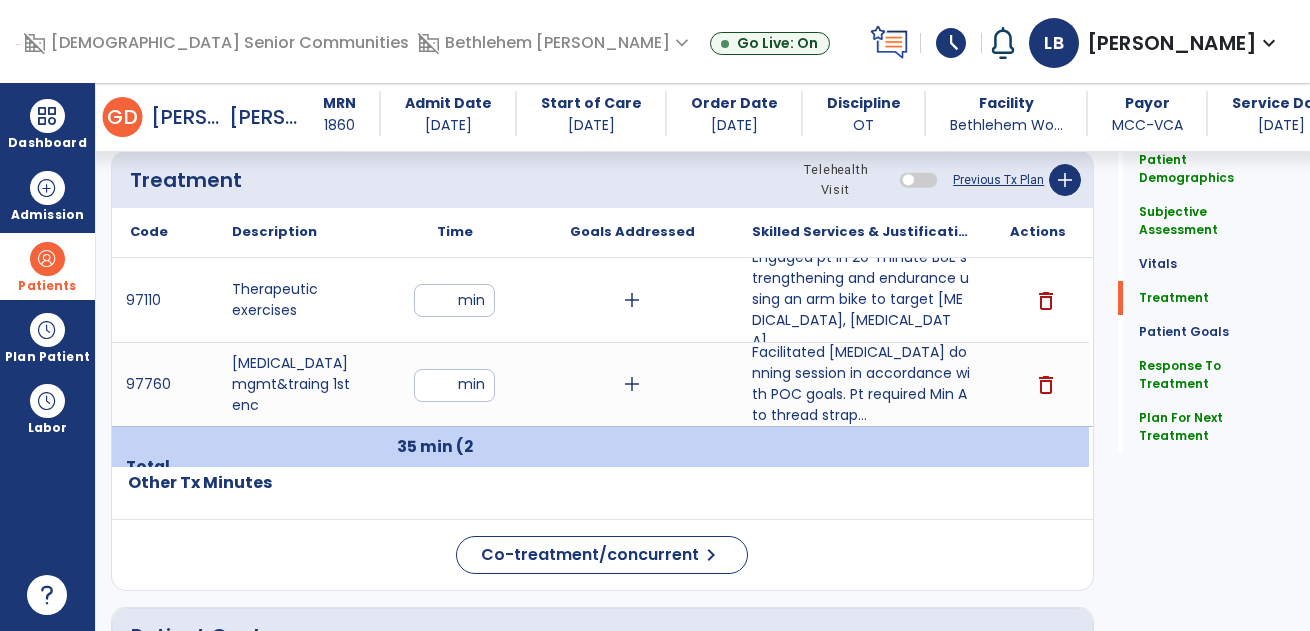 click on "Patient Demographics  Medical Diagnosis   Treatment Diagnosis   Precautions   Contraindications
Code
Description
Pdpm Clinical Category
I69.398" 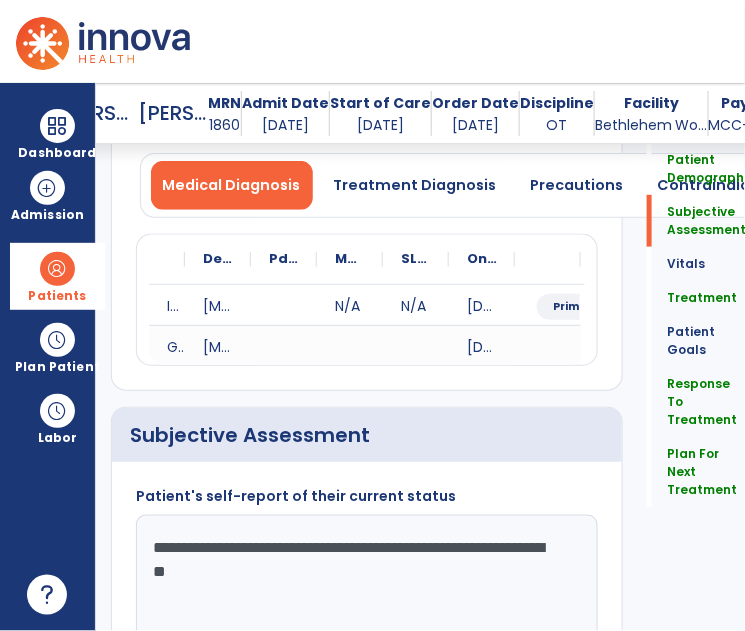 scroll, scrollTop: 0, scrollLeft: 0, axis: both 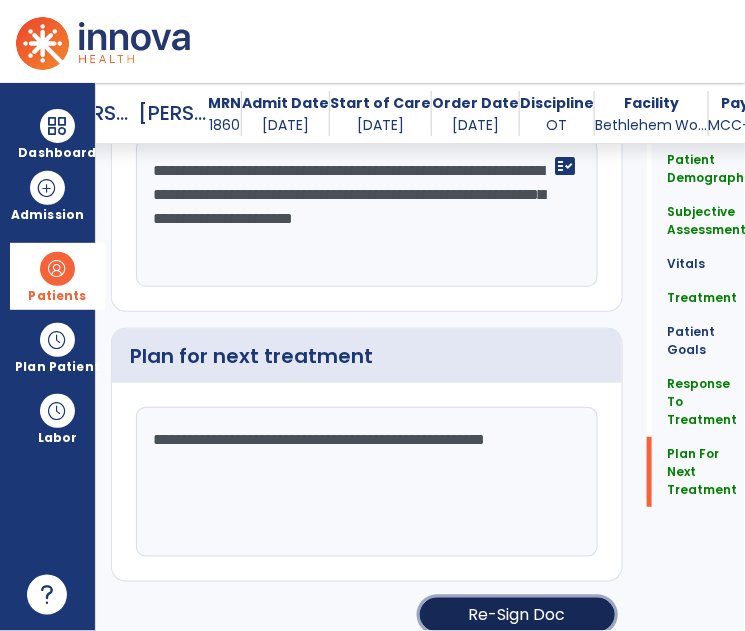 click on "Re-Sign Doc" 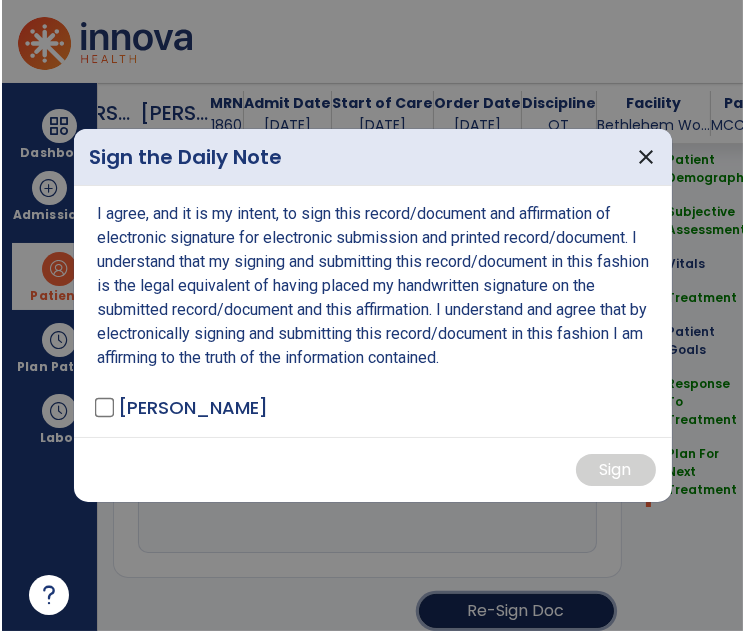 scroll, scrollTop: 3942, scrollLeft: 0, axis: vertical 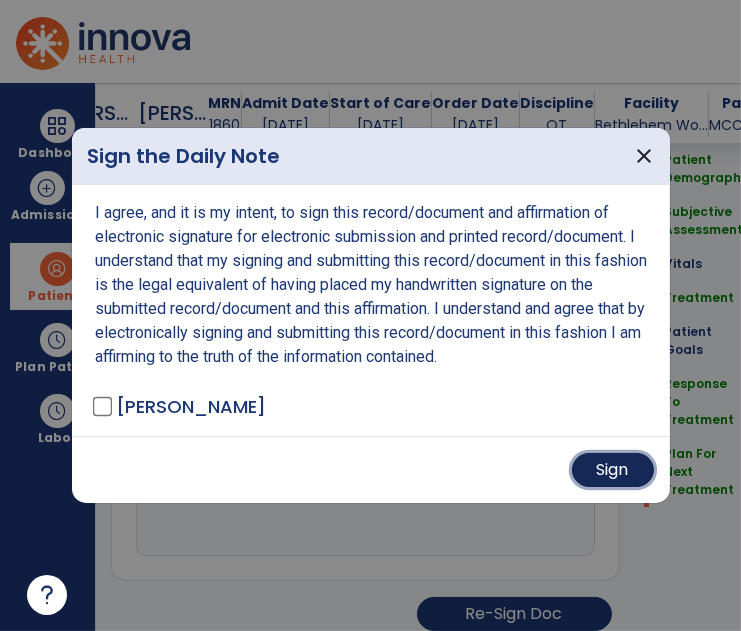 click on "Sign" at bounding box center (613, 470) 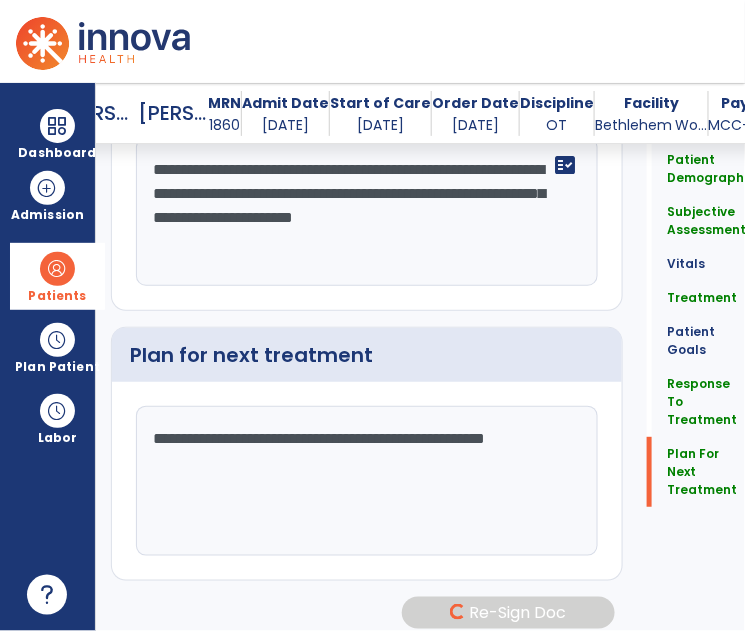 scroll, scrollTop: 3935, scrollLeft: 0, axis: vertical 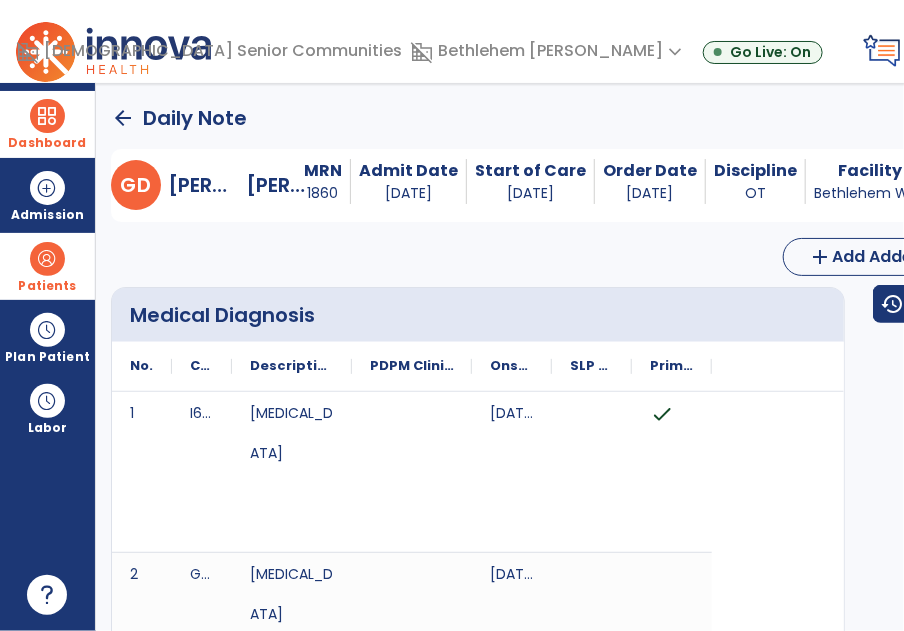 click at bounding box center (47, 116) 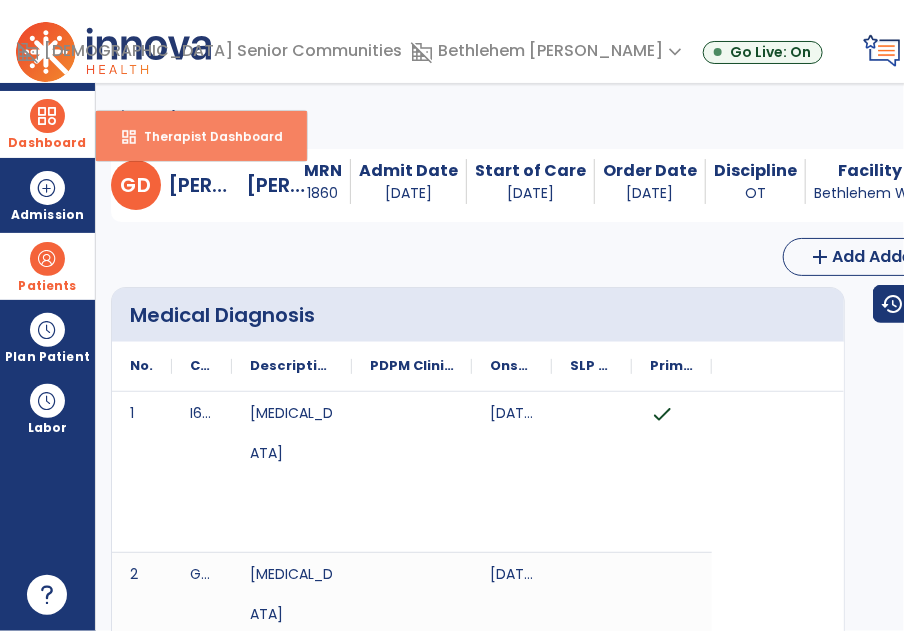 click on "dashboard  Therapist Dashboard" at bounding box center [201, 136] 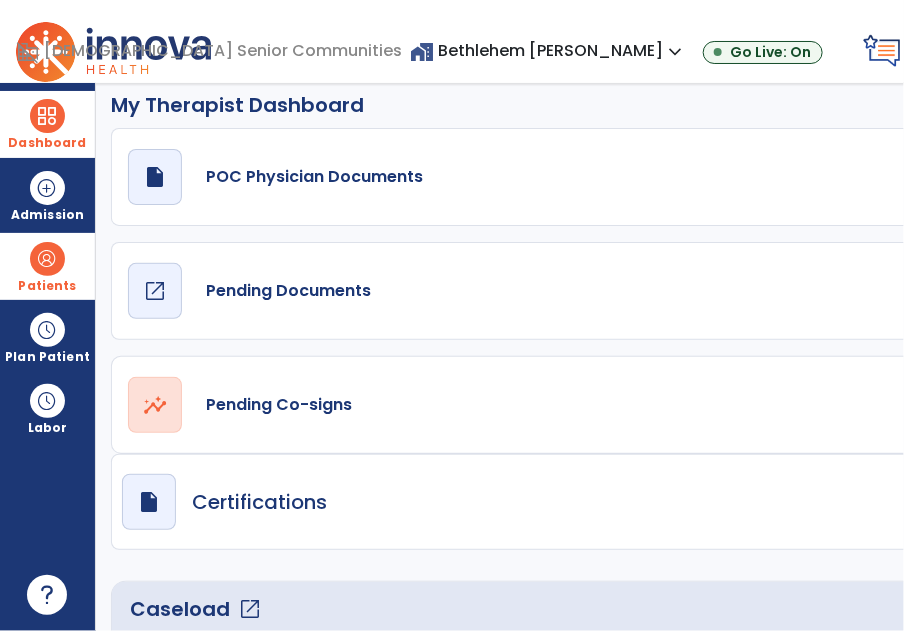 scroll, scrollTop: 12, scrollLeft: 0, axis: vertical 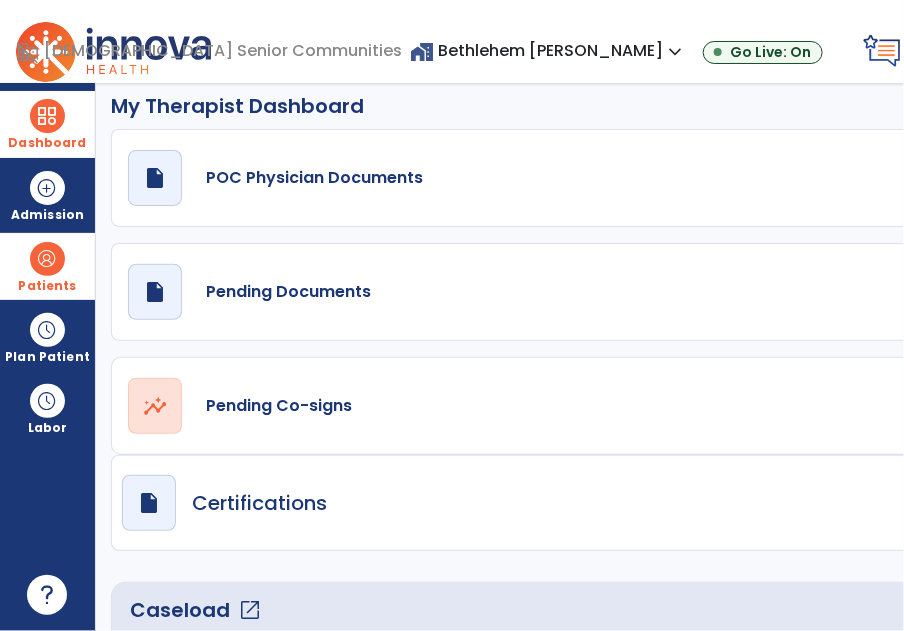 click on "schedule" at bounding box center (944, 51) 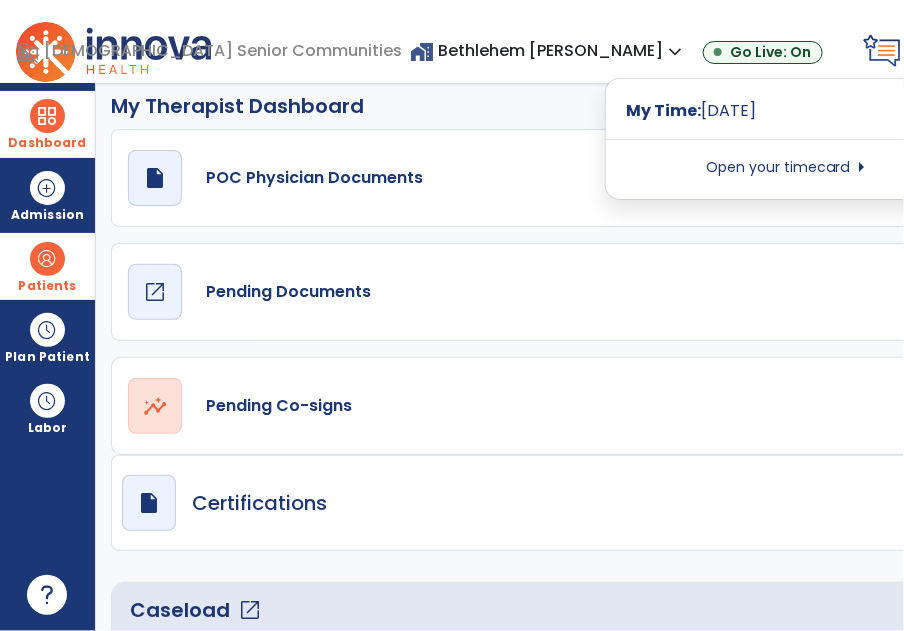 click on "draft   open_in_new" 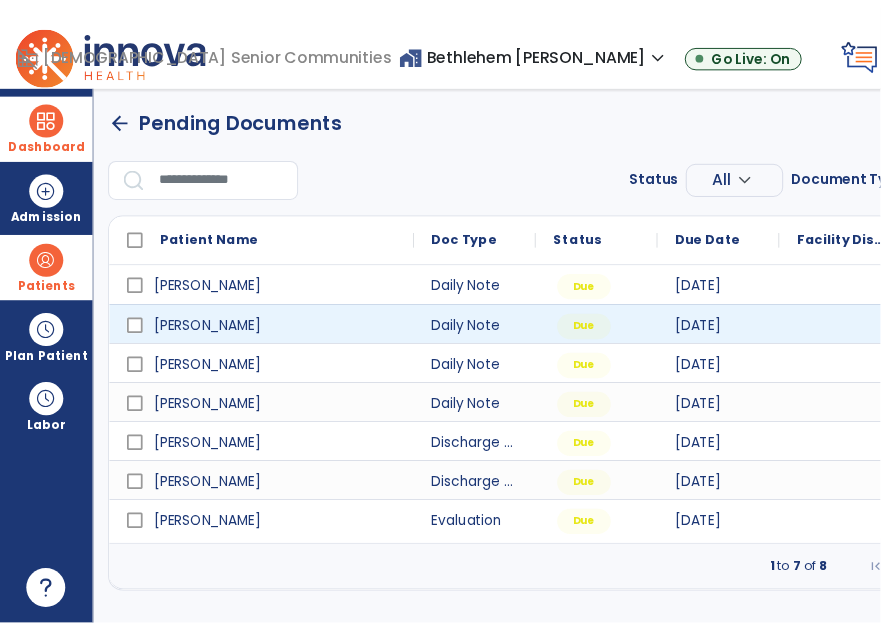 scroll, scrollTop: 0, scrollLeft: 0, axis: both 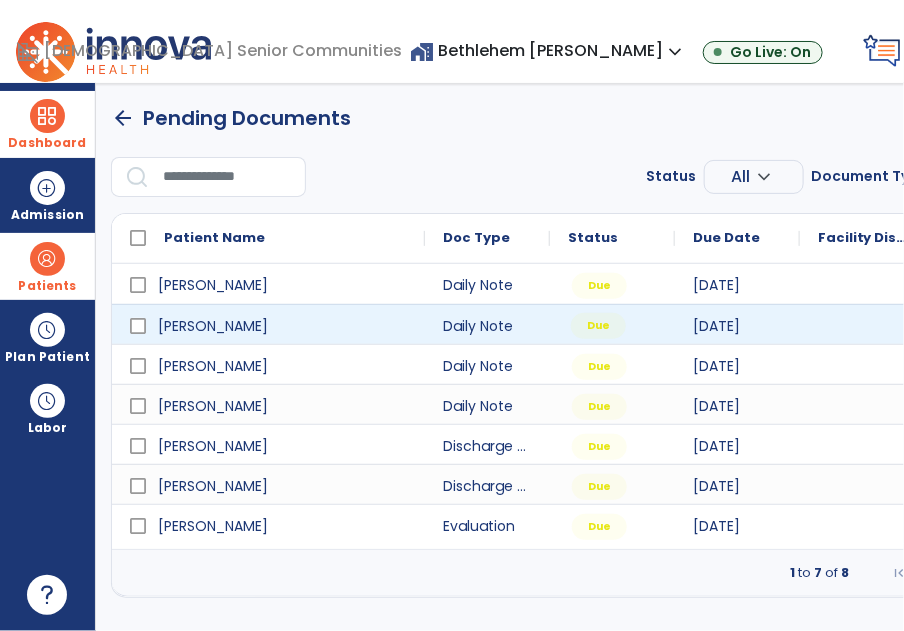 click on "Due" at bounding box center [612, 324] 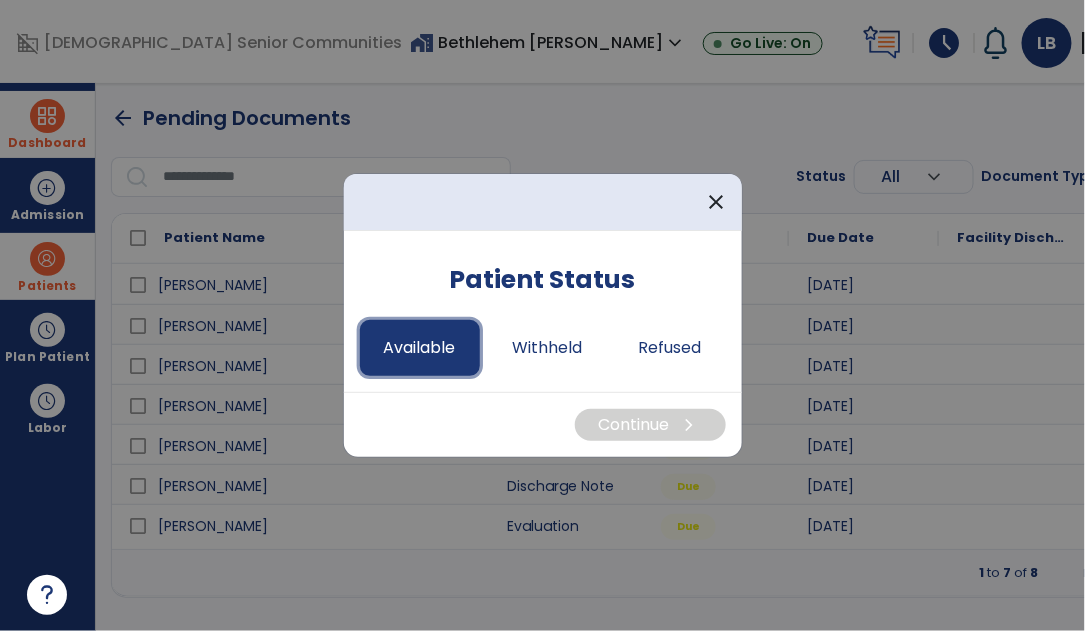 click on "Available" at bounding box center [420, 348] 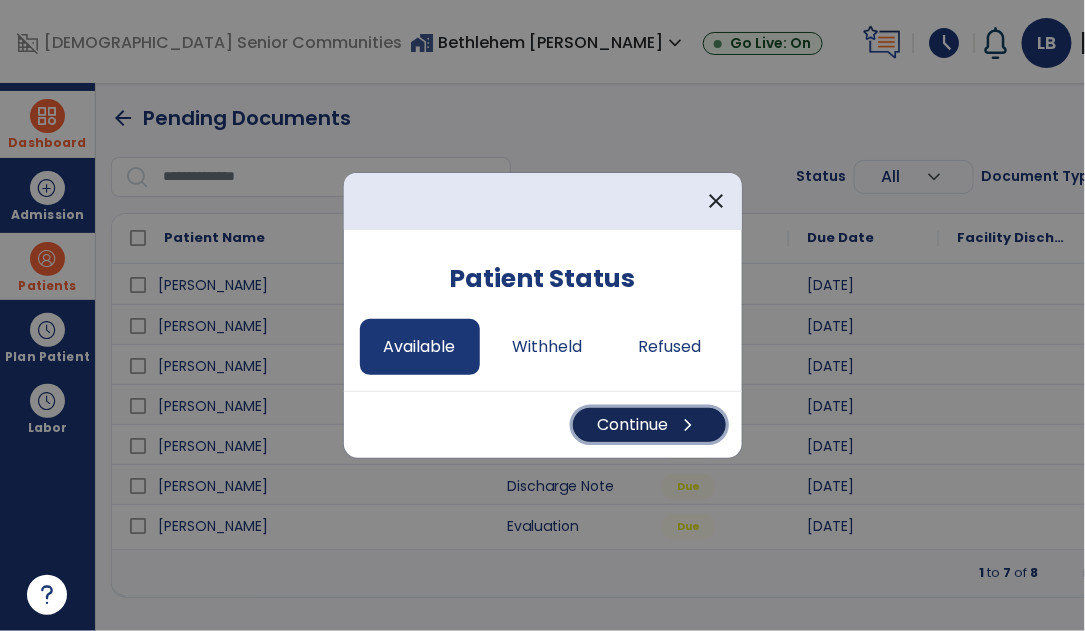 click on "Continue   chevron_right" at bounding box center [649, 425] 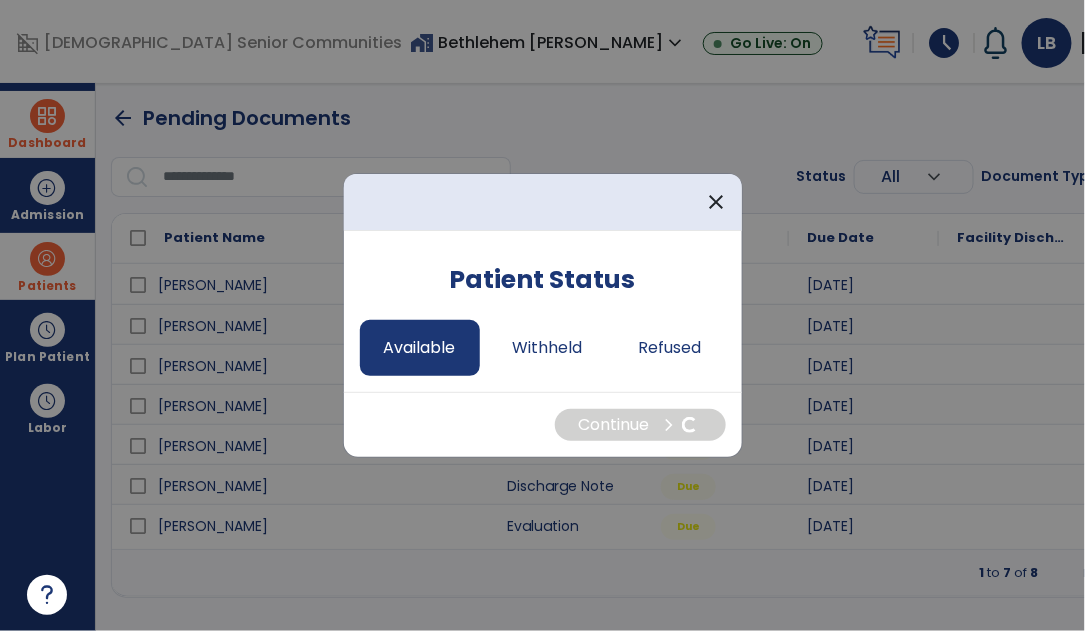 select on "*" 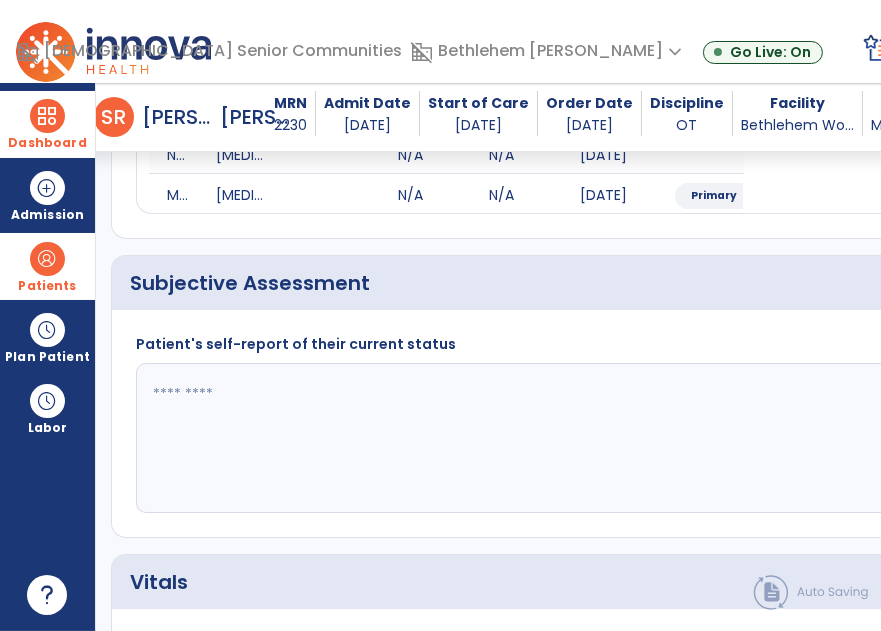 scroll, scrollTop: 363, scrollLeft: 0, axis: vertical 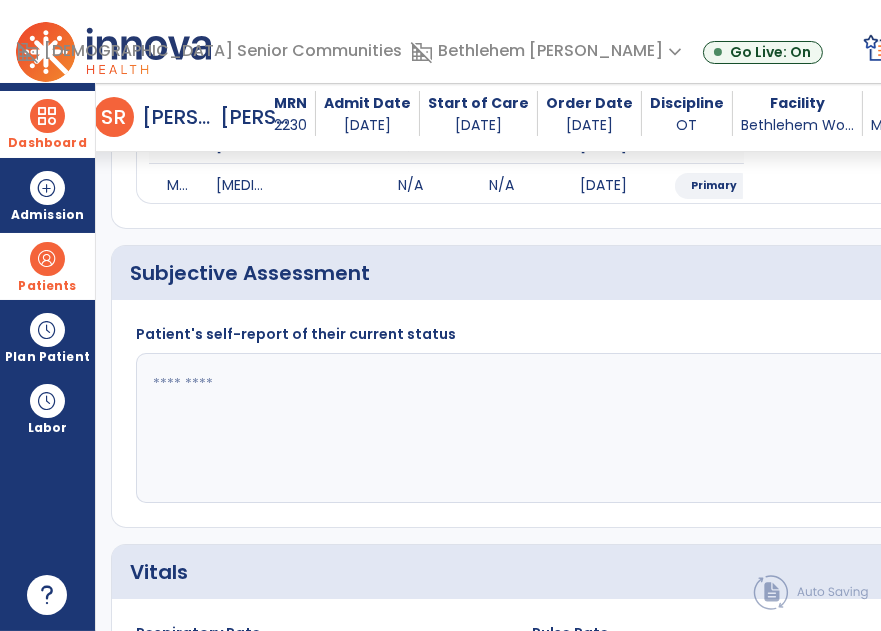 click 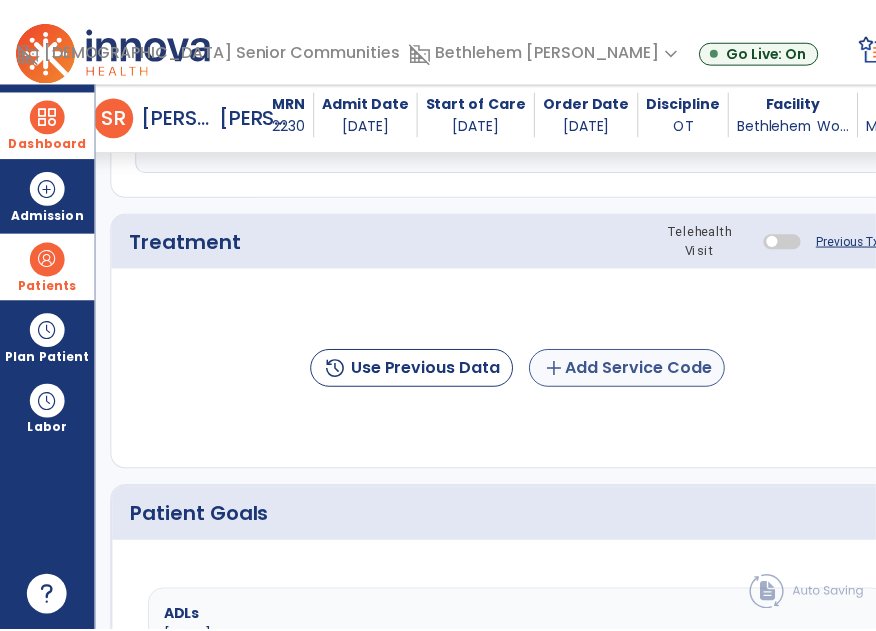 scroll, scrollTop: 1328, scrollLeft: 0, axis: vertical 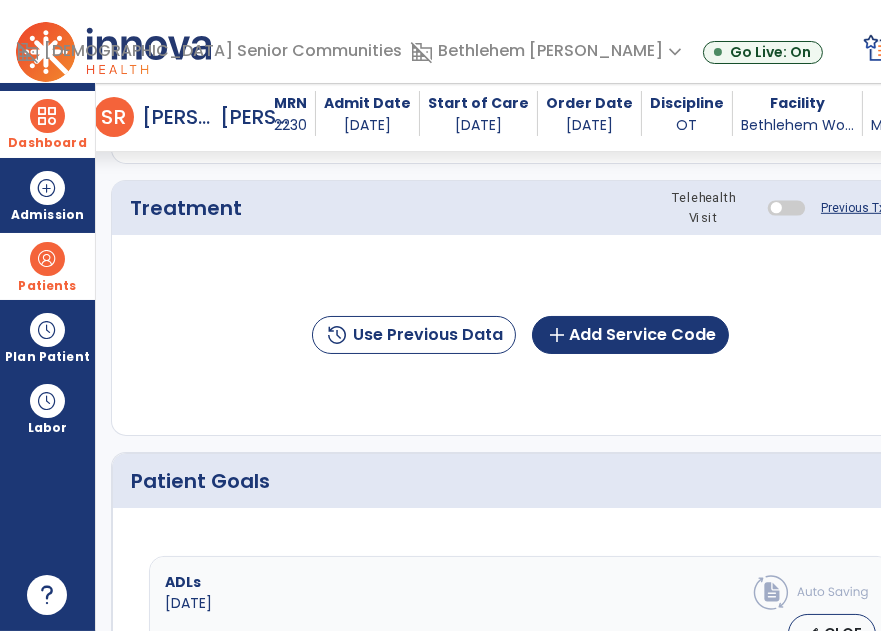 type on "**********" 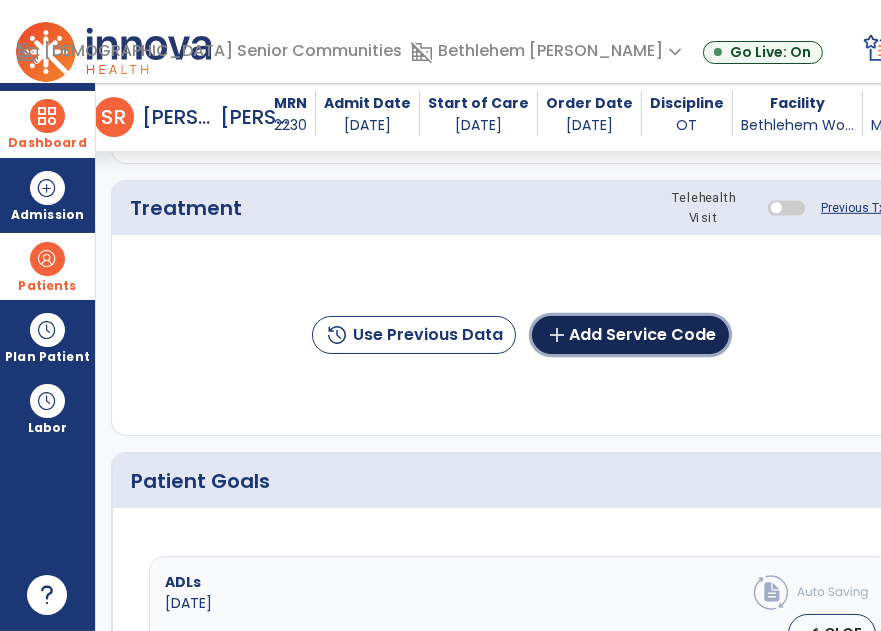 click on "add  Add Service Code" 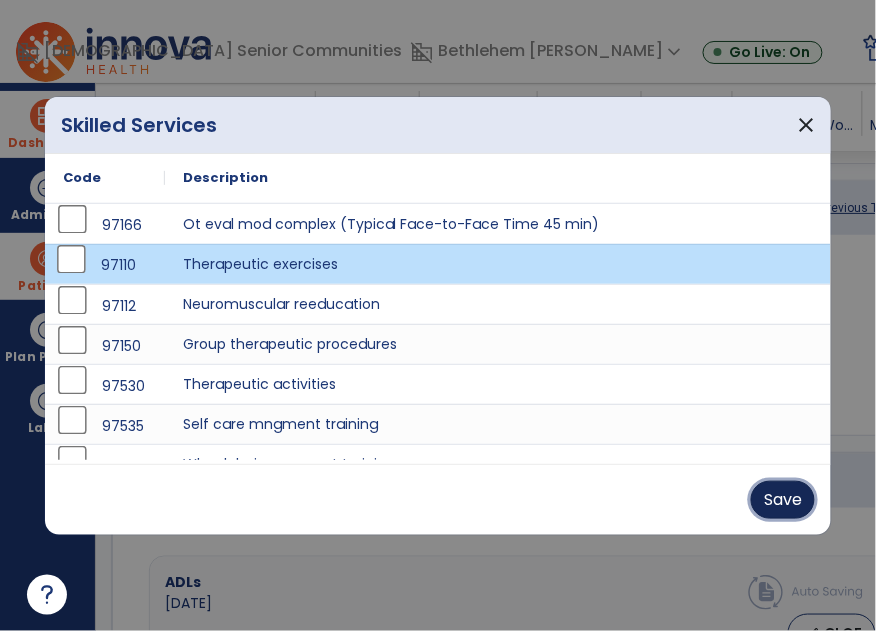 click on "Save" at bounding box center (783, 500) 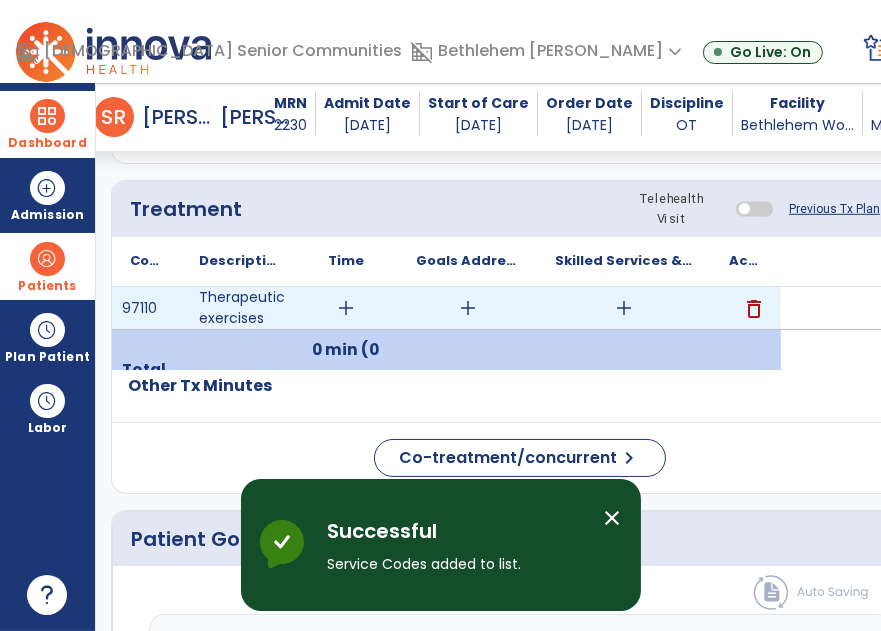 click on "add" at bounding box center [346, 308] 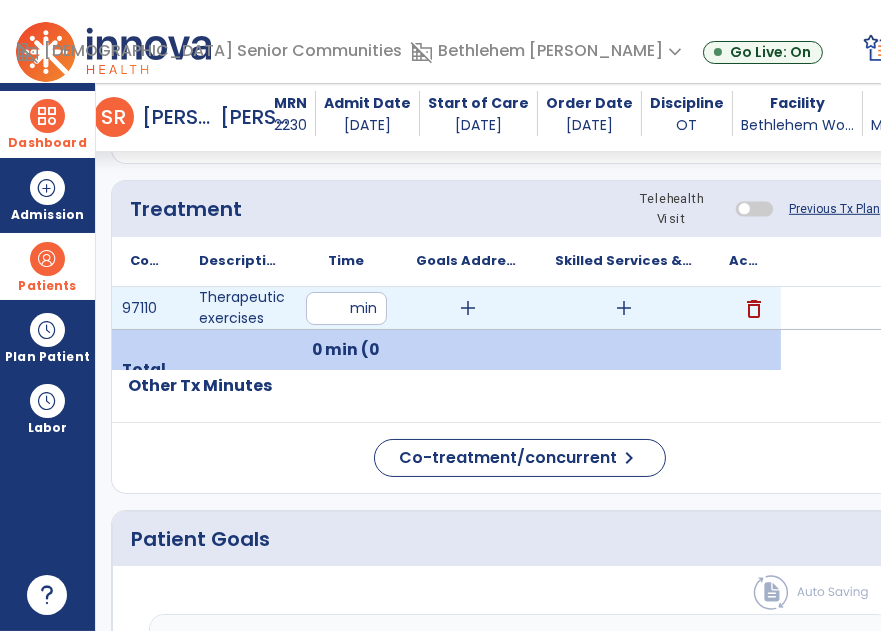 type on "**" 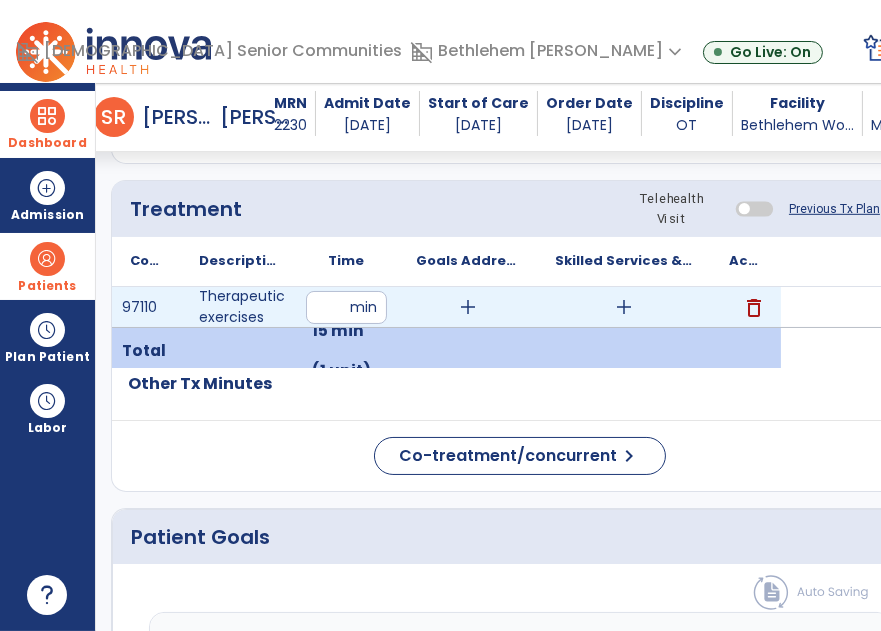 click on "add" at bounding box center [624, 307] 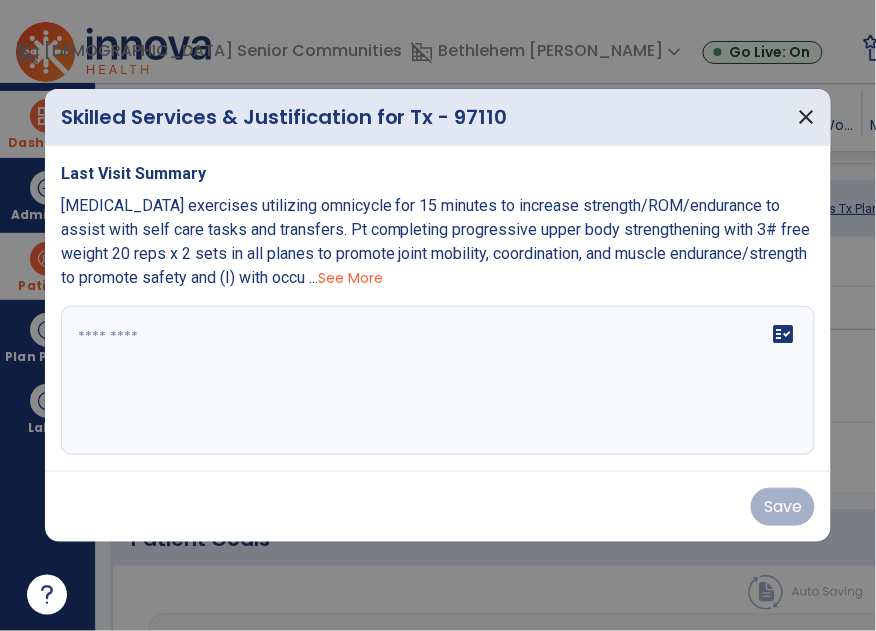 click at bounding box center [440, 381] 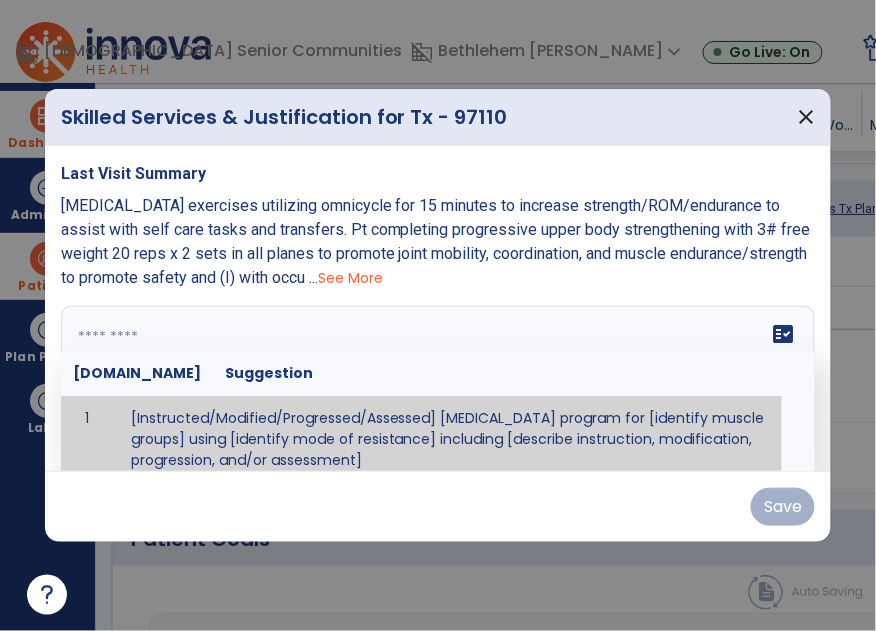 scroll, scrollTop: 11, scrollLeft: 0, axis: vertical 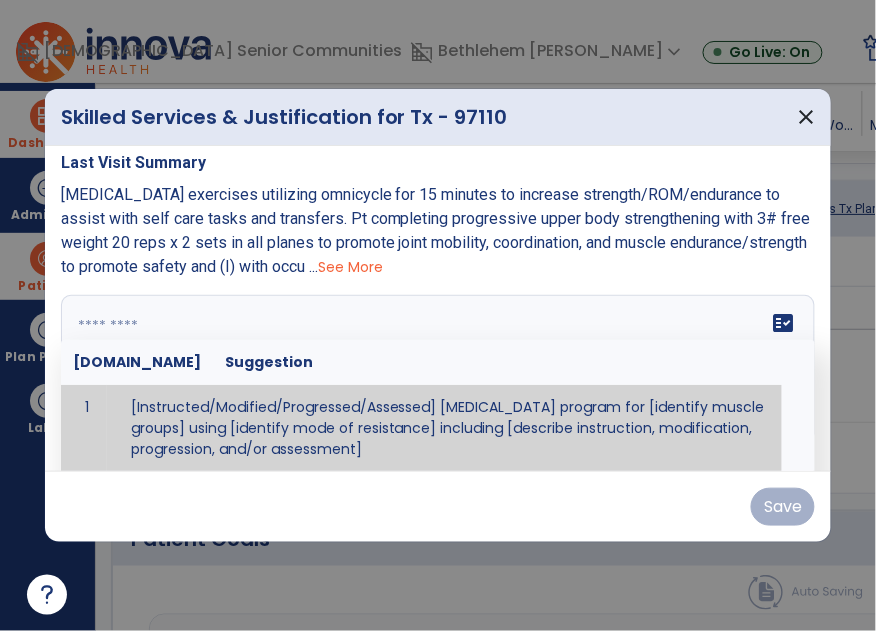 paste on "**********" 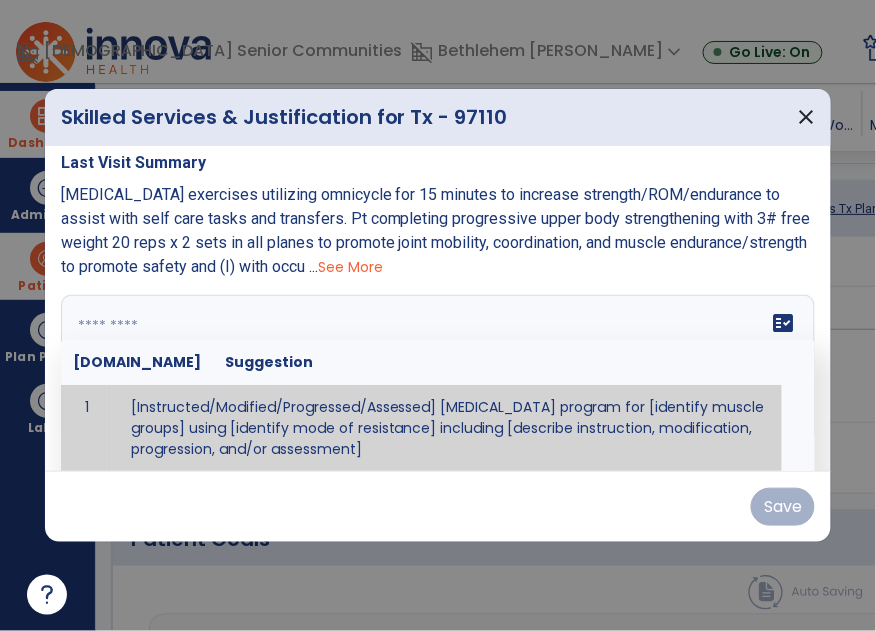 type on "**********" 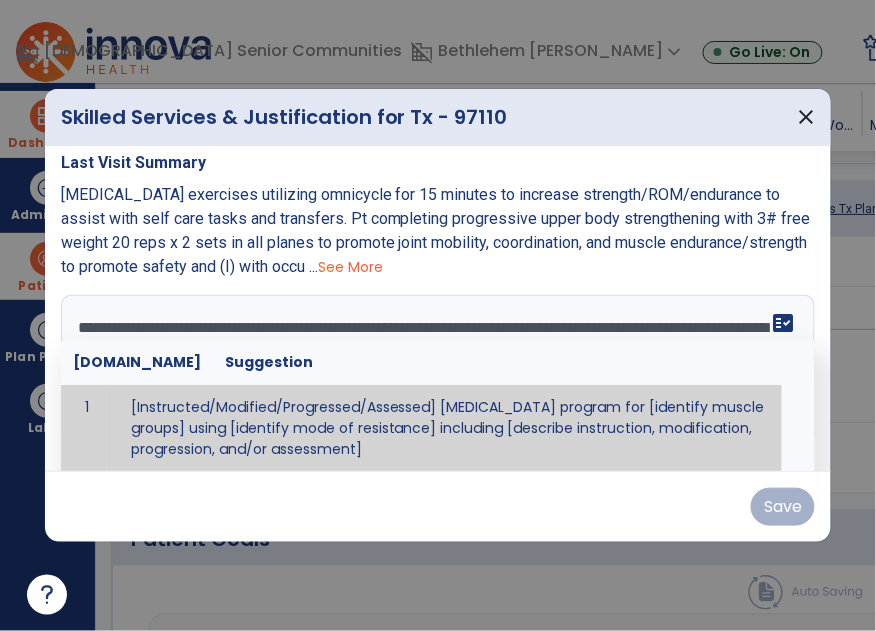 scroll, scrollTop: 14, scrollLeft: 0, axis: vertical 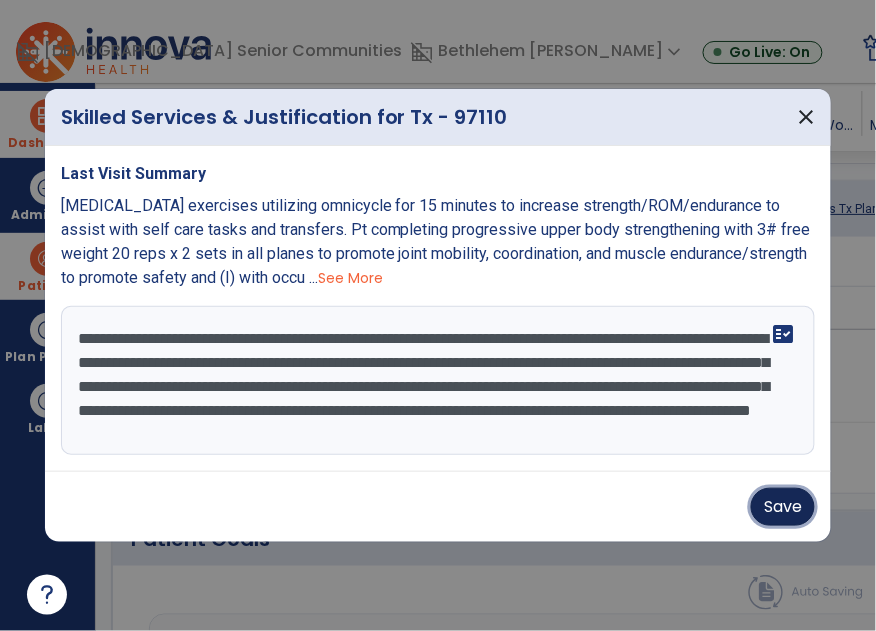 click on "Save" at bounding box center (783, 507) 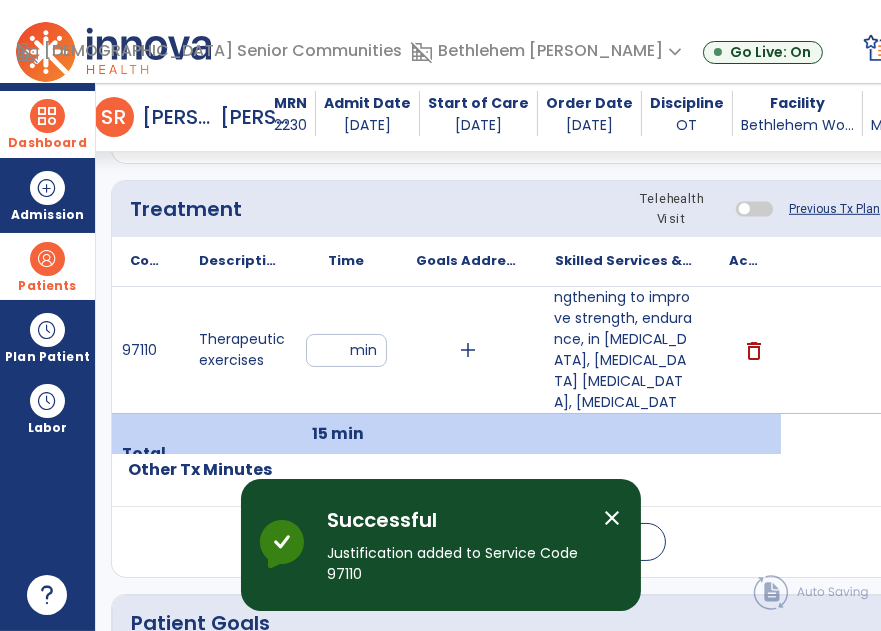 click on "close" at bounding box center [613, 518] 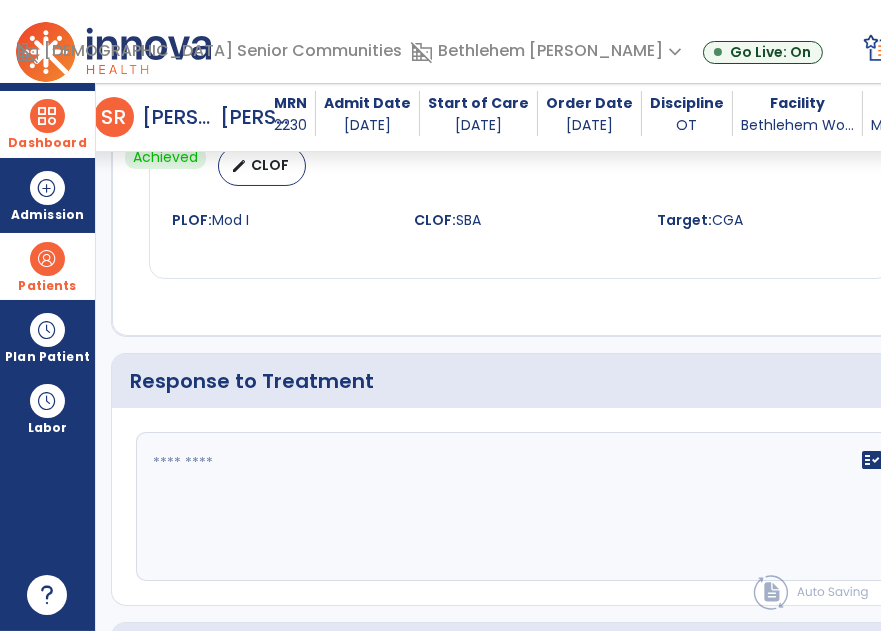 scroll, scrollTop: 3184, scrollLeft: 0, axis: vertical 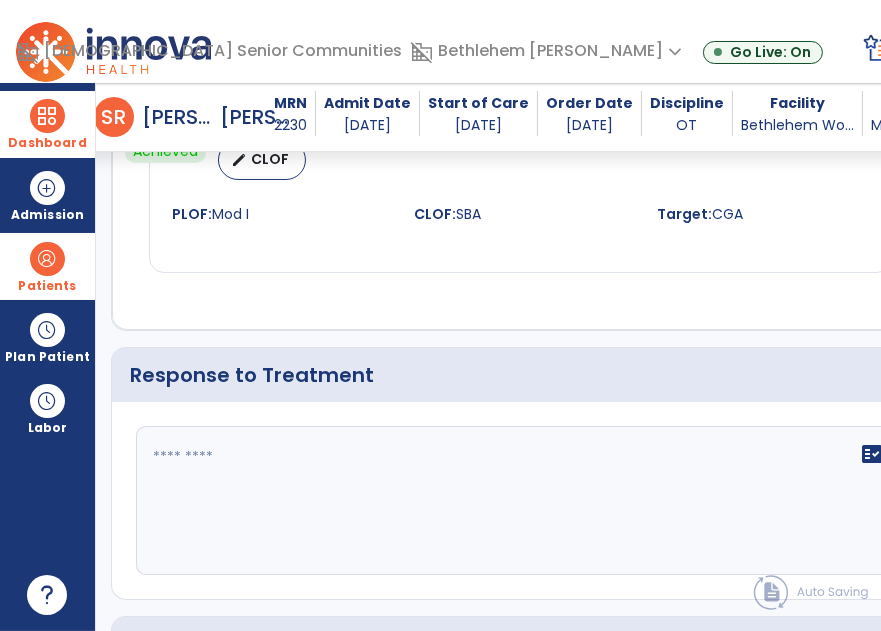 click on "fact_check" 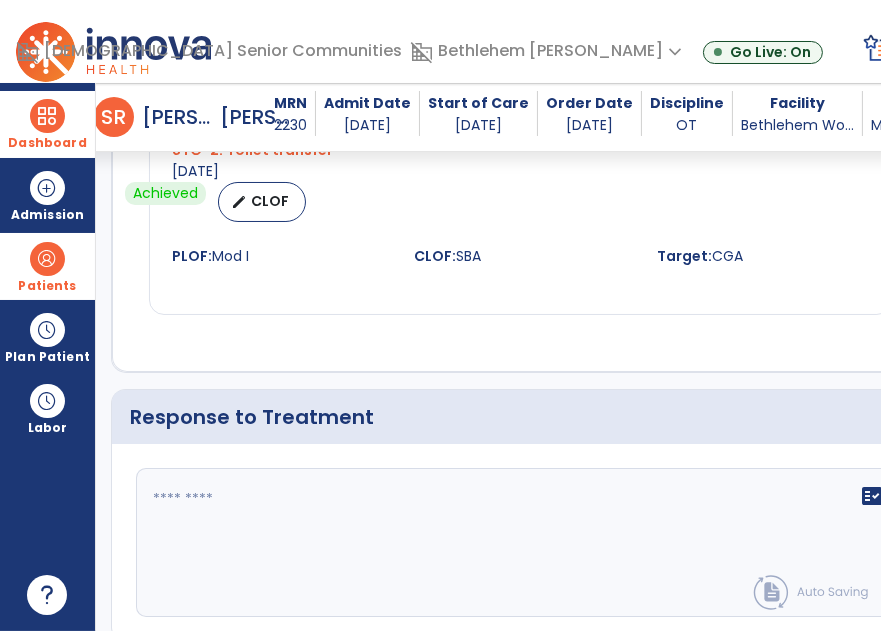 scroll, scrollTop: 3108, scrollLeft: 0, axis: vertical 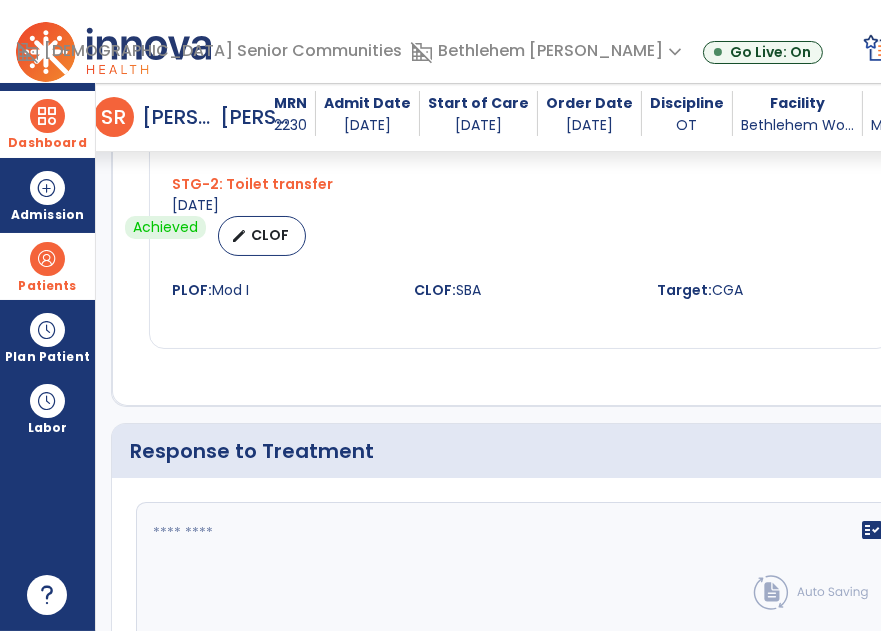 click 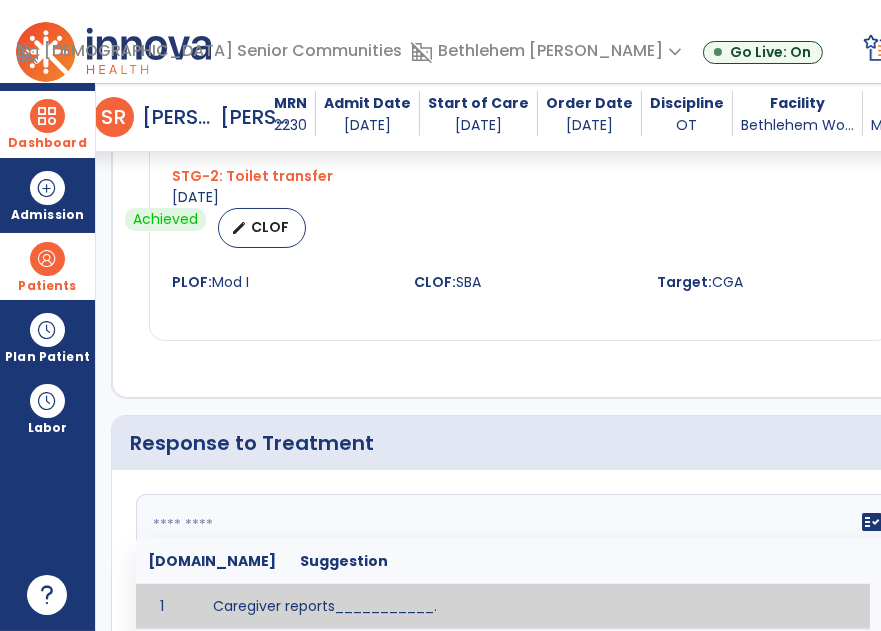 paste on "**********" 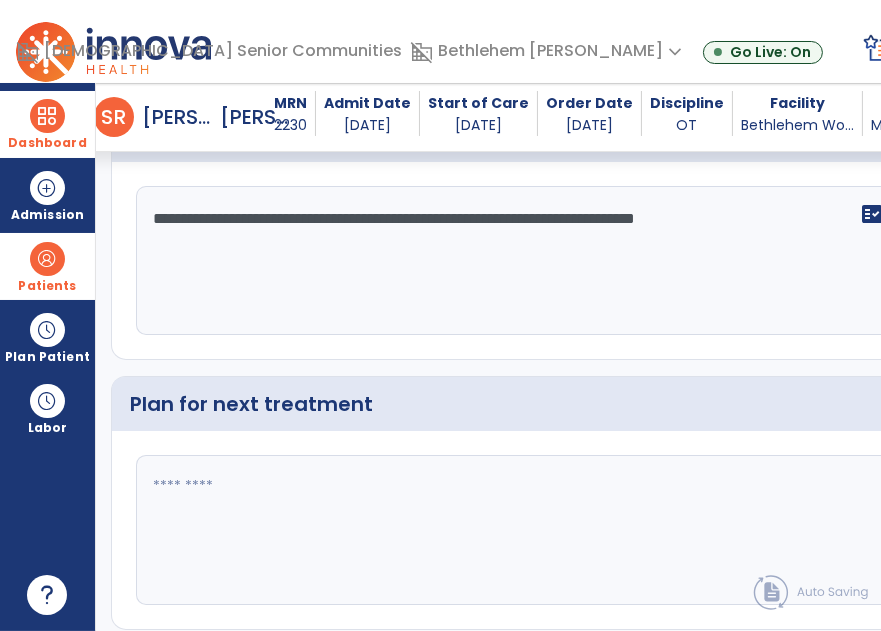 scroll, scrollTop: 3427, scrollLeft: 0, axis: vertical 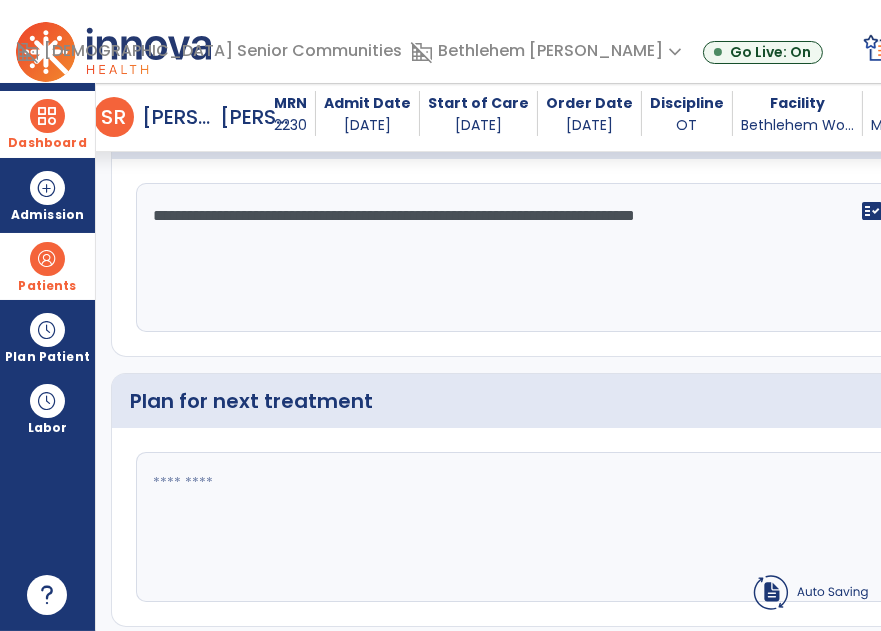 type on "**********" 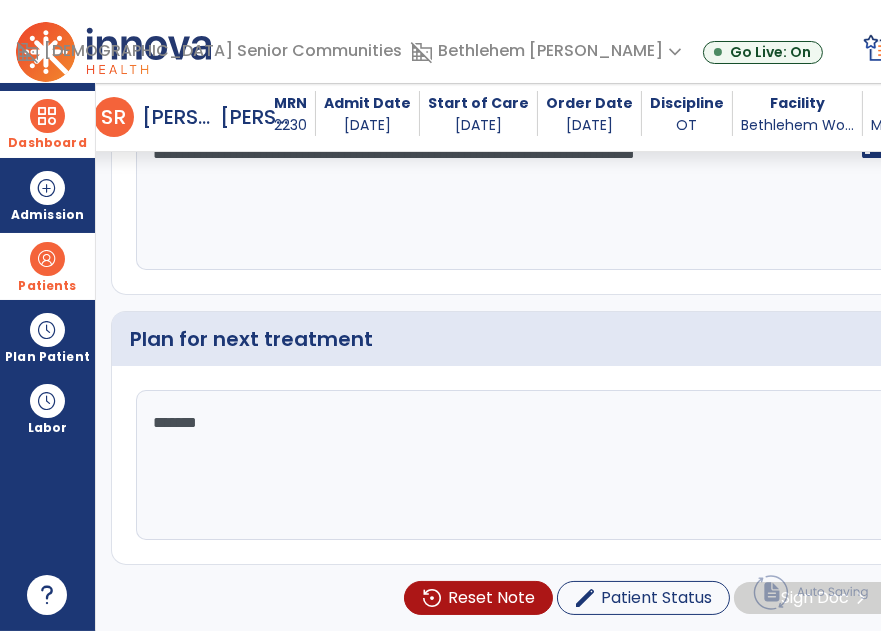 type on "********" 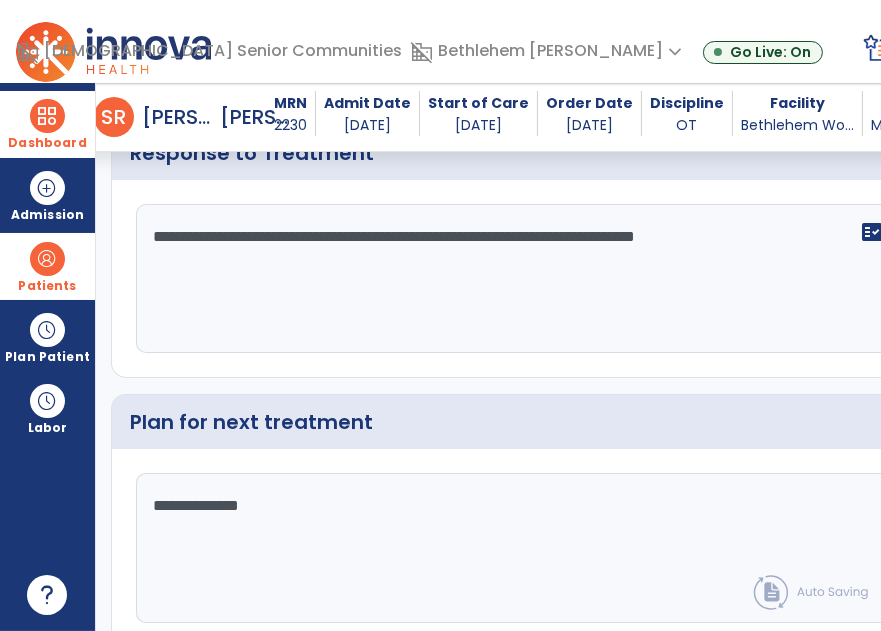 scroll, scrollTop: 3493, scrollLeft: 0, axis: vertical 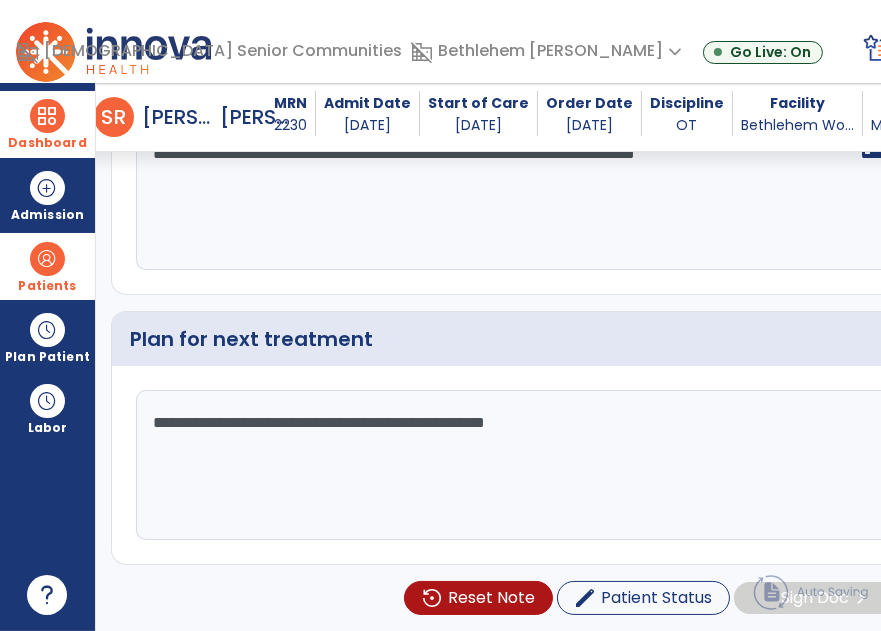 type on "**********" 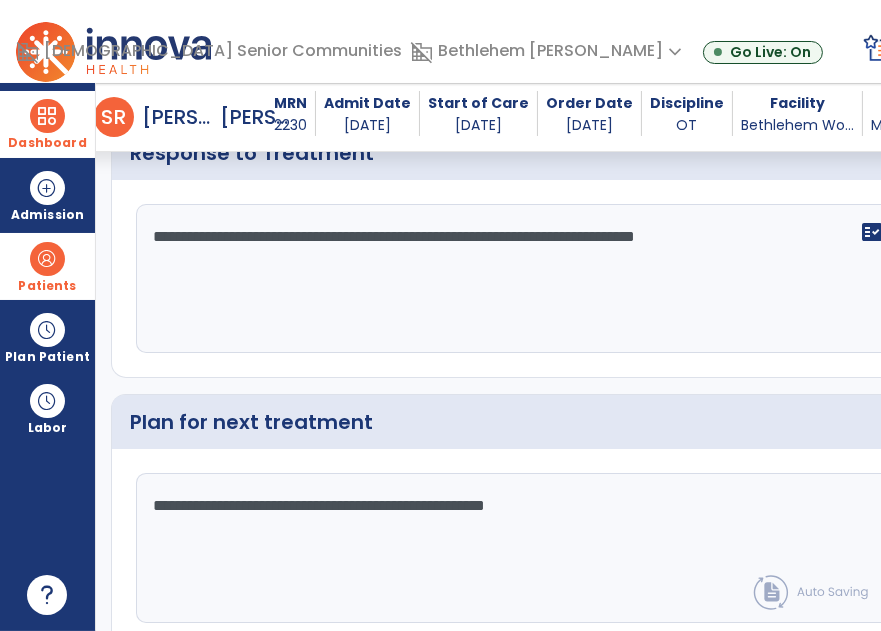 scroll, scrollTop: 3493, scrollLeft: 0, axis: vertical 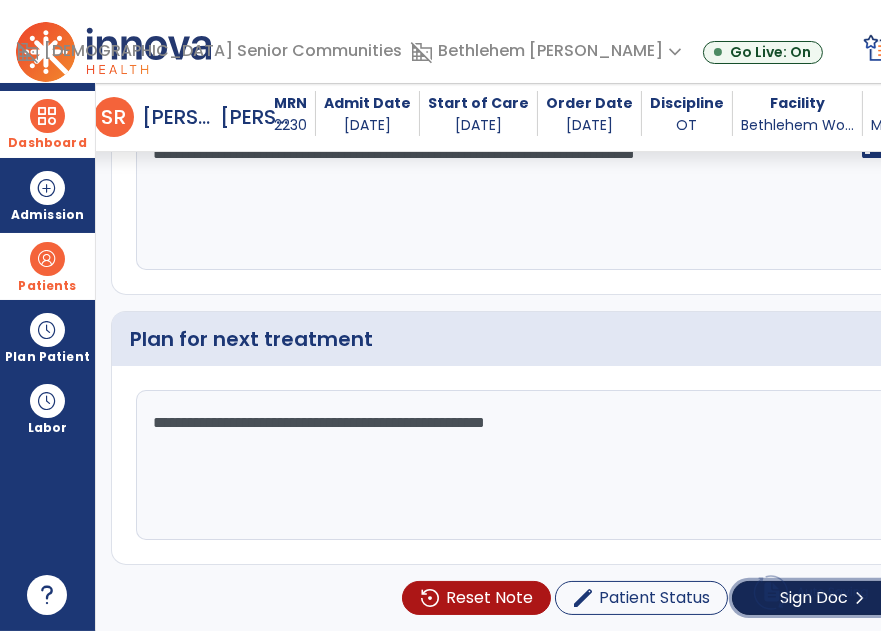 click on "Sign Doc" 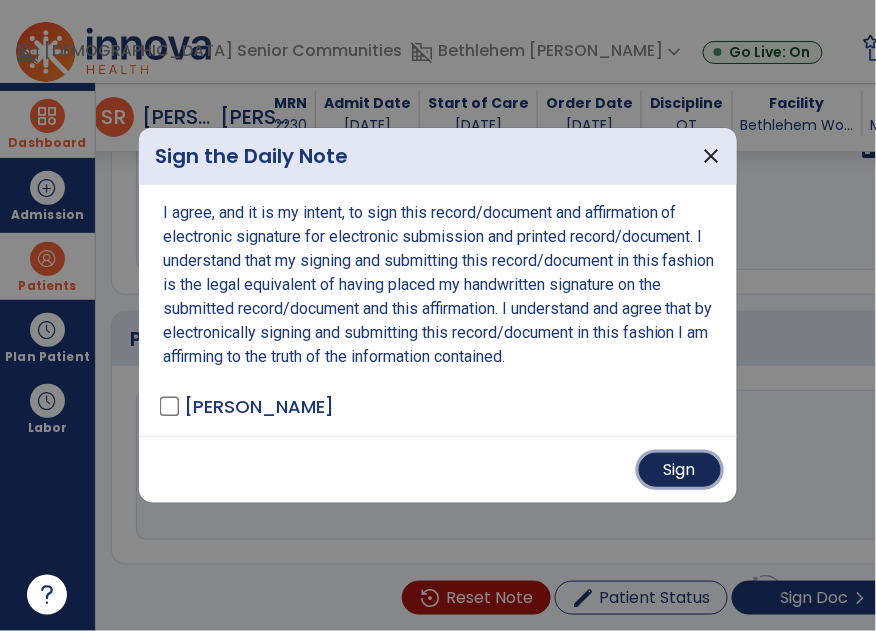 click on "Sign" at bounding box center (680, 470) 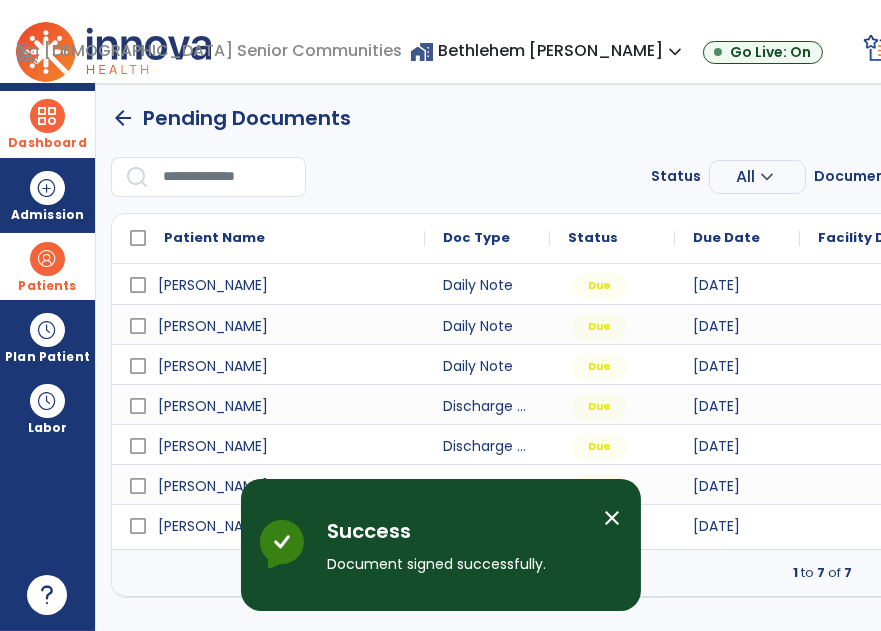 scroll, scrollTop: 0, scrollLeft: 0, axis: both 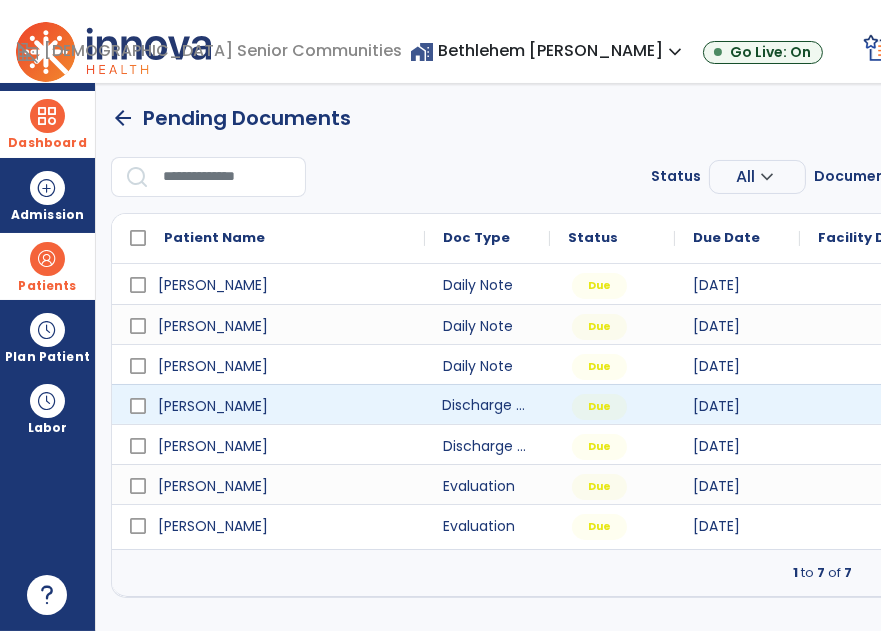 click on "Discharge Note" at bounding box center [487, 404] 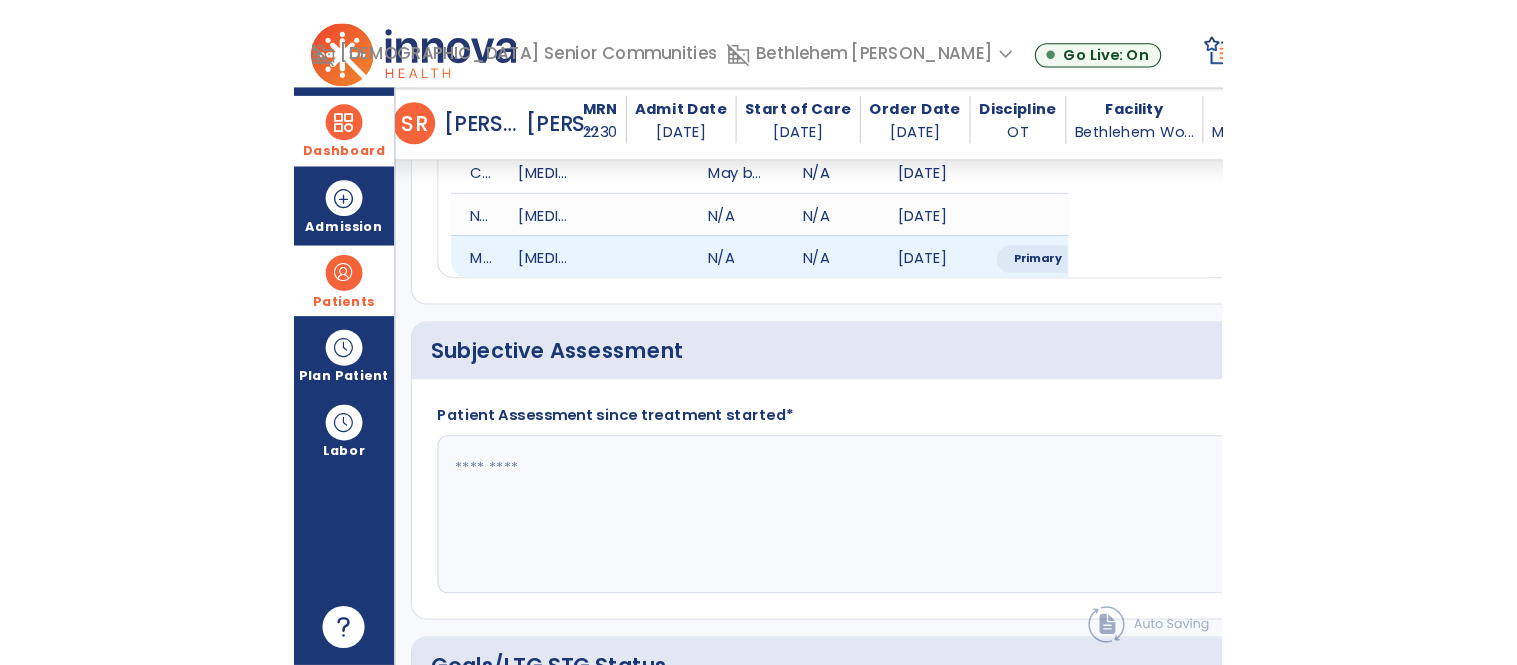 scroll, scrollTop: 0, scrollLeft: 0, axis: both 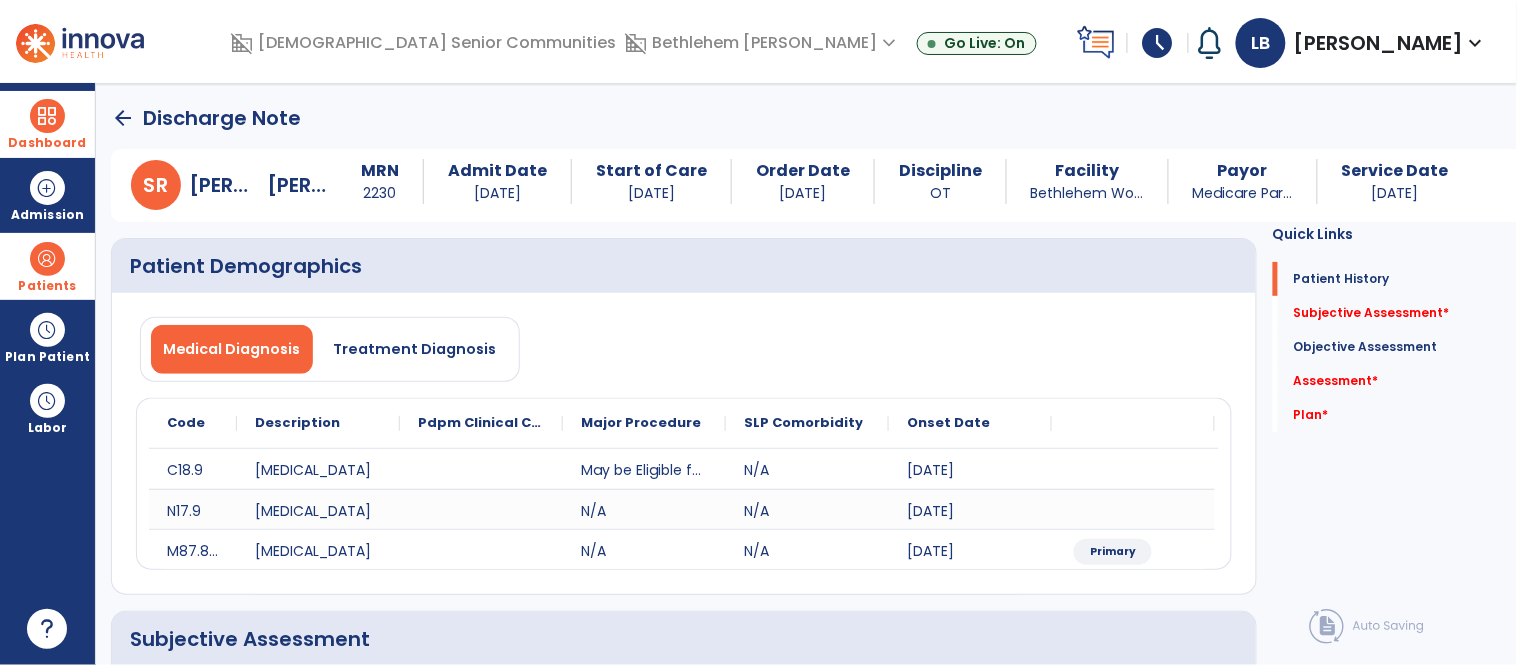 drag, startPoint x: 49, startPoint y: 133, endPoint x: 63, endPoint y: 140, distance: 15.652476 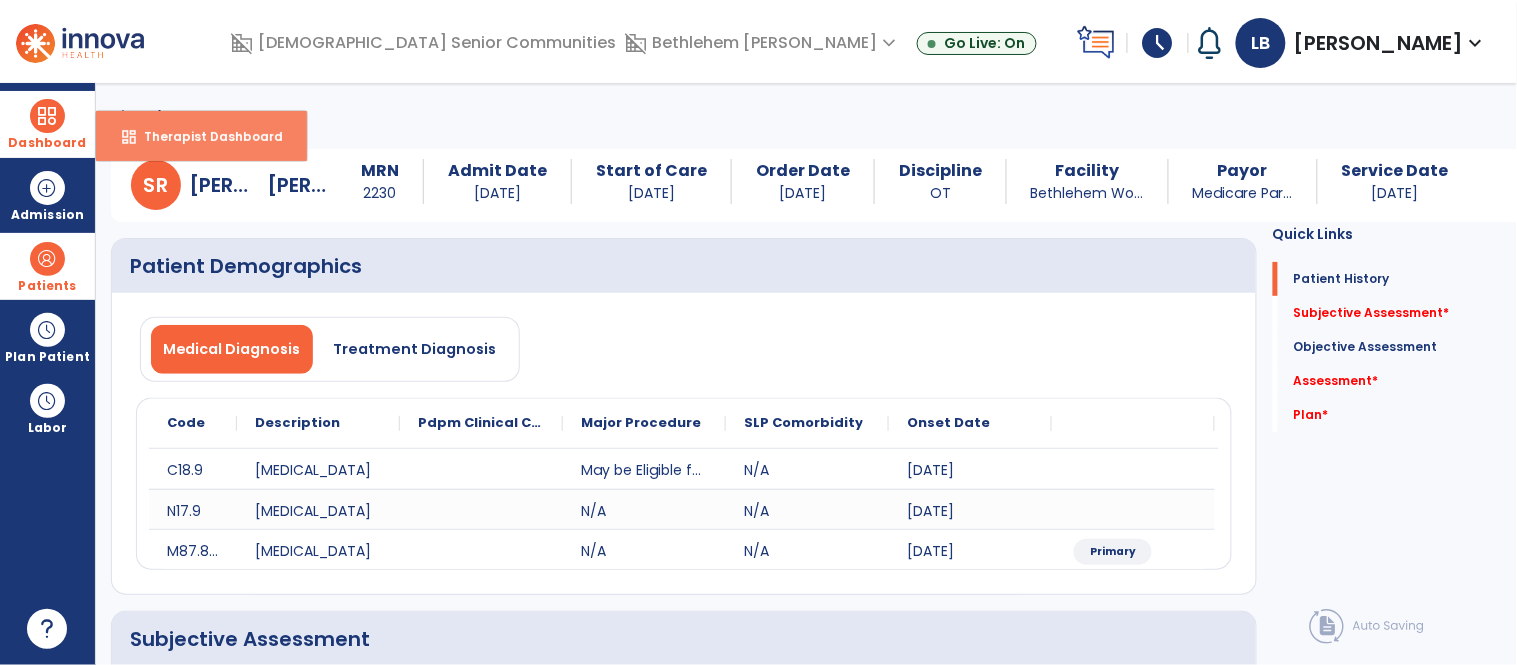 click on "dashboard" at bounding box center (129, 137) 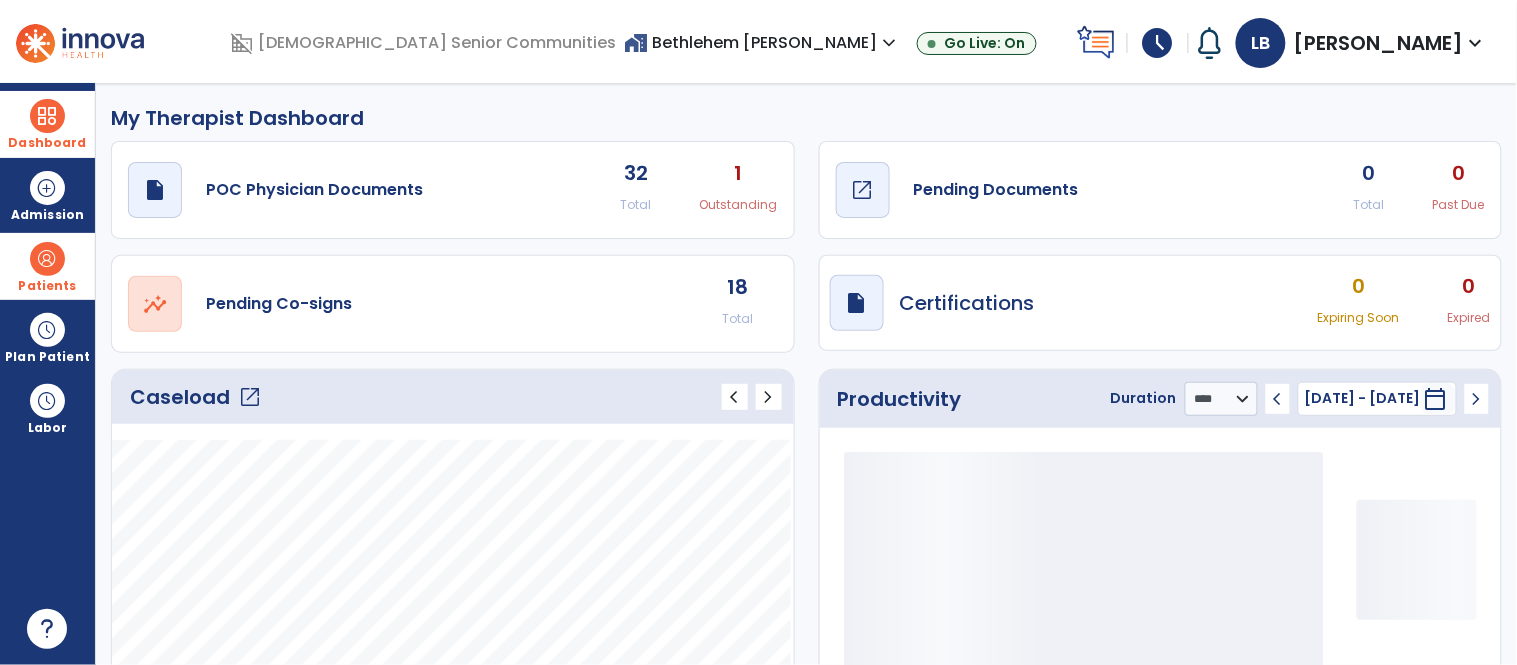 click on "open_in_new" 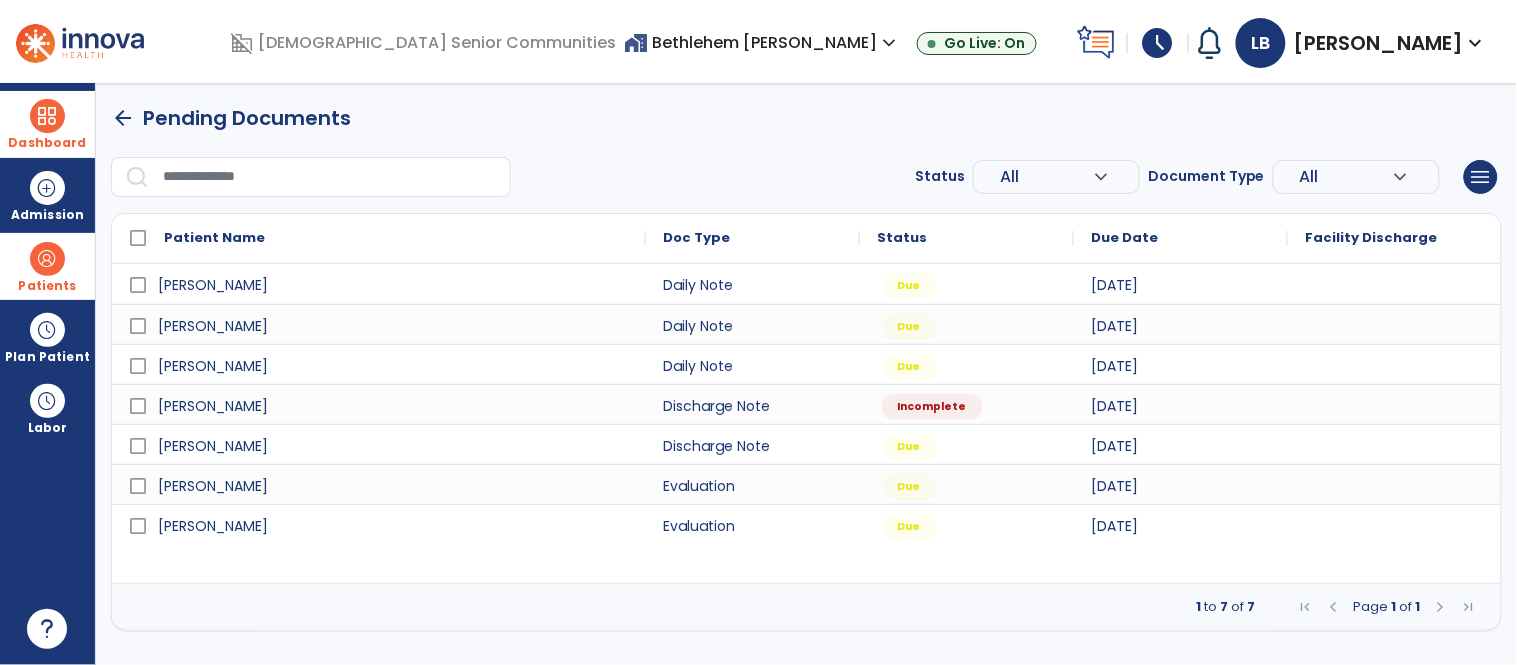 click on "Patients" at bounding box center [47, 266] 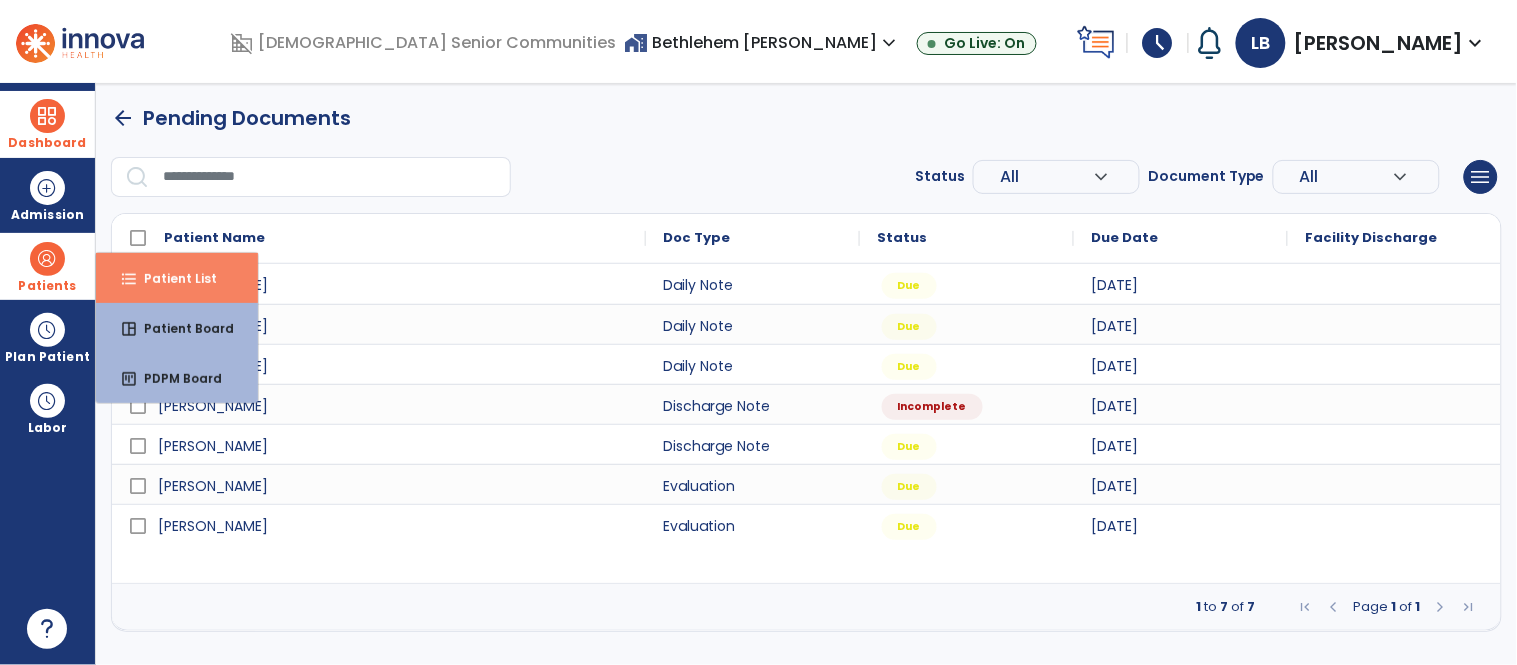 click on "format_list_bulleted  Patient List" at bounding box center (177, 278) 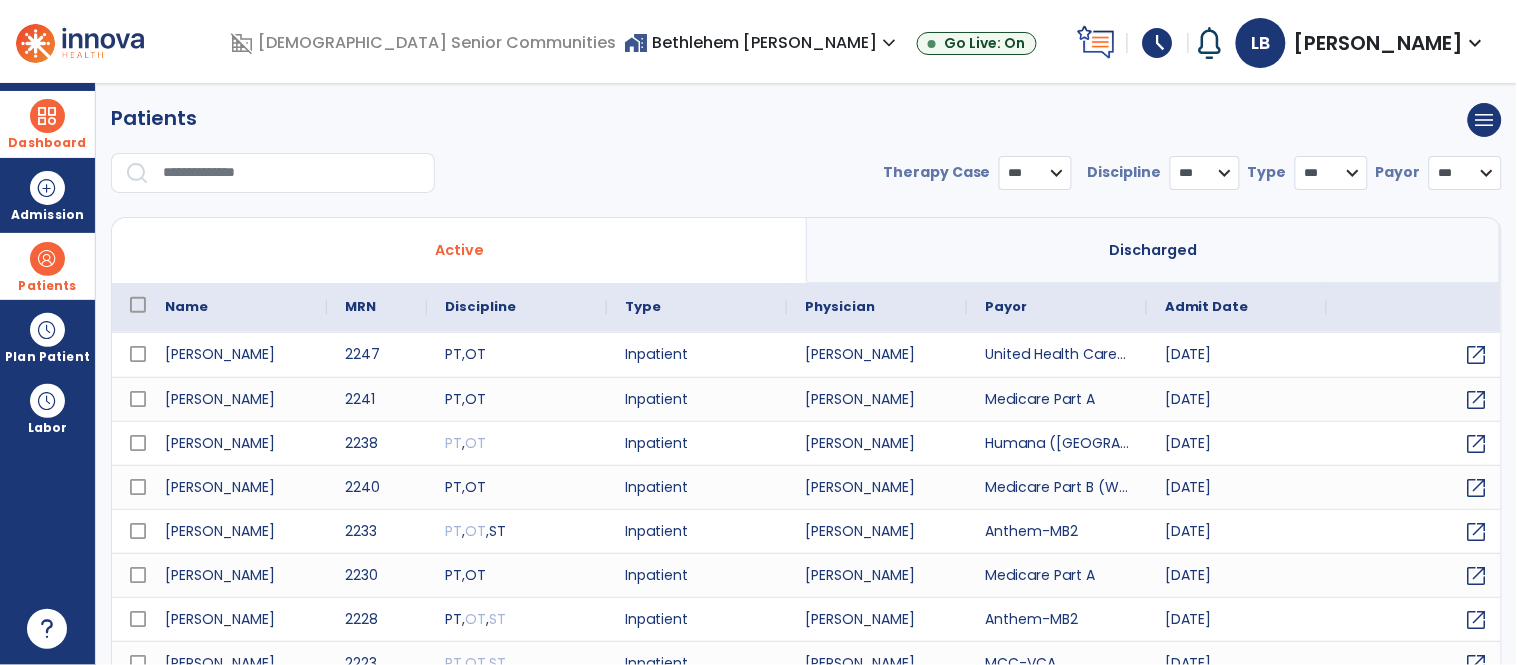 select on "***" 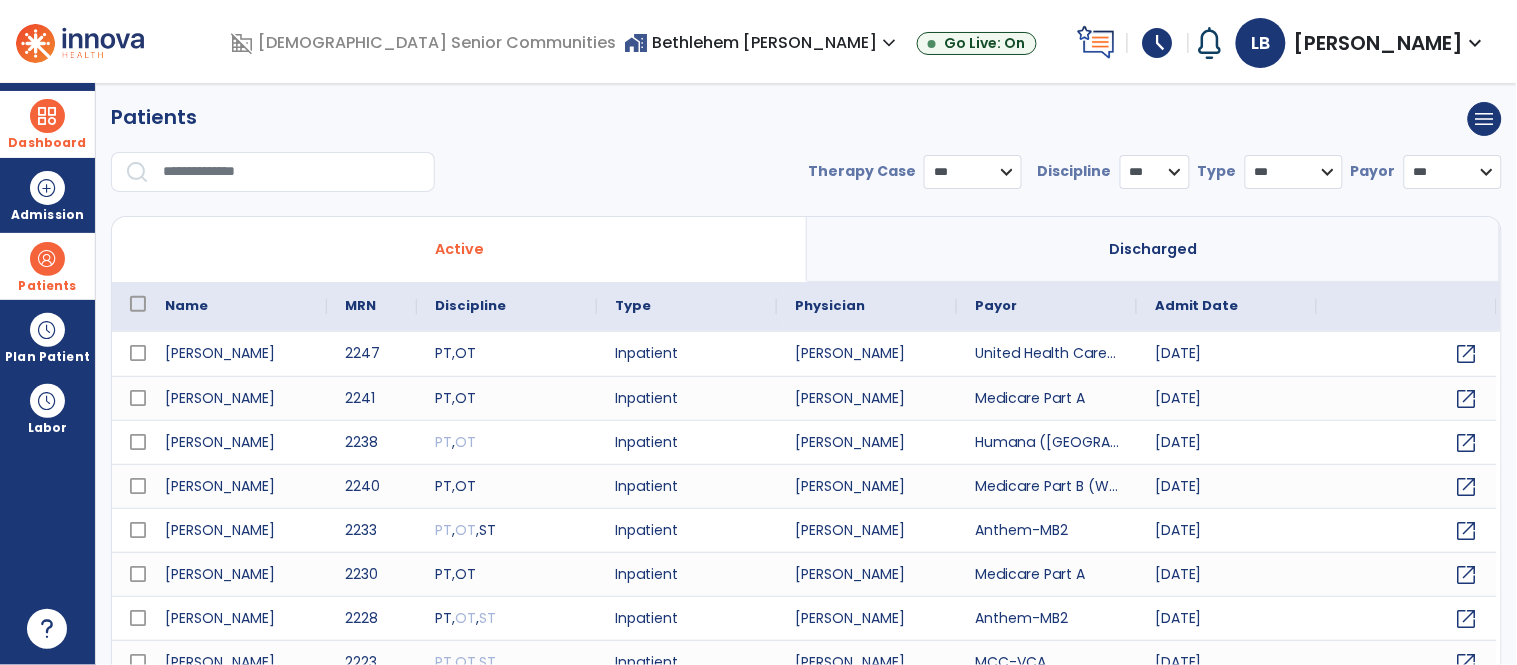 scroll, scrollTop: 0, scrollLeft: 0, axis: both 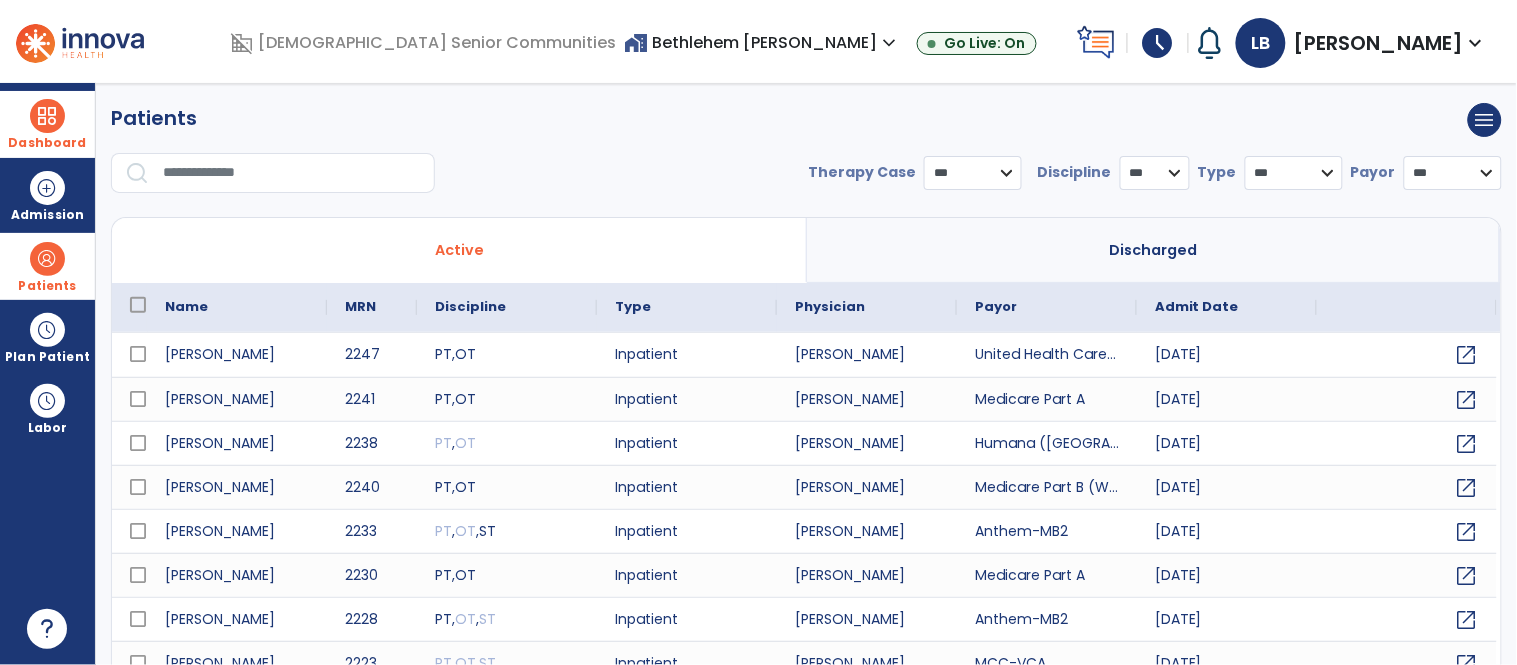 click at bounding box center (292, 173) 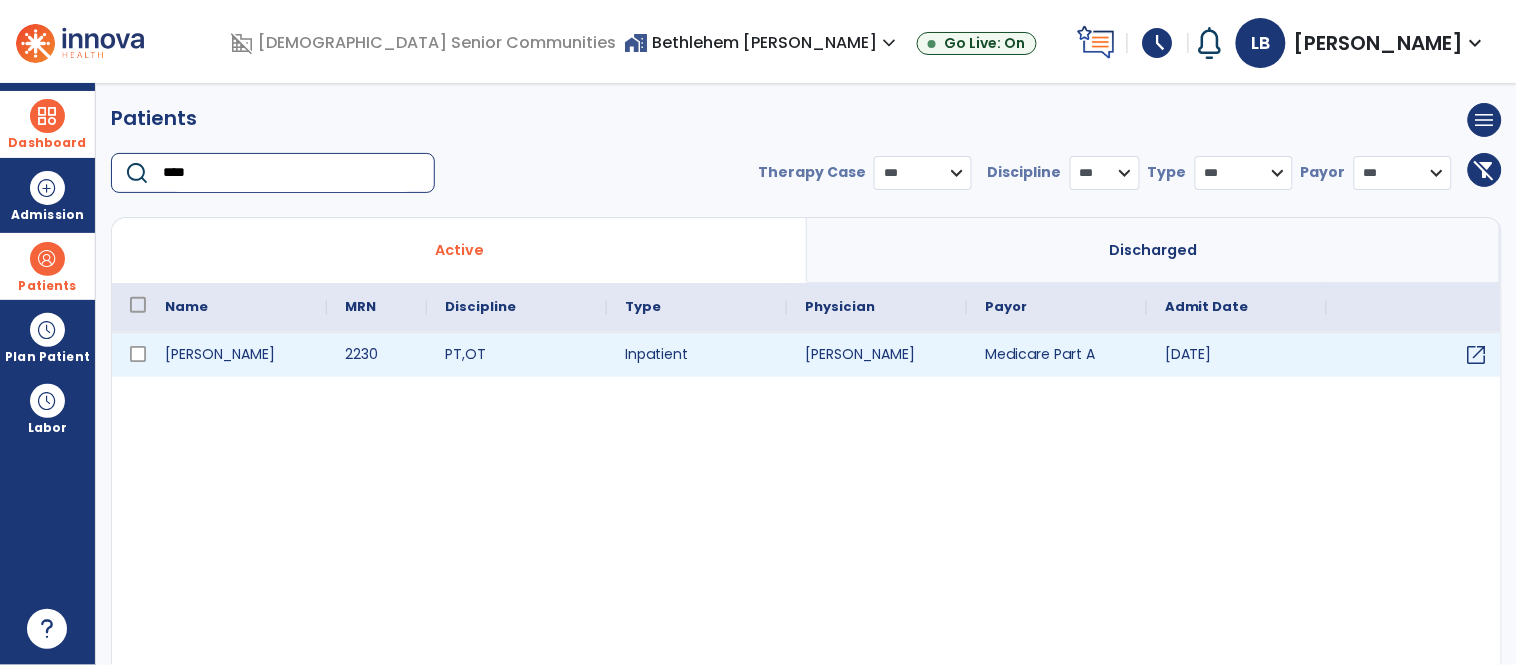 type on "****" 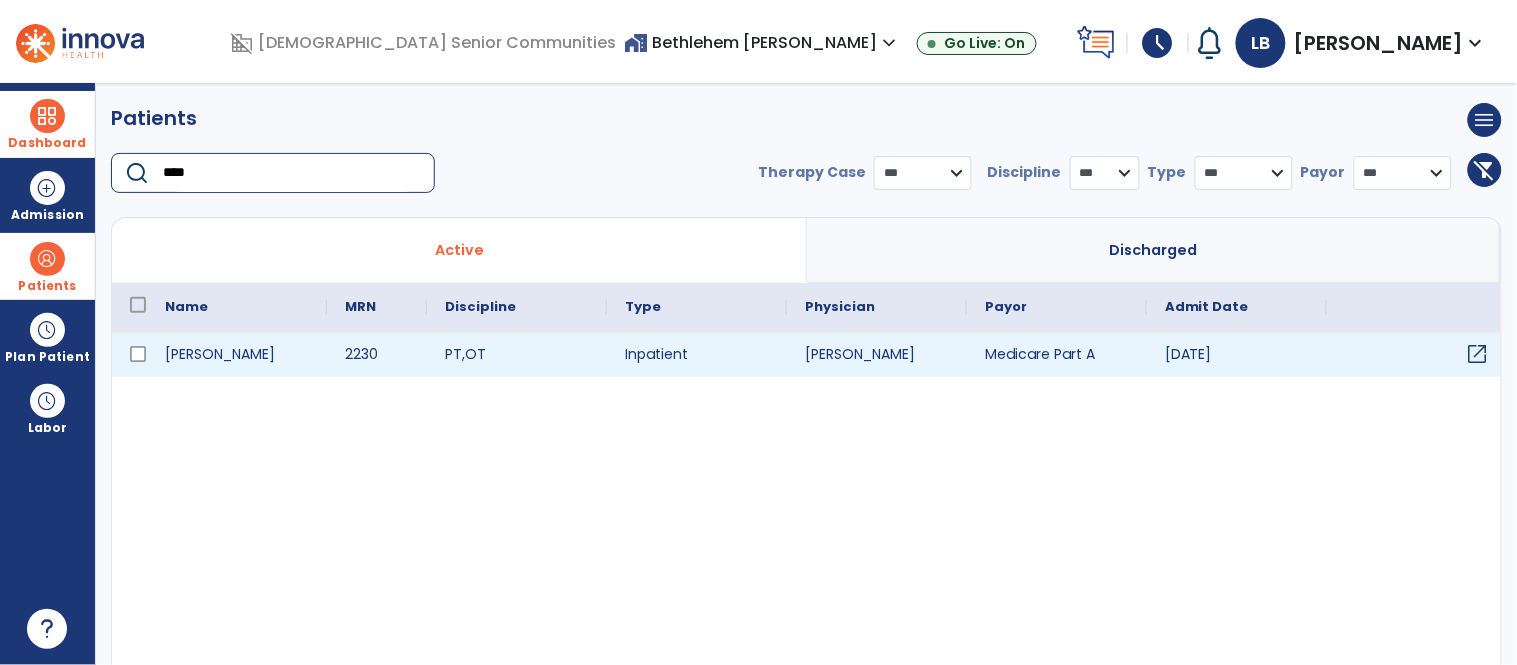 click on "open_in_new" at bounding box center [1478, 354] 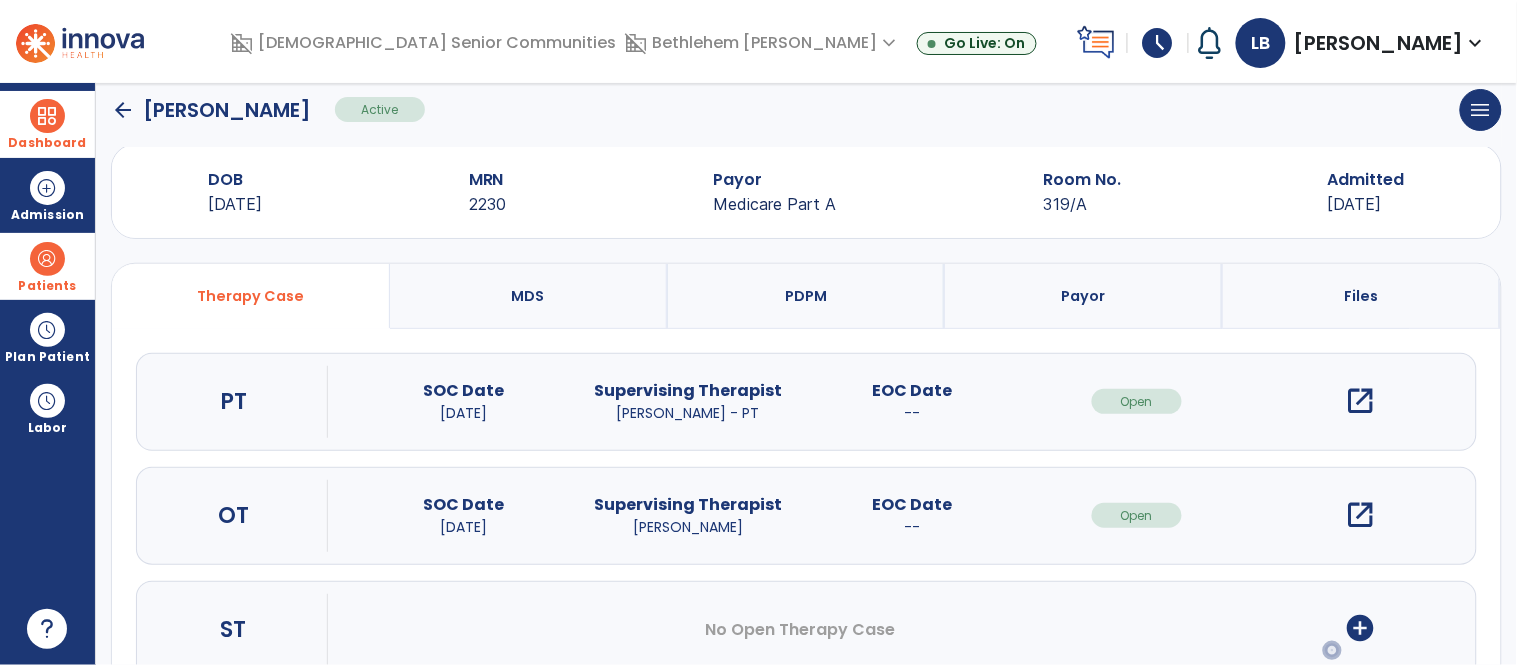 scroll, scrollTop: 34, scrollLeft: 0, axis: vertical 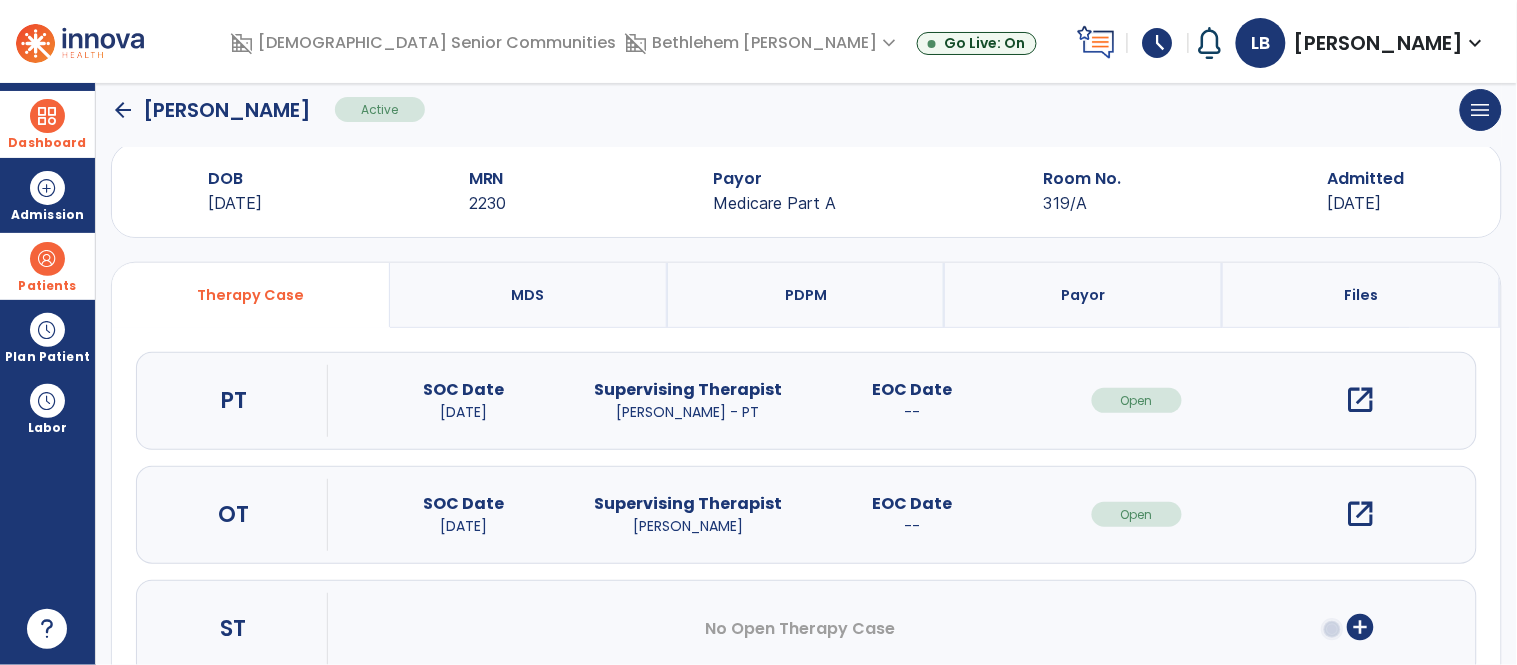 click on "open_in_new" at bounding box center (1361, 514) 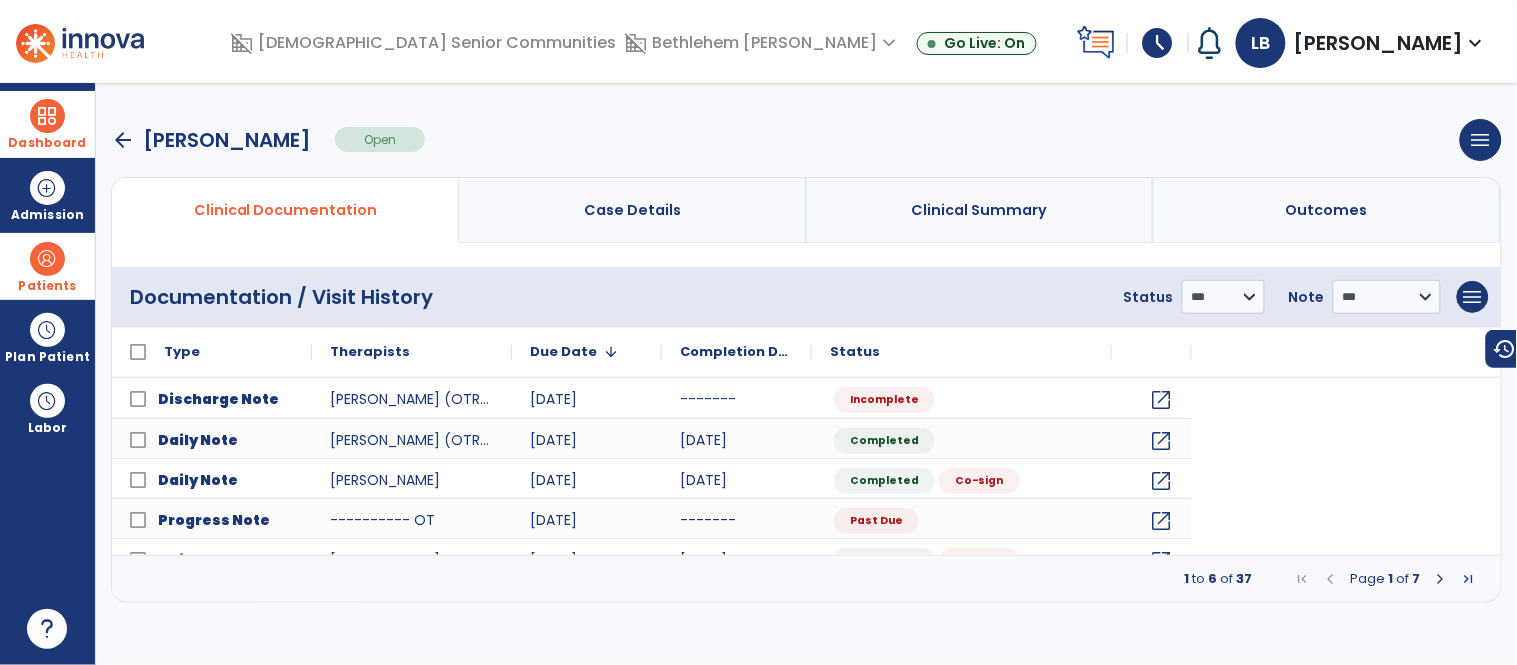 scroll, scrollTop: 0, scrollLeft: 0, axis: both 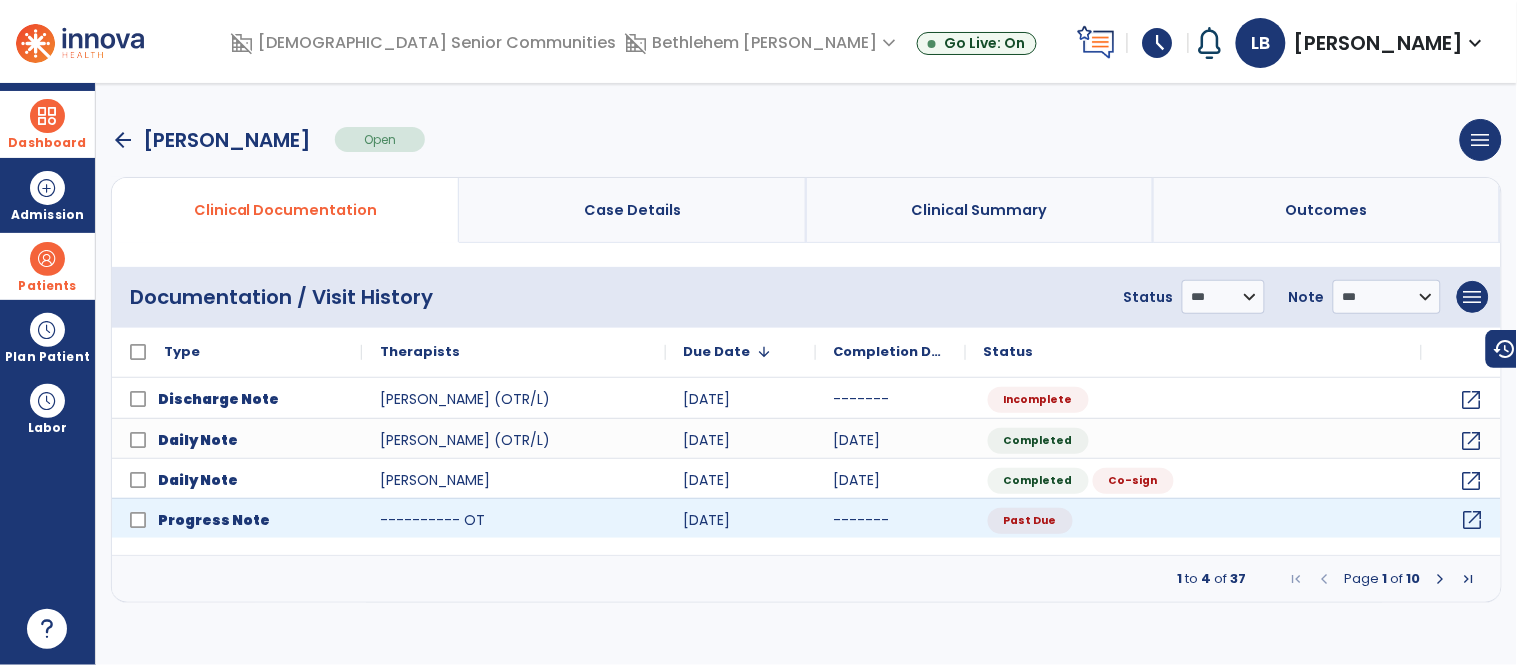click on "open_in_new" 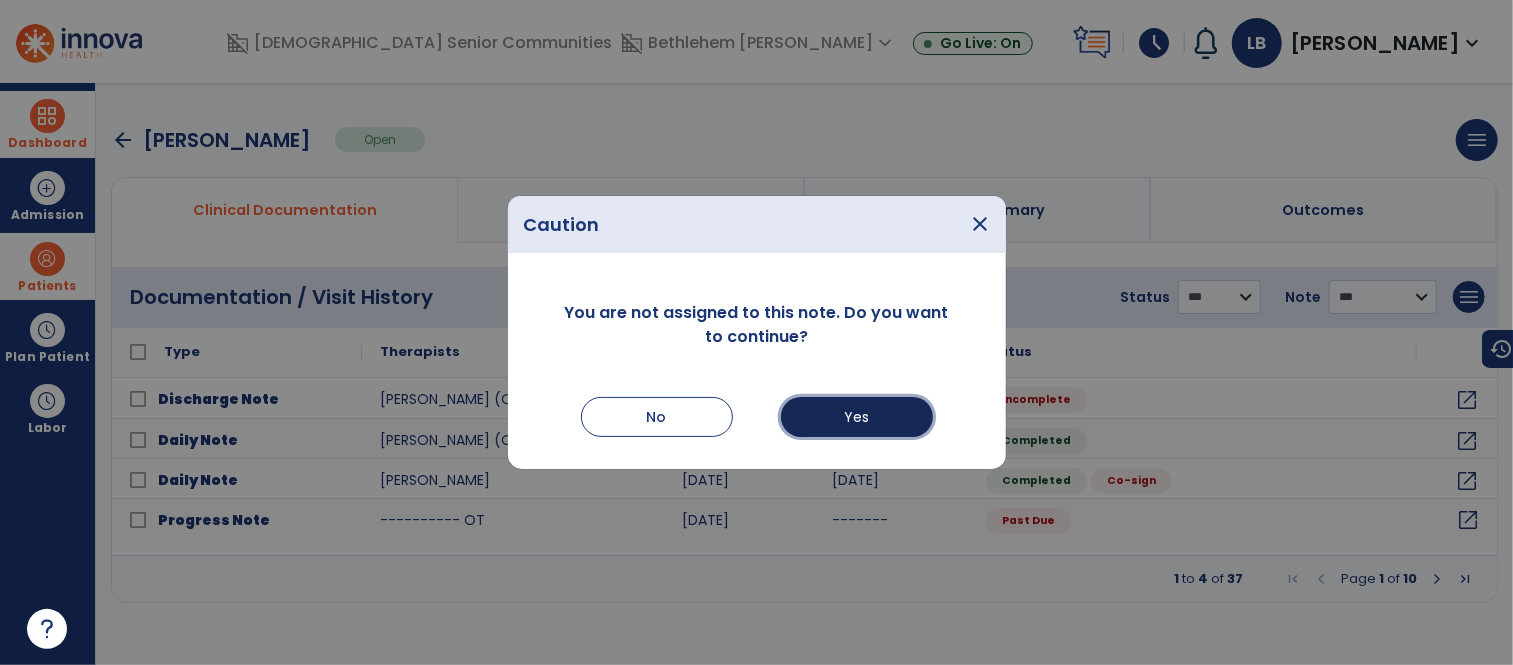 click on "Yes" at bounding box center [857, 417] 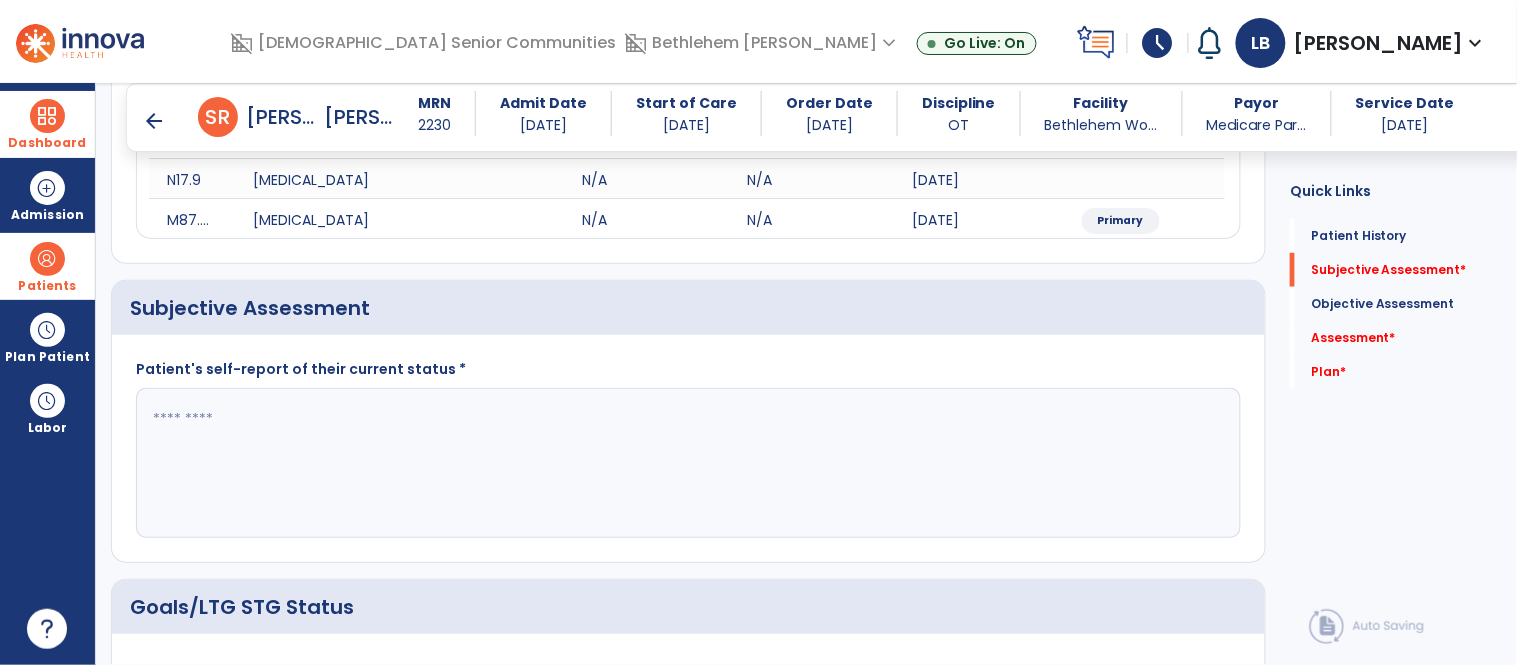 scroll, scrollTop: 361, scrollLeft: 0, axis: vertical 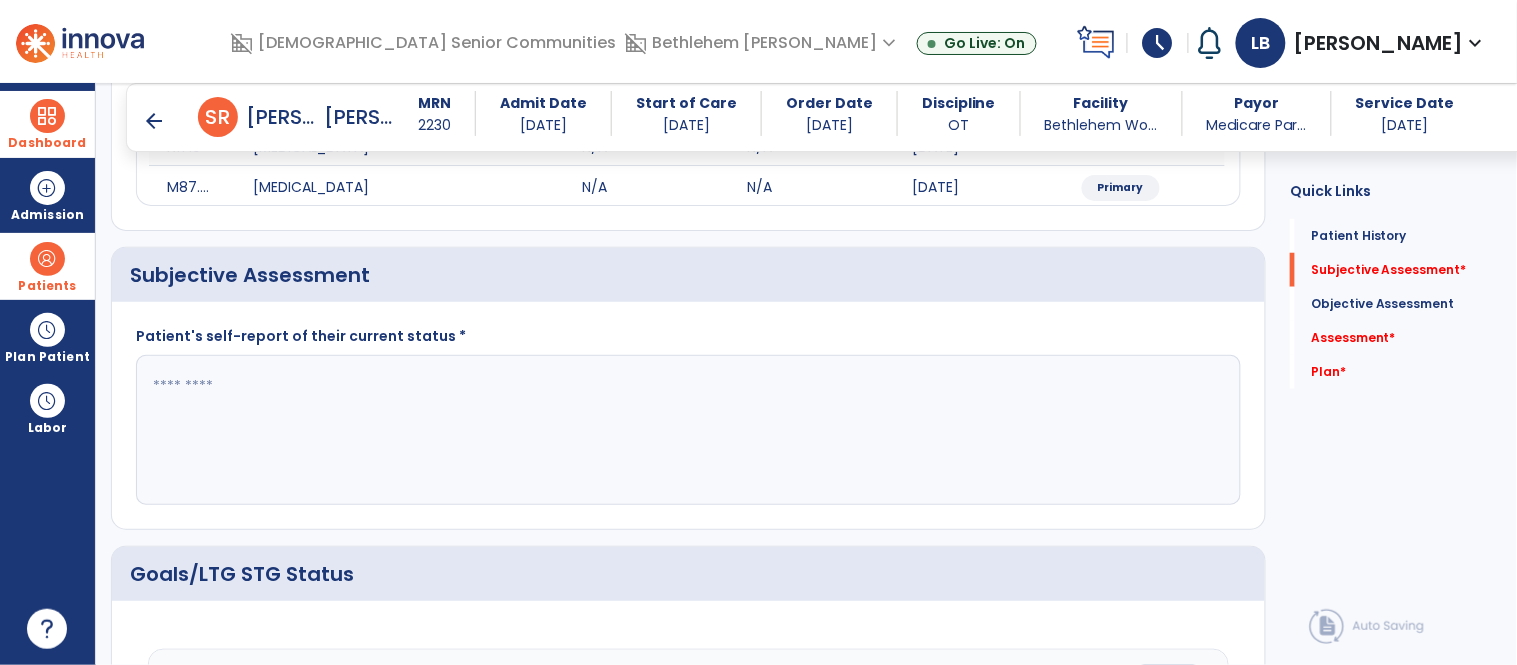 click 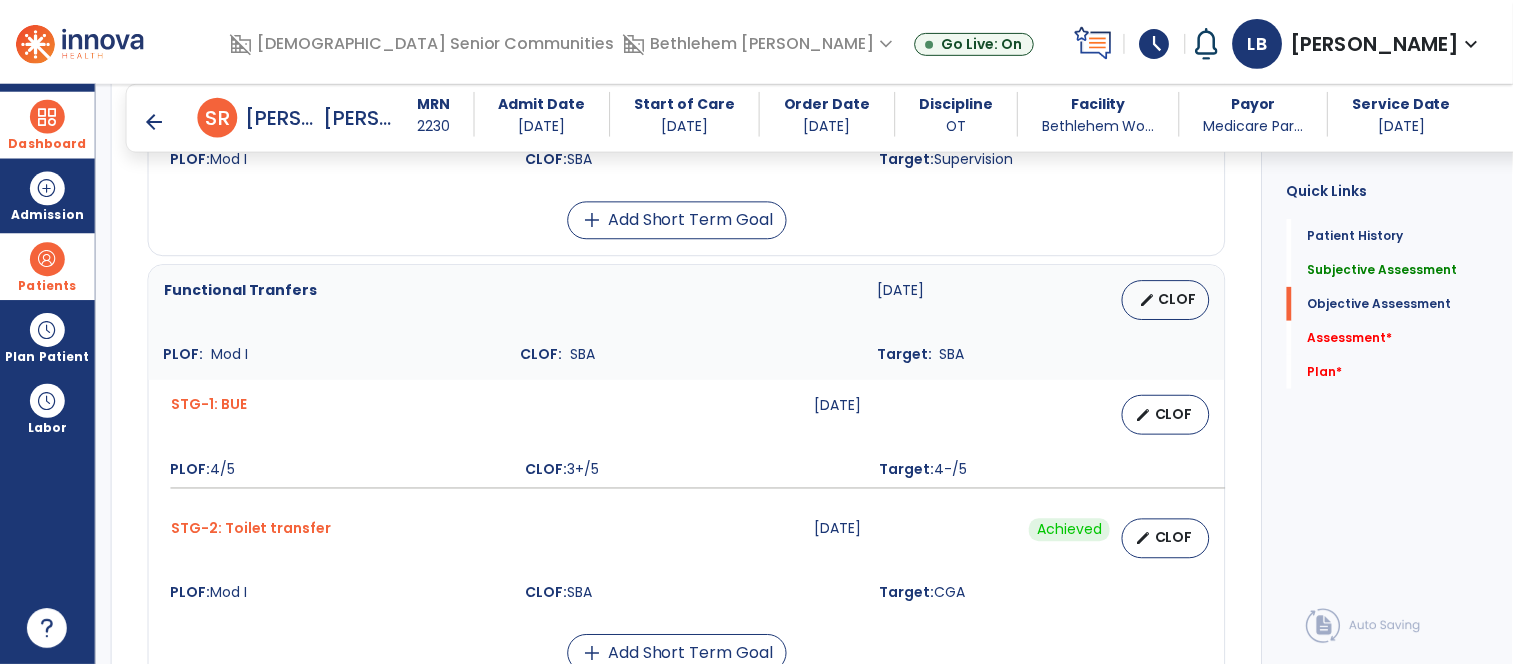 scroll, scrollTop: 1425, scrollLeft: 0, axis: vertical 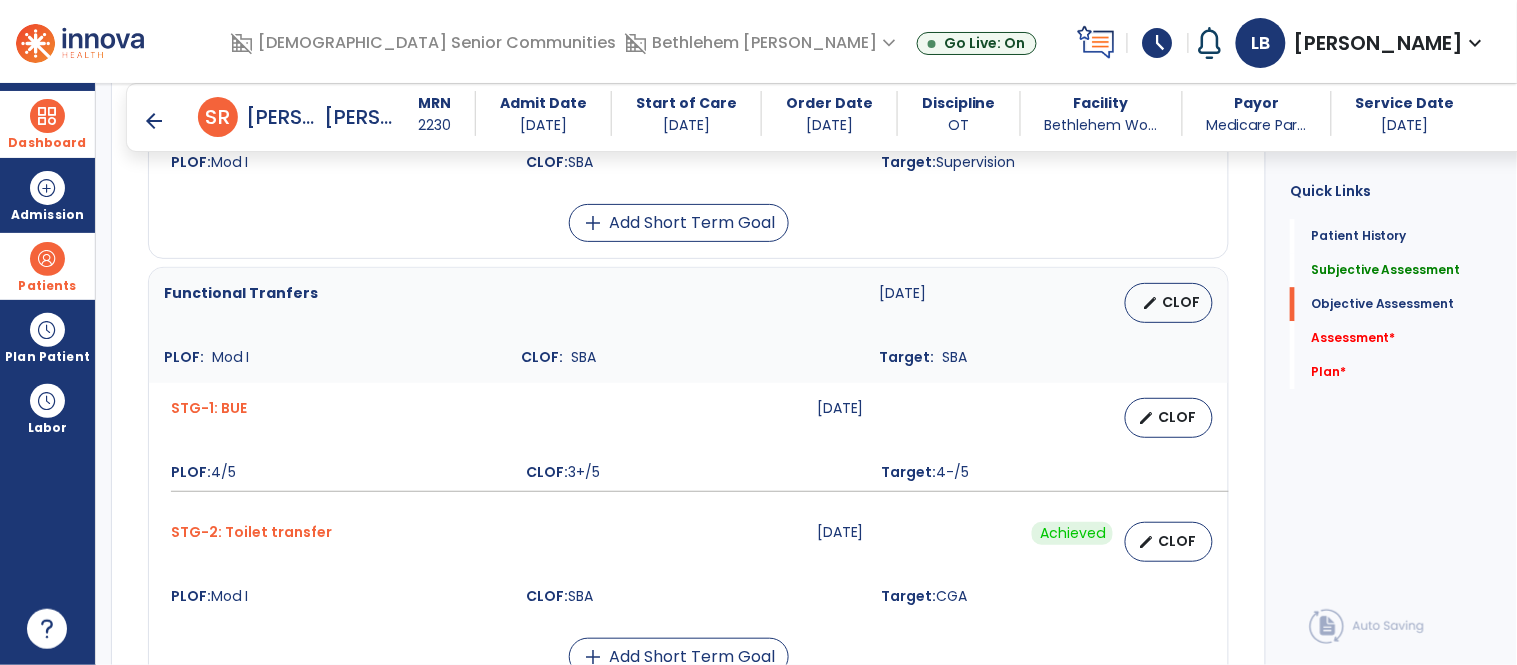 type on "**********" 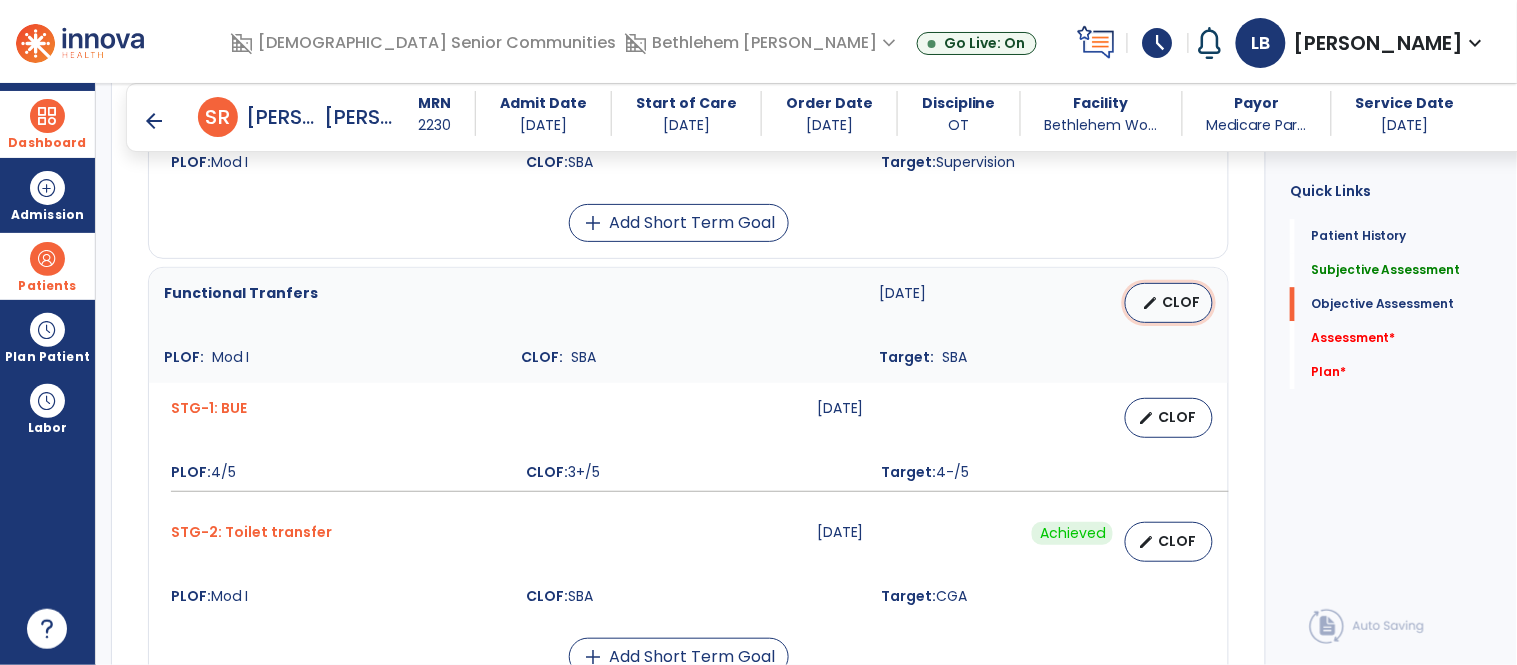 click on "CLOF" at bounding box center (1181, 302) 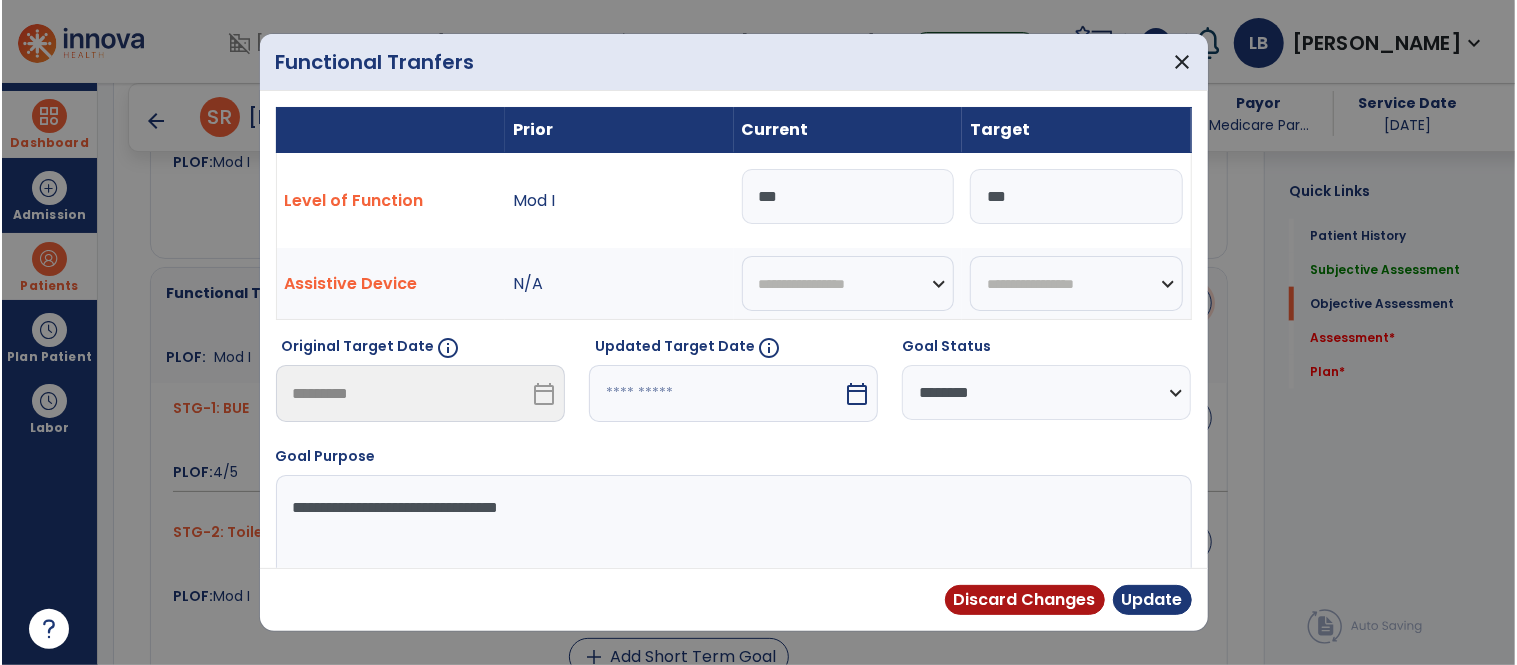 scroll, scrollTop: 1425, scrollLeft: 0, axis: vertical 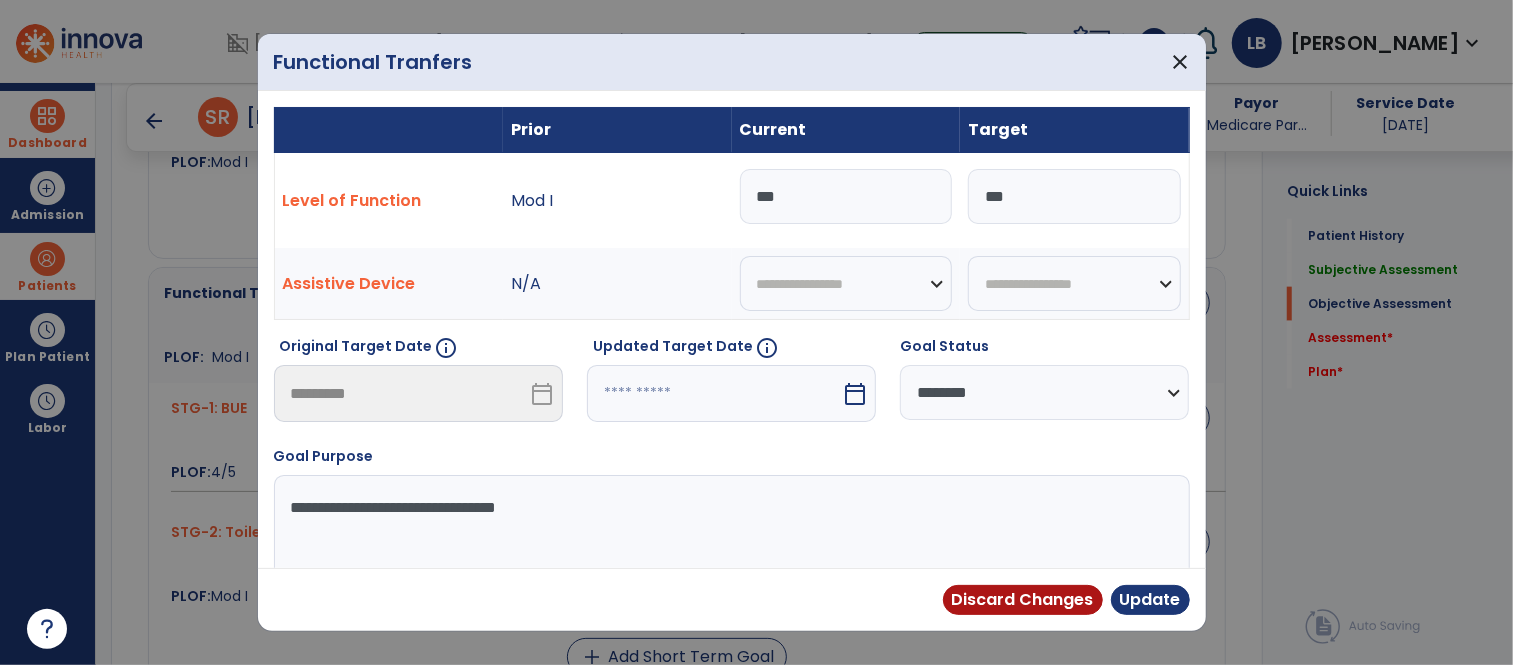 click on "**********" at bounding box center [1044, 392] 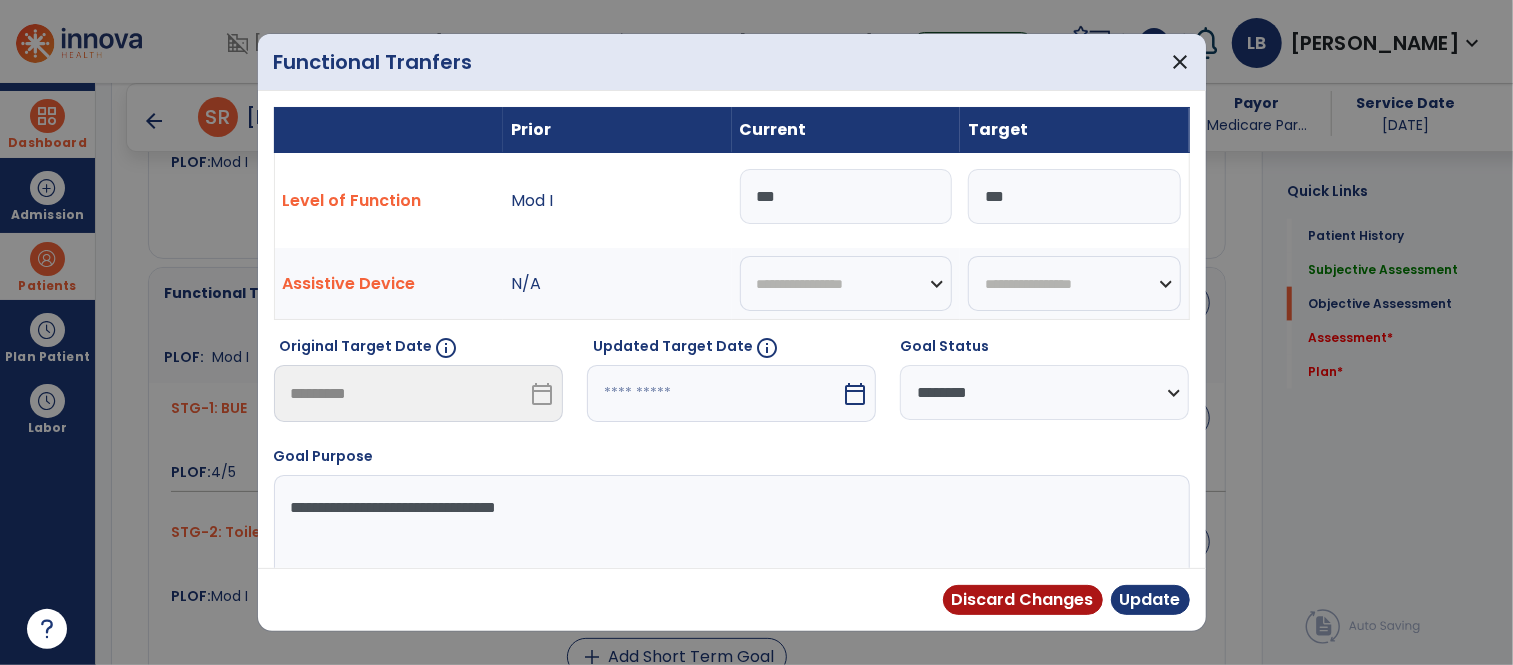 select on "********" 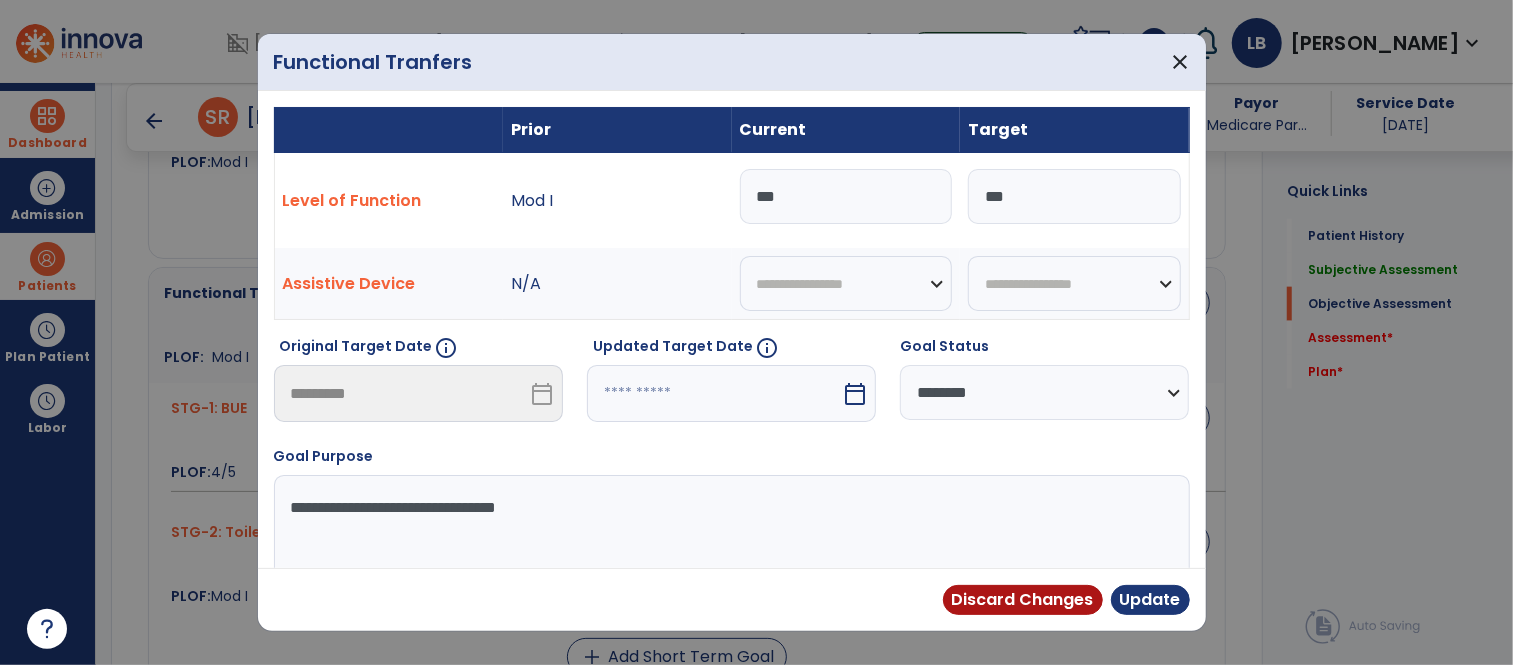 click on "**********" at bounding box center [1044, 392] 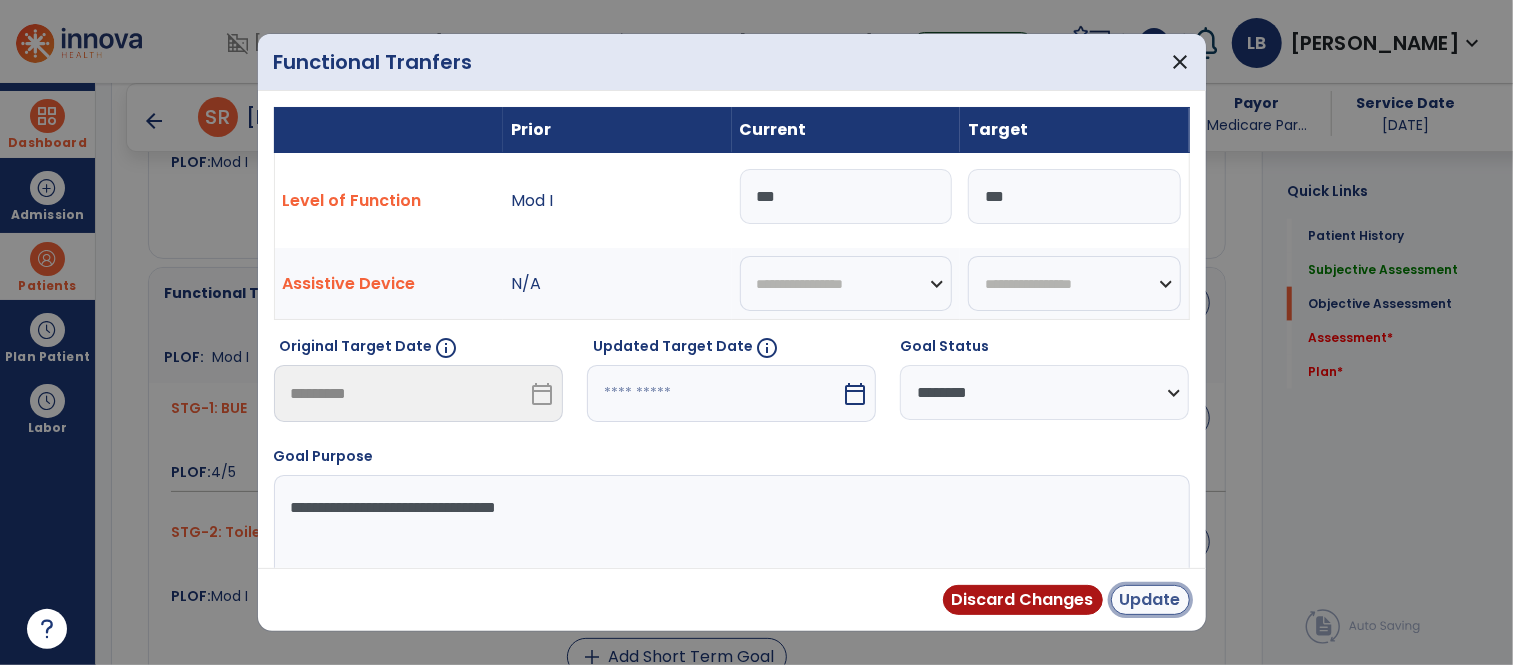 click on "Update" at bounding box center (1150, 600) 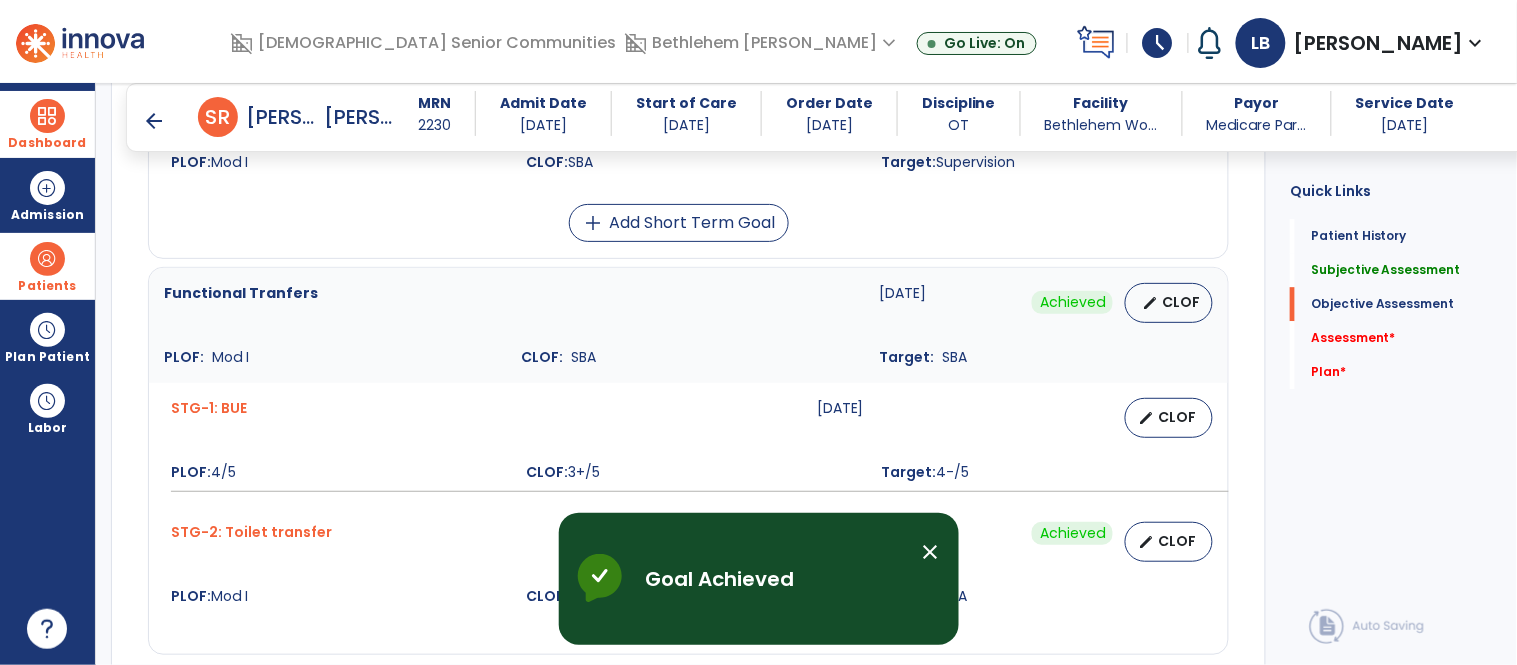 drag, startPoint x: 935, startPoint y: 549, endPoint x: 791, endPoint y: 467, distance: 165.71059 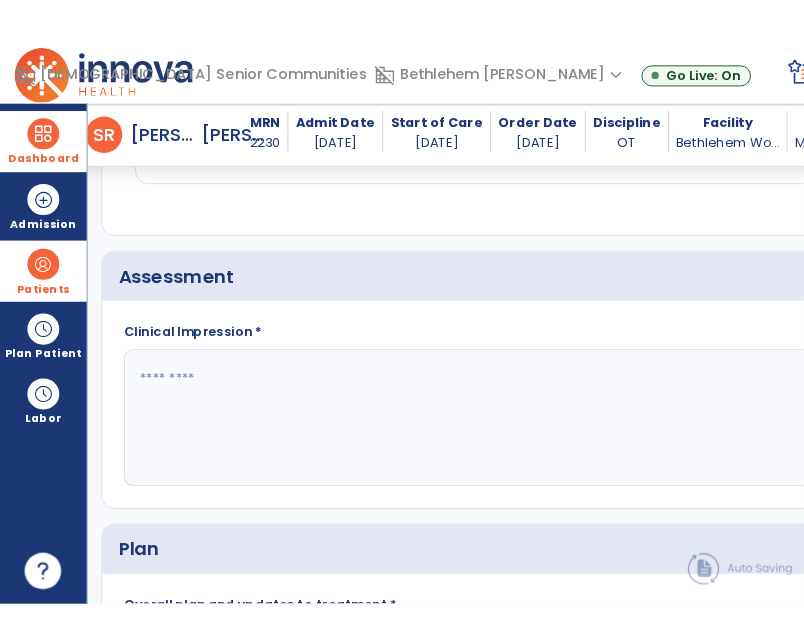 scroll, scrollTop: 2305, scrollLeft: 0, axis: vertical 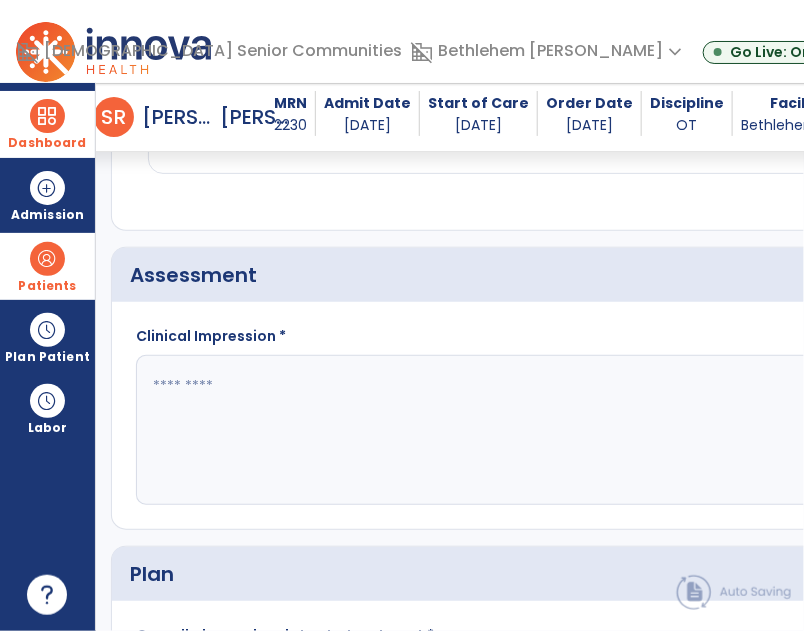click 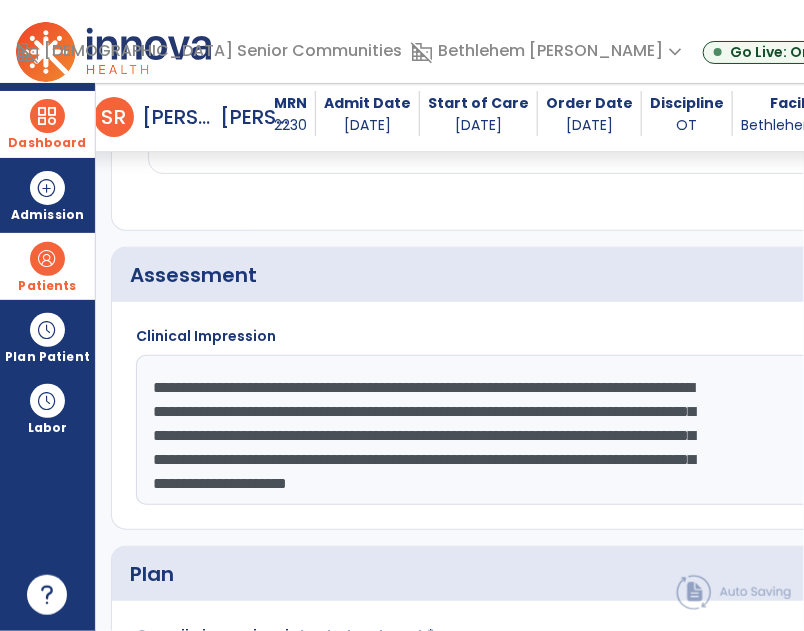 scroll, scrollTop: 38, scrollLeft: 0, axis: vertical 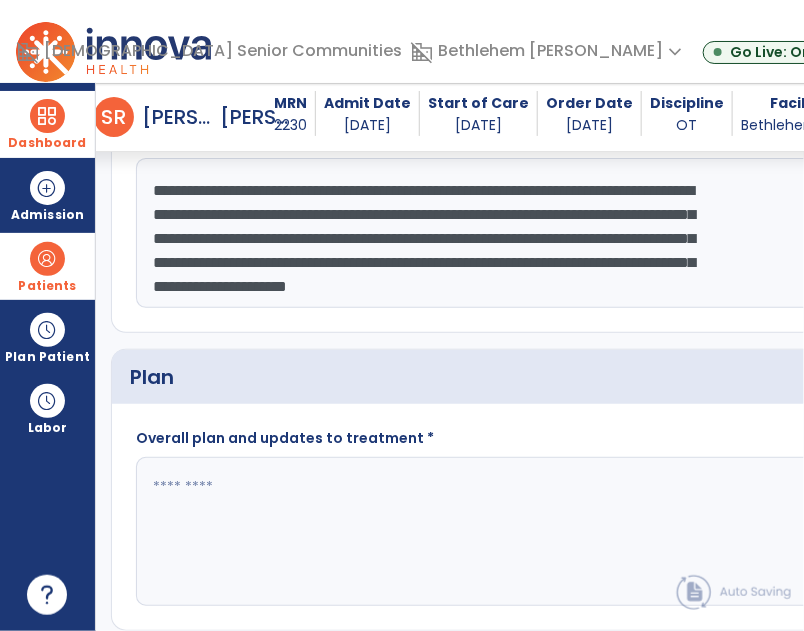 type on "**********" 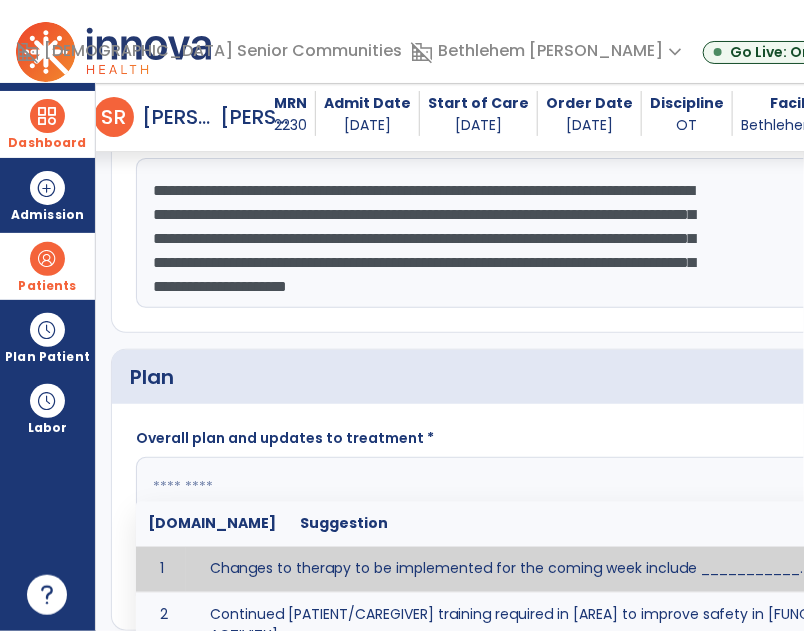 paste on "**********" 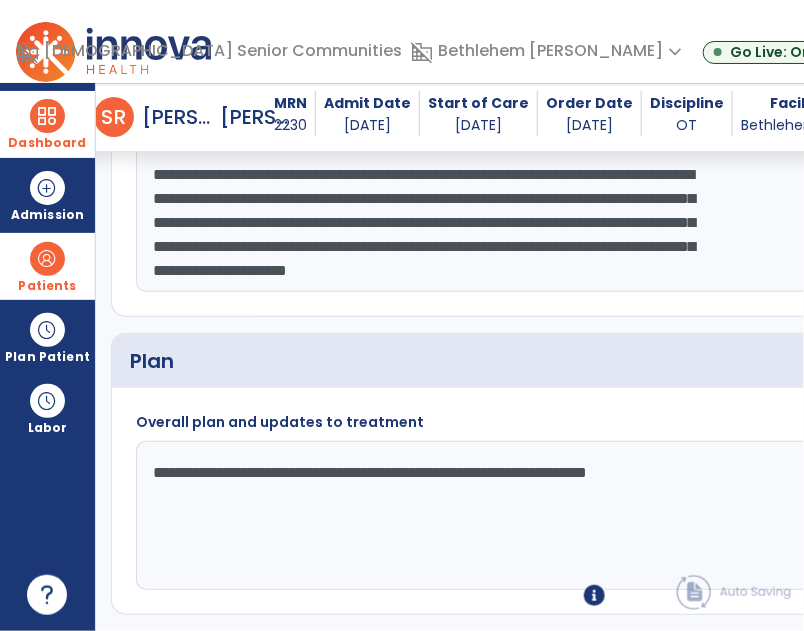 scroll, scrollTop: 2576, scrollLeft: 0, axis: vertical 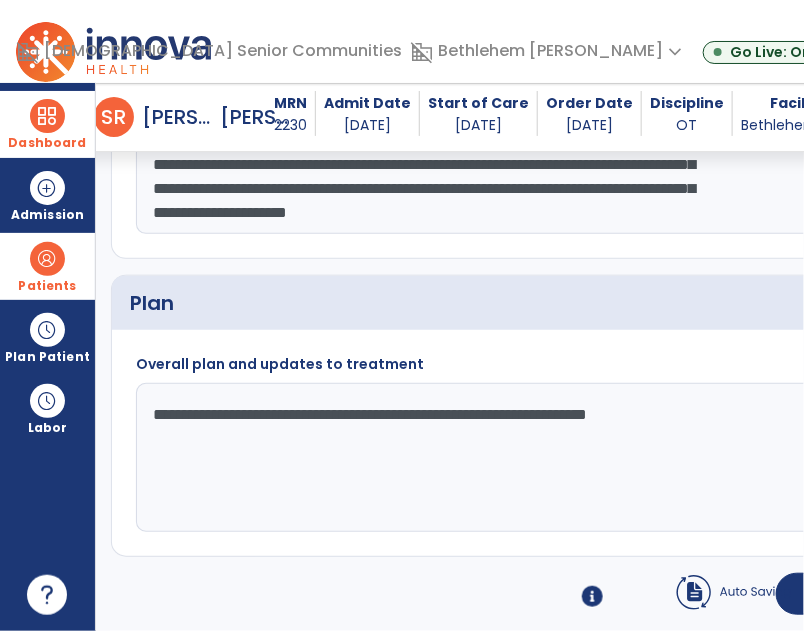 type on "**********" 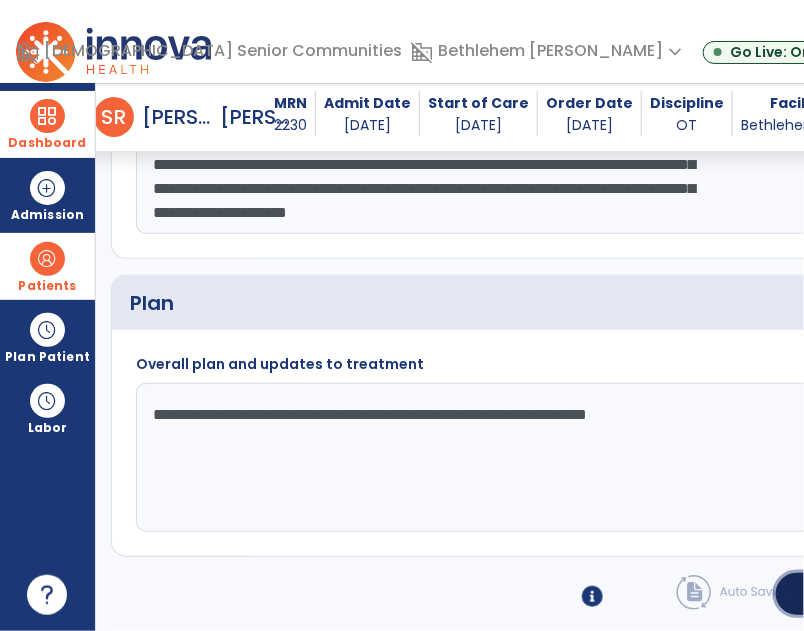 click on "Sign  chevron_right" 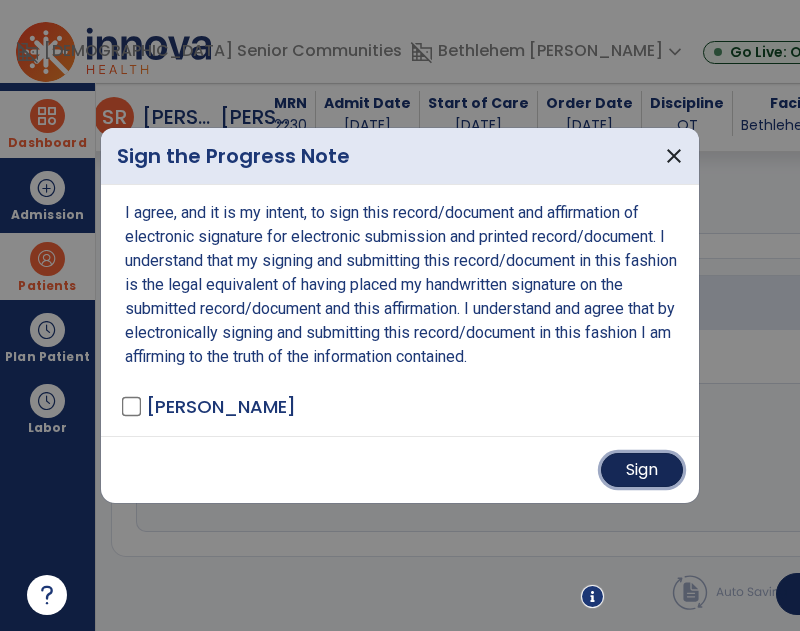 click on "Sign" at bounding box center (642, 470) 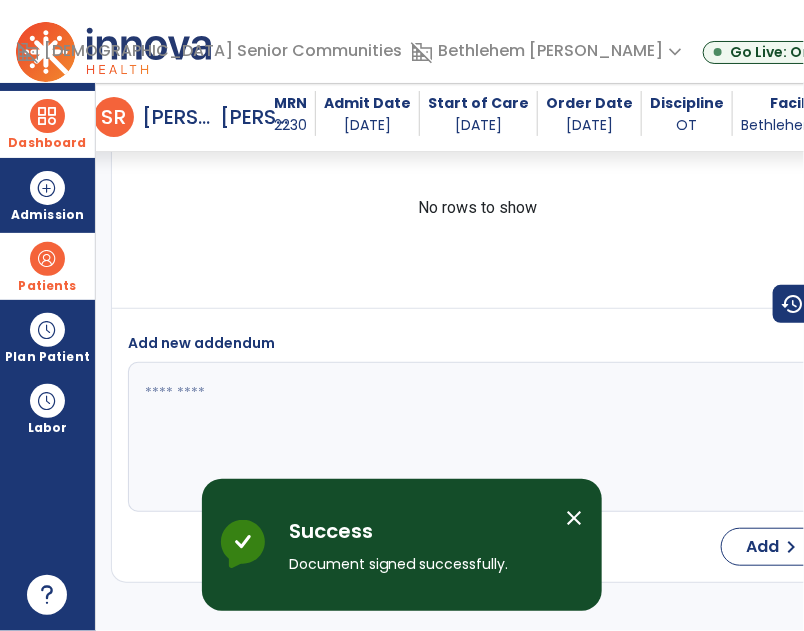 click on "close" at bounding box center (574, 518) 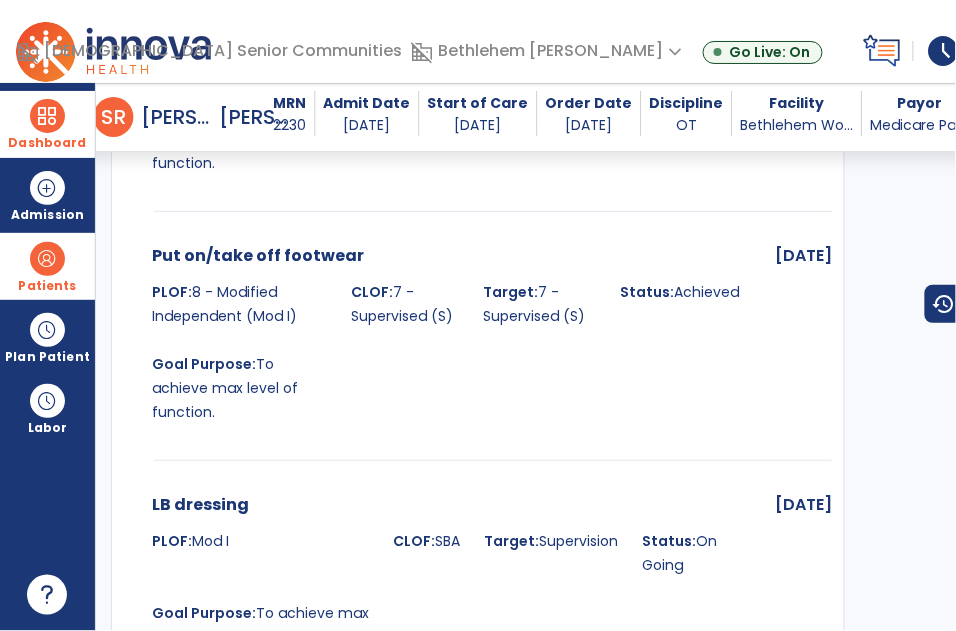 scroll, scrollTop: 1273, scrollLeft: 0, axis: vertical 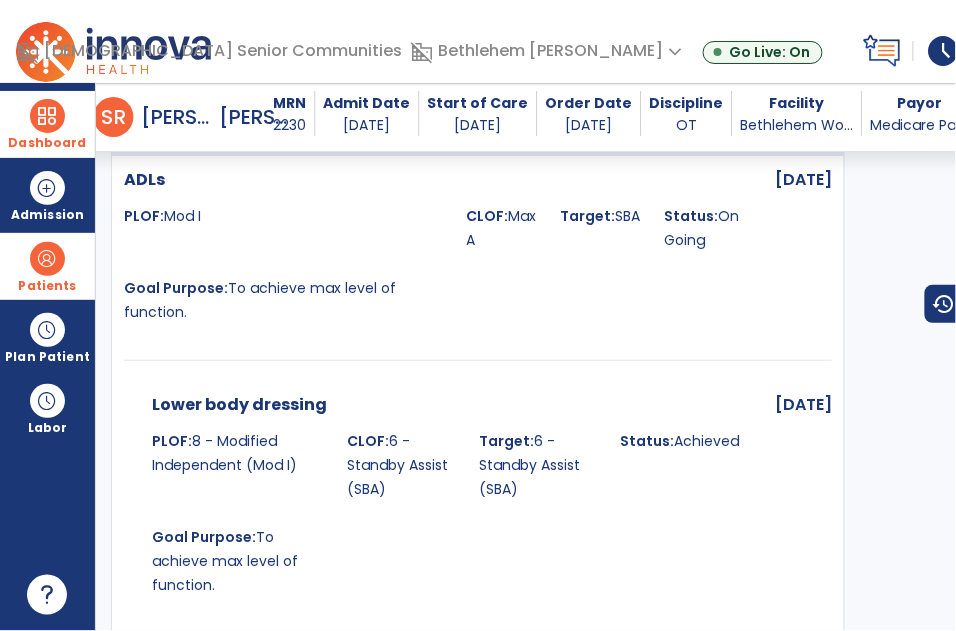 click on "Dashboard" at bounding box center (47, 124) 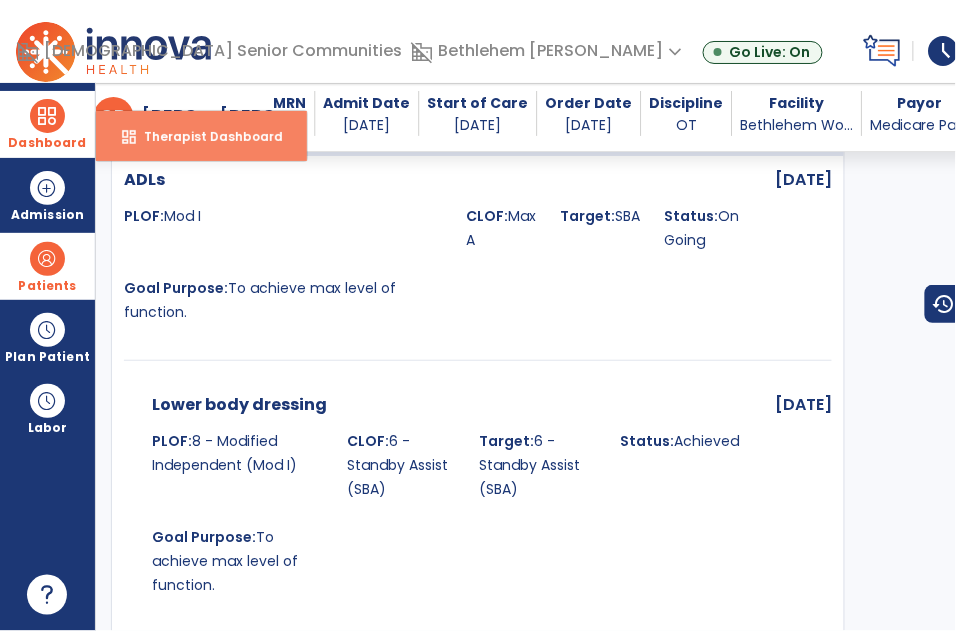 click on "dashboard  Therapist Dashboard" at bounding box center [201, 136] 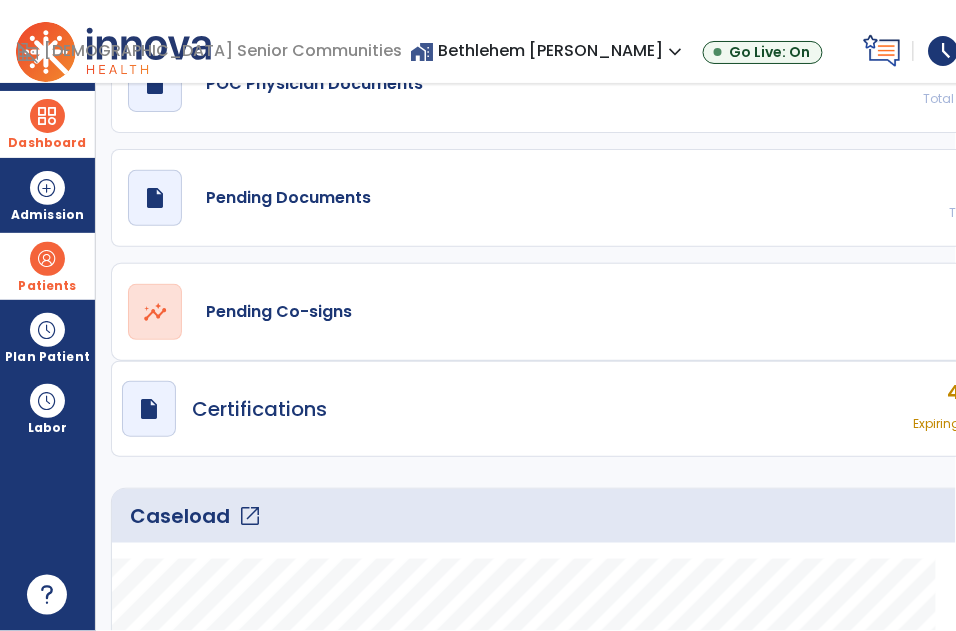 scroll, scrollTop: 0, scrollLeft: 0, axis: both 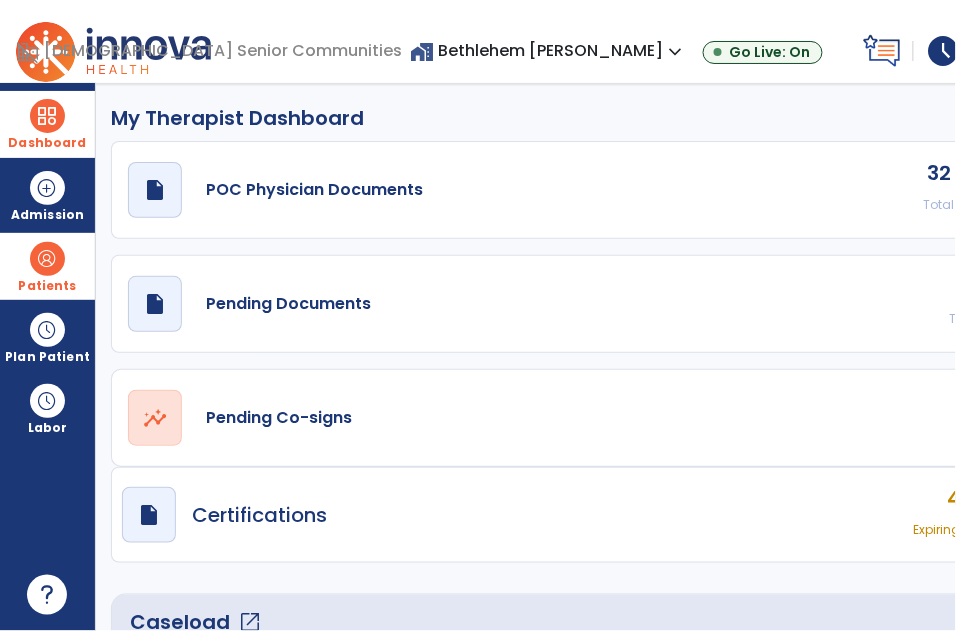 click at bounding box center [47, 116] 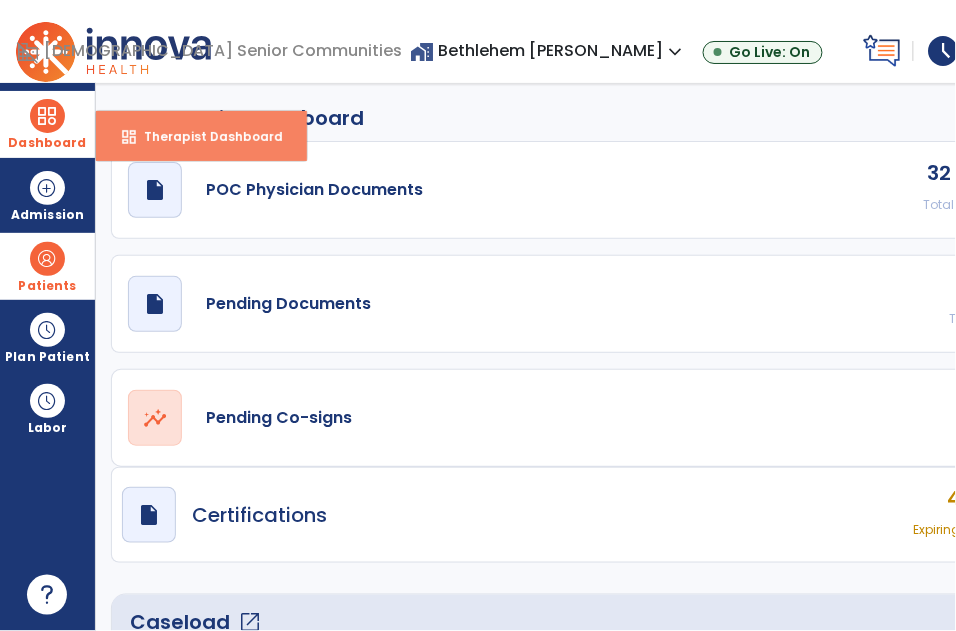 click on "dashboard" at bounding box center [129, 137] 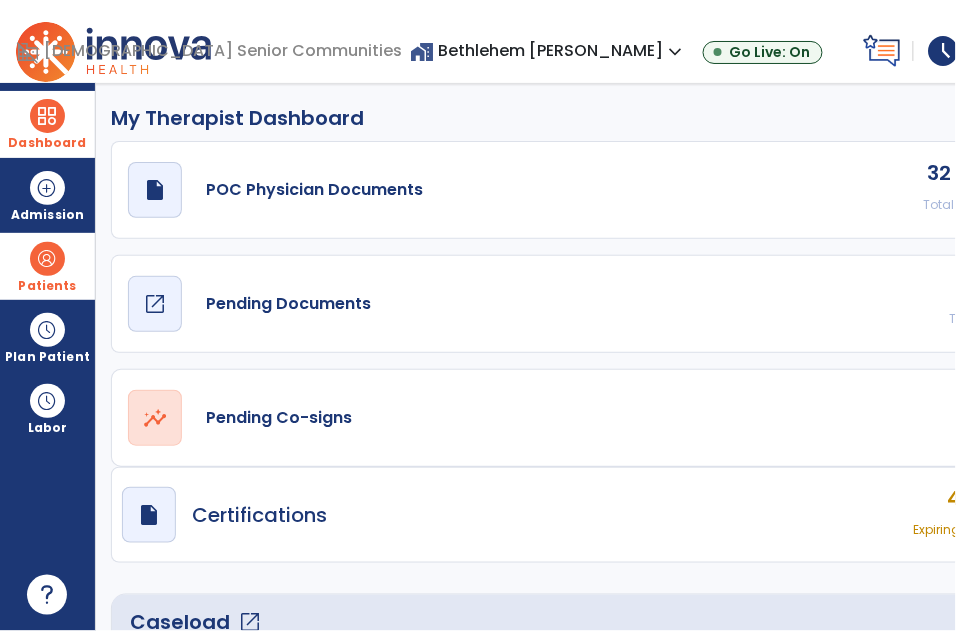 click on "draft   open_in_new" 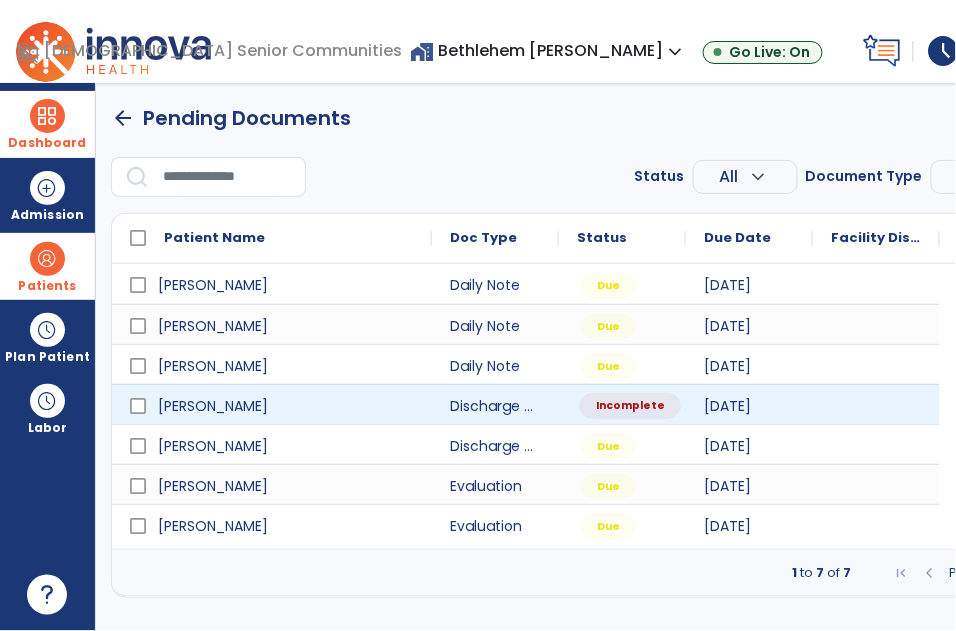 click on "Incomplete" at bounding box center [630, 406] 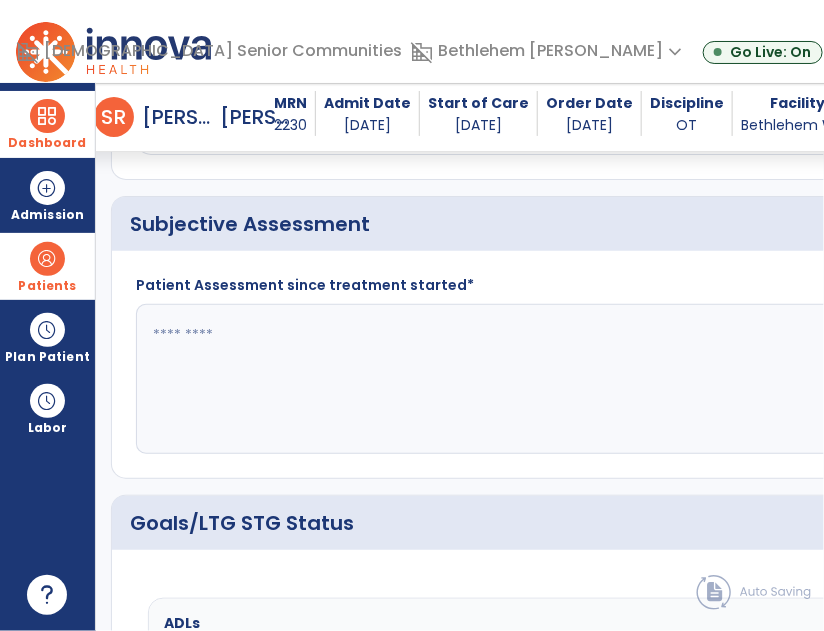 scroll, scrollTop: 398, scrollLeft: 0, axis: vertical 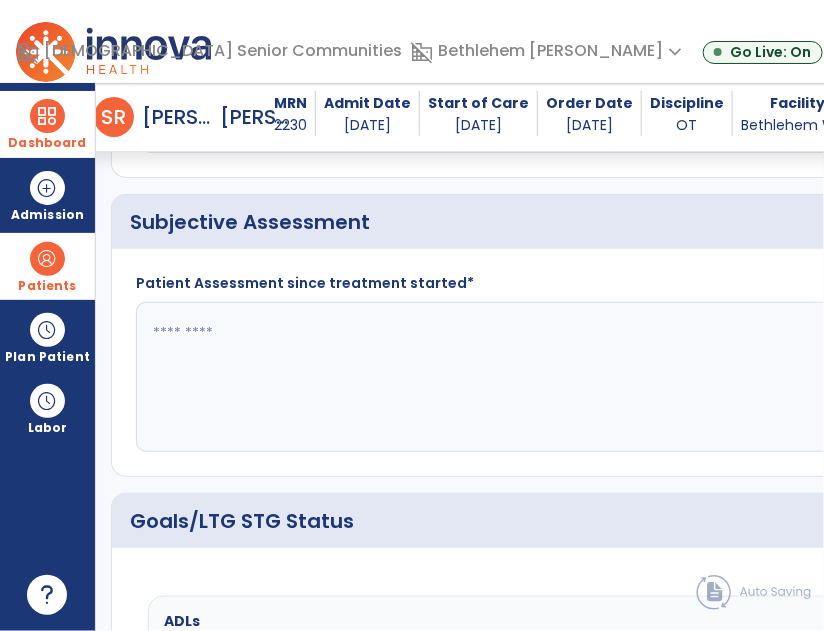 click 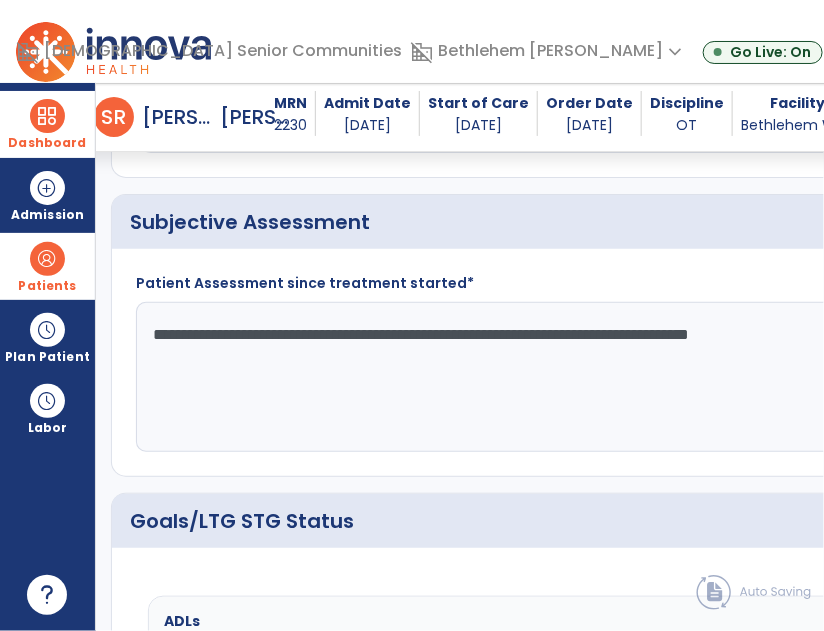 drag, startPoint x: 388, startPoint y: 347, endPoint x: 352, endPoint y: 333, distance: 38.626415 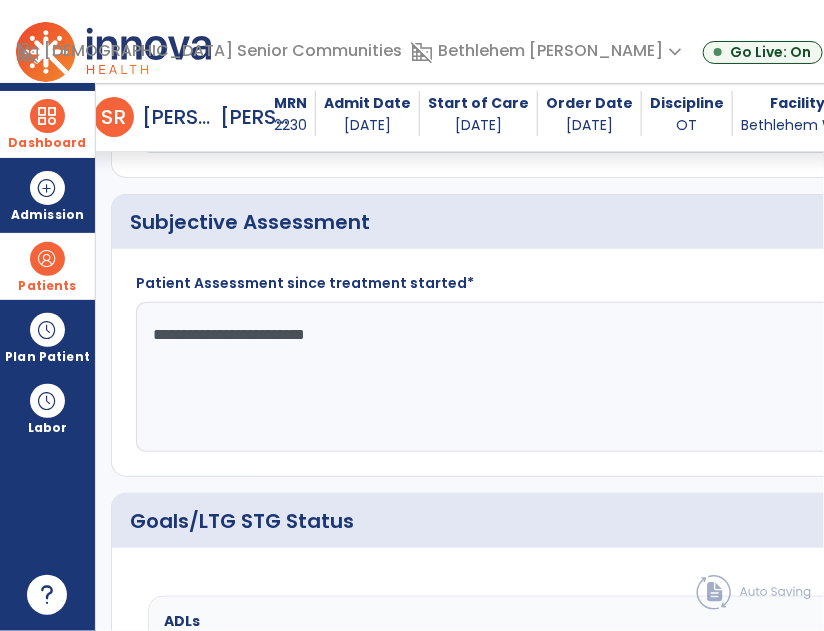 type on "**********" 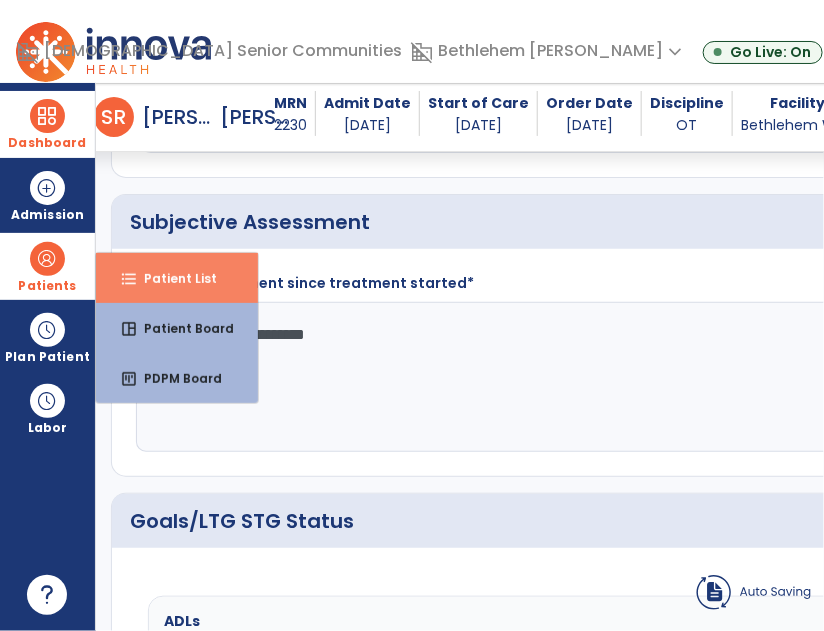 click on "format_list_bulleted  Patient List" at bounding box center (177, 278) 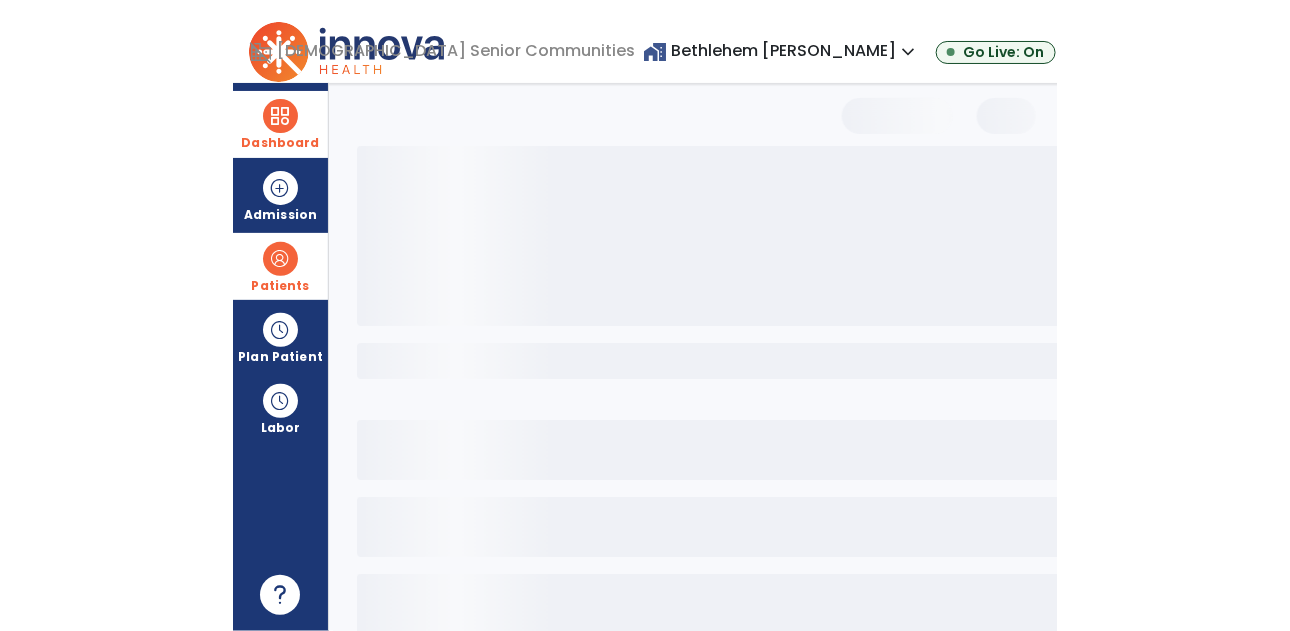 scroll, scrollTop: 106, scrollLeft: 0, axis: vertical 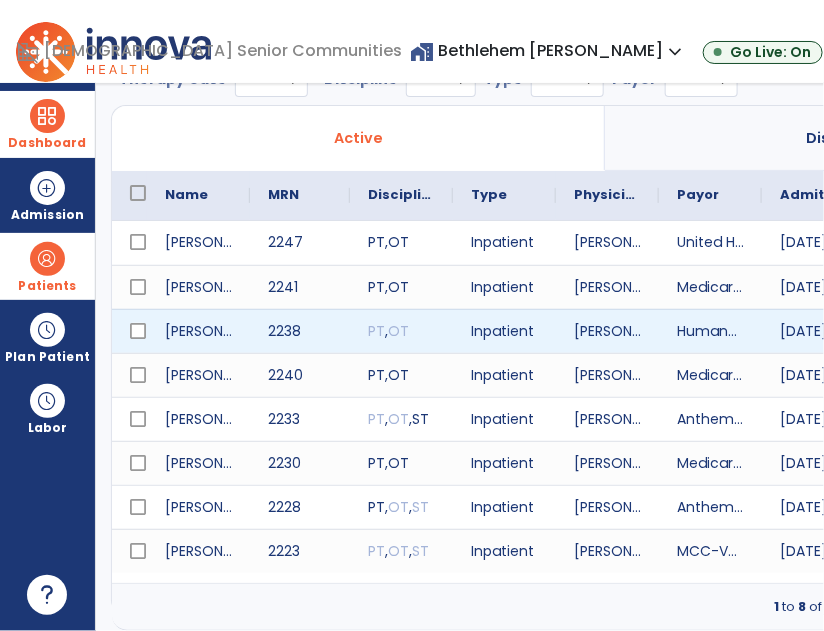 select on "***" 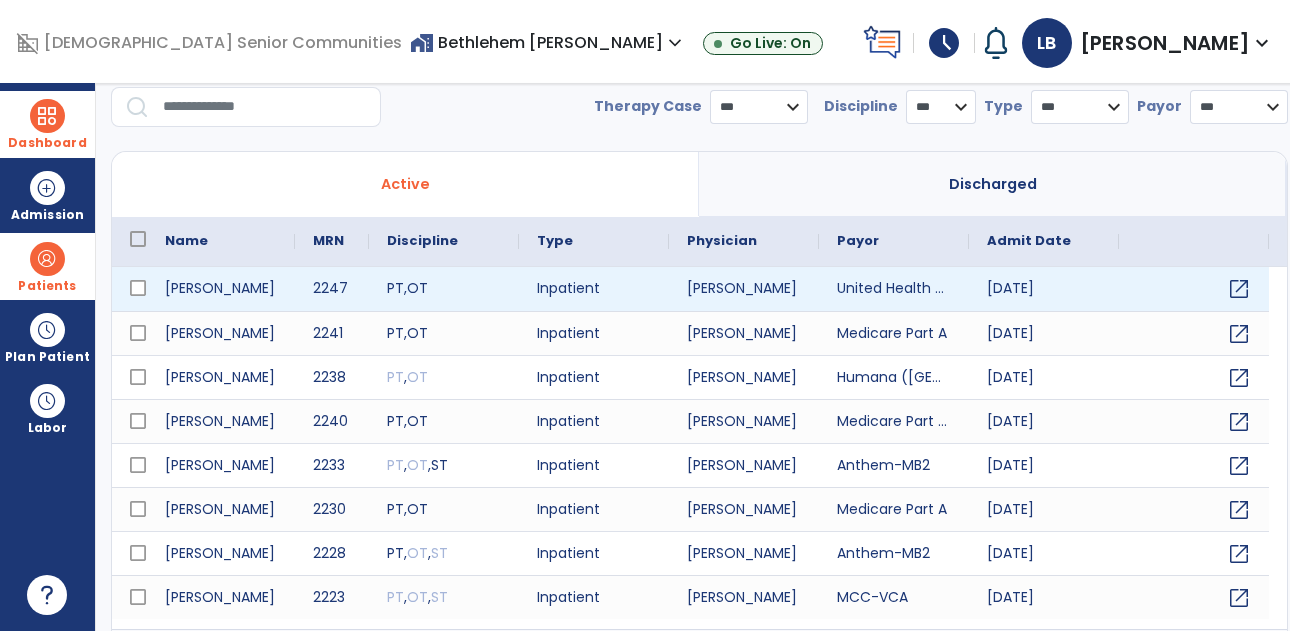 scroll, scrollTop: 0, scrollLeft: 0, axis: both 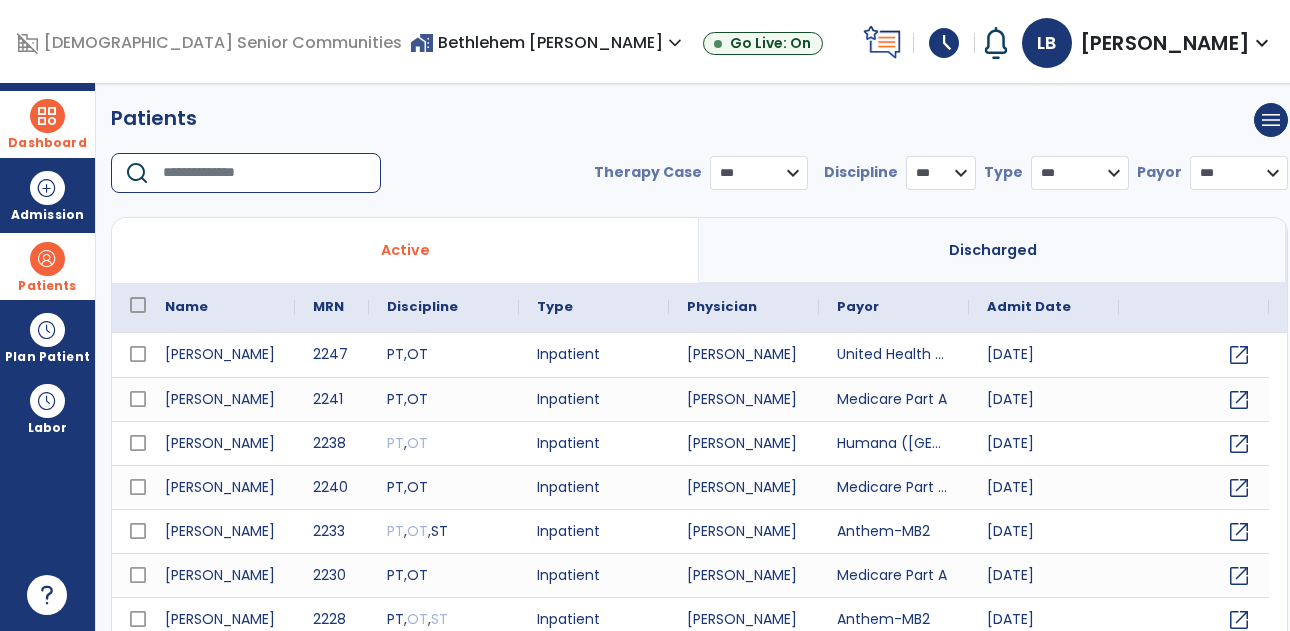 click at bounding box center (265, 173) 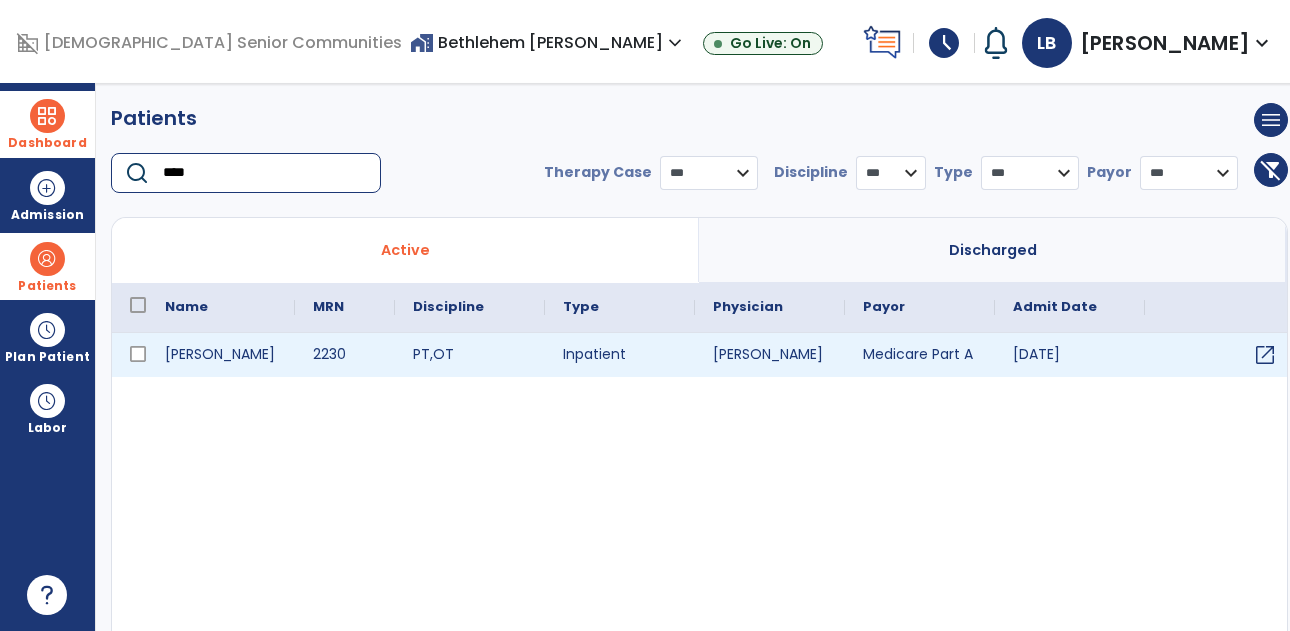 type on "****" 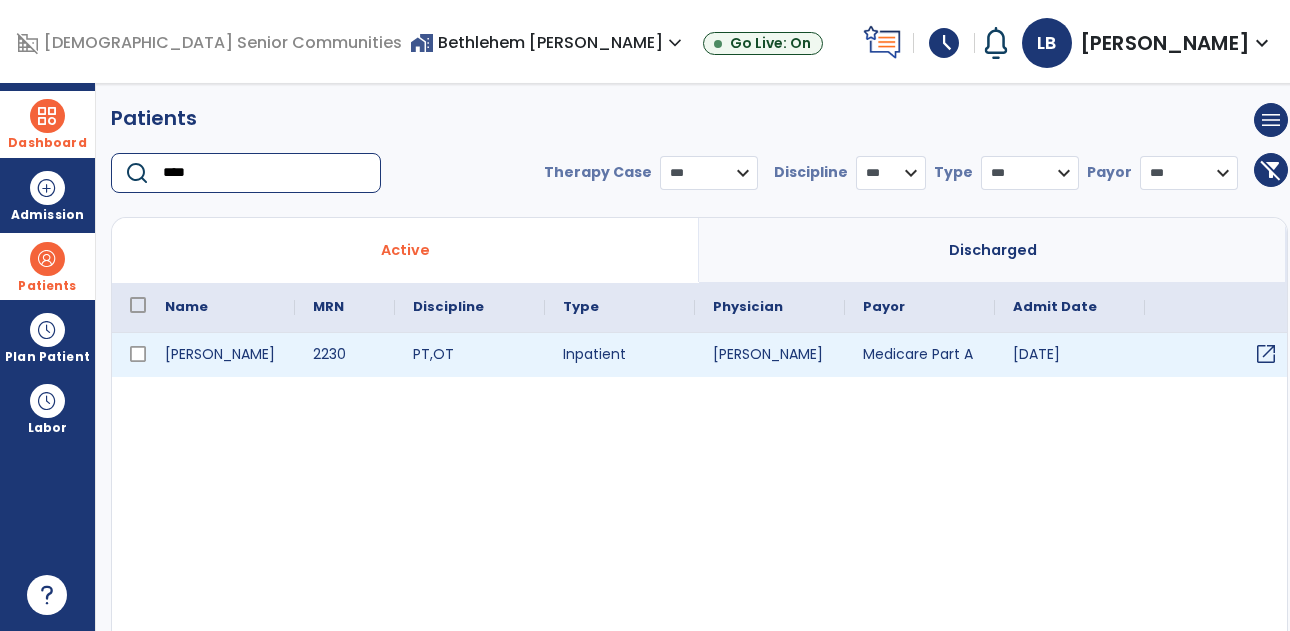click on "open_in_new" at bounding box center [1266, 354] 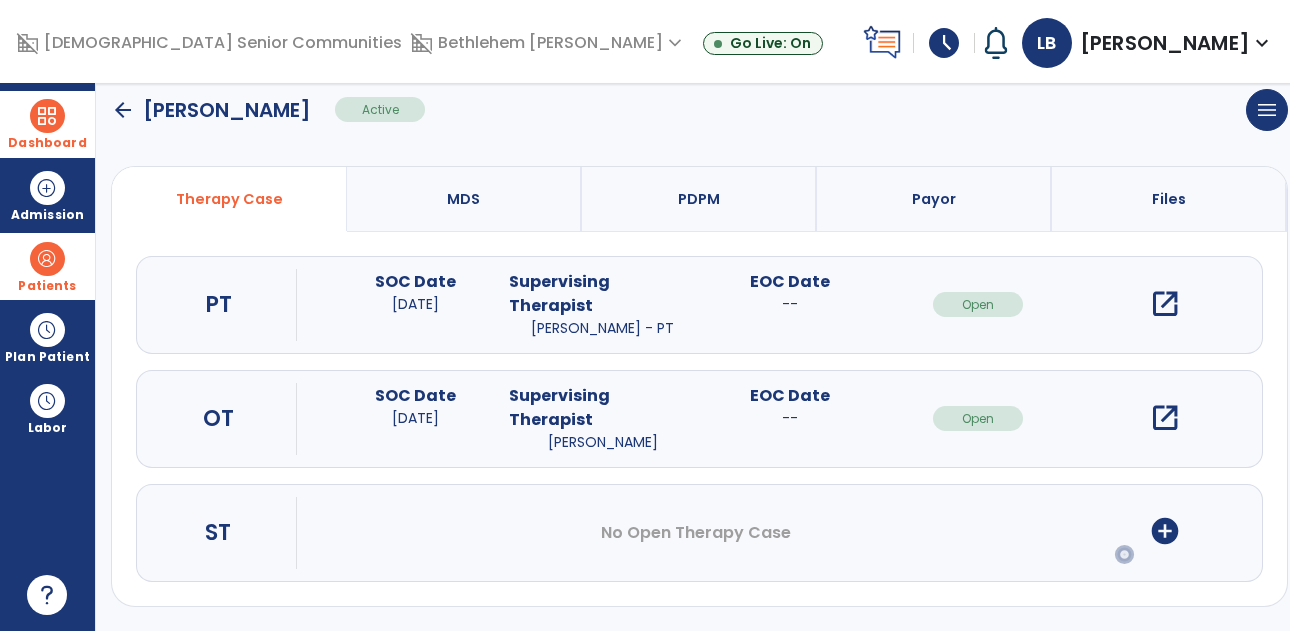 scroll, scrollTop: 131, scrollLeft: 0, axis: vertical 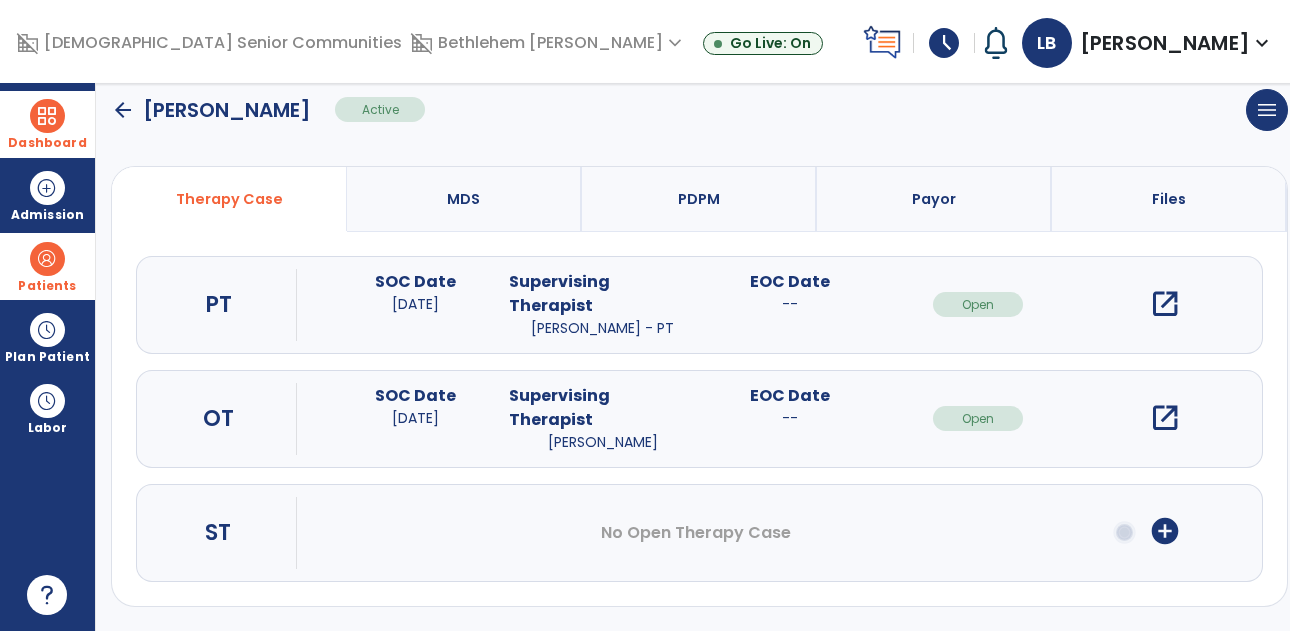 click on "open_in_new" at bounding box center (1165, 418) 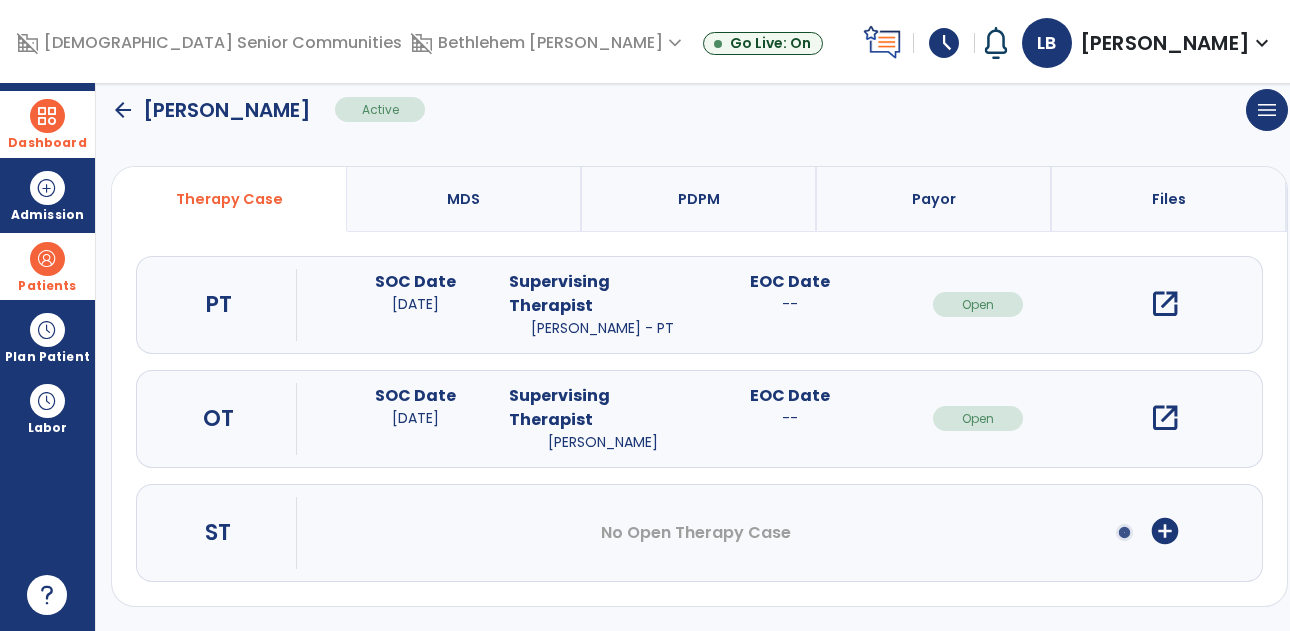 click on "open_in_new" at bounding box center [1165, 418] 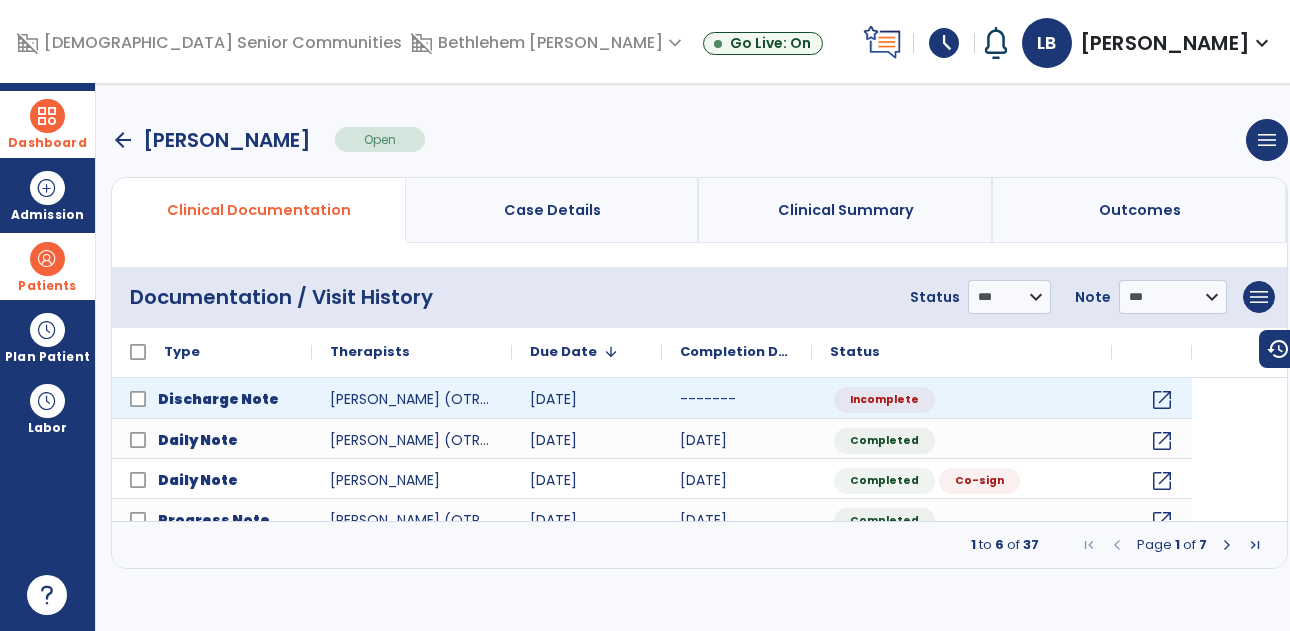 scroll, scrollTop: 0, scrollLeft: 0, axis: both 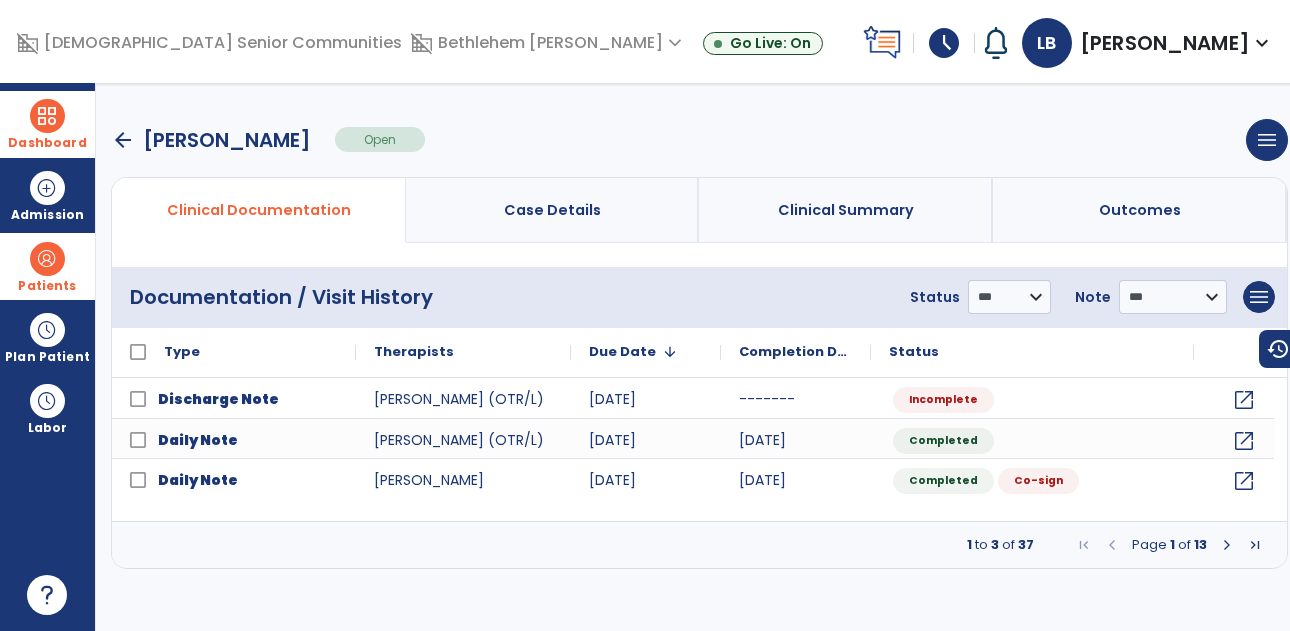 click at bounding box center (1227, 545) 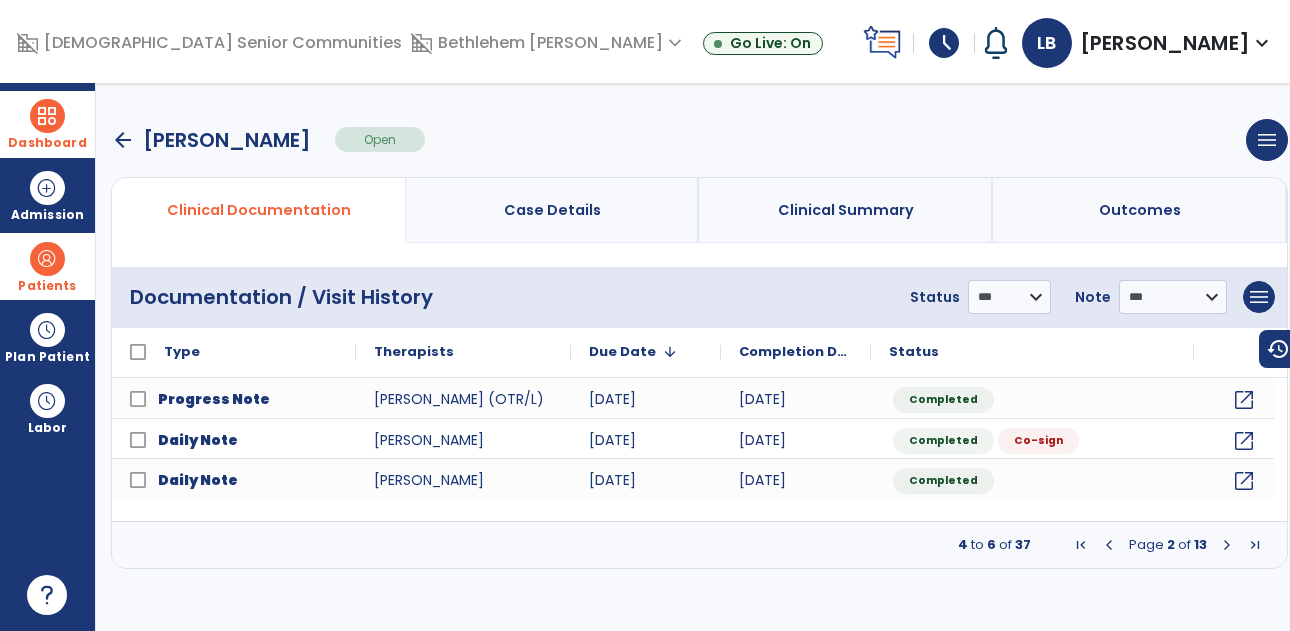 click at bounding box center [1227, 545] 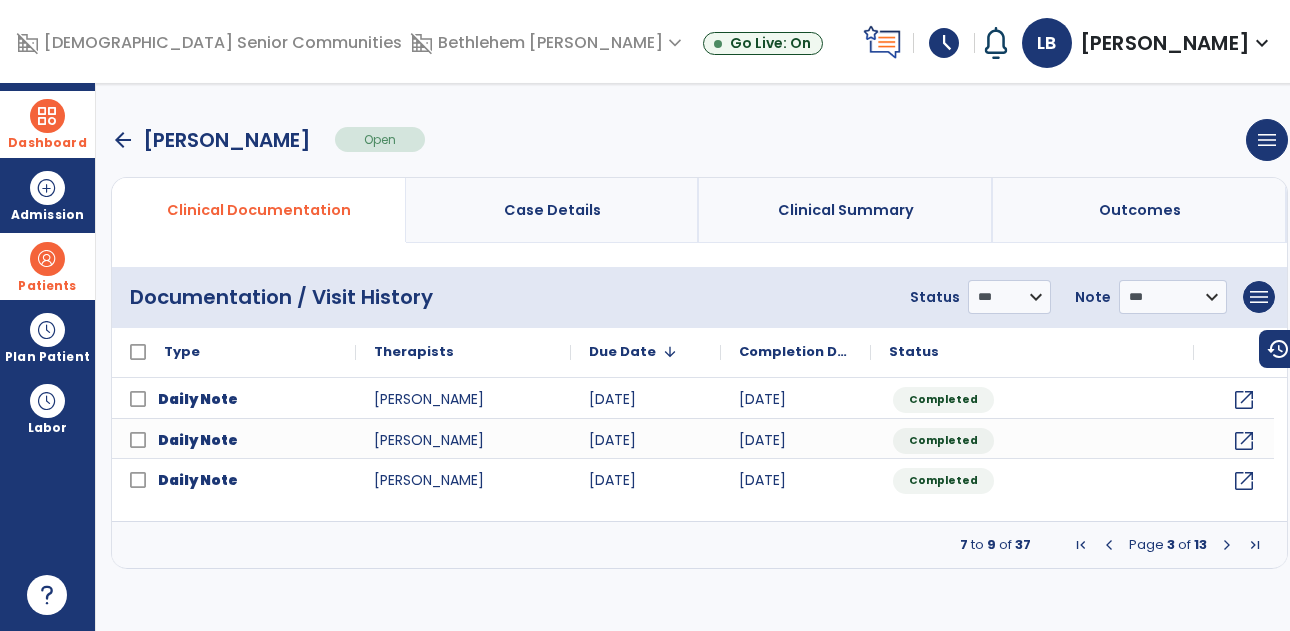 click at bounding box center [1227, 545] 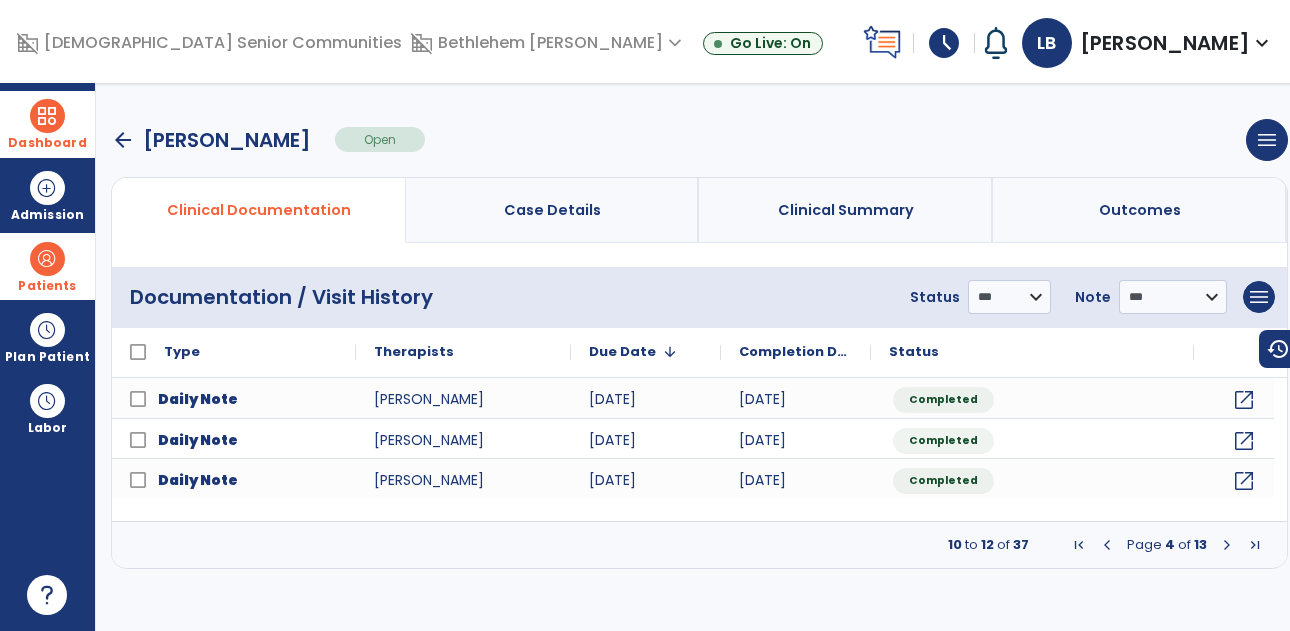 click at bounding box center (1227, 545) 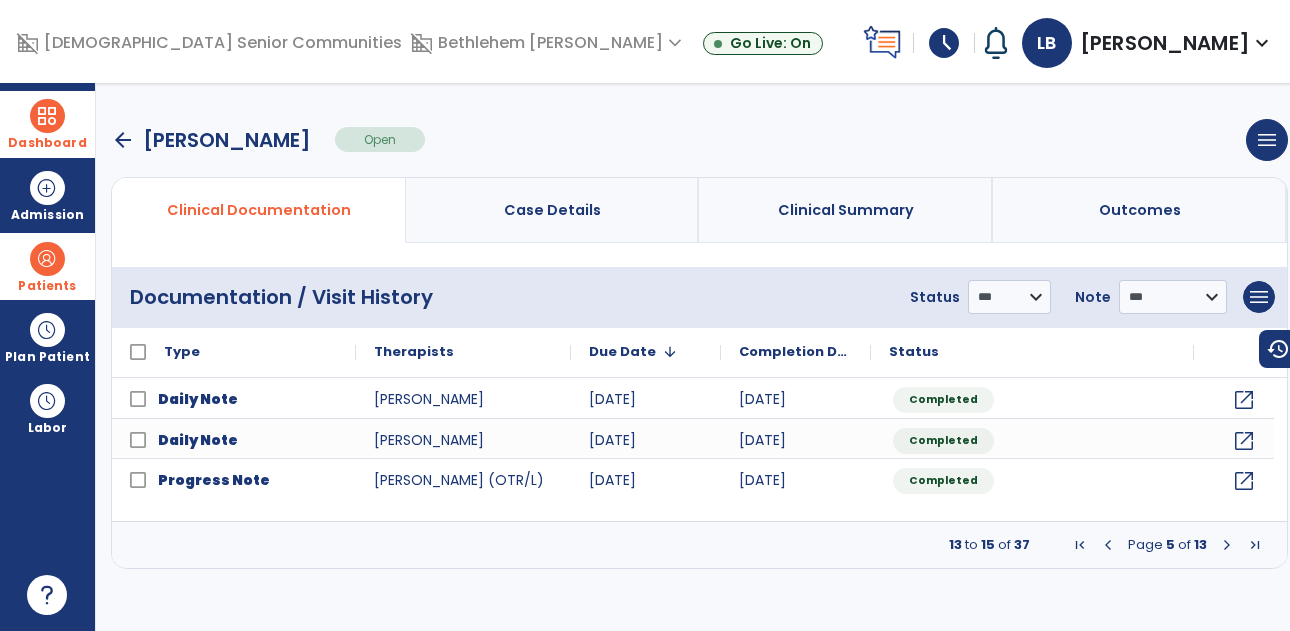 click at bounding box center [1227, 545] 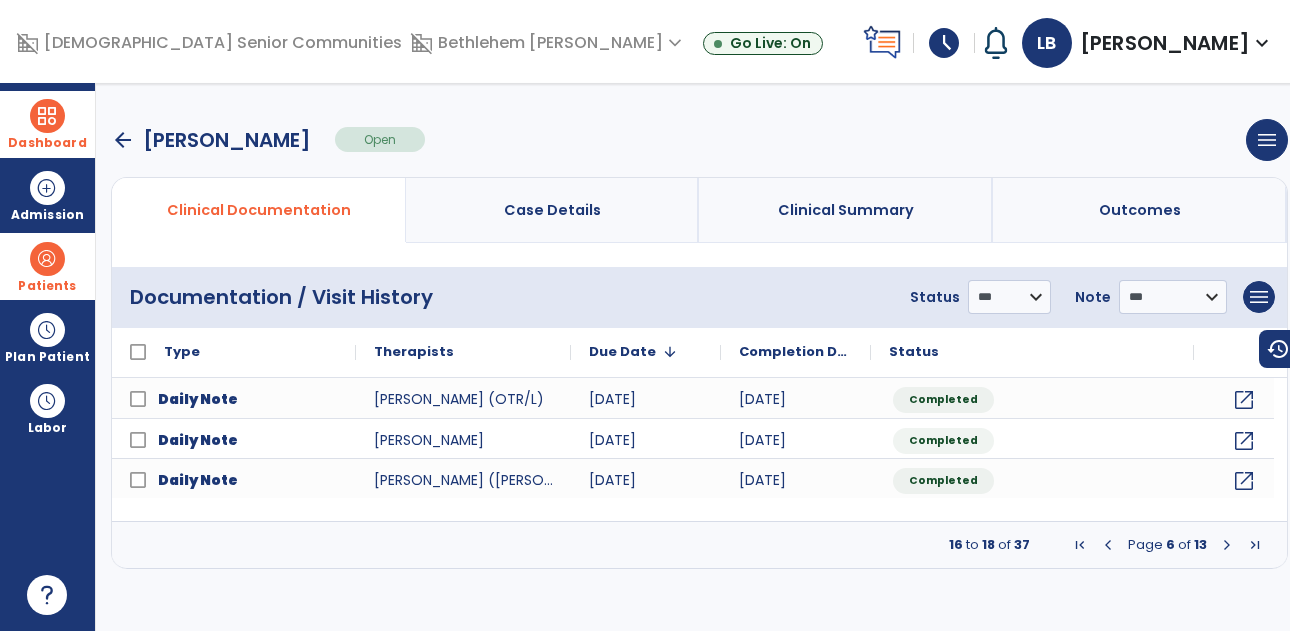 click at bounding box center (1227, 545) 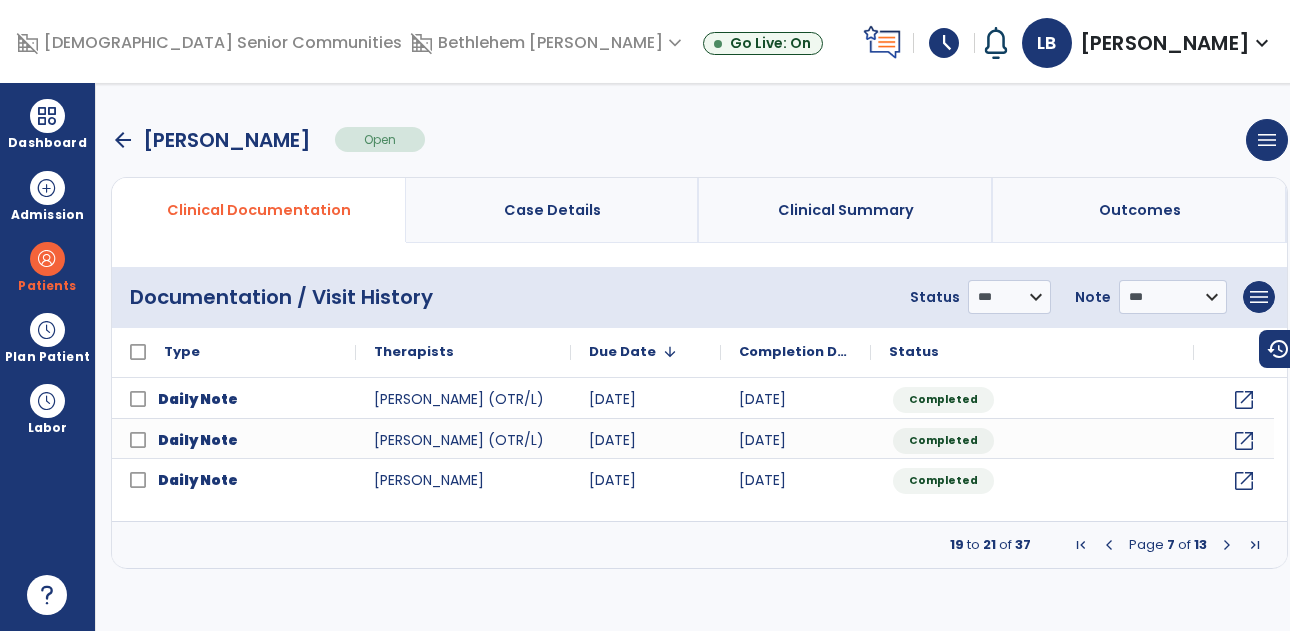 click at bounding box center (1109, 545) 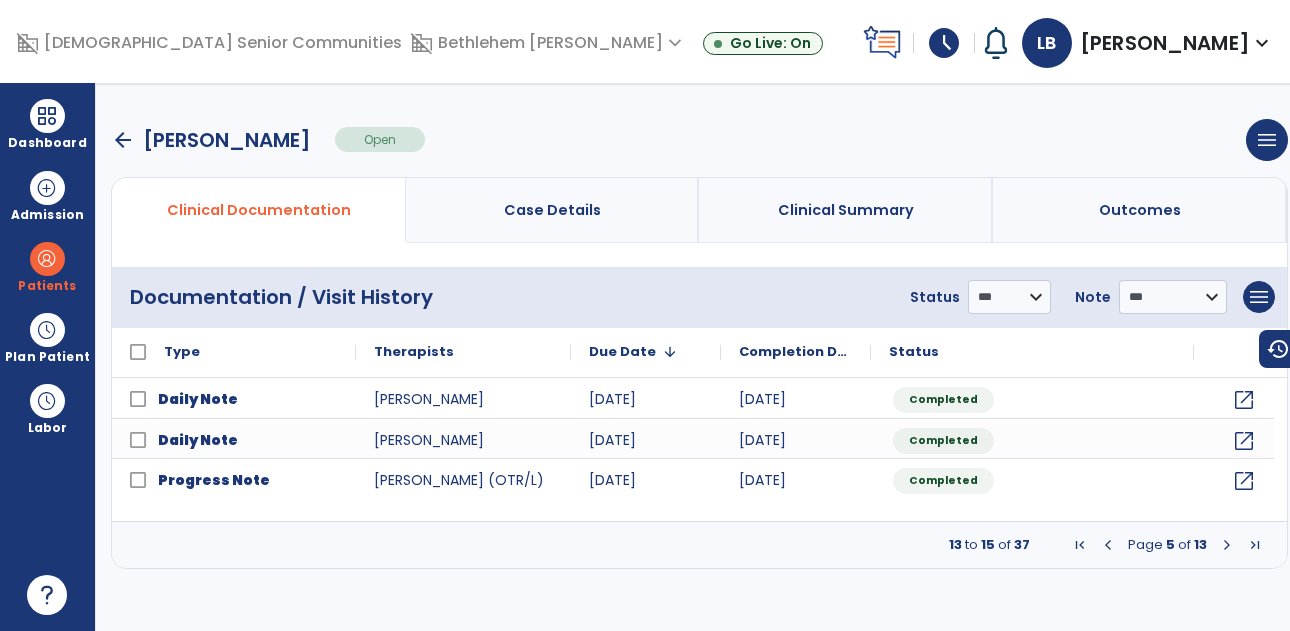 click at bounding box center (1108, 545) 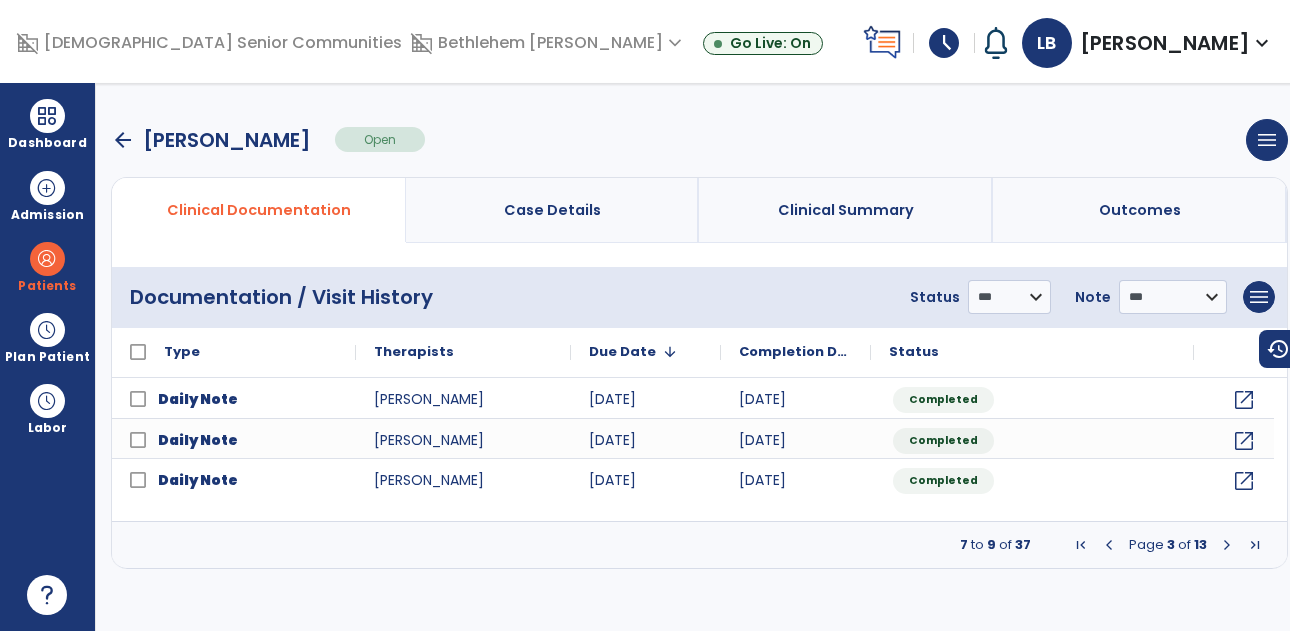 click at bounding box center [1109, 545] 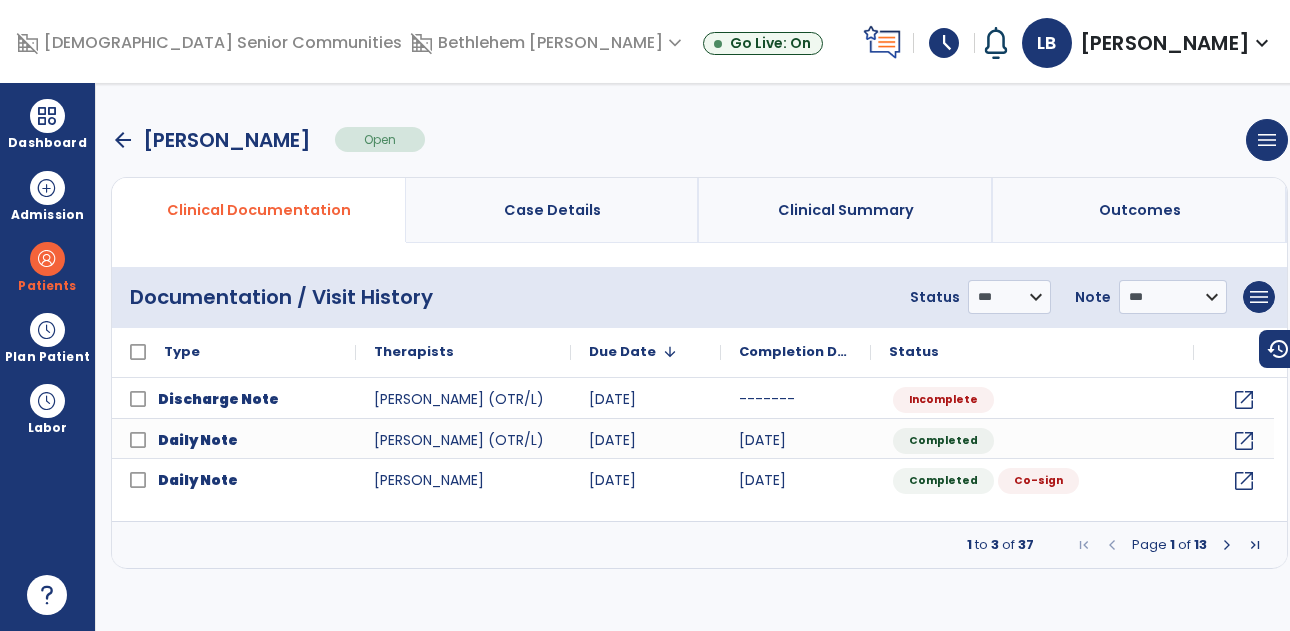 click at bounding box center (1112, 545) 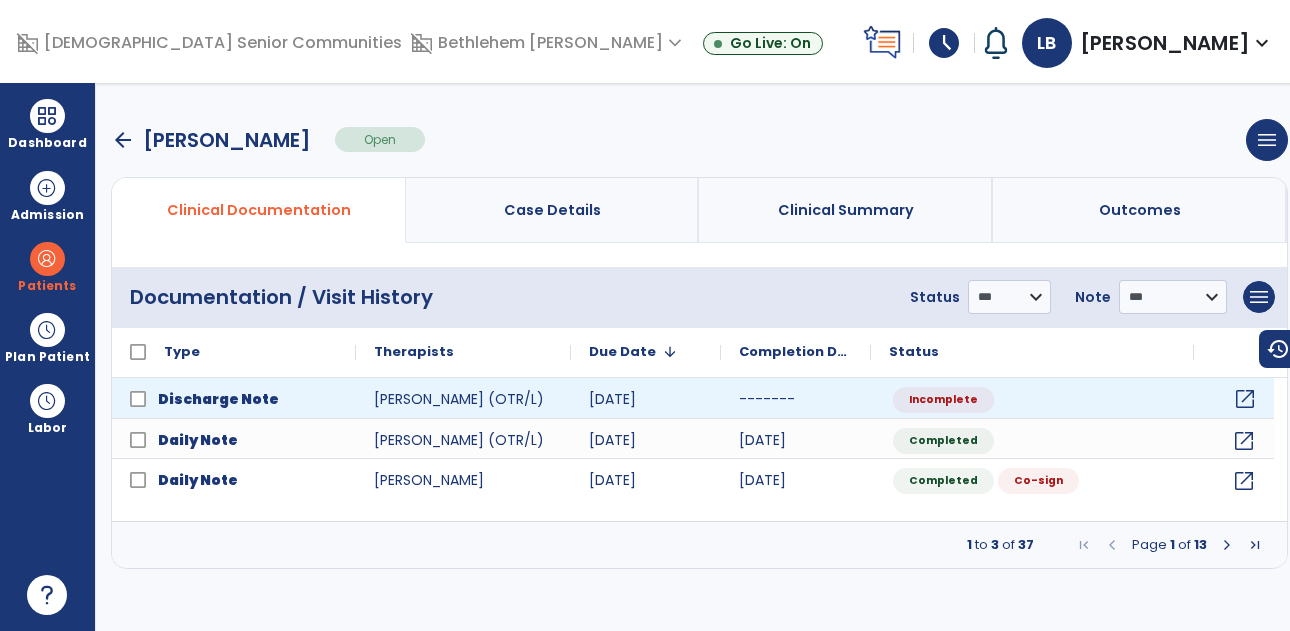 click on "open_in_new" 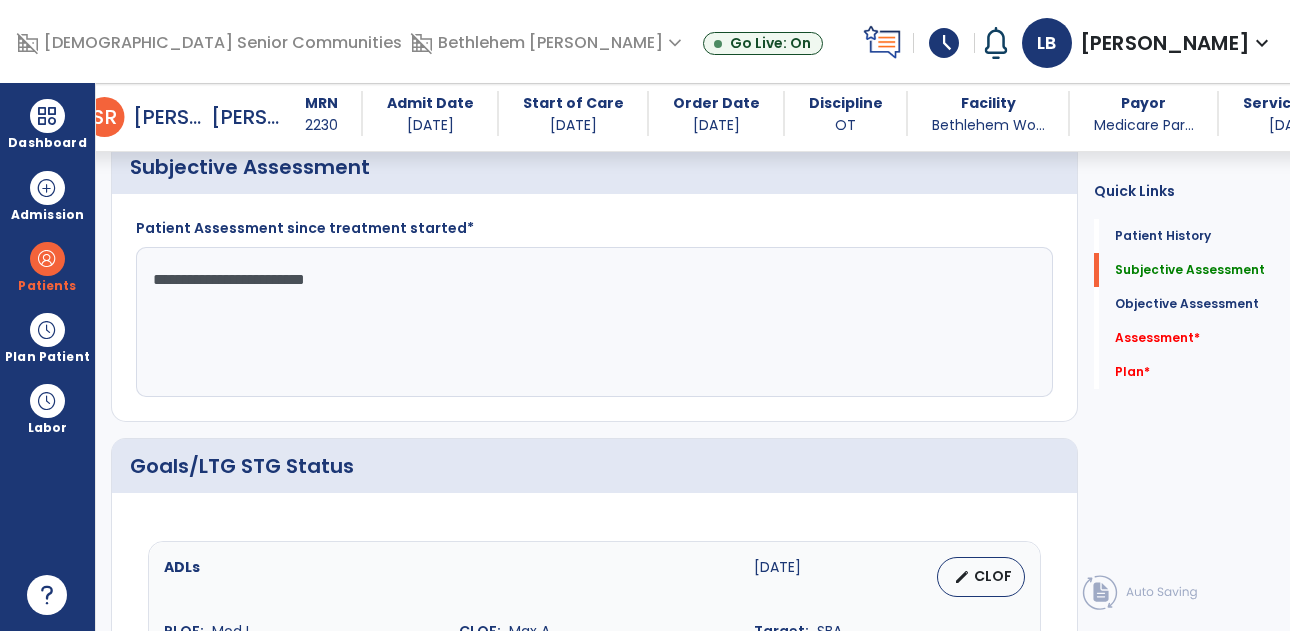scroll, scrollTop: 485, scrollLeft: 0, axis: vertical 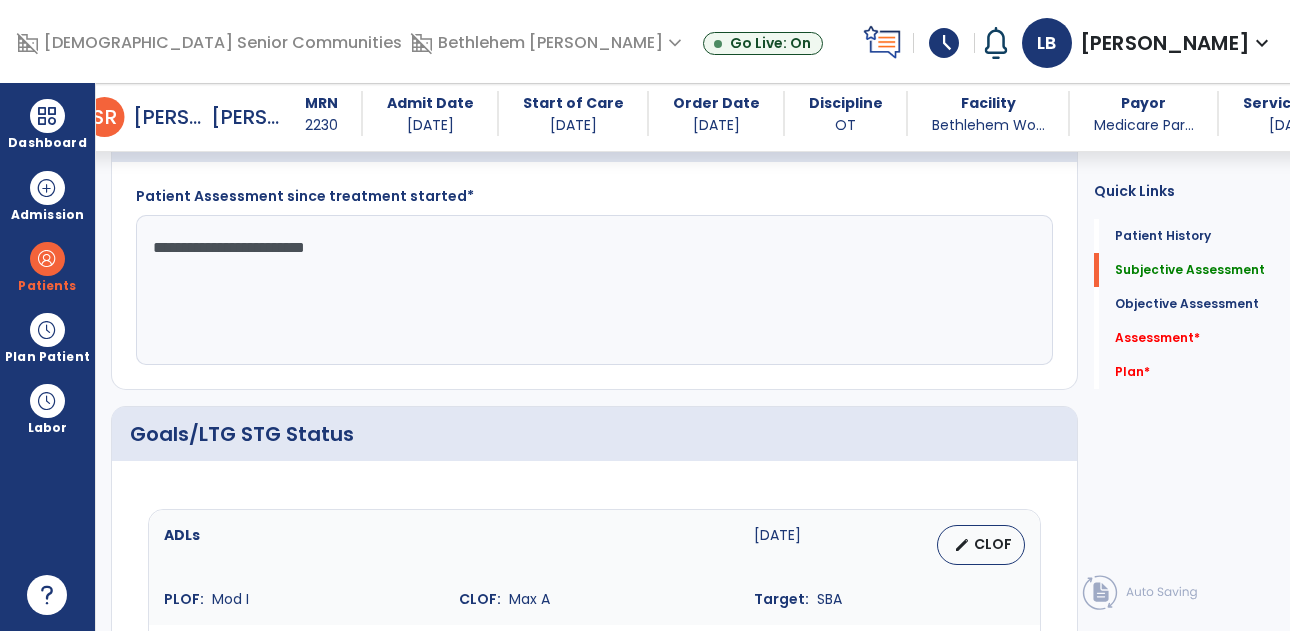 click on "**********" 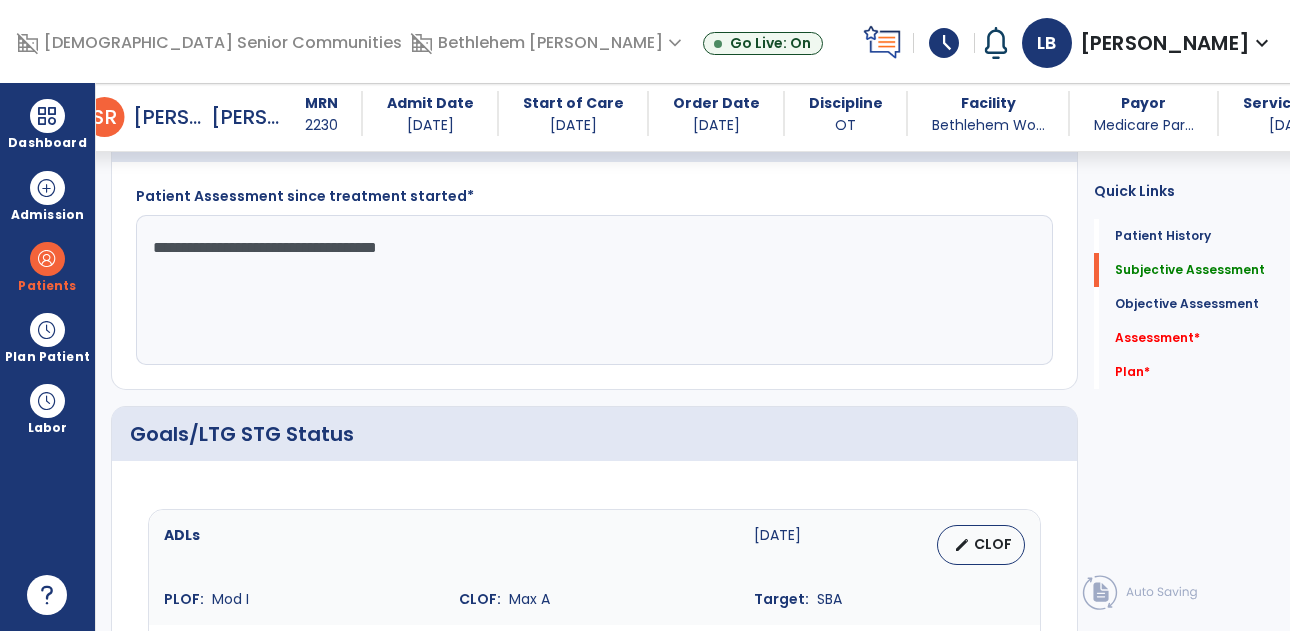 click on "**********" 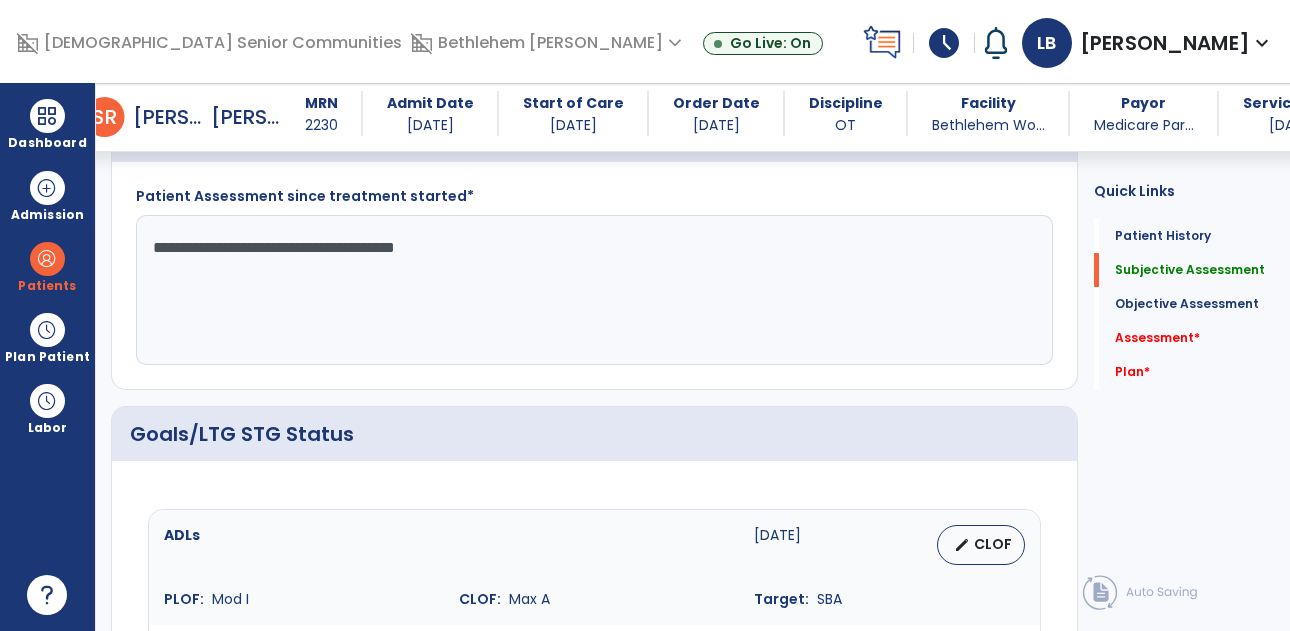 drag, startPoint x: 469, startPoint y: 255, endPoint x: 242, endPoint y: 252, distance: 227.01982 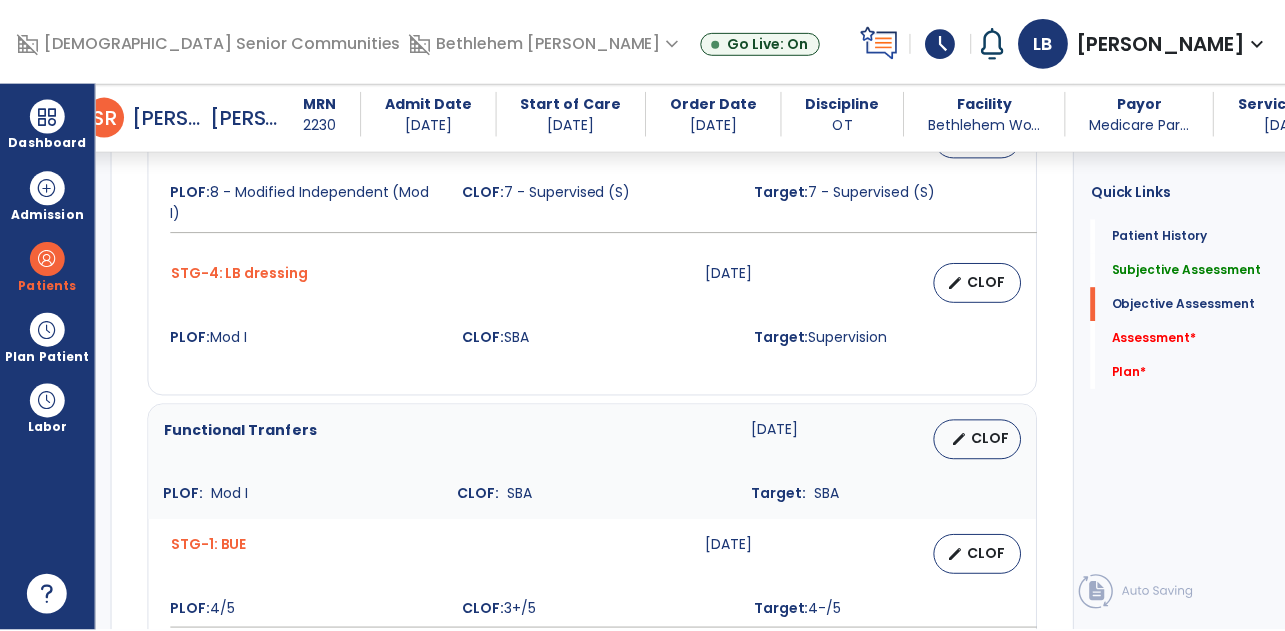 scroll, scrollTop: 1354, scrollLeft: 0, axis: vertical 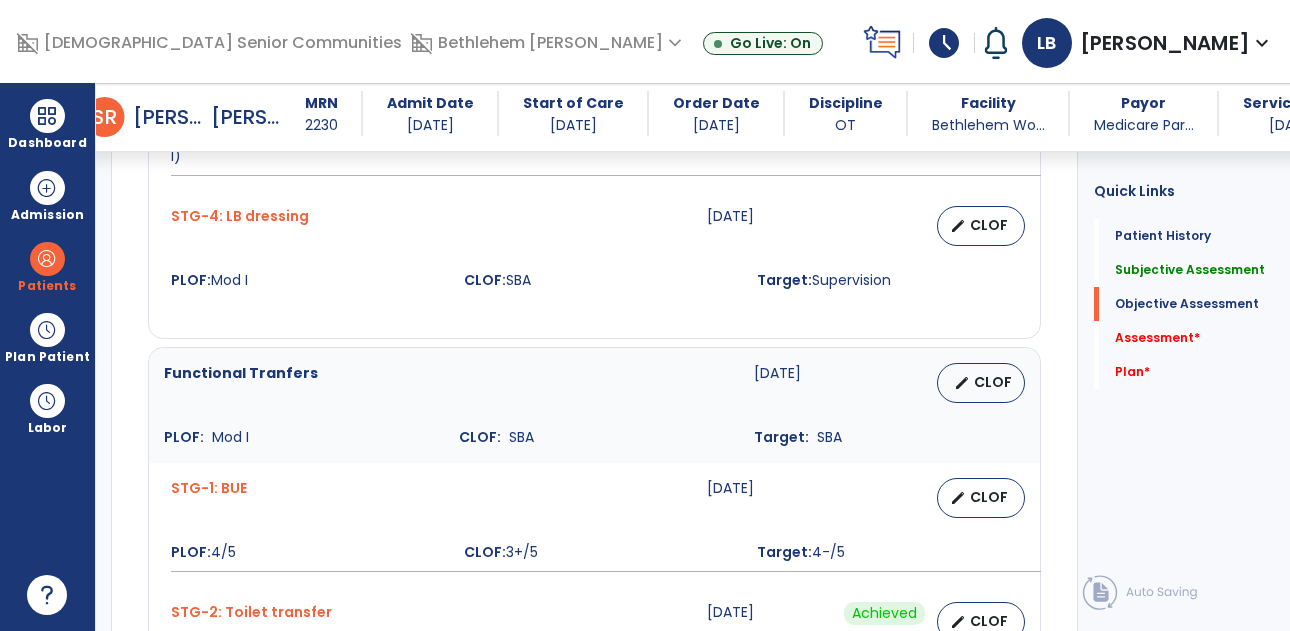 type on "**********" 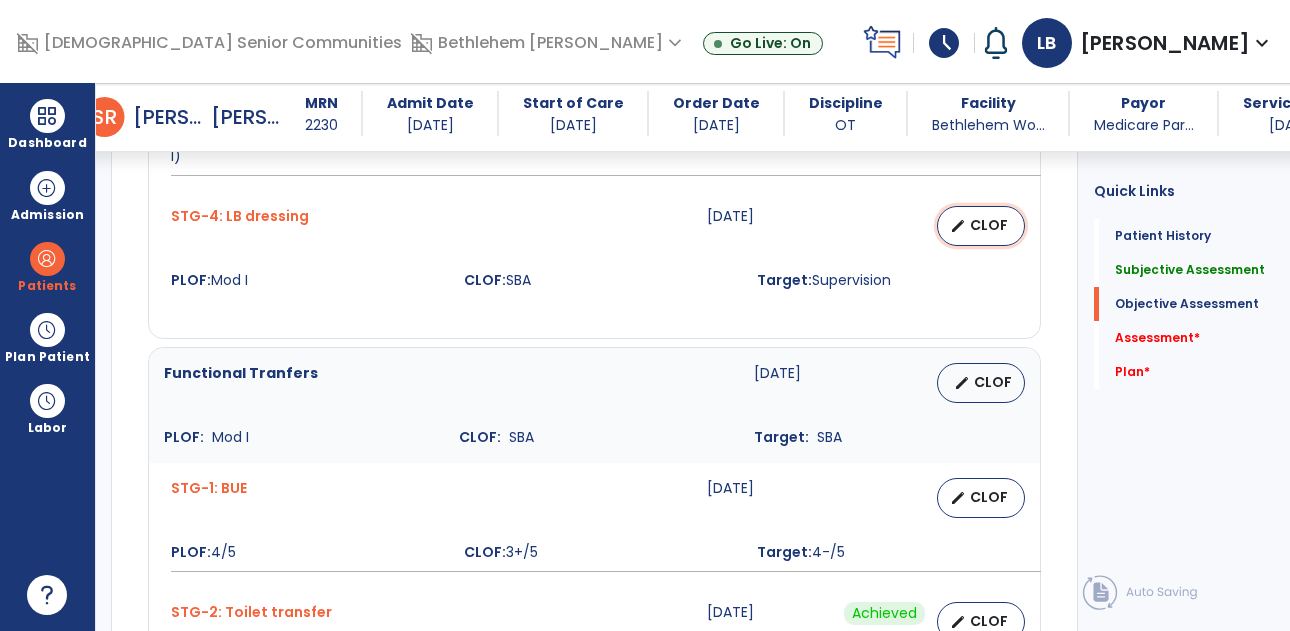 click on "CLOF" at bounding box center [989, 225] 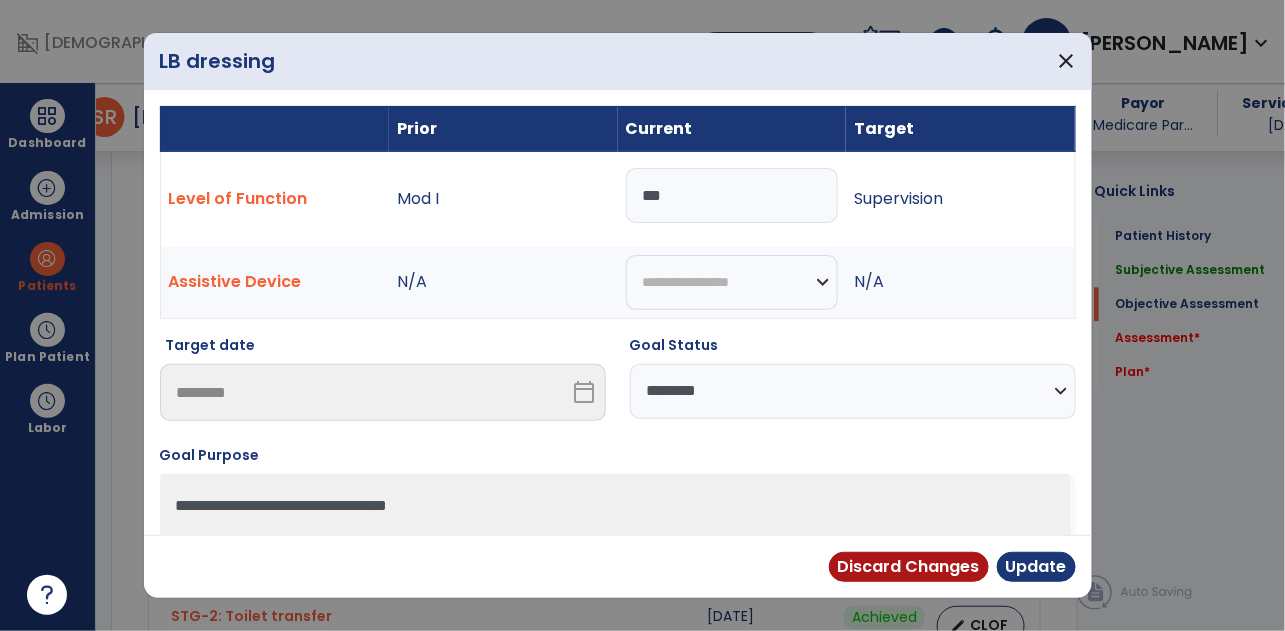 scroll, scrollTop: 1354, scrollLeft: 0, axis: vertical 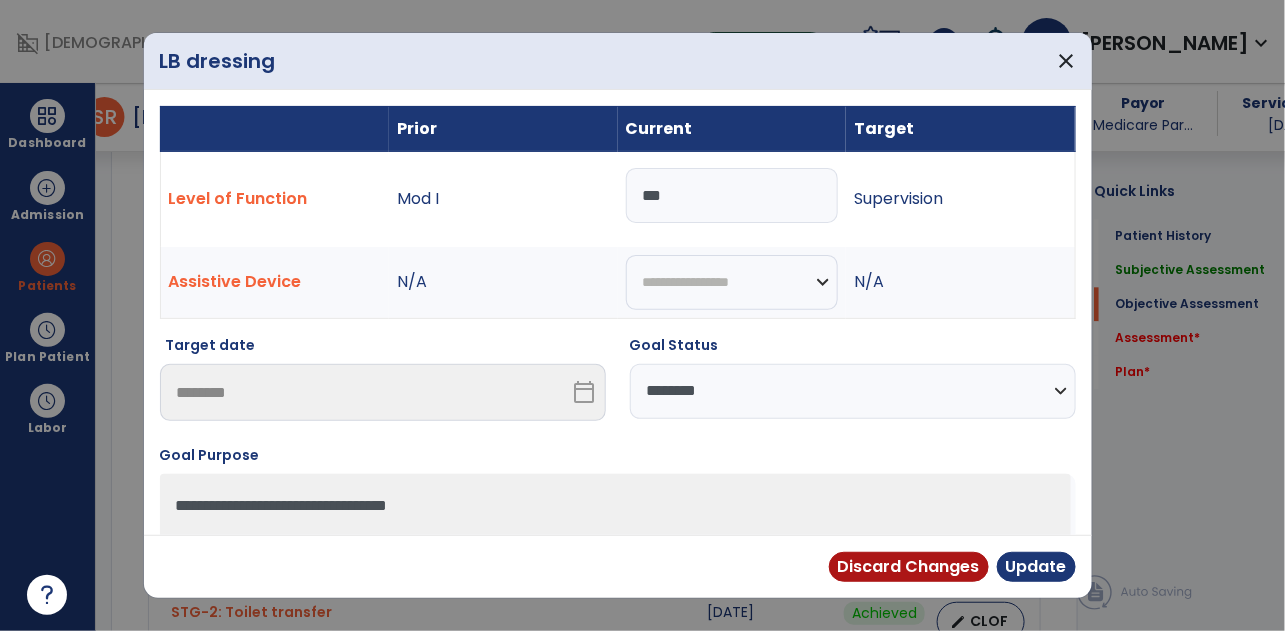 drag, startPoint x: 754, startPoint y: 181, endPoint x: 580, endPoint y: 184, distance: 174.02586 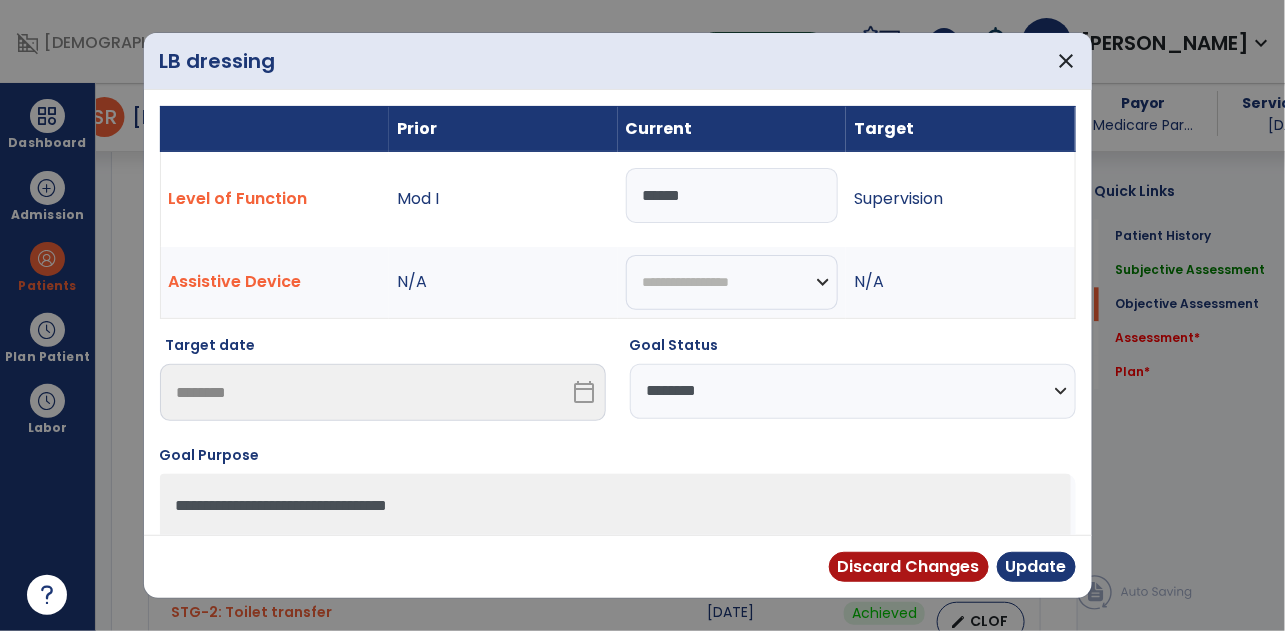 type on "*****" 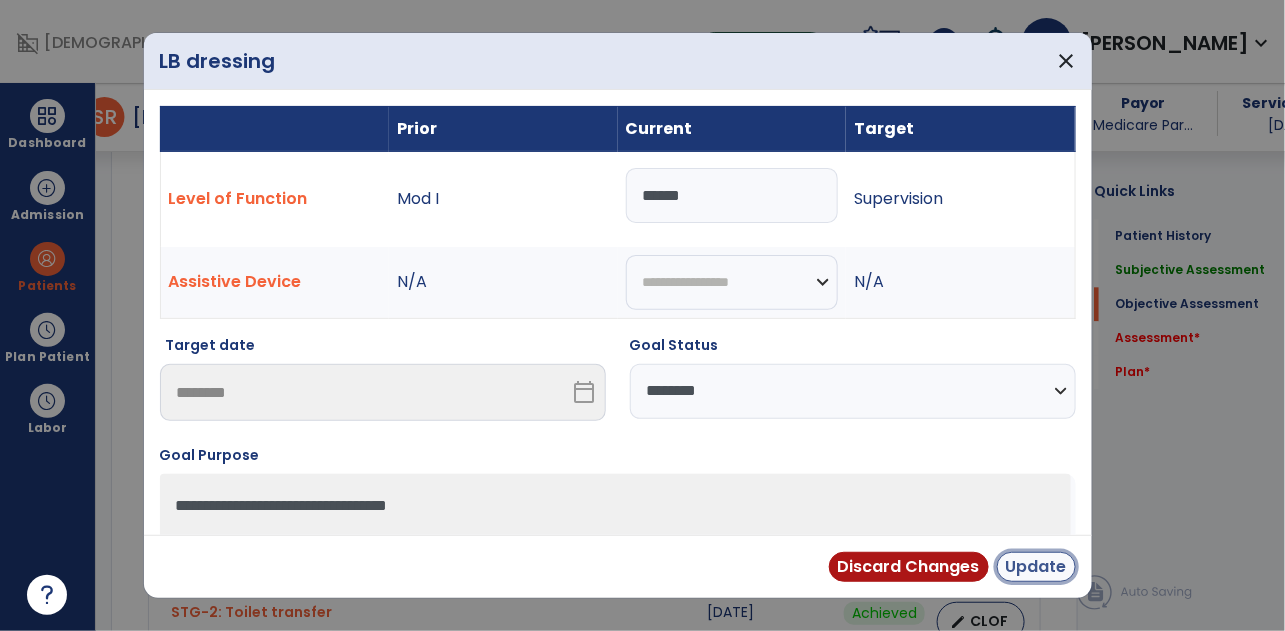 click on "Update" at bounding box center (1036, 567) 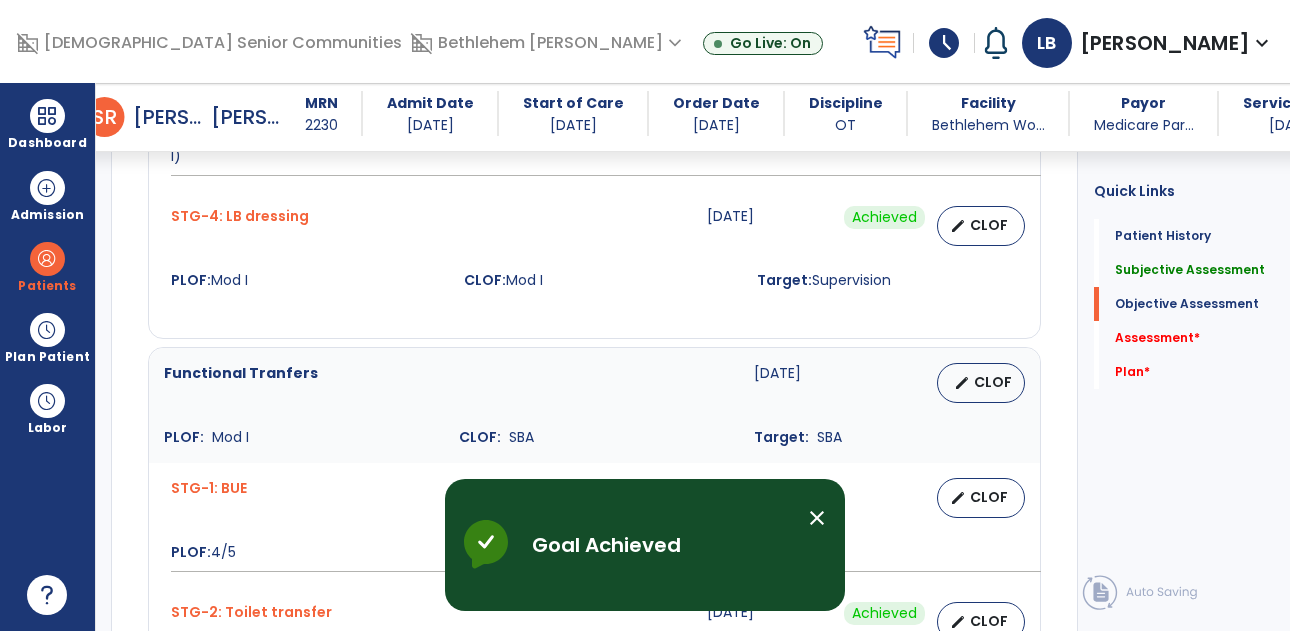 click on "close" at bounding box center (817, 518) 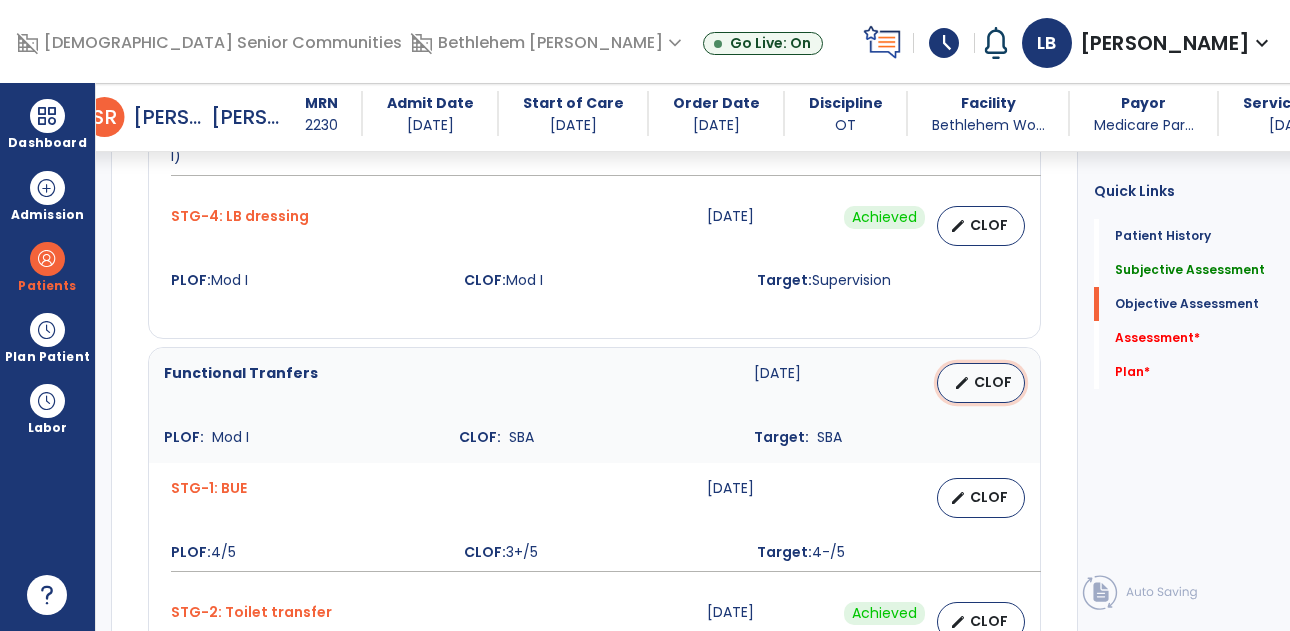 click on "edit   CLOF" at bounding box center [981, 383] 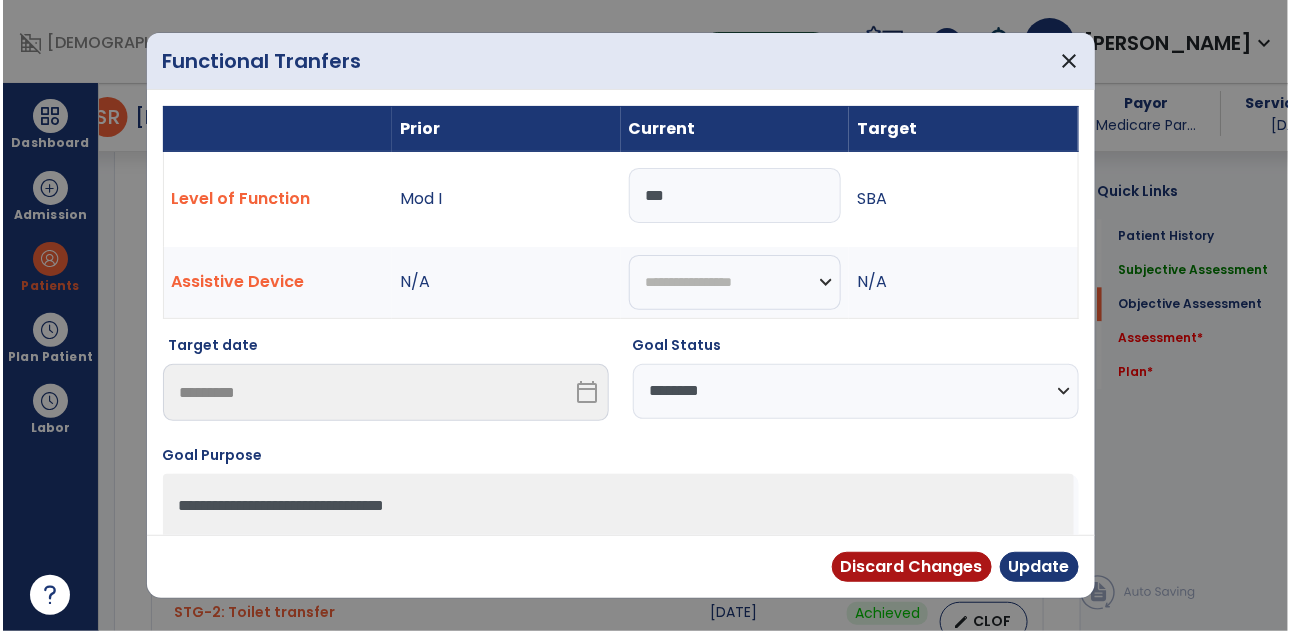 scroll, scrollTop: 1354, scrollLeft: 0, axis: vertical 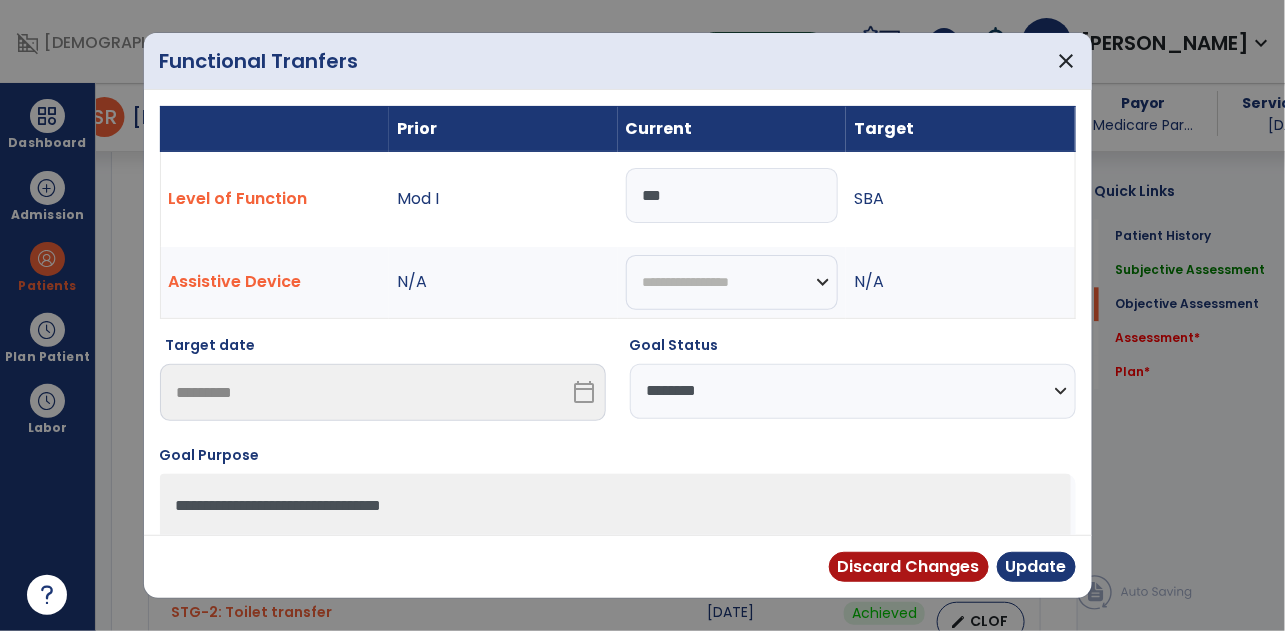 click on "**********" at bounding box center (853, 391) 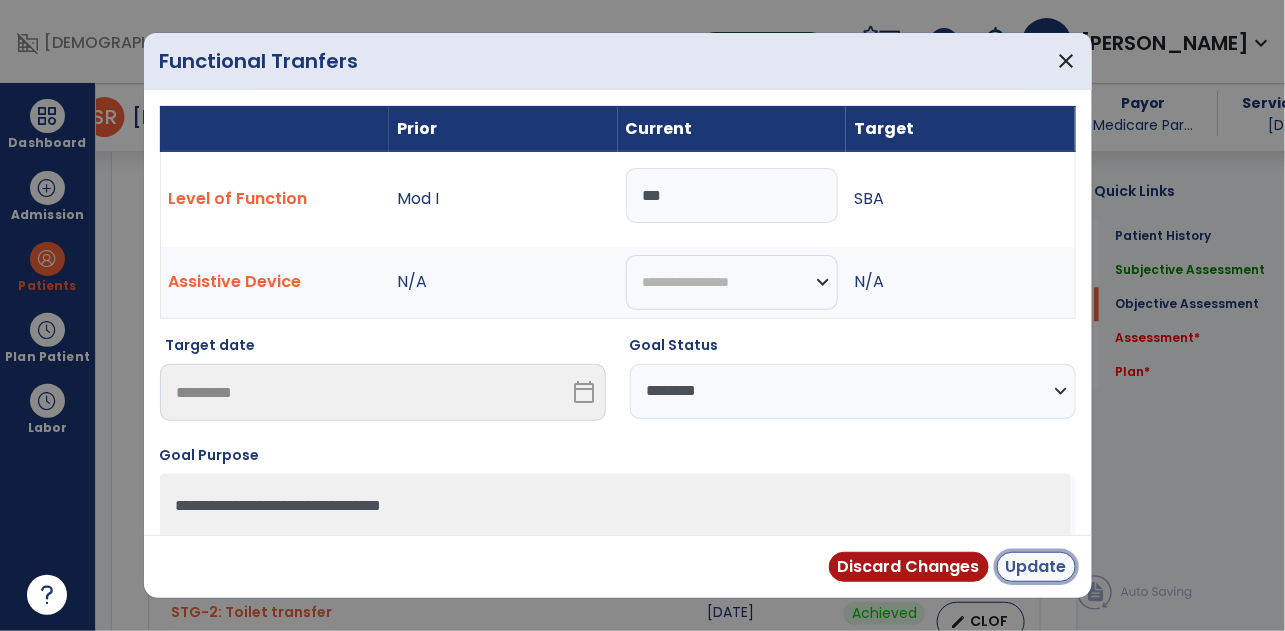 click on "Update" at bounding box center (1036, 567) 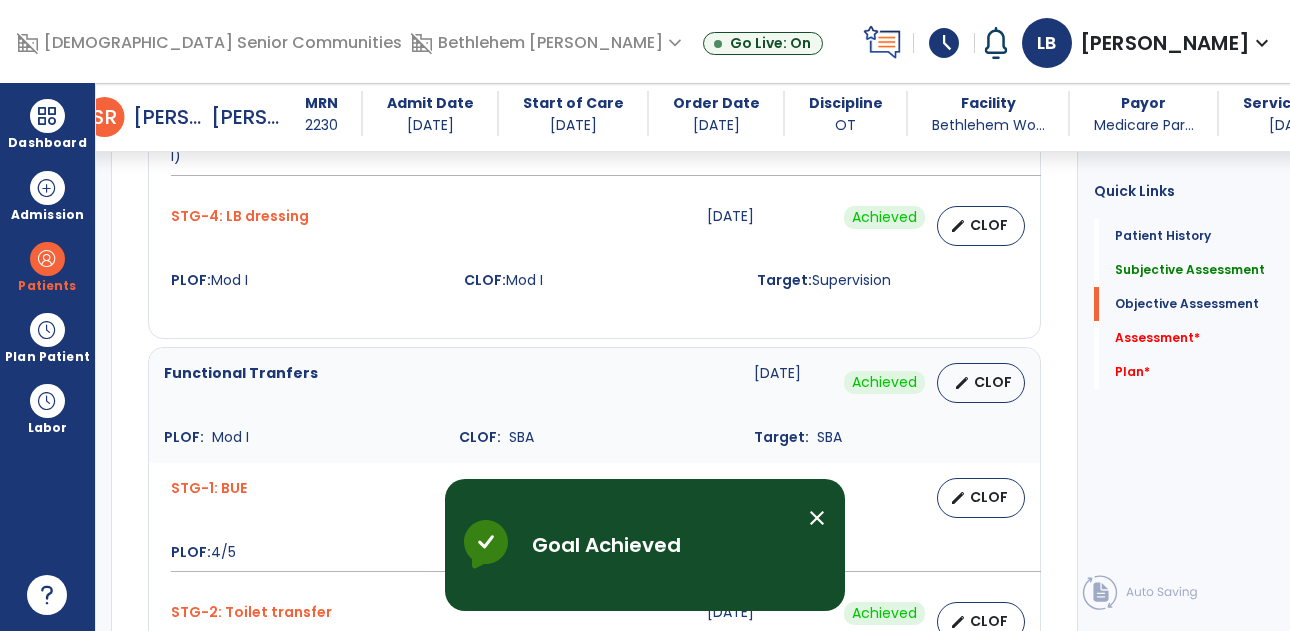 click on "close" at bounding box center (817, 518) 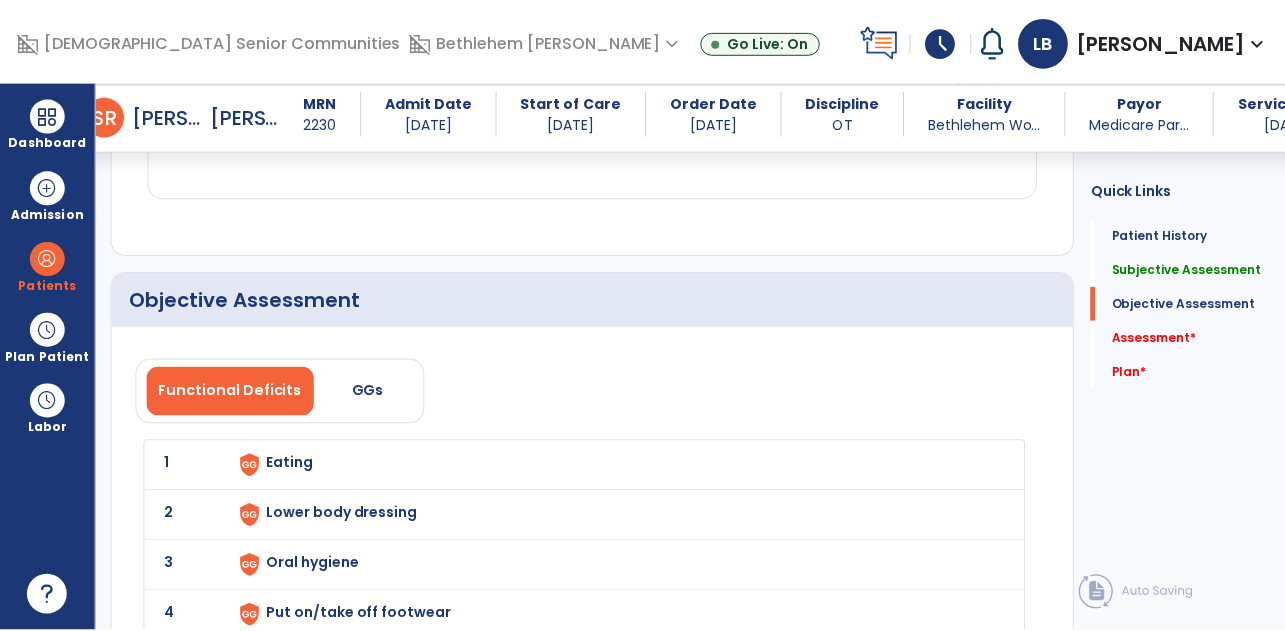 scroll, scrollTop: 2113, scrollLeft: 0, axis: vertical 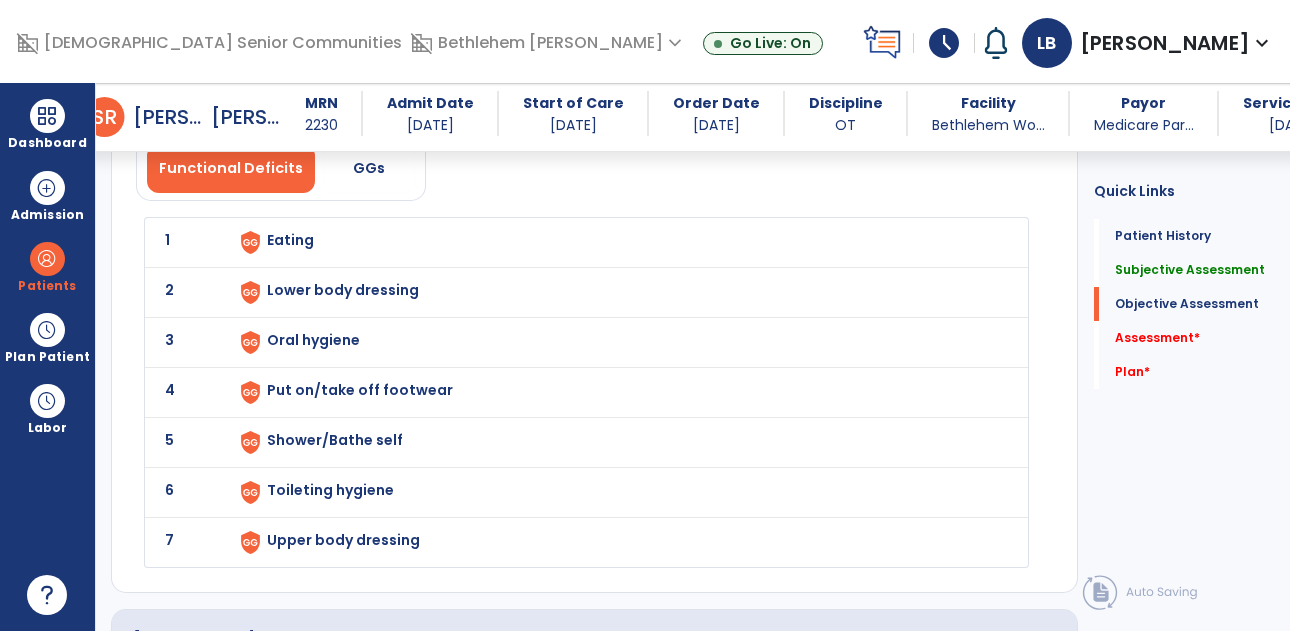 click on "Eating" at bounding box center [290, 240] 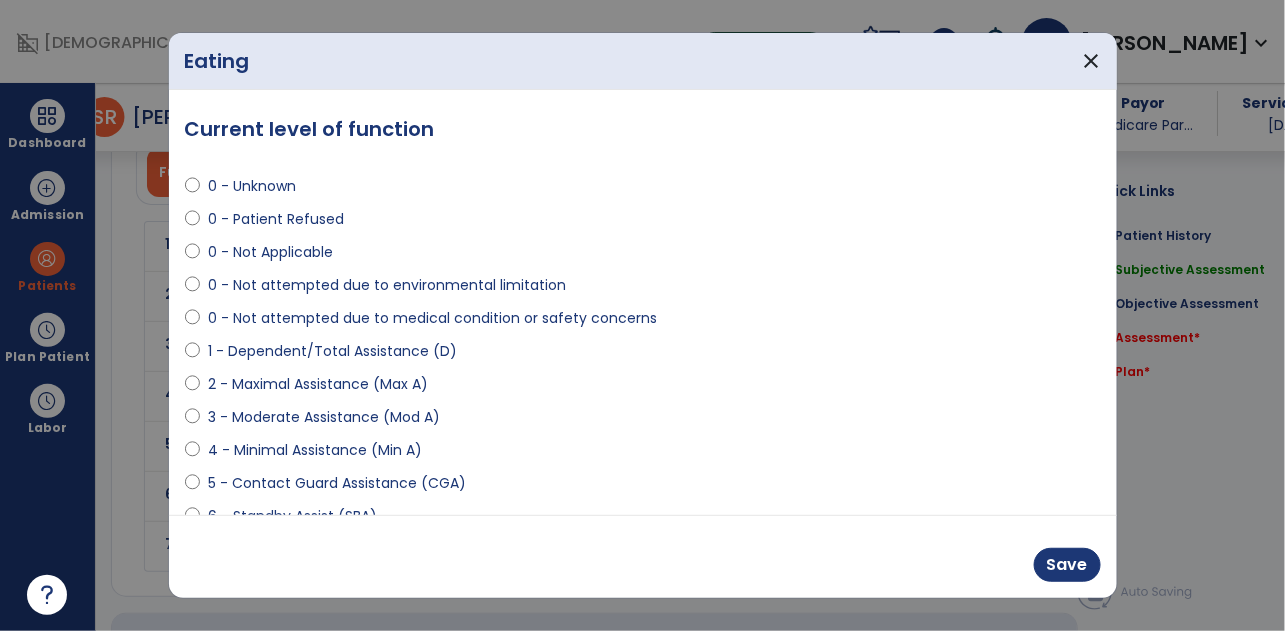 scroll, scrollTop: 2117, scrollLeft: 0, axis: vertical 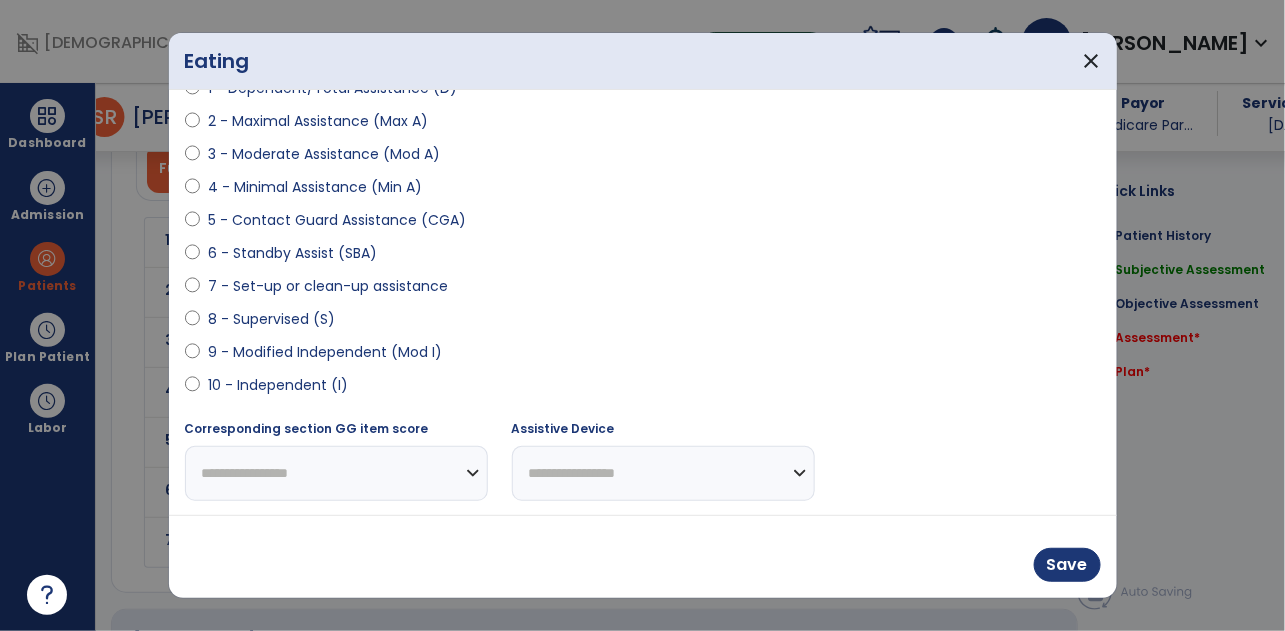 select on "**********" 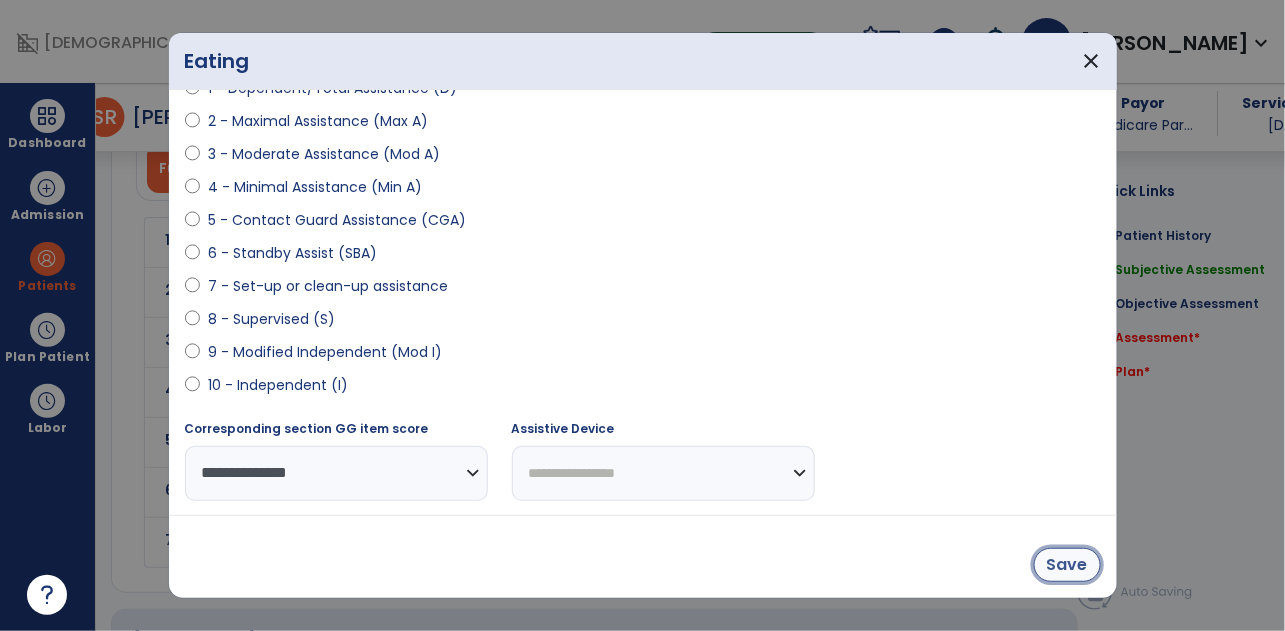 click on "Save" at bounding box center (1067, 565) 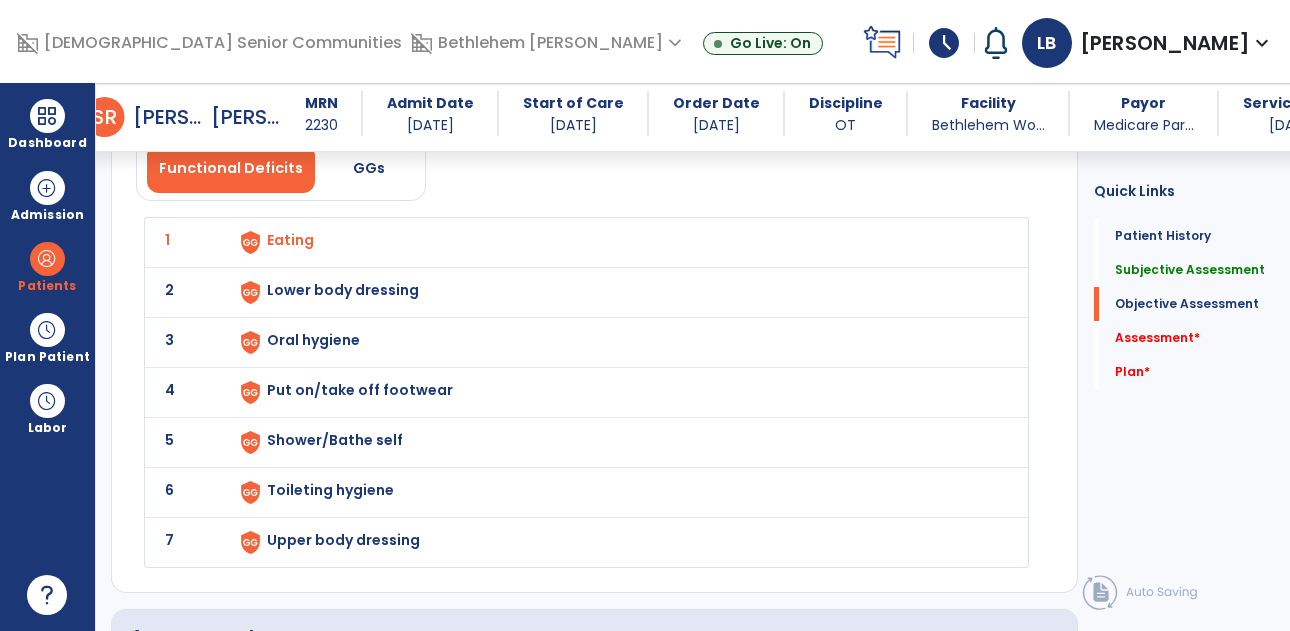 click on "Lower body dressing" at bounding box center [290, 240] 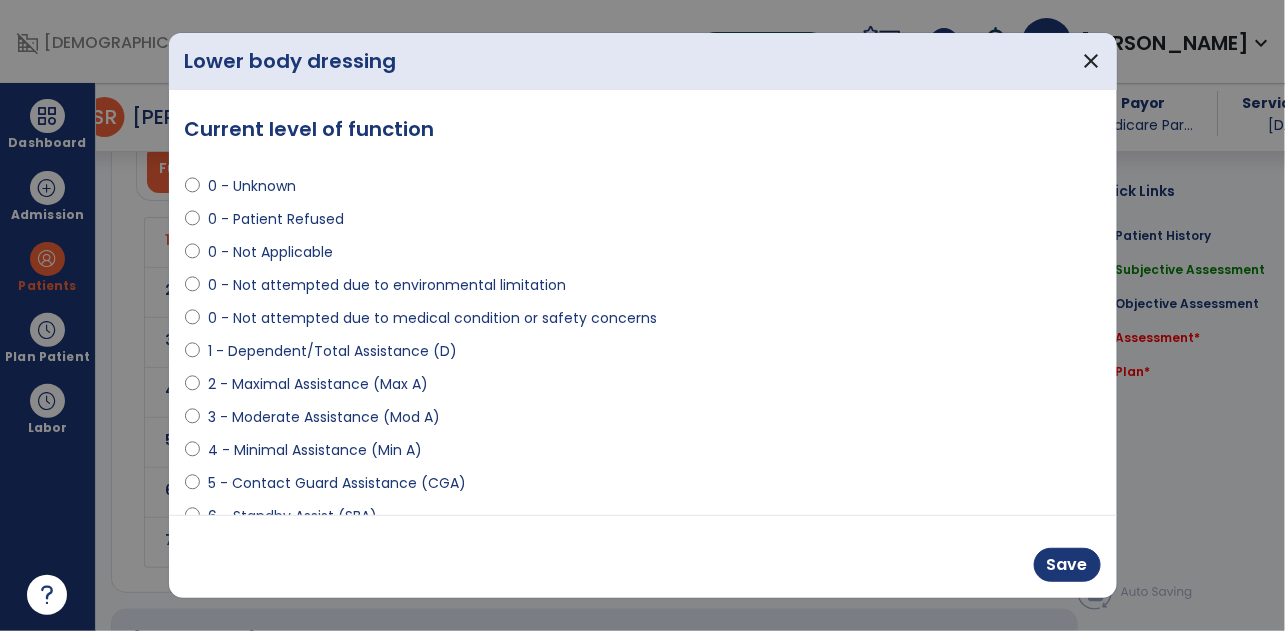 scroll, scrollTop: 2113, scrollLeft: 0, axis: vertical 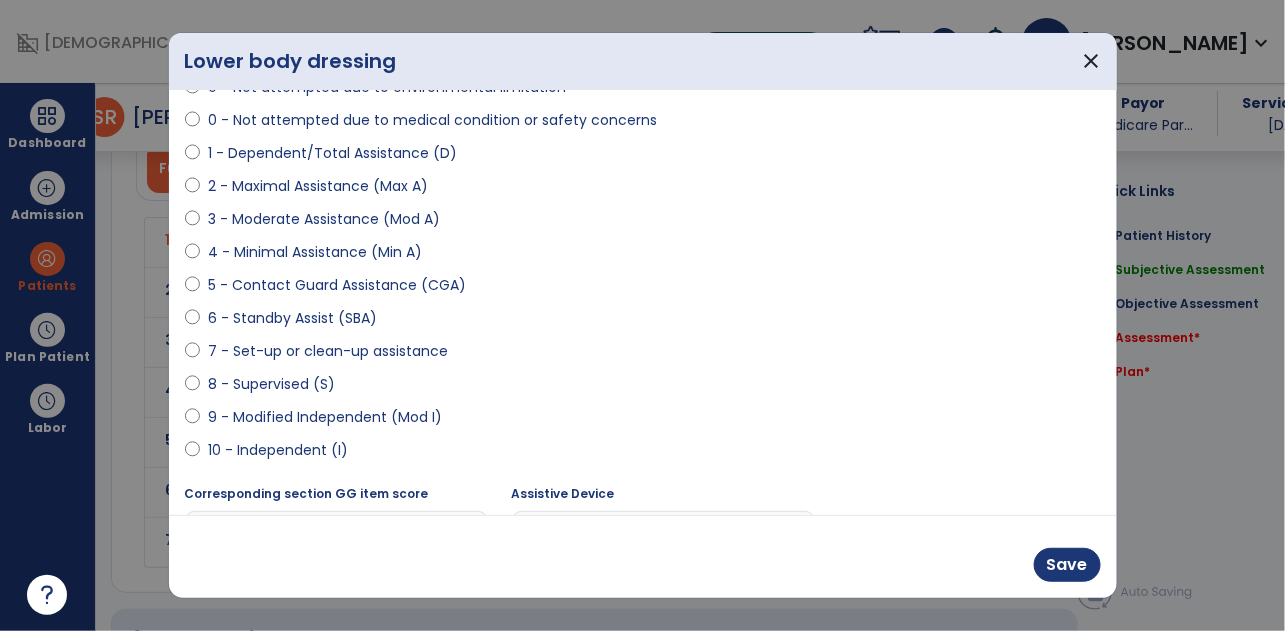 select on "**********" 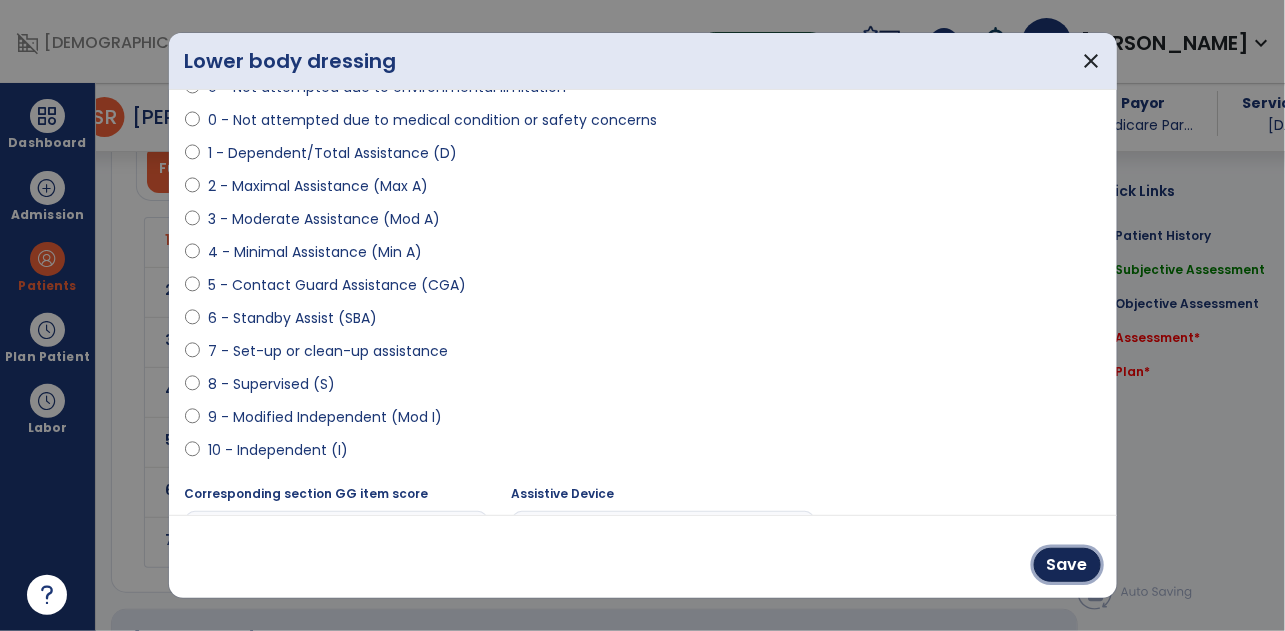 click on "Save" at bounding box center (1067, 565) 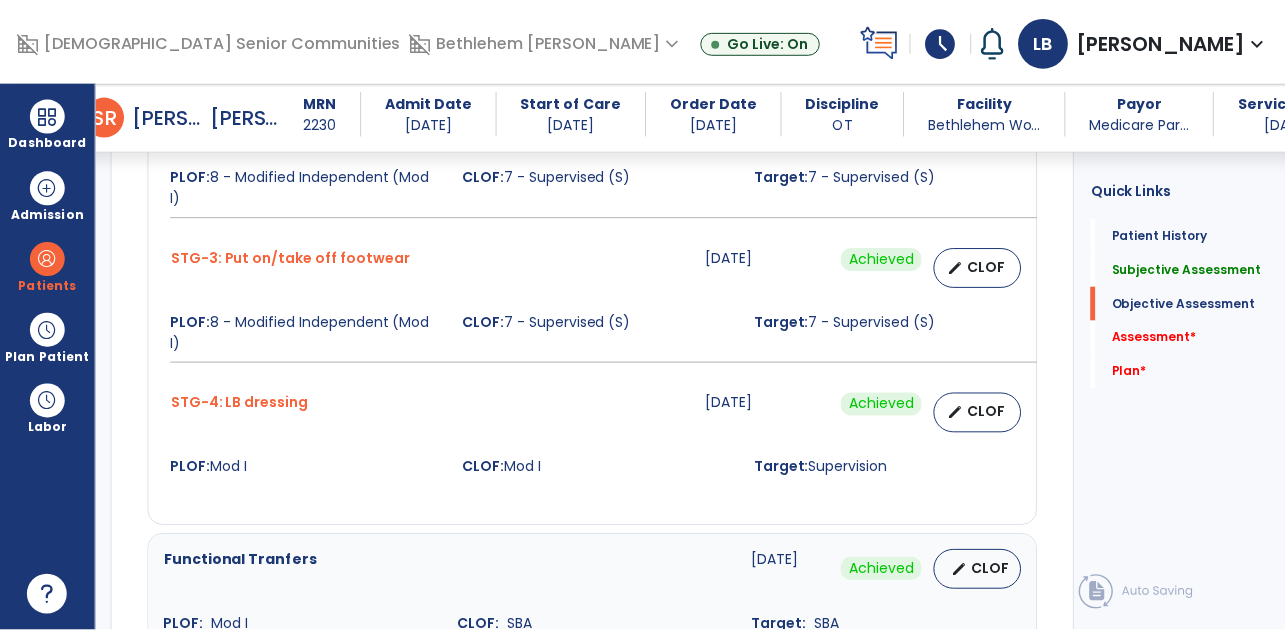 scroll, scrollTop: 1170, scrollLeft: 0, axis: vertical 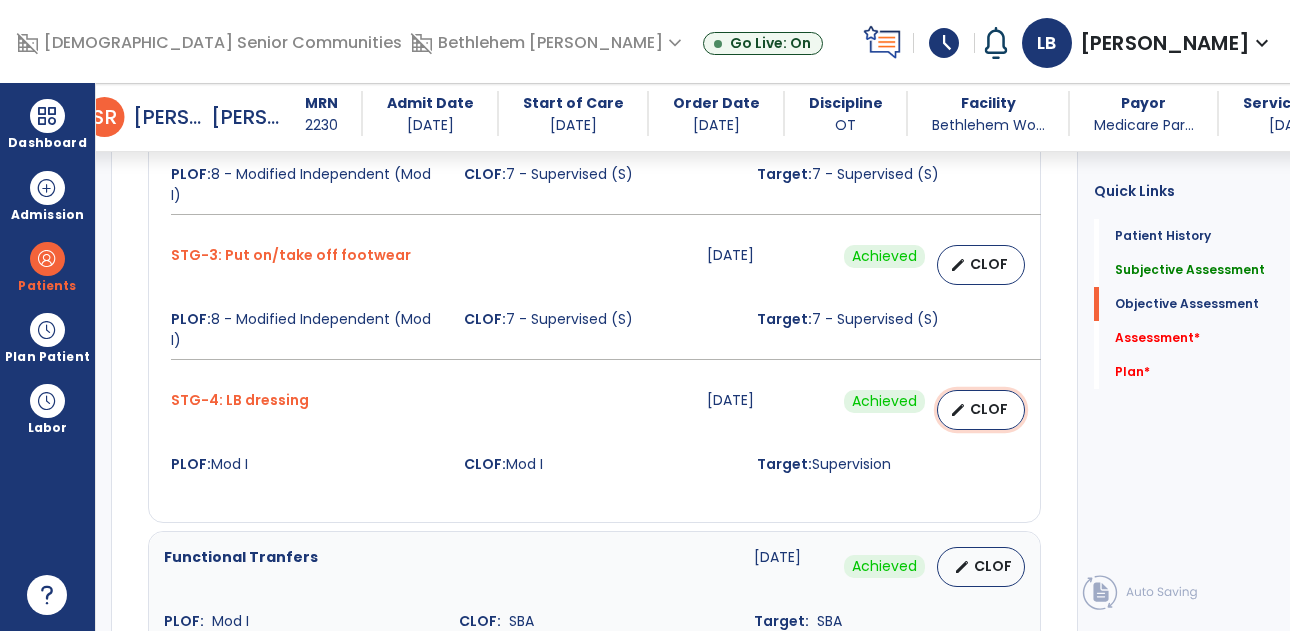 click on "CLOF" at bounding box center [989, 409] 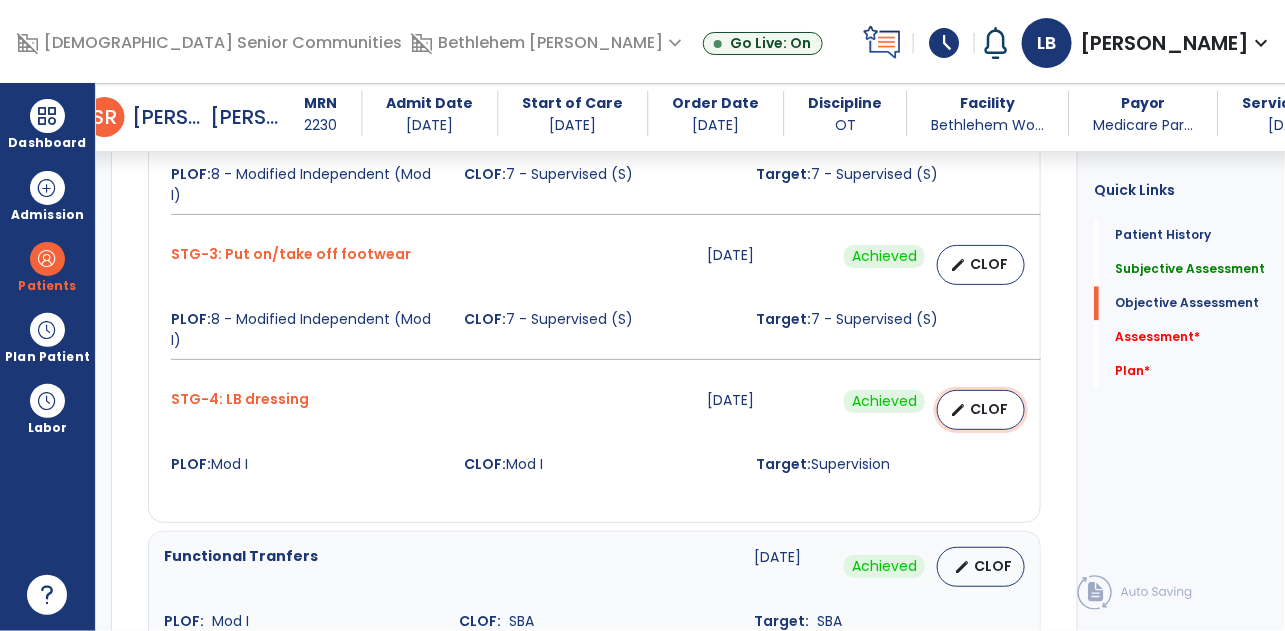 select on "********" 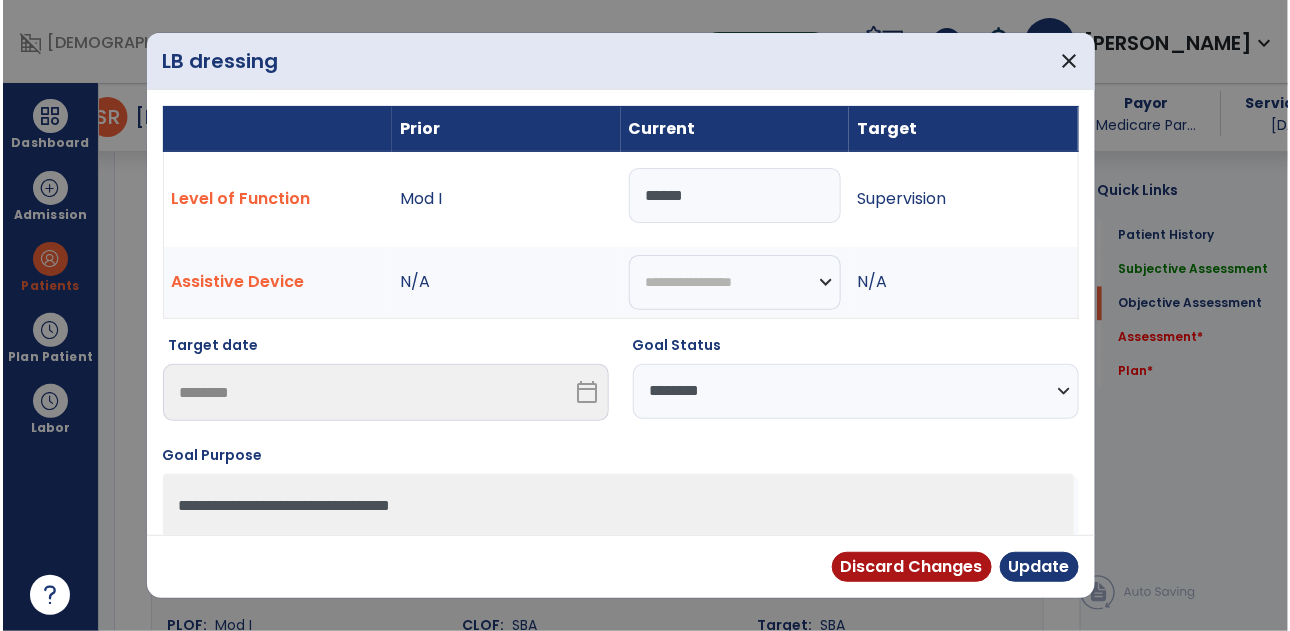 scroll, scrollTop: 1170, scrollLeft: 0, axis: vertical 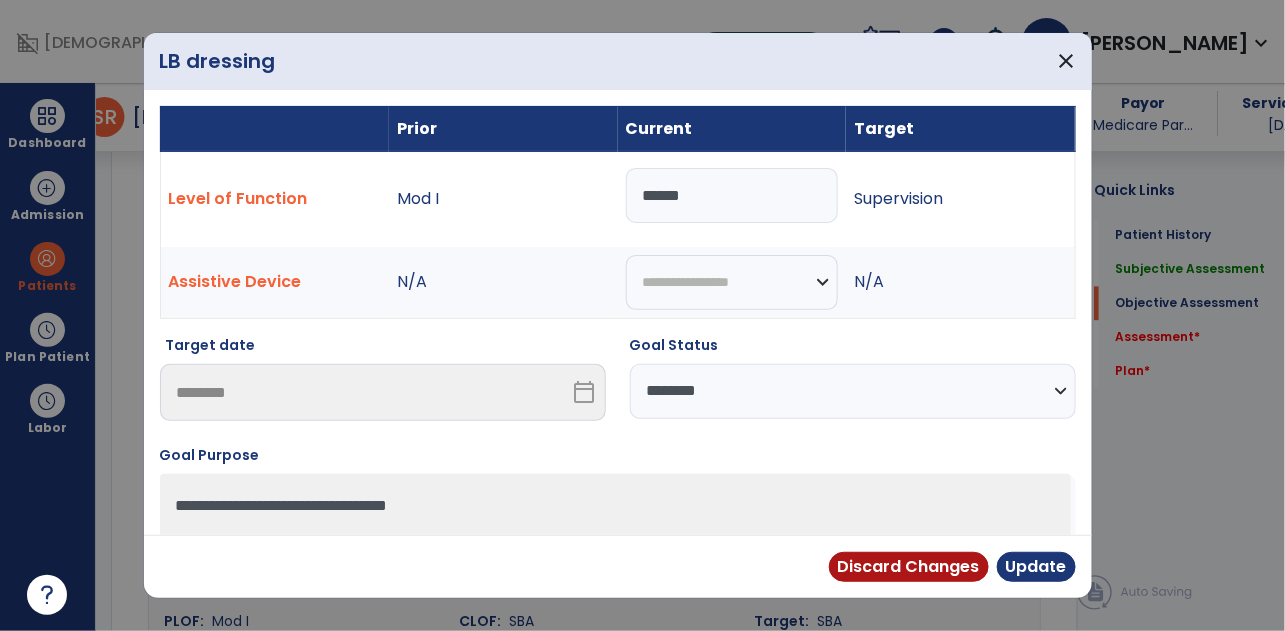 drag, startPoint x: 711, startPoint y: 195, endPoint x: 625, endPoint y: 214, distance: 88.07383 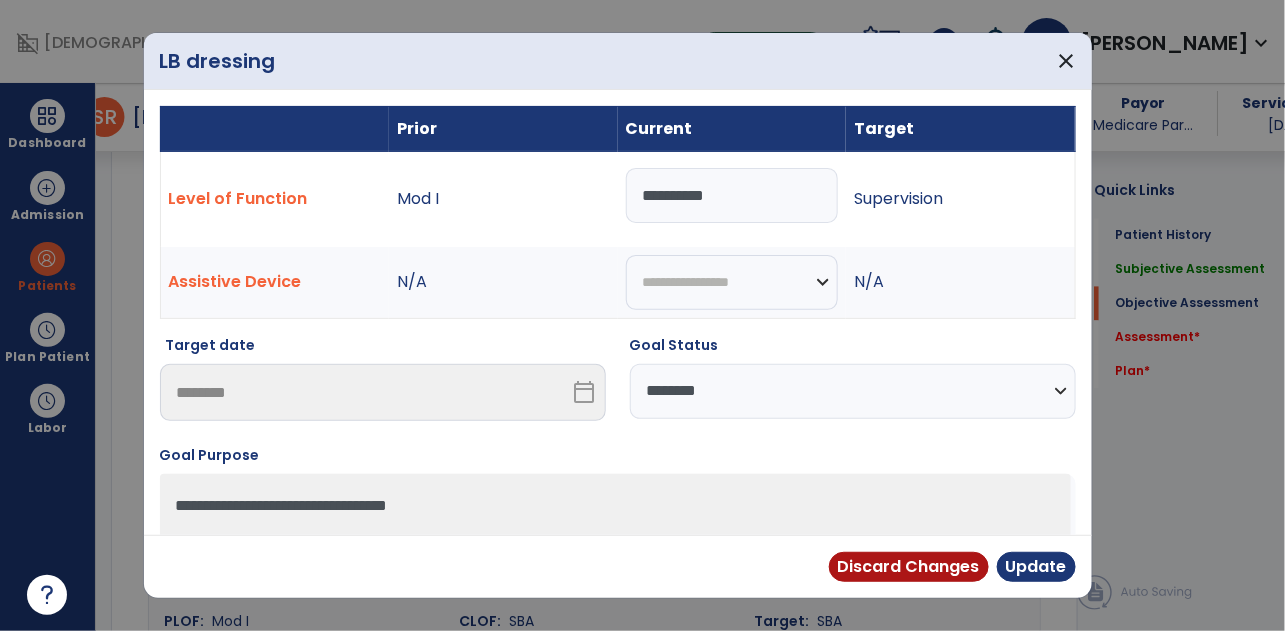 type on "**********" 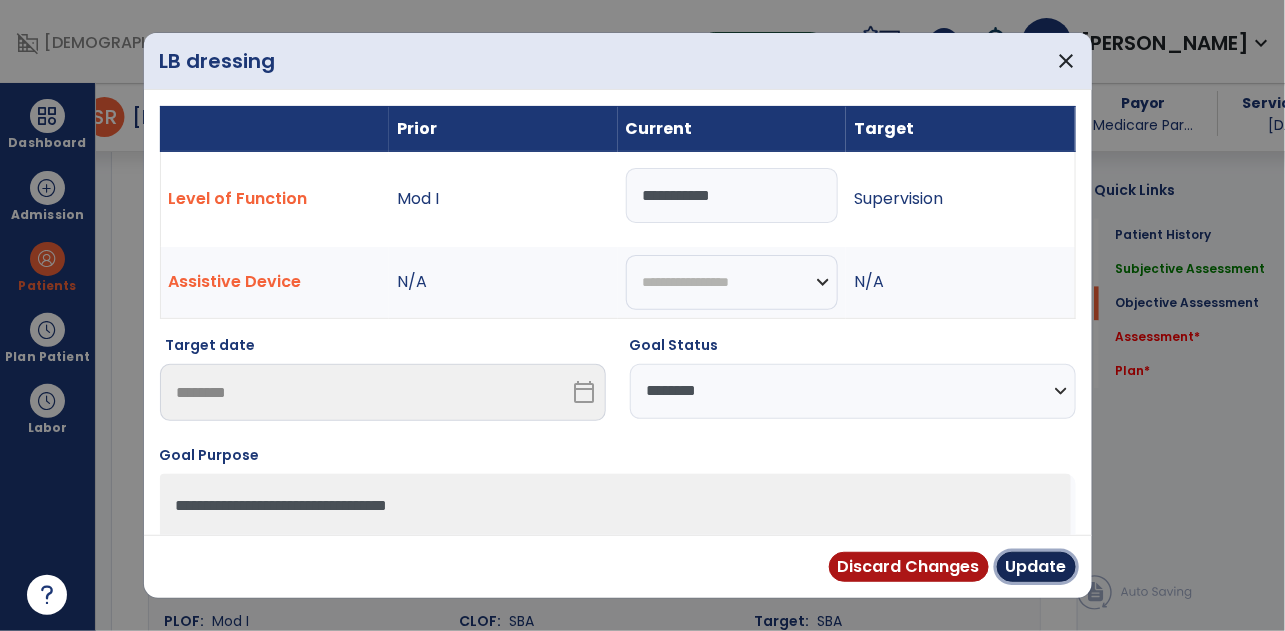 click on "Update" at bounding box center (1036, 567) 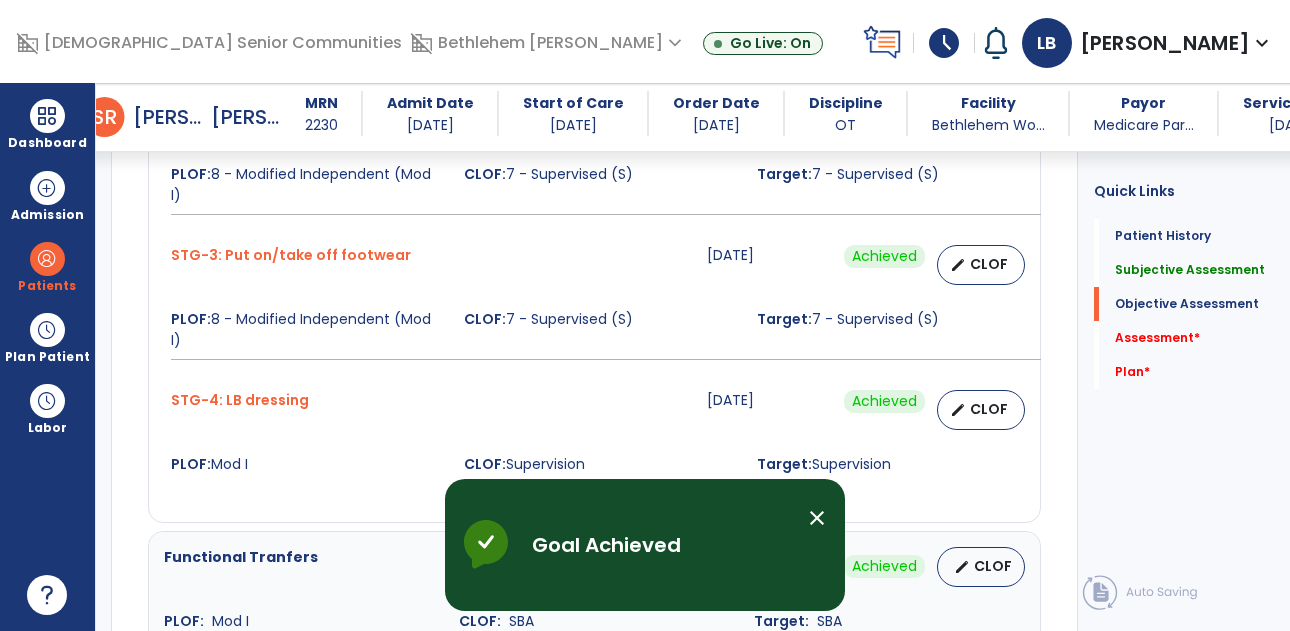 click on "close" at bounding box center [817, 518] 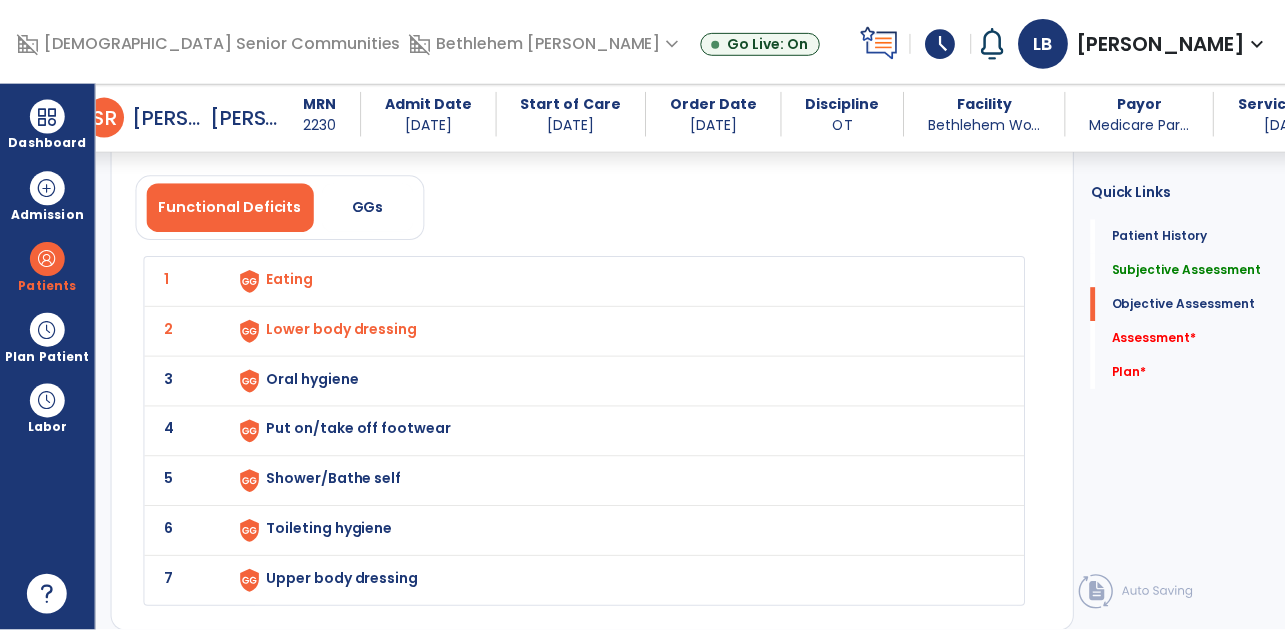 scroll, scrollTop: 2082, scrollLeft: 0, axis: vertical 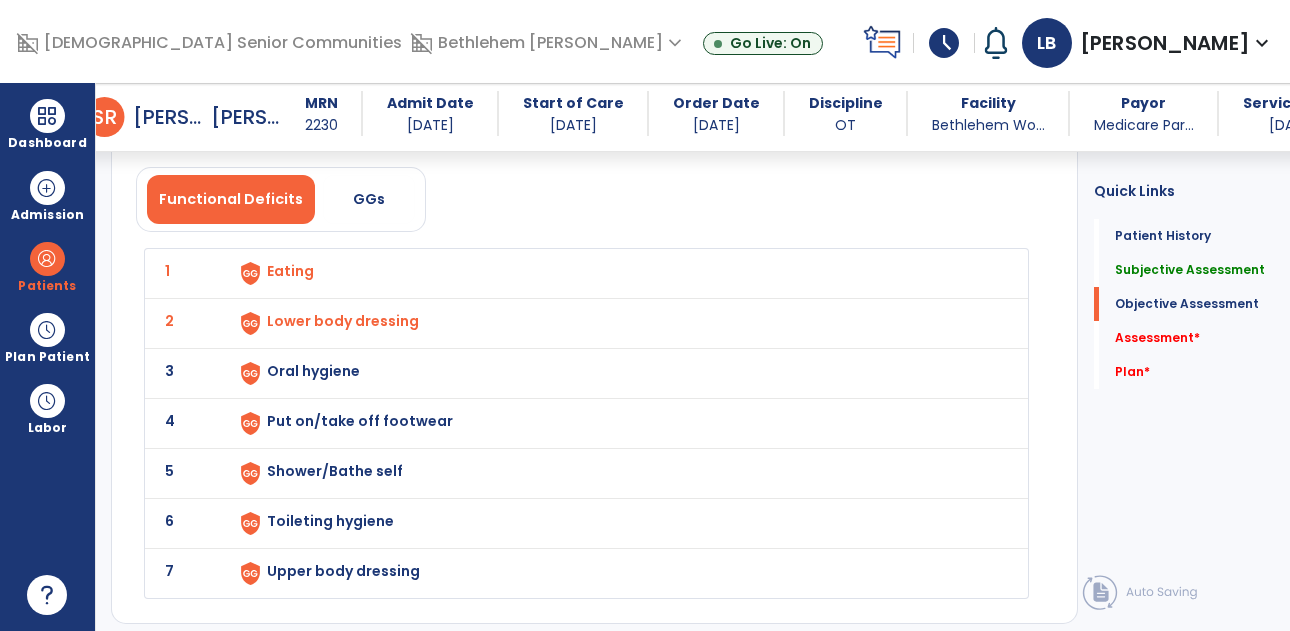 click on "Oral hygiene" at bounding box center [290, 271] 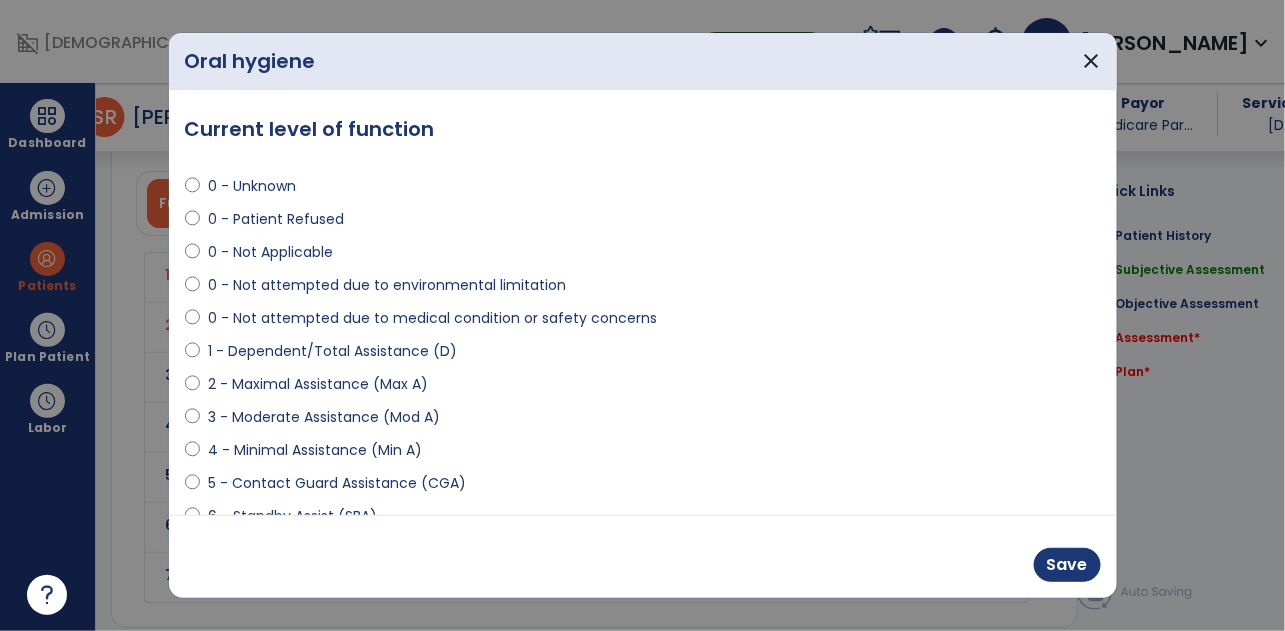 scroll, scrollTop: 2082, scrollLeft: 0, axis: vertical 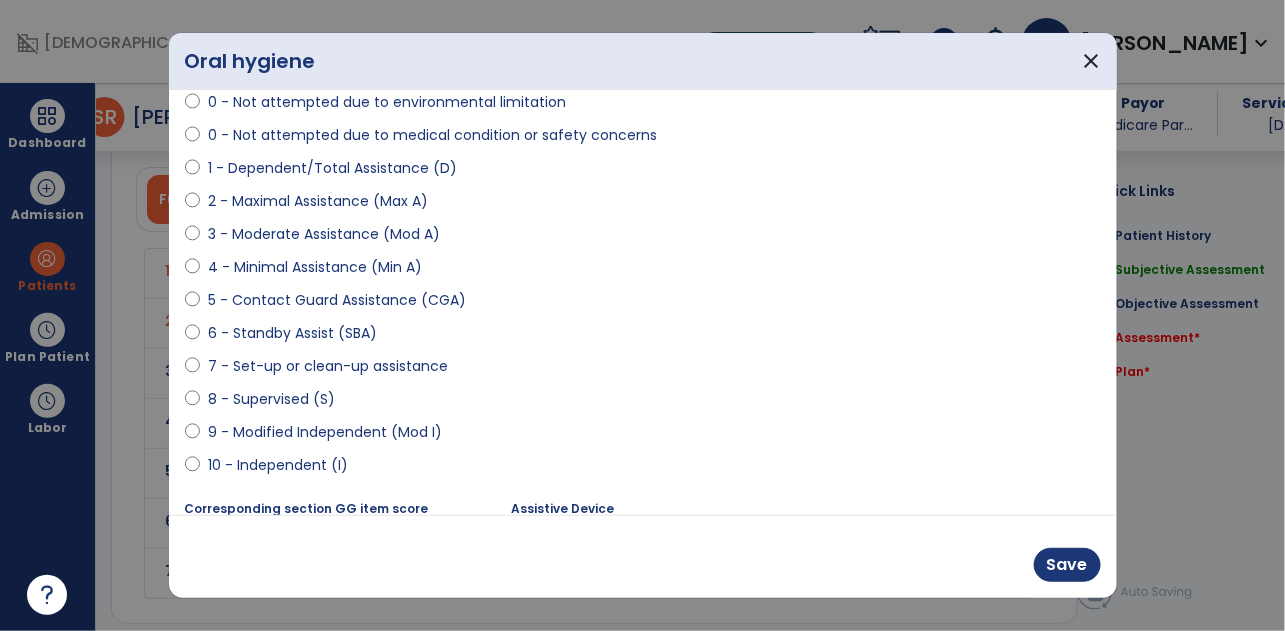 select on "**********" 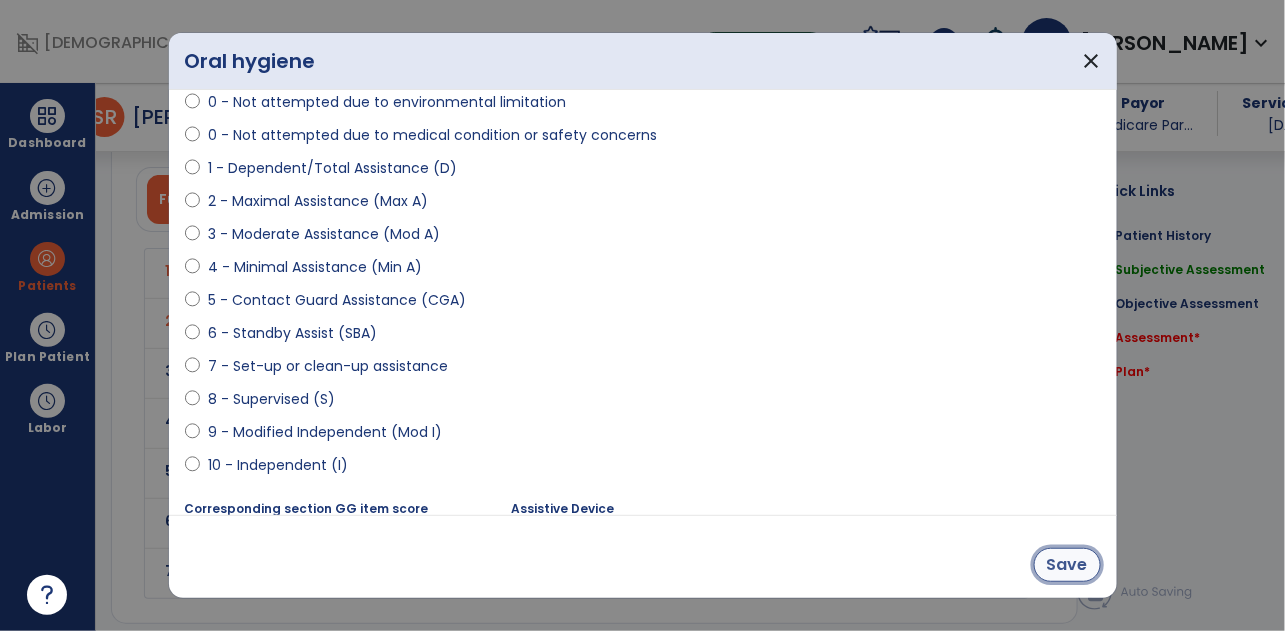 click on "Save" at bounding box center (1067, 565) 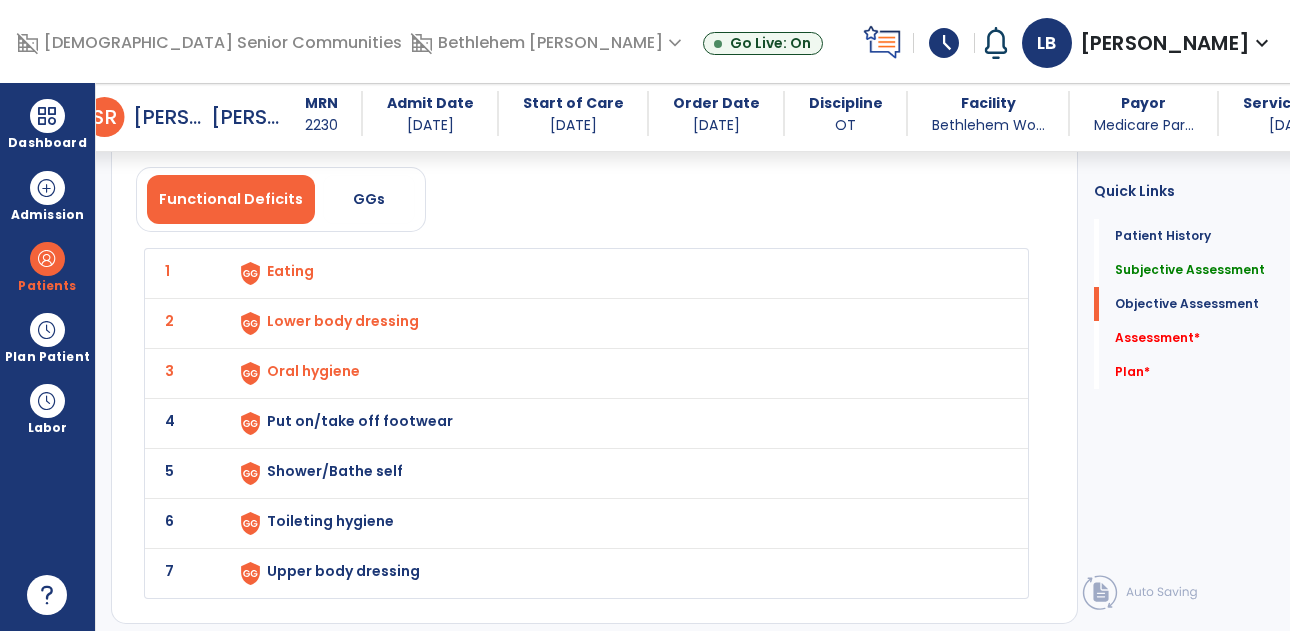 click on "Put on/take off footwear" at bounding box center (290, 271) 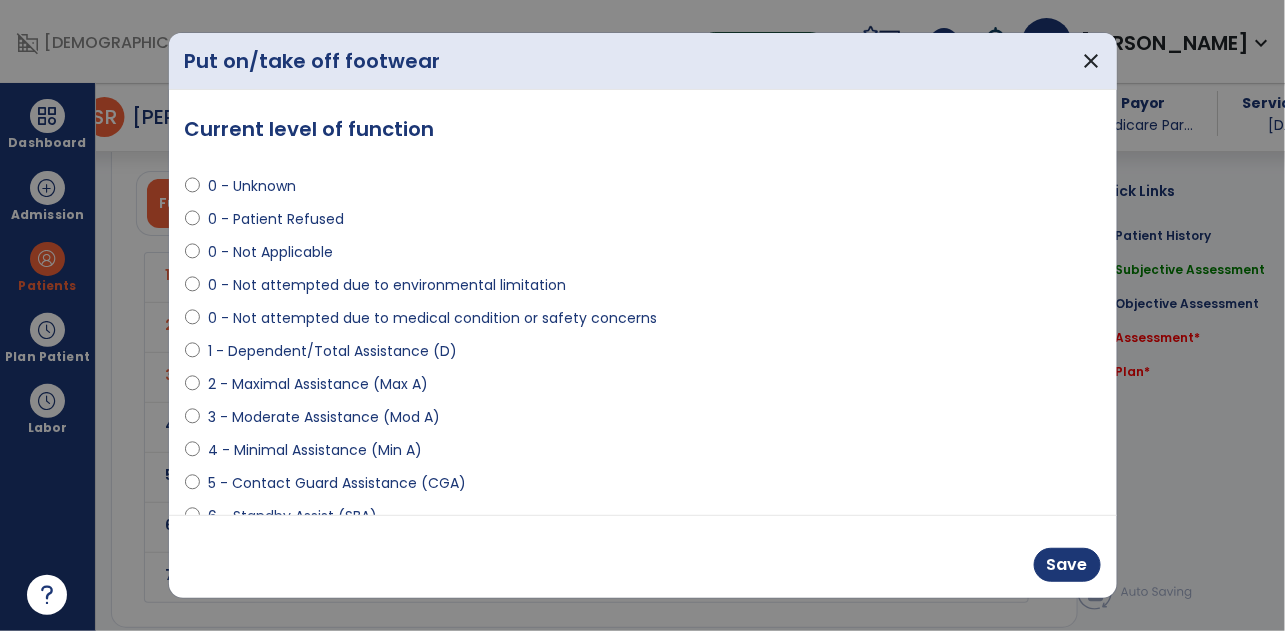 scroll, scrollTop: 2082, scrollLeft: 0, axis: vertical 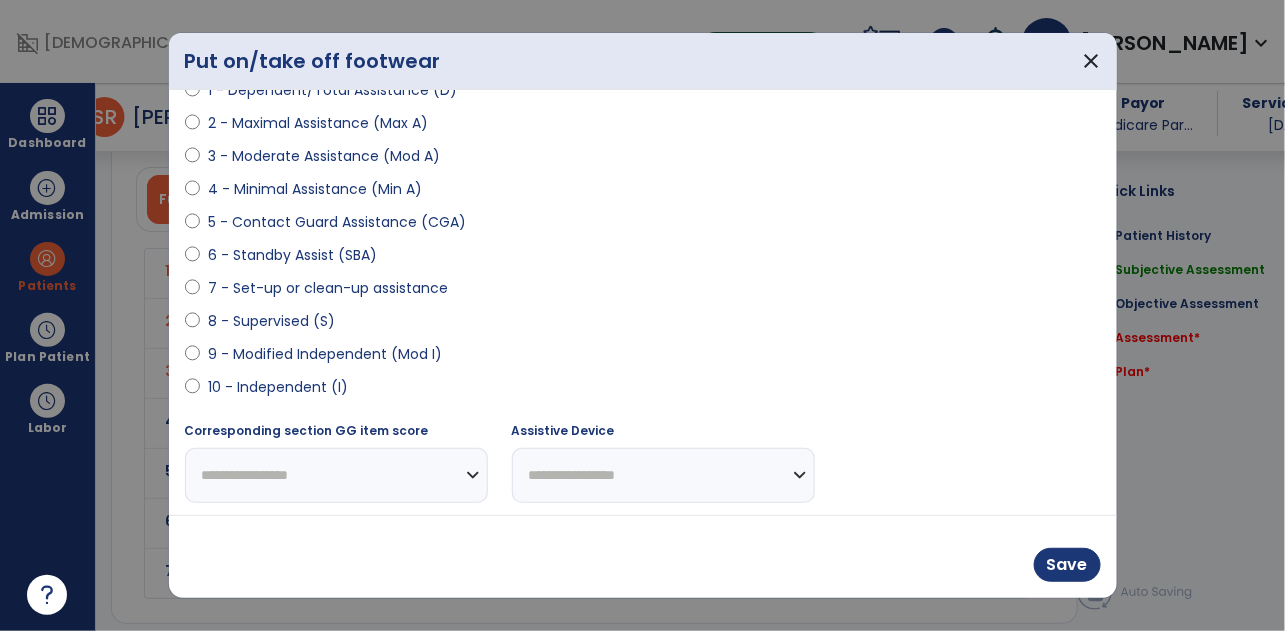 select on "**********" 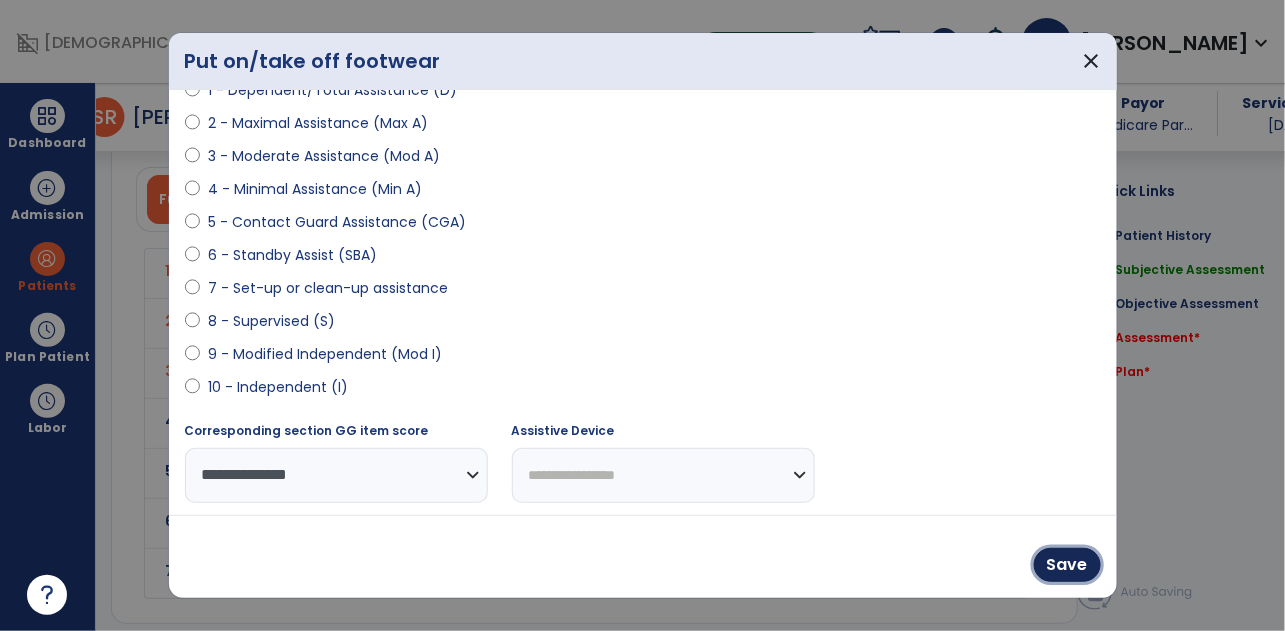 drag, startPoint x: 1059, startPoint y: 565, endPoint x: 716, endPoint y: 476, distance: 354.35858 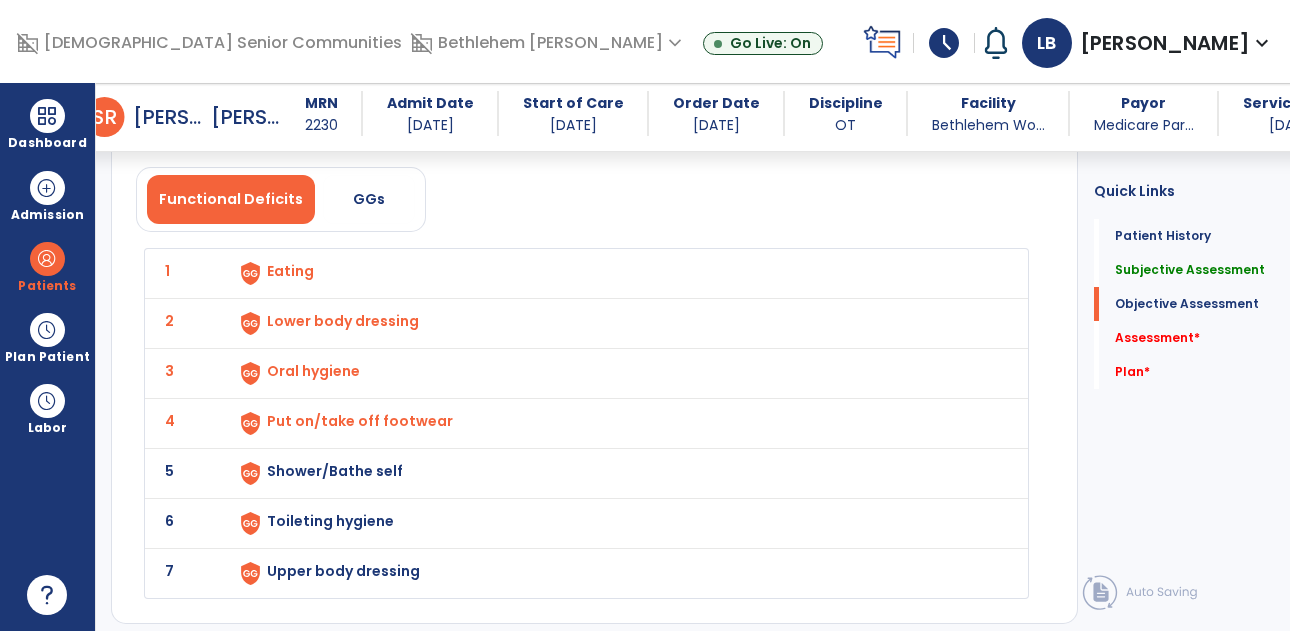 click on "Shower/Bathe self" at bounding box center (290, 271) 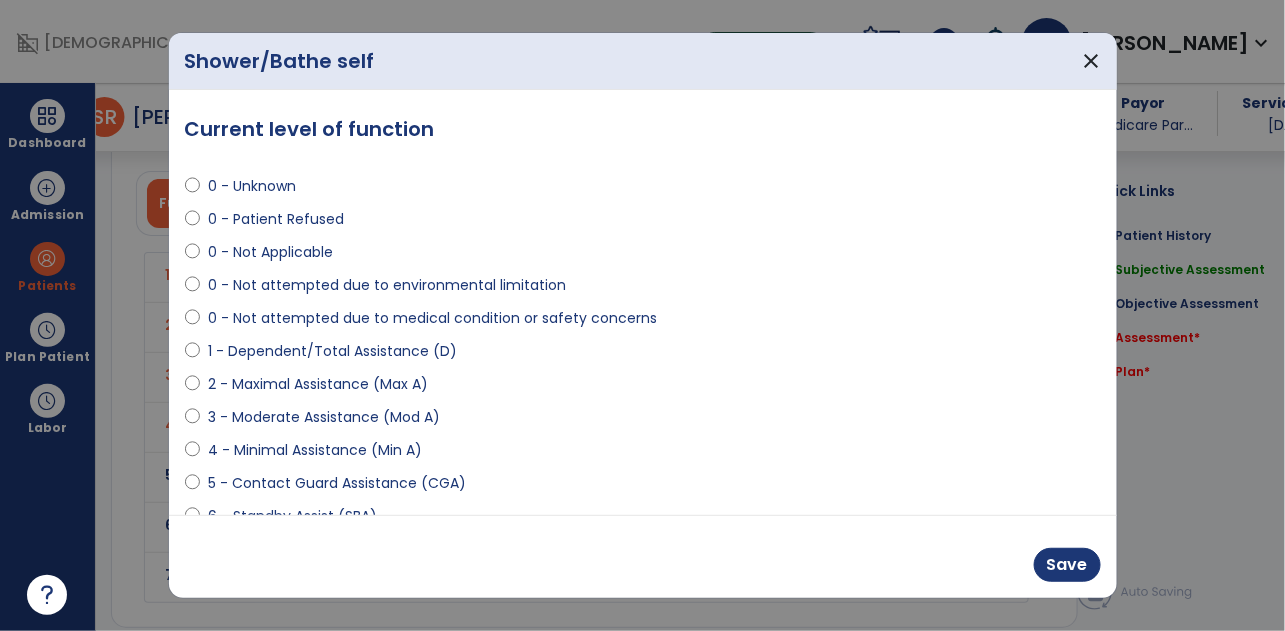 scroll, scrollTop: 2082, scrollLeft: 0, axis: vertical 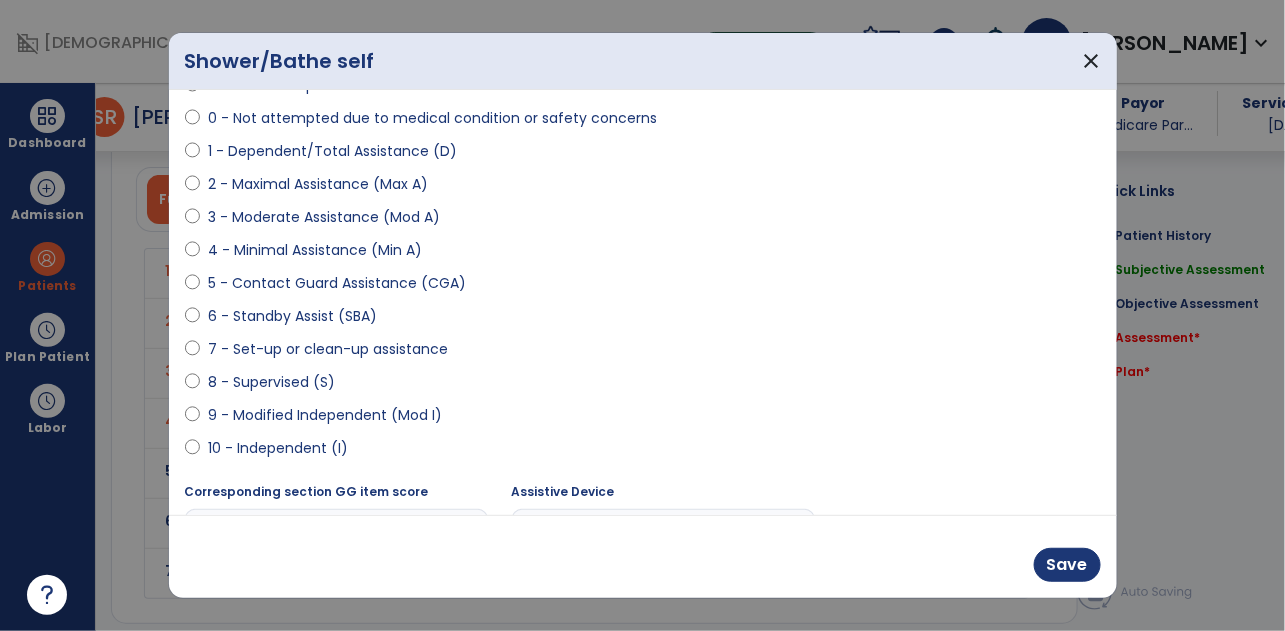 select on "**********" 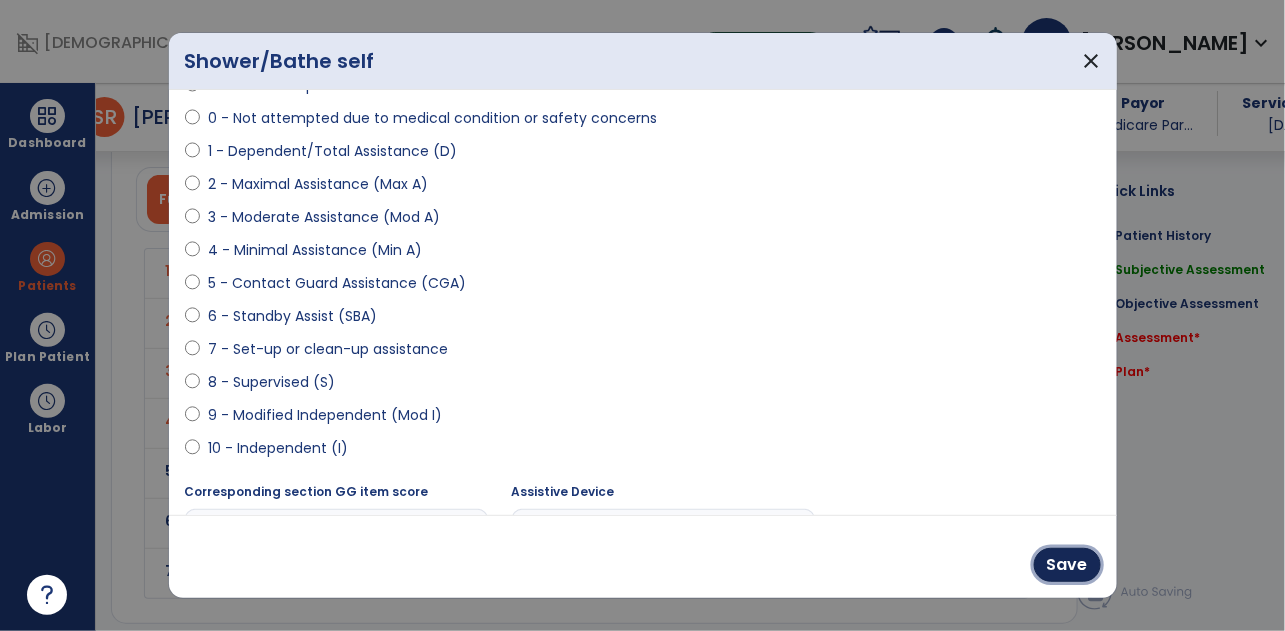 drag, startPoint x: 1074, startPoint y: 557, endPoint x: 687, endPoint y: 477, distance: 395.18225 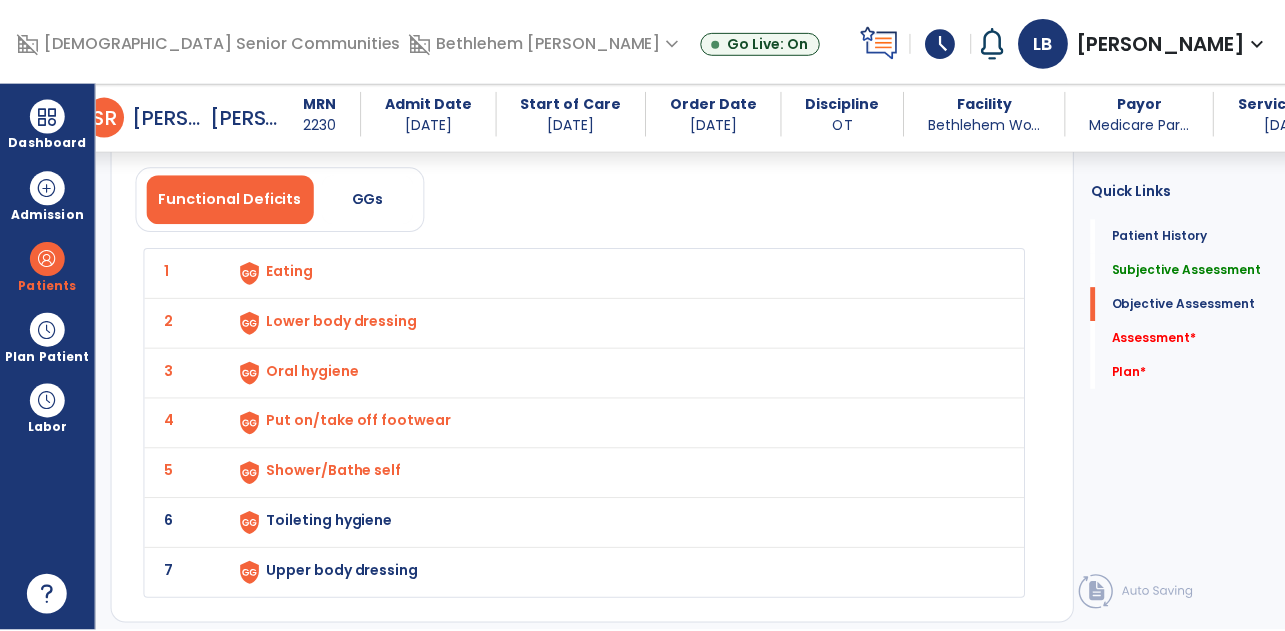 scroll, scrollTop: 2253, scrollLeft: 0, axis: vertical 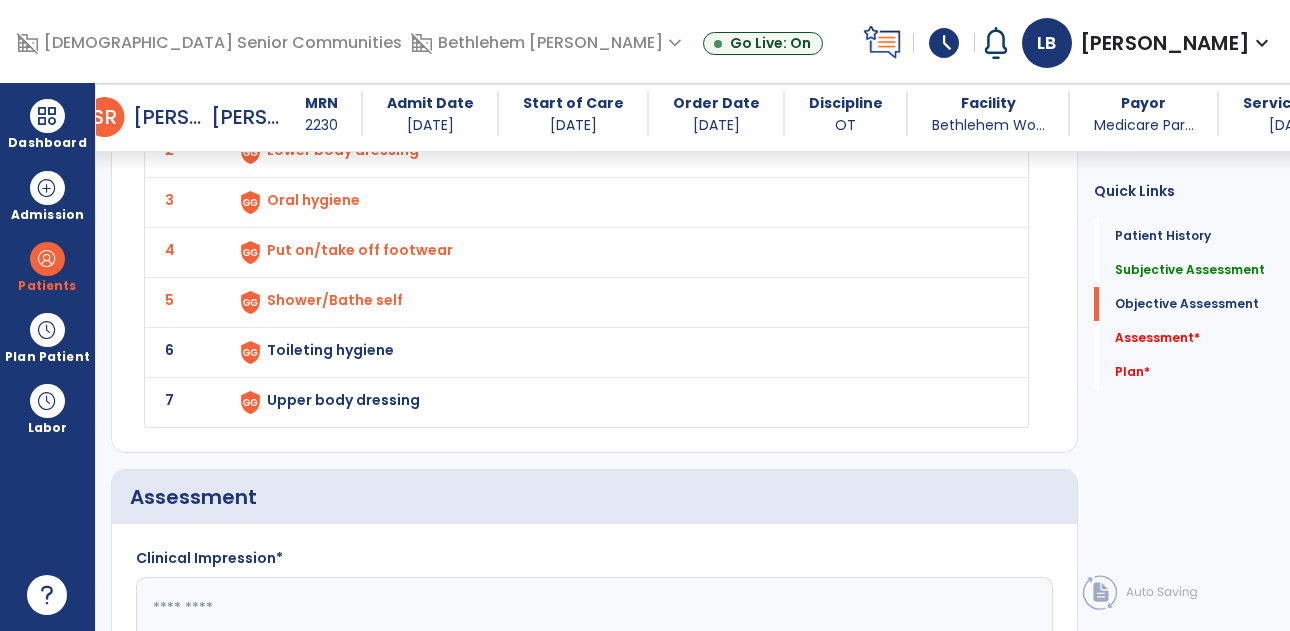 click on "Toileting hygiene" at bounding box center (290, 100) 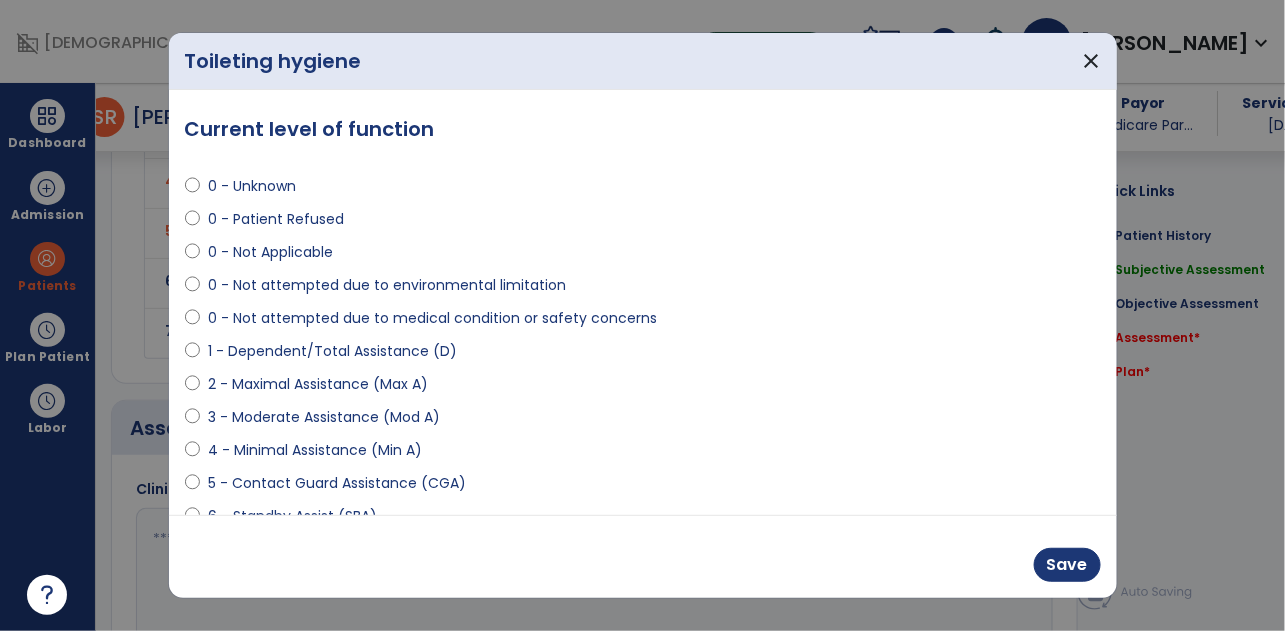 scroll, scrollTop: 2405, scrollLeft: 0, axis: vertical 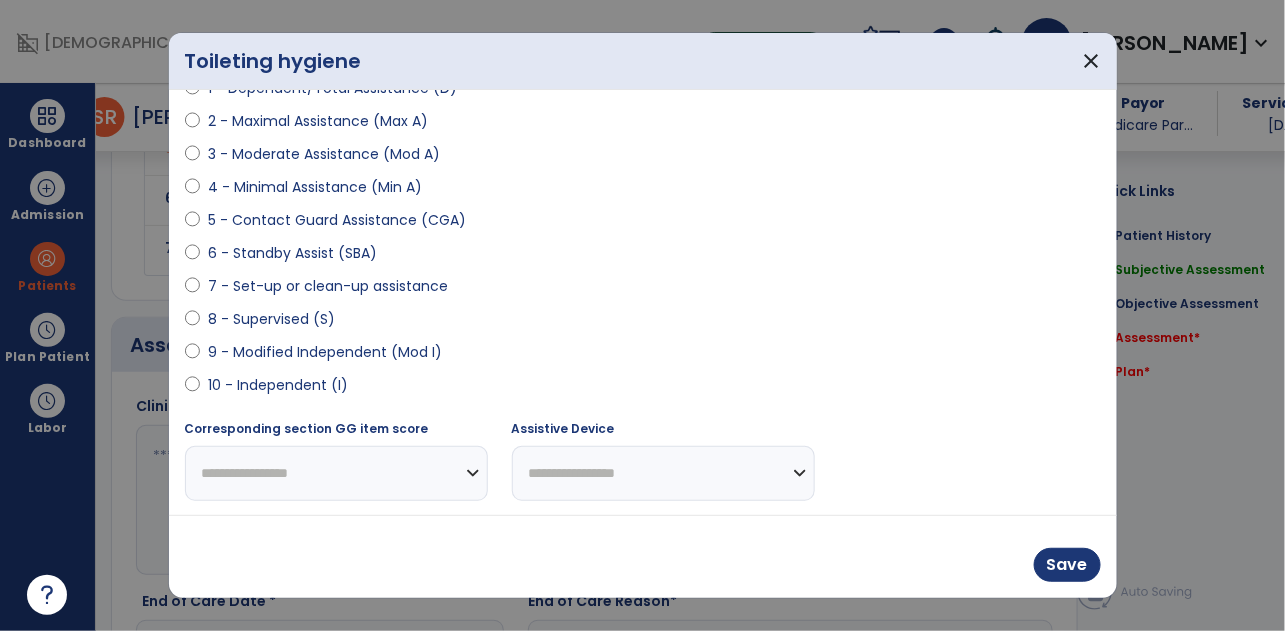 select on "**********" 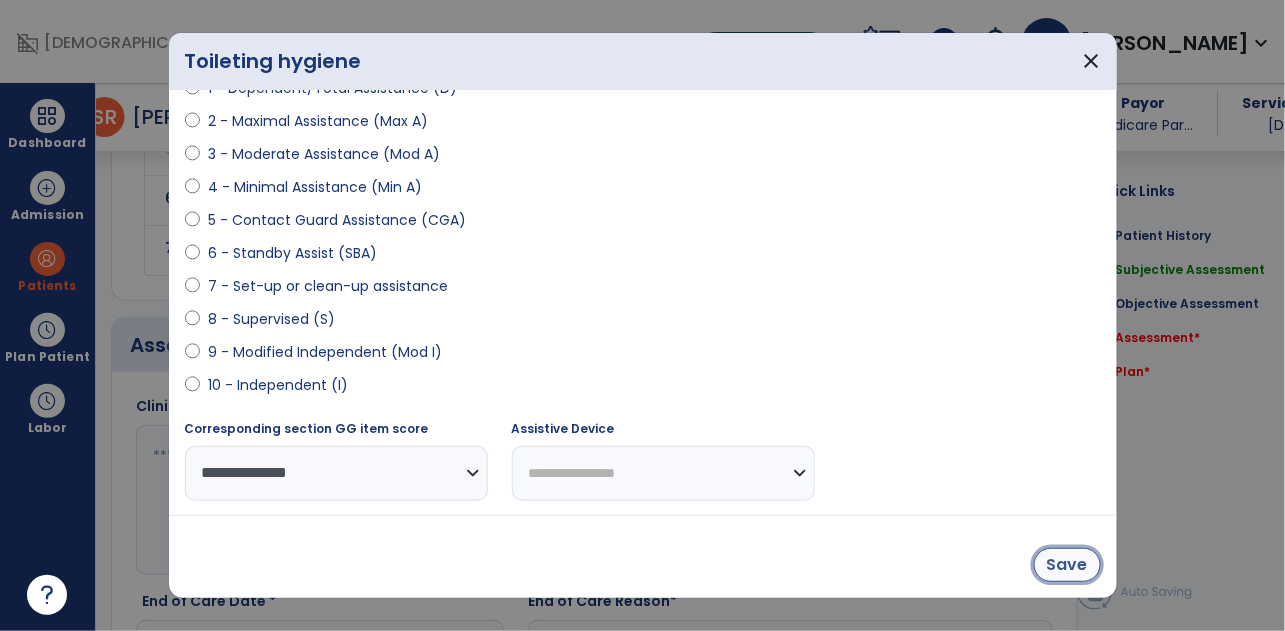 click on "Save" at bounding box center (1067, 565) 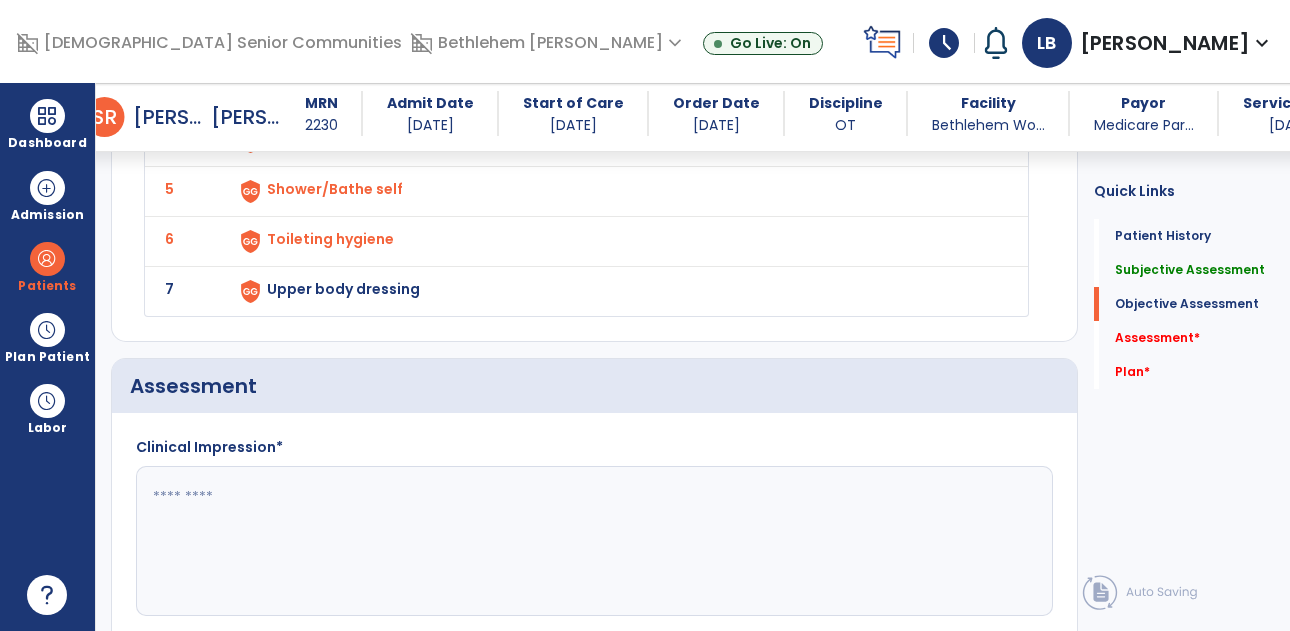 click on "Upper body dressing" at bounding box center [290, -11] 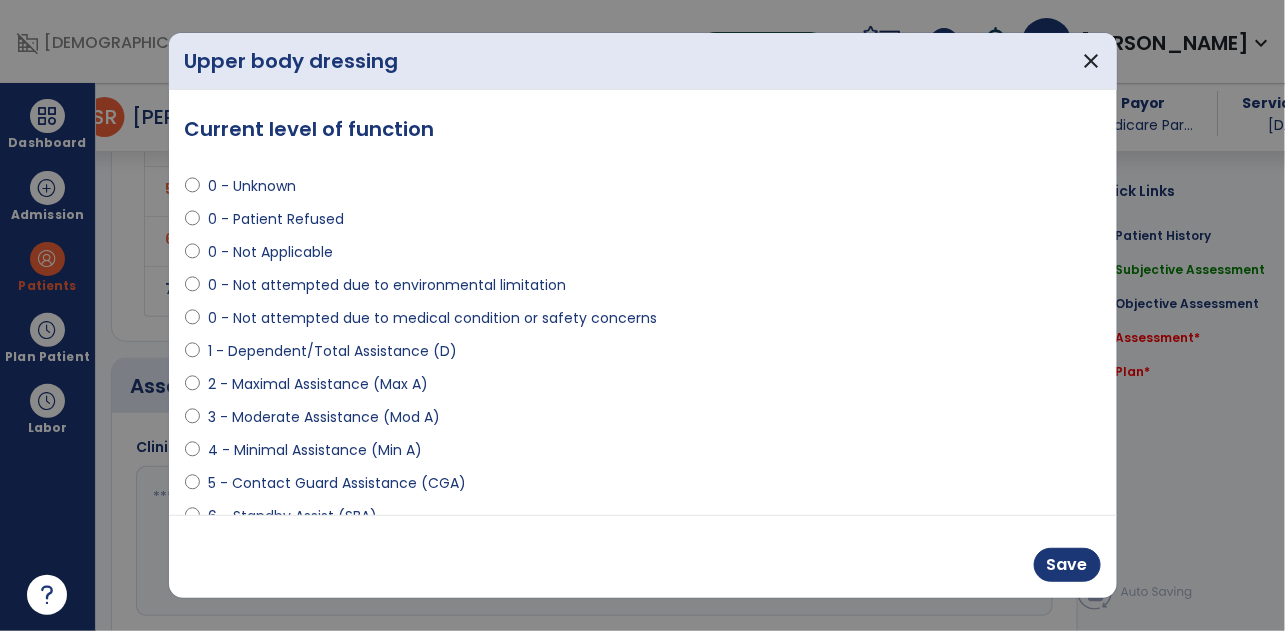 scroll, scrollTop: 2364, scrollLeft: 0, axis: vertical 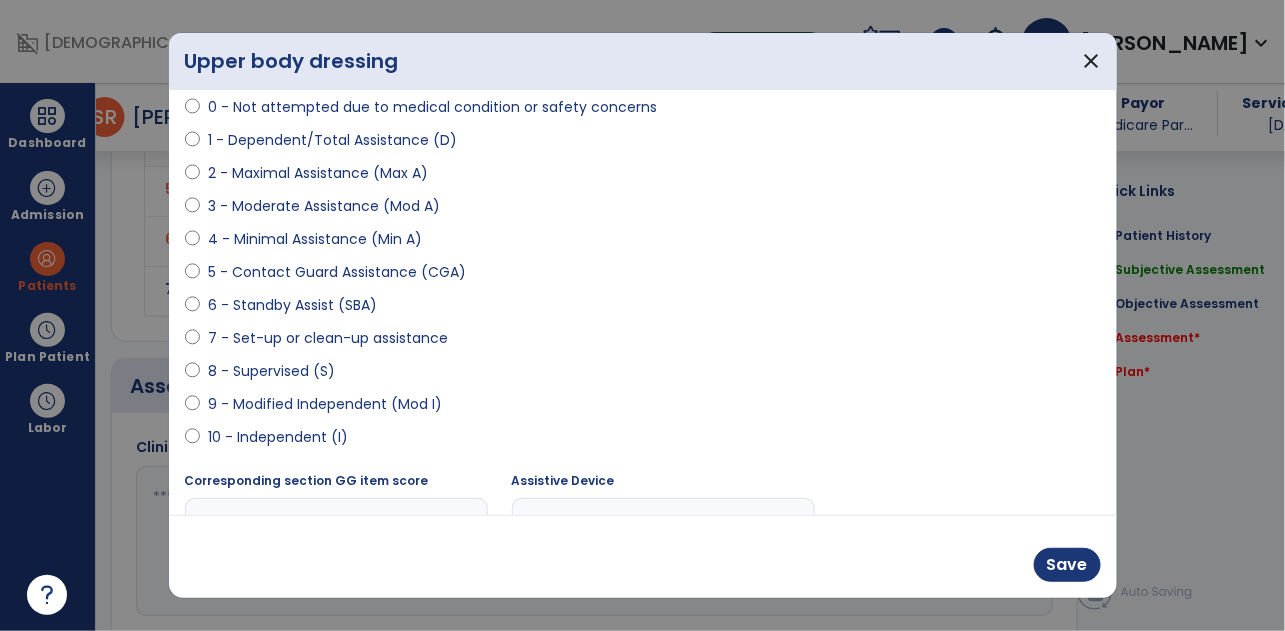 select on "**********" 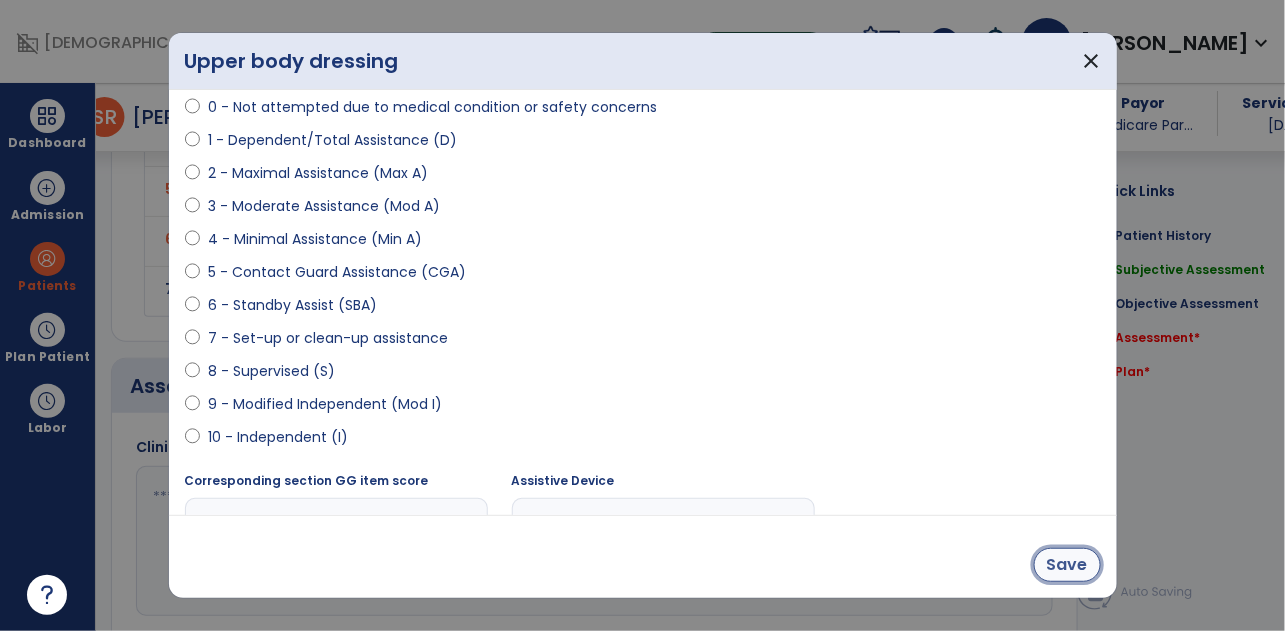 click on "Save" at bounding box center (1067, 565) 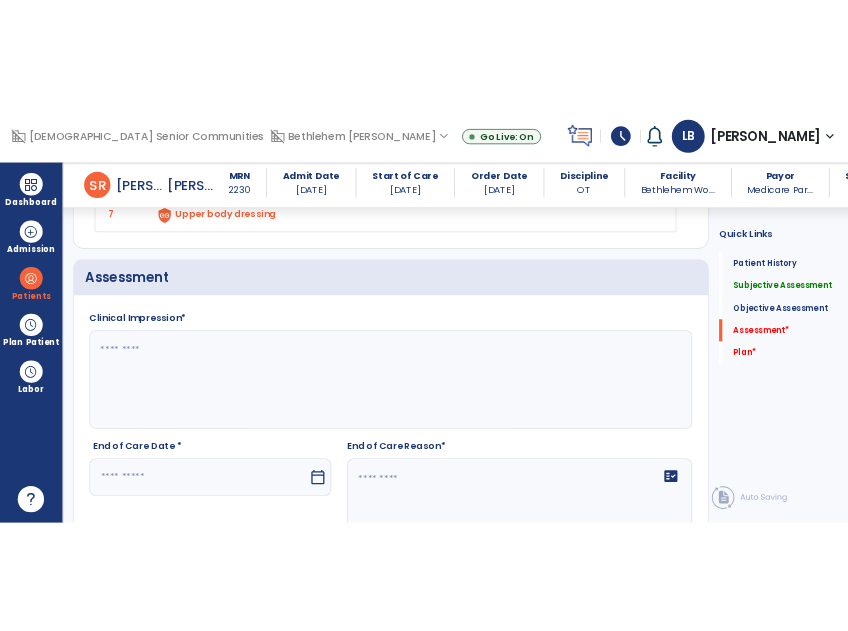 scroll, scrollTop: 2828, scrollLeft: 0, axis: vertical 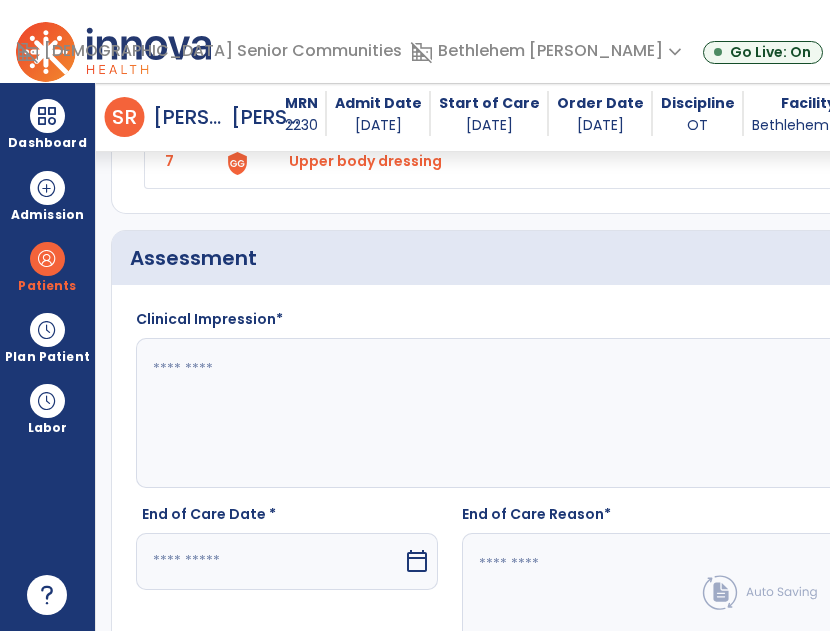 click 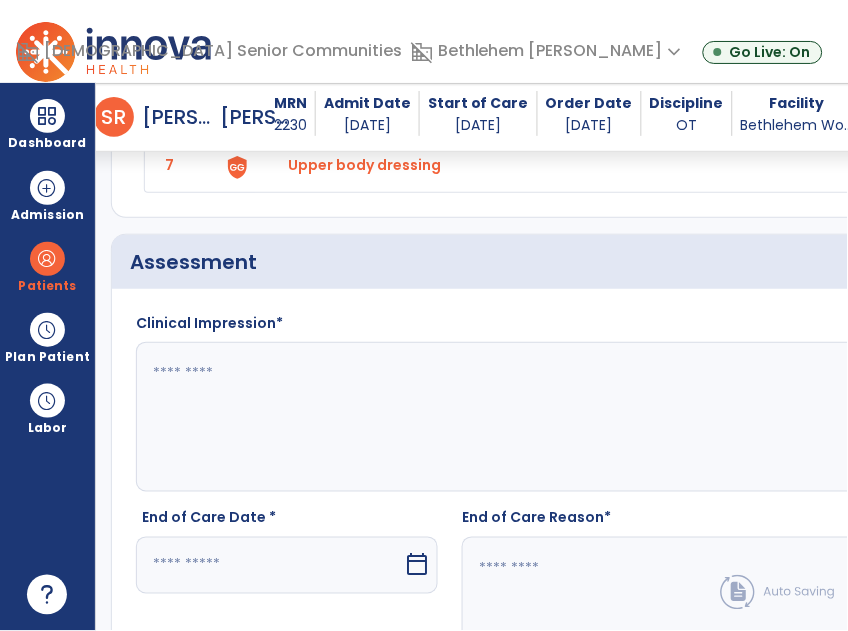scroll, scrollTop: 2828, scrollLeft: 0, axis: vertical 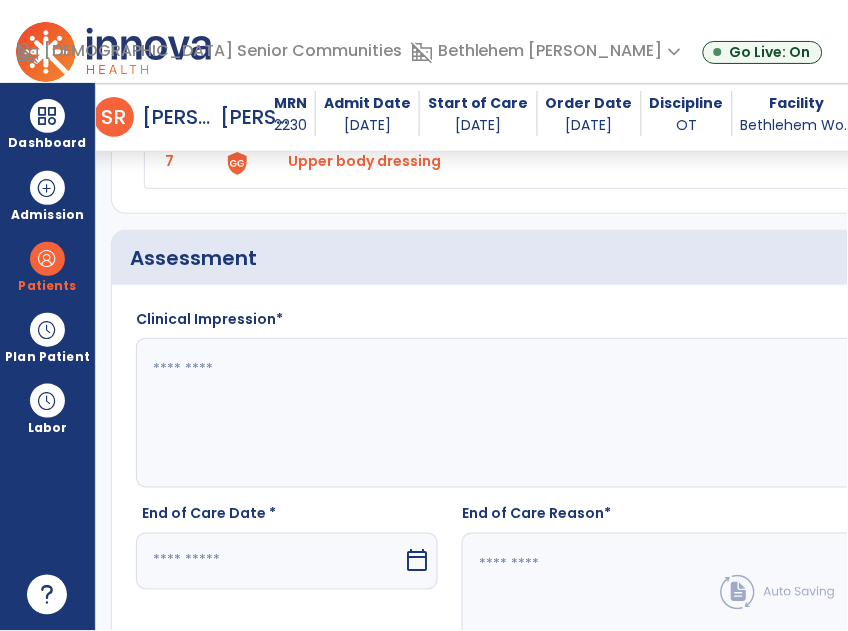 click 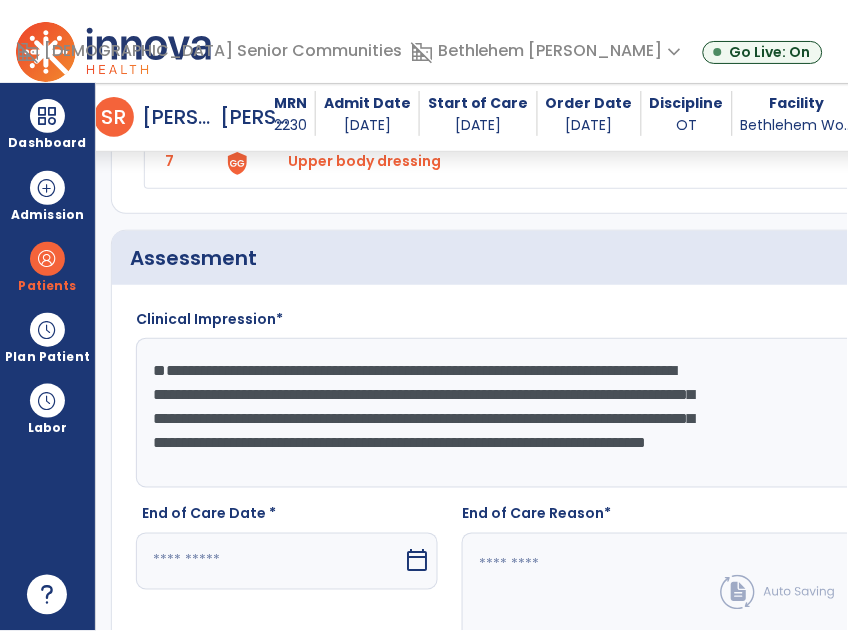 scroll, scrollTop: 63, scrollLeft: 0, axis: vertical 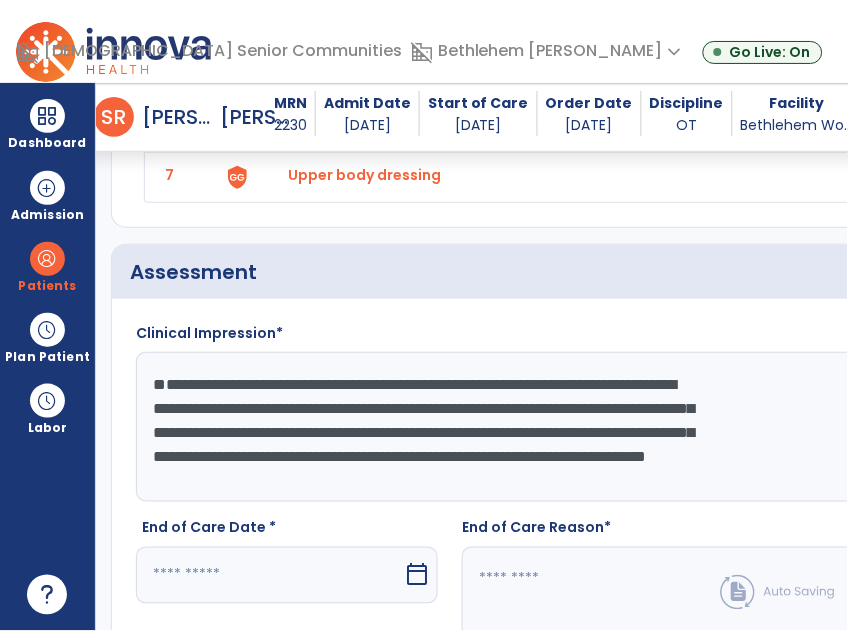 click on "**********" 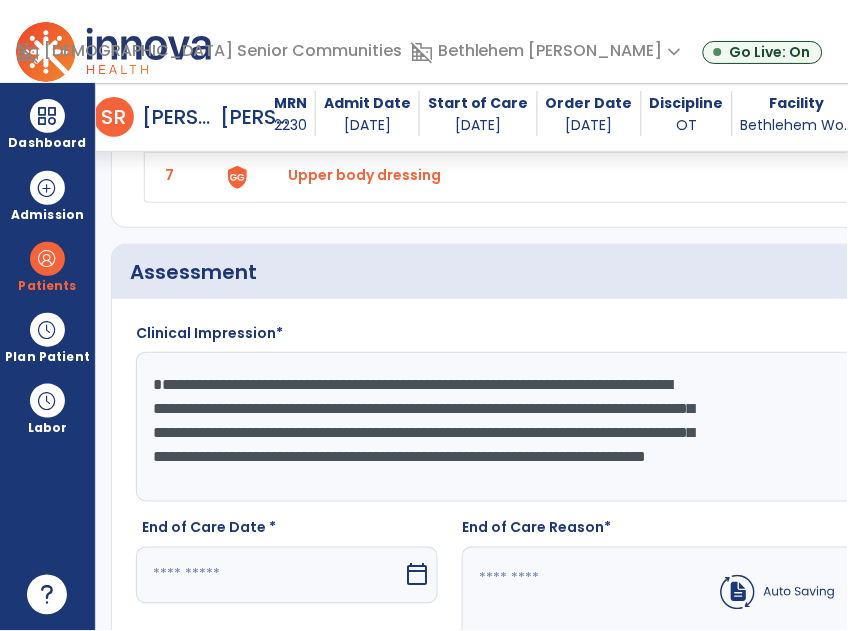 click on "**********" 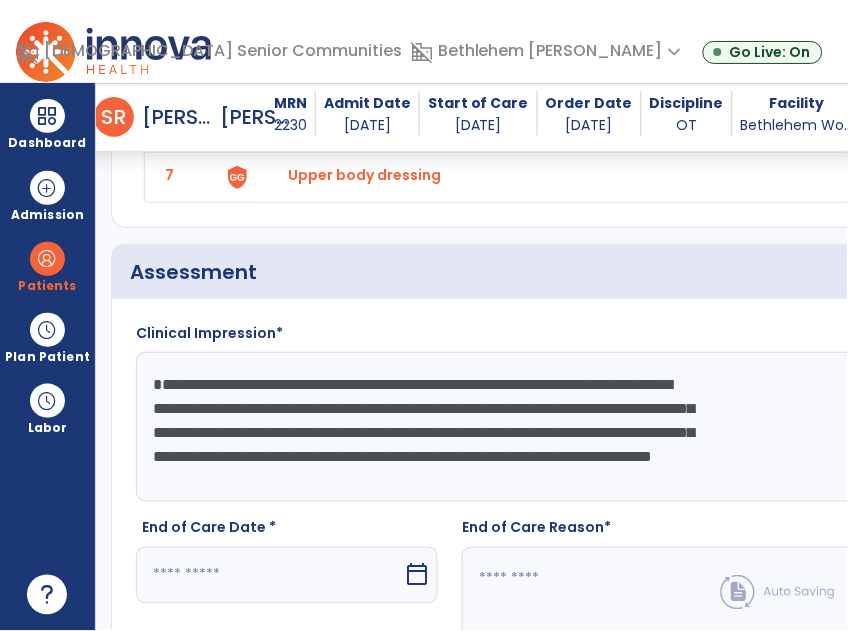 scroll, scrollTop: 21, scrollLeft: 0, axis: vertical 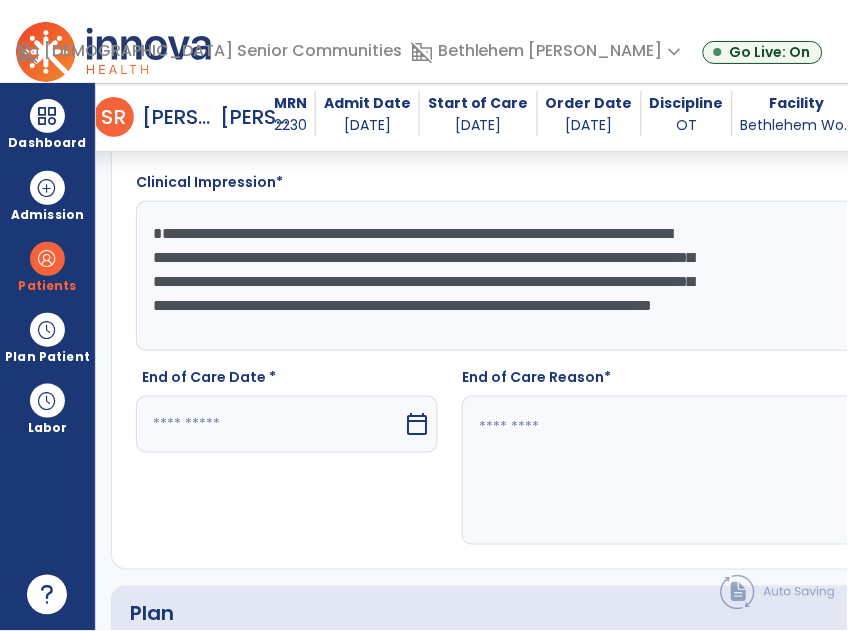 type on "**********" 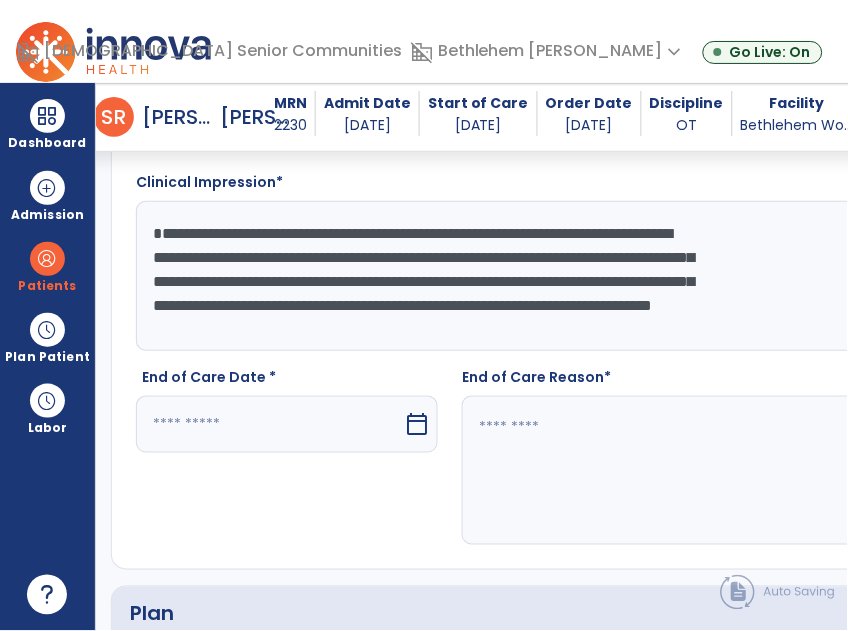 click on "calendar_today" at bounding box center [417, 424] 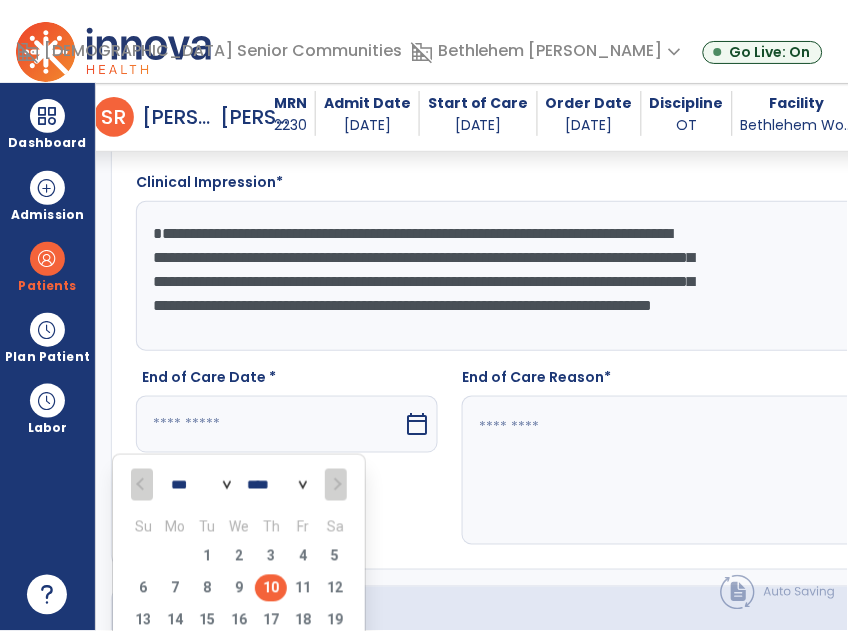 click on "10" at bounding box center [271, 588] 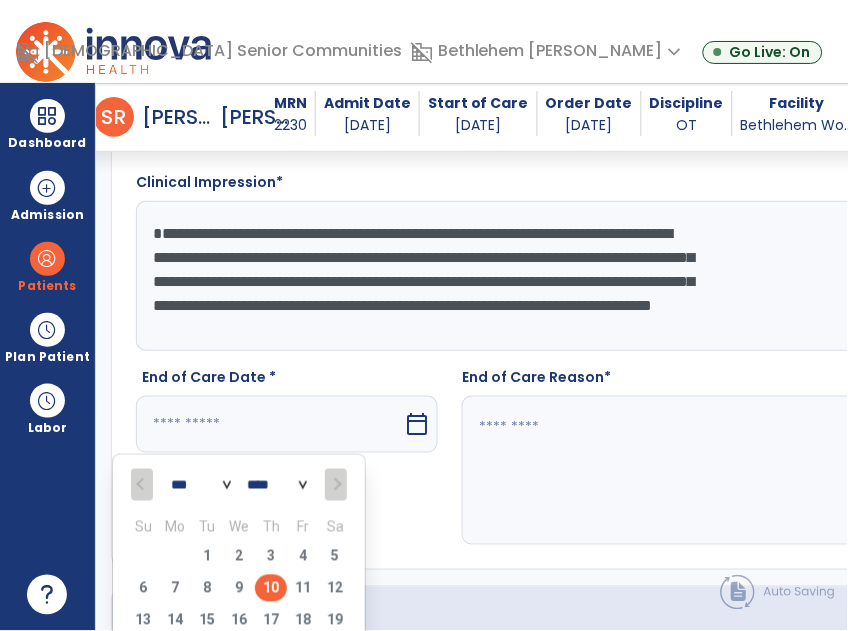 type on "*********" 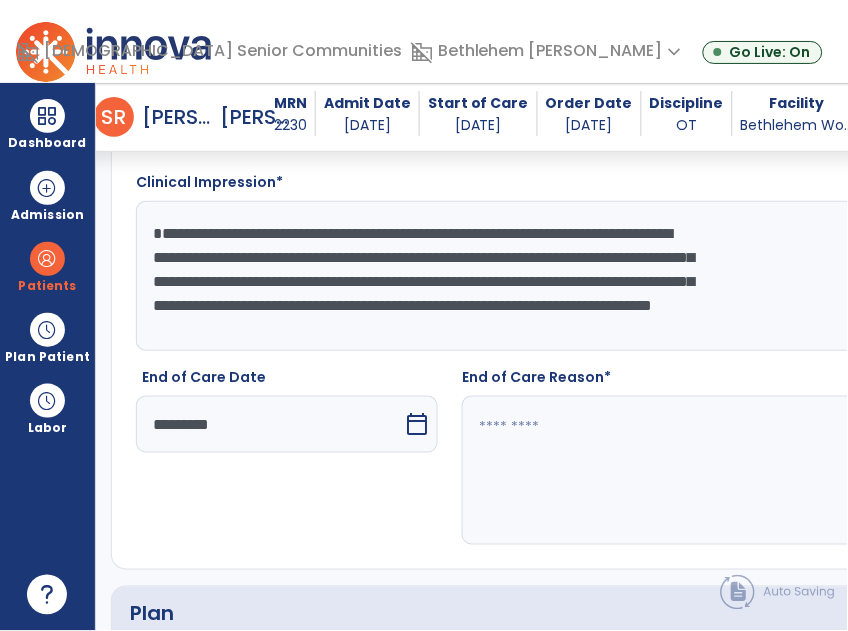 click 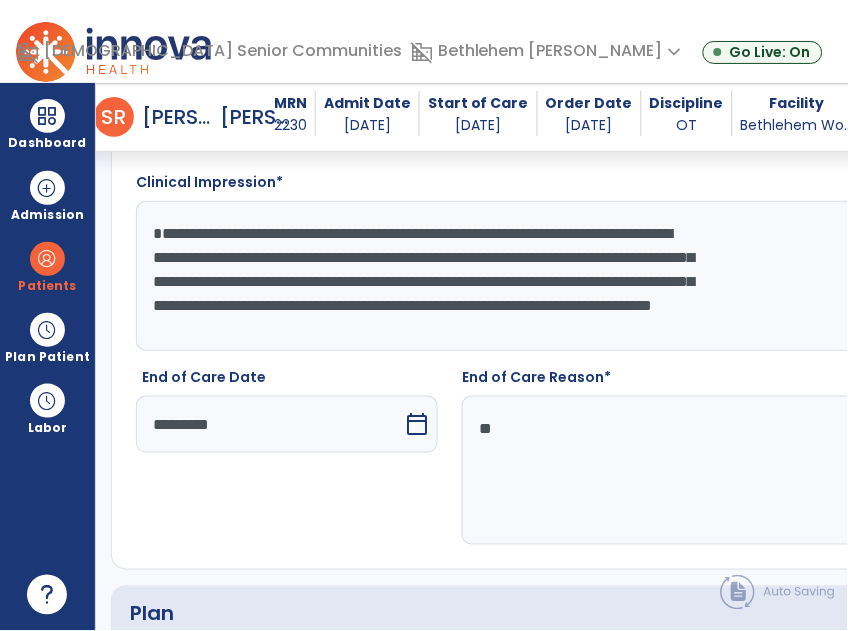 type on "*" 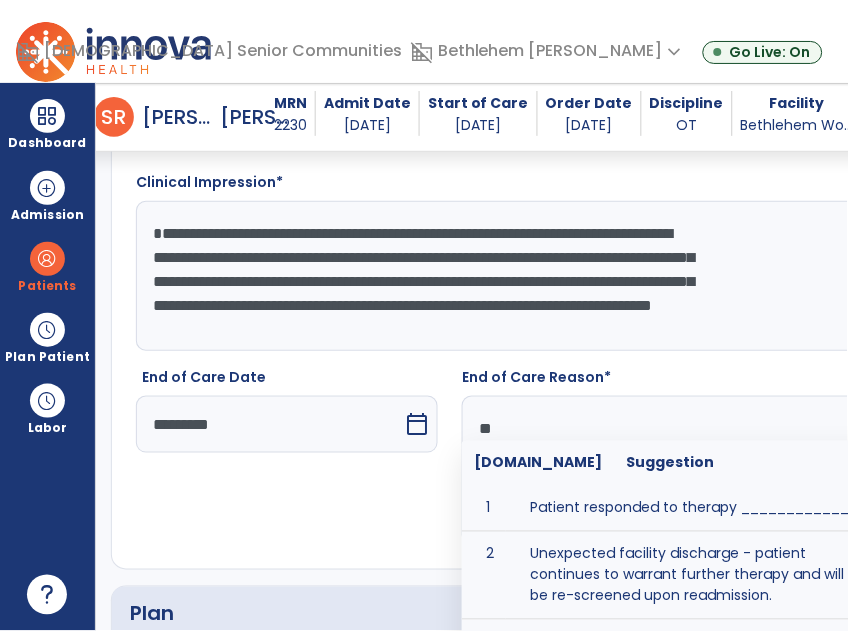 type on "*" 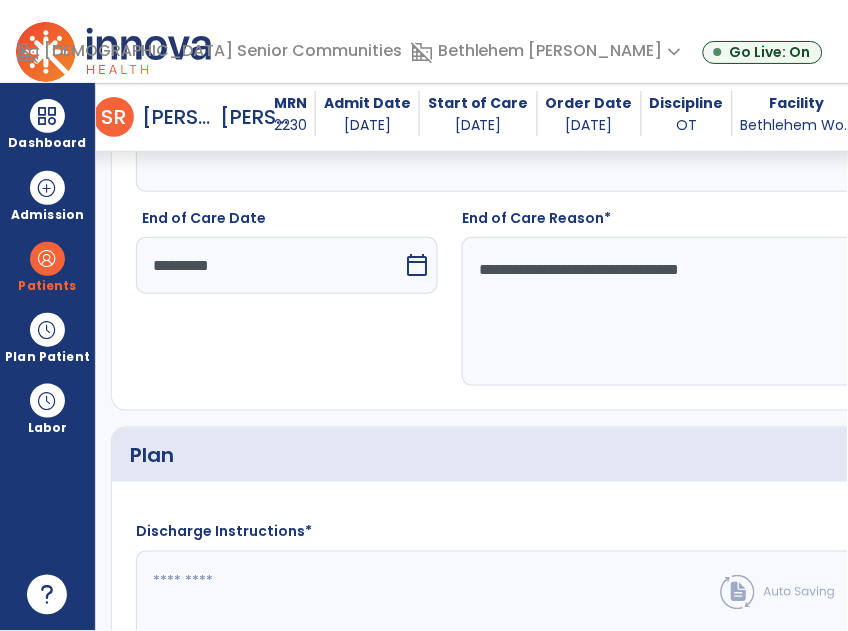 scroll, scrollTop: 3141, scrollLeft: 0, axis: vertical 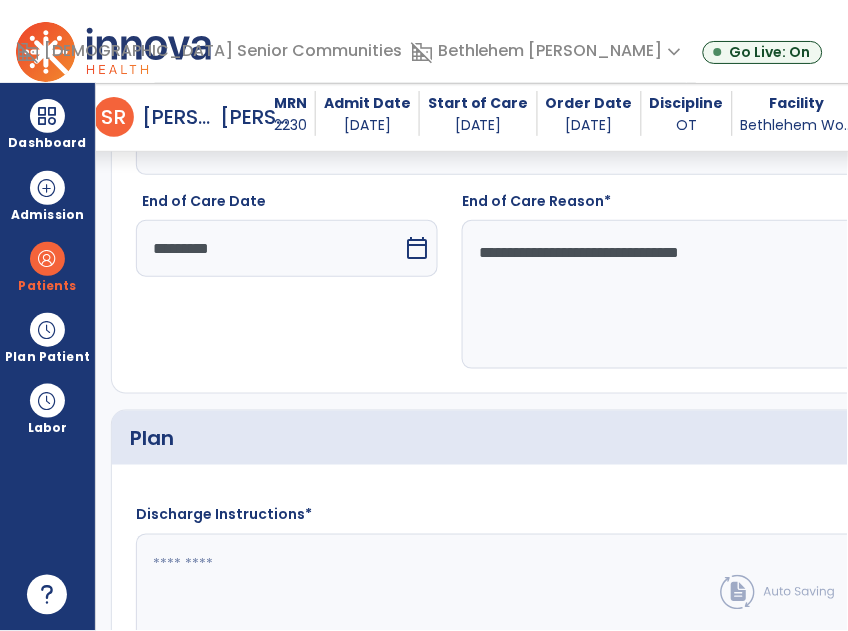 type on "**********" 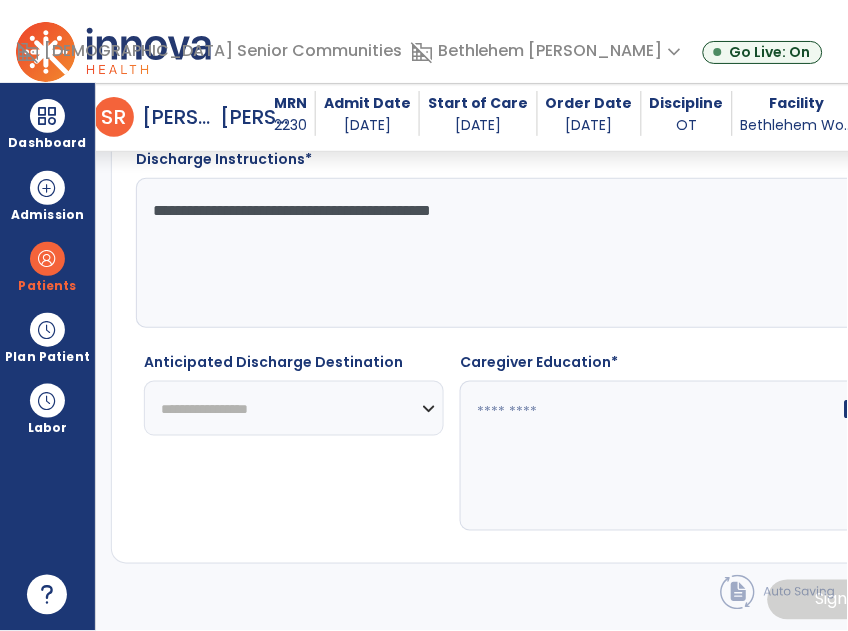 scroll, scrollTop: 3505, scrollLeft: 0, axis: vertical 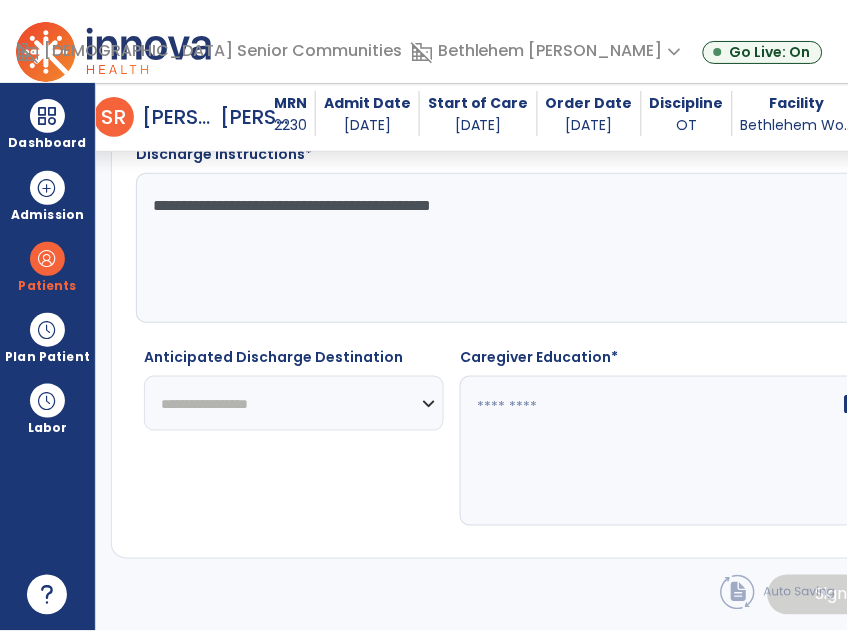 type on "**********" 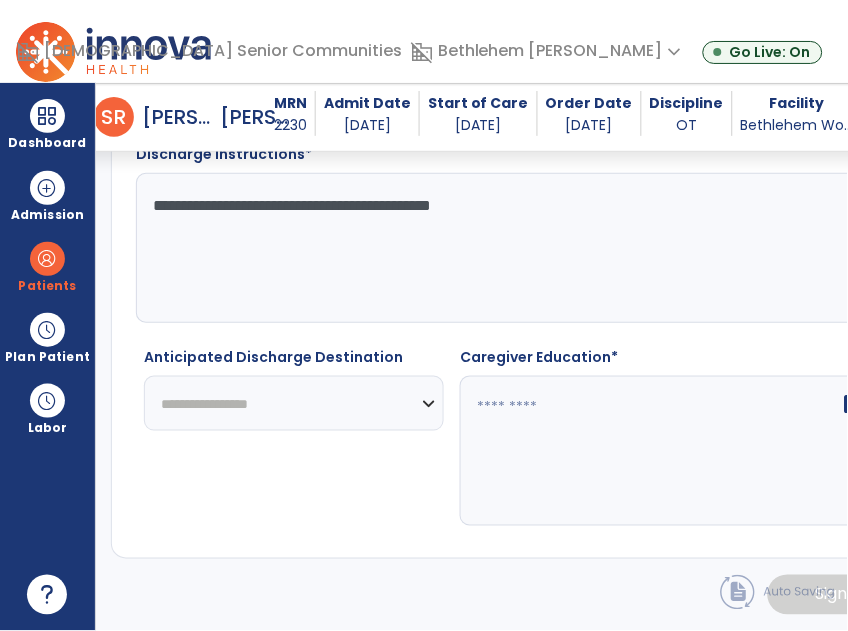 select on "****" 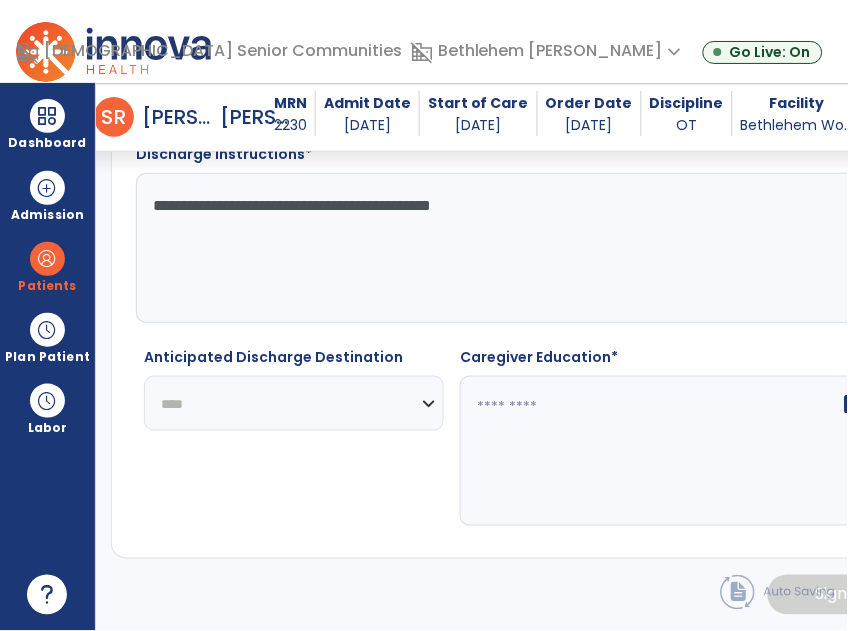 click on "**********" 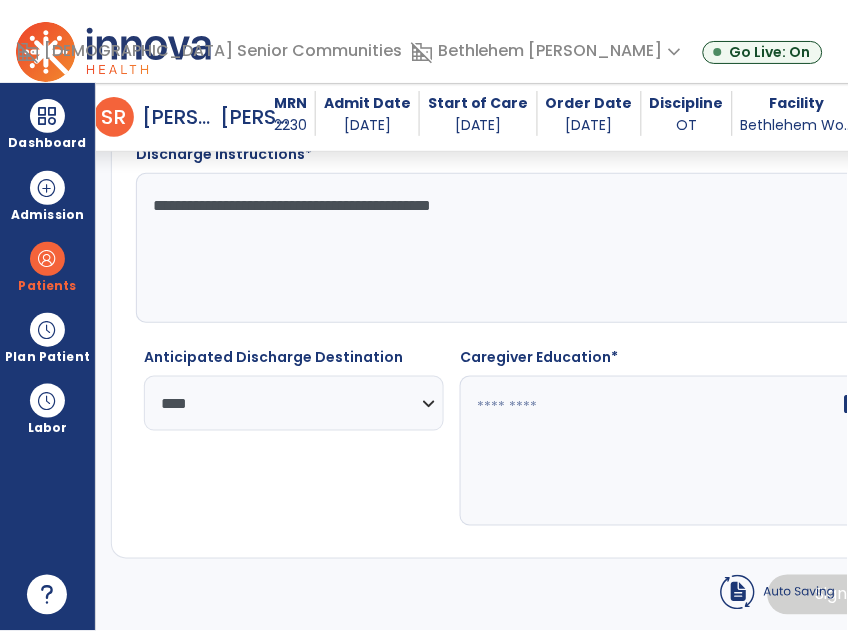 click on "fact_check" 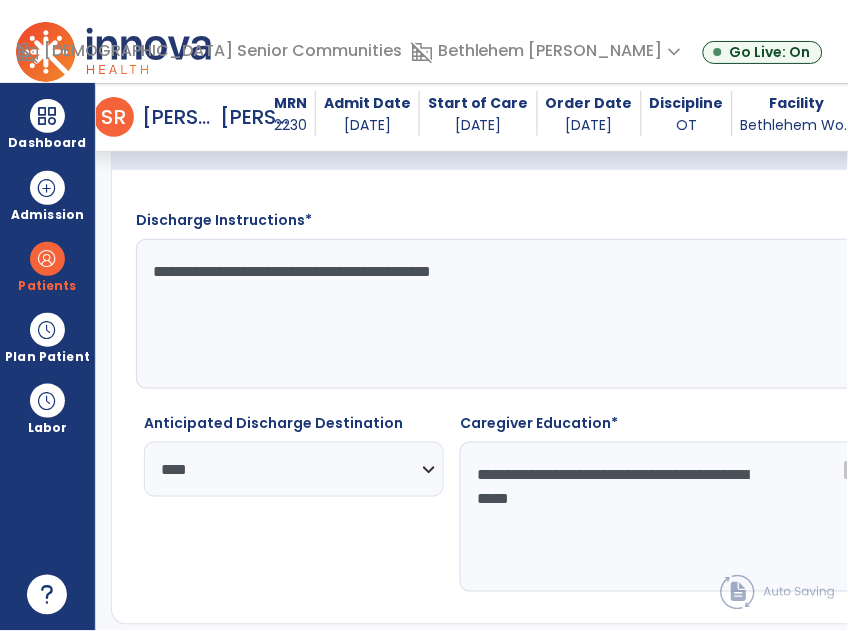 scroll, scrollTop: 3507, scrollLeft: 0, axis: vertical 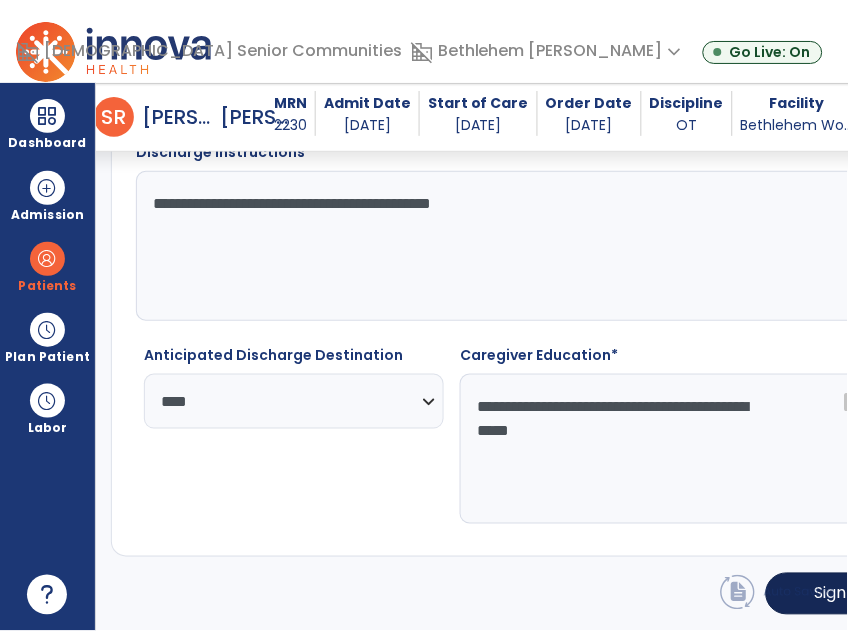 type on "**********" 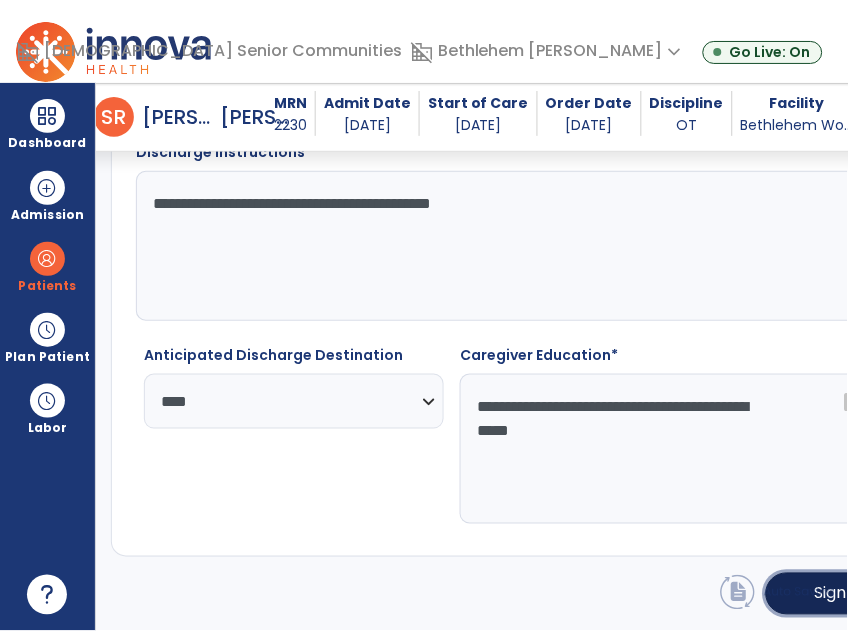 click on "Sign  chevron_right" 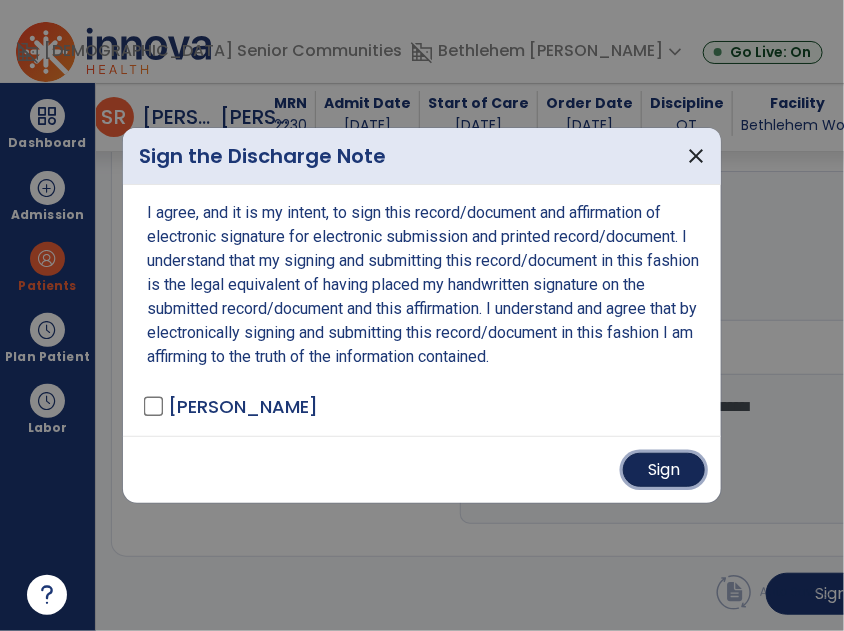 click on "Sign" at bounding box center (664, 470) 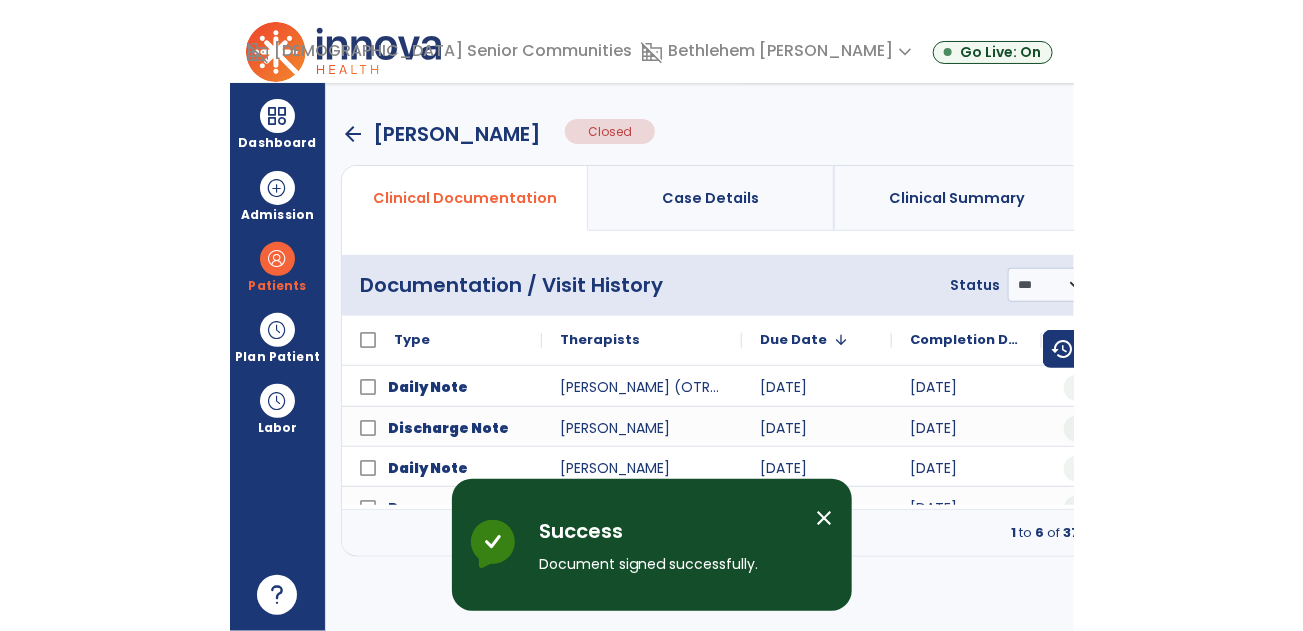 scroll, scrollTop: 0, scrollLeft: 0, axis: both 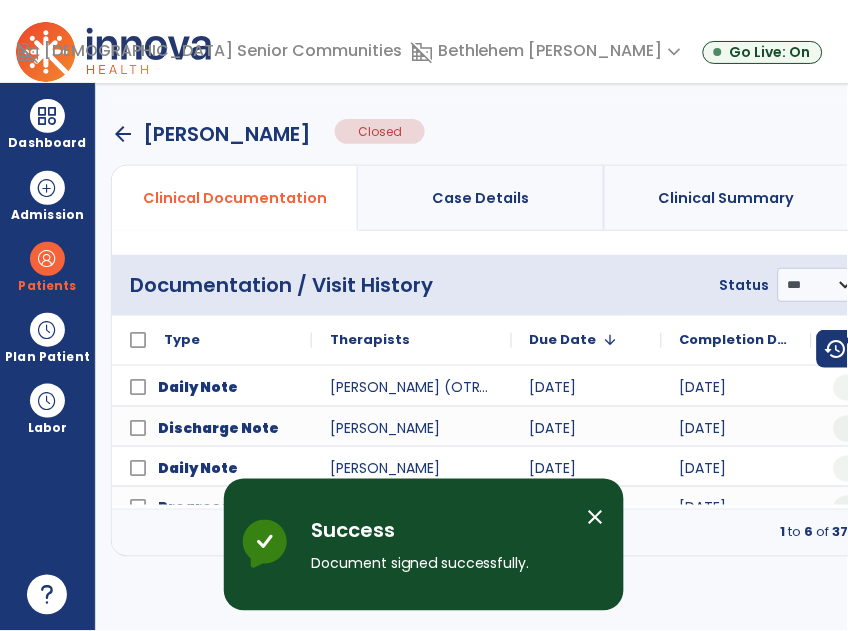 click on "close" at bounding box center (596, 518) 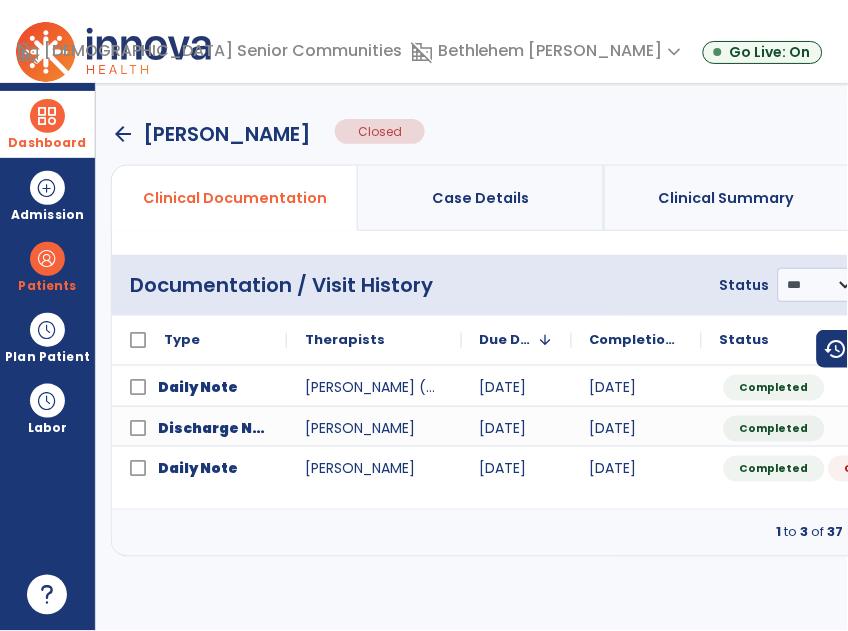 click at bounding box center (47, 116) 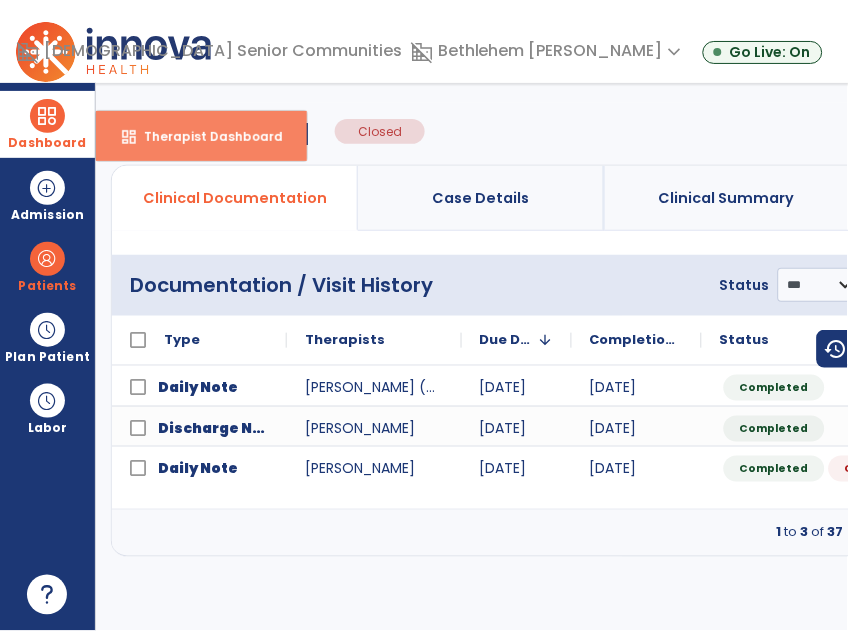 click on "dashboard  Therapist Dashboard" at bounding box center (201, 136) 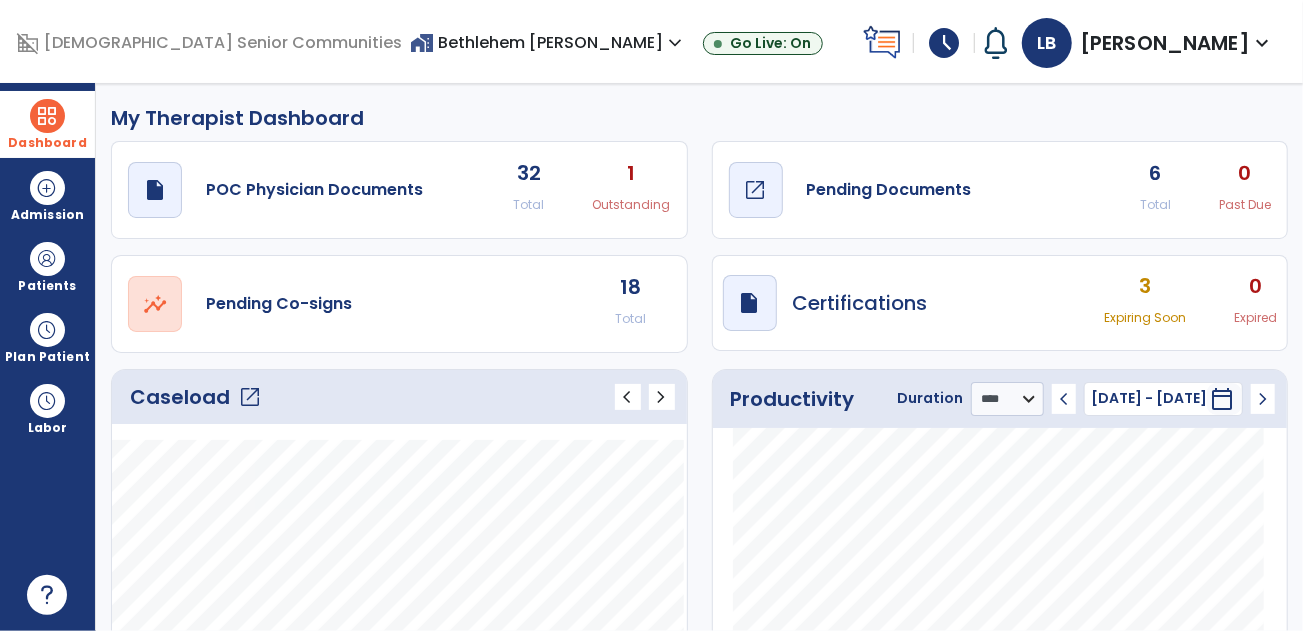 click on "open_in_new" 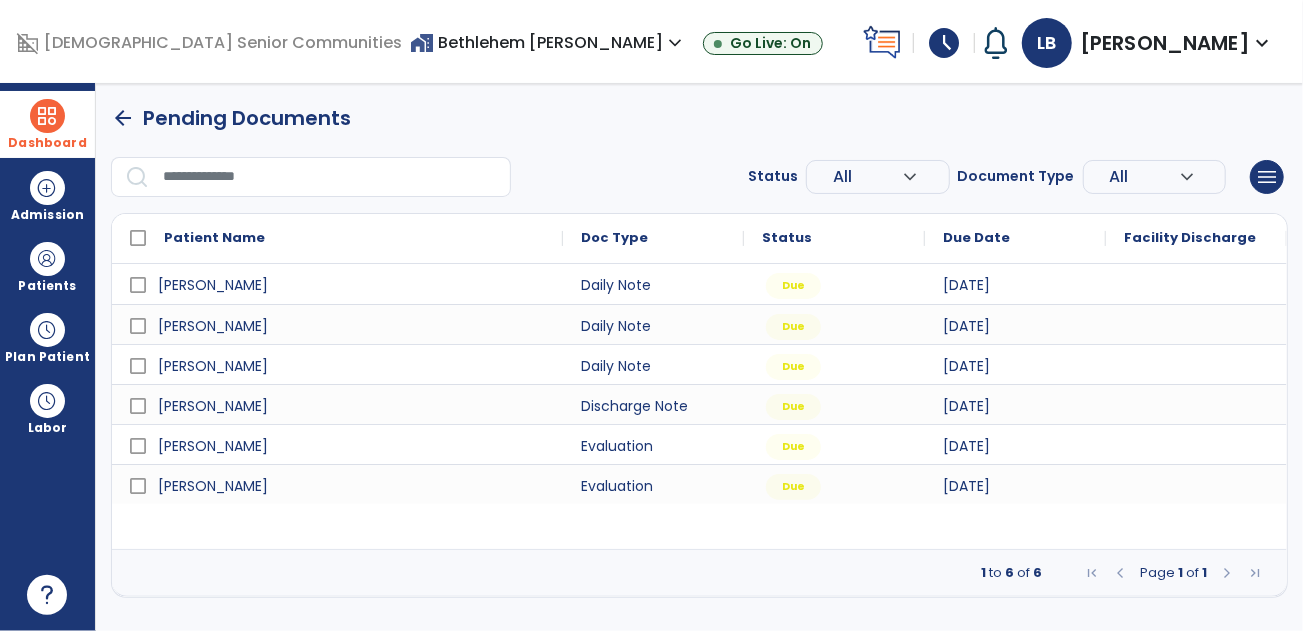 click on "Dashboard" at bounding box center (47, 143) 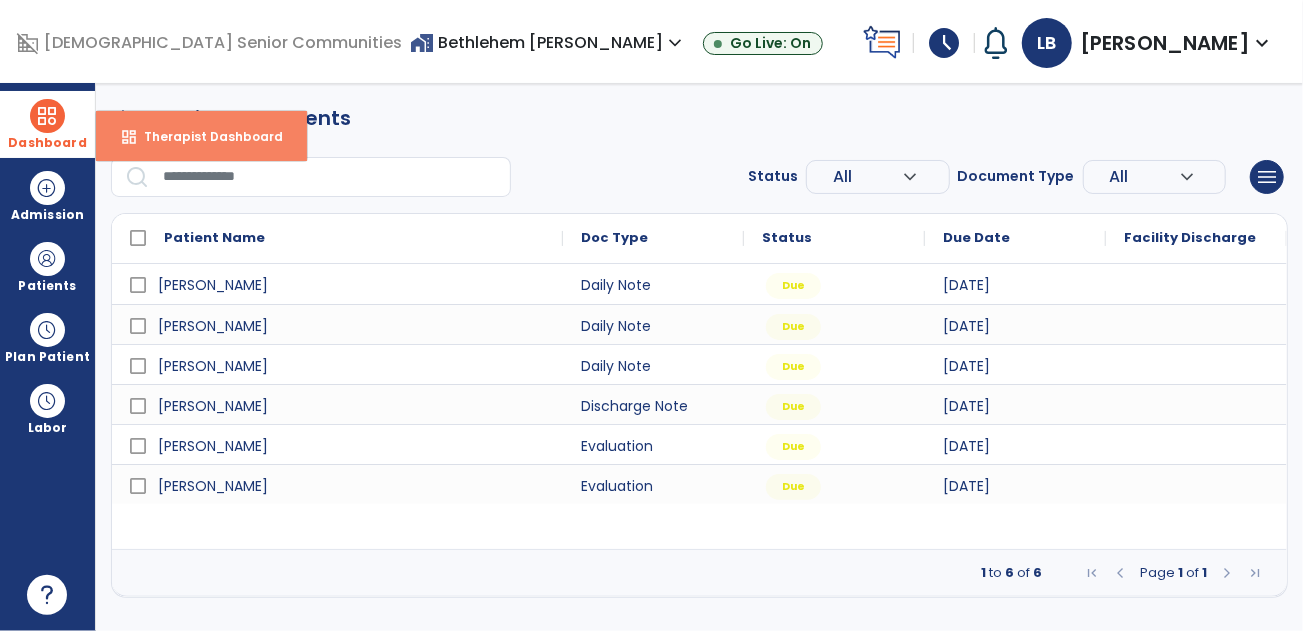 click on "dashboard  Therapist Dashboard" at bounding box center [201, 136] 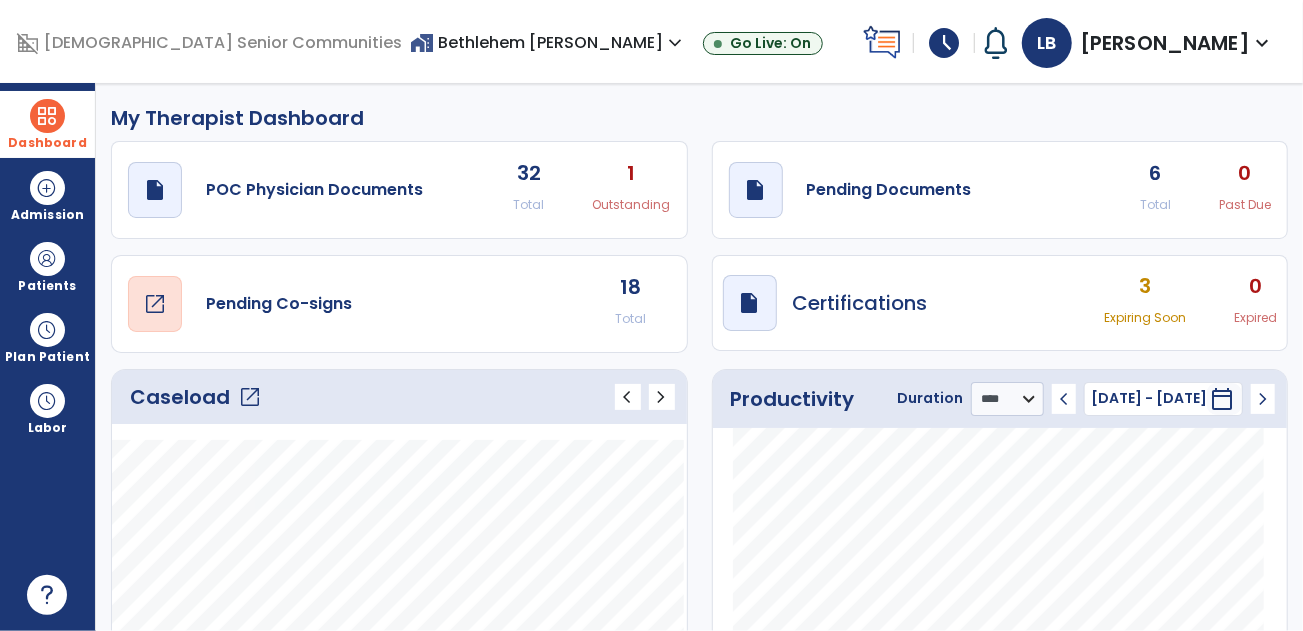 click on "open_in_new" 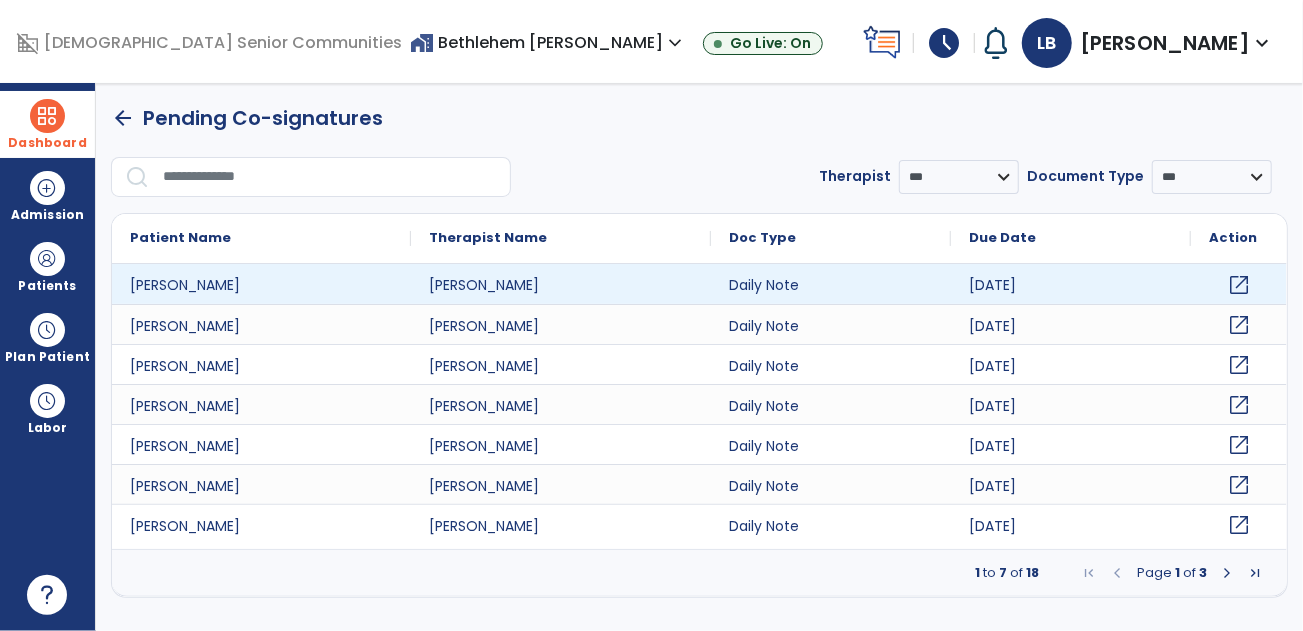 click on "open_in_new" 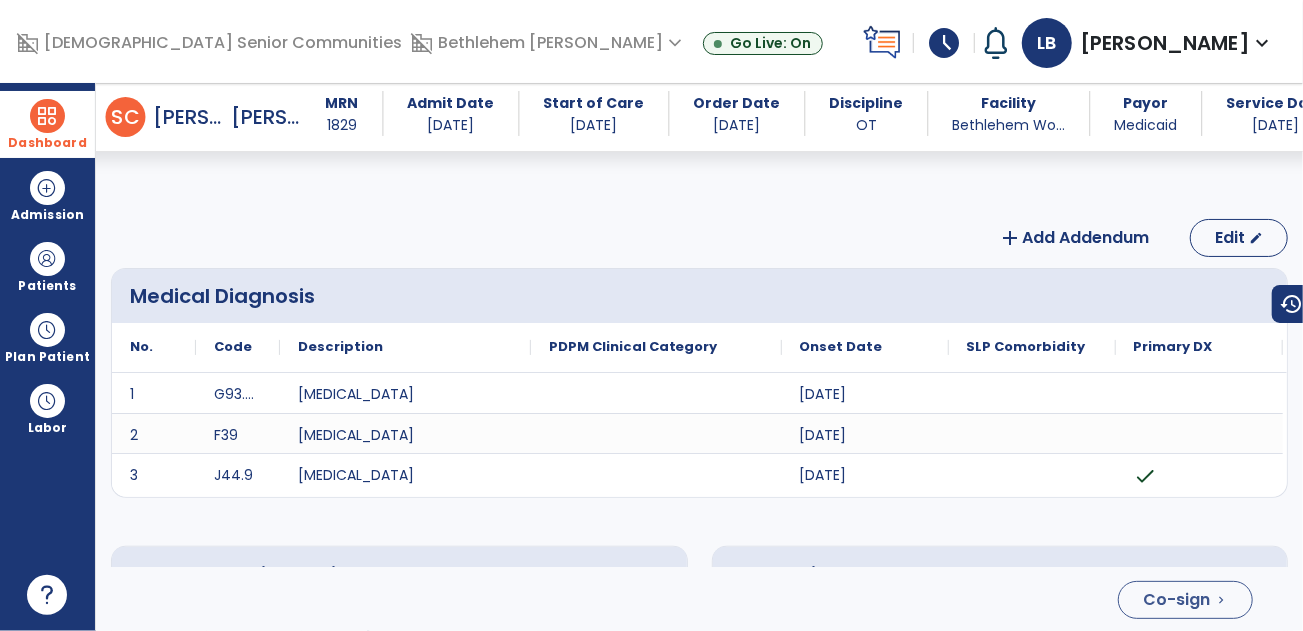 scroll, scrollTop: 3240, scrollLeft: 0, axis: vertical 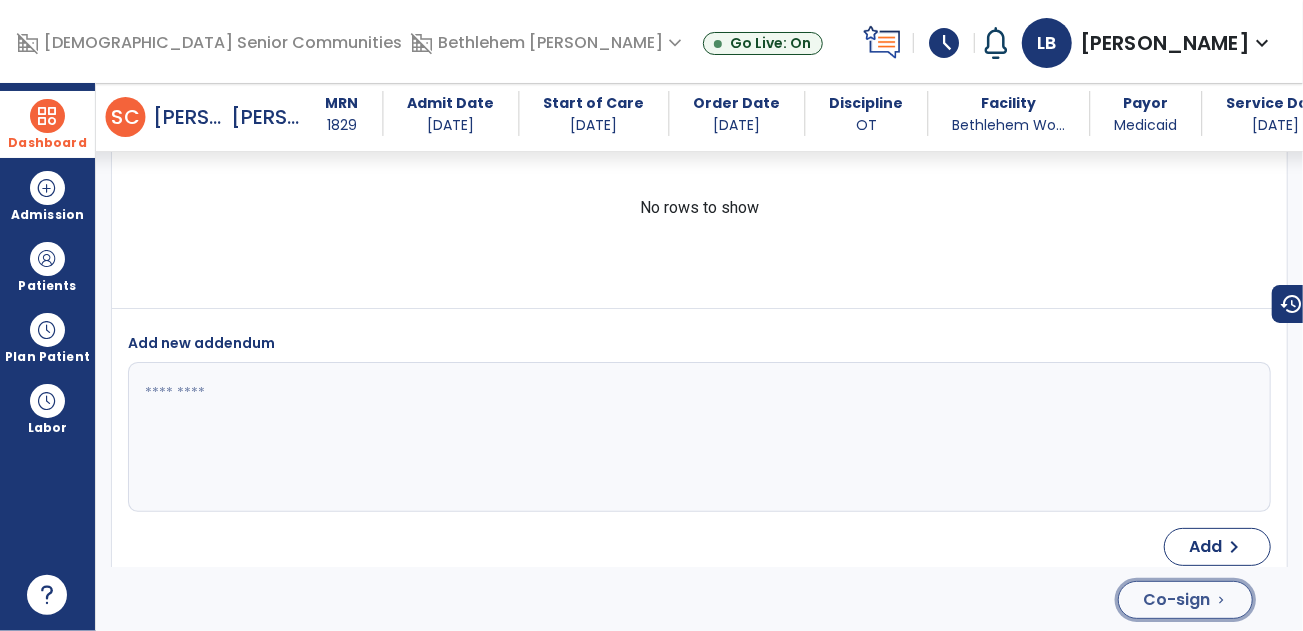 click on "Co-sign" 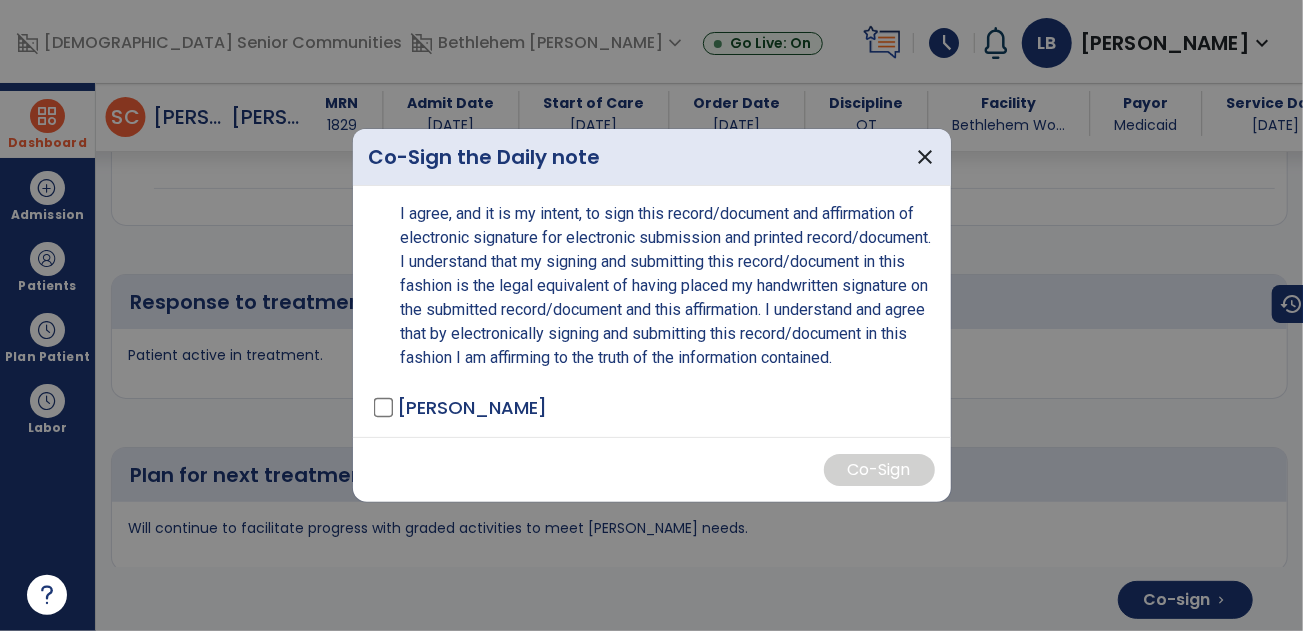 click on "I agree, and it is my intent, to sign this record/document and affirmation of electronic signature for electronic submission and printed record/document. I understand that my signing and submitting this record/document in this fashion is the legal equivalent of having placed my handwritten signature on the submitted record/document and this affirmation. I understand and agree that by electronically signing and submitting this record/document in this fashion I am affirming to the truth of the information contained.  Bower, Lauren  - OT" at bounding box center [652, 311] 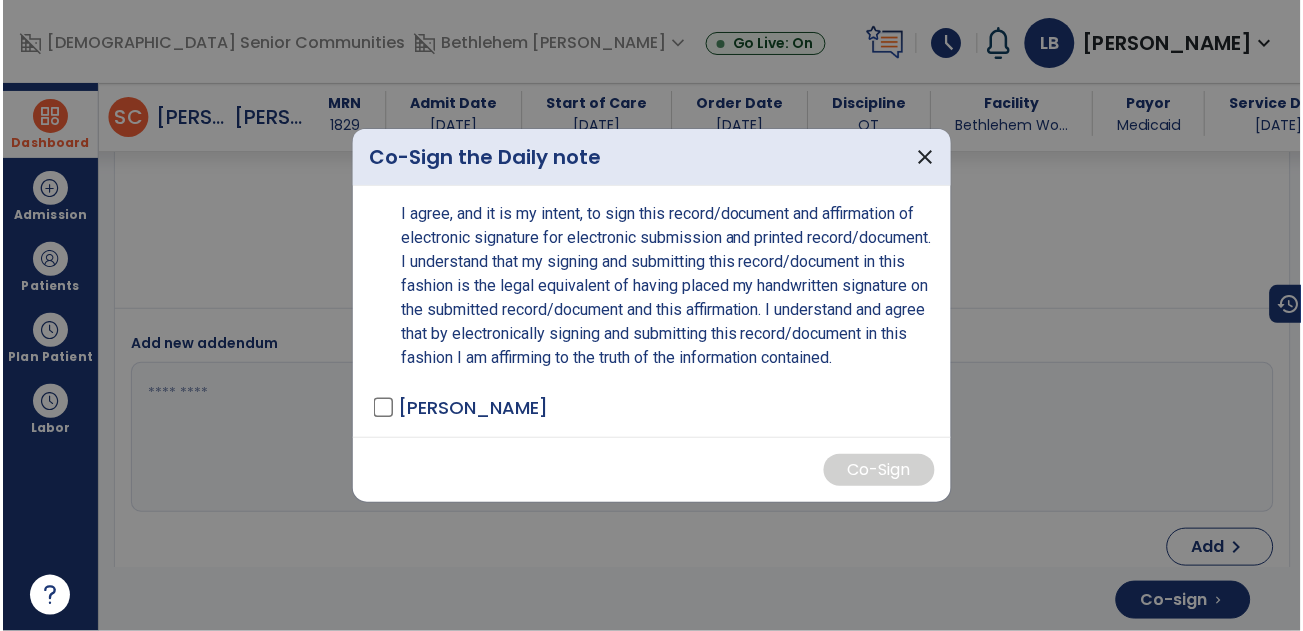 scroll, scrollTop: 3904, scrollLeft: 0, axis: vertical 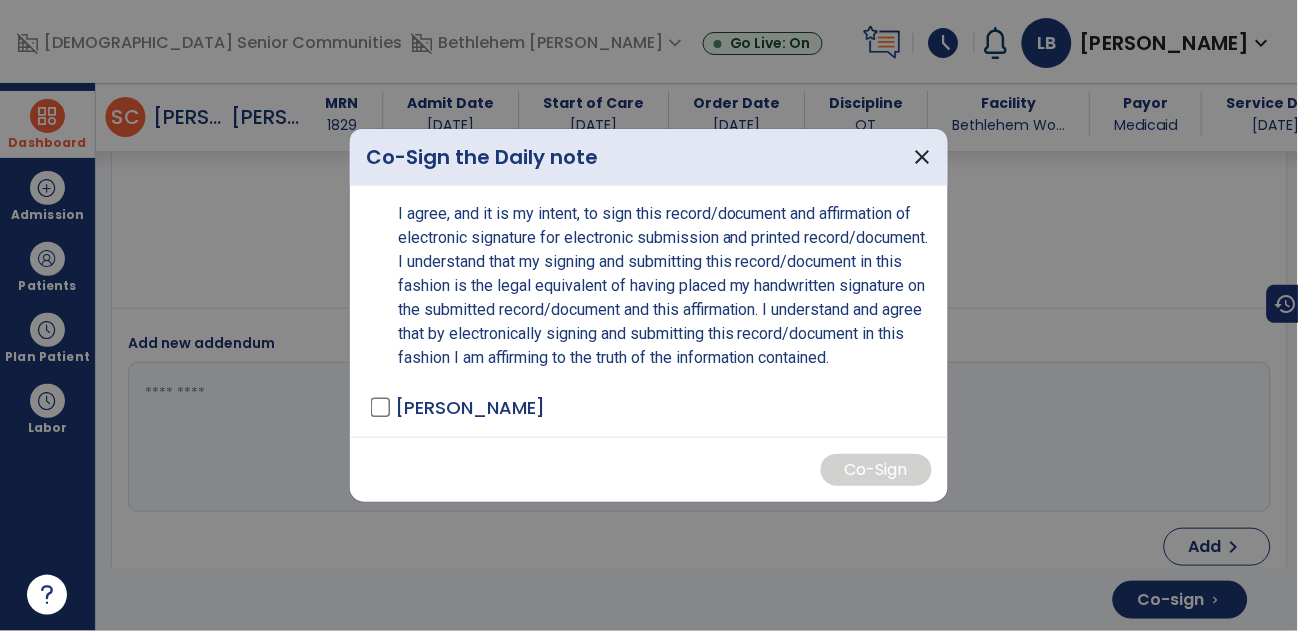 click on "I agree, and it is my intent, to sign this record/document and affirmation of electronic signature for electronic submission and printed record/document. I understand that my signing and submitting this record/document in this fashion is the legal equivalent of having placed my handwritten signature on the submitted record/document and this affirmation. I understand and agree that by electronically signing and submitting this record/document in this fashion I am affirming to the truth of the information contained.  Bower, Lauren  - OT" at bounding box center (649, 311) 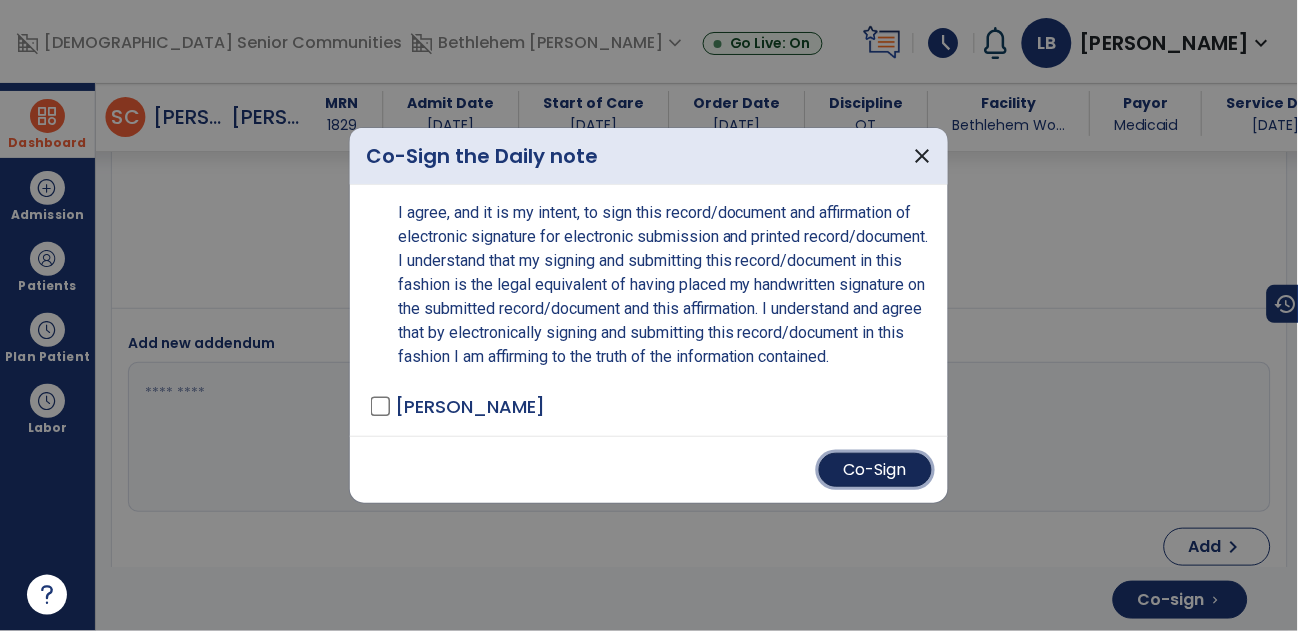 click on "Co-Sign" at bounding box center (875, 470) 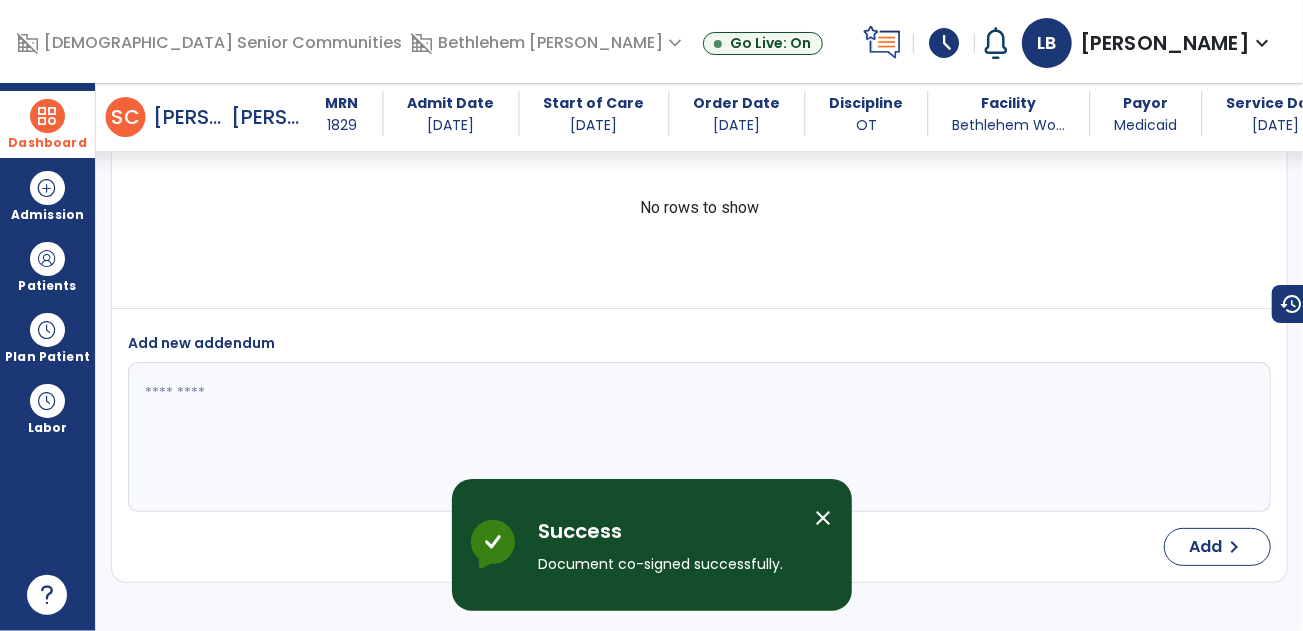 click on "close" at bounding box center (824, 518) 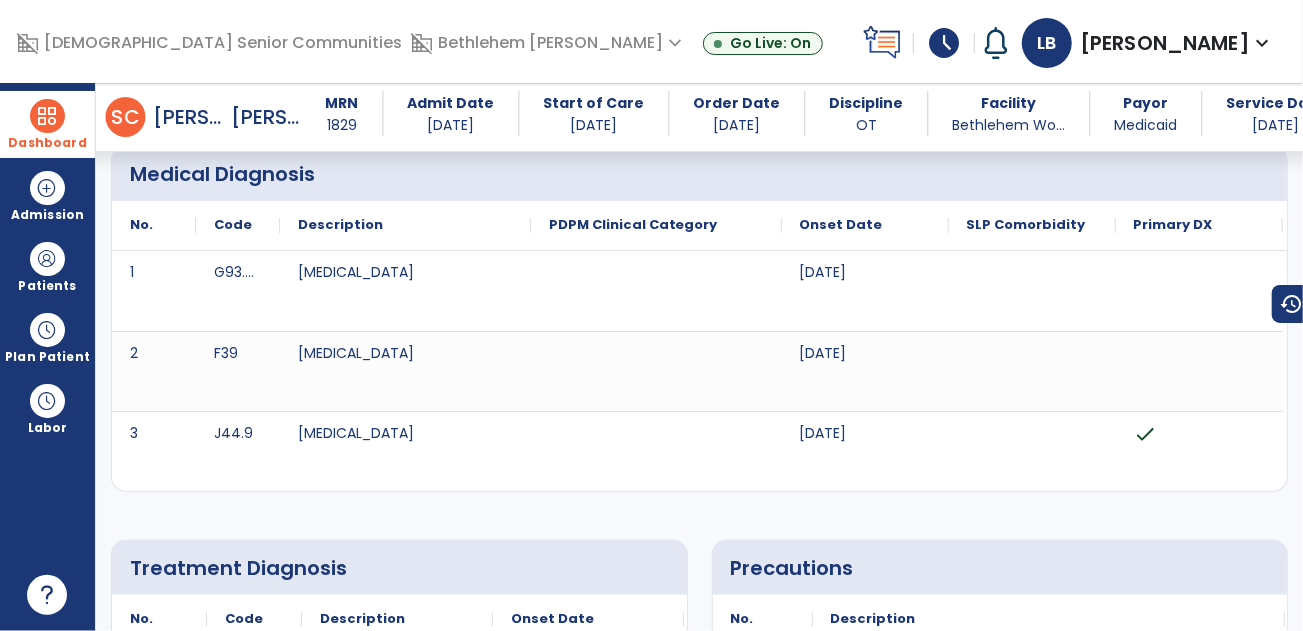scroll, scrollTop: 0, scrollLeft: 0, axis: both 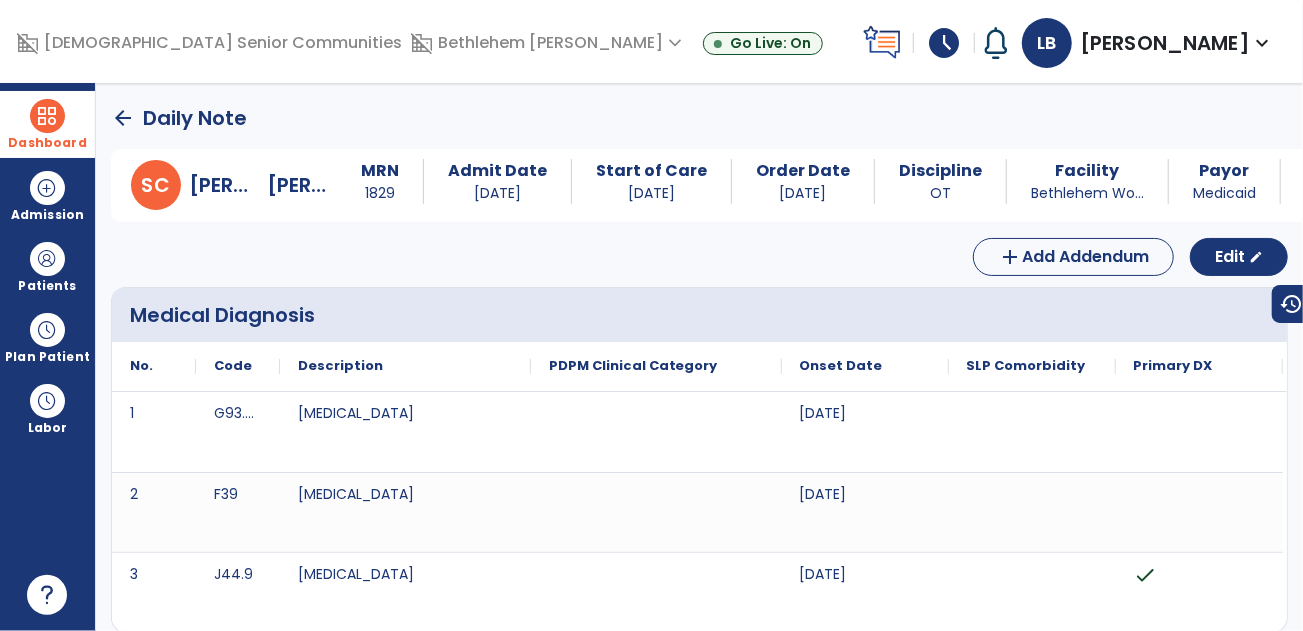 click on "arrow_back" 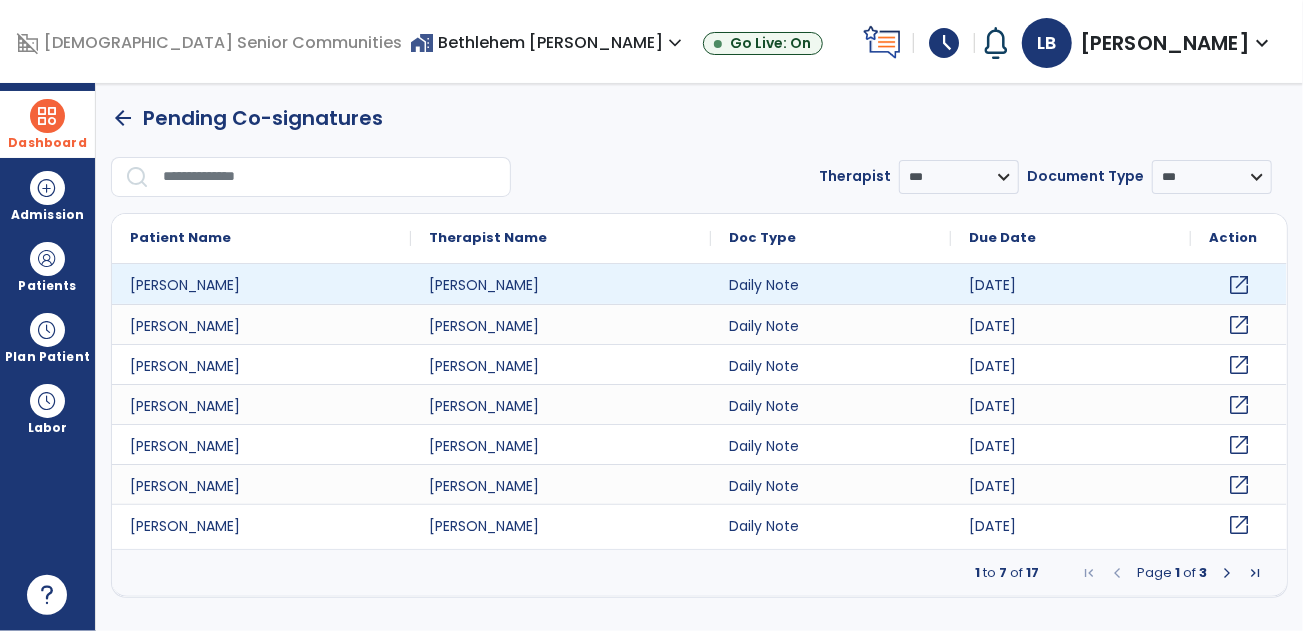 click on "open_in_new" 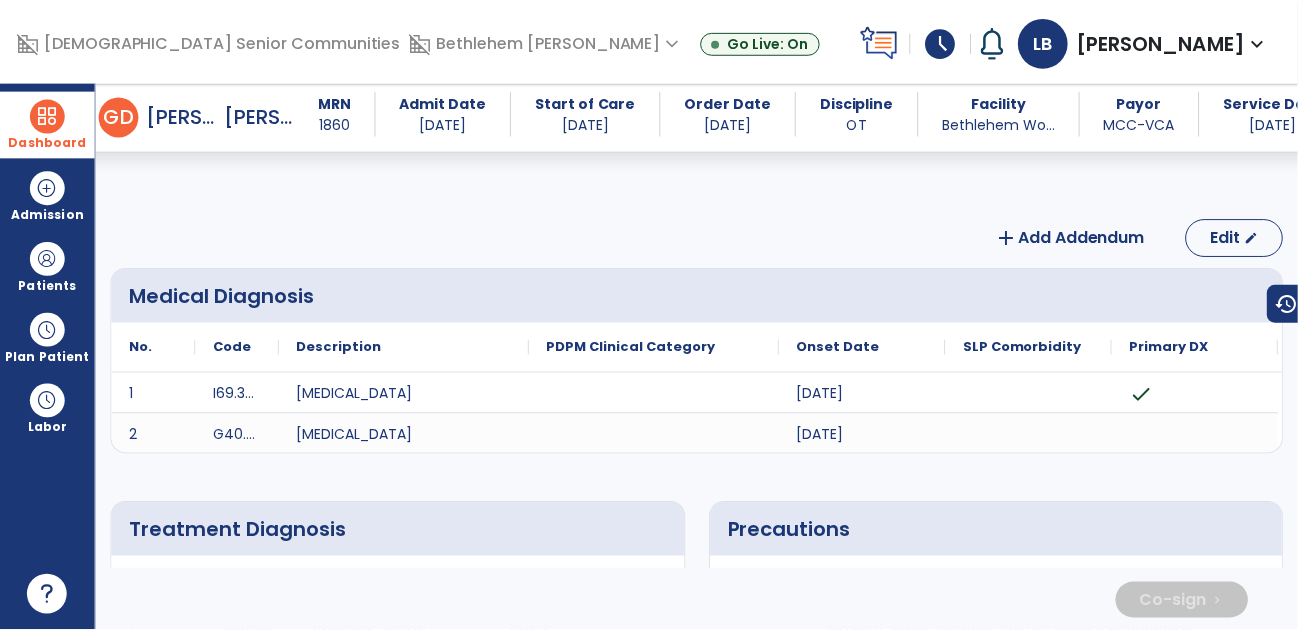 scroll, scrollTop: 4105, scrollLeft: 0, axis: vertical 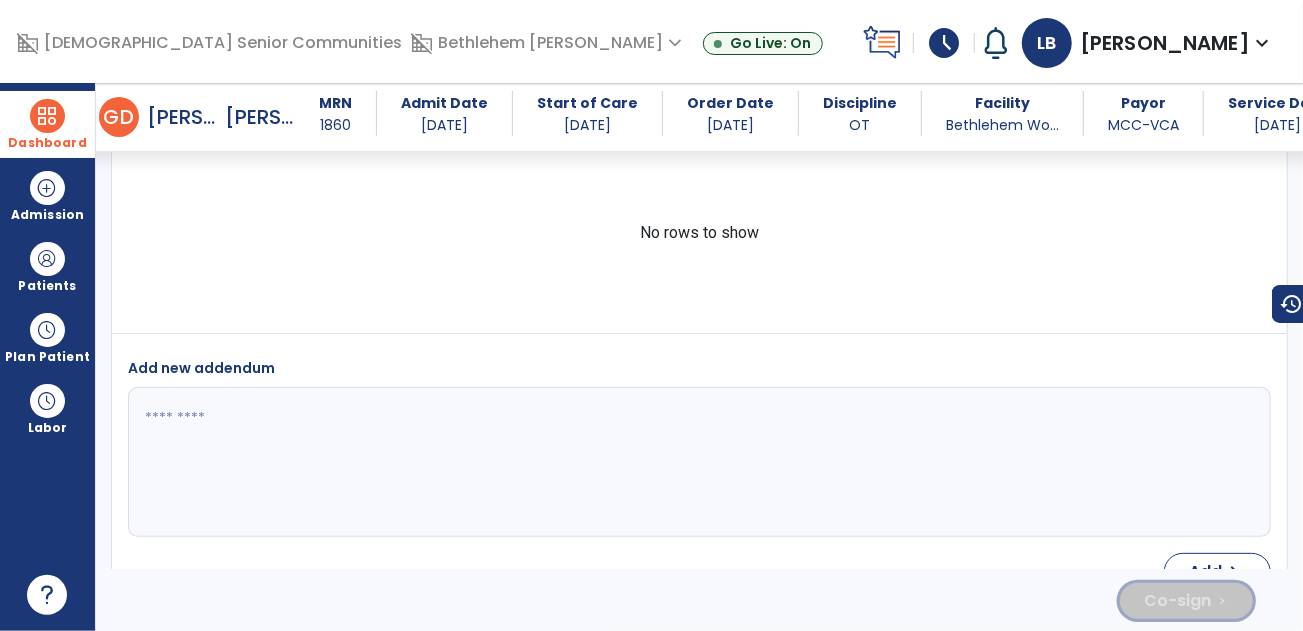 click on "Co-sign" 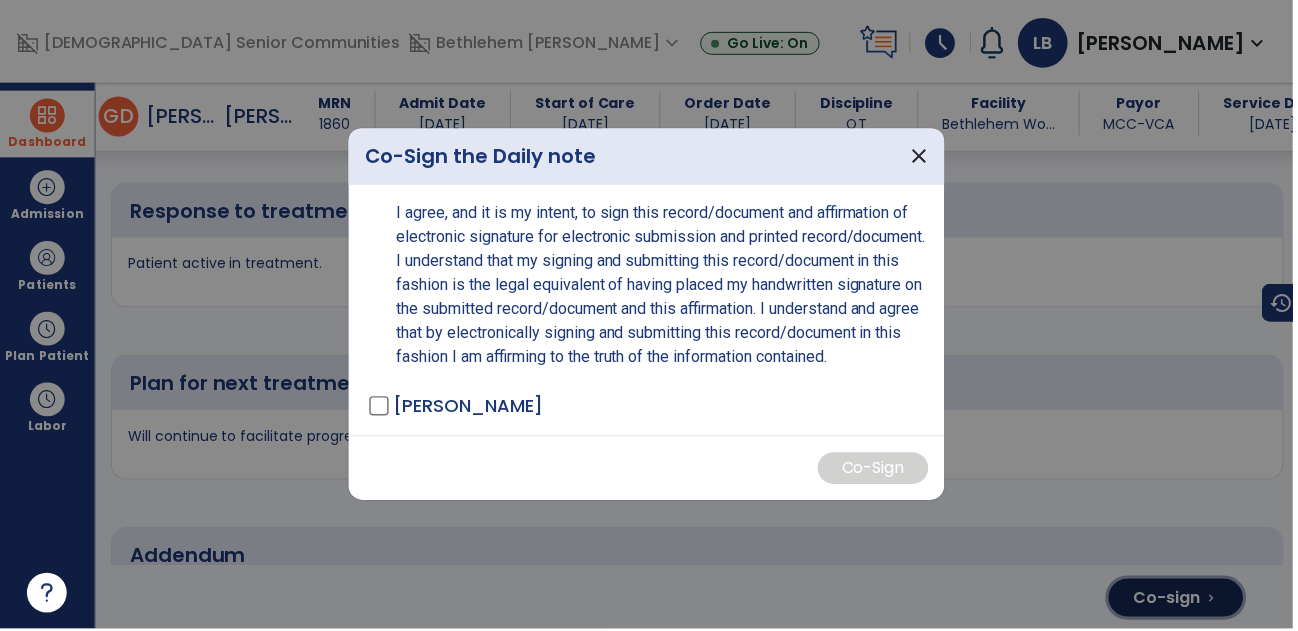scroll, scrollTop: 4556, scrollLeft: 0, axis: vertical 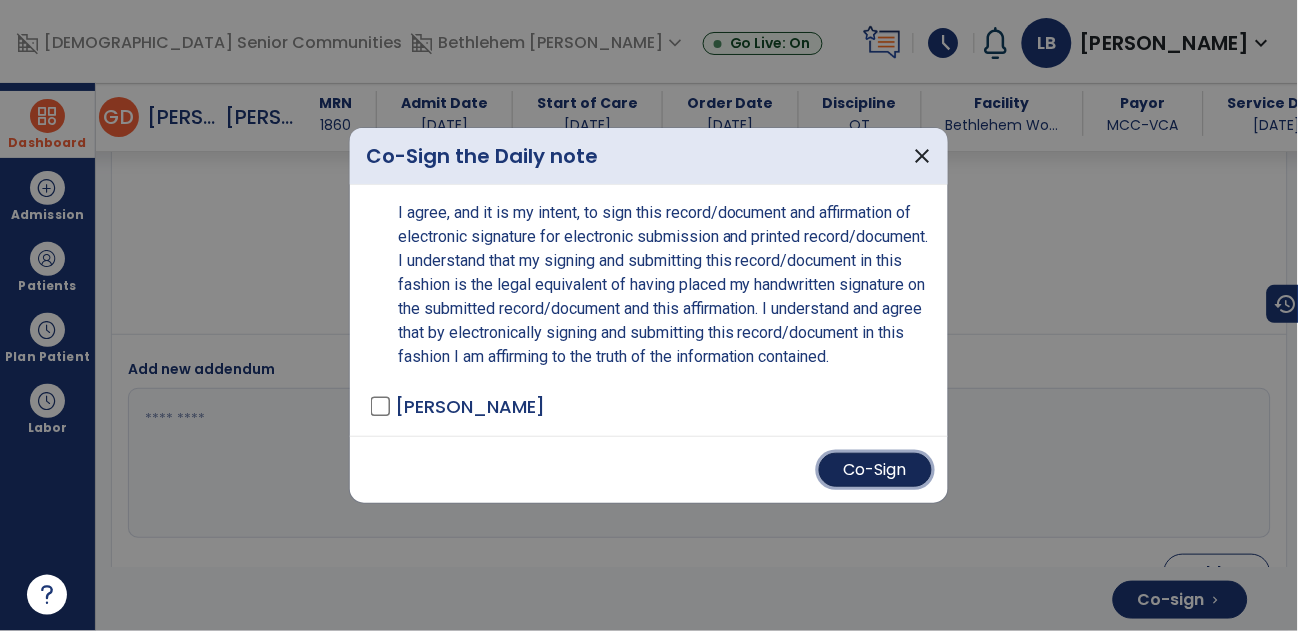 click on "Co-Sign" at bounding box center (875, 470) 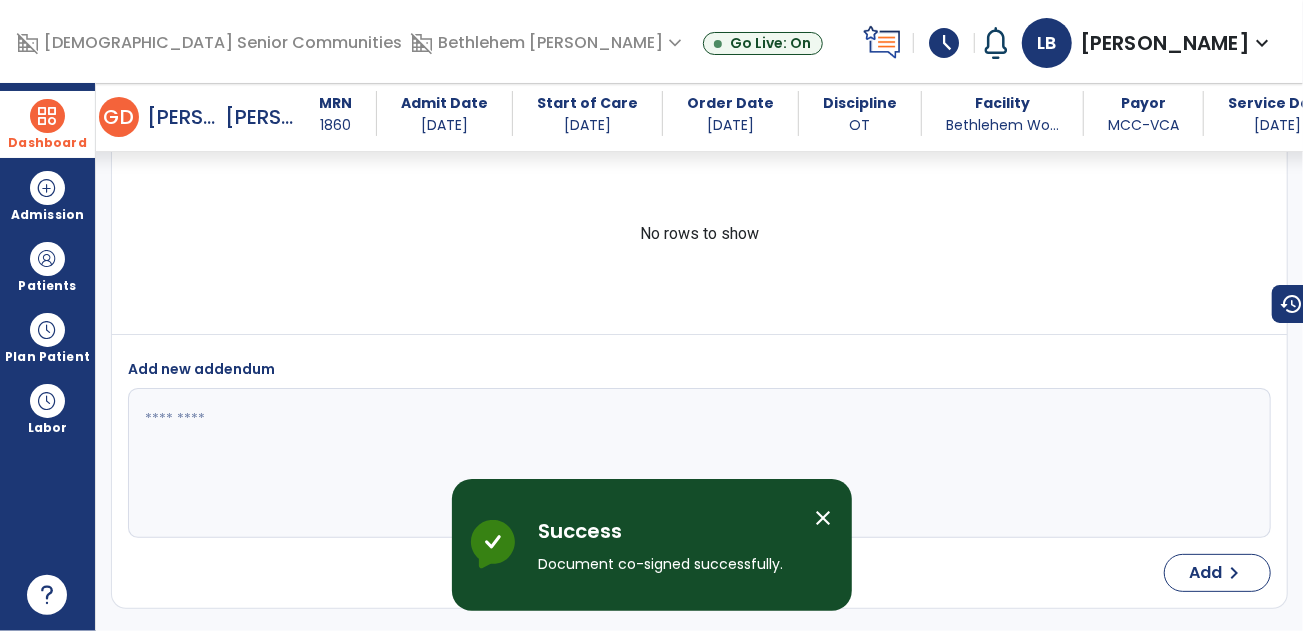 click on "close" at bounding box center [824, 518] 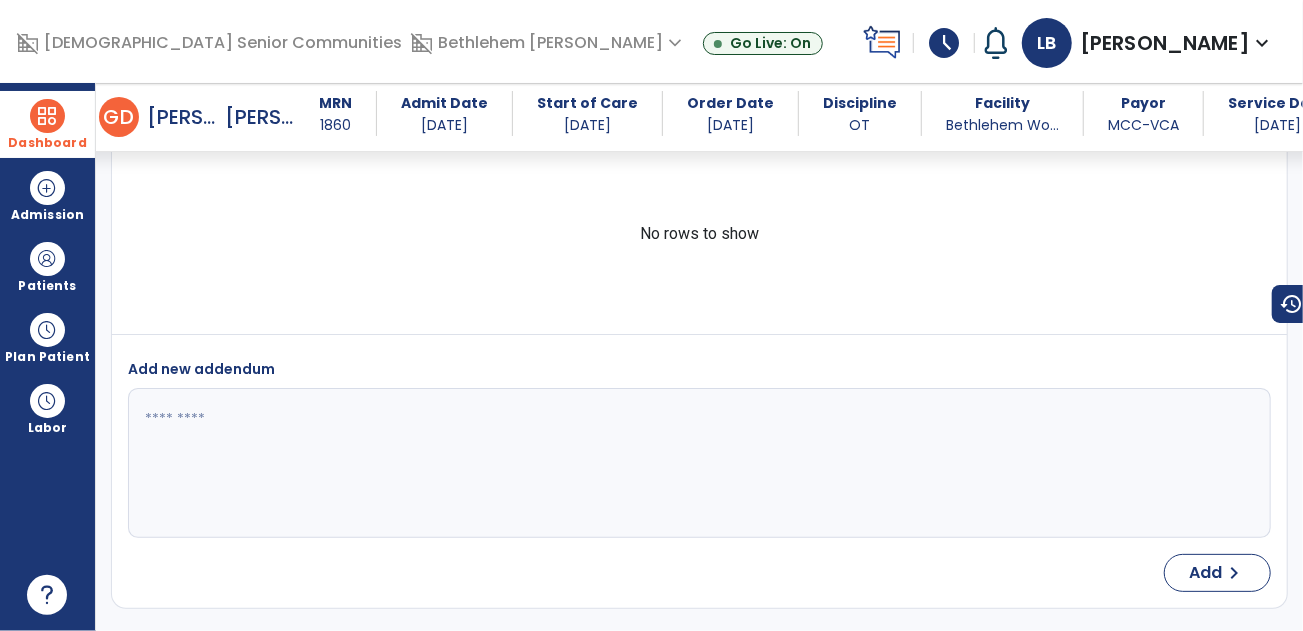 click at bounding box center (47, 116) 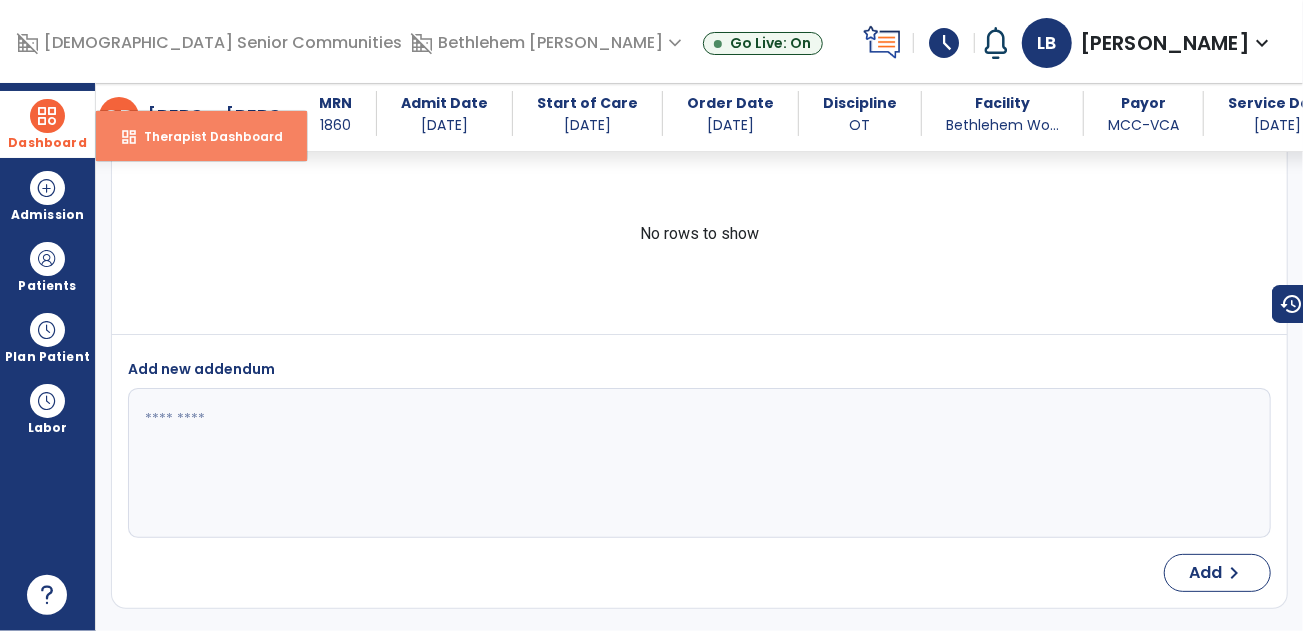 click on "Therapist Dashboard" at bounding box center (205, 136) 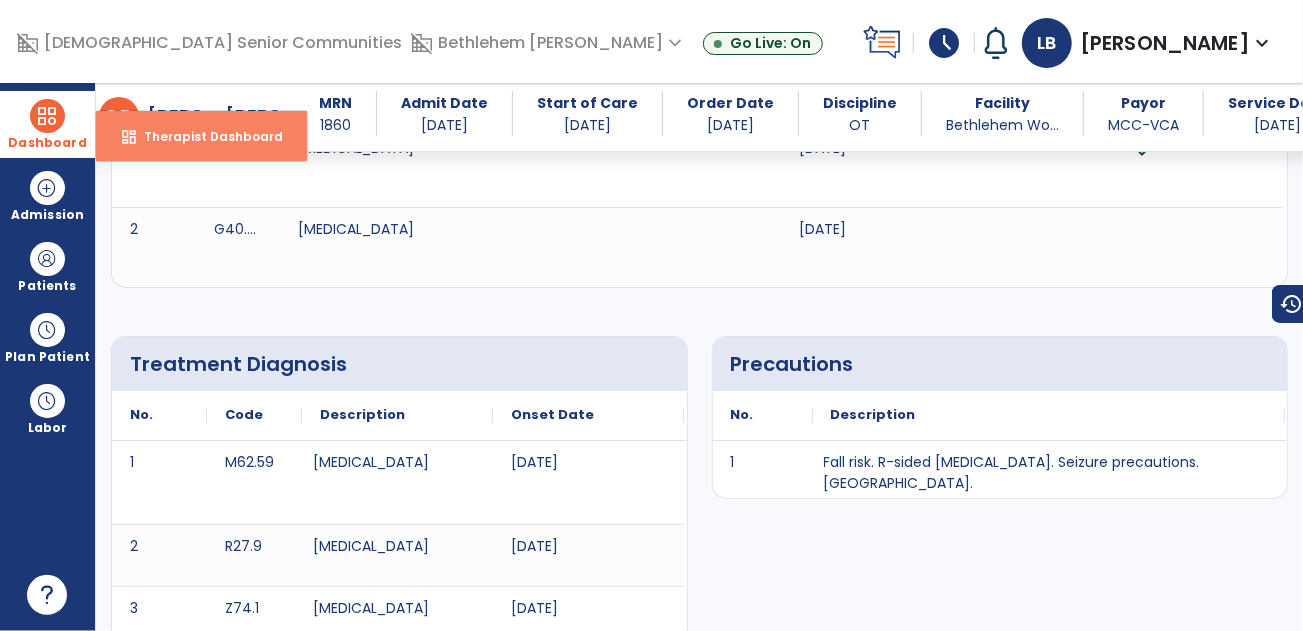 select on "****" 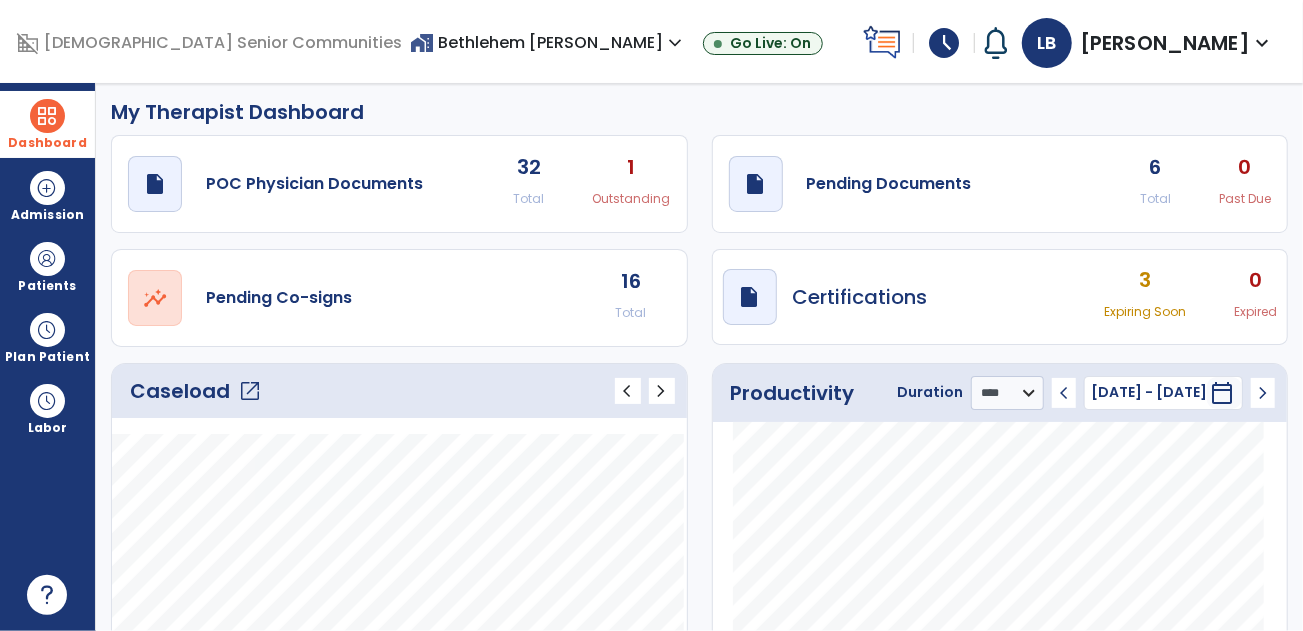 scroll, scrollTop: 0, scrollLeft: 0, axis: both 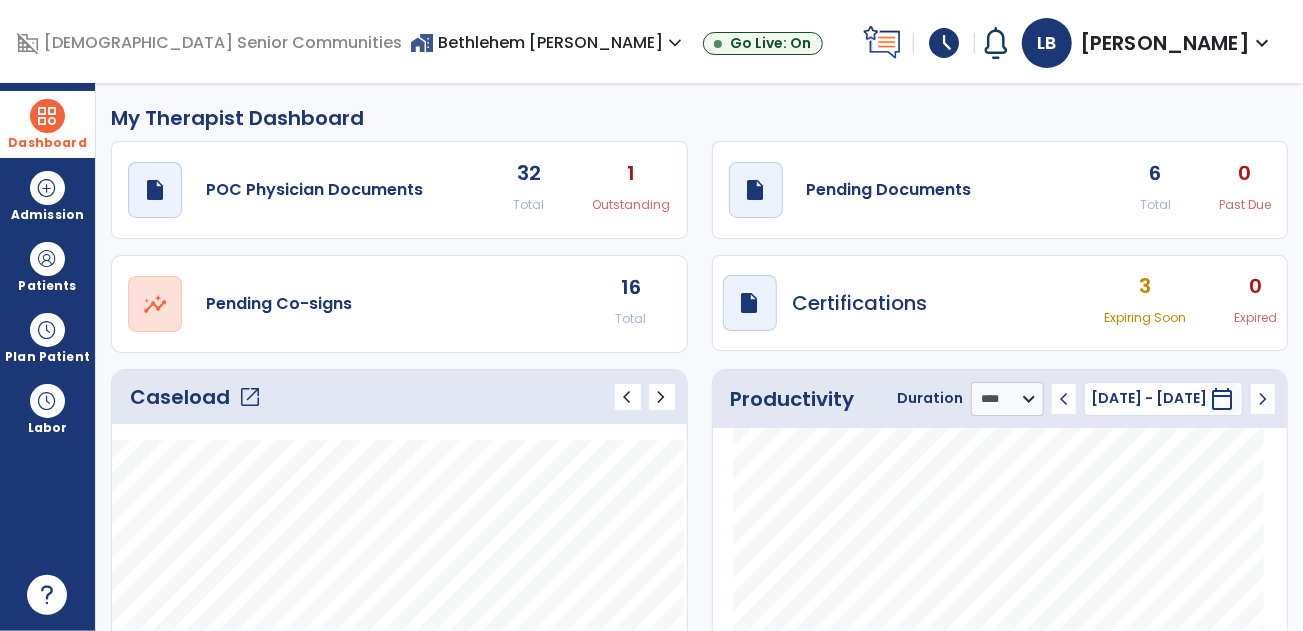 click on "home_work   Bethlehem Woods   expand_more" at bounding box center [548, 42] 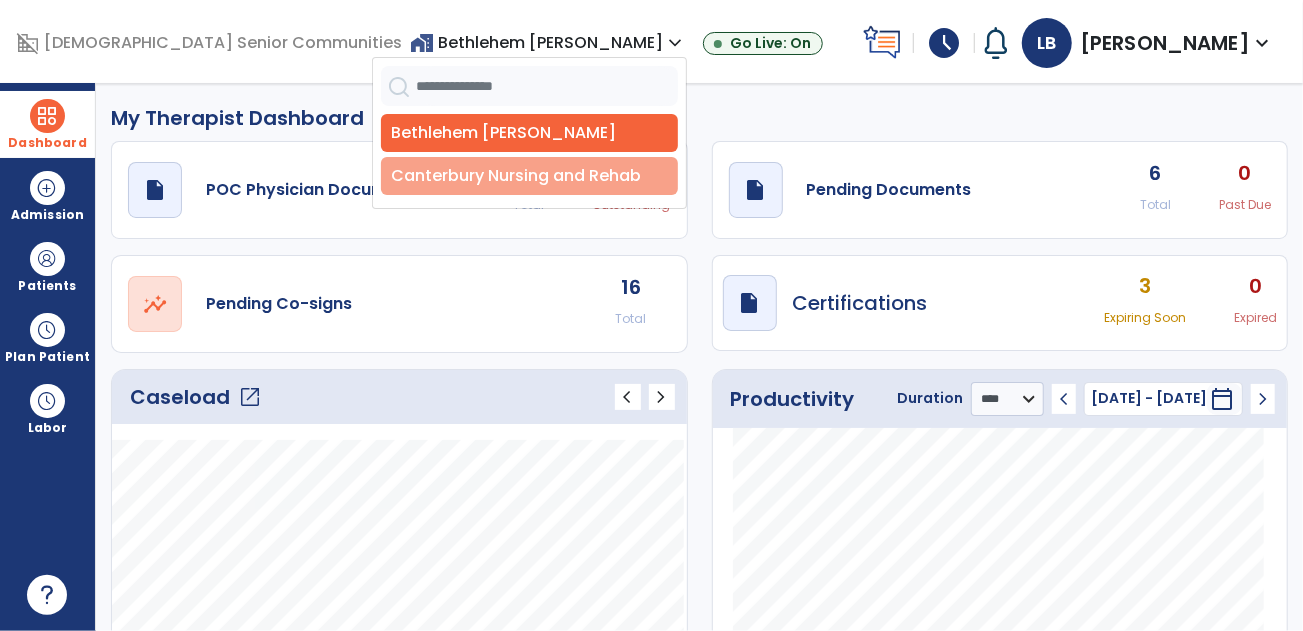 click on "Canterbury Nursing and Rehab" at bounding box center (529, 176) 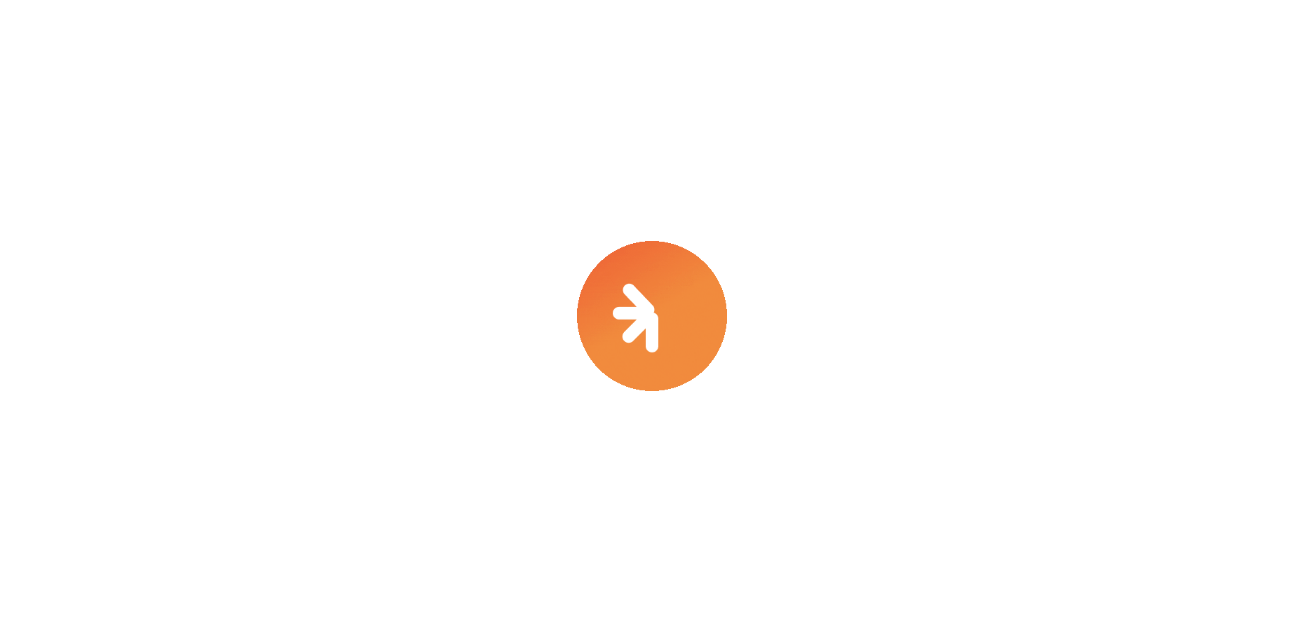 scroll, scrollTop: 0, scrollLeft: 0, axis: both 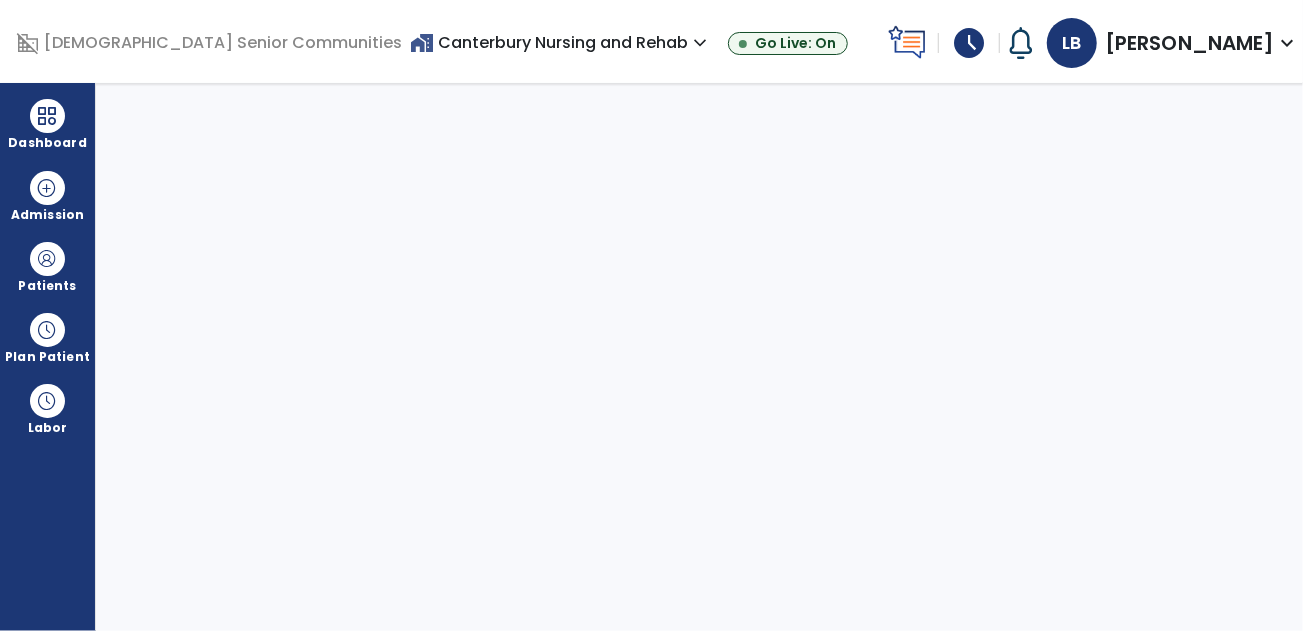 select on "****" 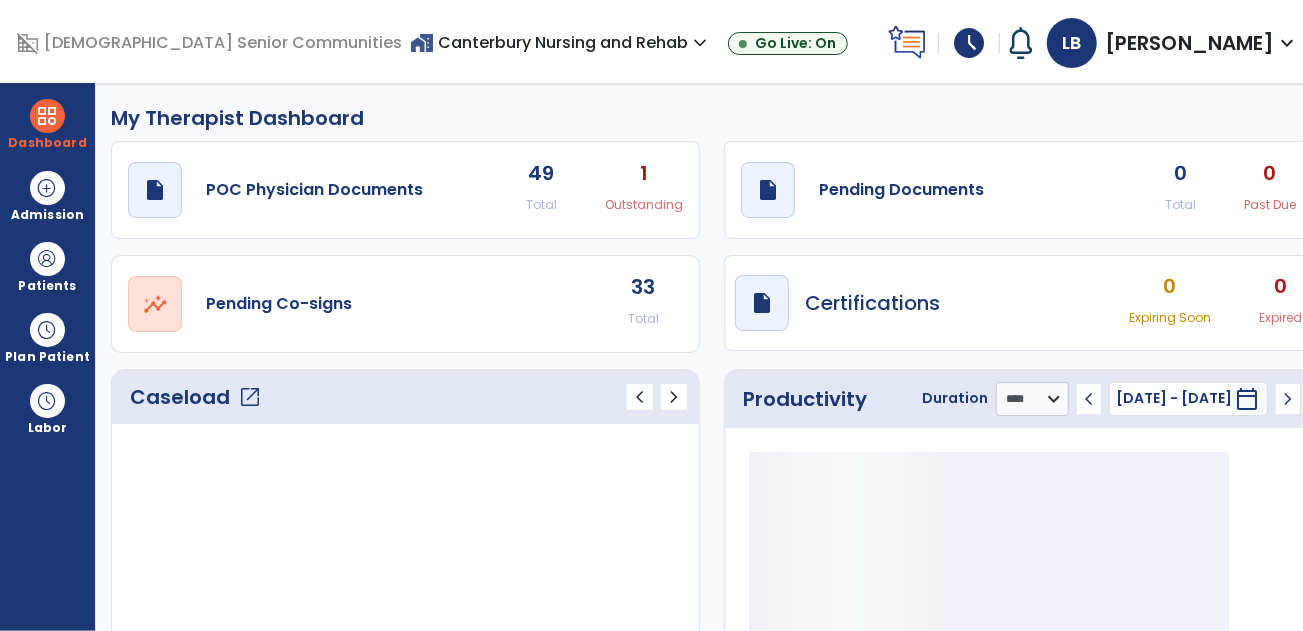 click on "Total" 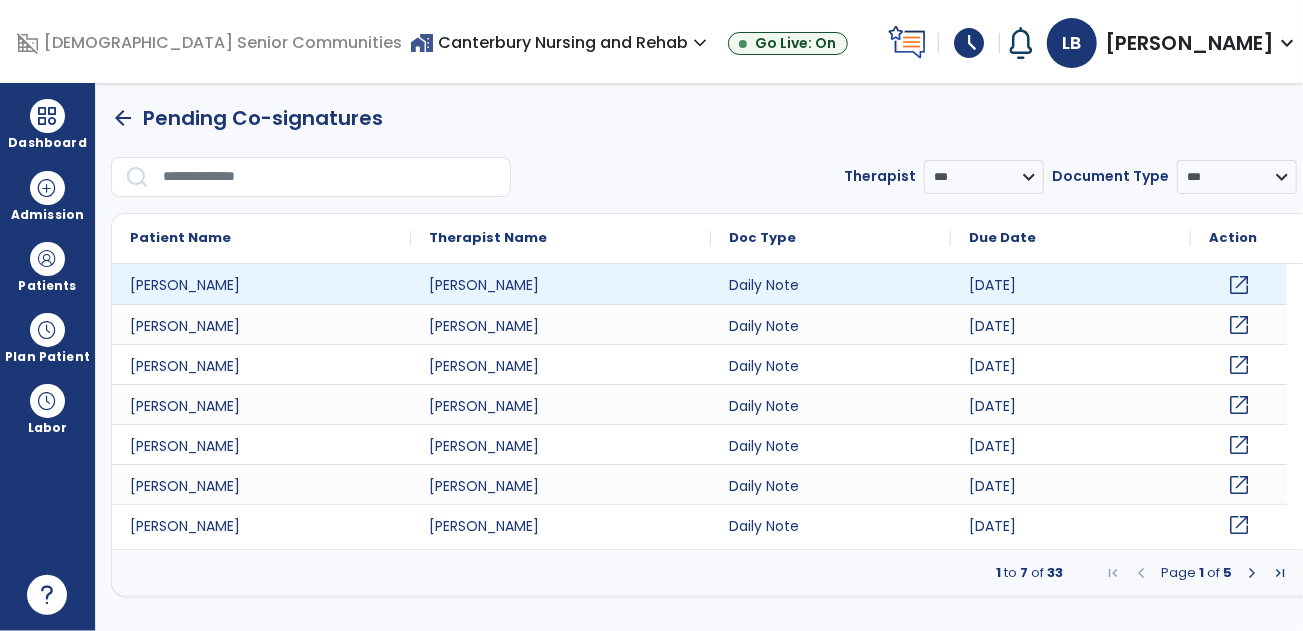 click on "open_in_new" 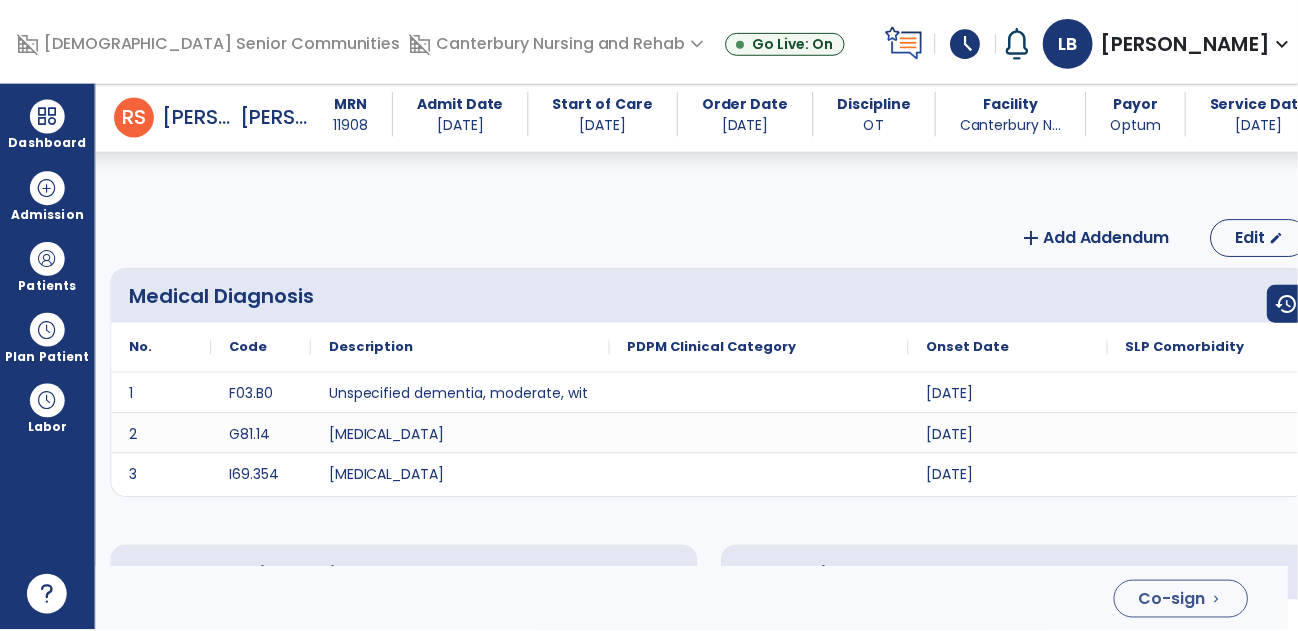 scroll, scrollTop: 3104, scrollLeft: 0, axis: vertical 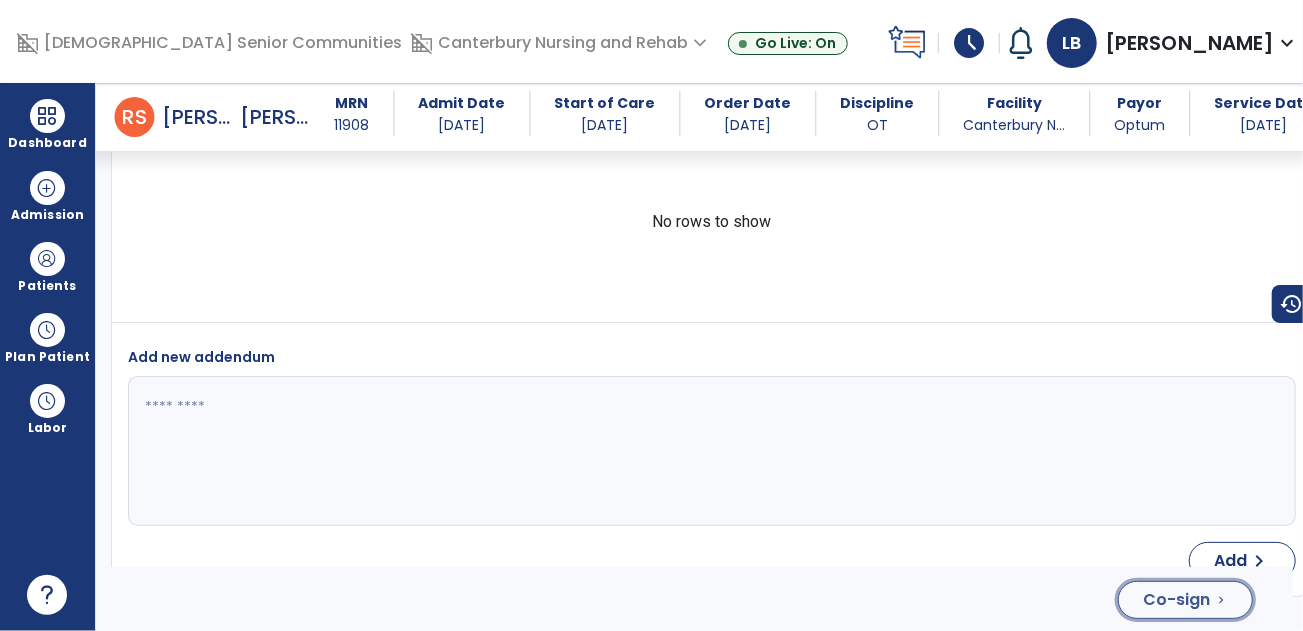 click on "Co-sign" 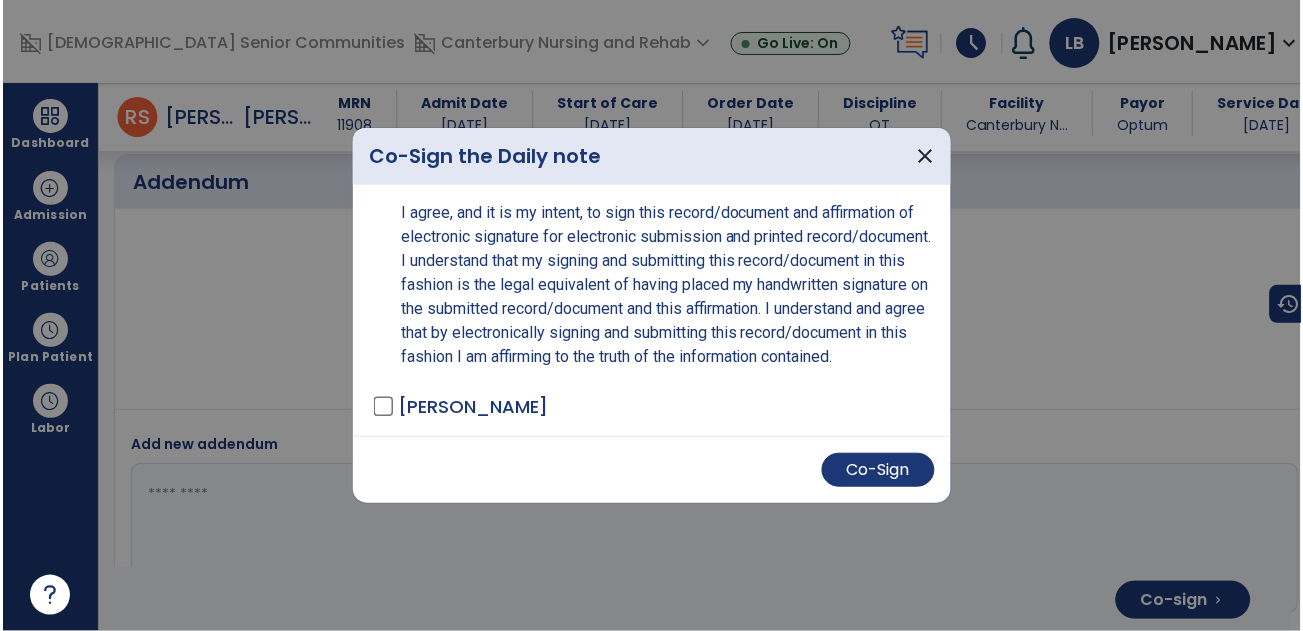 scroll, scrollTop: 3805, scrollLeft: 0, axis: vertical 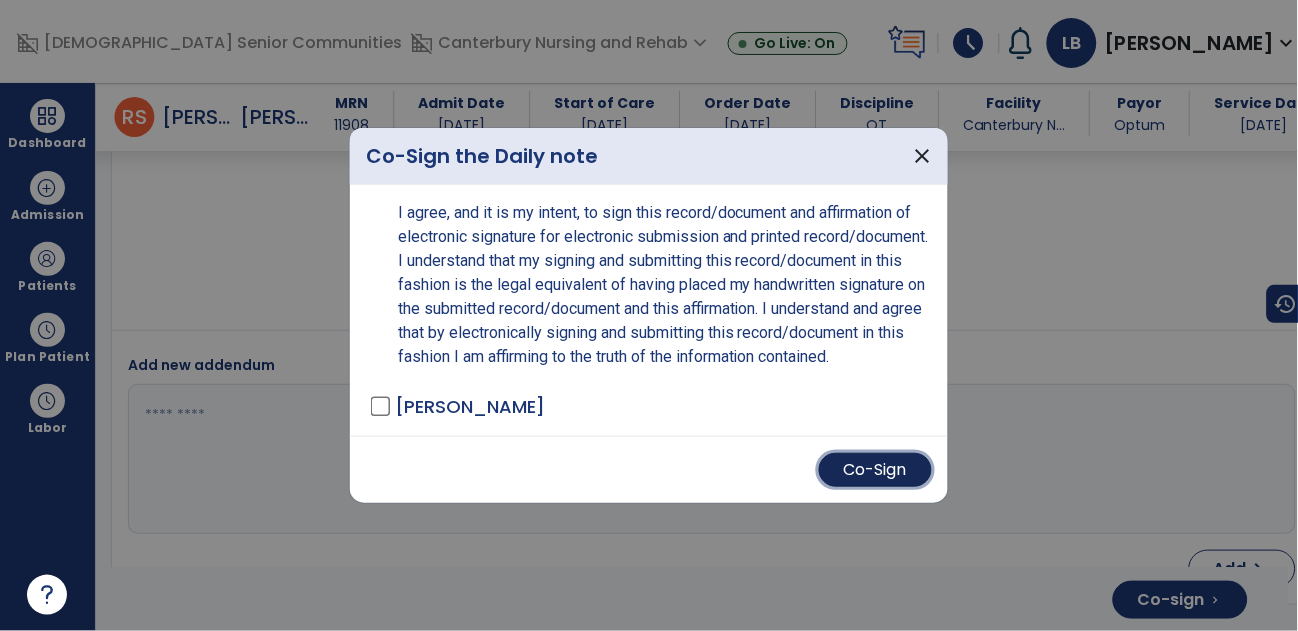 click on "Co-Sign" at bounding box center [875, 470] 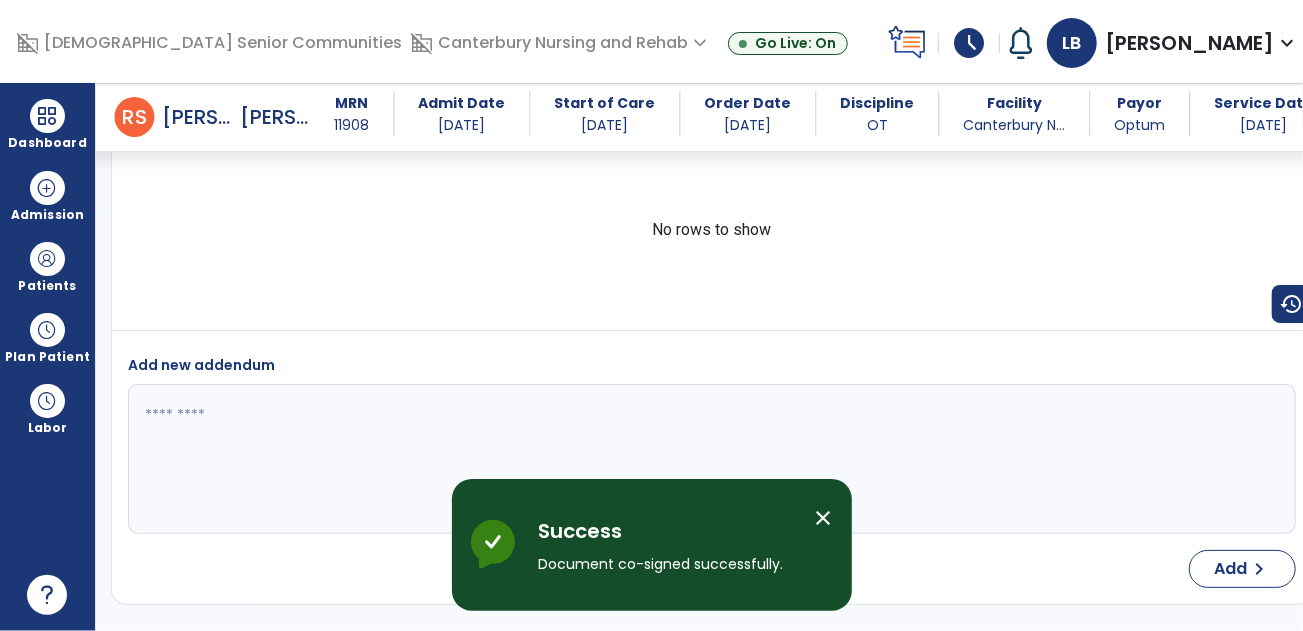 drag, startPoint x: 823, startPoint y: 513, endPoint x: 344, endPoint y: 149, distance: 601.612 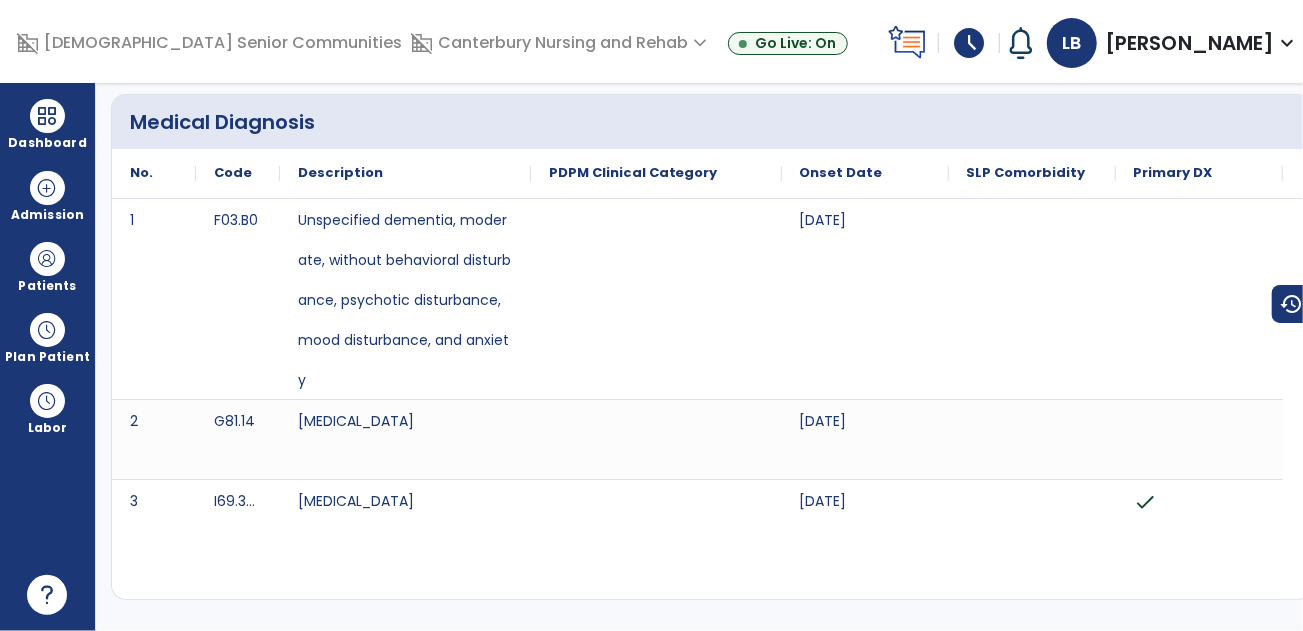 scroll, scrollTop: 0, scrollLeft: 0, axis: both 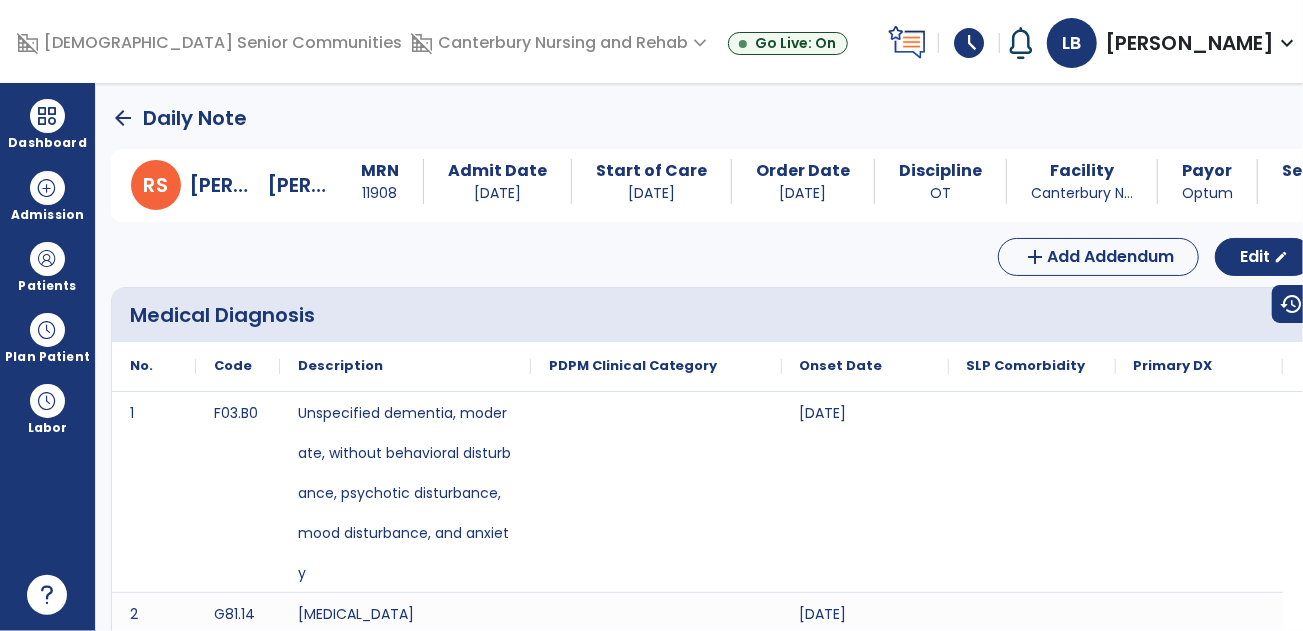 click on "arrow_back" 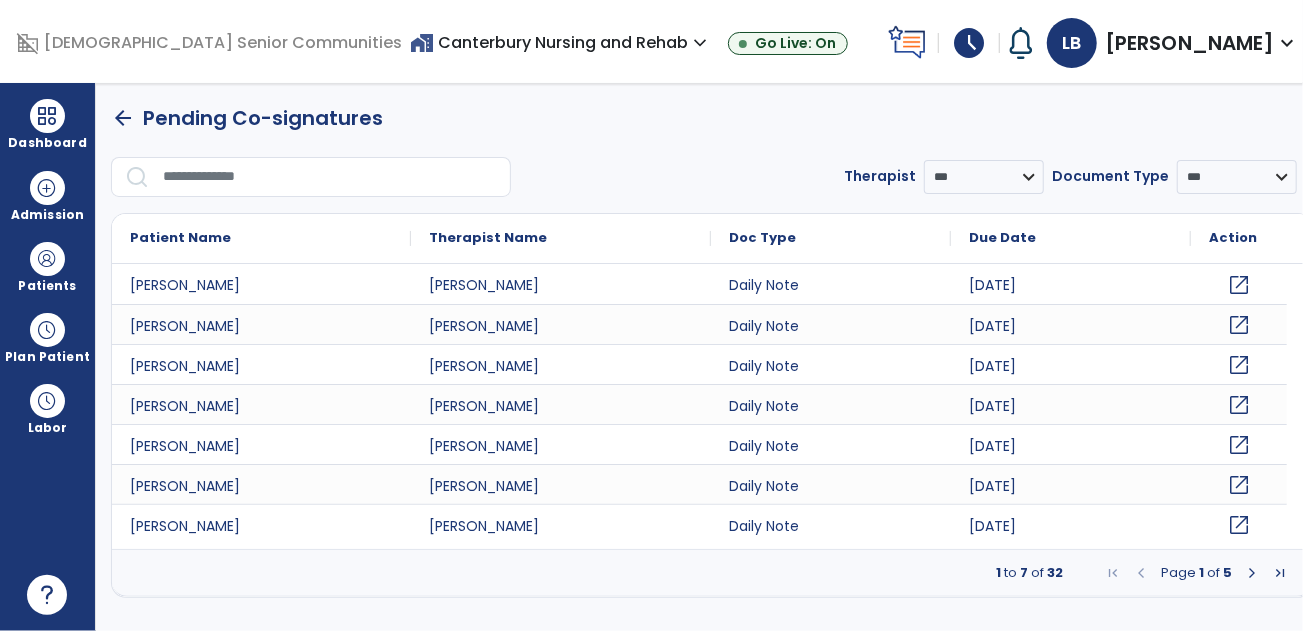 click on "open_in_new" 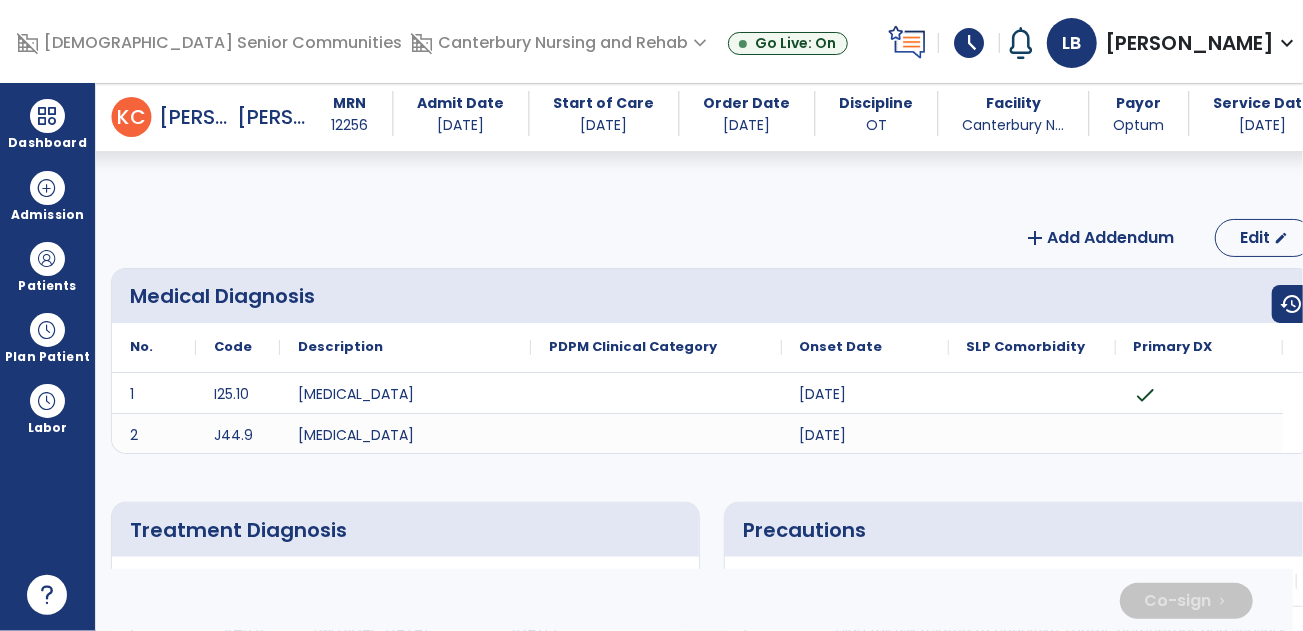 scroll, scrollTop: 1934, scrollLeft: 0, axis: vertical 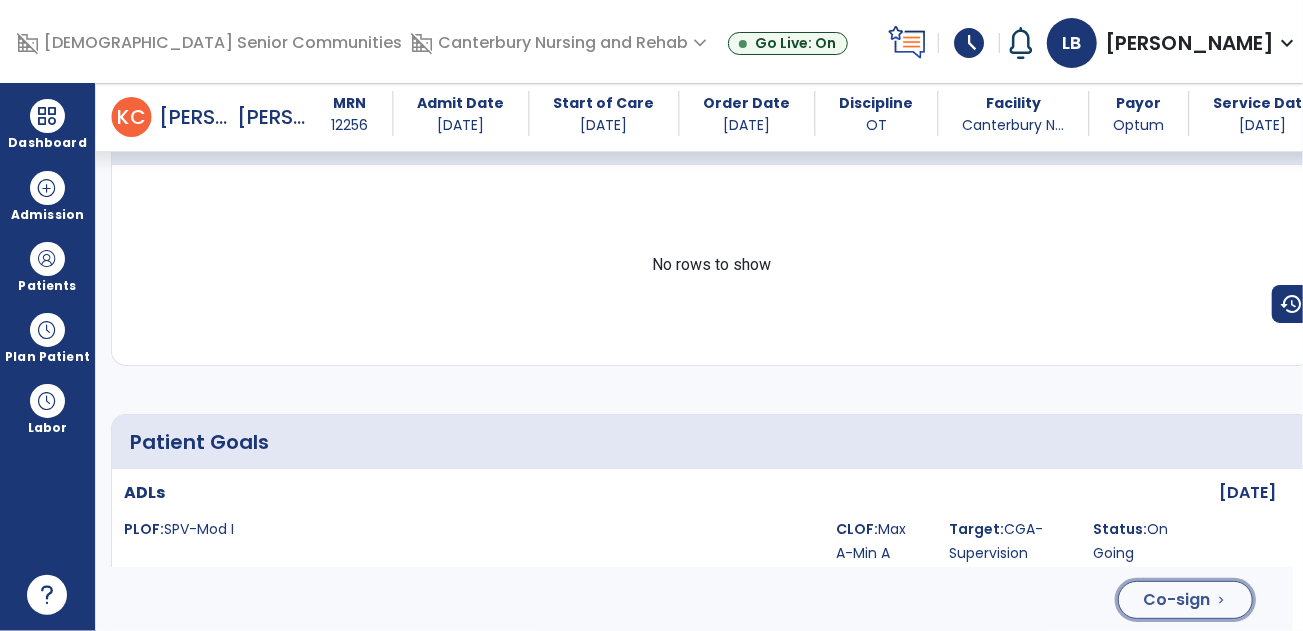 click on "Co-sign  chevron_right" 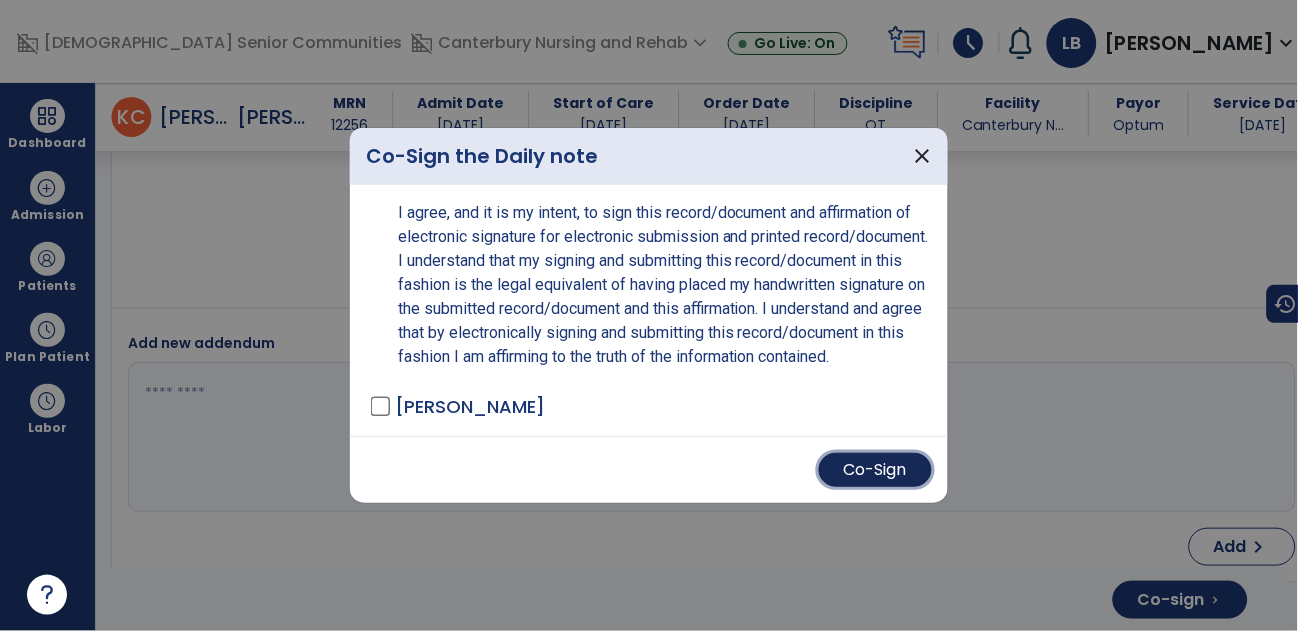 click on "Co-Sign" at bounding box center [875, 470] 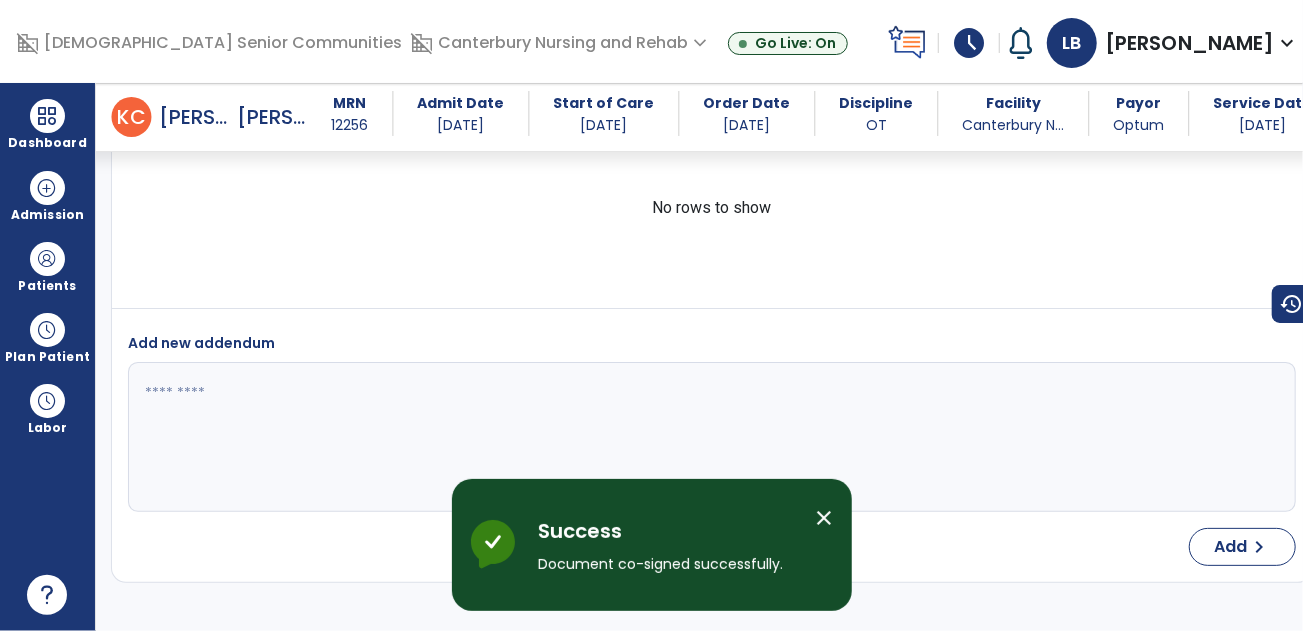 scroll, scrollTop: 4241, scrollLeft: 0, axis: vertical 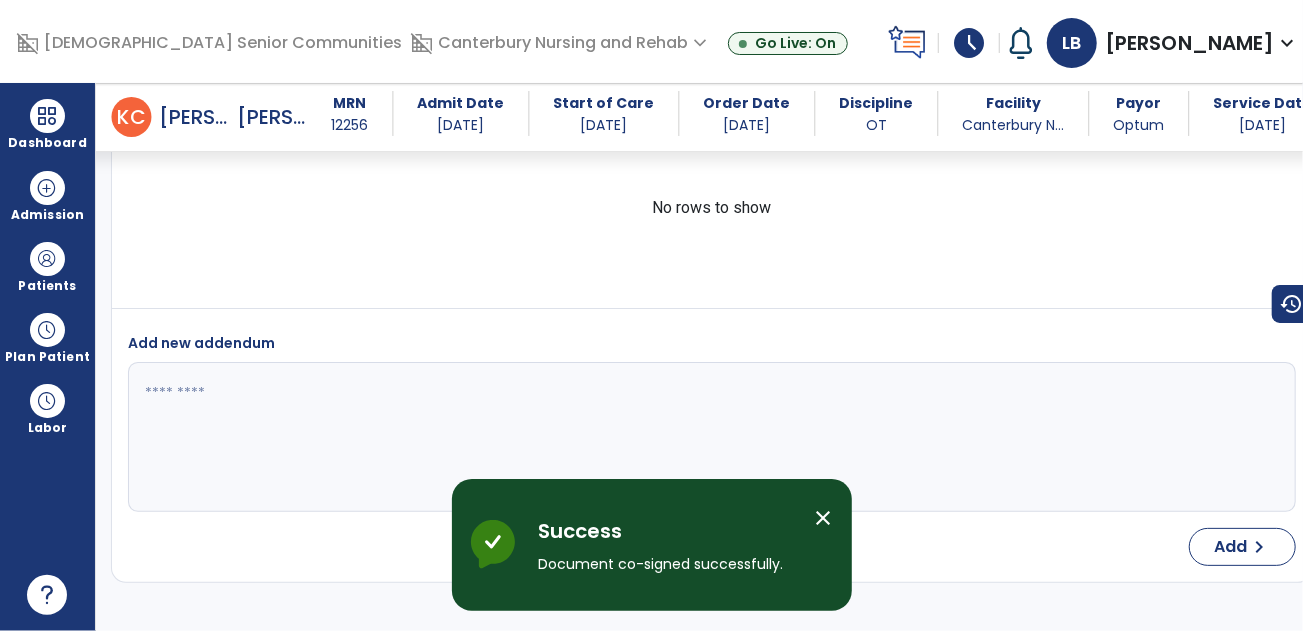 click on "close" at bounding box center (824, 518) 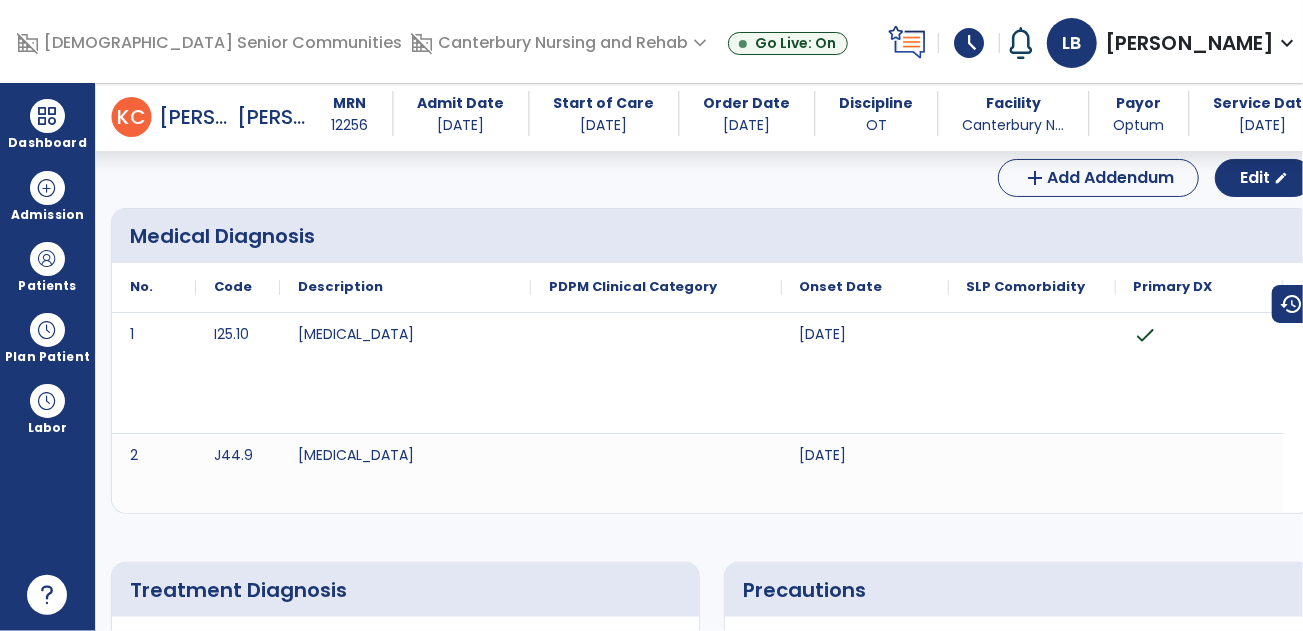 scroll, scrollTop: 0, scrollLeft: 0, axis: both 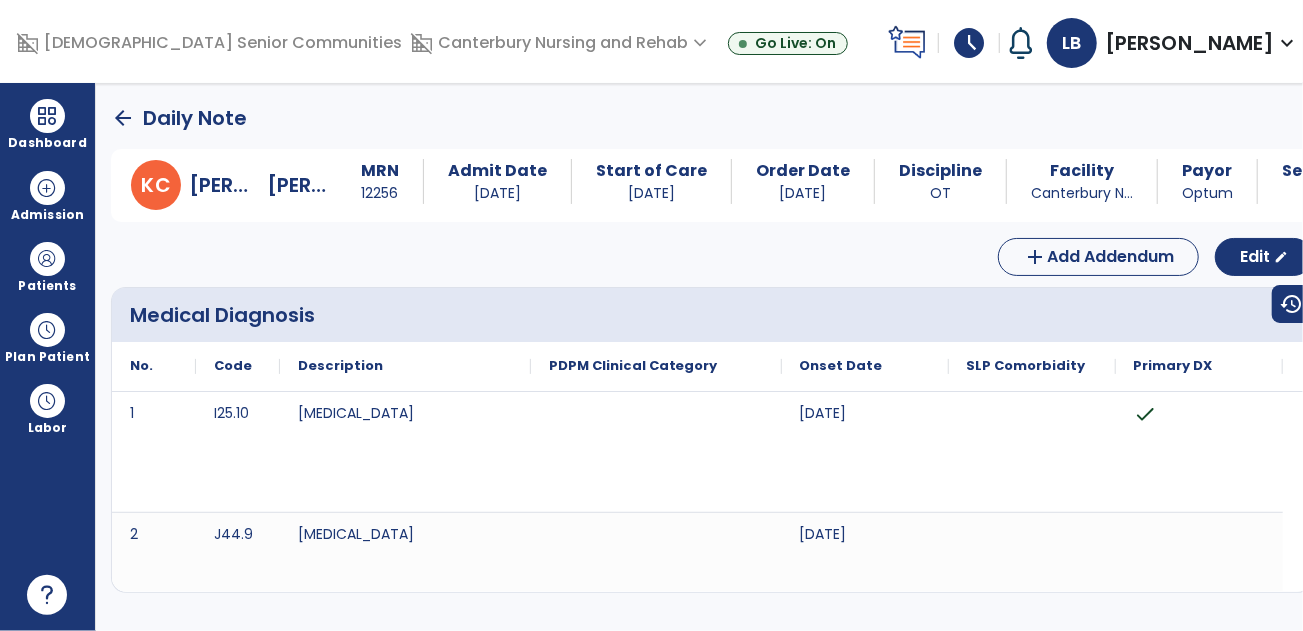 click on "arrow_back" 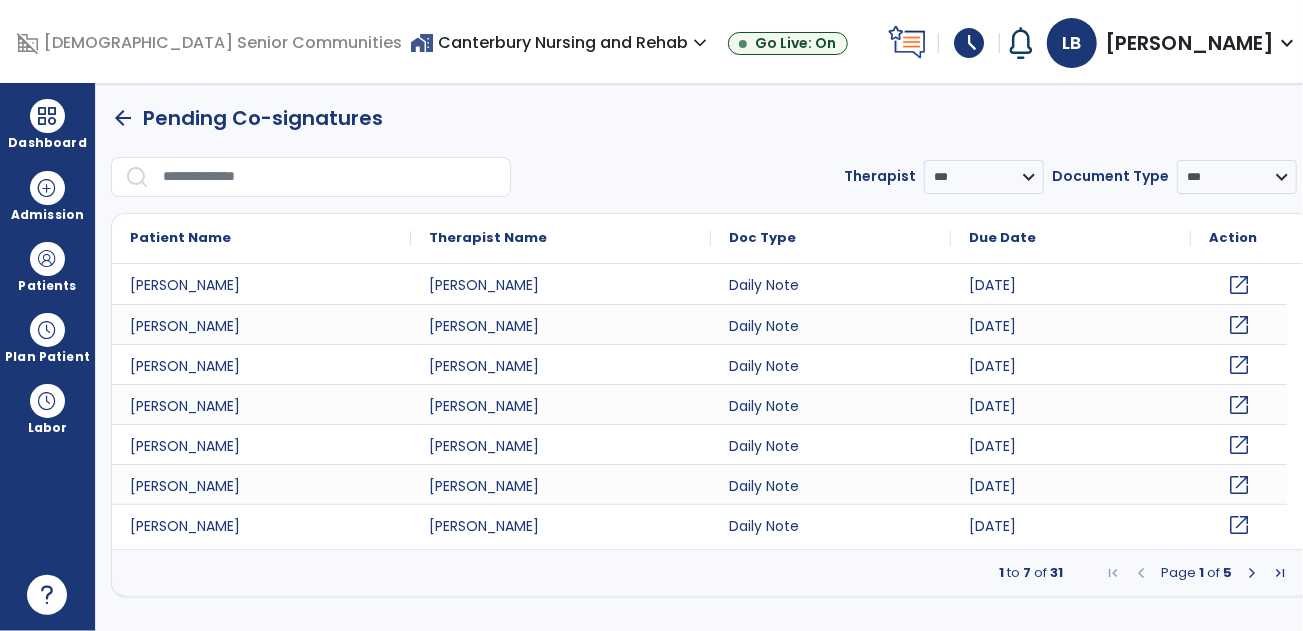 click on "open_in_new" 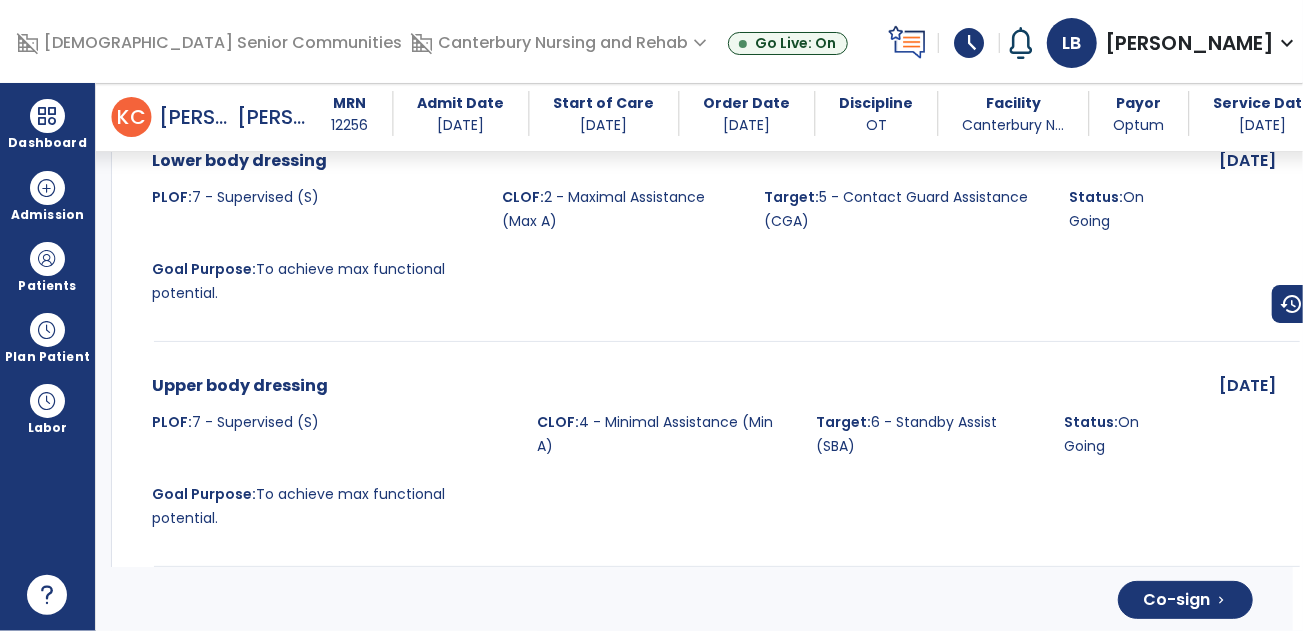 scroll, scrollTop: 4222, scrollLeft: 0, axis: vertical 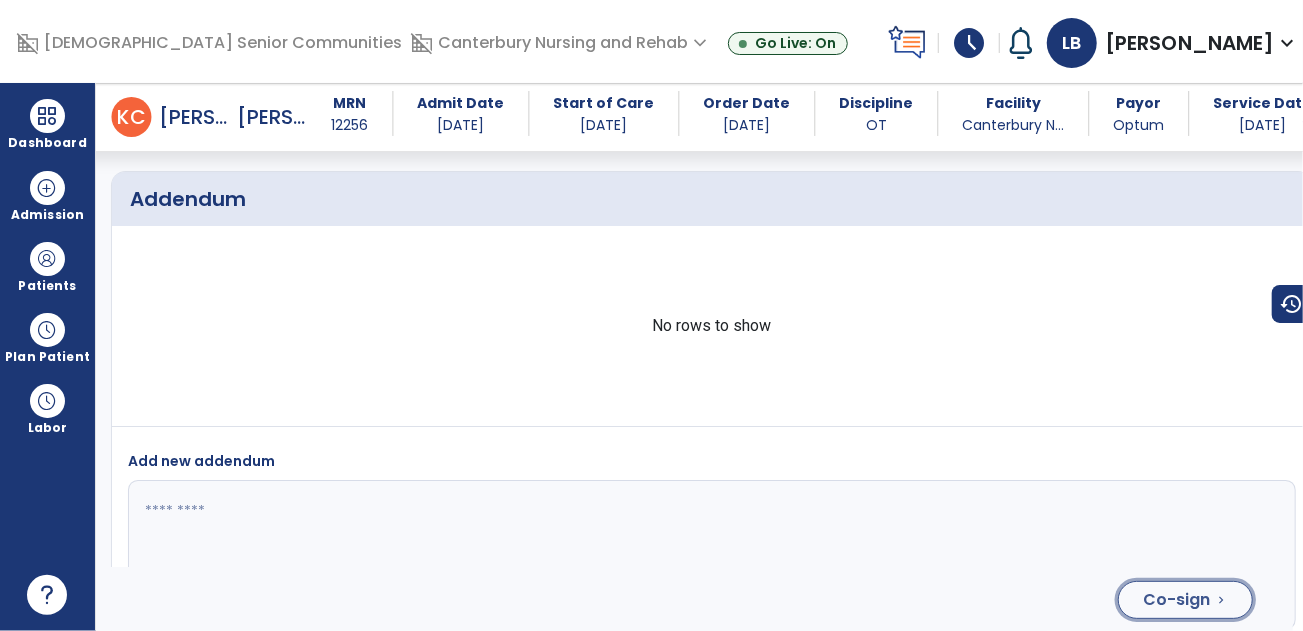 click on "Co-sign  chevron_right" 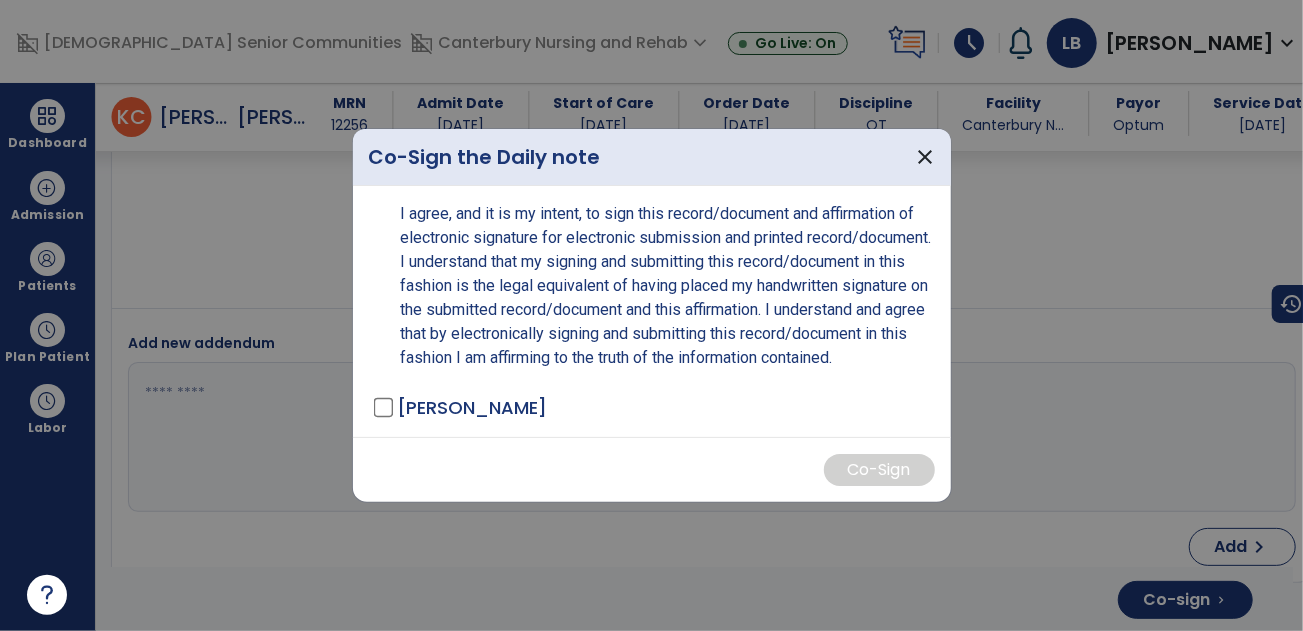 click on "[PERSON_NAME]" at bounding box center (473, 407) 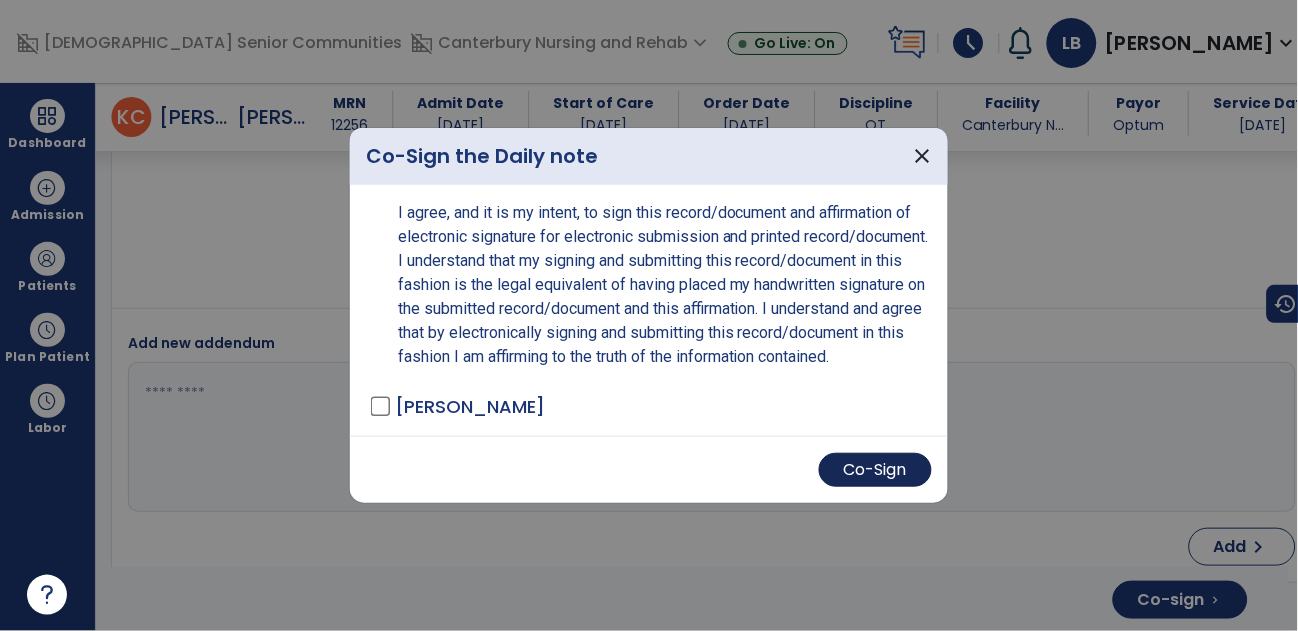 click on "Co-Sign" at bounding box center (875, 470) 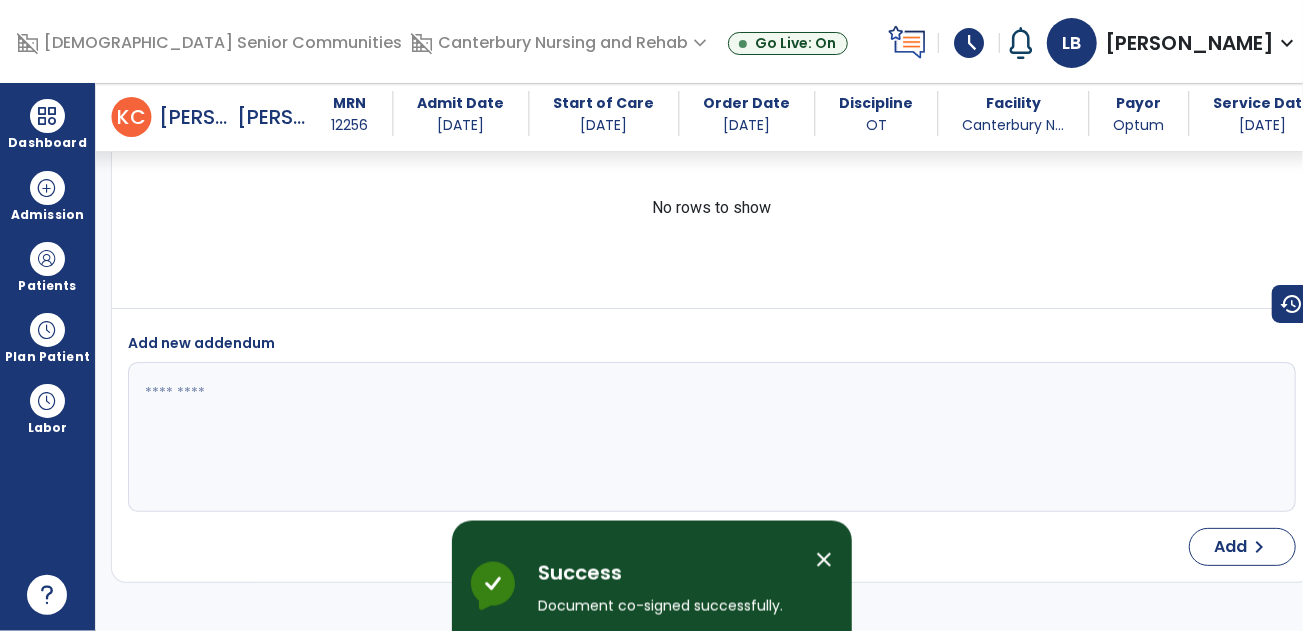 scroll, scrollTop: 4195, scrollLeft: 0, axis: vertical 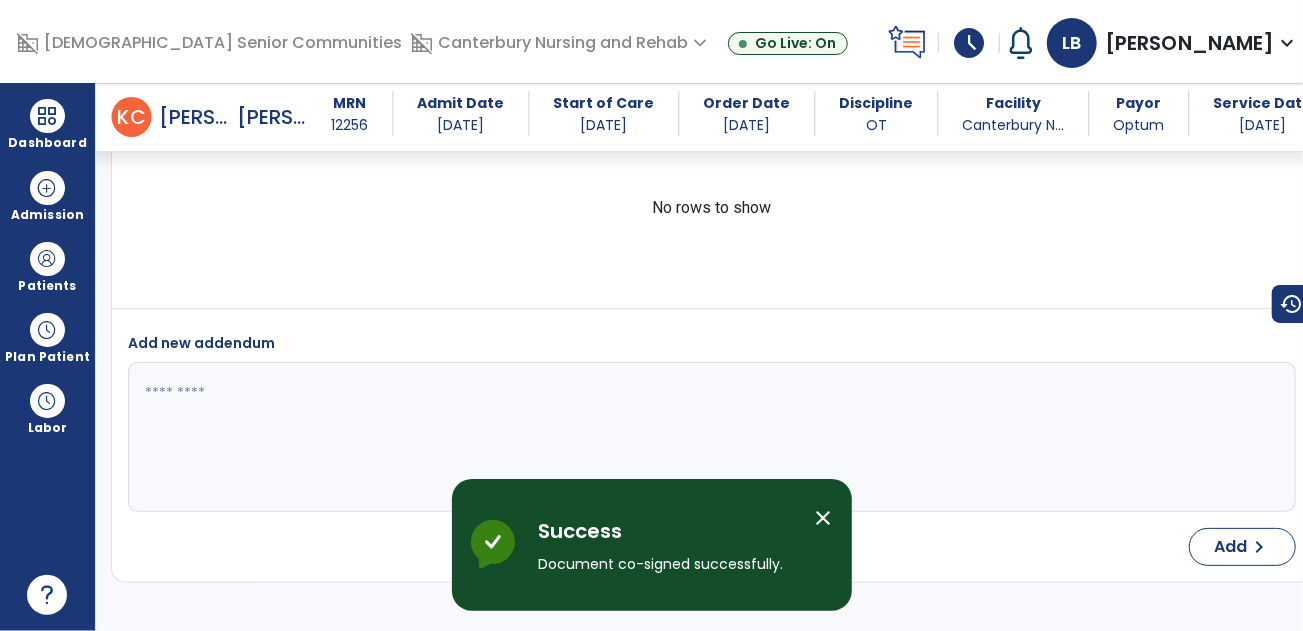 click on "close" at bounding box center (824, 518) 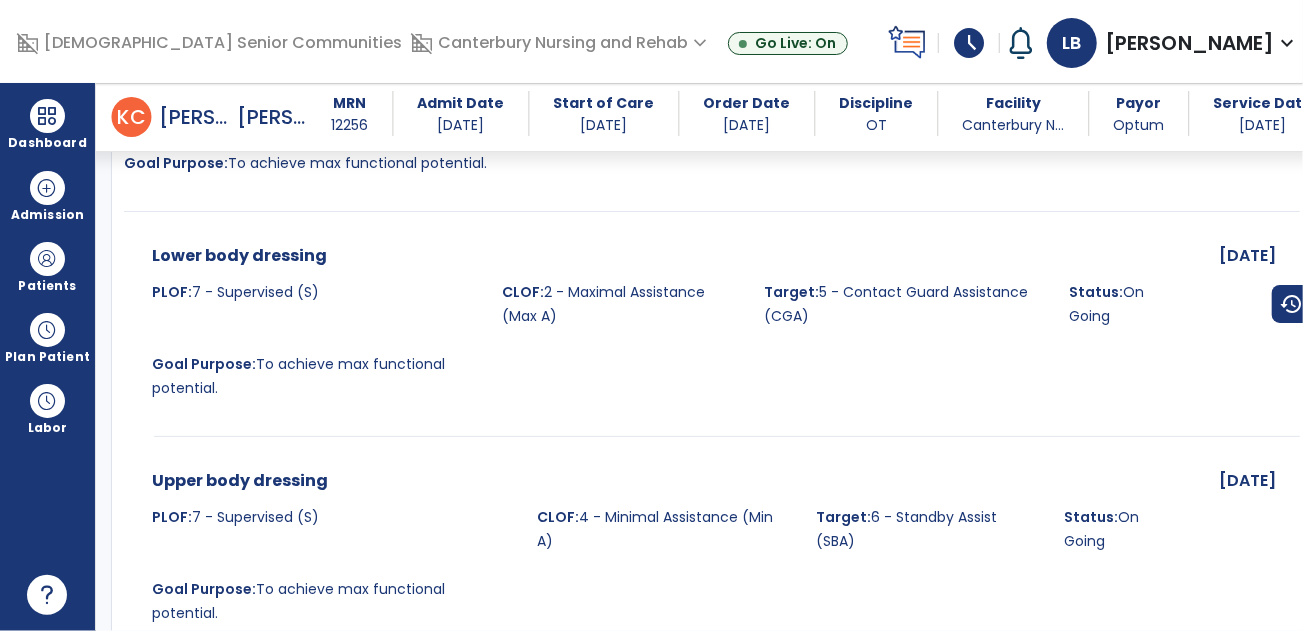 scroll, scrollTop: 0, scrollLeft: 0, axis: both 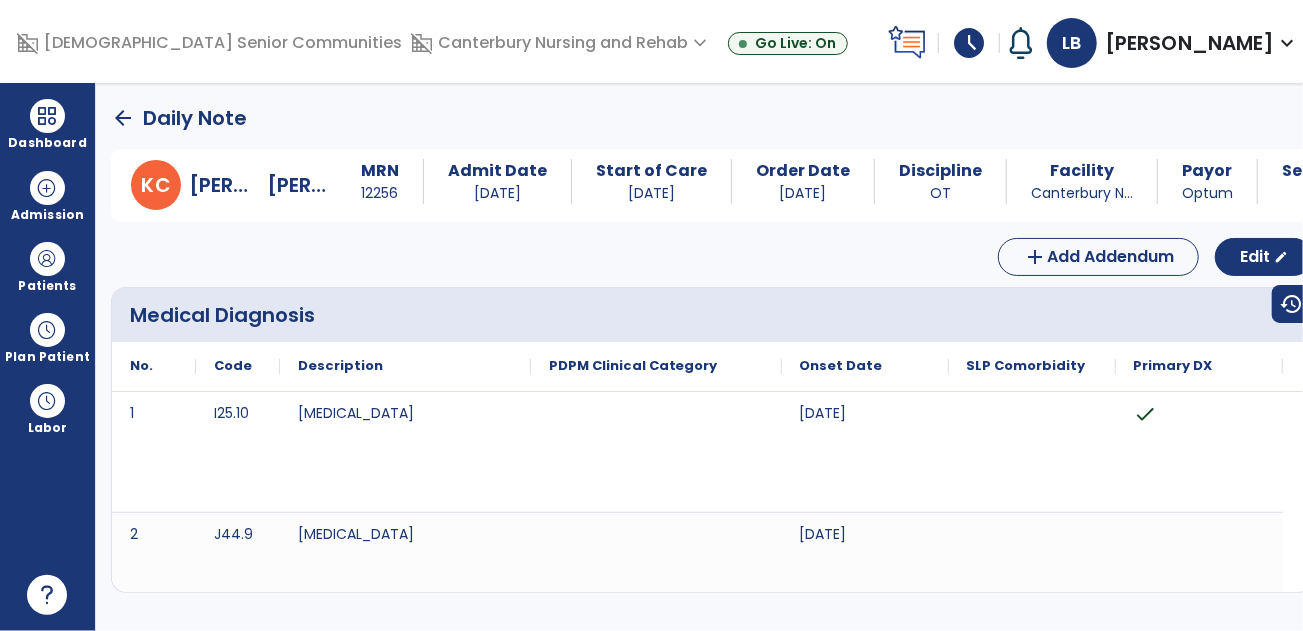 click on "arrow_back" 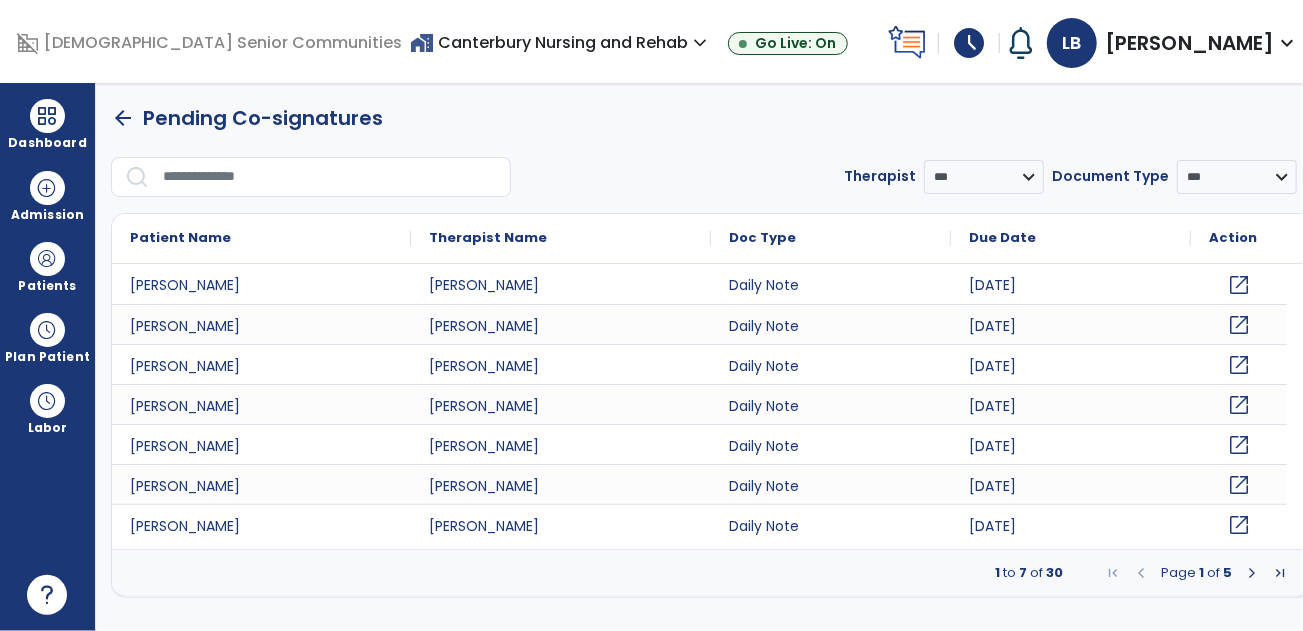 click on "open_in_new" 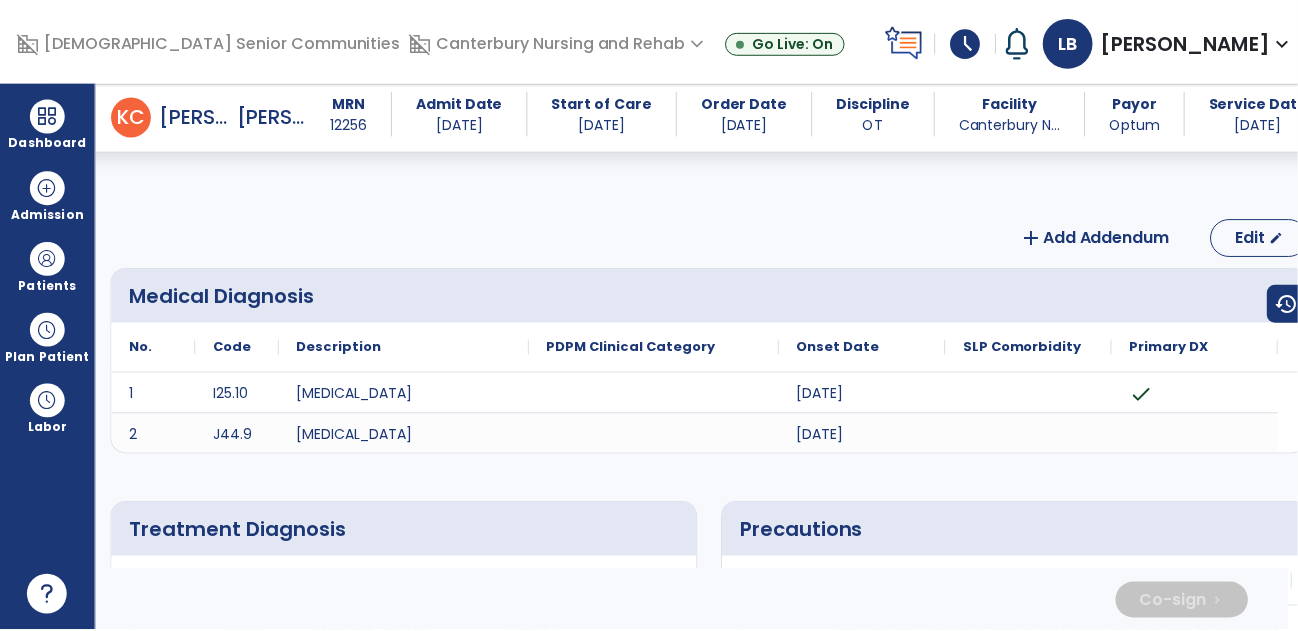 scroll, scrollTop: 3737, scrollLeft: 0, axis: vertical 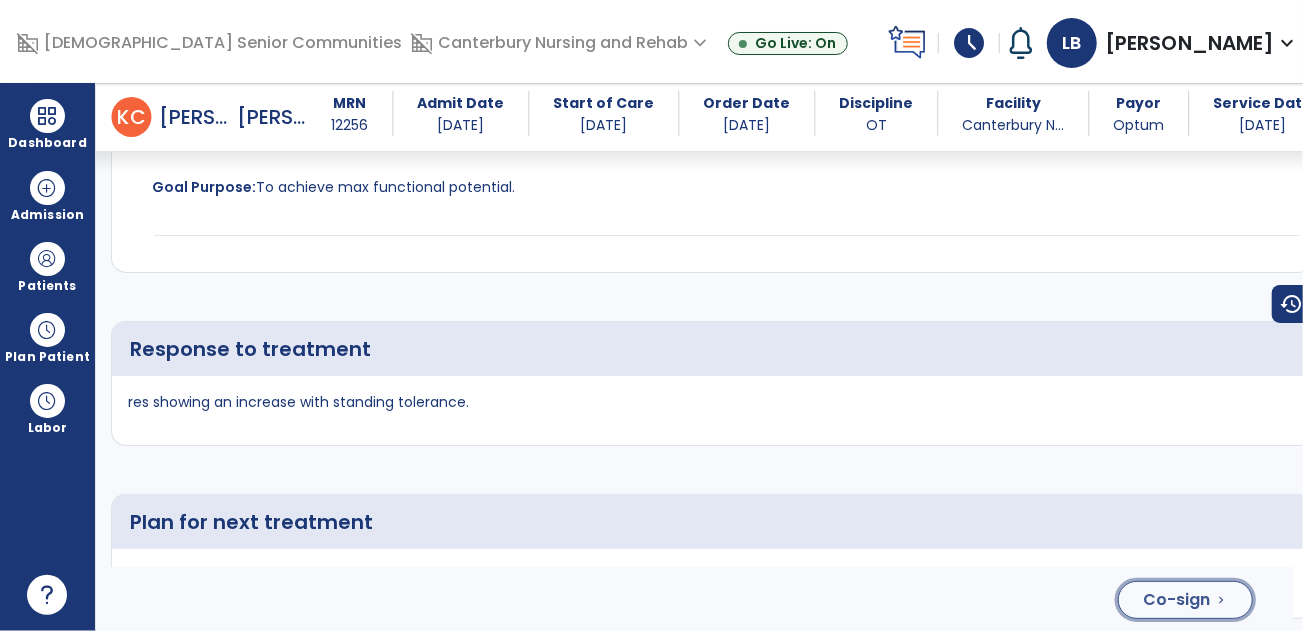 click on "Co-sign" 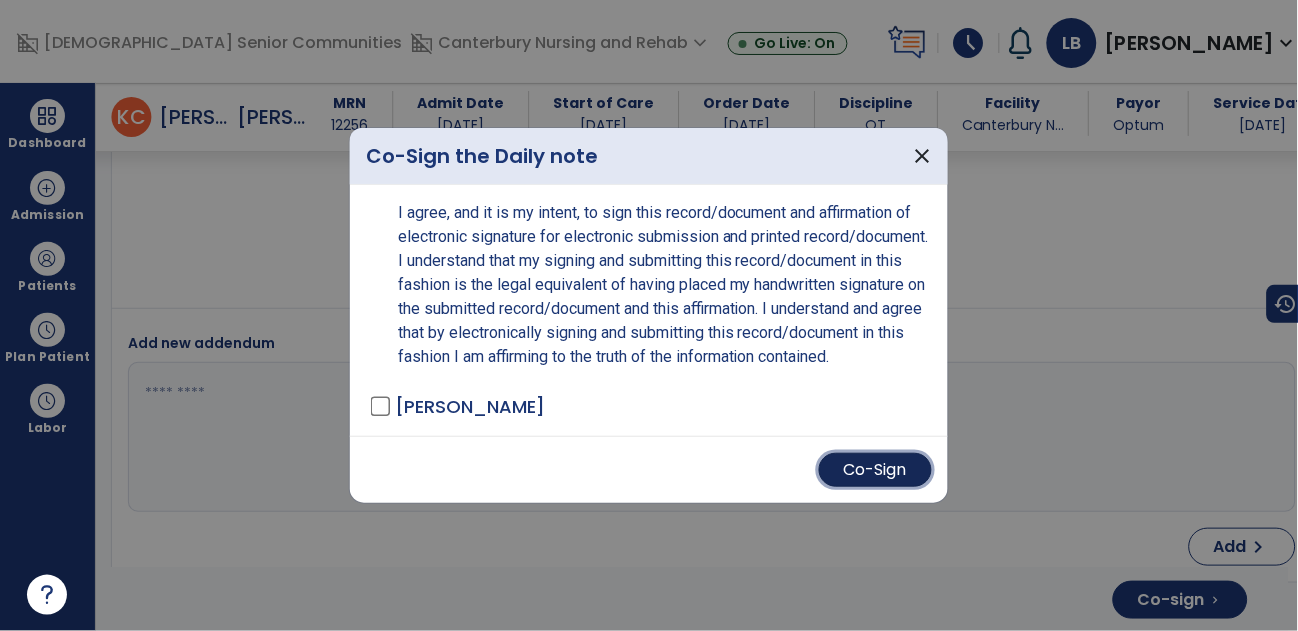 click on "Co-Sign" at bounding box center (875, 470) 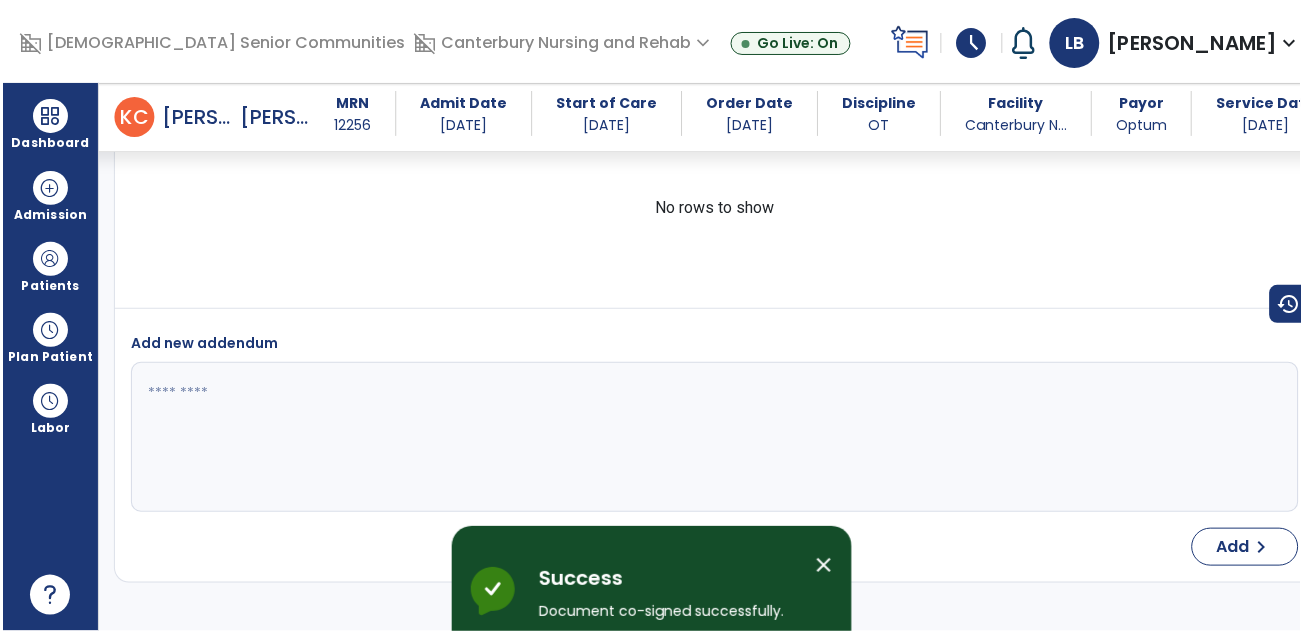 scroll, scrollTop: 4325, scrollLeft: 0, axis: vertical 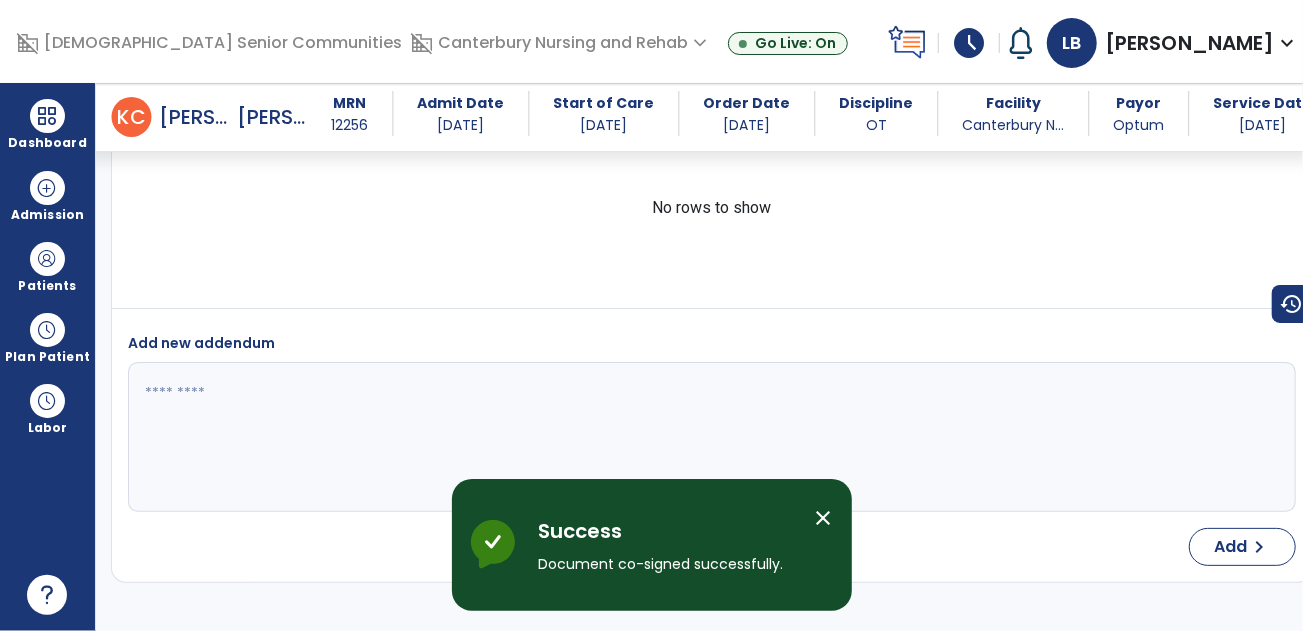 click on "close" at bounding box center [824, 518] 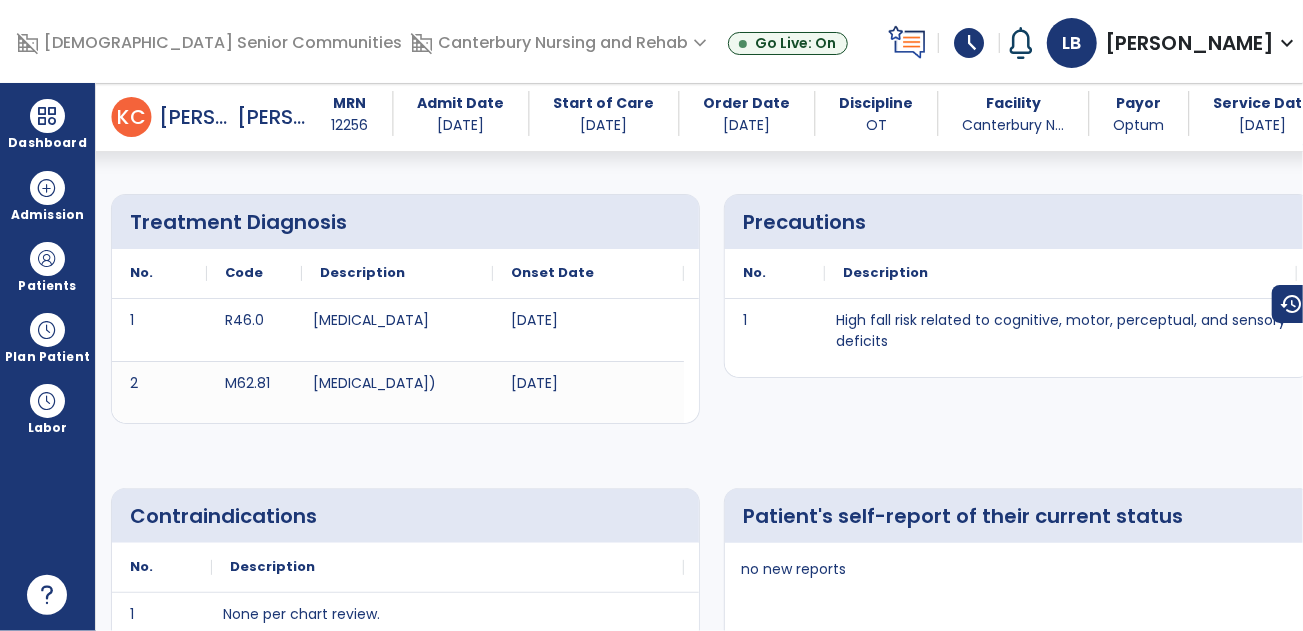scroll, scrollTop: 0, scrollLeft: 0, axis: both 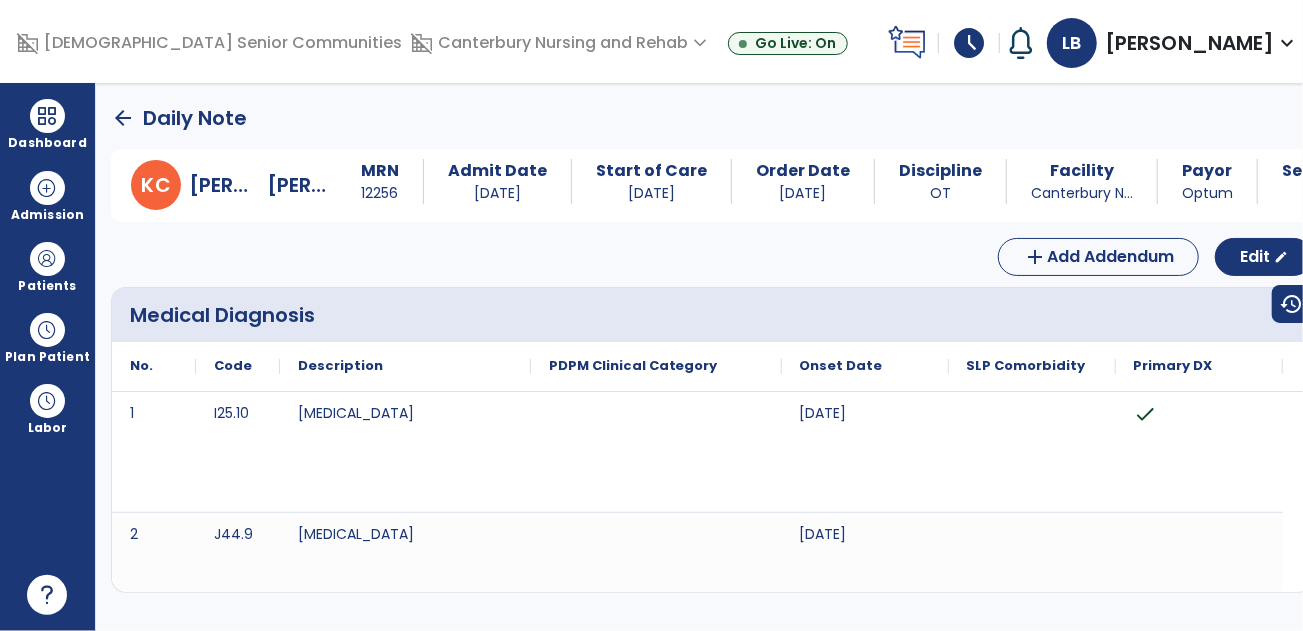 click on "arrow_back" 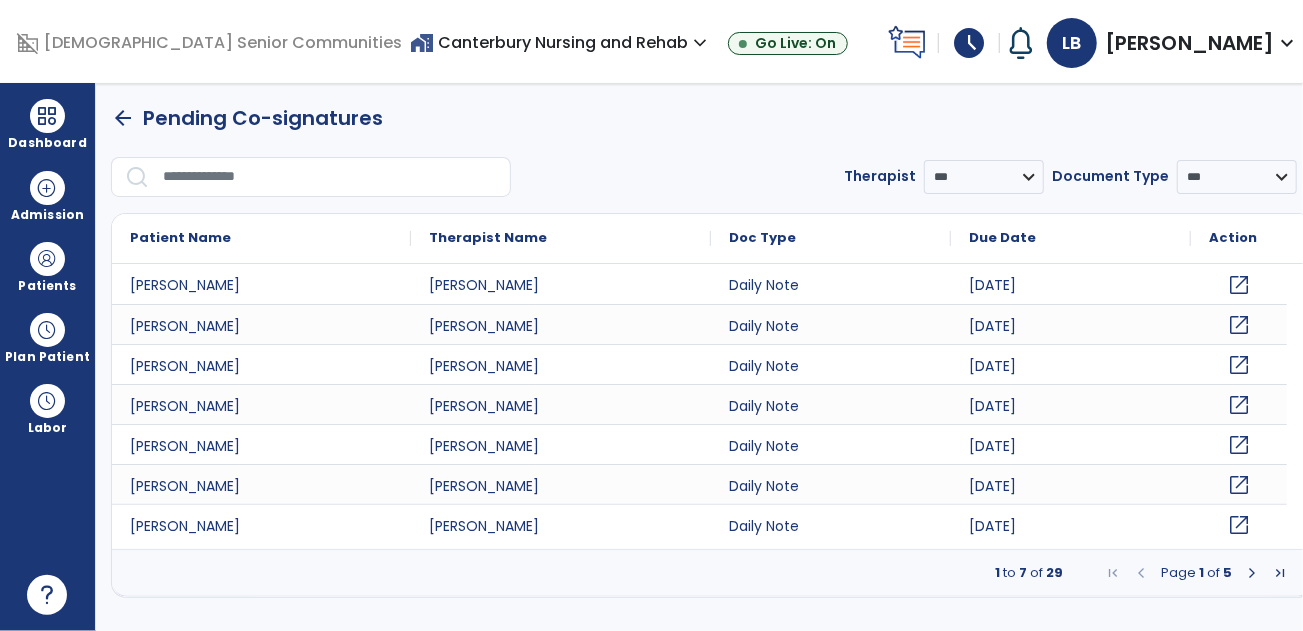 click on "open_in_new" 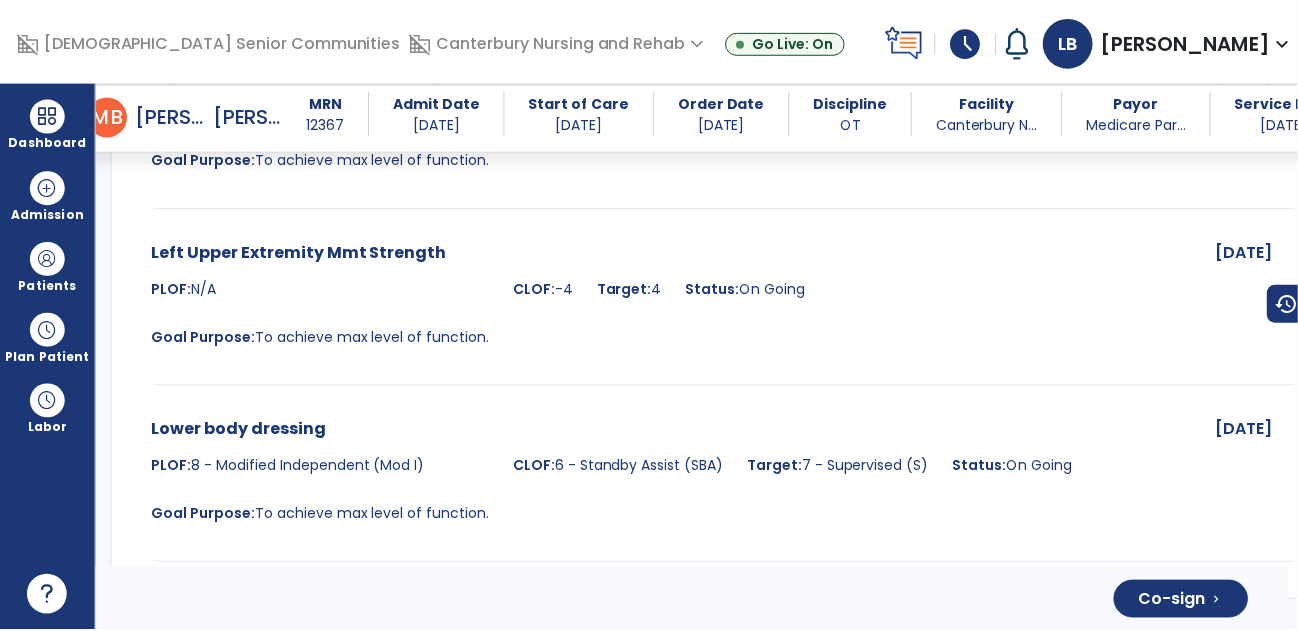 scroll, scrollTop: 3763, scrollLeft: 0, axis: vertical 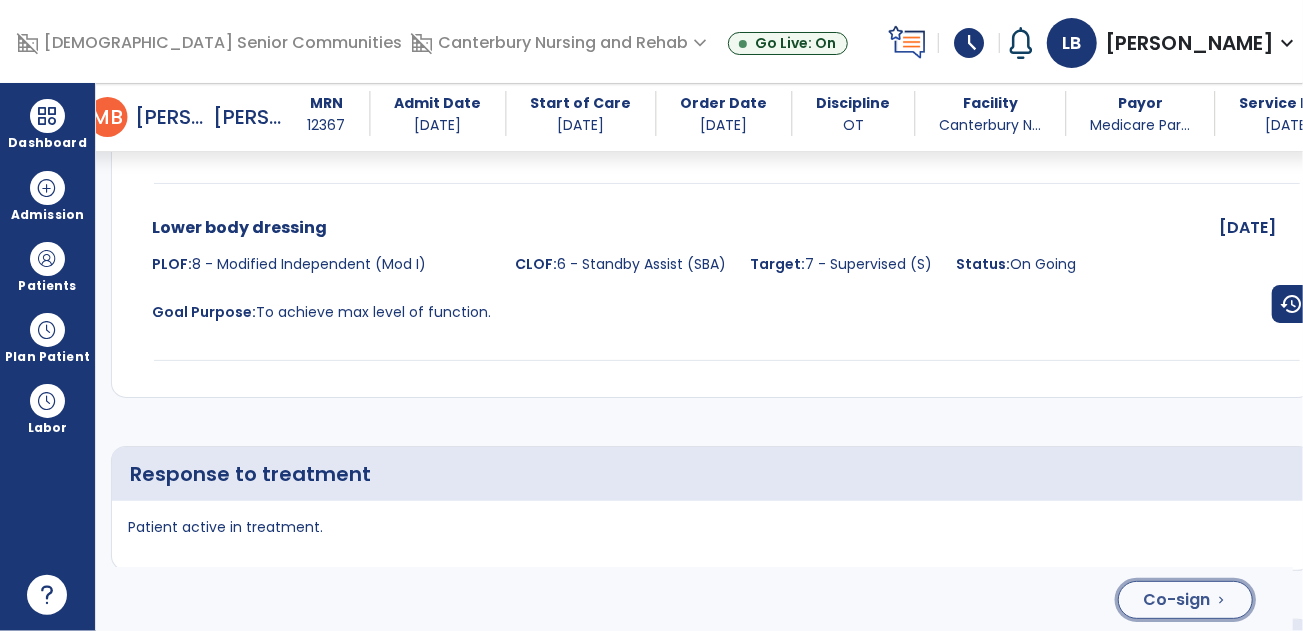 click on "Co-sign" 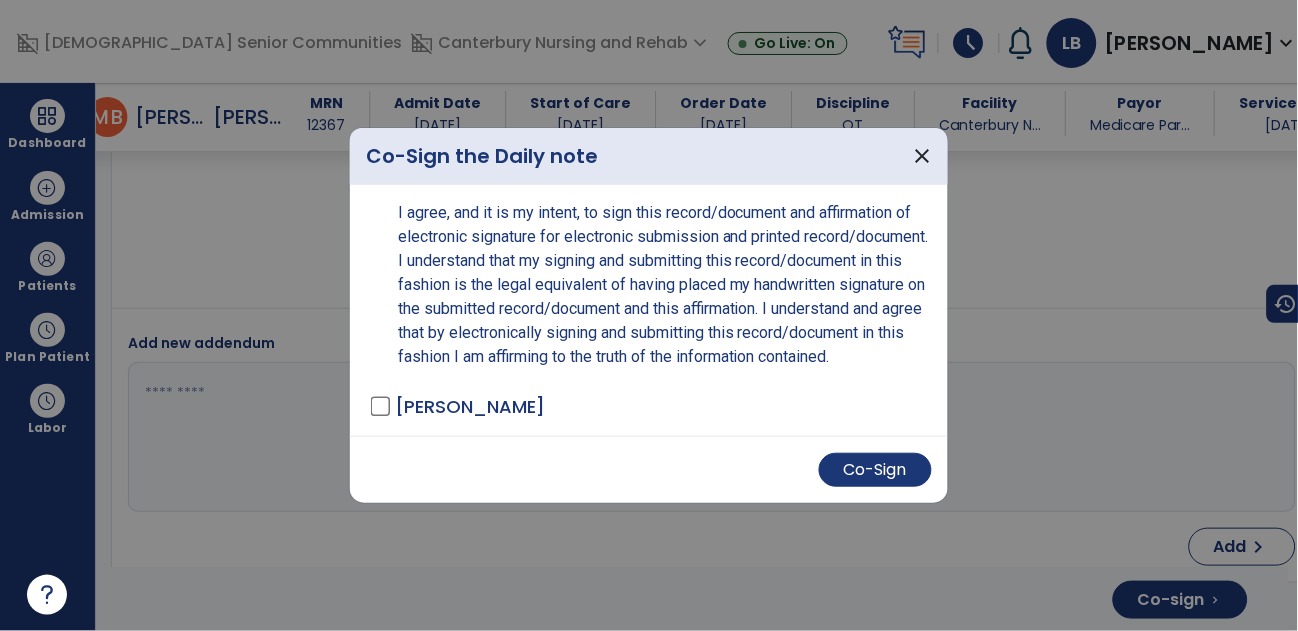 click on "Co-Sign" at bounding box center (649, 469) 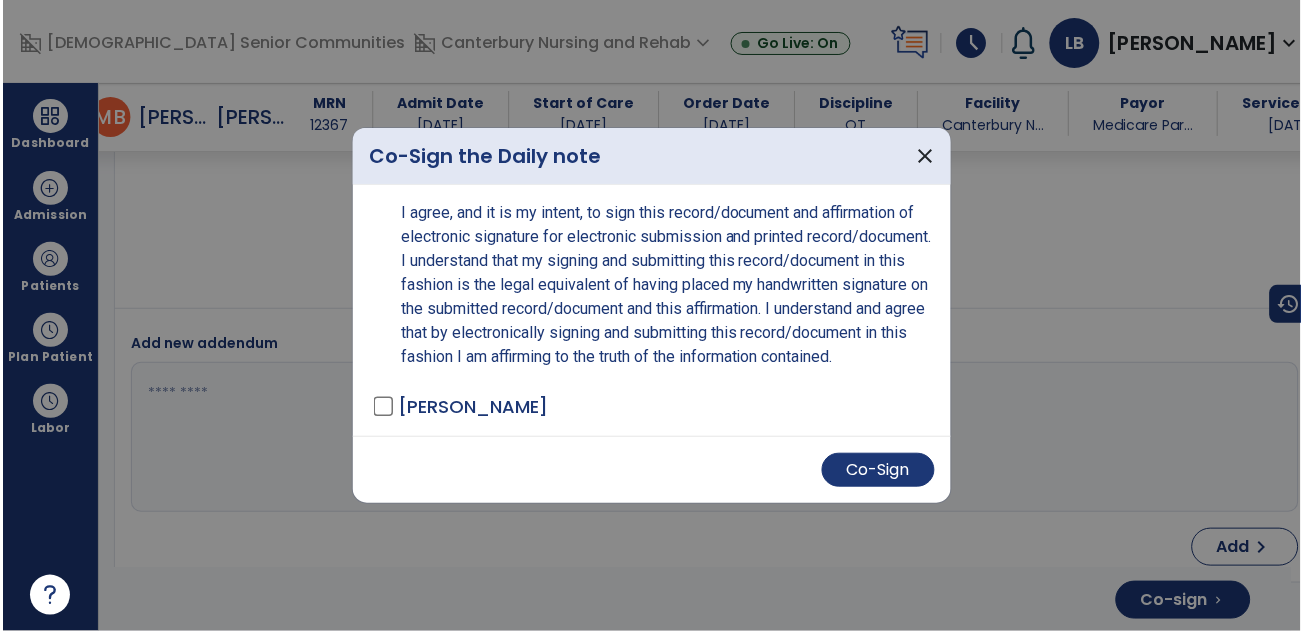 scroll, scrollTop: 4456, scrollLeft: 0, axis: vertical 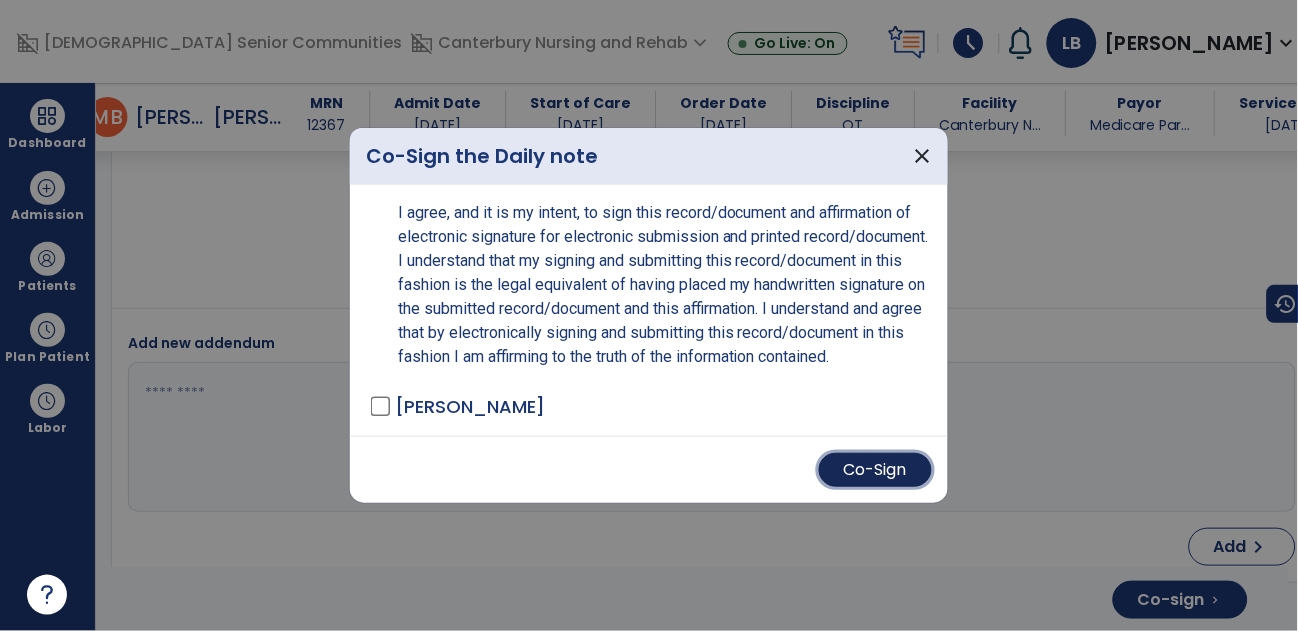 click on "Co-Sign" at bounding box center (875, 470) 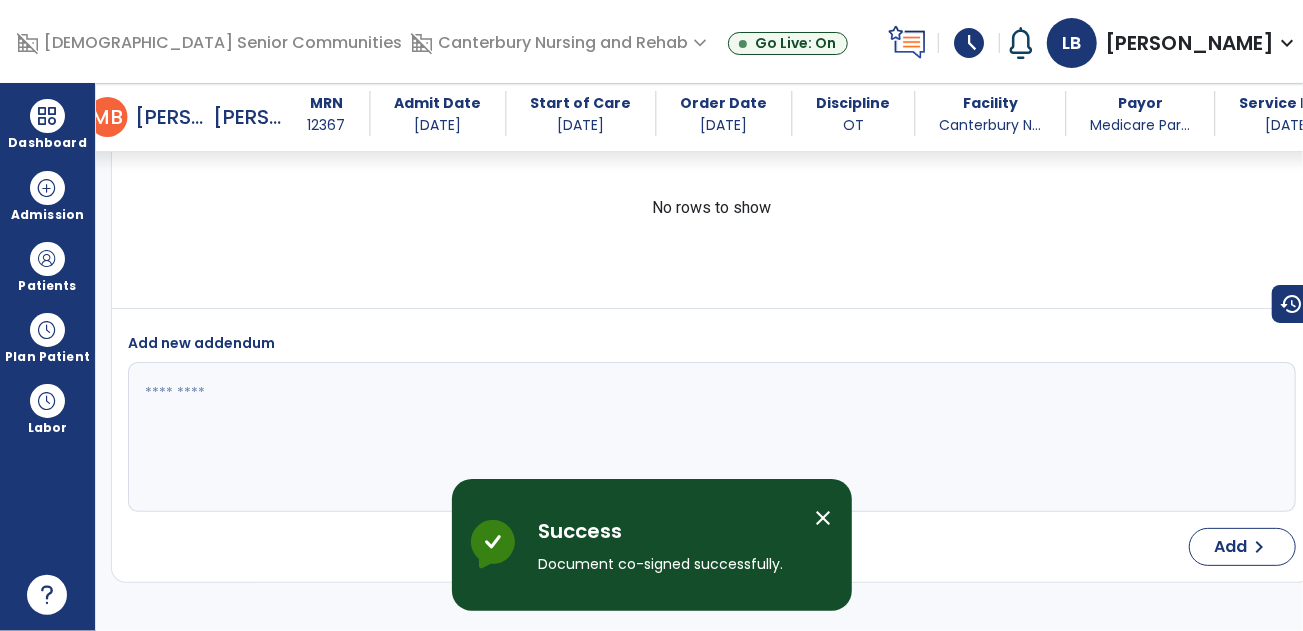 click on "close" at bounding box center (824, 518) 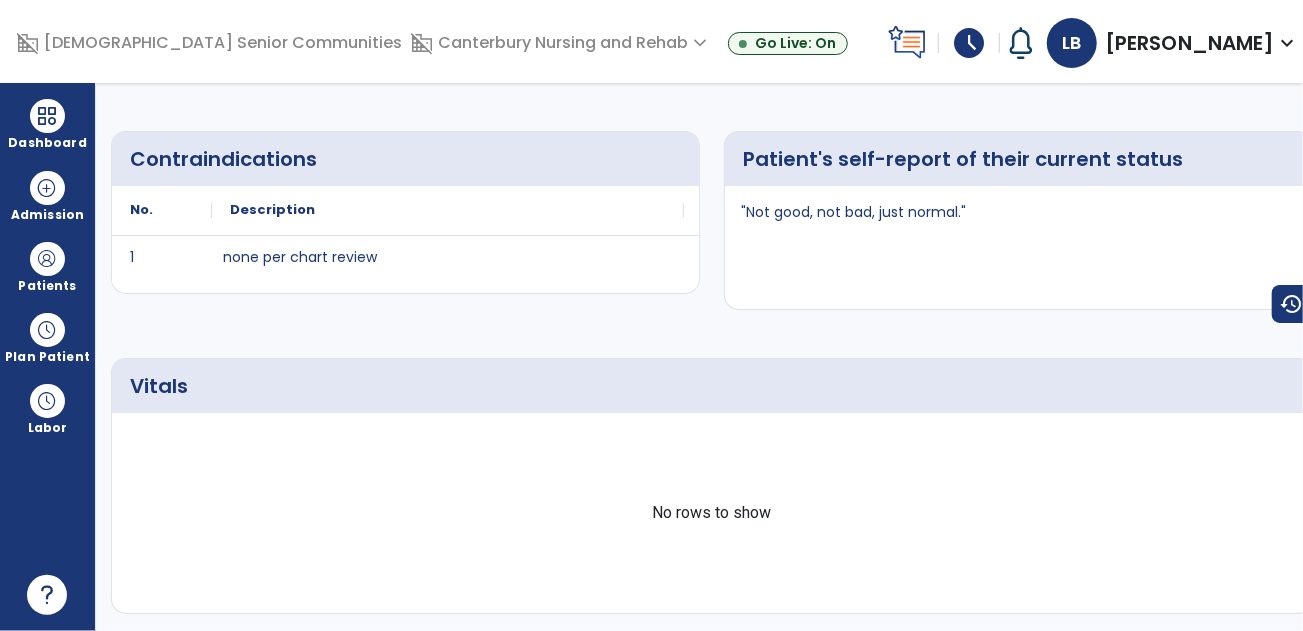 scroll, scrollTop: 0, scrollLeft: 0, axis: both 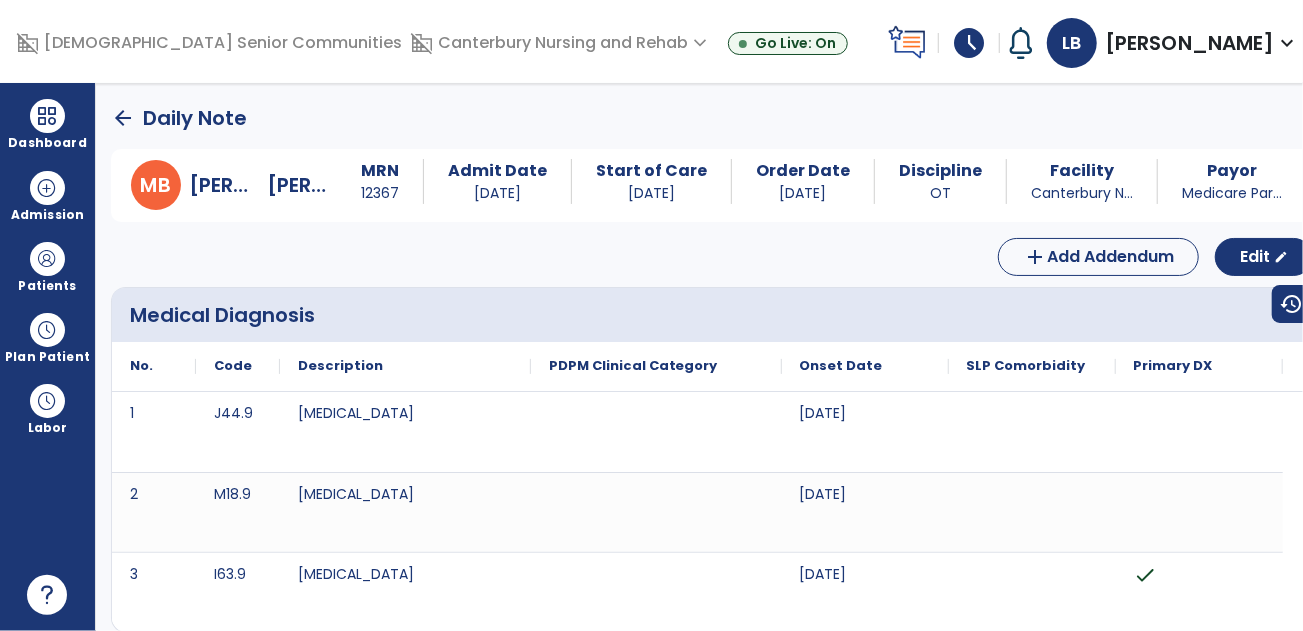 click on "arrow_back" 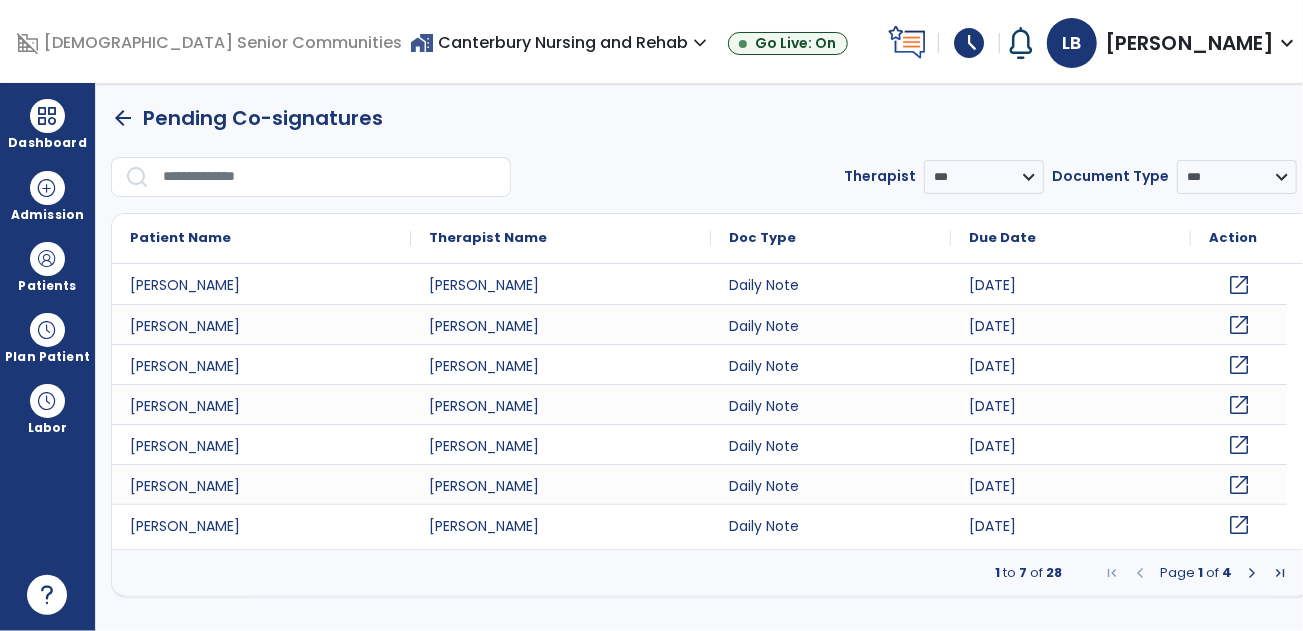 click on "open_in_new" 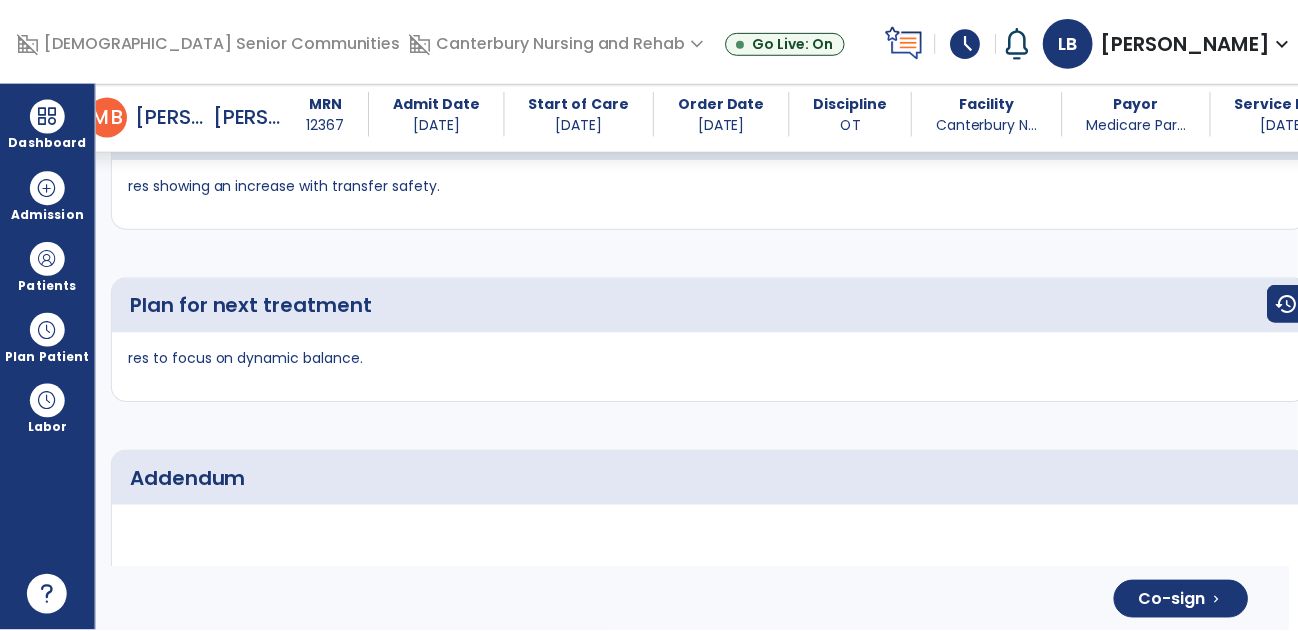scroll, scrollTop: 4492, scrollLeft: 0, axis: vertical 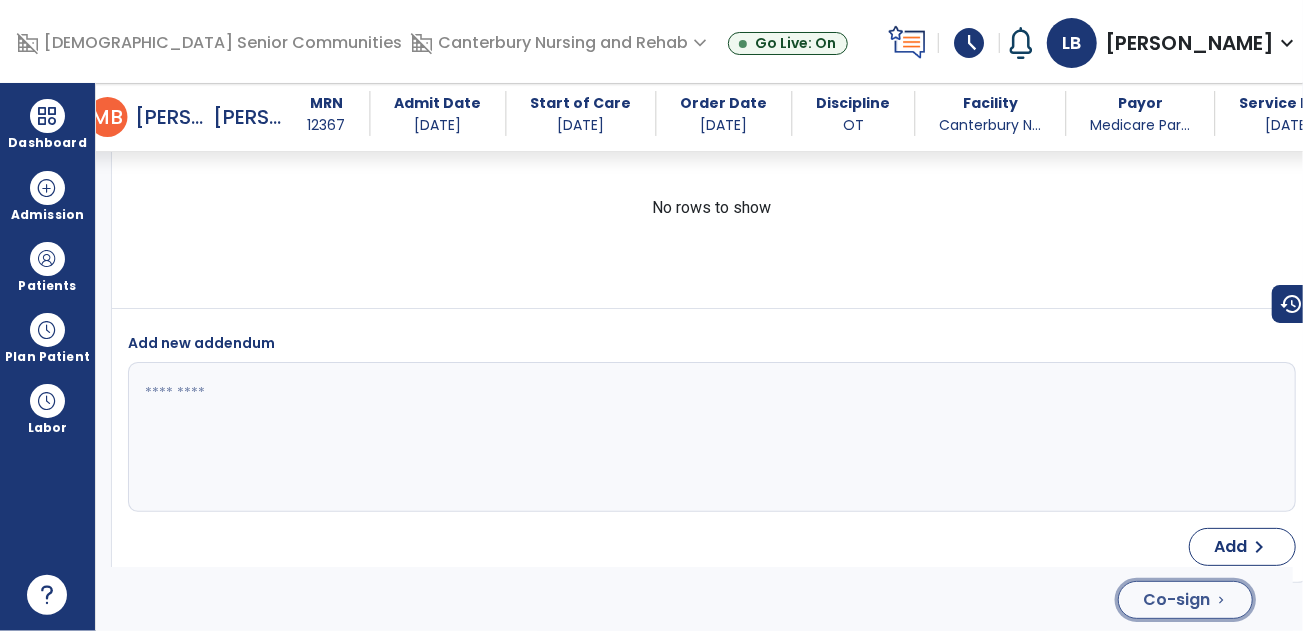 click on "Co-sign" 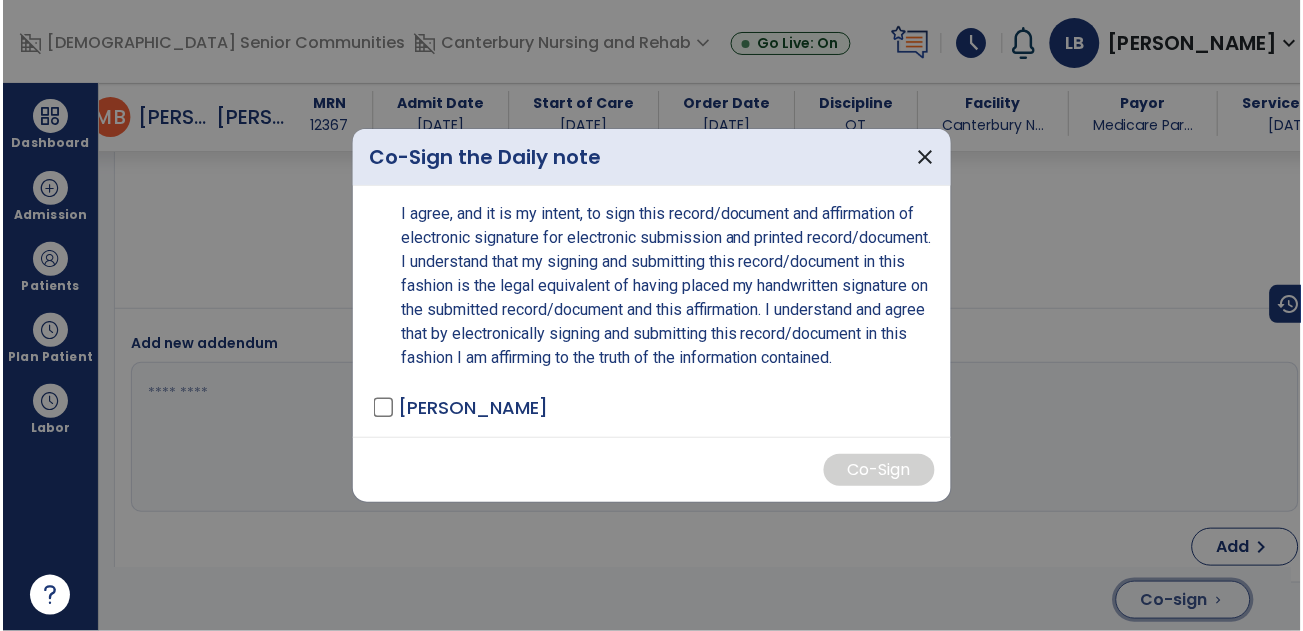 scroll, scrollTop: 4492, scrollLeft: 0, axis: vertical 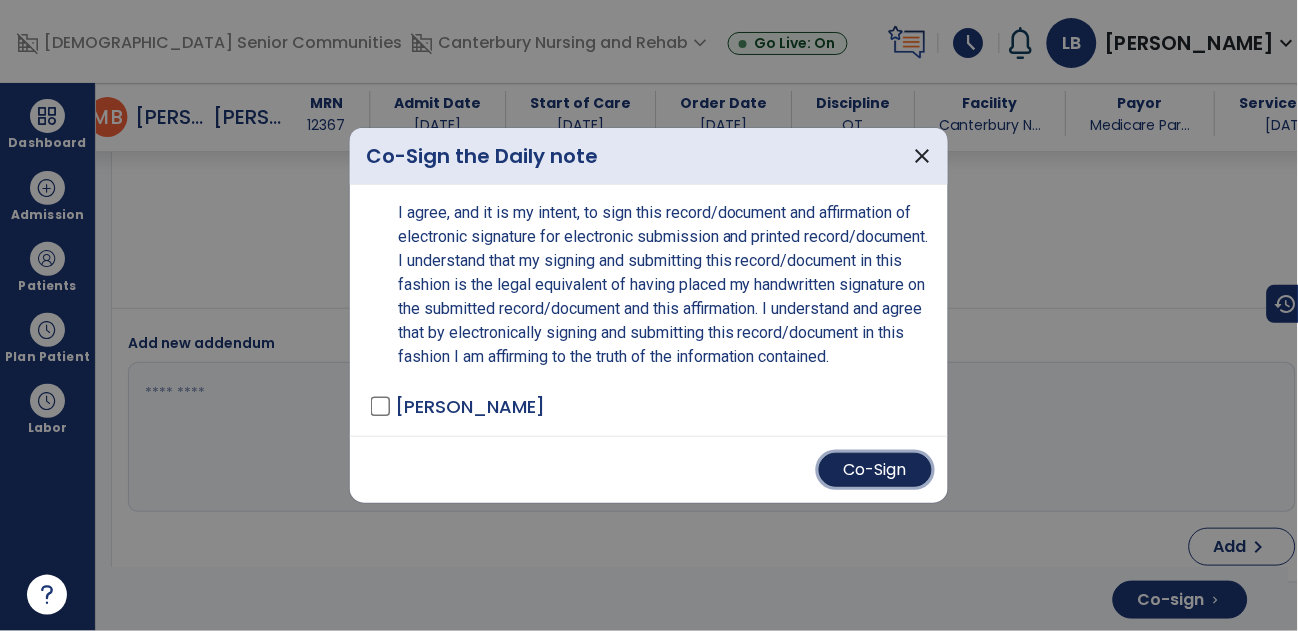 click on "Co-Sign" at bounding box center (875, 470) 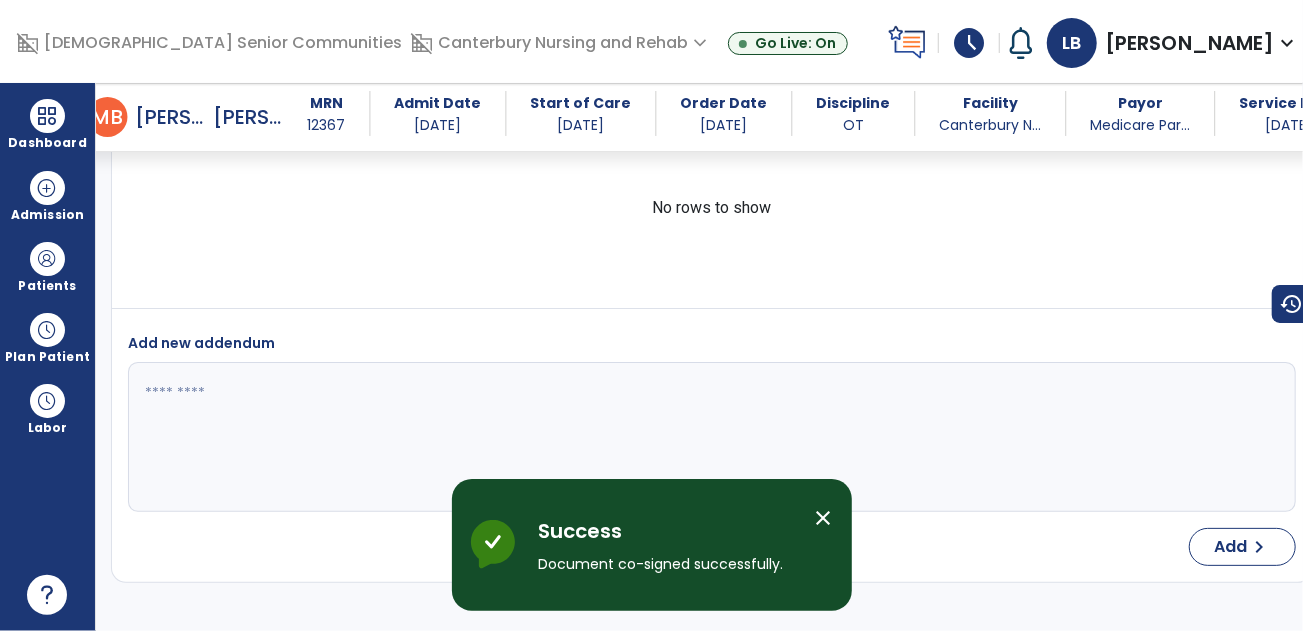 click on "close" at bounding box center [824, 518] 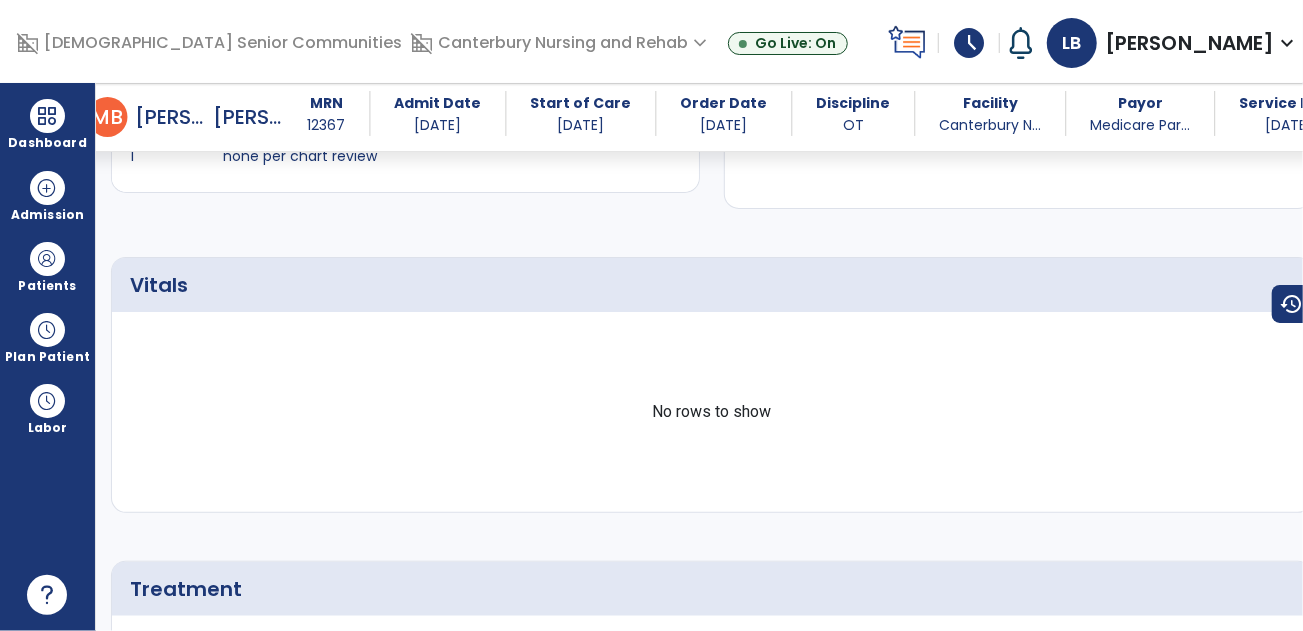 scroll, scrollTop: 0, scrollLeft: 0, axis: both 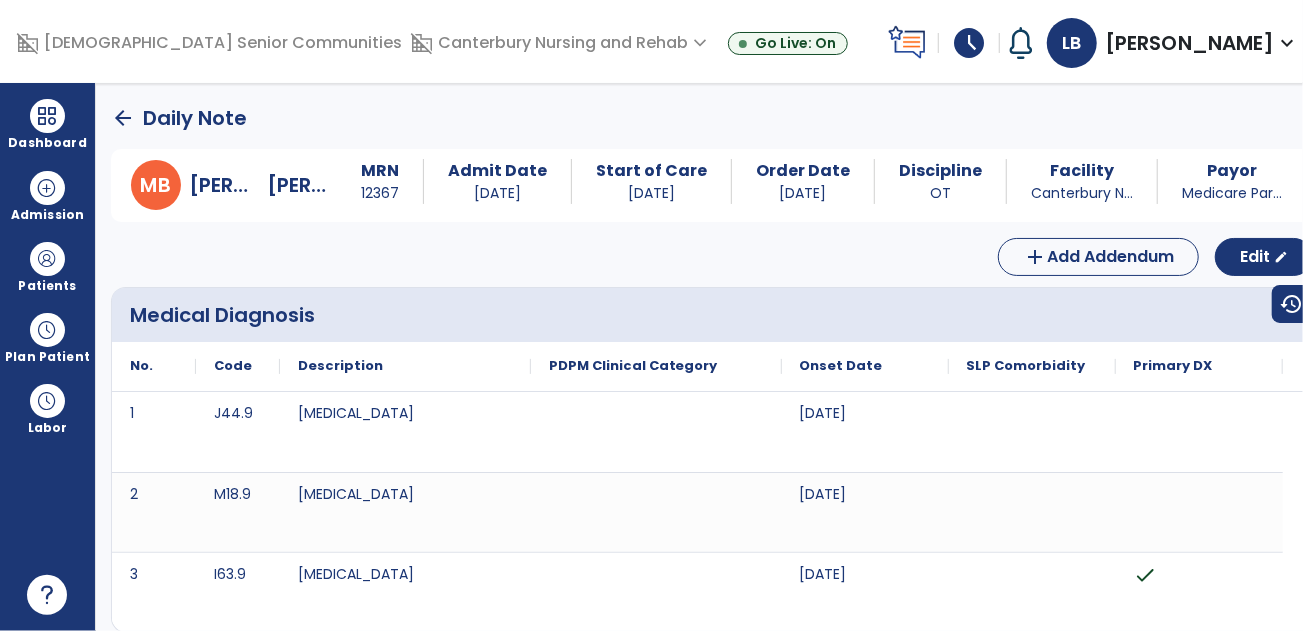 click on "arrow_back" 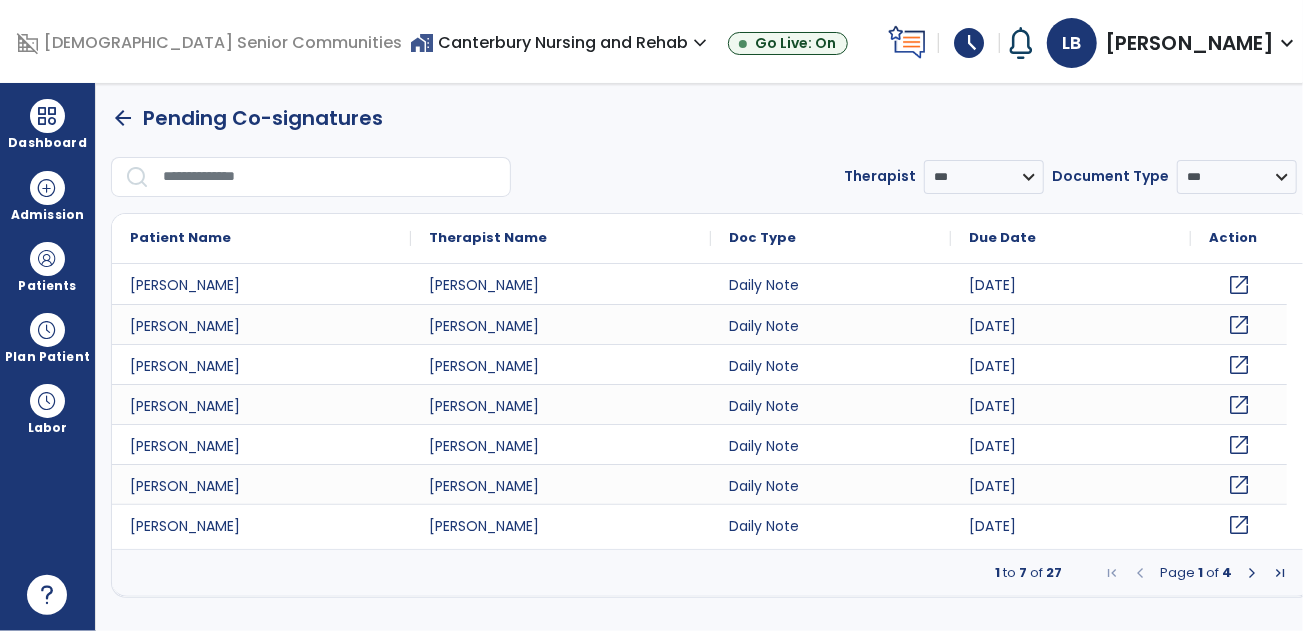 click on "open_in_new" 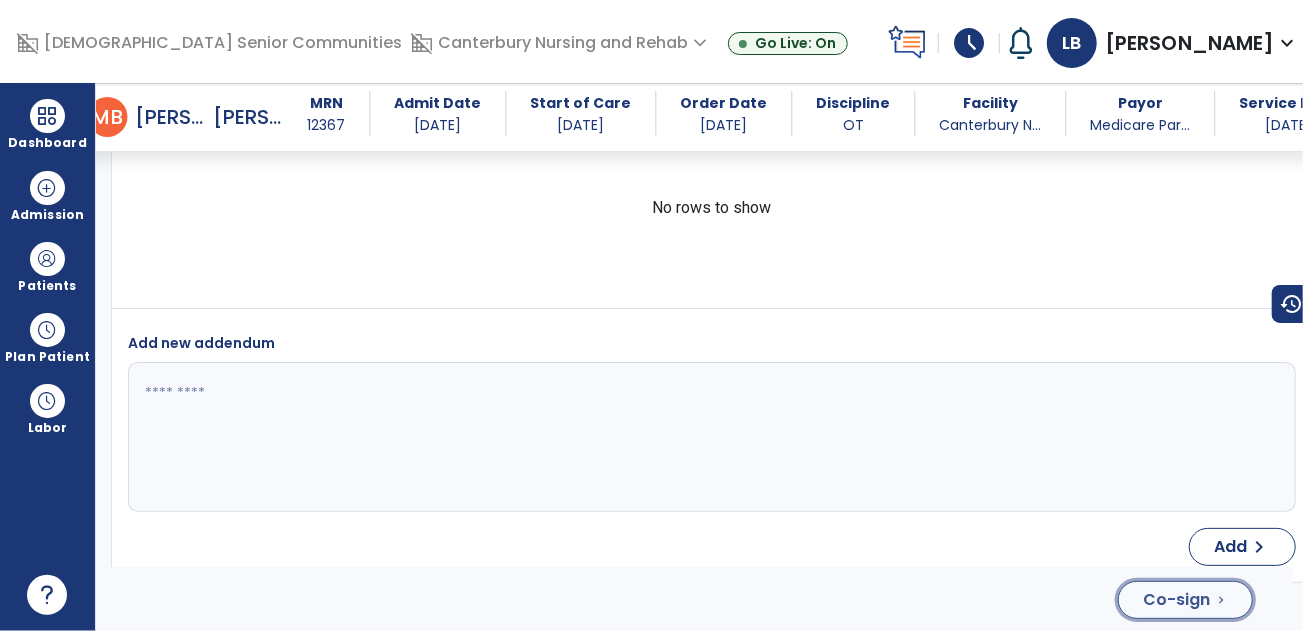 click on "Co-sign  chevron_right" 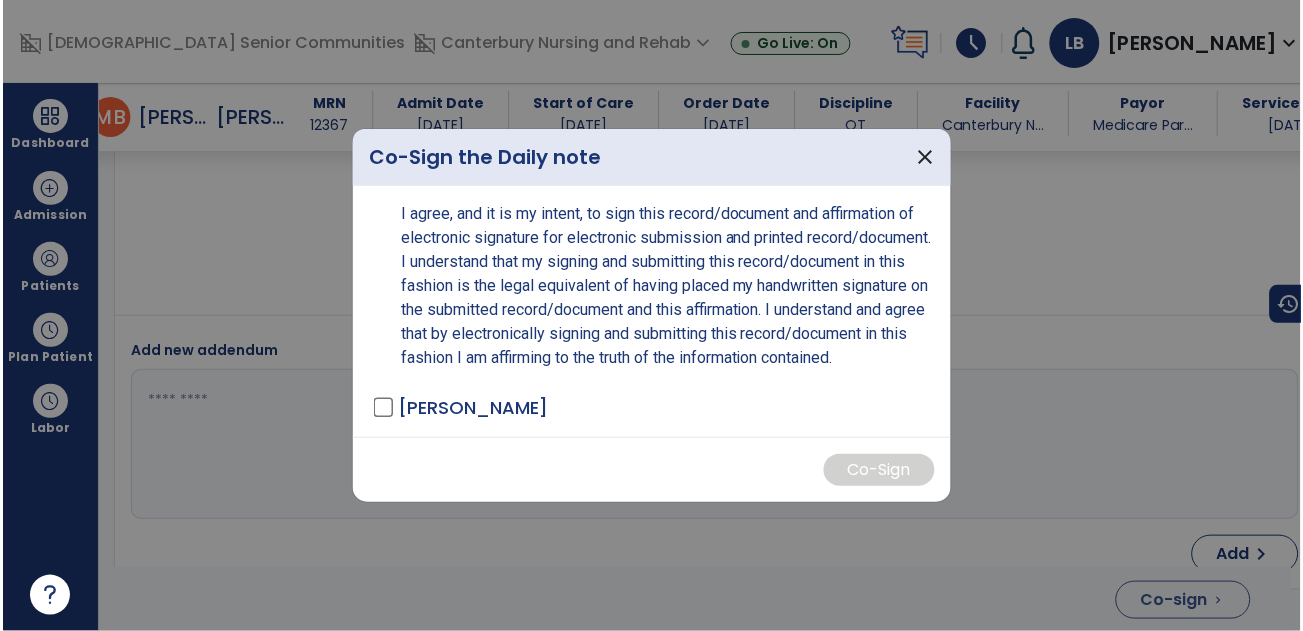 scroll, scrollTop: 4596, scrollLeft: 0, axis: vertical 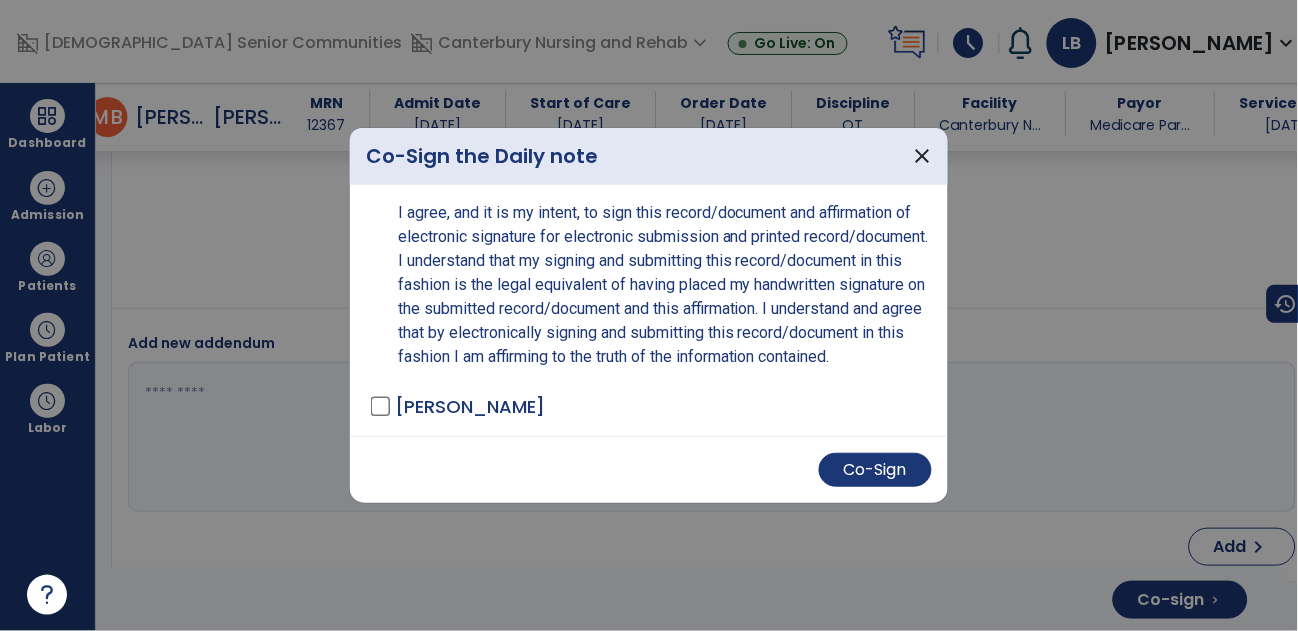 click on "Co-Sign" at bounding box center (649, 469) 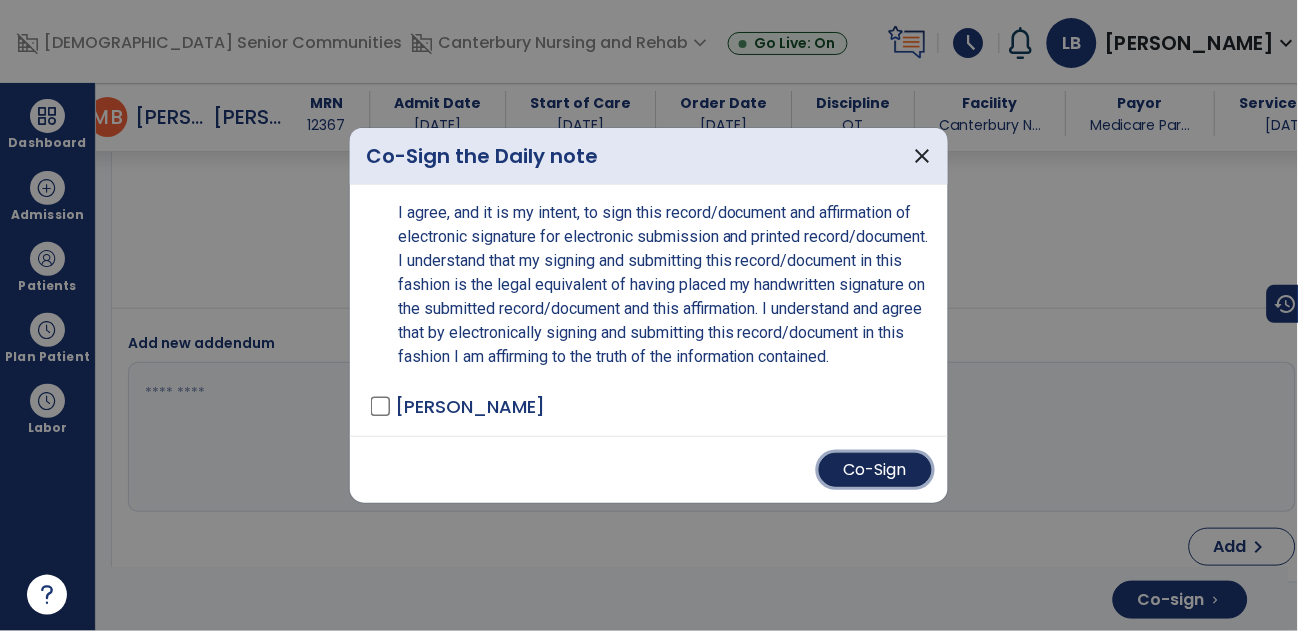 click on "Co-Sign" at bounding box center [875, 470] 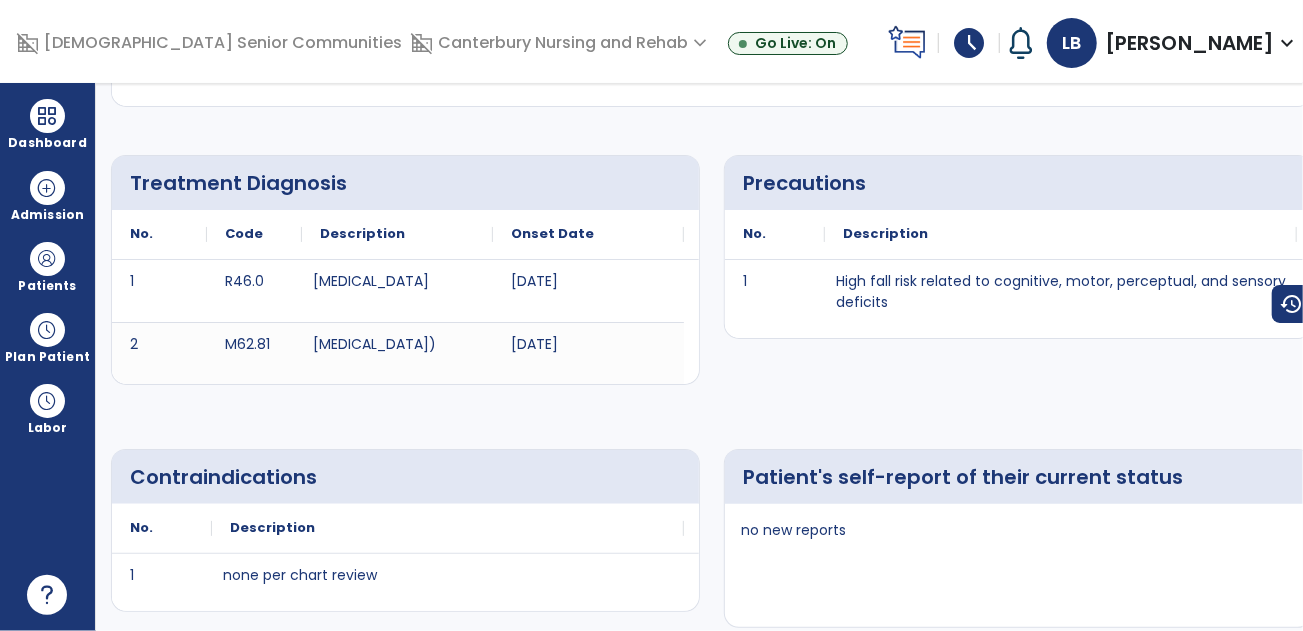 scroll, scrollTop: 0, scrollLeft: 0, axis: both 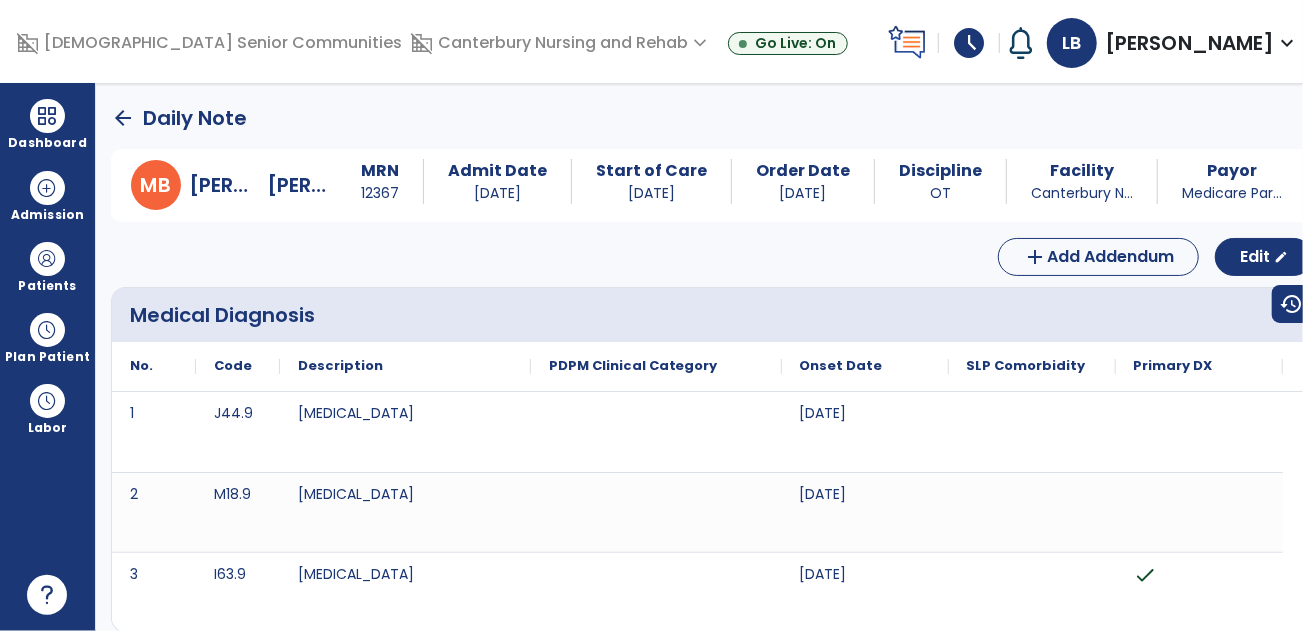 click on "Daily Note" 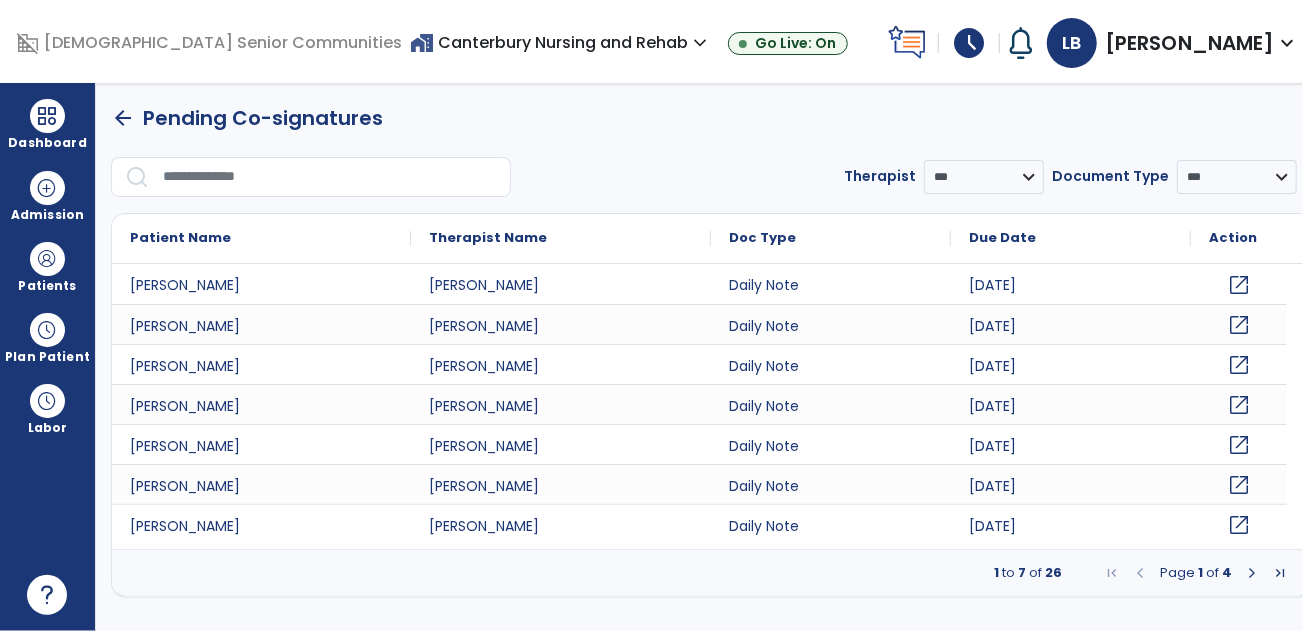 click on "open_in_new" 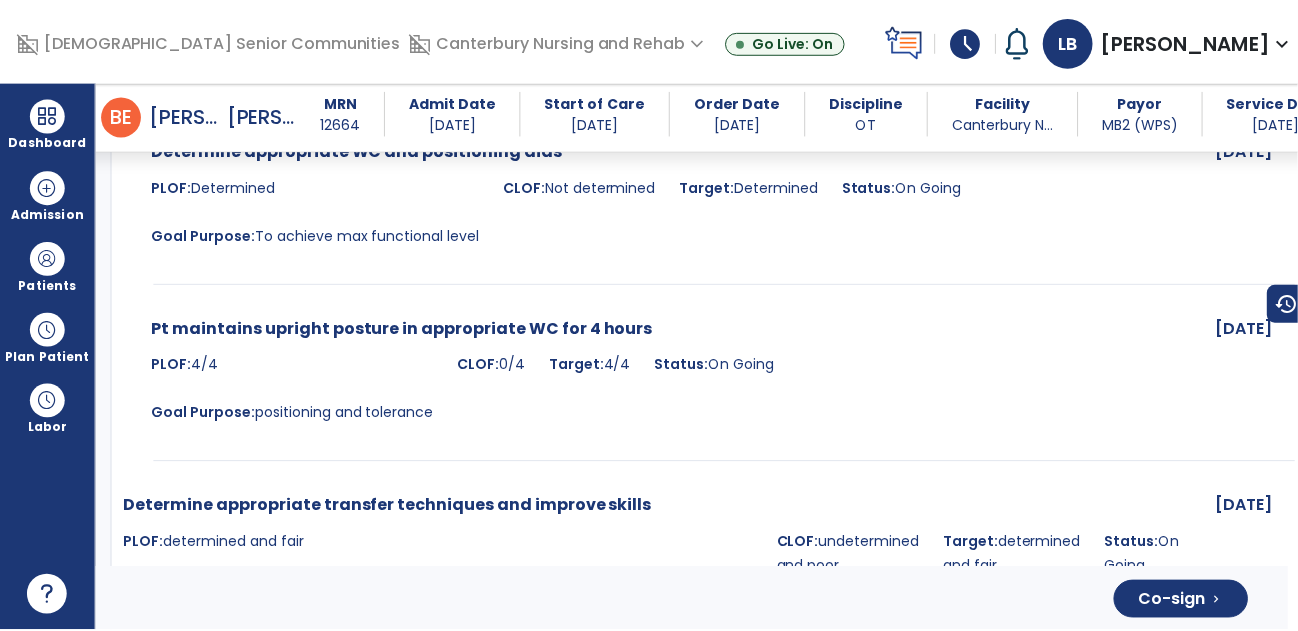 scroll, scrollTop: 3741, scrollLeft: 0, axis: vertical 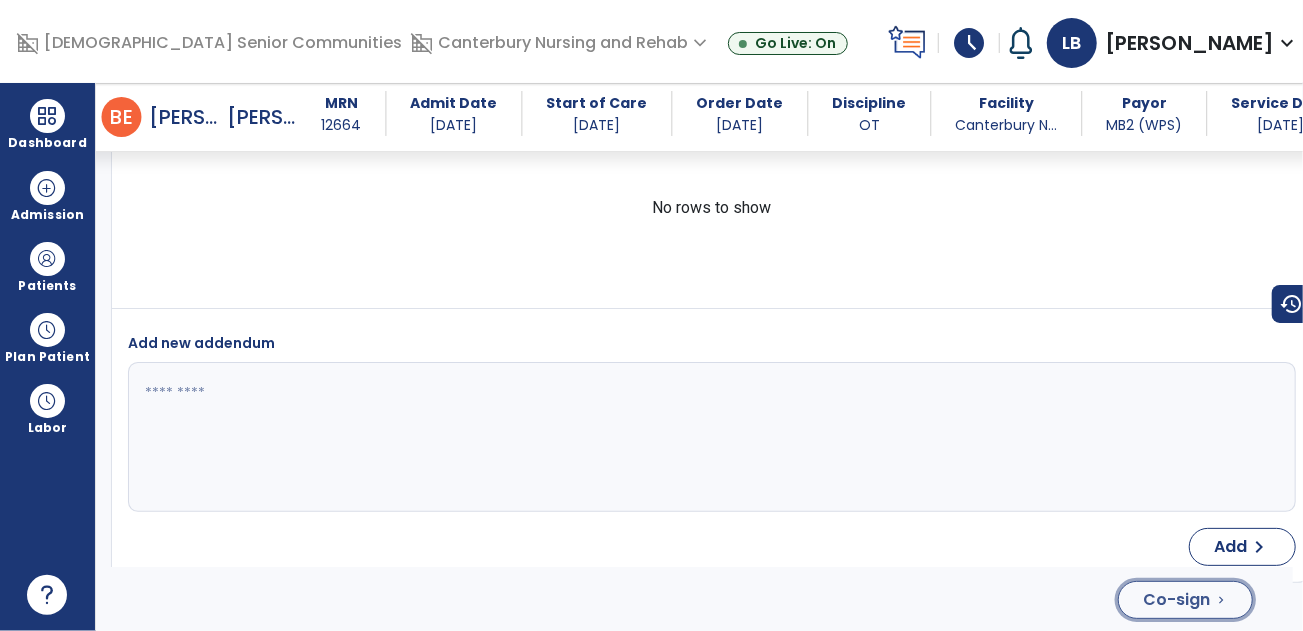 click on "Co-sign  chevron_right" 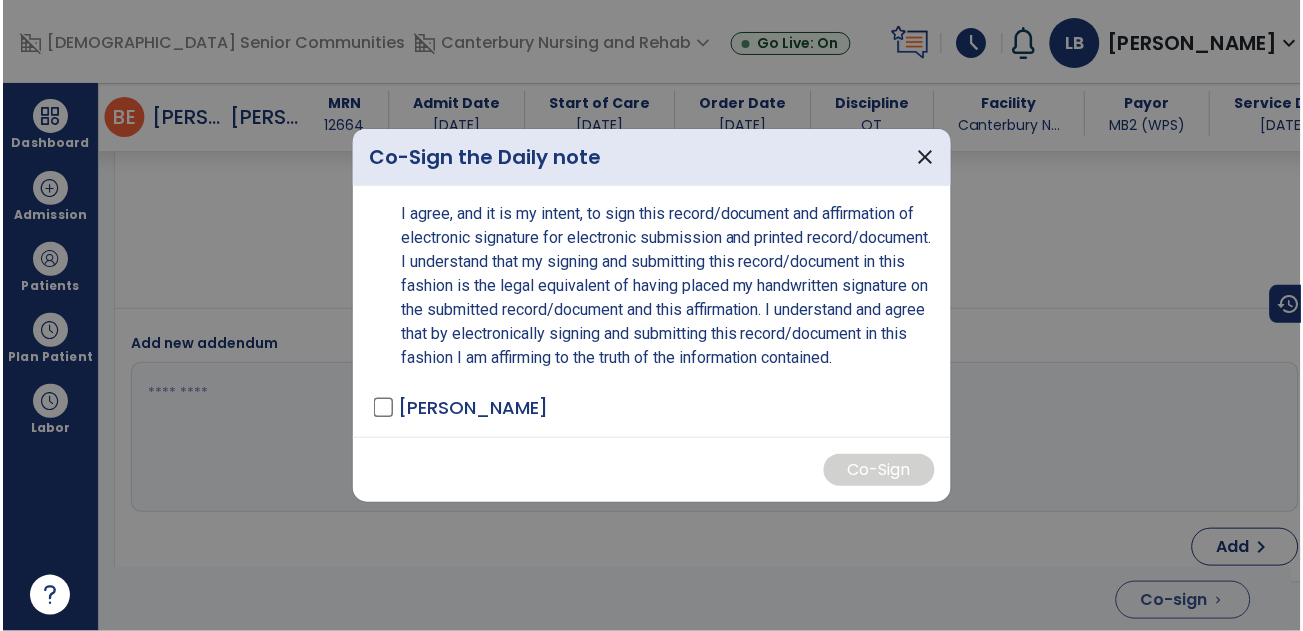 scroll, scrollTop: 3741, scrollLeft: 0, axis: vertical 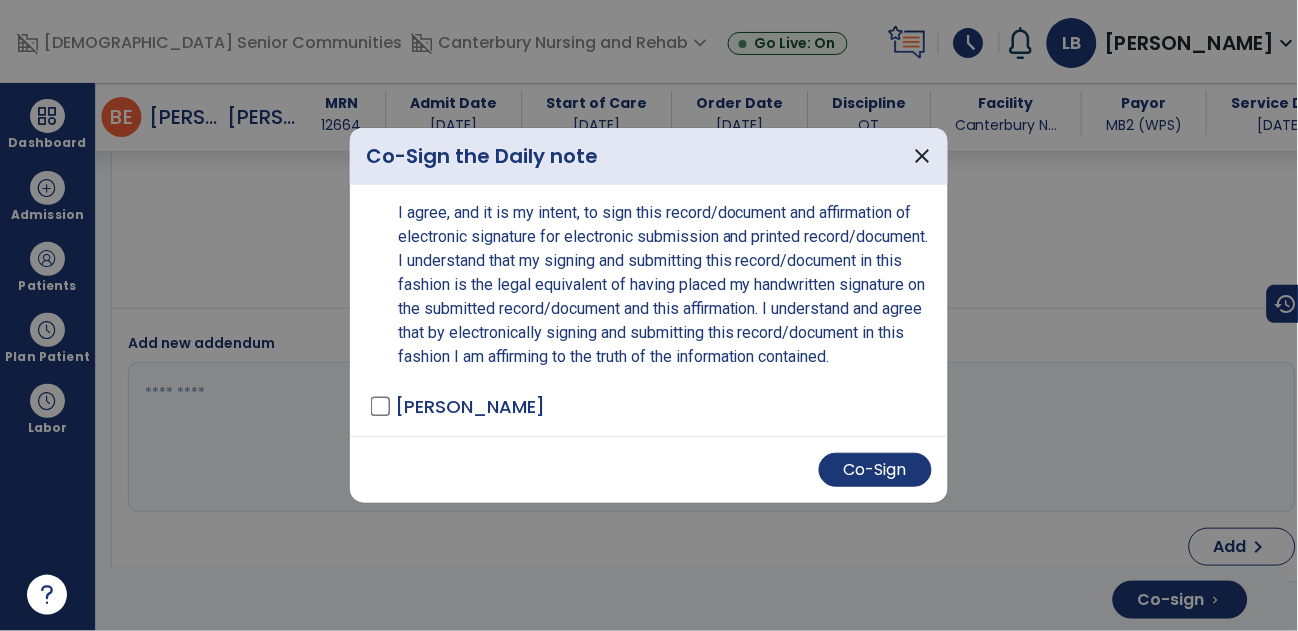 click on "Co-Sign" at bounding box center (649, 469) 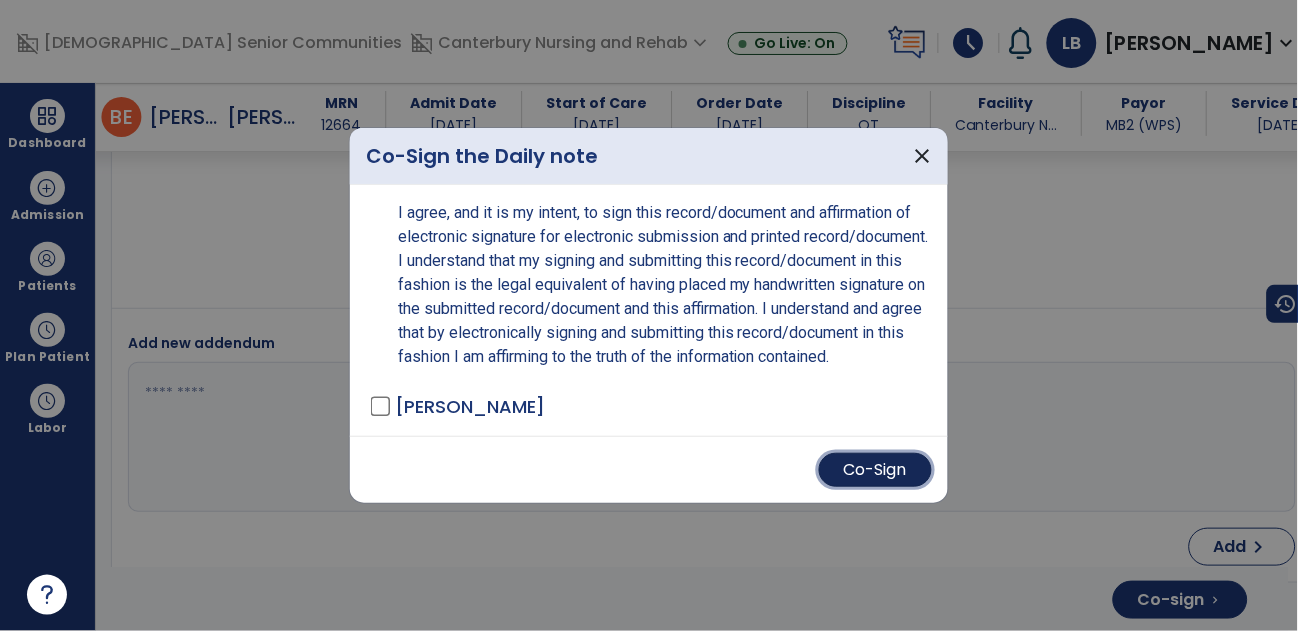 click on "Co-Sign" at bounding box center [875, 470] 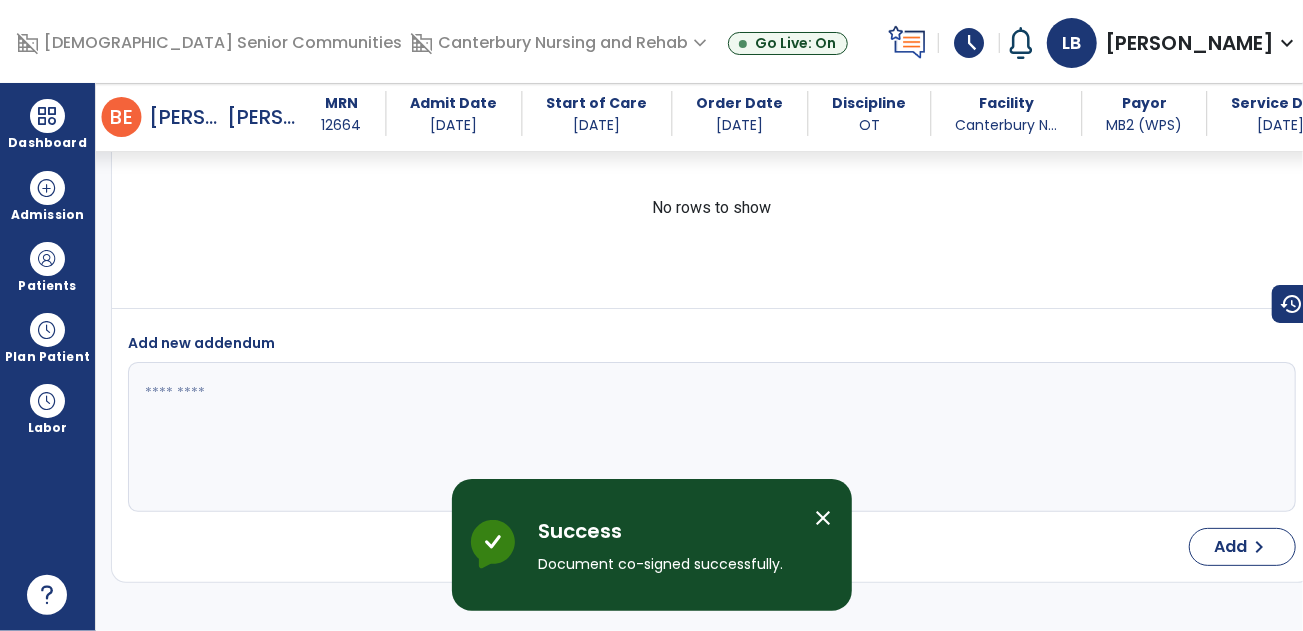 click on "close" at bounding box center [824, 518] 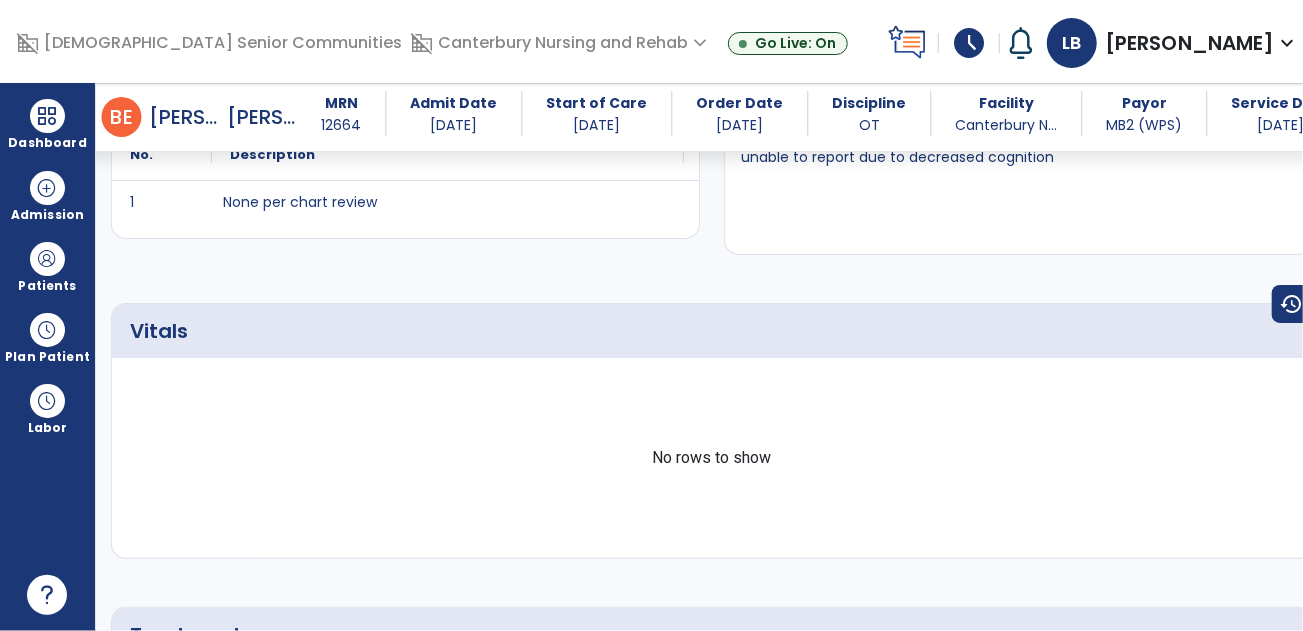 scroll, scrollTop: 0, scrollLeft: 0, axis: both 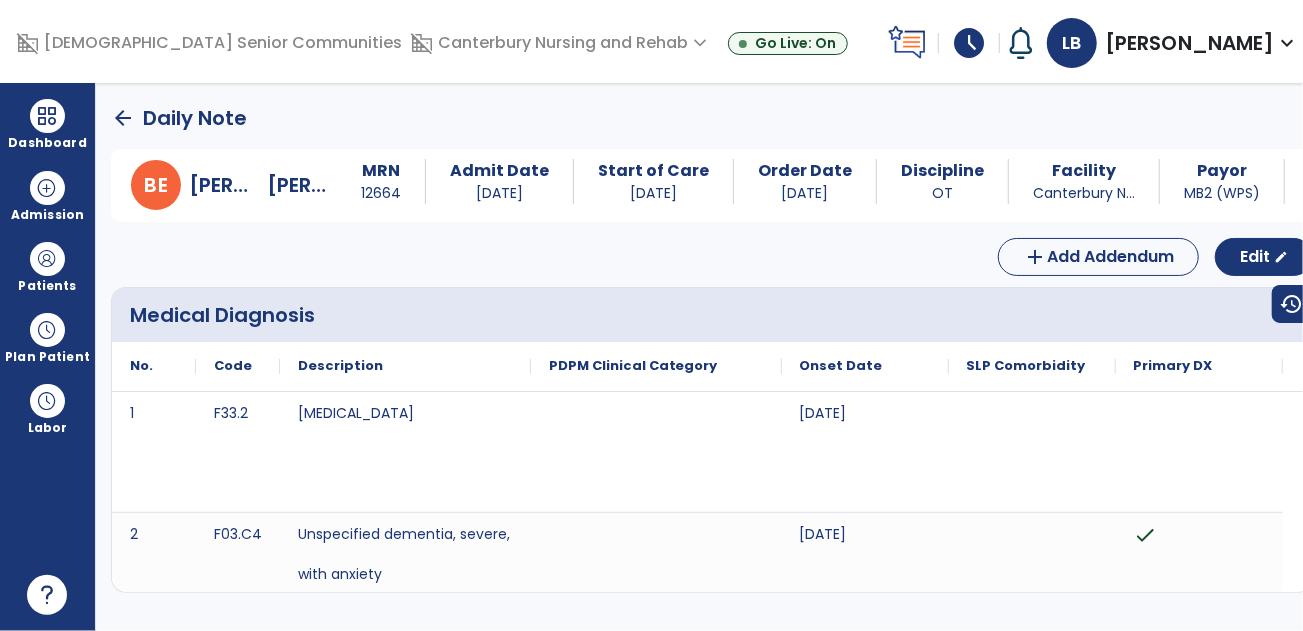 click on "arrow_back" 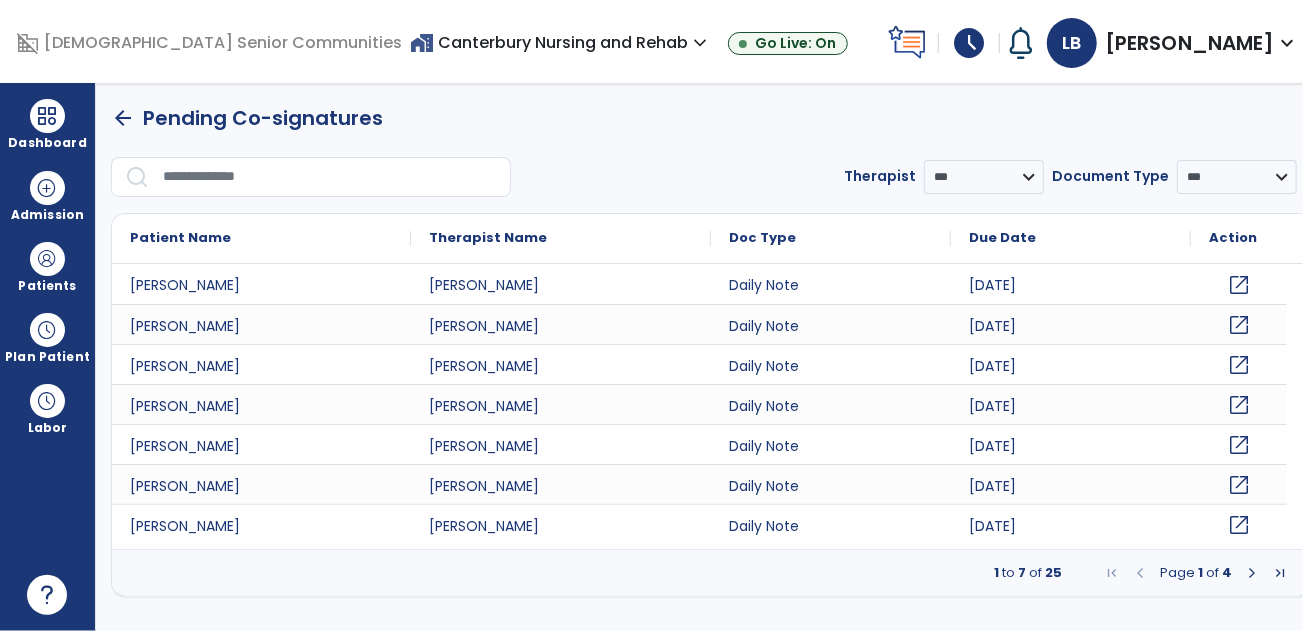 click on "open_in_new" 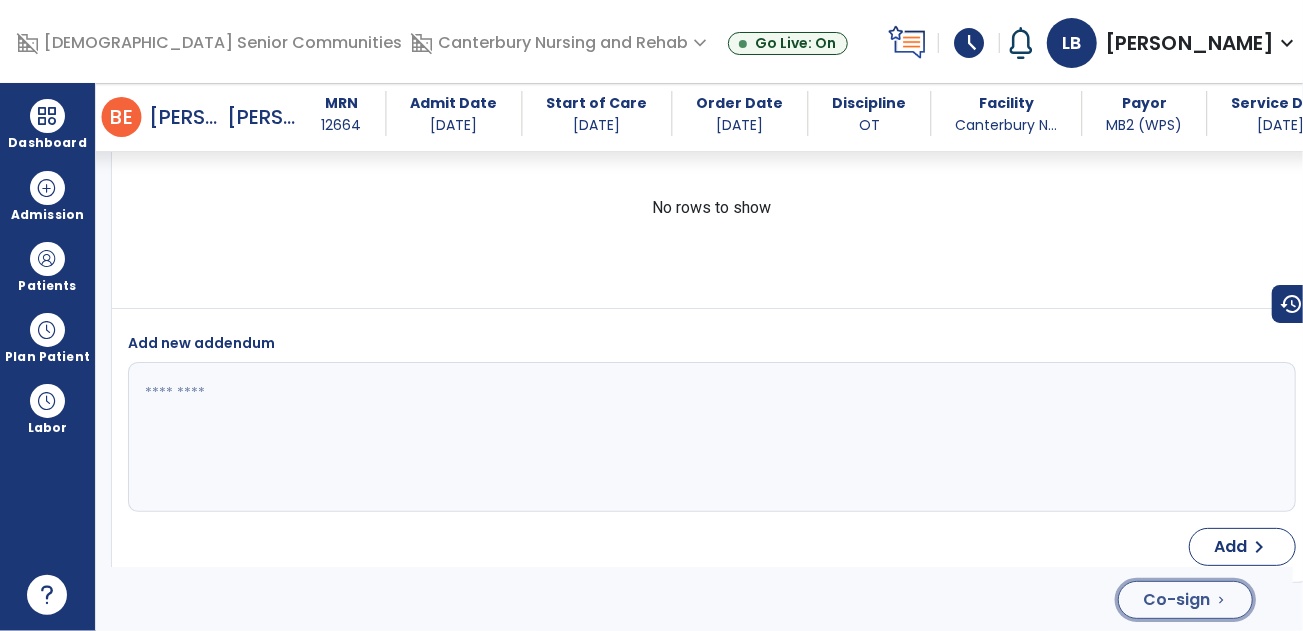 click on "Co-sign  chevron_right" 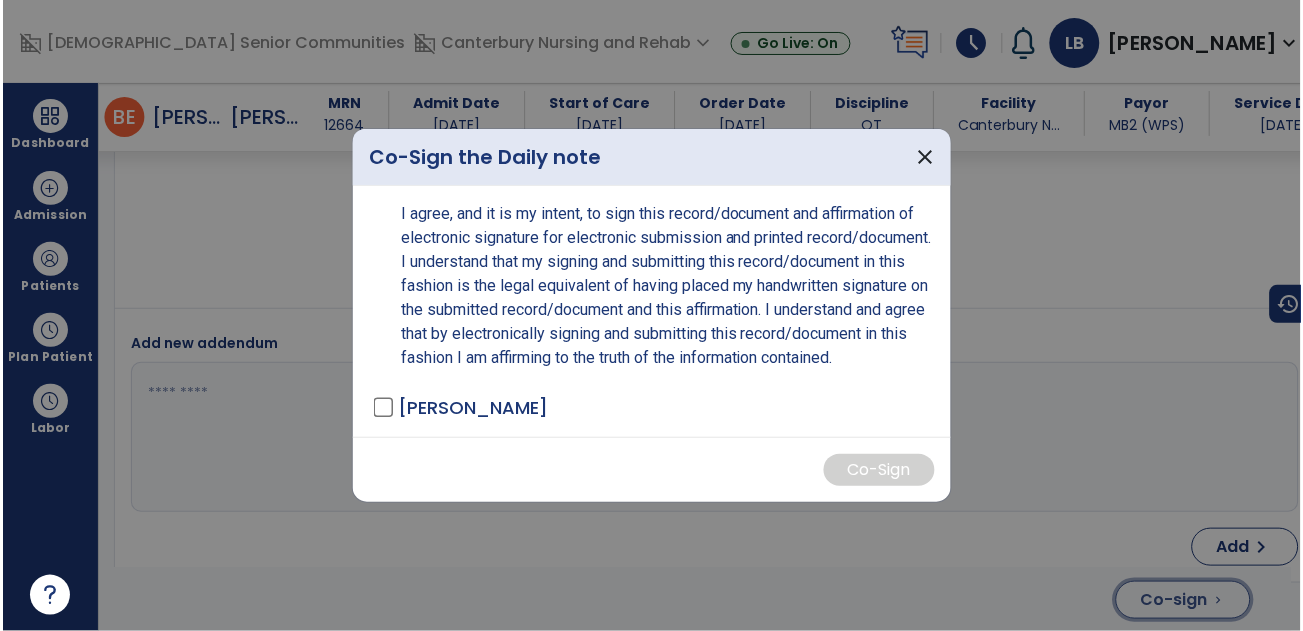 scroll, scrollTop: 3951, scrollLeft: 0, axis: vertical 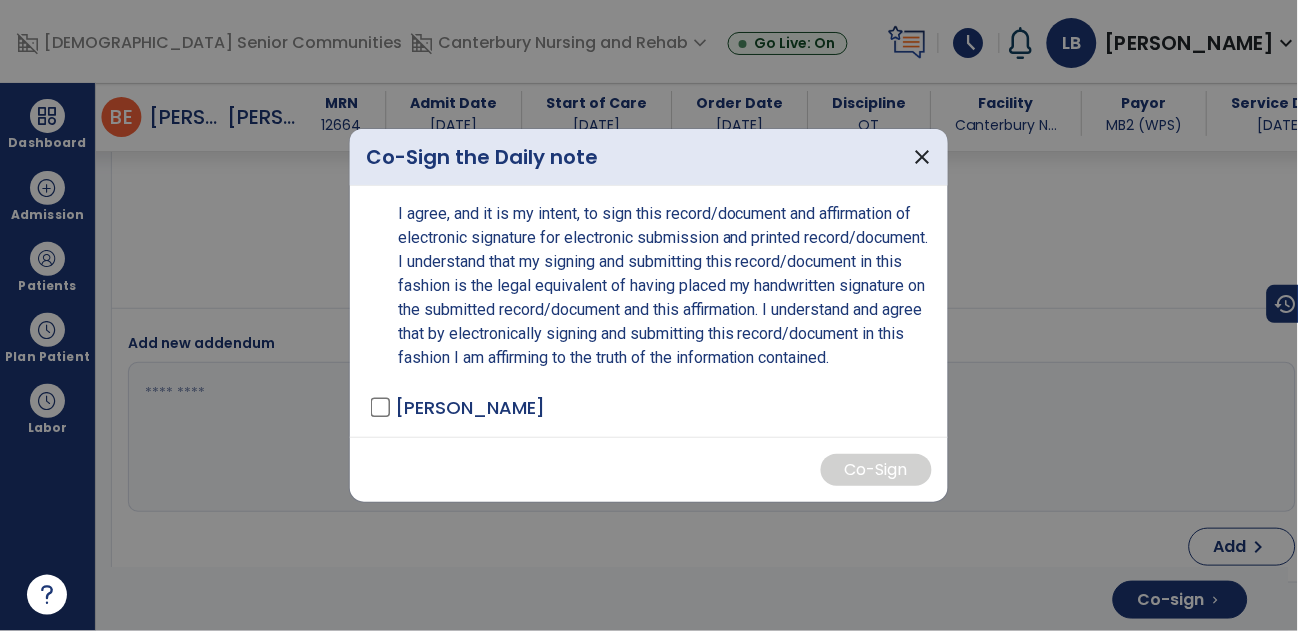click on "[PERSON_NAME]" at bounding box center [470, 407] 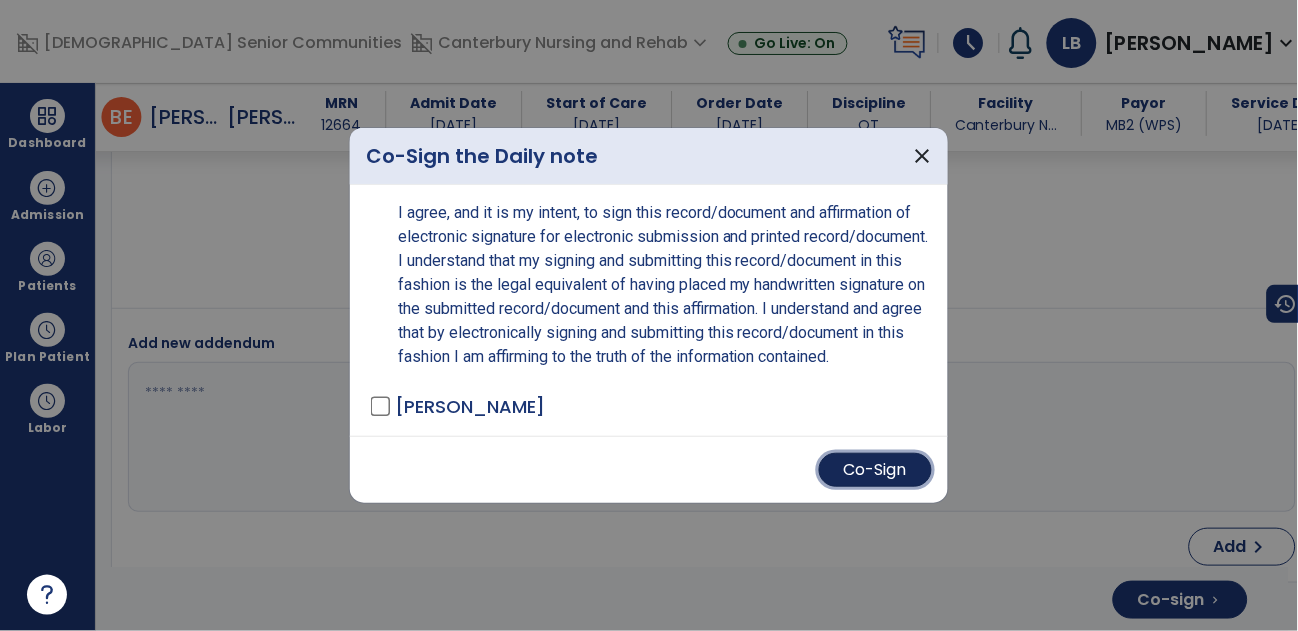 click on "Co-Sign" at bounding box center (875, 470) 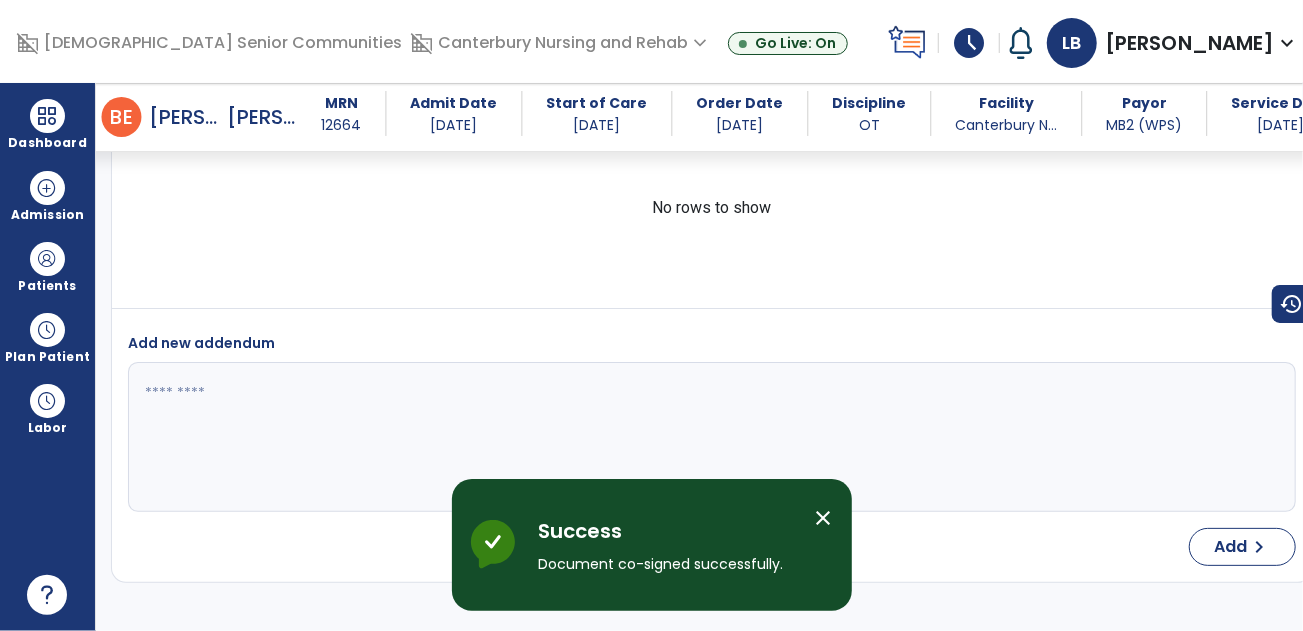 click on "close" at bounding box center (824, 518) 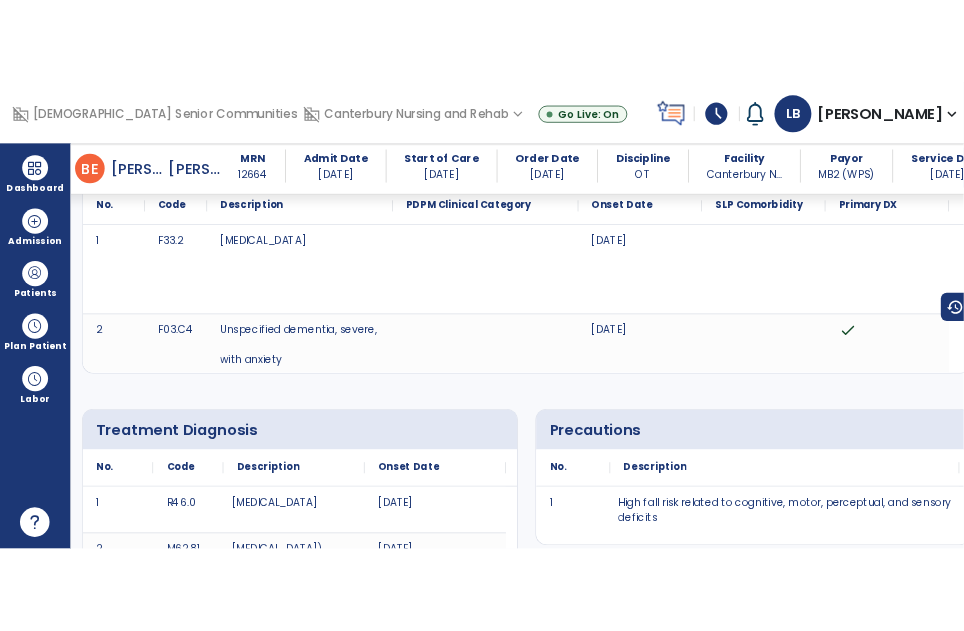 scroll, scrollTop: 0, scrollLeft: 0, axis: both 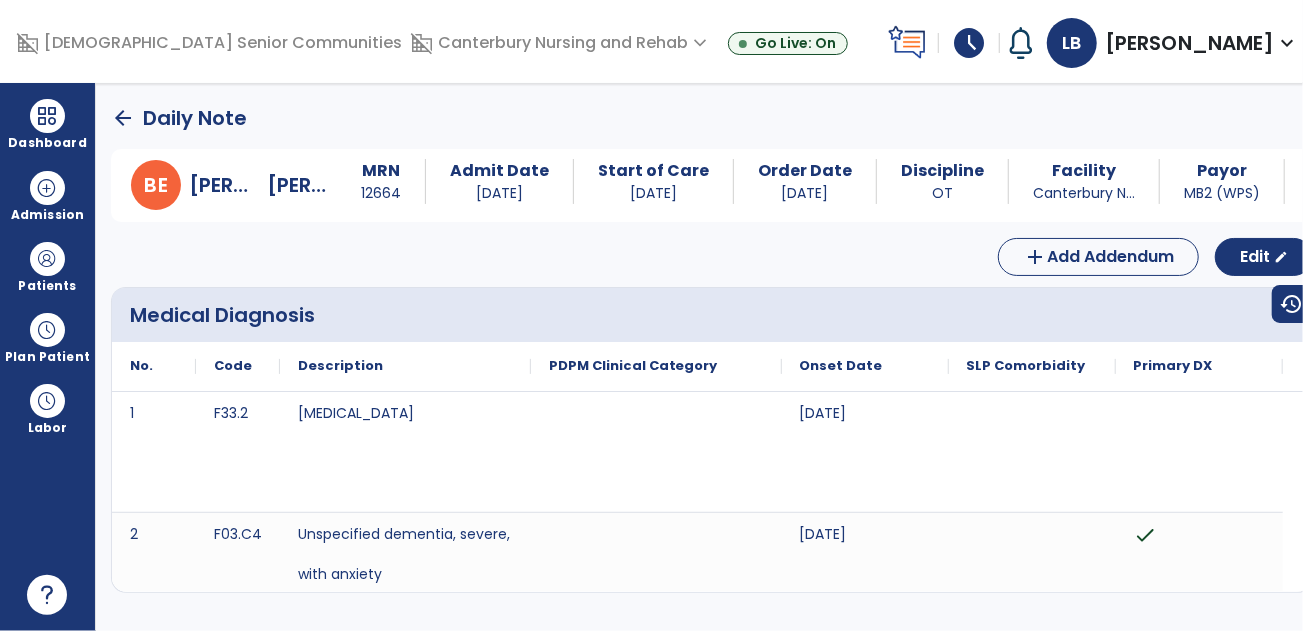 click on "arrow_back" 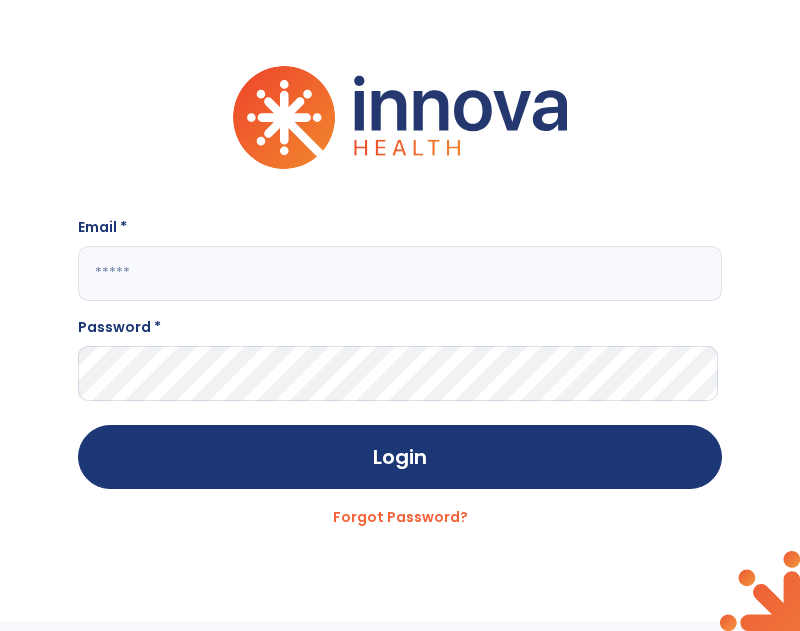 click 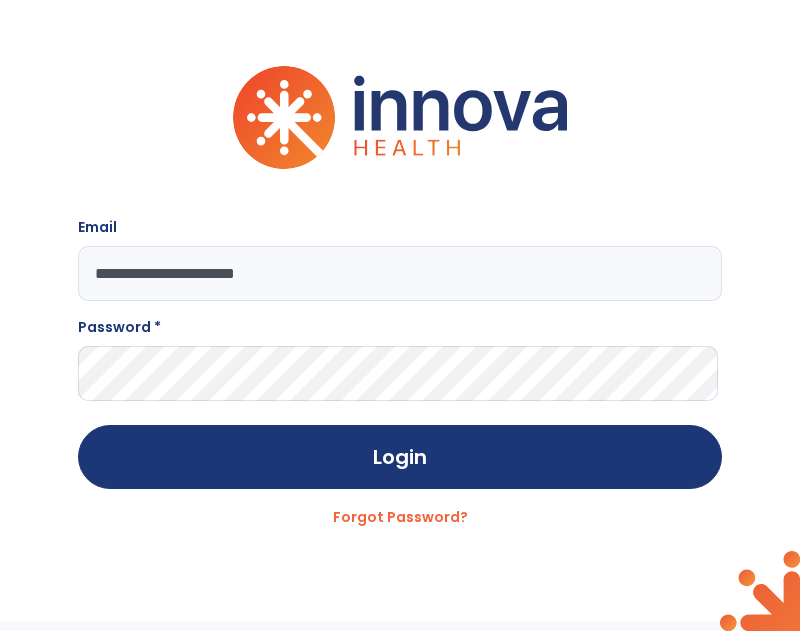 type on "**********" 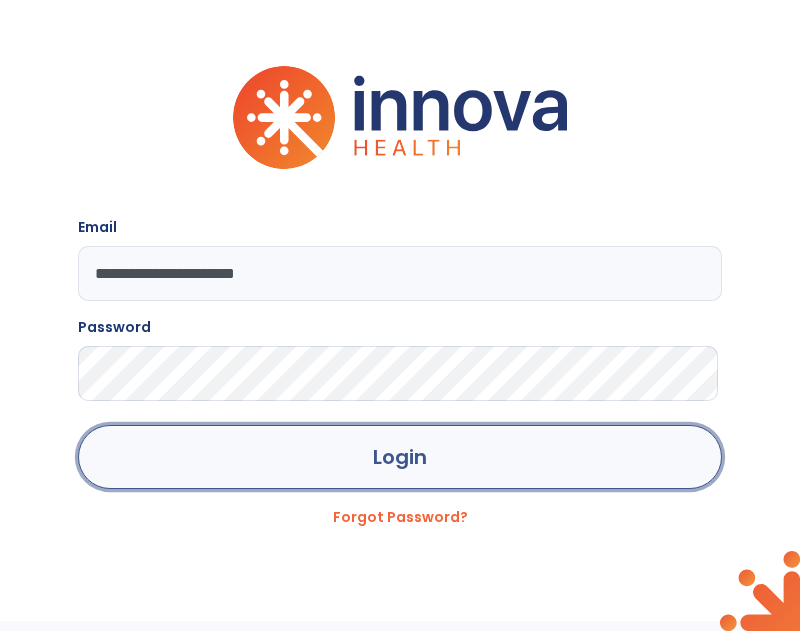 click on "Login" 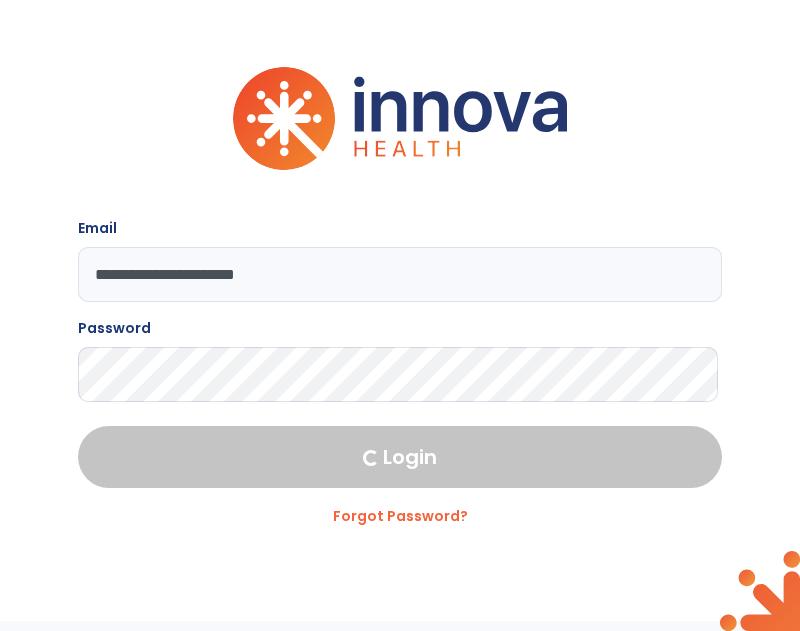 select on "****" 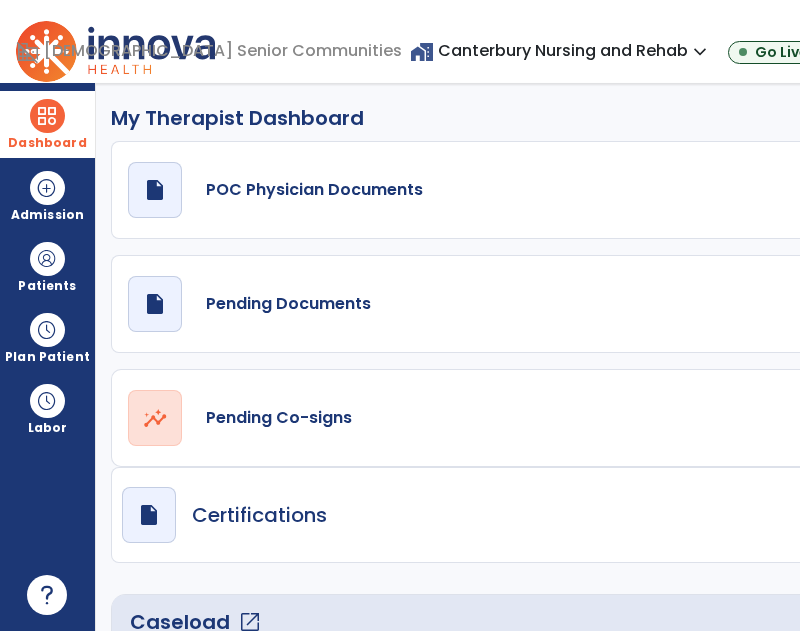 click at bounding box center [47, 116] 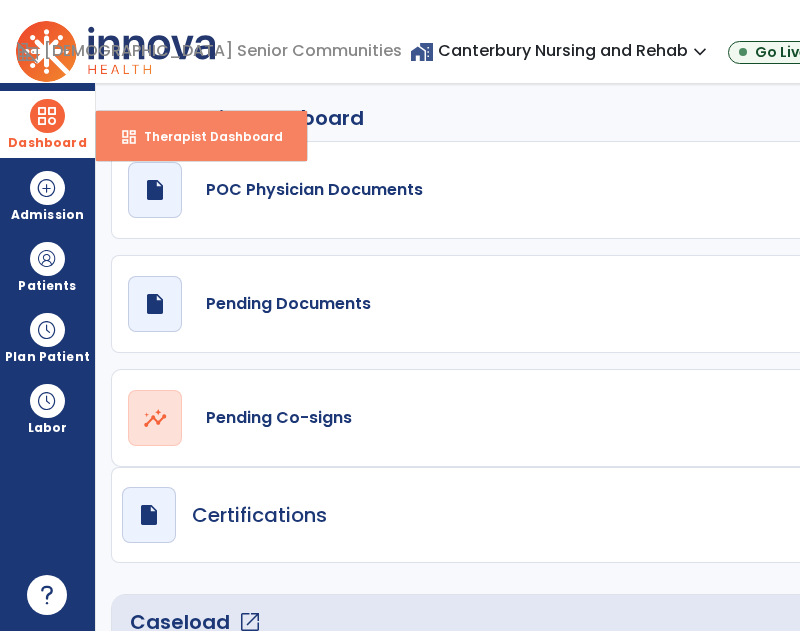 click on "Therapist Dashboard" at bounding box center [205, 136] 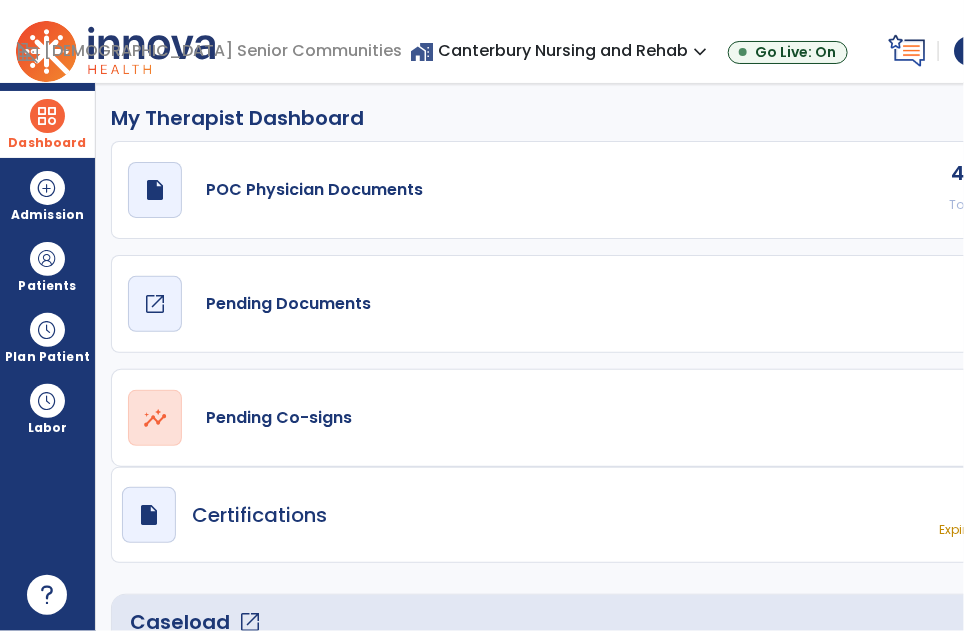 click on "Pending Documents" 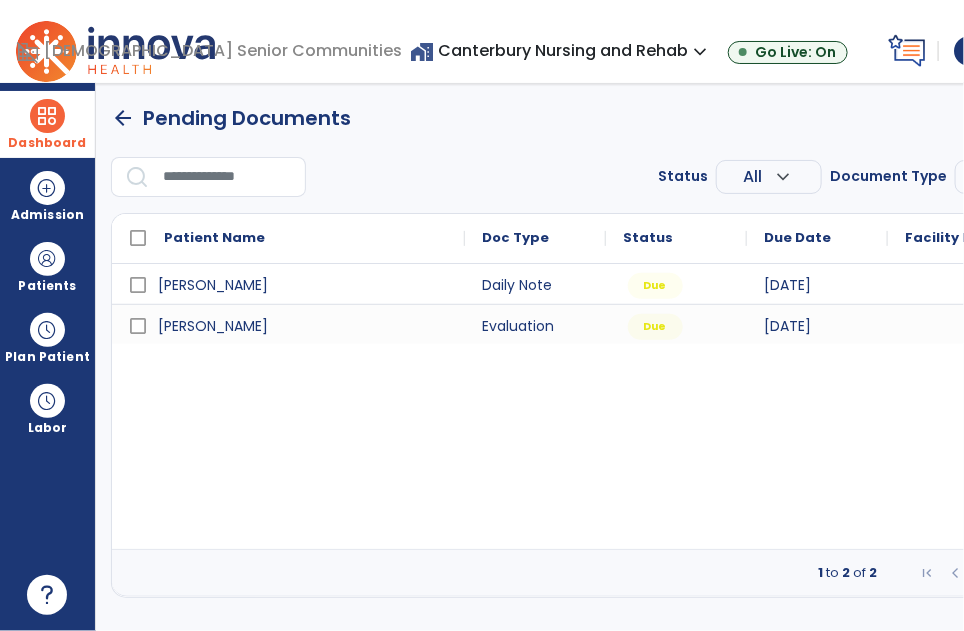 click on "home_work   Canterbury Nursing and Rehab   expand_more" at bounding box center (561, 50) 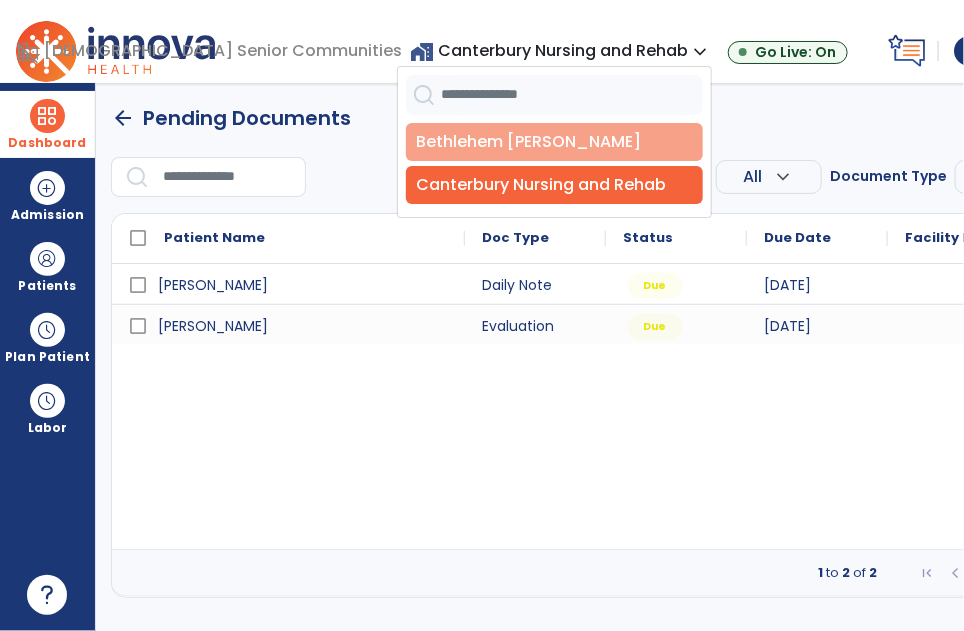 click on "Bethlehem [PERSON_NAME]" at bounding box center [554, 142] 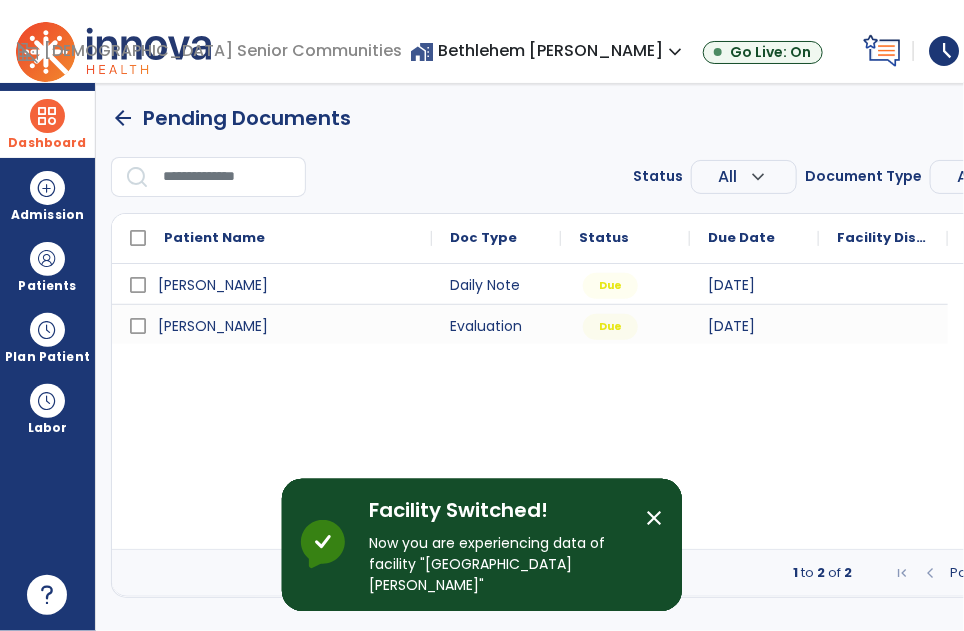 click on "close" at bounding box center (654, 518) 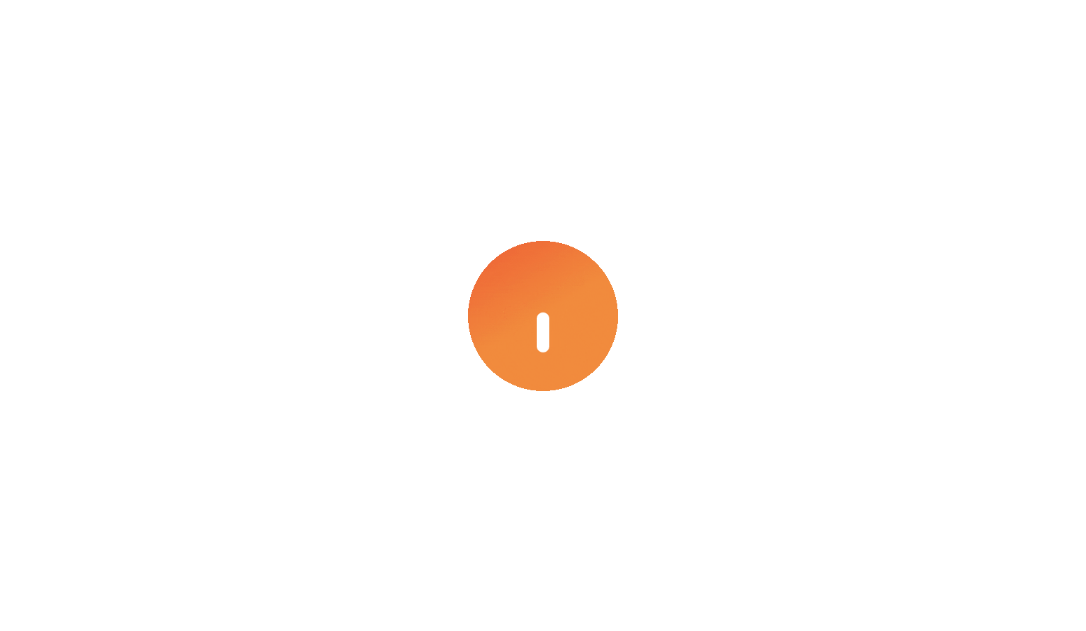 scroll, scrollTop: 0, scrollLeft: 0, axis: both 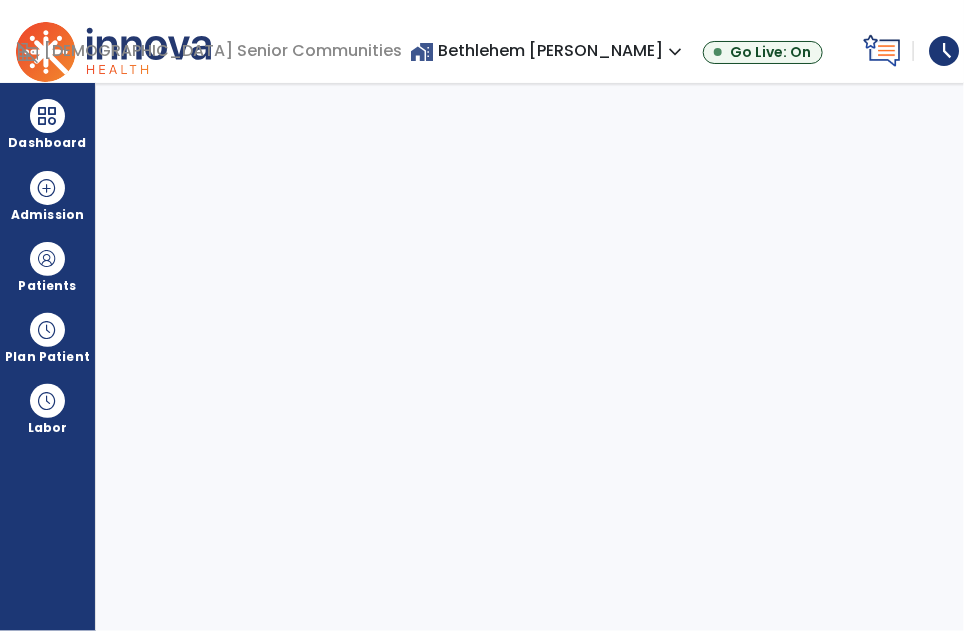 select on "****" 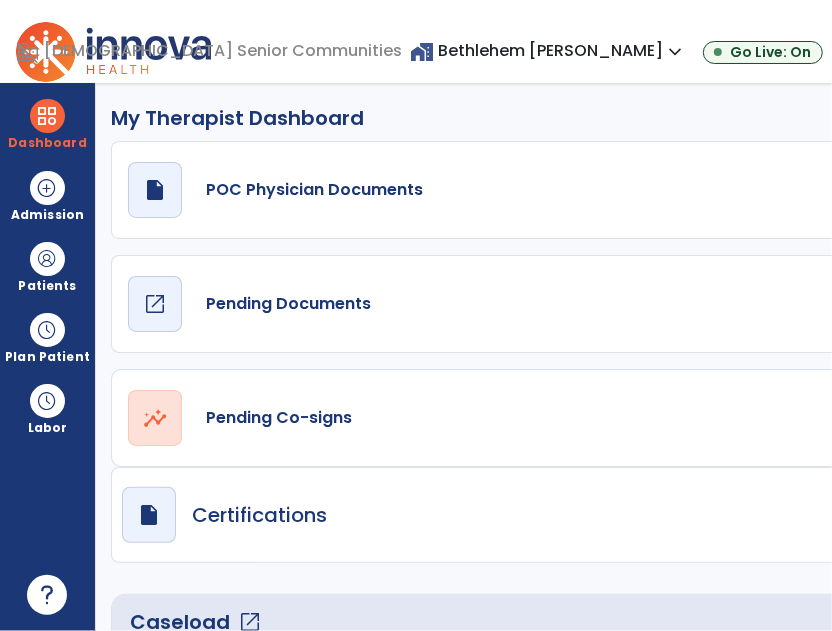 click on "draft   open_in_new" 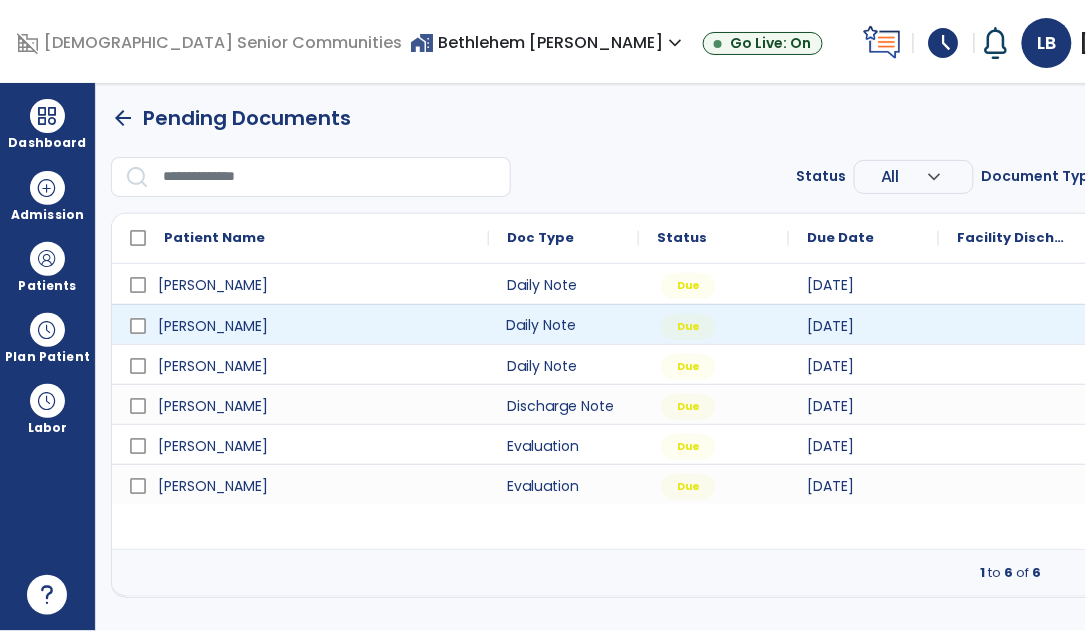 click on "Daily Note" at bounding box center (564, 324) 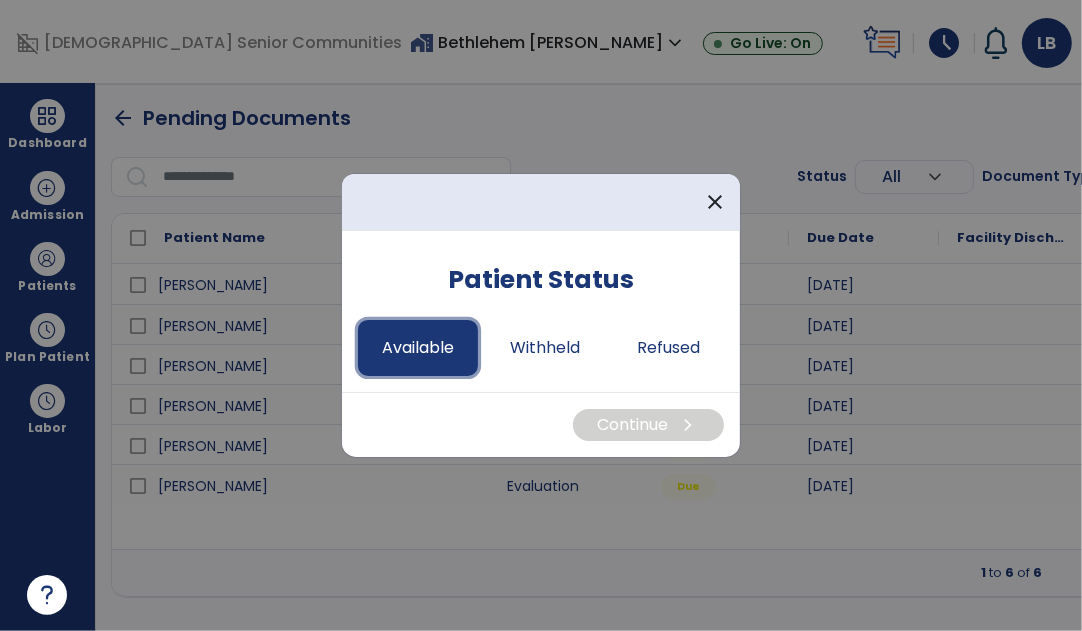 click on "Available" at bounding box center (418, 348) 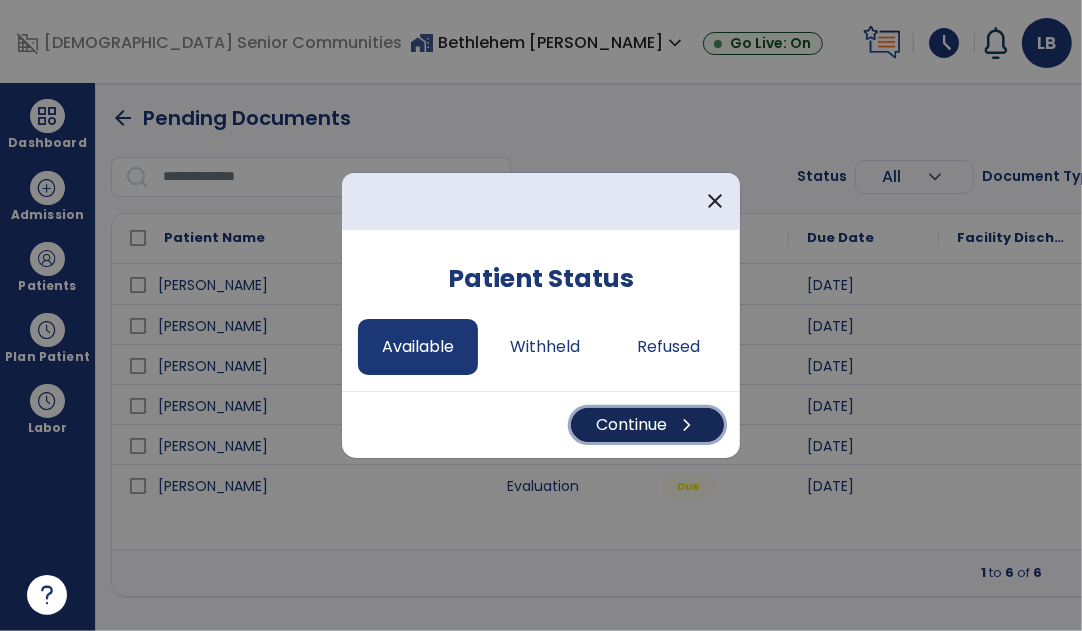 click on "Continue   chevron_right" at bounding box center (647, 425) 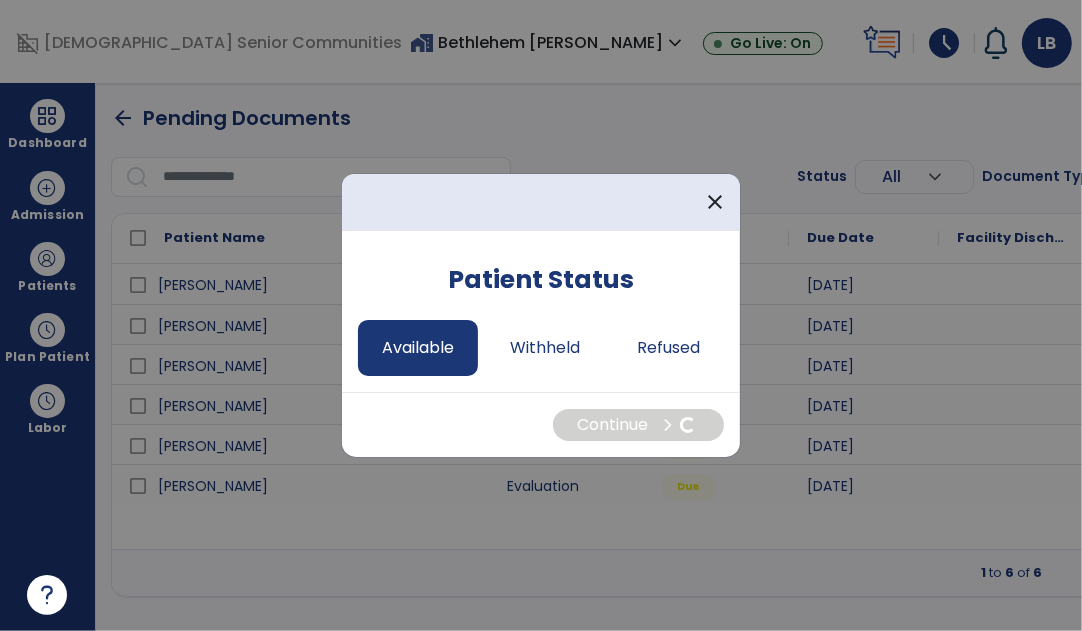 select on "*" 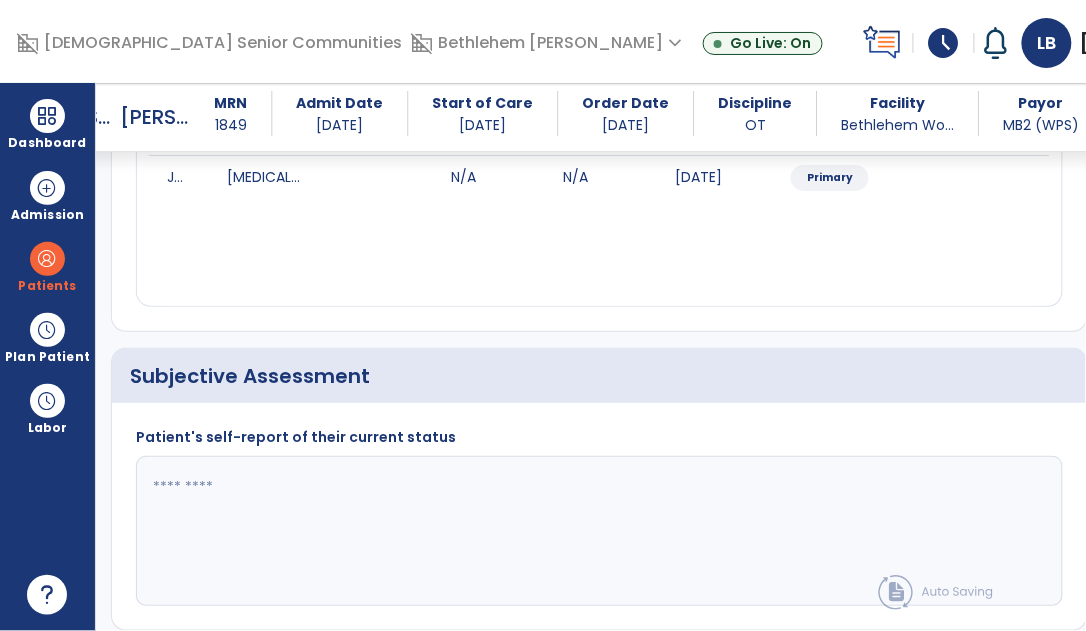 scroll, scrollTop: 310, scrollLeft: 0, axis: vertical 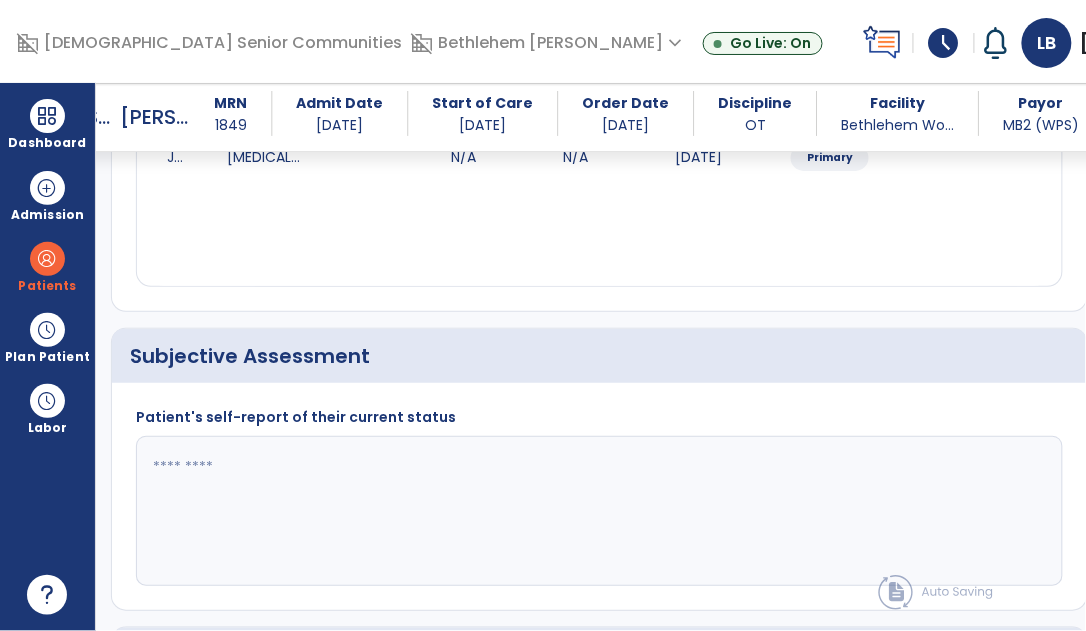 click 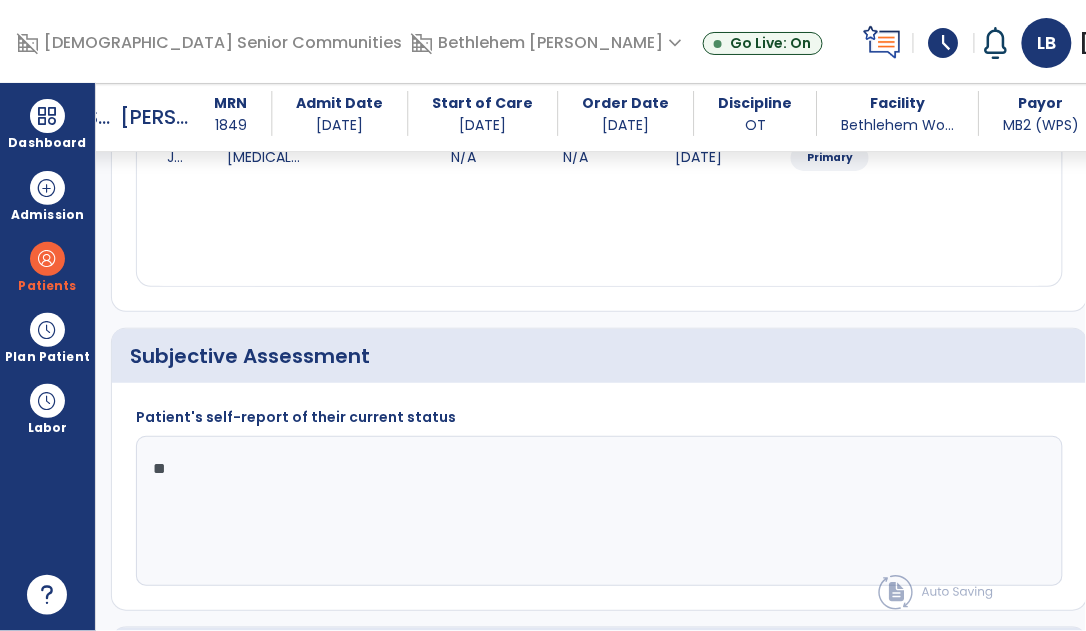 type on "*" 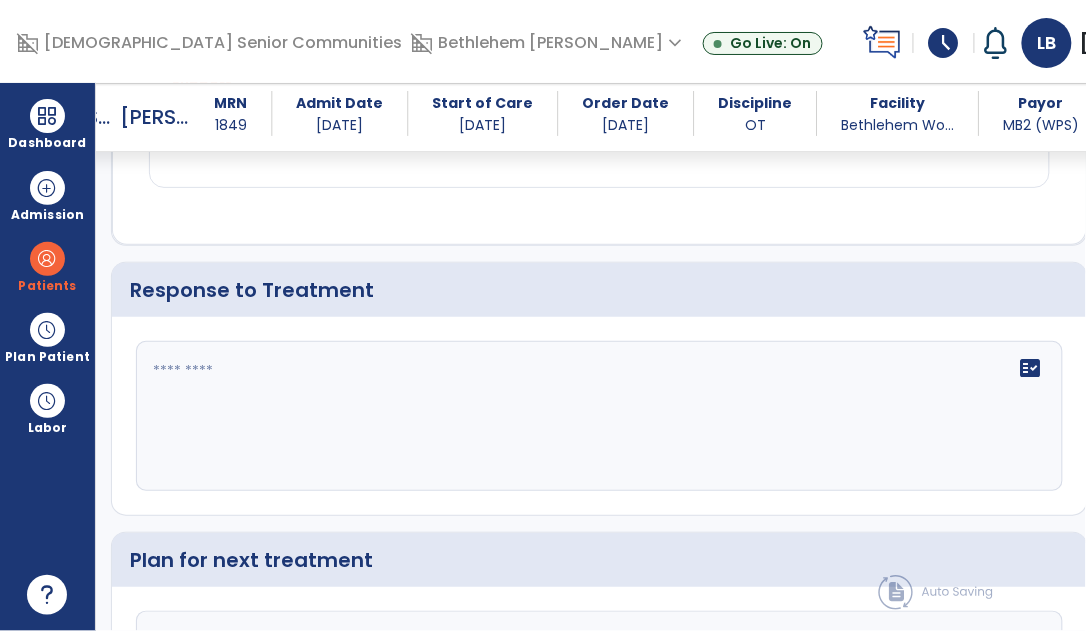 scroll, scrollTop: 2406, scrollLeft: 0, axis: vertical 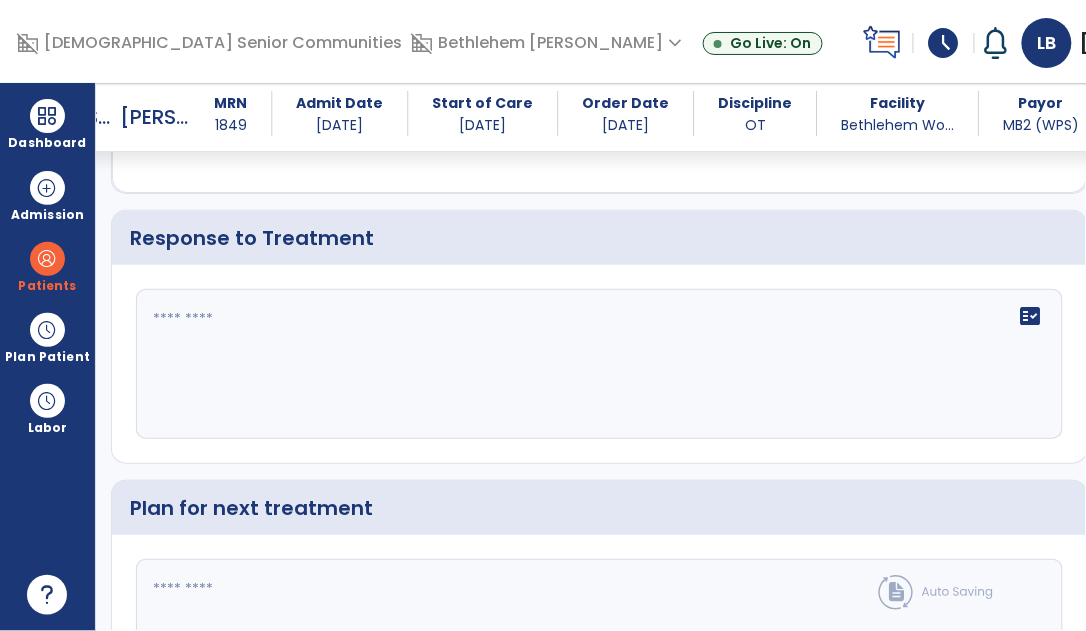 type on "**********" 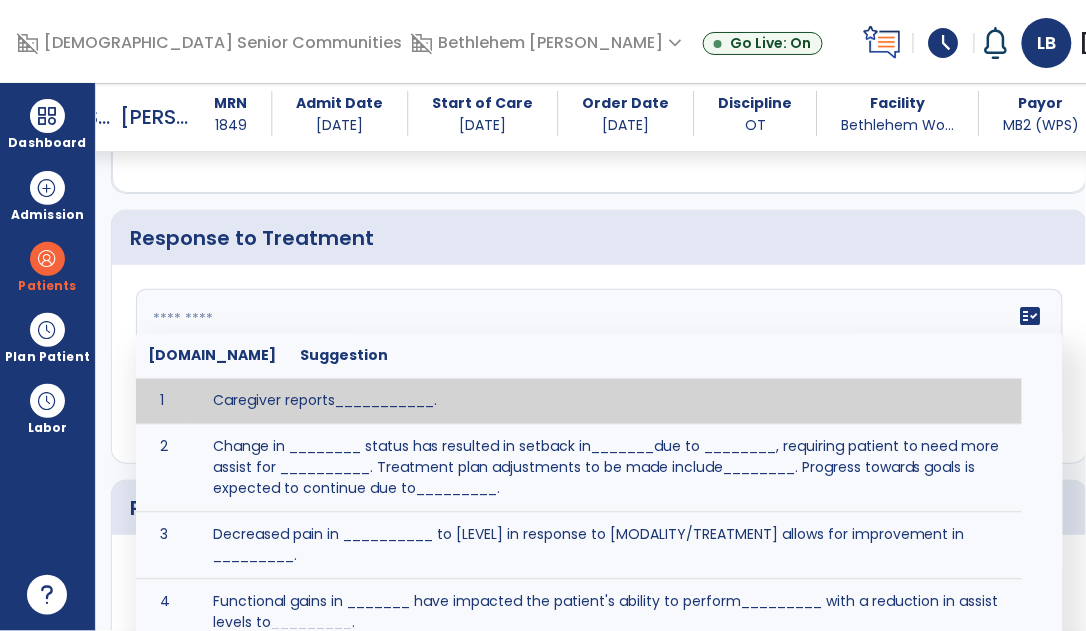click on "fact_check  [DOMAIN_NAME] Suggestion 1 Caregiver reports___________. 2 Change in ________ status has resulted in setback in_______due to ________, requiring patient to need more assist for __________.   Treatment plan adjustments to be made include________.  Progress towards goals is expected to continue due to_________. 3 Decreased pain in __________ to [LEVEL] in response to [MODALITY/TREATMENT] allows for improvement in _________. 4 Functional gains in _______ have impacted the patient's ability to perform_________ with a reduction in assist levels to_________. 5 Functional progress this week has been significant due to__________. 6 Gains in ________ have improved the patient's ability to perform ______with decreased levels of assist to___________. 7 Improvement in ________allows patient to tolerate higher levels of challenges in_________. 8 Pain in [AREA] has decreased to [LEVEL] in response to [TREATMENT/MODALITY], allowing fore ease in completing__________. 9 10 11 12 13 14 15 16 17 18 19 20 21" 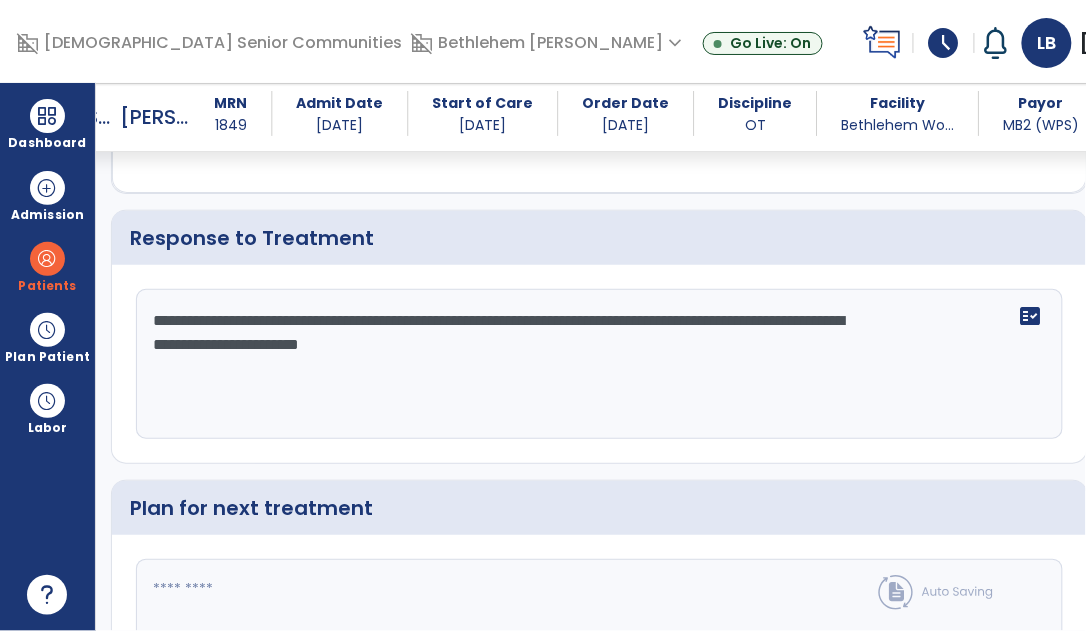 type on "**********" 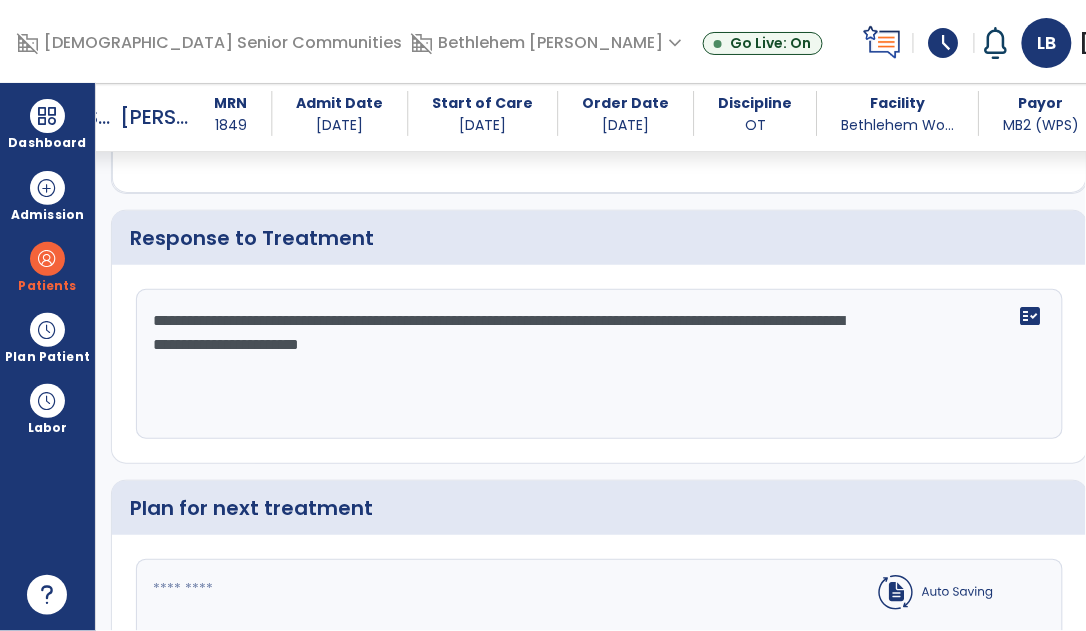 scroll, scrollTop: 2537, scrollLeft: 0, axis: vertical 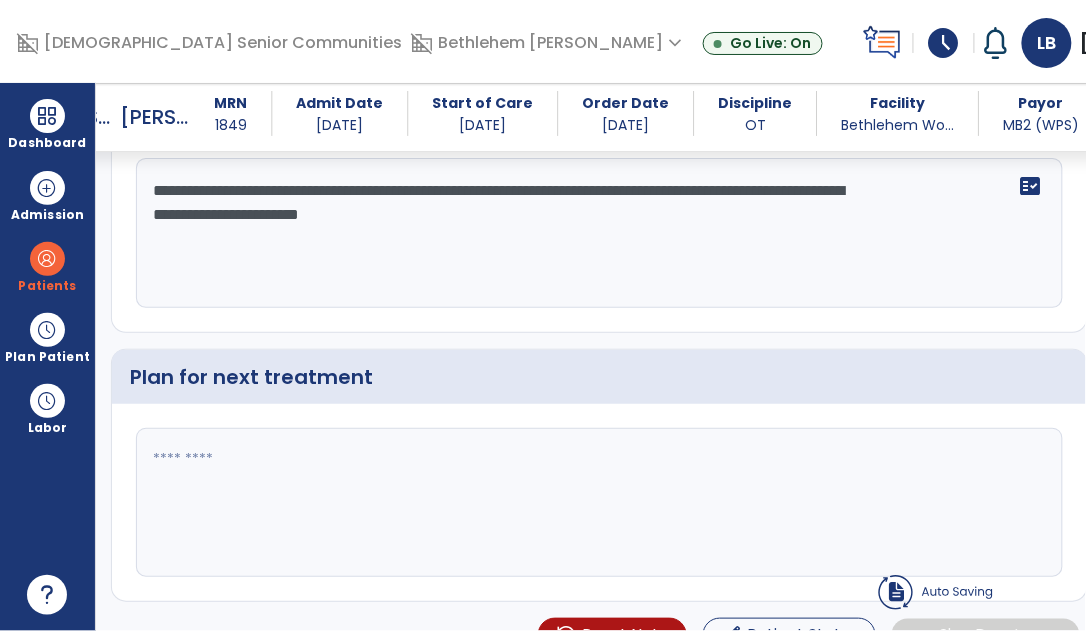 click on "Plan for next treatment" 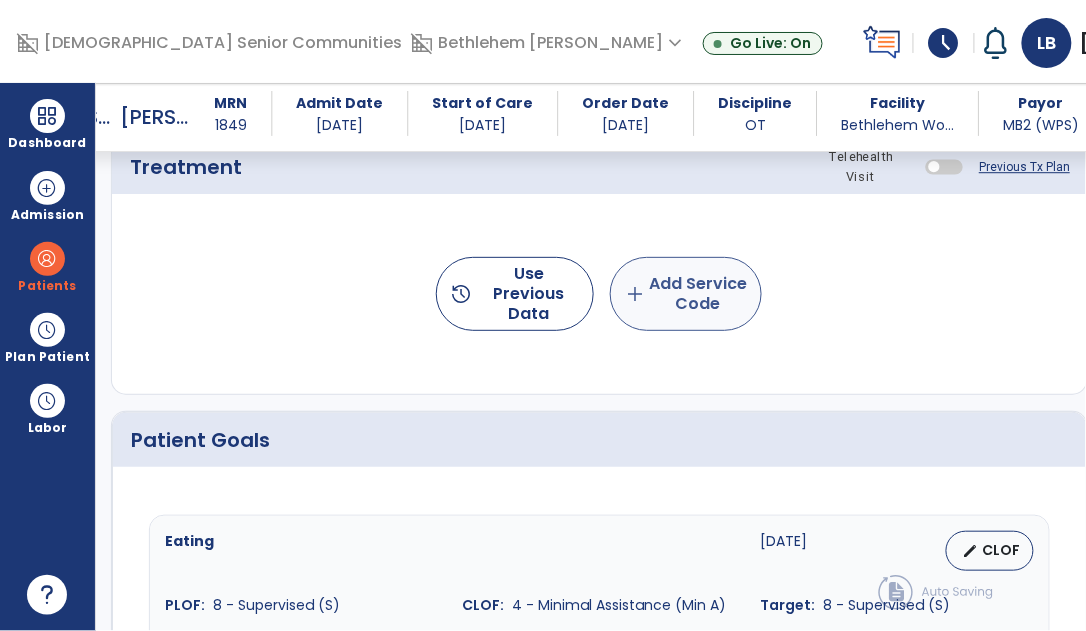 scroll, scrollTop: 1122, scrollLeft: 0, axis: vertical 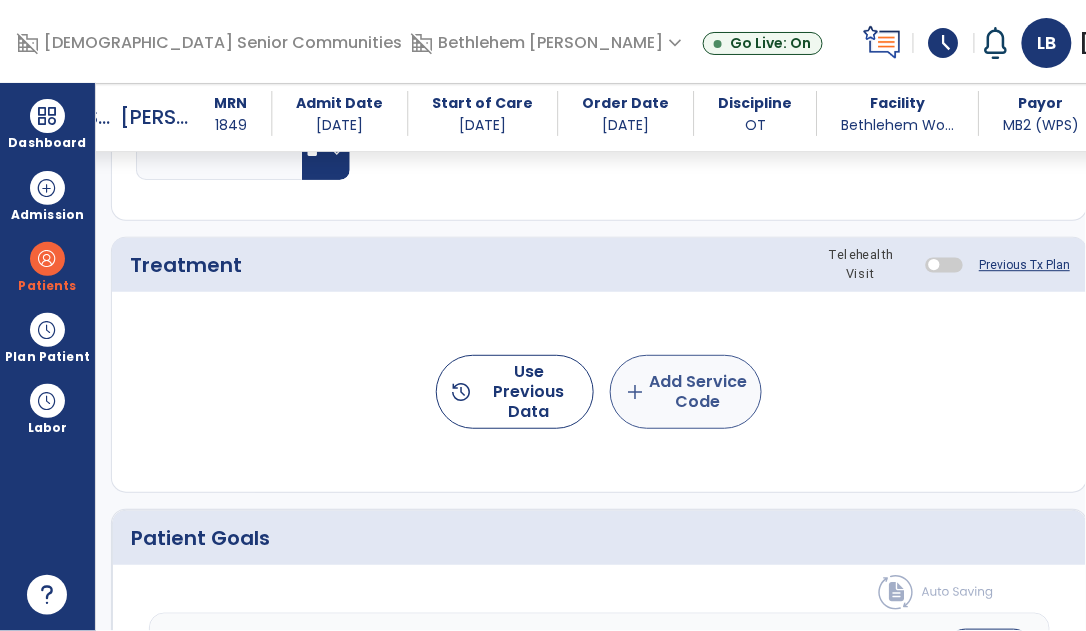 type on "**********" 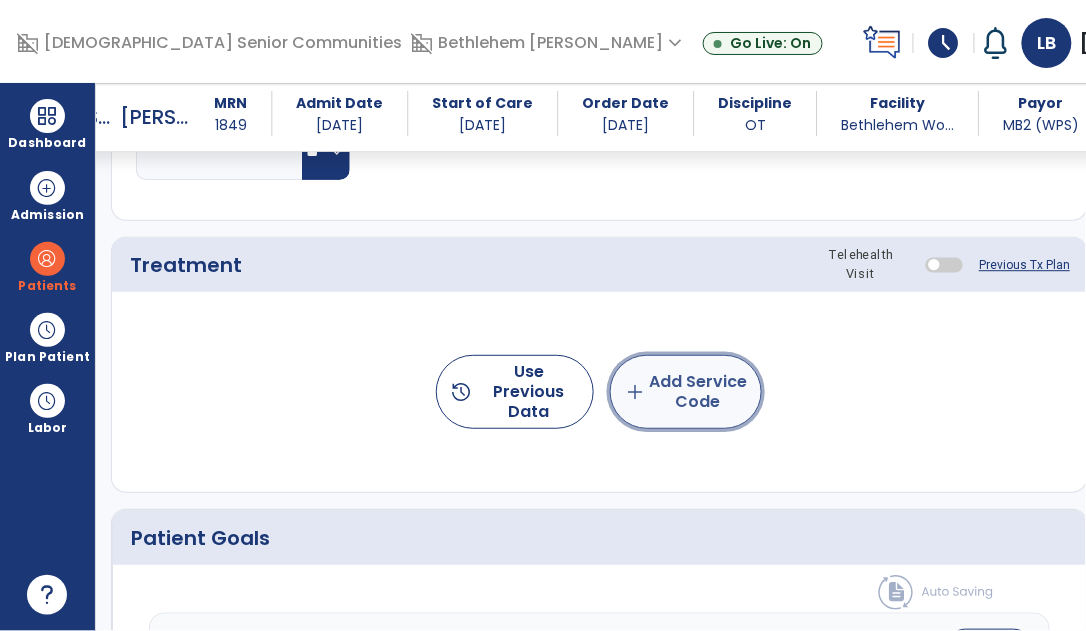 click on "add  Add Service Code" 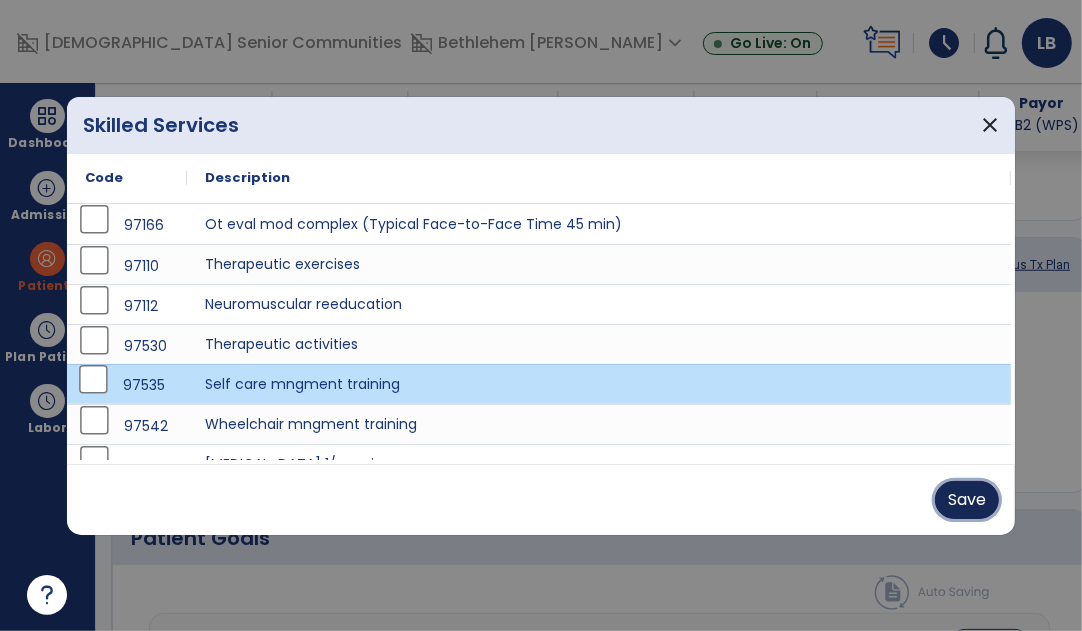 click on "Save" at bounding box center [967, 500] 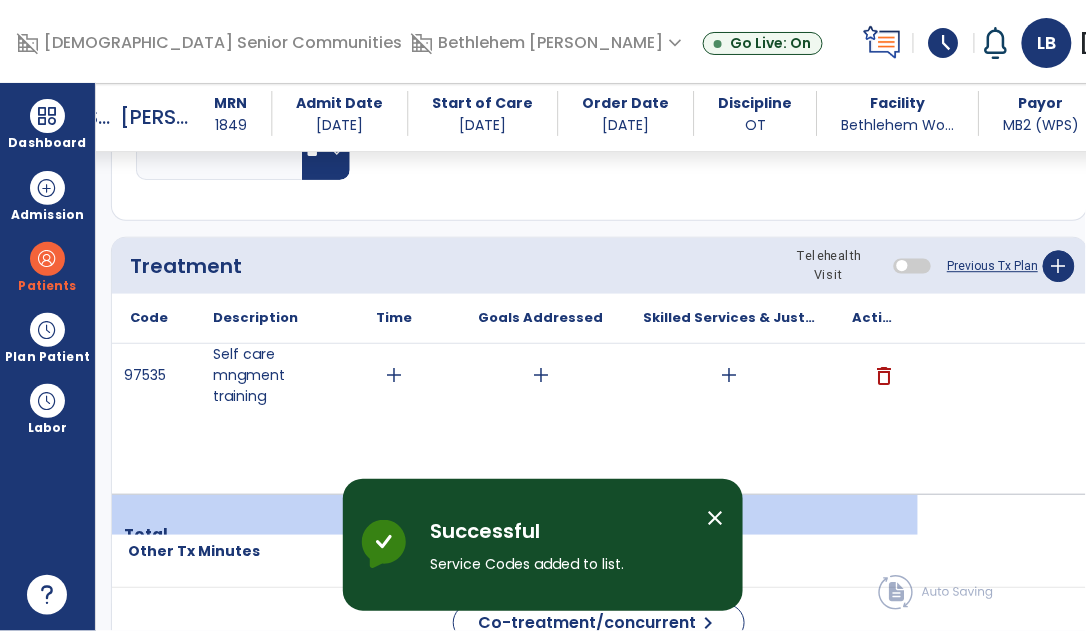 click on "close" at bounding box center [715, 518] 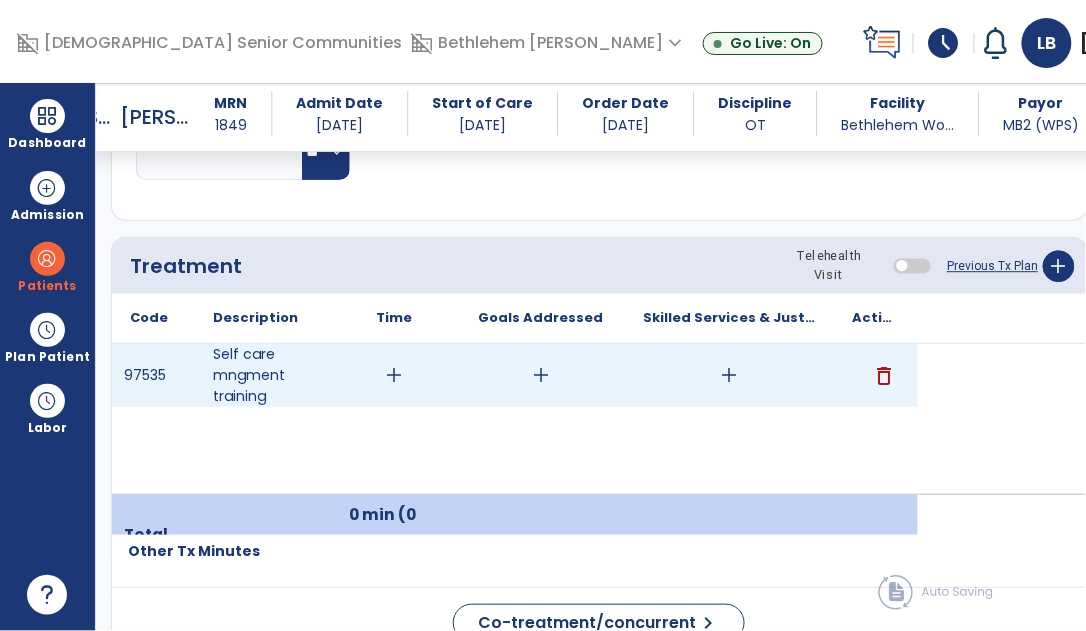 click on "add" at bounding box center (394, 375) 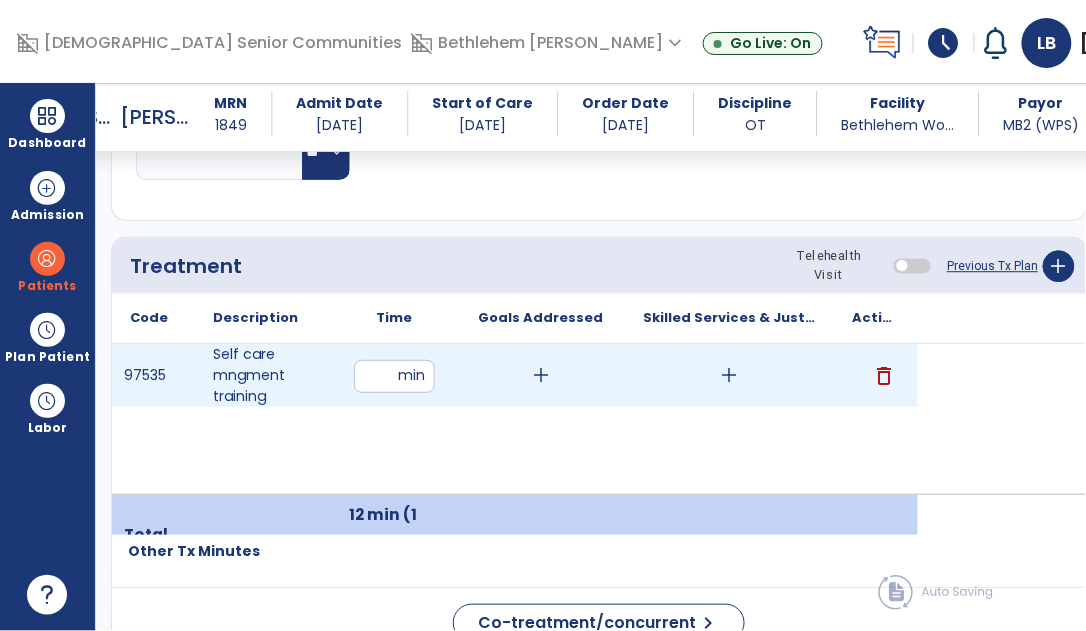 click on "add" at bounding box center [730, 375] 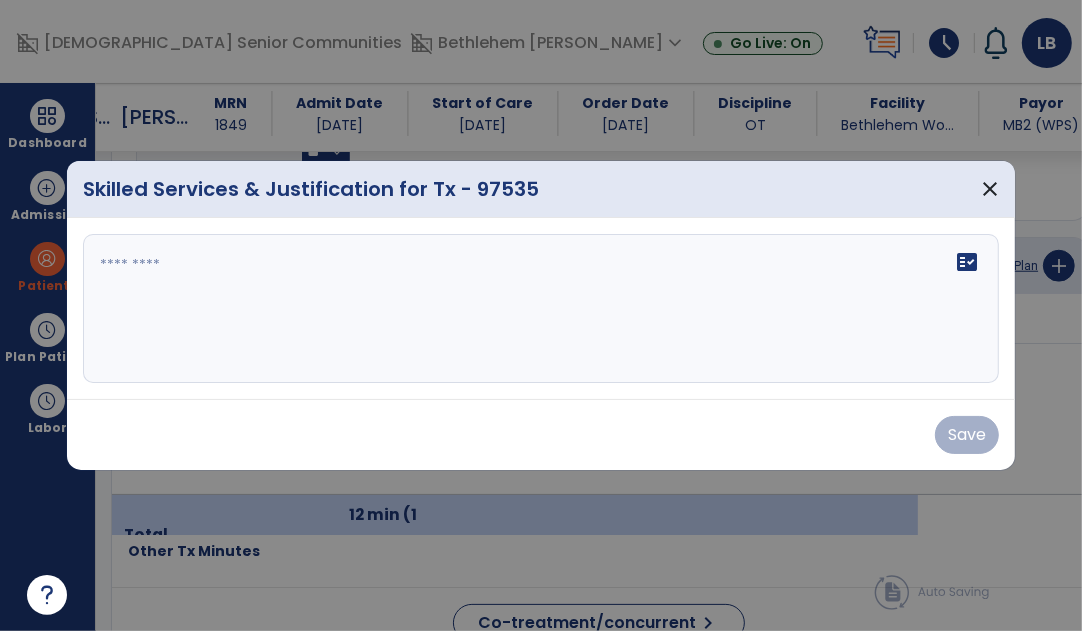 click on "fact_check" at bounding box center [541, 309] 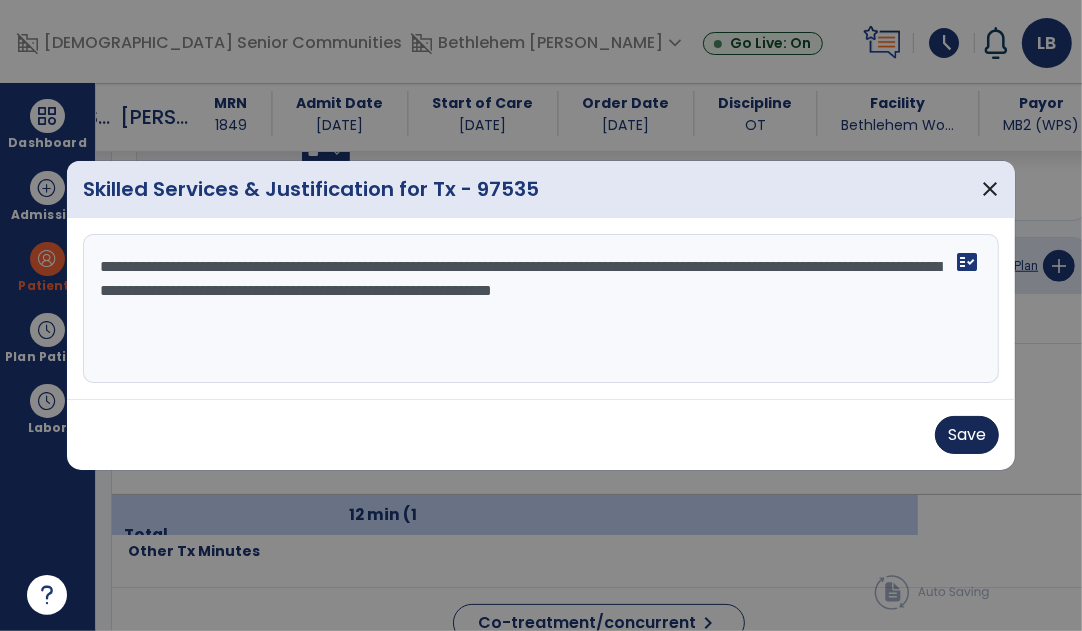 type on "**********" 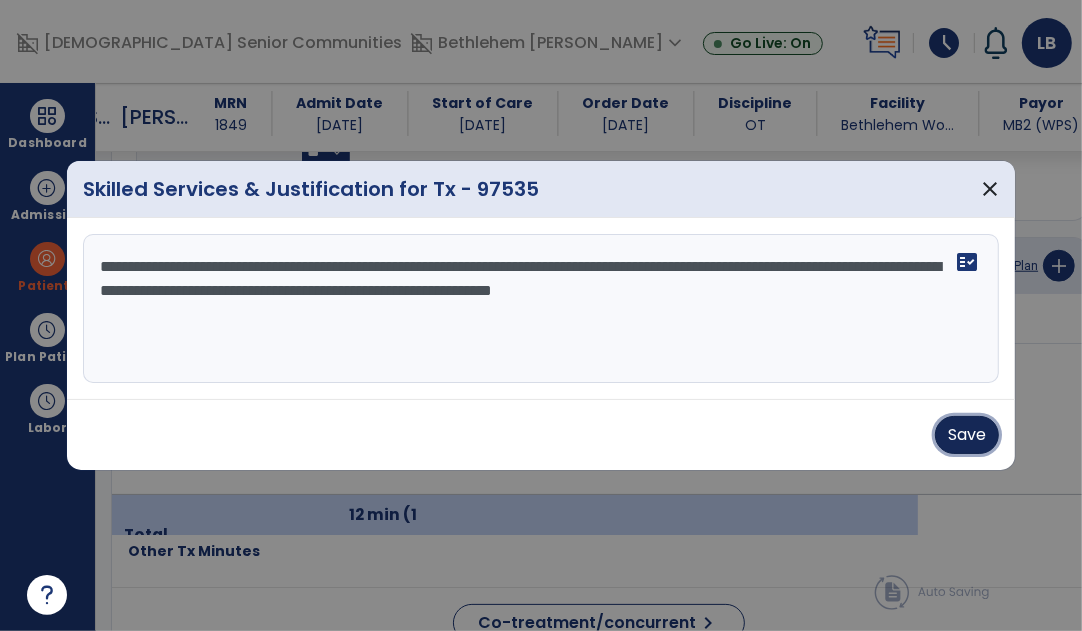 click on "Save" at bounding box center (967, 435) 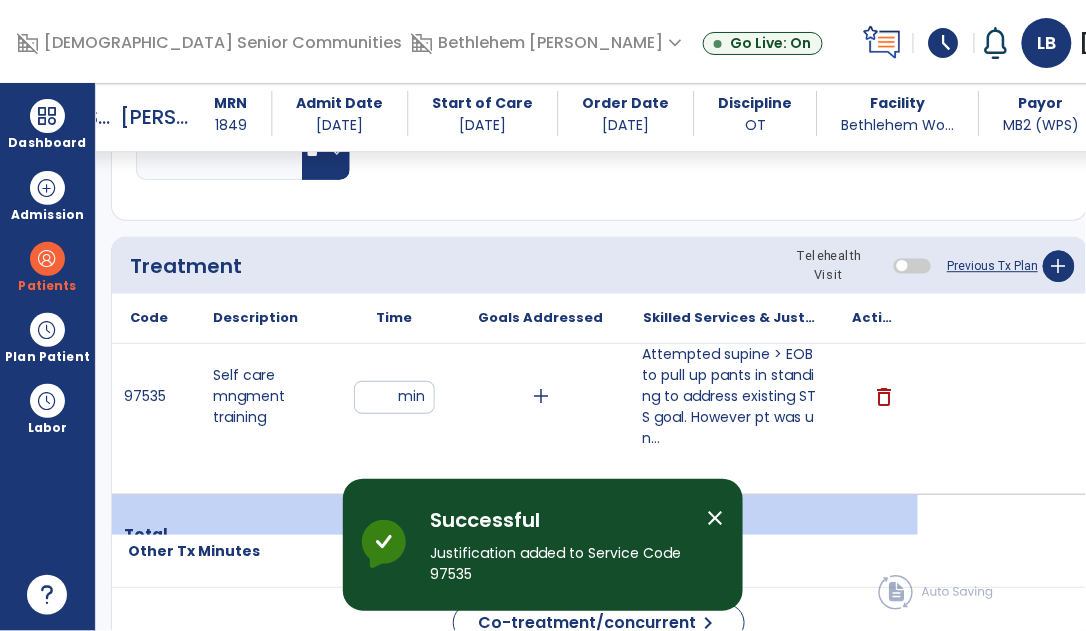 click on "close" at bounding box center (715, 518) 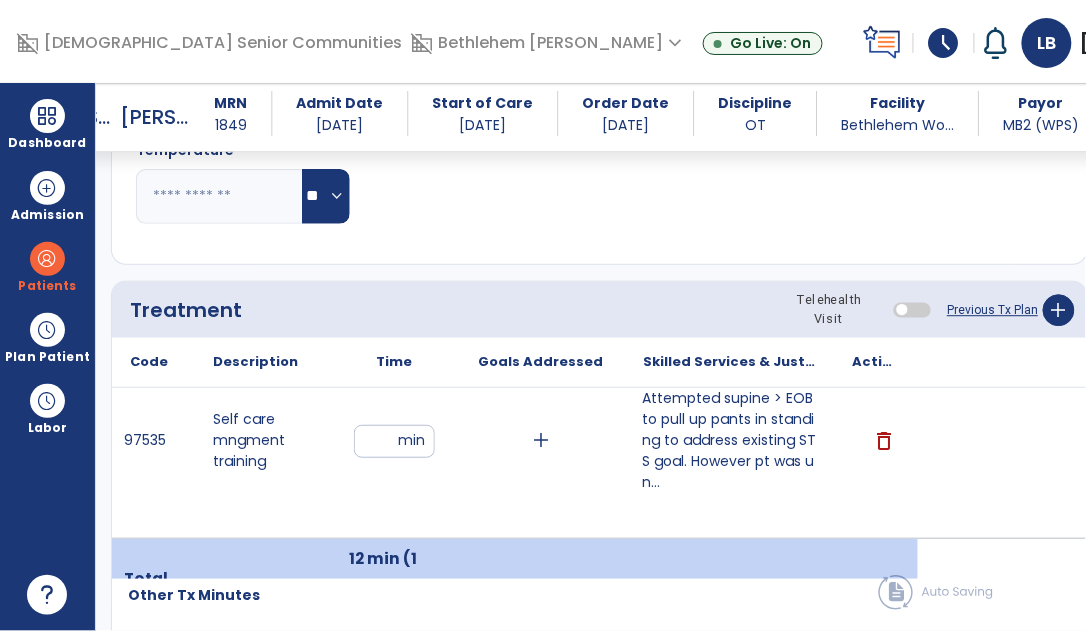 scroll, scrollTop: 1207, scrollLeft: 0, axis: vertical 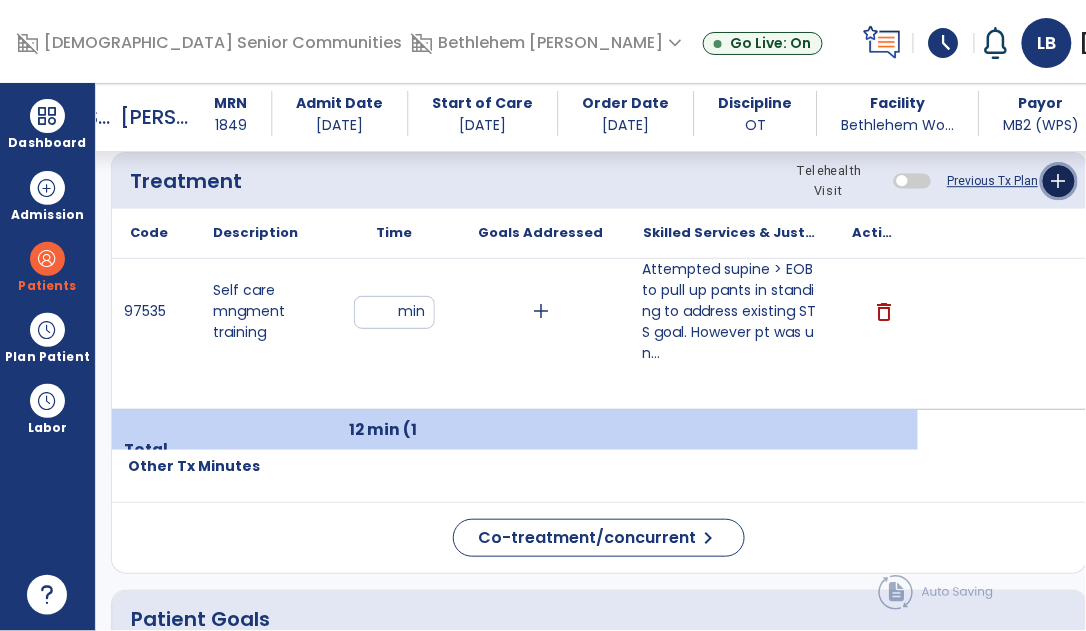 click on "add" 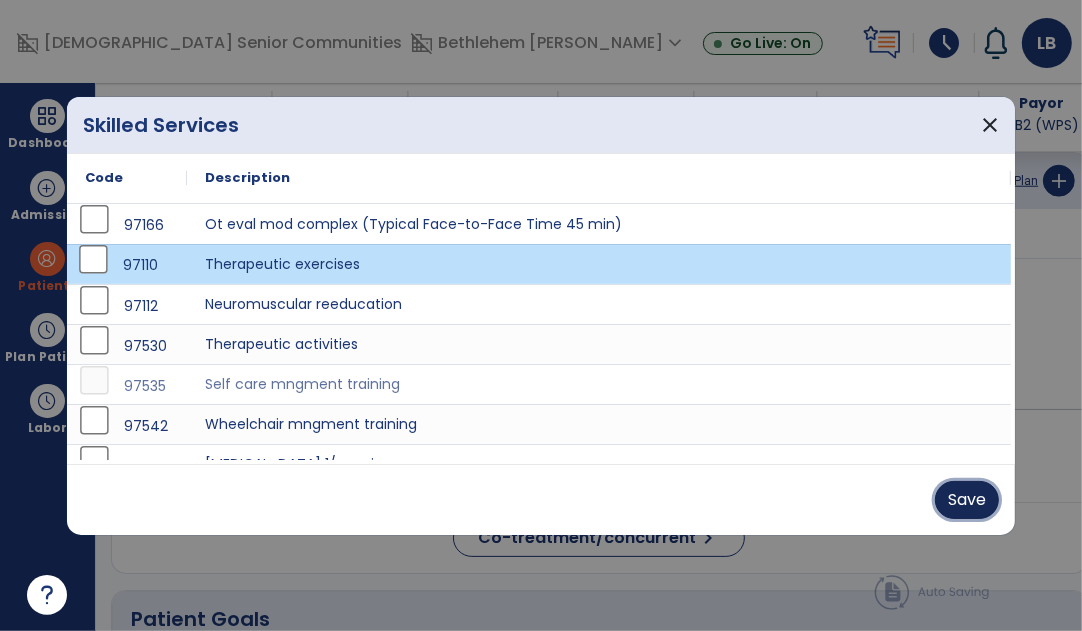 click on "Save" at bounding box center (967, 500) 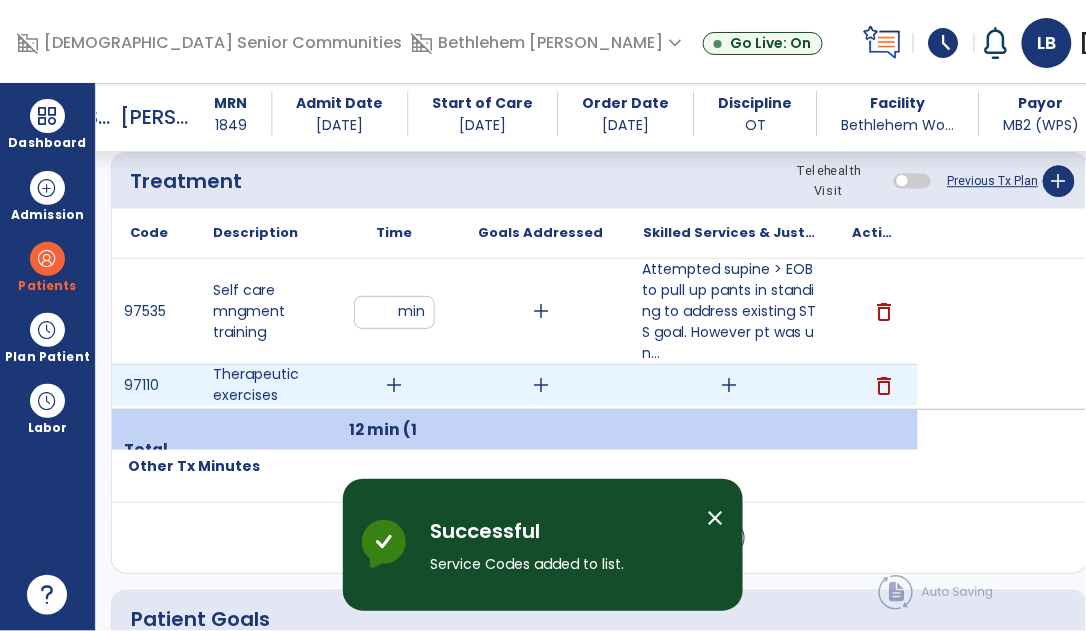click on "add" at bounding box center [730, 385] 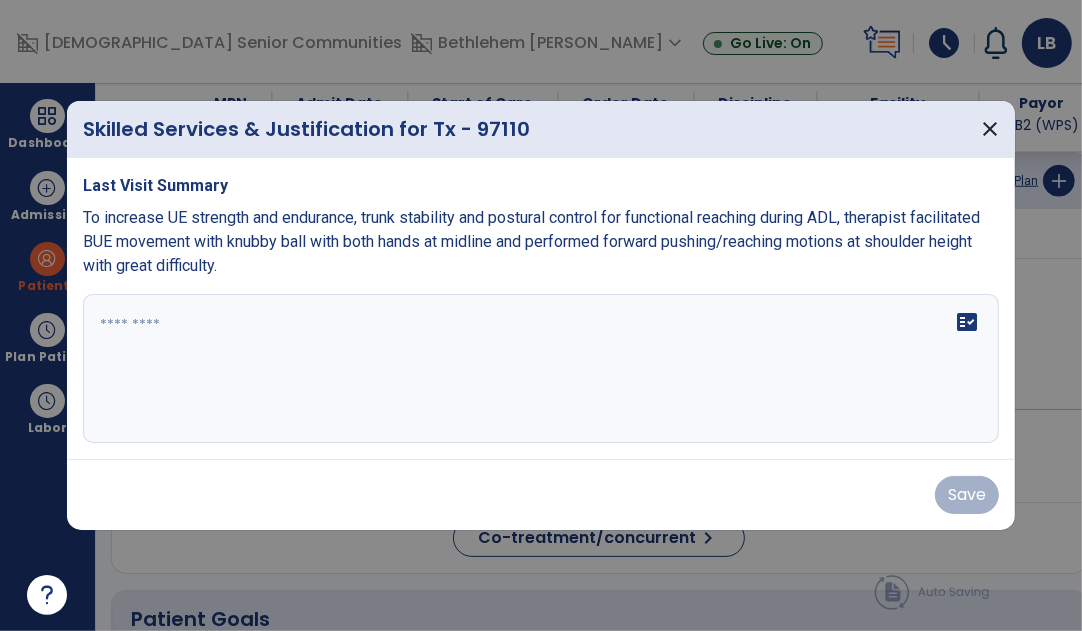 click at bounding box center (541, 369) 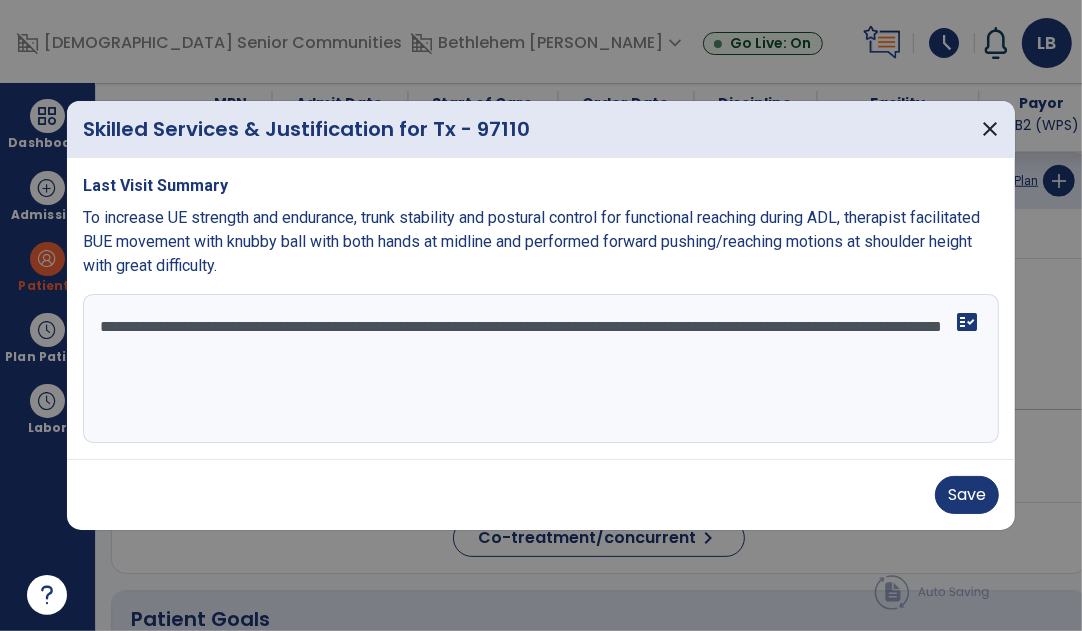 click on "**********" at bounding box center [541, 369] 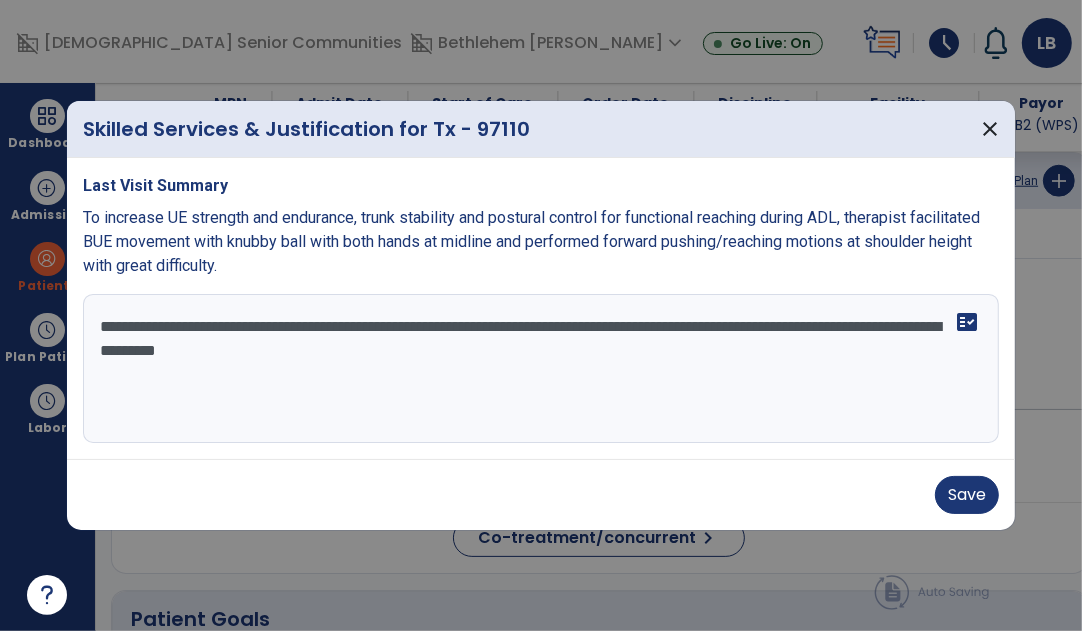 click on "**********" at bounding box center (541, 369) 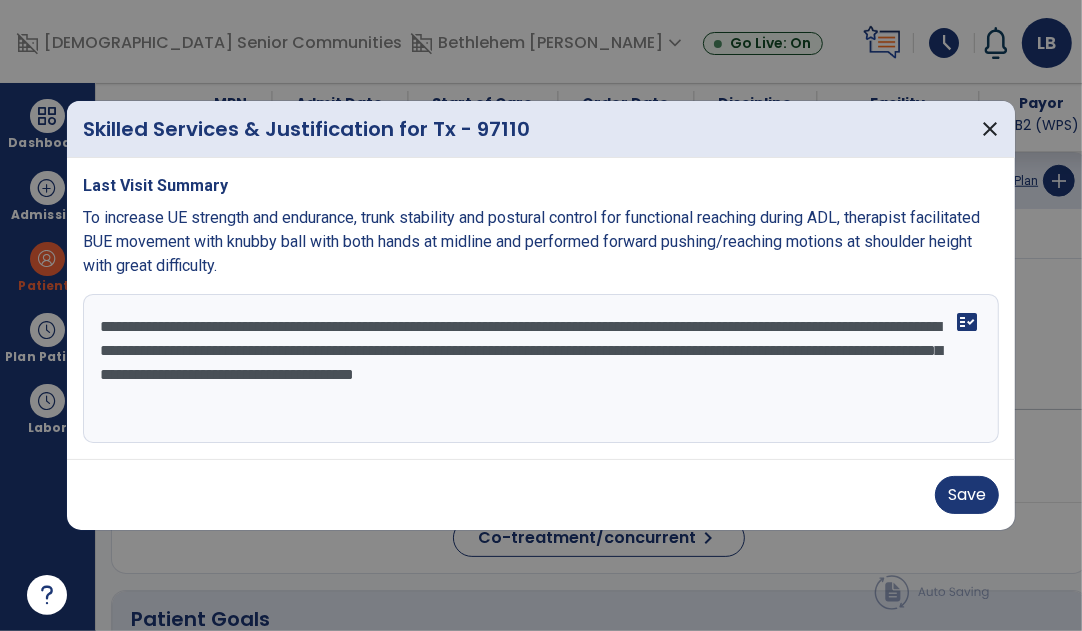 drag, startPoint x: 368, startPoint y: 431, endPoint x: 647, endPoint y: 506, distance: 288.90482 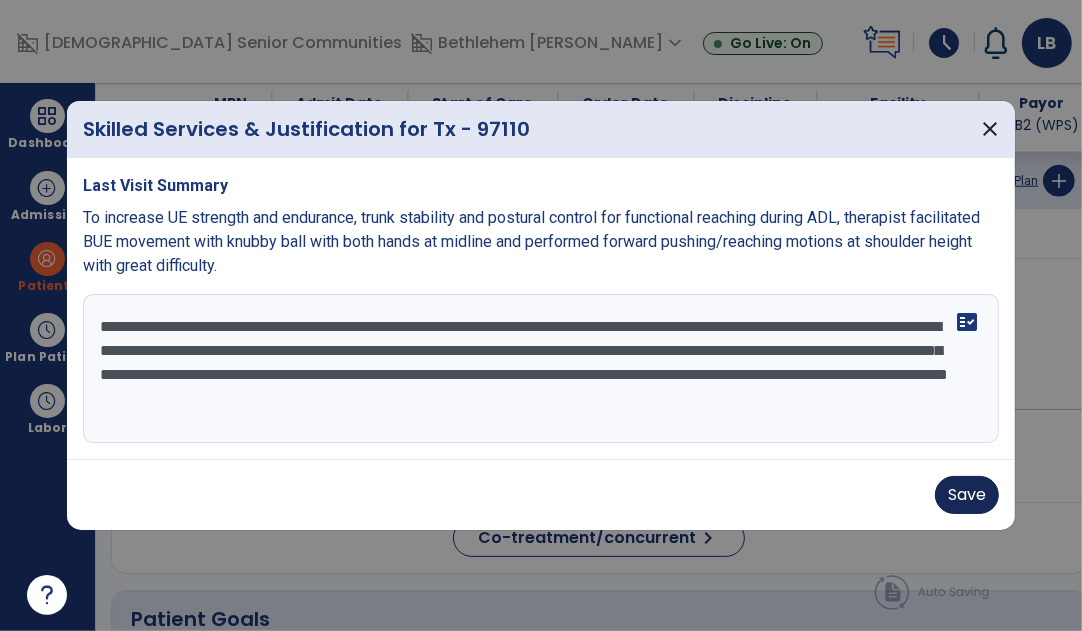type on "**********" 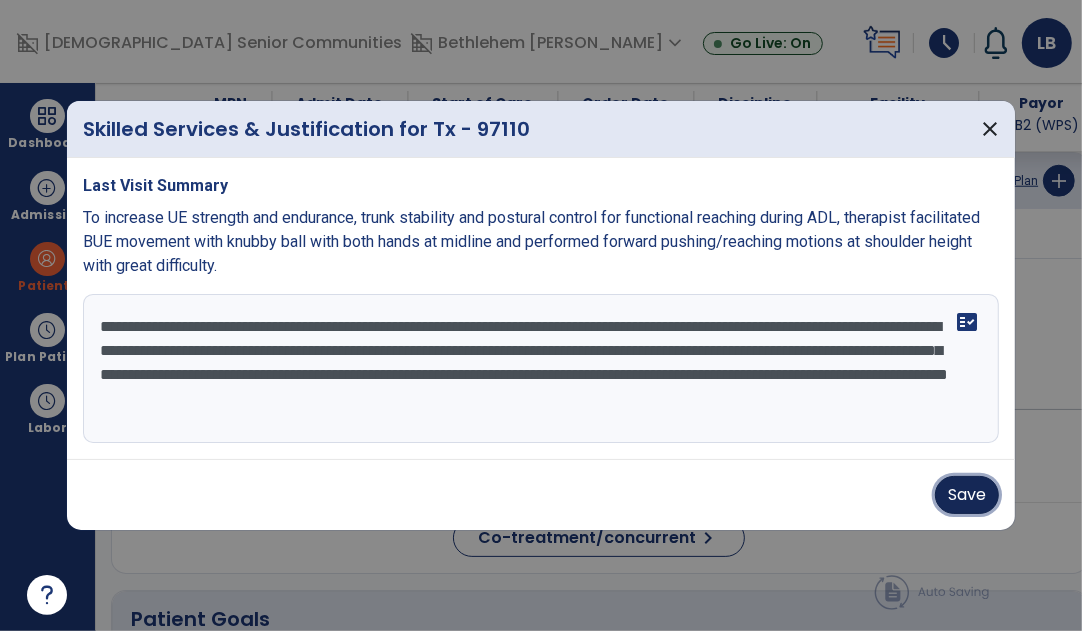 click on "Save" at bounding box center (967, 495) 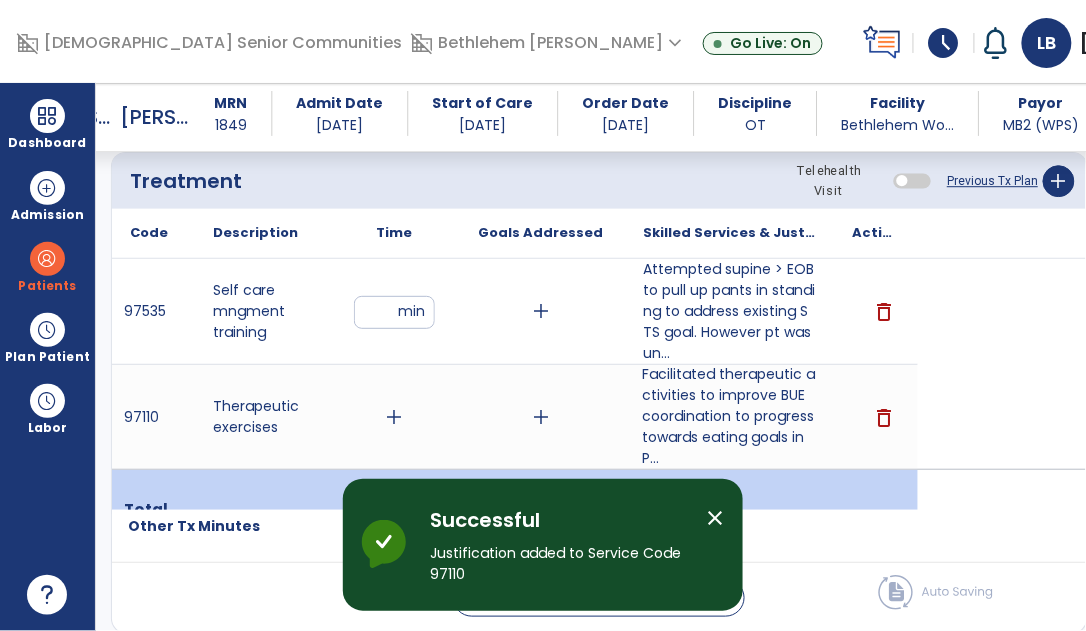 click on "close" at bounding box center (715, 518) 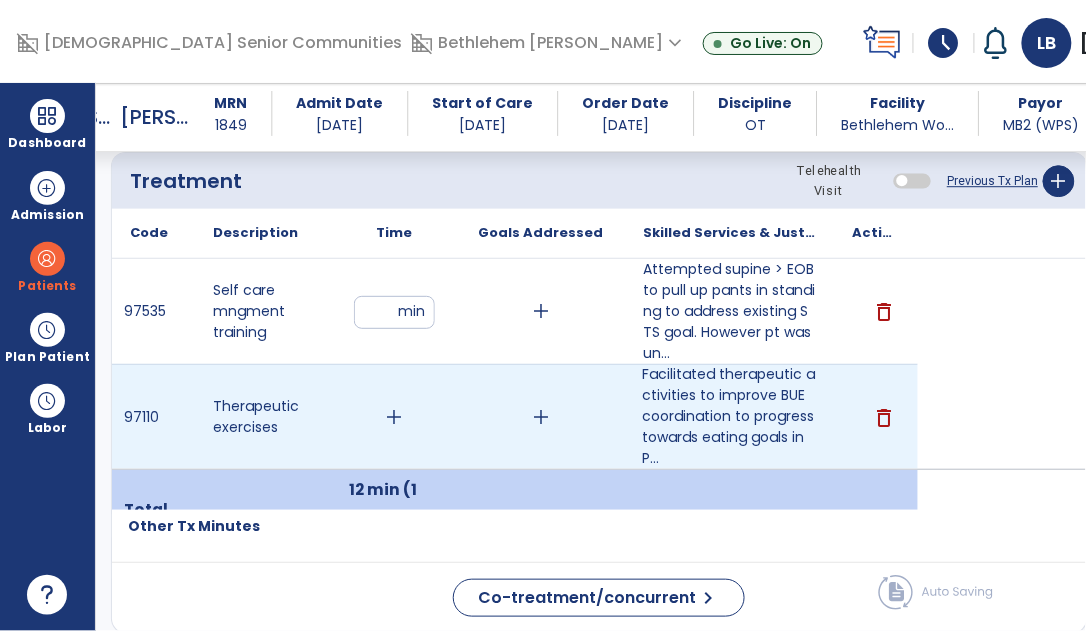 click on "add" at bounding box center (394, 417) 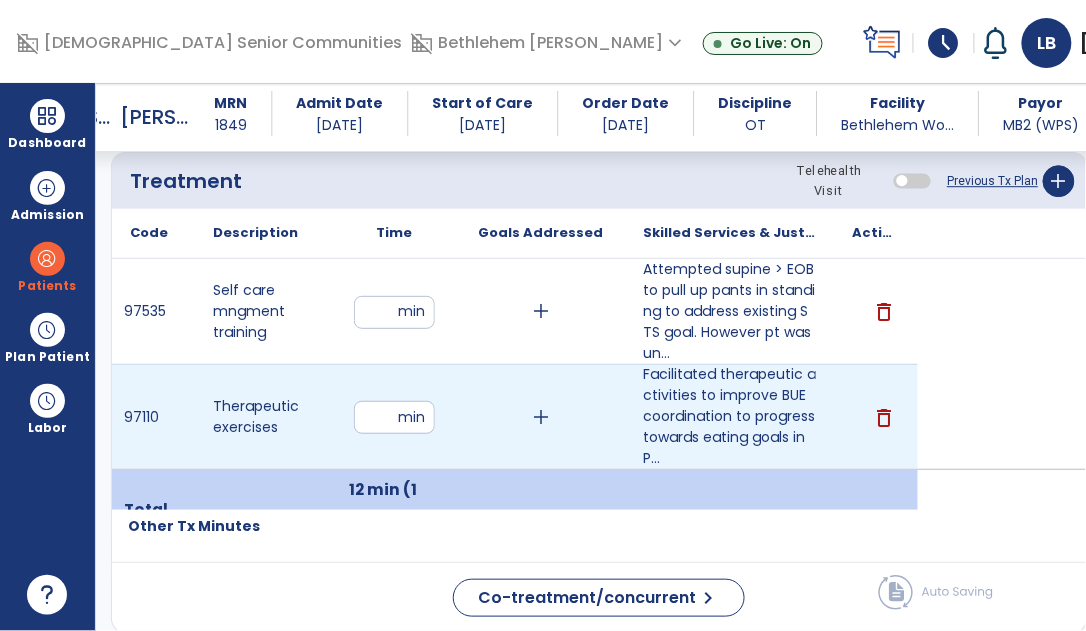 type on "**" 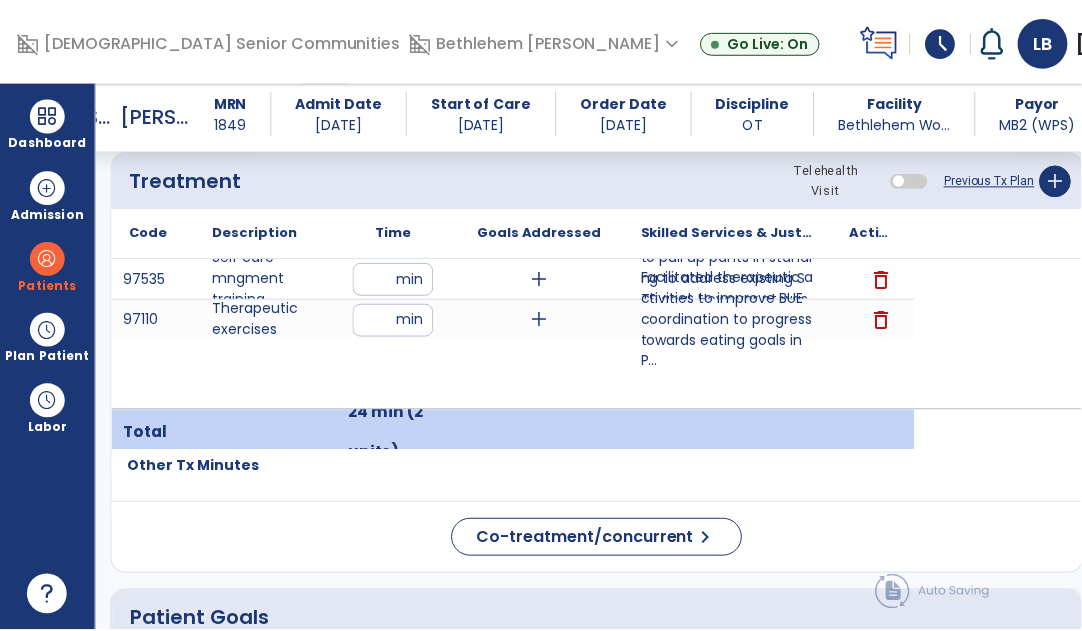 scroll, scrollTop: 2764, scrollLeft: 0, axis: vertical 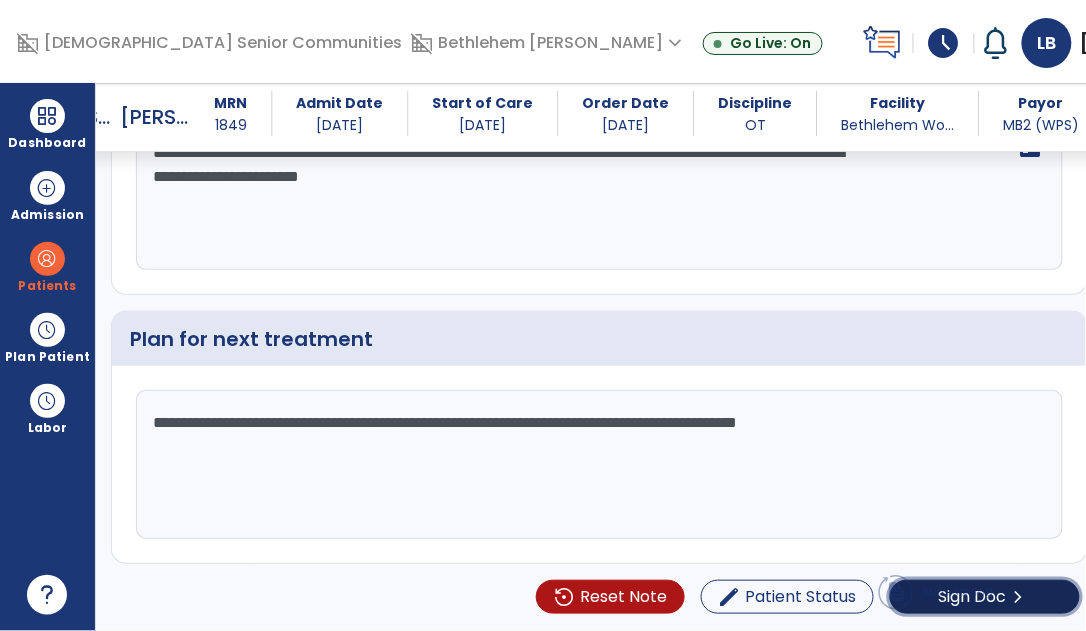 click on "Sign Doc" 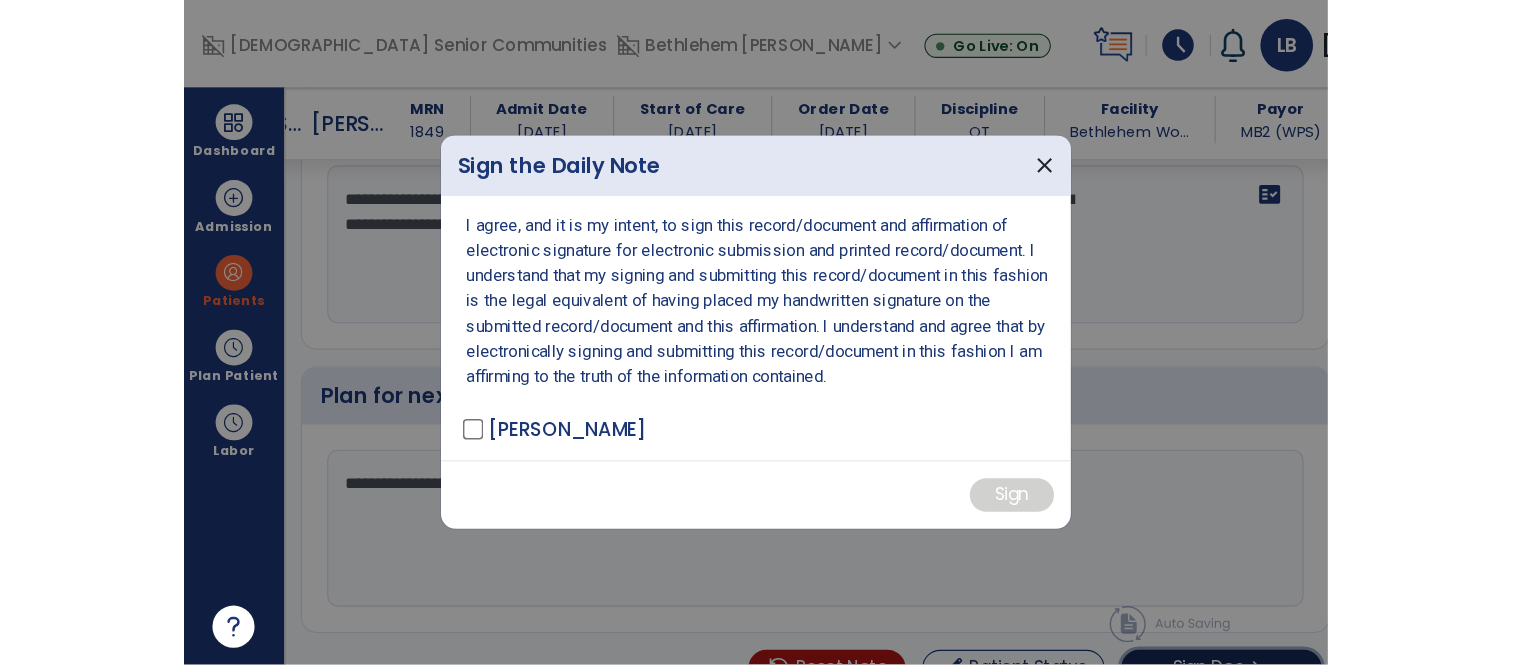 scroll, scrollTop: 2824, scrollLeft: 0, axis: vertical 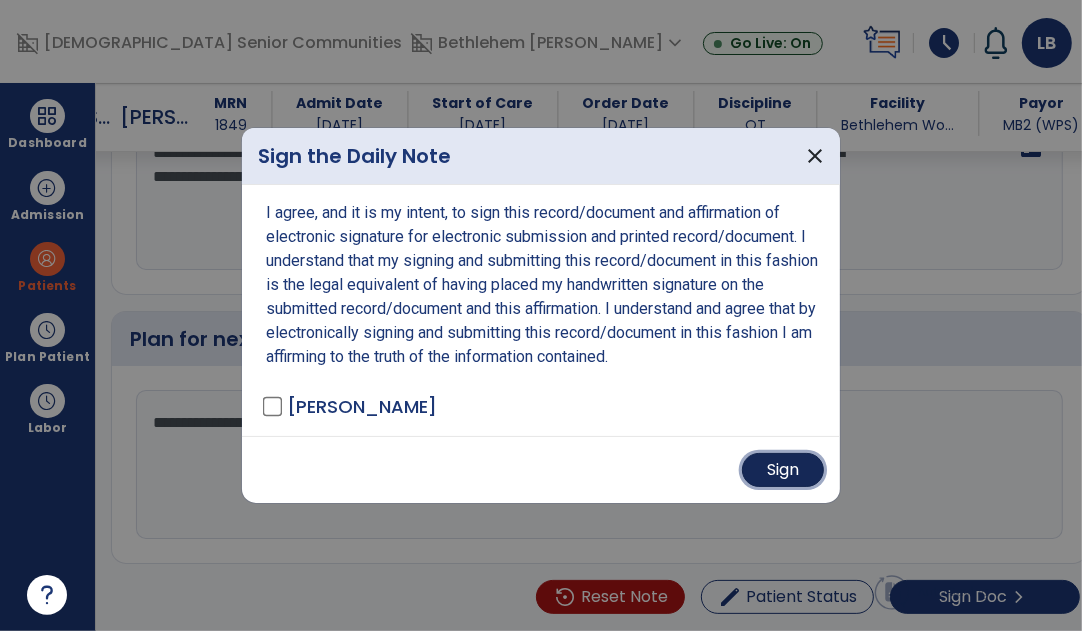 click on "Sign" at bounding box center (783, 470) 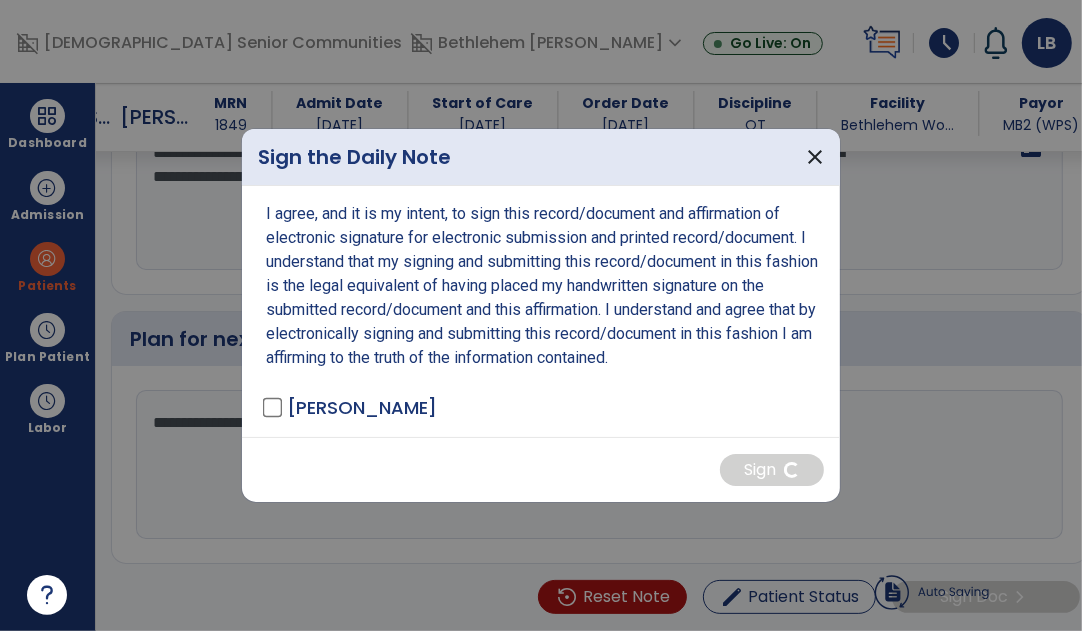 click on "Sign the Daily Note   close   I agree, and it is my intent, to sign this record/document and affirmation of electronic signature for electronic submission and printed record/document. I understand that my signing and submitting this record/document in this fashion is the legal equivalent of having placed my handwritten signature on the submitted record/document and this affirmation. I understand and agree that by electronically signing and submitting this record/document in this fashion I am affirming to the truth of the information contained.  Bower, Lauren  - OT  Sign" at bounding box center [541, 315] 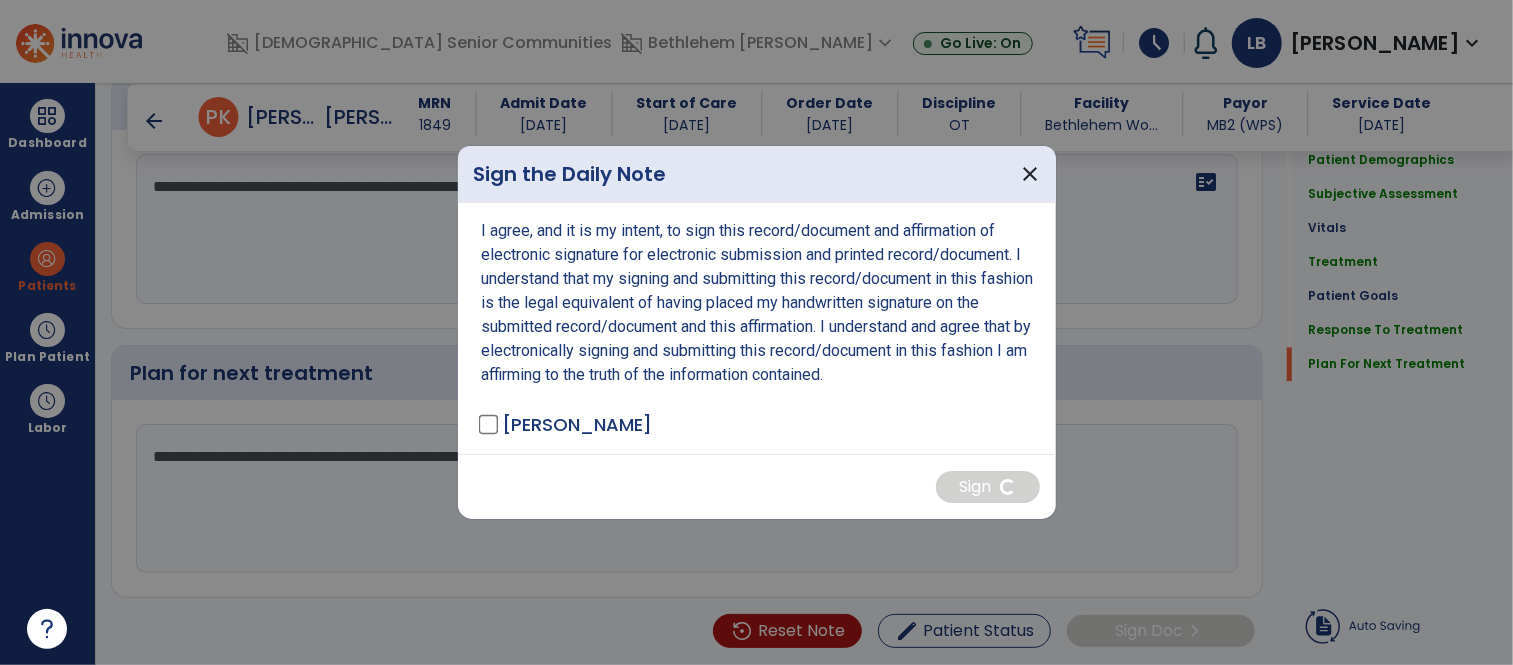 scroll, scrollTop: 2686, scrollLeft: 0, axis: vertical 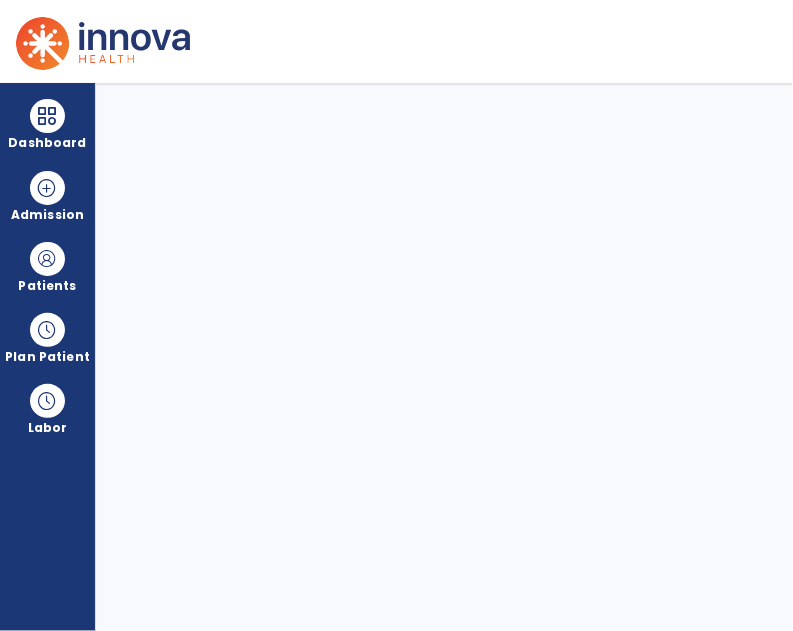 select on "****" 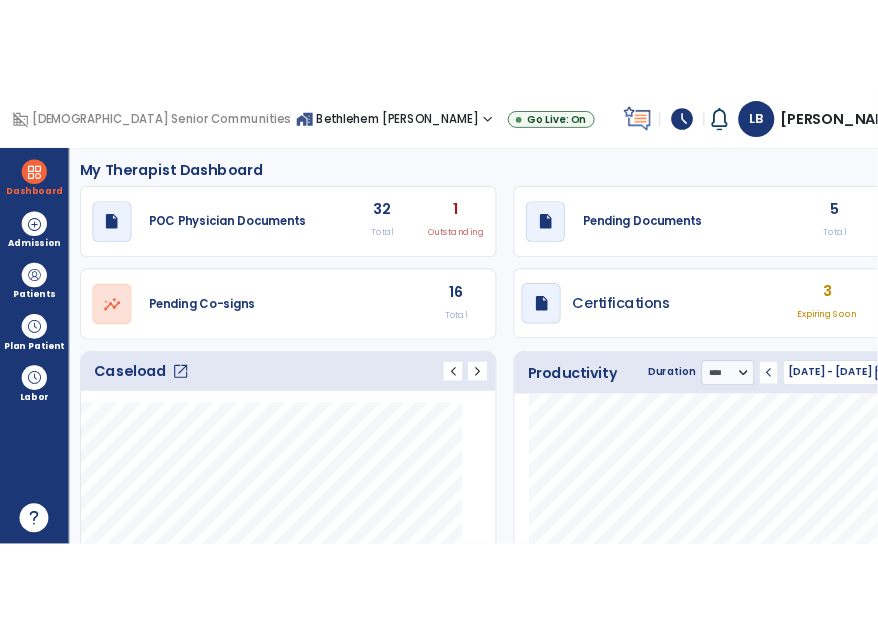 scroll, scrollTop: 0, scrollLeft: 0, axis: both 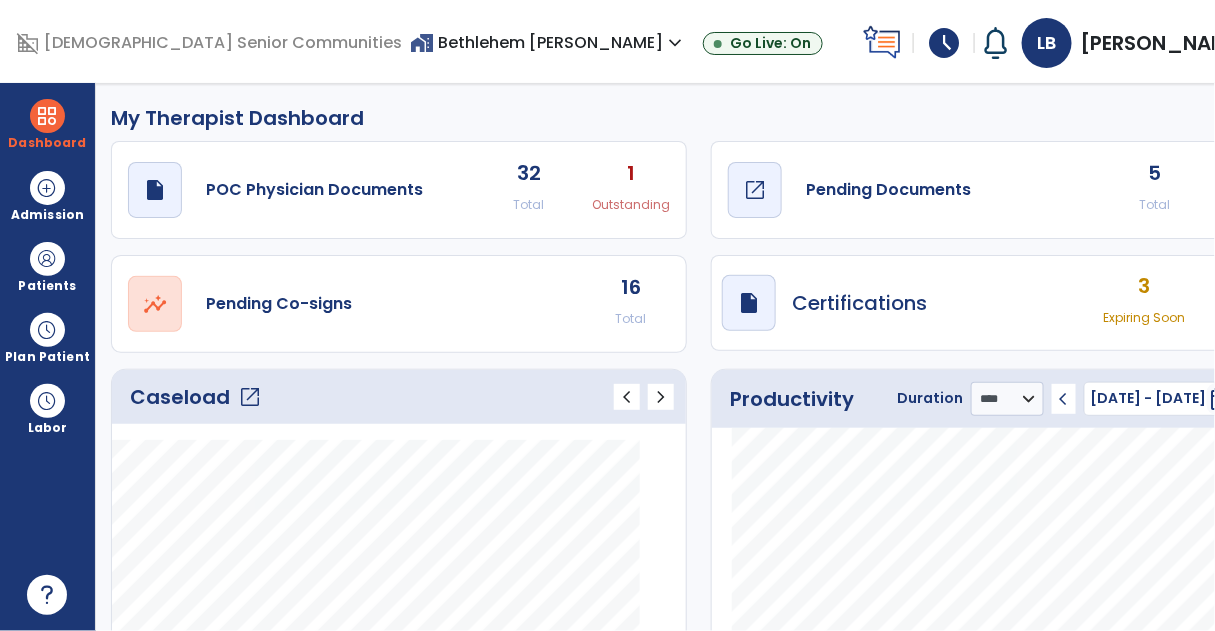 click on "draft   open_in_new" 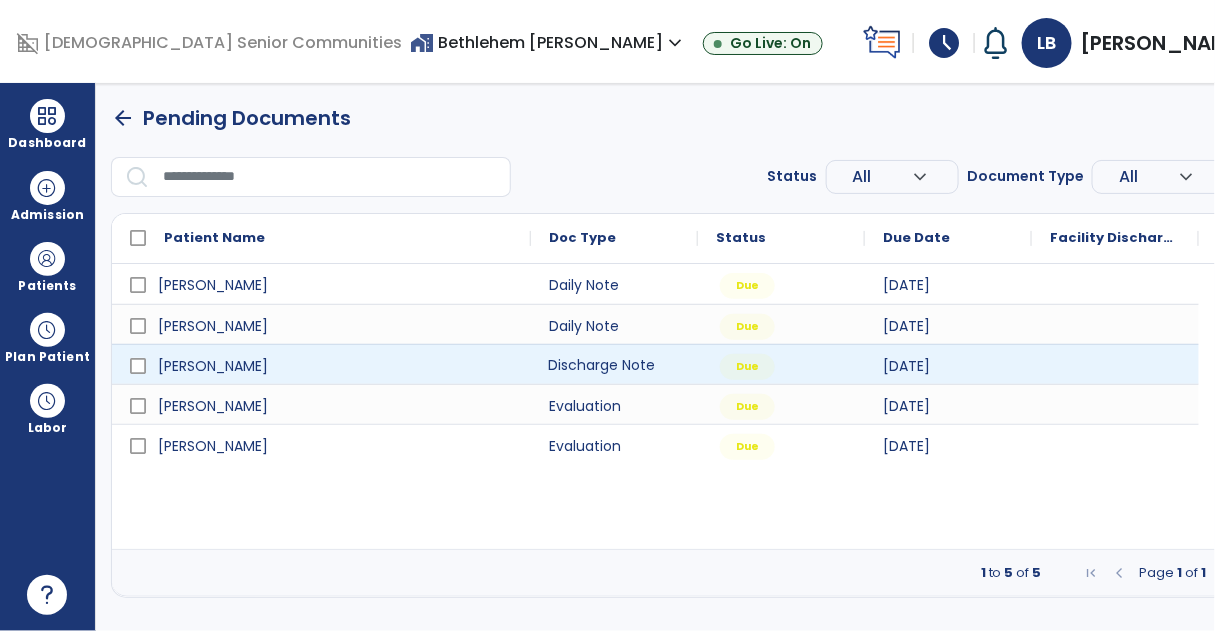 click on "Discharge Note" at bounding box center [614, 364] 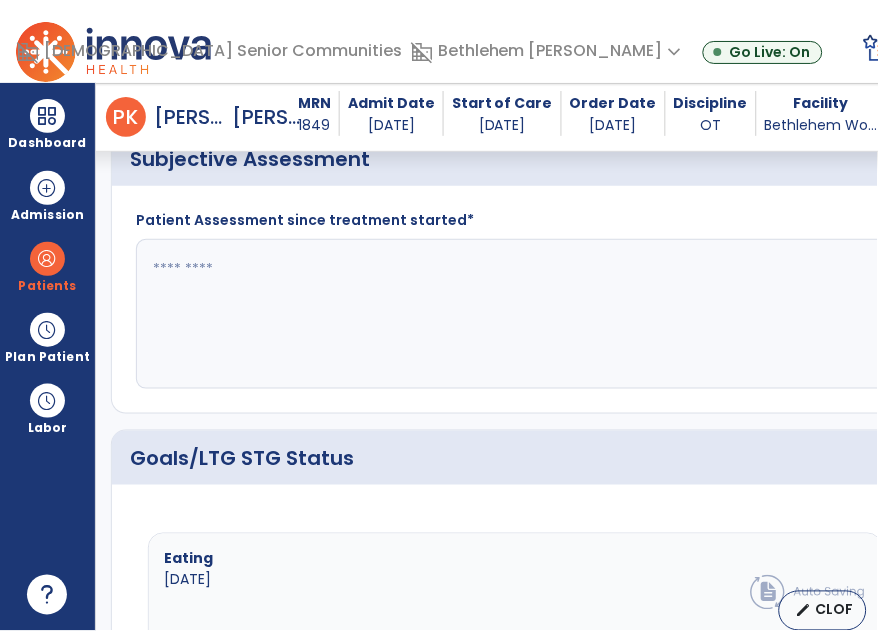 scroll, scrollTop: 488, scrollLeft: 0, axis: vertical 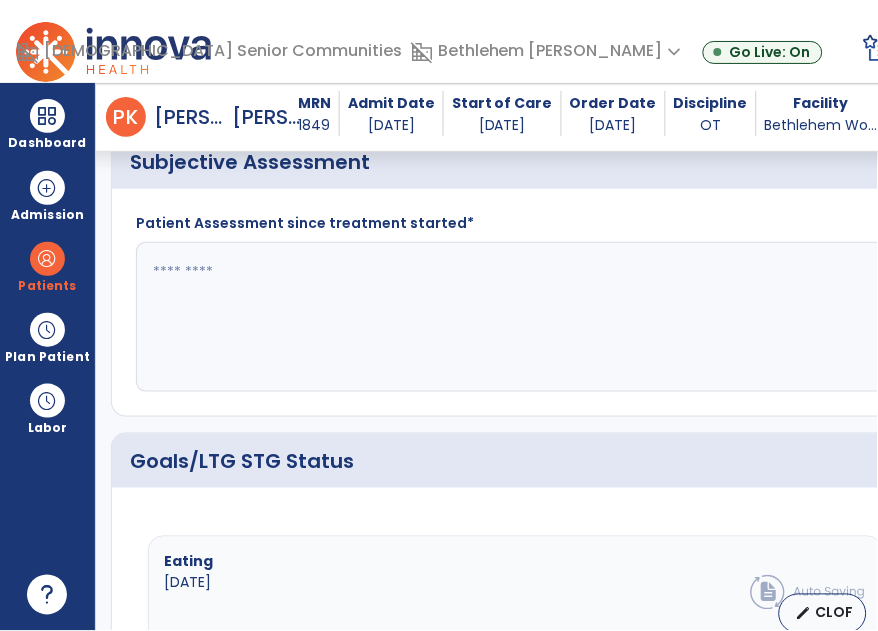 click 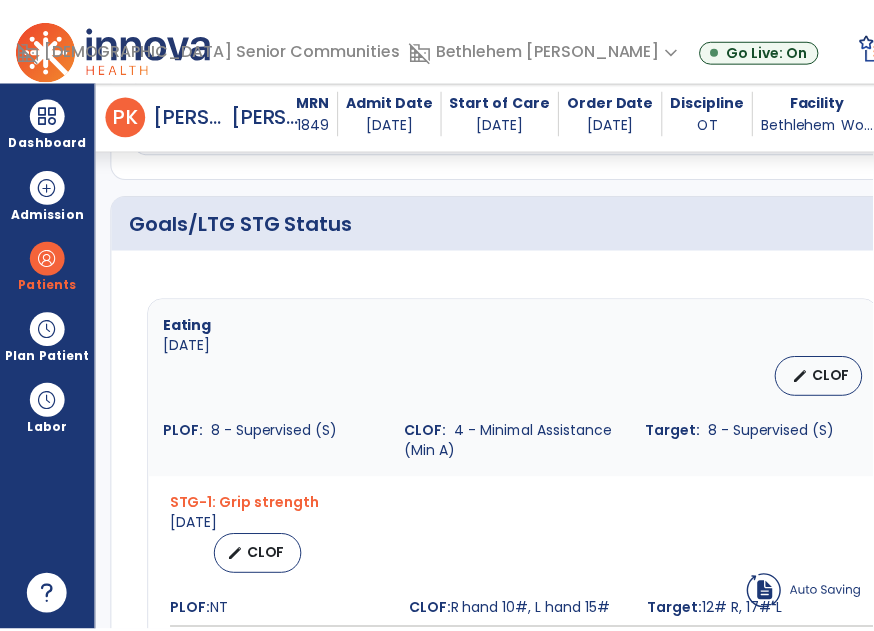 scroll, scrollTop: 754, scrollLeft: 0, axis: vertical 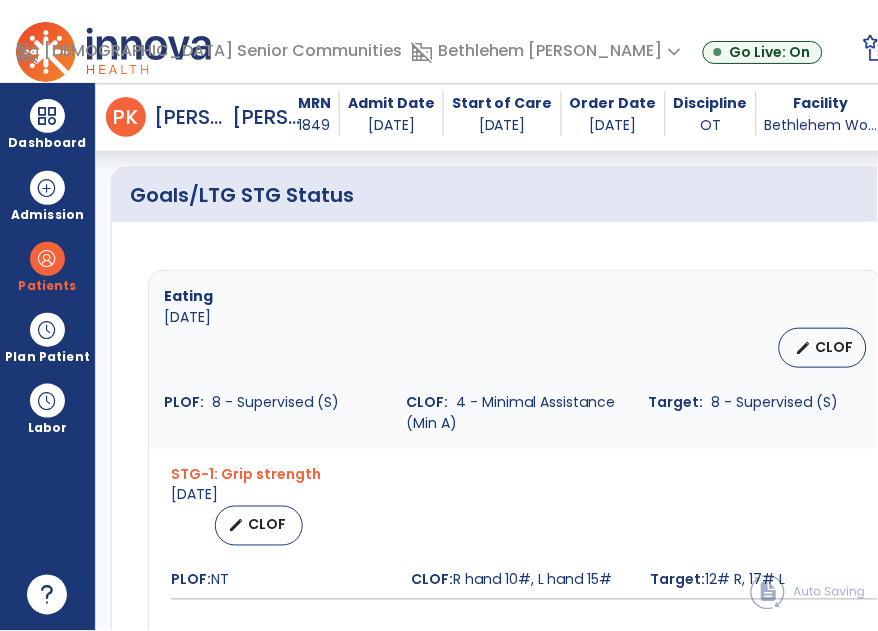 type on "**********" 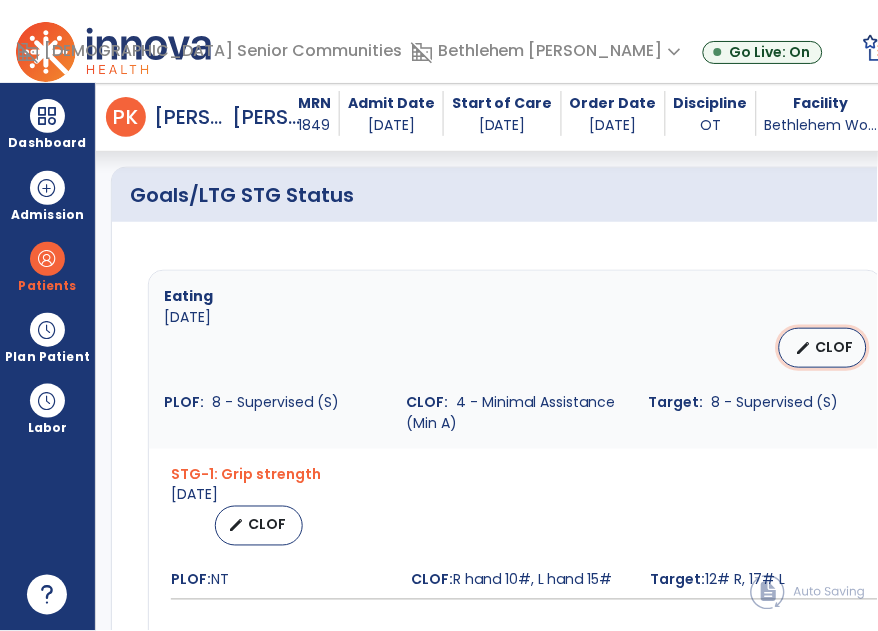 click on "edit   CLOF" at bounding box center [823, 348] 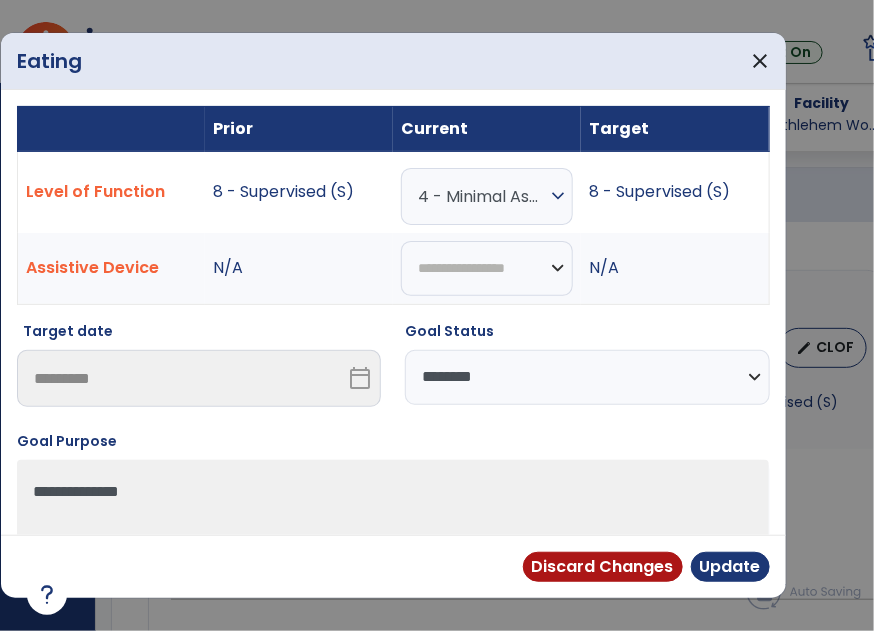 click on "4 - Minimal Assistance (Min A)" at bounding box center (482, 196) 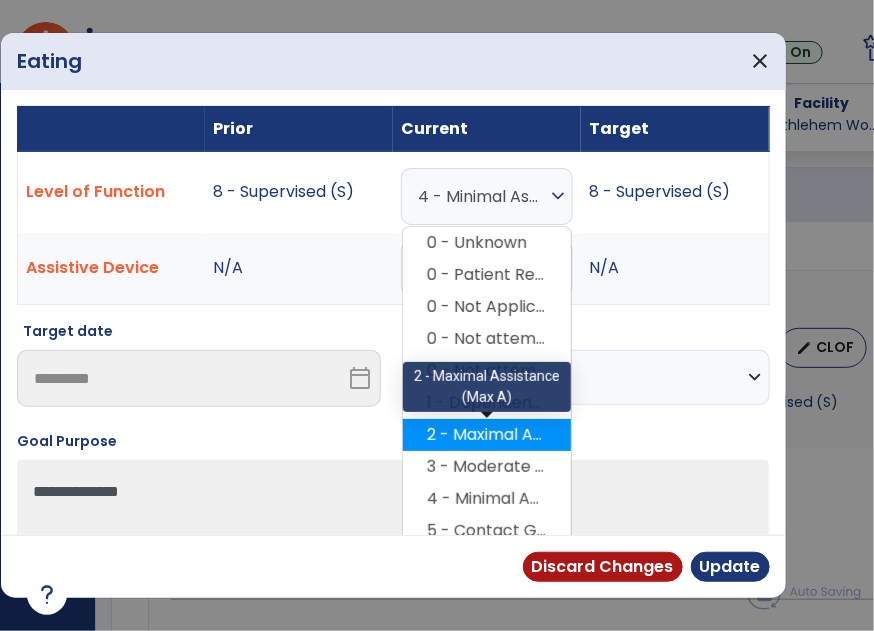 click on "2 - Maximal Assistance (Max A)" at bounding box center [487, 435] 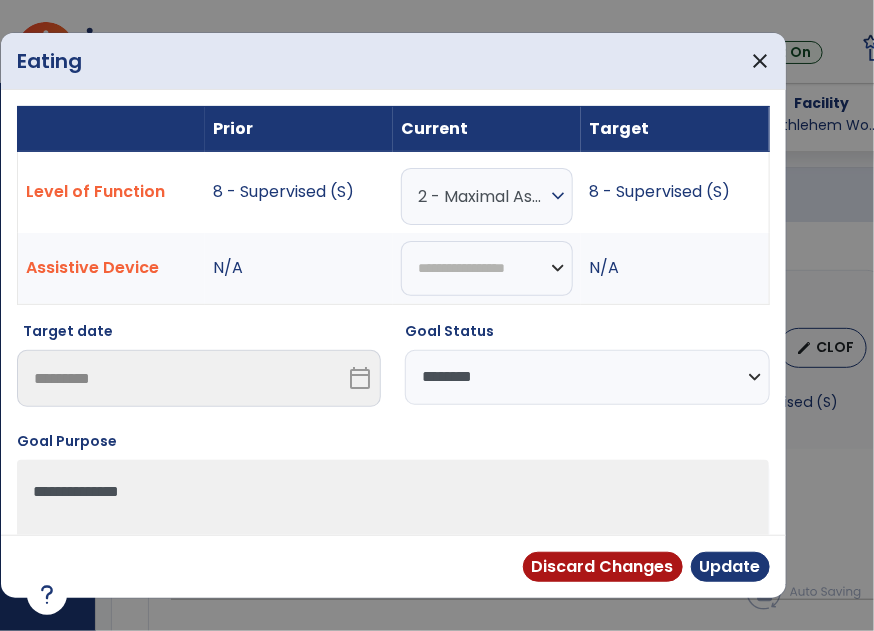 click on "**********" at bounding box center [587, 377] 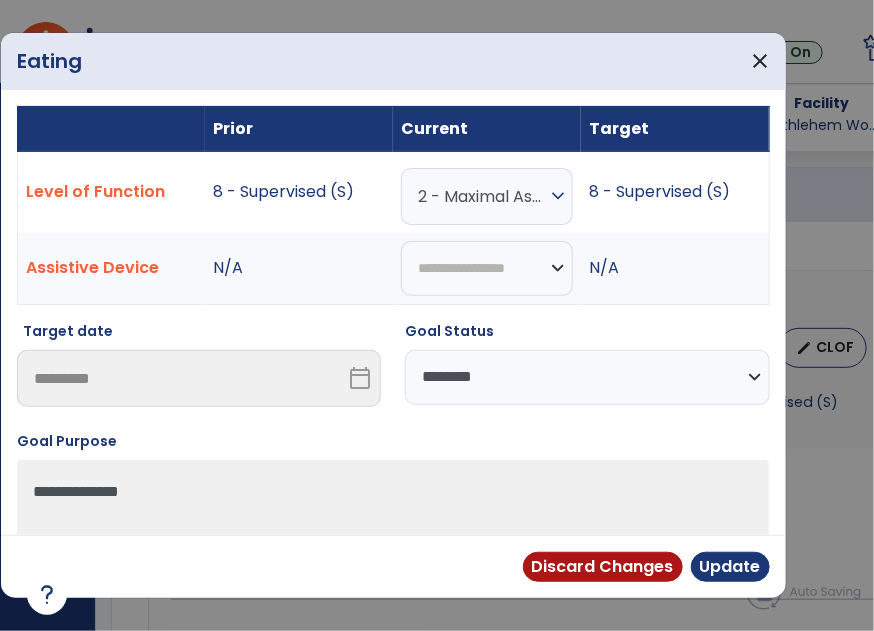 select on "**********" 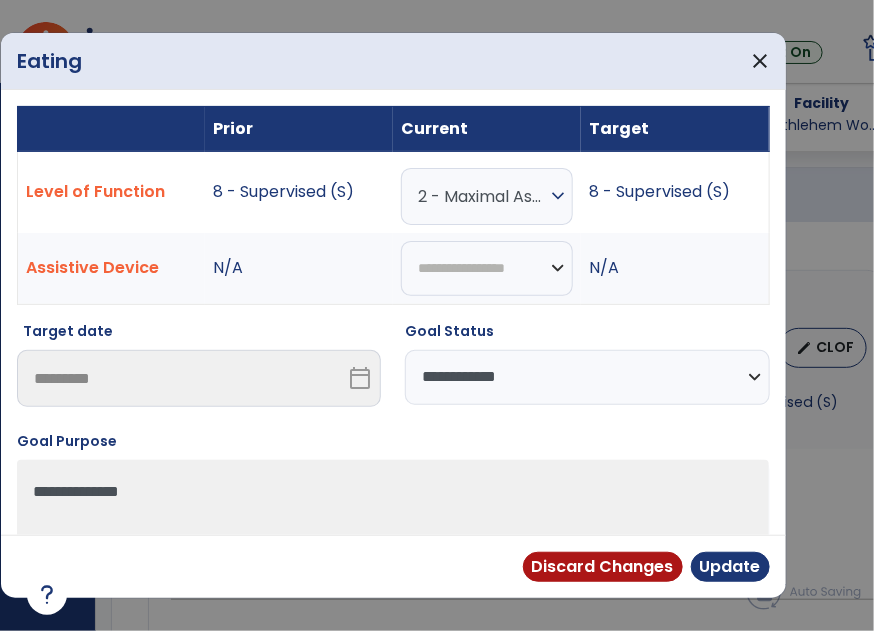 click on "**********" at bounding box center (587, 377) 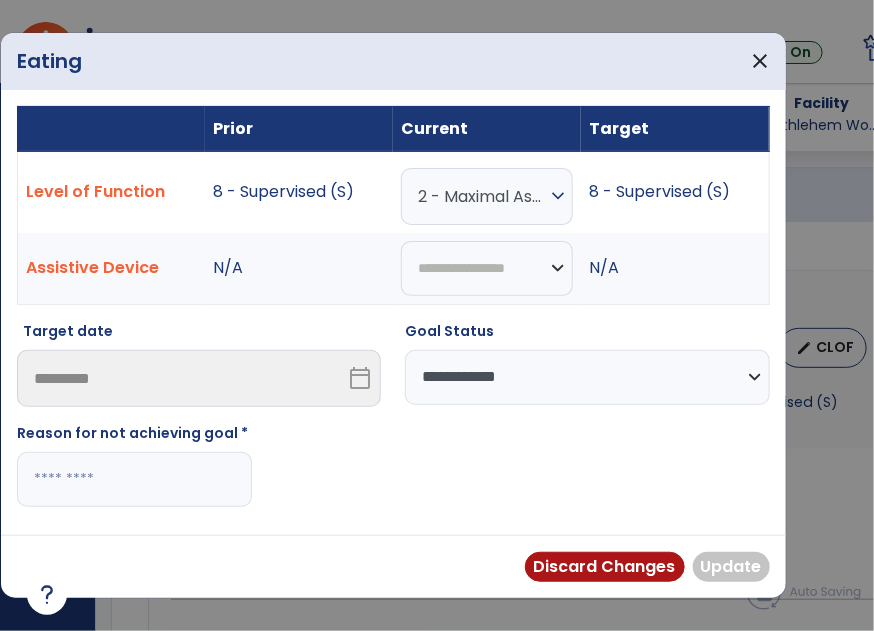 click at bounding box center (134, 479) 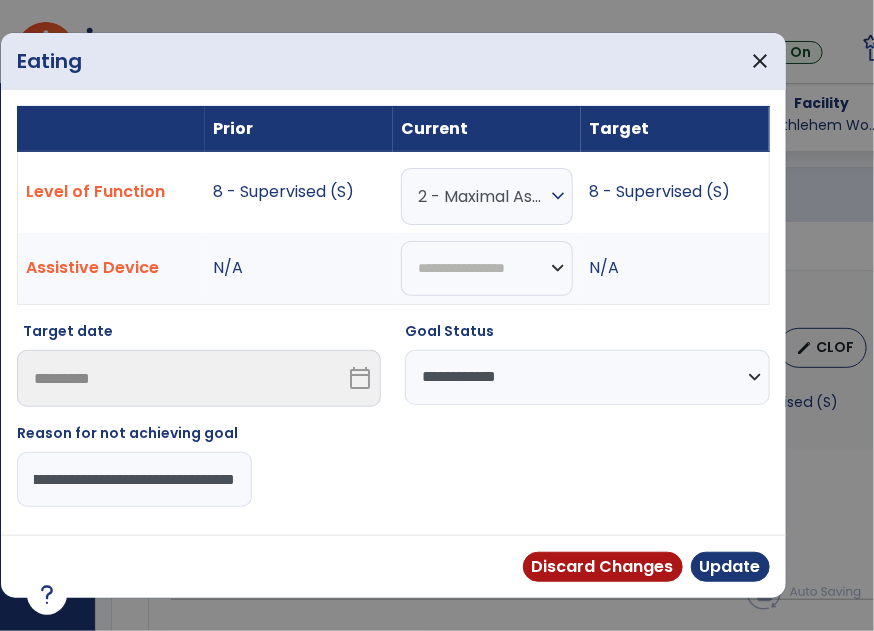 scroll, scrollTop: 0, scrollLeft: 88, axis: horizontal 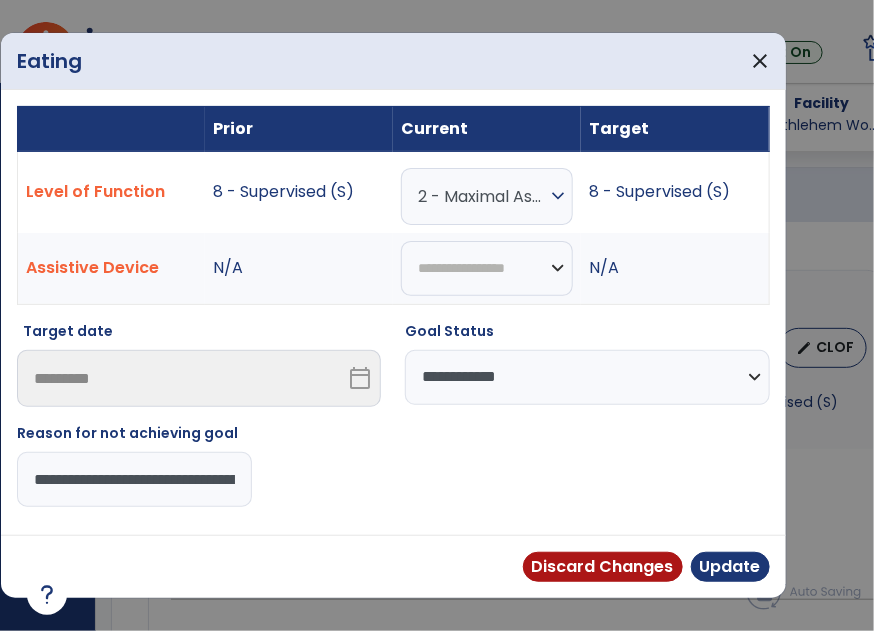 drag, startPoint x: 230, startPoint y: 481, endPoint x: -22, endPoint y: 481, distance: 252 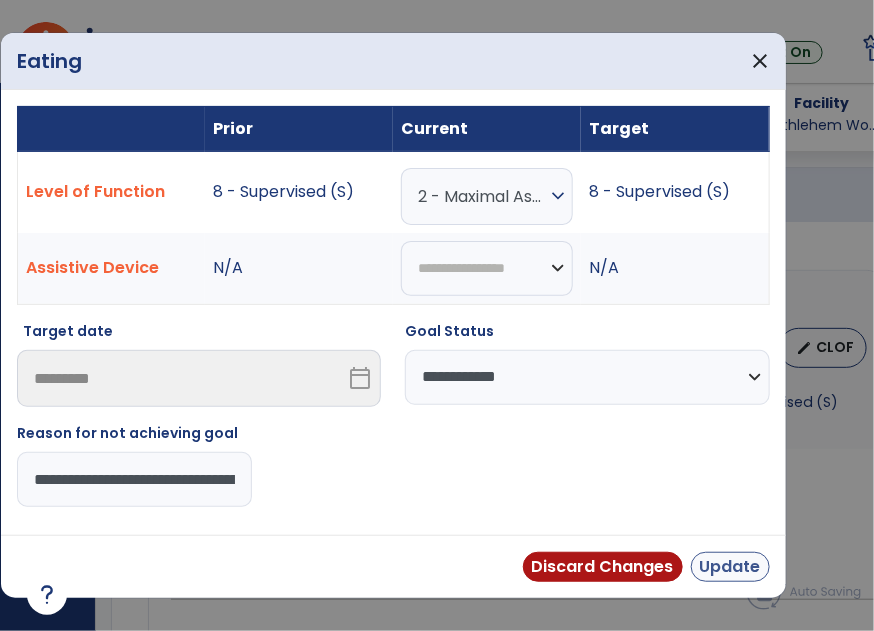 type on "**********" 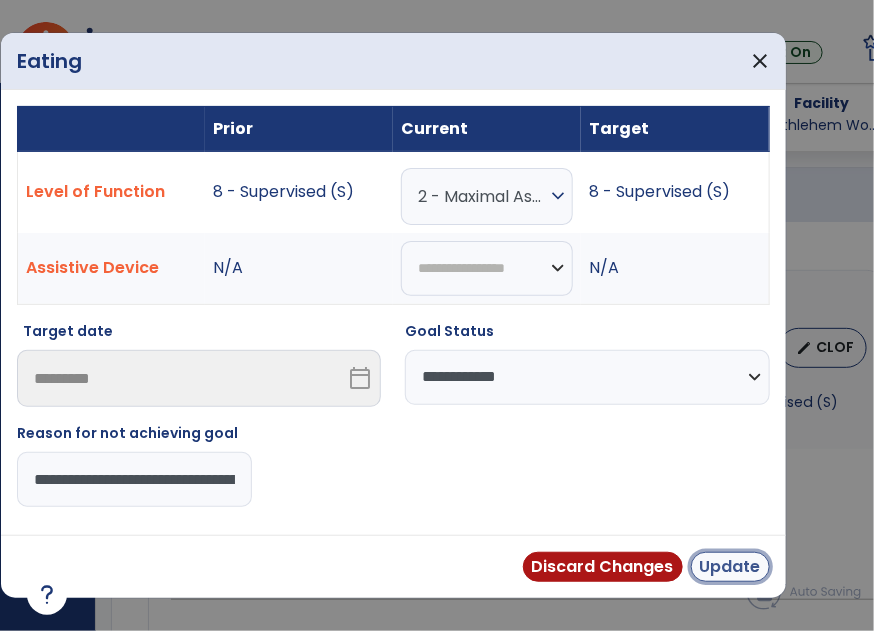 click on "Update" at bounding box center (730, 567) 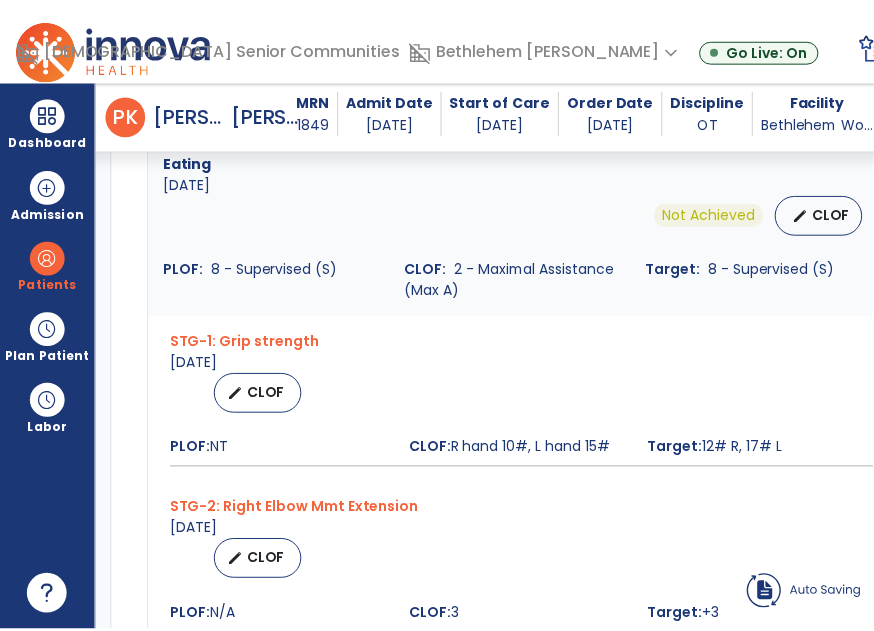 scroll, scrollTop: 902, scrollLeft: 0, axis: vertical 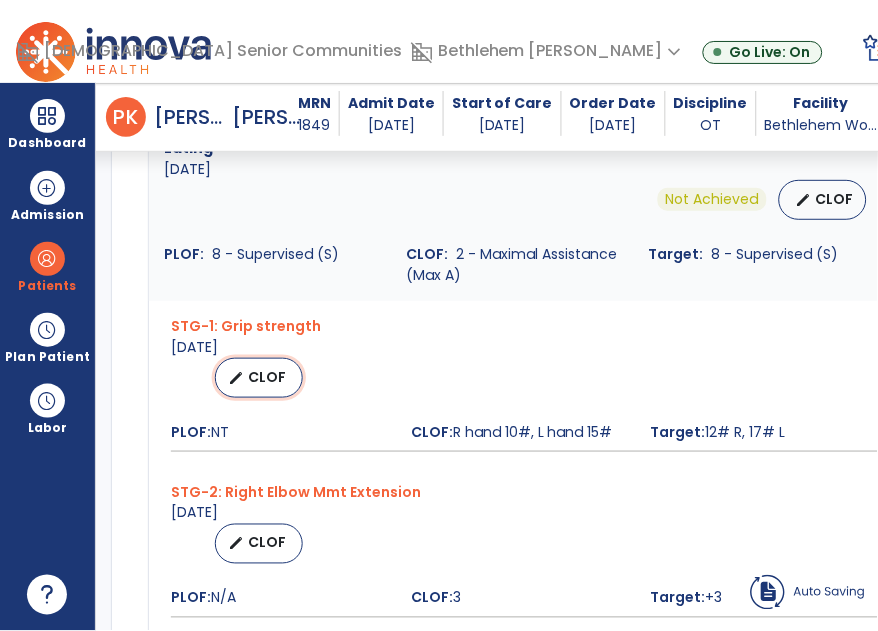 click on "edit" at bounding box center [236, 378] 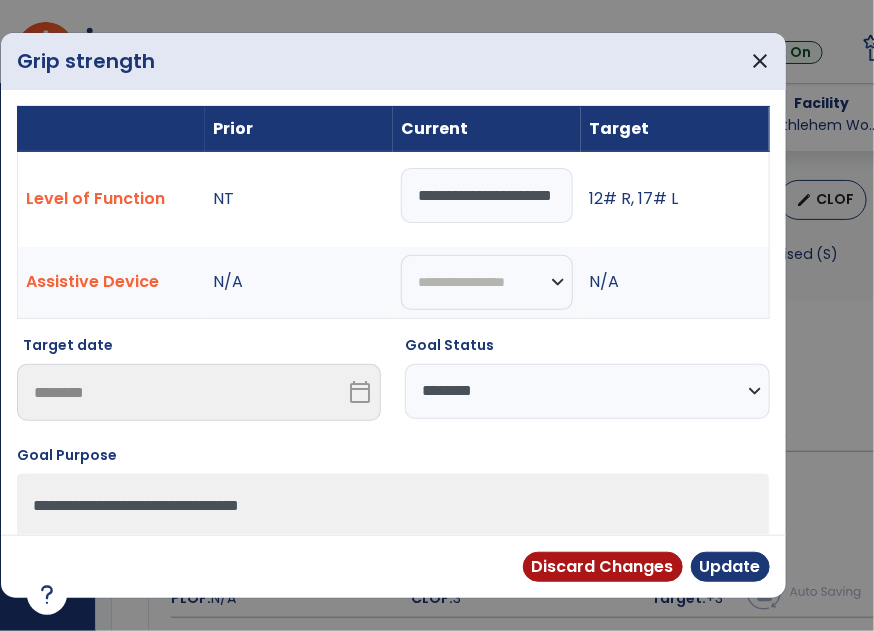 click on "**********" at bounding box center [587, 391] 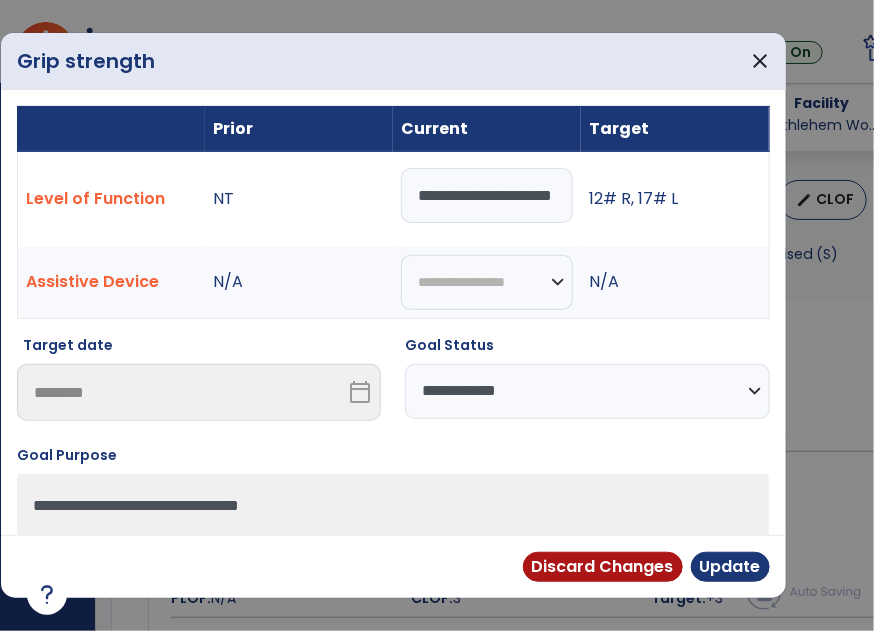 click on "**********" at bounding box center (587, 391) 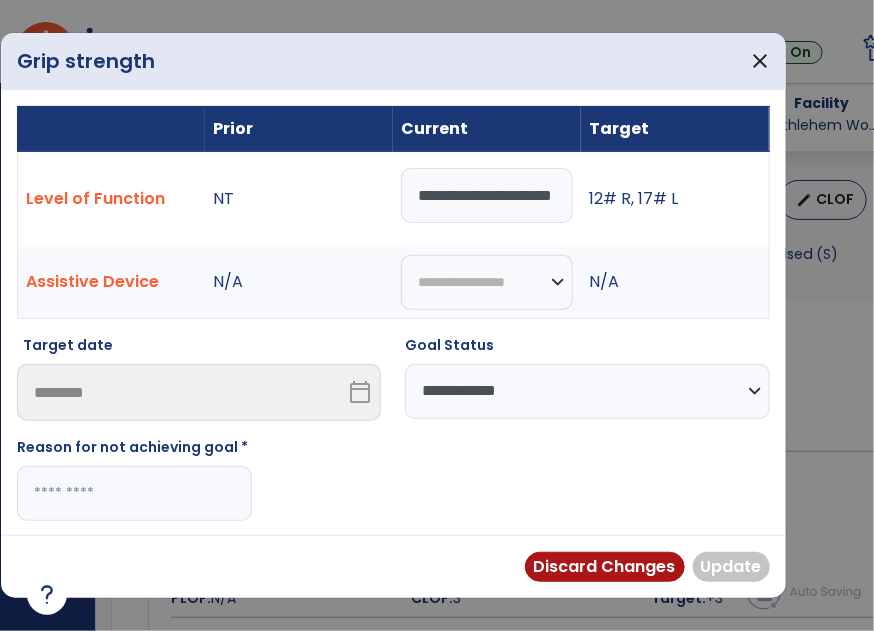 drag, startPoint x: 188, startPoint y: 506, endPoint x: 220, endPoint y: 453, distance: 61.91123 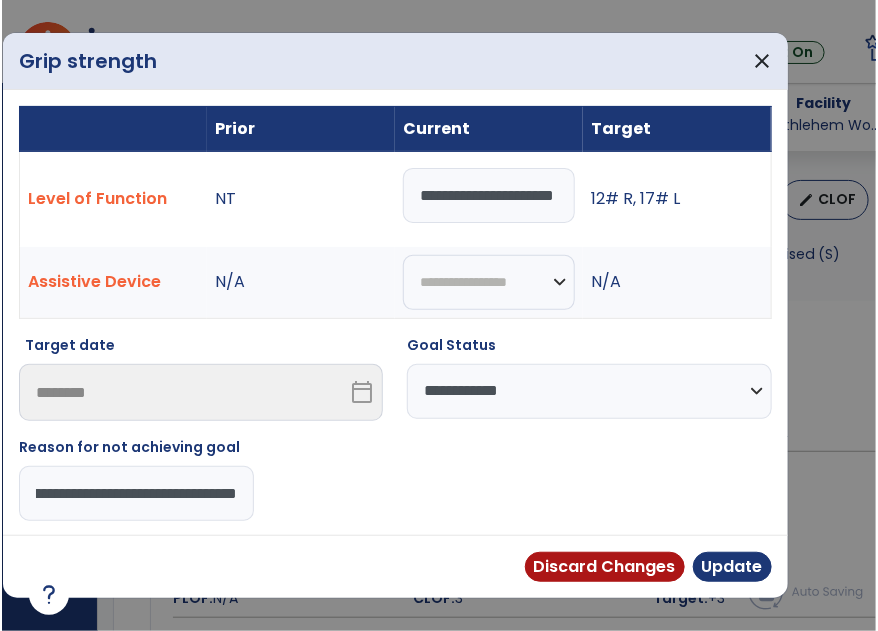 scroll, scrollTop: 0, scrollLeft: 0, axis: both 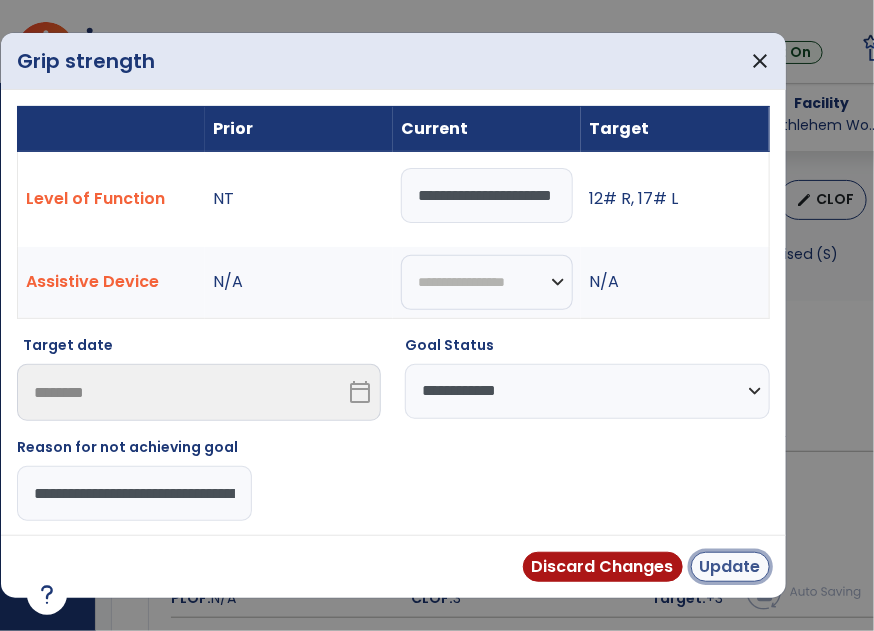 click on "Update" at bounding box center (730, 567) 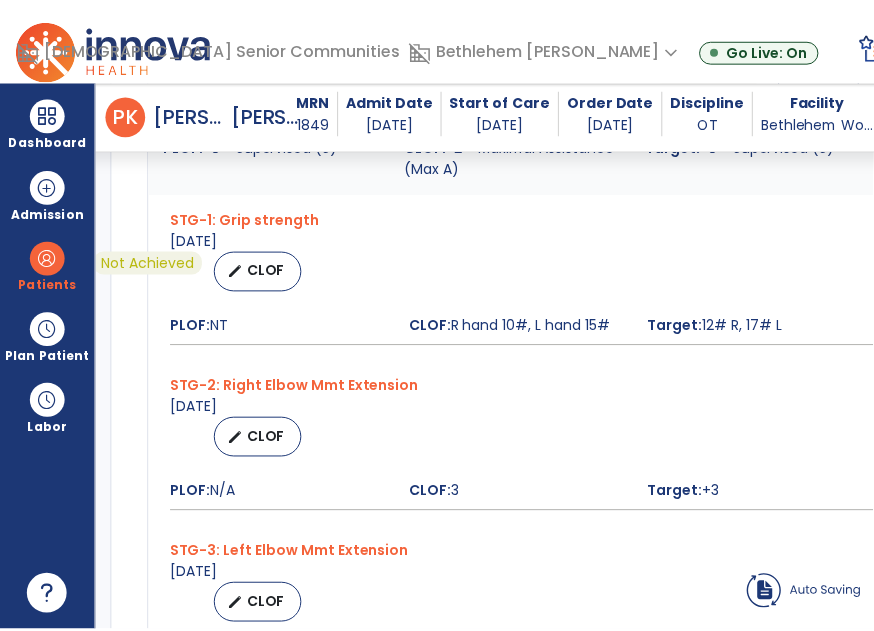 scroll, scrollTop: 1034, scrollLeft: 0, axis: vertical 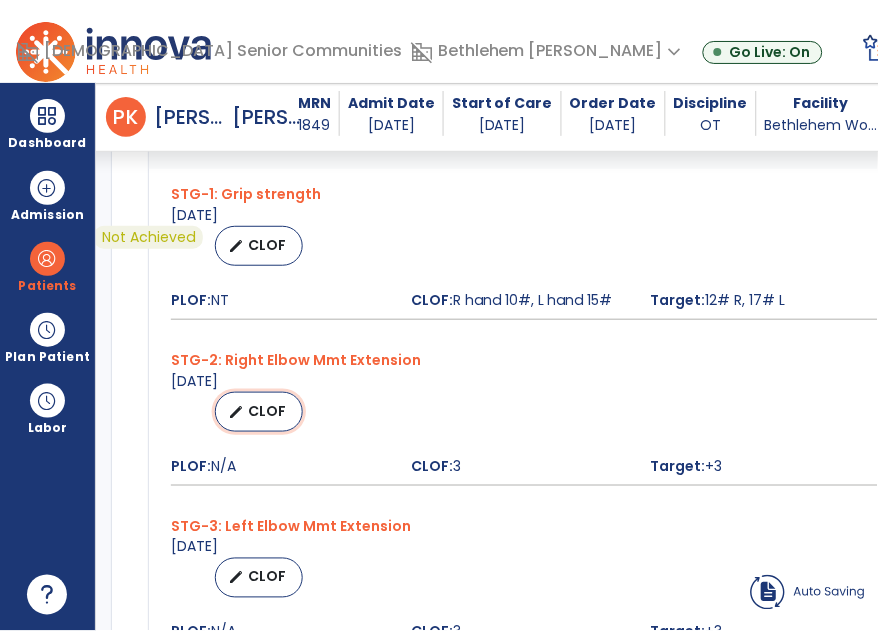 click on "CLOF" at bounding box center (267, 411) 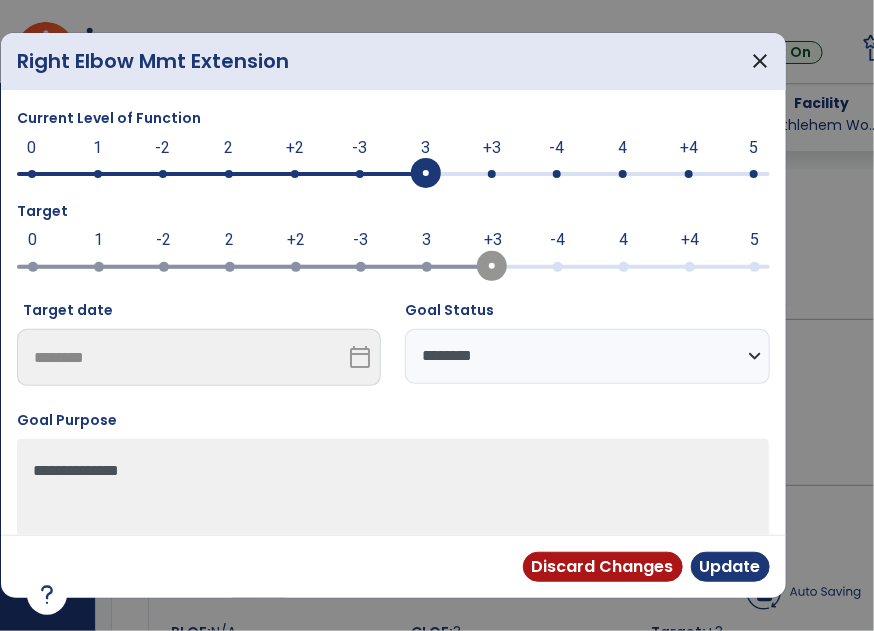 click on "**********" at bounding box center (587, 356) 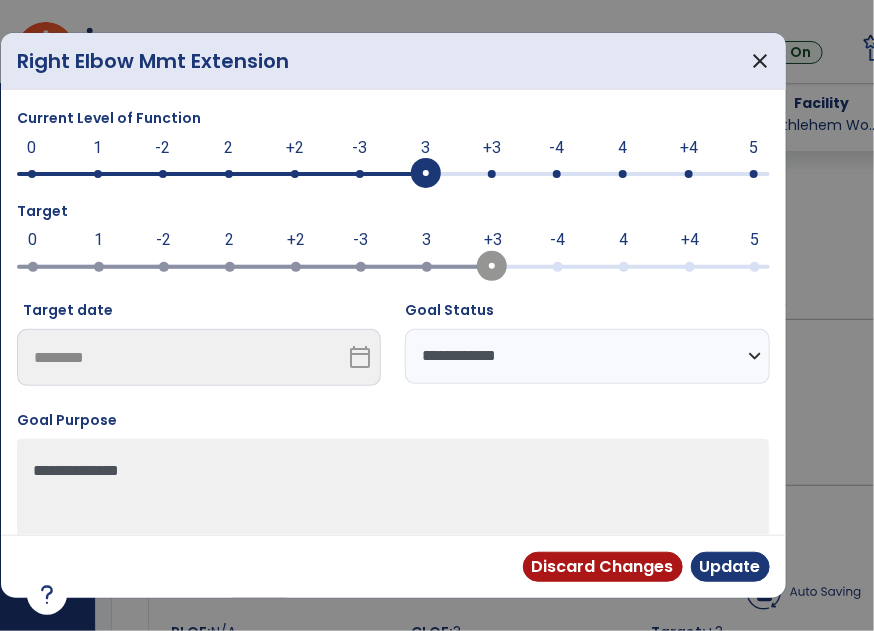 click on "**********" at bounding box center (587, 356) 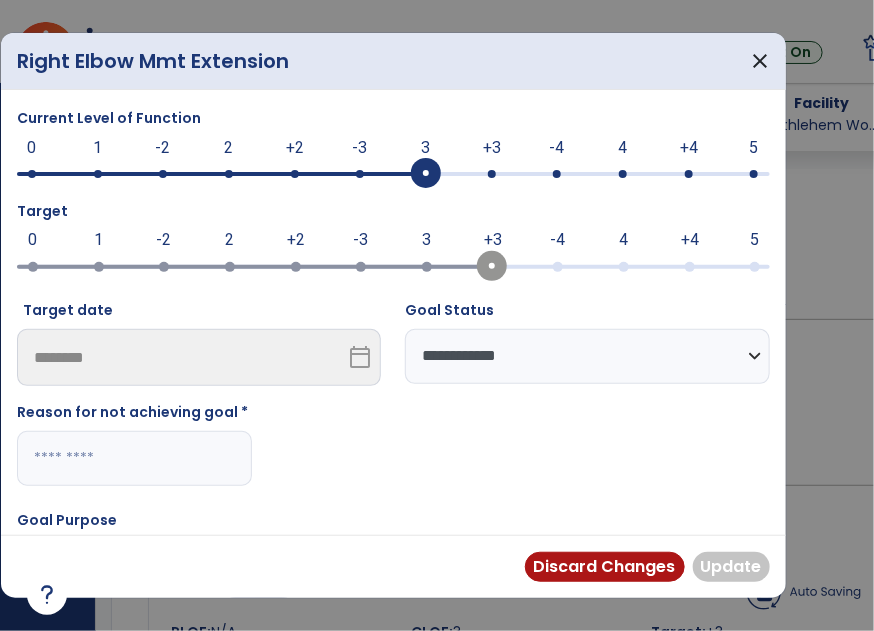 click at bounding box center [134, 458] 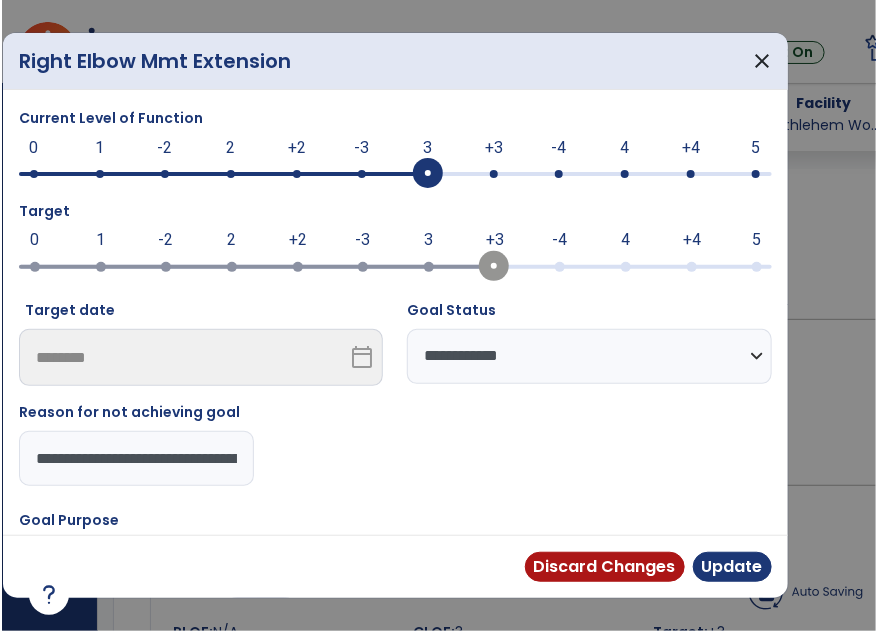 scroll, scrollTop: 0, scrollLeft: 84, axis: horizontal 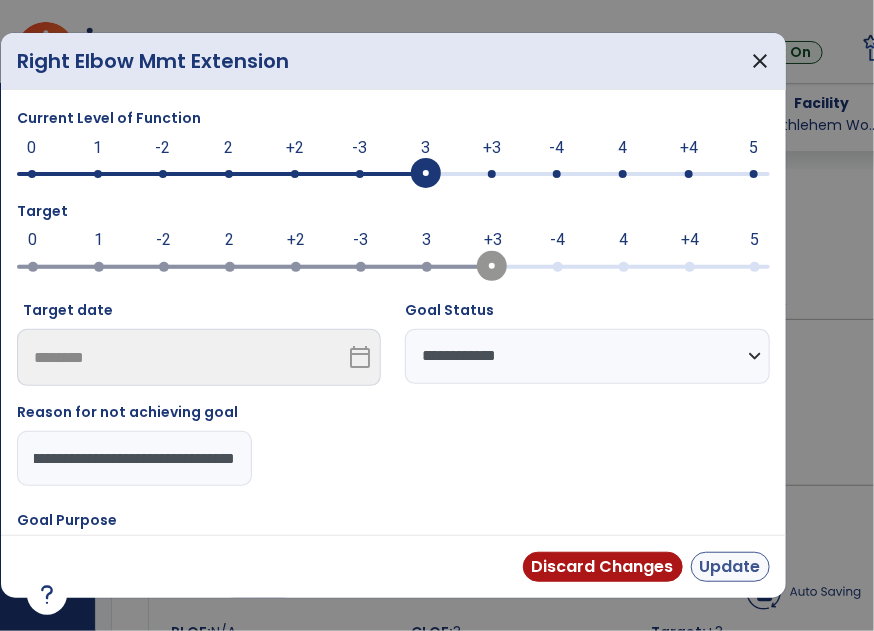 type on "**********" 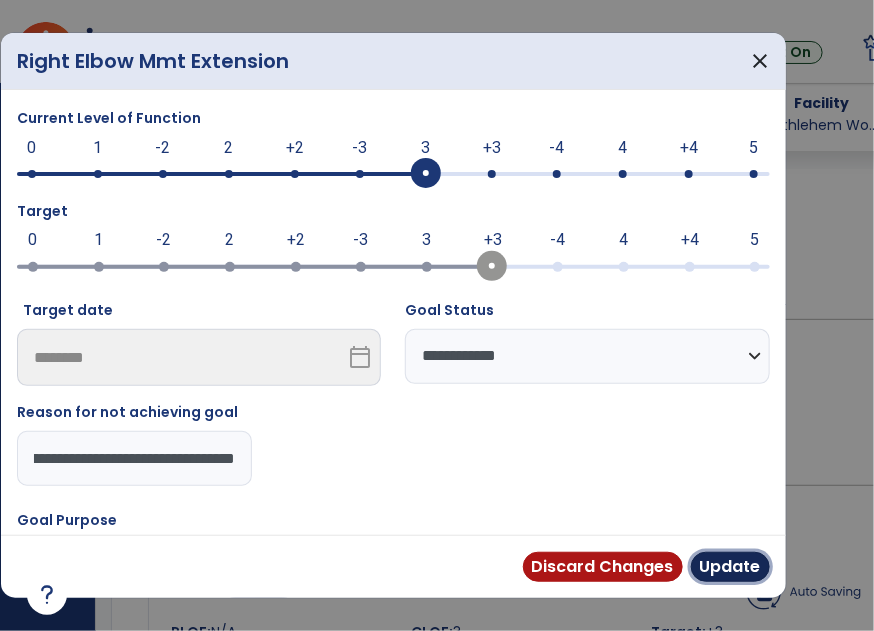 click on "Update" at bounding box center (730, 567) 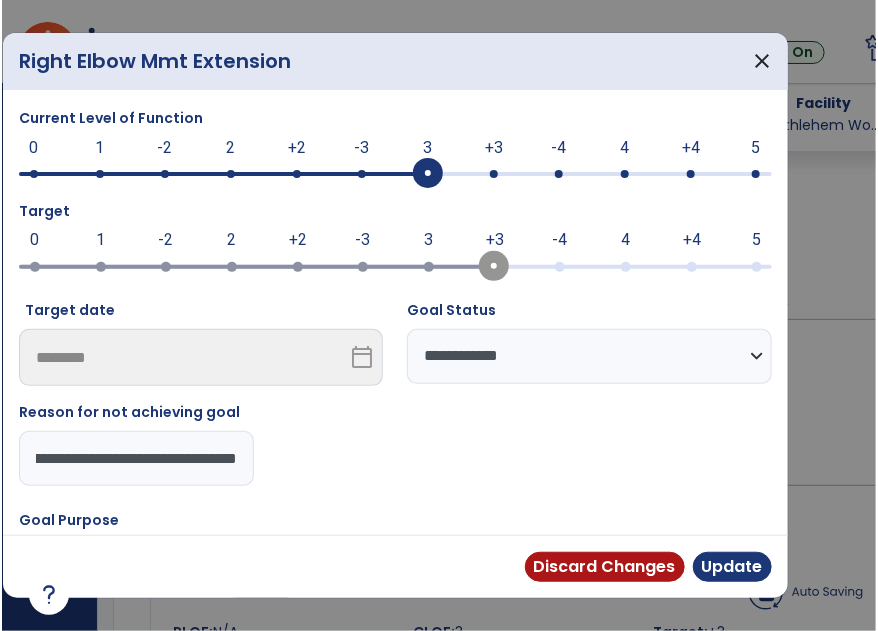 scroll, scrollTop: 0, scrollLeft: 0, axis: both 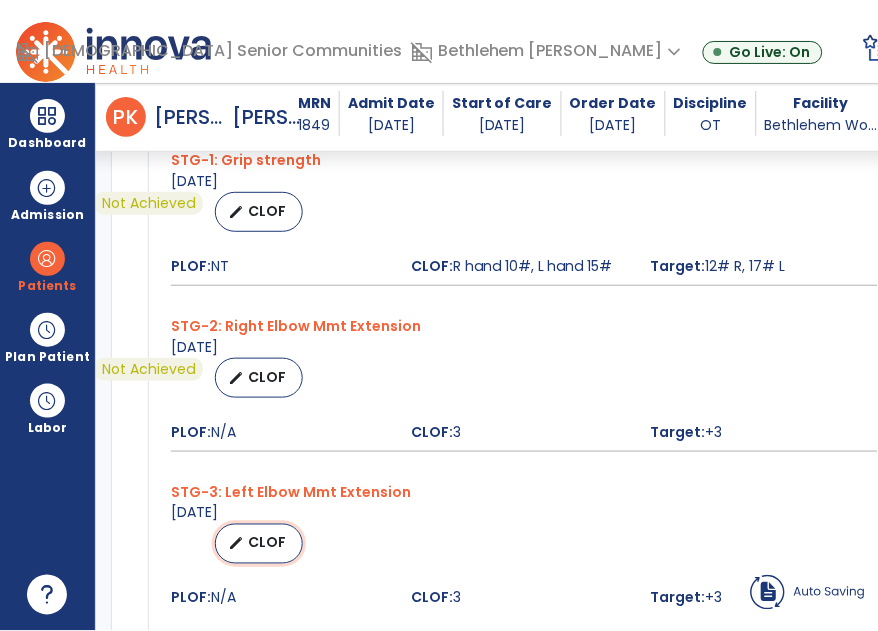 click on "CLOF" at bounding box center [267, 543] 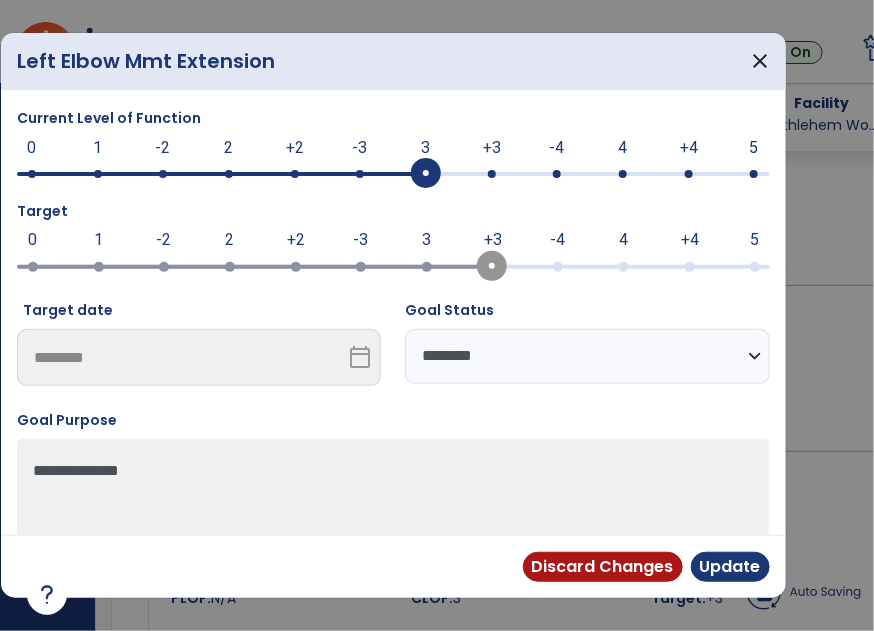 click on "**********" at bounding box center [587, 356] 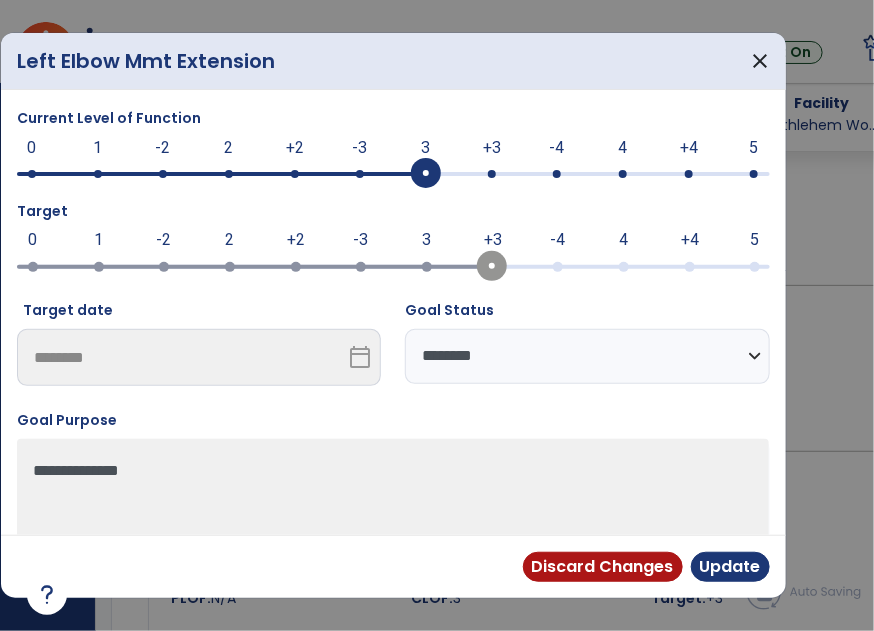 click at bounding box center (221, 174) 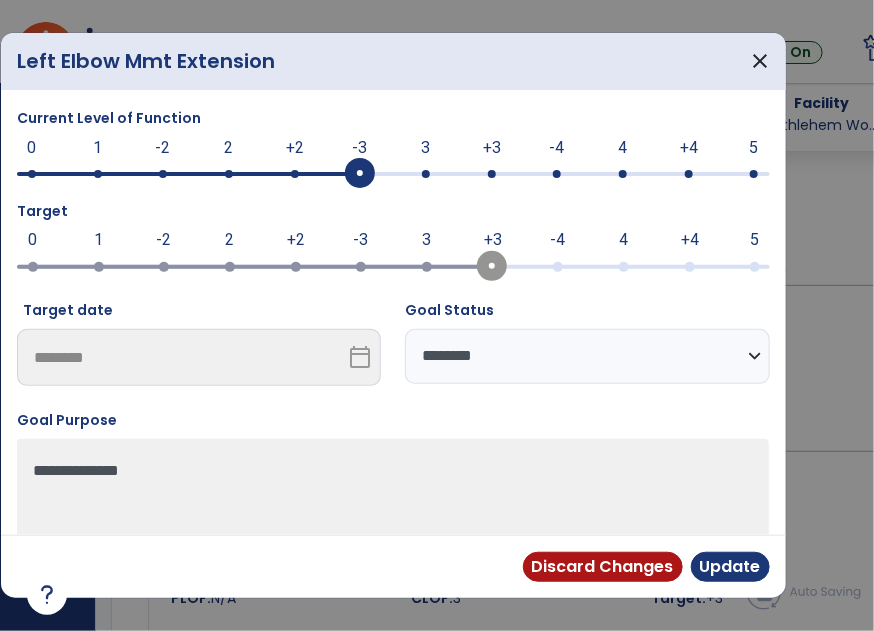 drag, startPoint x: 636, startPoint y: 337, endPoint x: 631, endPoint y: 375, distance: 38.327538 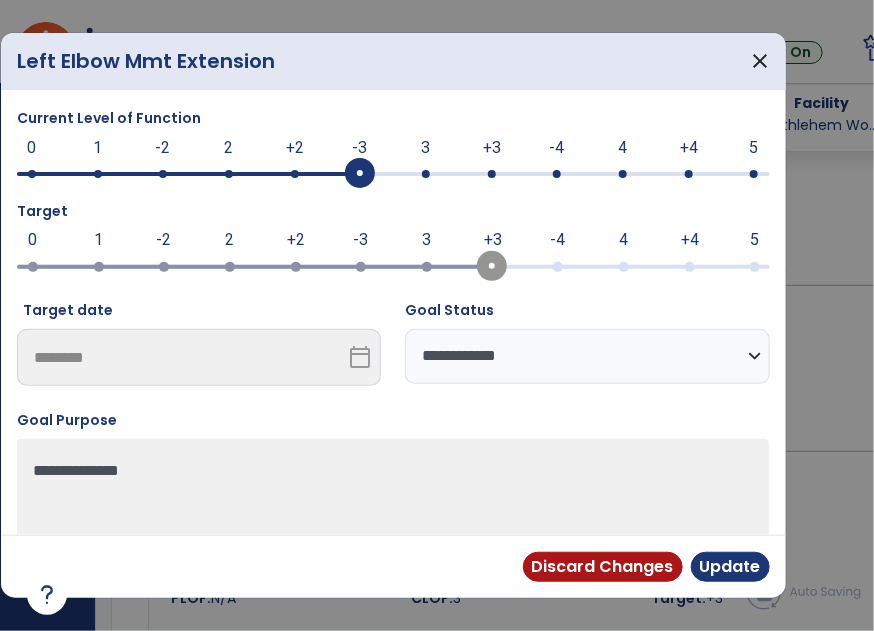 click on "**********" at bounding box center (587, 356) 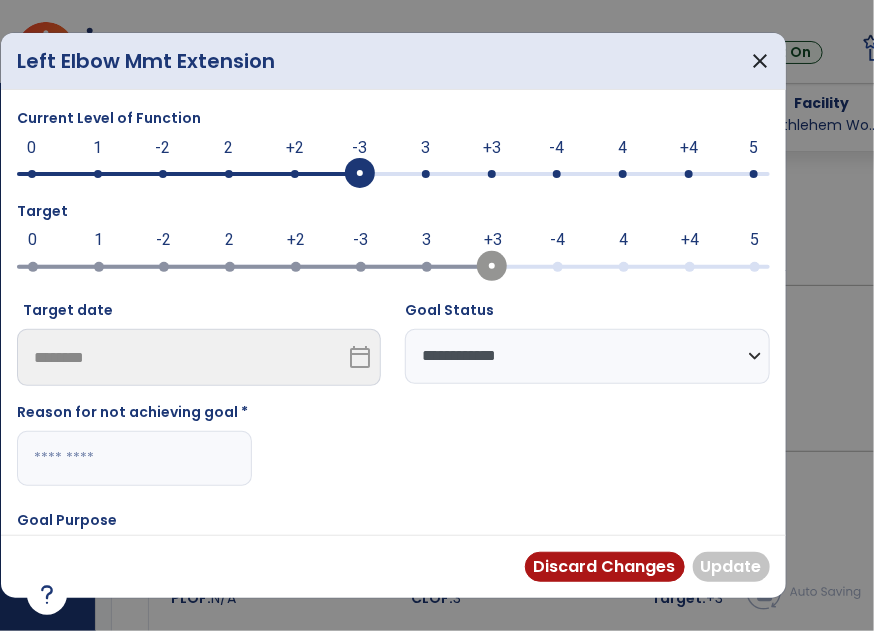click at bounding box center [134, 458] 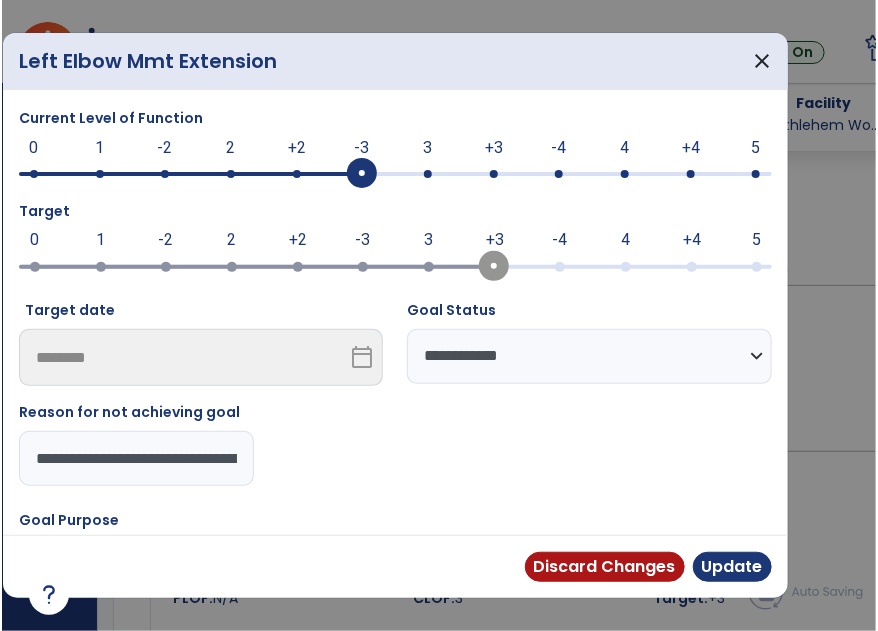 scroll, scrollTop: 0, scrollLeft: 84, axis: horizontal 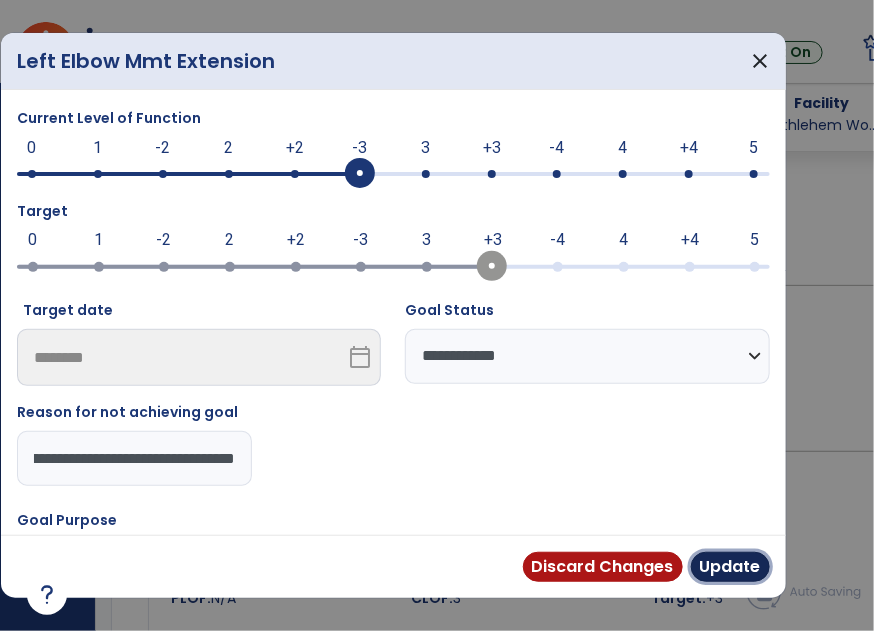 click on "Update" at bounding box center [730, 567] 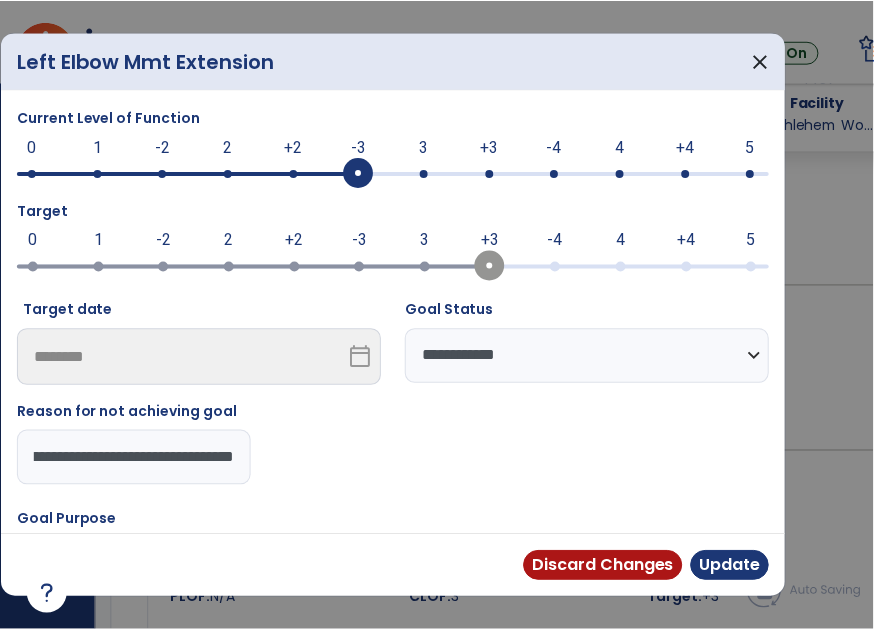 scroll, scrollTop: 0, scrollLeft: 0, axis: both 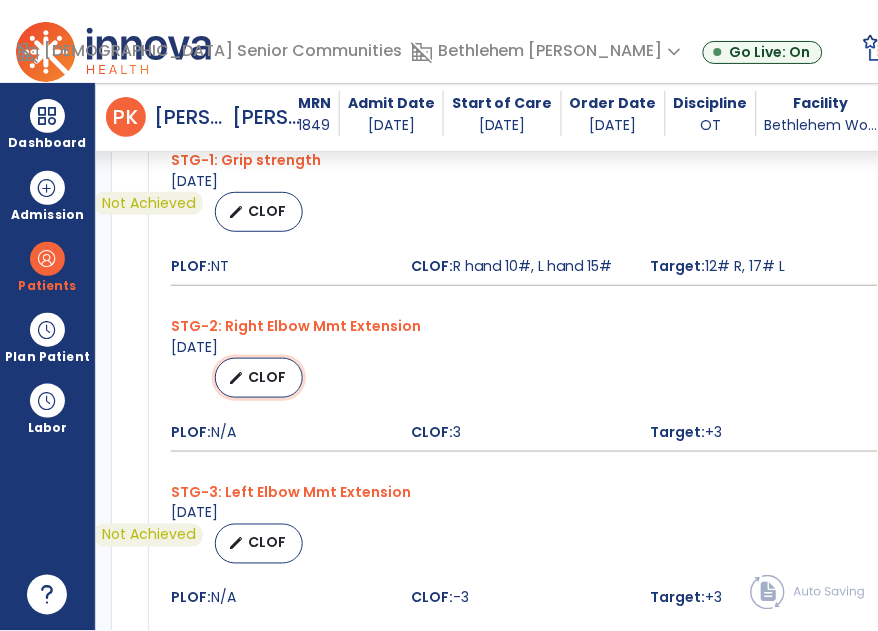 click on "CLOF" at bounding box center (267, 377) 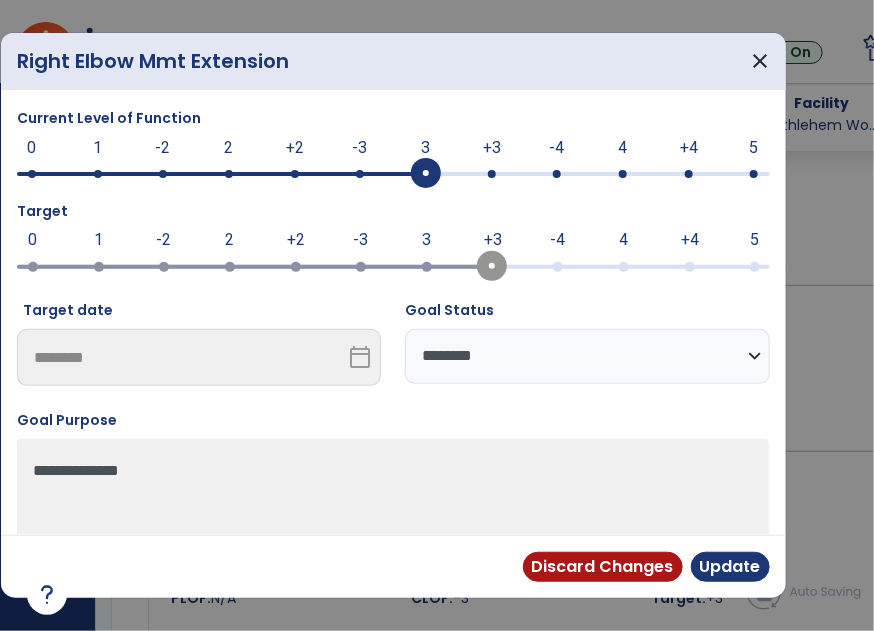 click at bounding box center (221, 172) 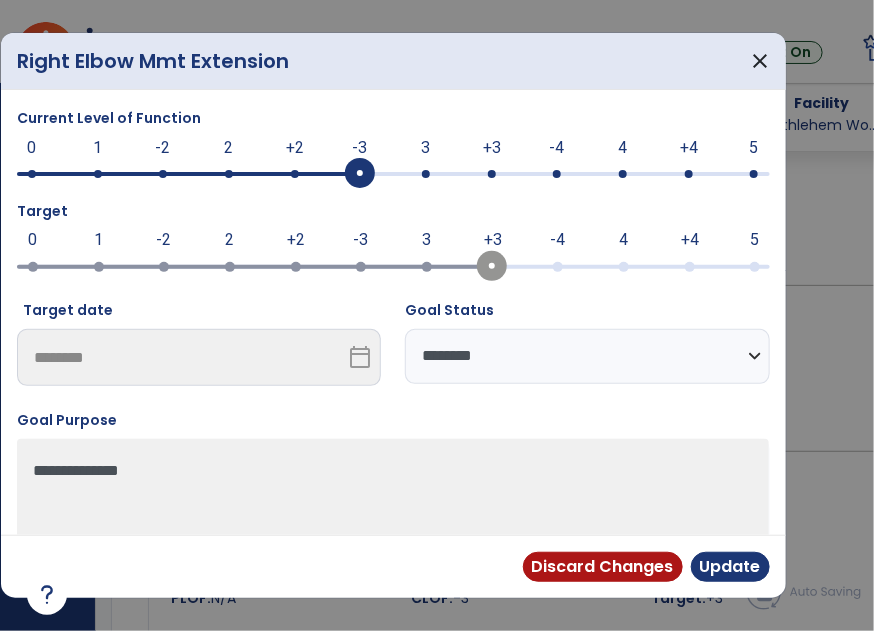 click on "**********" at bounding box center (587, 356) 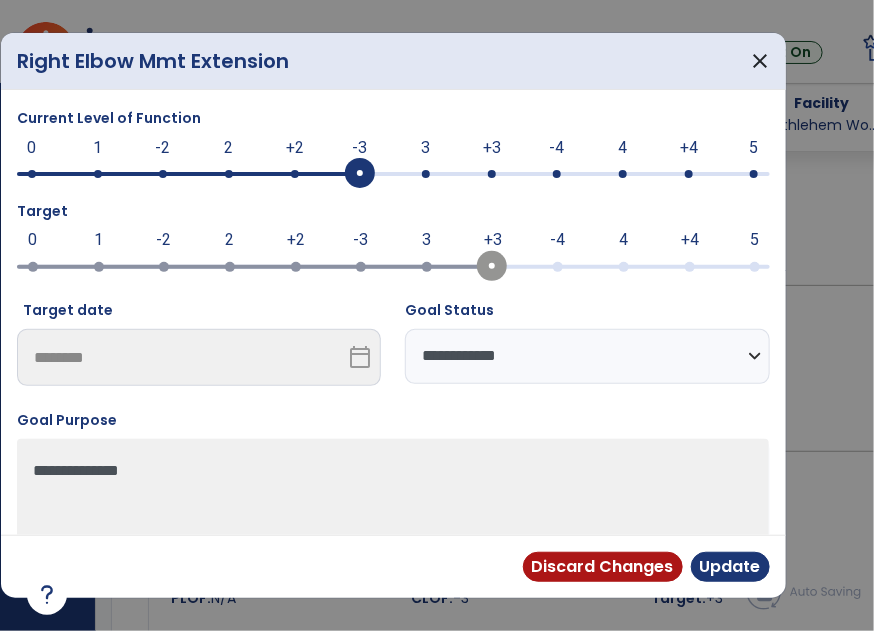 click on "**********" at bounding box center [587, 356] 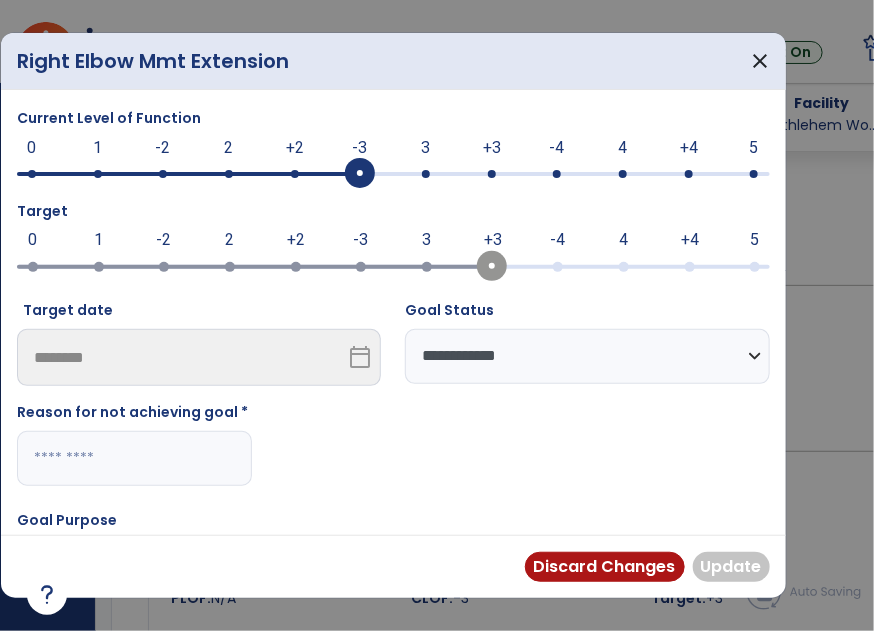 click at bounding box center [134, 458] 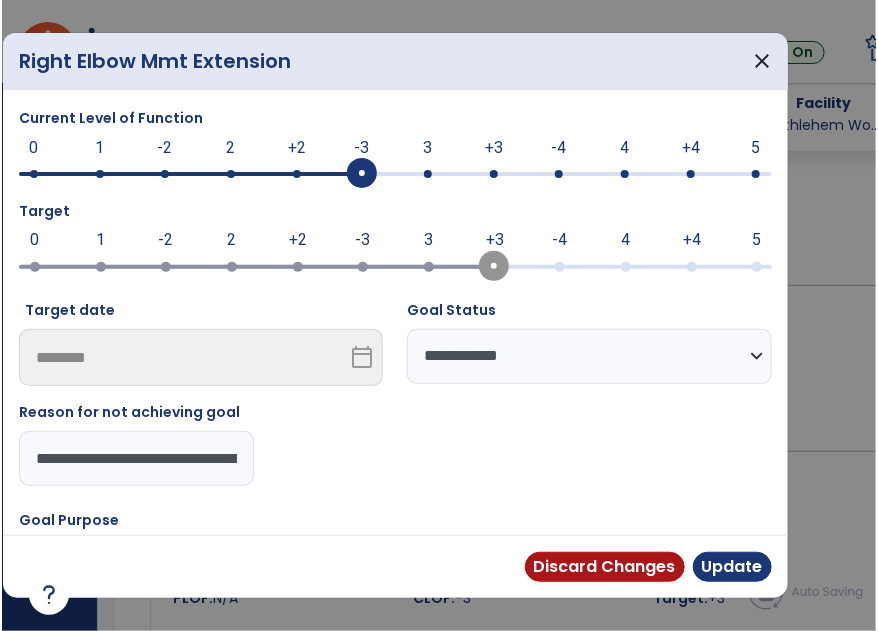 scroll, scrollTop: 0, scrollLeft: 84, axis: horizontal 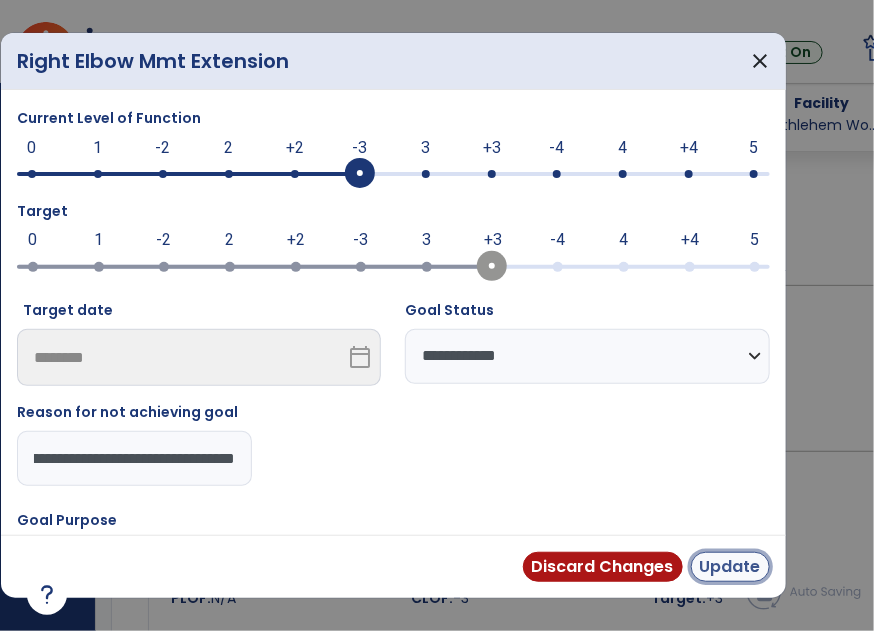 click on "Update" at bounding box center [730, 567] 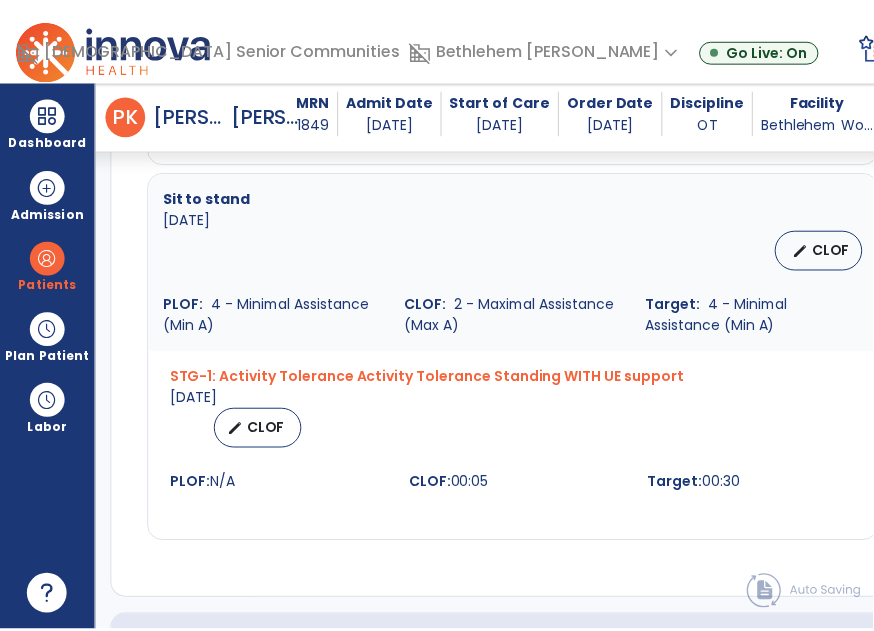 scroll, scrollTop: 1583, scrollLeft: 0, axis: vertical 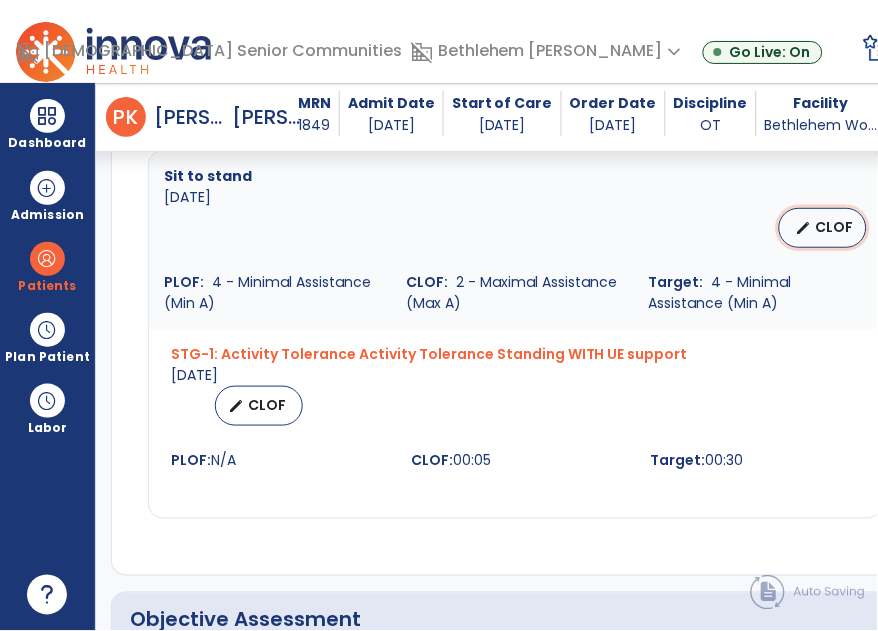 click on "CLOF" at bounding box center (835, 227) 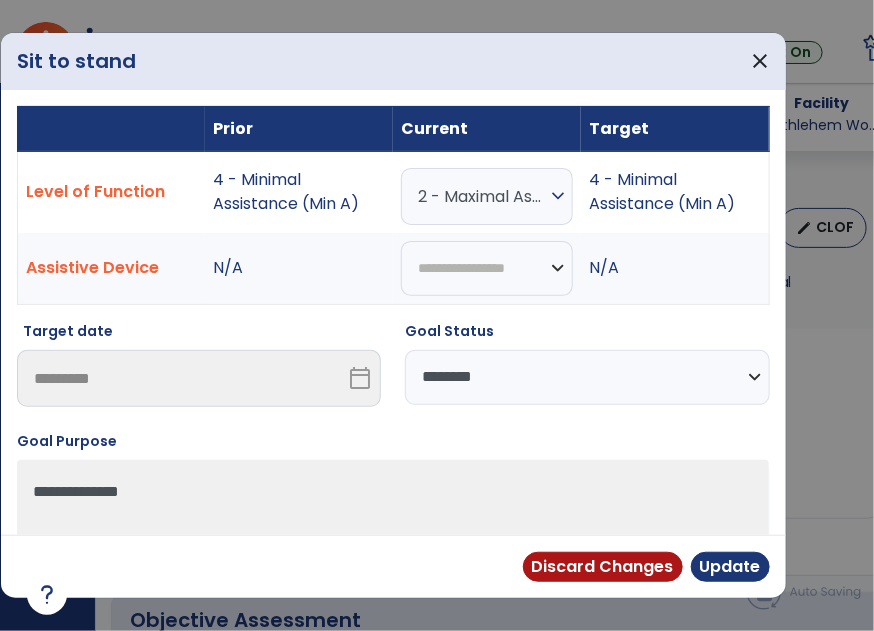 click on "2 - Maximal Assistance (Max A)" at bounding box center (482, 196) 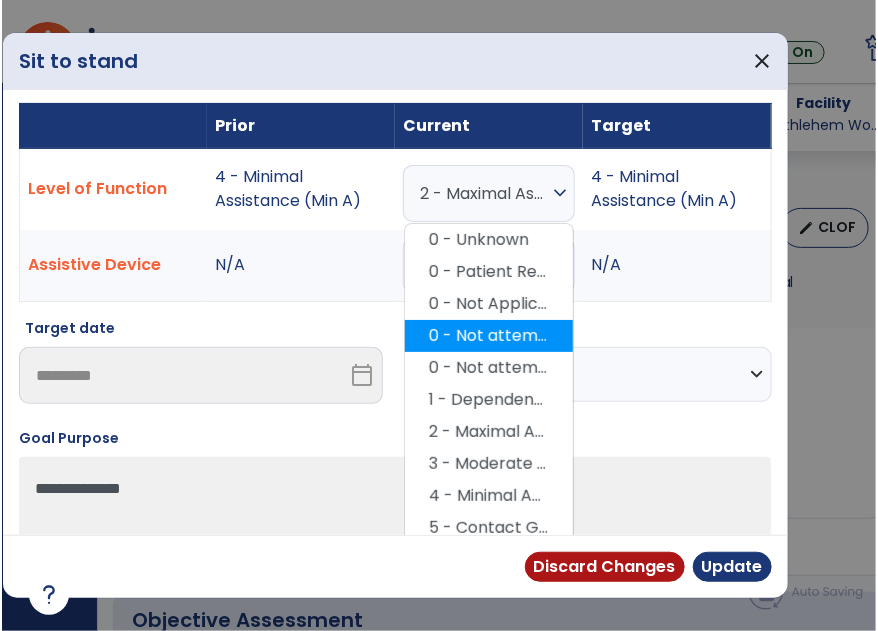 scroll, scrollTop: 0, scrollLeft: 0, axis: both 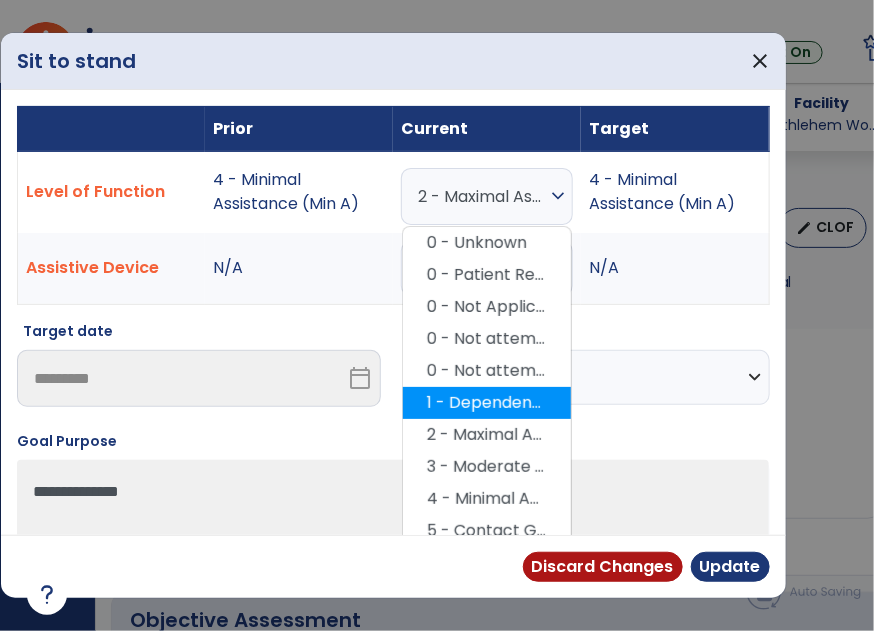 click on "1 - Dependent/Total Assistance (D)" at bounding box center (487, 403) 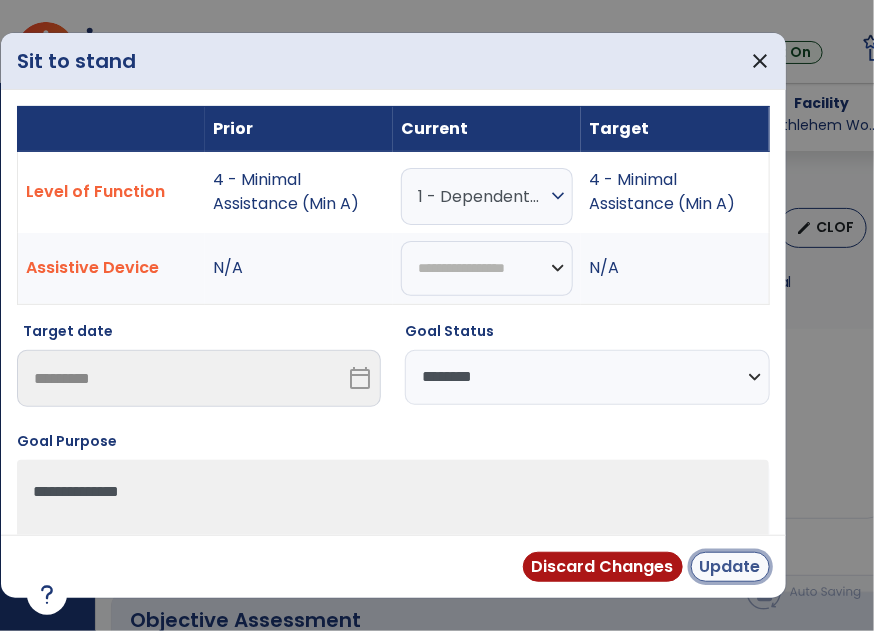 click on "Update" at bounding box center [730, 567] 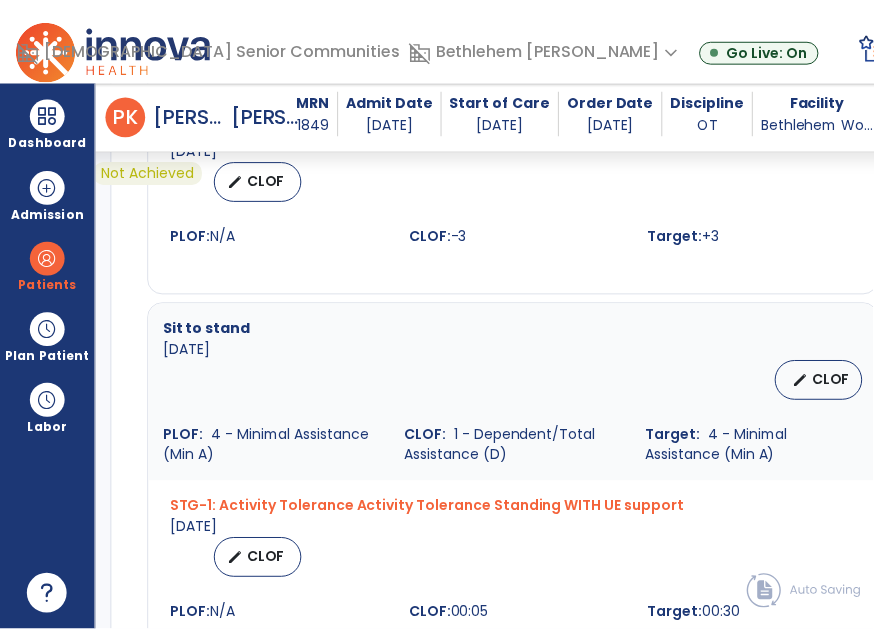 scroll, scrollTop: 1432, scrollLeft: 0, axis: vertical 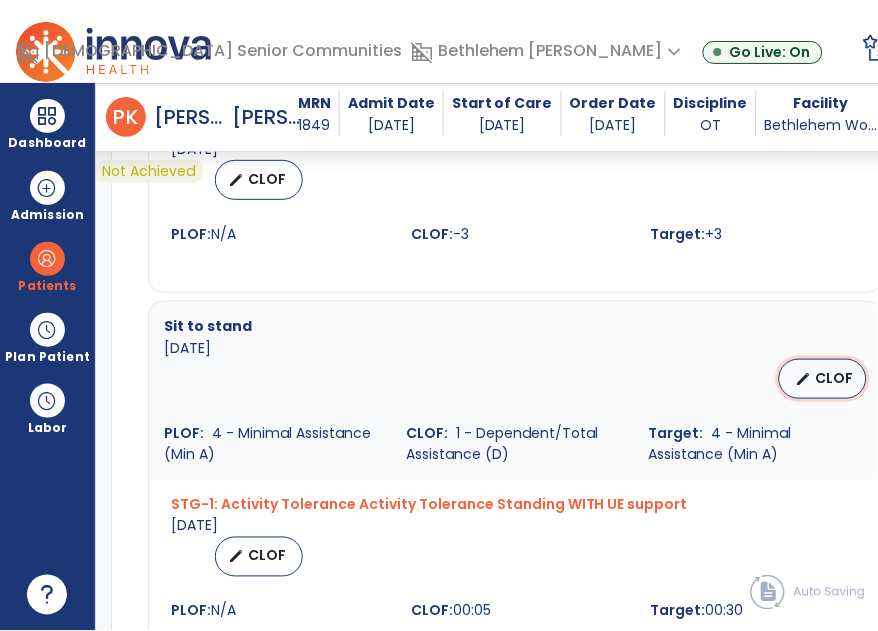 click on "CLOF" at bounding box center [835, 378] 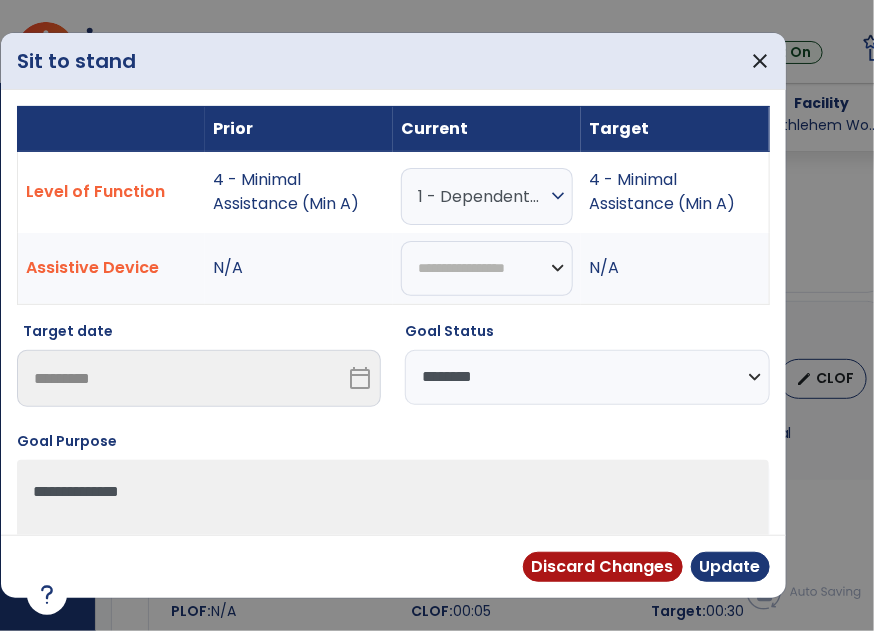 click on "**********" at bounding box center [587, 377] 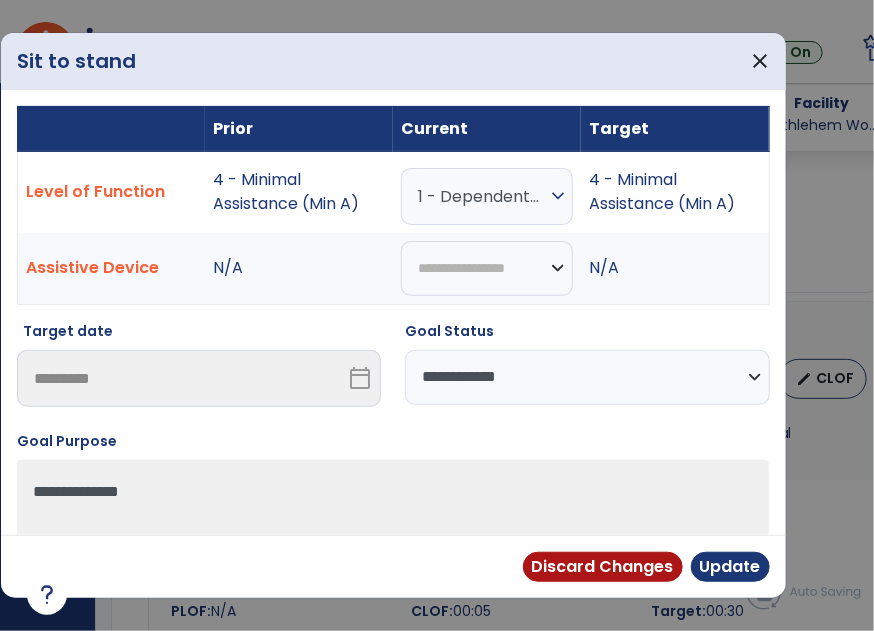 click on "**********" at bounding box center [587, 377] 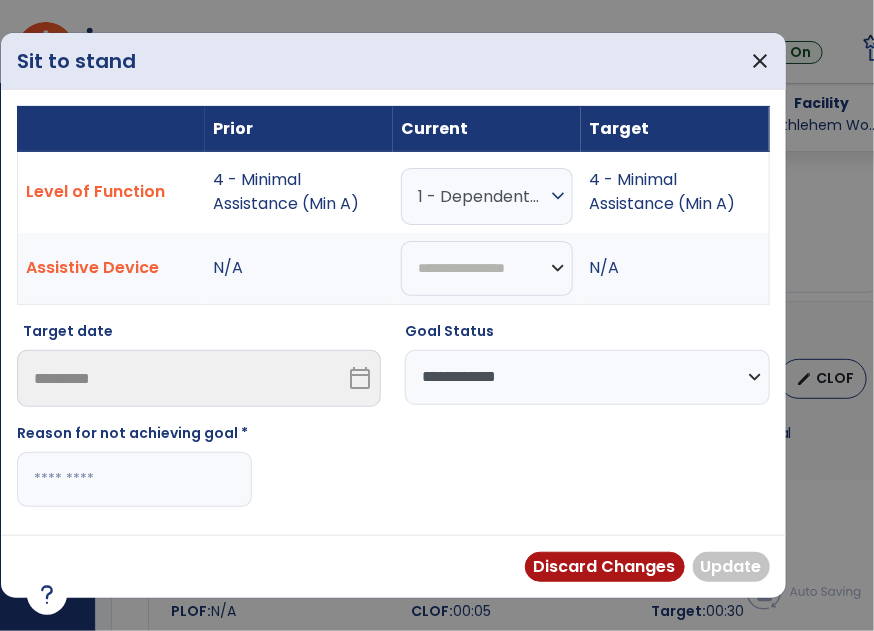 click at bounding box center (134, 479) 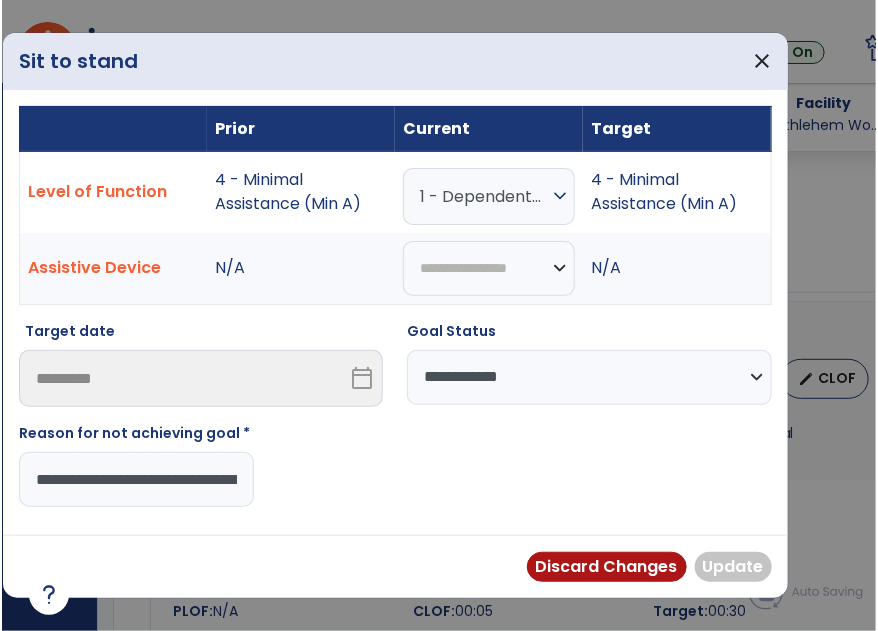 scroll, scrollTop: 0, scrollLeft: 84, axis: horizontal 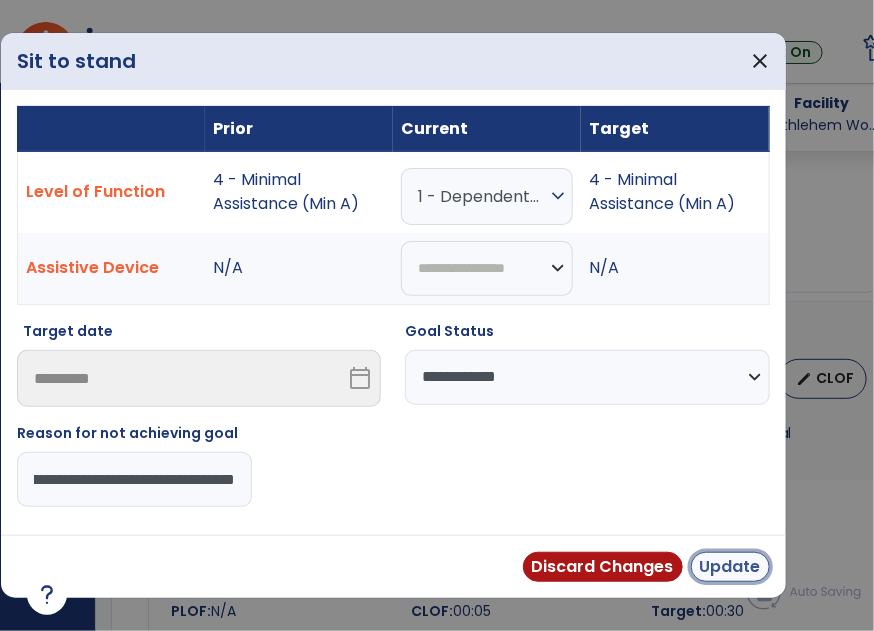 click on "Update" at bounding box center [730, 567] 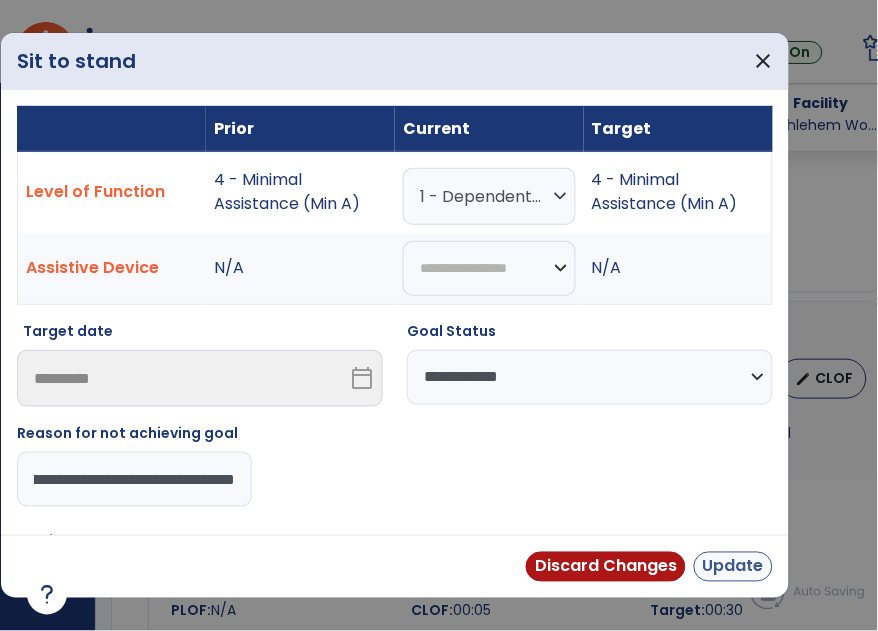 scroll, scrollTop: 0, scrollLeft: 0, axis: both 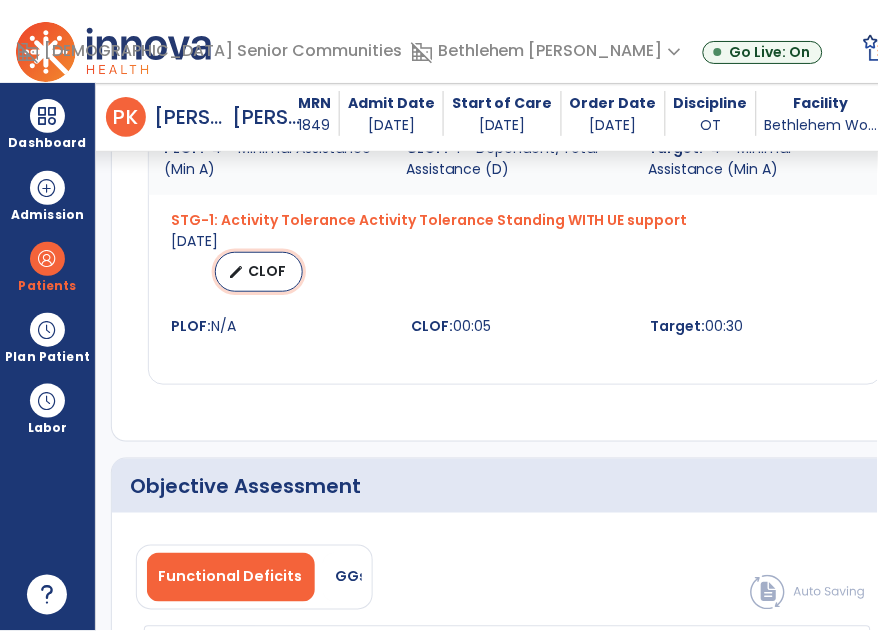 click on "CLOF" at bounding box center [267, 271] 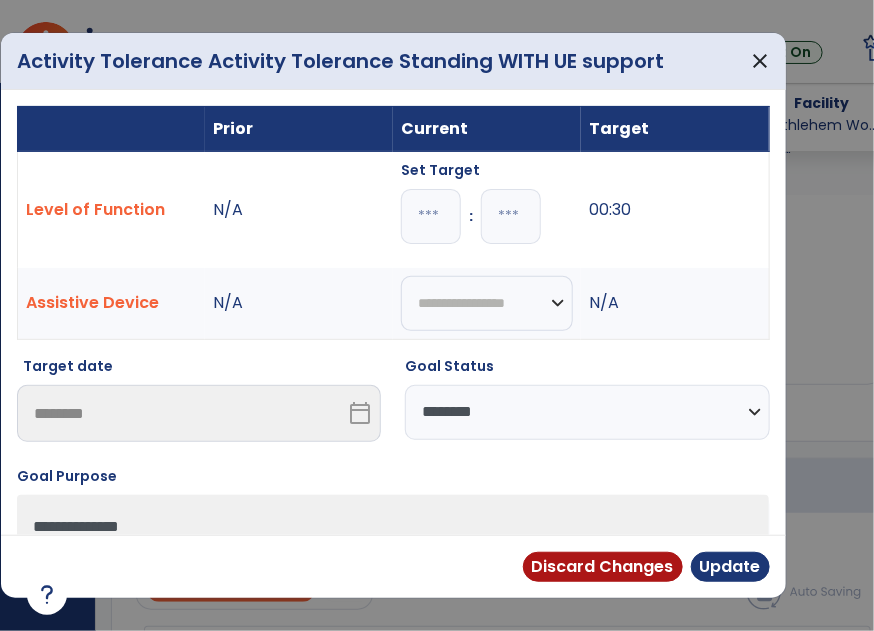 click on "**********" at bounding box center (587, 412) 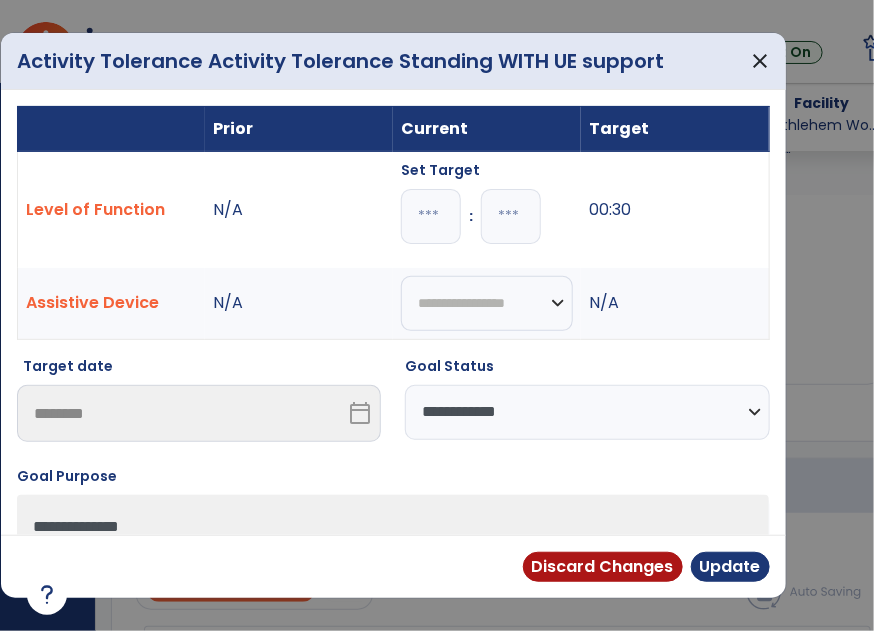 click on "**********" at bounding box center [587, 412] 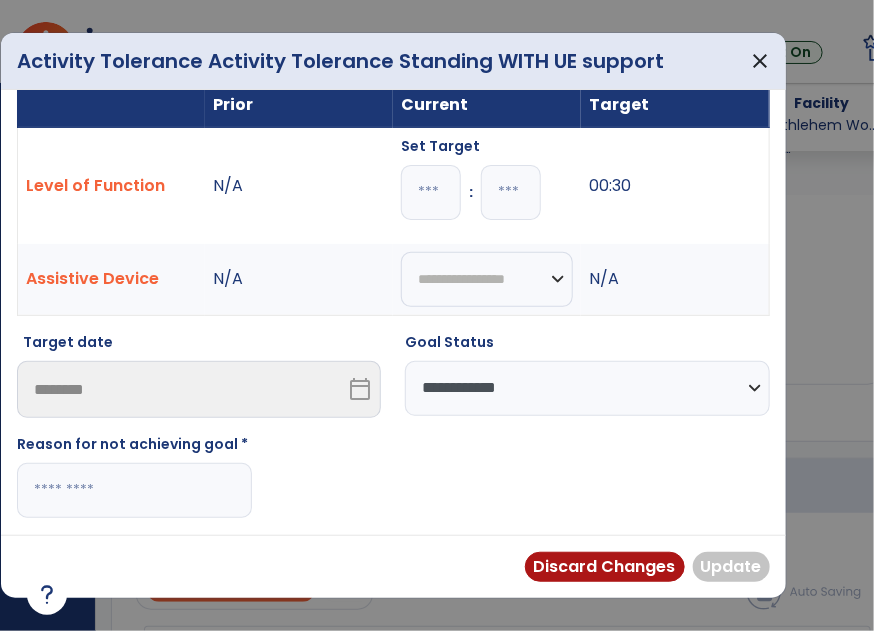 scroll, scrollTop: 115, scrollLeft: 0, axis: vertical 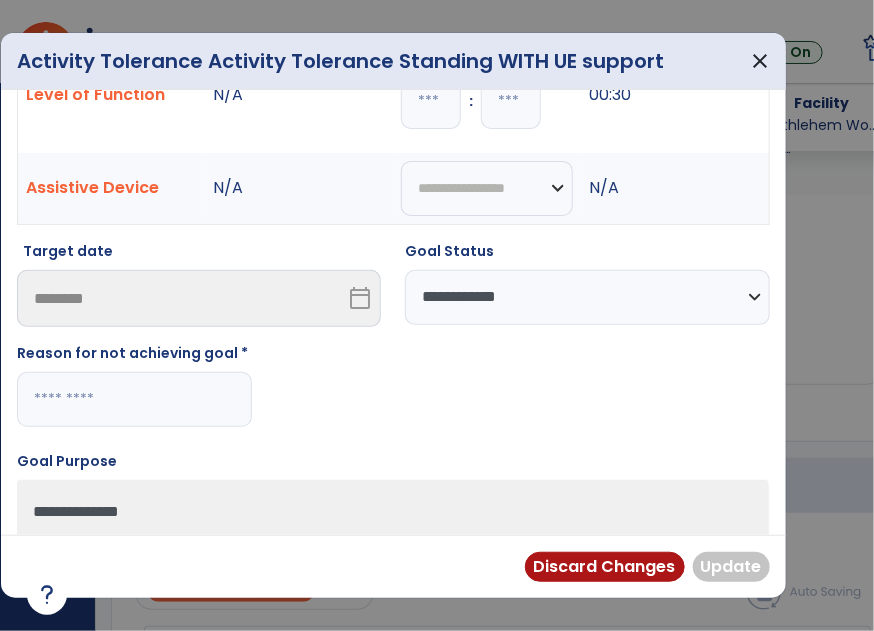 click at bounding box center (134, 399) 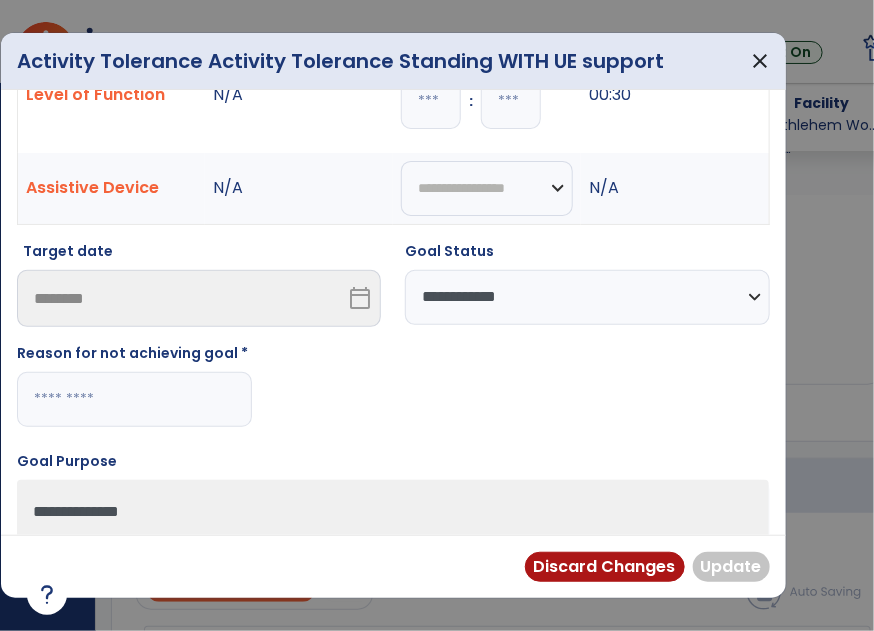 paste on "**********" 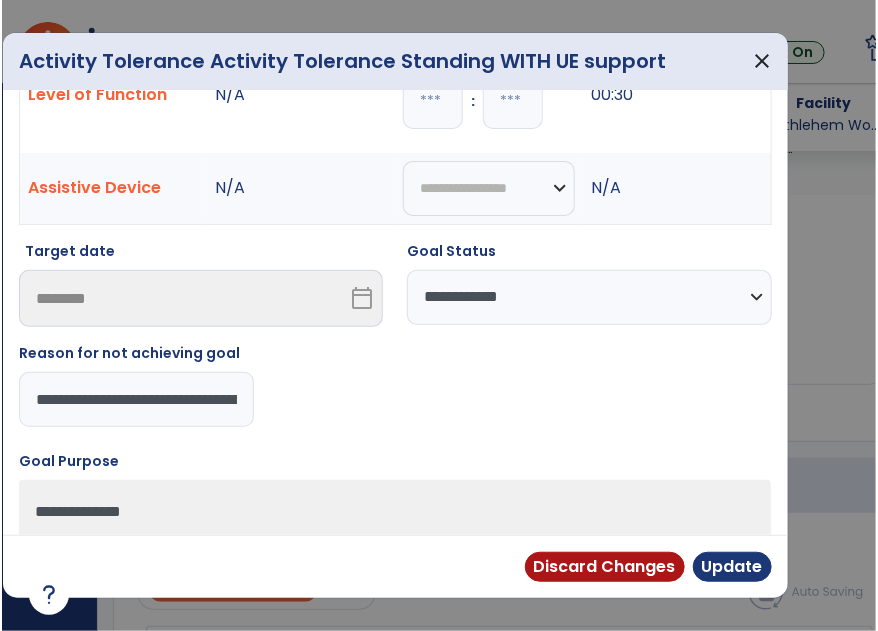 scroll, scrollTop: 0, scrollLeft: 84, axis: horizontal 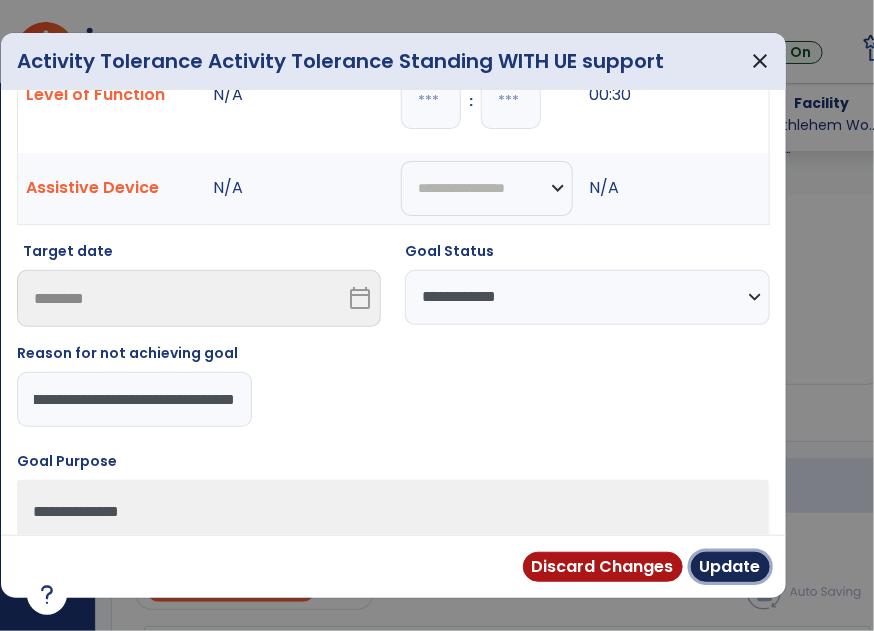 drag, startPoint x: 732, startPoint y: 571, endPoint x: 755, endPoint y: 556, distance: 27.45906 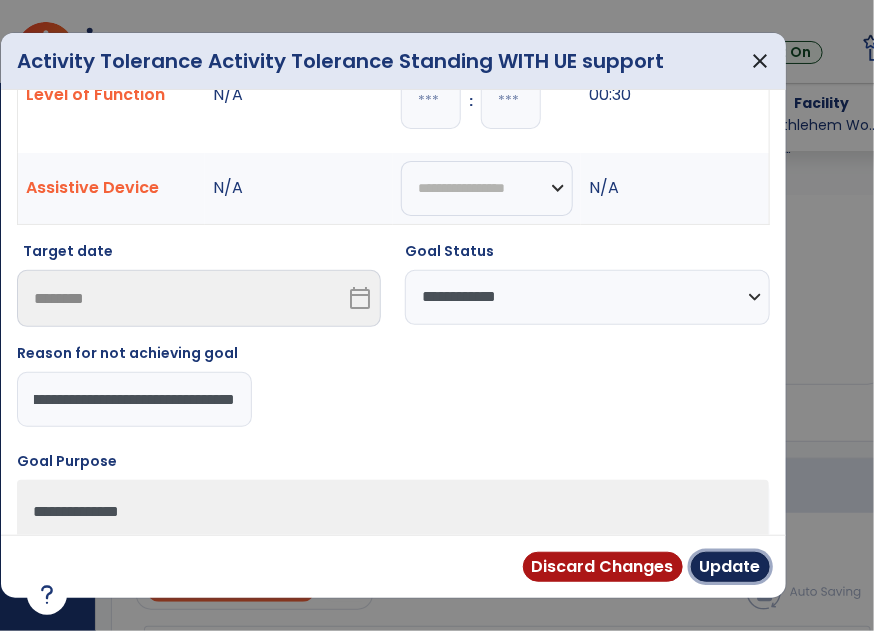 click on "Update" at bounding box center [730, 567] 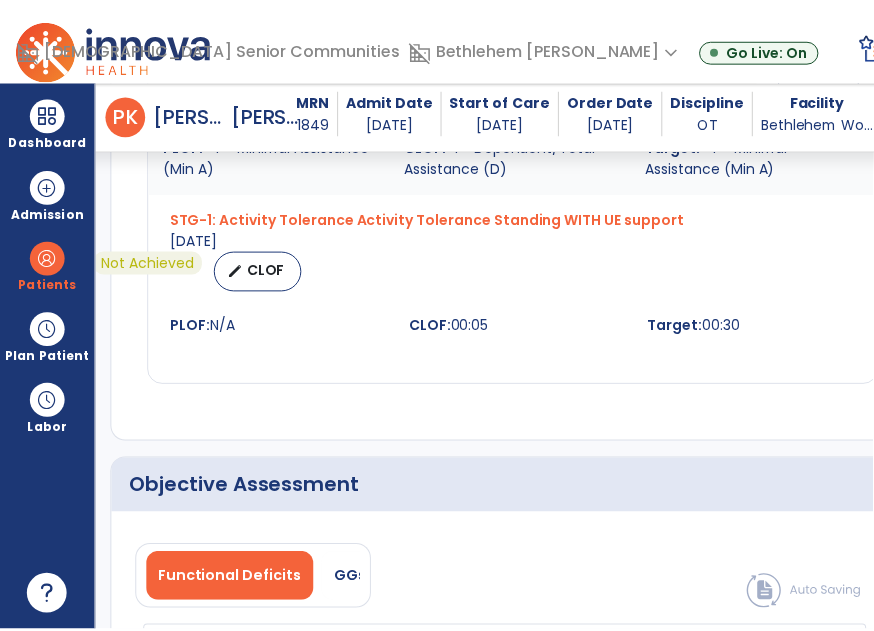scroll, scrollTop: 2013, scrollLeft: 0, axis: vertical 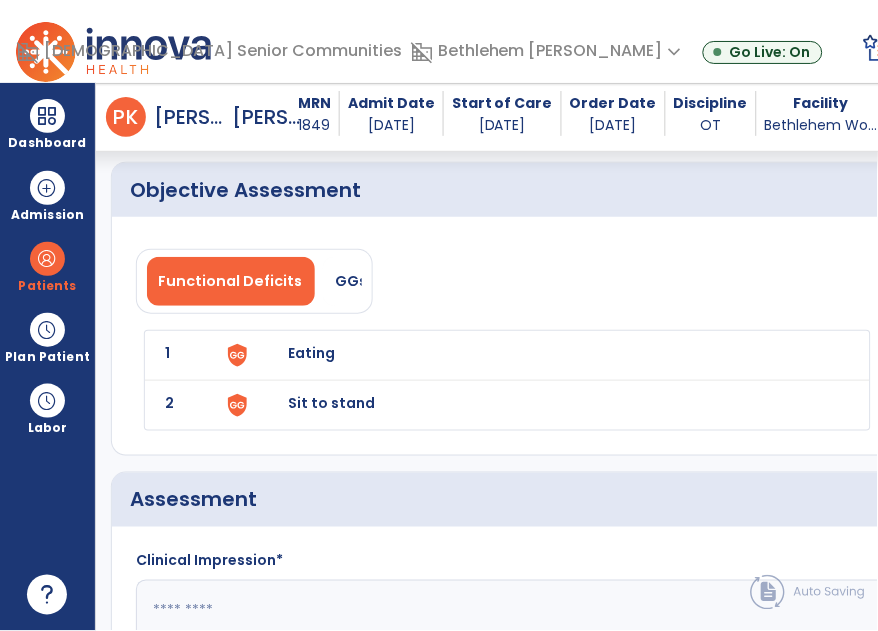 click on "Eating" at bounding box center [312, 353] 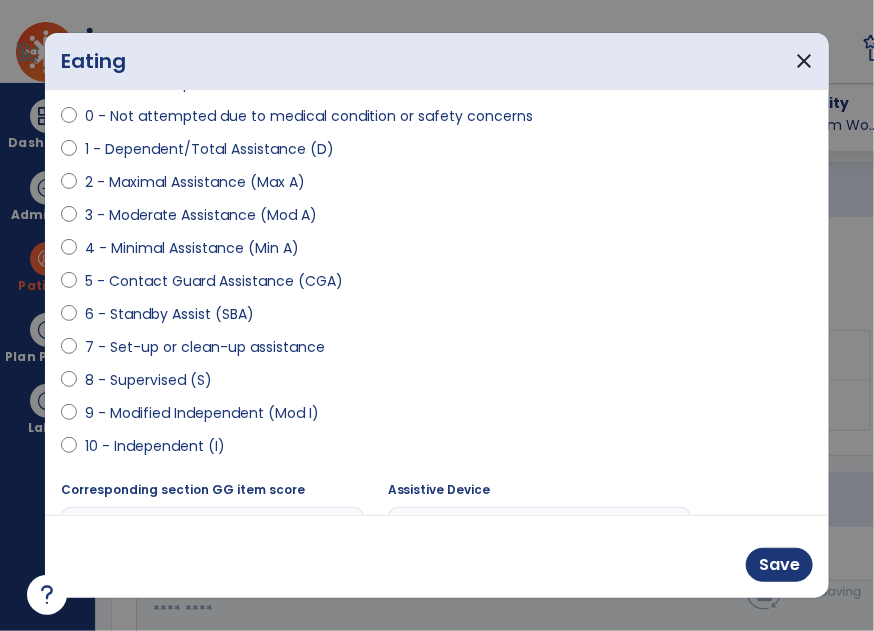 scroll, scrollTop: 93, scrollLeft: 0, axis: vertical 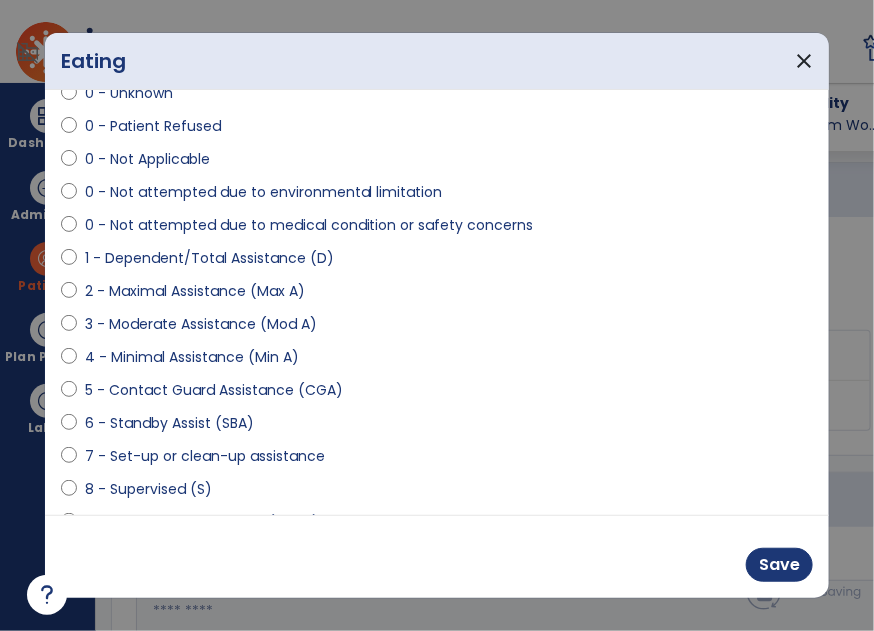 select on "**********" 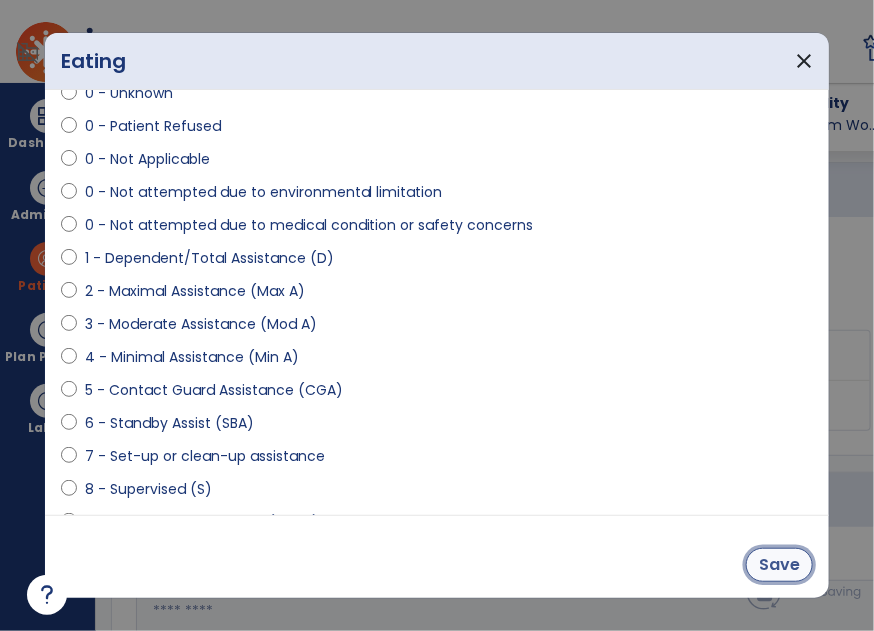 click on "Save" at bounding box center [779, 565] 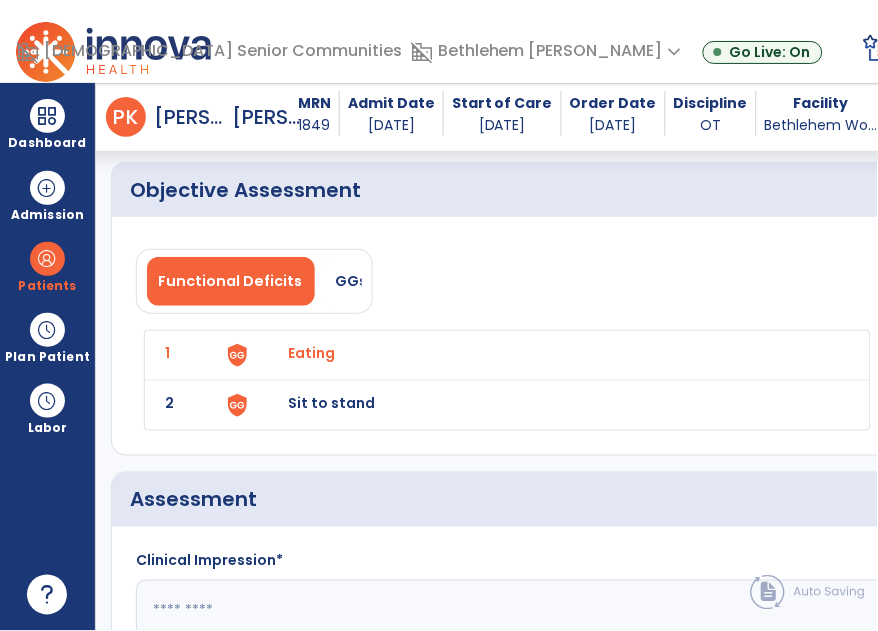 click on "Sit to stand" at bounding box center [312, 353] 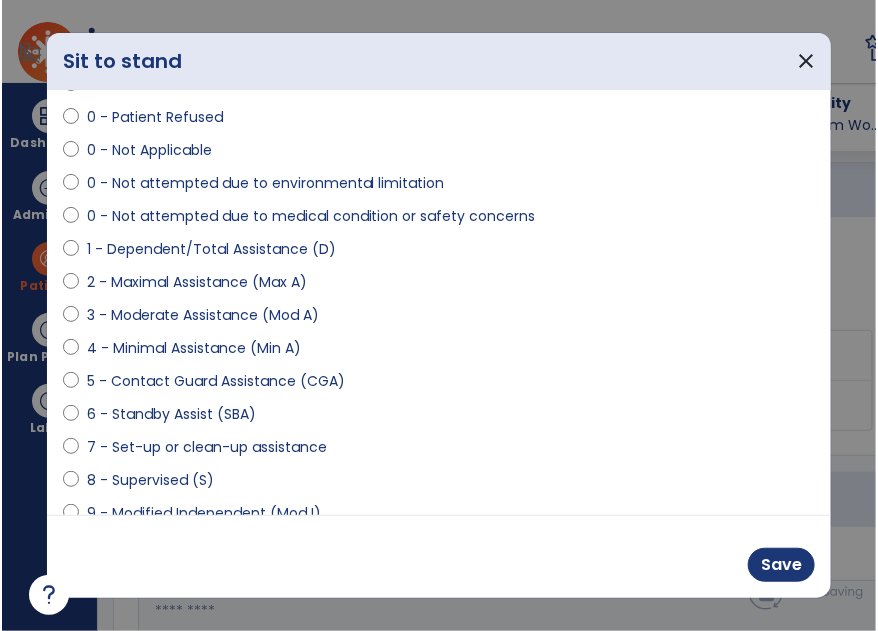 scroll, scrollTop: 93, scrollLeft: 0, axis: vertical 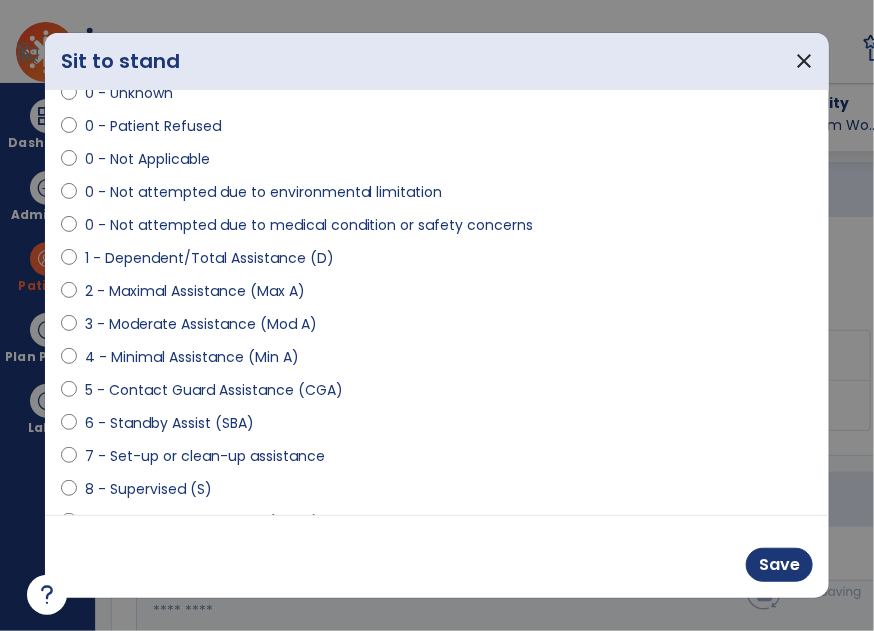 click on "1 - Dependent/Total Assistance (D)" at bounding box center [437, 262] 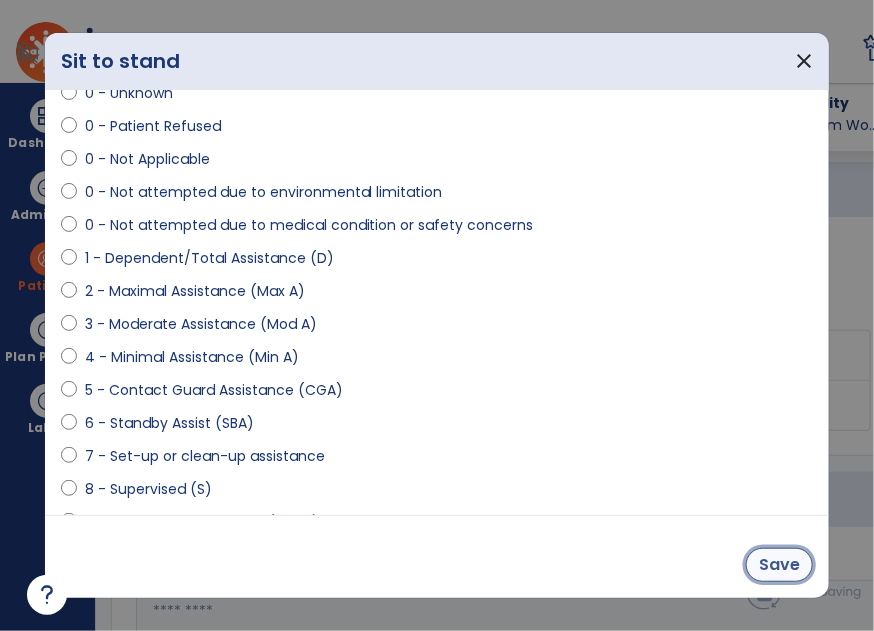 click on "Save" at bounding box center [779, 565] 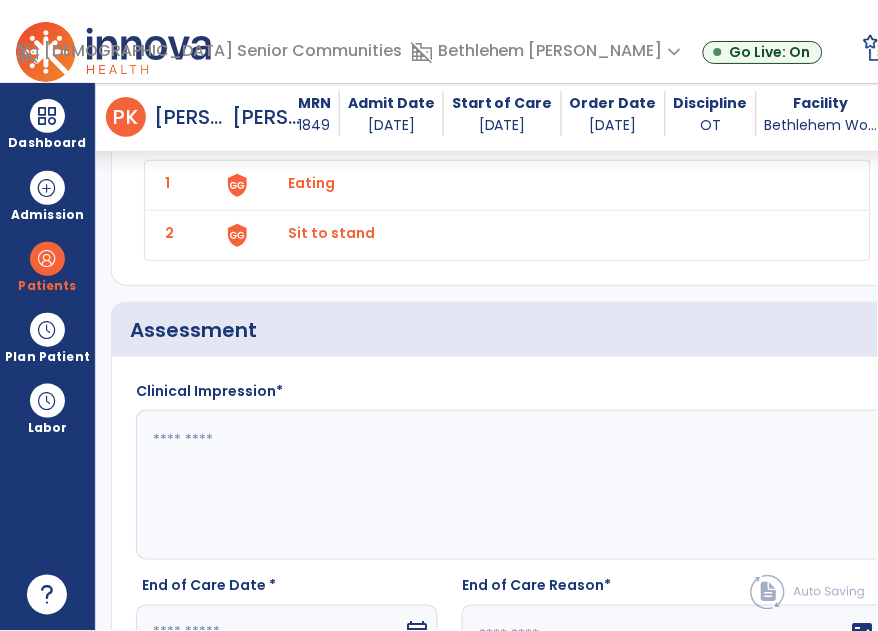 scroll, scrollTop: 2234, scrollLeft: 0, axis: vertical 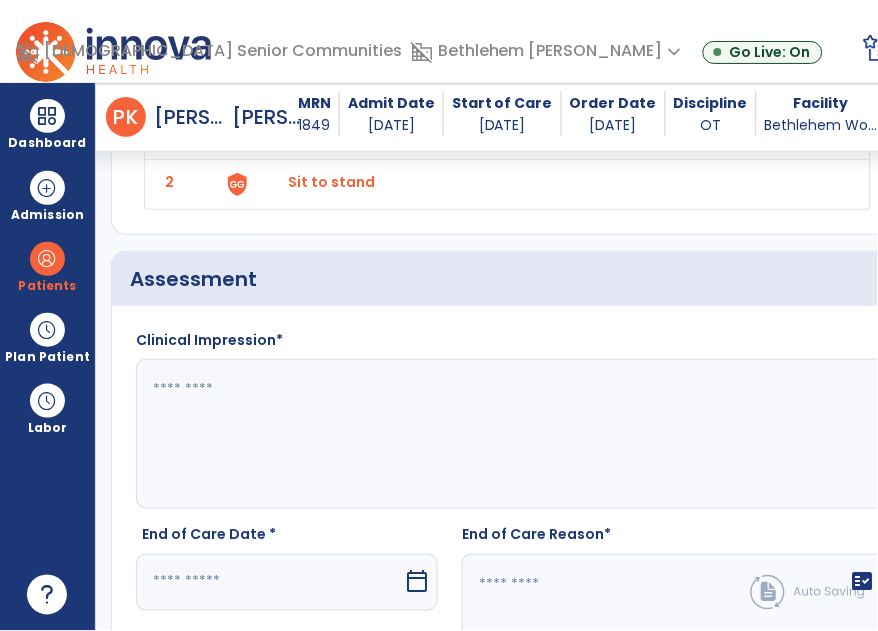 drag, startPoint x: 233, startPoint y: 455, endPoint x: 228, endPoint y: 441, distance: 14.866069 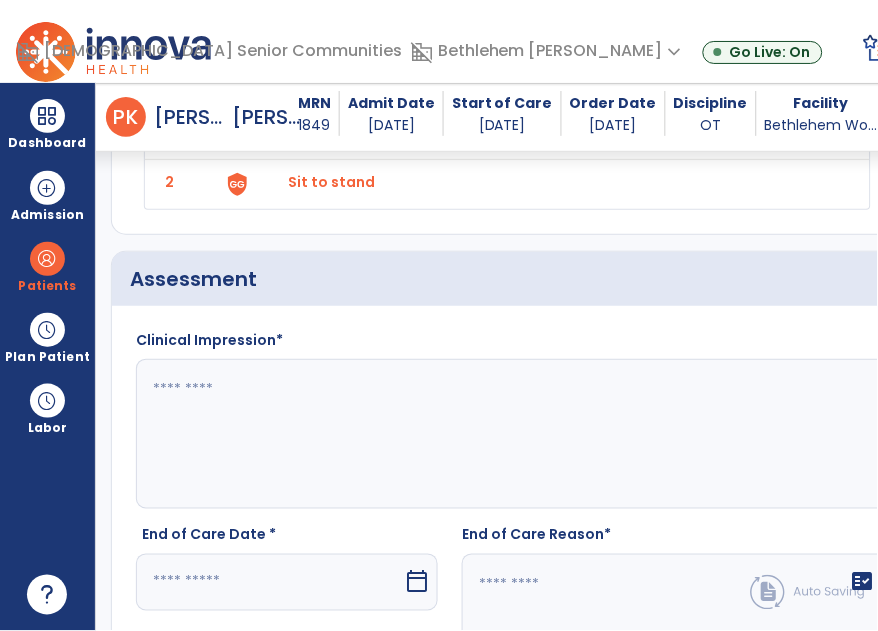 click 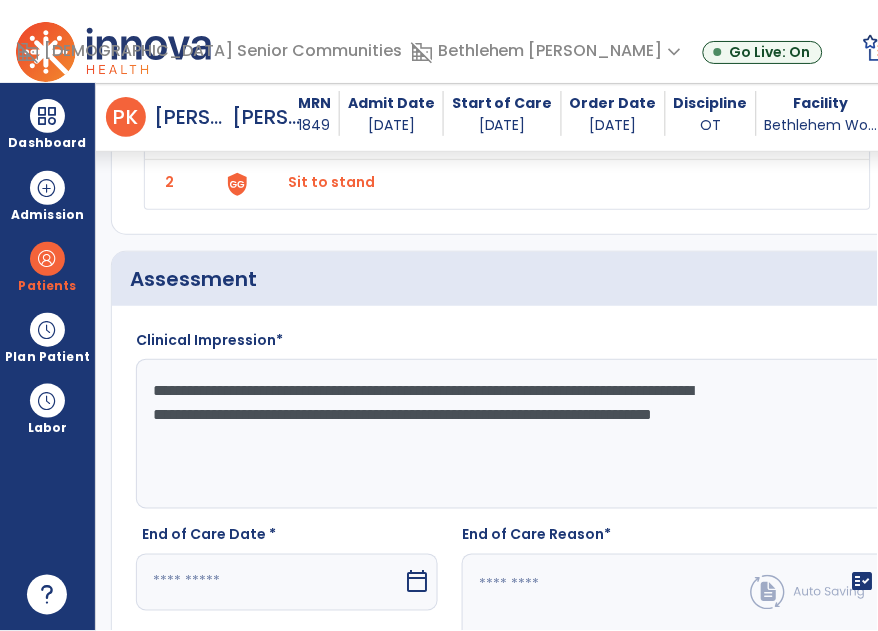 drag, startPoint x: 251, startPoint y: 439, endPoint x: 268, endPoint y: 423, distance: 23.345236 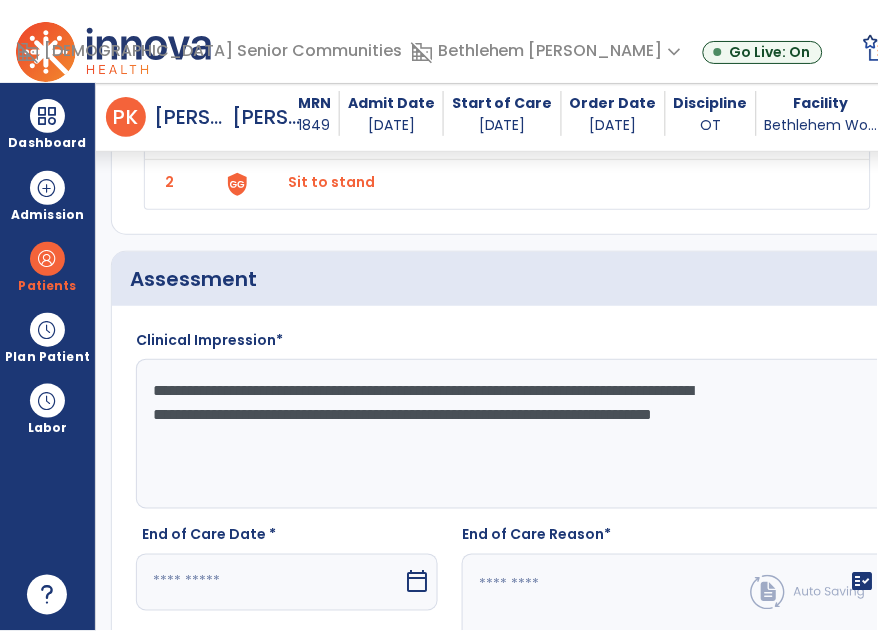click on "**********" 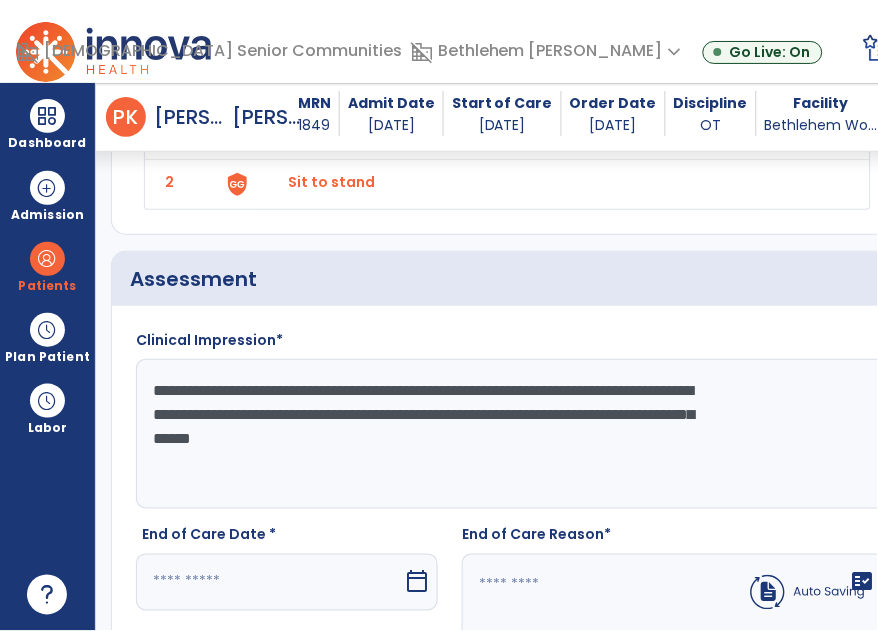 click on "**********" 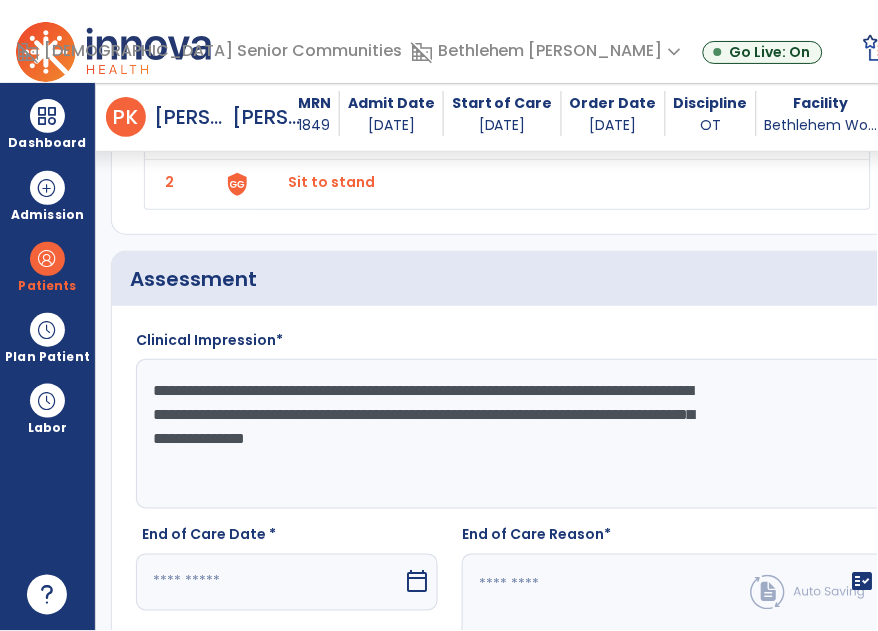 click on "**********" 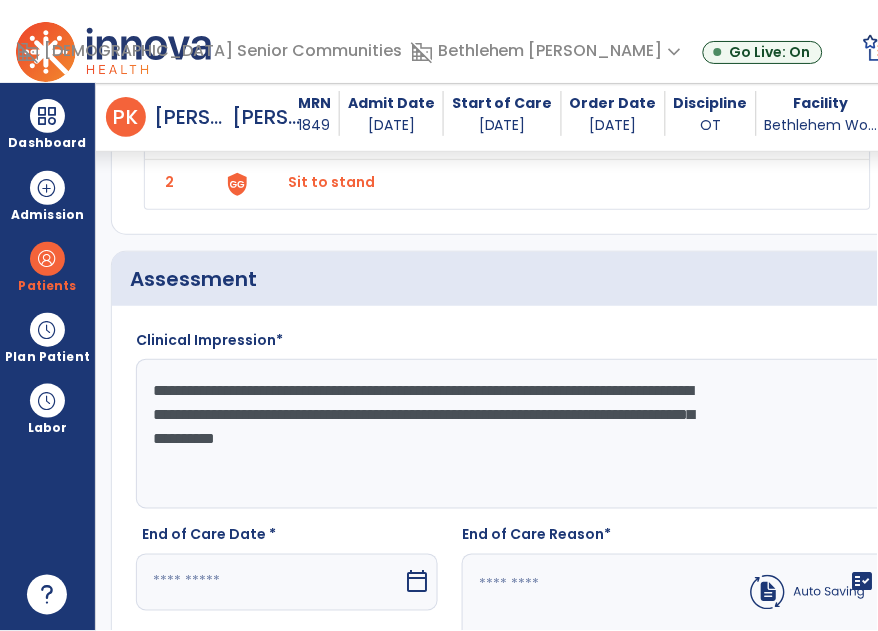 click on "**********" 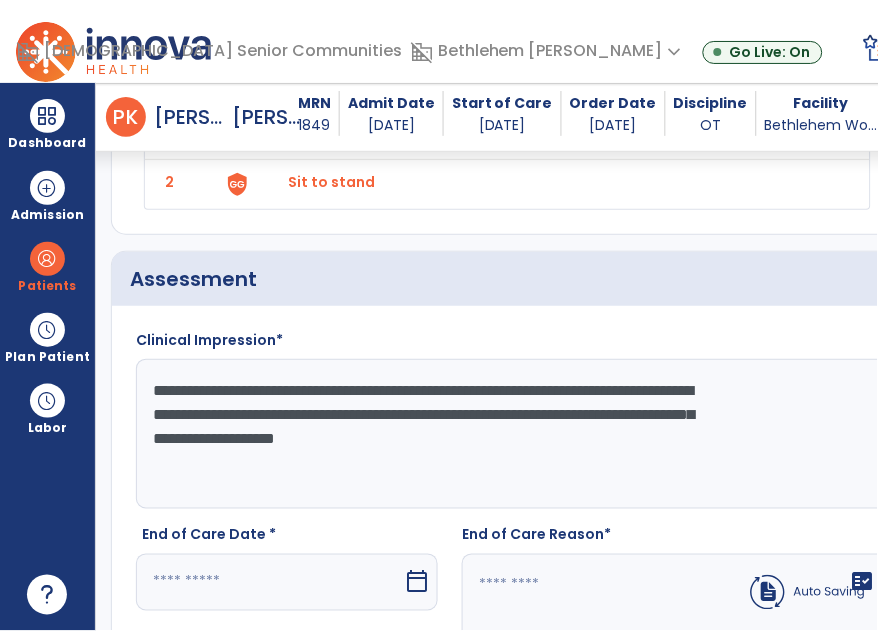 click on "**********" 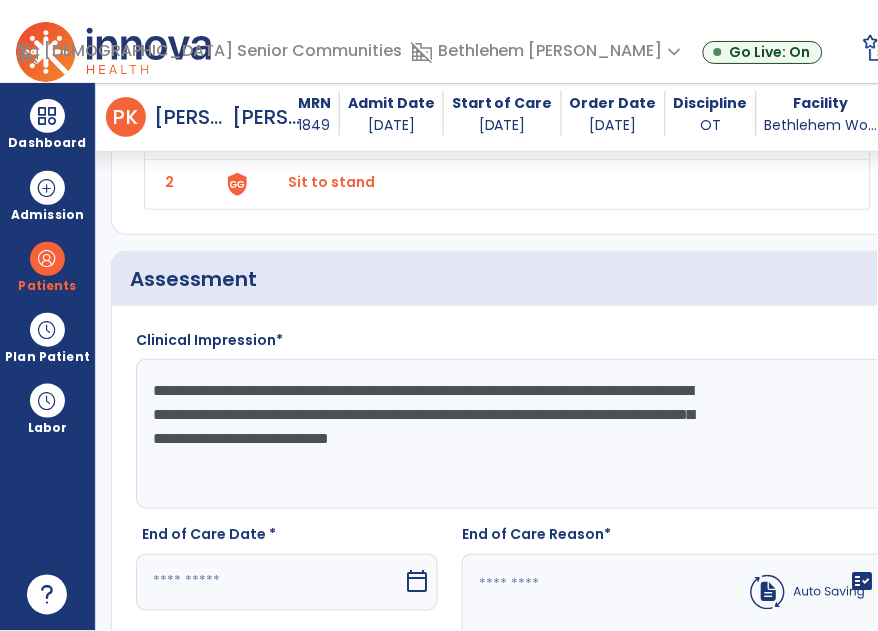click on "**********" 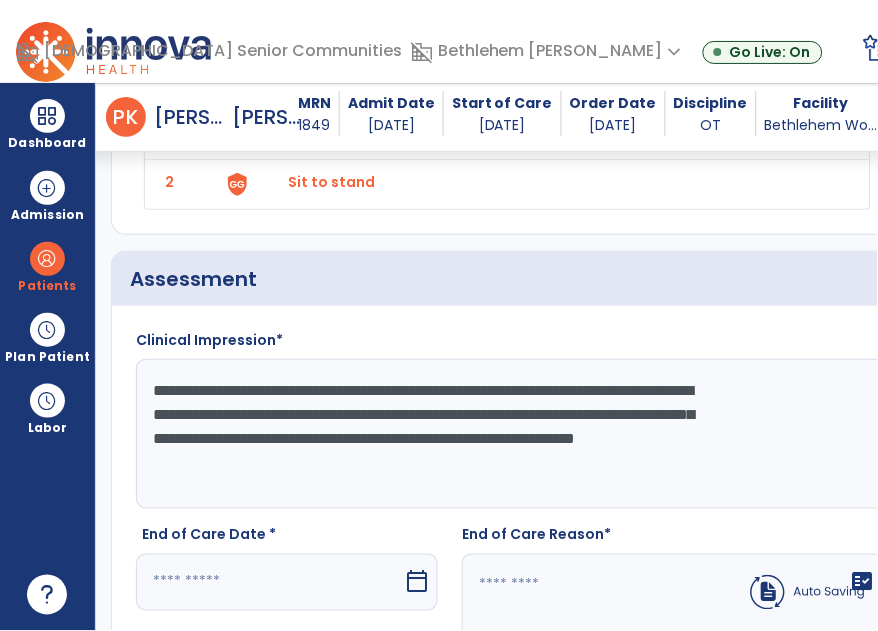 click on "**********" 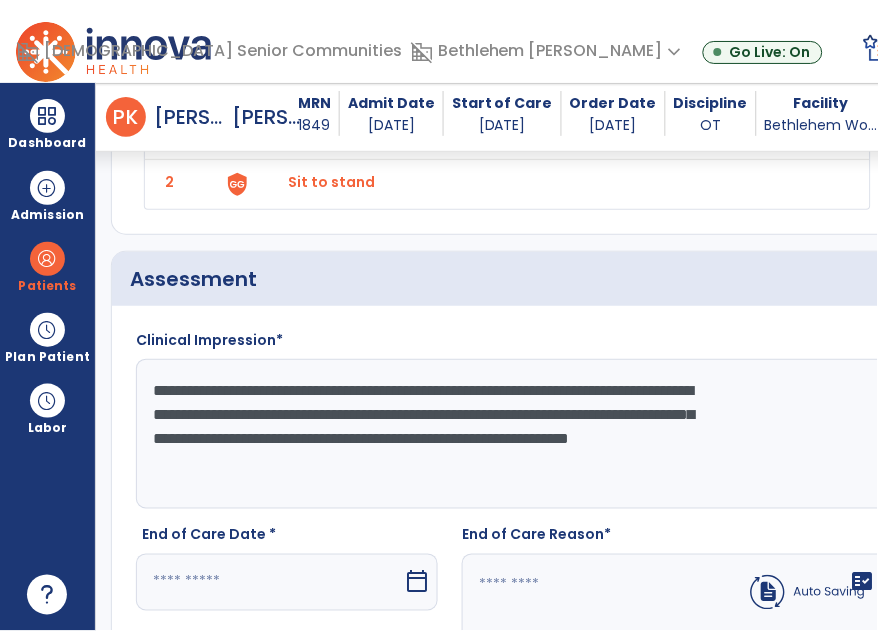 click on "**********" 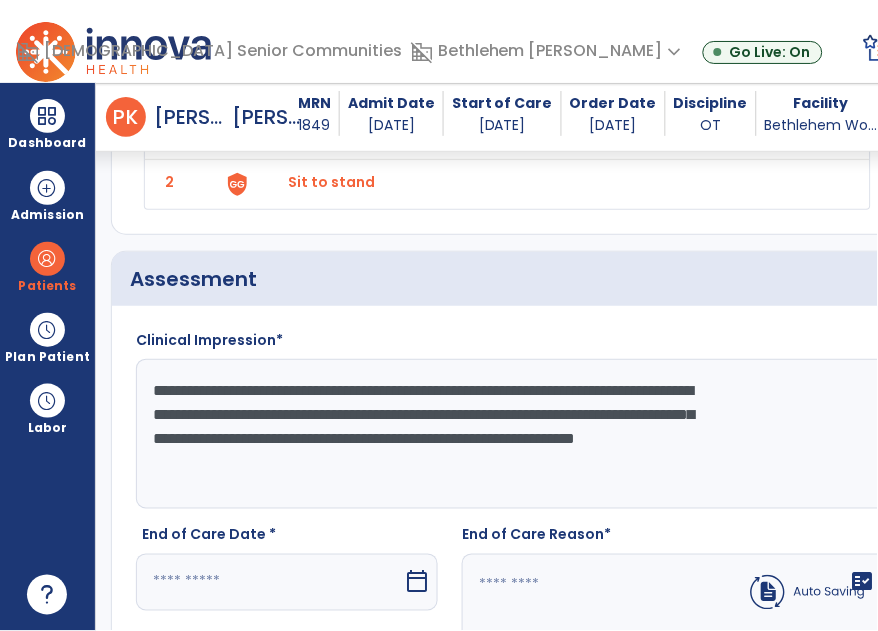click on "**********" 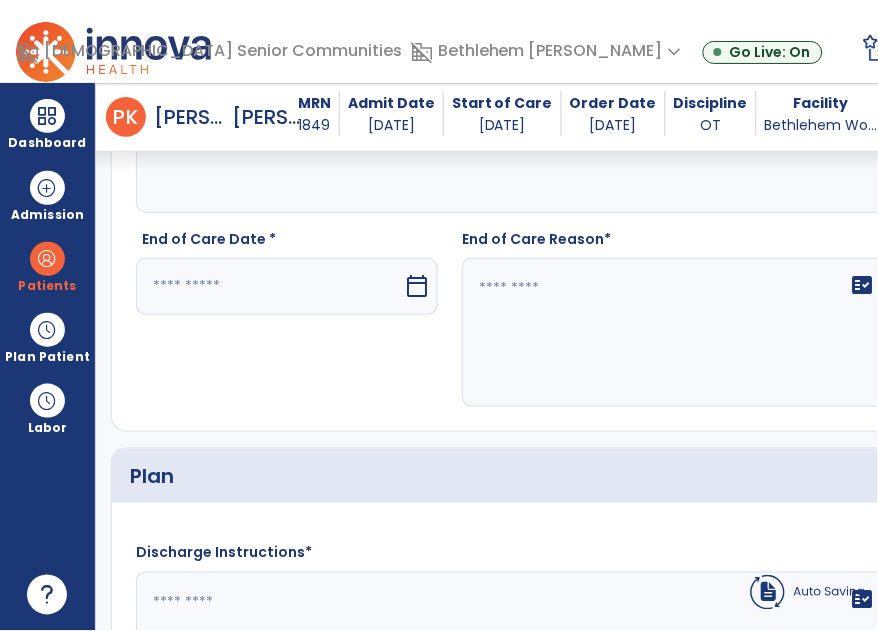 scroll, scrollTop: 2472, scrollLeft: 0, axis: vertical 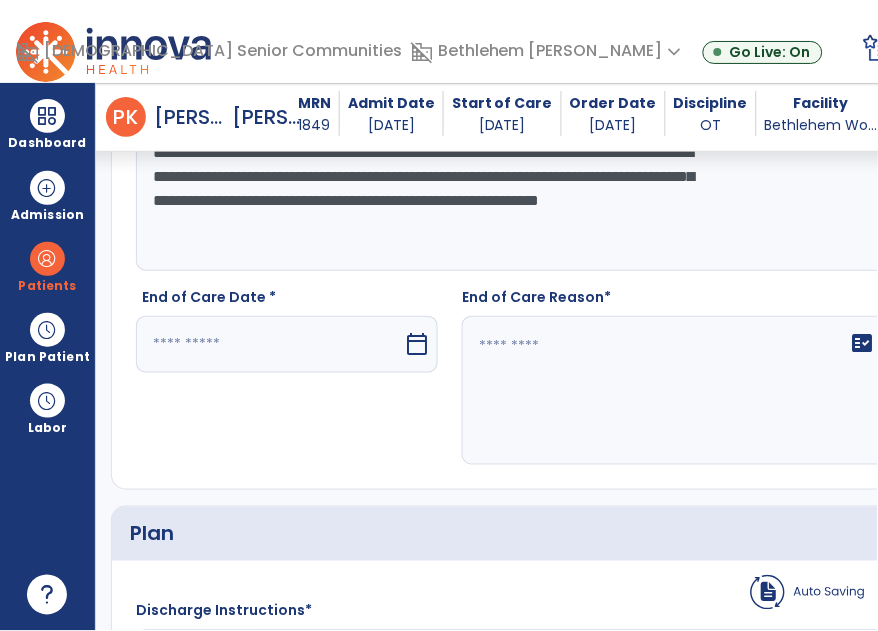 click on "**********" 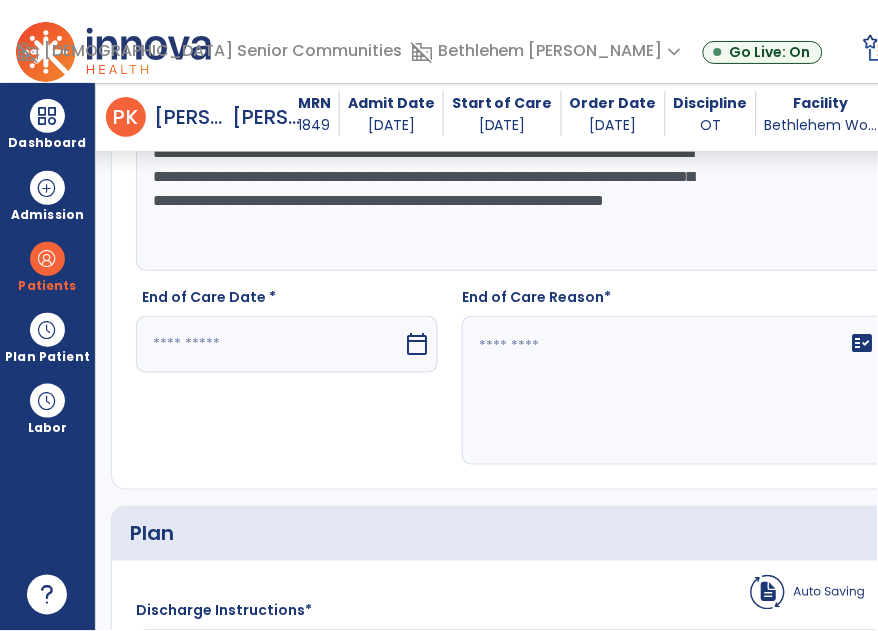 type on "**********" 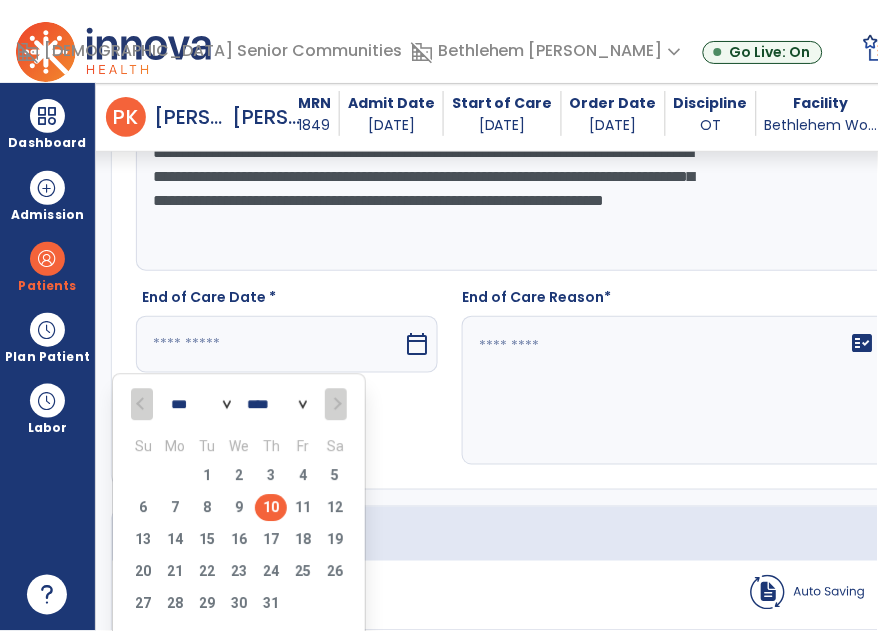 click on "10" at bounding box center (271, 508) 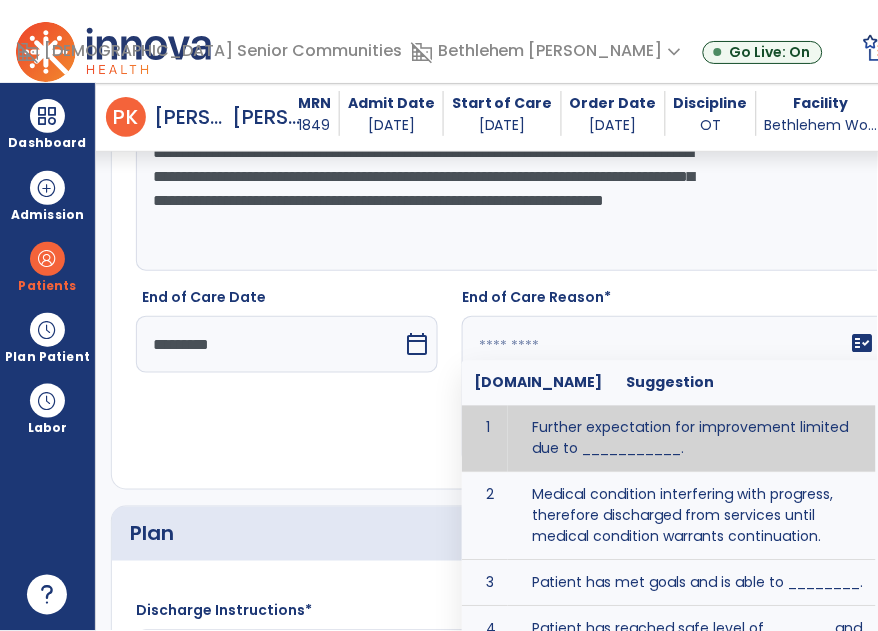 click 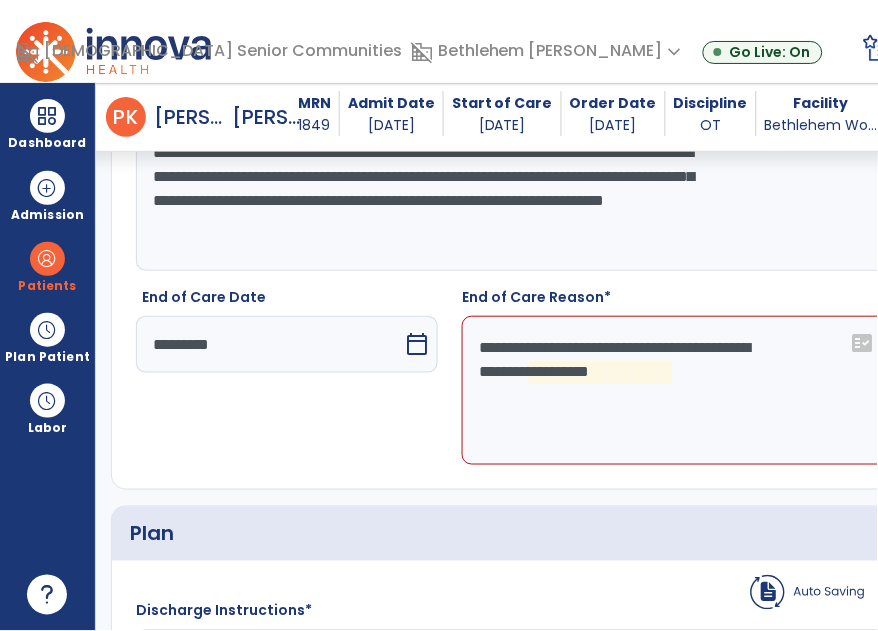 click on "**********" 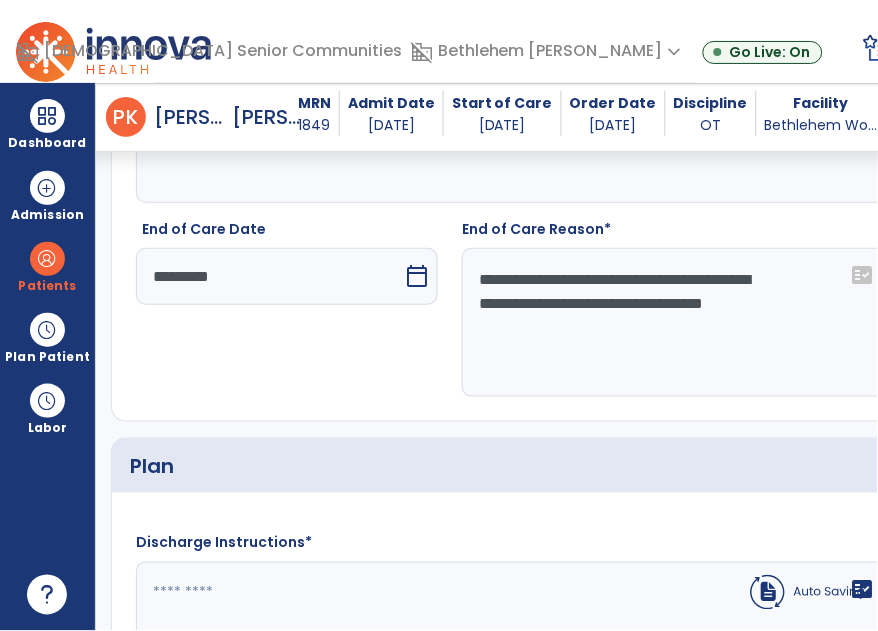 scroll, scrollTop: 2825, scrollLeft: 0, axis: vertical 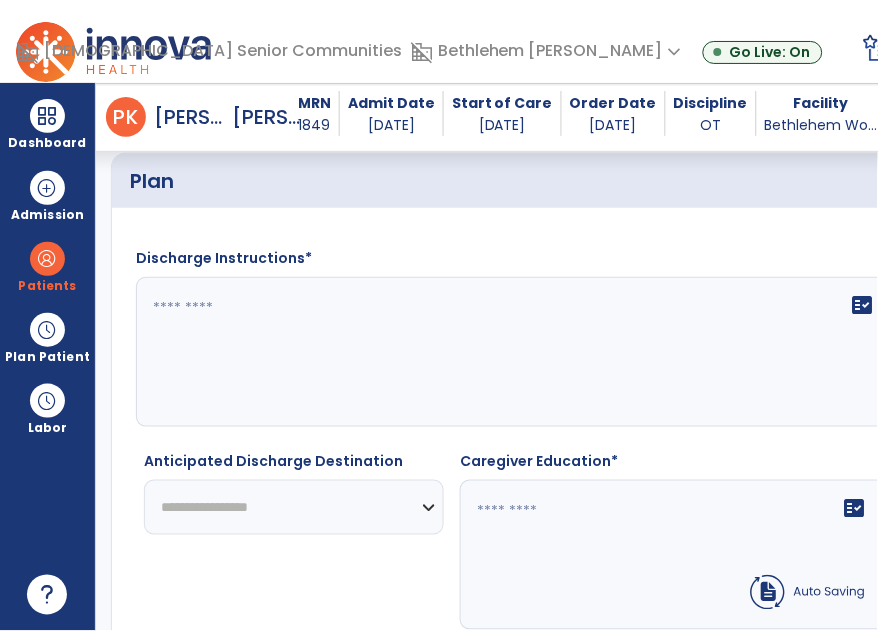 type on "**********" 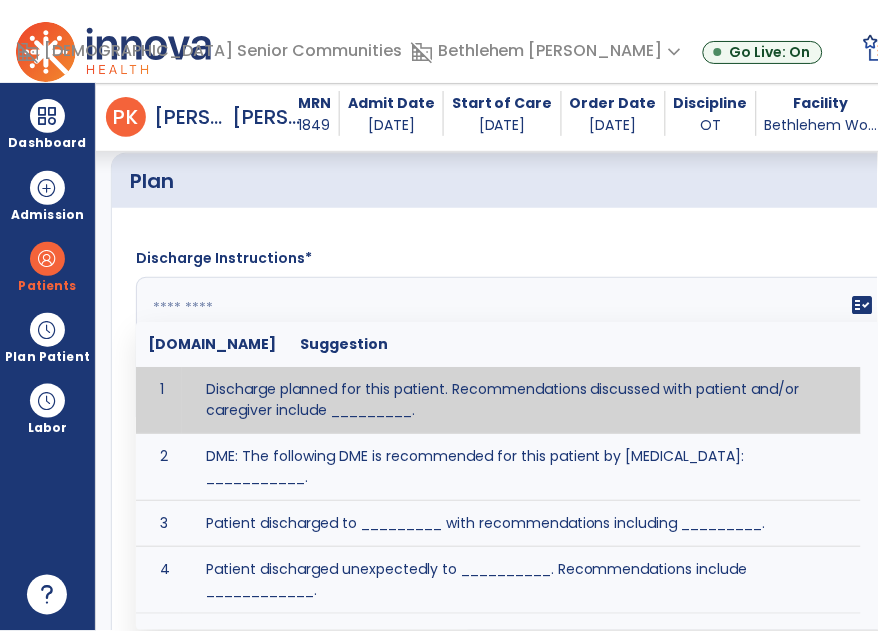 click on "fact_check  Sr.No Suggestion 1 Discharge planned for this patient. Recommendations discussed with patient and/or caregiver include _________. 2 DME: The following DME is recommended for this patient by Occupational Therapy: ___________. 3 Patient discharged to _________ with recommendations including _________. 4 Patient discharged unexpectedly to __________. Recommendations include ____________." 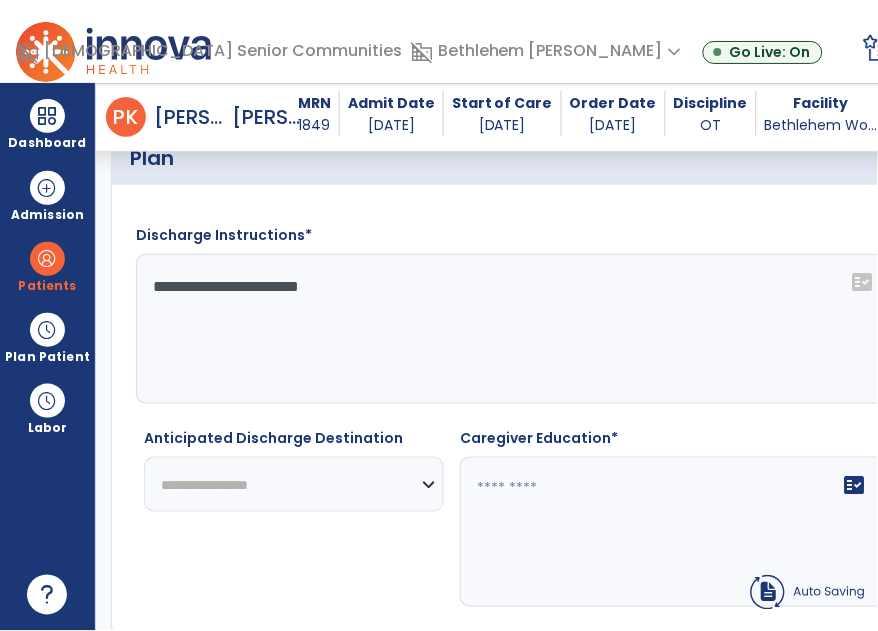 scroll, scrollTop: 2860, scrollLeft: 0, axis: vertical 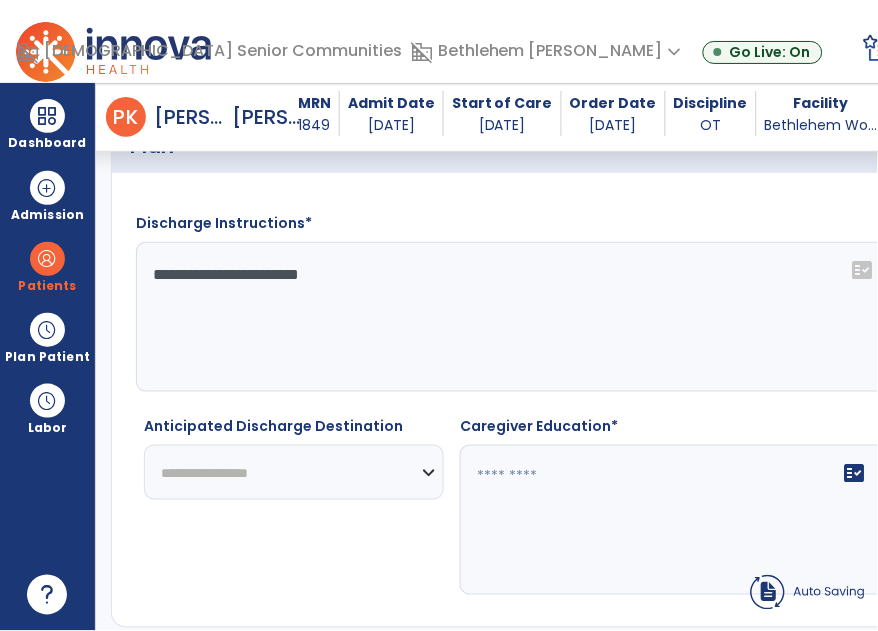 type on "**********" 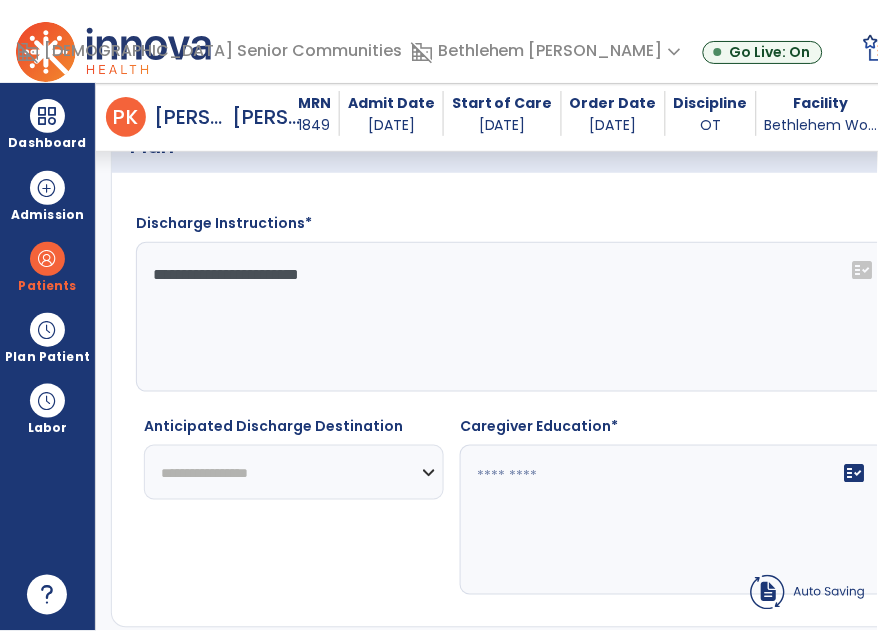 click on "**********" 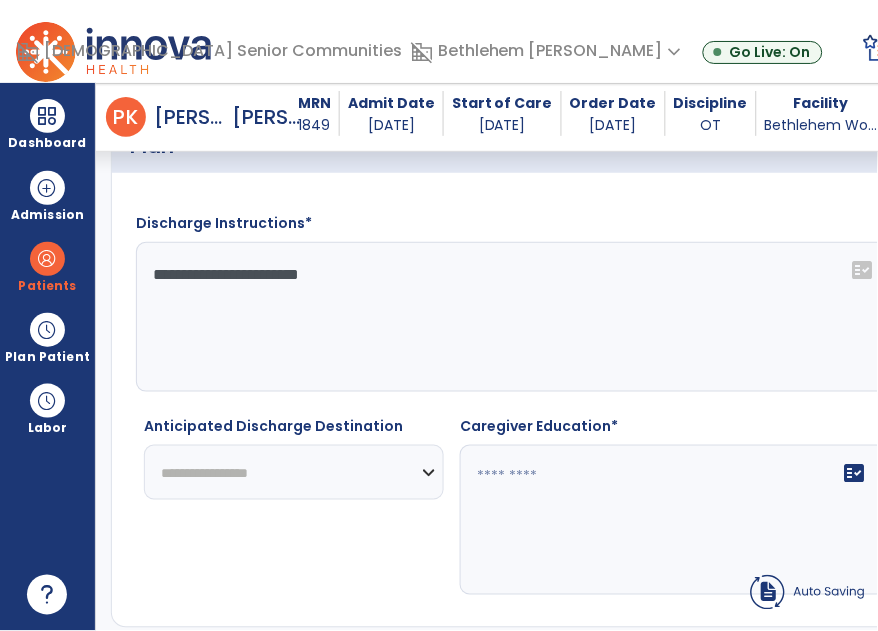 select on "***" 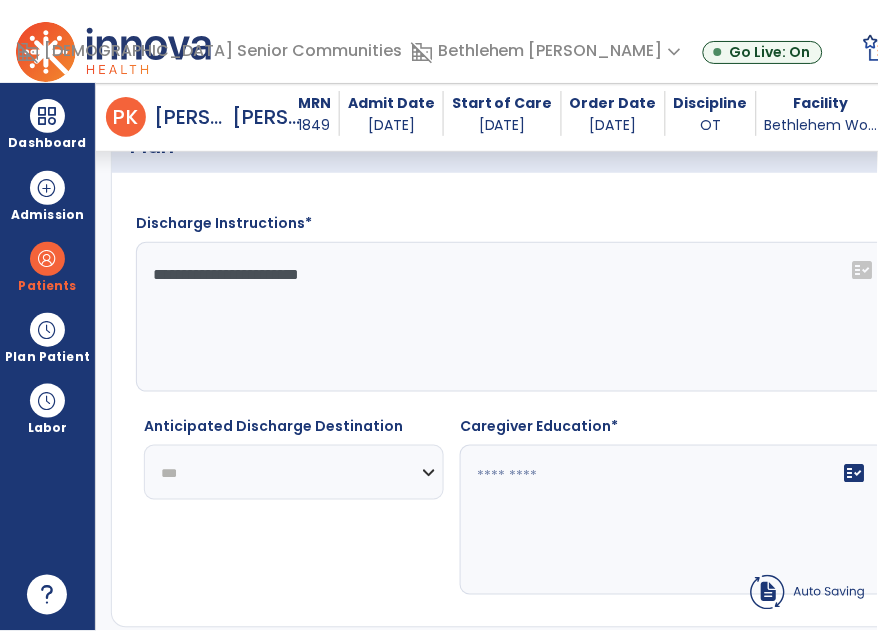 click on "**********" 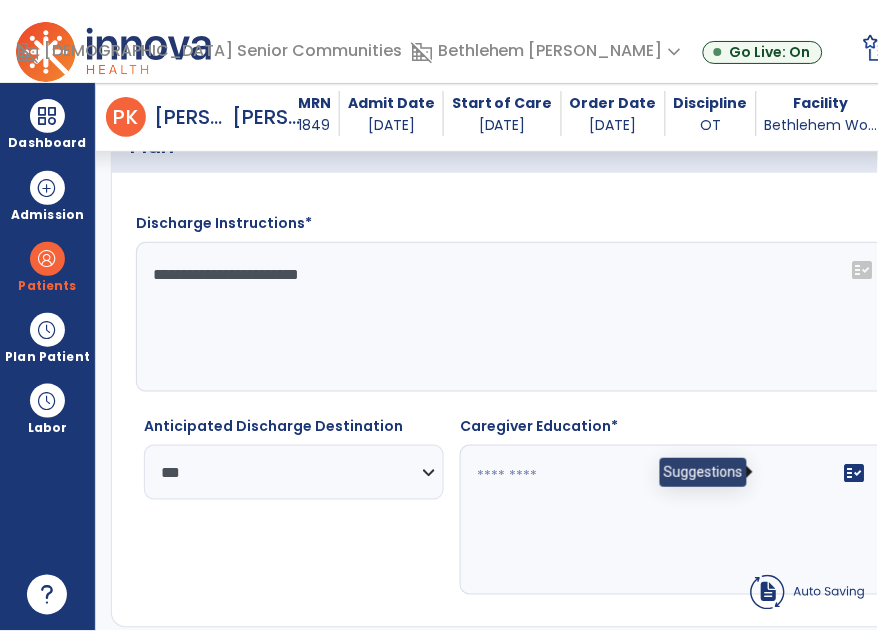 click on "fact_check" 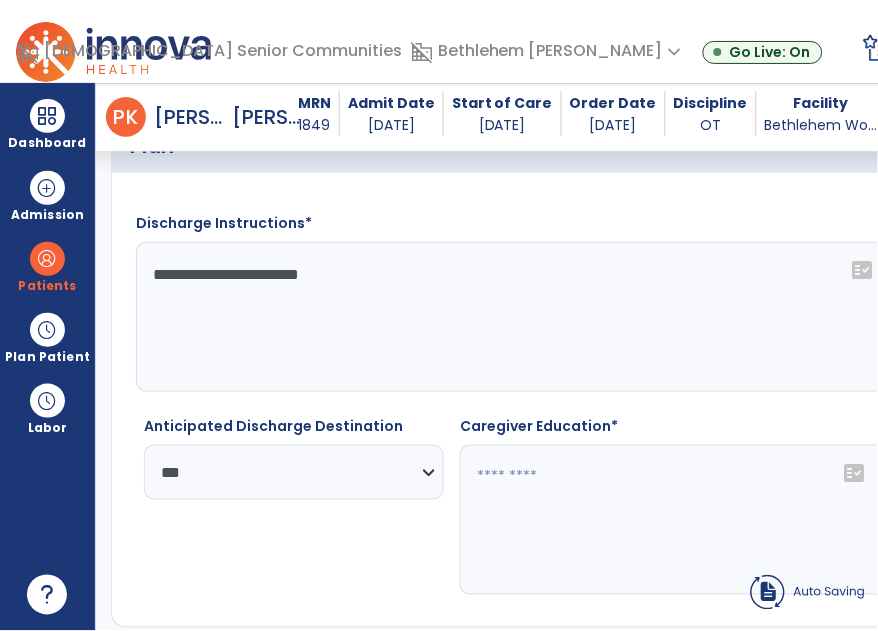 click on "fact_check" 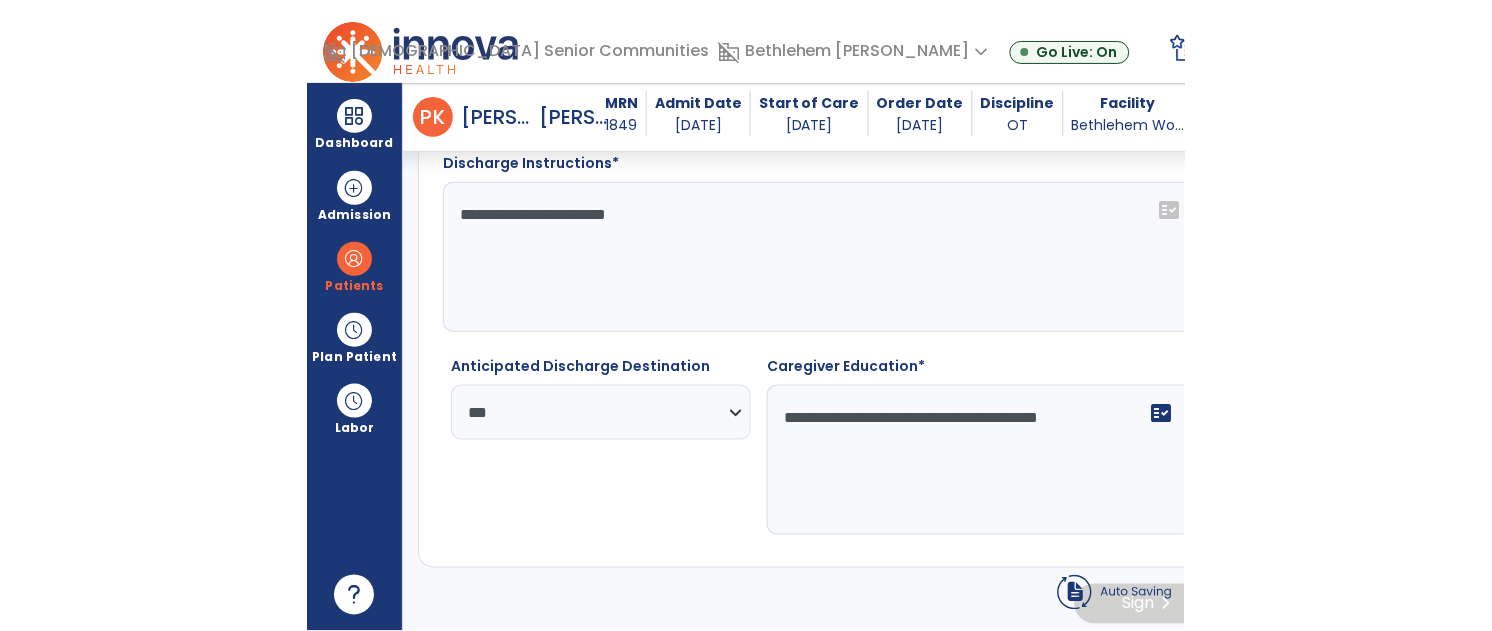 scroll, scrollTop: 2974, scrollLeft: 0, axis: vertical 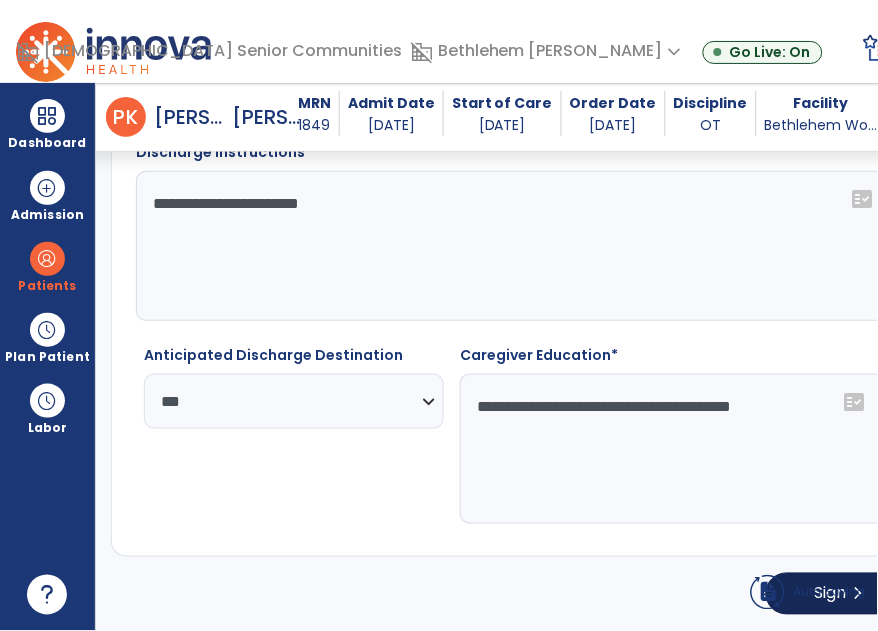 type on "**********" 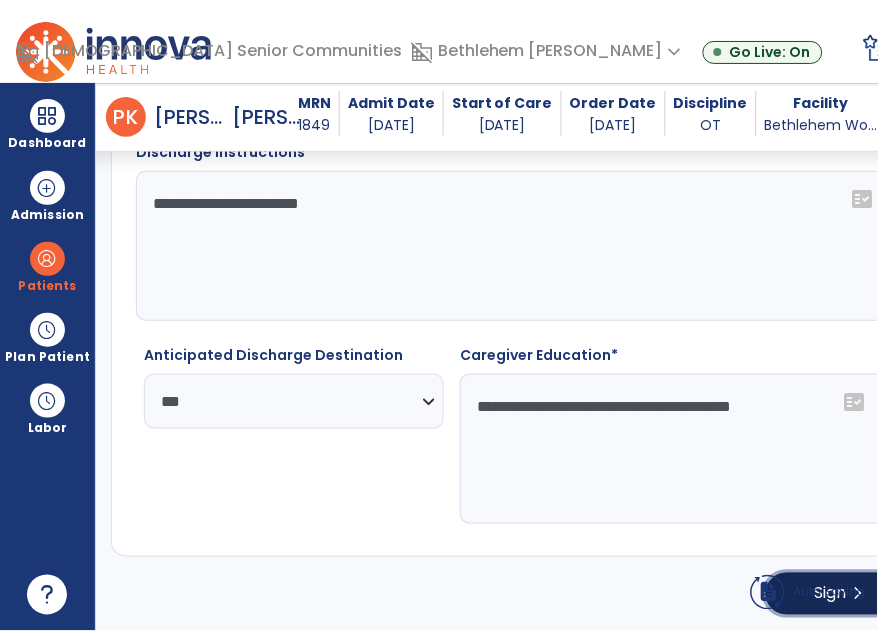 click on "Sign  chevron_right" 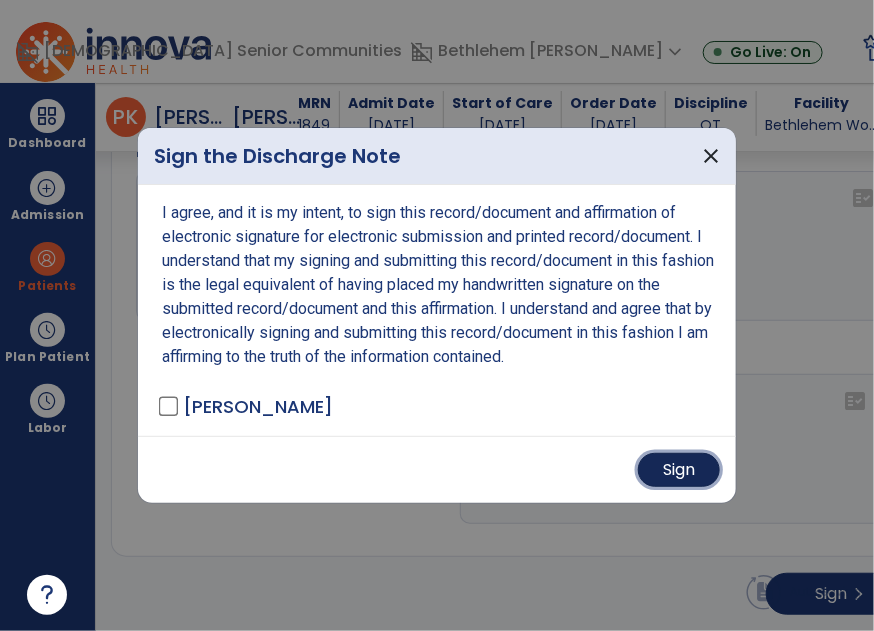 click on "Sign" at bounding box center [679, 470] 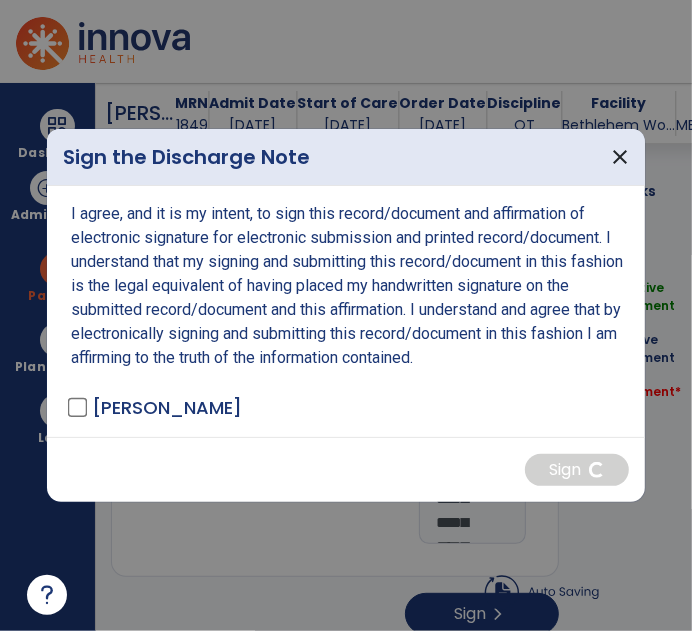 scroll, scrollTop: 3171, scrollLeft: 0, axis: vertical 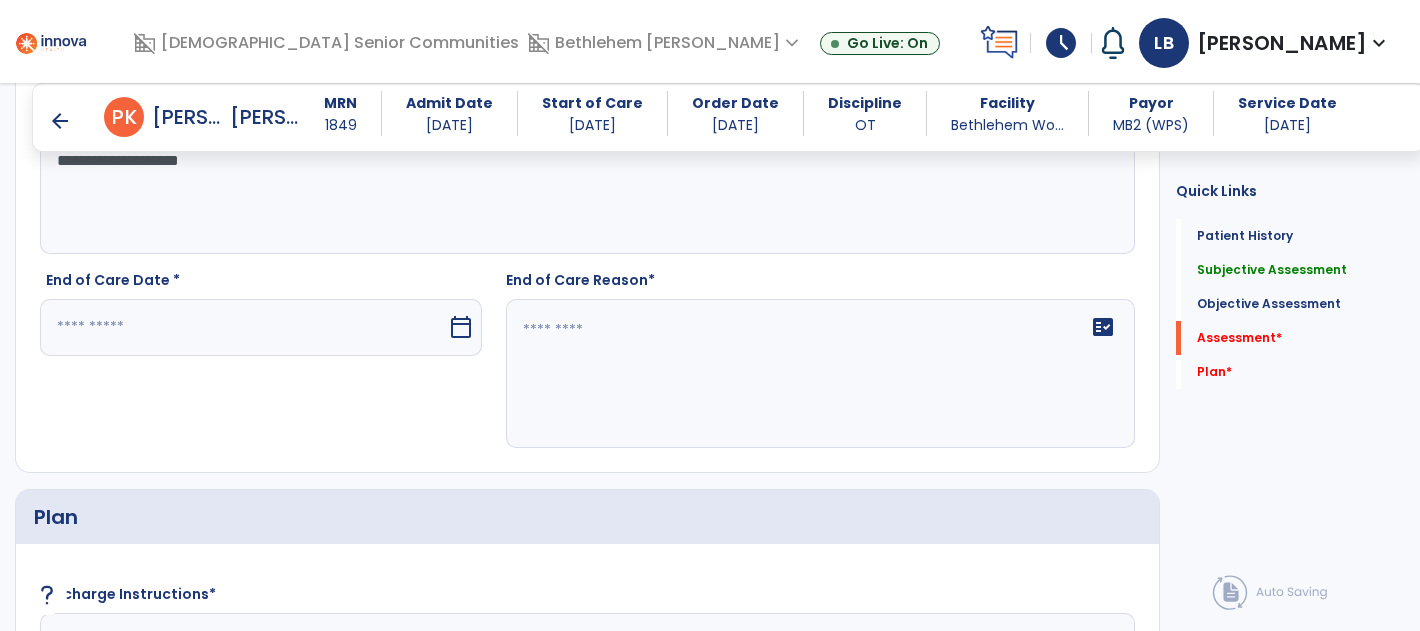 click 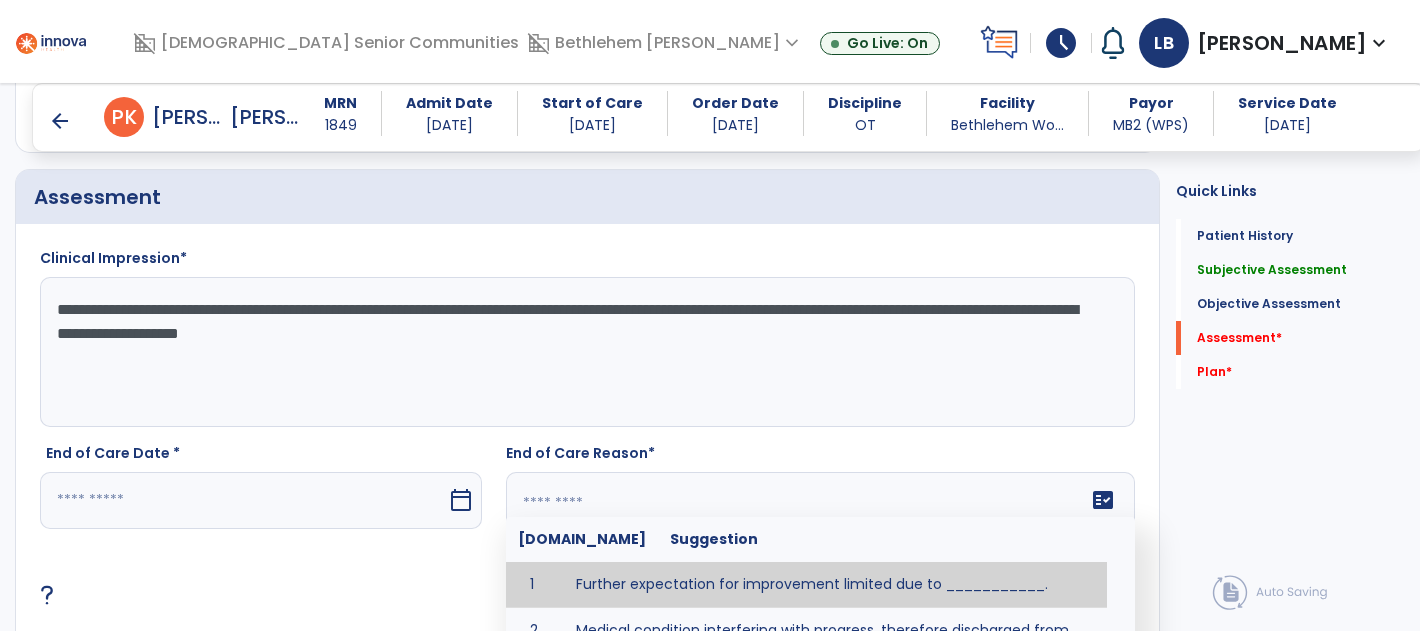 scroll, scrollTop: 2160, scrollLeft: 0, axis: vertical 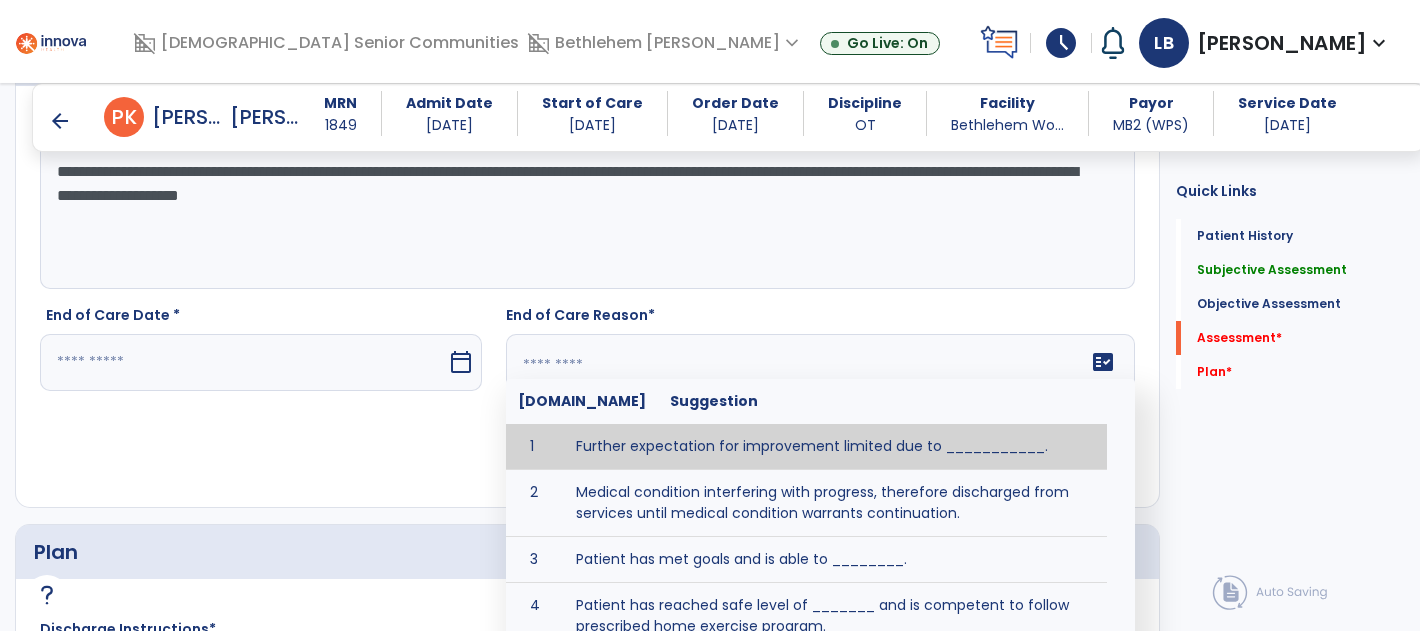 click on "calendar_today" at bounding box center (463, 362) 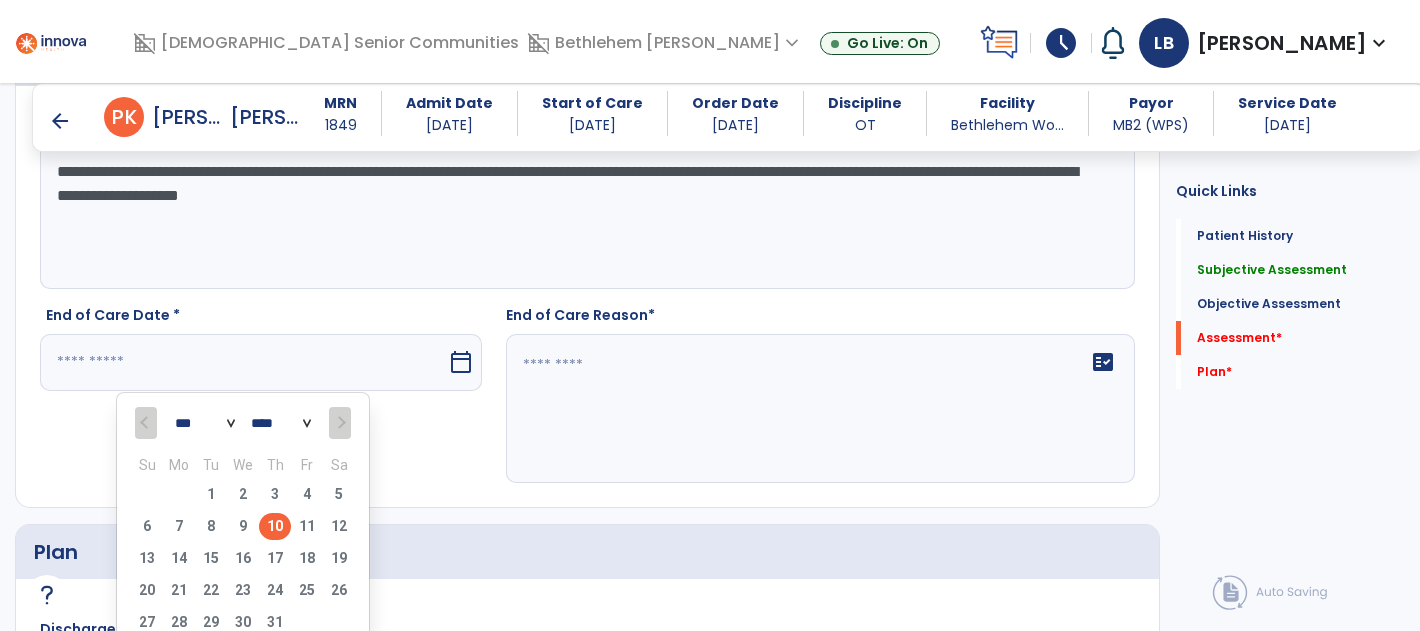 click on "10" at bounding box center [275, 526] 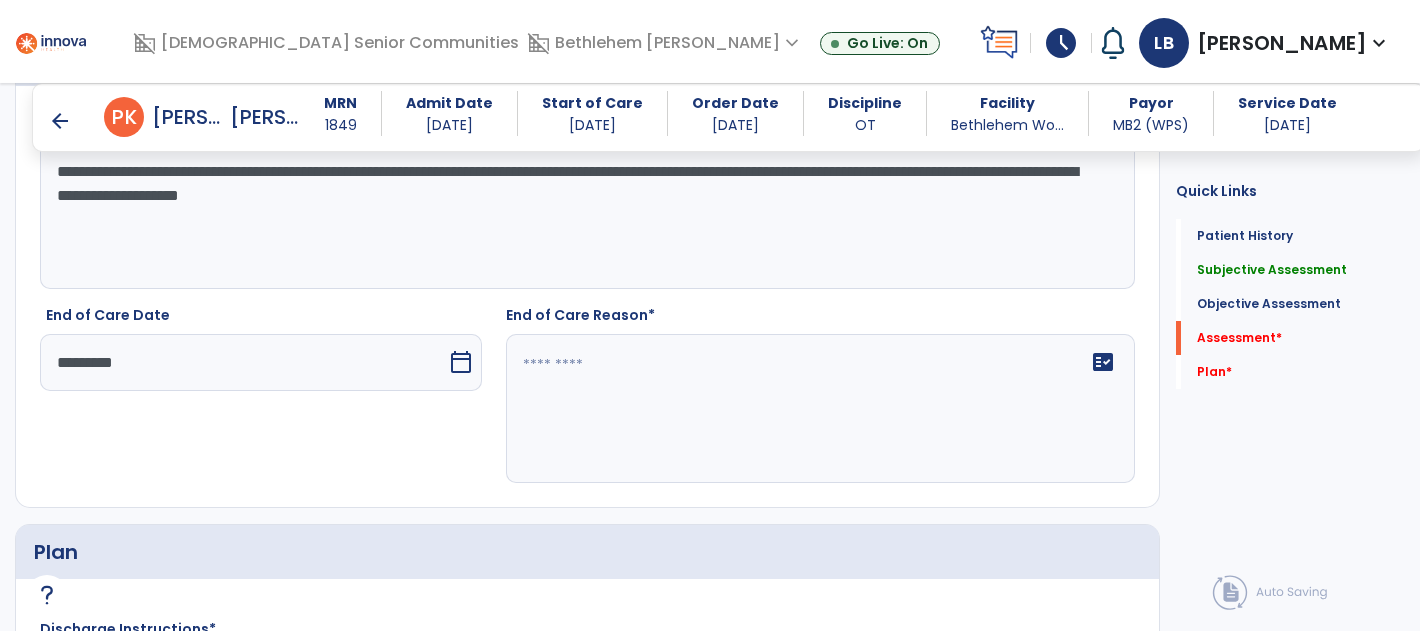 click 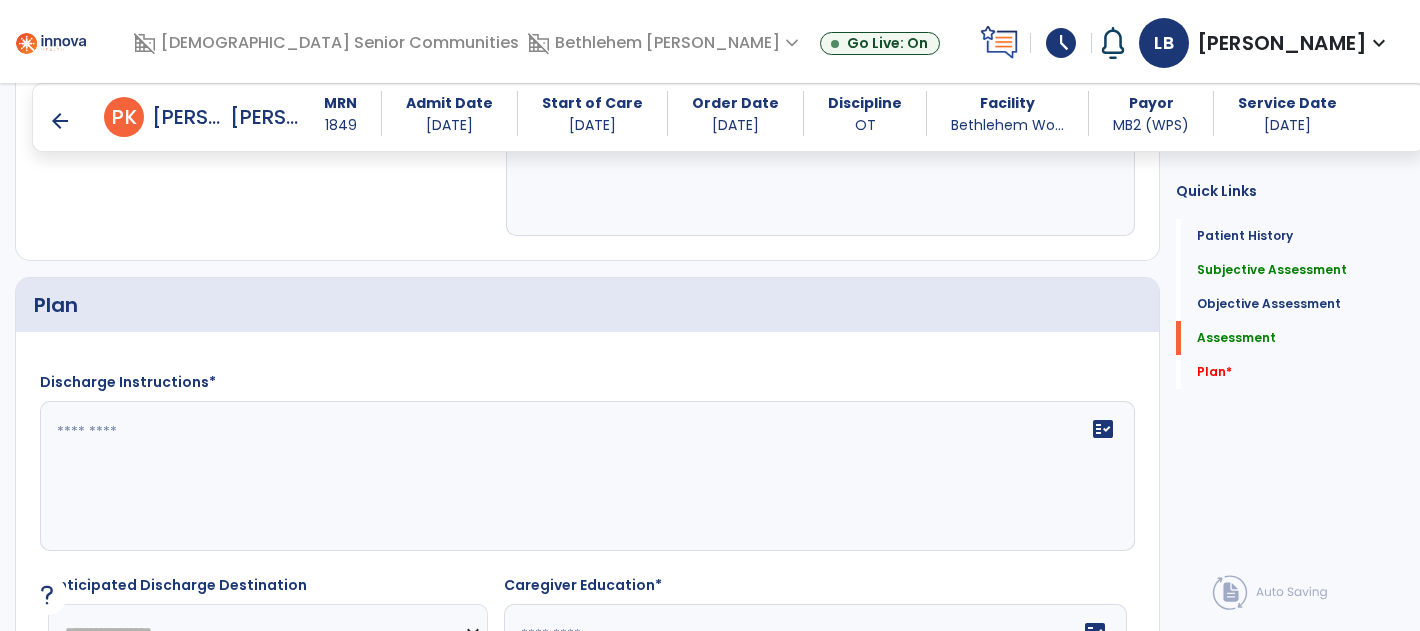 scroll, scrollTop: 2414, scrollLeft: 0, axis: vertical 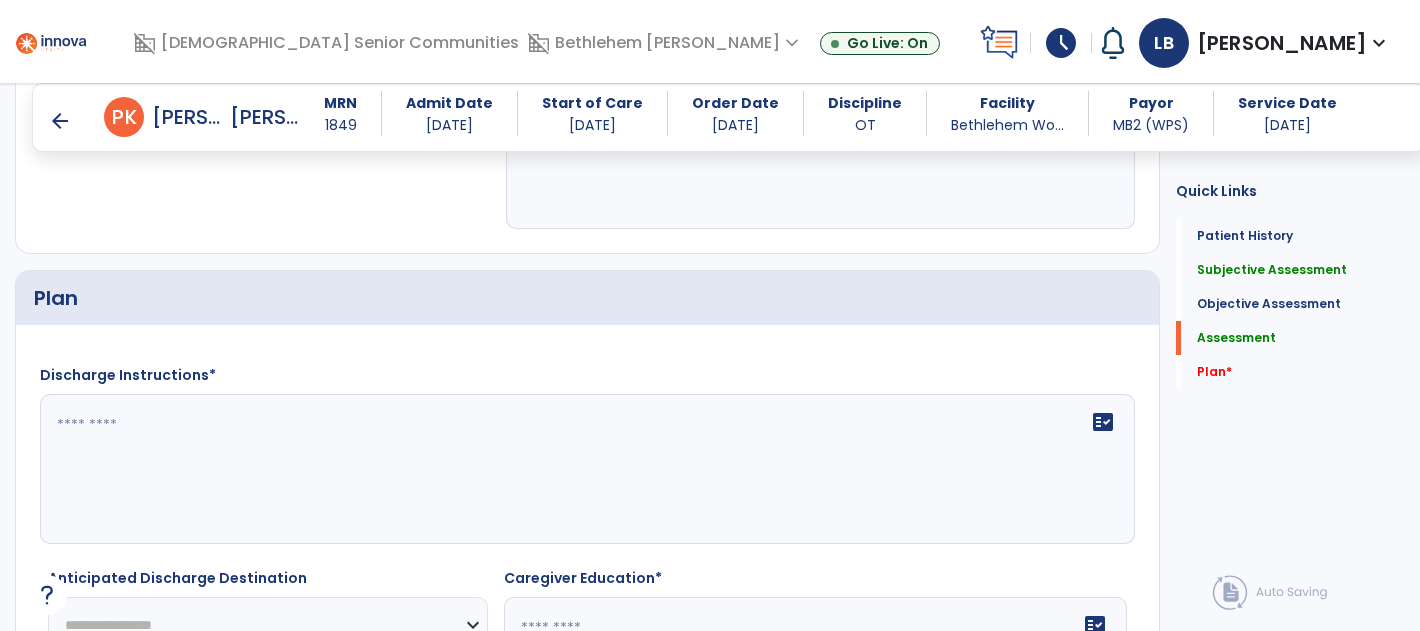 type on "**********" 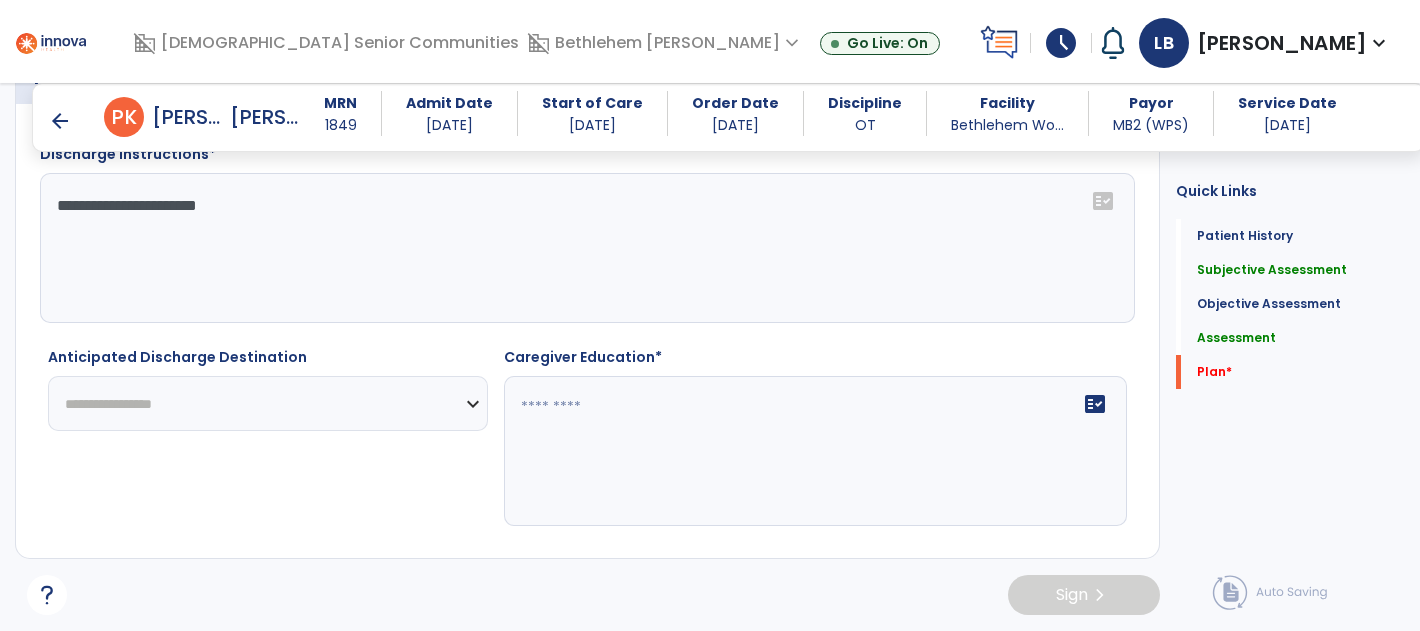 scroll, scrollTop: 2626, scrollLeft: 0, axis: vertical 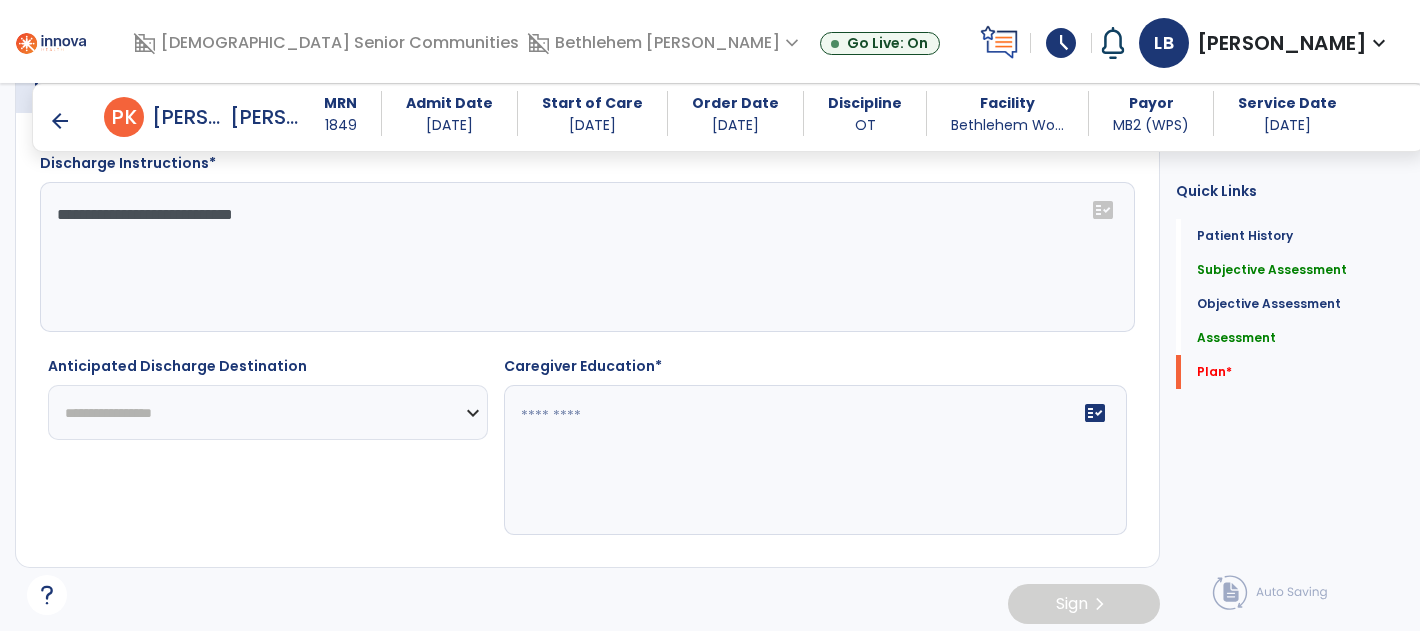 type on "**********" 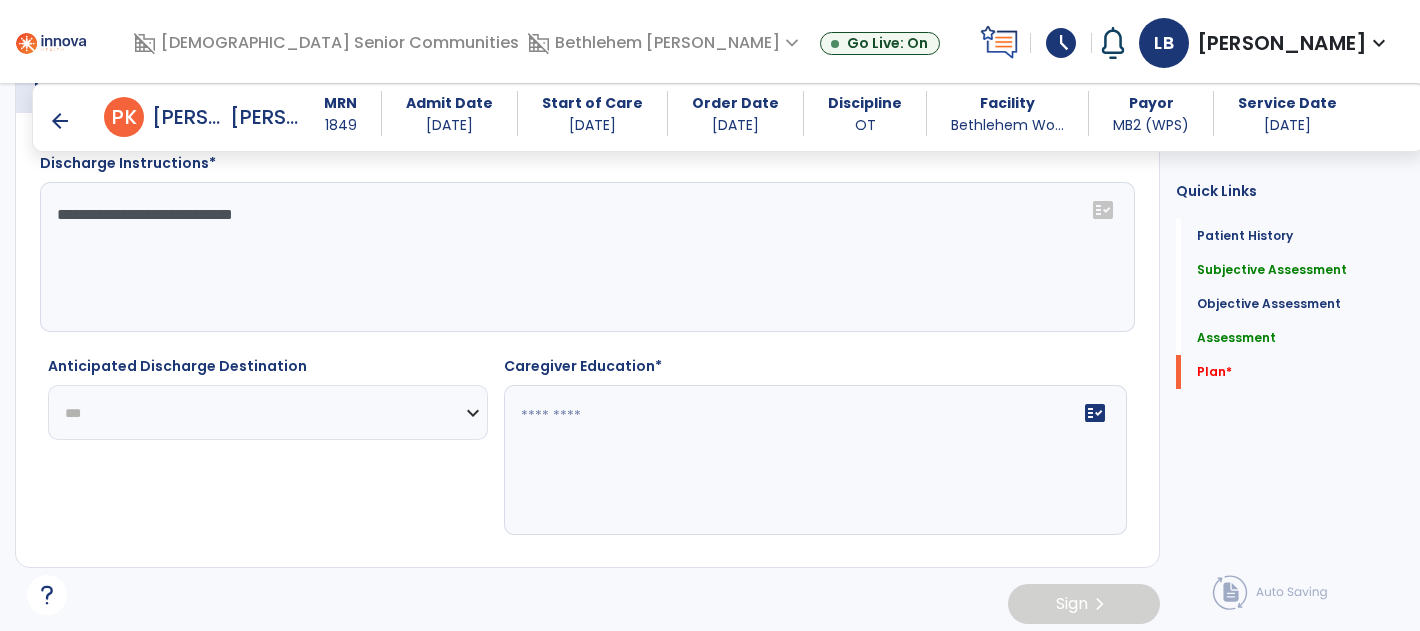 click on "**********" 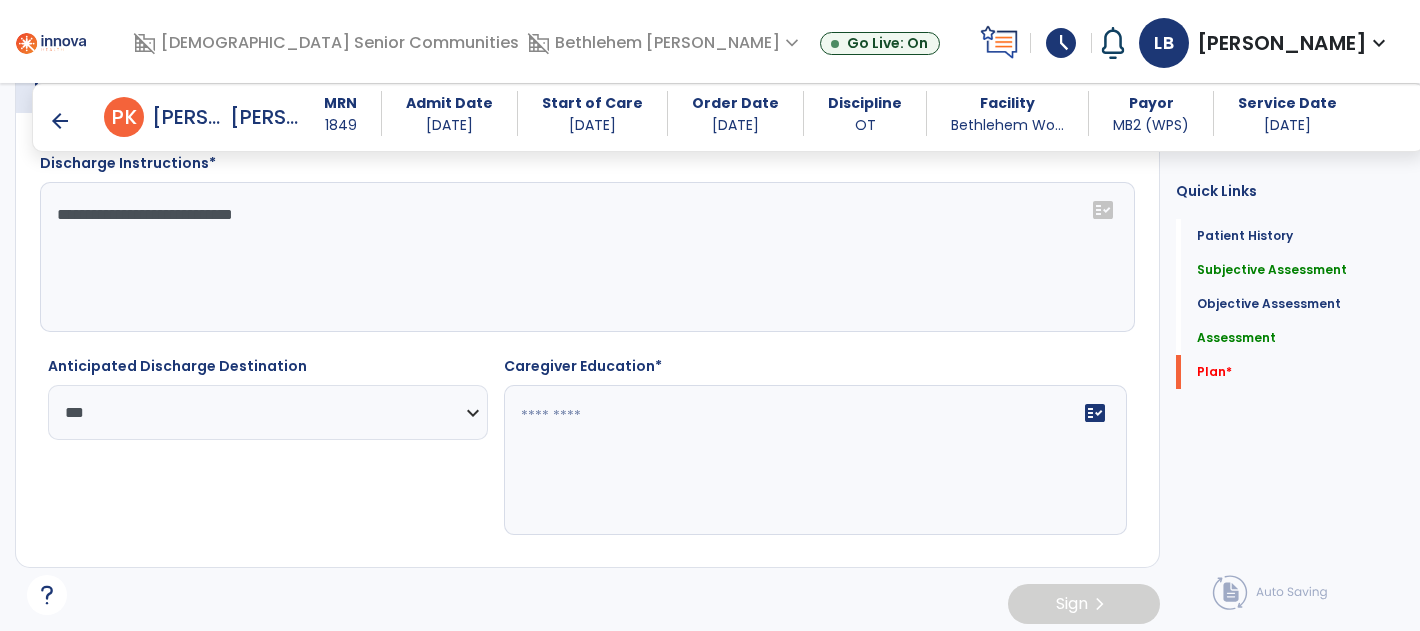 click 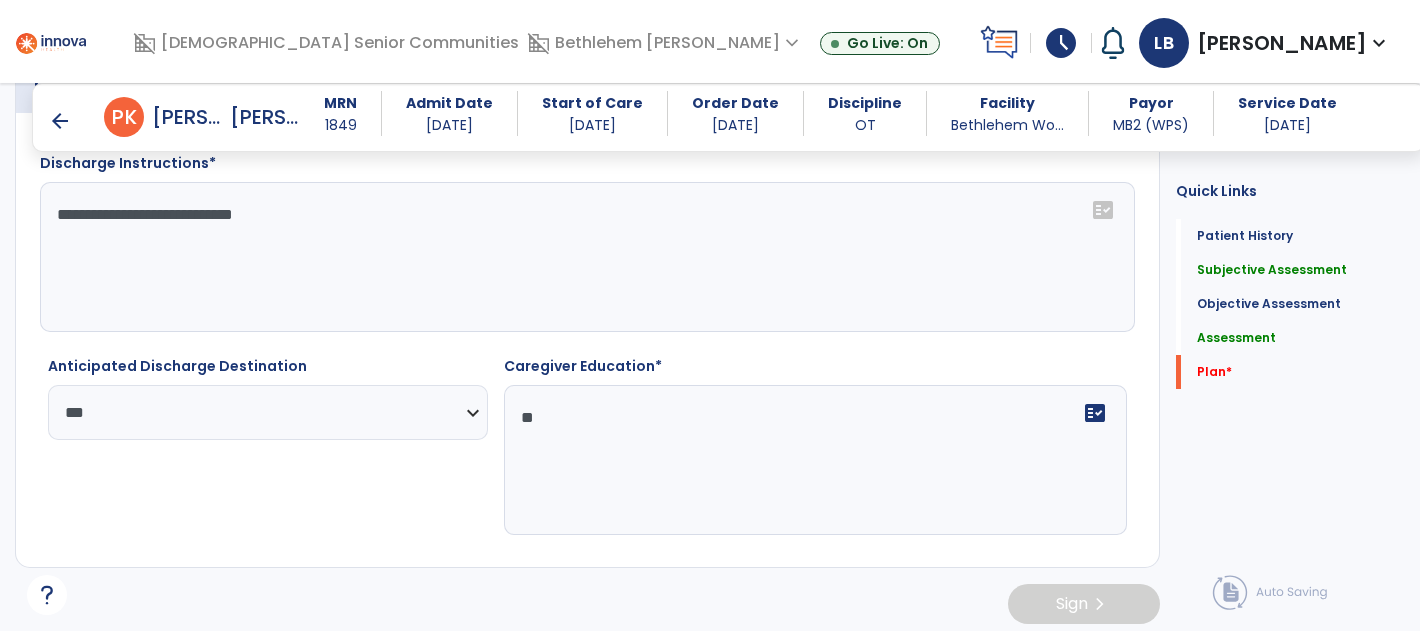 type on "*" 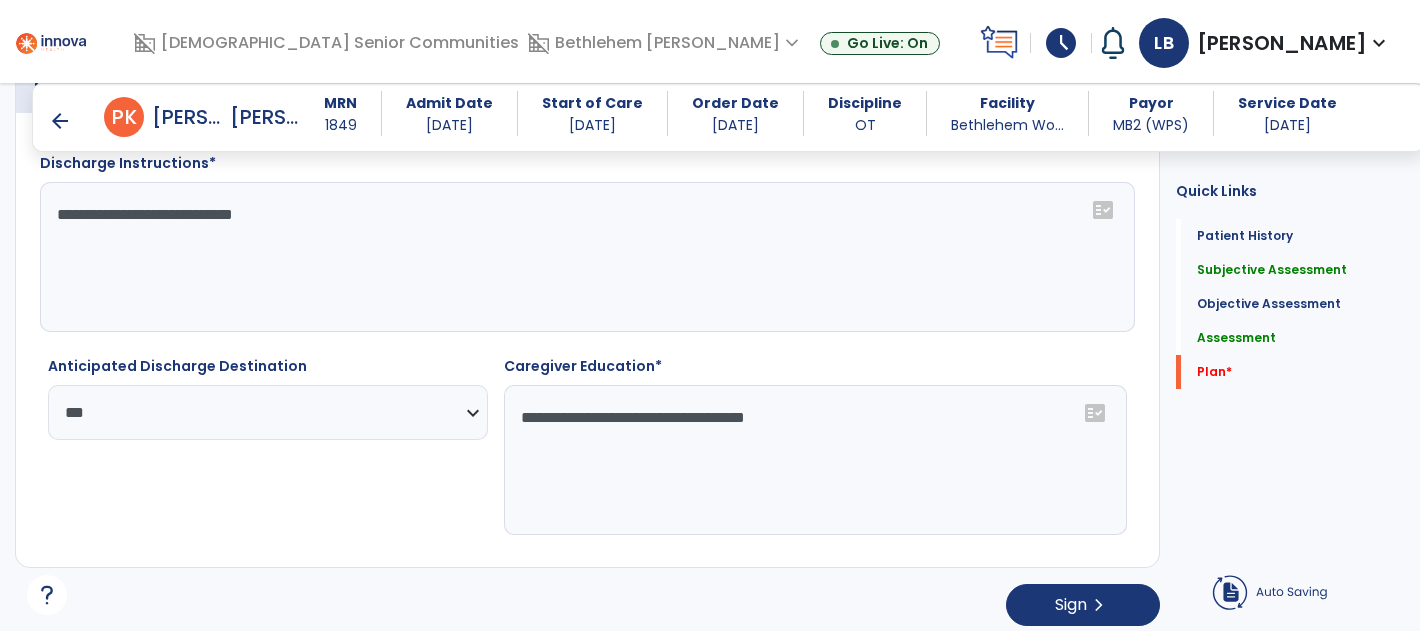 type on "**********" 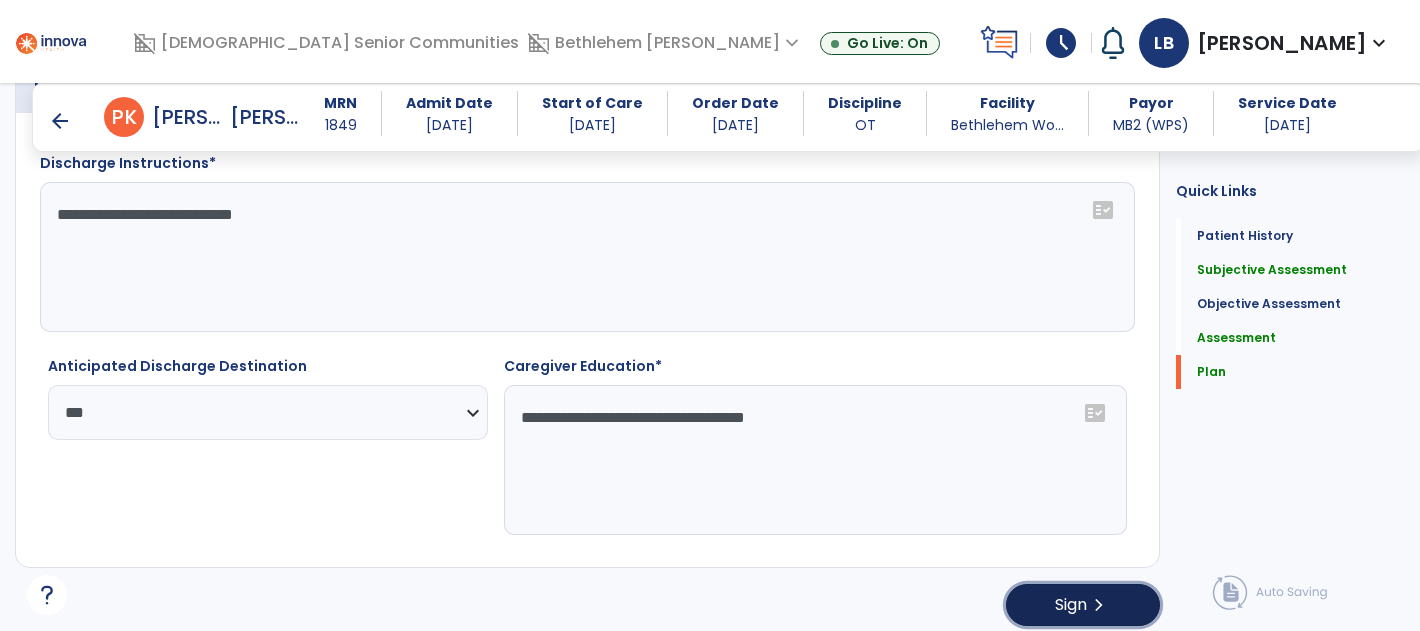 click on "Sign  chevron_right" 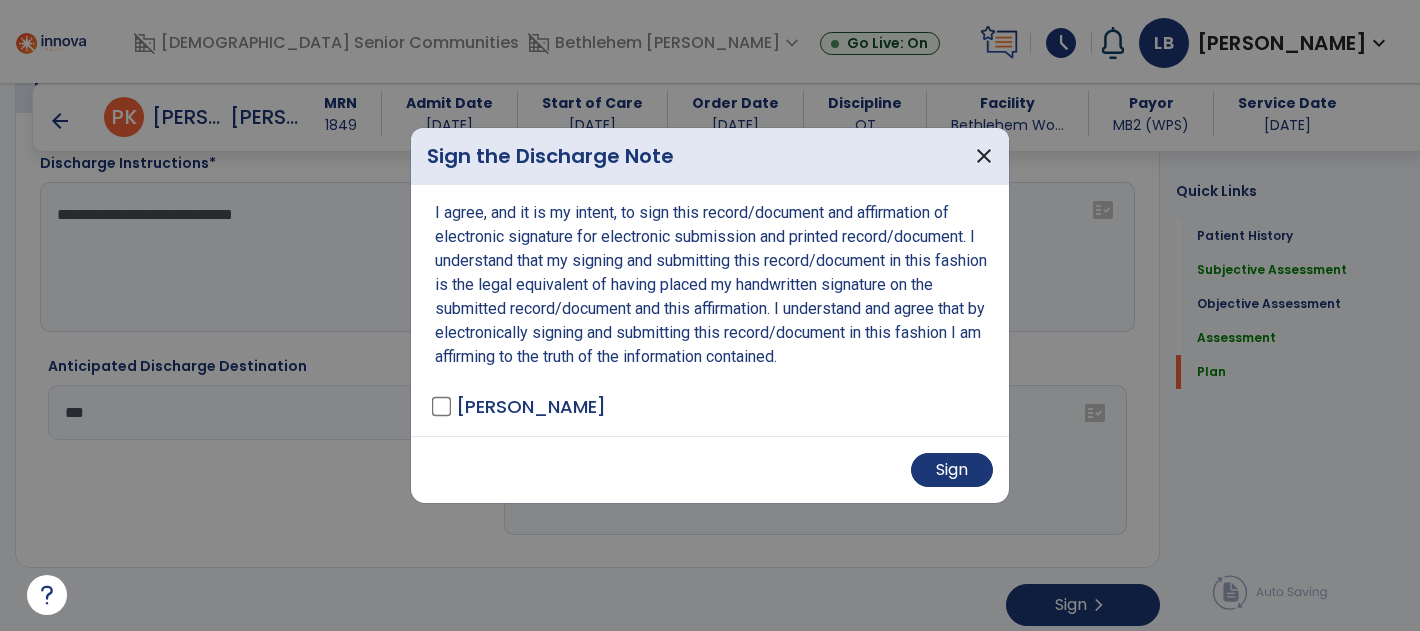 click on "Sign" at bounding box center [710, 469] 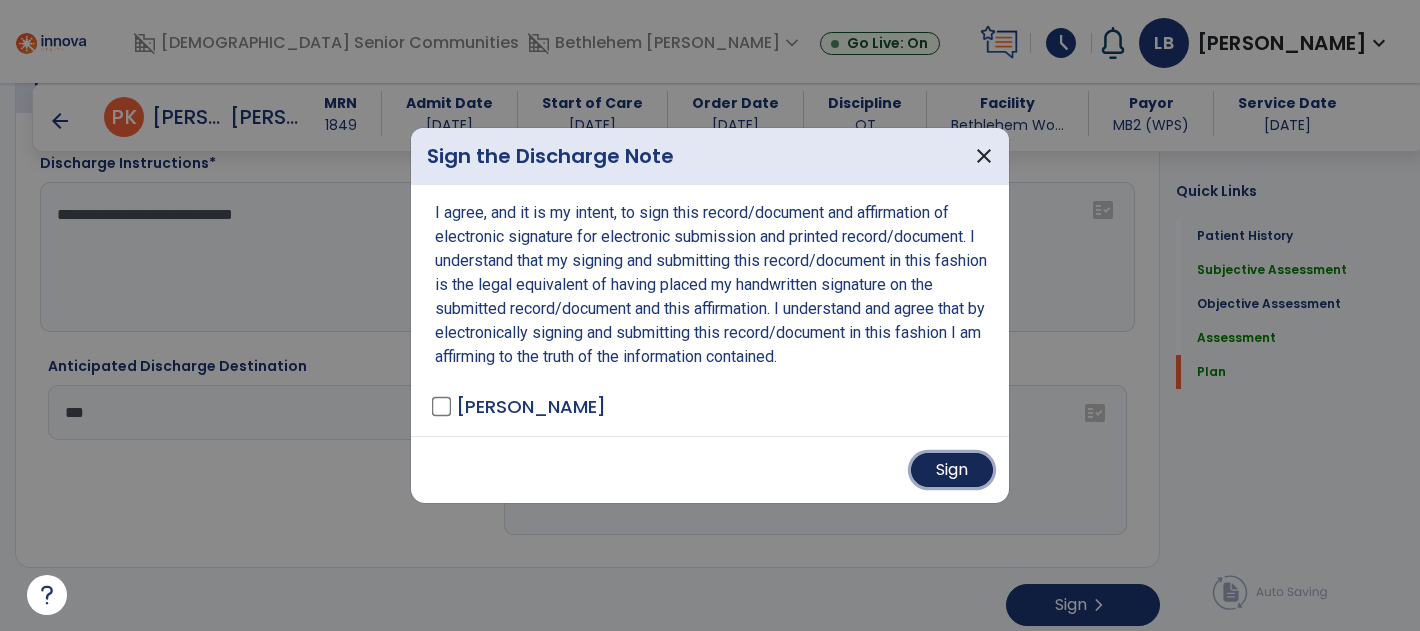 click on "Sign" at bounding box center (952, 470) 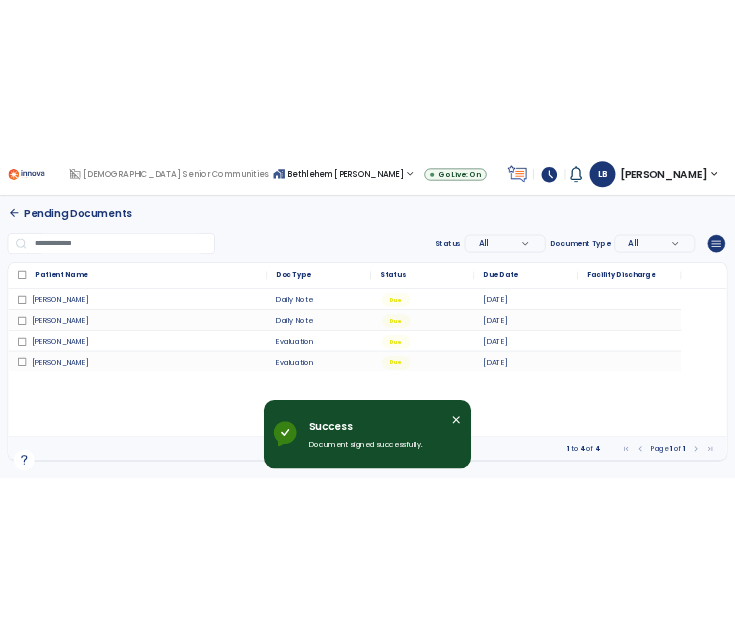 scroll, scrollTop: 0, scrollLeft: 0, axis: both 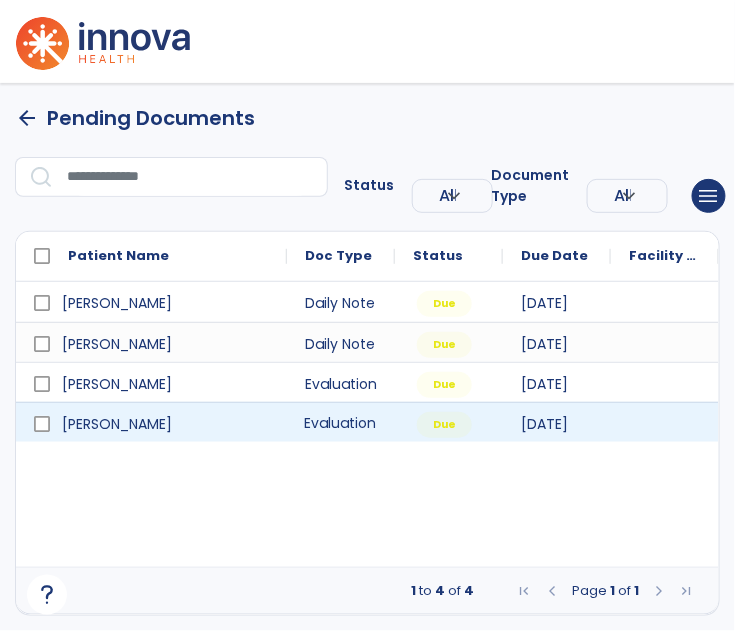 click on "Evaluation" at bounding box center [341, 422] 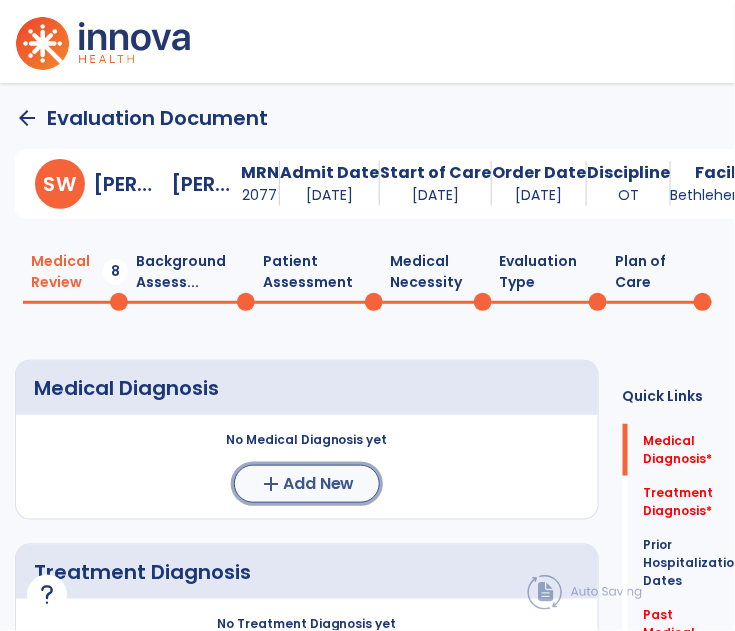 click on "Add New" 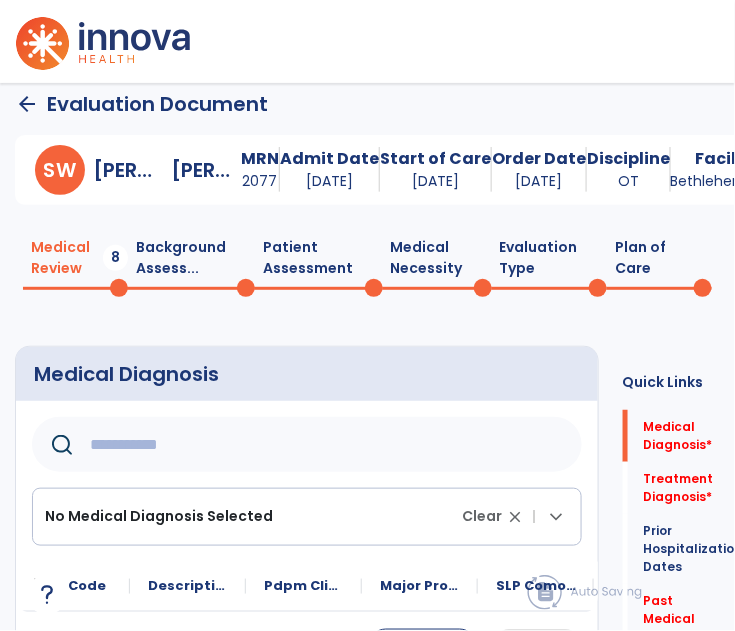 scroll, scrollTop: 34, scrollLeft: 0, axis: vertical 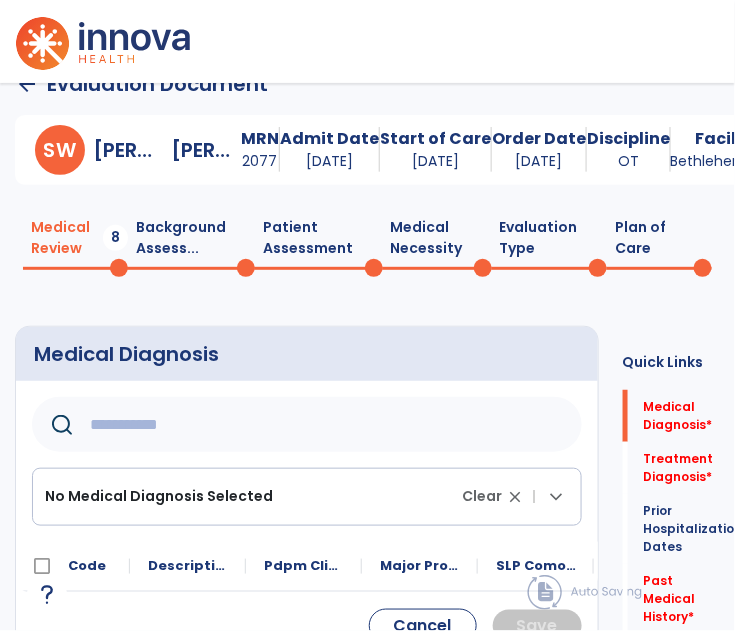 click 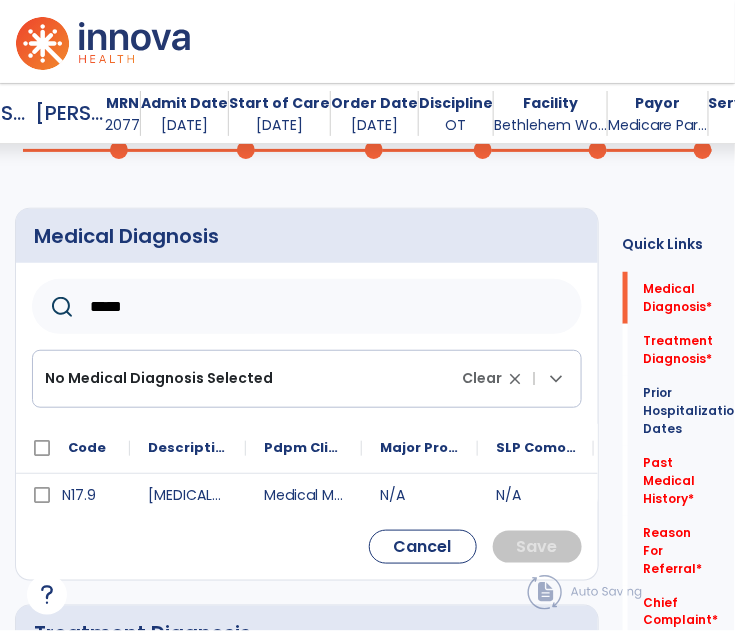 scroll, scrollTop: 137, scrollLeft: 0, axis: vertical 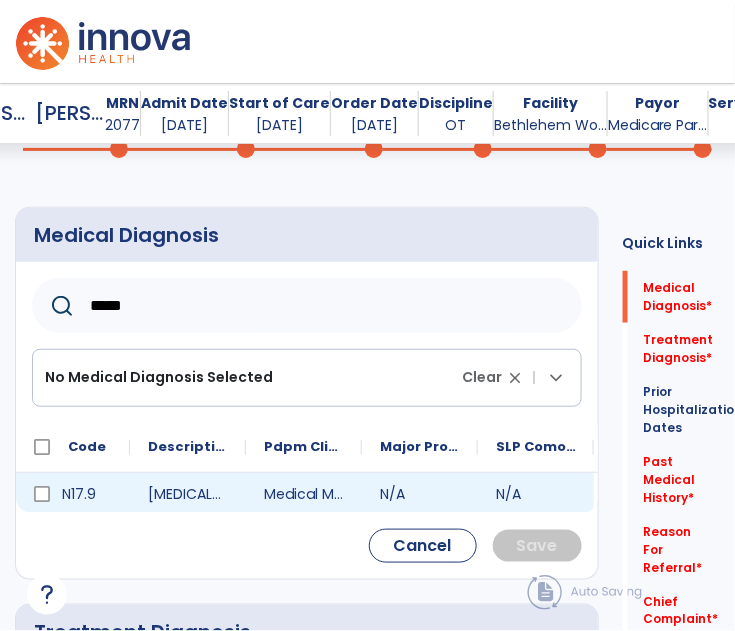 type on "*****" 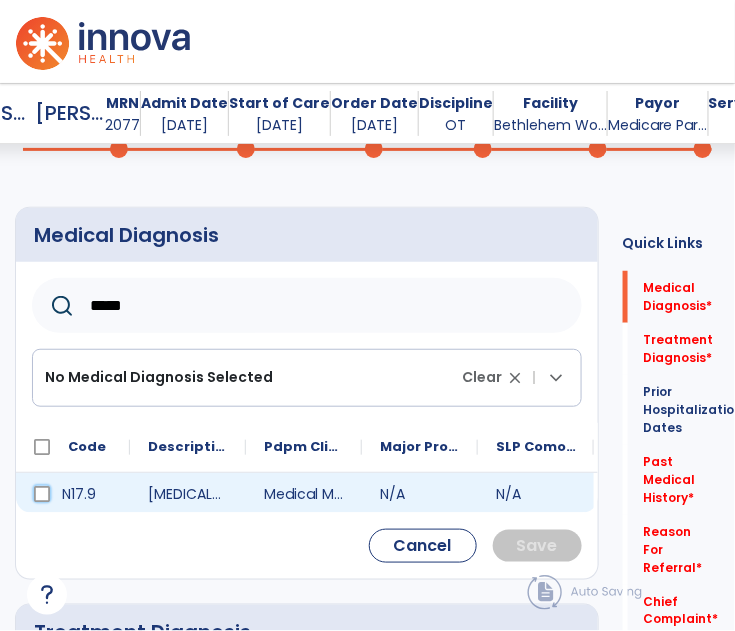 click on "N17.9" 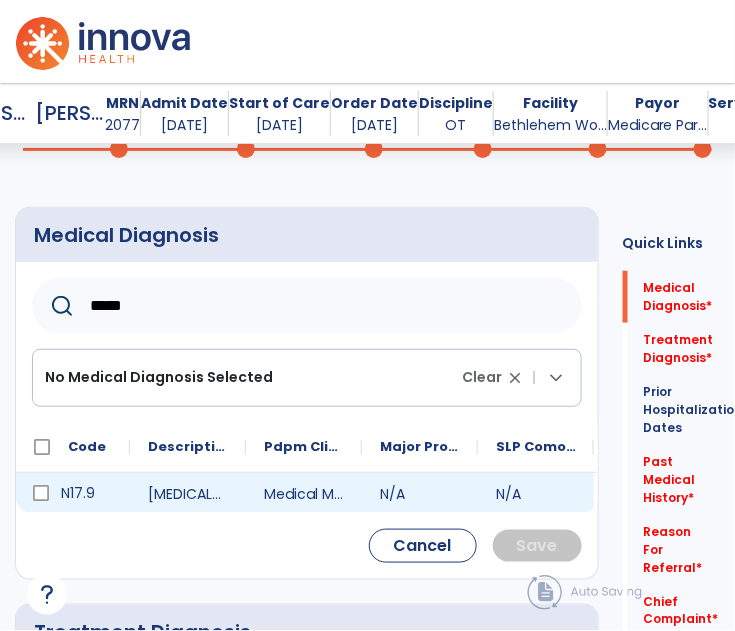 click on "N17.9" 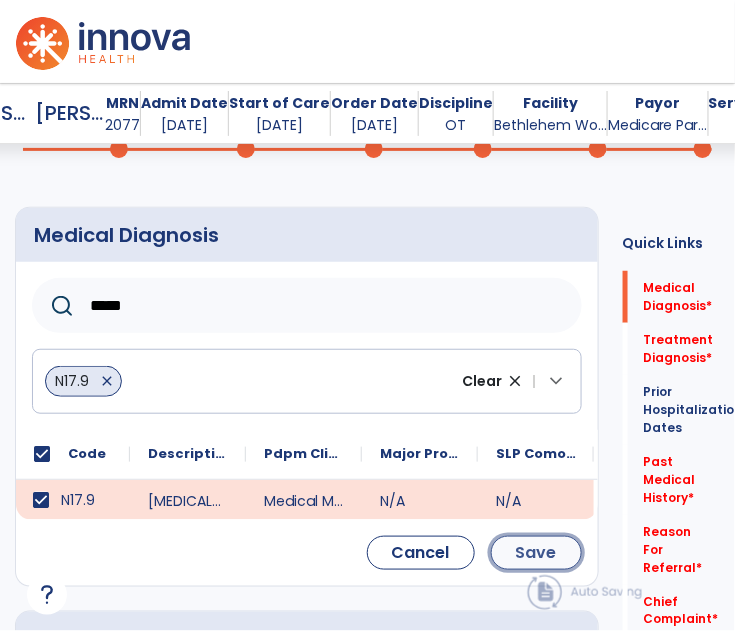 click on "Save" 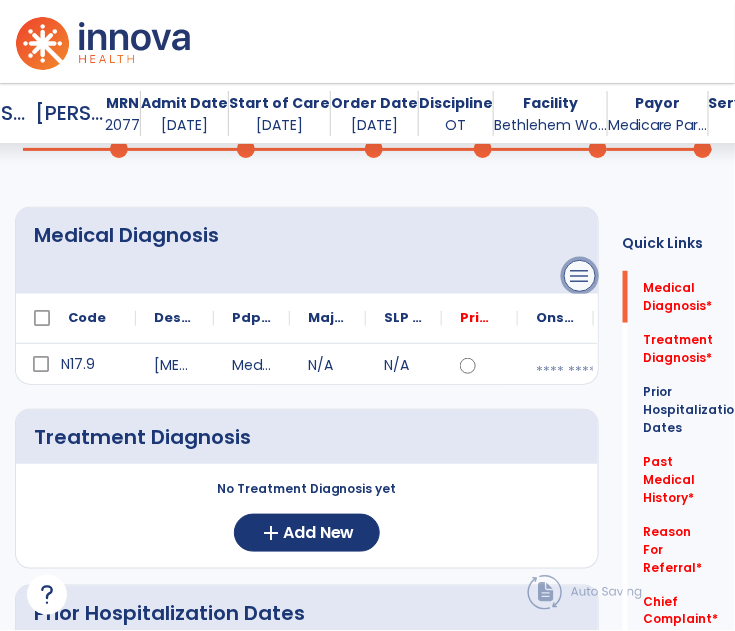 click on "menu" at bounding box center [580, 276] 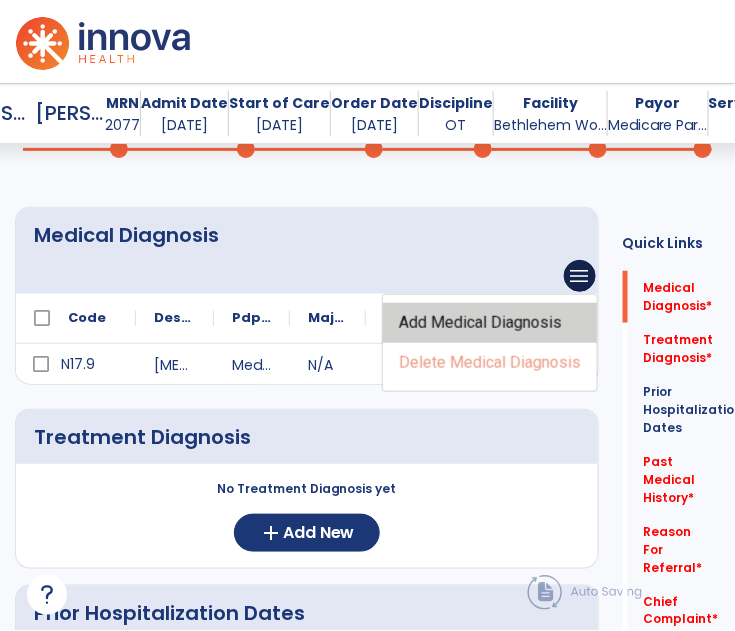 click on "Add Medical Diagnosis" 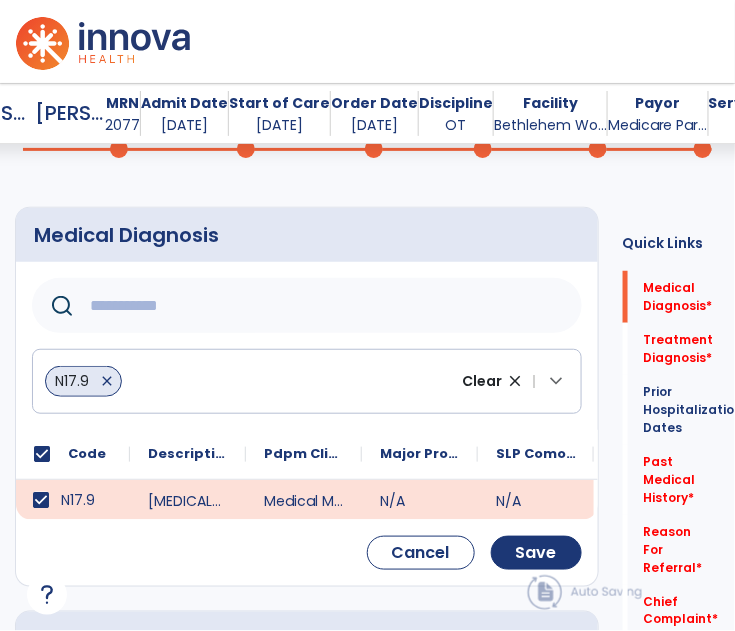 click 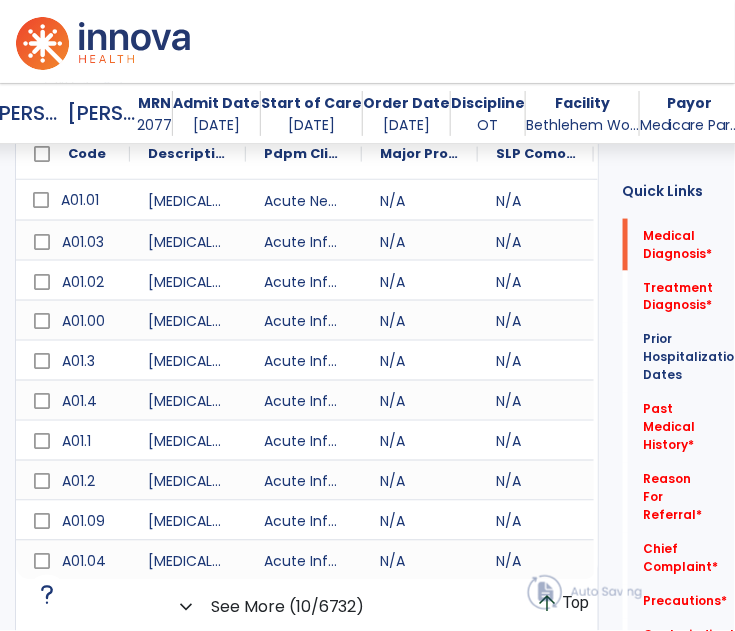 scroll, scrollTop: 347, scrollLeft: 0, axis: vertical 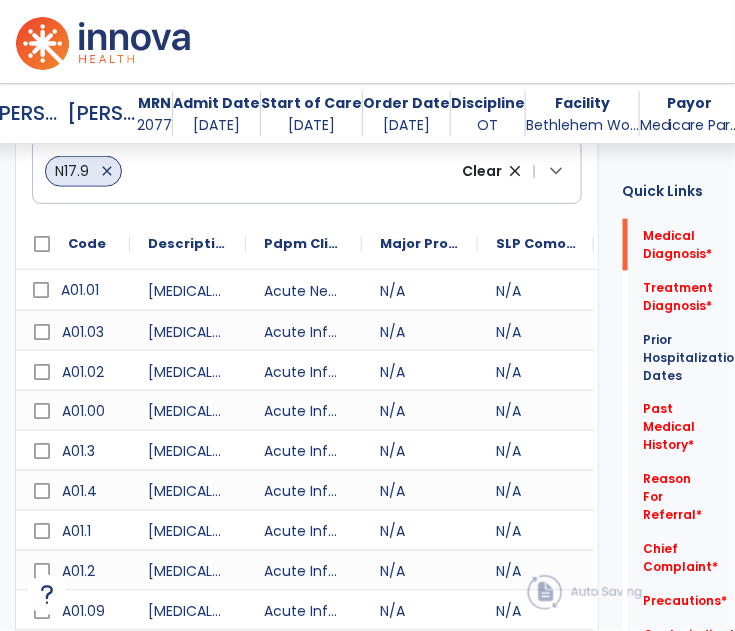 type on "******" 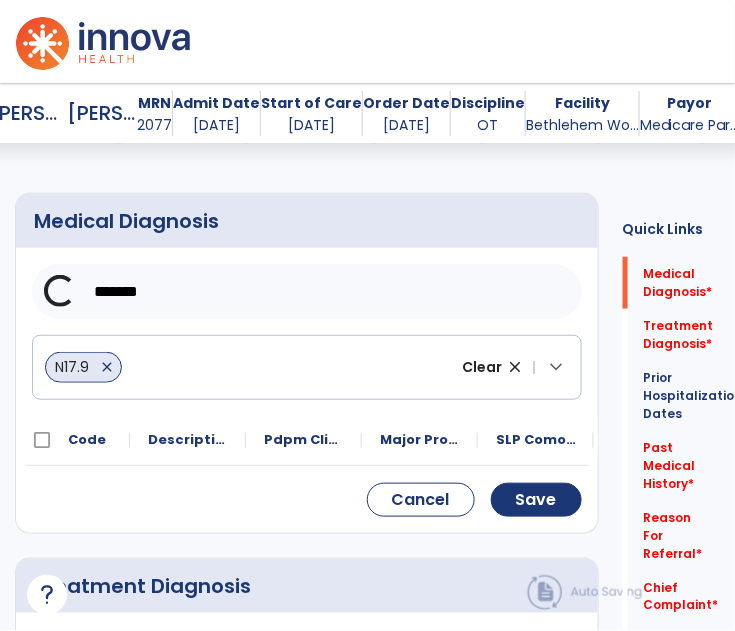 scroll, scrollTop: 122, scrollLeft: 0, axis: vertical 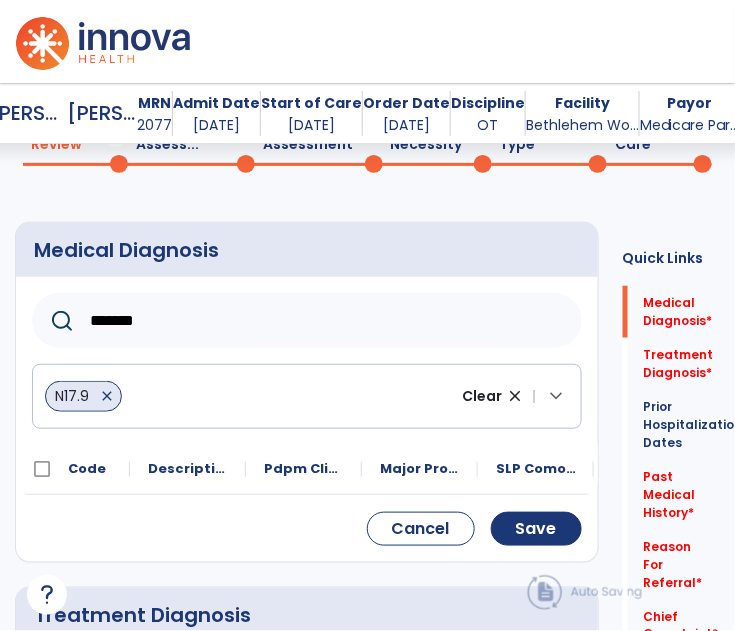 drag, startPoint x: 126, startPoint y: 316, endPoint x: 91, endPoint y: 320, distance: 35.22783 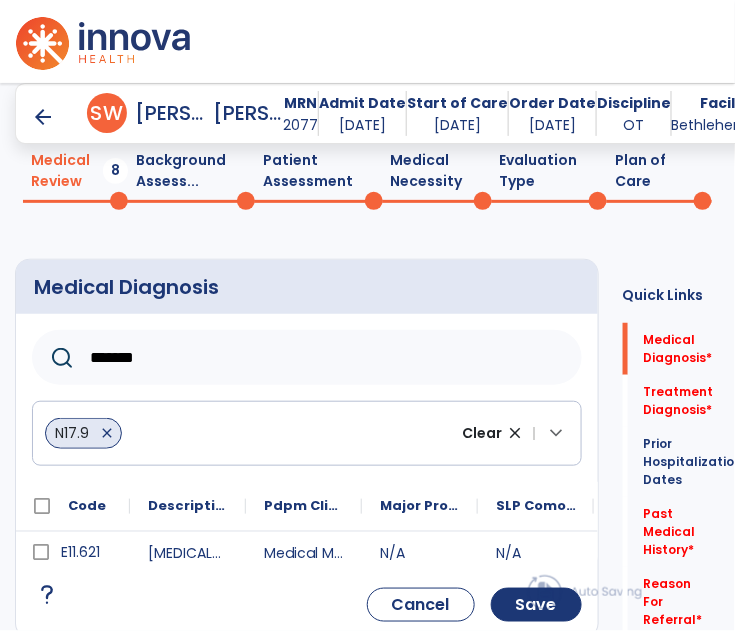 scroll, scrollTop: 91, scrollLeft: 0, axis: vertical 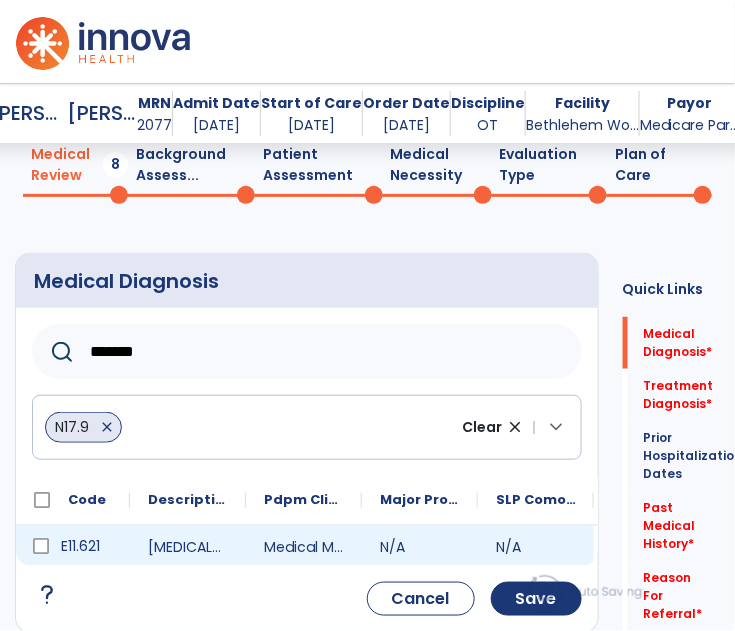 type on "*******" 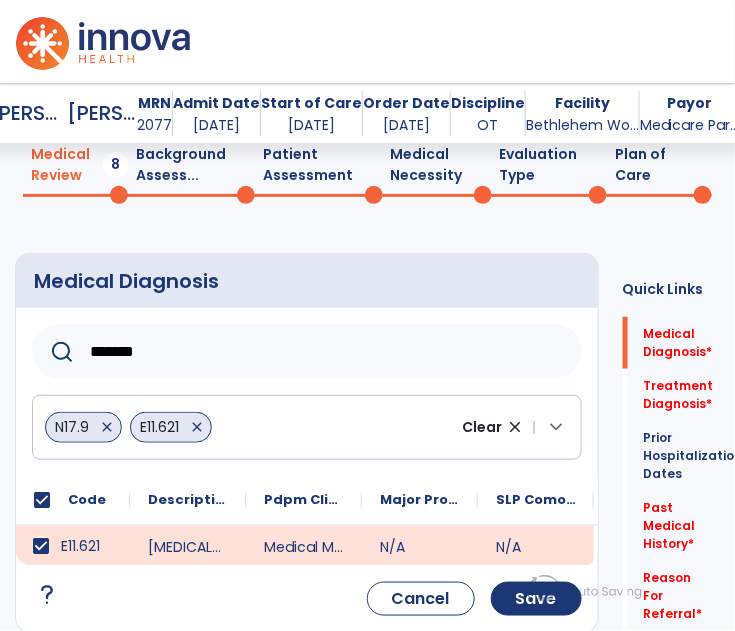 click 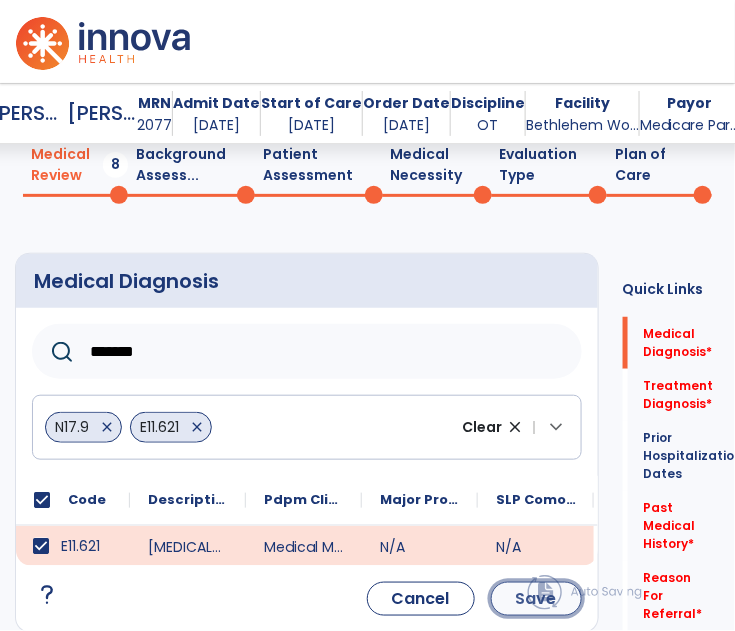 click on "Save" 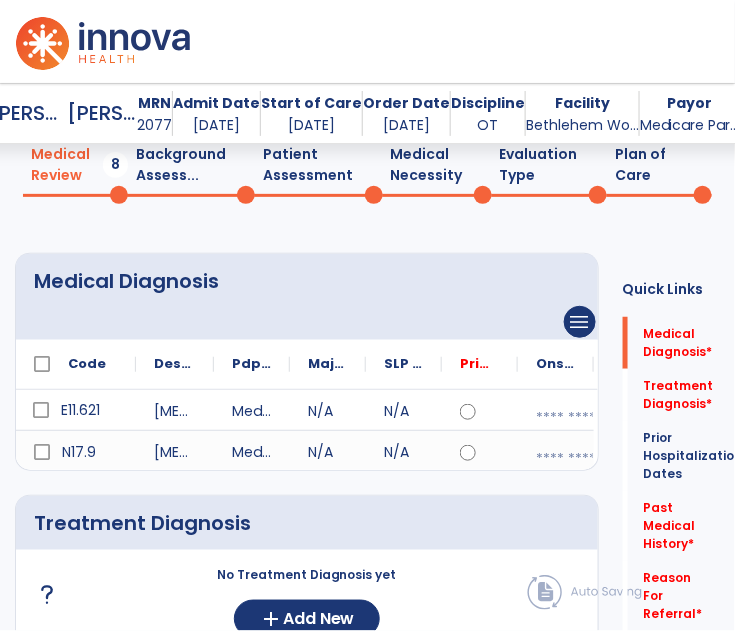 scroll, scrollTop: 166, scrollLeft: 0, axis: vertical 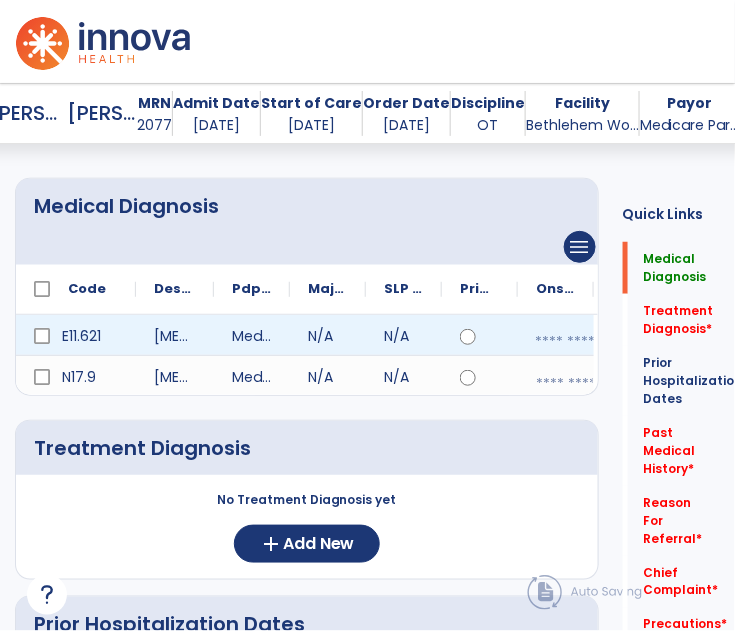 click at bounding box center (565, 342) 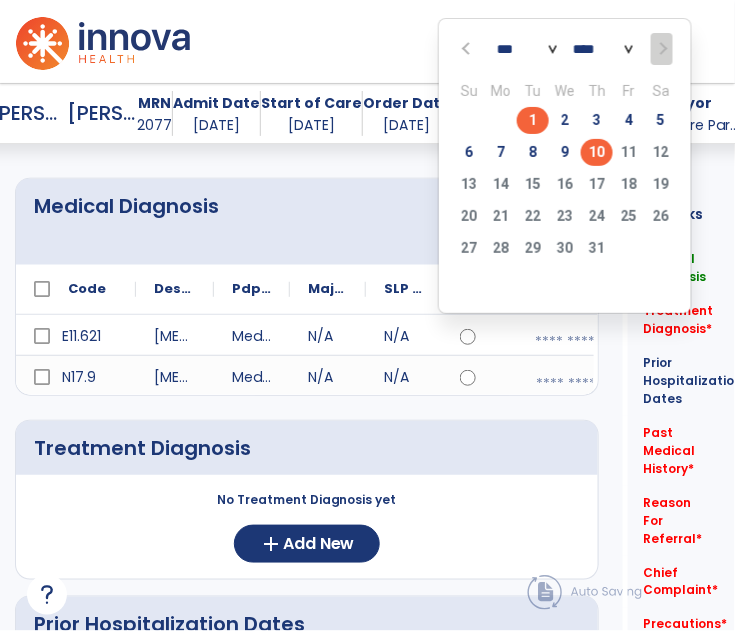click on "1" 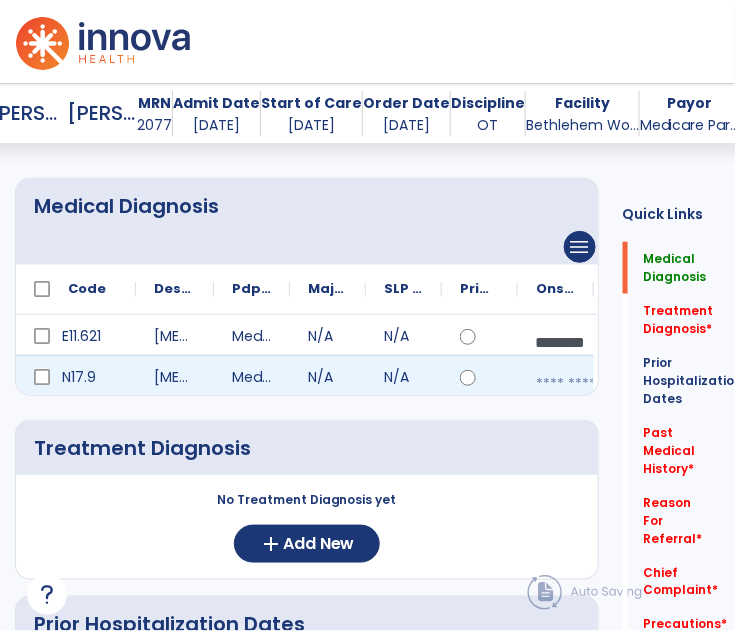 click at bounding box center [566, 384] 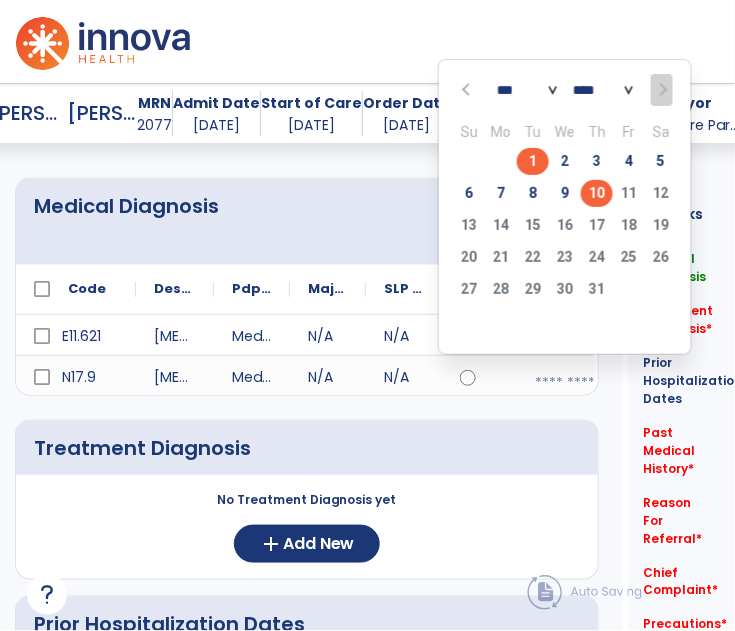 click on "1" 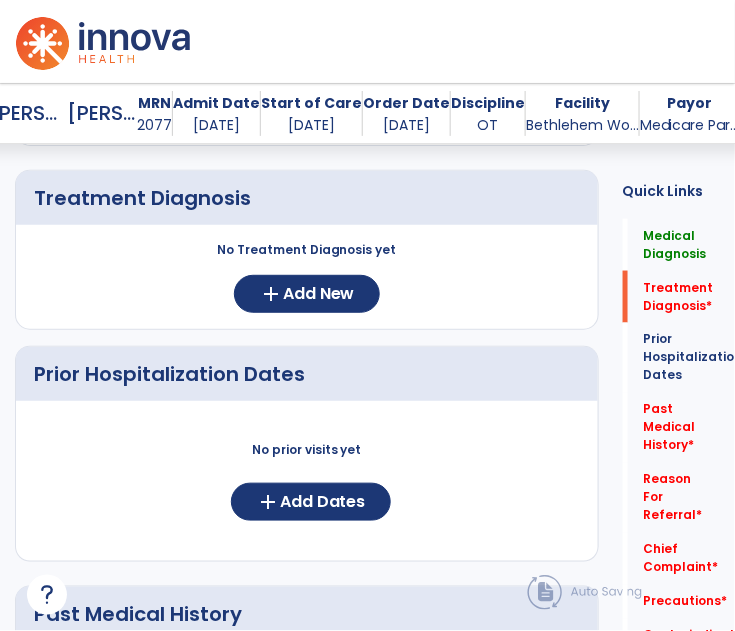 scroll, scrollTop: 424, scrollLeft: 0, axis: vertical 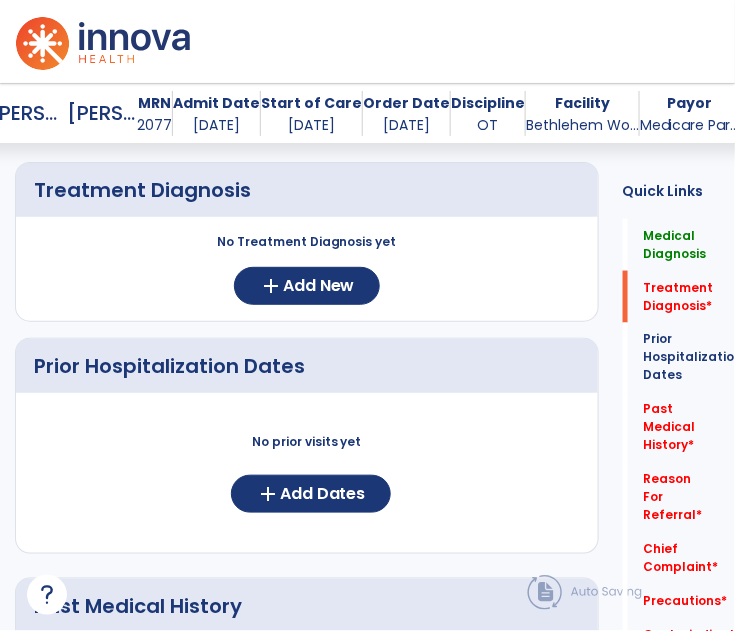 click on "Treatment Diagnosis     No Treatment Diagnosis yet  add  Add New" 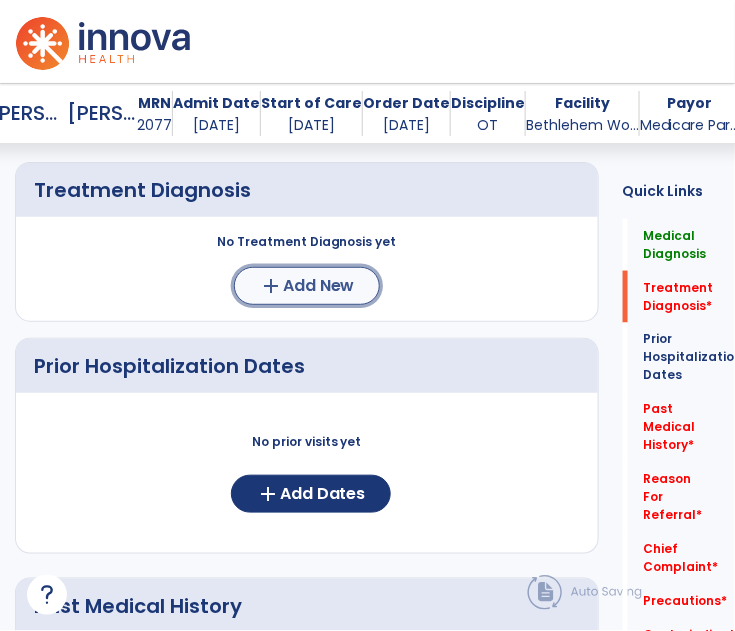 click on "Add New" 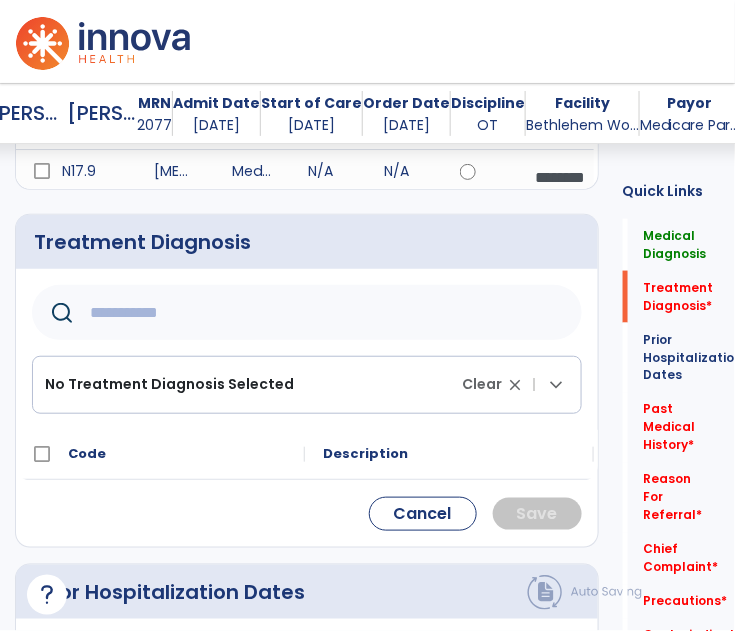 scroll, scrollTop: 368, scrollLeft: 0, axis: vertical 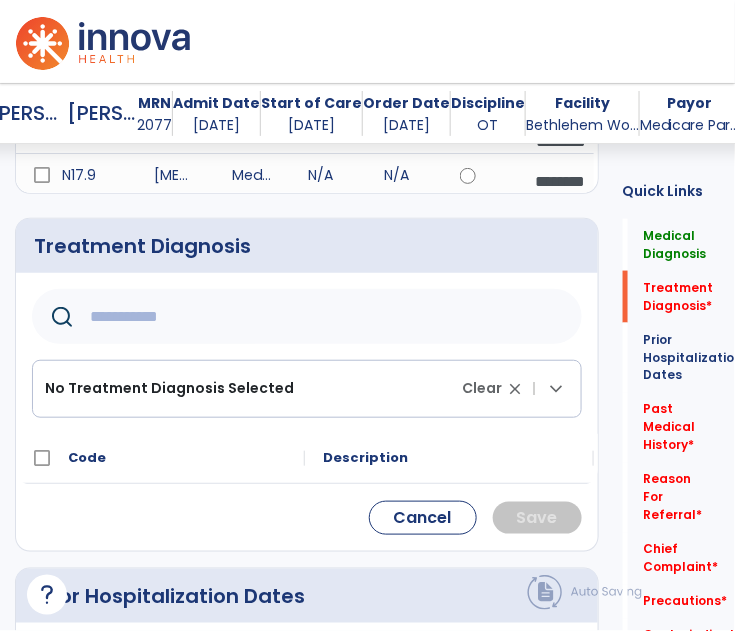 click 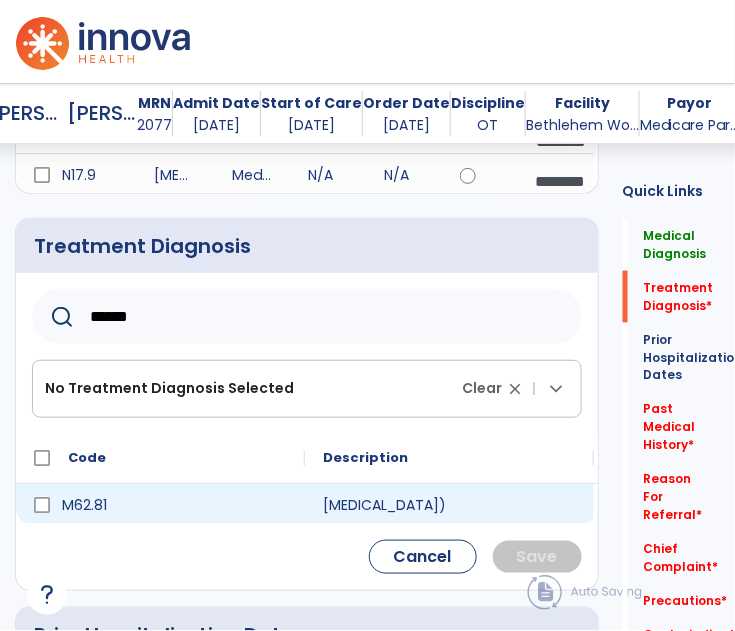 type on "******" 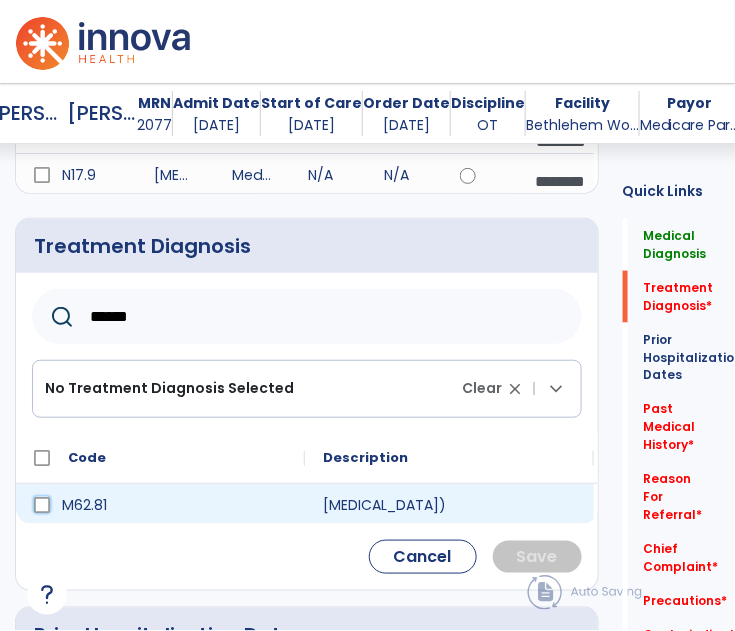 click on "M62.81" 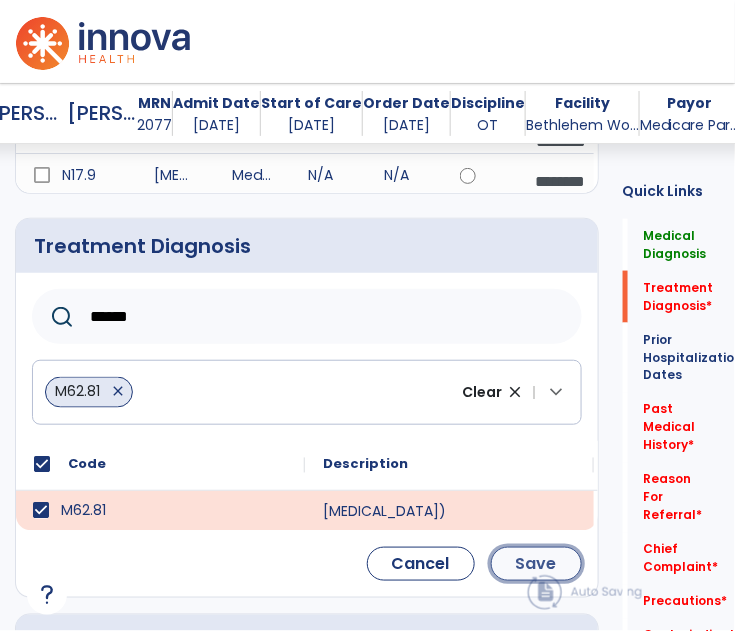 click on "Save" 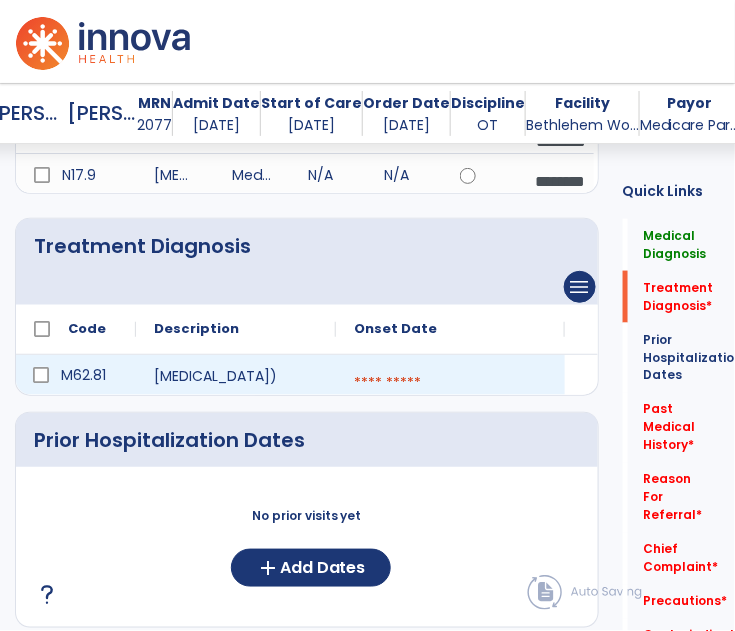 click at bounding box center [450, 383] 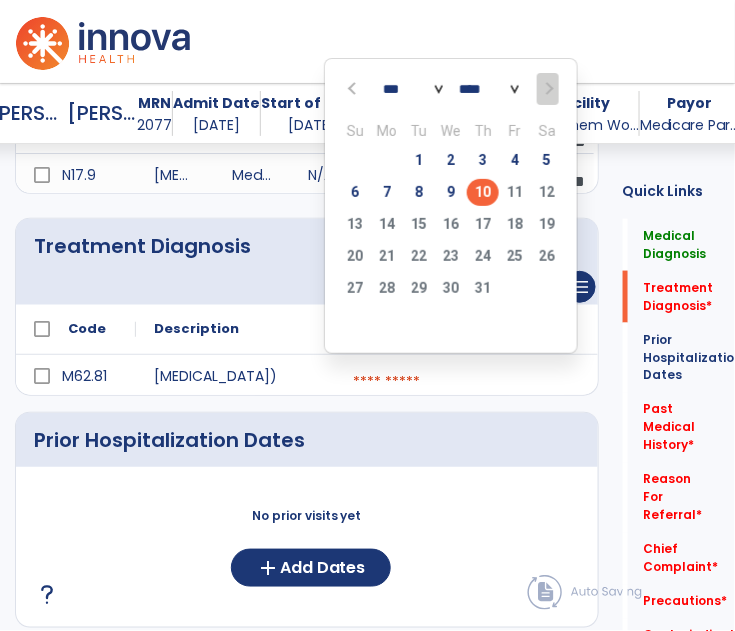click on "10" 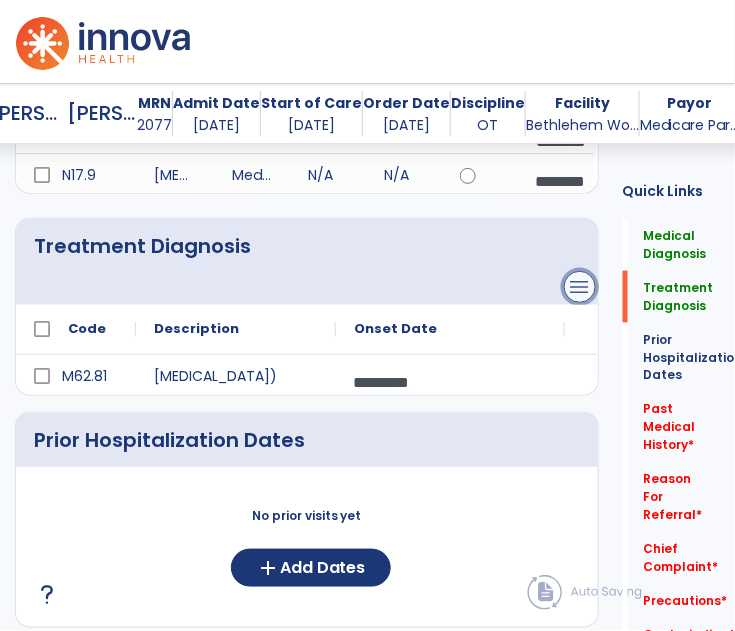 click on "menu" at bounding box center (580, 45) 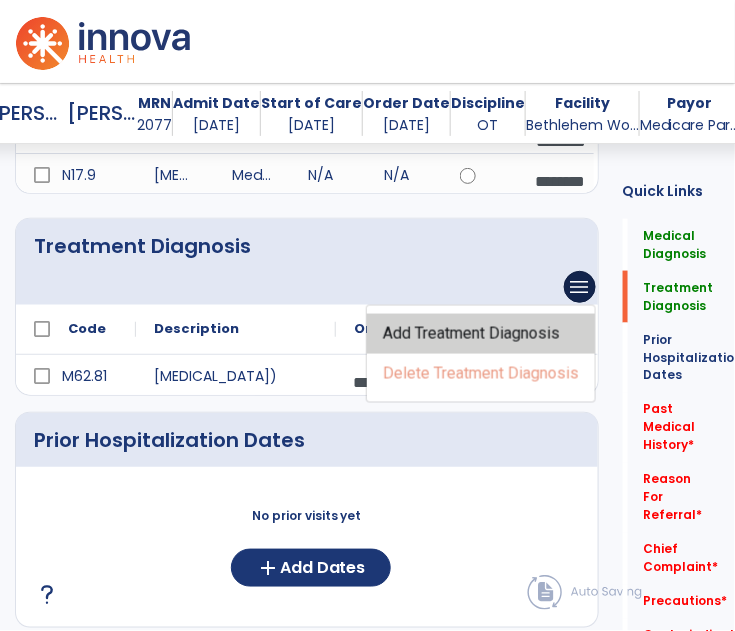 click on "Add Treatment Diagnosis" 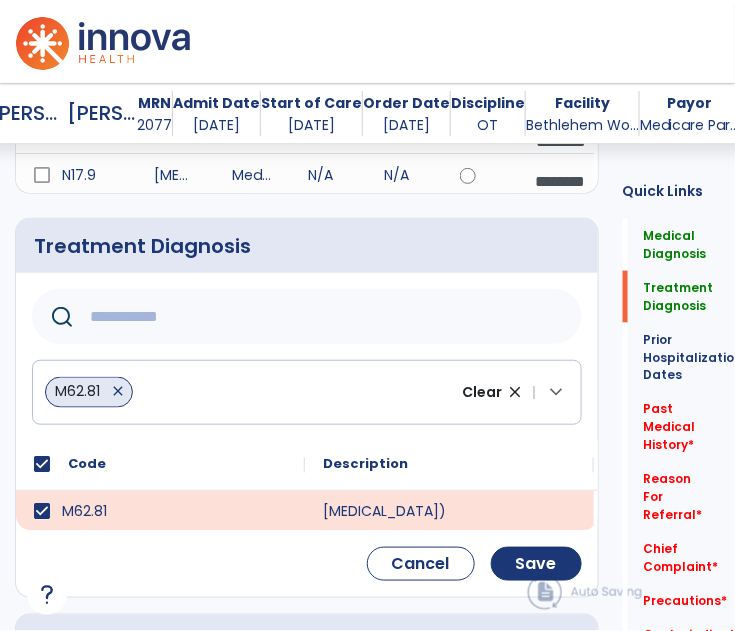 click 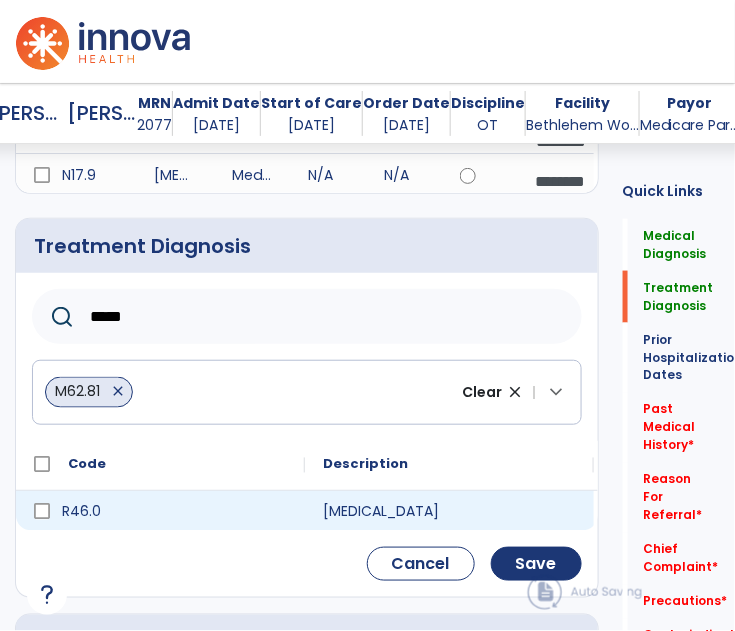 type on "*****" 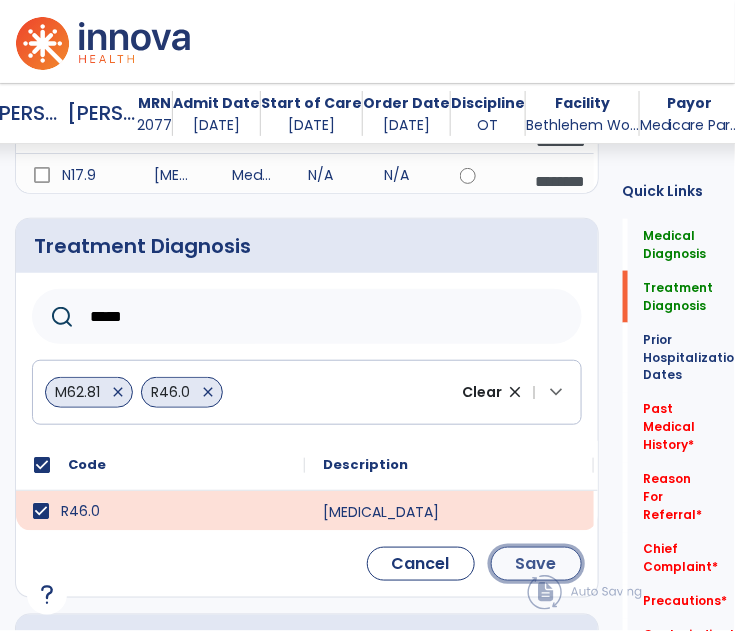 click on "Save" 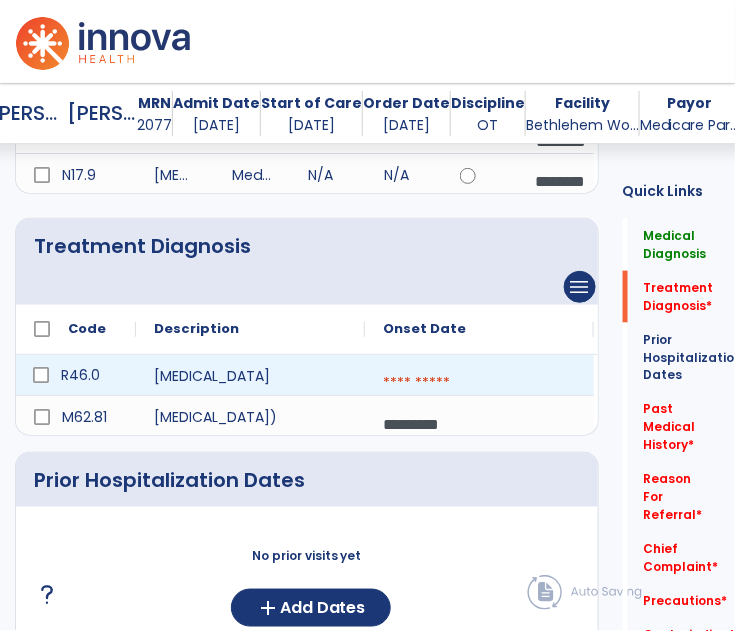 click at bounding box center (479, 383) 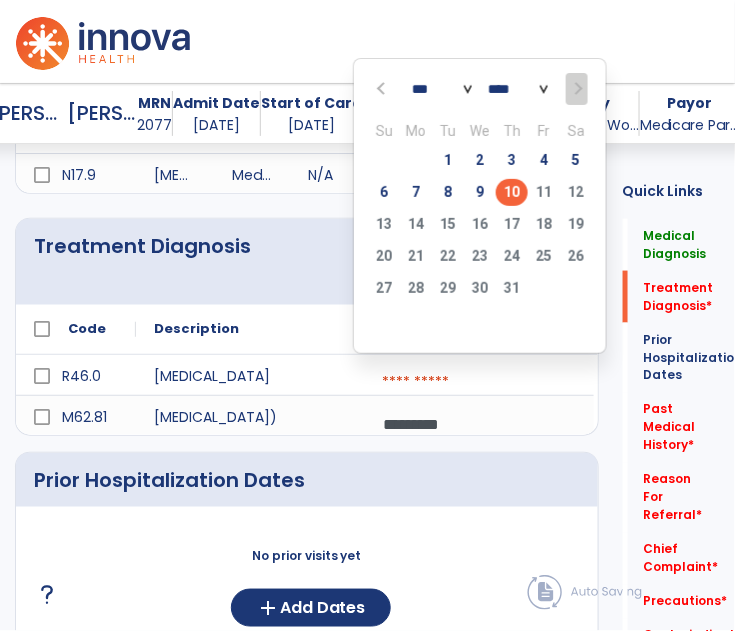 click on "10" 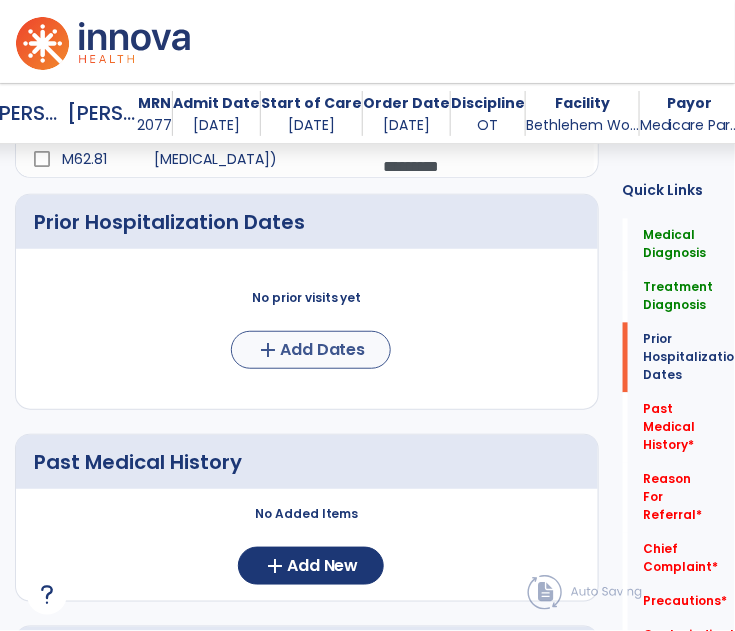 scroll, scrollTop: 627, scrollLeft: 0, axis: vertical 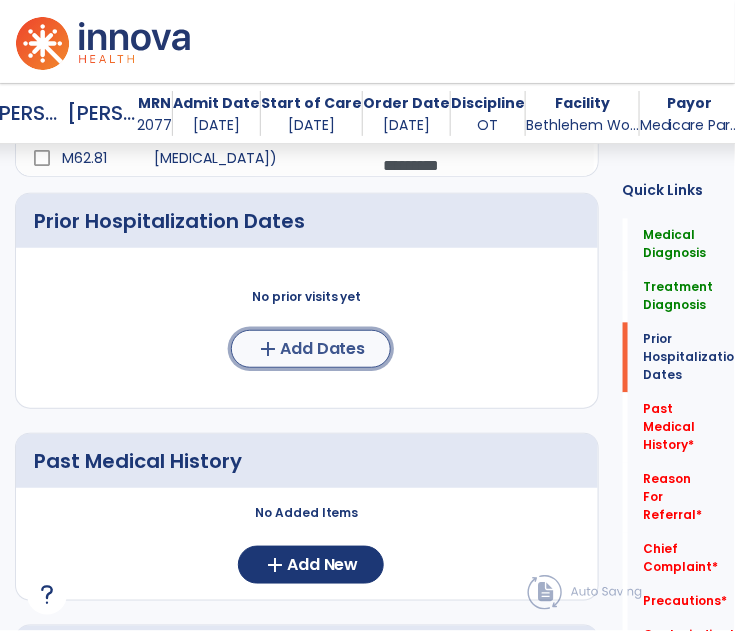 click on "Add Dates" 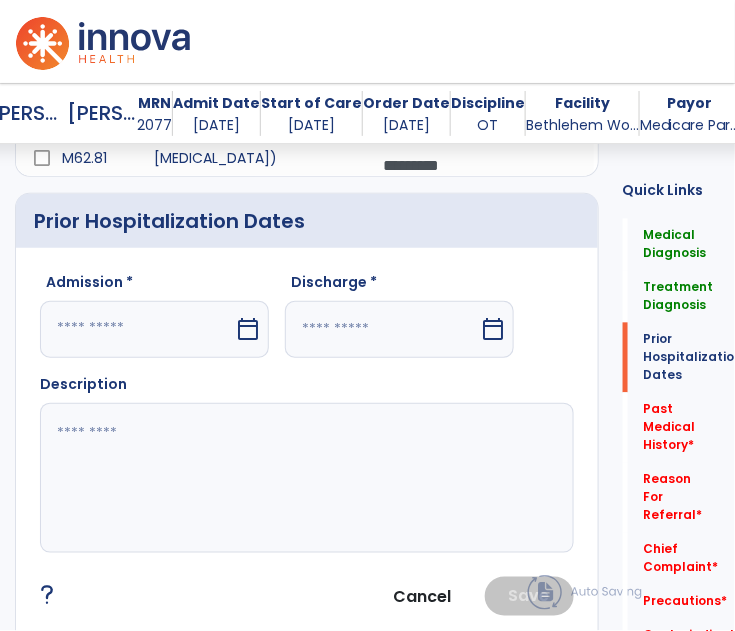 click at bounding box center [137, 329] 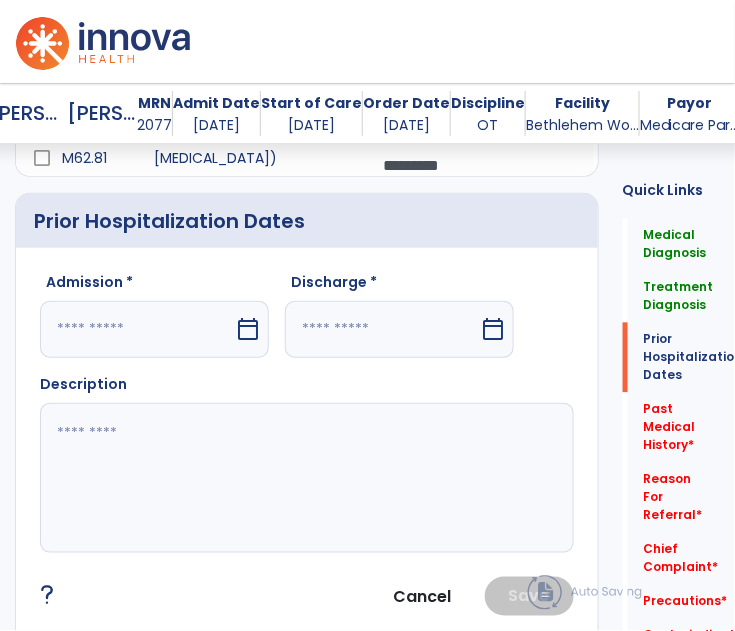select on "*" 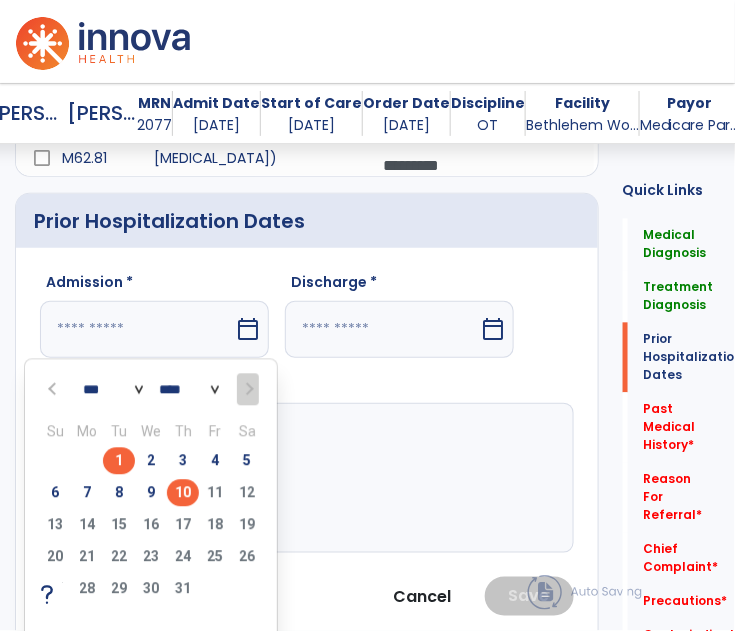 click on "1" at bounding box center (119, 461) 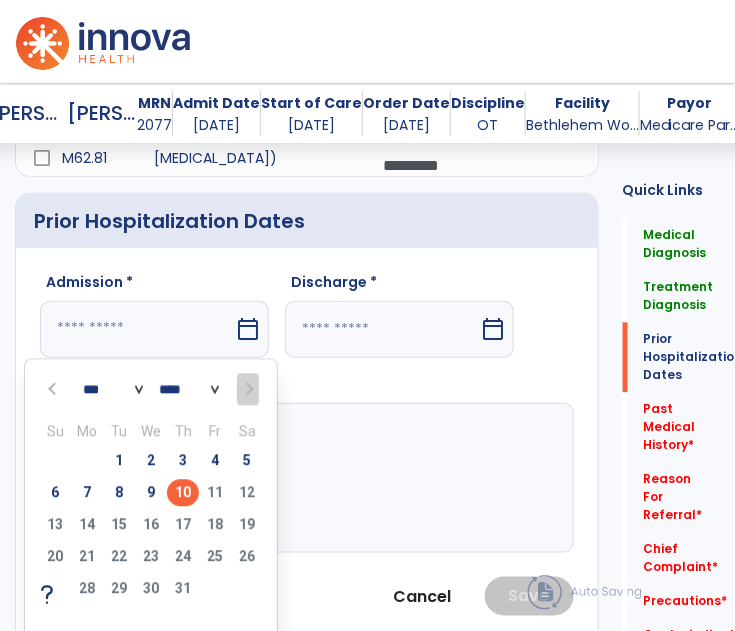 type on "********" 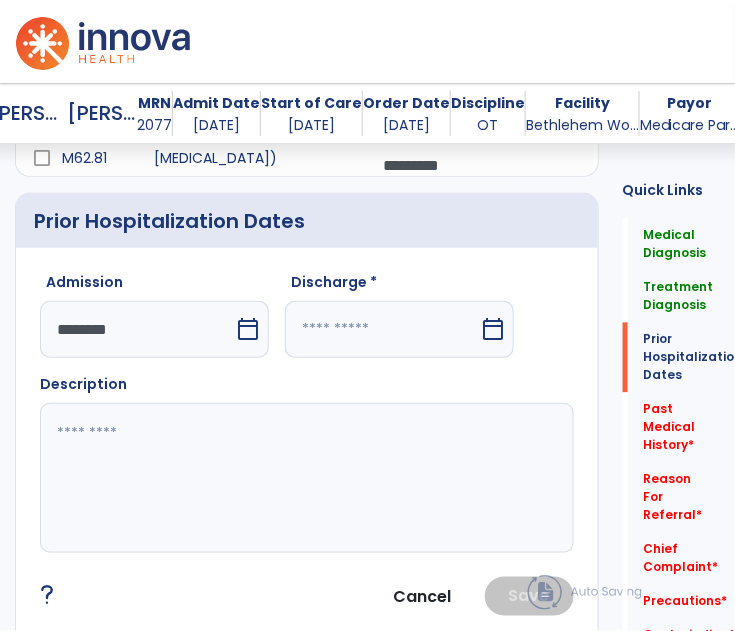 click on "calendar_today" at bounding box center (493, 329) 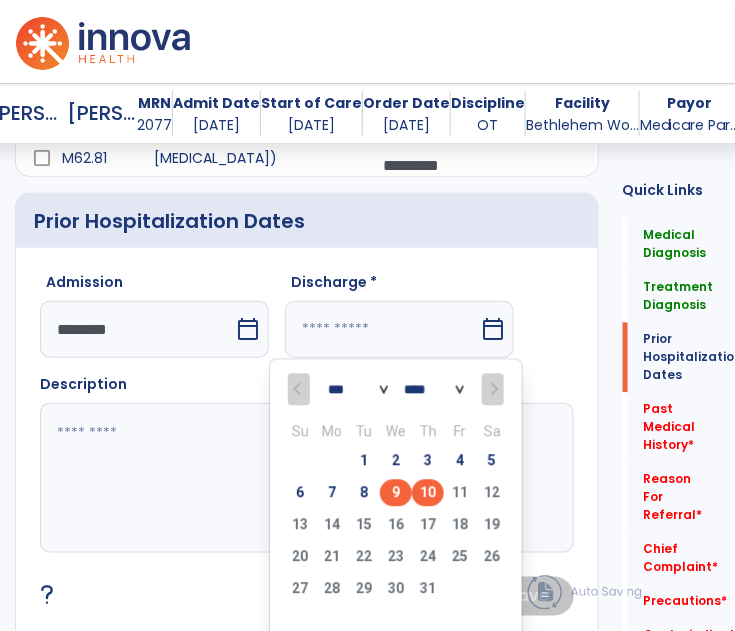 click on "9" at bounding box center [396, 493] 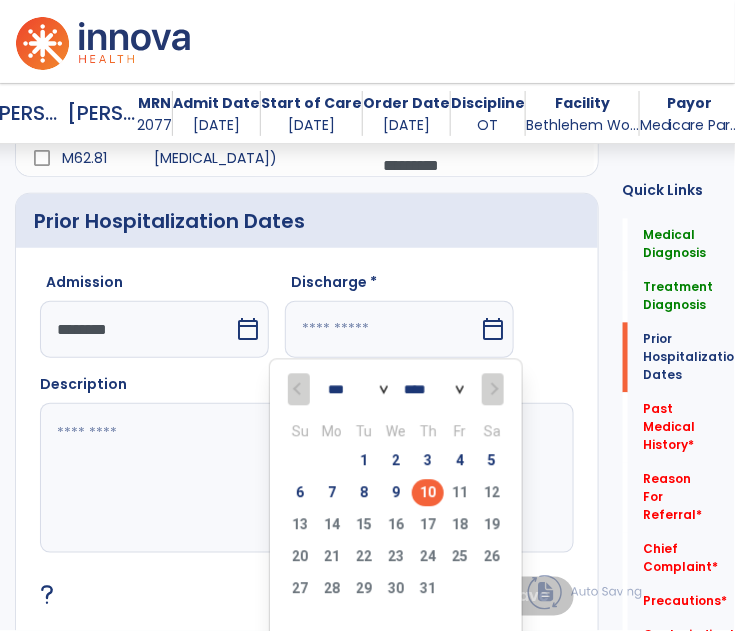 type on "********" 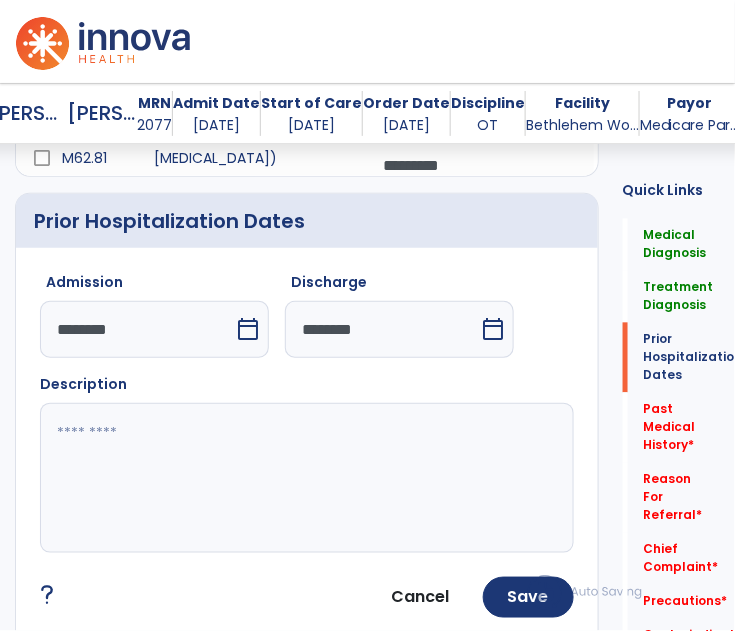 click 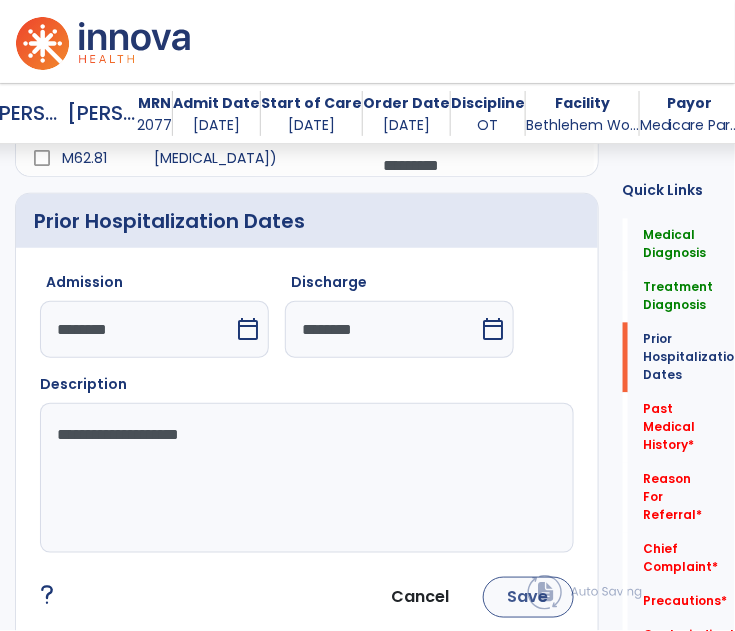 type on "**********" 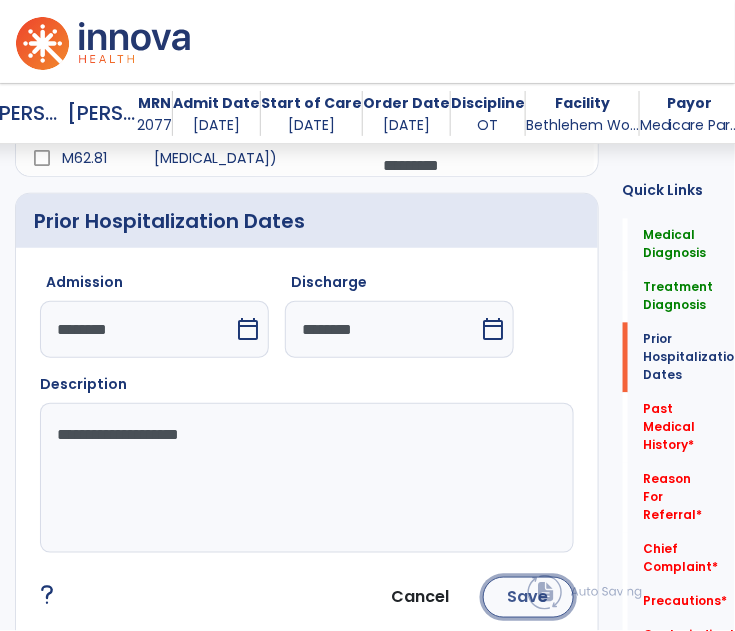 click on "Save" 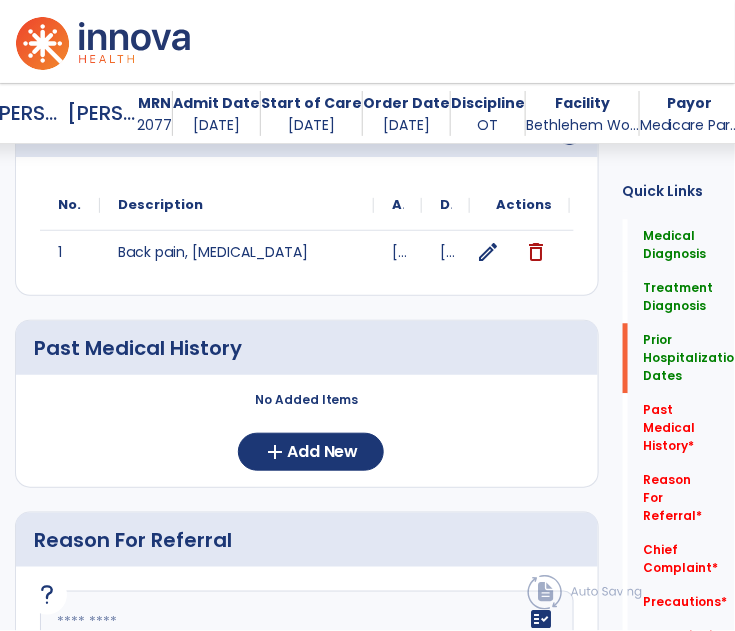 scroll, scrollTop: 848, scrollLeft: 0, axis: vertical 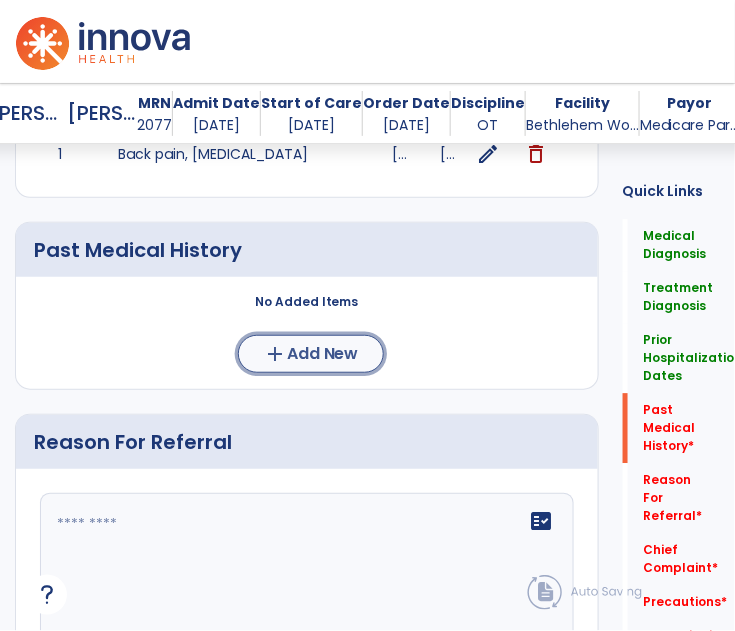 click on "Add New" 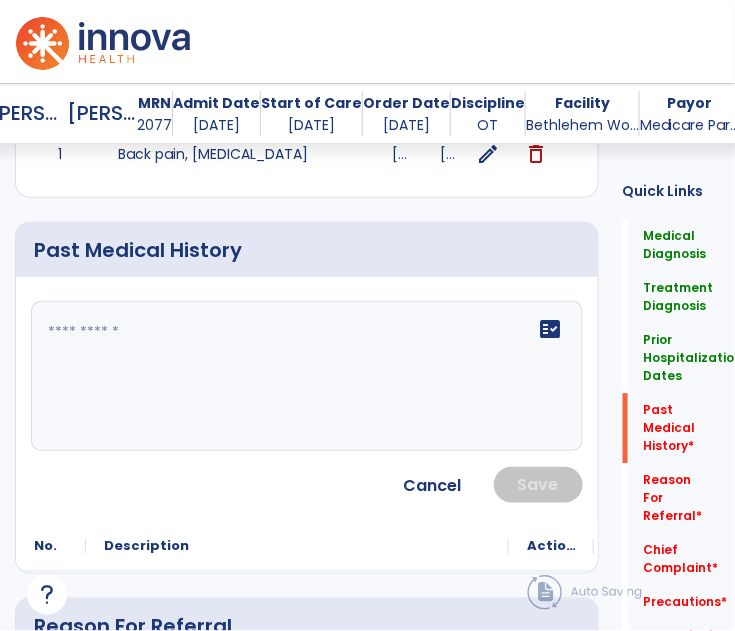 click on "fact_check" 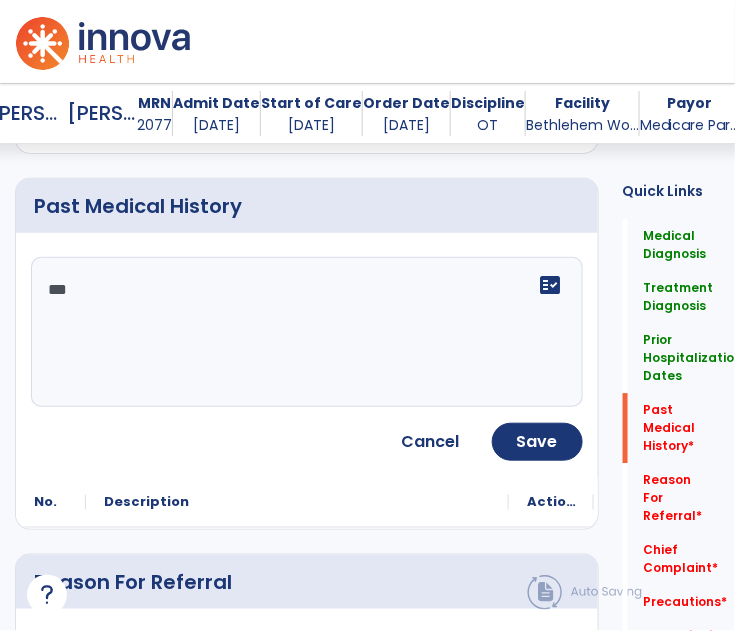 scroll, scrollTop: 905, scrollLeft: 0, axis: vertical 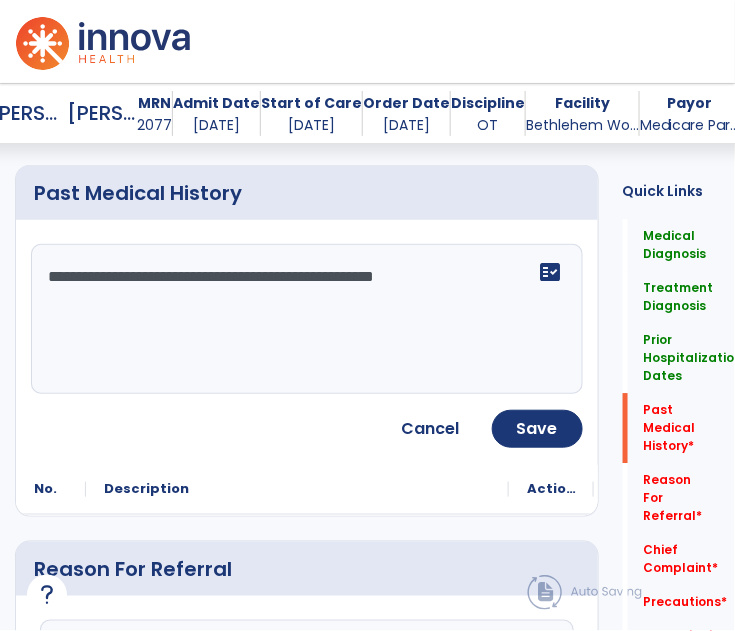 click on "**********" 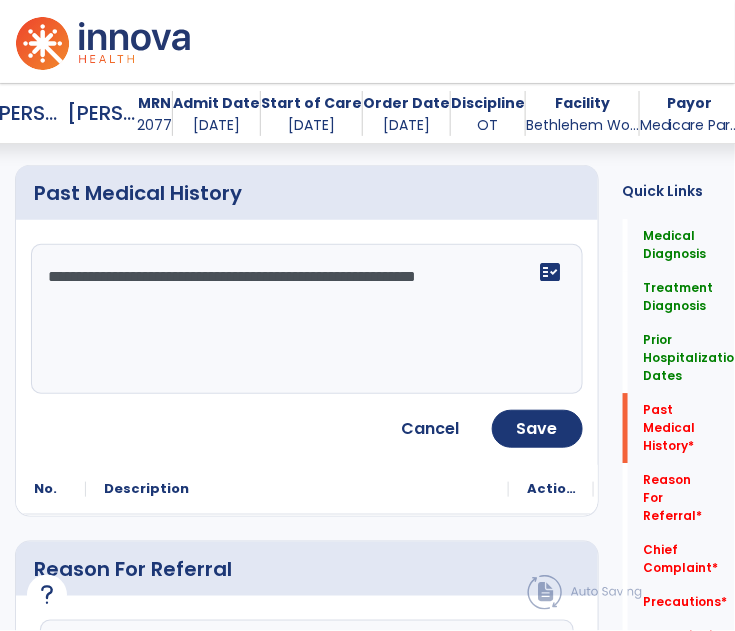 click on "**********" 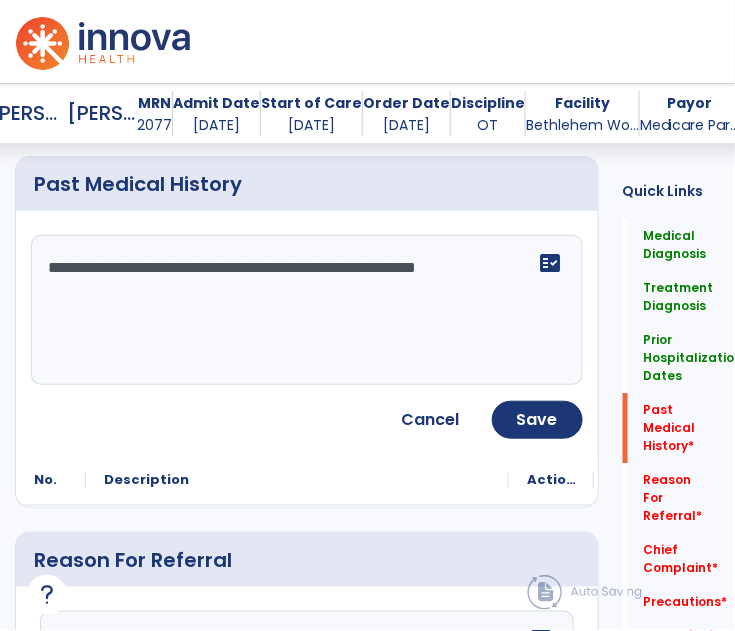 scroll, scrollTop: 916, scrollLeft: 0, axis: vertical 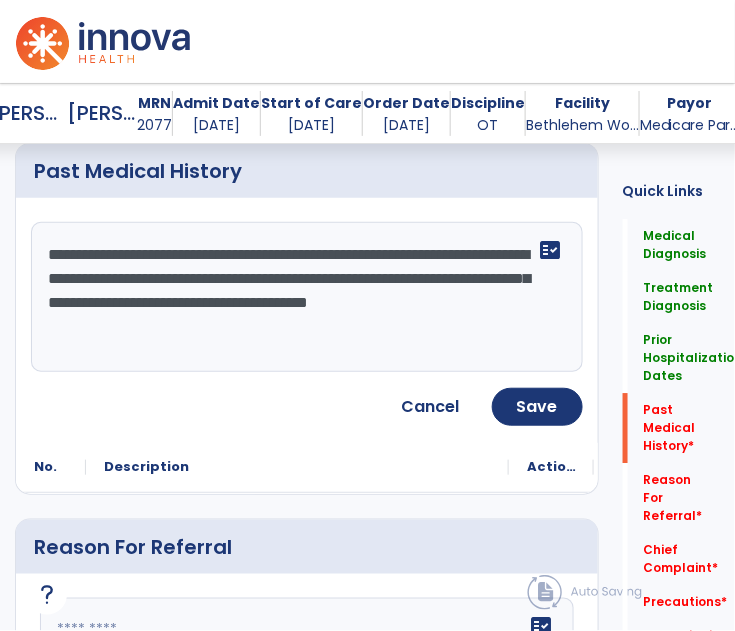 click on "**********" 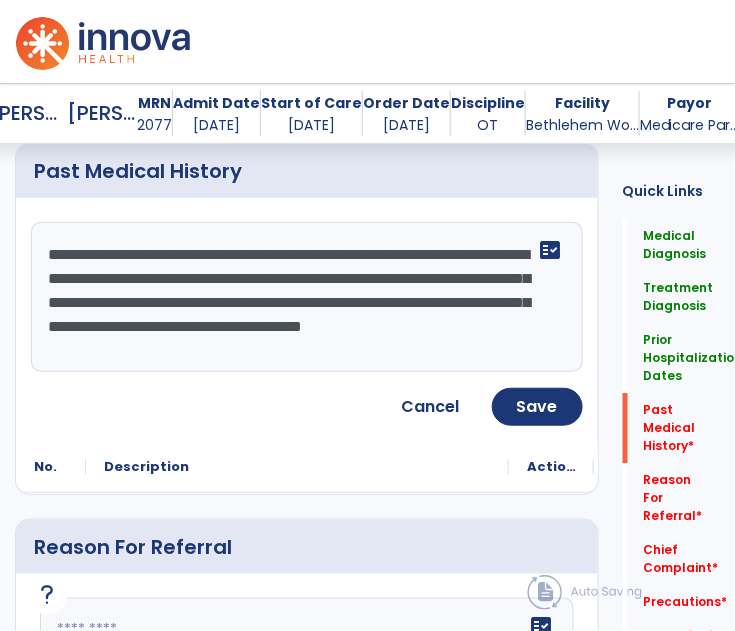 scroll, scrollTop: 14, scrollLeft: 0, axis: vertical 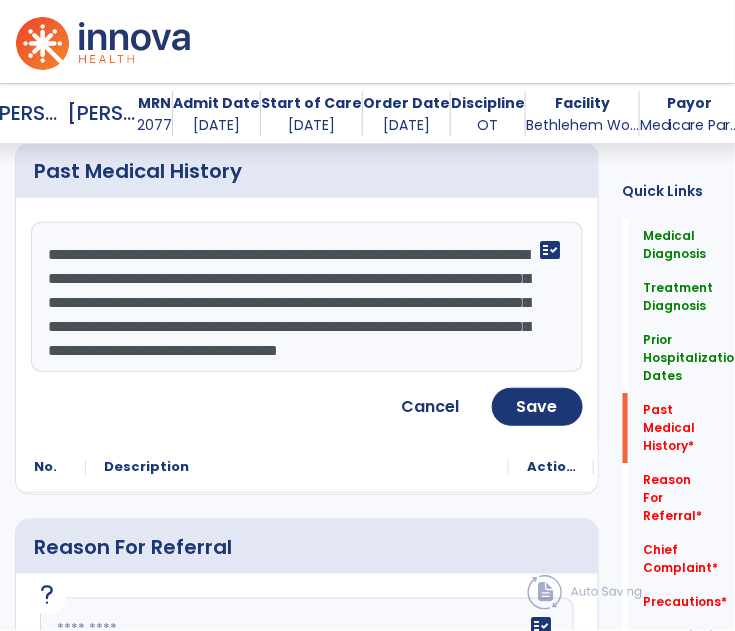 click on "**********" 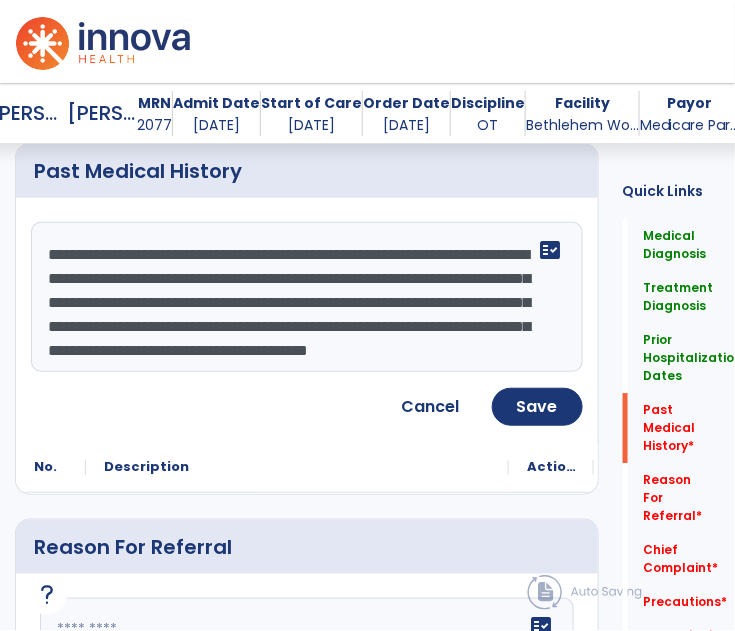 click on "**********" 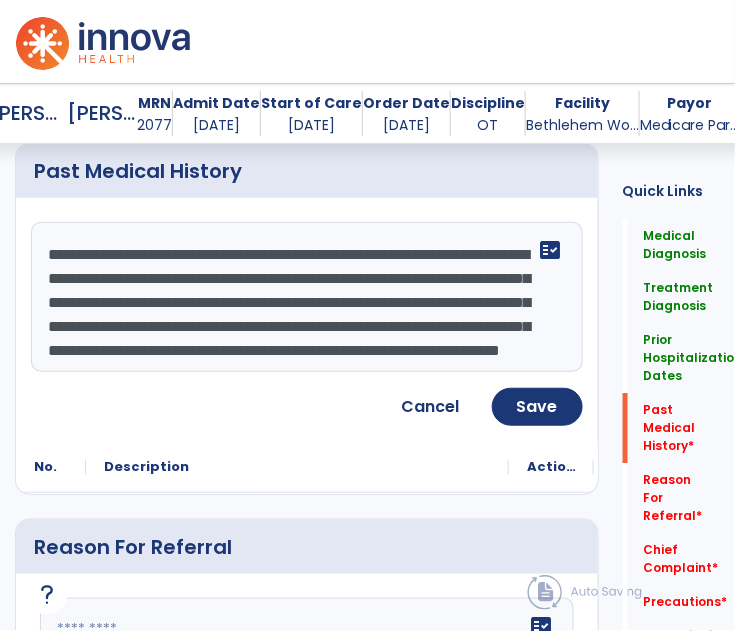 scroll, scrollTop: 62, scrollLeft: 0, axis: vertical 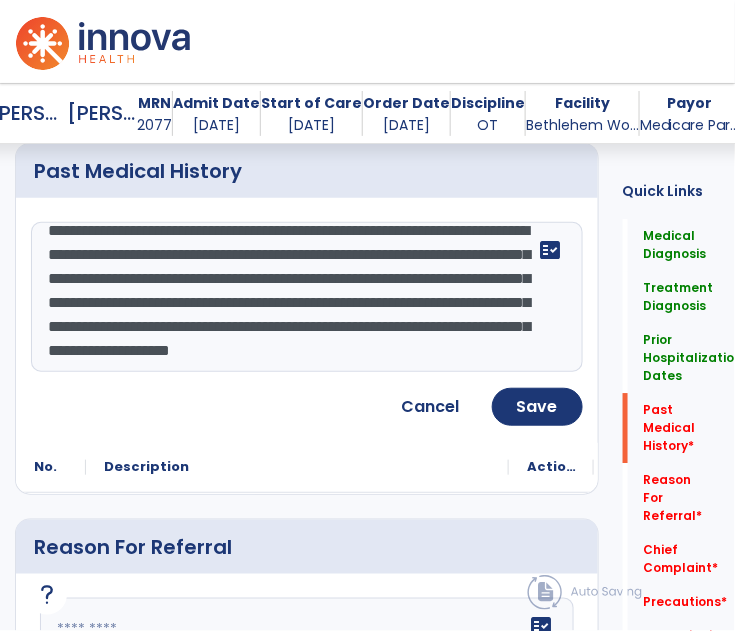 click on "**********" 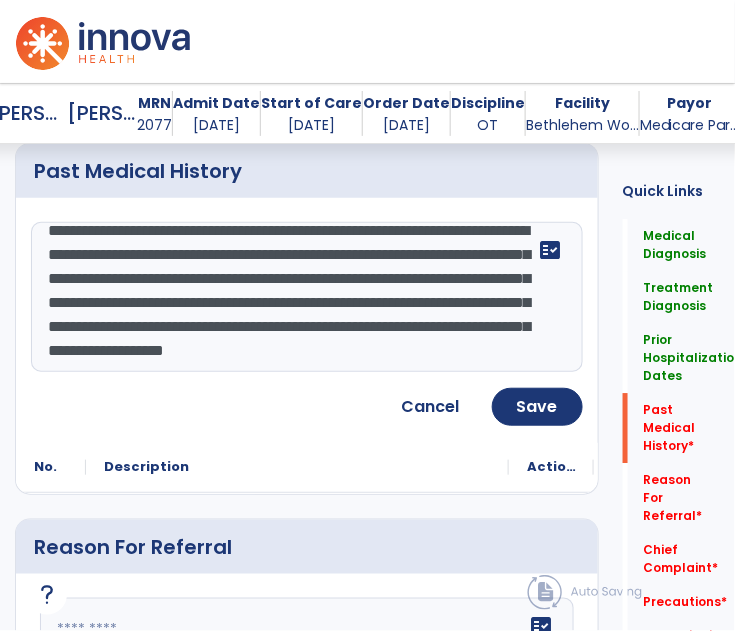 scroll, scrollTop: 26, scrollLeft: 0, axis: vertical 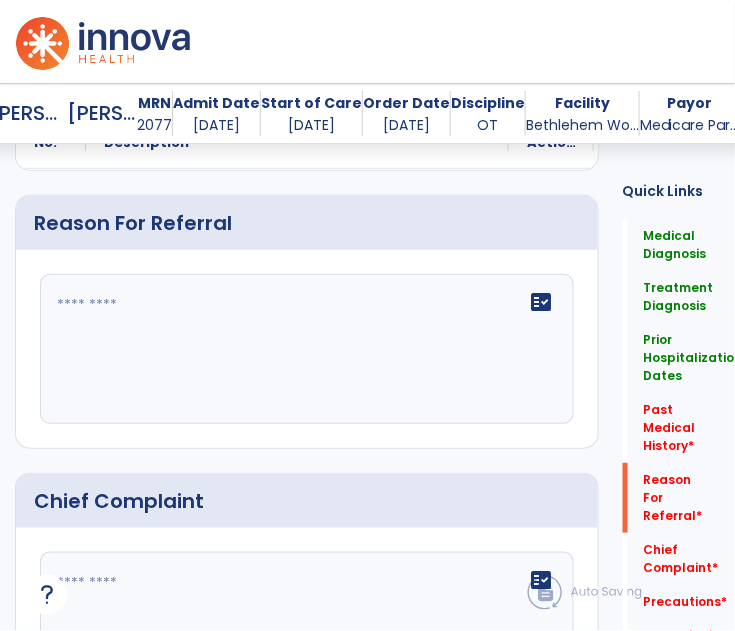 type on "**********" 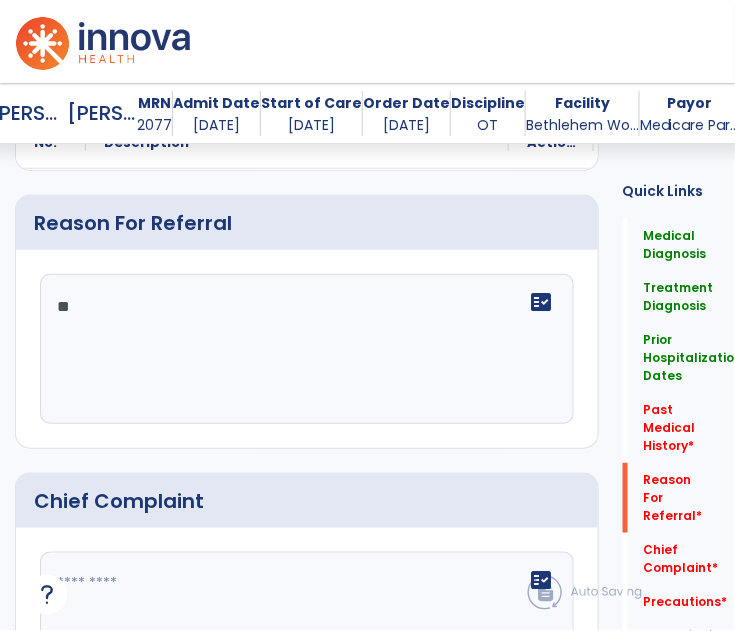type on "*" 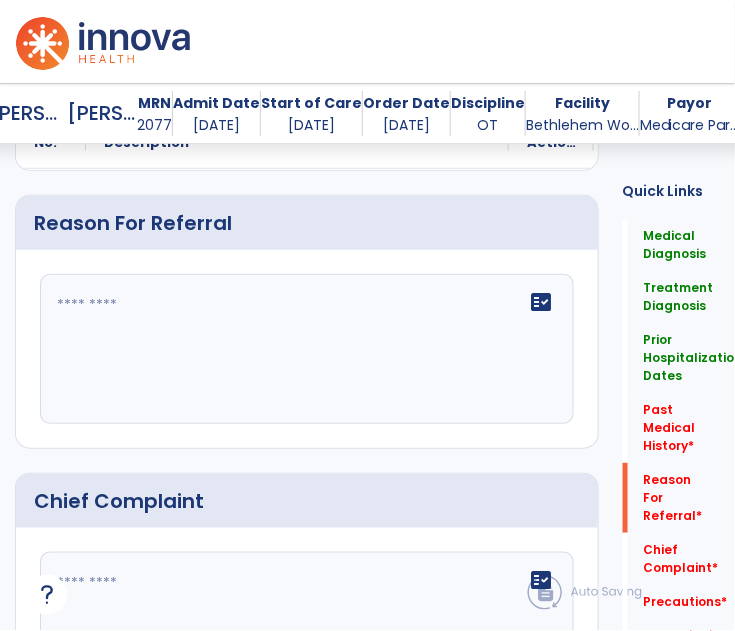 click 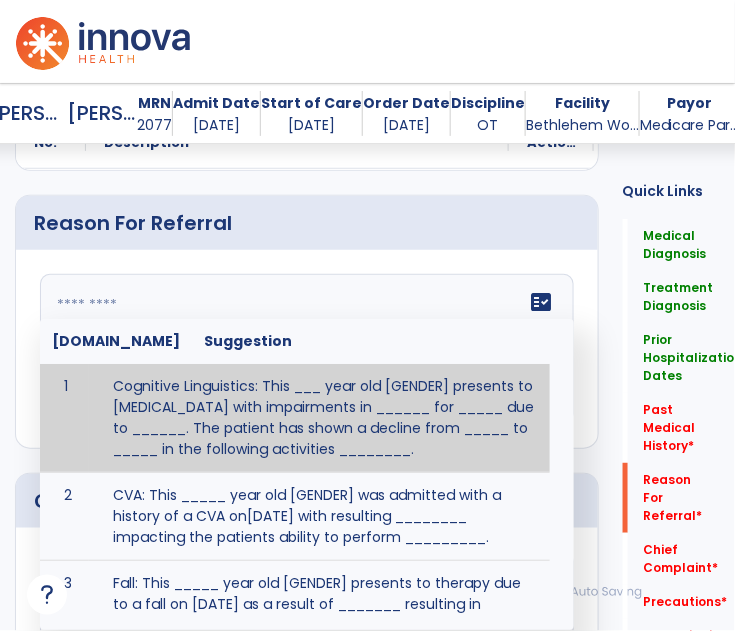 paste on "**********" 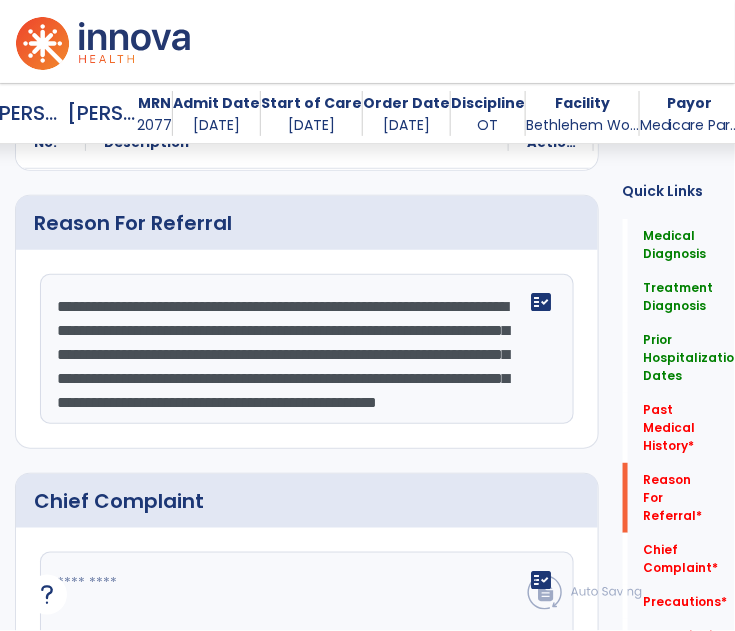 scroll, scrollTop: 38, scrollLeft: 0, axis: vertical 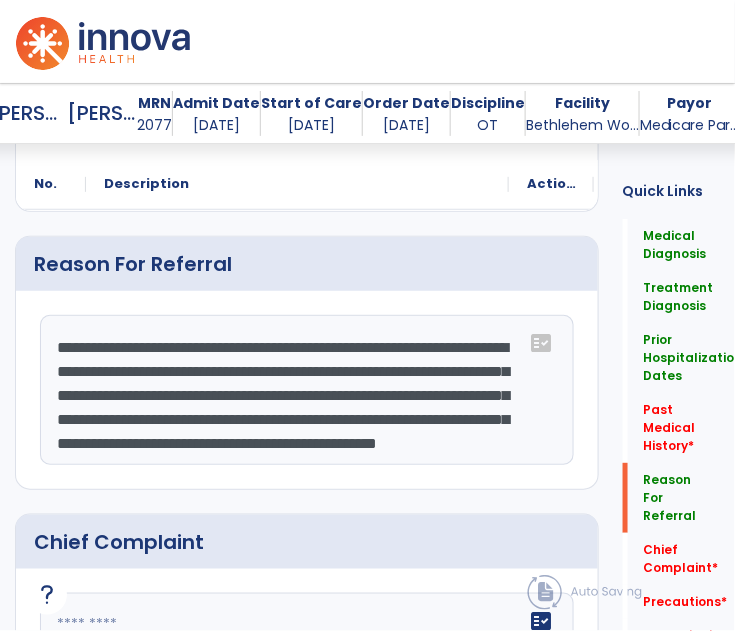 click on "**********" 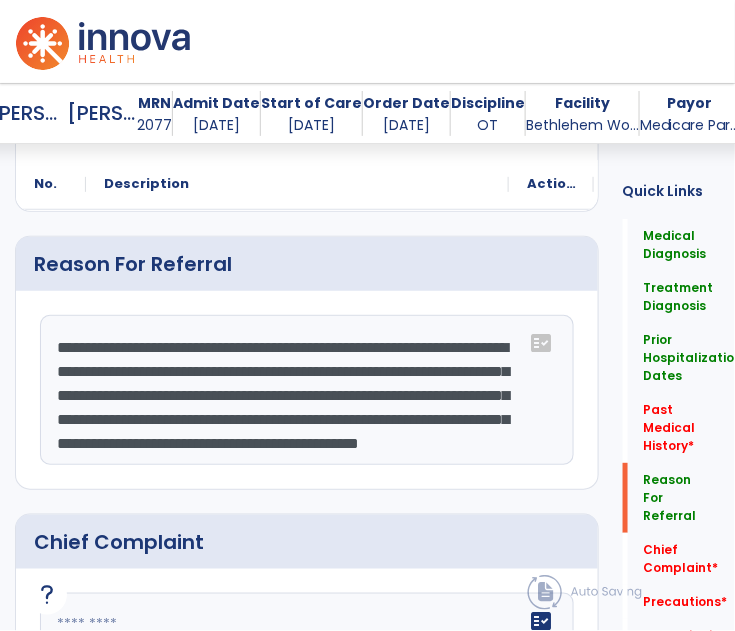 click on "**********" 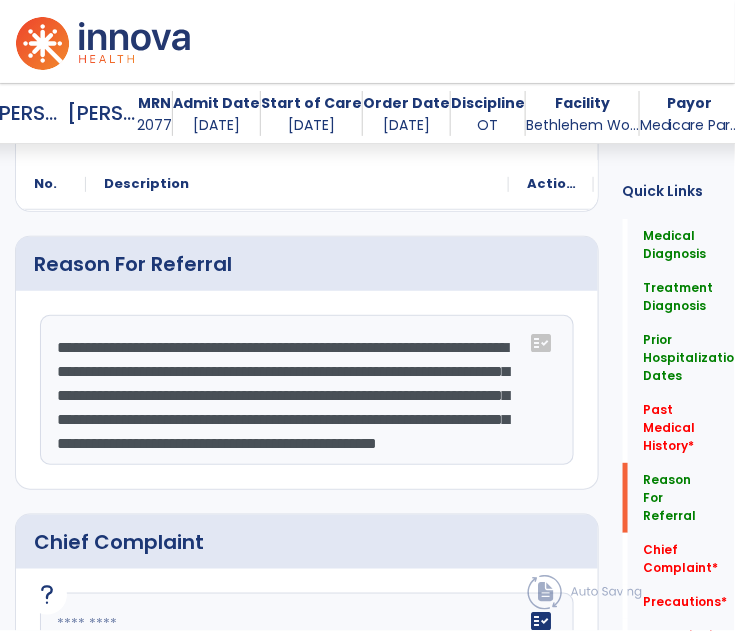 click on "**********" 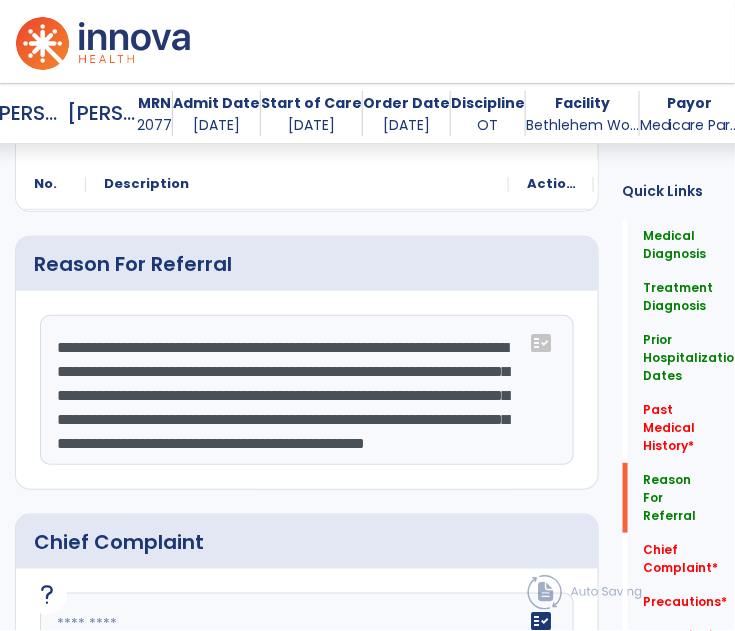 click on "**********" 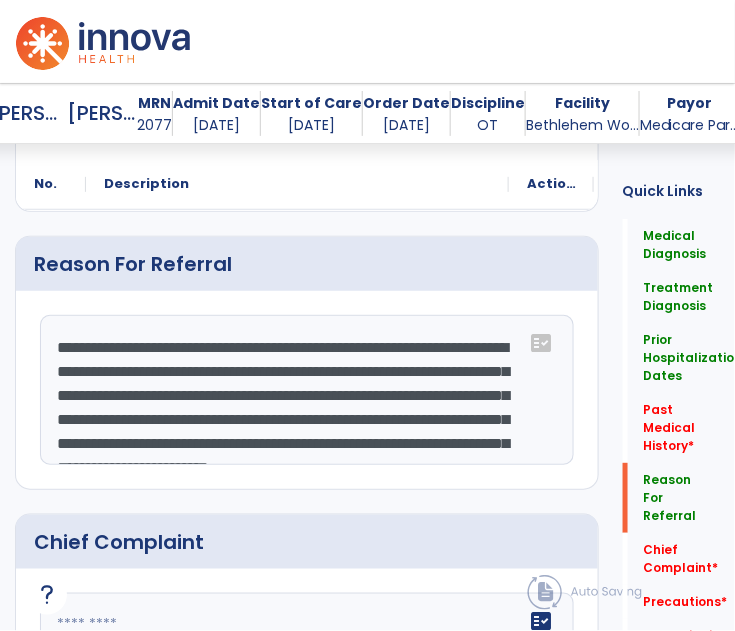 scroll, scrollTop: 72, scrollLeft: 0, axis: vertical 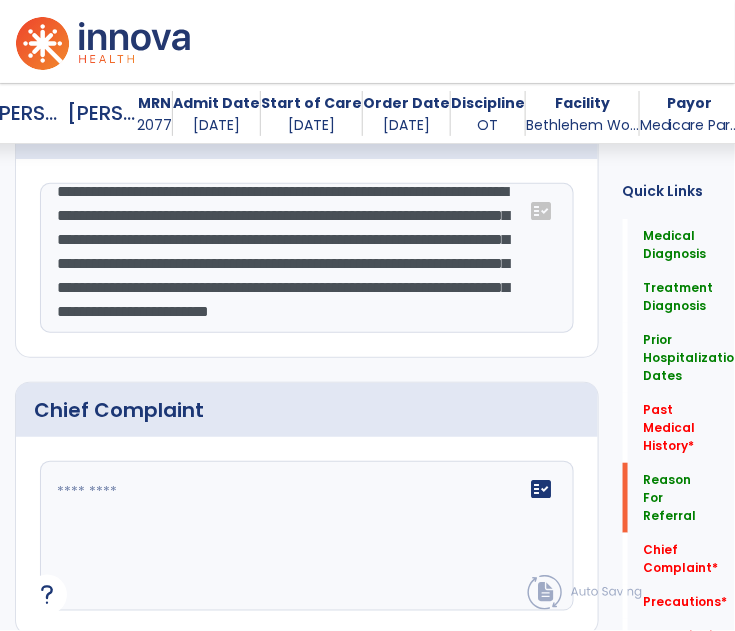type on "**********" 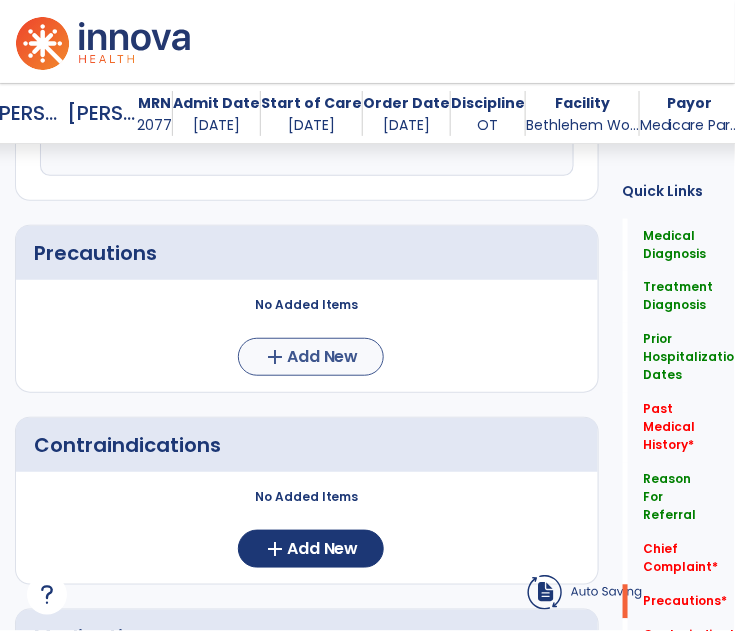 scroll, scrollTop: 1778, scrollLeft: 0, axis: vertical 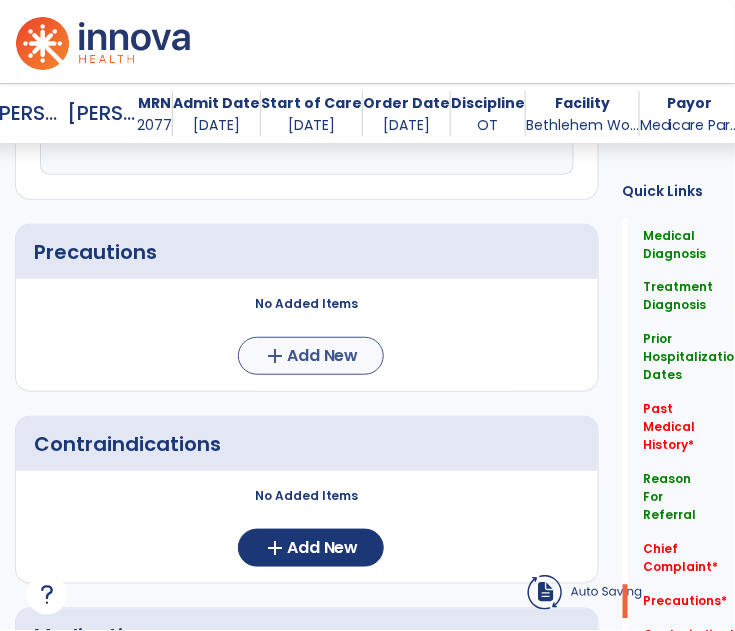 type on "**********" 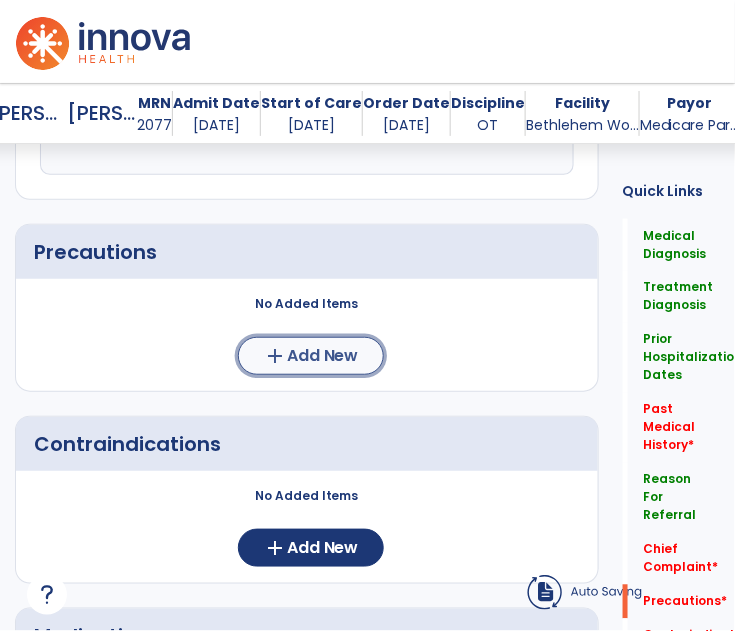 click on "add  Add New" 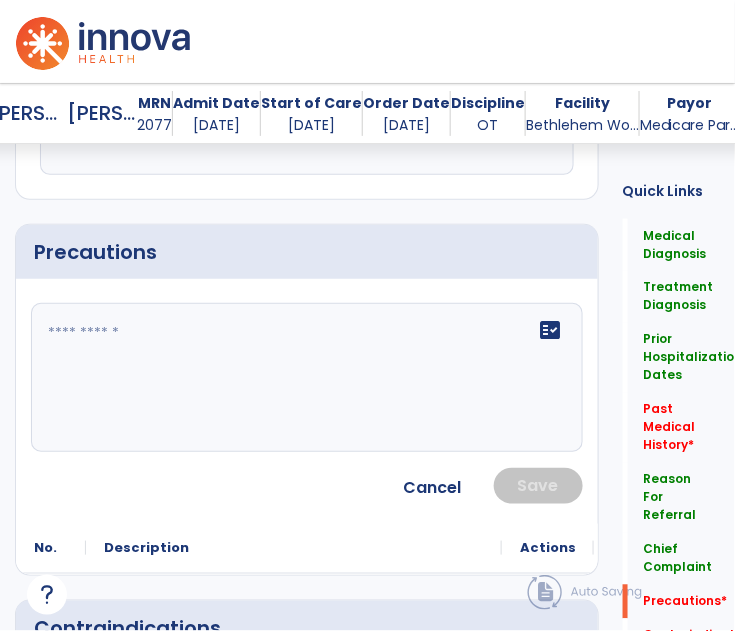 click 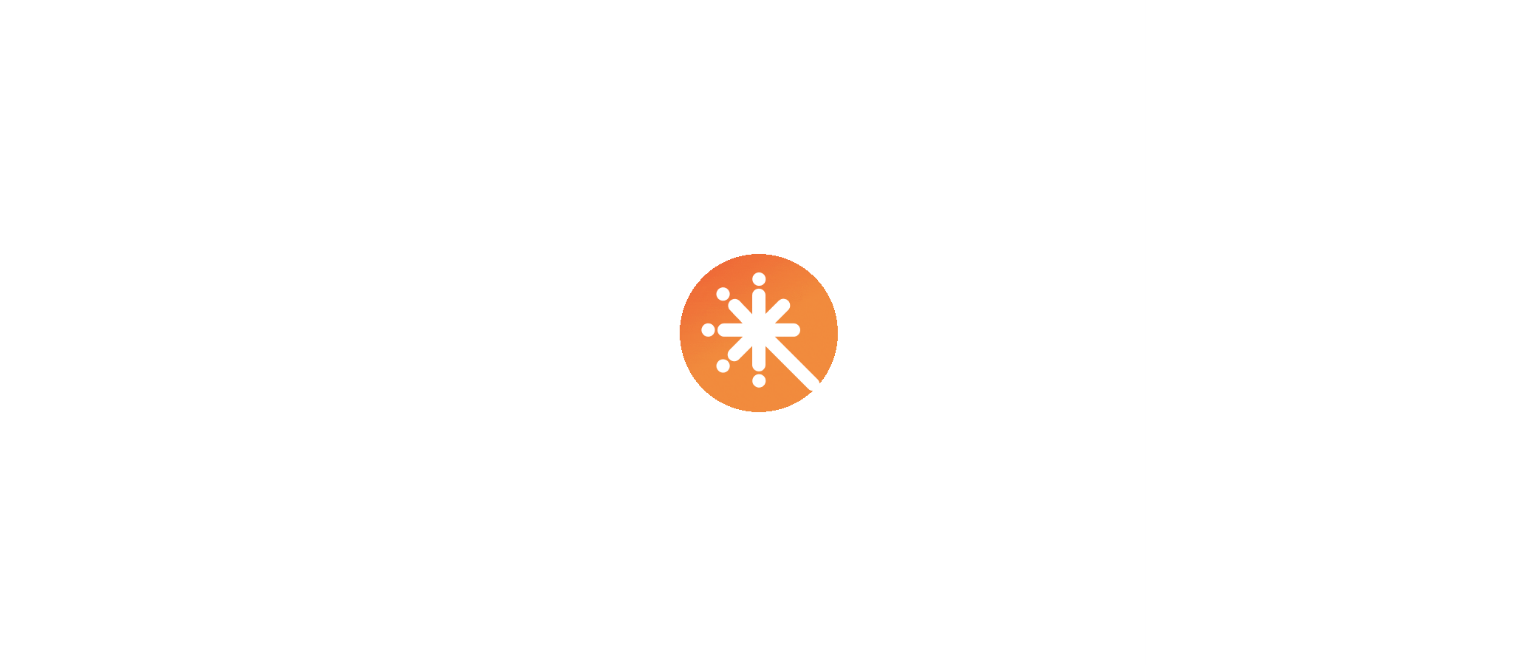 scroll, scrollTop: 0, scrollLeft: 0, axis: both 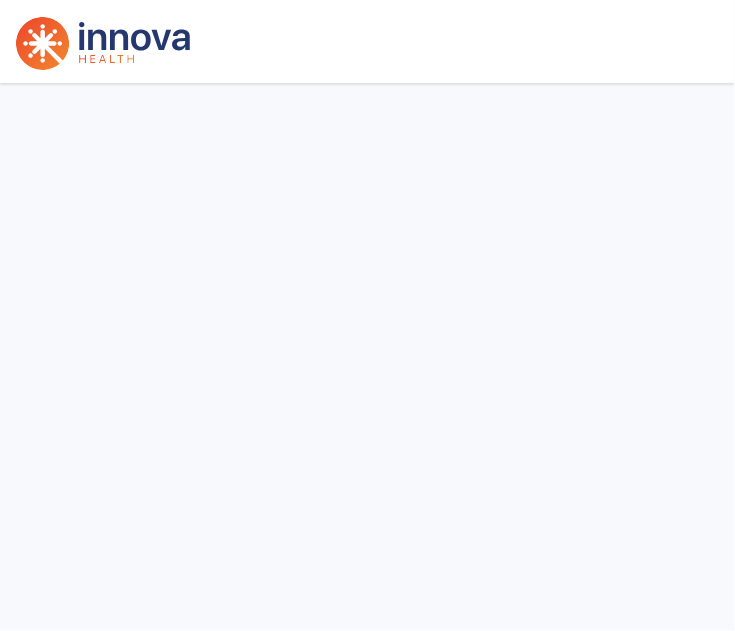 select on "****" 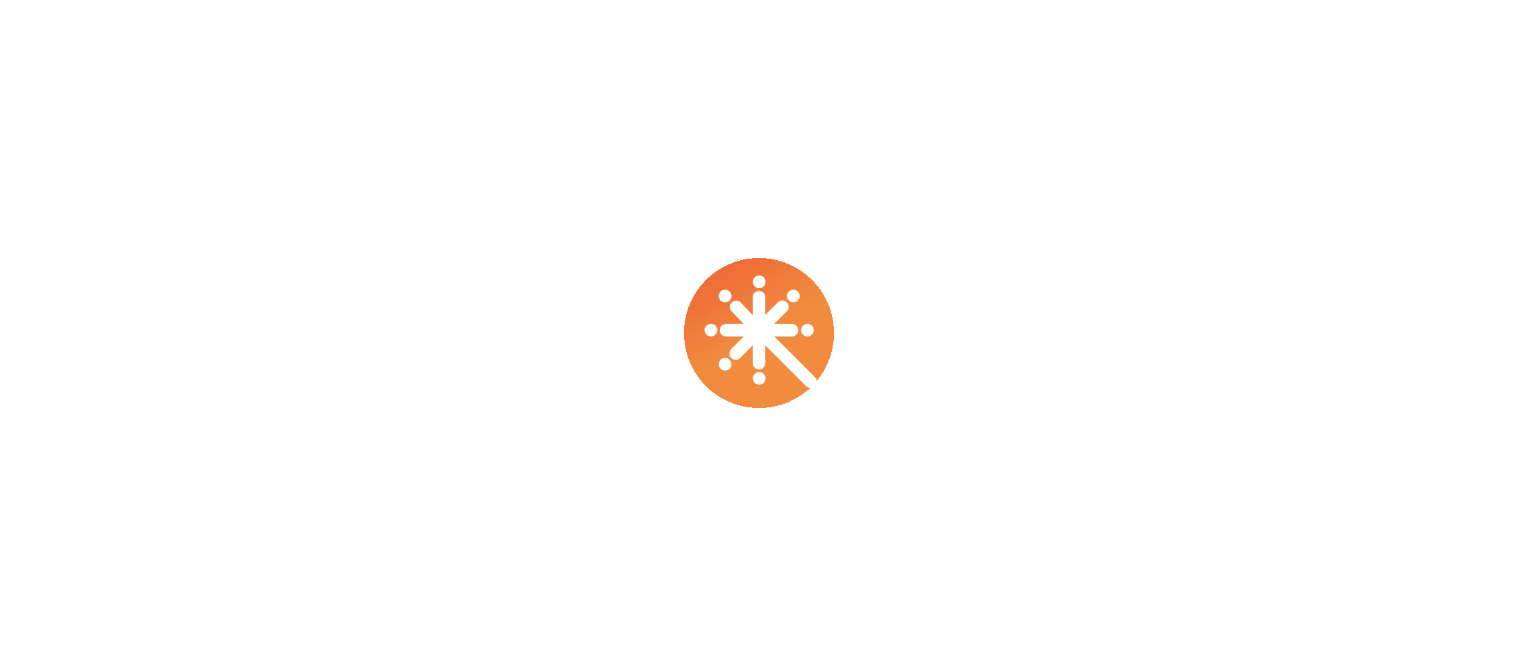 scroll, scrollTop: 0, scrollLeft: 0, axis: both 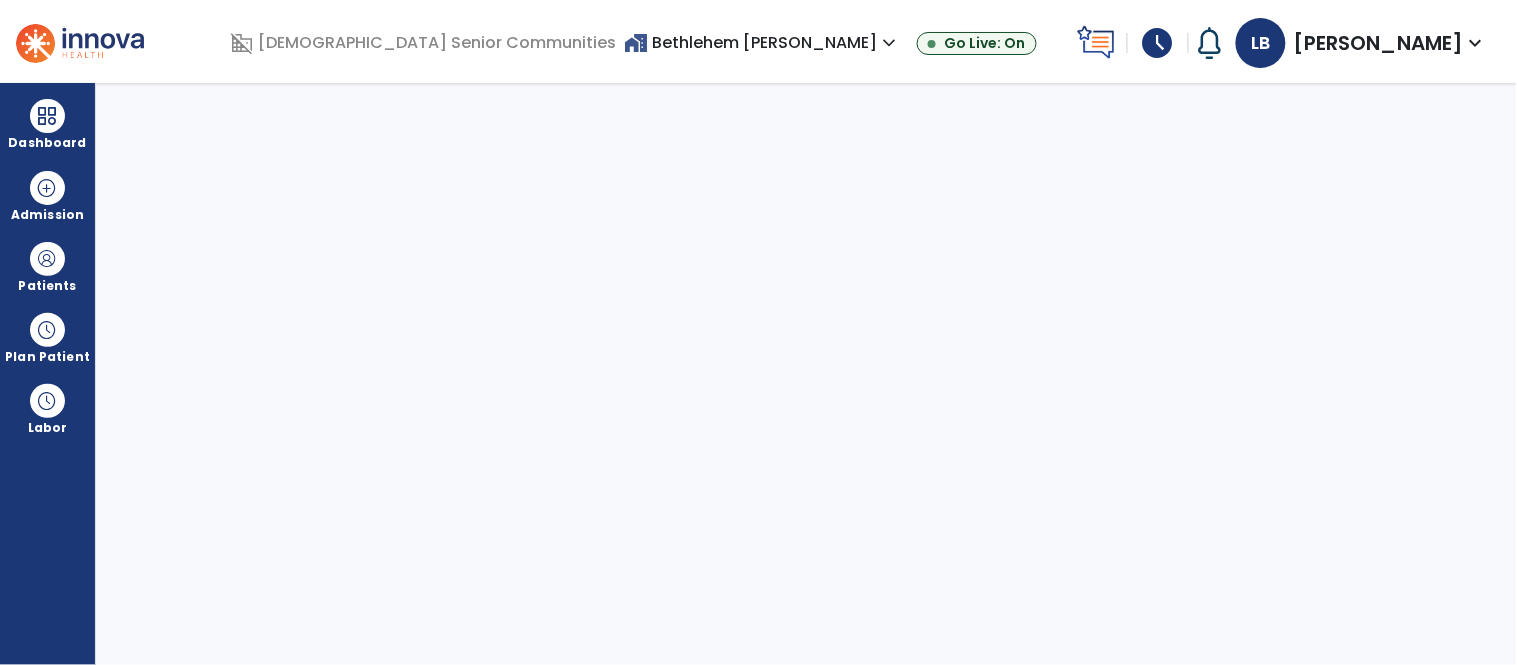 select on "****" 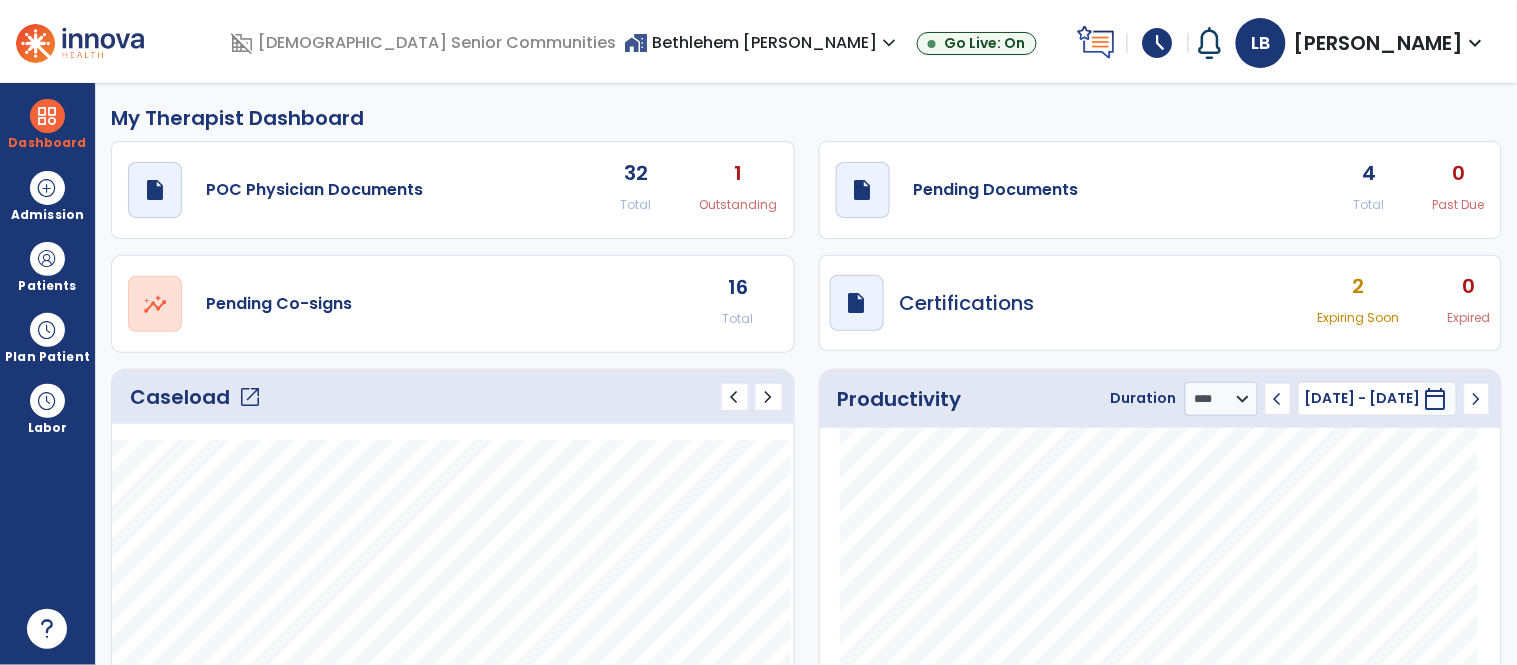 click on "home_work   Bethlehem [PERSON_NAME]   expand_more" at bounding box center [762, 42] 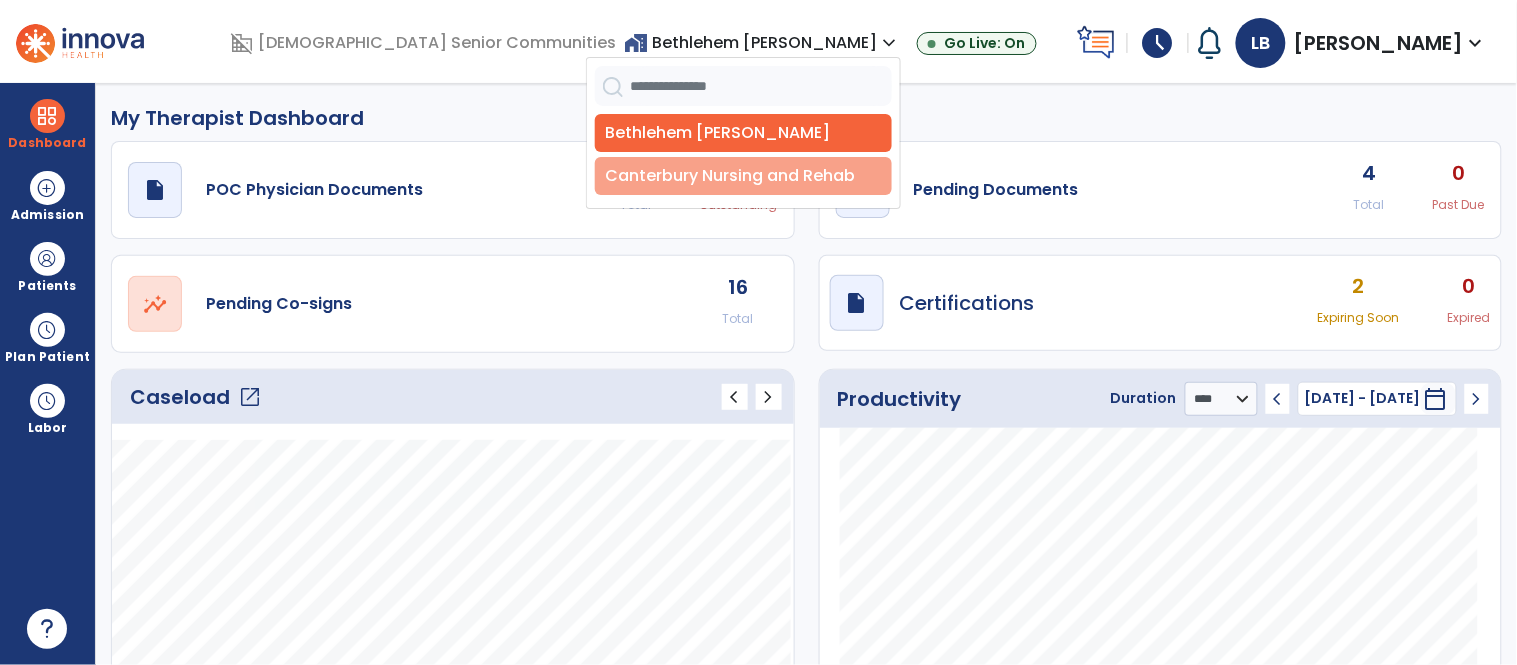 click on "Canterbury Nursing and Rehab" at bounding box center [743, 176] 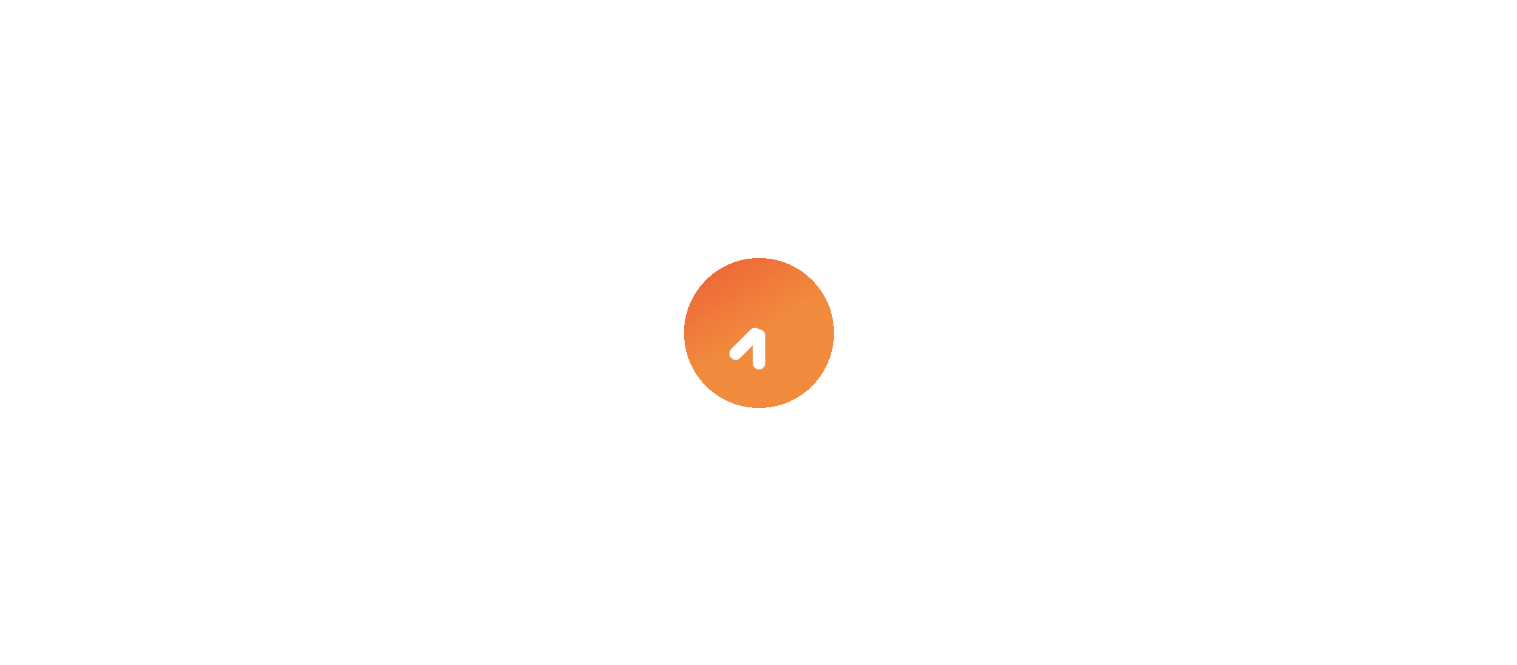 scroll, scrollTop: 0, scrollLeft: 0, axis: both 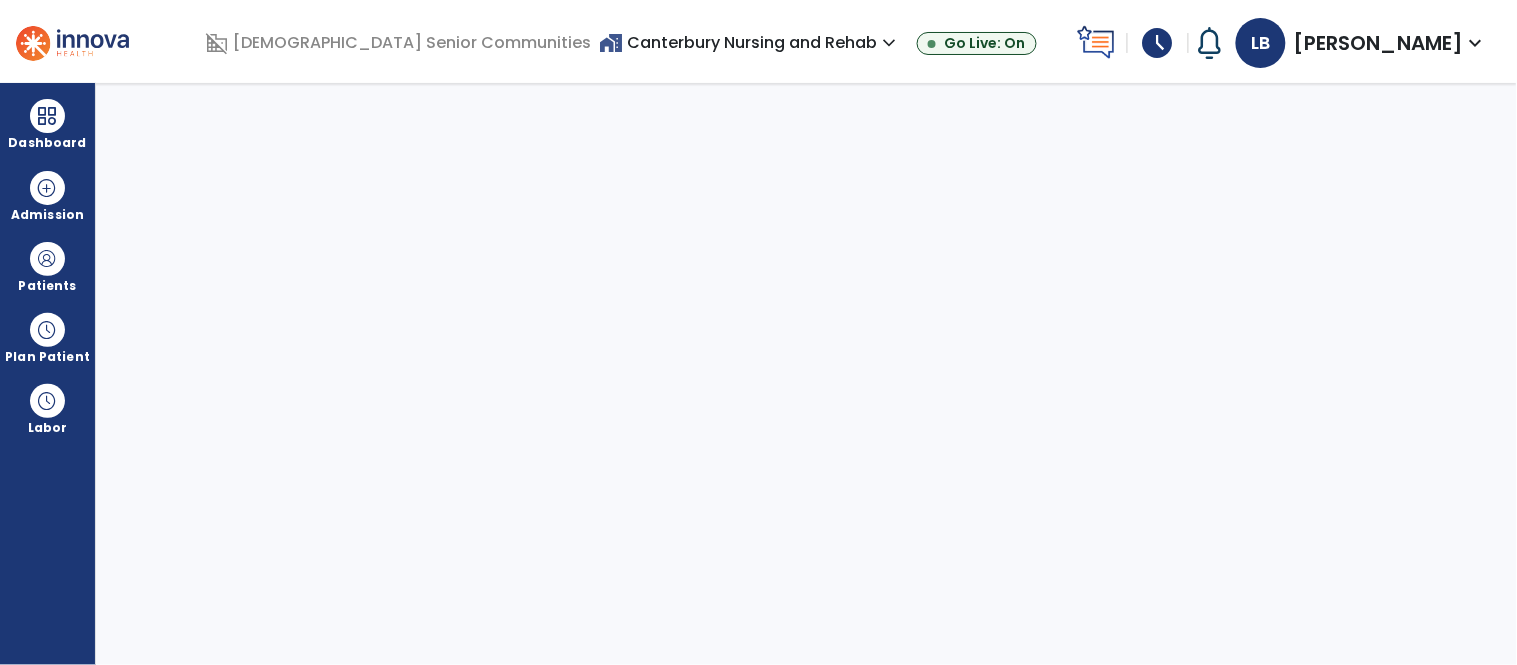 select on "****" 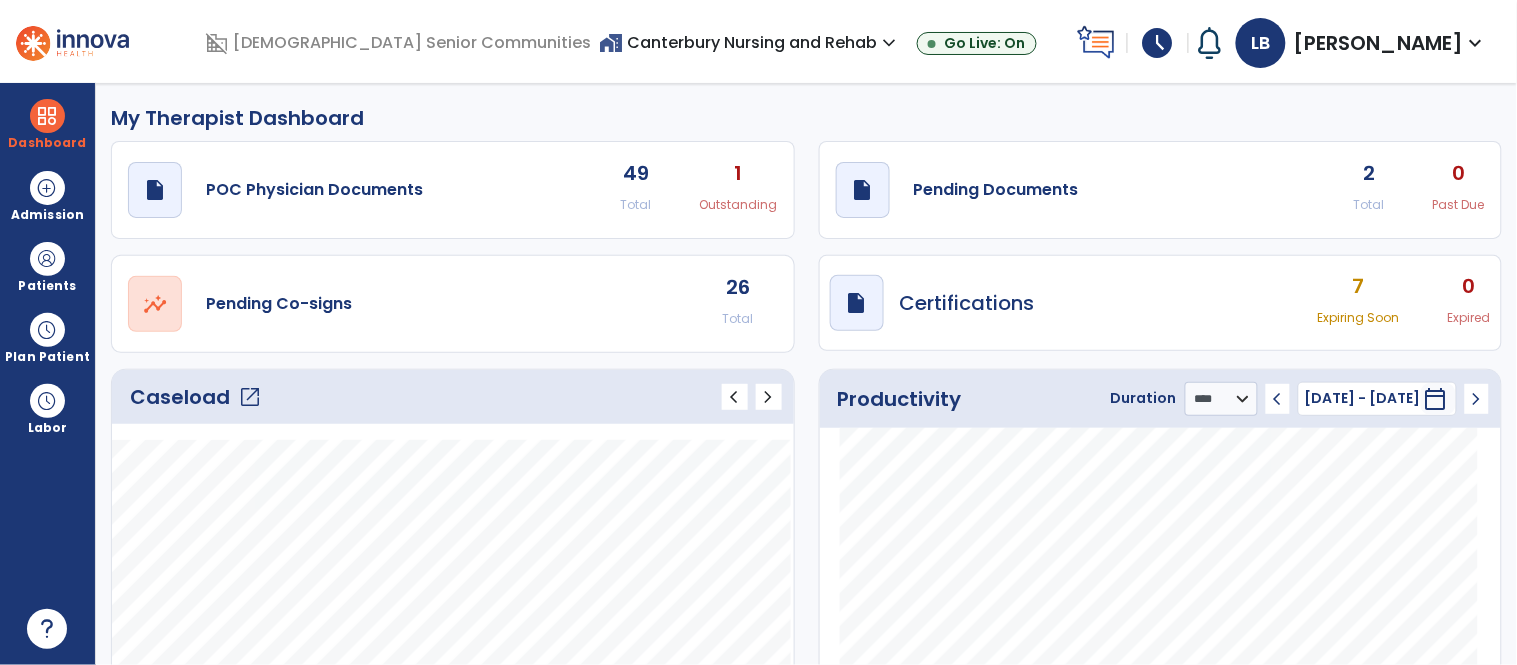 click on "schedule" at bounding box center [1158, 43] 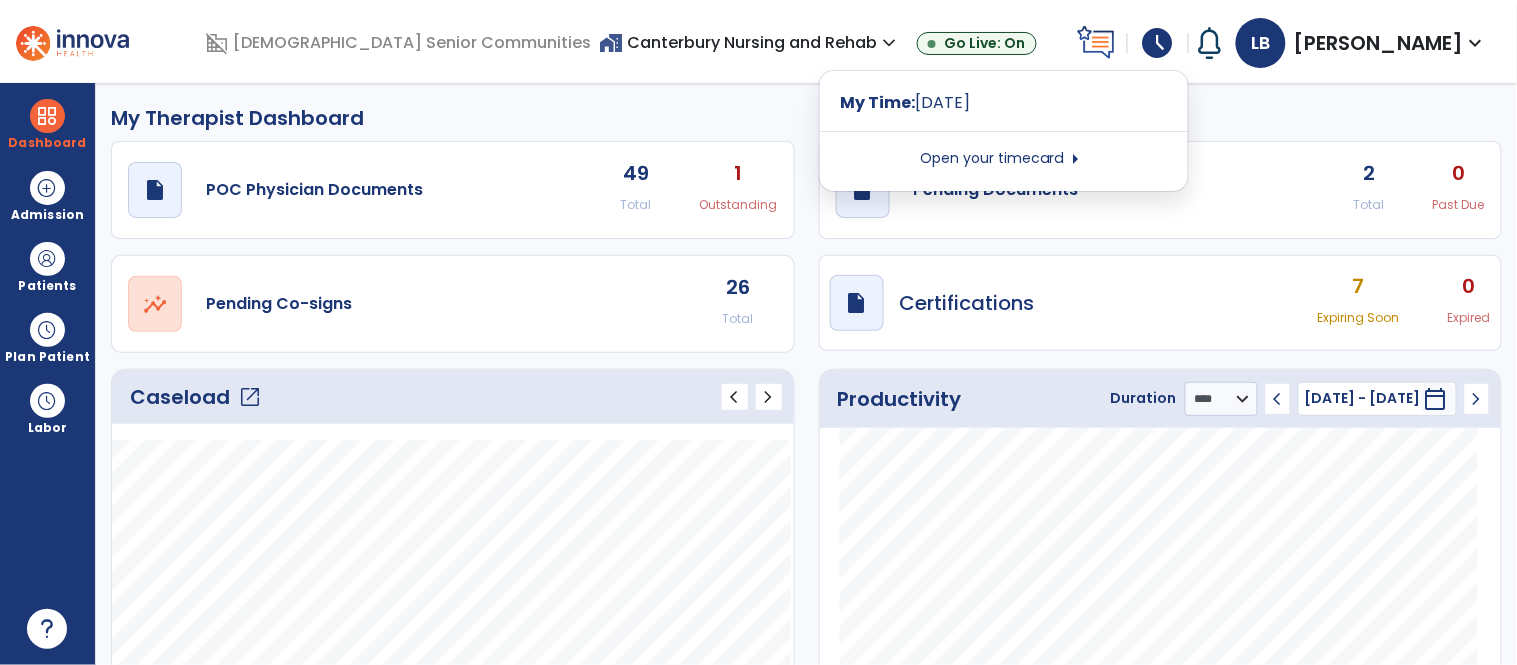 click on "Open your timecard  arrow_right" at bounding box center [1004, 159] 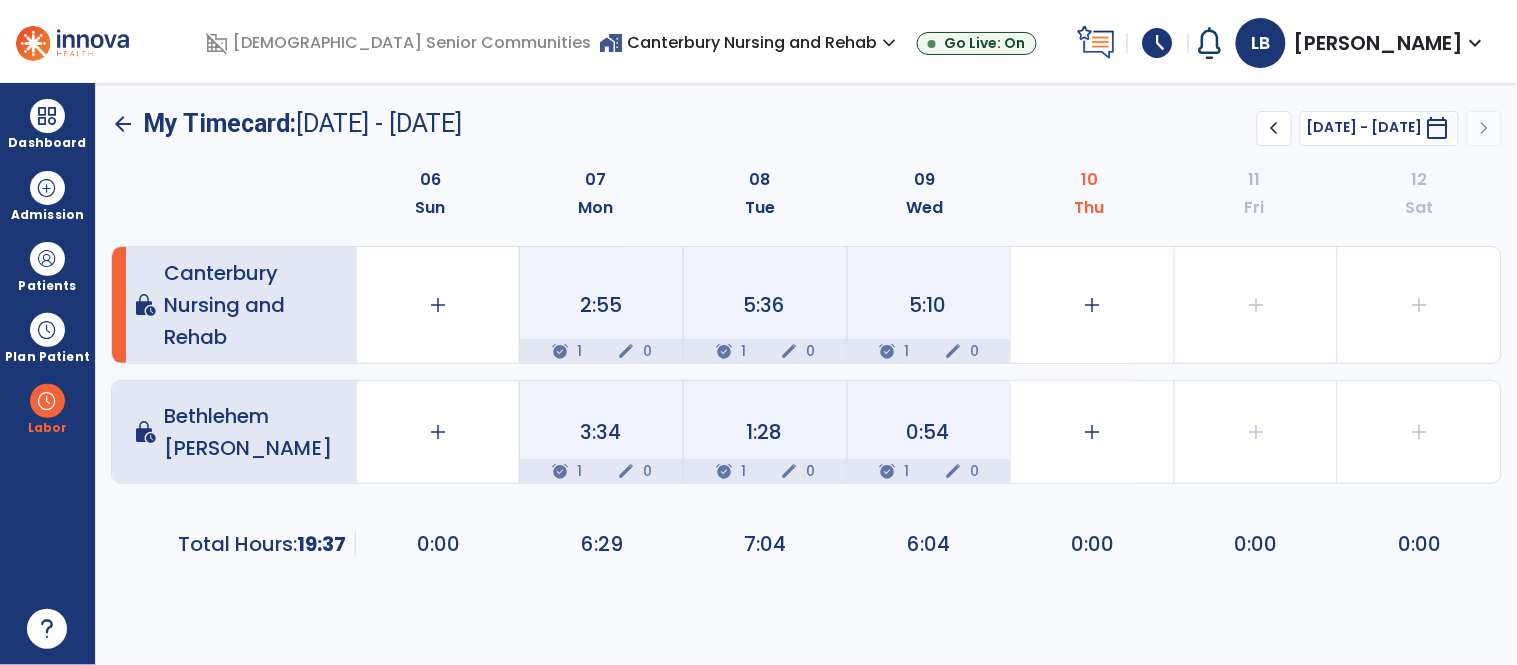 click on "edit" 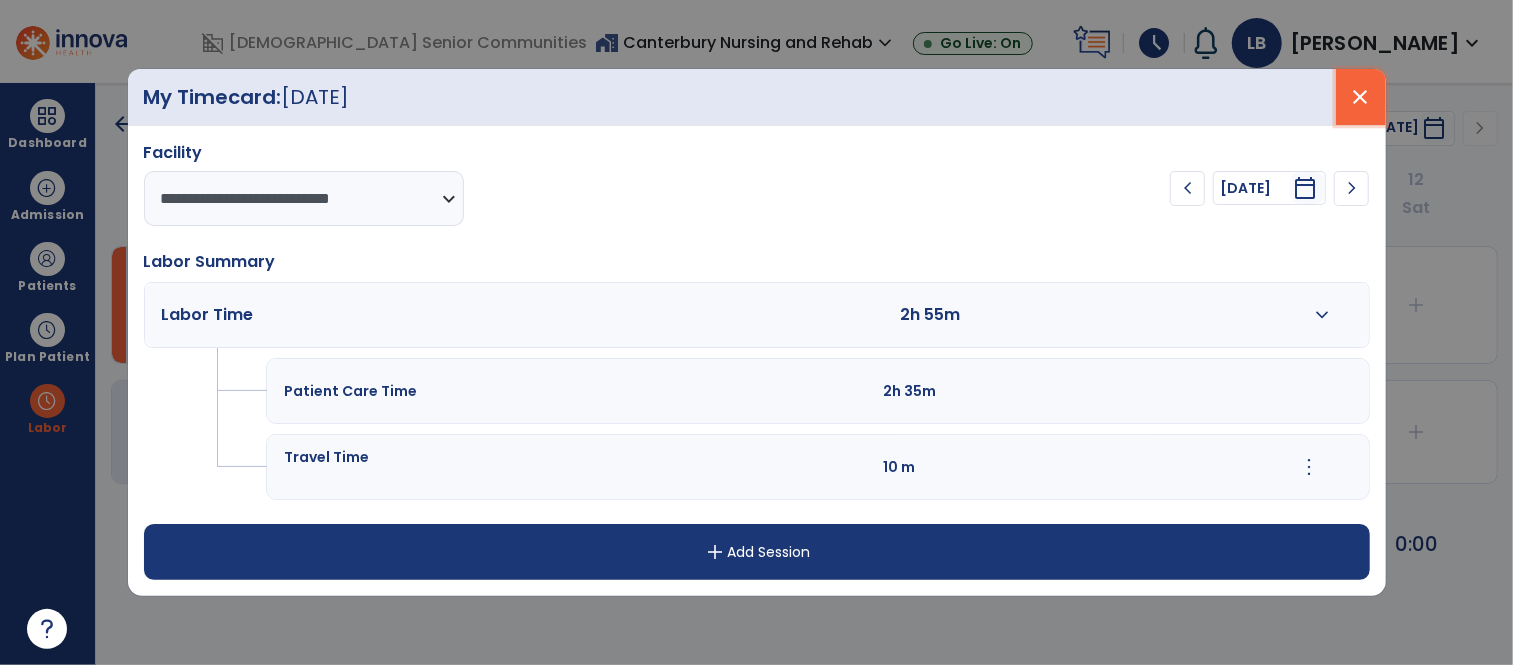 click on "close" at bounding box center [1361, 97] 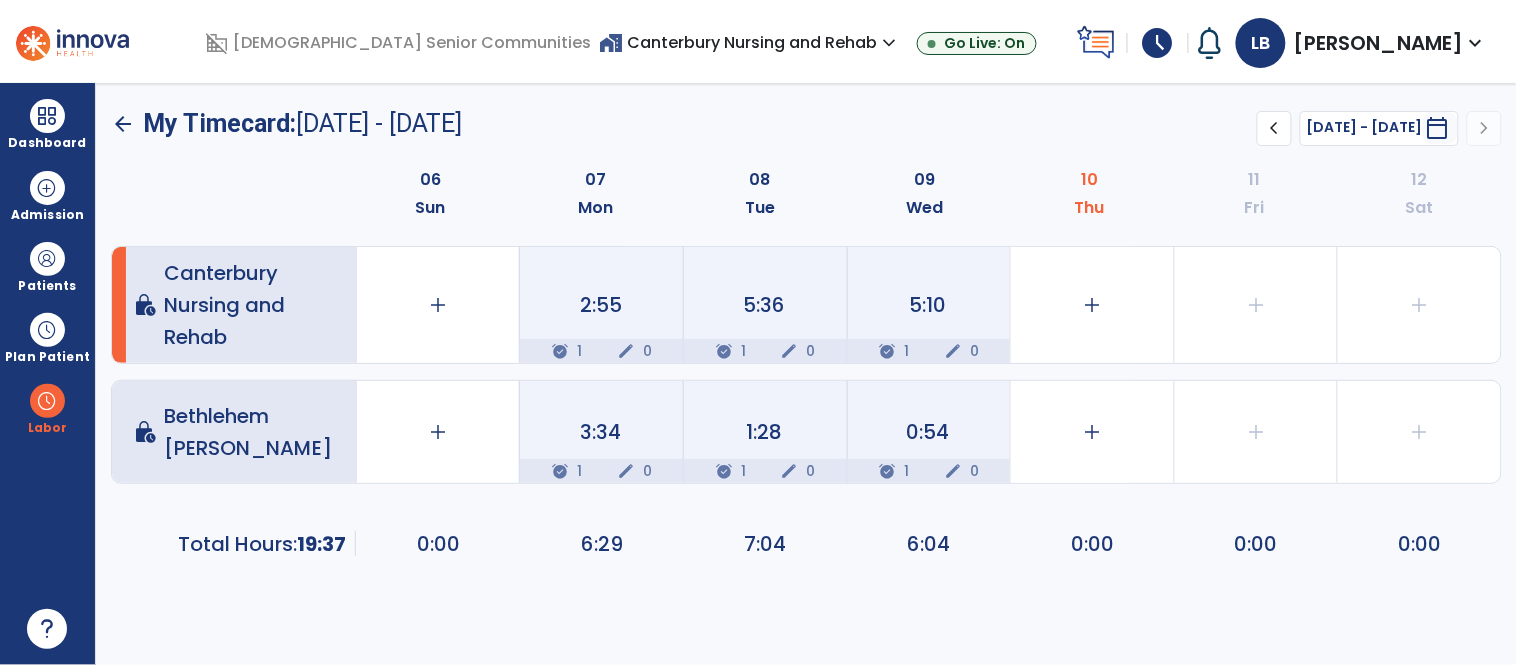 click on "5:36" 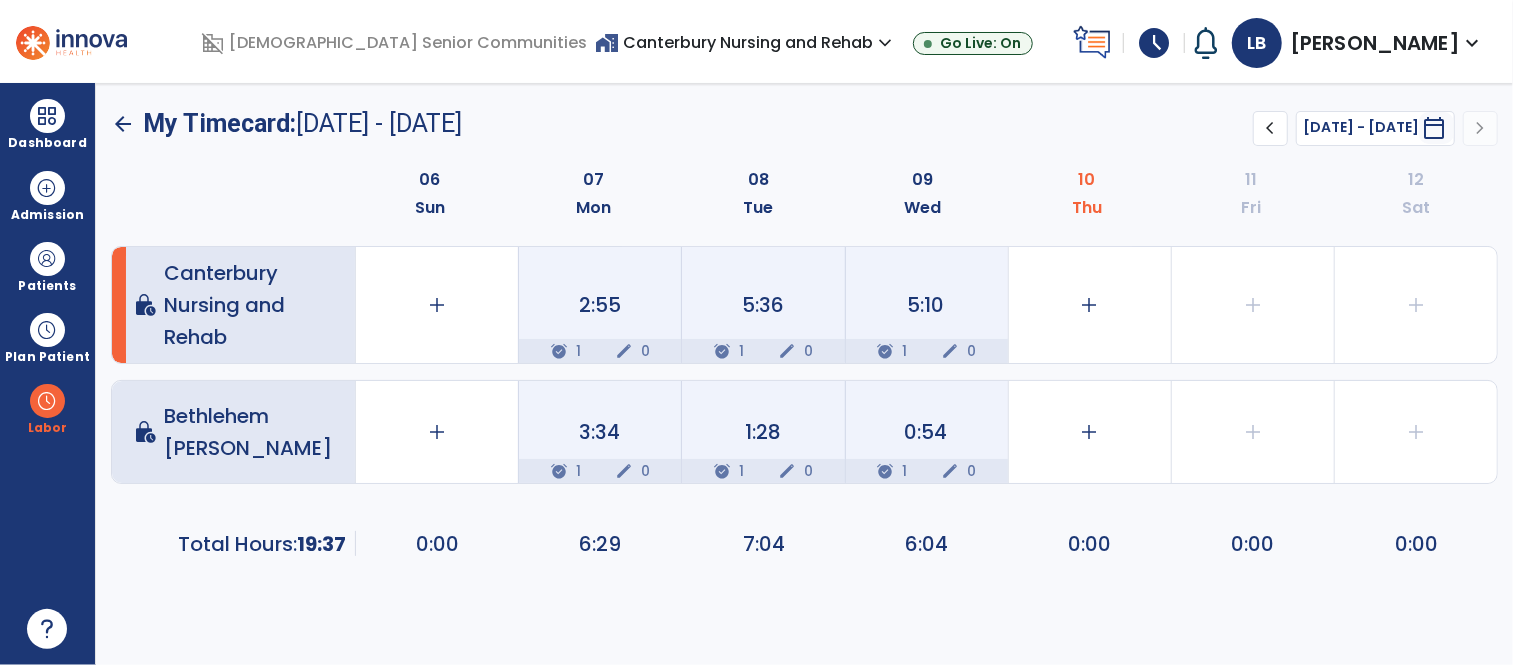 select on "**********" 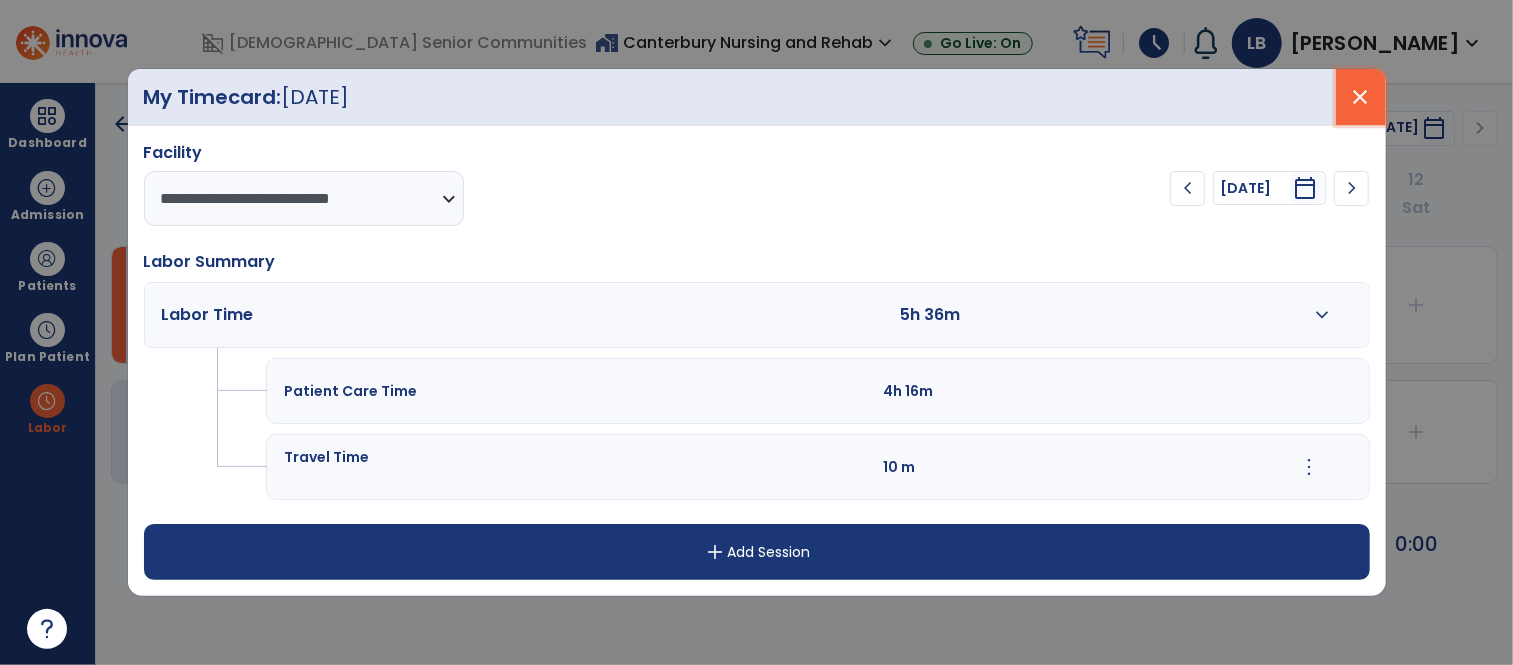 click on "close" at bounding box center (1361, 97) 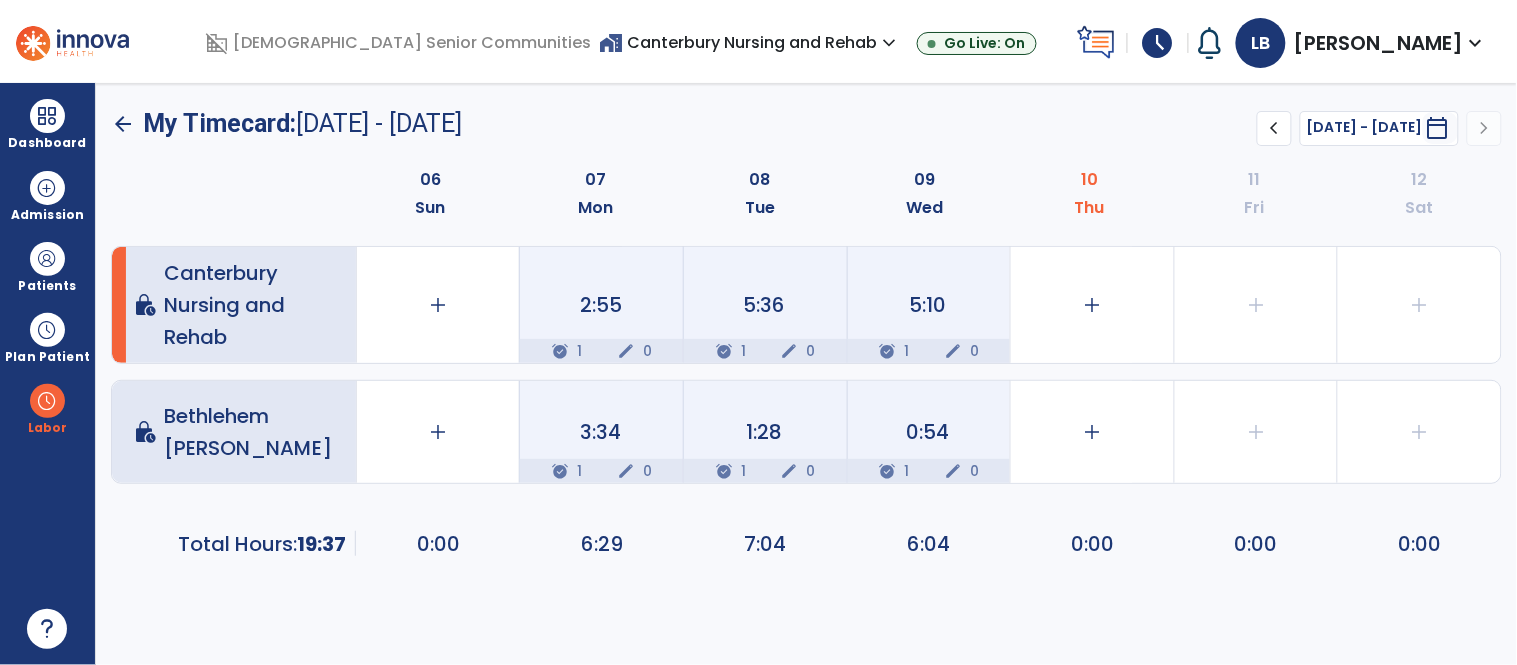 click on "5:10  alarm_on 1 edit 0" 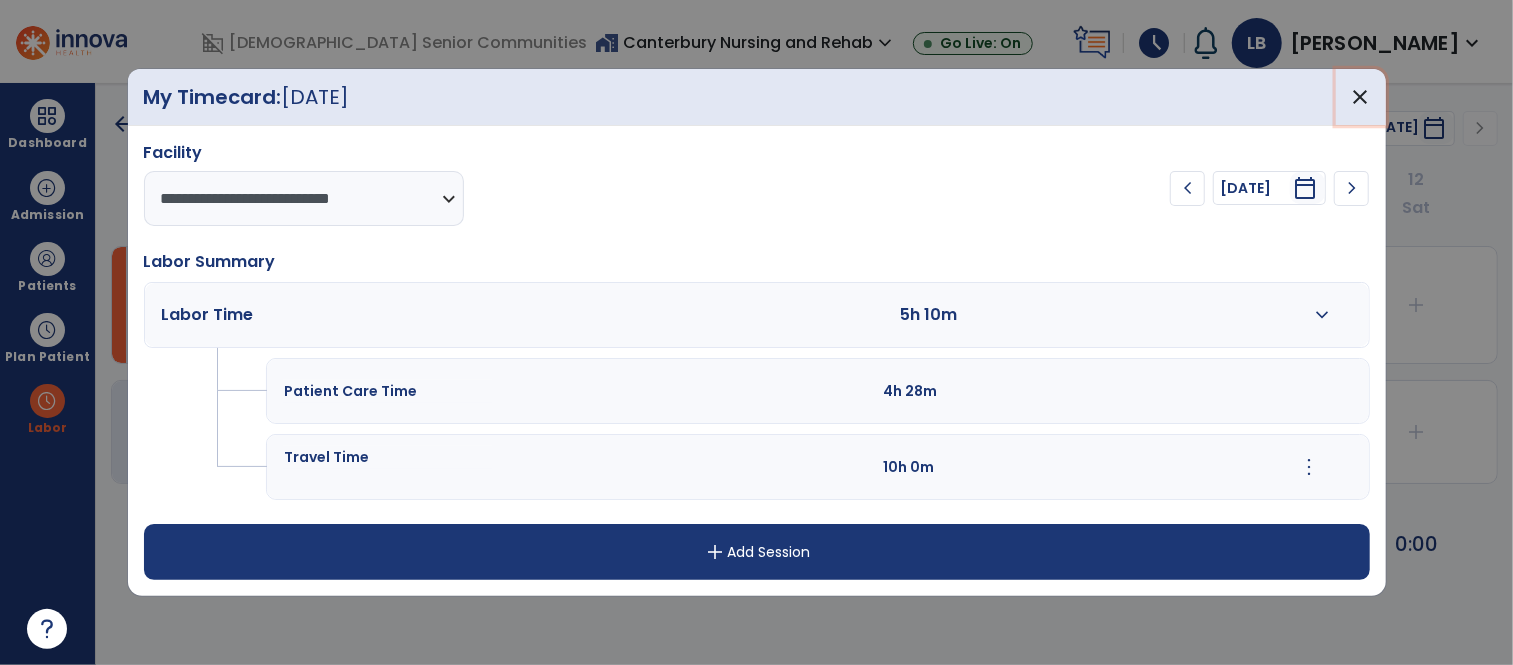 drag, startPoint x: 1369, startPoint y: 95, endPoint x: 1358, endPoint y: 105, distance: 14.866069 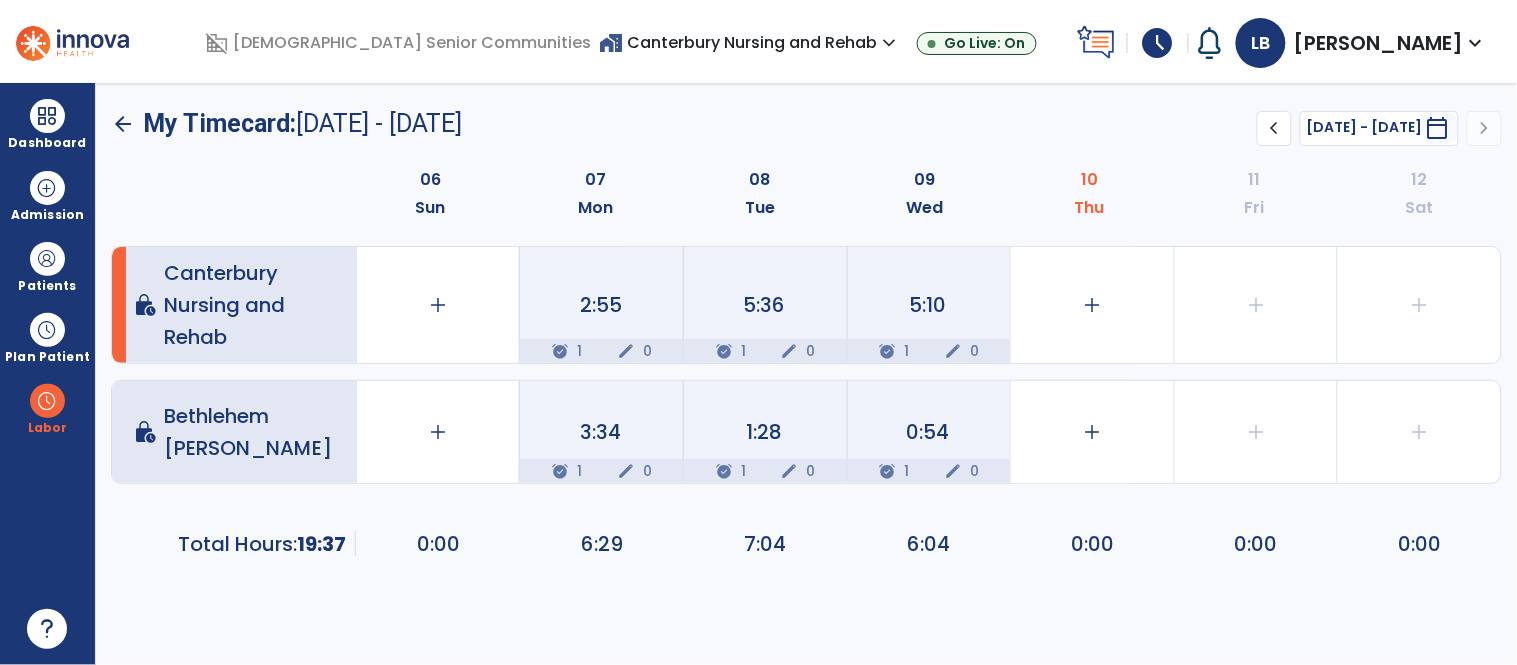 click on "3:34  alarm_on 1 edit 0" 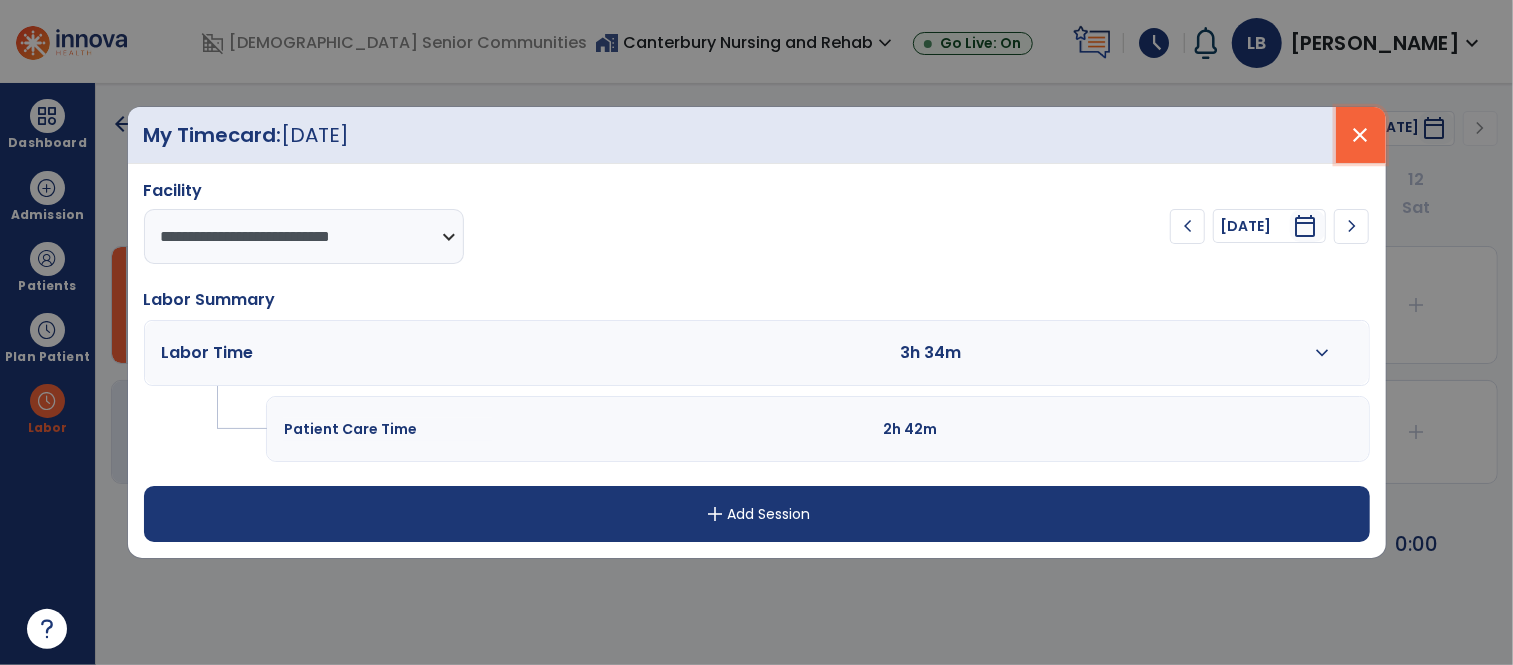 click on "close" at bounding box center (1361, 135) 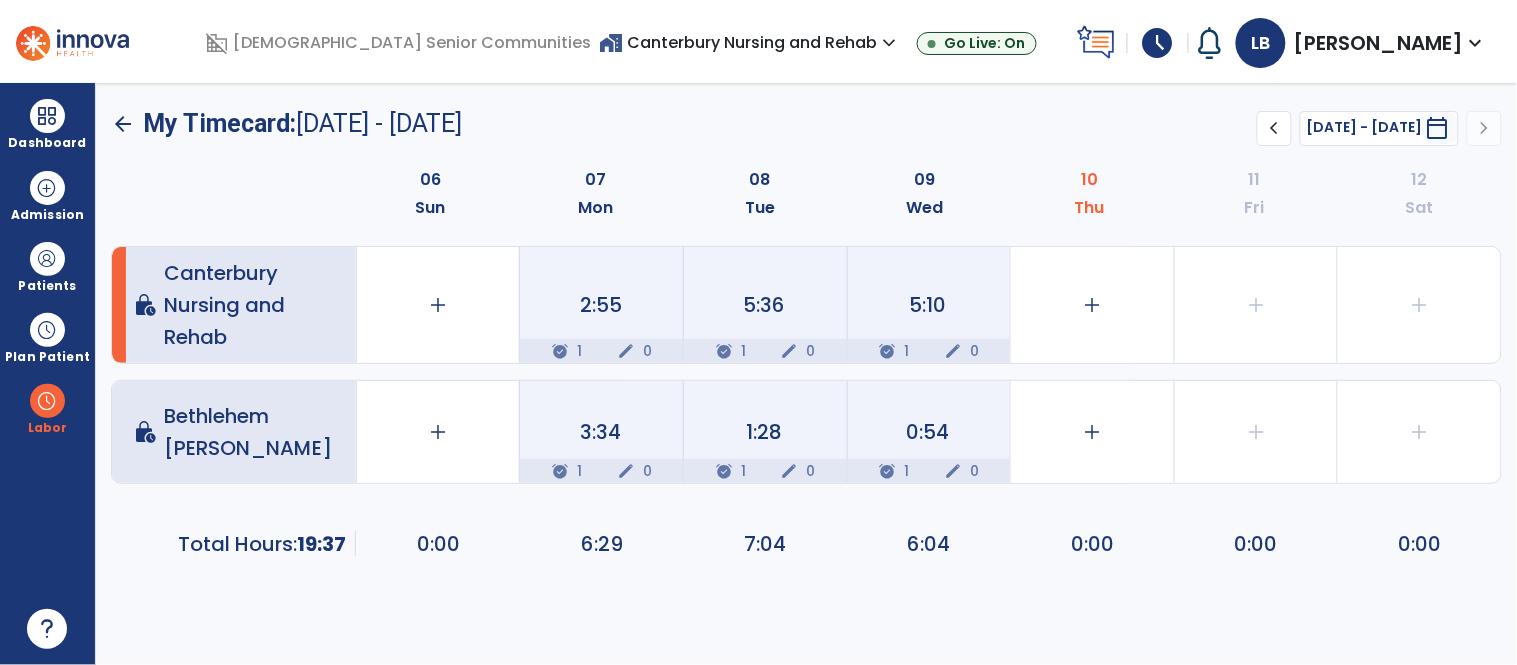 click on "3:34  alarm_on 1 edit 0" 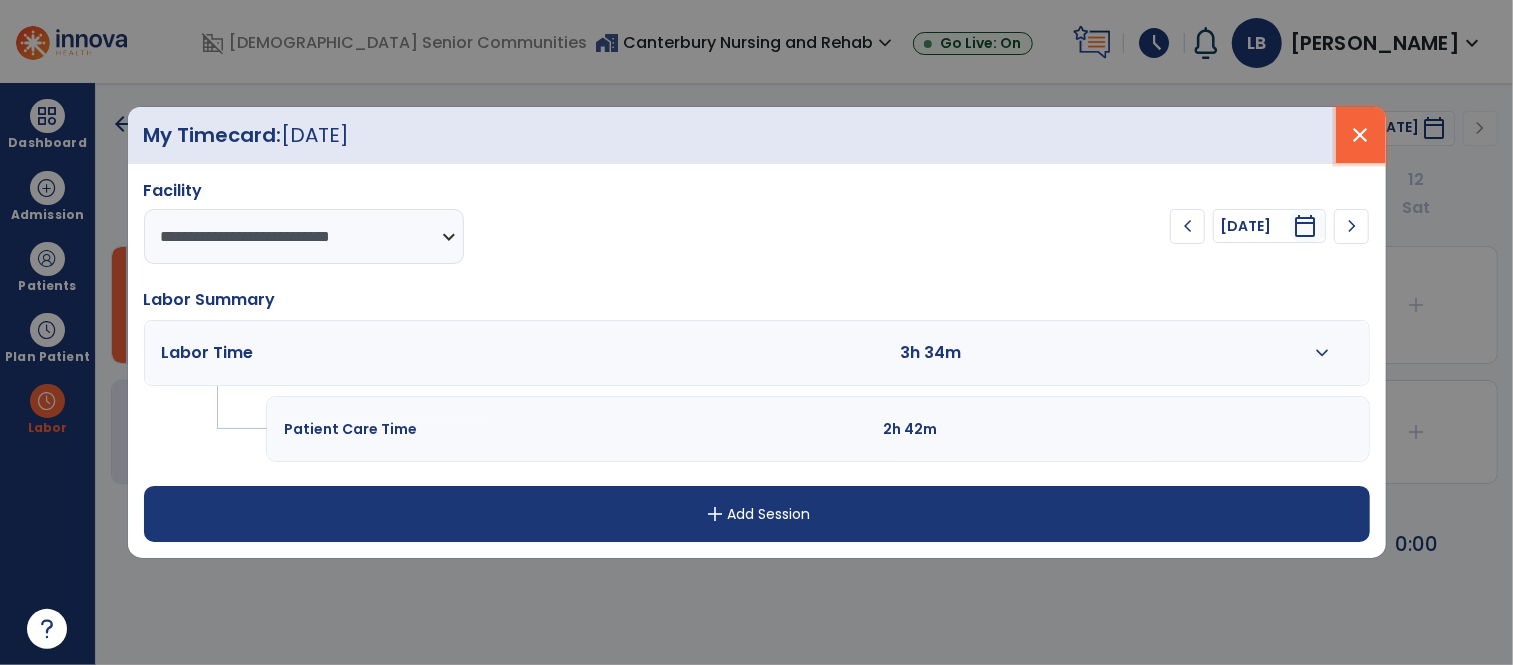 click on "close" at bounding box center [1361, 135] 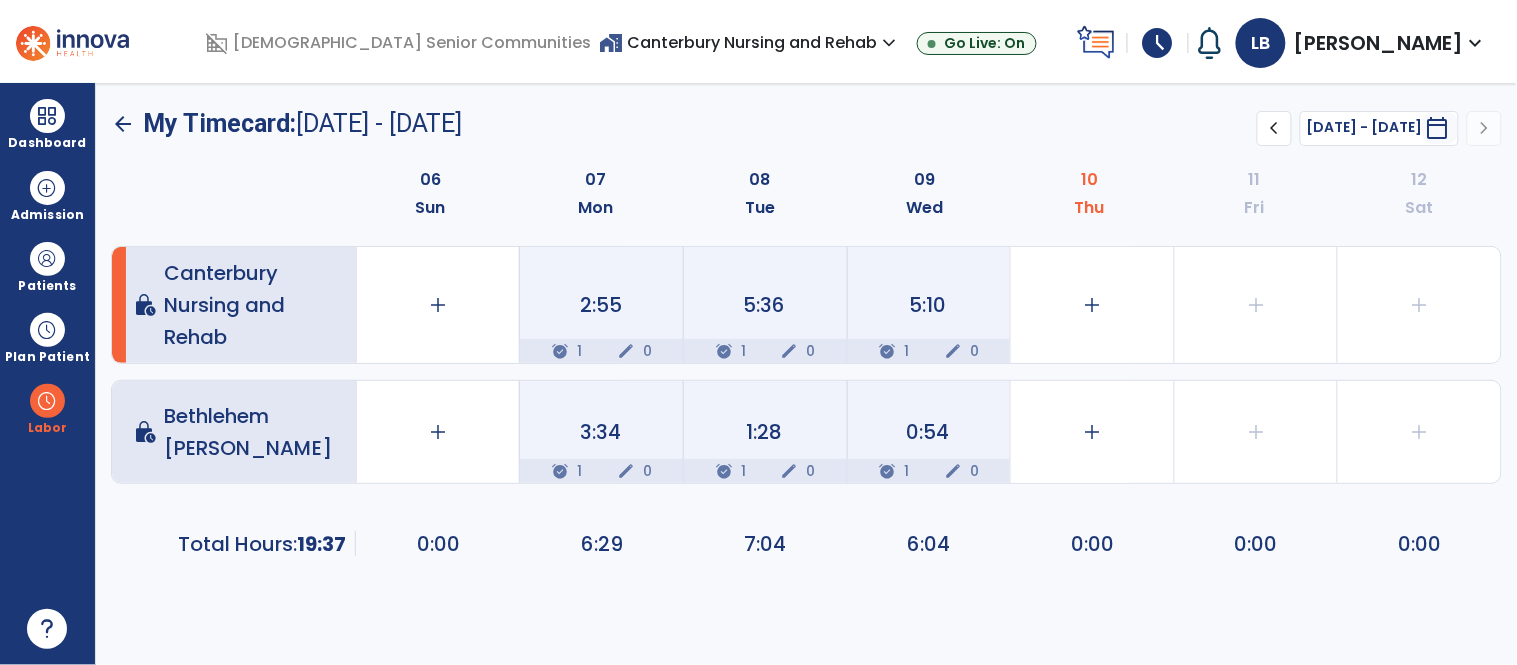 click on "1:28  alarm_on 1 edit 0" 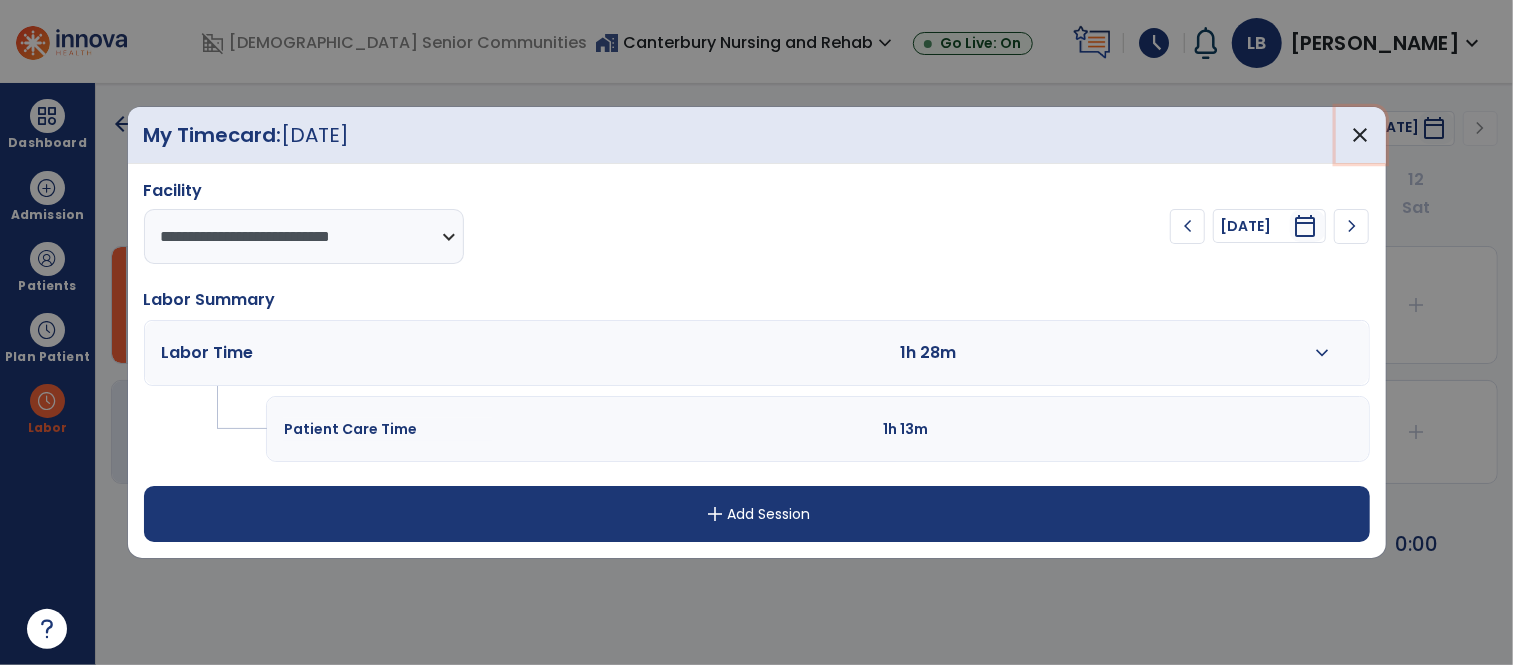 drag, startPoint x: 1356, startPoint y: 143, endPoint x: 1340, endPoint y: 152, distance: 18.35756 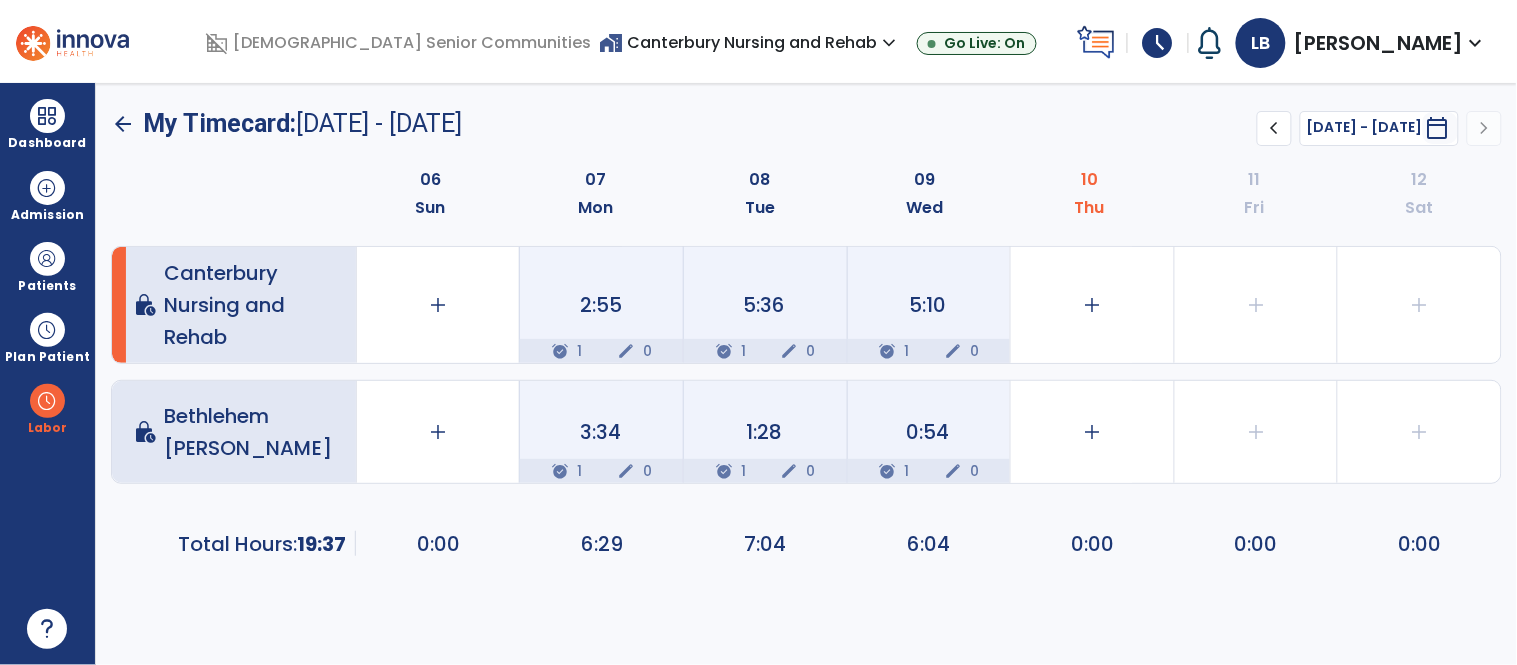 click on "0:54  alarm_on 1 edit 0" 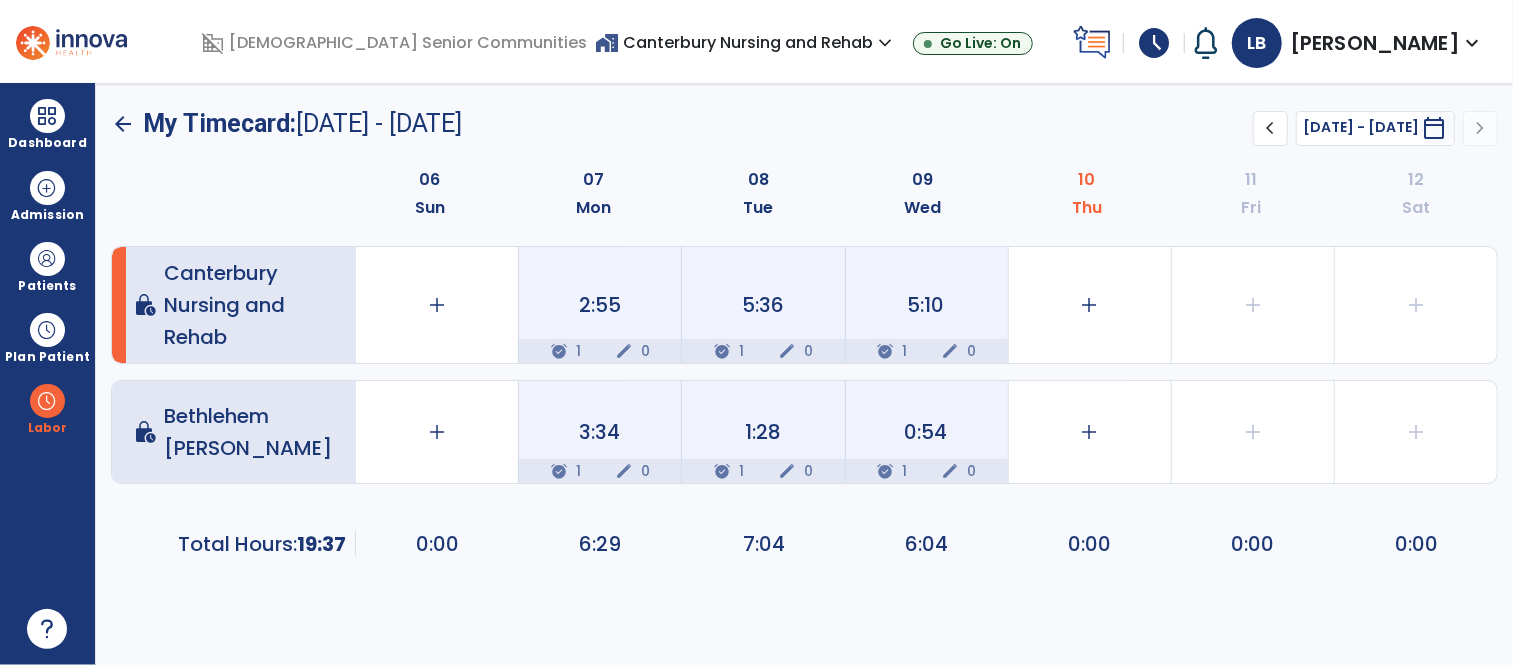 select on "**********" 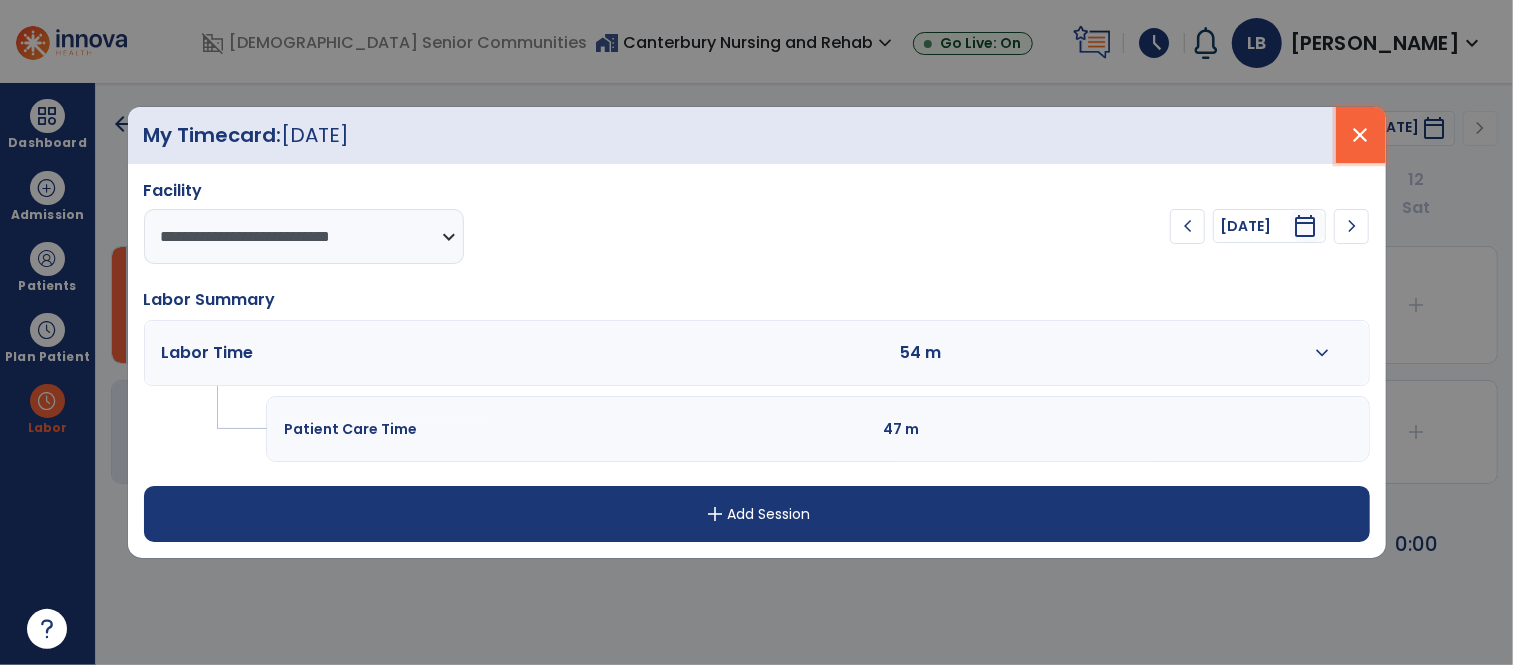 click on "close" at bounding box center (1361, 135) 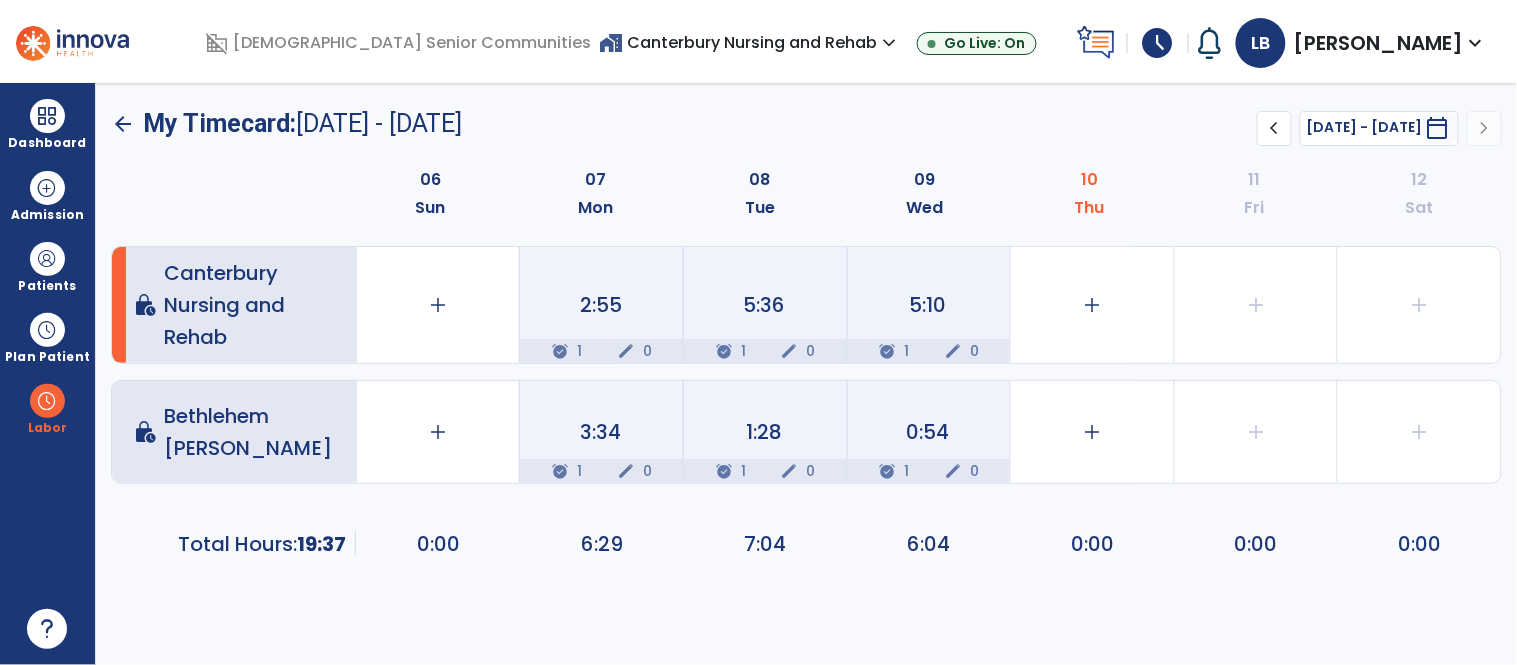 click on "5:10  alarm_on 1 edit 0" 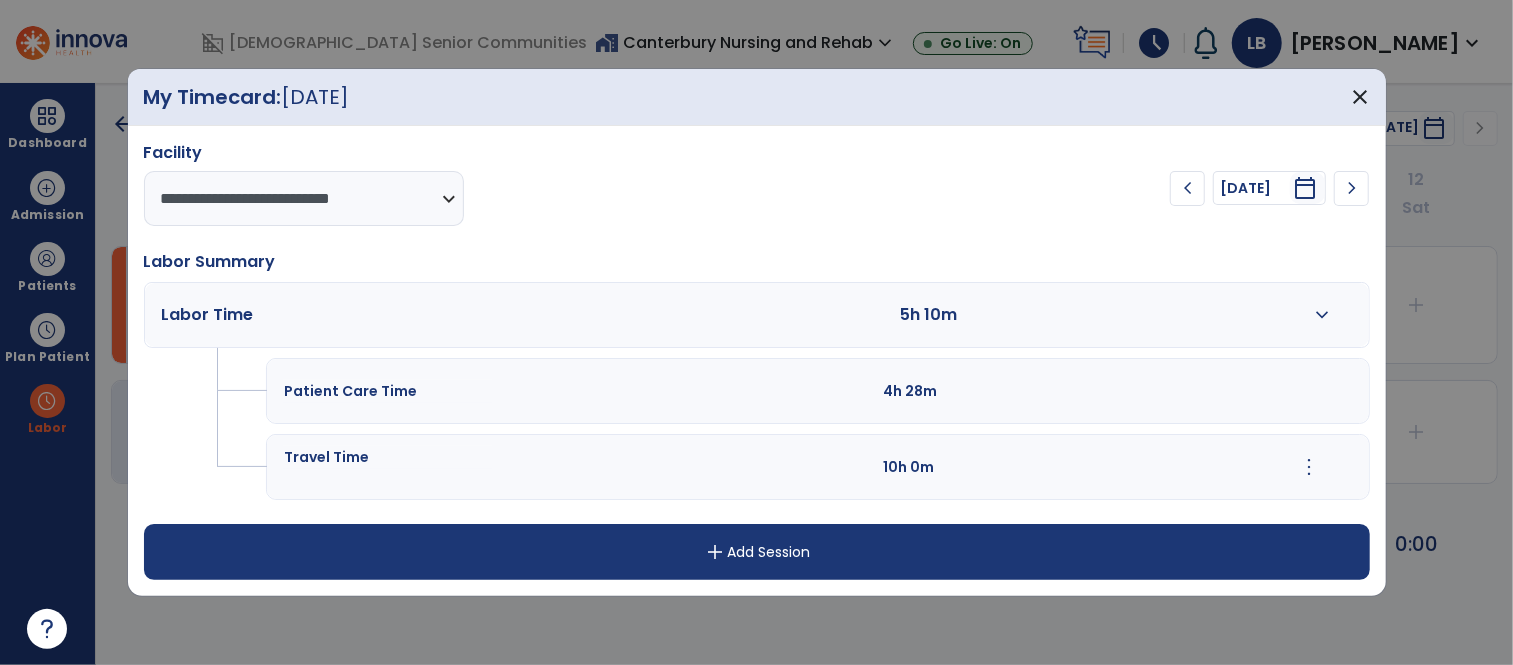 click on "more_vert" at bounding box center [1309, 467] 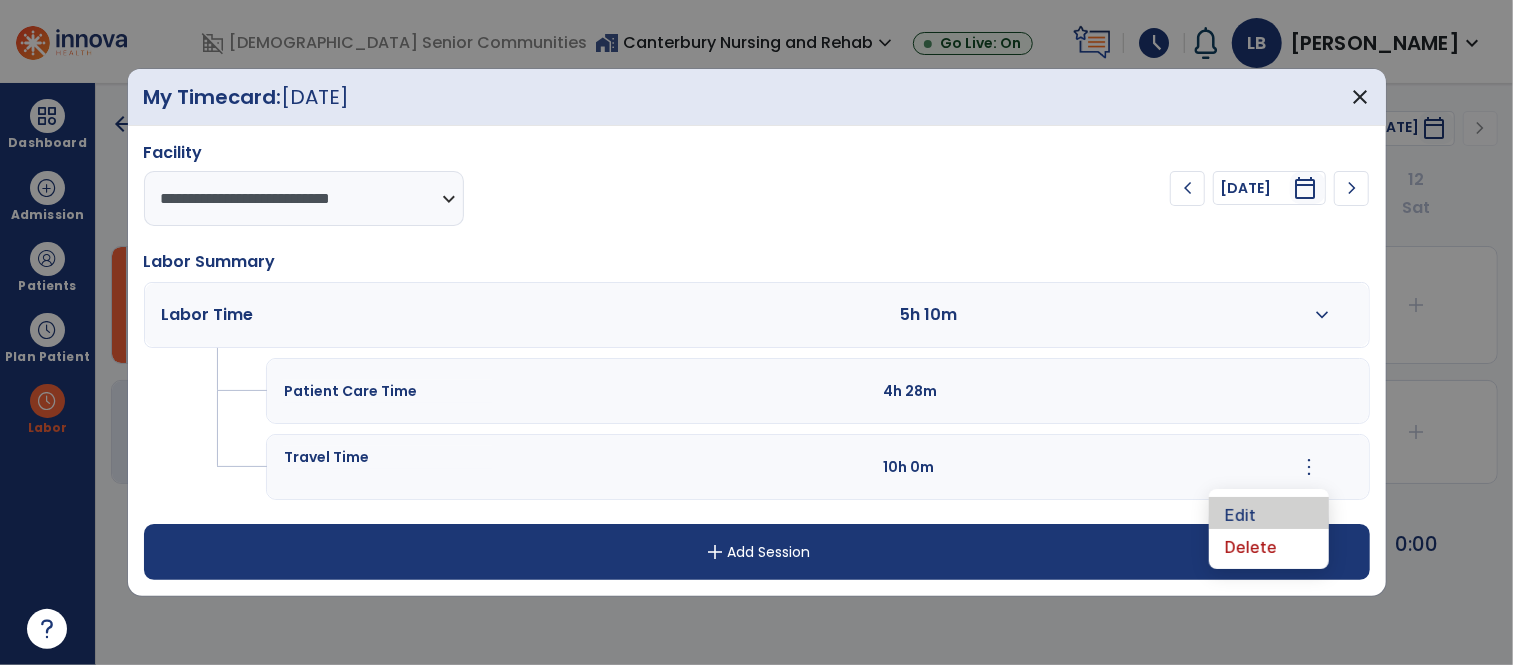click on "Edit" at bounding box center (1269, 513) 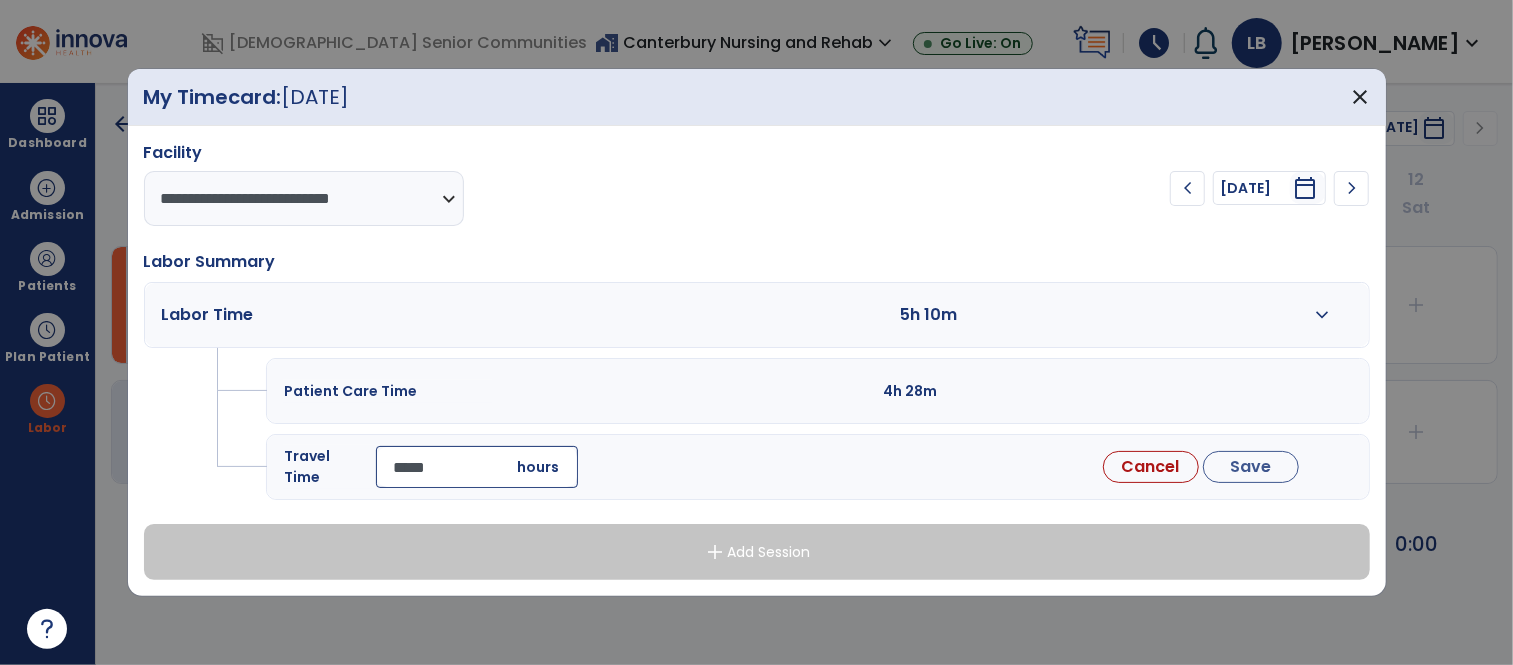 click on "*****" at bounding box center [477, 467] 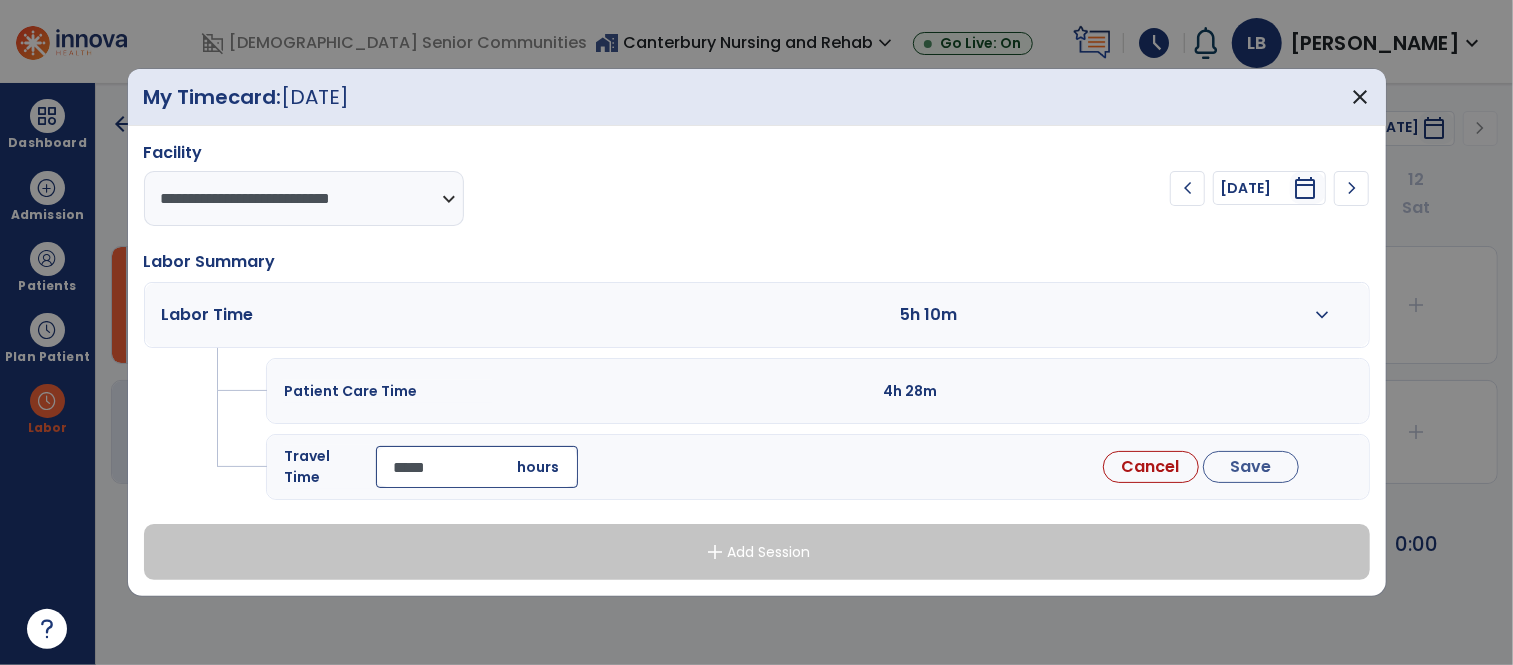 type on "*****" 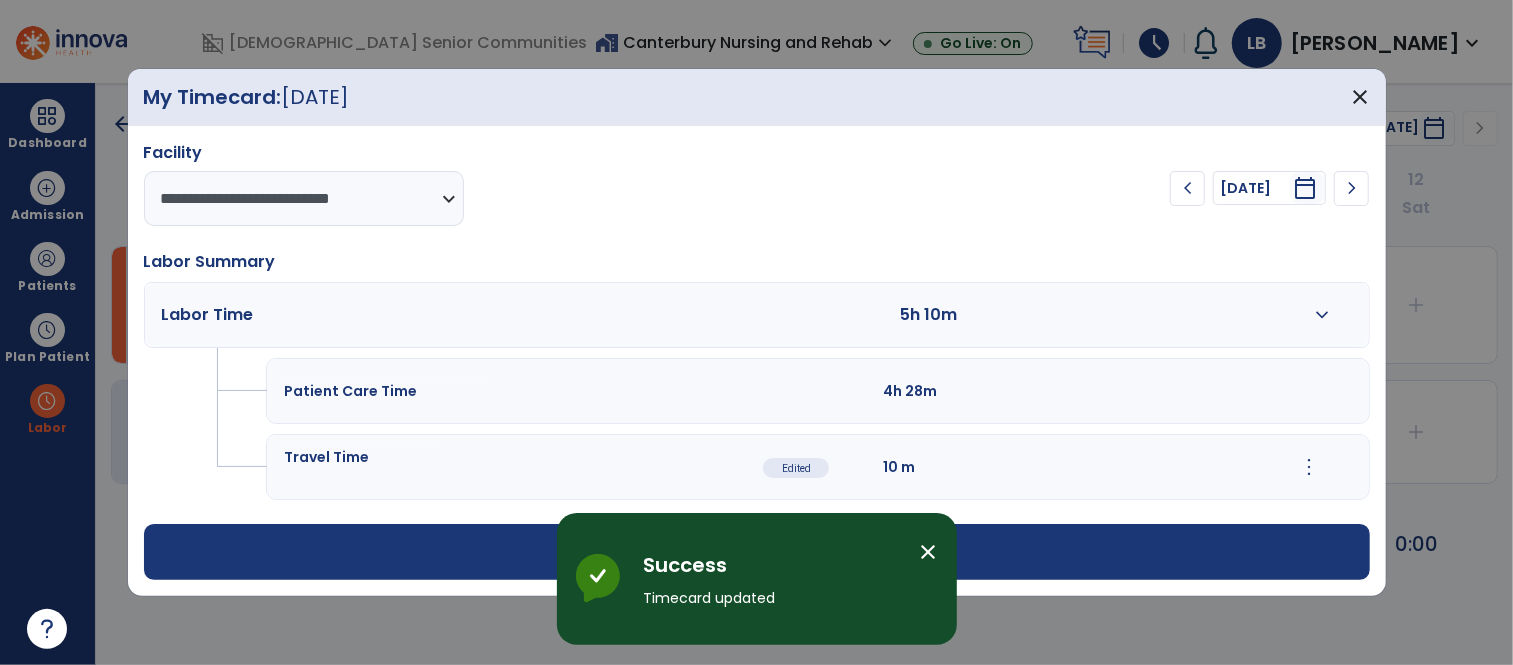 click on "close" at bounding box center [929, 552] 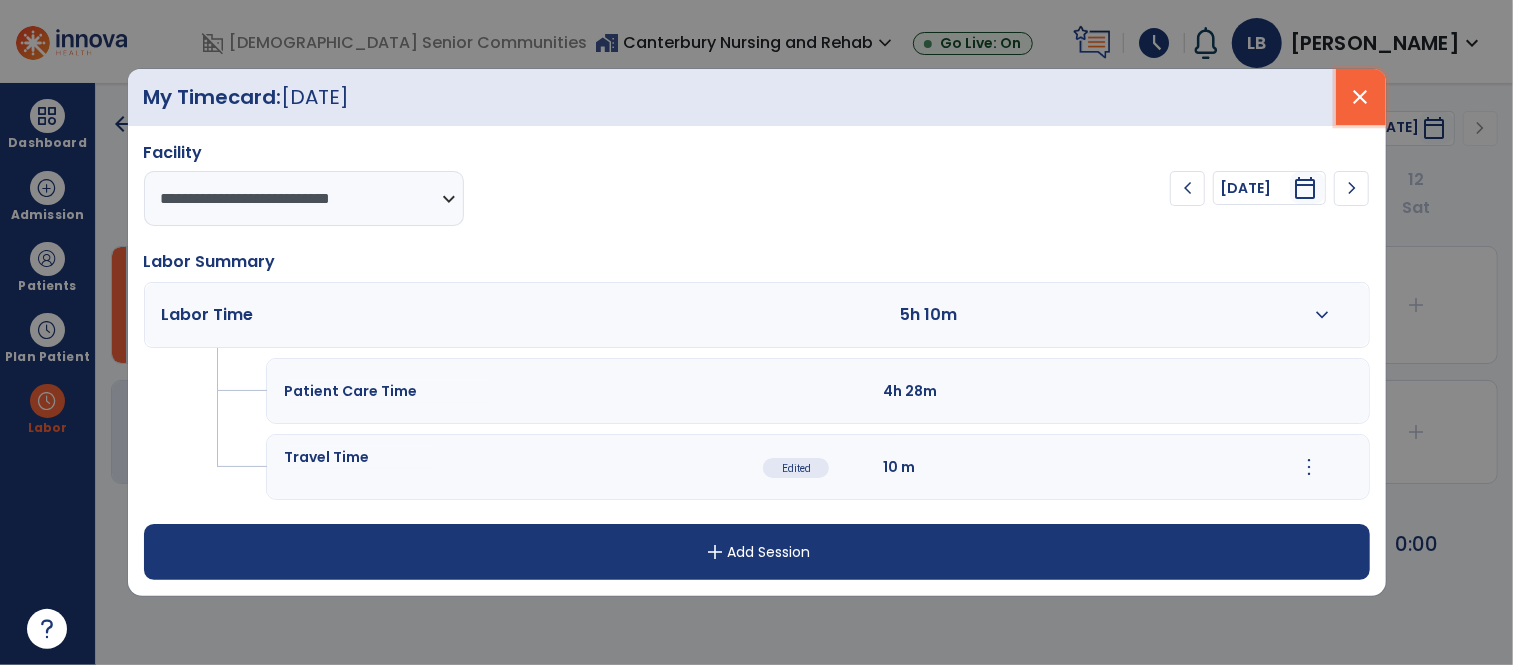 click on "close" at bounding box center (1361, 97) 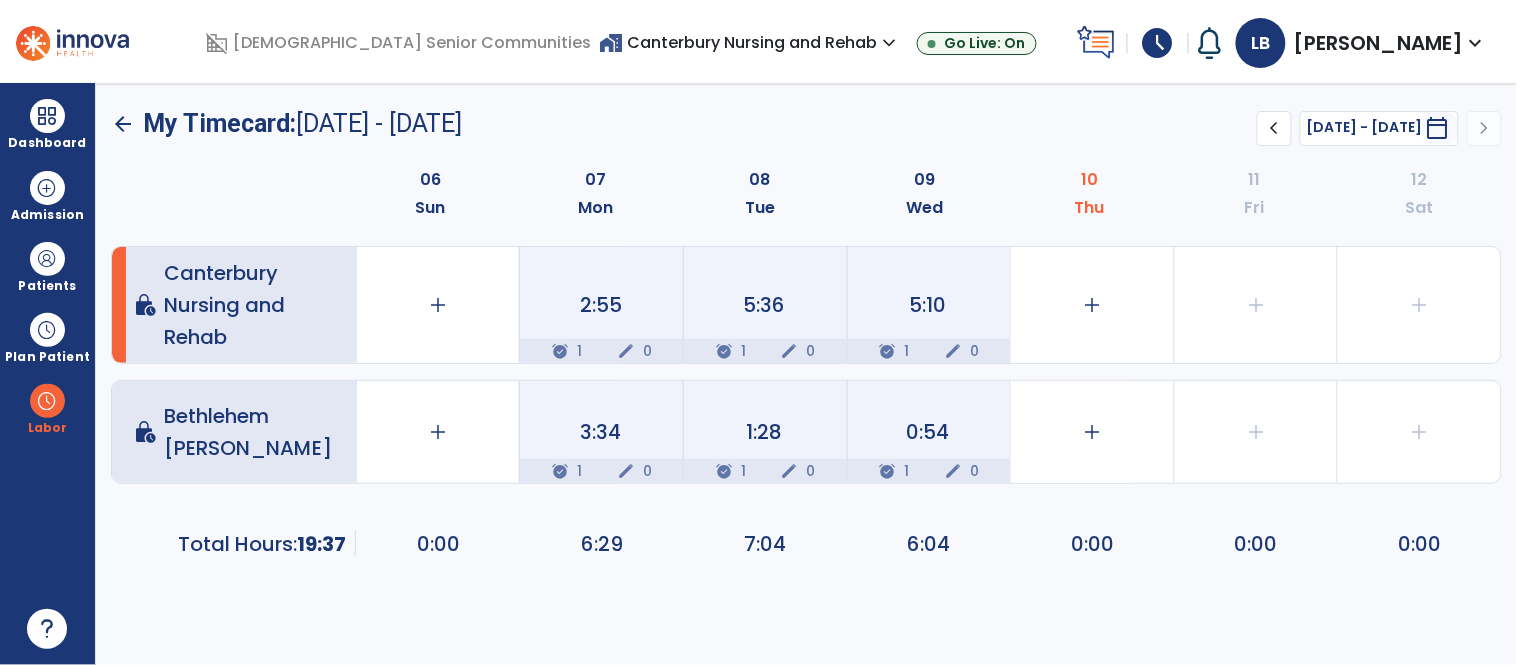 click on "expand_more" at bounding box center [889, 43] 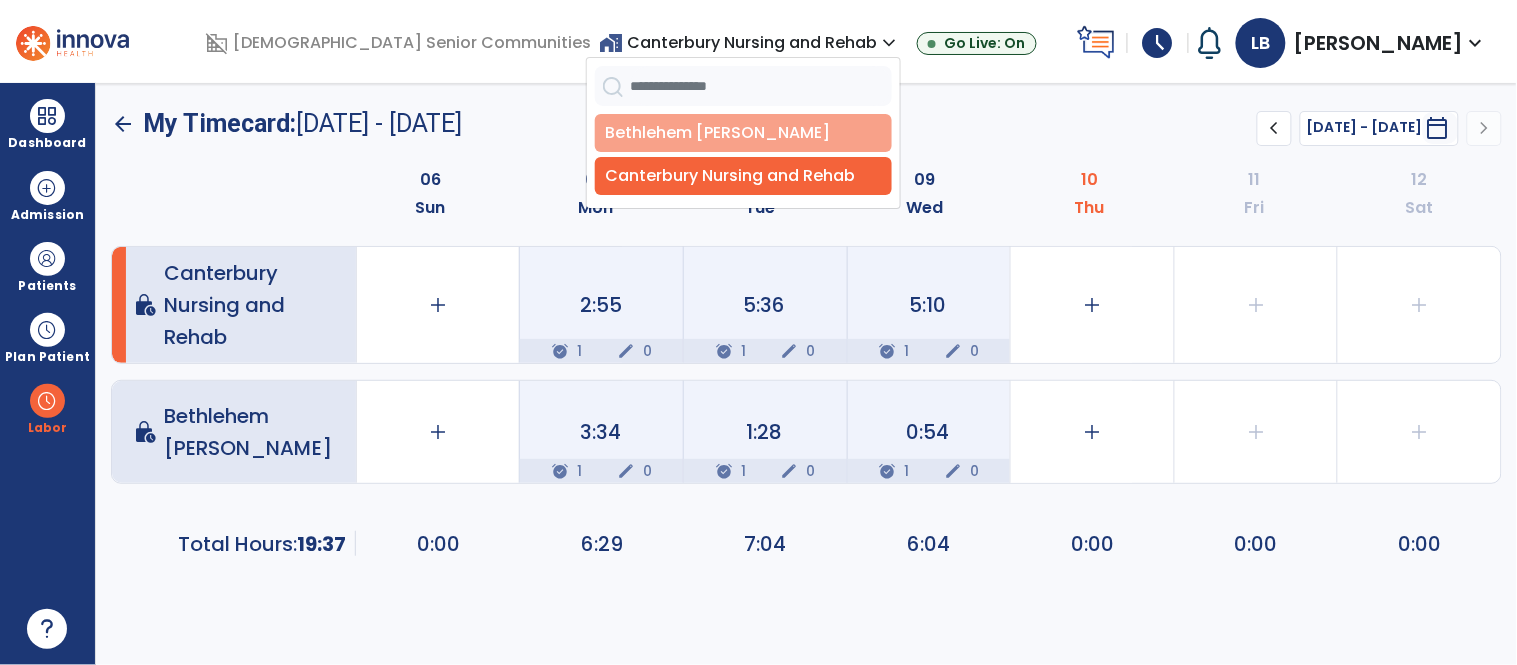 click on "Bethlehem [PERSON_NAME]" at bounding box center [743, 133] 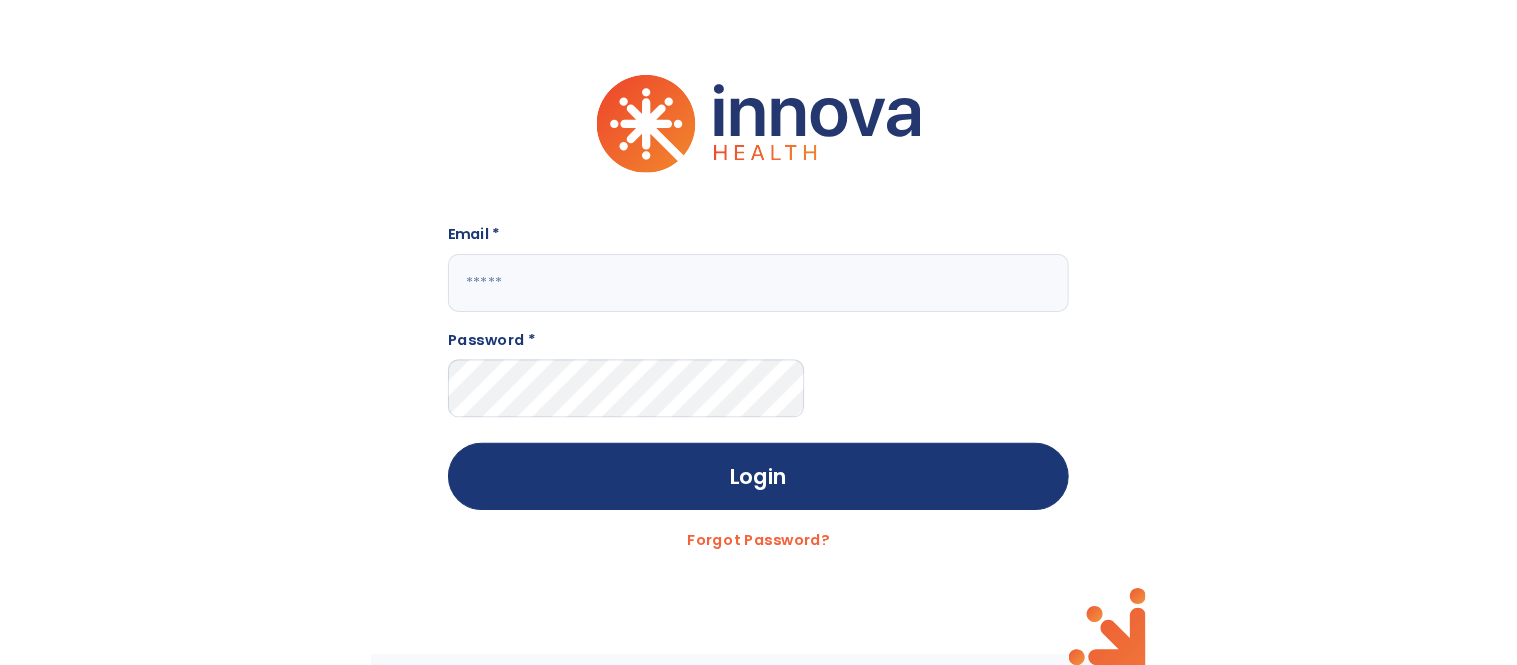 scroll, scrollTop: 0, scrollLeft: 0, axis: both 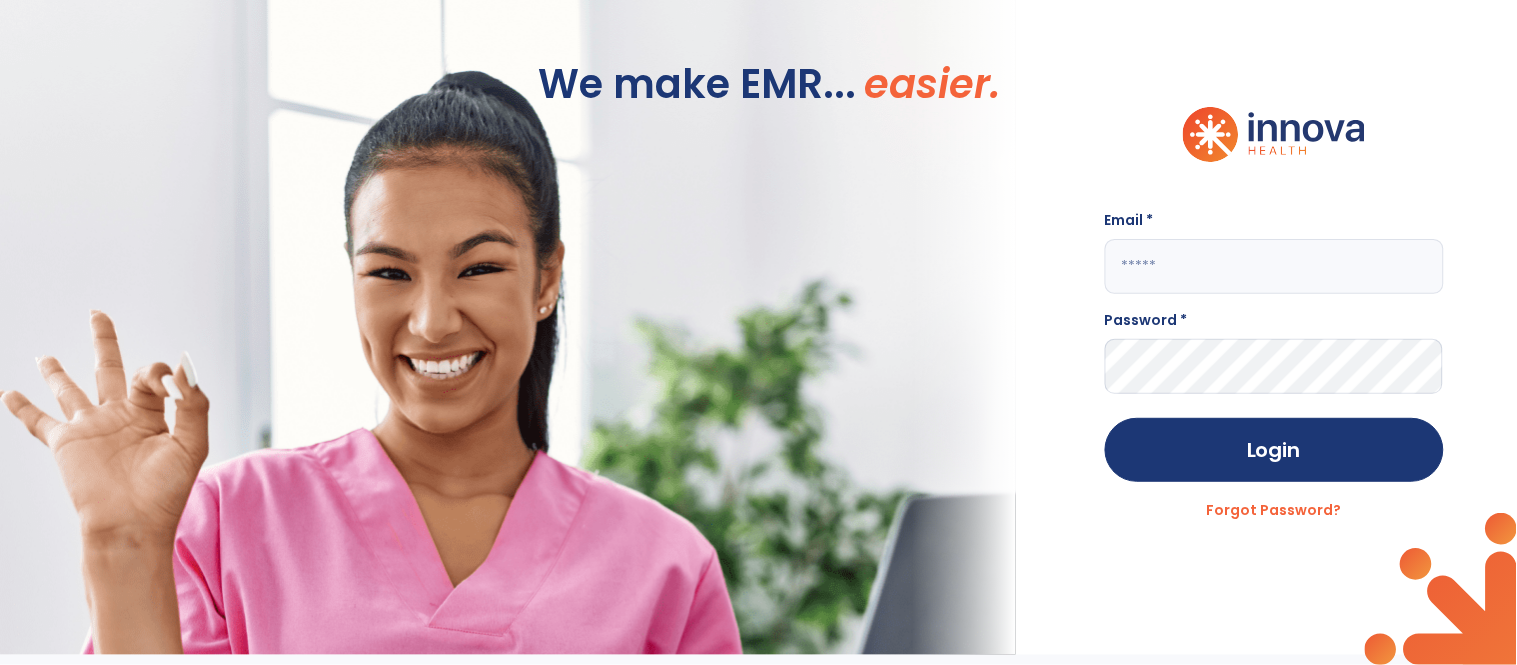 click 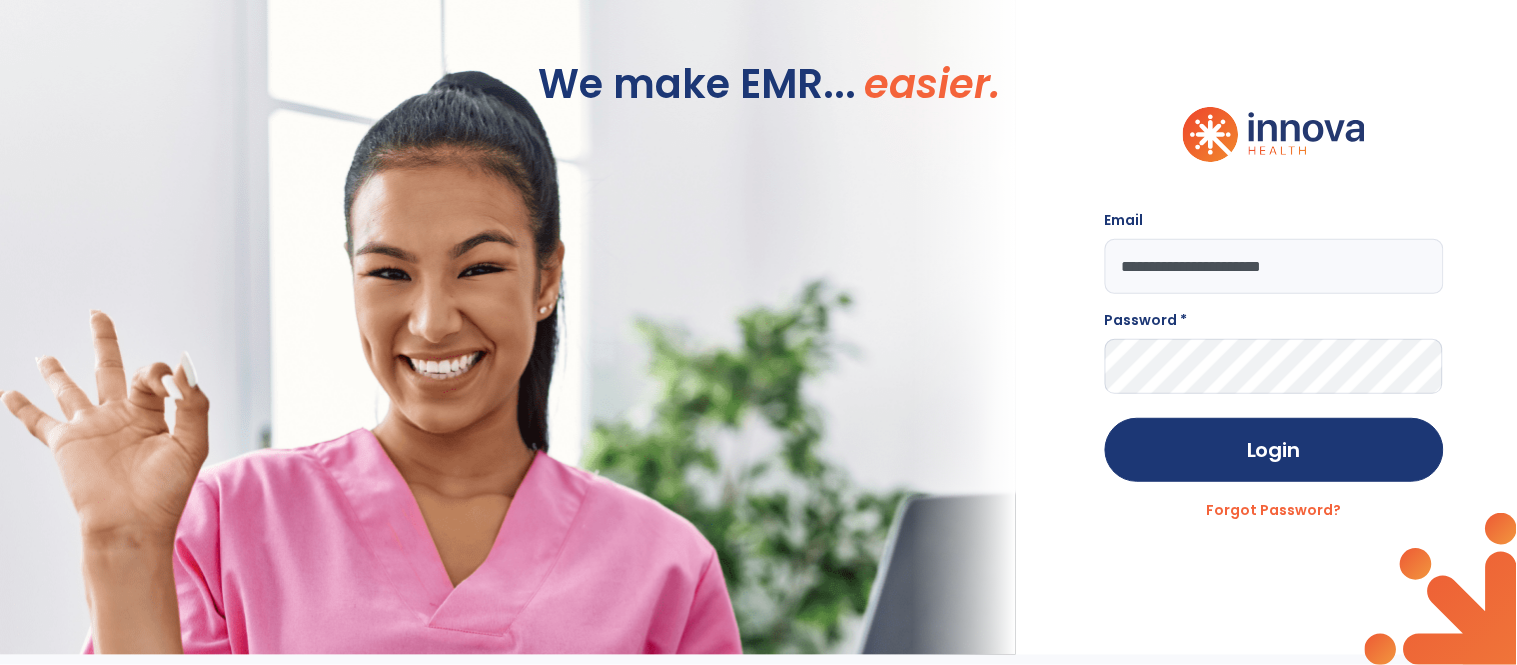 type on "**********" 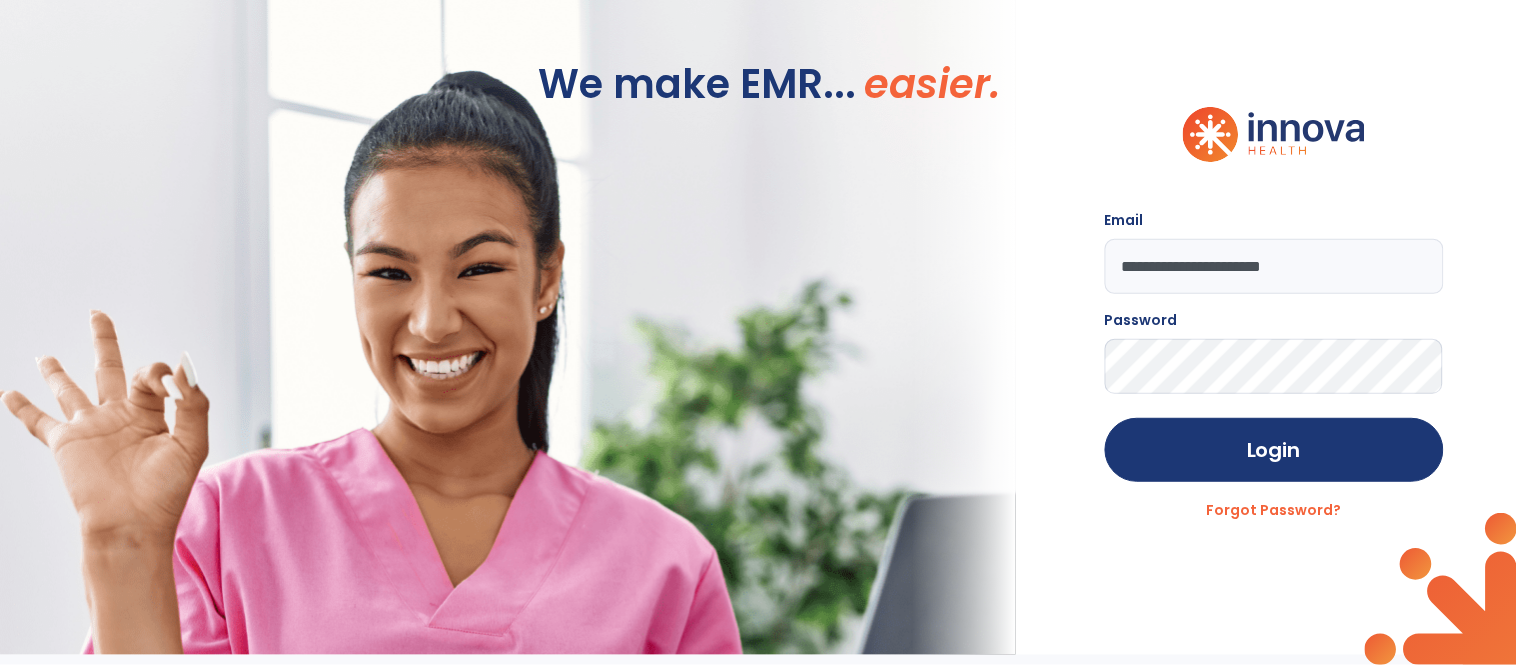 click on "**********" 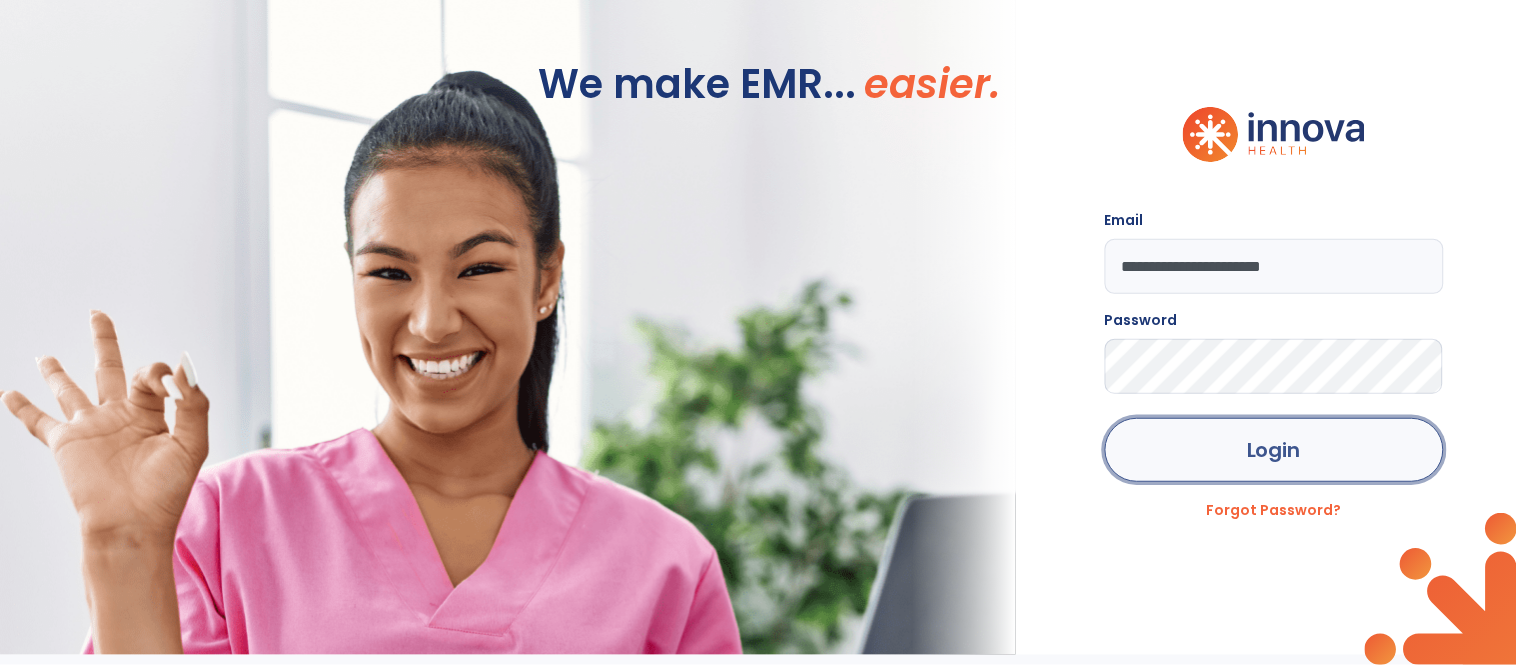 click on "Login" 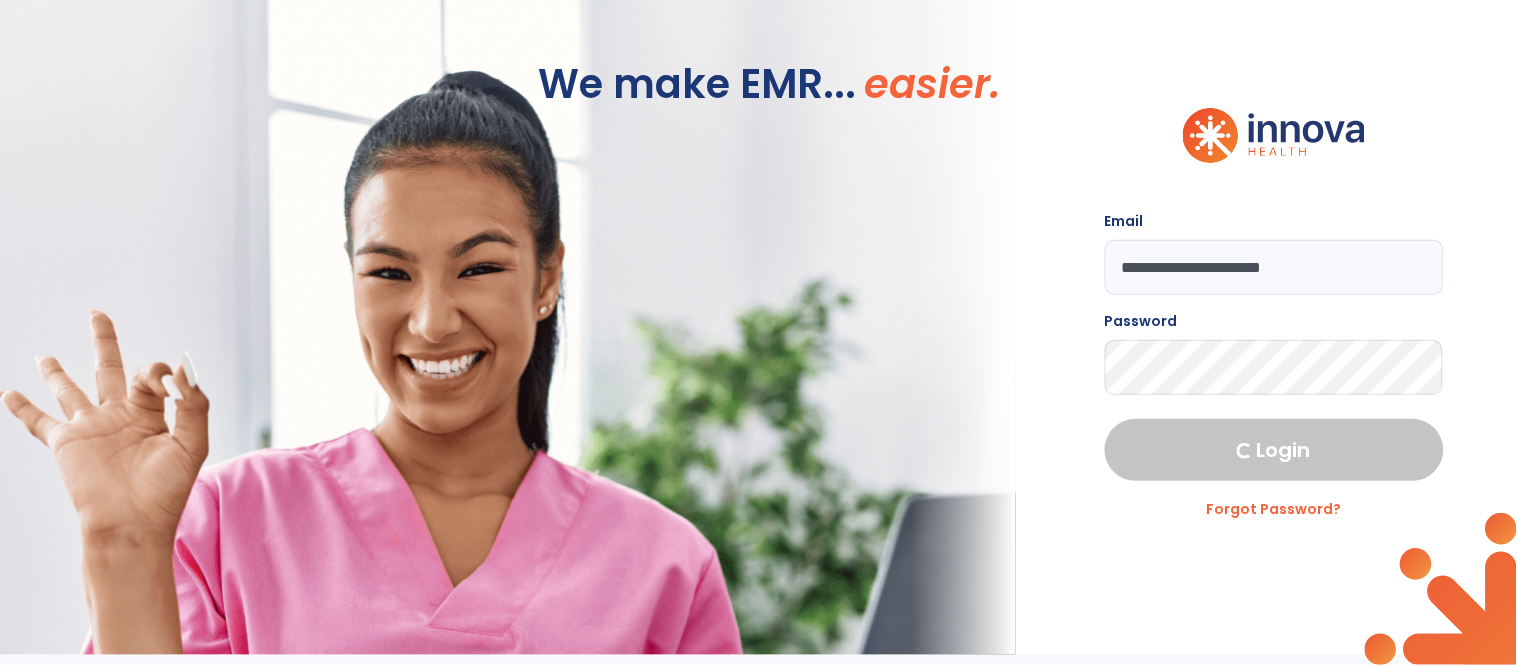 select on "****" 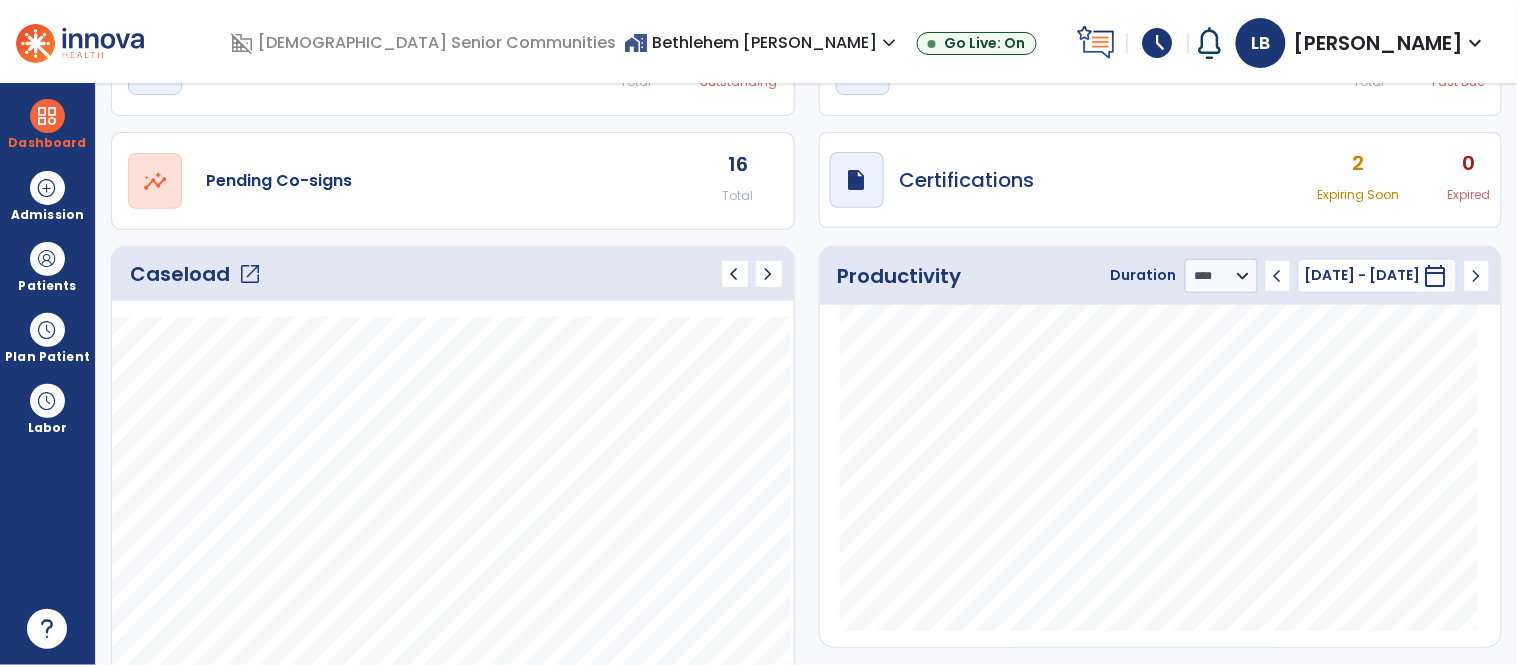 scroll, scrollTop: 0, scrollLeft: 0, axis: both 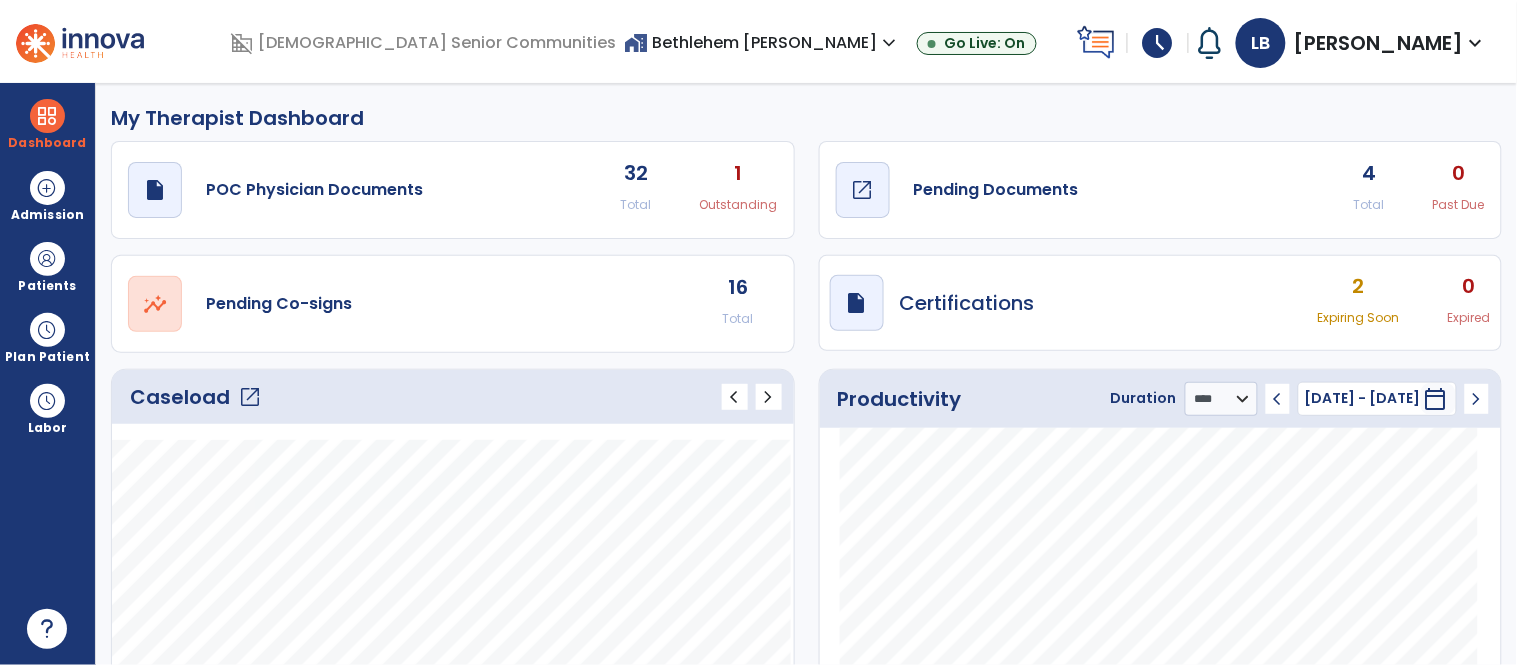 click on "open_in_new" 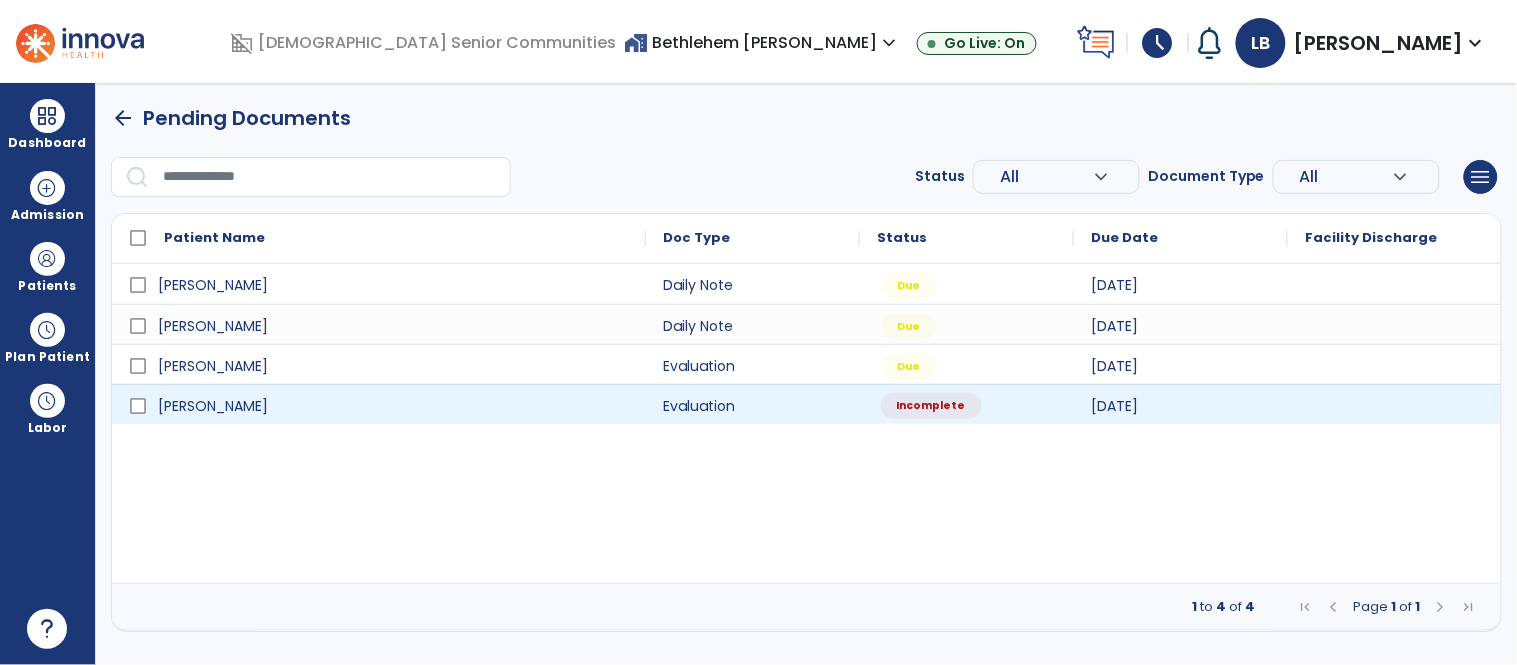 click on "Incomplete" at bounding box center (967, 404) 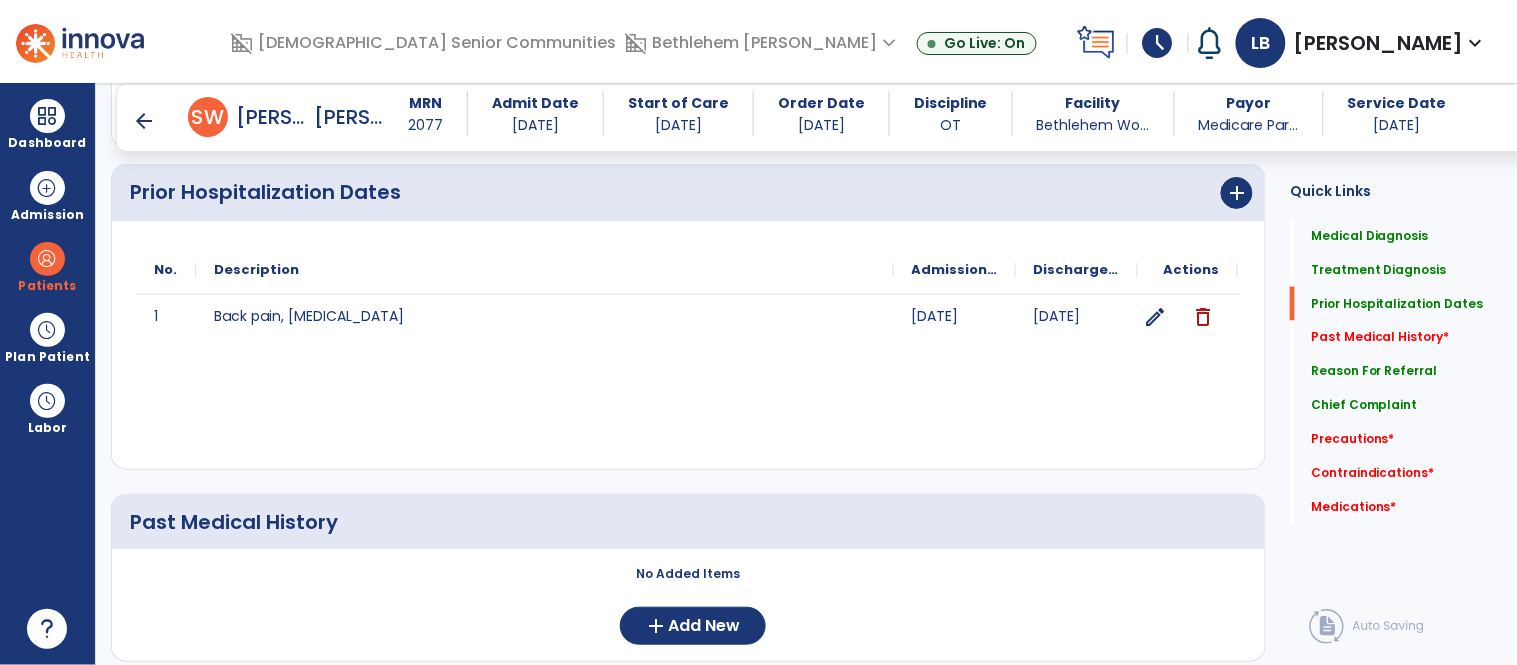 scroll, scrollTop: 723, scrollLeft: 0, axis: vertical 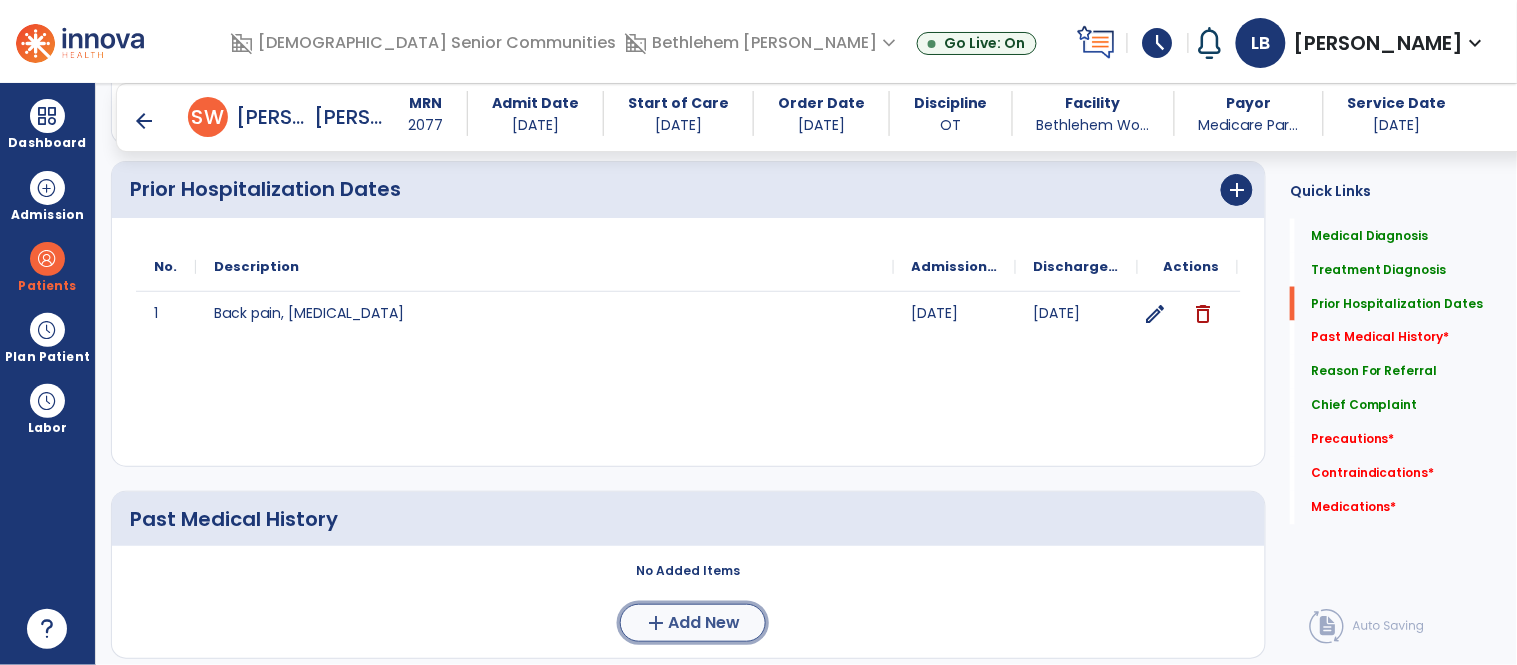 click on "Add New" 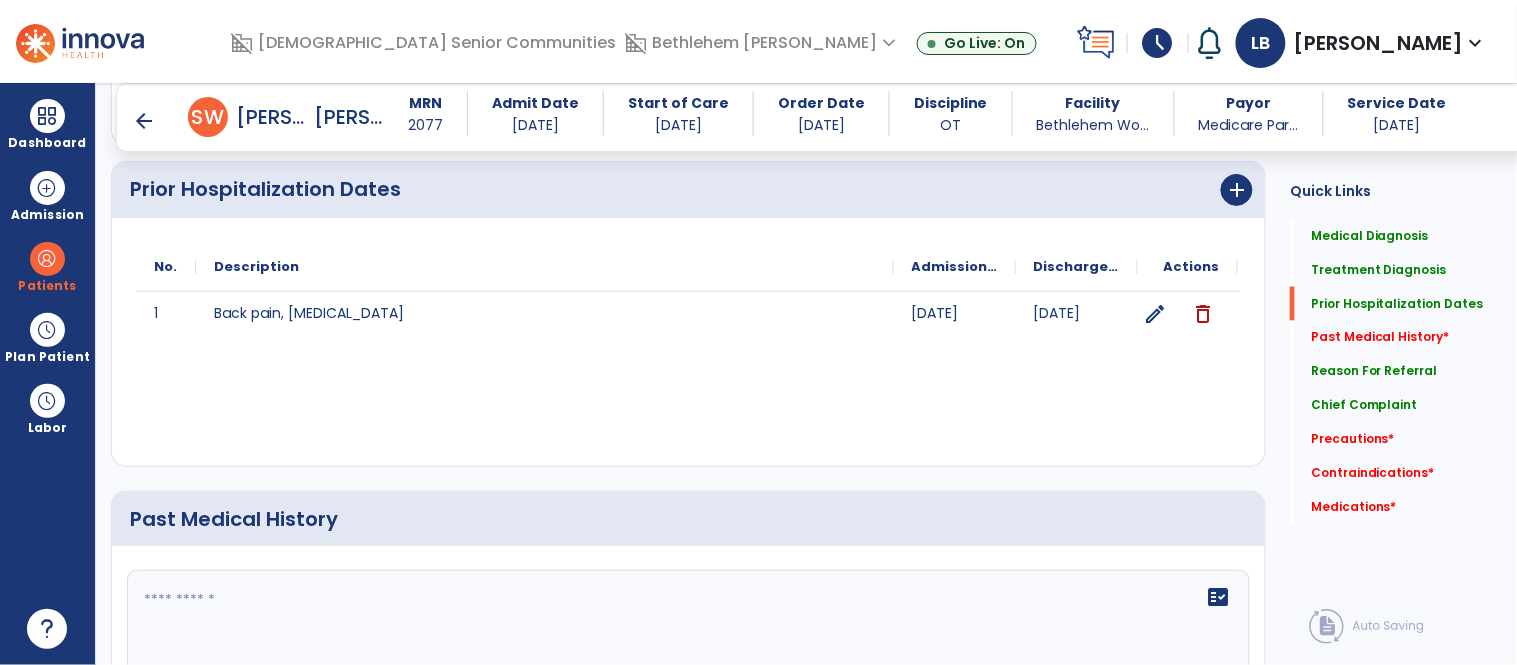 click 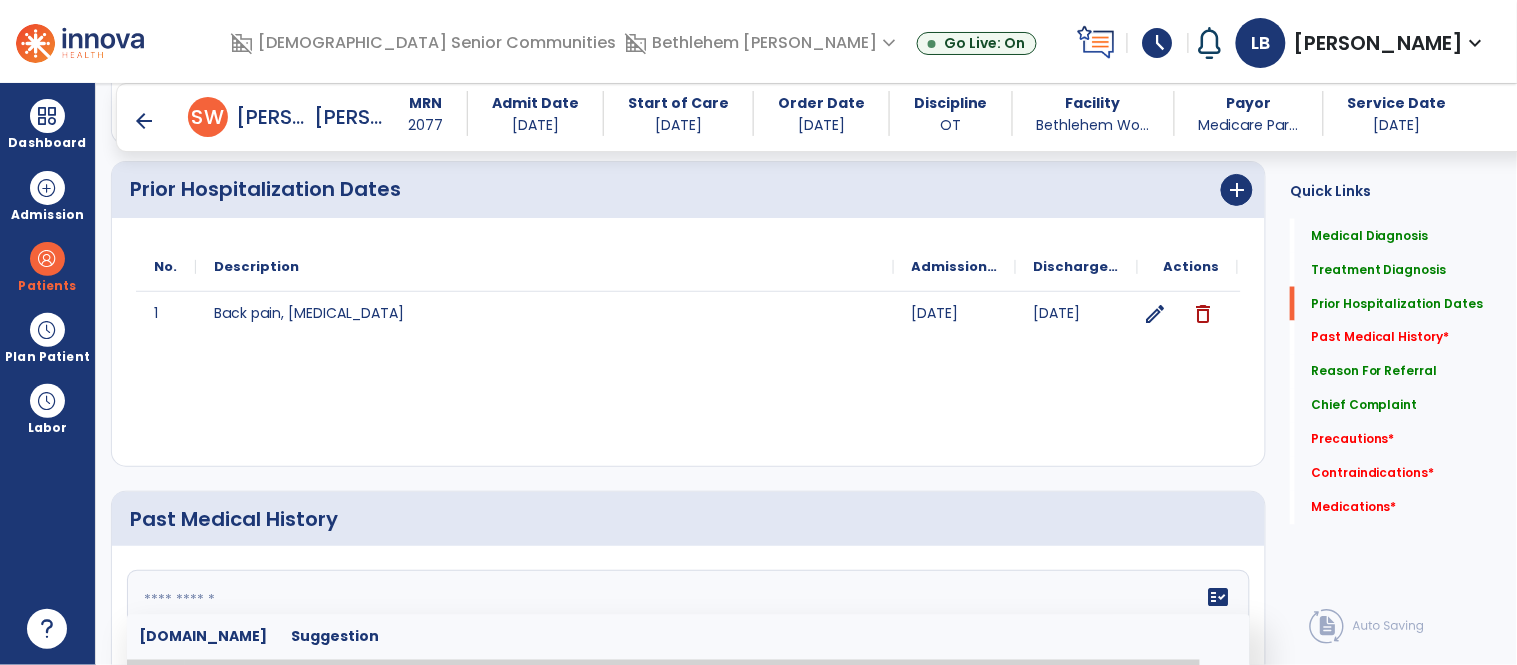 scroll, scrollTop: 764, scrollLeft: 0, axis: vertical 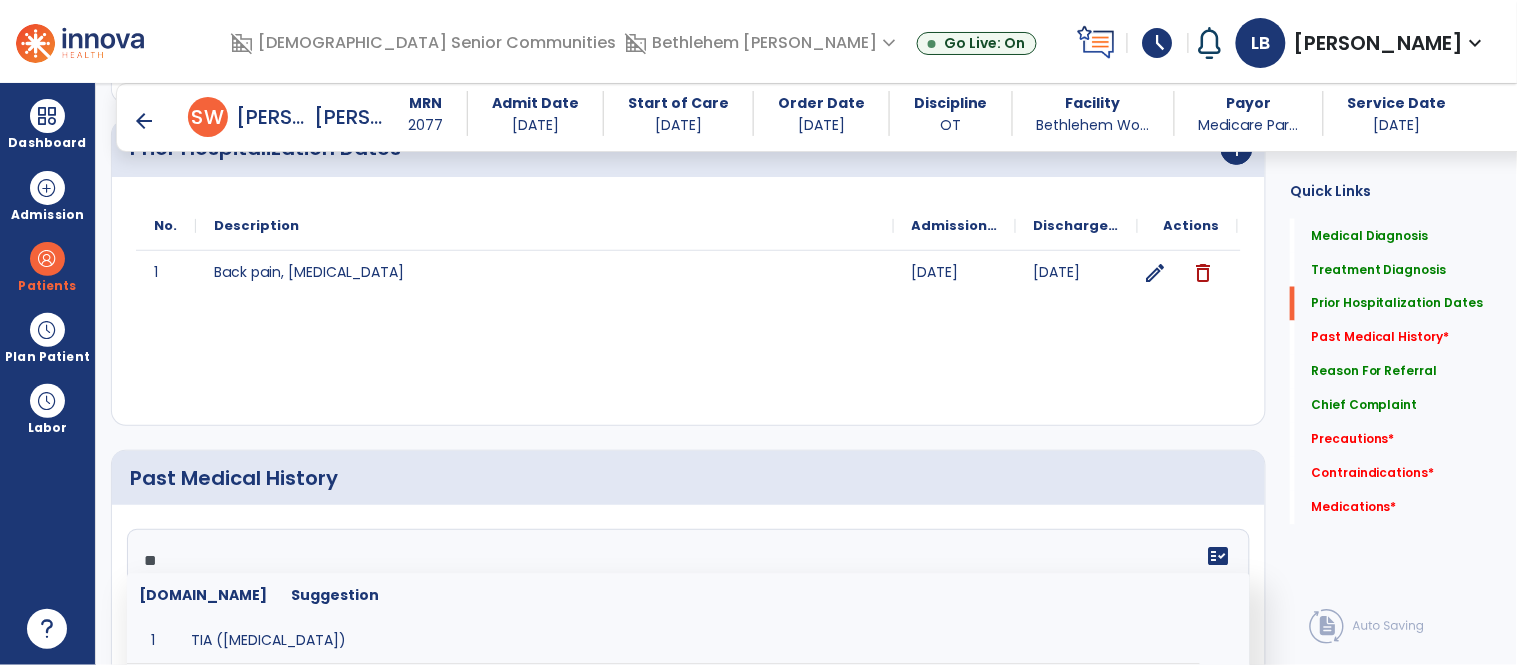 type on "*" 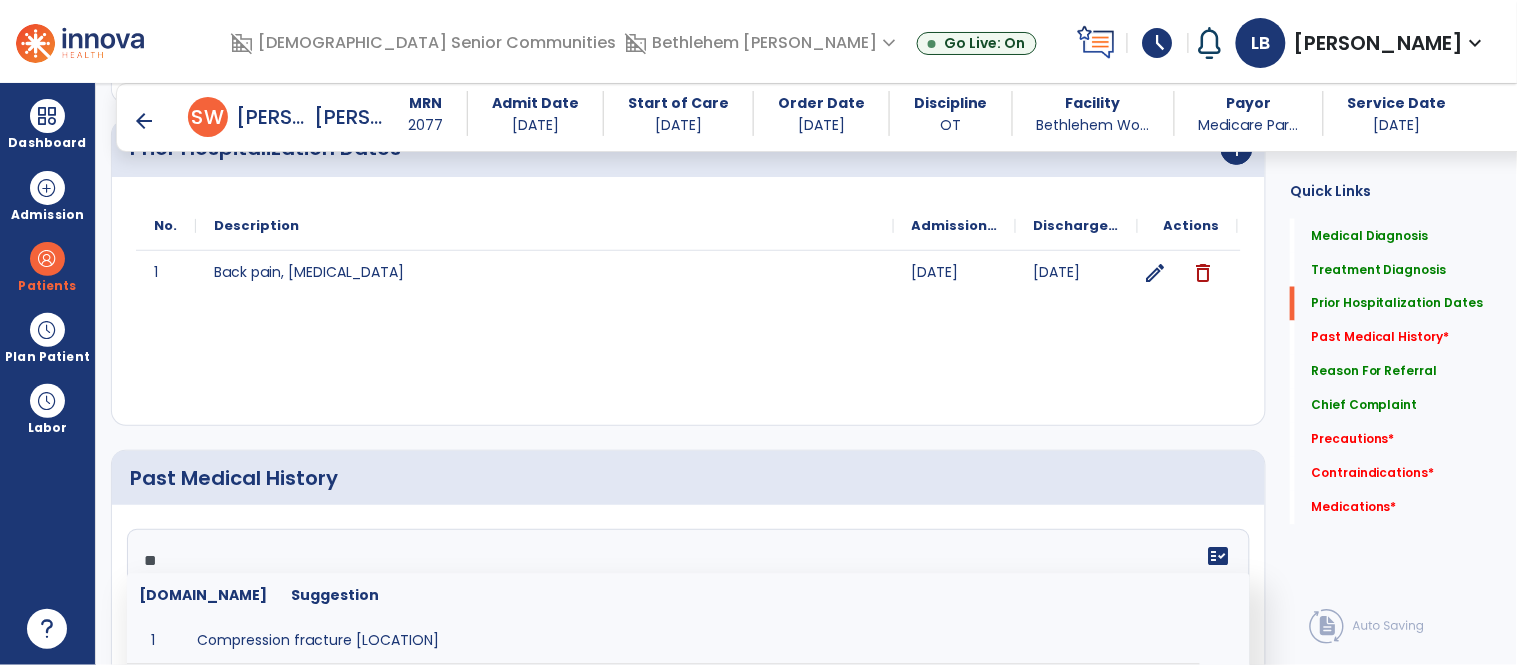 type on "*" 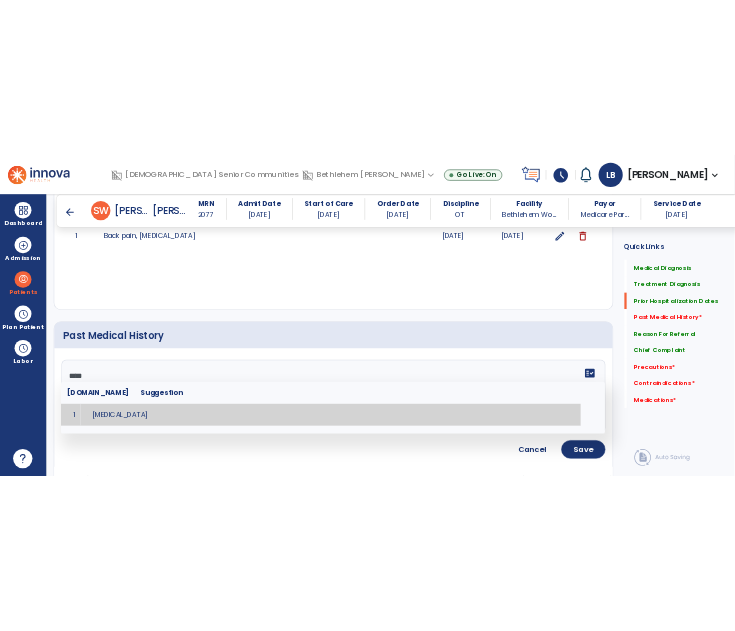 scroll, scrollTop: 885, scrollLeft: 0, axis: vertical 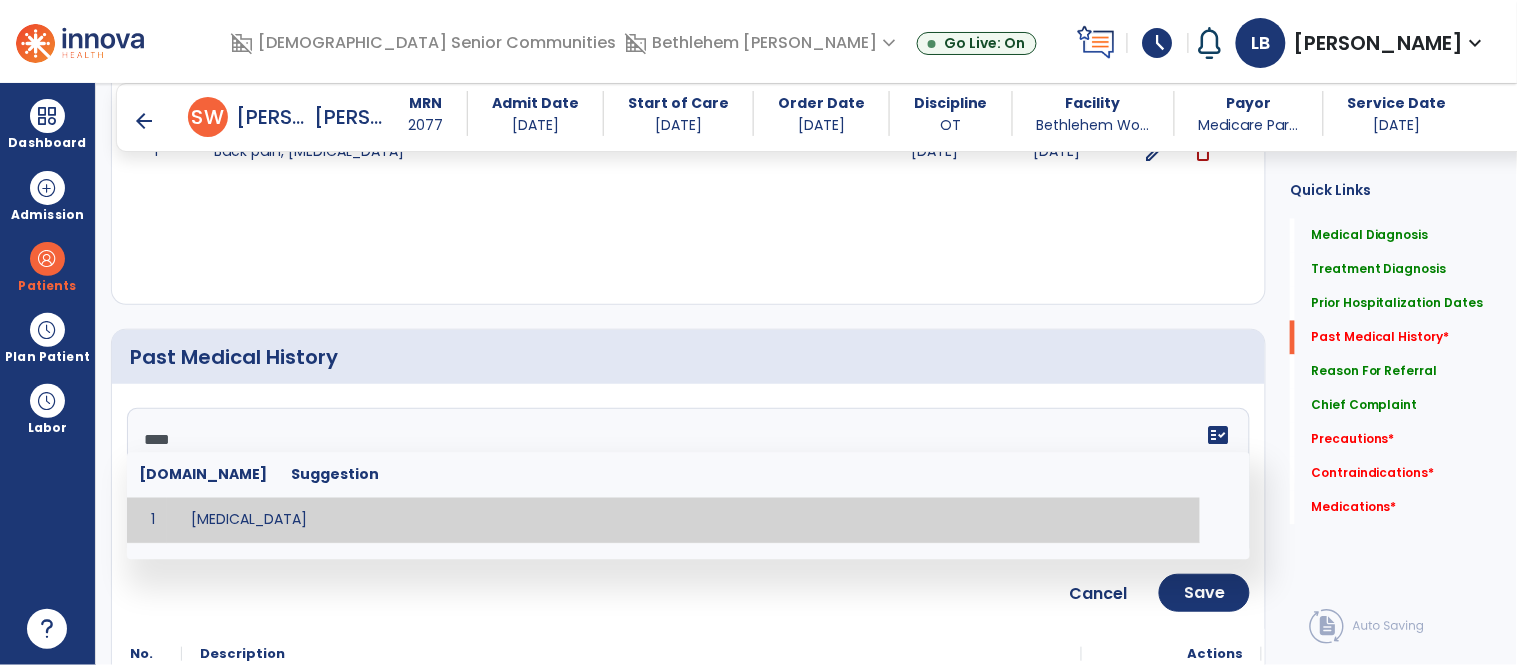 type on "**********" 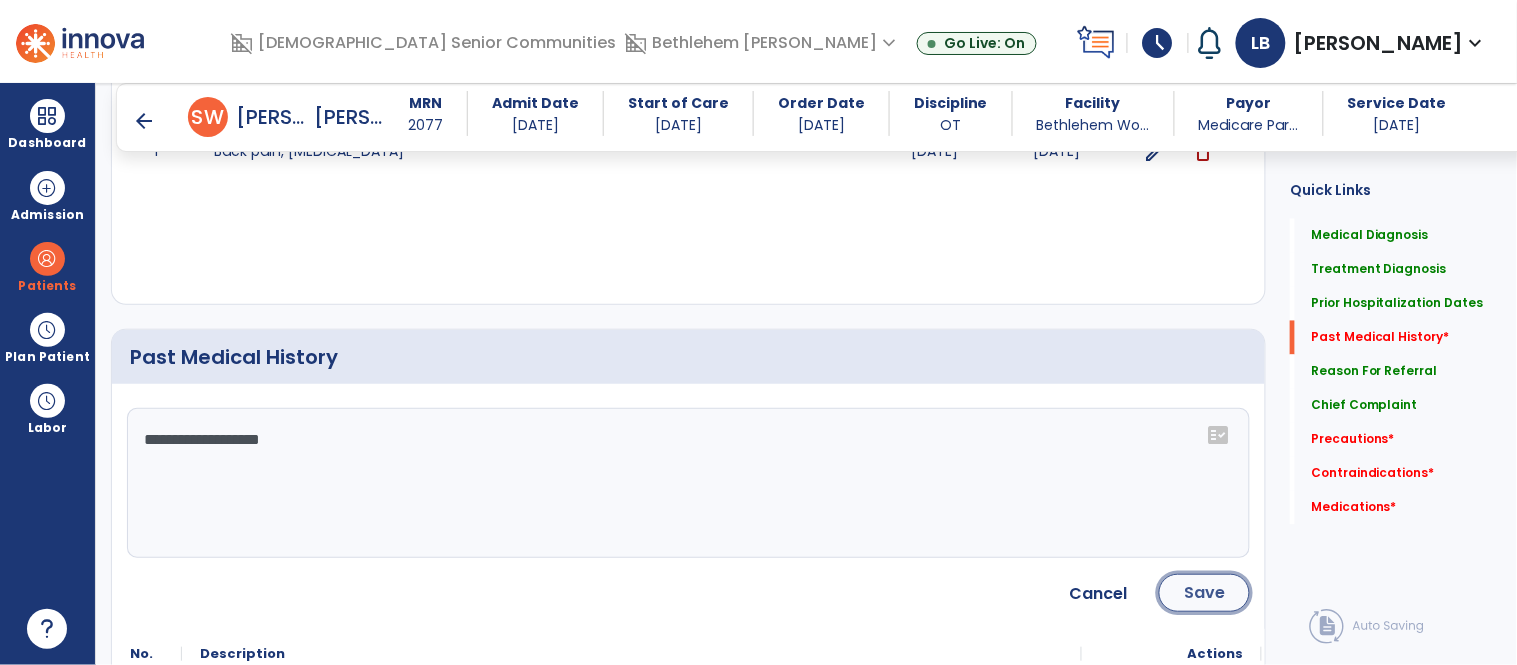 click on "Save" 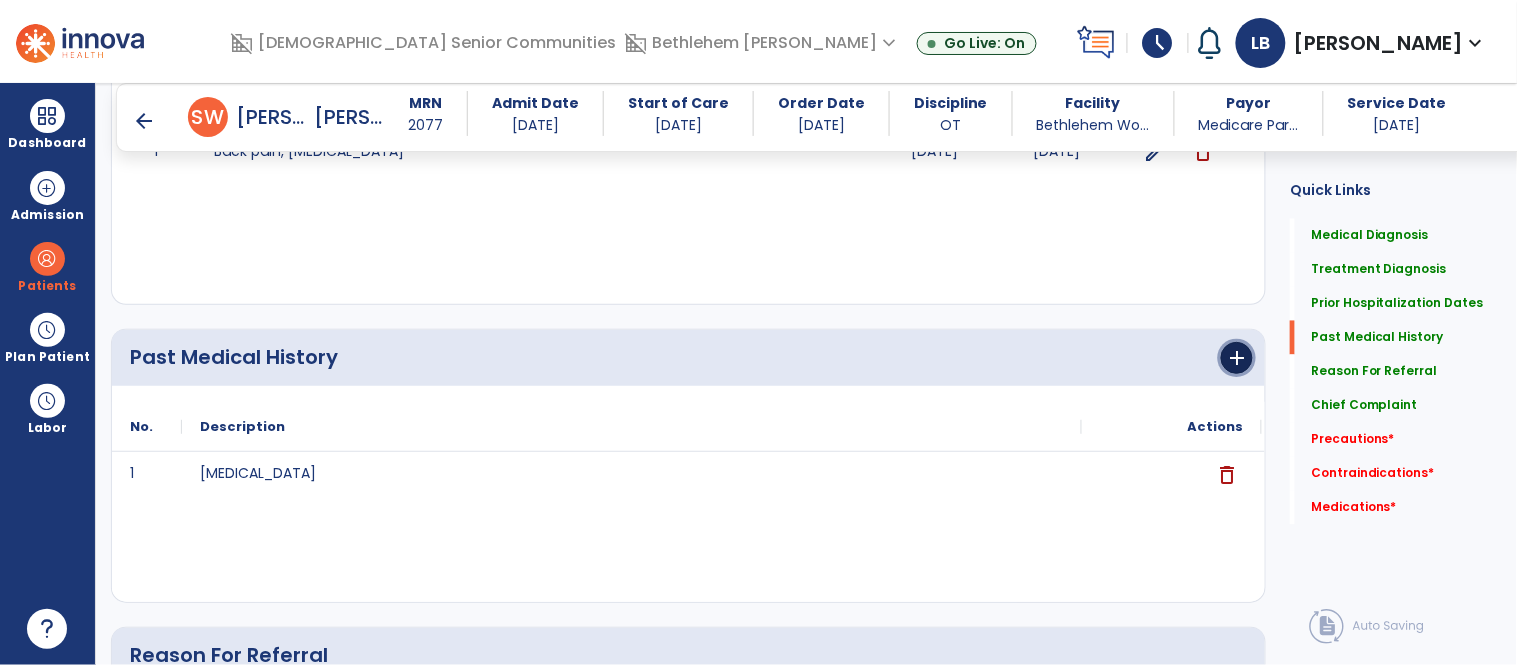 click on "add" 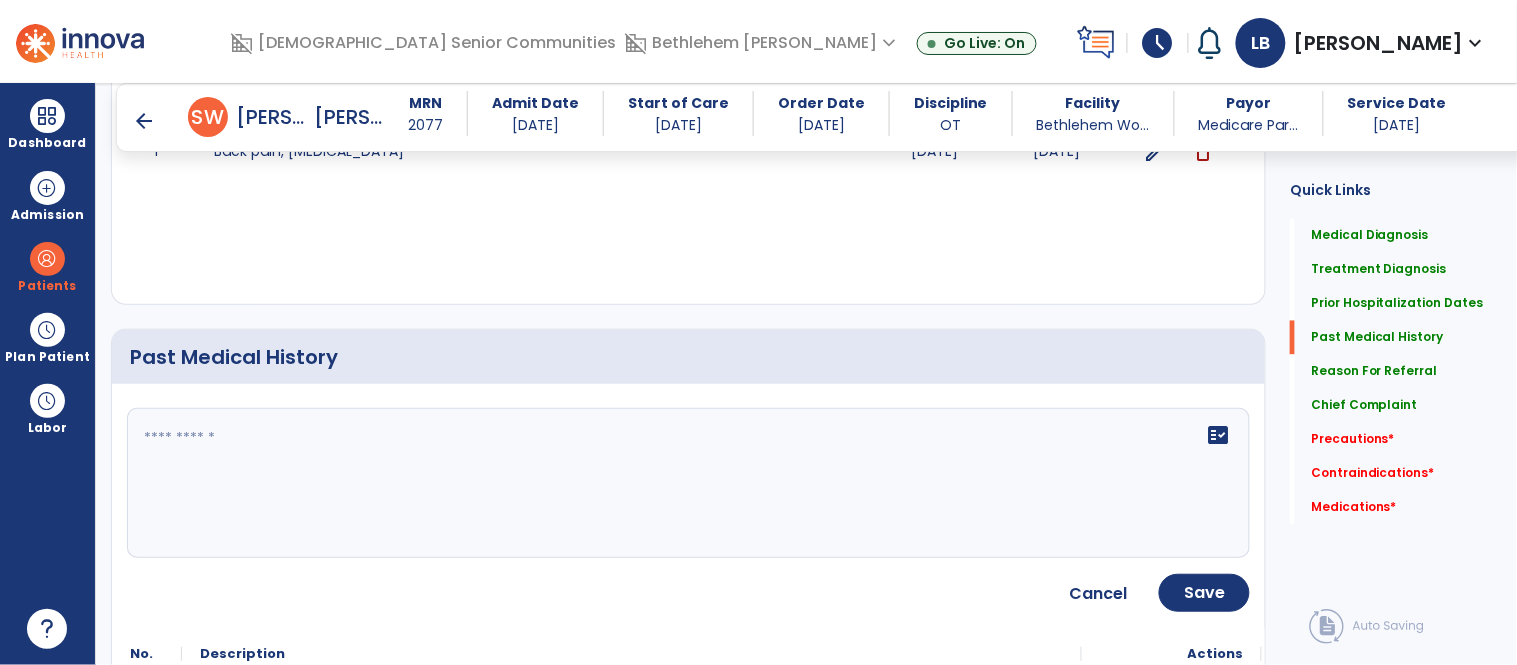 click 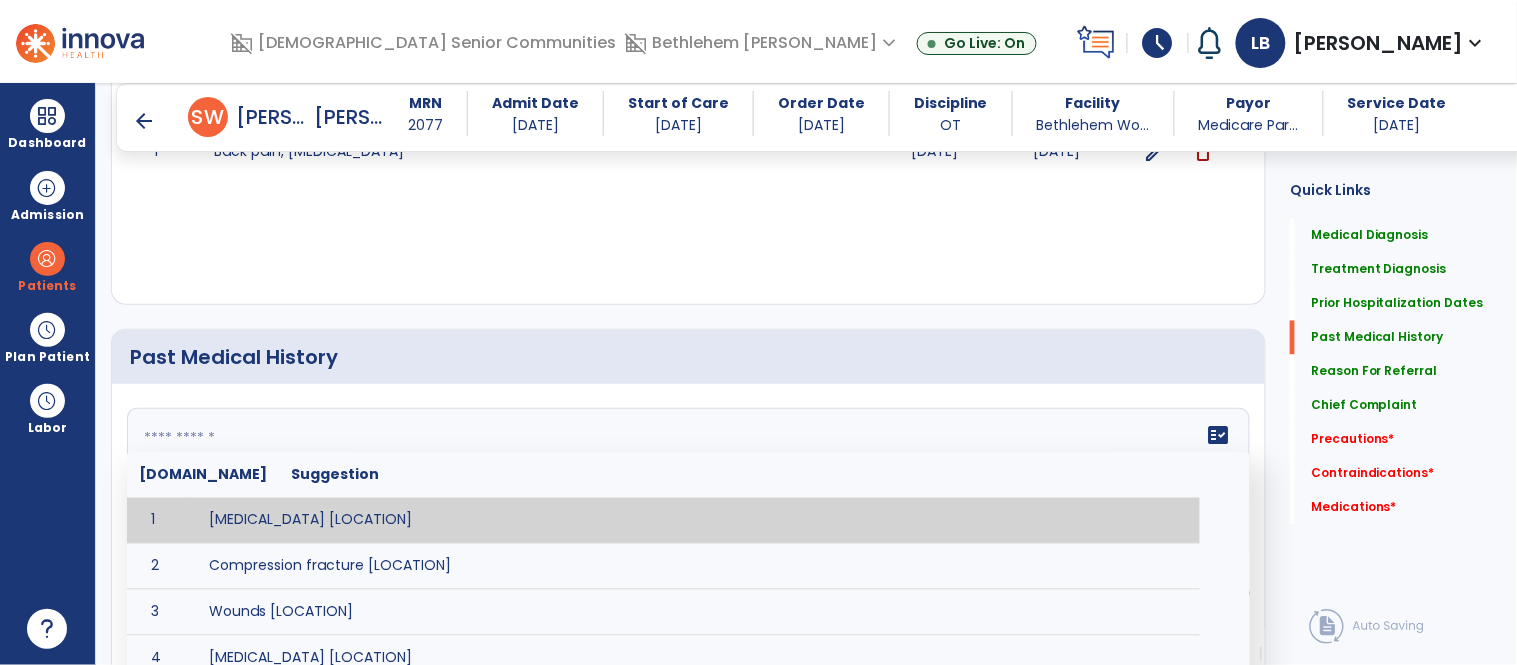 click on "1 Back pain, [MEDICAL_DATA] [DATE] [DATE] edit delete" 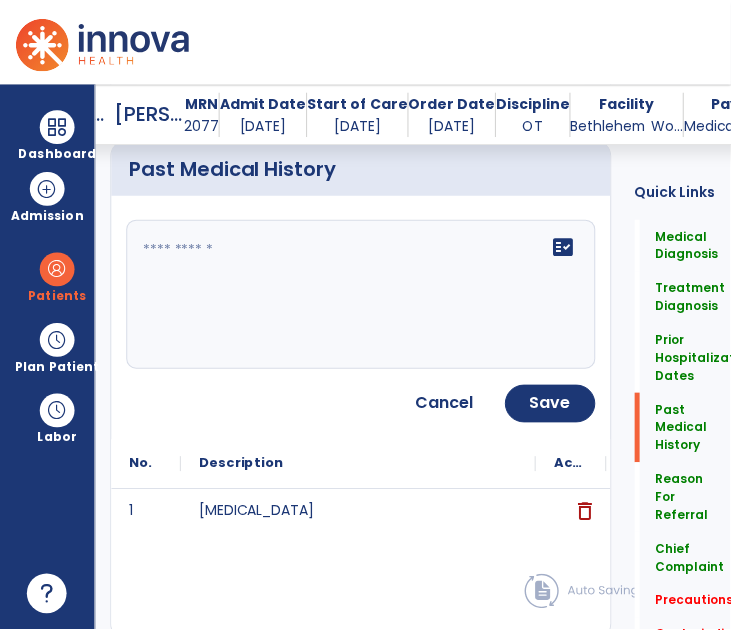 scroll, scrollTop: 1168, scrollLeft: 0, axis: vertical 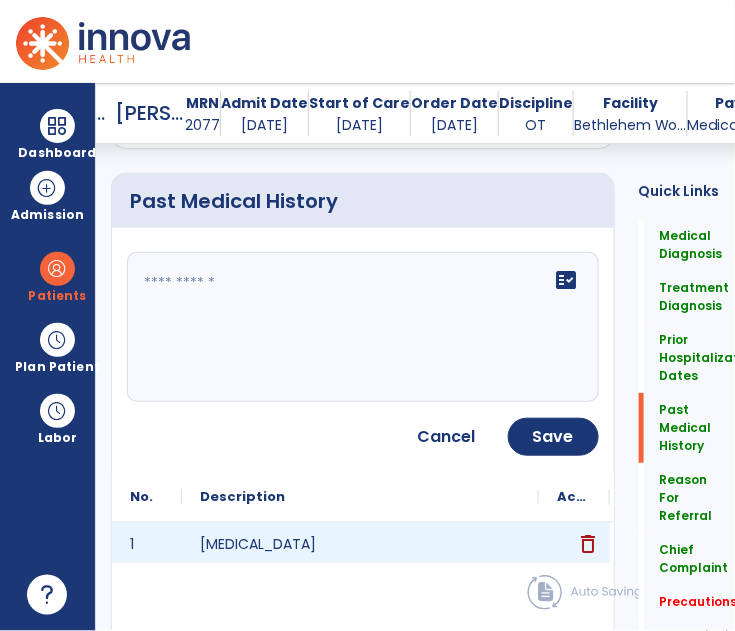 click on "delete" 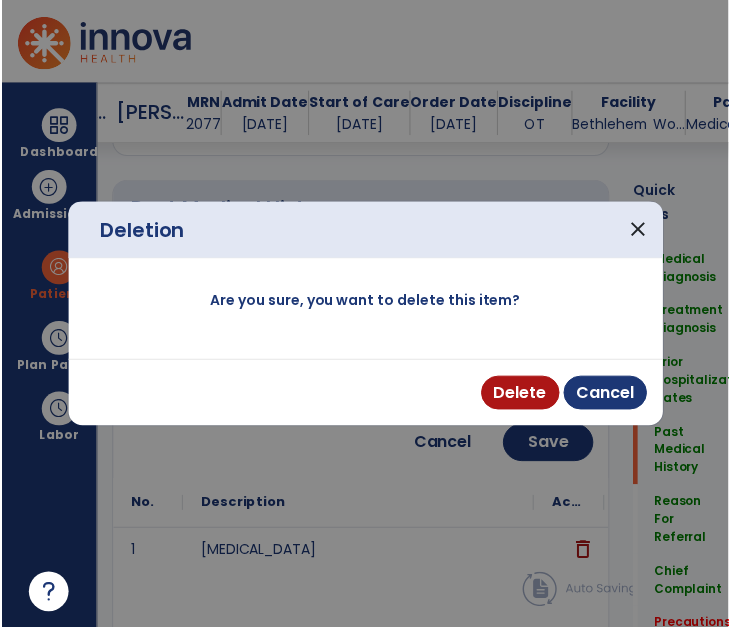 scroll, scrollTop: 1168, scrollLeft: 0, axis: vertical 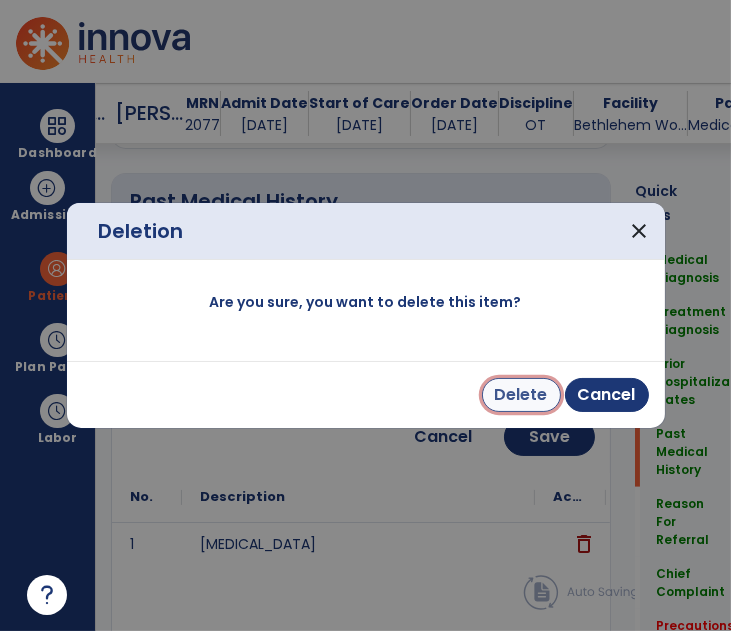click on "Delete" at bounding box center [521, 395] 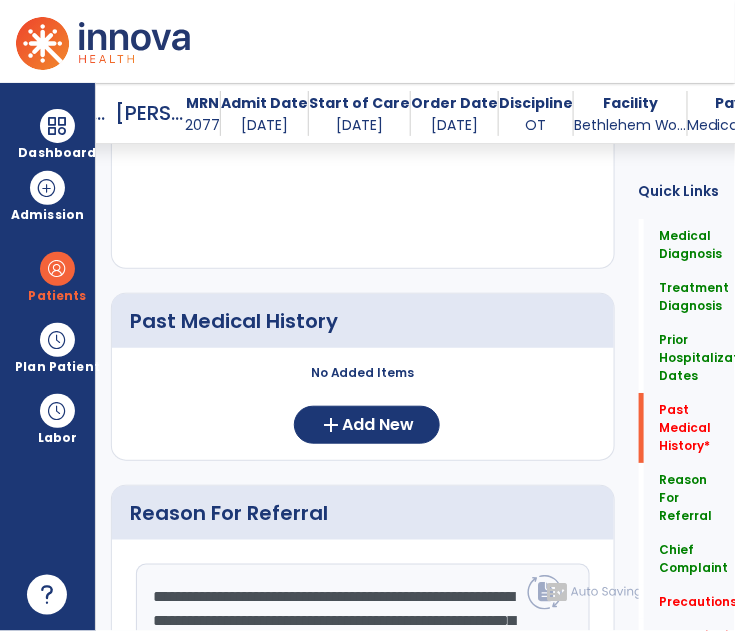 scroll, scrollTop: 1031, scrollLeft: 0, axis: vertical 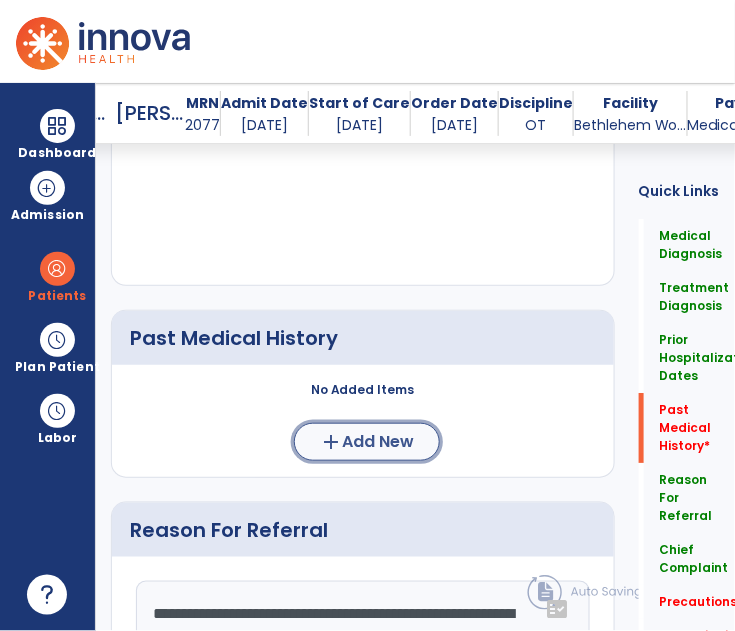 click on "Add New" 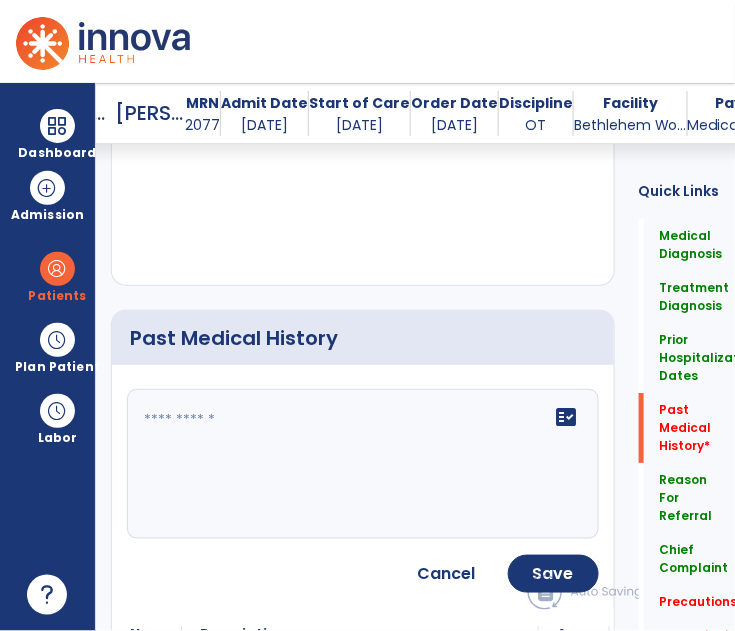 click on "fact_check" 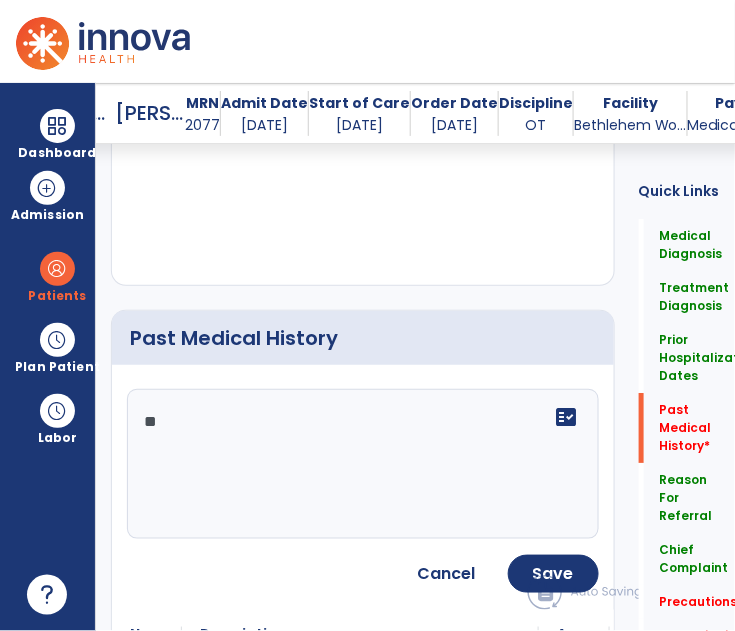type on "*" 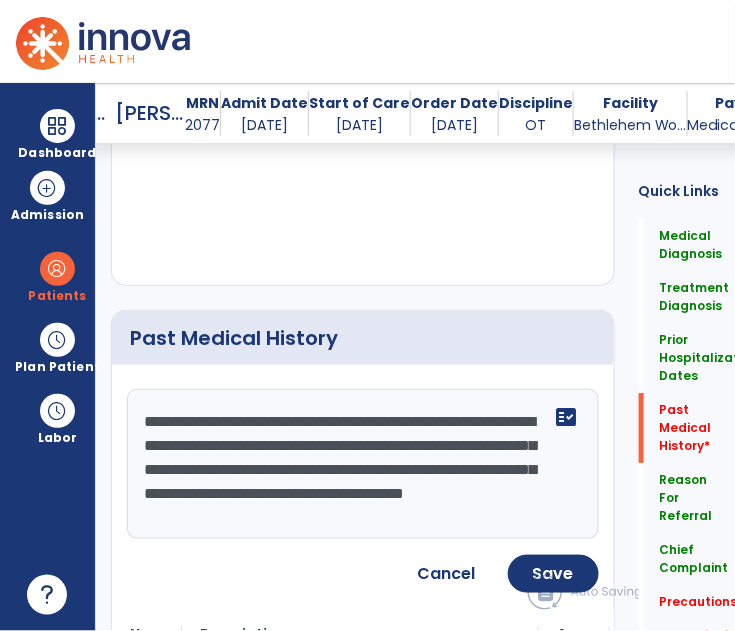 scroll, scrollTop: 15, scrollLeft: 0, axis: vertical 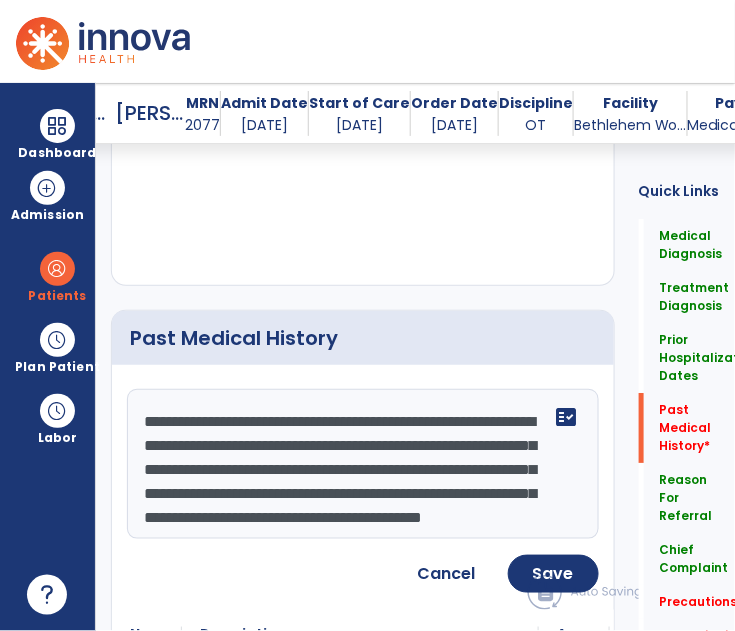 type on "**********" 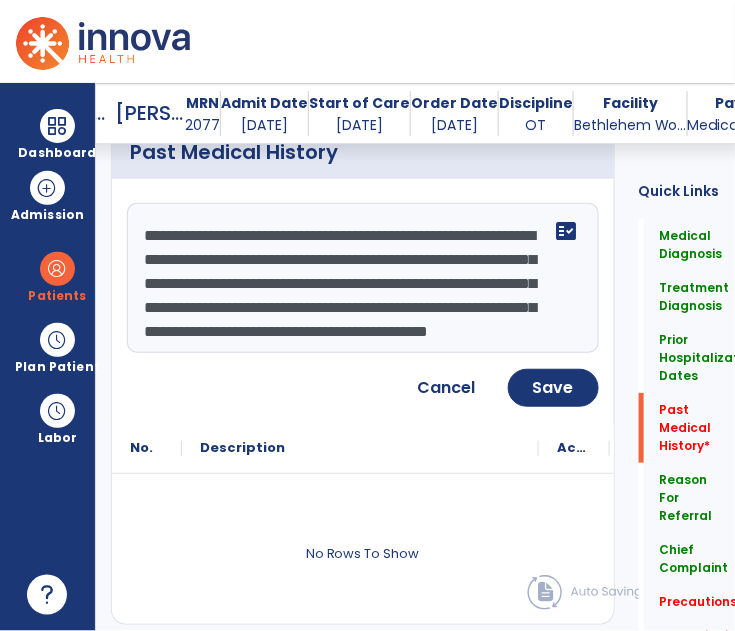 scroll, scrollTop: 1238, scrollLeft: 0, axis: vertical 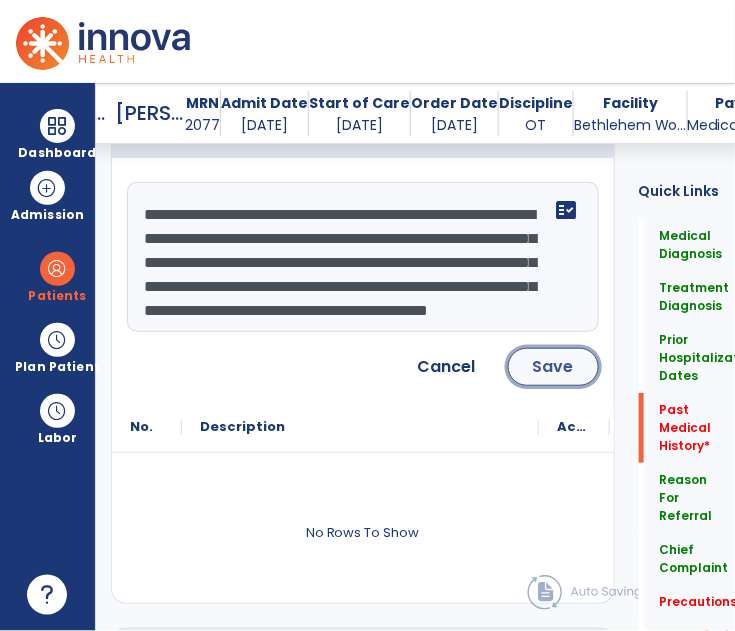 click on "Save" 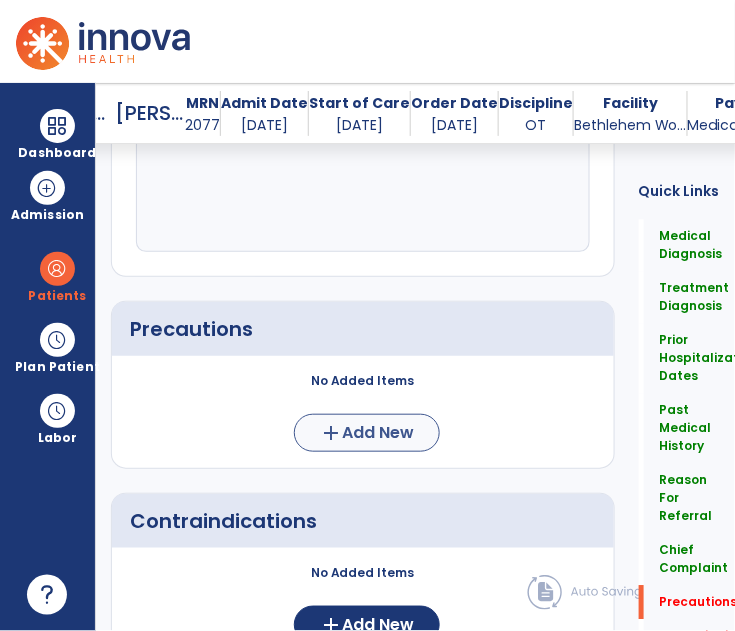 scroll, scrollTop: 2148, scrollLeft: 0, axis: vertical 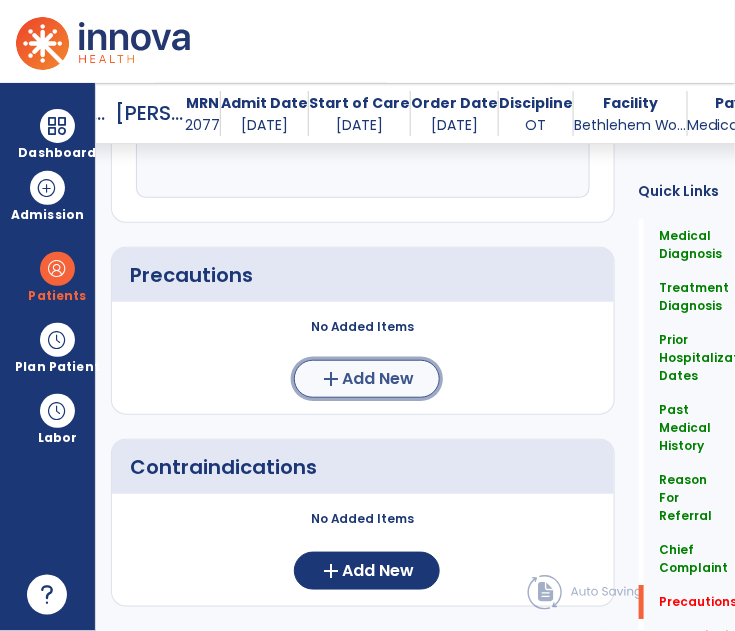 click on "add  Add New" 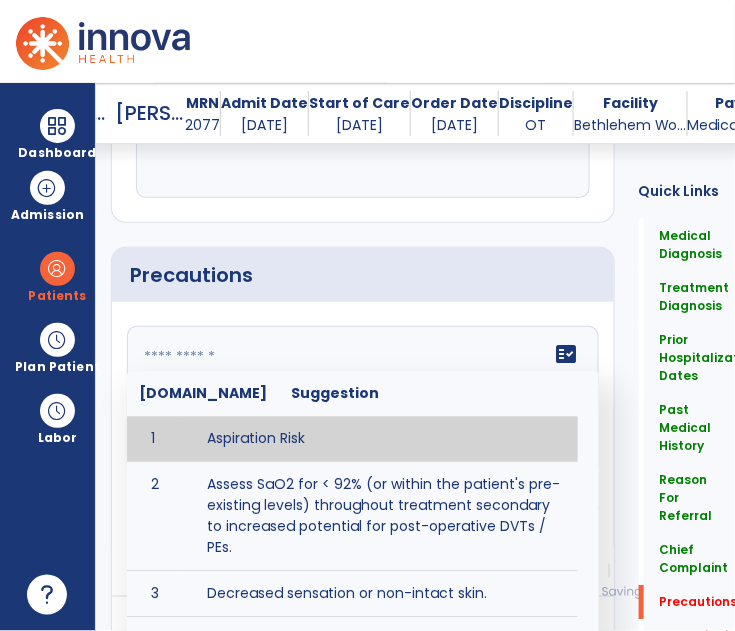 click 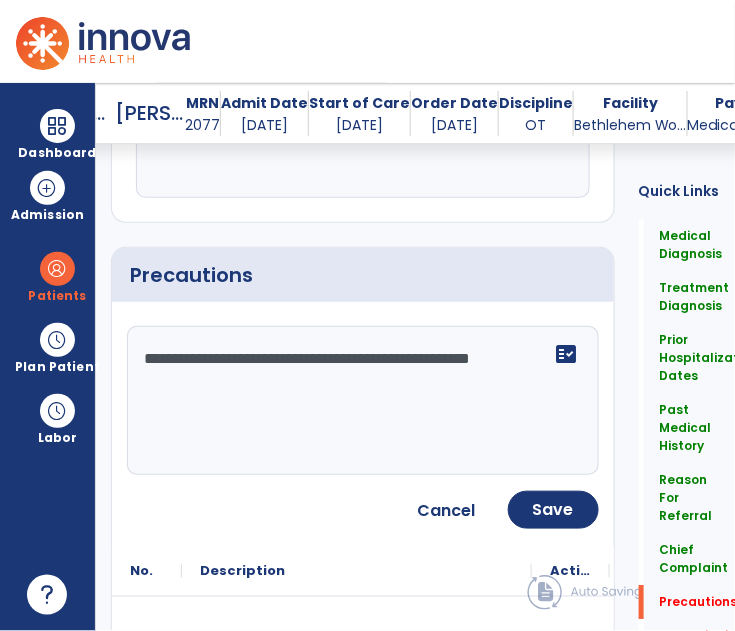 drag, startPoint x: 531, startPoint y: 349, endPoint x: 245, endPoint y: 363, distance: 286.34244 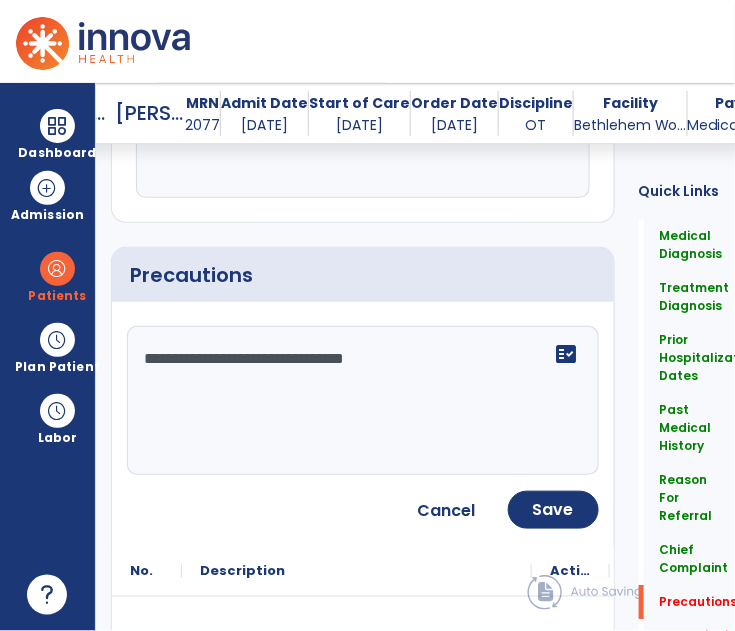 type on "**********" 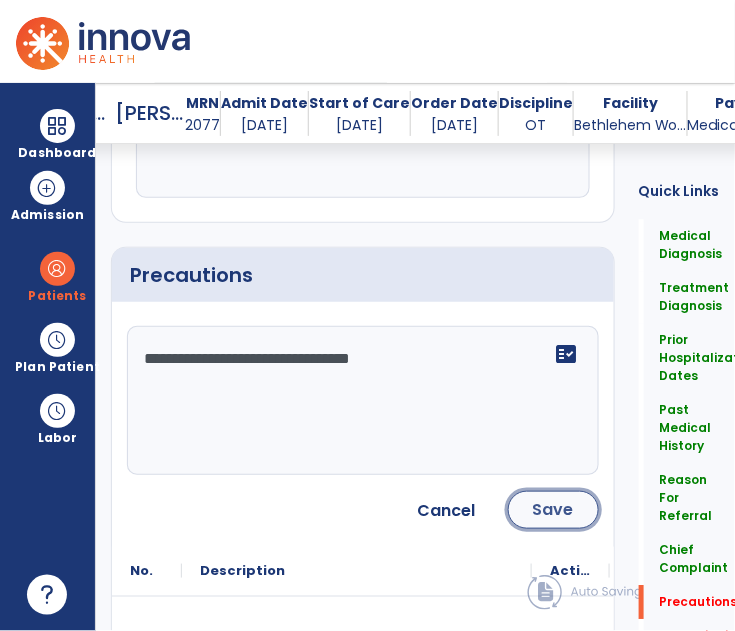 click on "Save" 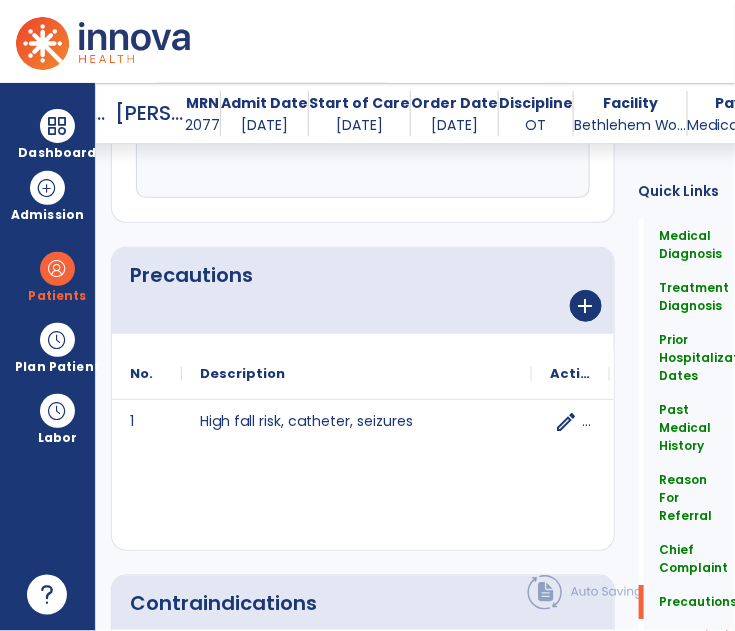 scroll, scrollTop: 2375, scrollLeft: 0, axis: vertical 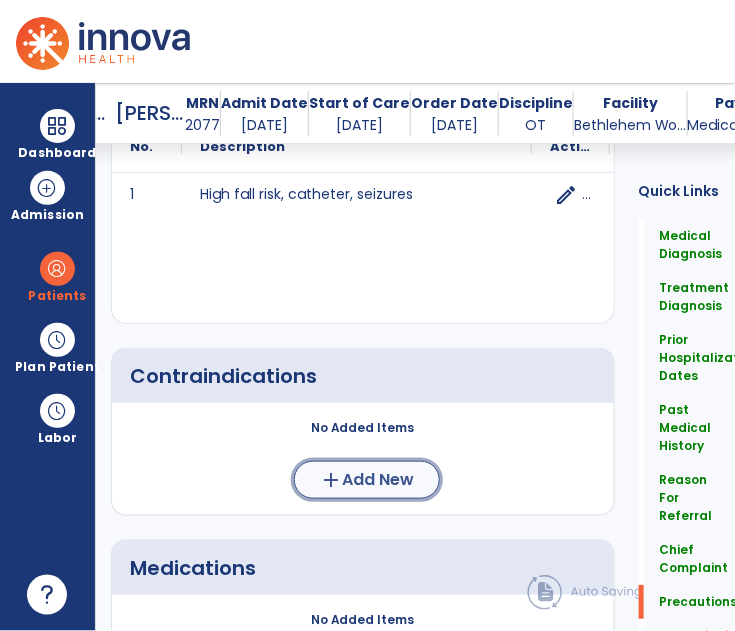 click on "Add New" 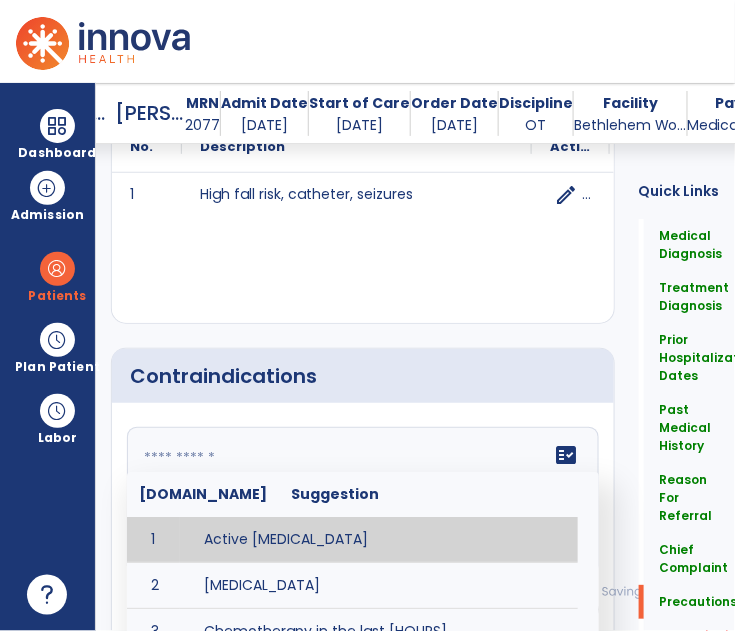 click on "fact_check  [DOMAIN_NAME] Suggestion 1 Active [MEDICAL_DATA] 2 [MEDICAL_DATA] 3 Chemotherapy in the last [HOURS] 4 Complaint of [MEDICAL_DATA] 5 DVT 6 [MEDICAL_DATA] [VALUES] 7 Inflammation or infection in the heart. 8 [MEDICAL_DATA] lower than [VALUE] 9 [MEDICAL_DATA] 10 Pulmonary [MEDICAL_DATA] 11 Recent changes in EKG 12 Severe [MEDICAL_DATA] 13 Severe dehydration 14 Severe diaphoresis 15 Severe [MEDICAL_DATA] 16 Severe shortness of breath/dyspnea 17 Significantly elevated potassium levels 18 Significantly [MEDICAL_DATA] levels 19 Suspected or known [MEDICAL_DATA] 20 [MEDICAL_DATA] 21 Uncontrolled [MEDICAL_DATA] with blood sugar levels greater than [VALUE] or less than [Value]  22 [MEDICAL_DATA] 23 Untreated [MEDICAL_DATA]" 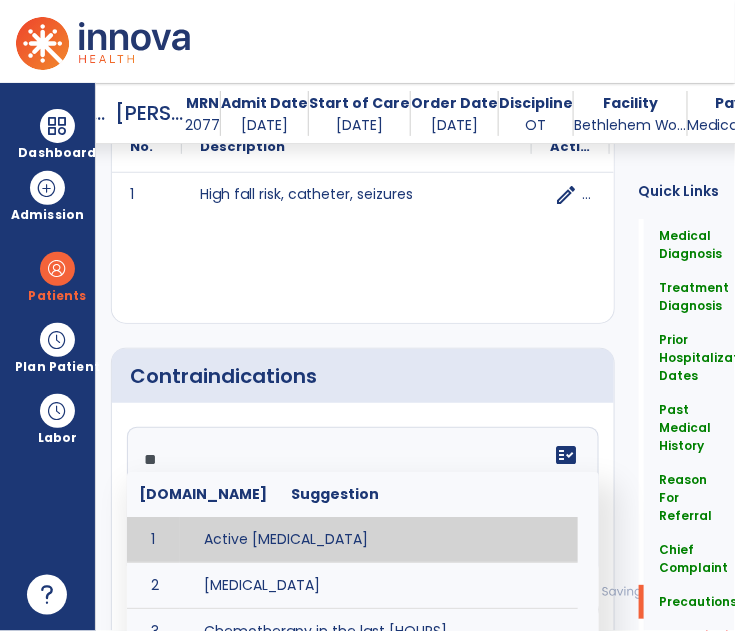type on "***" 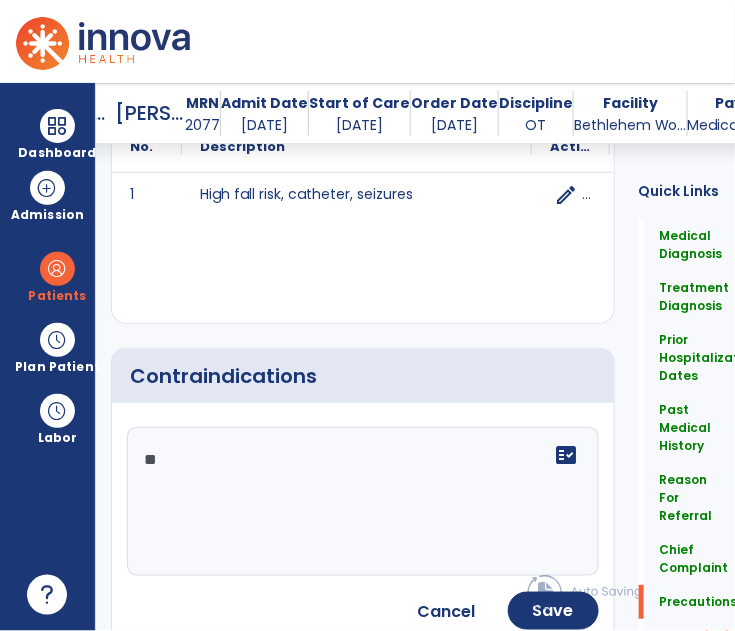 type on "*" 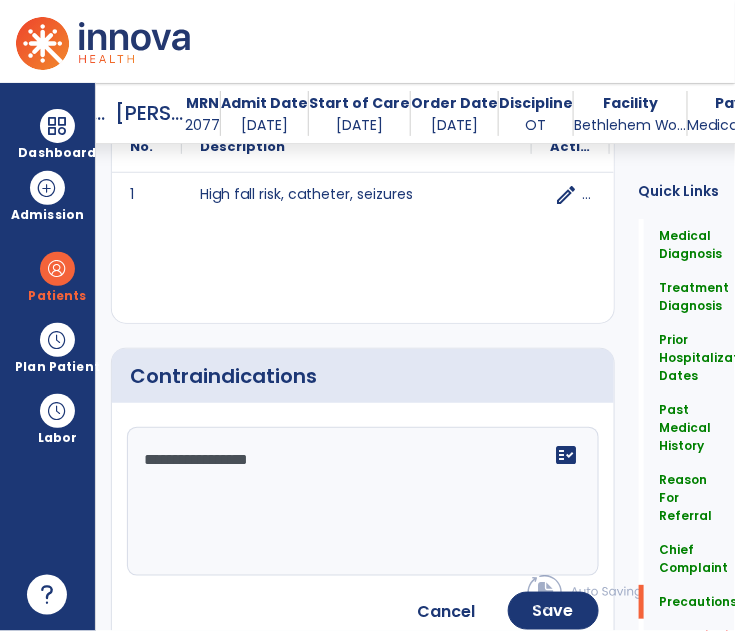 type on "**********" 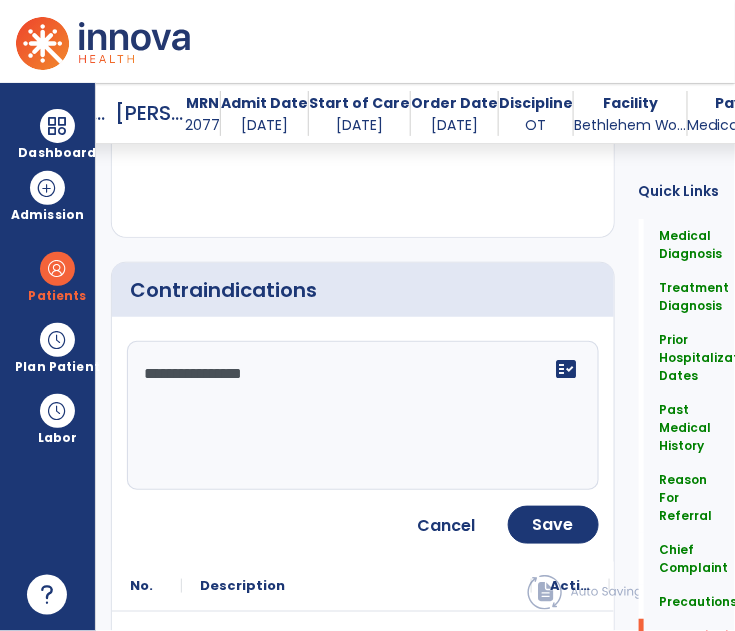 scroll, scrollTop: 2573, scrollLeft: 0, axis: vertical 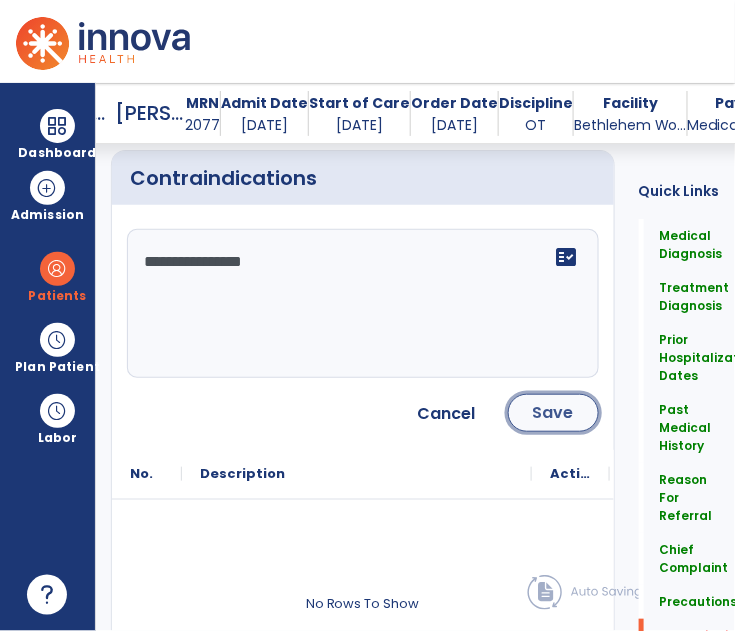 click on "Save" 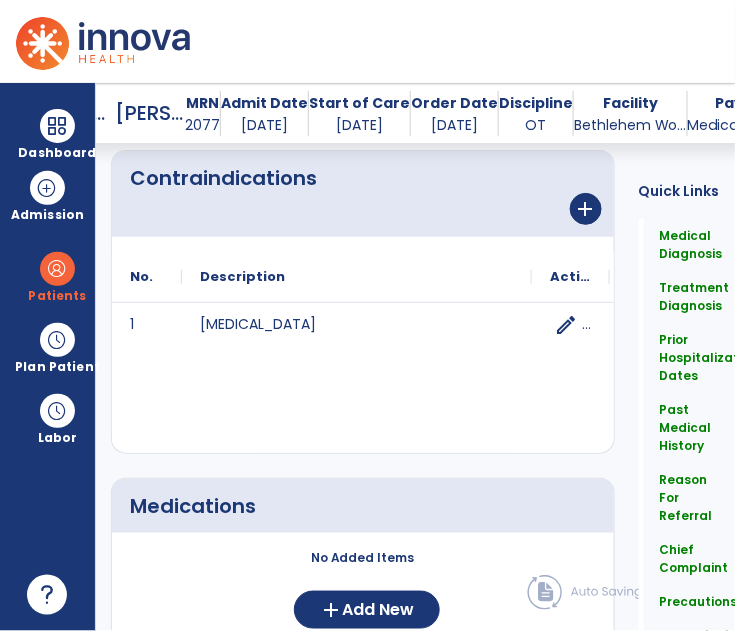 scroll, scrollTop: 2660, scrollLeft: 0, axis: vertical 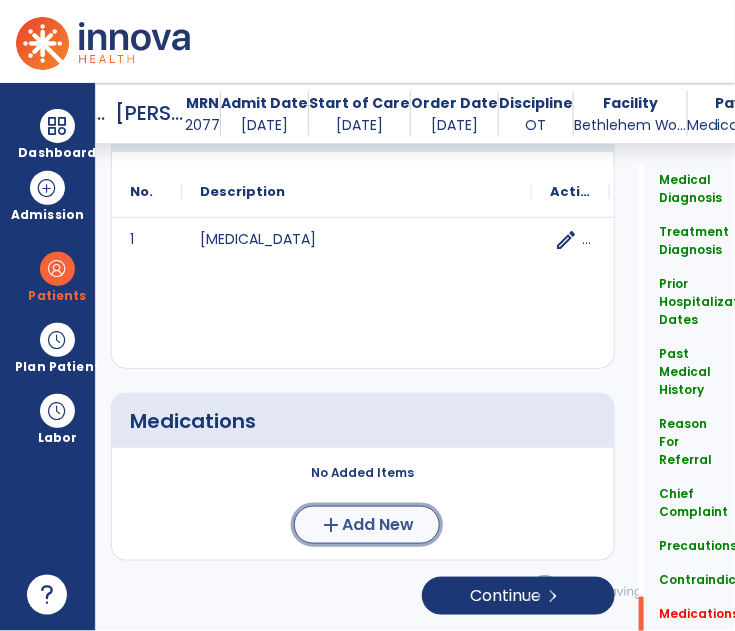 click on "Add New" 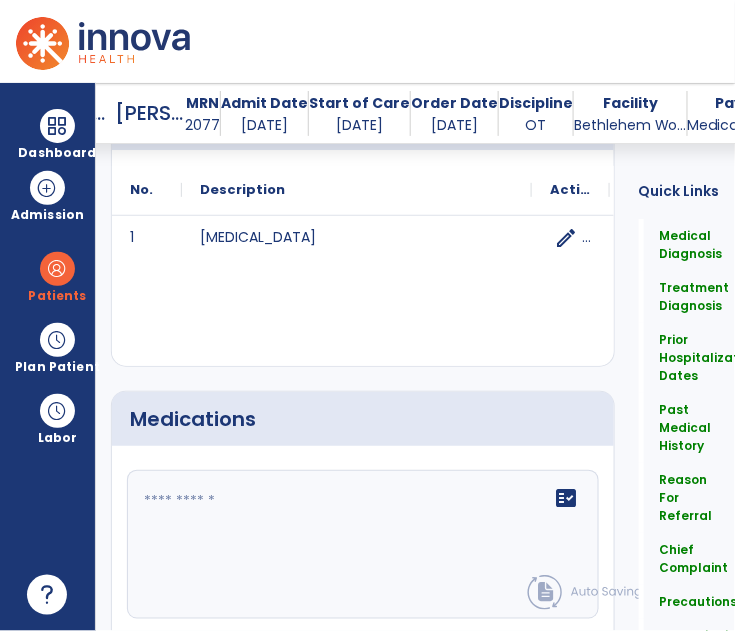 click 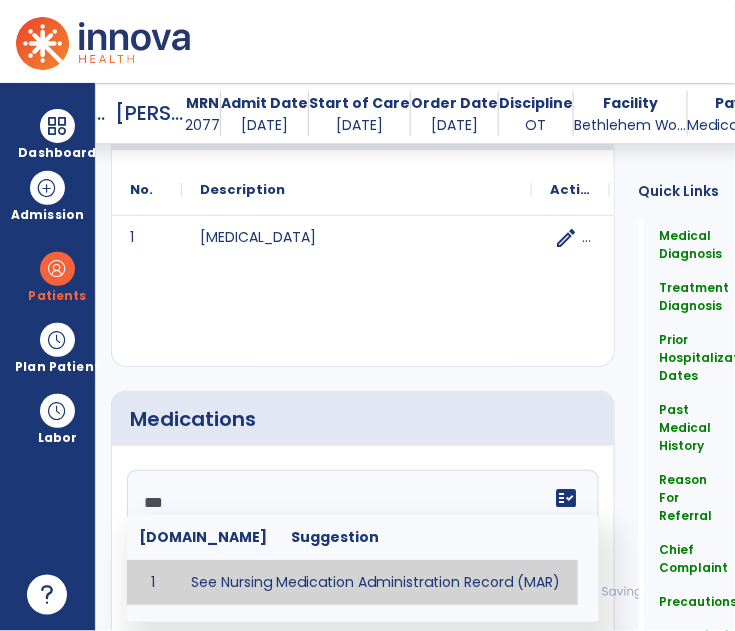 type on "**********" 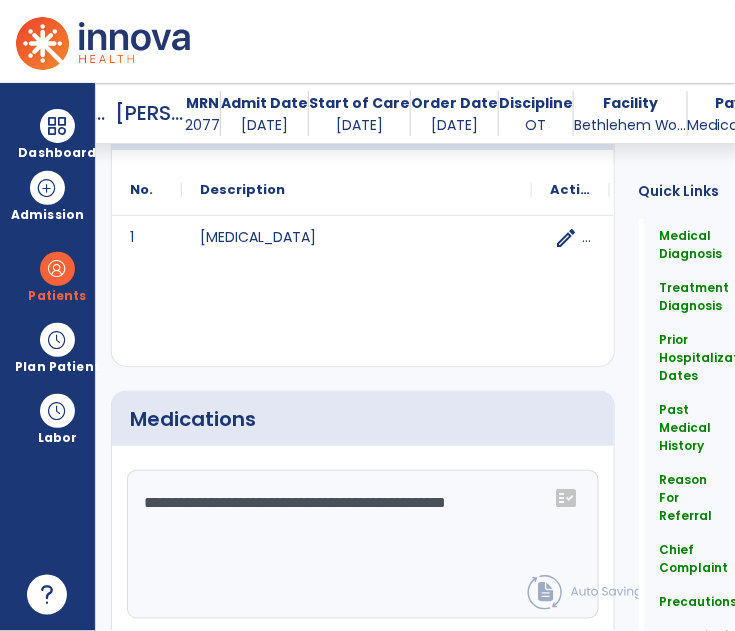 scroll, scrollTop: 2893, scrollLeft: 0, axis: vertical 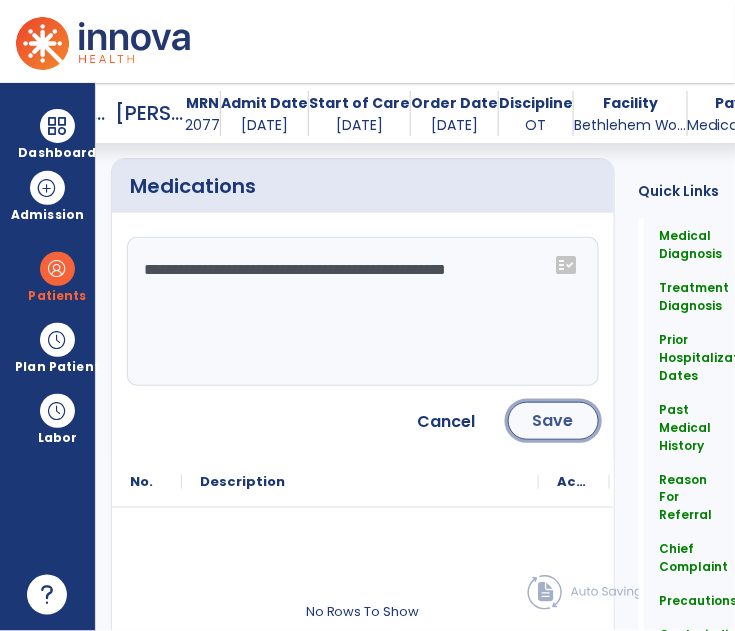 click on "Save" 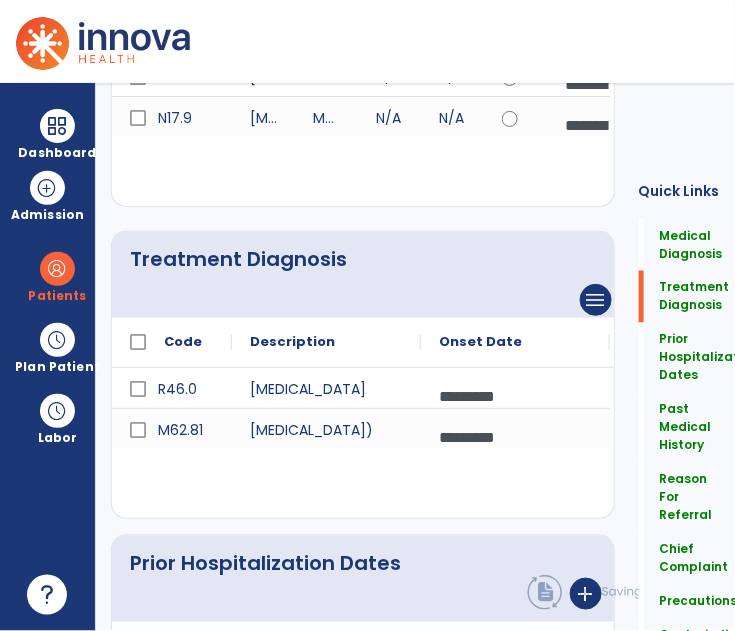 scroll, scrollTop: 0, scrollLeft: 0, axis: both 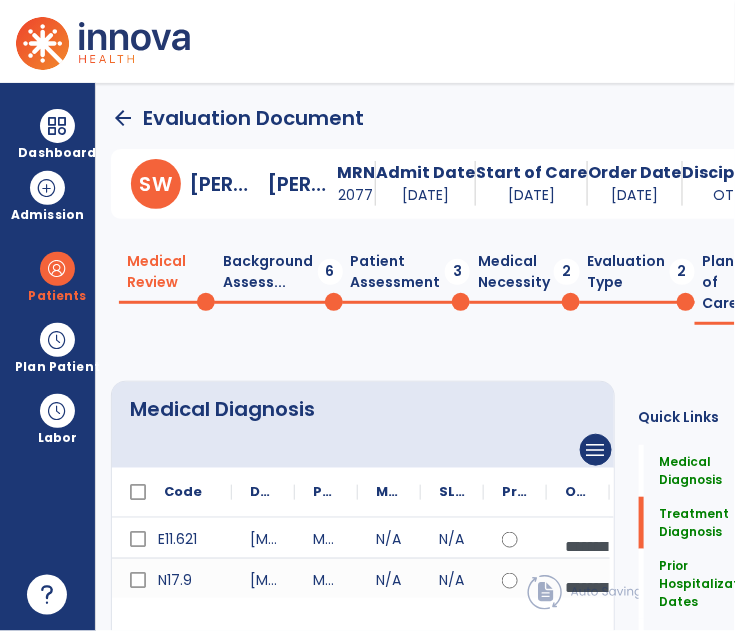 click on "Background Assess...  6" 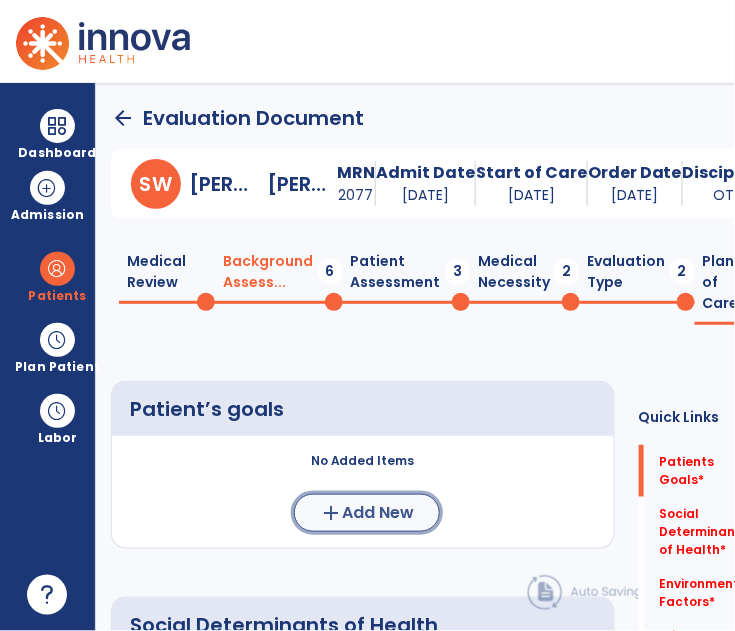 click on "Add New" 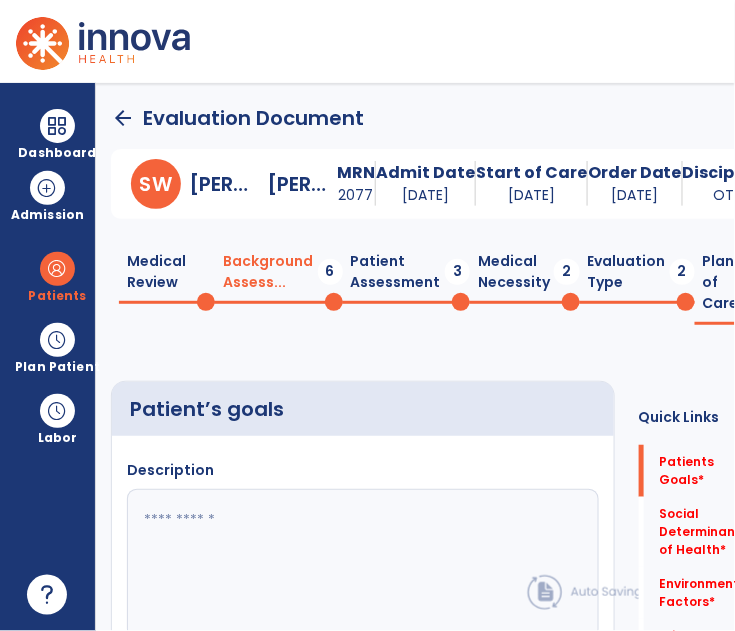 click 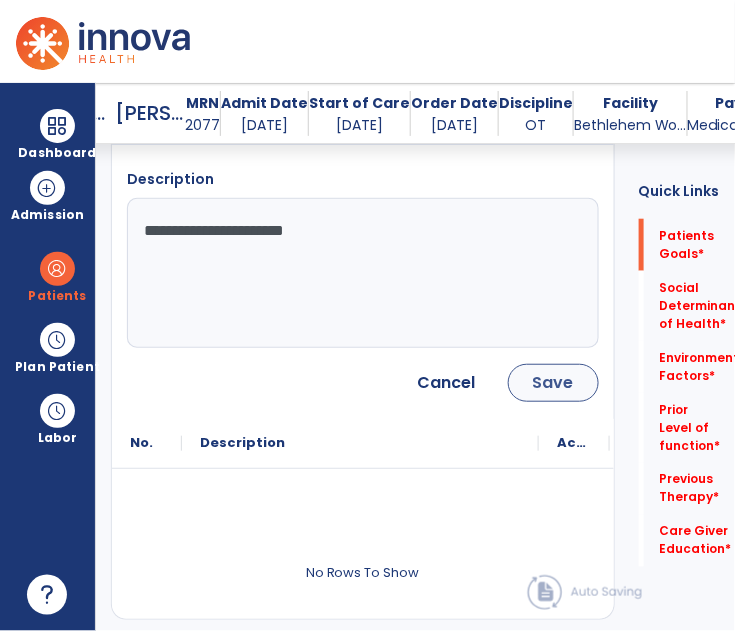 type on "**********" 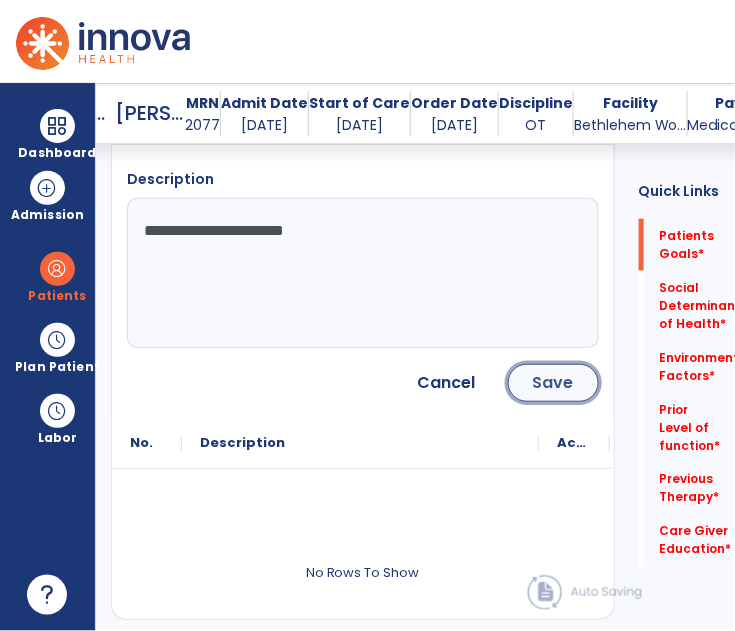 click on "Save" 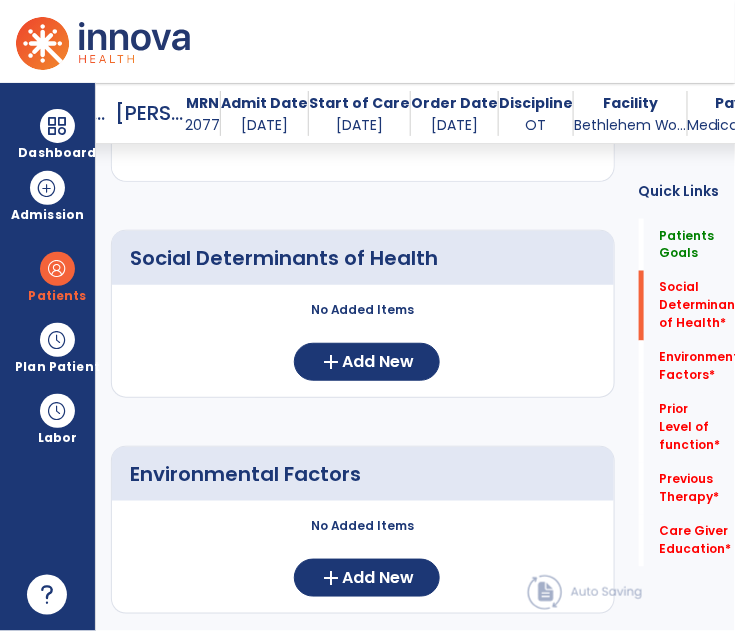 scroll, scrollTop: 515, scrollLeft: 0, axis: vertical 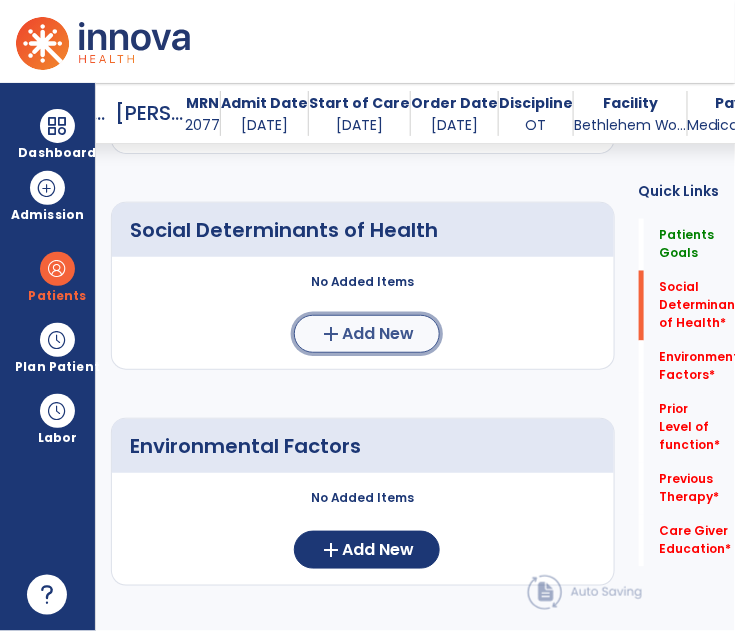 click on "Add New" 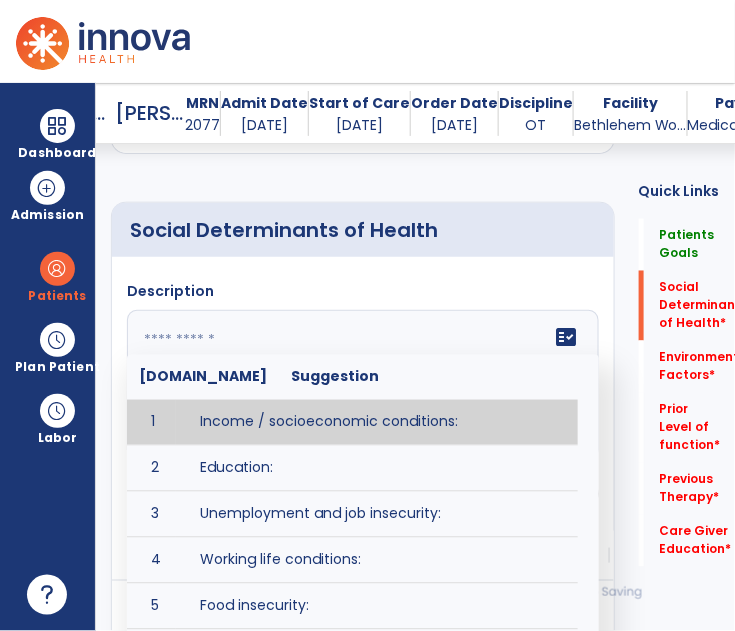 click 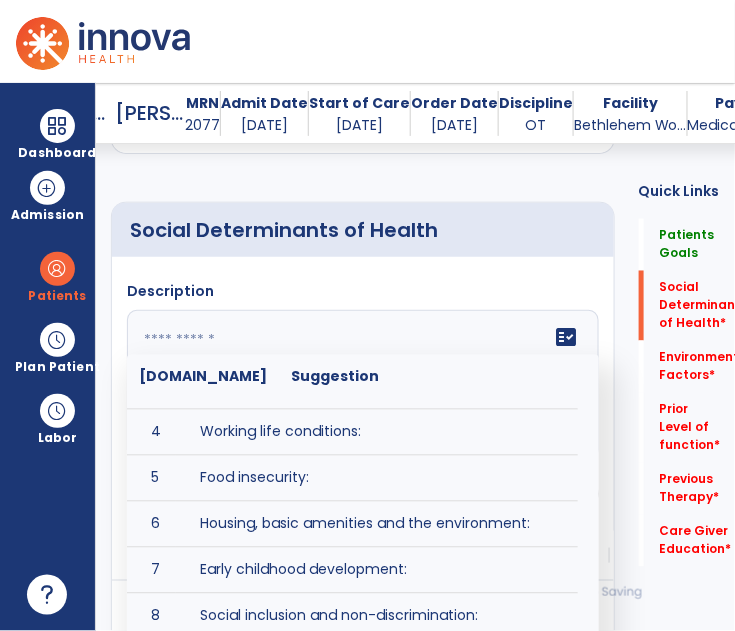 scroll, scrollTop: 0, scrollLeft: 0, axis: both 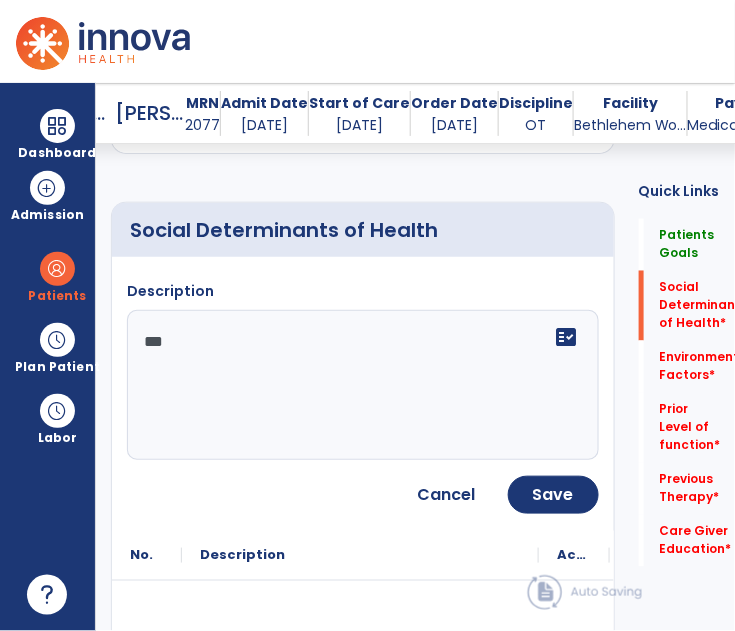 type on "****" 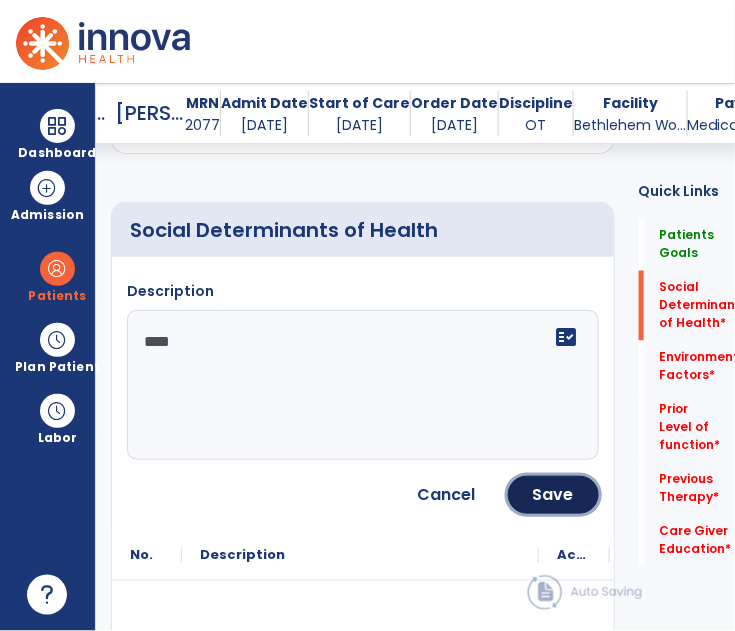 click on "Save" 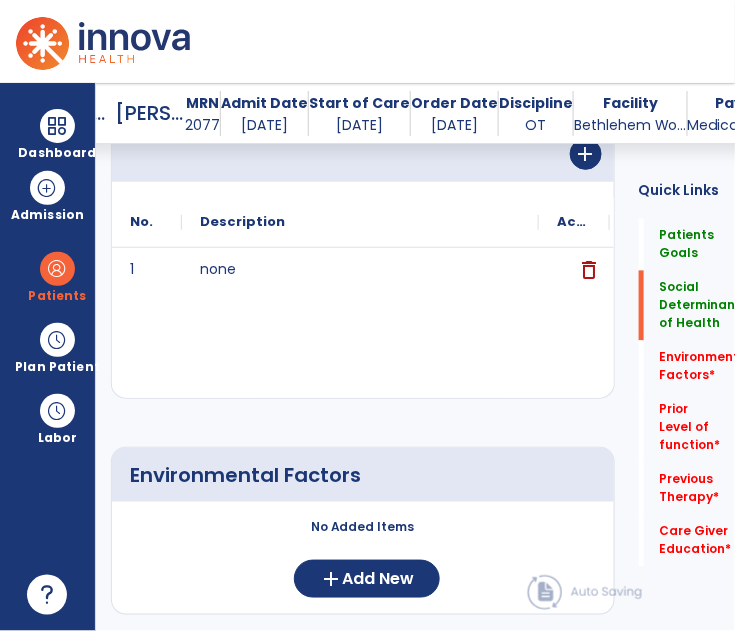 scroll, scrollTop: 632, scrollLeft: 0, axis: vertical 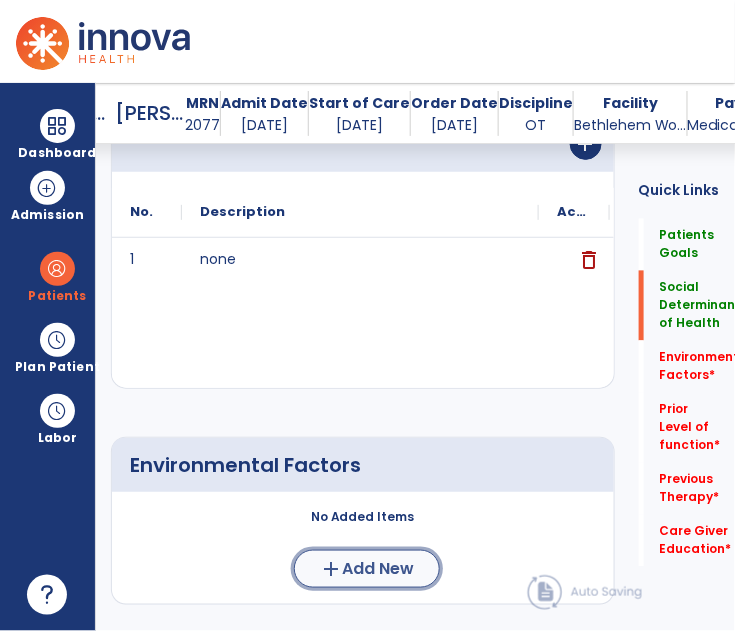 click on "Add New" 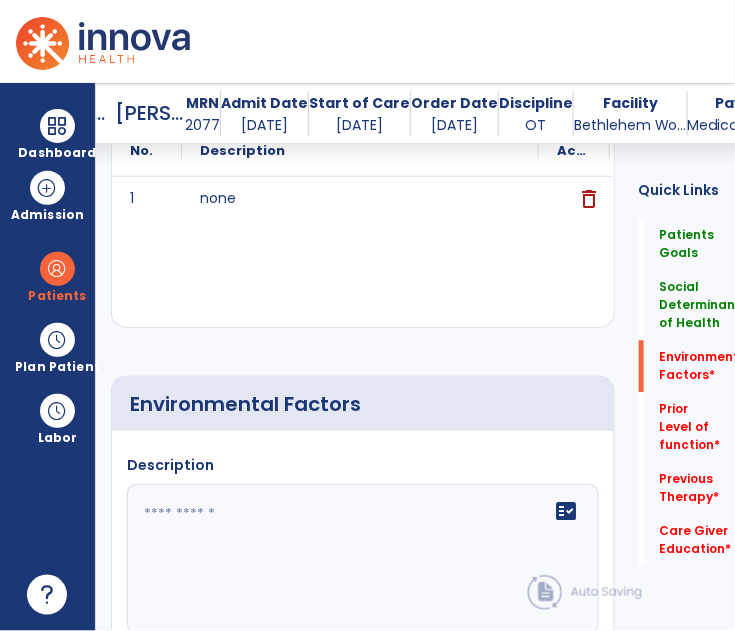 scroll, scrollTop: 803, scrollLeft: 0, axis: vertical 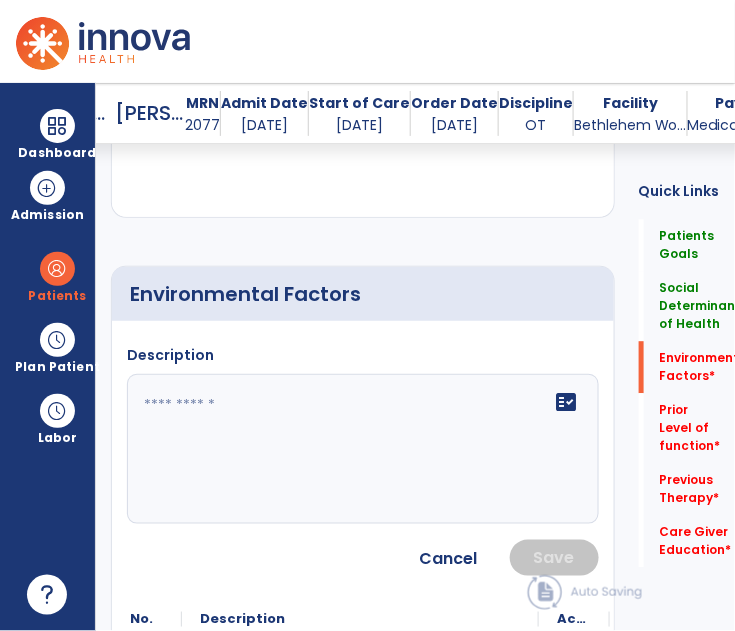 click 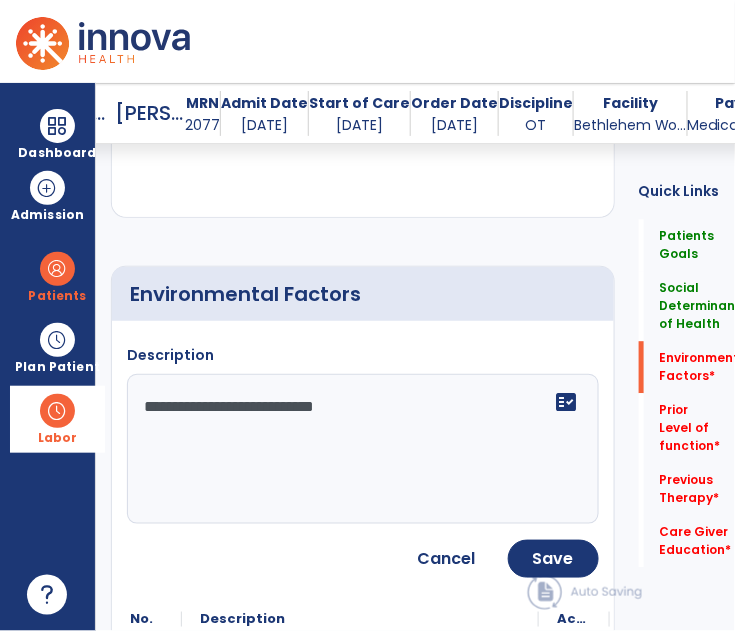 drag, startPoint x: 354, startPoint y: 395, endPoint x: 37, endPoint y: 433, distance: 319.26947 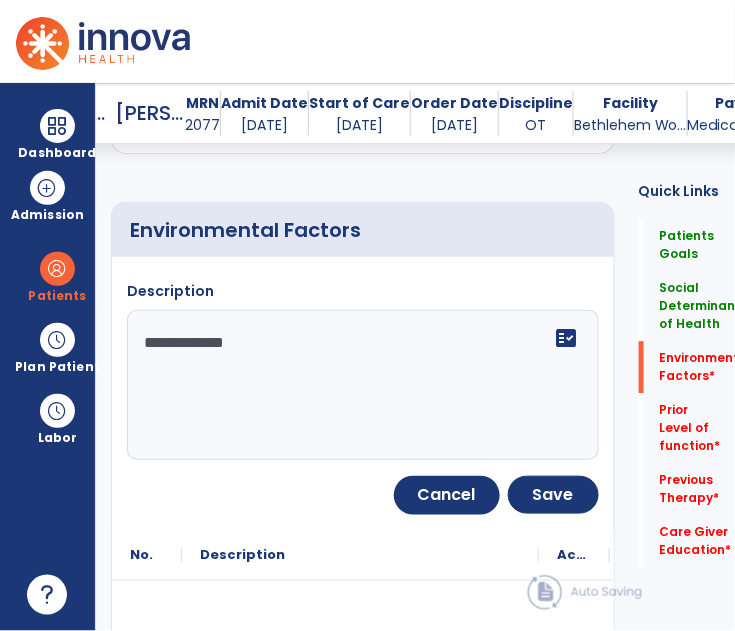 scroll, scrollTop: 995, scrollLeft: 0, axis: vertical 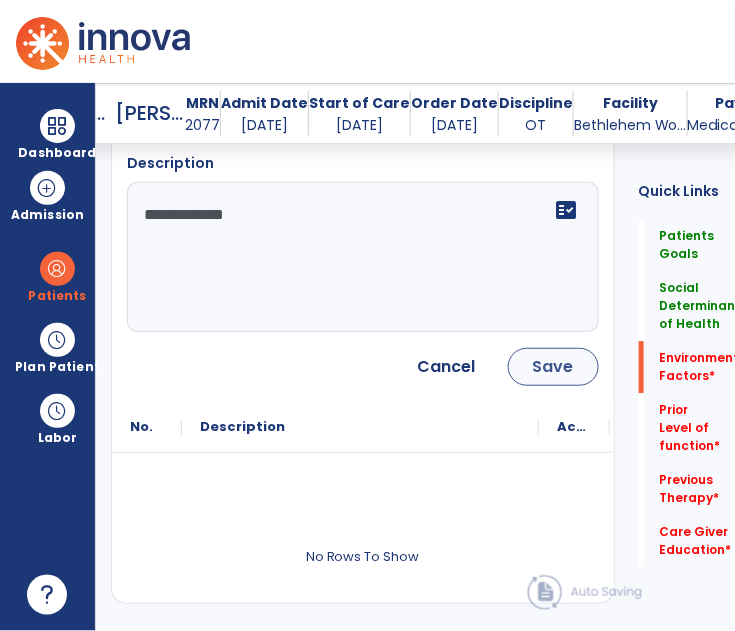 type on "**********" 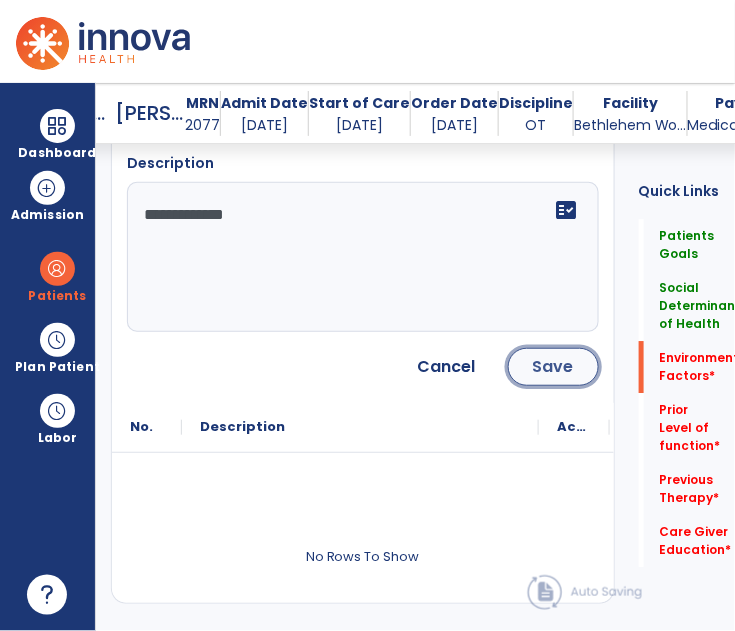 click on "Save" 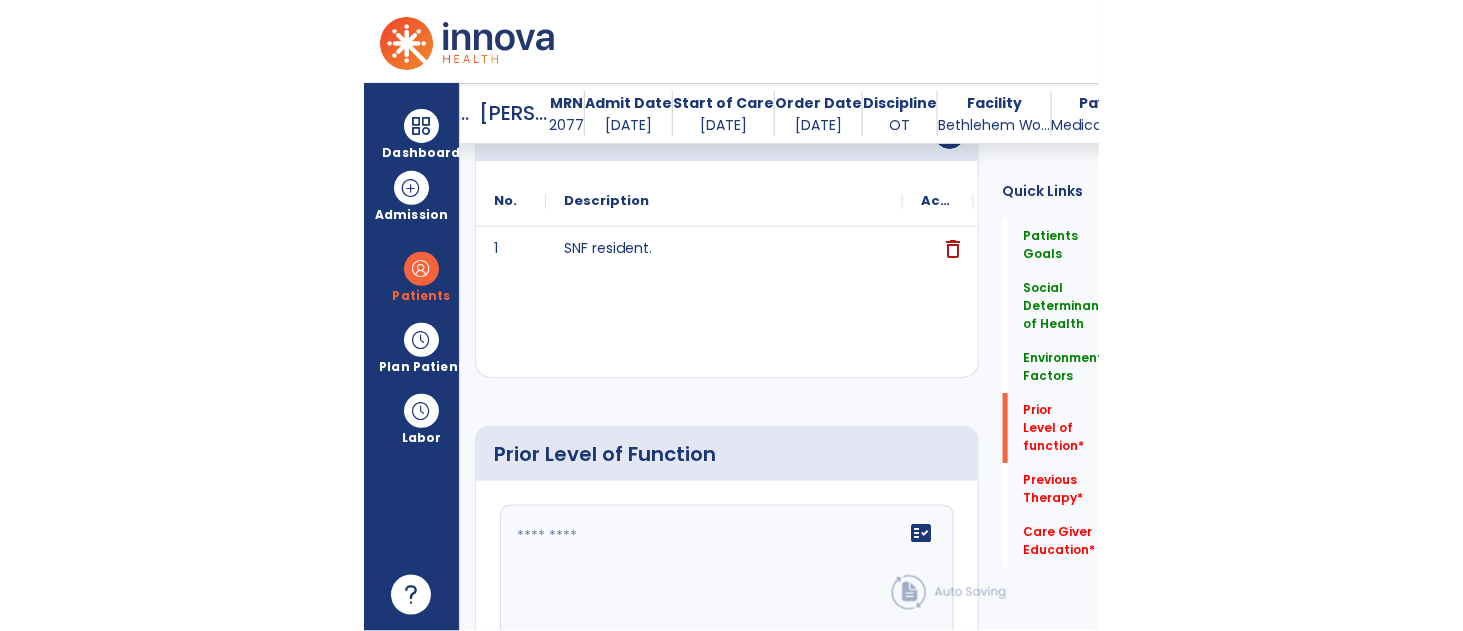 scroll, scrollTop: 1231, scrollLeft: 0, axis: vertical 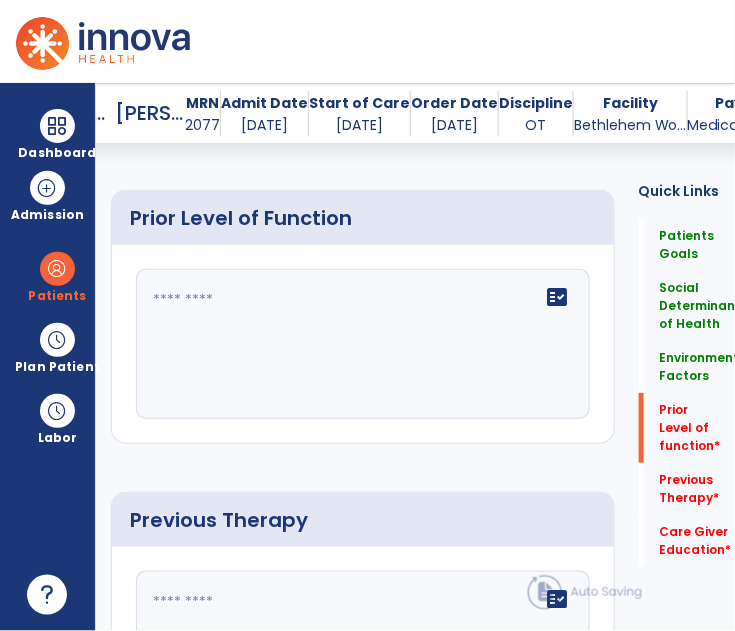 click 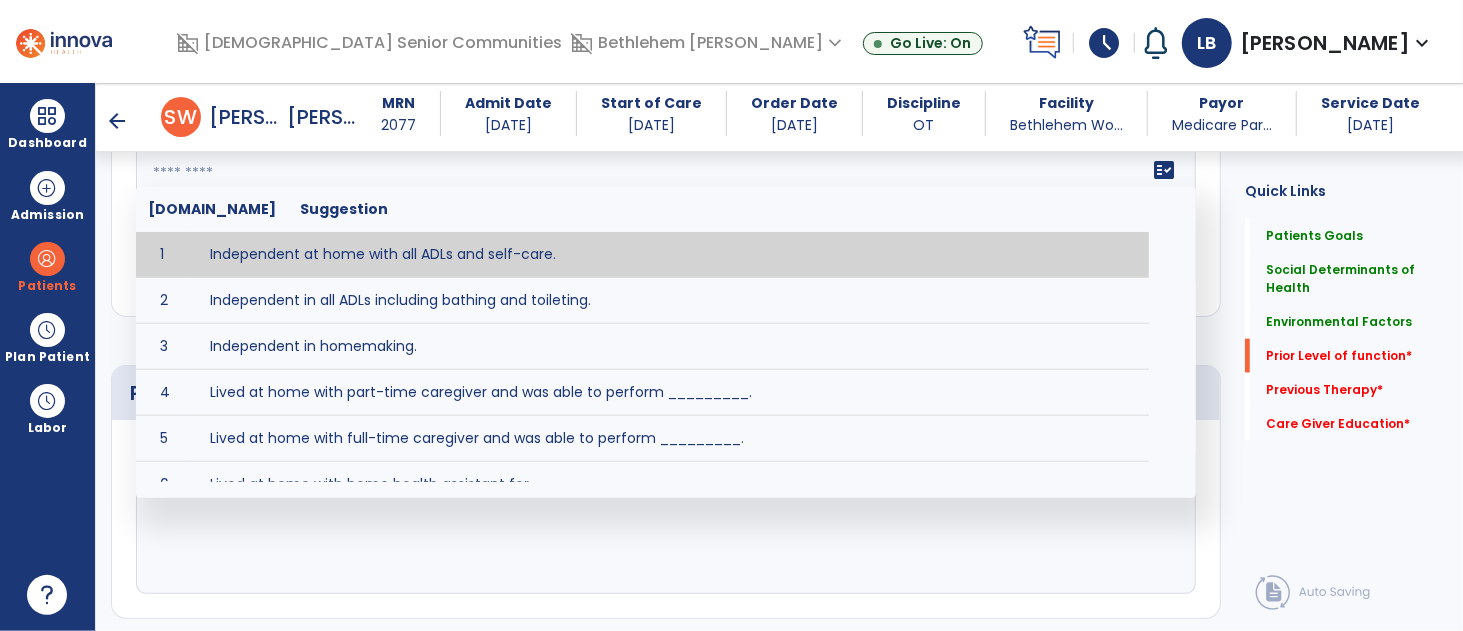 scroll, scrollTop: 1105, scrollLeft: 0, axis: vertical 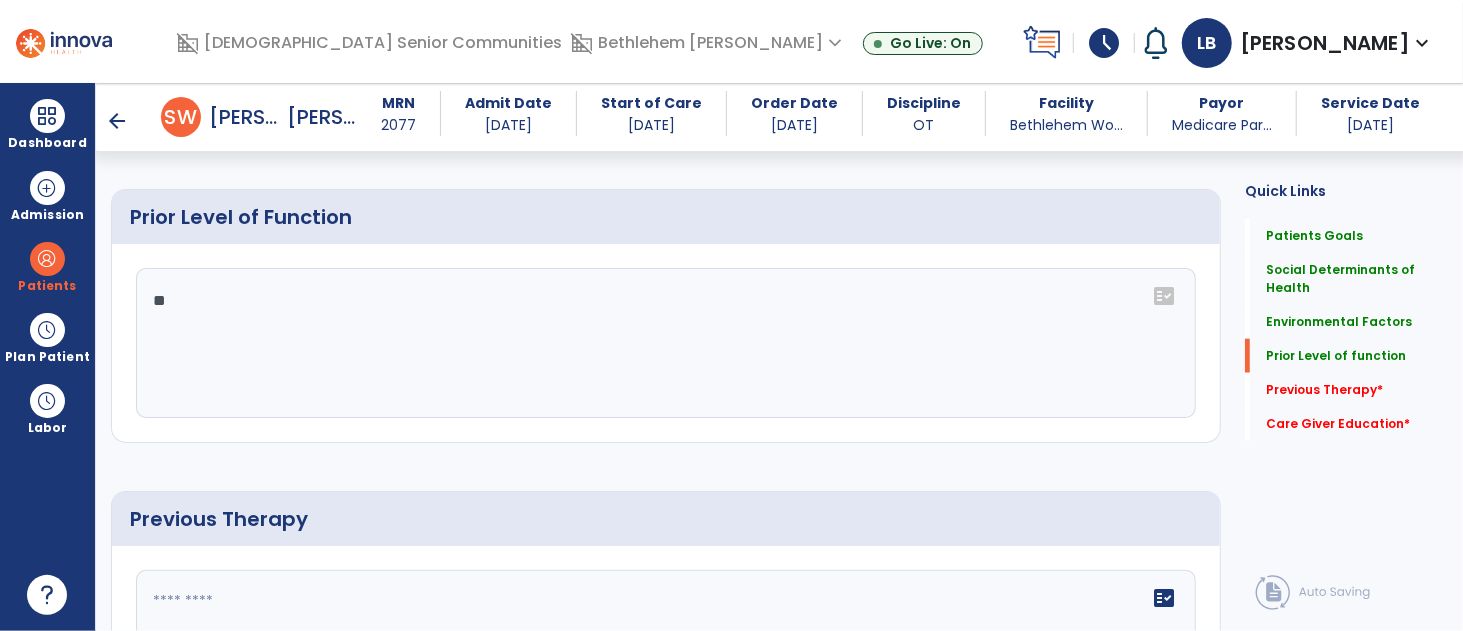 type on "*" 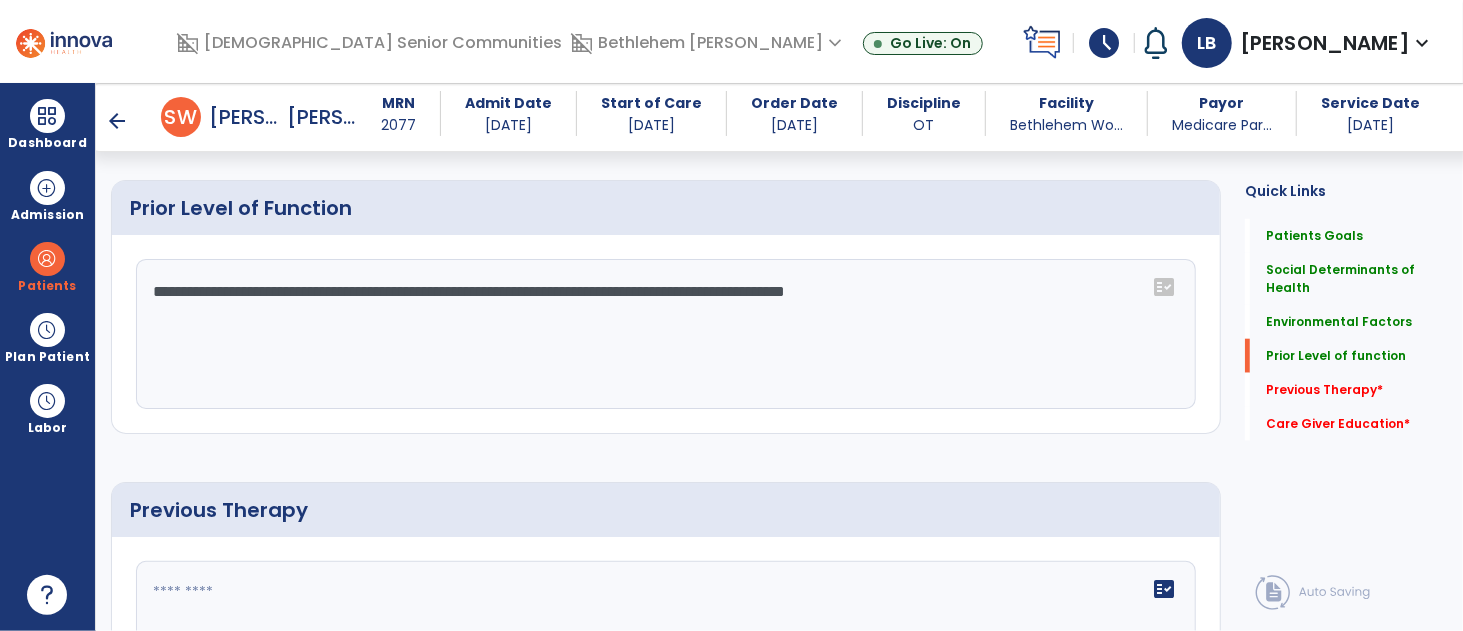 scroll, scrollTop: 1087, scrollLeft: 0, axis: vertical 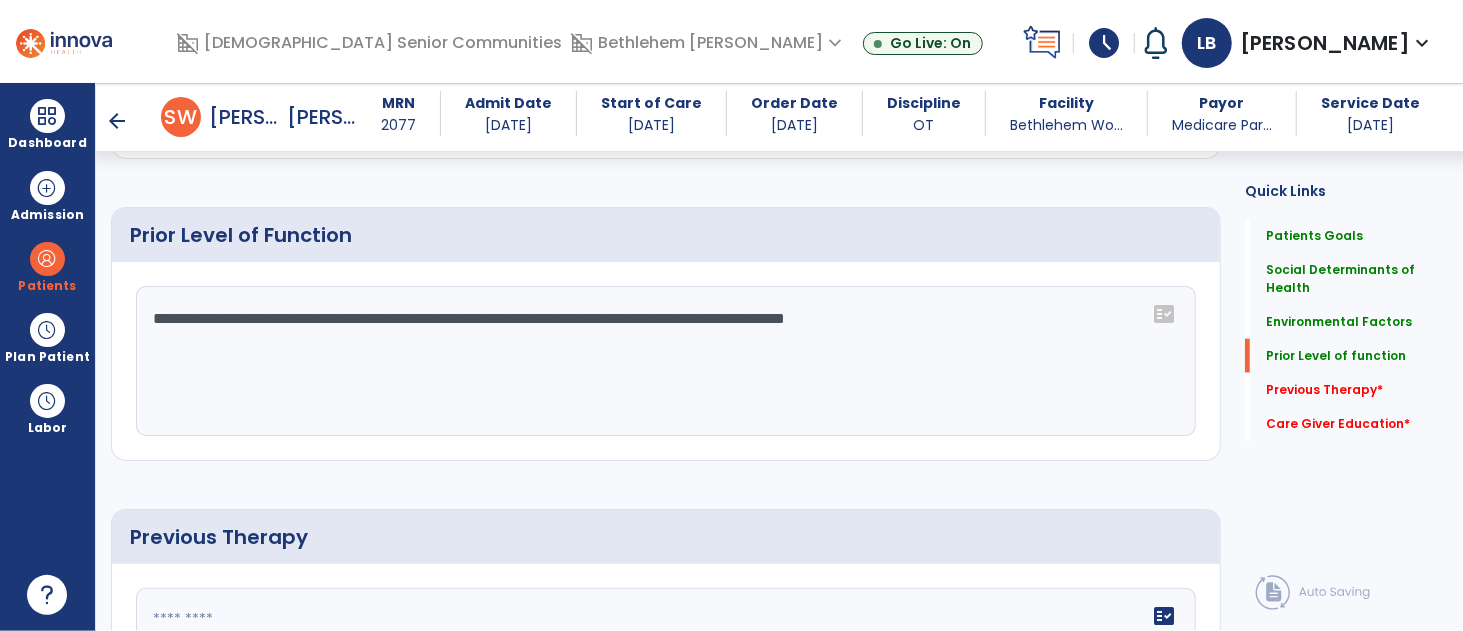 type on "**********" 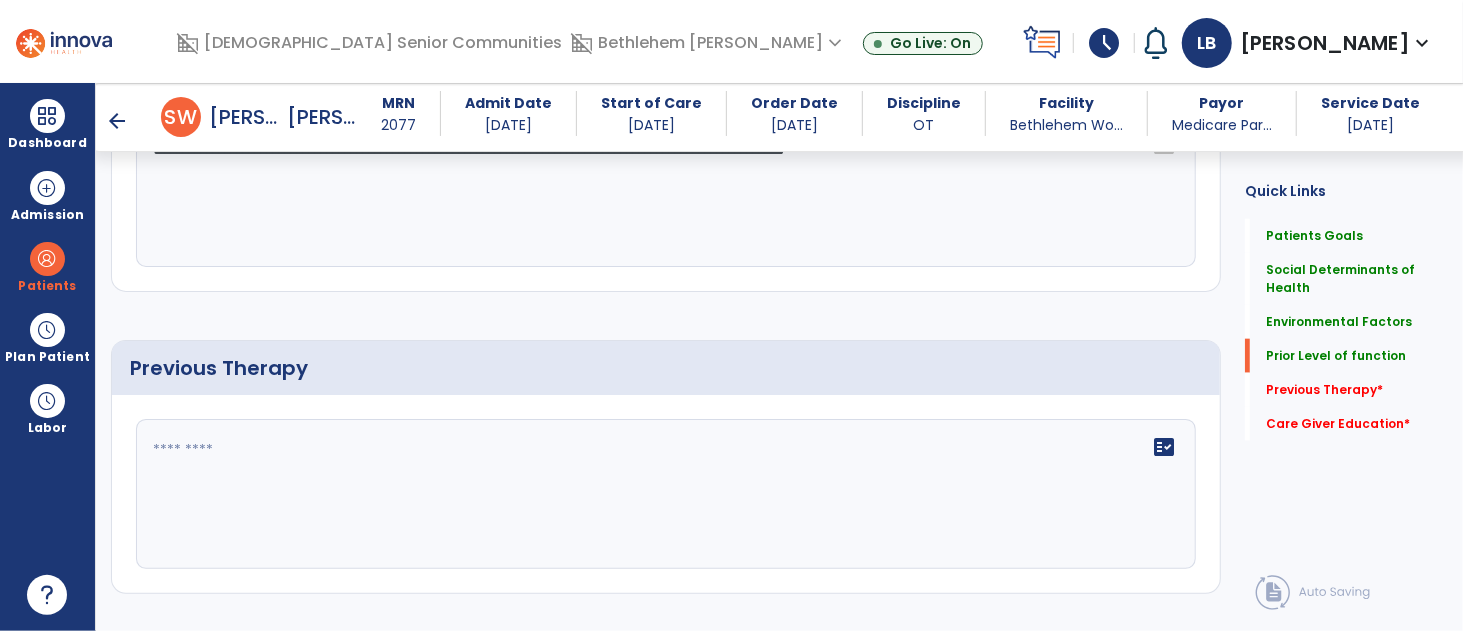 scroll, scrollTop: 1261, scrollLeft: 0, axis: vertical 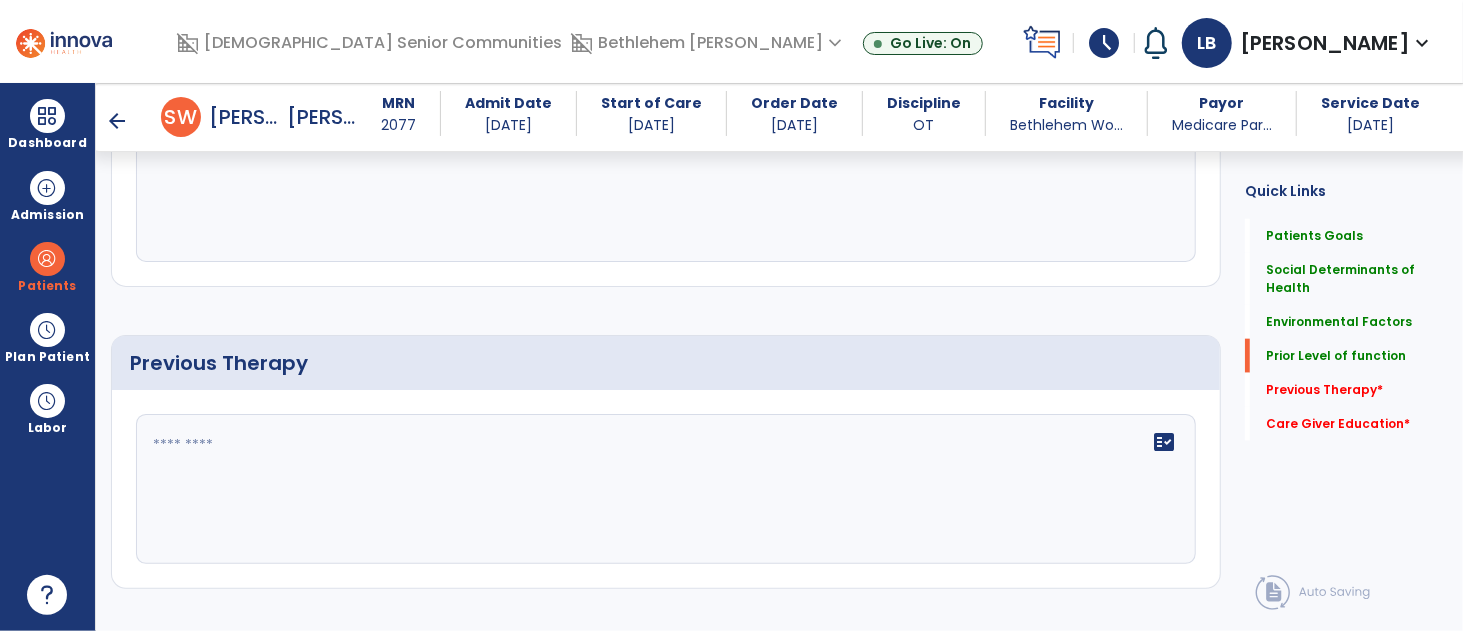 click 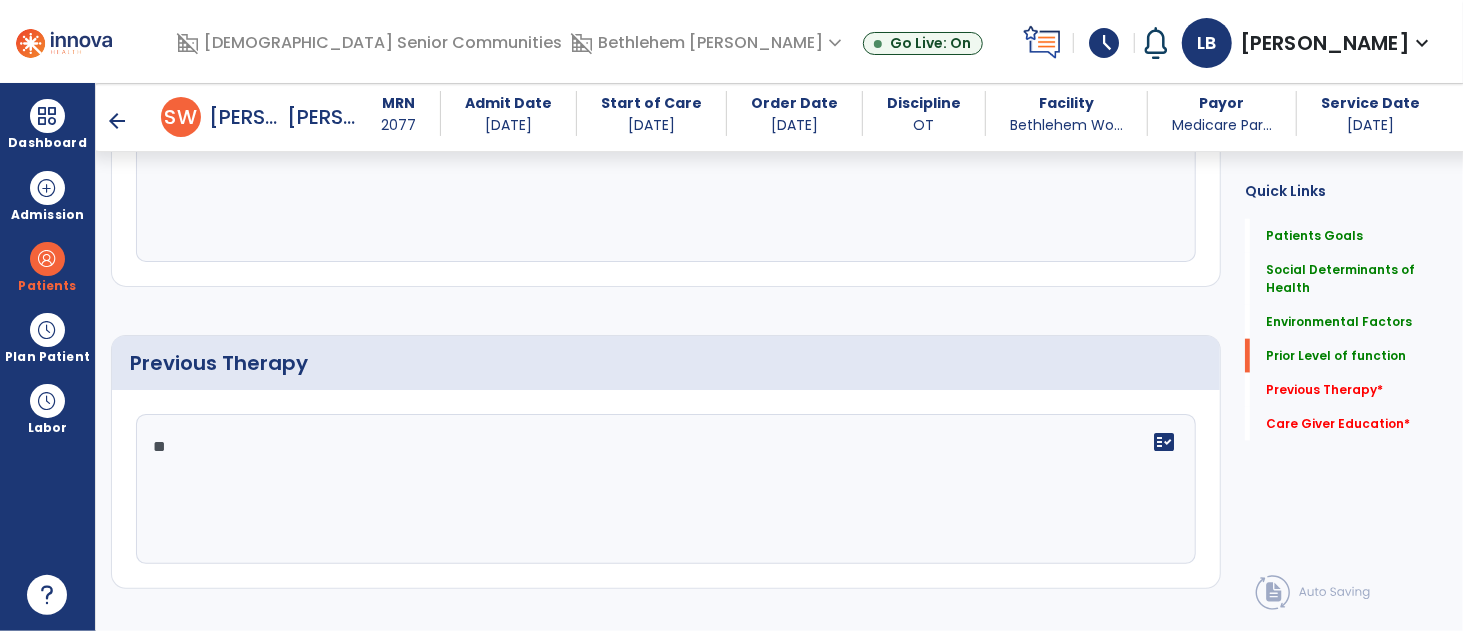 type on "*" 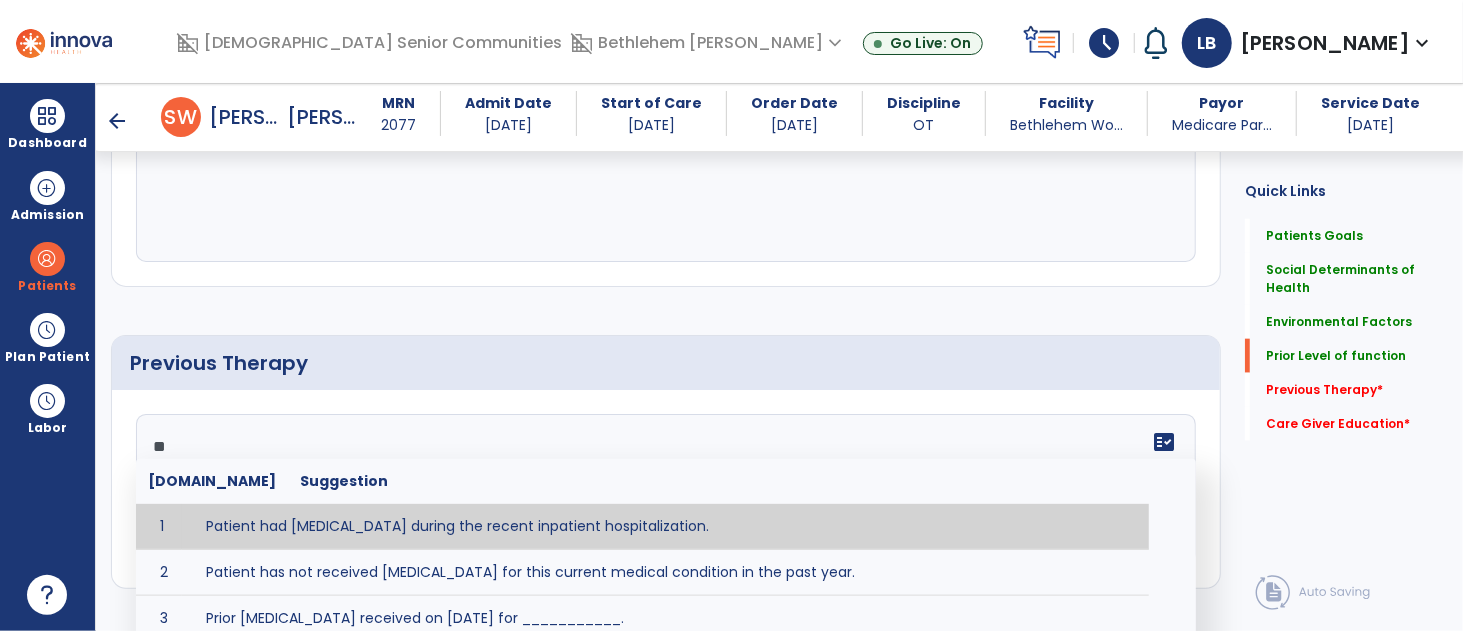 type on "*" 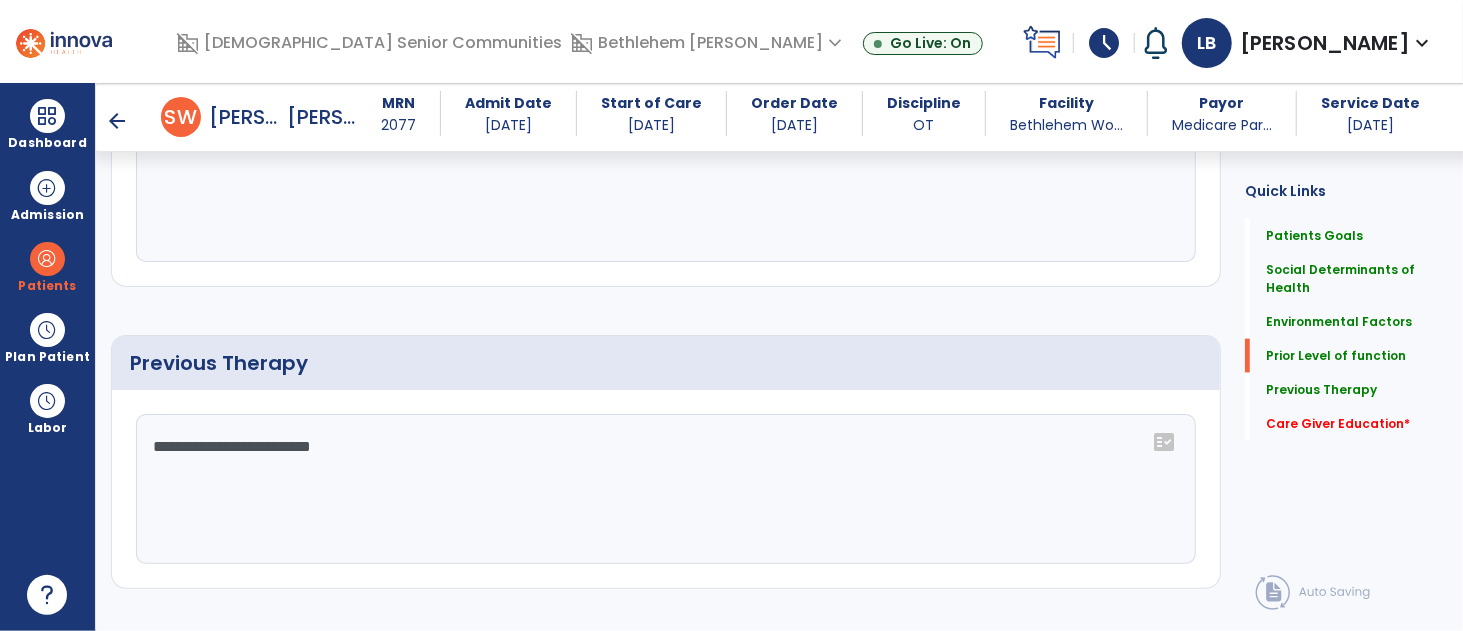 click on "**********" 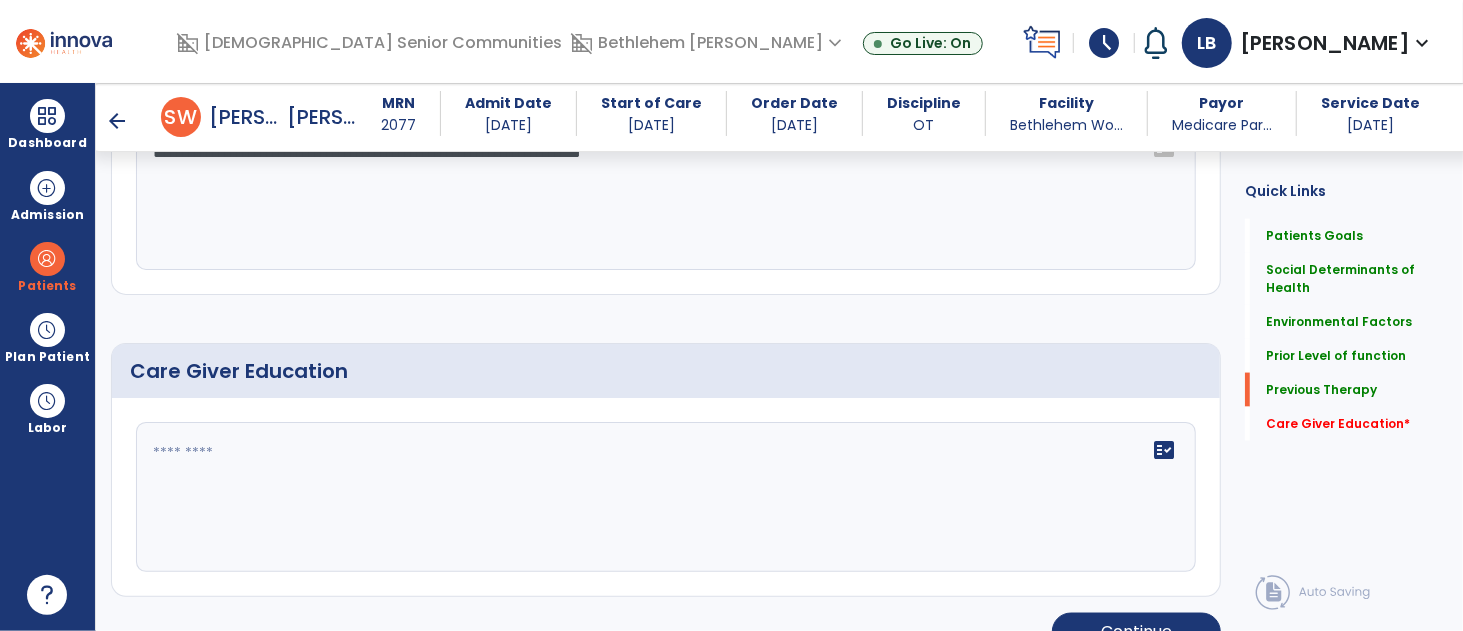 scroll, scrollTop: 1556, scrollLeft: 0, axis: vertical 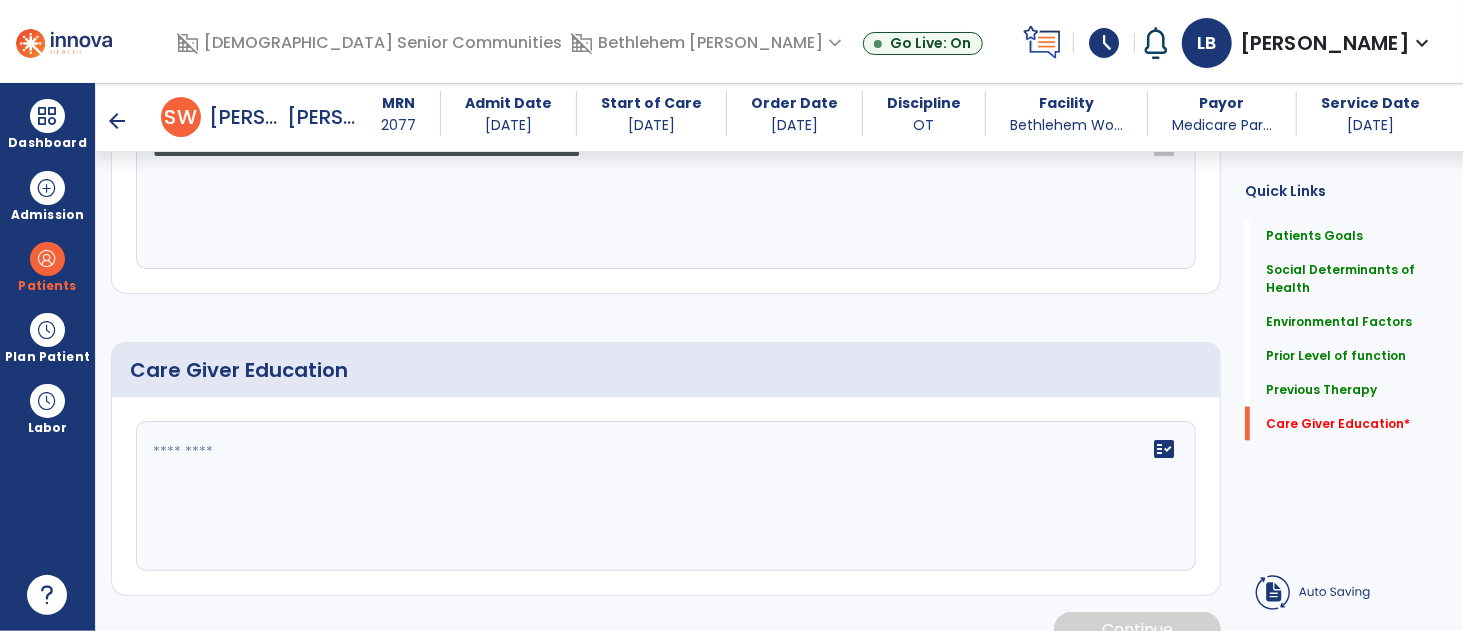 type on "**********" 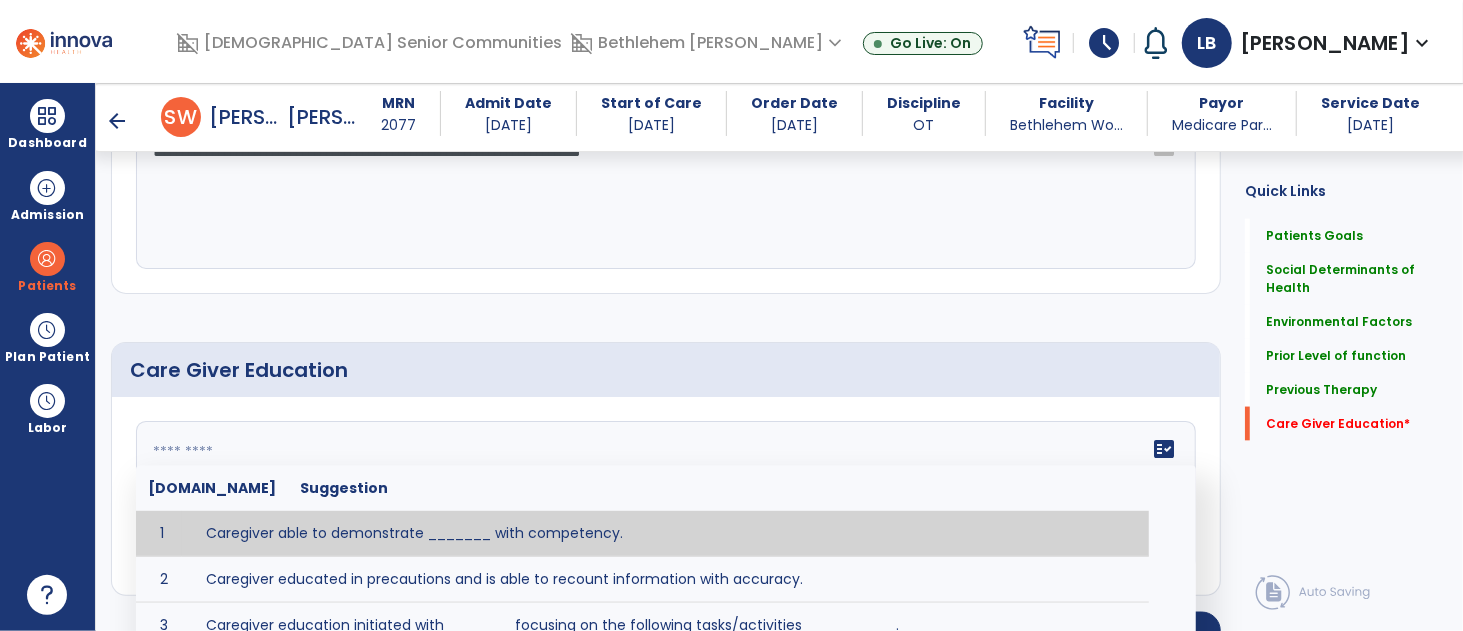 click 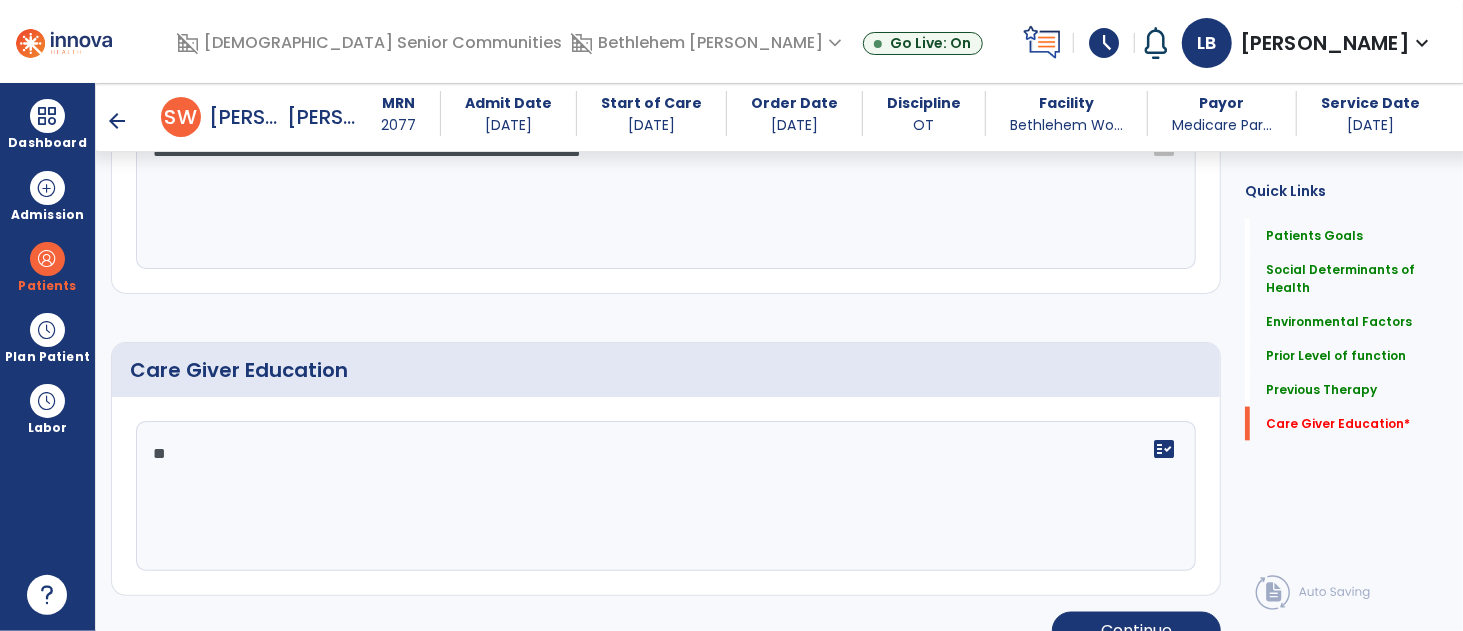 type on "*" 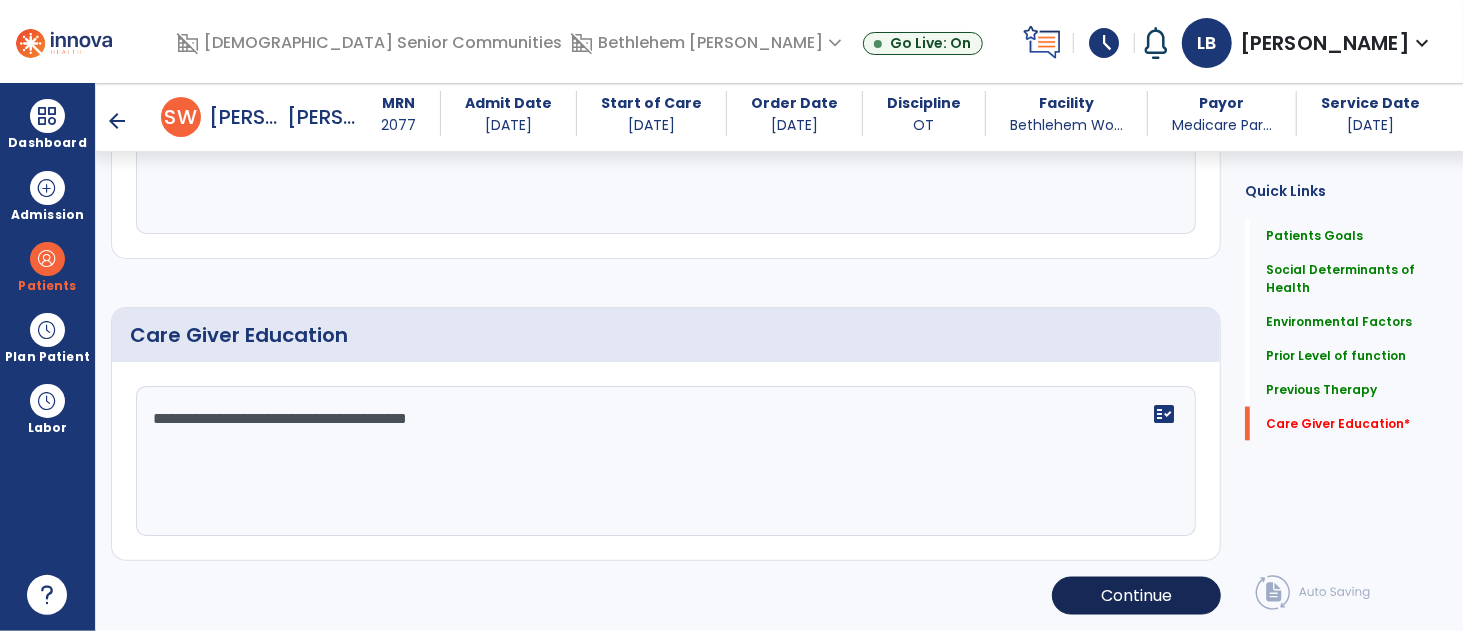 type on "**********" 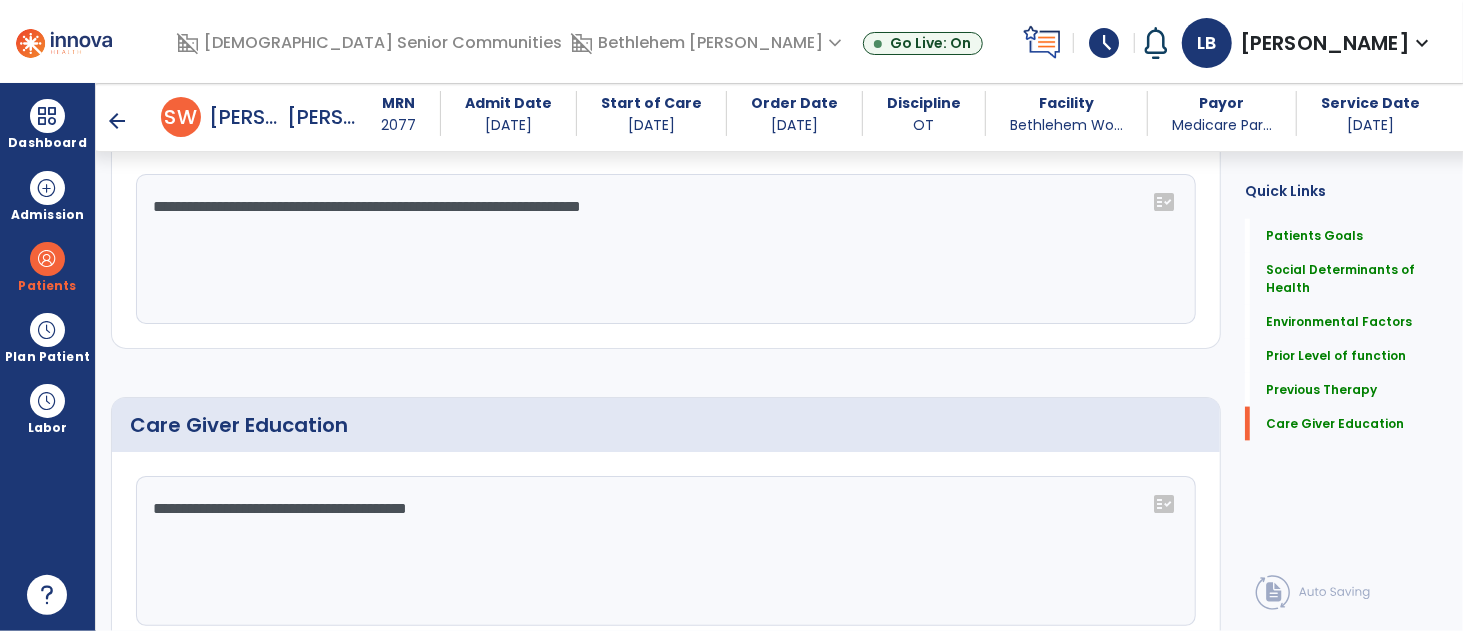 scroll, scrollTop: 1593, scrollLeft: 0, axis: vertical 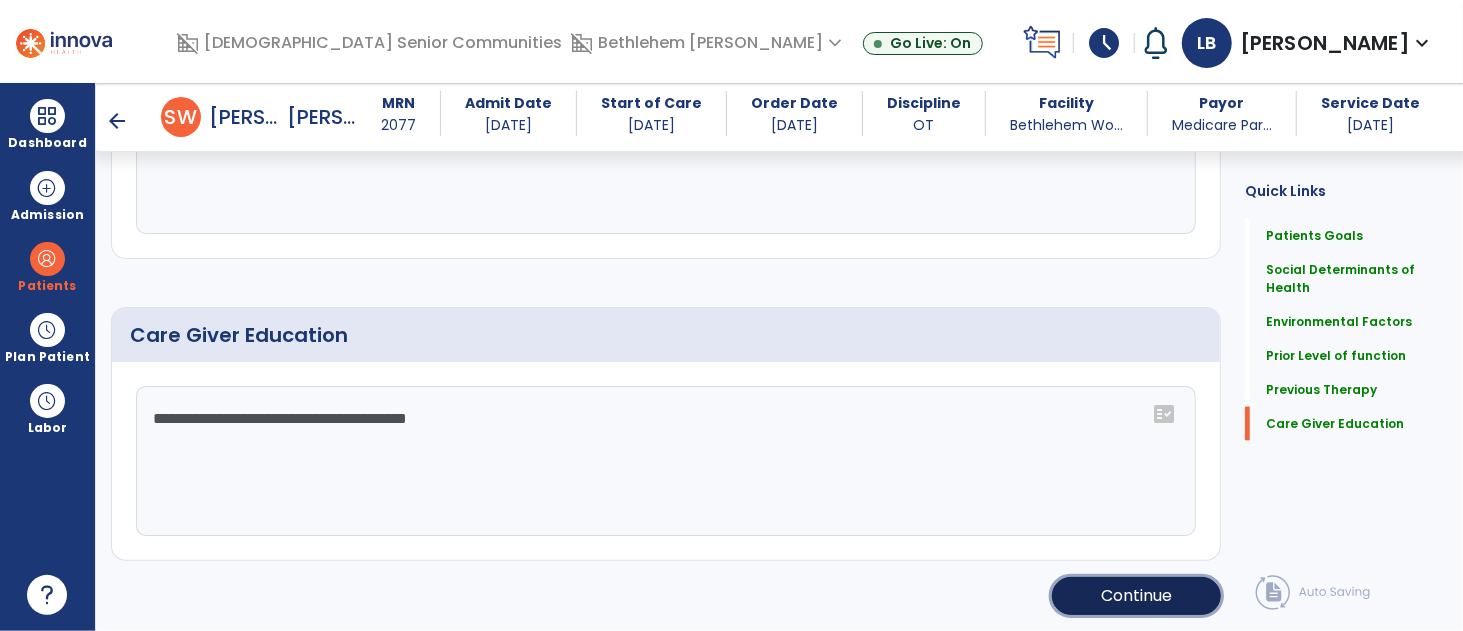 click on "Continue" 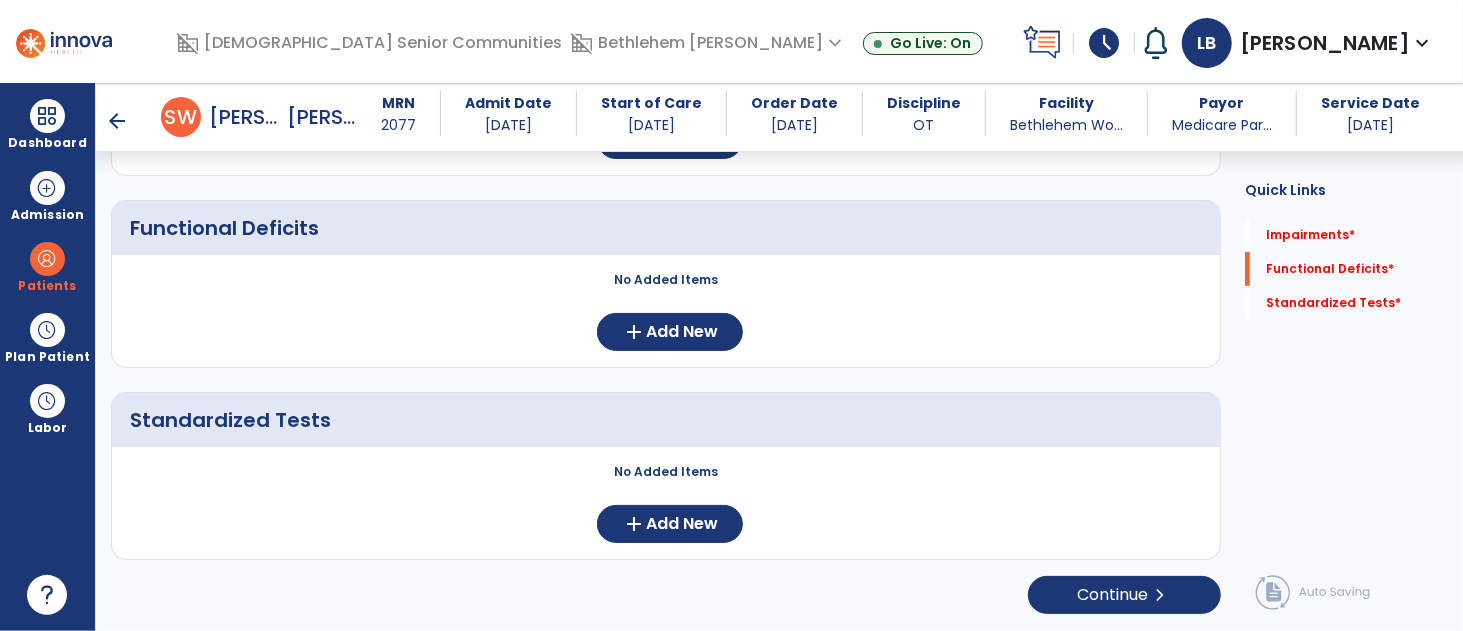 scroll, scrollTop: 0, scrollLeft: 0, axis: both 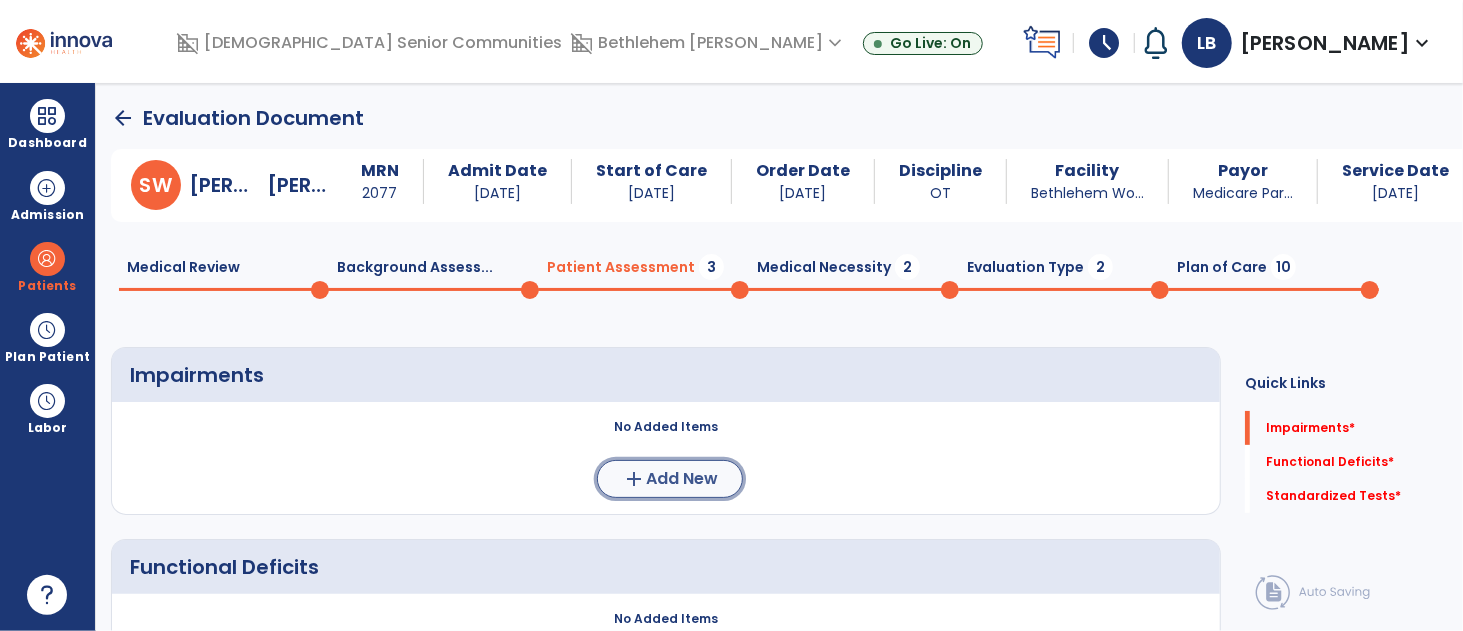 click on "Add New" 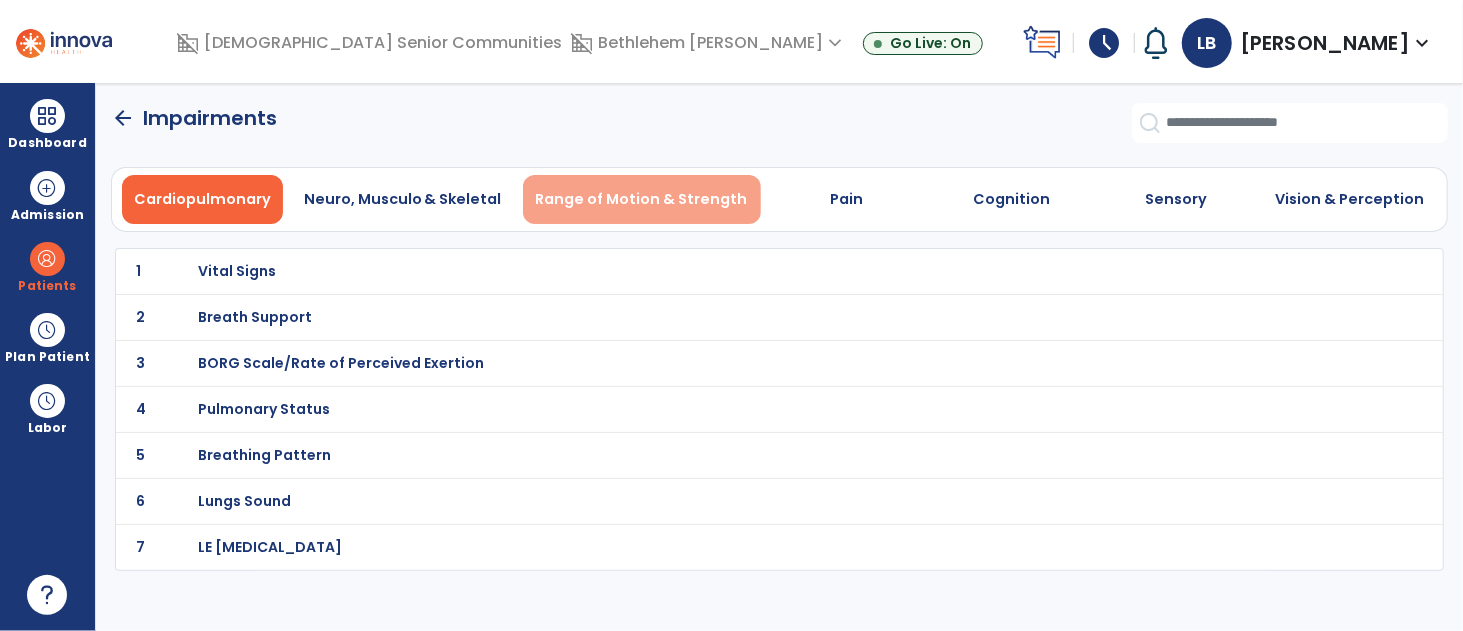click on "Range of Motion & Strength" at bounding box center (642, 199) 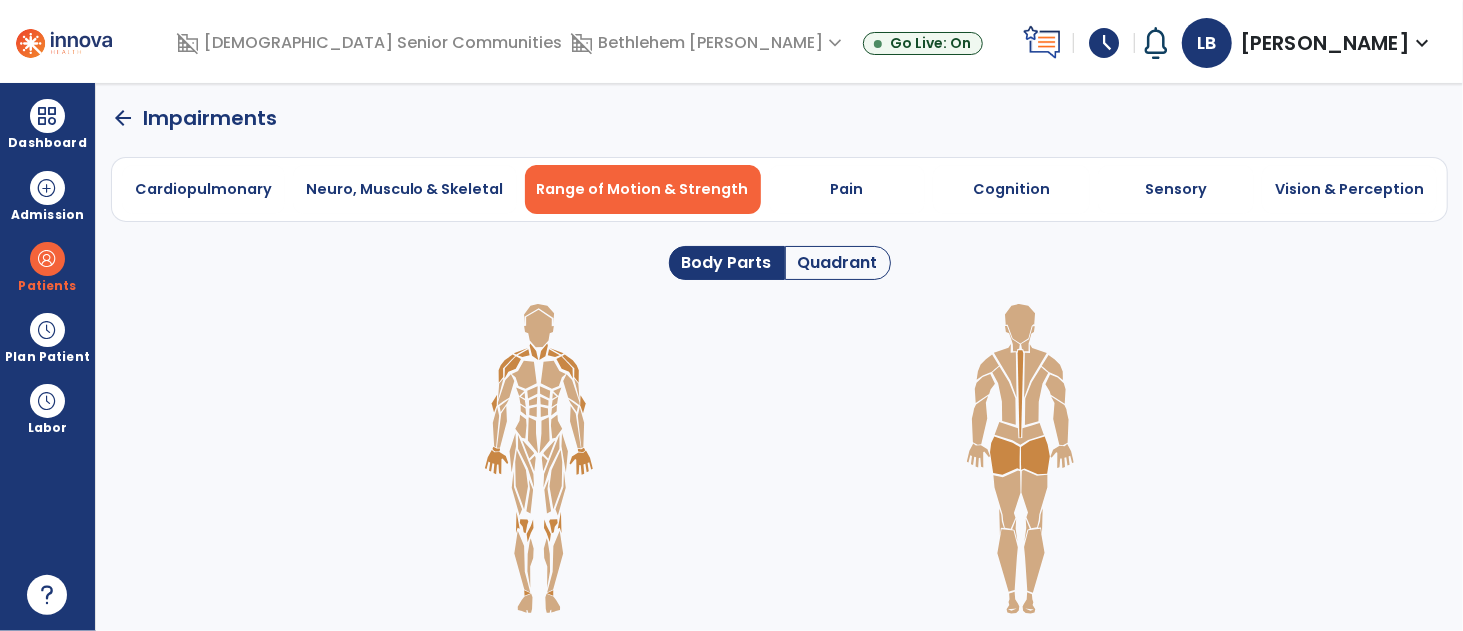 click on "Quadrant" 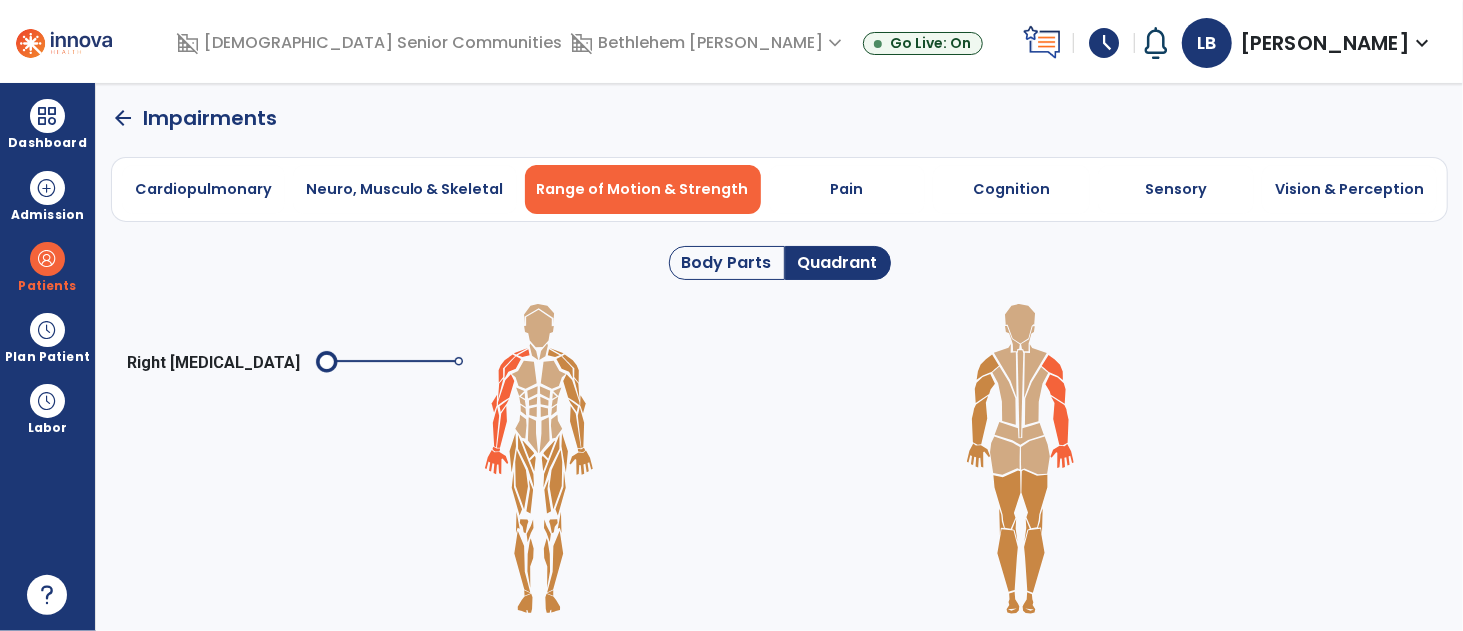click 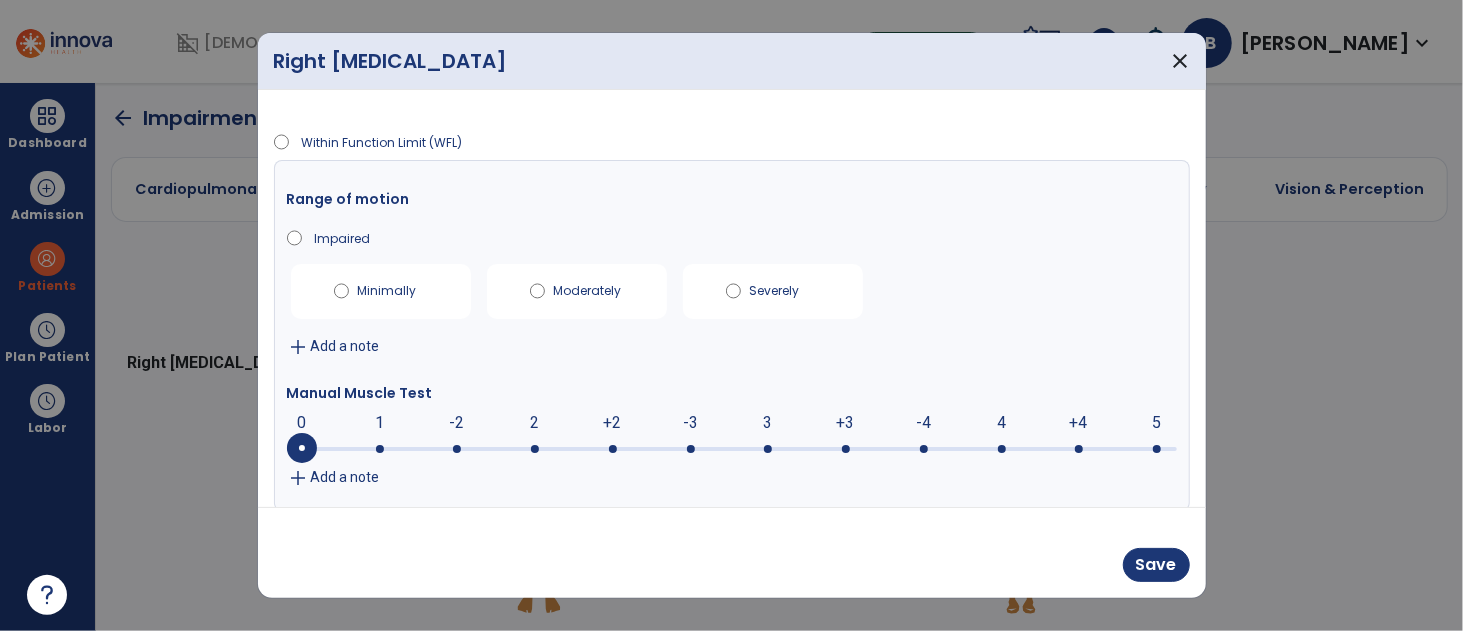 click at bounding box center [732, 447] 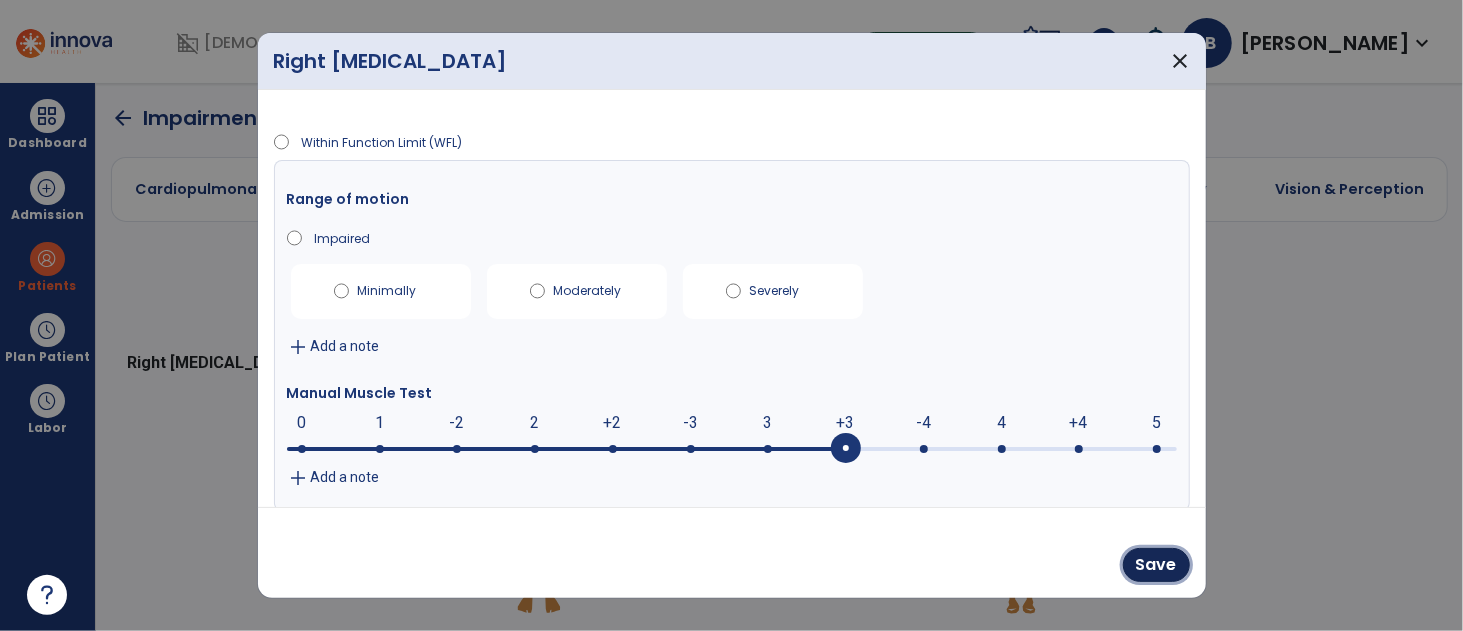 drag, startPoint x: 1173, startPoint y: 568, endPoint x: 1139, endPoint y: 519, distance: 59.64059 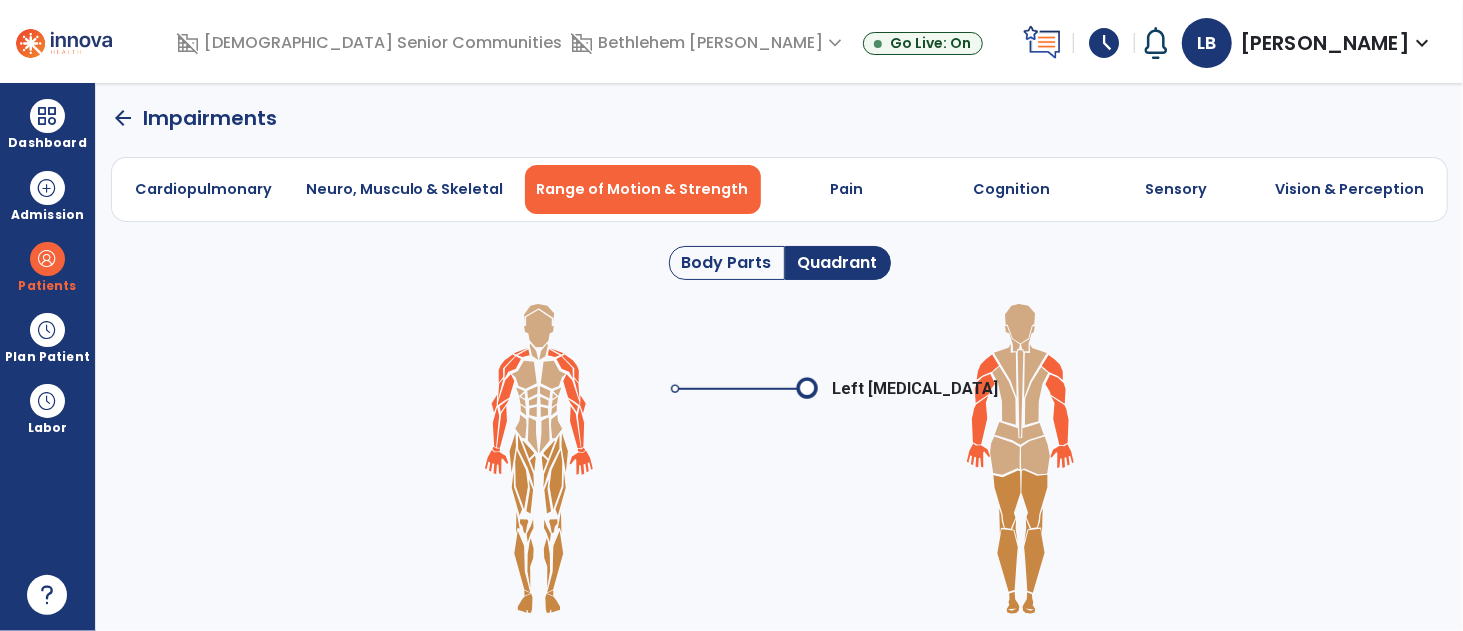 click 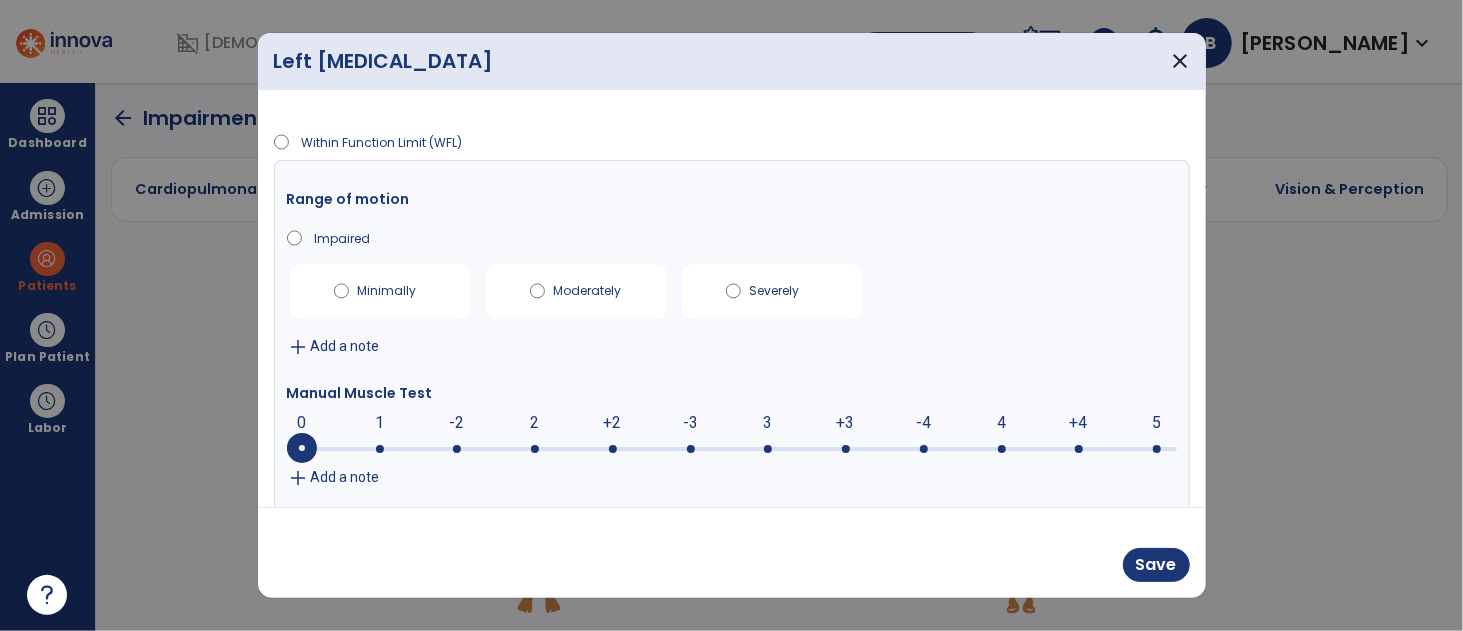 click at bounding box center [732, 447] 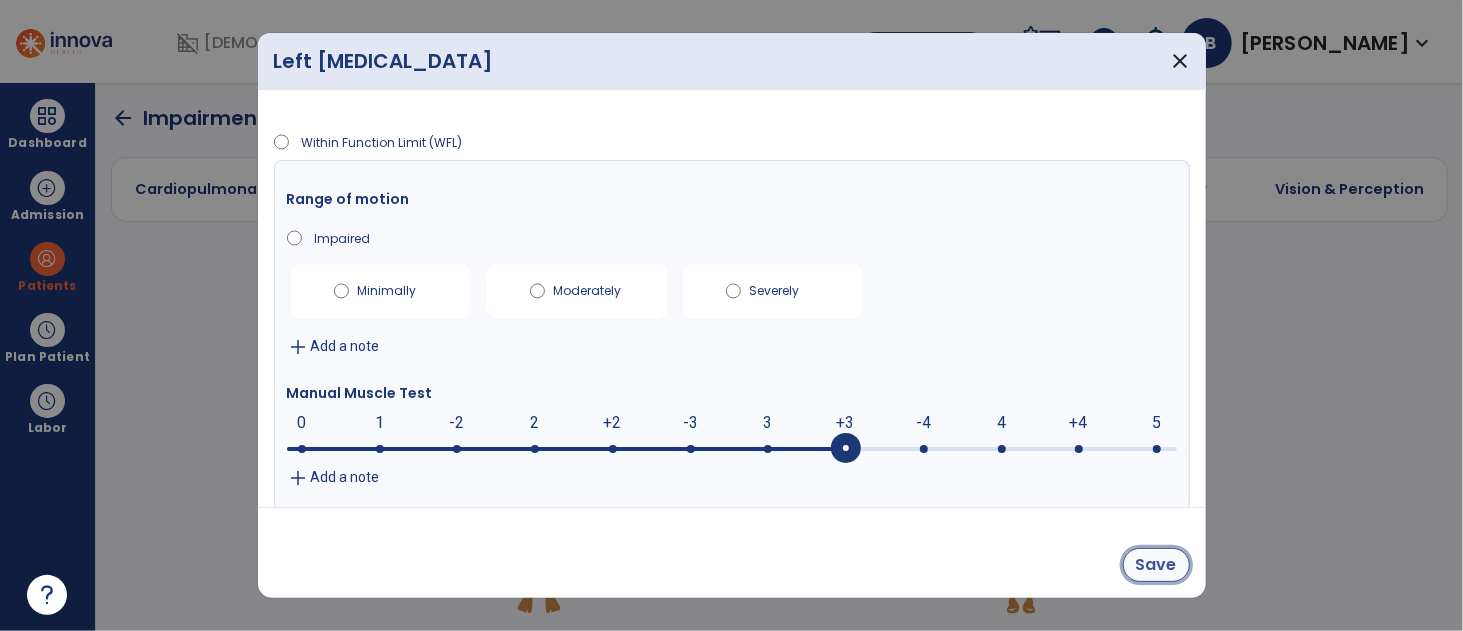 click on "Save" at bounding box center [1156, 565] 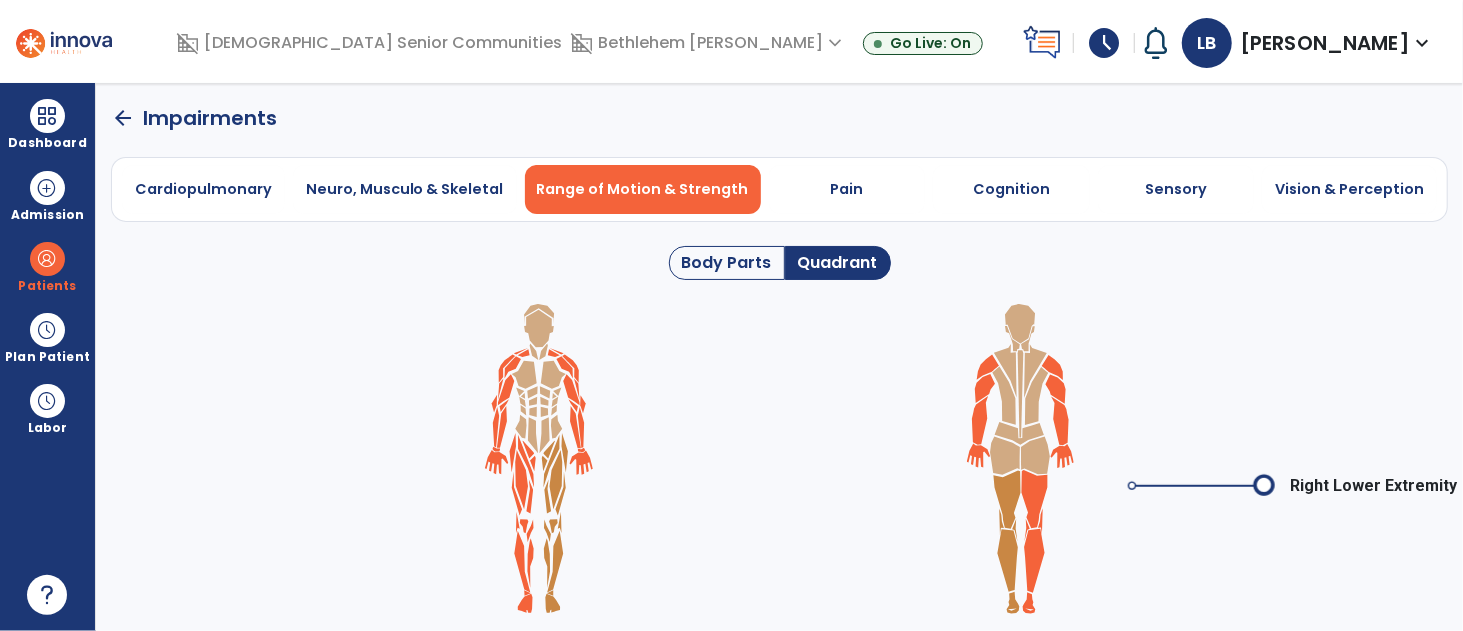 click on "arrow_back" 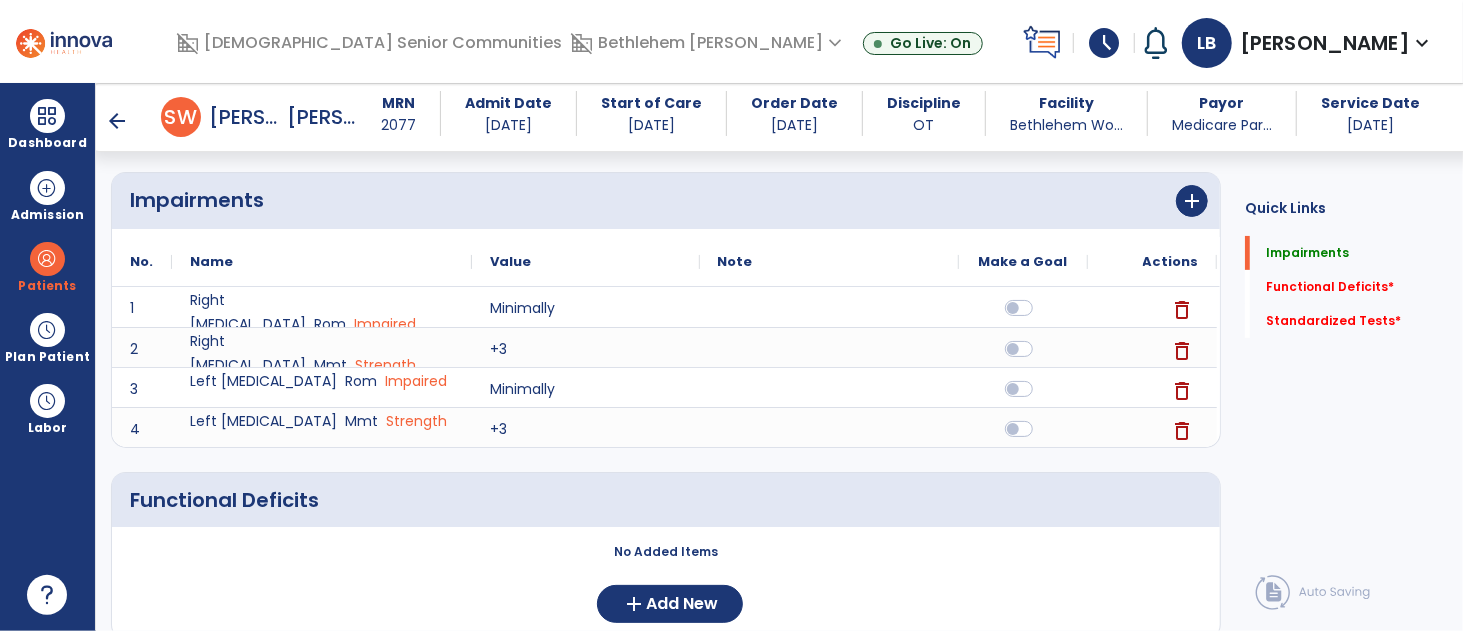 scroll, scrollTop: 427, scrollLeft: 0, axis: vertical 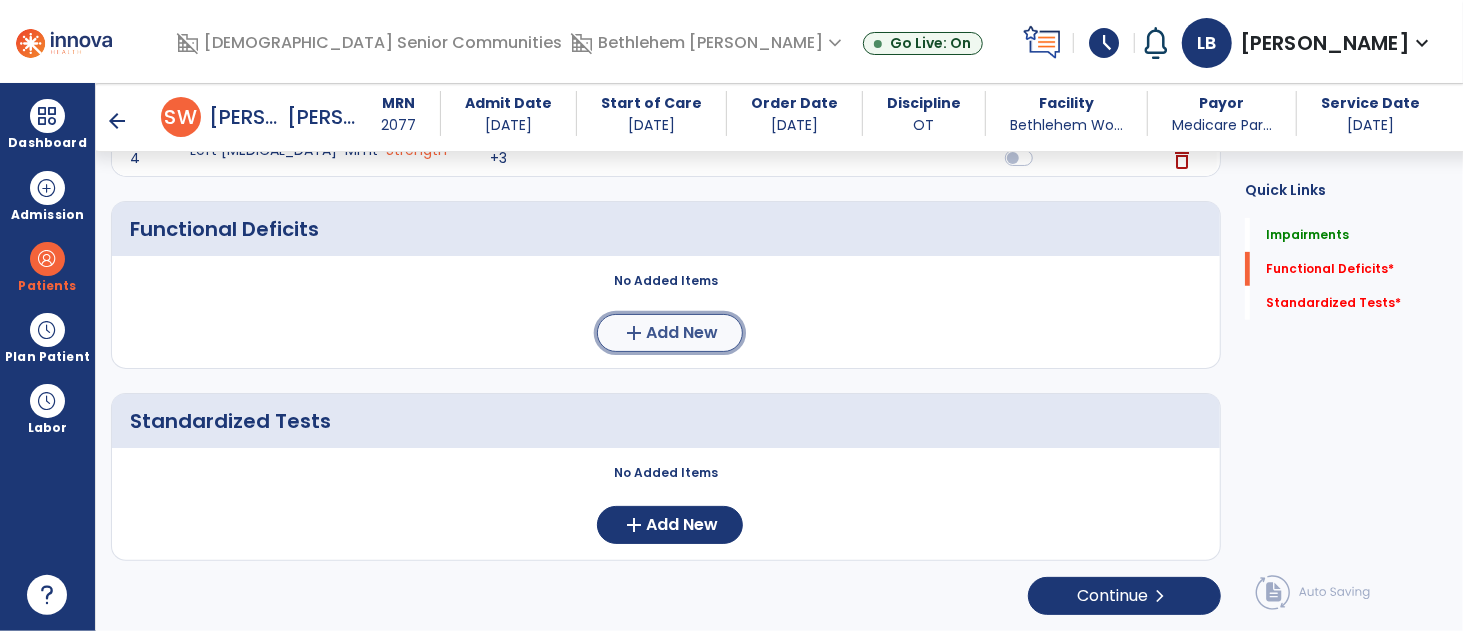 click on "add  Add New" 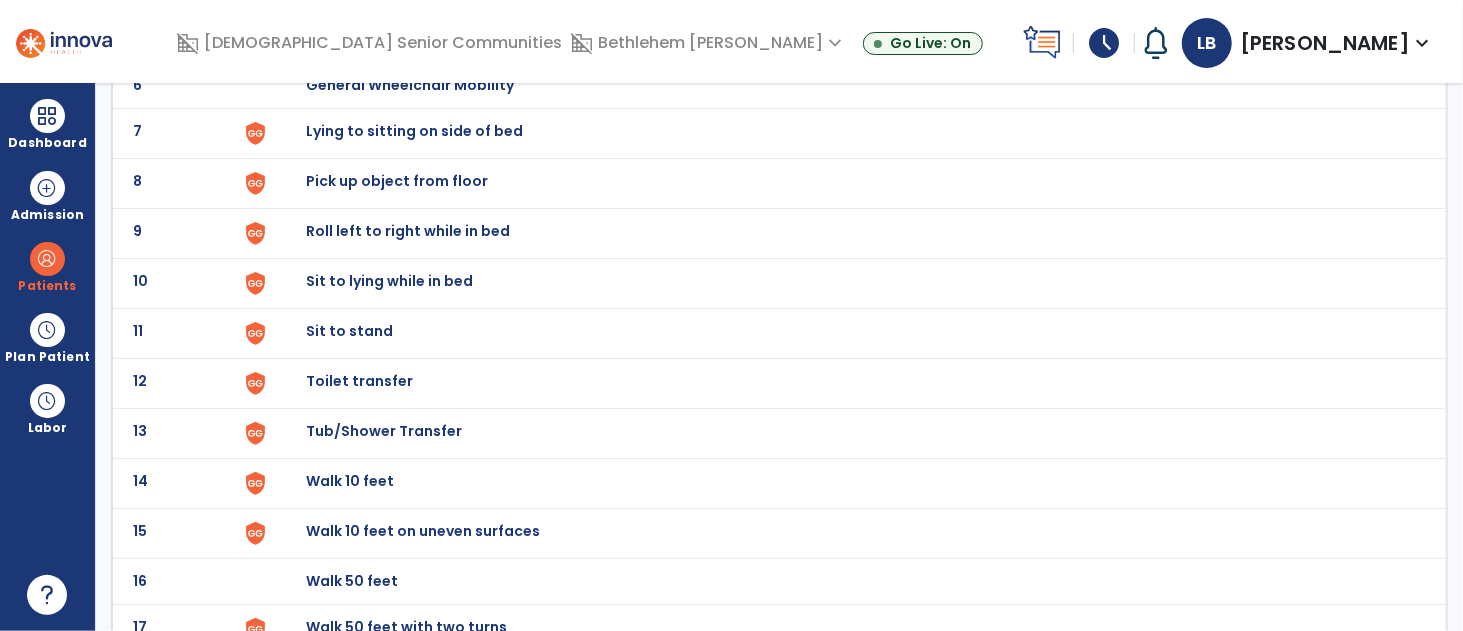 scroll, scrollTop: 0, scrollLeft: 0, axis: both 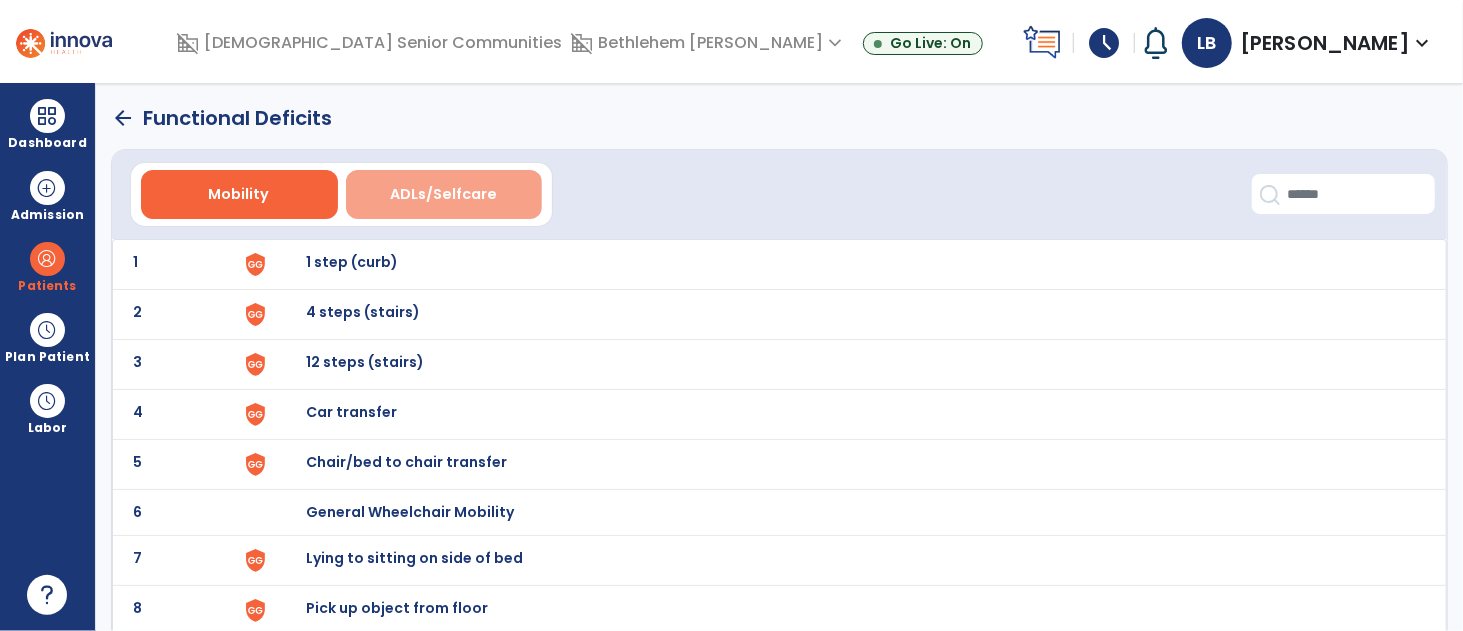 click on "ADLs/Selfcare" at bounding box center [443, 194] 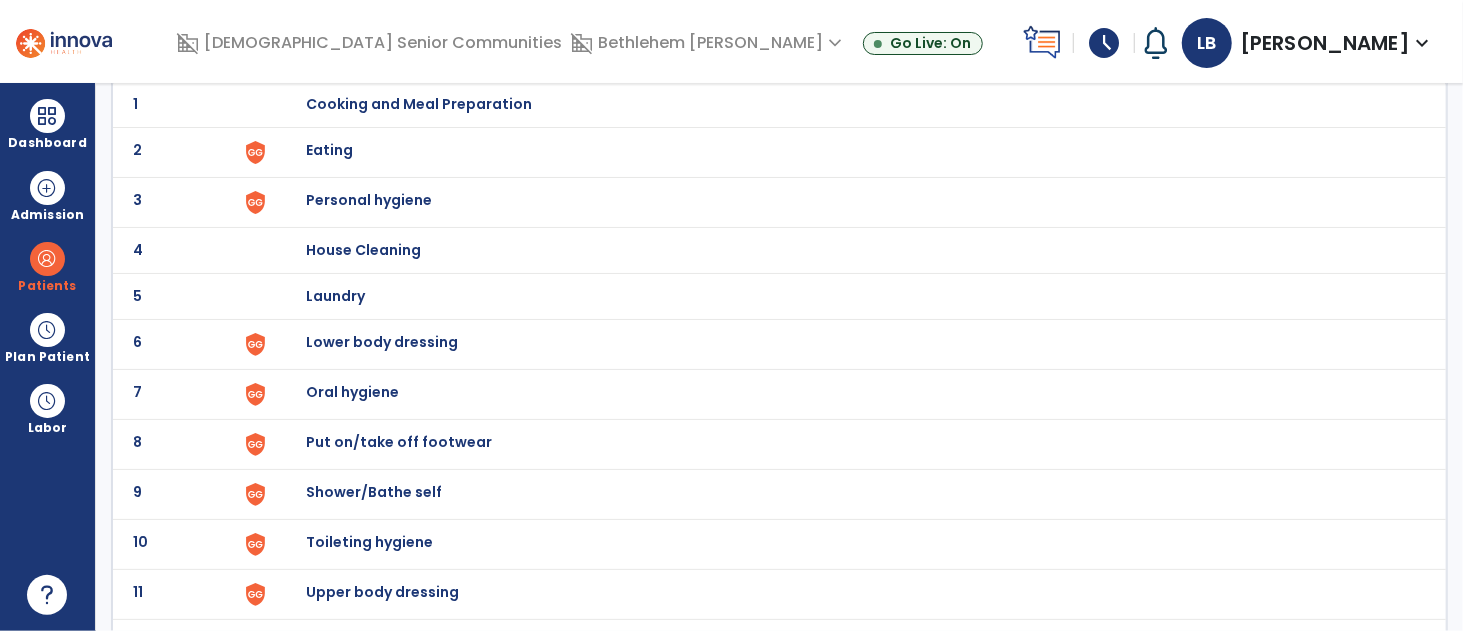 scroll, scrollTop: 163, scrollLeft: 0, axis: vertical 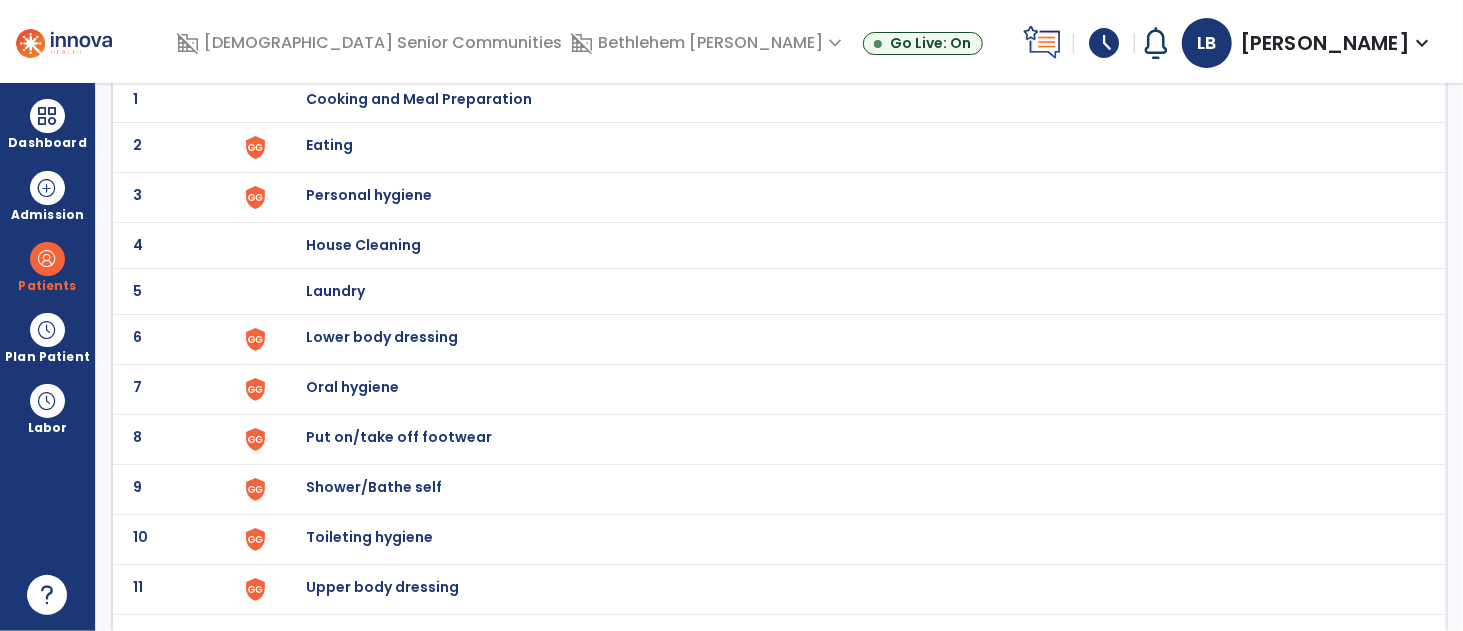 click on "Lower body dressing" at bounding box center (419, 99) 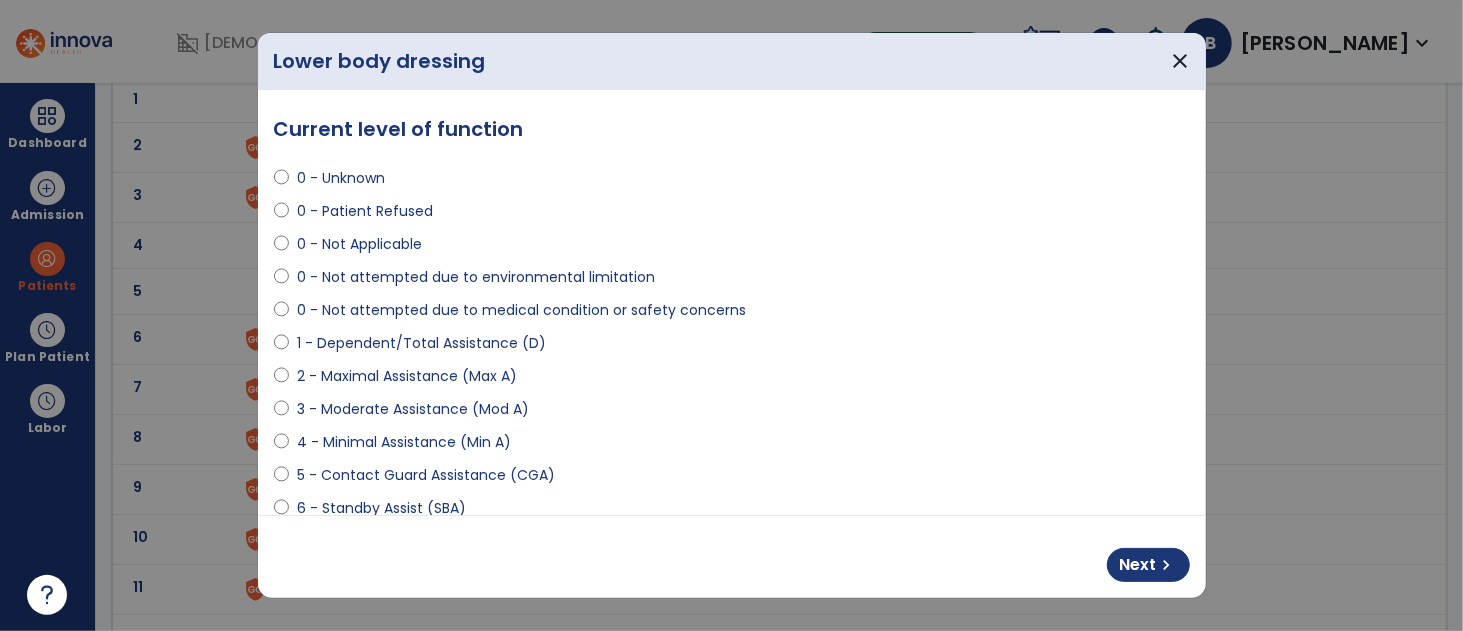 select on "**********" 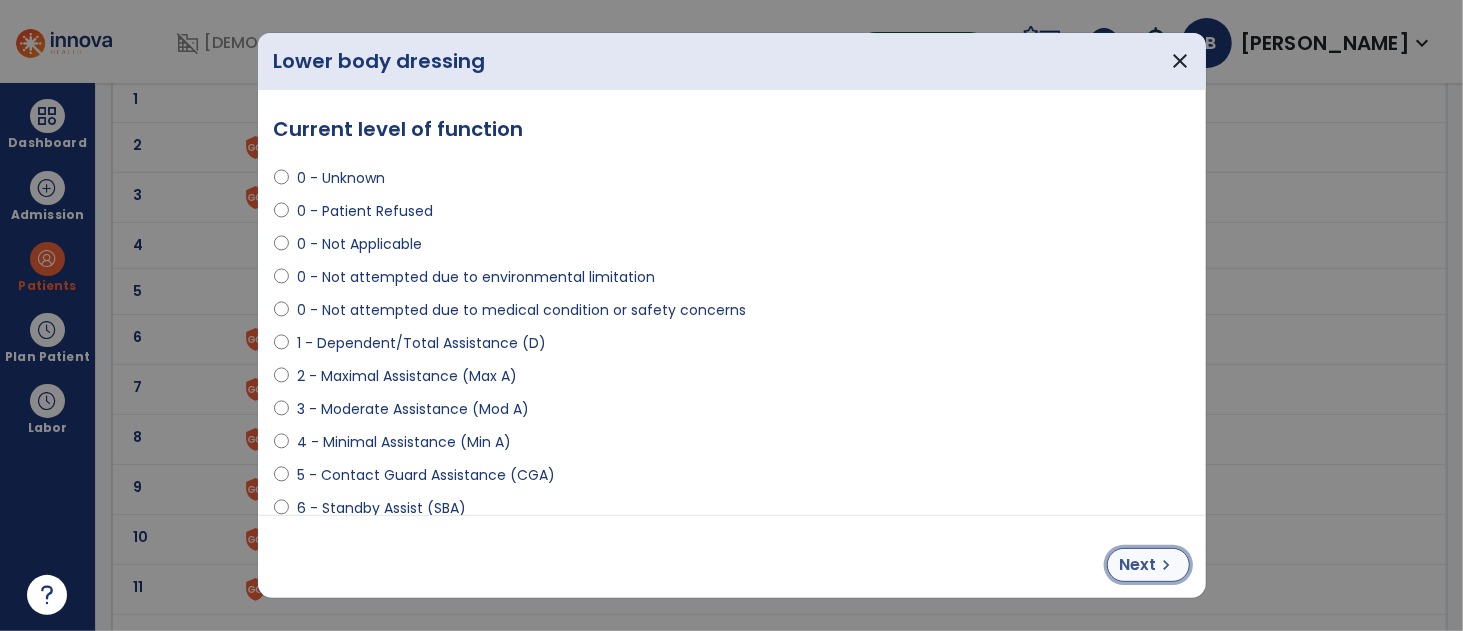 click on "Next" at bounding box center (1138, 565) 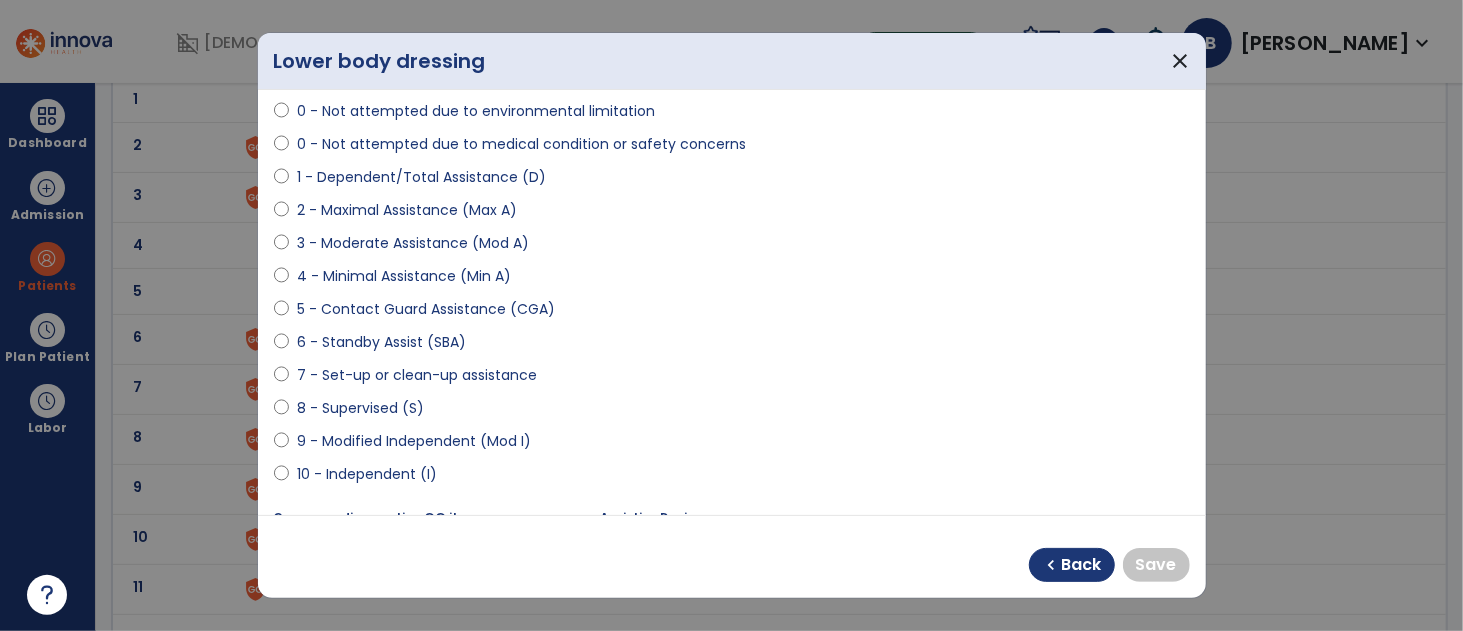 scroll, scrollTop: 180, scrollLeft: 0, axis: vertical 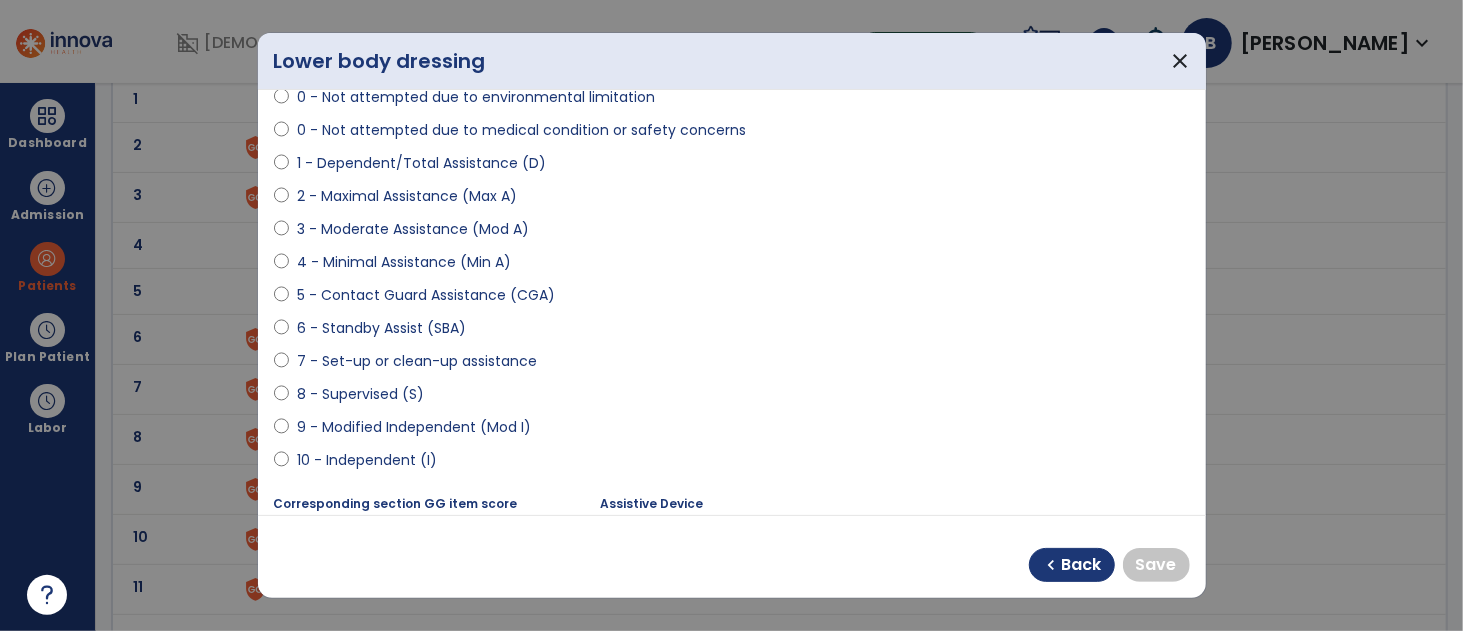 select on "**********" 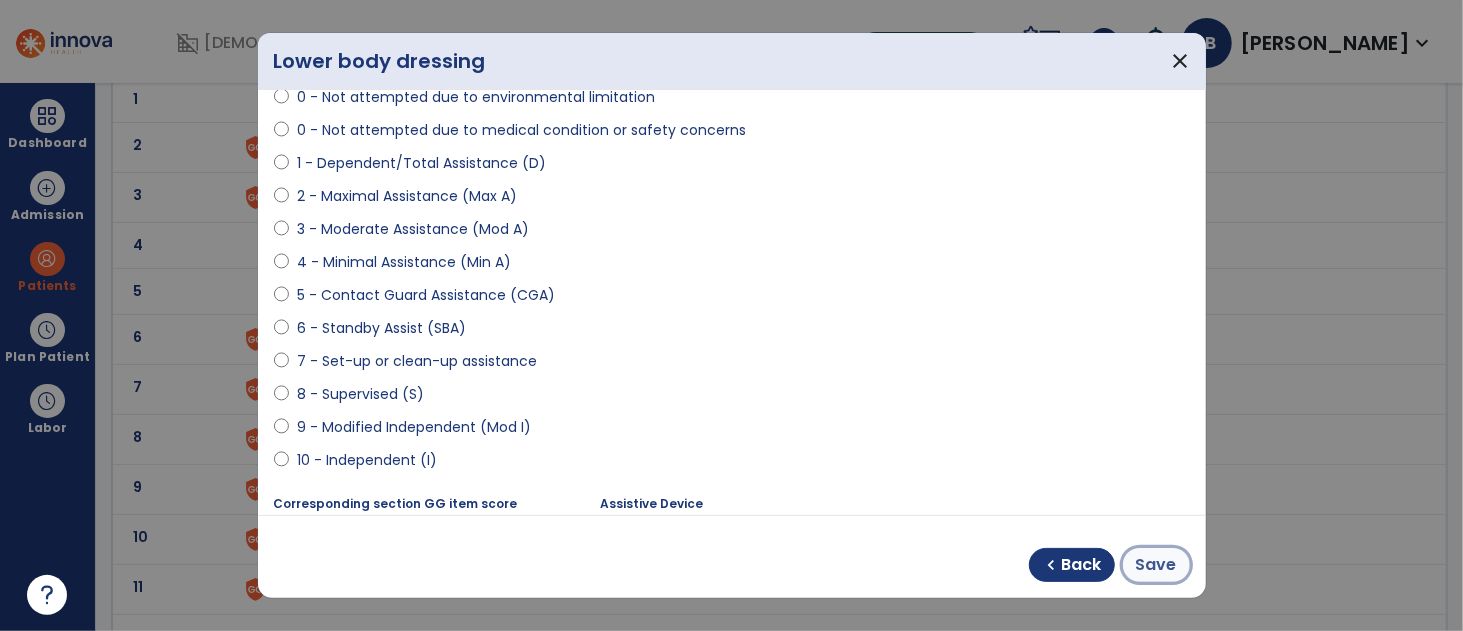 click on "Save" at bounding box center (1156, 565) 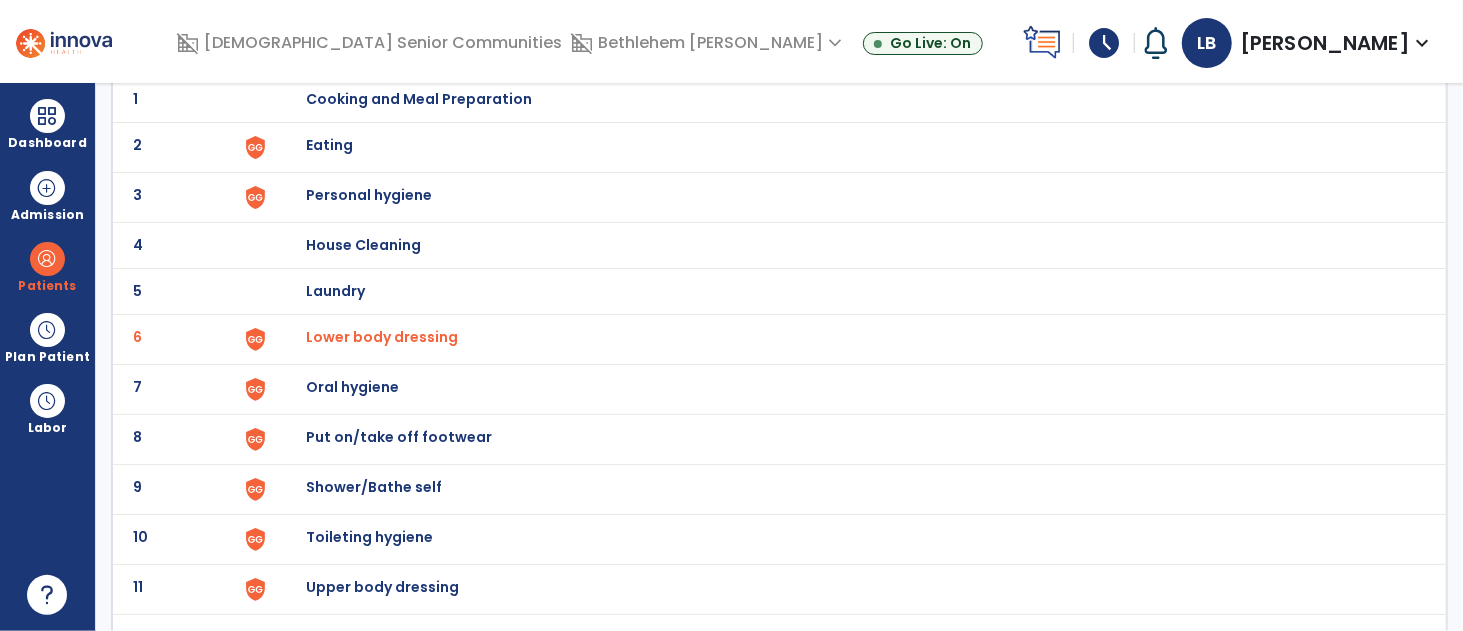 click on "Put on/take off footwear" at bounding box center (419, 99) 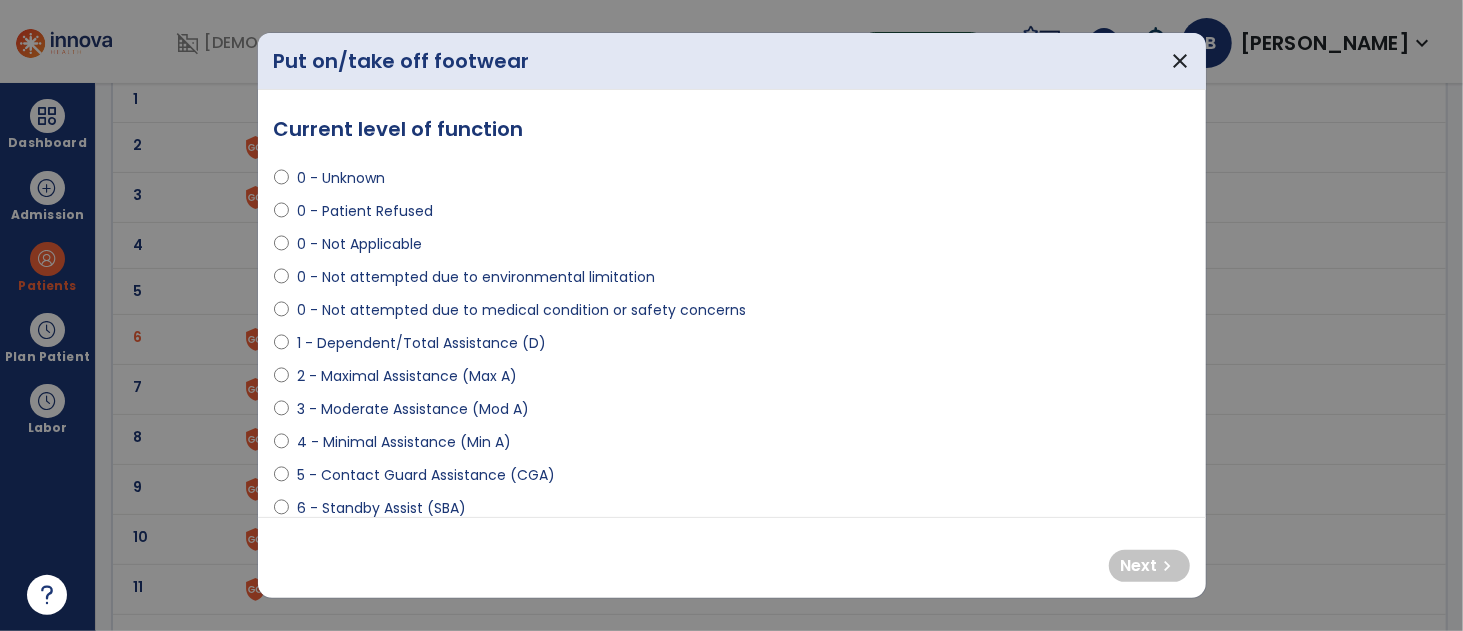 select on "**********" 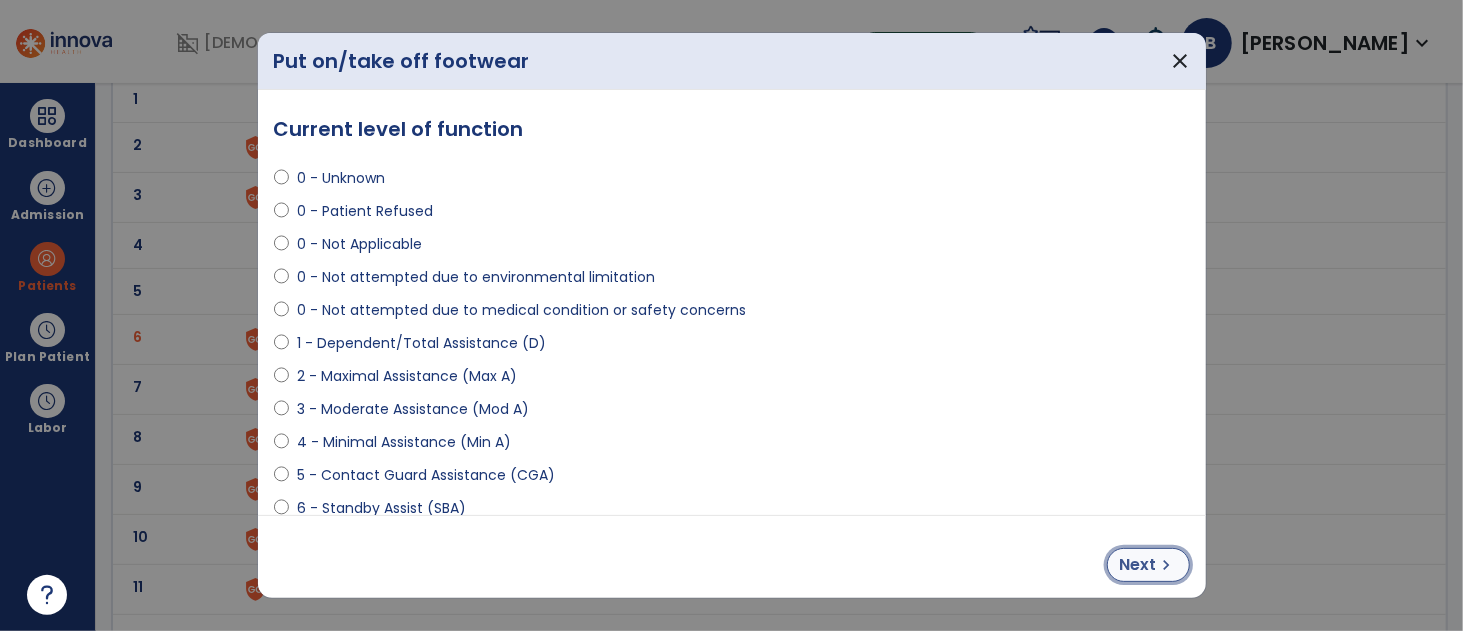 click on "Next" at bounding box center [1138, 565] 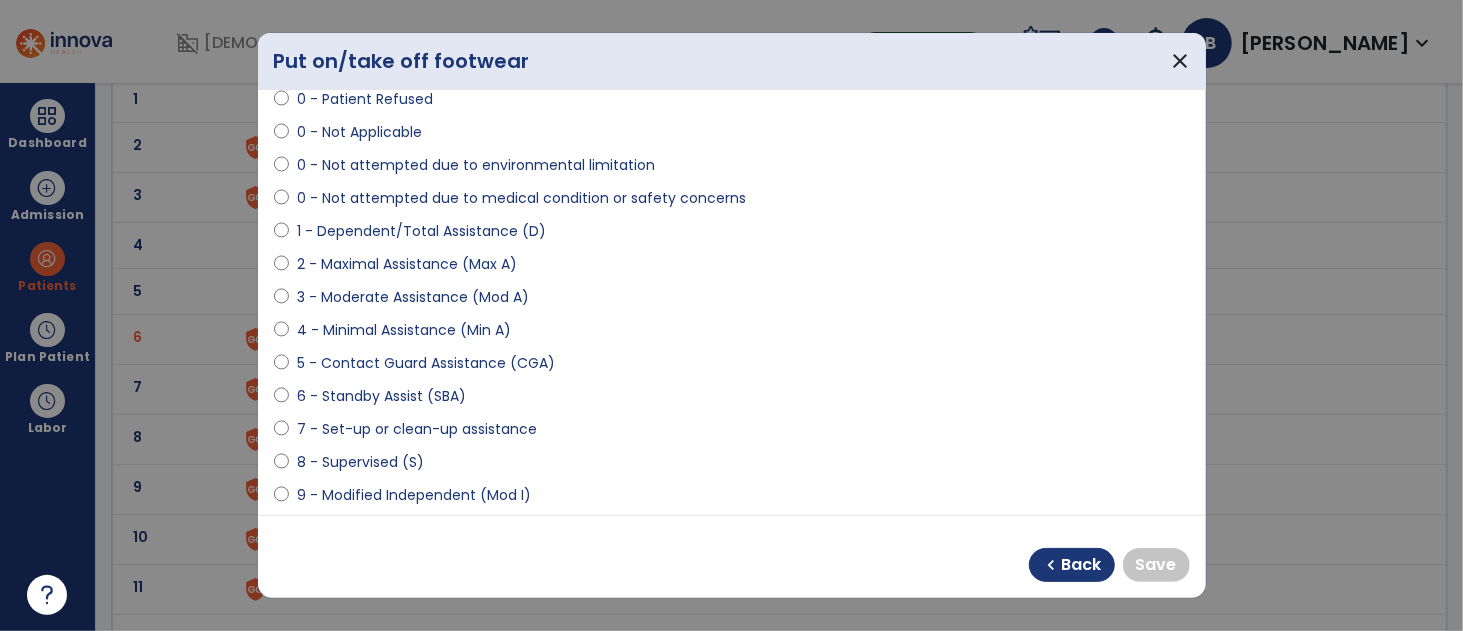scroll, scrollTop: 138, scrollLeft: 0, axis: vertical 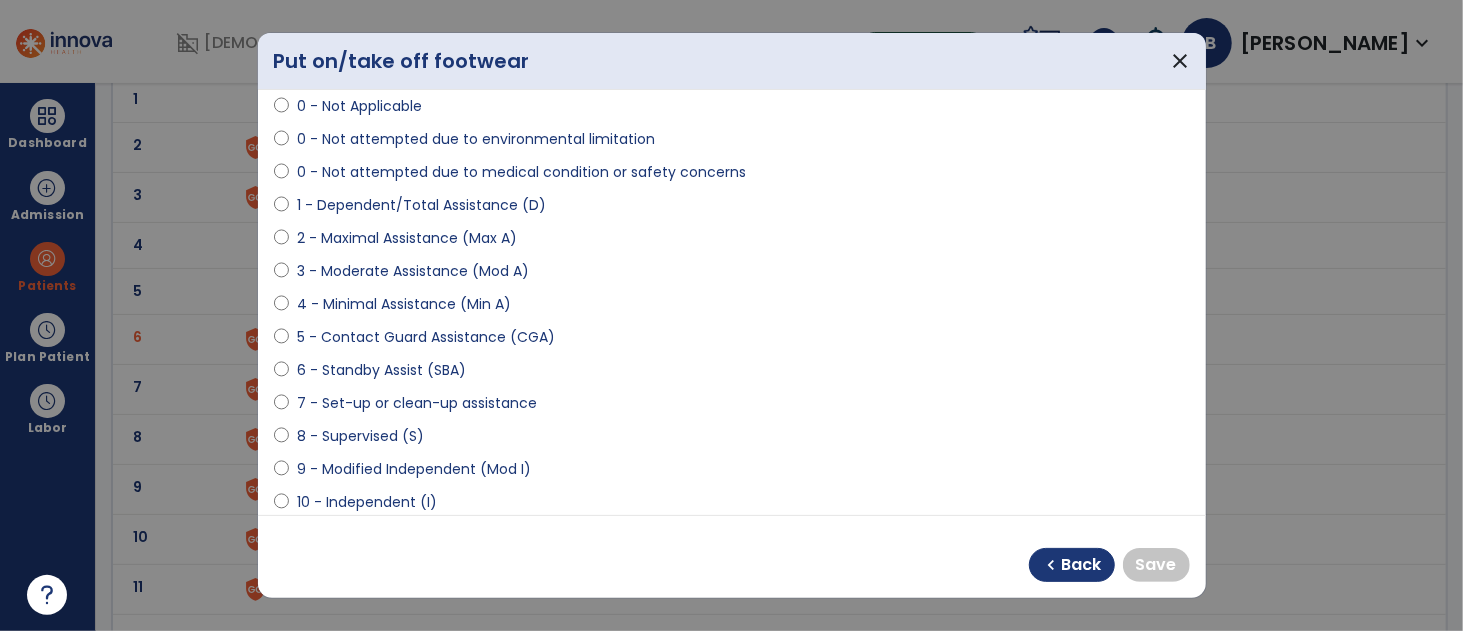 select on "**********" 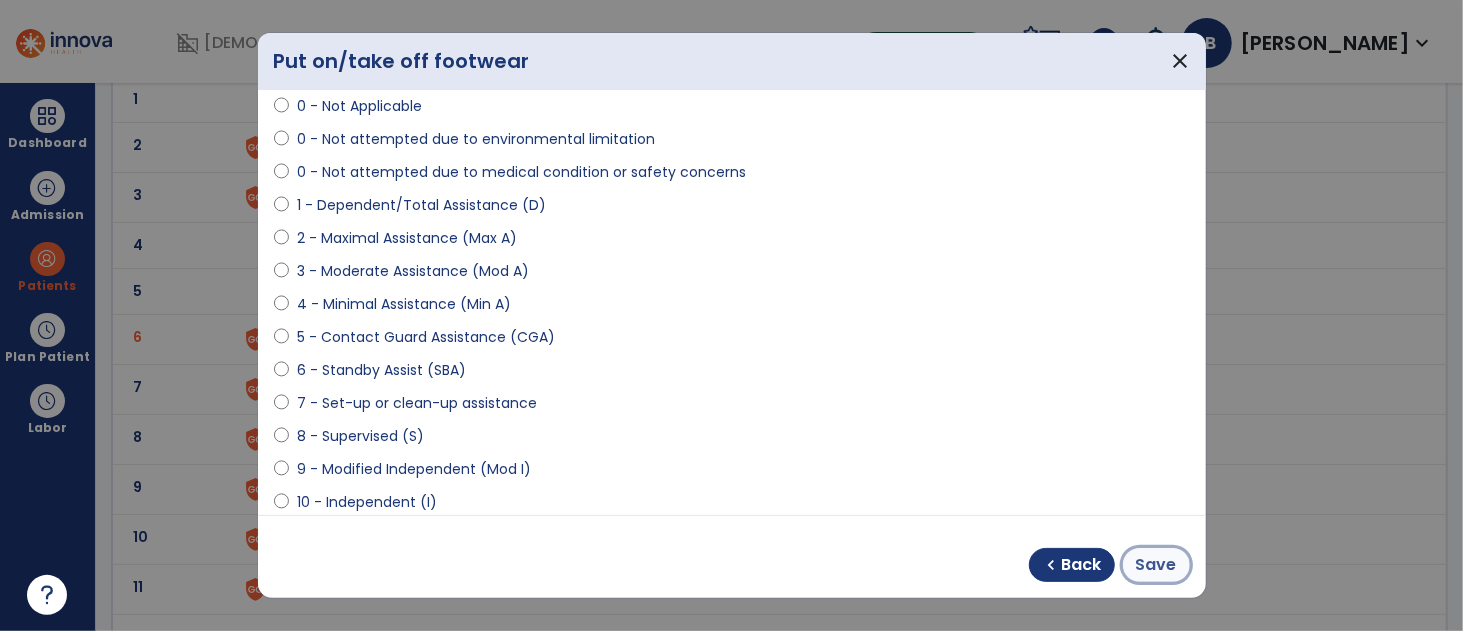 click on "Save" at bounding box center (1156, 565) 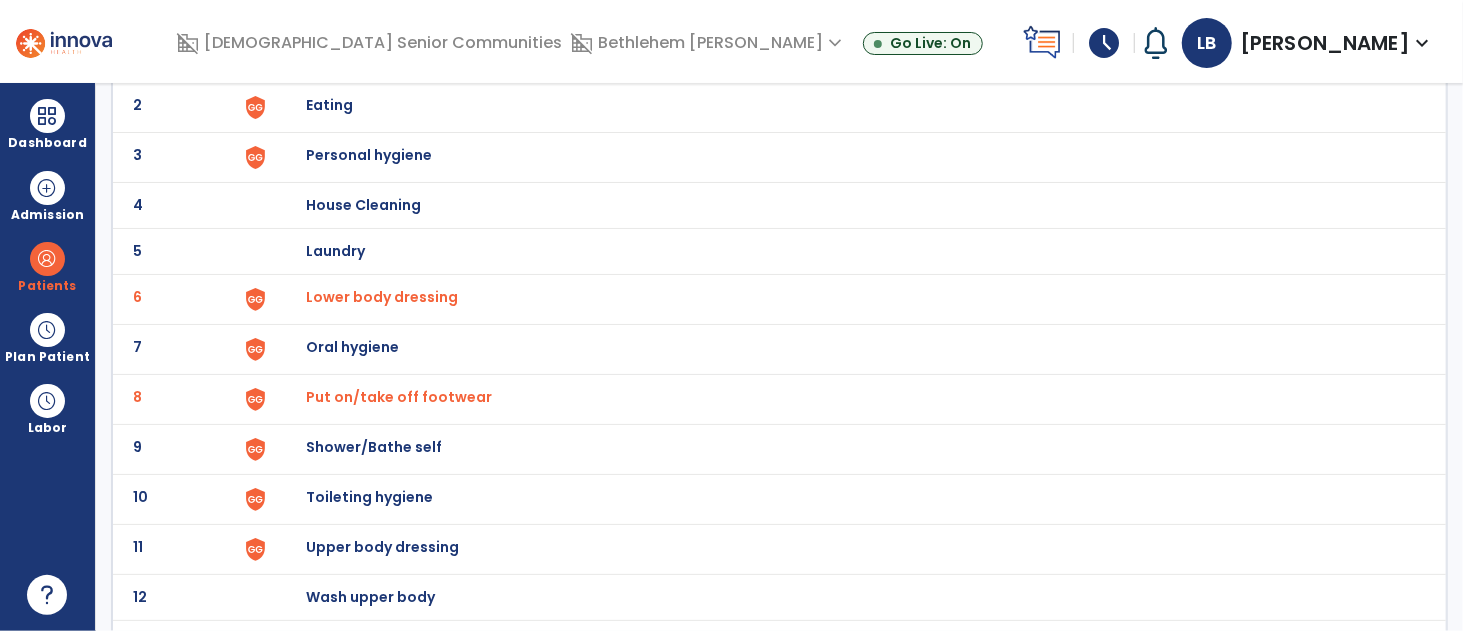 scroll, scrollTop: 241, scrollLeft: 0, axis: vertical 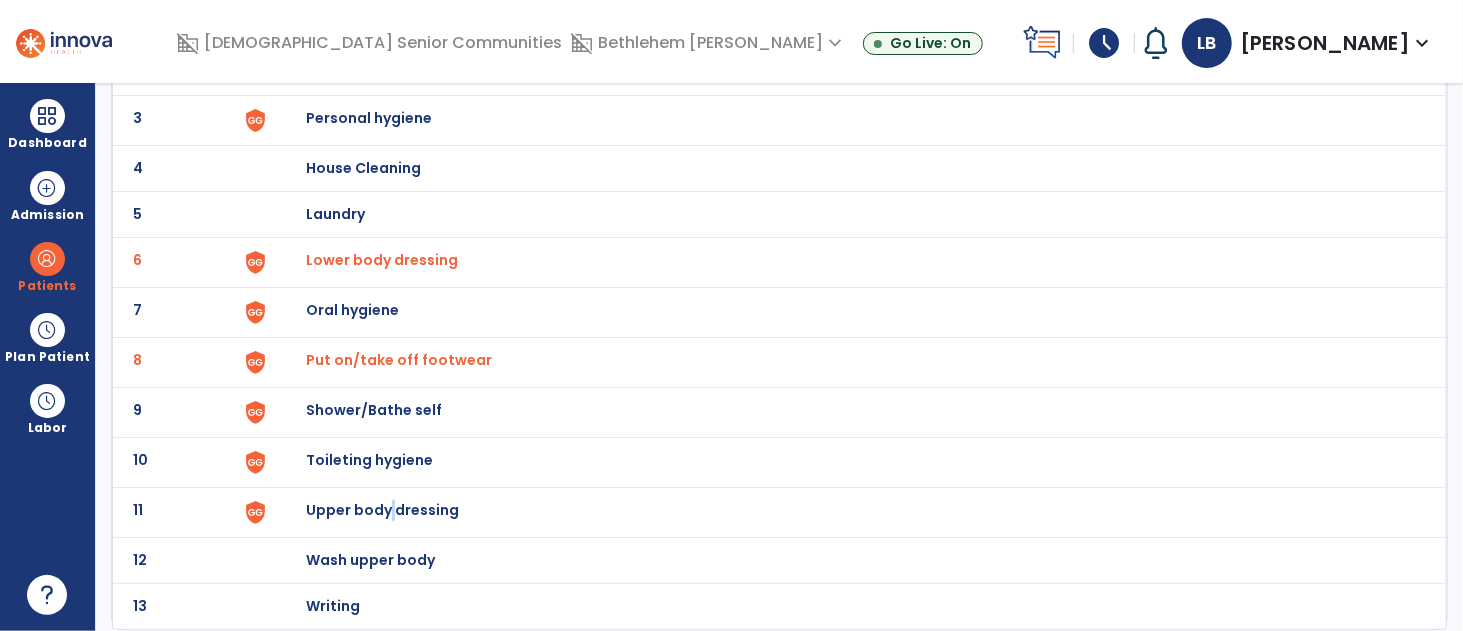 click on "Upper body dressing" at bounding box center (419, 22) 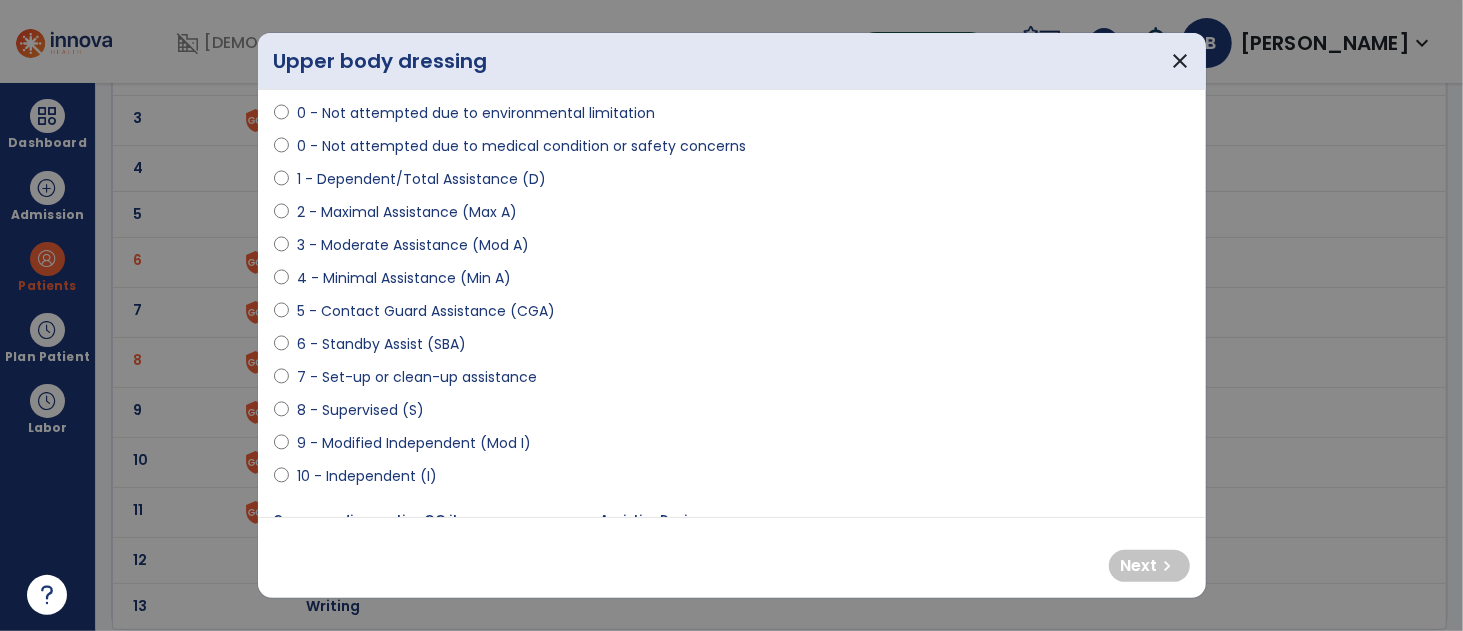 scroll, scrollTop: 182, scrollLeft: 0, axis: vertical 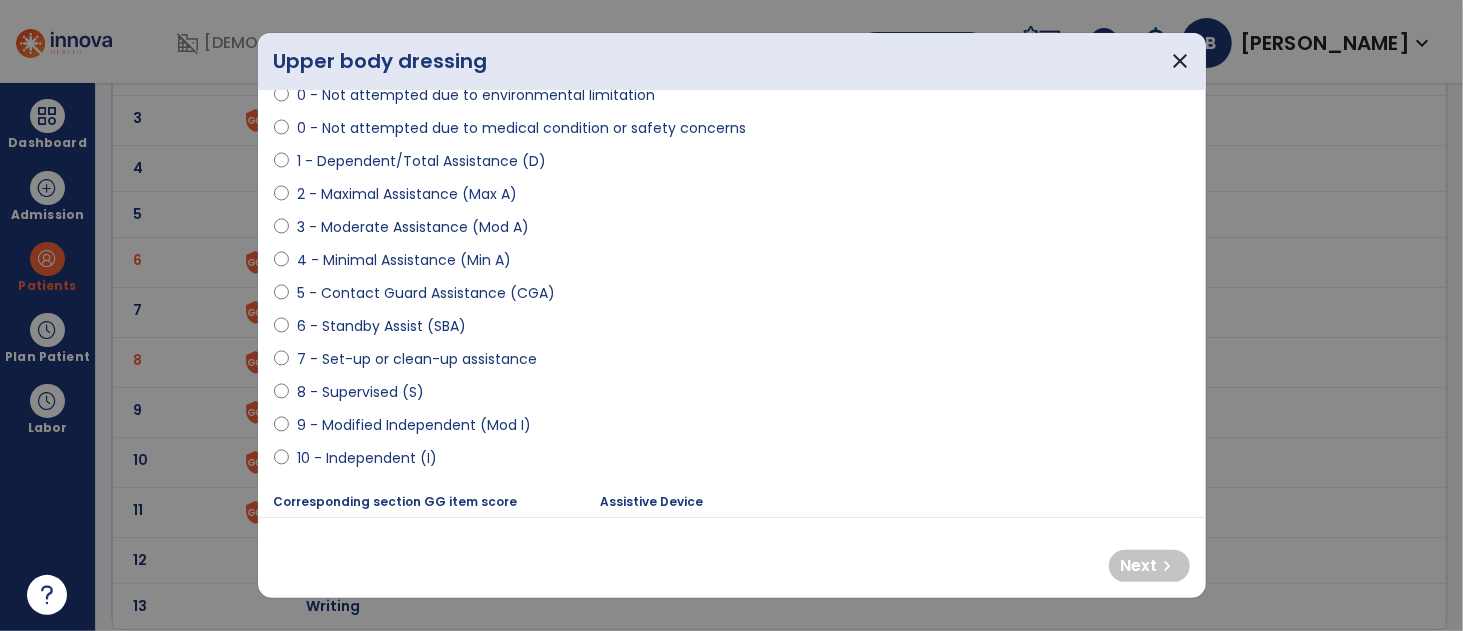 click at bounding box center (282, 429) 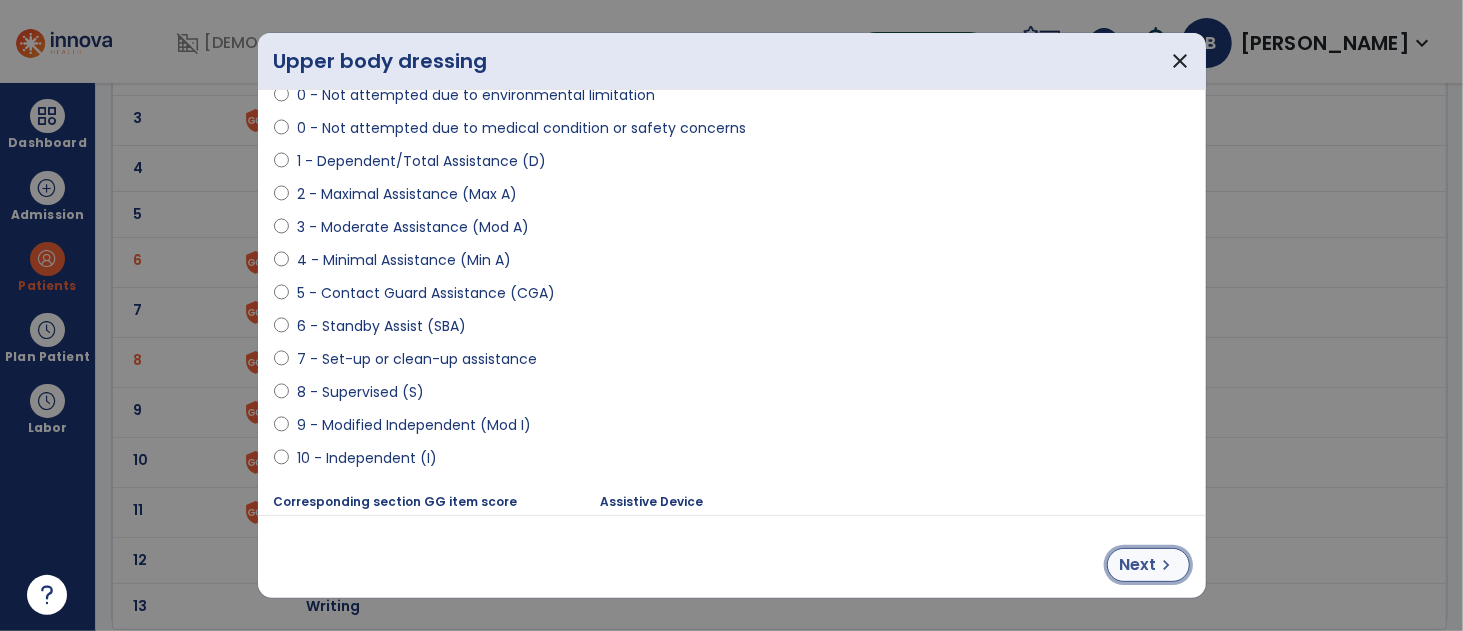 click on "Next" at bounding box center (1138, 565) 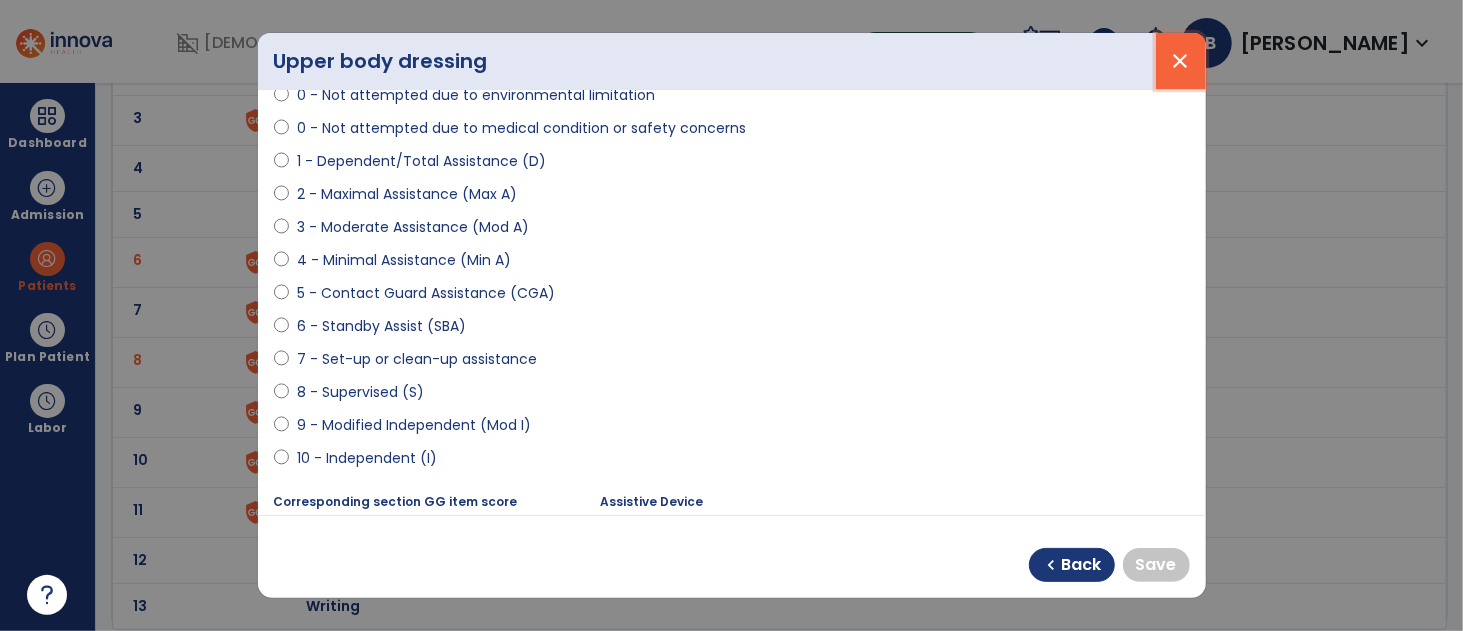 click on "close" at bounding box center [1181, 61] 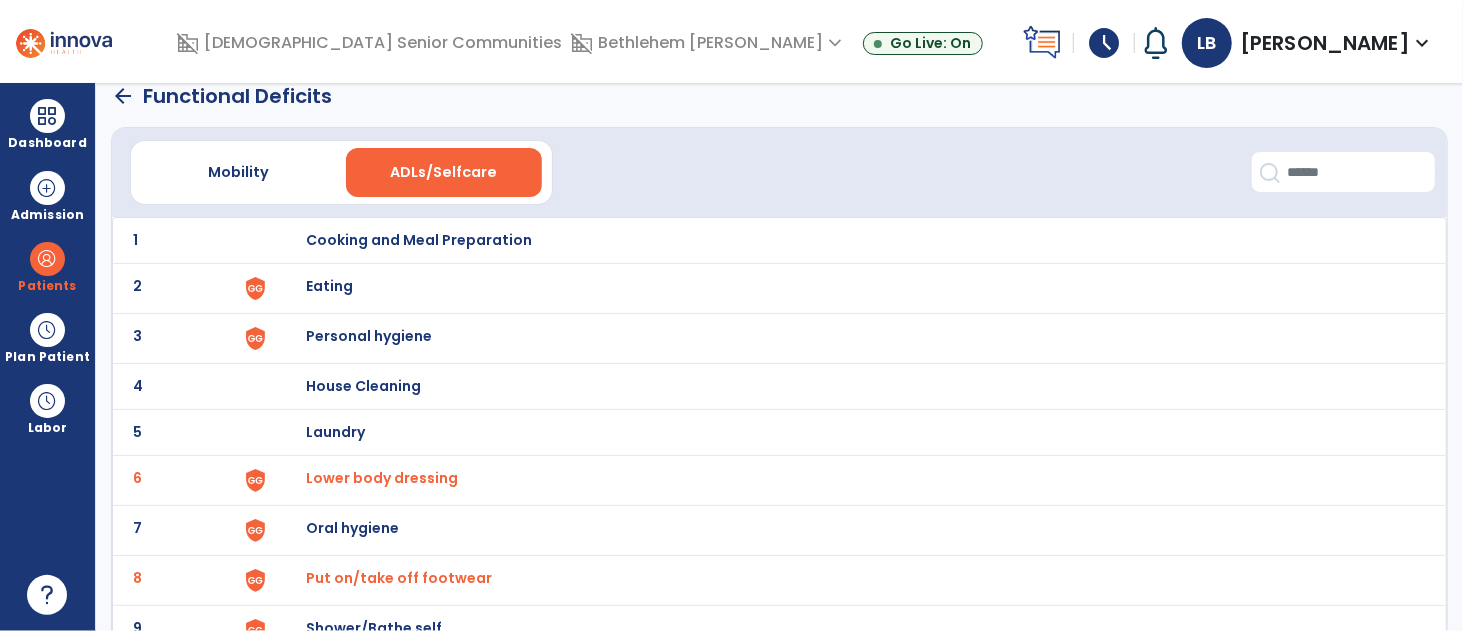 scroll, scrollTop: 0, scrollLeft: 0, axis: both 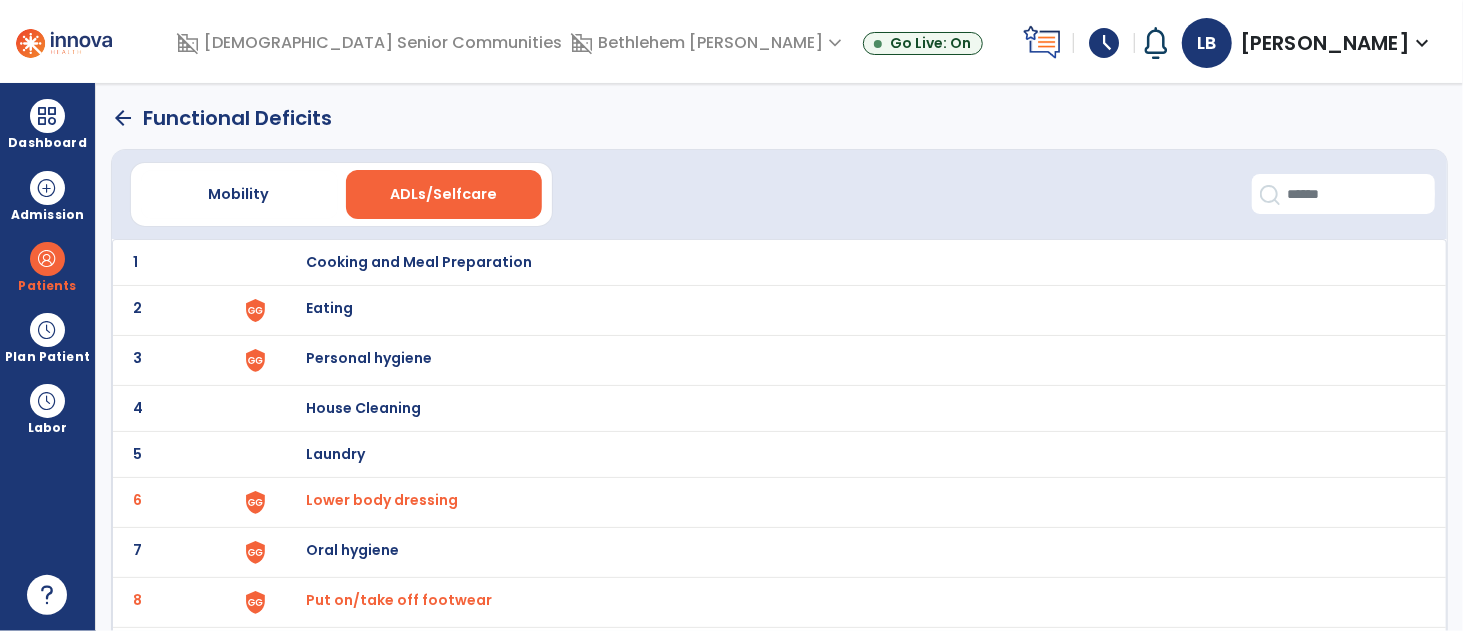 click on "Eating" at bounding box center [419, 262] 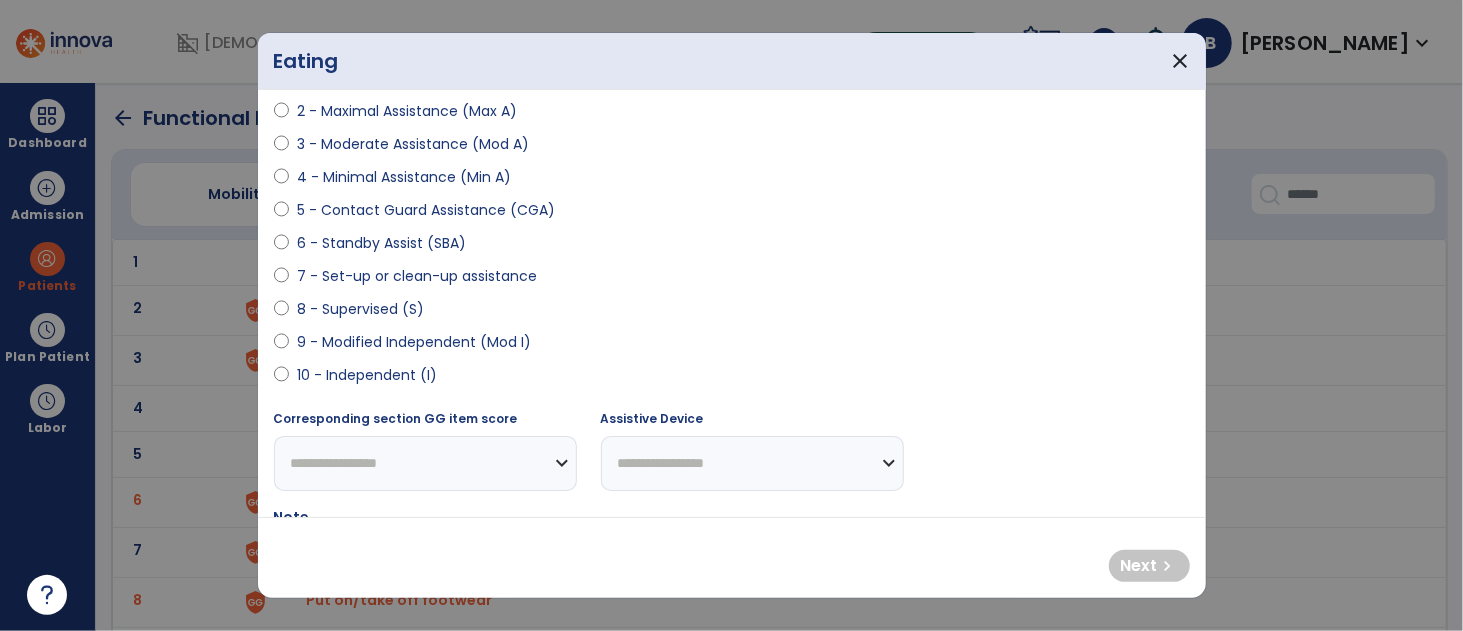 scroll, scrollTop: 281, scrollLeft: 0, axis: vertical 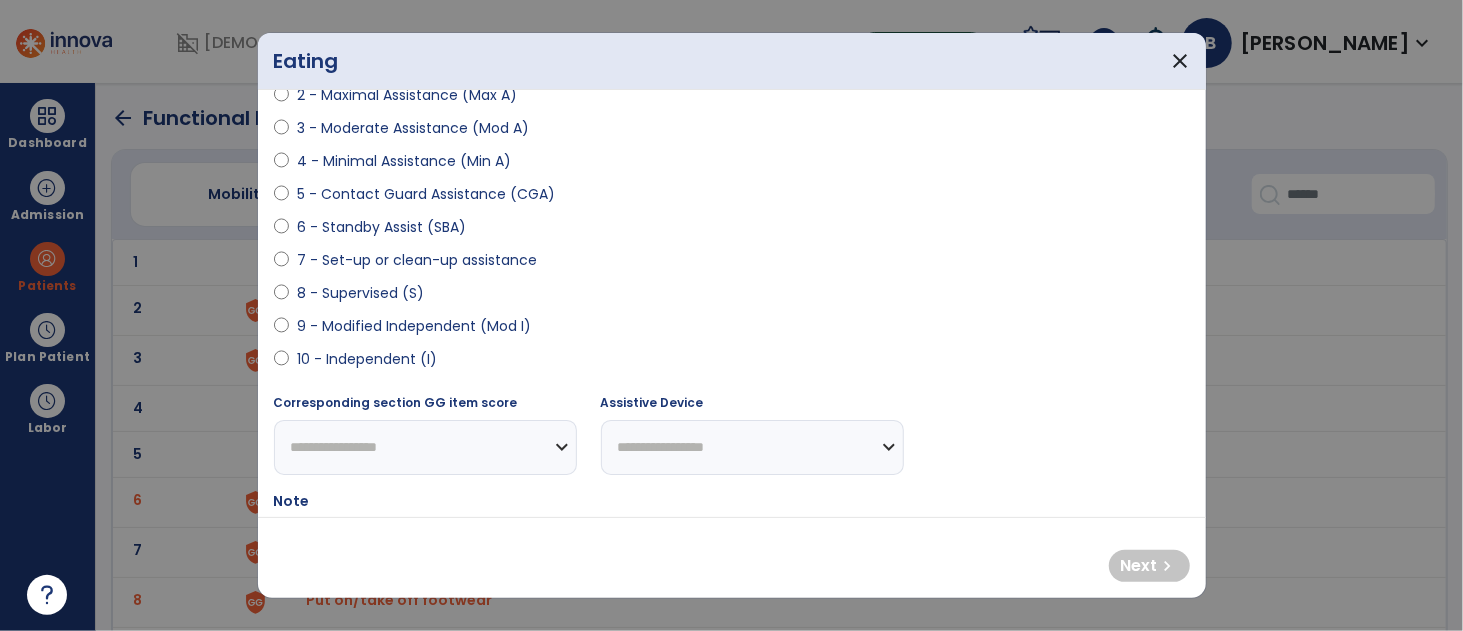 select on "**********" 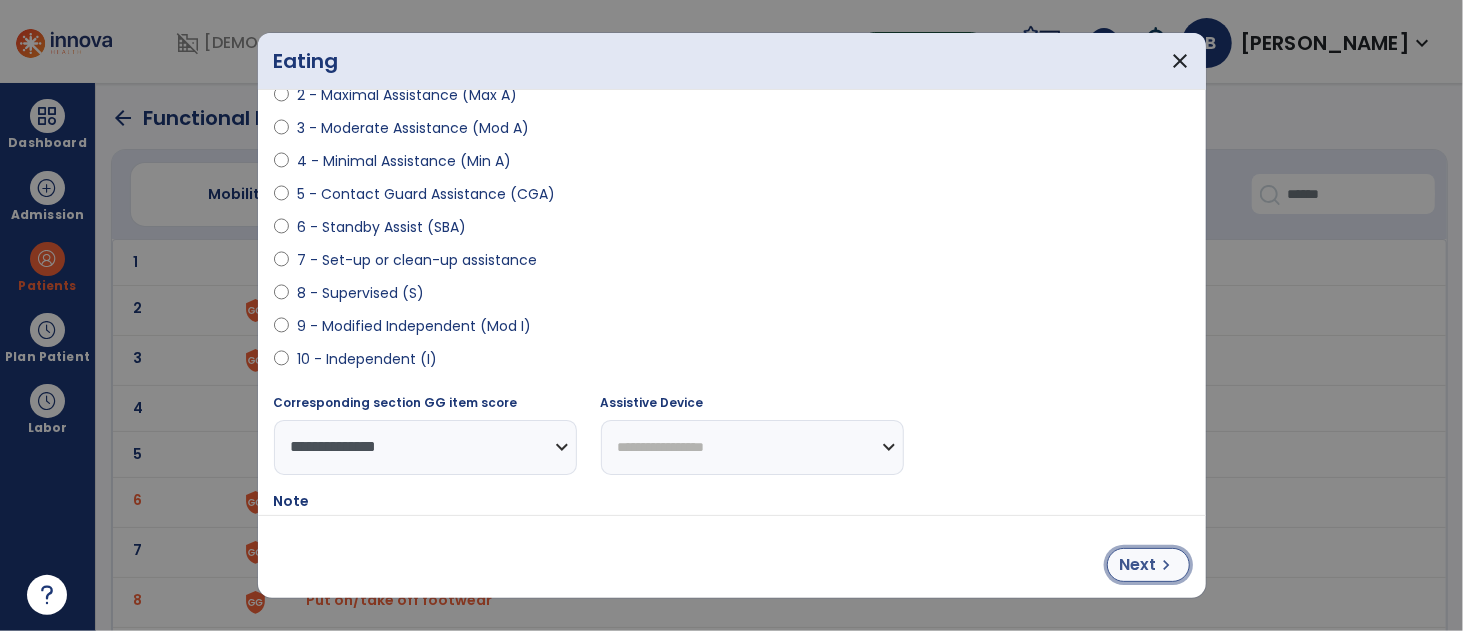 click on "Next" at bounding box center [1138, 565] 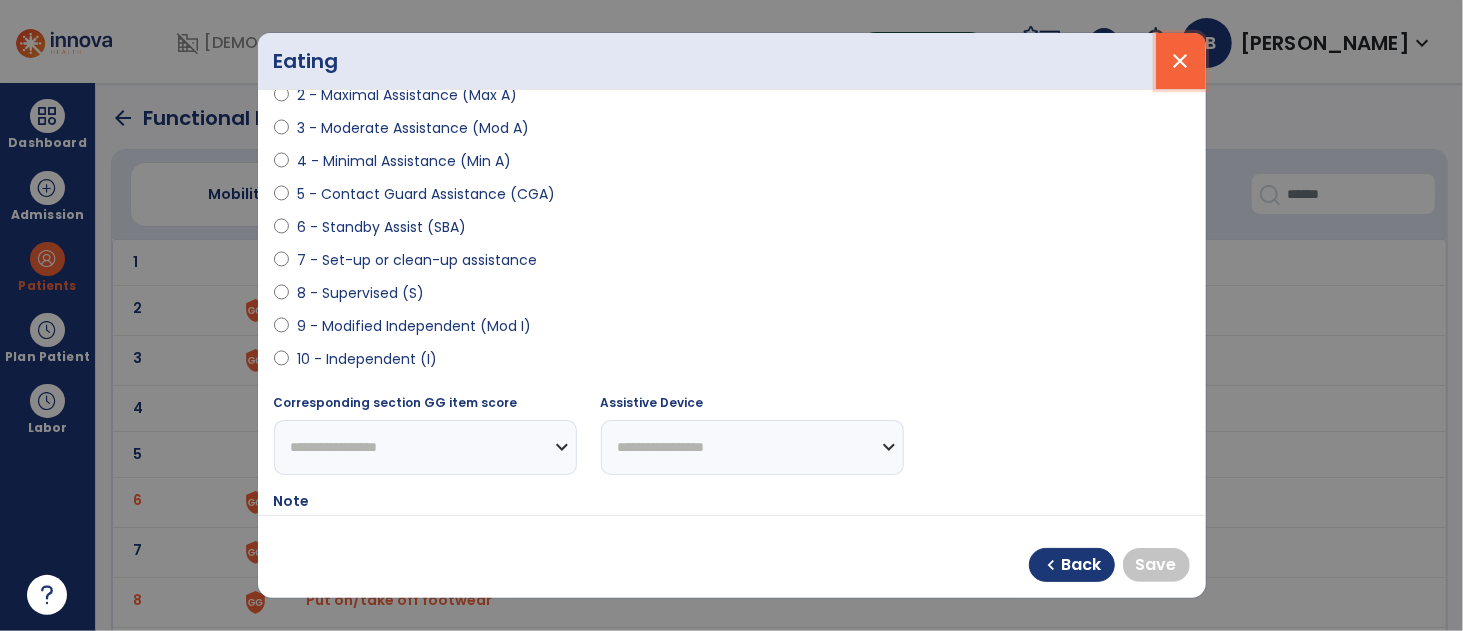 click on "close" at bounding box center [1181, 61] 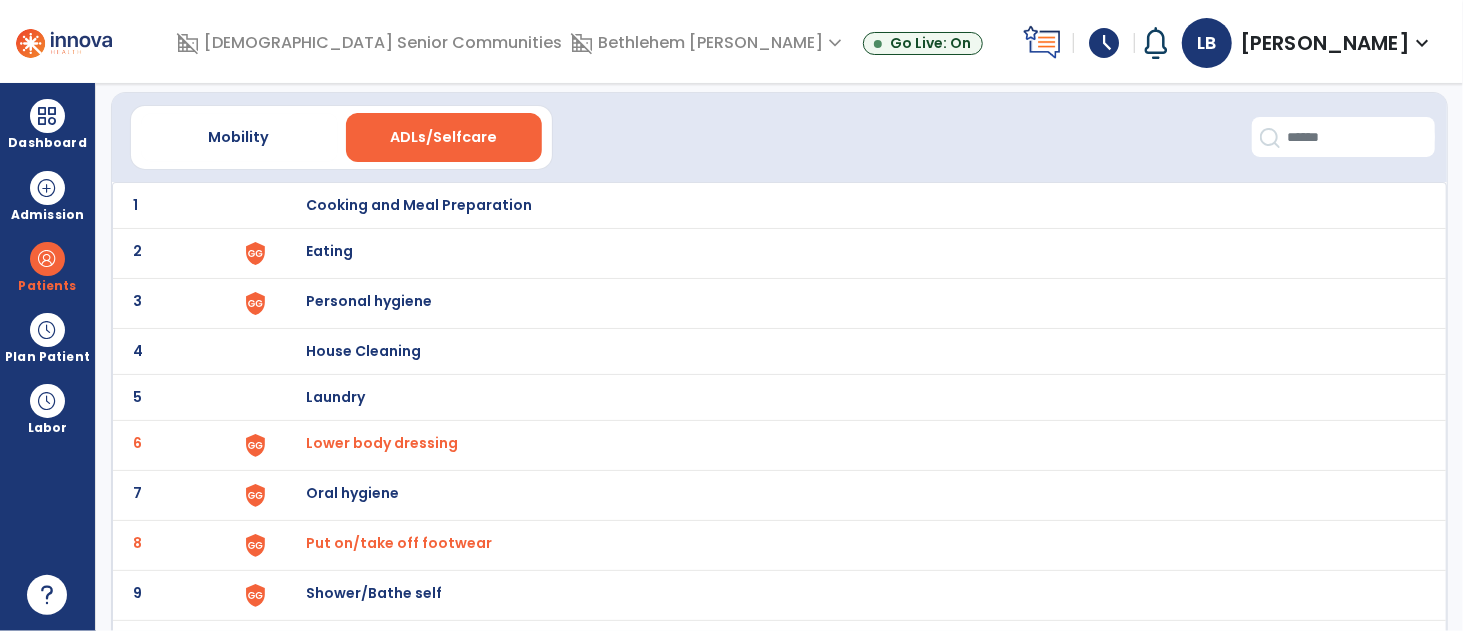 scroll, scrollTop: 70, scrollLeft: 0, axis: vertical 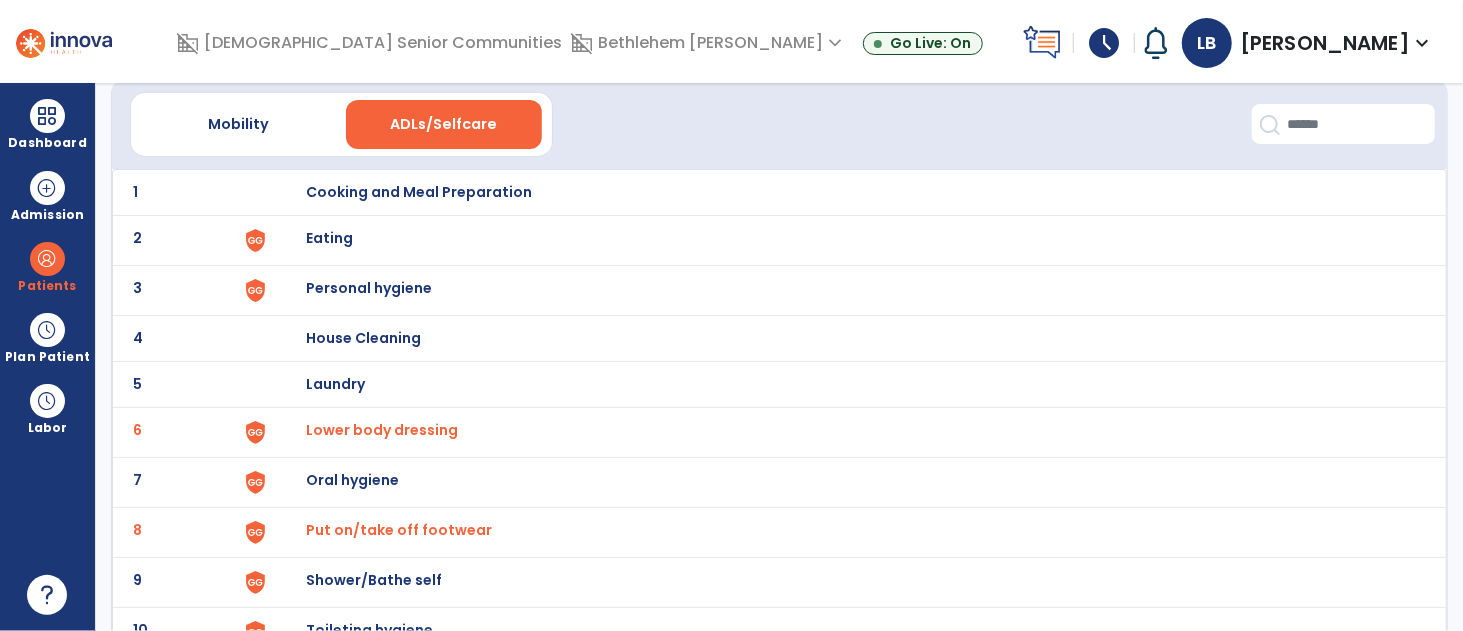 click on "Eating" at bounding box center (419, 192) 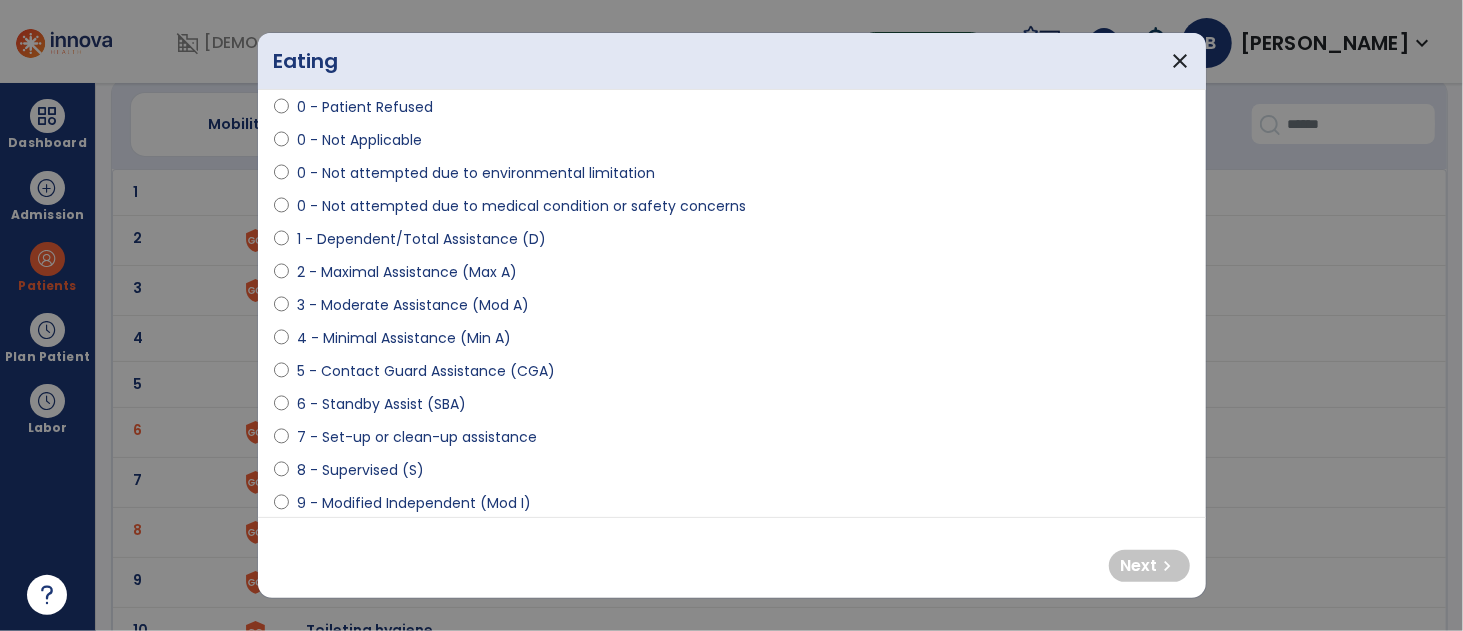 scroll, scrollTop: 107, scrollLeft: 0, axis: vertical 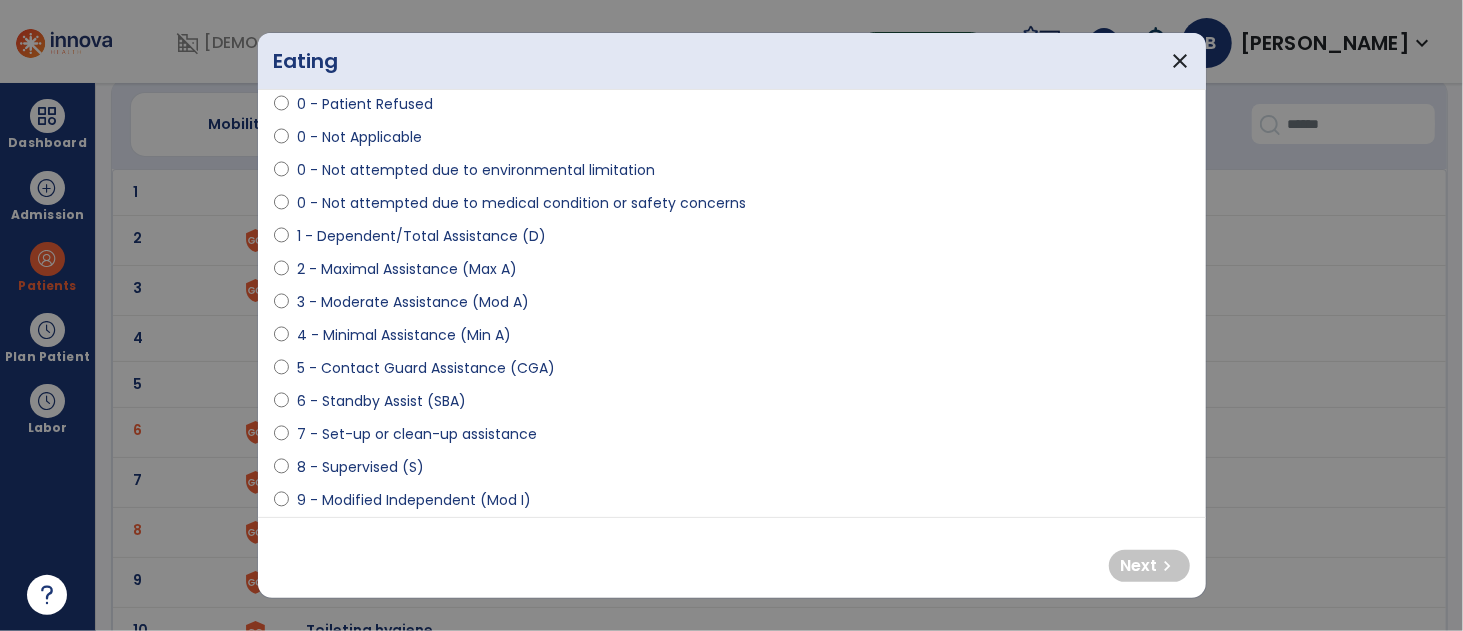 select on "**********" 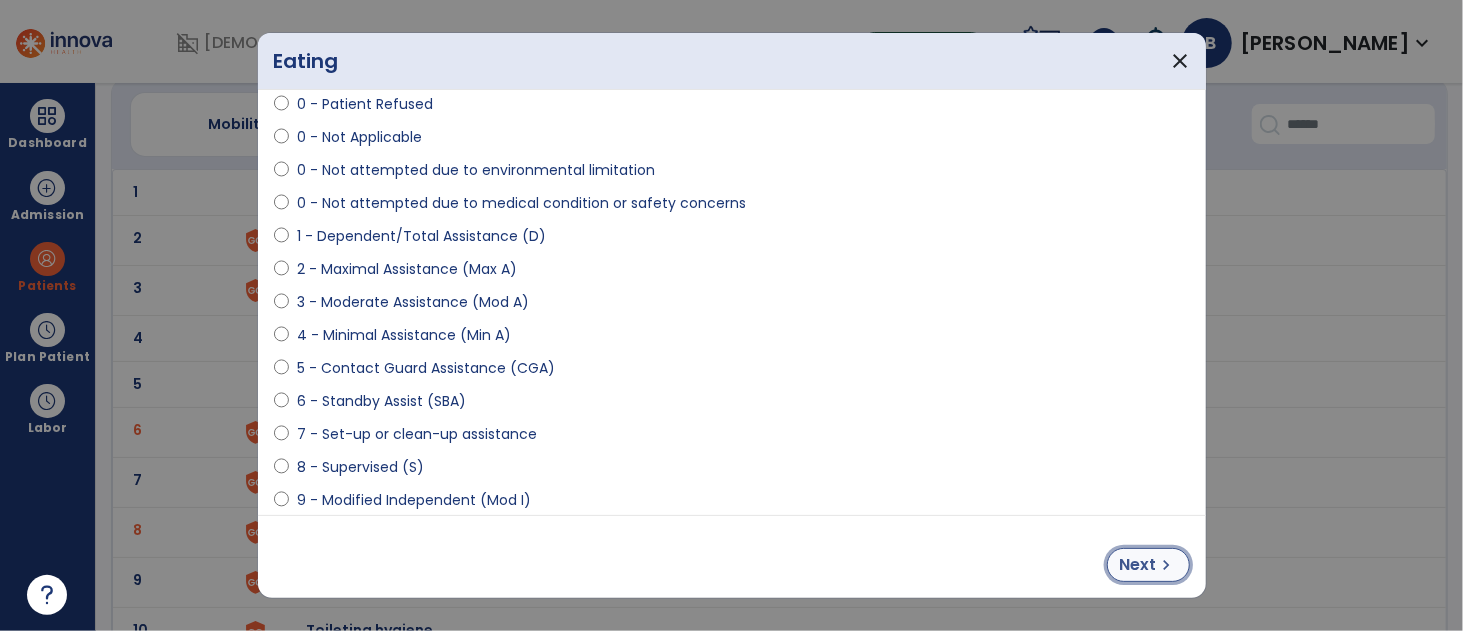 click on "Next" at bounding box center (1138, 565) 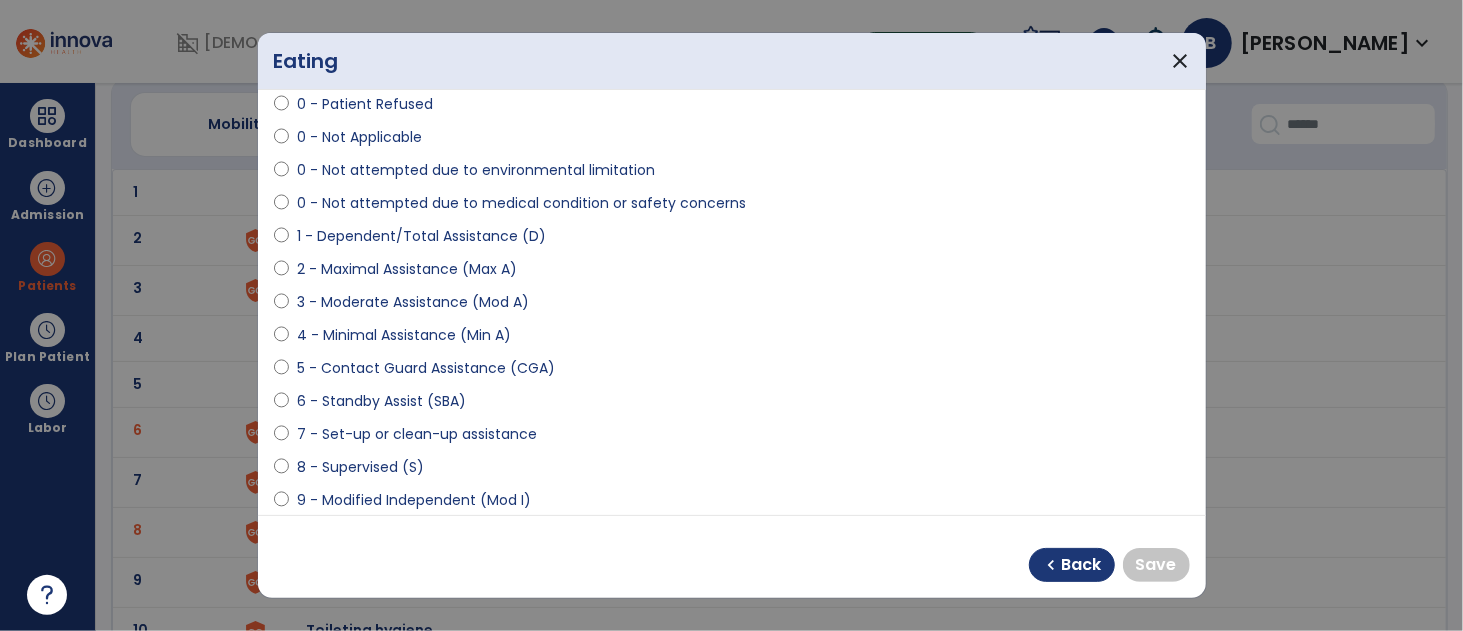 select on "**********" 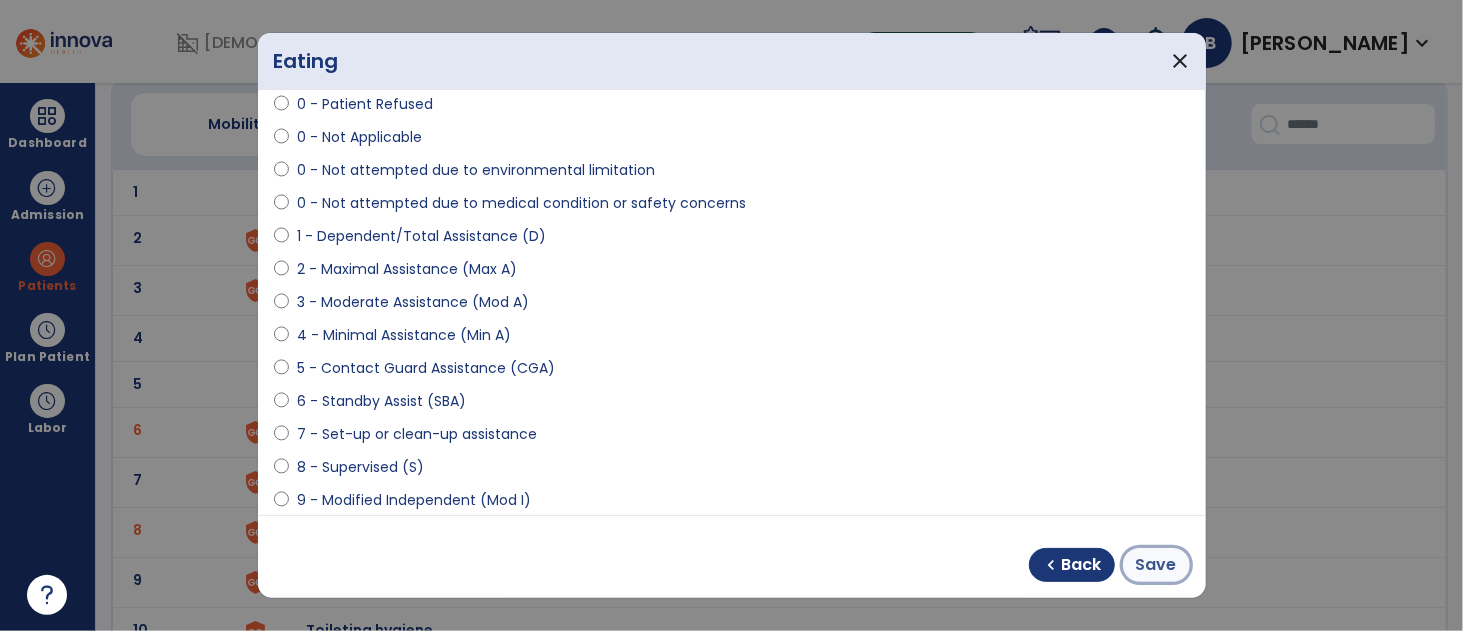 click on "Save" at bounding box center (1156, 565) 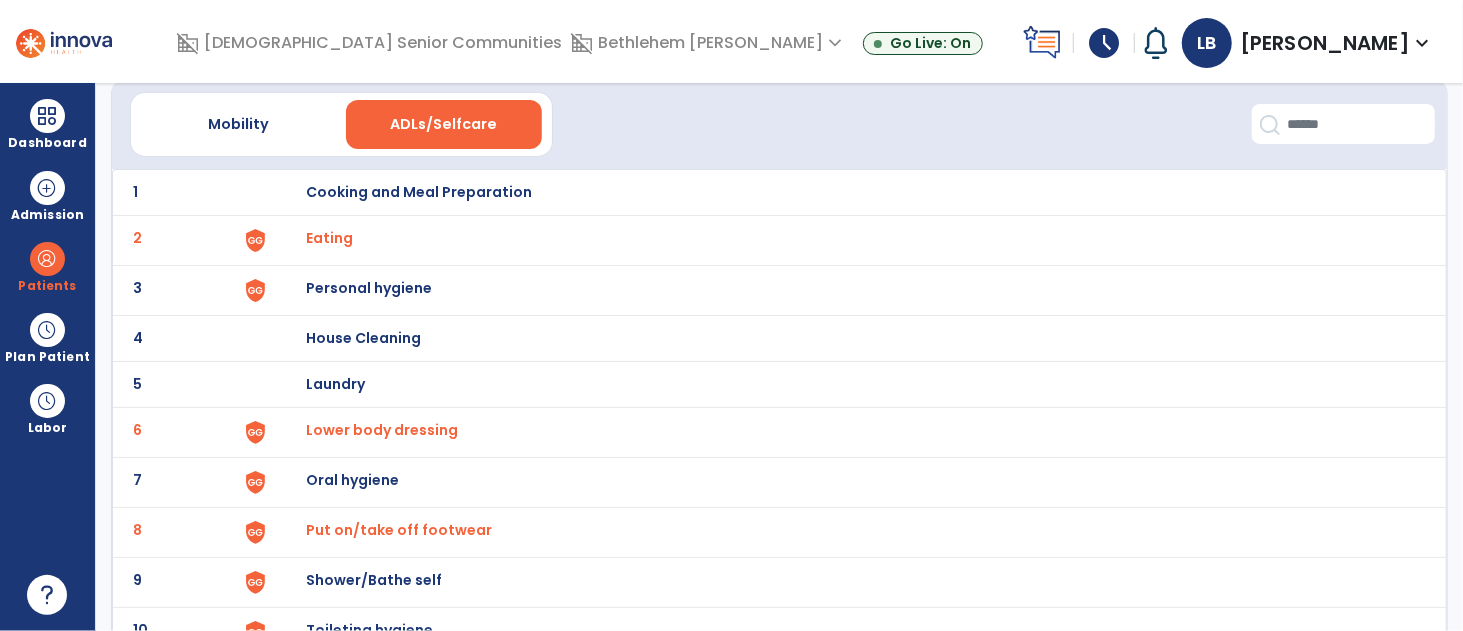 click on "Lower body dressing" at bounding box center [329, 238] 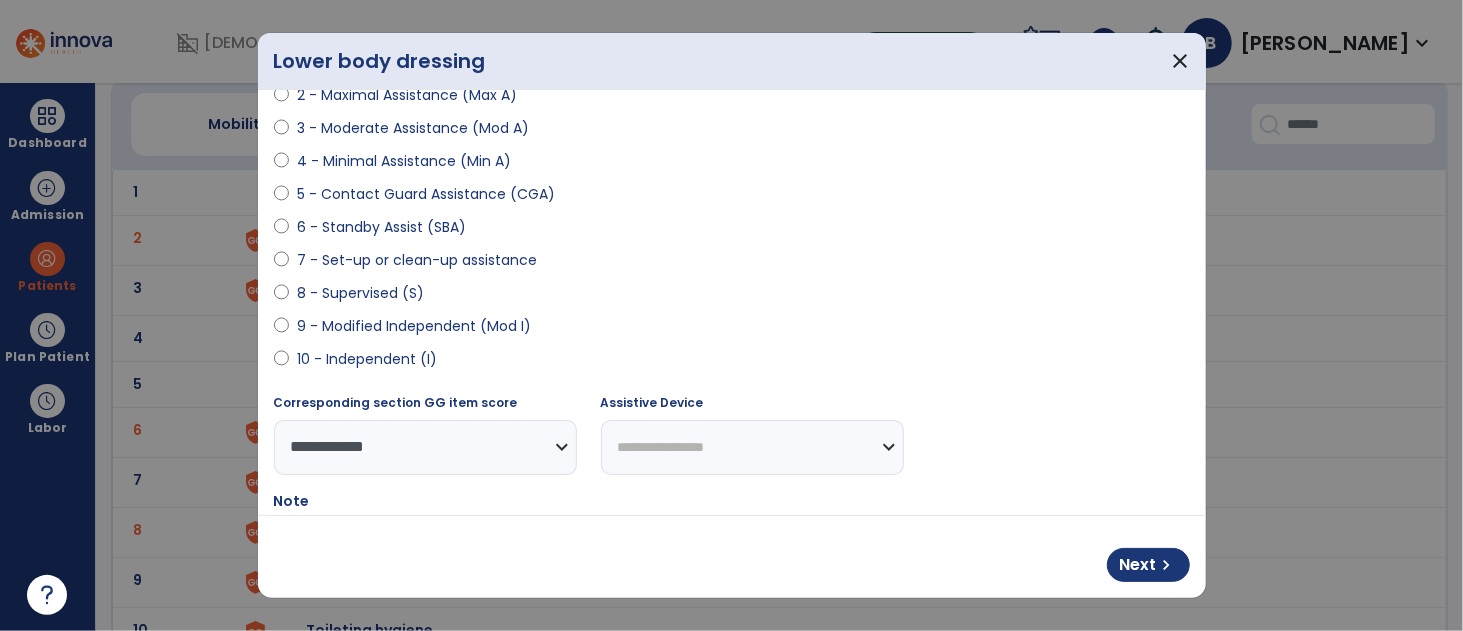 scroll, scrollTop: 291, scrollLeft: 0, axis: vertical 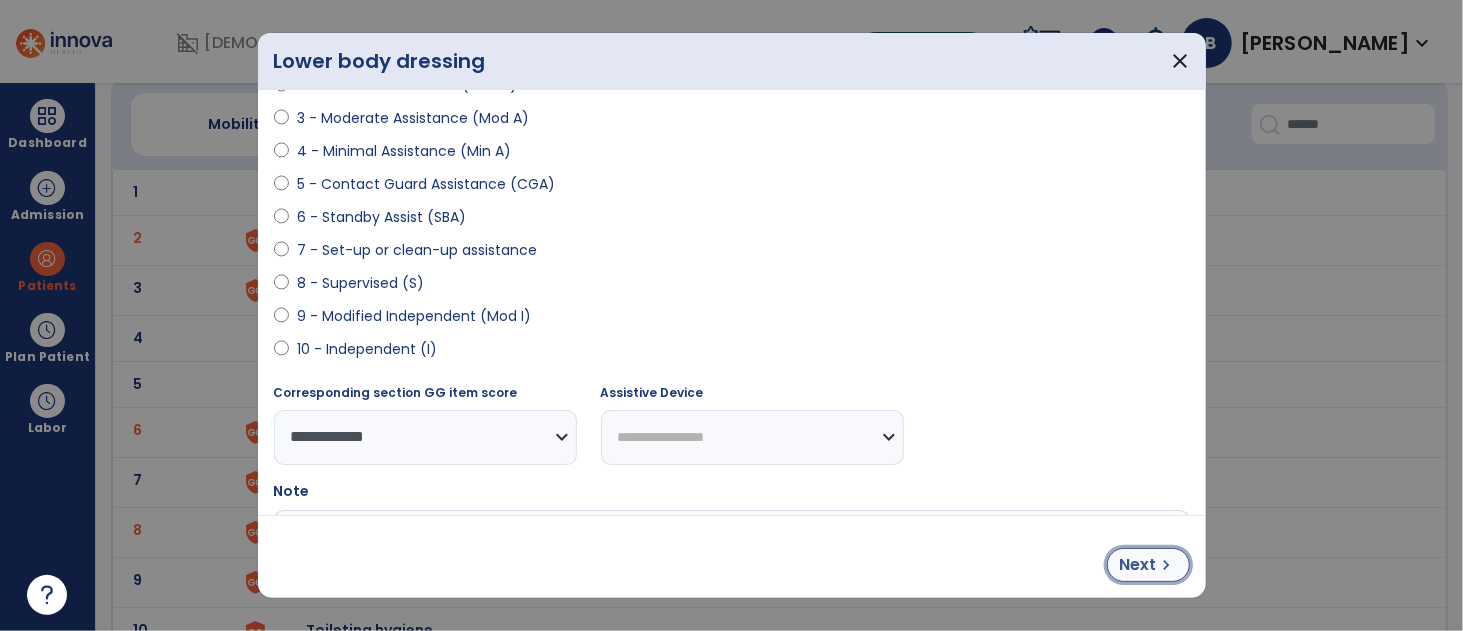 click on "chevron_right" at bounding box center [1167, 565] 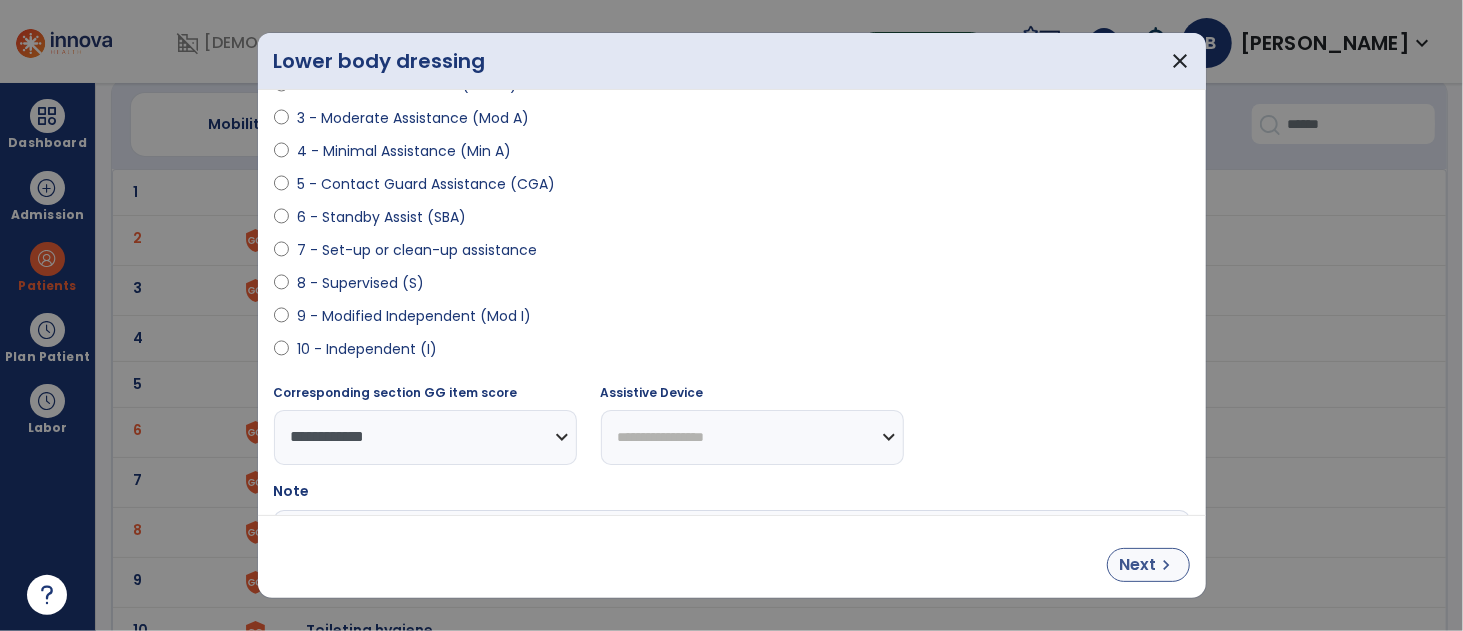 select on "**********" 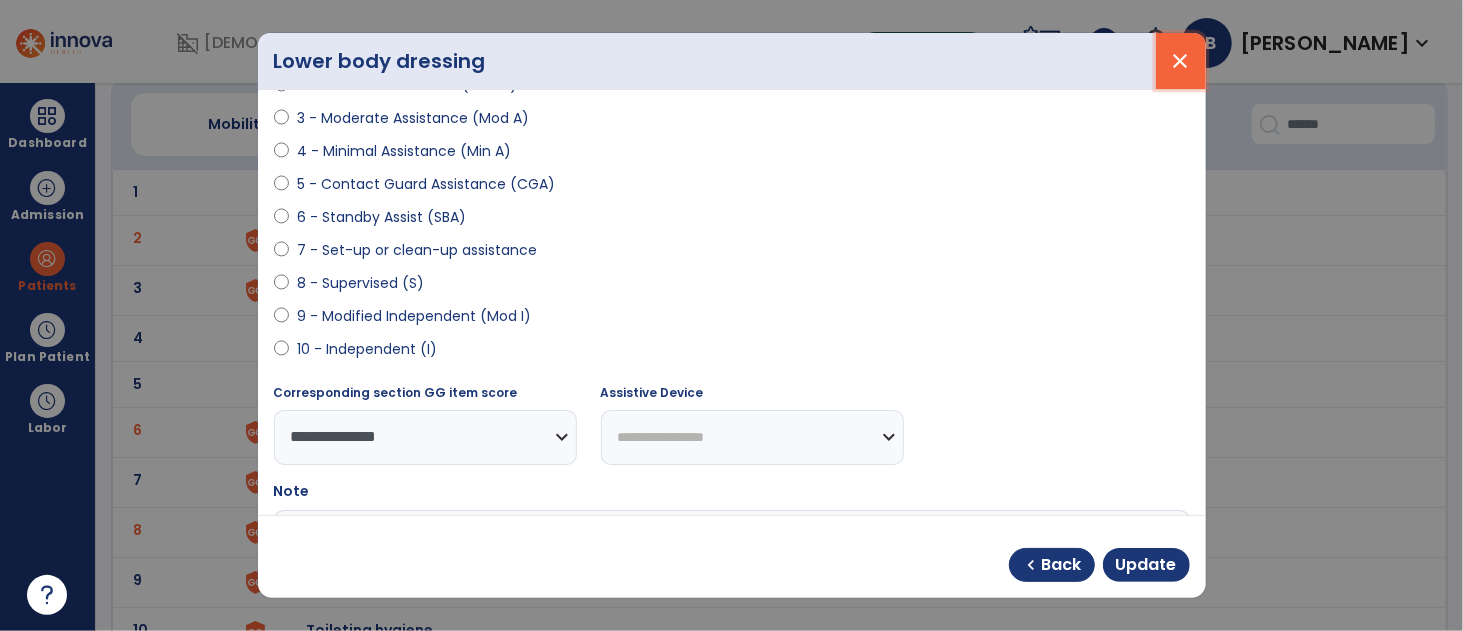 click on "close" at bounding box center [1181, 61] 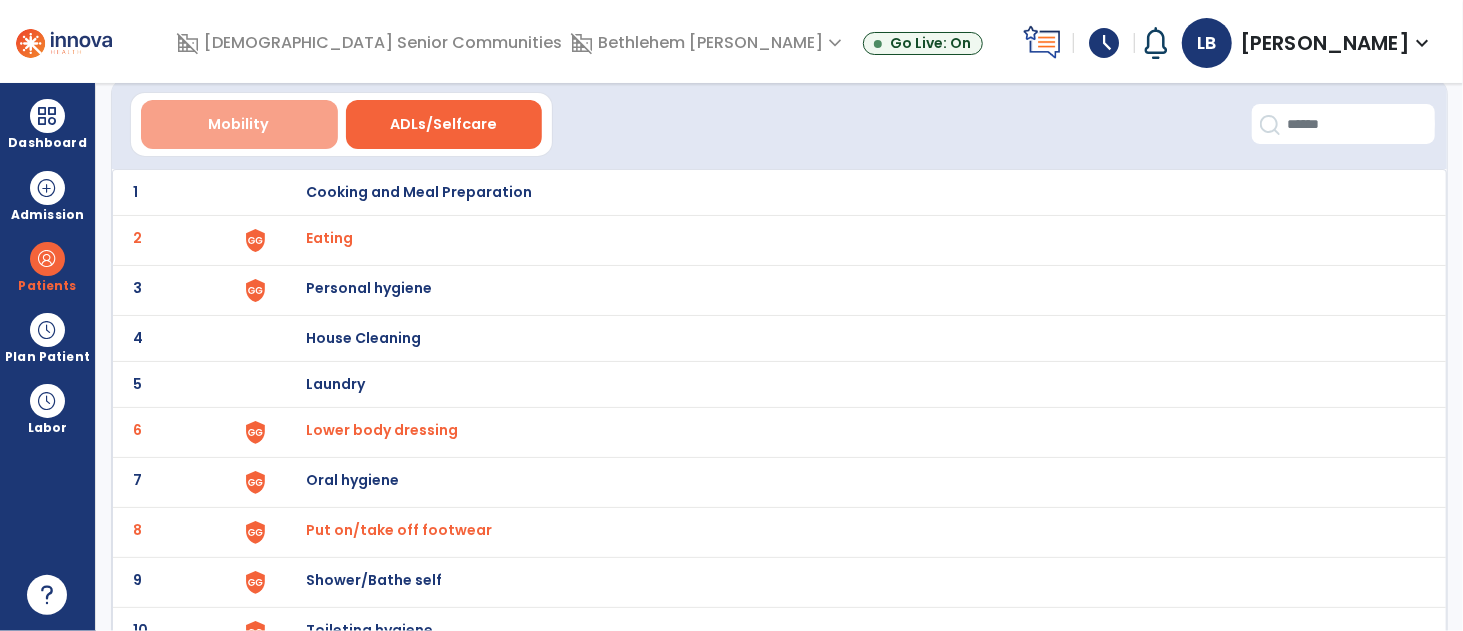 click on "Mobility" at bounding box center (239, 124) 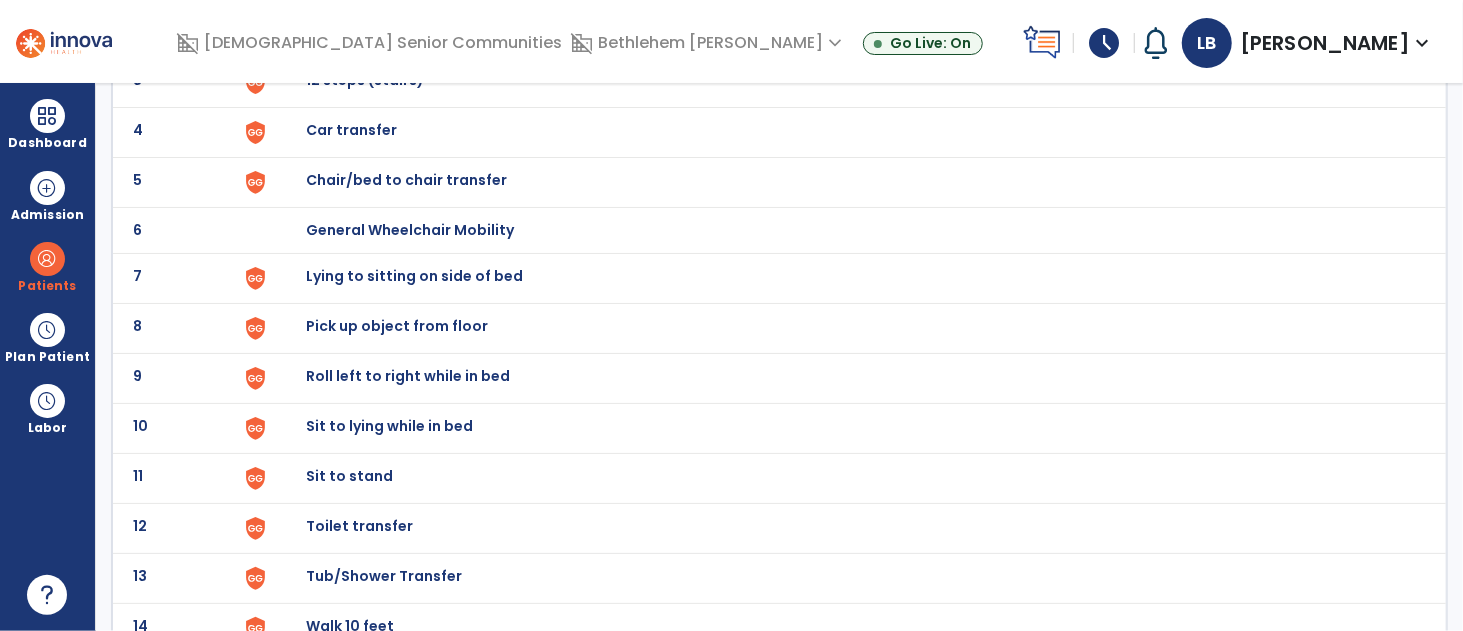 scroll, scrollTop: 306, scrollLeft: 0, axis: vertical 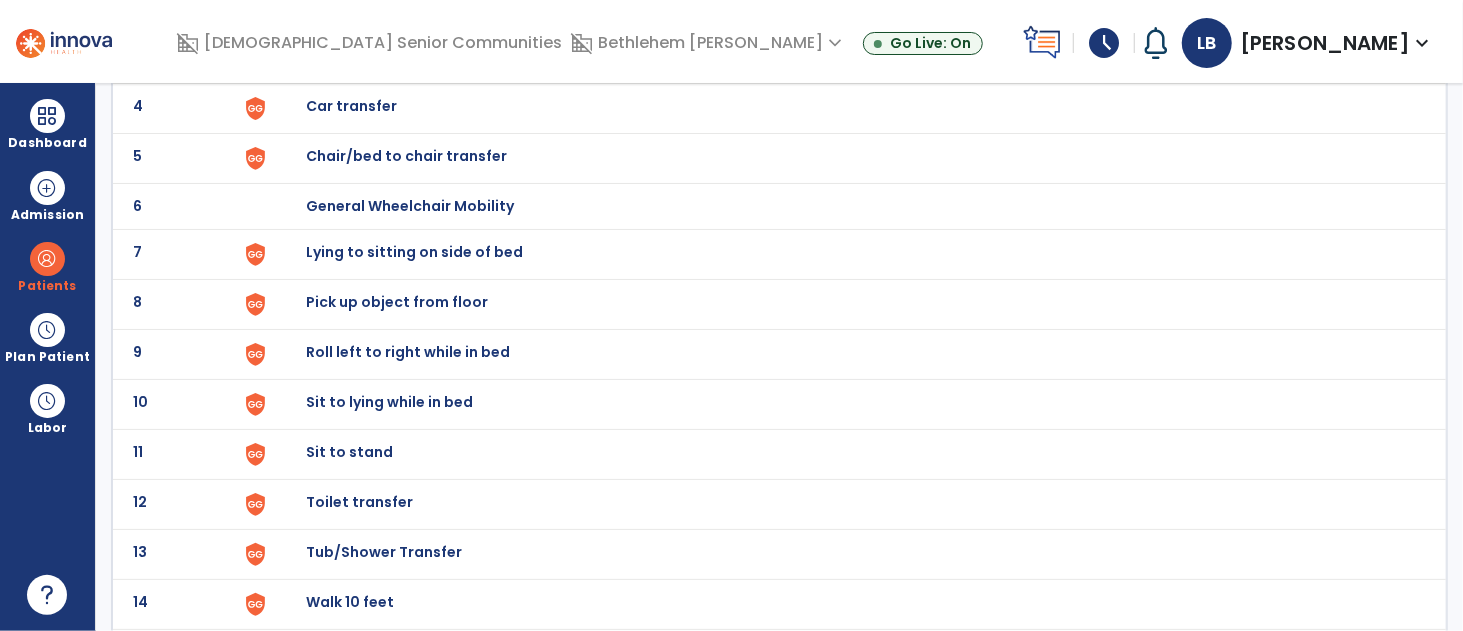 click on "Toilet transfer" at bounding box center (352, -44) 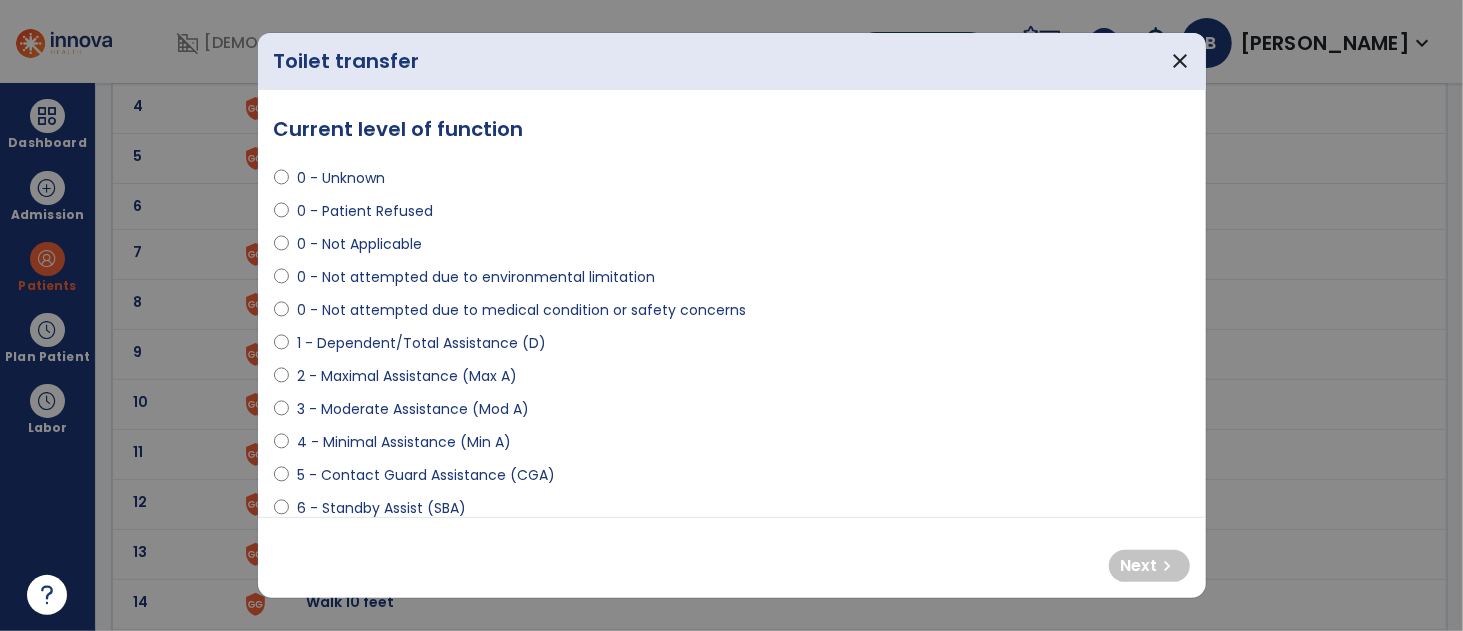 scroll, scrollTop: 11, scrollLeft: 0, axis: vertical 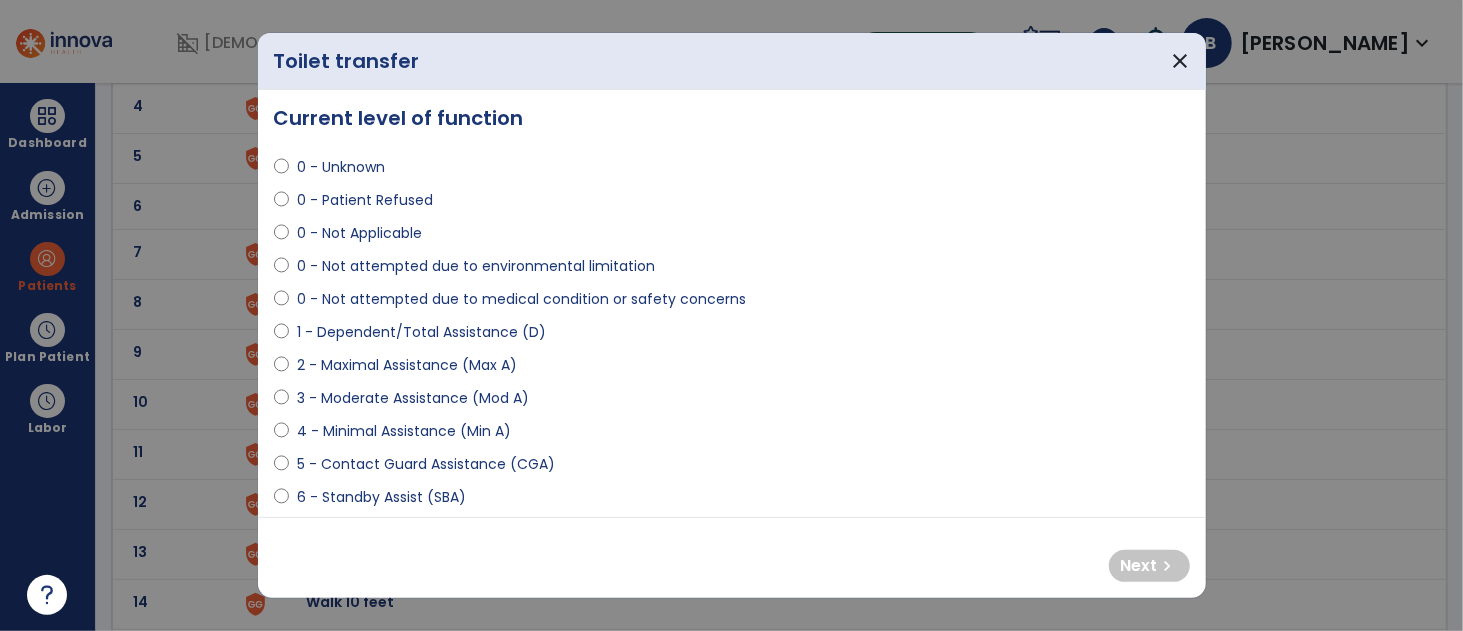 select on "**********" 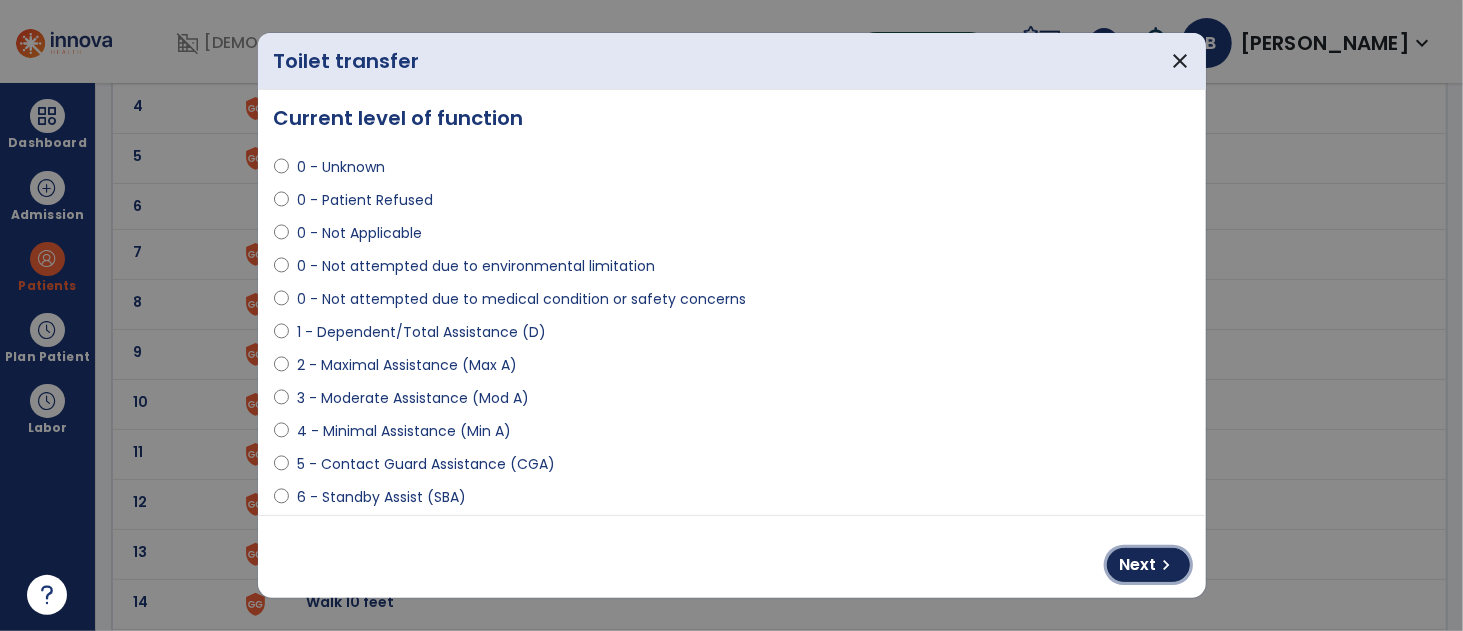 drag, startPoint x: 1146, startPoint y: 552, endPoint x: 1137, endPoint y: 533, distance: 21.023796 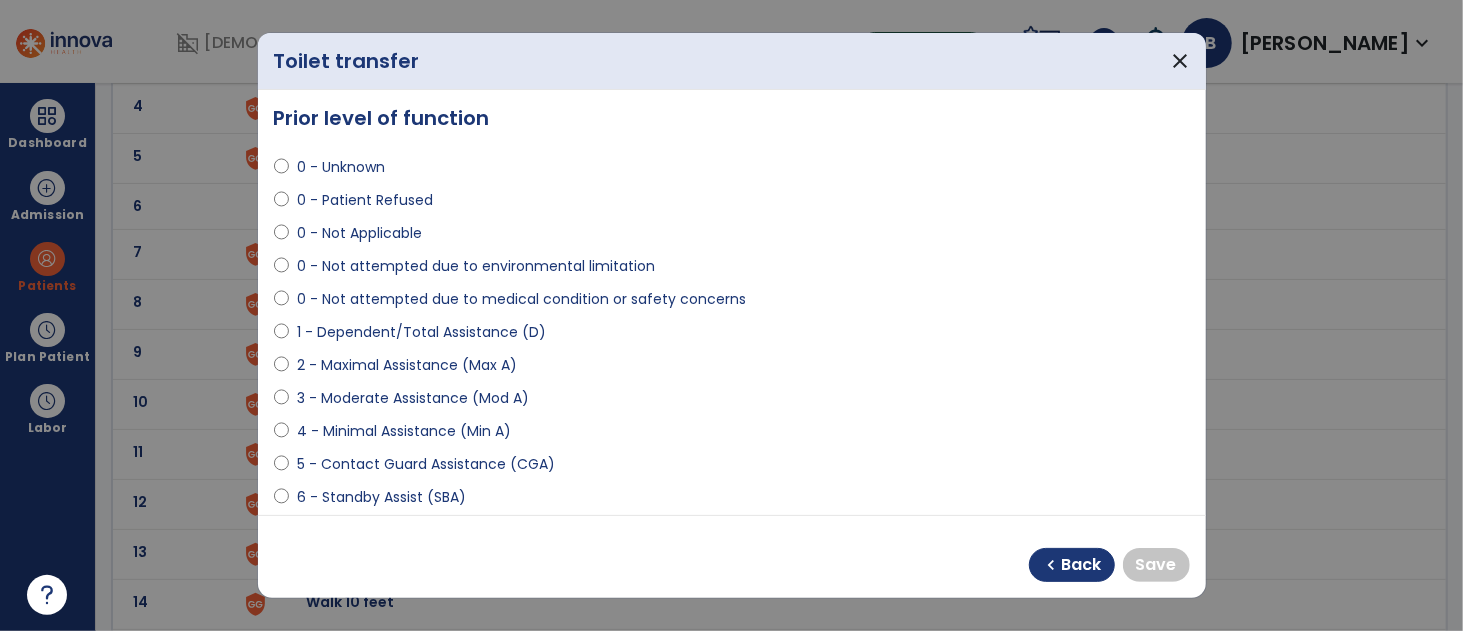 select on "**********" 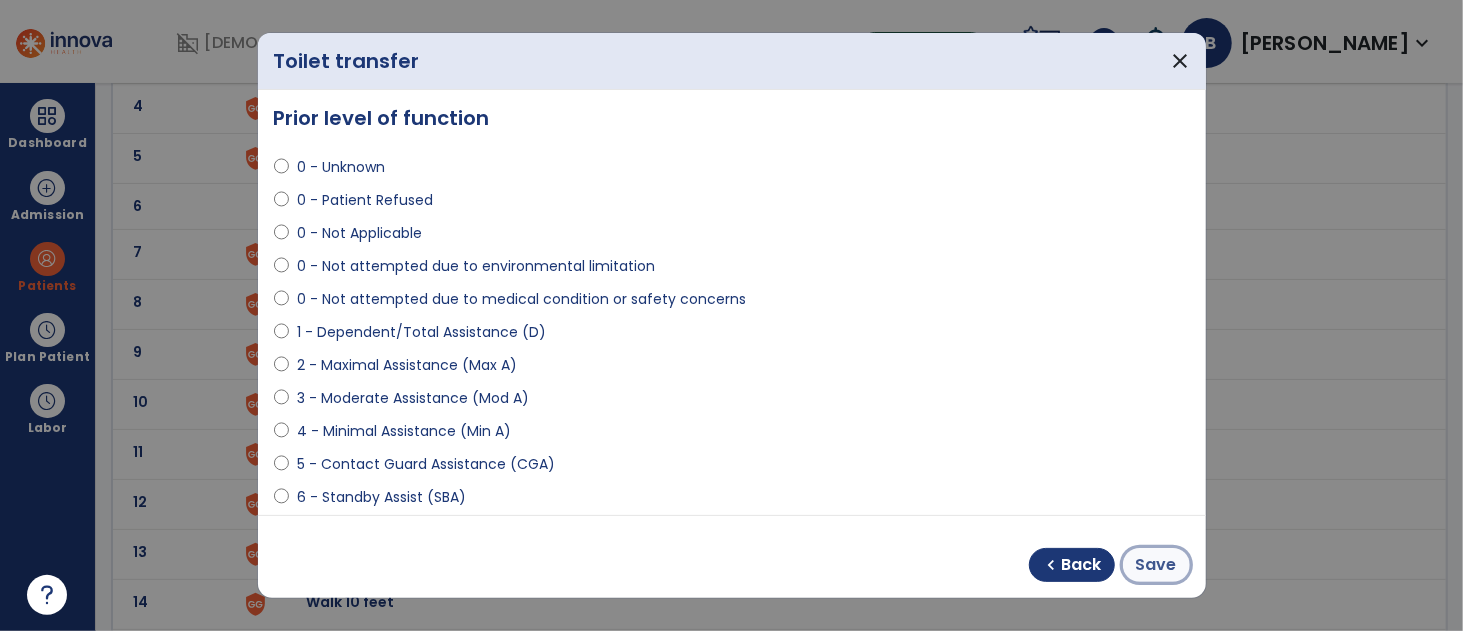 click on "Save" at bounding box center [1156, 565] 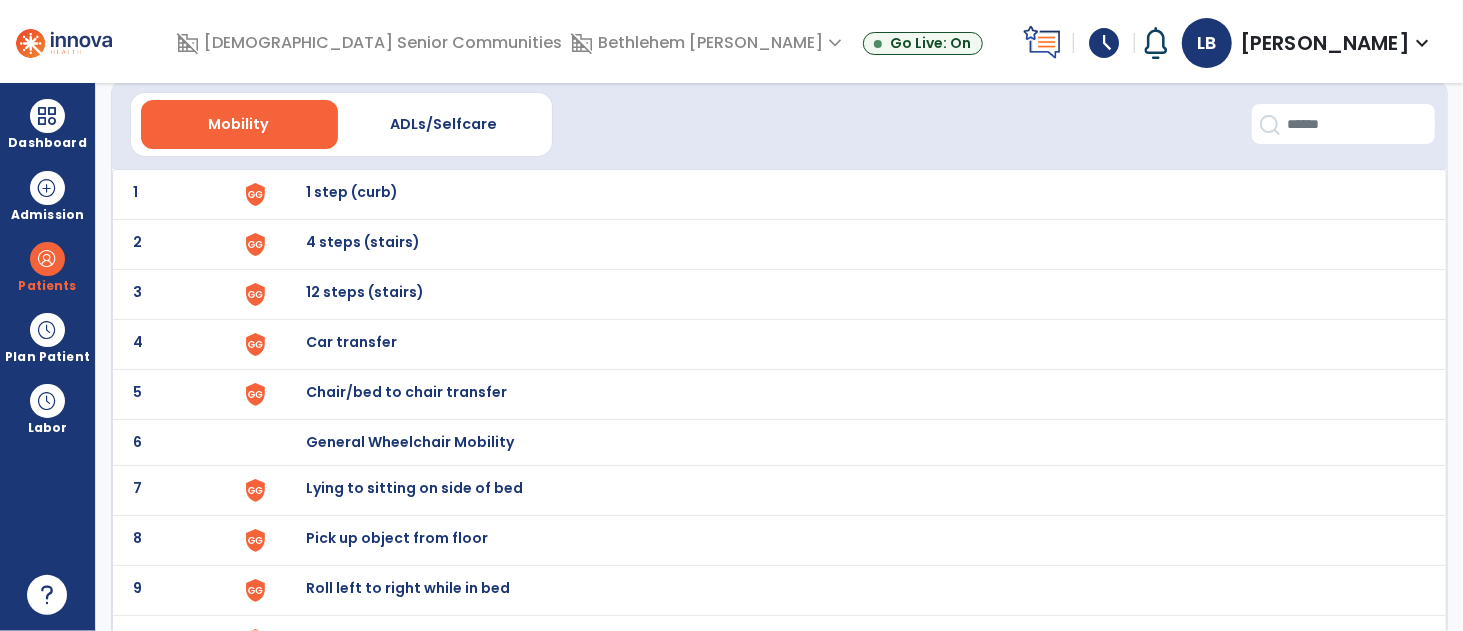 scroll, scrollTop: 11, scrollLeft: 0, axis: vertical 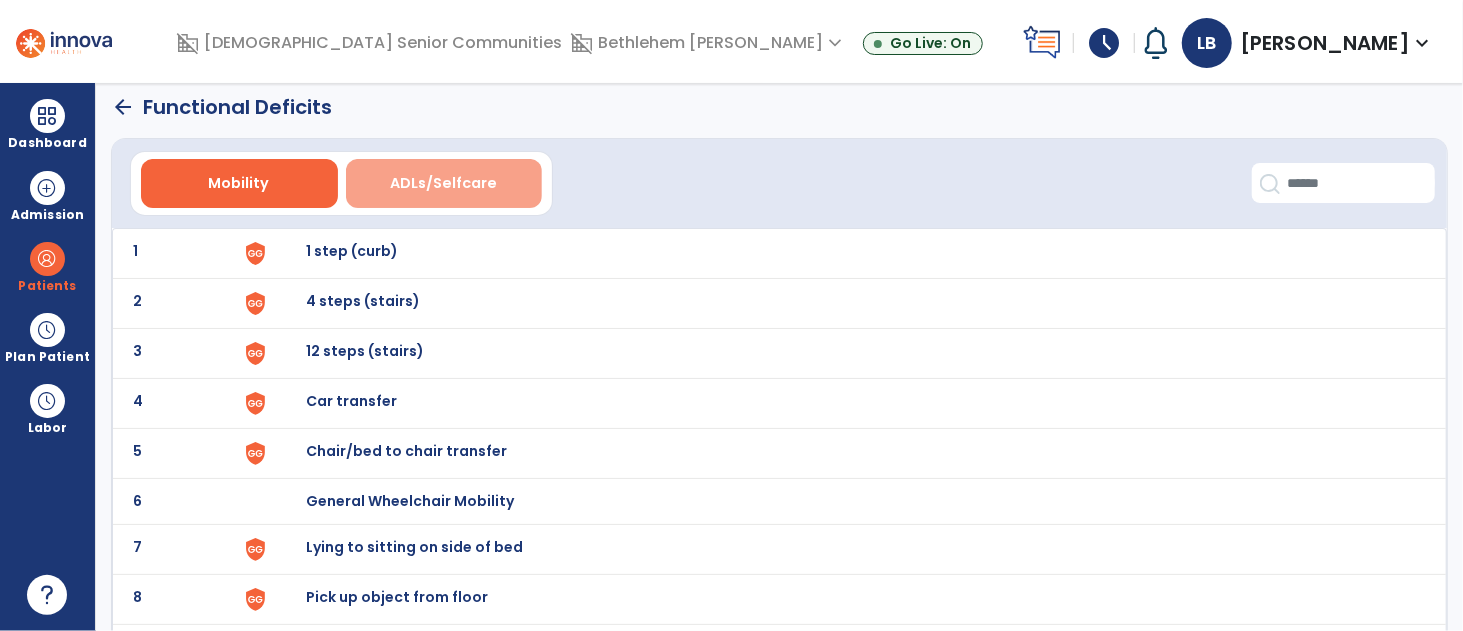 click on "ADLs/Selfcare" at bounding box center [444, 183] 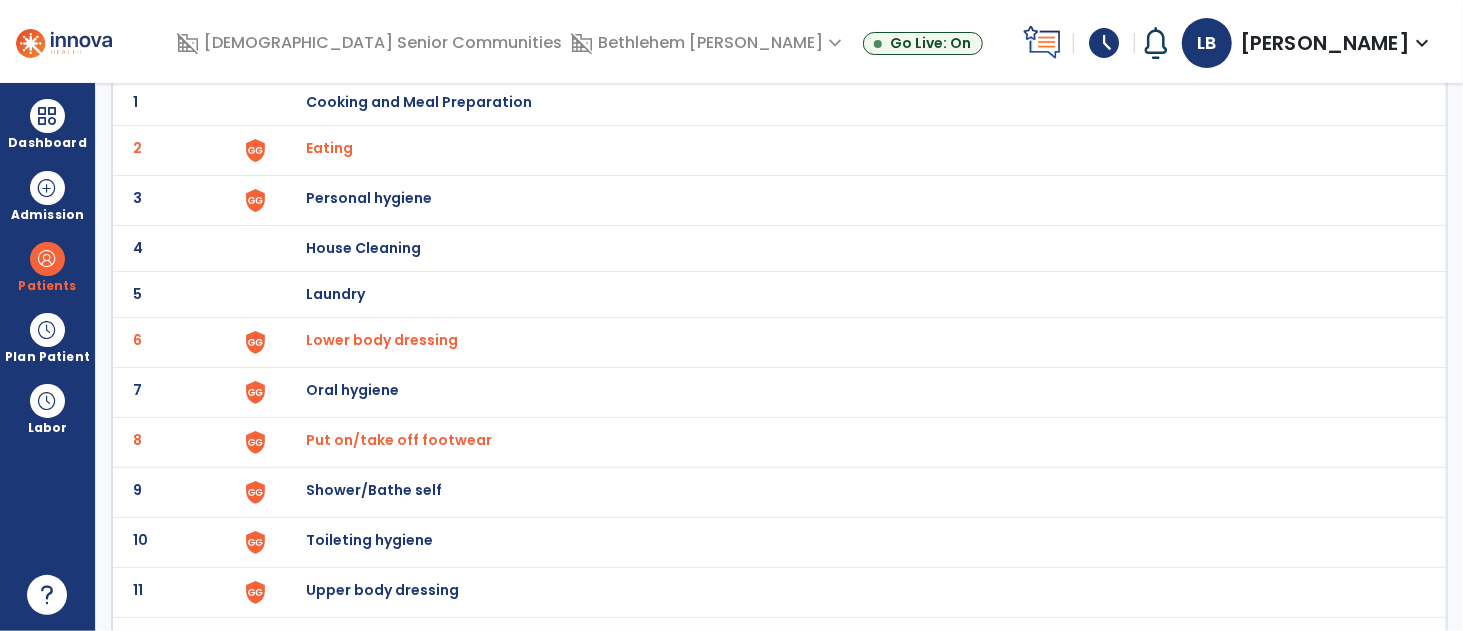 scroll, scrollTop: 241, scrollLeft: 0, axis: vertical 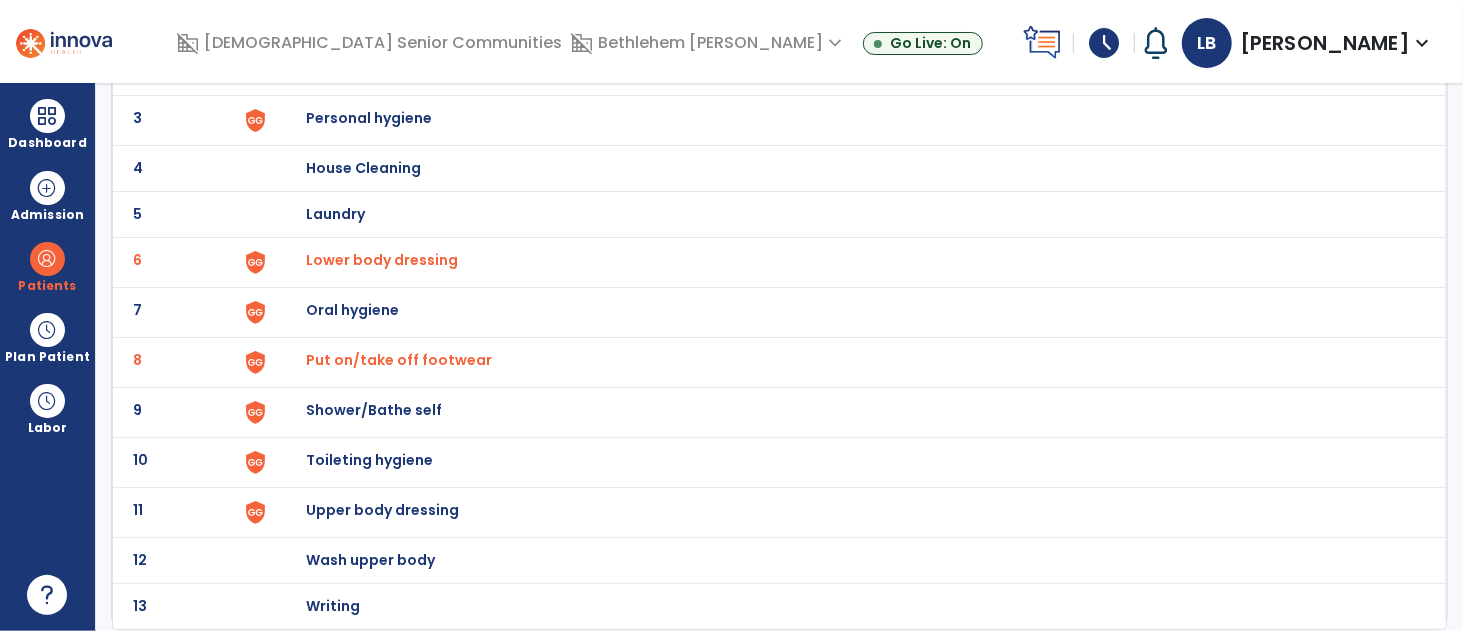 click on "Lower body dressing" at bounding box center [329, 68] 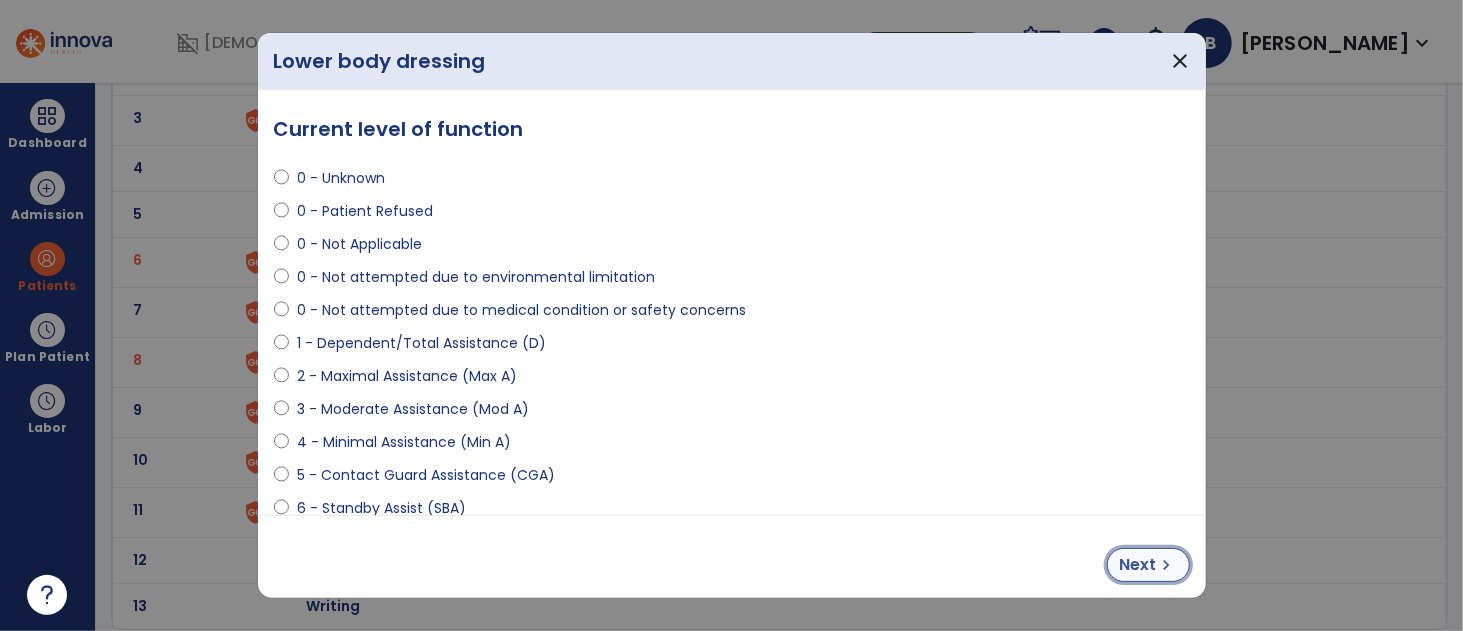 click on "chevron_right" at bounding box center (1167, 565) 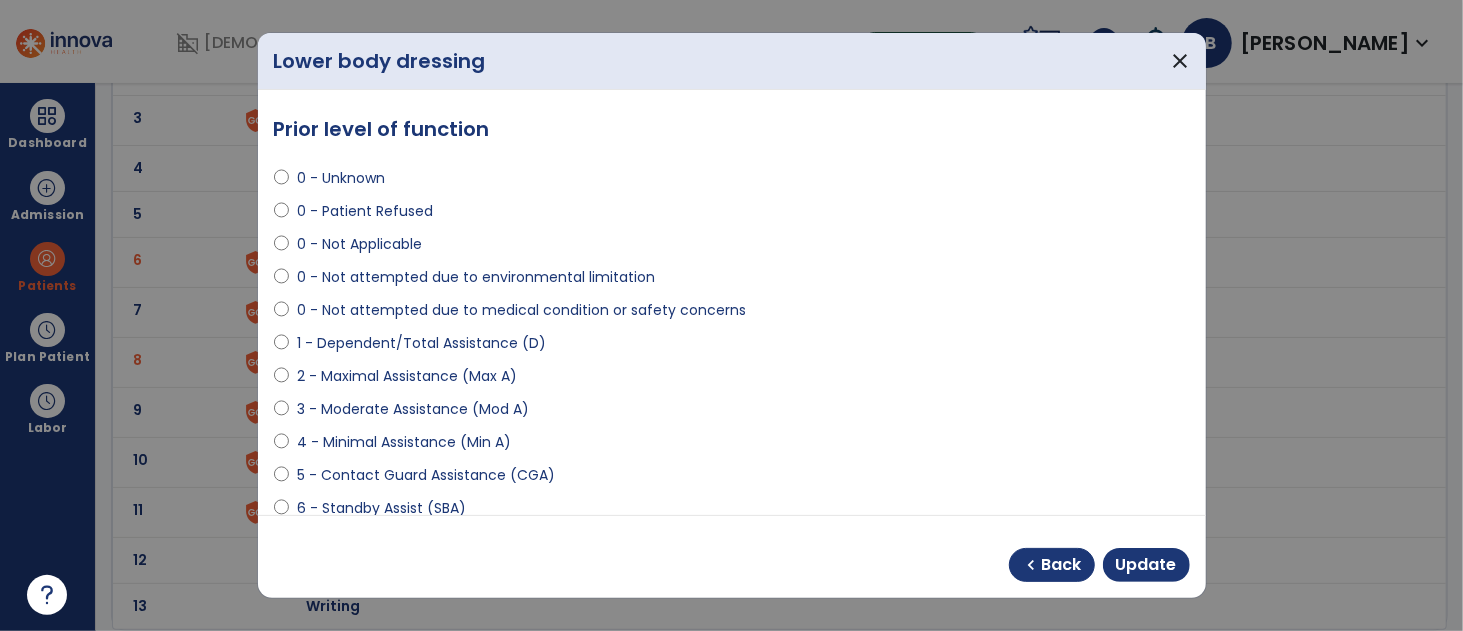 select on "**********" 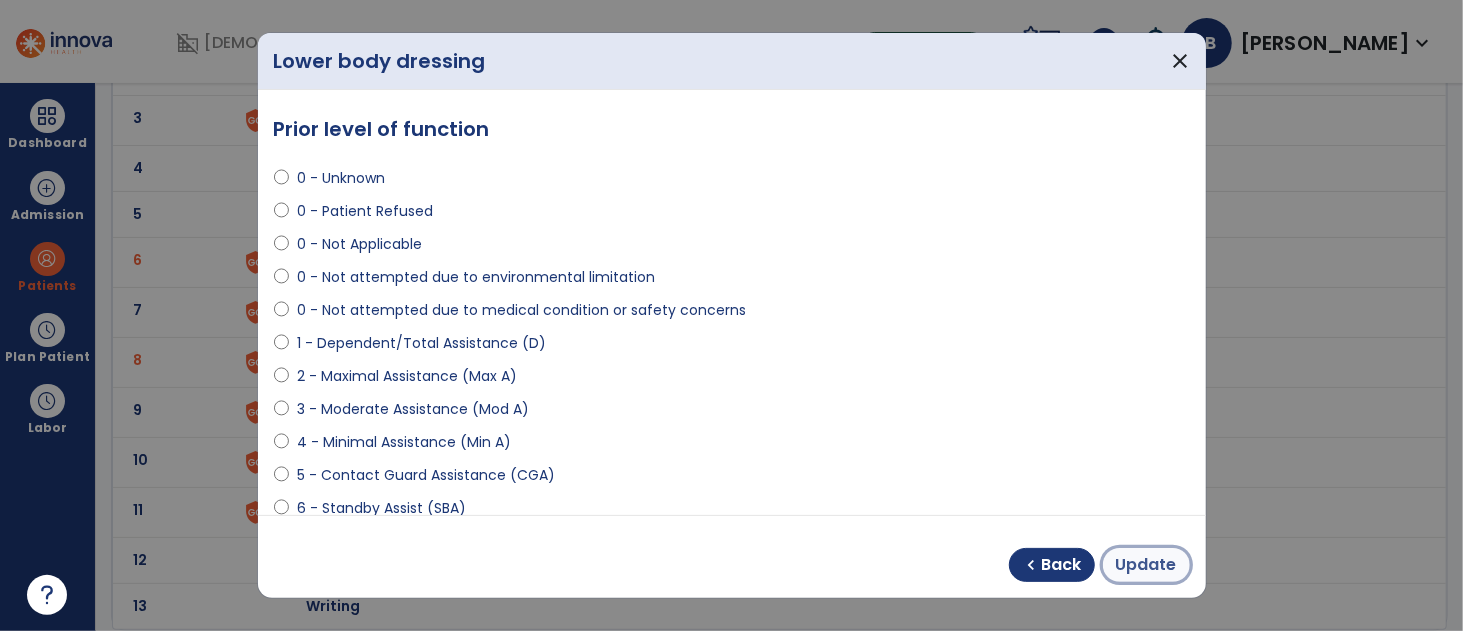 click on "Update" at bounding box center (1146, 565) 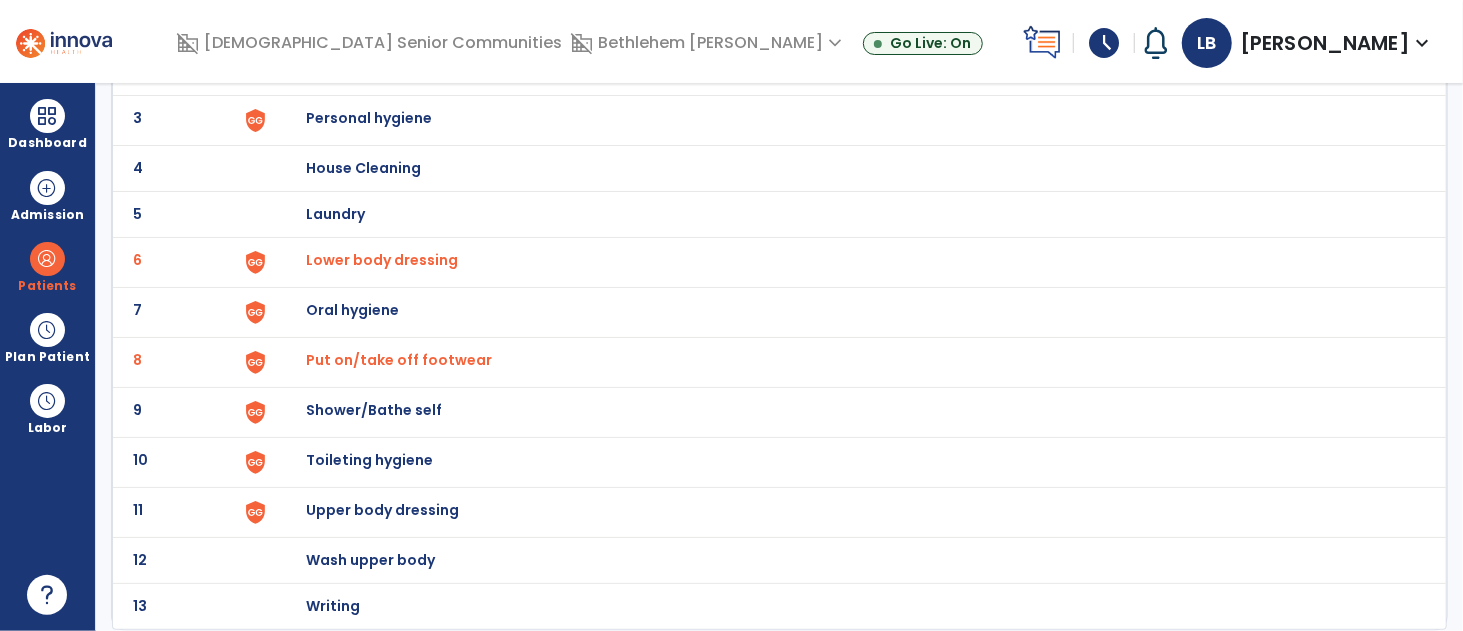 click on "Upper body dressing" at bounding box center (419, 22) 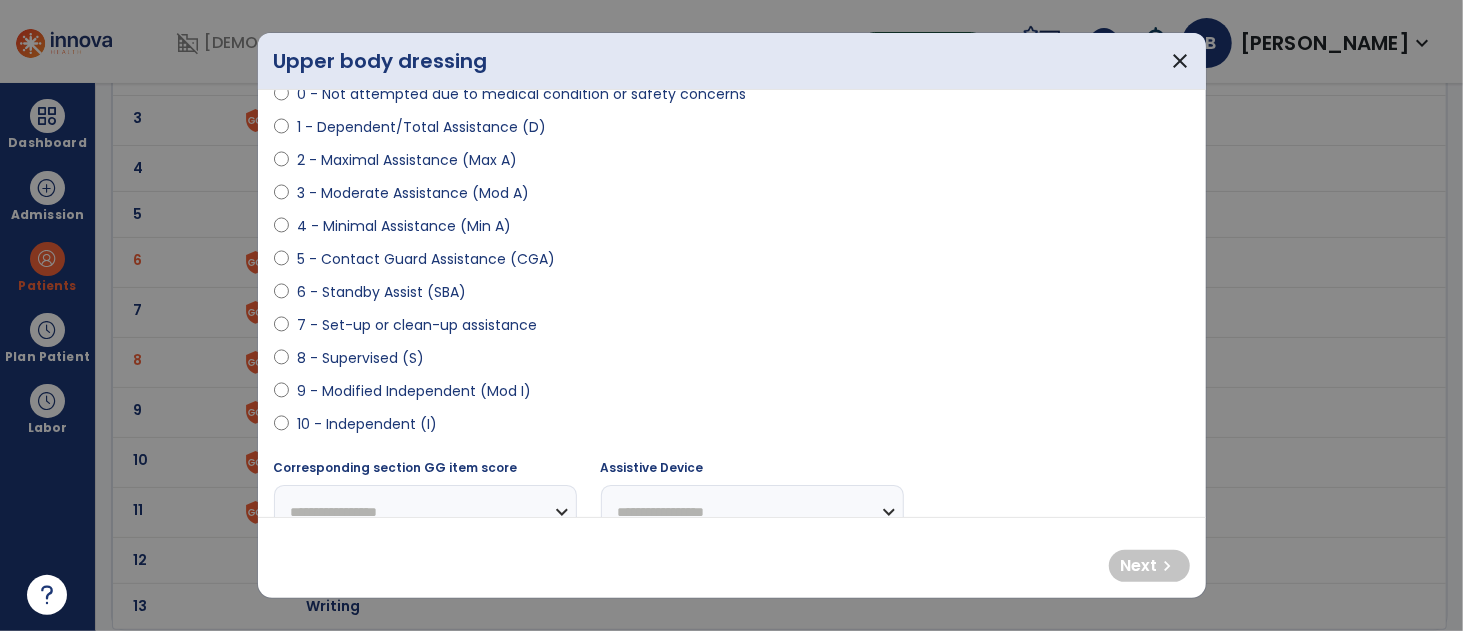 scroll, scrollTop: 221, scrollLeft: 0, axis: vertical 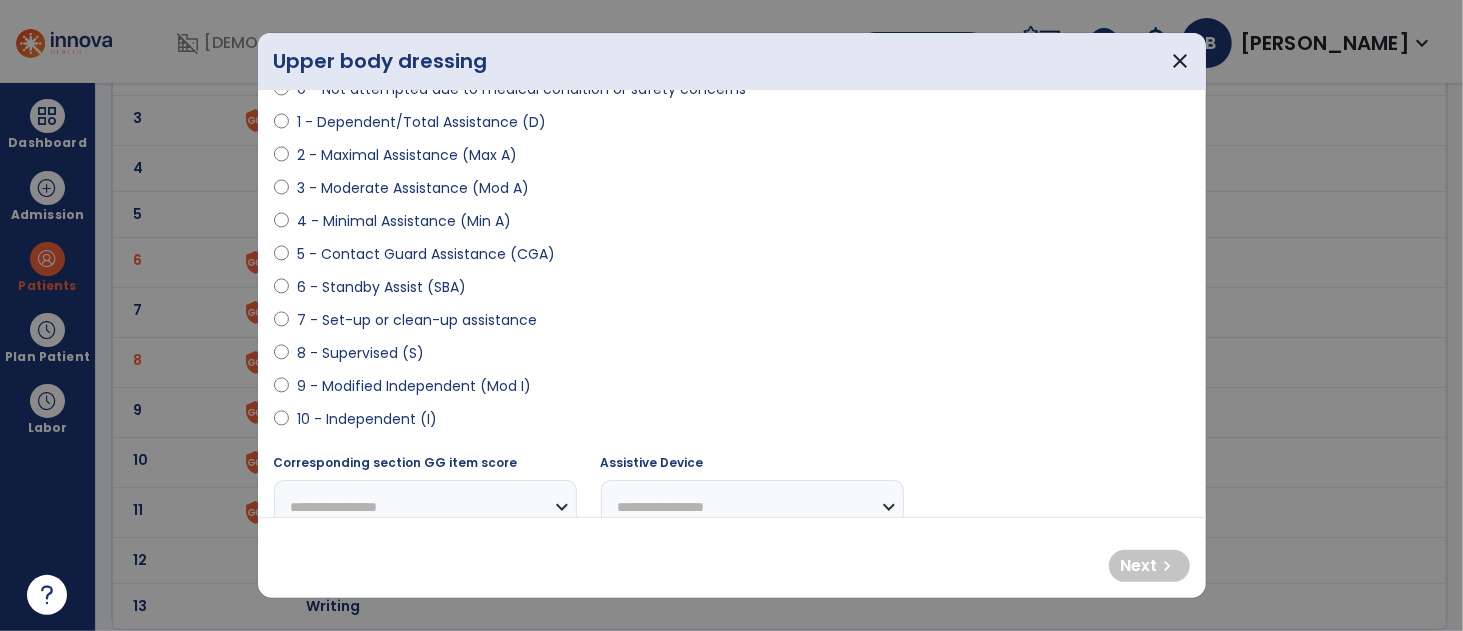 select on "**********" 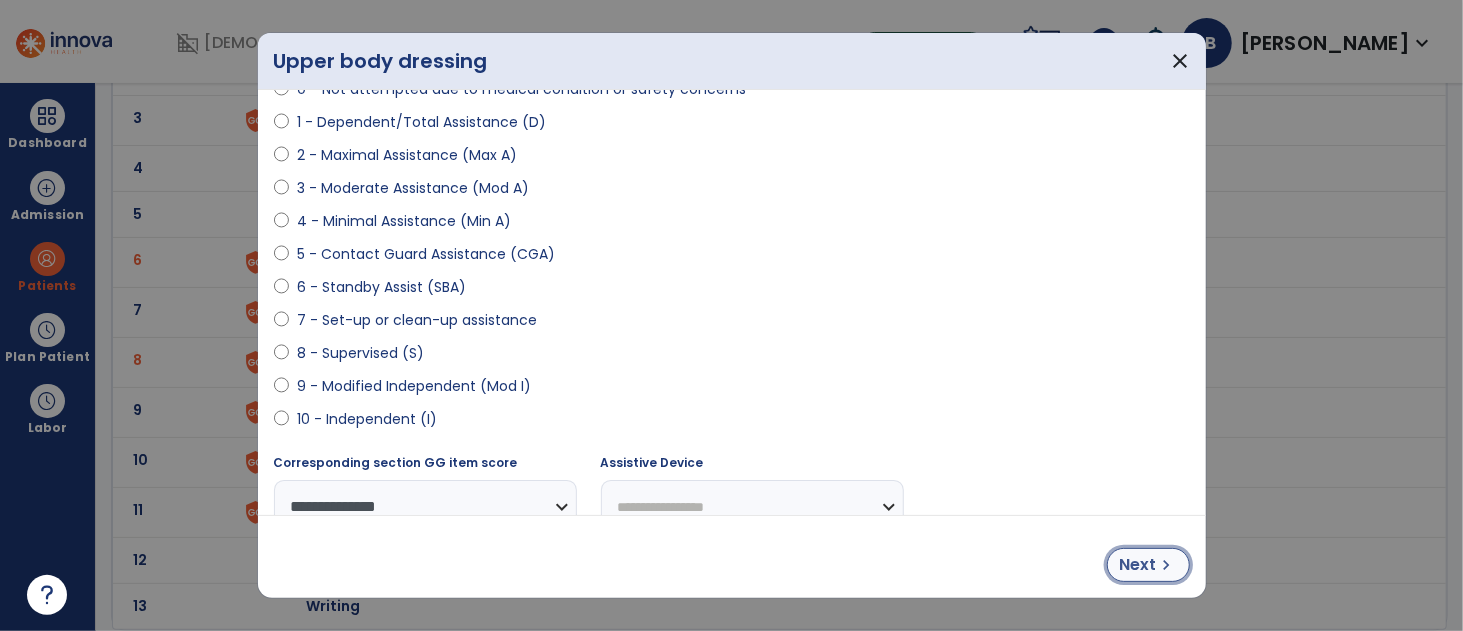 click on "chevron_right" at bounding box center (1167, 565) 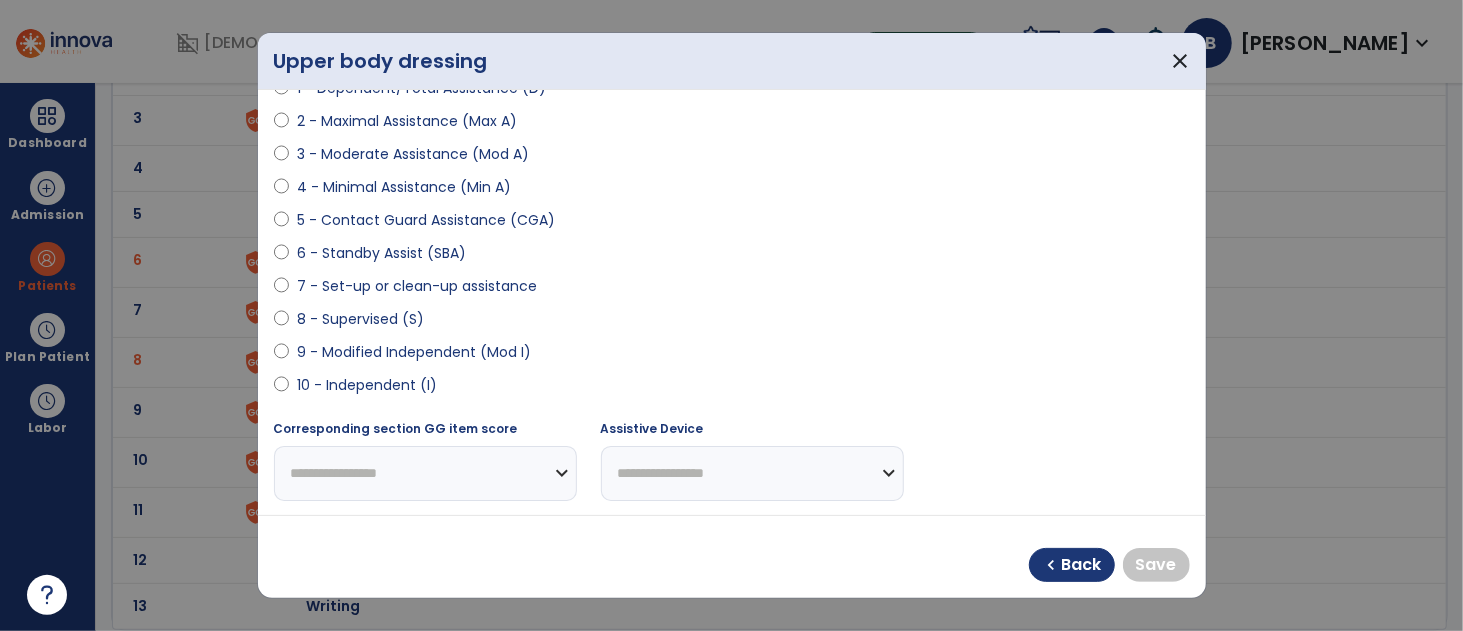 scroll, scrollTop: 256, scrollLeft: 0, axis: vertical 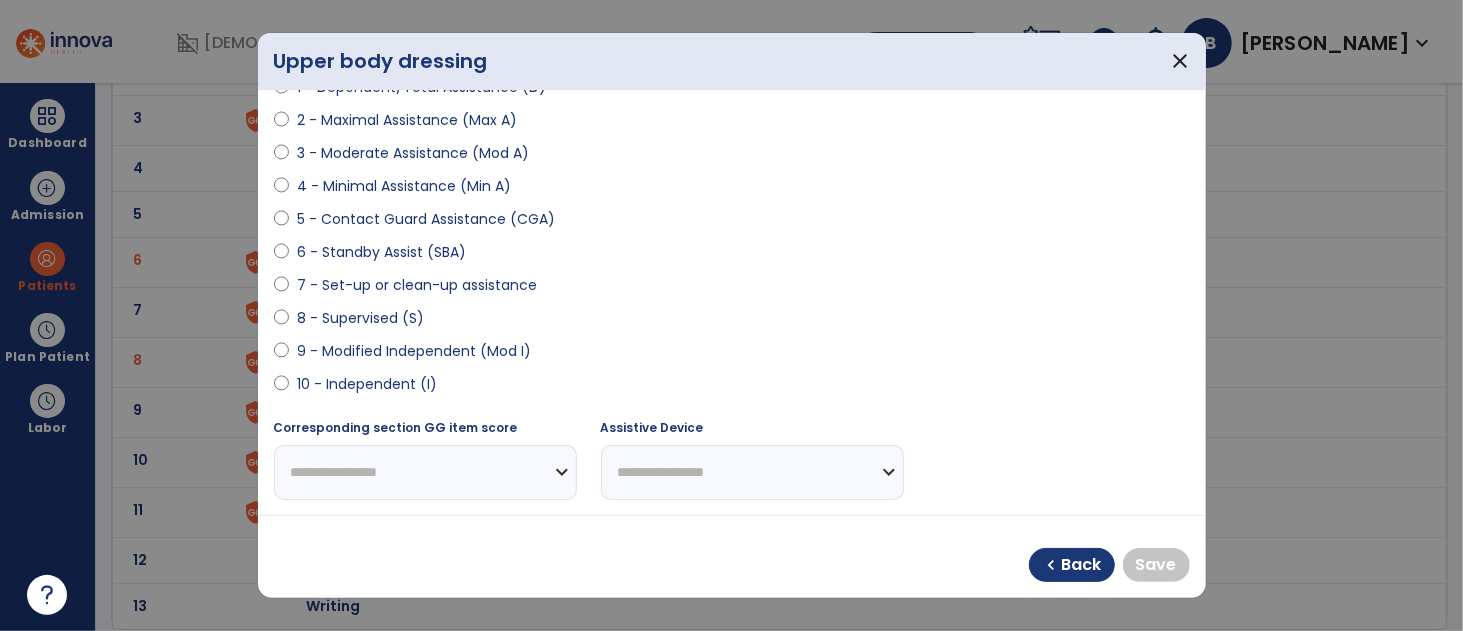 select on "**********" 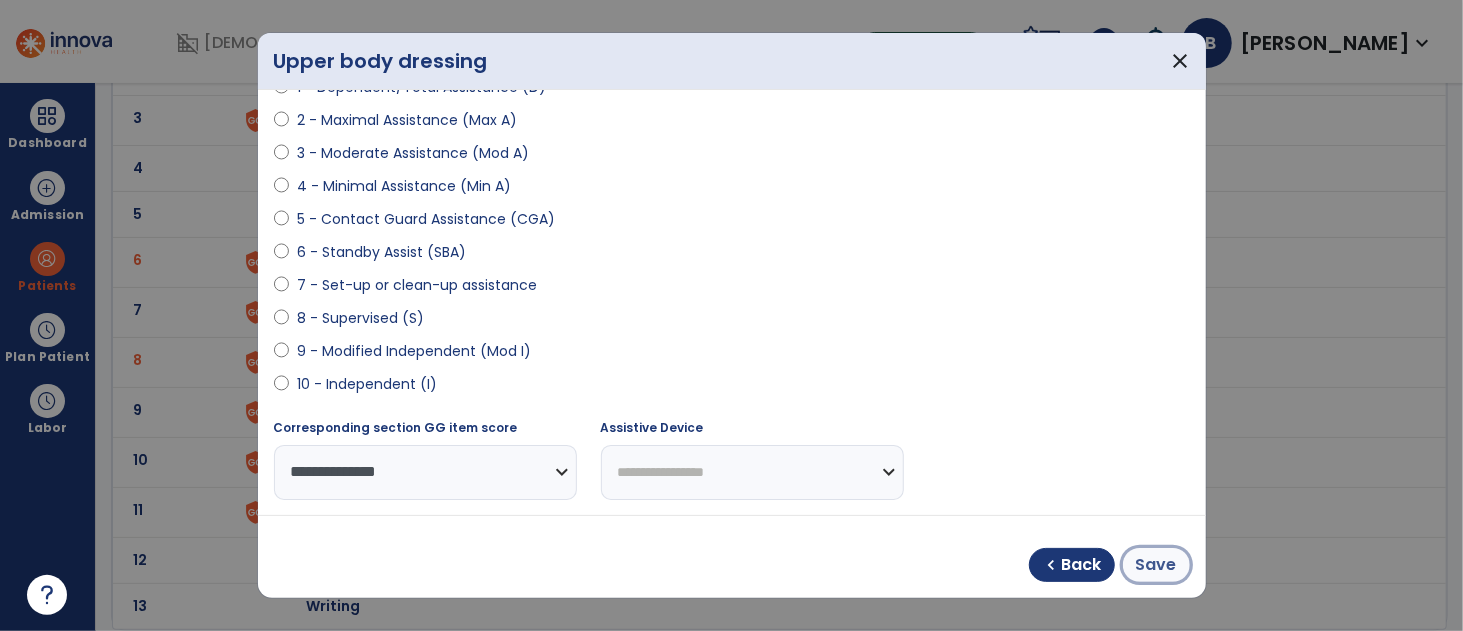 click on "Save" at bounding box center [1156, 565] 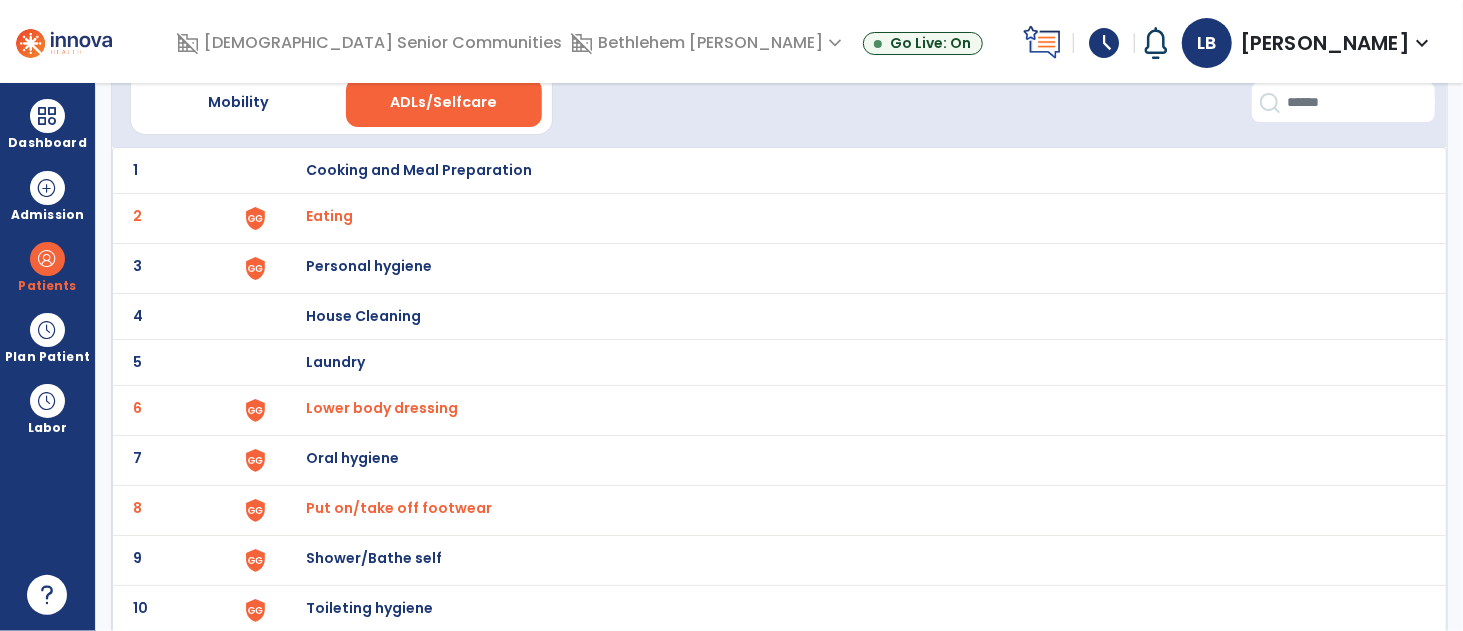 scroll, scrollTop: 0, scrollLeft: 0, axis: both 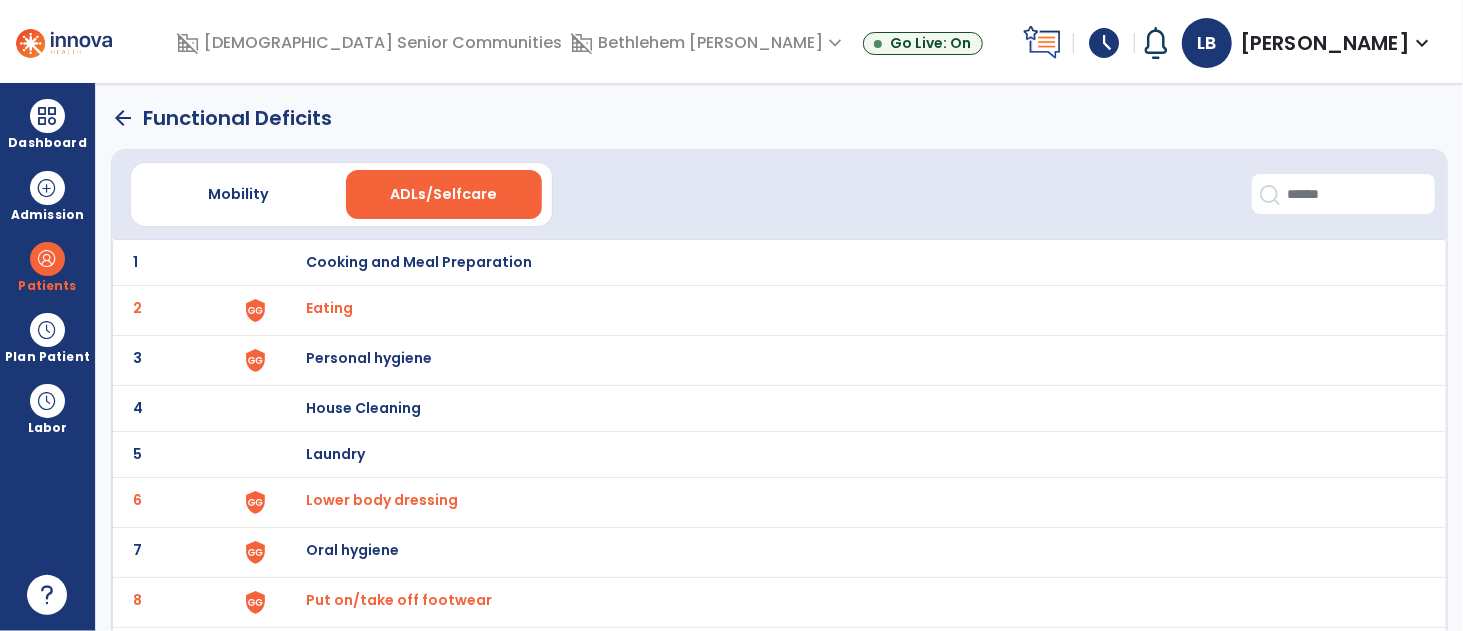 click on "arrow_back" 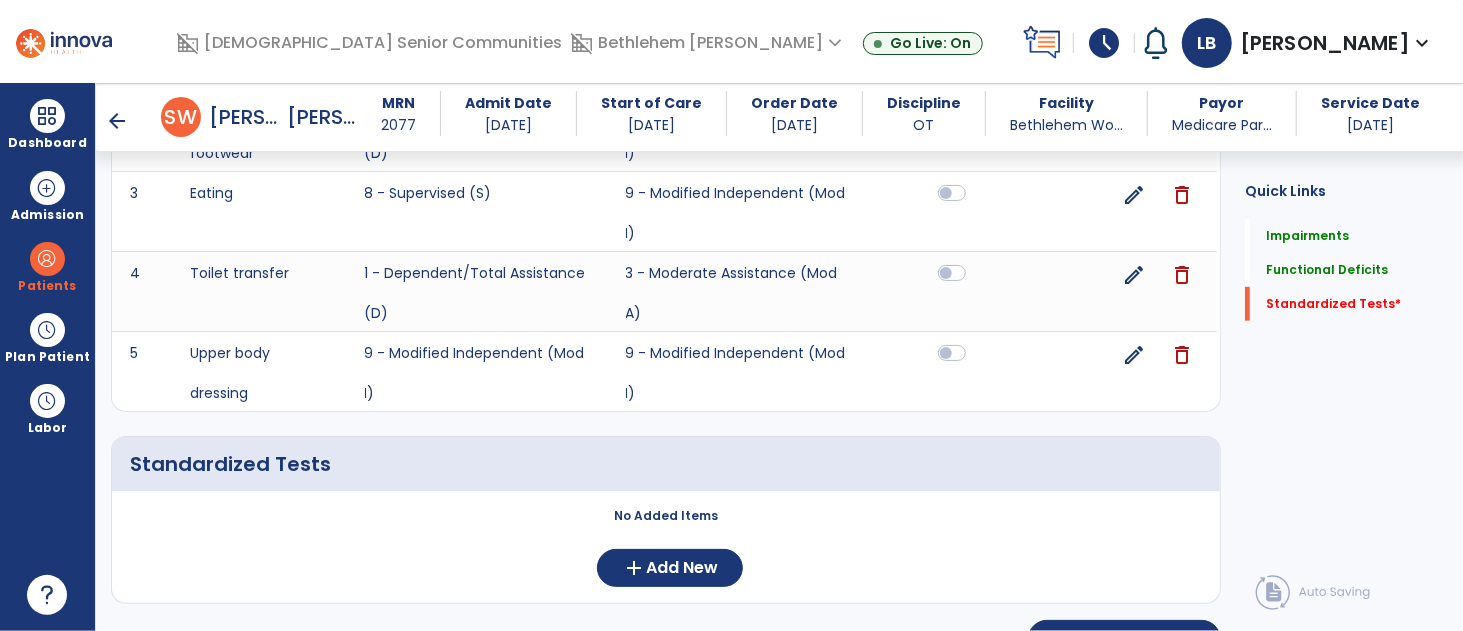 scroll, scrollTop: 776, scrollLeft: 0, axis: vertical 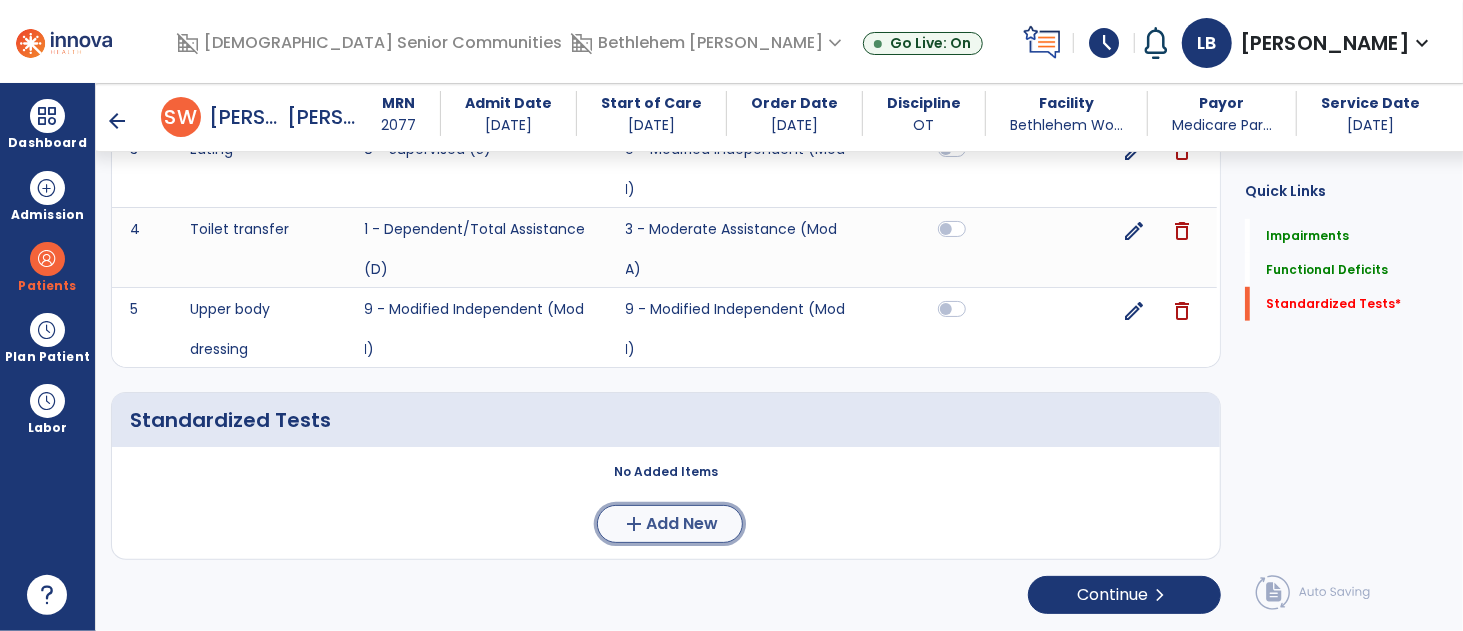 click on "Add New" 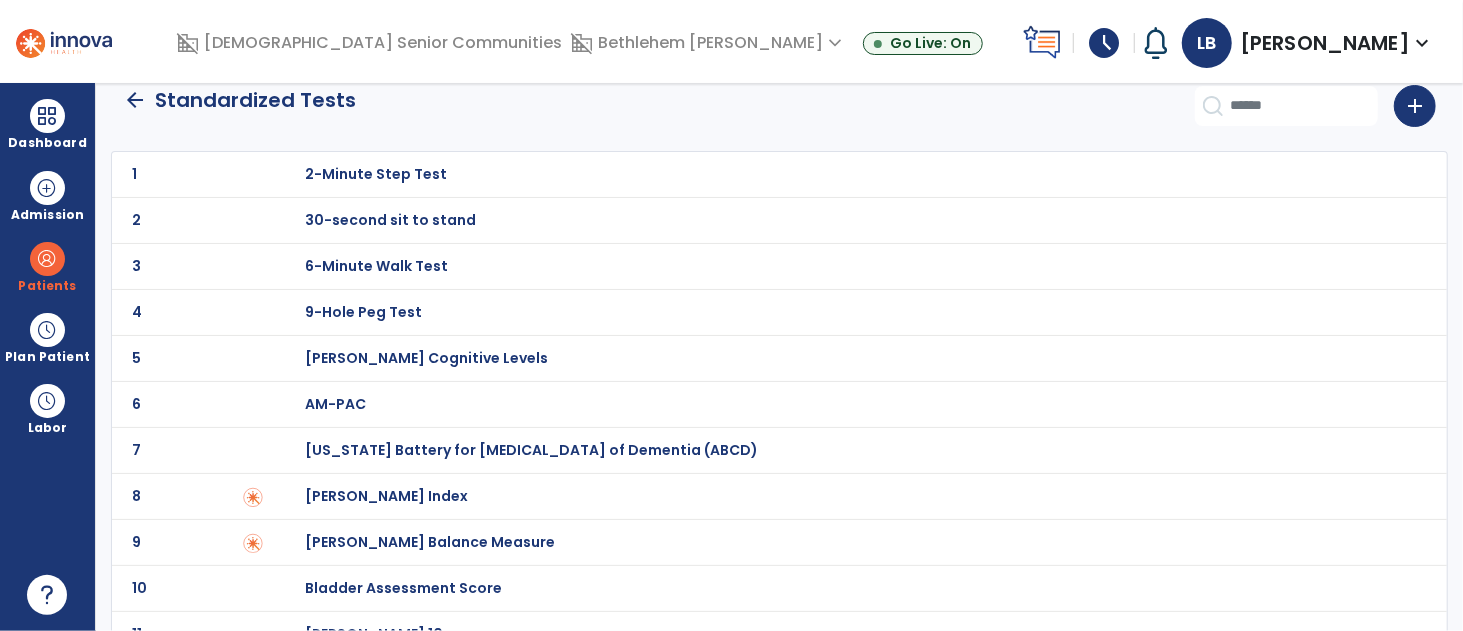scroll, scrollTop: 35, scrollLeft: 0, axis: vertical 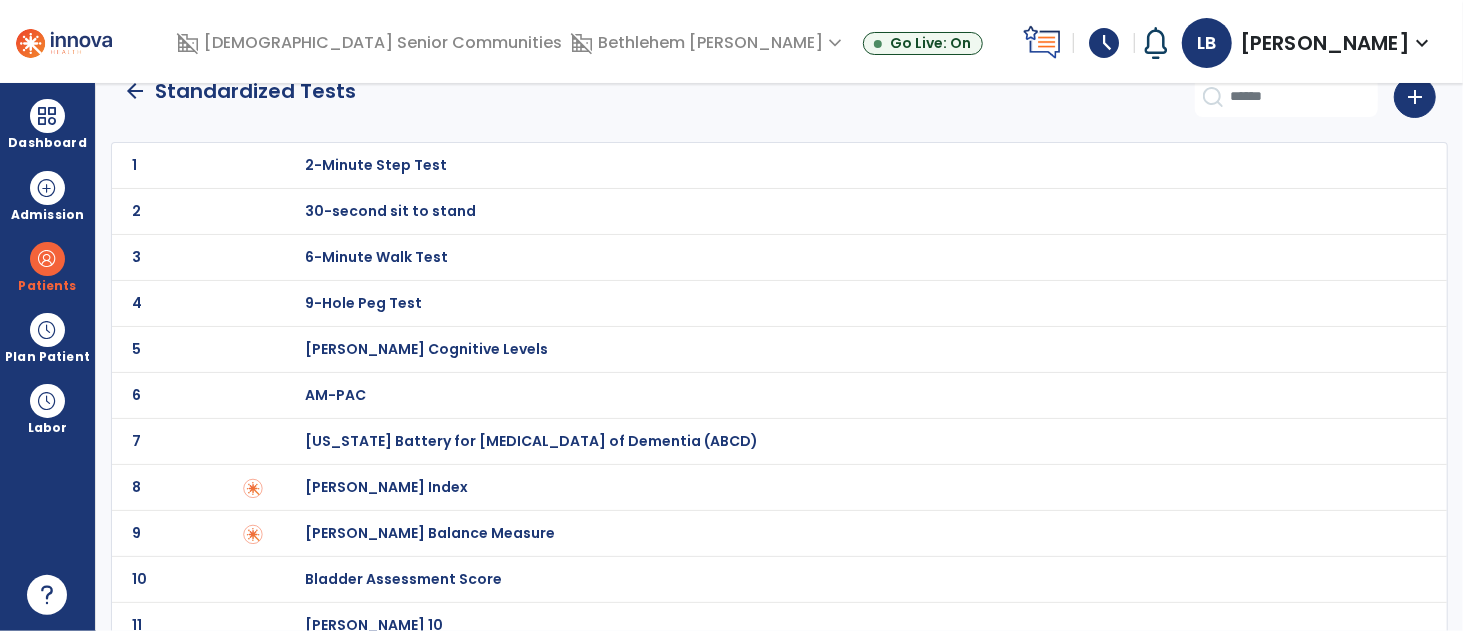 click on "Barthel Index" at bounding box center (376, 165) 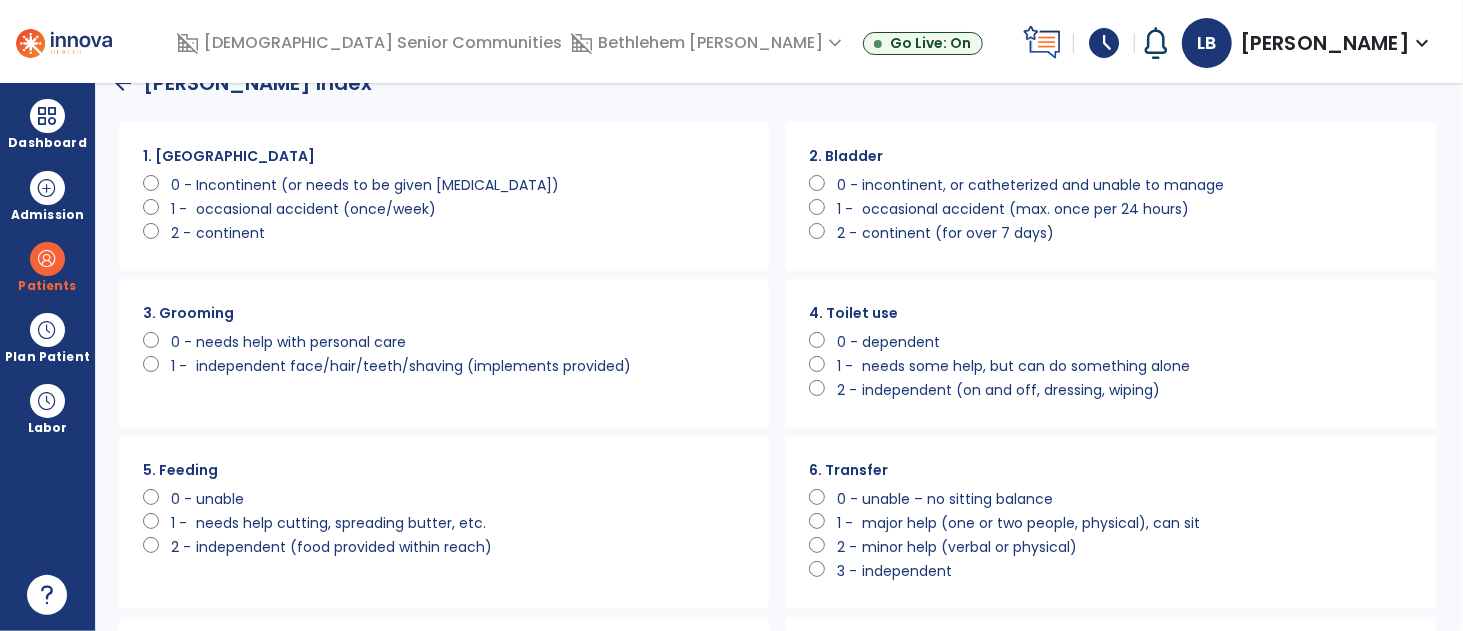 scroll, scrollTop: 0, scrollLeft: 0, axis: both 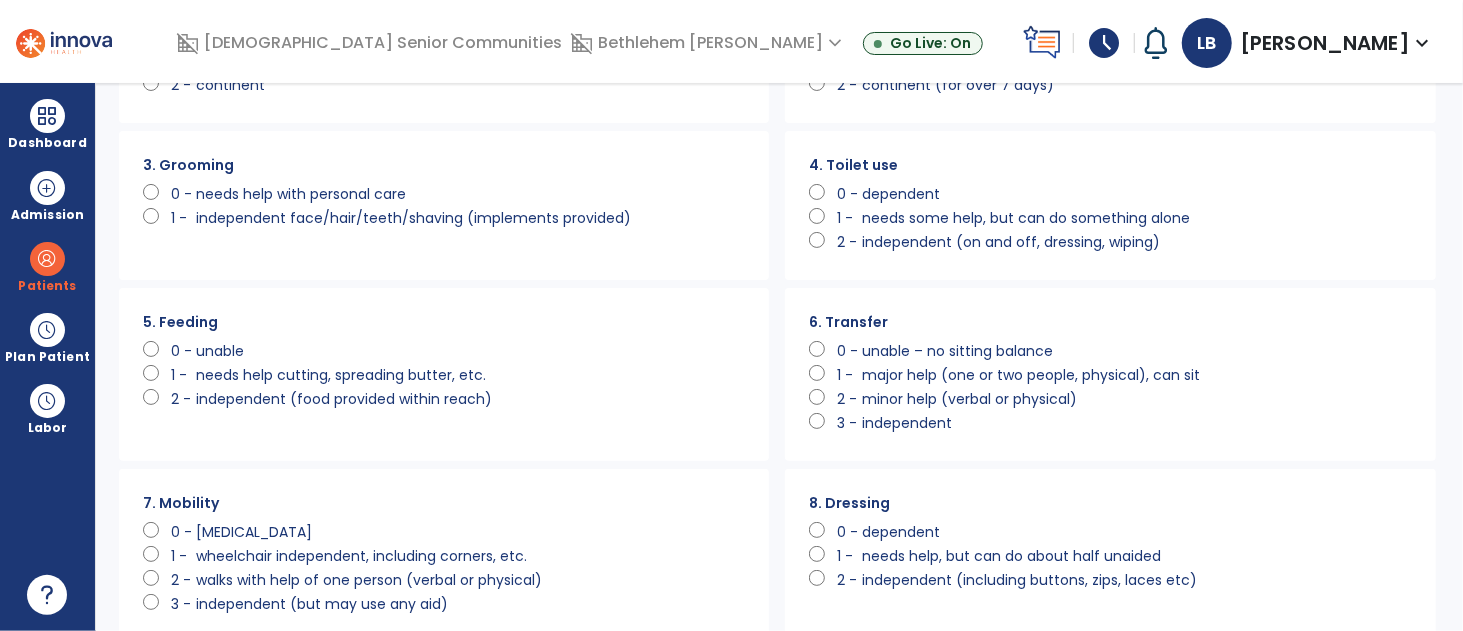 click 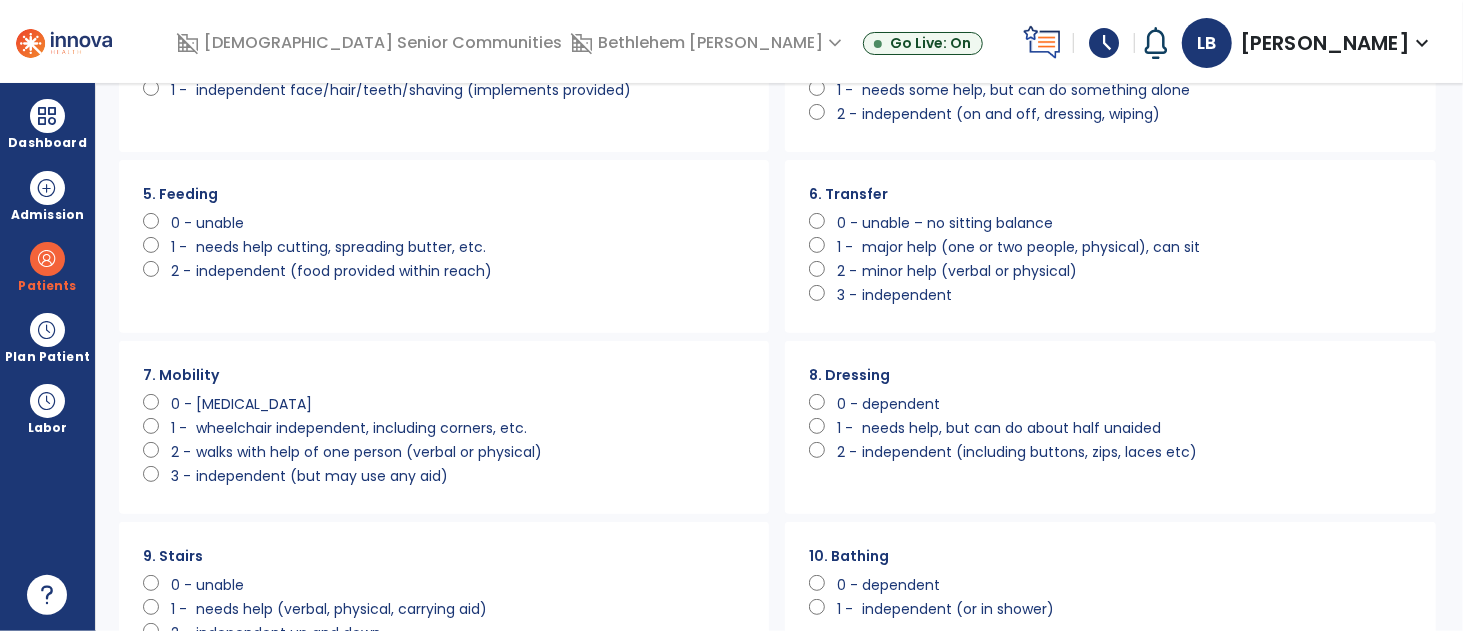 scroll, scrollTop: 375, scrollLeft: 0, axis: vertical 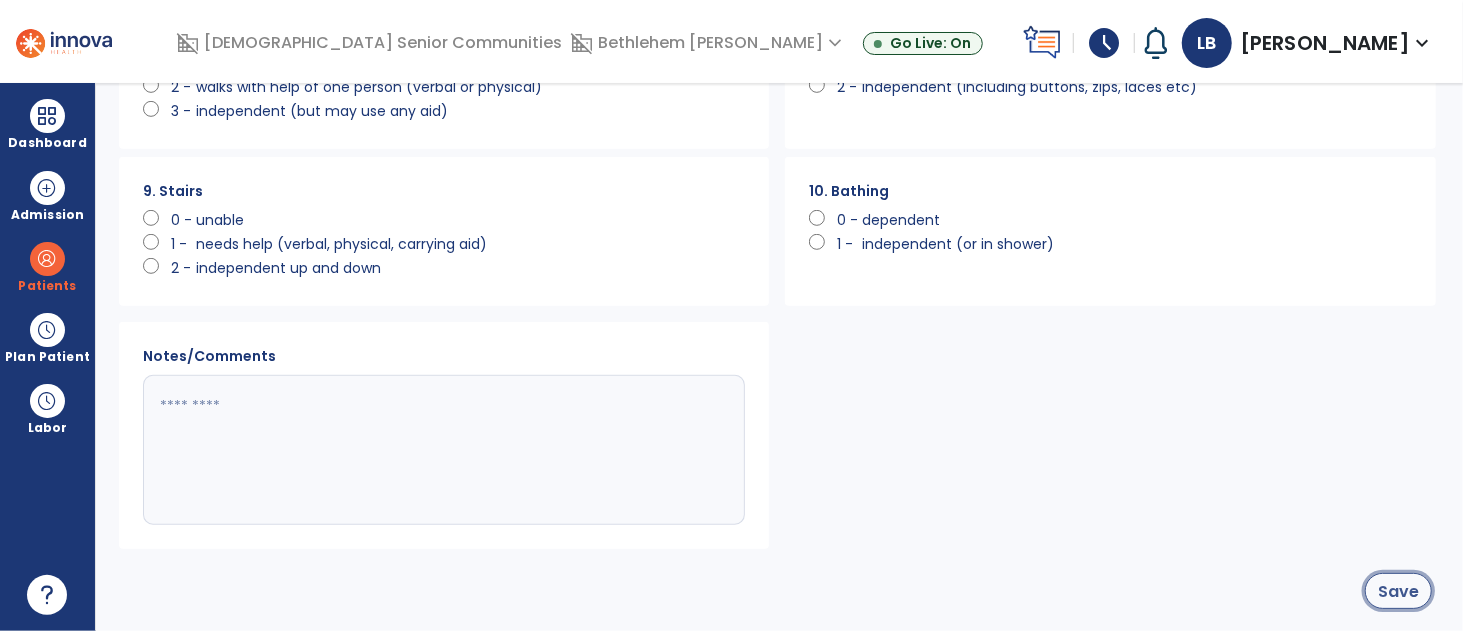 click on "Save" 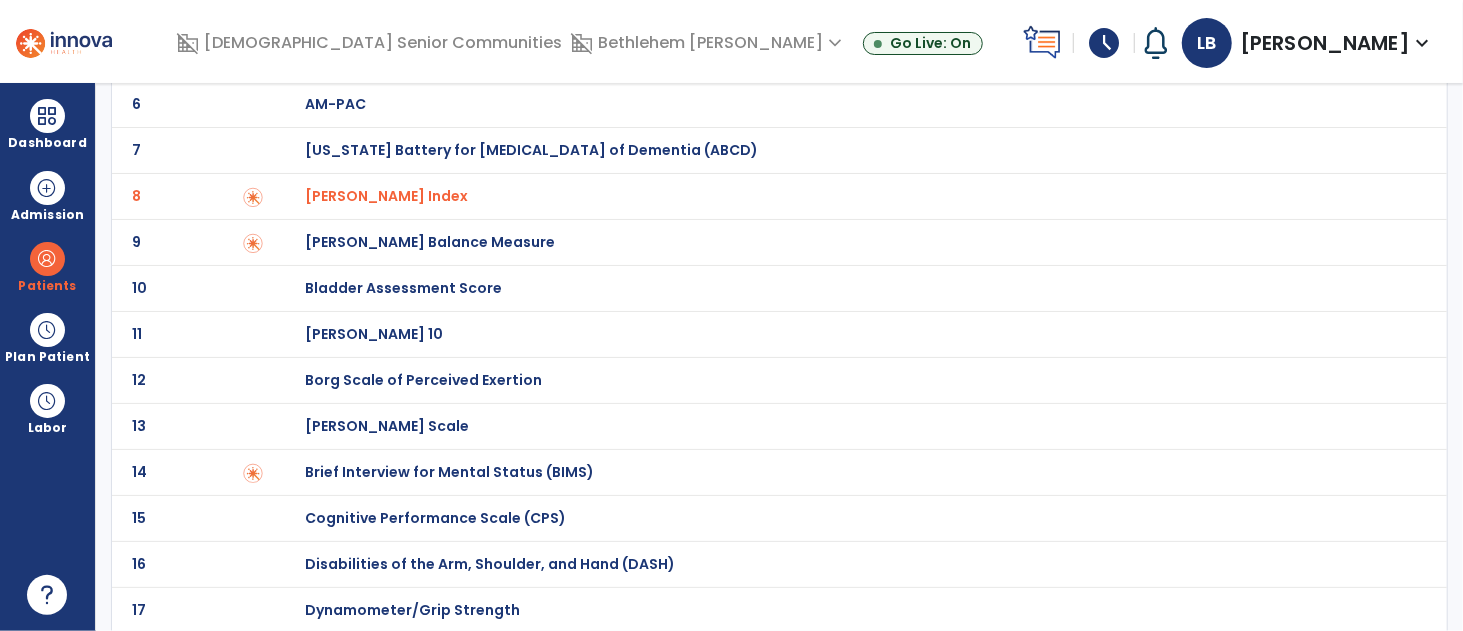 scroll, scrollTop: 0, scrollLeft: 0, axis: both 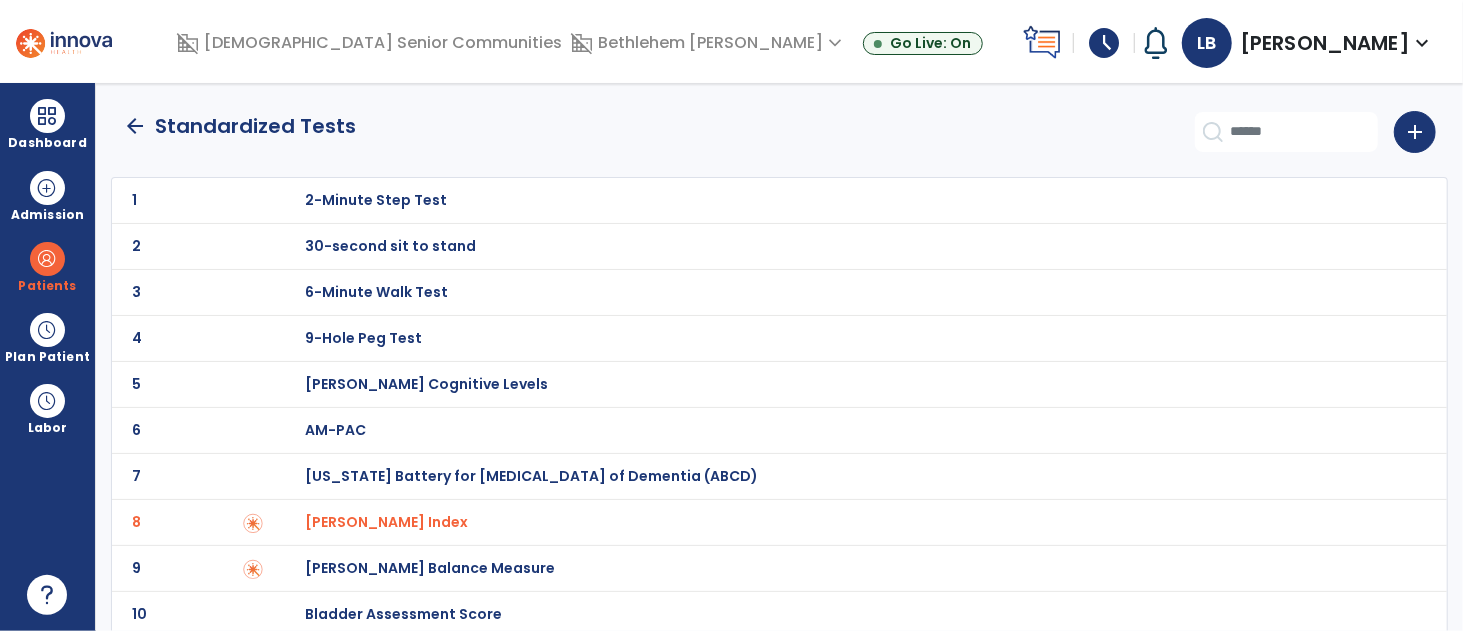 click on "arrow_back" 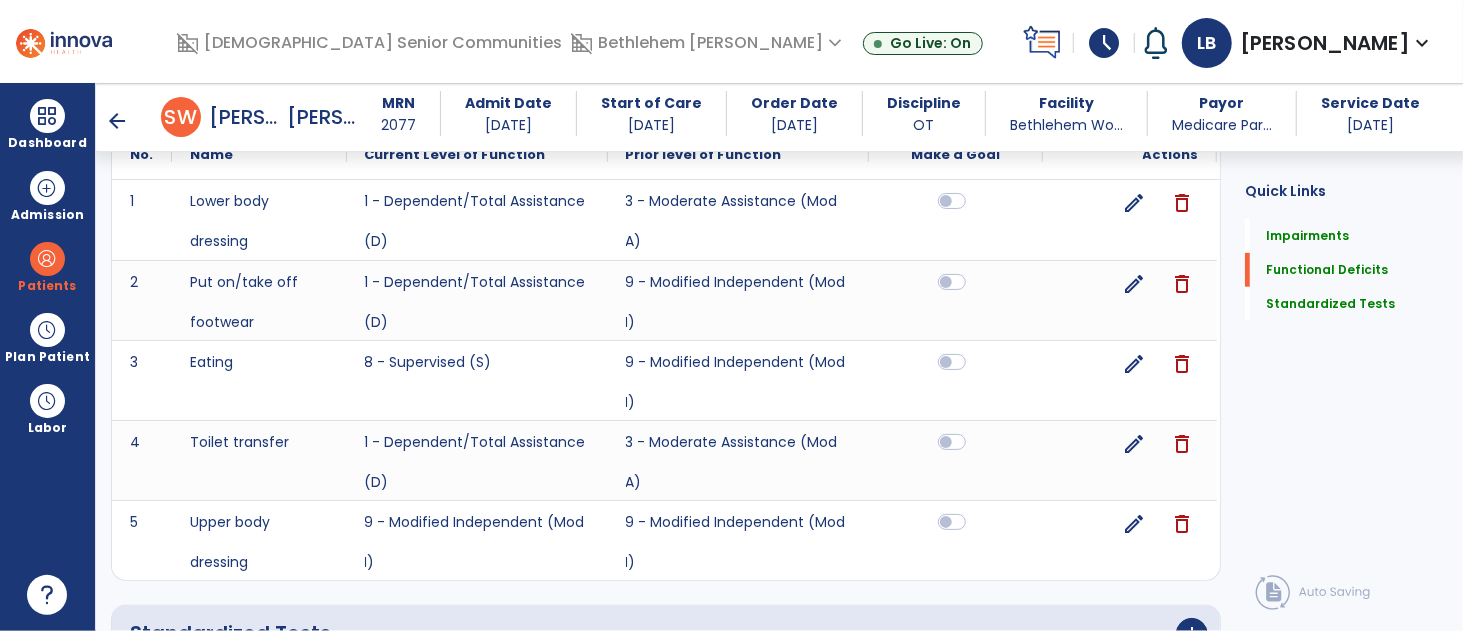 scroll, scrollTop: 874, scrollLeft: 0, axis: vertical 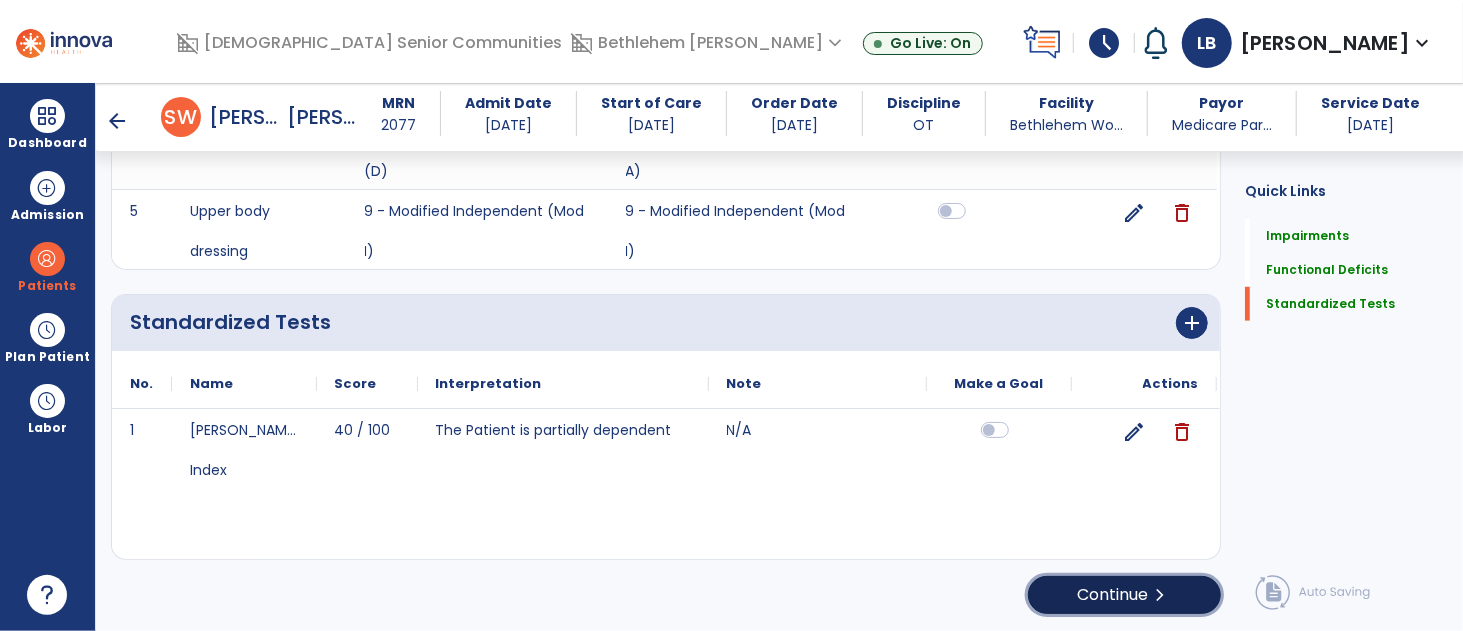 click on "Continue  chevron_right" 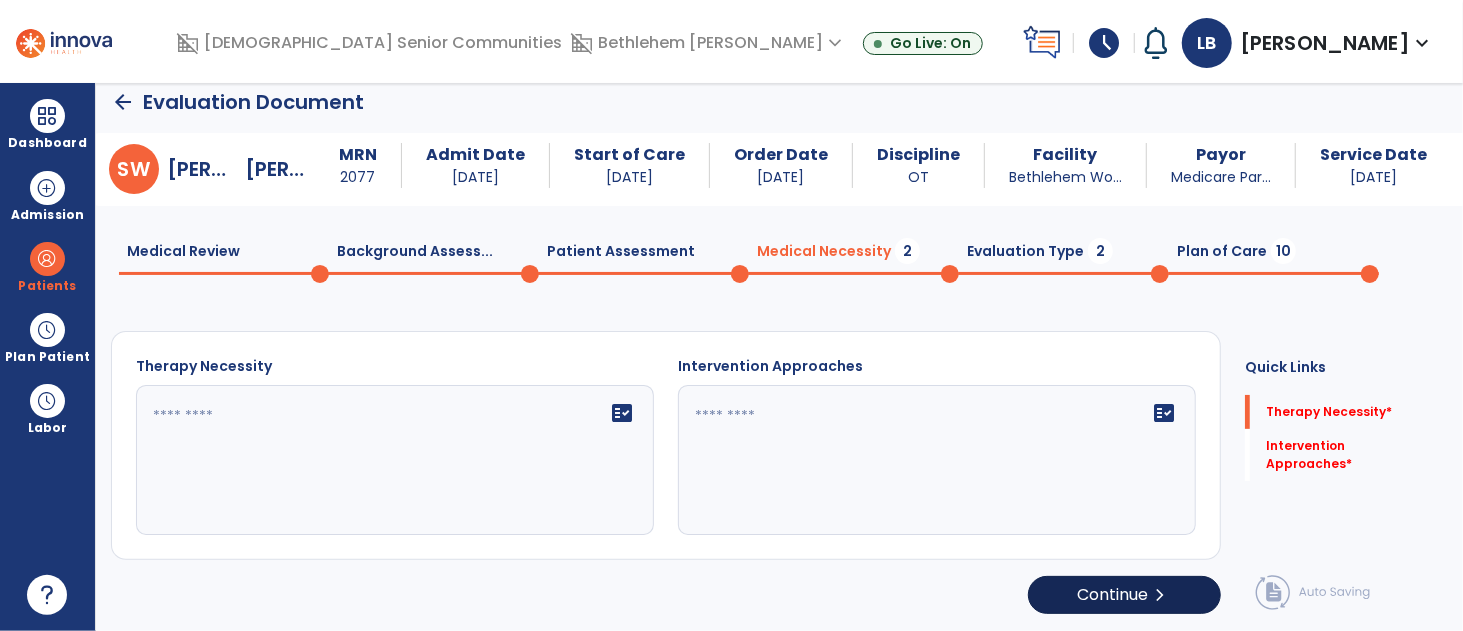 scroll, scrollTop: 0, scrollLeft: 0, axis: both 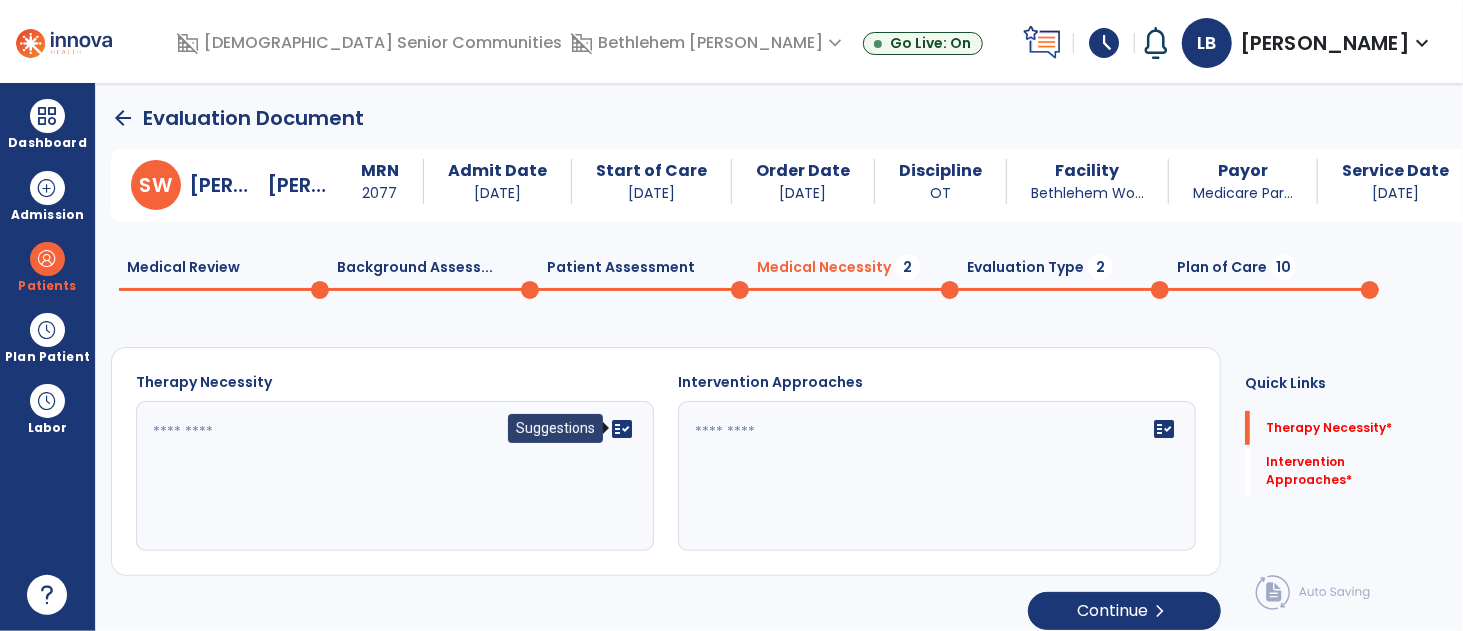 click on "fact_check" 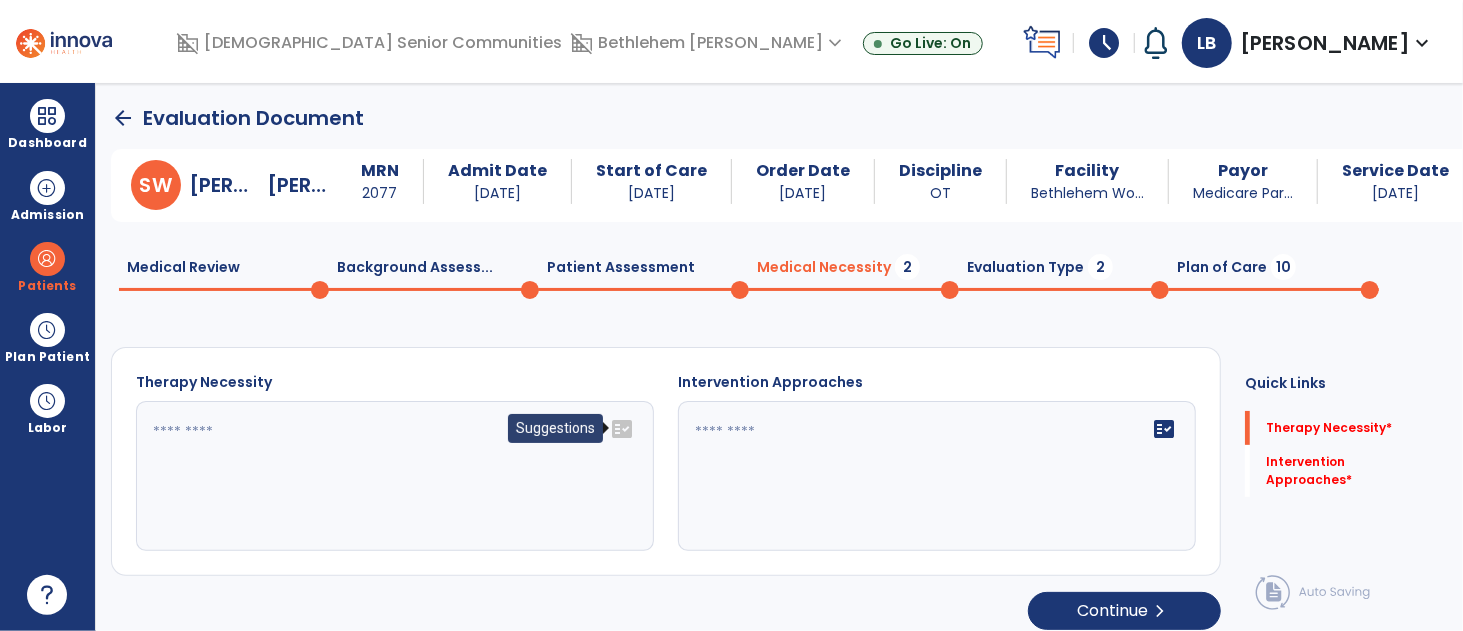 click on "fact_check" 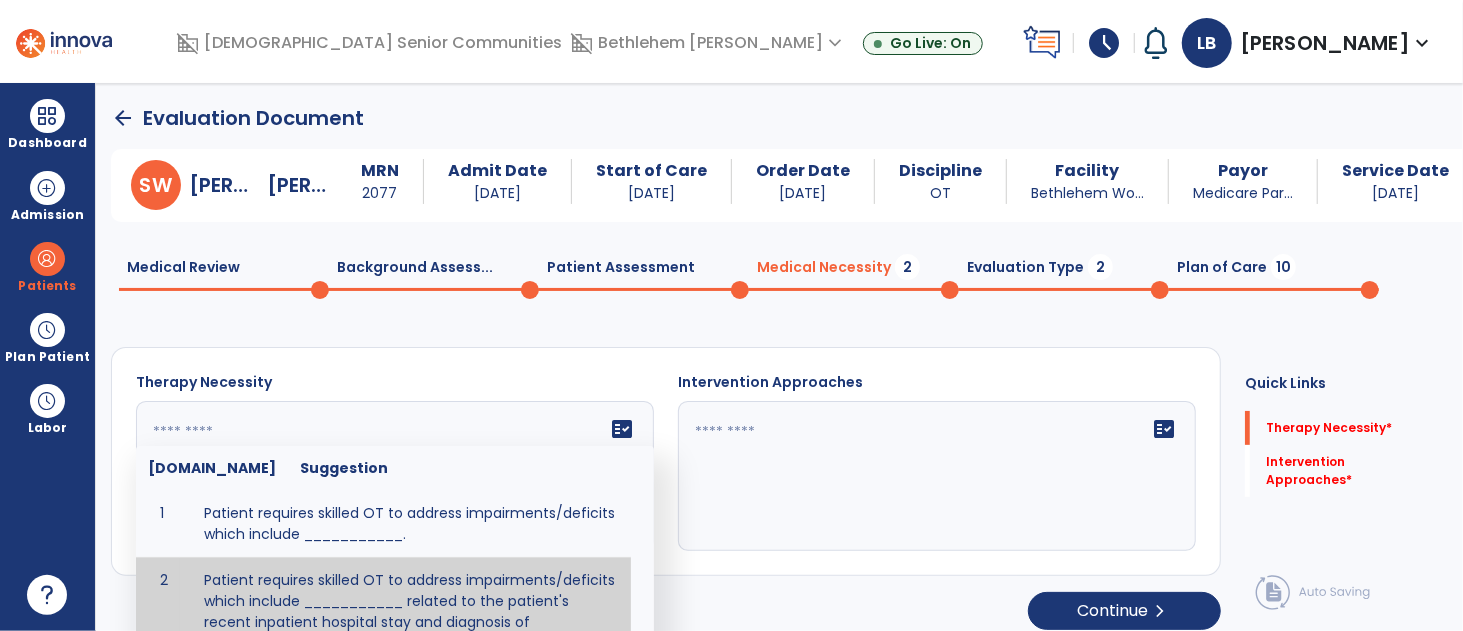 drag, startPoint x: 496, startPoint y: 596, endPoint x: 475, endPoint y: 551, distance: 49.658836 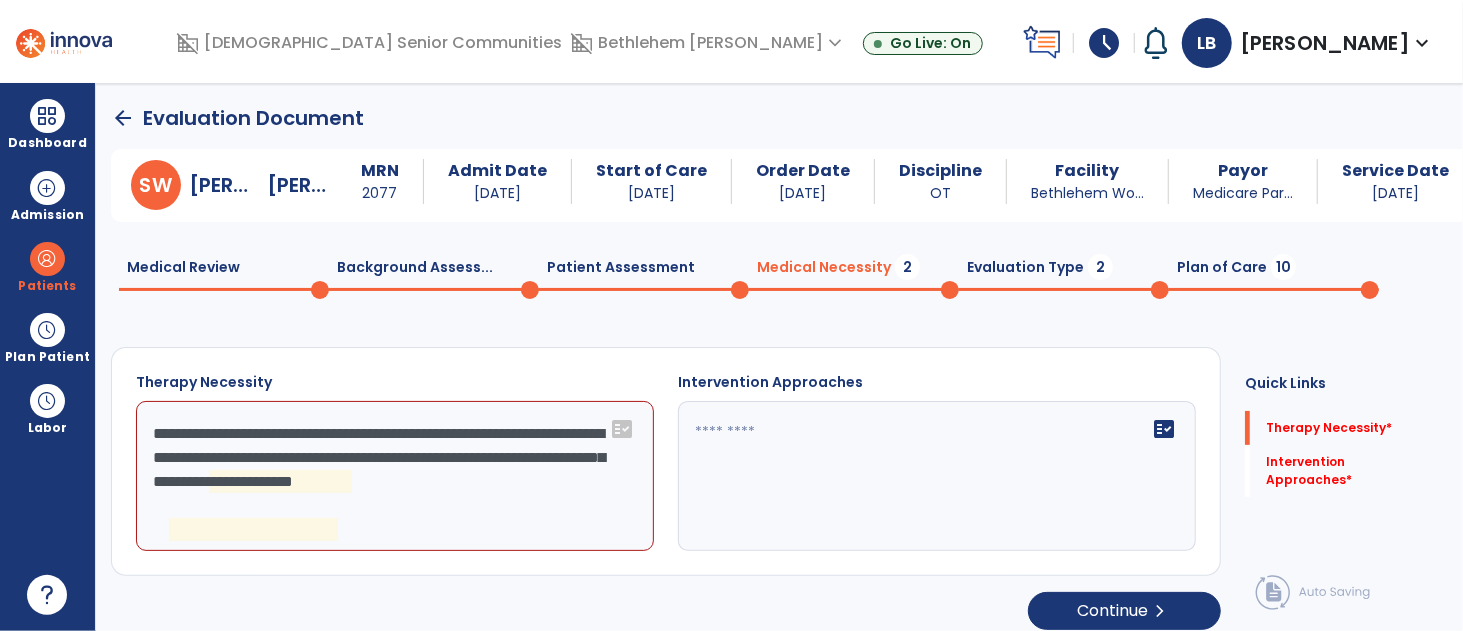 click on "**********" 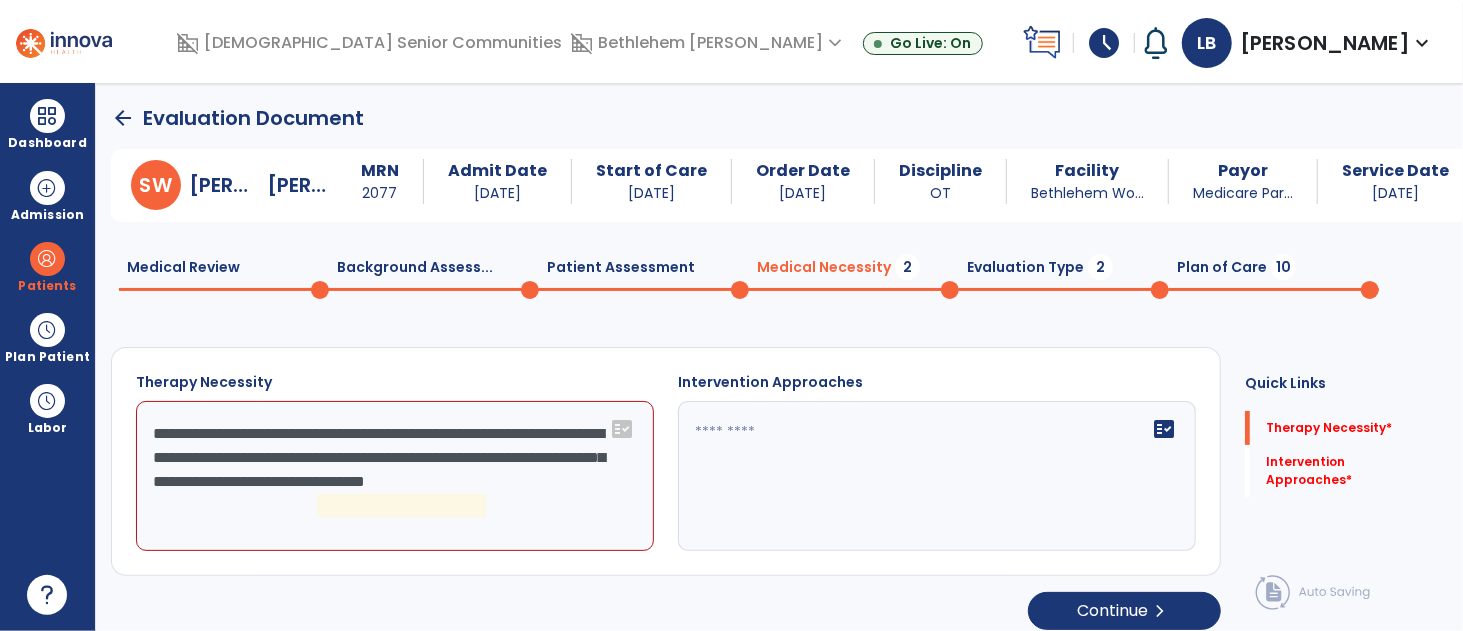 click on "**********" 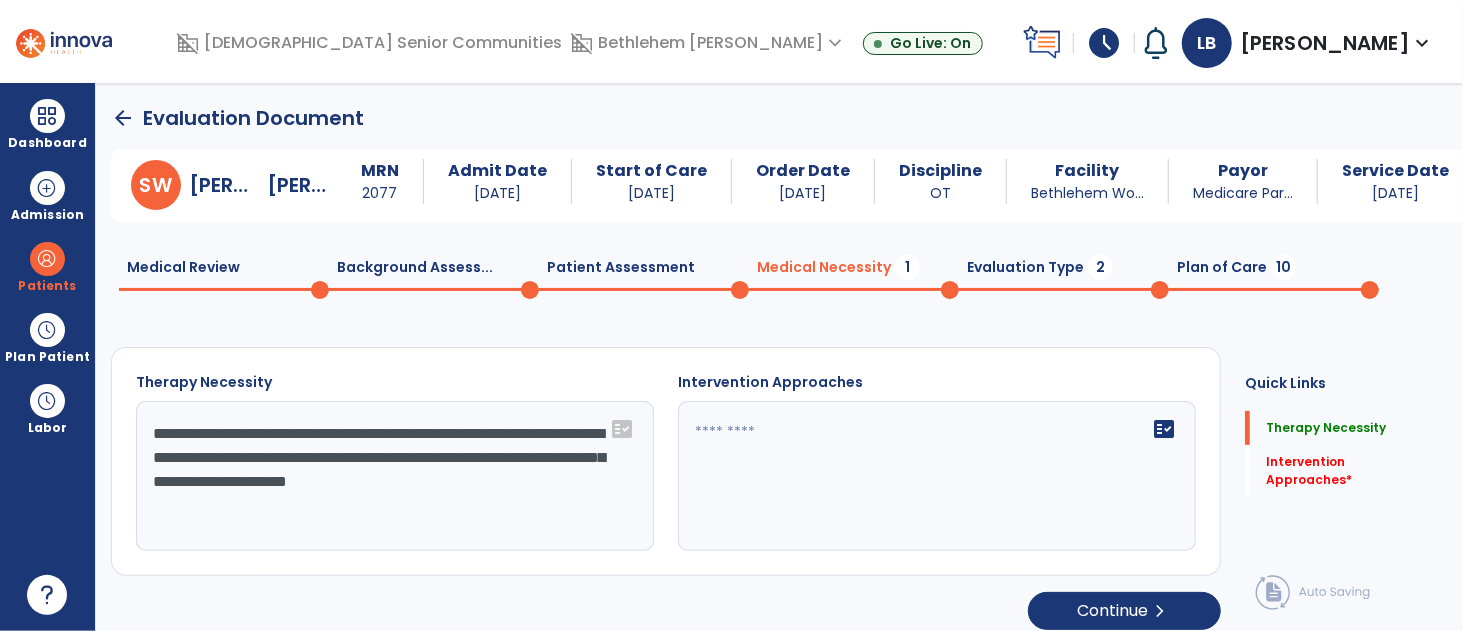 click on "**********" 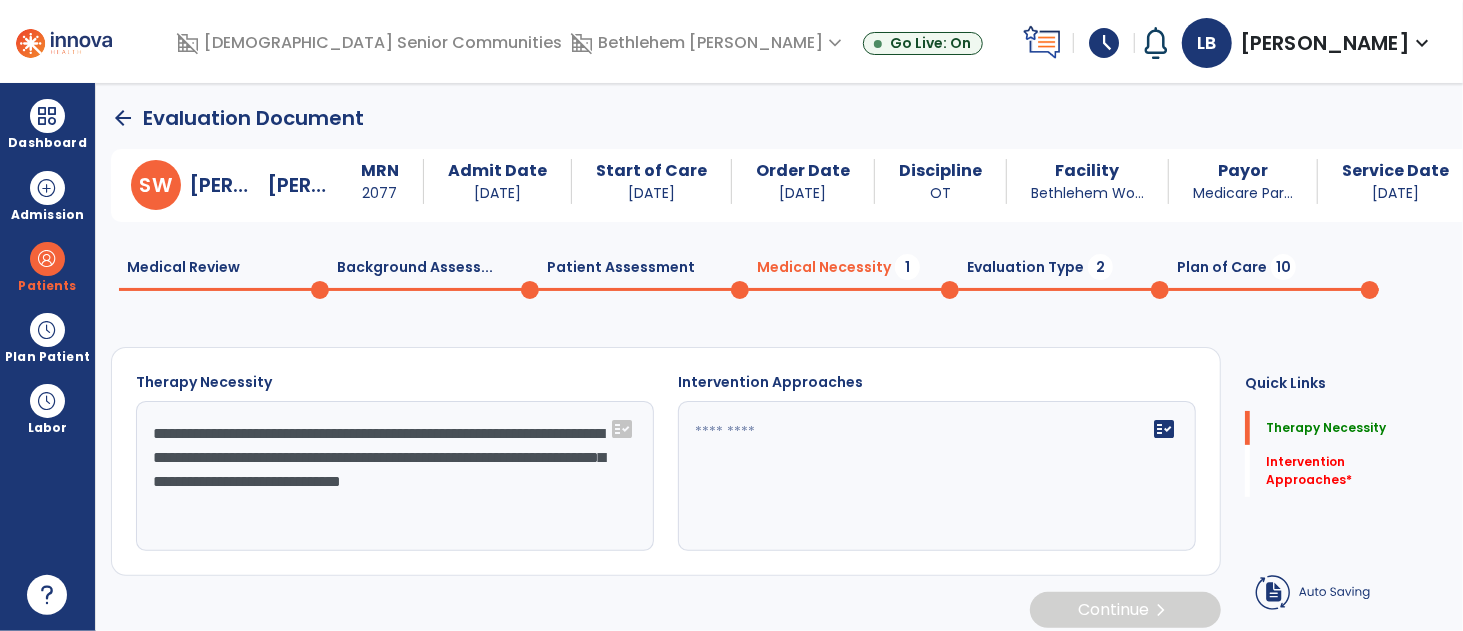 click on "**********" 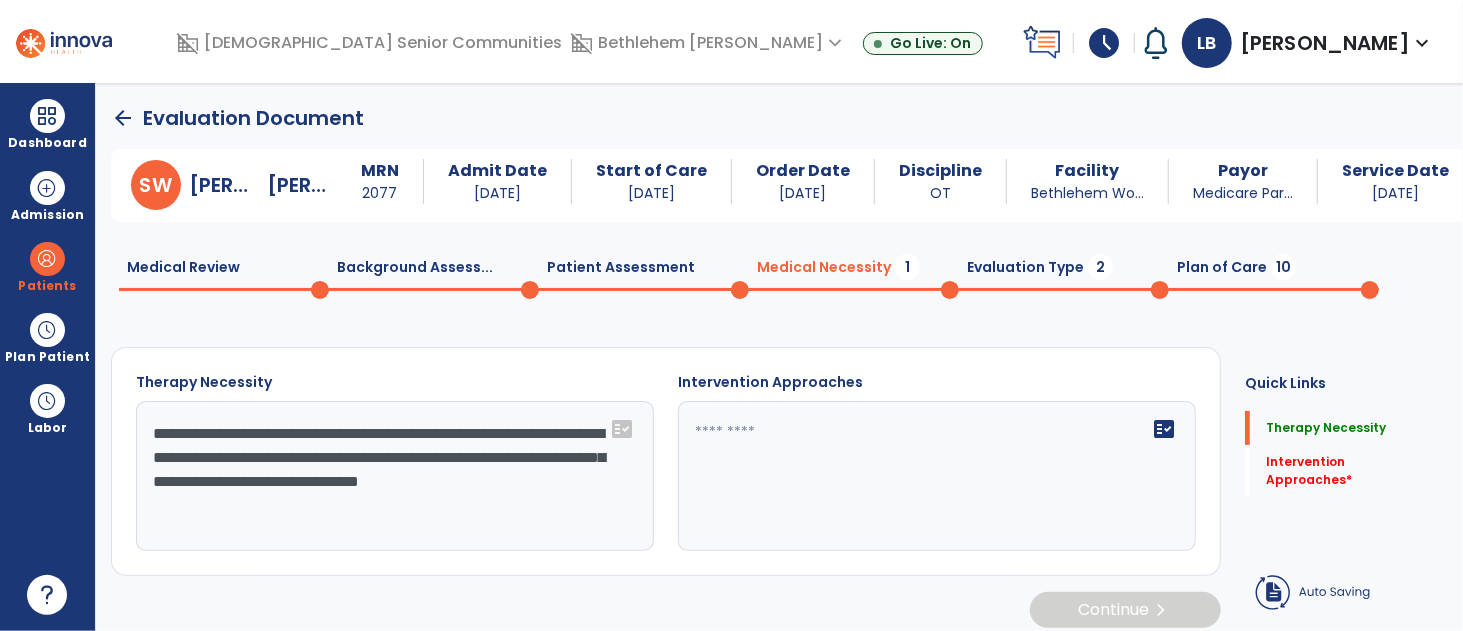 click on "**********" 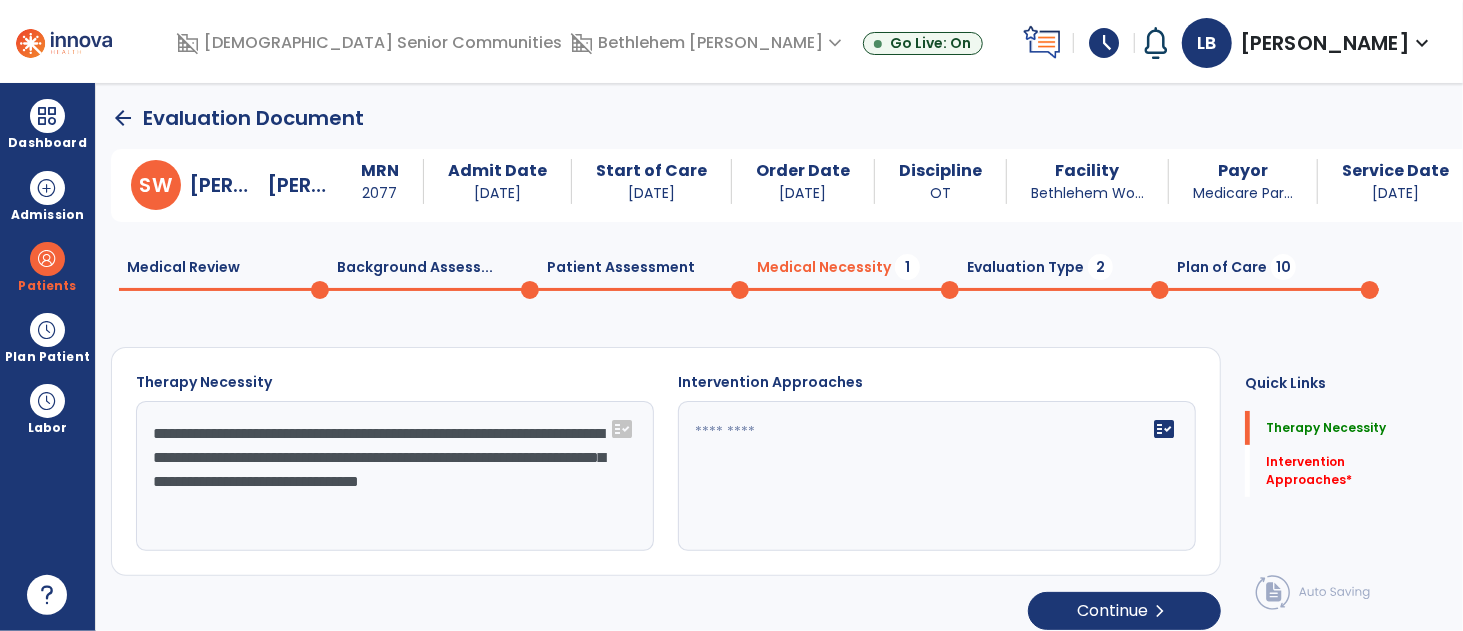 click on "**********" 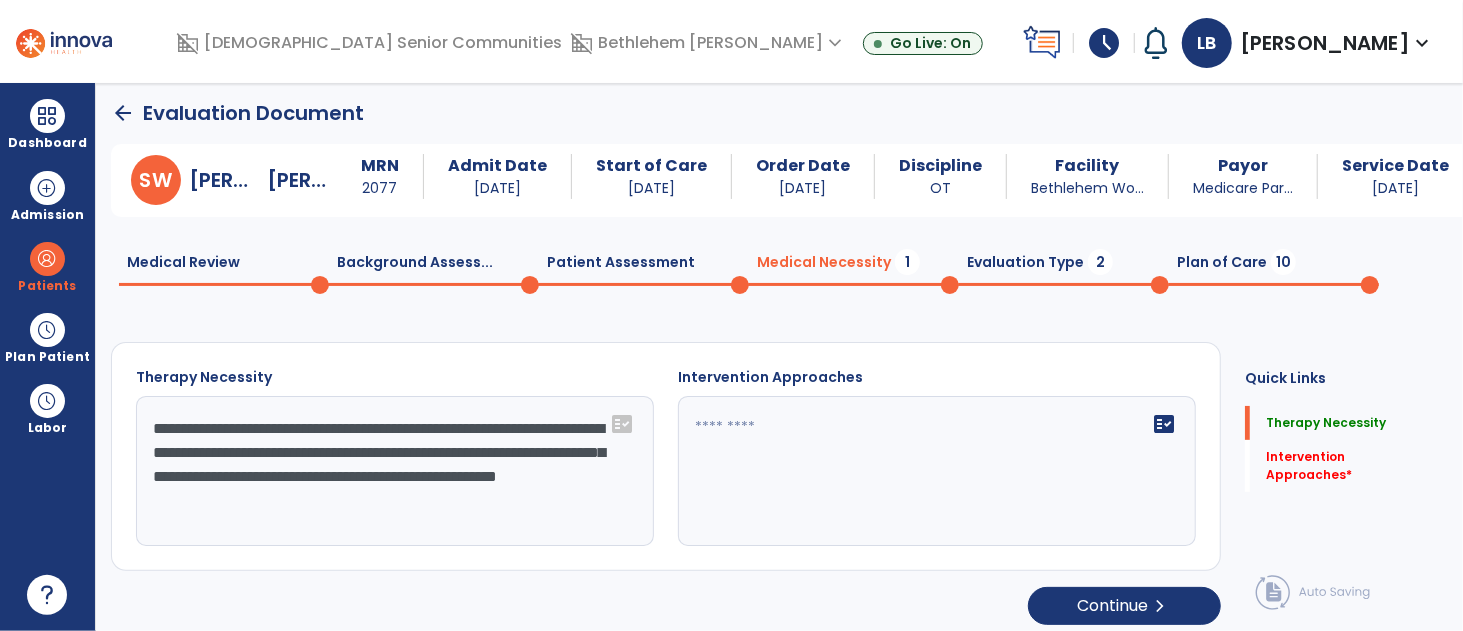 scroll, scrollTop: 15, scrollLeft: 0, axis: vertical 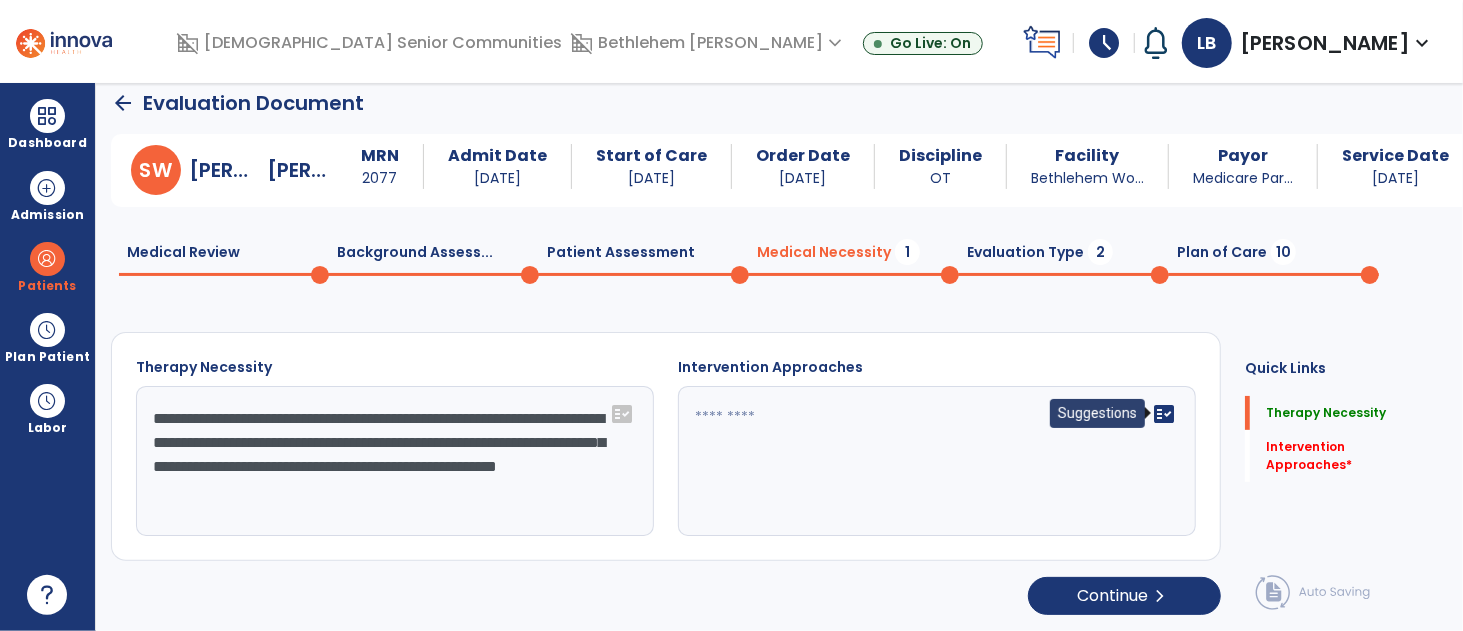 type on "**********" 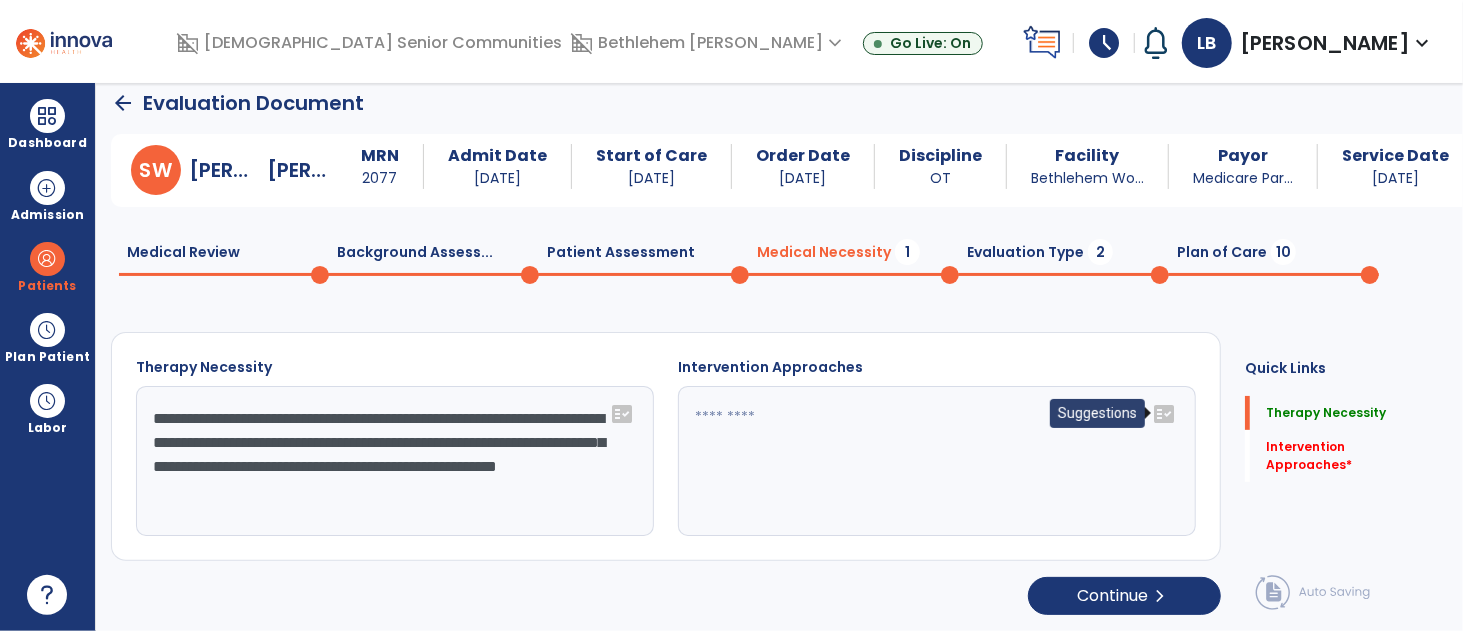 click on "fact_check" 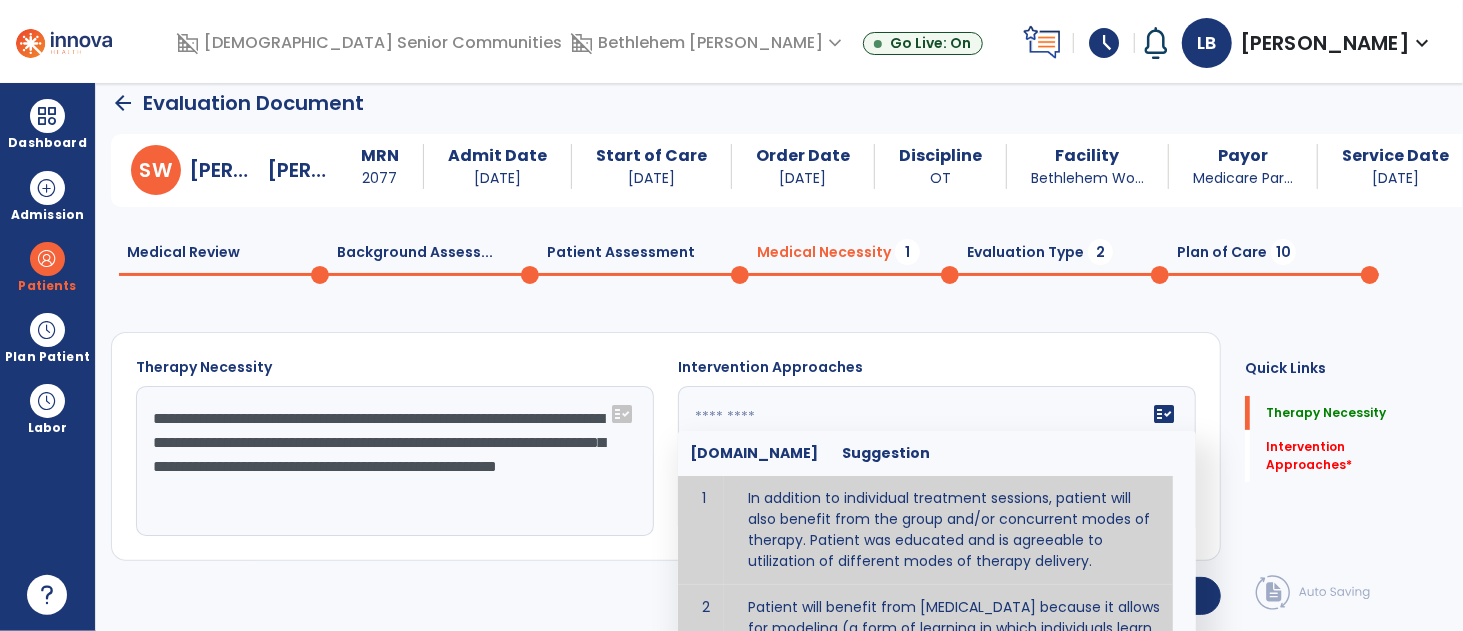 scroll, scrollTop: 107, scrollLeft: 0, axis: vertical 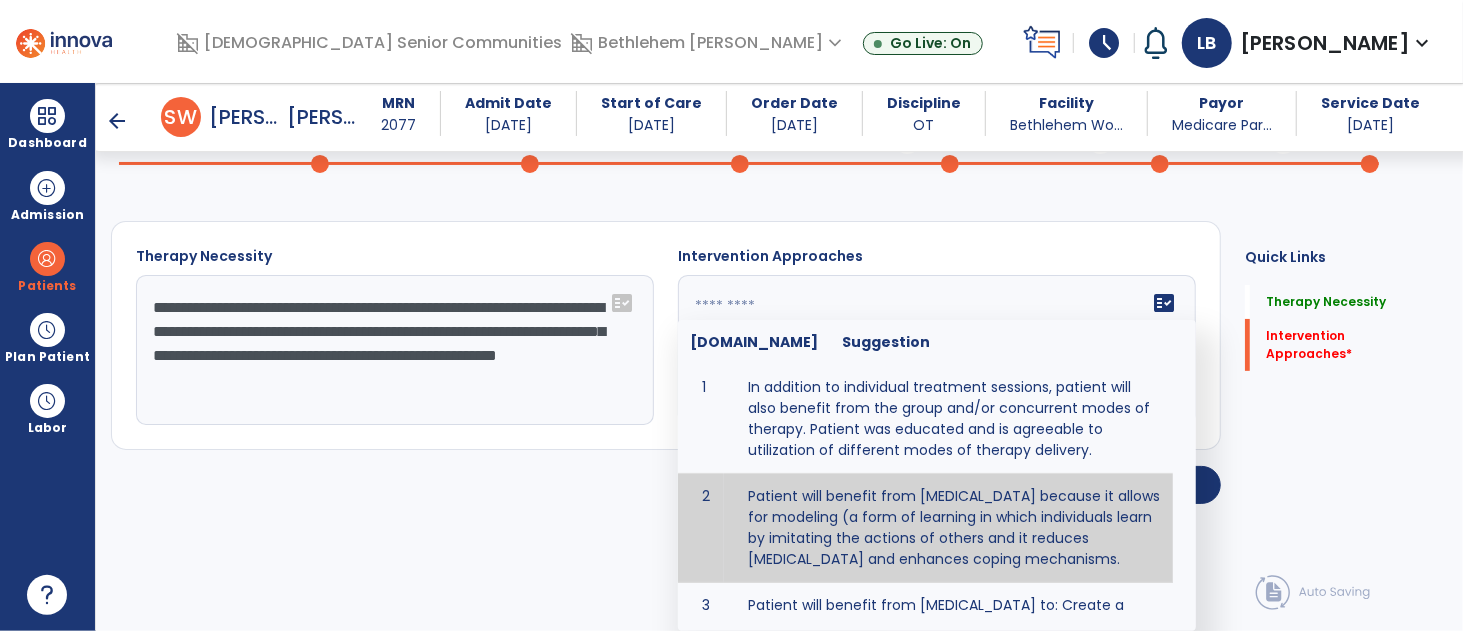 type on "**********" 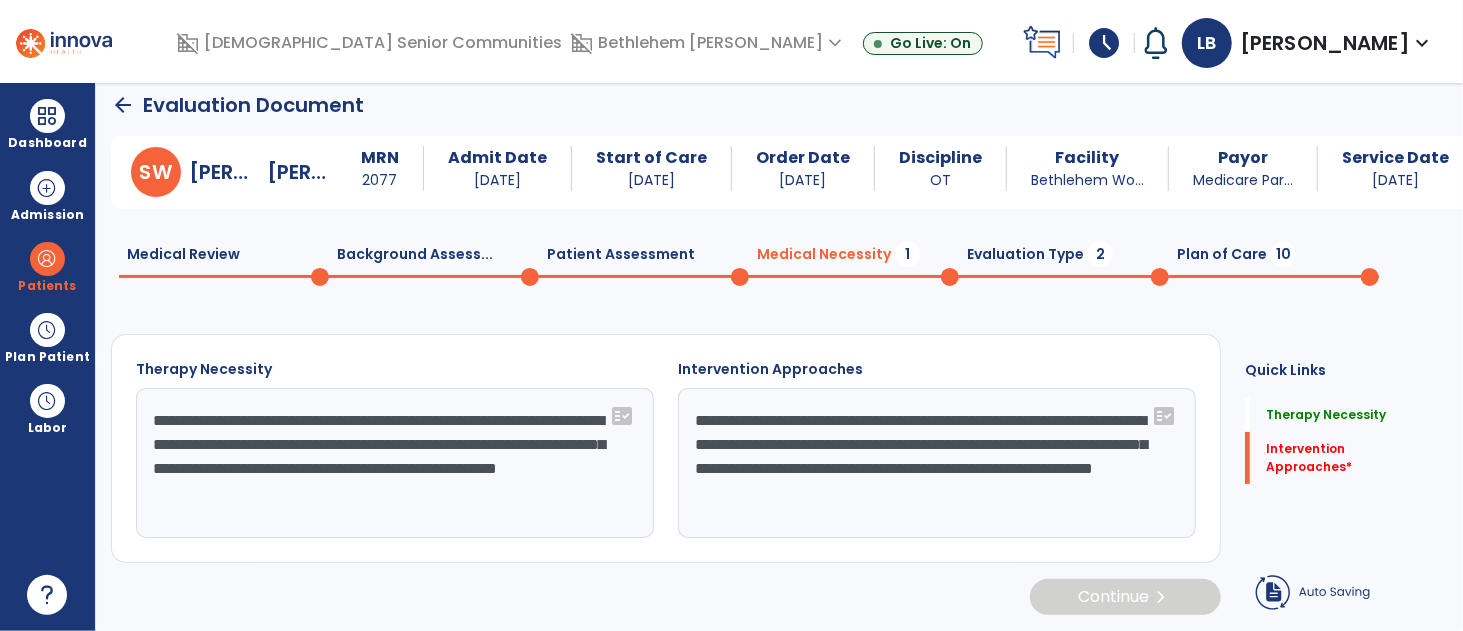 scroll, scrollTop: 0, scrollLeft: 0, axis: both 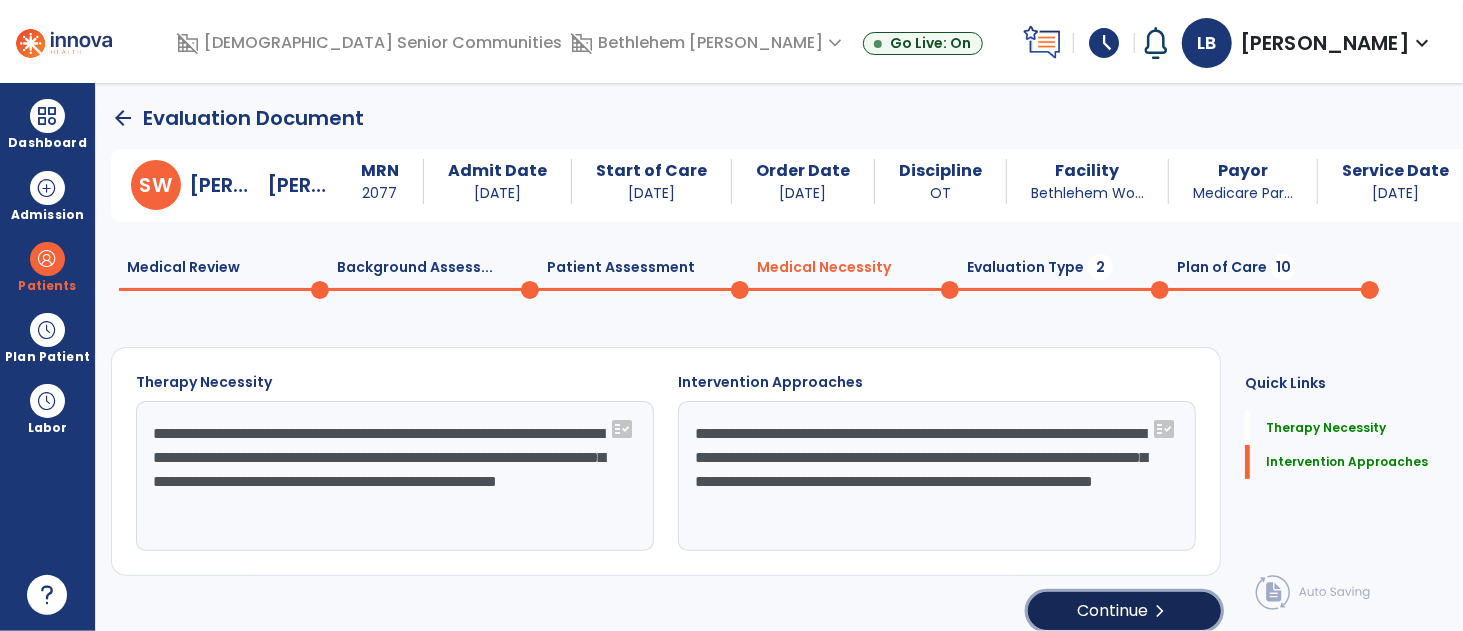 click on "Continue  chevron_right" 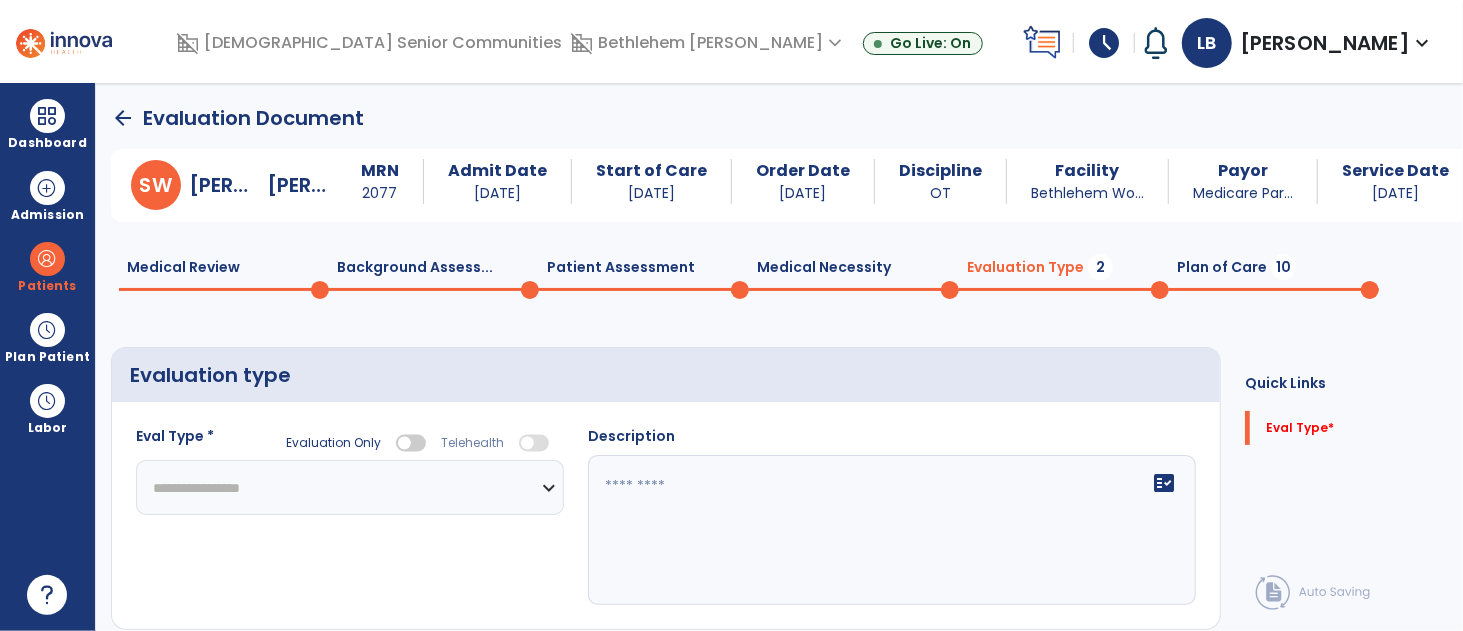 click on "Evaluation Type  2" 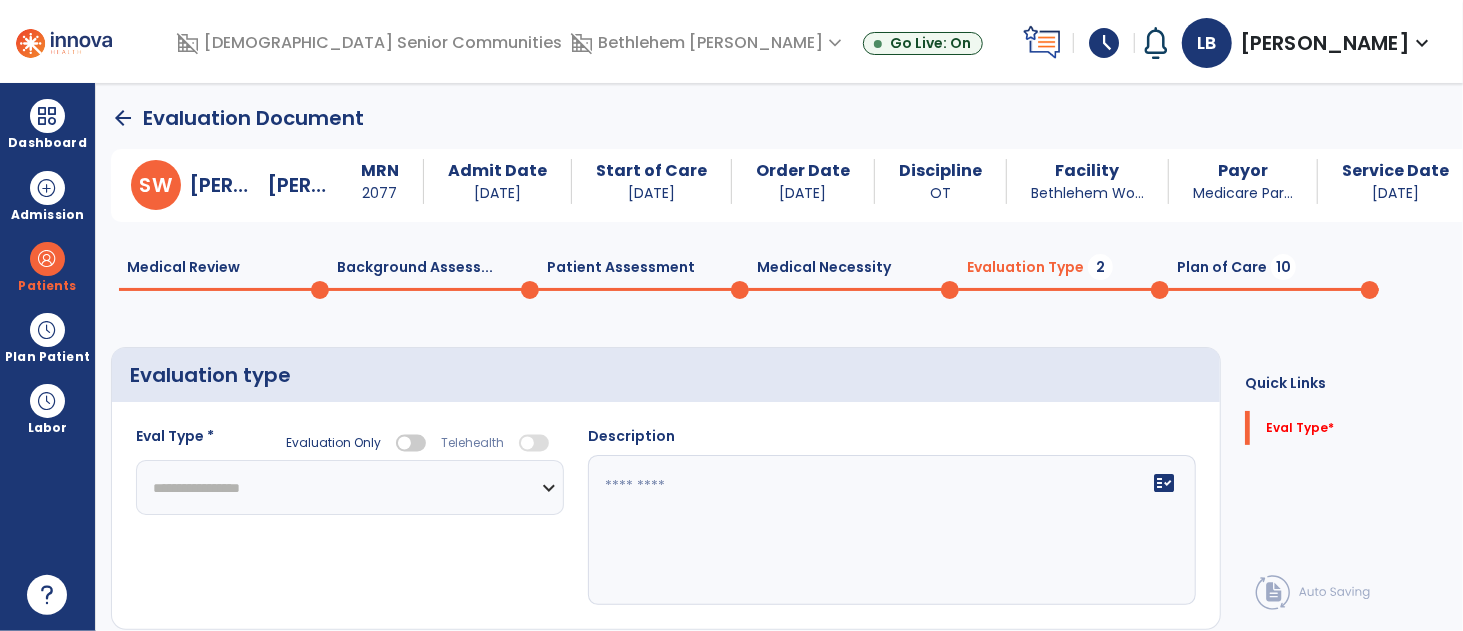 select on "**********" 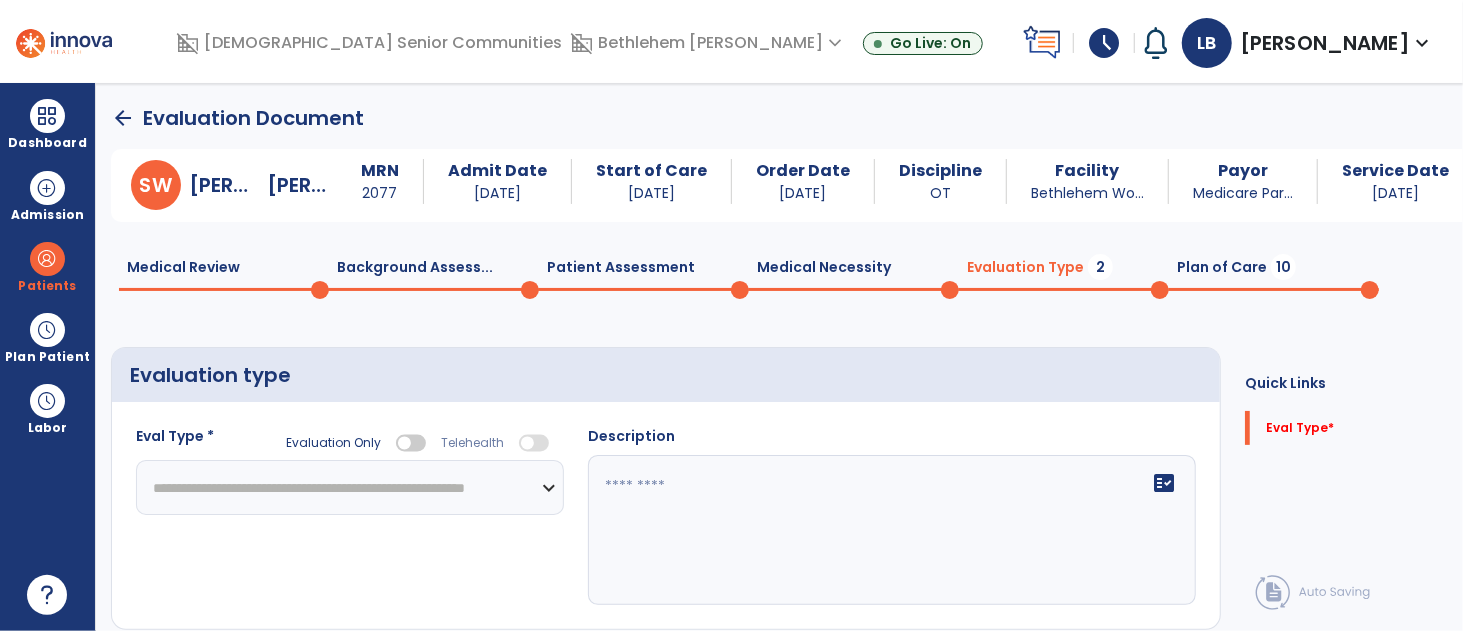 click on "**********" 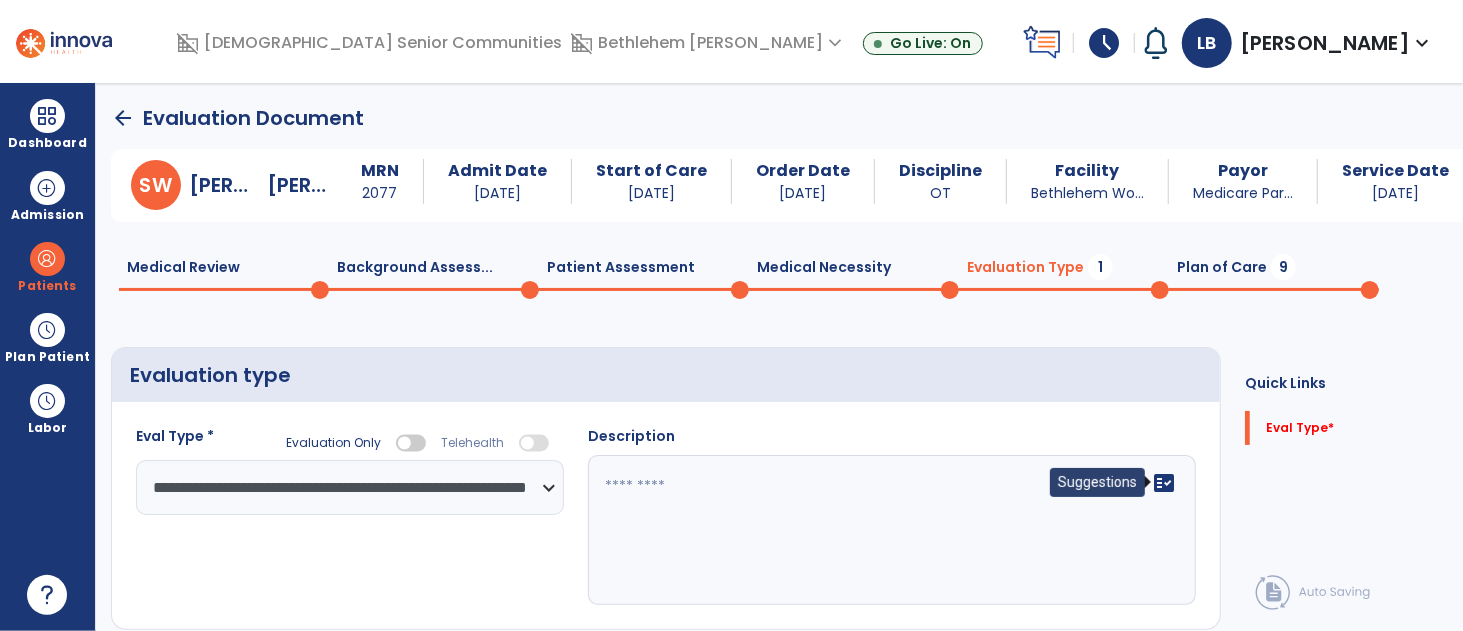click on "fact_check" 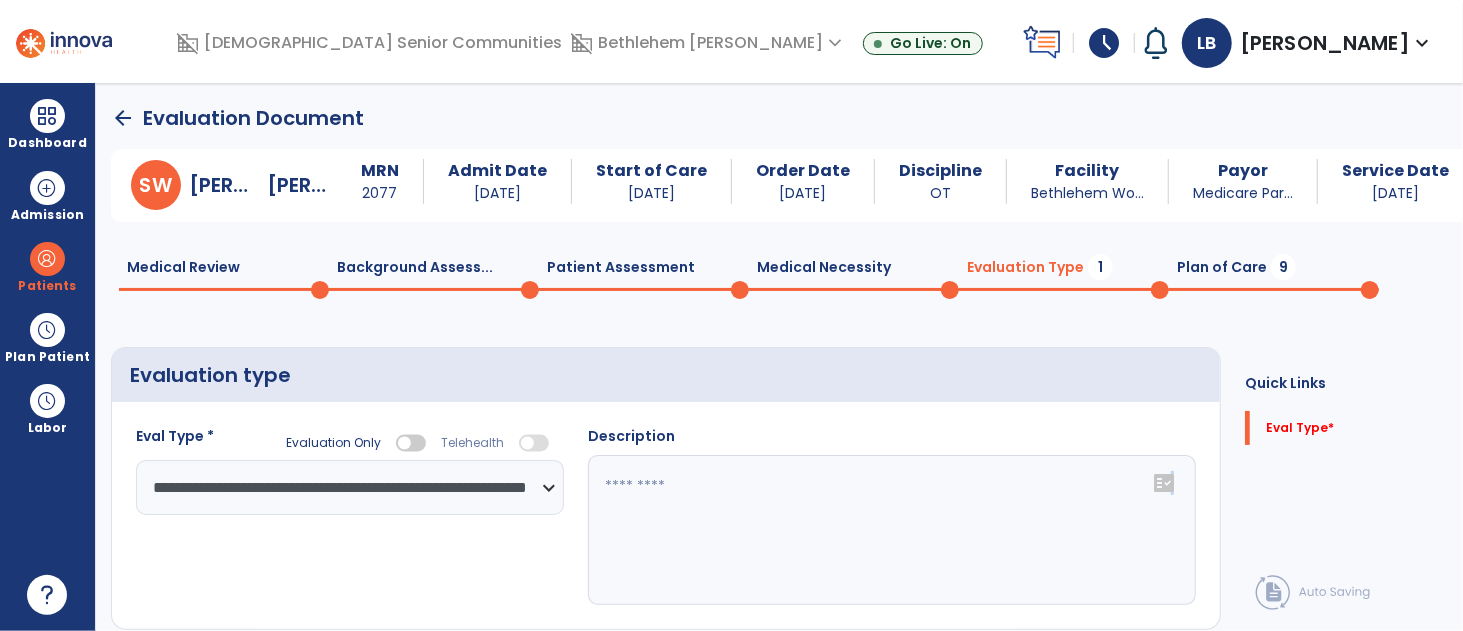 click on "fact_check" 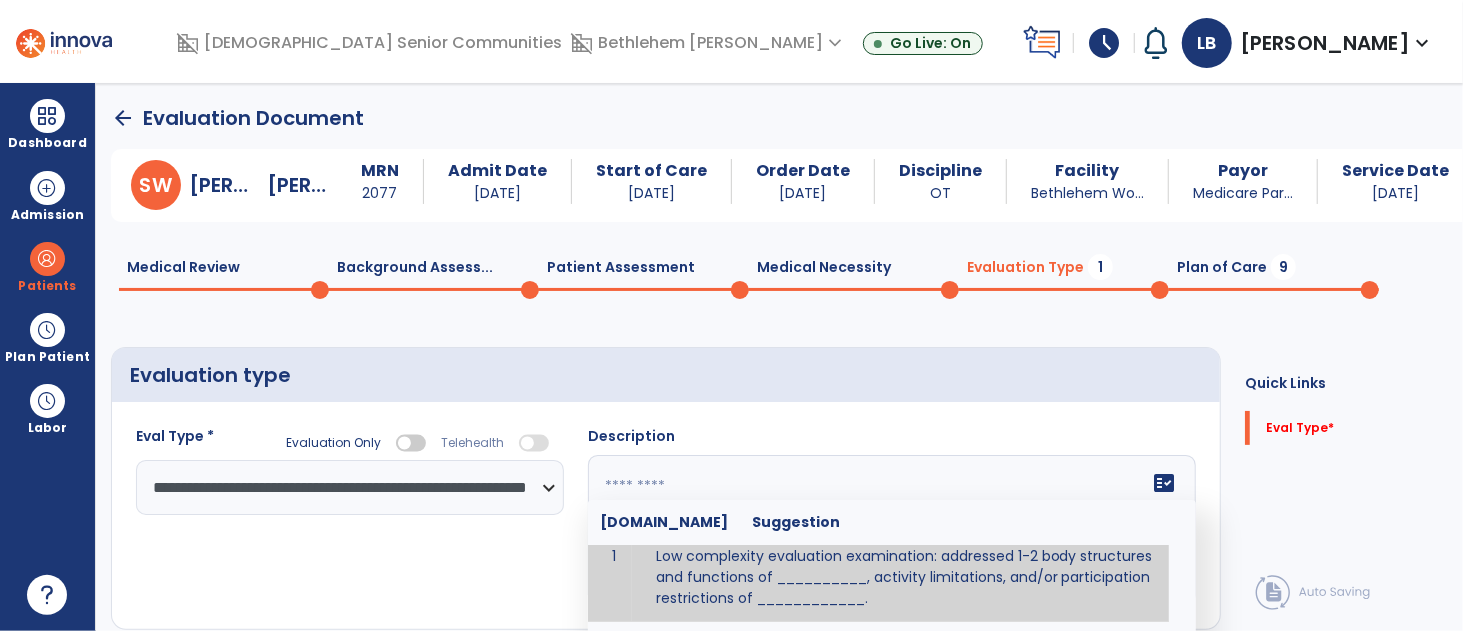 scroll, scrollTop: 14, scrollLeft: 0, axis: vertical 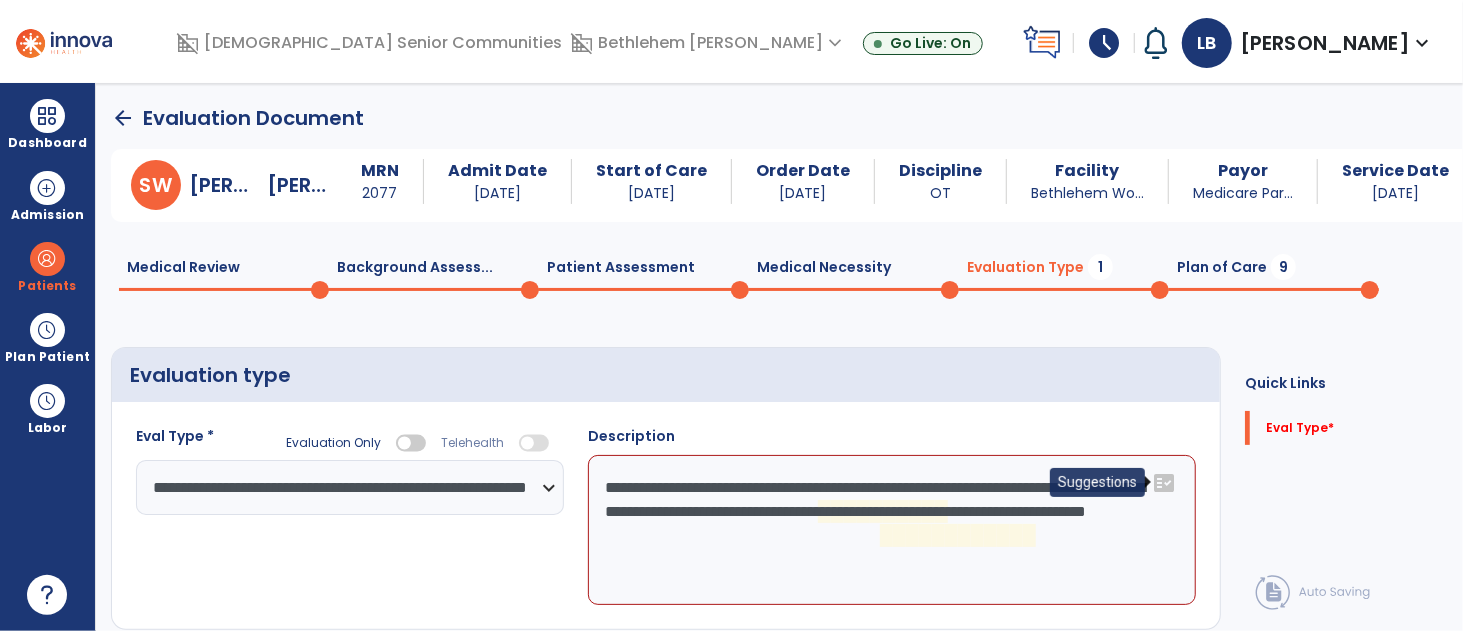 click on "fact_check" 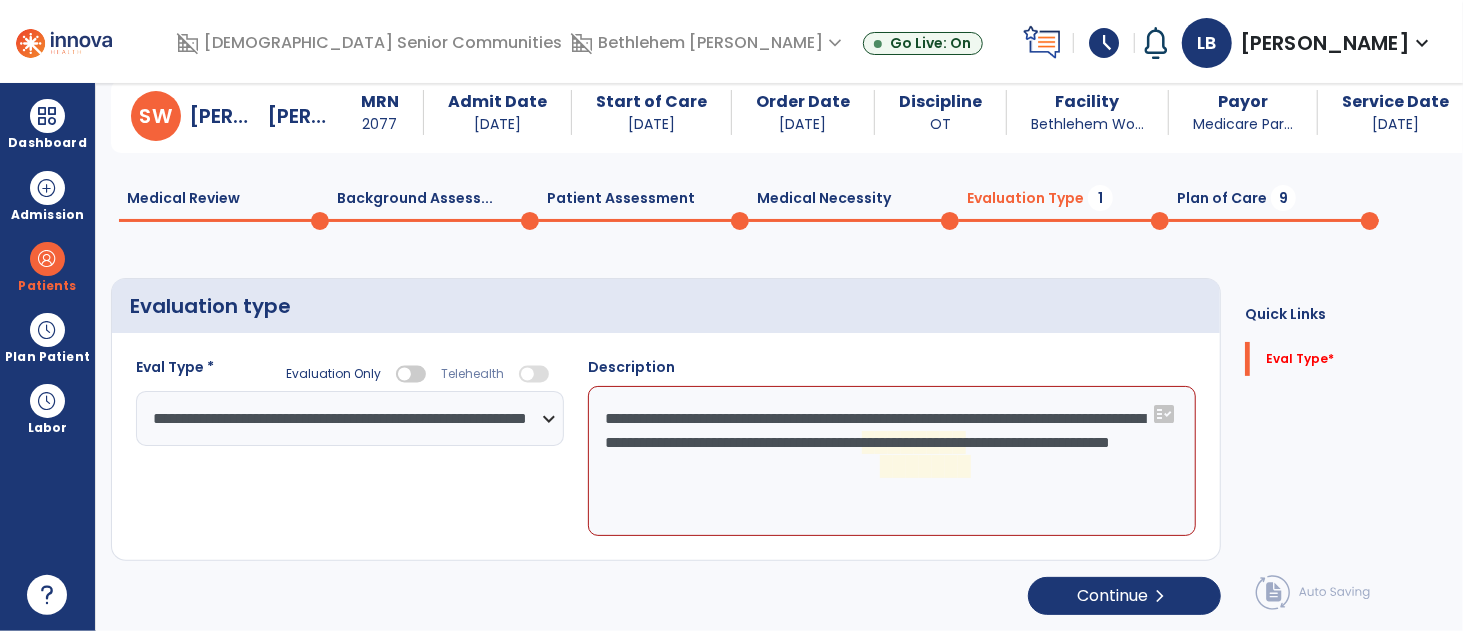 scroll, scrollTop: 51, scrollLeft: 0, axis: vertical 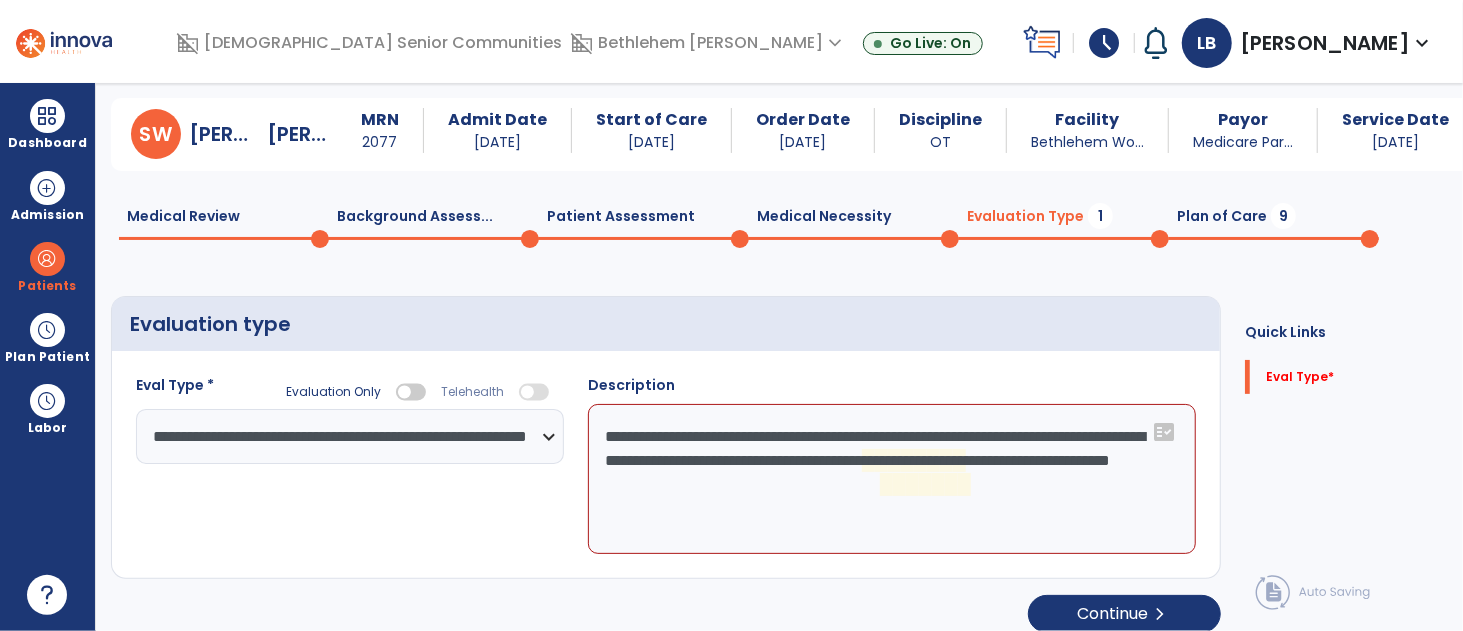 click on "**********" 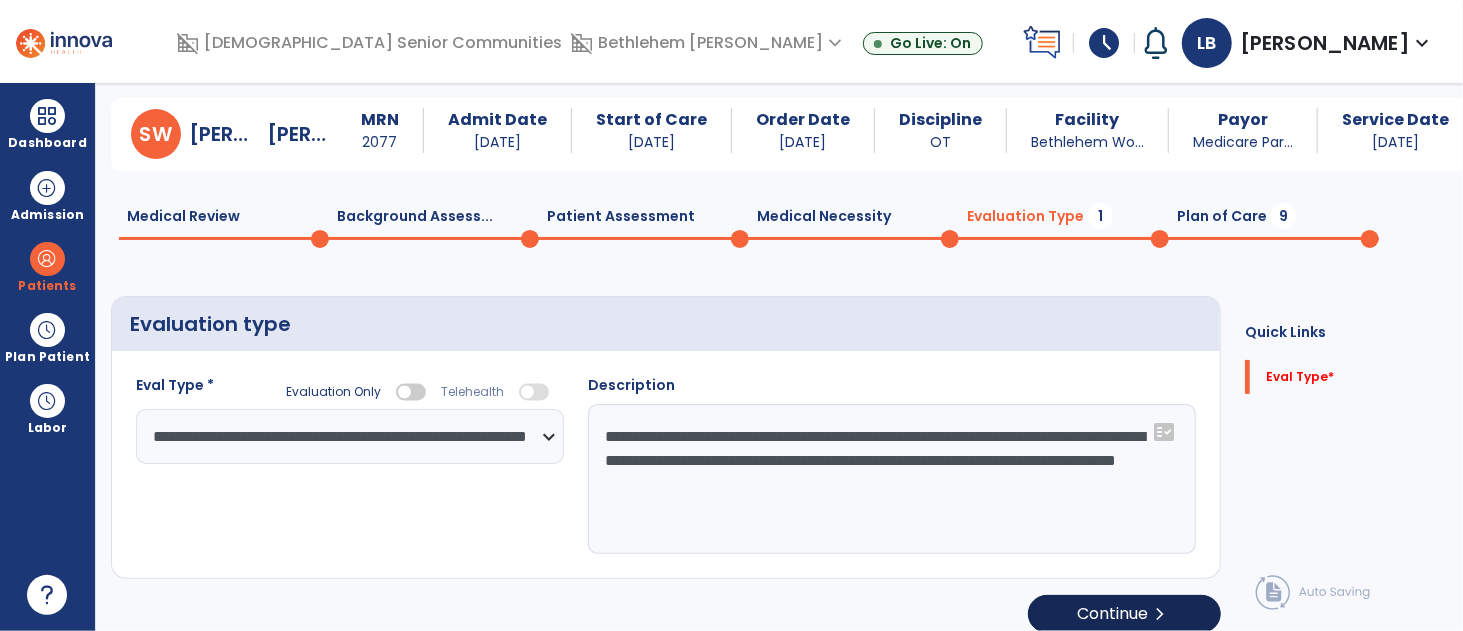 type on "**********" 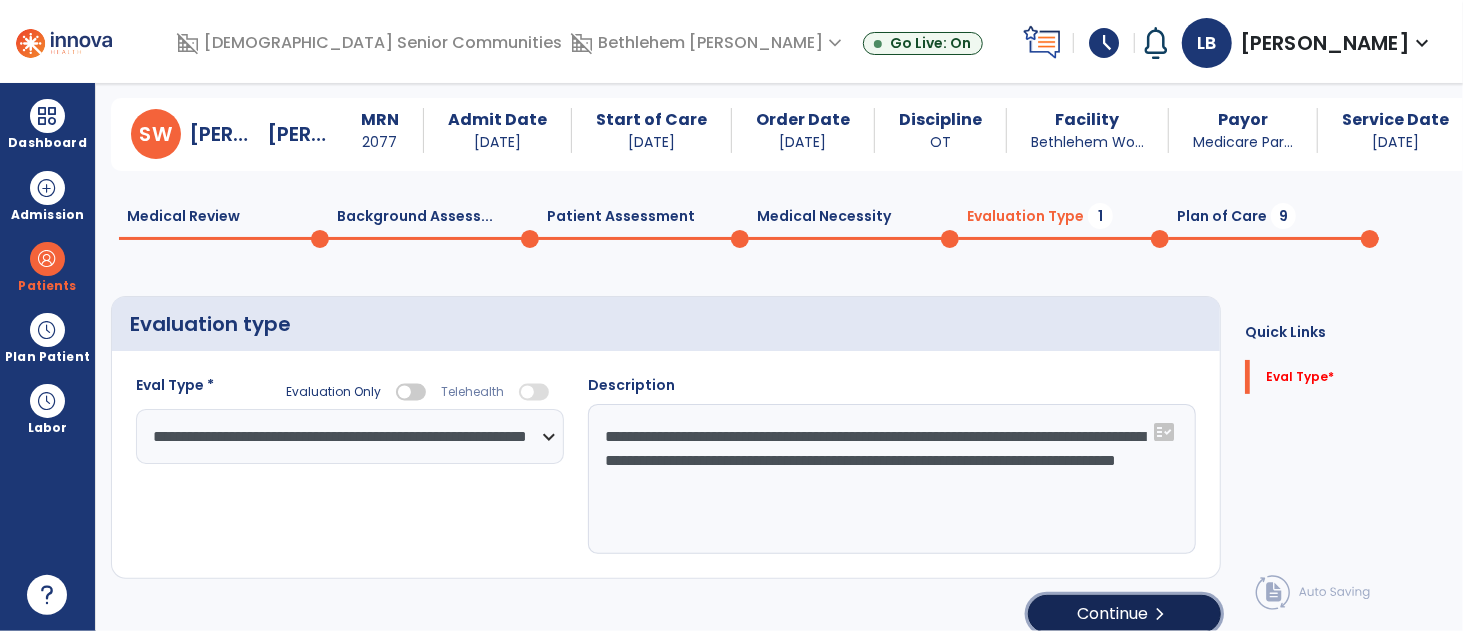click on "chevron_right" 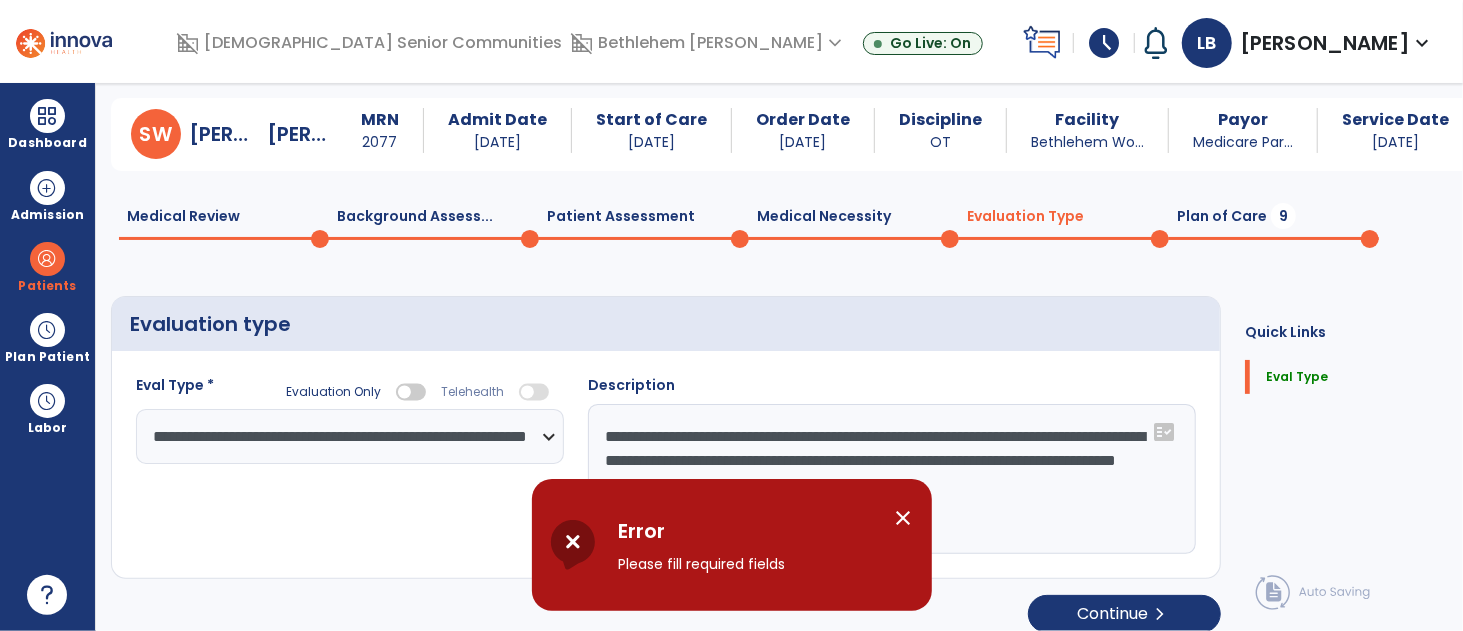 click on "close" at bounding box center (904, 518) 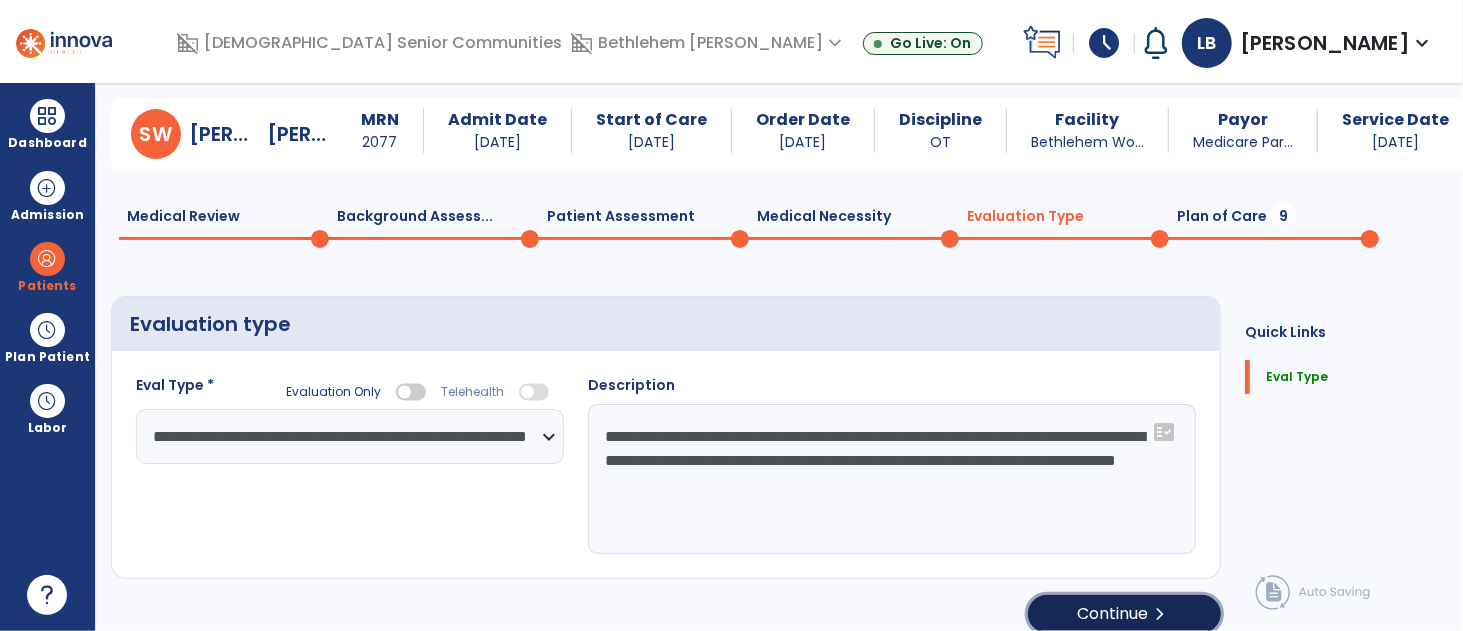 click on "chevron_right" 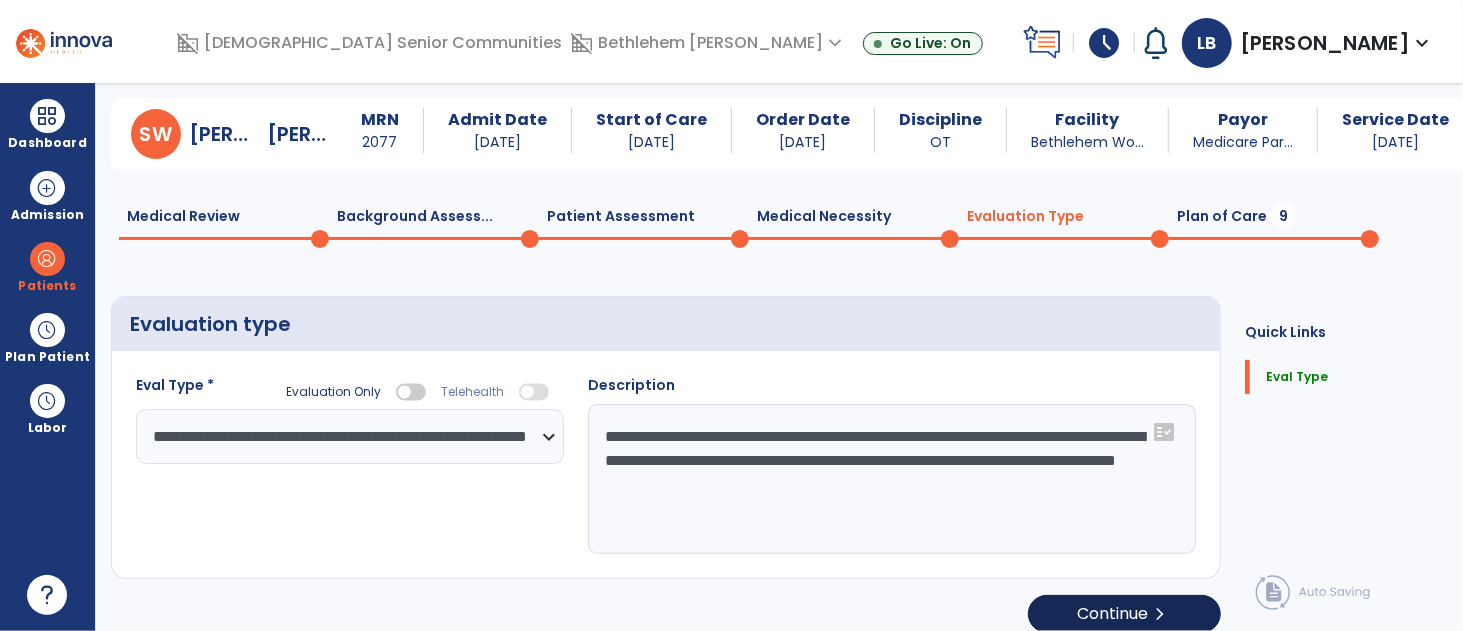 select on "*****" 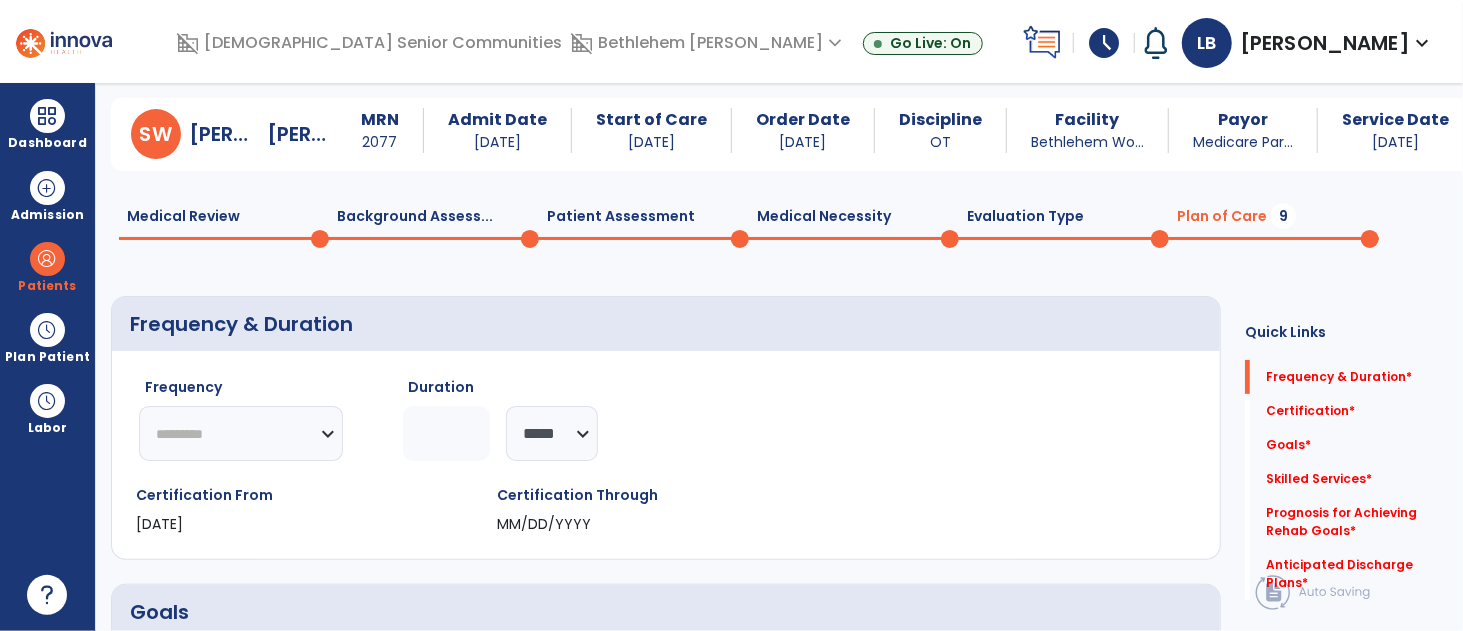 click on "********* ** ** ** ** ** ** **" 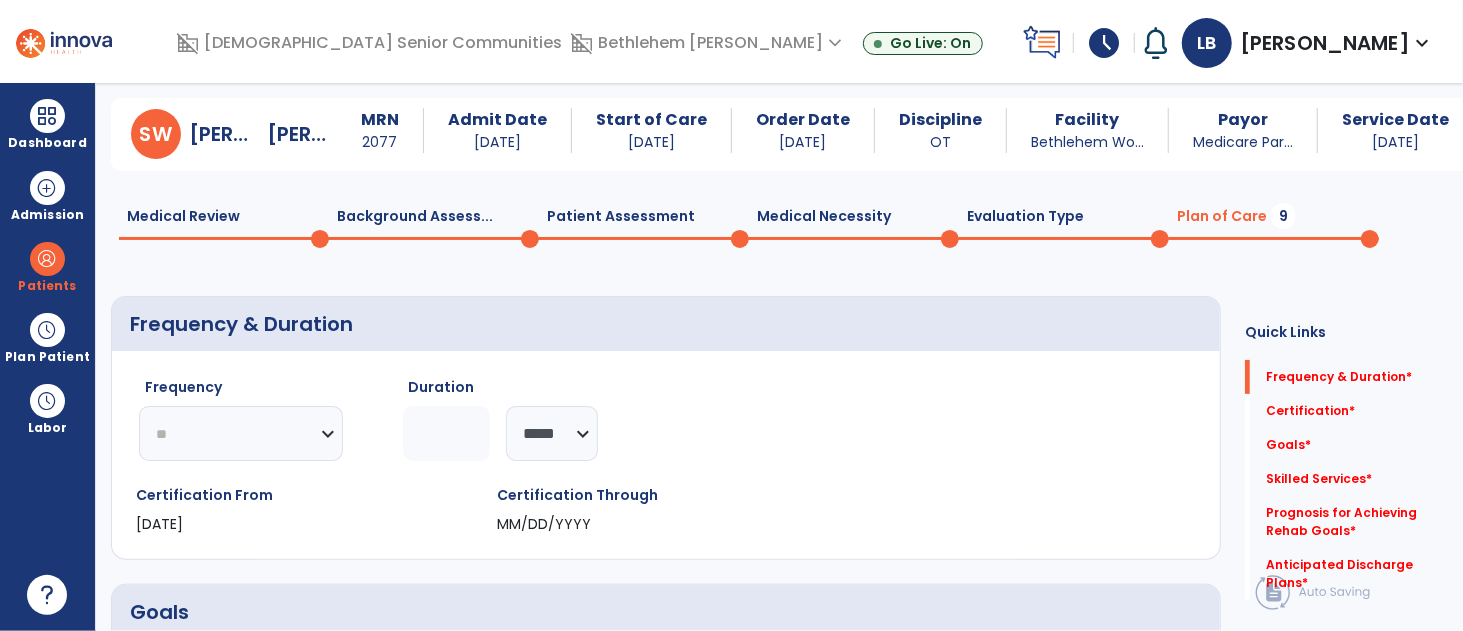 click on "********* ** ** ** ** ** ** **" 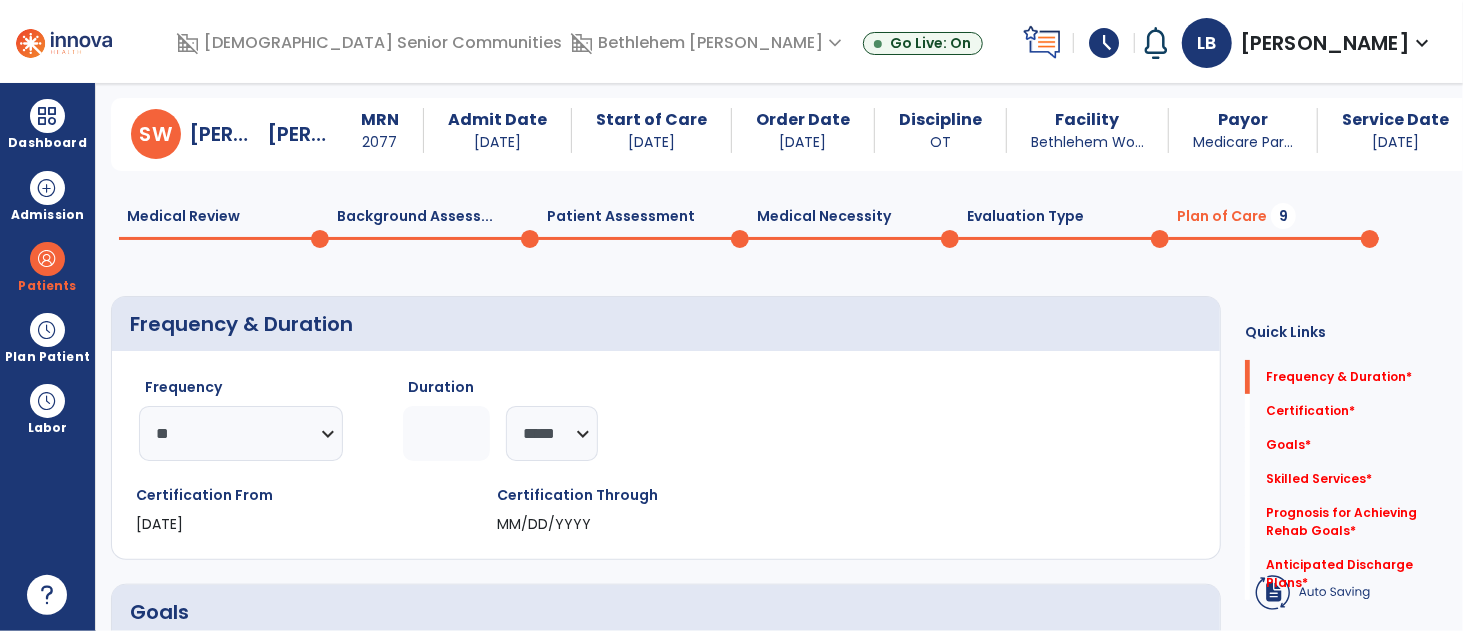 click 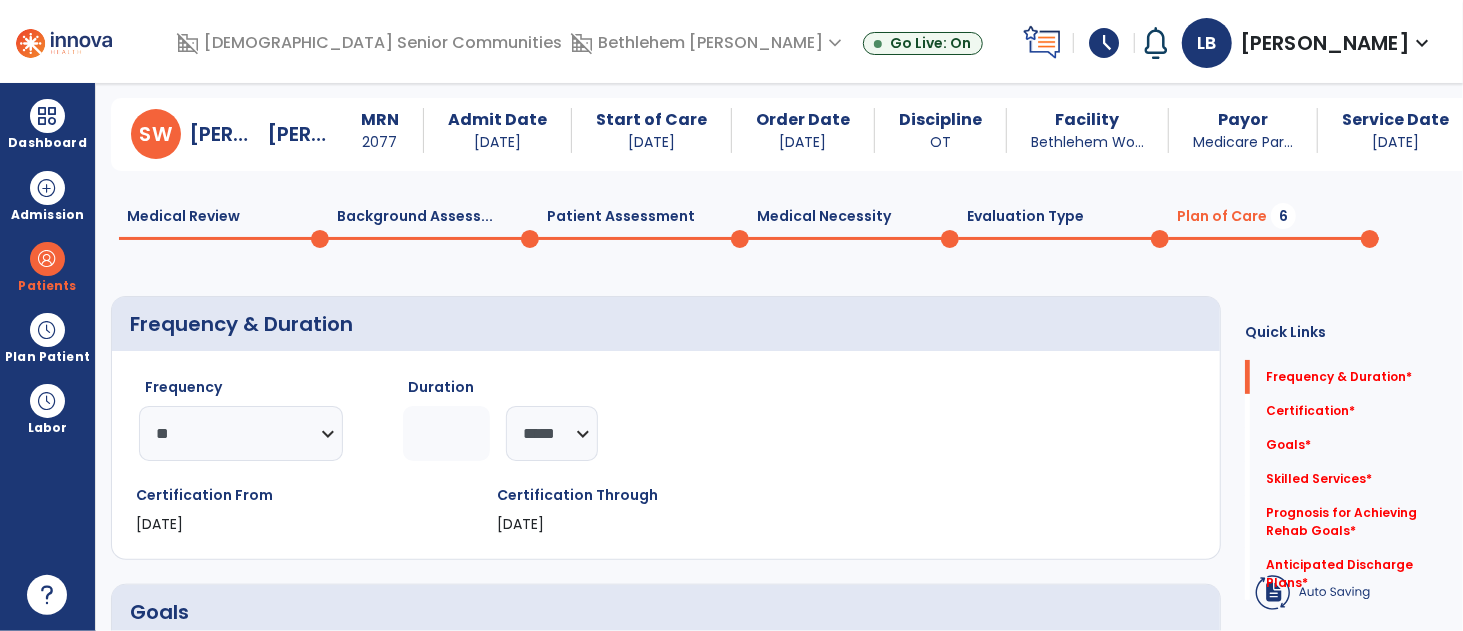 type on "*" 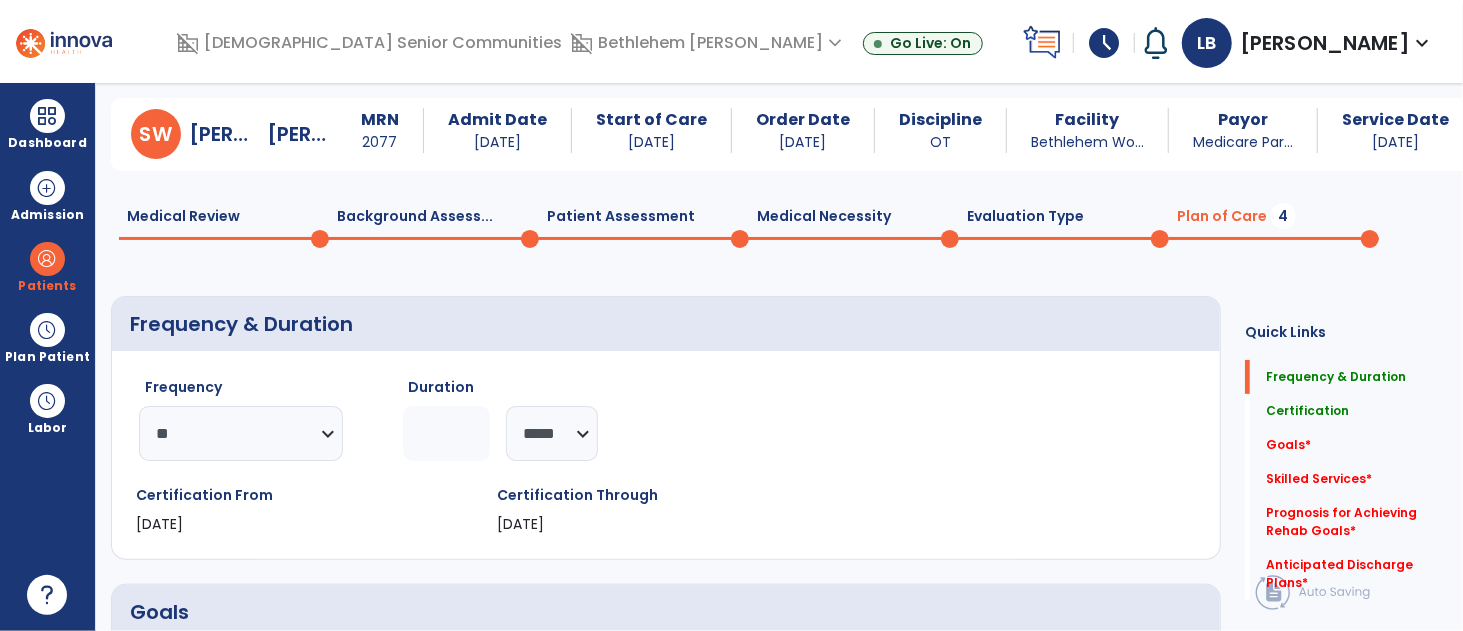 click on "Frequency  ********* ** ** ** ** ** ** **  Duration  * ******** *****" 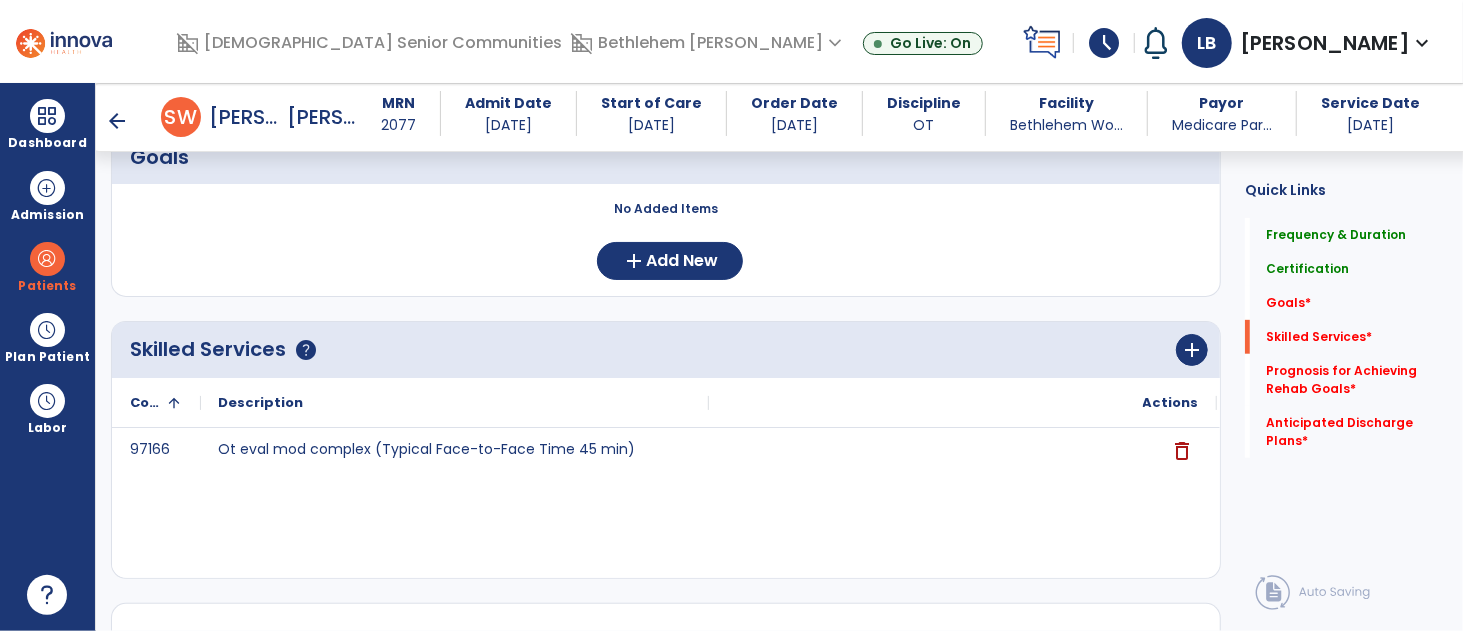 scroll, scrollTop: 863, scrollLeft: 0, axis: vertical 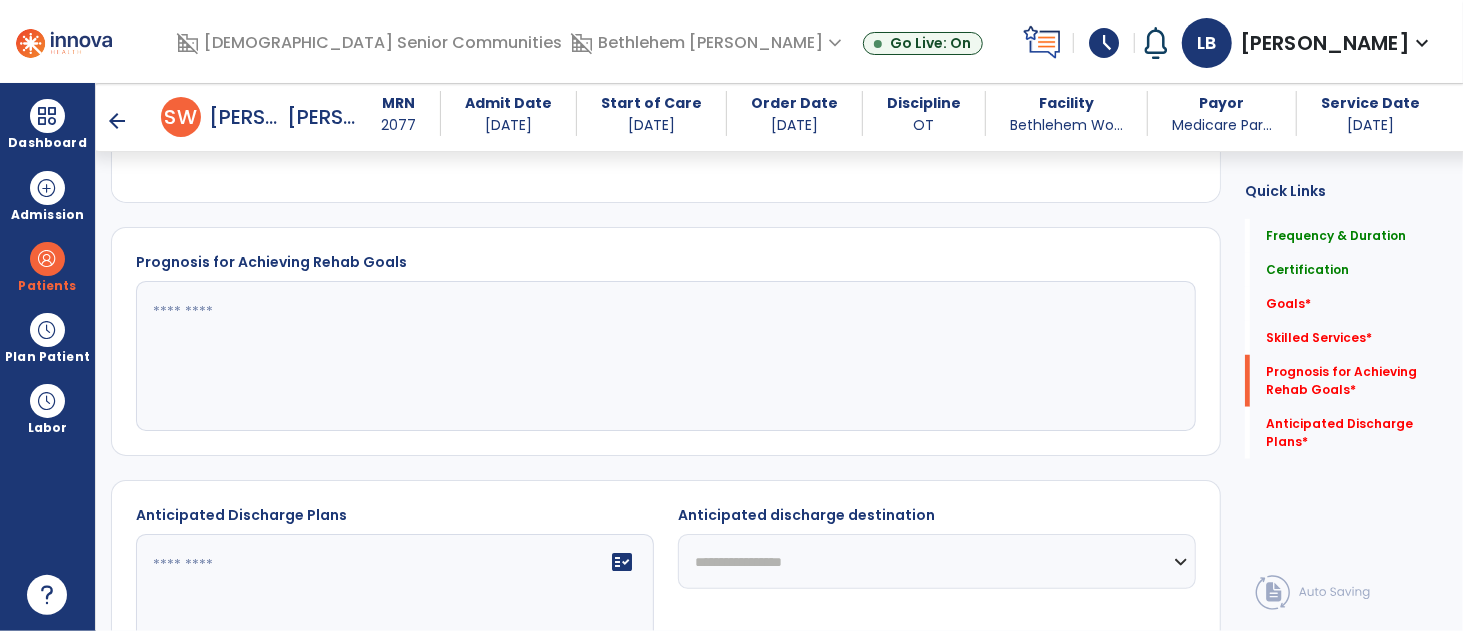 click 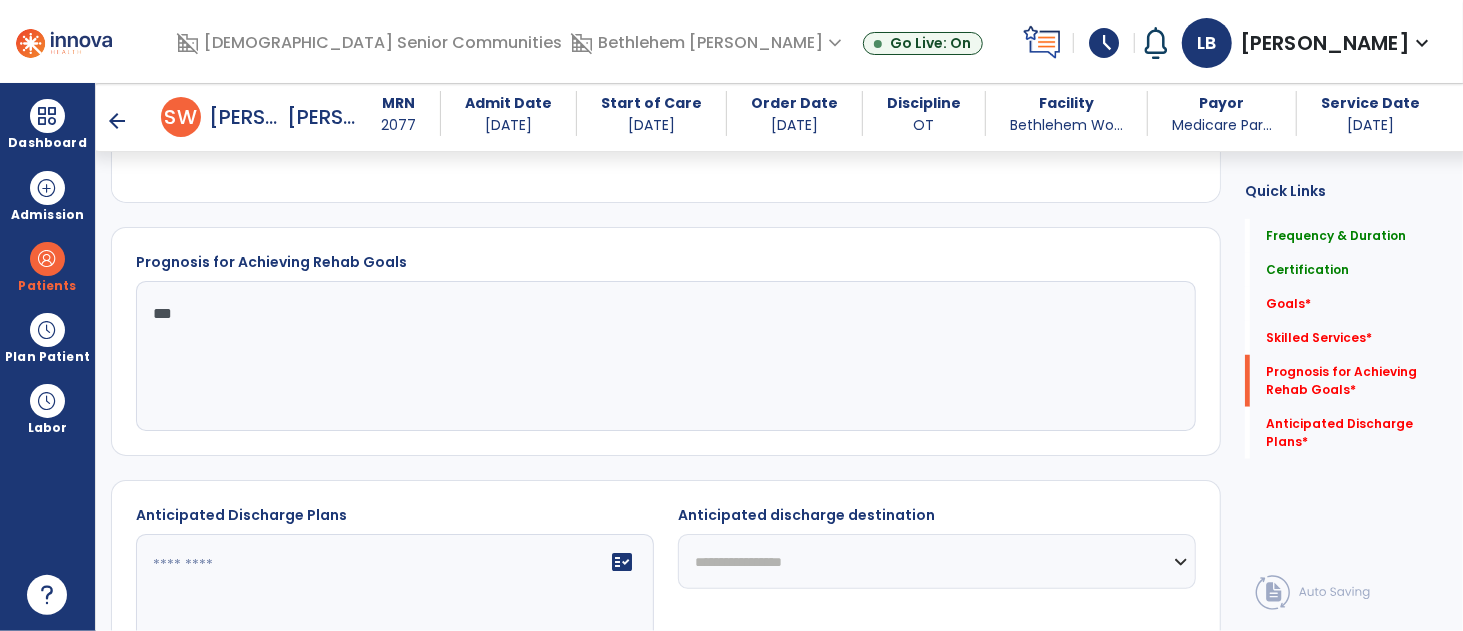 type on "****" 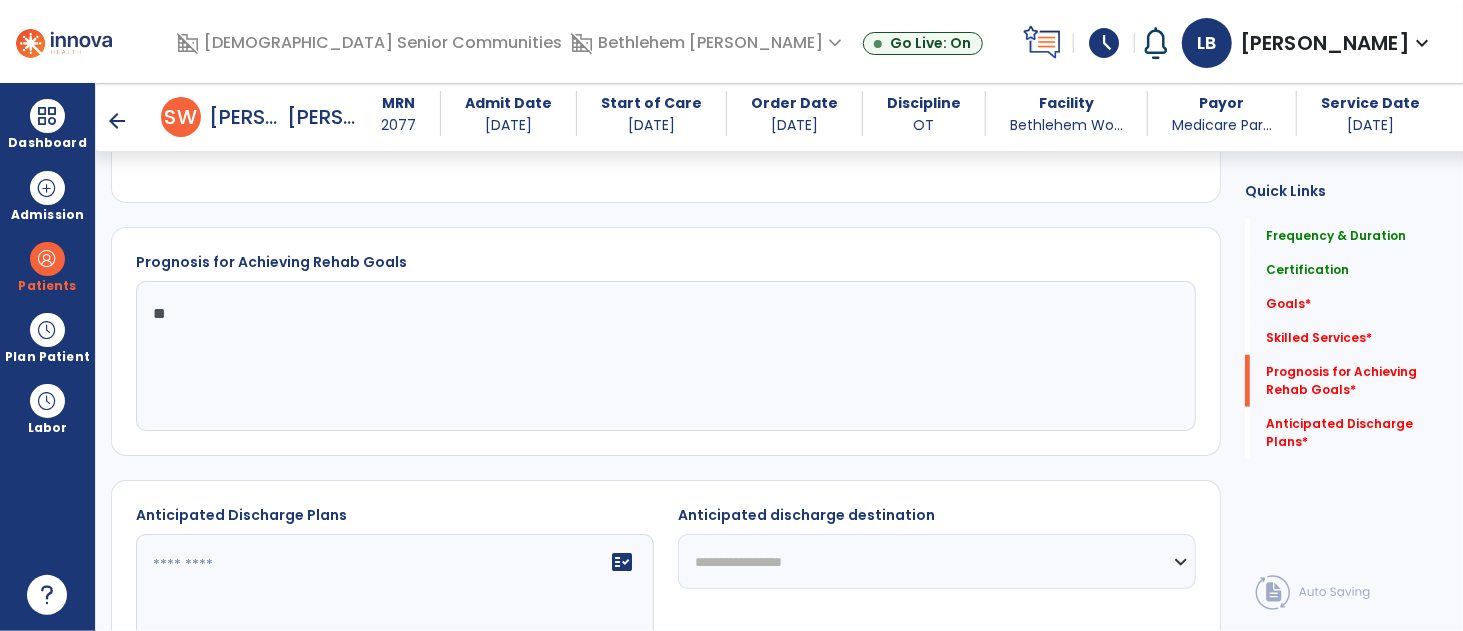 type on "*" 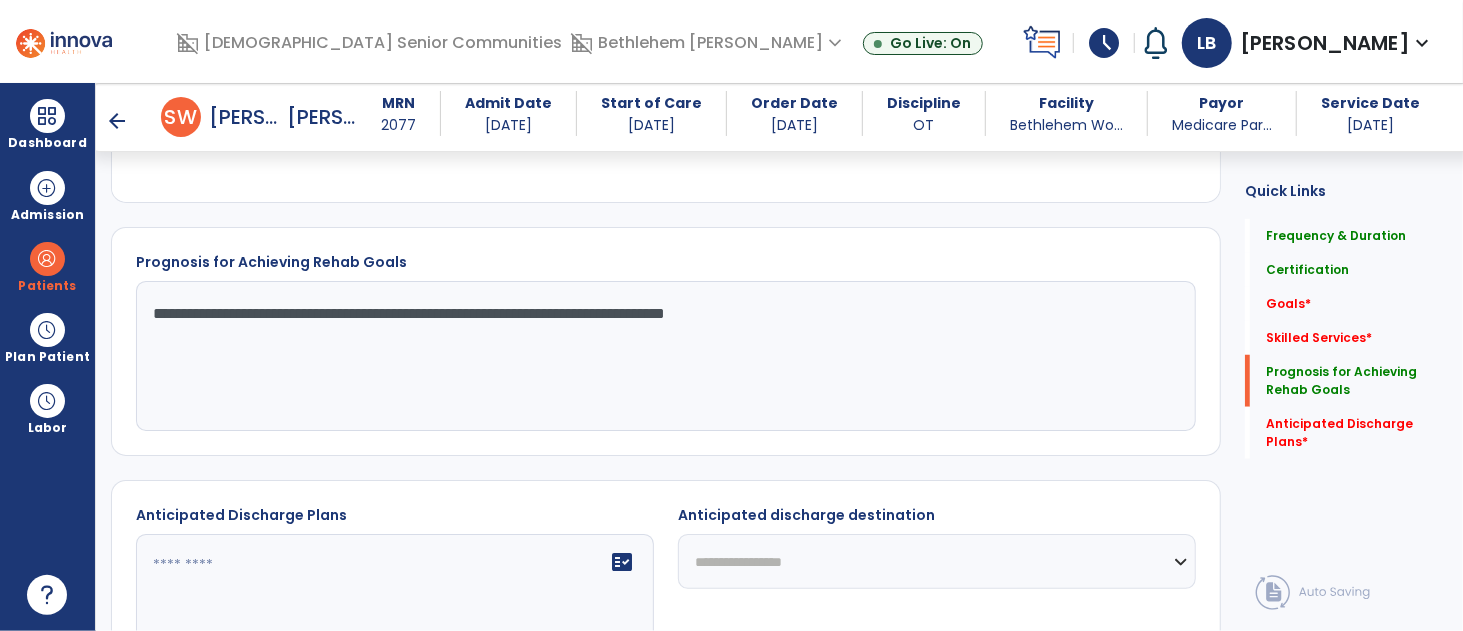 click on "**********" 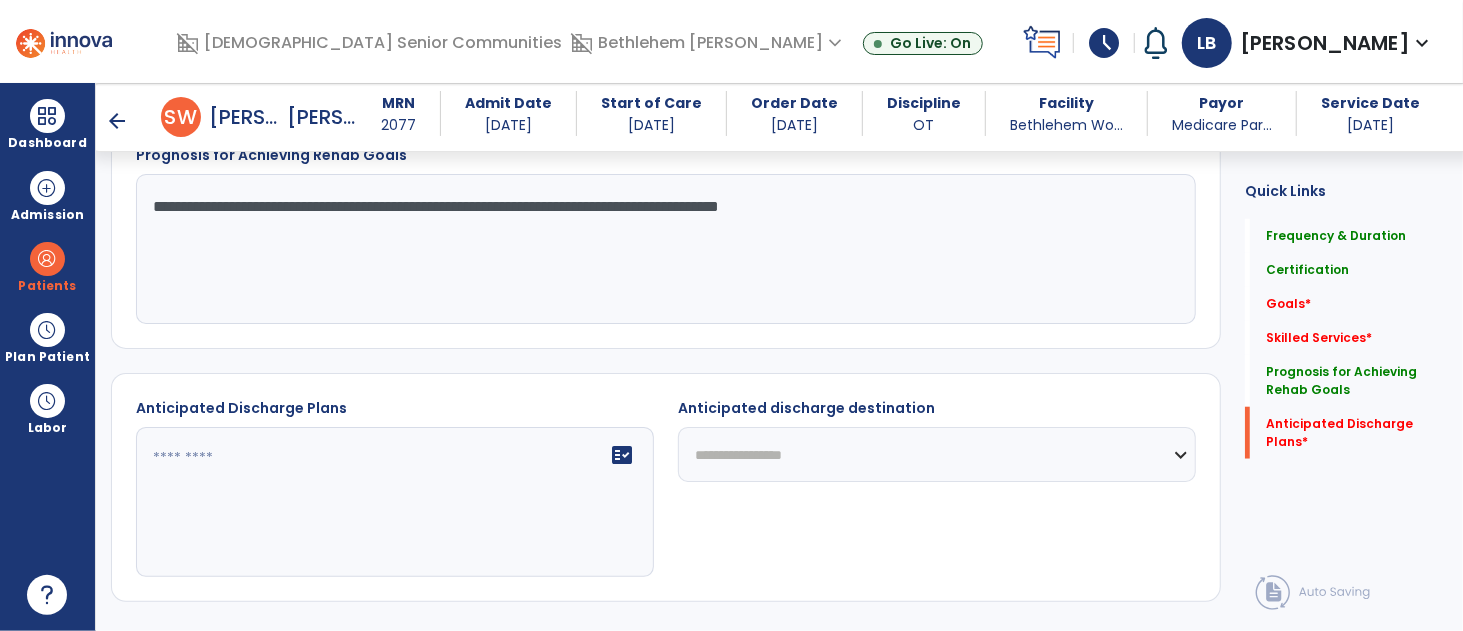 scroll, scrollTop: 981, scrollLeft: 0, axis: vertical 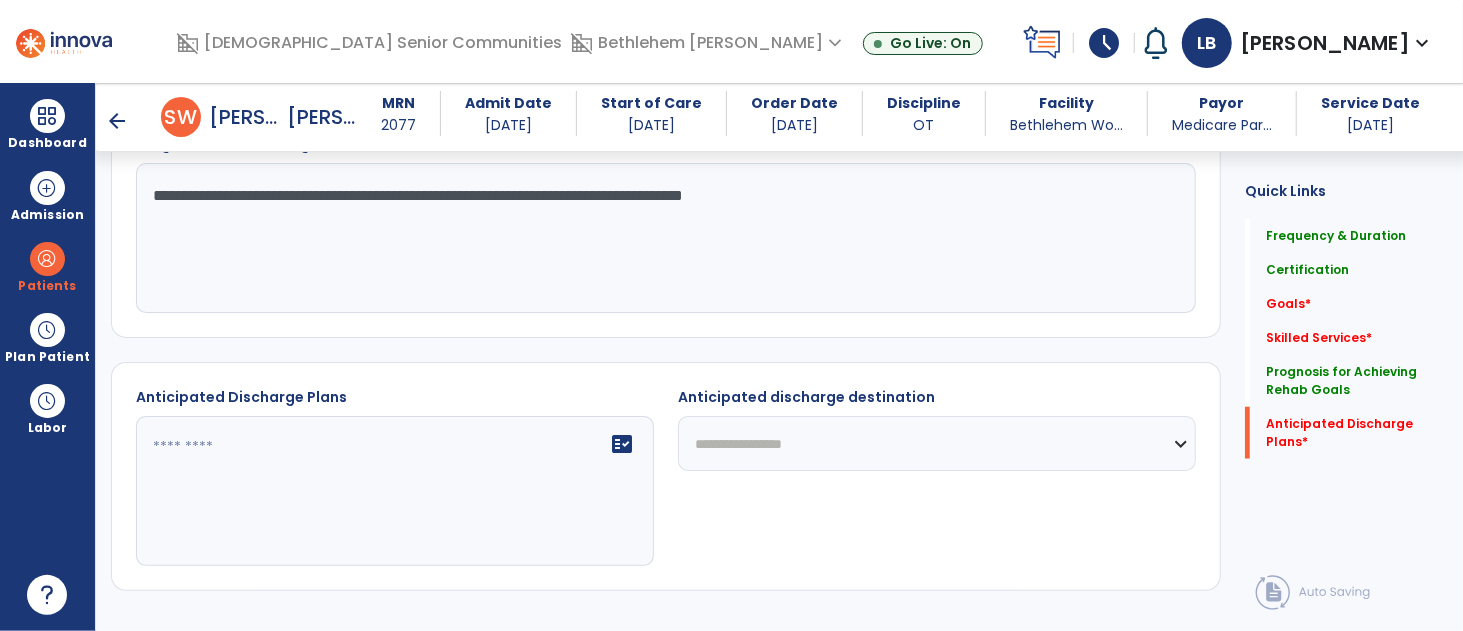 type on "**********" 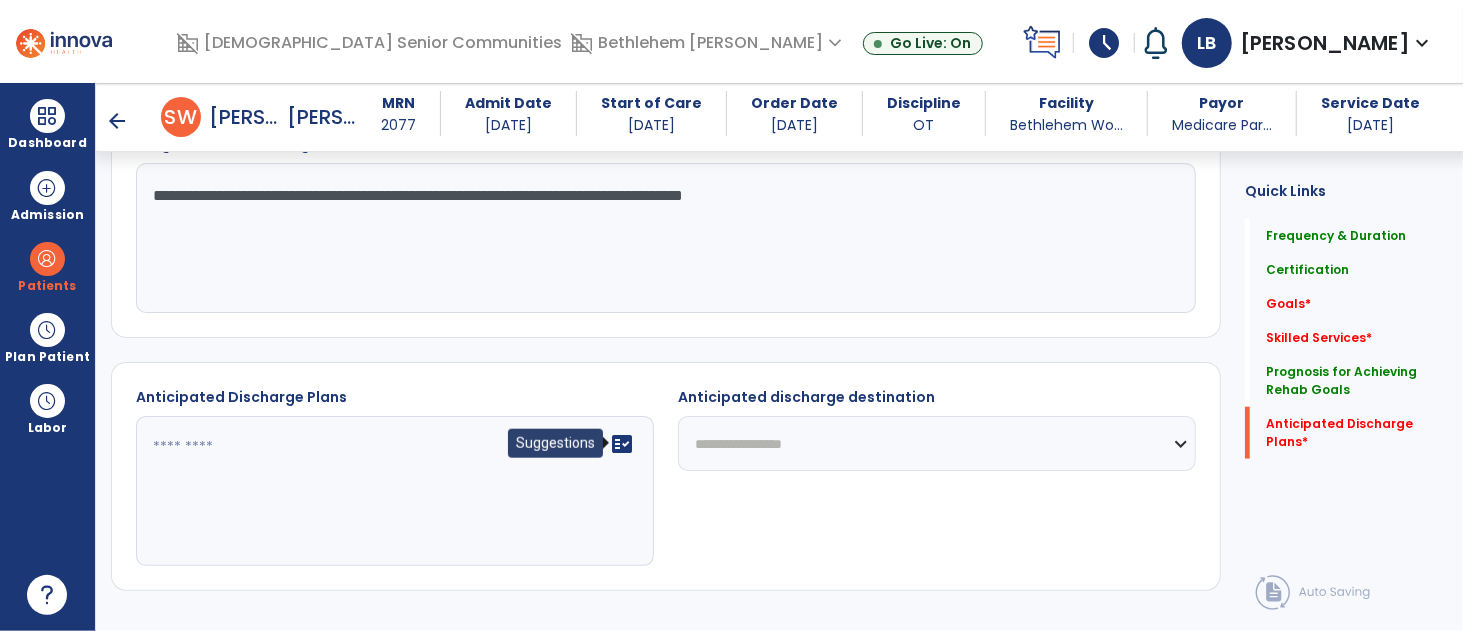 click on "fact_check" 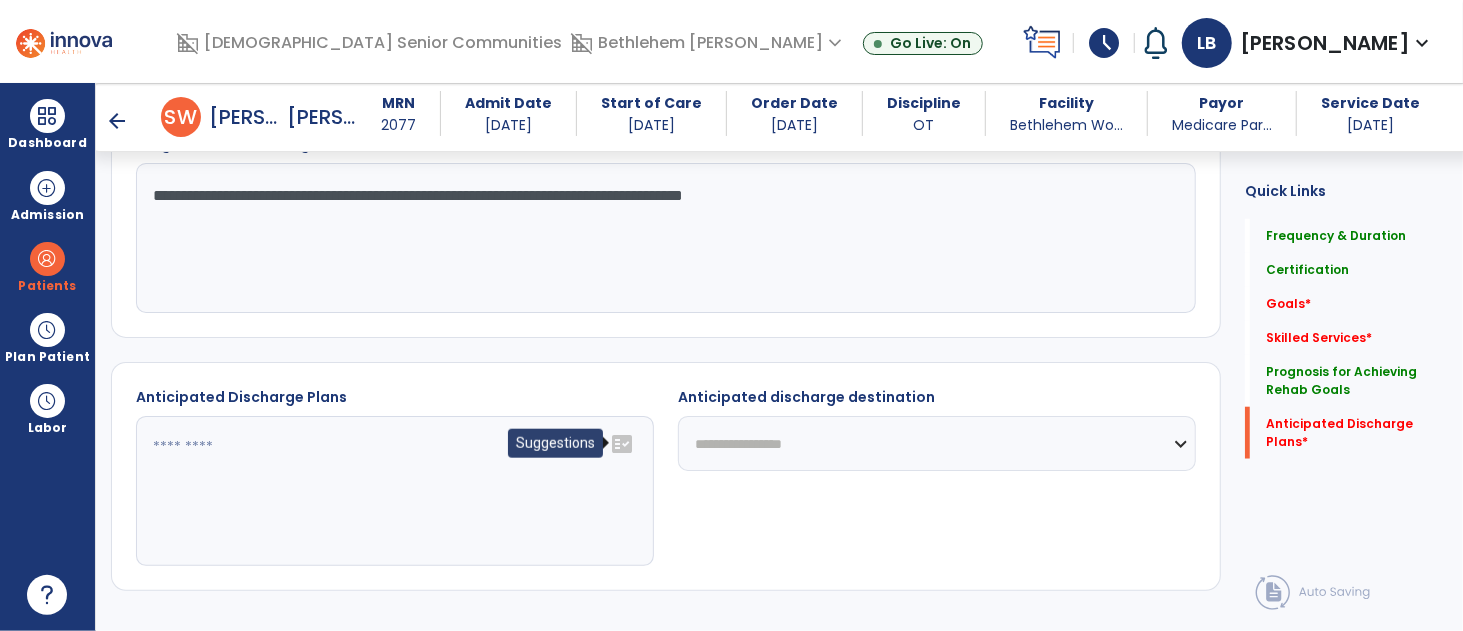 click on "fact_check" 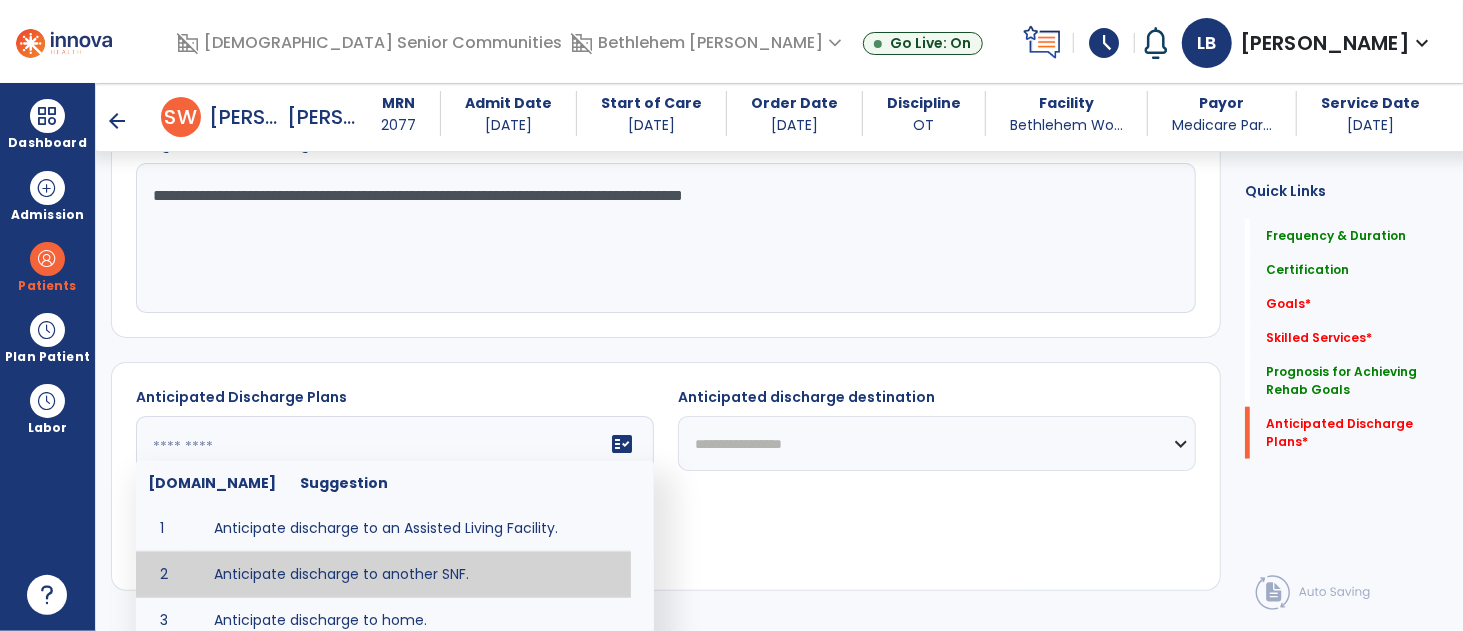 type on "**********" 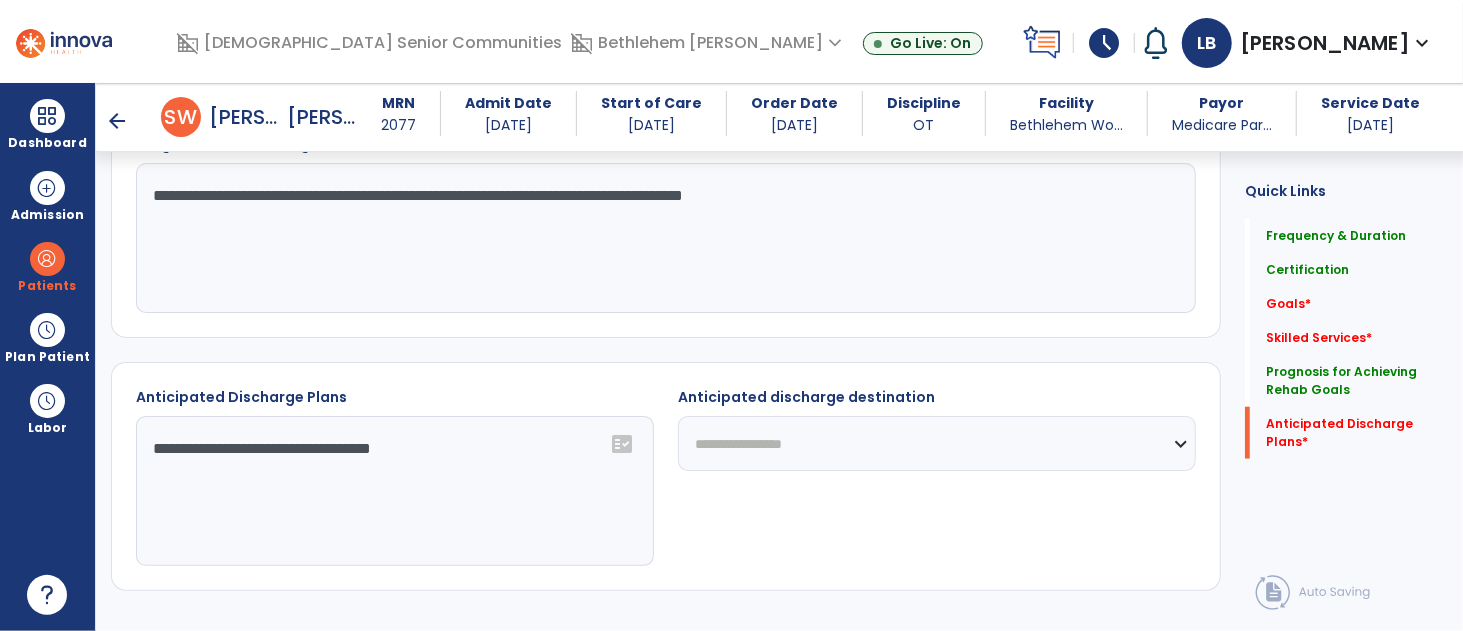 click on "**********" 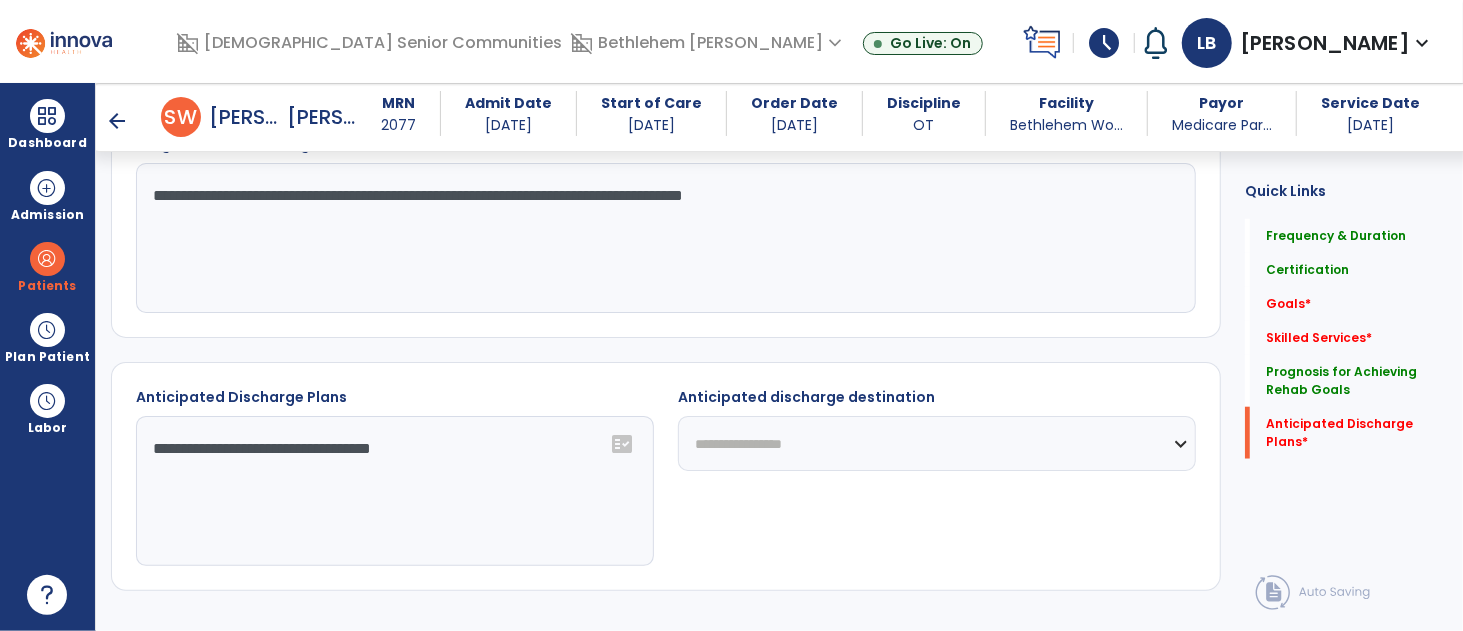 select on "***" 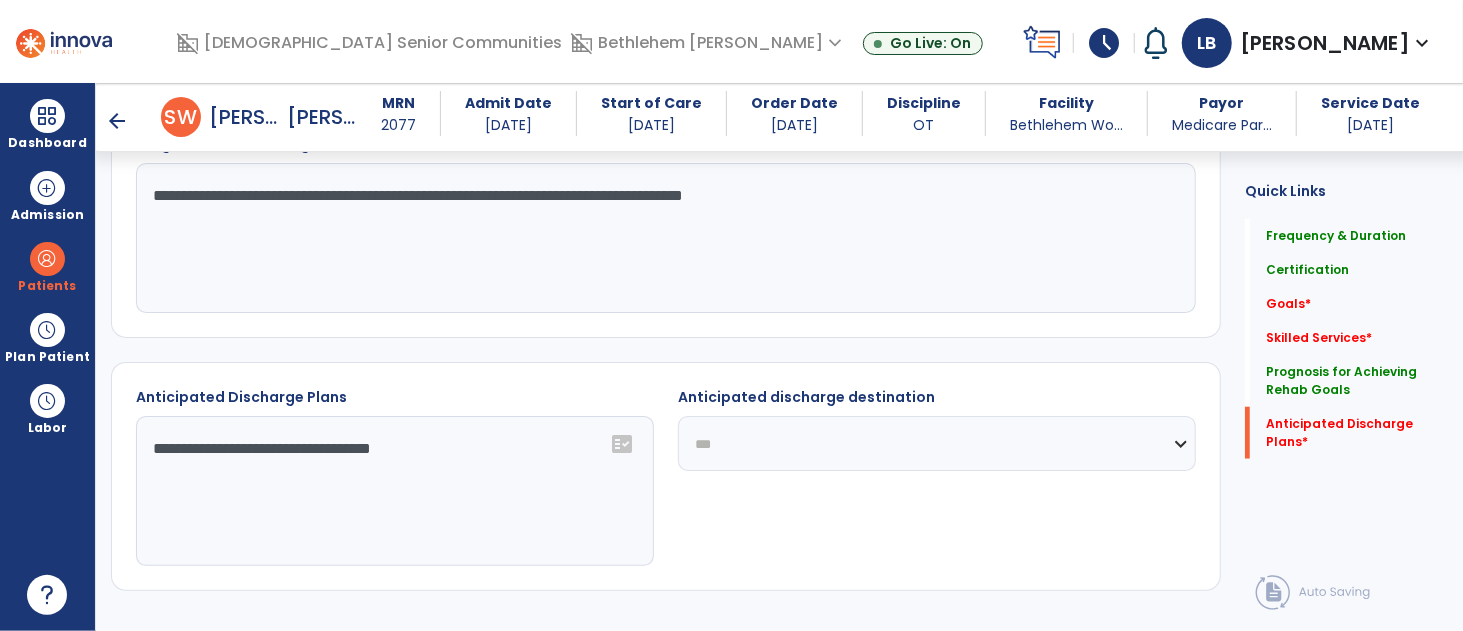 click on "**********" 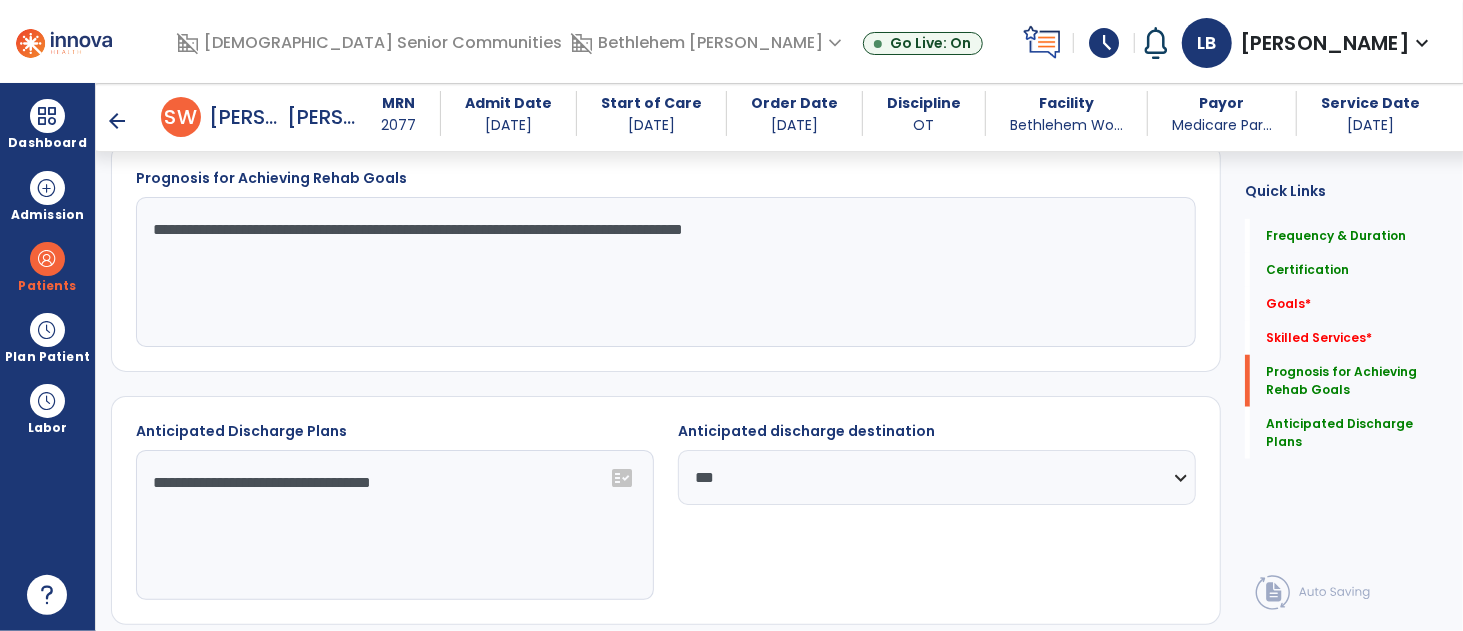 scroll, scrollTop: 887, scrollLeft: 0, axis: vertical 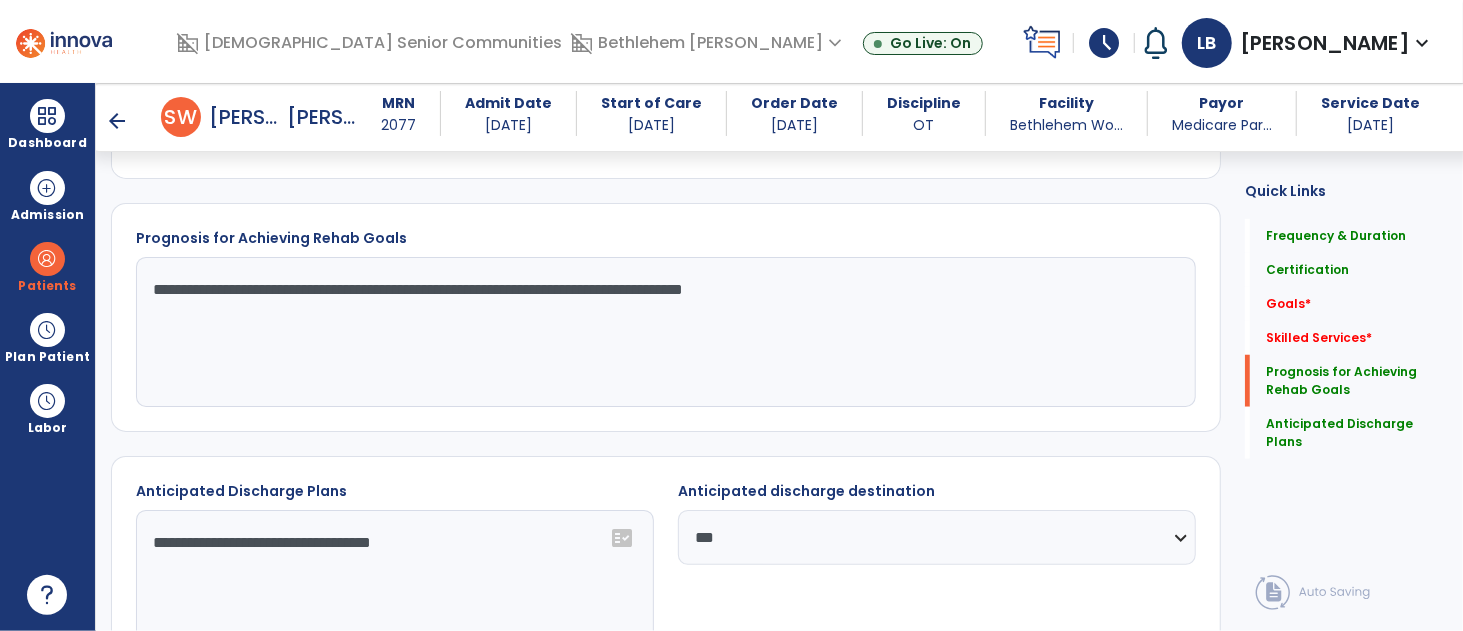 click on "**********" 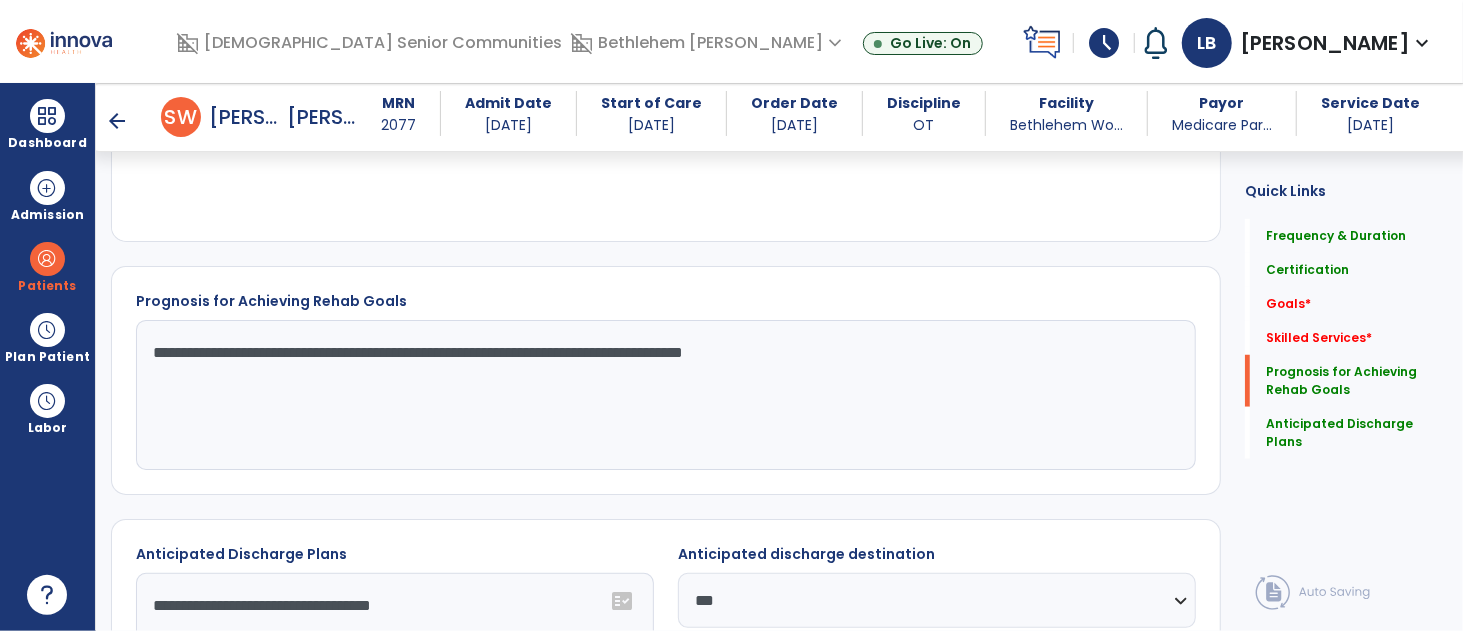 scroll, scrollTop: 810, scrollLeft: 0, axis: vertical 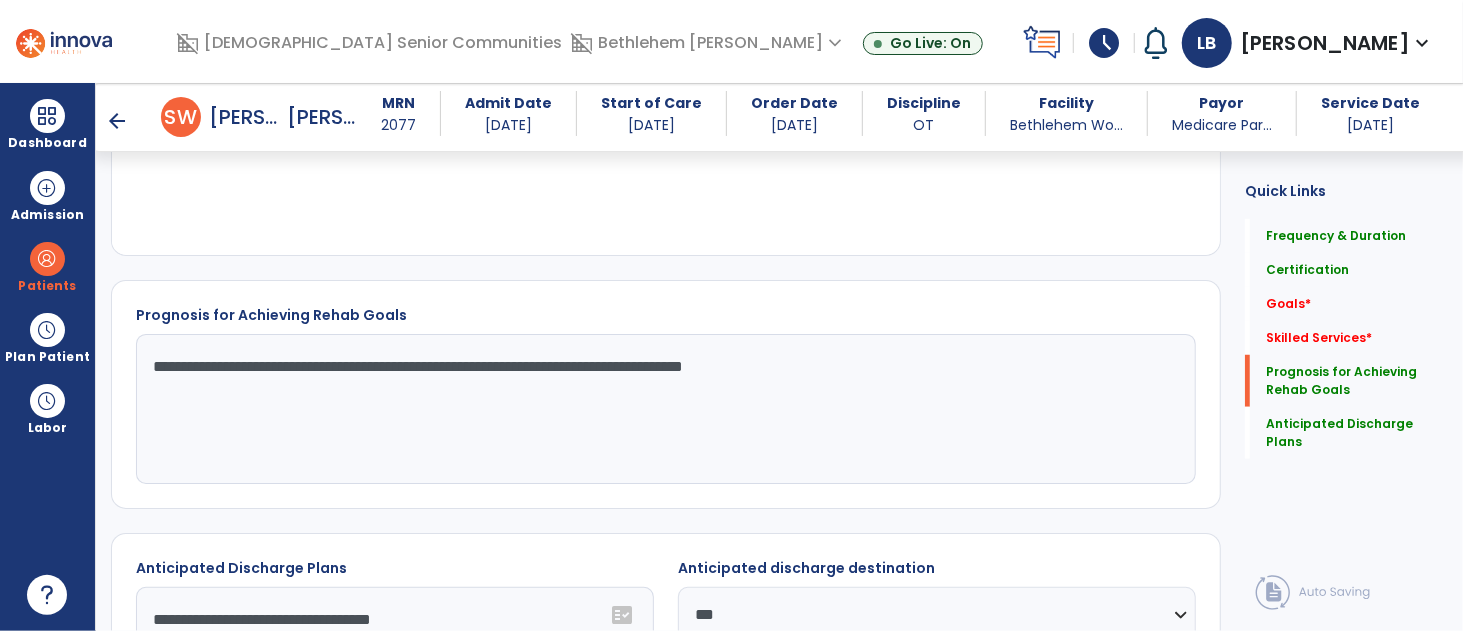 click on "**********" 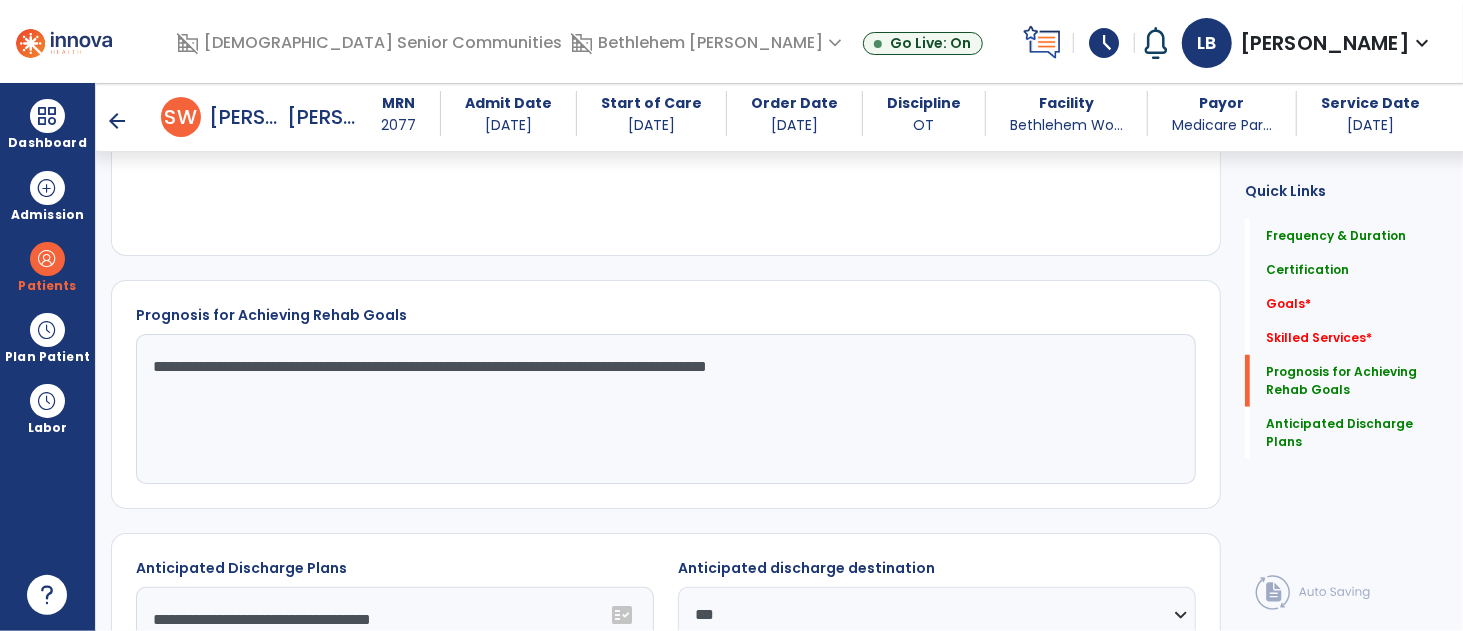 click on "**********" 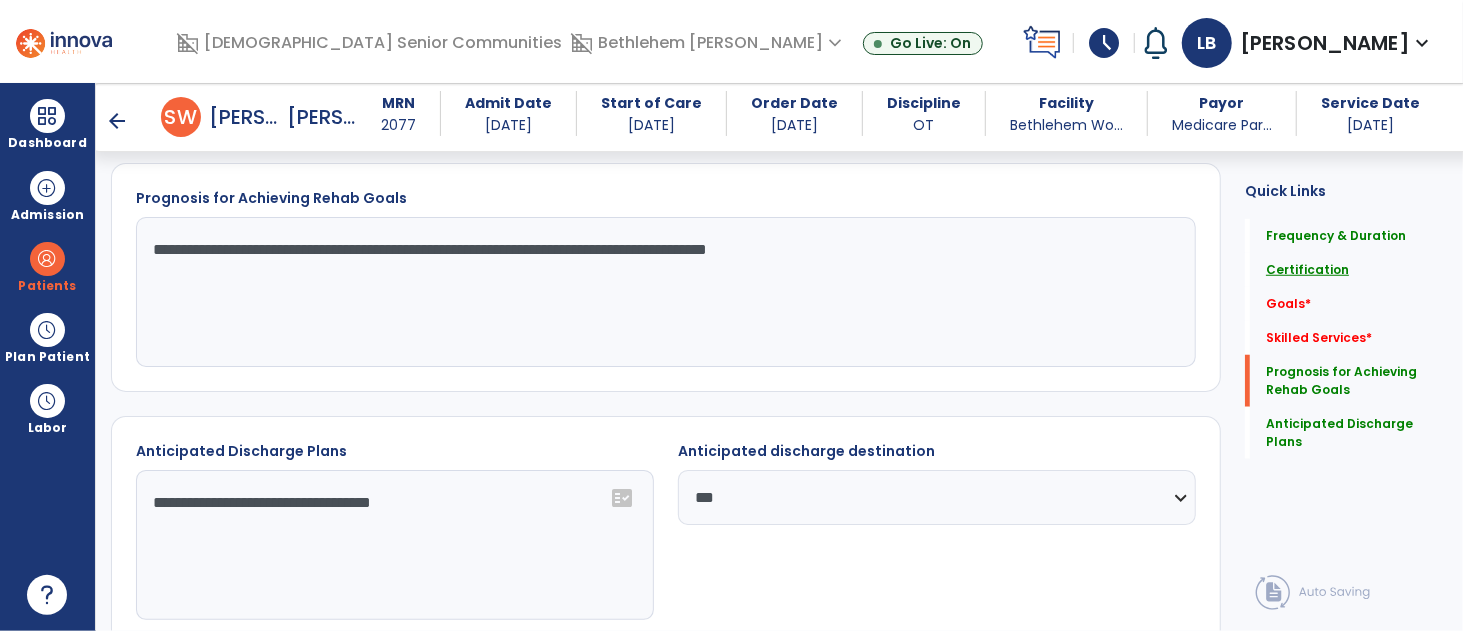 scroll, scrollTop: 832, scrollLeft: 0, axis: vertical 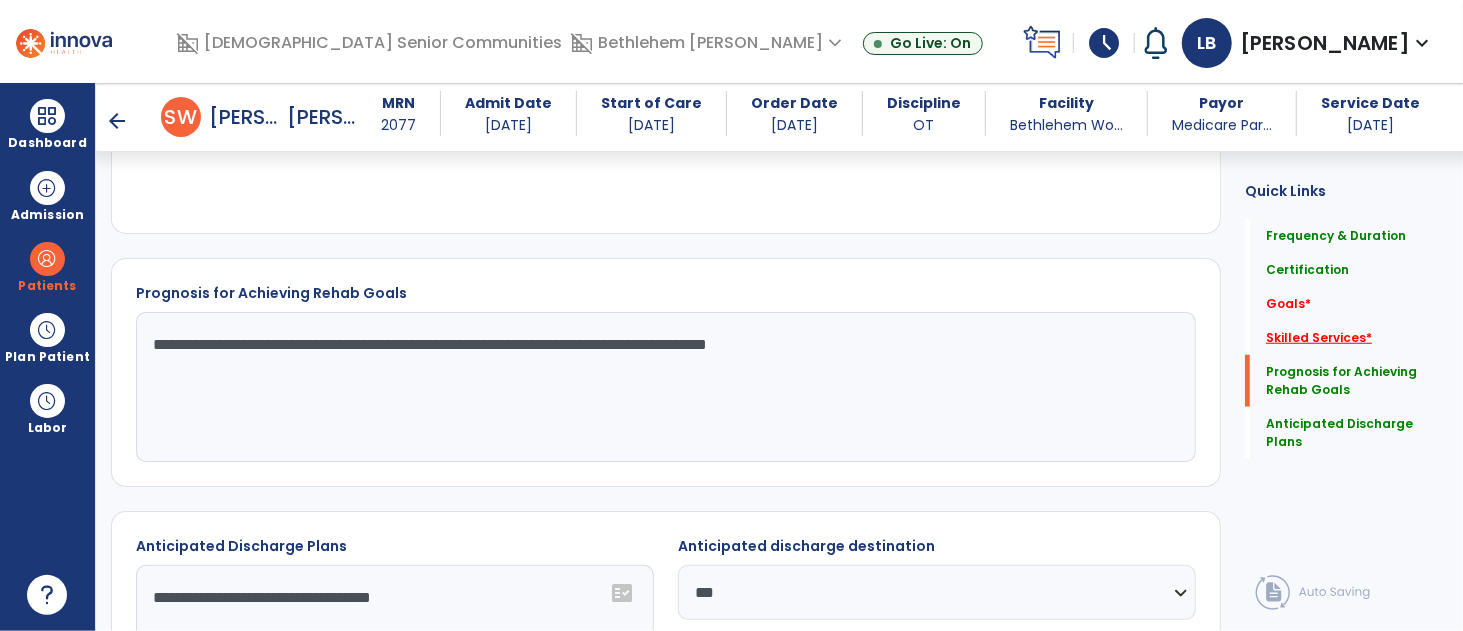 type on "**********" 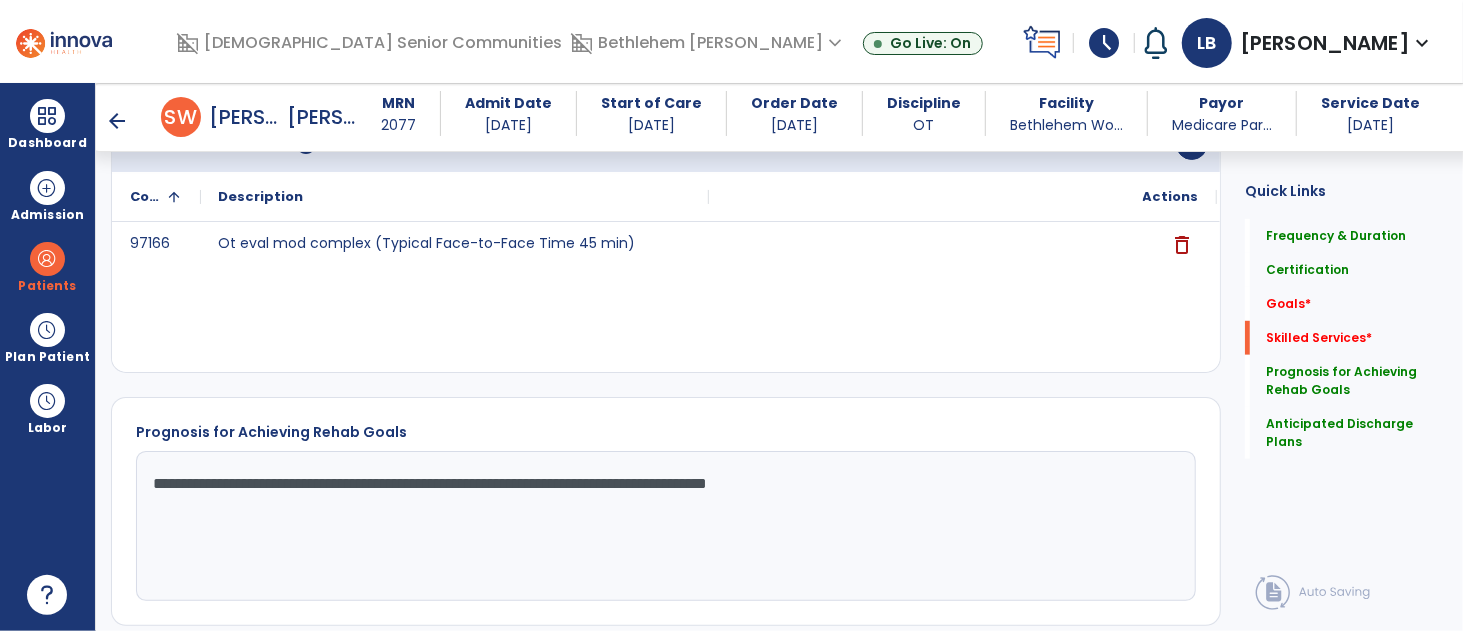 scroll, scrollTop: 581, scrollLeft: 0, axis: vertical 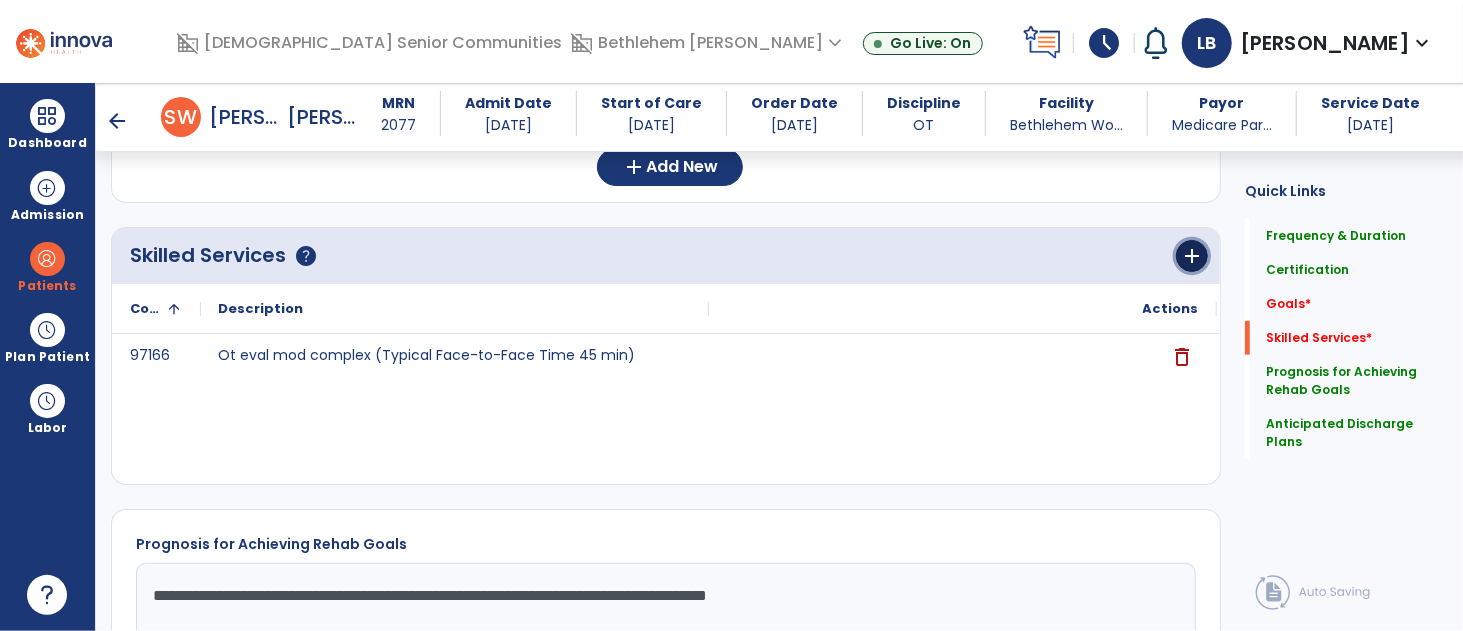 click on "add" 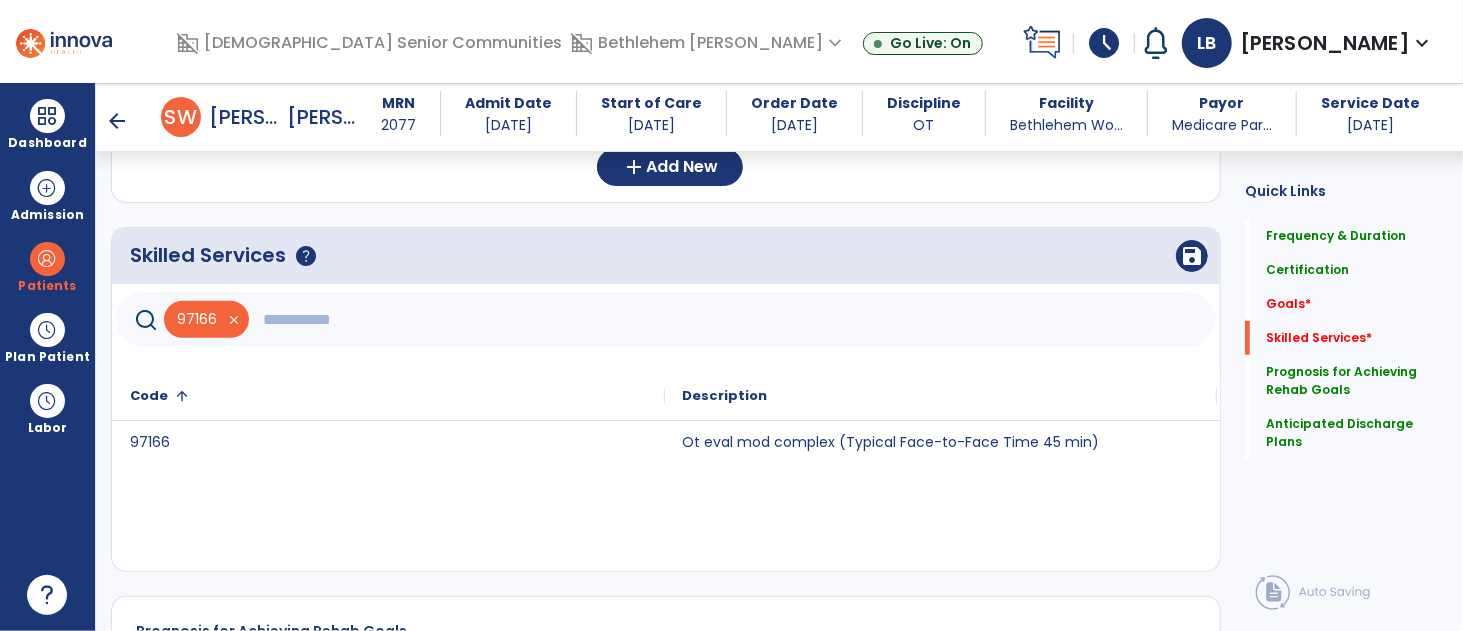 click 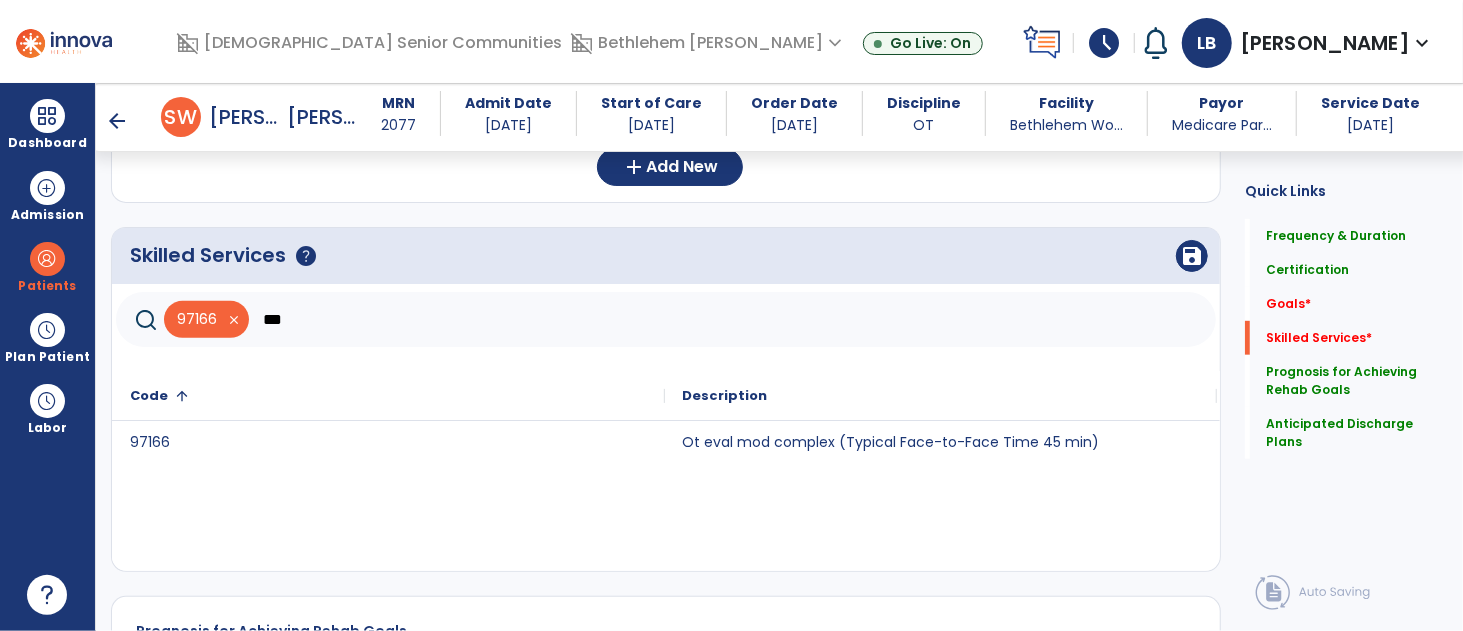 click on "Skilled Services      help   save" 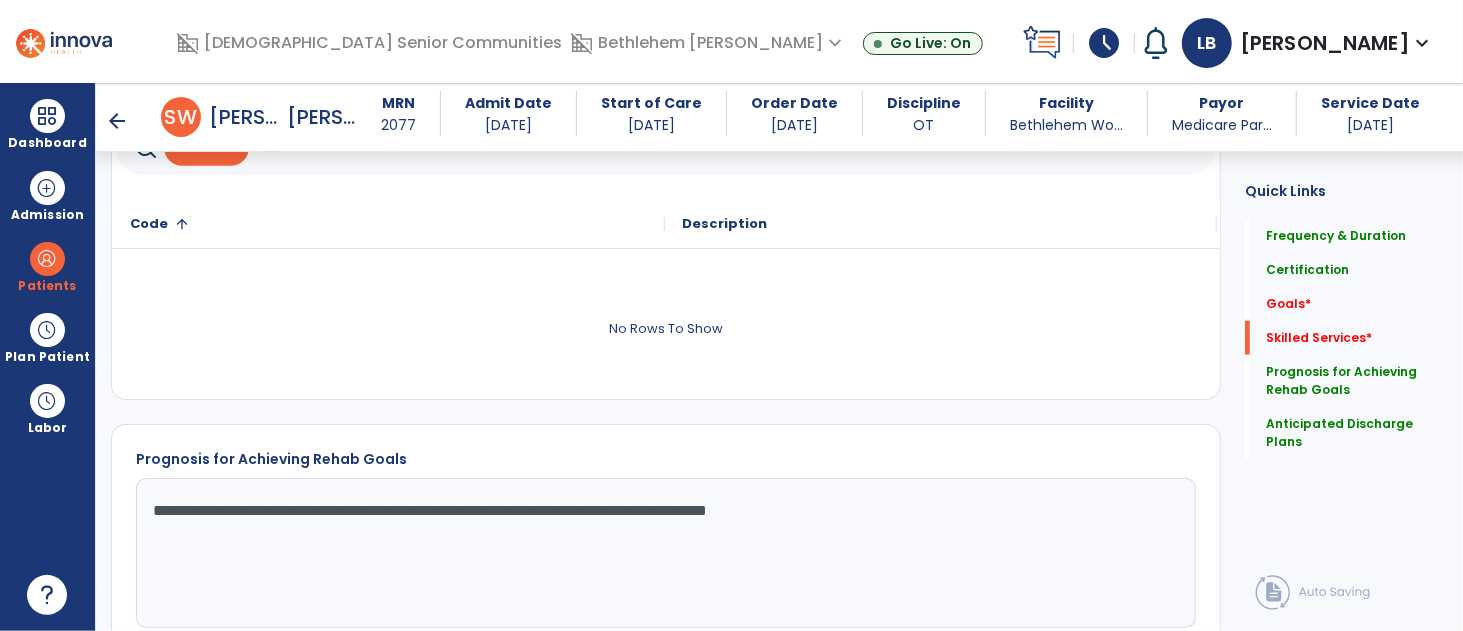 scroll, scrollTop: 672, scrollLeft: 0, axis: vertical 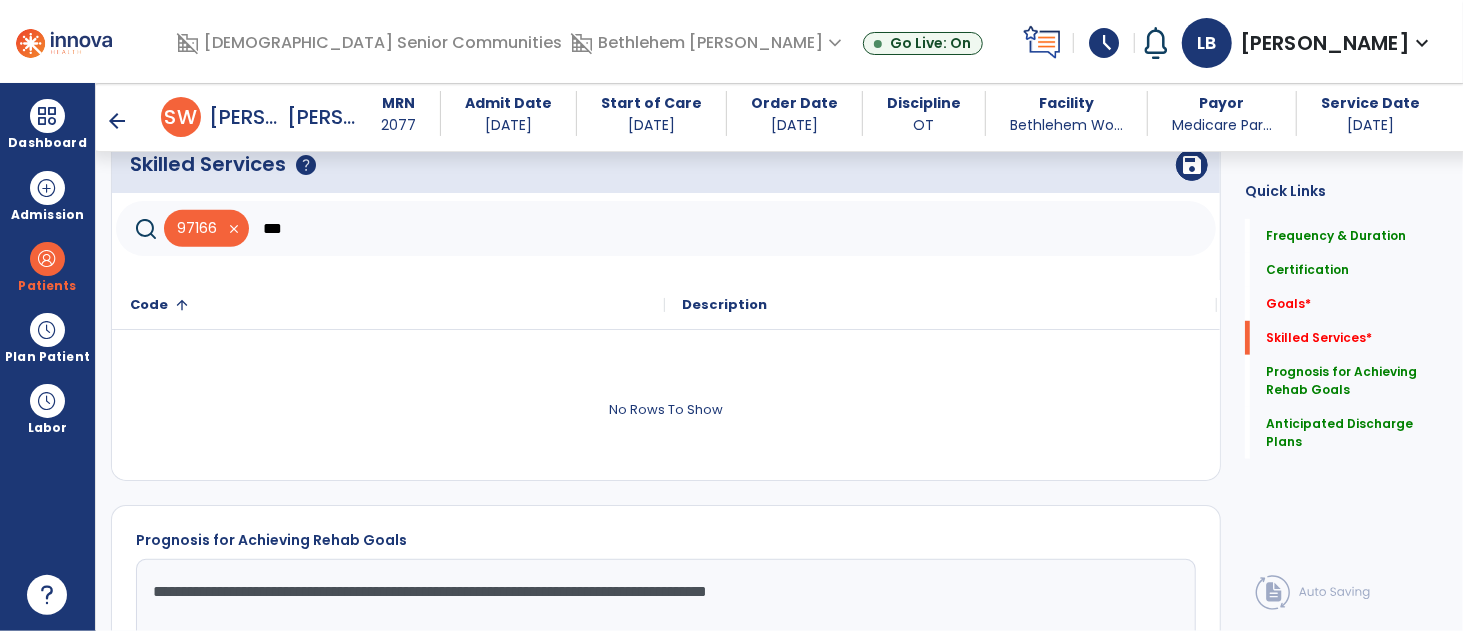 click on "***" 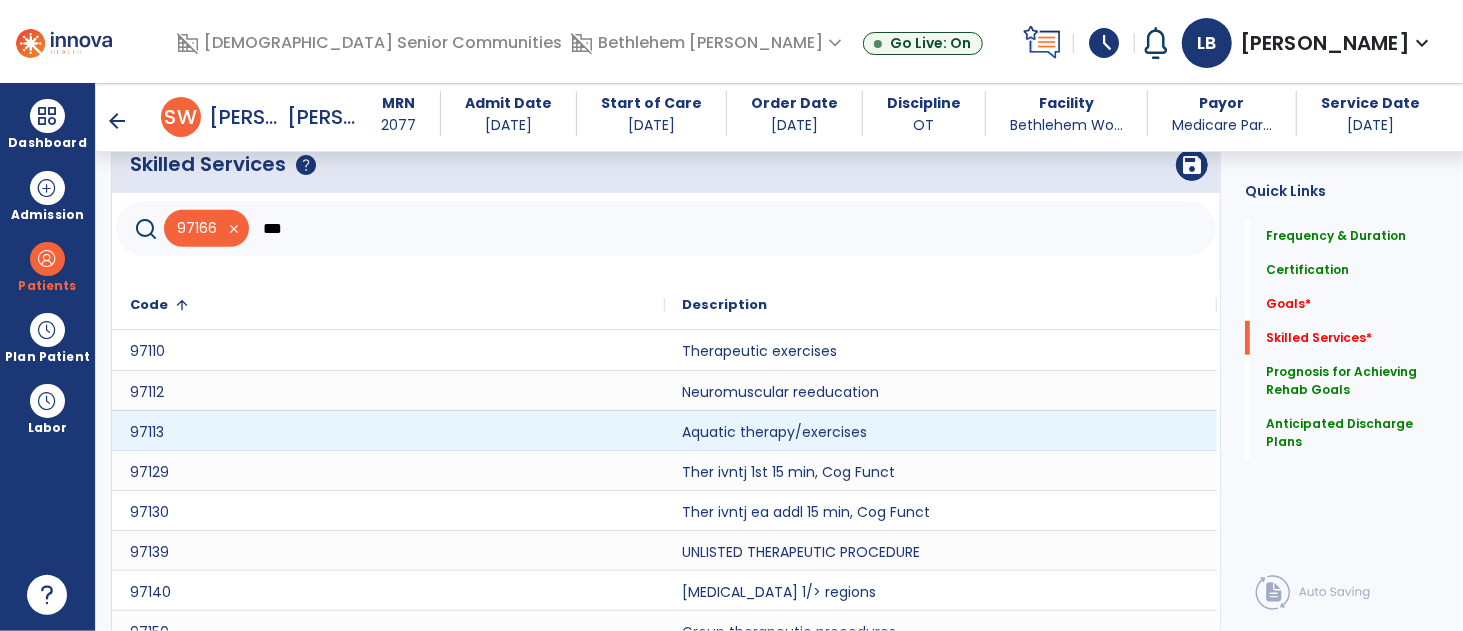 scroll, scrollTop: 817, scrollLeft: 0, axis: vertical 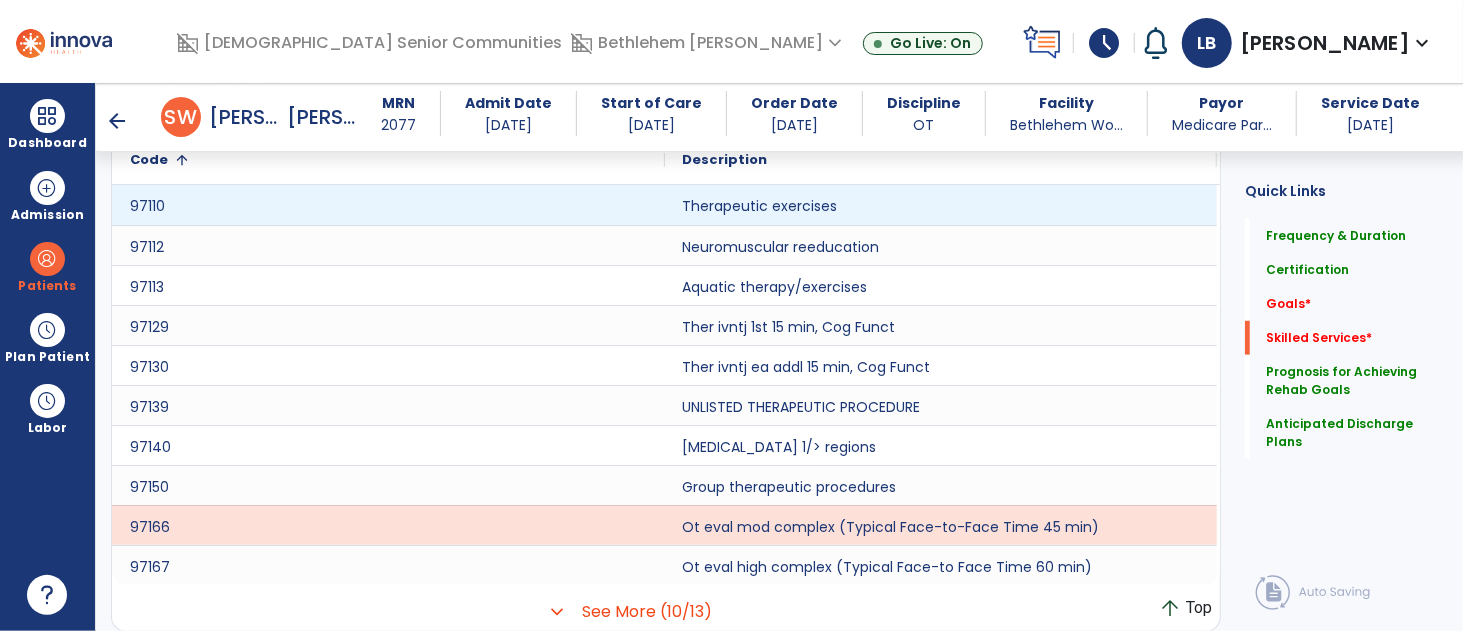 type on "***" 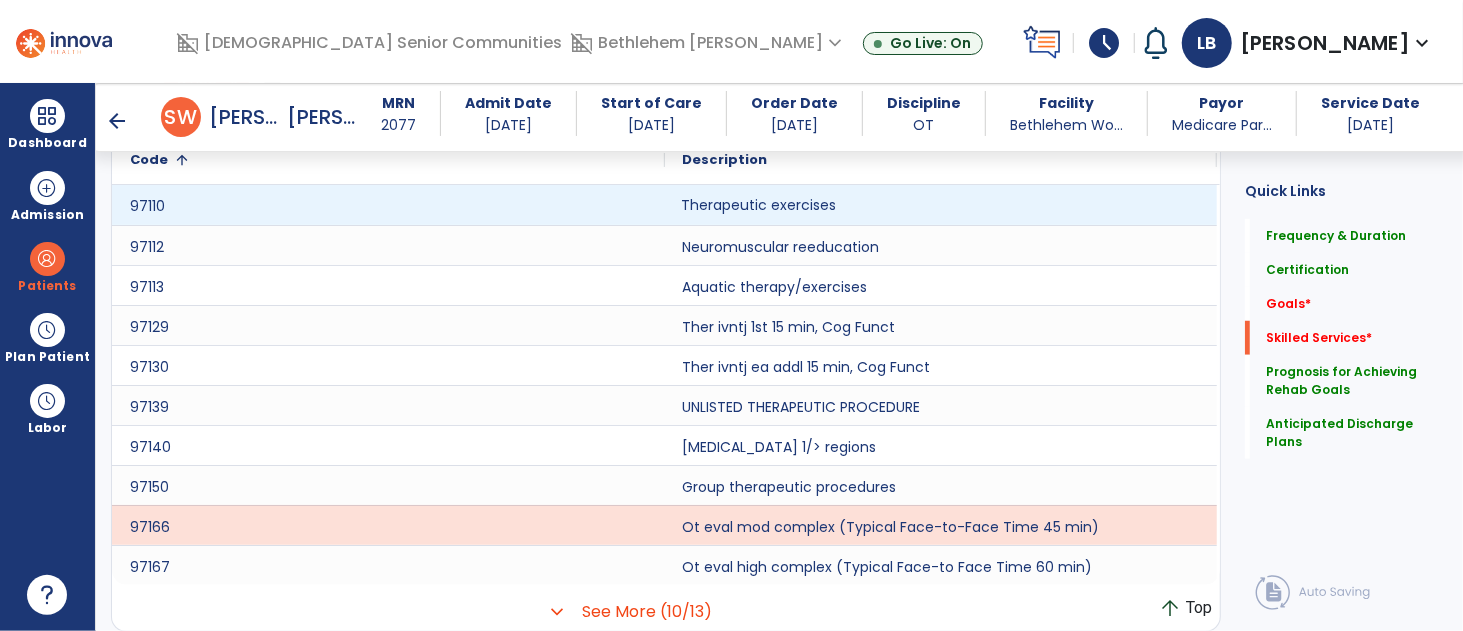 click on "Therapeutic exercises" 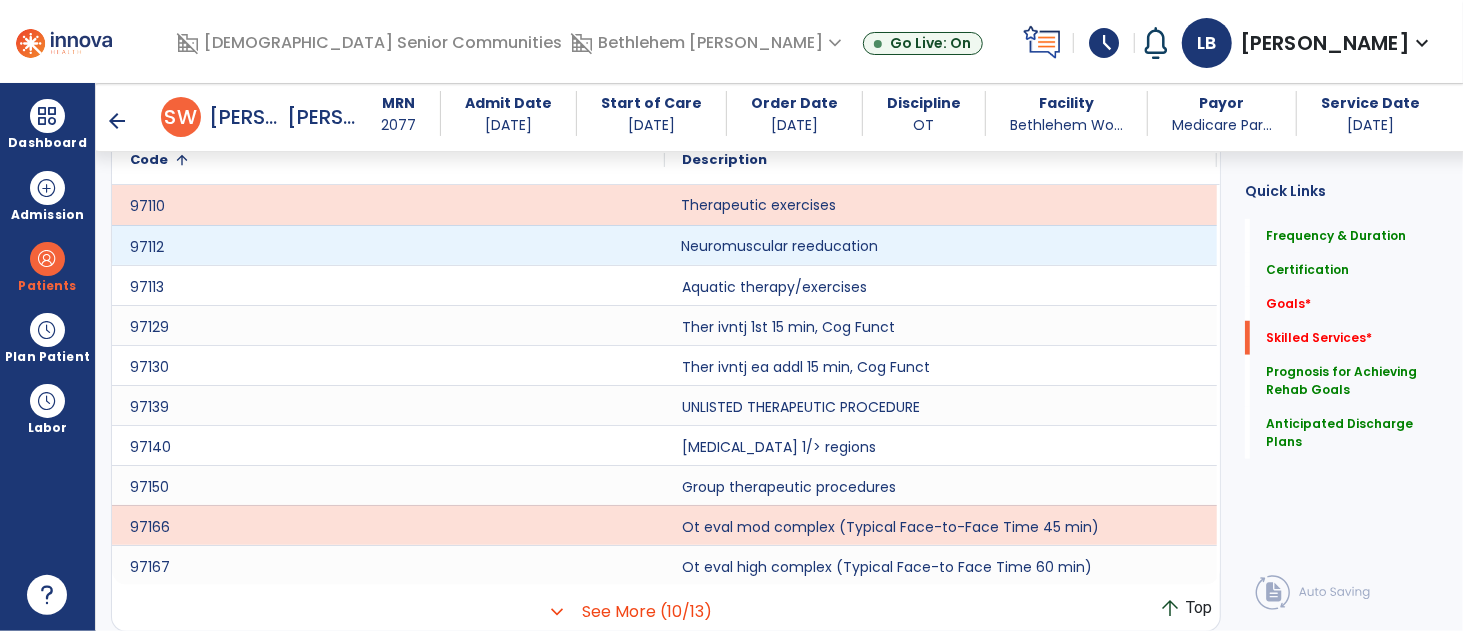 click on "Neuromuscular reeducation" 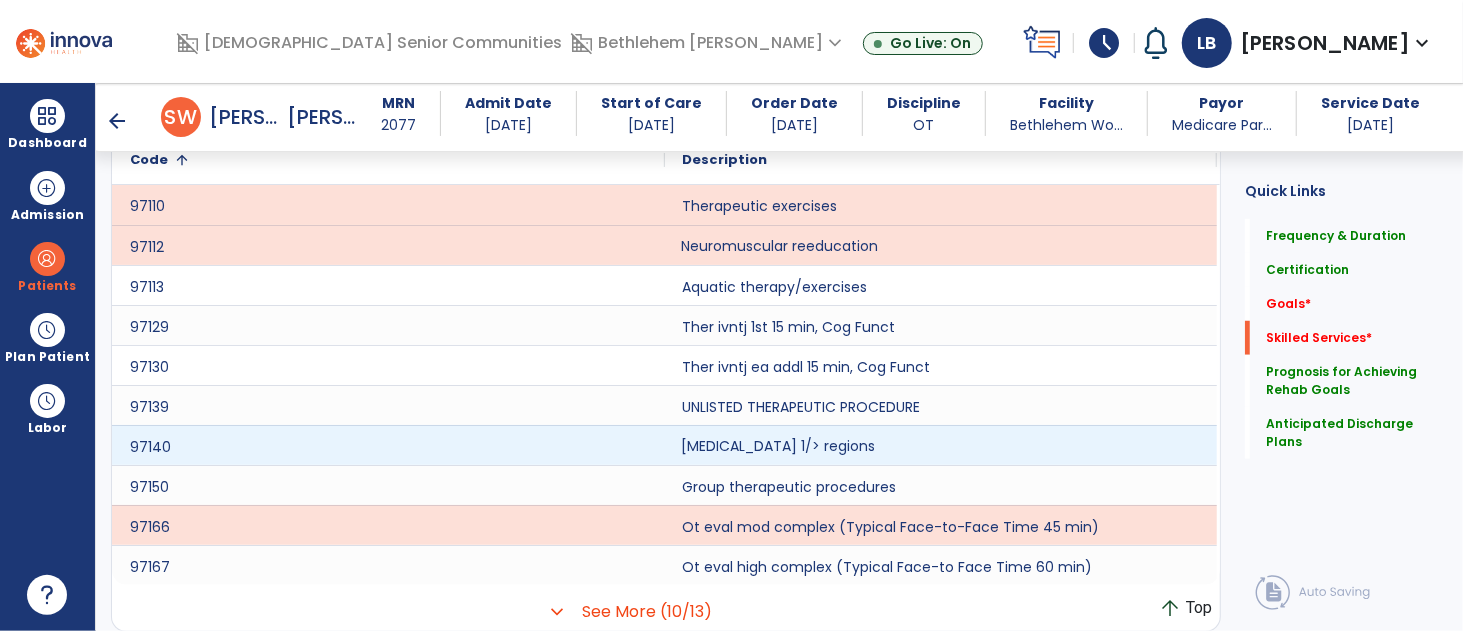 click on "[MEDICAL_DATA] 1/> regions" 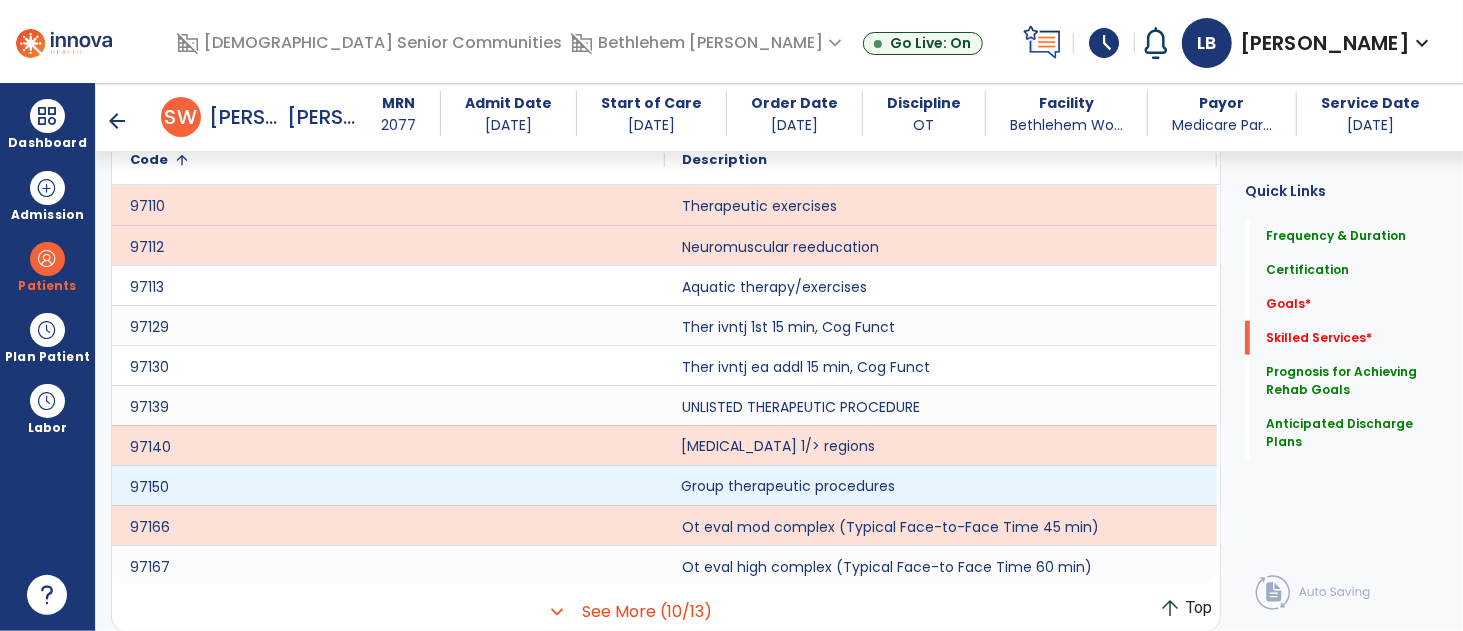 click on "Group therapeutic procedures" 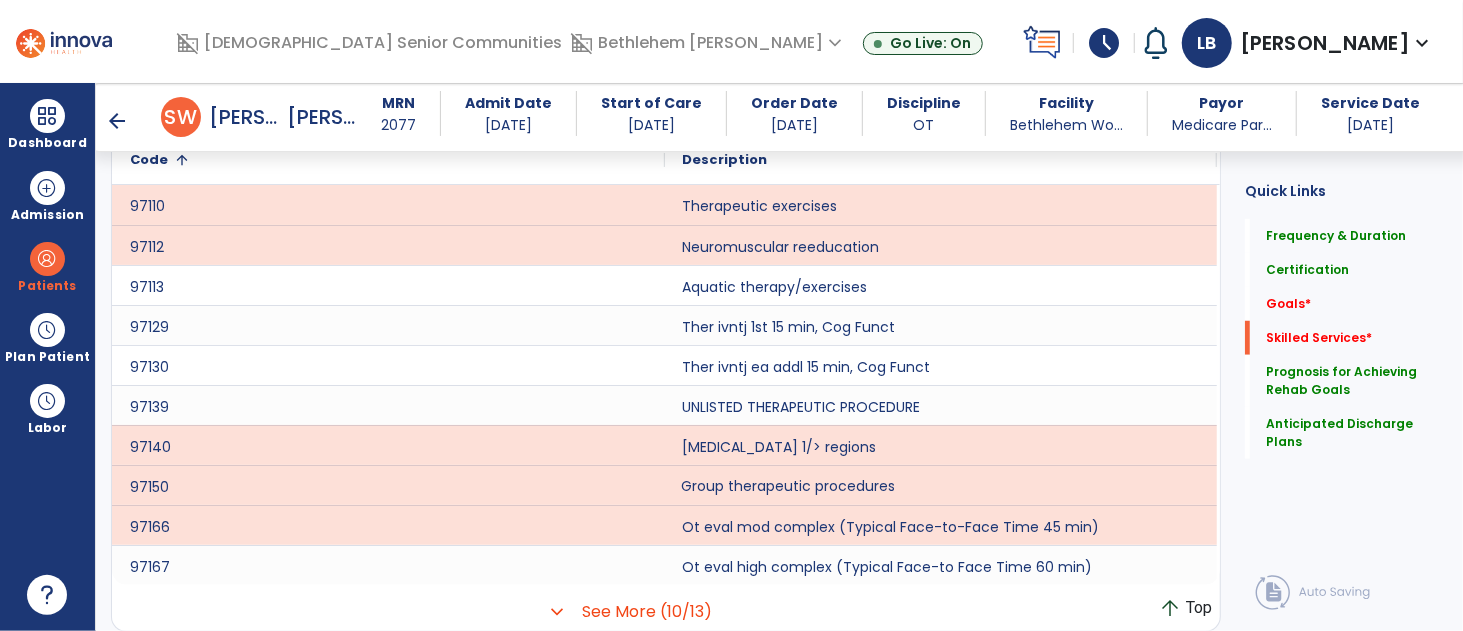 scroll, scrollTop: 621, scrollLeft: 0, axis: vertical 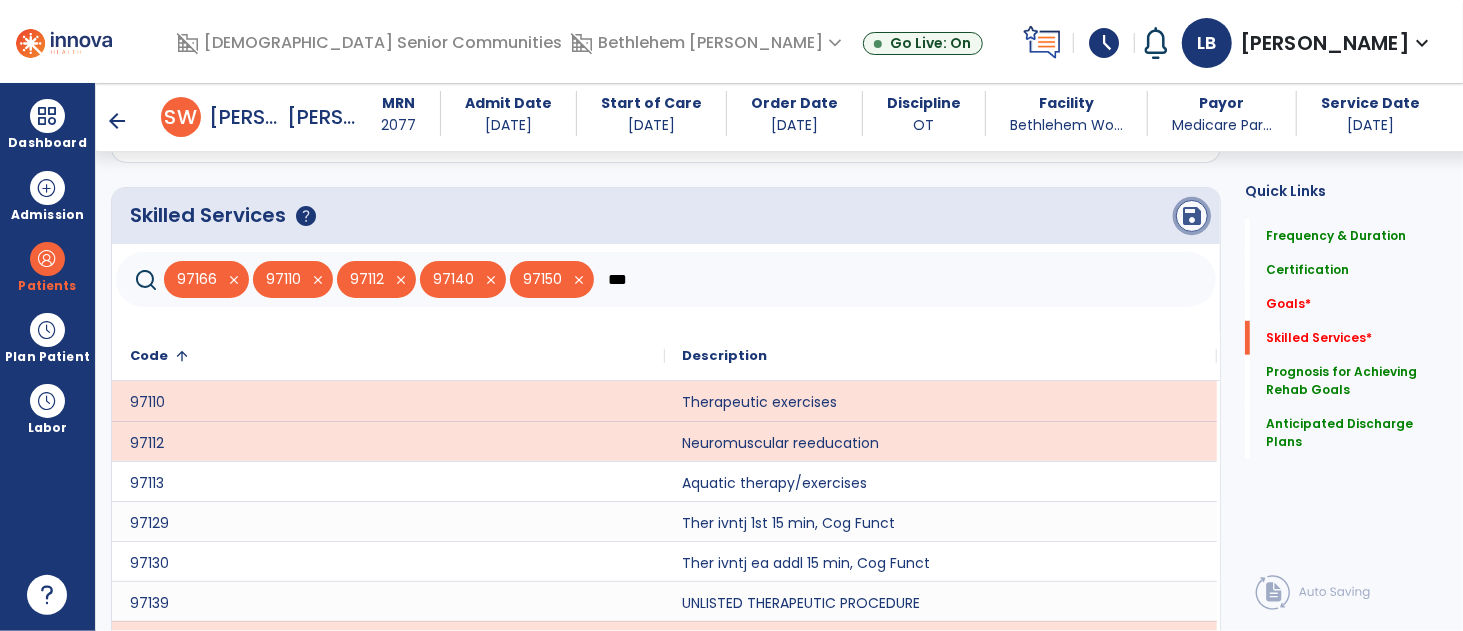 click on "save" 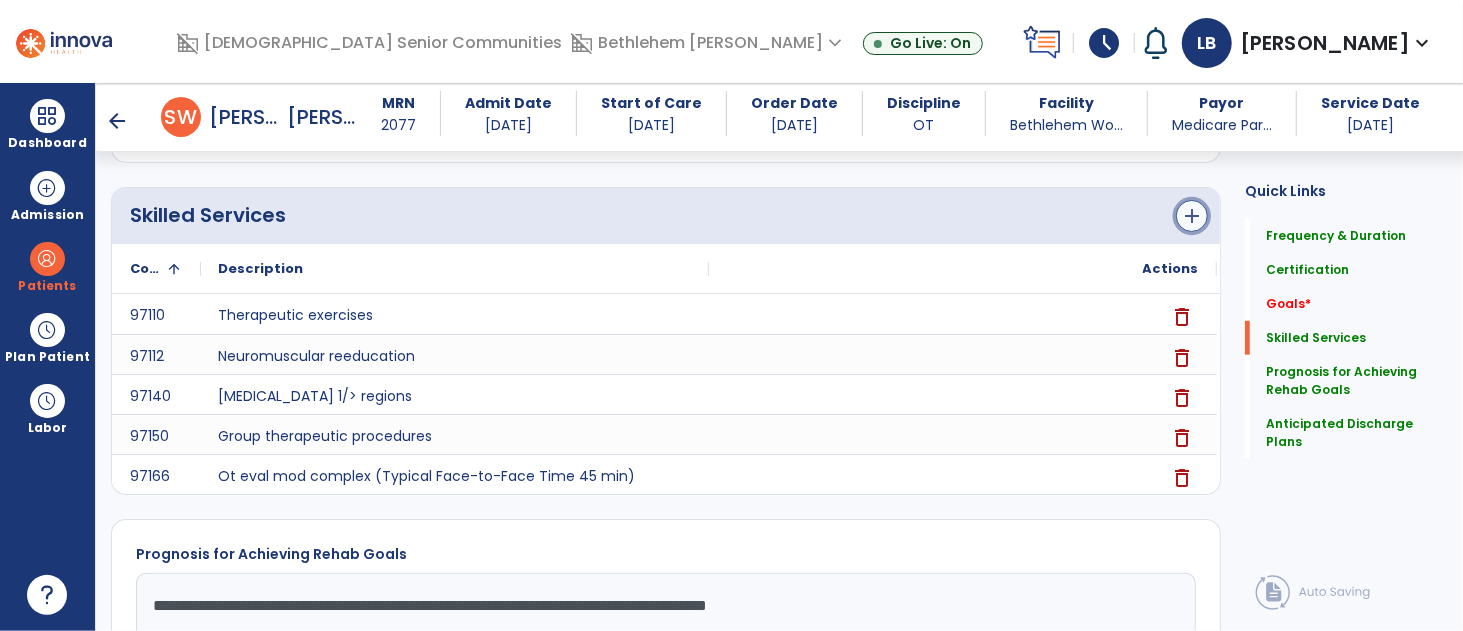 click on "add" 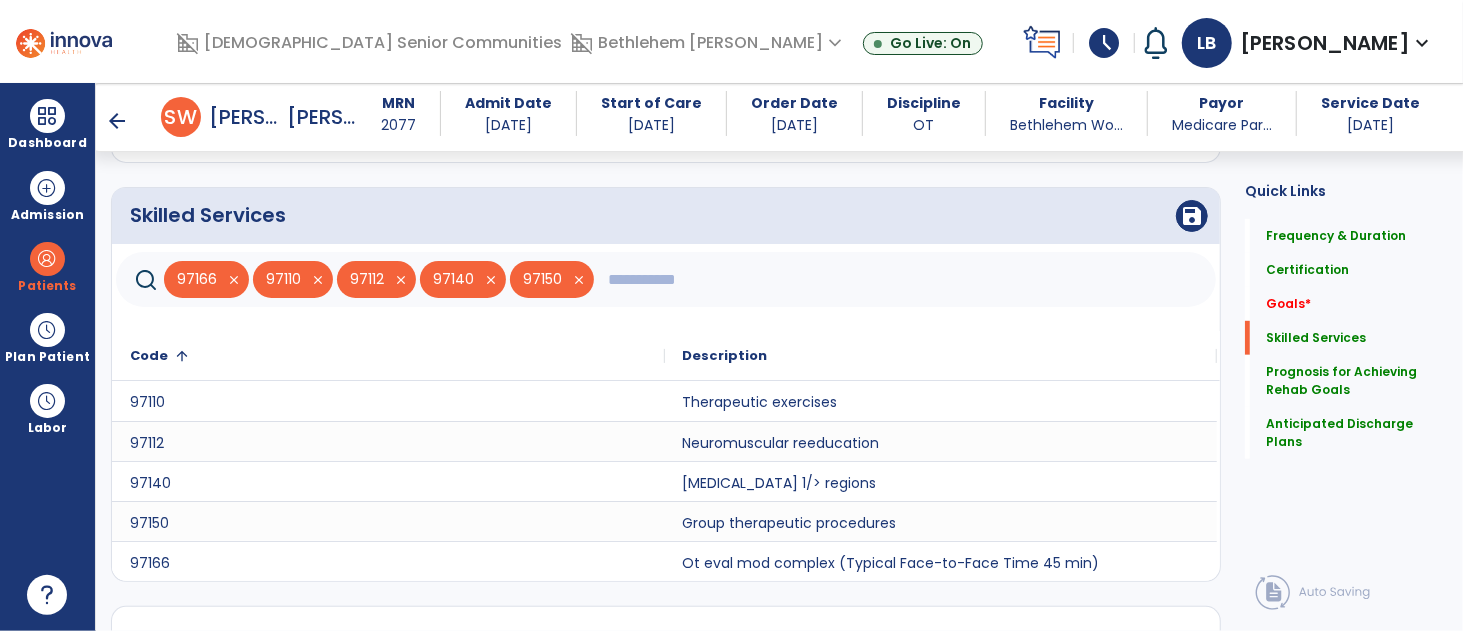 click 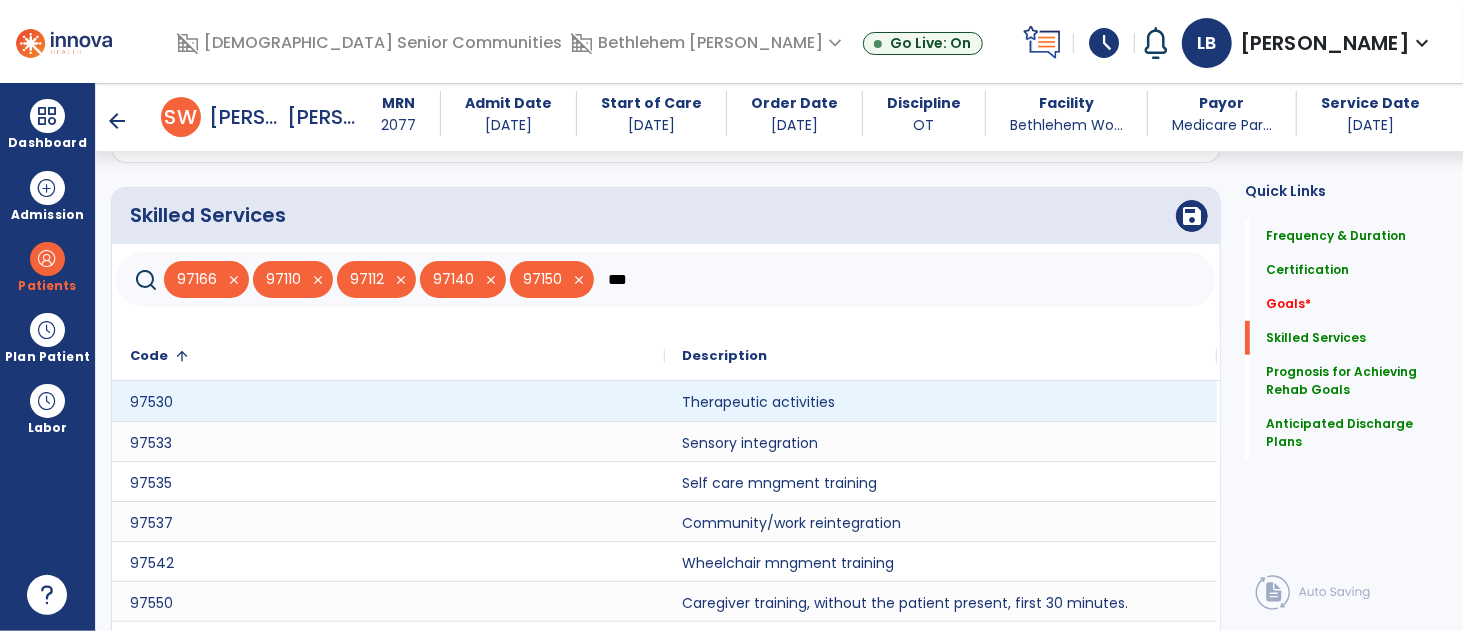 type on "***" 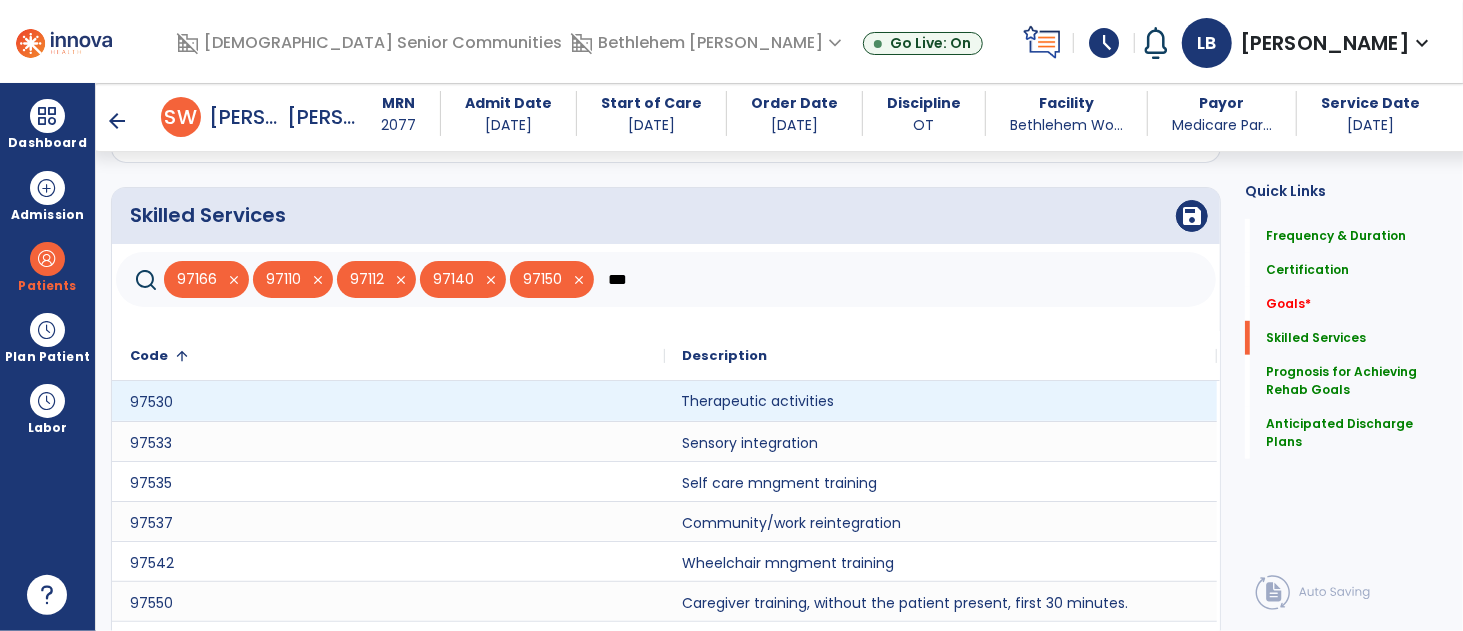 click on "Therapeutic activities" 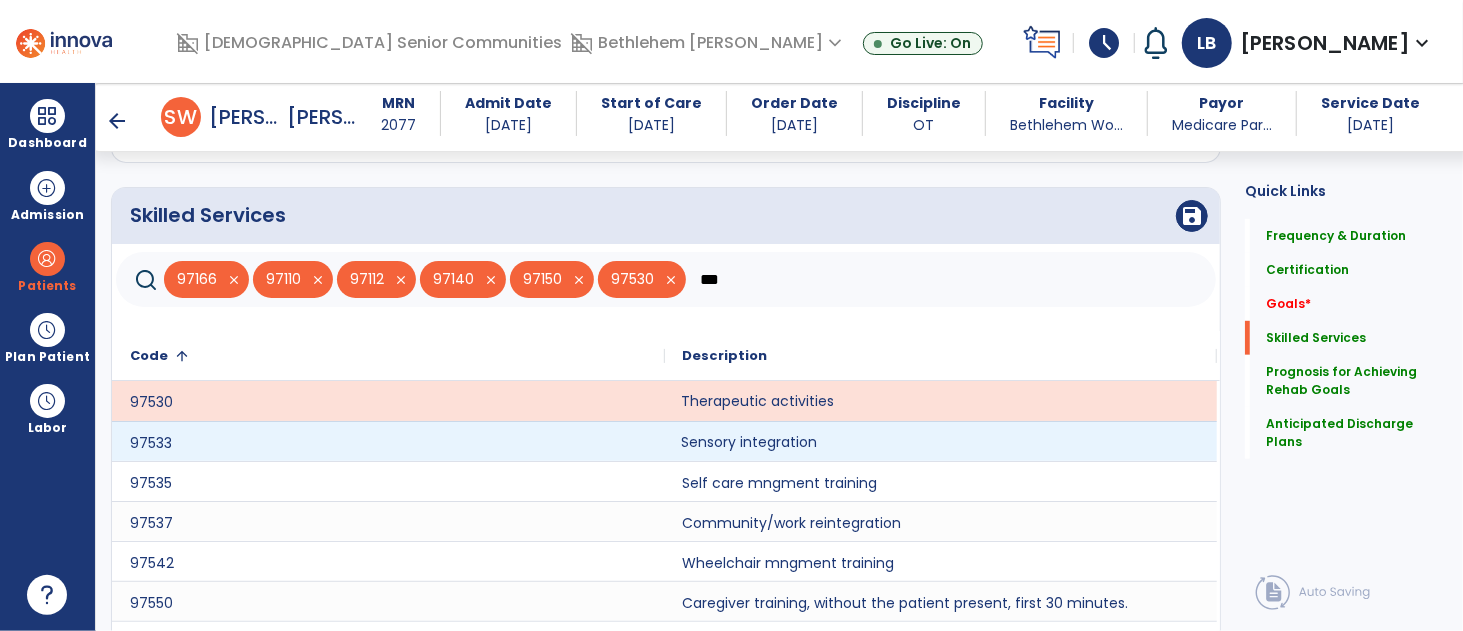 click on "Sensory integration" 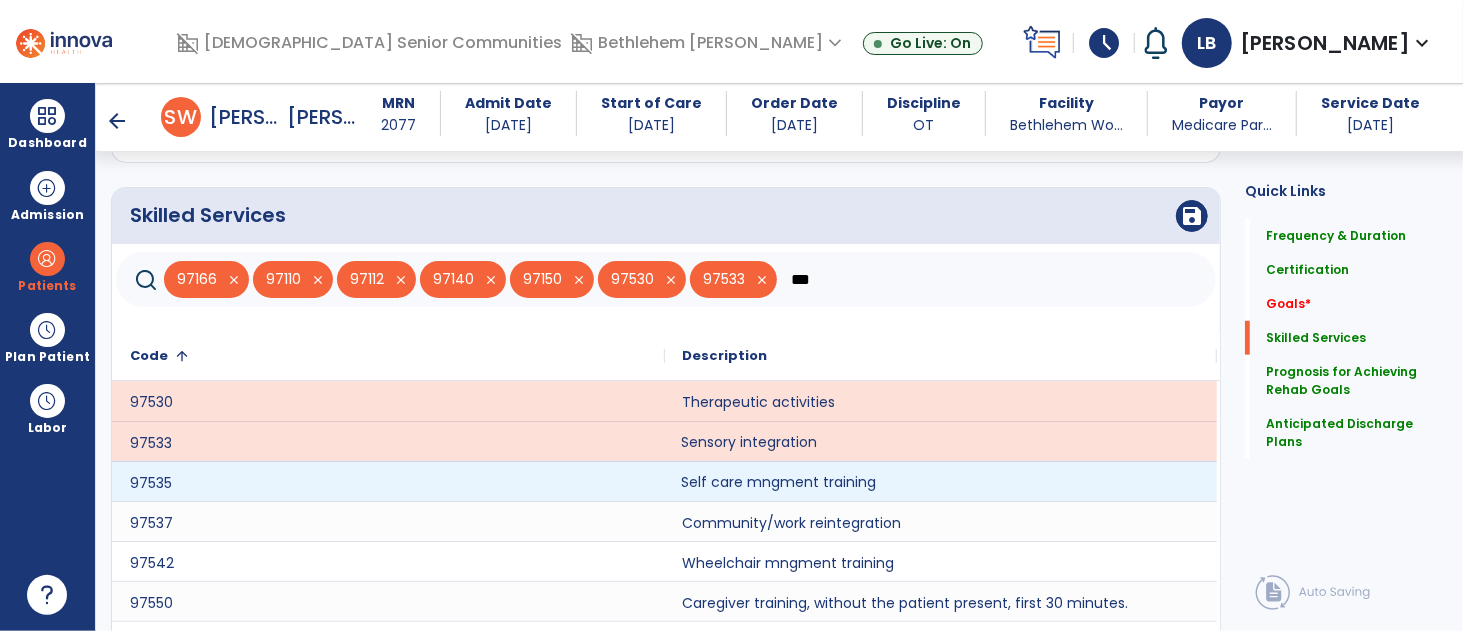 click on "Self care mngment training" 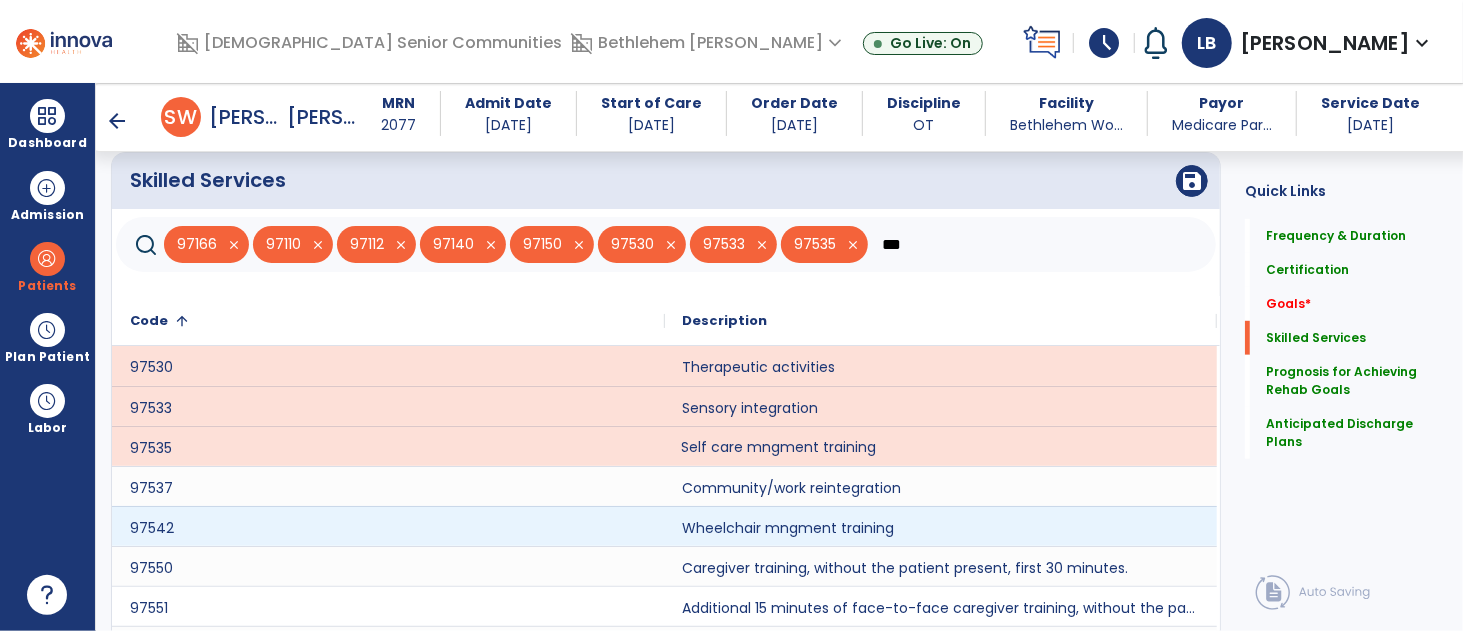 scroll, scrollTop: 696, scrollLeft: 0, axis: vertical 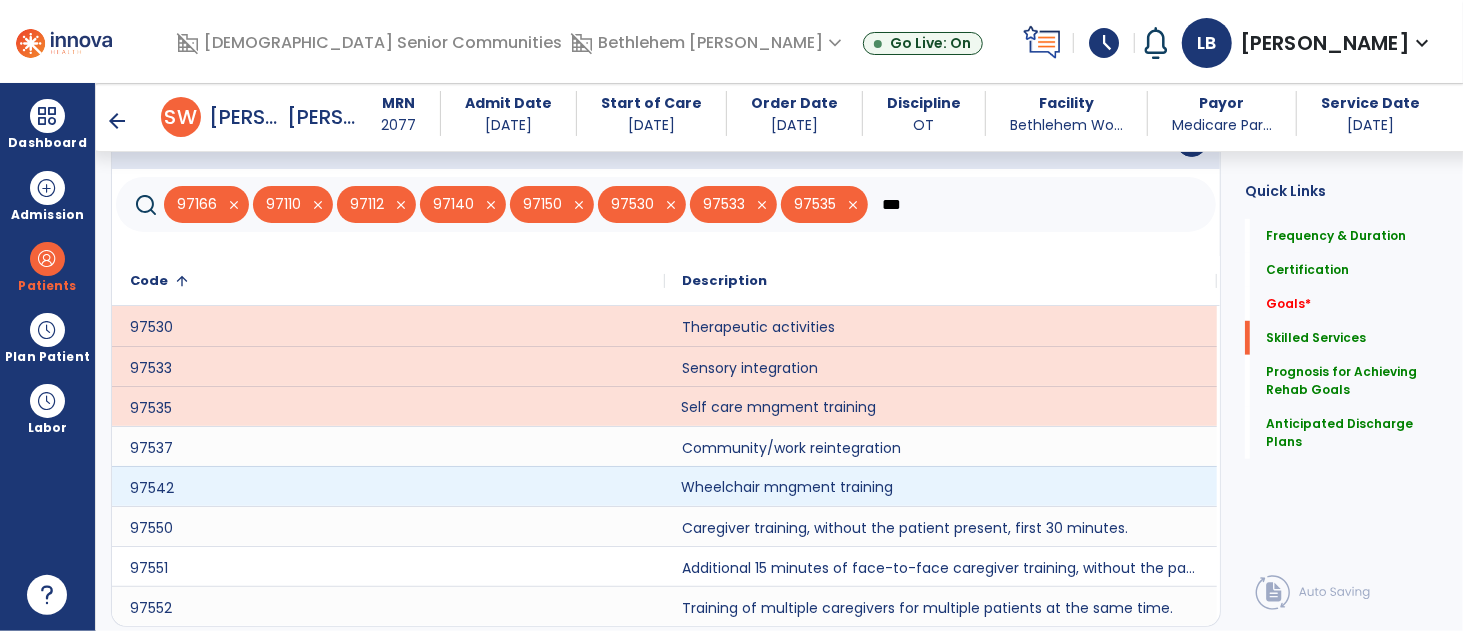 click on "Wheelchair mngment training" 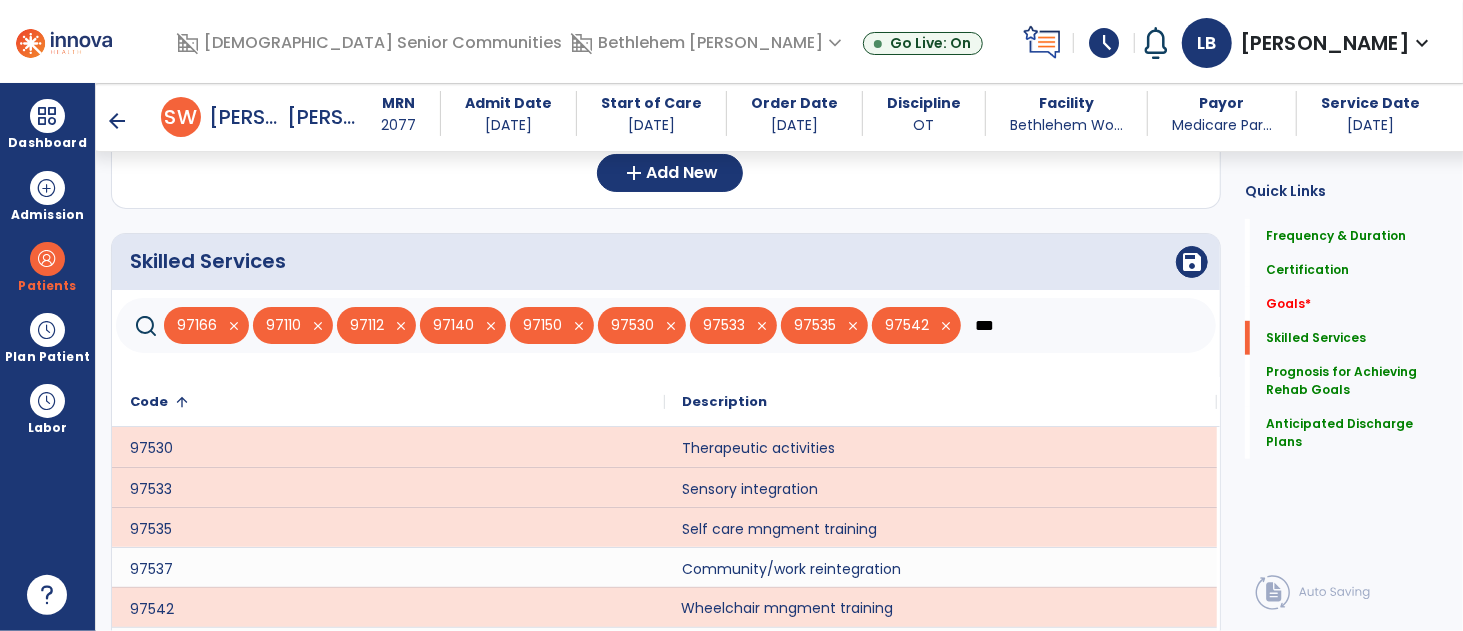 scroll, scrollTop: 564, scrollLeft: 0, axis: vertical 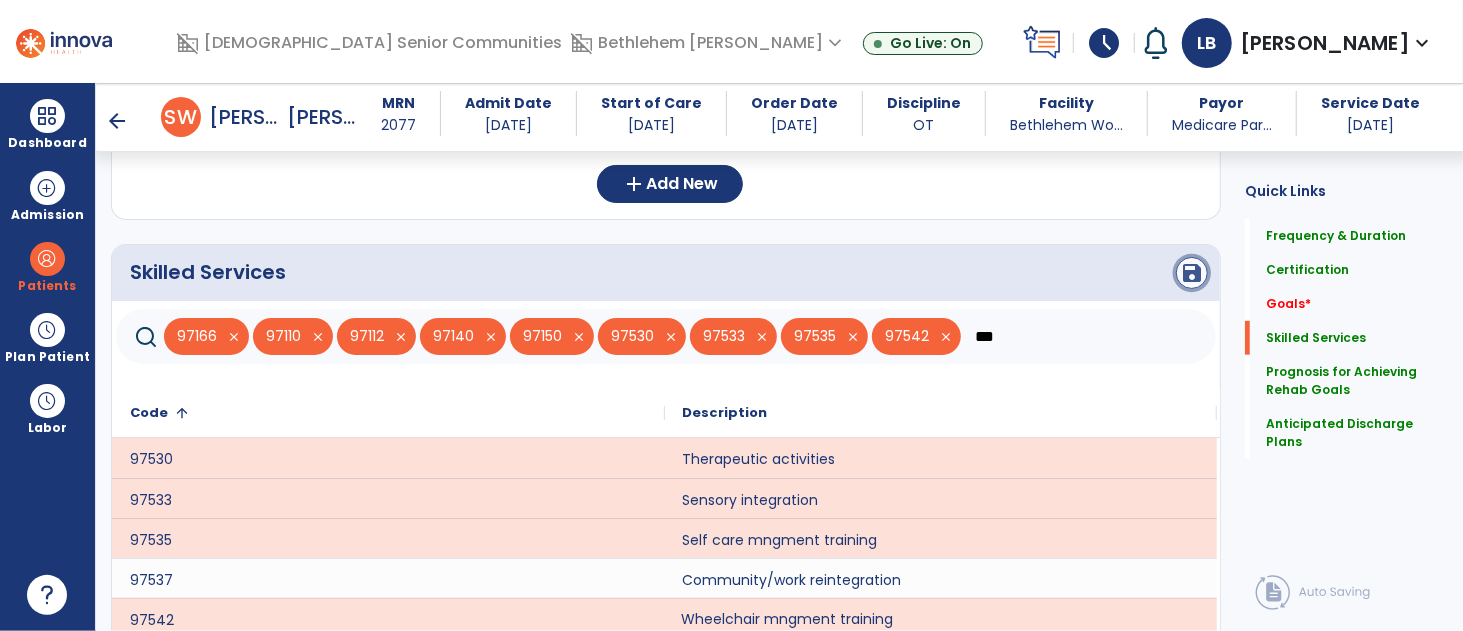 click on "save" 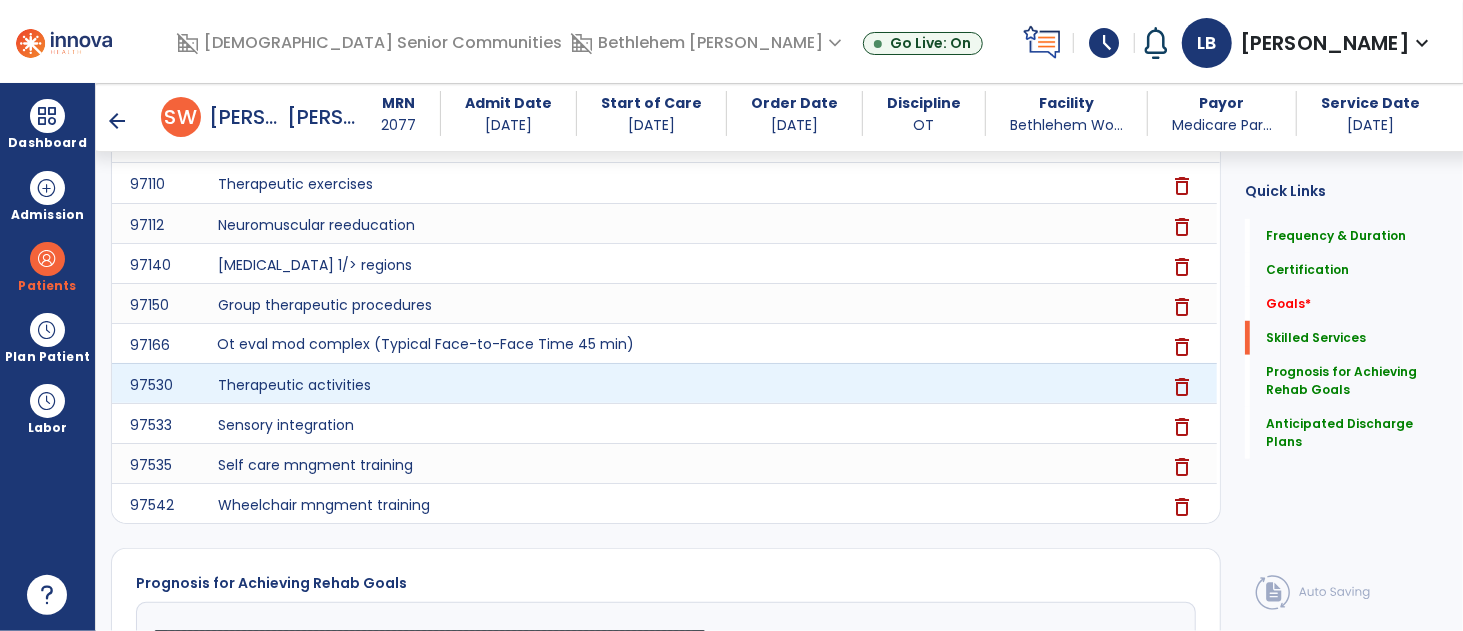 scroll, scrollTop: 221, scrollLeft: 0, axis: vertical 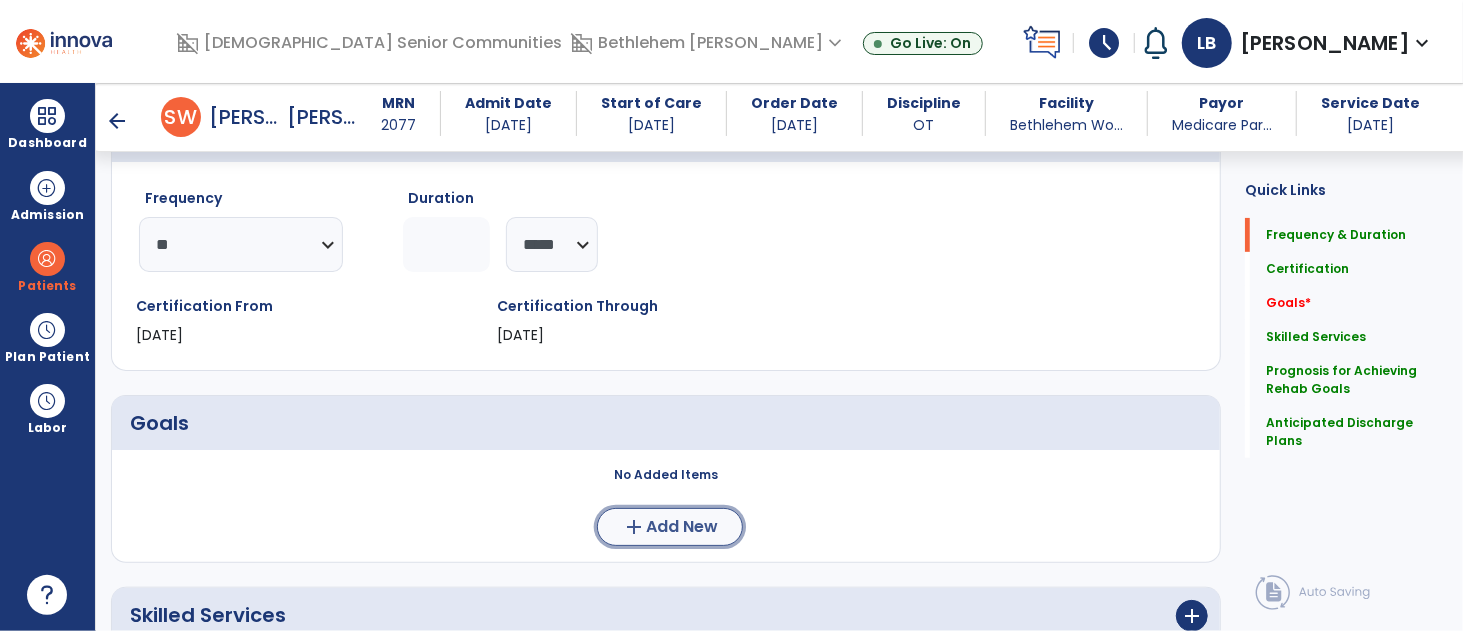 click on "Add New" at bounding box center (682, 527) 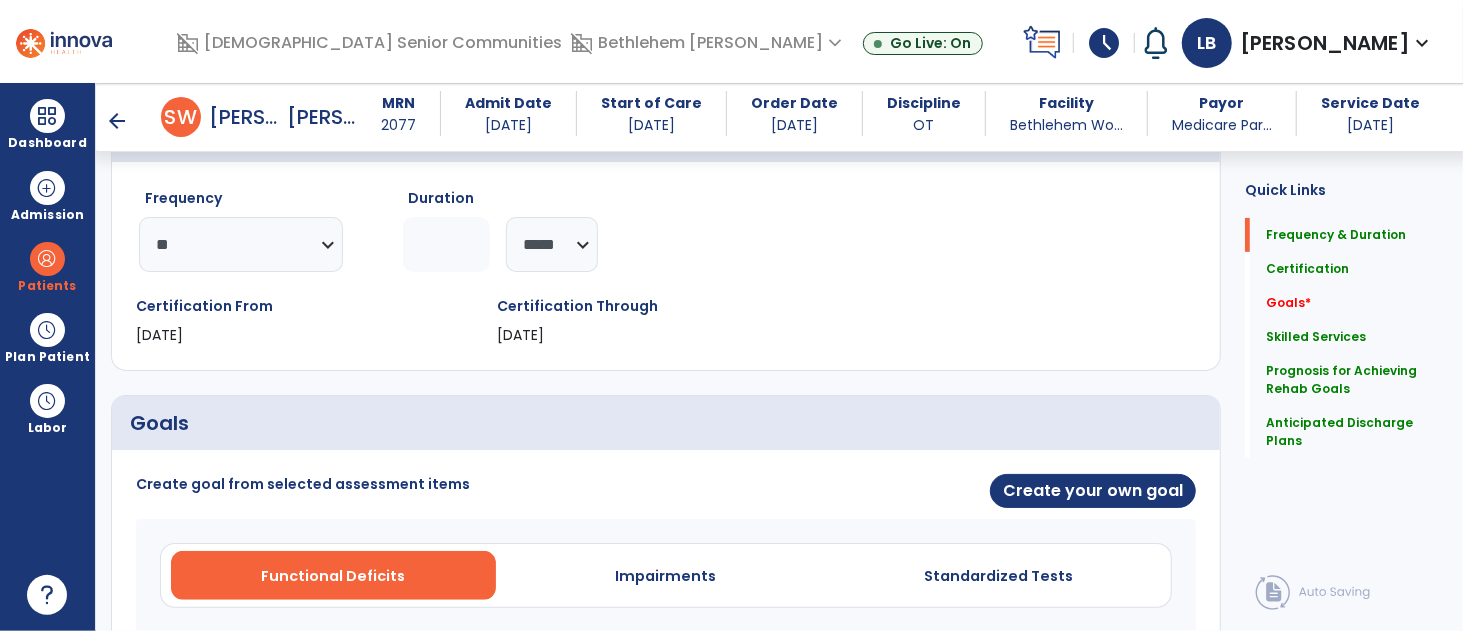 scroll, scrollTop: 398, scrollLeft: 0, axis: vertical 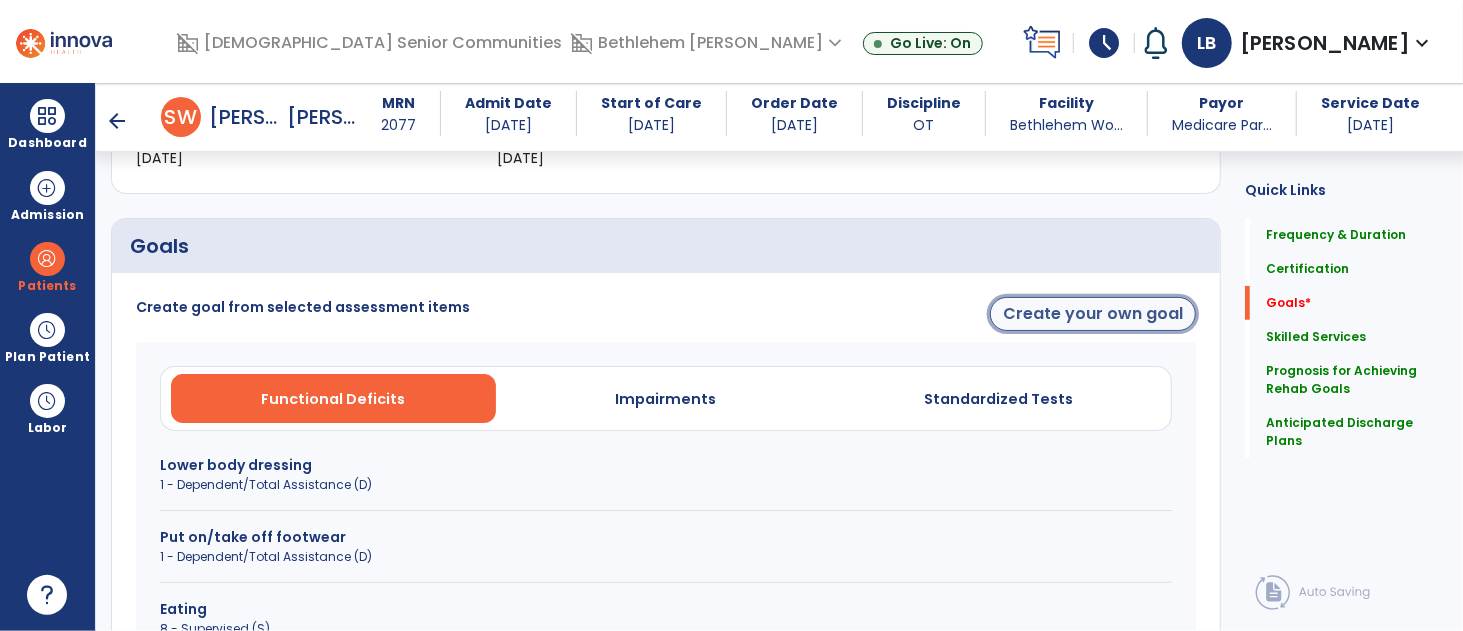 click on "Create your own goal" at bounding box center (1093, 314) 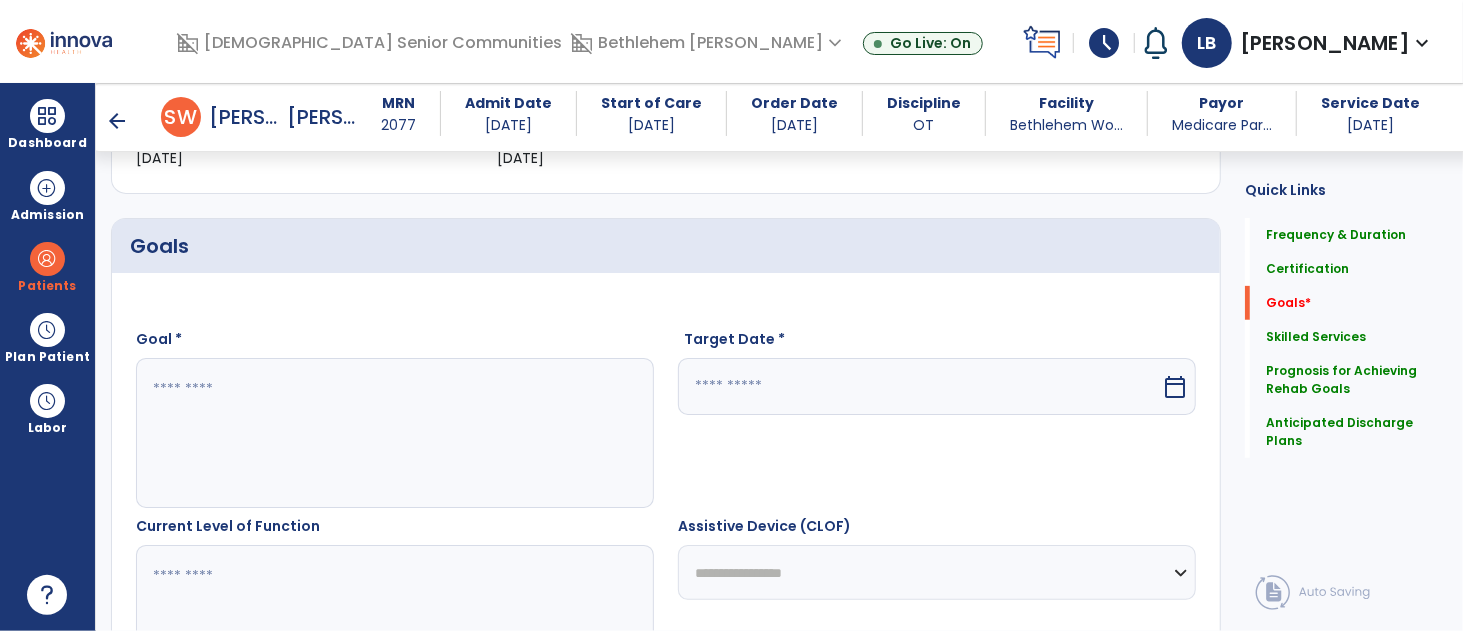 click at bounding box center (394, 433) 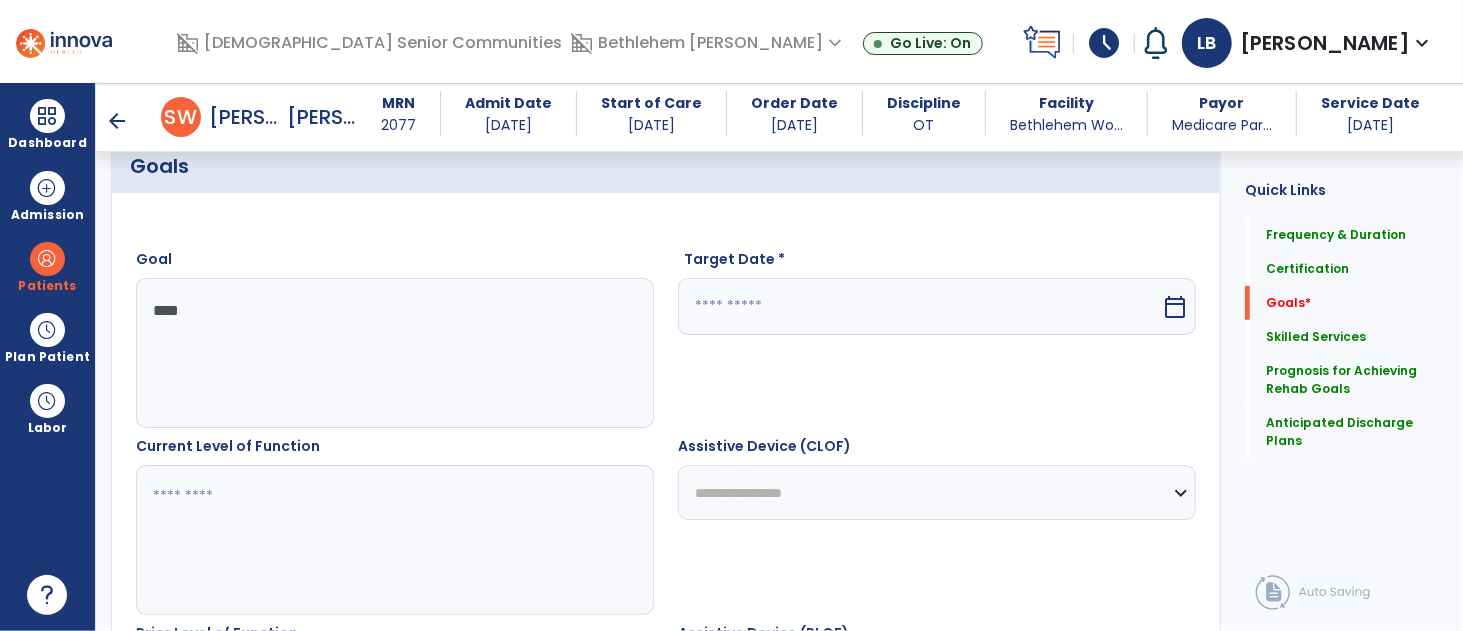 scroll, scrollTop: 490, scrollLeft: 0, axis: vertical 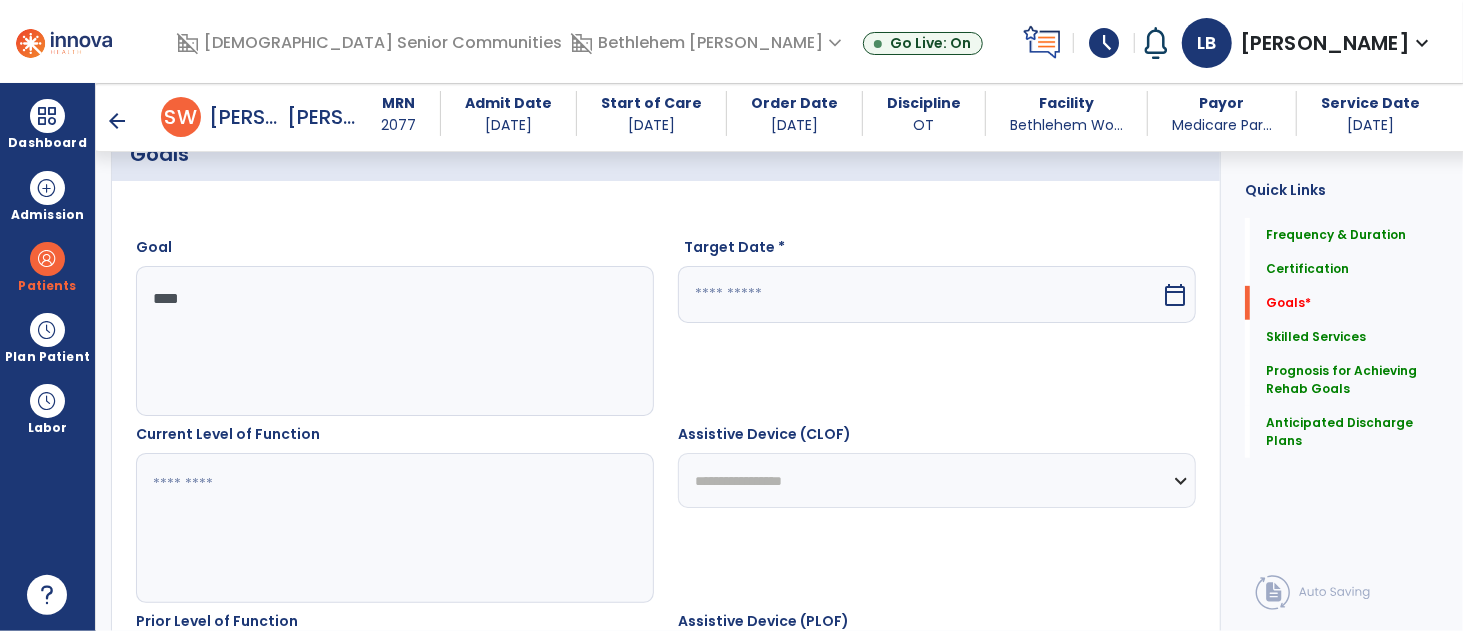 type on "****" 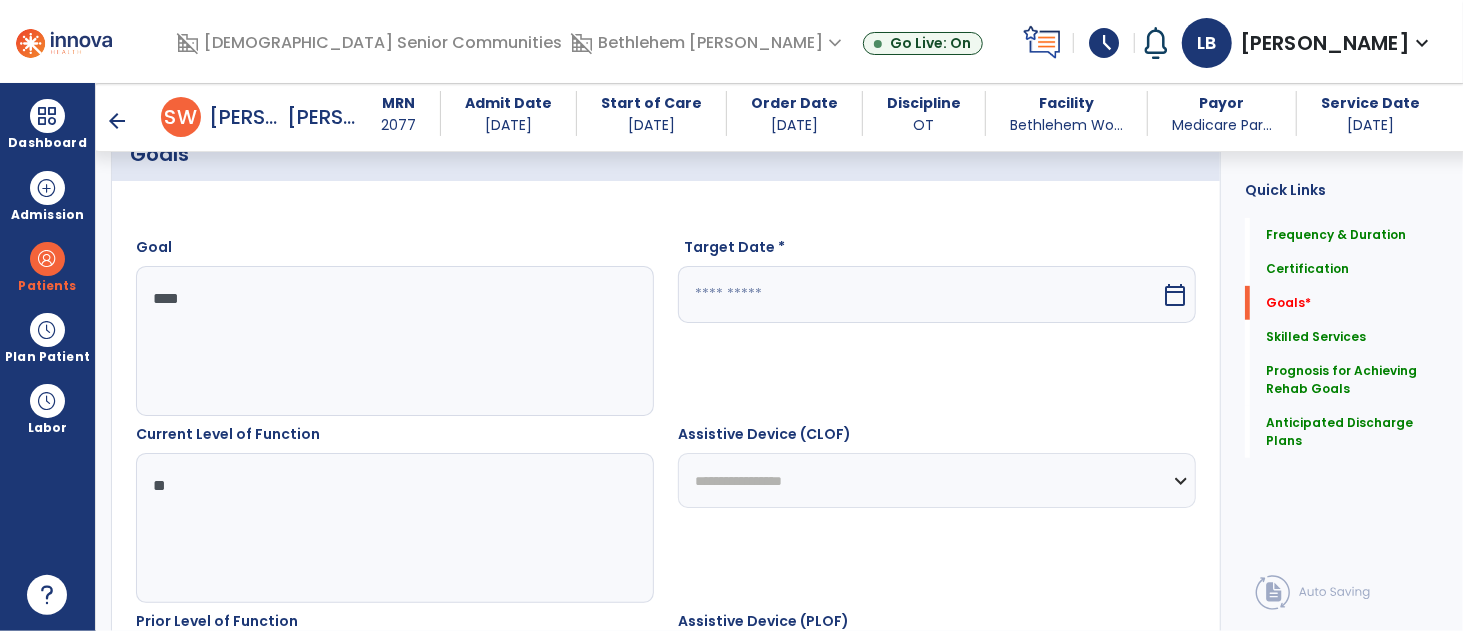 type on "*" 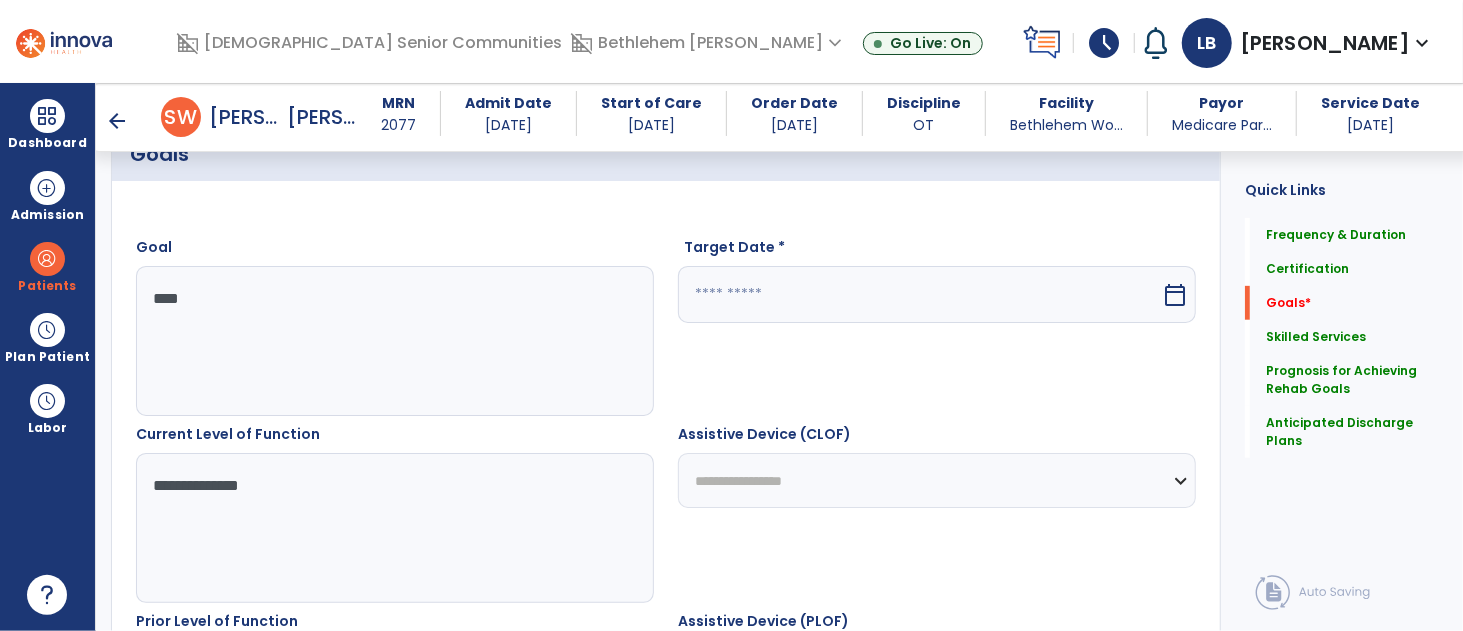 type on "**********" 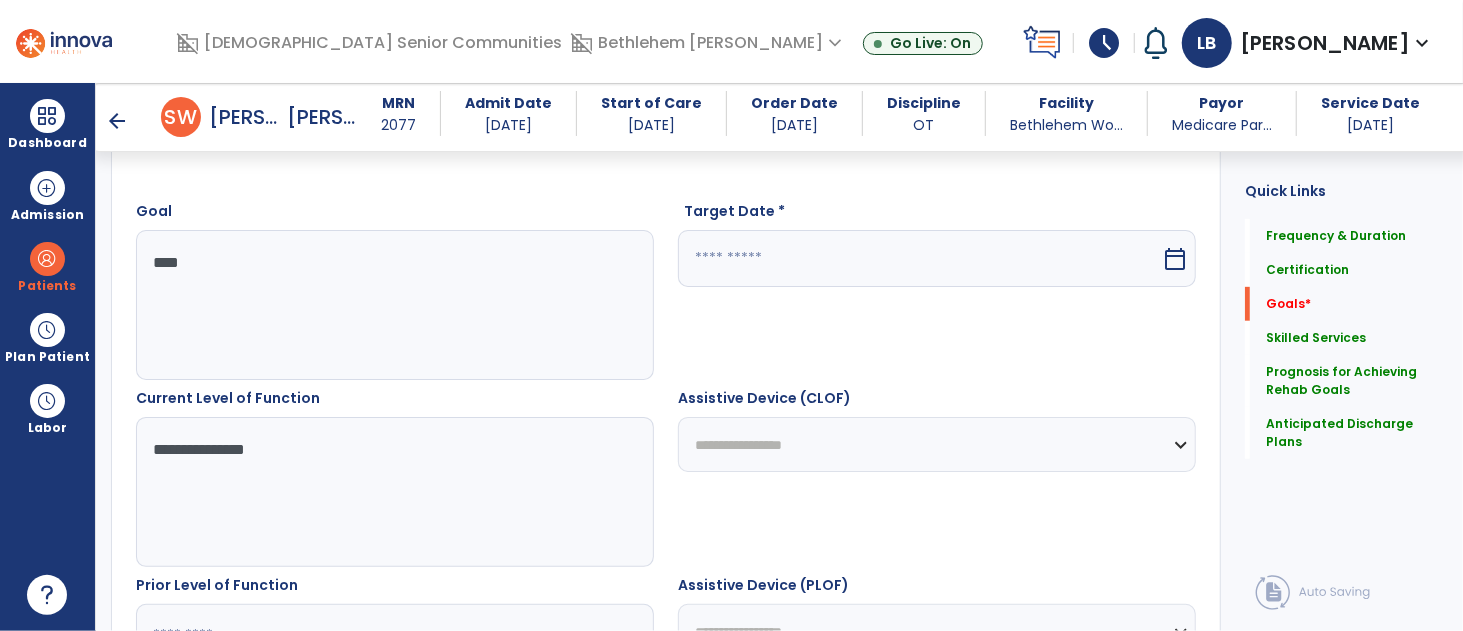 scroll, scrollTop: 523, scrollLeft: 0, axis: vertical 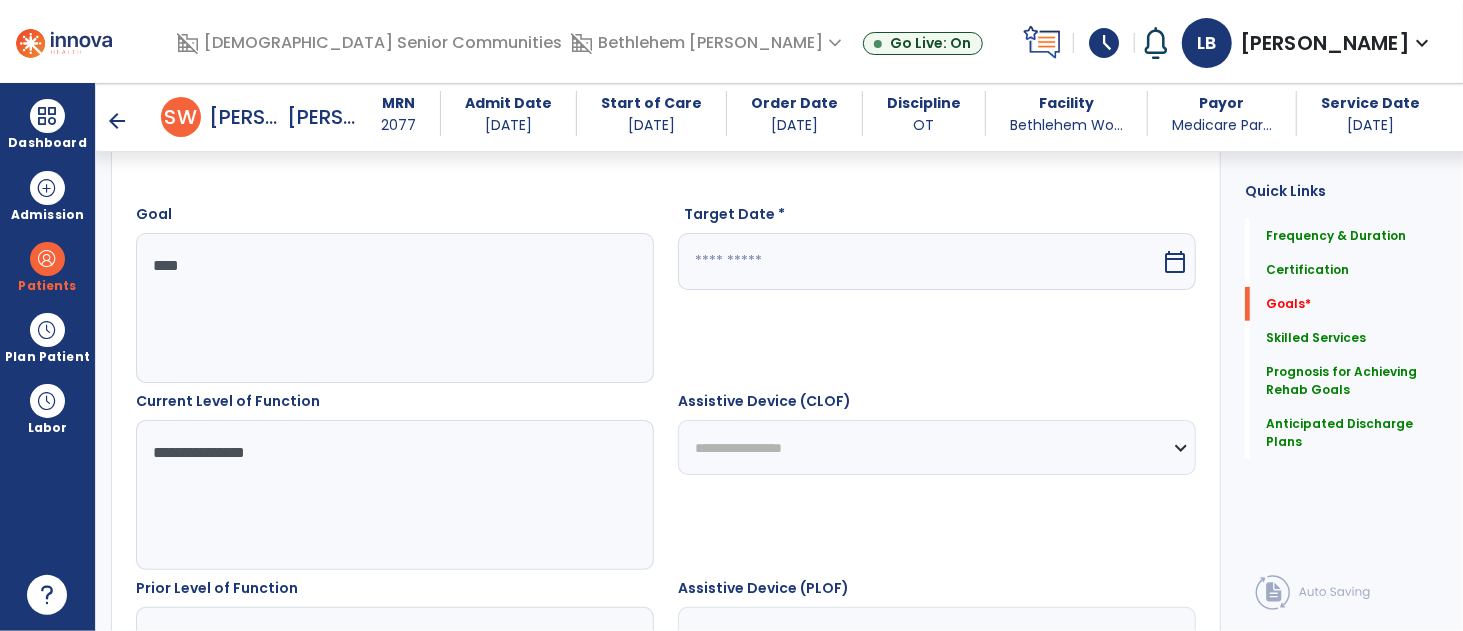 drag, startPoint x: 276, startPoint y: 443, endPoint x: 68, endPoint y: 451, distance: 208.1538 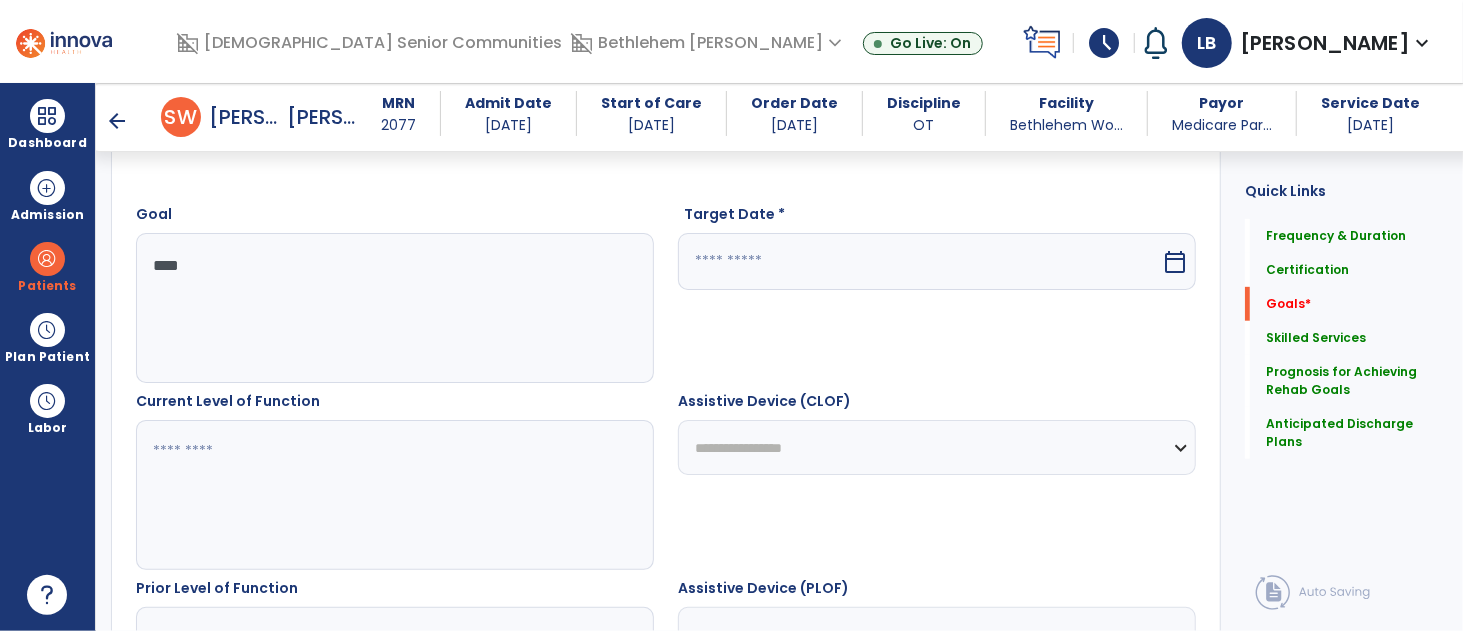 click on "****" at bounding box center [394, 308] 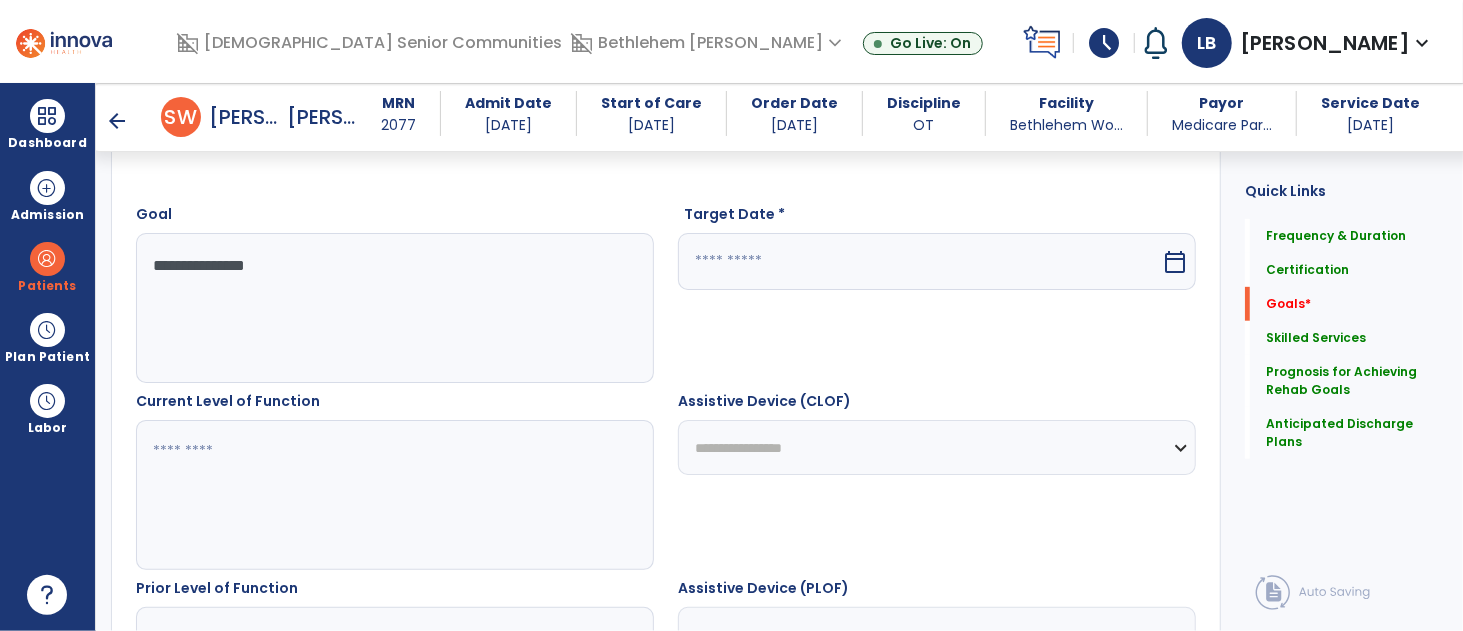 type on "**********" 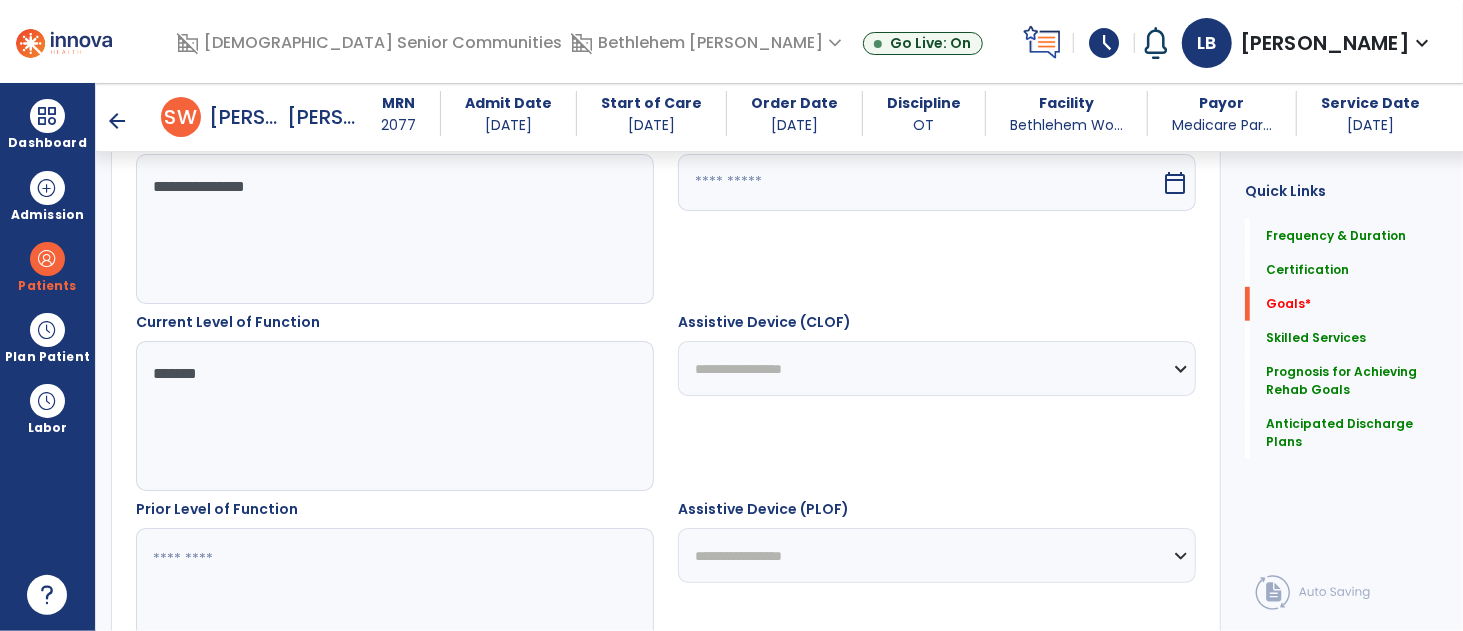 scroll, scrollTop: 654, scrollLeft: 0, axis: vertical 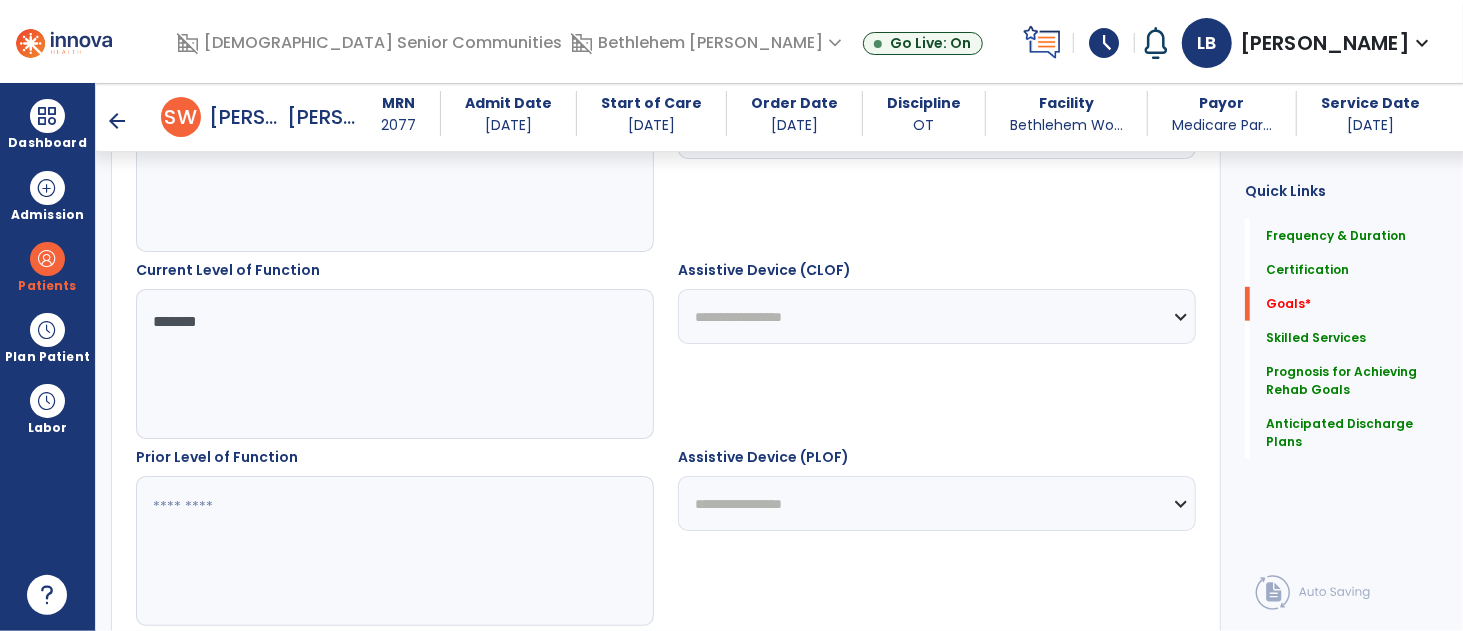 type on "*******" 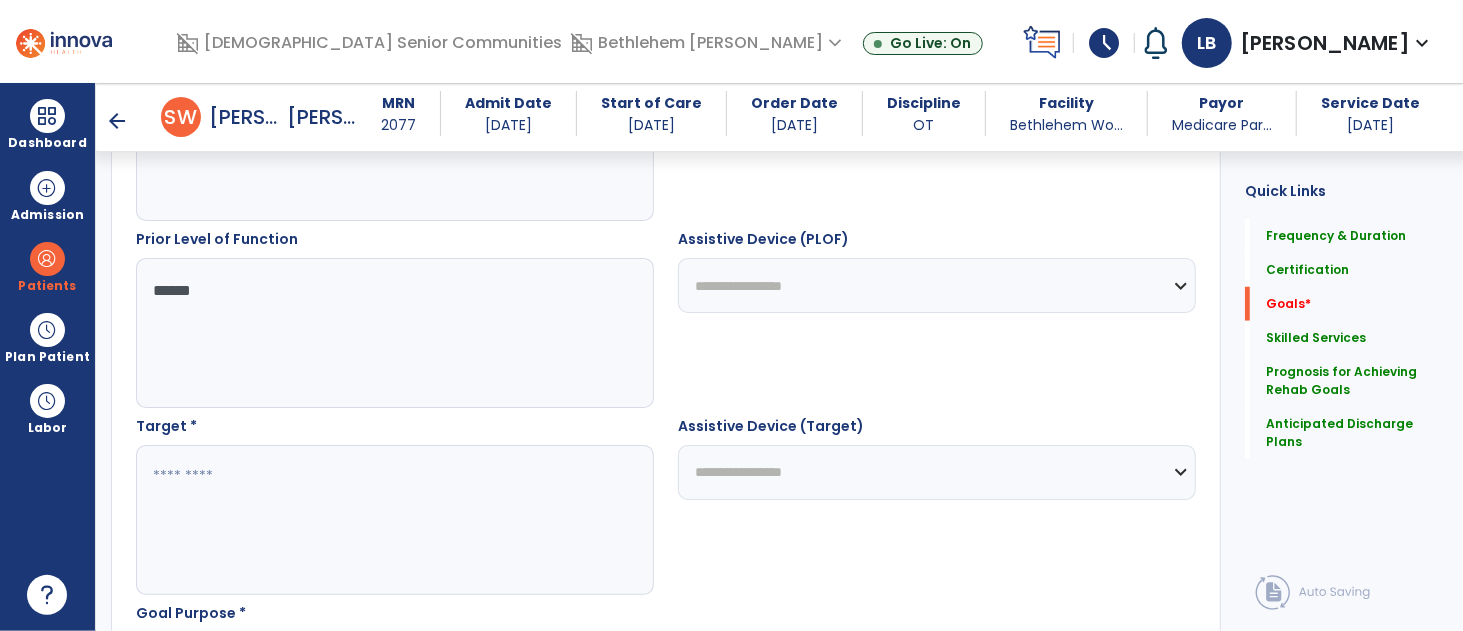 type on "*****" 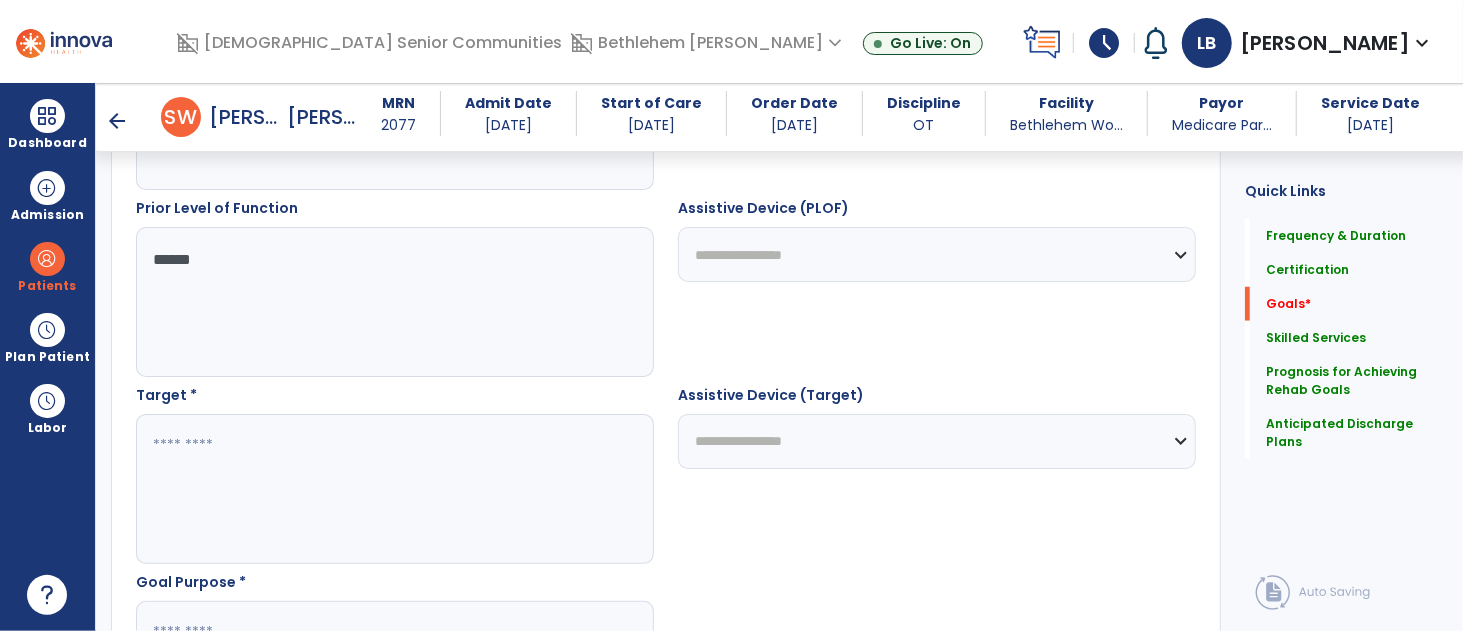 click on "Target *" at bounding box center (395, 474) 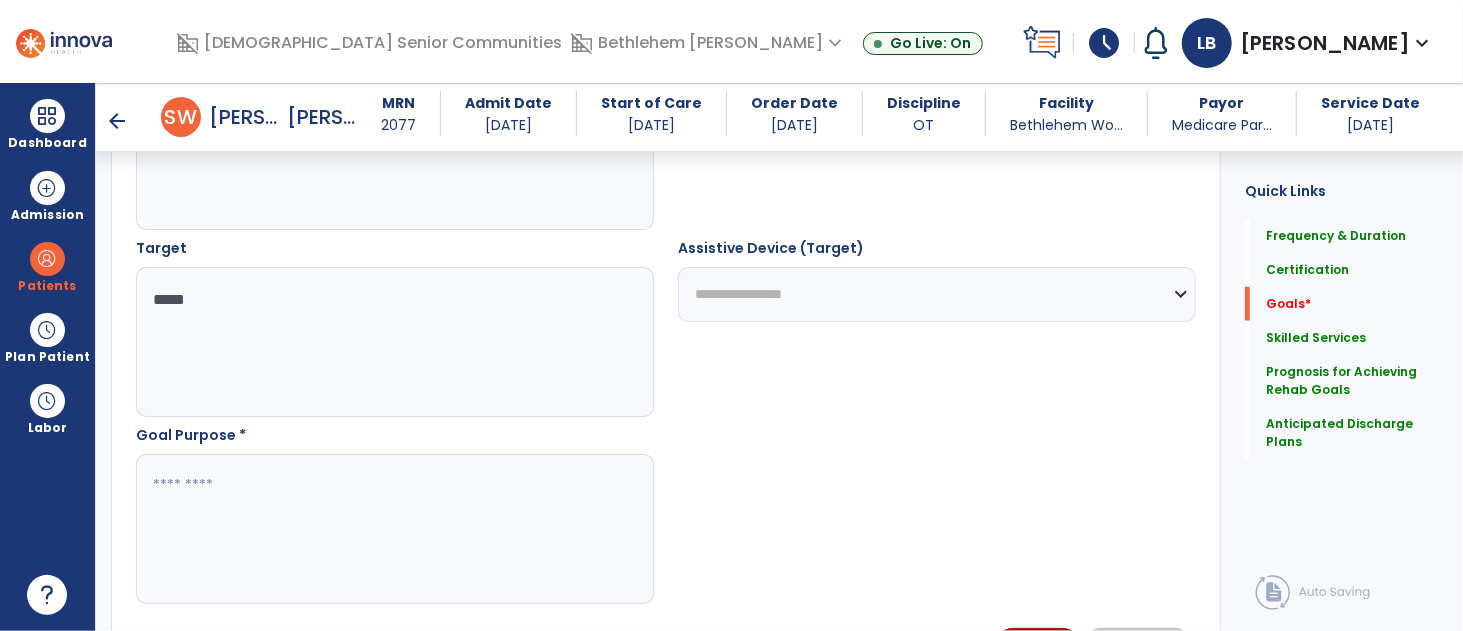 scroll, scrollTop: 1102, scrollLeft: 0, axis: vertical 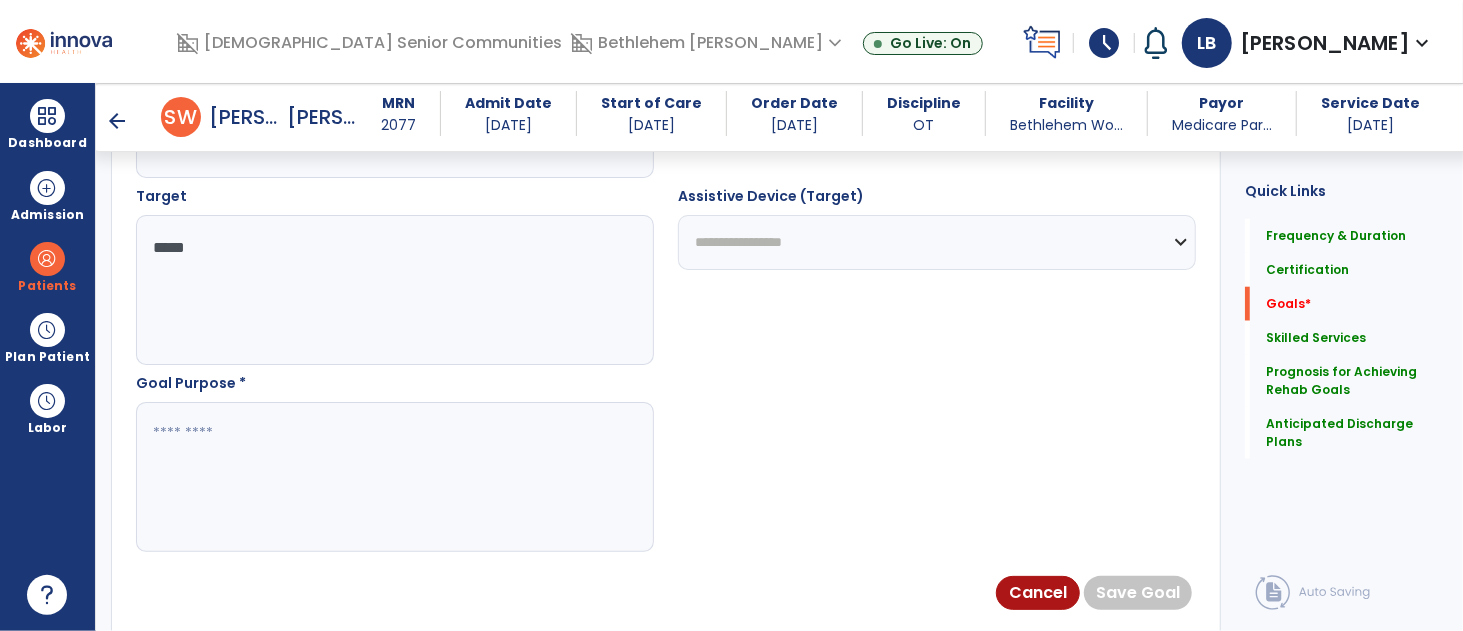 type on "*****" 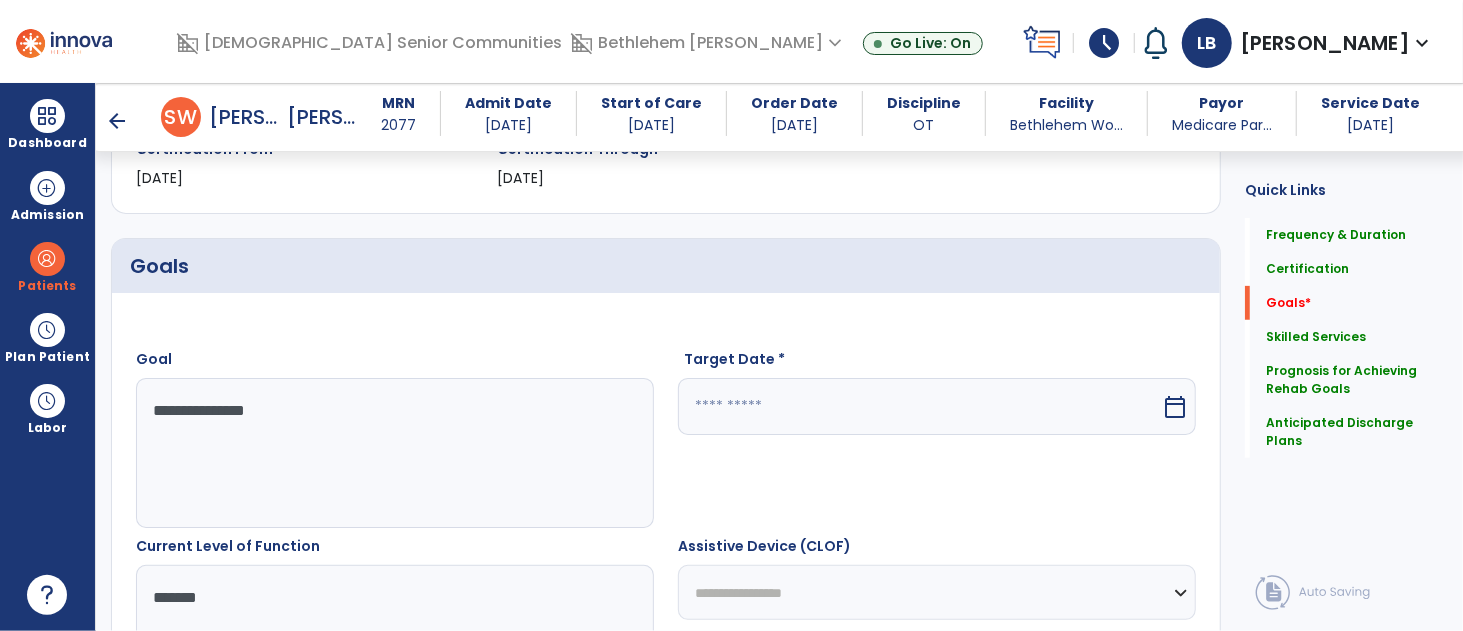 scroll, scrollTop: 364, scrollLeft: 0, axis: vertical 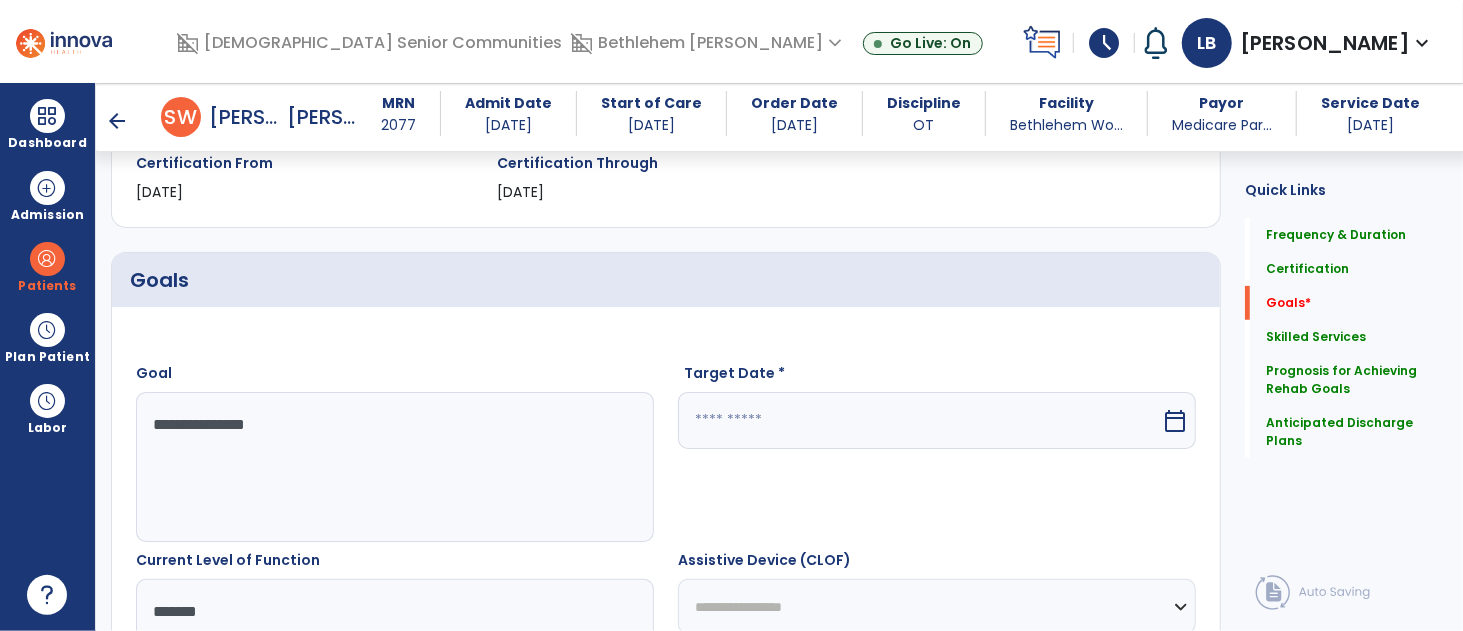 type on "**********" 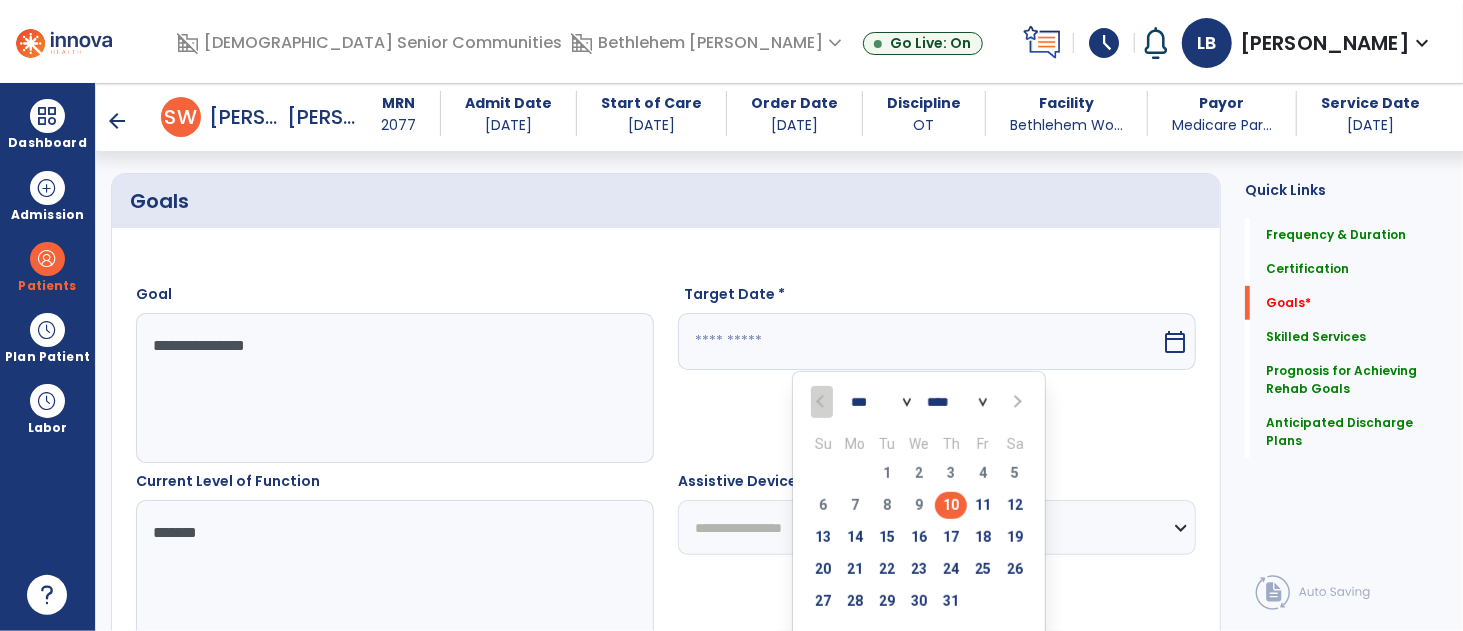 scroll, scrollTop: 451, scrollLeft: 0, axis: vertical 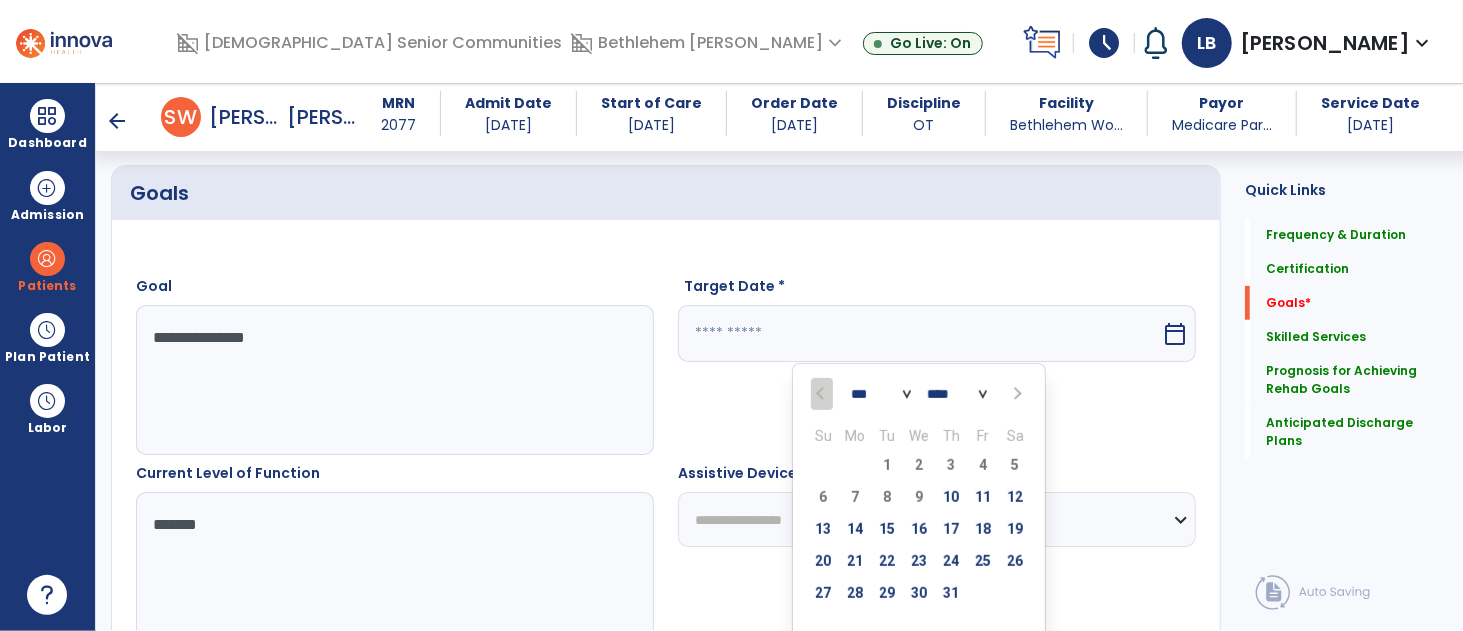 click on "*** *** ***" at bounding box center (881, 395) 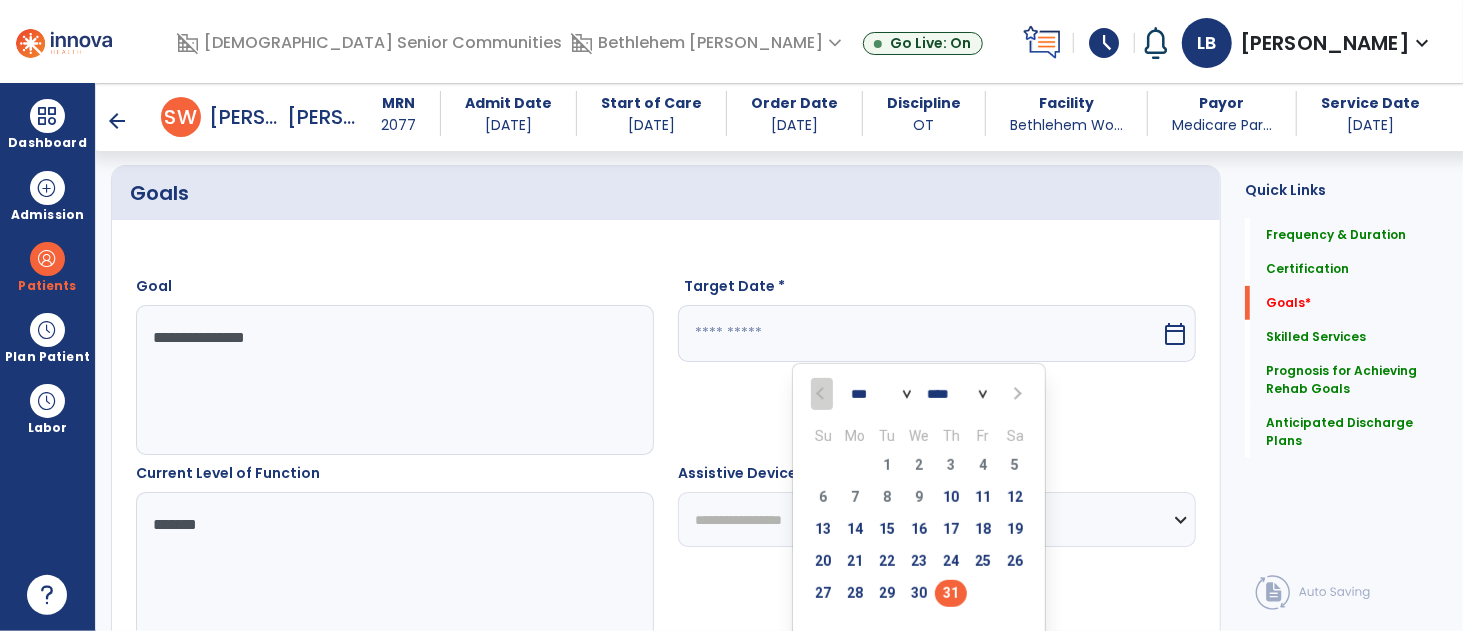 click on "31" at bounding box center (951, 593) 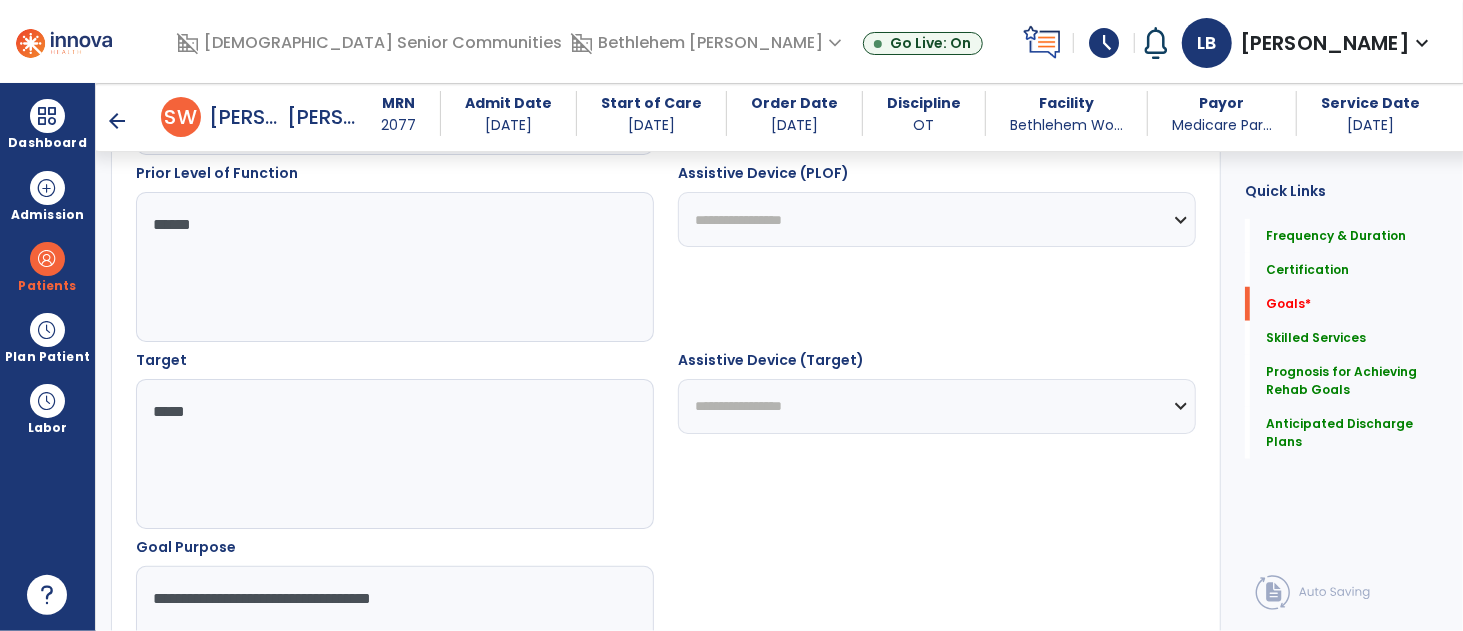 scroll, scrollTop: 1386, scrollLeft: 0, axis: vertical 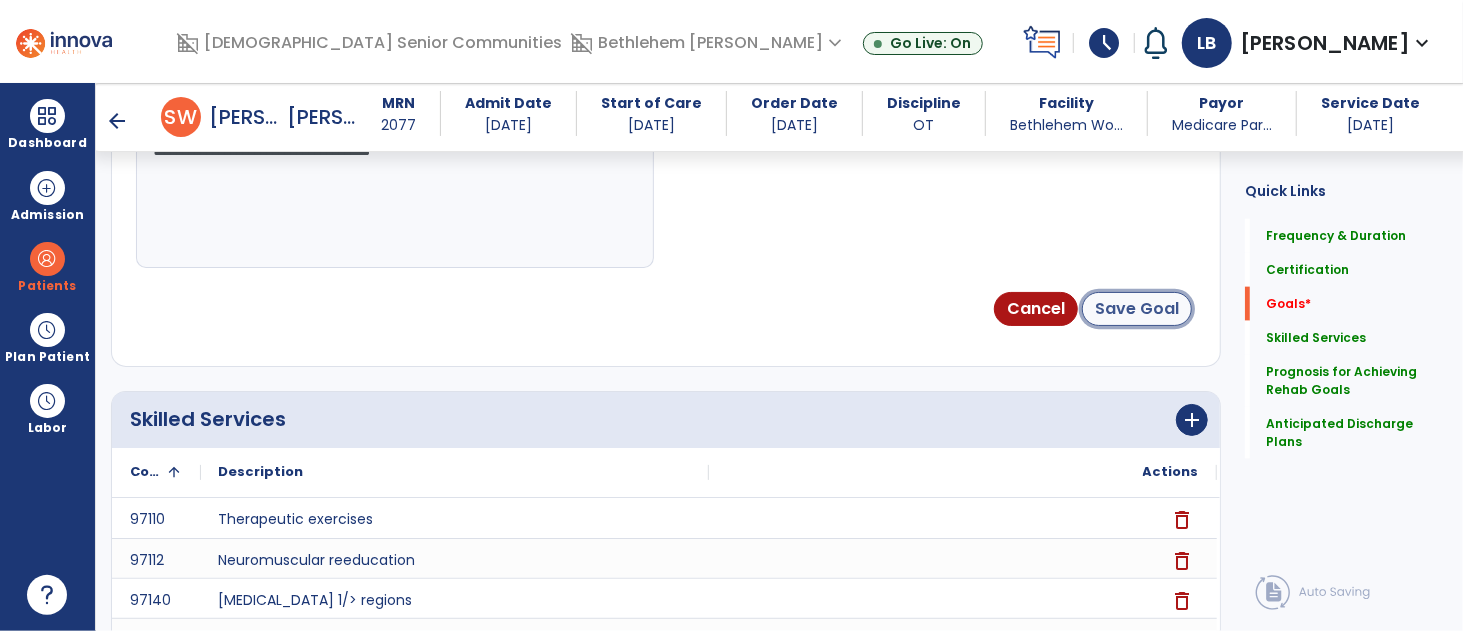 click on "Save Goal" at bounding box center [1137, 309] 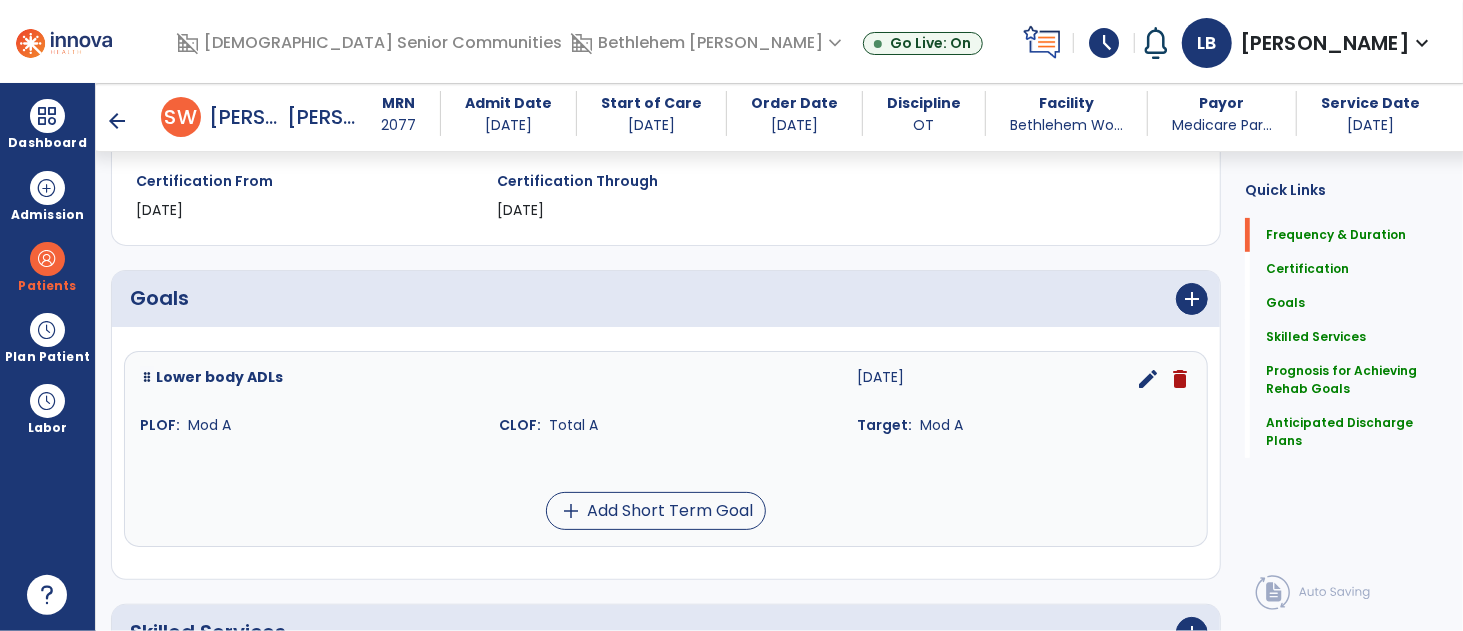 scroll, scrollTop: 353, scrollLeft: 0, axis: vertical 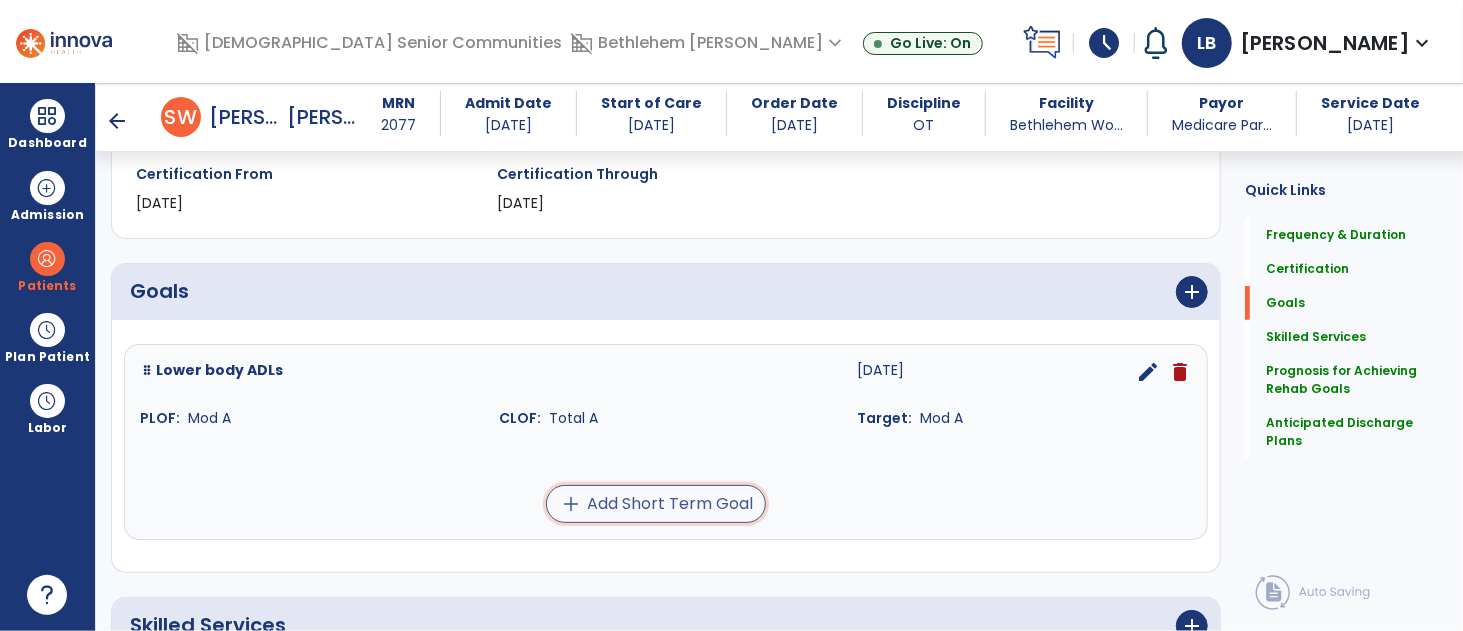 click on "add  Add Short Term Goal" at bounding box center (656, 504) 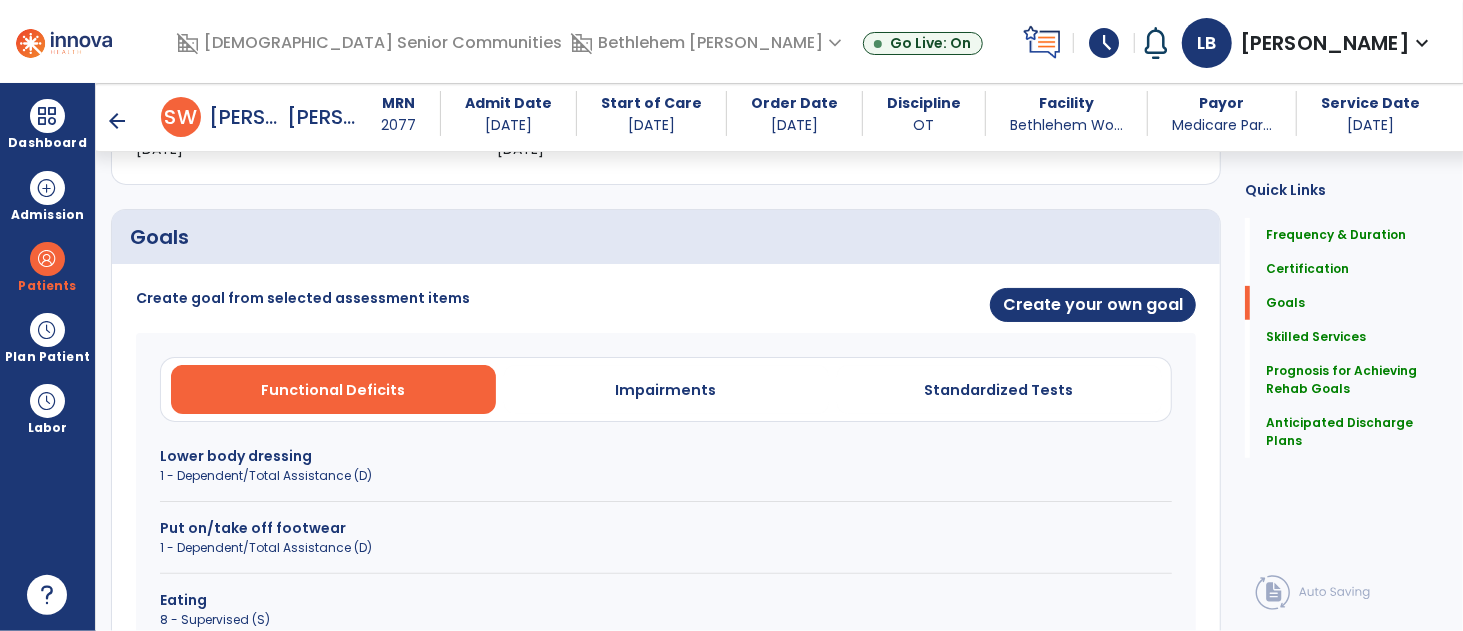 scroll, scrollTop: 483, scrollLeft: 0, axis: vertical 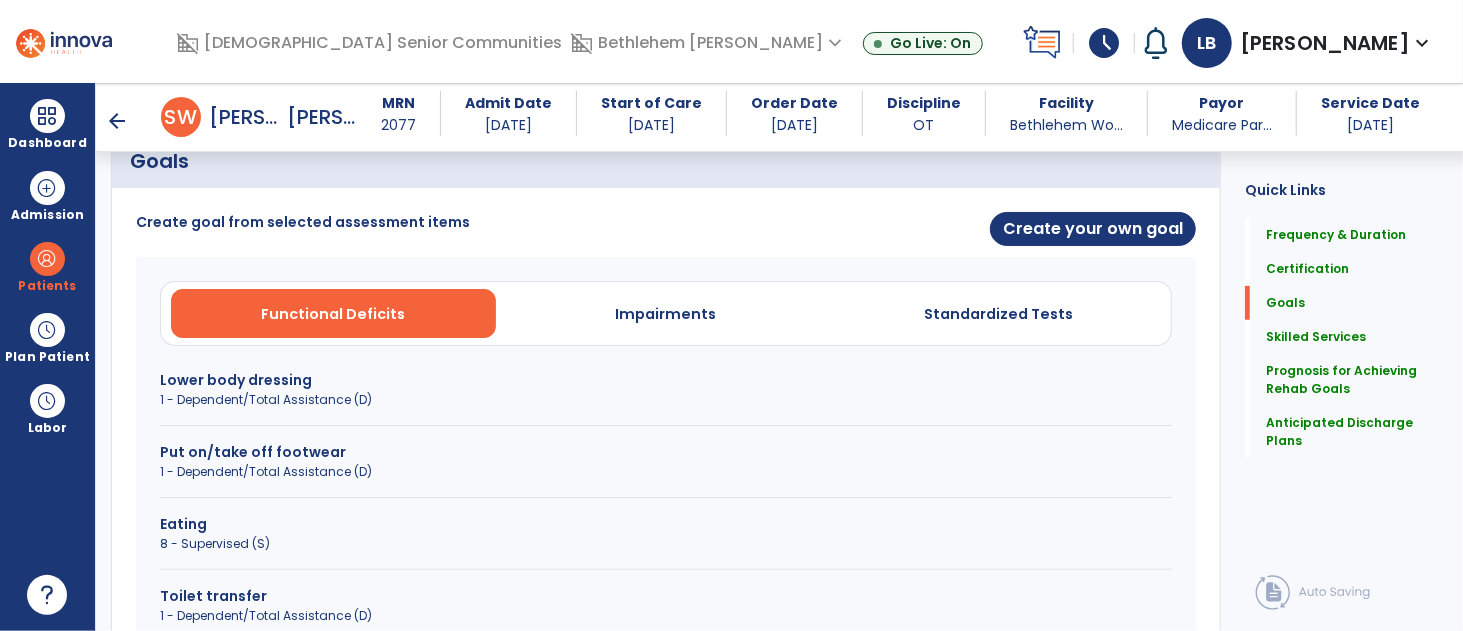 click on "1 - Dependent/Total Assistance (D)" at bounding box center [666, 400] 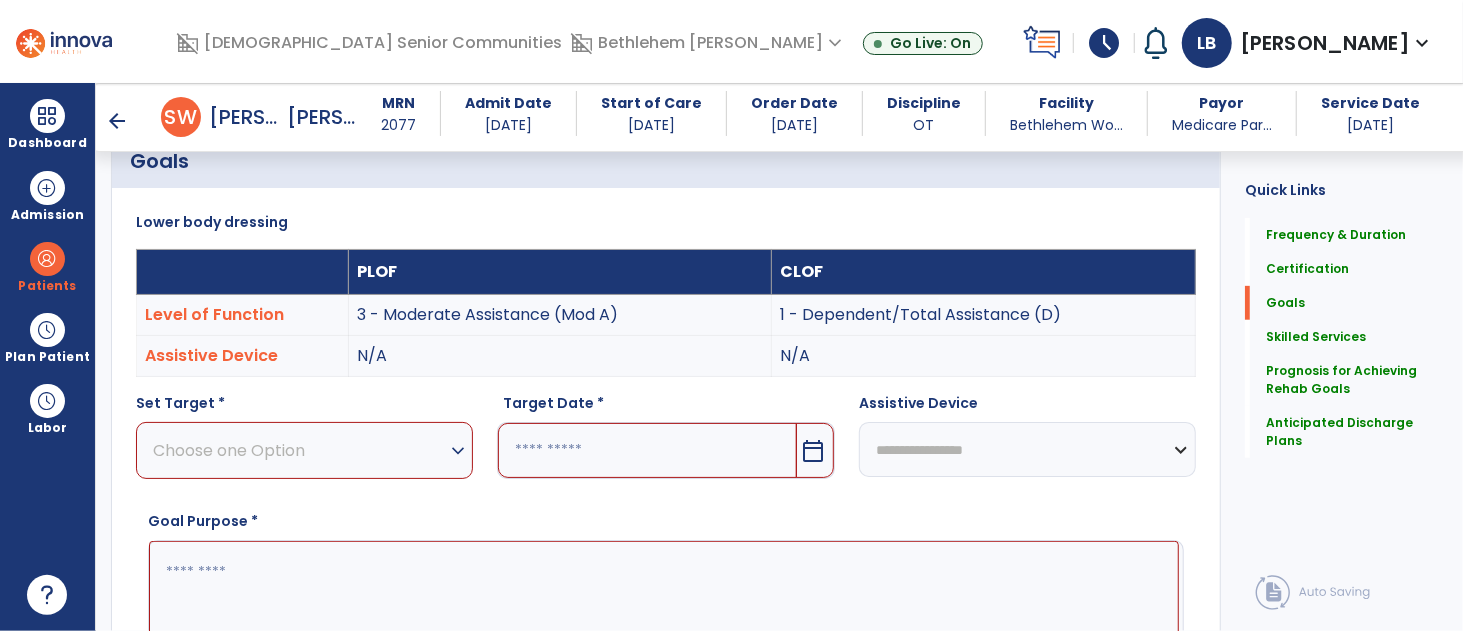 click on "Choose one Option" at bounding box center [299, 450] 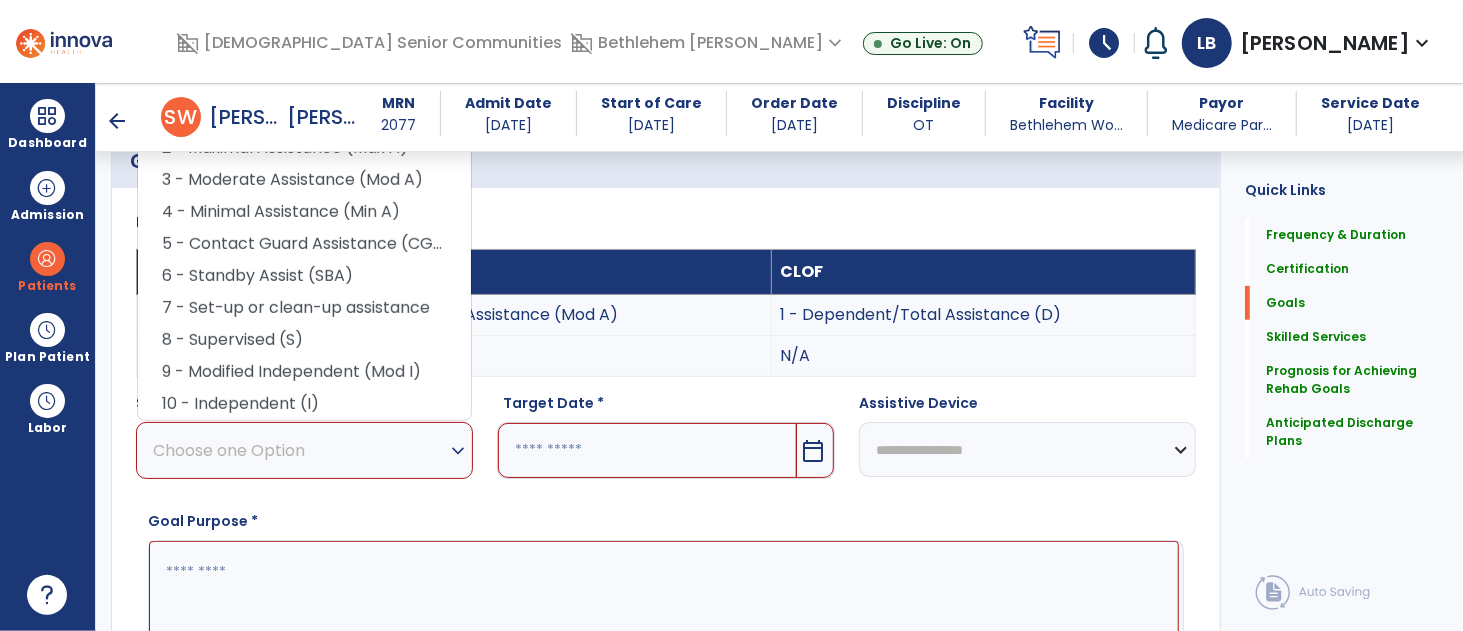click on "Lower body dressing" at bounding box center (666, 222) 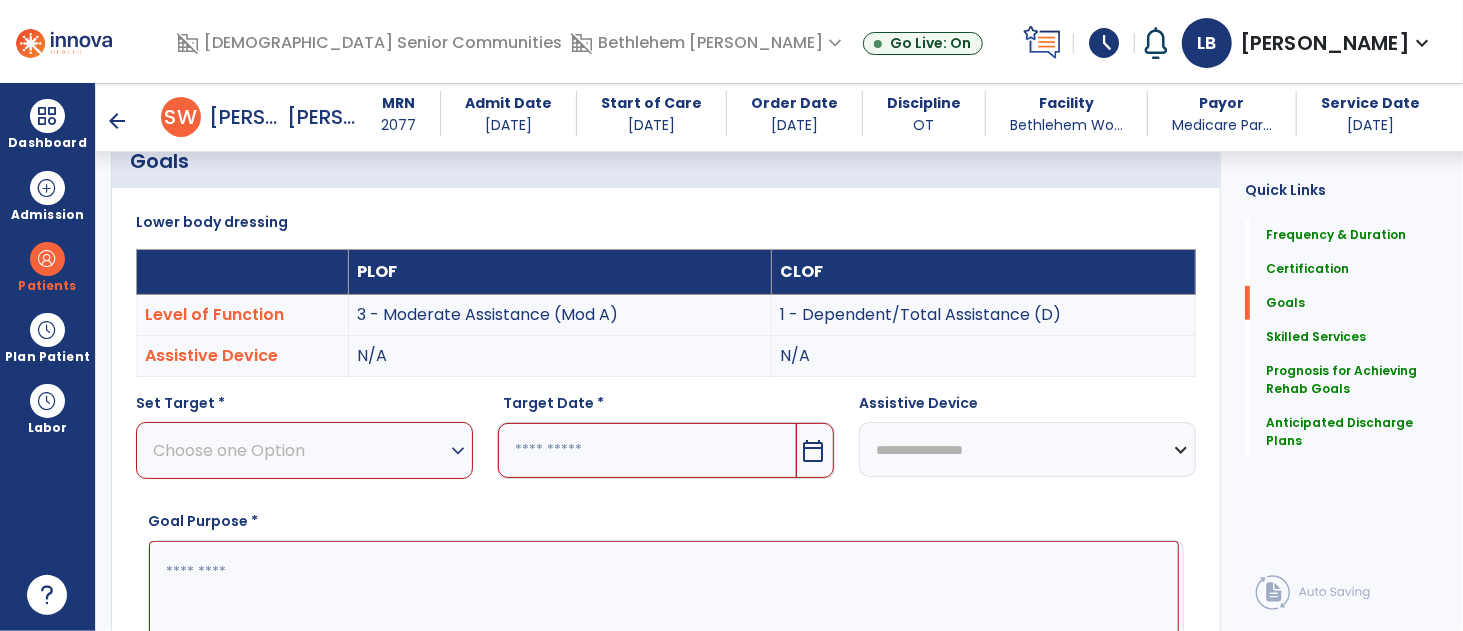 click on "expand_more" at bounding box center [458, 451] 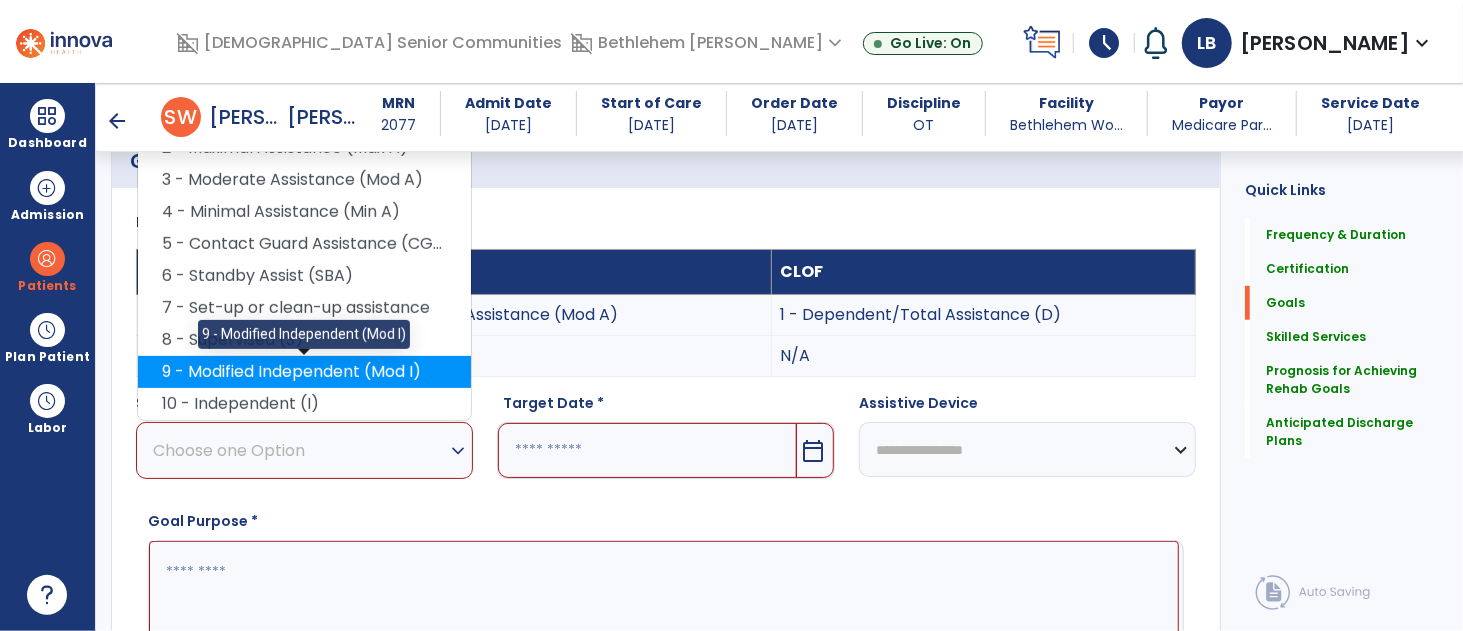 click on "9 - Modified Independent (Mod I)" at bounding box center (304, 372) 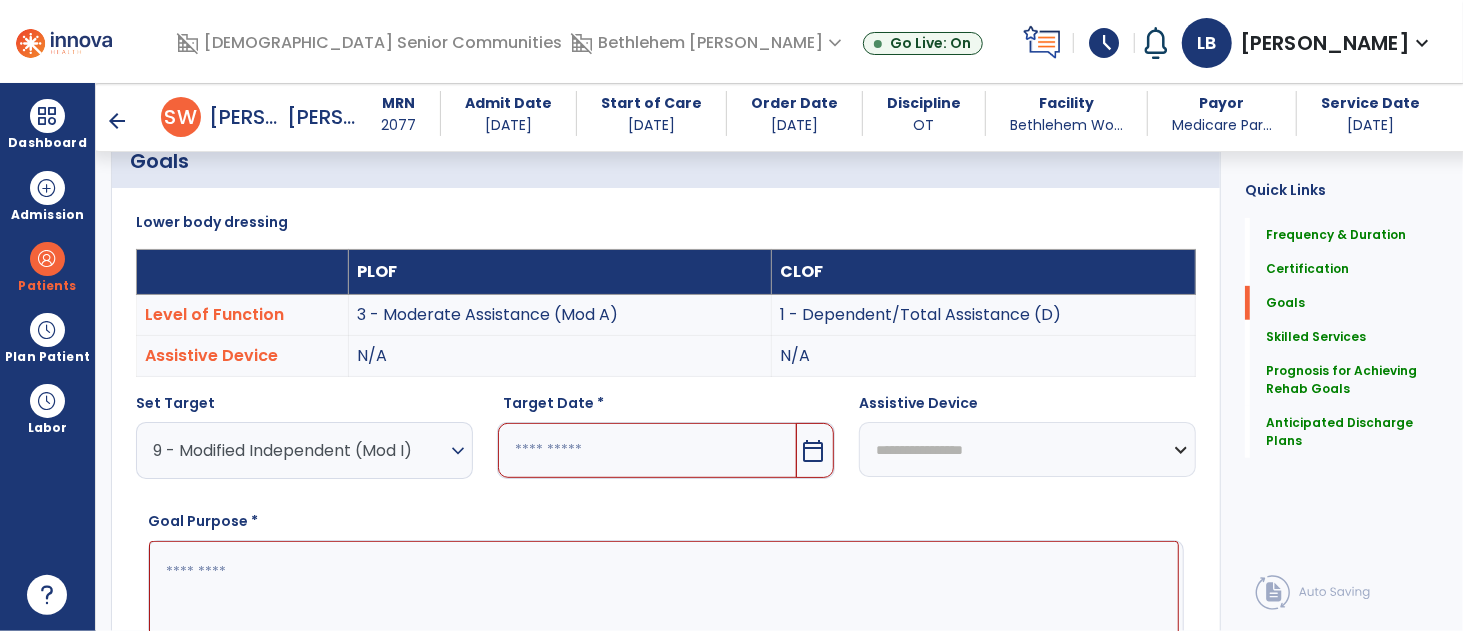 click at bounding box center (647, 450) 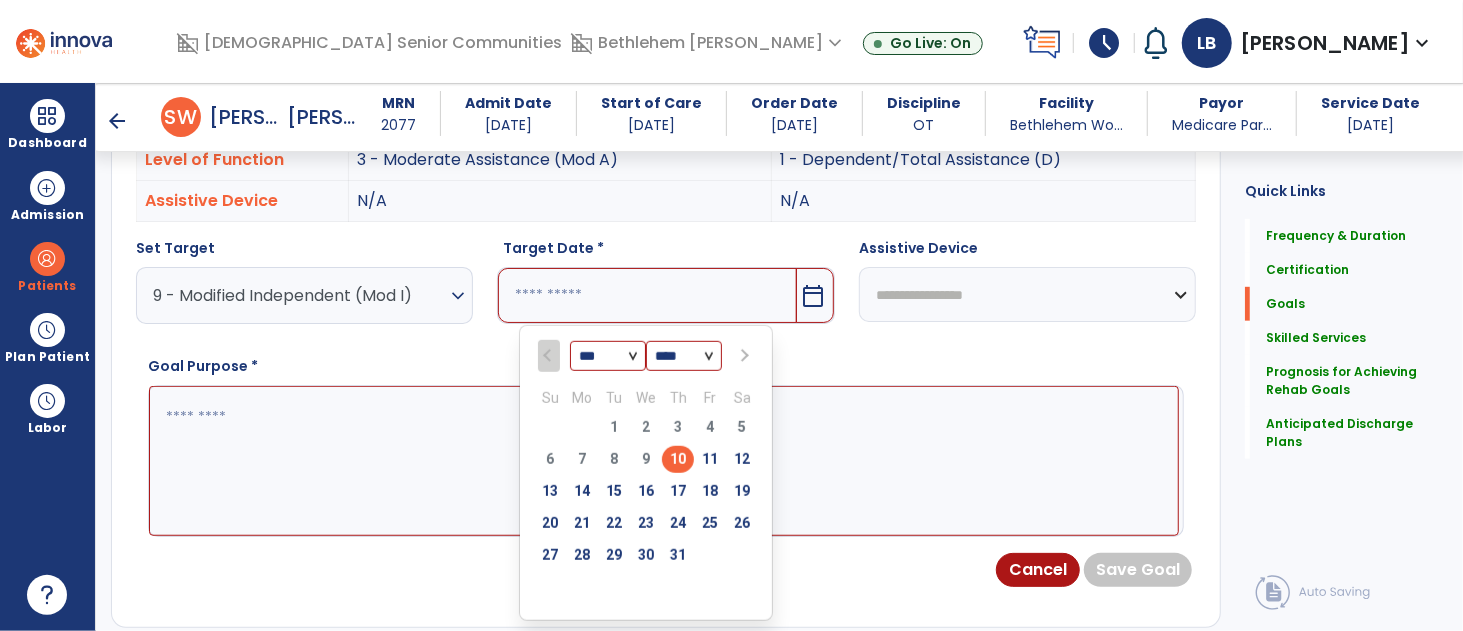 scroll, scrollTop: 644, scrollLeft: 0, axis: vertical 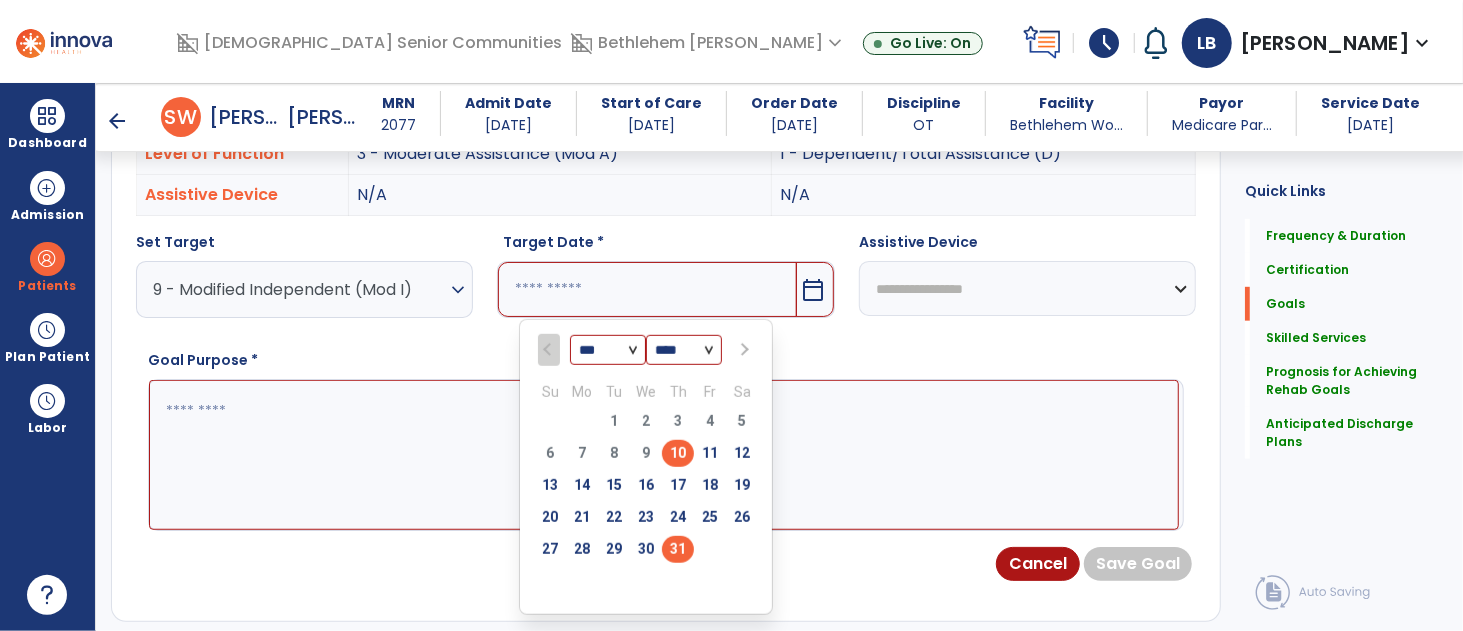 click on "31" at bounding box center (678, 549) 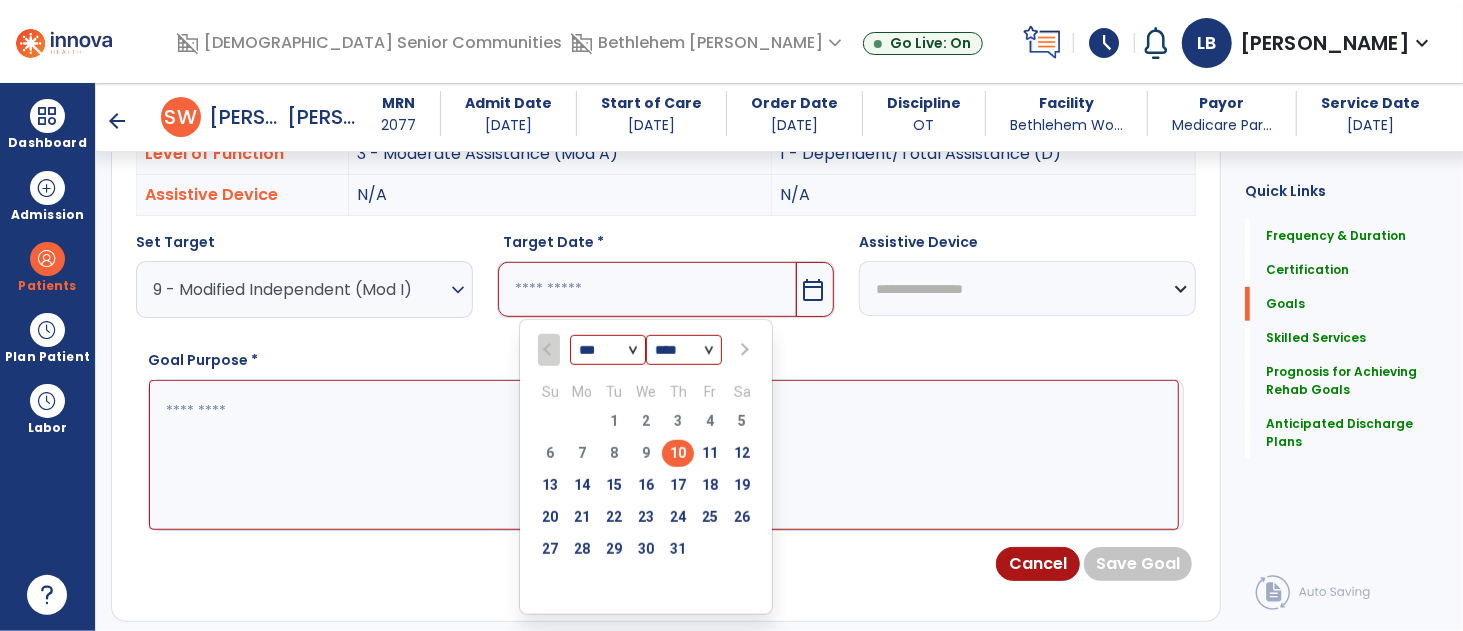 type on "*********" 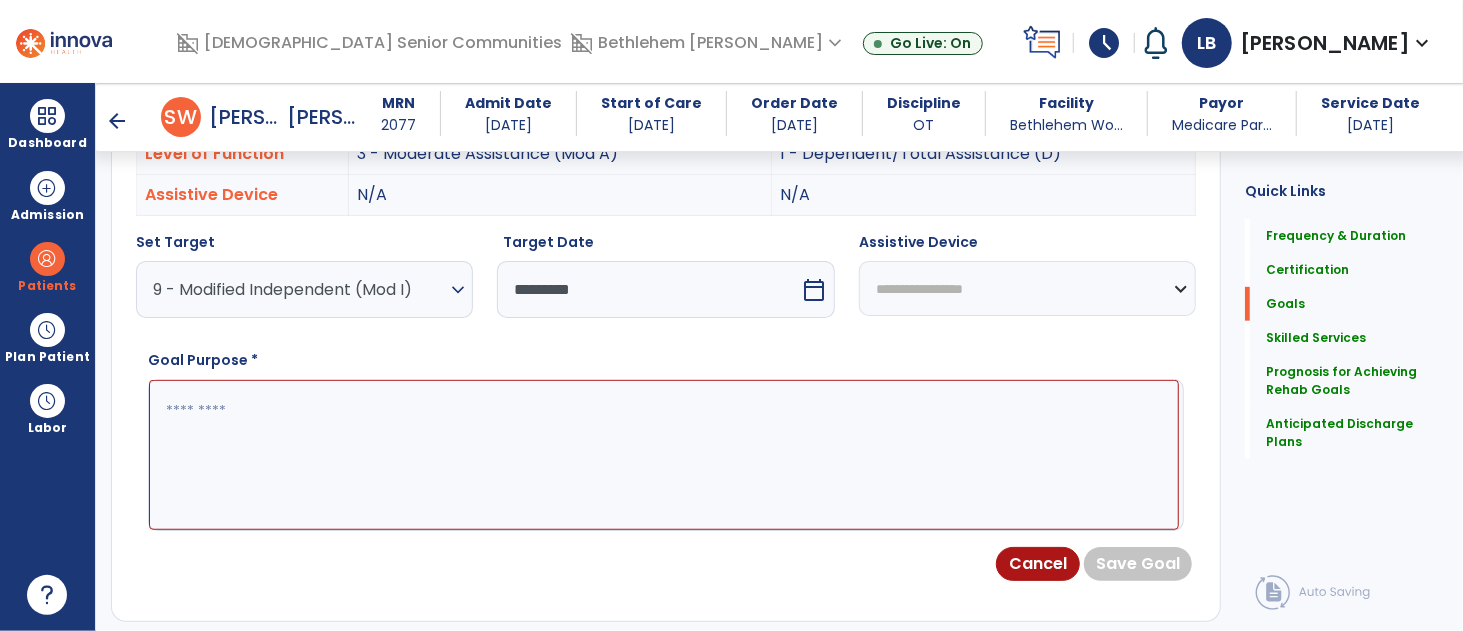 click at bounding box center (664, 455) 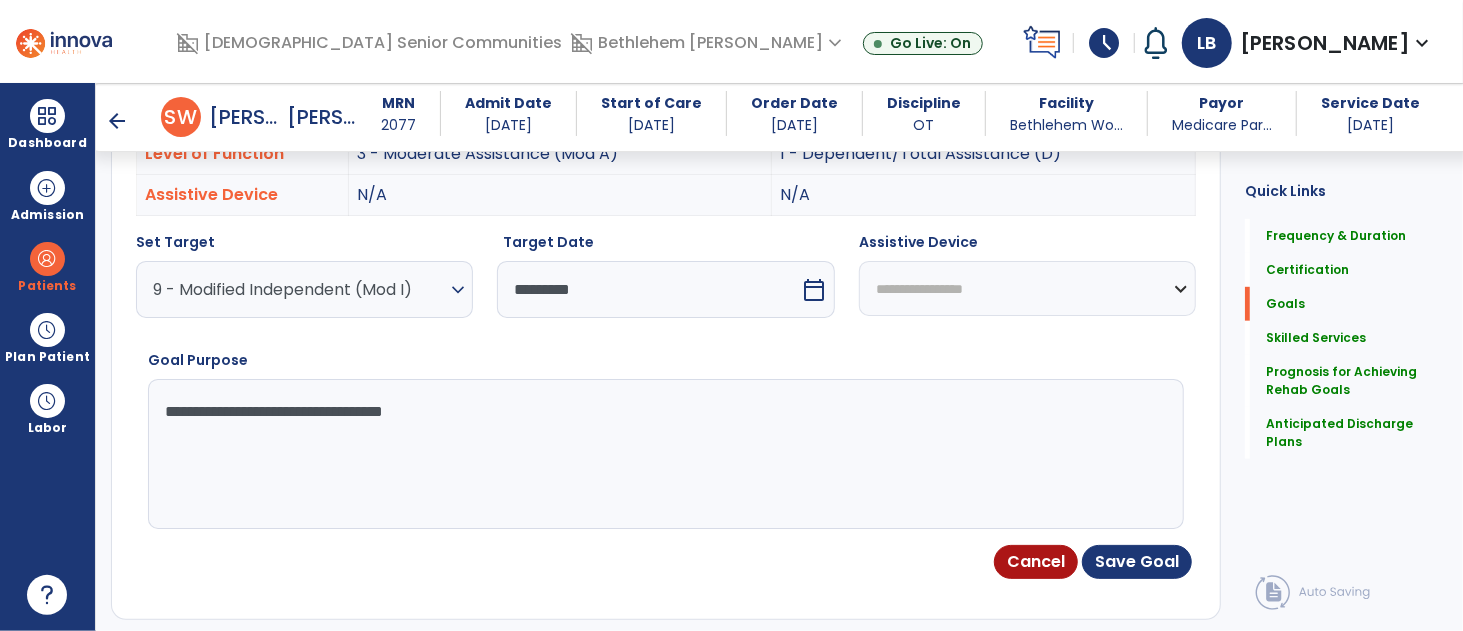 type on "**********" 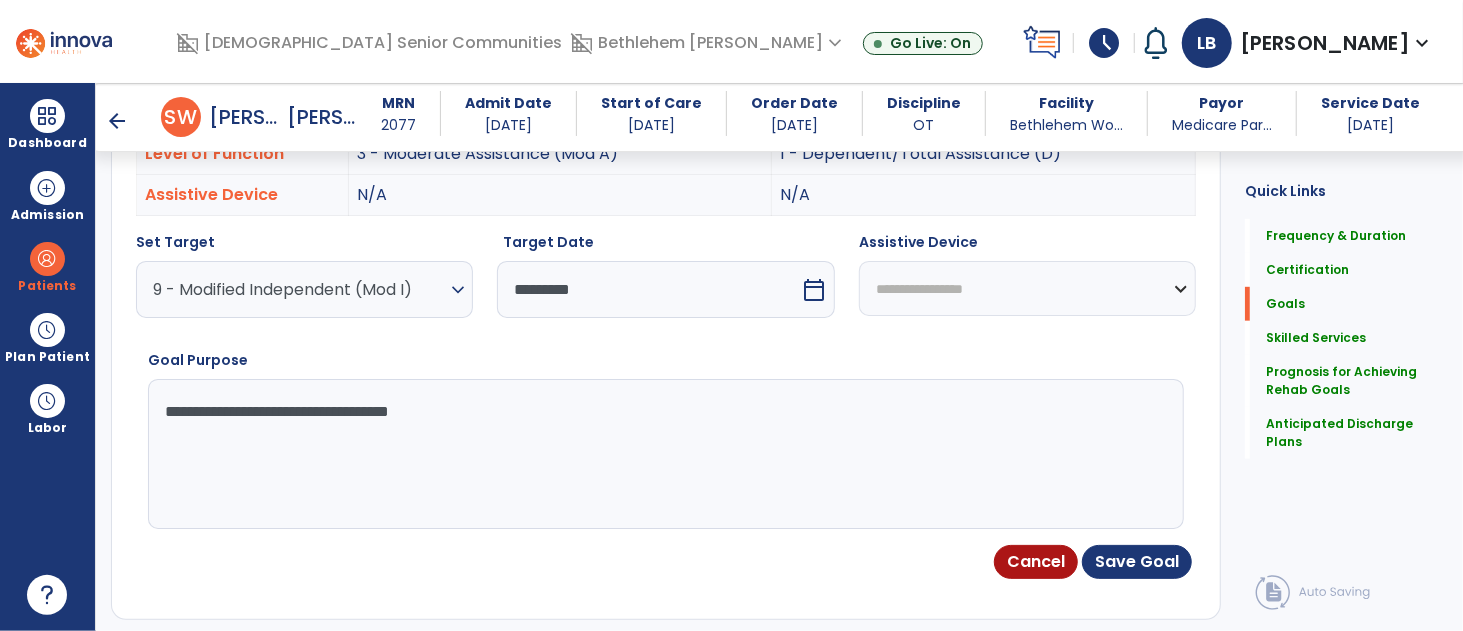 drag, startPoint x: 484, startPoint y: 417, endPoint x: -7, endPoint y: 435, distance: 491.32983 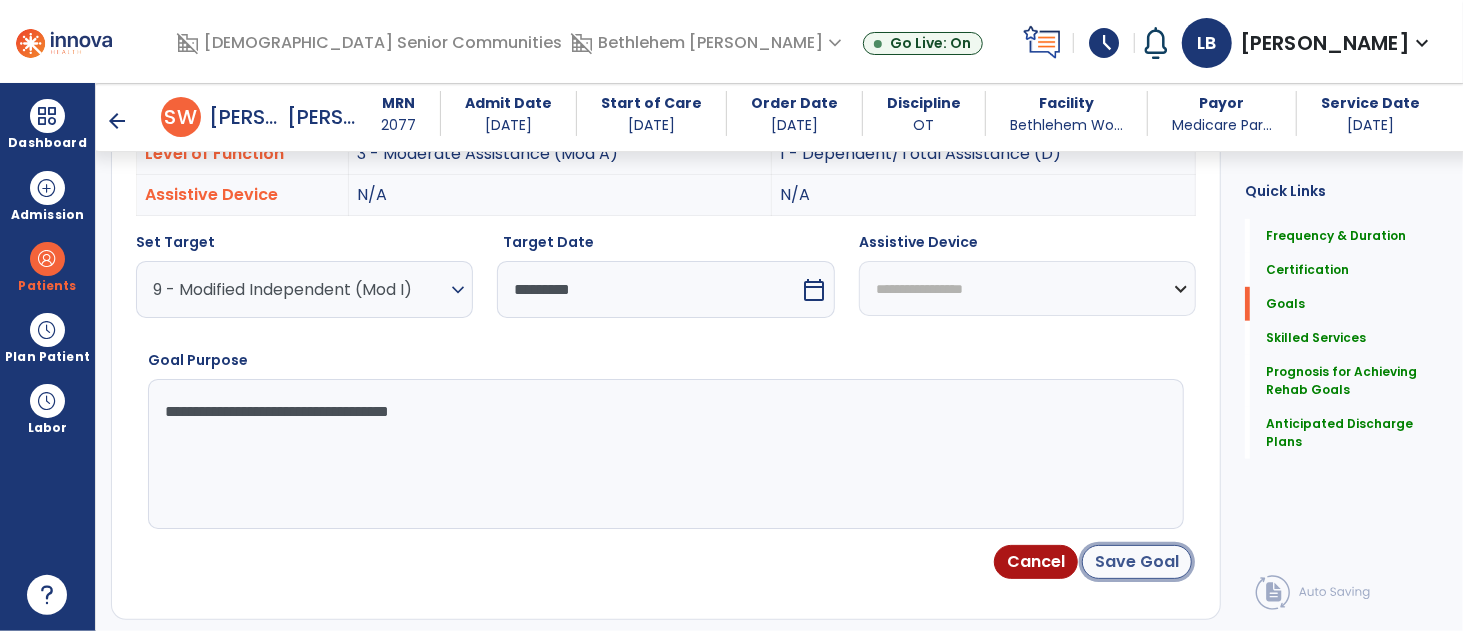 click on "Save Goal" at bounding box center [1137, 562] 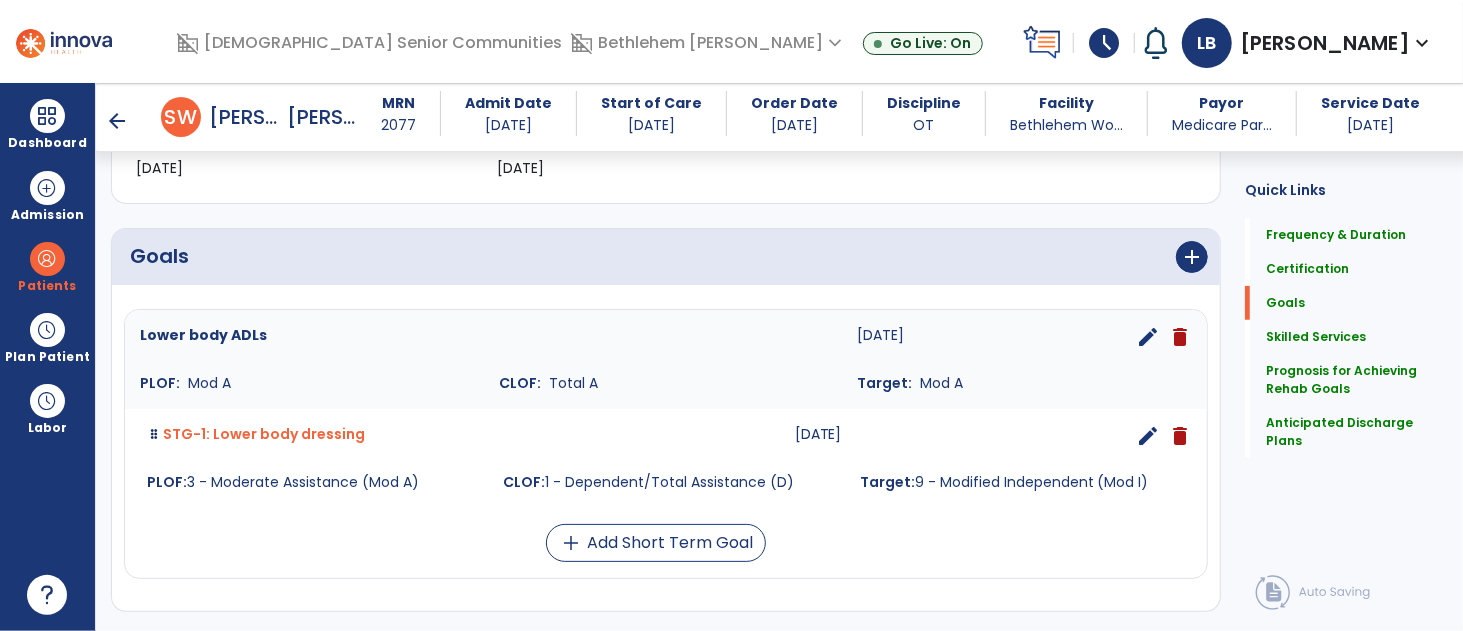 scroll, scrollTop: 436, scrollLeft: 0, axis: vertical 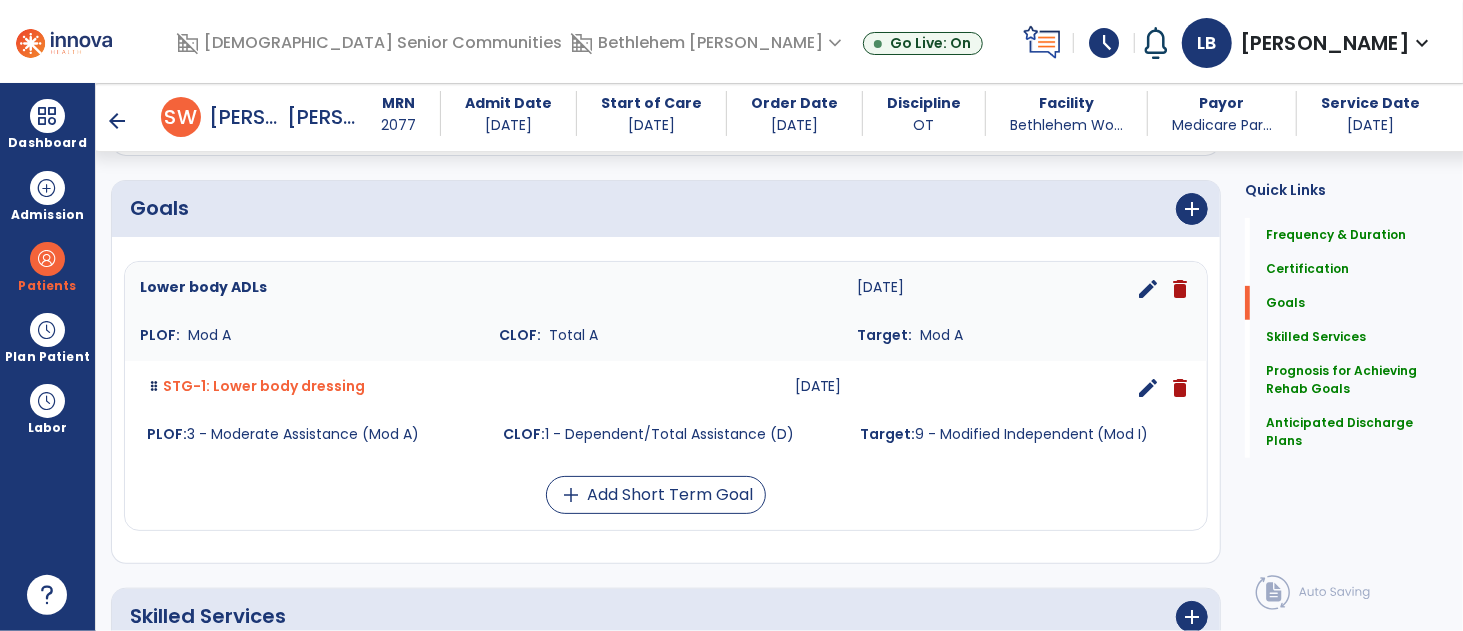 click on "edit" at bounding box center [1148, 289] 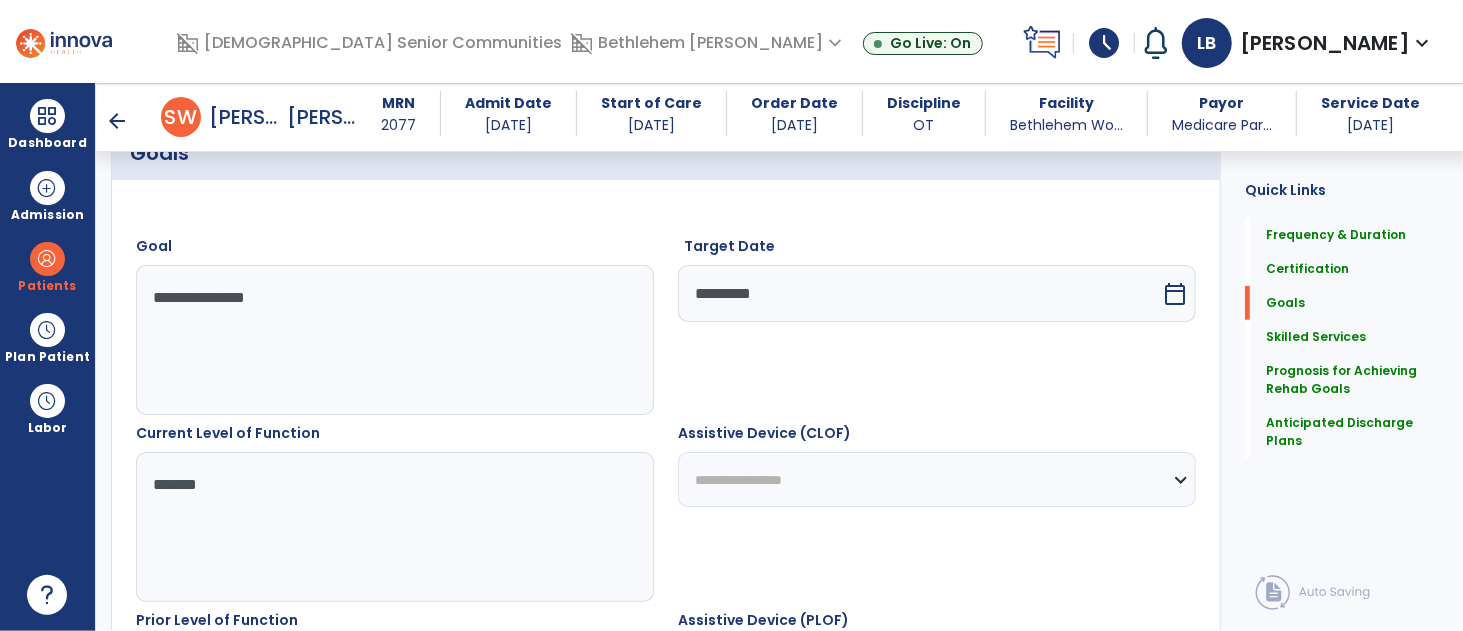 scroll, scrollTop: 534, scrollLeft: 0, axis: vertical 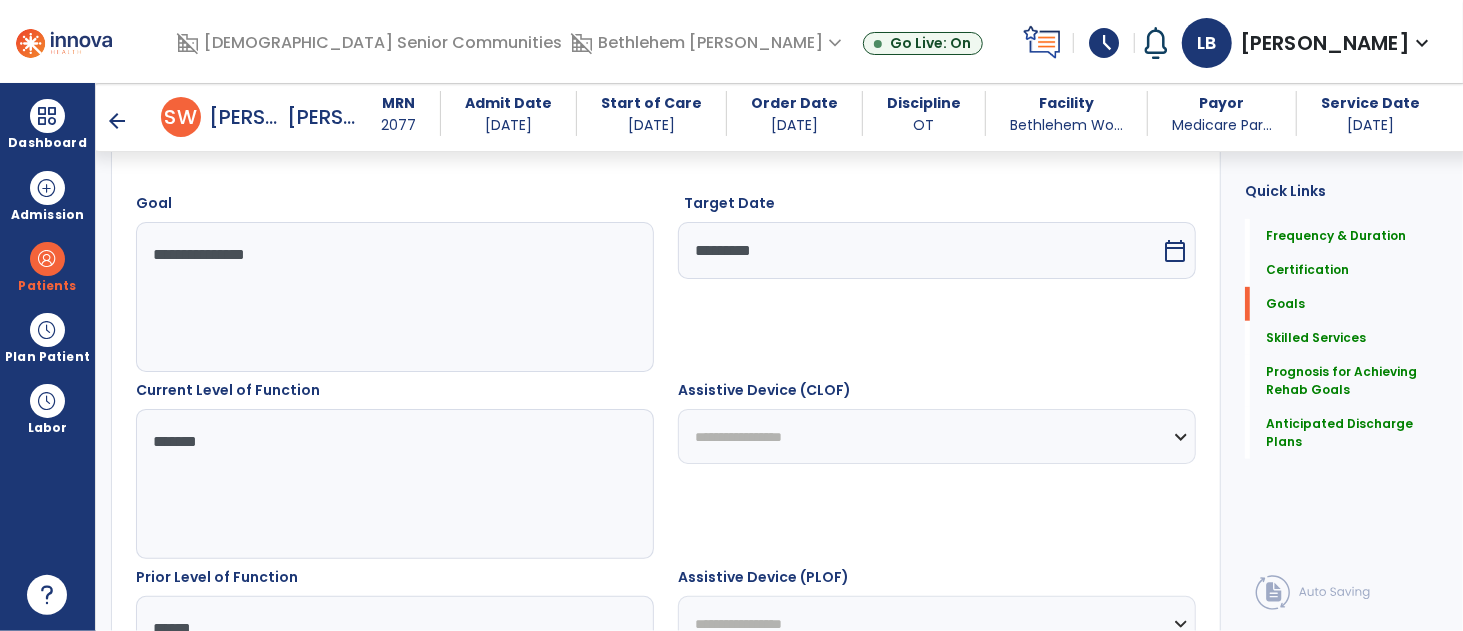 click on "*********" at bounding box center (919, 250) 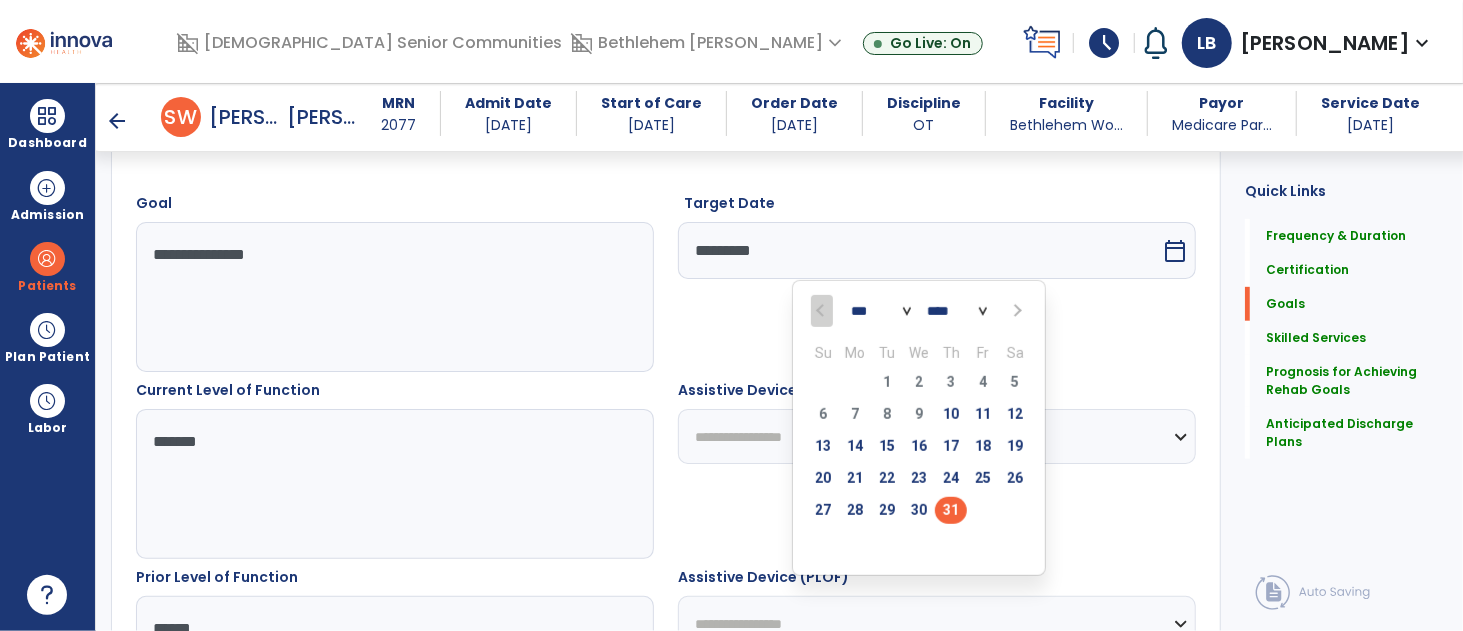 click on "****" at bounding box center (957, 312) 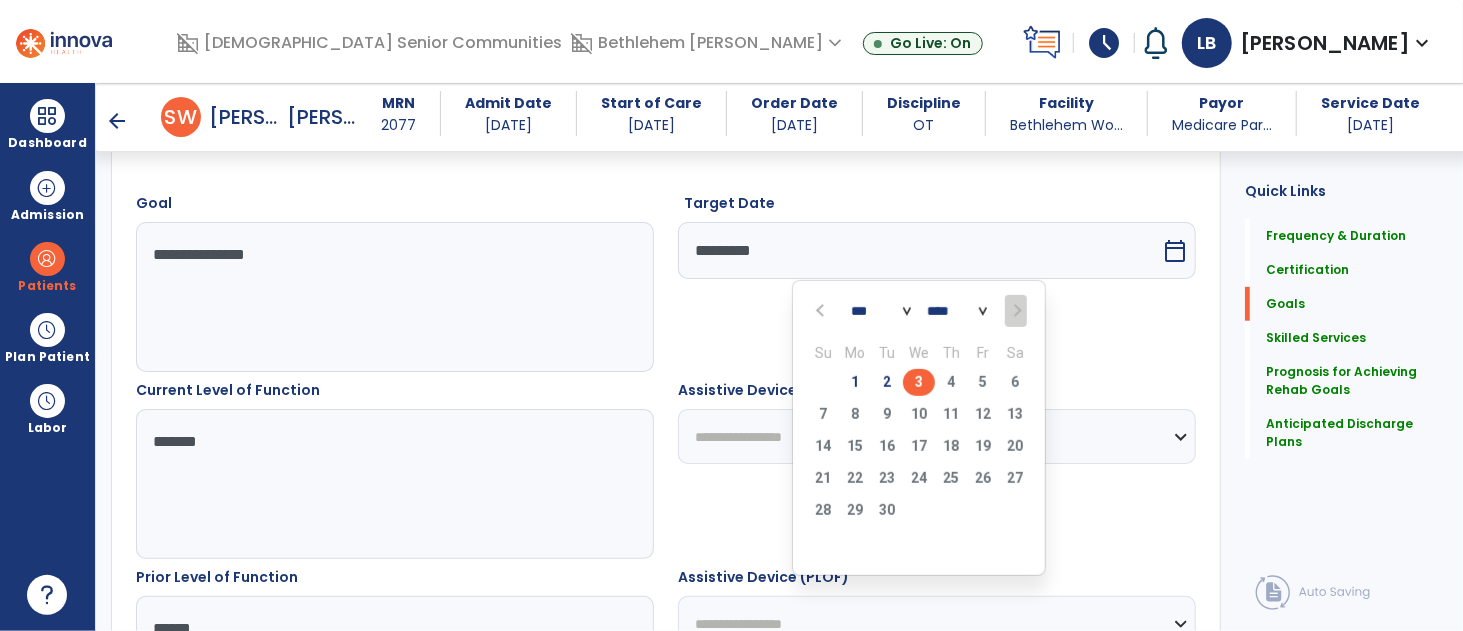 click on "3" at bounding box center (919, 382) 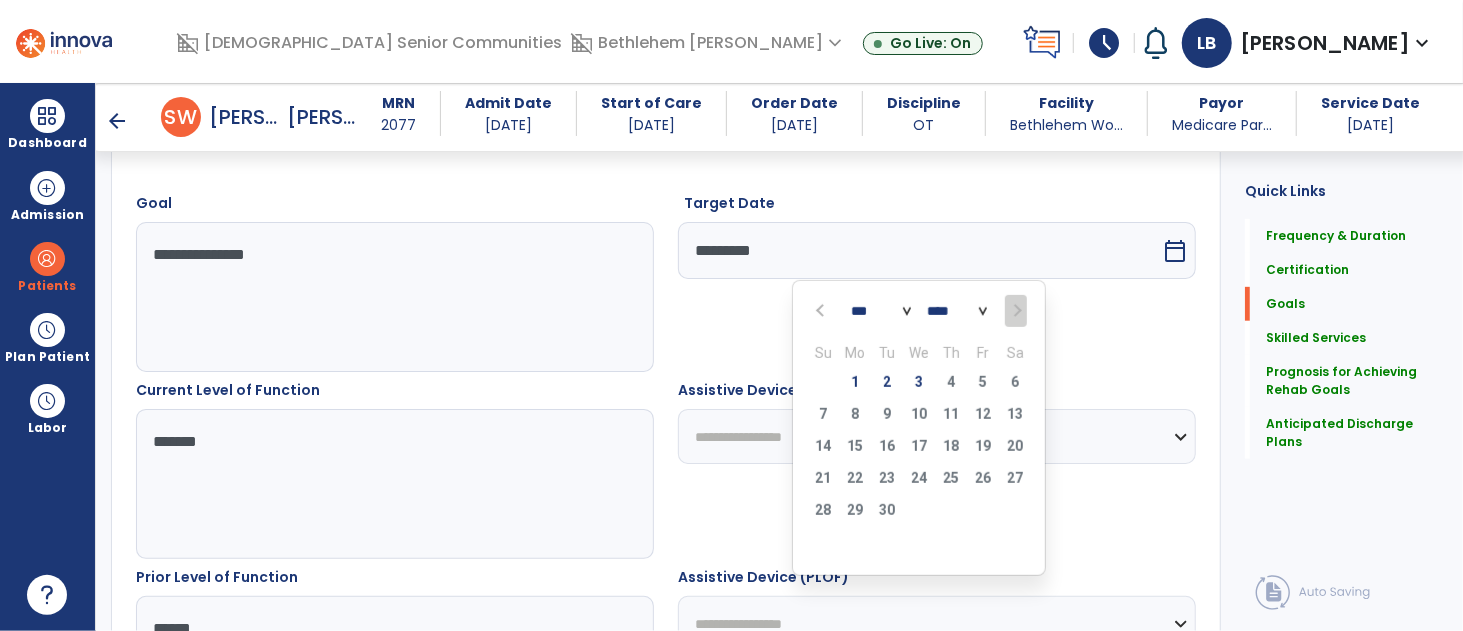 type on "********" 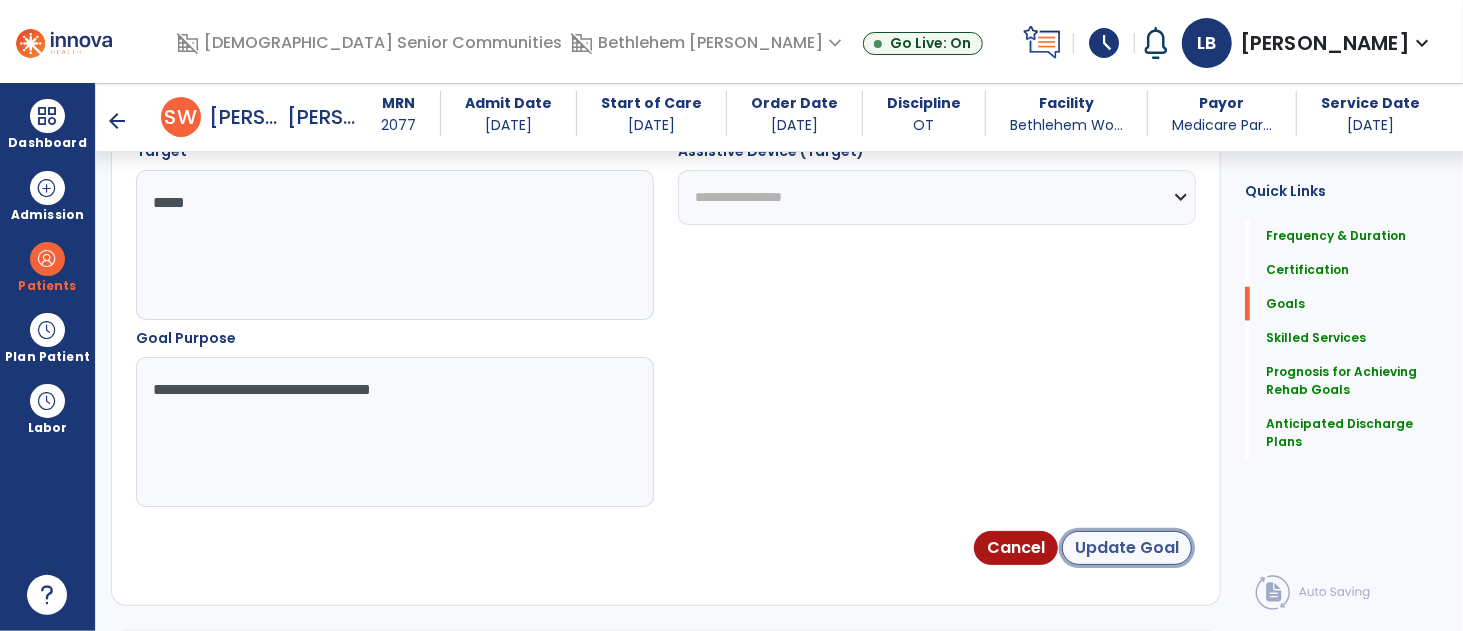 click on "Update Goal" at bounding box center (1127, 548) 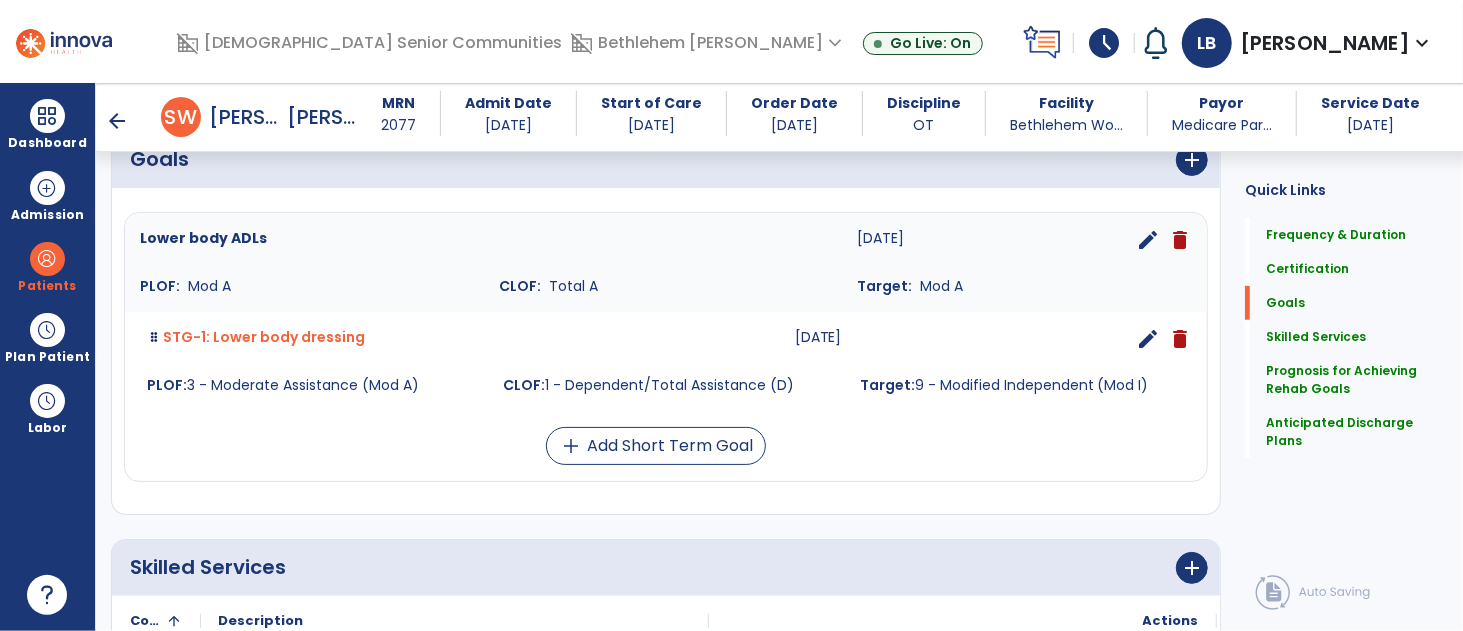 scroll, scrollTop: 472, scrollLeft: 0, axis: vertical 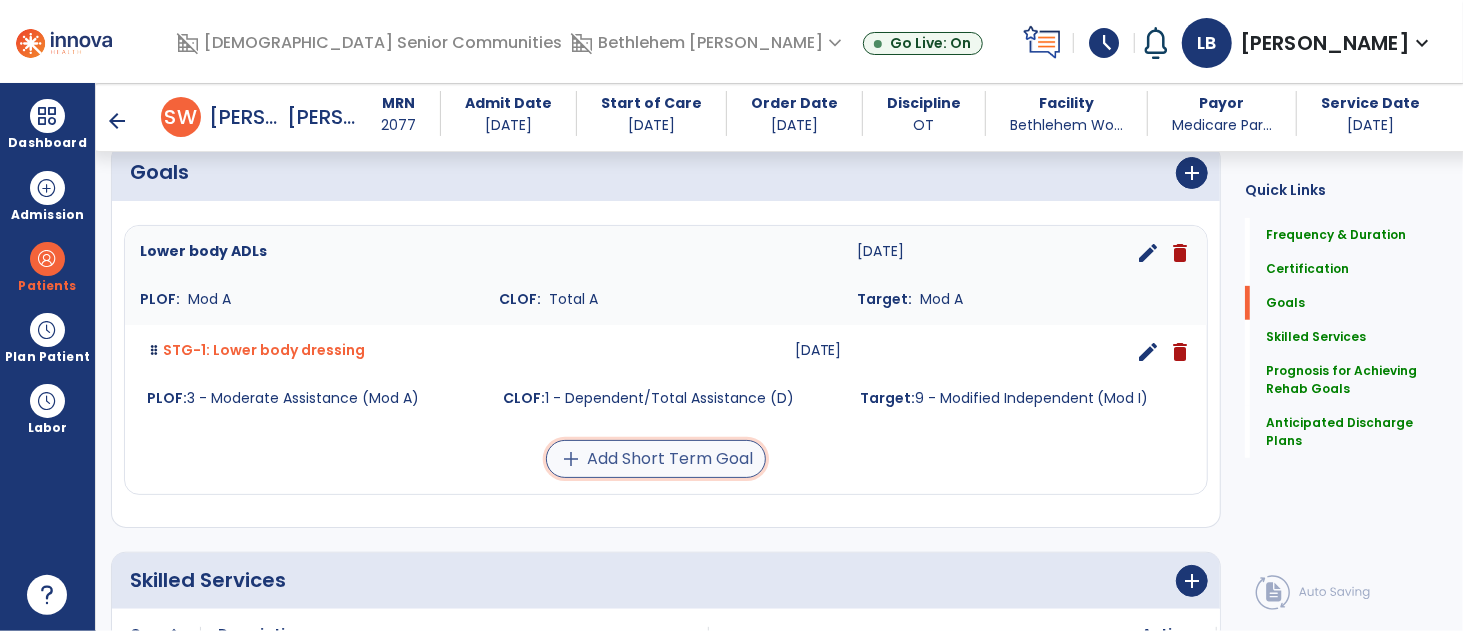 click on "add  Add Short Term Goal" at bounding box center [656, 459] 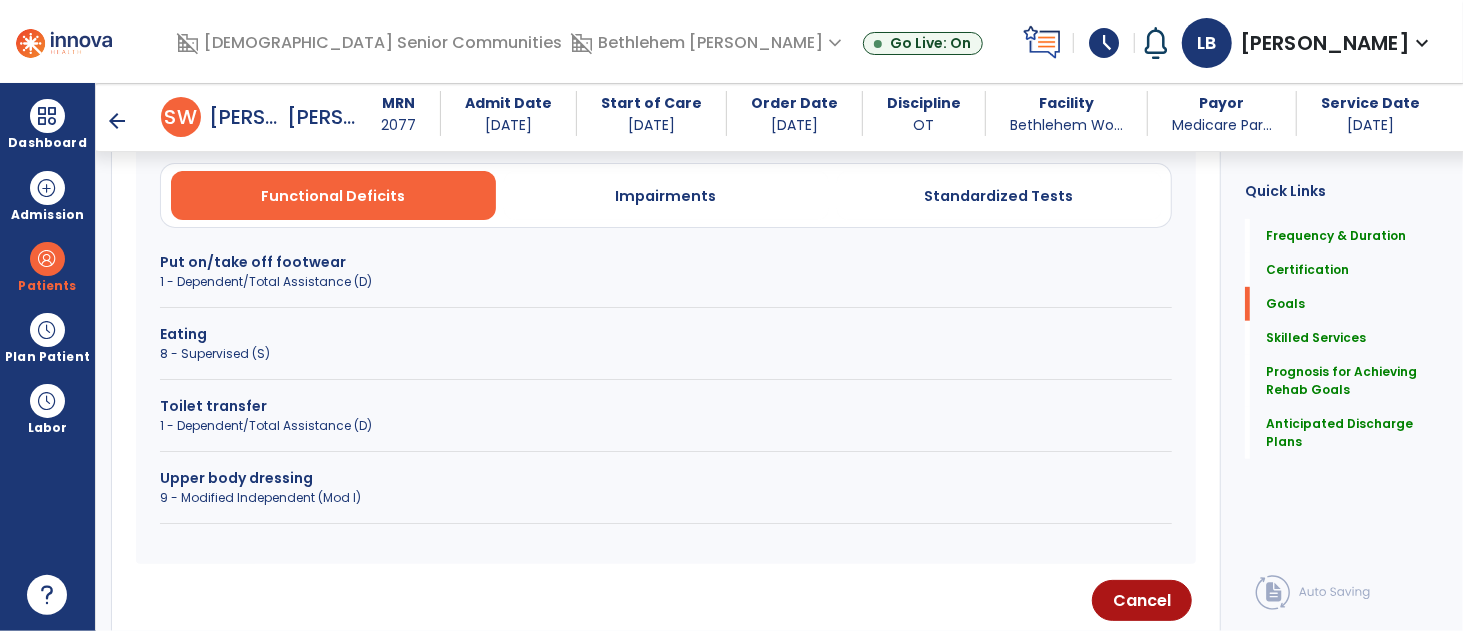 scroll, scrollTop: 613, scrollLeft: 0, axis: vertical 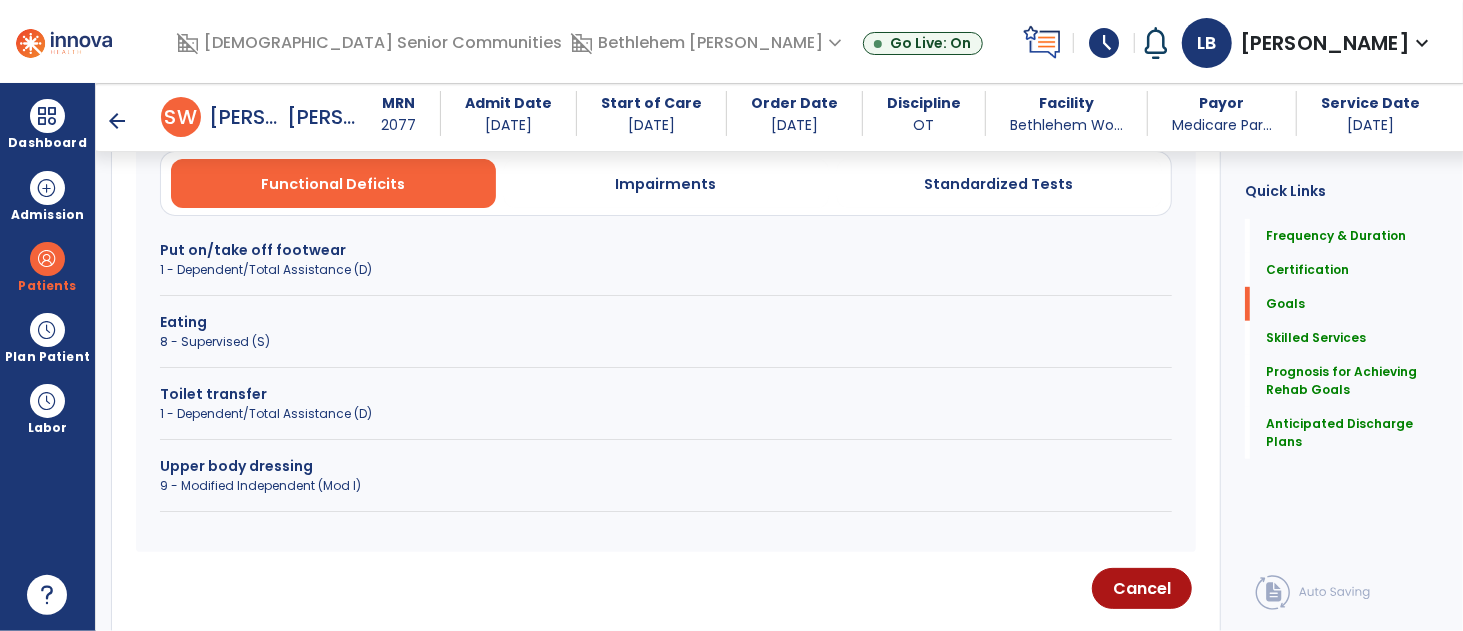 click on "1 - Dependent/Total Assistance (D)" at bounding box center [666, 270] 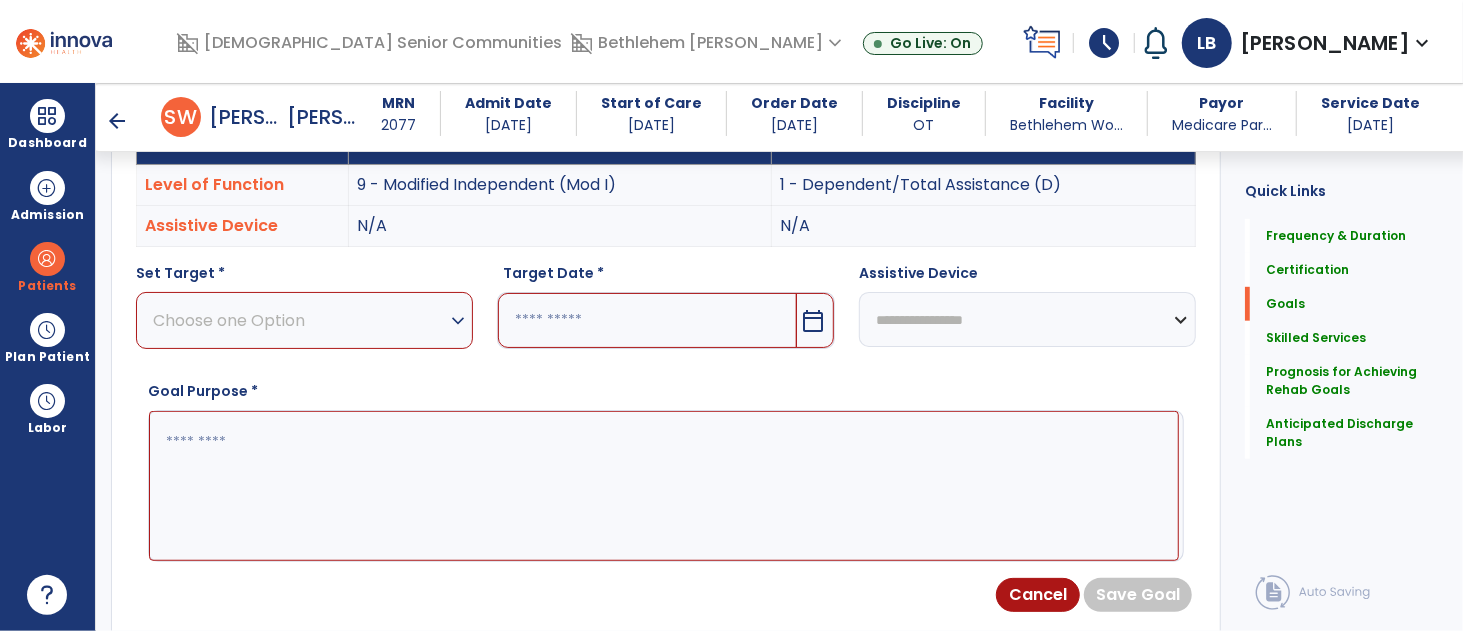 click on "**********" at bounding box center (1027, 319) 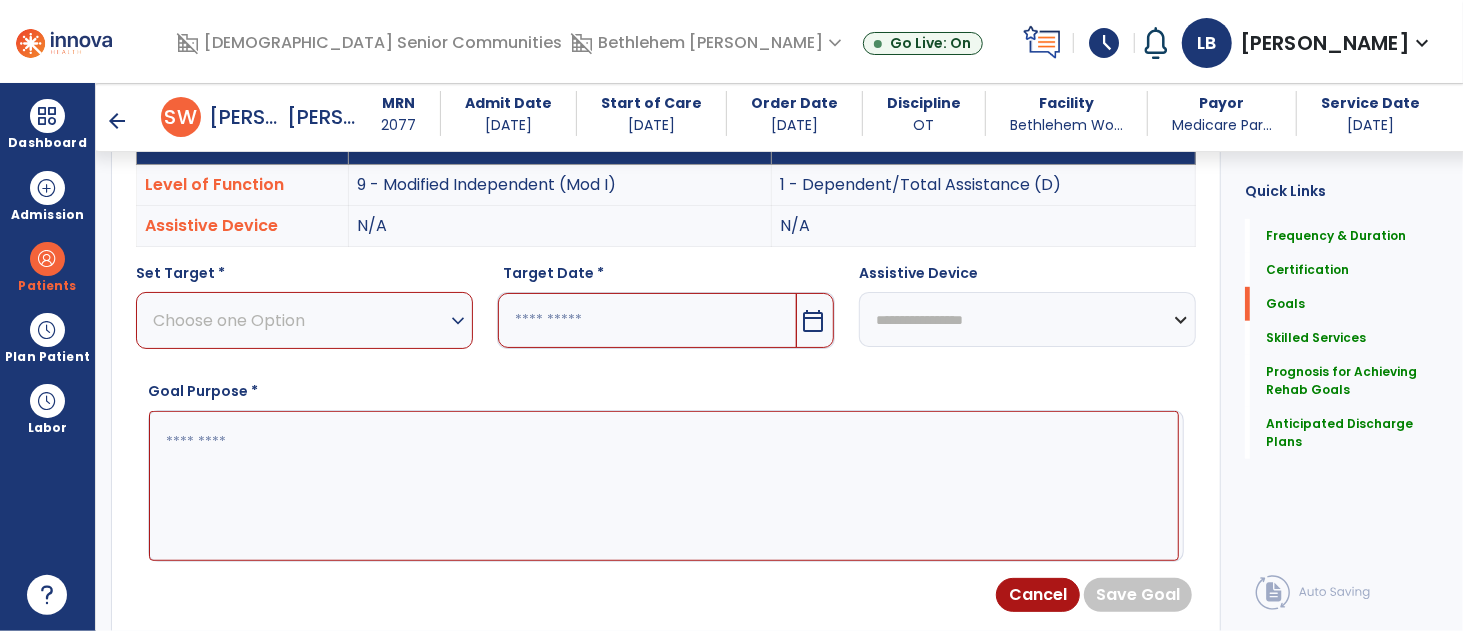 select on "********" 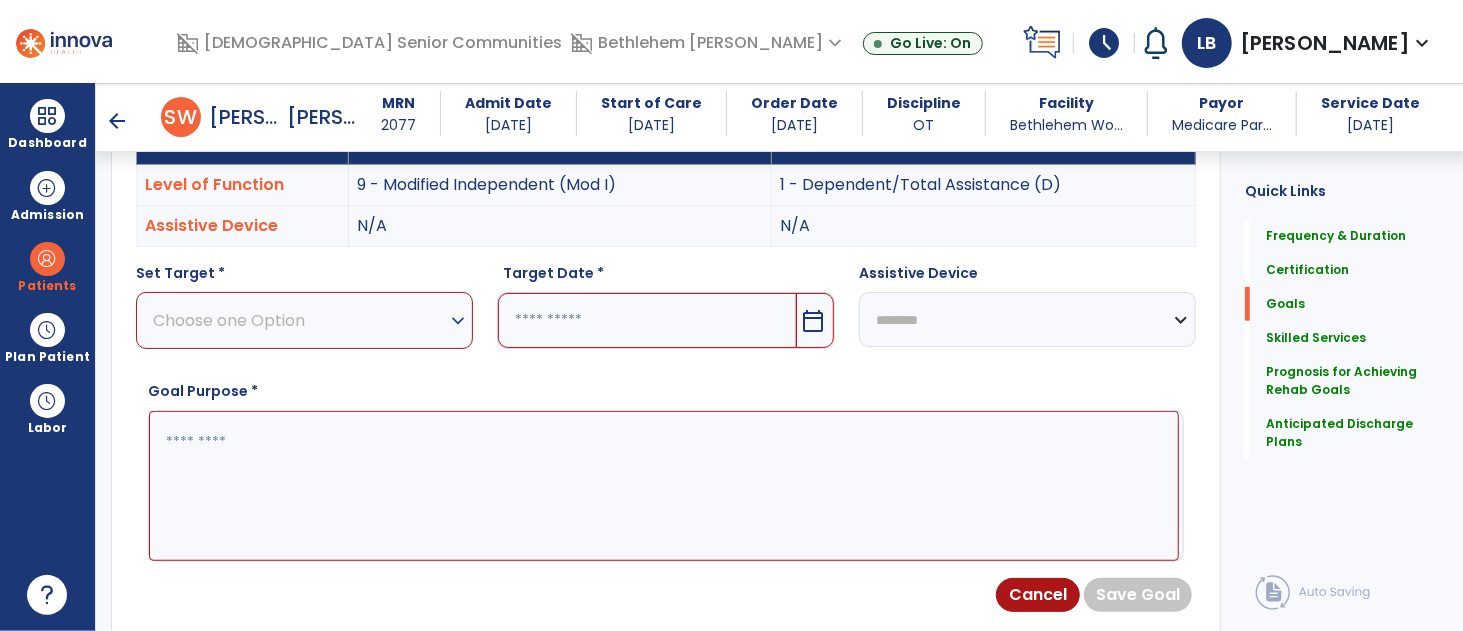 click on "**********" at bounding box center (1027, 319) 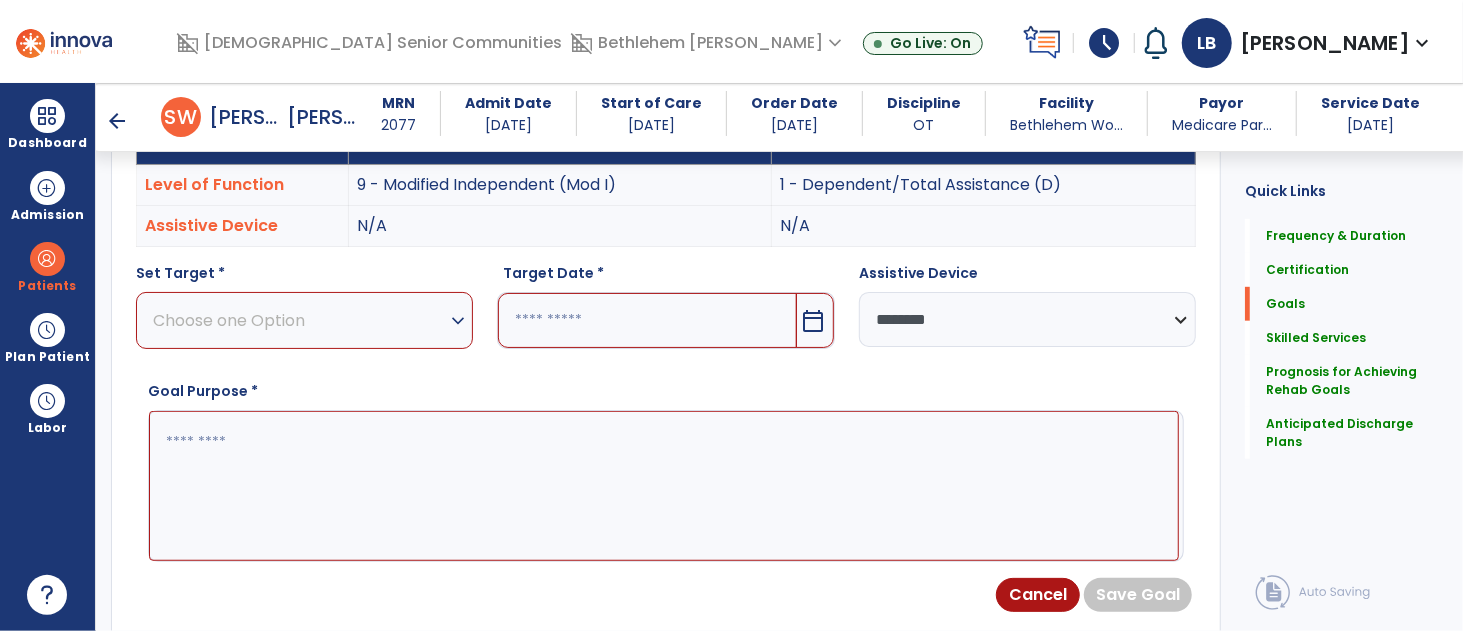 click on "Choose one Option" at bounding box center [299, 320] 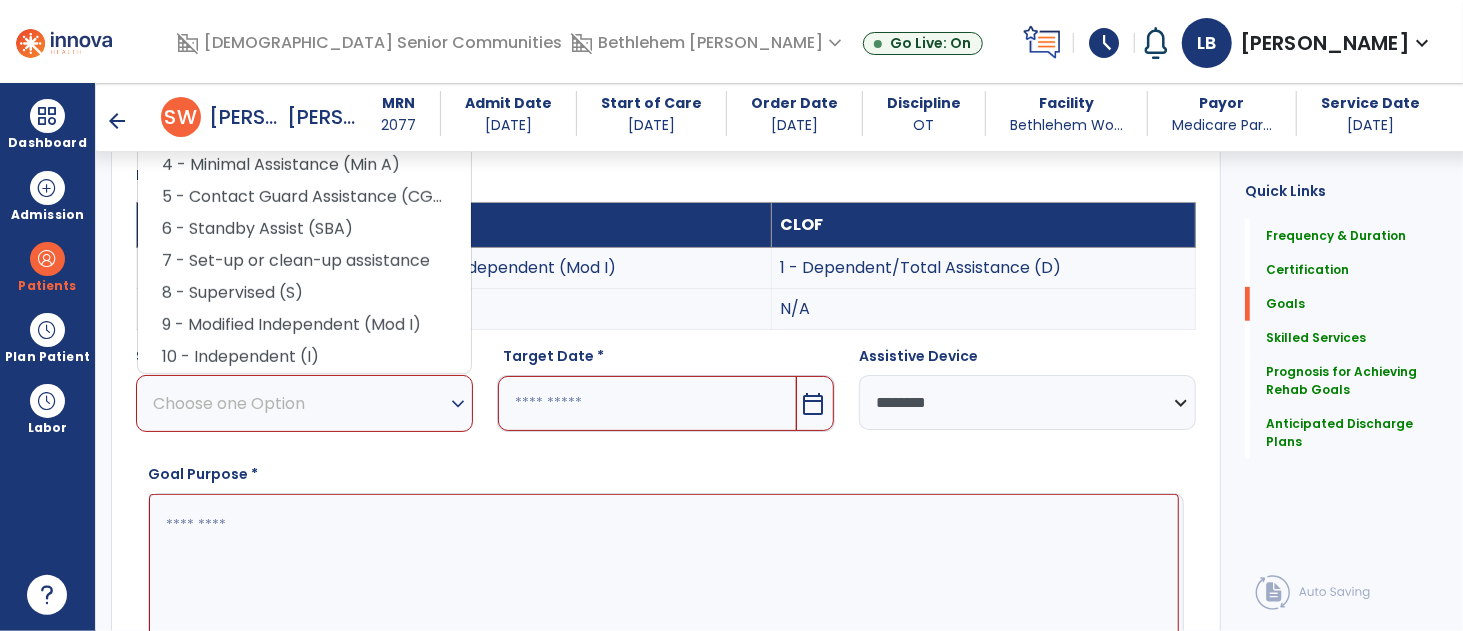 scroll, scrollTop: 524, scrollLeft: 0, axis: vertical 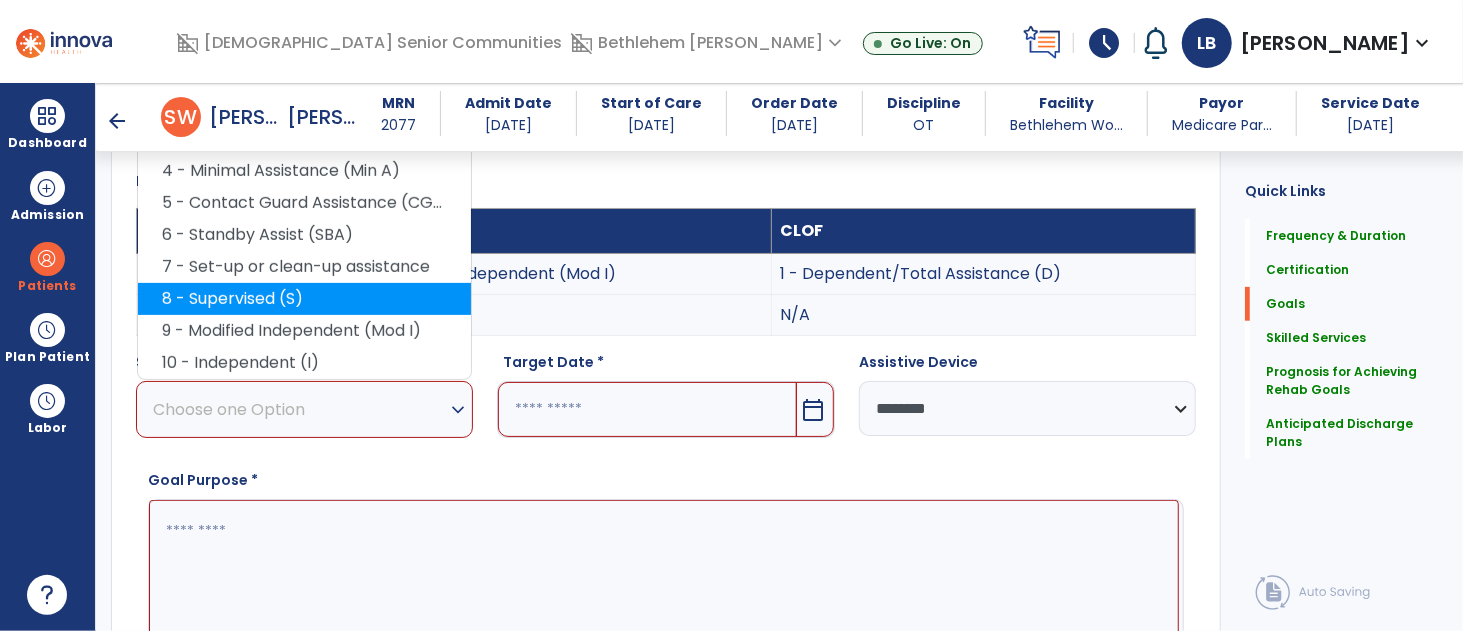 drag, startPoint x: 302, startPoint y: 316, endPoint x: 298, endPoint y: 298, distance: 18.439089 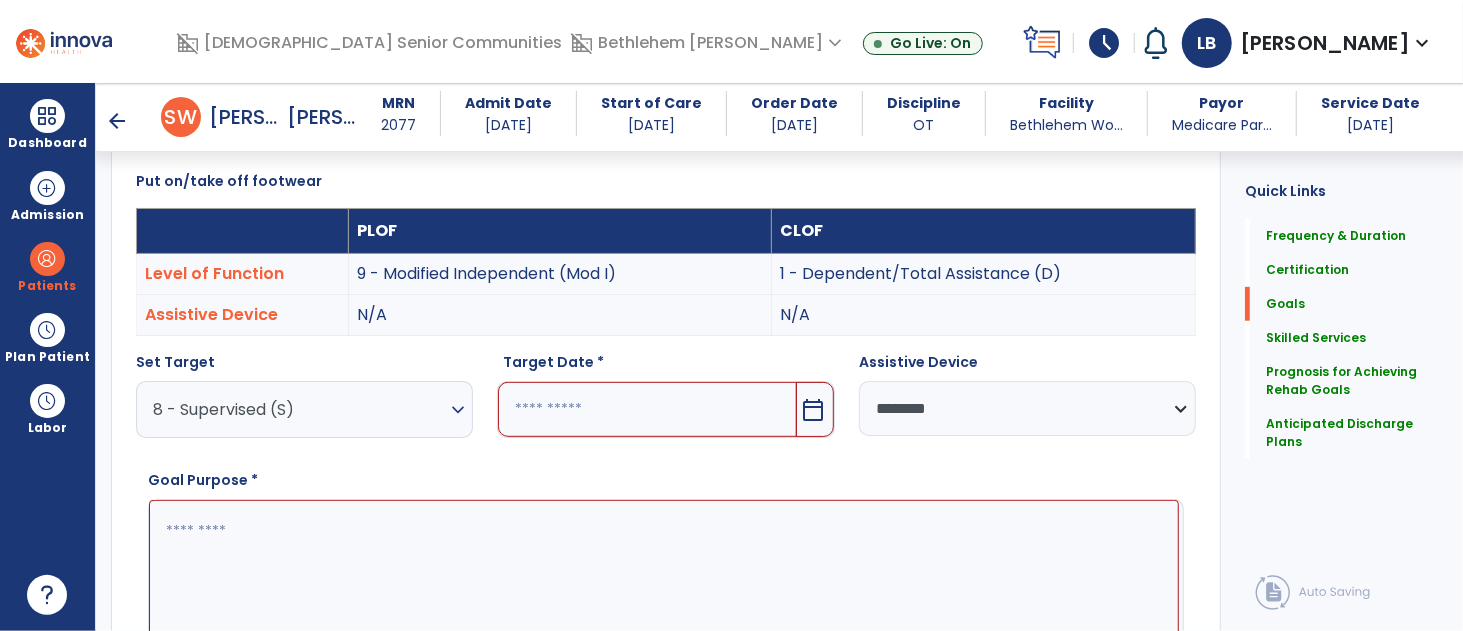 click at bounding box center (647, 409) 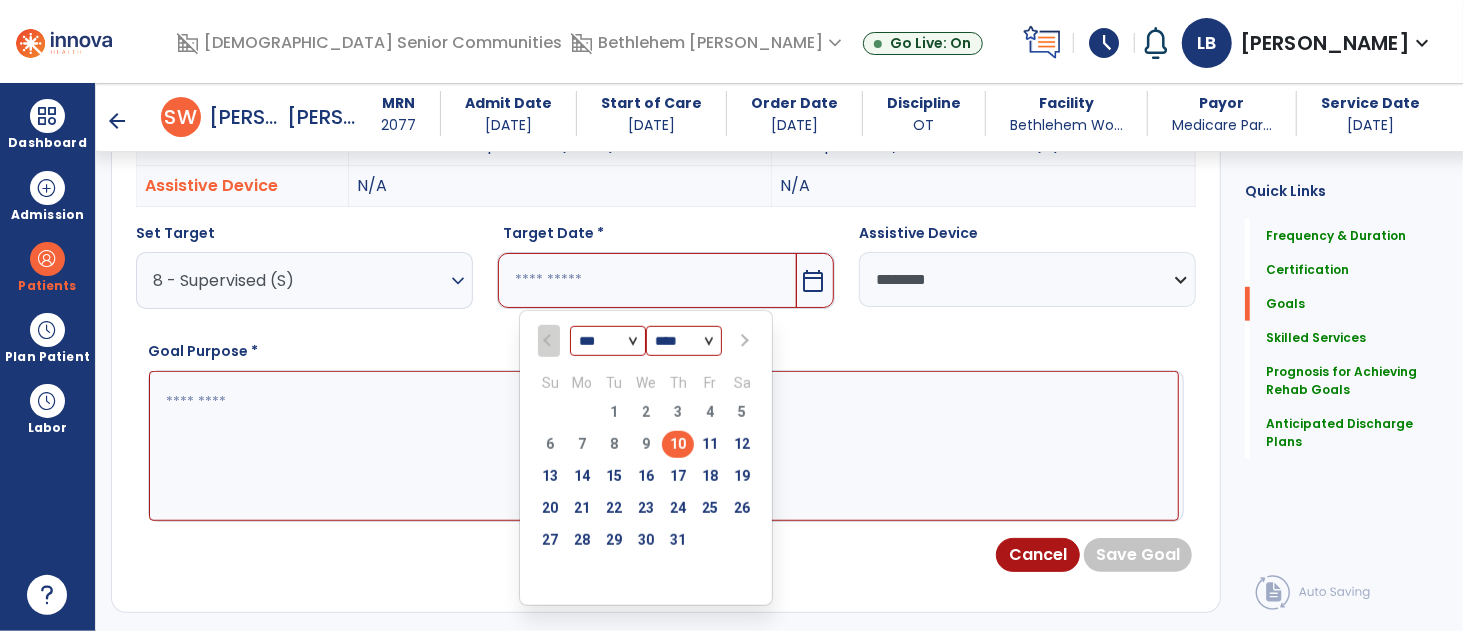 scroll, scrollTop: 677, scrollLeft: 0, axis: vertical 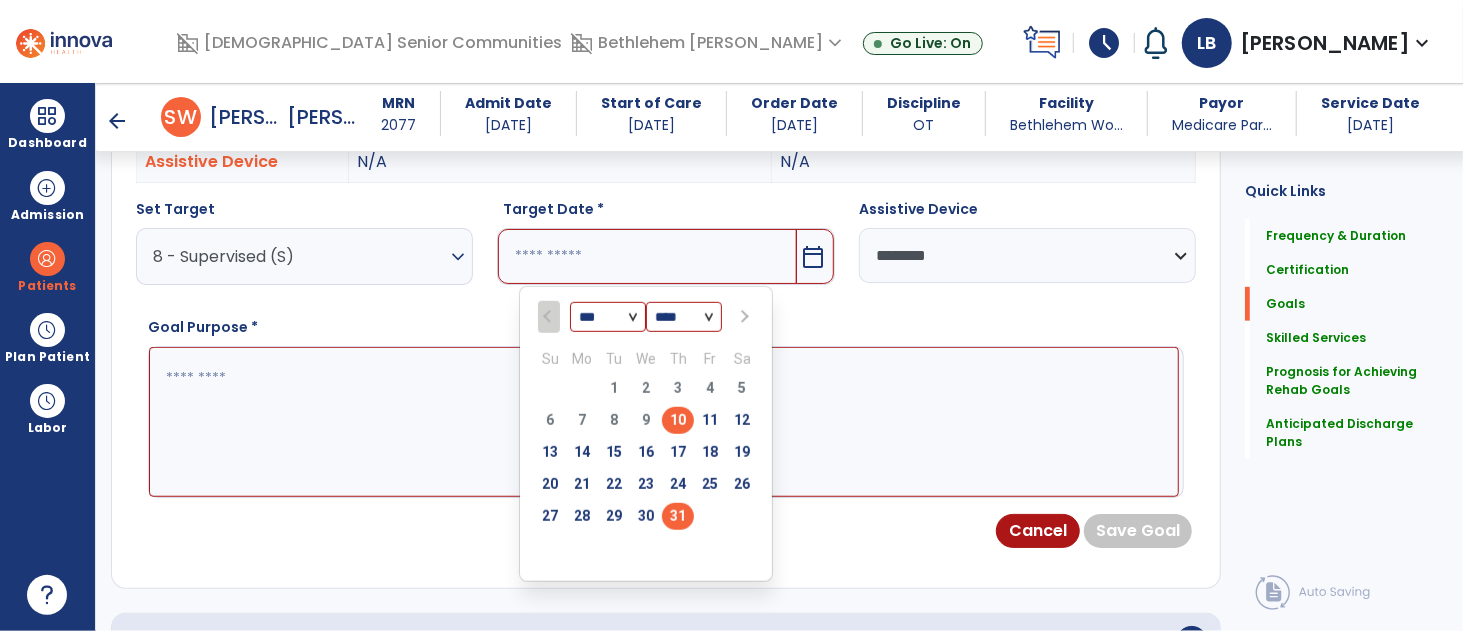 click on "31" at bounding box center [678, 516] 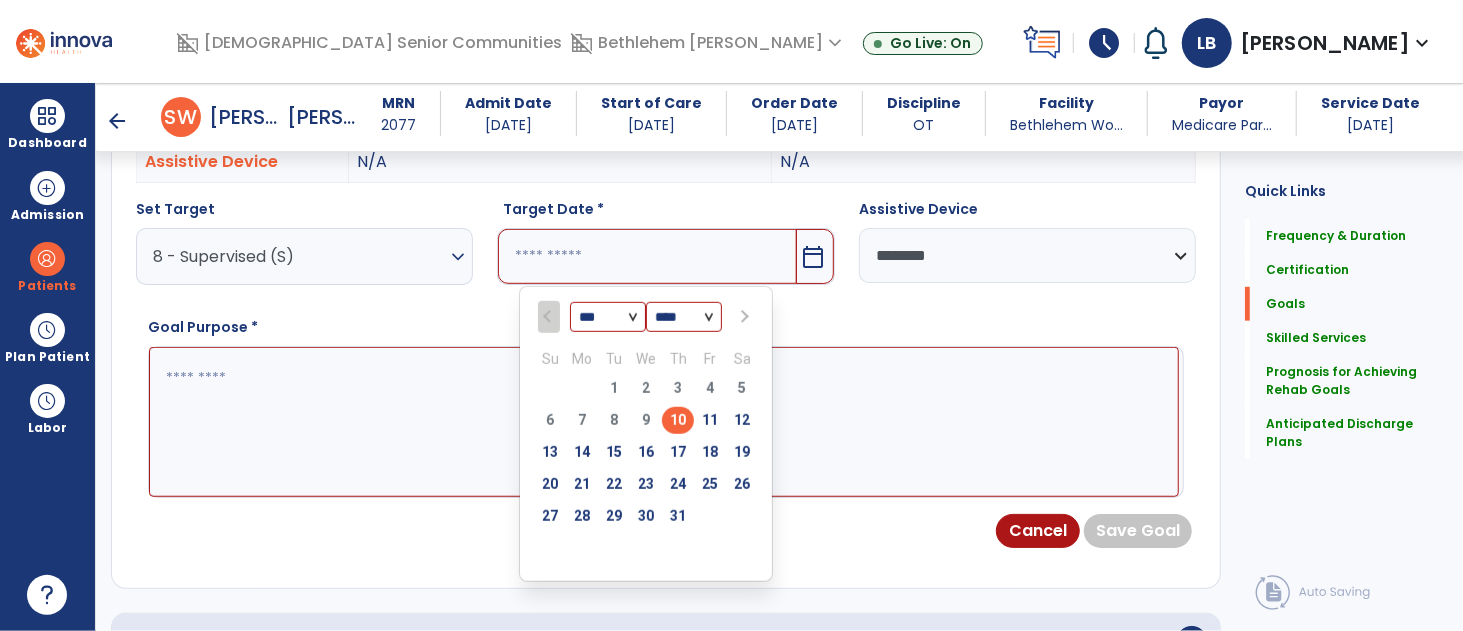 type on "*********" 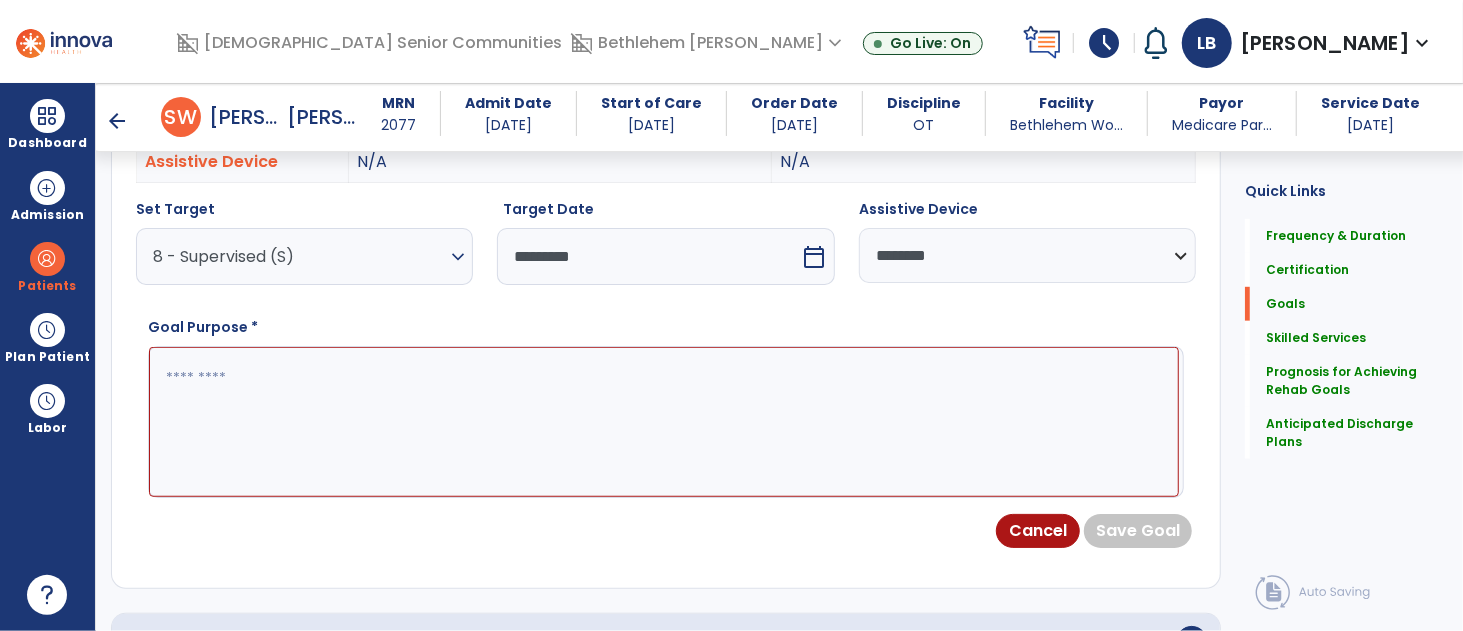 click at bounding box center [664, 422] 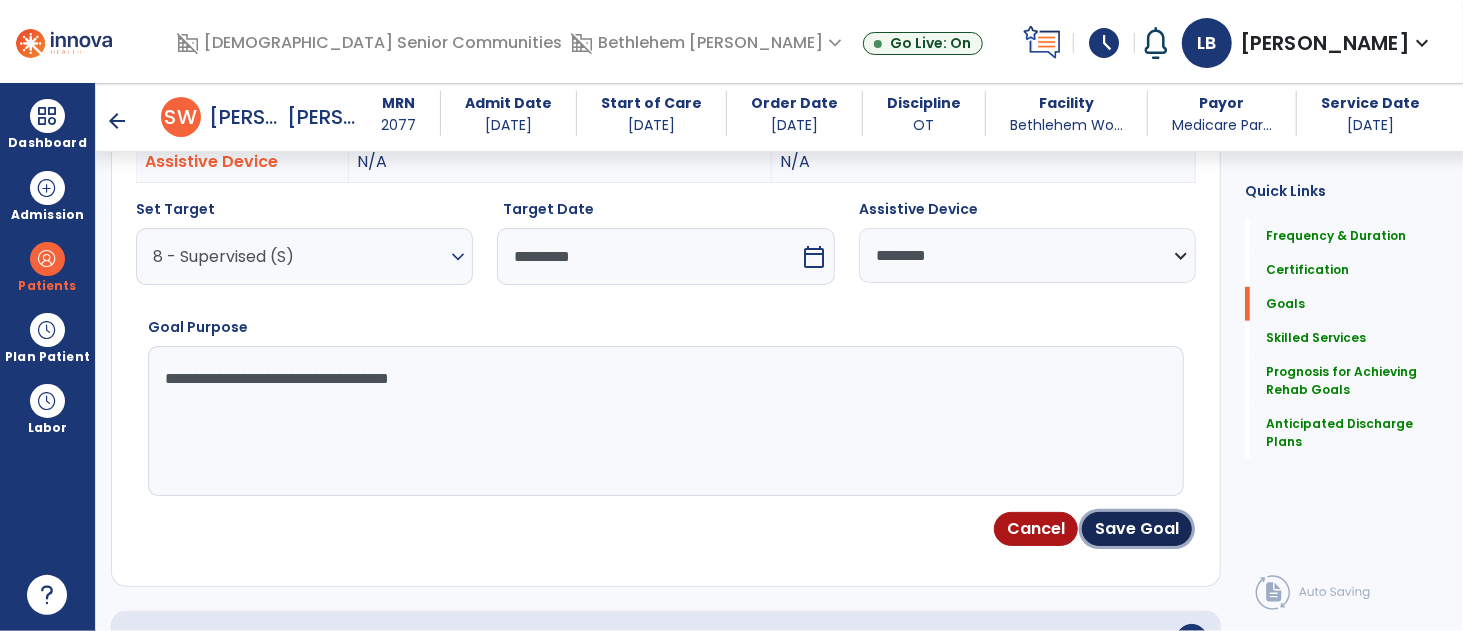 click on "Save Goal" at bounding box center [1137, 529] 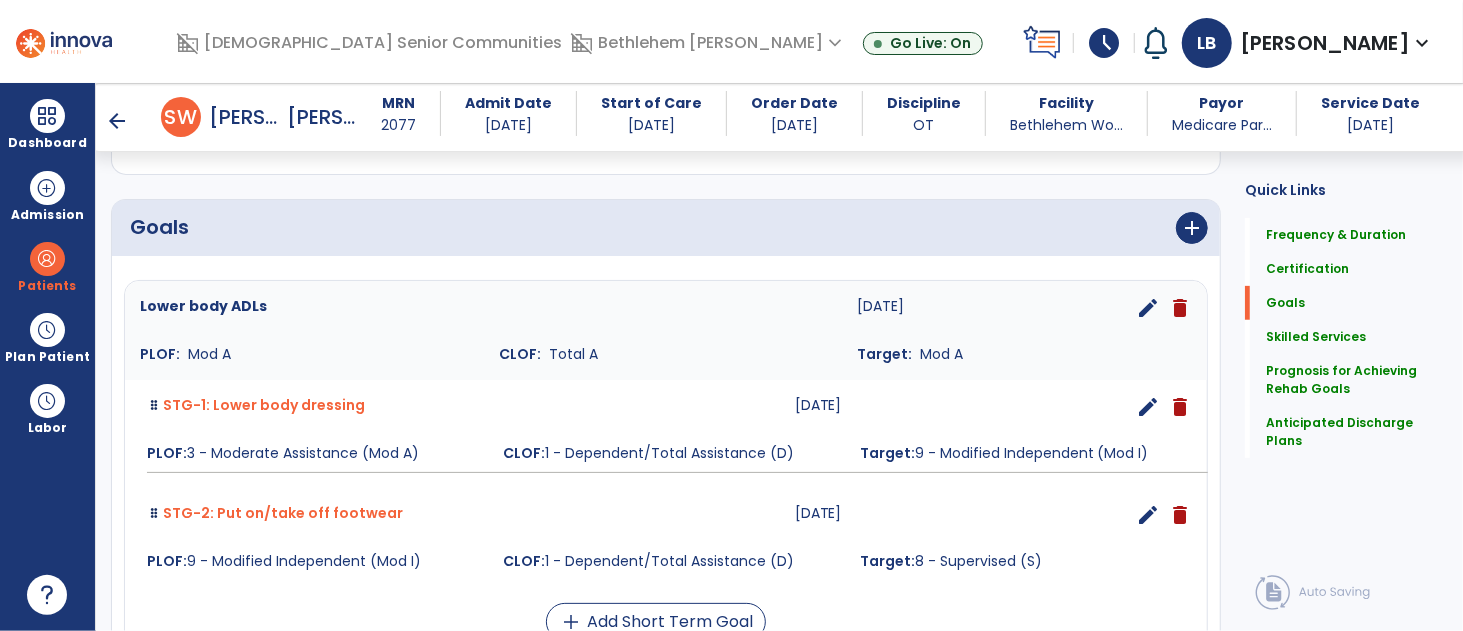 scroll, scrollTop: 418, scrollLeft: 0, axis: vertical 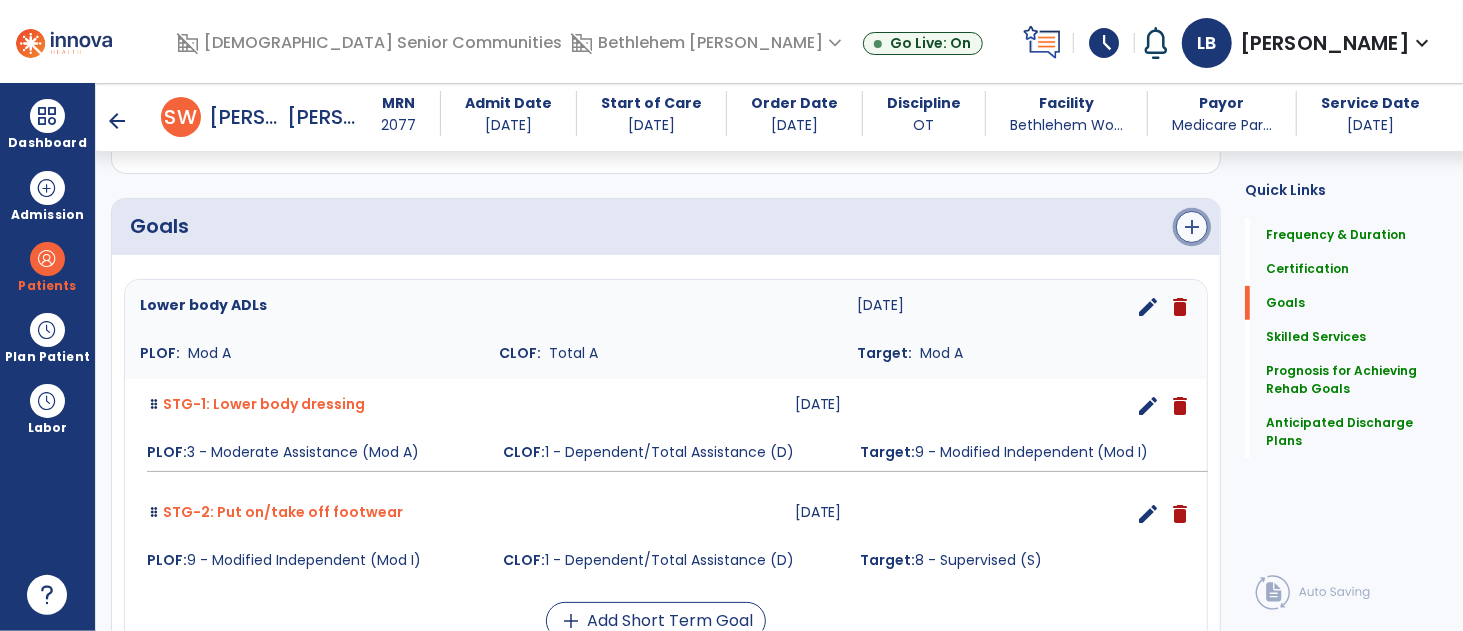 click on "add" at bounding box center (1192, 227) 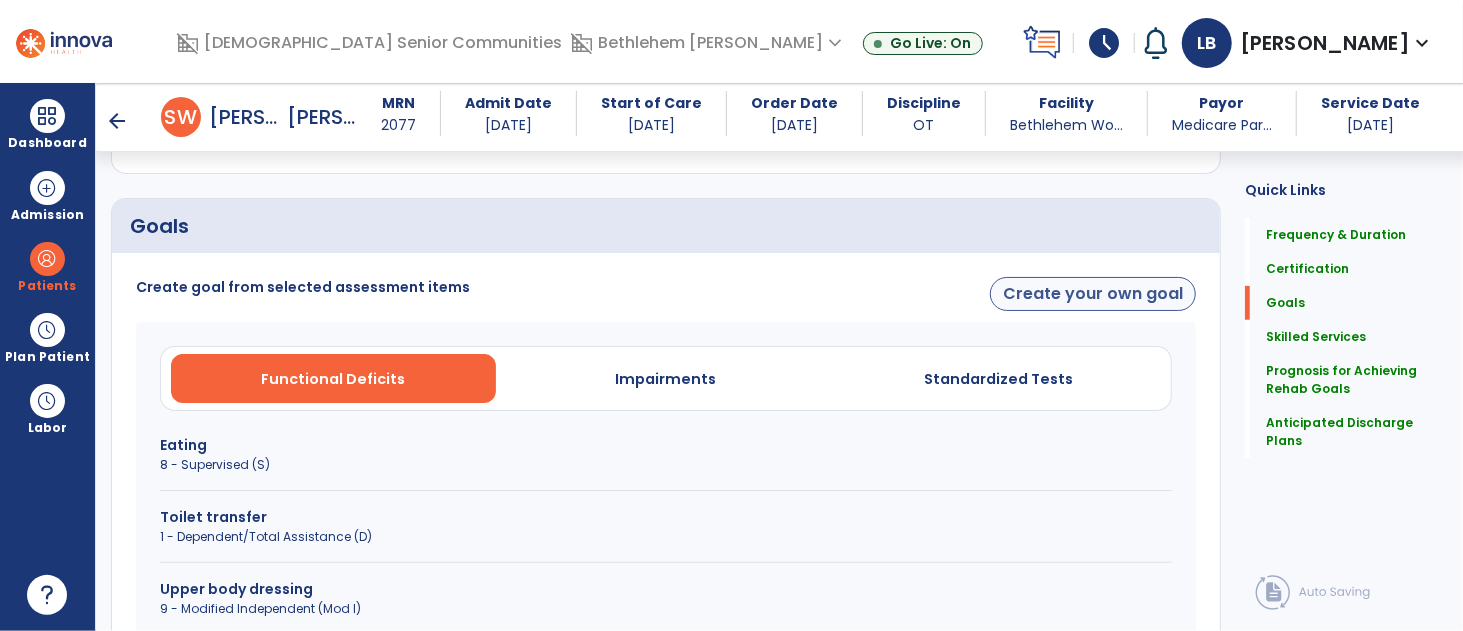 click on "Create goal from selected assessment items  Create your own goal   Functional Deficits   Impairments   Standardized Tests  Eating 8 - Supervised (S) Toilet transfer 1 - Dependent/Total Assistance (D) Upper body dressing 9 - Modified Independent (Mod I) Cancel" at bounding box center [666, 512] 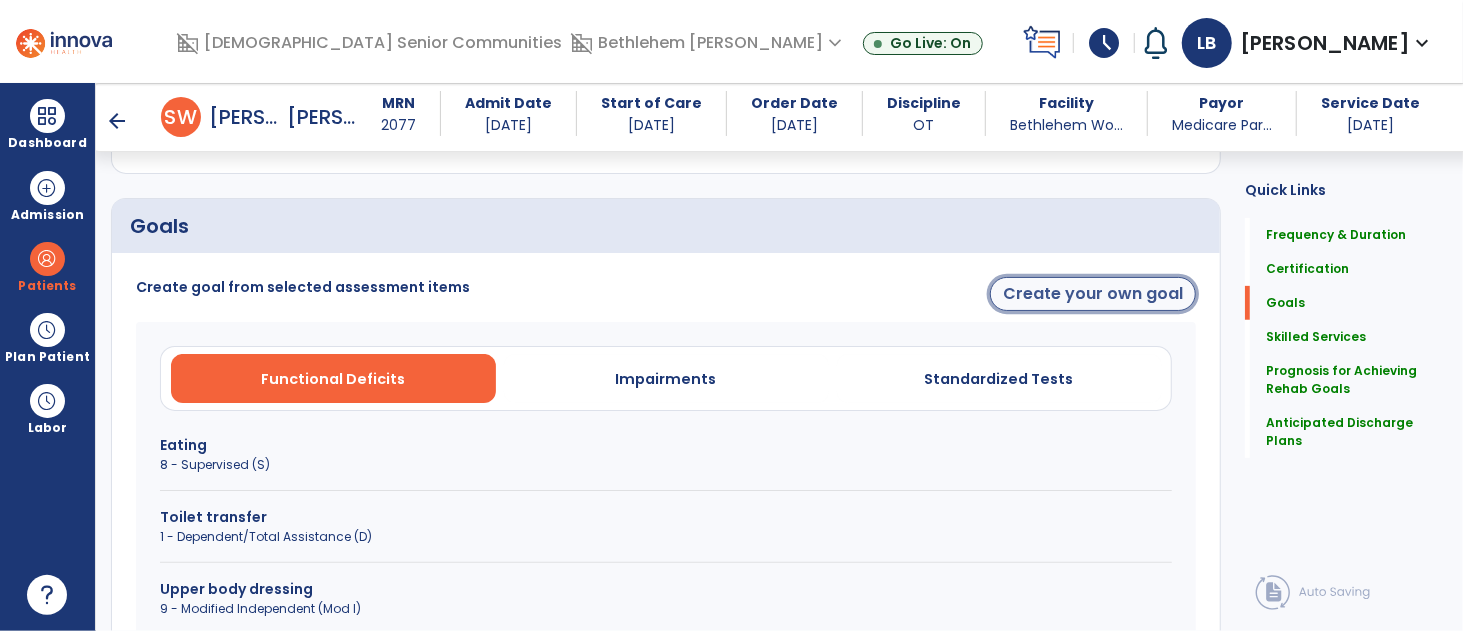 click on "Create your own goal" at bounding box center [1093, 294] 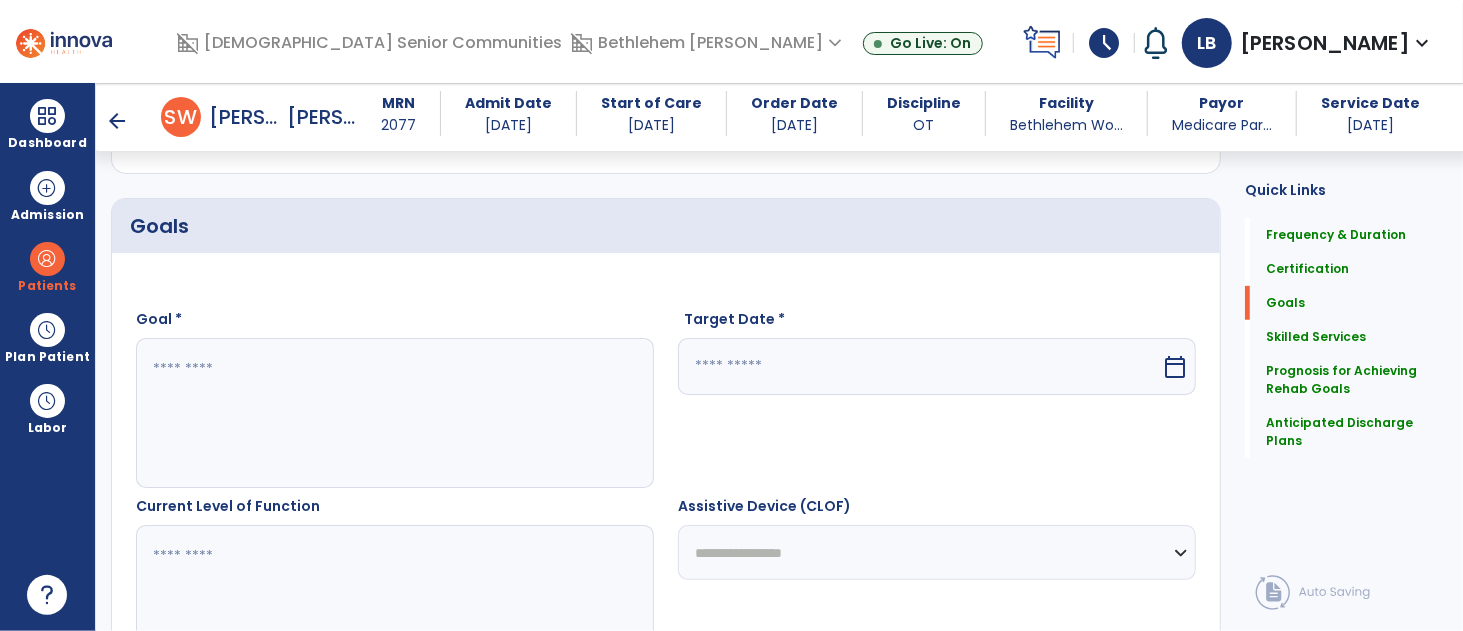 click at bounding box center [394, 413] 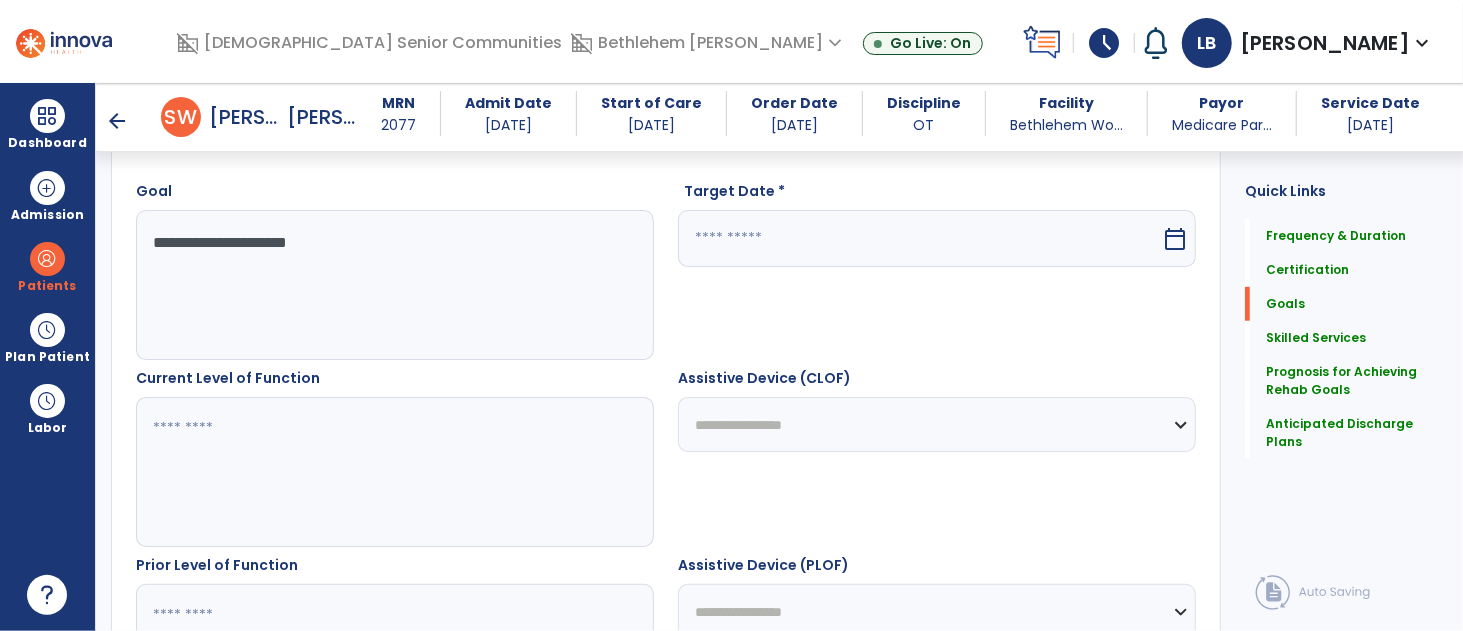 scroll, scrollTop: 550, scrollLeft: 0, axis: vertical 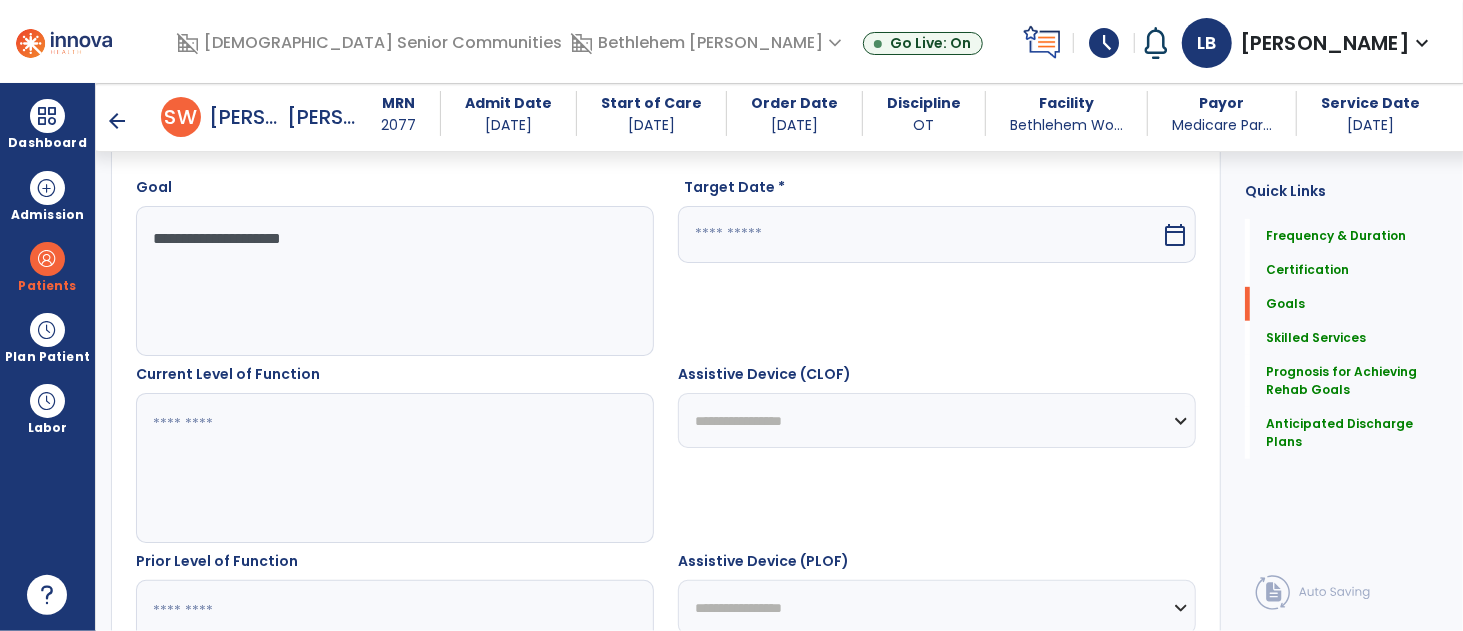 type on "**********" 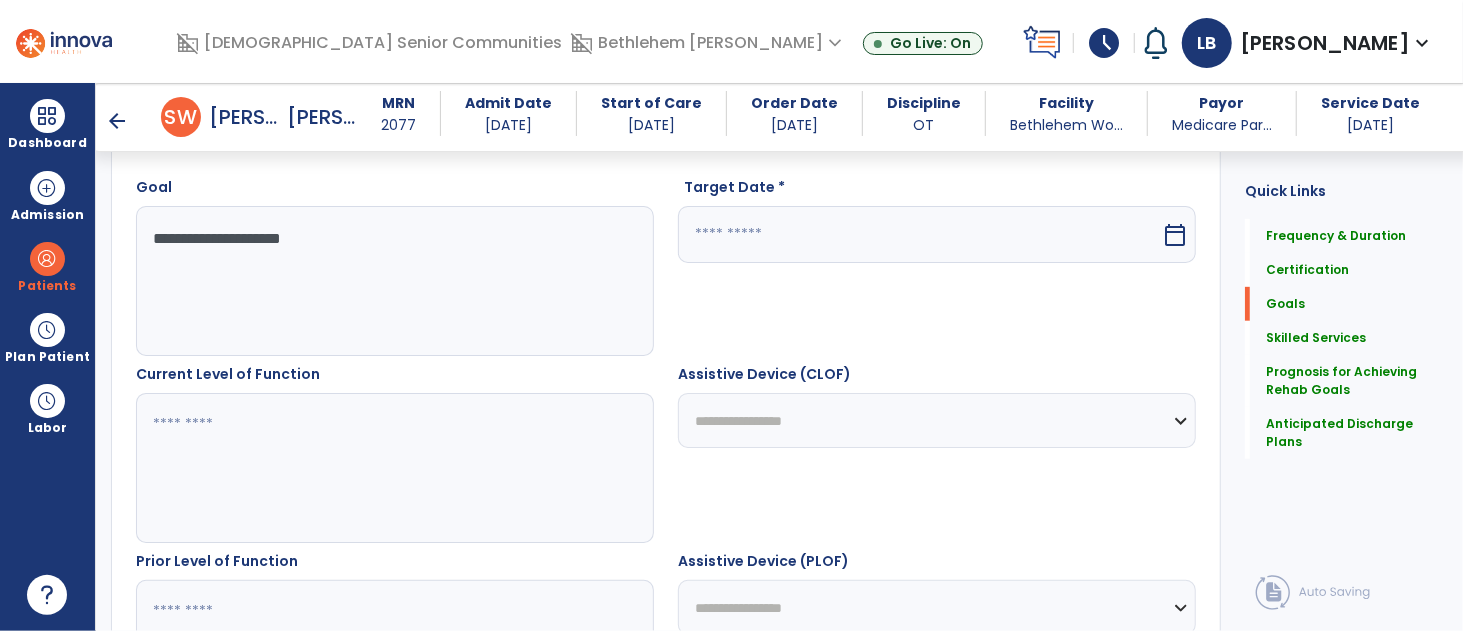 click at bounding box center [394, 468] 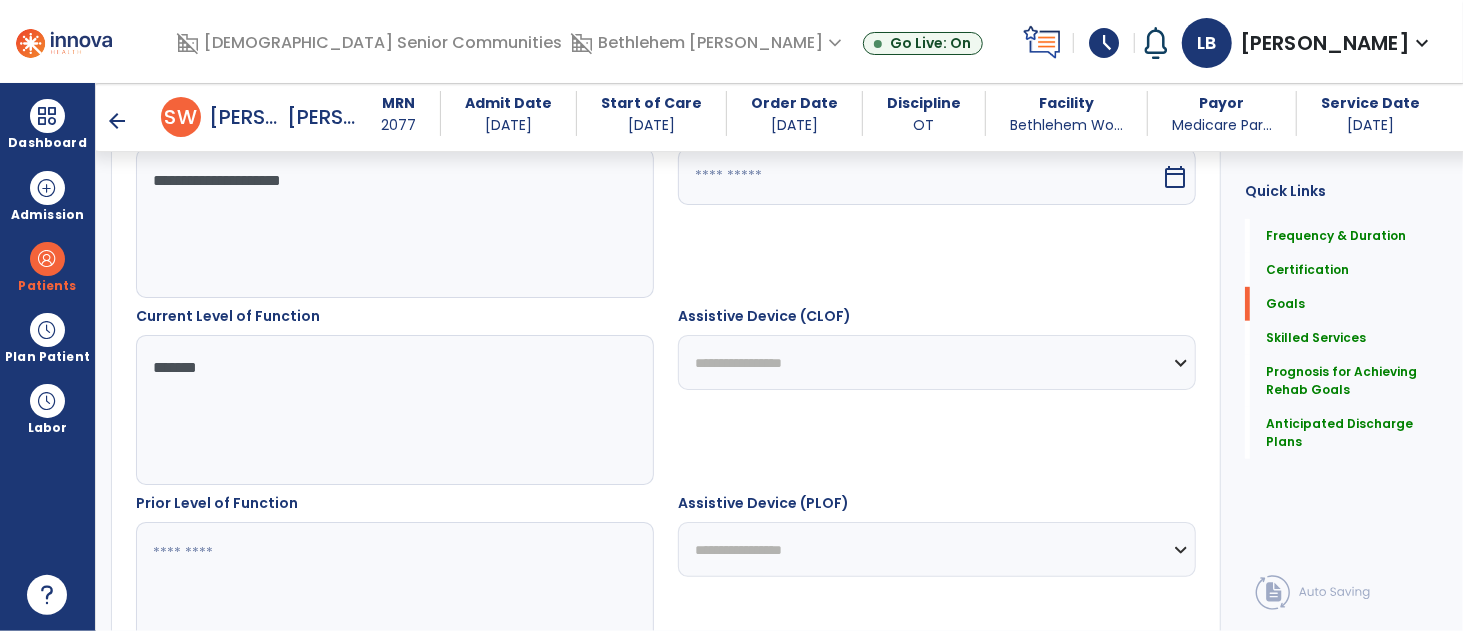 scroll, scrollTop: 640, scrollLeft: 0, axis: vertical 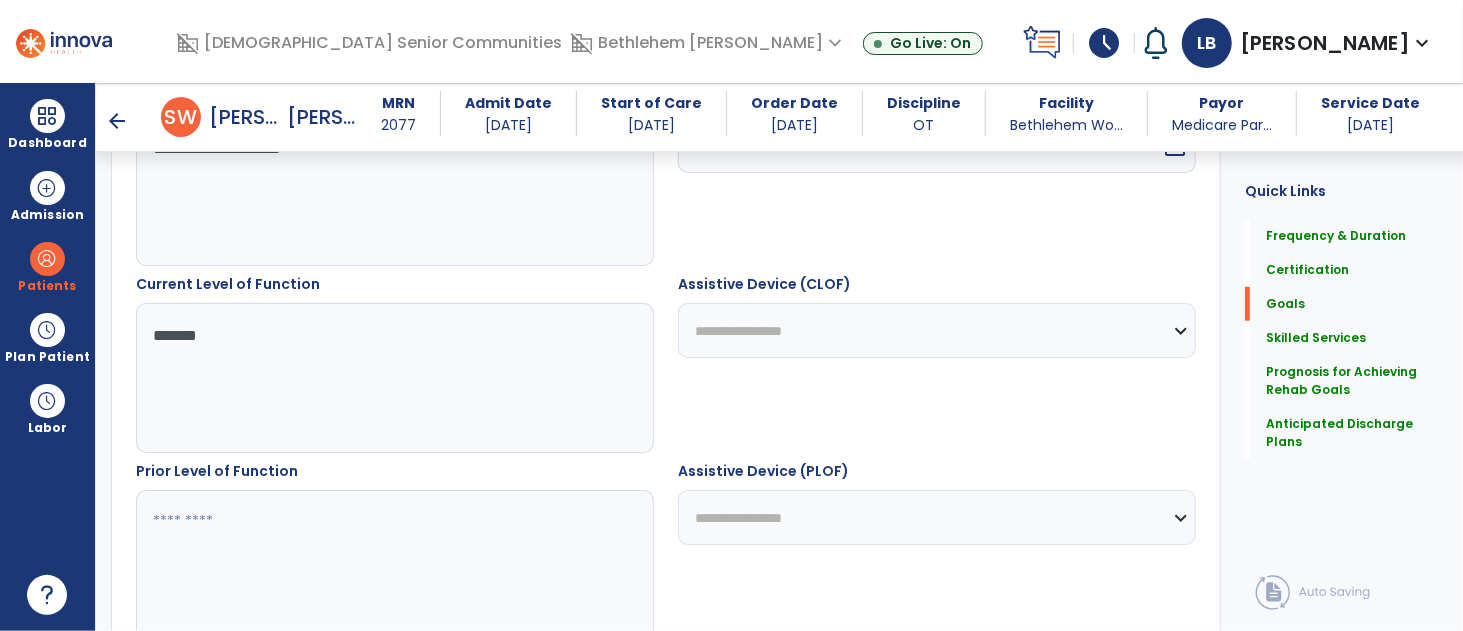 type on "*******" 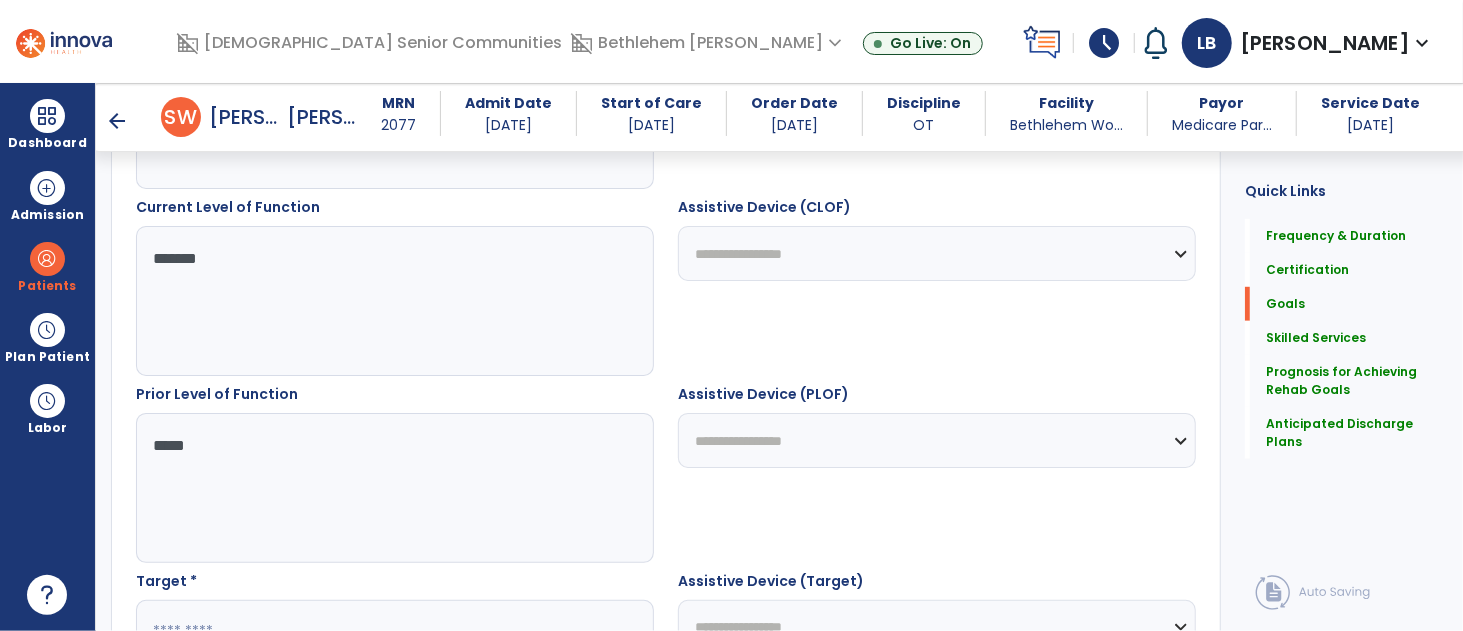 scroll, scrollTop: 947, scrollLeft: 0, axis: vertical 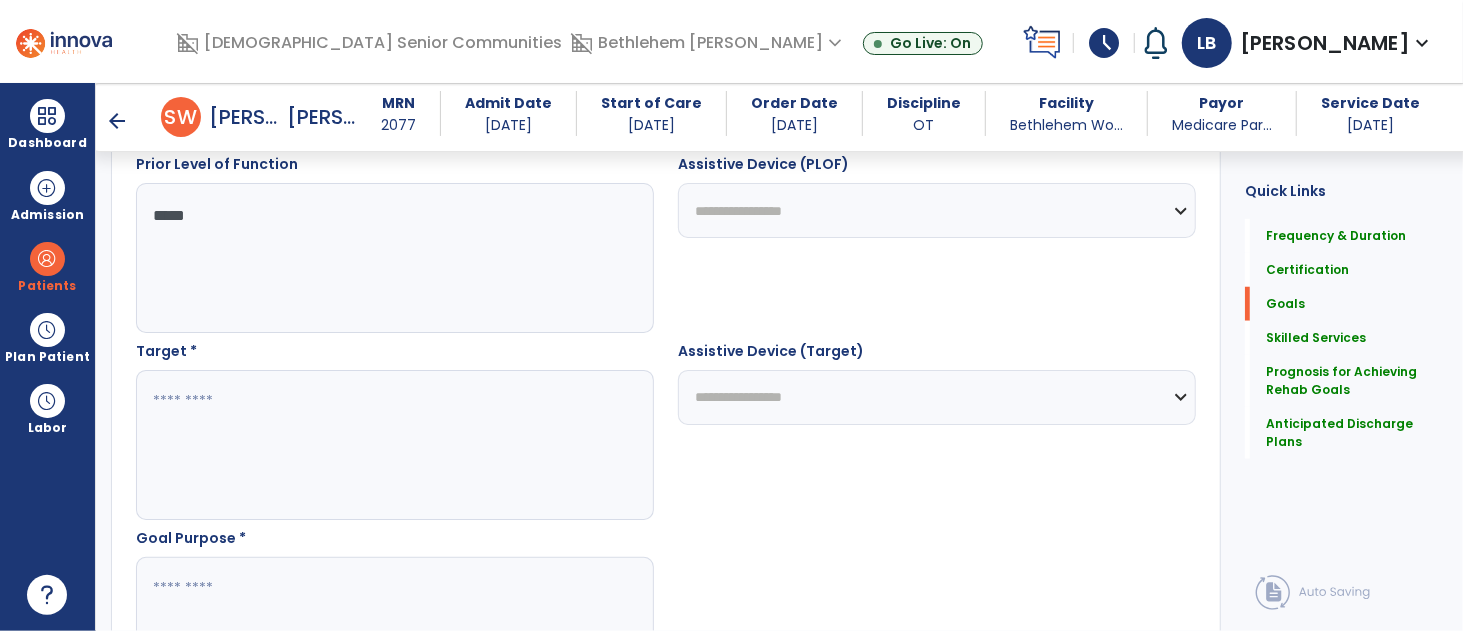 type on "*****" 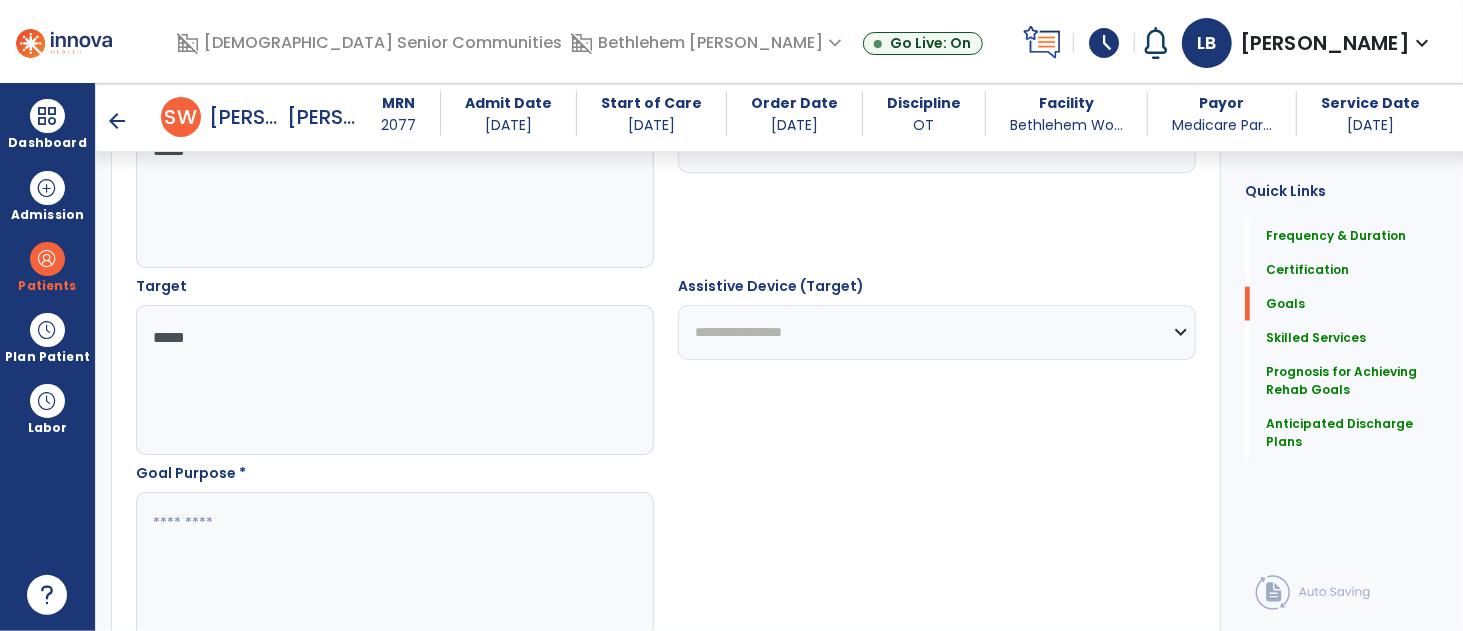 scroll, scrollTop: 1027, scrollLeft: 0, axis: vertical 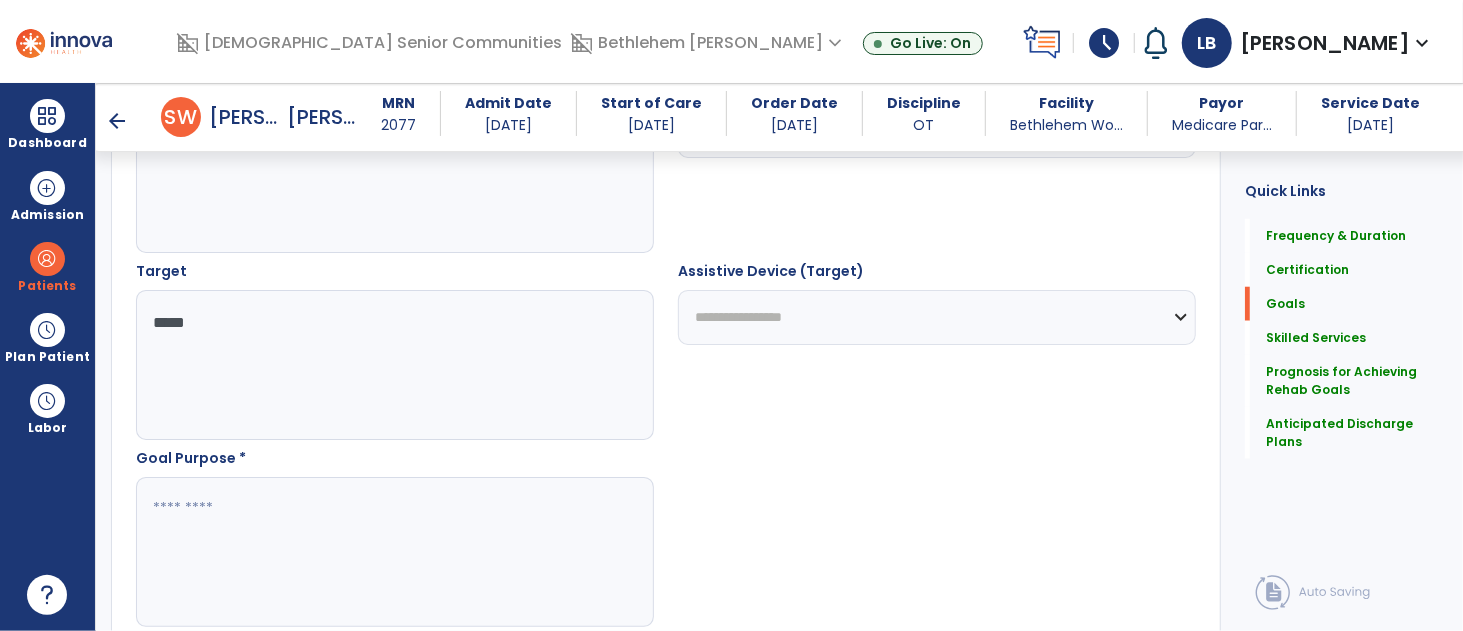 type on "*****" 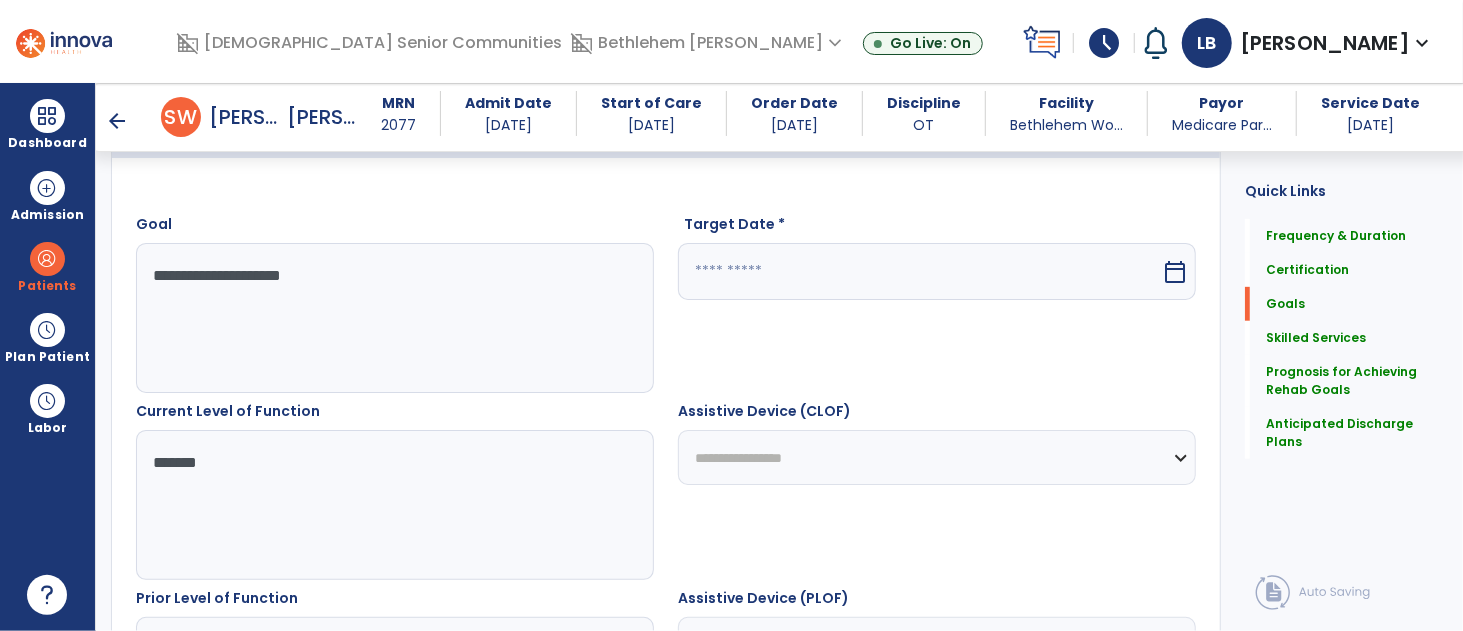 scroll, scrollTop: 512, scrollLeft: 0, axis: vertical 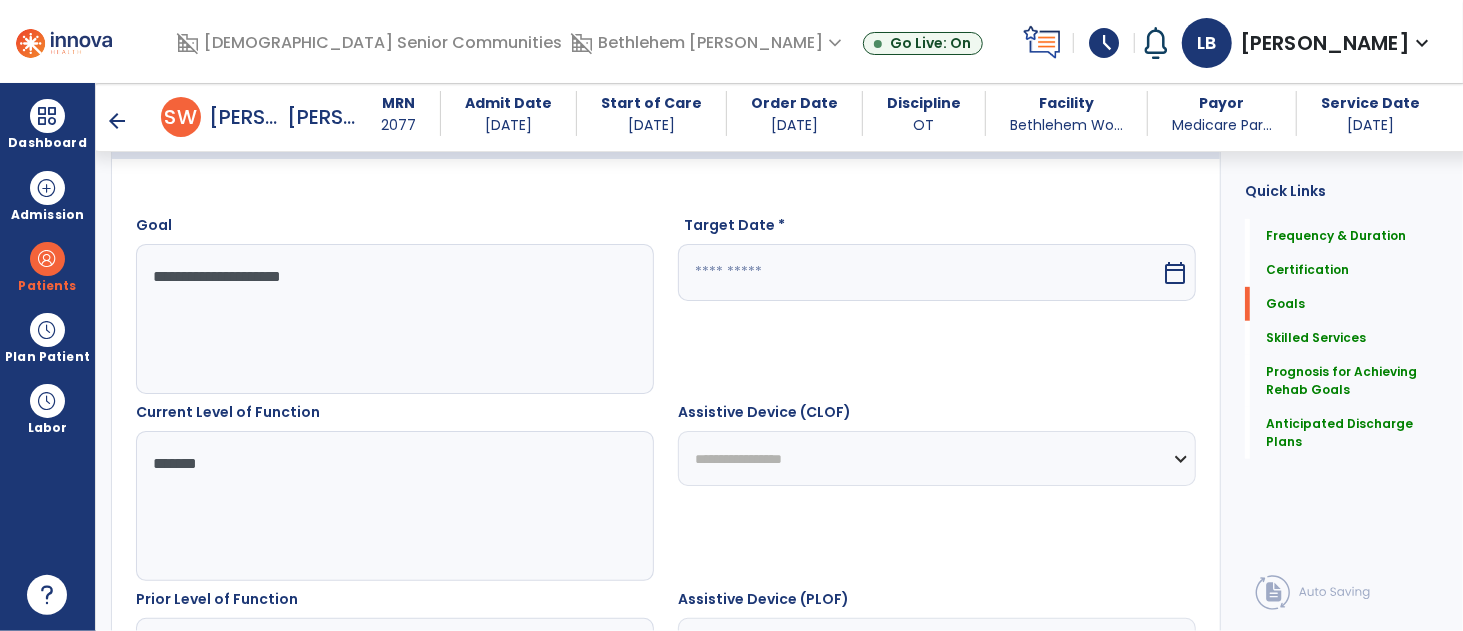 type on "**********" 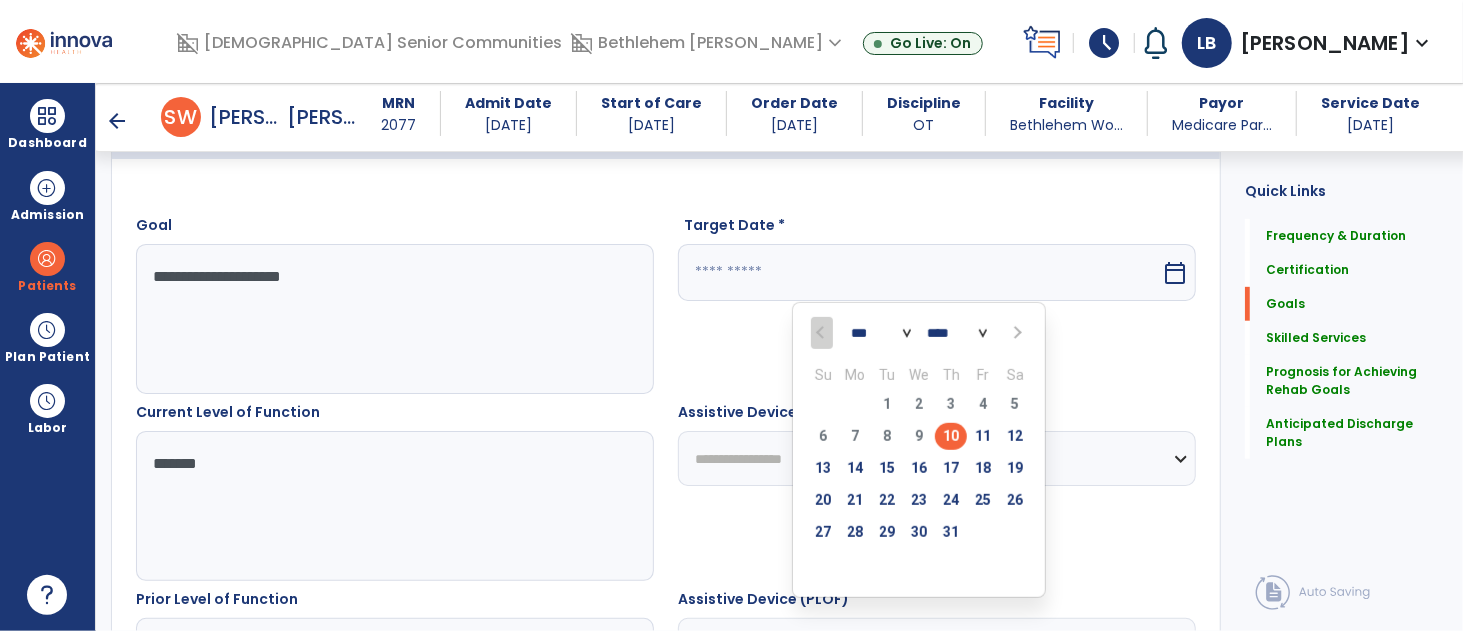 click on "*** *** ***" at bounding box center (881, 334) 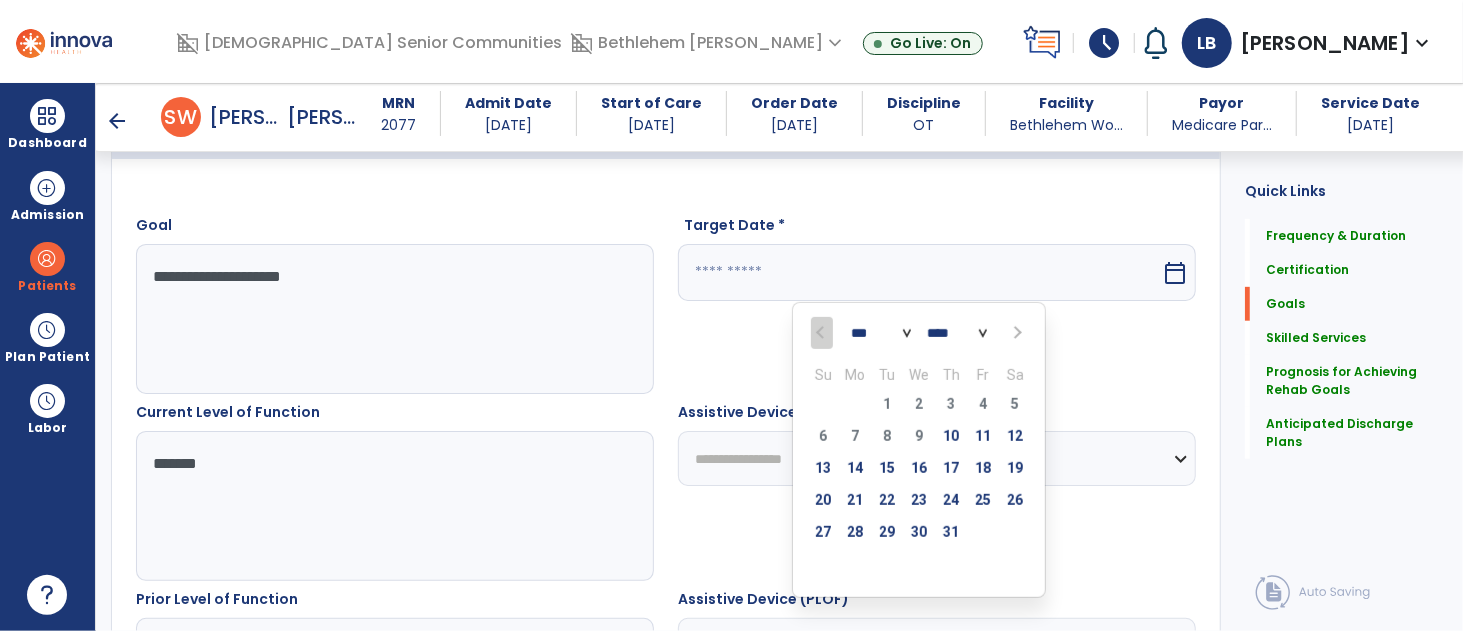 select on "*" 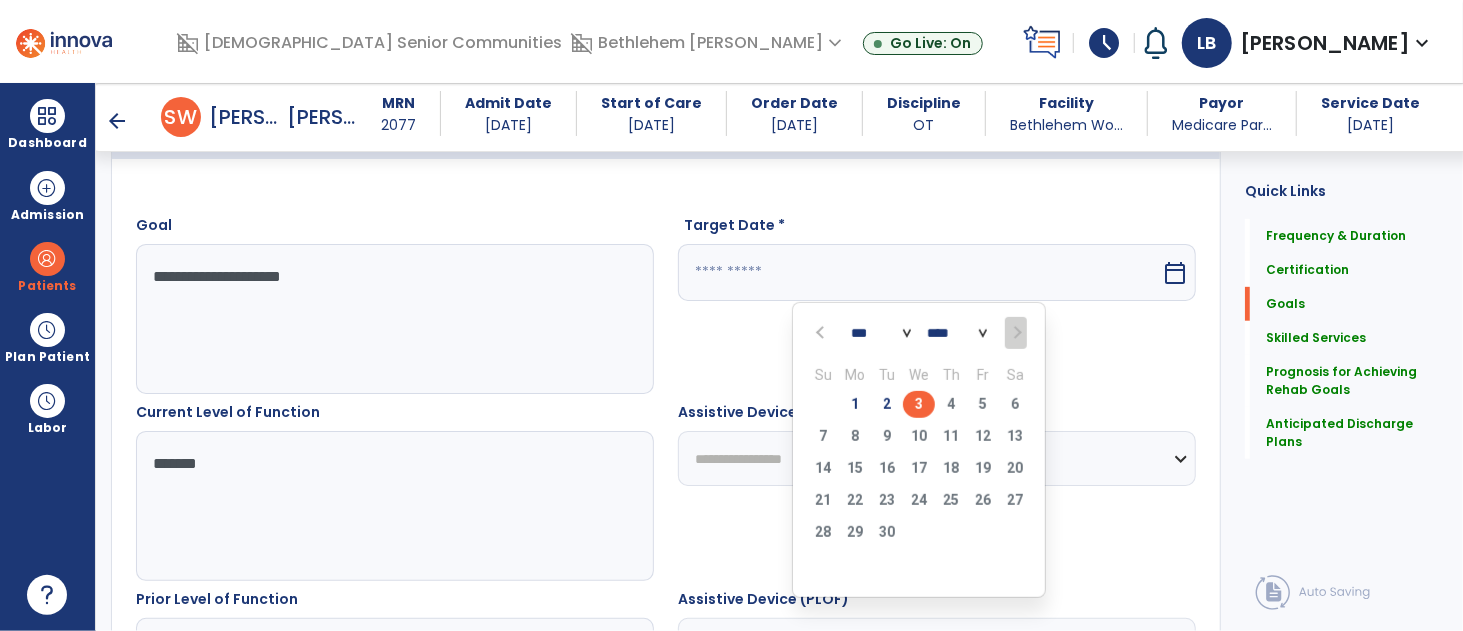 click on "3" at bounding box center (919, 404) 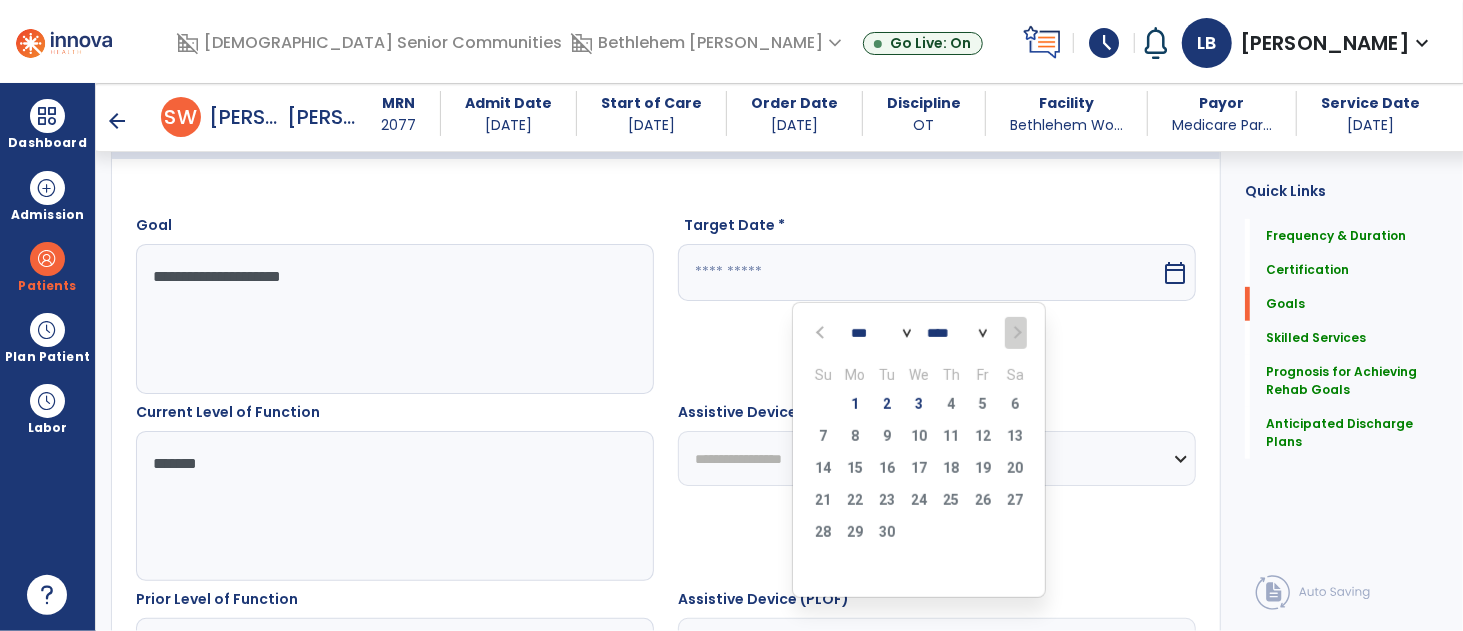 type on "********" 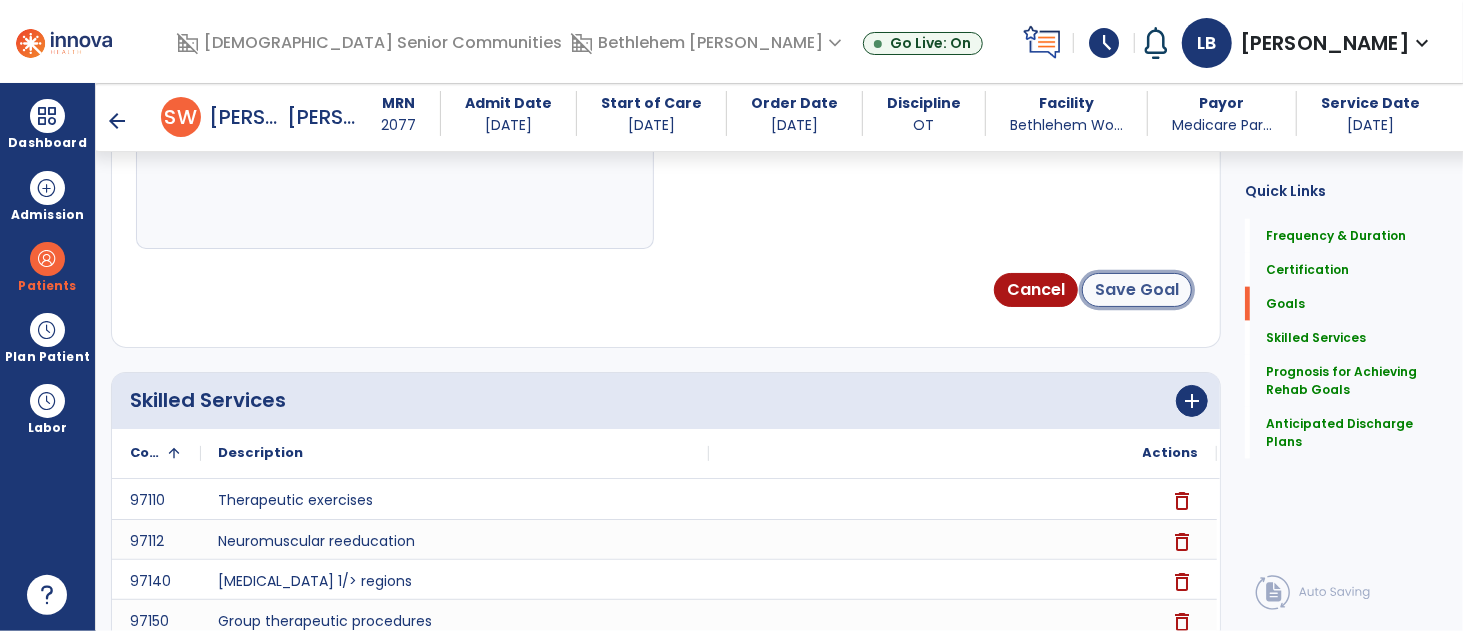 click on "Save Goal" at bounding box center (1137, 290) 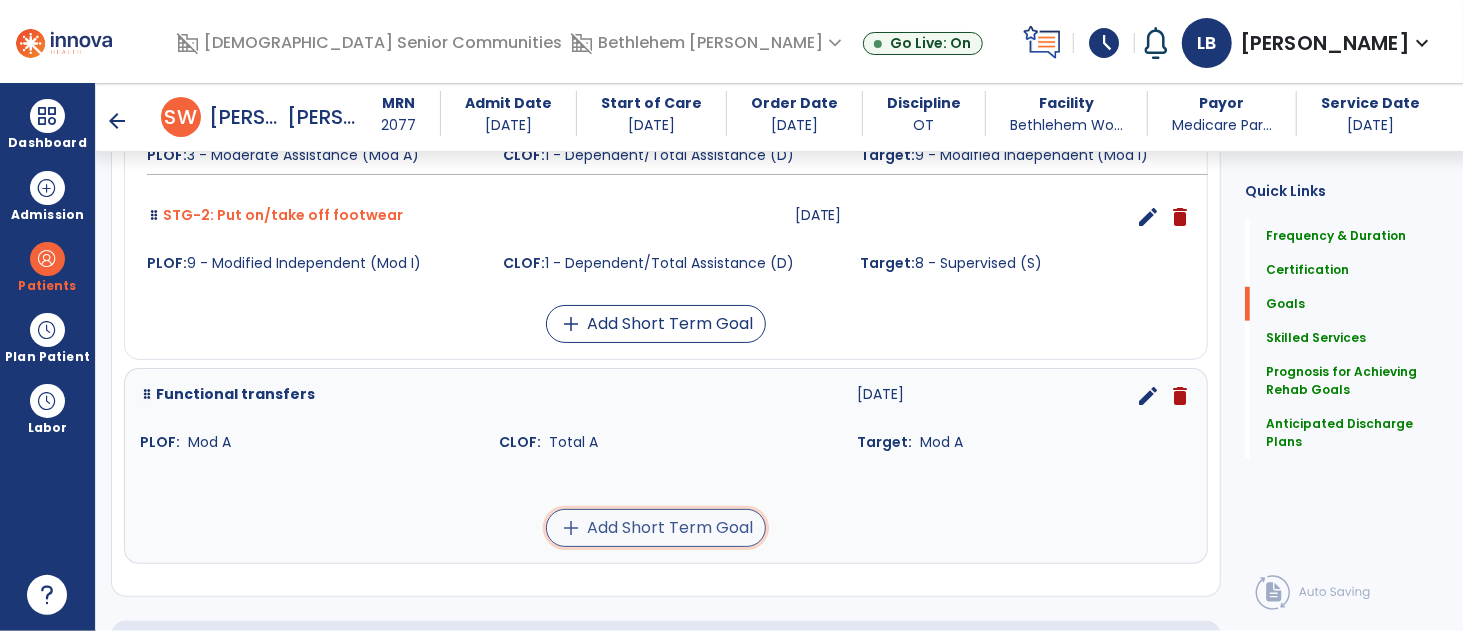 click on "add  Add Short Term Goal" at bounding box center (656, 528) 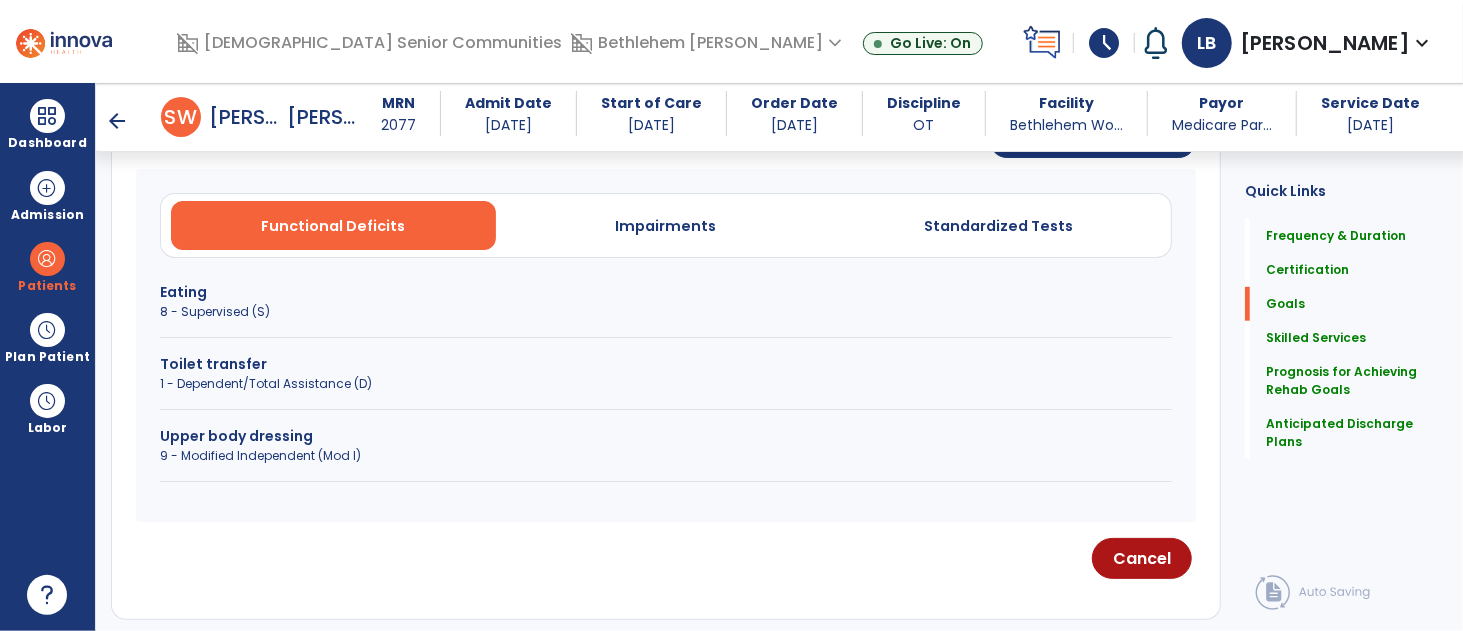 scroll, scrollTop: 600, scrollLeft: 0, axis: vertical 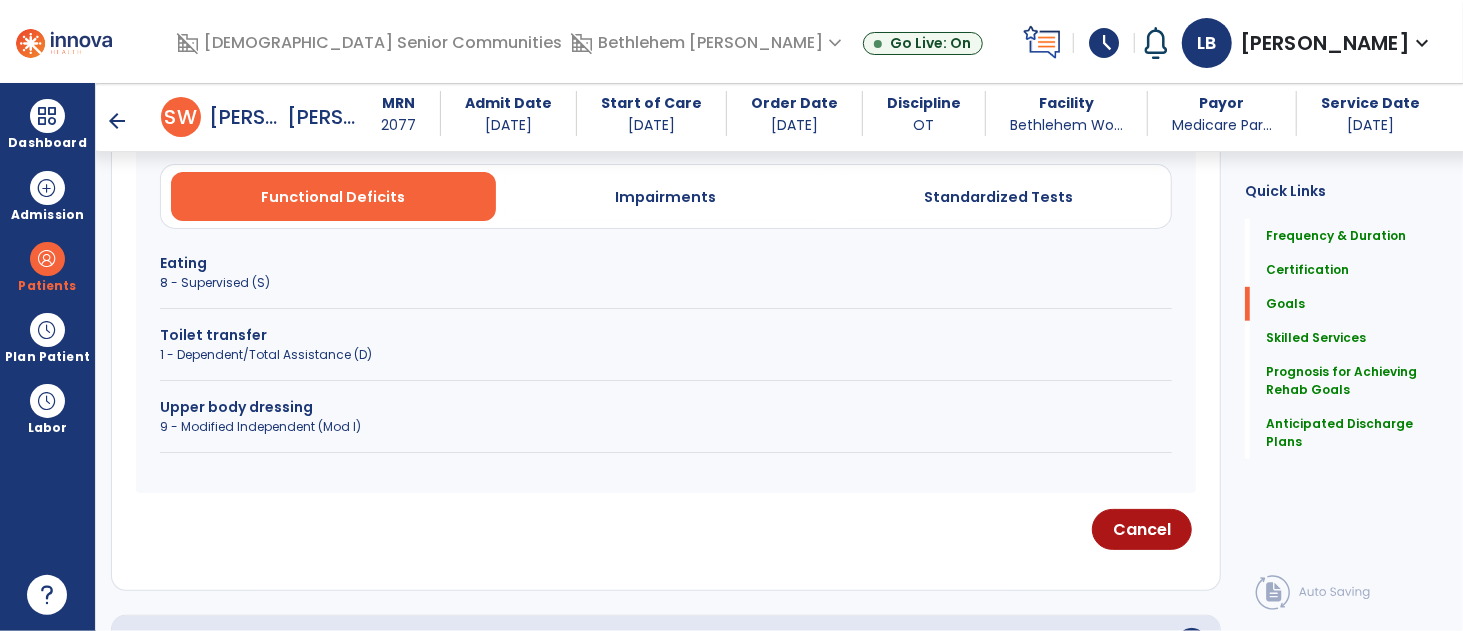 click on "1 - Dependent/Total Assistance (D)" at bounding box center (666, 355) 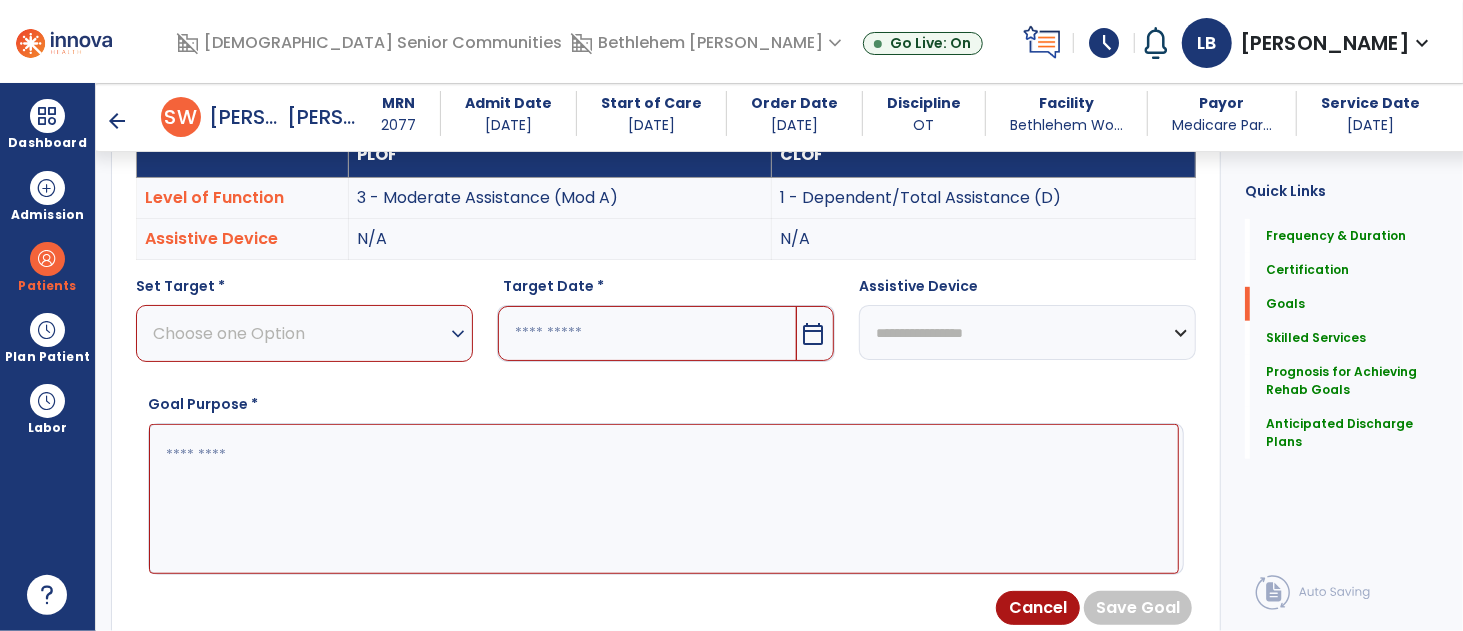 click on "expand_more" at bounding box center [458, 334] 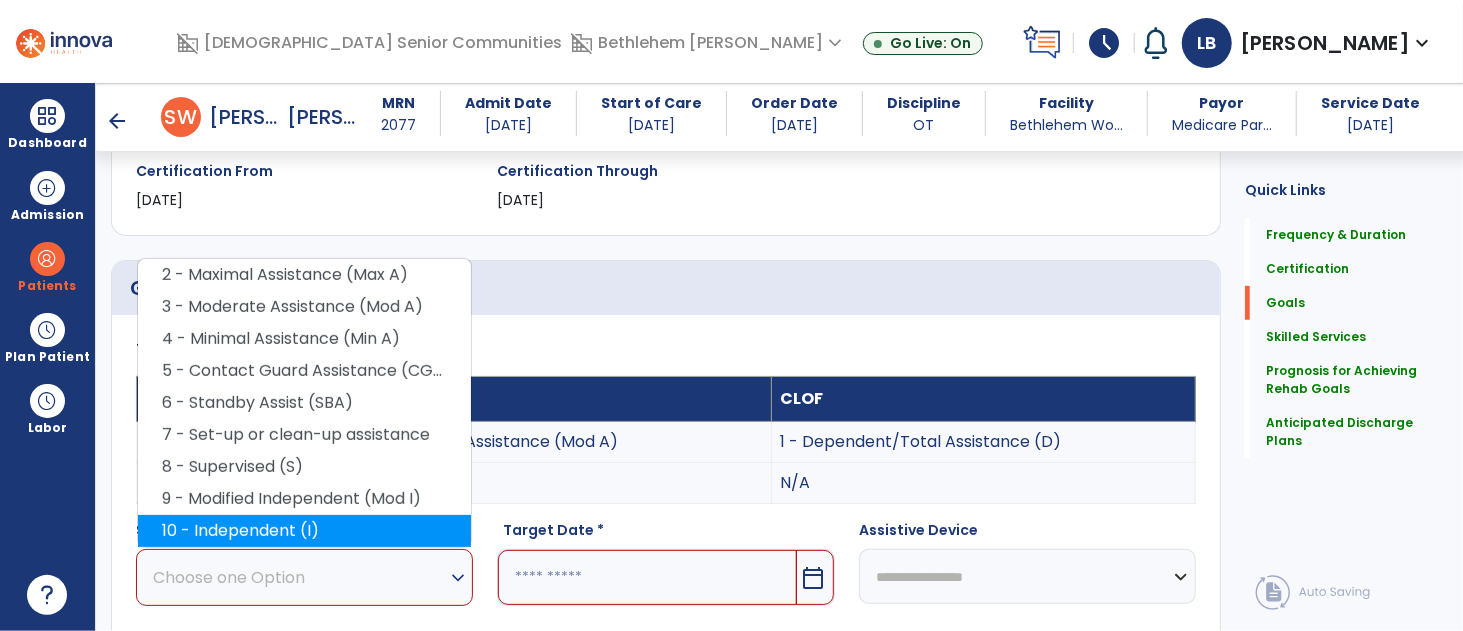 scroll, scrollTop: 354, scrollLeft: 0, axis: vertical 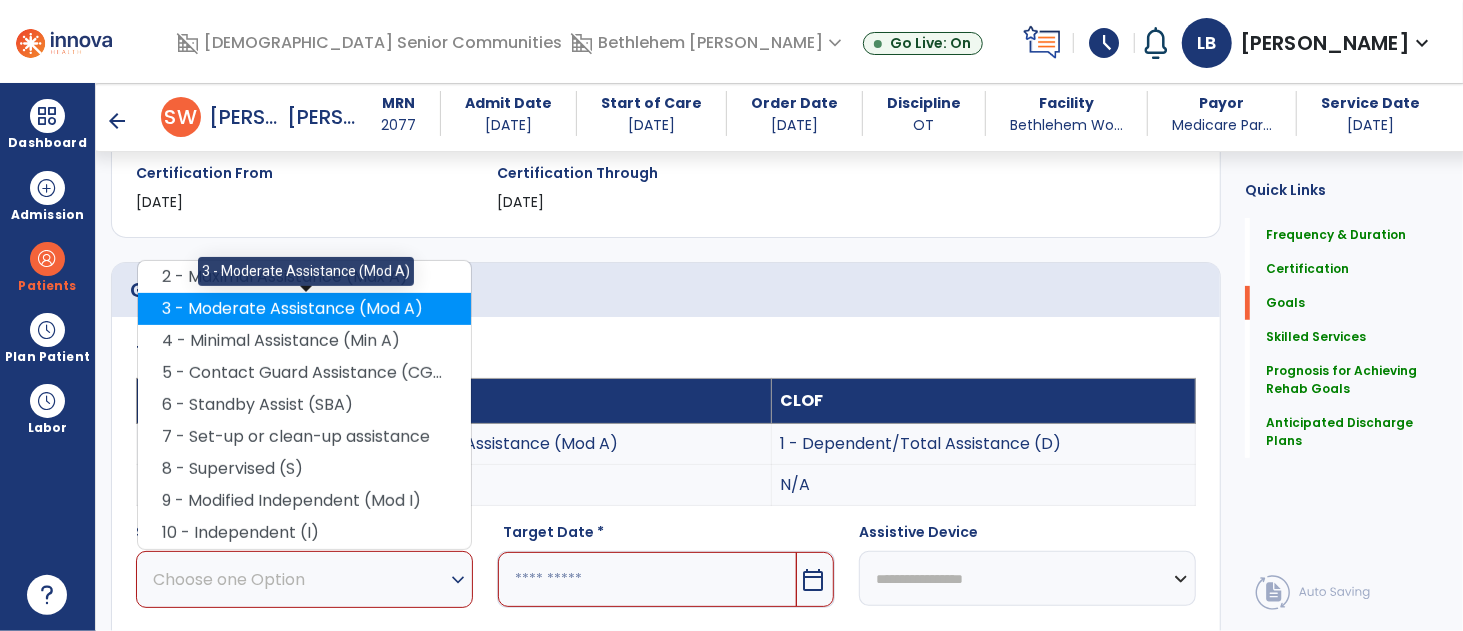 click on "3 - Moderate Assistance (Mod A)" at bounding box center (304, 309) 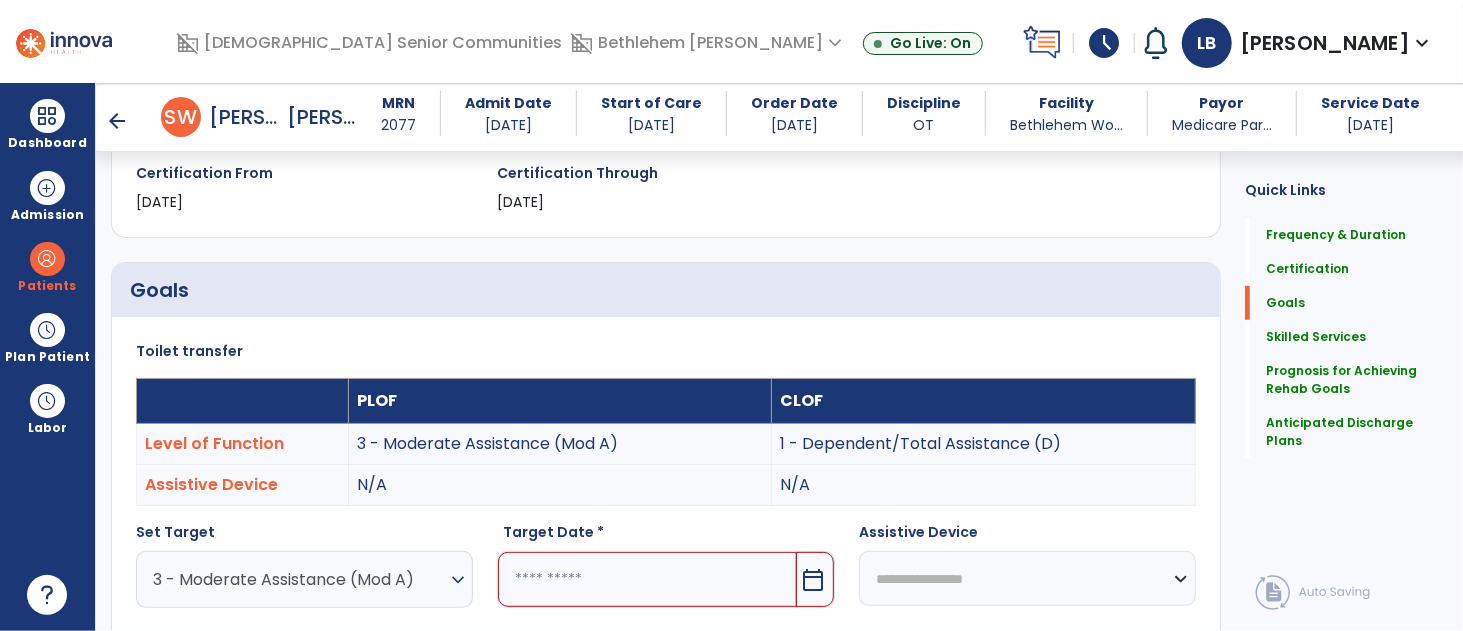 click at bounding box center [647, 579] 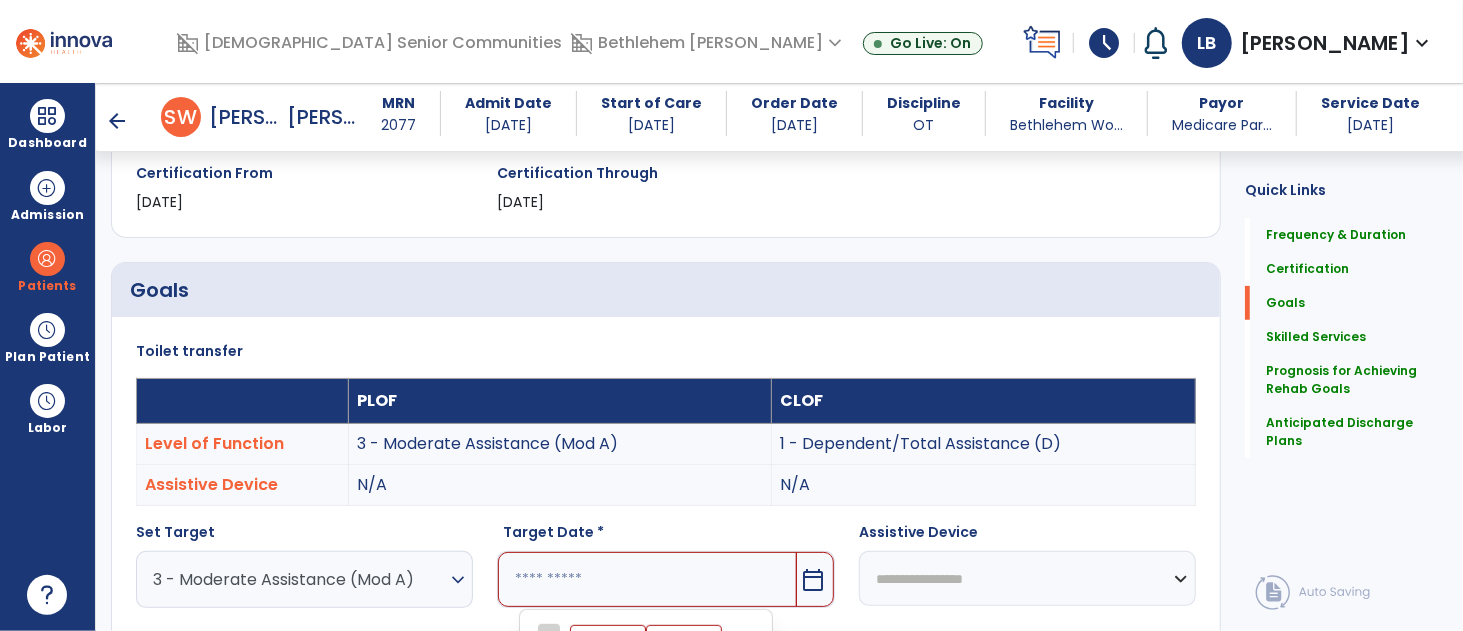 scroll, scrollTop: 744, scrollLeft: 0, axis: vertical 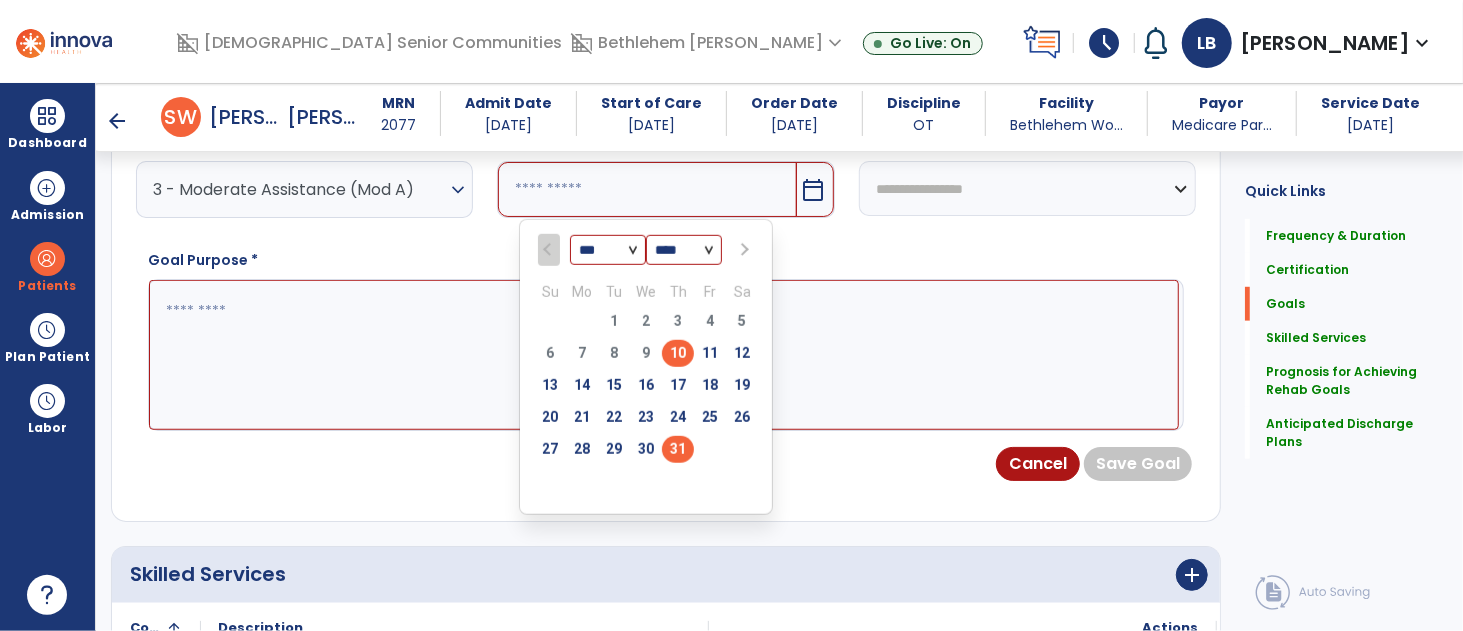 click on "31" at bounding box center [678, 449] 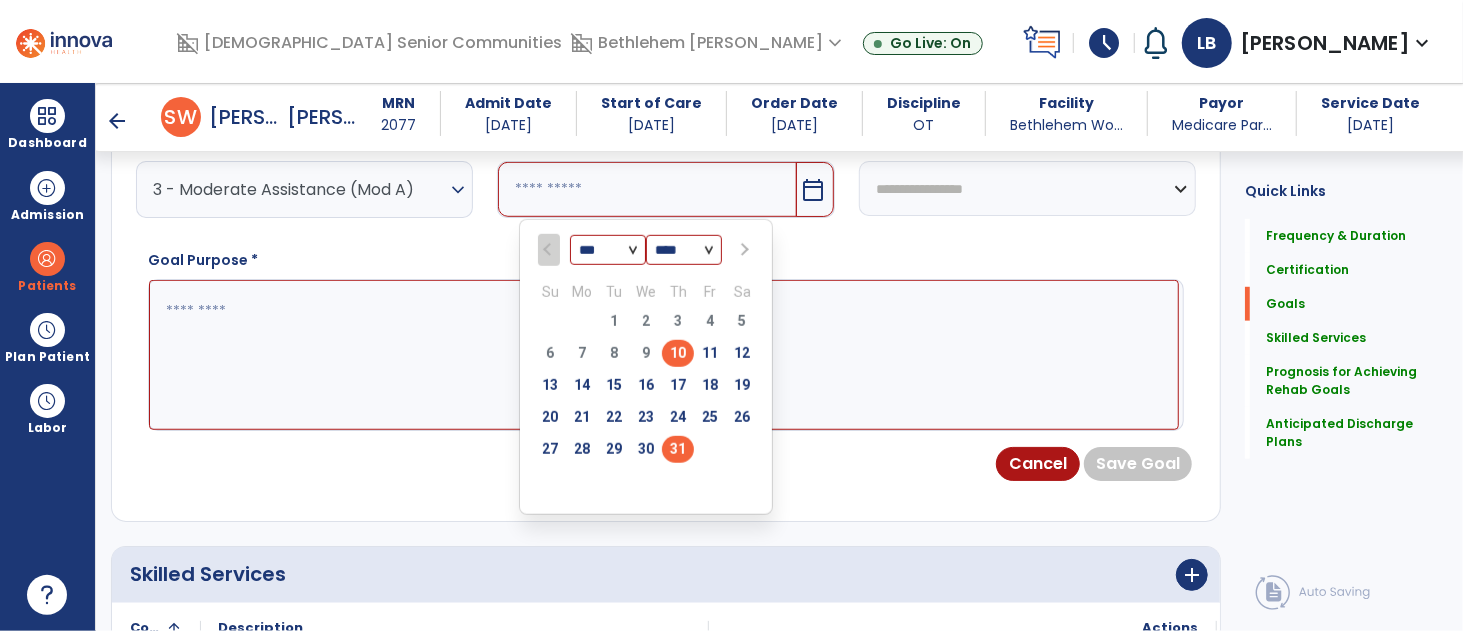 type on "*********" 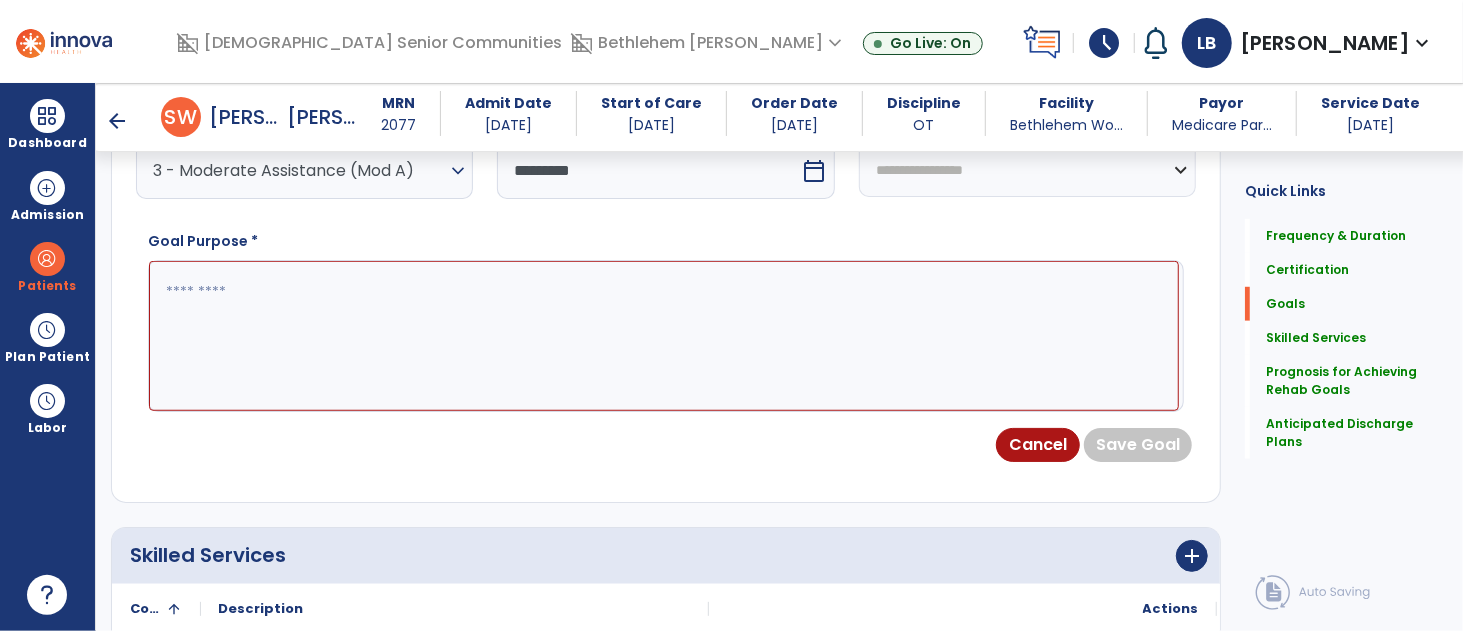 scroll, scrollTop: 778, scrollLeft: 0, axis: vertical 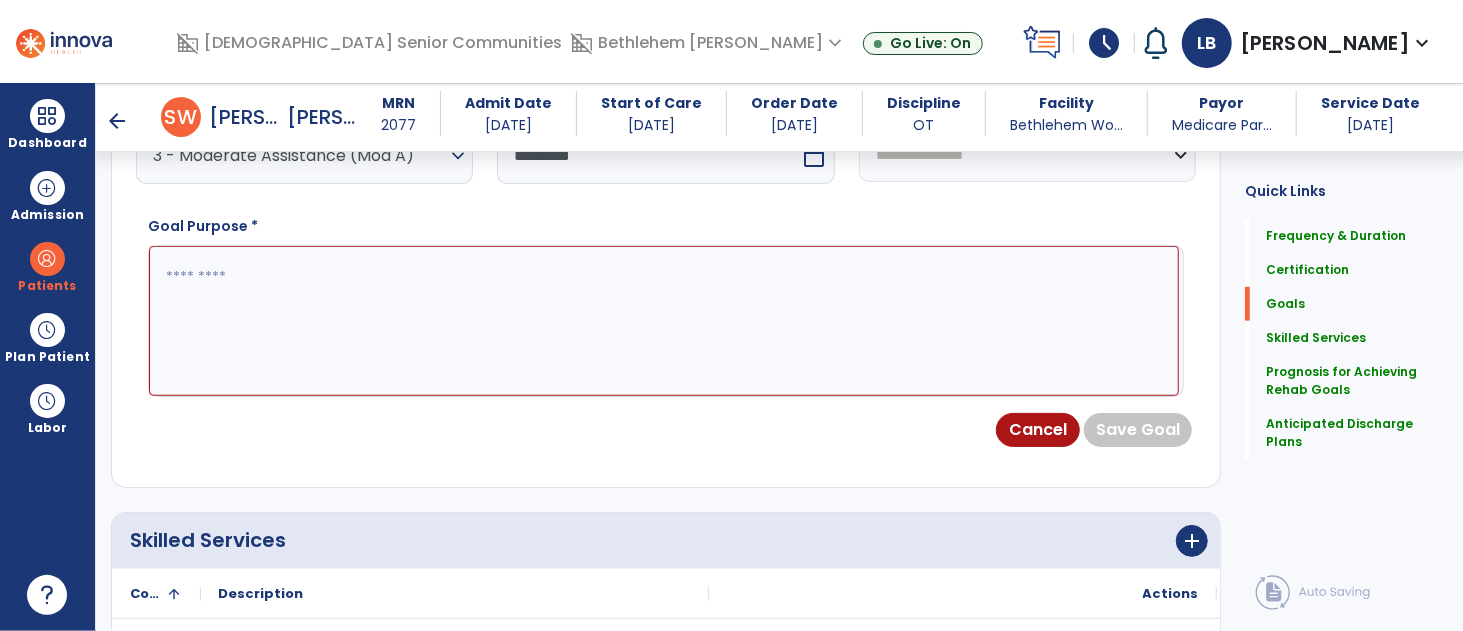click at bounding box center [664, 321] 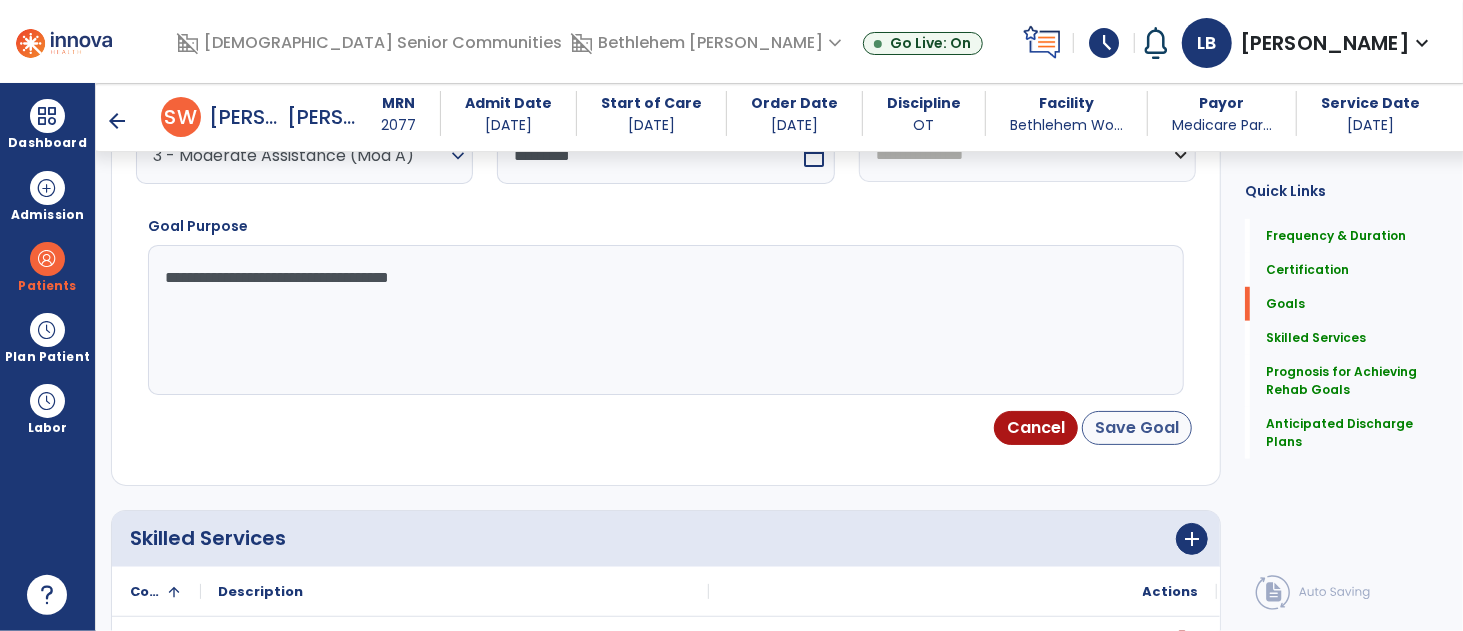 type on "**********" 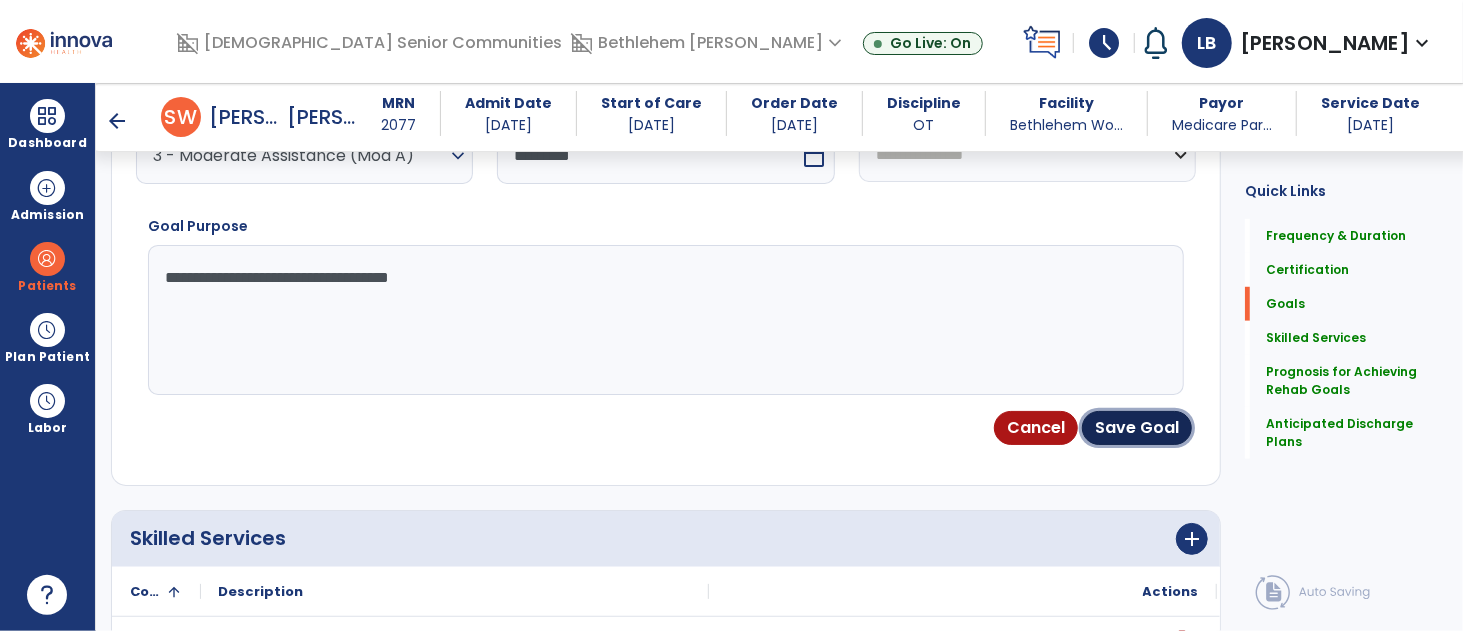 click on "Save Goal" at bounding box center (1137, 428) 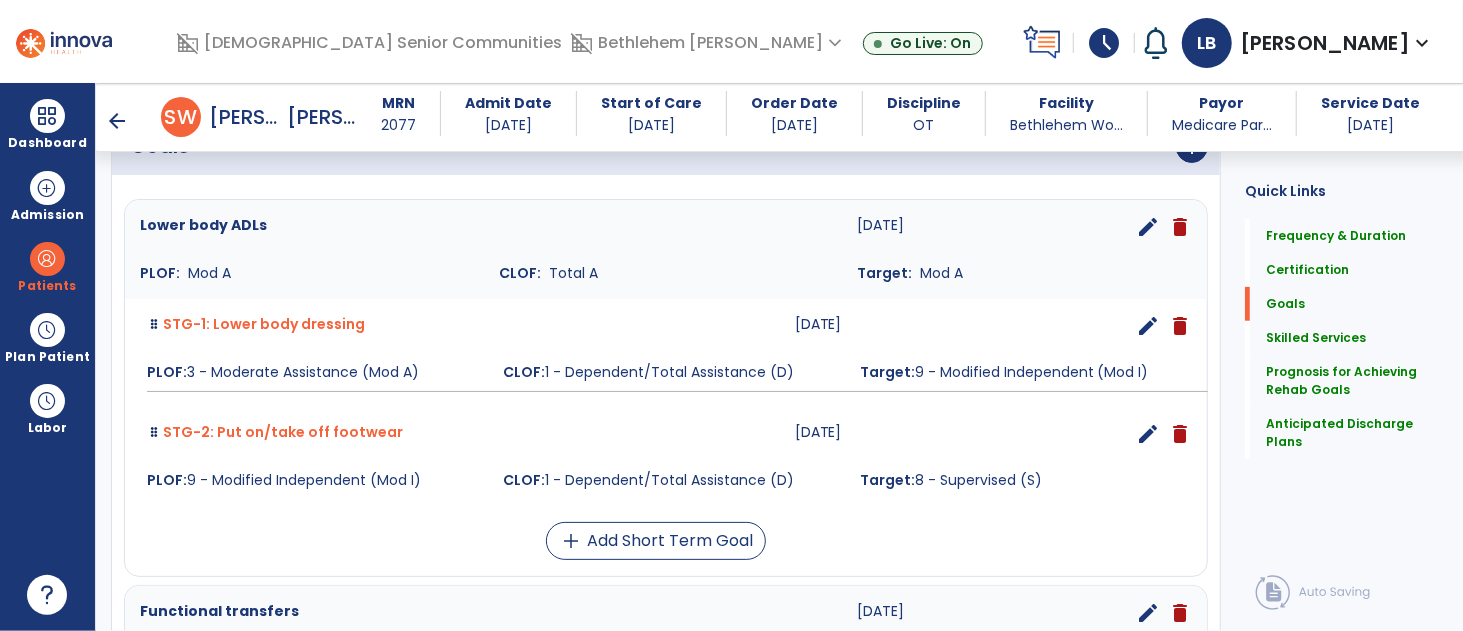 scroll, scrollTop: 506, scrollLeft: 0, axis: vertical 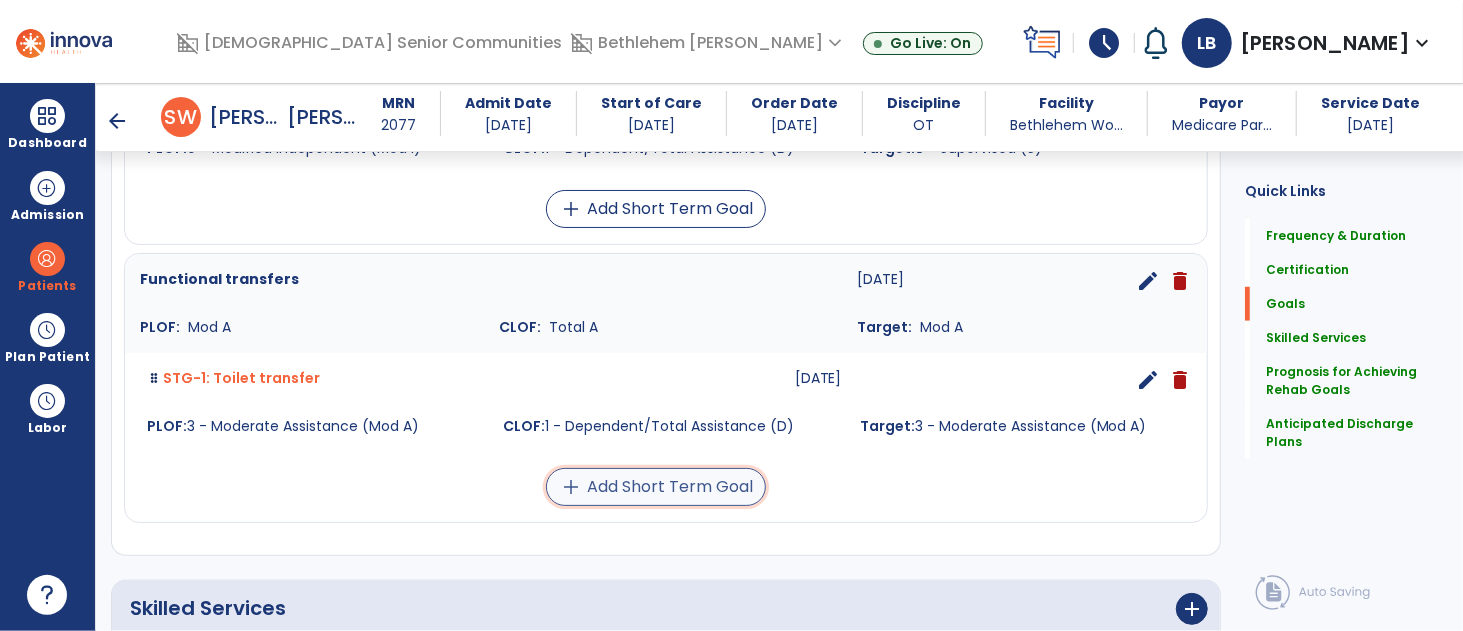 click on "add  Add Short Term Goal" at bounding box center [656, 487] 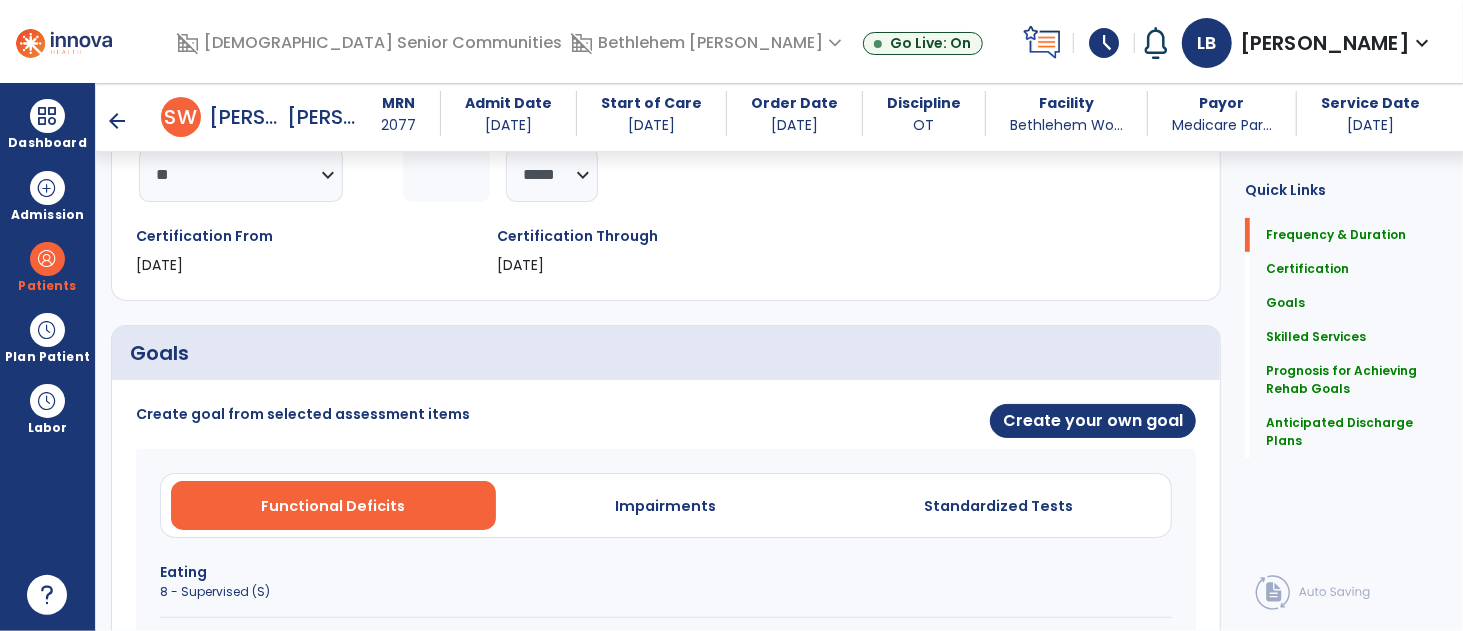 scroll, scrollTop: 0, scrollLeft: 0, axis: both 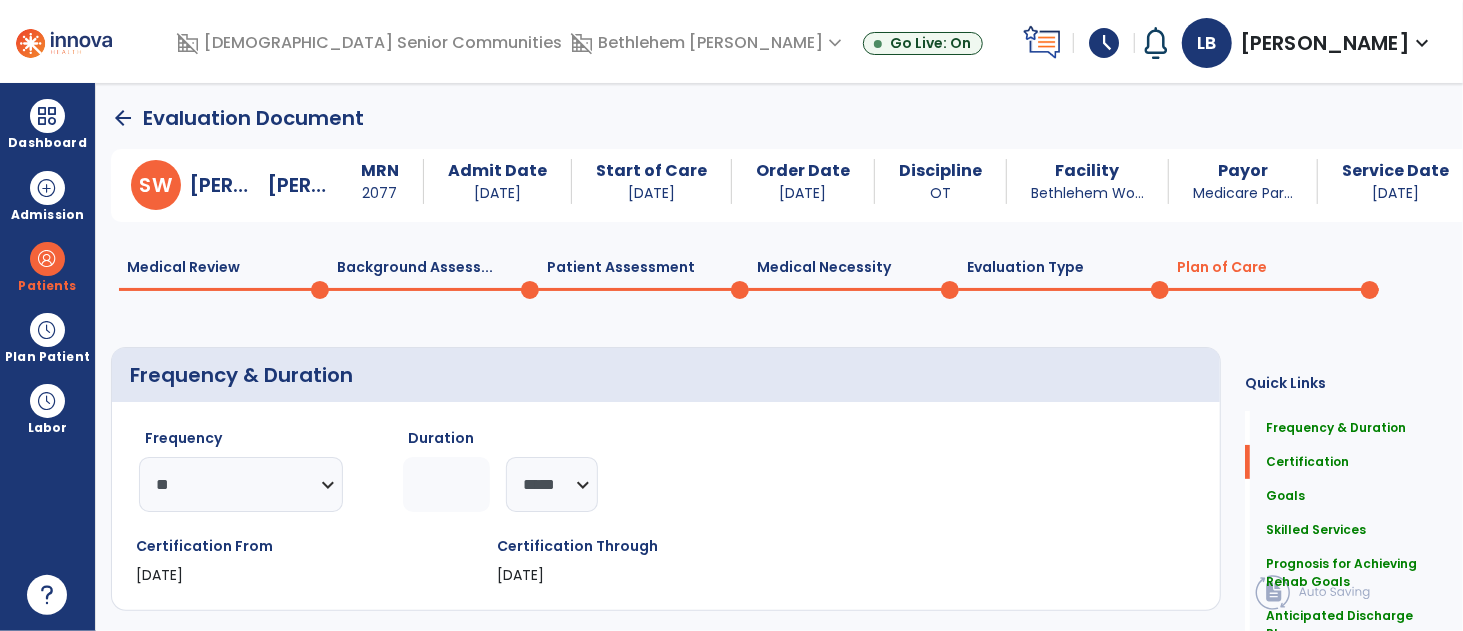 click on "Background Assess...  0" 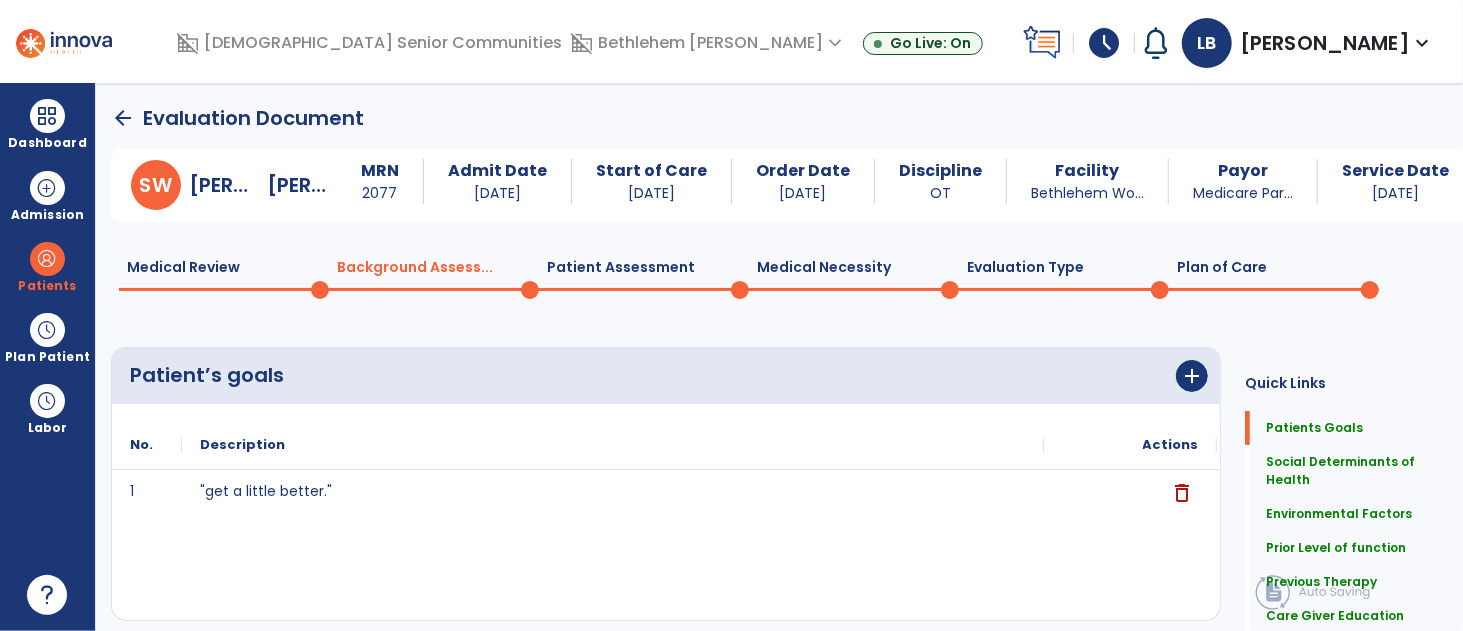 click on "Patient Assessment  0" 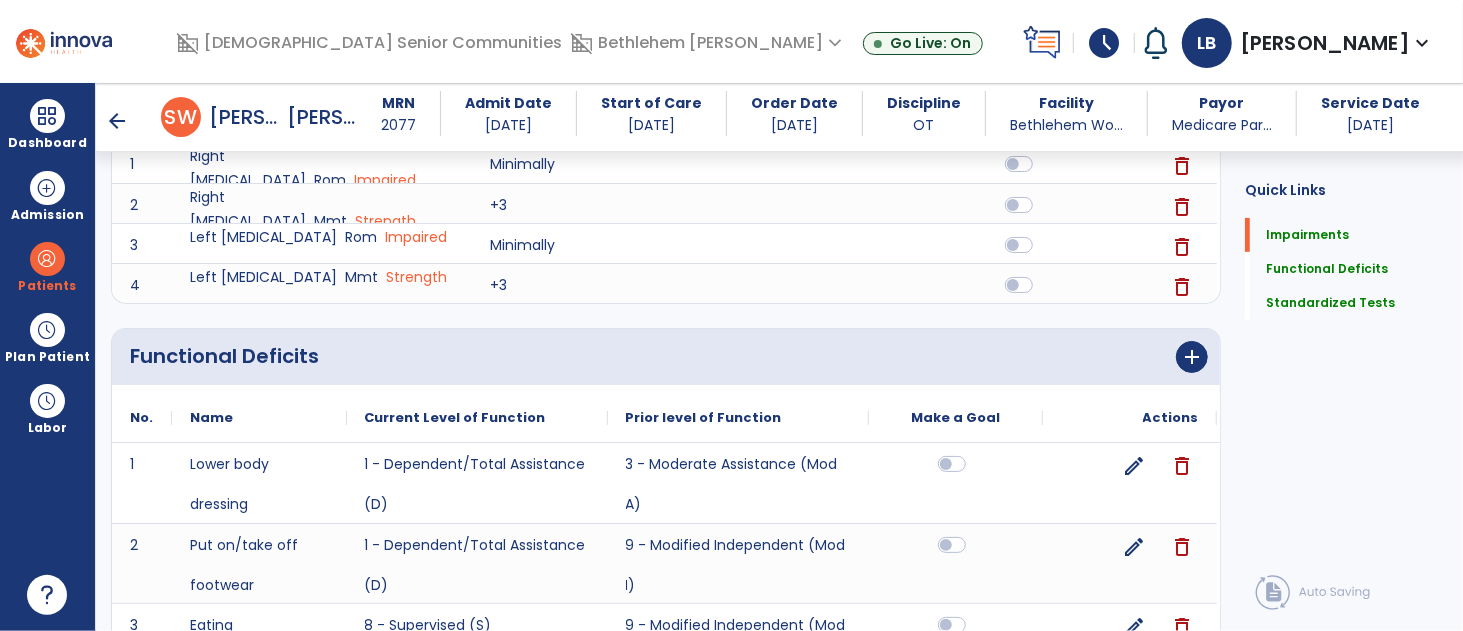 scroll, scrollTop: 285, scrollLeft: 0, axis: vertical 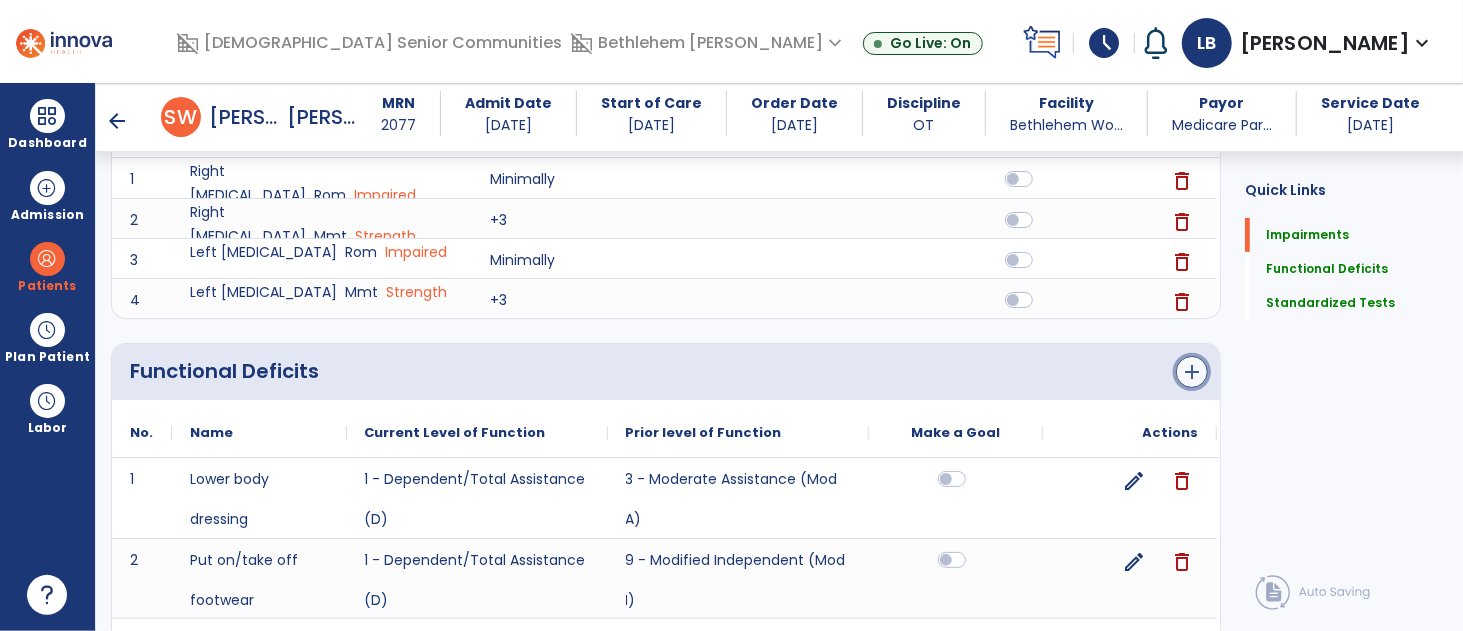 click on "add" 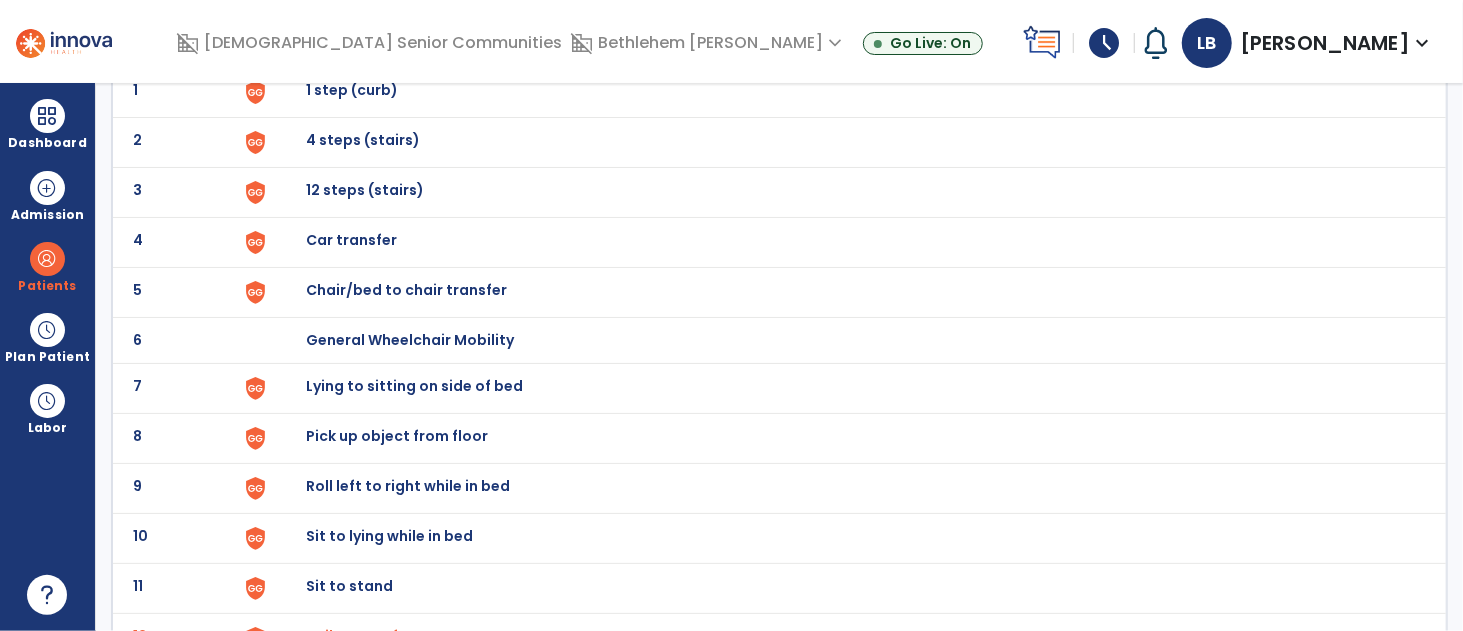 scroll, scrollTop: 193, scrollLeft: 0, axis: vertical 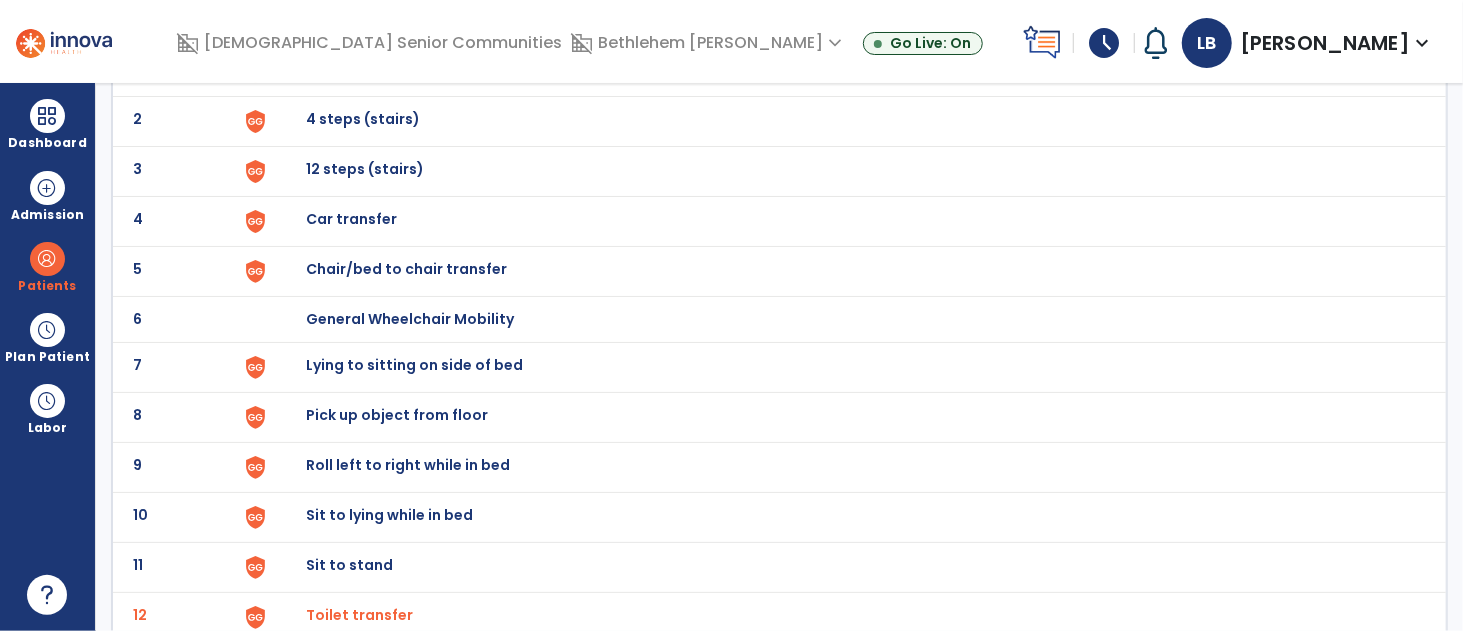 click on "Chair/bed to chair transfer" at bounding box center [352, 69] 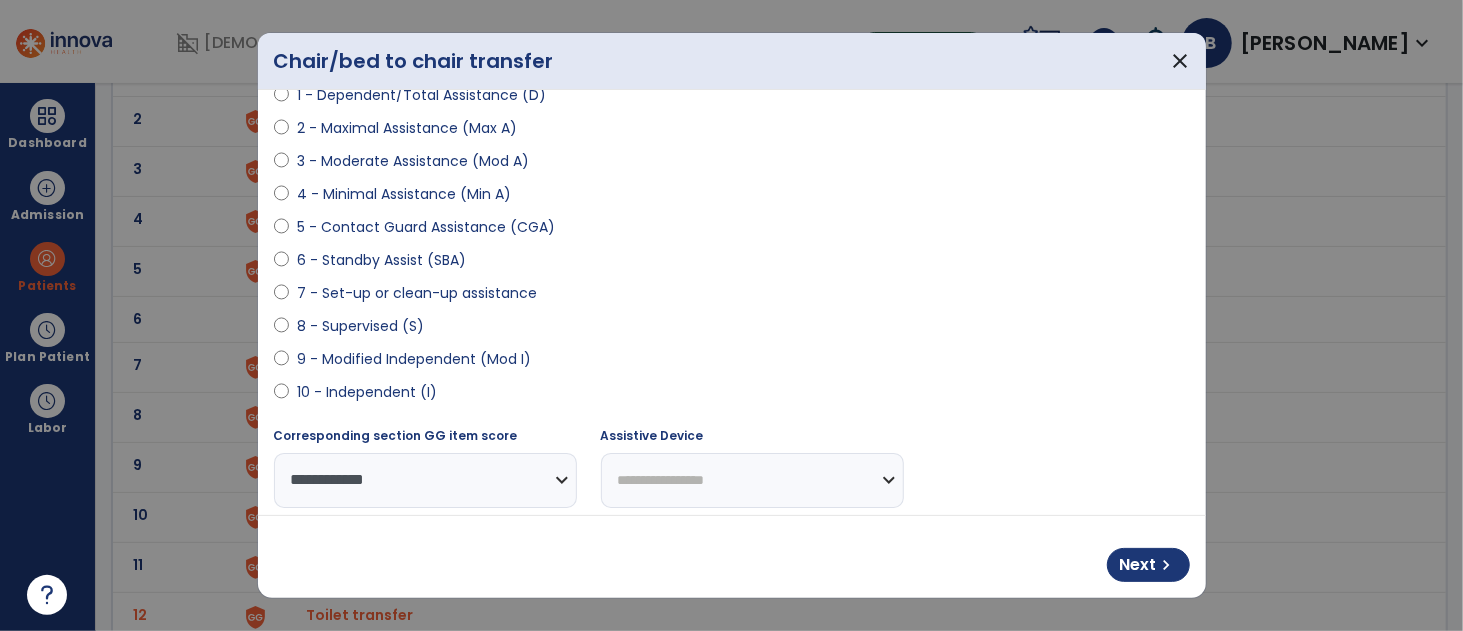 scroll, scrollTop: 373, scrollLeft: 0, axis: vertical 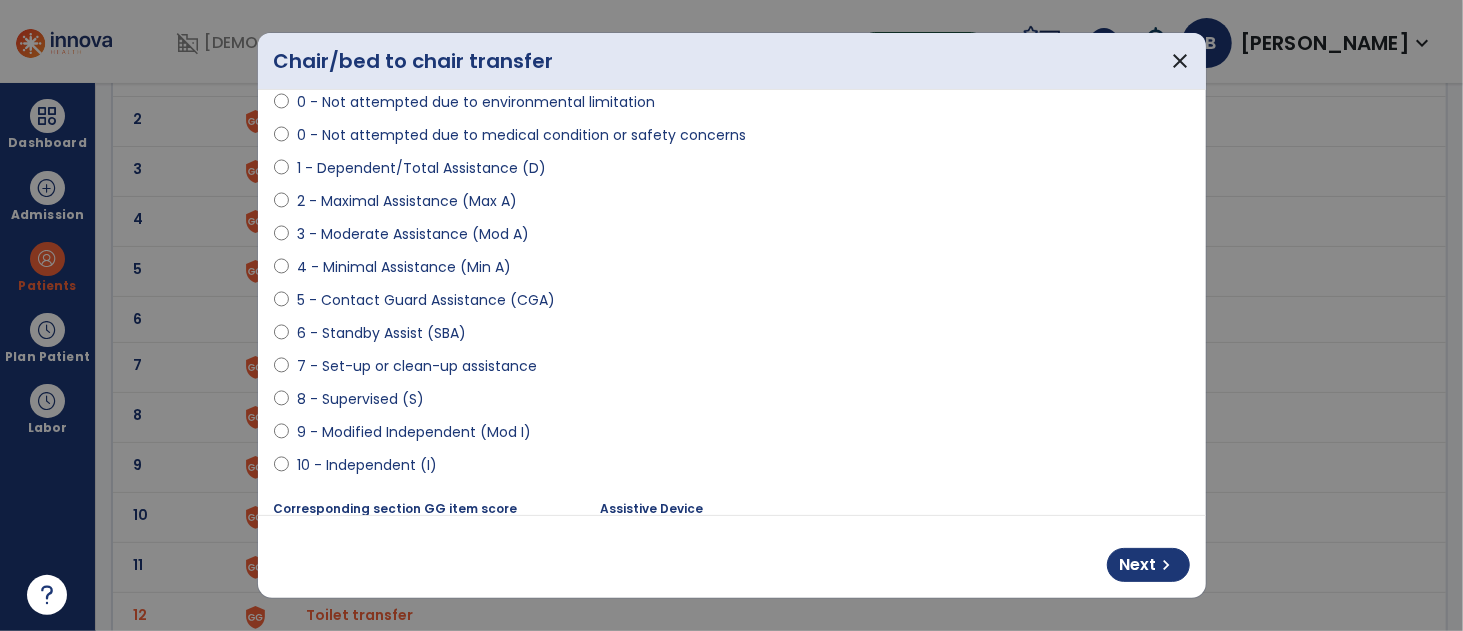 select on "**********" 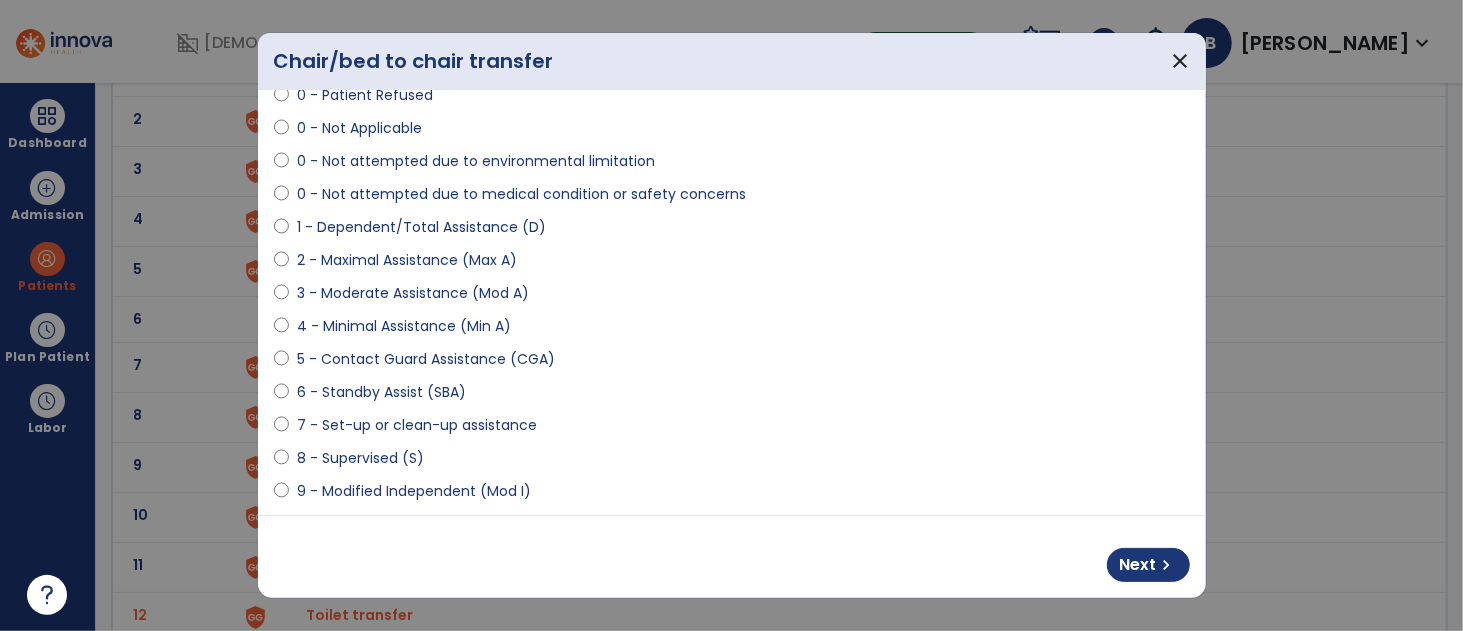 scroll, scrollTop: 102, scrollLeft: 0, axis: vertical 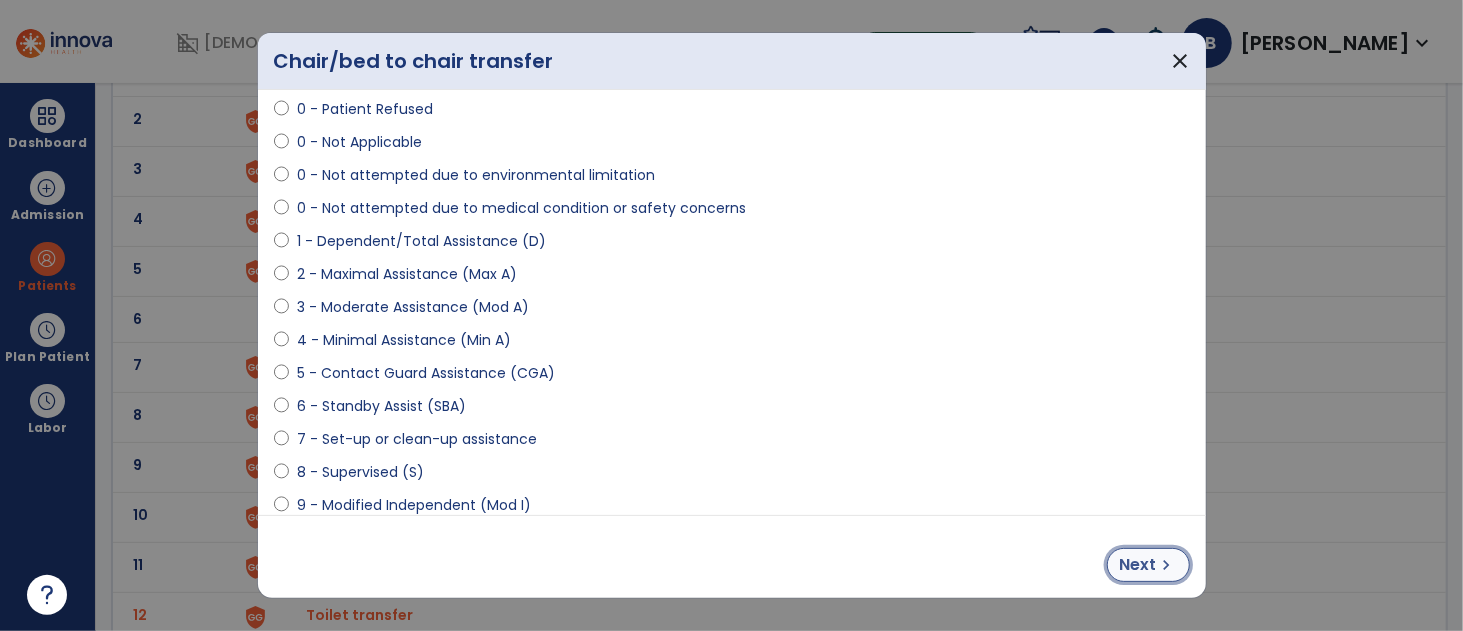 click on "Next" at bounding box center (1138, 565) 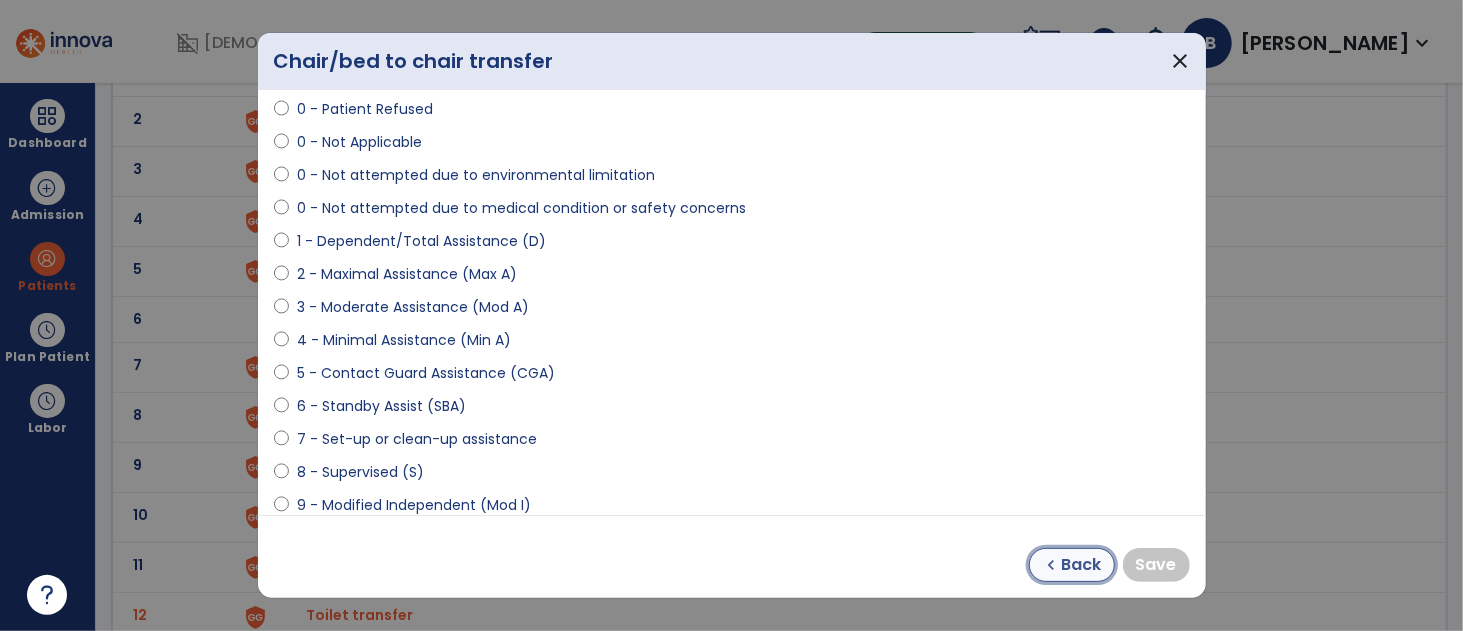 click on "Back" at bounding box center (1082, 565) 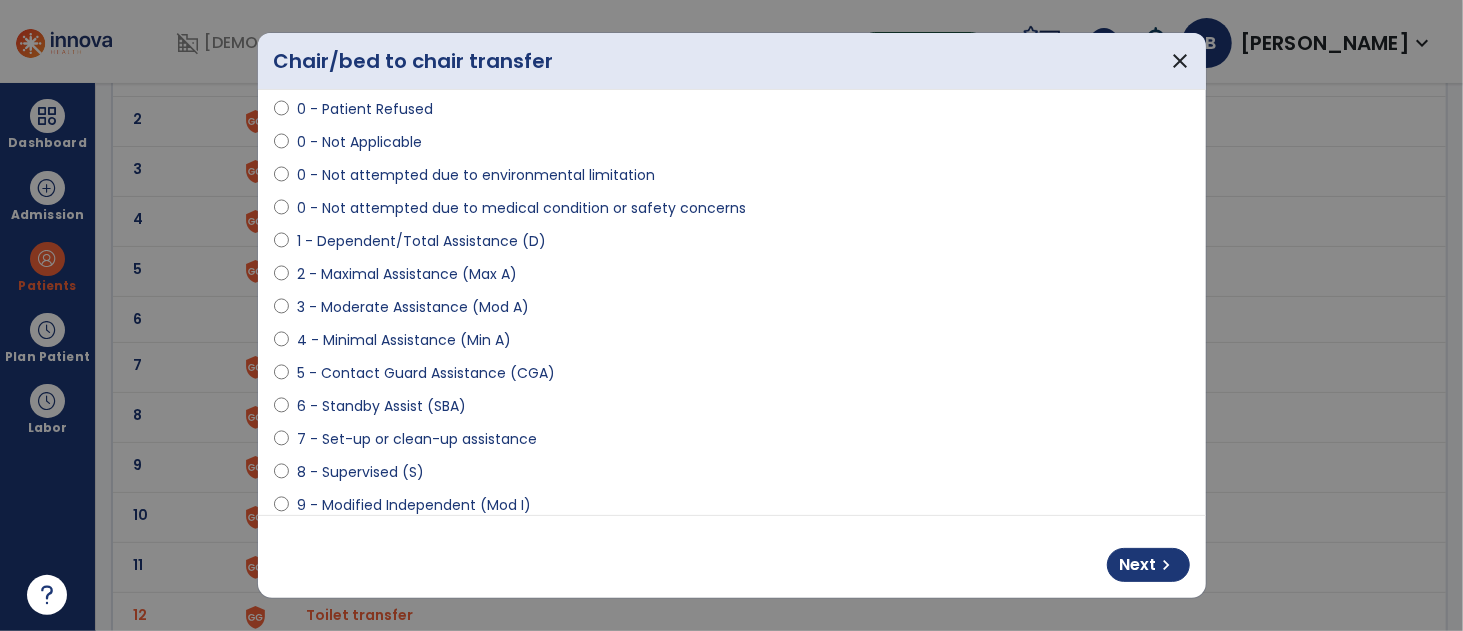 select on "**********" 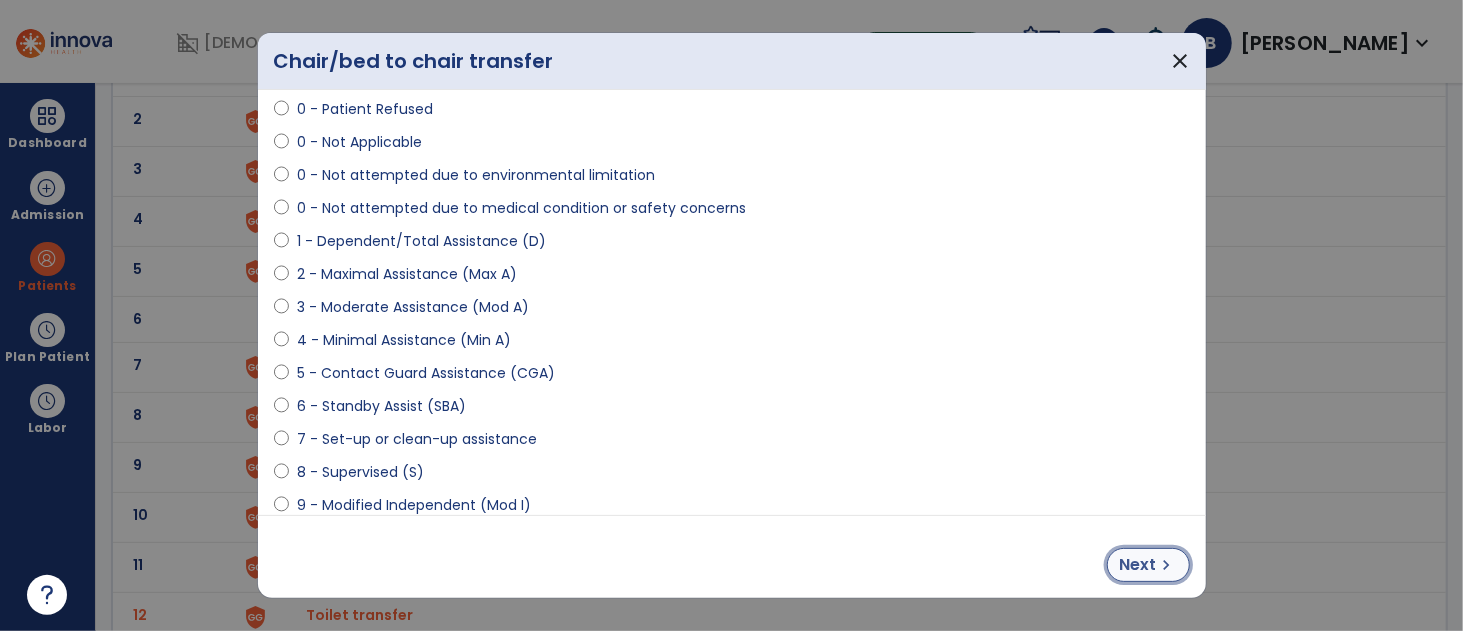 click on "Next" at bounding box center [1138, 565] 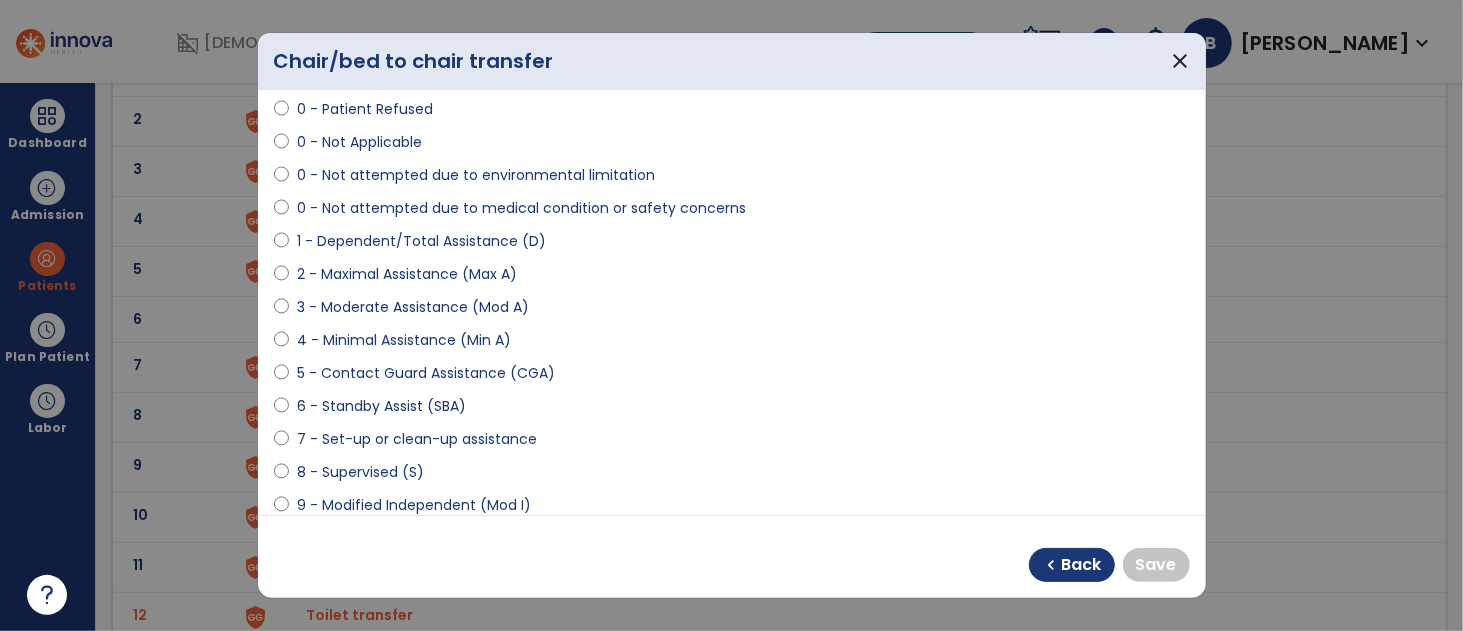 select on "**********" 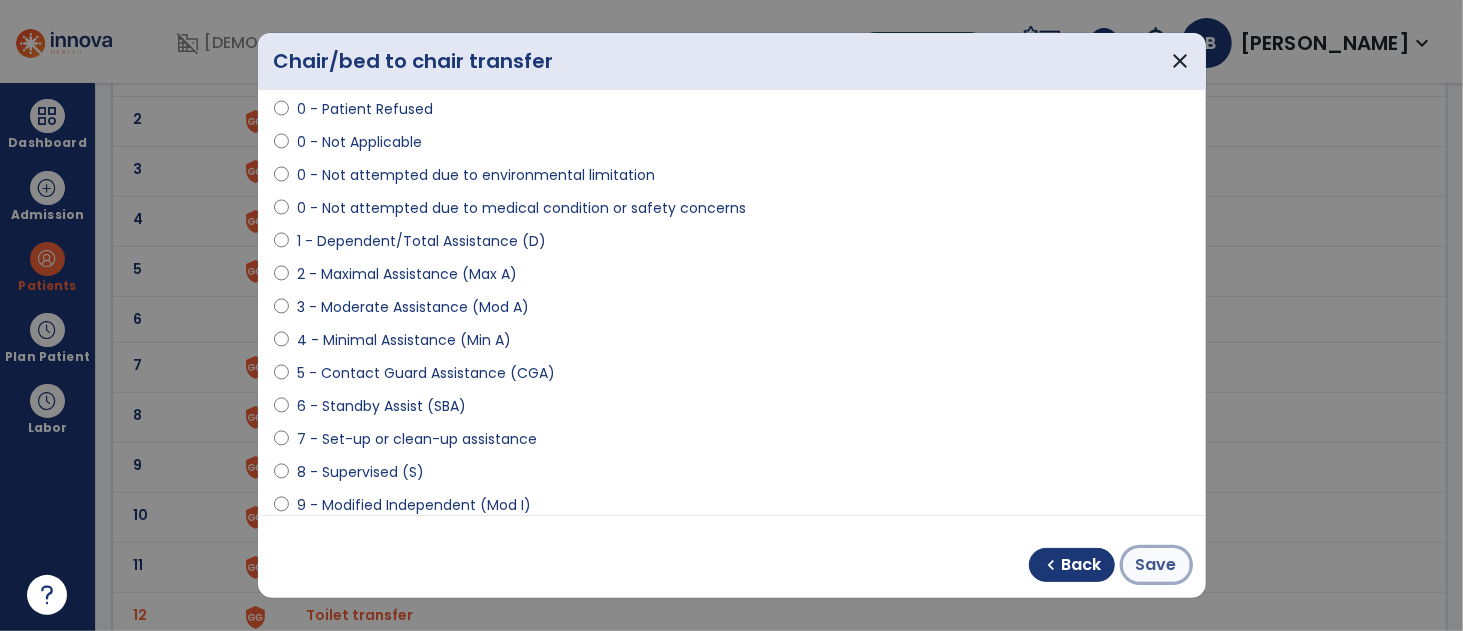 click on "Save" at bounding box center (1156, 565) 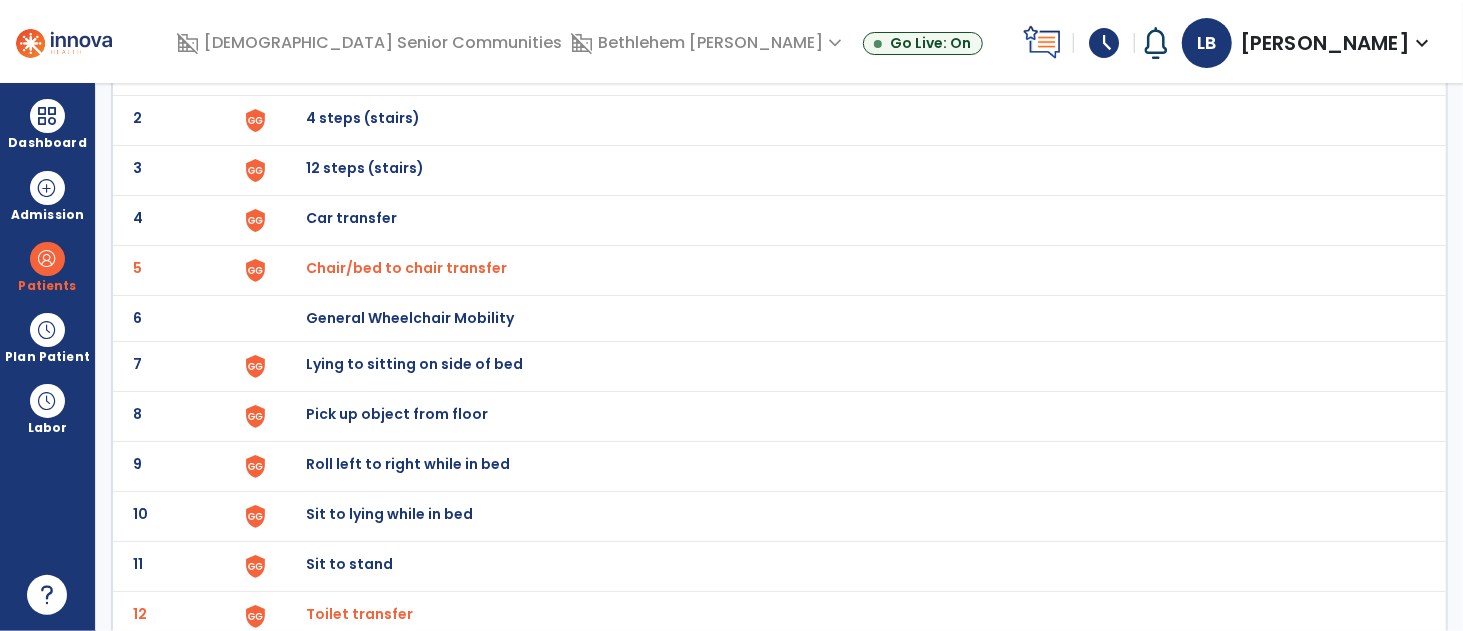 scroll, scrollTop: 0, scrollLeft: 0, axis: both 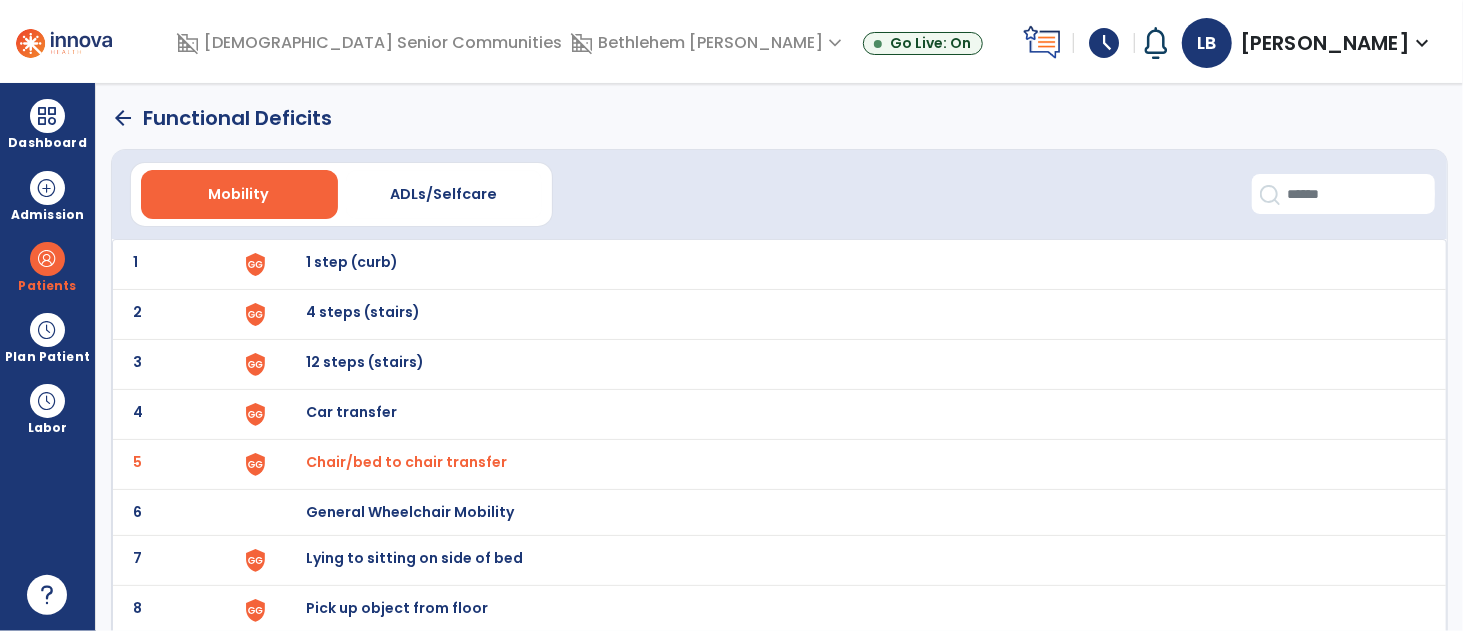 click on "arrow_back   Functional Deficits" 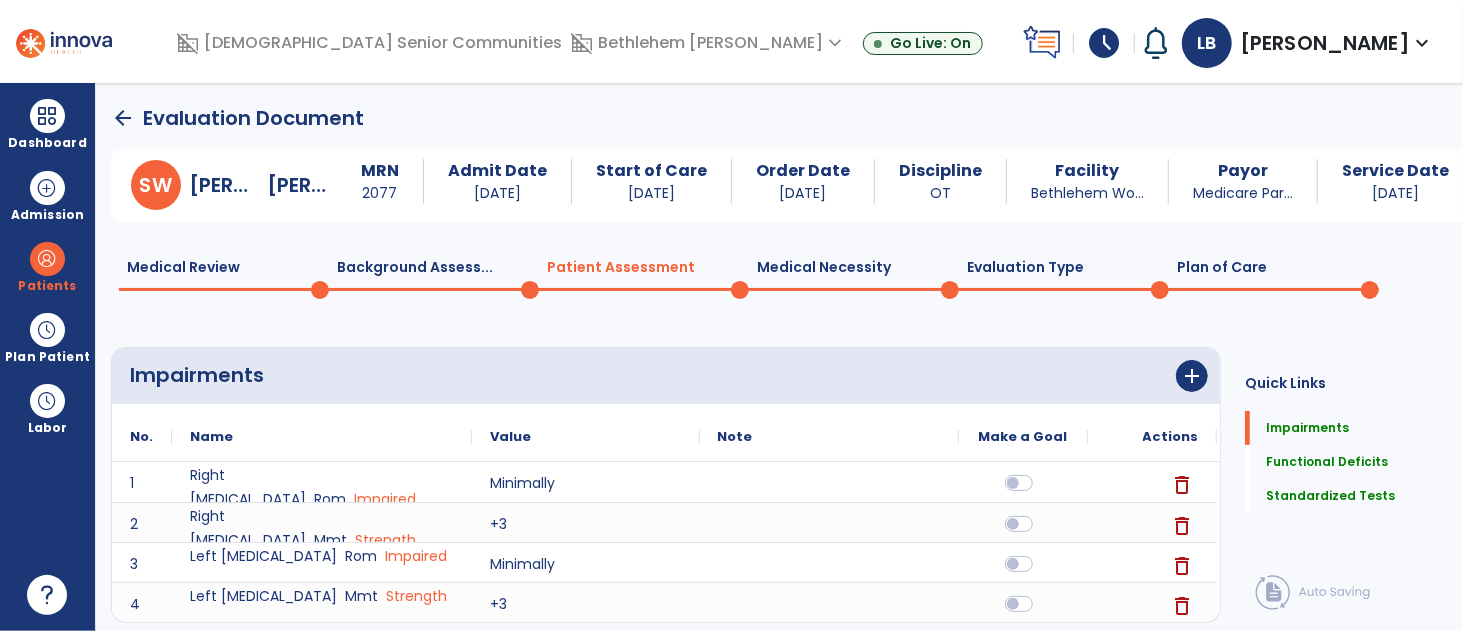 scroll, scrollTop: 20, scrollLeft: 0, axis: vertical 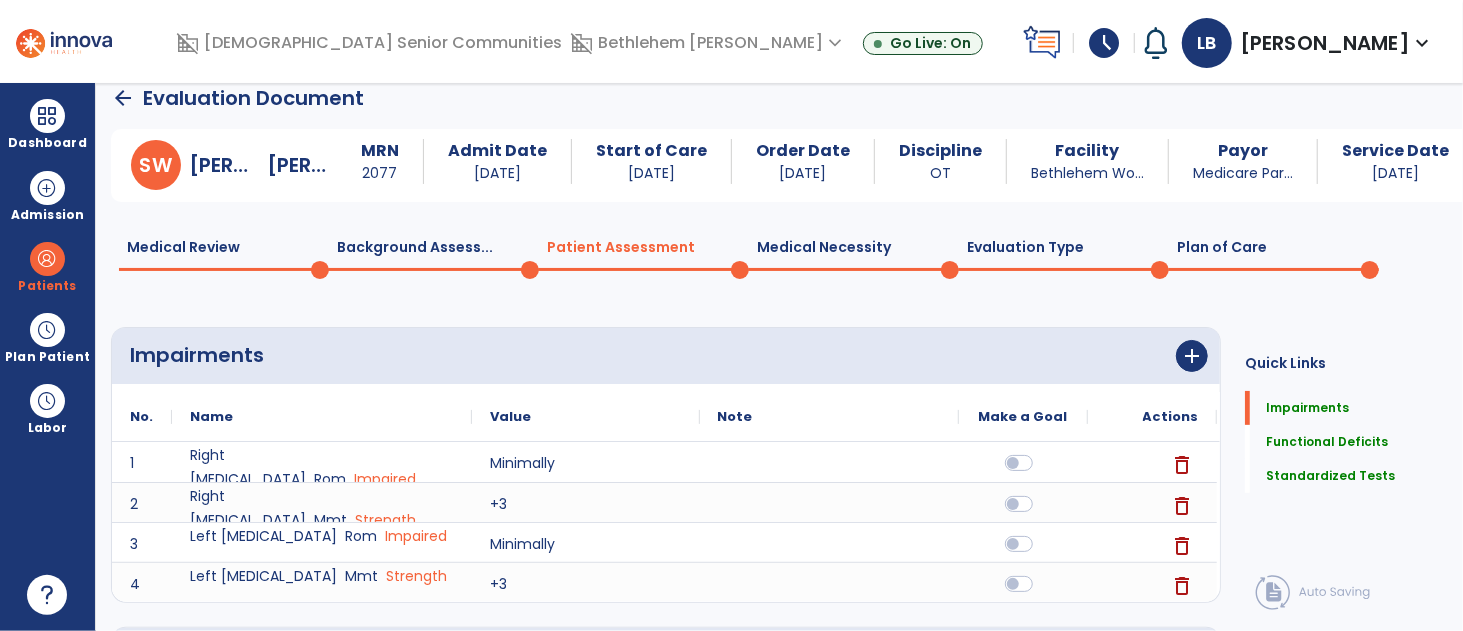 click on "Plan of Care  0" 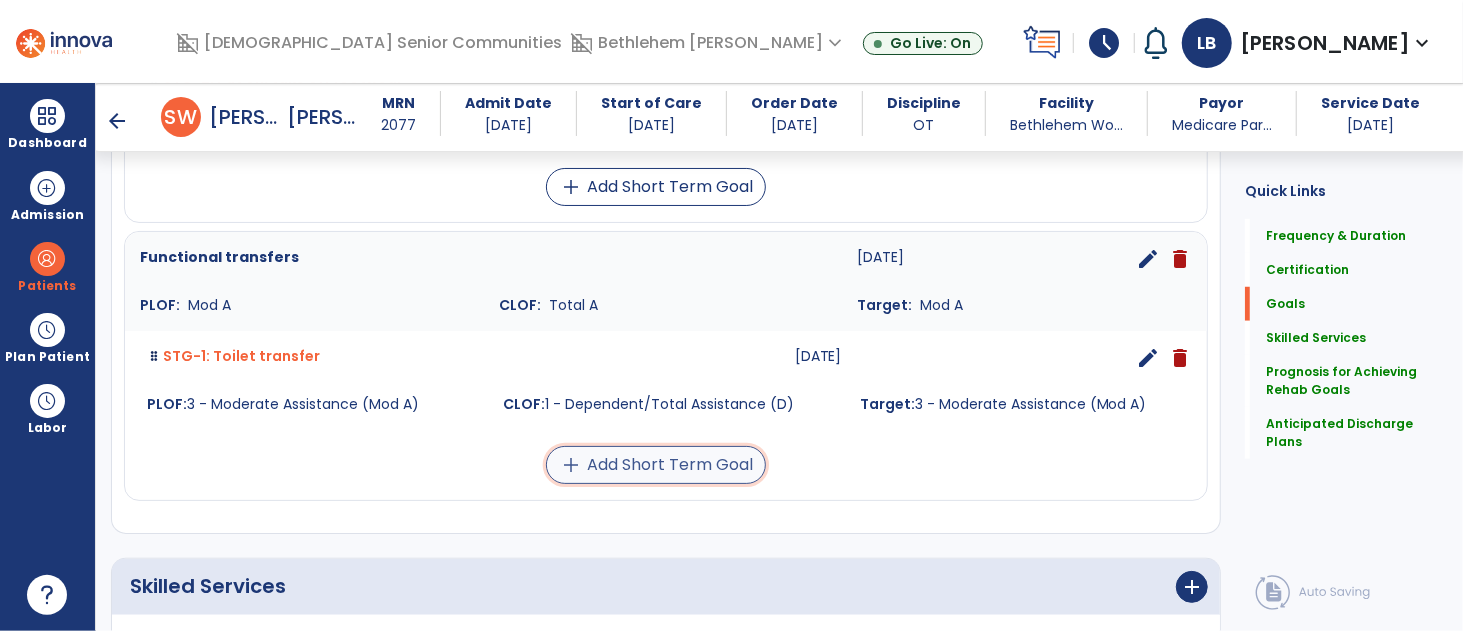 click on "add" at bounding box center (571, 465) 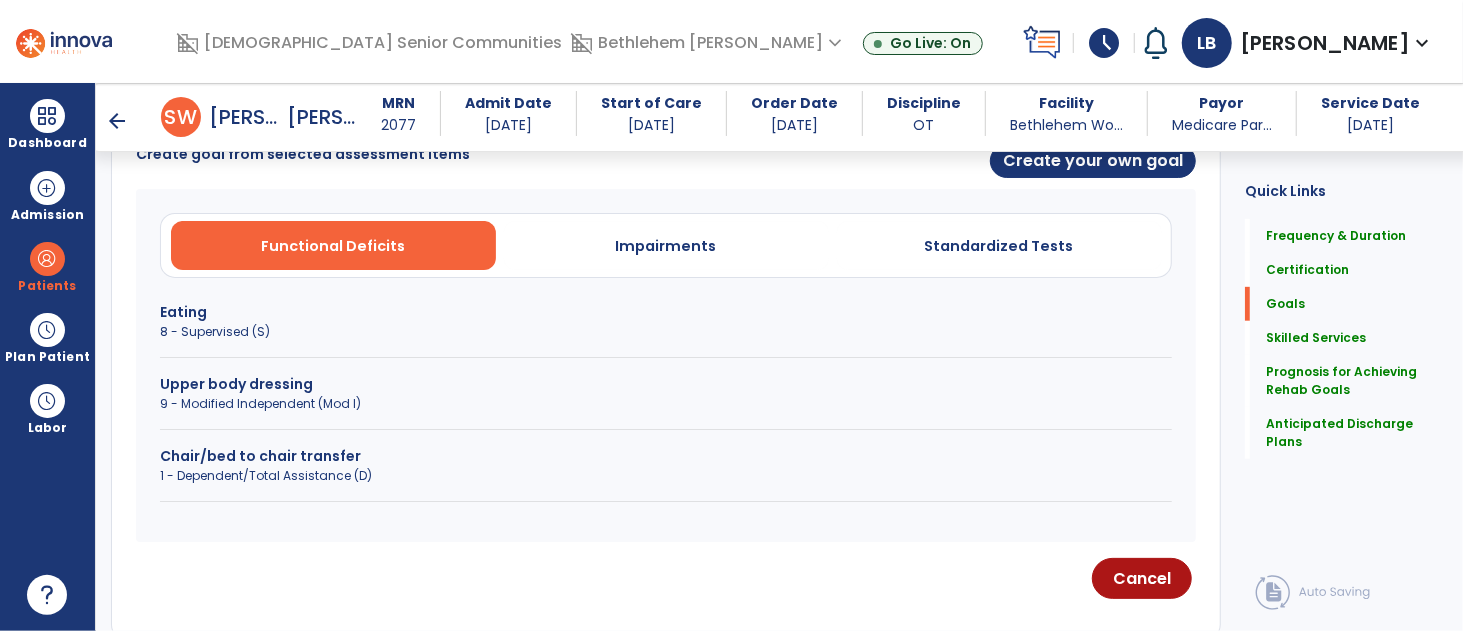 scroll, scrollTop: 542, scrollLeft: 0, axis: vertical 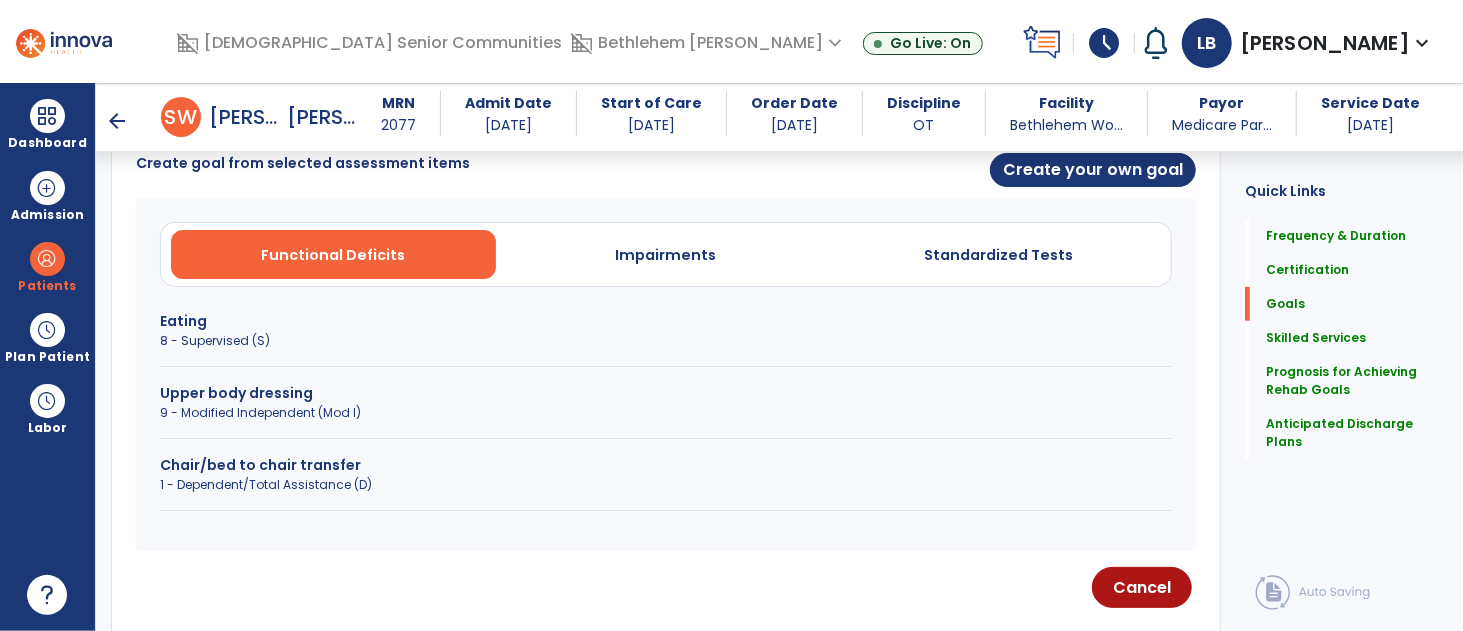 click on "1 - Dependent/Total Assistance (D)" at bounding box center (666, 485) 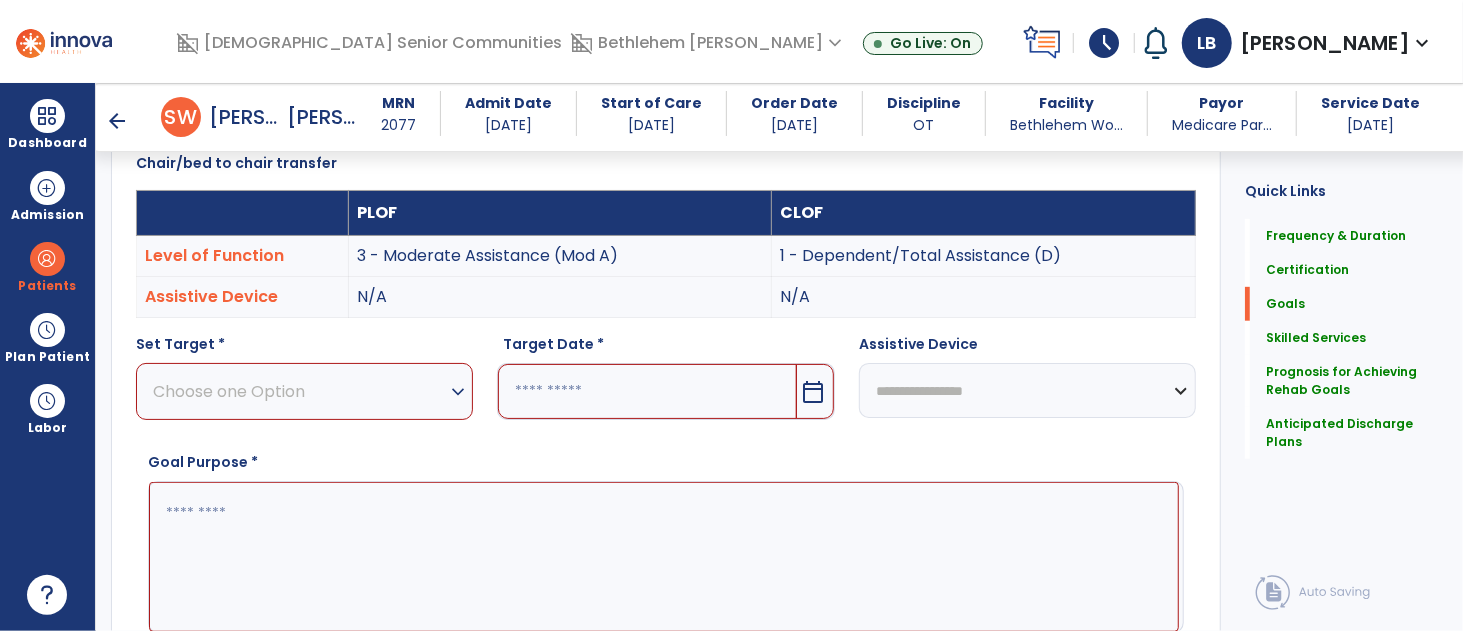 drag, startPoint x: 354, startPoint y: 398, endPoint x: 360, endPoint y: 389, distance: 10.816654 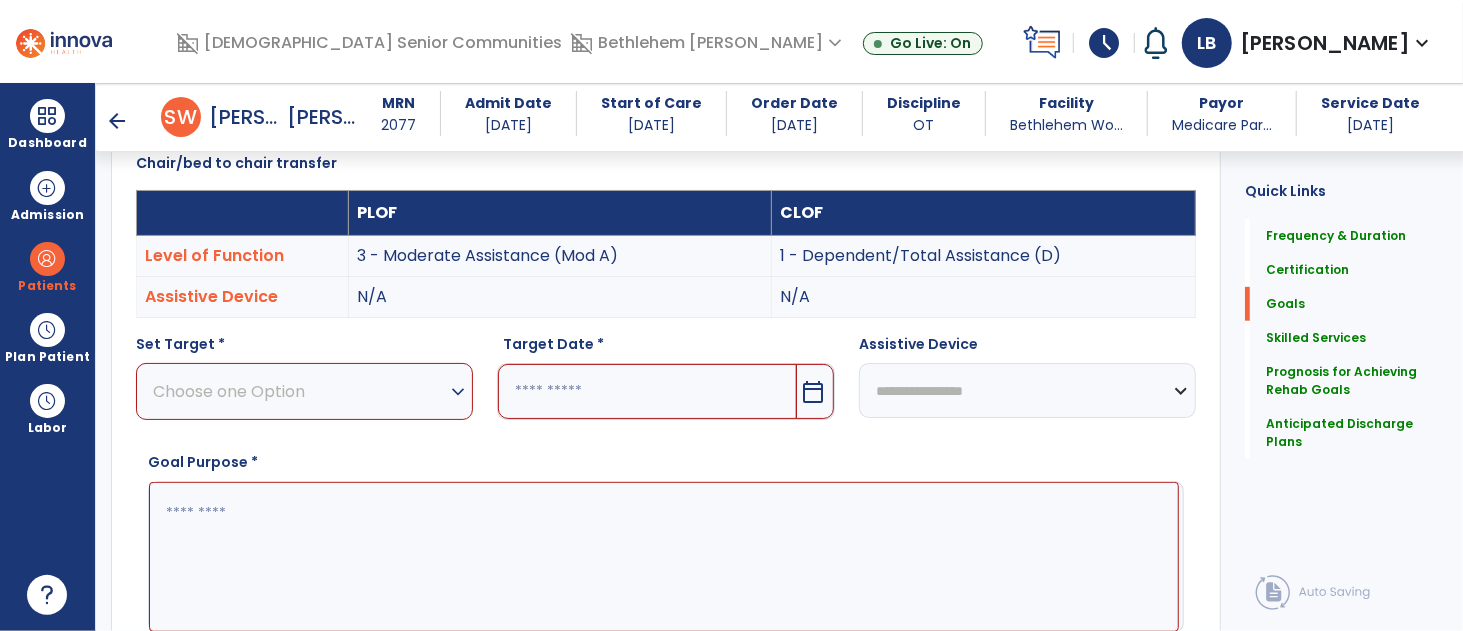 click on "Choose one Option" at bounding box center (299, 391) 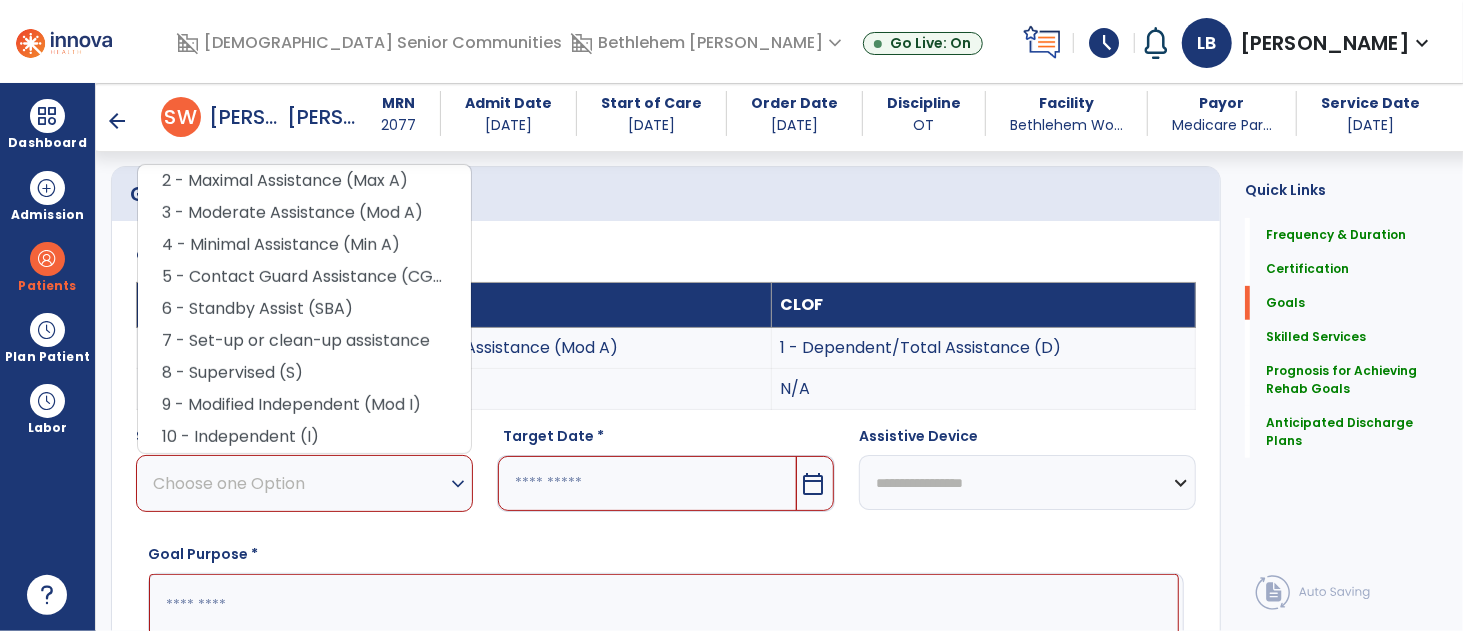 scroll, scrollTop: 436, scrollLeft: 0, axis: vertical 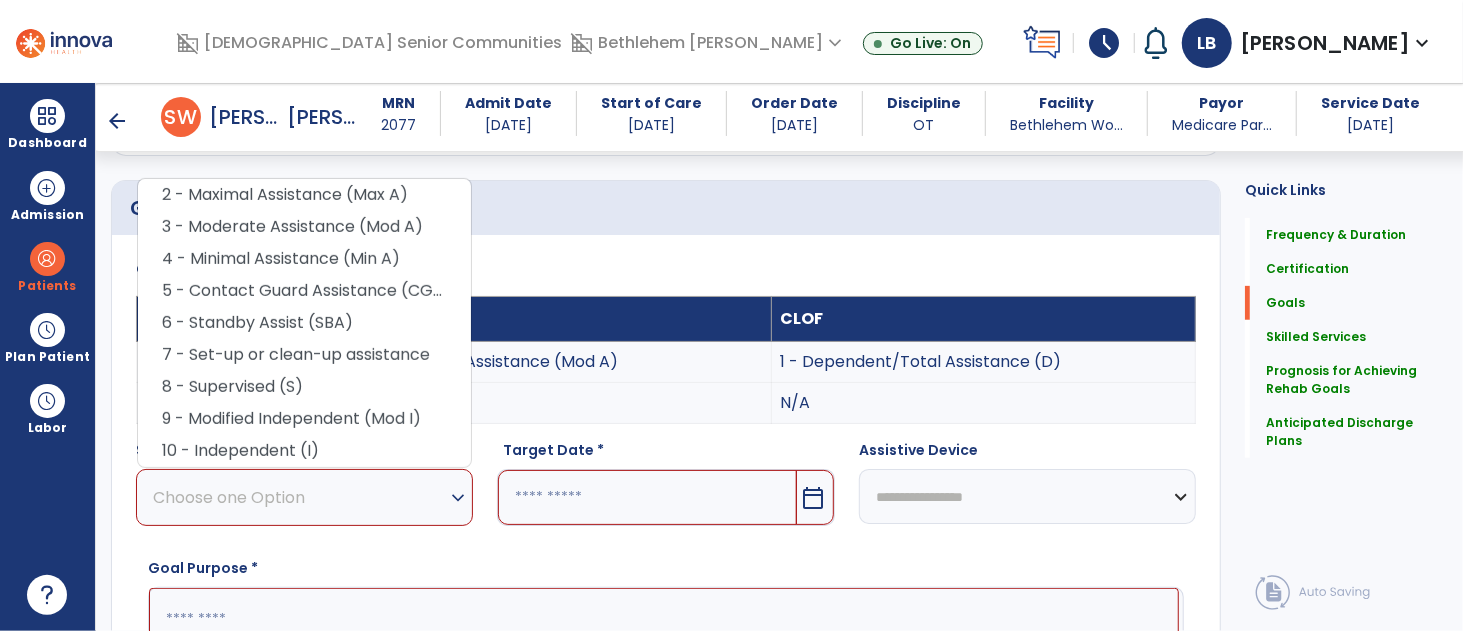 click on "**********" at bounding box center [666, 532] 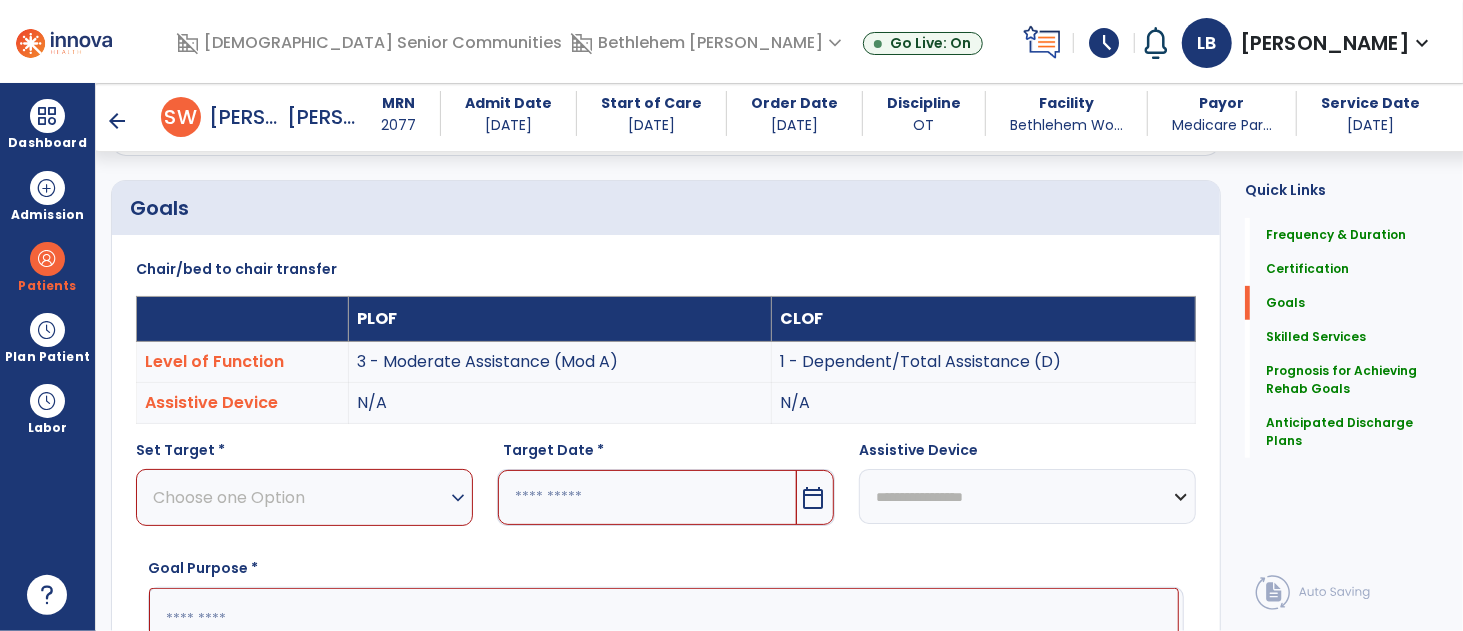 click on "expand_more" at bounding box center (458, 498) 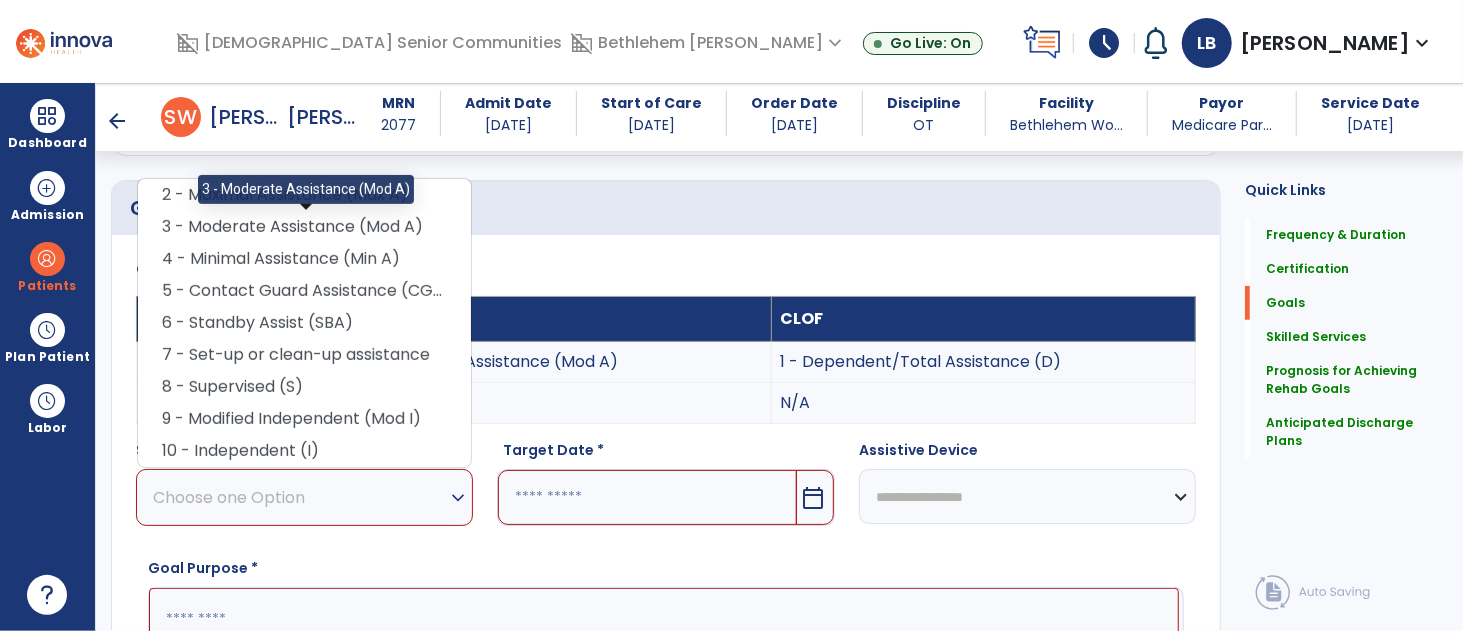 click on "3 - Moderate Assistance (Mod A)" at bounding box center [304, 227] 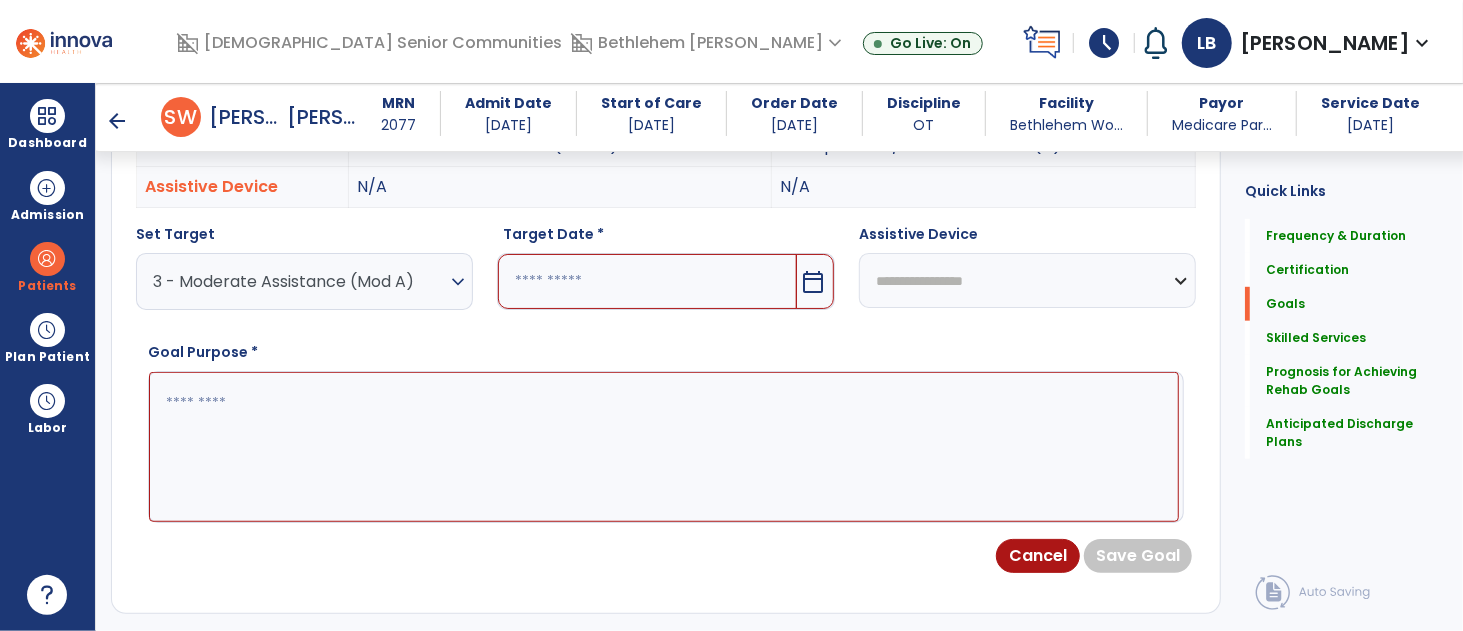 scroll, scrollTop: 670, scrollLeft: 0, axis: vertical 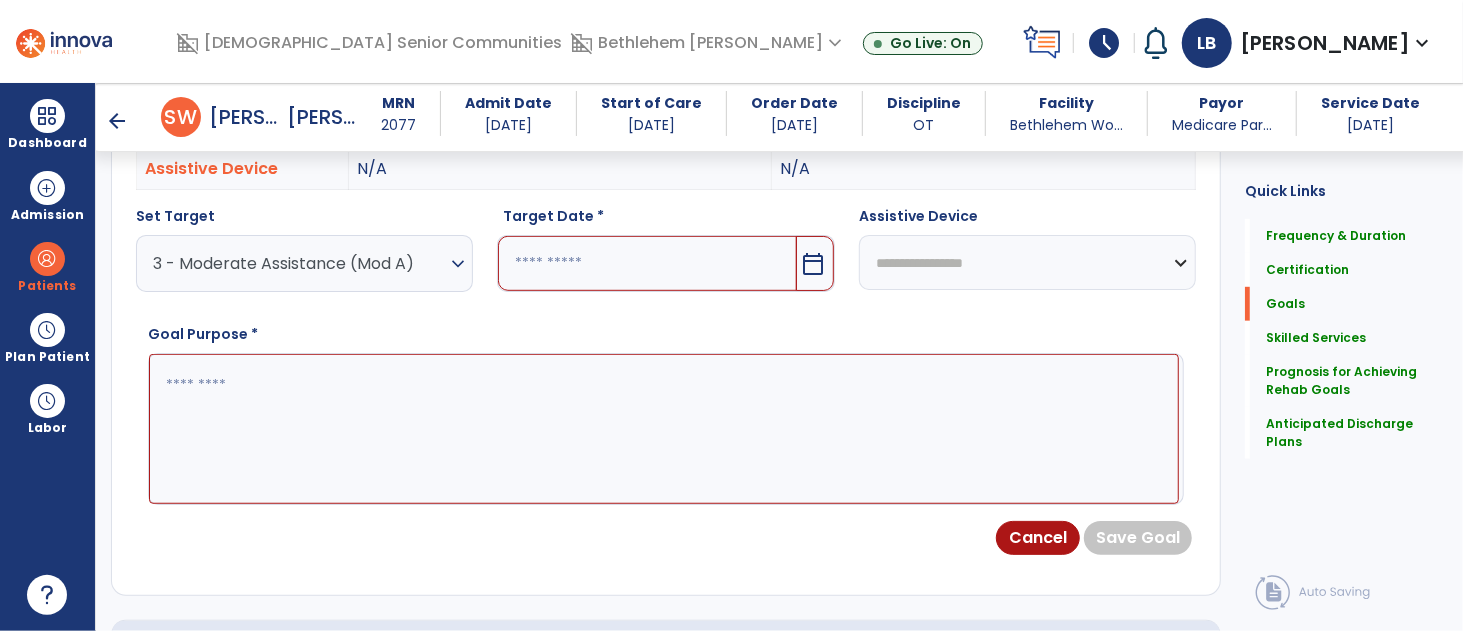 click at bounding box center [647, 263] 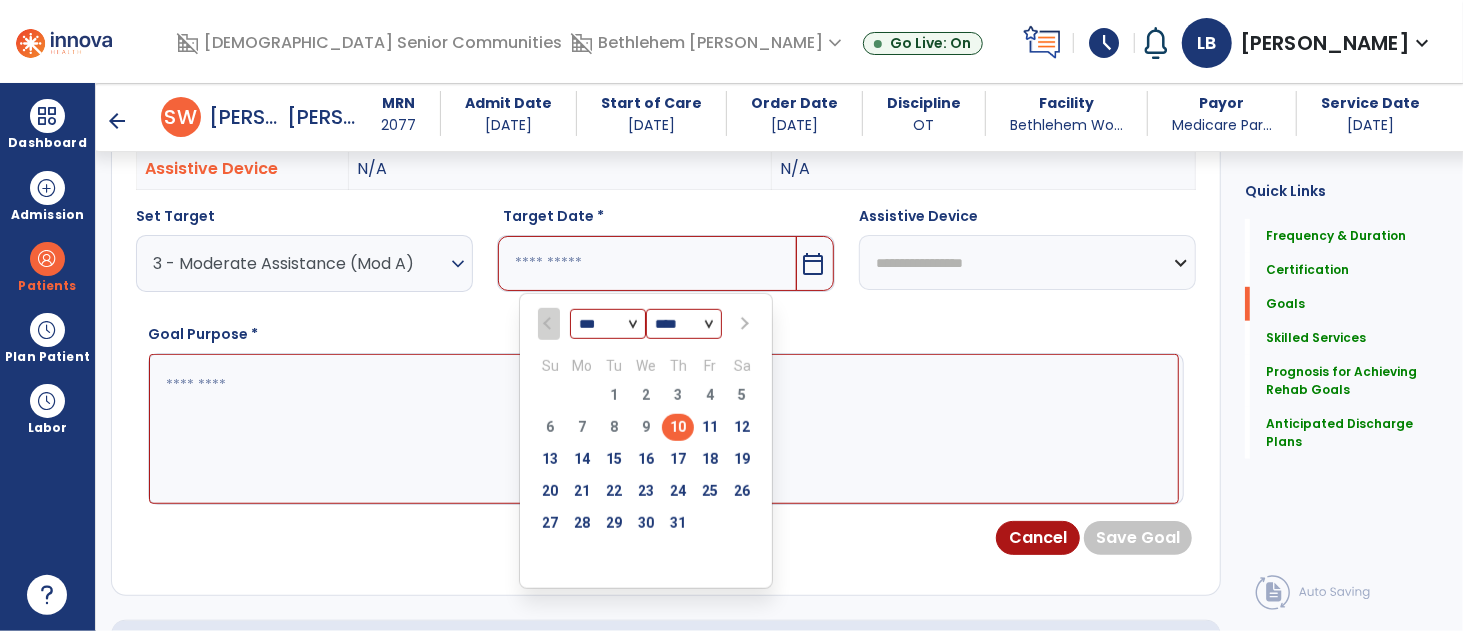 click on "31" at bounding box center [678, 523] 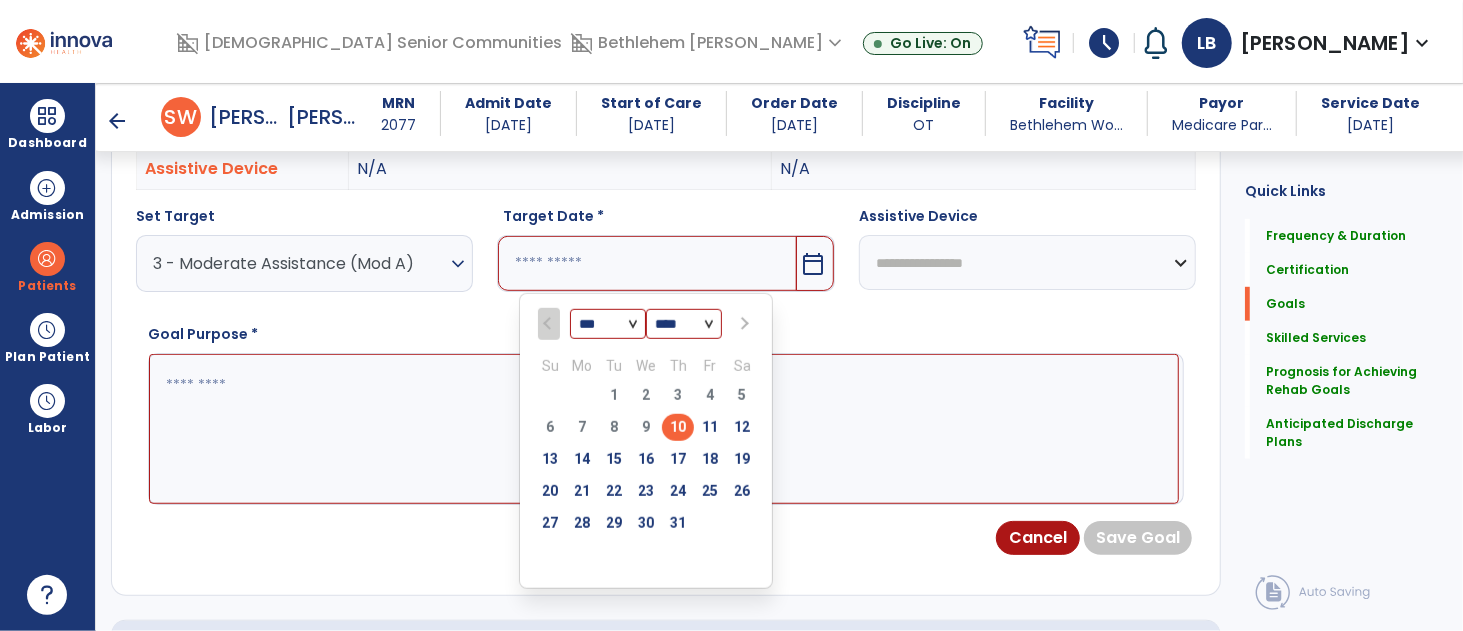type on "*********" 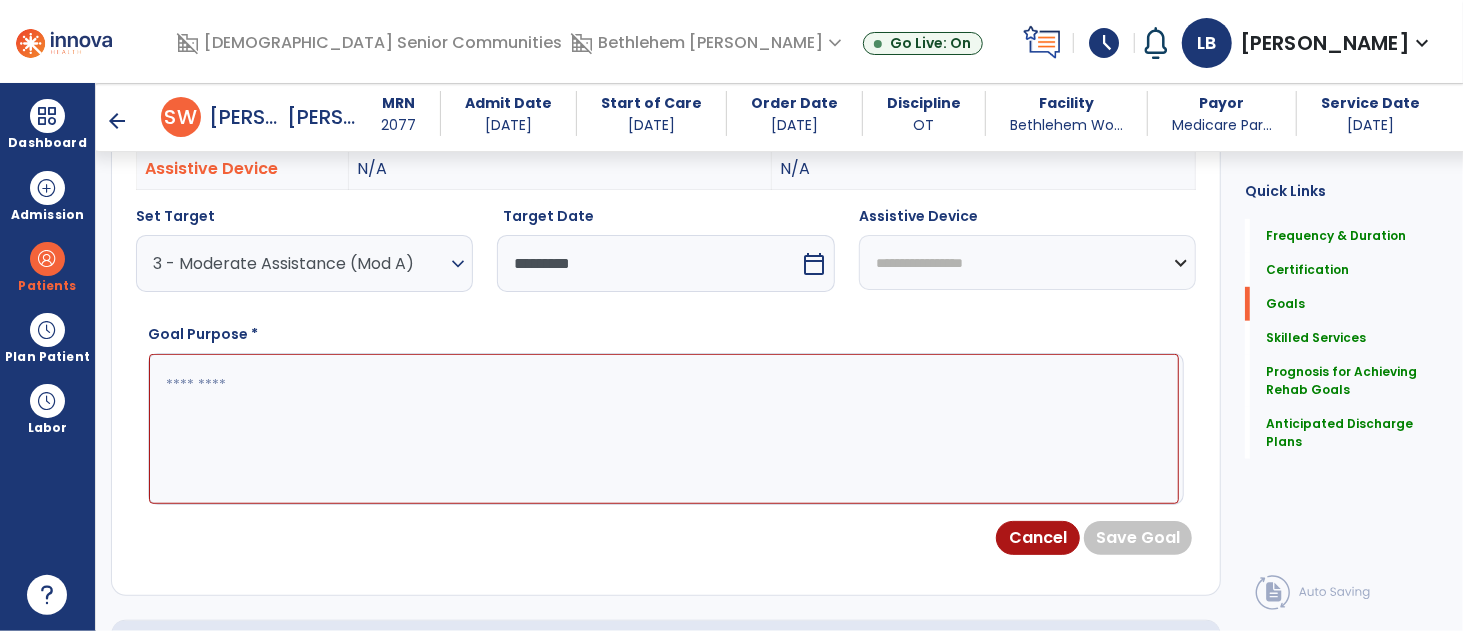 click at bounding box center (664, 429) 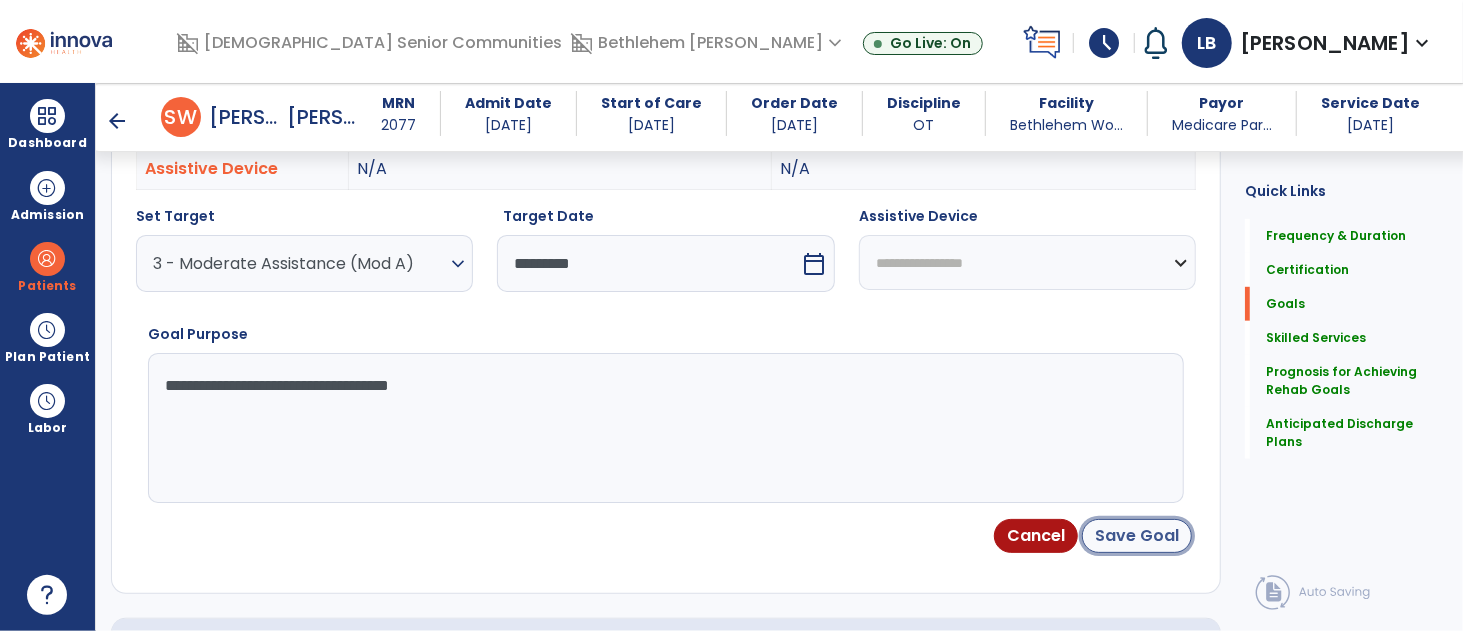 click on "Save Goal" at bounding box center (1137, 536) 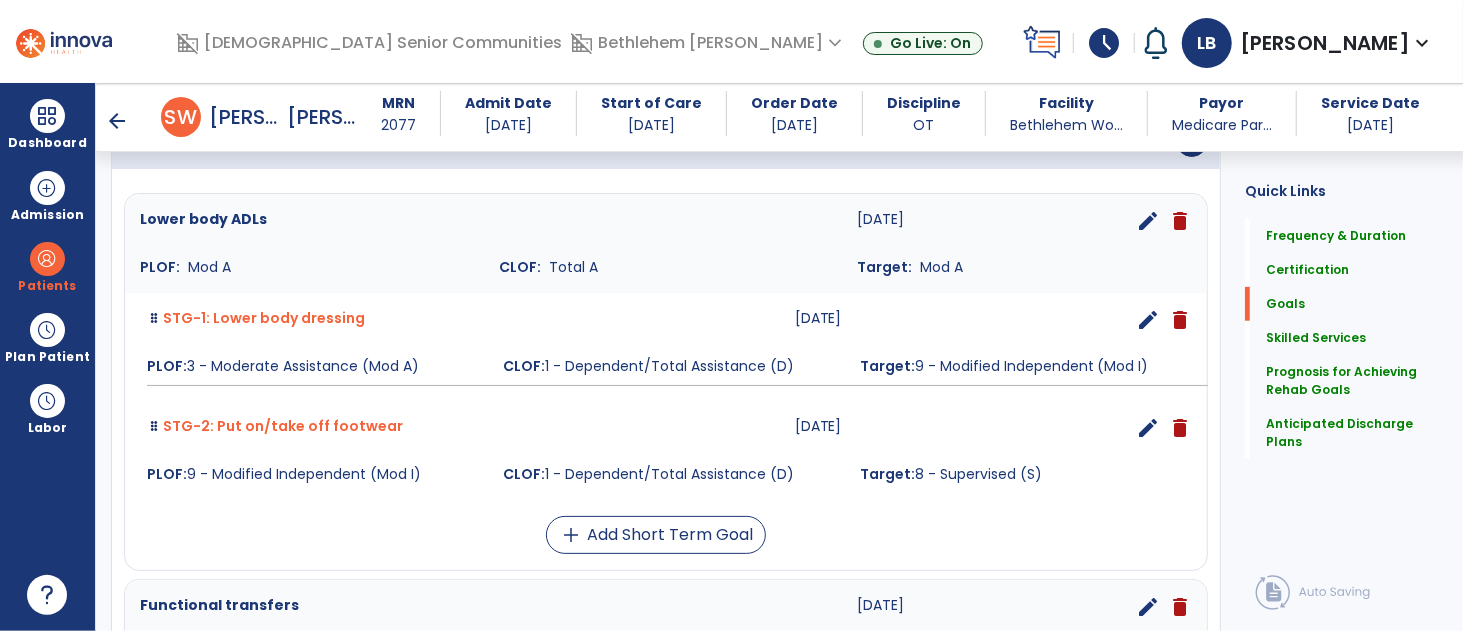 scroll, scrollTop: 535, scrollLeft: 0, axis: vertical 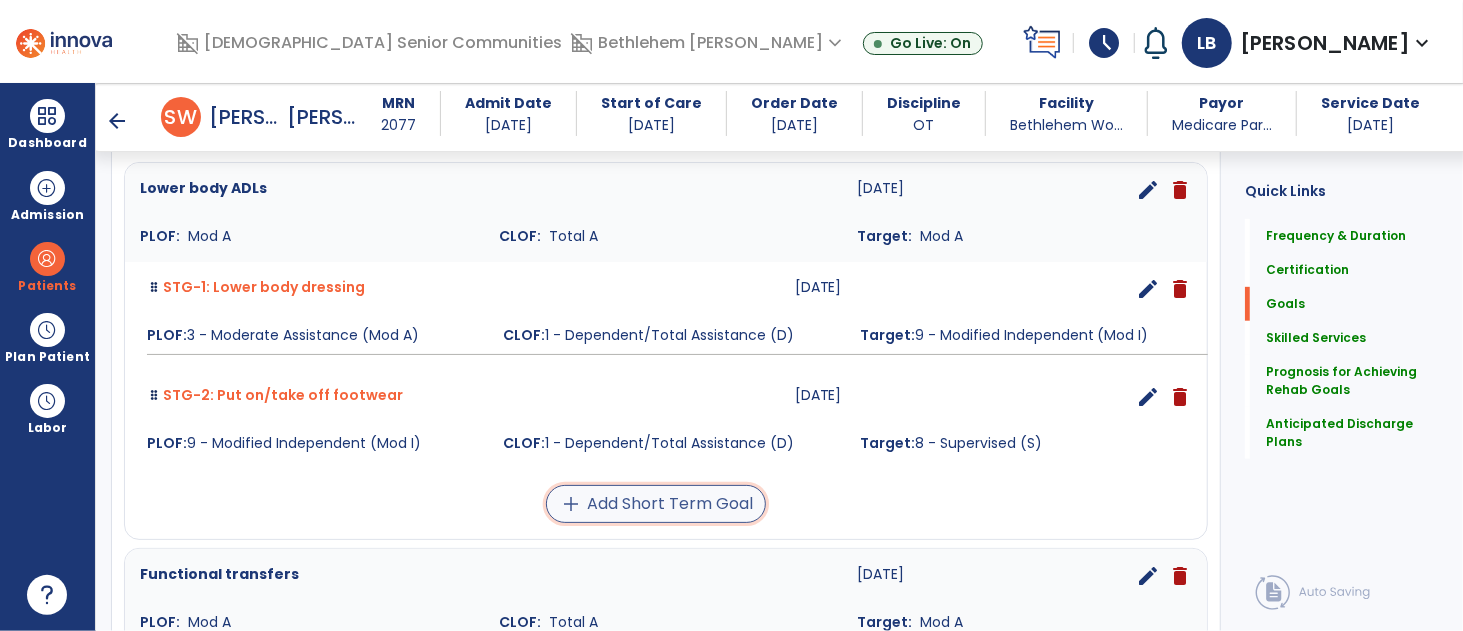 click on "add  Add Short Term Goal" at bounding box center (656, 504) 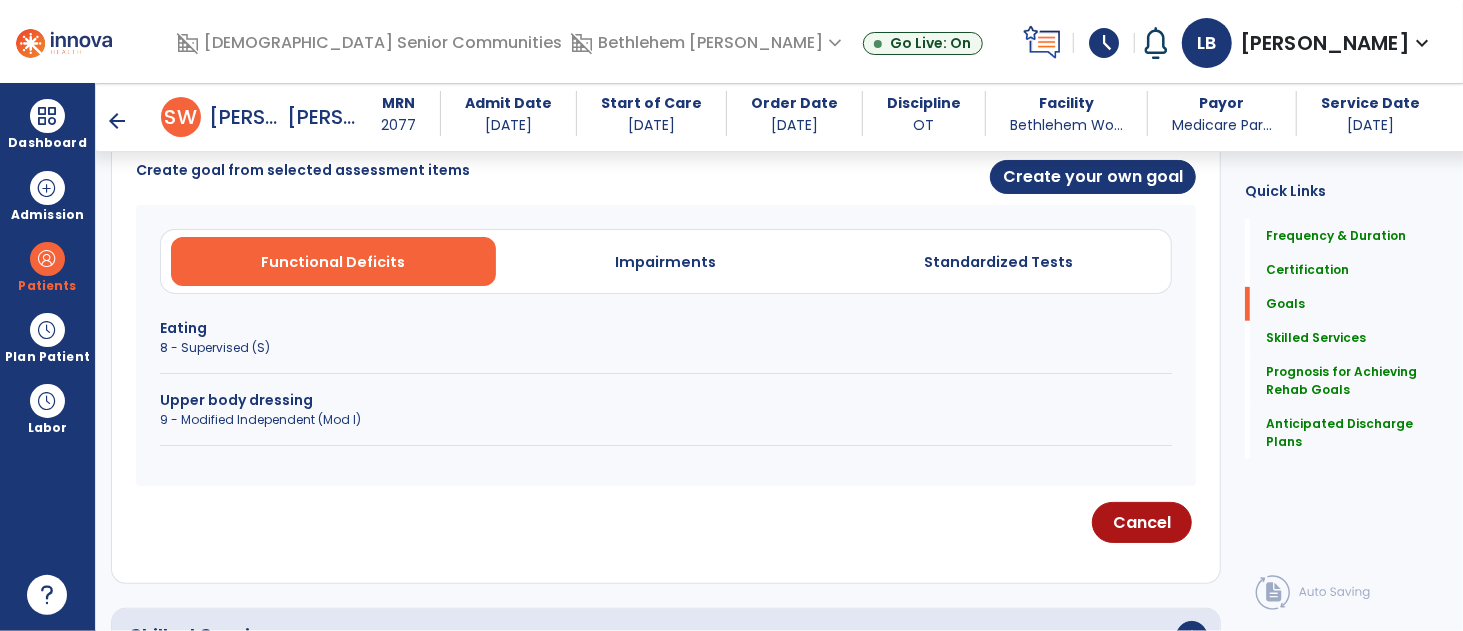 click on "Create your own goal" at bounding box center (937, 178) 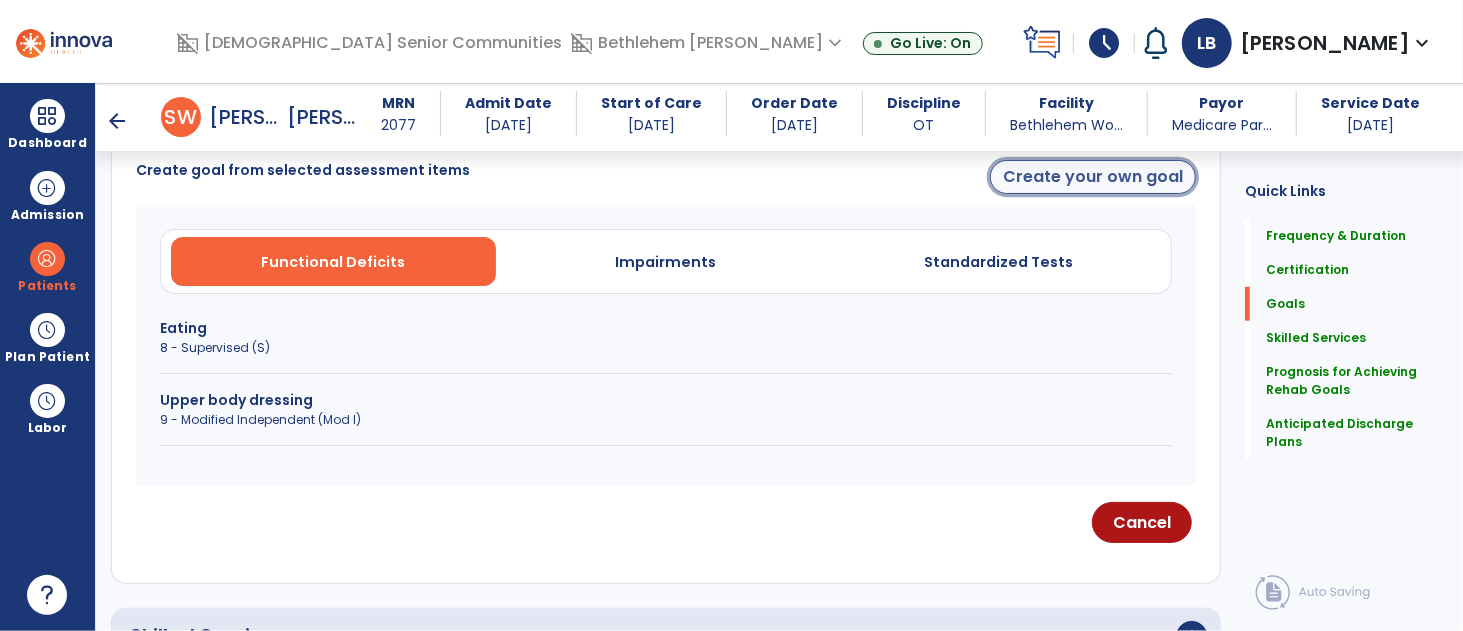 click on "Create your own goal" at bounding box center (1093, 177) 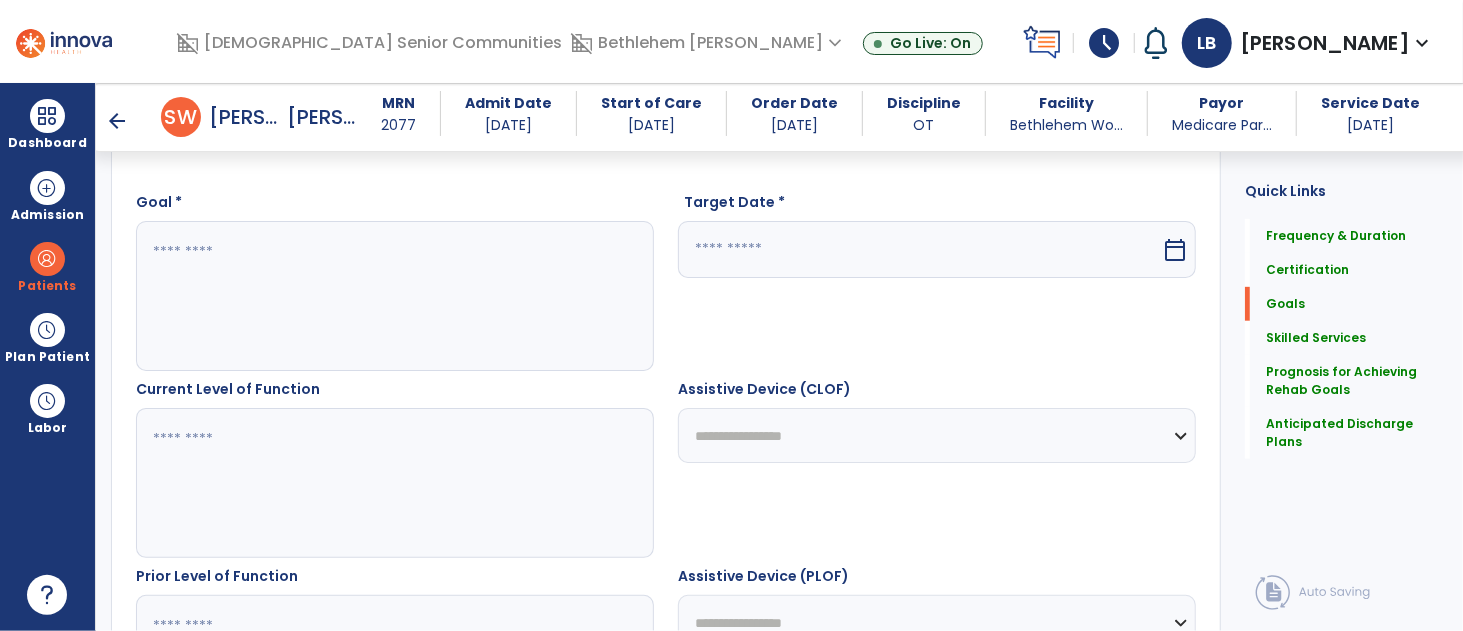 drag, startPoint x: 422, startPoint y: 325, endPoint x: 425, endPoint y: 280, distance: 45.099888 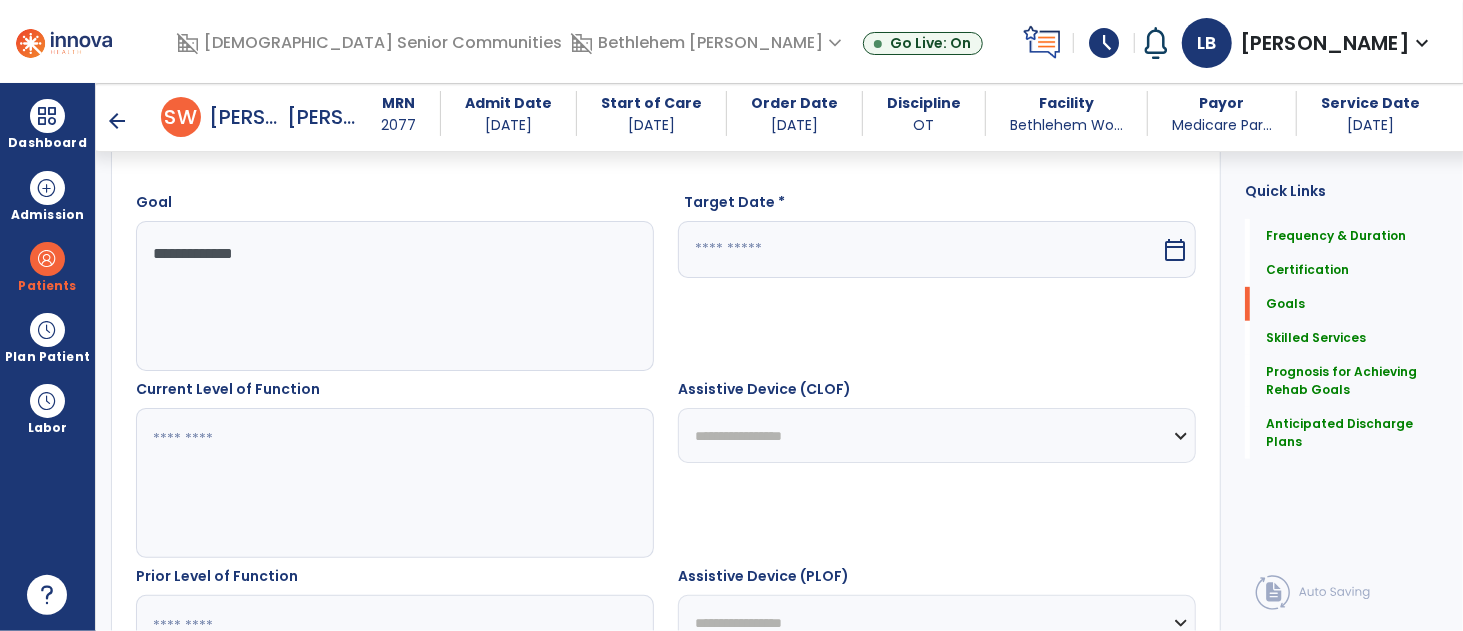 type on "**********" 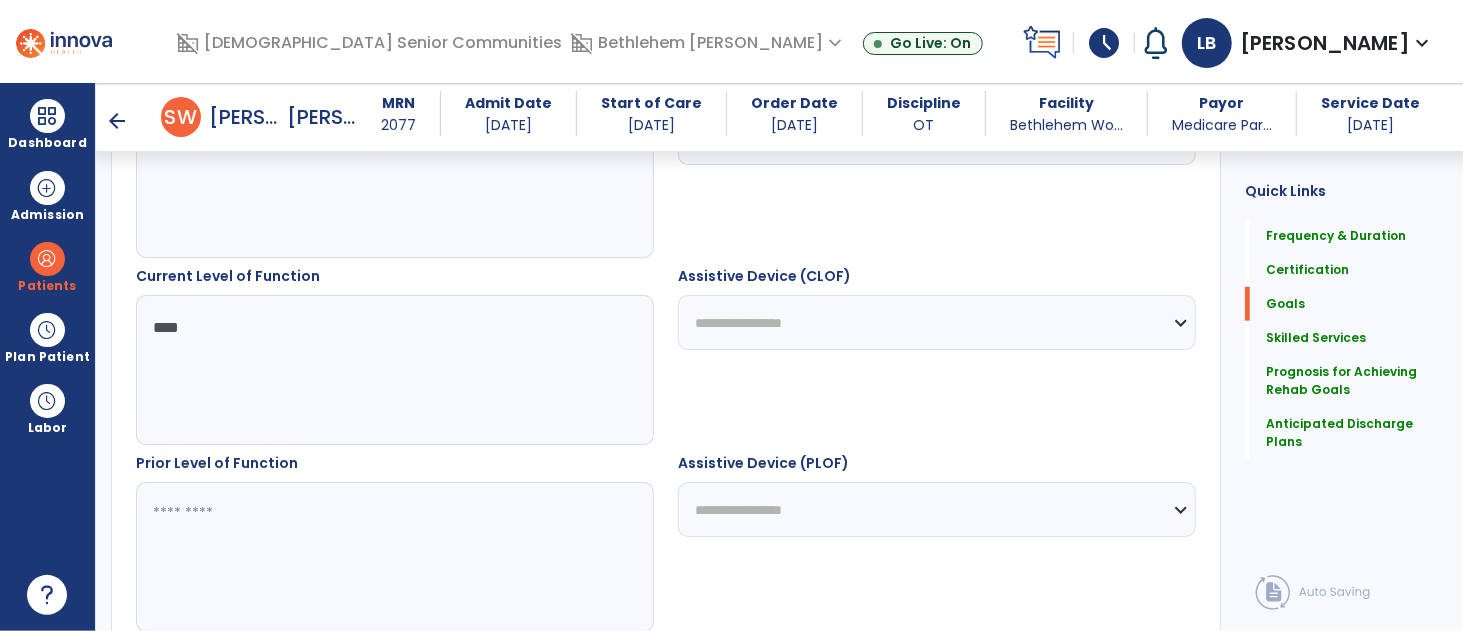 scroll, scrollTop: 703, scrollLeft: 0, axis: vertical 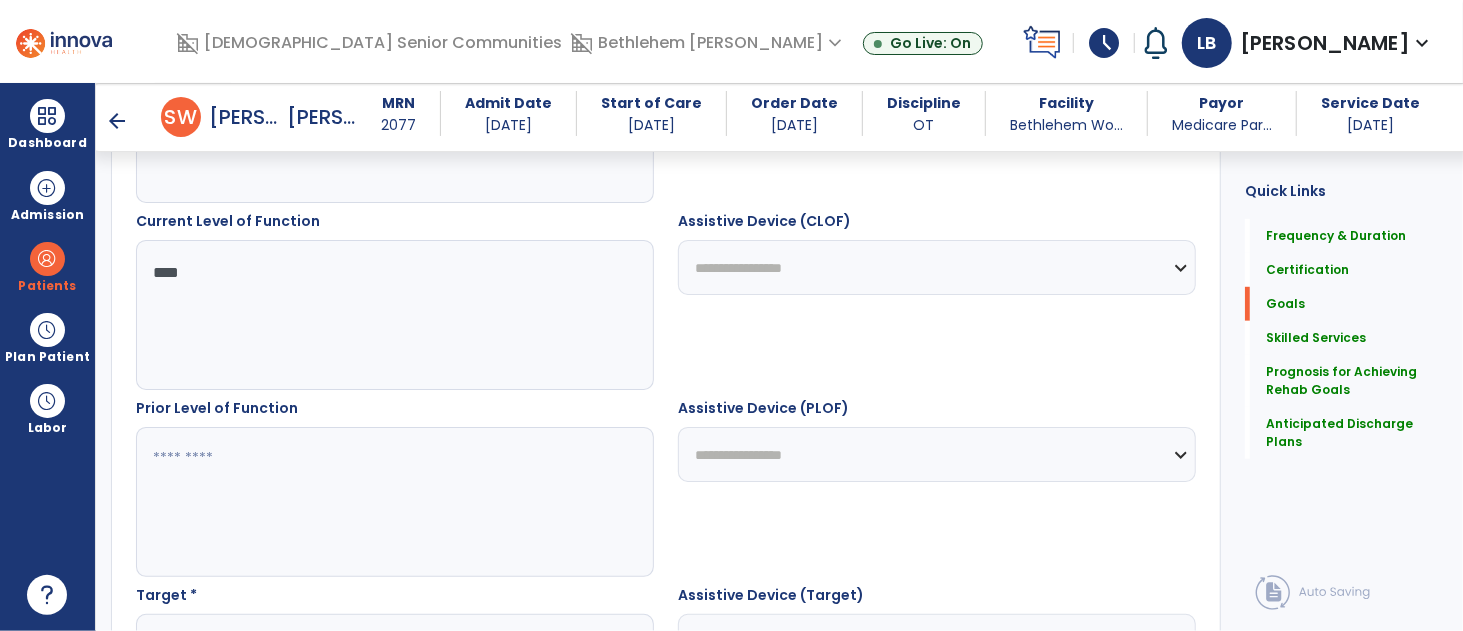 type on "****" 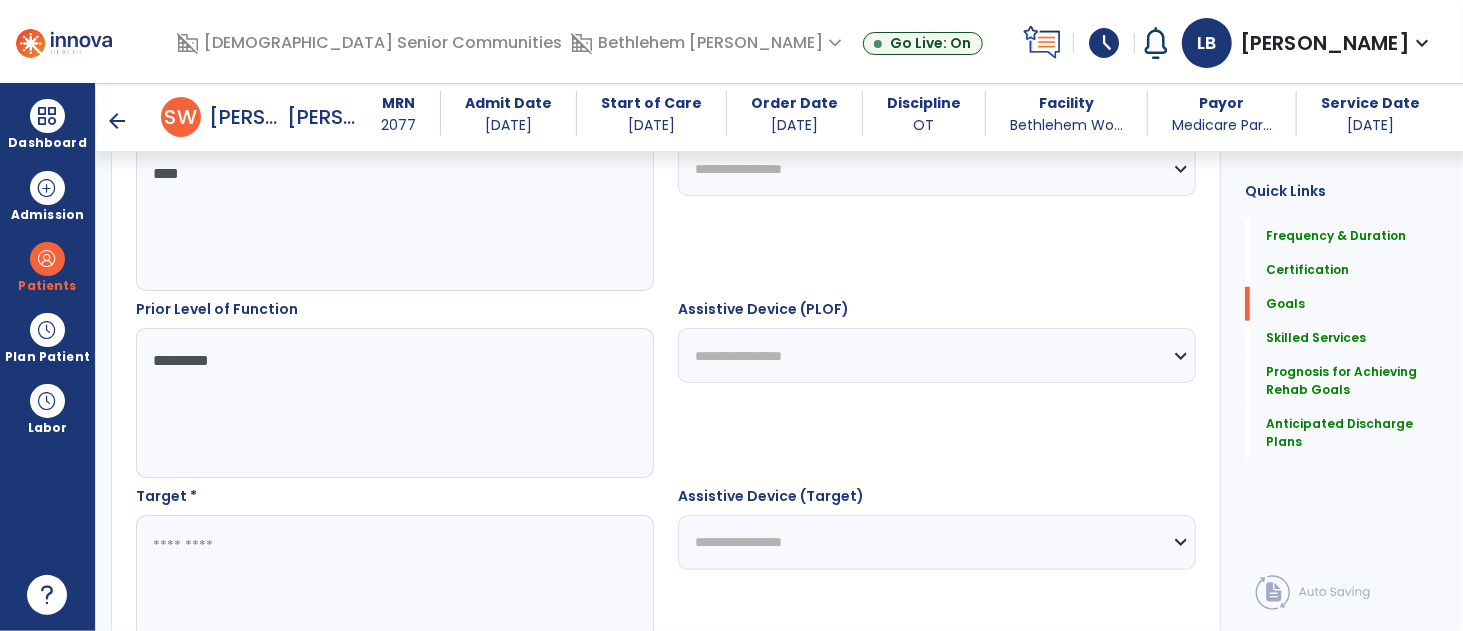 scroll, scrollTop: 858, scrollLeft: 0, axis: vertical 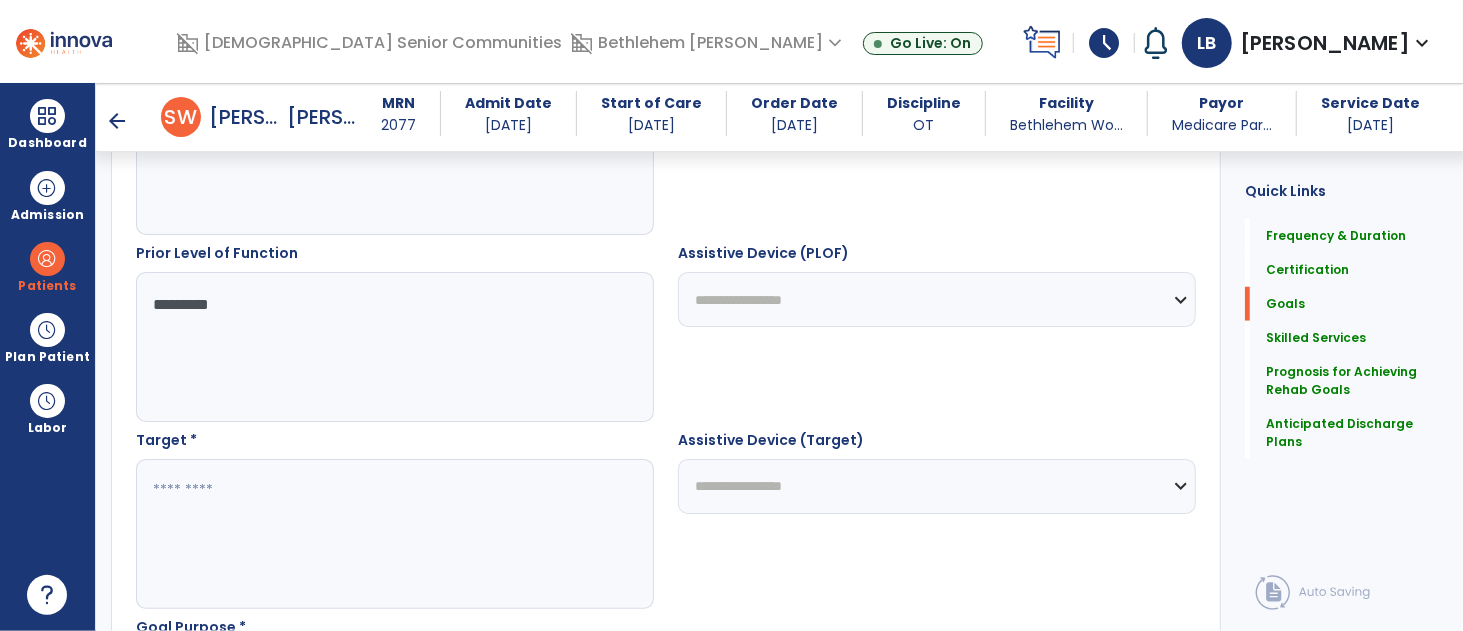 type on "*********" 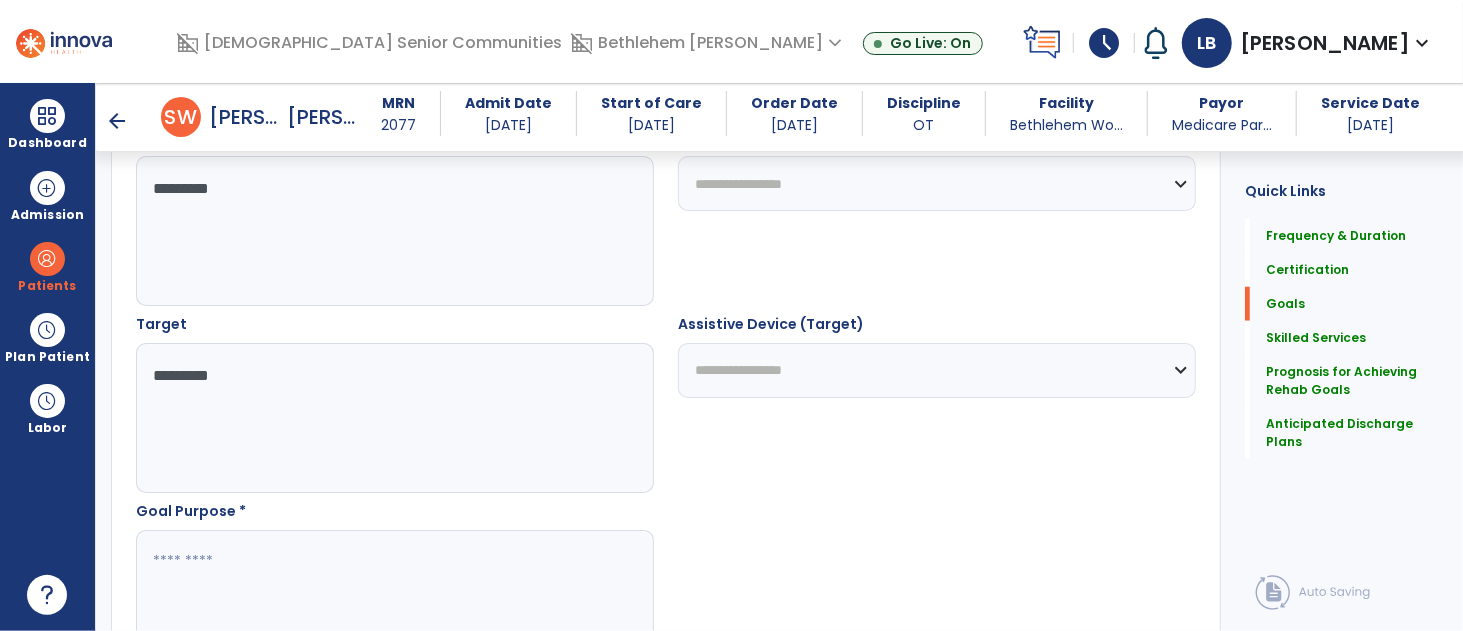 scroll, scrollTop: 1073, scrollLeft: 0, axis: vertical 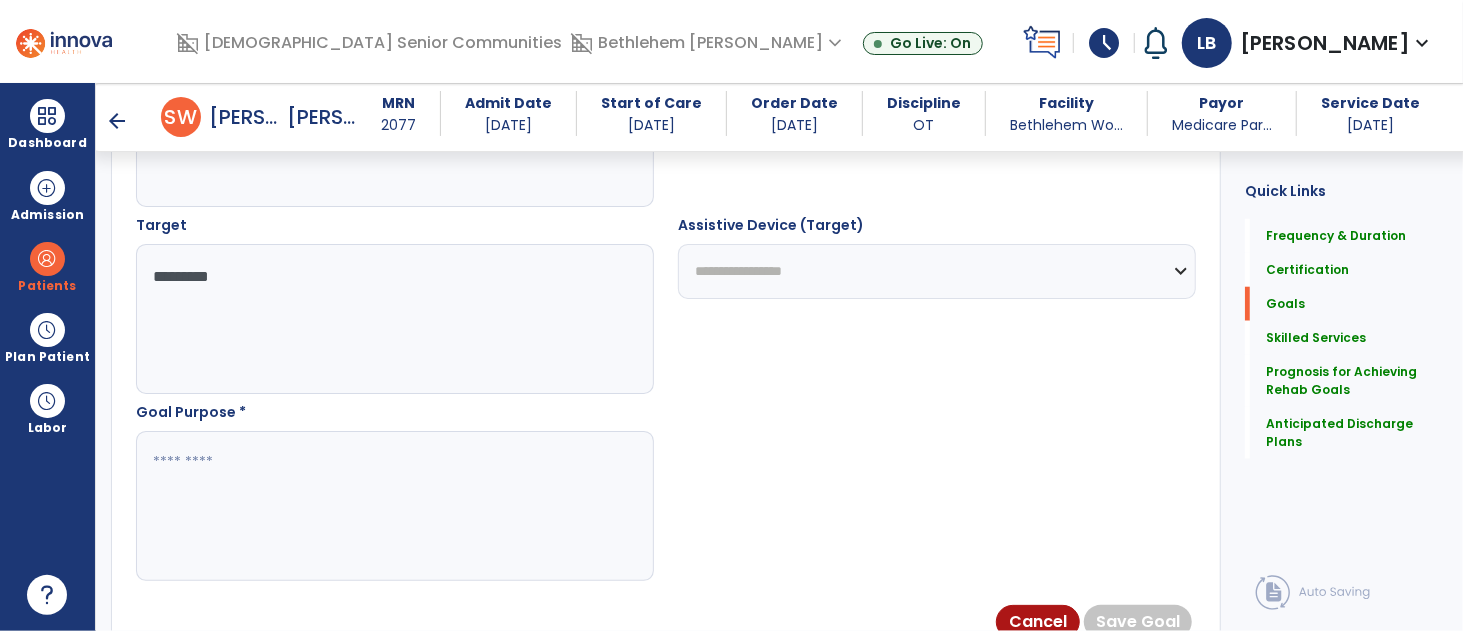 type on "*********" 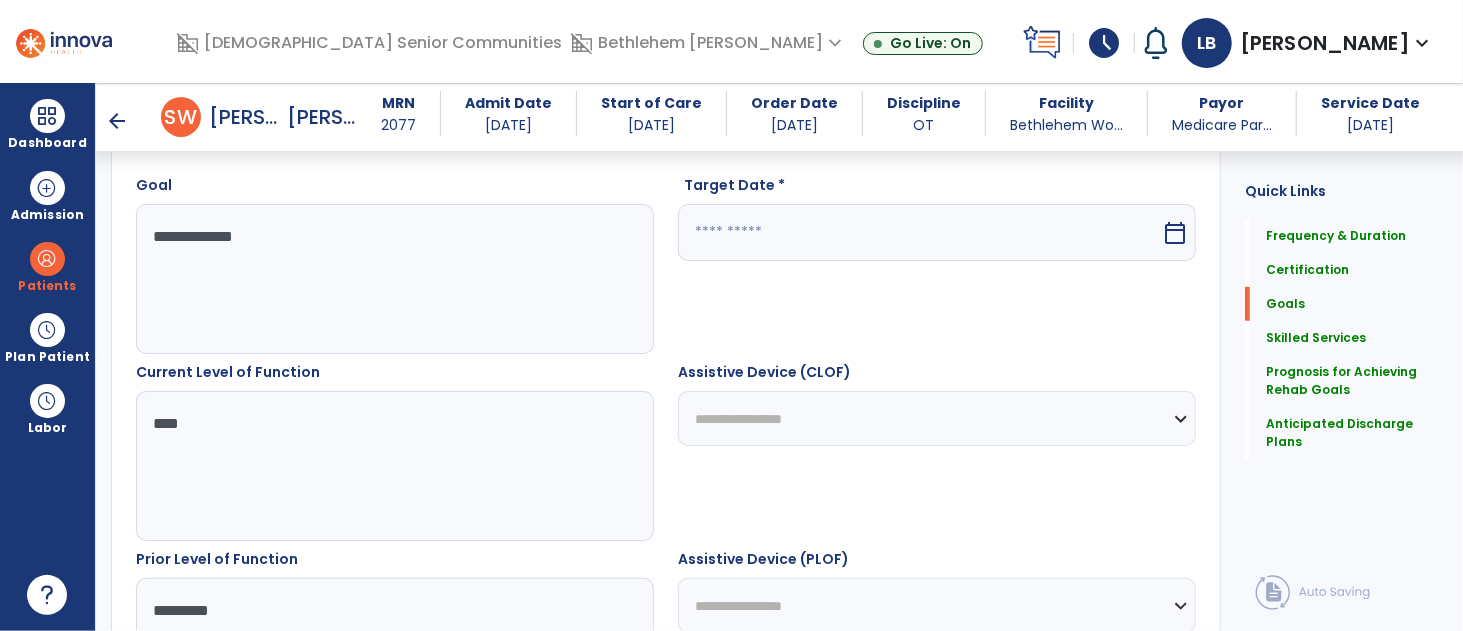 scroll, scrollTop: 403, scrollLeft: 0, axis: vertical 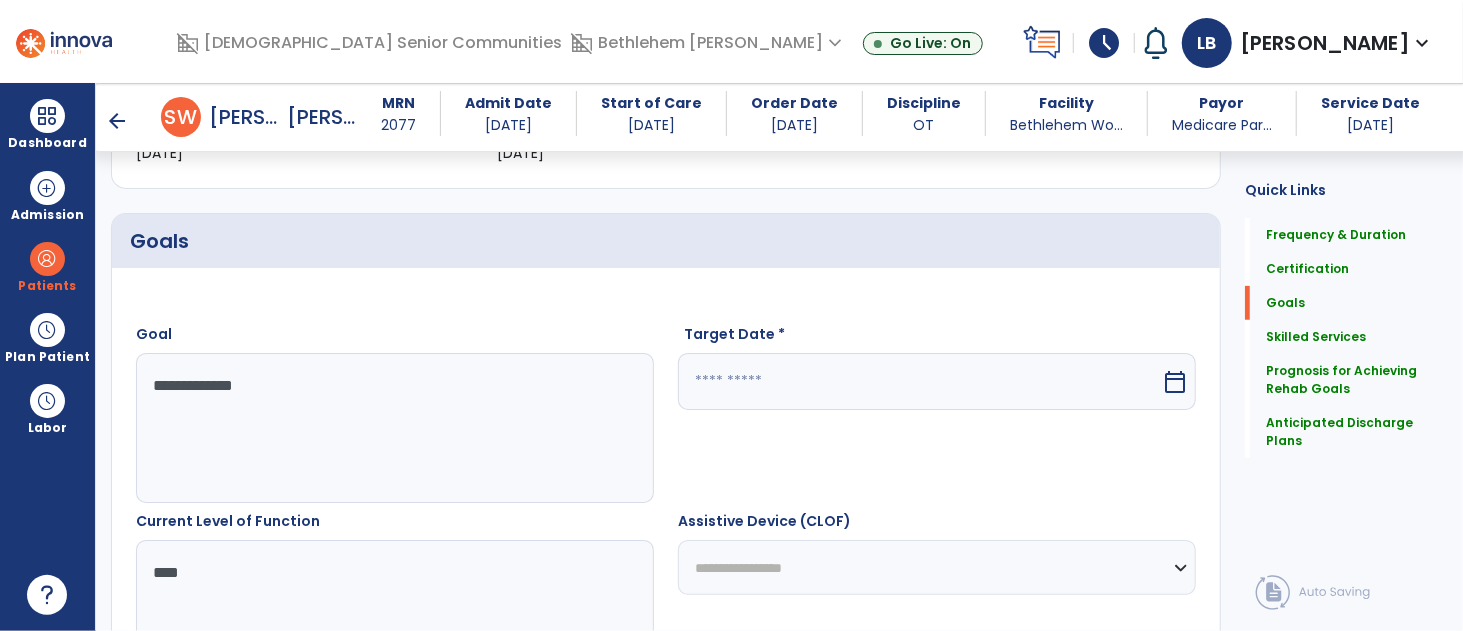 type on "**********" 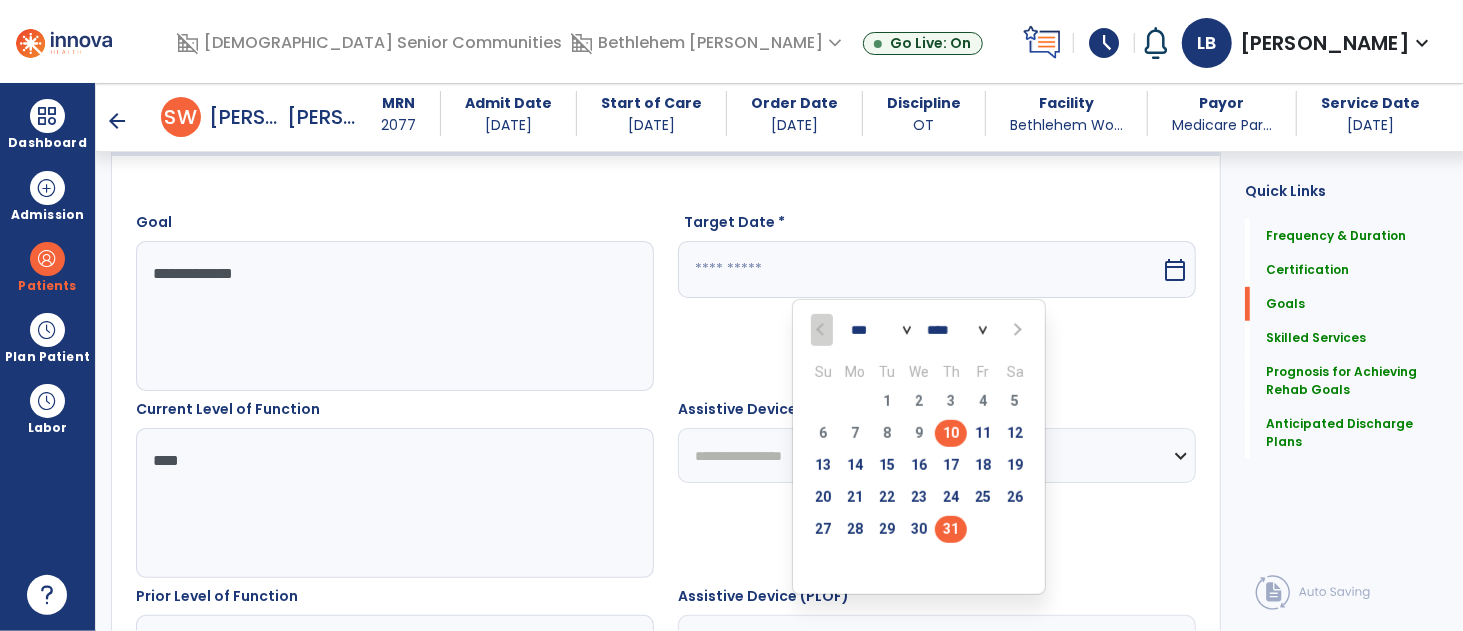 click on "31" at bounding box center (951, 529) 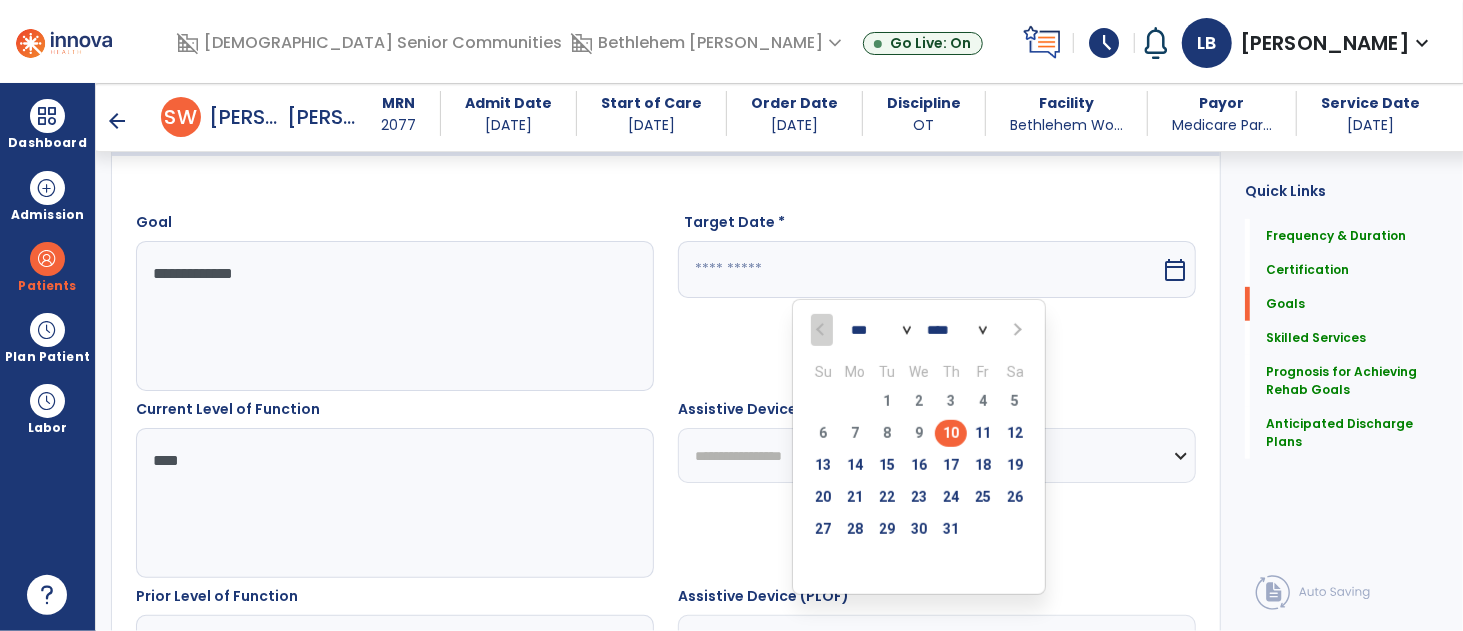 type on "*********" 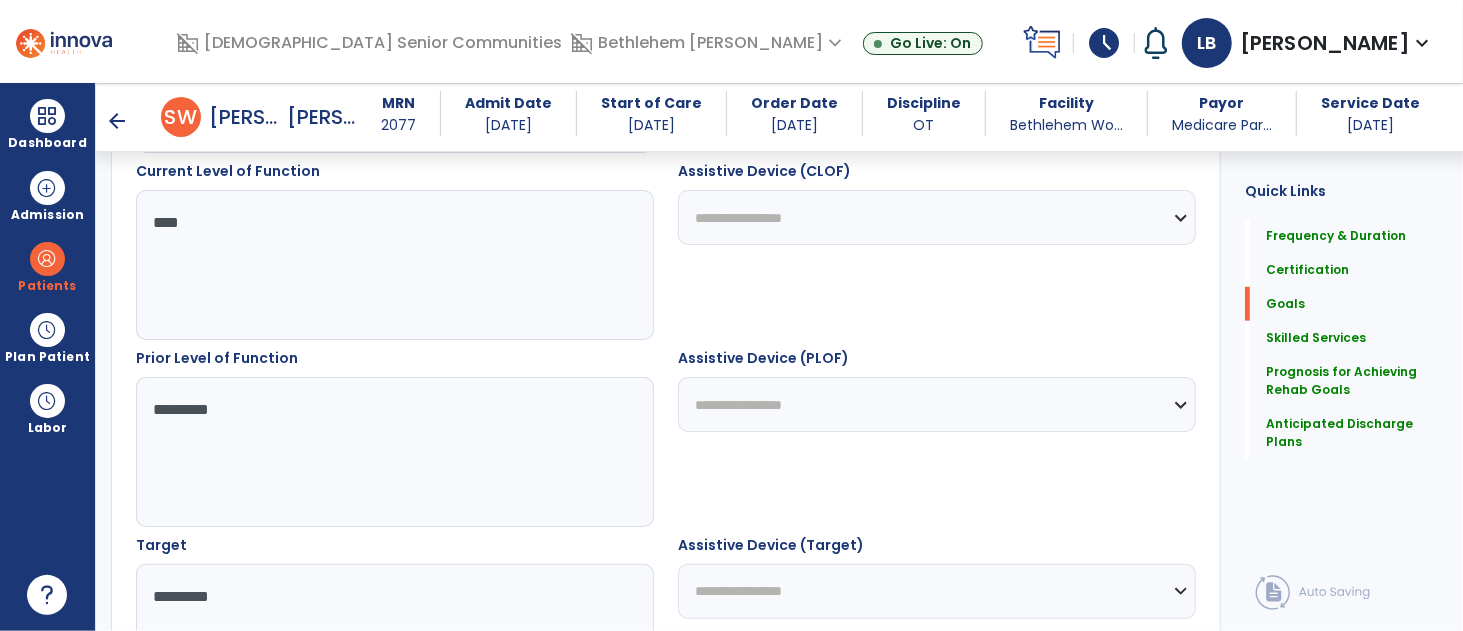 scroll, scrollTop: 881, scrollLeft: 0, axis: vertical 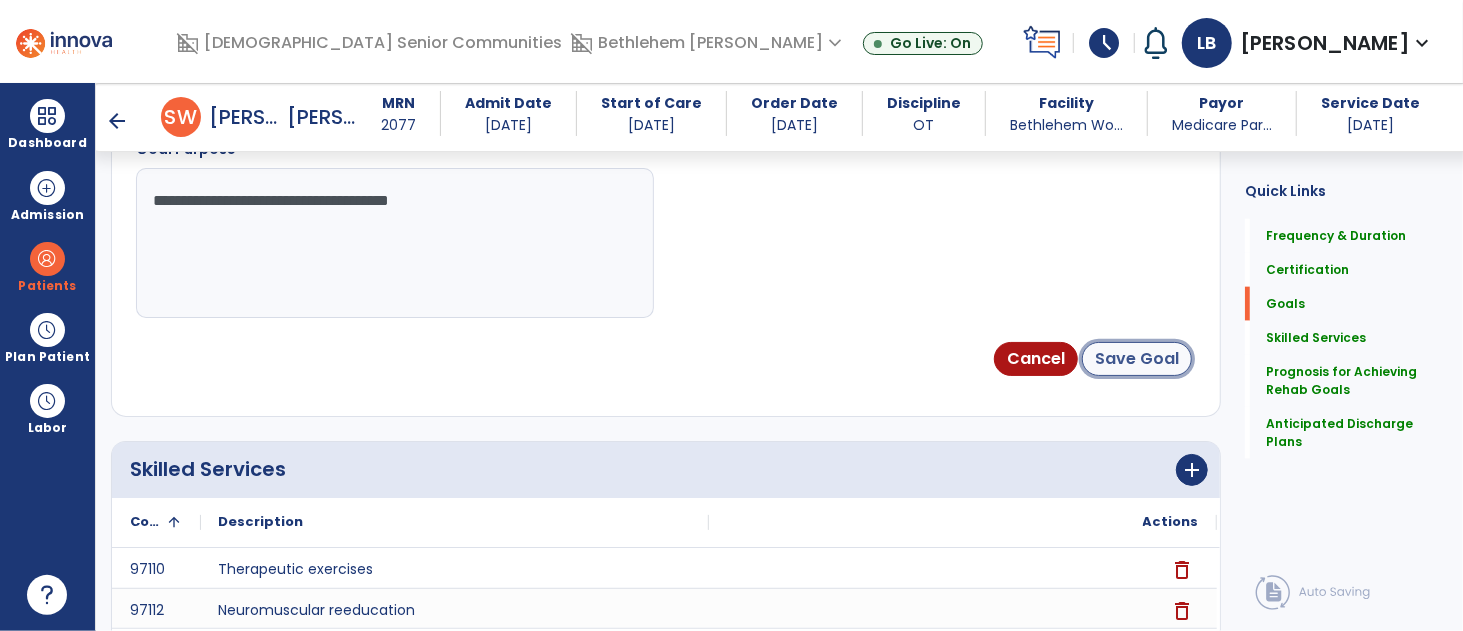 click on "Save Goal" at bounding box center [1137, 359] 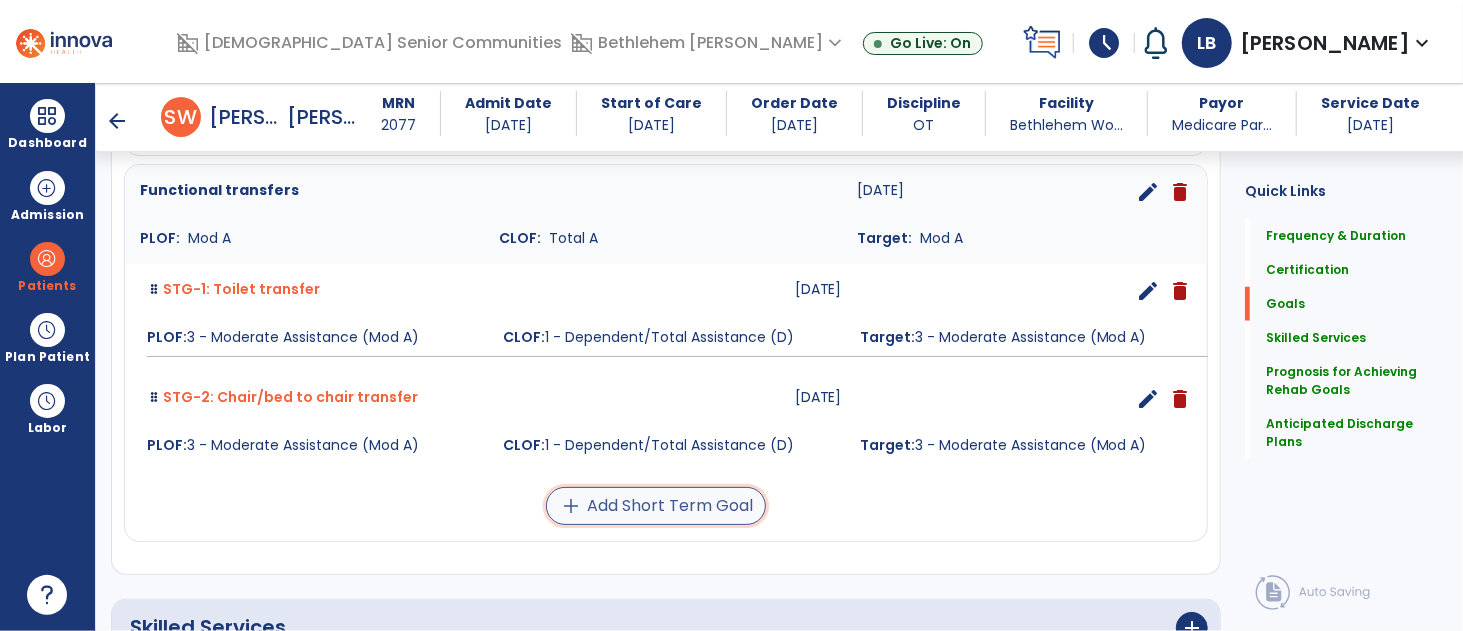 click on "add  Add Short Term Goal" at bounding box center (656, 506) 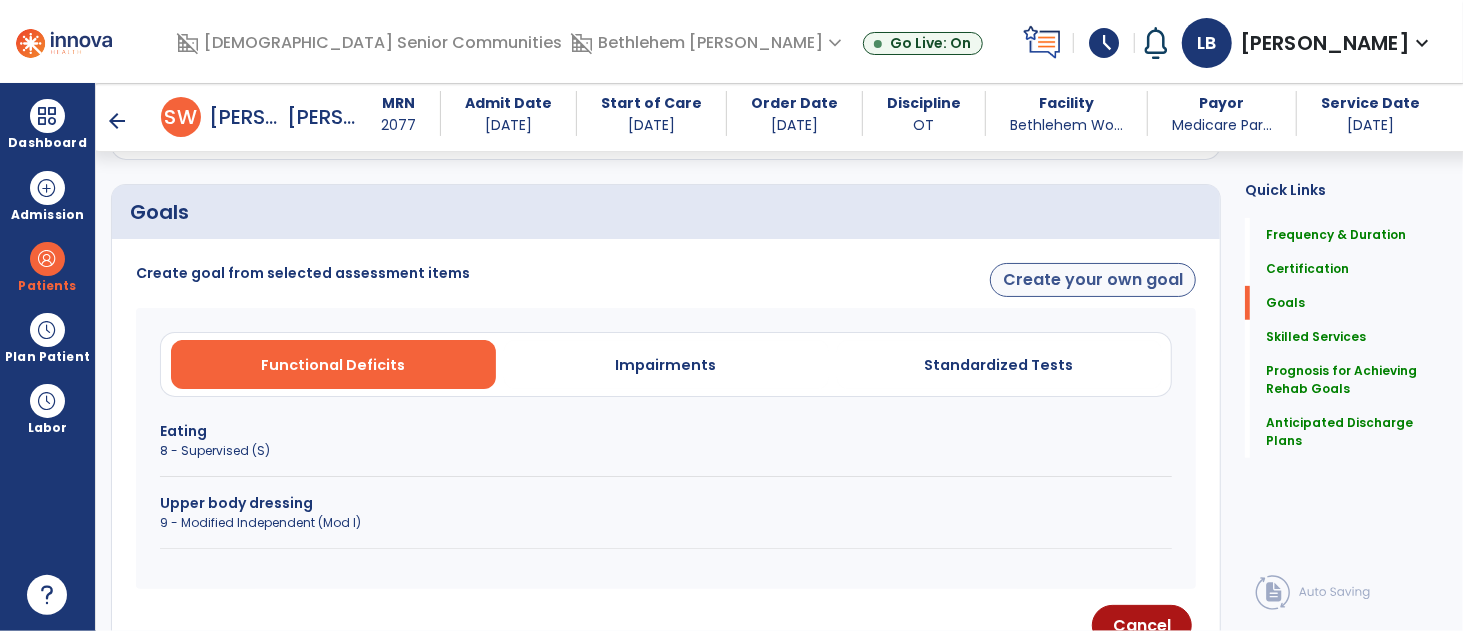 scroll, scrollTop: 383, scrollLeft: 0, axis: vertical 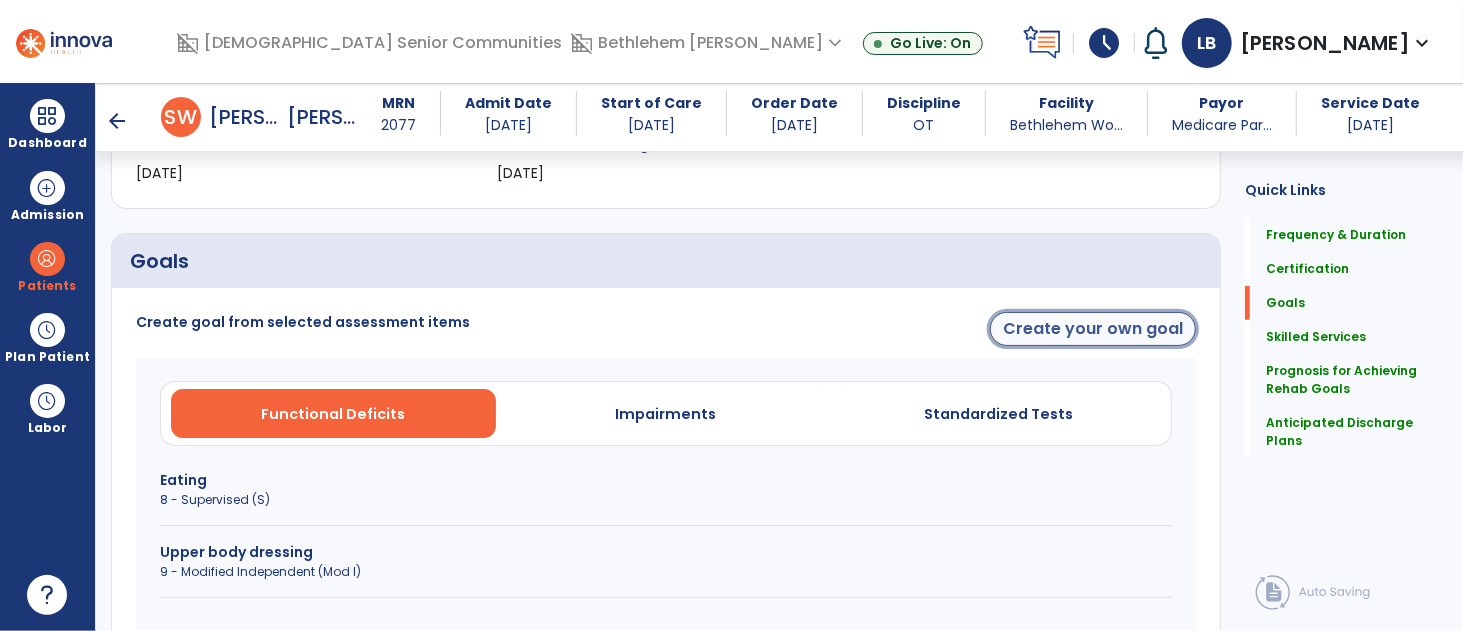 click on "Create your own goal" at bounding box center [1093, 329] 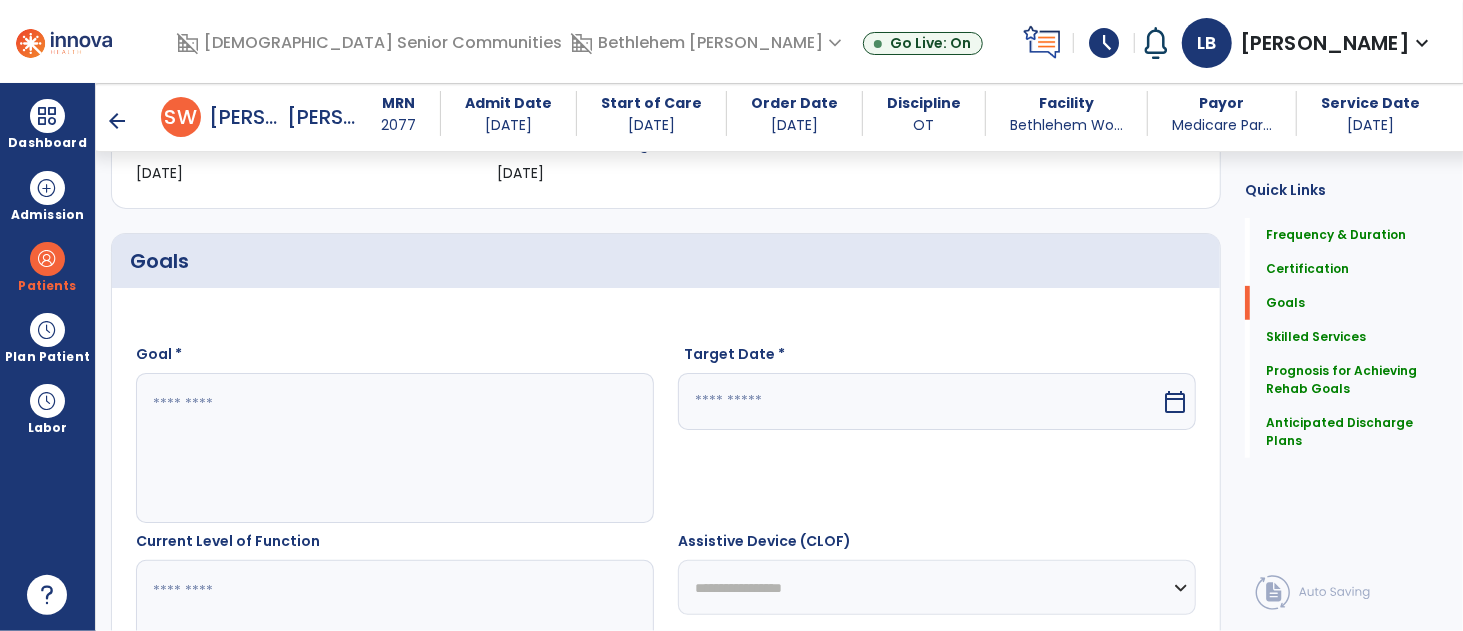 click at bounding box center (394, 448) 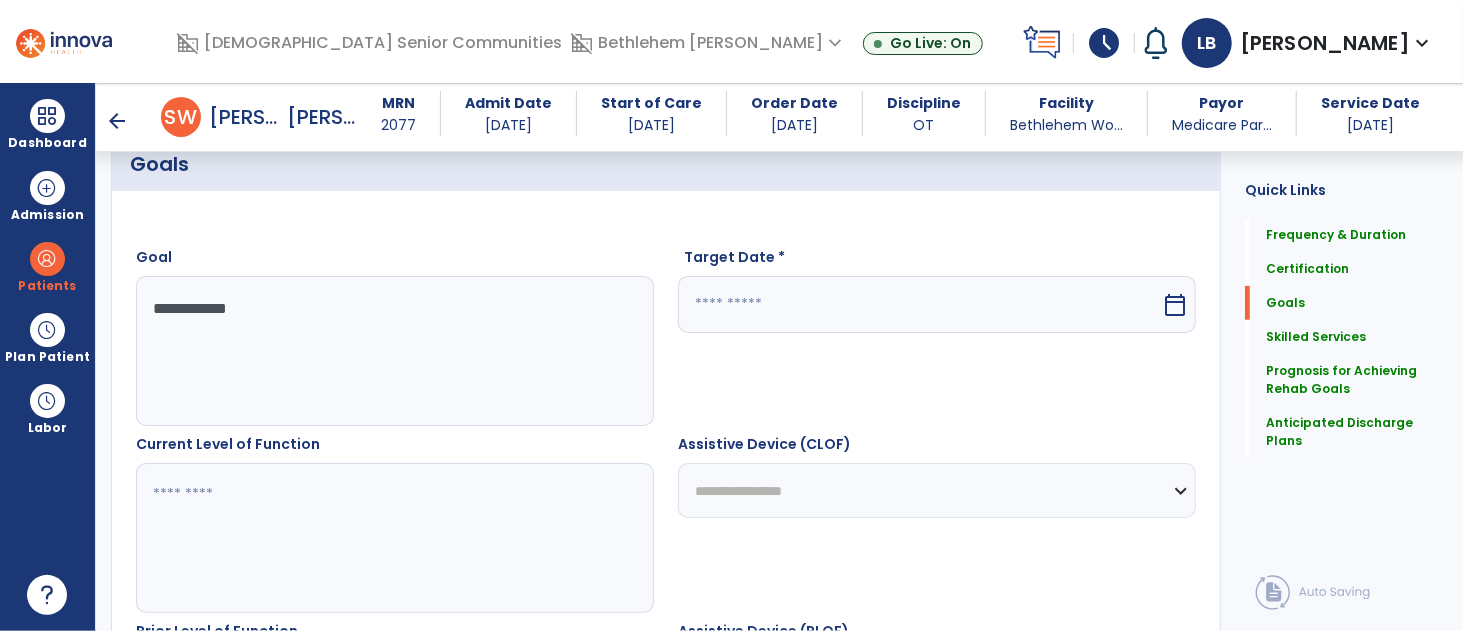 type on "**********" 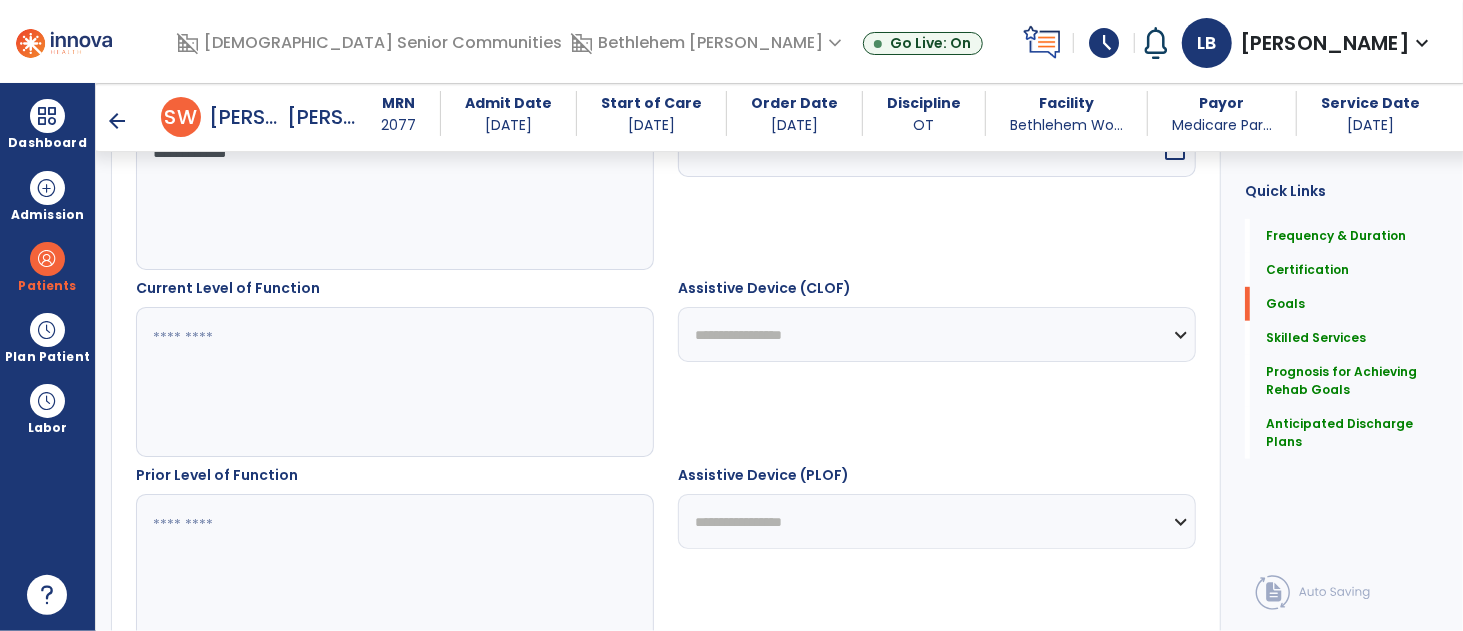 scroll, scrollTop: 641, scrollLeft: 0, axis: vertical 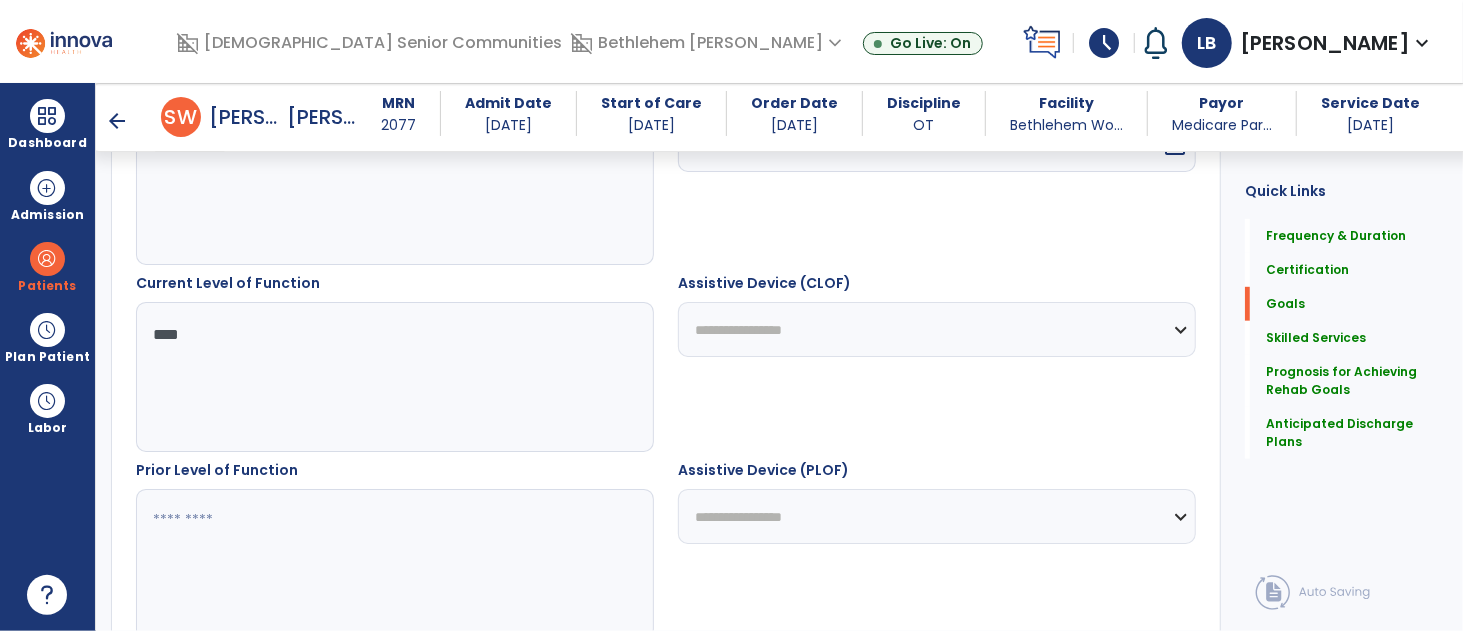type on "****" 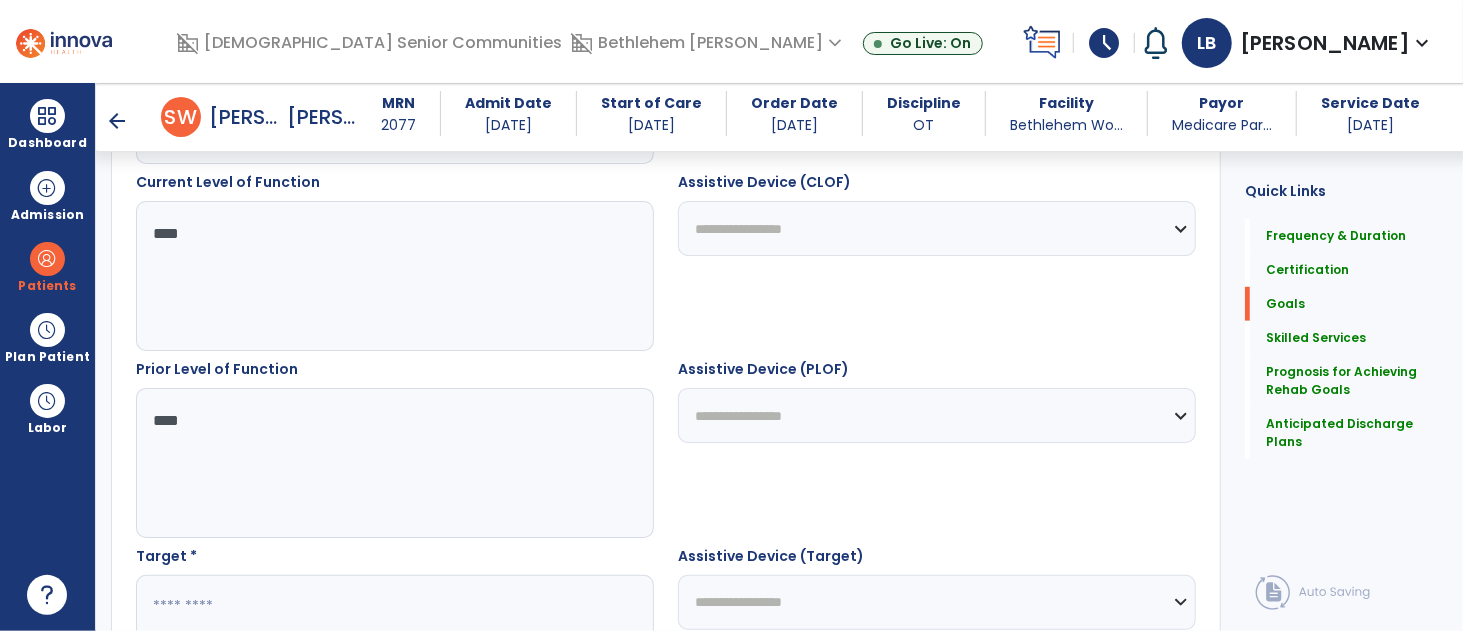 scroll, scrollTop: 897, scrollLeft: 0, axis: vertical 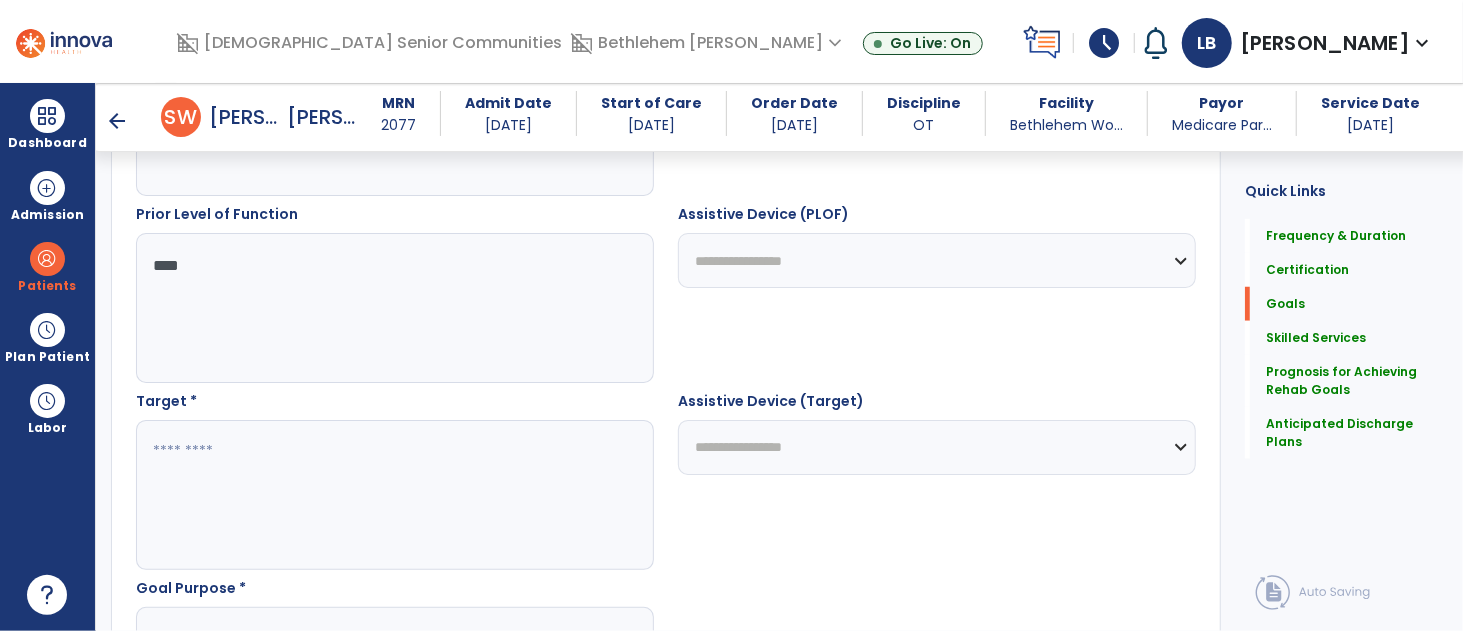 type on "****" 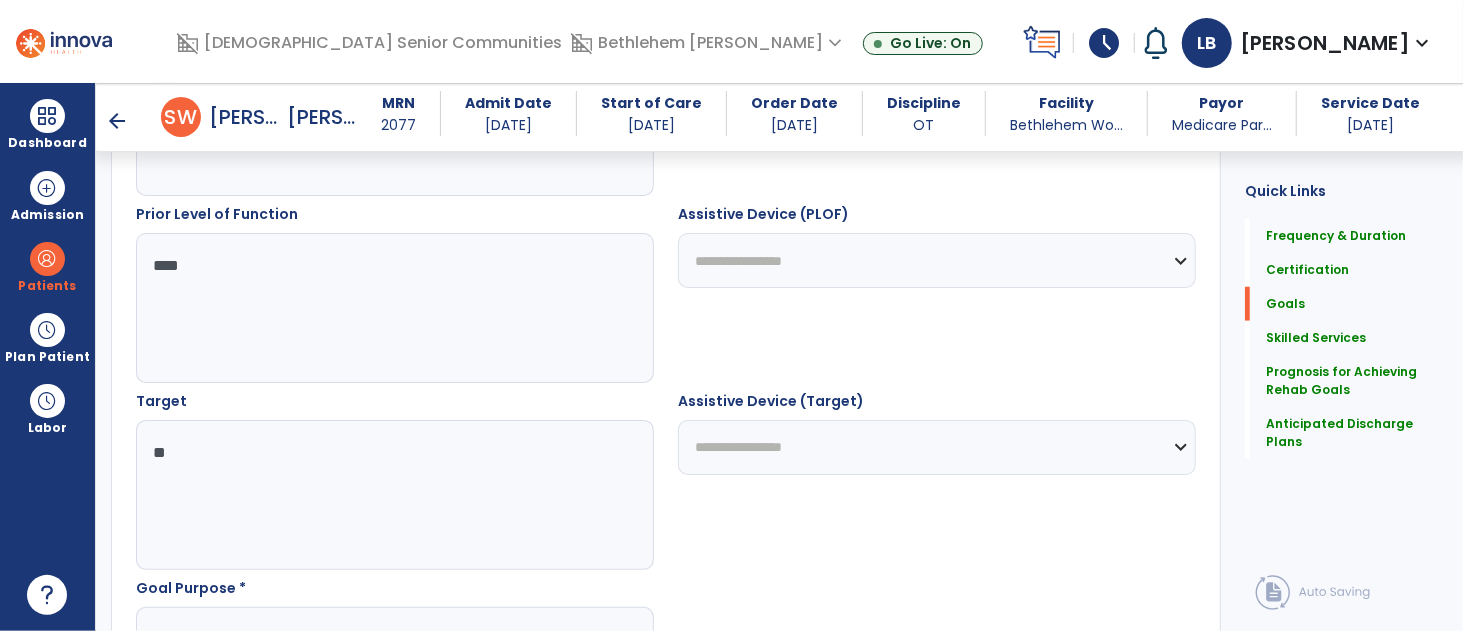 click on "**" at bounding box center (394, 495) 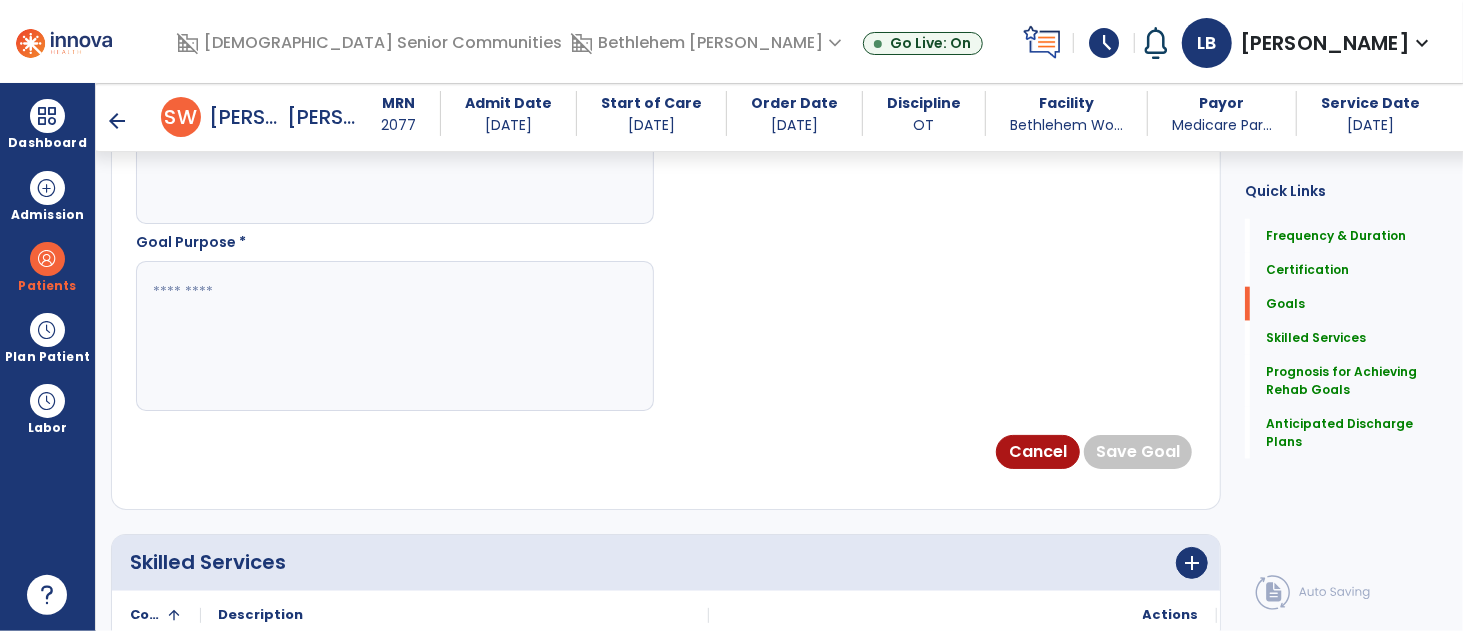 scroll, scrollTop: 1246, scrollLeft: 0, axis: vertical 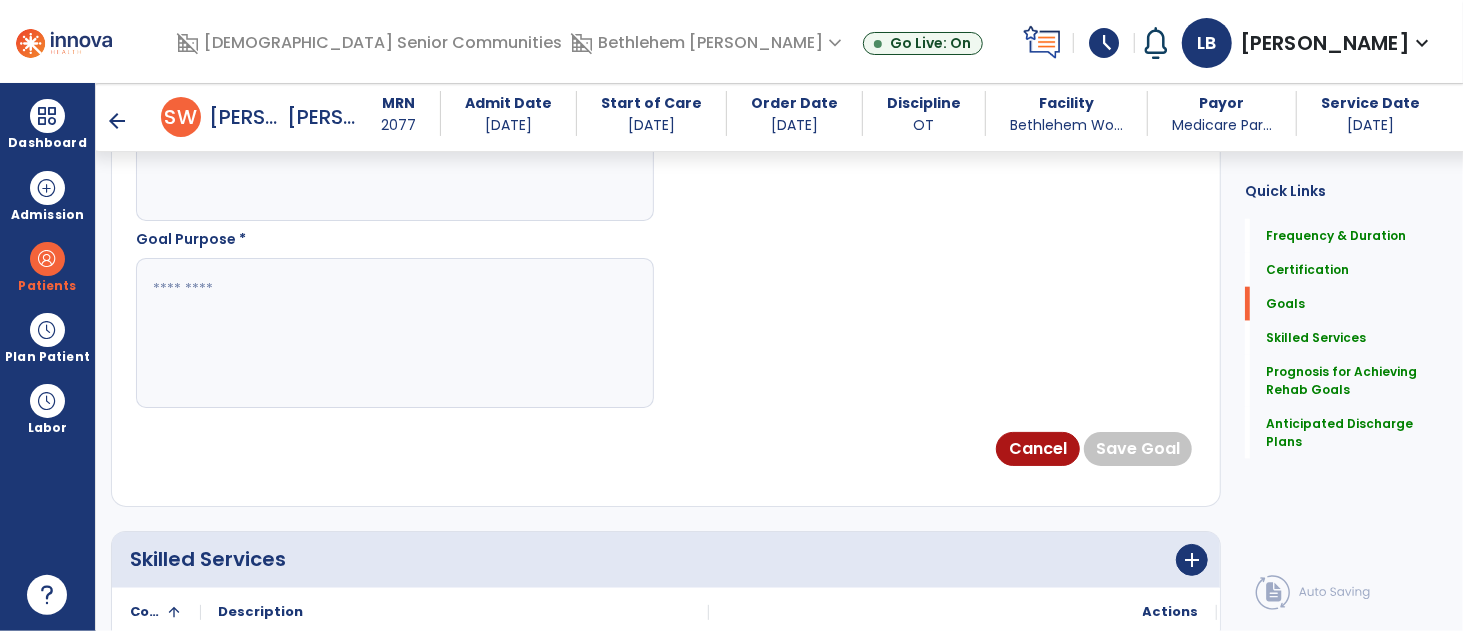 type on "****" 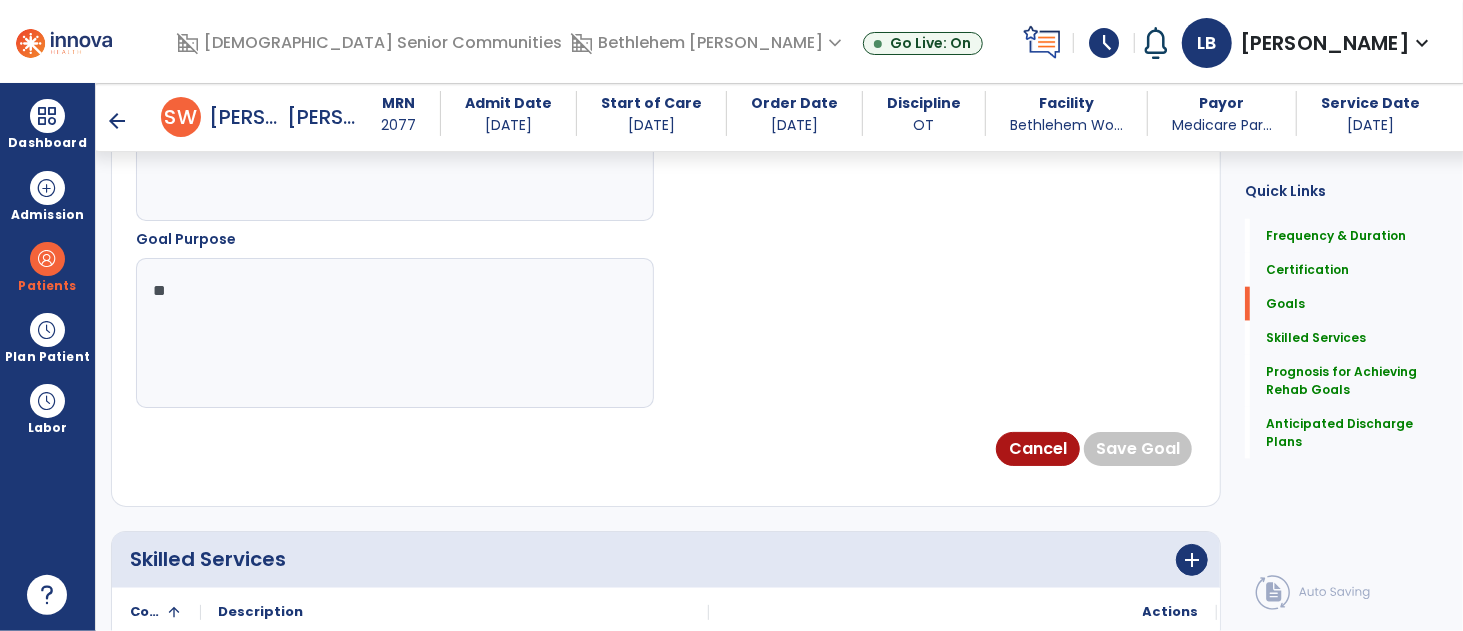 type on "*" 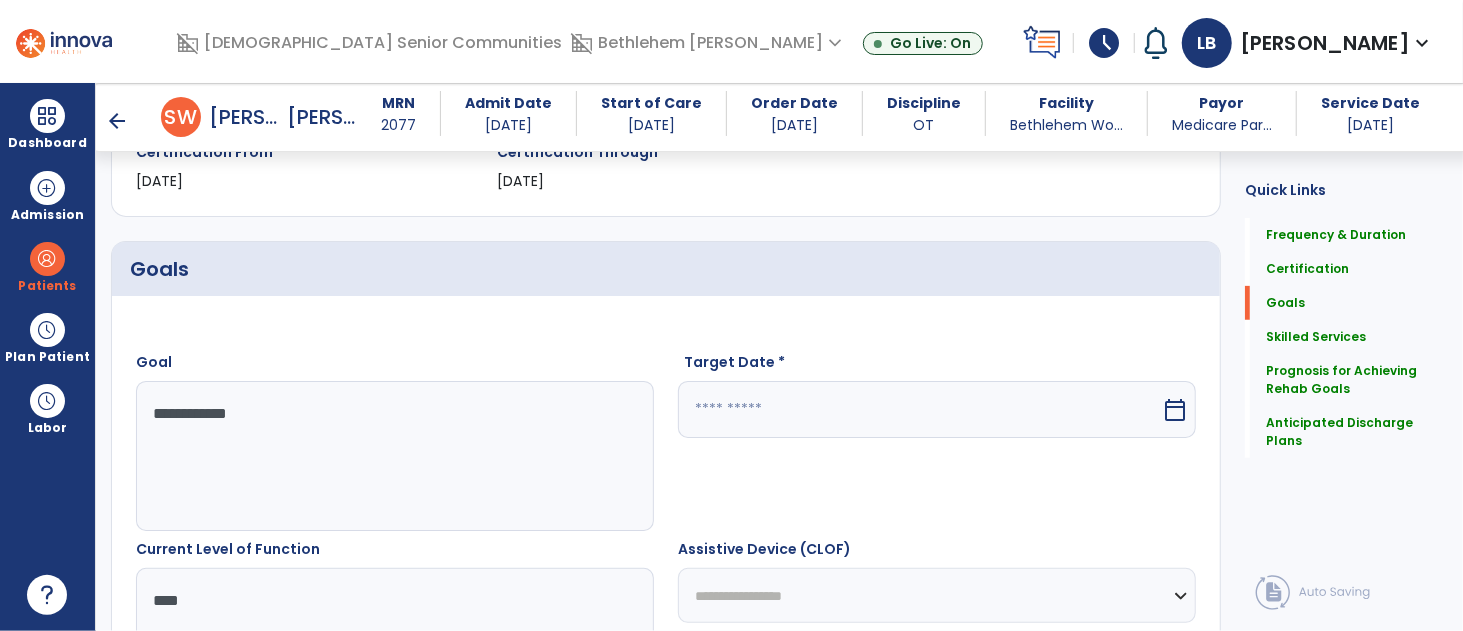 scroll, scrollTop: 436, scrollLeft: 0, axis: vertical 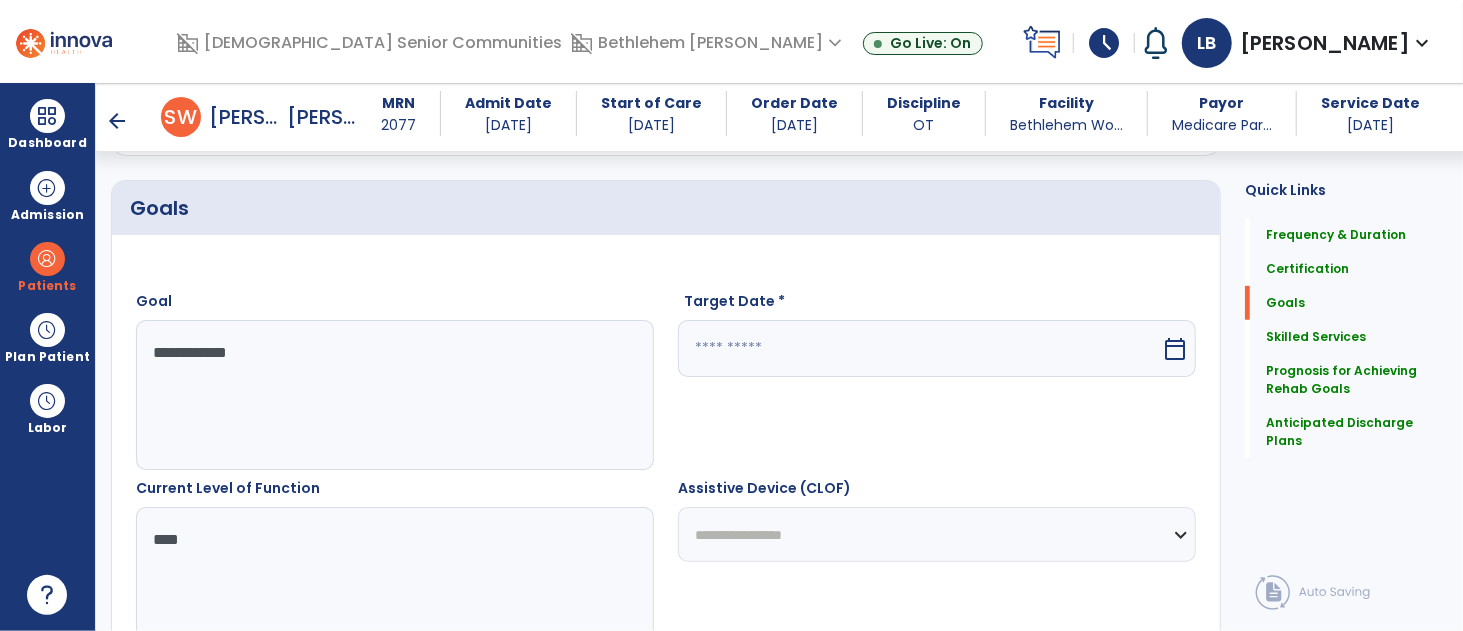 type on "**********" 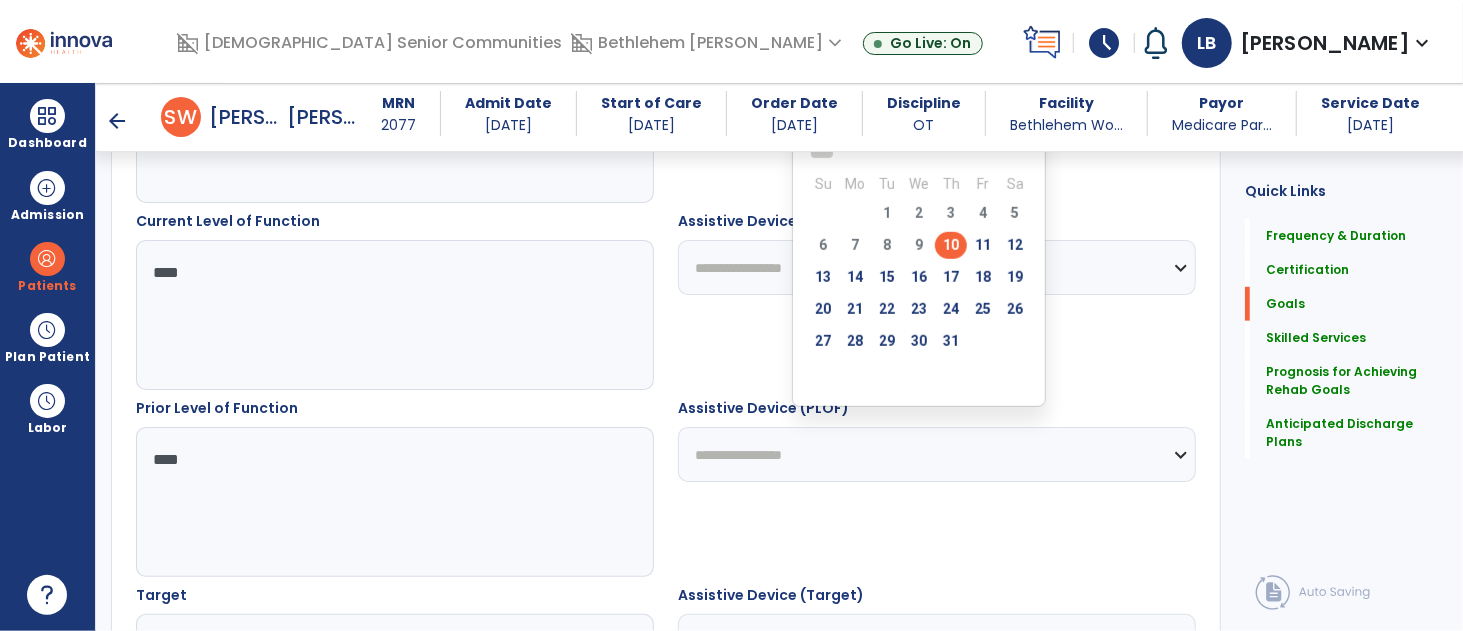 drag, startPoint x: 942, startPoint y: 337, endPoint x: 975, endPoint y: 375, distance: 50.32892 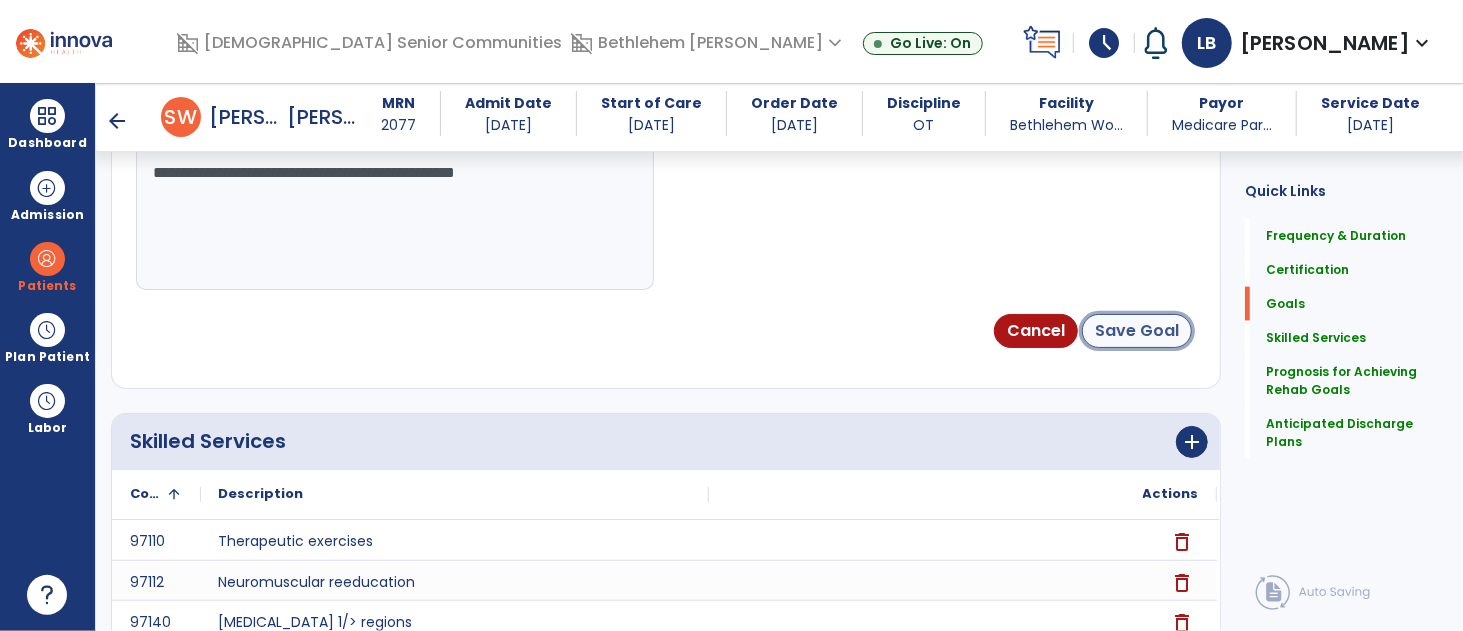 click on "Save Goal" at bounding box center [1137, 331] 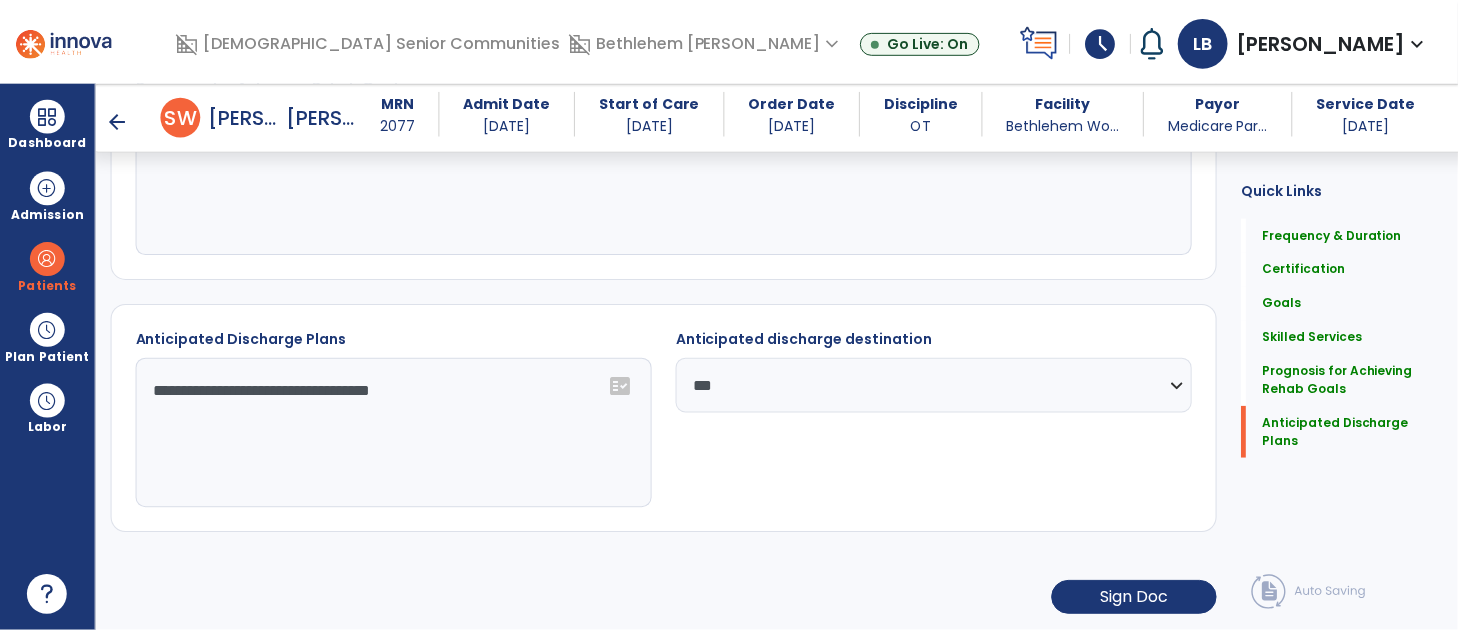 scroll, scrollTop: 2177, scrollLeft: 0, axis: vertical 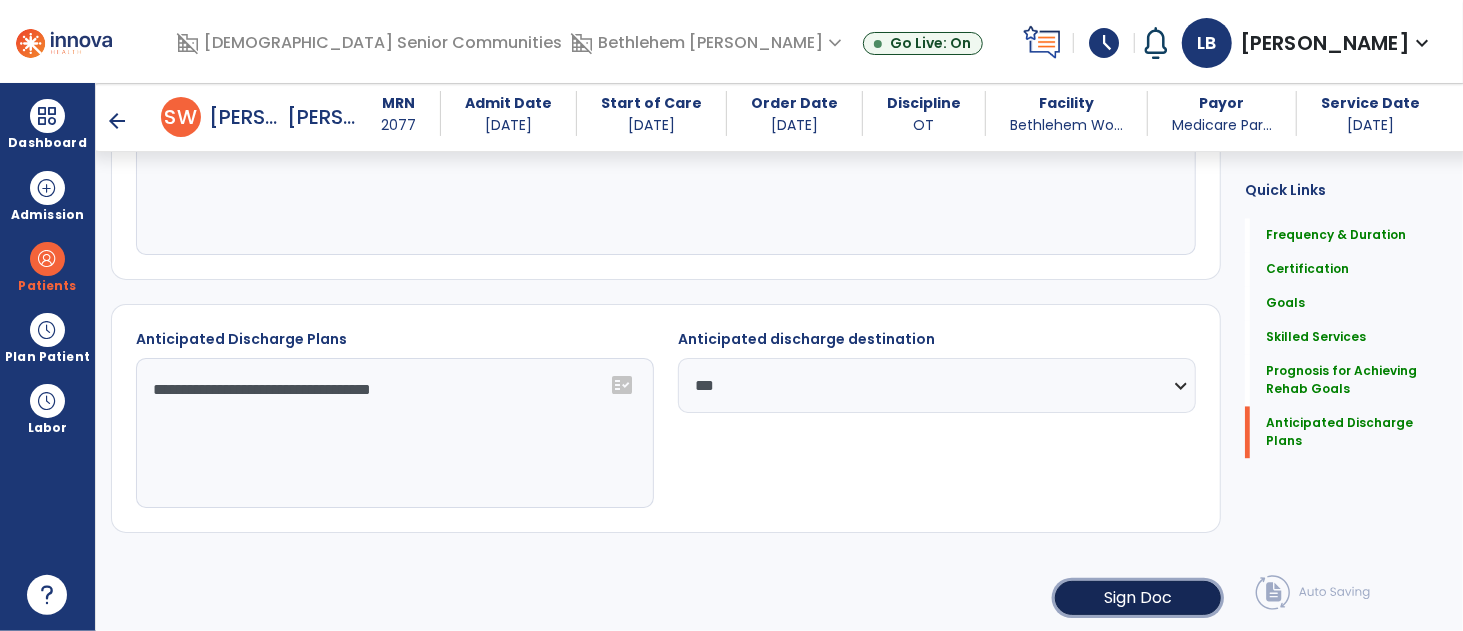 click on "Sign Doc" 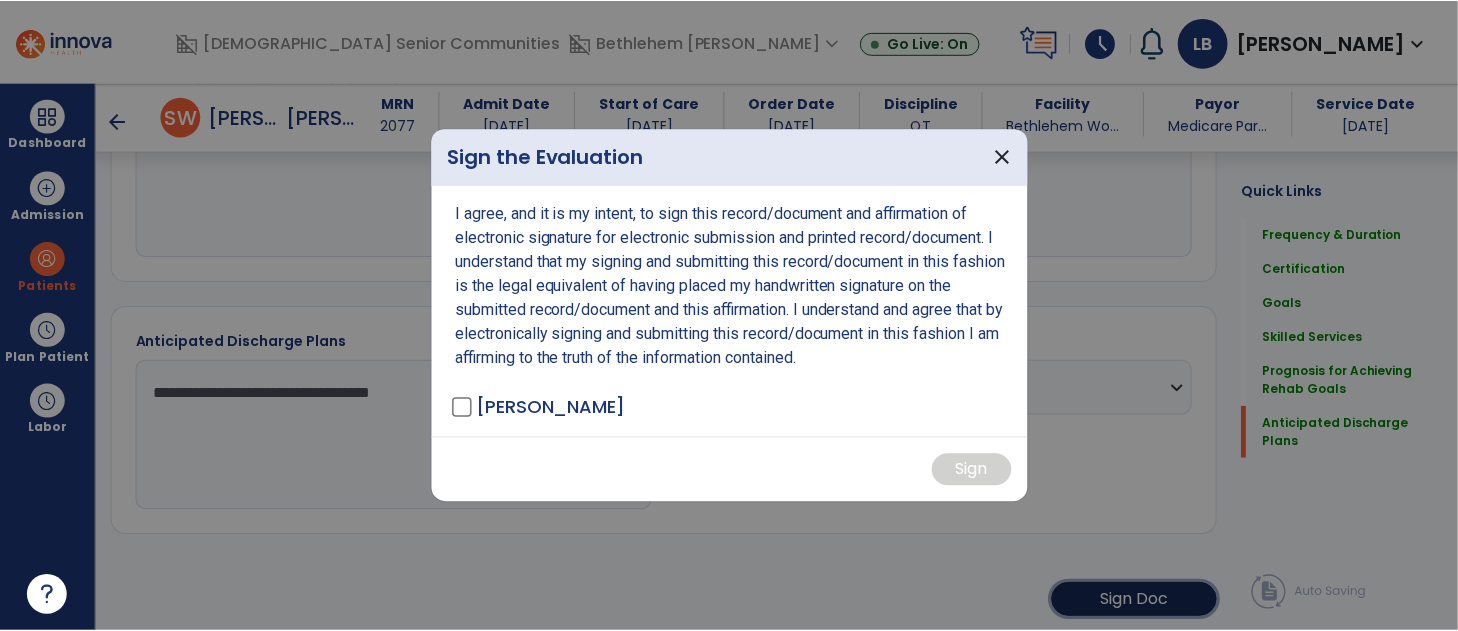 scroll, scrollTop: 2177, scrollLeft: 0, axis: vertical 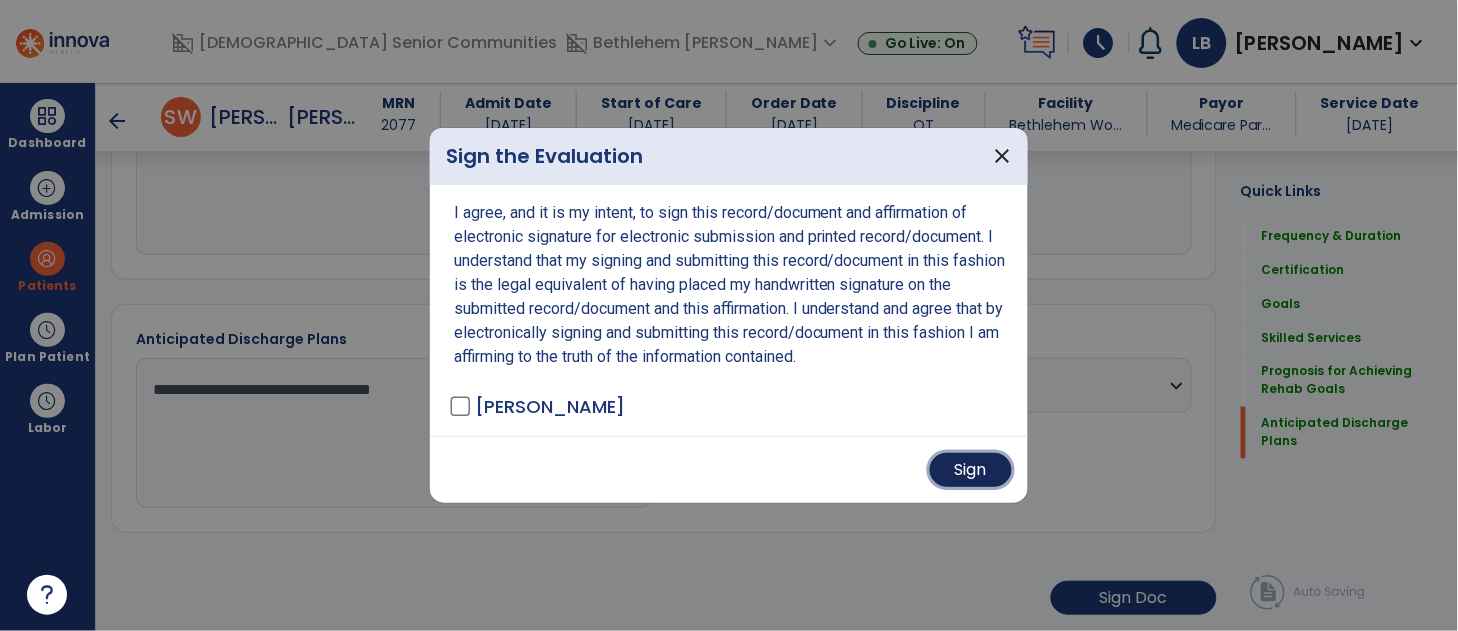 click on "Sign" at bounding box center (971, 470) 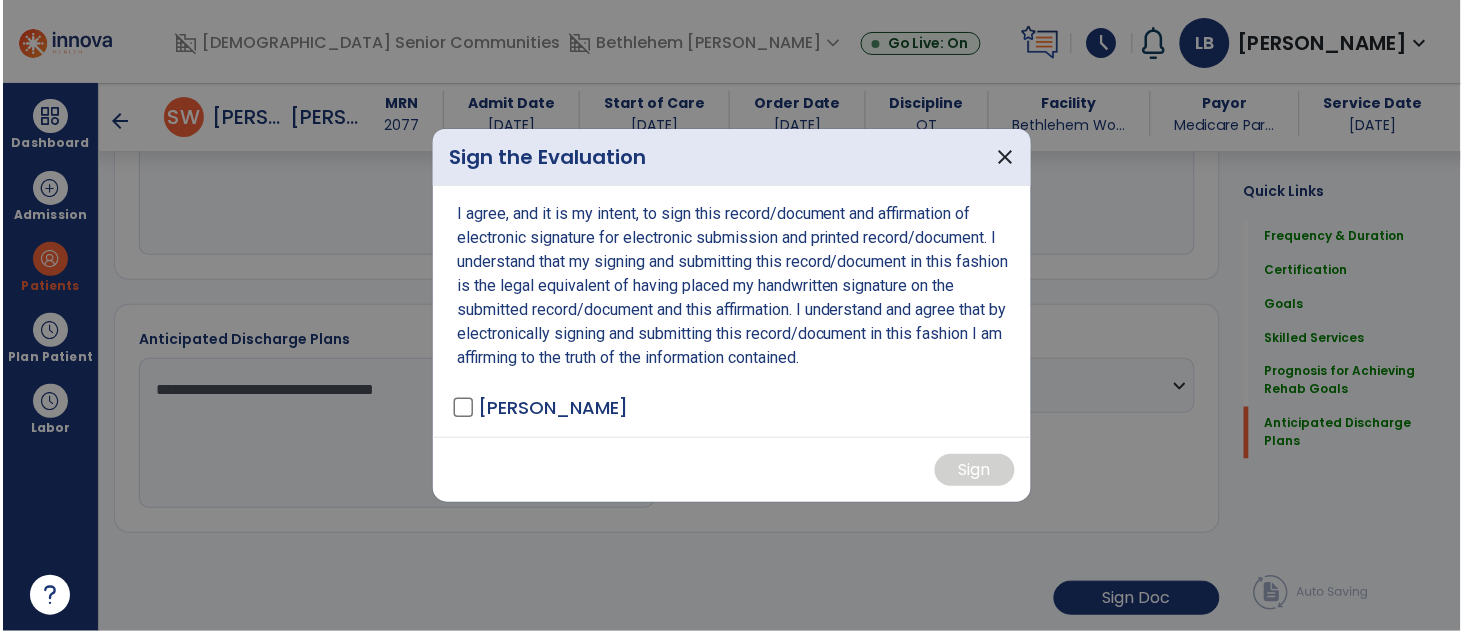 scroll, scrollTop: 2176, scrollLeft: 0, axis: vertical 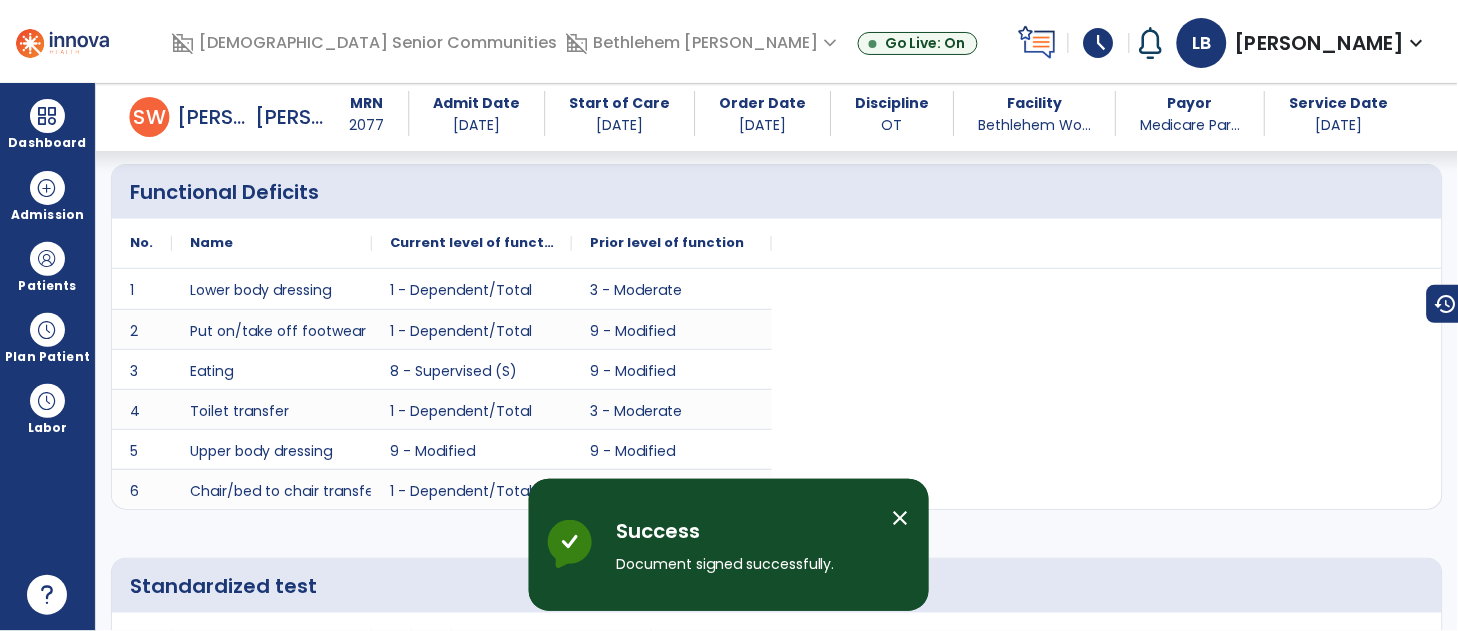 click on "close" at bounding box center (901, 518) 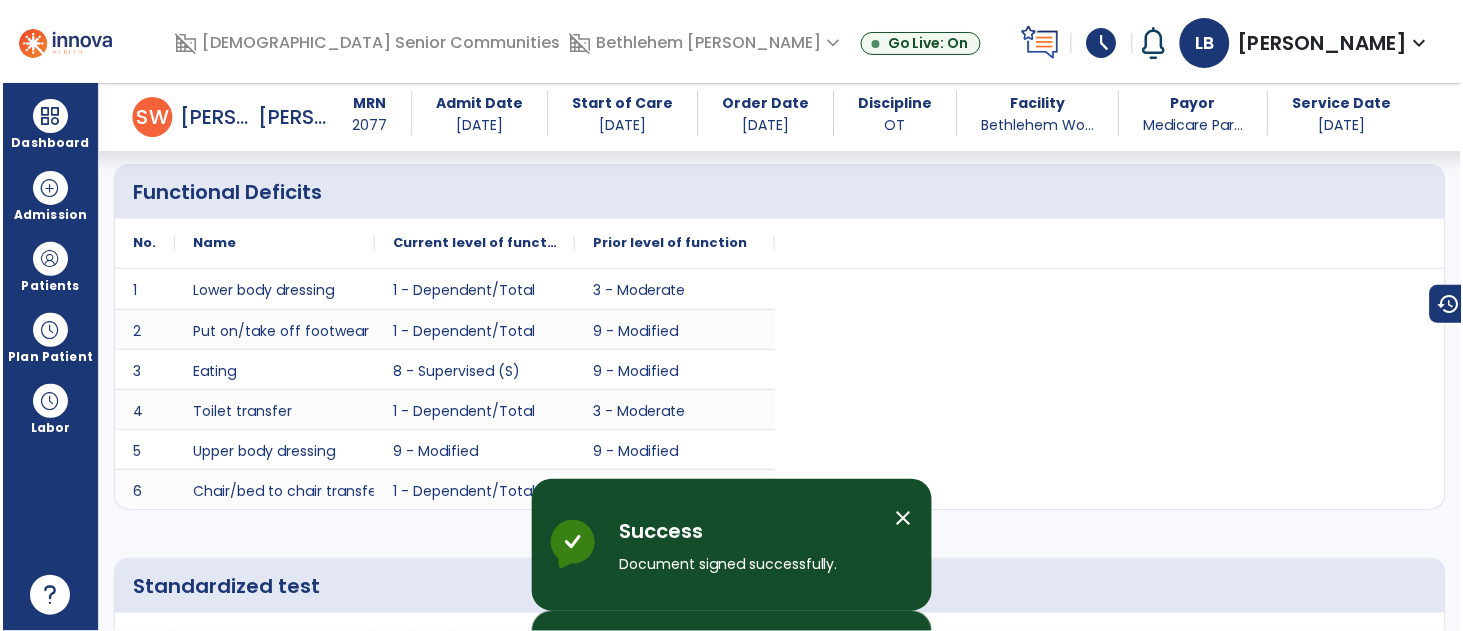 scroll, scrollTop: 1348, scrollLeft: 0, axis: vertical 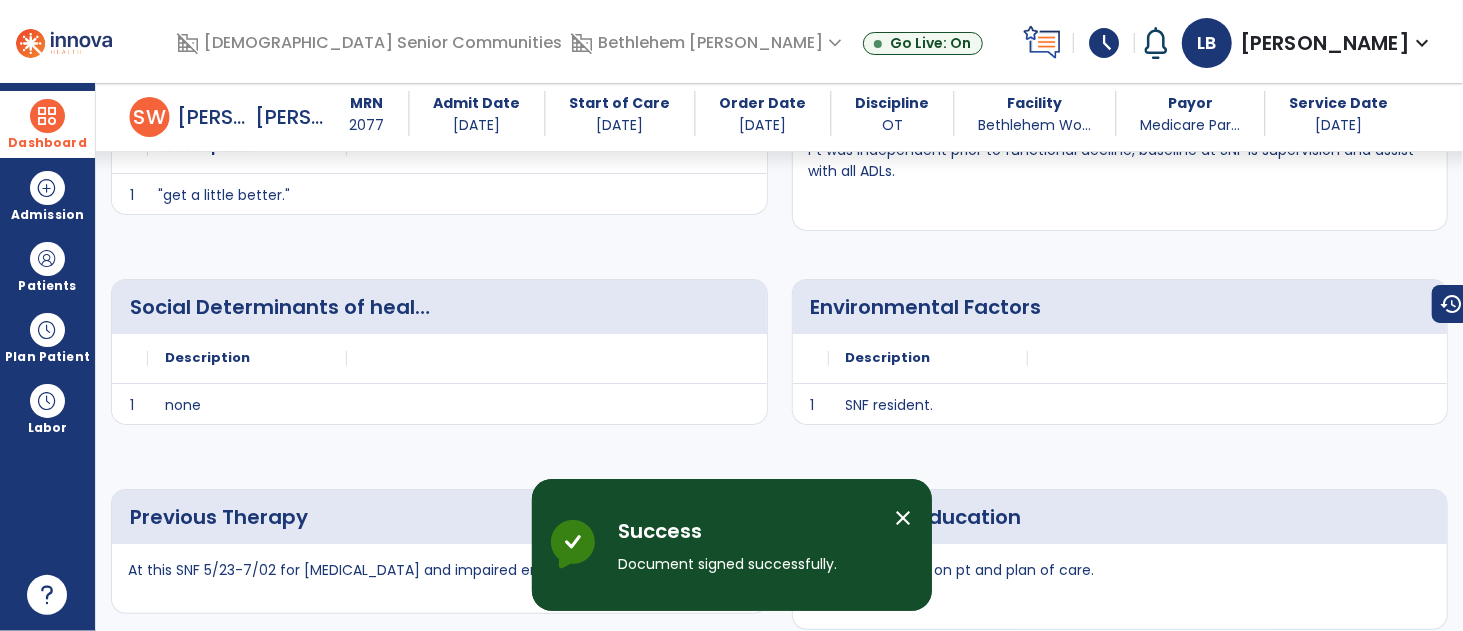 drag, startPoint x: 51, startPoint y: 132, endPoint x: 113, endPoint y: 122, distance: 62.801273 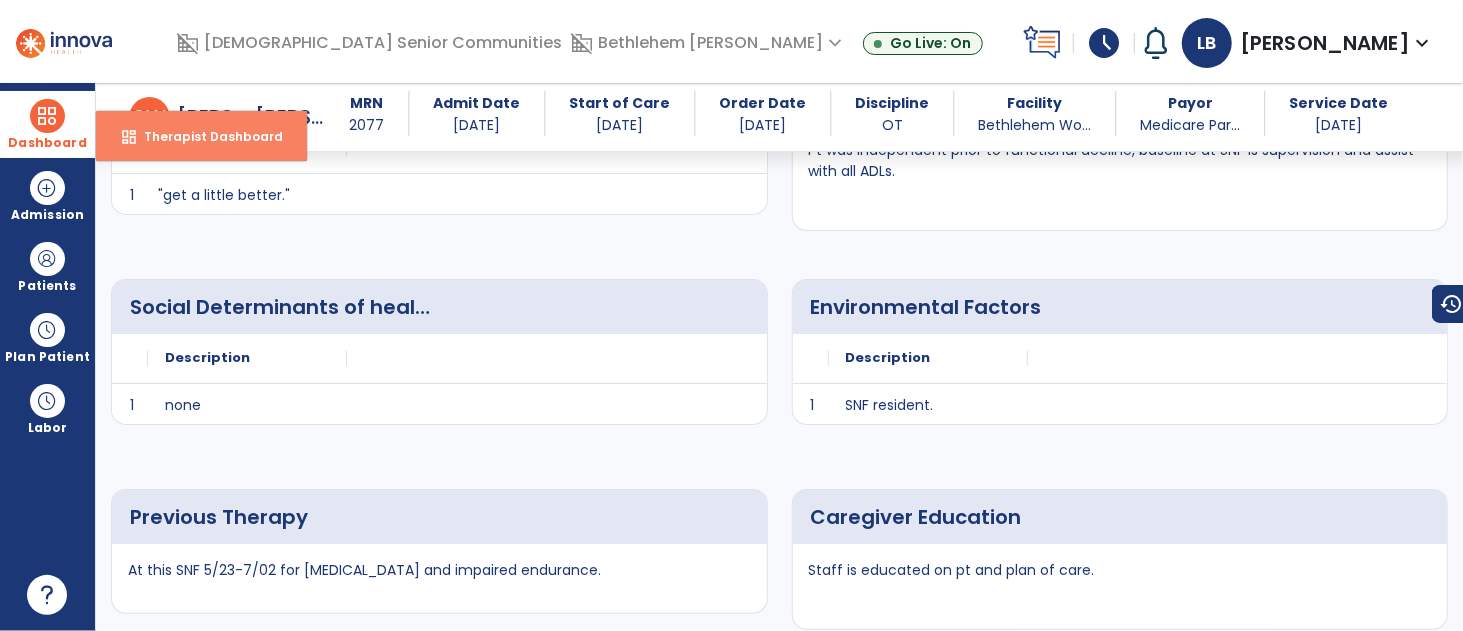 click on "dashboard  Therapist Dashboard" at bounding box center (201, 136) 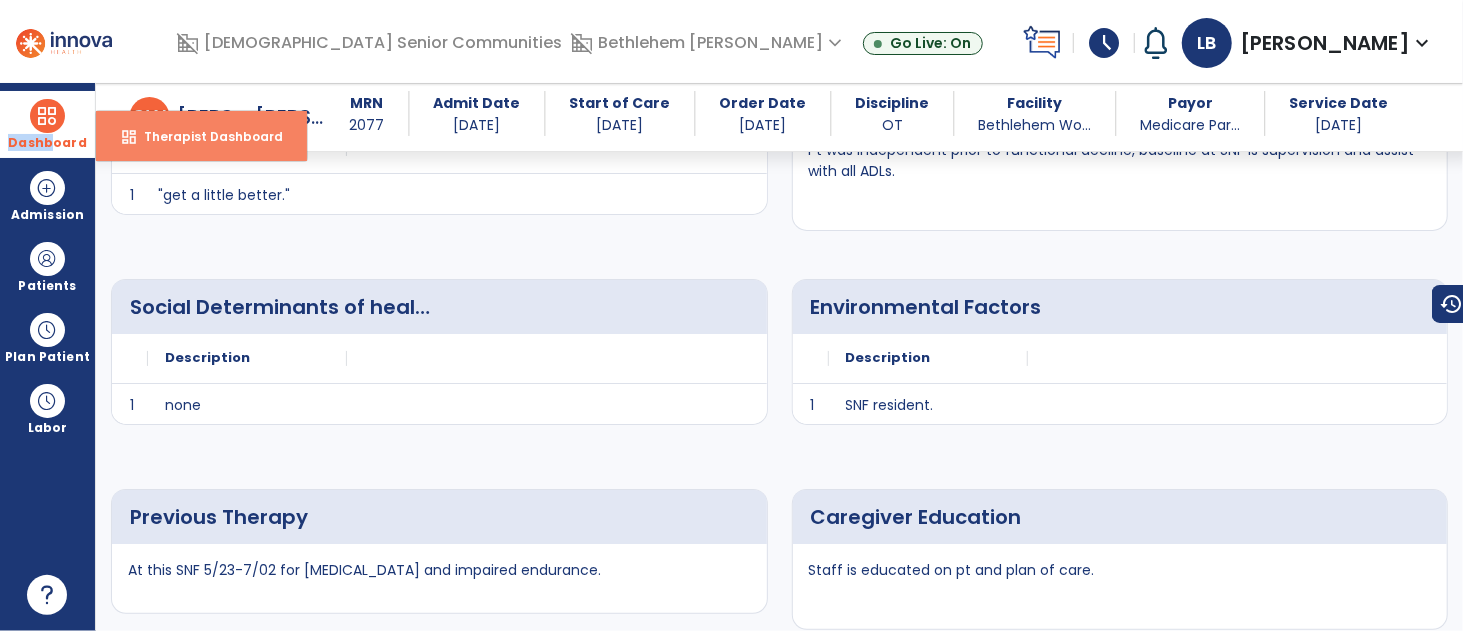 select on "****" 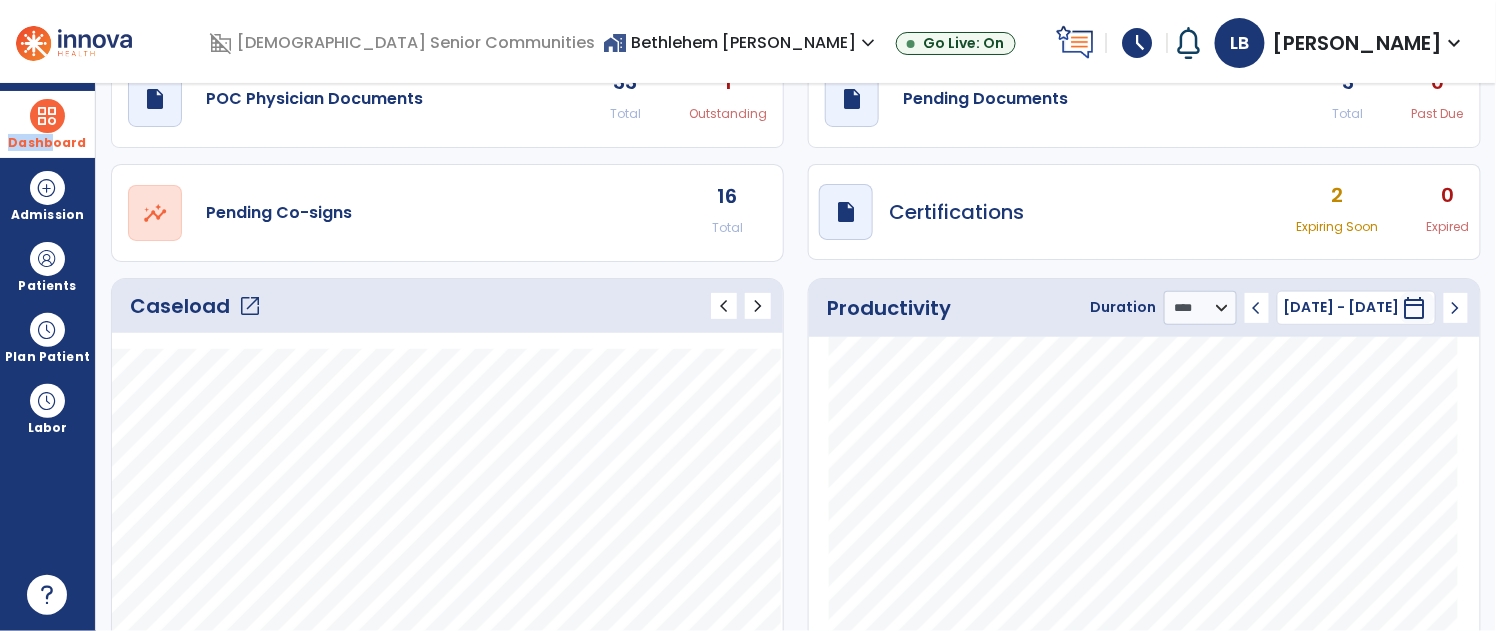 scroll, scrollTop: 0, scrollLeft: 0, axis: both 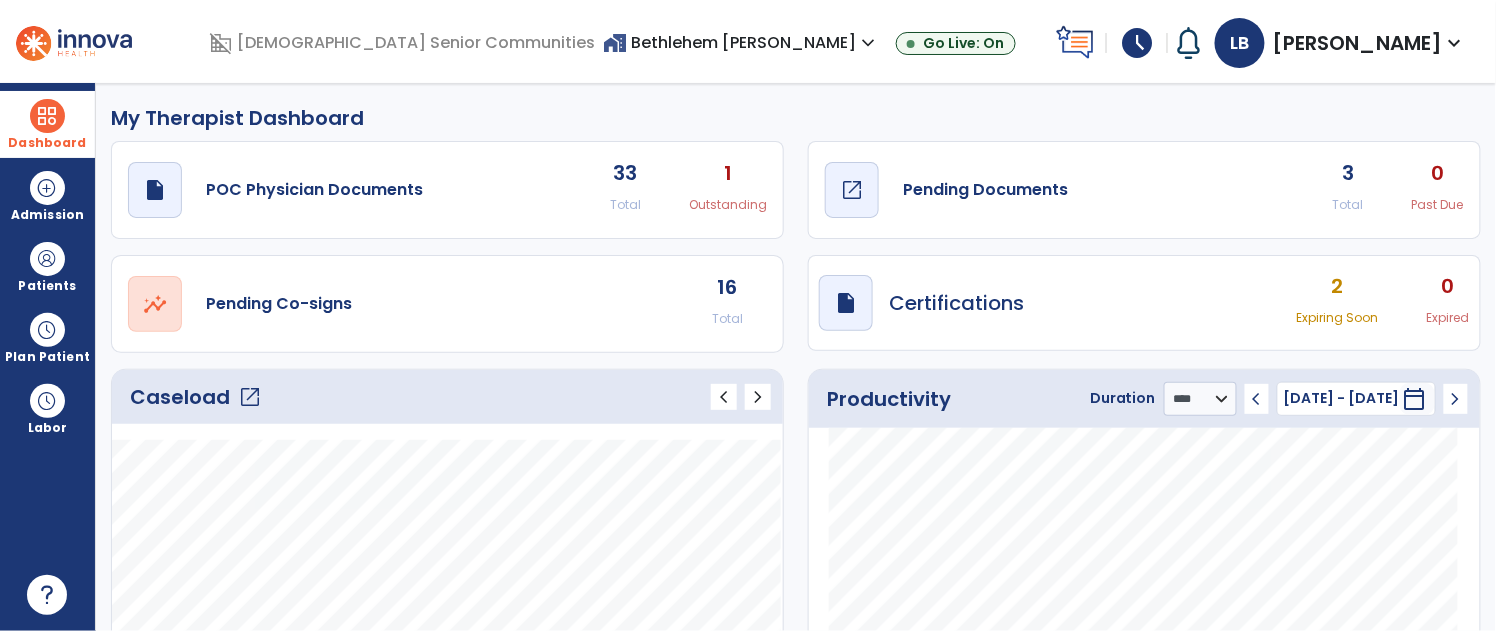 click on "draft   open_in_new" 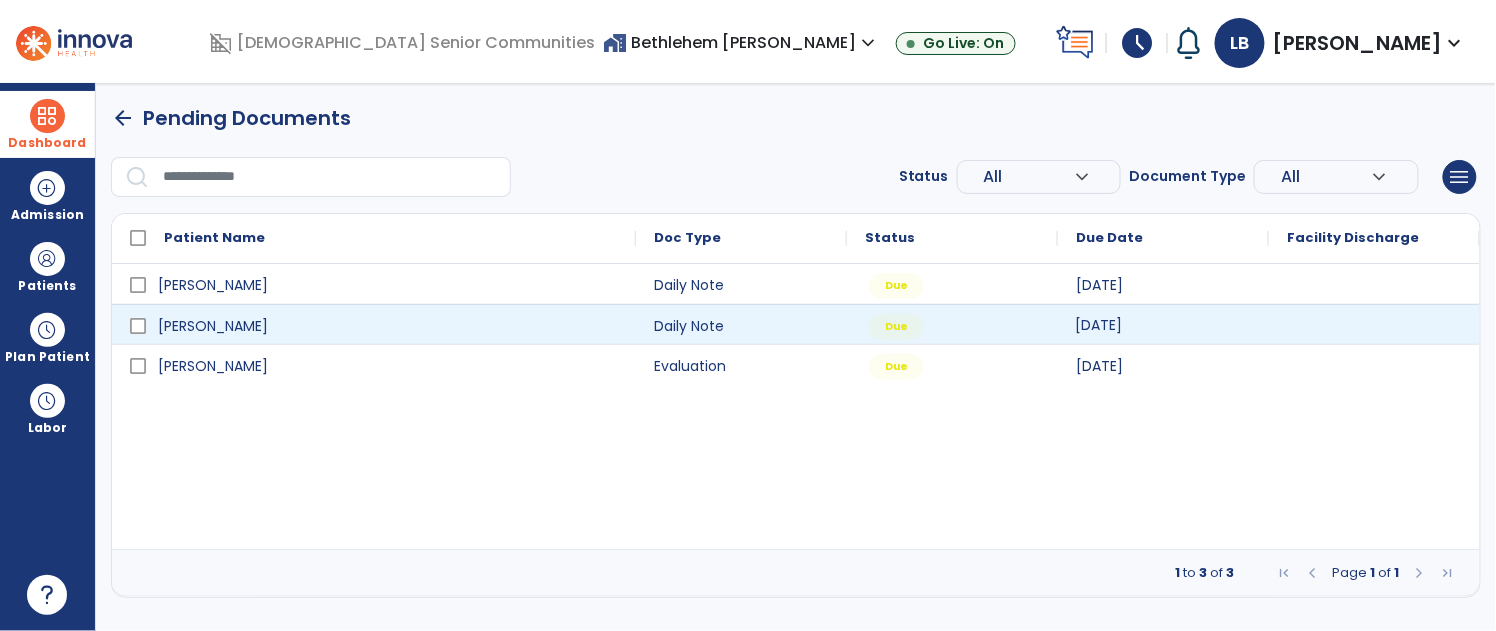 click on "[DATE]" at bounding box center [1098, 325] 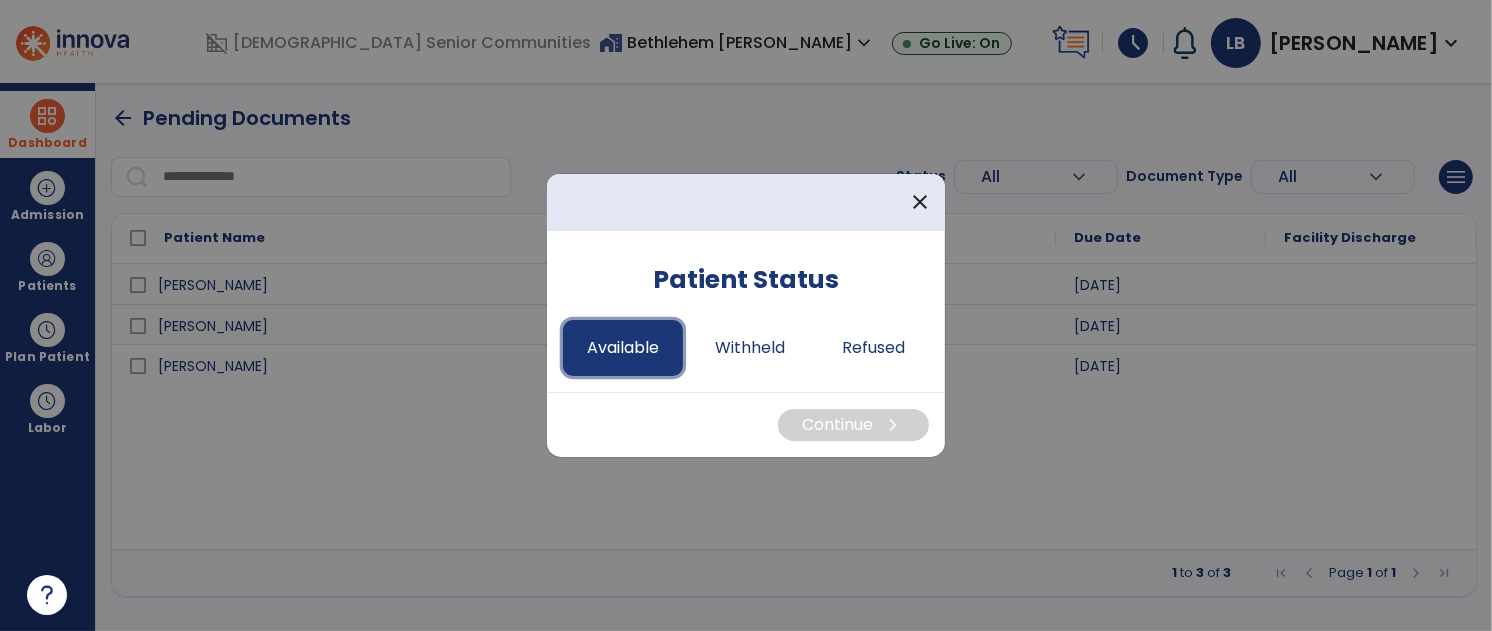 click on "Available" at bounding box center [623, 348] 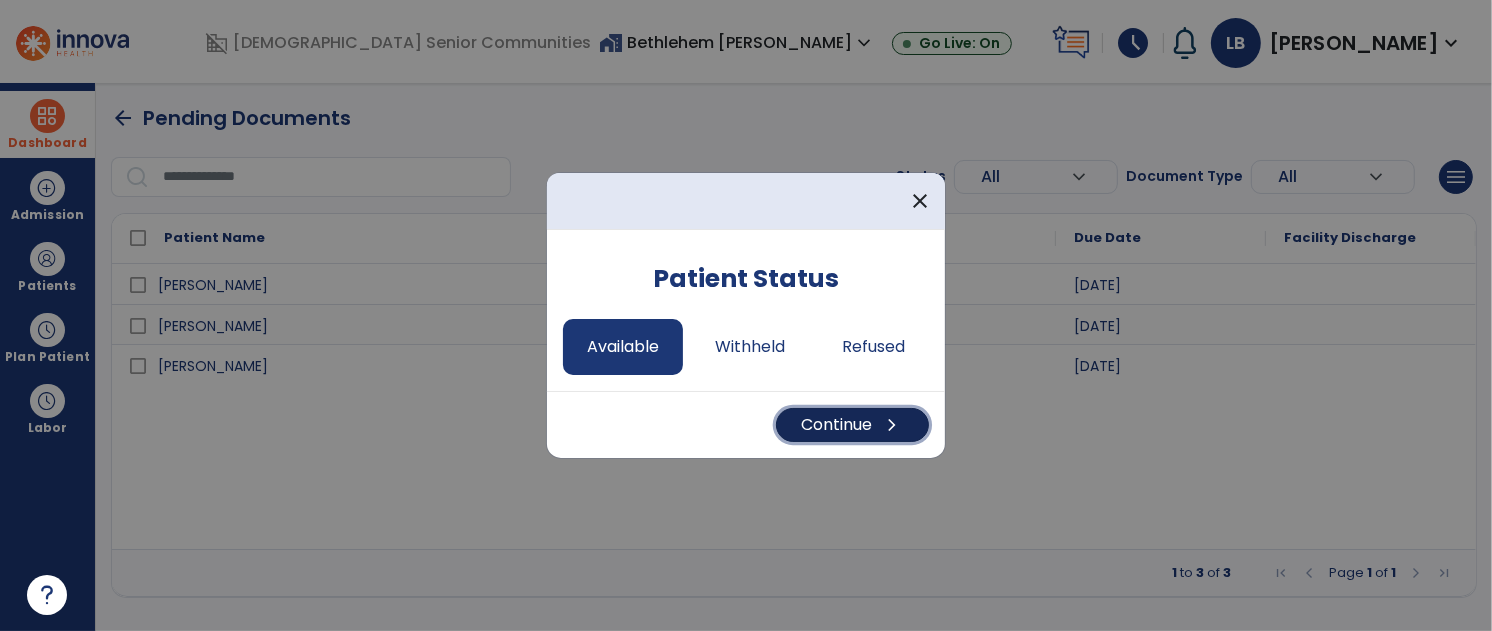 click on "chevron_right" at bounding box center (892, 425) 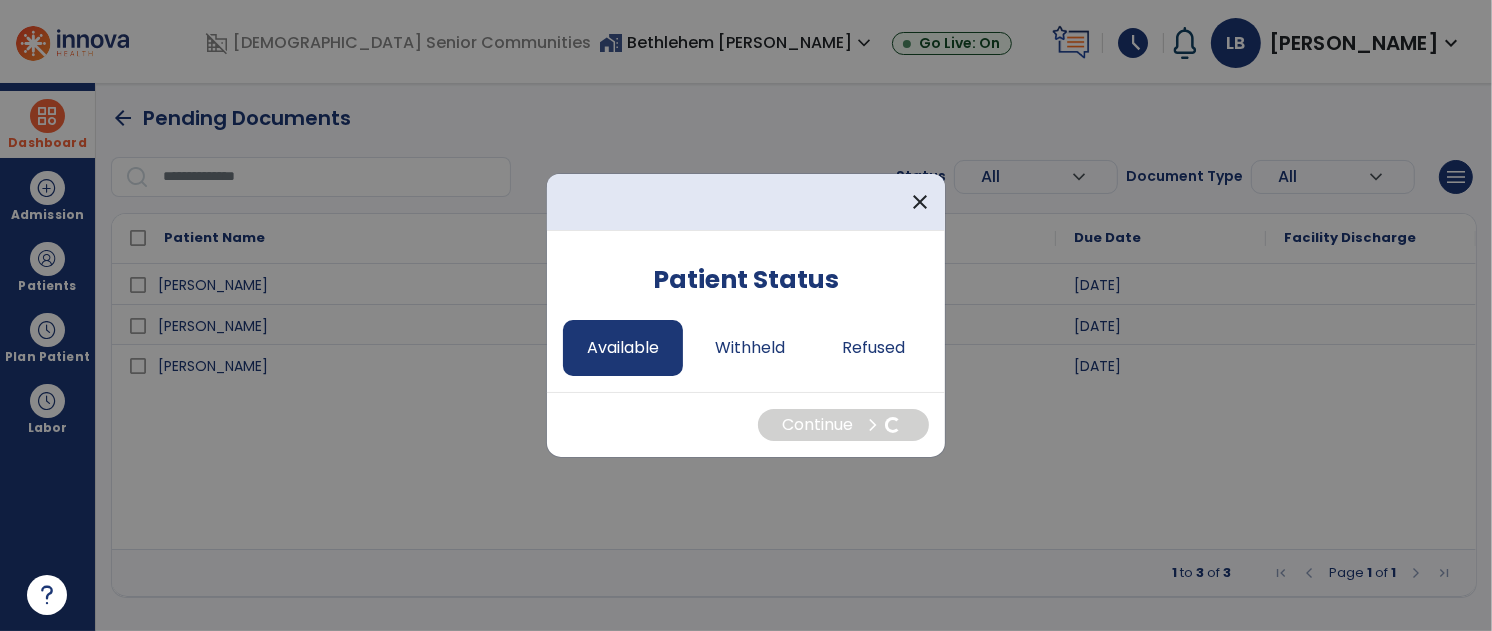 select on "*" 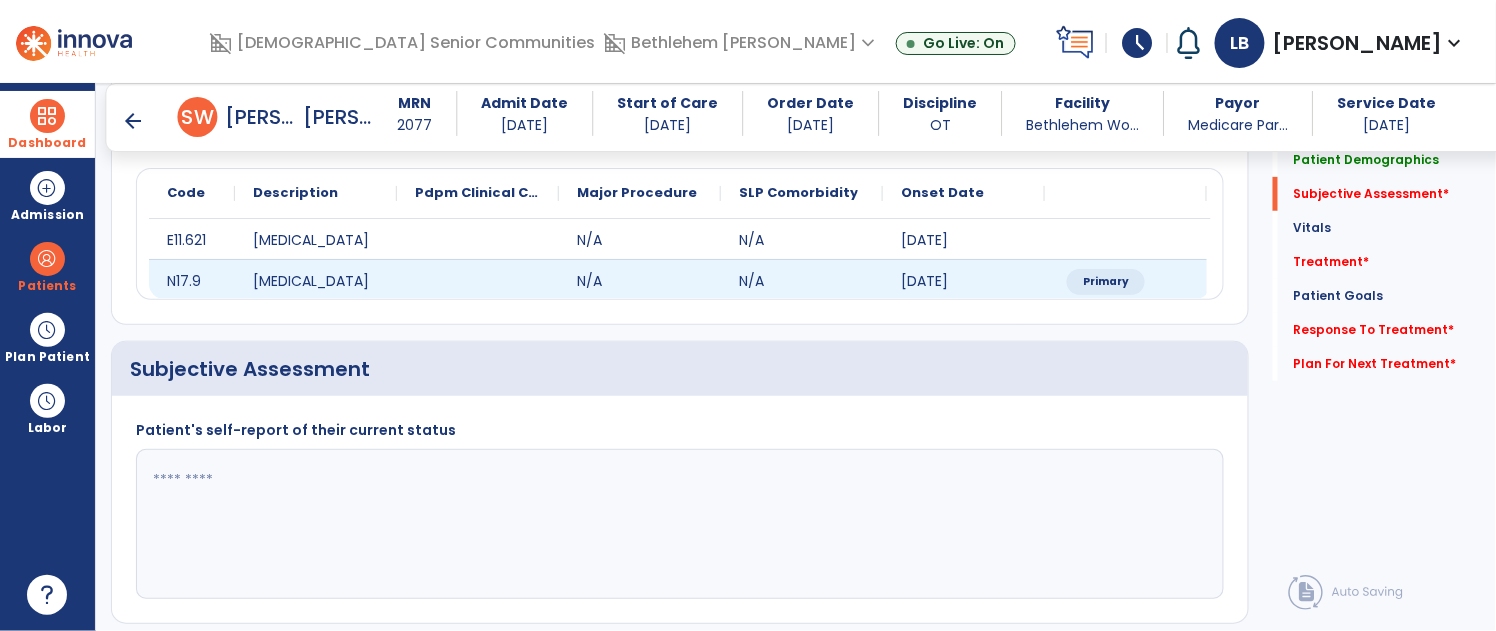 scroll, scrollTop: 323, scrollLeft: 0, axis: vertical 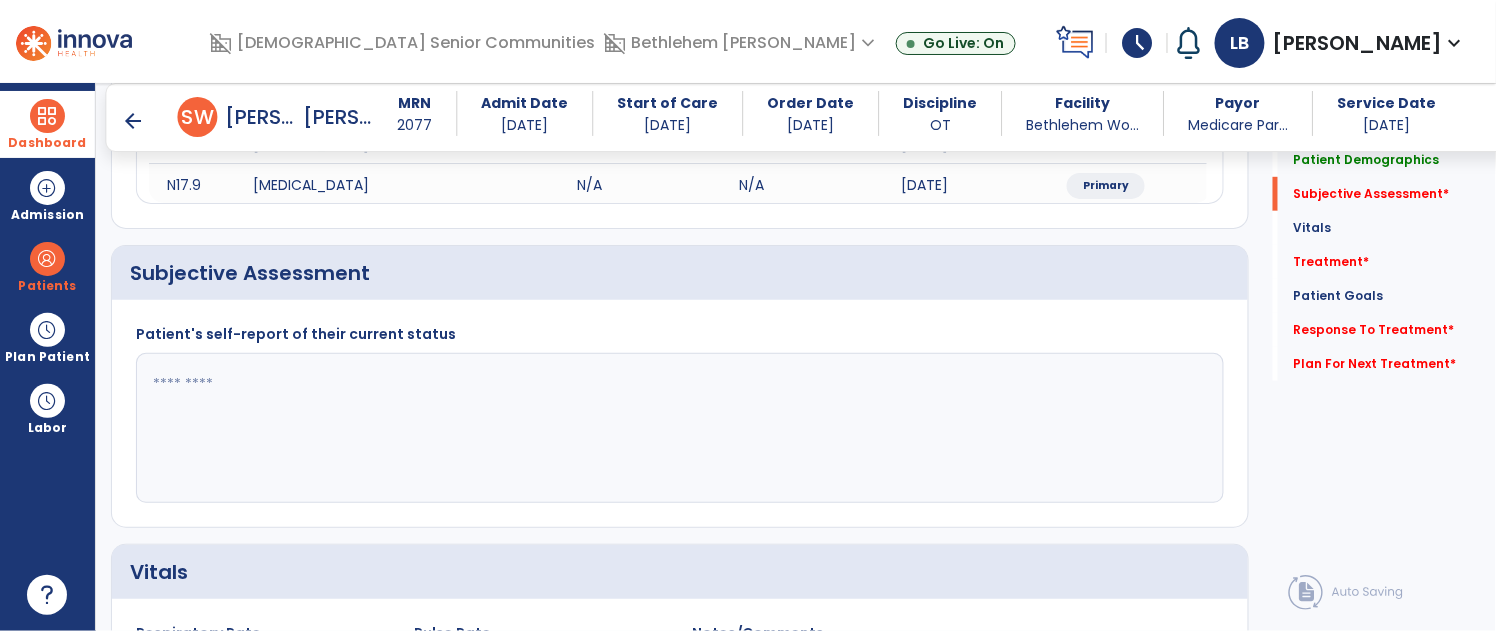 click 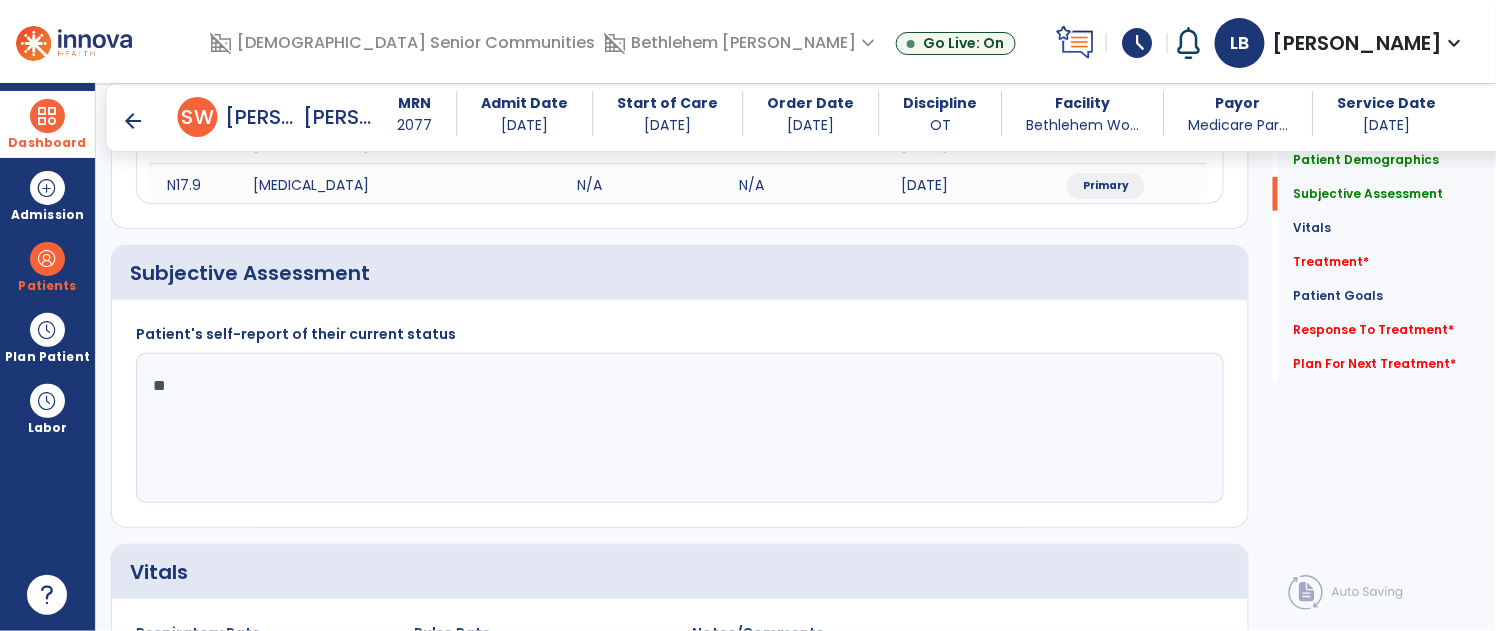 type on "*" 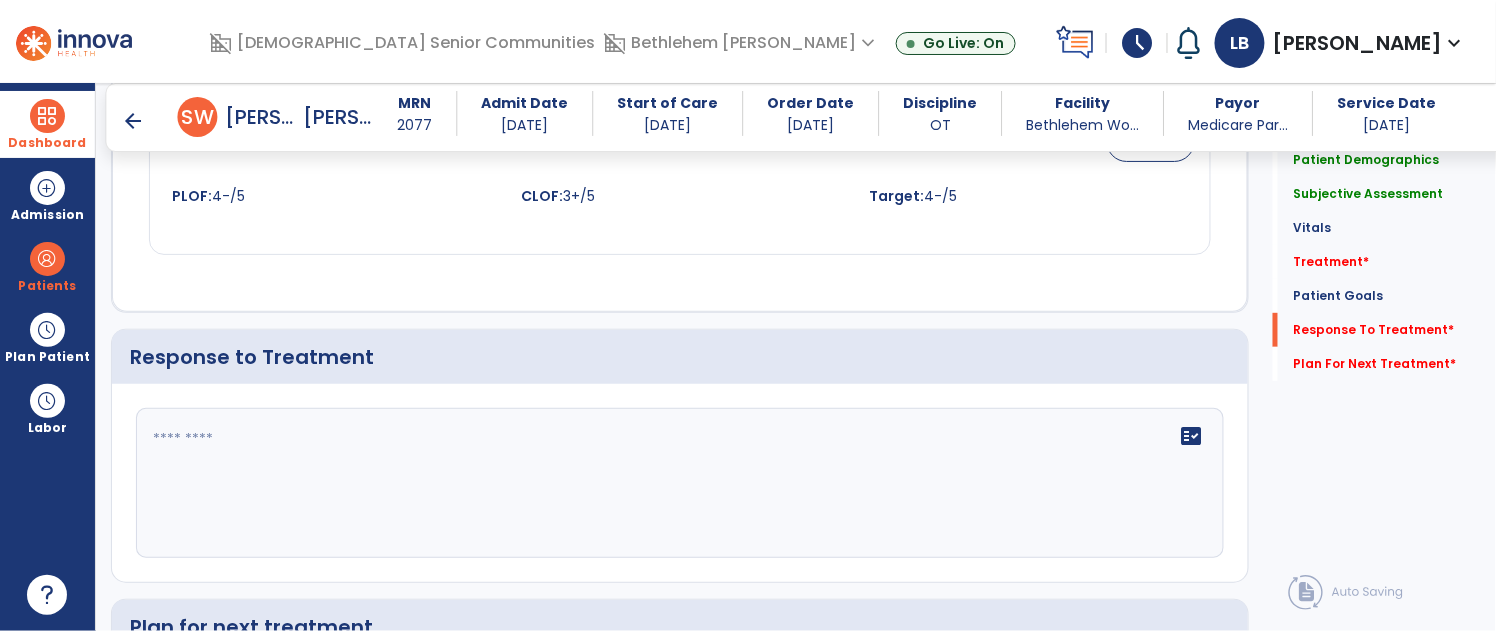 scroll, scrollTop: 2470, scrollLeft: 0, axis: vertical 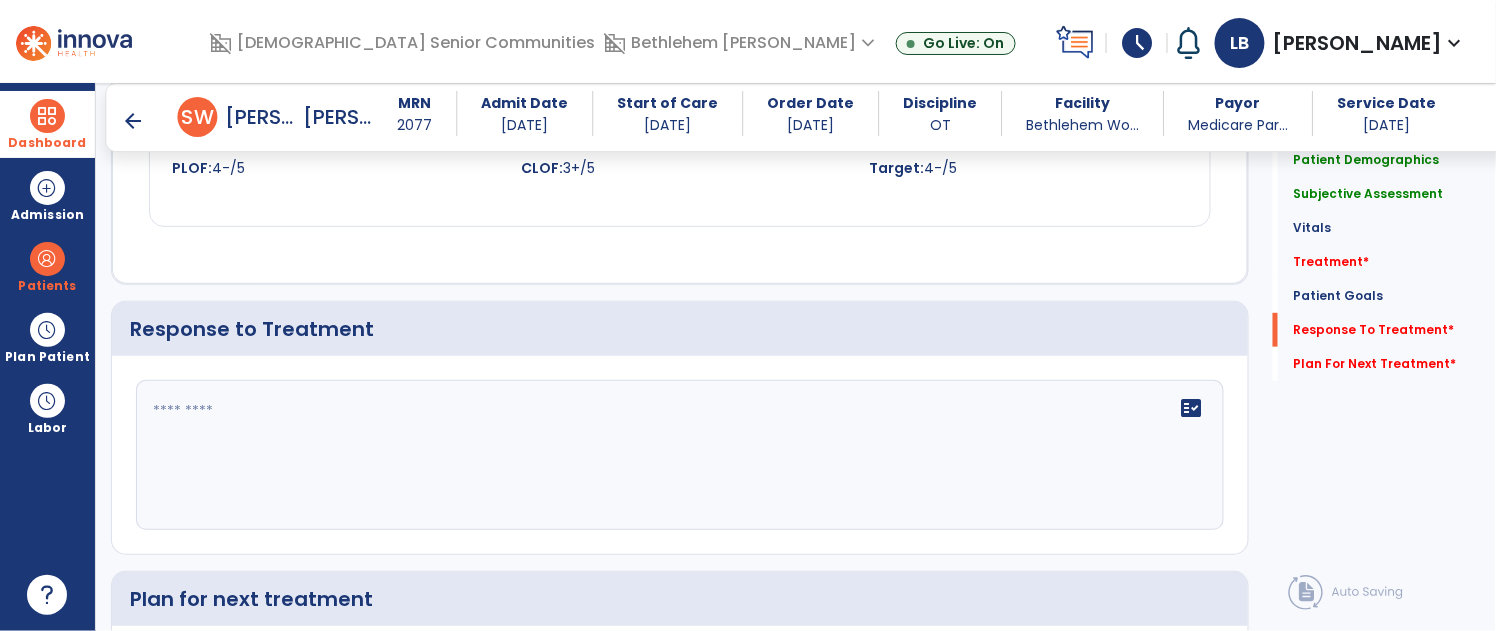 type on "**********" 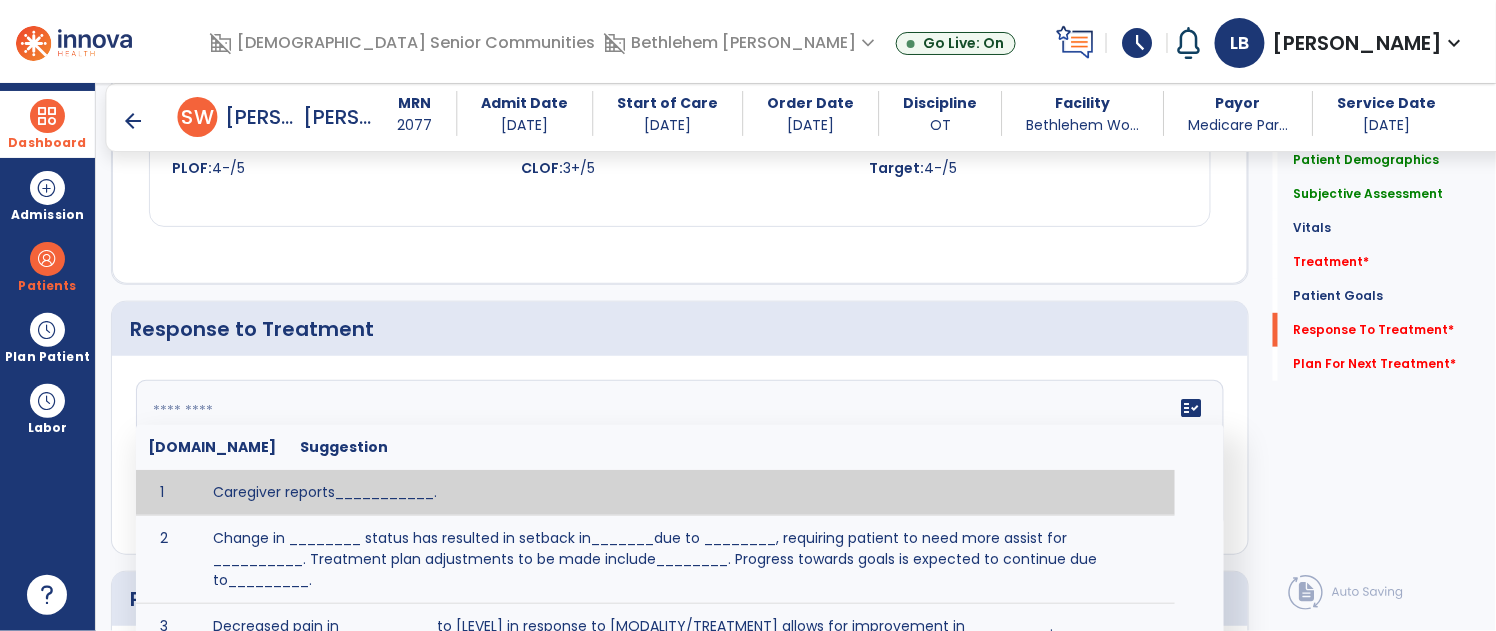 click 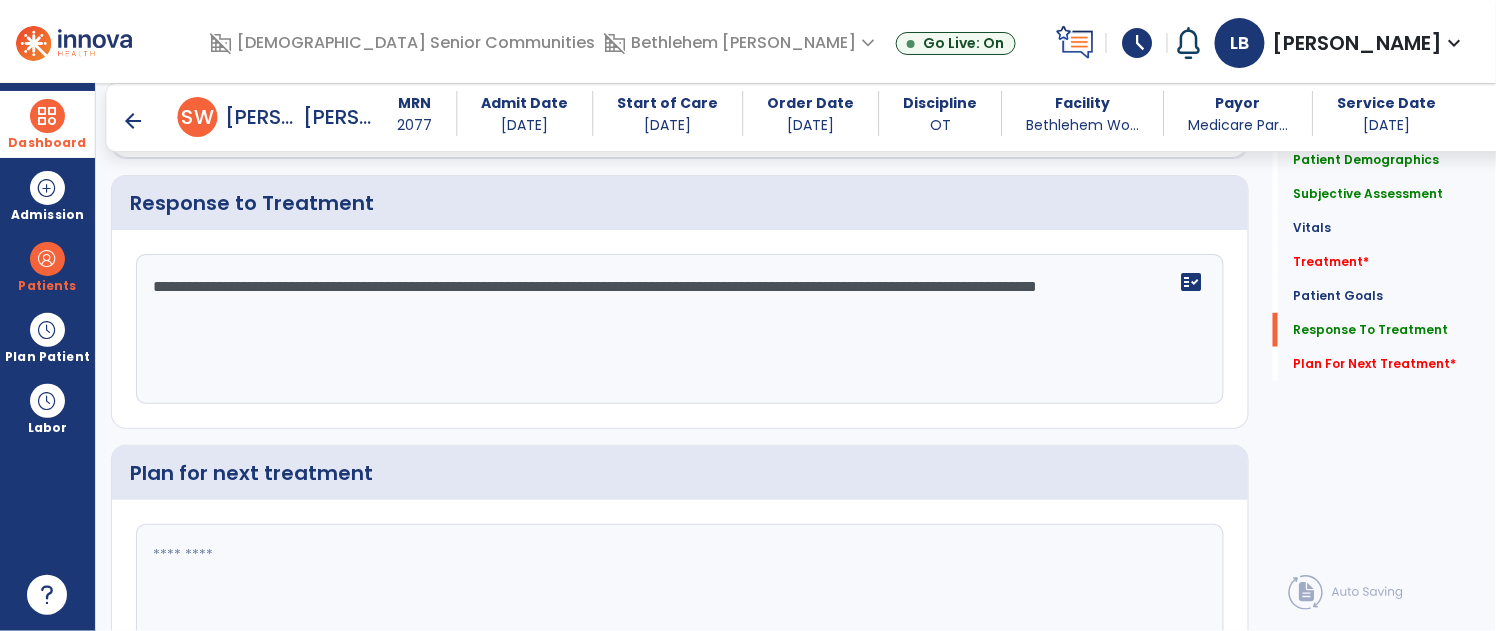 type on "**********" 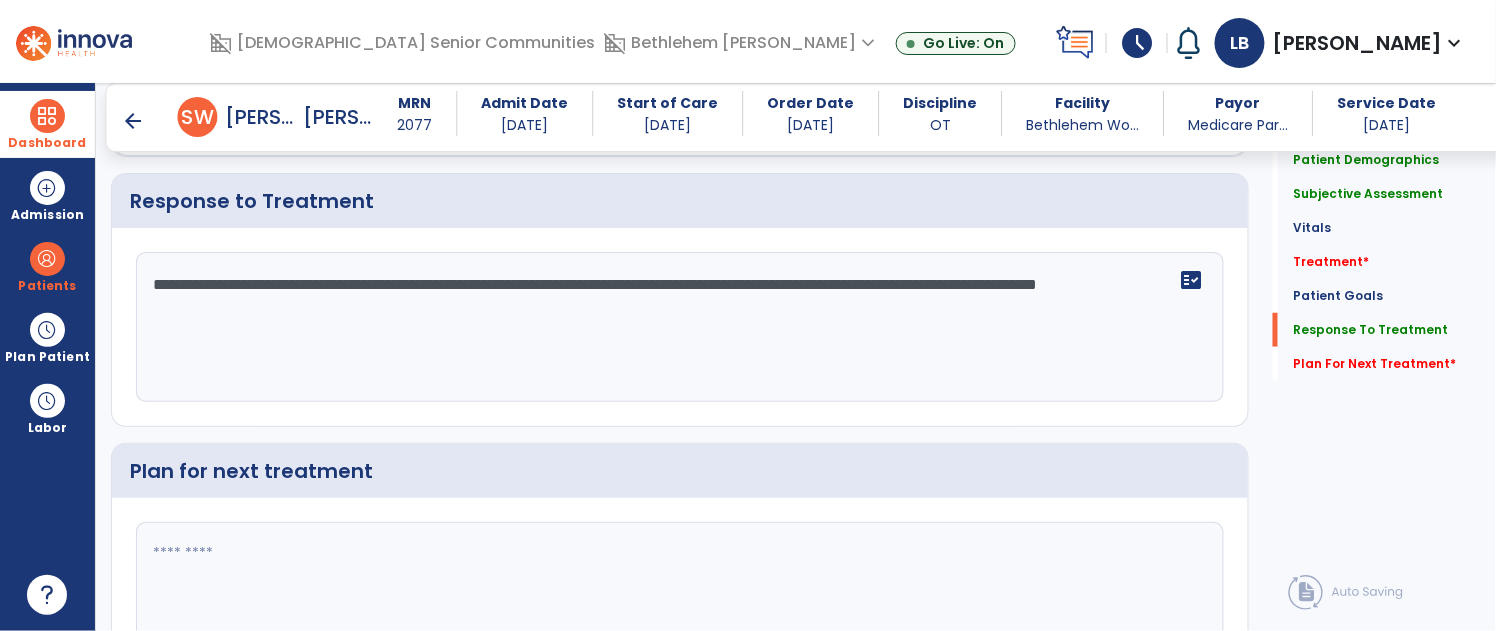 click 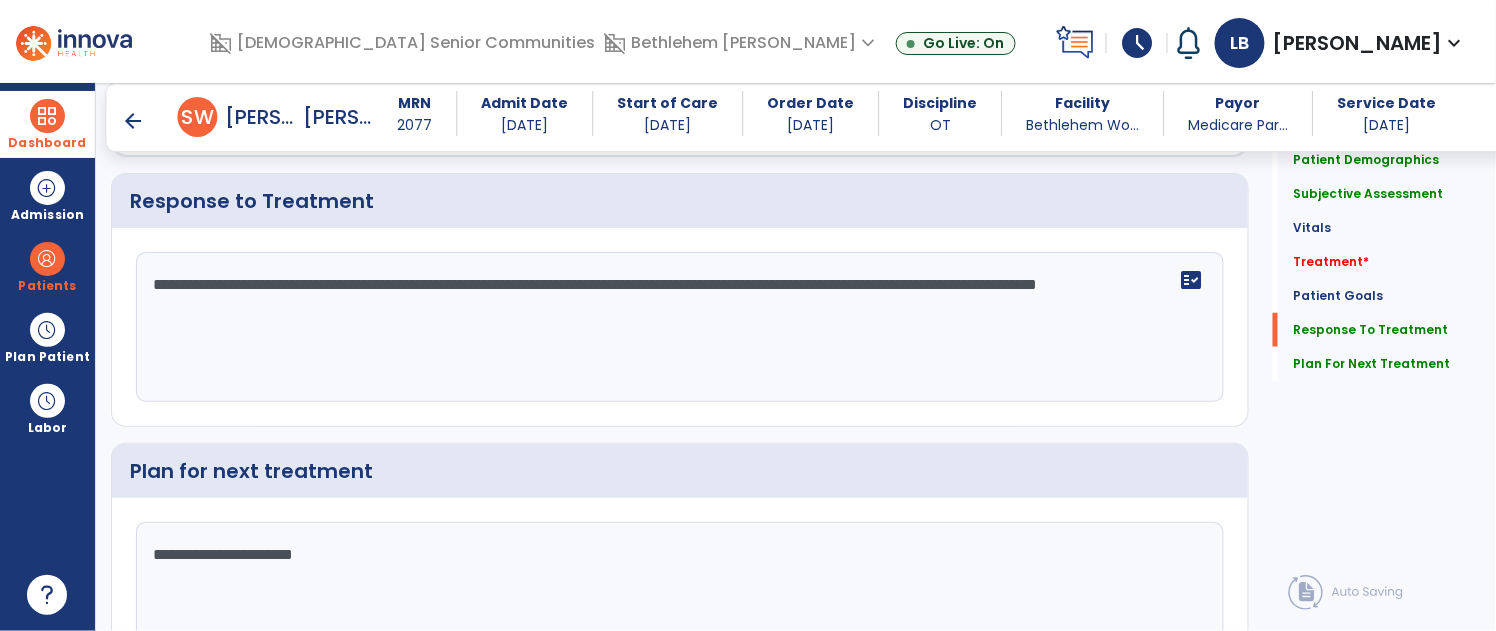 type on "**********" 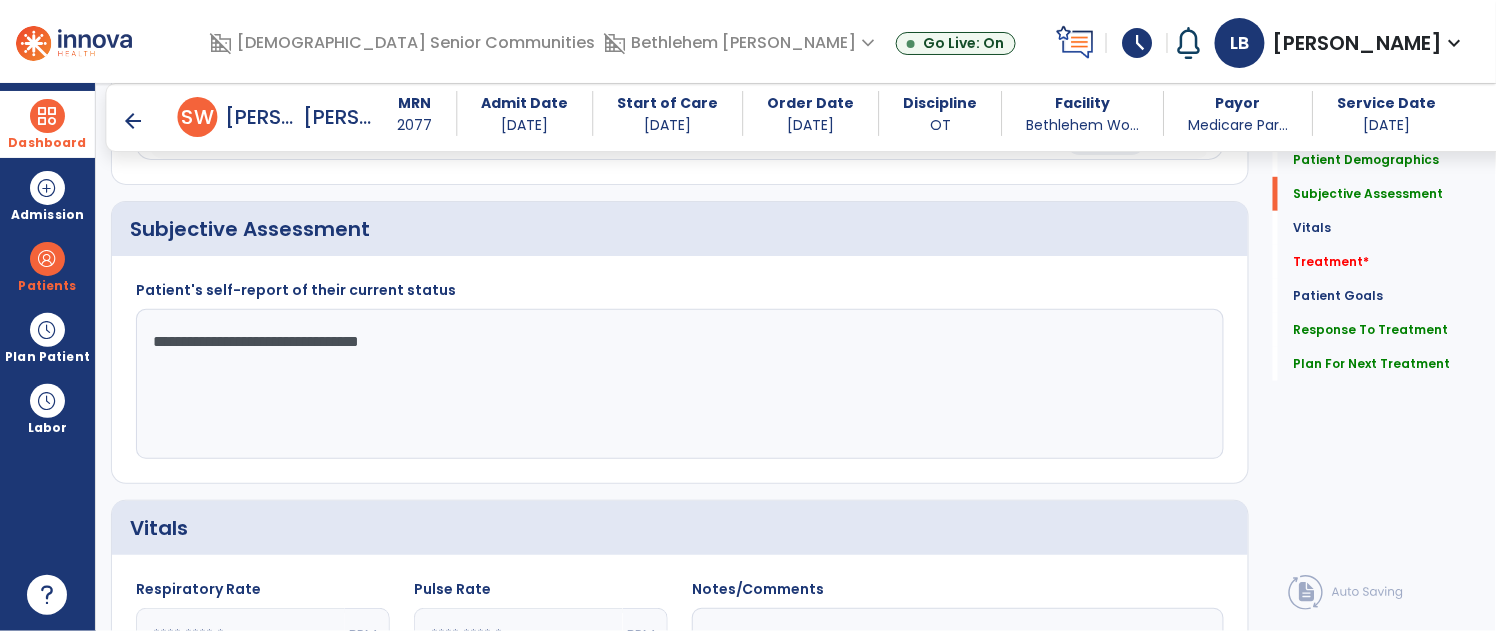scroll, scrollTop: 392, scrollLeft: 0, axis: vertical 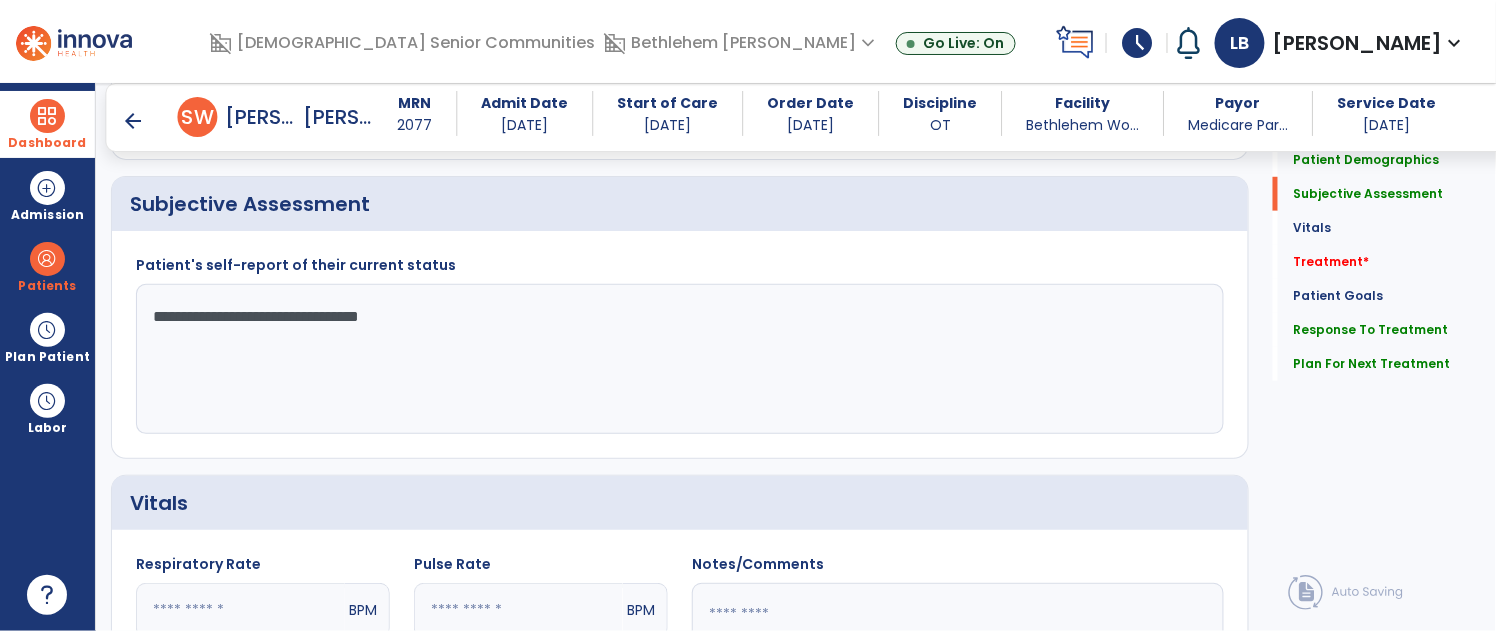 type on "**********" 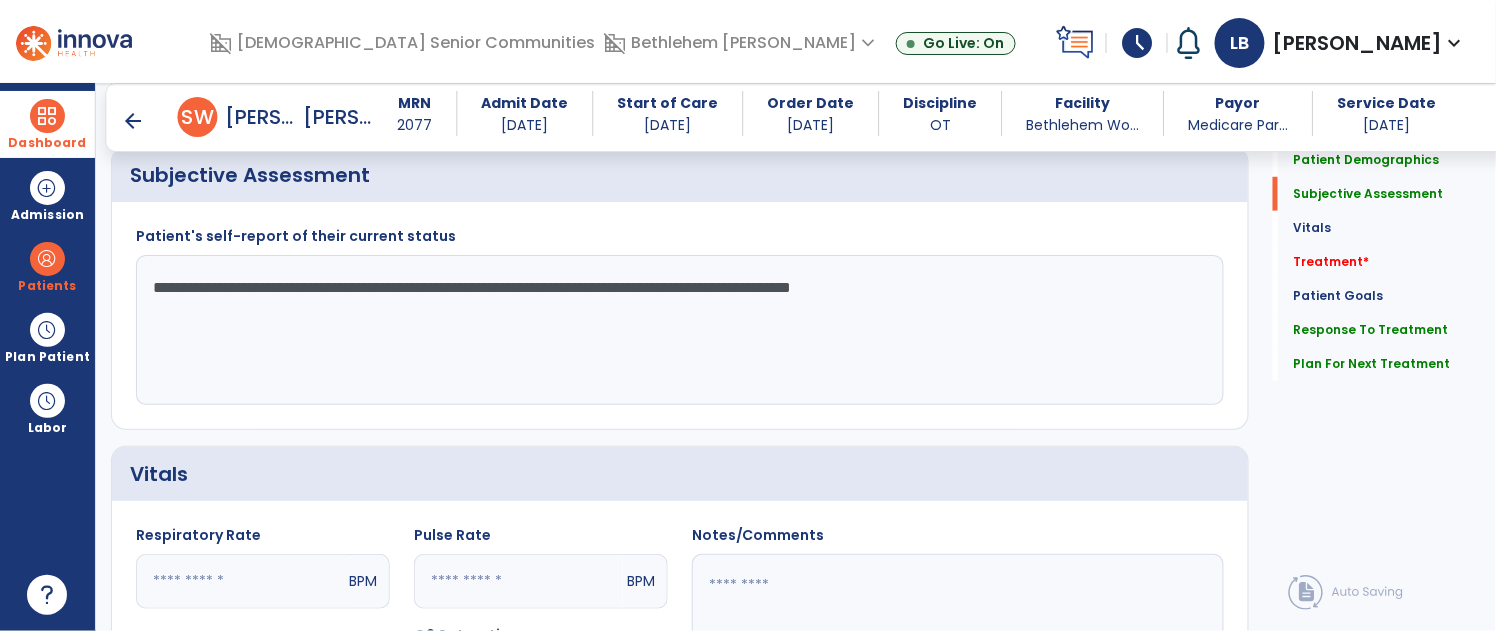 scroll, scrollTop: 453, scrollLeft: 0, axis: vertical 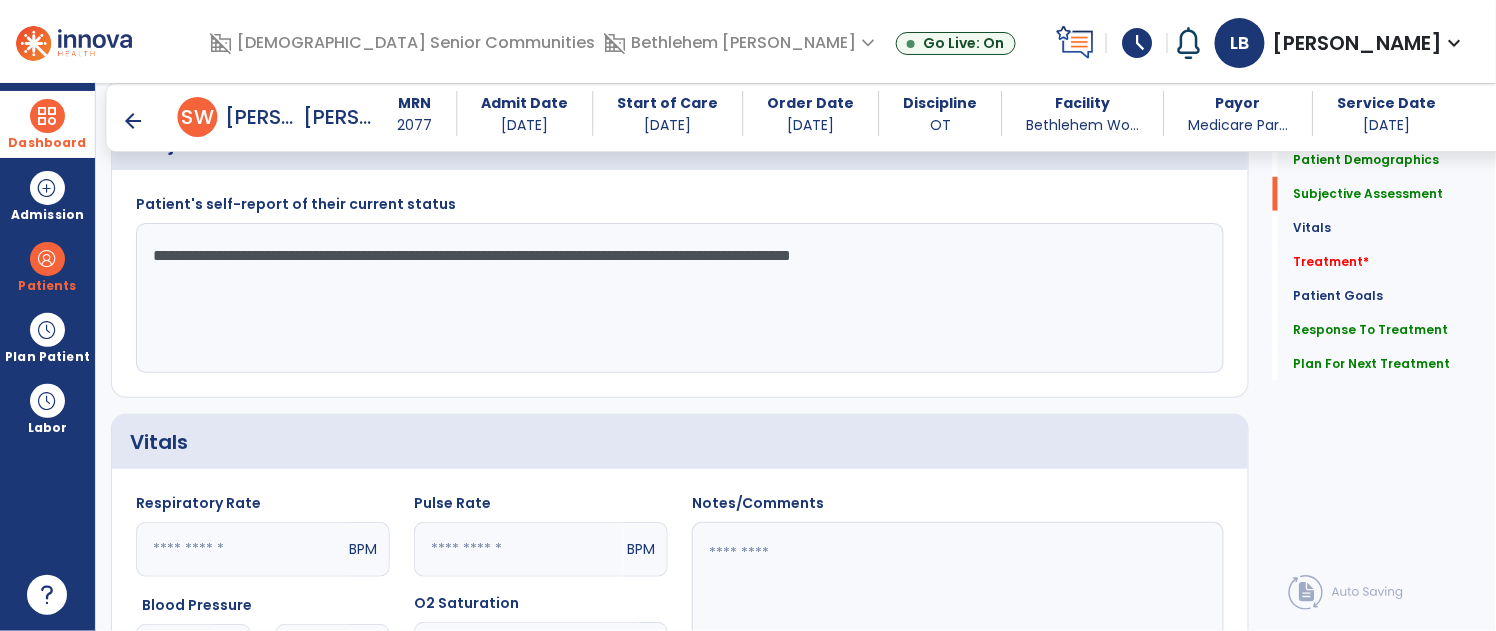 drag, startPoint x: 949, startPoint y: 265, endPoint x: 979, endPoint y: 255, distance: 31.622776 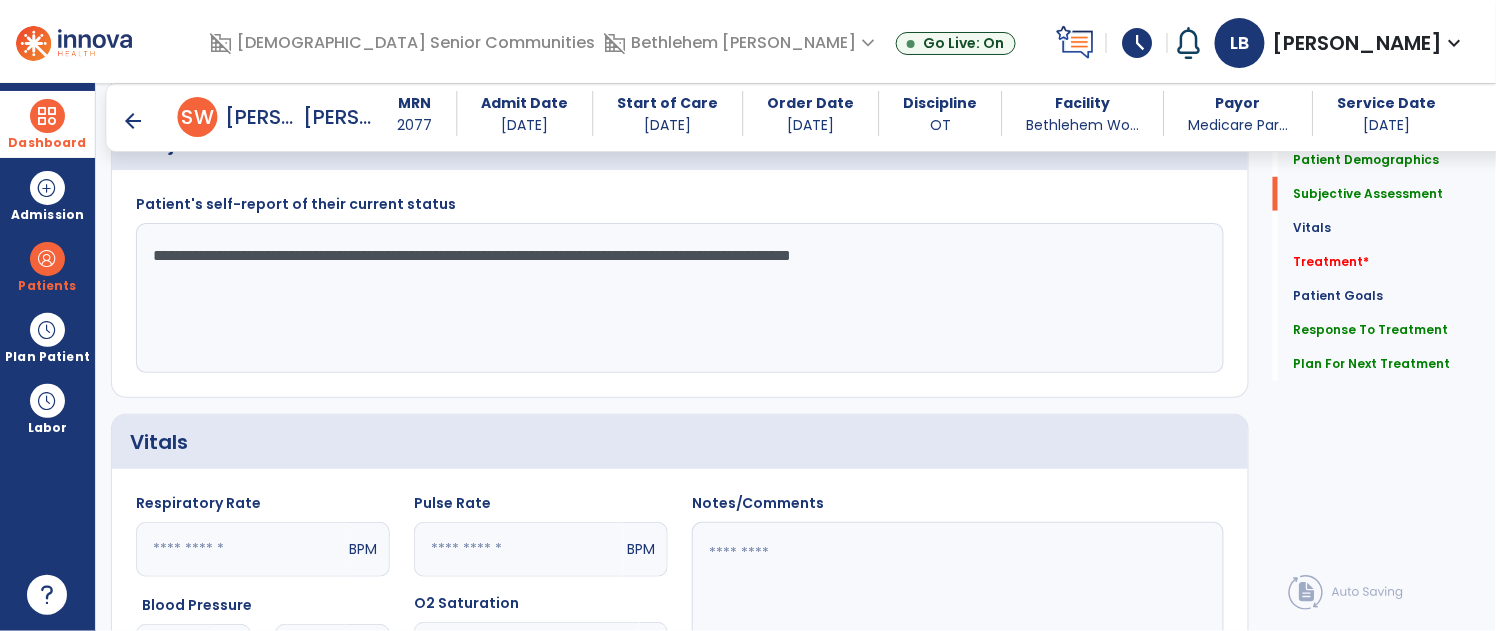 click on "**********" 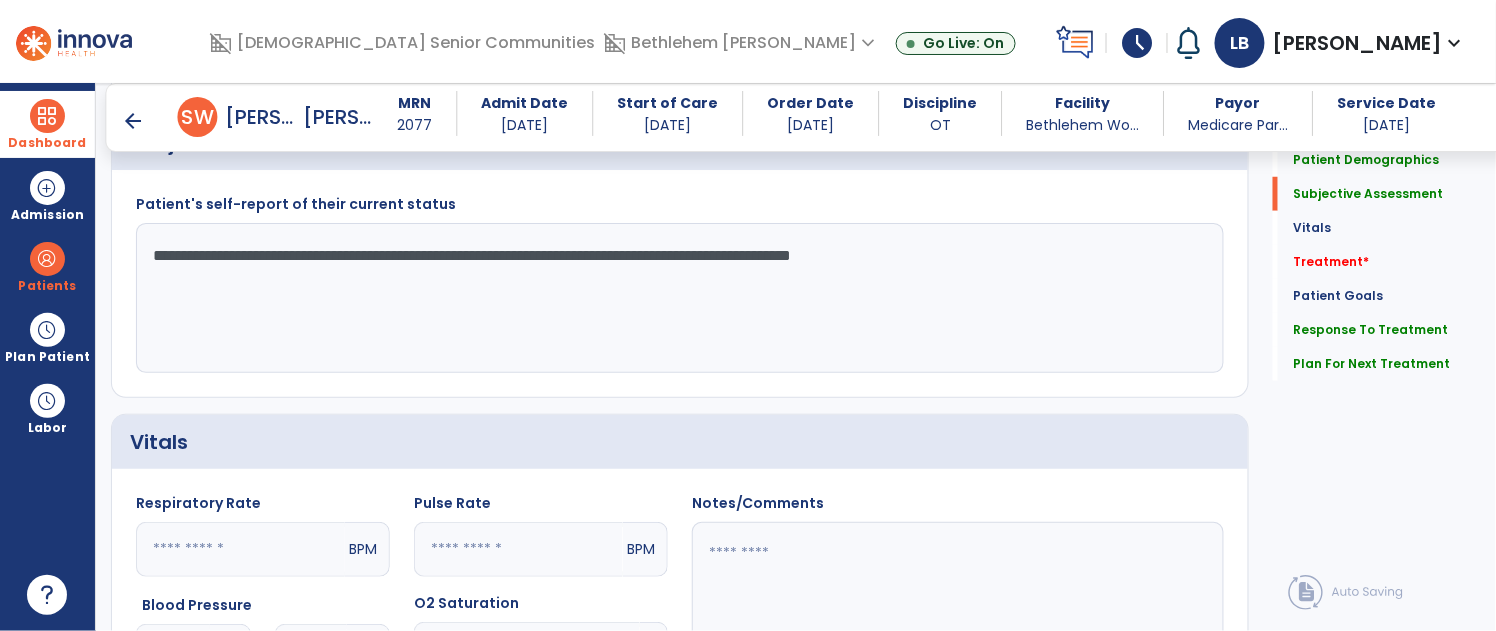 drag, startPoint x: 960, startPoint y: 257, endPoint x: 682, endPoint y: 259, distance: 278.0072 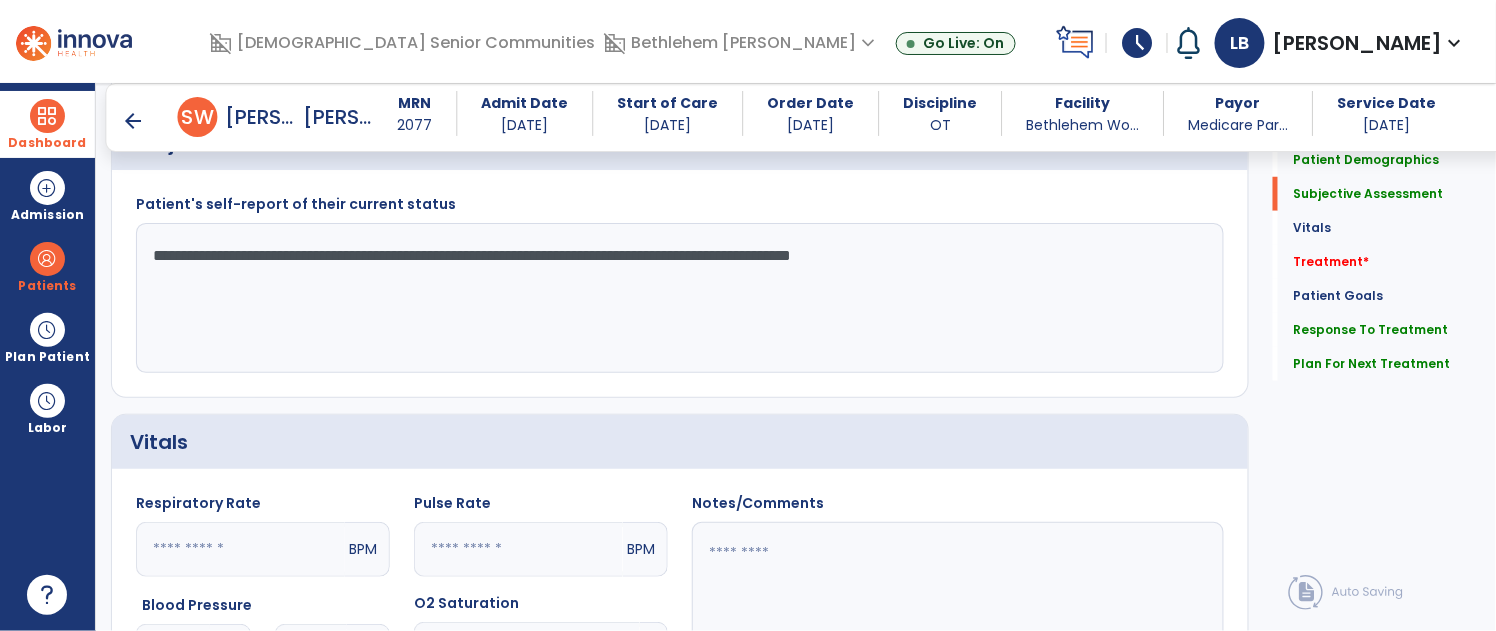 click on "**********" 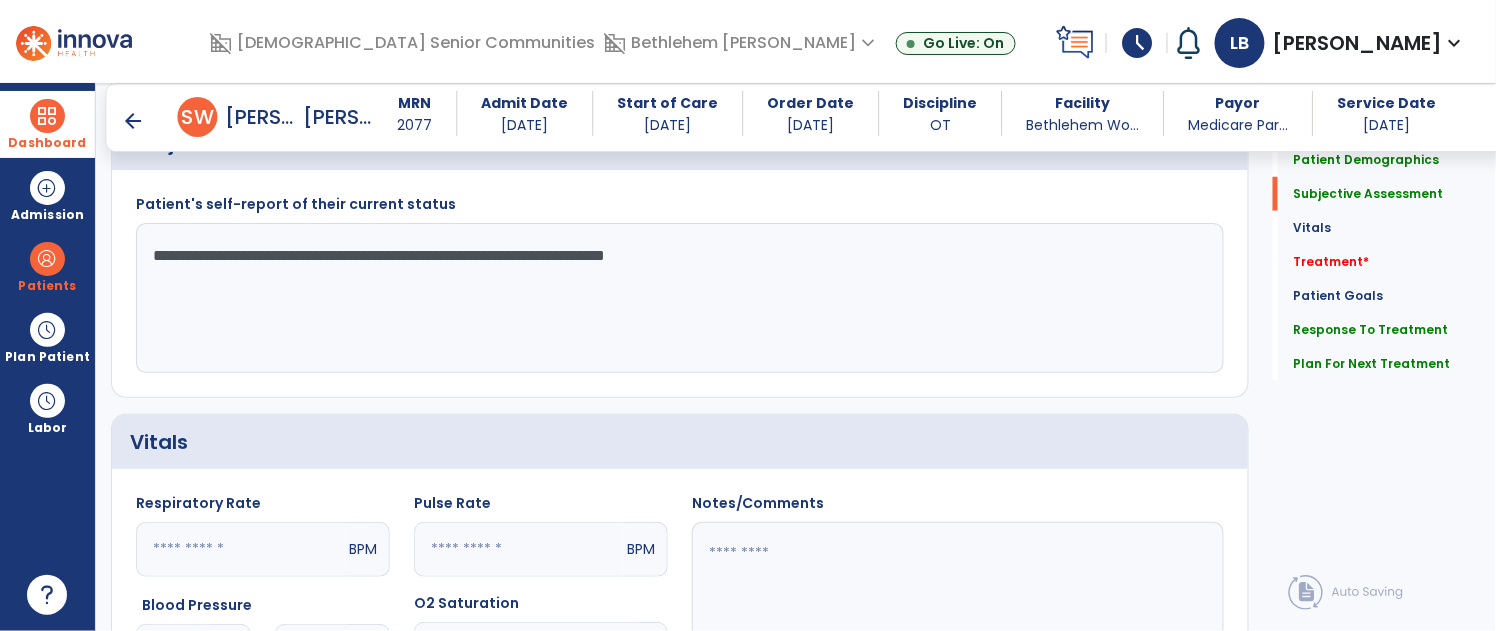 type on "**********" 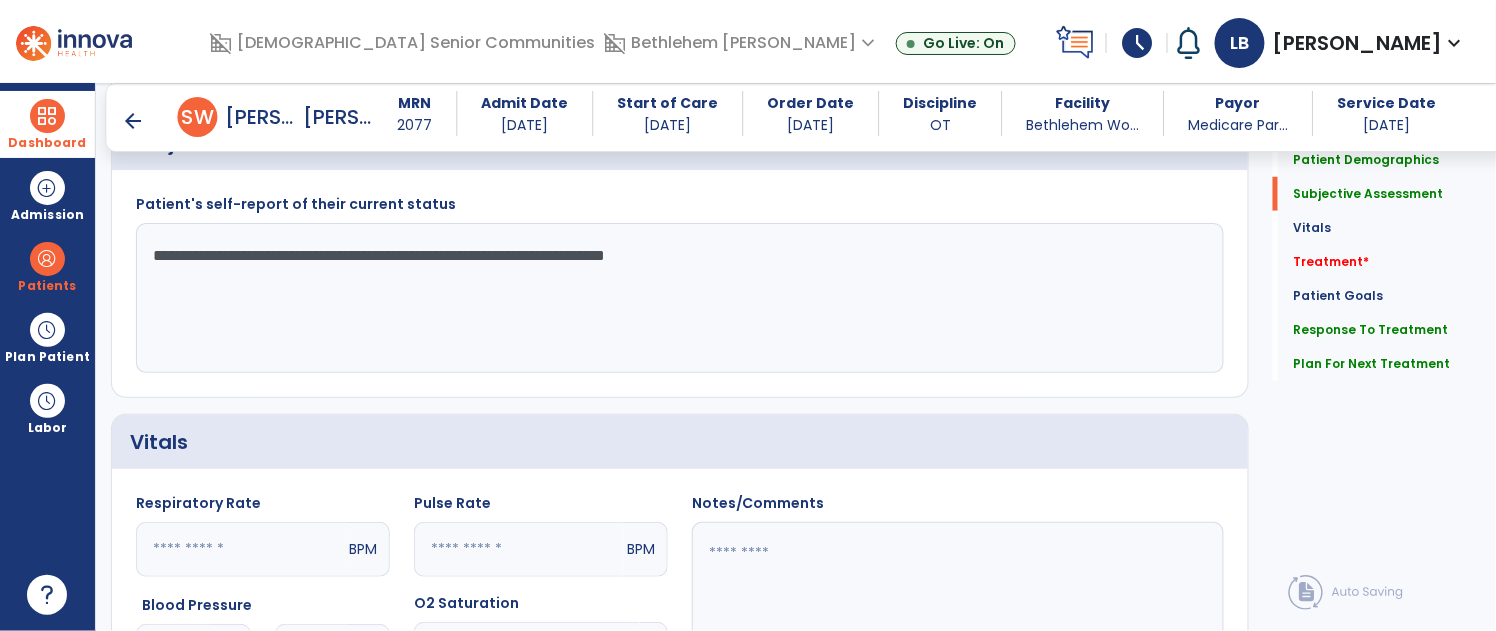 click on "arrow_back" at bounding box center [134, 121] 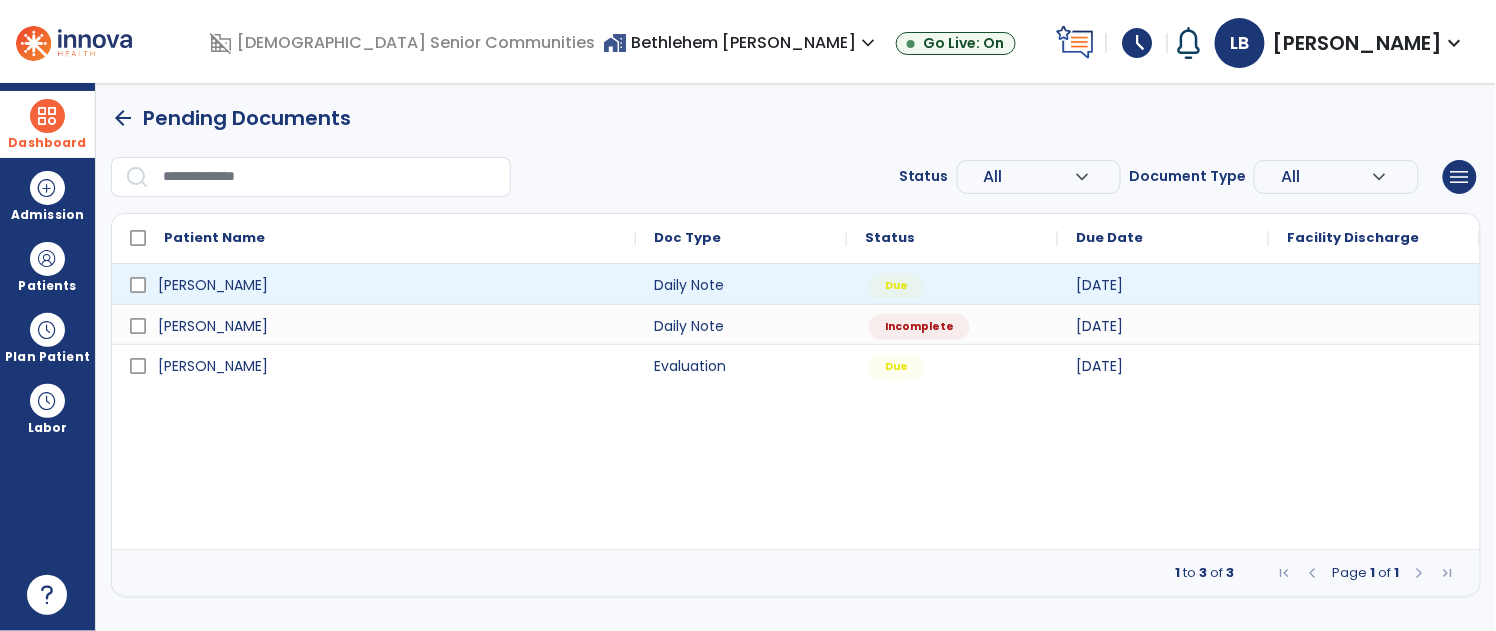 scroll, scrollTop: 0, scrollLeft: 0, axis: both 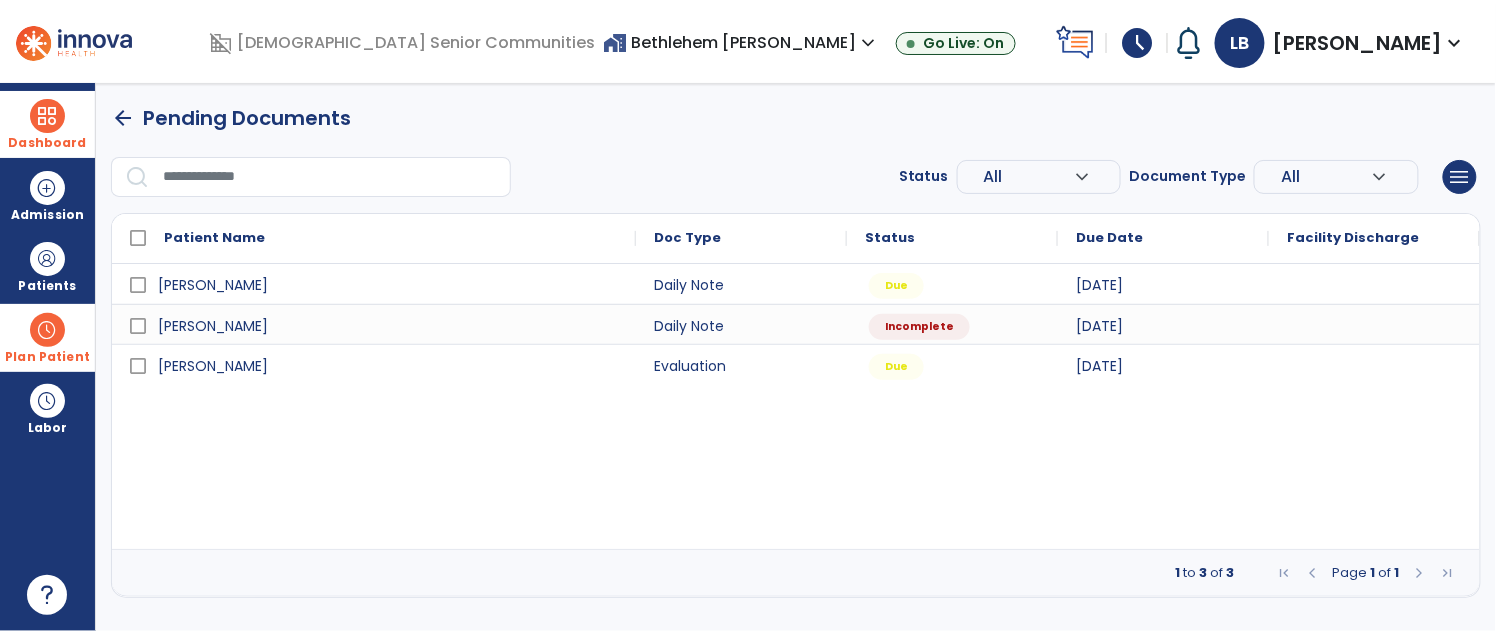 click at bounding box center [47, 330] 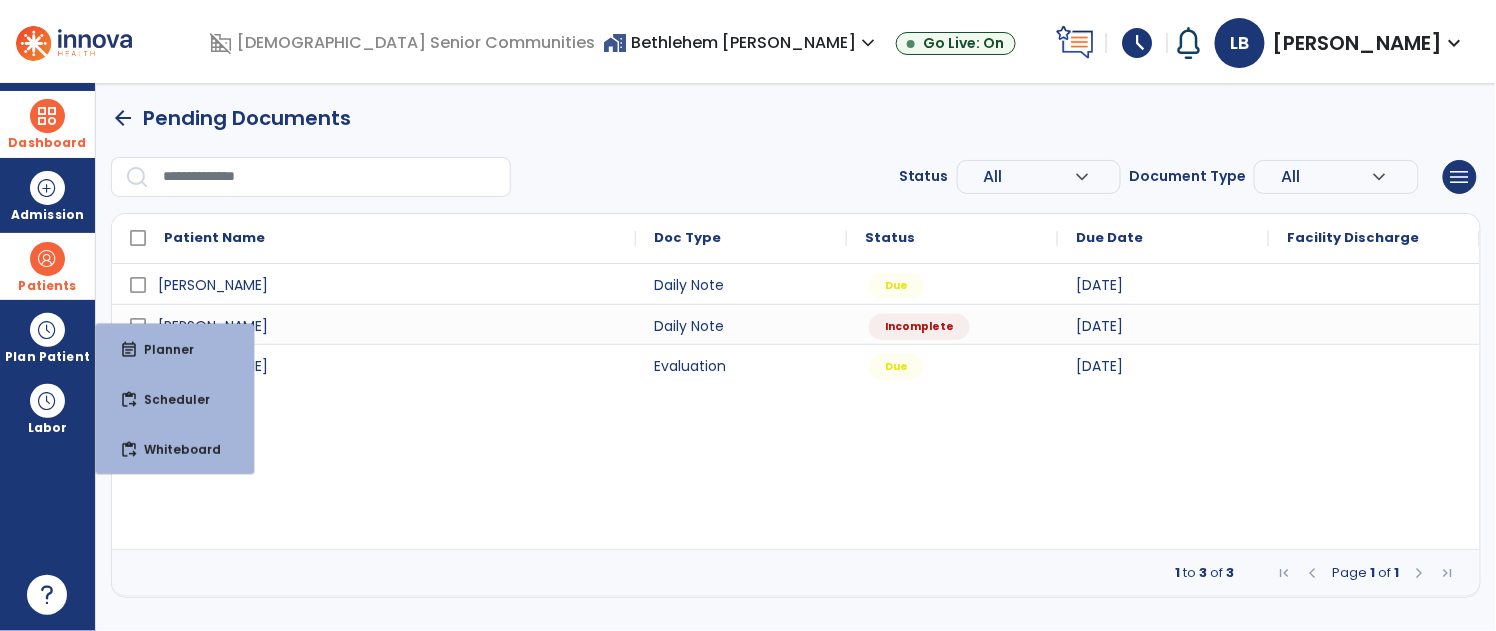 click at bounding box center [47, 259] 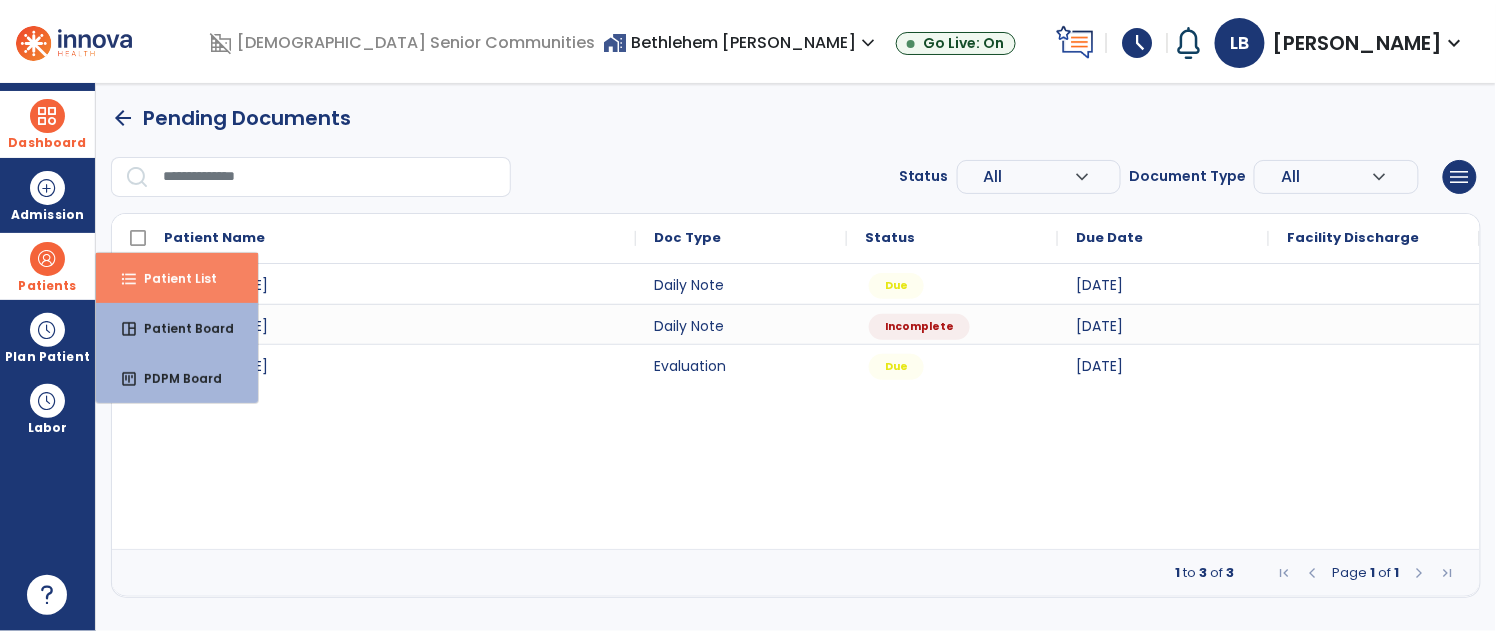 click on "format_list_bulleted  Patient List" at bounding box center [177, 278] 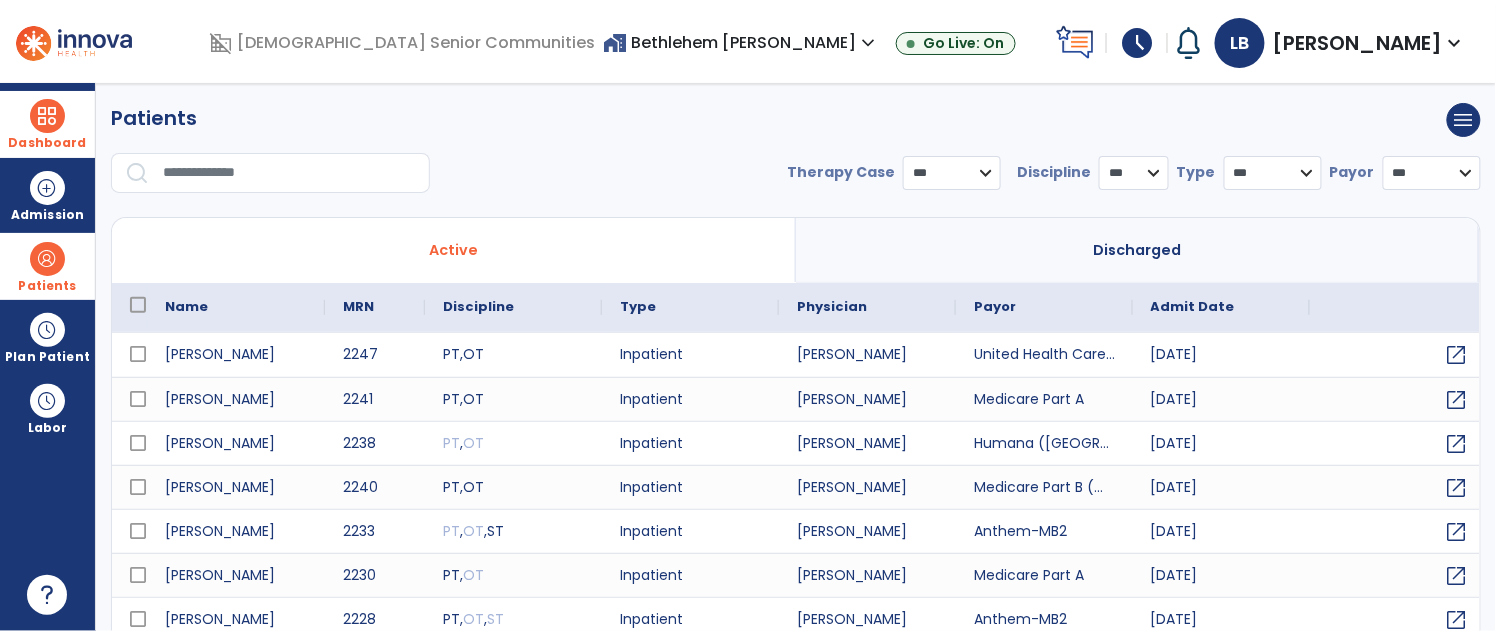 select on "***" 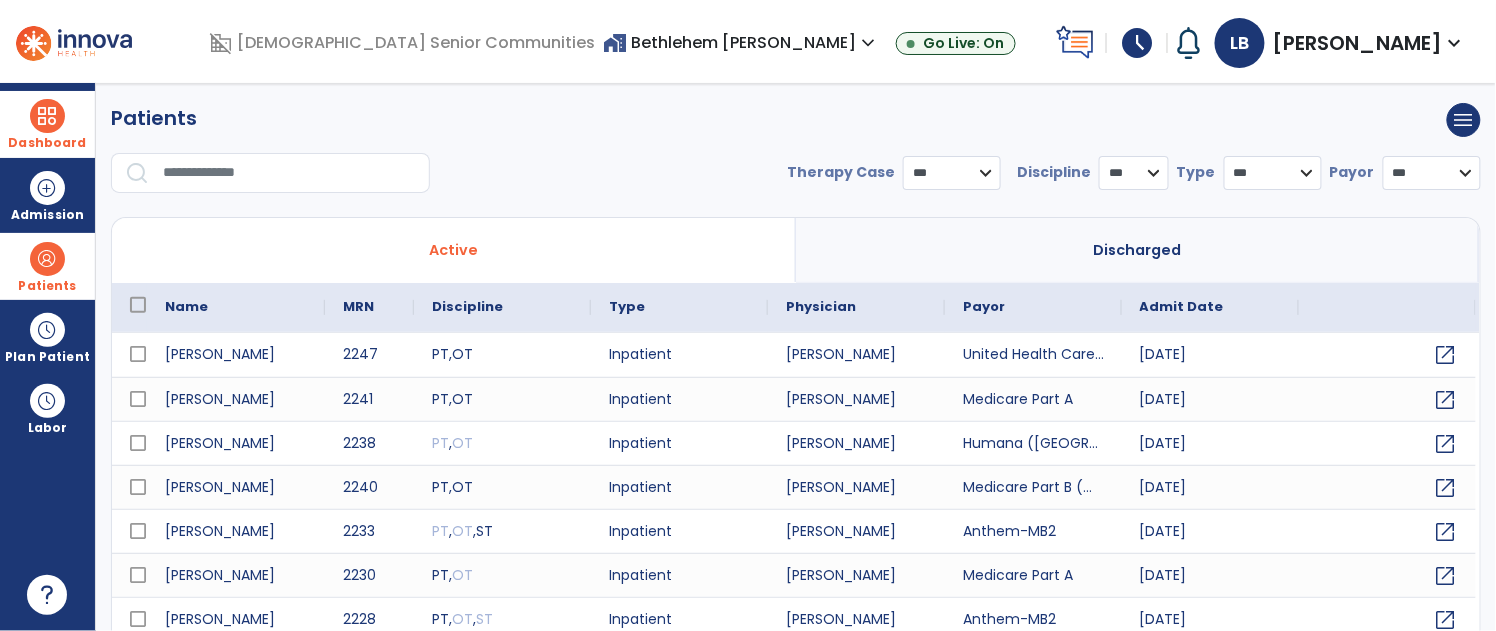 click on "**********" at bounding box center (796, 156) 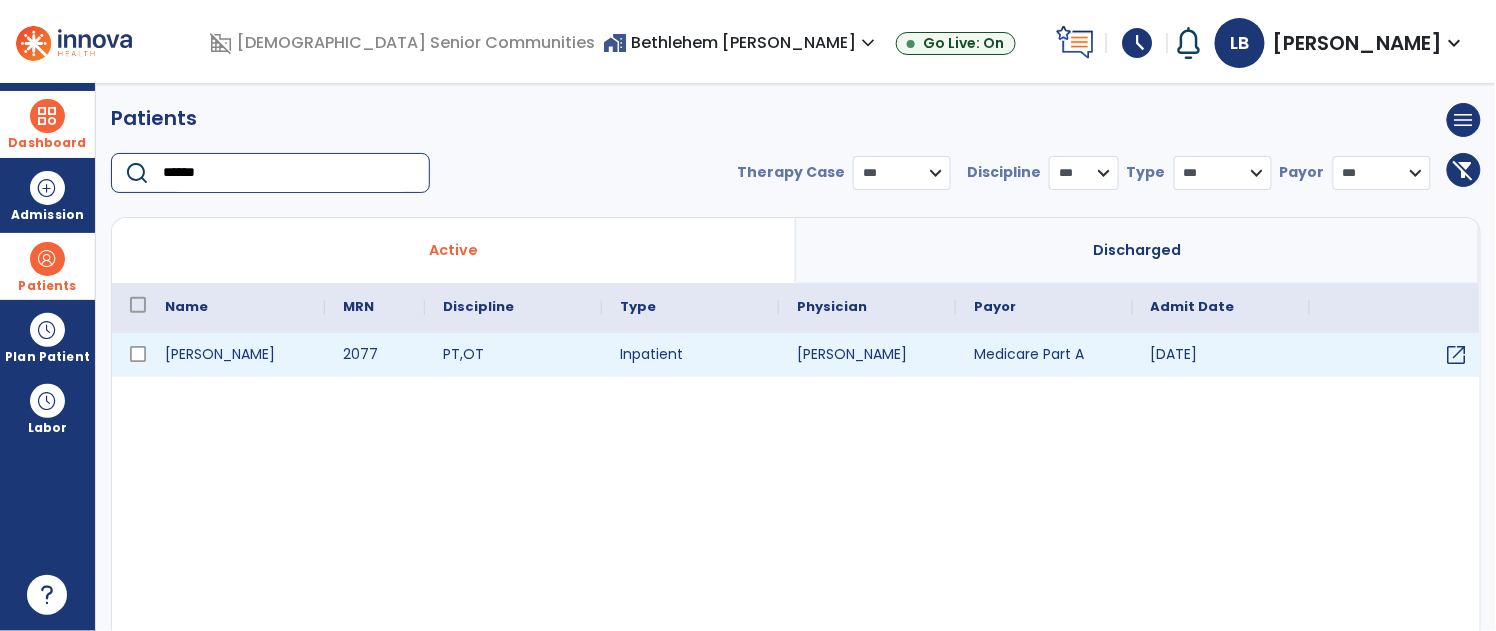 type on "******" 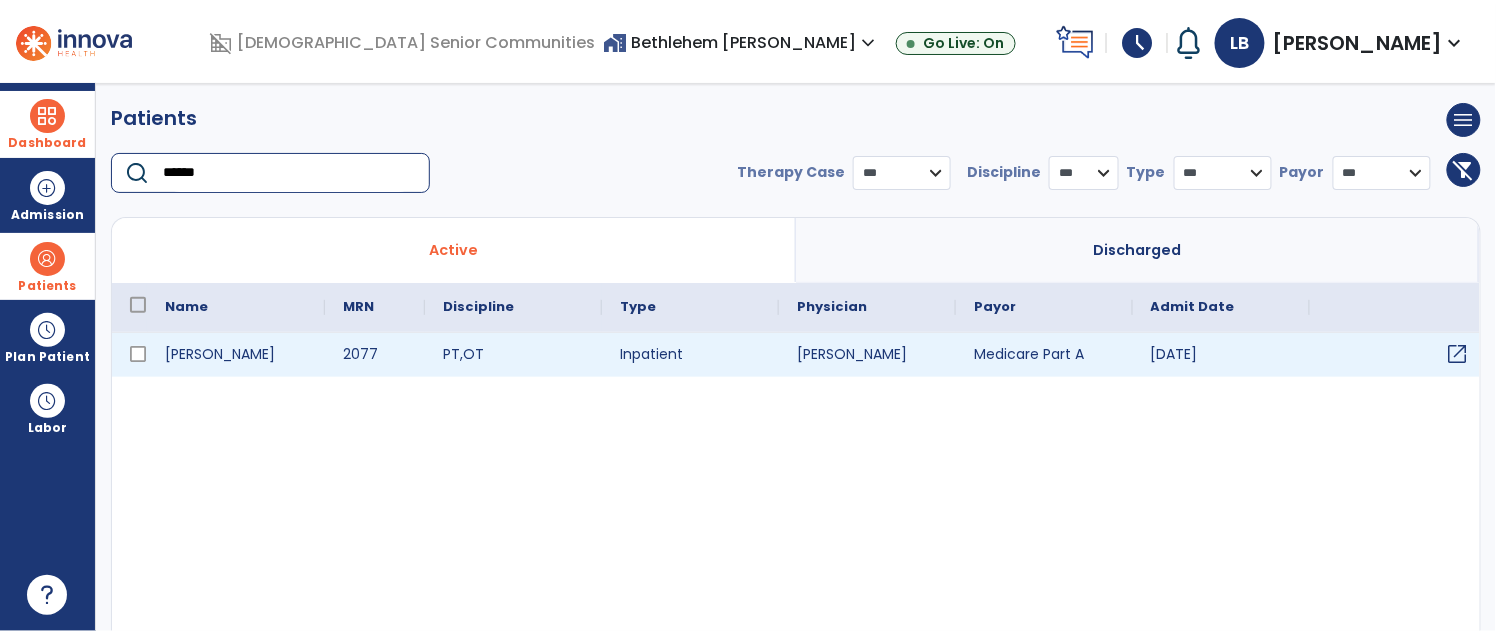 click on "open_in_new" at bounding box center [1458, 354] 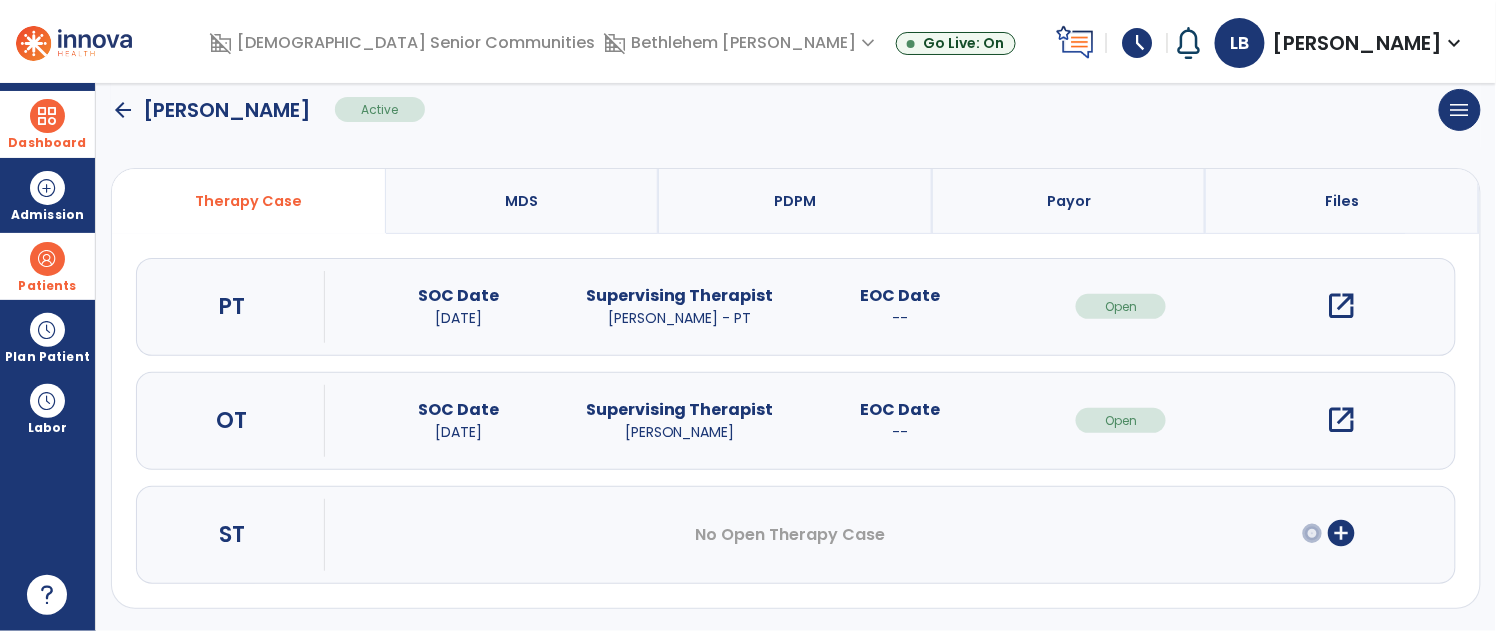 scroll, scrollTop: 175, scrollLeft: 0, axis: vertical 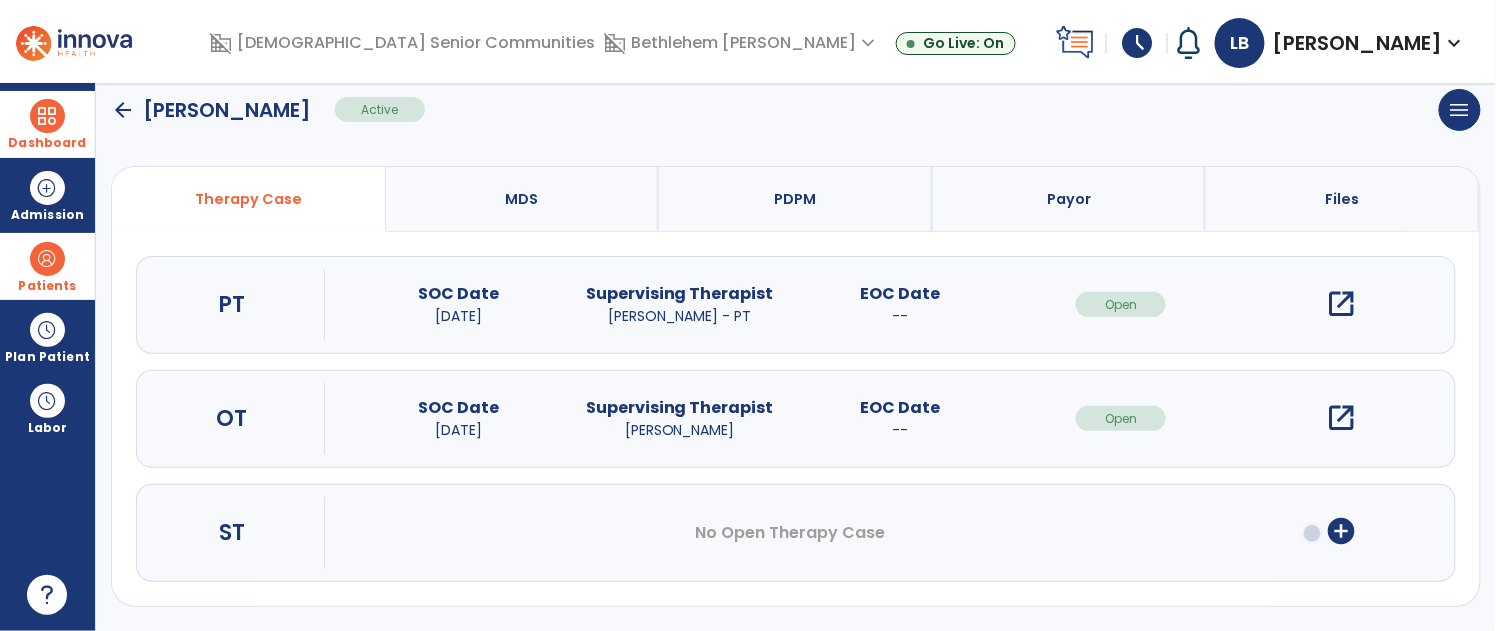 click on "open_in_new" at bounding box center [1342, 418] 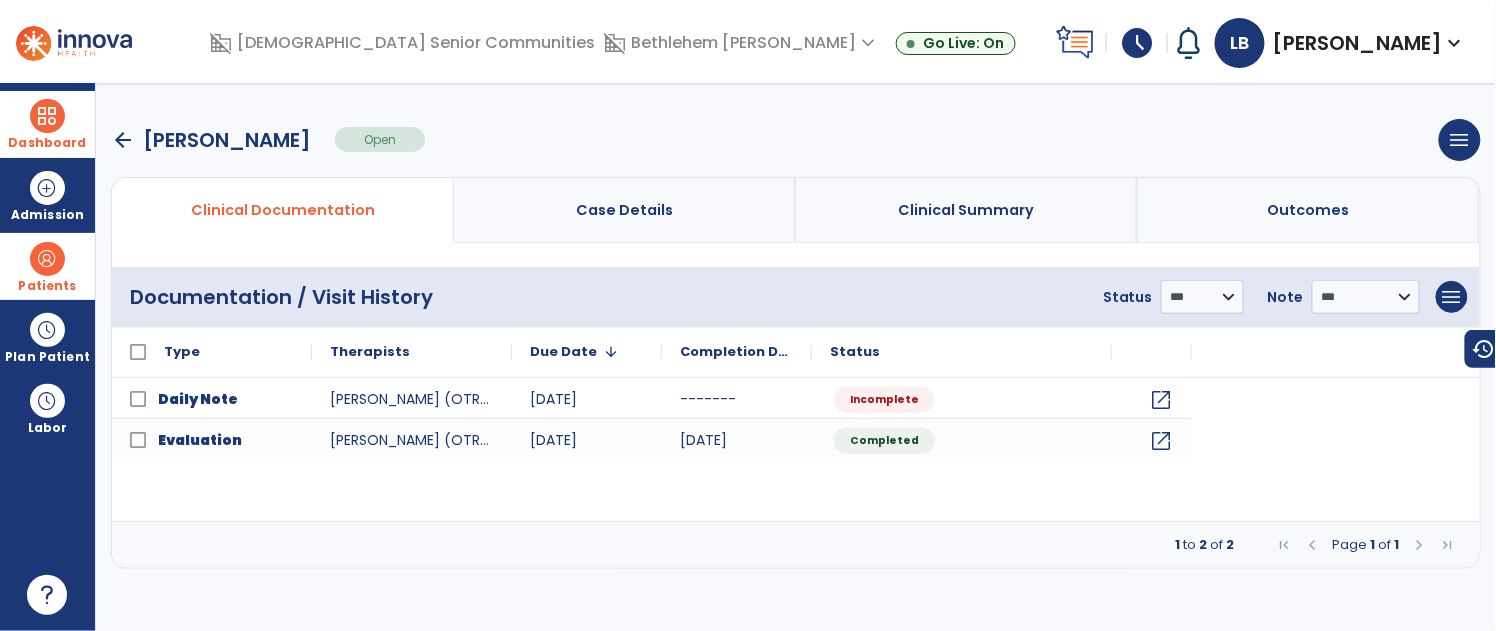 scroll, scrollTop: 0, scrollLeft: 0, axis: both 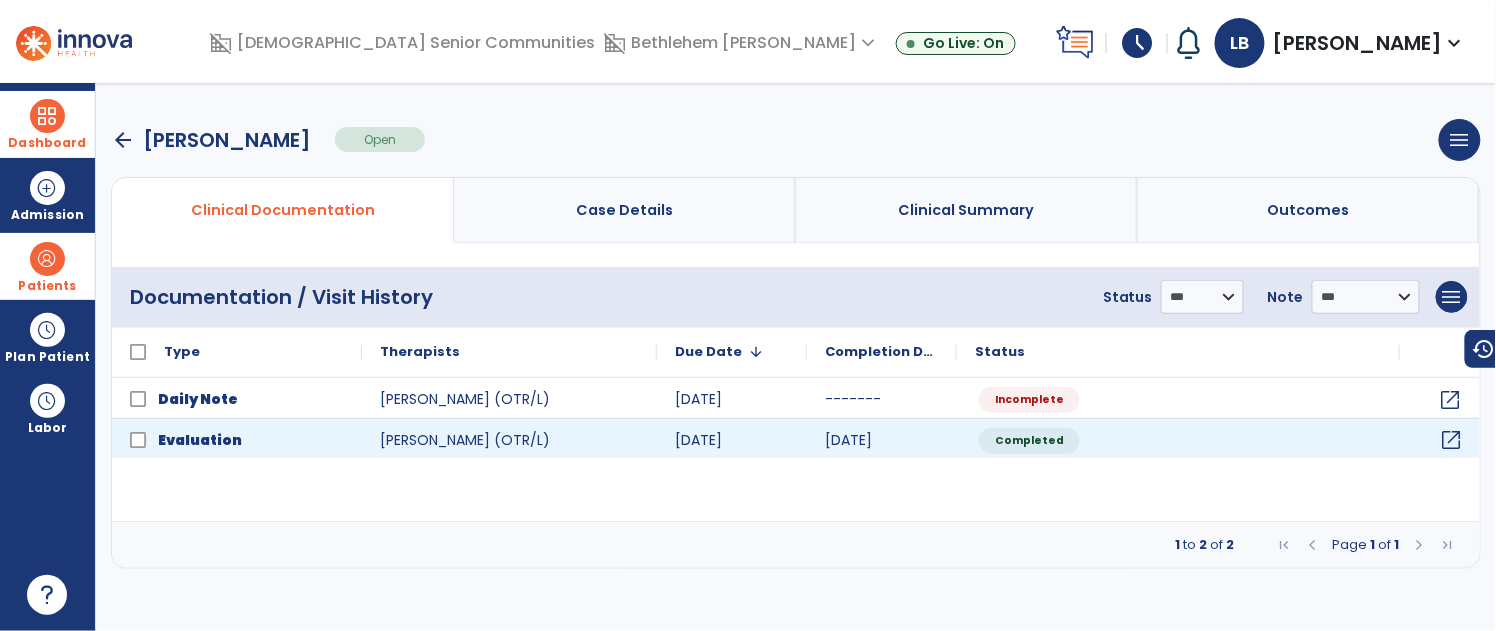 click on "open_in_new" 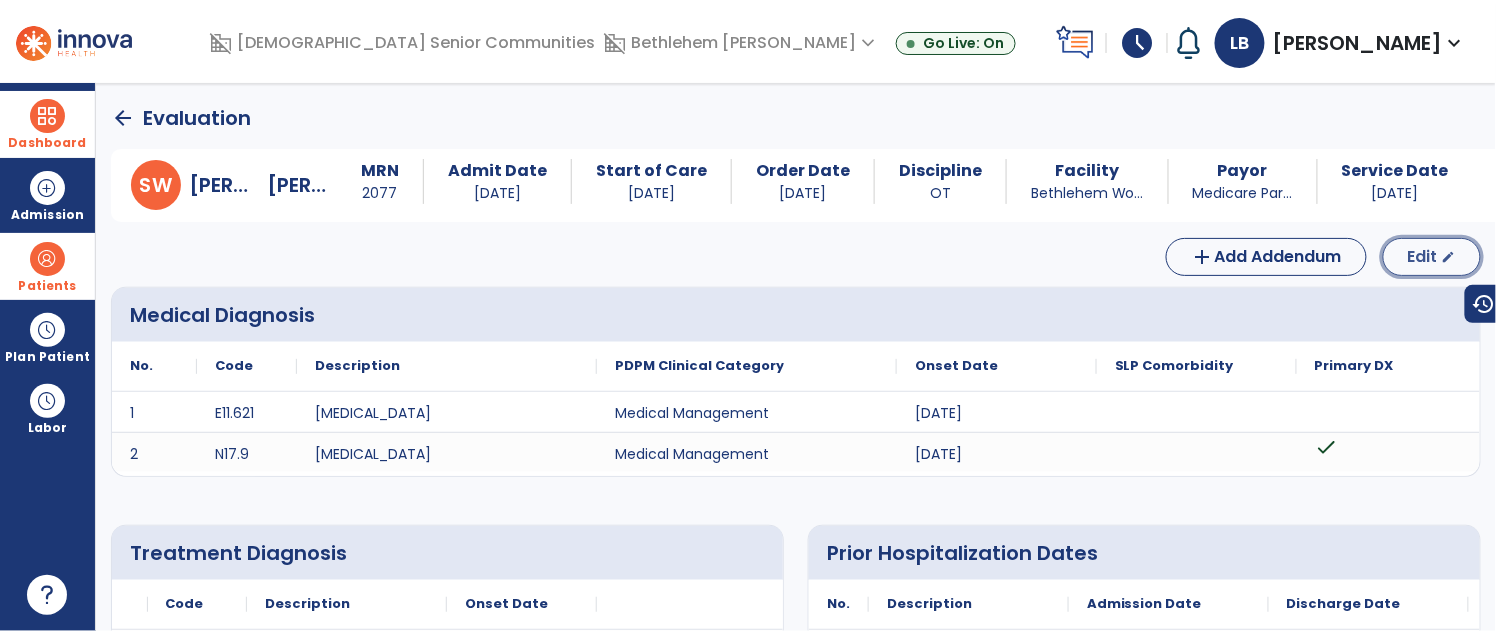 click on "Edit" 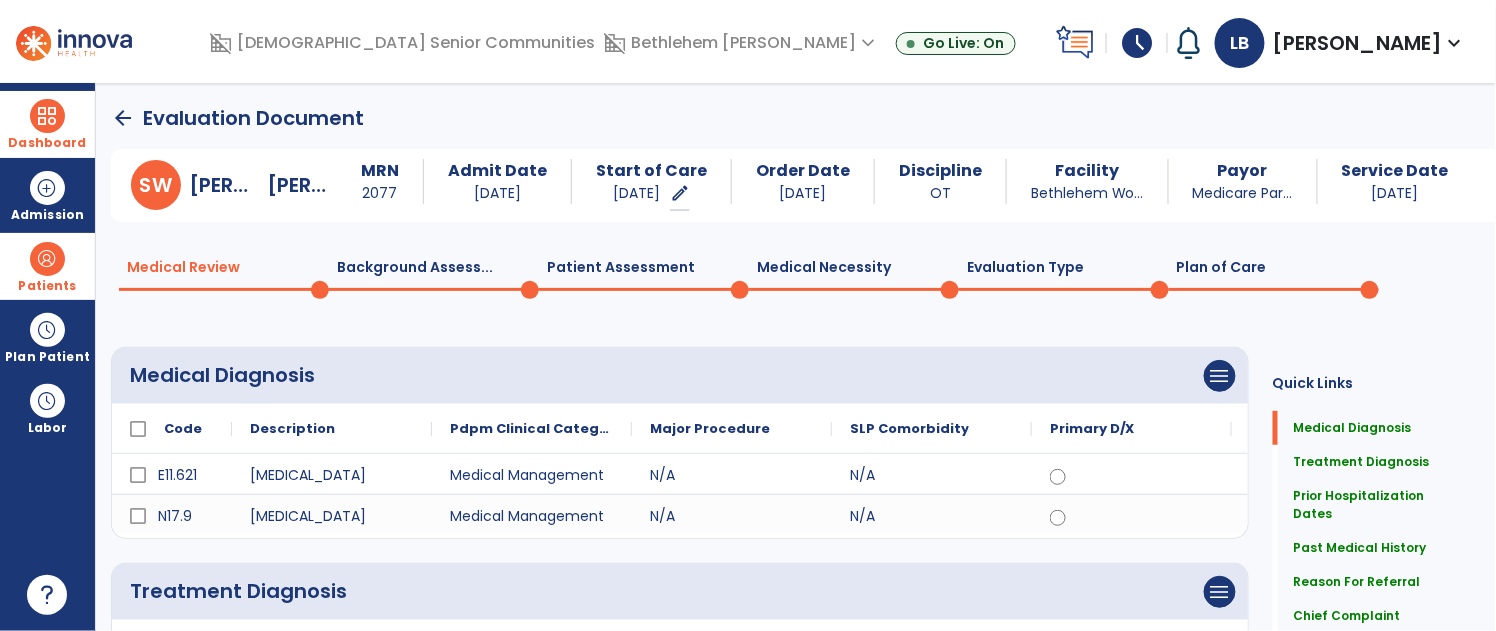 click on "Plan of Care  0" 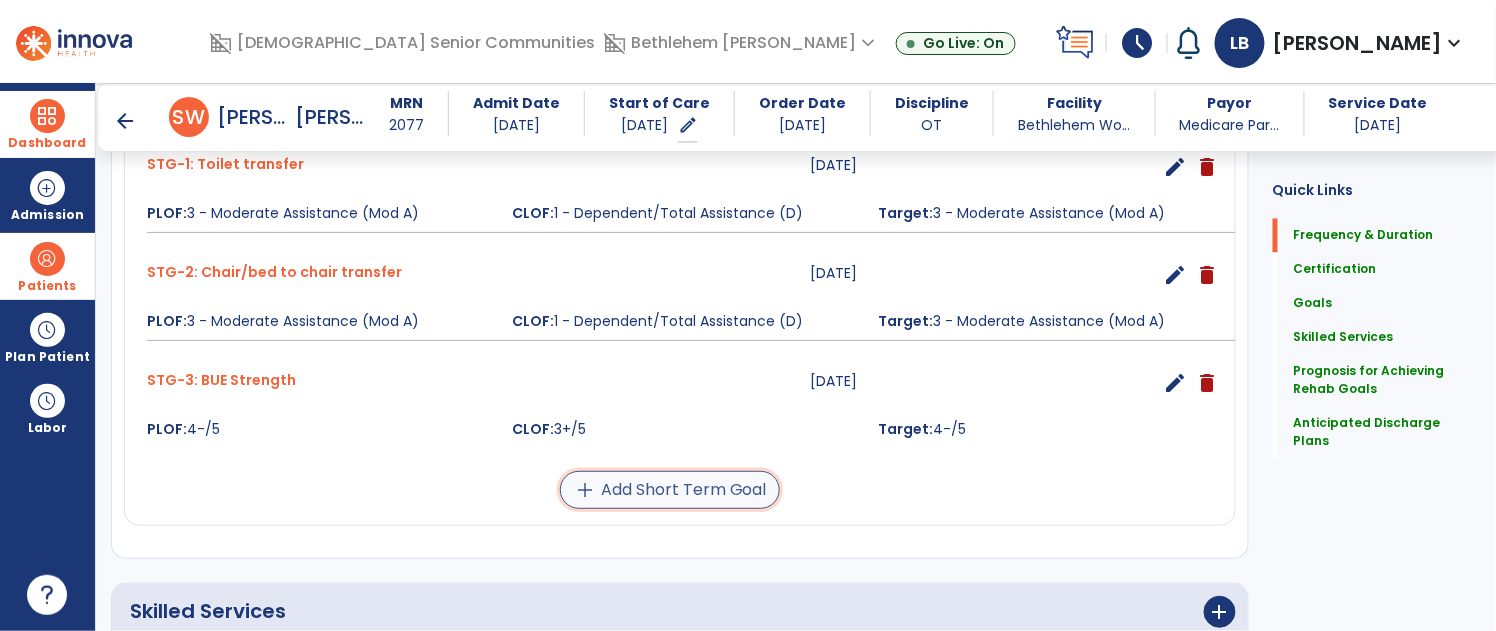 click on "add  Add Short Term Goal" at bounding box center [670, 490] 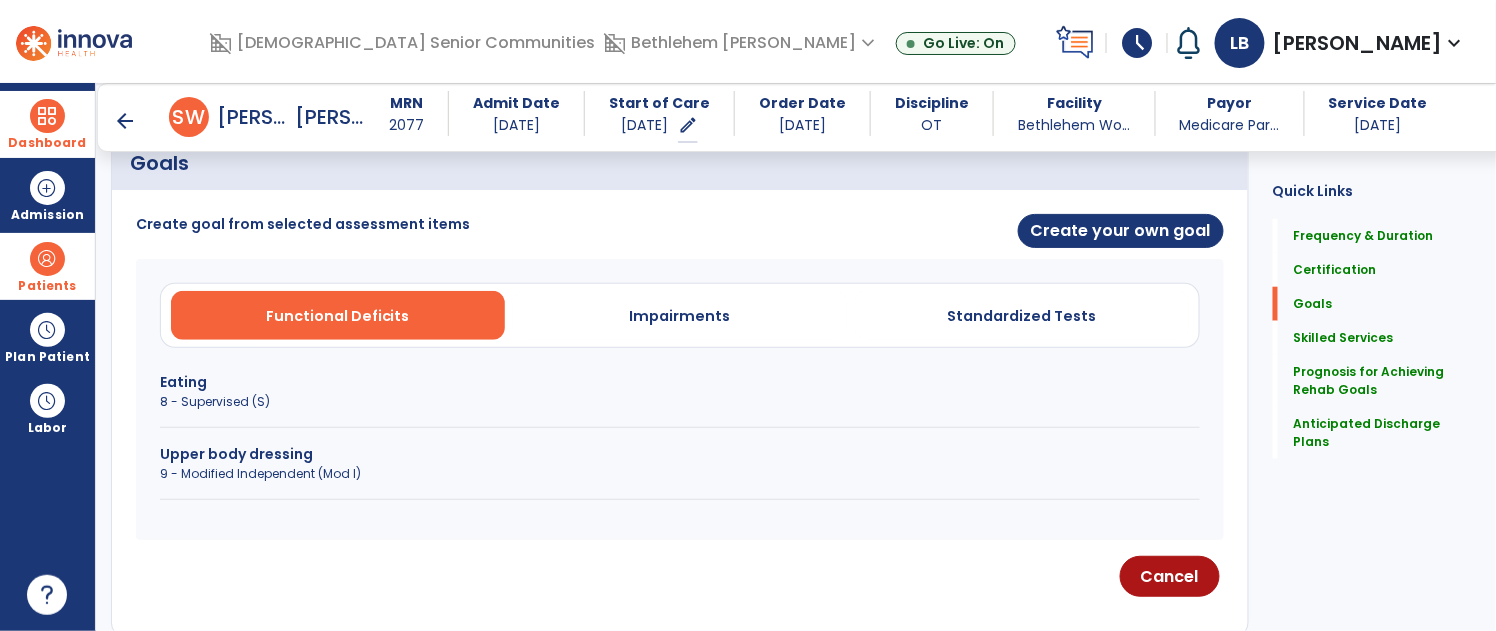 scroll, scrollTop: 292, scrollLeft: 0, axis: vertical 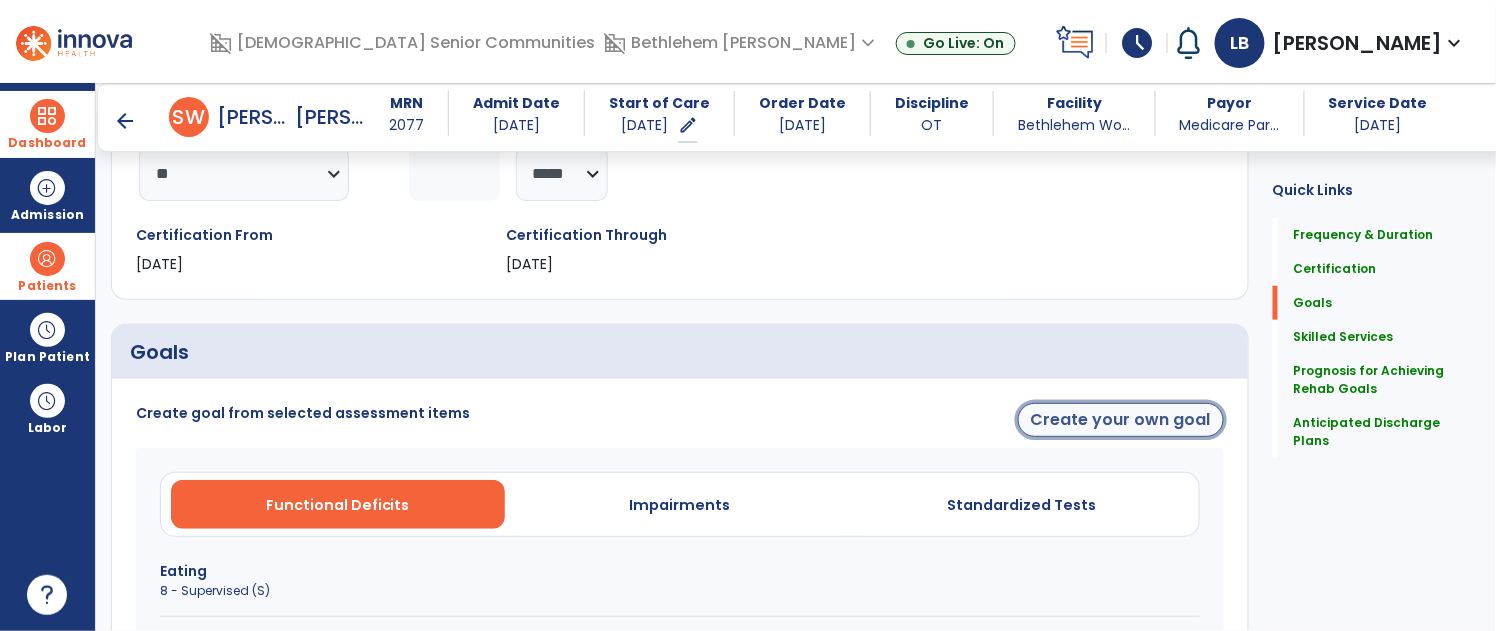 click on "Create your own goal" at bounding box center [1121, 420] 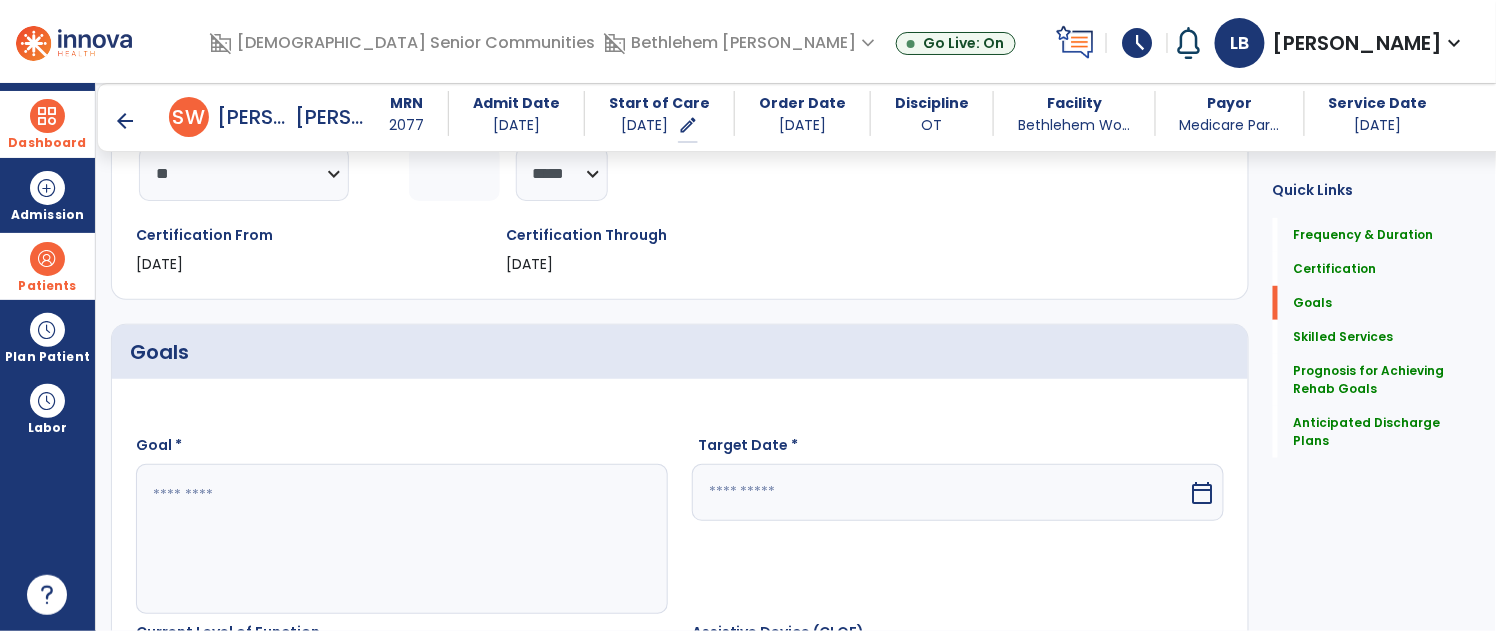 drag, startPoint x: 388, startPoint y: 501, endPoint x: 366, endPoint y: 474, distance: 34.828148 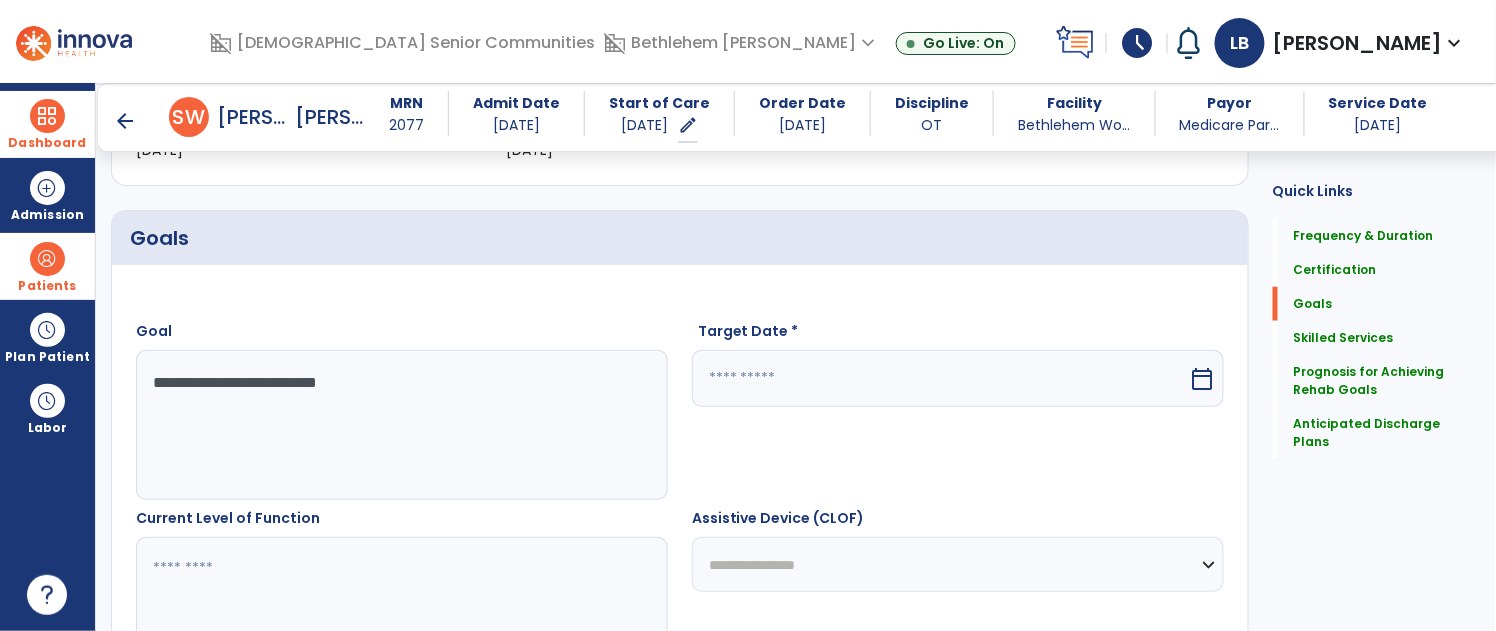 scroll, scrollTop: 428, scrollLeft: 0, axis: vertical 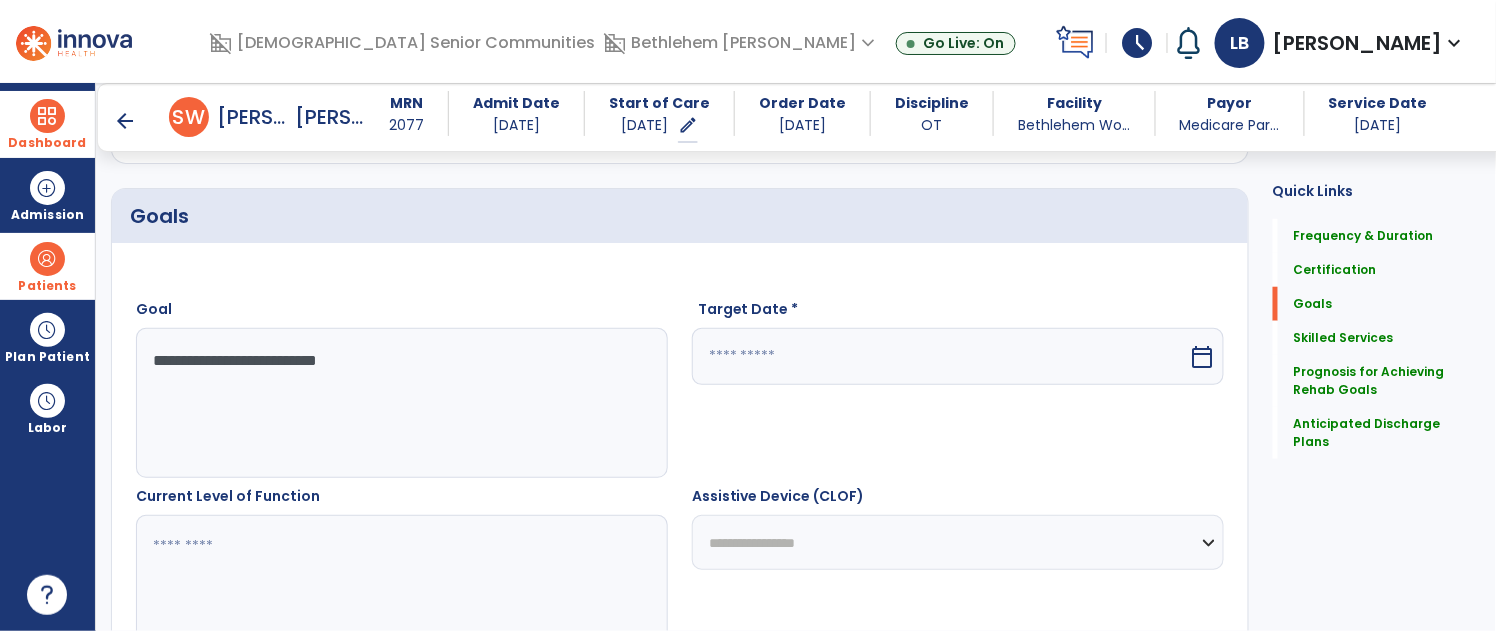 type on "**********" 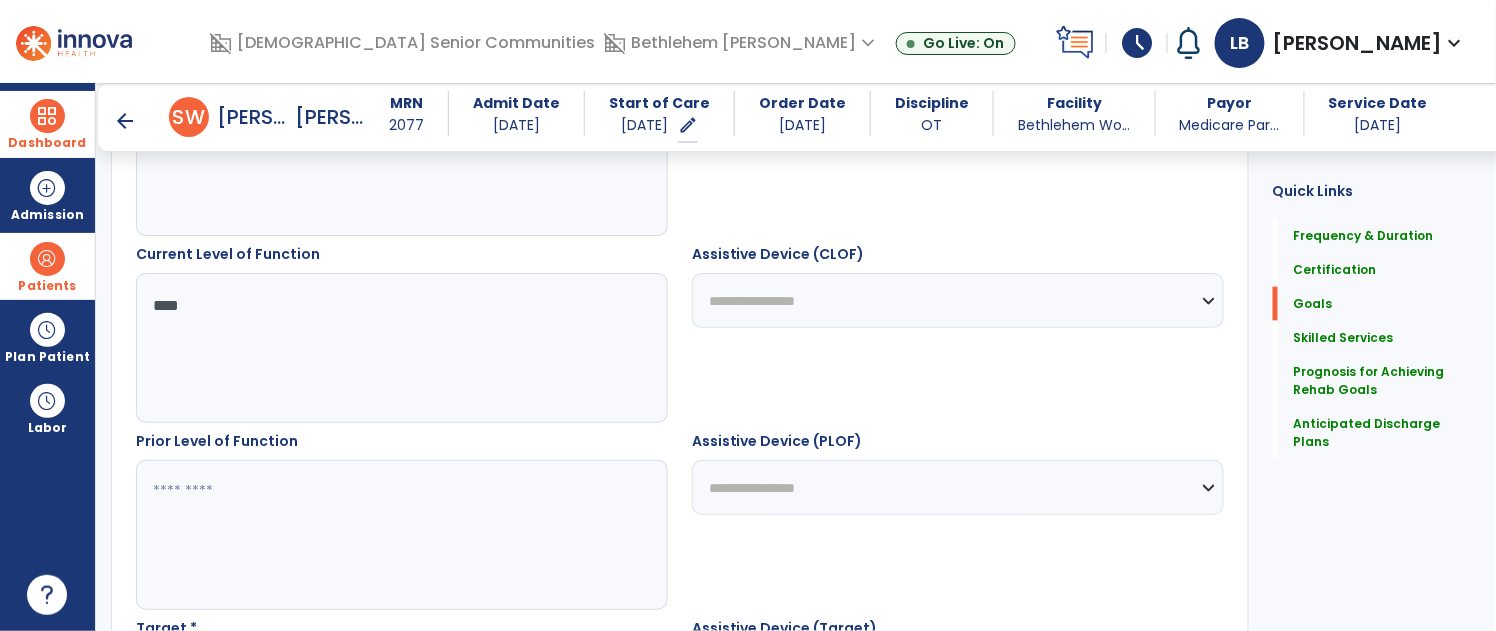 scroll, scrollTop: 773, scrollLeft: 0, axis: vertical 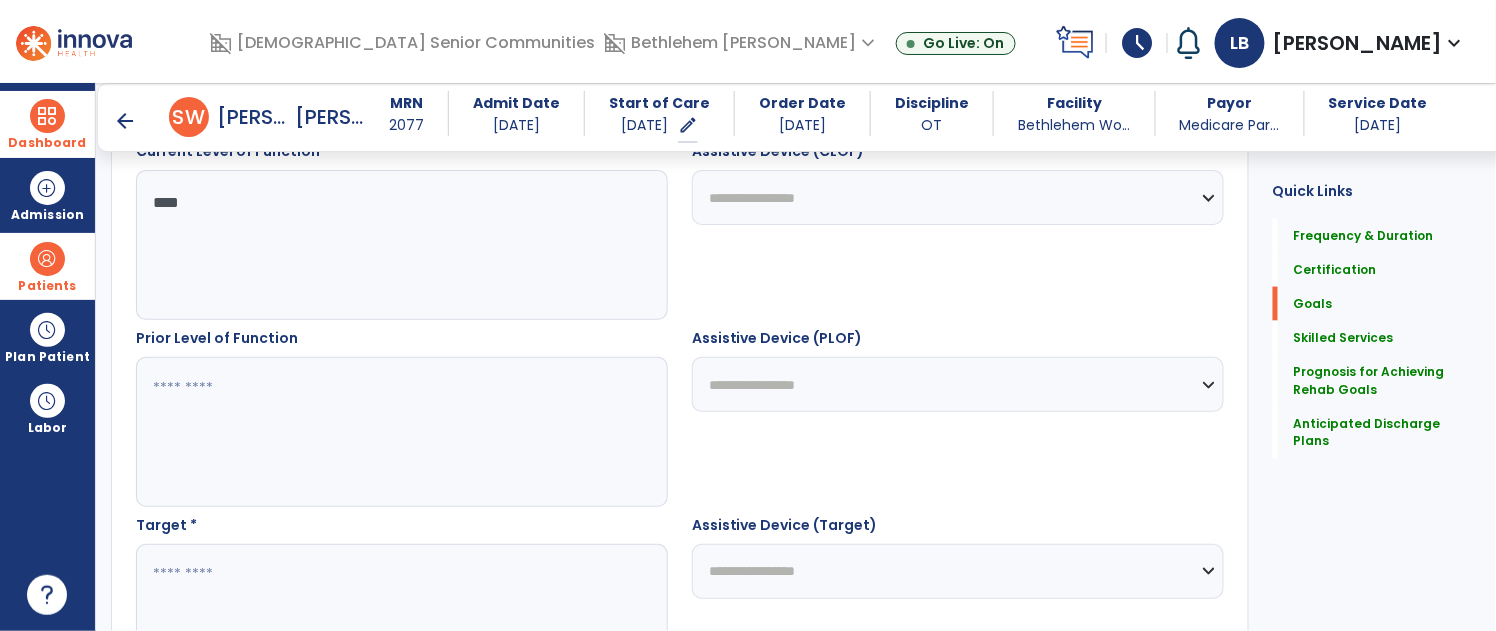type on "****" 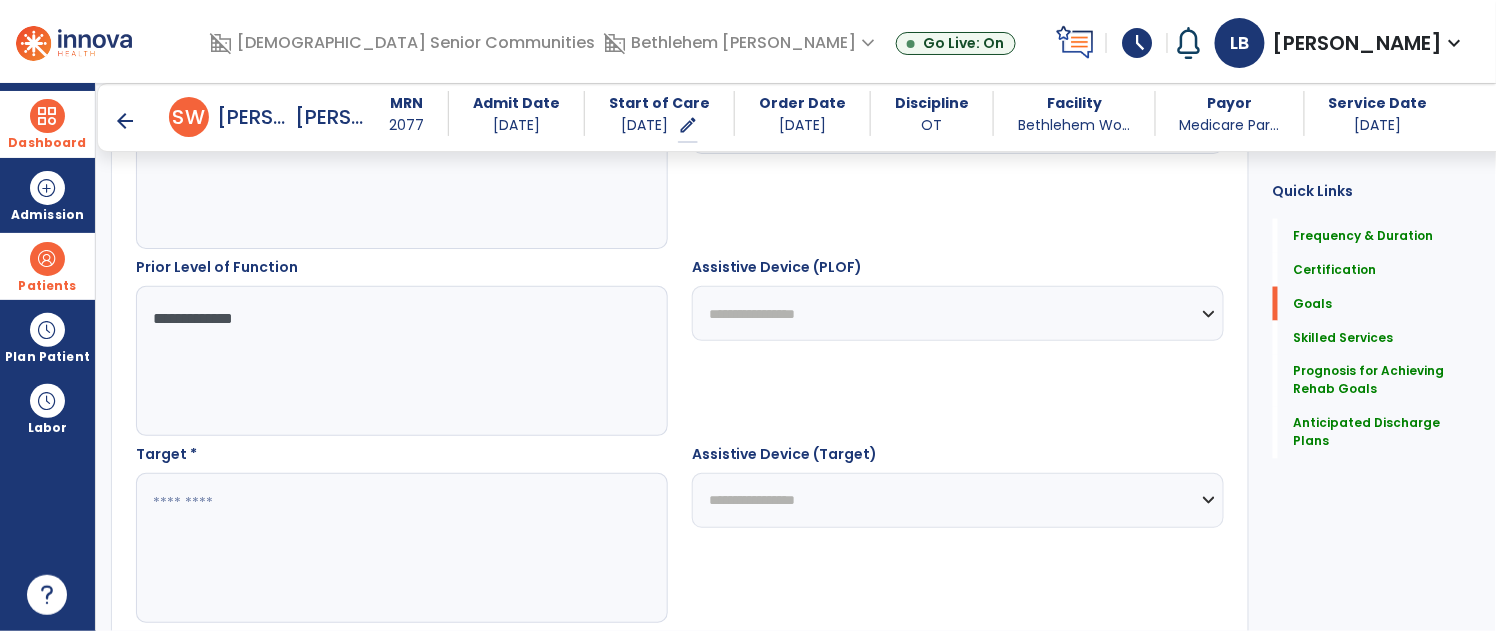 scroll, scrollTop: 895, scrollLeft: 0, axis: vertical 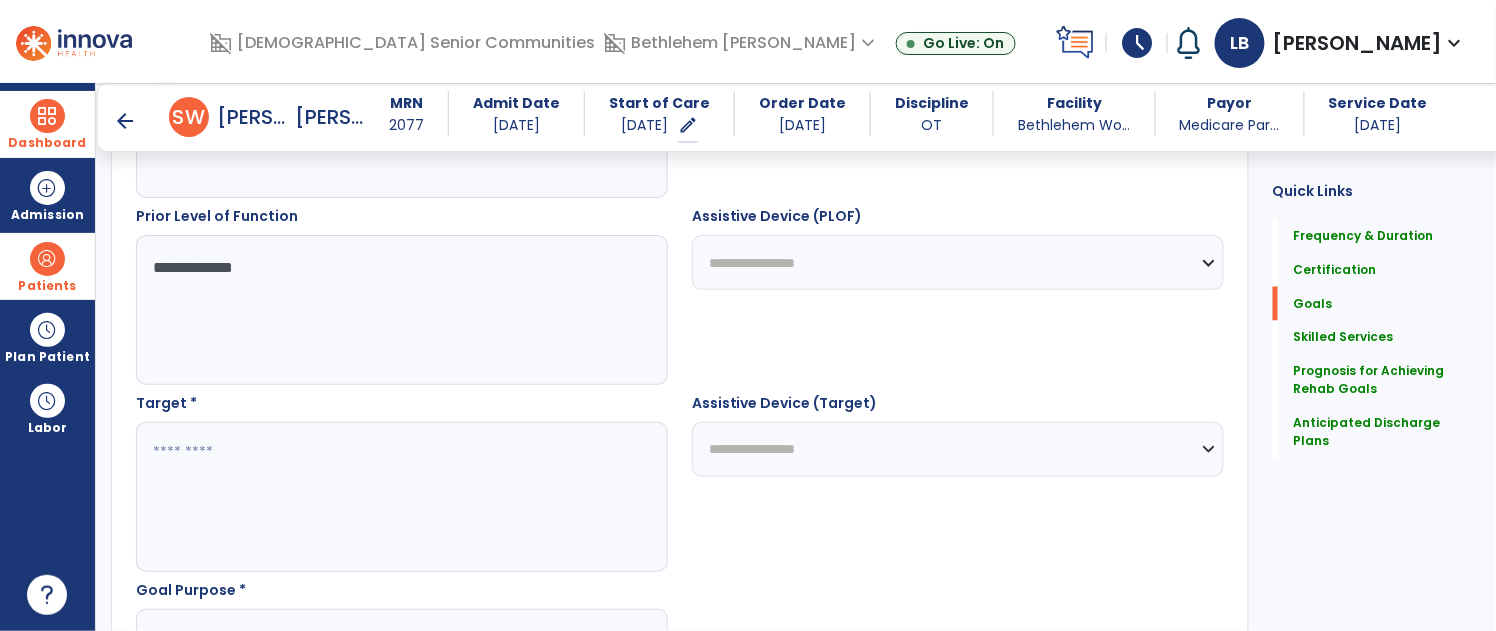 type on "**********" 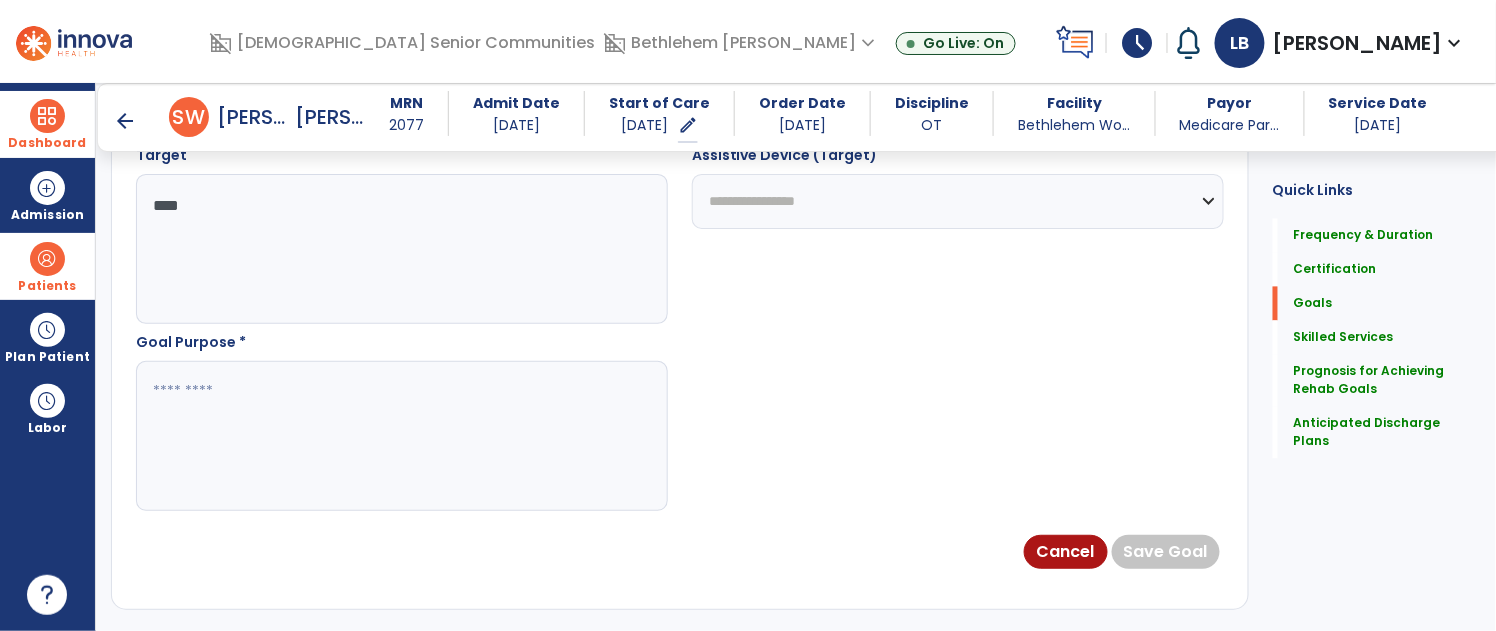 scroll, scrollTop: 1163, scrollLeft: 0, axis: vertical 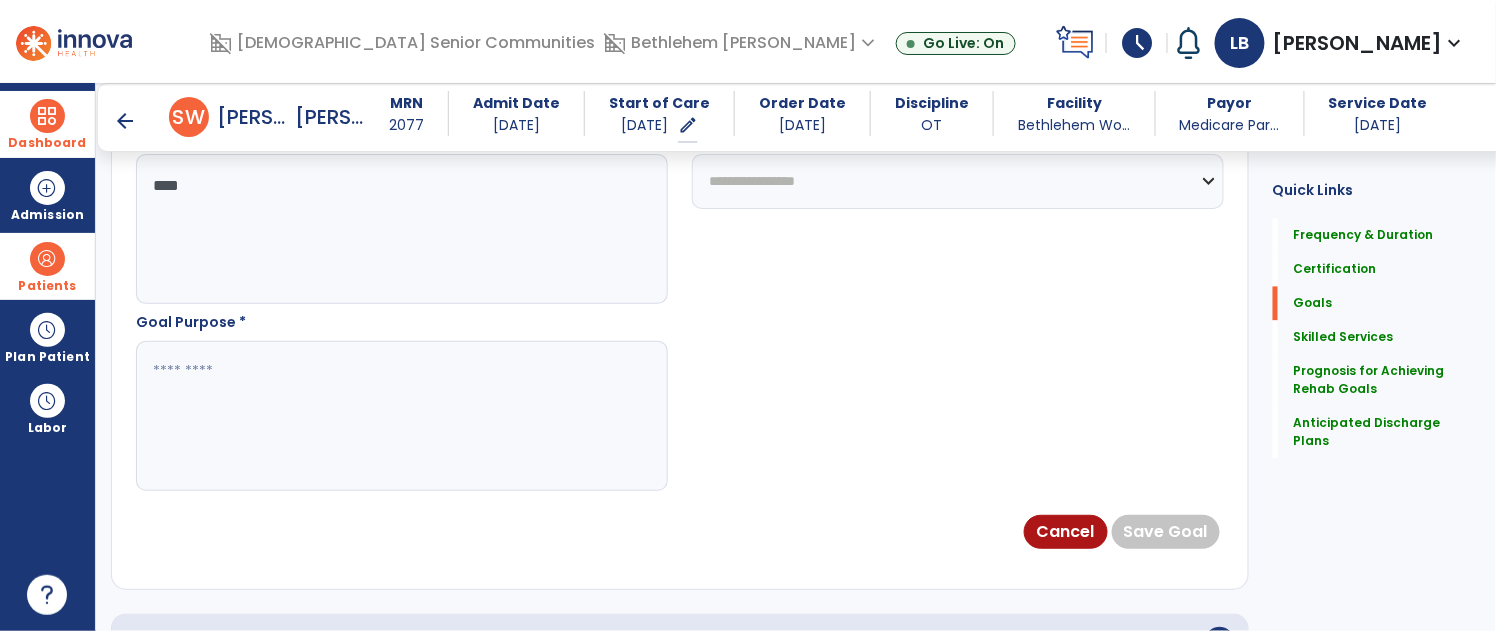 type on "****" 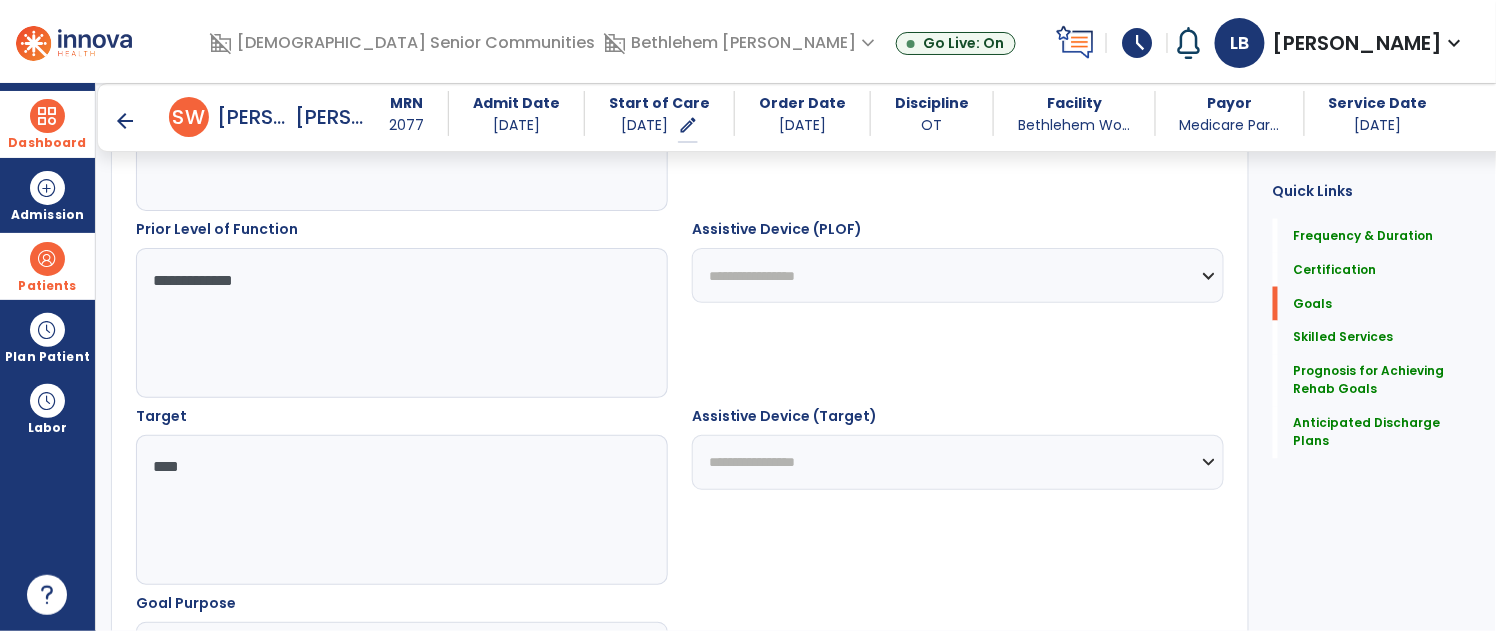 scroll, scrollTop: 282, scrollLeft: 0, axis: vertical 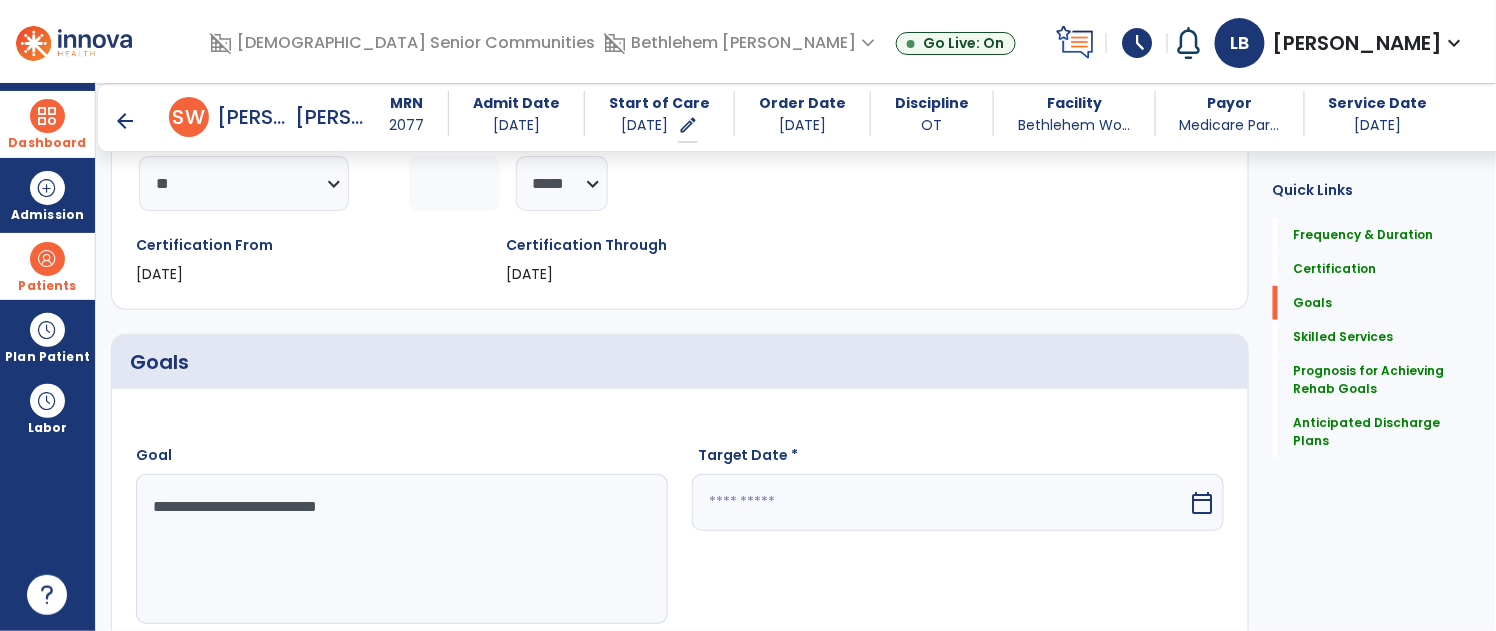 type on "**********" 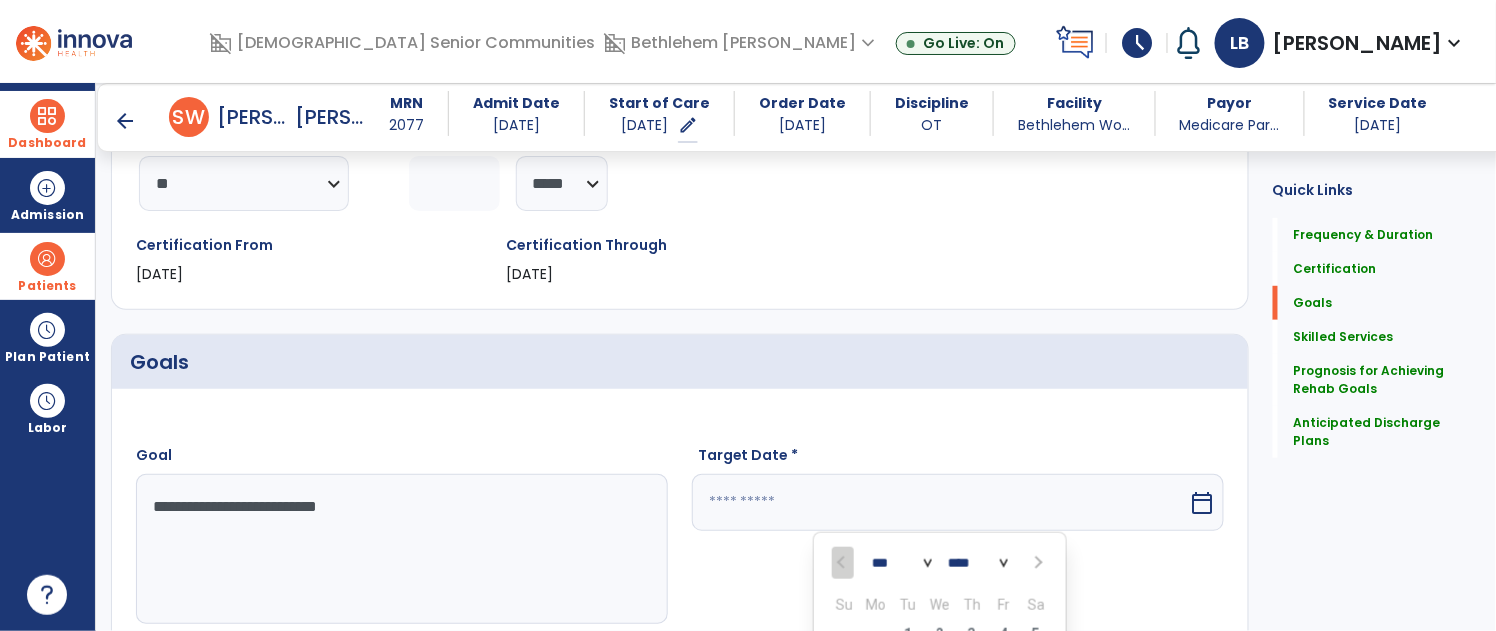 scroll, scrollTop: 595, scrollLeft: 0, axis: vertical 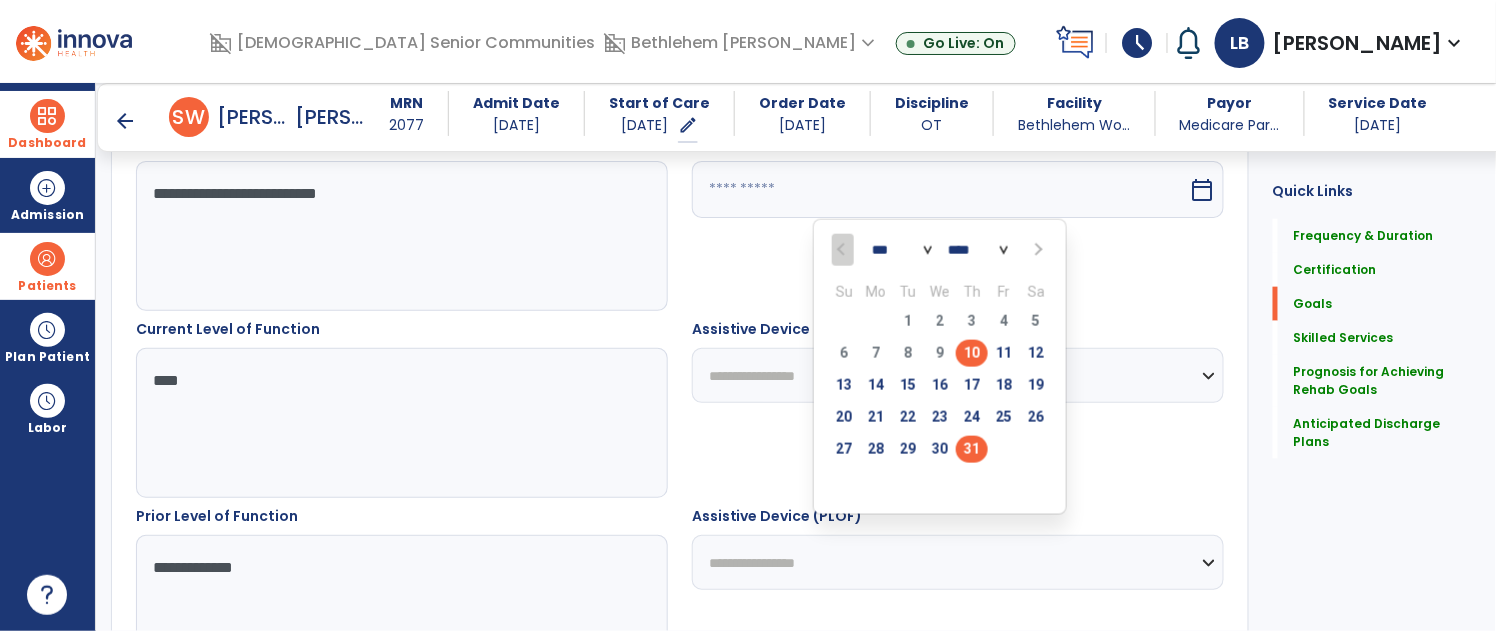 click on "31" at bounding box center [972, 449] 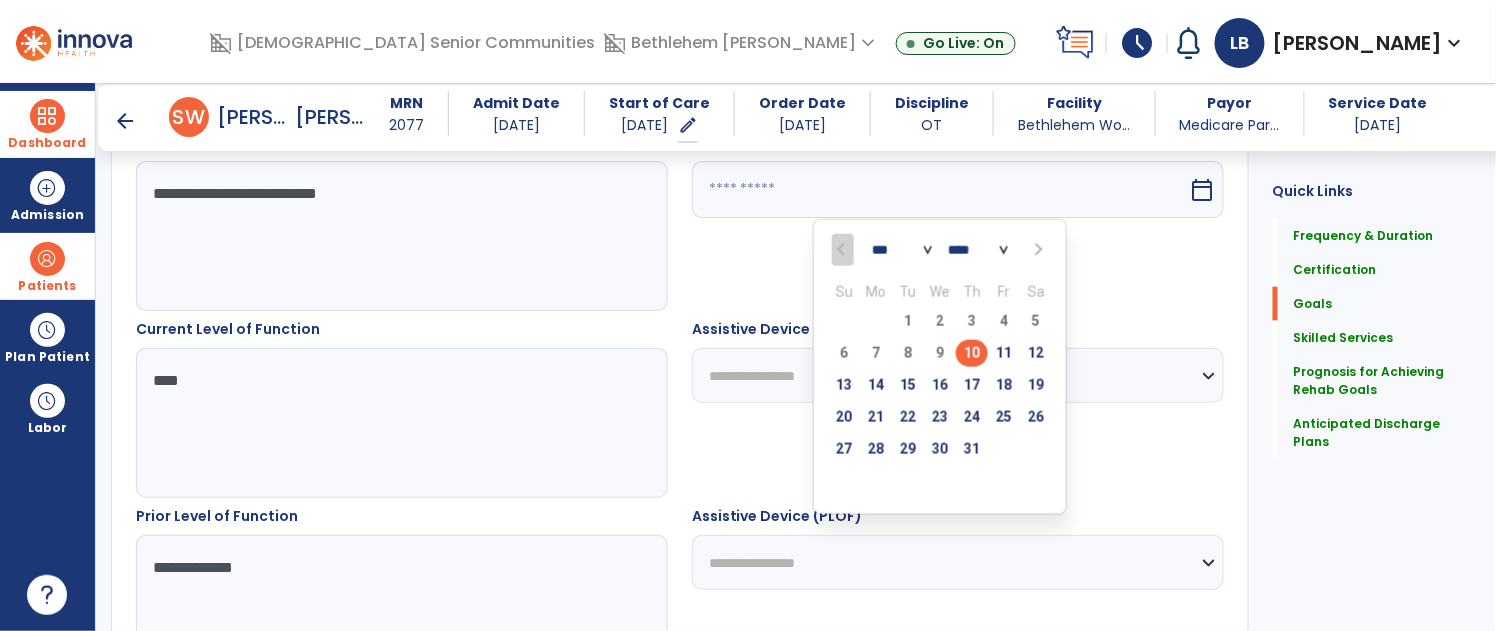 type on "*********" 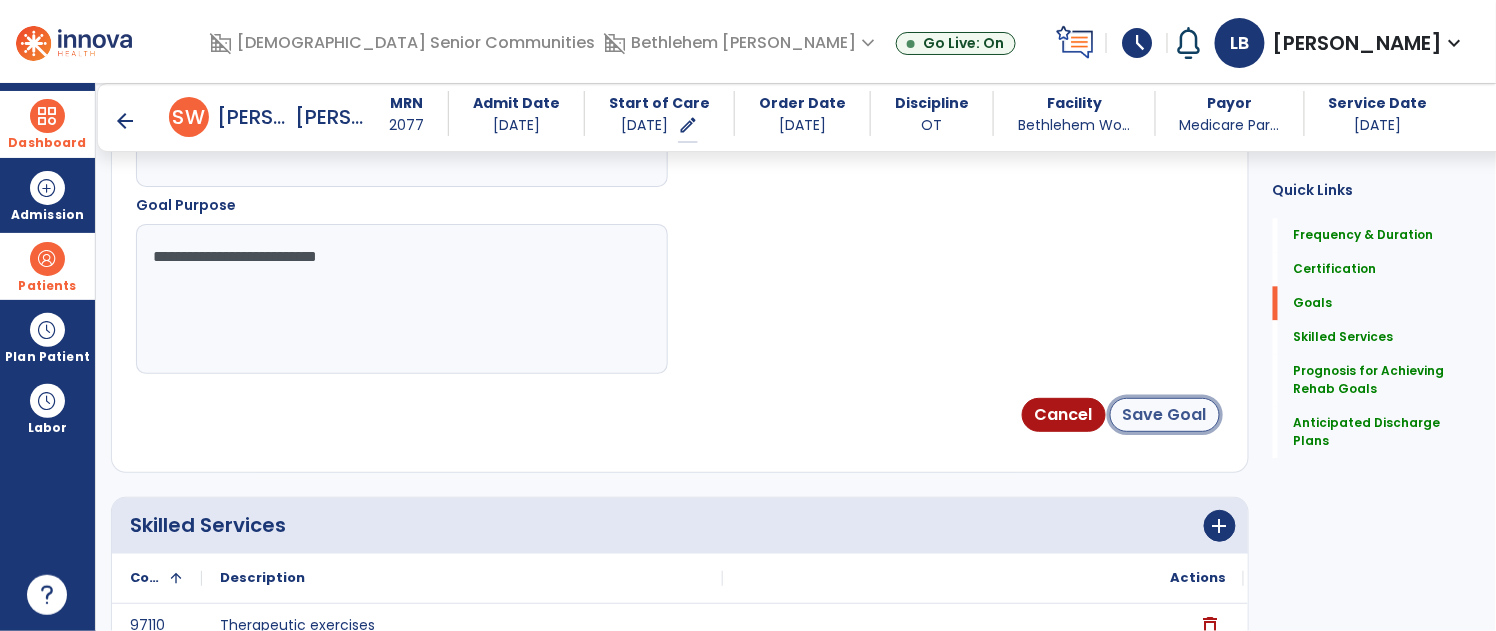 click on "Save Goal" at bounding box center (1165, 415) 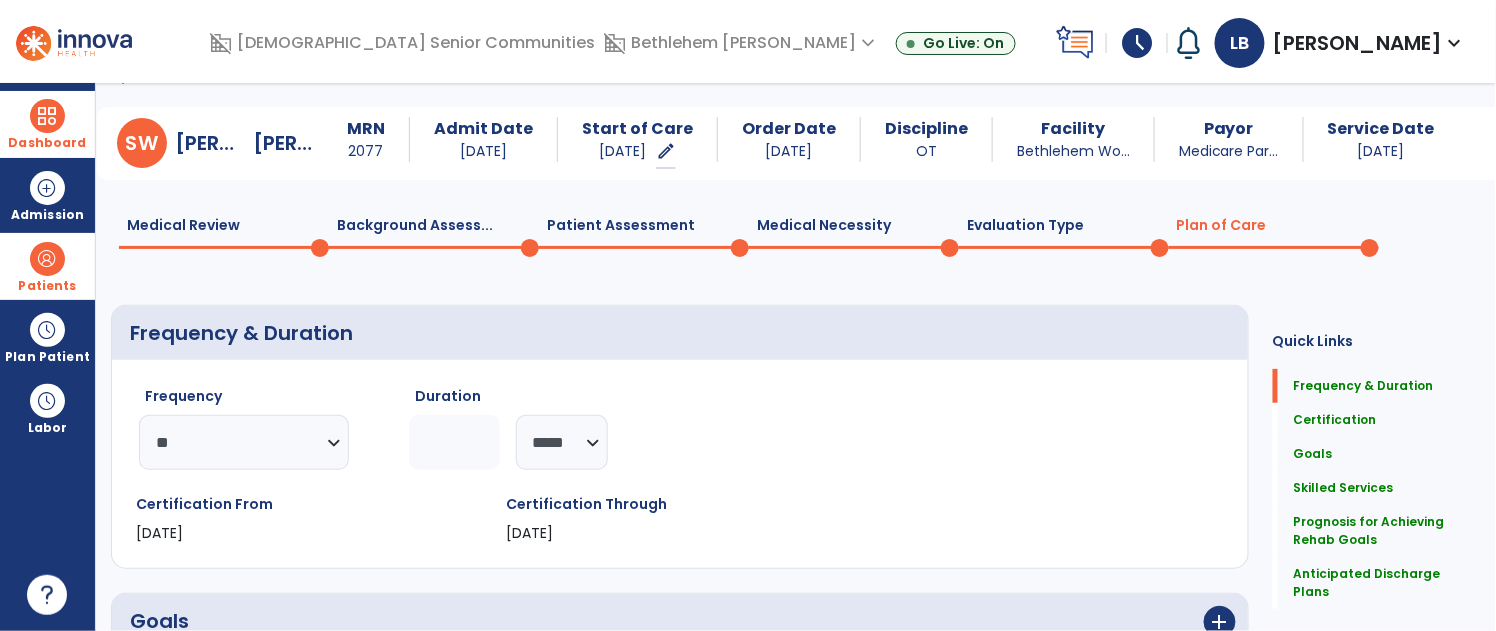 scroll, scrollTop: 0, scrollLeft: 0, axis: both 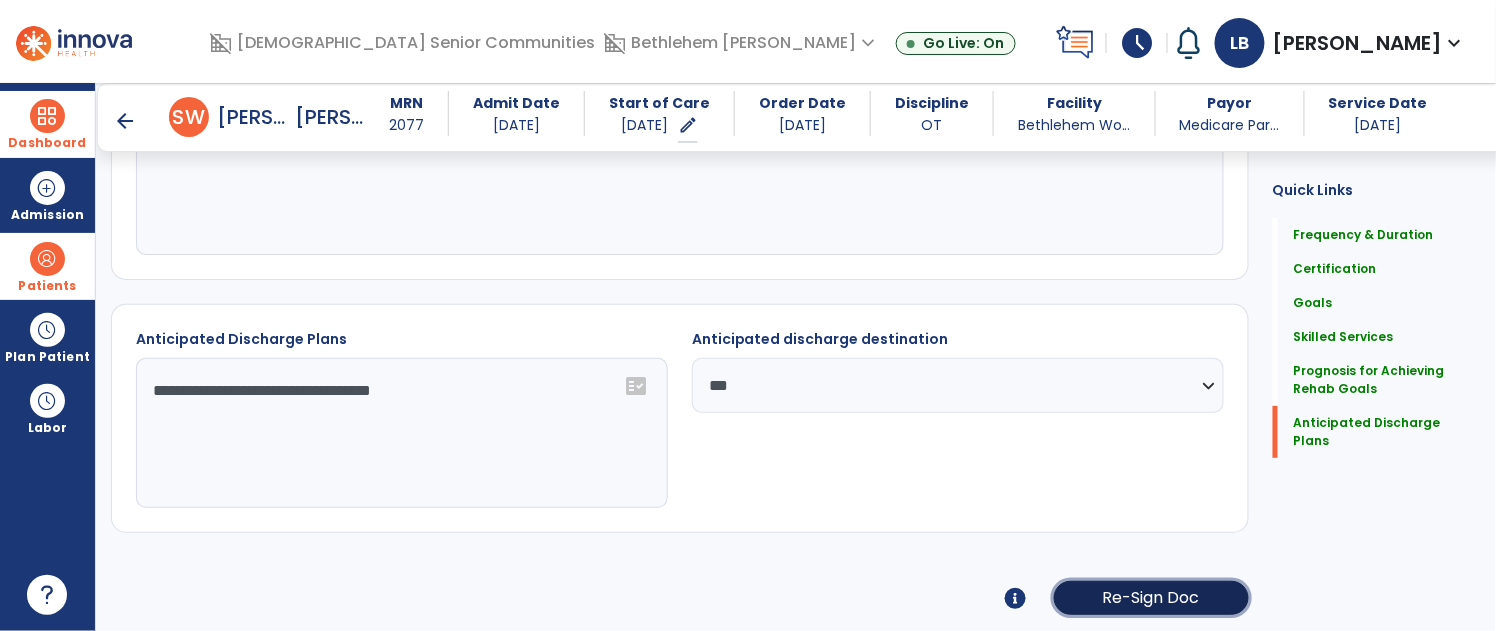 click on "Re-Sign Doc" 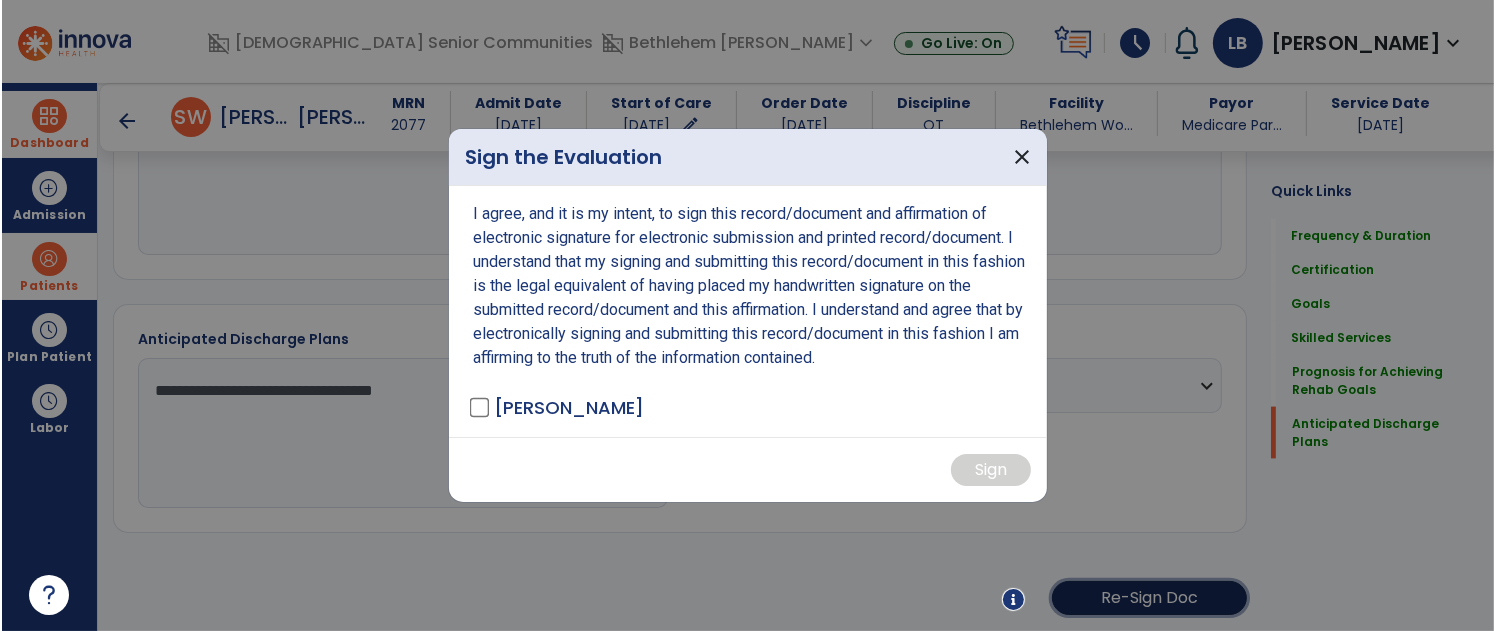 scroll, scrollTop: 2285, scrollLeft: 0, axis: vertical 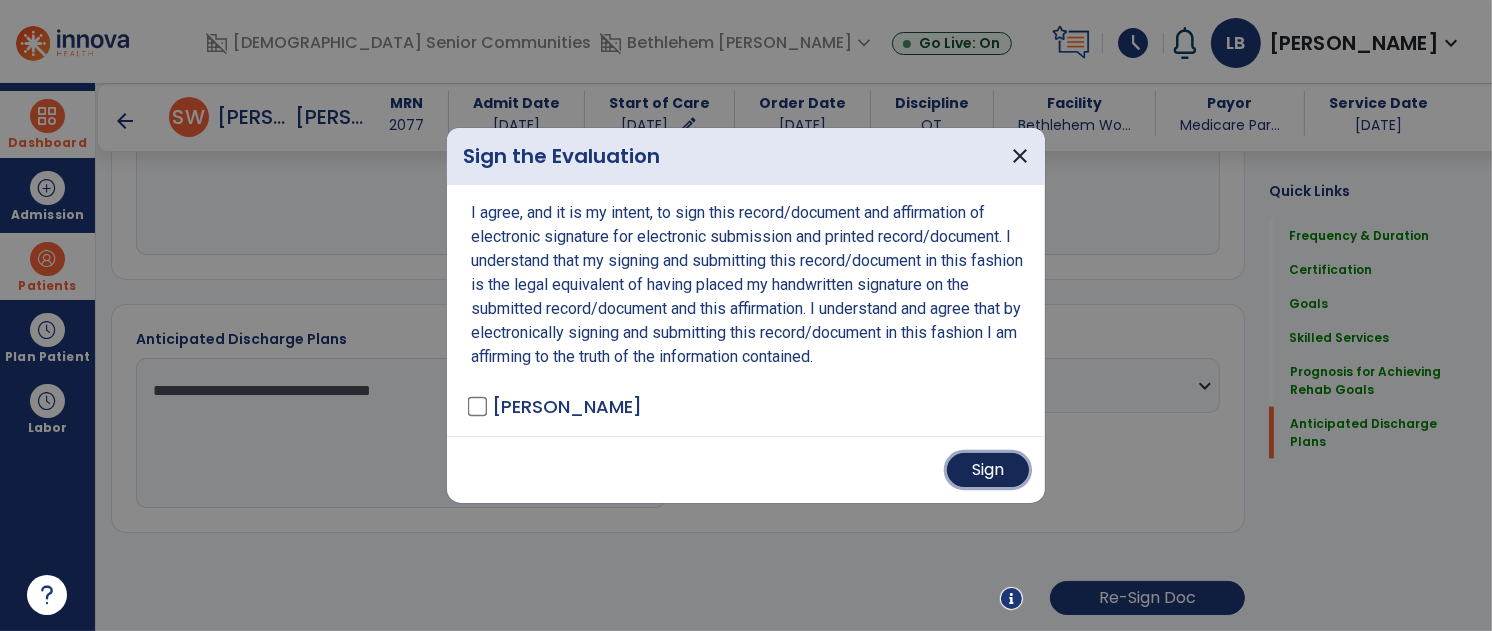 click on "Sign" at bounding box center [988, 470] 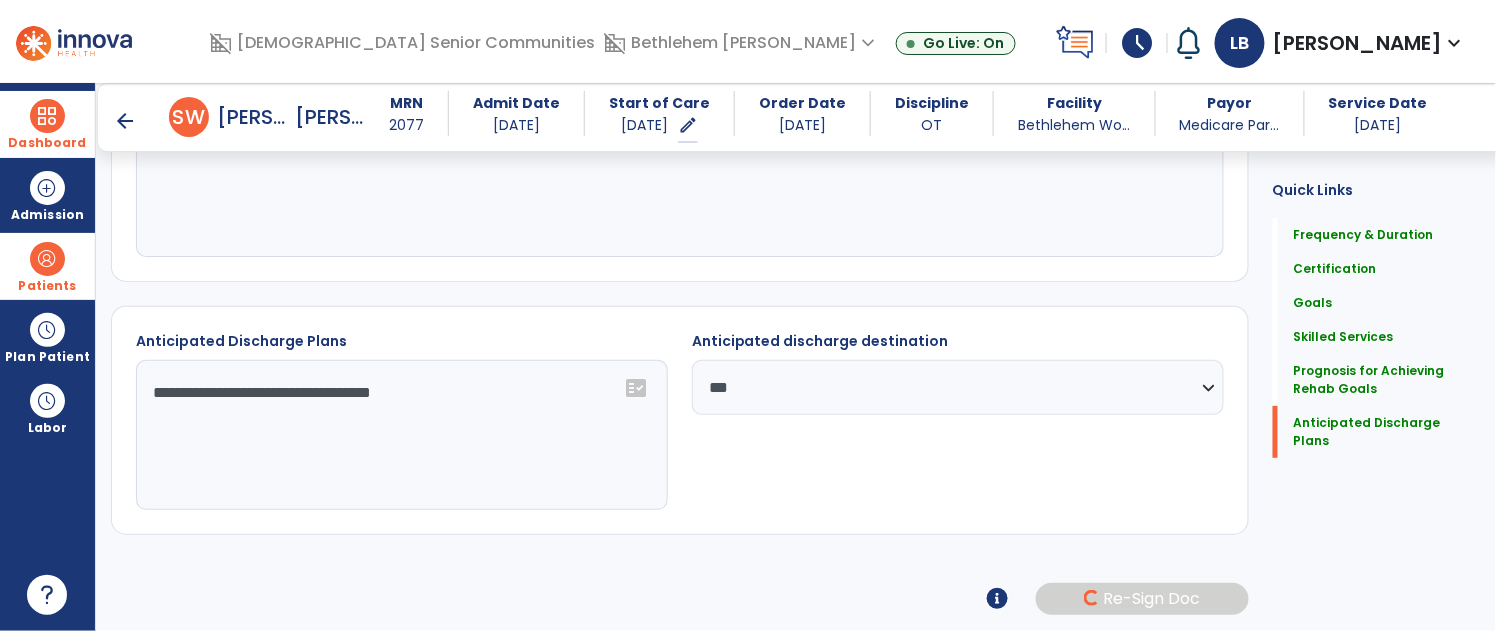 scroll, scrollTop: 2284, scrollLeft: 0, axis: vertical 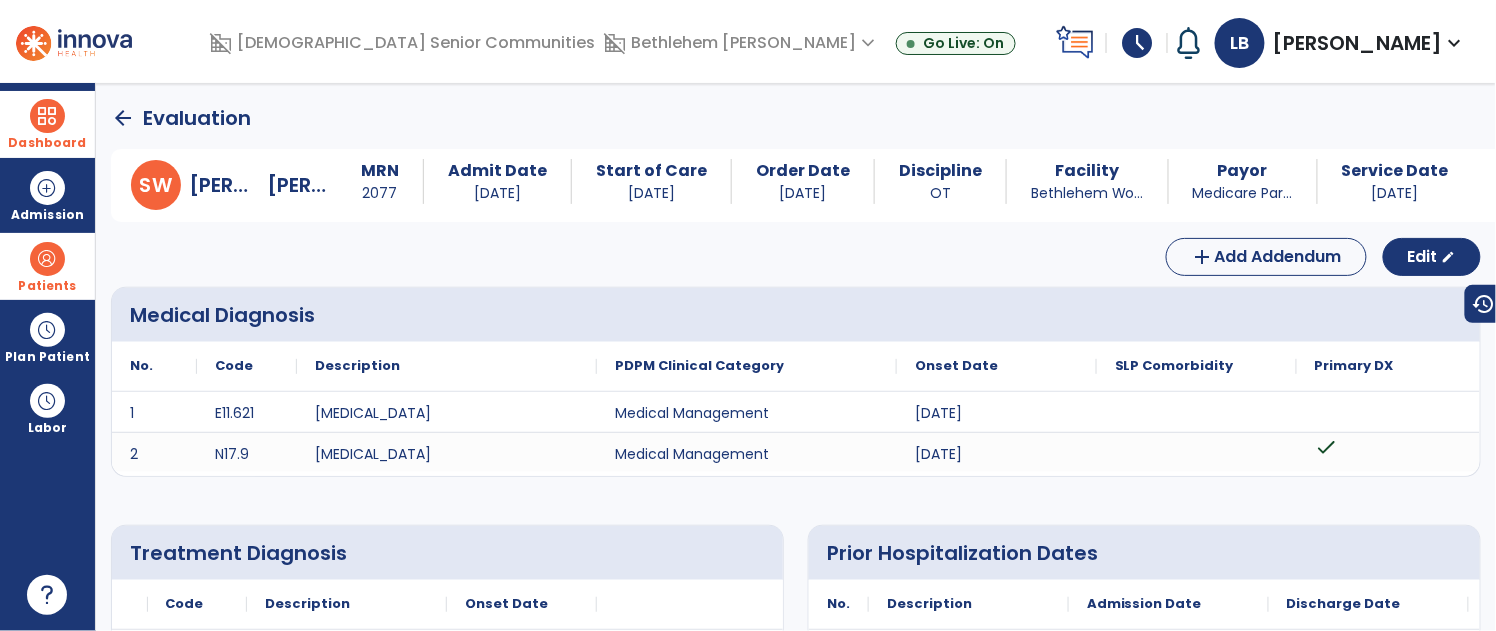click on "arrow_back" 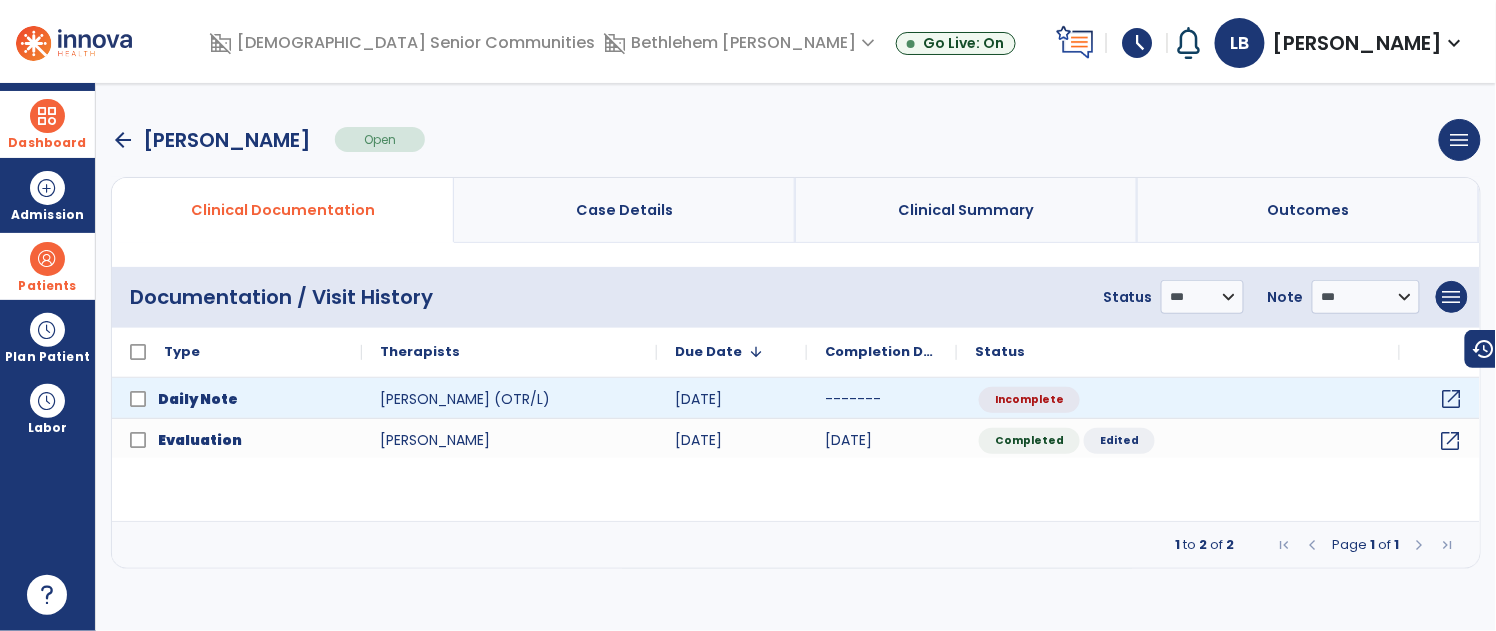 click on "open_in_new" 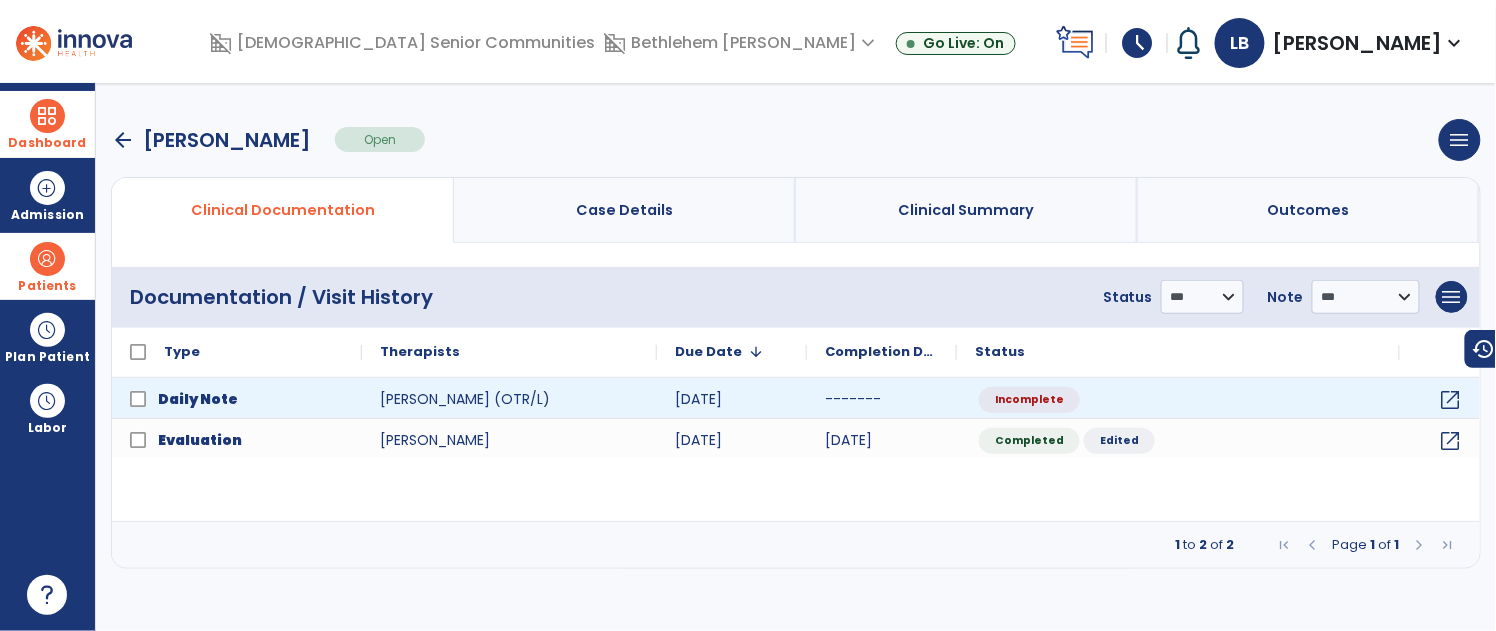 select on "*" 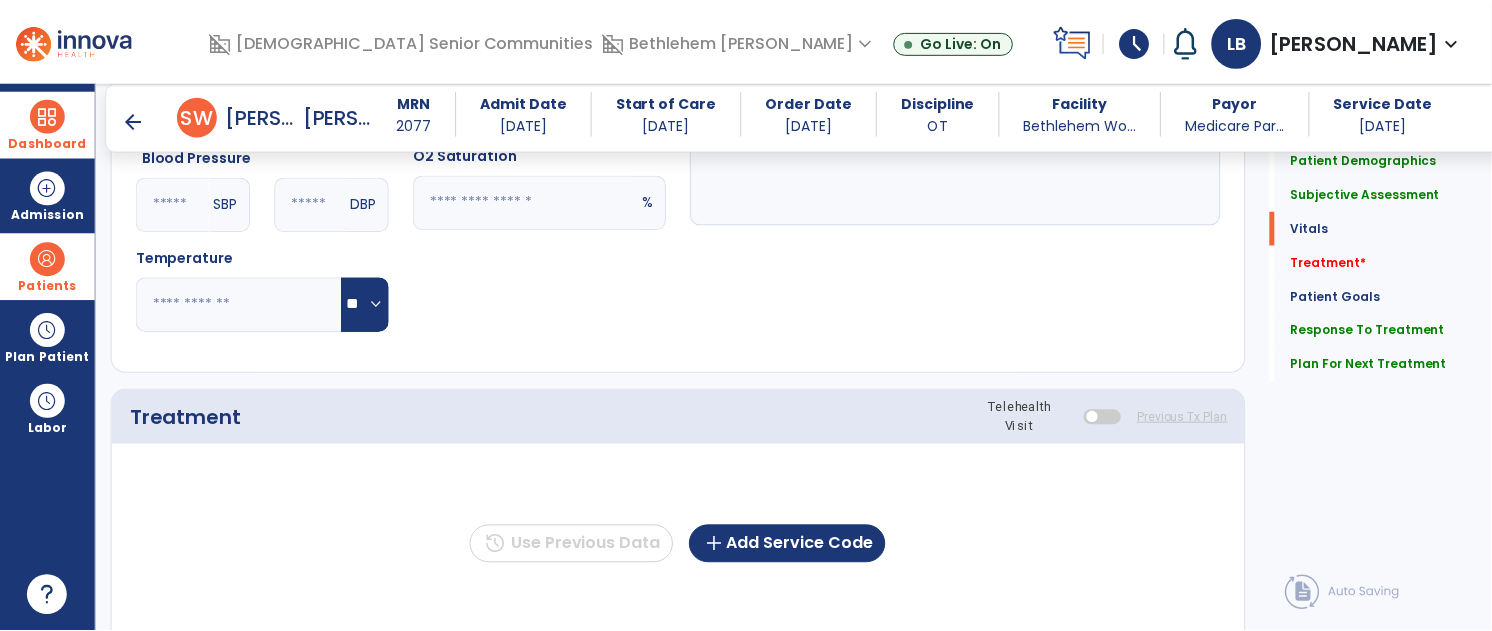 scroll, scrollTop: 892, scrollLeft: 0, axis: vertical 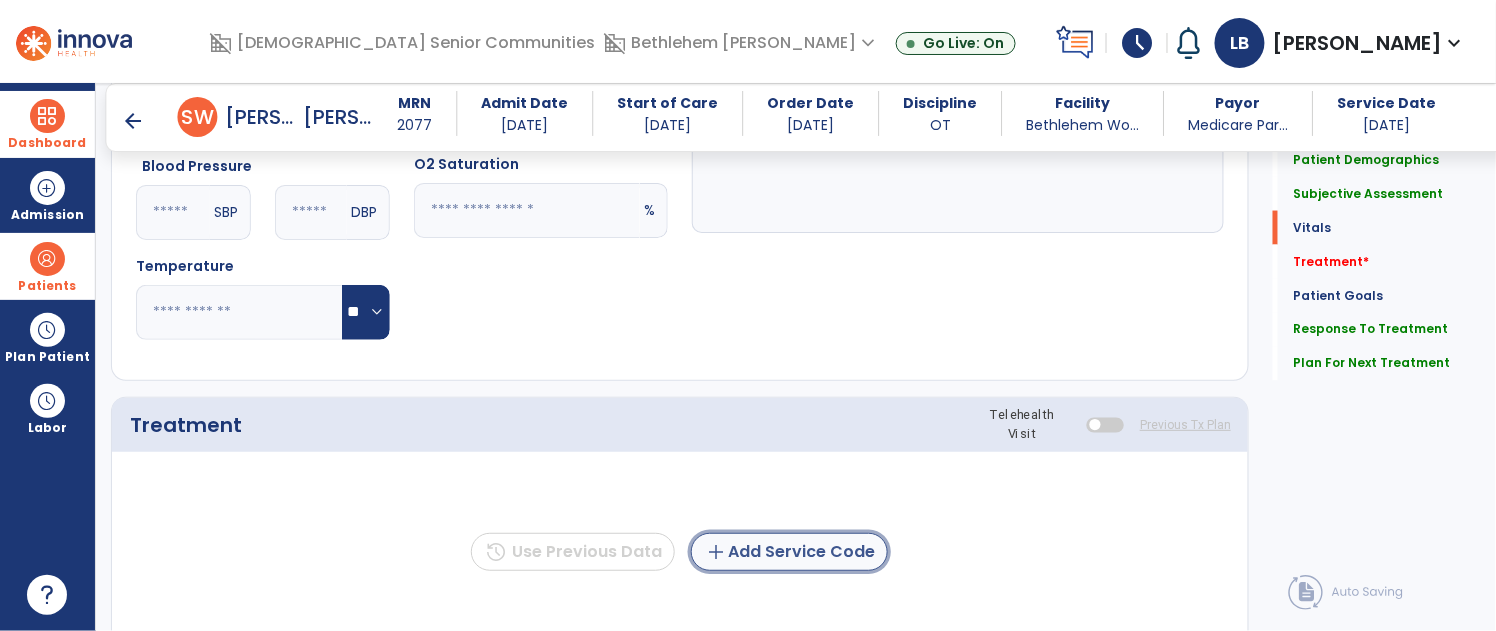 click on "add  Add Service Code" 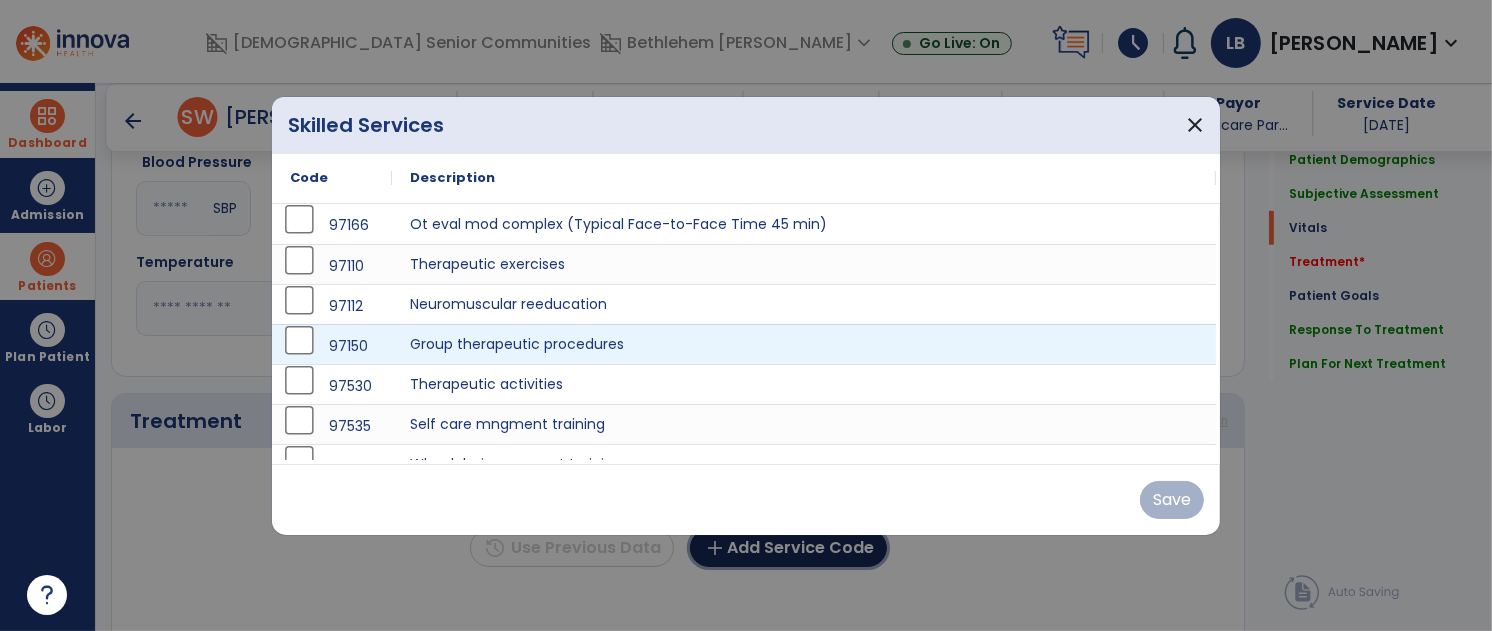 scroll, scrollTop: 892, scrollLeft: 0, axis: vertical 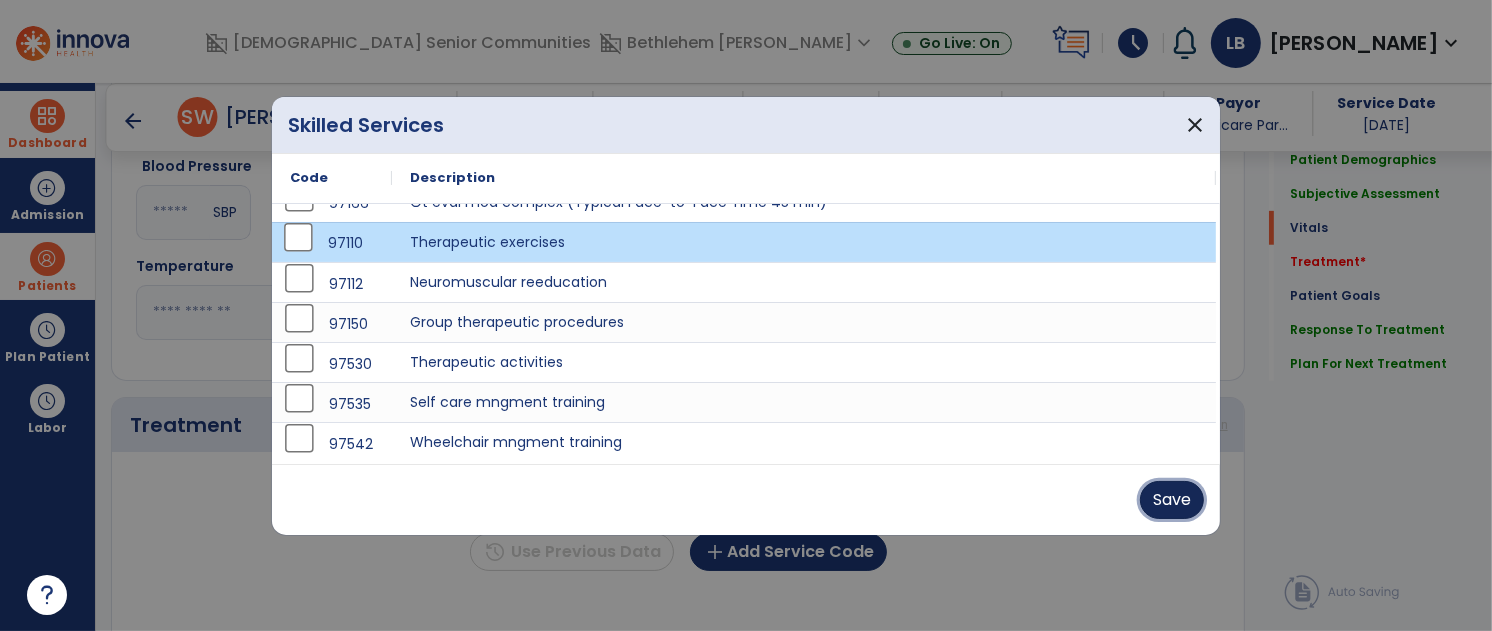 click on "Save" at bounding box center [1172, 500] 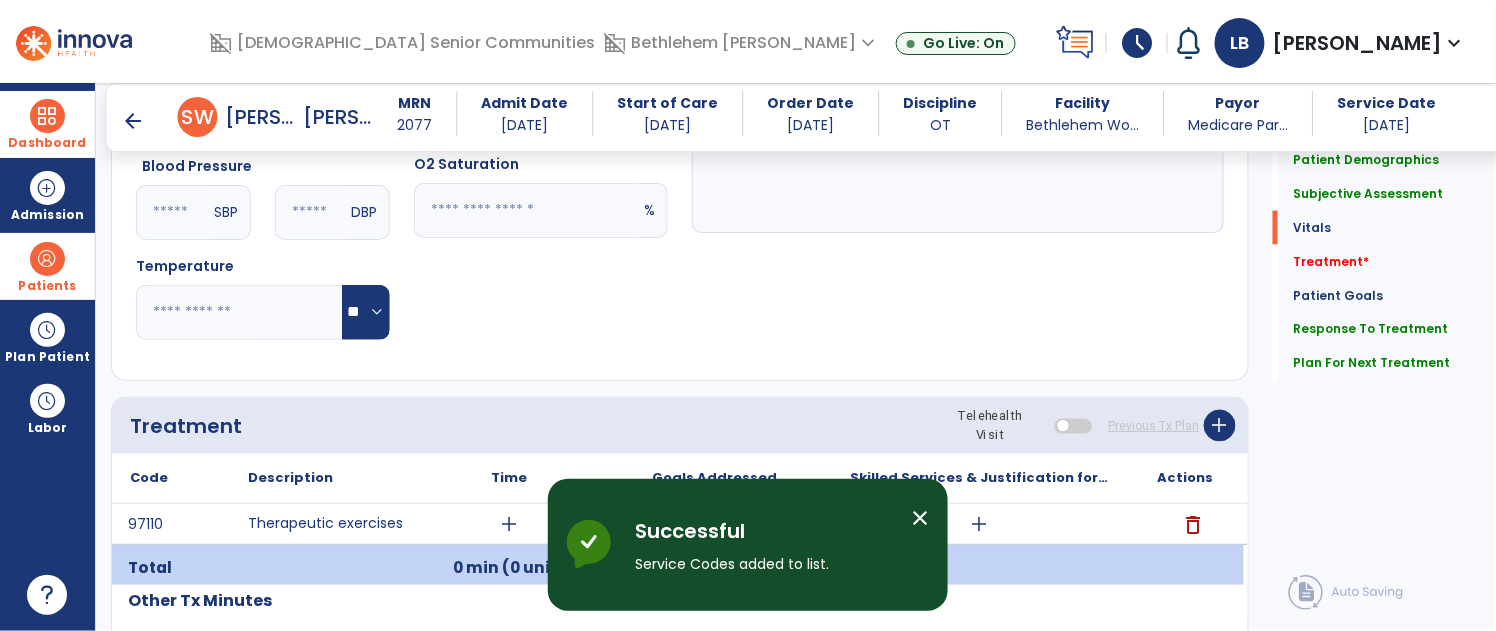 click on "close" at bounding box center (920, 518) 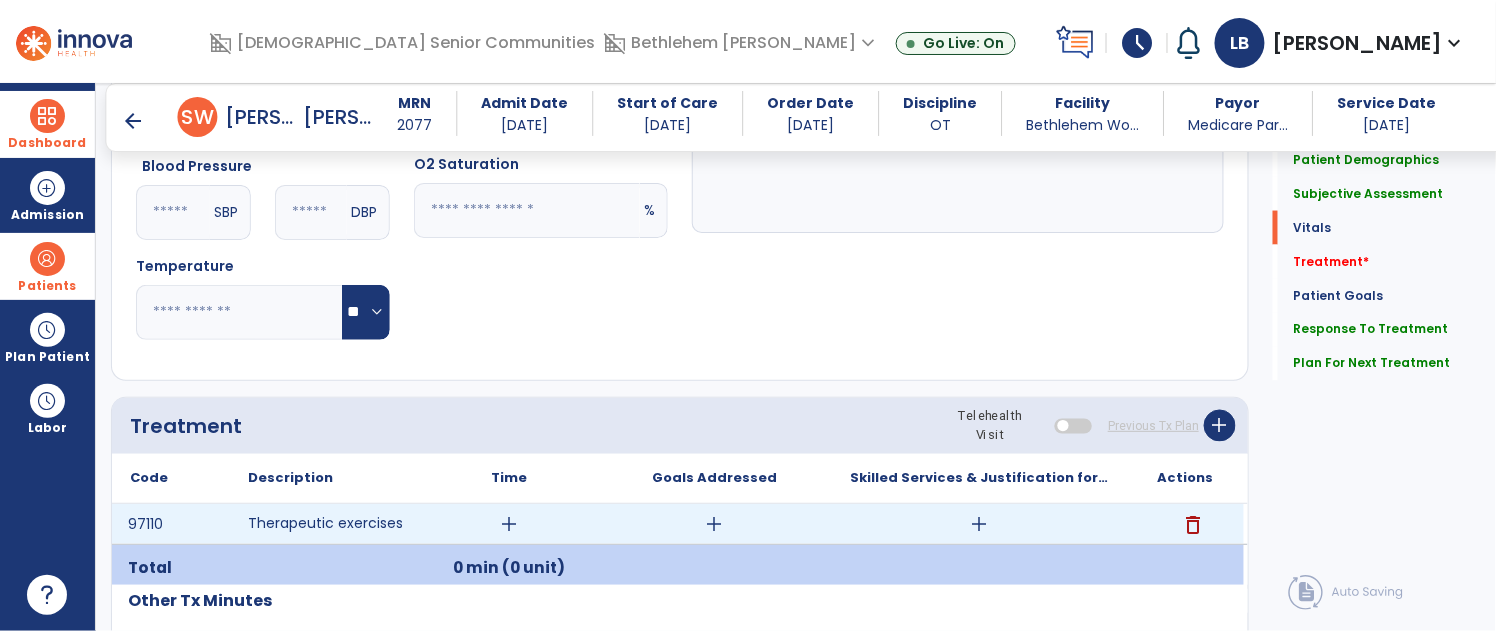 click on "add" at bounding box center [979, 524] 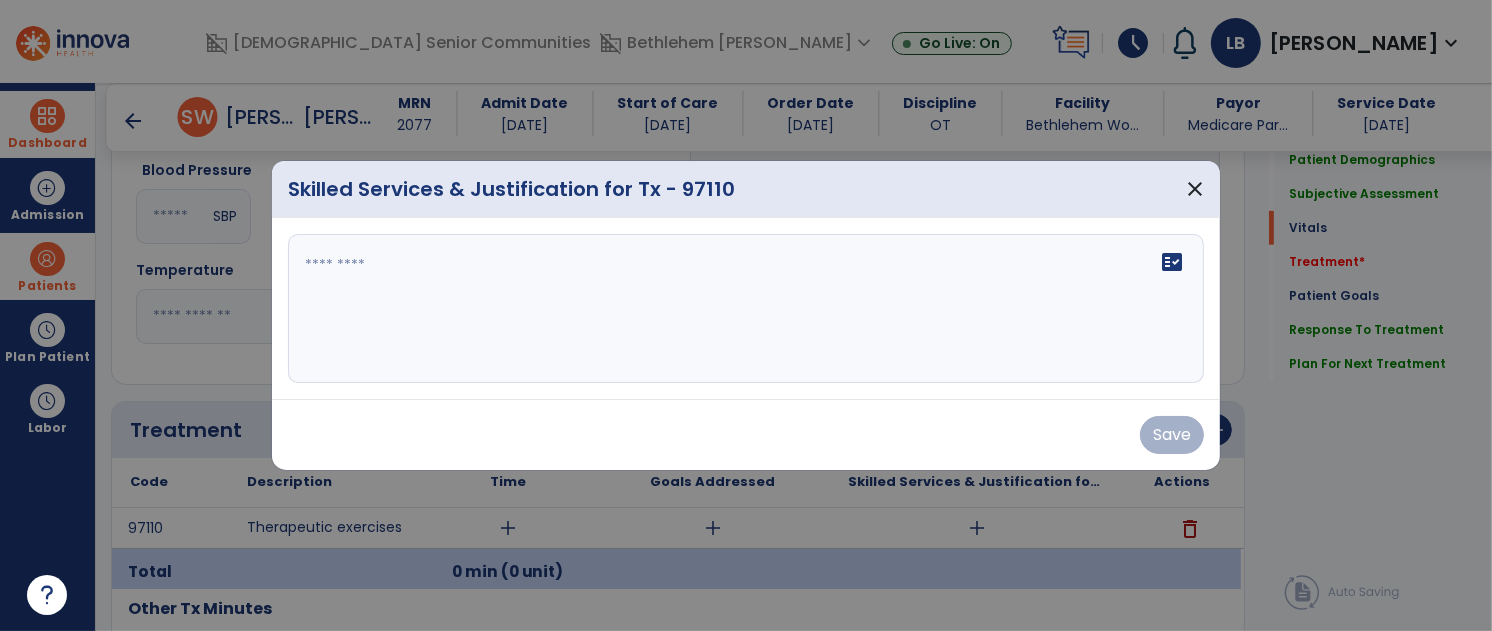 scroll, scrollTop: 892, scrollLeft: 0, axis: vertical 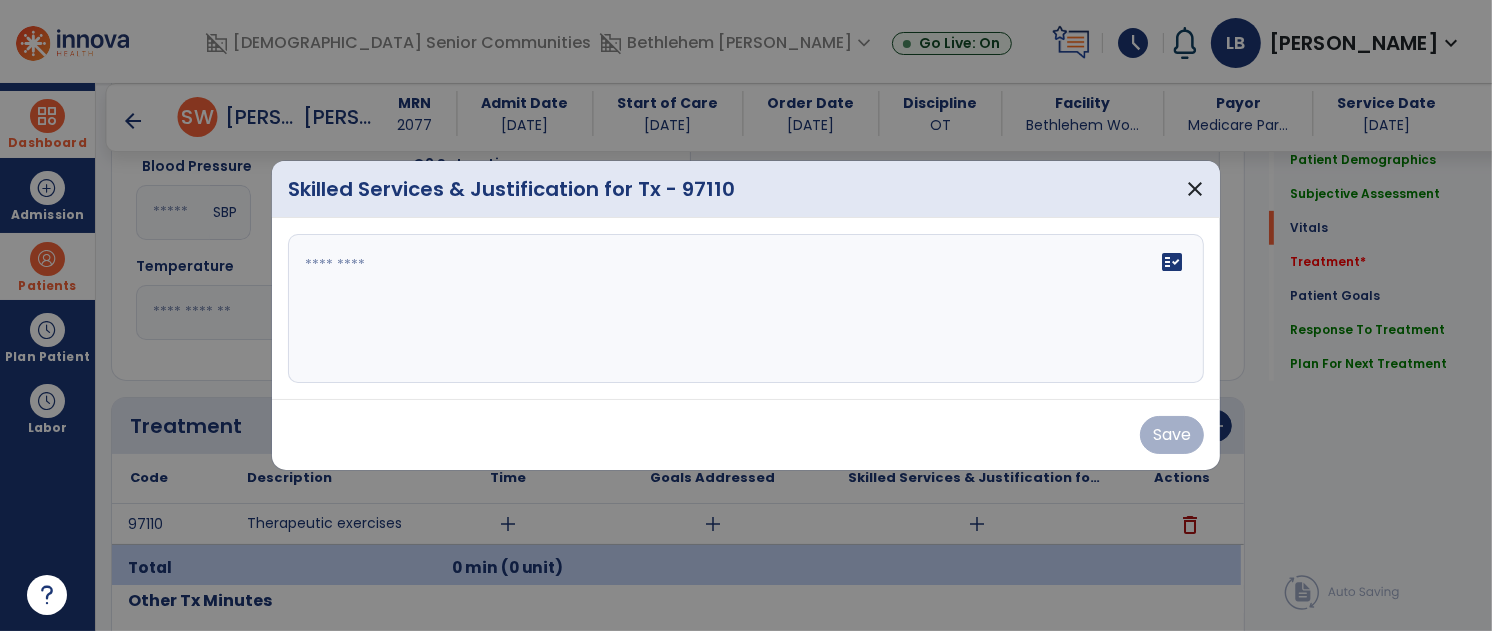 click on "fact_check" at bounding box center [746, 309] 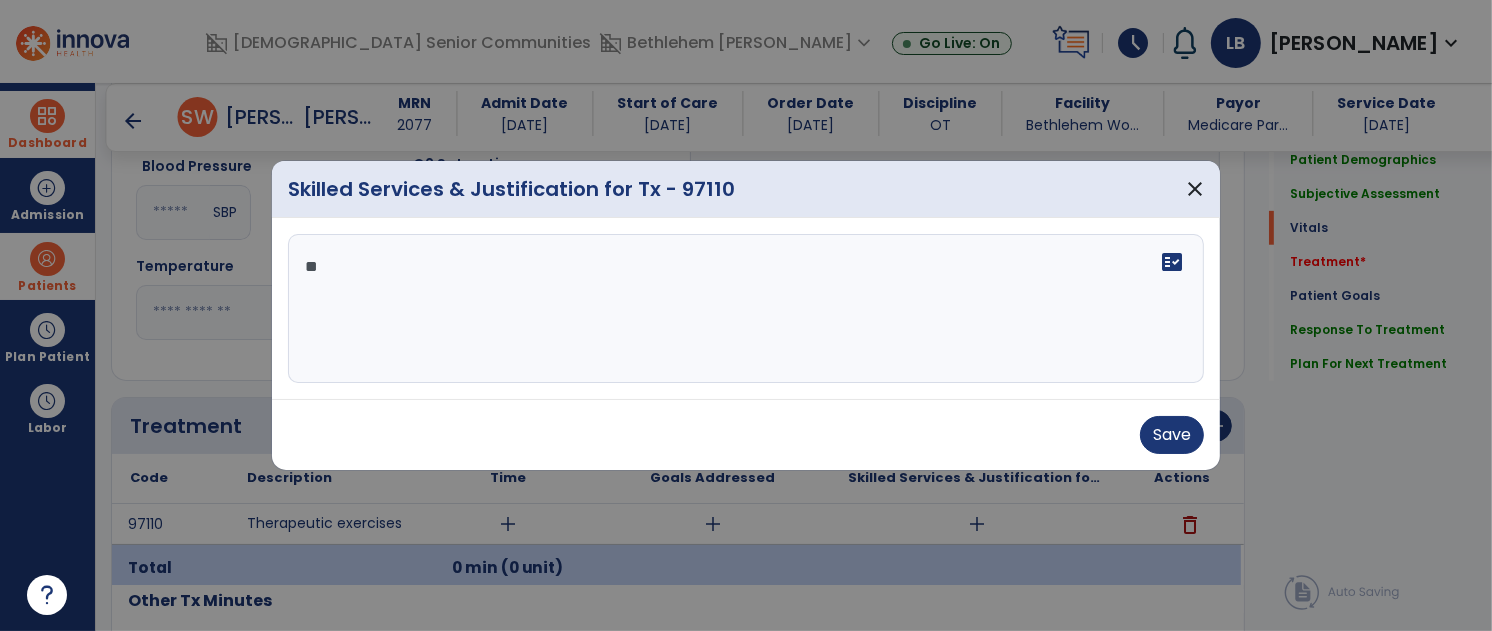type on "*" 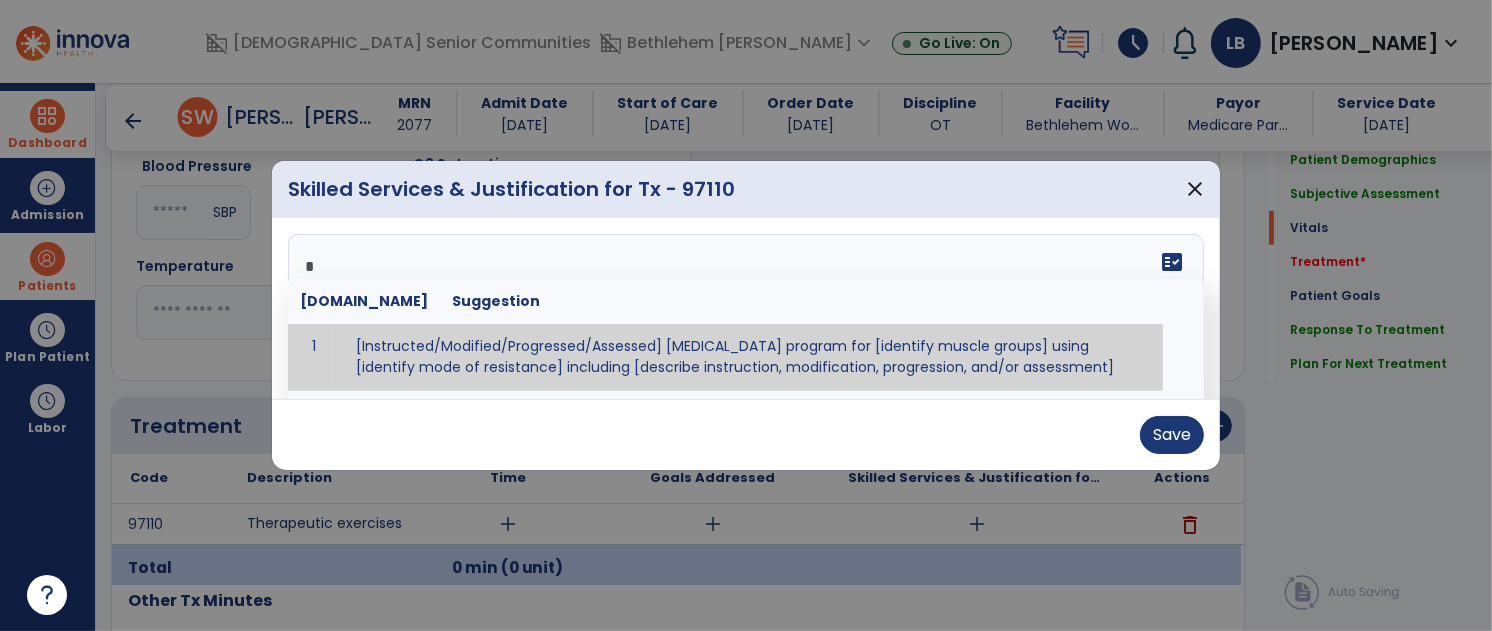 type 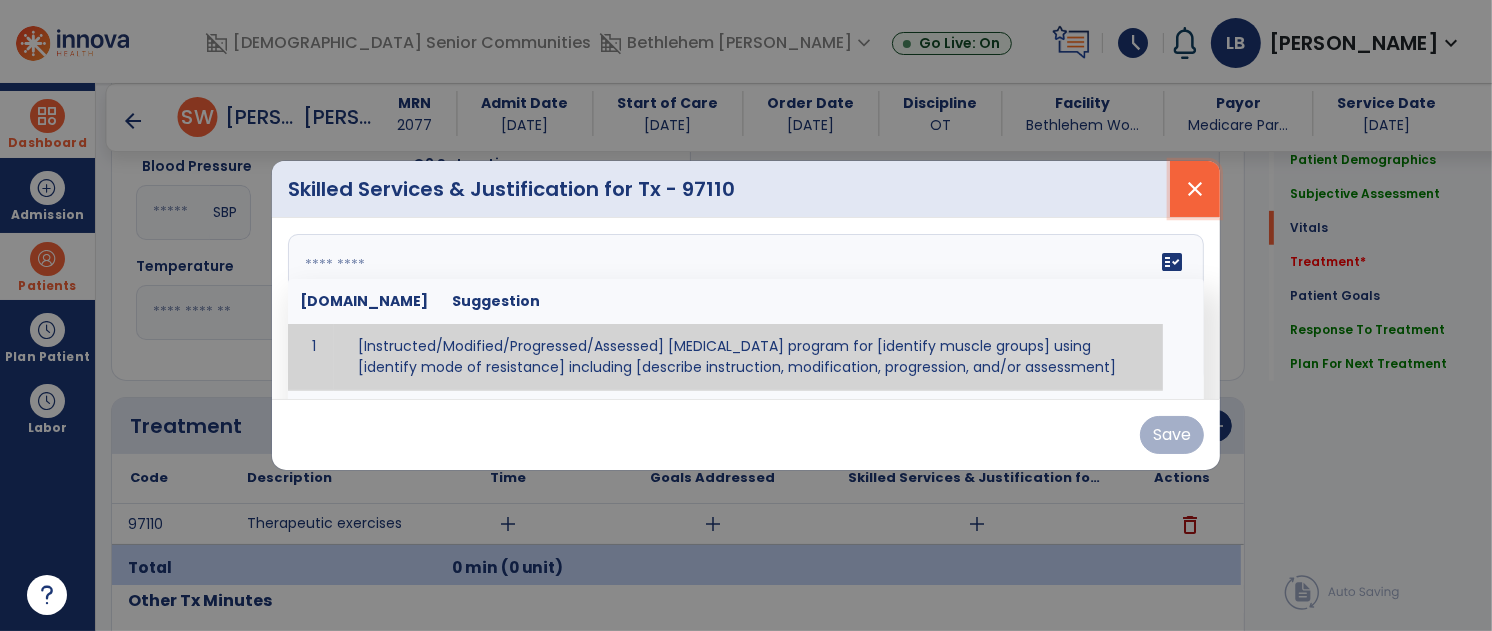 click on "close" at bounding box center (1195, 189) 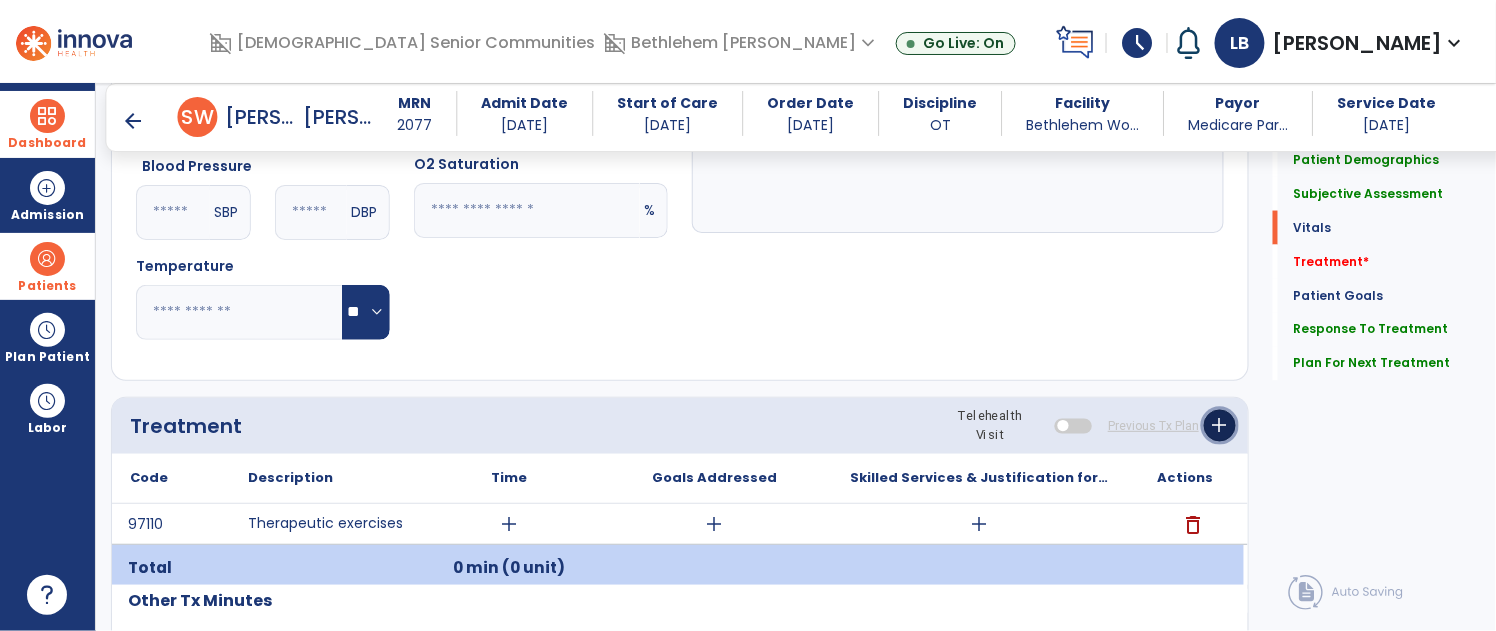 click on "add" 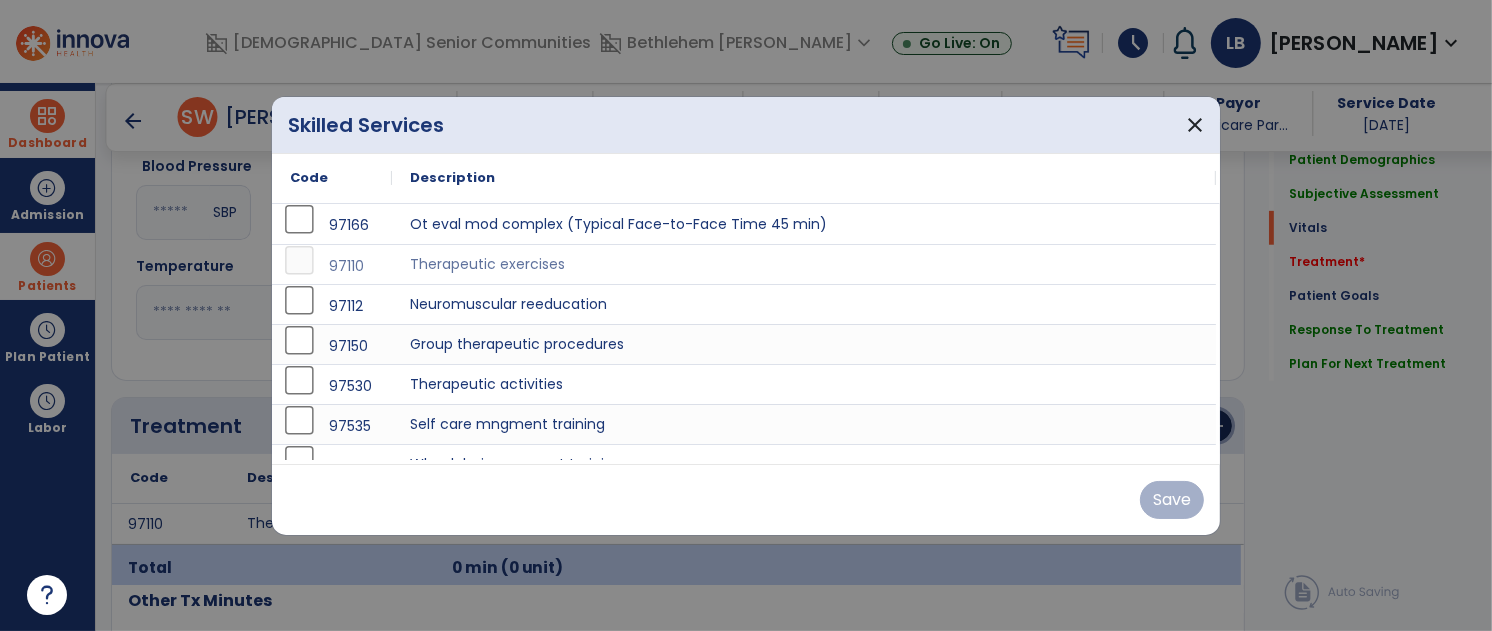 scroll, scrollTop: 892, scrollLeft: 0, axis: vertical 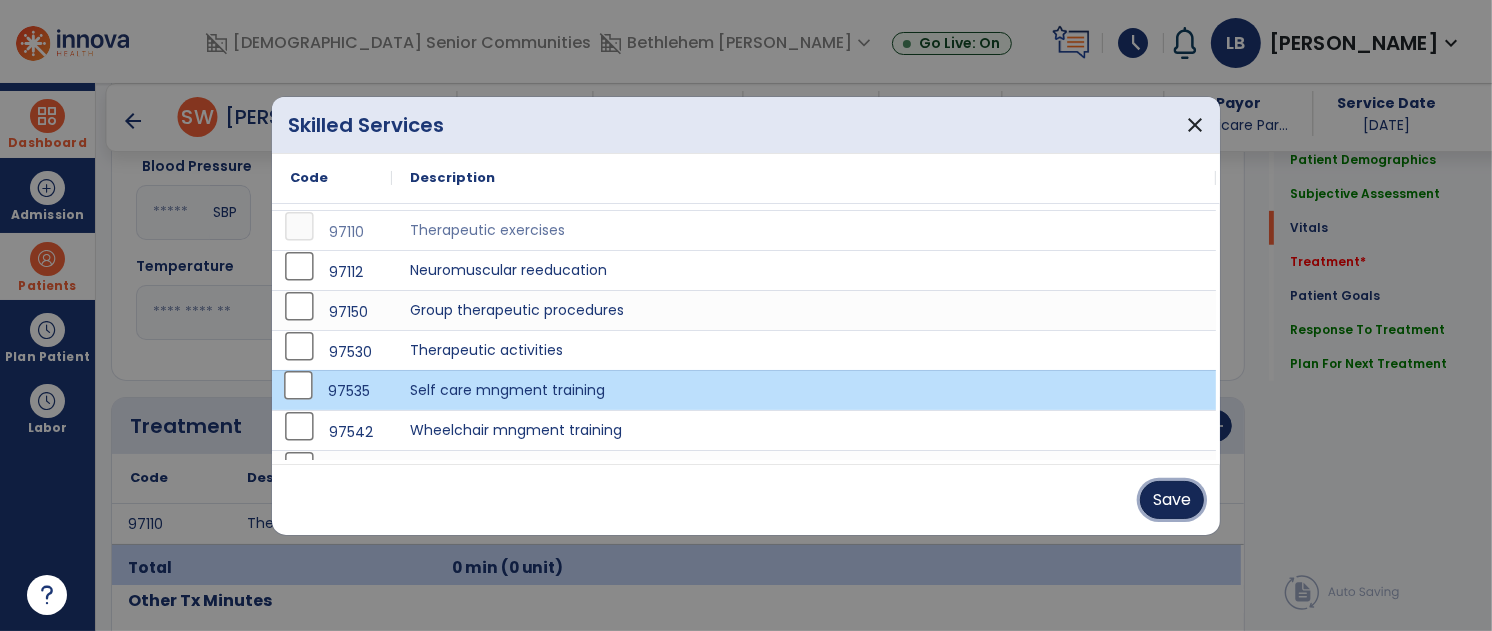 click on "Save" at bounding box center (1172, 500) 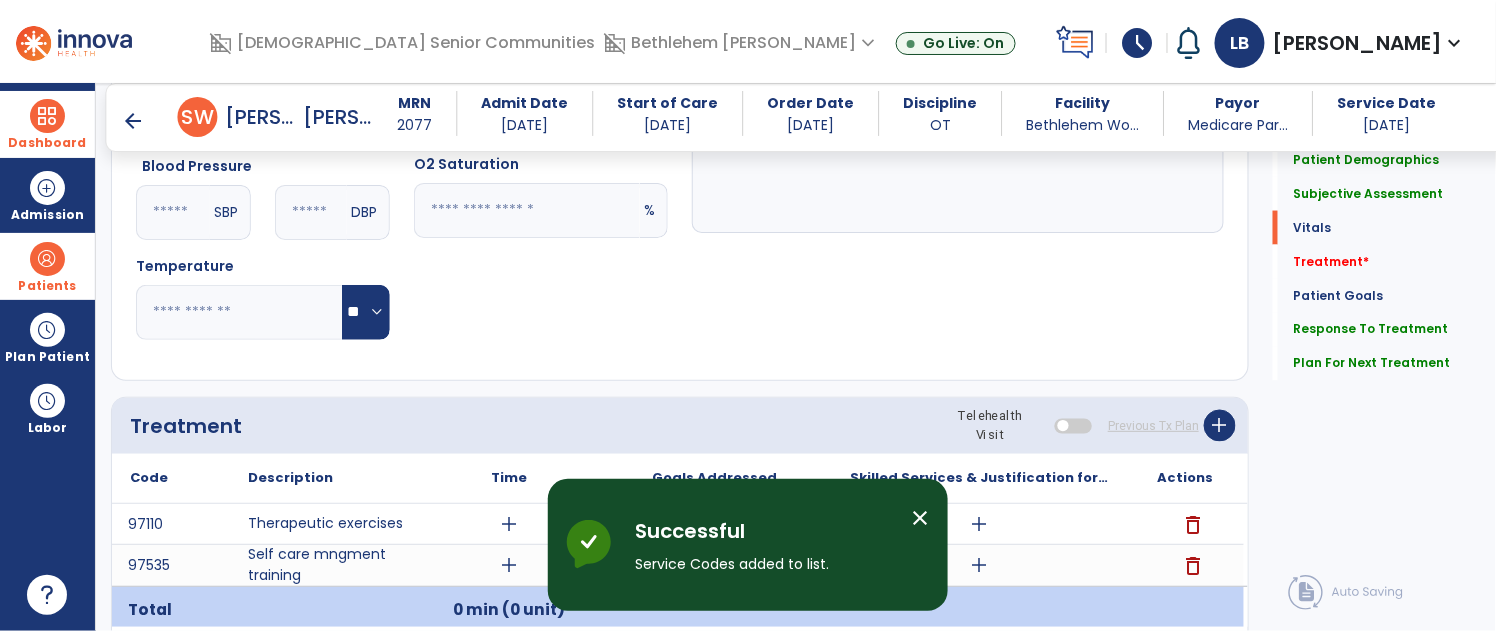click on "close" at bounding box center (920, 518) 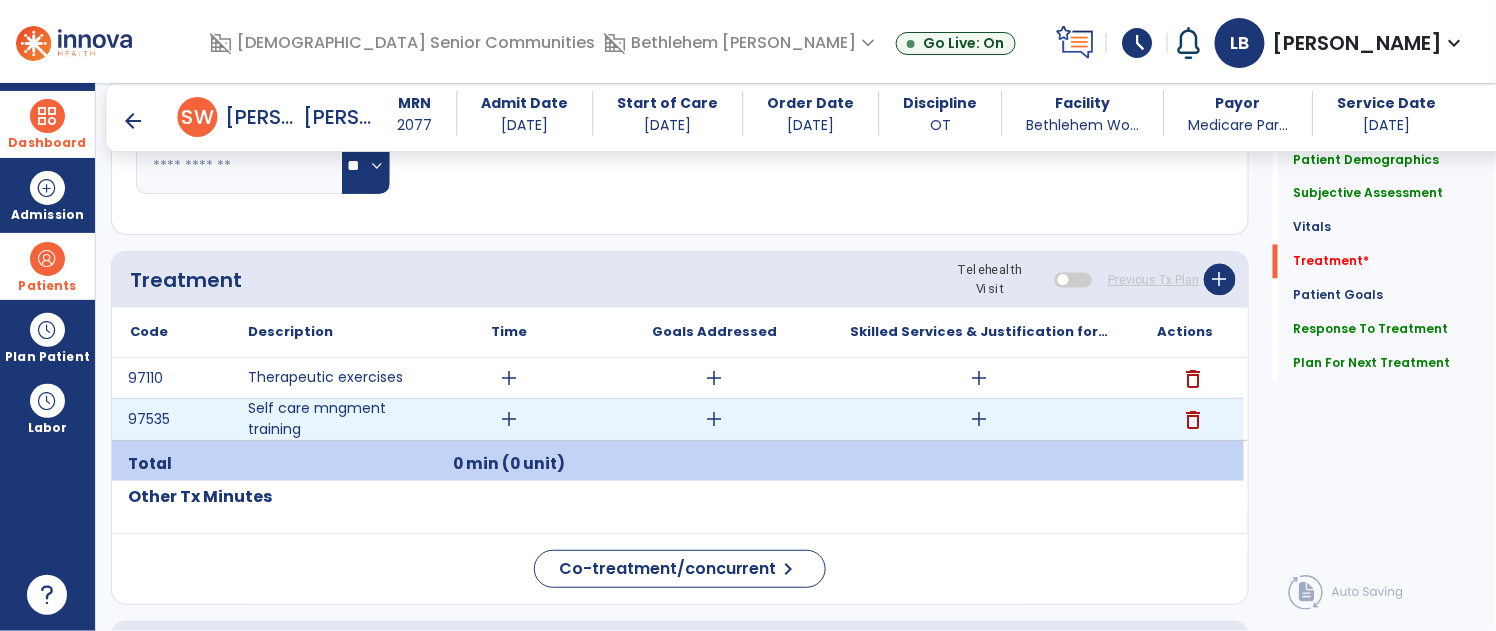 click on "add" at bounding box center [979, 419] 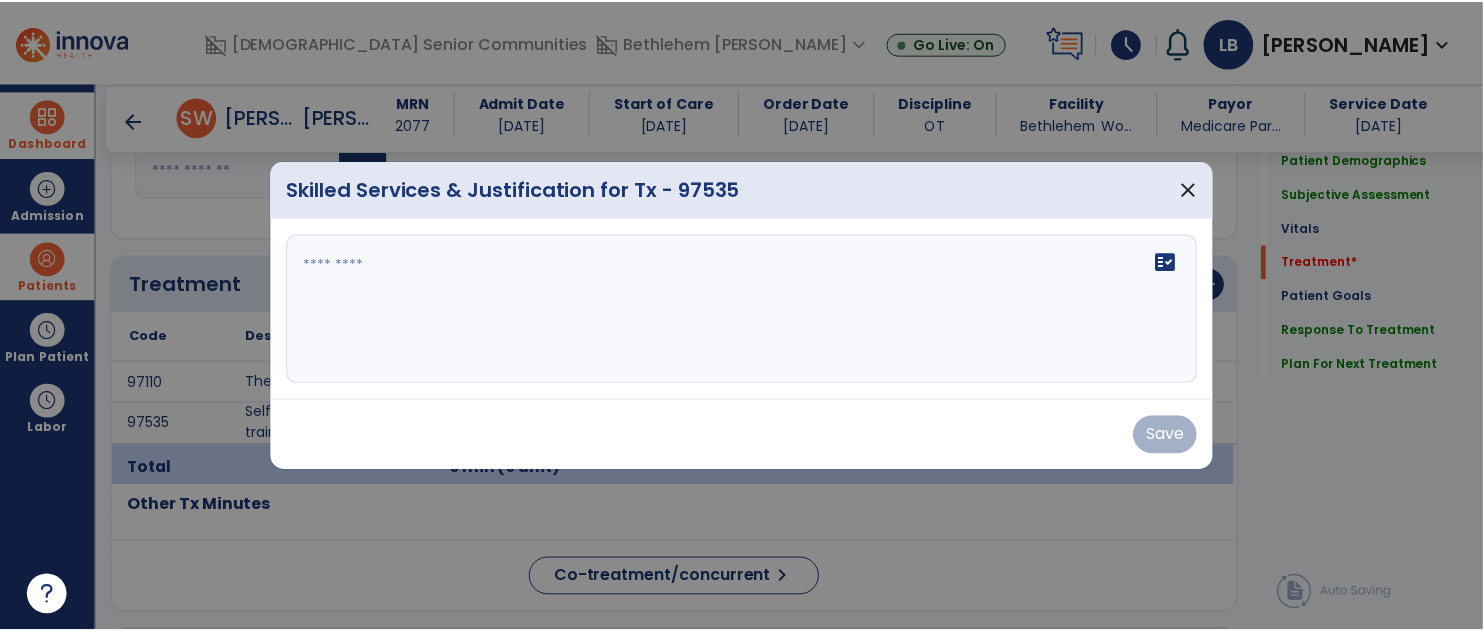 scroll, scrollTop: 1038, scrollLeft: 0, axis: vertical 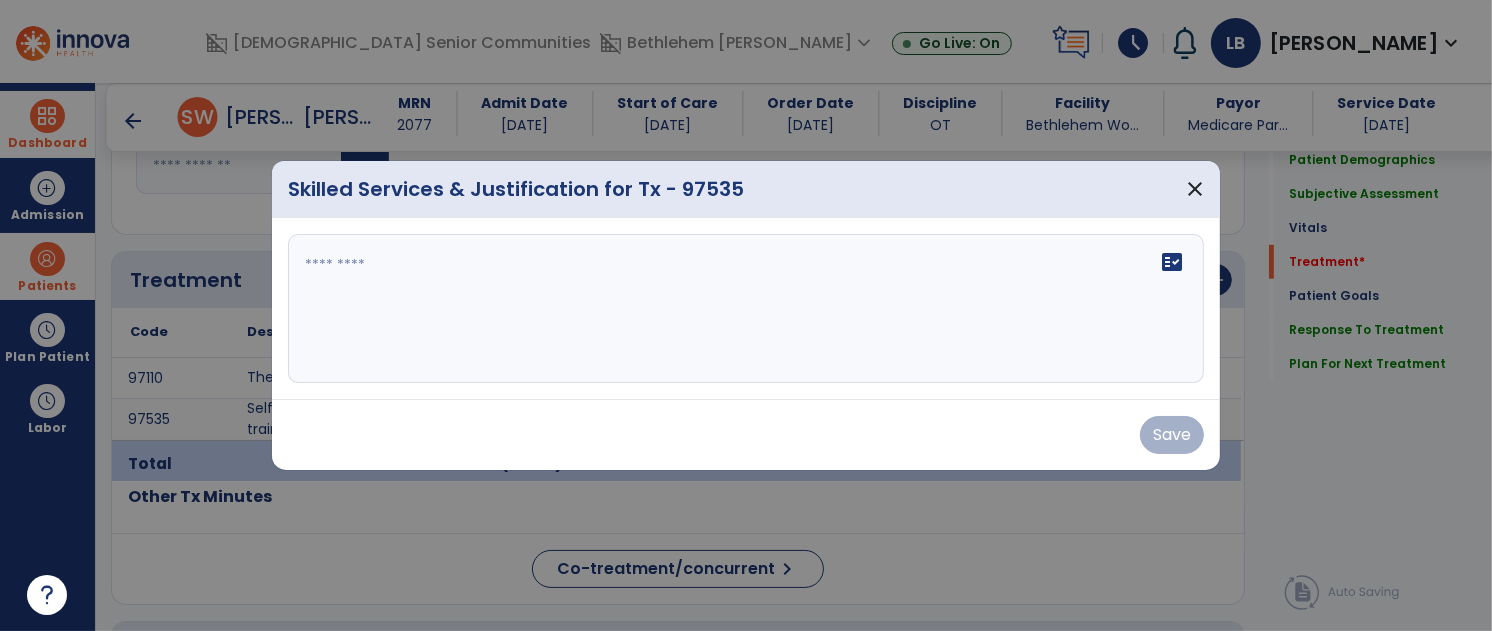 click at bounding box center [746, 309] 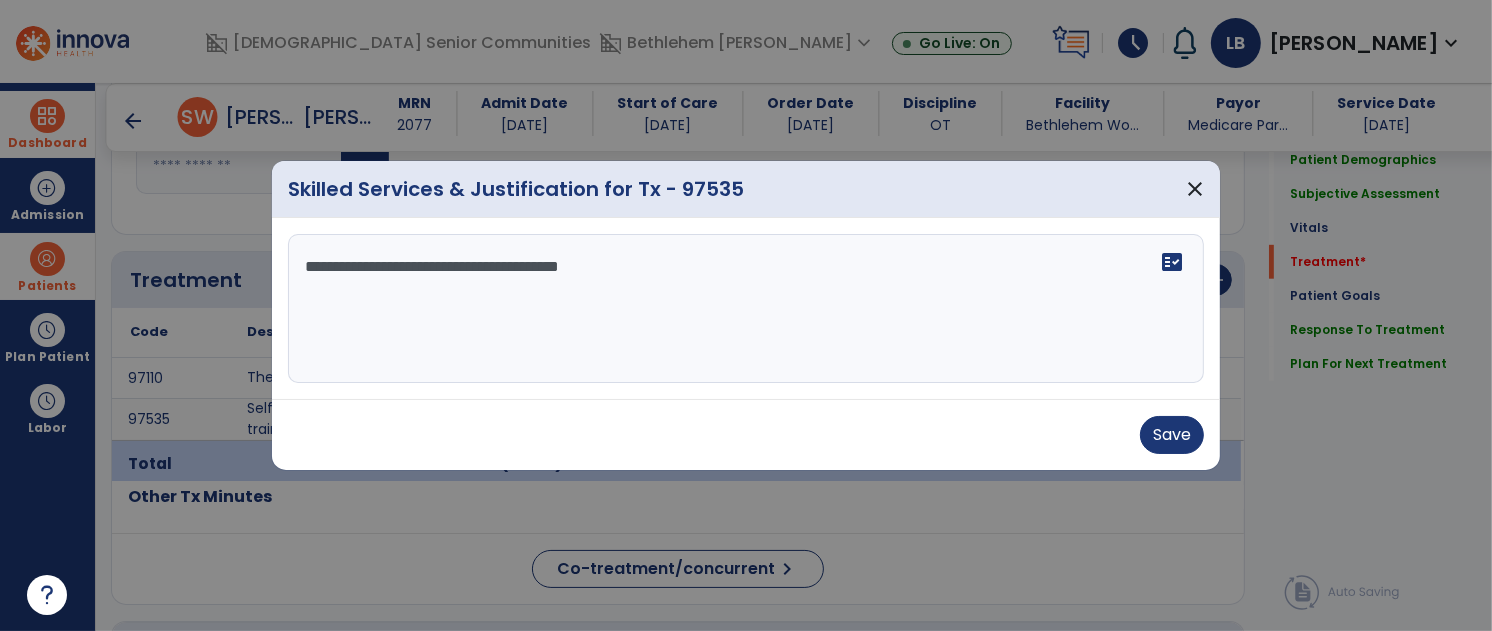 click on "**********" at bounding box center (746, 309) 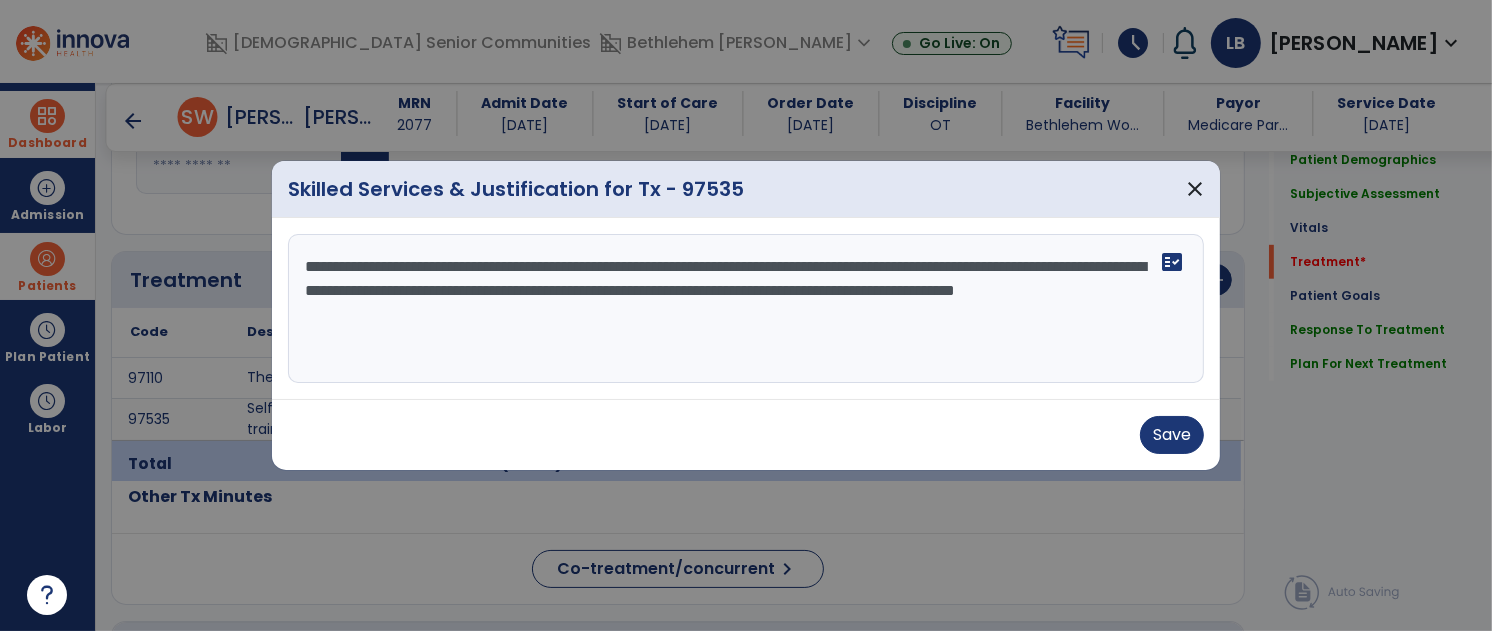 drag, startPoint x: 639, startPoint y: 328, endPoint x: 289, endPoint y: 310, distance: 350.46255 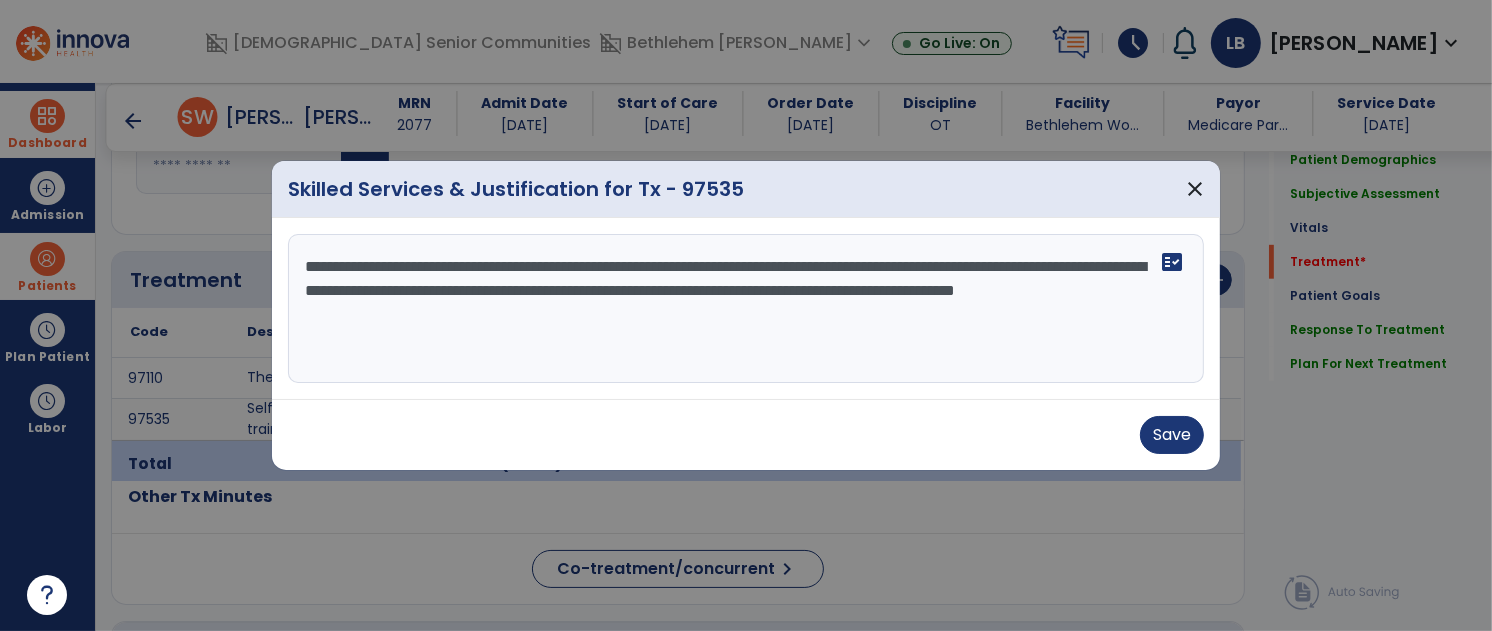 click on "**********" at bounding box center [746, 309] 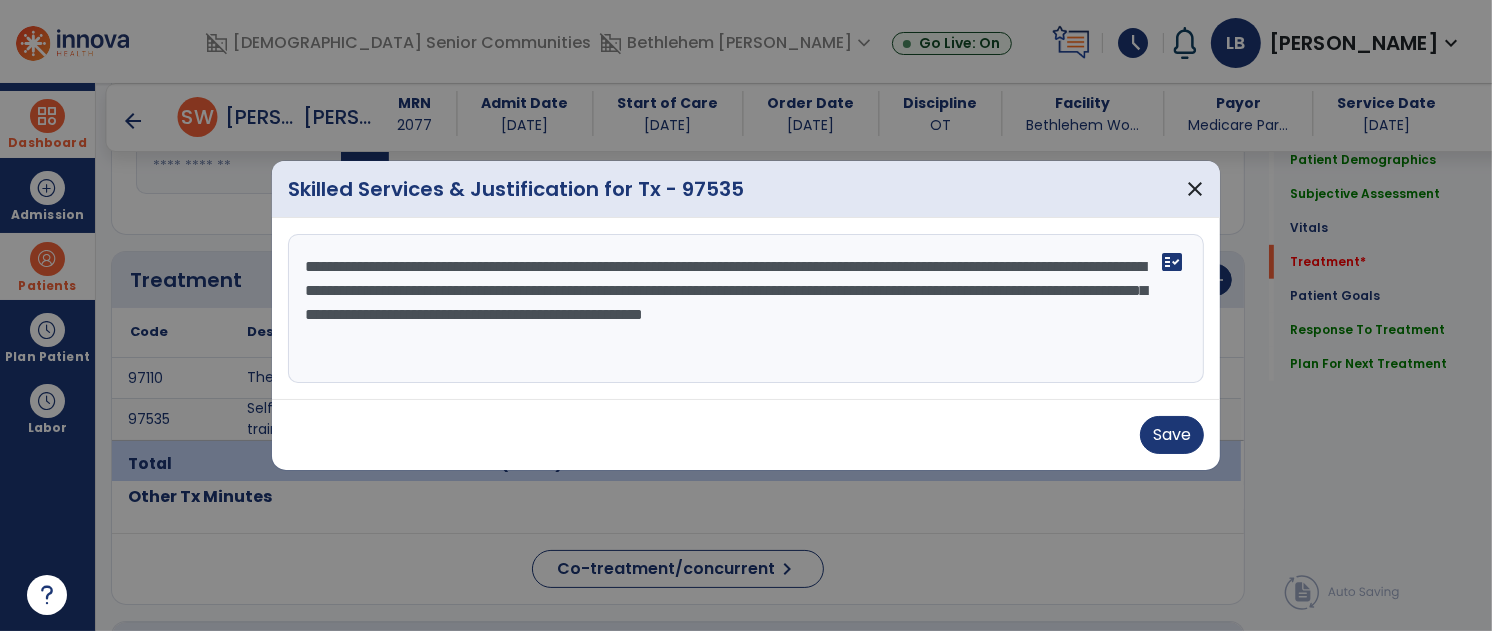 click on "**********" at bounding box center (746, 309) 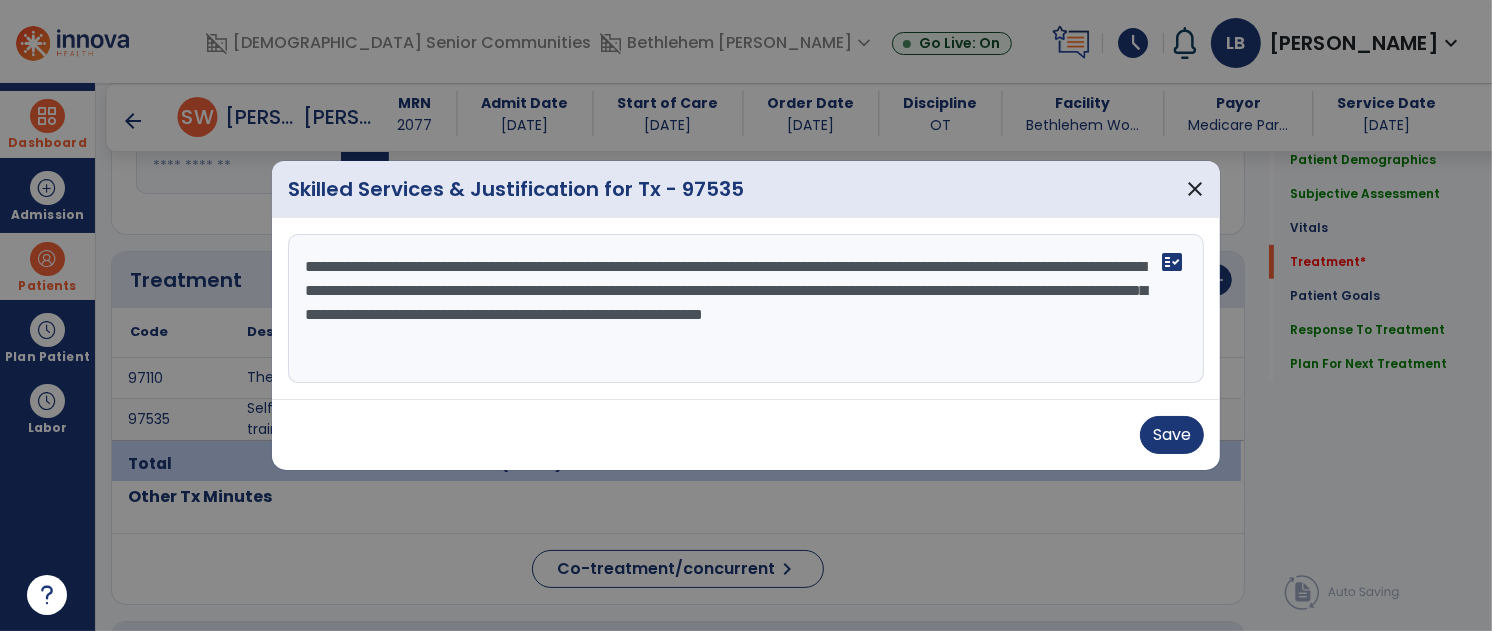 click on "**********" at bounding box center (746, 309) 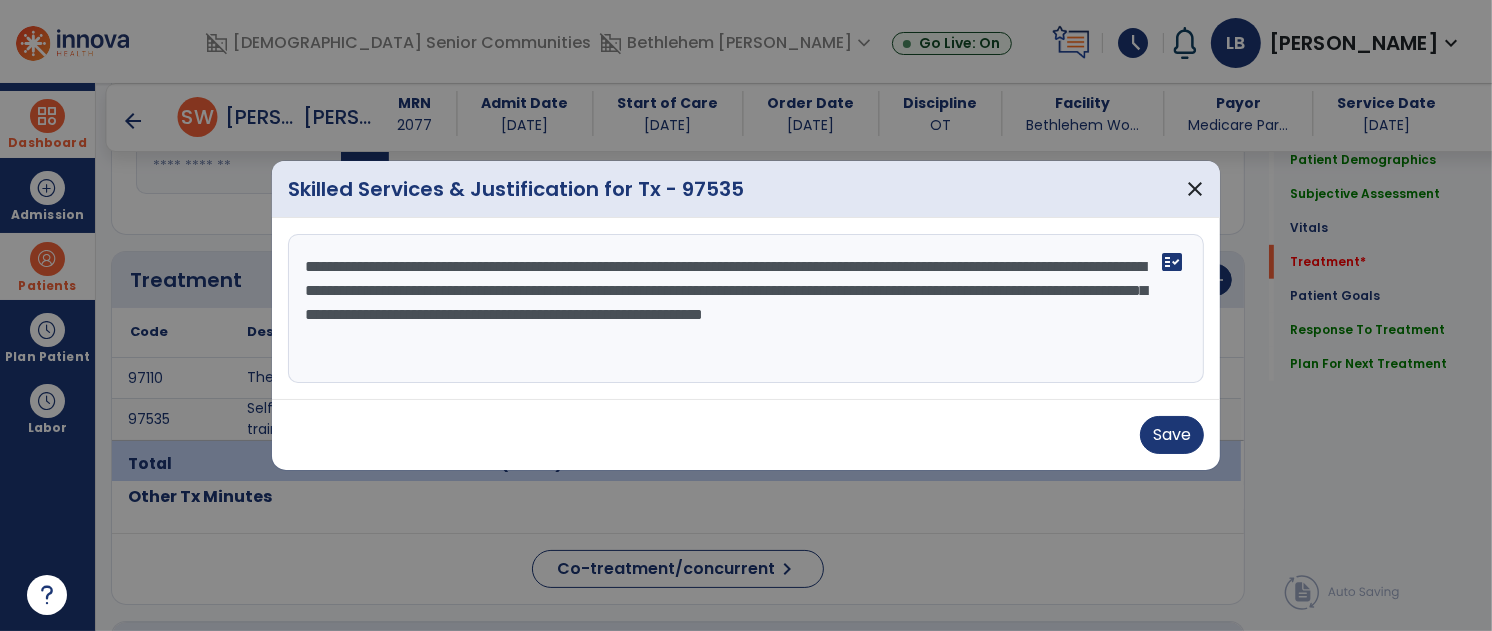 drag, startPoint x: 651, startPoint y: 331, endPoint x: 298, endPoint y: 258, distance: 360.46915 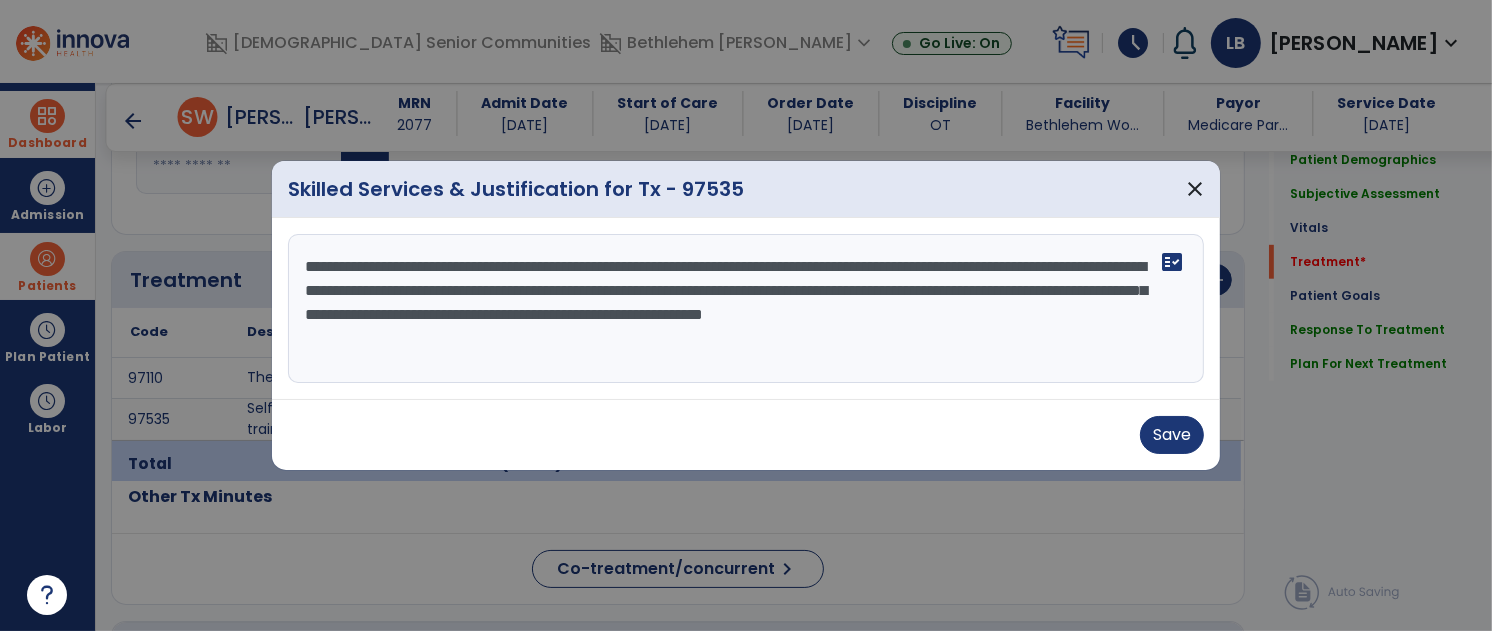 click on "**********" at bounding box center (746, 309) 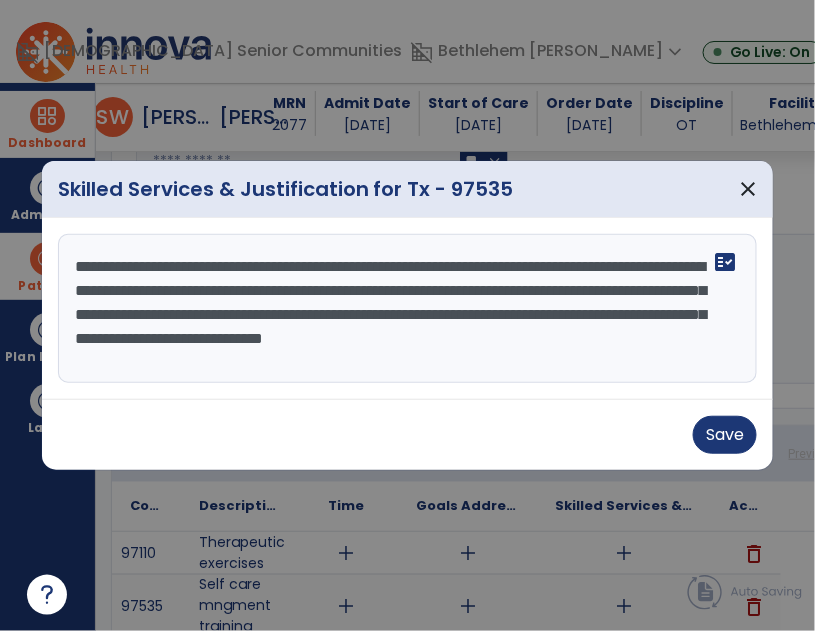 scroll, scrollTop: 1038, scrollLeft: 0, axis: vertical 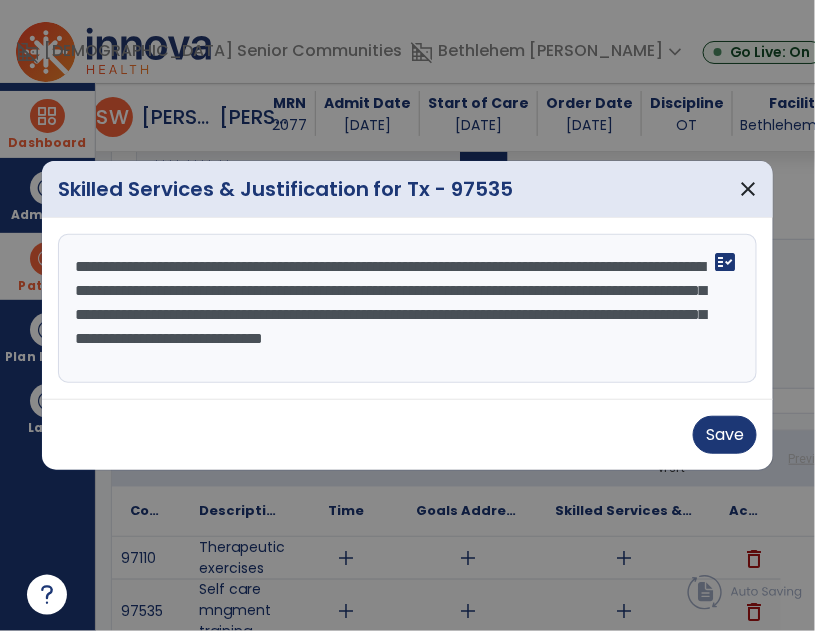 click on "**********" at bounding box center [410, 309] 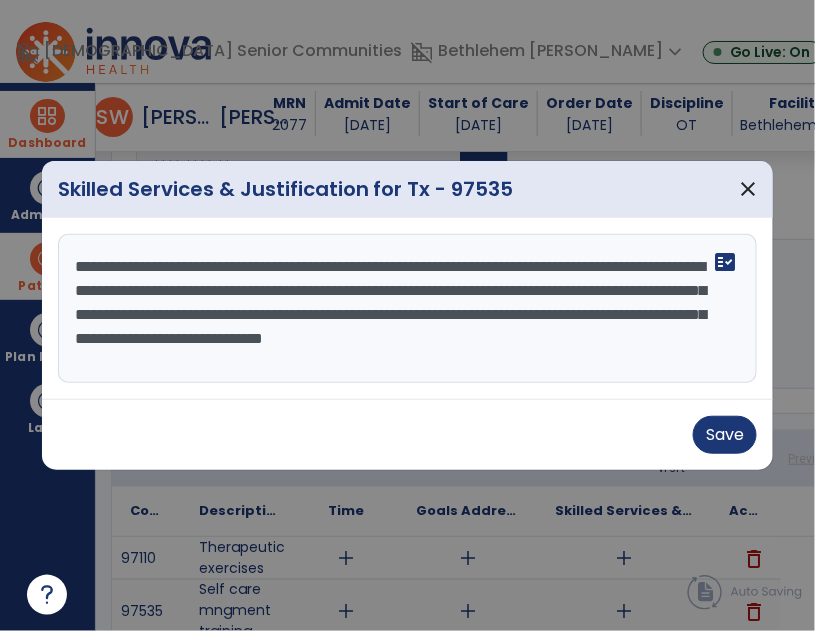 click on "**********" at bounding box center [410, 309] 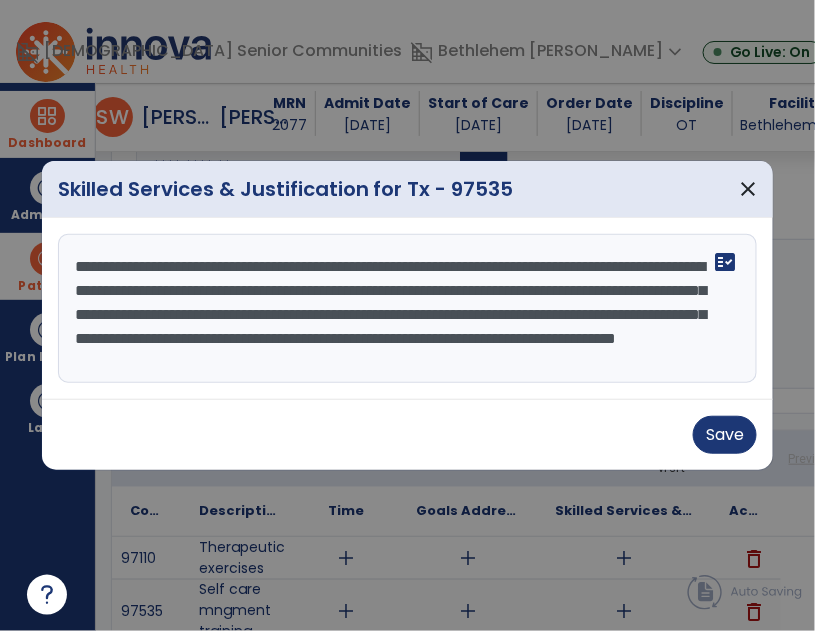 scroll, scrollTop: 38, scrollLeft: 0, axis: vertical 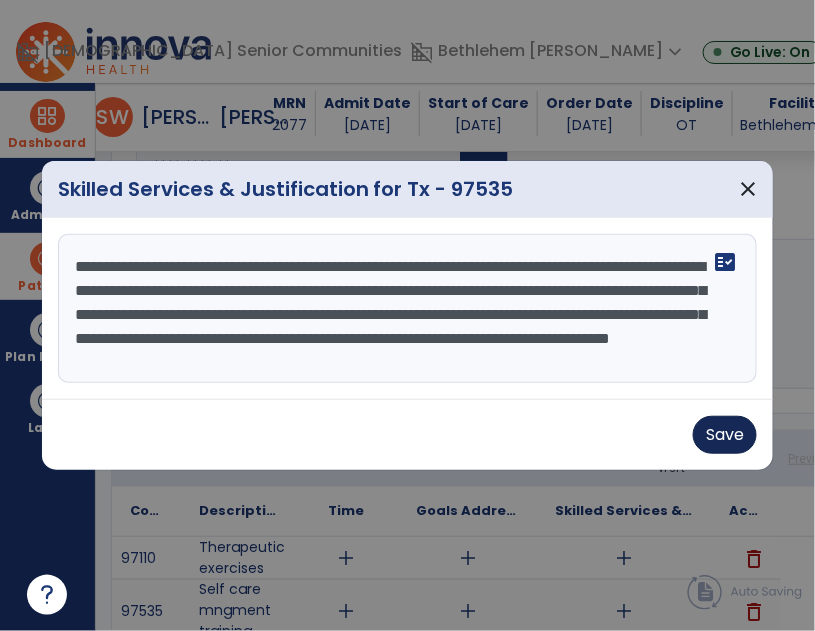 type on "**********" 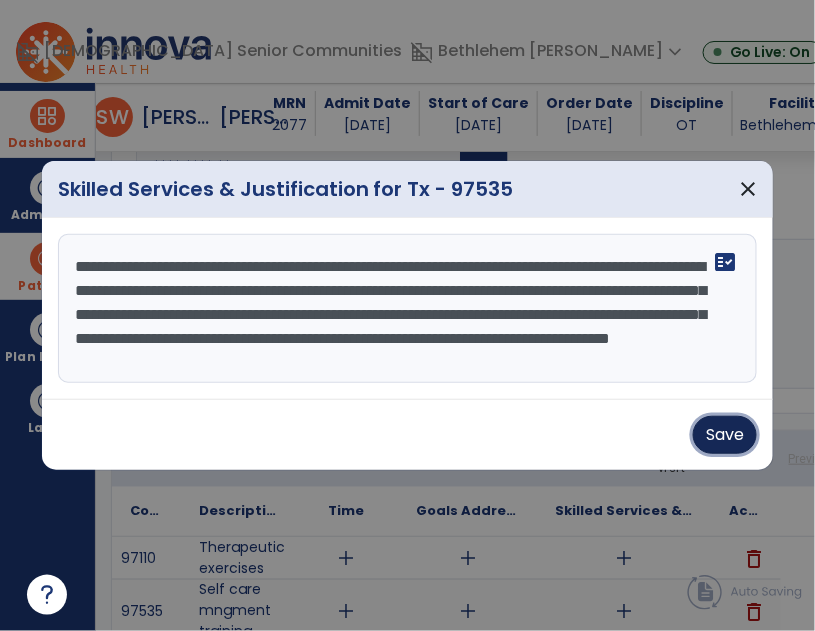 click on "Save" at bounding box center [725, 435] 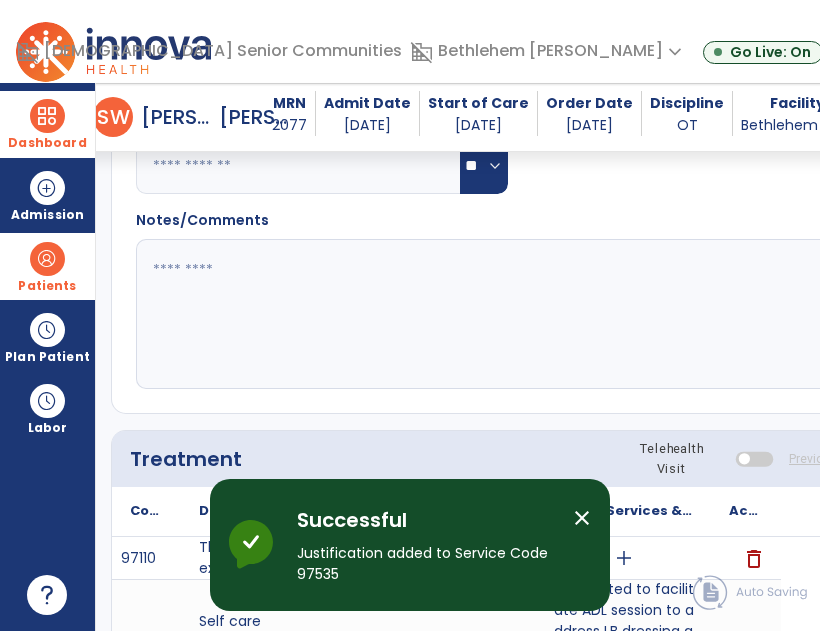 click on "close" at bounding box center (582, 518) 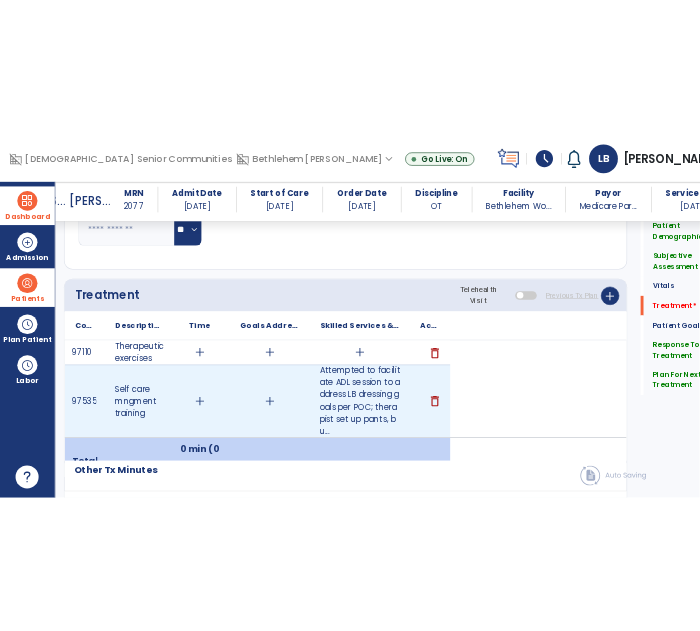 scroll, scrollTop: 1135, scrollLeft: 0, axis: vertical 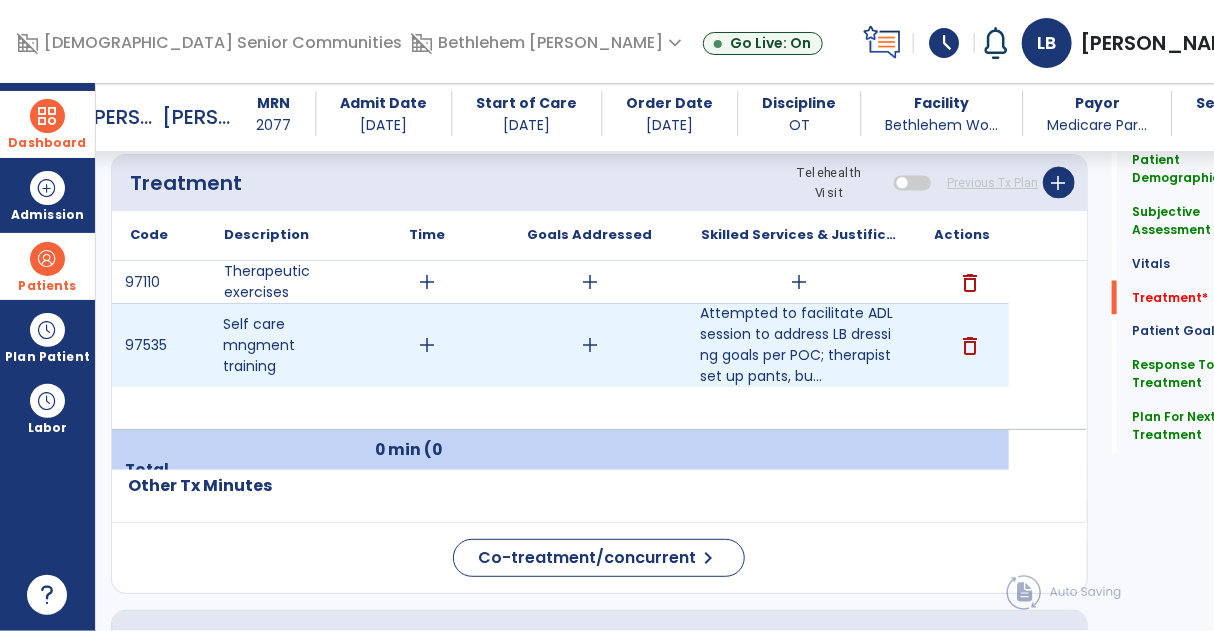 click on "Self care mngment training" at bounding box center (281, 345) 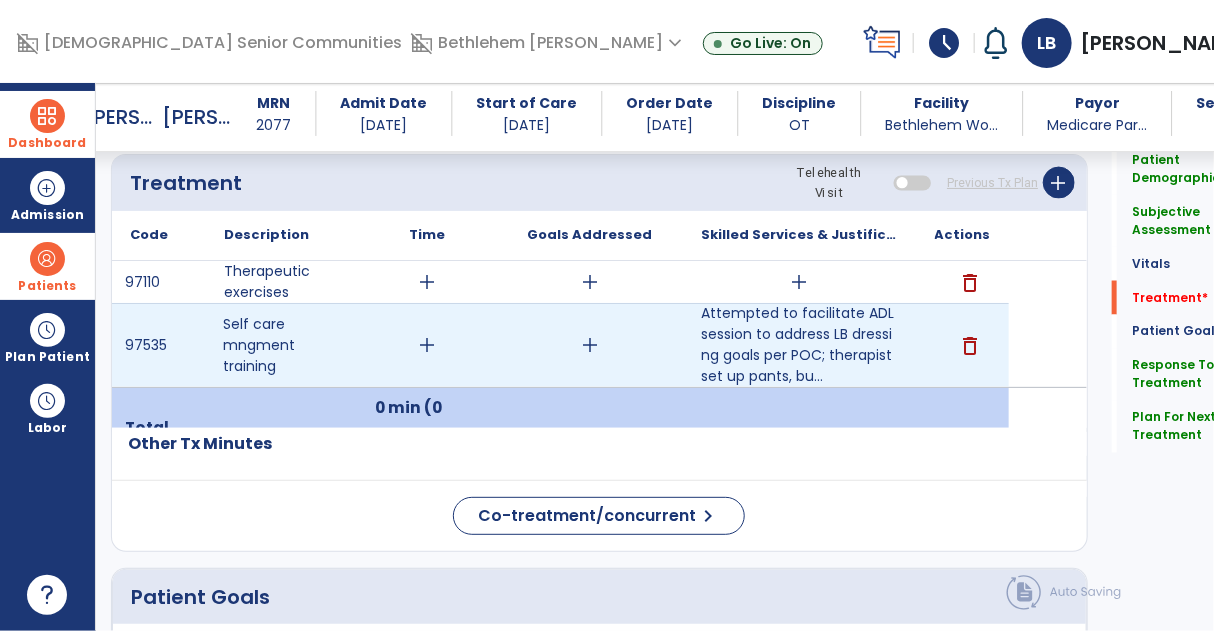 click on "add" at bounding box center [427, 345] 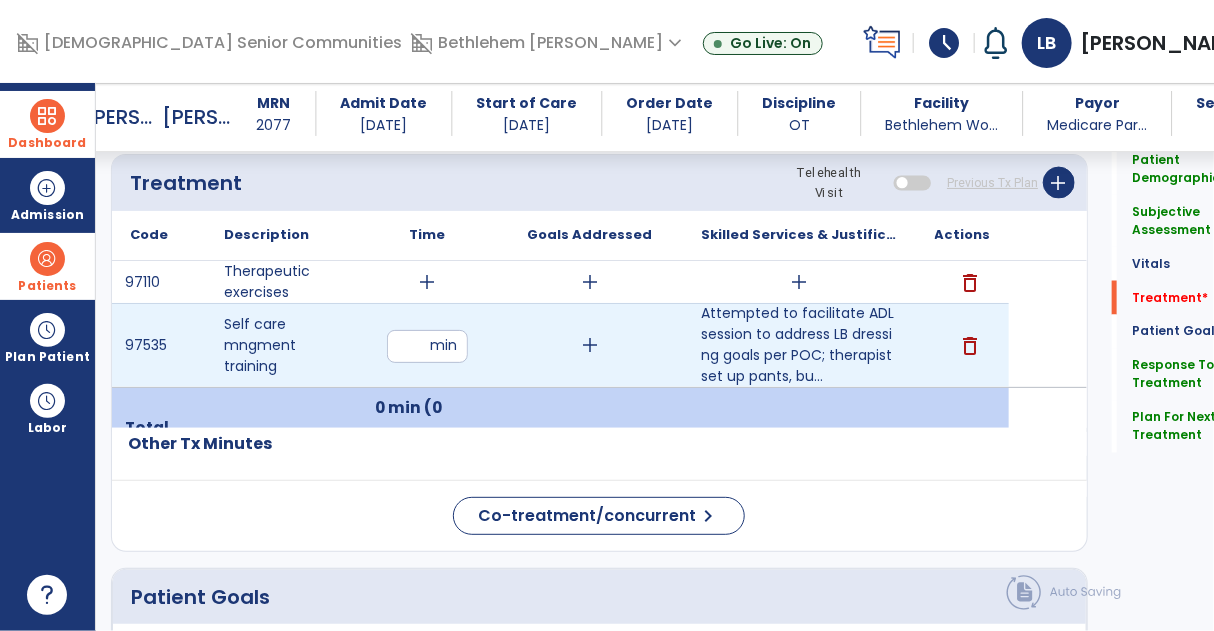 type on "**" 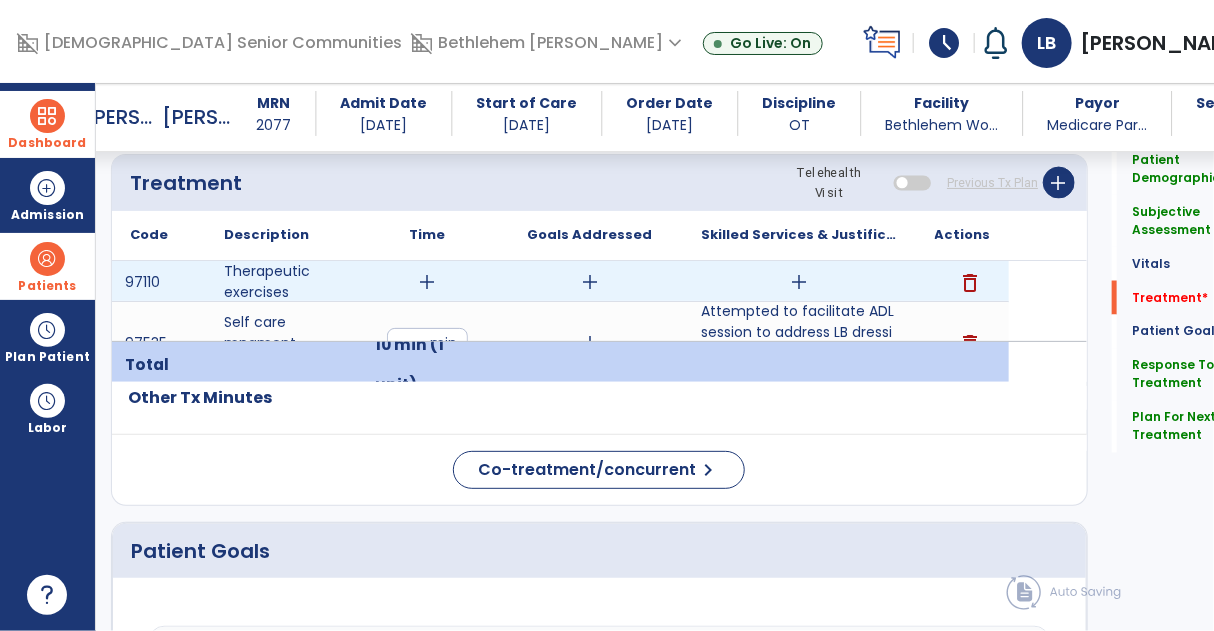 click on "add" at bounding box center (427, 282) 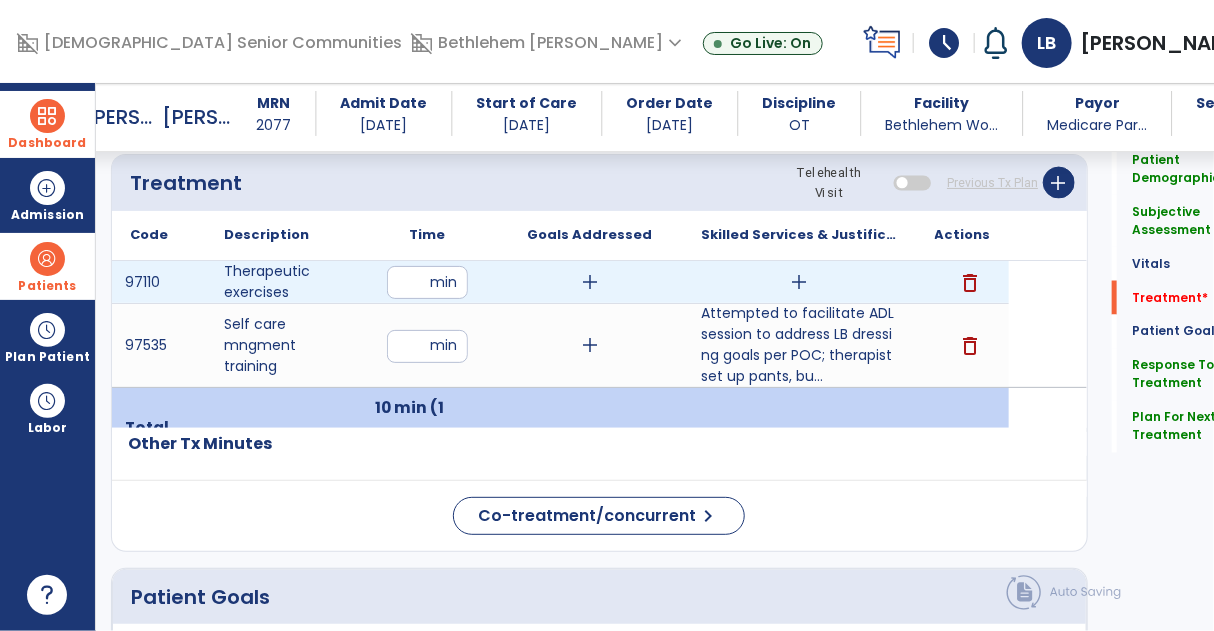 type on "**" 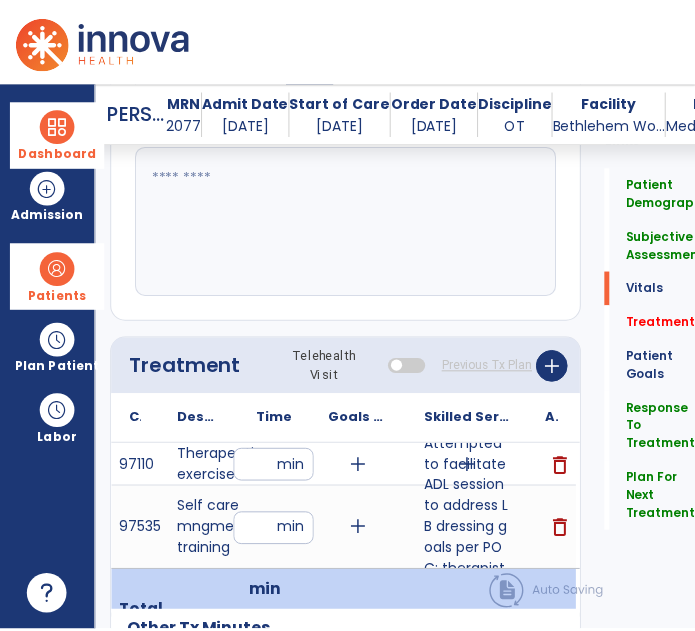 scroll, scrollTop: 1135, scrollLeft: 0, axis: vertical 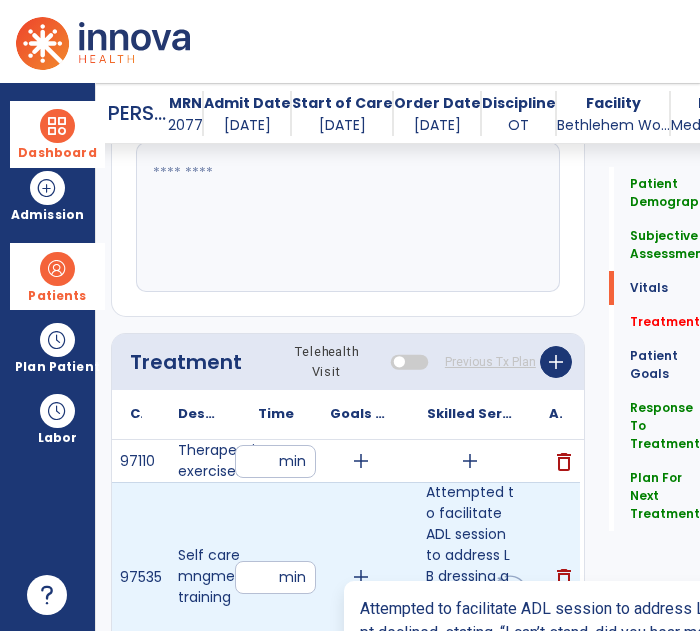click on "Attempted to facilitate ADL session to address LB dressing goals per POC; therapist set up pants, bu..." at bounding box center [470, 576] 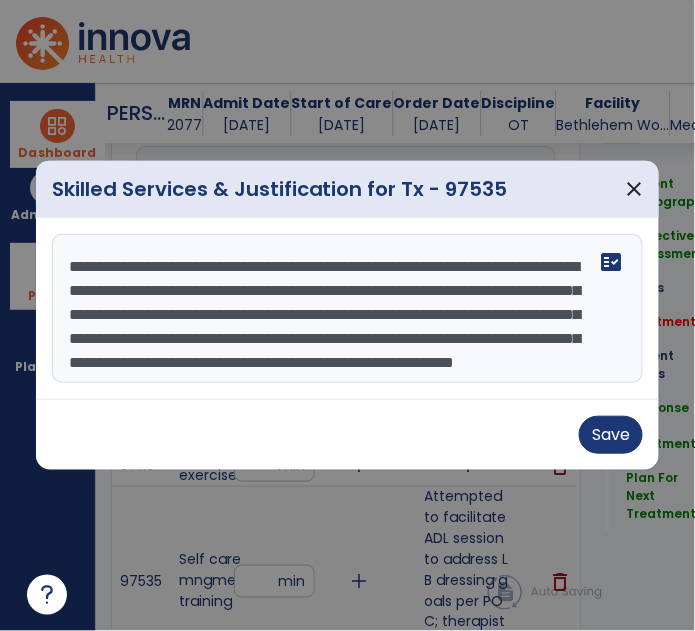 scroll, scrollTop: 1135, scrollLeft: 0, axis: vertical 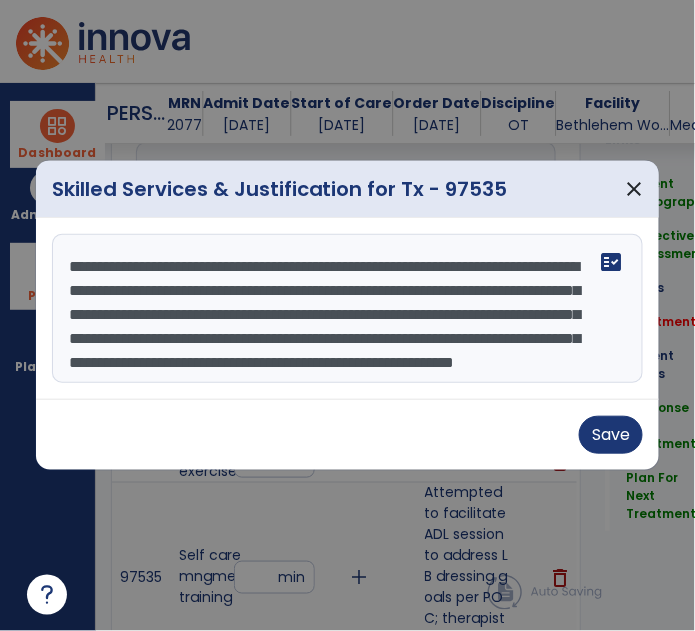 click on "**********" at bounding box center [350, 309] 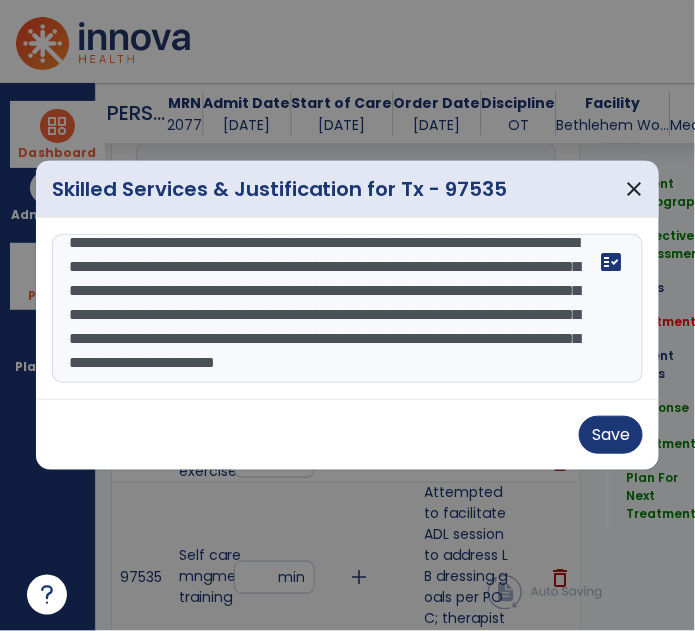 scroll, scrollTop: 63, scrollLeft: 0, axis: vertical 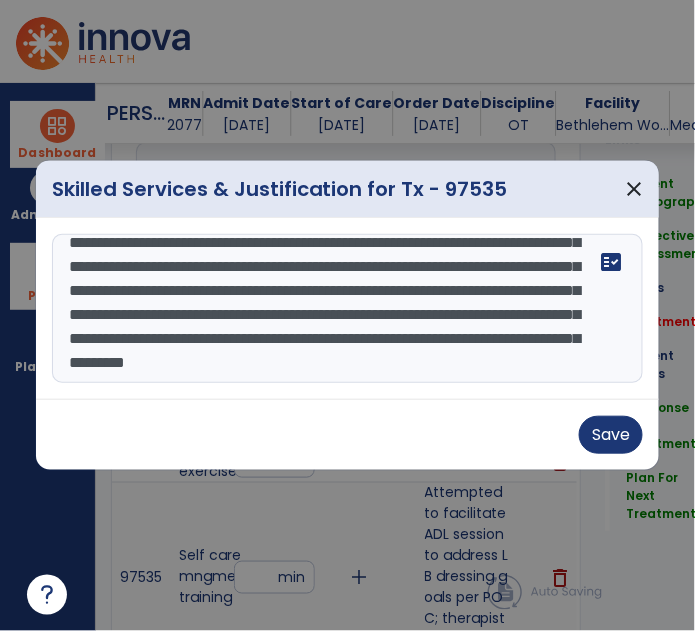 click on "**********" at bounding box center [350, 309] 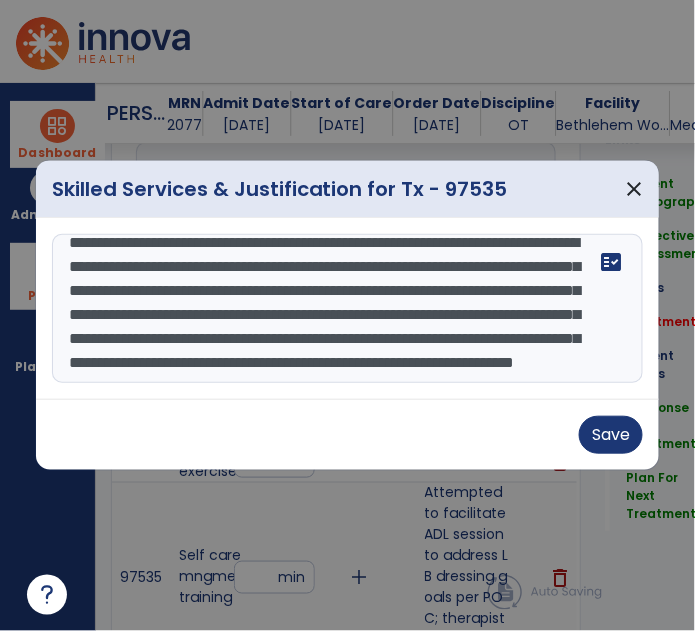 scroll, scrollTop: 72, scrollLeft: 0, axis: vertical 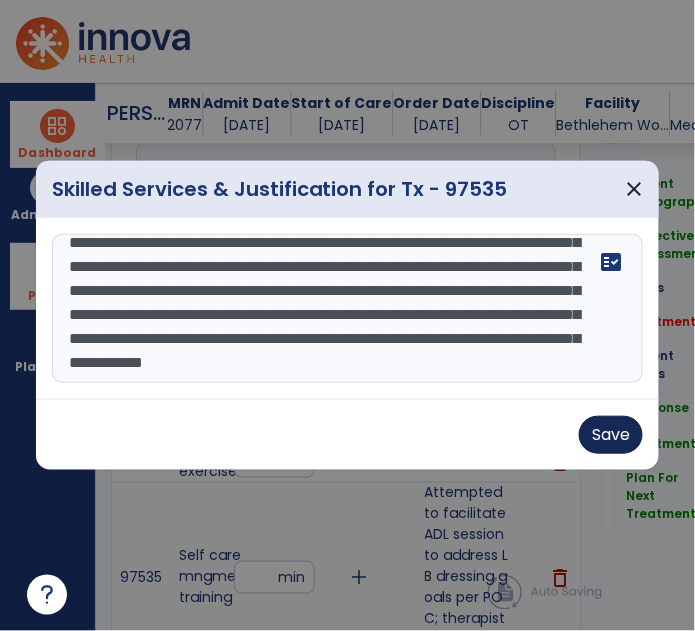 type on "**********" 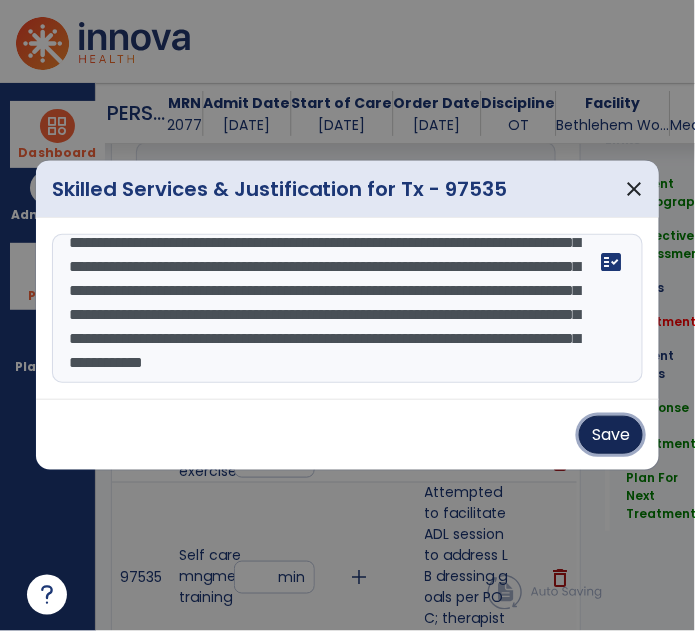 click on "Save" at bounding box center (611, 435) 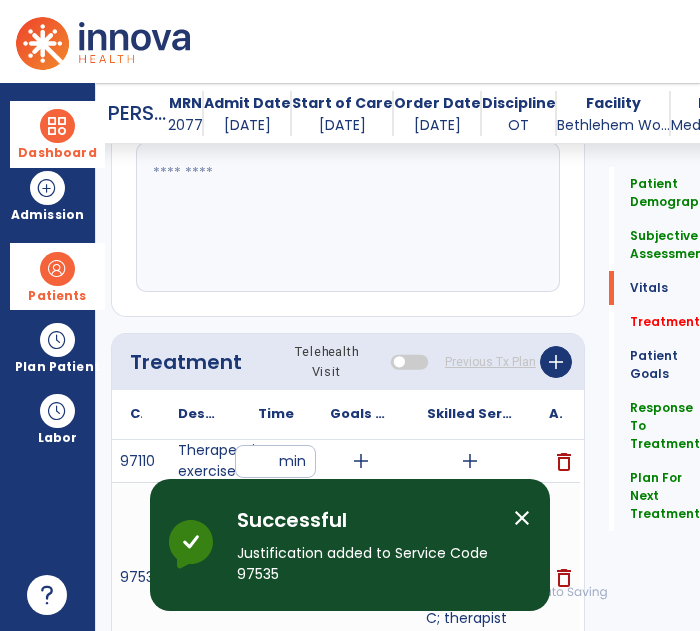 click on "close" at bounding box center (522, 518) 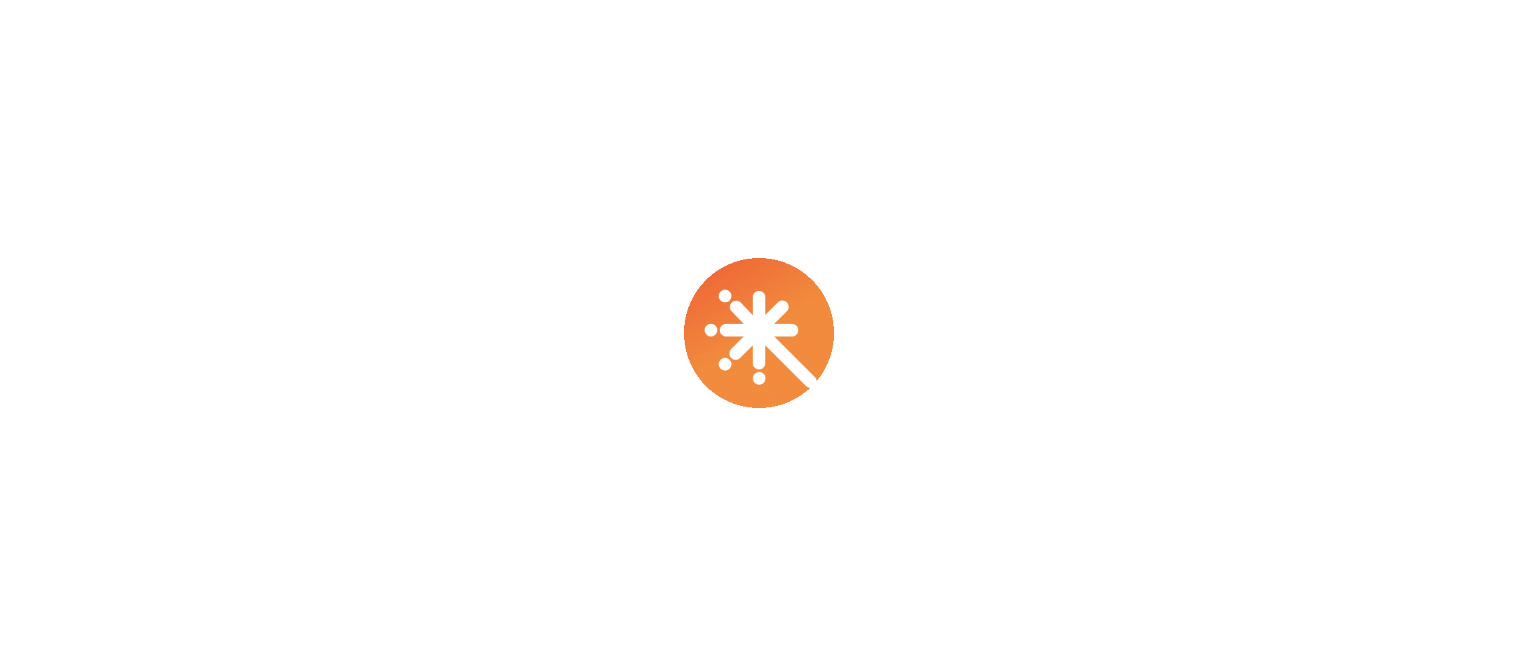 scroll, scrollTop: 0, scrollLeft: 0, axis: both 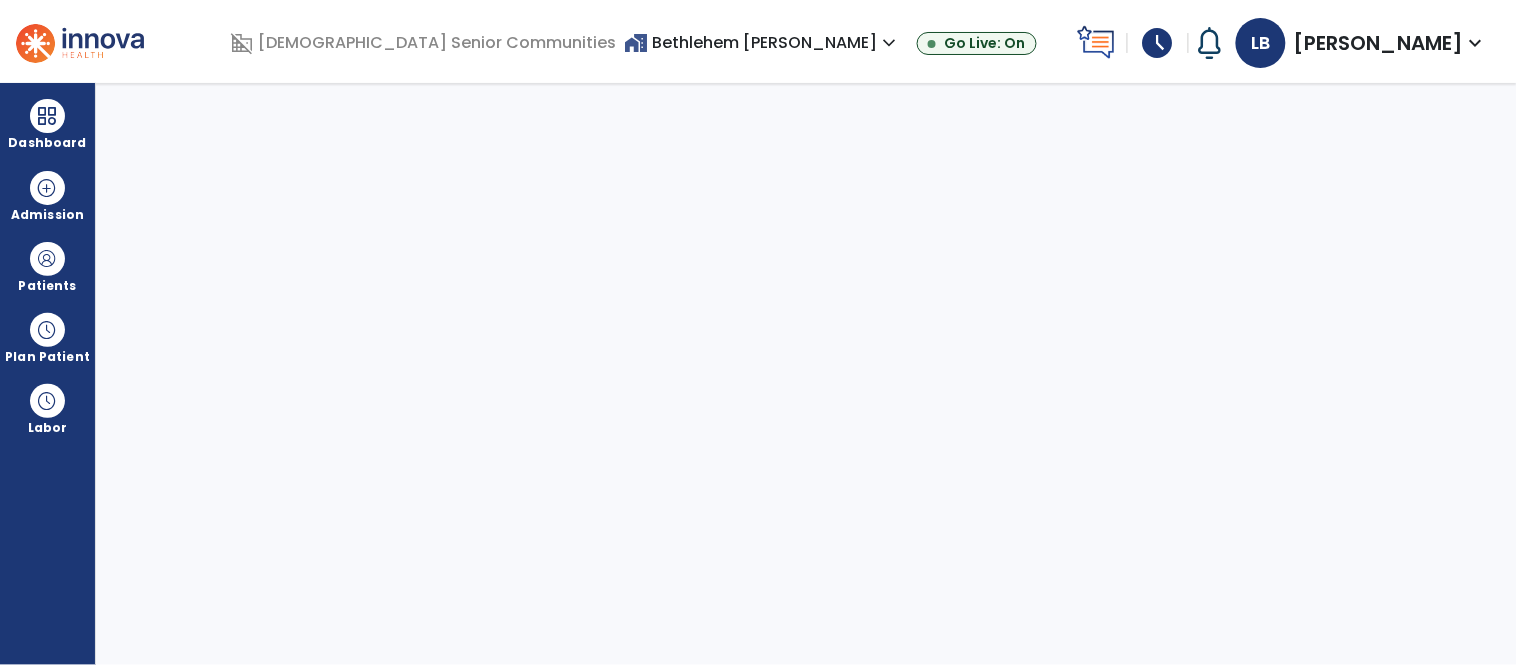 select on "****" 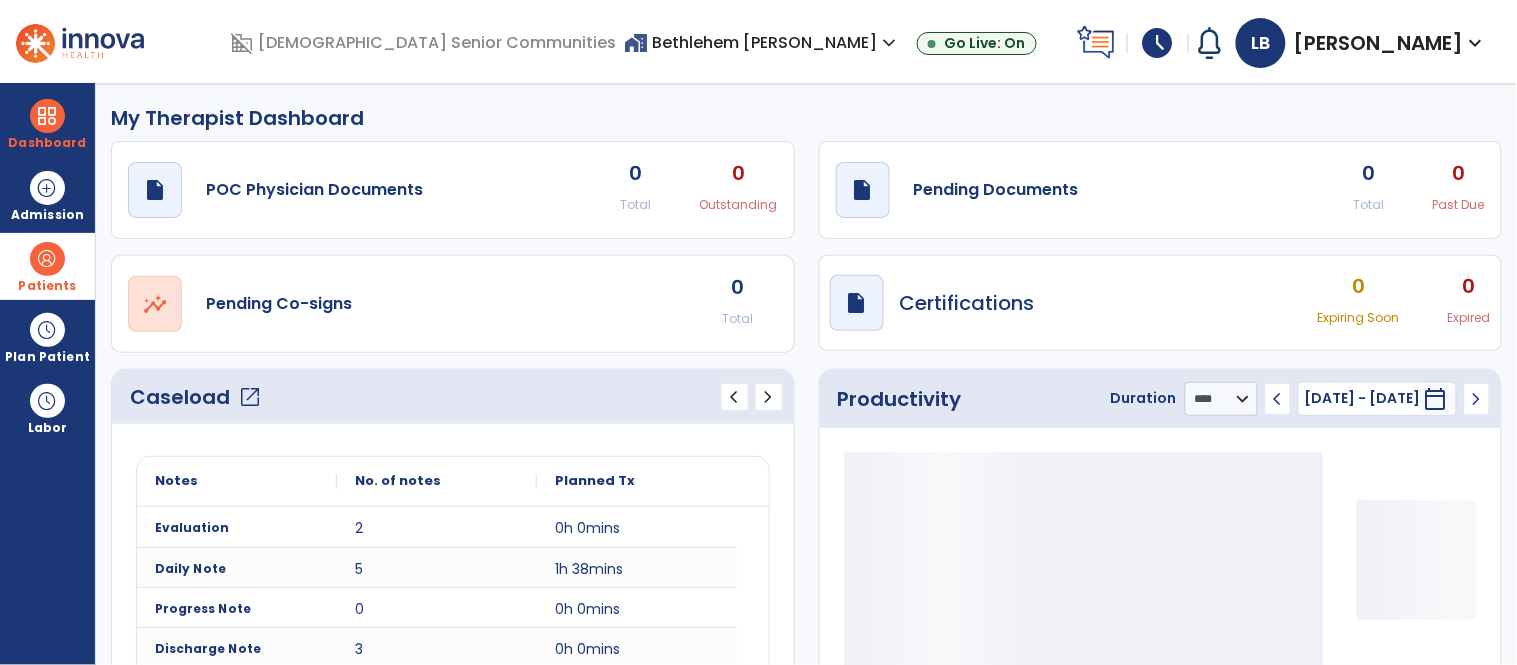click on "Patients" at bounding box center (47, 286) 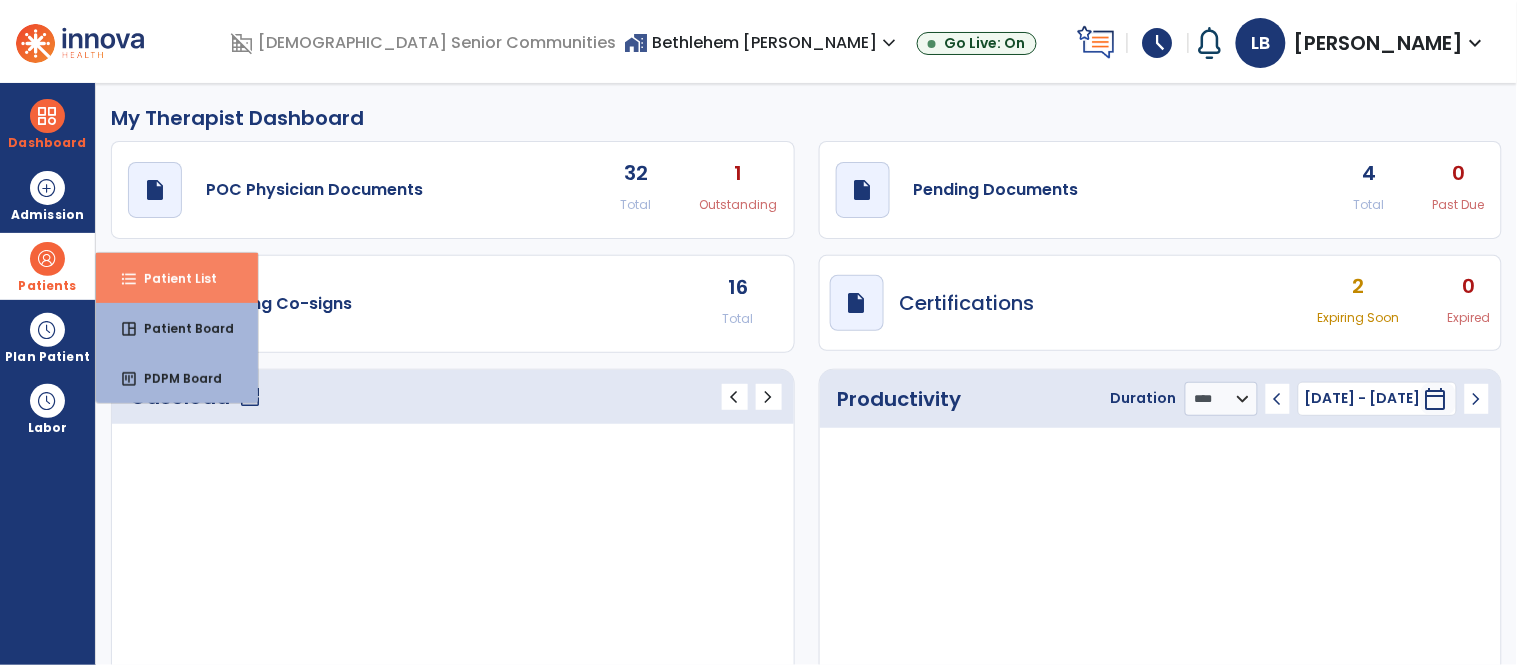 click on "Patient List" at bounding box center [172, 278] 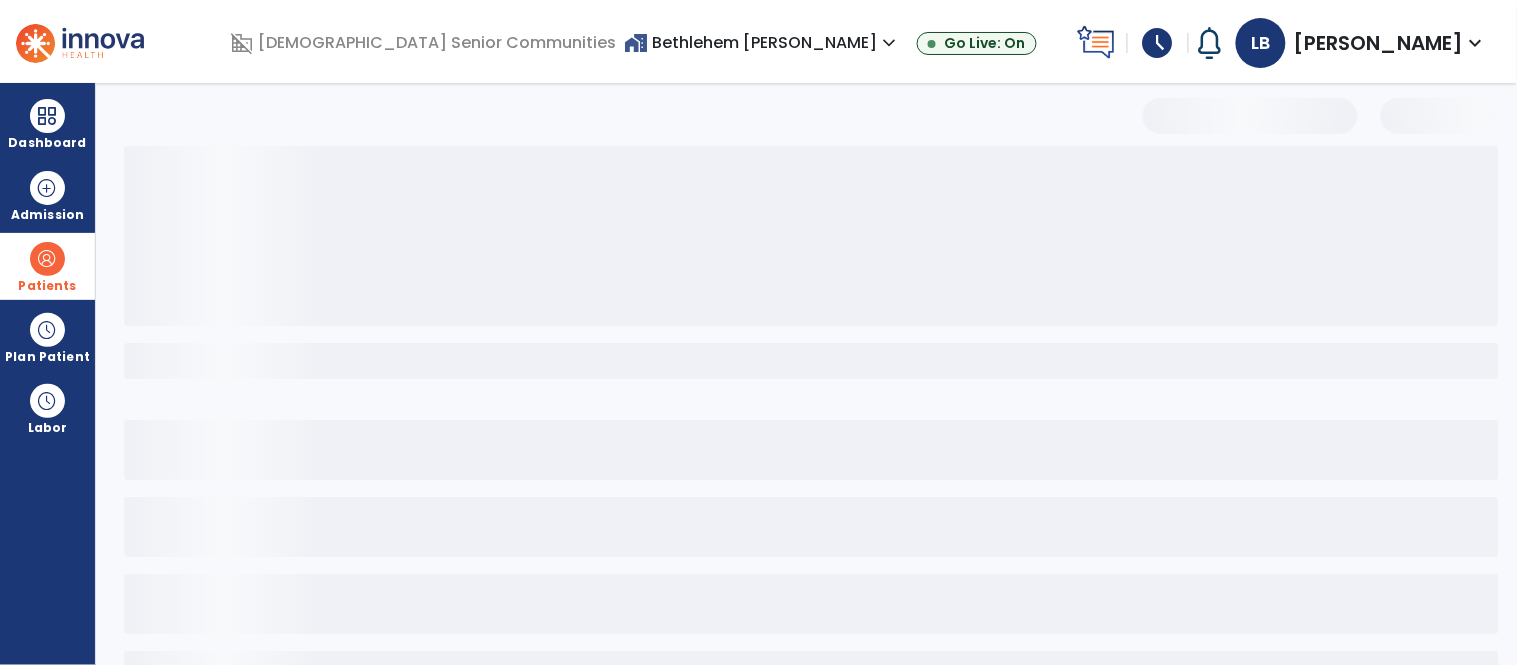 select on "***" 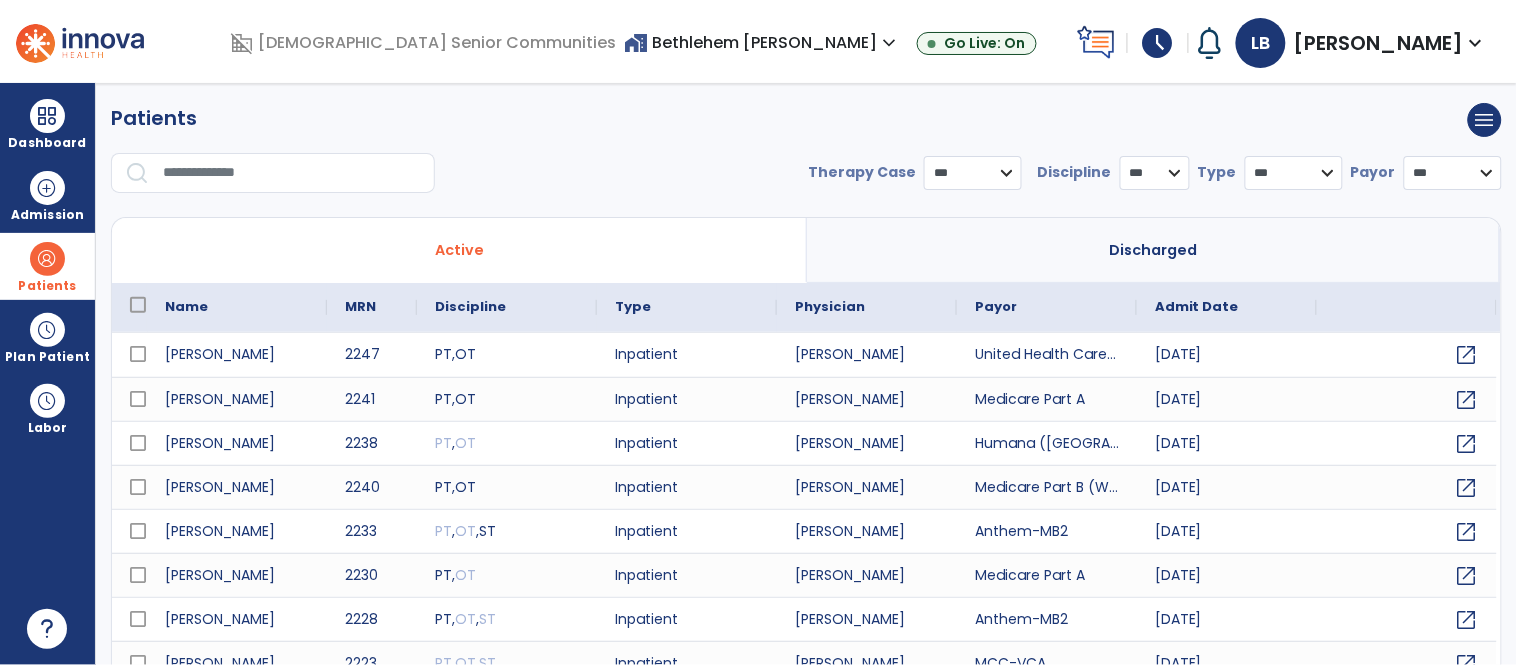 click at bounding box center [292, 173] 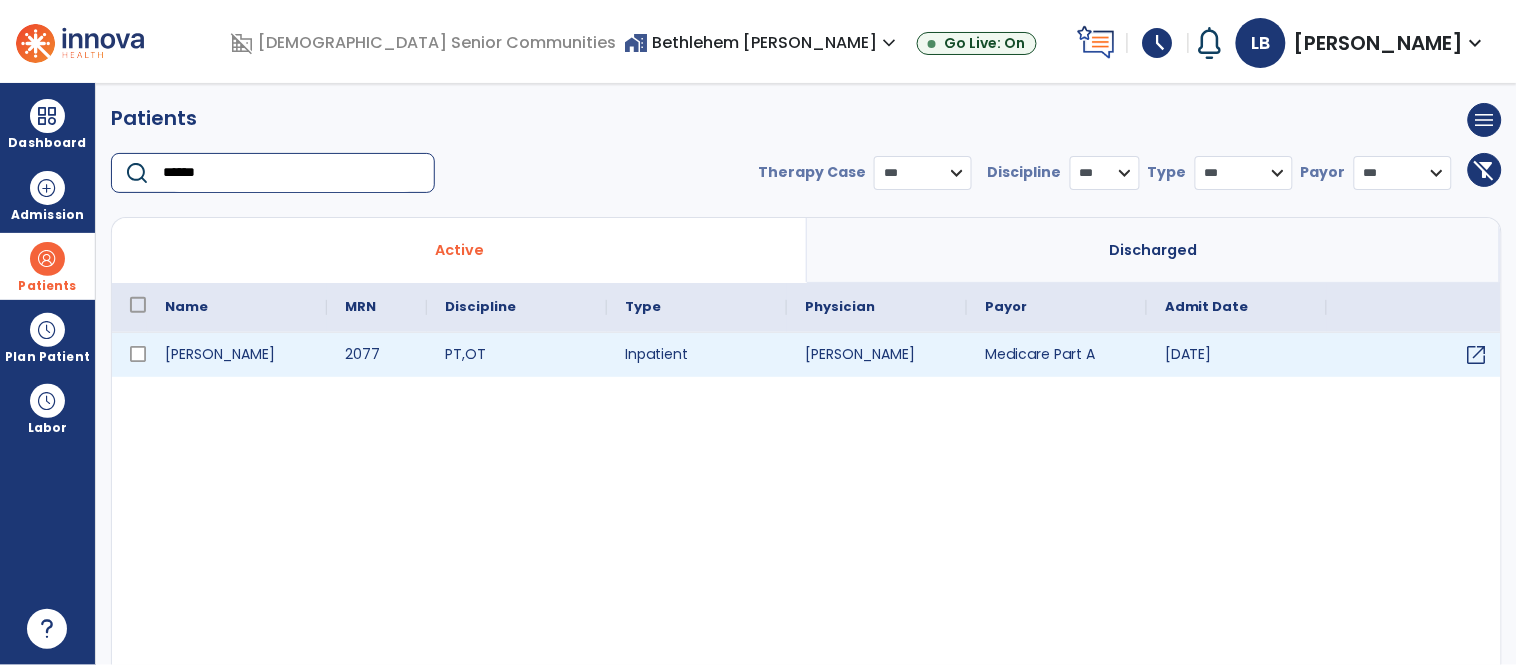 type on "******" 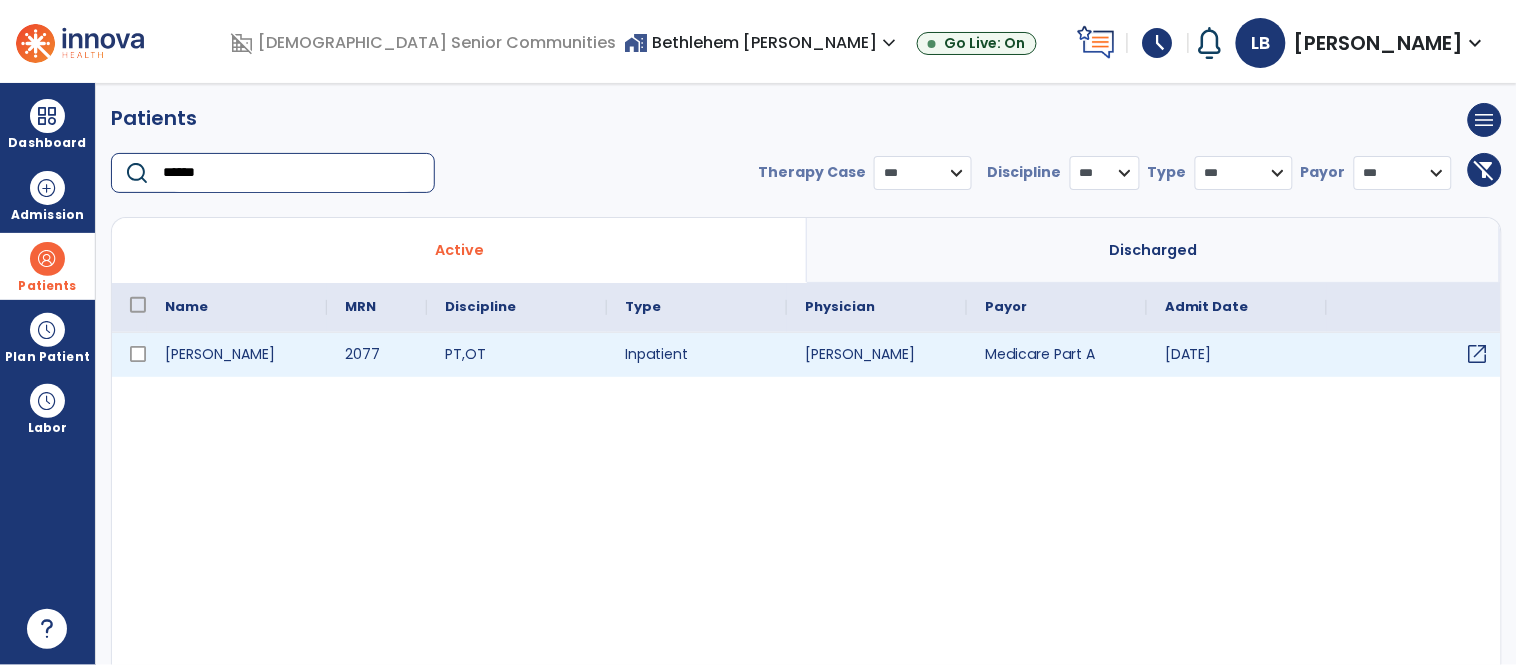 click on "open_in_new" at bounding box center (1478, 354) 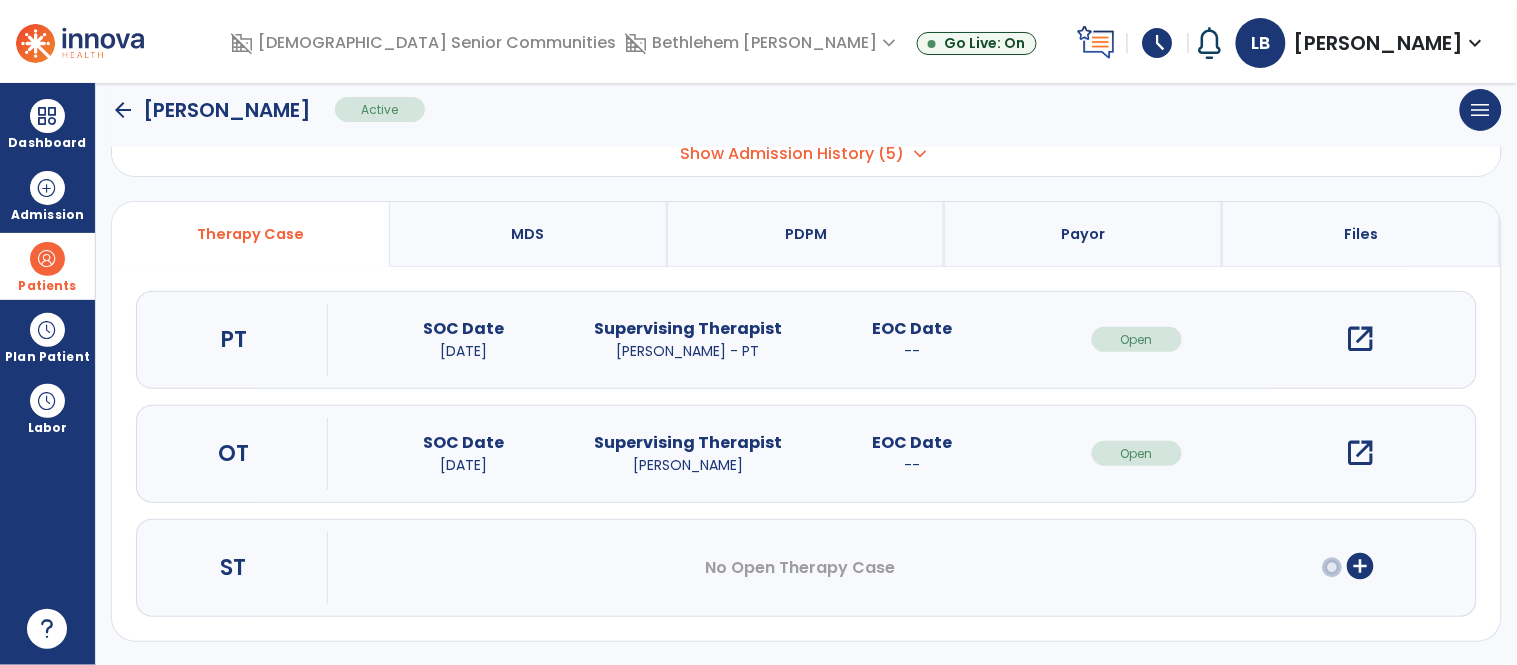 scroll, scrollTop: 141, scrollLeft: 0, axis: vertical 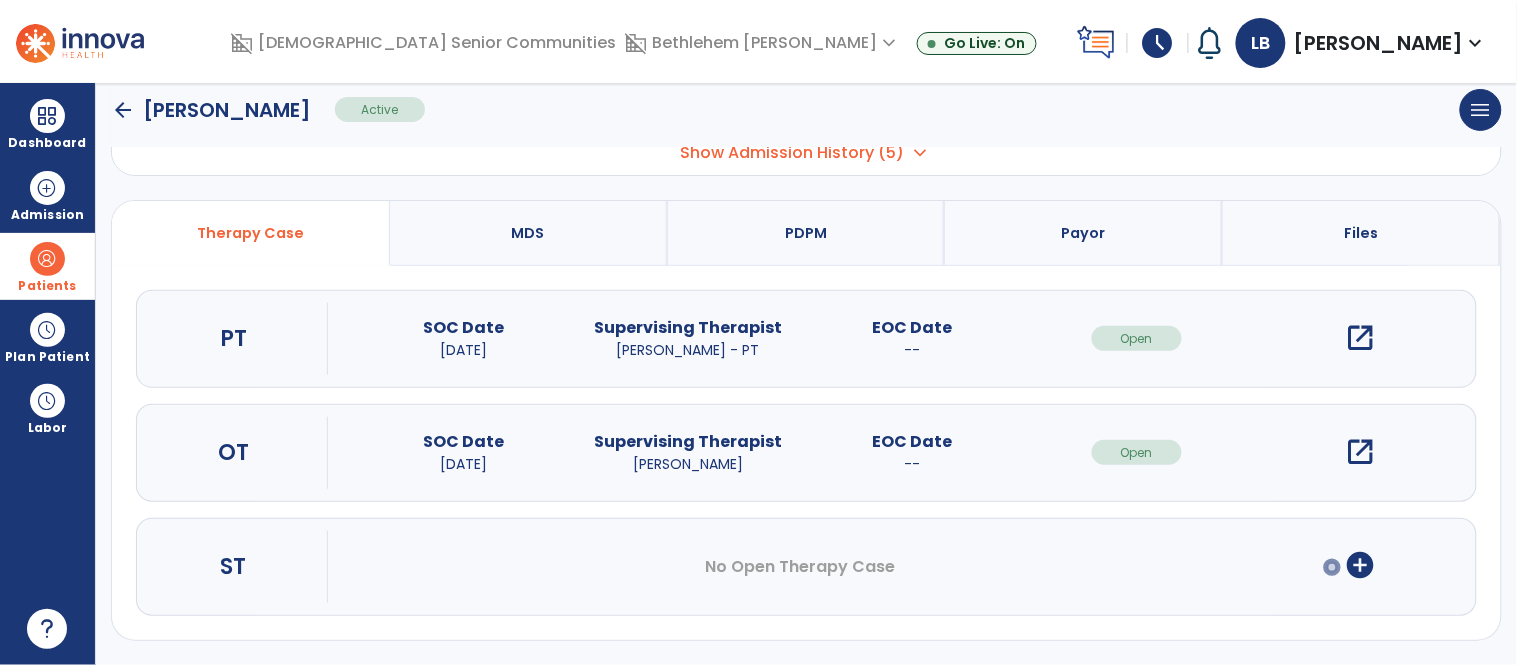 click on "open_in_new" at bounding box center (1361, 452) 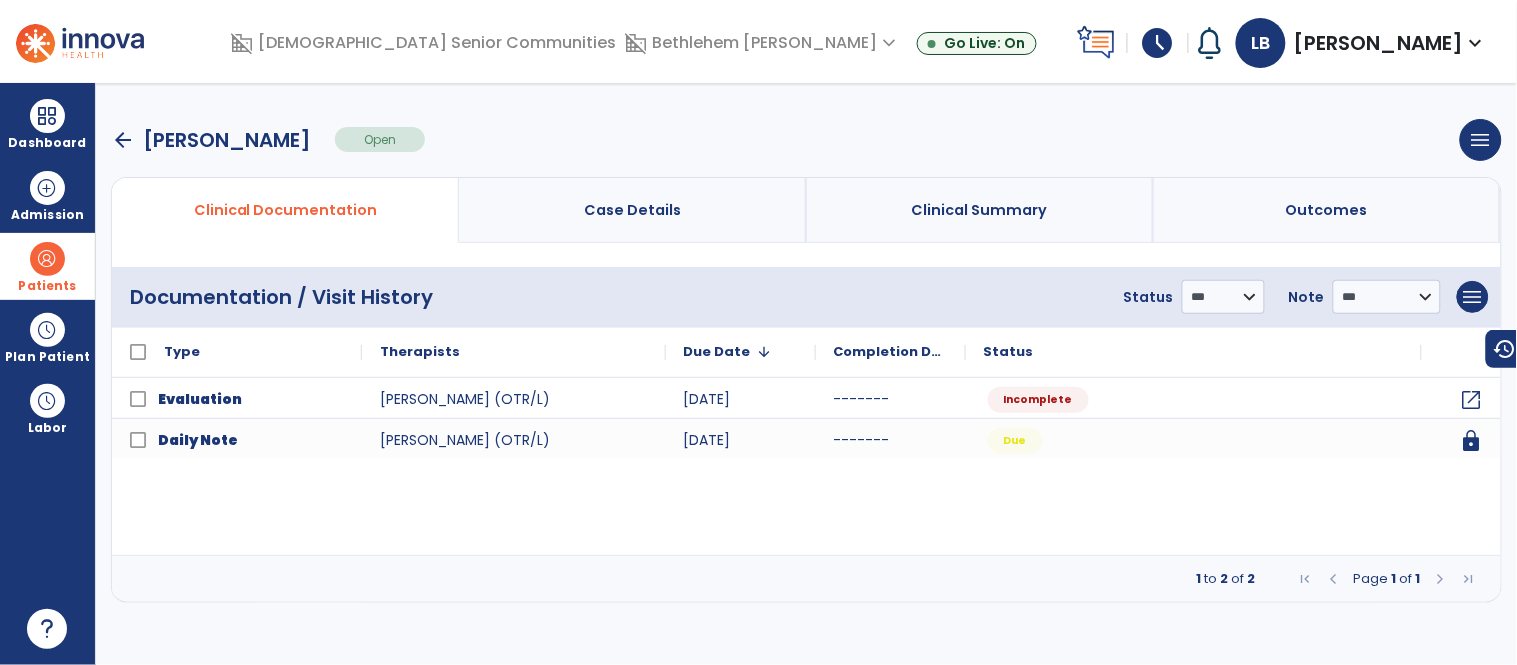 scroll, scrollTop: 0, scrollLeft: 0, axis: both 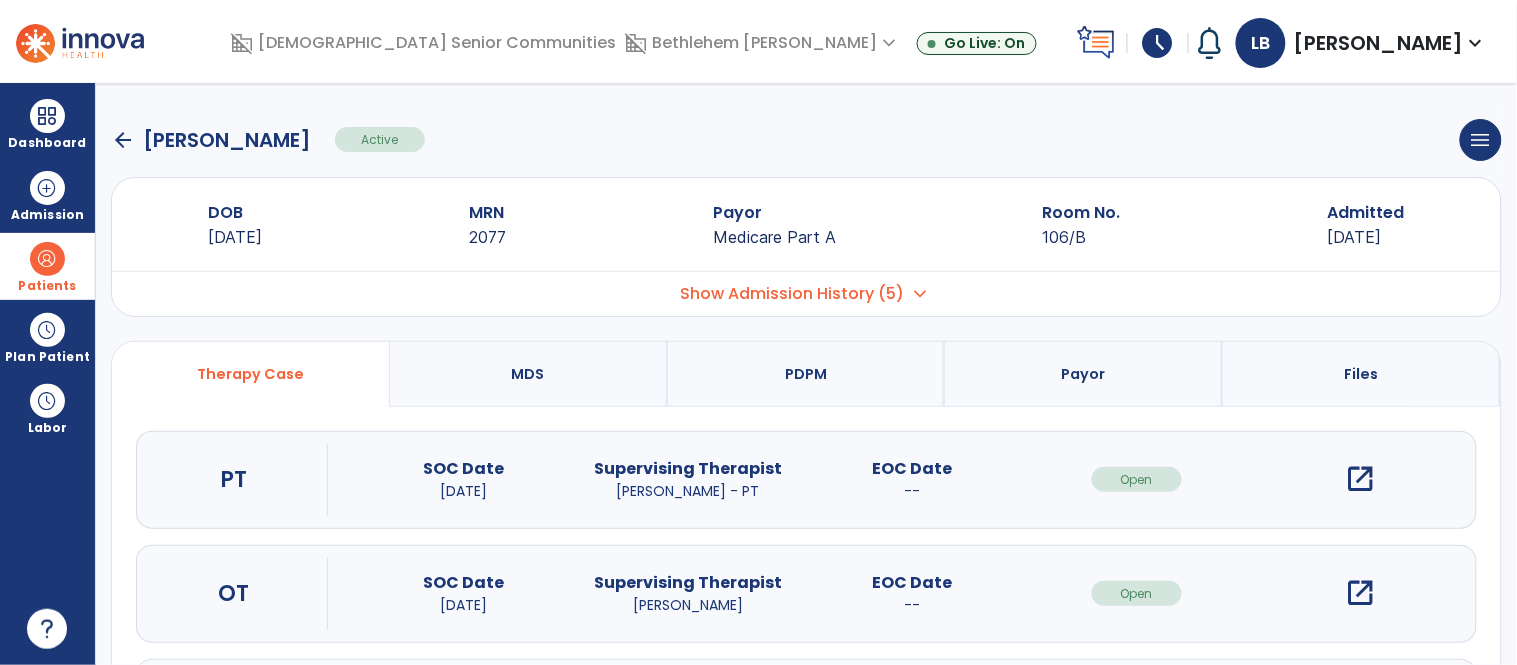 click on "expand_more" at bounding box center [921, 294] 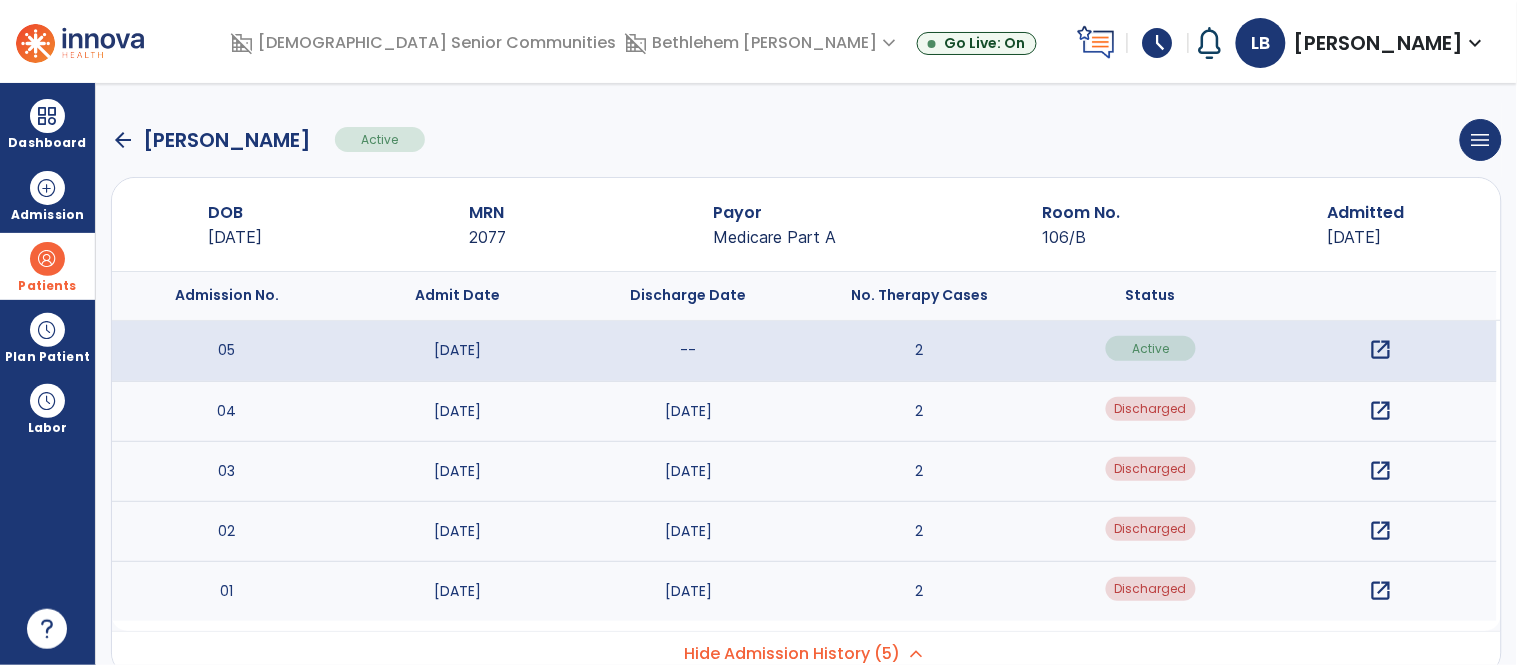 click on "open_in_new" at bounding box center (1381, 411) 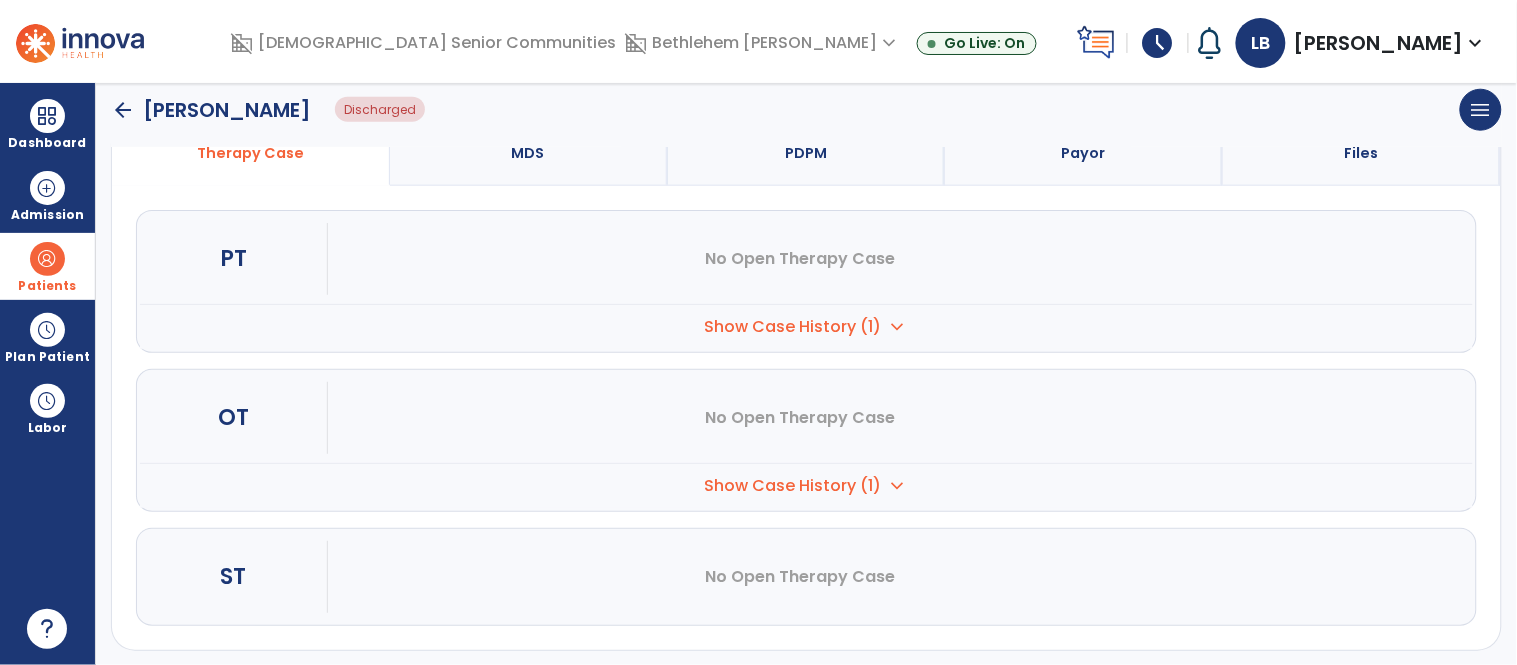 scroll, scrollTop: 591, scrollLeft: 0, axis: vertical 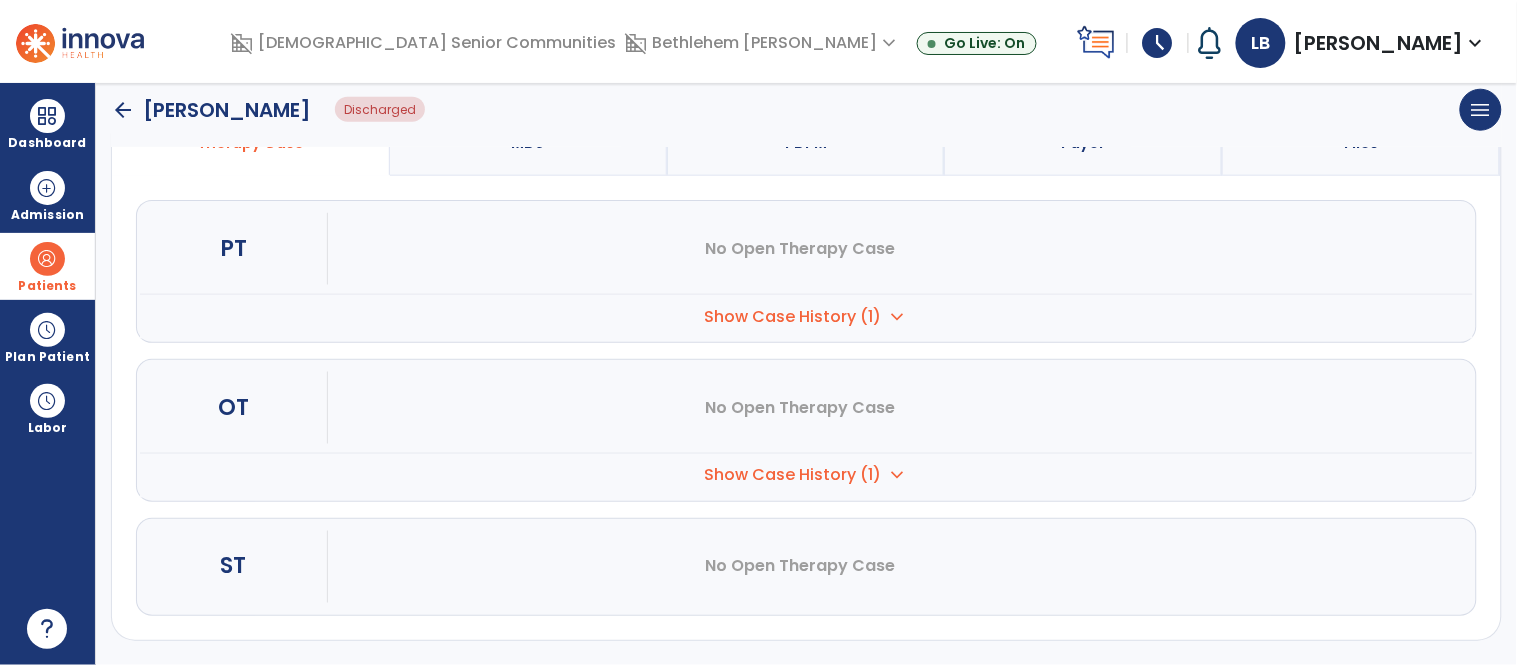 click on "expand_more" at bounding box center (897, 317) 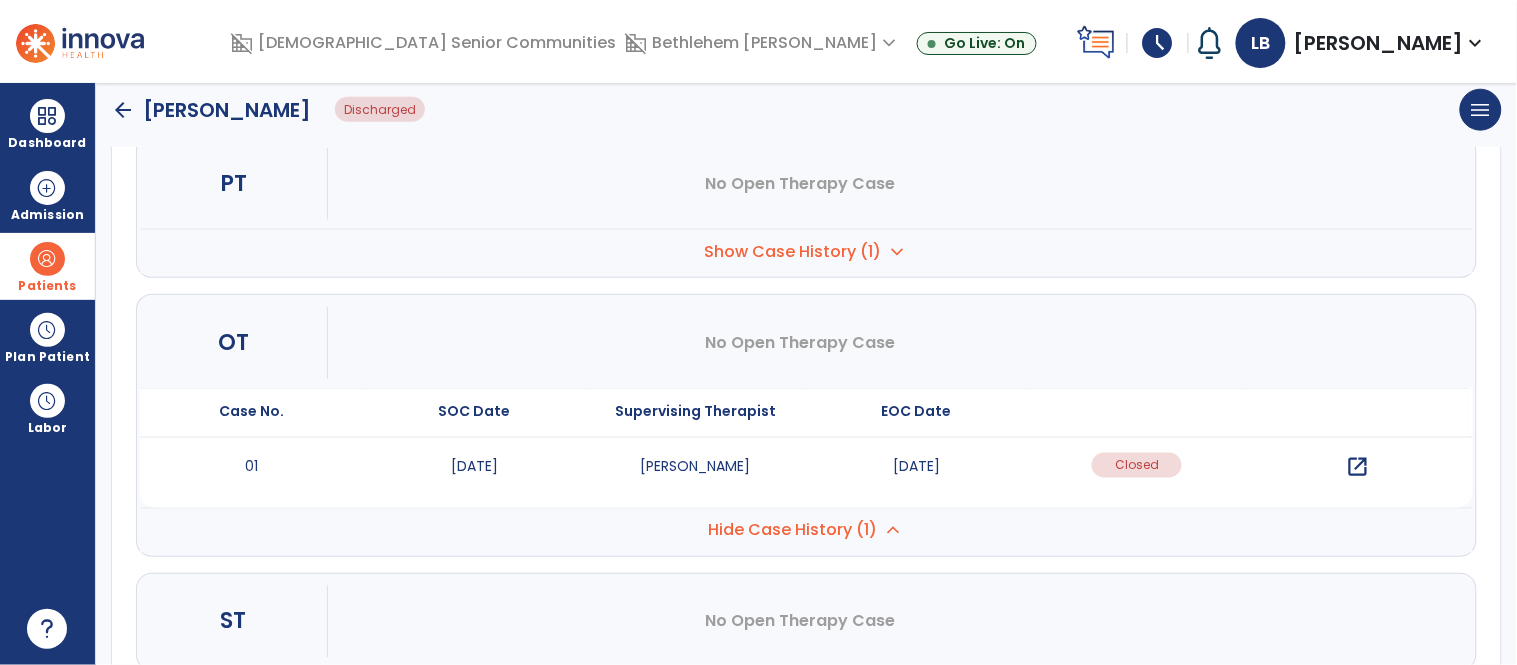 scroll, scrollTop: 666, scrollLeft: 0, axis: vertical 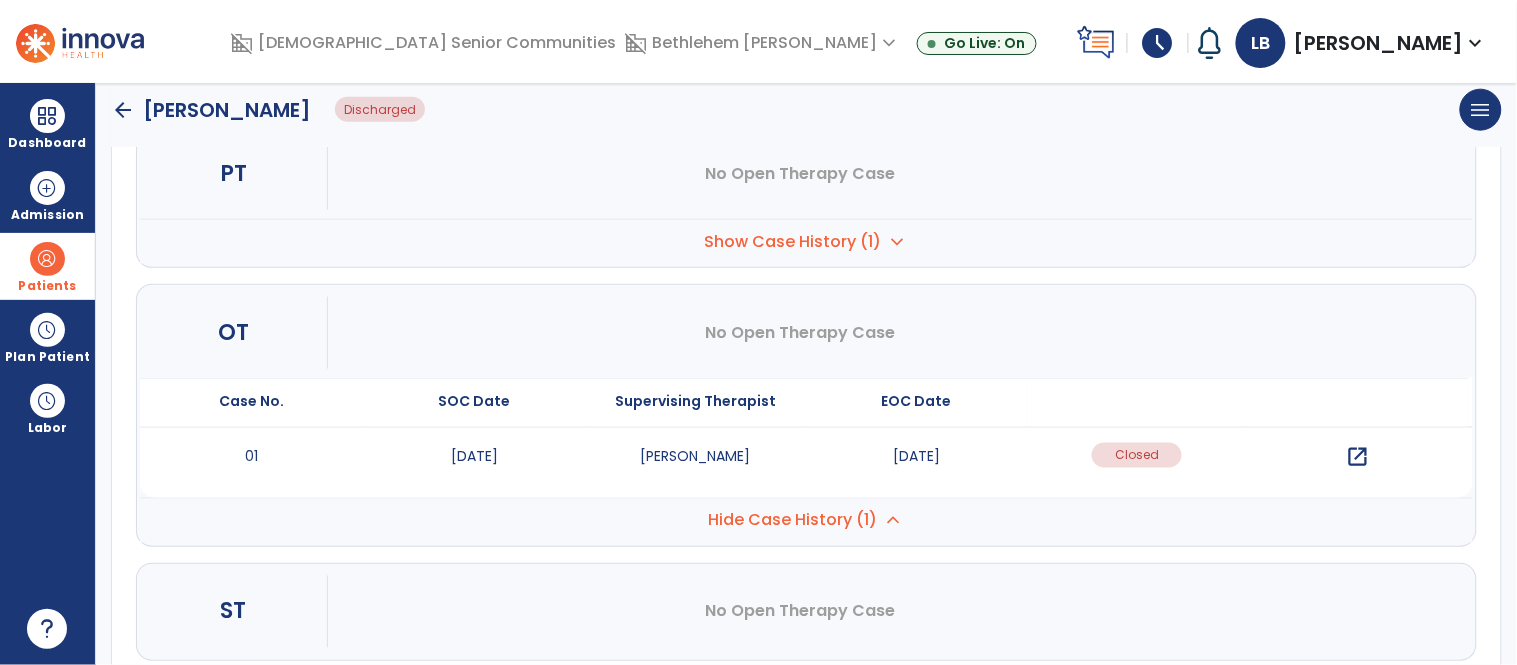 click on "open_in_new" at bounding box center [1358, 458] 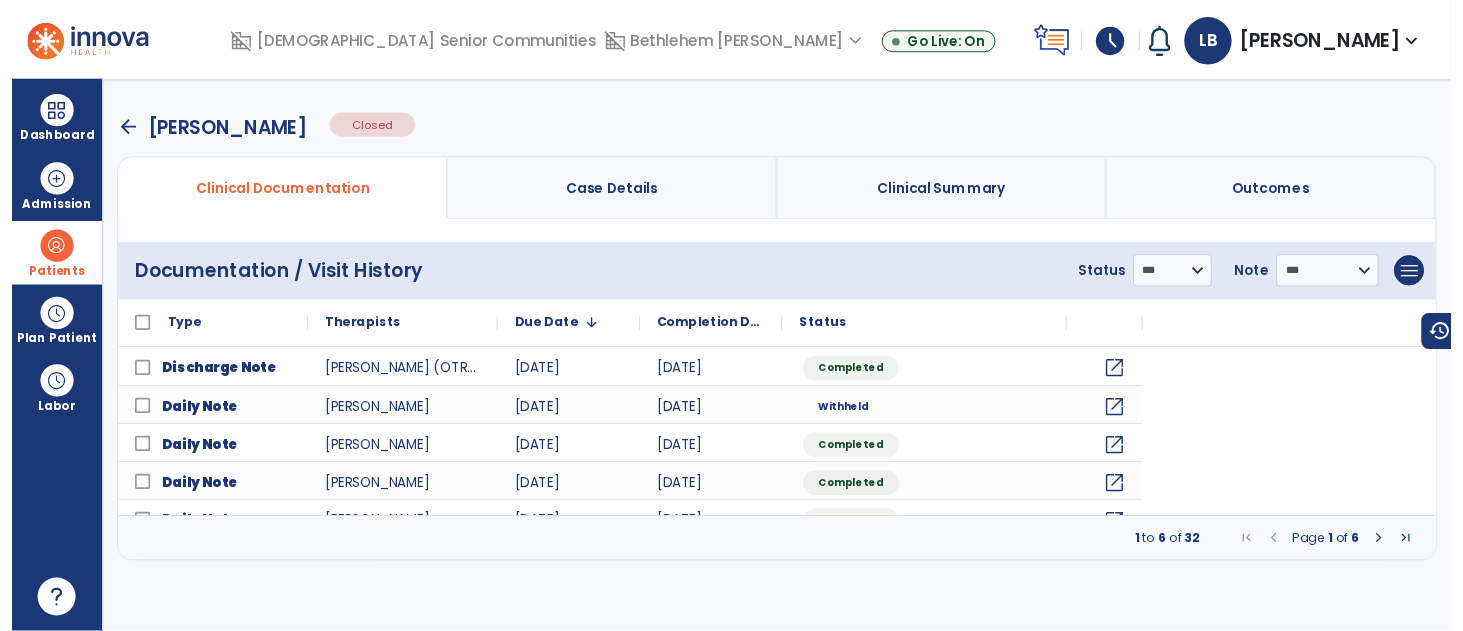 scroll, scrollTop: 0, scrollLeft: 0, axis: both 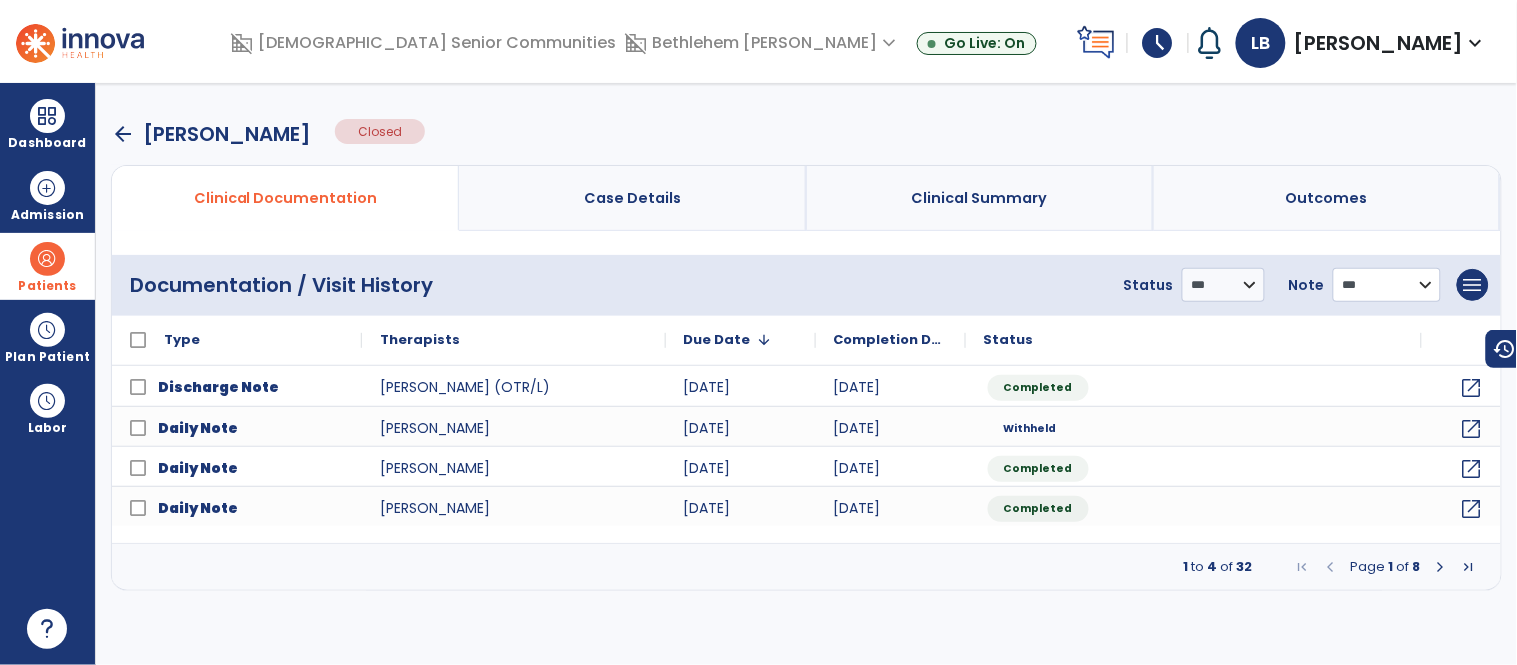 click on "**********" at bounding box center (1223, 285) 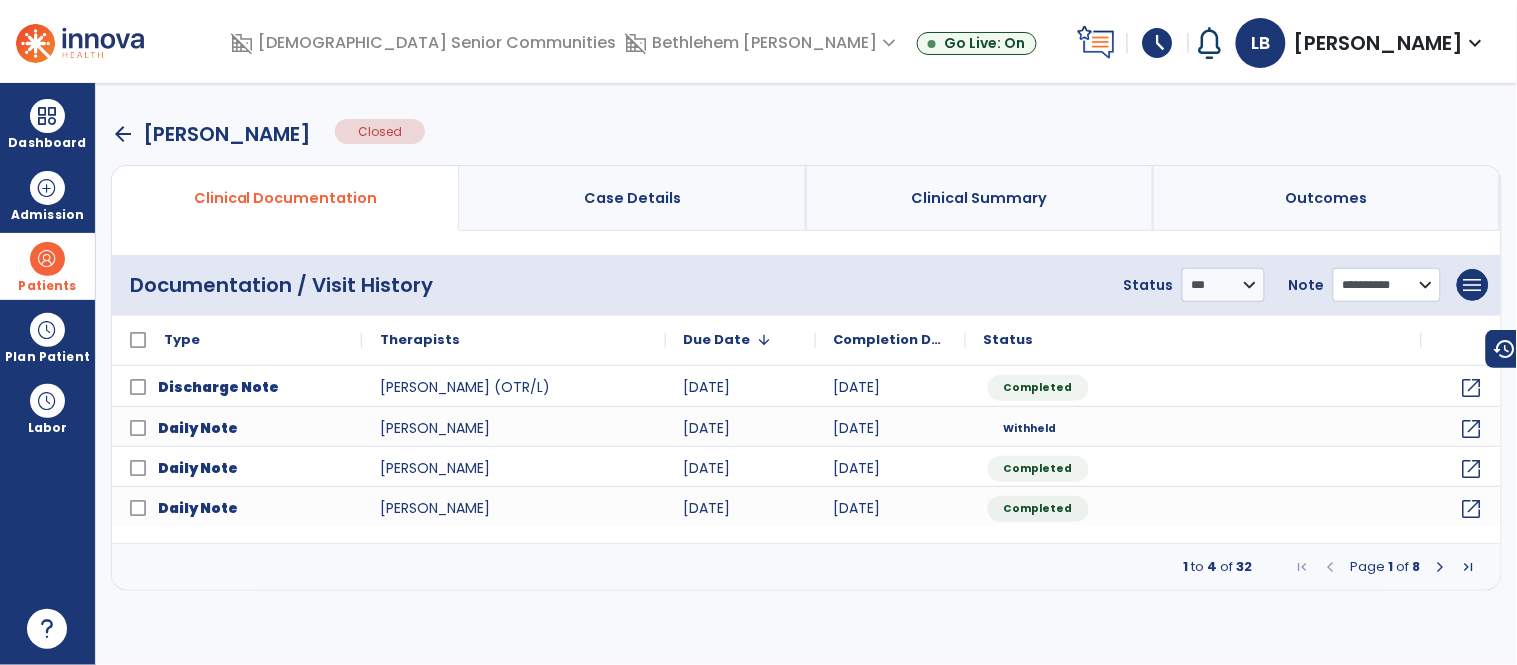 click on "**********" at bounding box center (1223, 285) 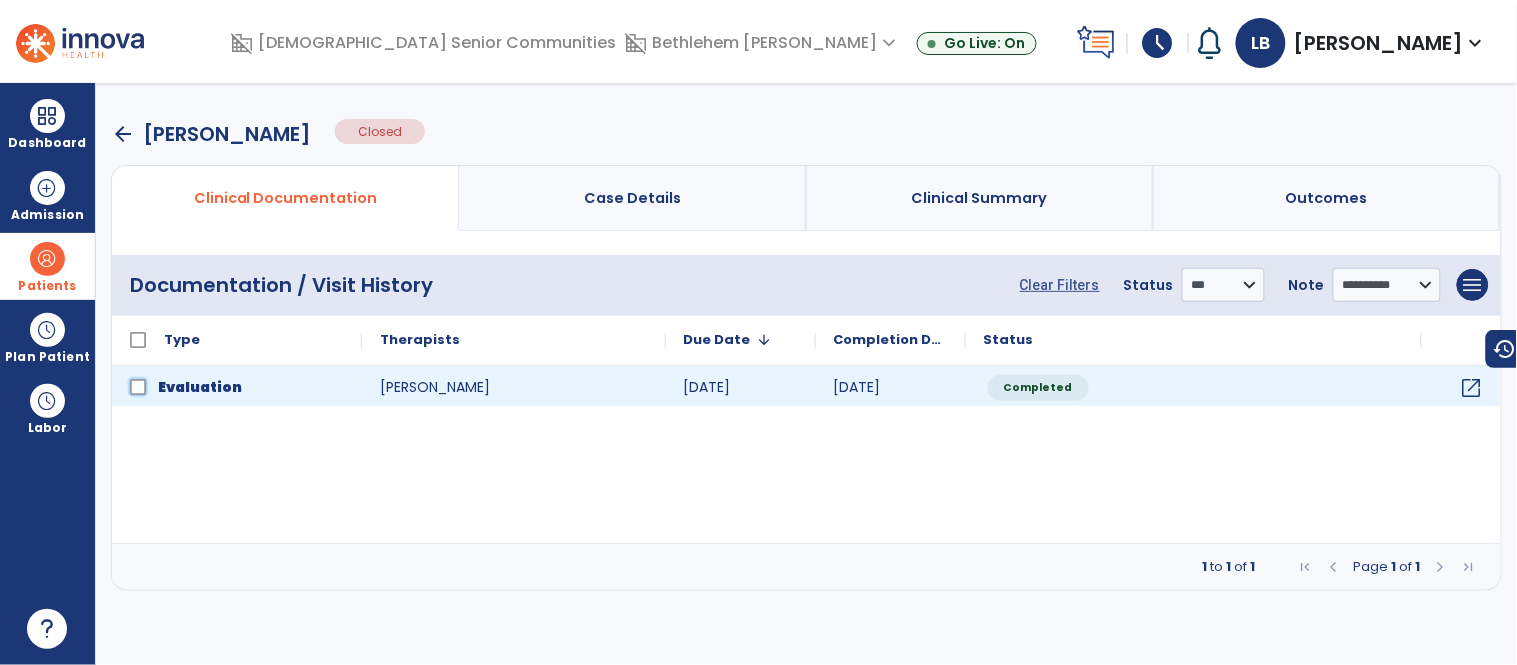 click 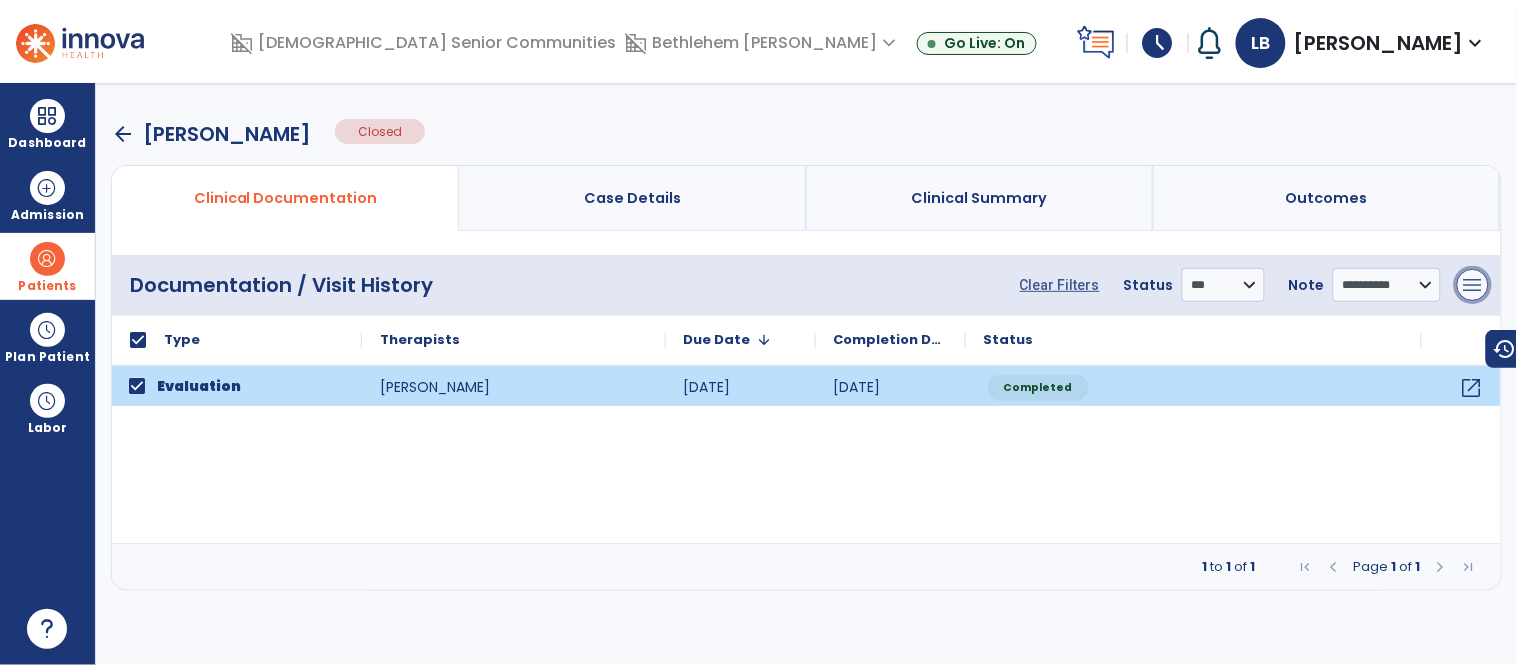 click on "menu" at bounding box center [1473, 285] 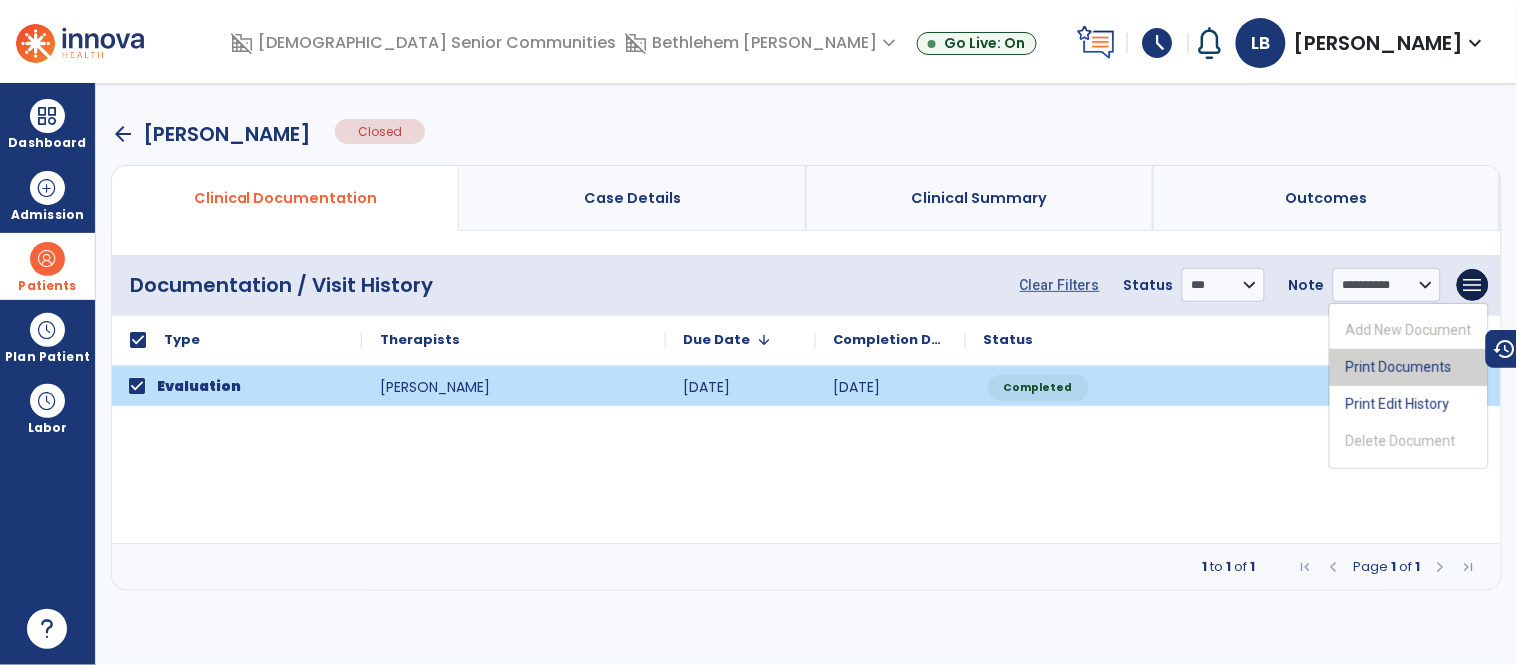 click on "Print Documents" at bounding box center (1409, 367) 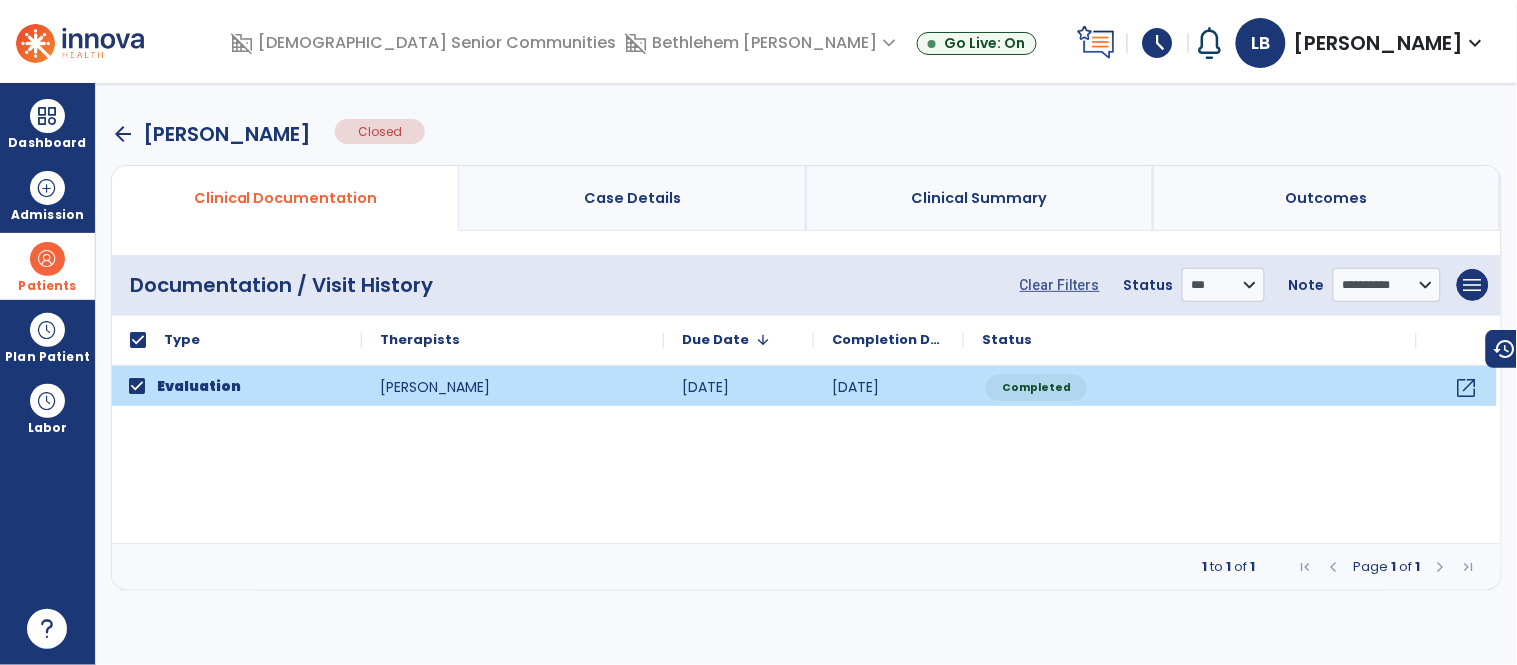 select on "***" 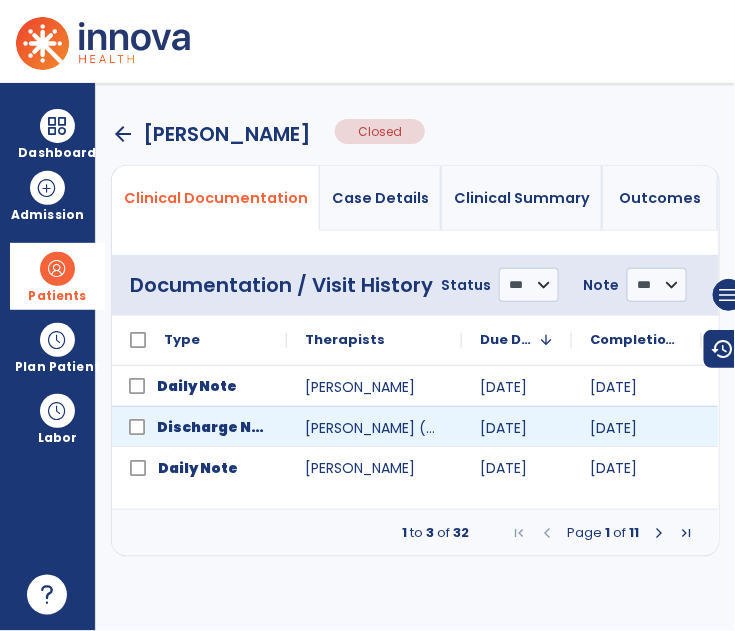 click on "Discharge Note" at bounding box center [217, 427] 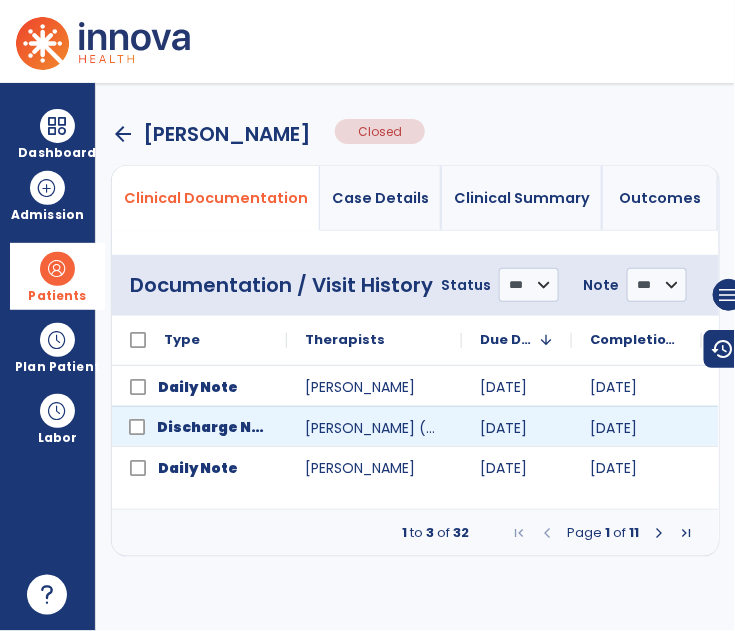 click on "Discharge Note" at bounding box center [217, 427] 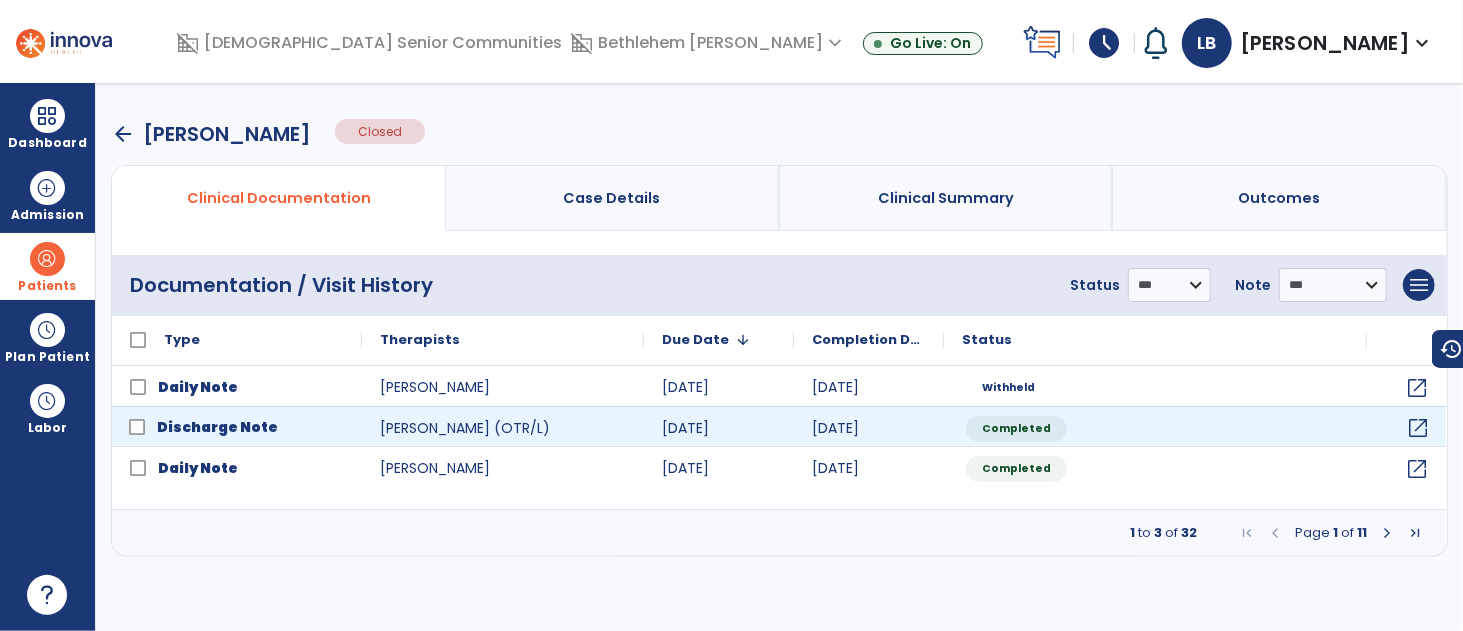click on "open_in_new" 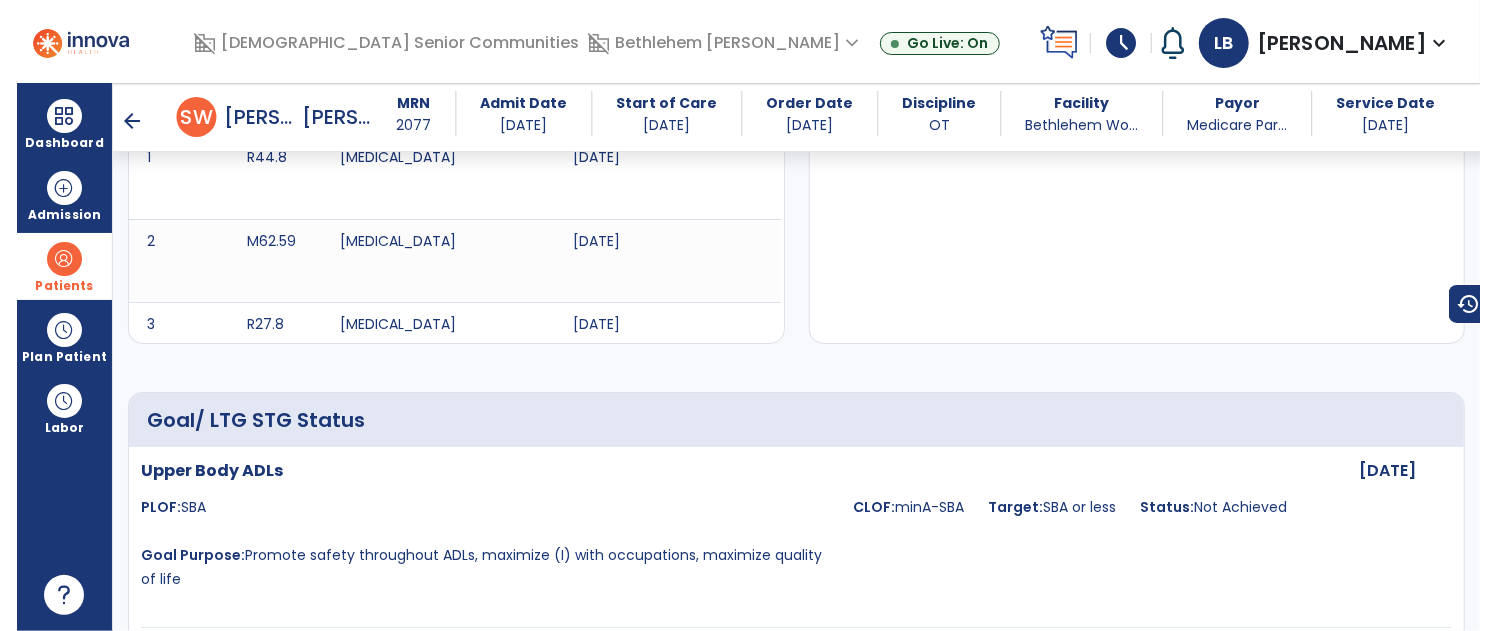 scroll, scrollTop: 0, scrollLeft: 0, axis: both 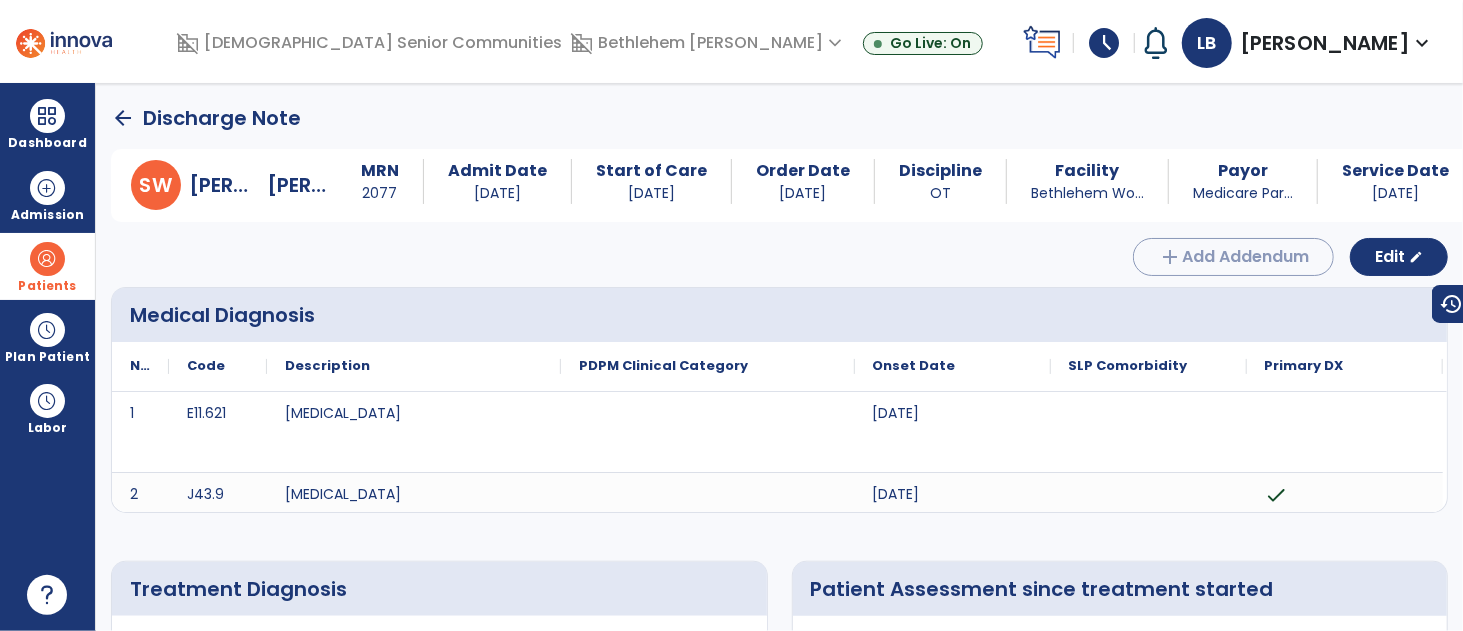 click on "arrow_back" 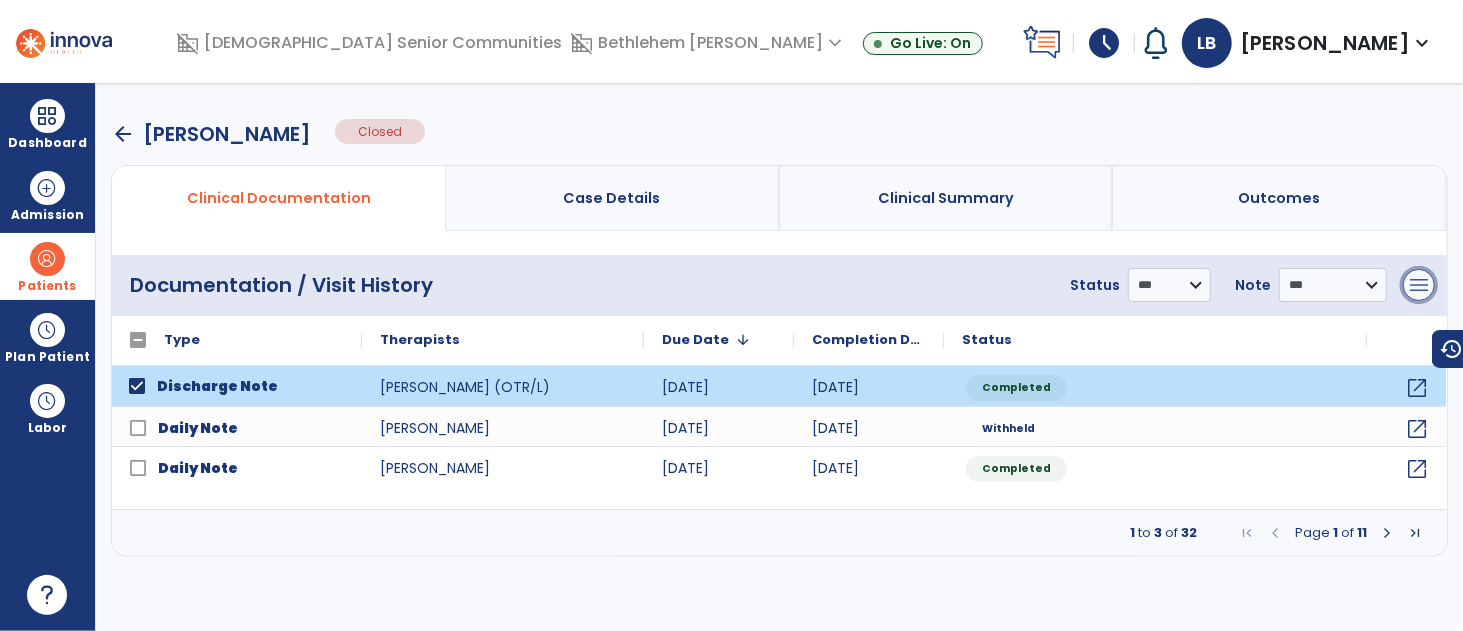 click on "menu" at bounding box center (1419, 285) 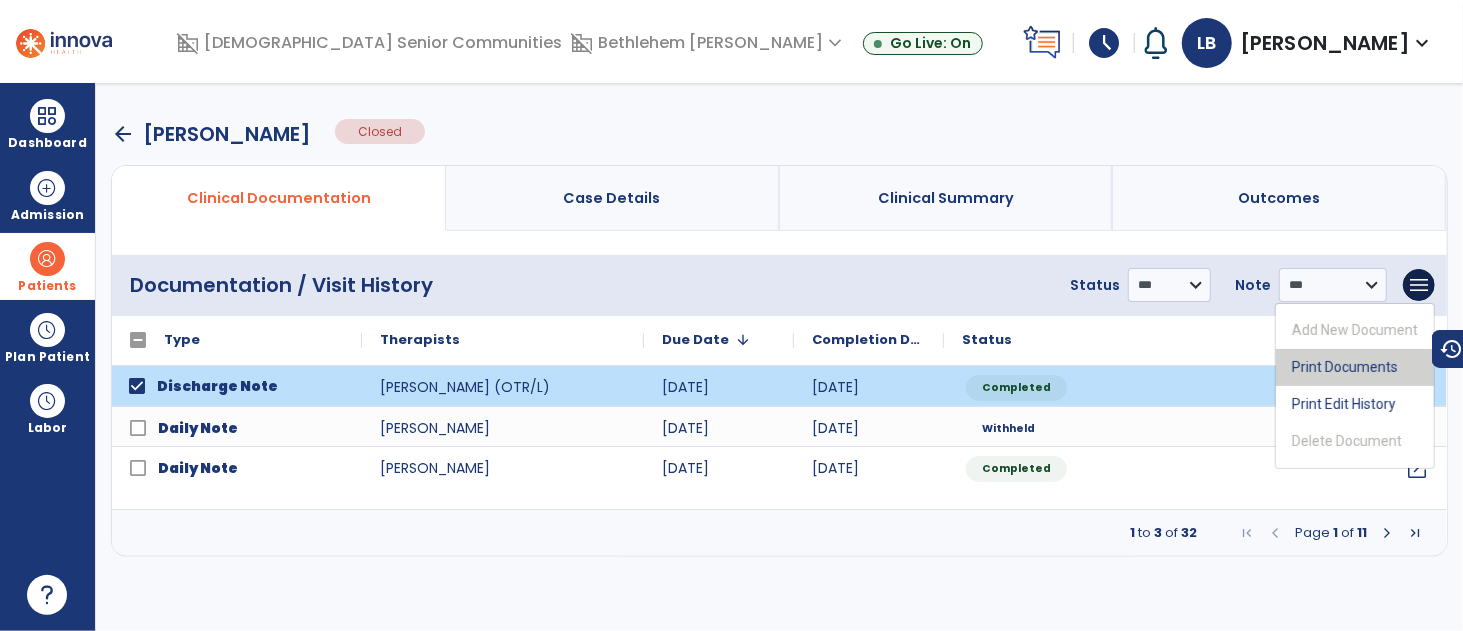 click on "Print Documents" at bounding box center [1355, 367] 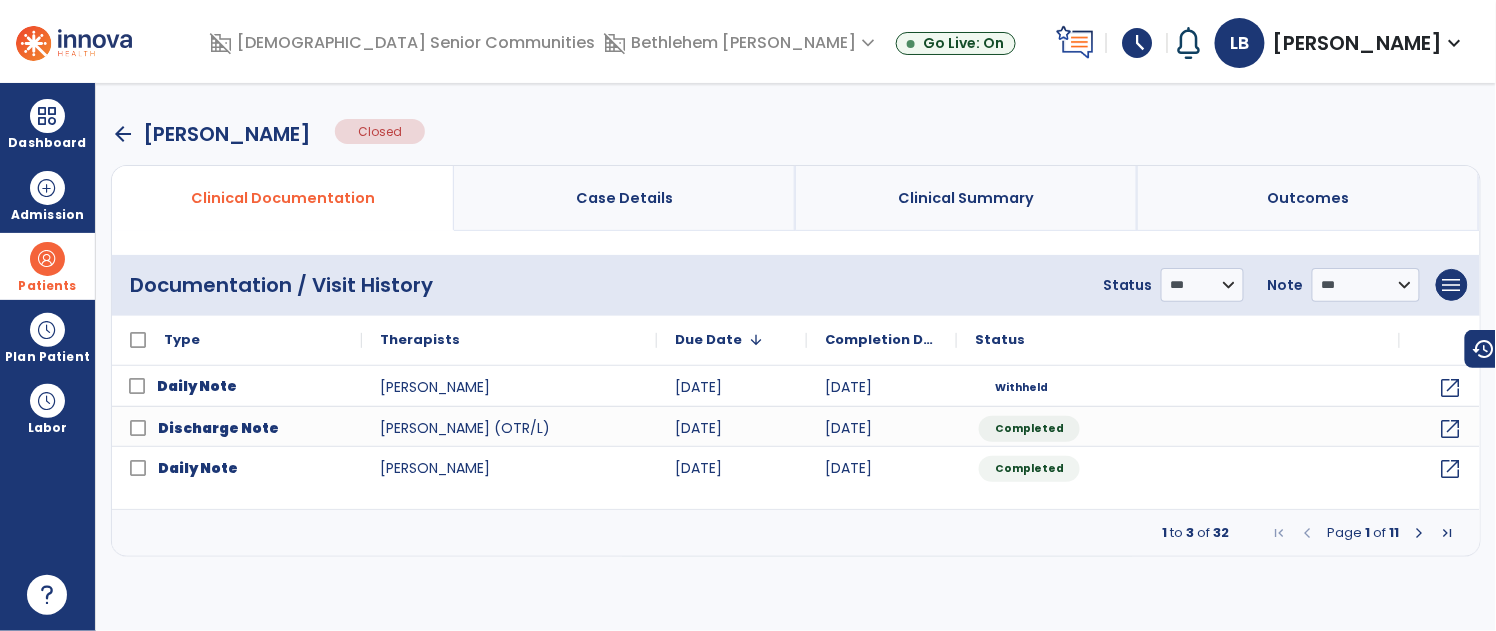 click on "arrow_back" at bounding box center [123, 134] 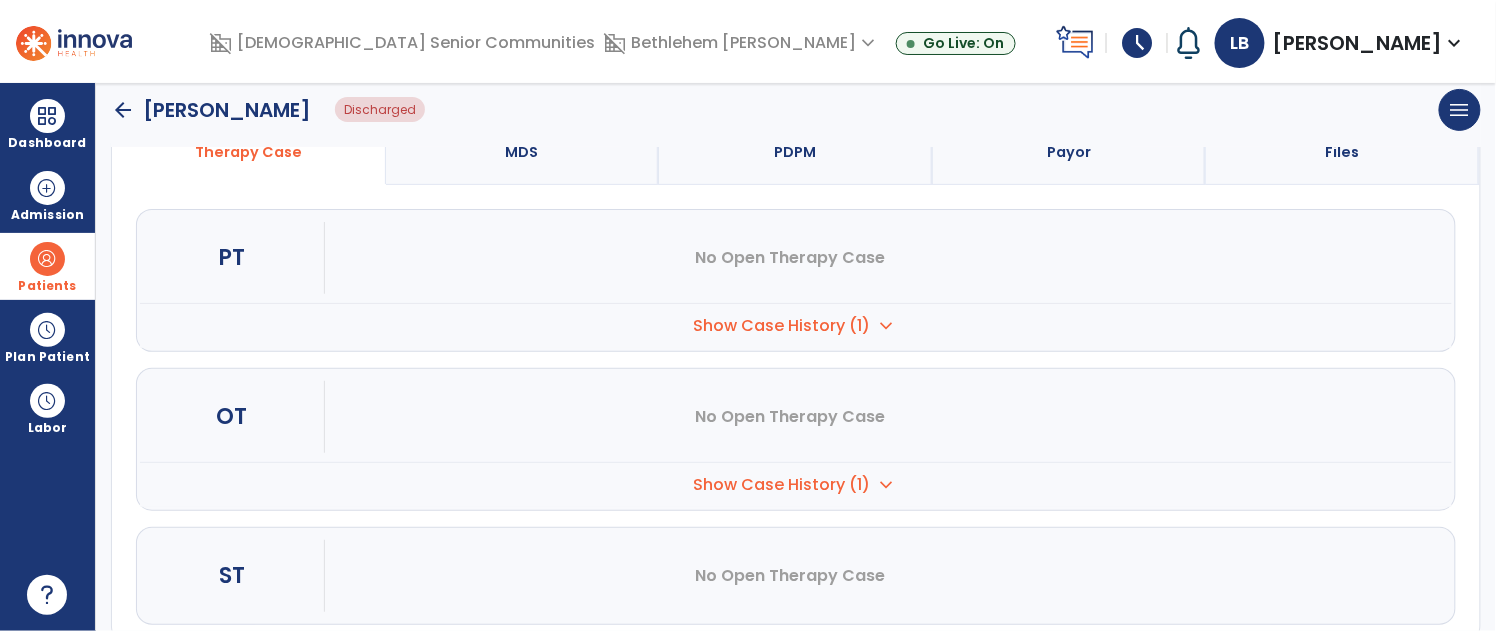 scroll, scrollTop: 265, scrollLeft: 0, axis: vertical 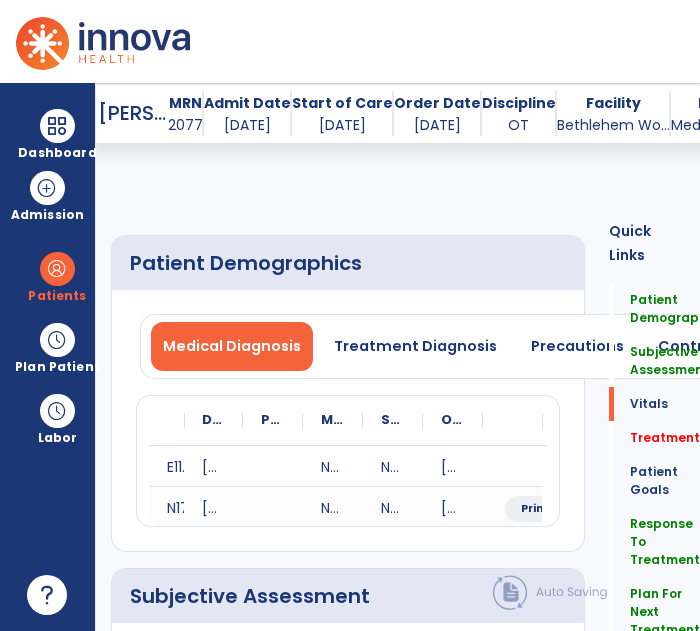 select on "*" 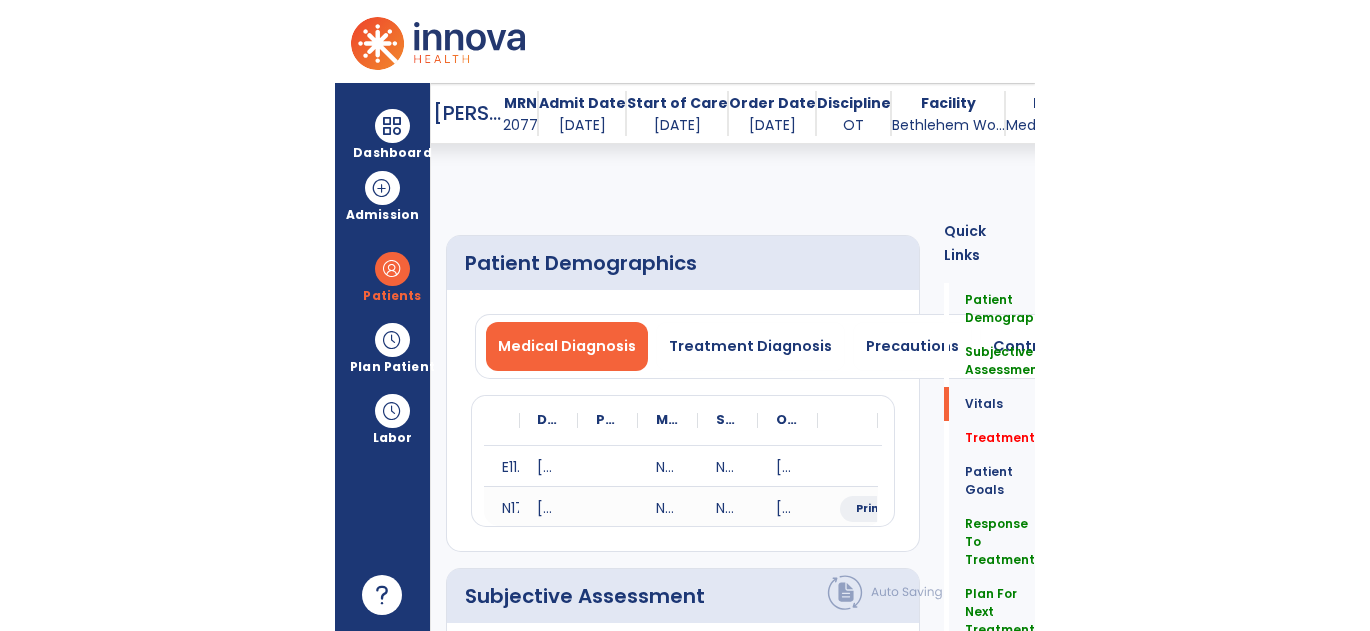 scroll, scrollTop: 1135, scrollLeft: 0, axis: vertical 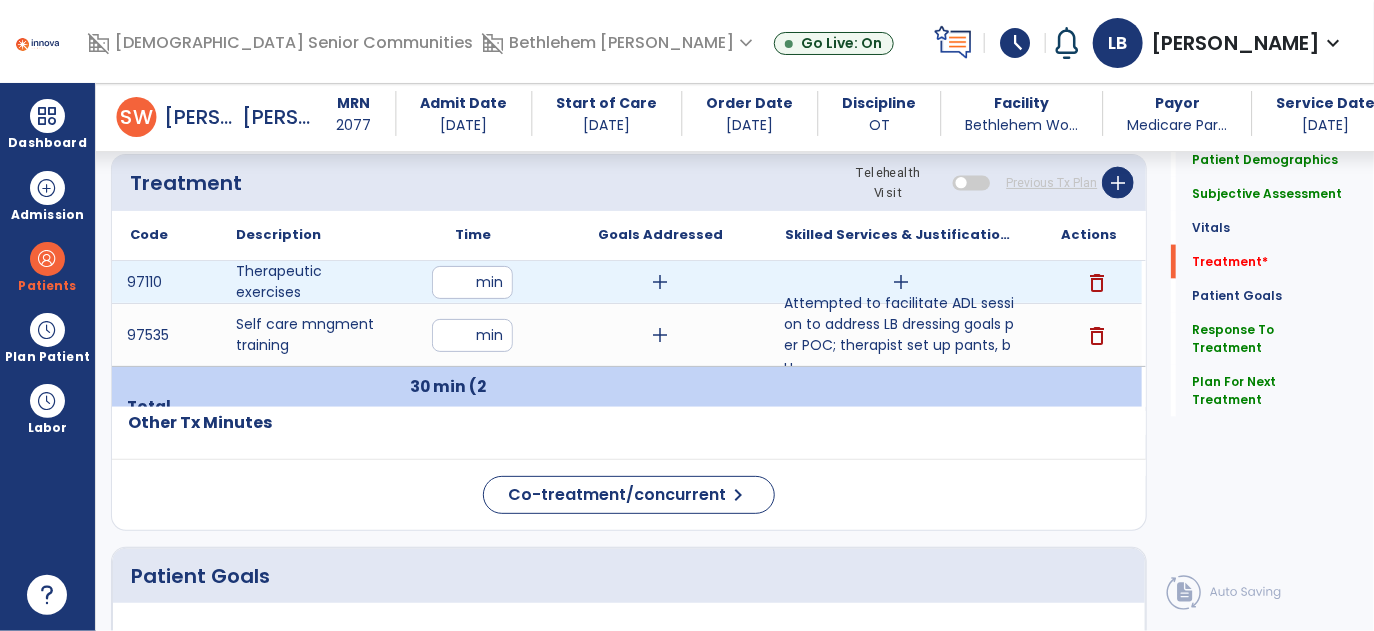 click on "add" at bounding box center [901, 282] 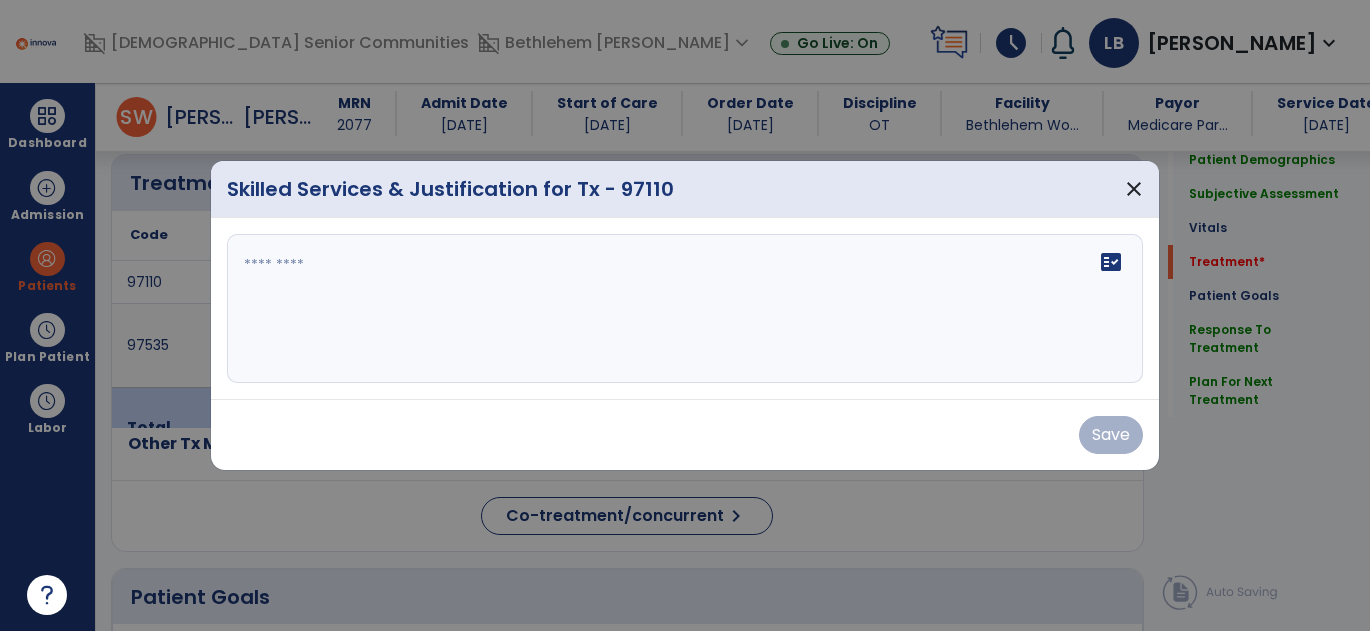scroll, scrollTop: 1135, scrollLeft: 0, axis: vertical 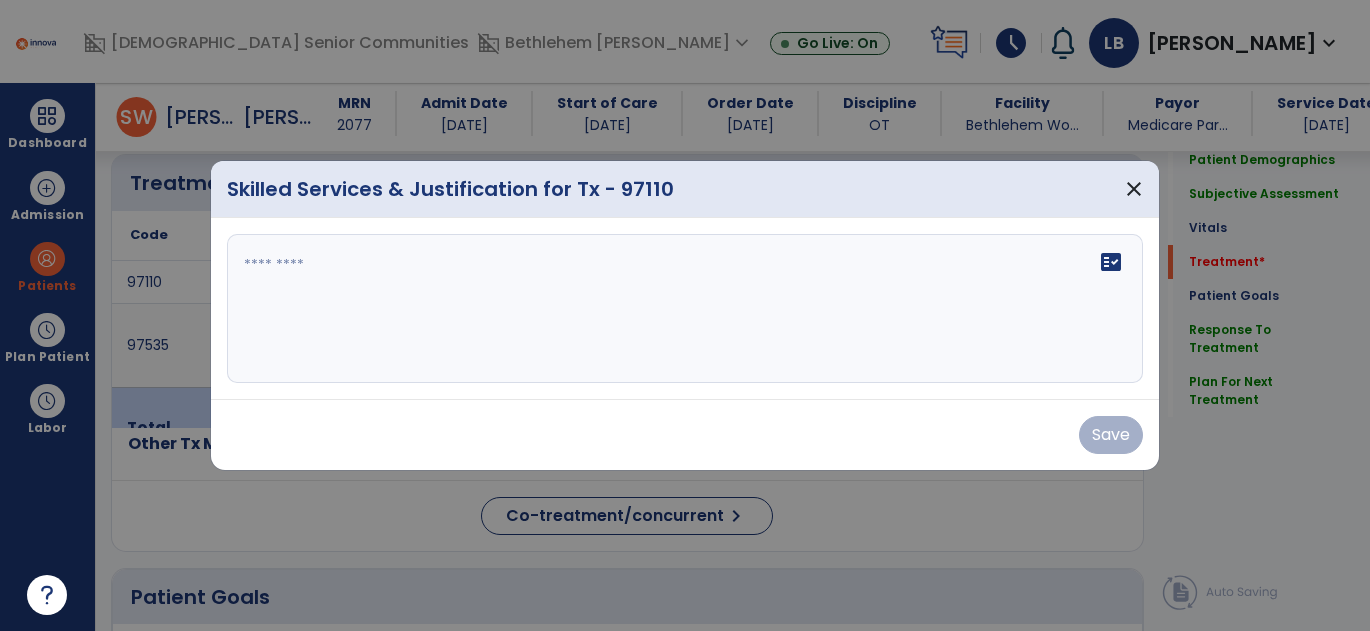 click on "fact_check" at bounding box center [685, 309] 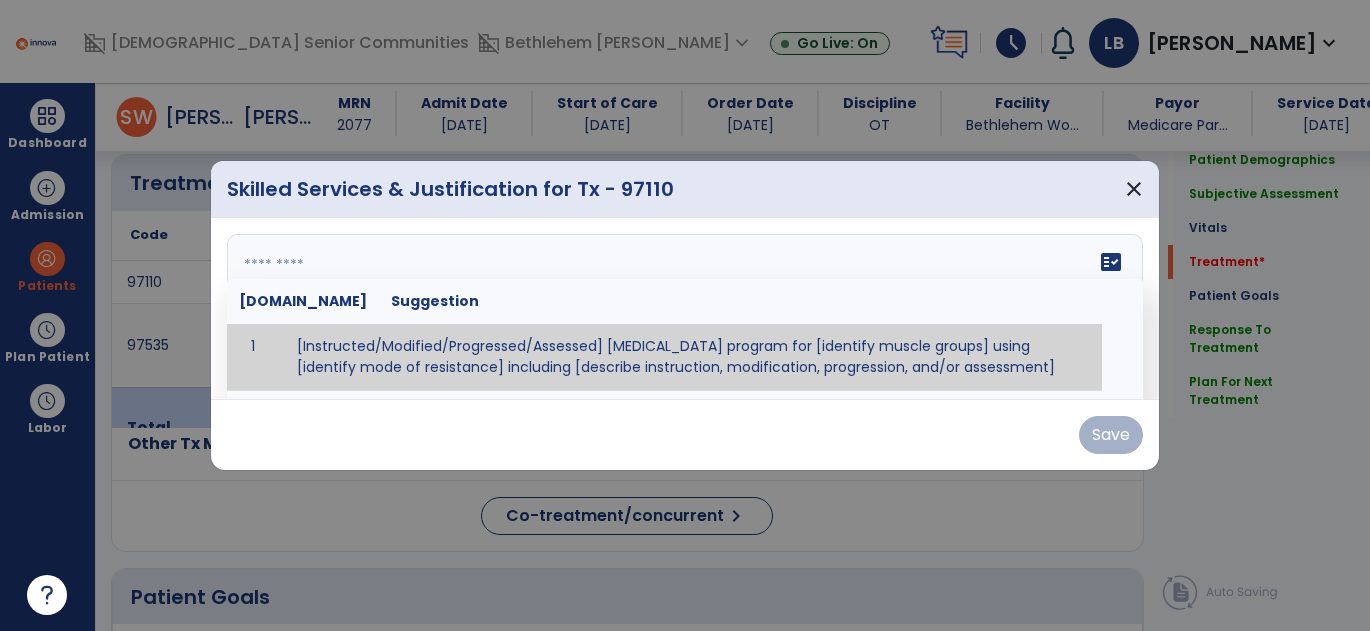 paste on "**********" 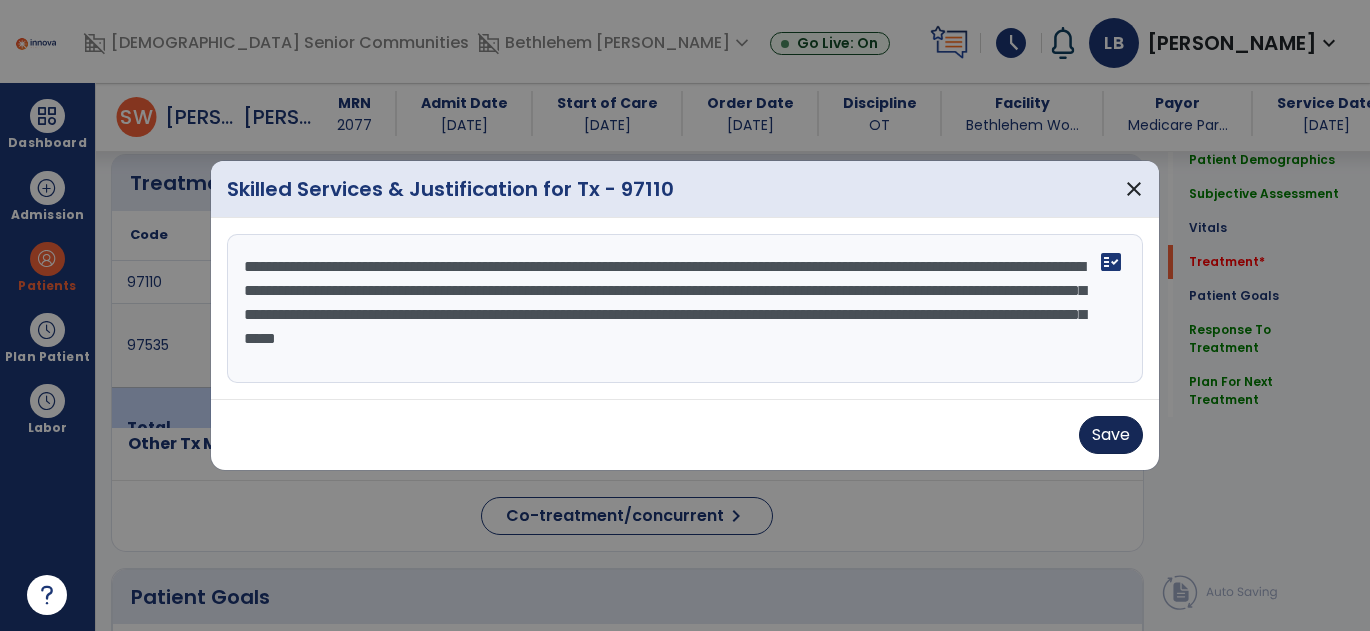 type on "**********" 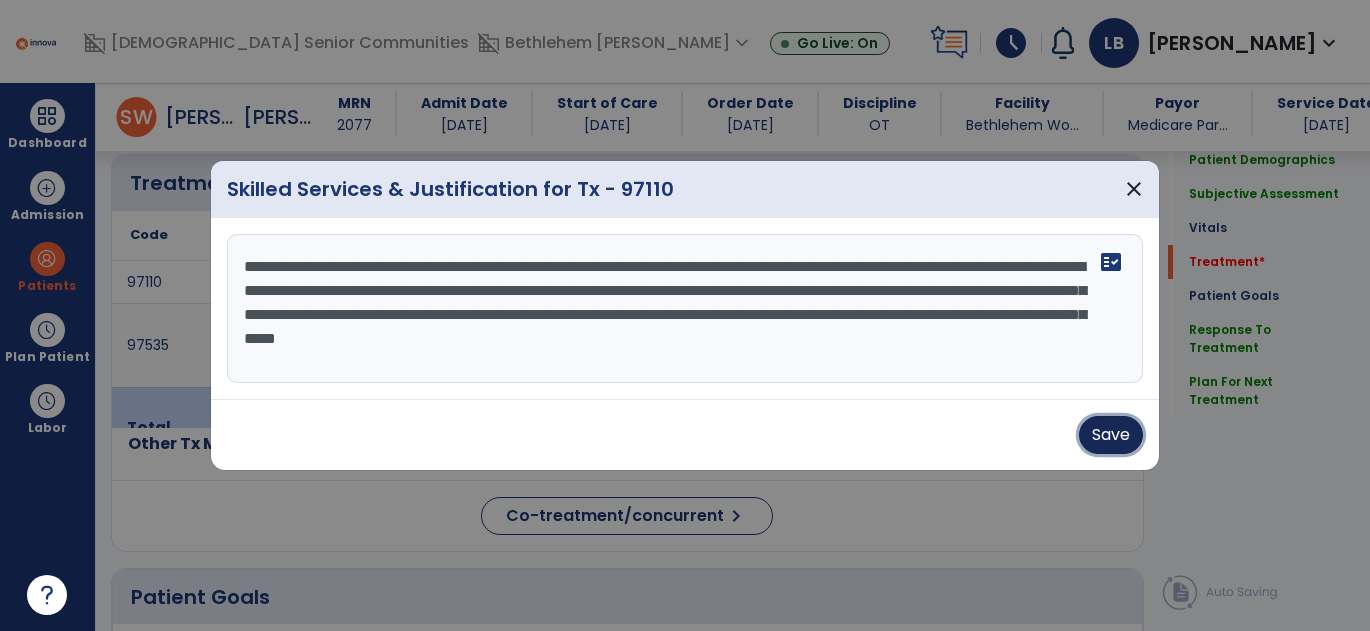 click on "Save" at bounding box center (1111, 435) 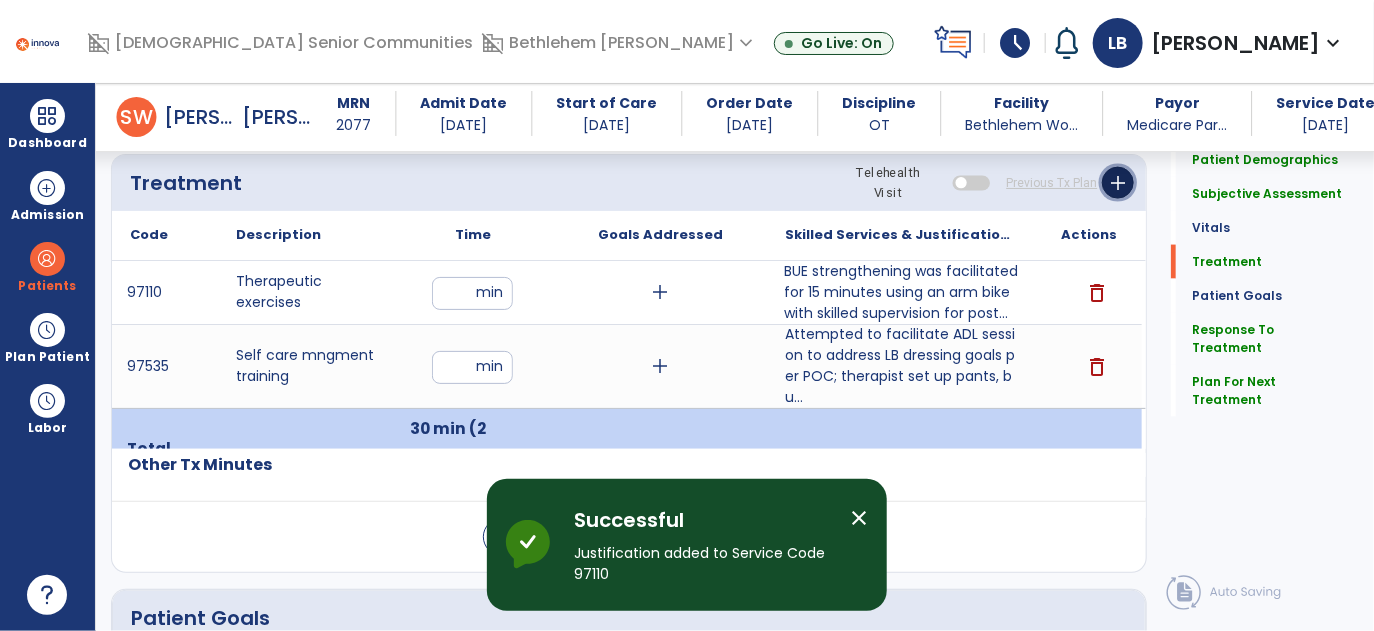 click on "add" 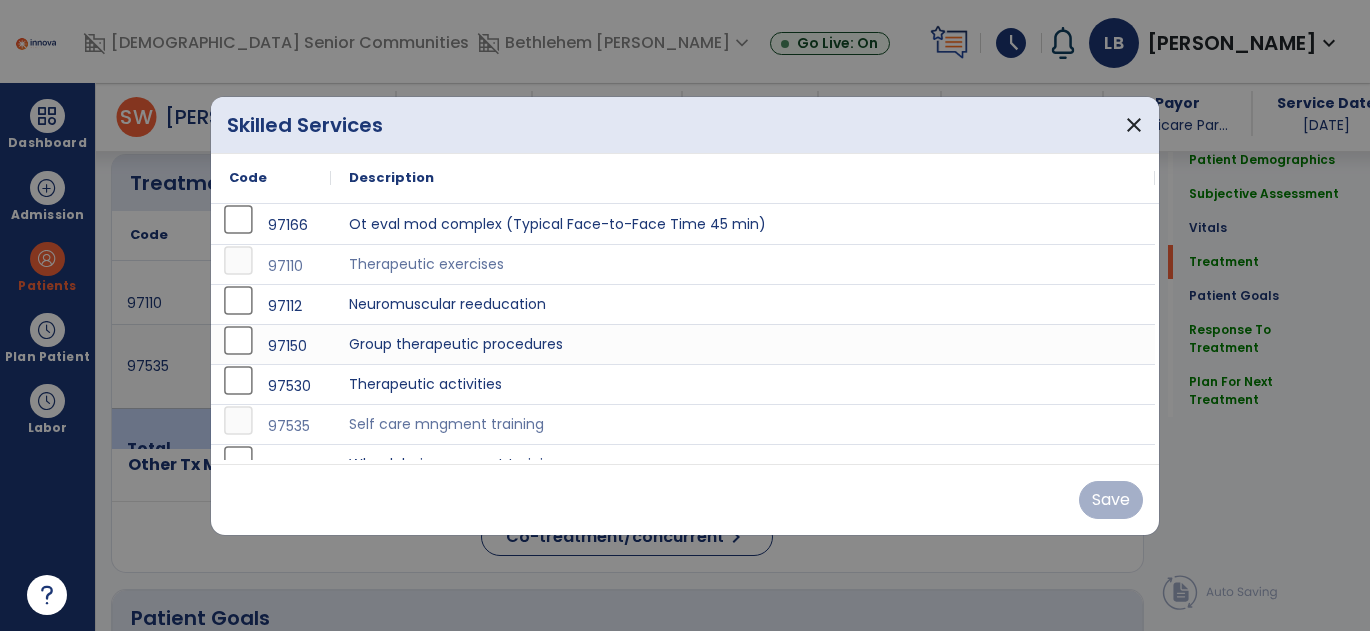 scroll, scrollTop: 1135, scrollLeft: 0, axis: vertical 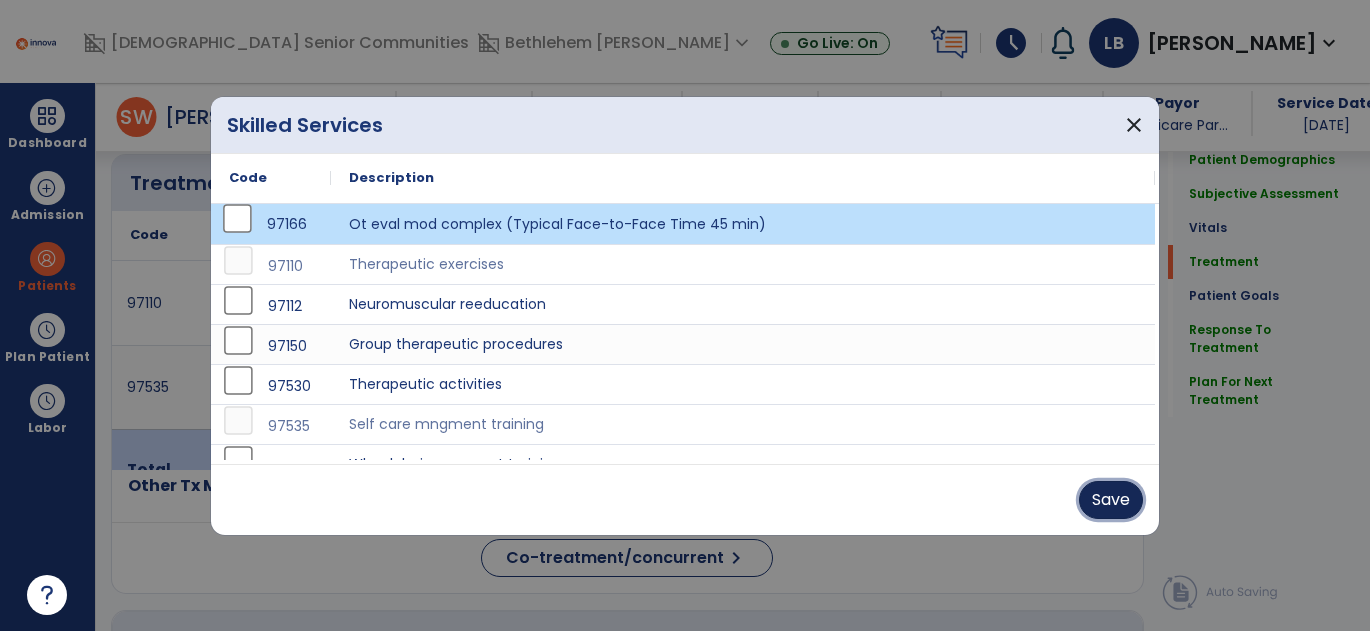 click on "Save" at bounding box center [1111, 500] 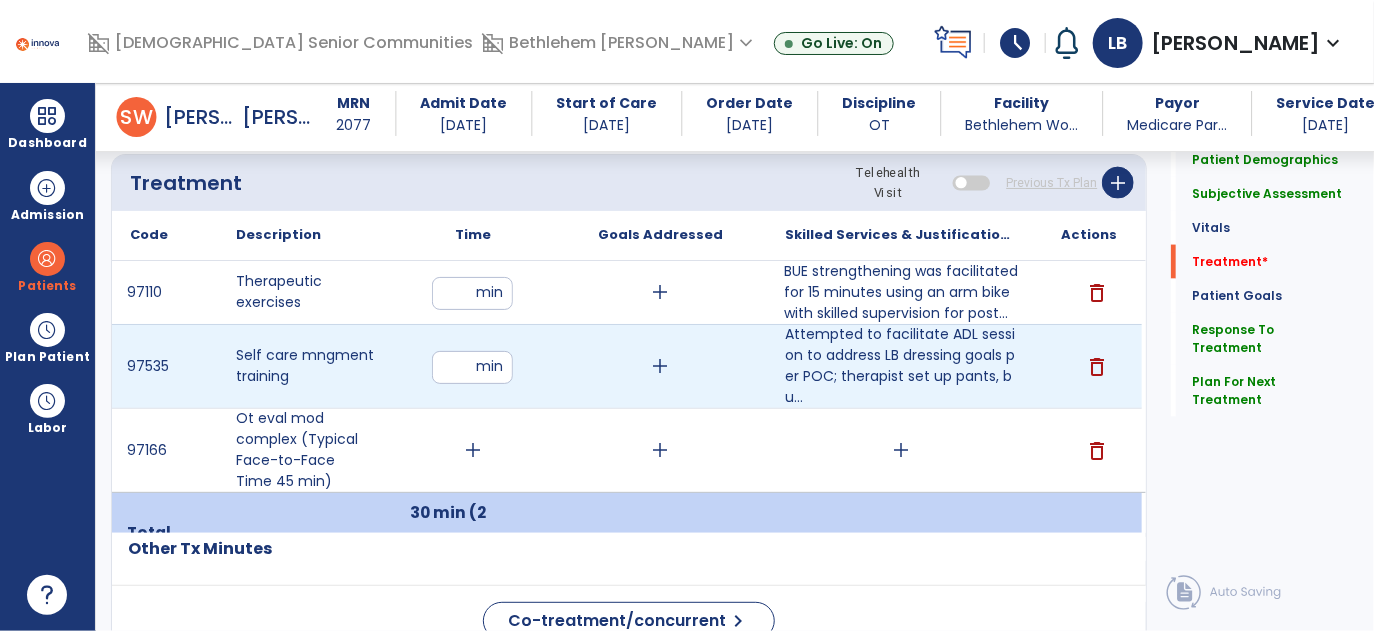 click on "**" at bounding box center [472, 367] 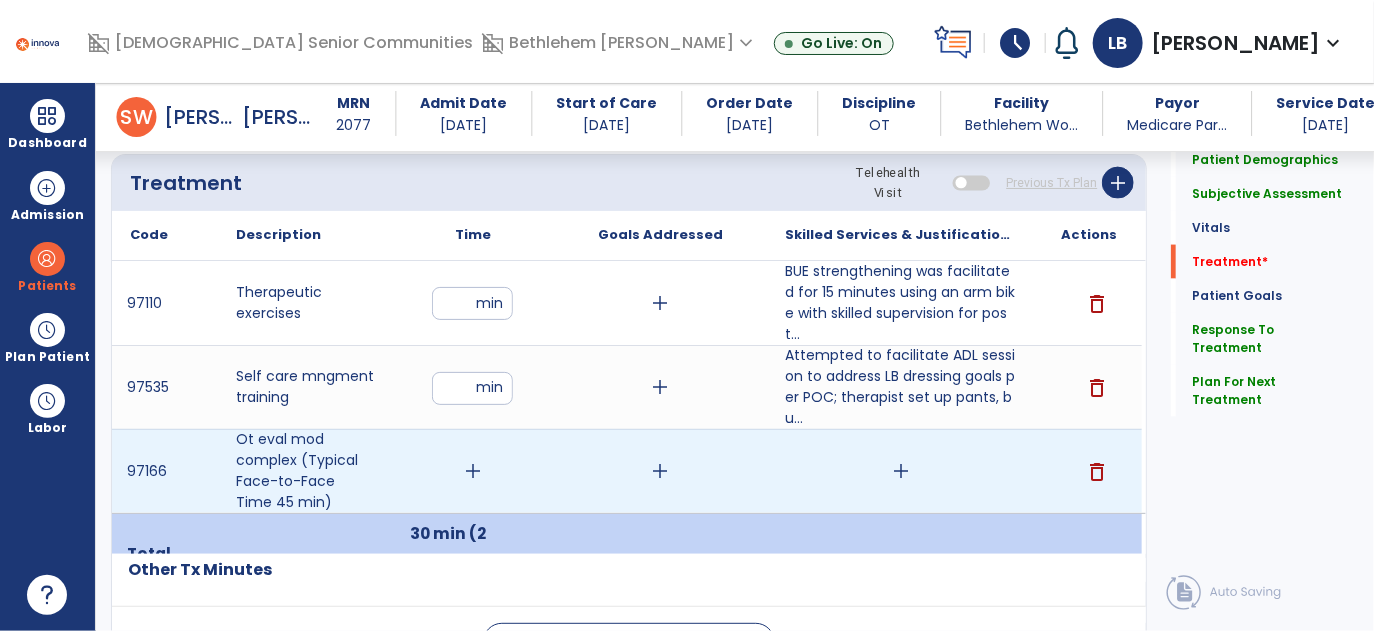 type on "**" 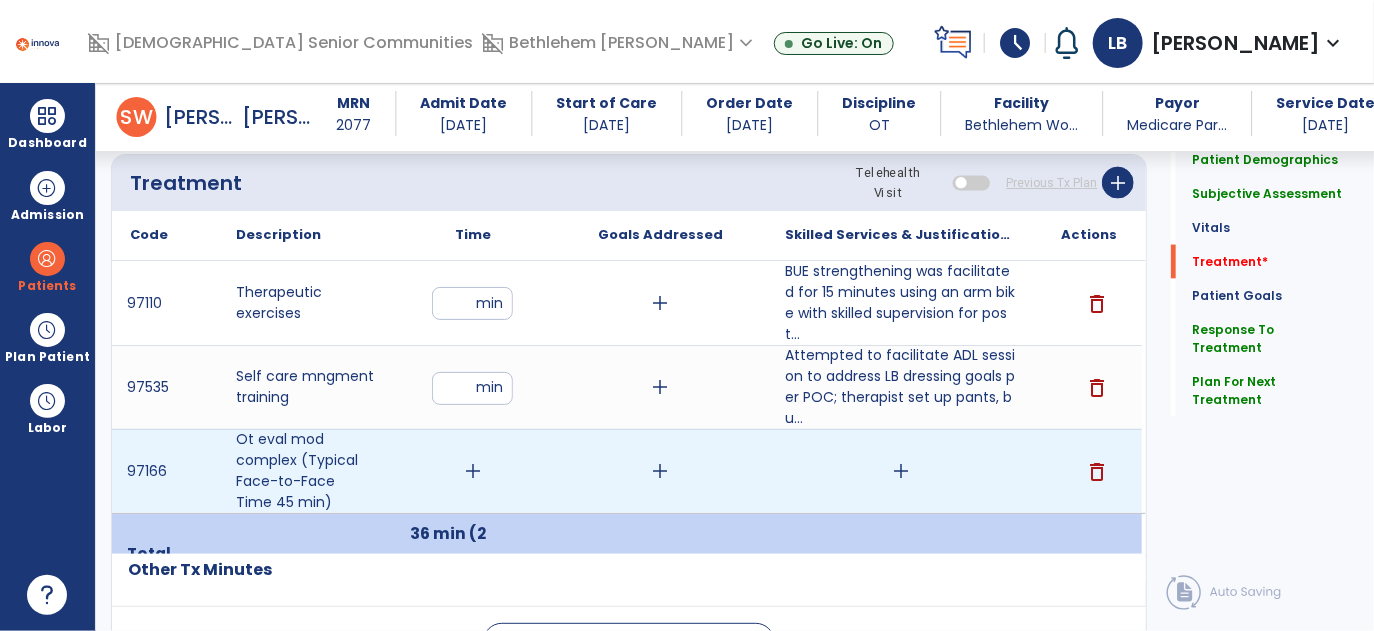 click on "add" at bounding box center [473, 471] 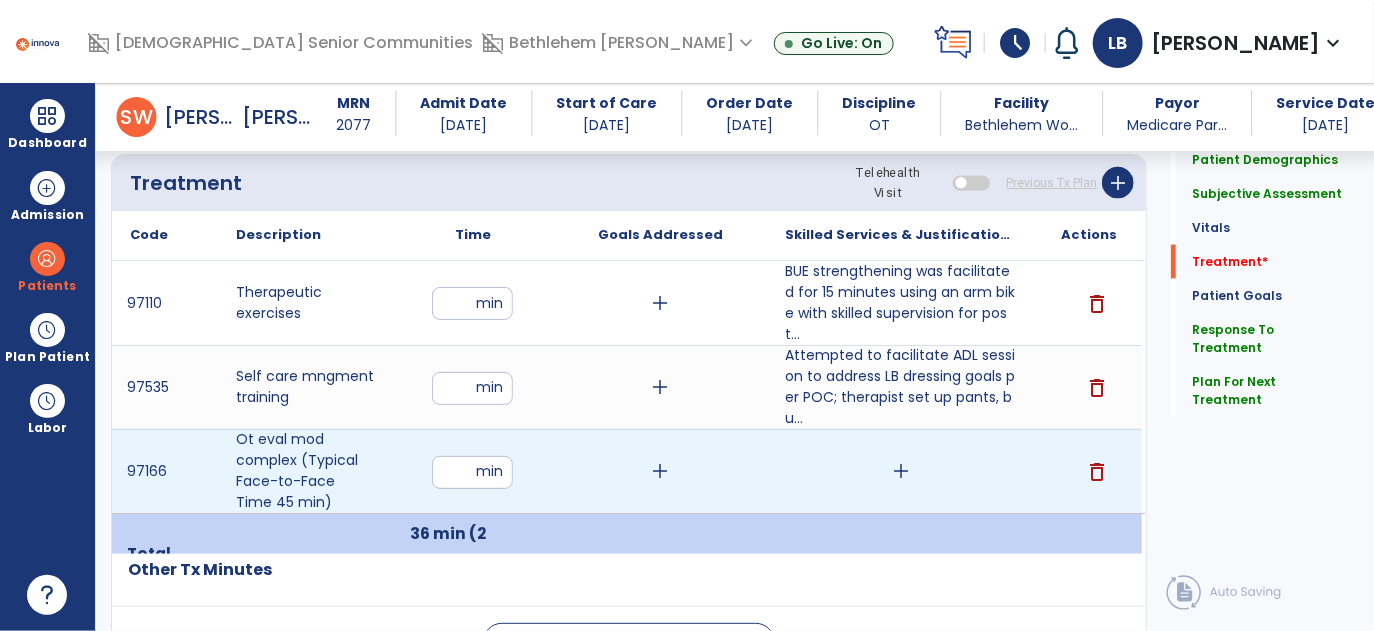 type on "**" 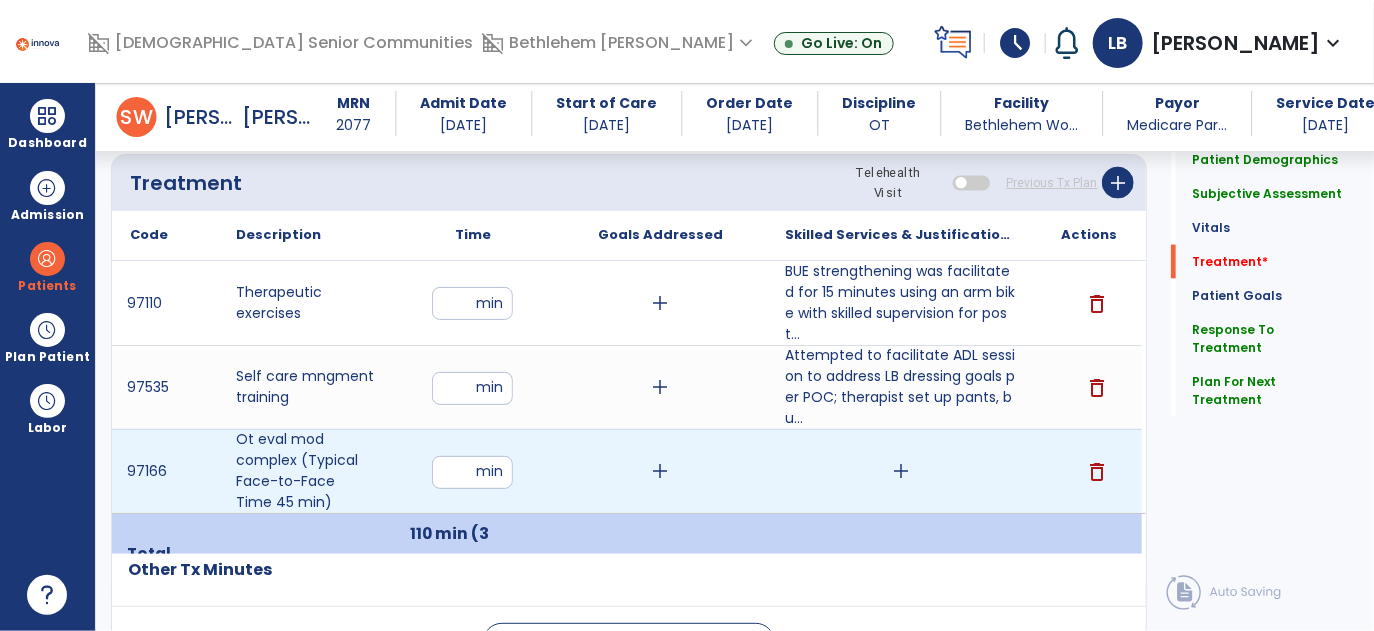 click on "**" at bounding box center [472, 472] 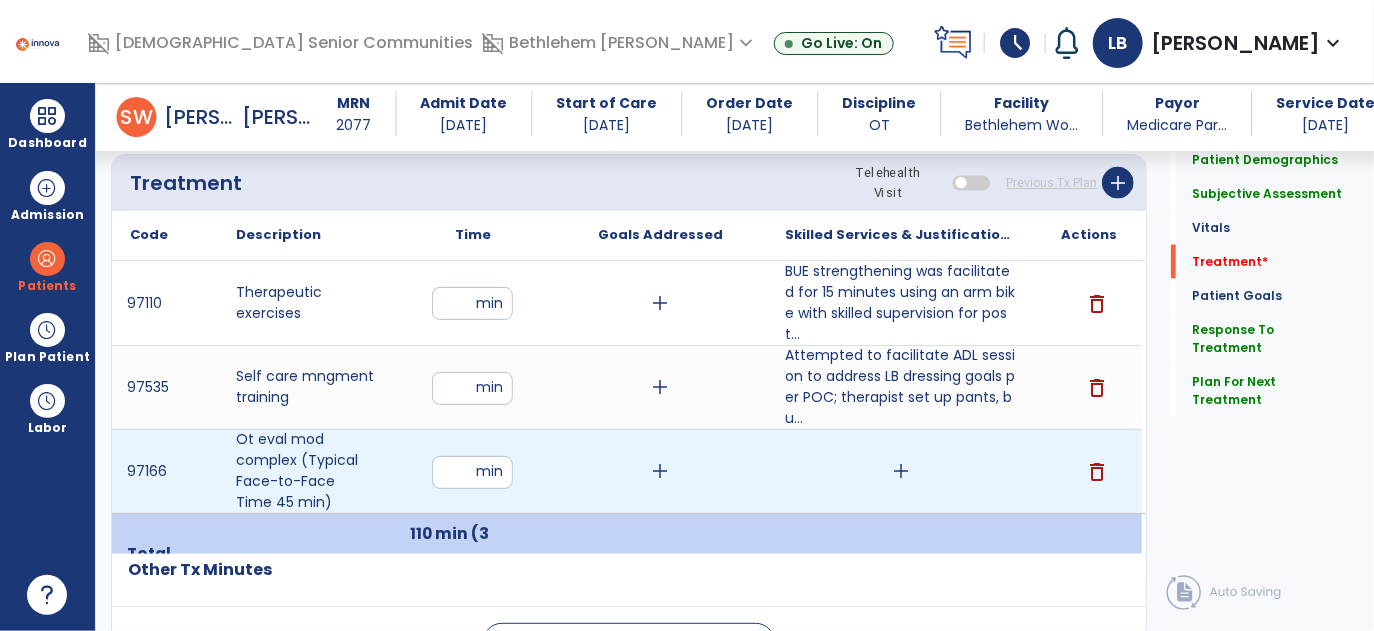 type on "**" 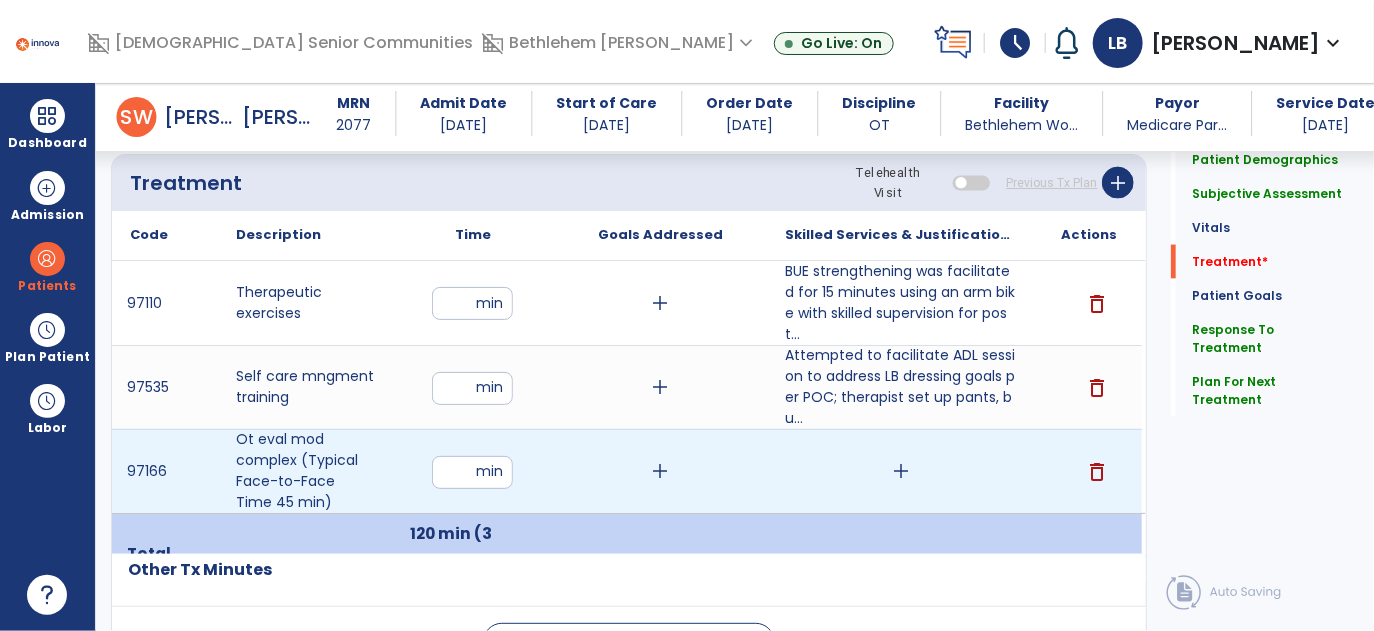 click on "add" at bounding box center (901, 471) 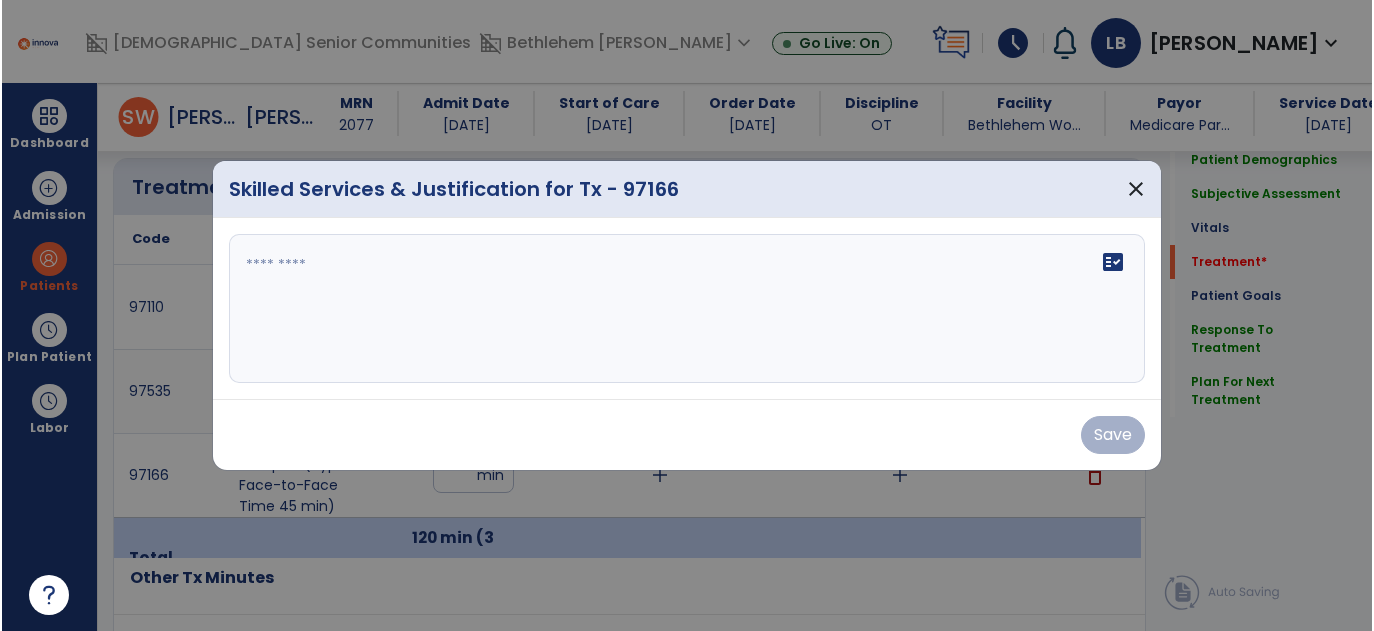 scroll, scrollTop: 1135, scrollLeft: 0, axis: vertical 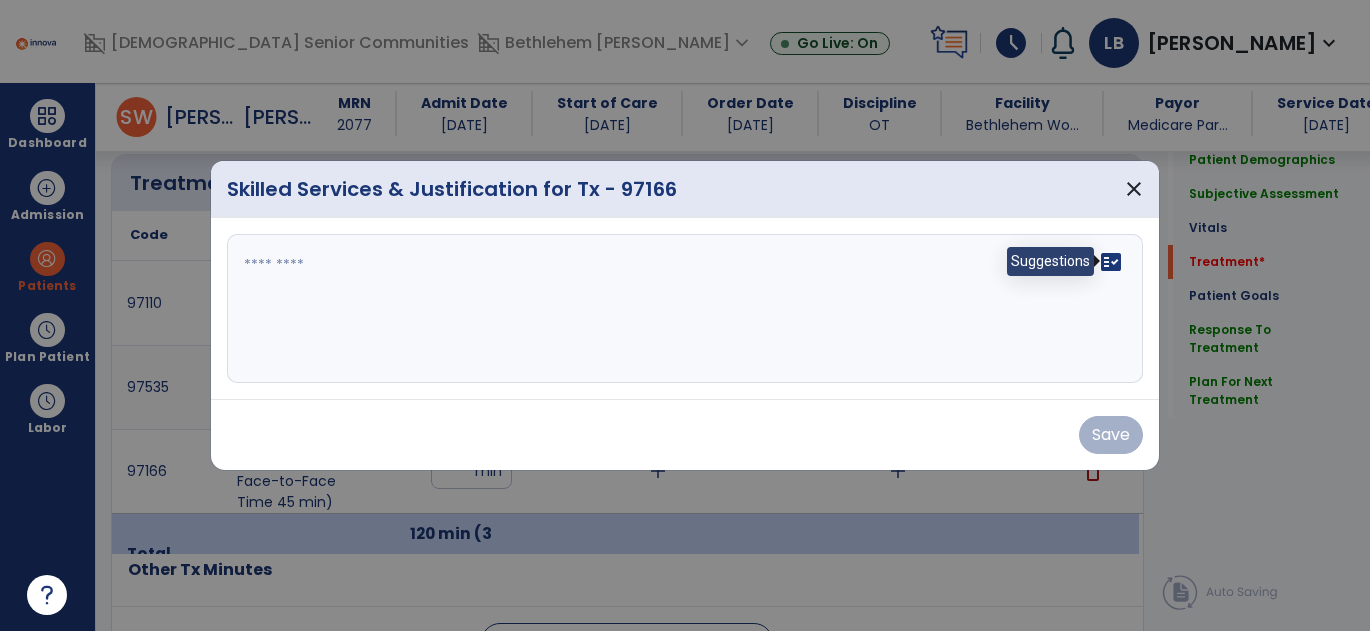 click on "fact_check" at bounding box center [1111, 262] 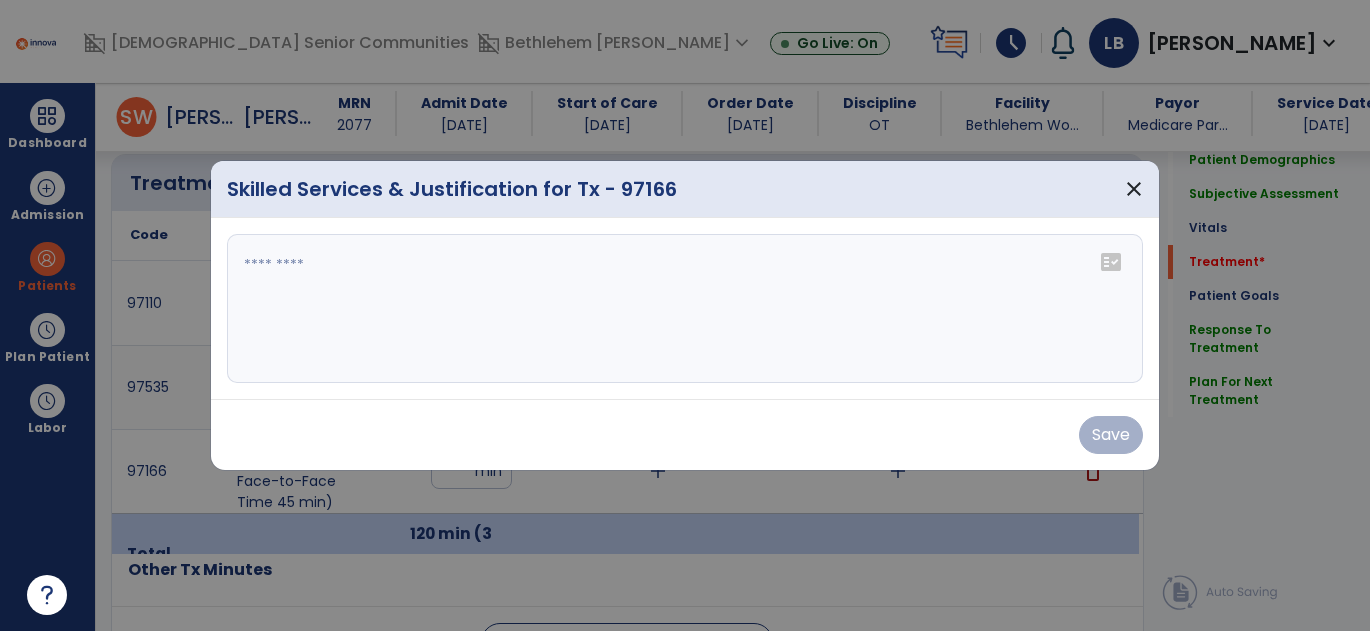 click on "fact_check" at bounding box center (1111, 262) 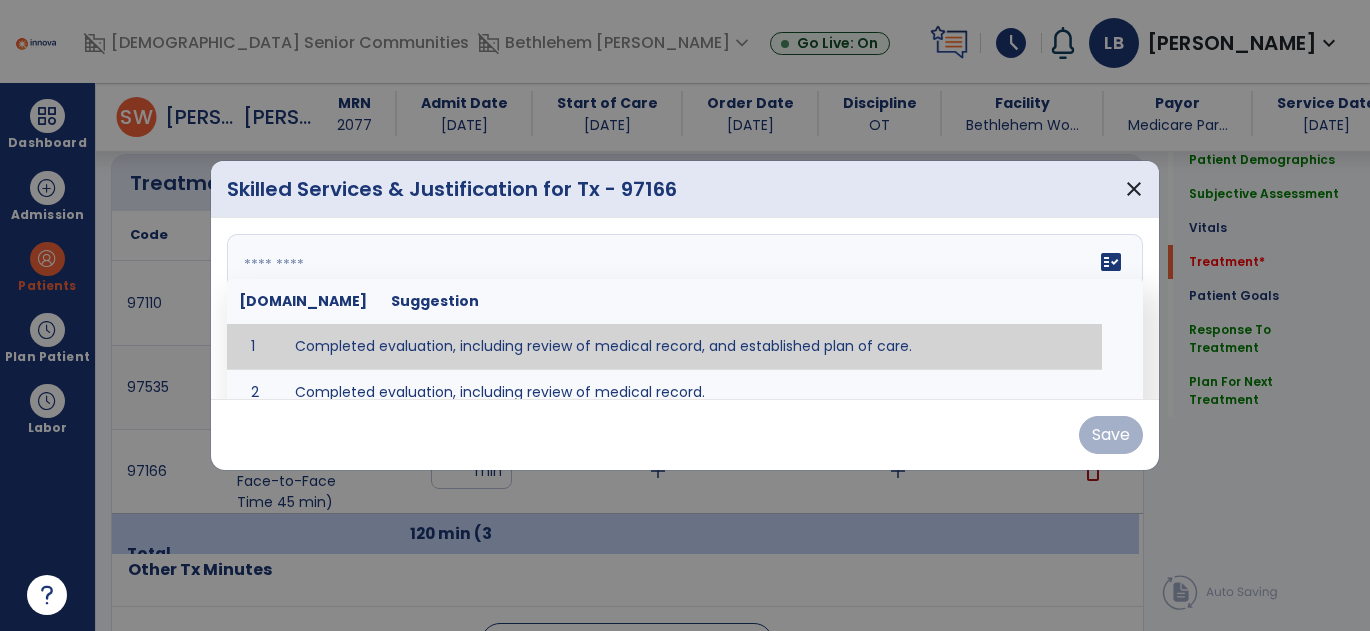 type on "**********" 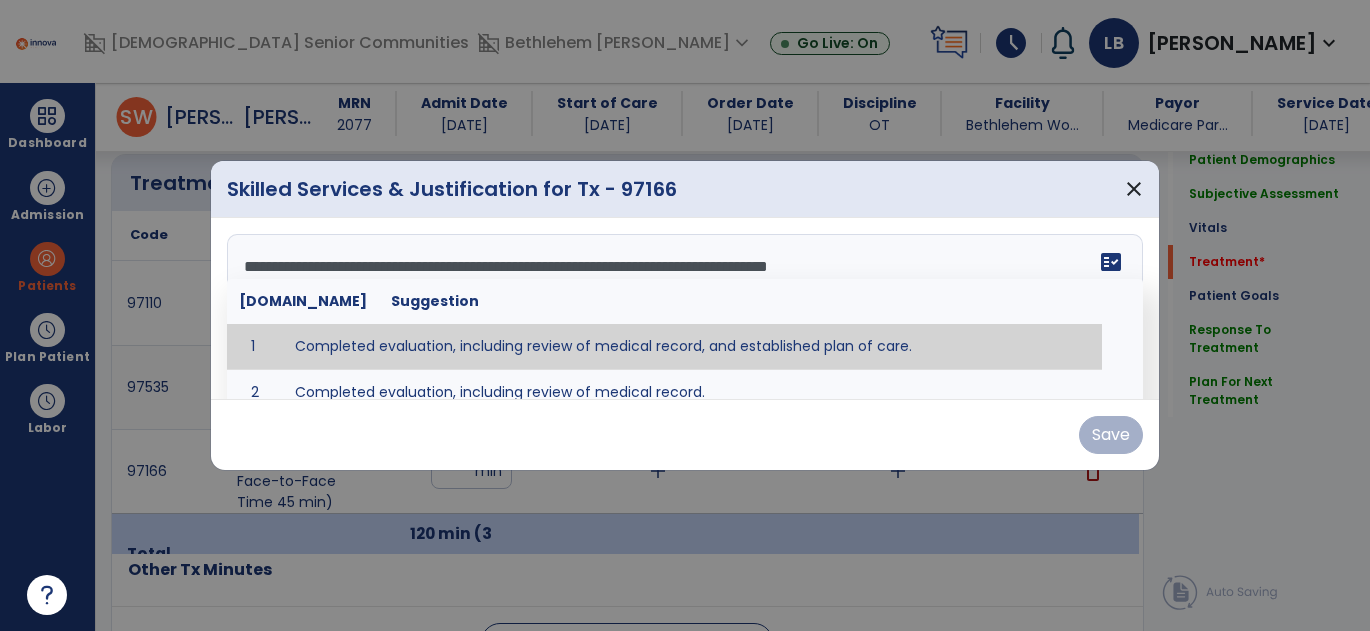 drag, startPoint x: 775, startPoint y: 346, endPoint x: 787, endPoint y: 346, distance: 12 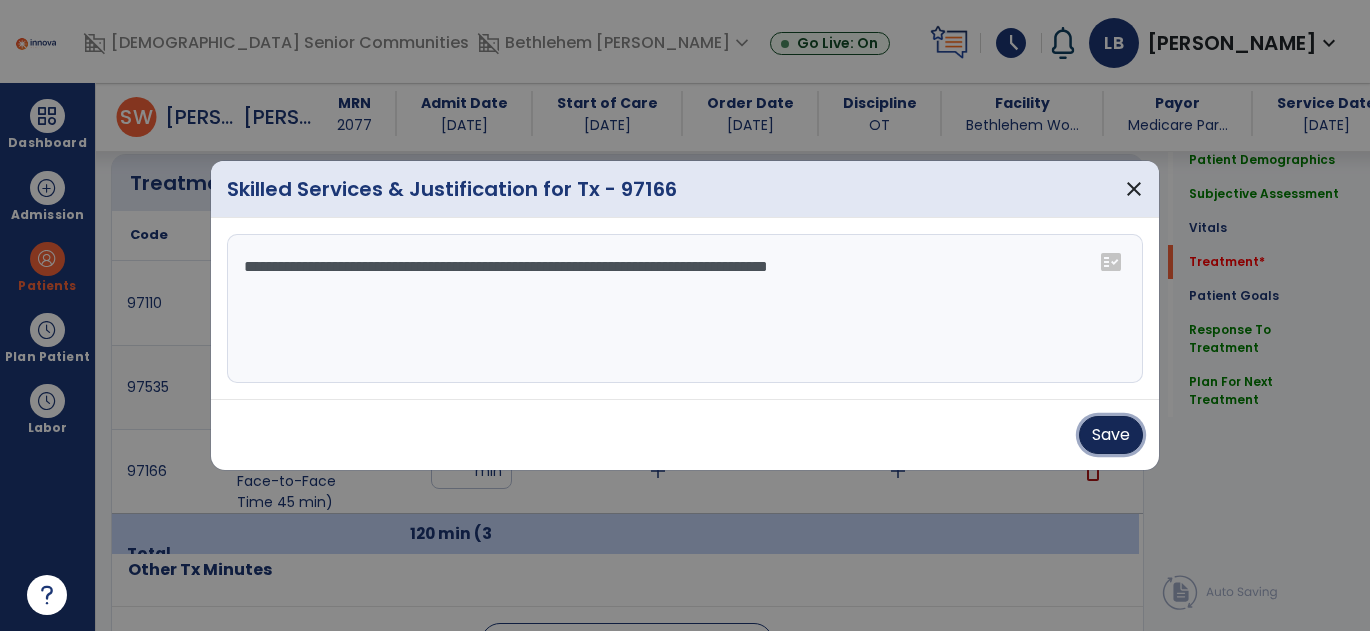 click on "Save" at bounding box center (1111, 435) 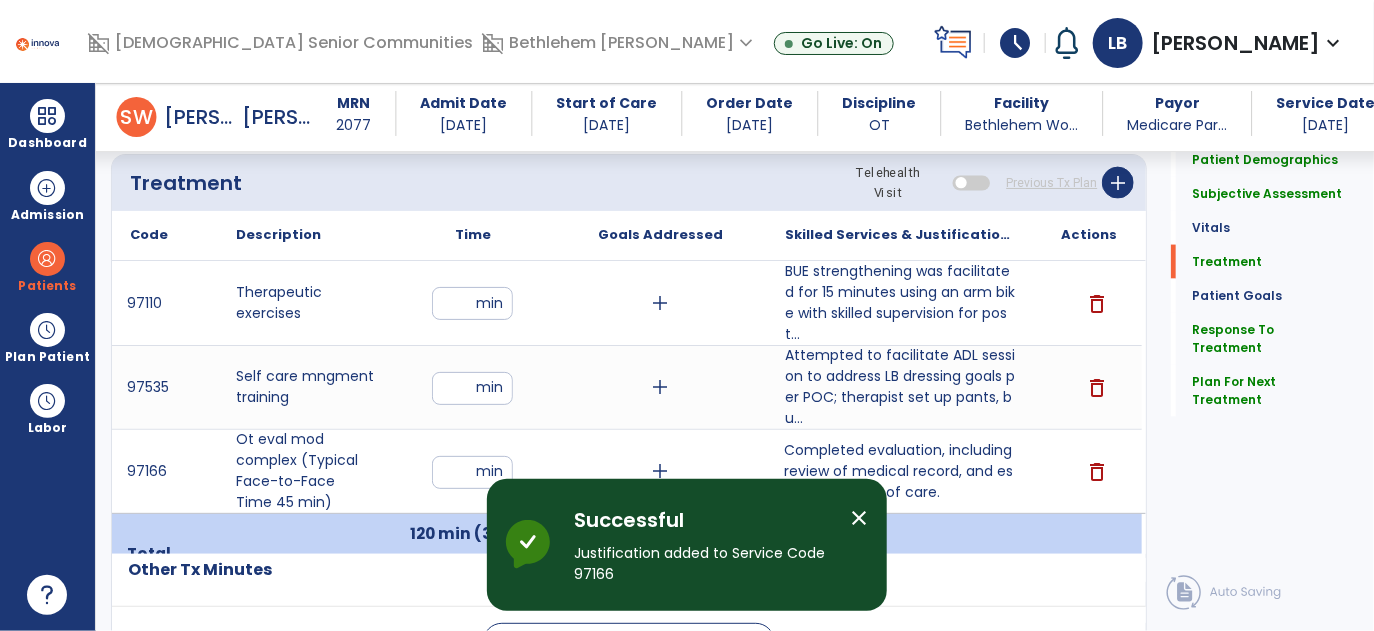 click on "close" at bounding box center (859, 518) 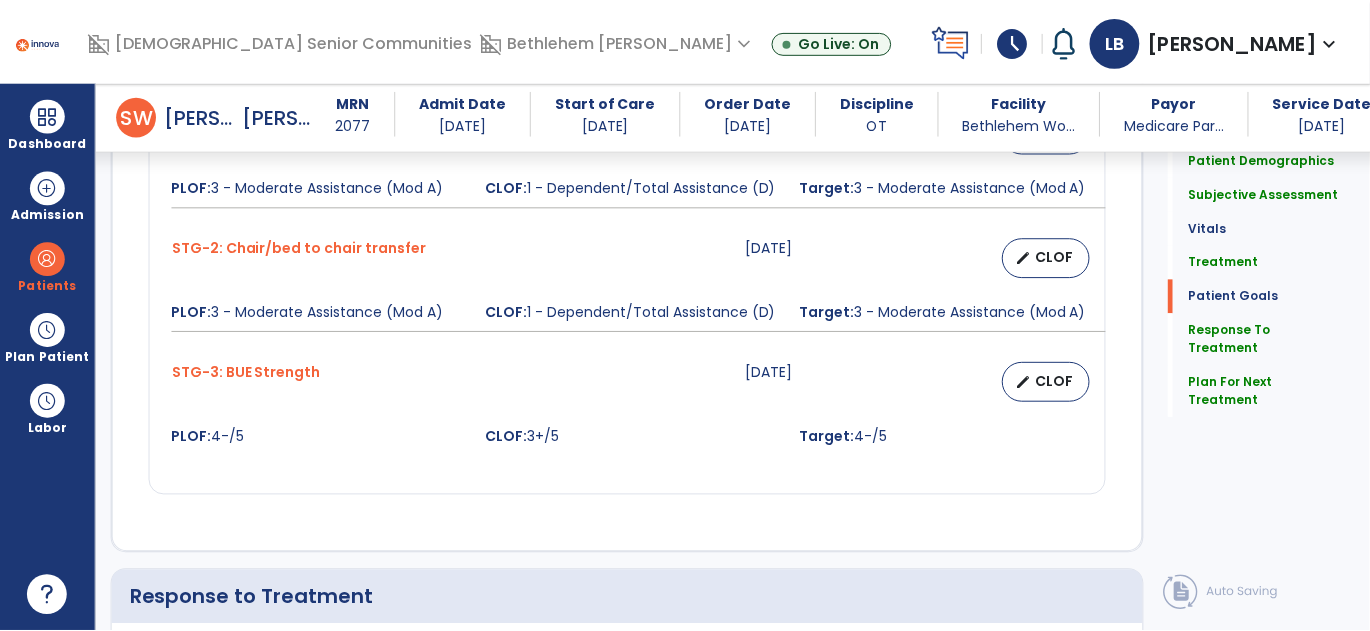 scroll, scrollTop: 3001, scrollLeft: 0, axis: vertical 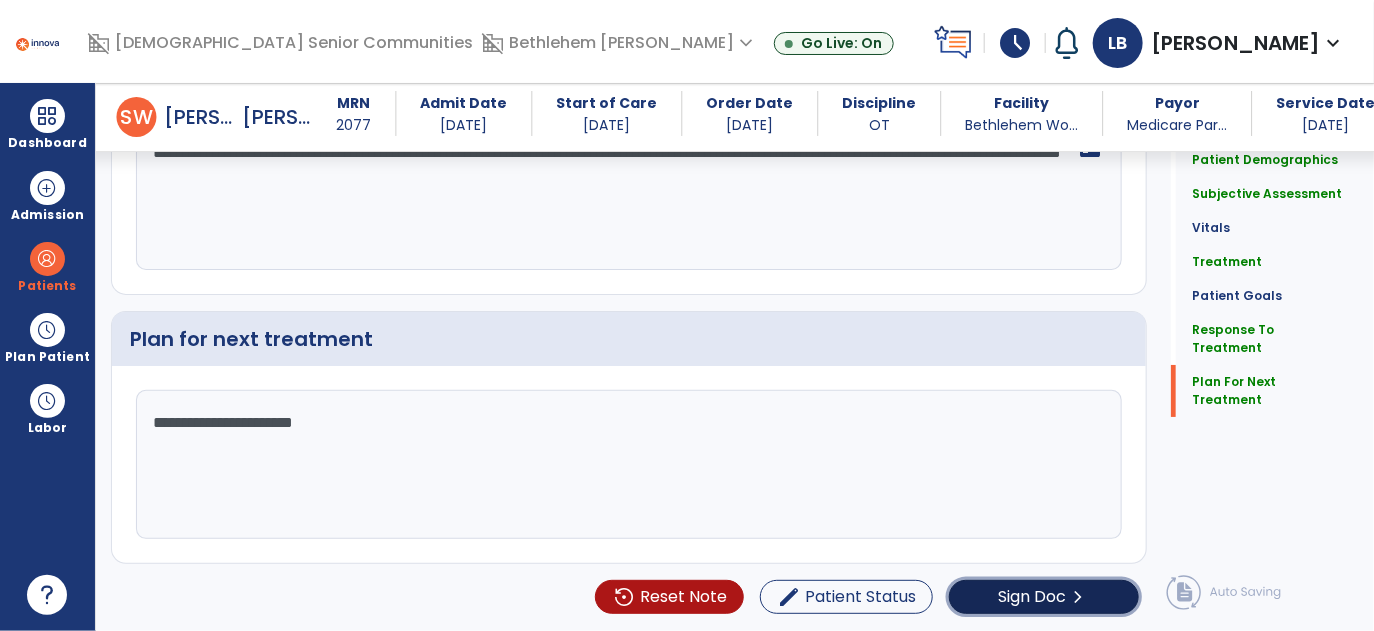click on "Sign Doc" 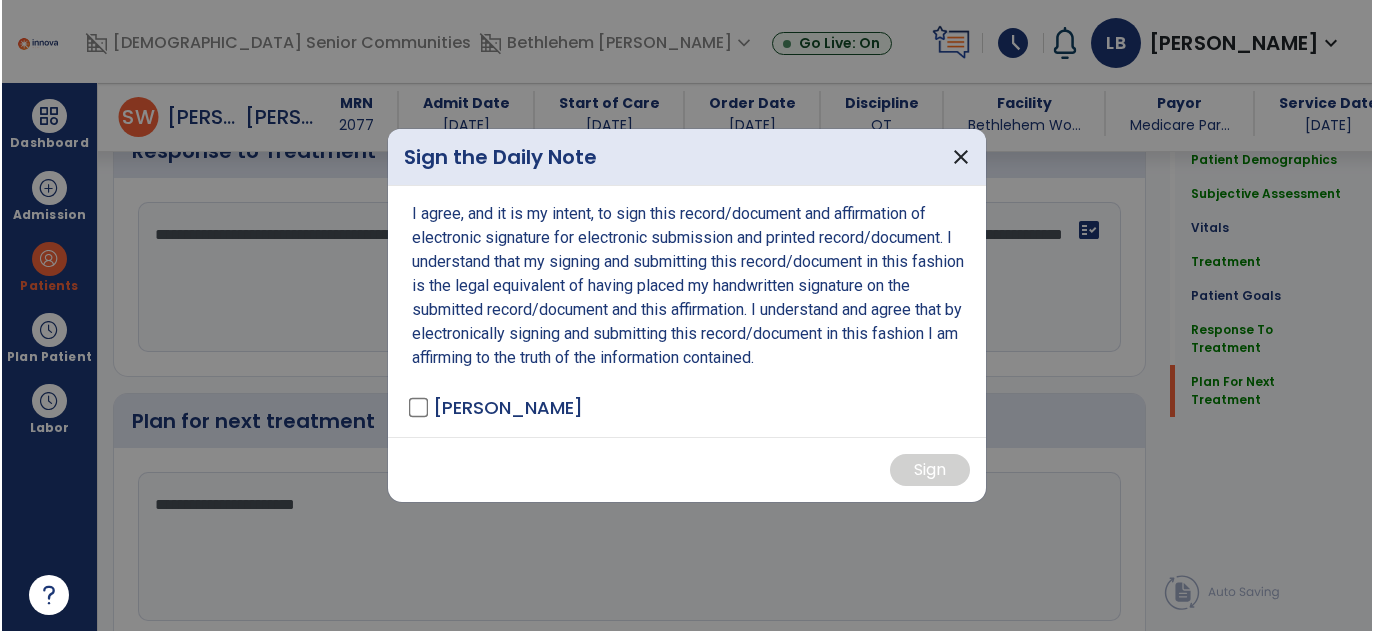 scroll, scrollTop: 3001, scrollLeft: 0, axis: vertical 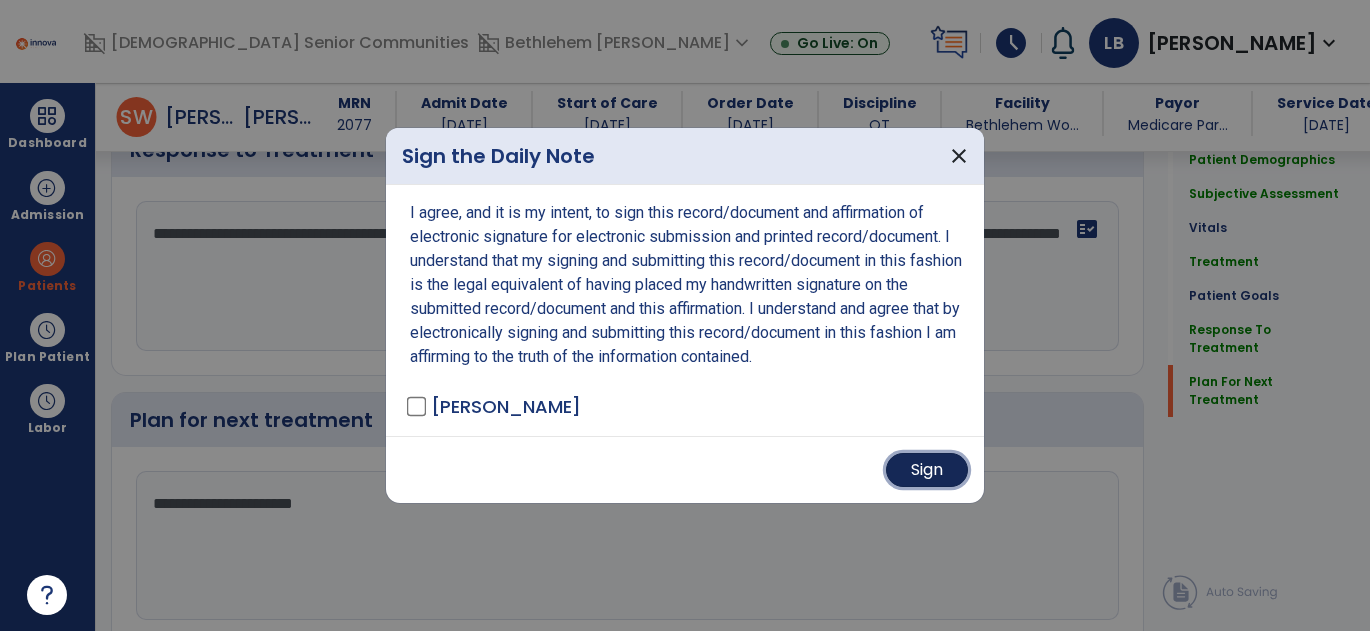 click on "Sign" at bounding box center (927, 470) 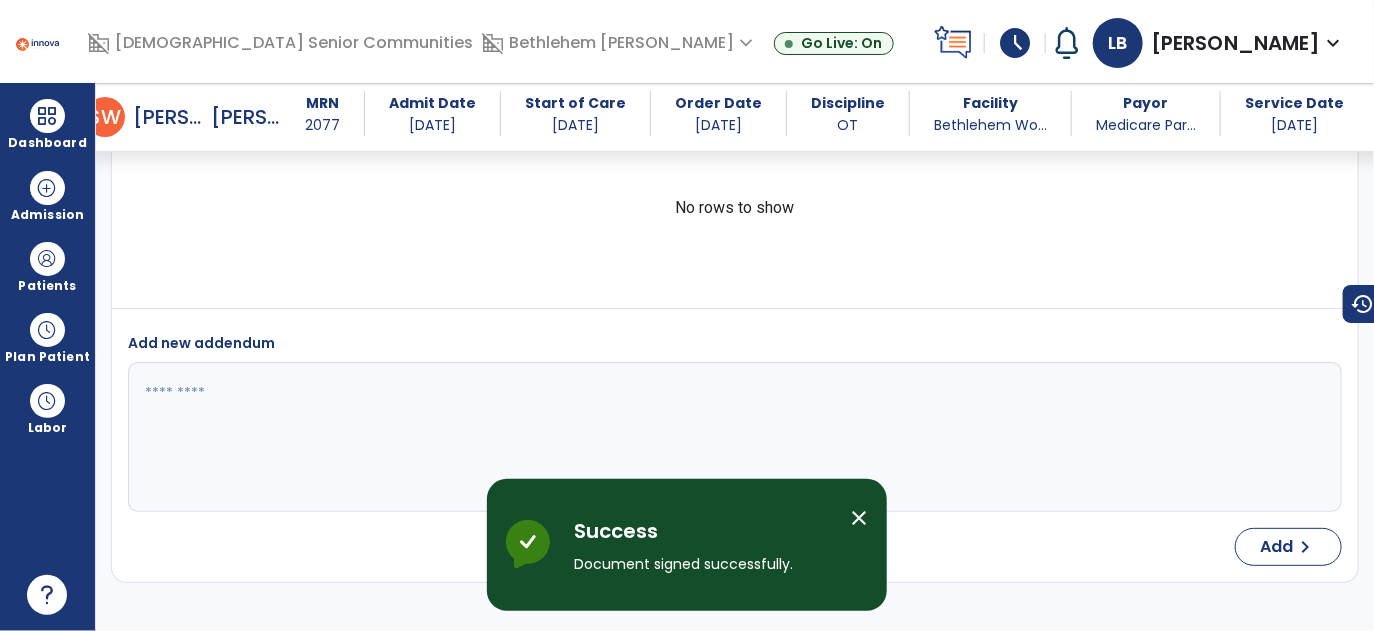 click on "close" at bounding box center (859, 518) 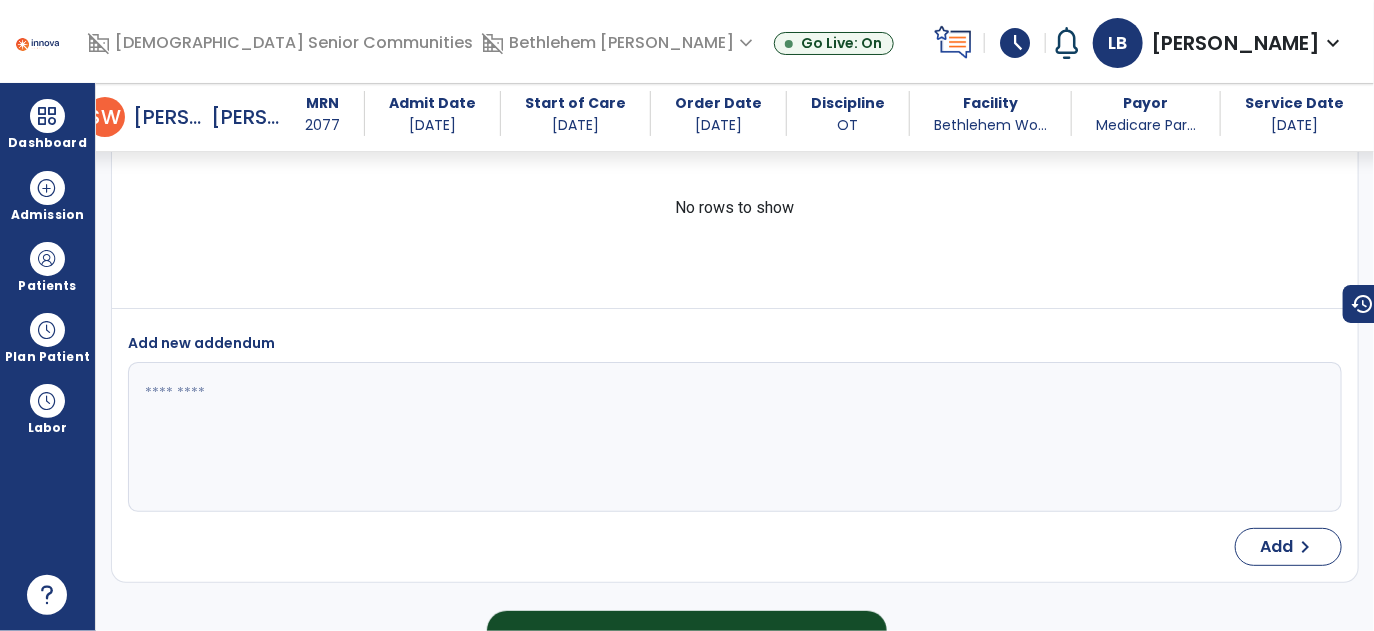 scroll, scrollTop: 4594, scrollLeft: 0, axis: vertical 